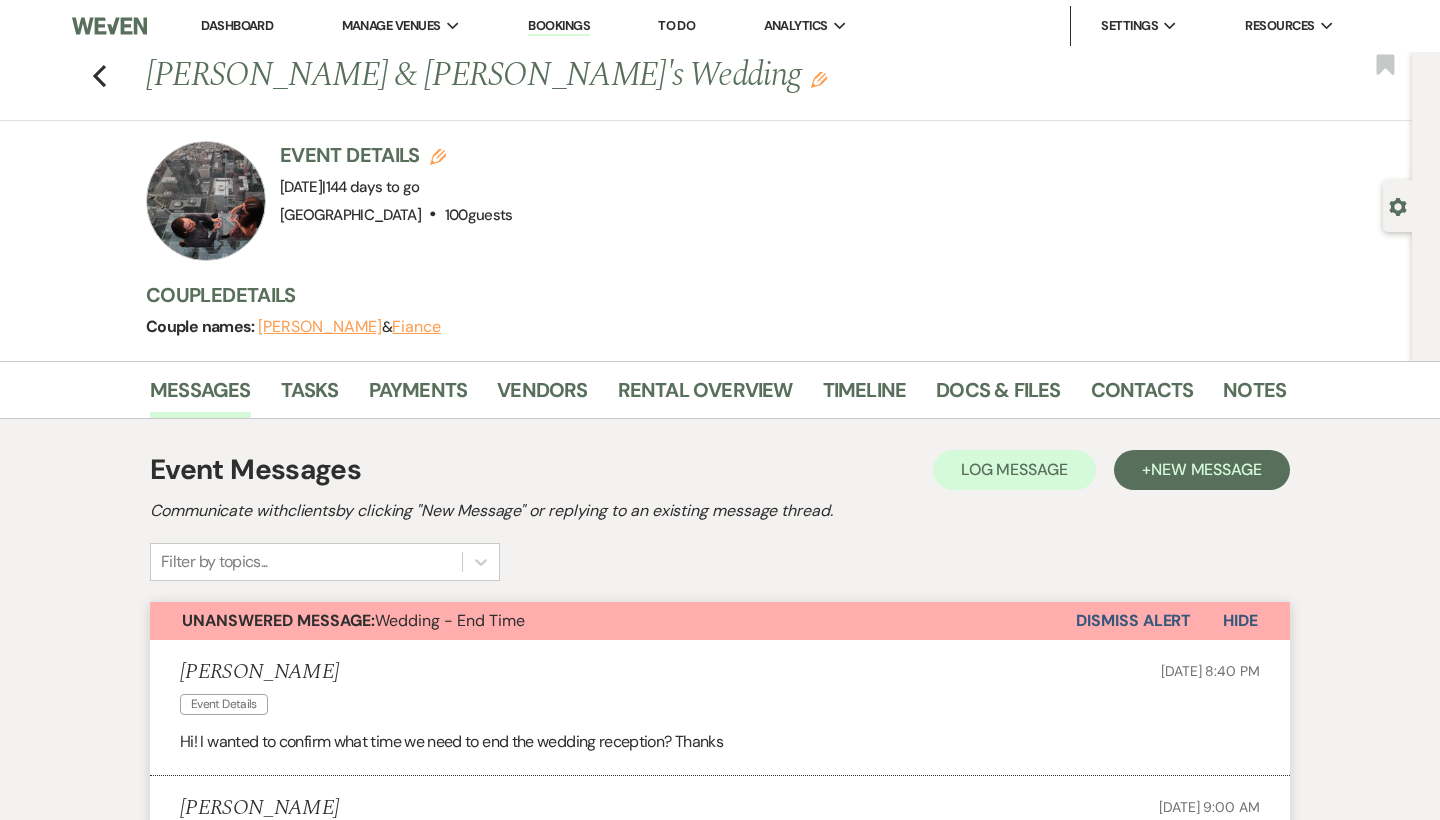 scroll, scrollTop: 0, scrollLeft: 0, axis: both 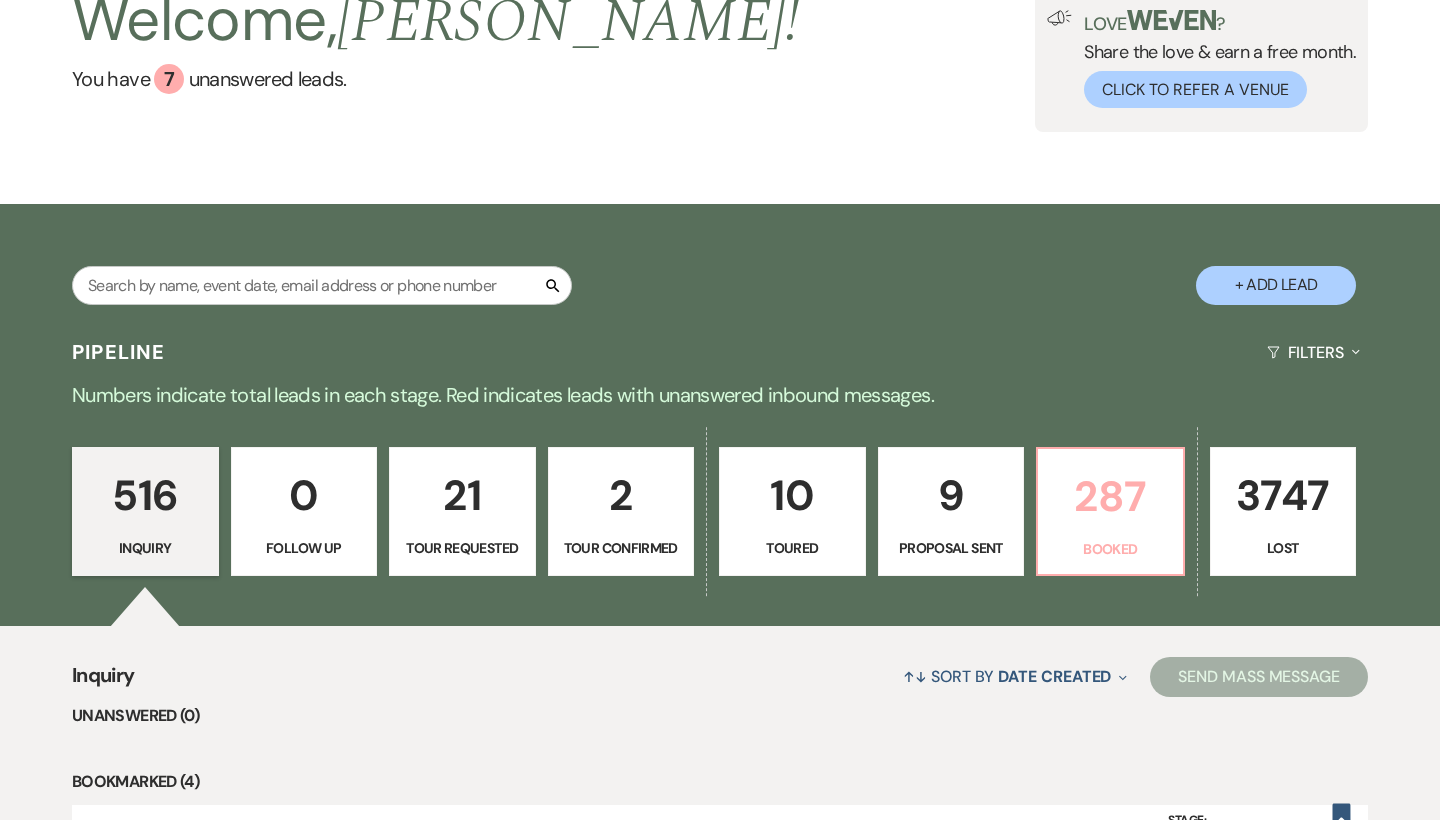 click on "287" at bounding box center [1110, 496] 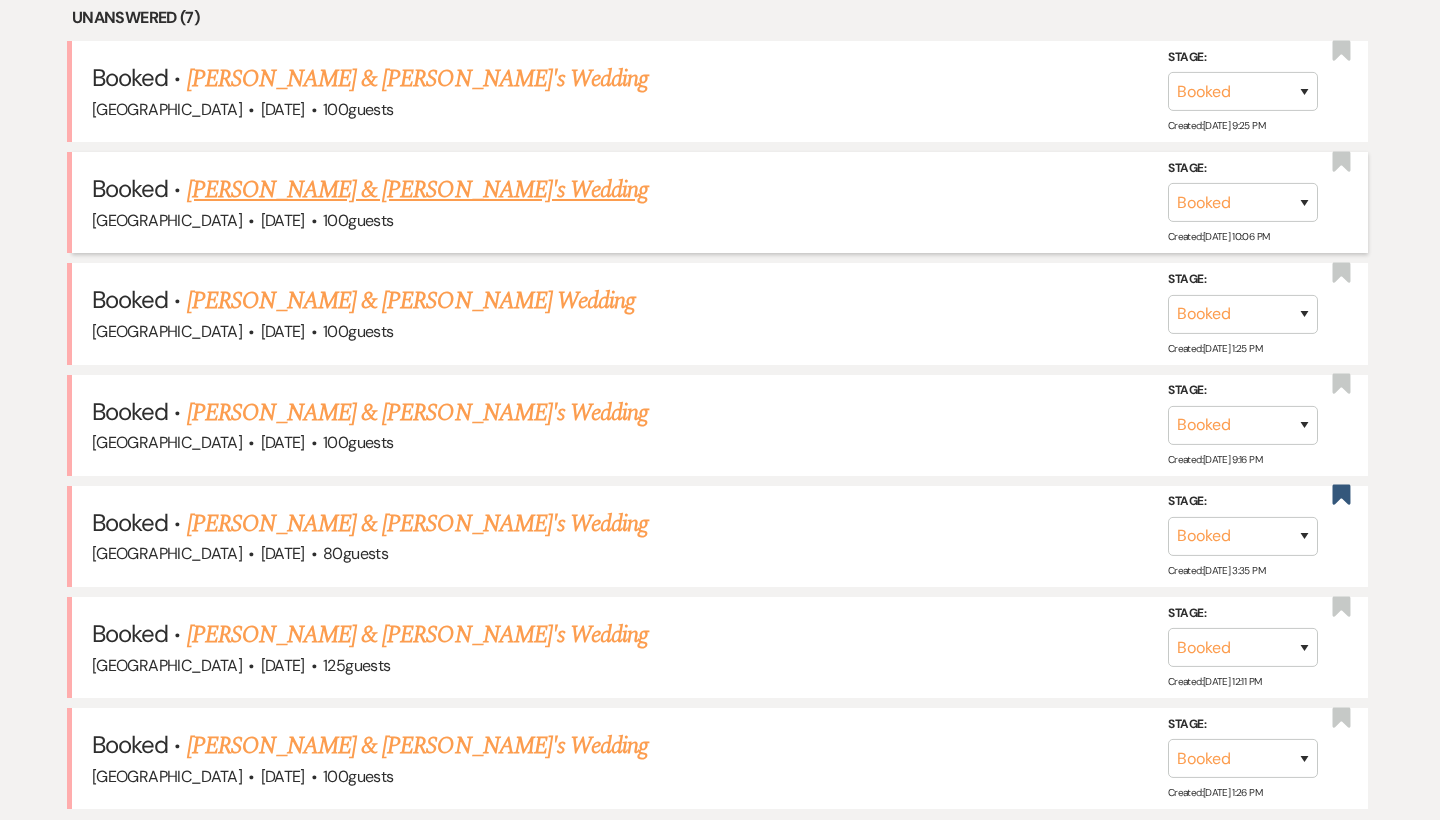 scroll, scrollTop: 845, scrollLeft: 0, axis: vertical 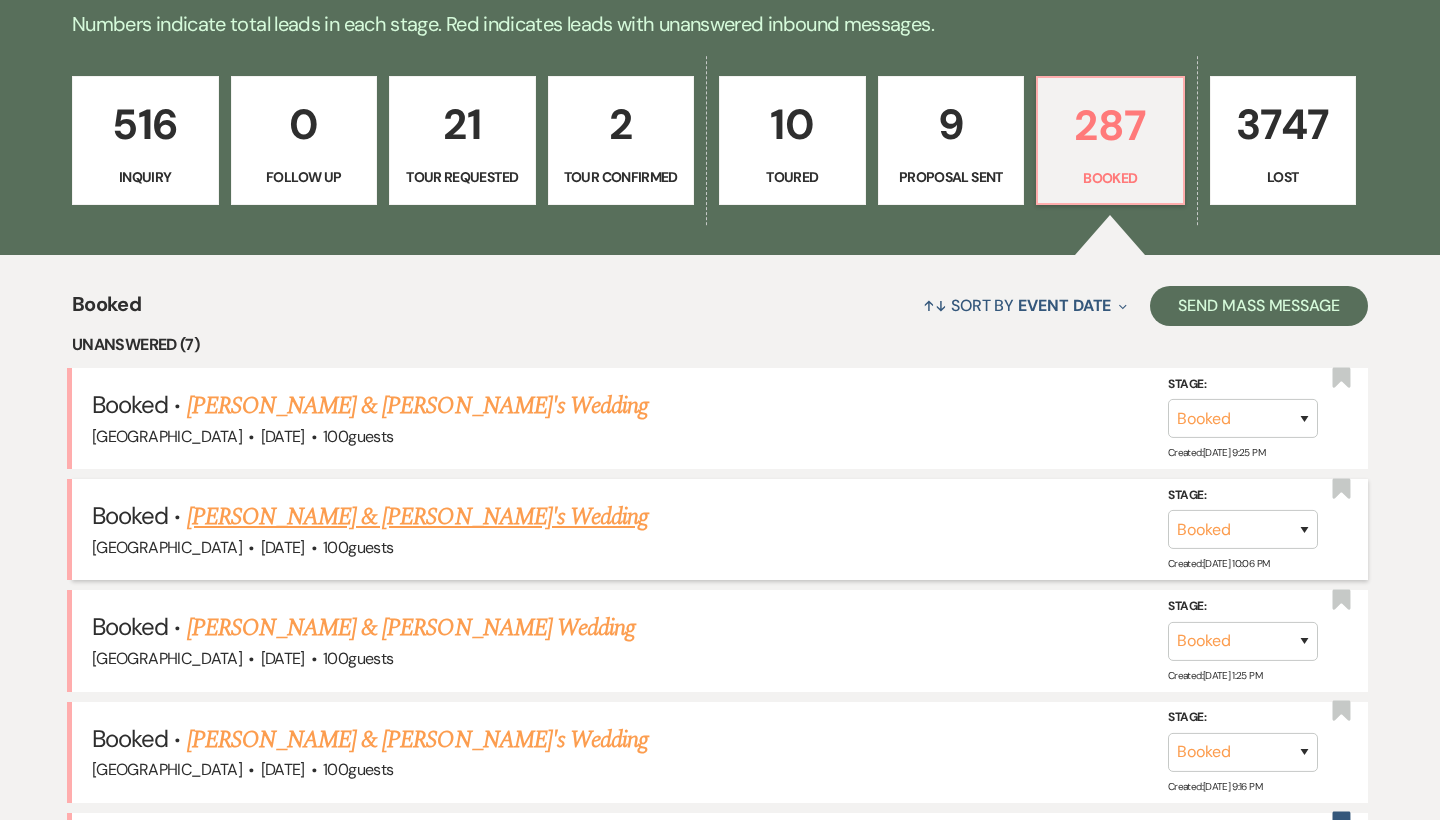 click on "[PERSON_NAME] & [PERSON_NAME]'s Wedding" at bounding box center (418, 517) 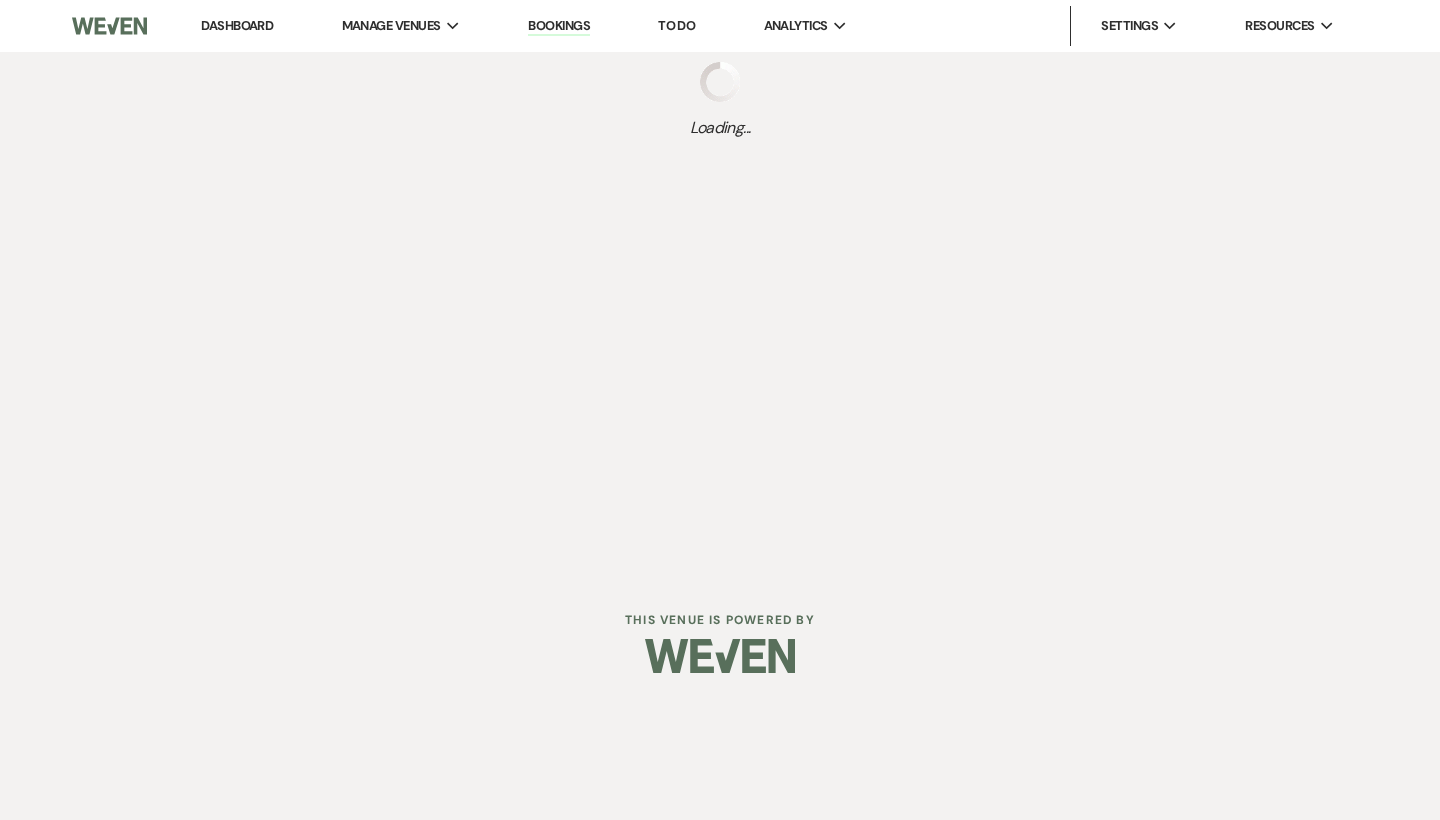 scroll, scrollTop: 0, scrollLeft: 0, axis: both 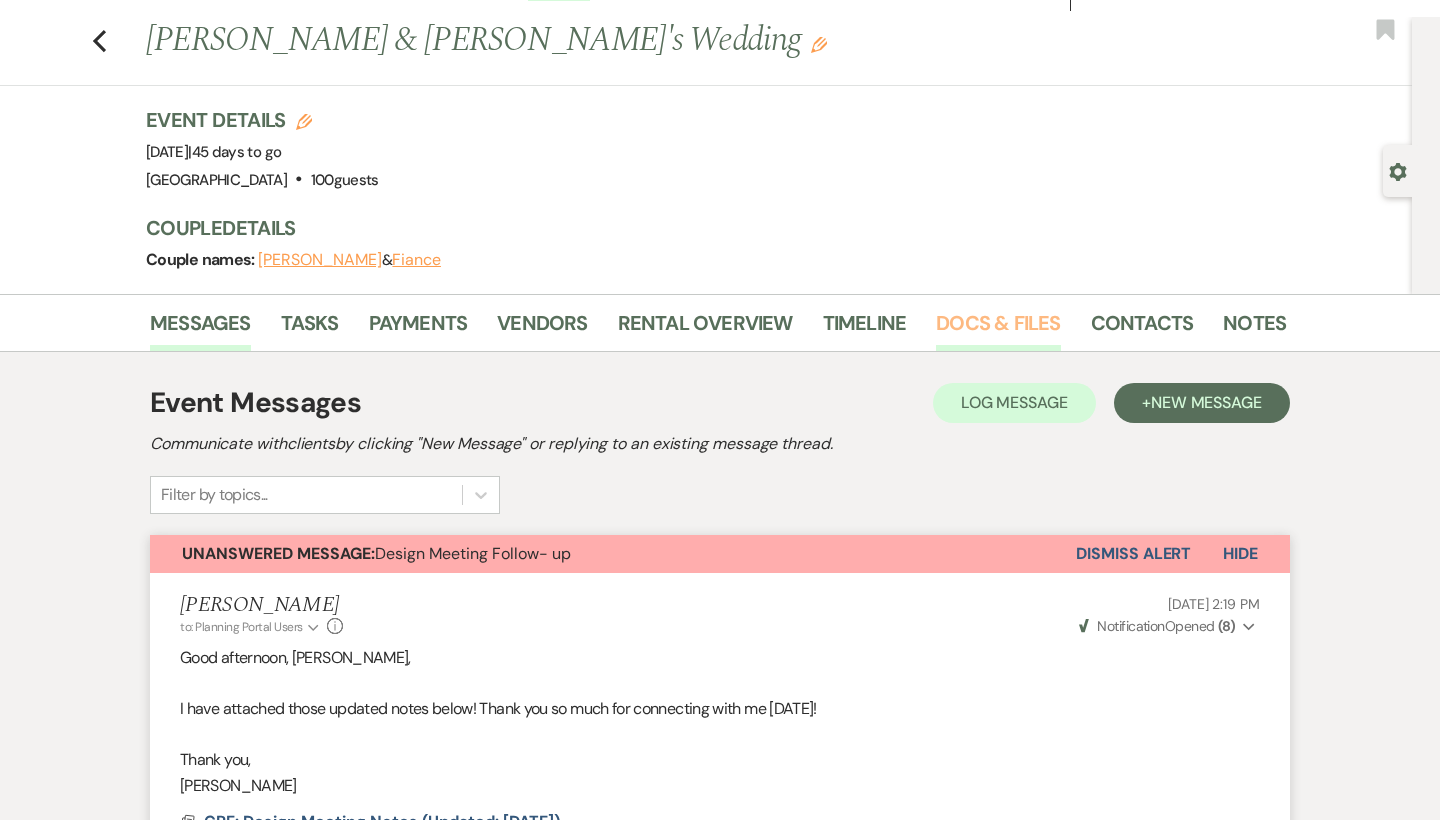 click on "Docs & Files" at bounding box center (998, 329) 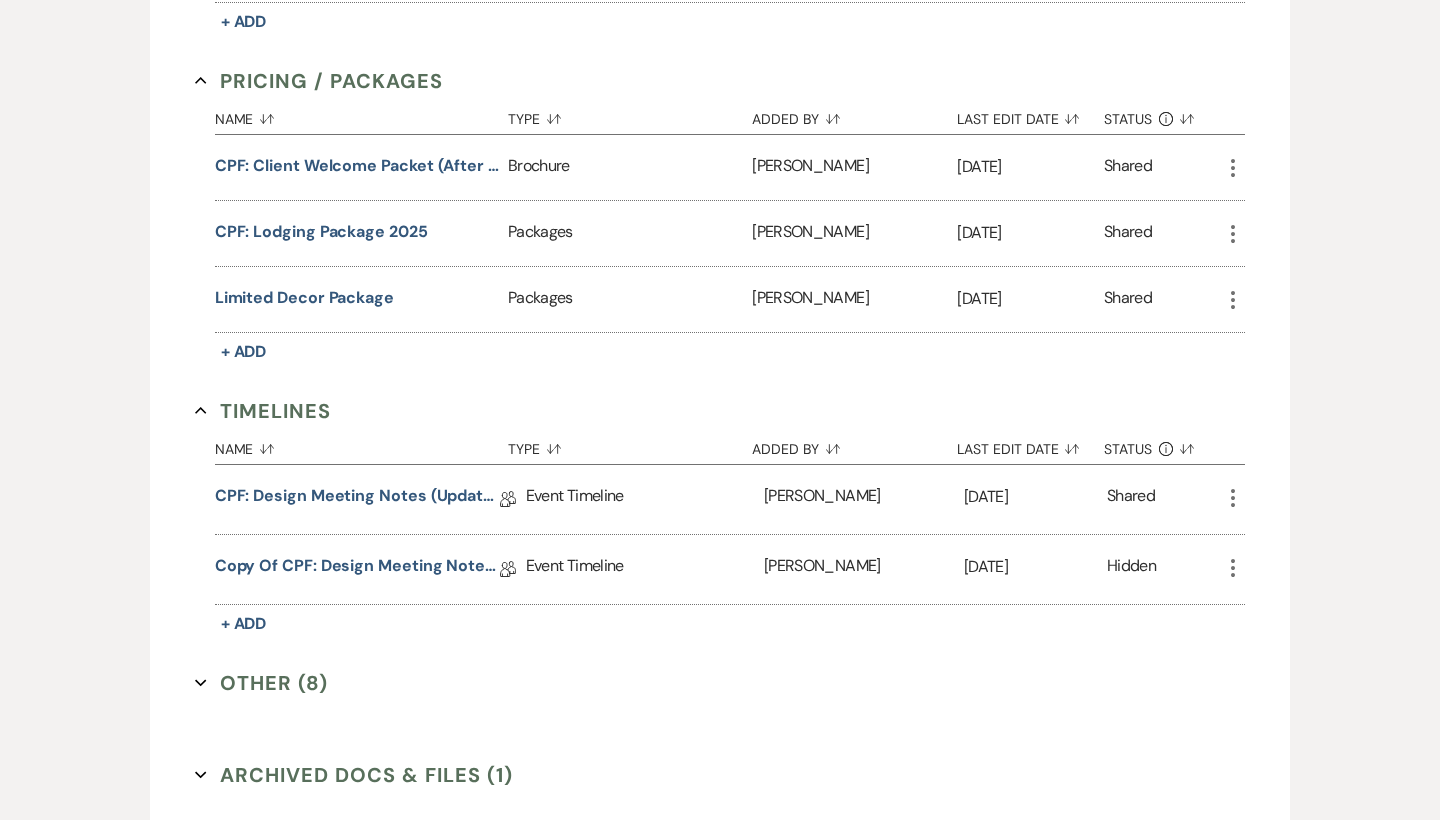 scroll, scrollTop: 1929, scrollLeft: 0, axis: vertical 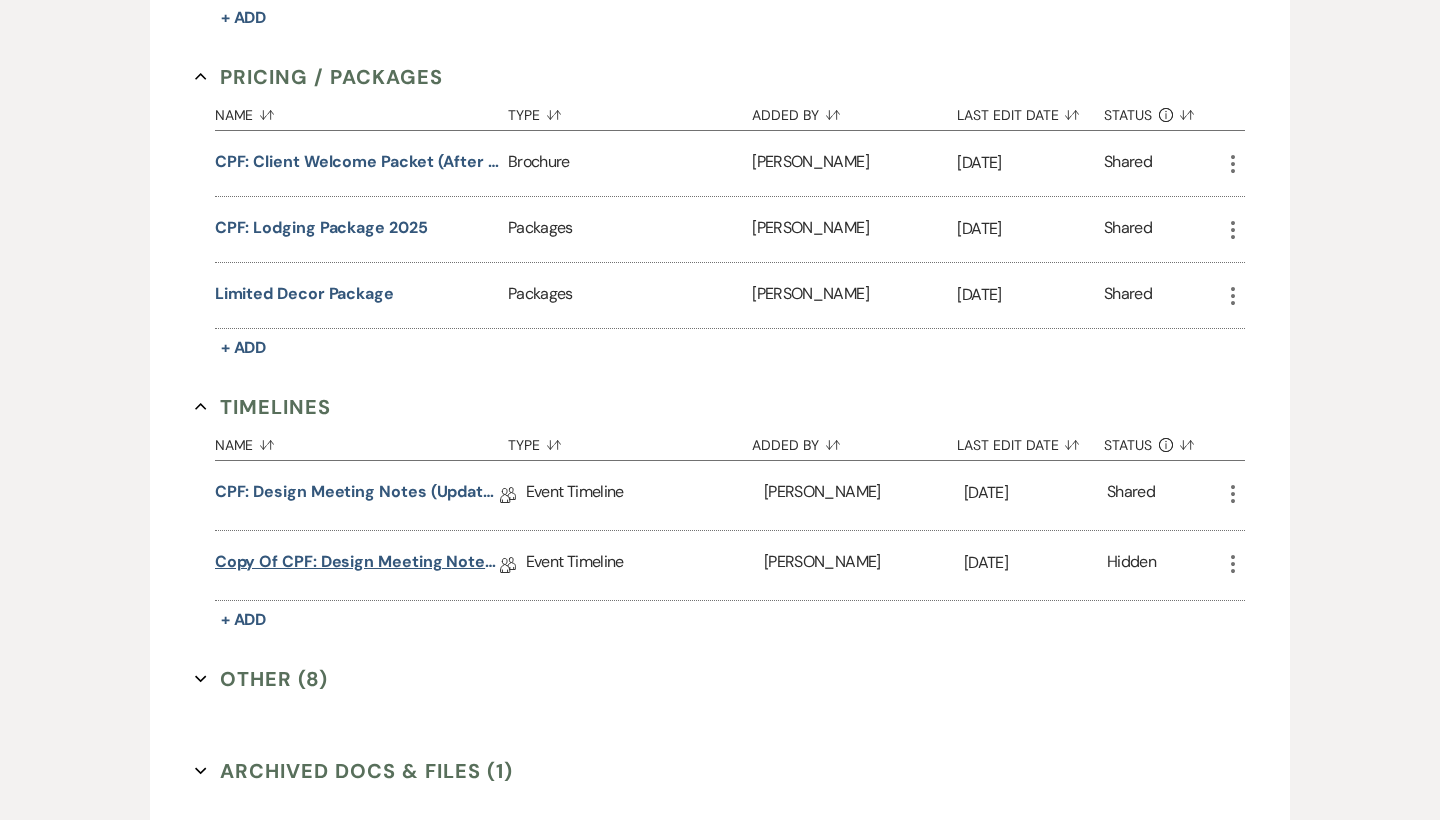 click on "Copy of CPF: Design Meeting Notes (Updated: July 9th , 2025)" at bounding box center [357, 565] 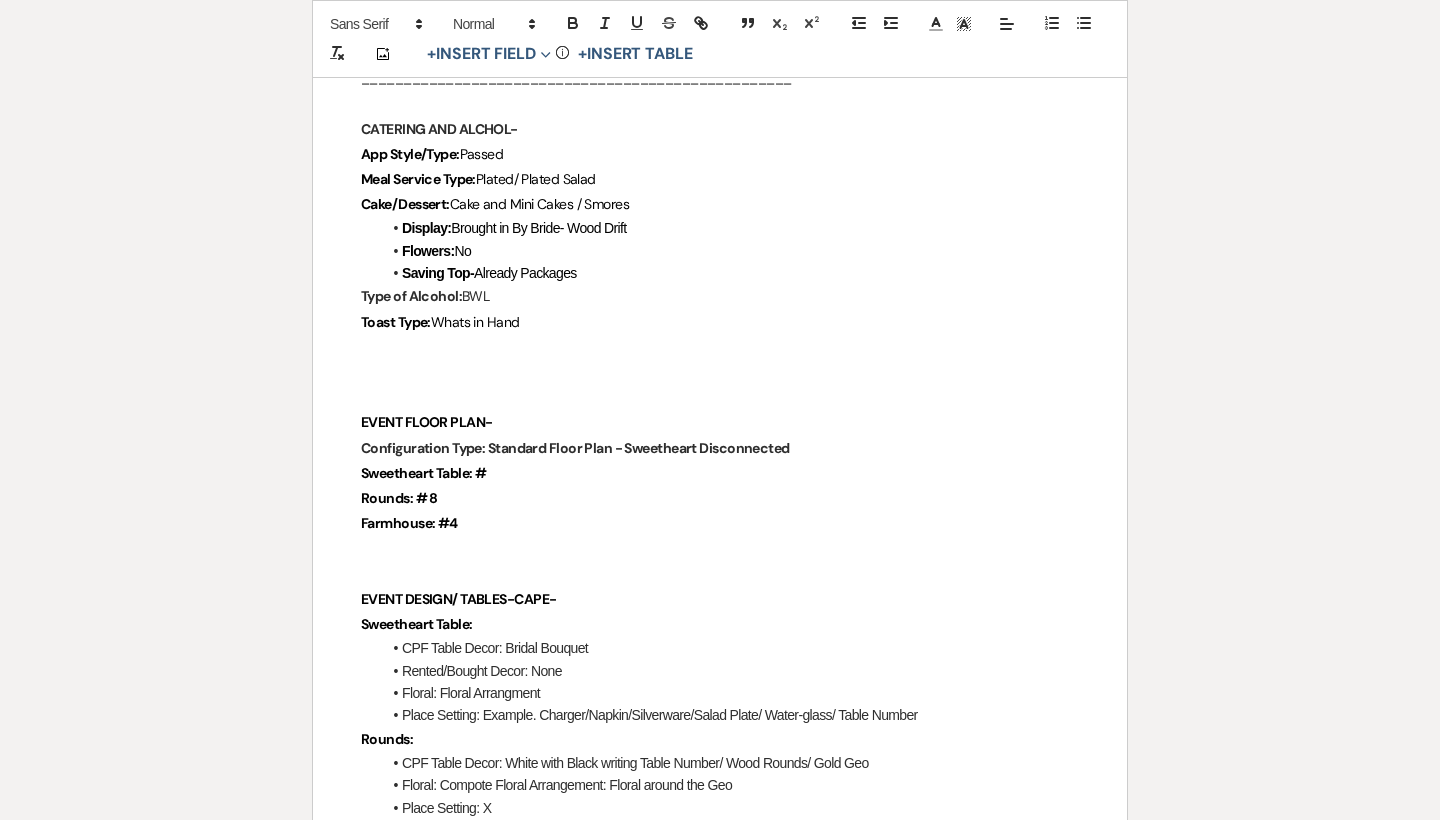 scroll, scrollTop: 1886, scrollLeft: 0, axis: vertical 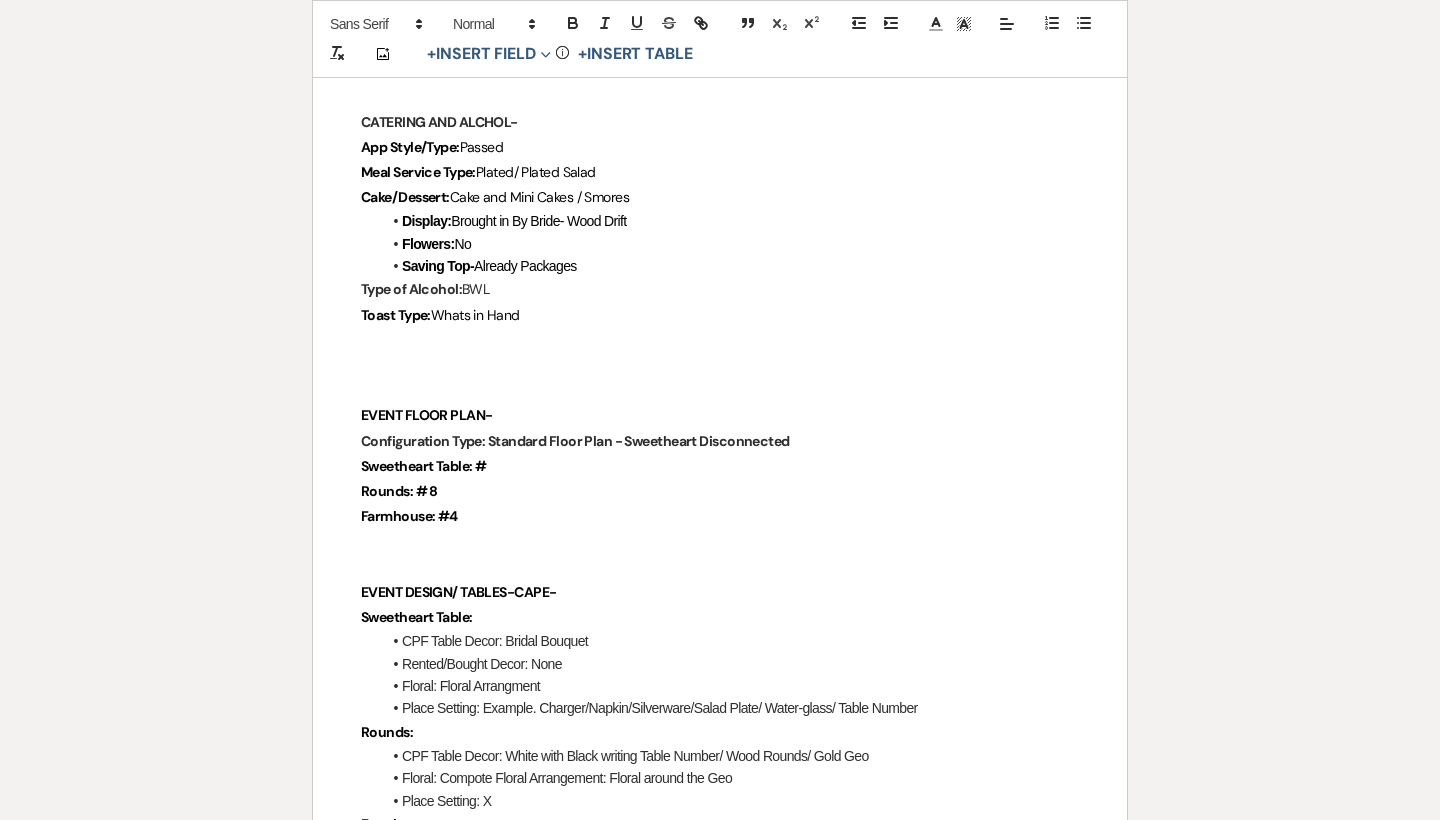 click on "Rounds: # 8" at bounding box center [720, 491] 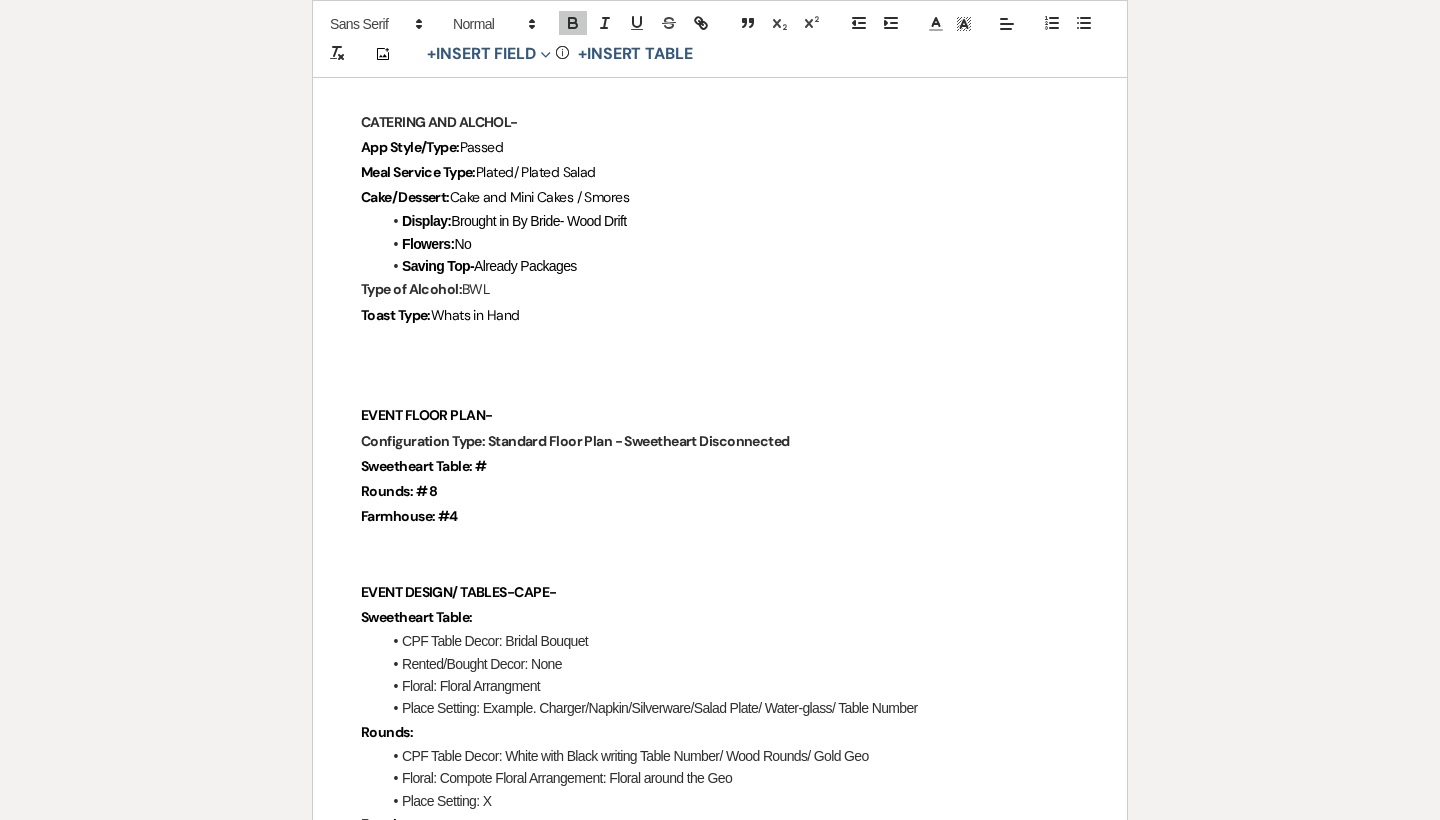 click on "Sweetheart Table: #" at bounding box center (720, 466) 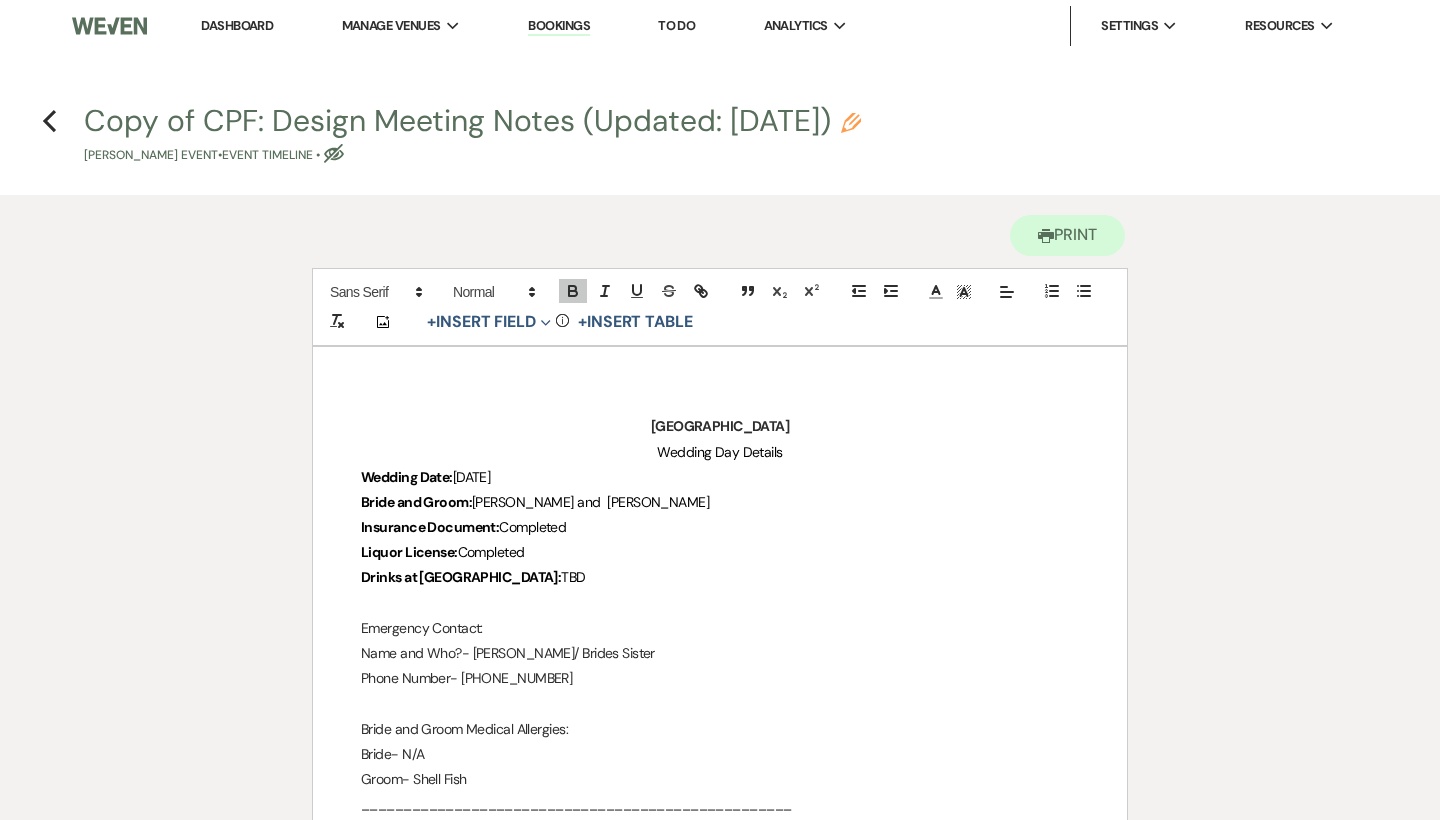 scroll, scrollTop: 0, scrollLeft: 0, axis: both 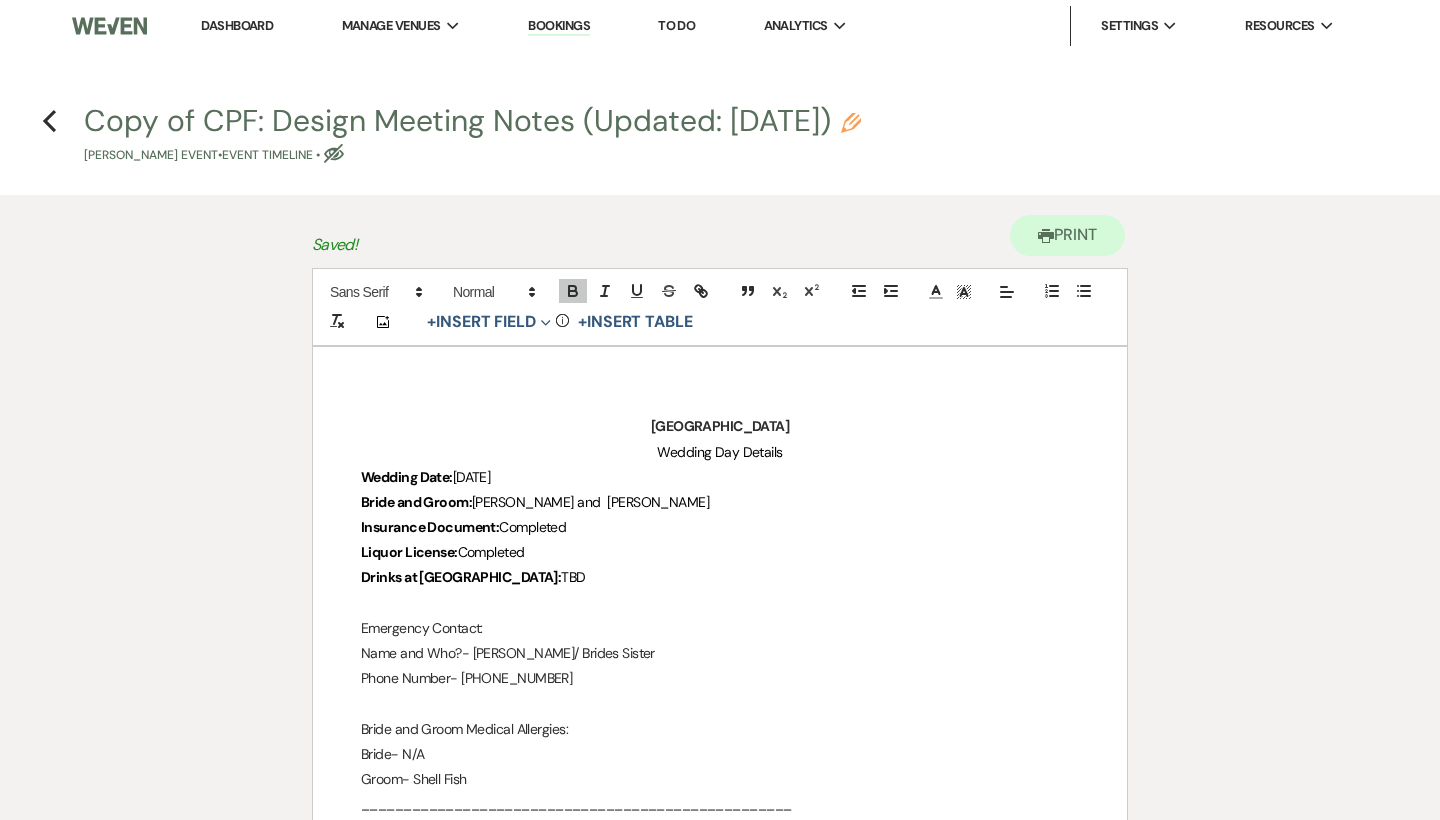 click on "Pencil" 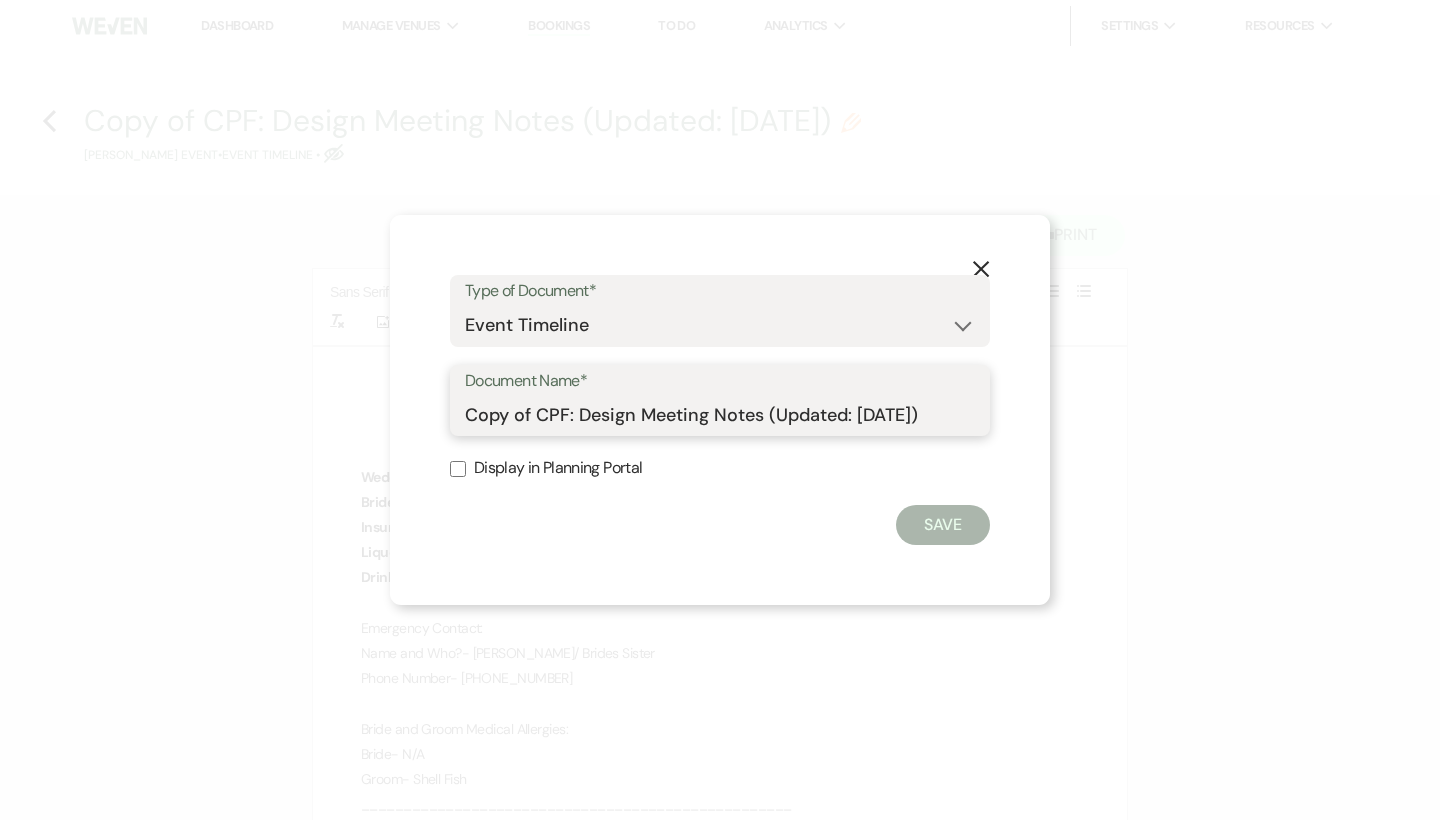drag, startPoint x: 531, startPoint y: 415, endPoint x: 431, endPoint y: 413, distance: 100.02 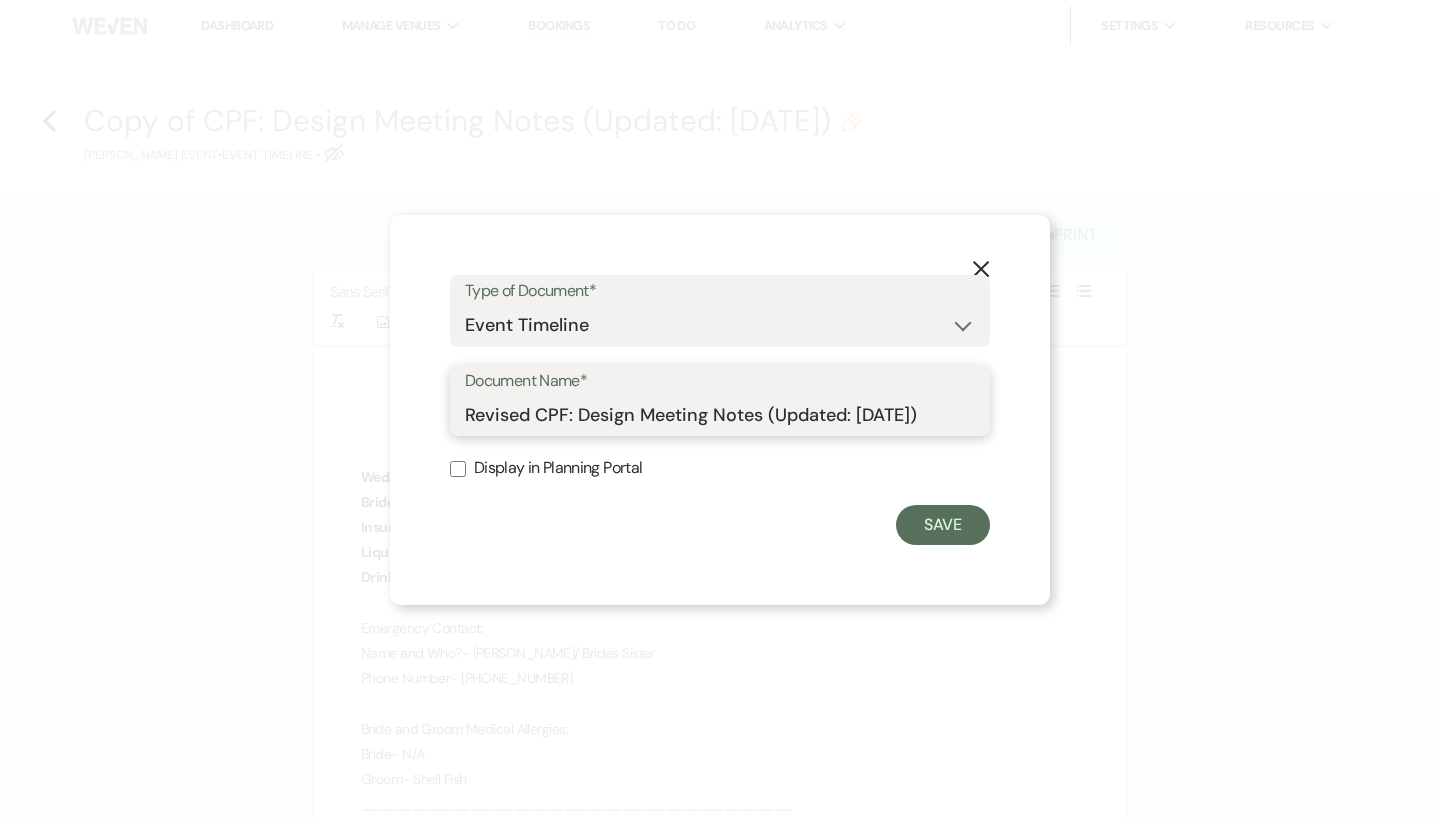 drag, startPoint x: 431, startPoint y: 413, endPoint x: 907, endPoint y: 412, distance: 476.00104 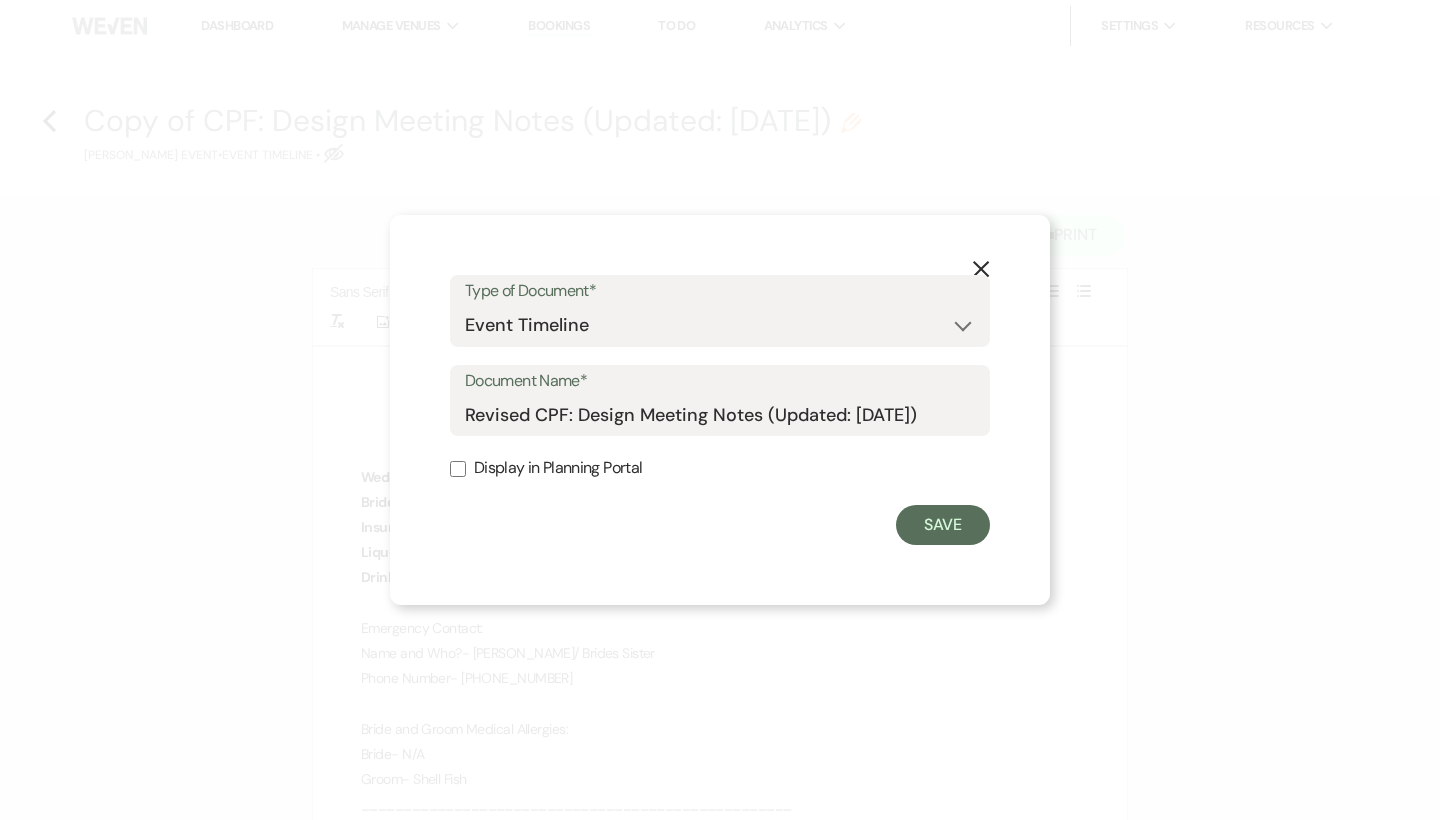 click on "Display in Planning Portal" at bounding box center [720, 468] 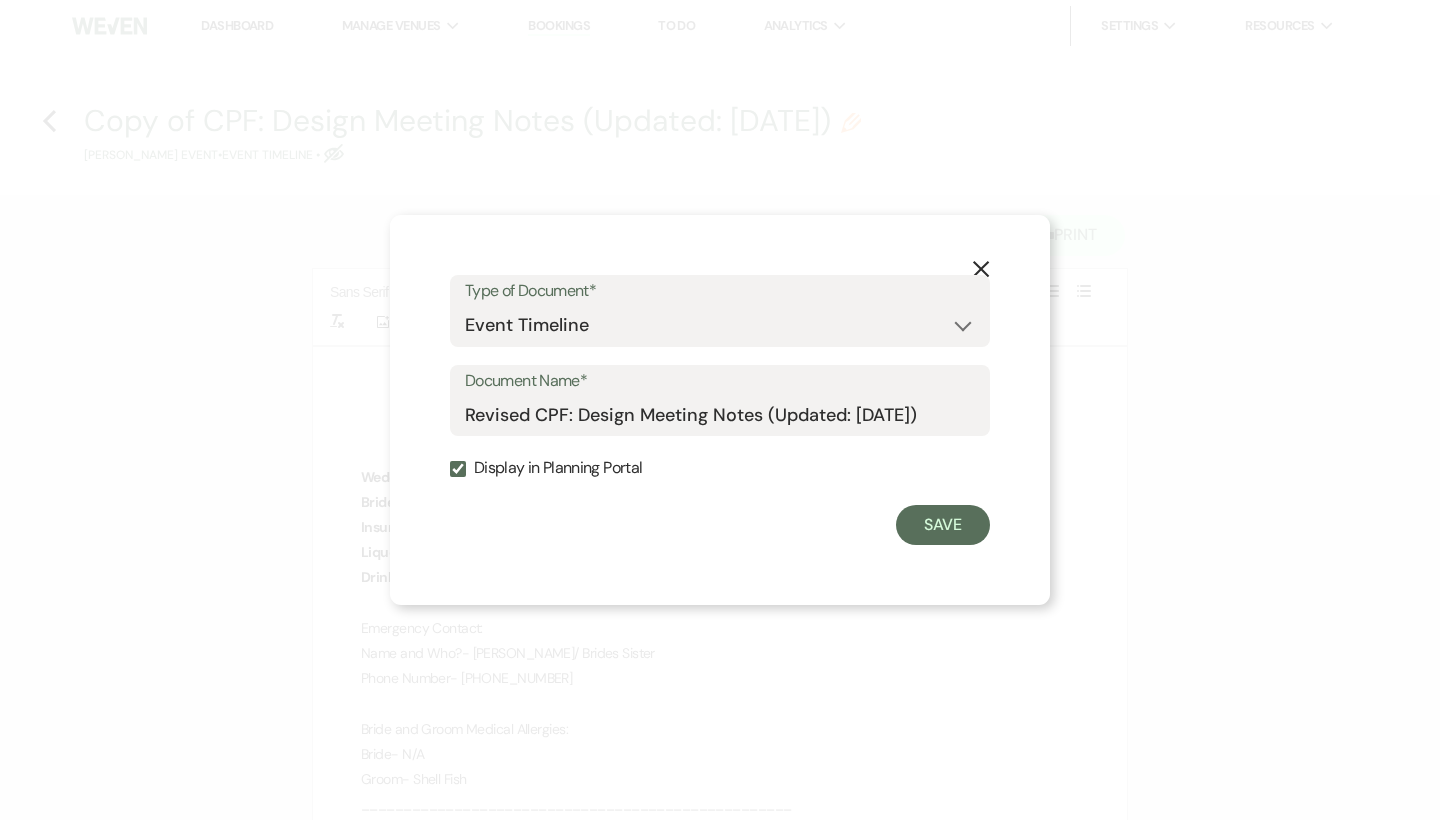 checkbox on "true" 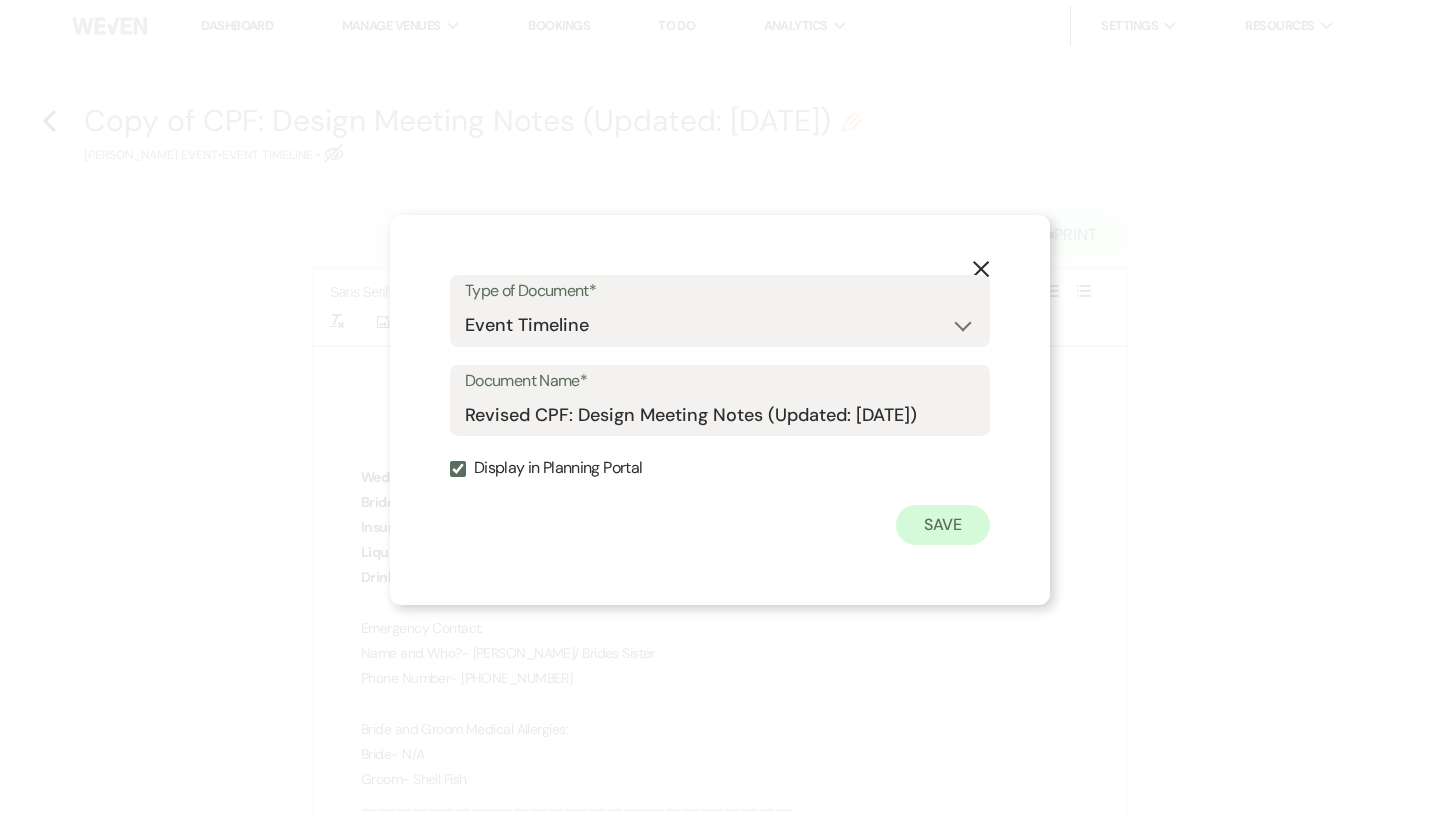 click on "Save" at bounding box center [943, 525] 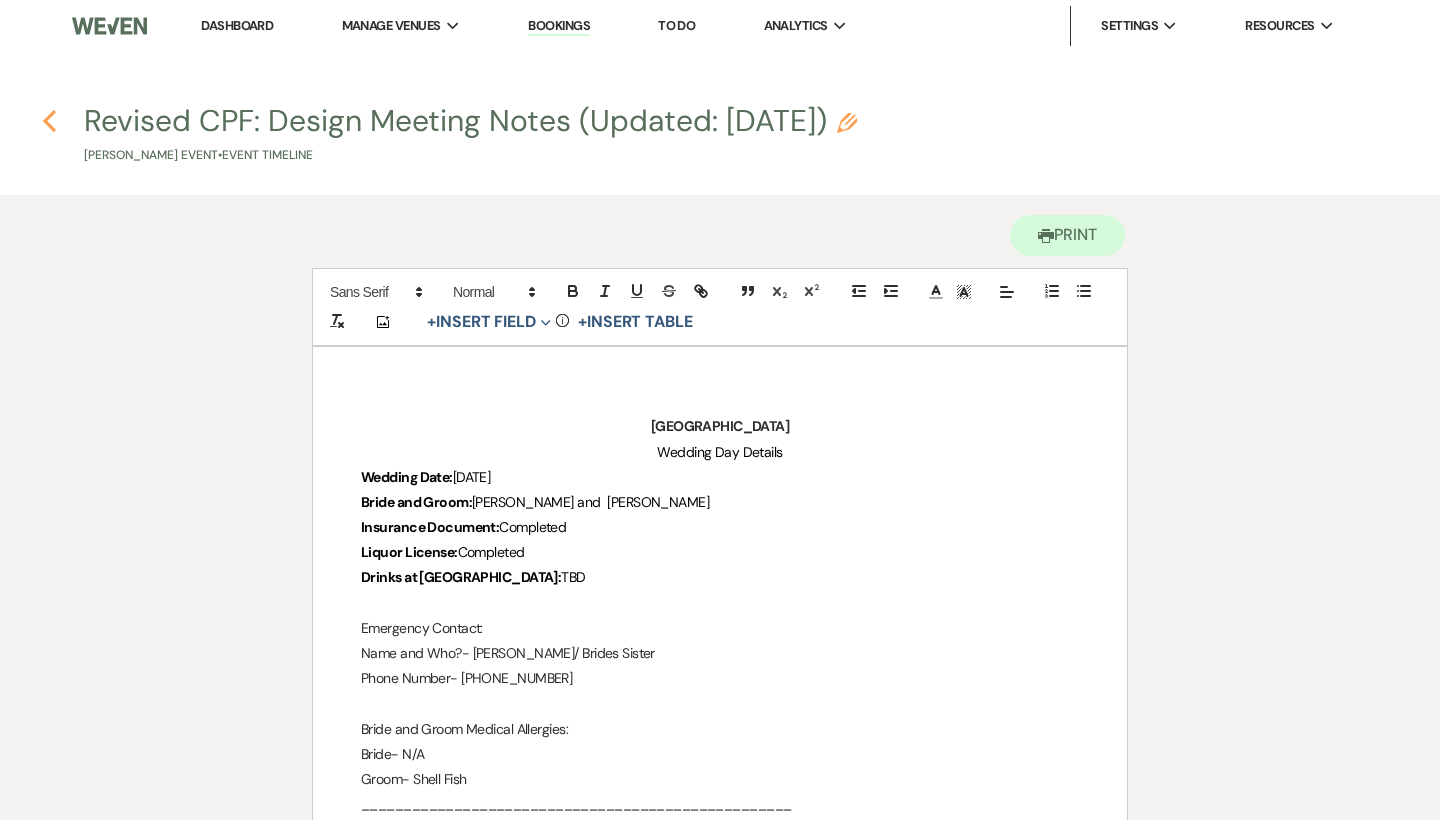 click 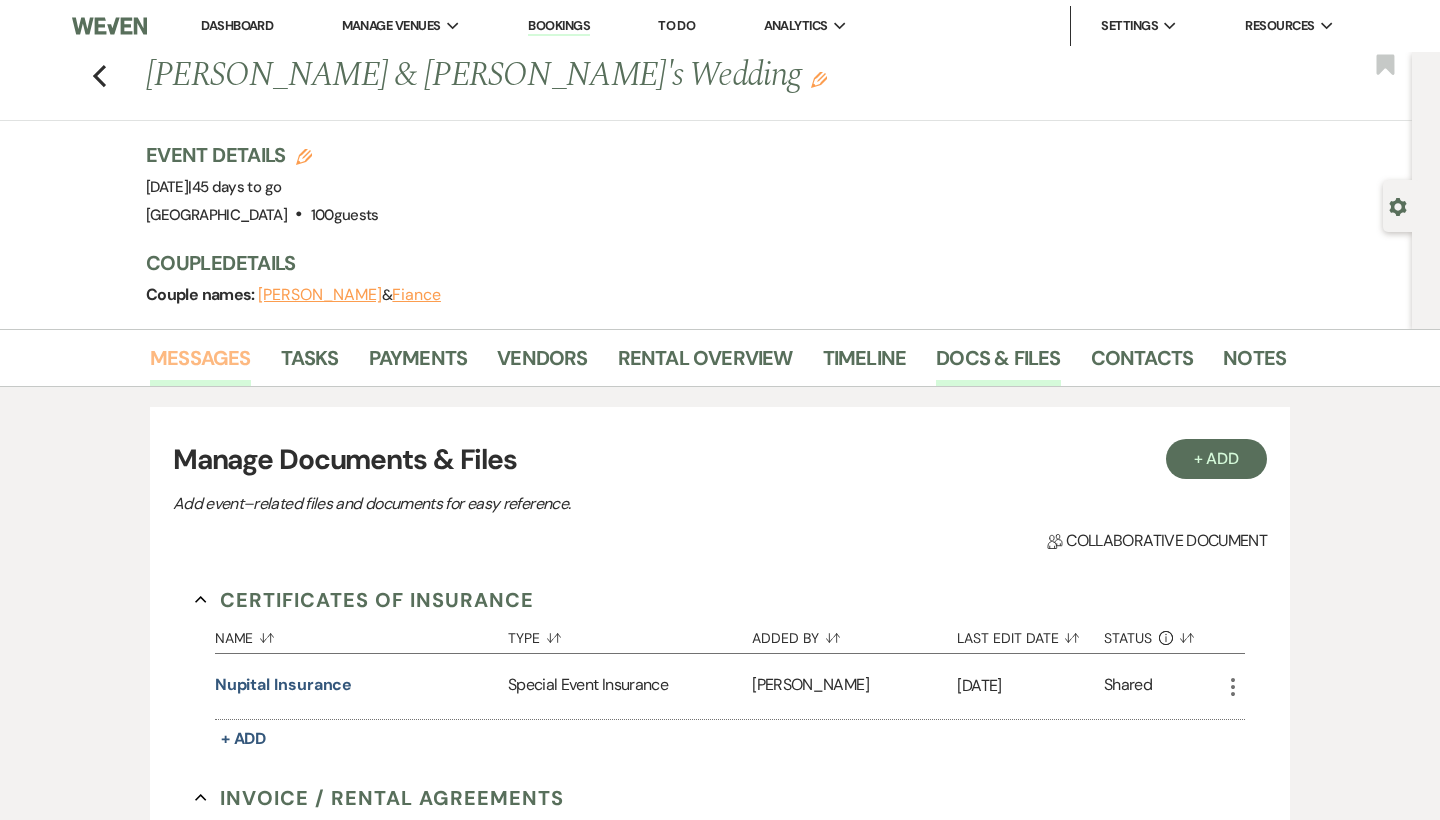 scroll, scrollTop: 0, scrollLeft: 0, axis: both 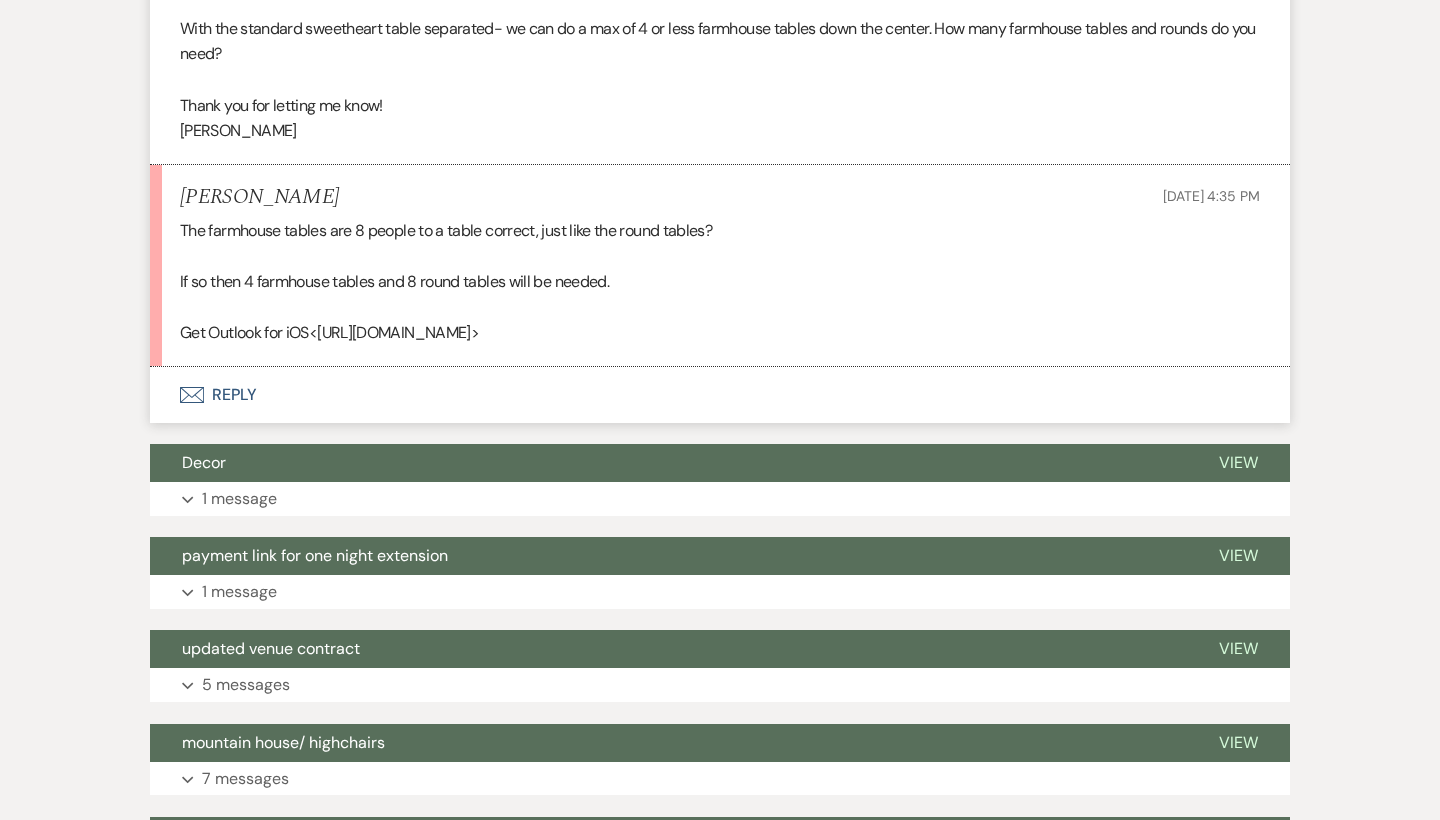 click on "Envelope" 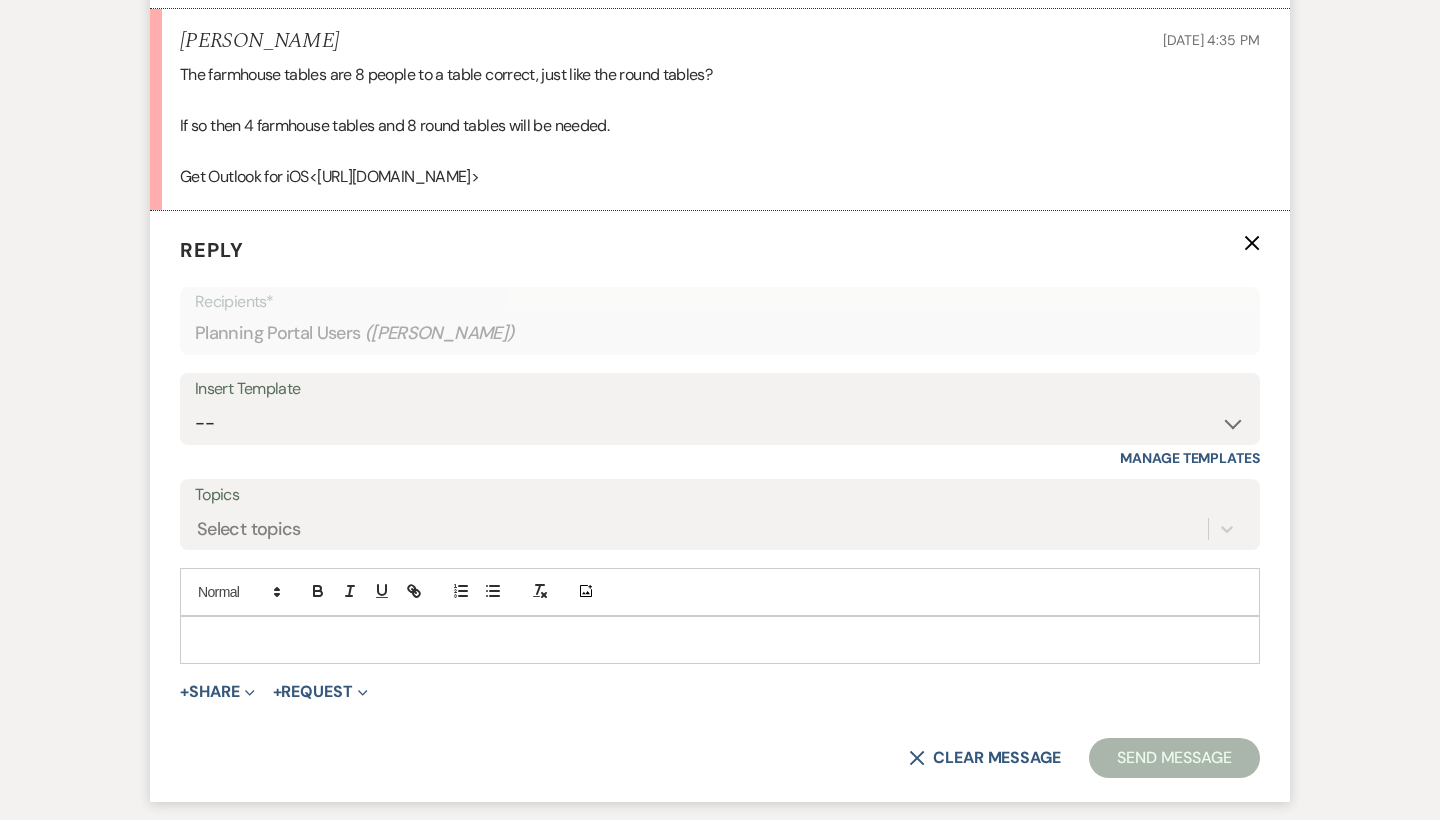 scroll, scrollTop: 1494, scrollLeft: 0, axis: vertical 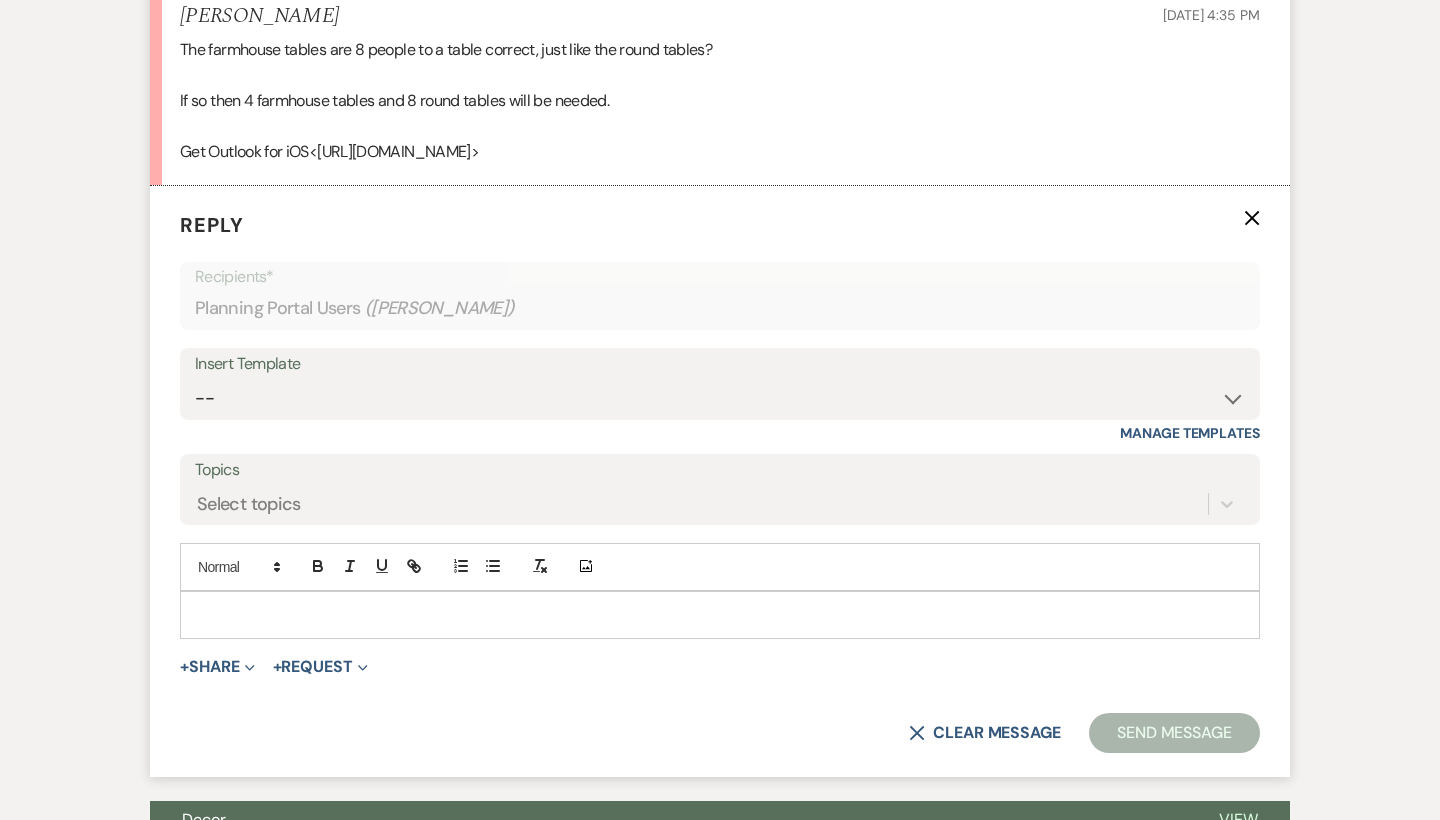click at bounding box center [720, 615] 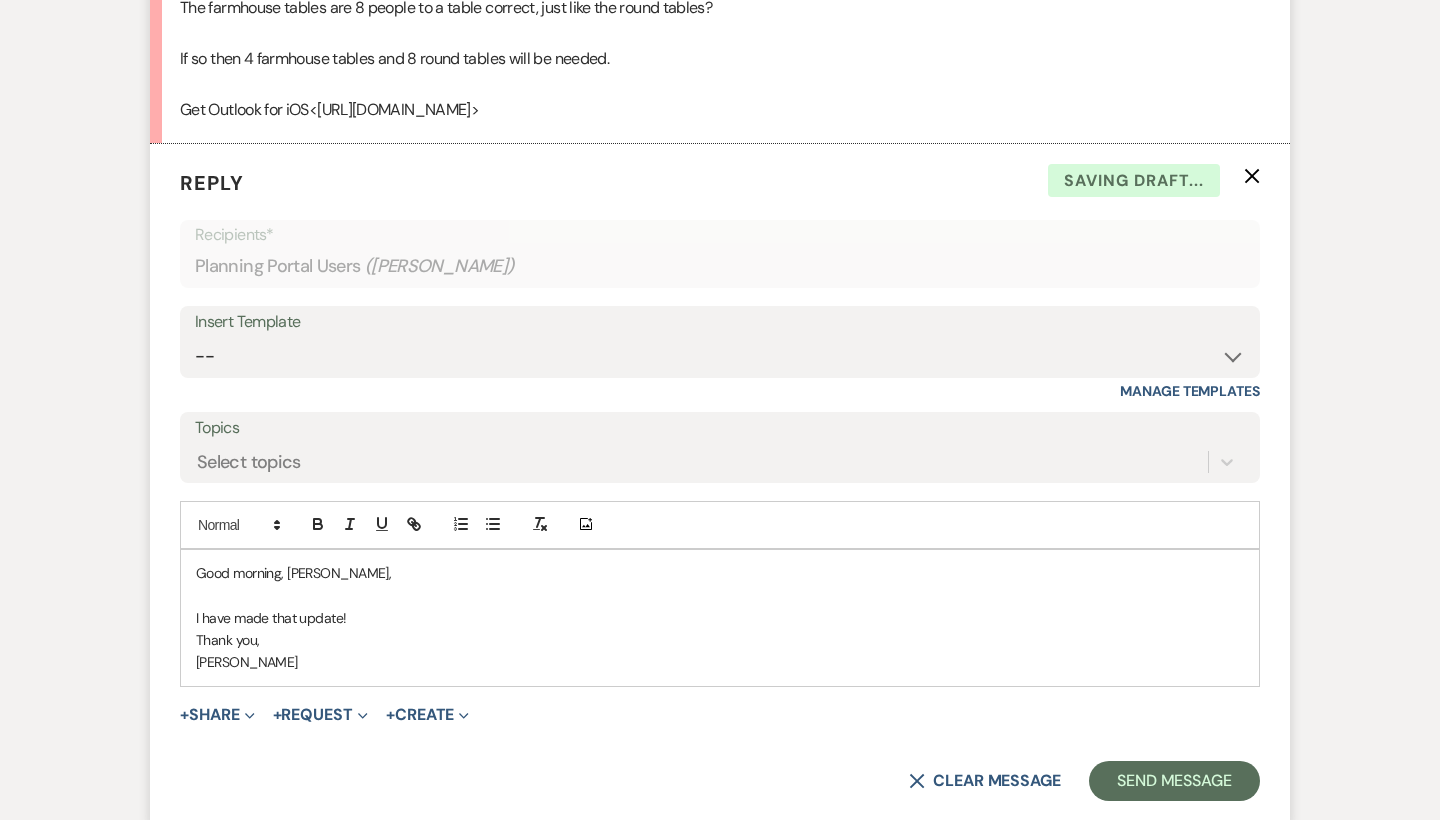scroll, scrollTop: 1628, scrollLeft: 0, axis: vertical 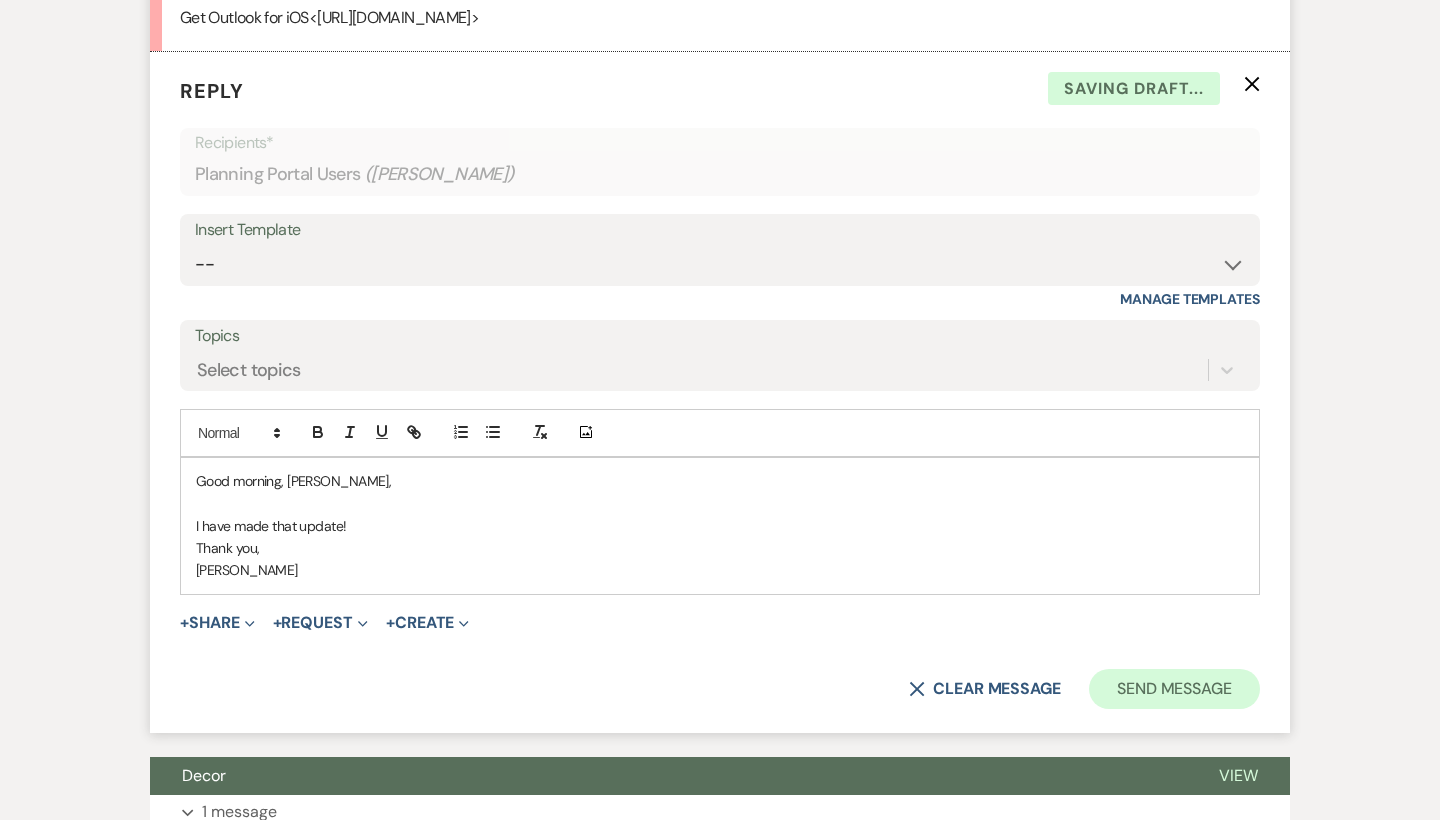 click on "Send Message" at bounding box center [1174, 689] 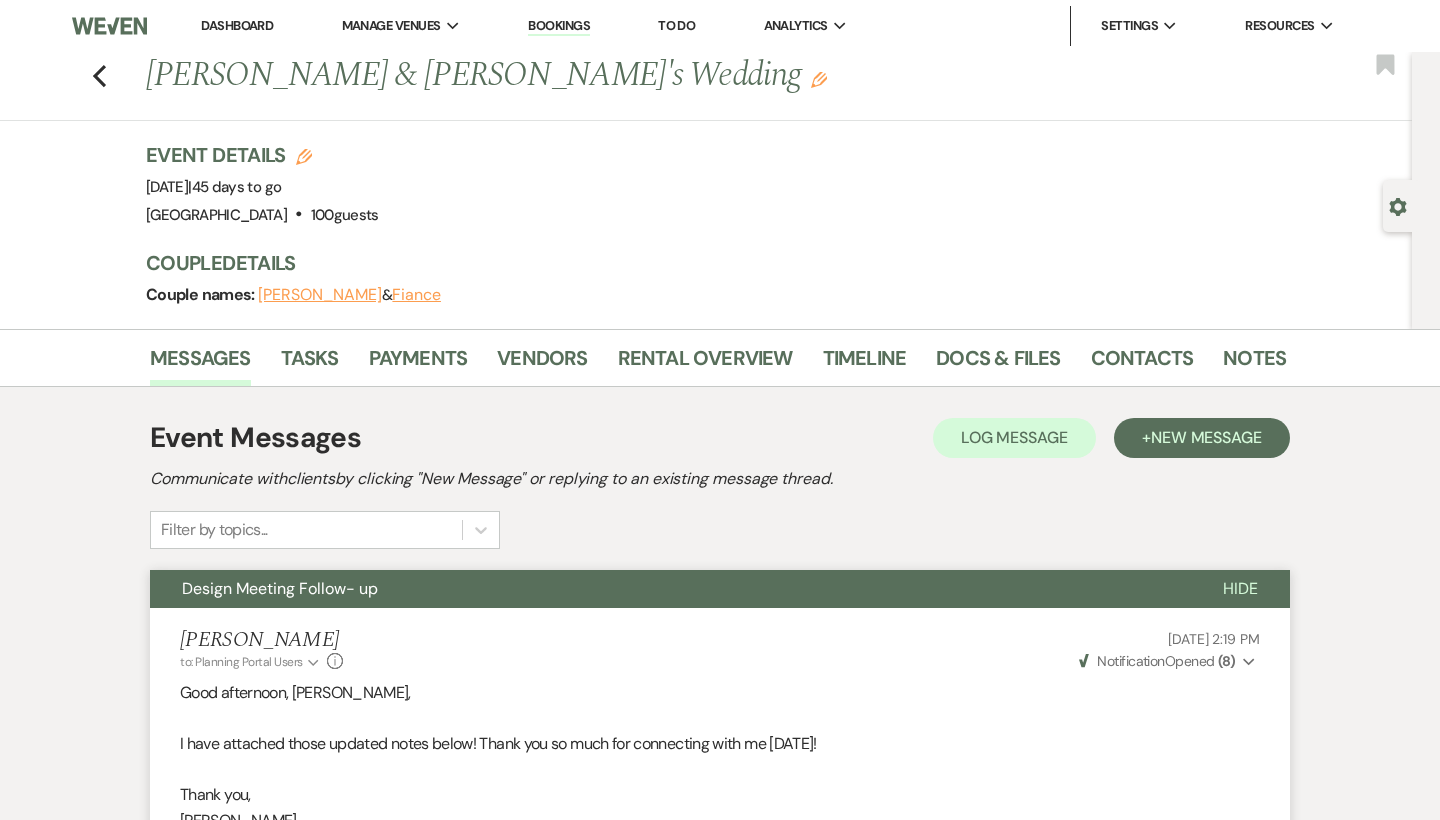 scroll, scrollTop: 0, scrollLeft: 0, axis: both 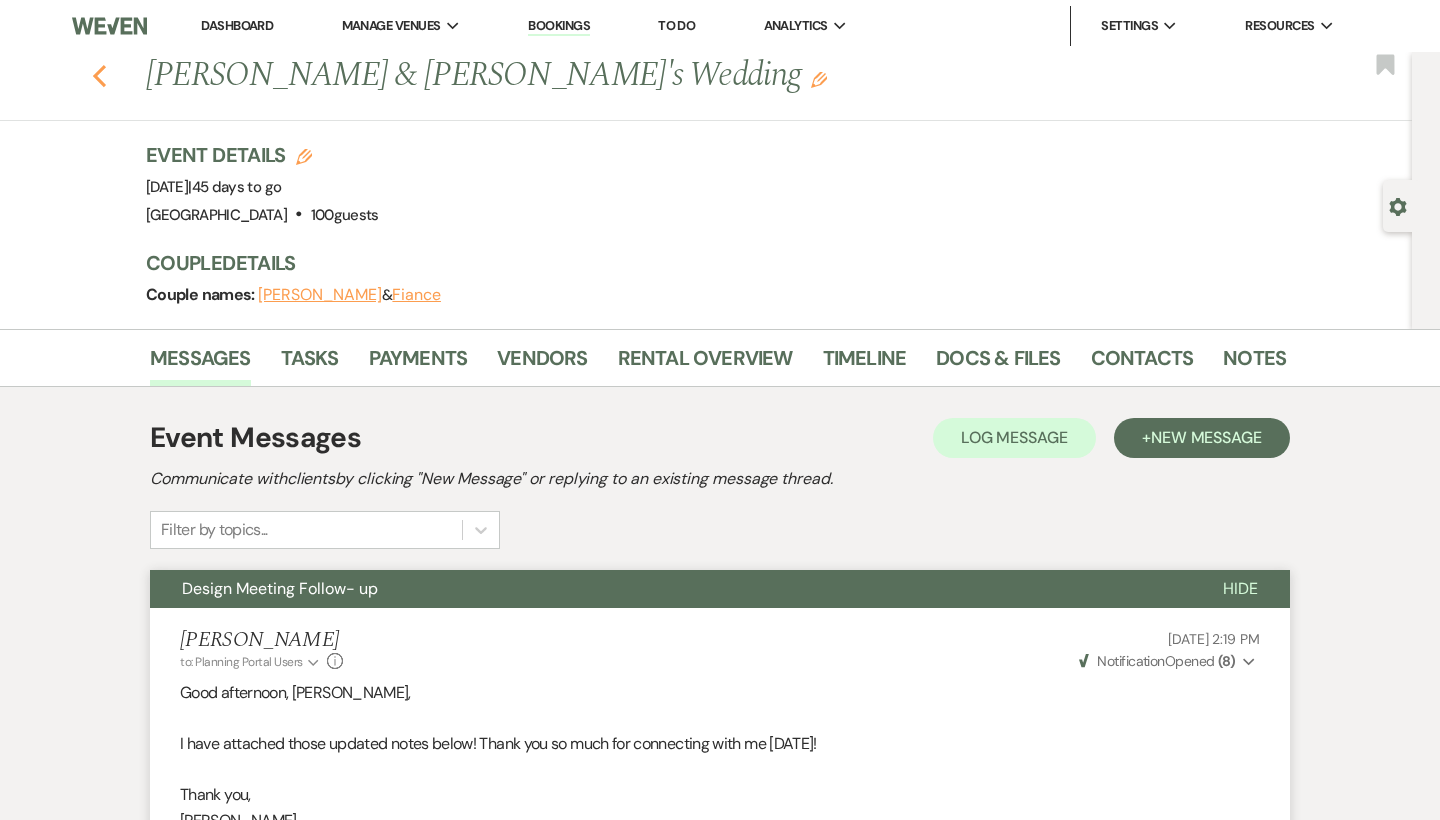 click on "Previous" 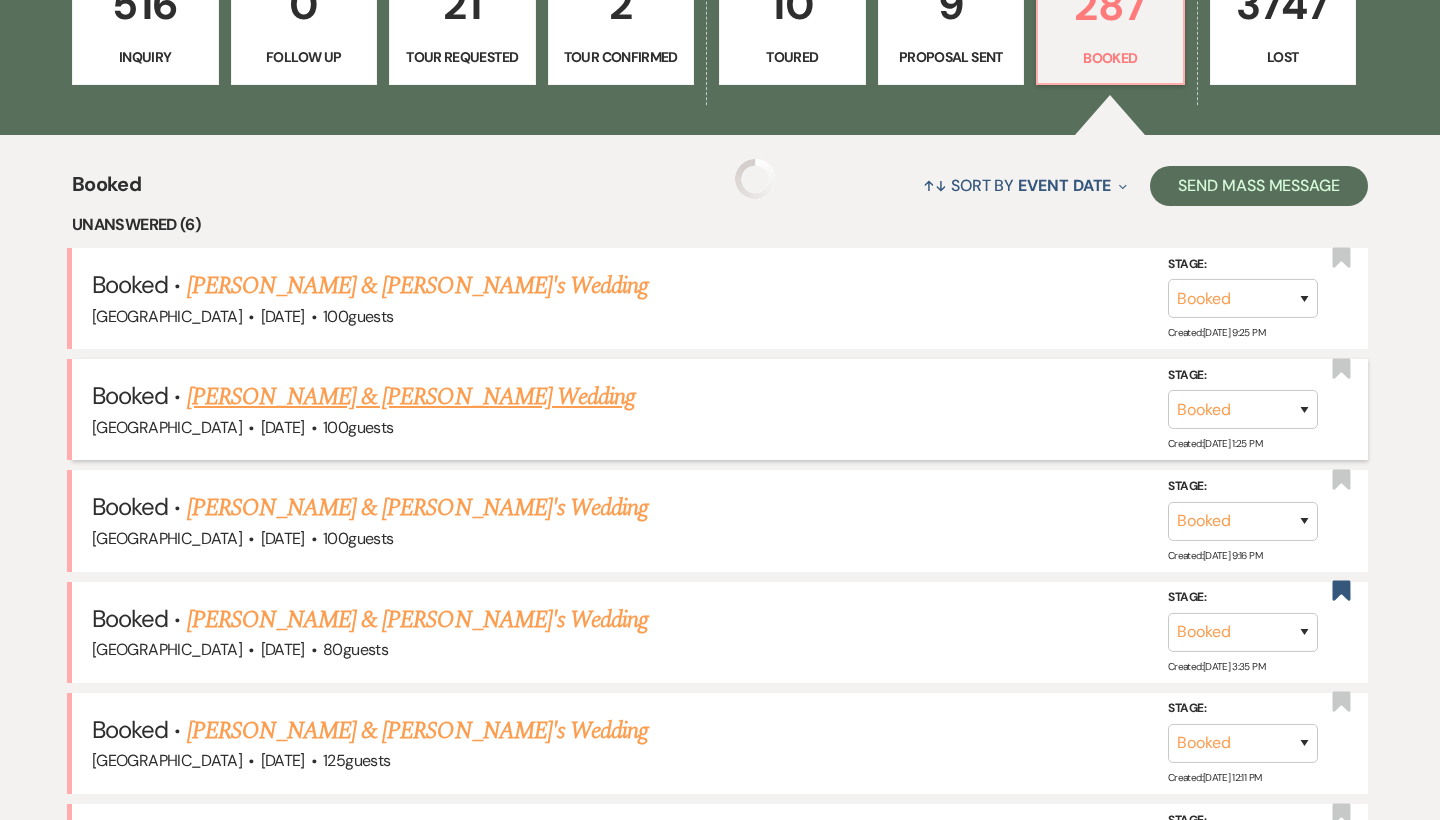 scroll, scrollTop: 671, scrollLeft: 0, axis: vertical 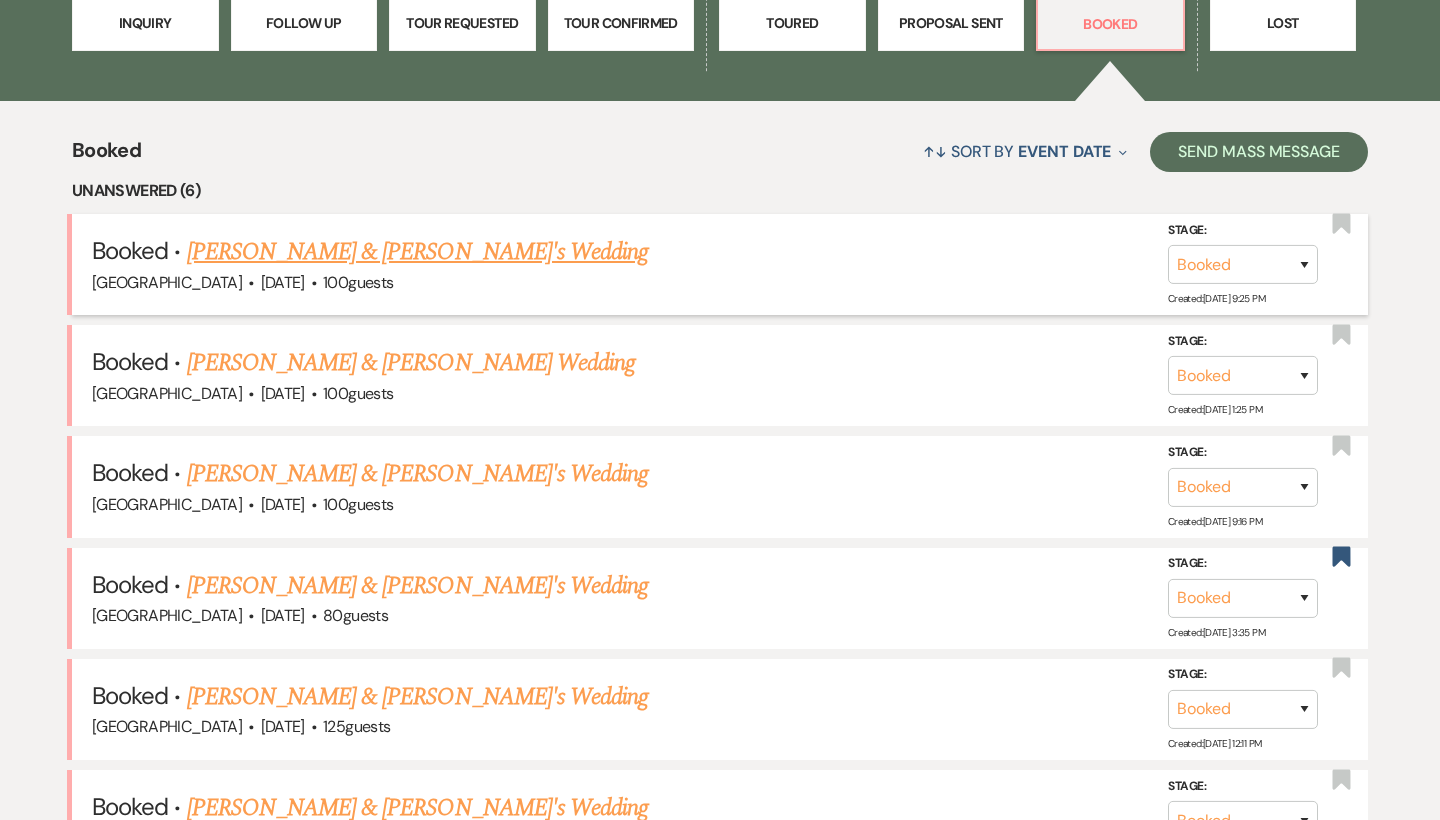 click on "[PERSON_NAME] & [PERSON_NAME]'s Wedding" at bounding box center [418, 252] 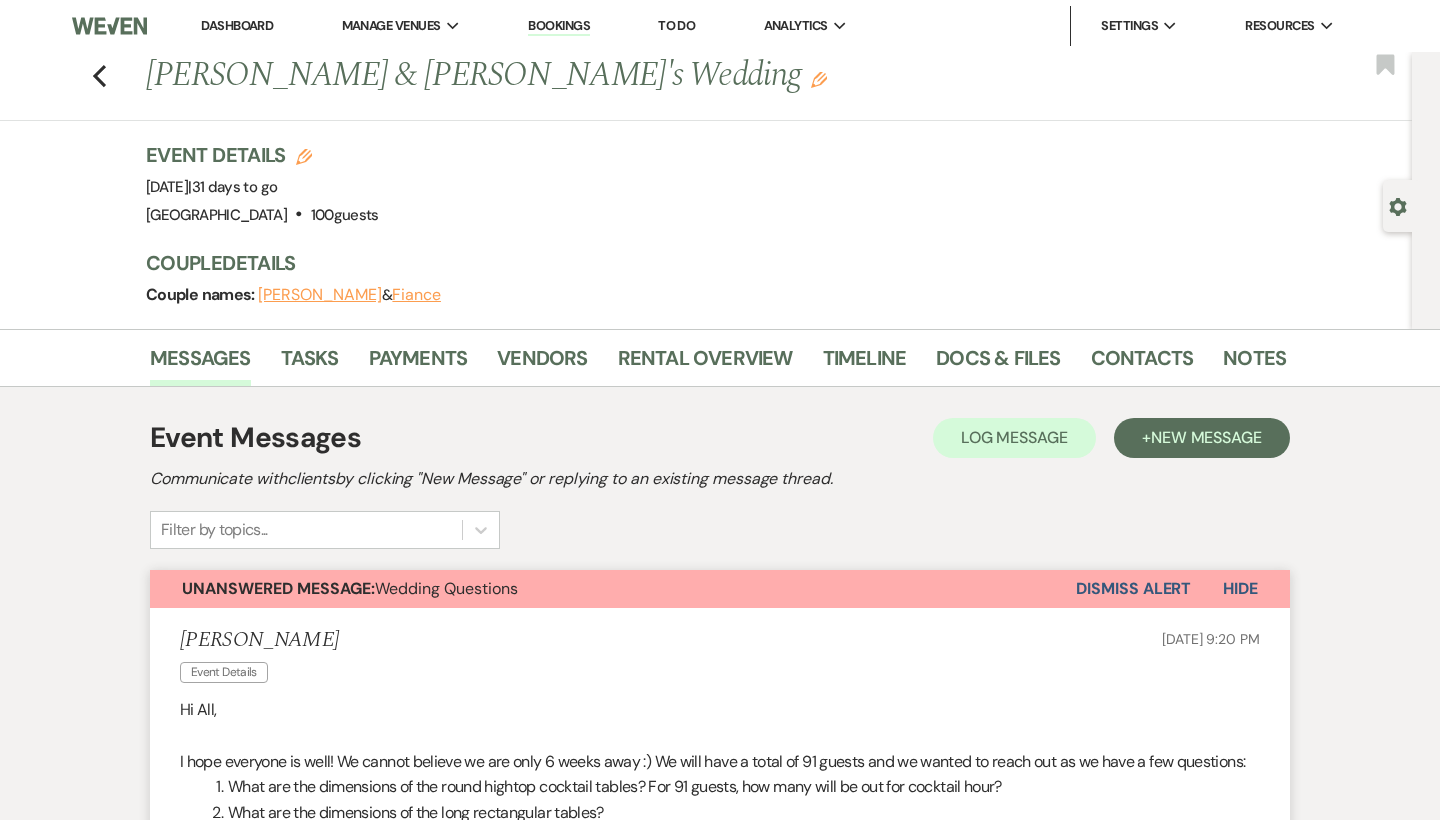 scroll, scrollTop: 0, scrollLeft: 0, axis: both 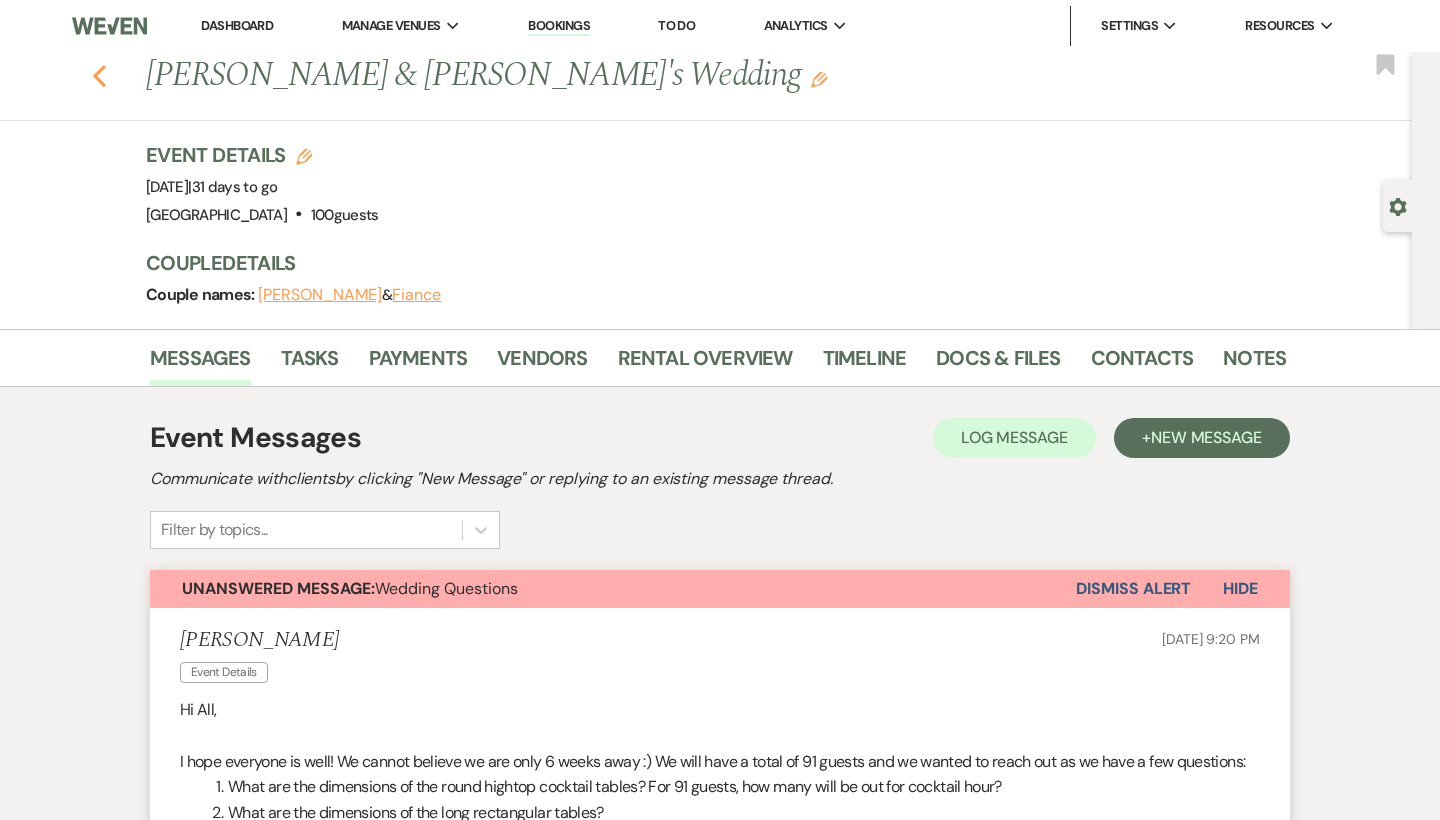 click on "Previous" 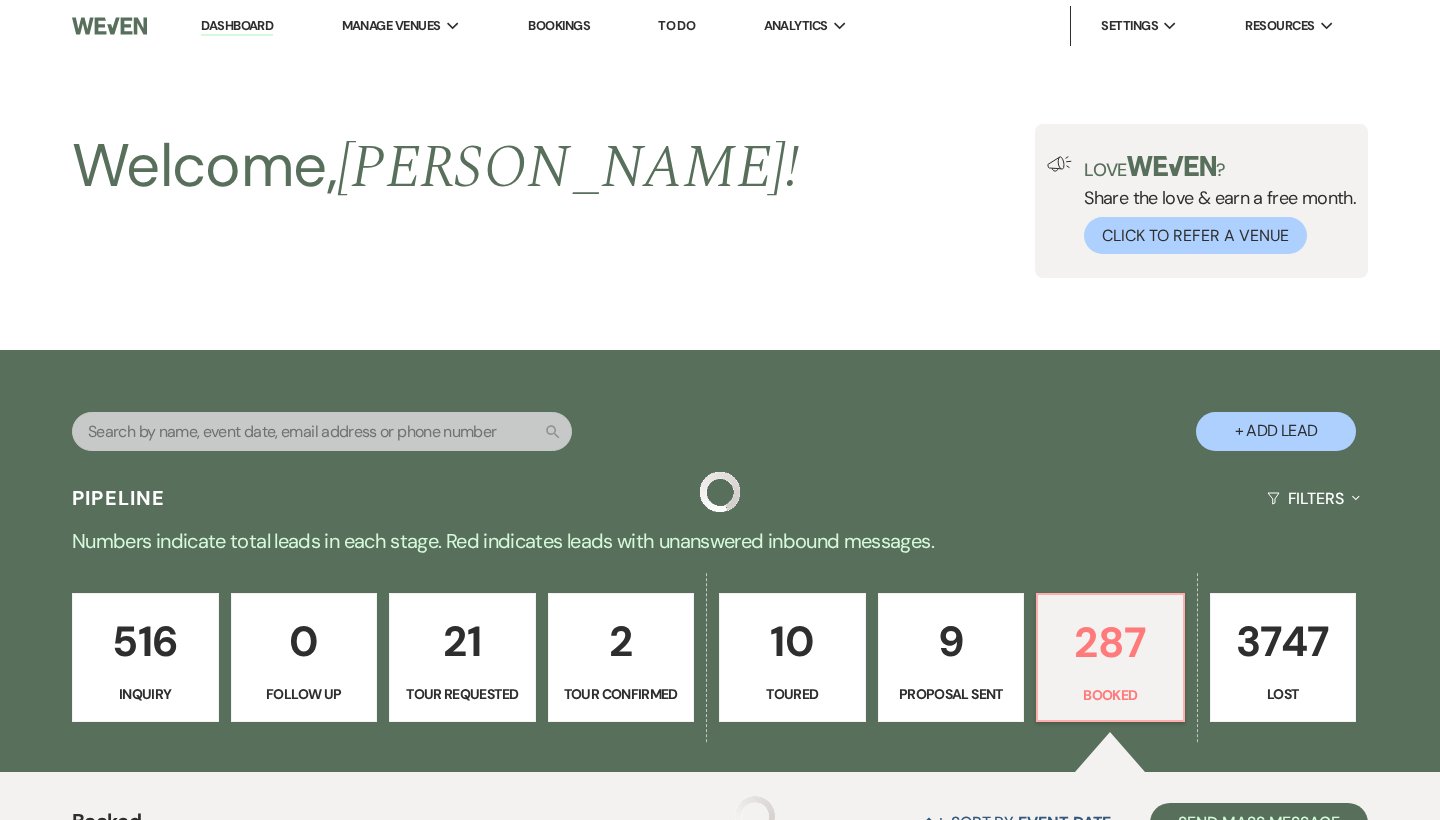 scroll, scrollTop: 671, scrollLeft: 0, axis: vertical 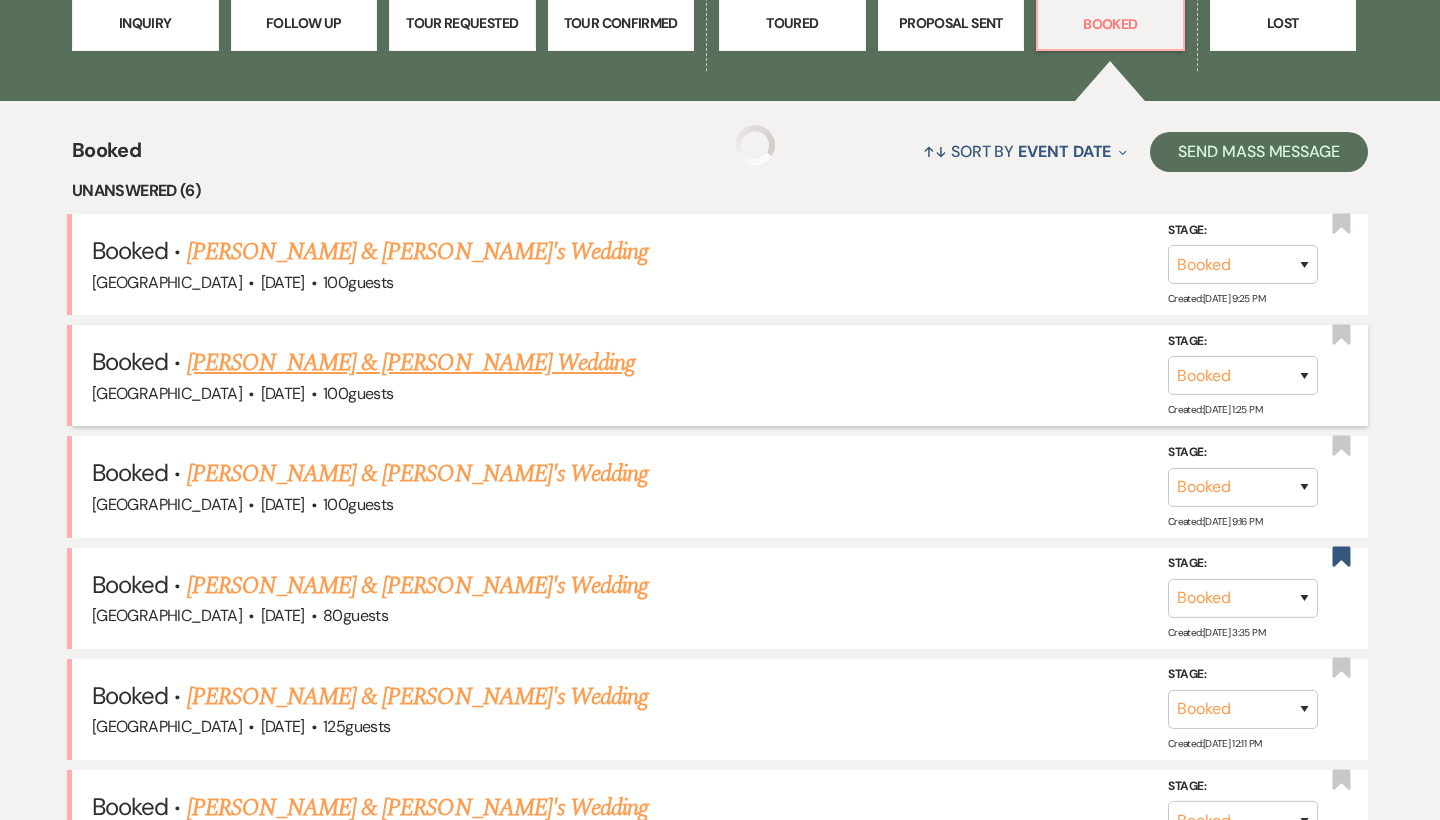 click on "[PERSON_NAME] & [PERSON_NAME] Wedding" at bounding box center (411, 363) 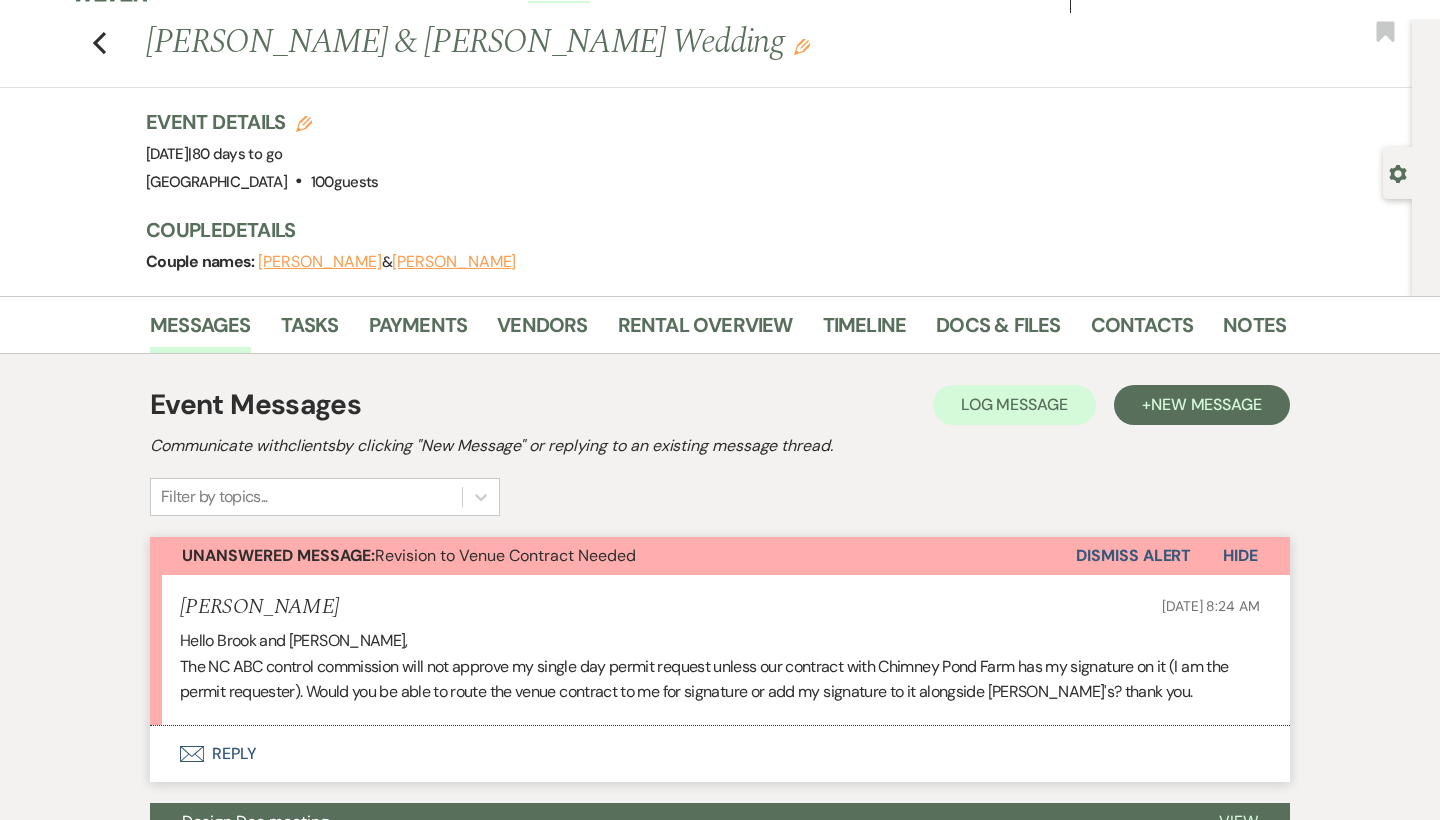 scroll, scrollTop: 37, scrollLeft: 0, axis: vertical 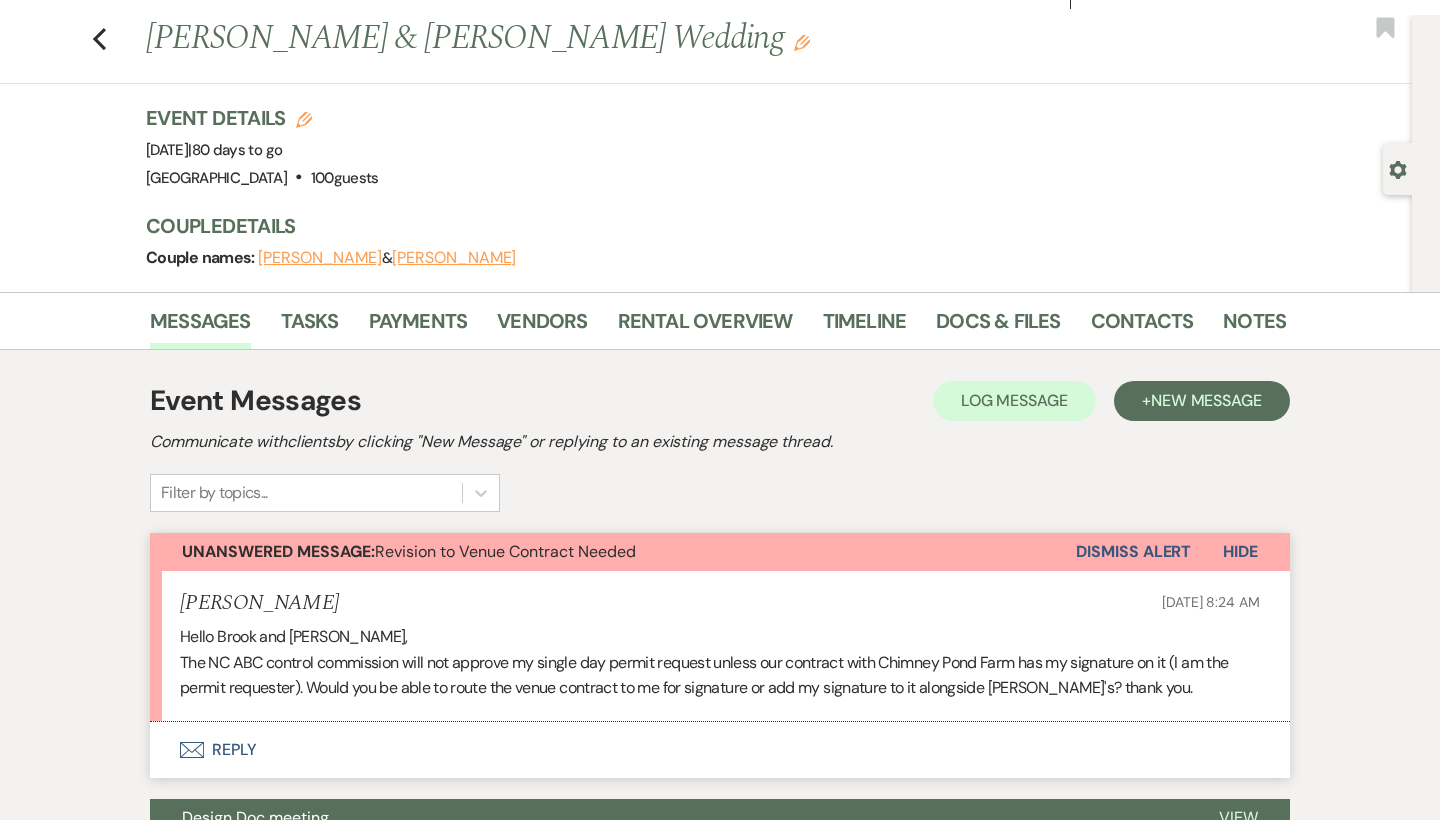 drag, startPoint x: 1145, startPoint y: 686, endPoint x: 595, endPoint y: 702, distance: 550.23267 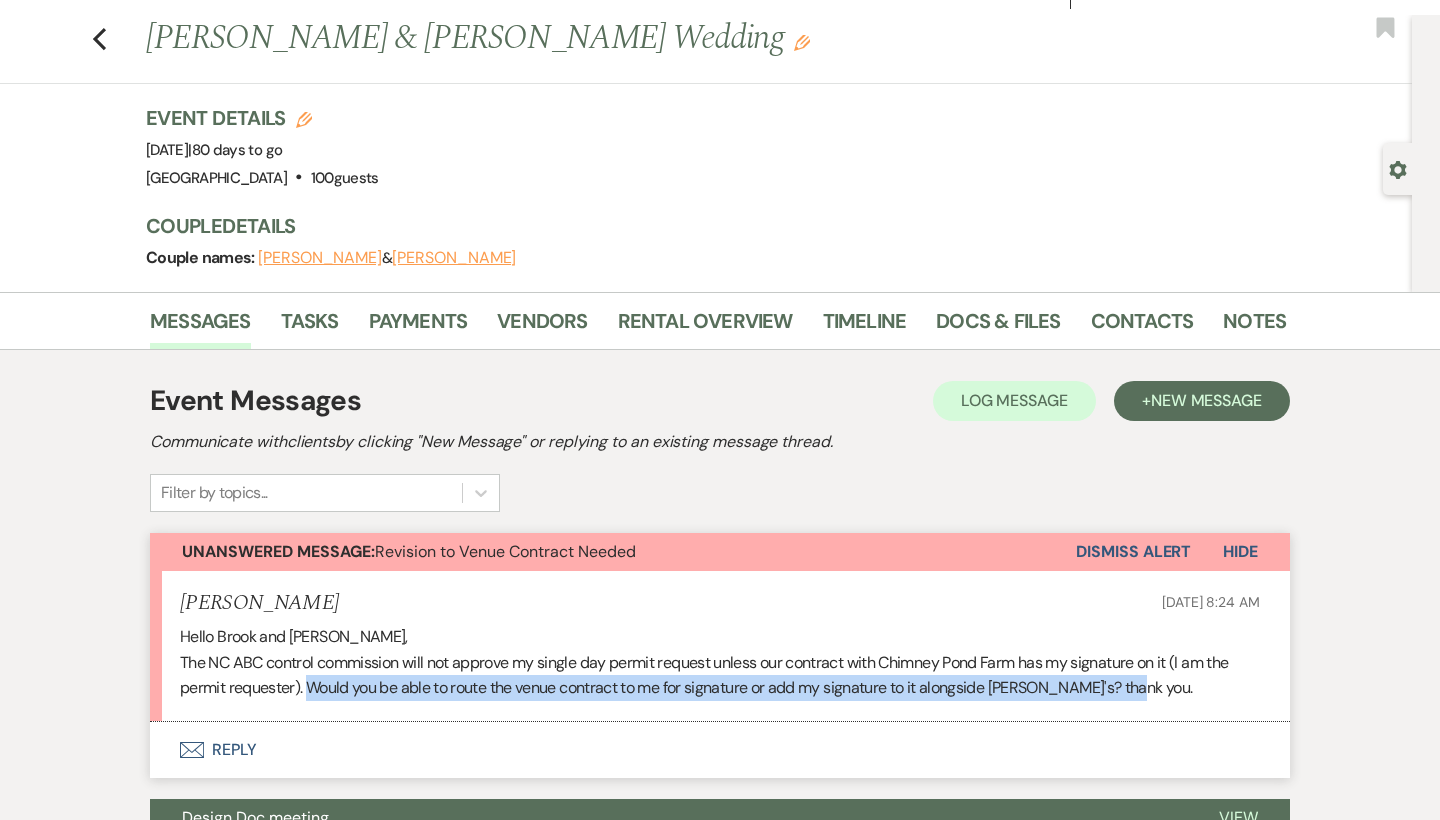 drag, startPoint x: 307, startPoint y: 677, endPoint x: 1293, endPoint y: 679, distance: 986.002 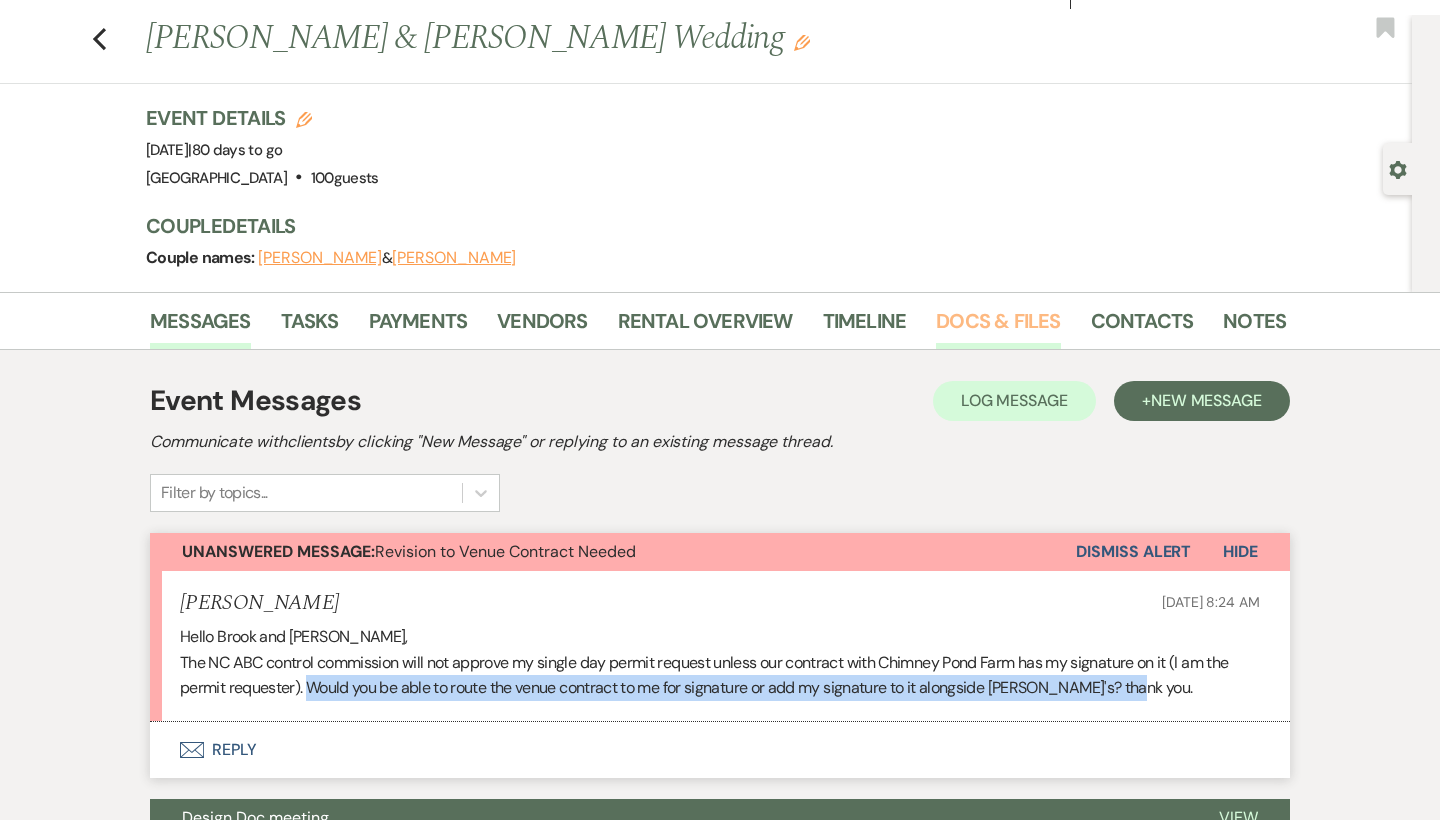 click on "Docs & Files" at bounding box center (998, 327) 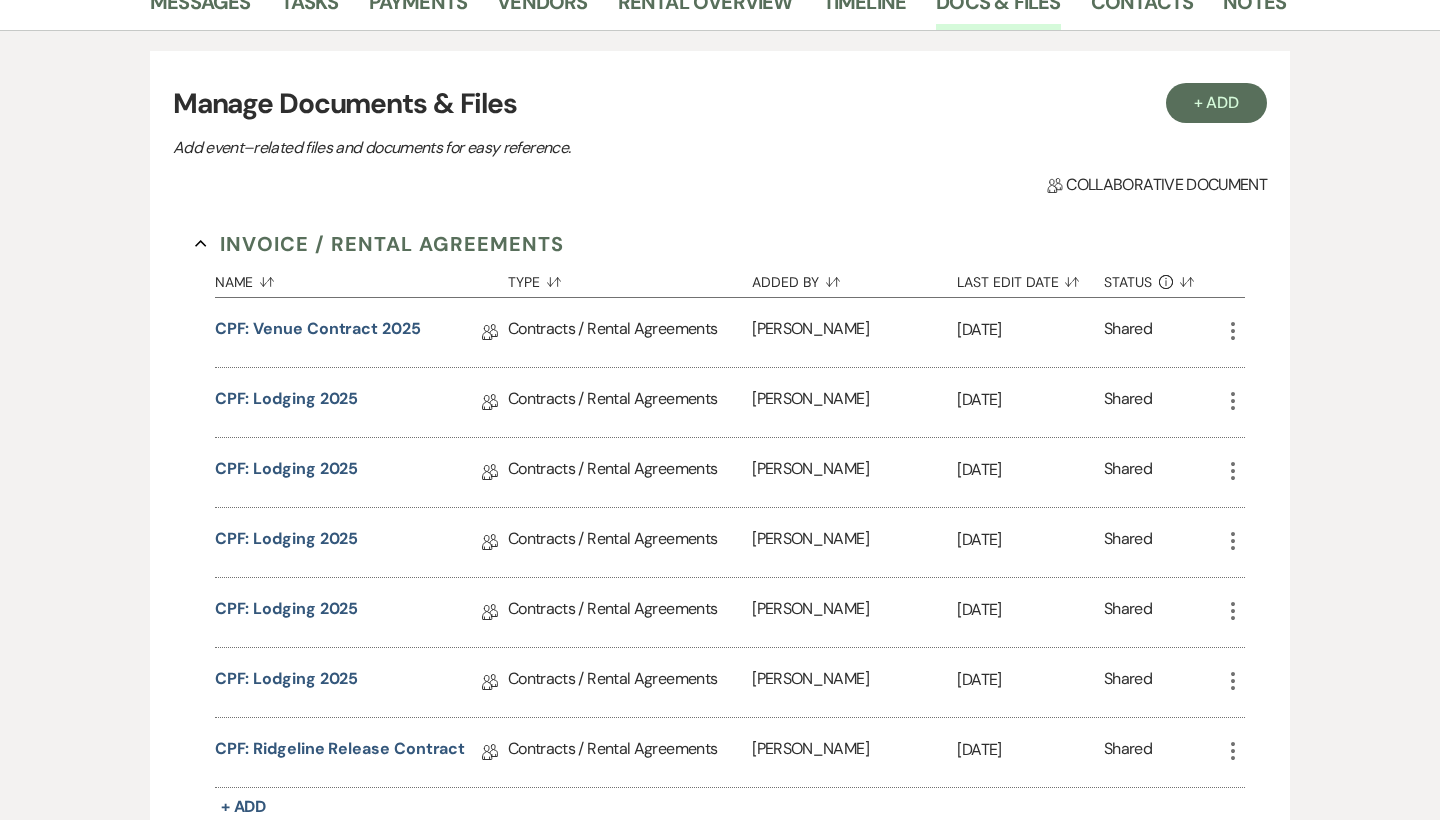 scroll, scrollTop: 370, scrollLeft: 0, axis: vertical 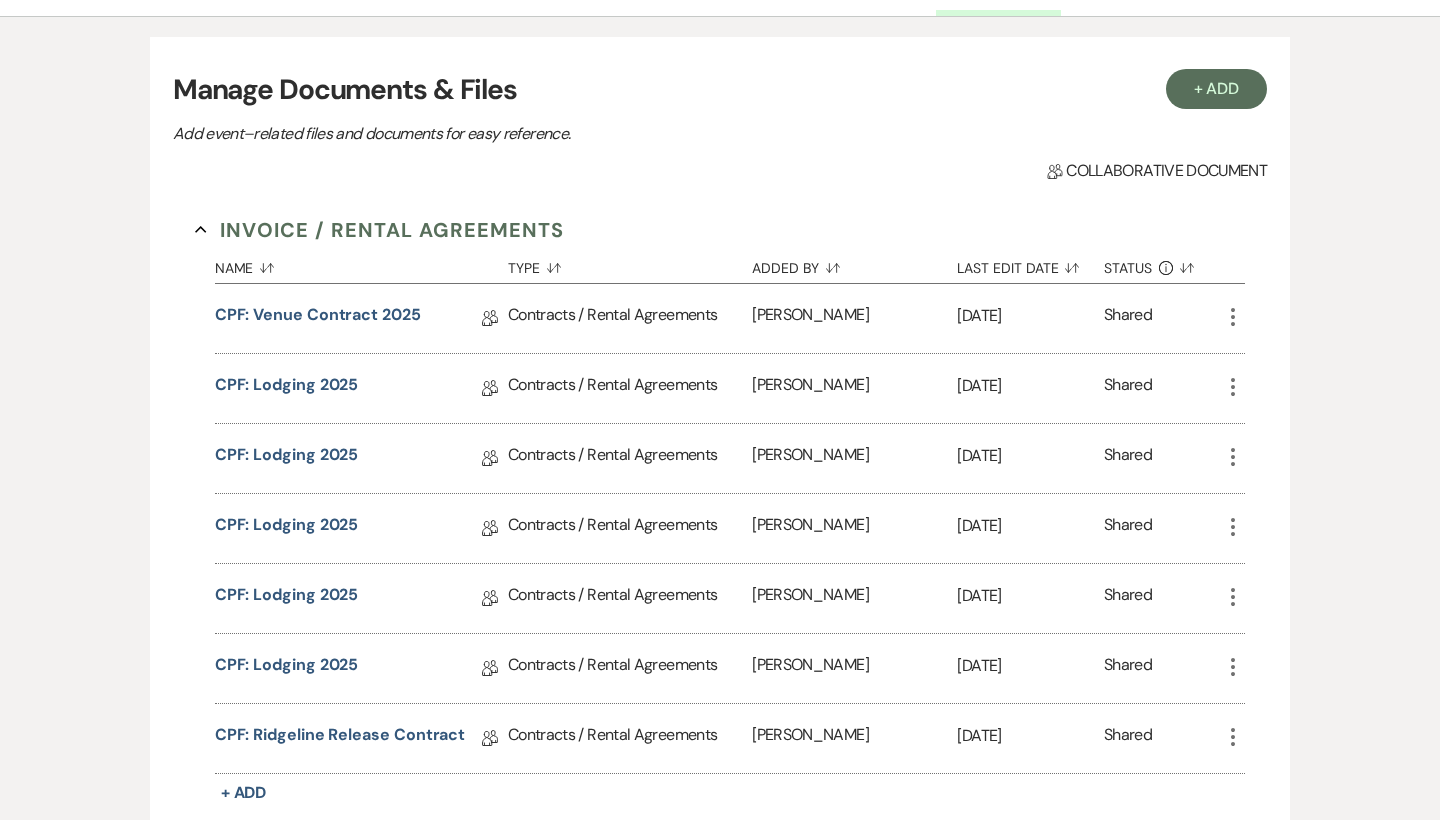 click on "More" 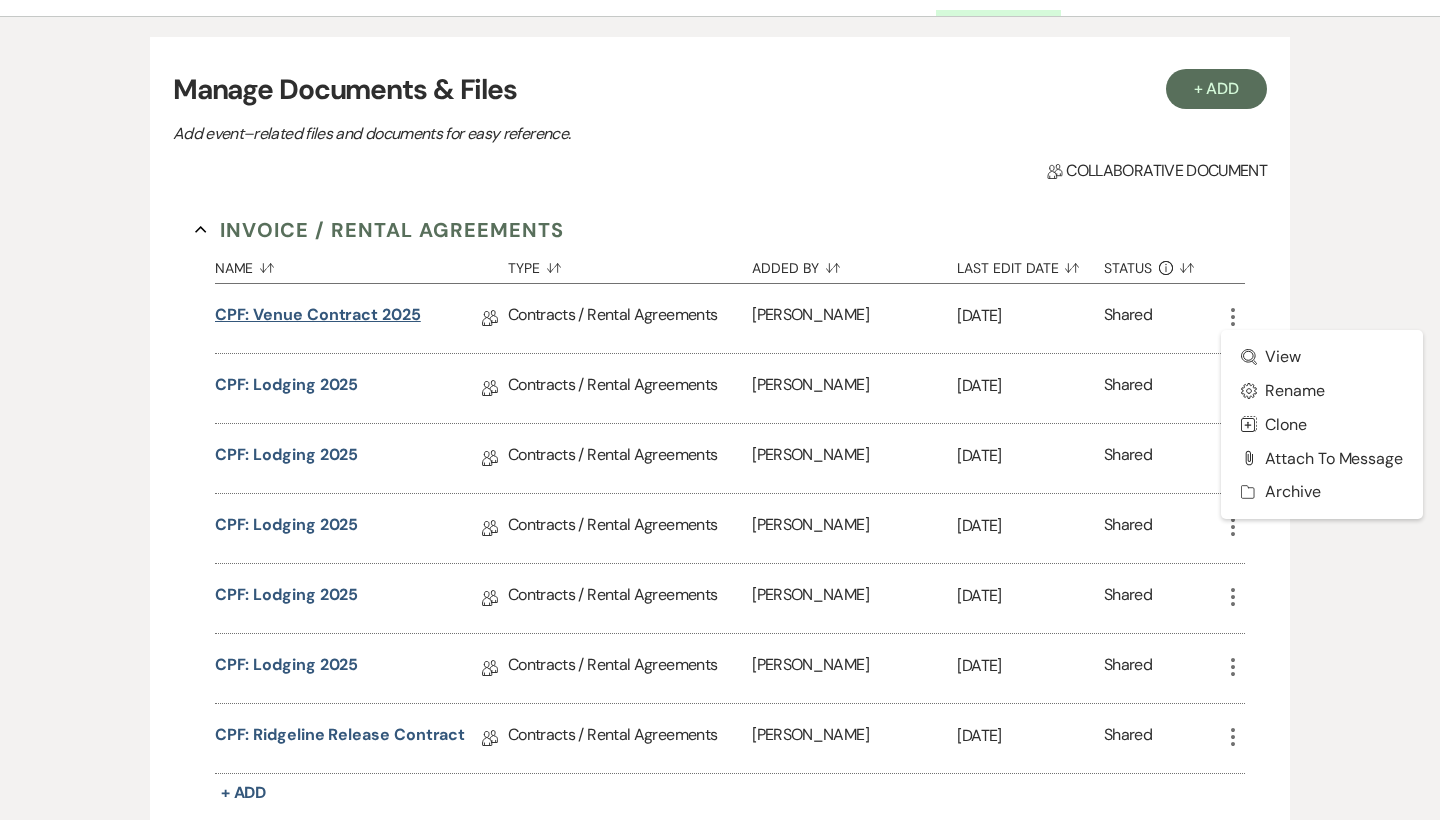 click on "CPF: Venue Contract 2025" at bounding box center (318, 318) 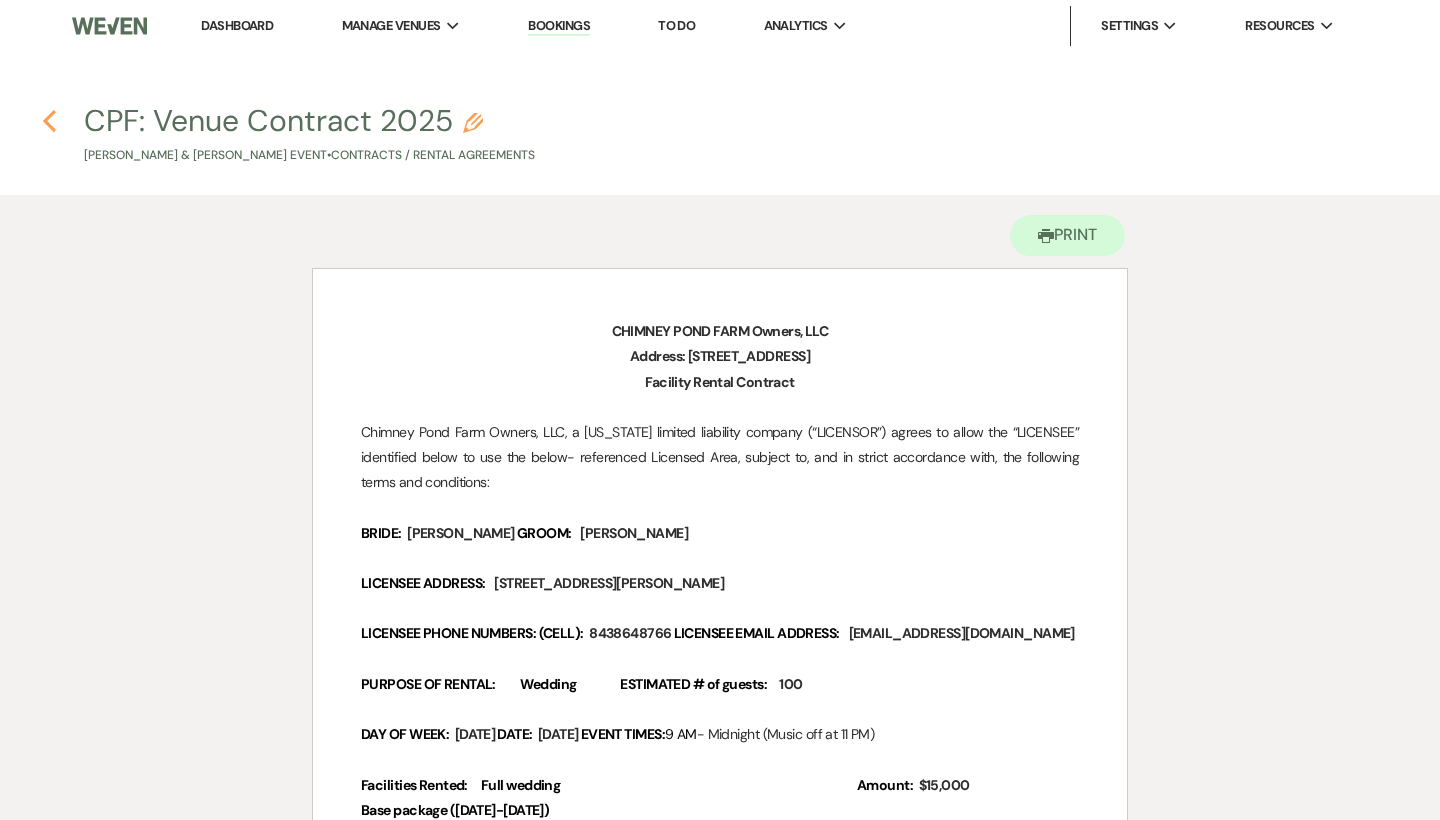 click 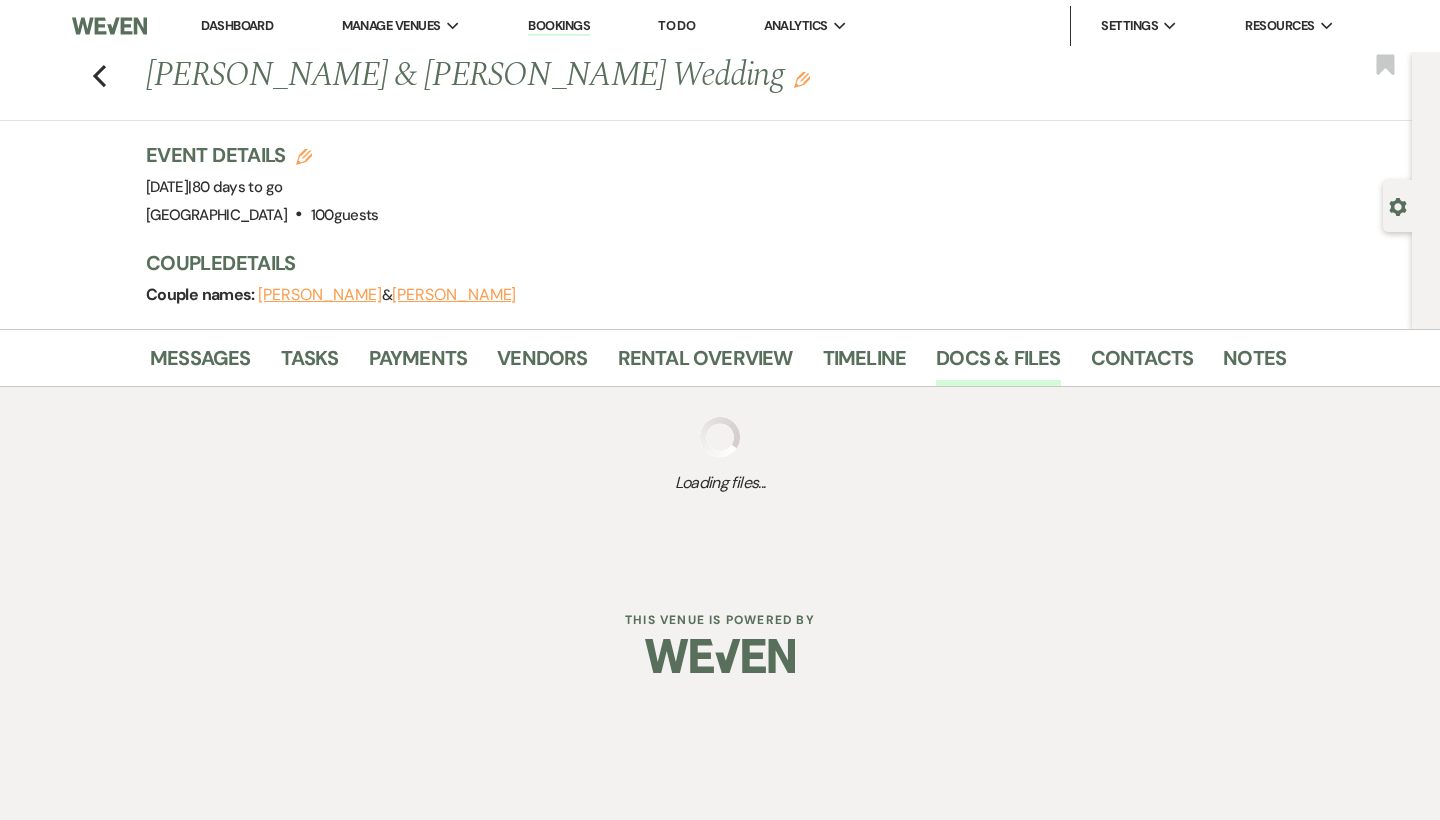 click on "Dashboard" at bounding box center [237, 25] 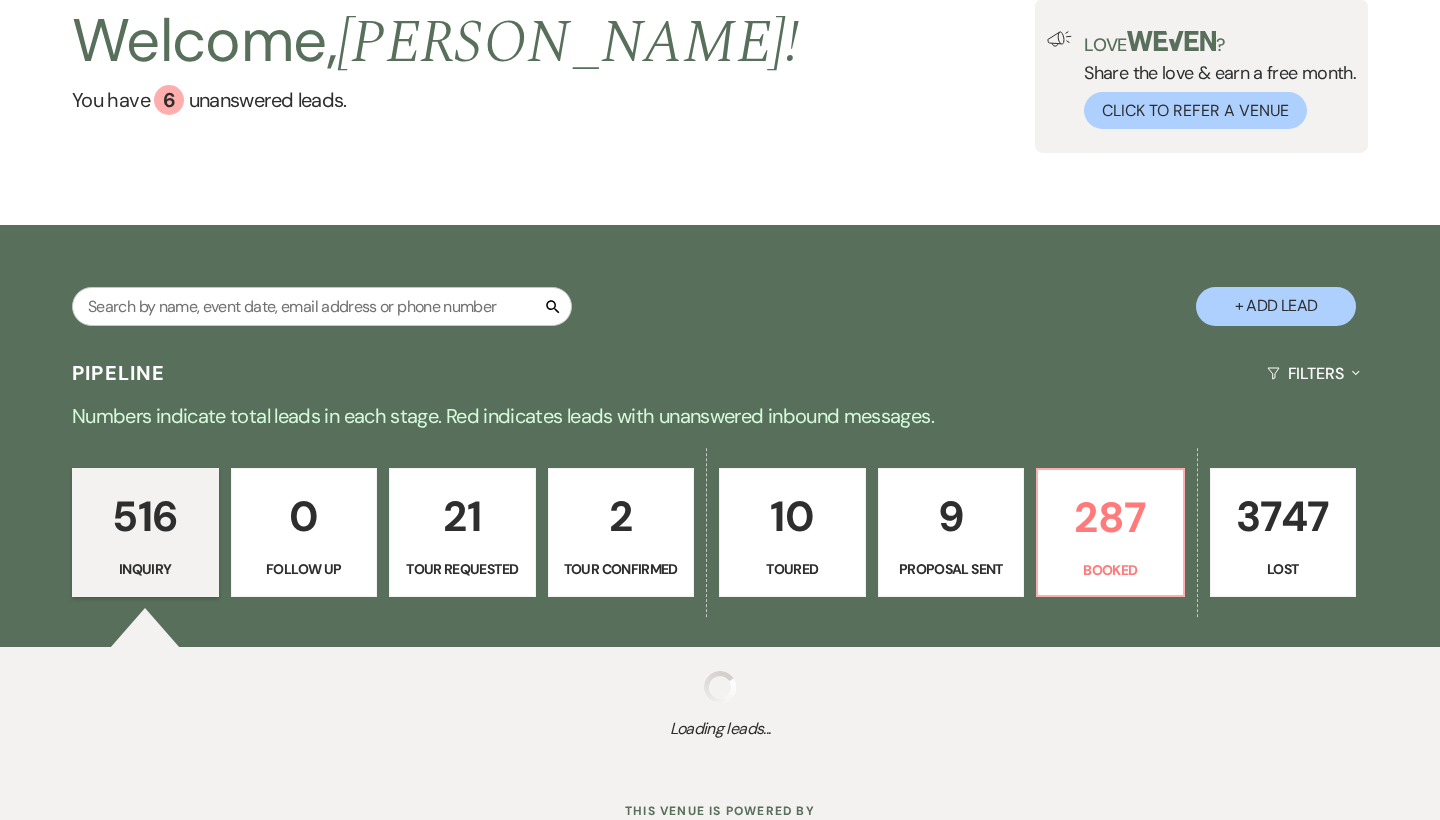 scroll, scrollTop: 121, scrollLeft: 0, axis: vertical 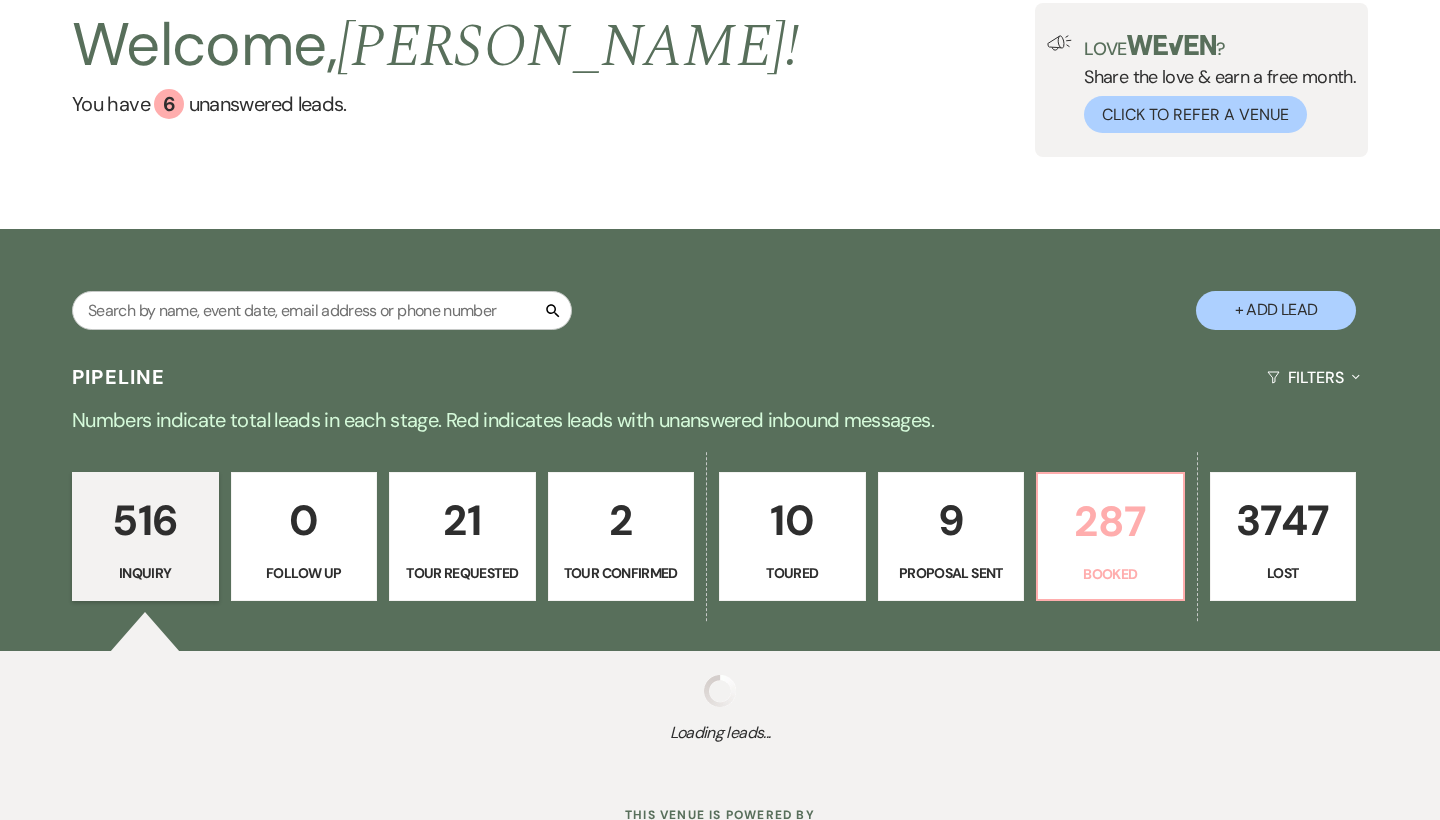 click on "287" at bounding box center [1110, 521] 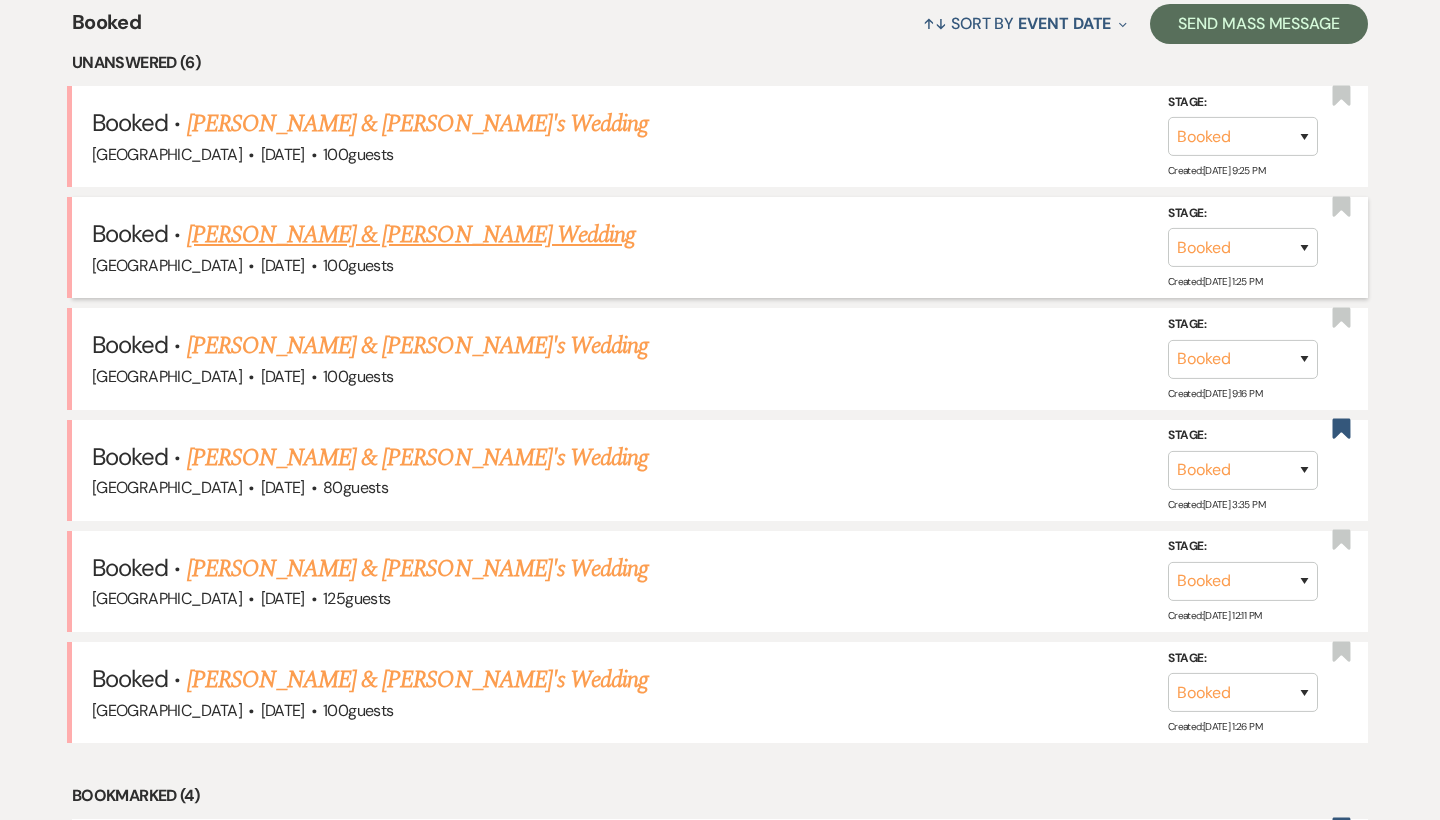 scroll, scrollTop: 805, scrollLeft: 0, axis: vertical 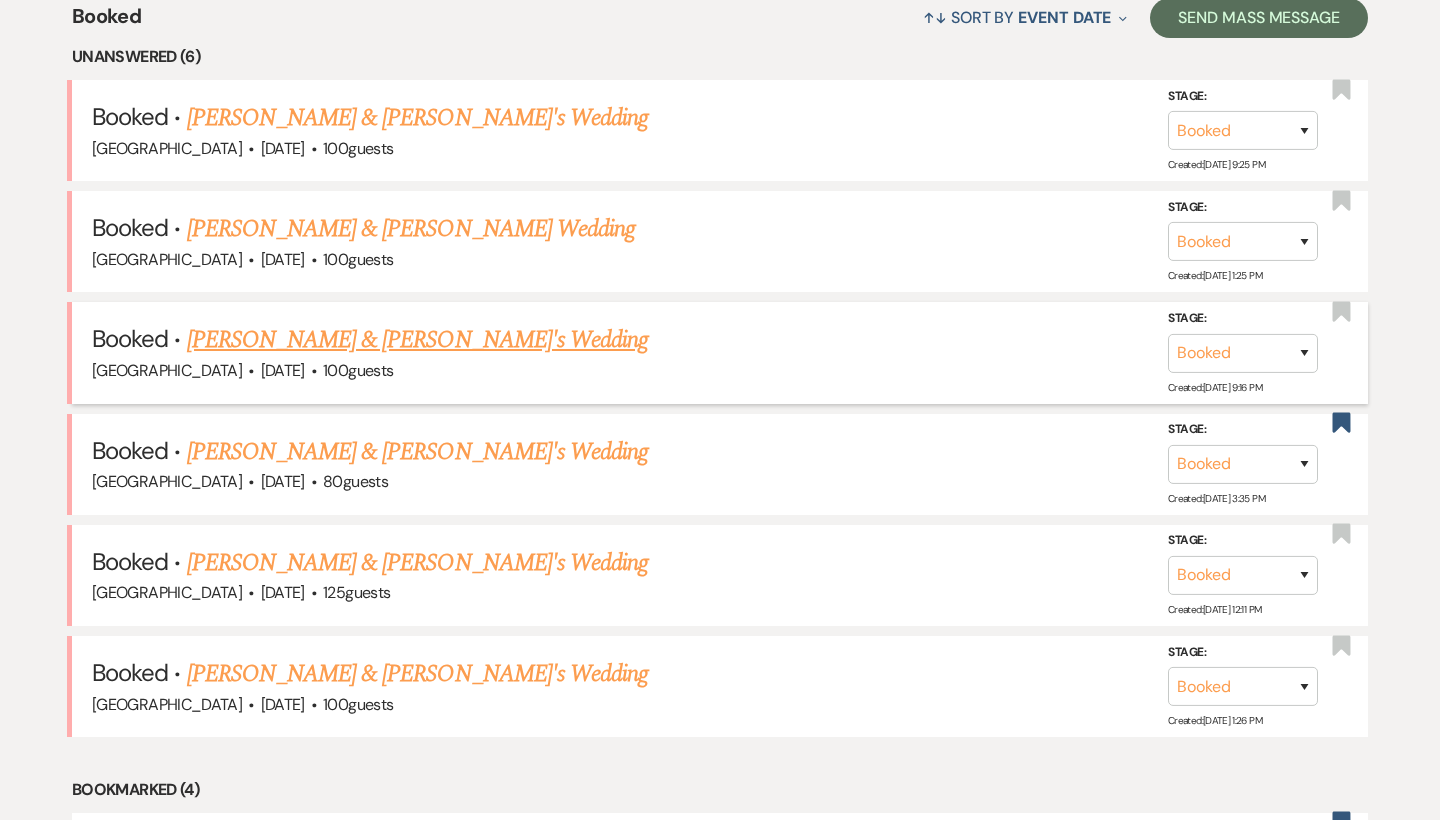 click on "[PERSON_NAME] & [PERSON_NAME]'s Wedding" at bounding box center [418, 340] 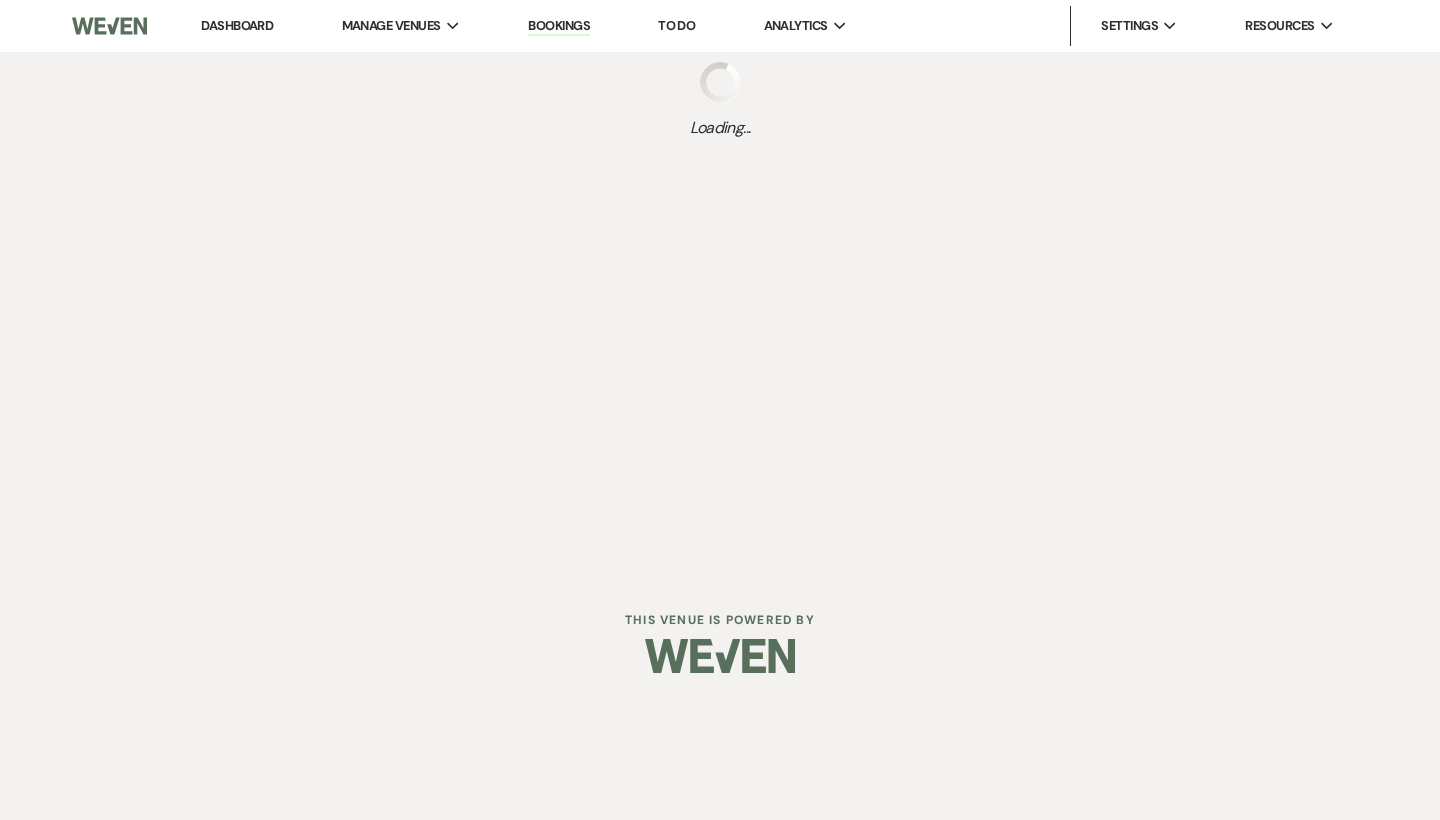 scroll, scrollTop: 0, scrollLeft: 0, axis: both 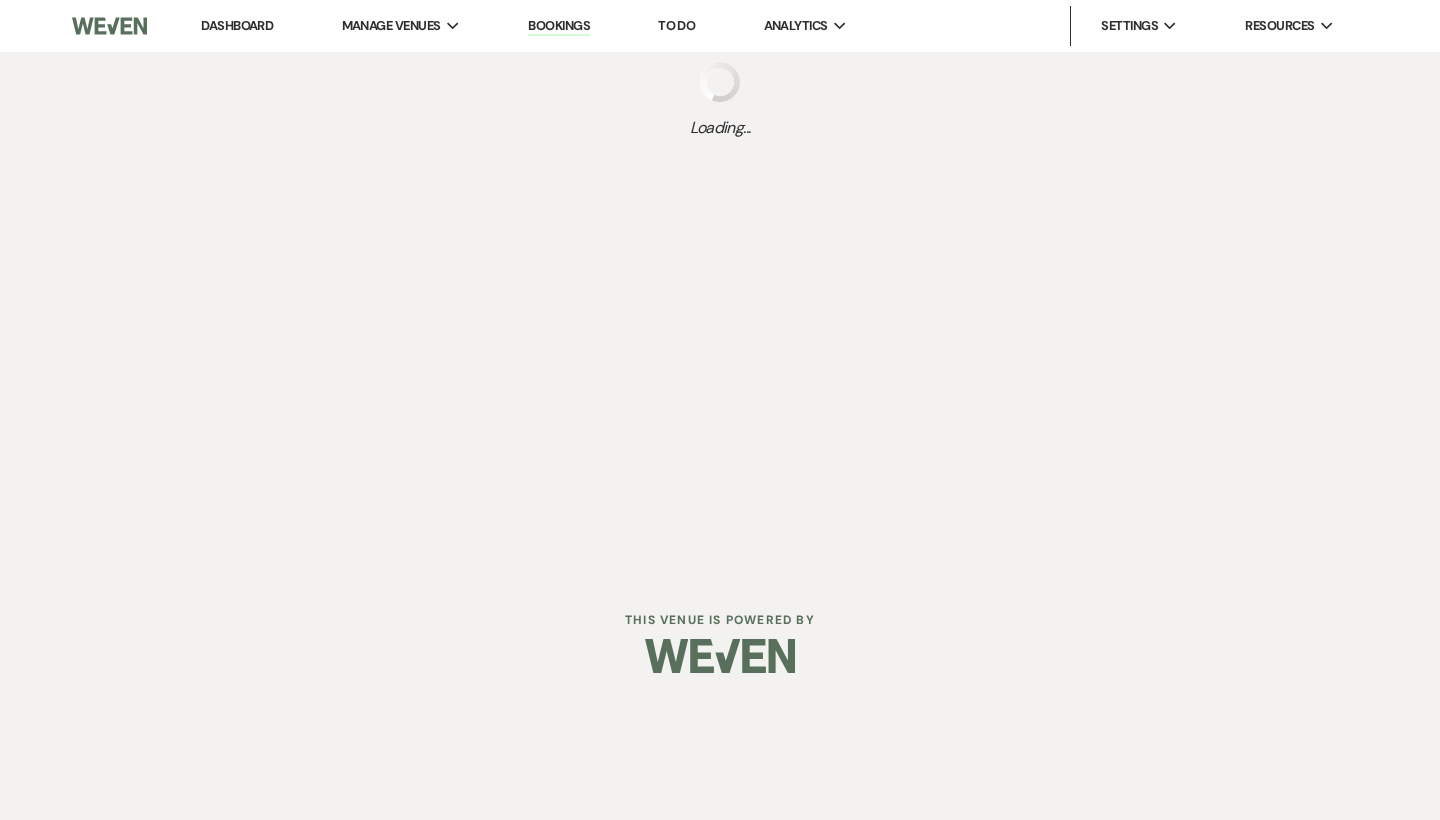 click on "Loading..." at bounding box center [720, 101] 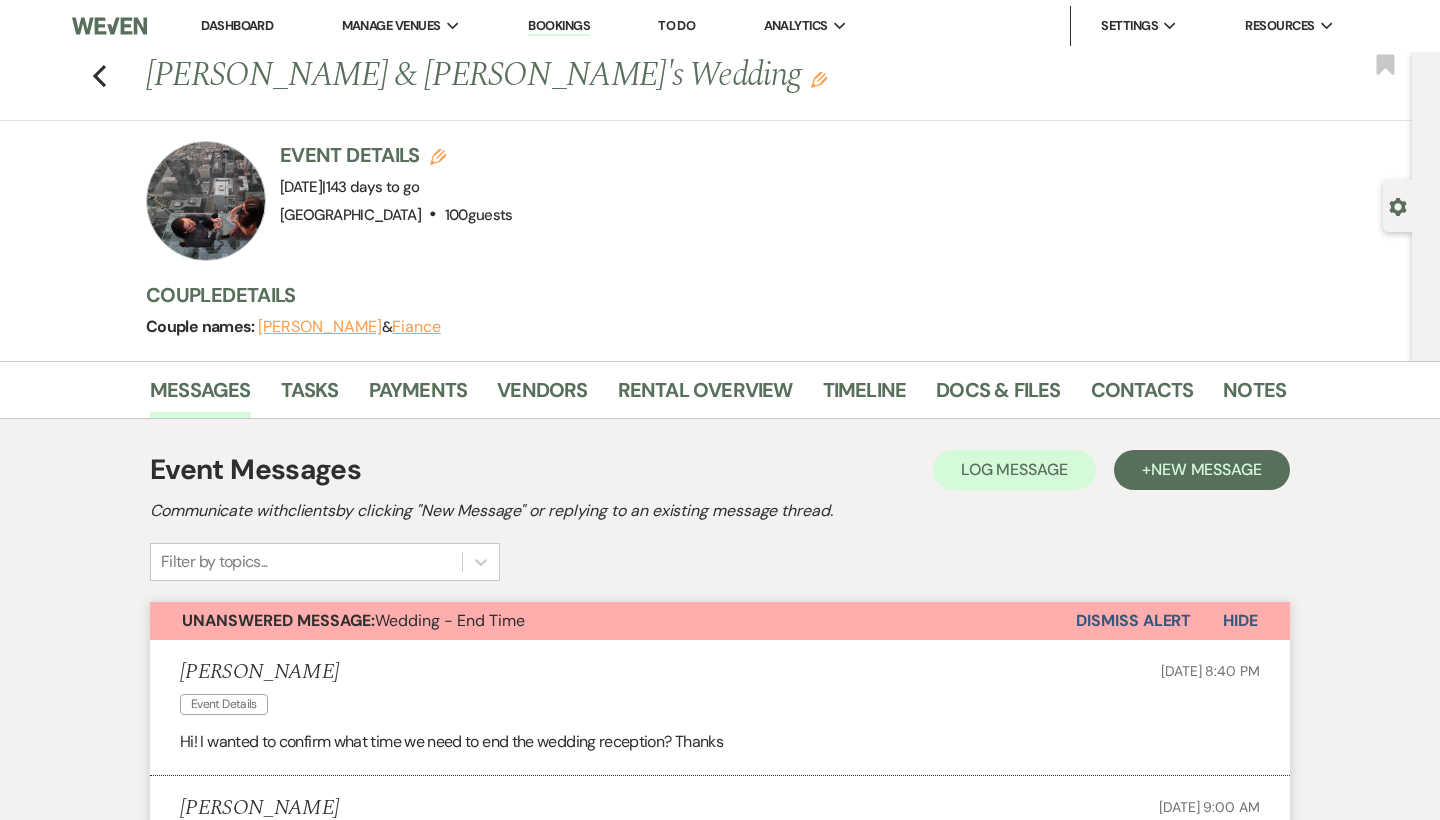 scroll, scrollTop: 0, scrollLeft: 0, axis: both 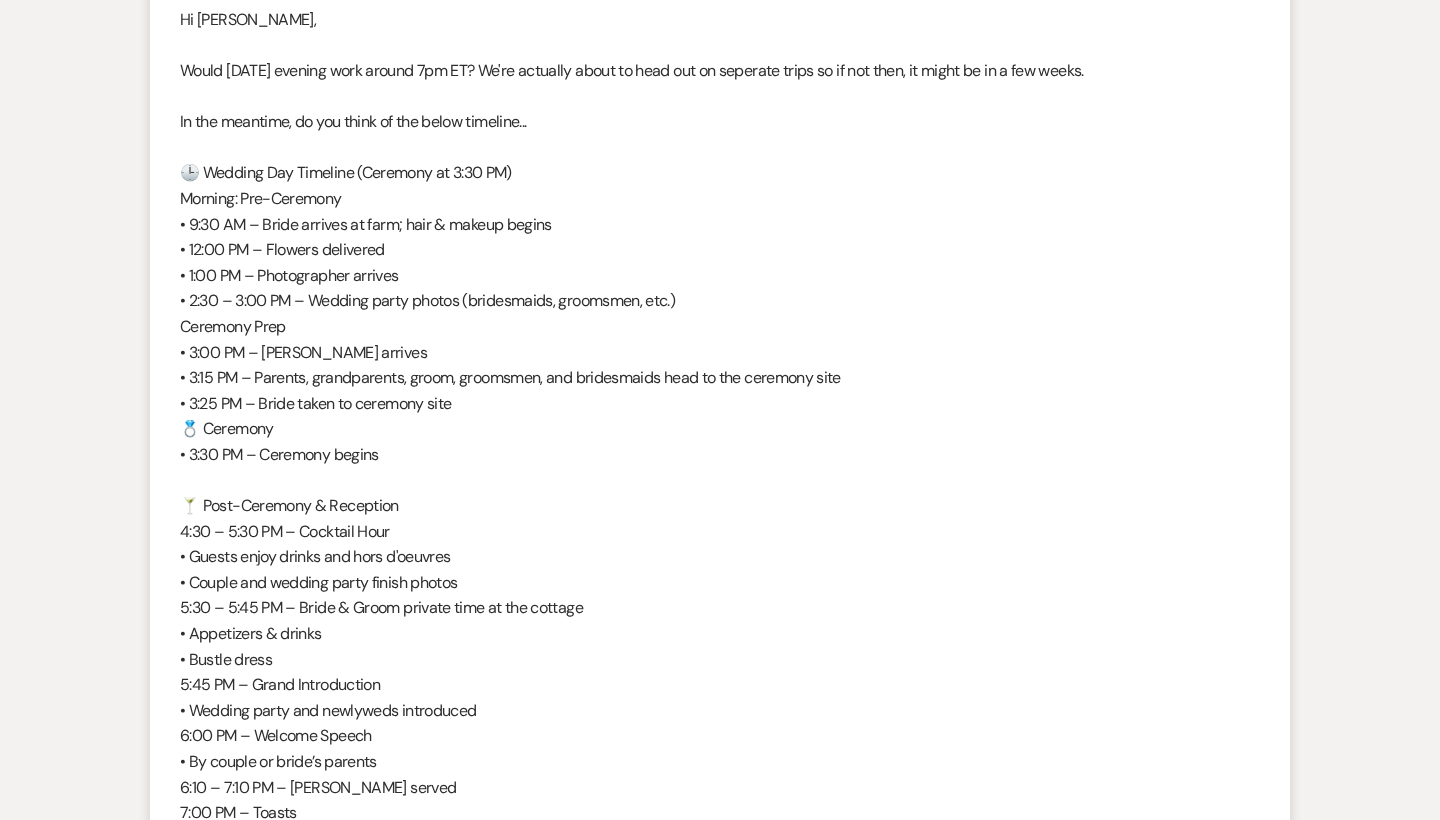 drag, startPoint x: 501, startPoint y: 390, endPoint x: 279, endPoint y: 393, distance: 222.02026 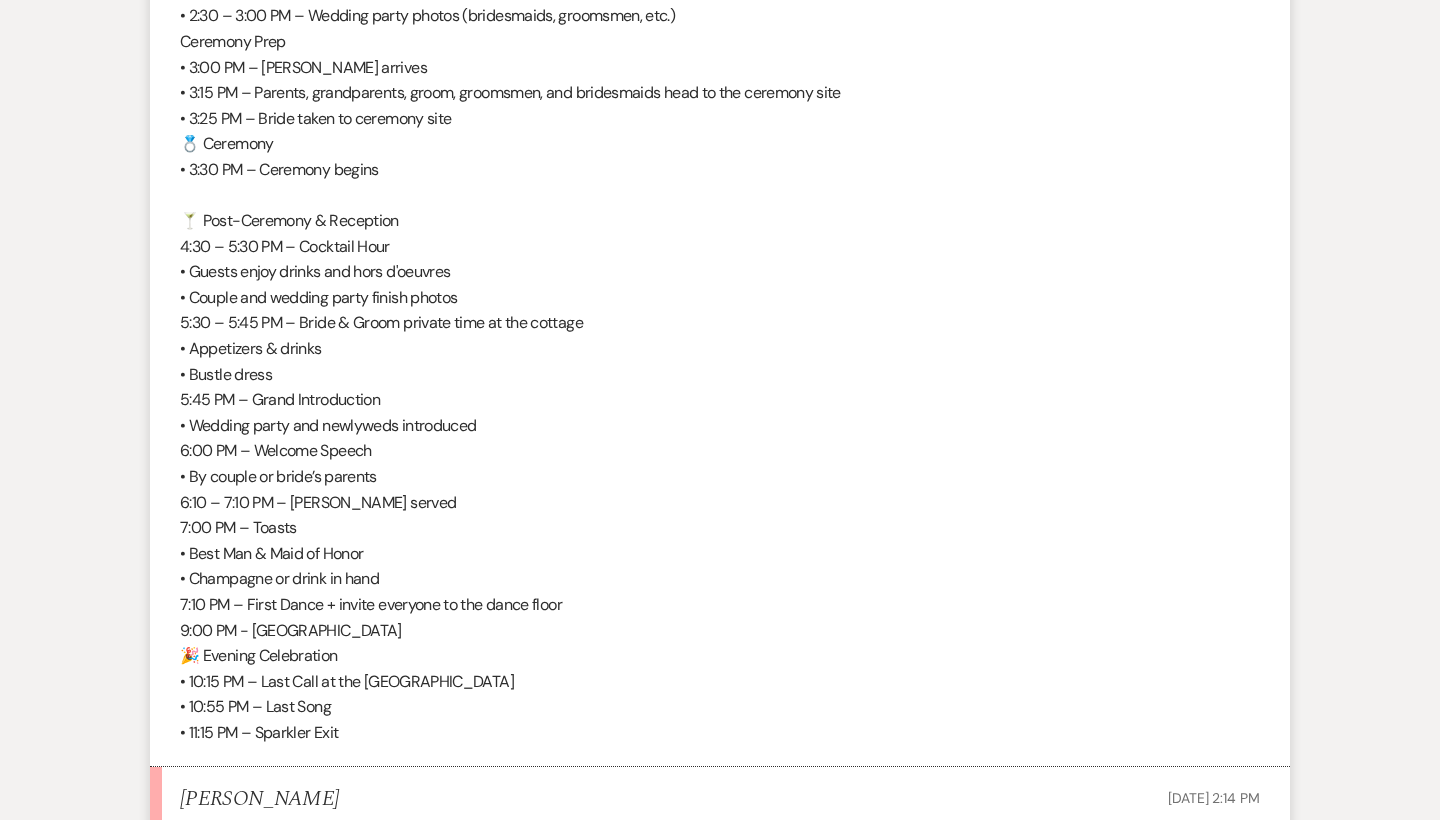 scroll, scrollTop: 1413, scrollLeft: 0, axis: vertical 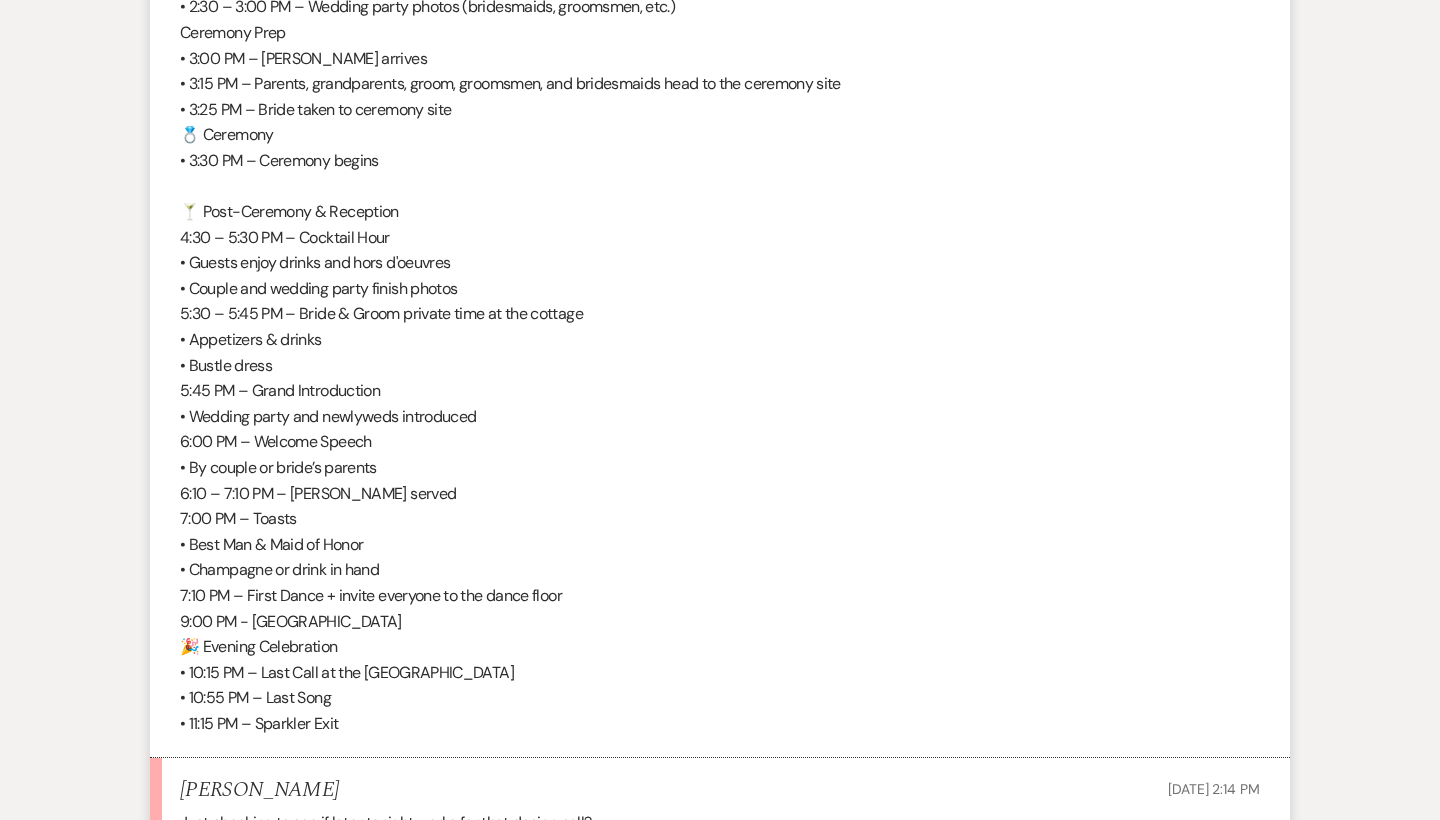 drag, startPoint x: 400, startPoint y: 678, endPoint x: 417, endPoint y: 706, distance: 32.75668 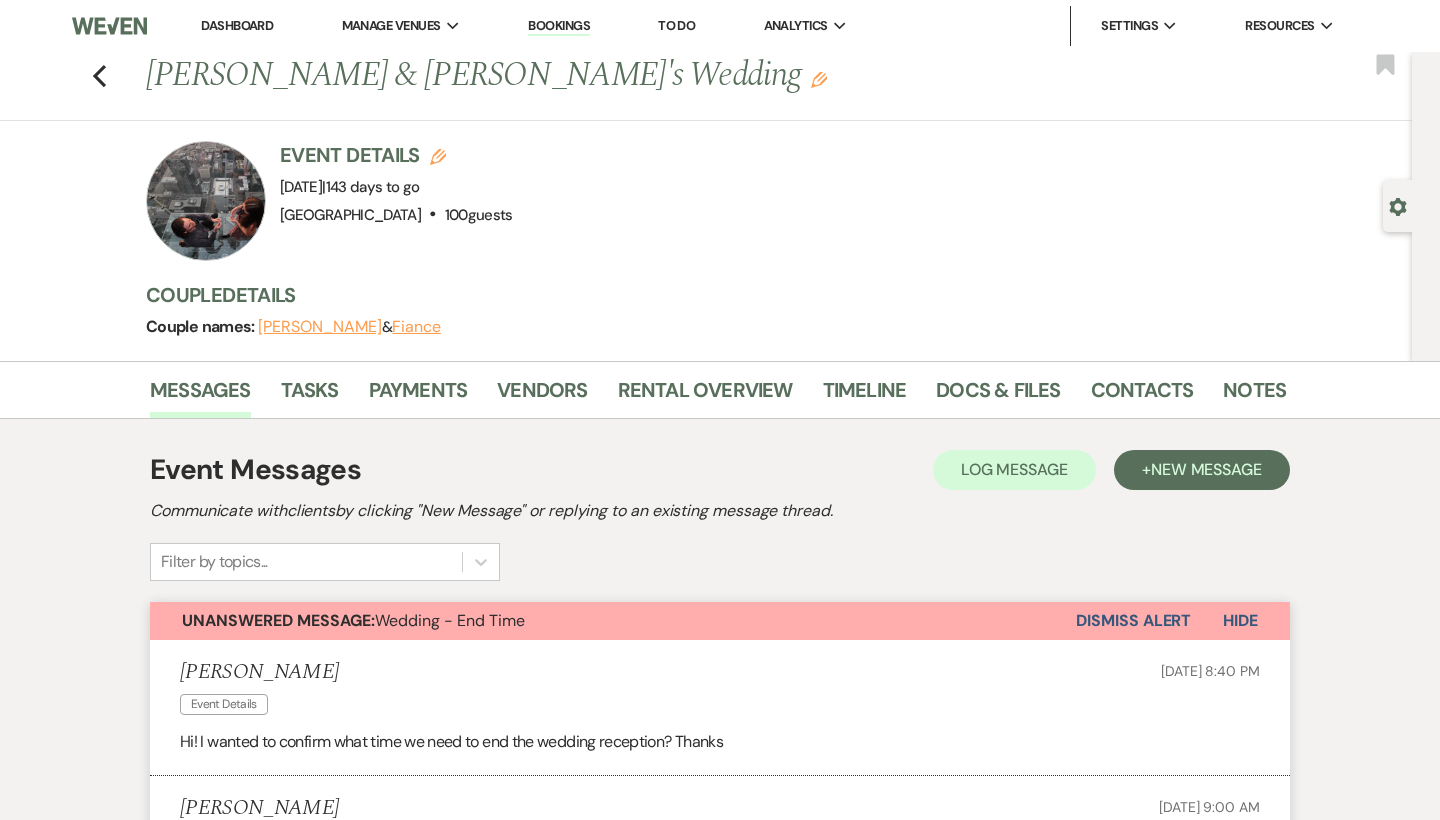 scroll, scrollTop: 0, scrollLeft: 0, axis: both 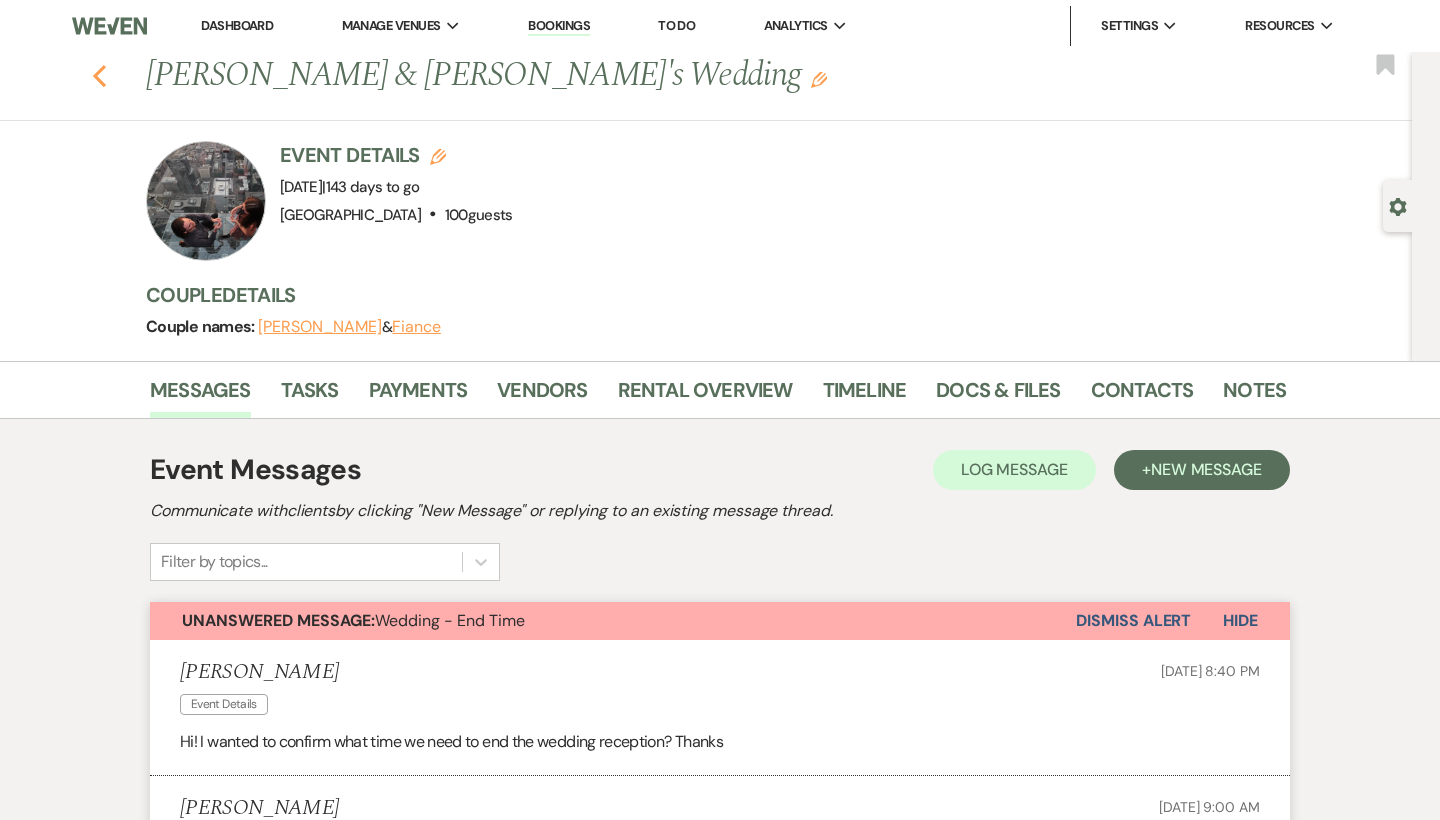 click on "Previous" 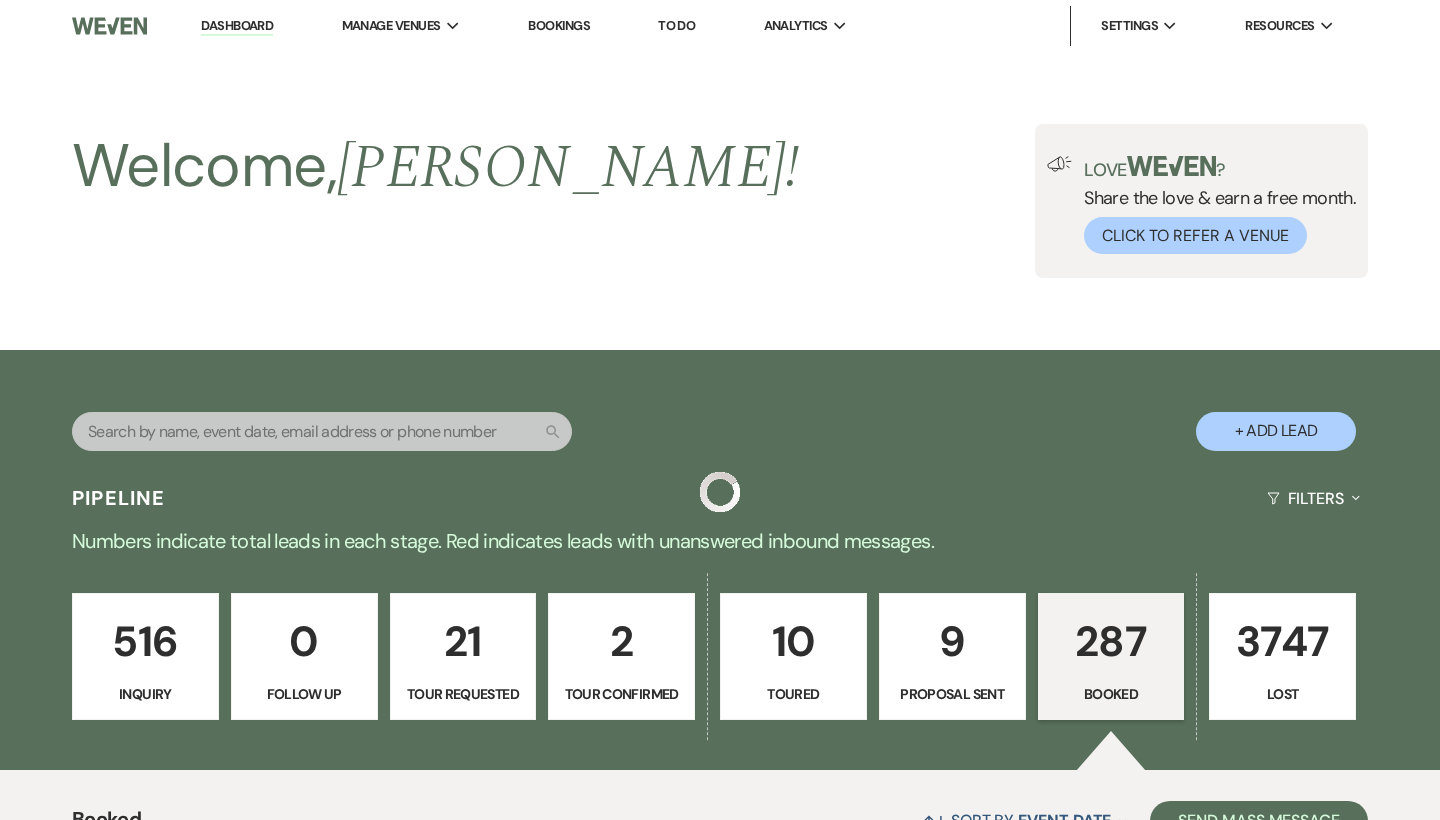 scroll, scrollTop: 1098, scrollLeft: 0, axis: vertical 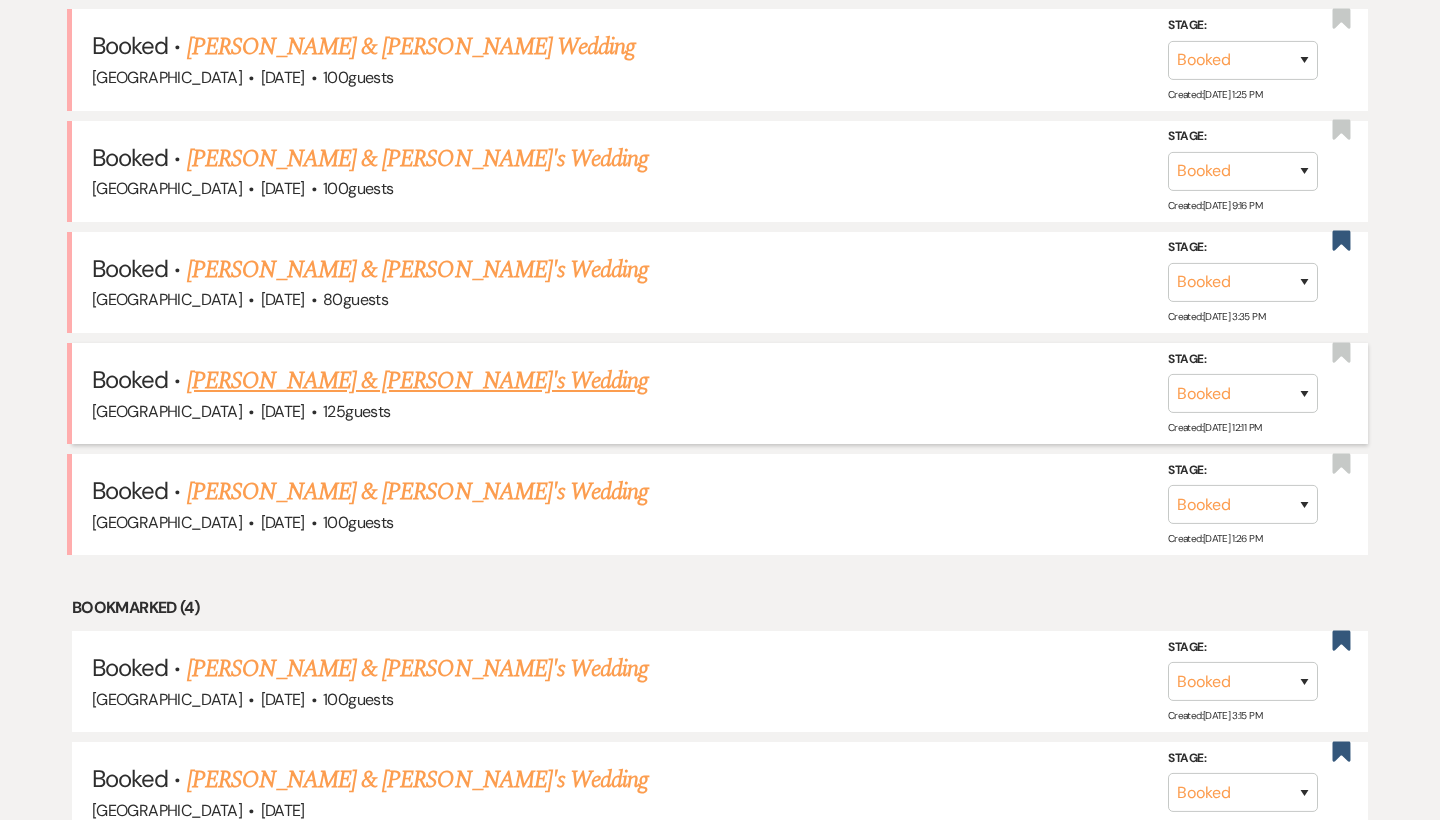 click on "[PERSON_NAME] & [PERSON_NAME]'s Wedding" at bounding box center [418, 381] 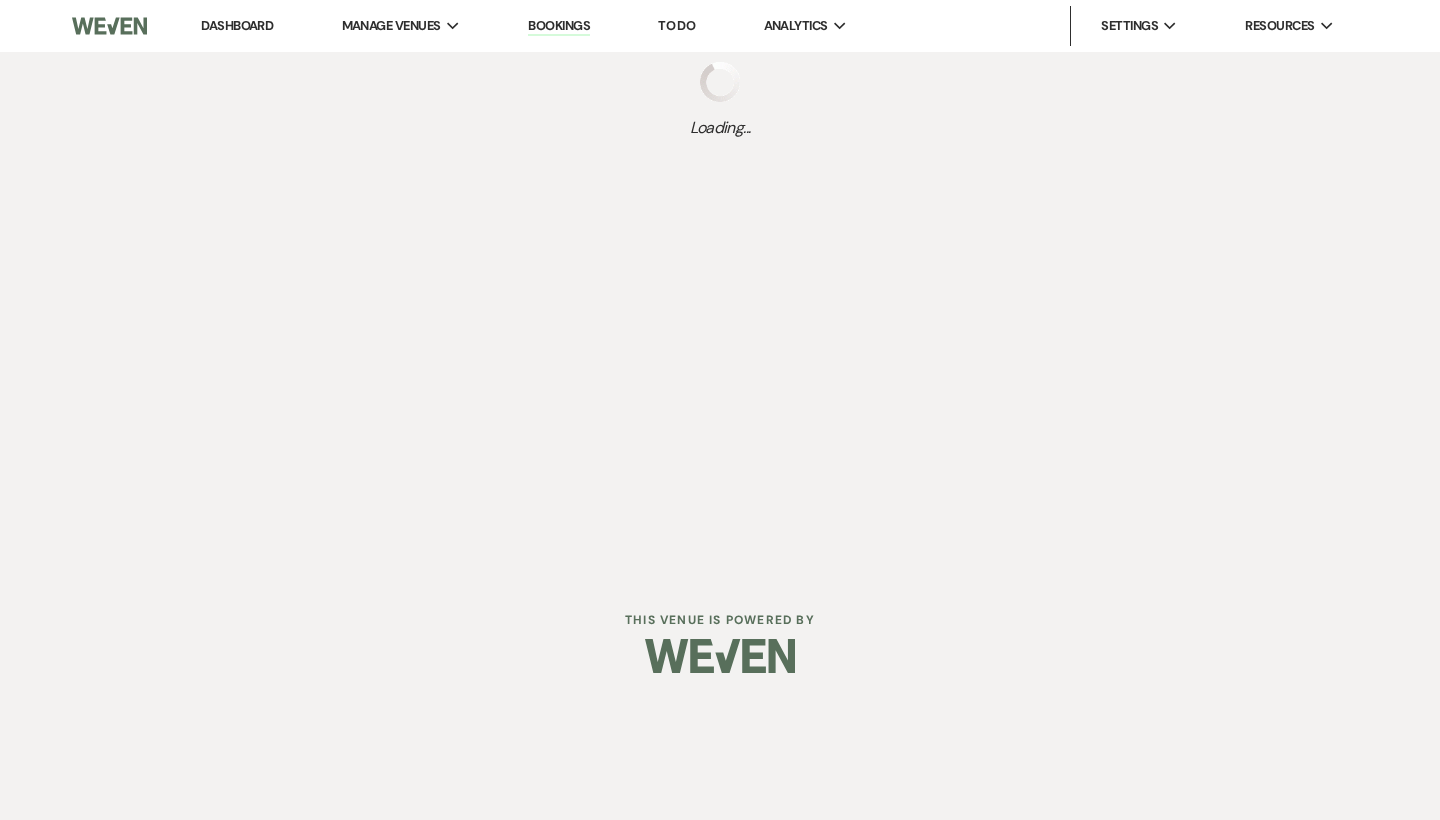 scroll, scrollTop: 0, scrollLeft: 0, axis: both 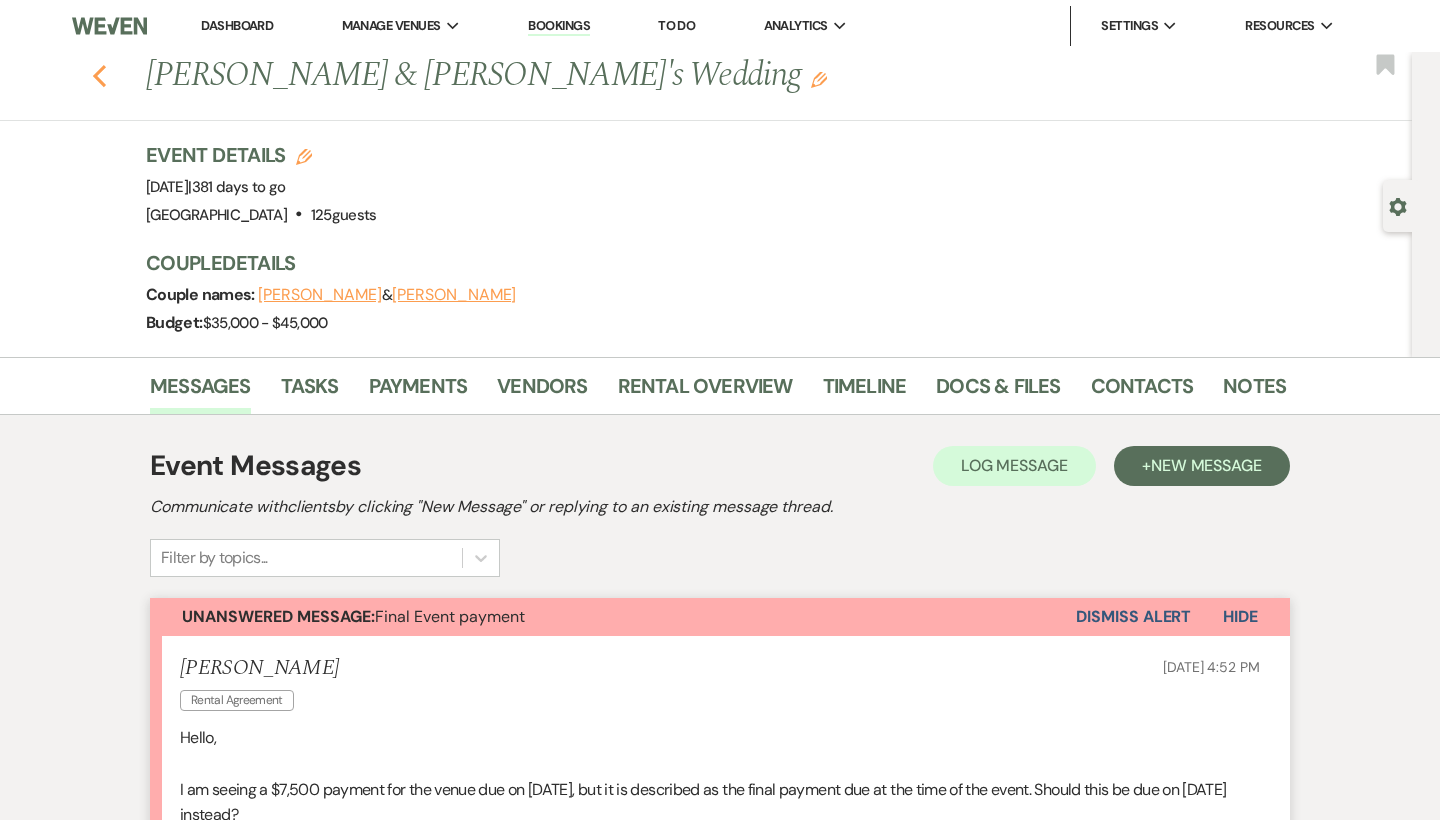 click 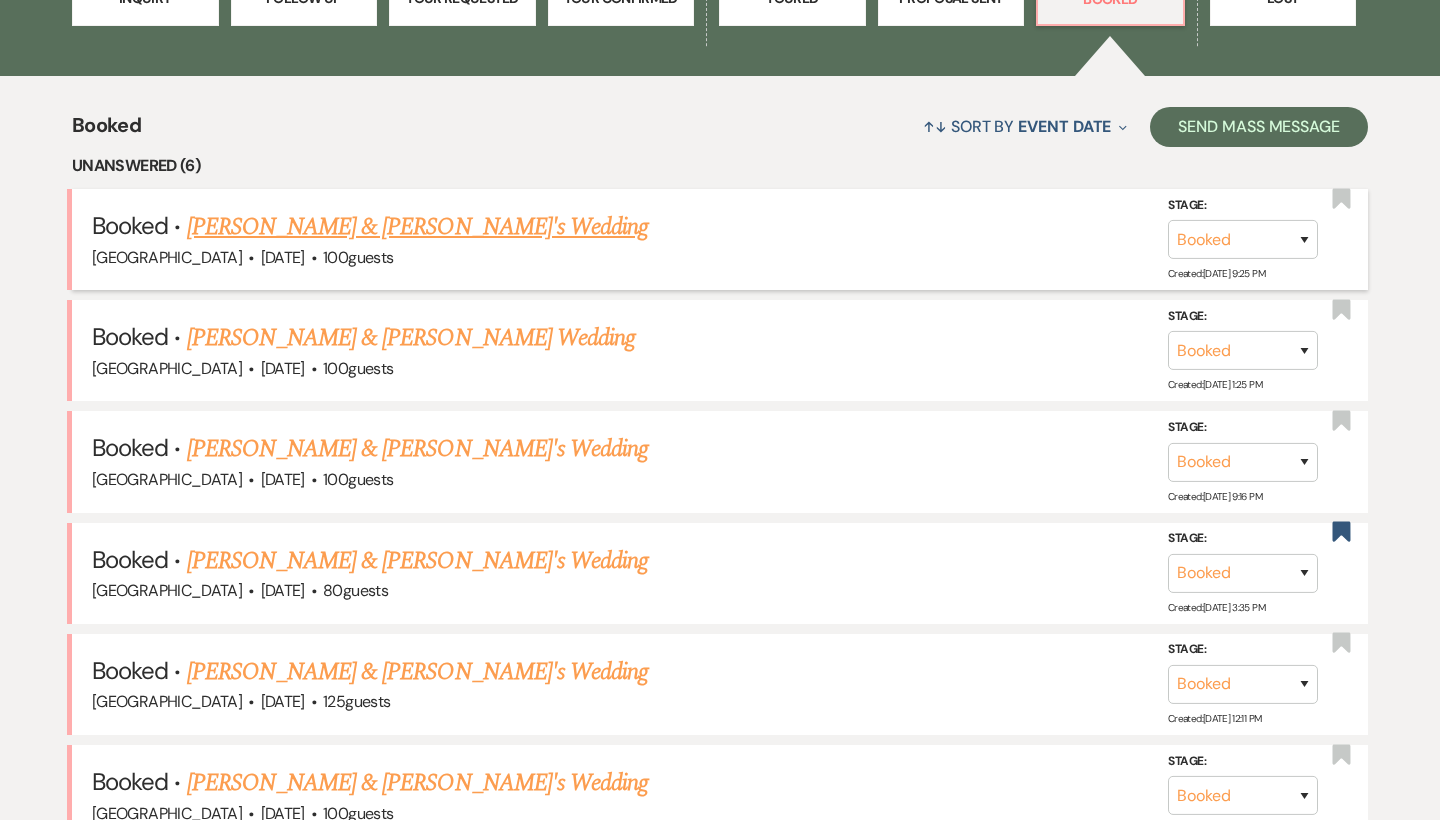 scroll, scrollTop: 757, scrollLeft: 0, axis: vertical 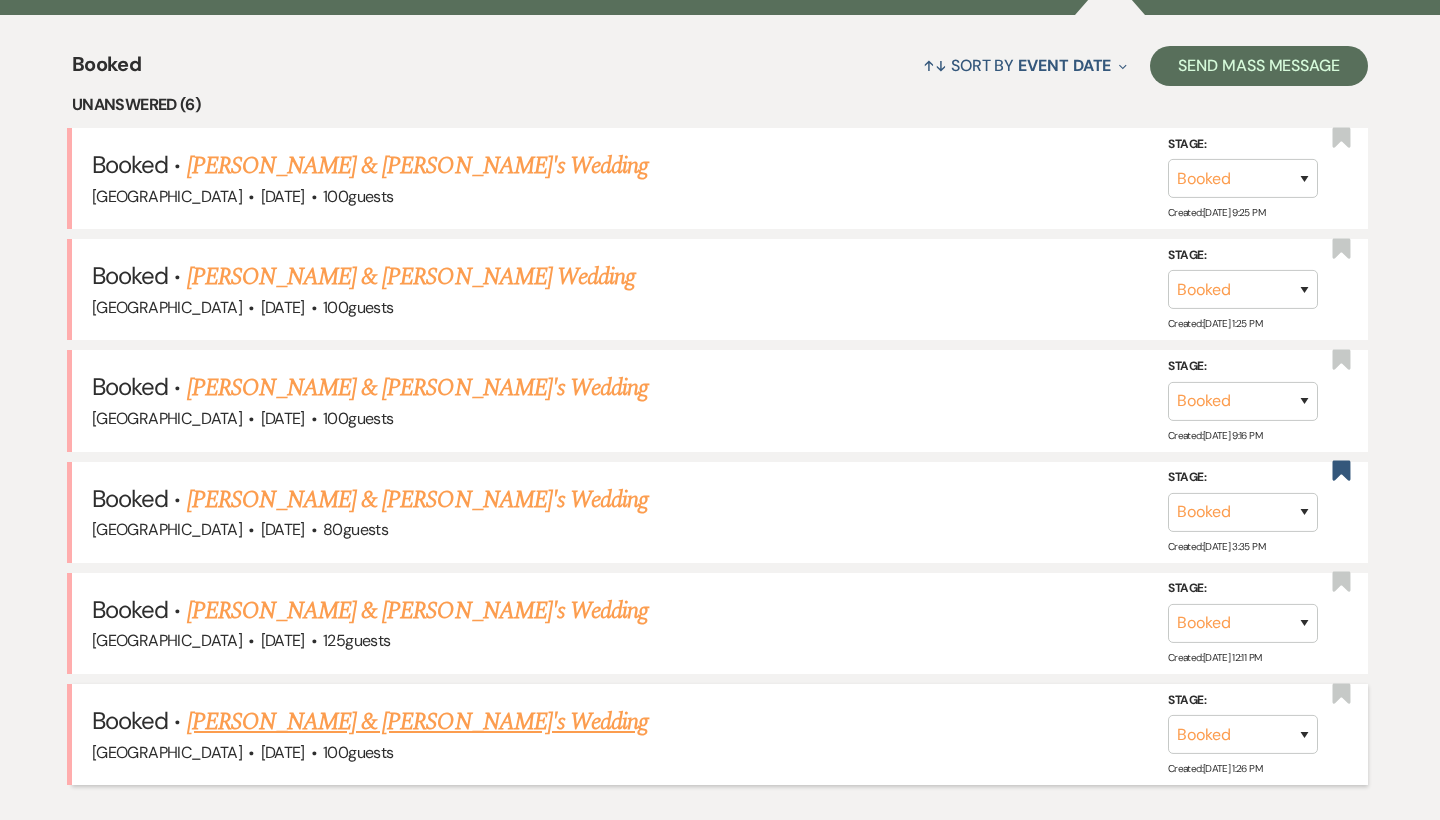 click on "[PERSON_NAME] & [PERSON_NAME]'s Wedding" at bounding box center (418, 722) 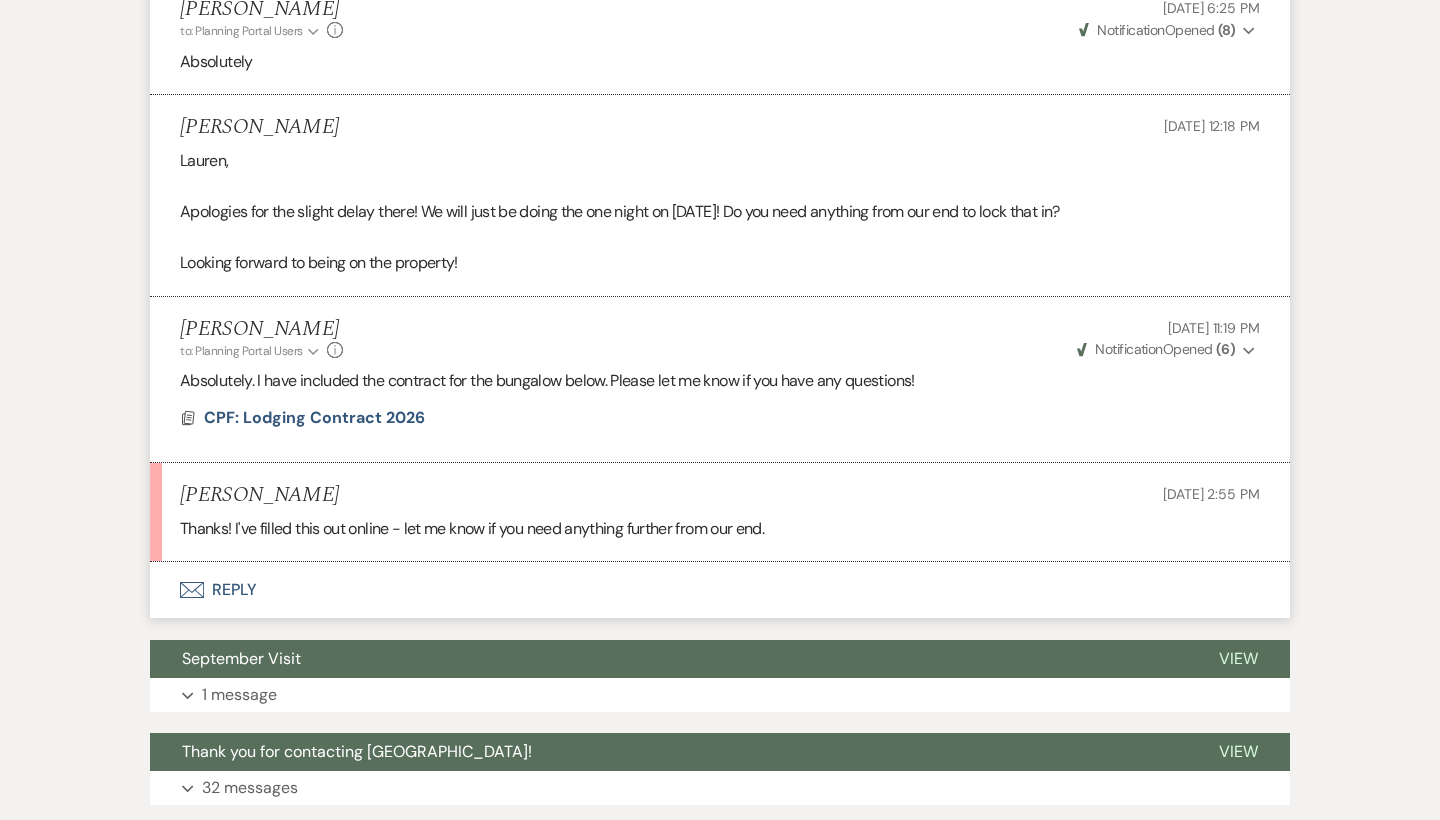 scroll, scrollTop: 7087, scrollLeft: 0, axis: vertical 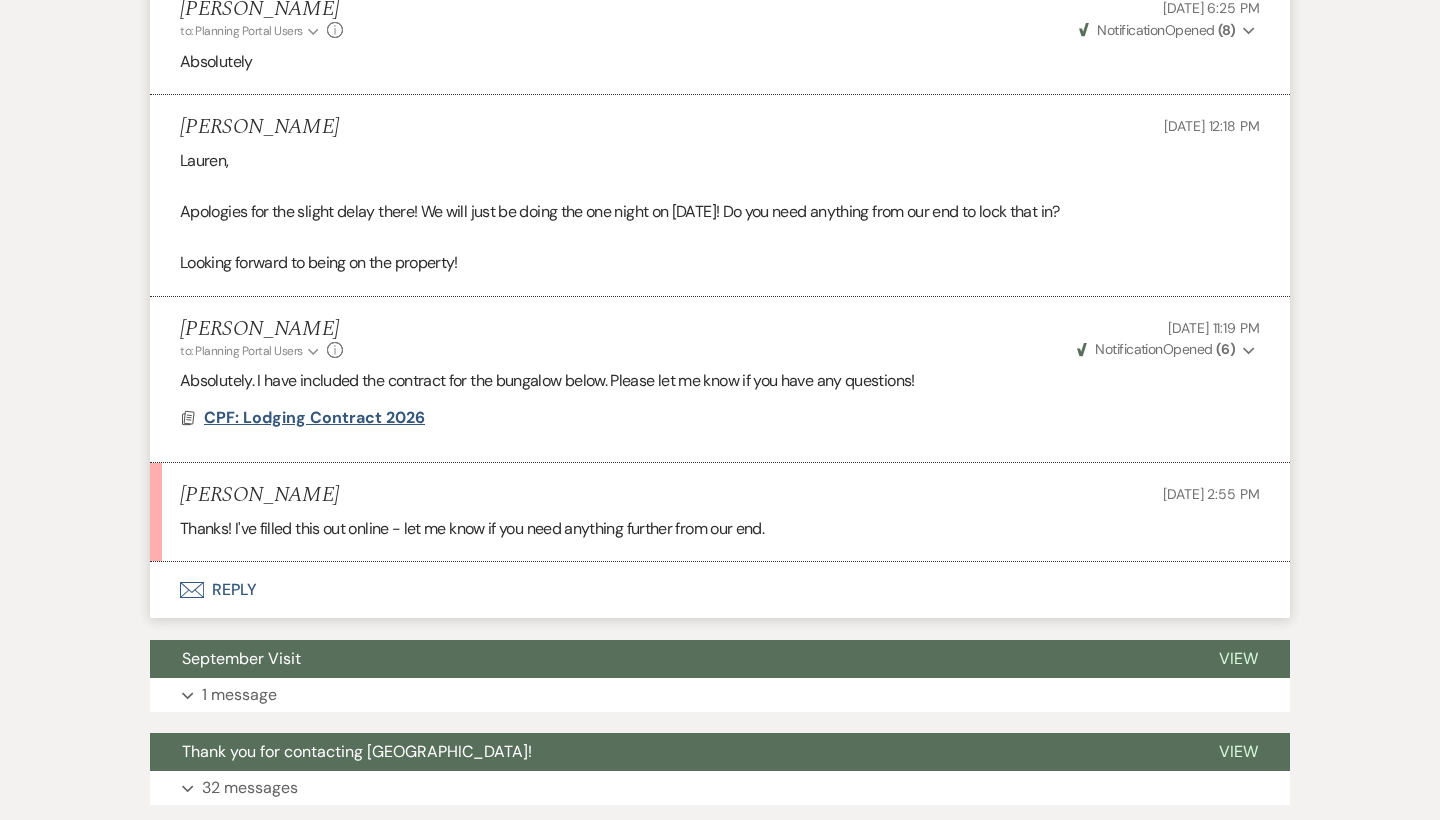 click on "CPF: Lodging Contract 2026" at bounding box center (314, 417) 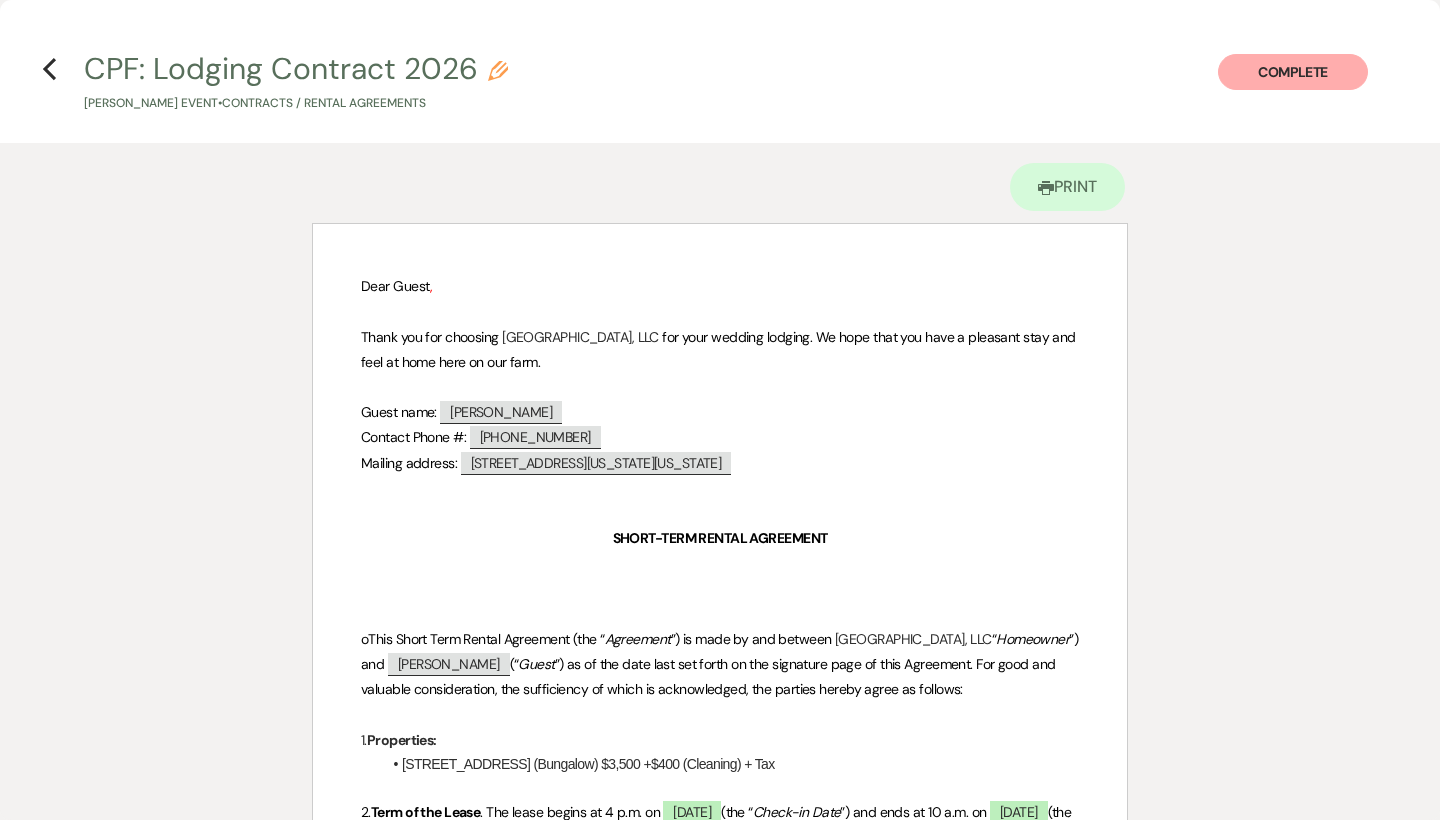 scroll, scrollTop: 0, scrollLeft: 0, axis: both 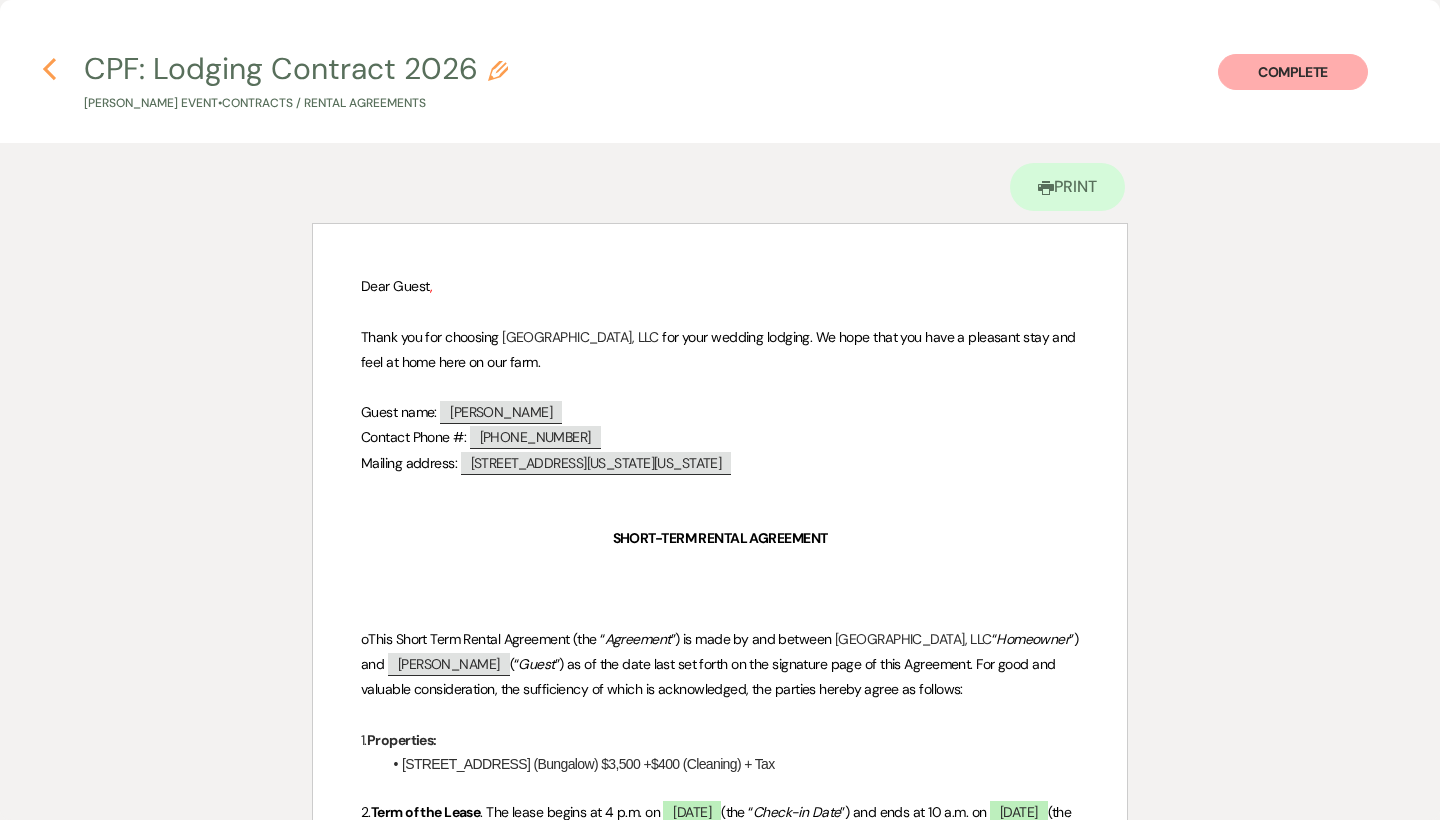 click on "Previous" 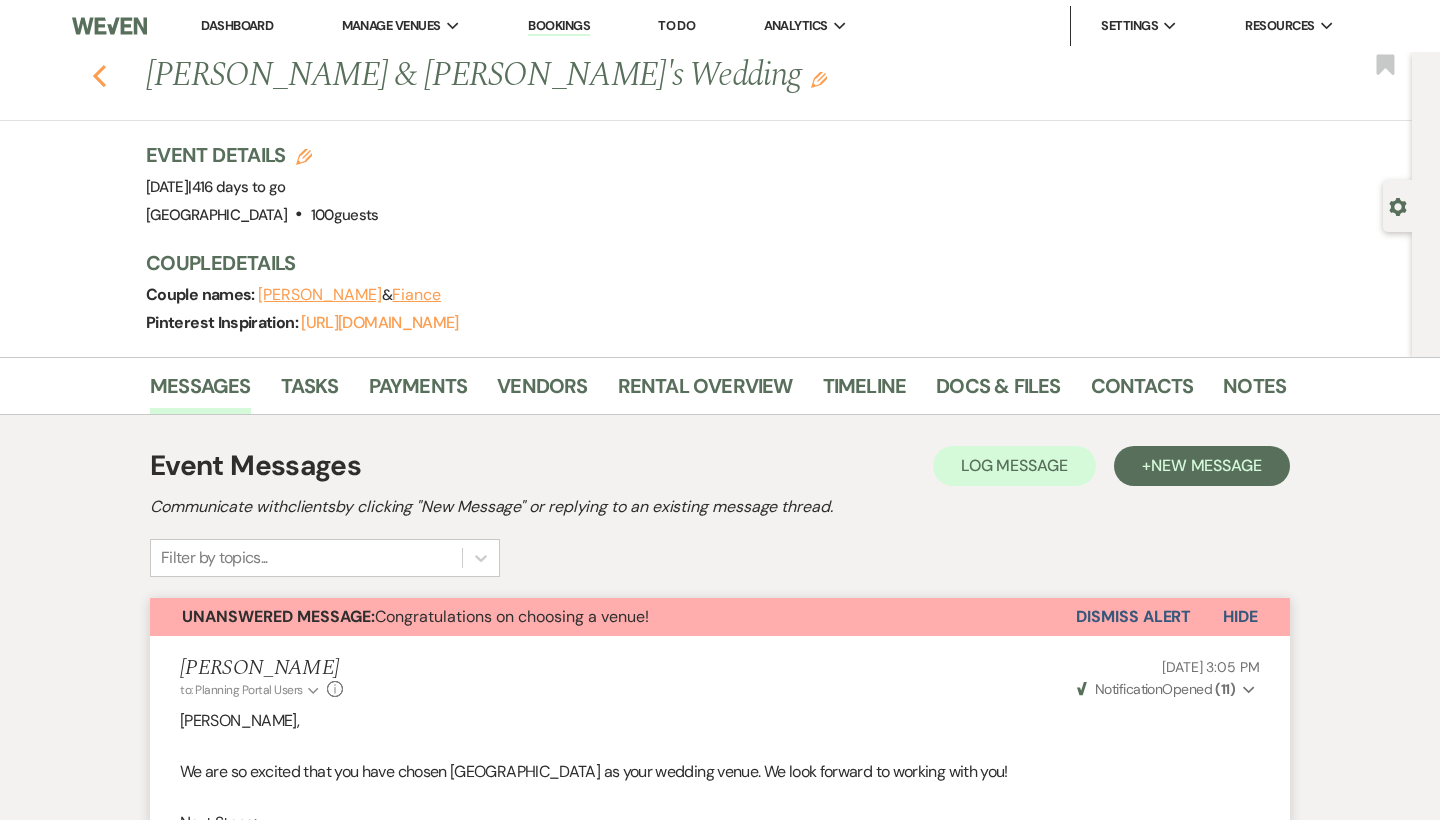 scroll, scrollTop: 0, scrollLeft: 0, axis: both 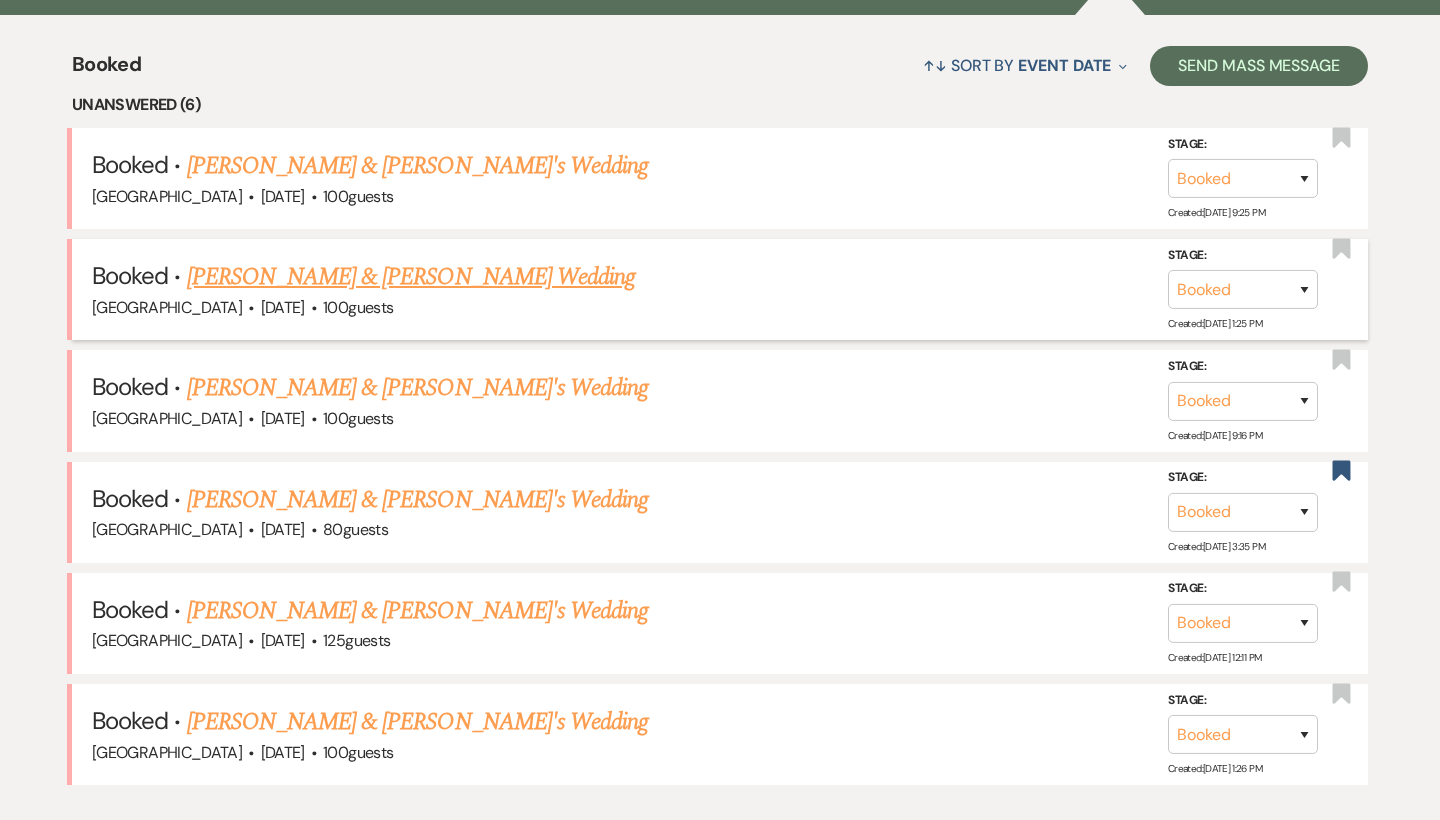 click on "[PERSON_NAME] & [PERSON_NAME] Wedding" at bounding box center (411, 277) 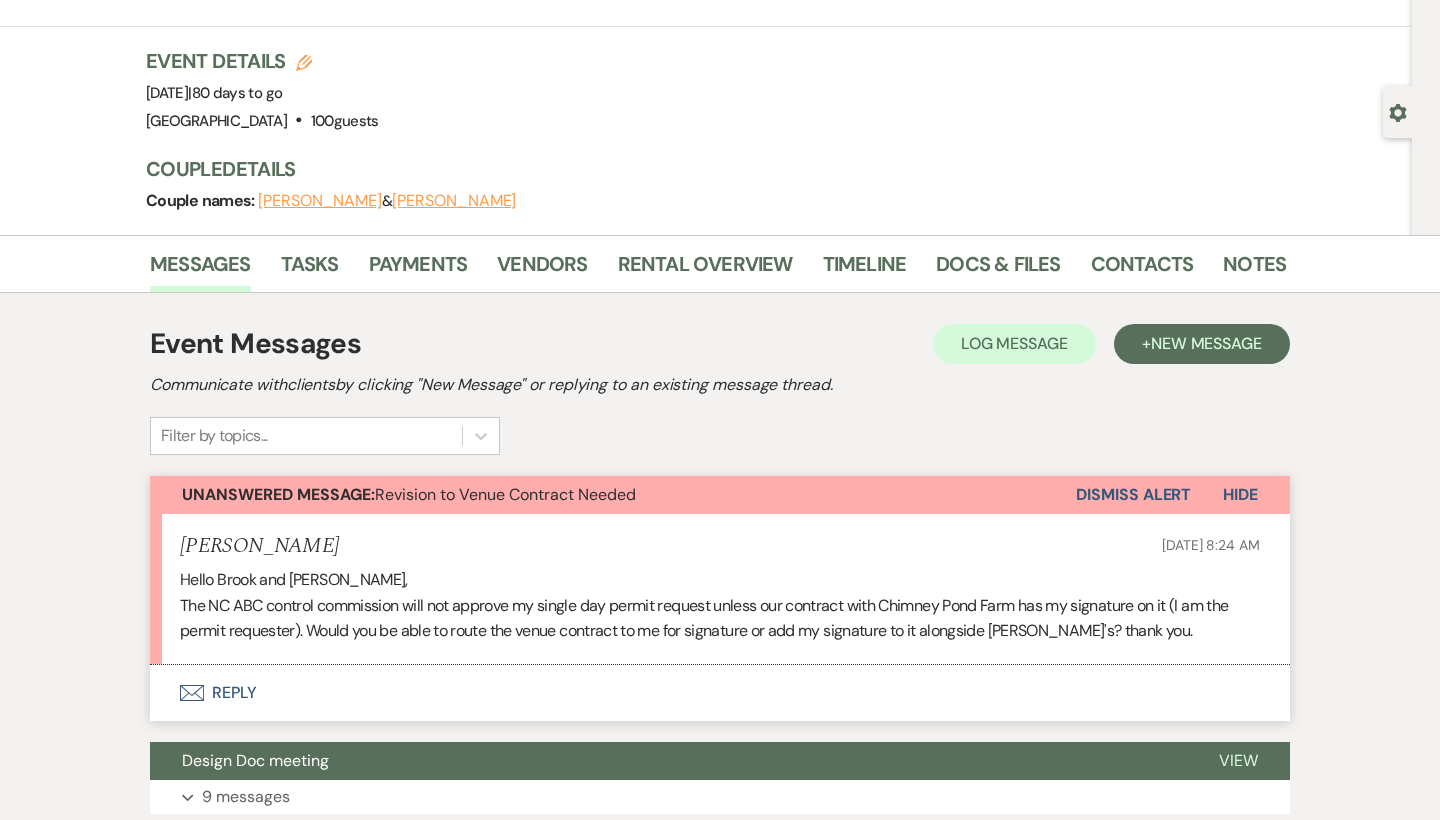 scroll, scrollTop: 144, scrollLeft: 0, axis: vertical 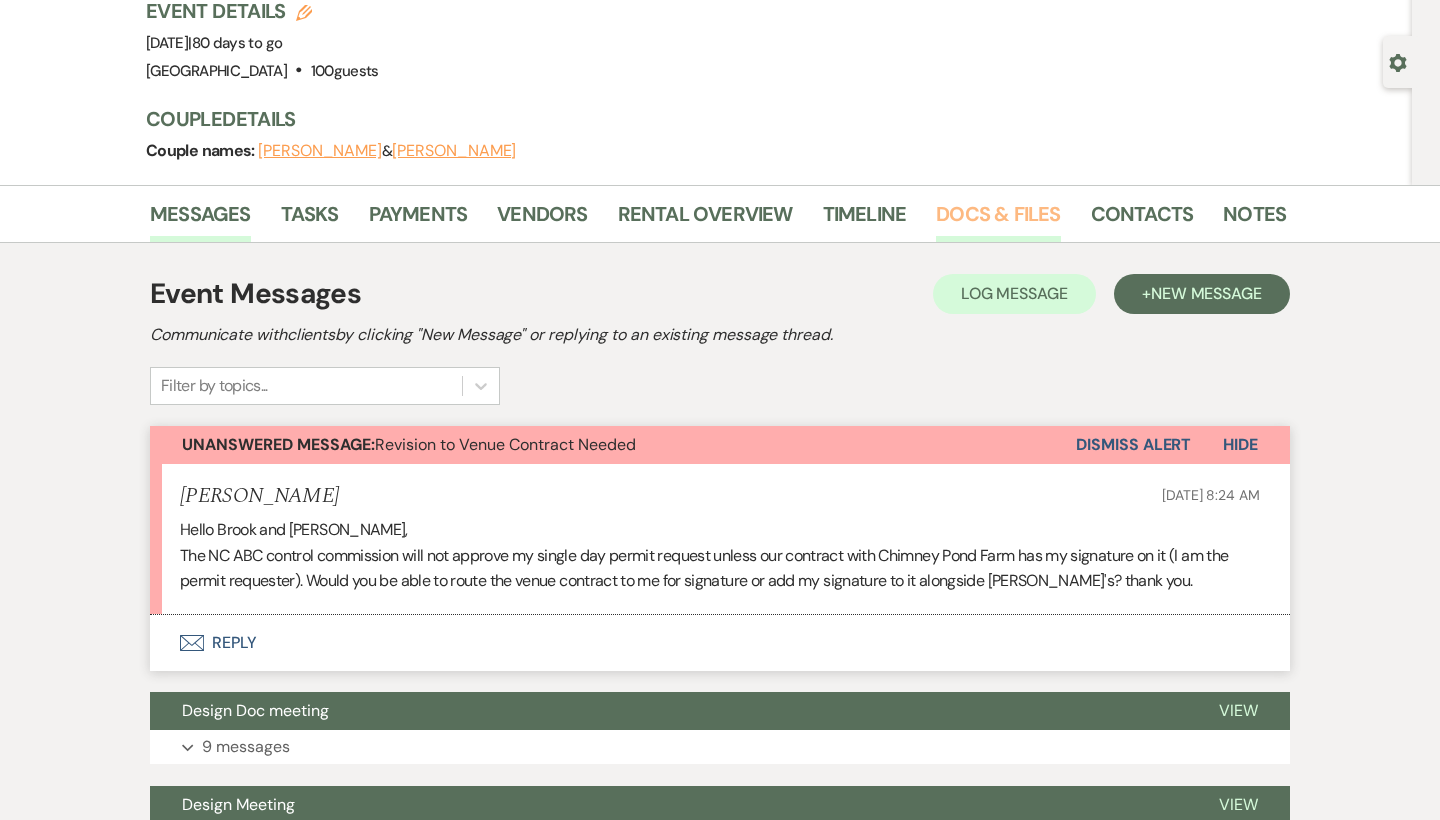 click on "Docs & Files" at bounding box center (998, 220) 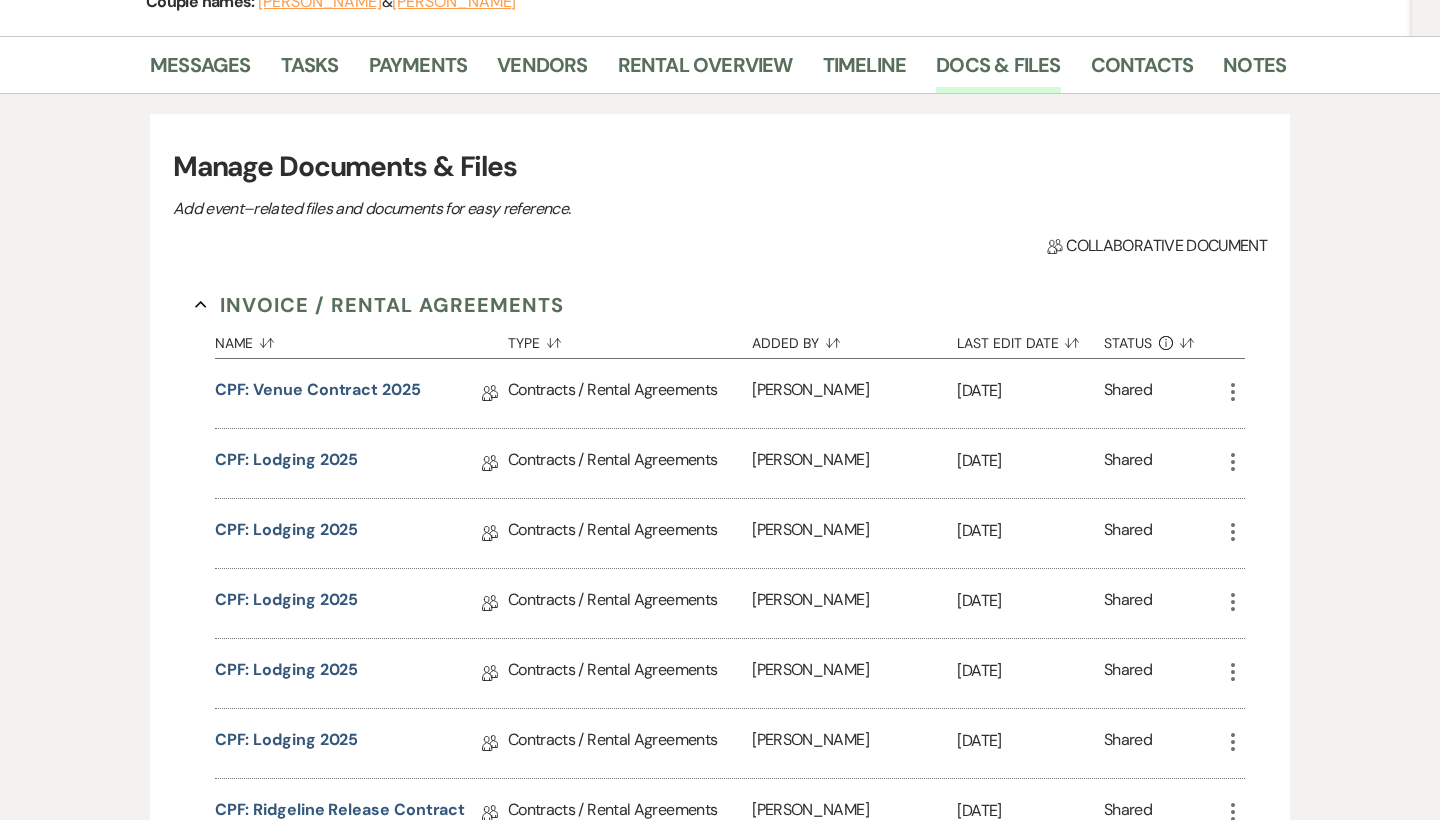 scroll, scrollTop: 334, scrollLeft: 0, axis: vertical 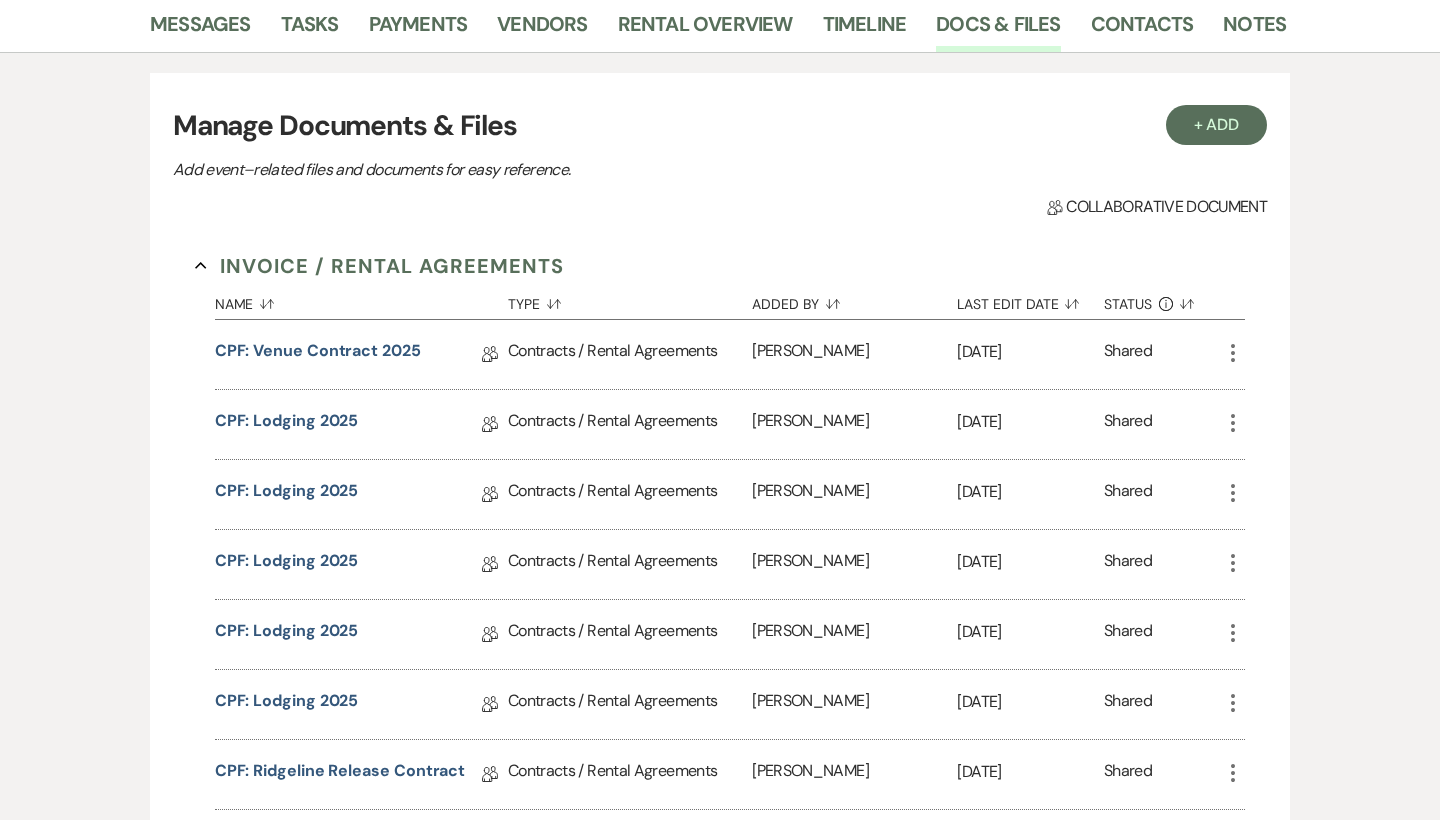 click 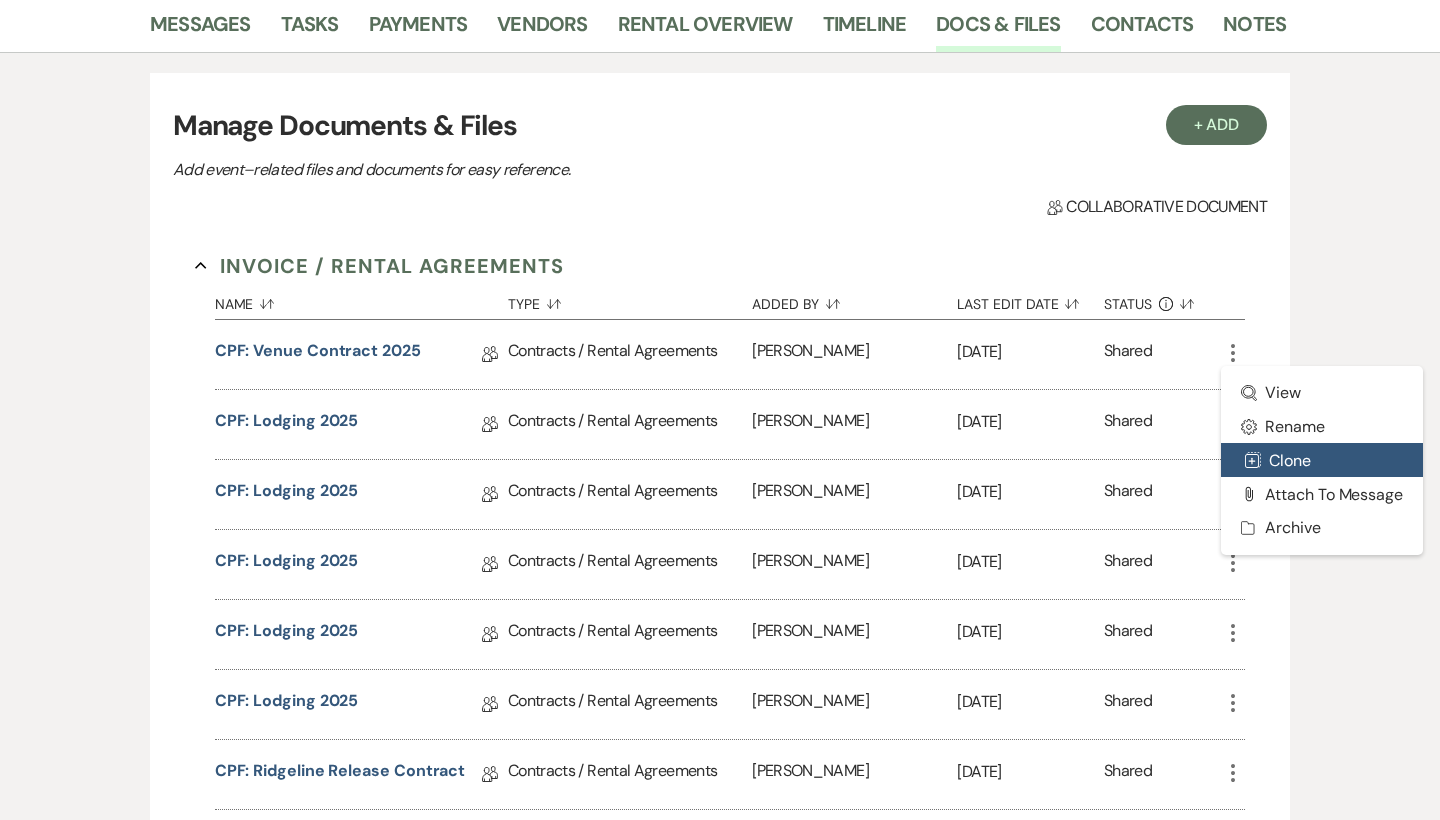 click on "Duplicate" 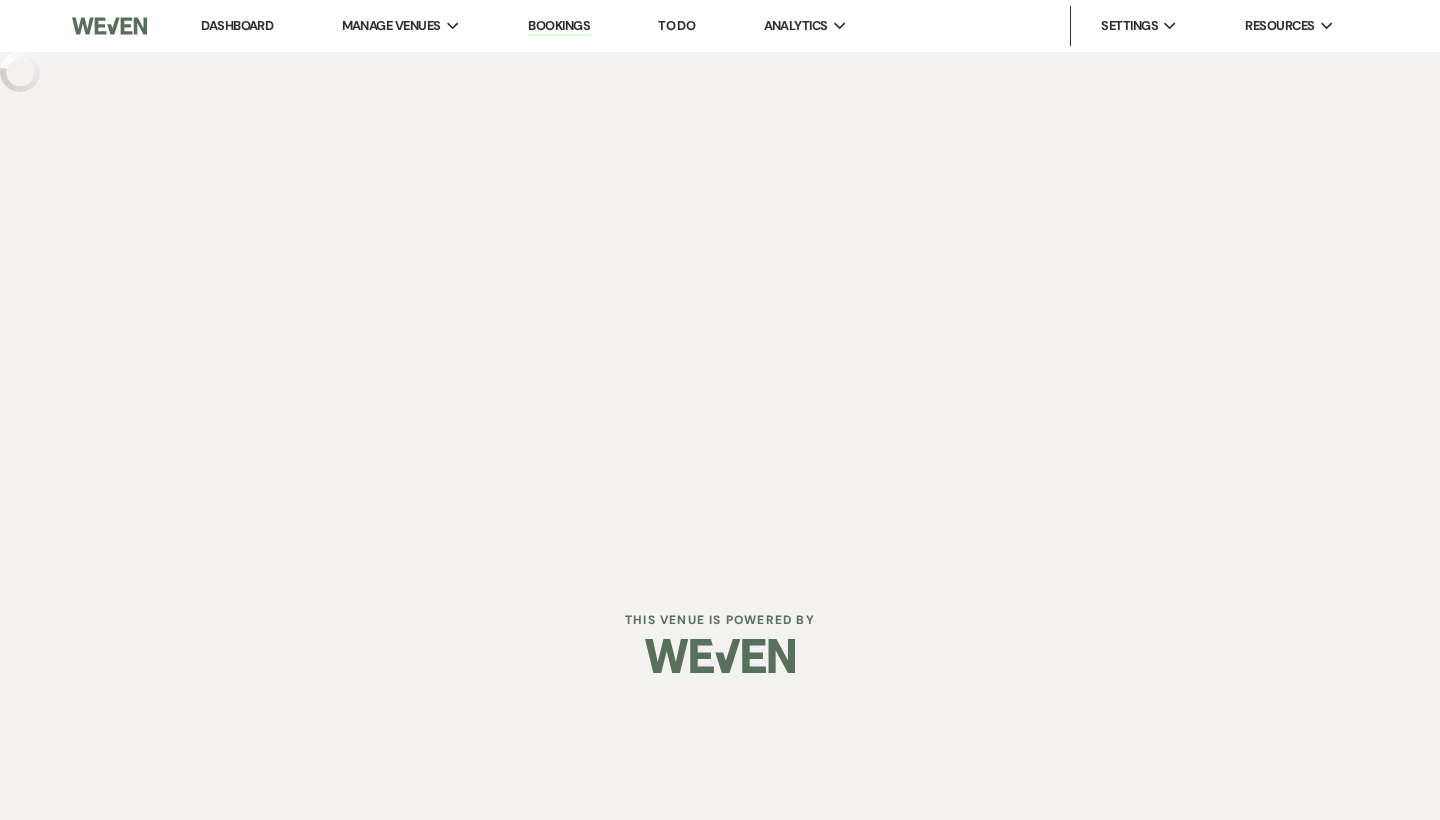 scroll, scrollTop: 0, scrollLeft: 0, axis: both 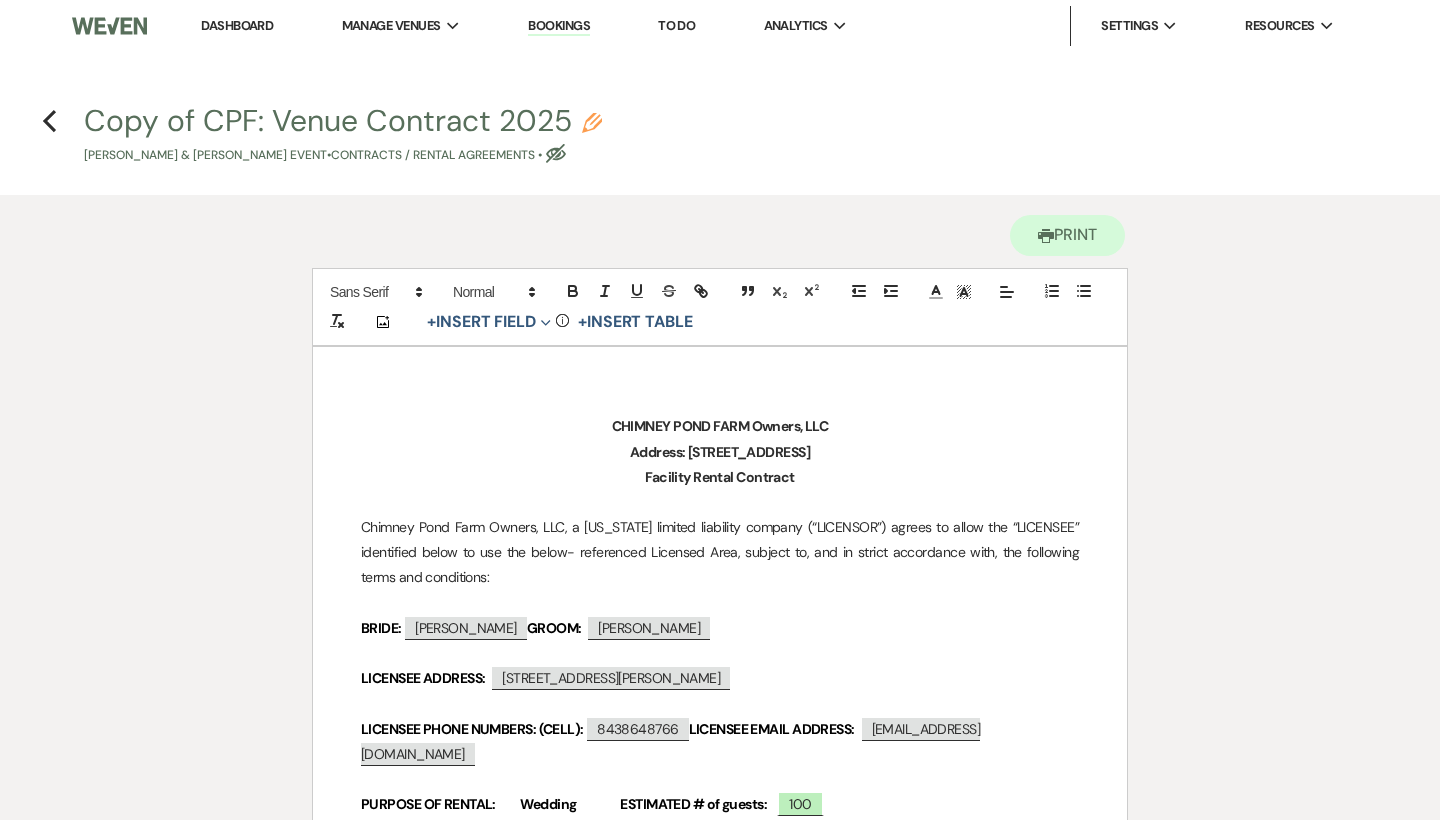click 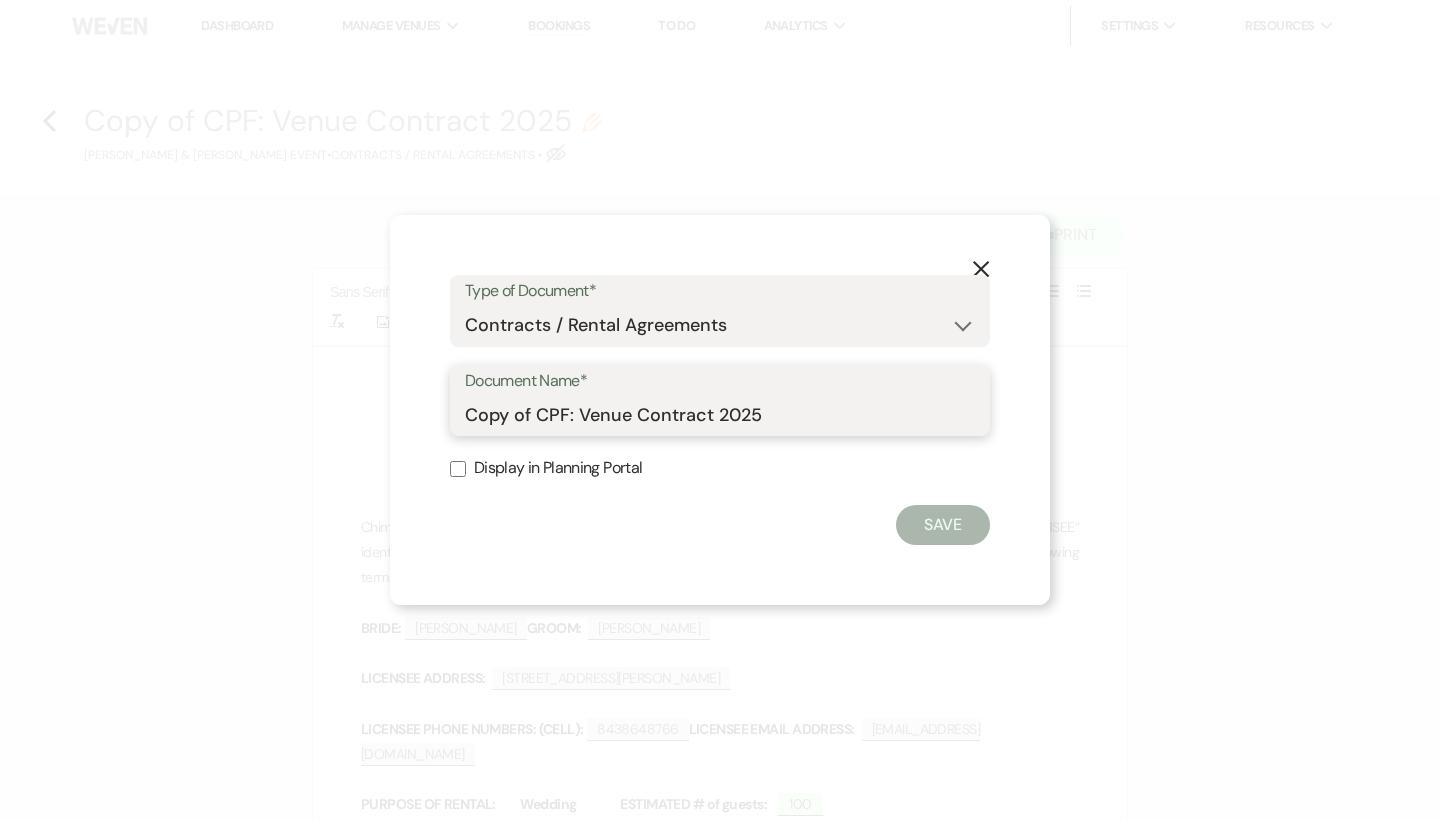 drag, startPoint x: 534, startPoint y: 412, endPoint x: 426, endPoint y: 410, distance: 108.01852 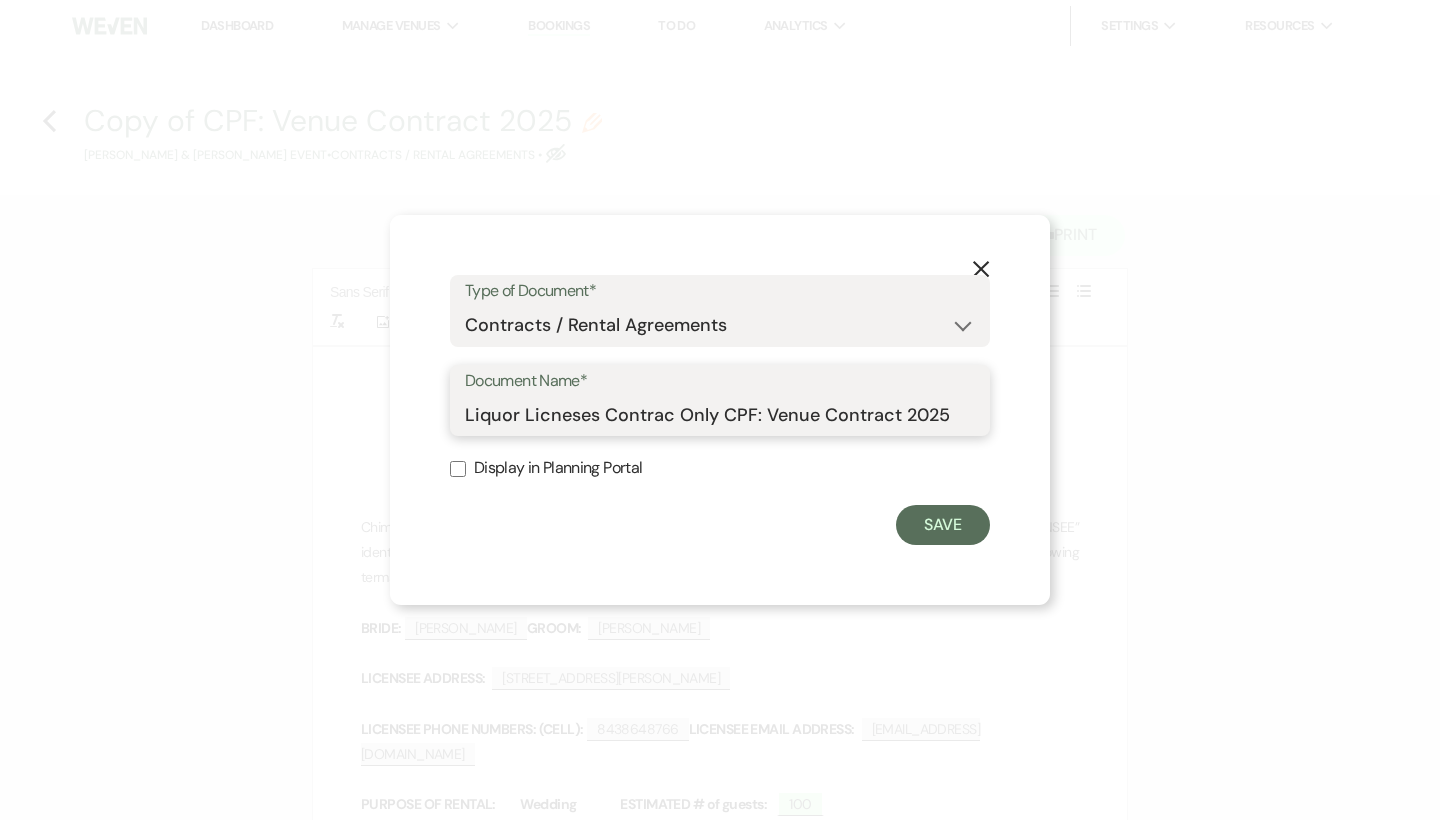 click on "Liquor Licneses Contrac Only CPF: Venue Contract 2025" at bounding box center (720, 414) 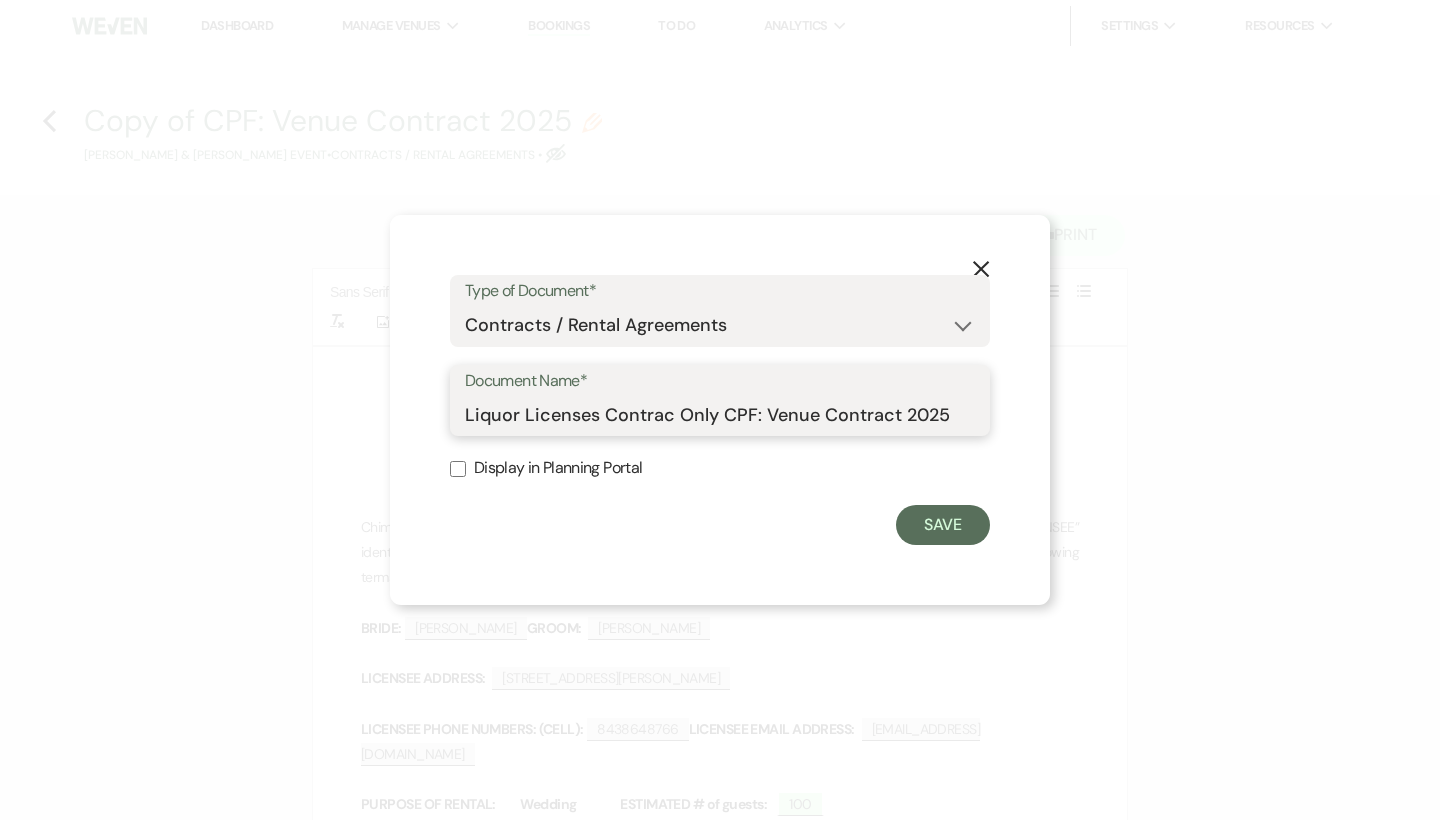 click on "Liquor Licenses Contrac Only CPF: Venue Contract 2025" at bounding box center [720, 414] 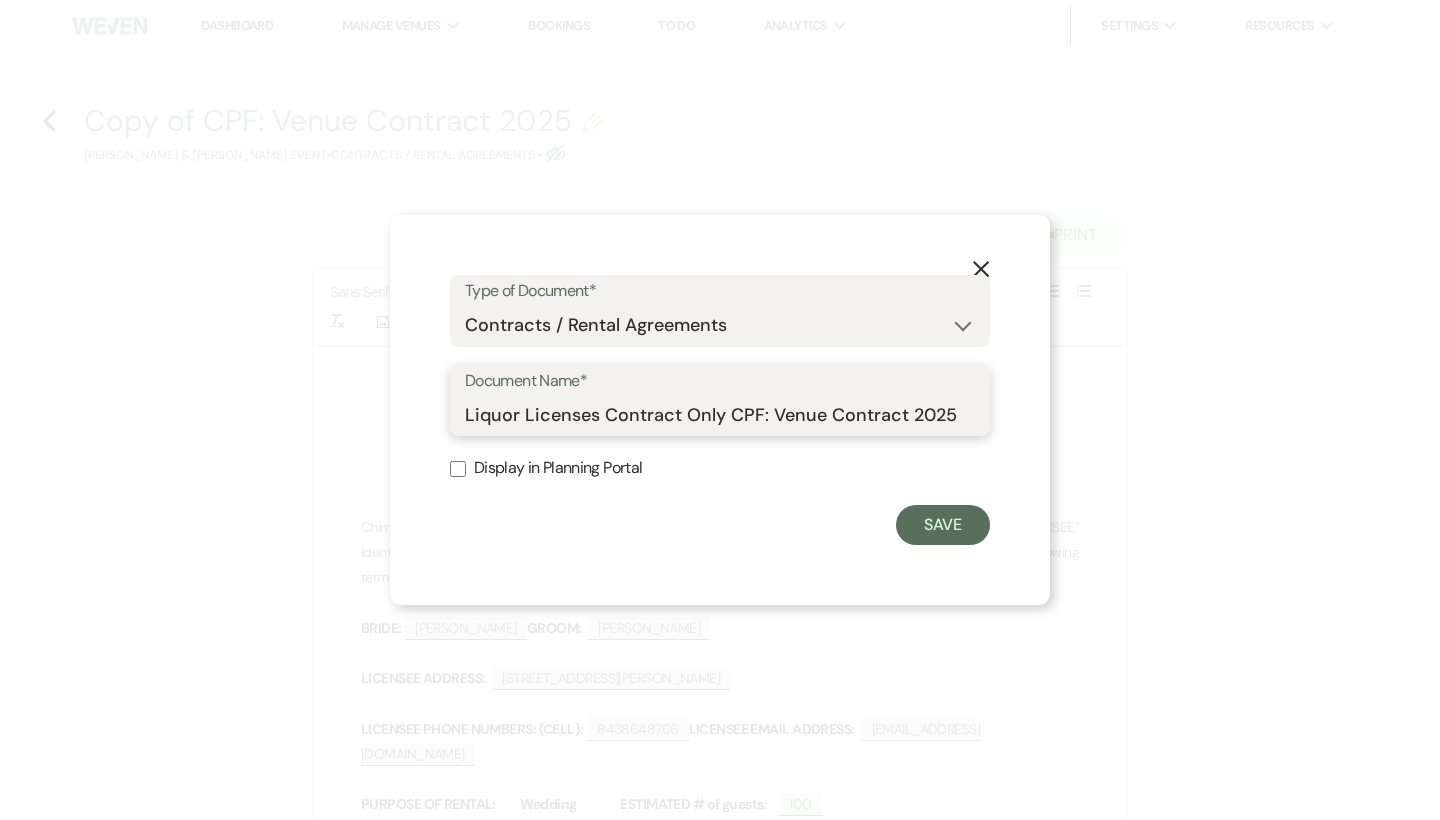 click on "Liquor Licenses Contract Only CPF: Venue Contract 2025" at bounding box center [720, 414] 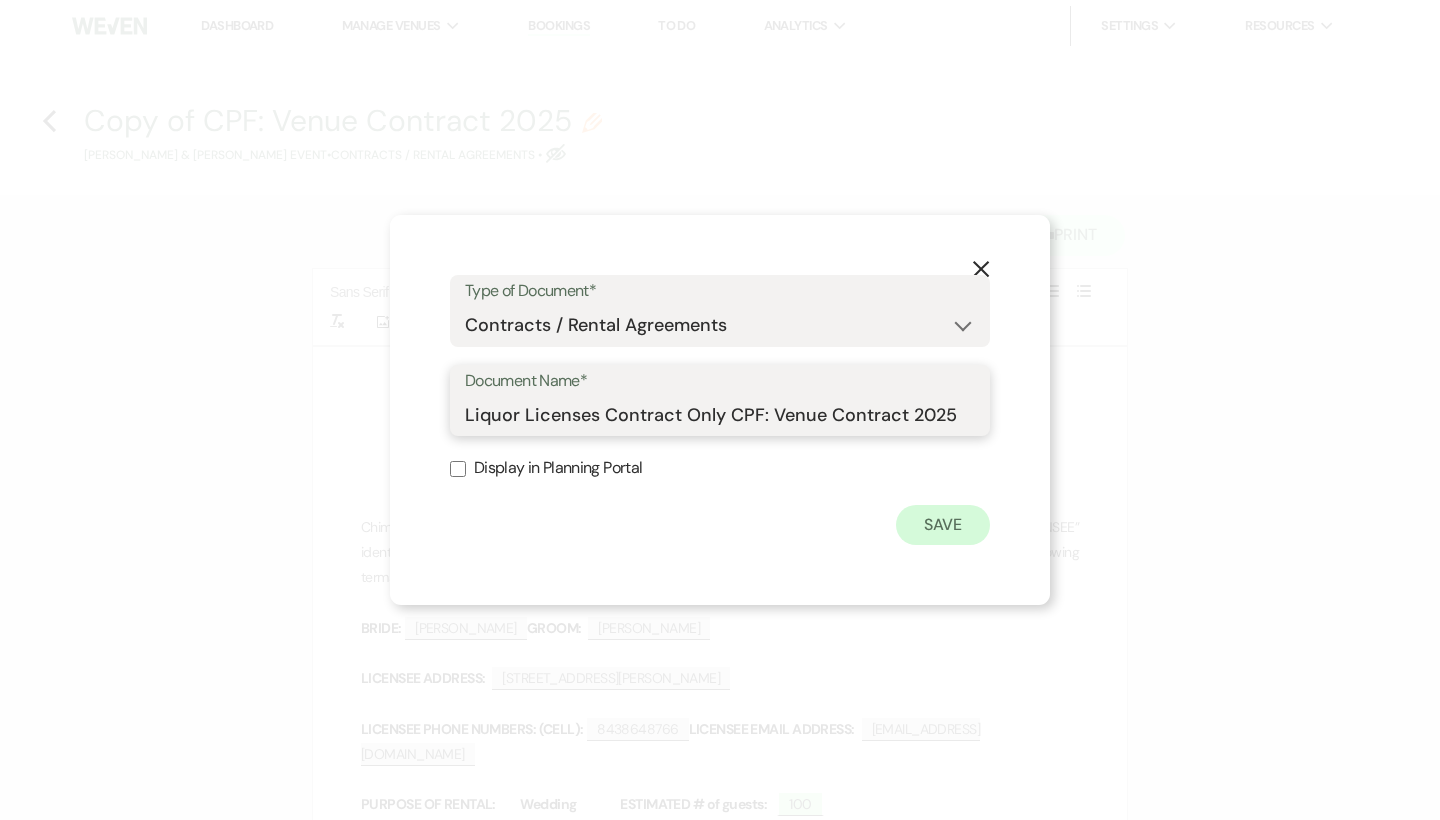 type on "Liquor Licenses Contract Only CPF: Venue Contract 2025" 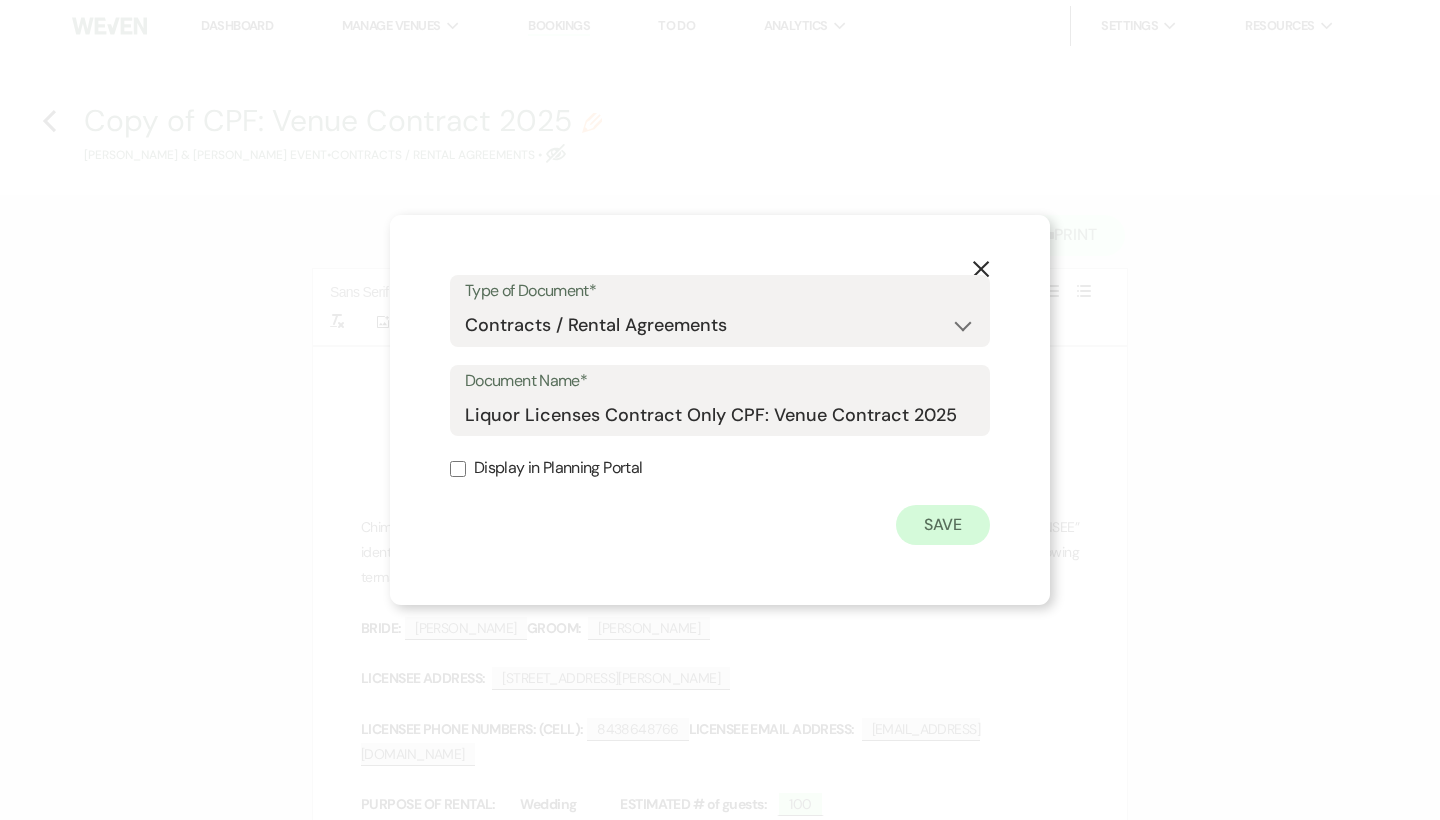 click on "Save" at bounding box center (943, 525) 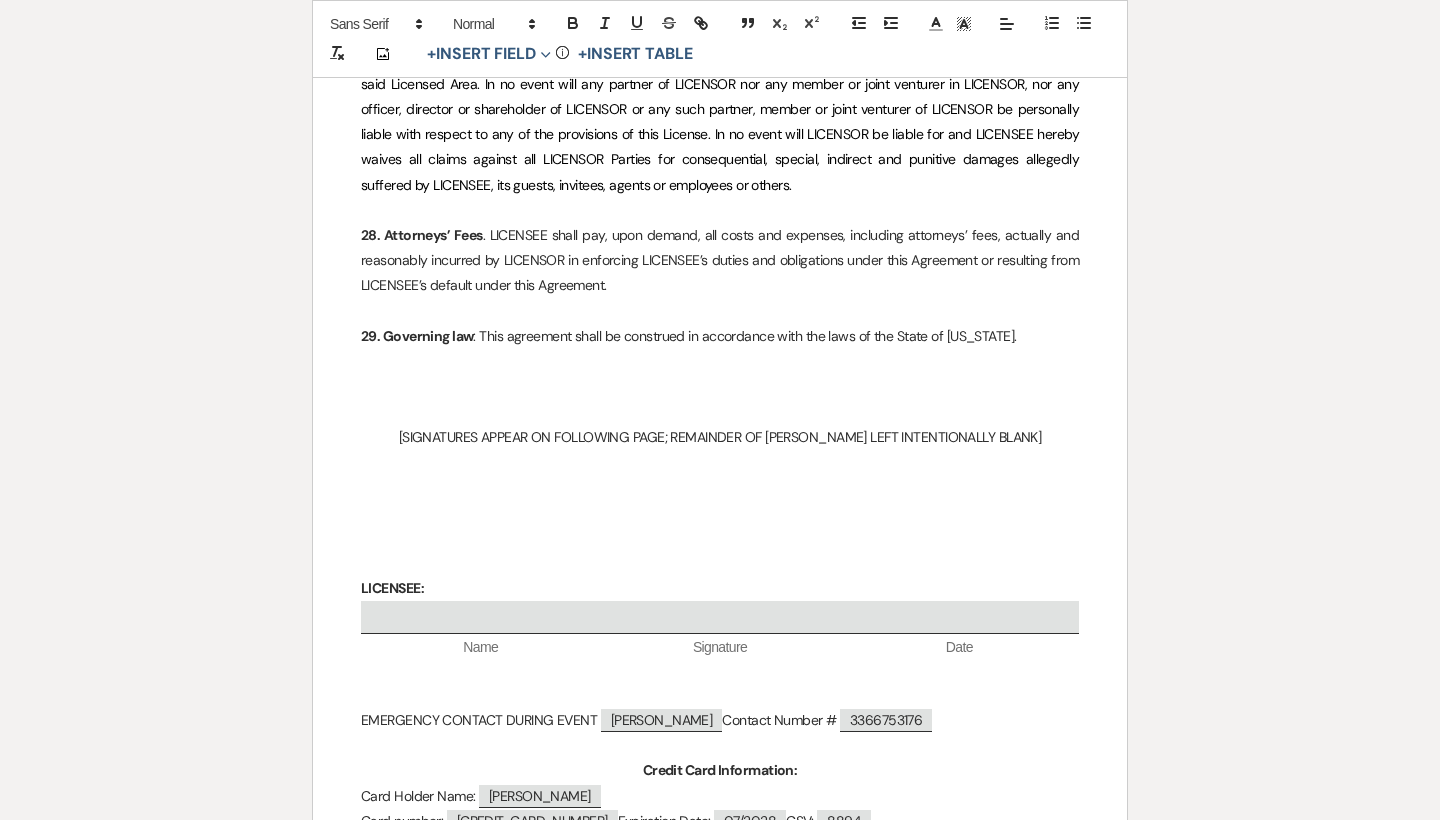 scroll, scrollTop: 7292, scrollLeft: 0, axis: vertical 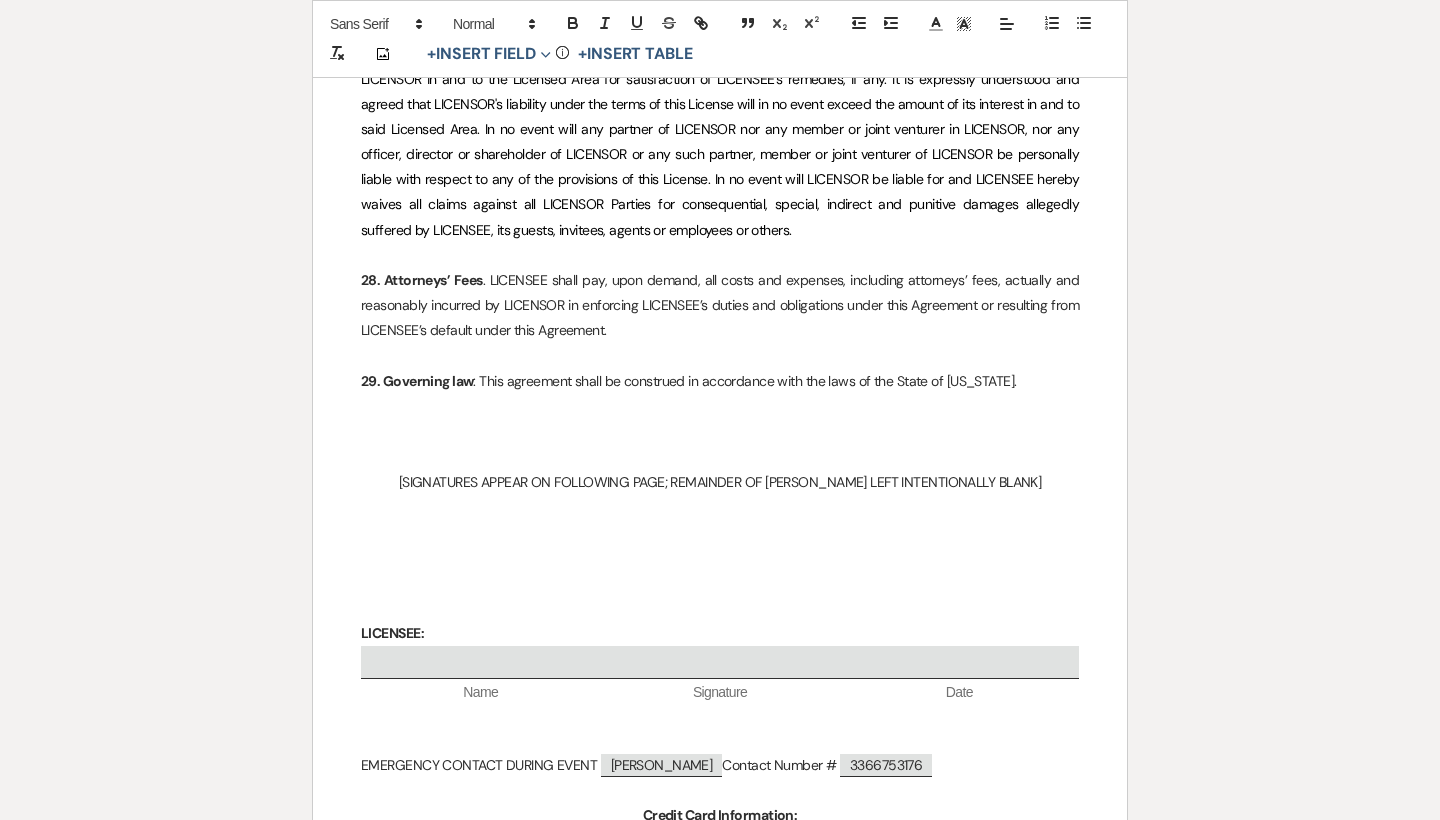 click at bounding box center (720, 431) 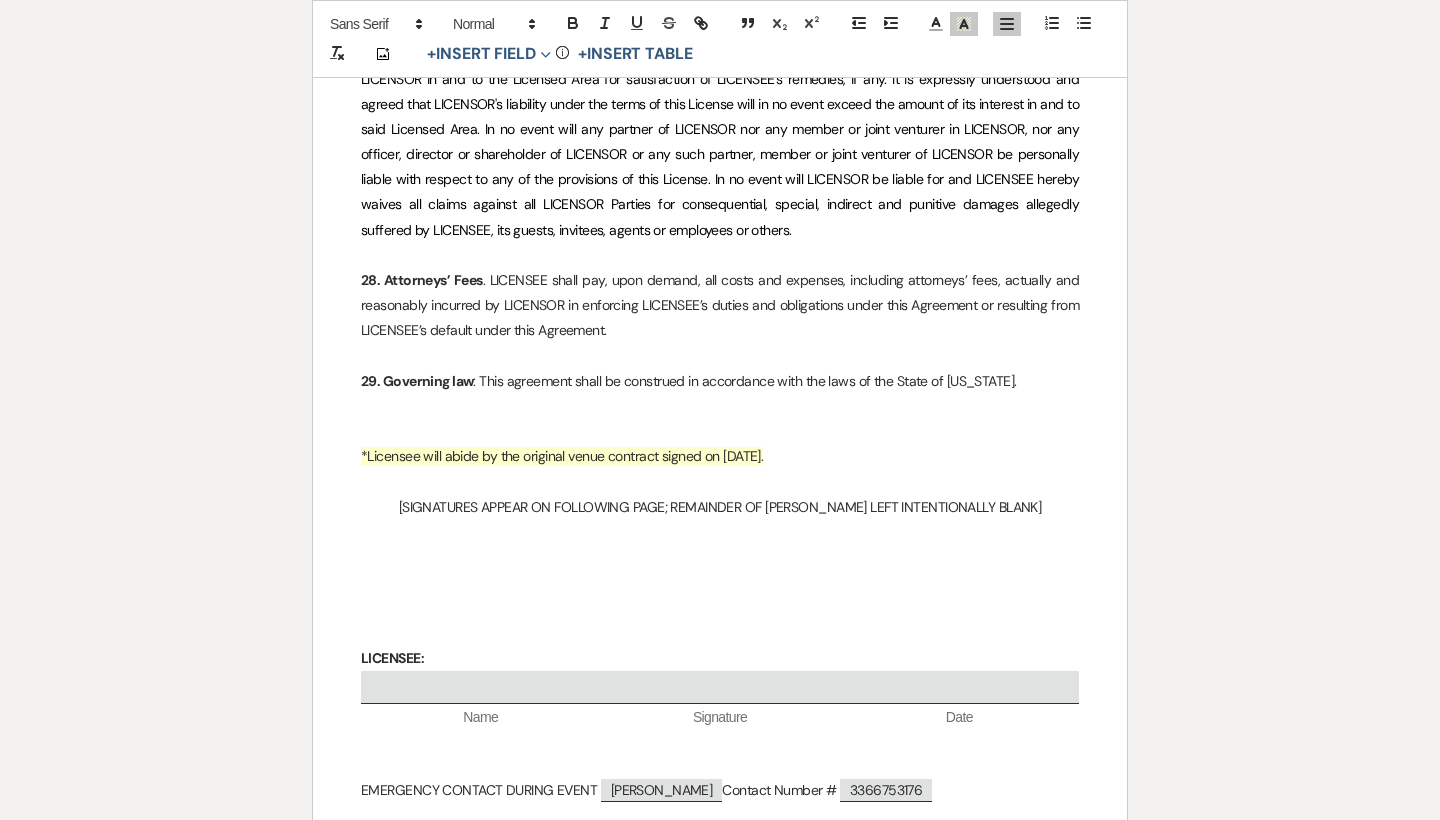 drag, startPoint x: 795, startPoint y: 421, endPoint x: 758, endPoint y: 421, distance: 37 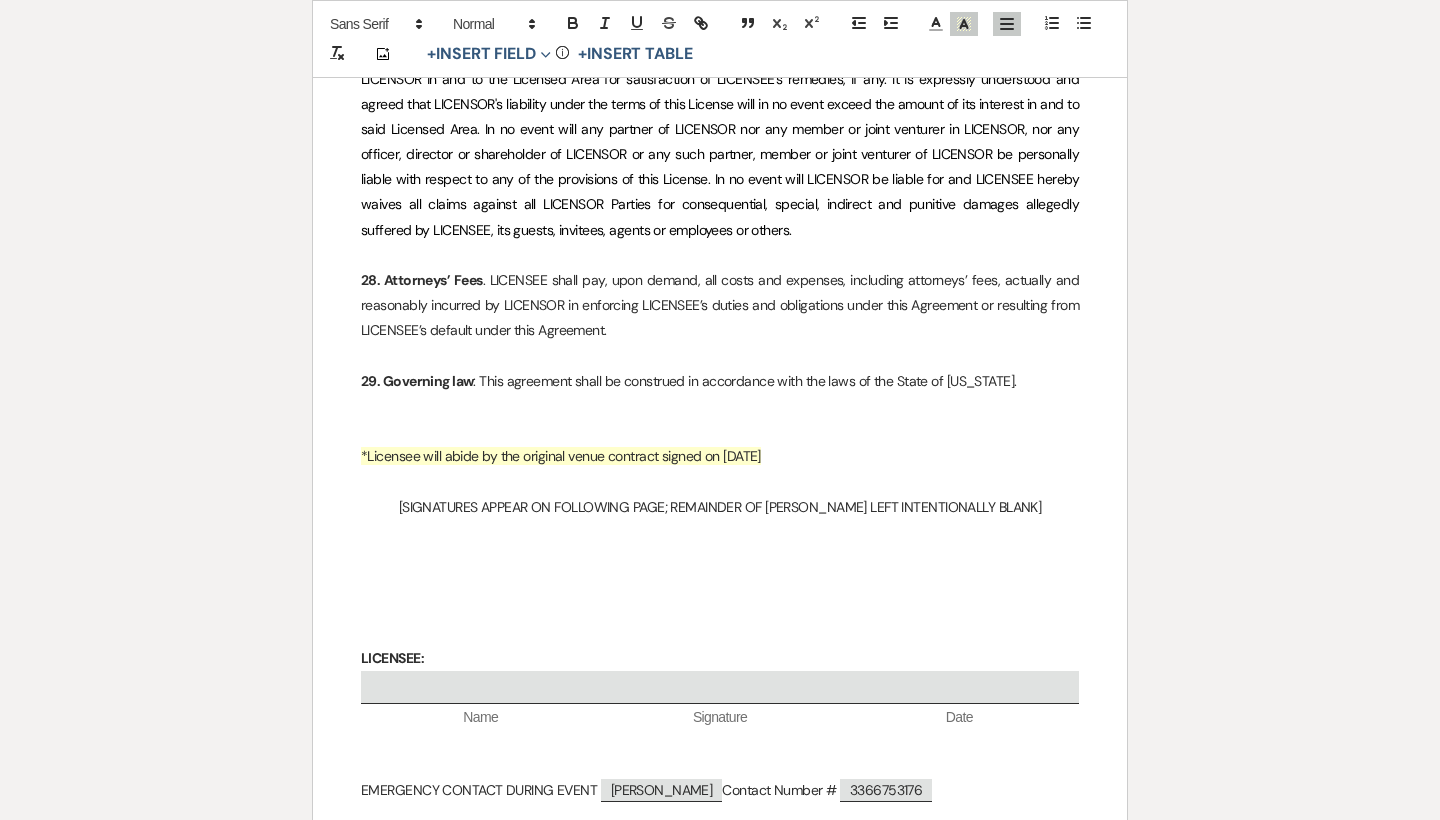 click at bounding box center [720, 431] 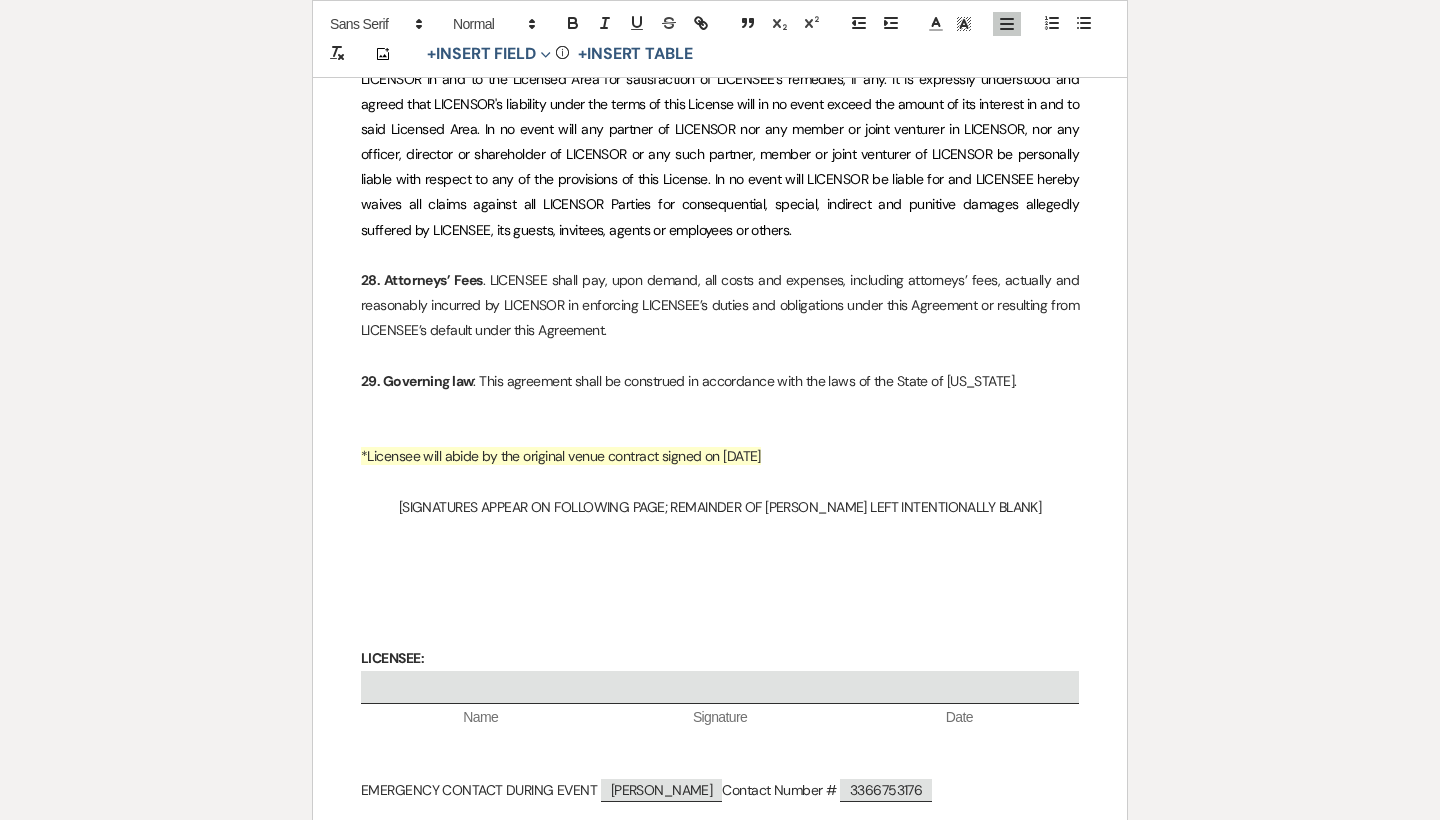 click on "*Licensee will abide by the original venue contract signed on July 22nd, 2024" at bounding box center (561, 456) 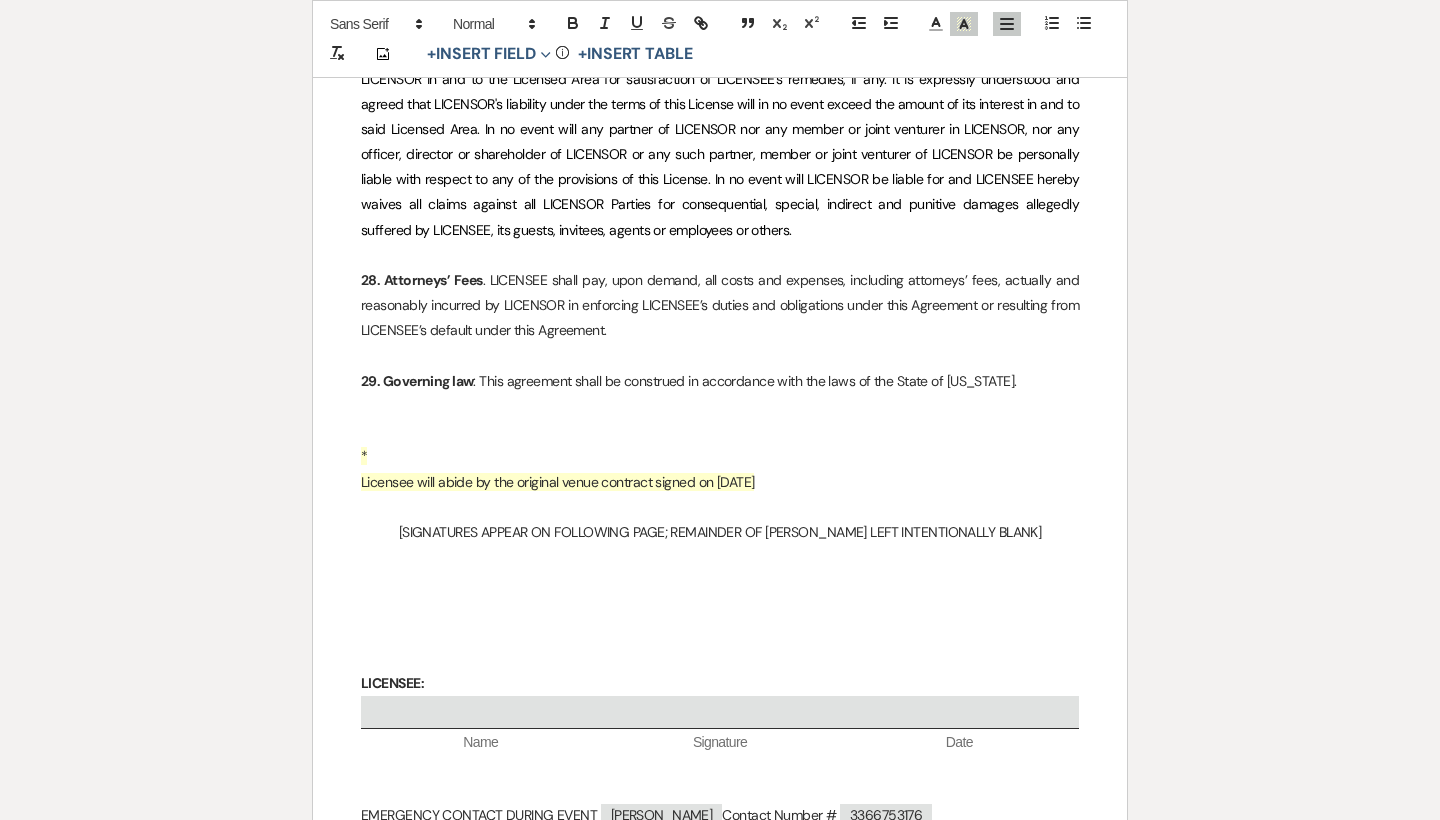click on "*" at bounding box center [720, 456] 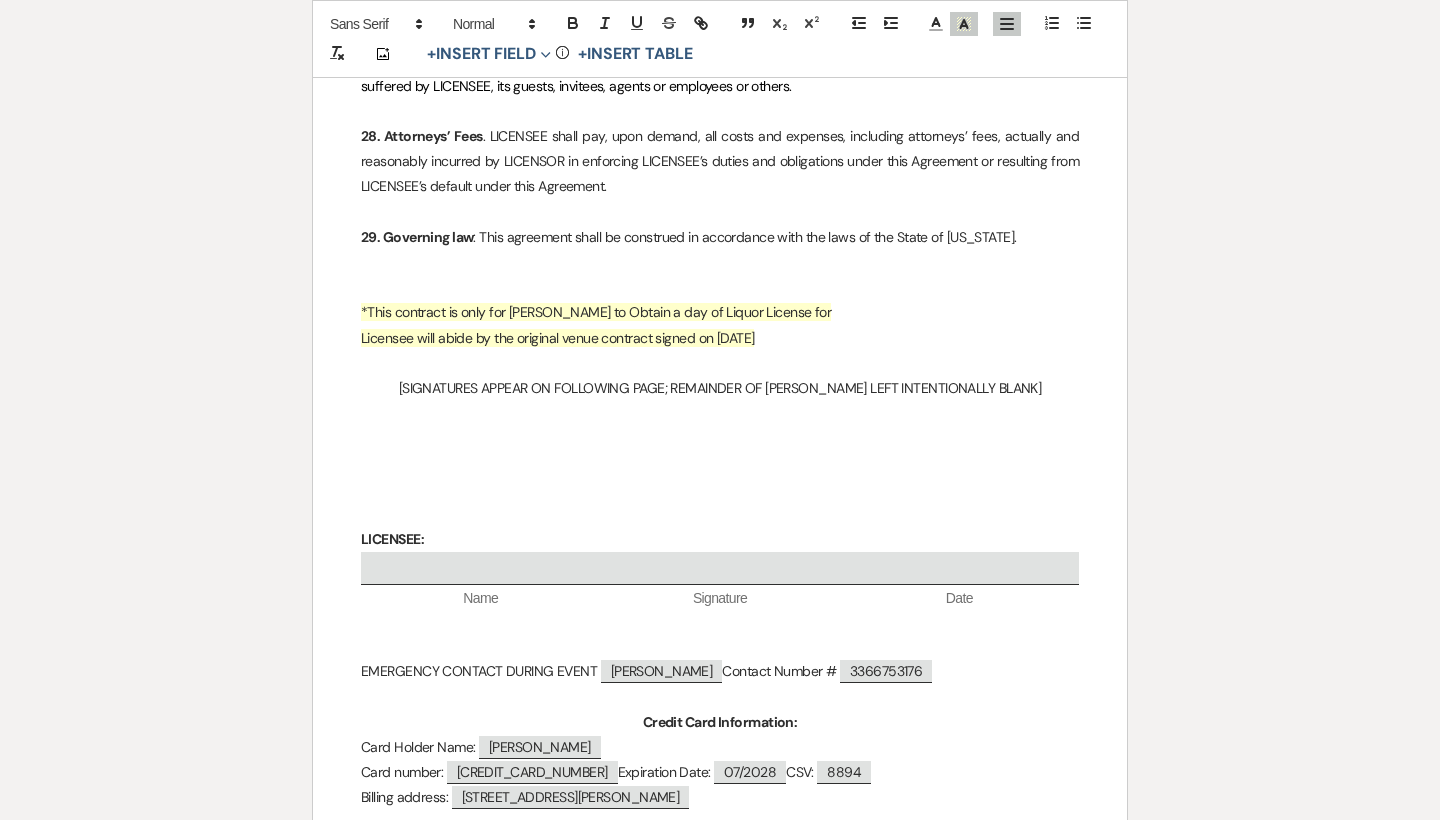 scroll, scrollTop: 7457, scrollLeft: 0, axis: vertical 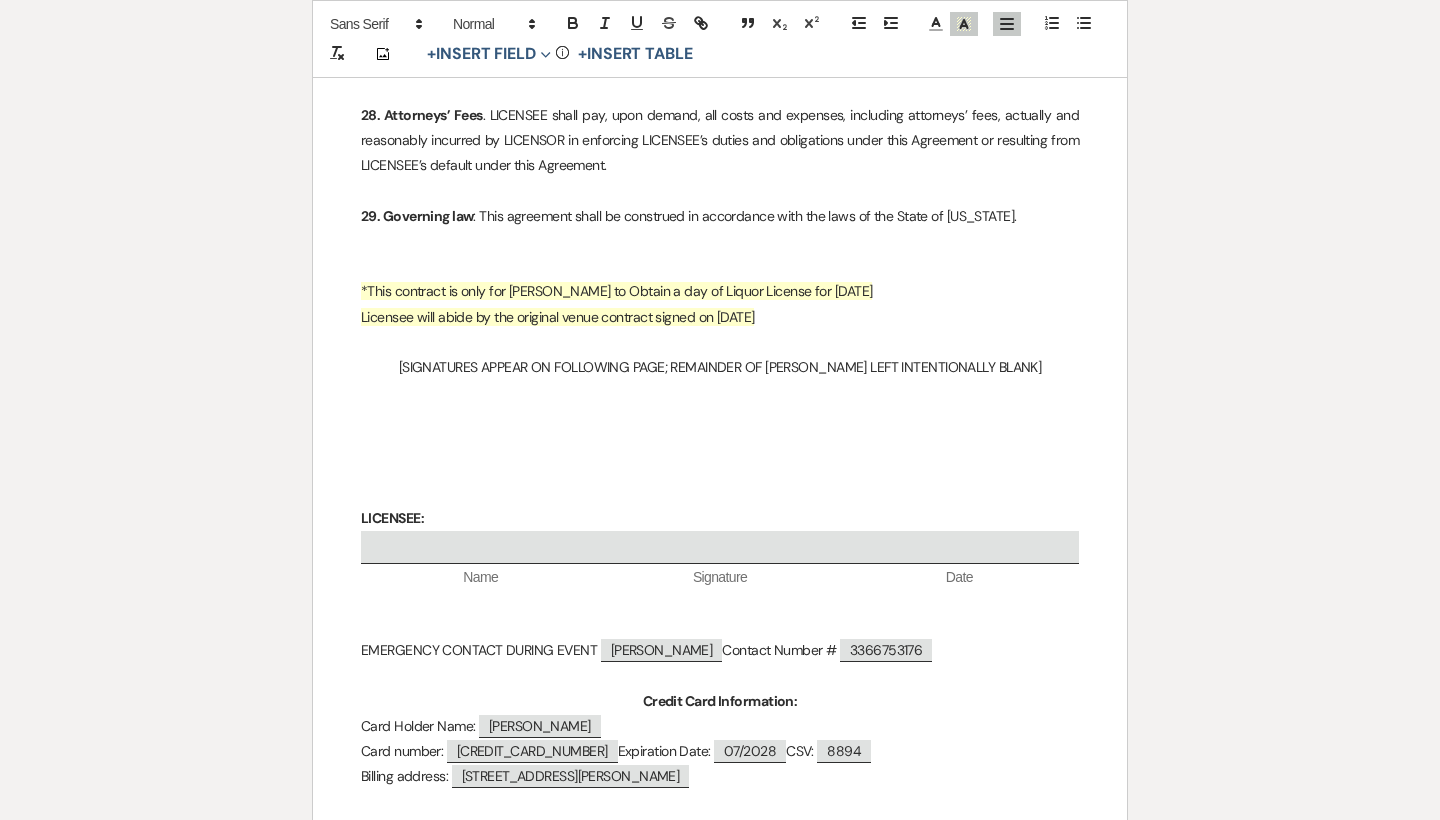 click on "*This contract is only for Haley Byers to Obtain a day of Liquor License for October 4th, 2025" at bounding box center (616, 291) 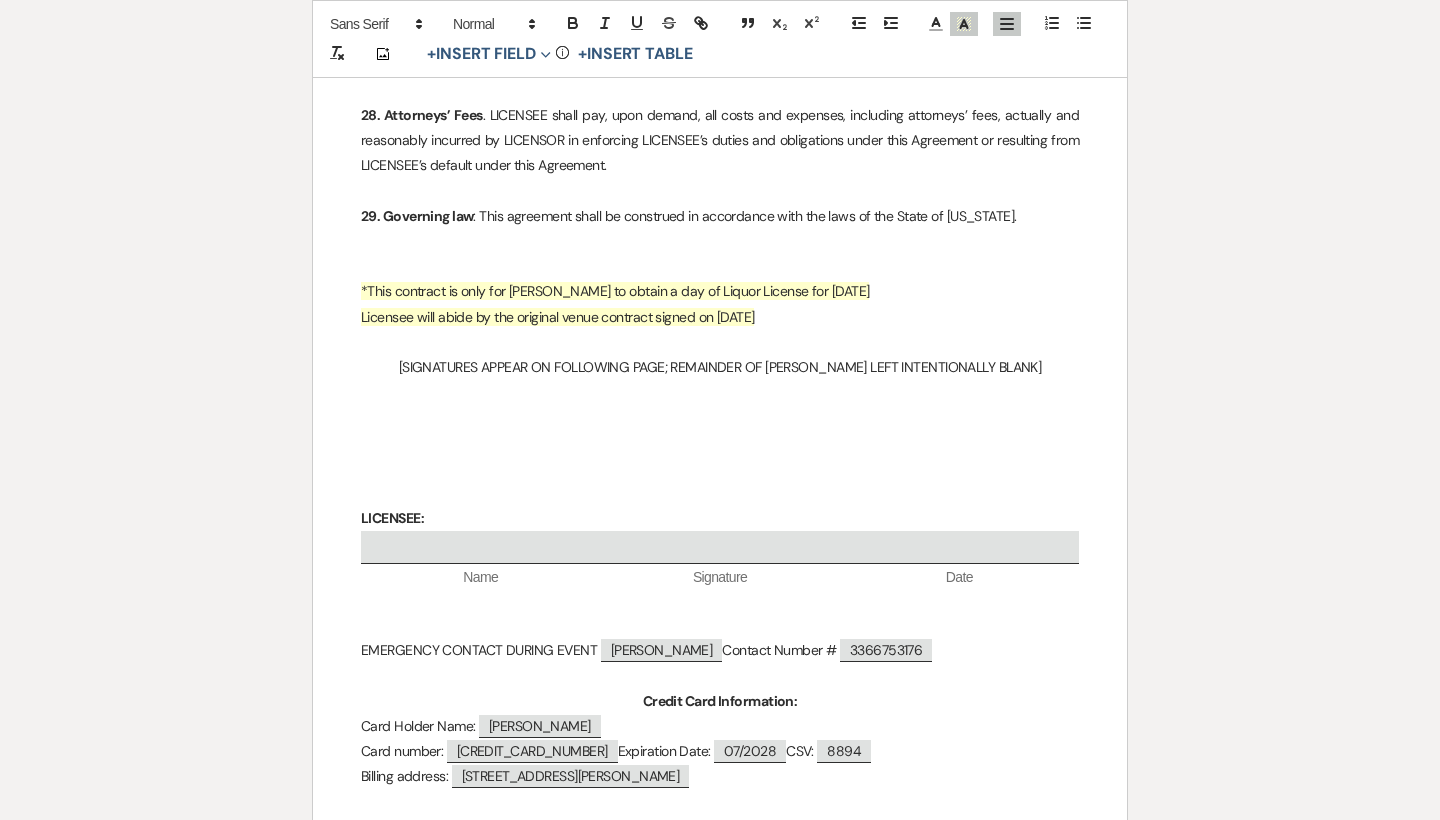 click on "Licensee will abide by the original venue contract signed on July 22nd, 2024" at bounding box center [720, 317] 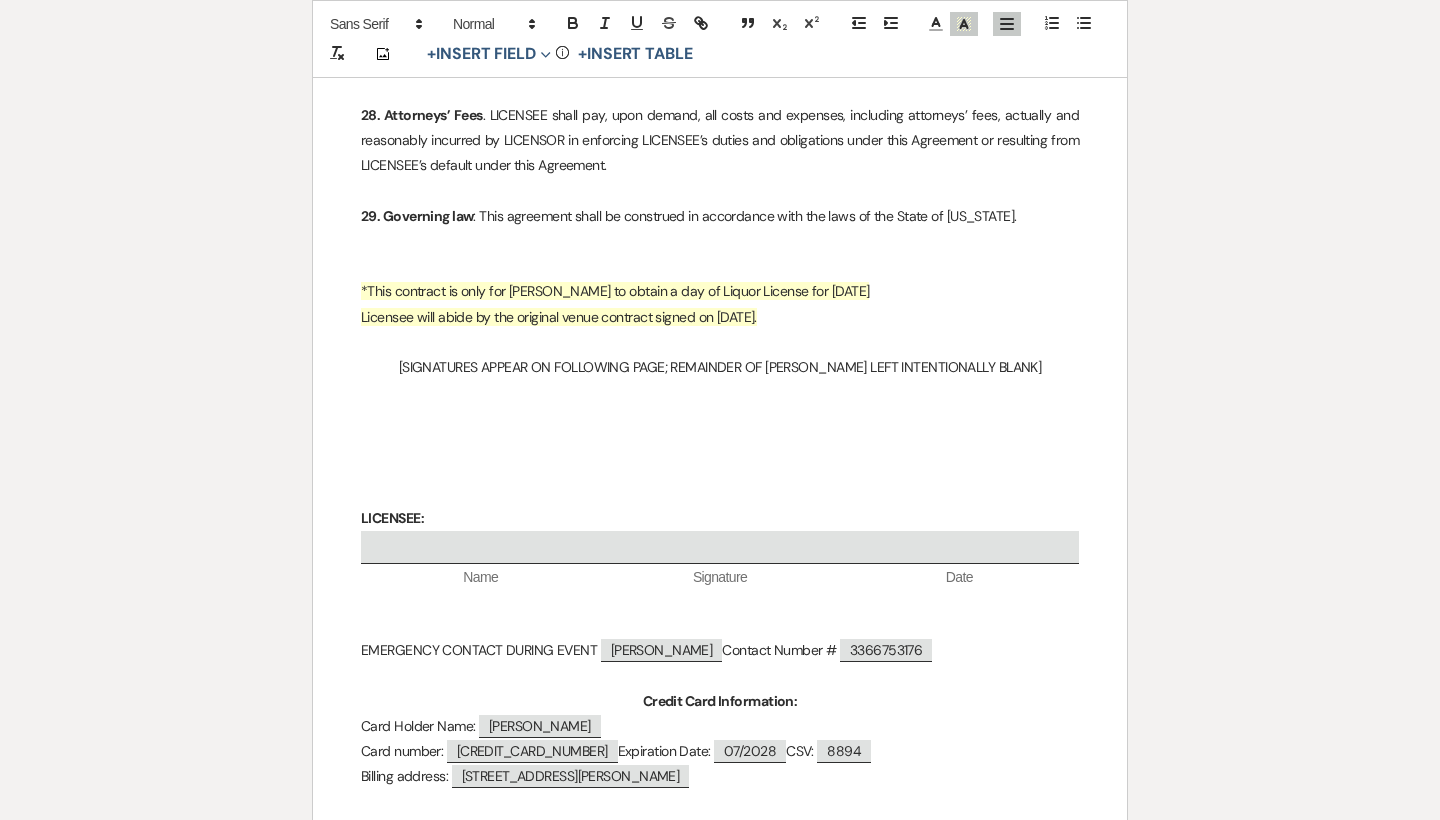 click on "*This contract is only for Haley Byers to obtain a day of Liquor License for October 4th, 2025" at bounding box center [720, 291] 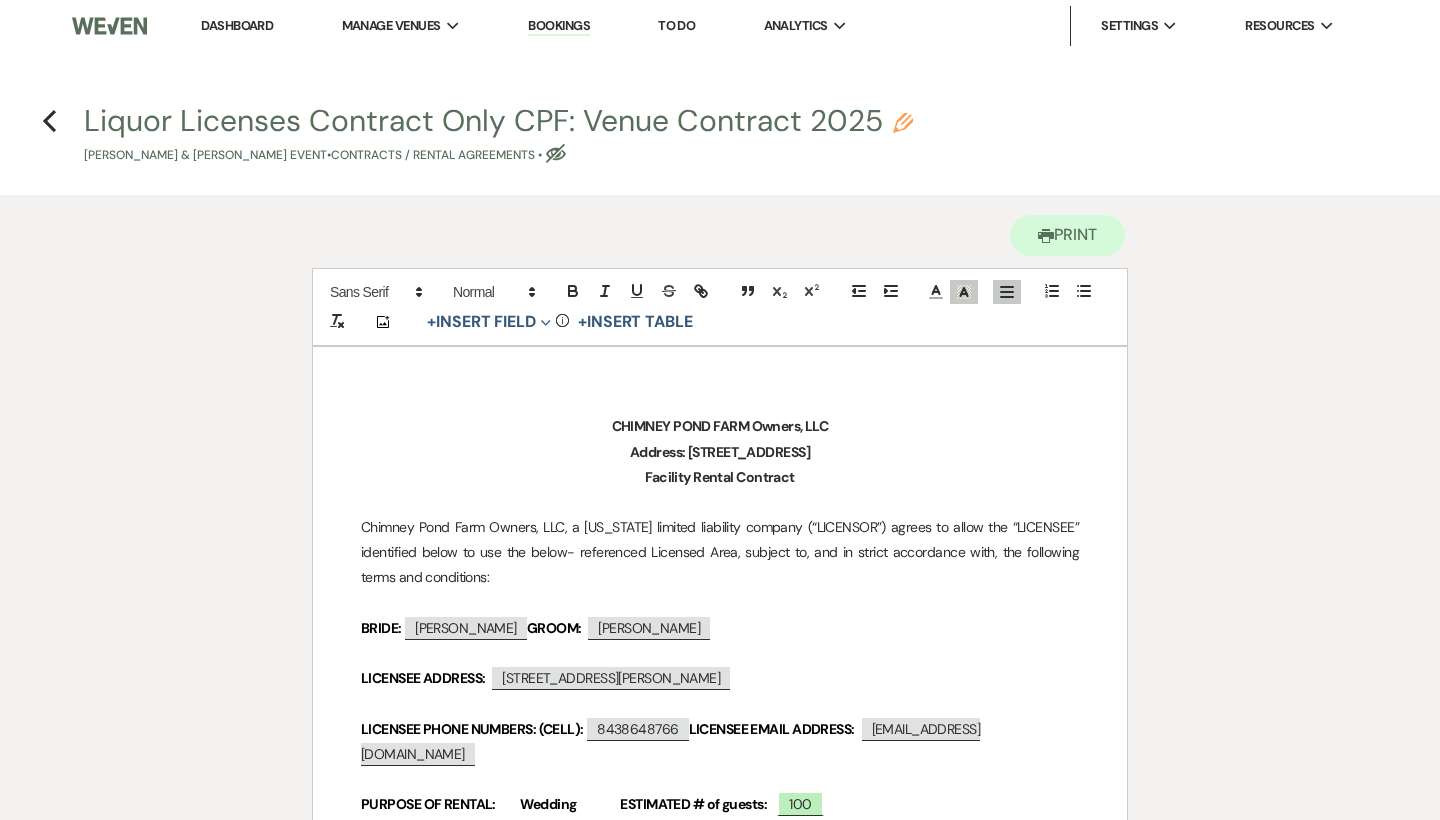 scroll, scrollTop: 0, scrollLeft: 0, axis: both 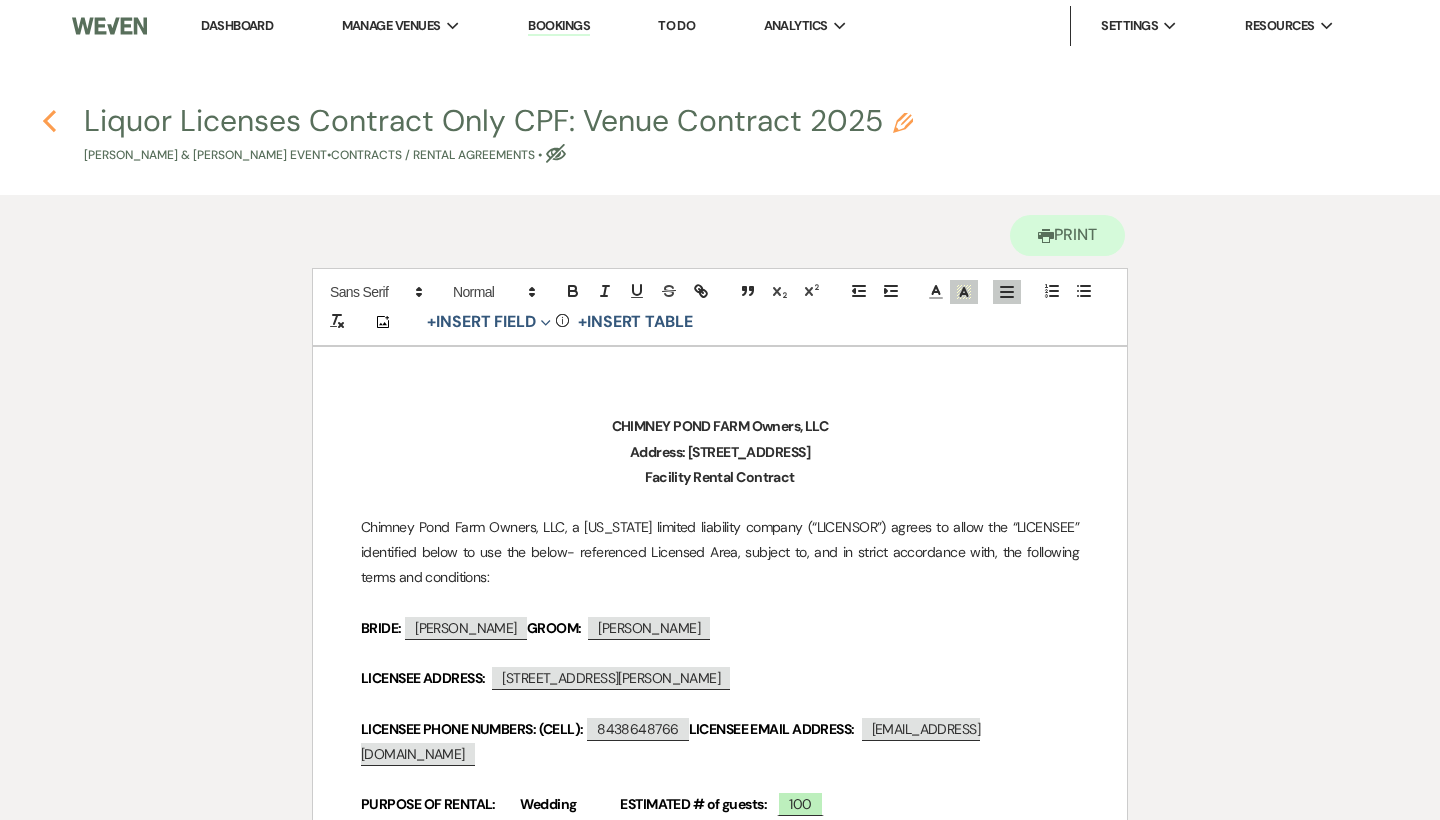 click 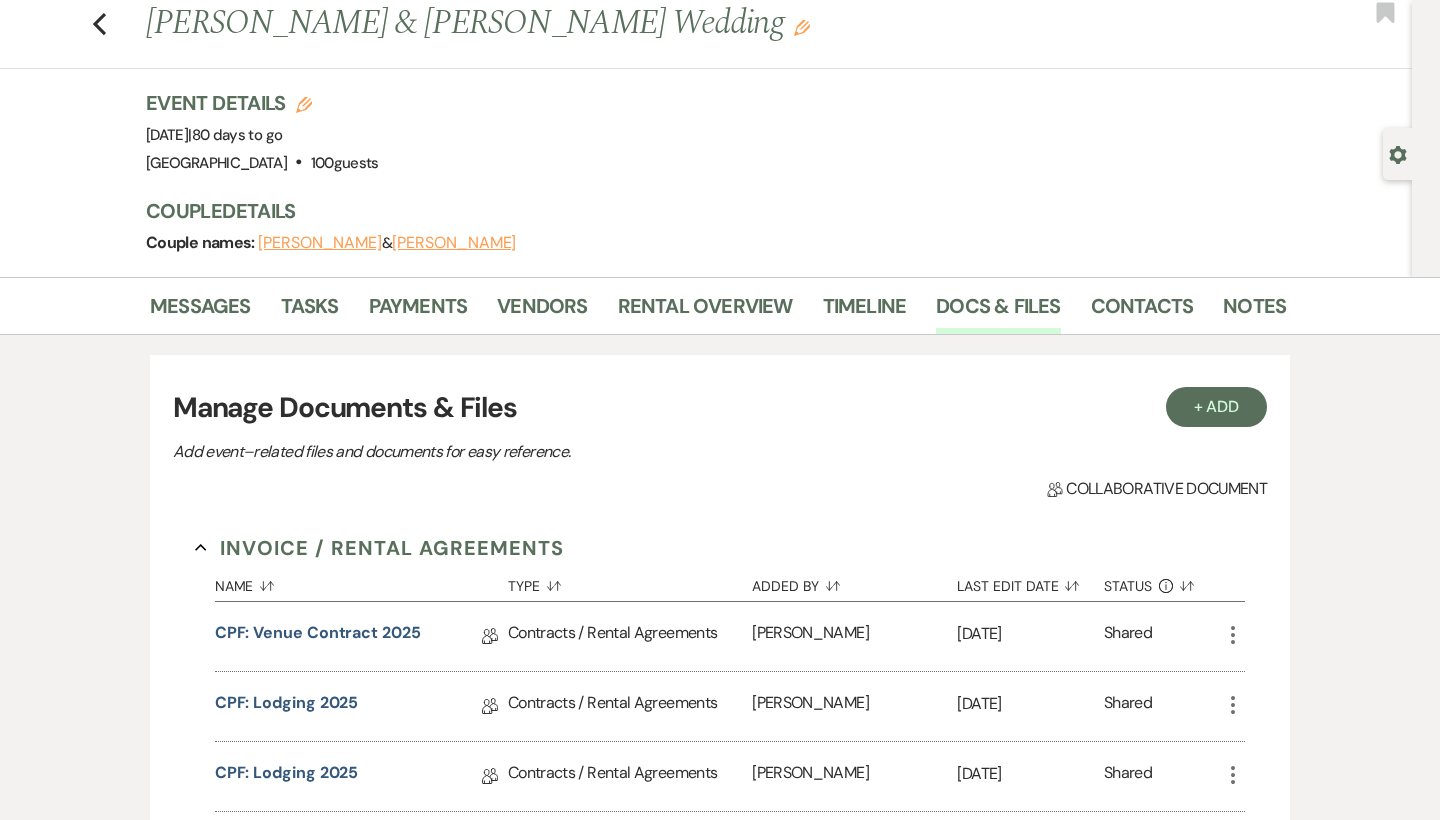 scroll, scrollTop: 34, scrollLeft: 0, axis: vertical 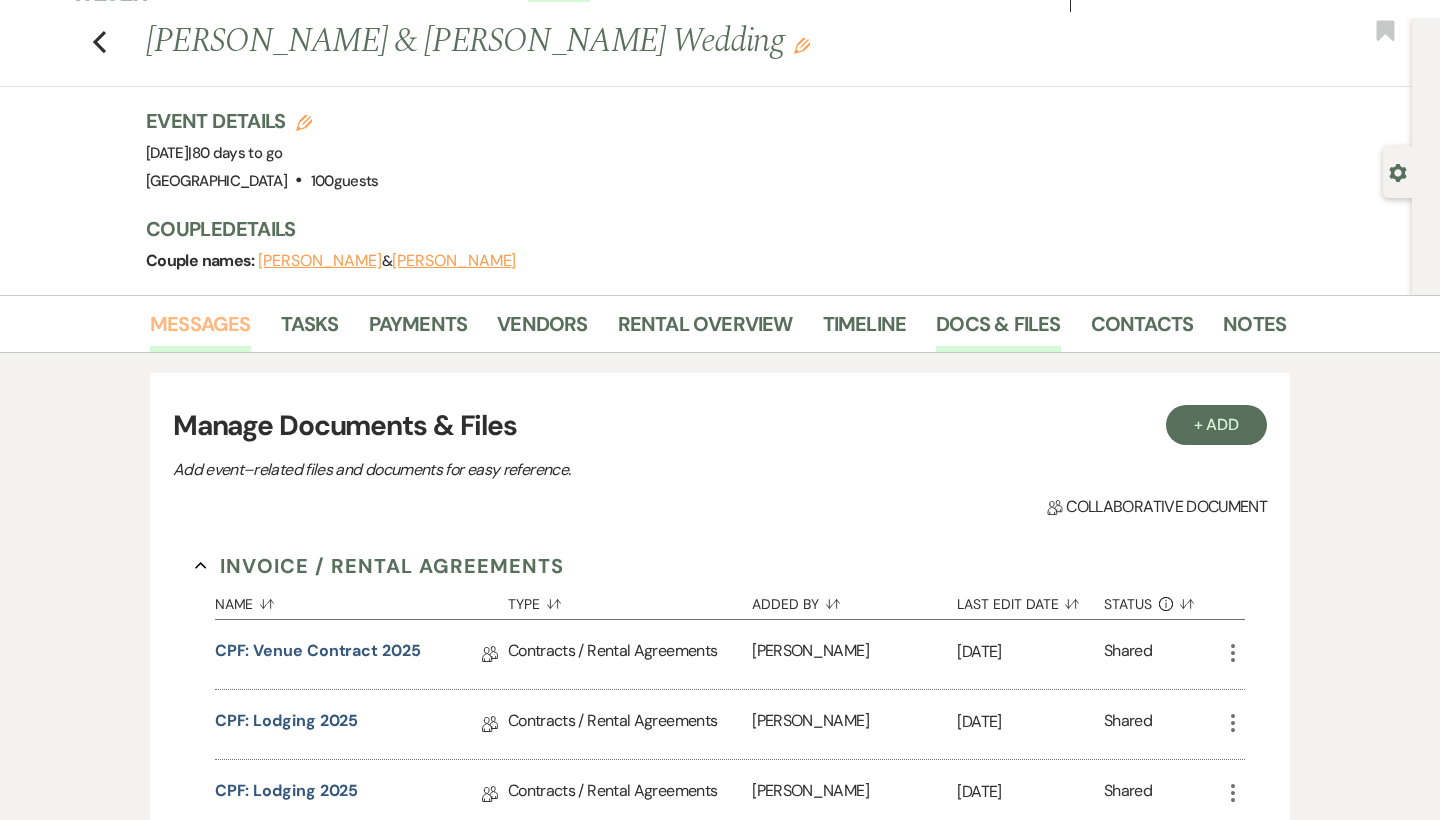 click on "Messages" at bounding box center [200, 330] 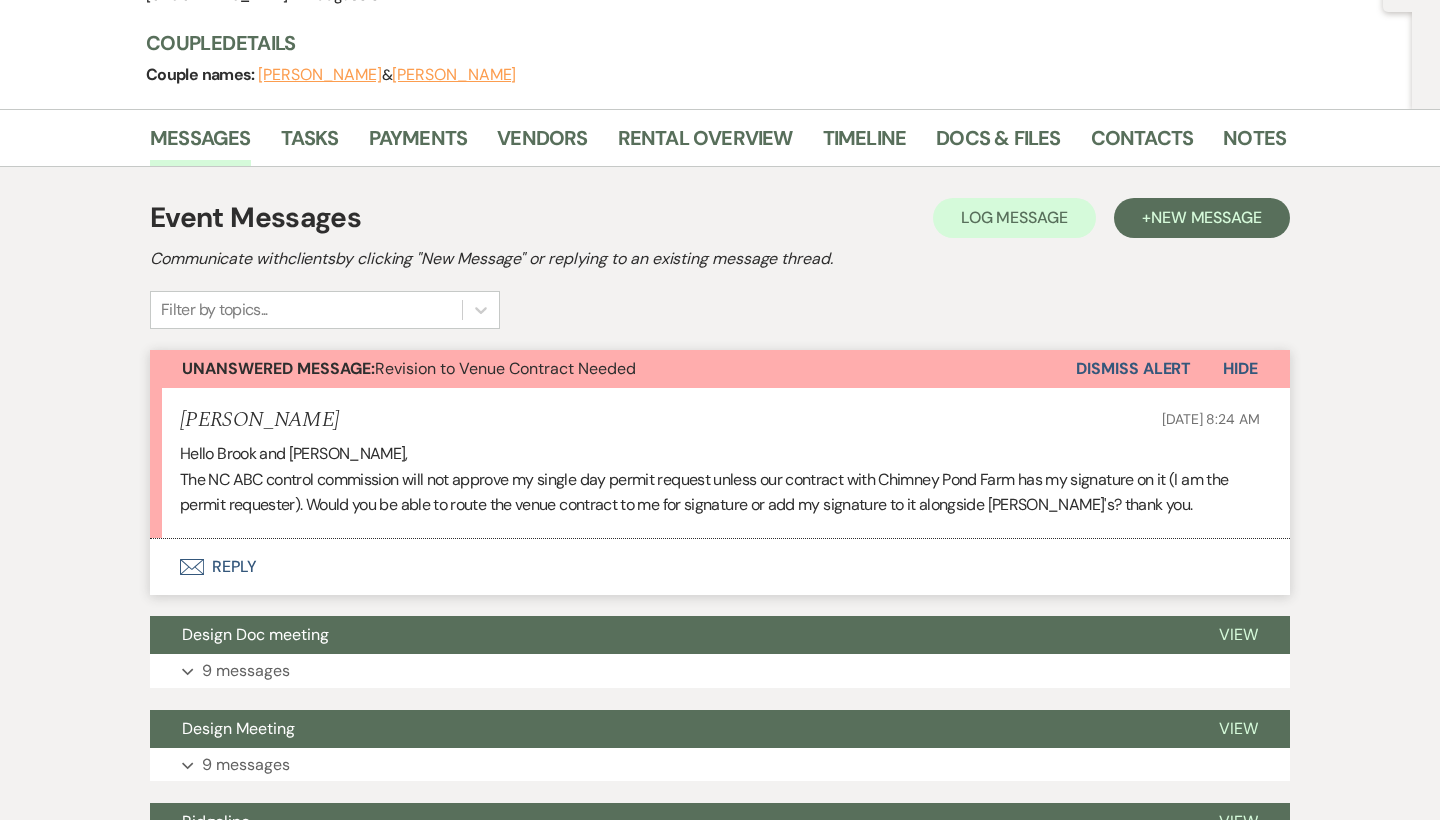 click on "Envelope" 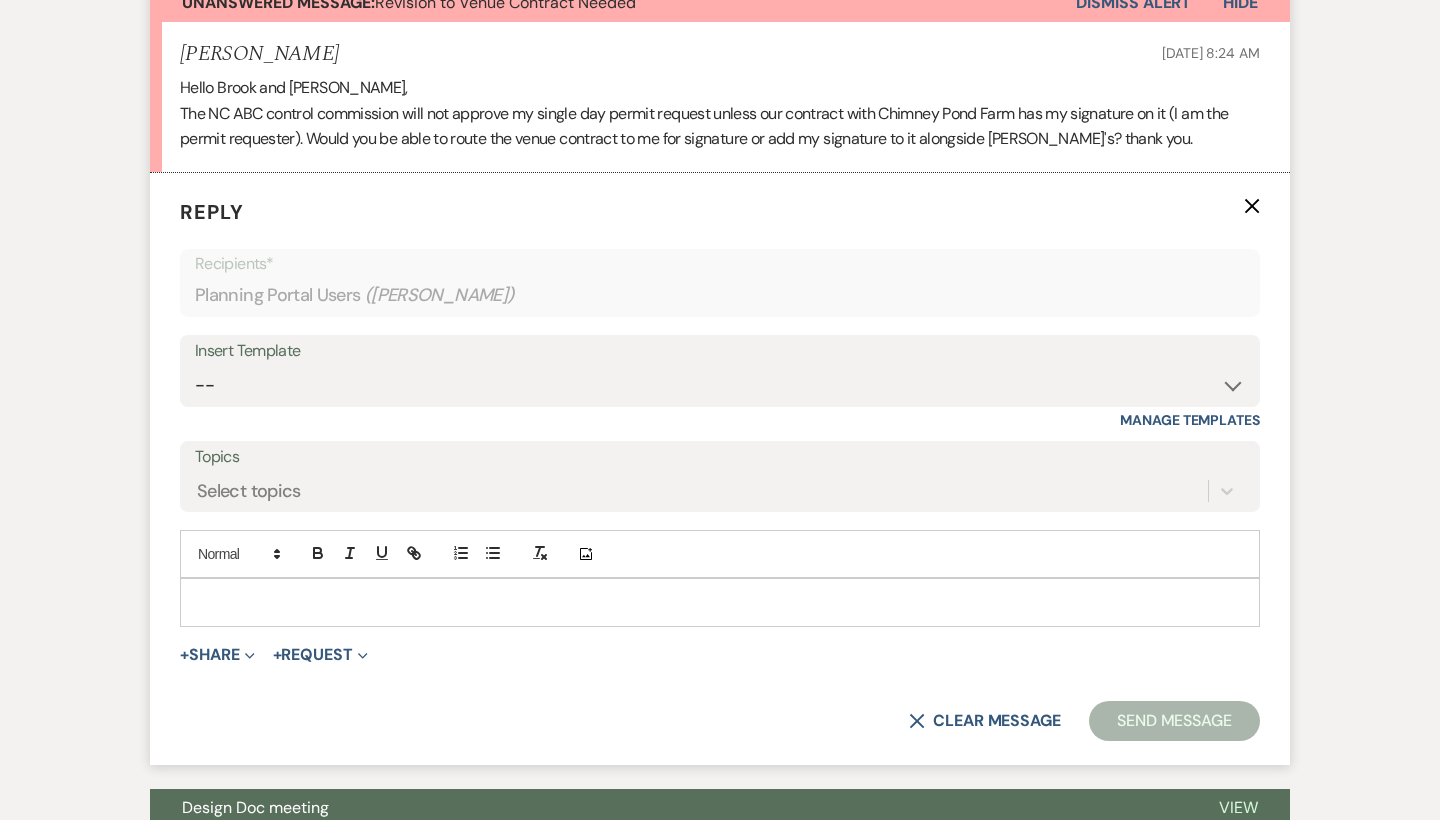 scroll, scrollTop: 589, scrollLeft: 0, axis: vertical 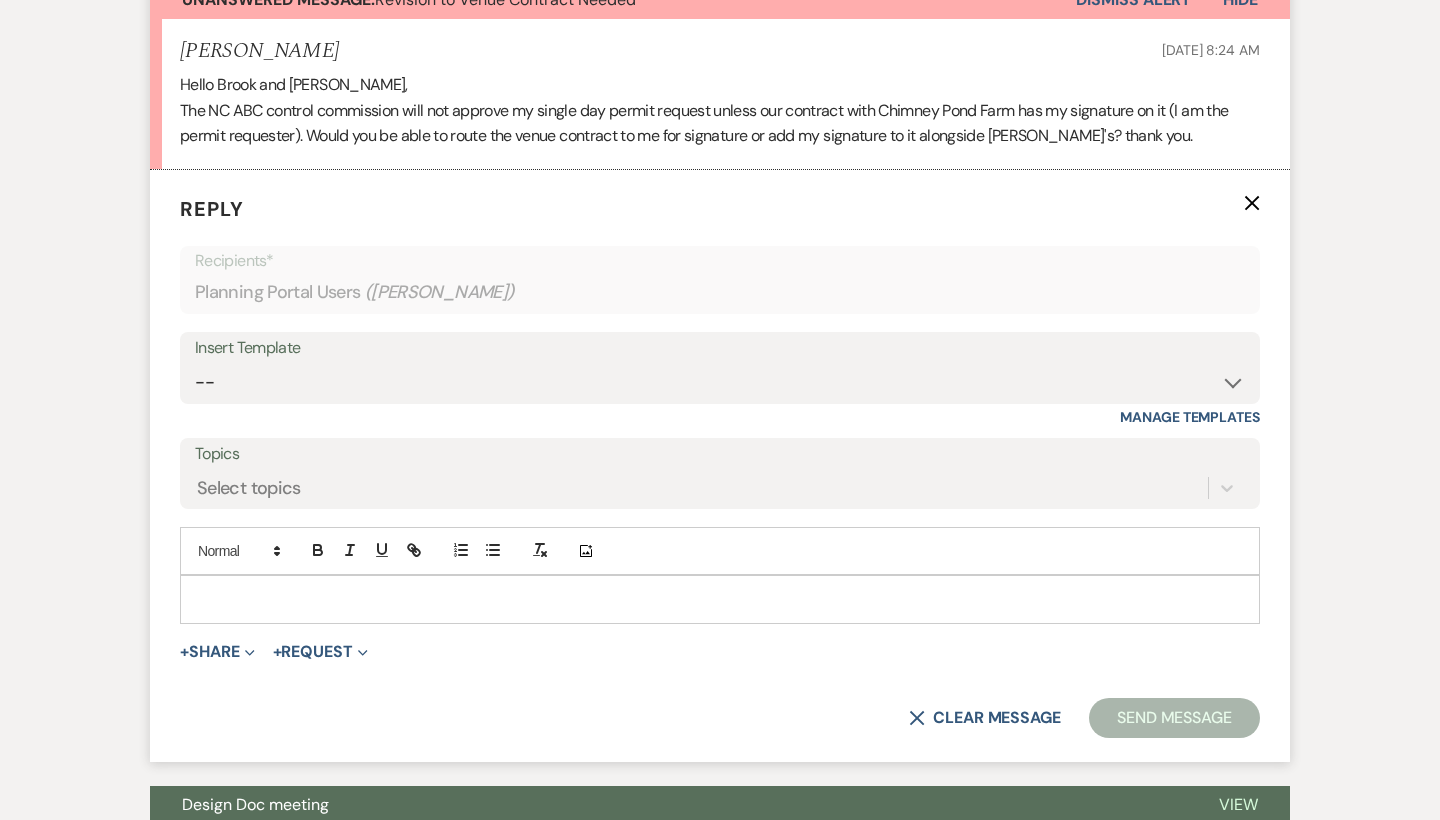 click at bounding box center [720, 599] 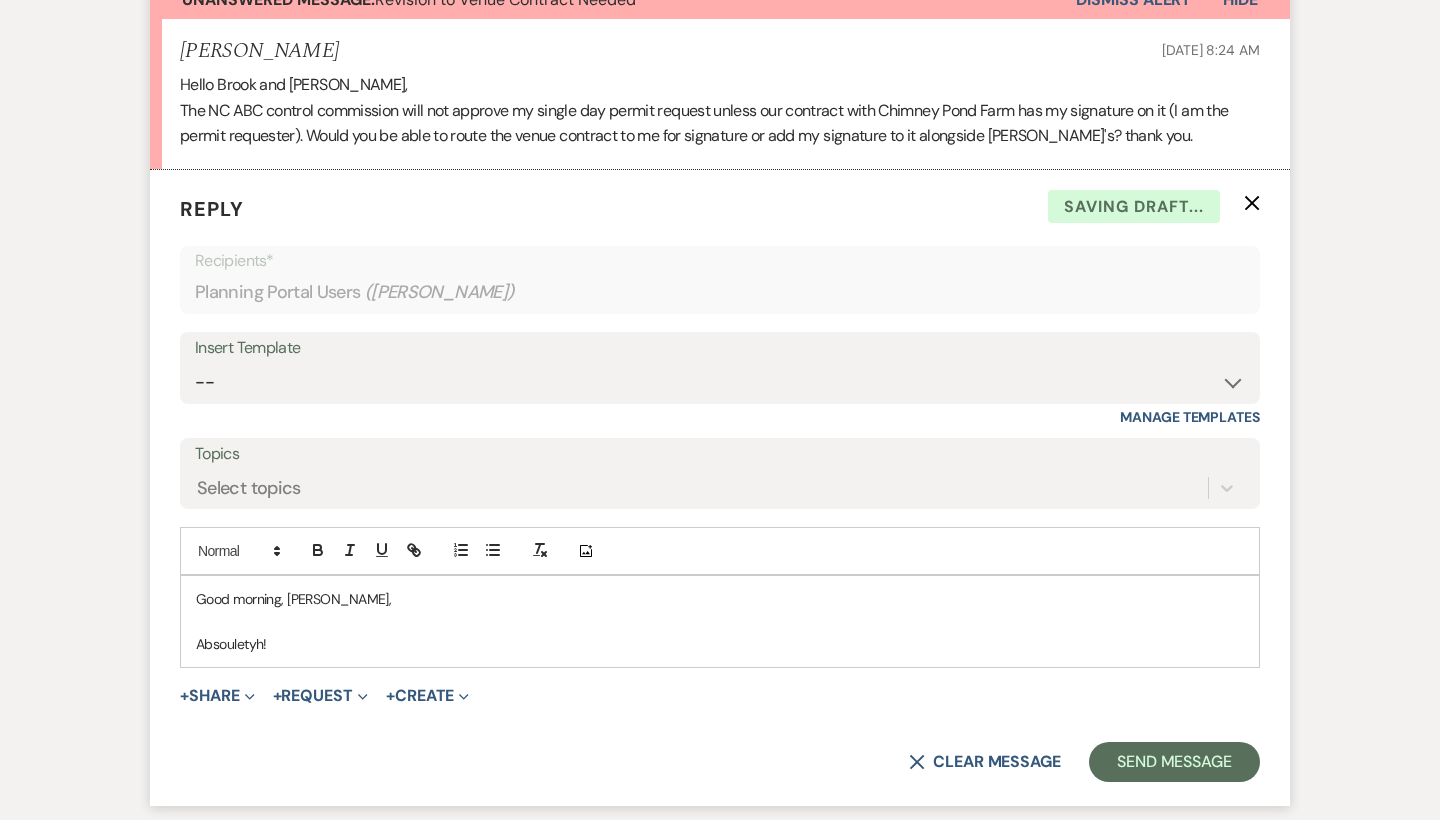 click on "Absouletyh!" at bounding box center (720, 644) 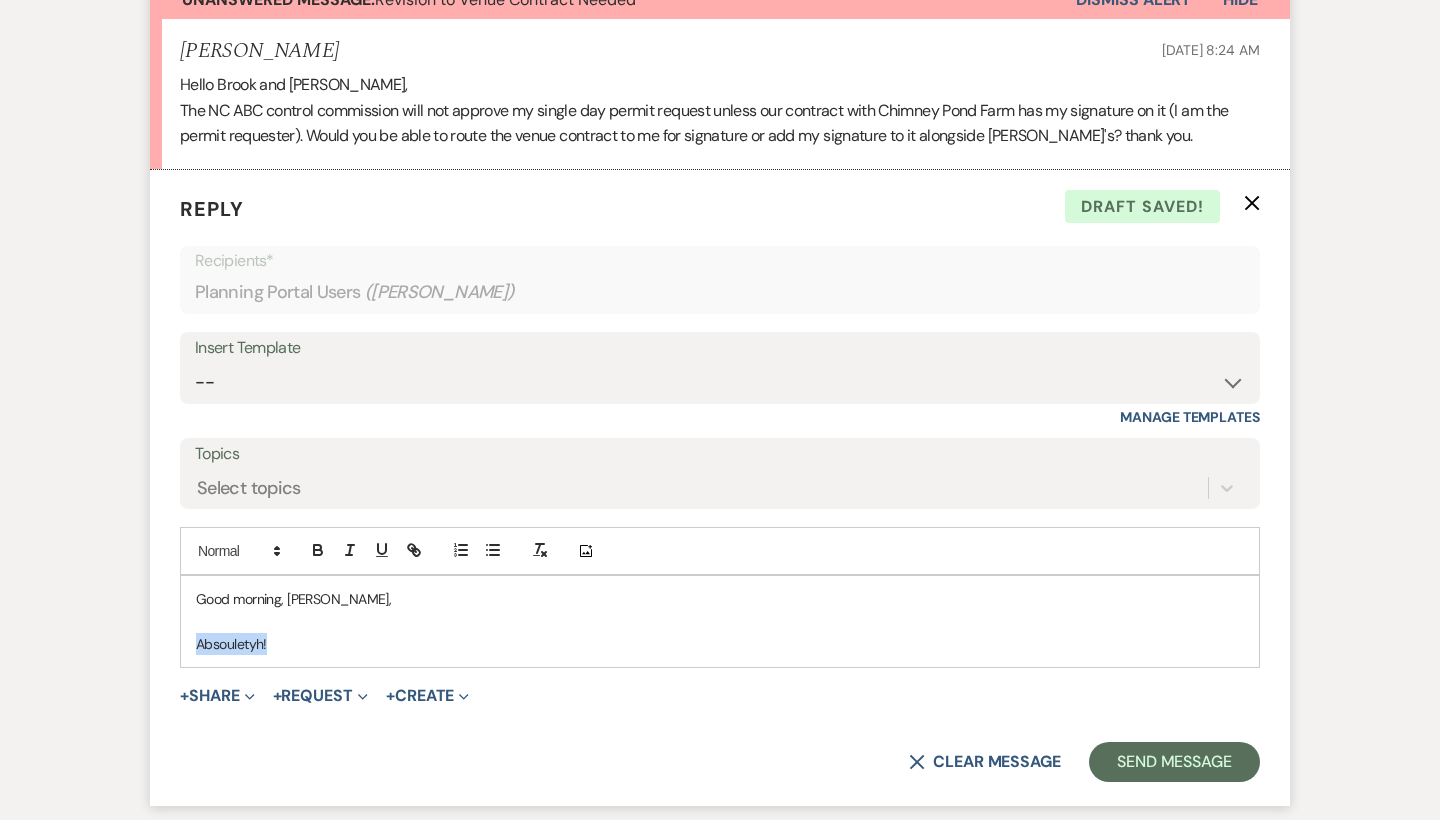 drag, startPoint x: 335, startPoint y: 639, endPoint x: 123, endPoint y: 638, distance: 212.00237 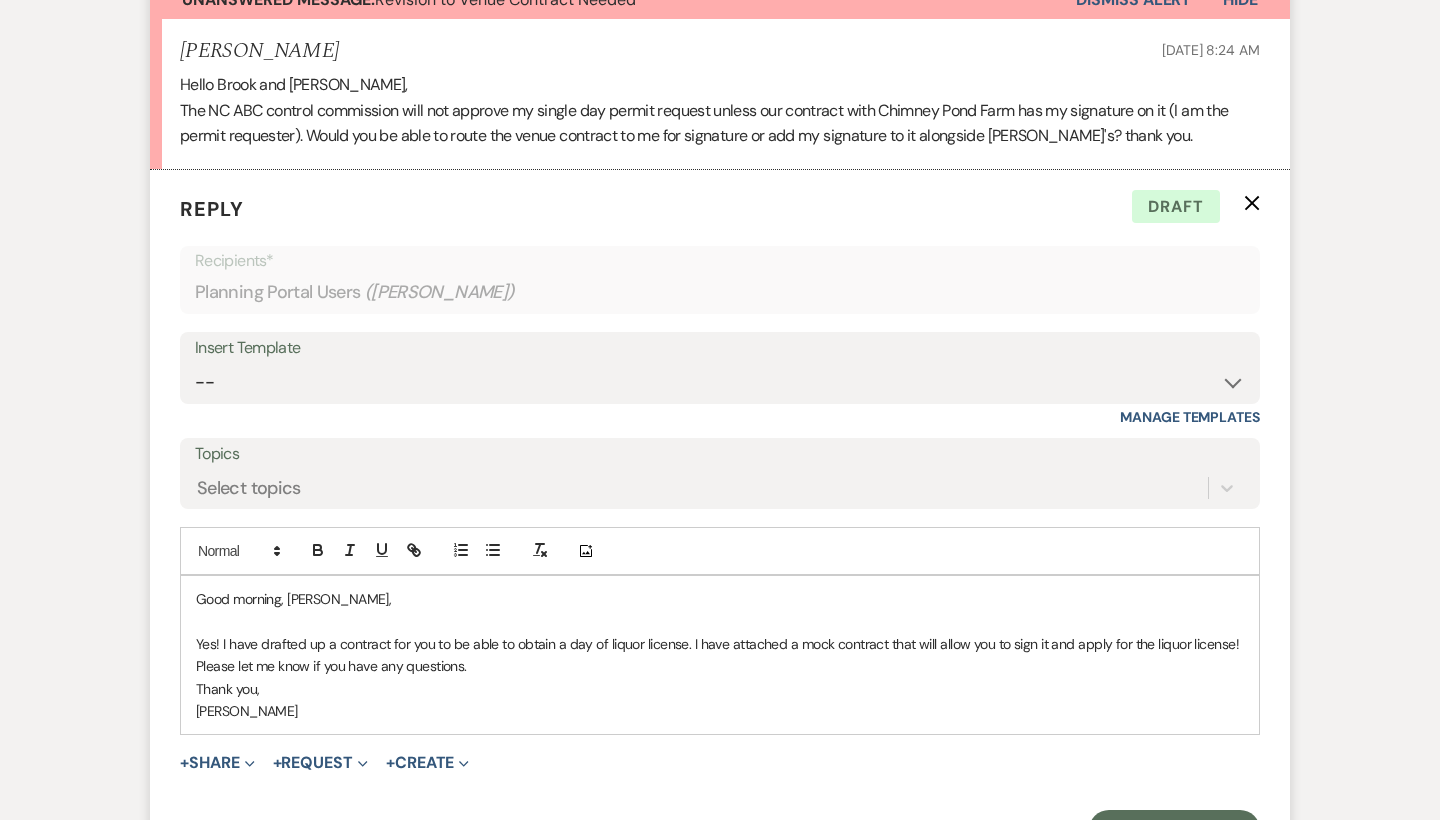 click on "Good morning, Haley,  Yes! I have drafted up a contract for you to be able to obtain a day of liquor license. I have attached a mock contract that will allow you to sign it and apply for the liquor license! Please let me know if you have any questions.  Thank you,  Brooke" at bounding box center (720, 655) 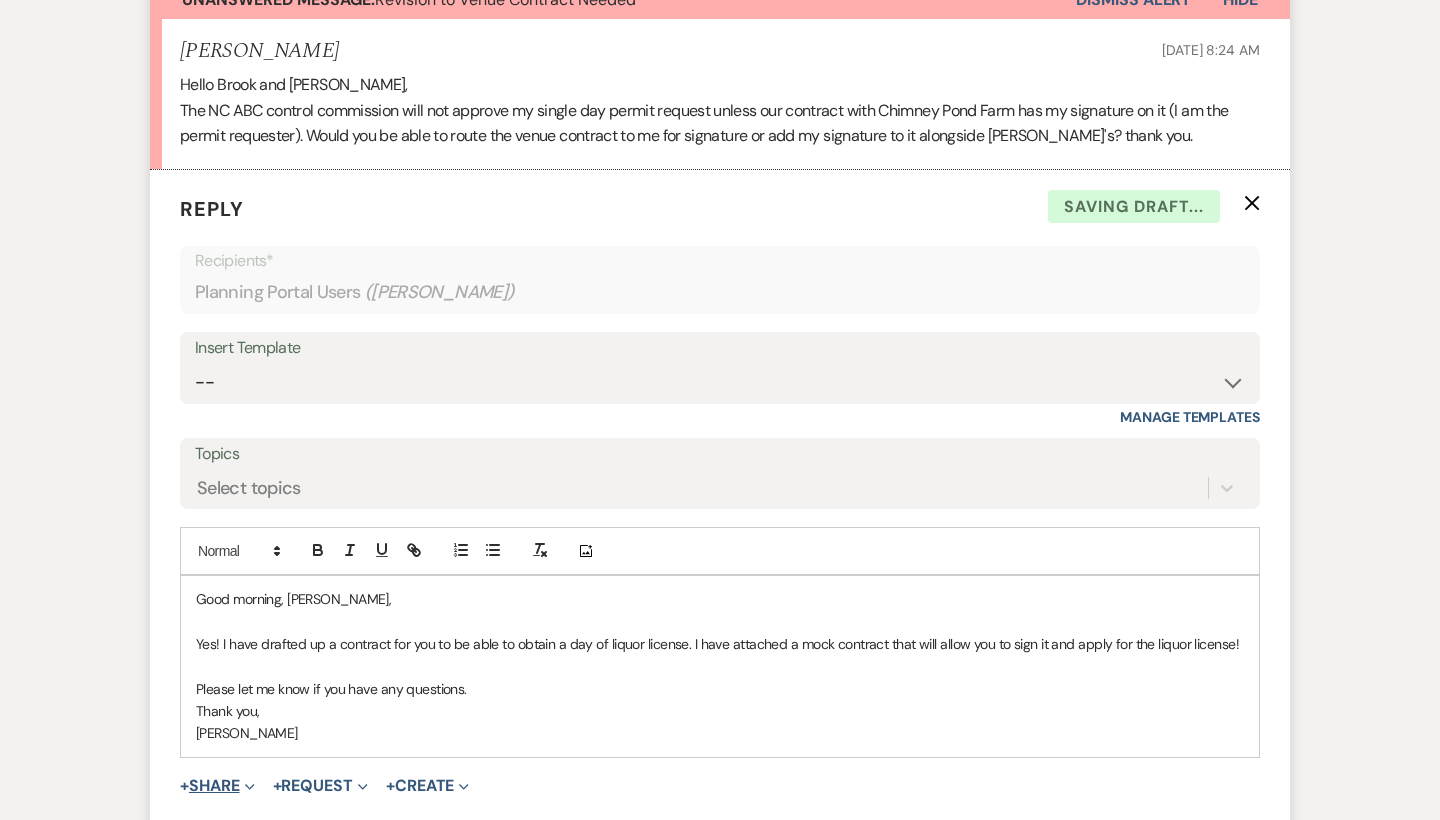 click on "+  Share Expand" at bounding box center [217, 786] 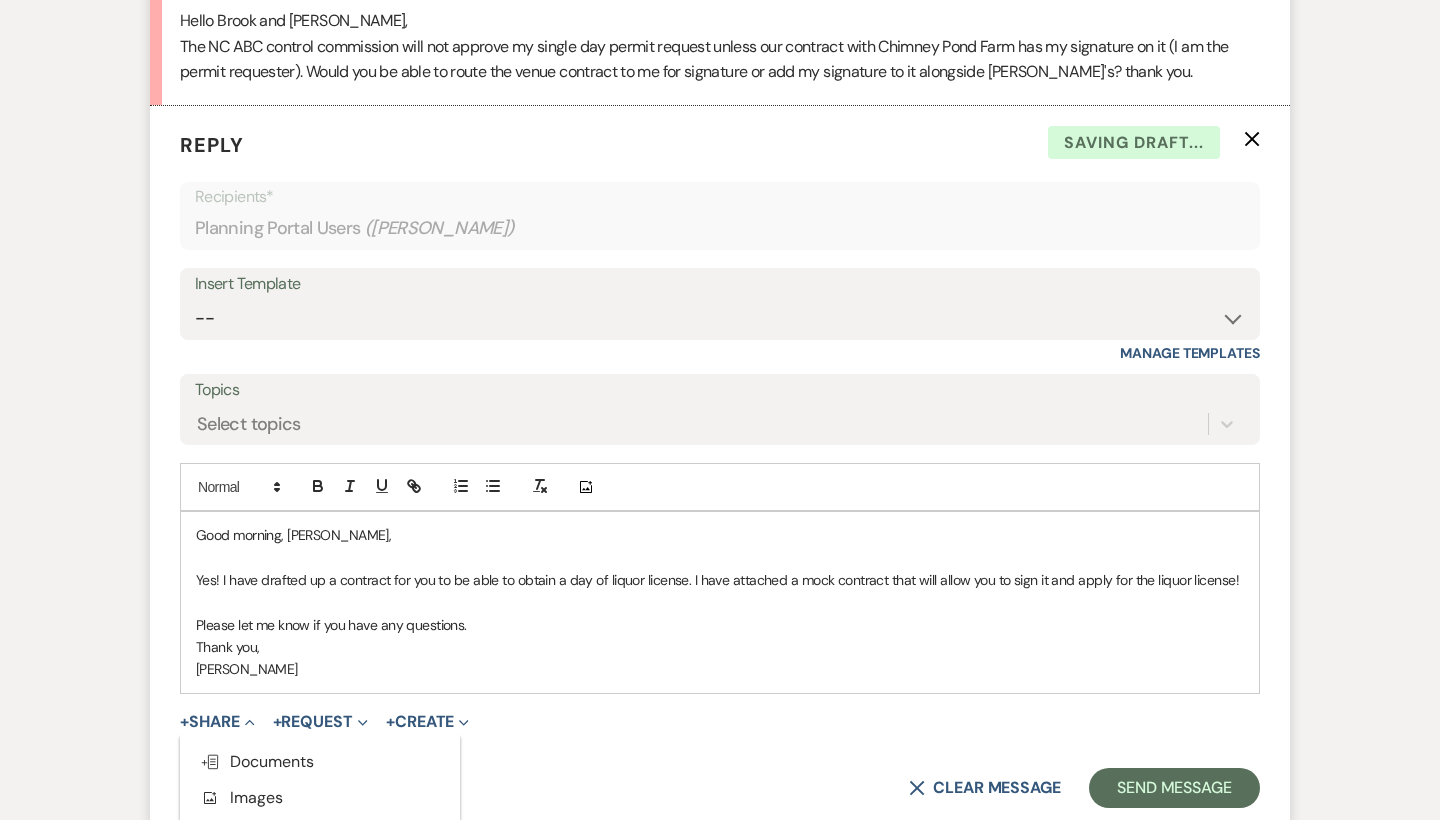 scroll, scrollTop: 654, scrollLeft: 0, axis: vertical 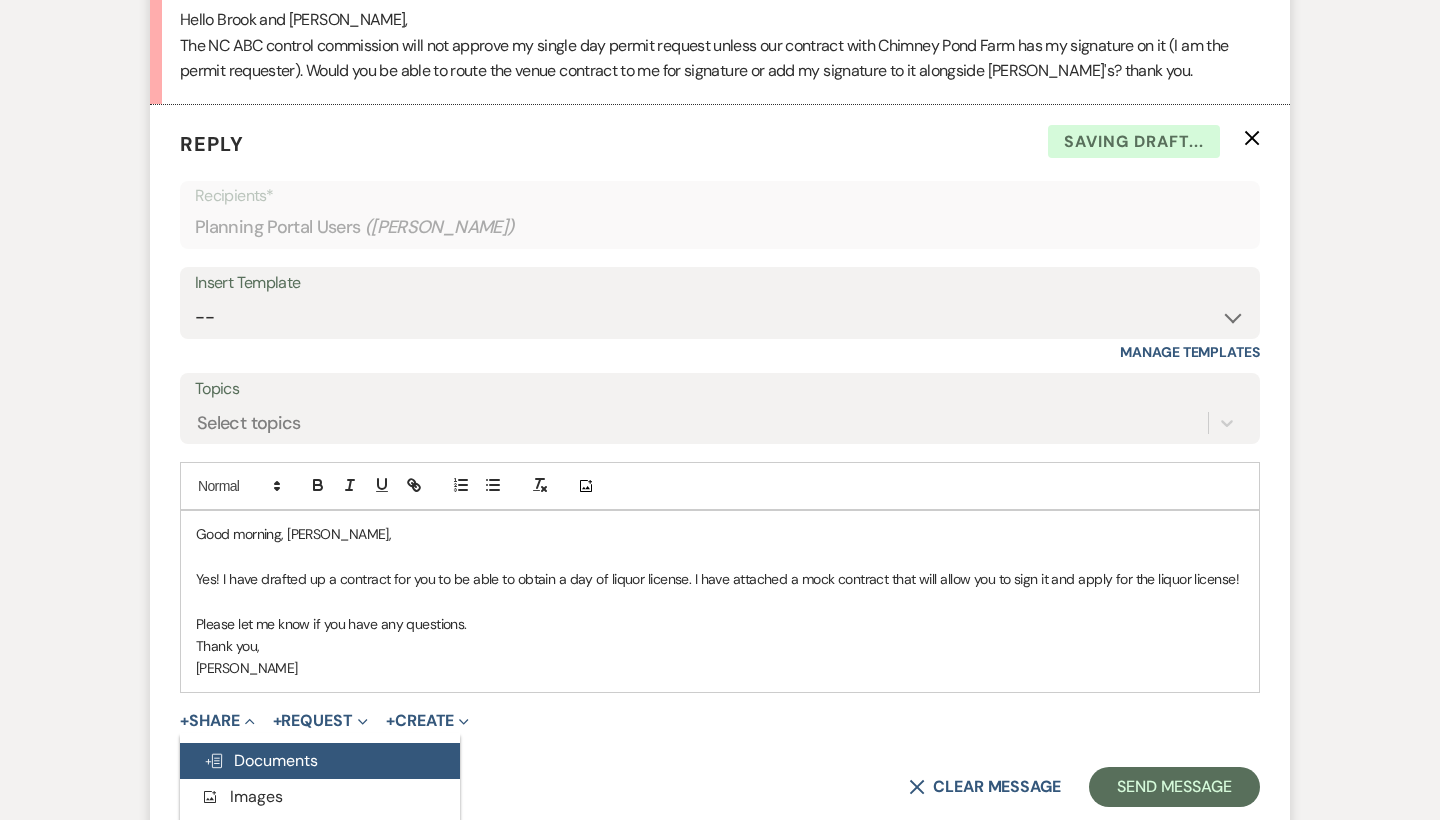 click on "Doc Upload Documents" at bounding box center [320, 761] 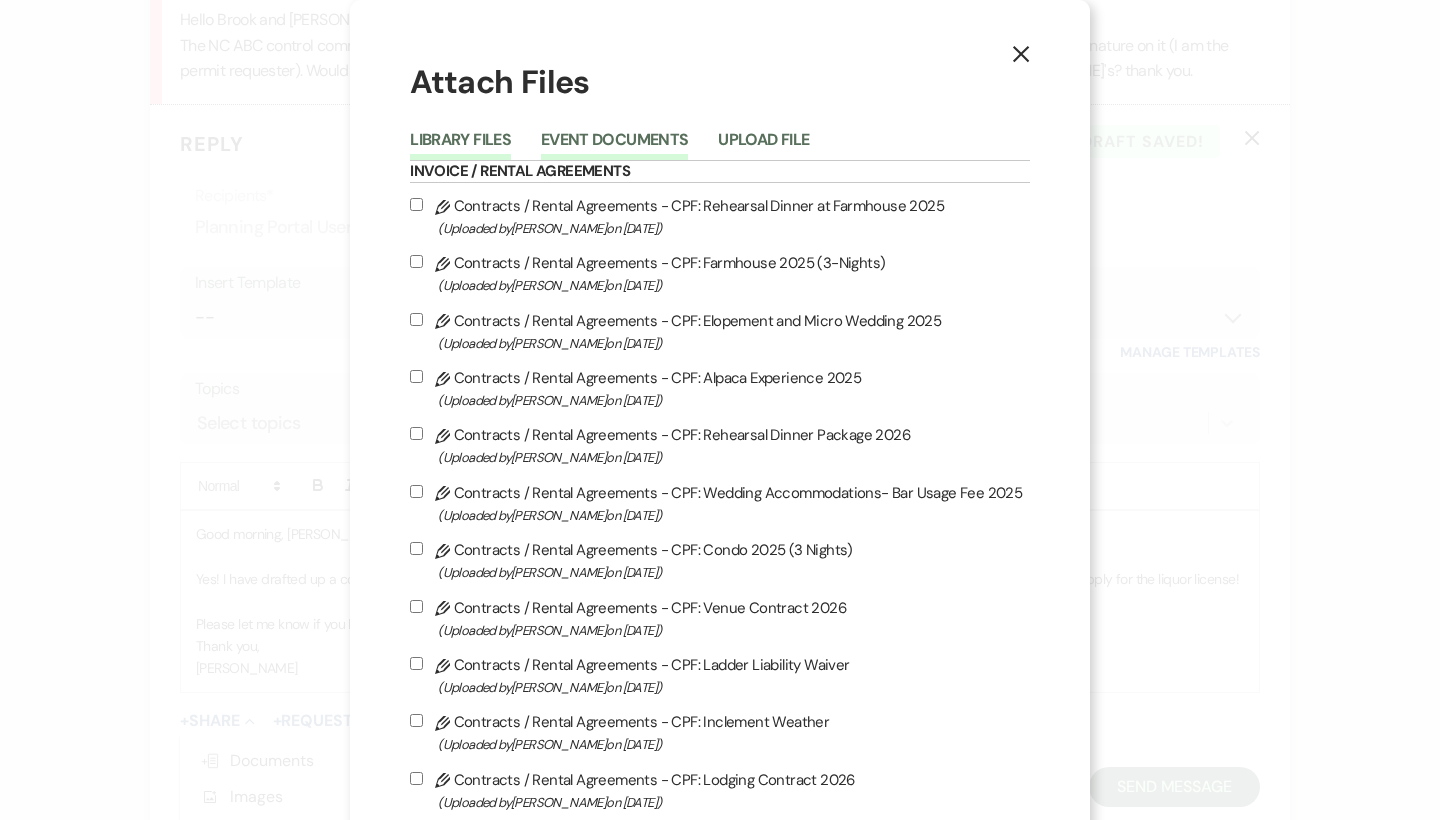 click on "Event Documents" at bounding box center (614, 146) 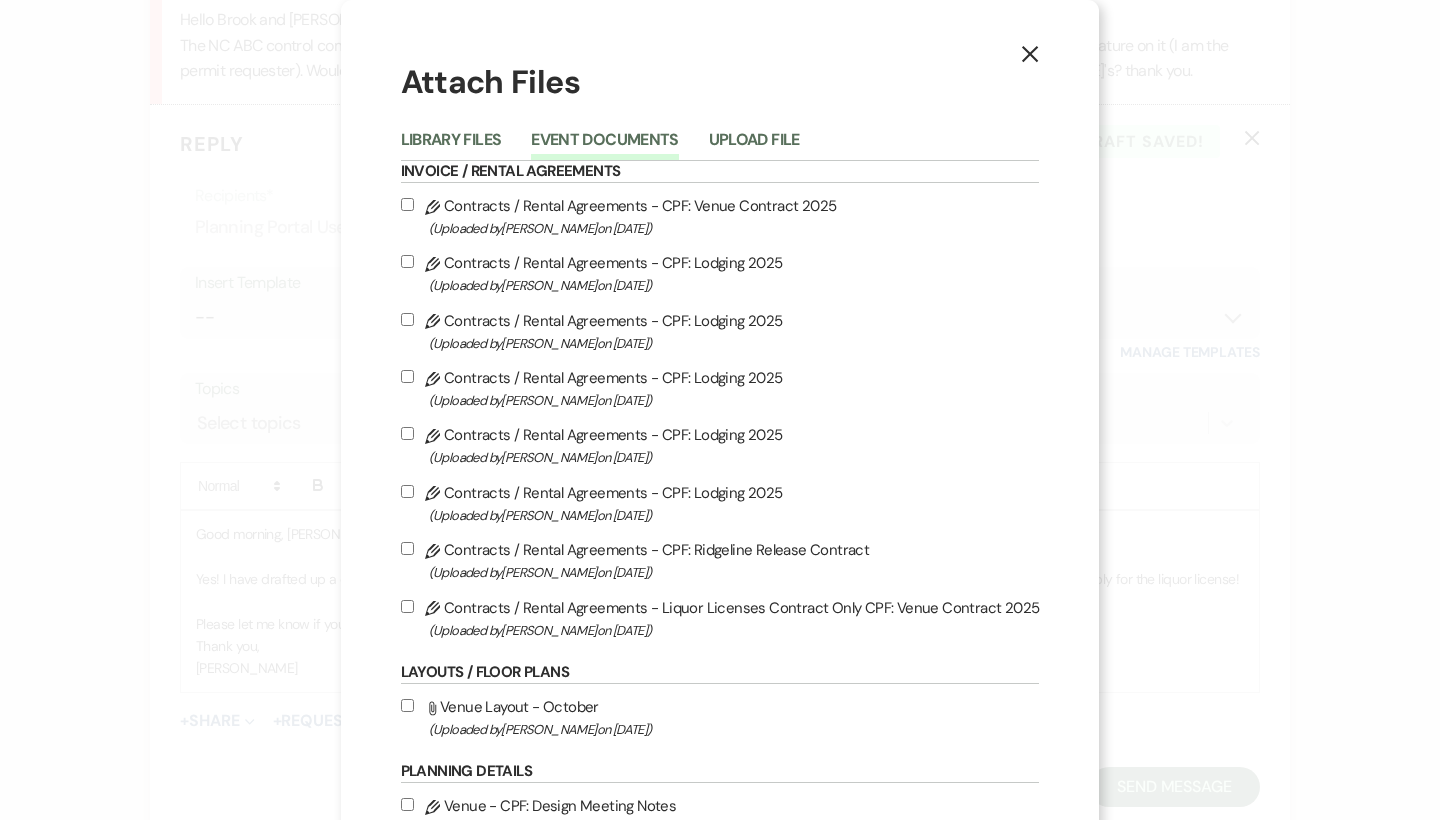 click on "(Uploaded by  Brooke Robinson  on   Jul 15th, 2025 )" at bounding box center (734, 630) 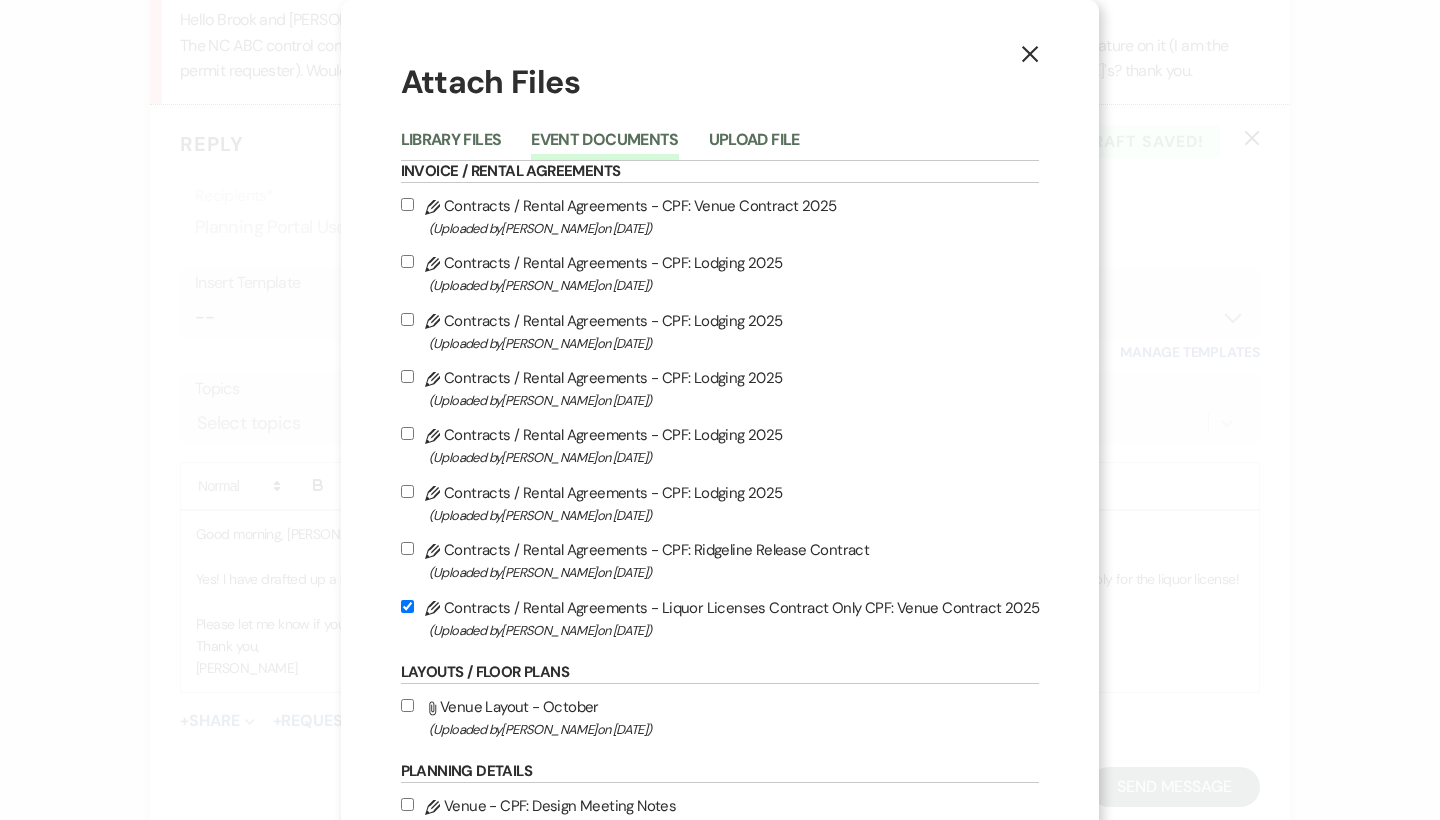 checkbox on "true" 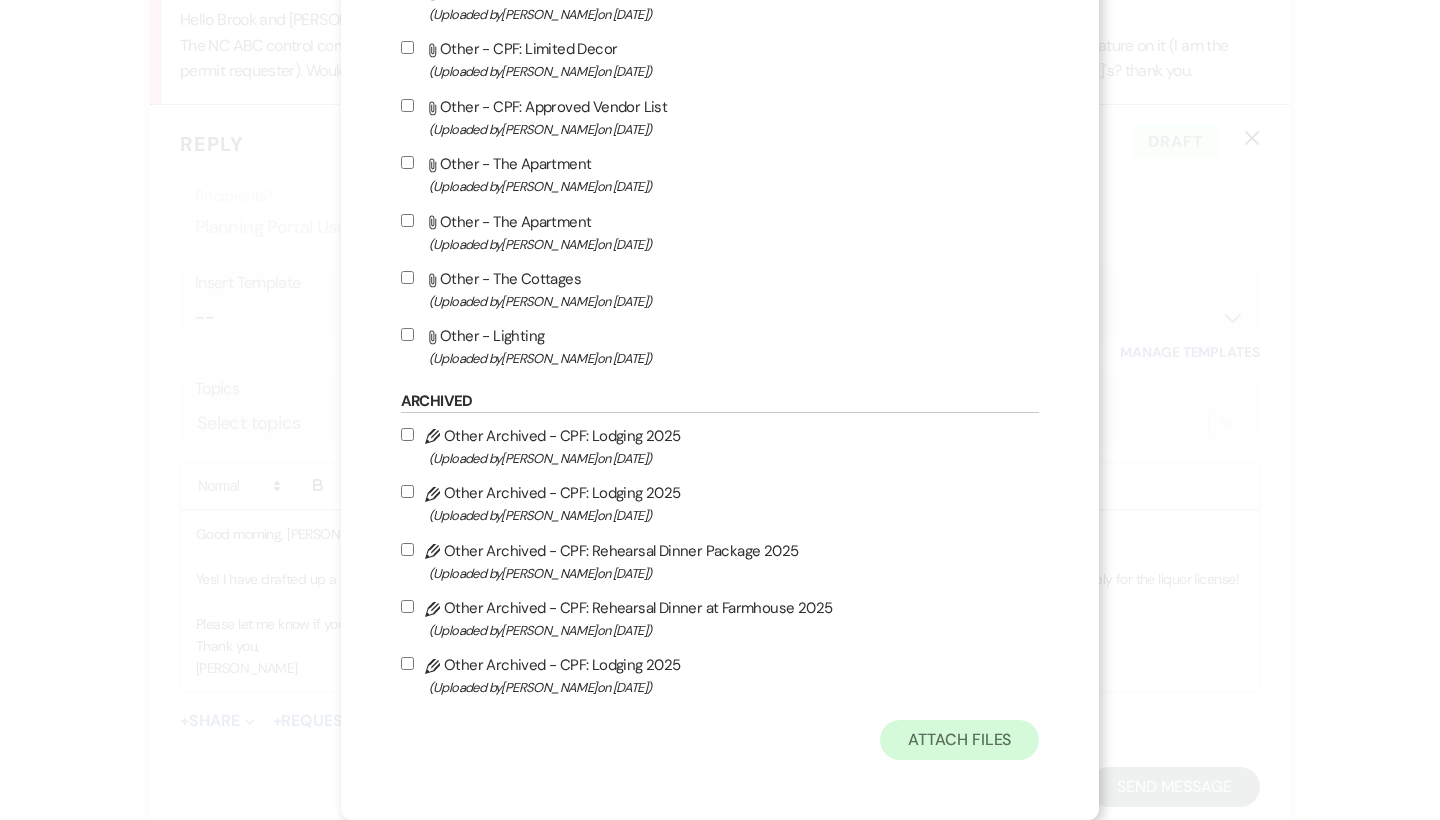 scroll, scrollTop: 1681, scrollLeft: 0, axis: vertical 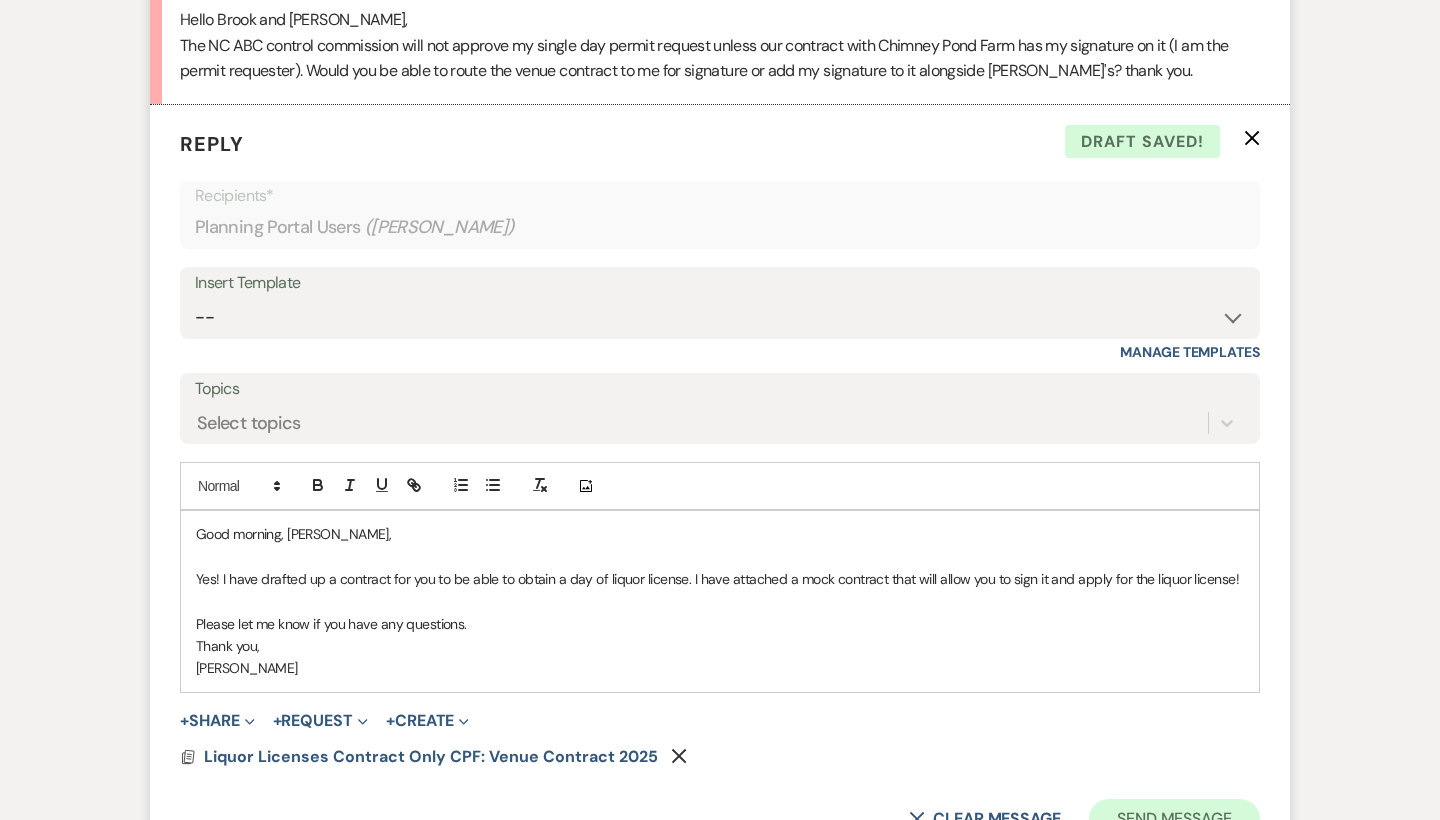 click on "Send Message" at bounding box center (1174, 819) 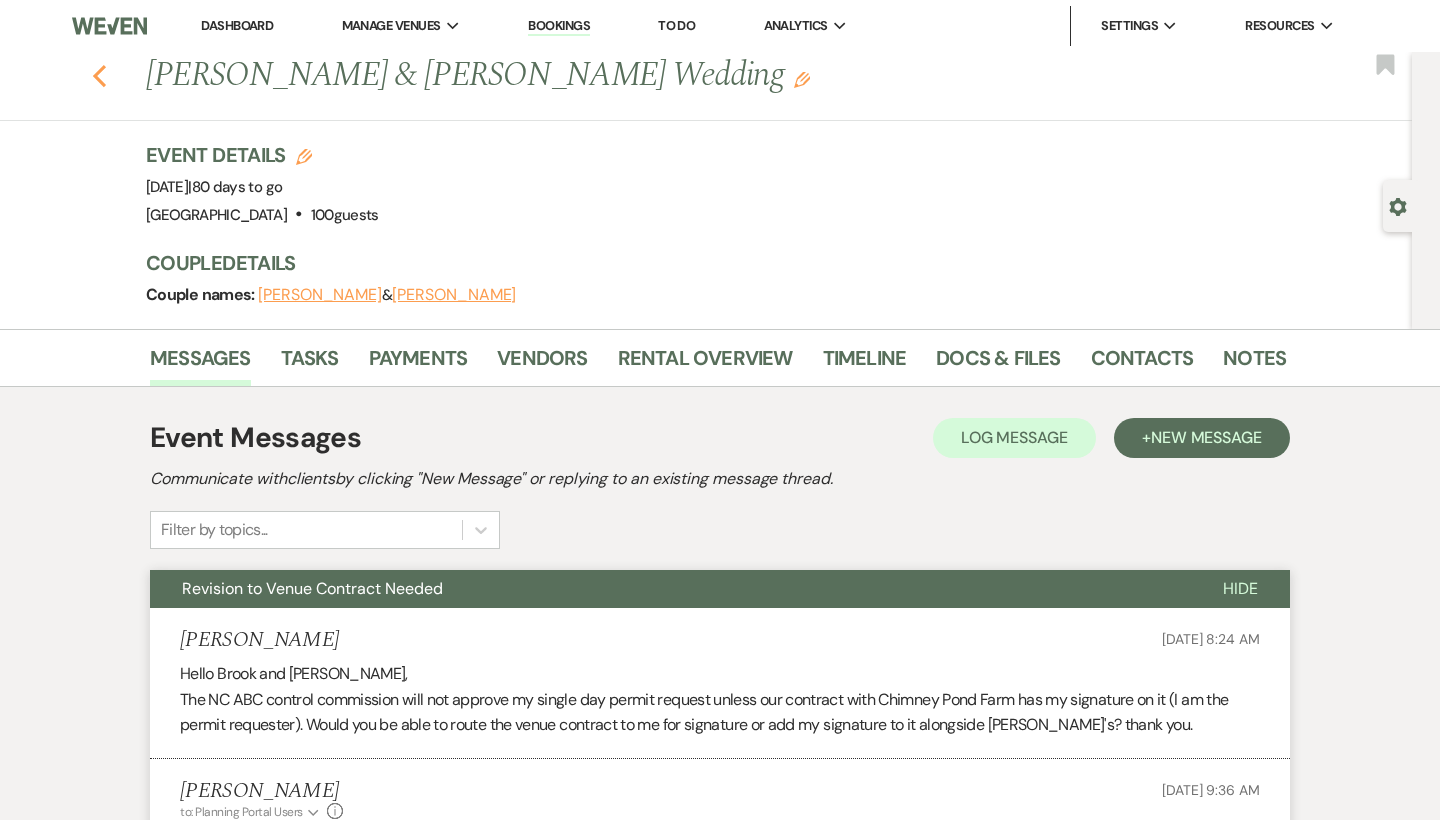 scroll, scrollTop: 0, scrollLeft: 0, axis: both 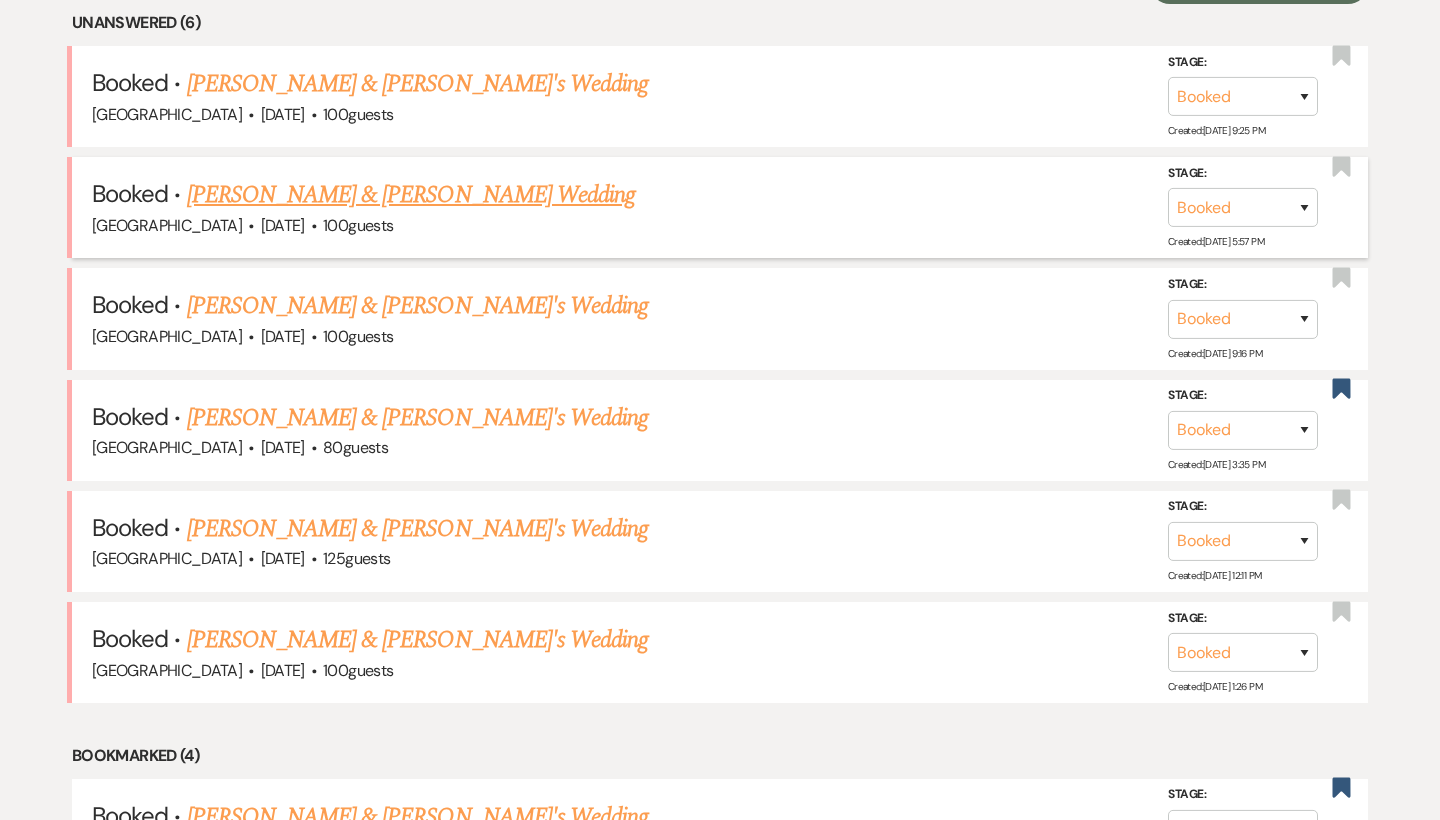 click on "[PERSON_NAME] & [PERSON_NAME] Wedding" at bounding box center (411, 195) 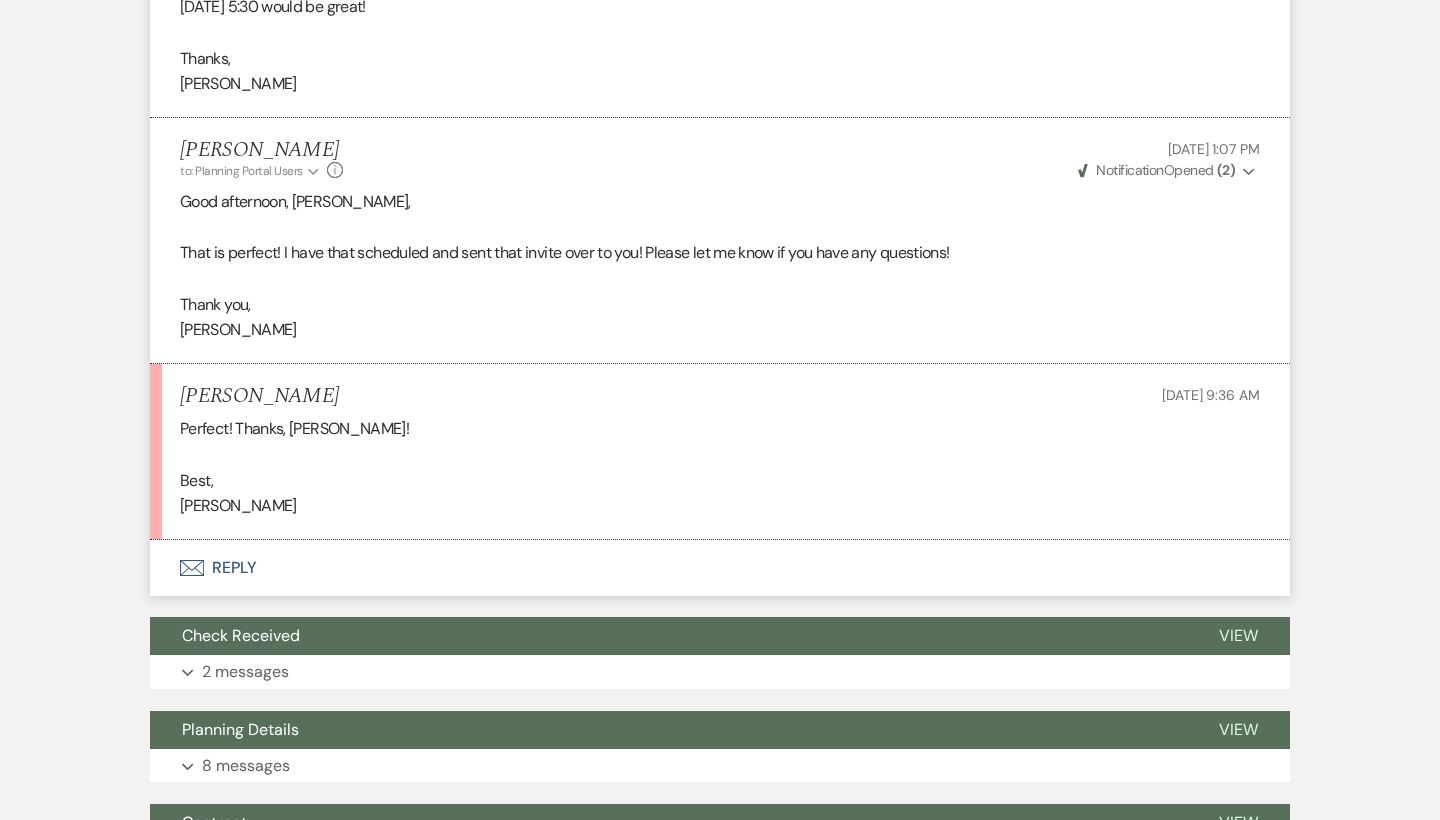 scroll, scrollTop: 1318, scrollLeft: 0, axis: vertical 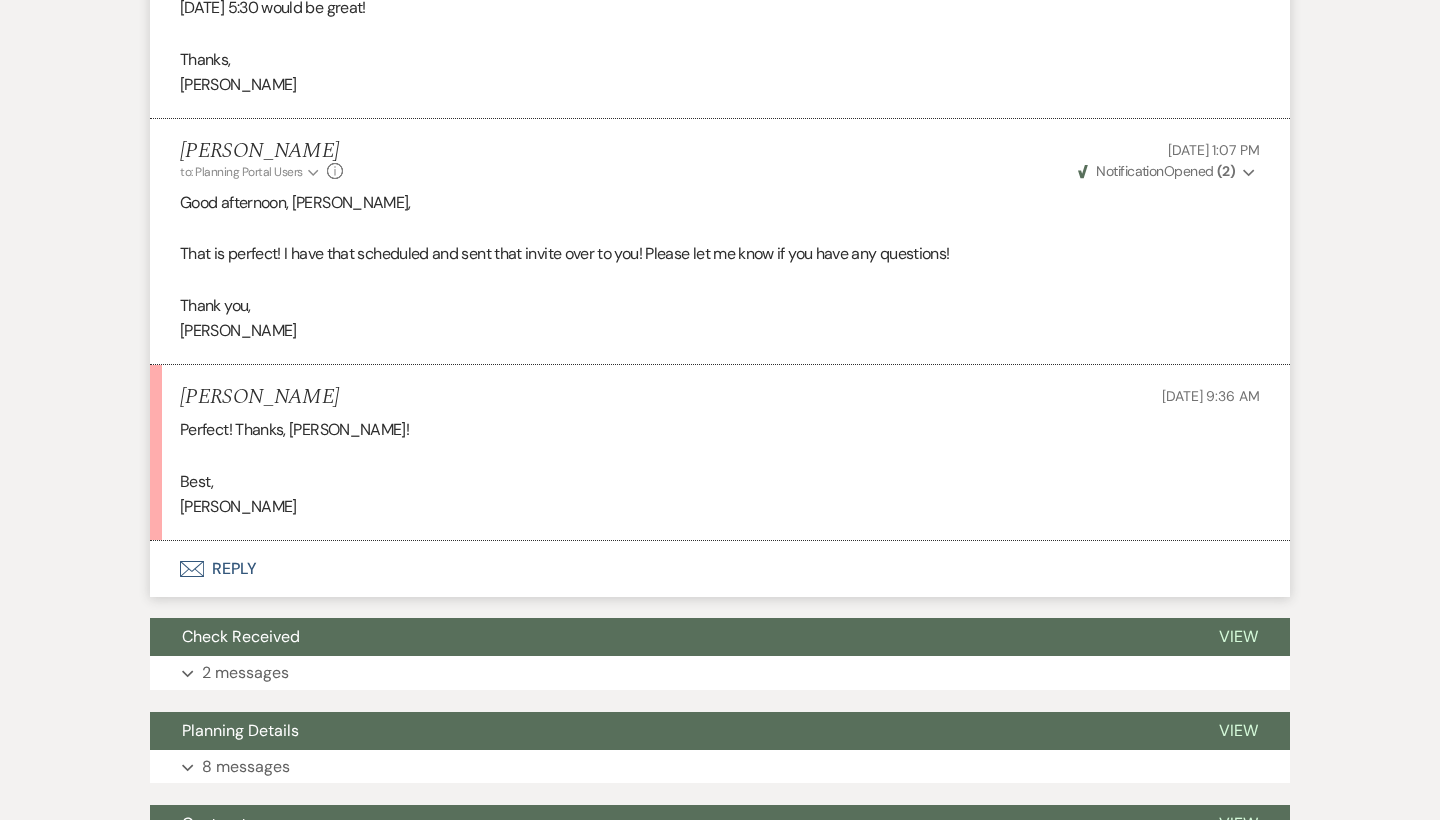 click on "Envelope" 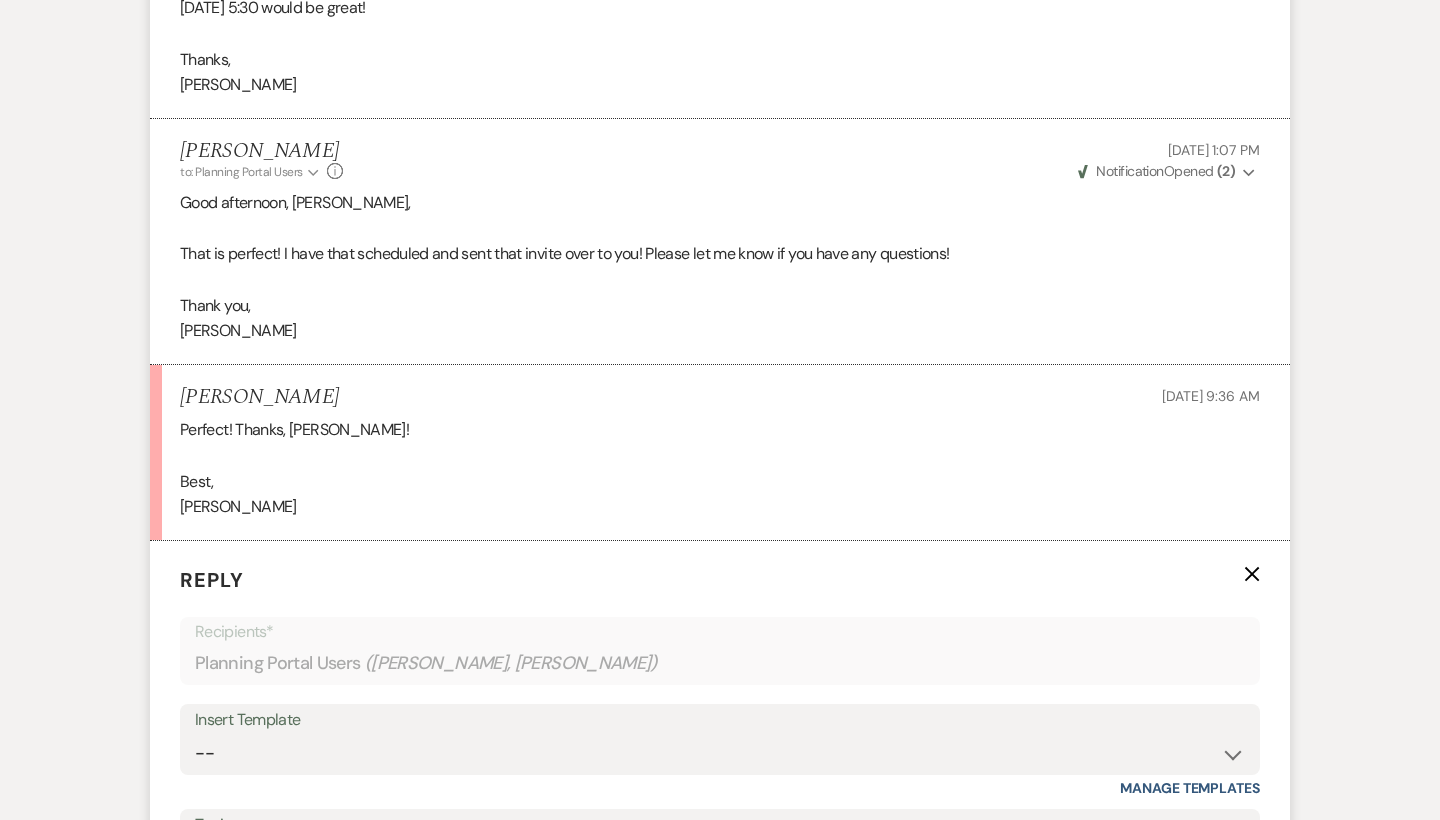 scroll, scrollTop: 1721, scrollLeft: 0, axis: vertical 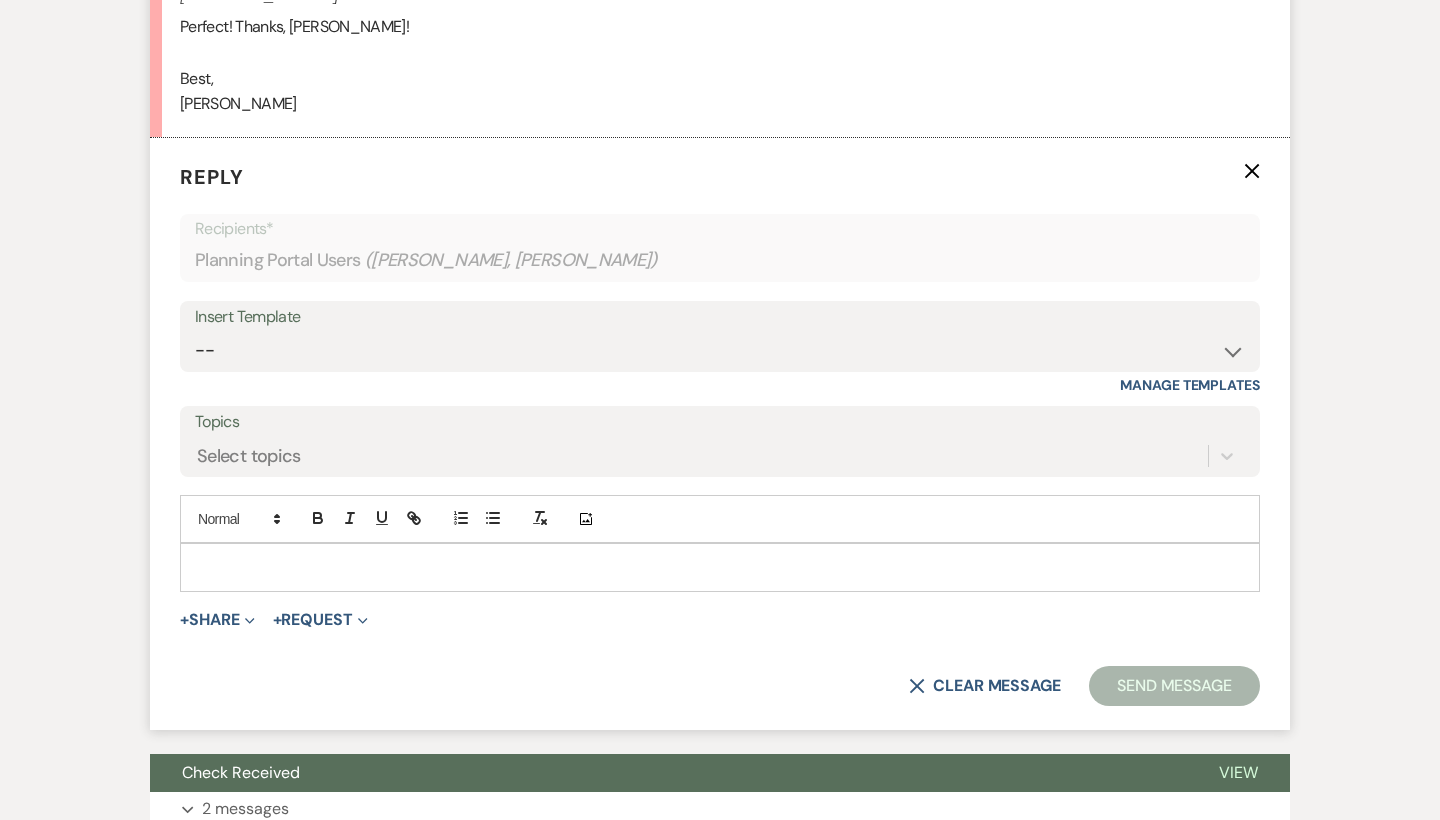 click at bounding box center (720, 567) 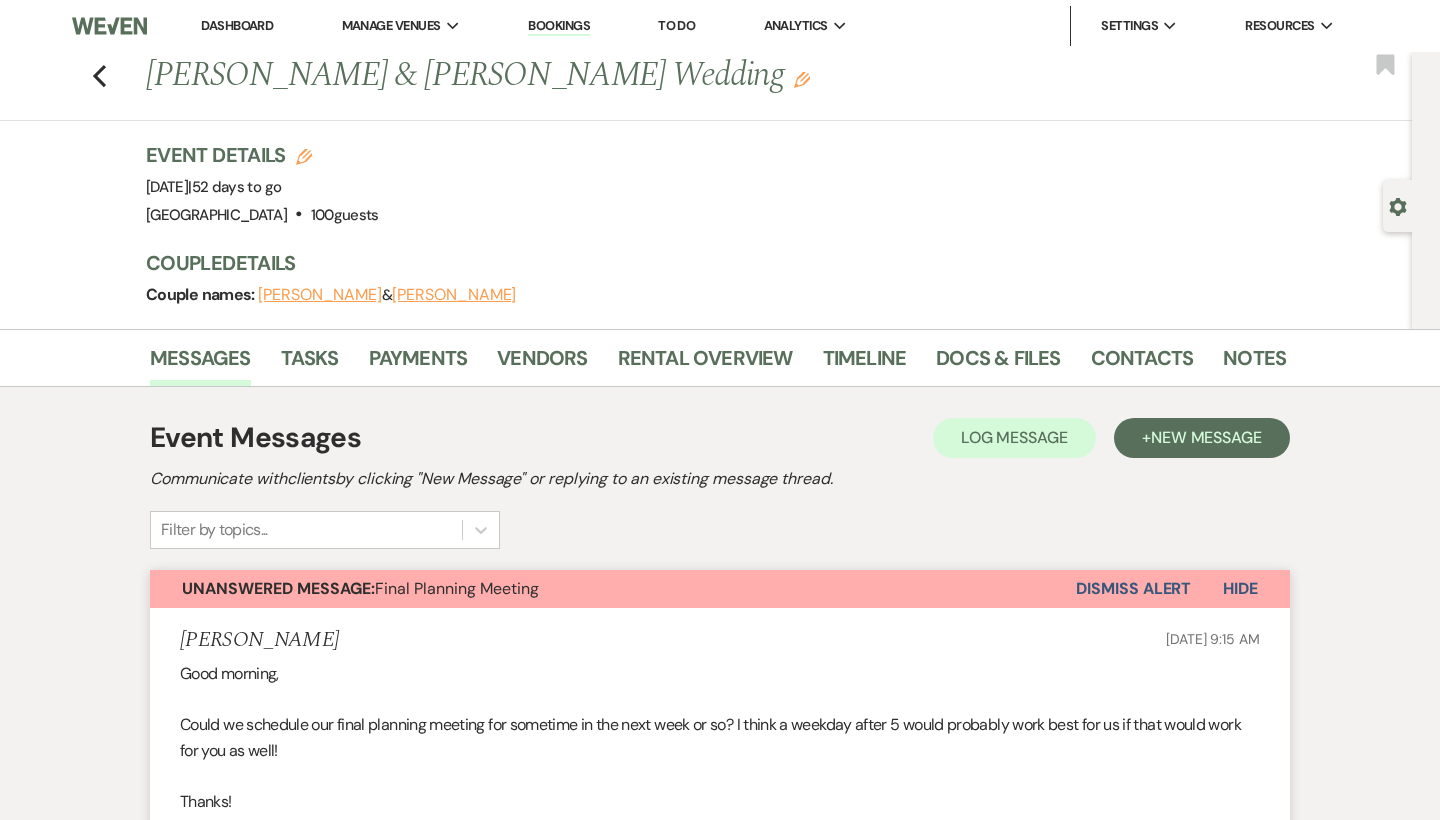 scroll, scrollTop: 0, scrollLeft: 0, axis: both 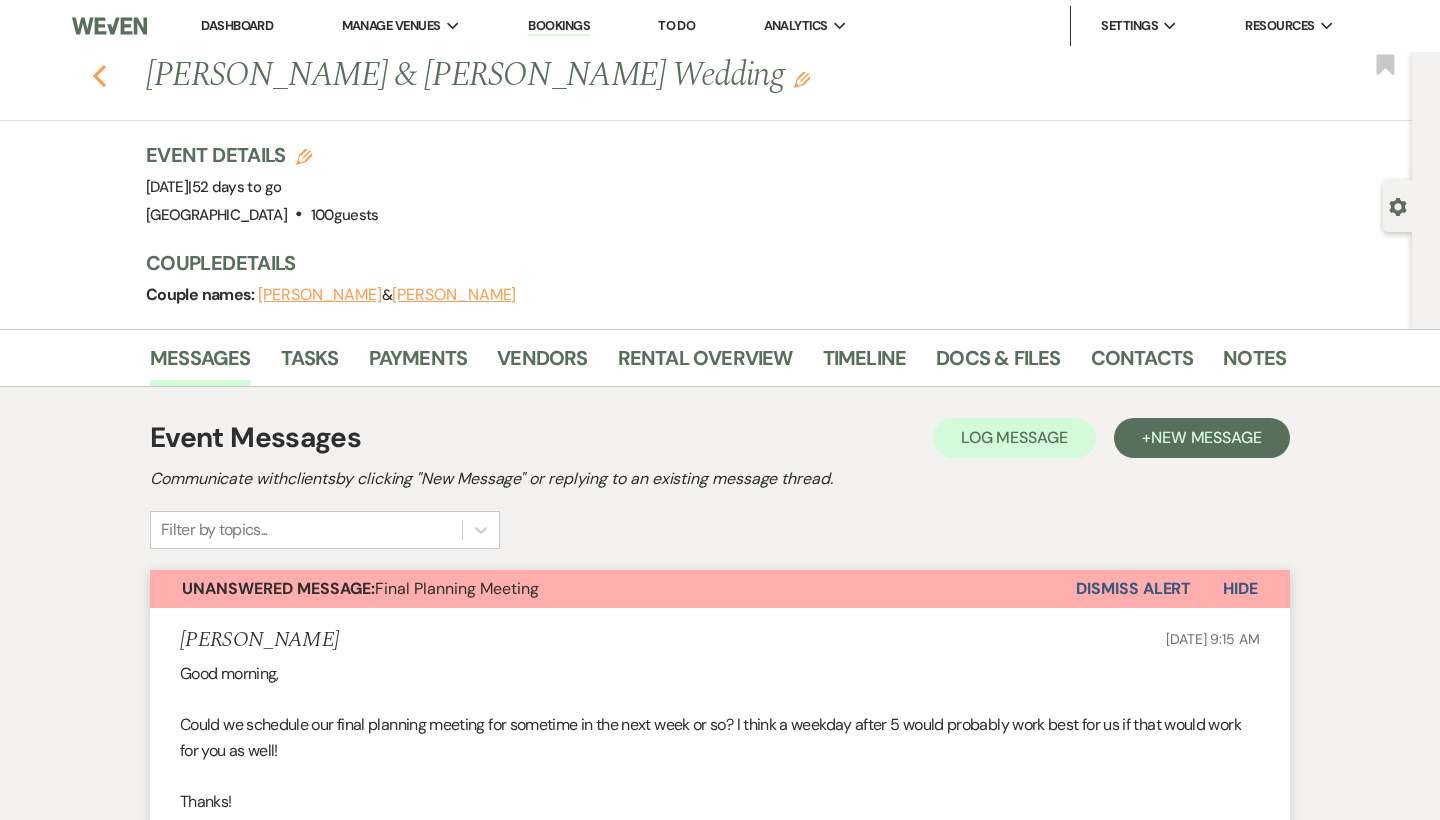 click 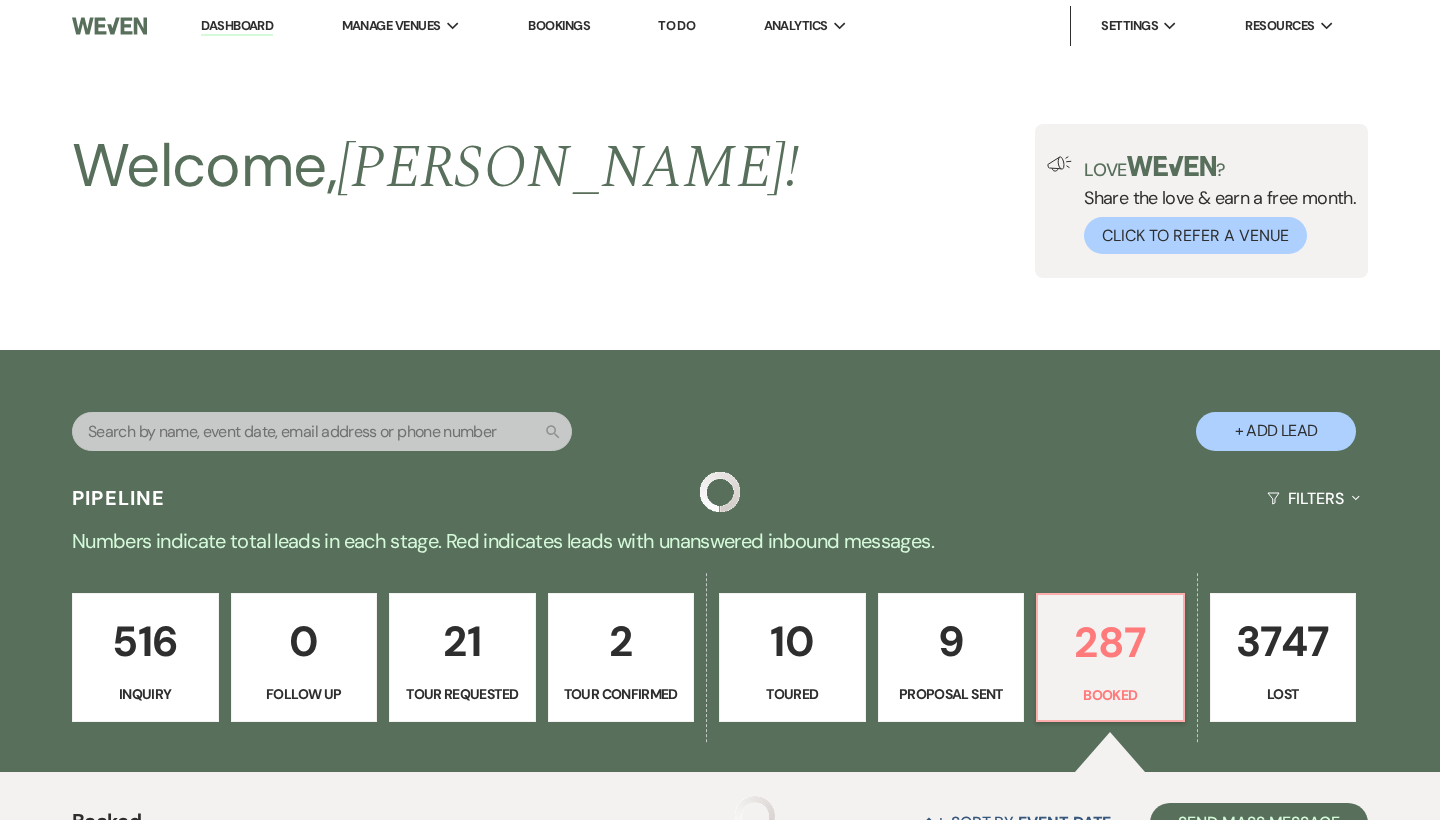 scroll, scrollTop: 839, scrollLeft: 0, axis: vertical 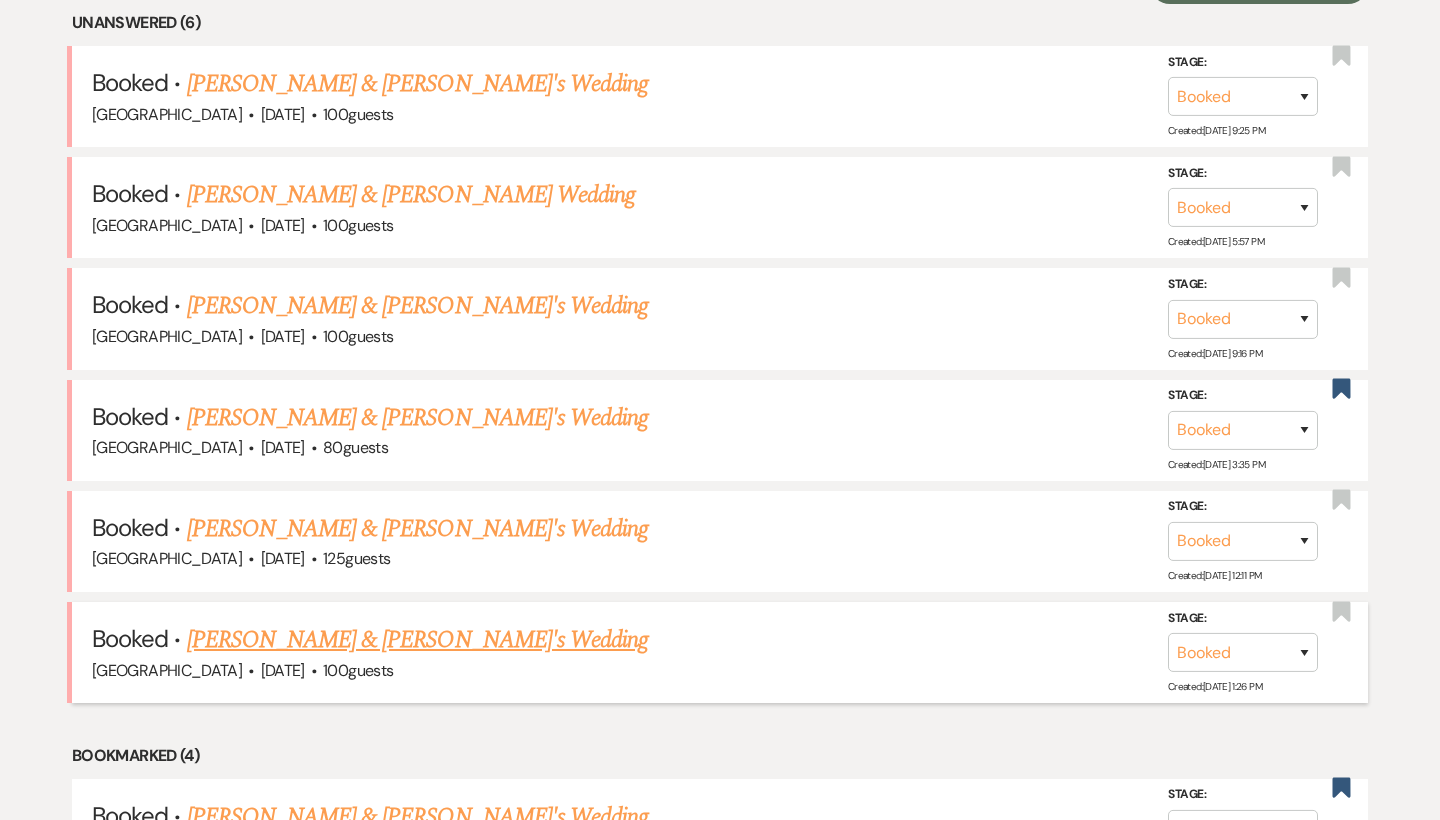 click on "[PERSON_NAME] & [PERSON_NAME]'s Wedding" at bounding box center (418, 640) 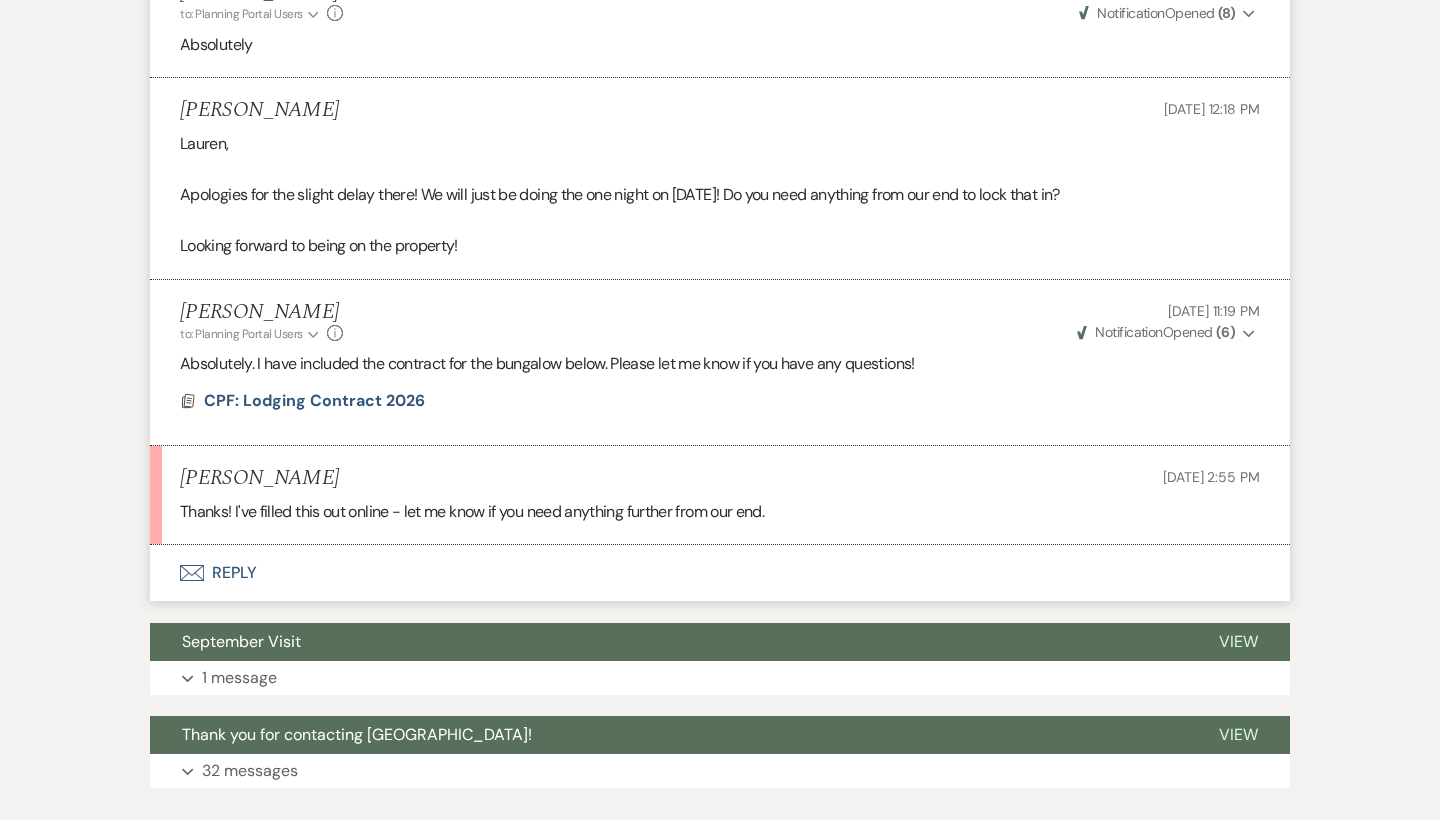 scroll, scrollTop: 7103, scrollLeft: 0, axis: vertical 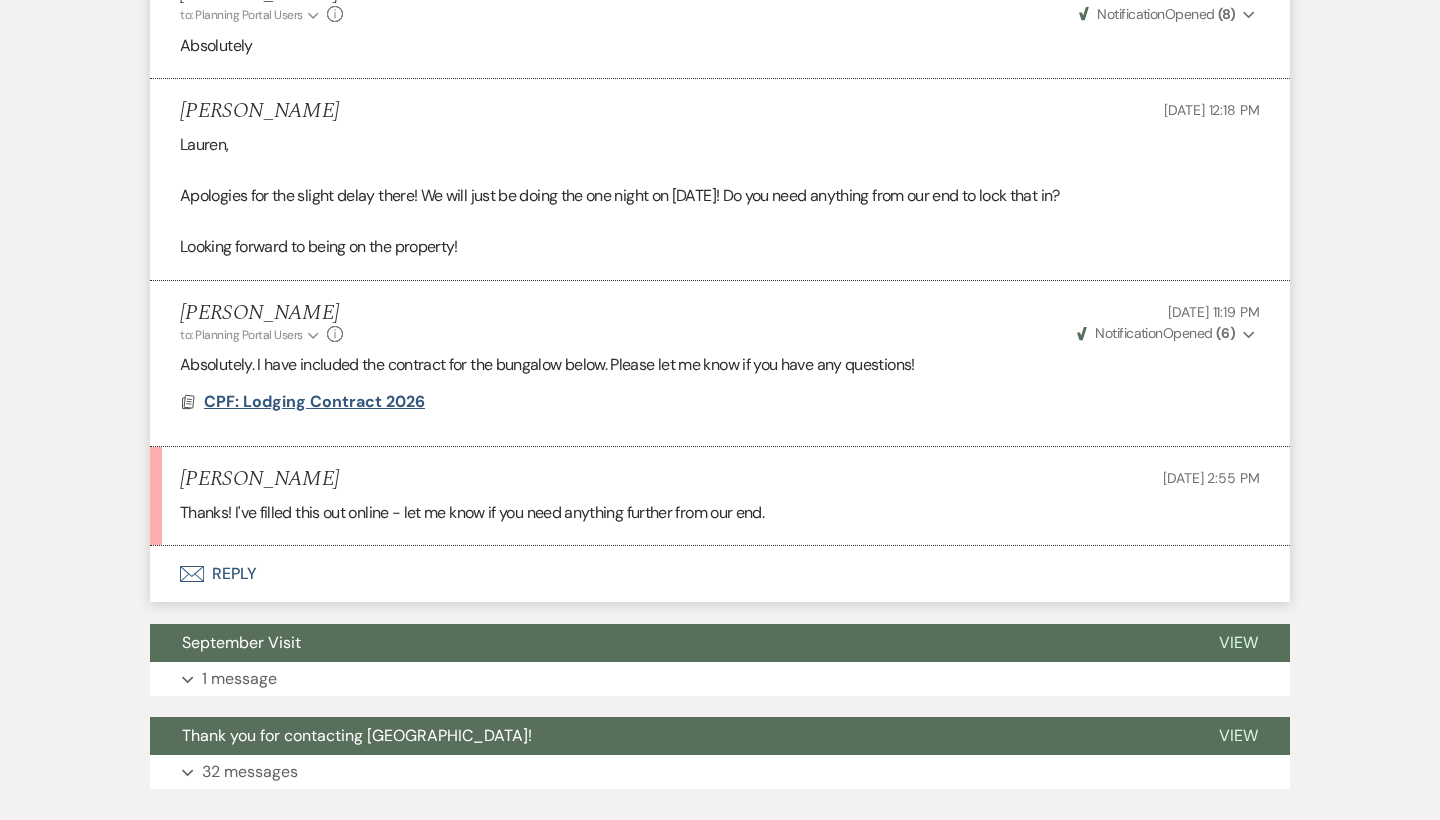 click on "CPF: Lodging Contract 2026" at bounding box center [314, 401] 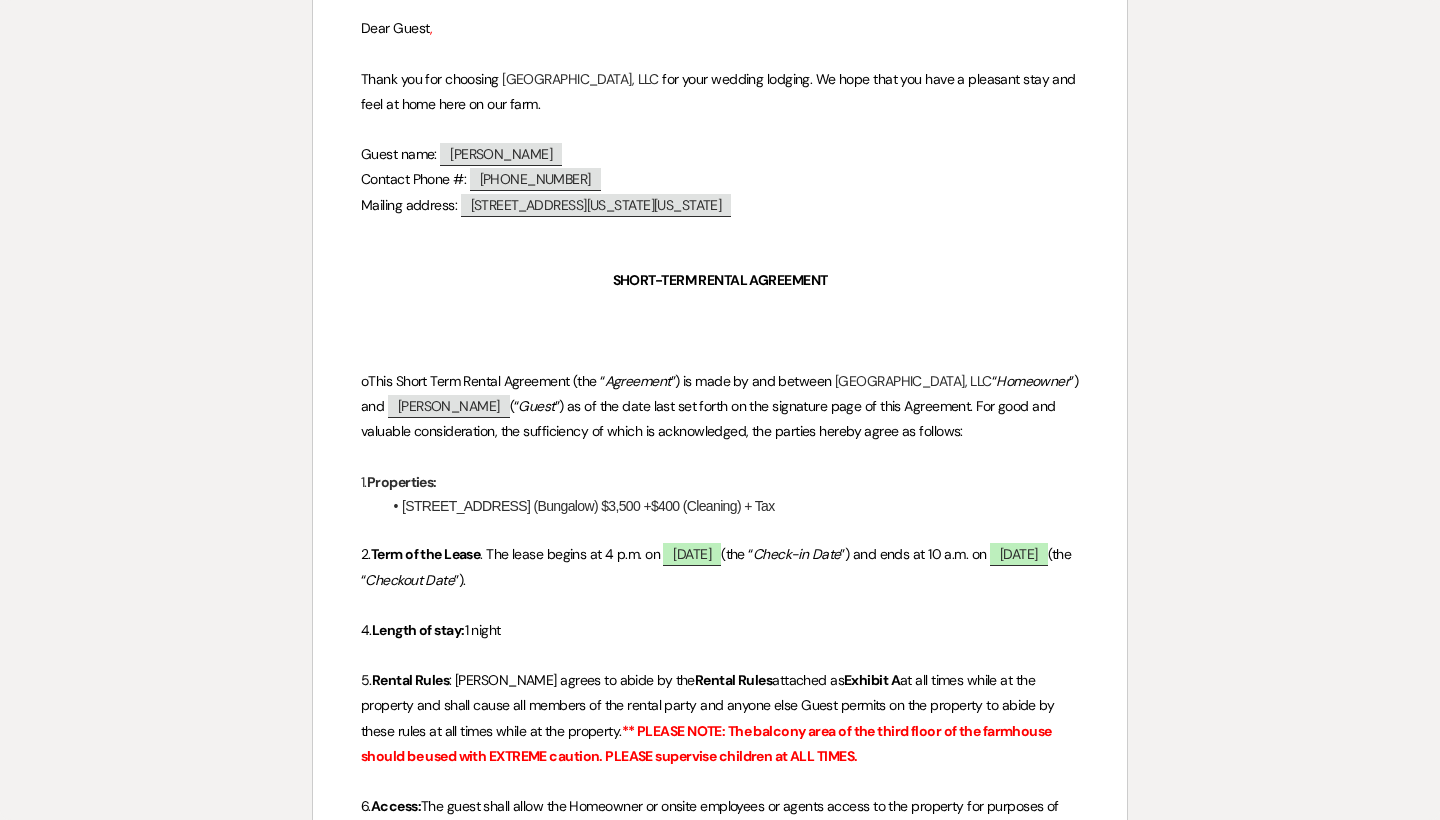 scroll, scrollTop: 331, scrollLeft: 0, axis: vertical 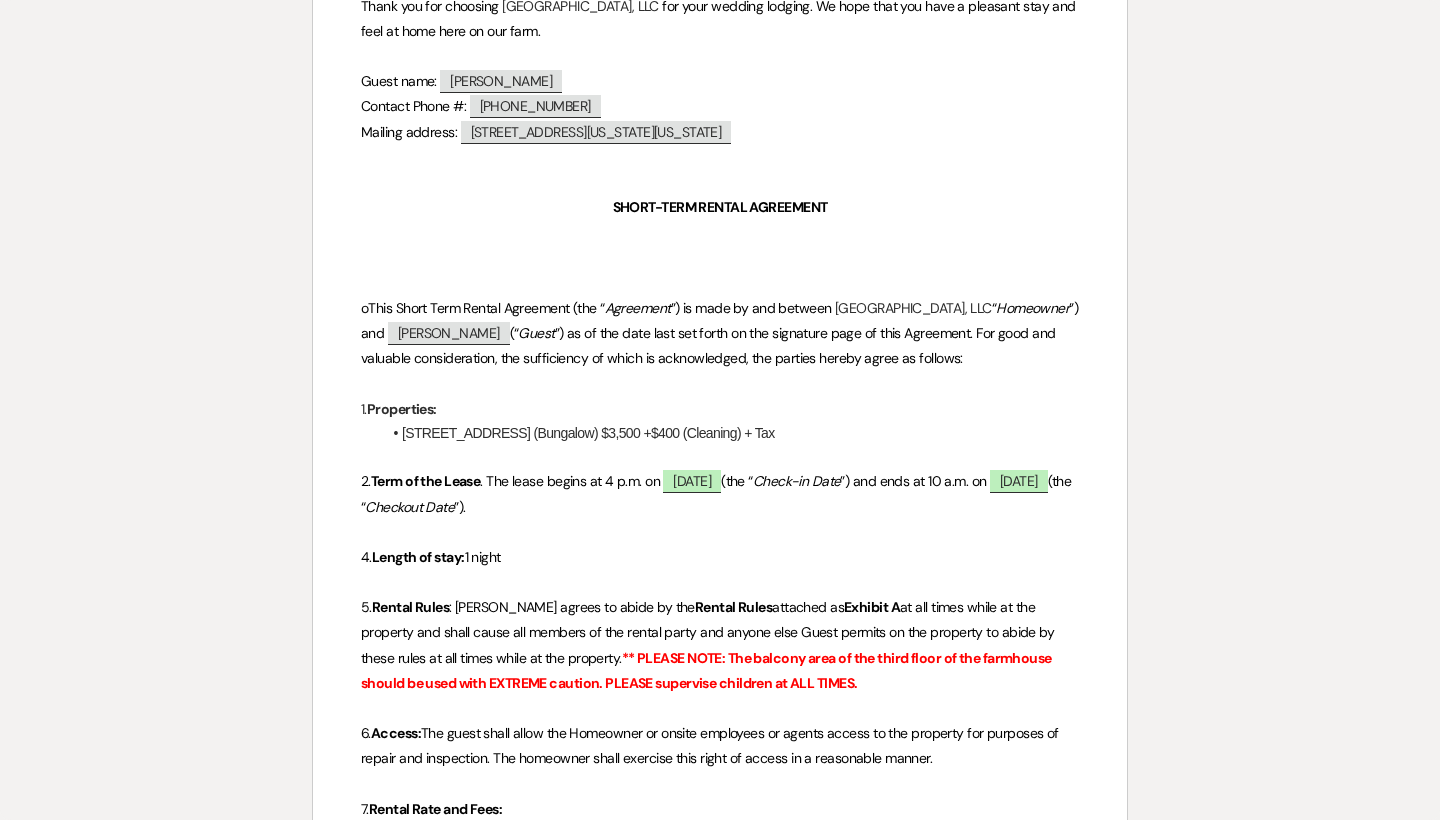 drag, startPoint x: 601, startPoint y: 432, endPoint x: 786, endPoint y: 433, distance: 185.0027 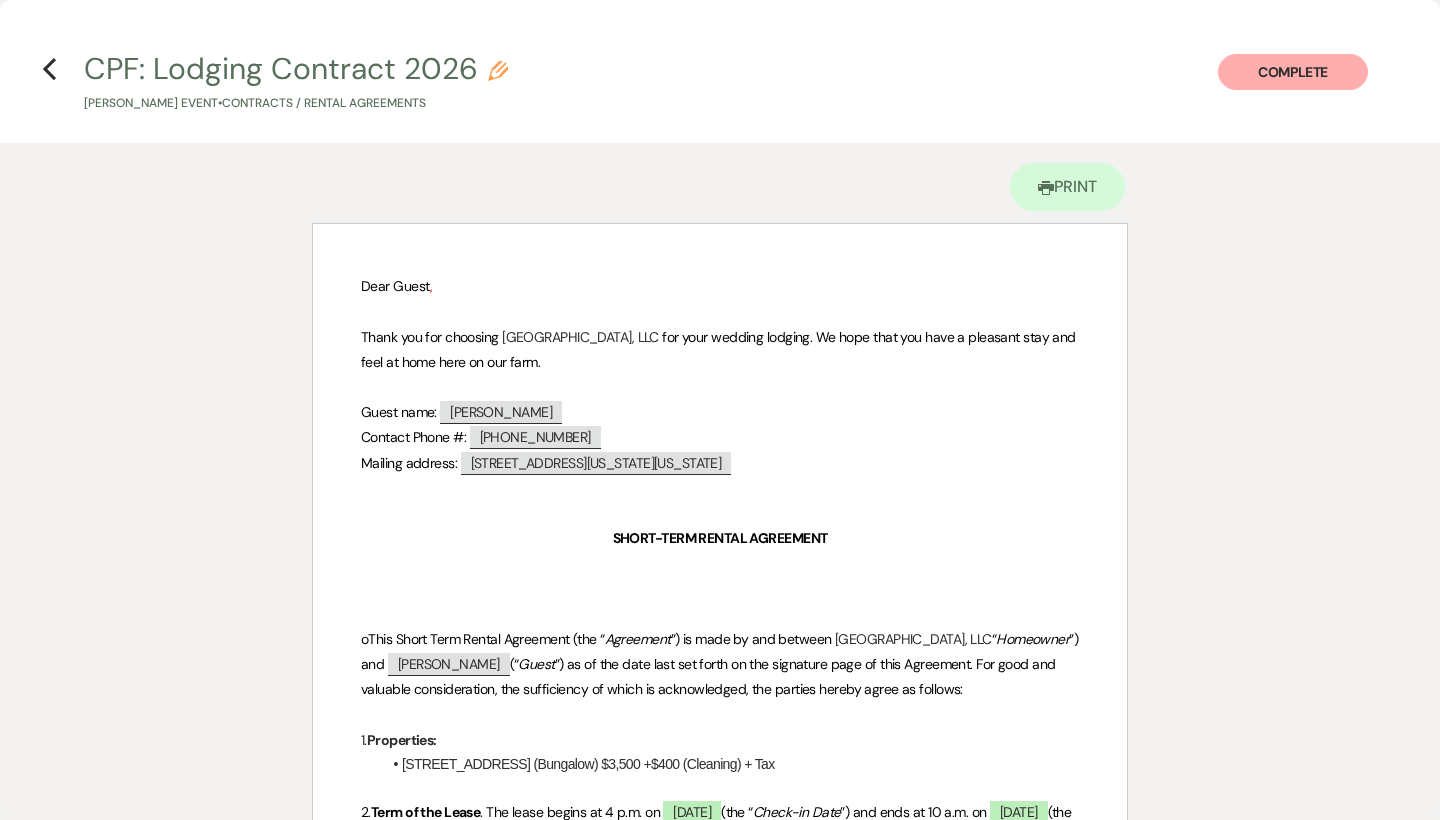 scroll, scrollTop: 0, scrollLeft: 0, axis: both 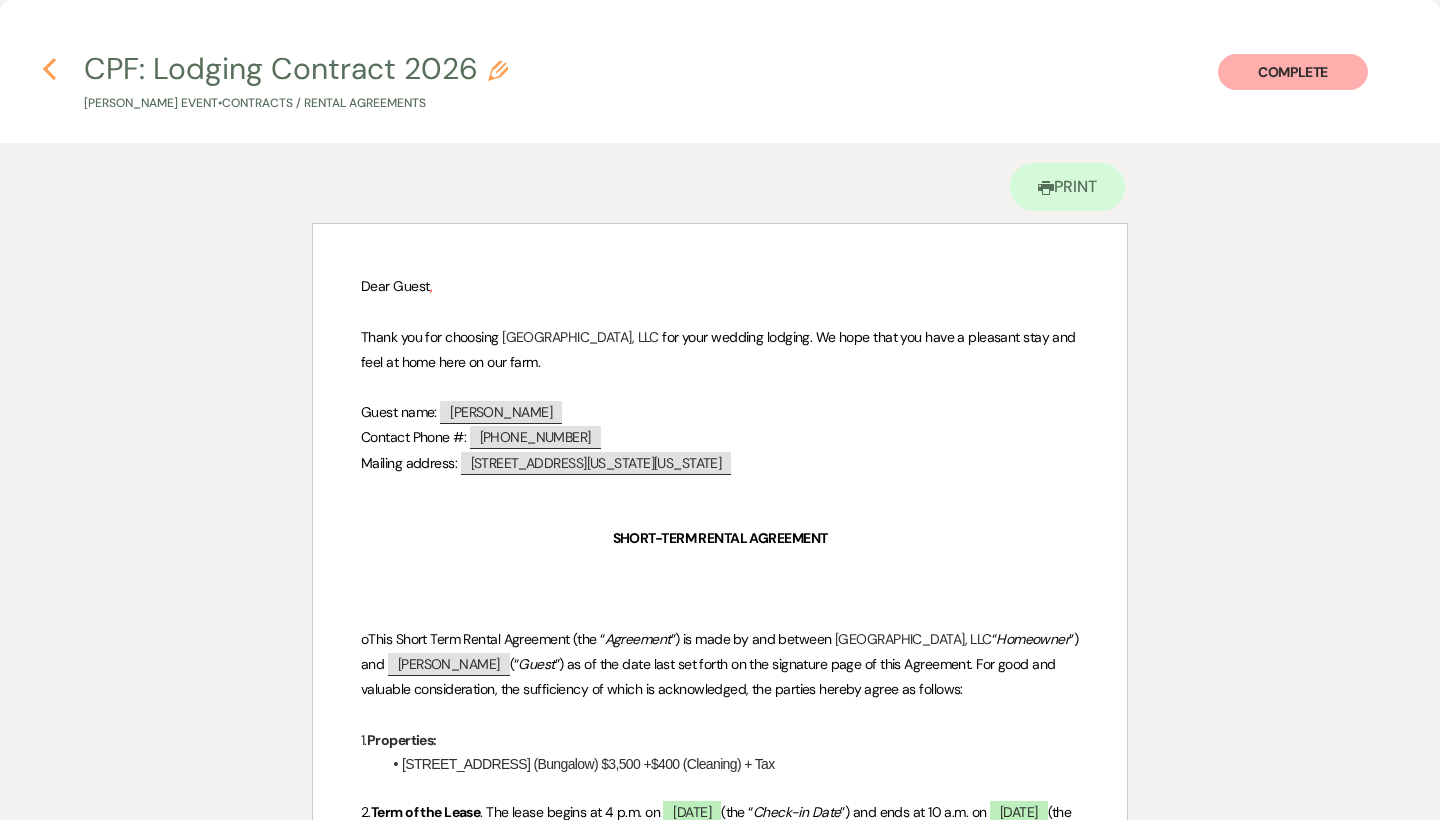 click on "Previous" at bounding box center (49, 68) 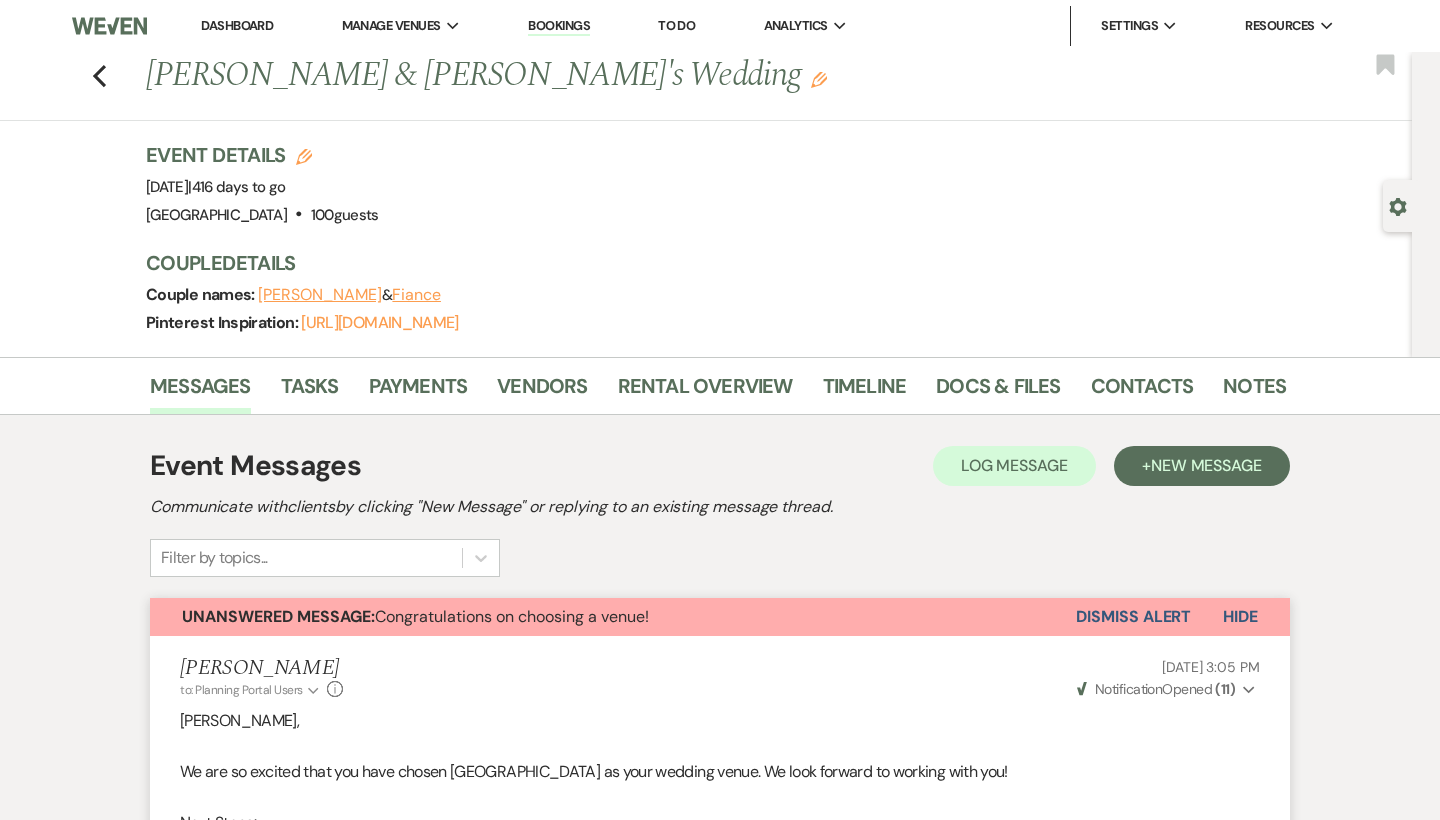 scroll, scrollTop: 0, scrollLeft: 0, axis: both 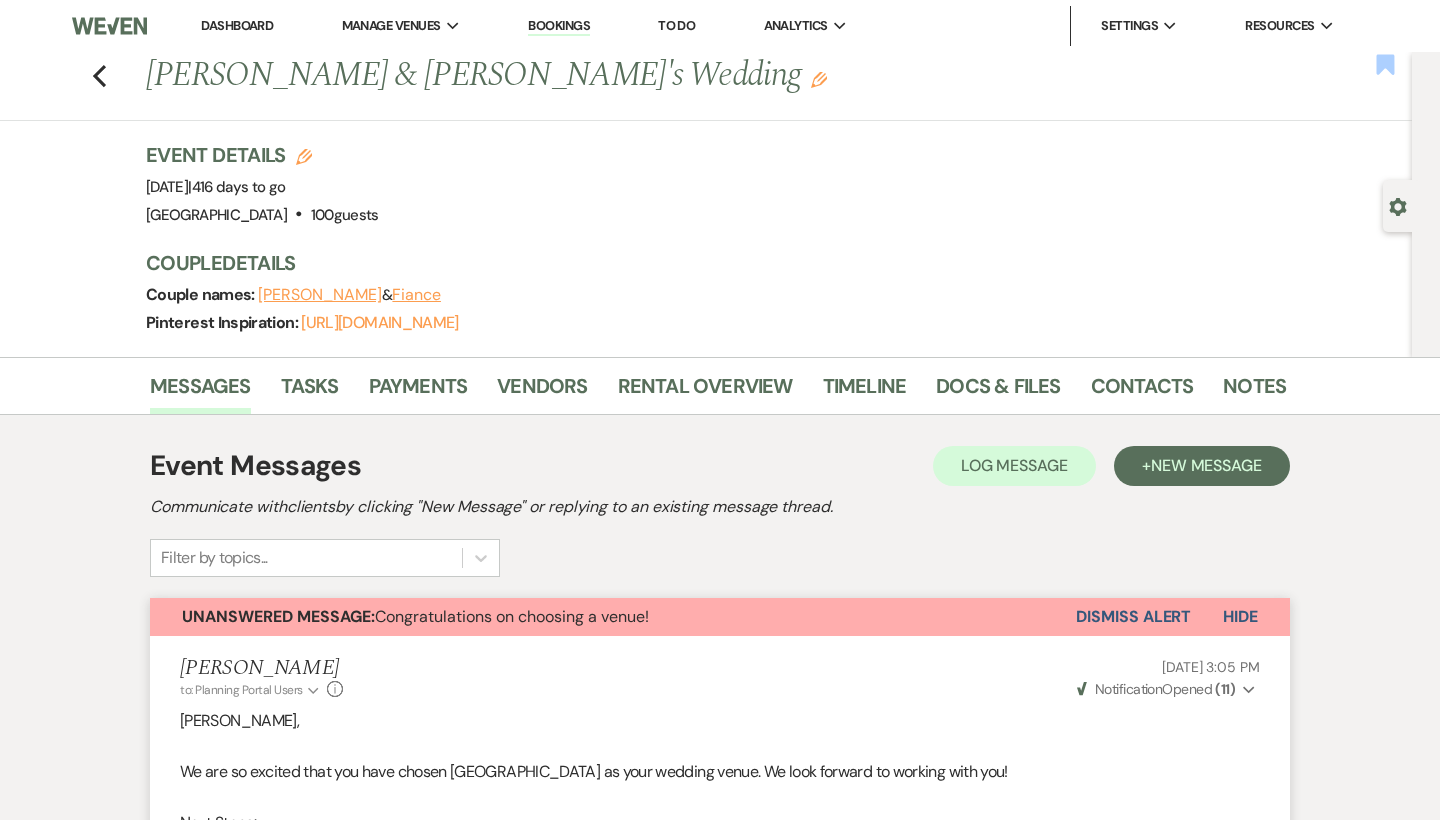 click 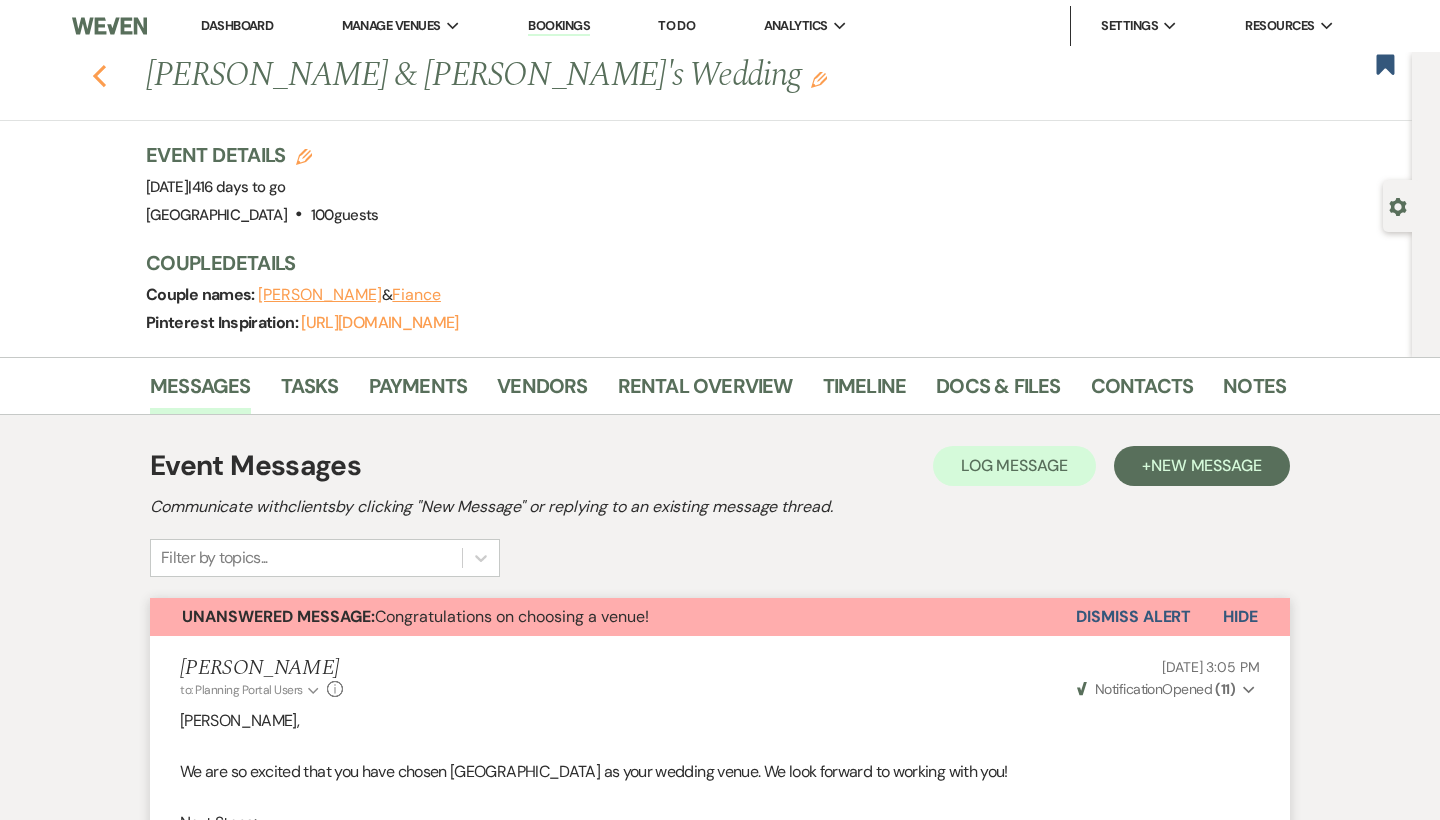 click 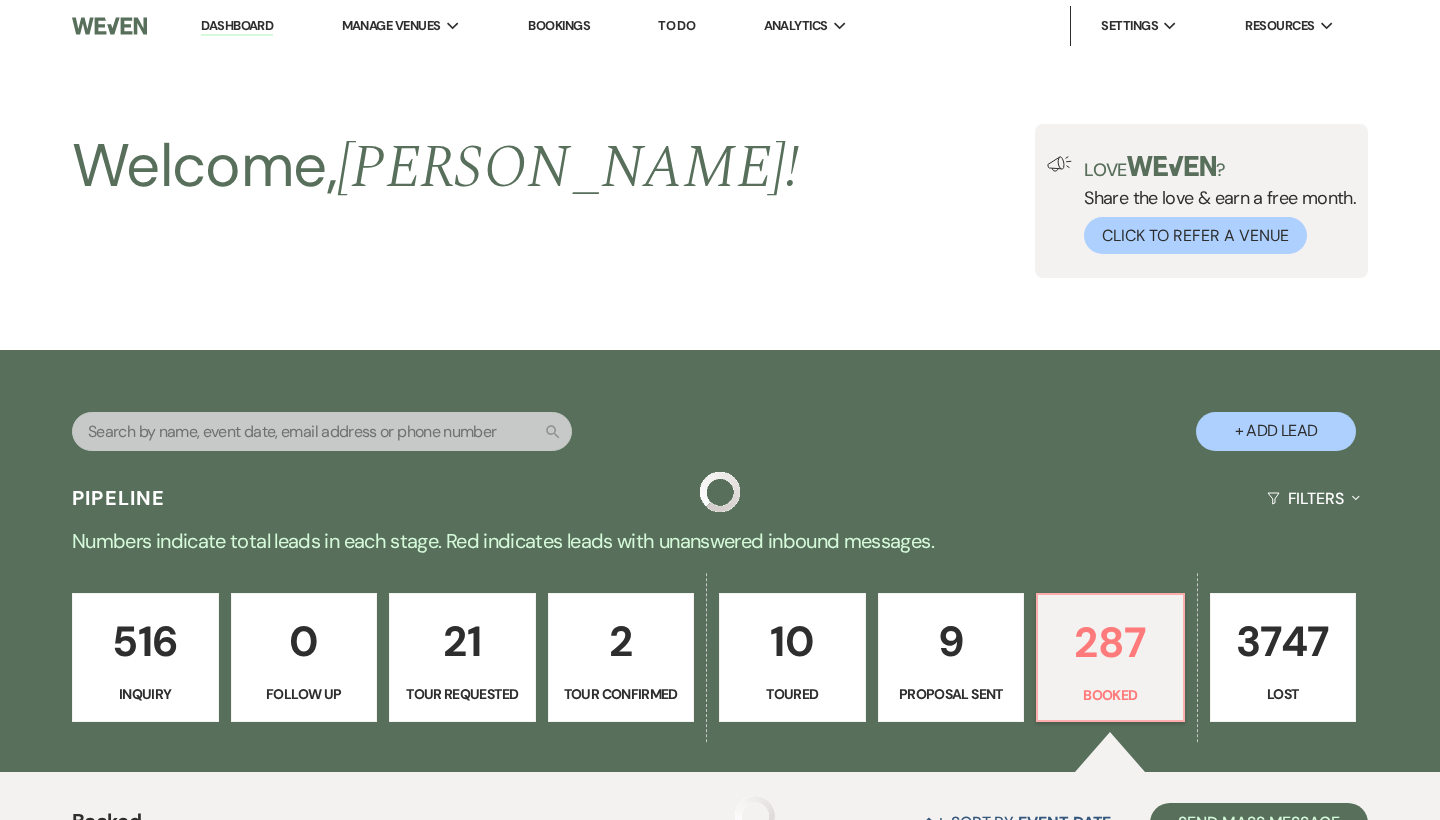 scroll, scrollTop: 839, scrollLeft: 0, axis: vertical 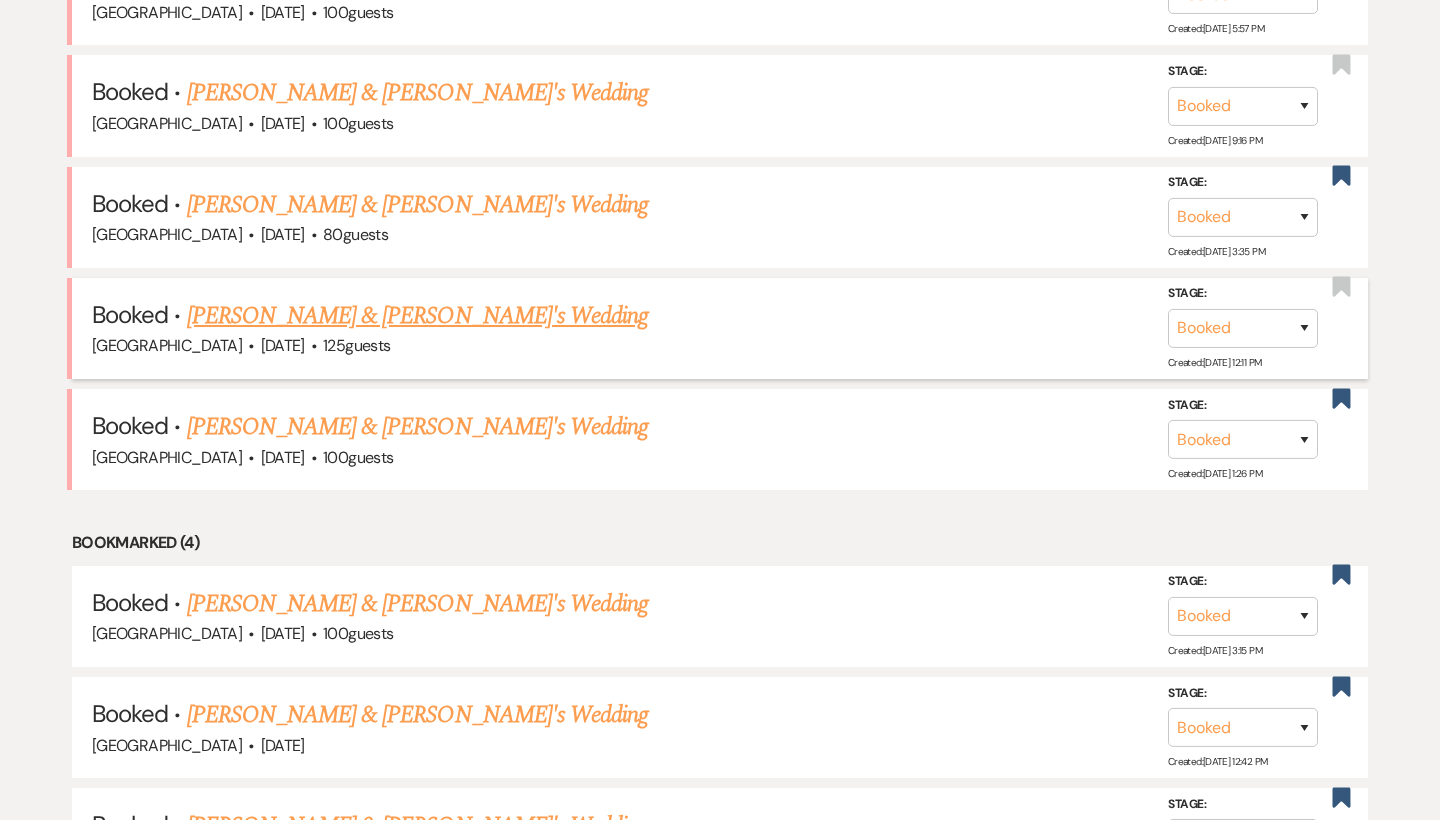 click on "[PERSON_NAME] & [PERSON_NAME]'s Wedding" at bounding box center (418, 316) 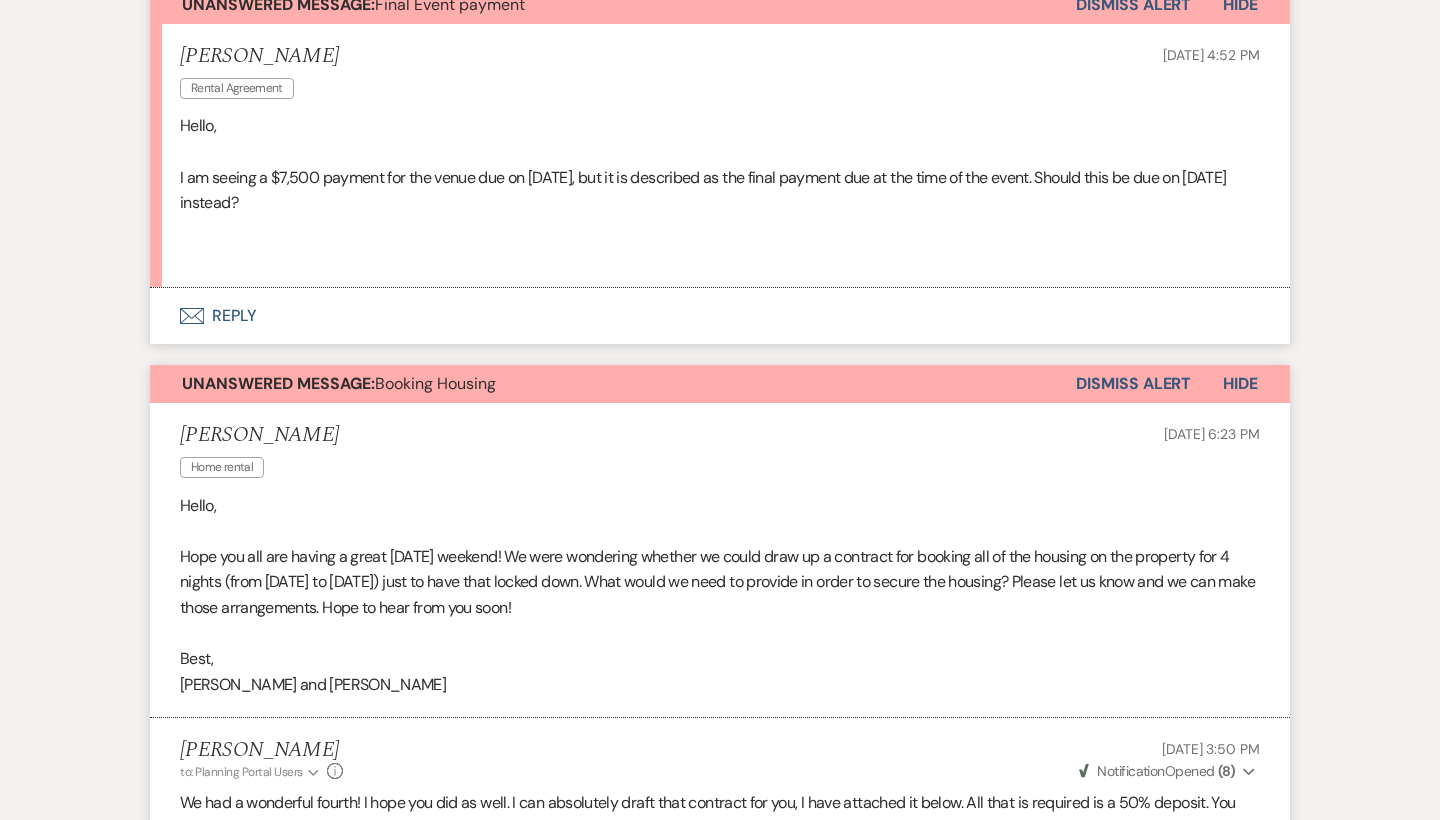 scroll, scrollTop: 615, scrollLeft: 0, axis: vertical 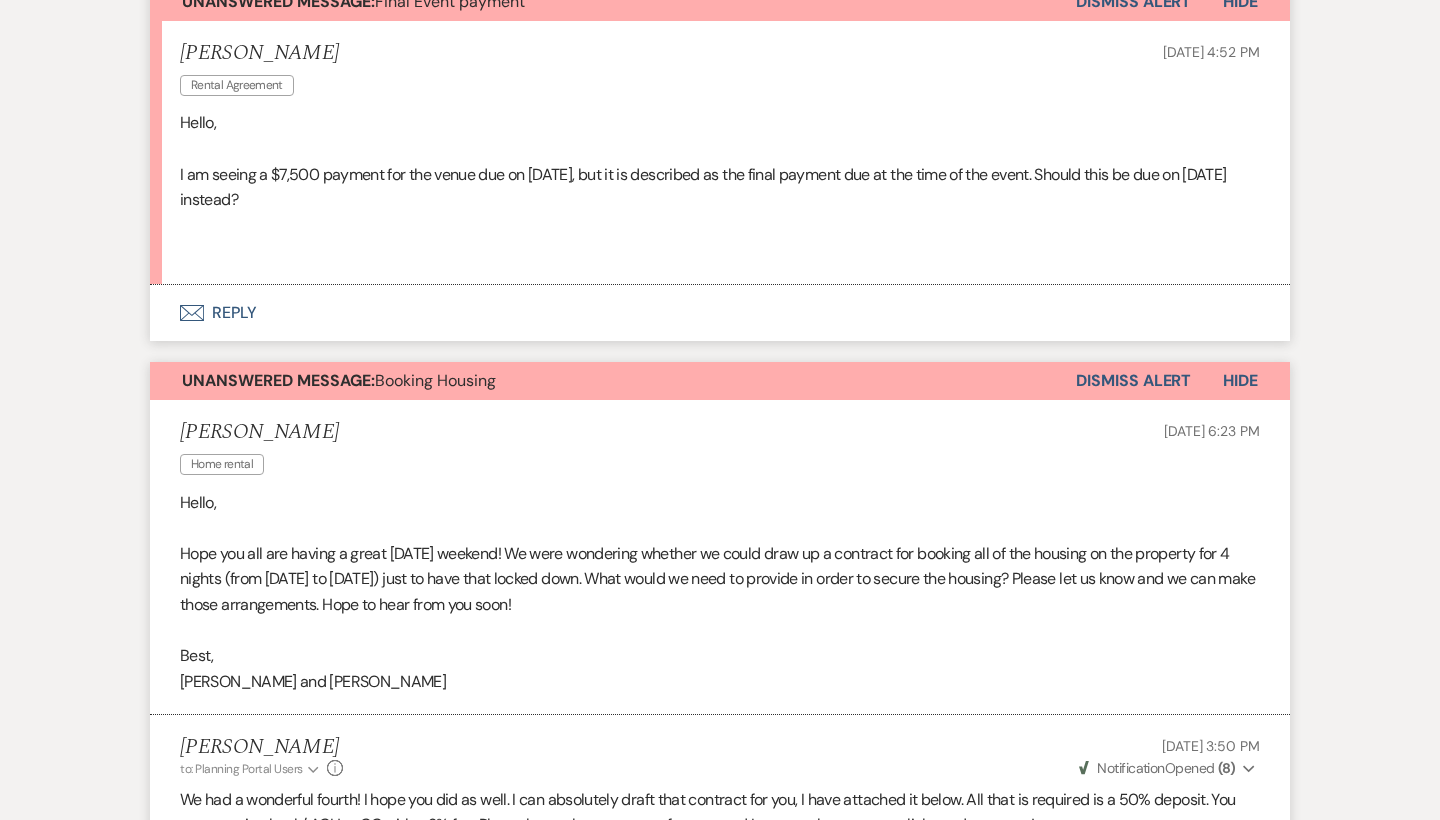 drag, startPoint x: 392, startPoint y: 202, endPoint x: 173, endPoint y: 173, distance: 220.91174 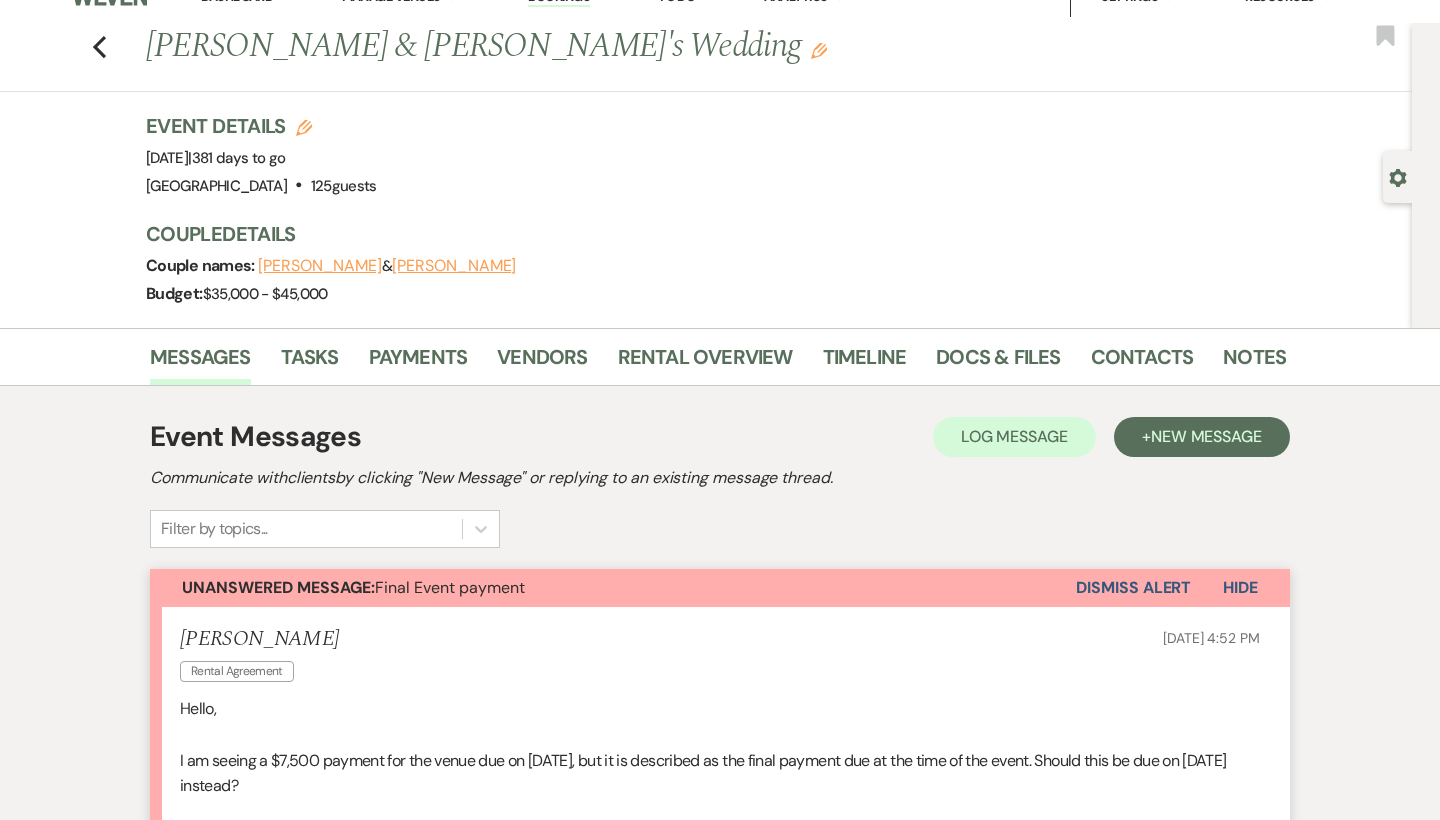 scroll, scrollTop: 0, scrollLeft: 0, axis: both 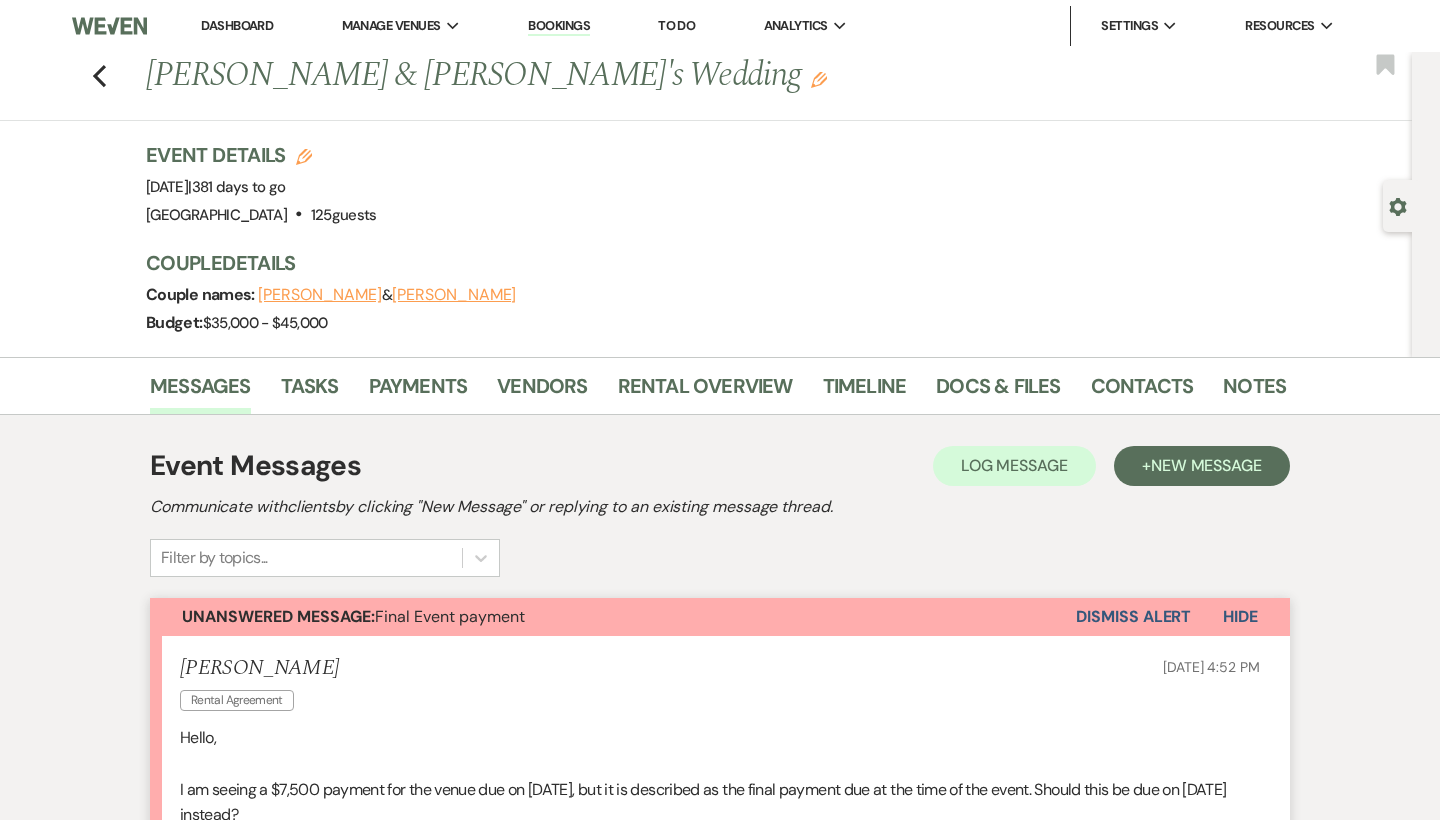 drag, startPoint x: 289, startPoint y: 184, endPoint x: 325, endPoint y: 182, distance: 36.05551 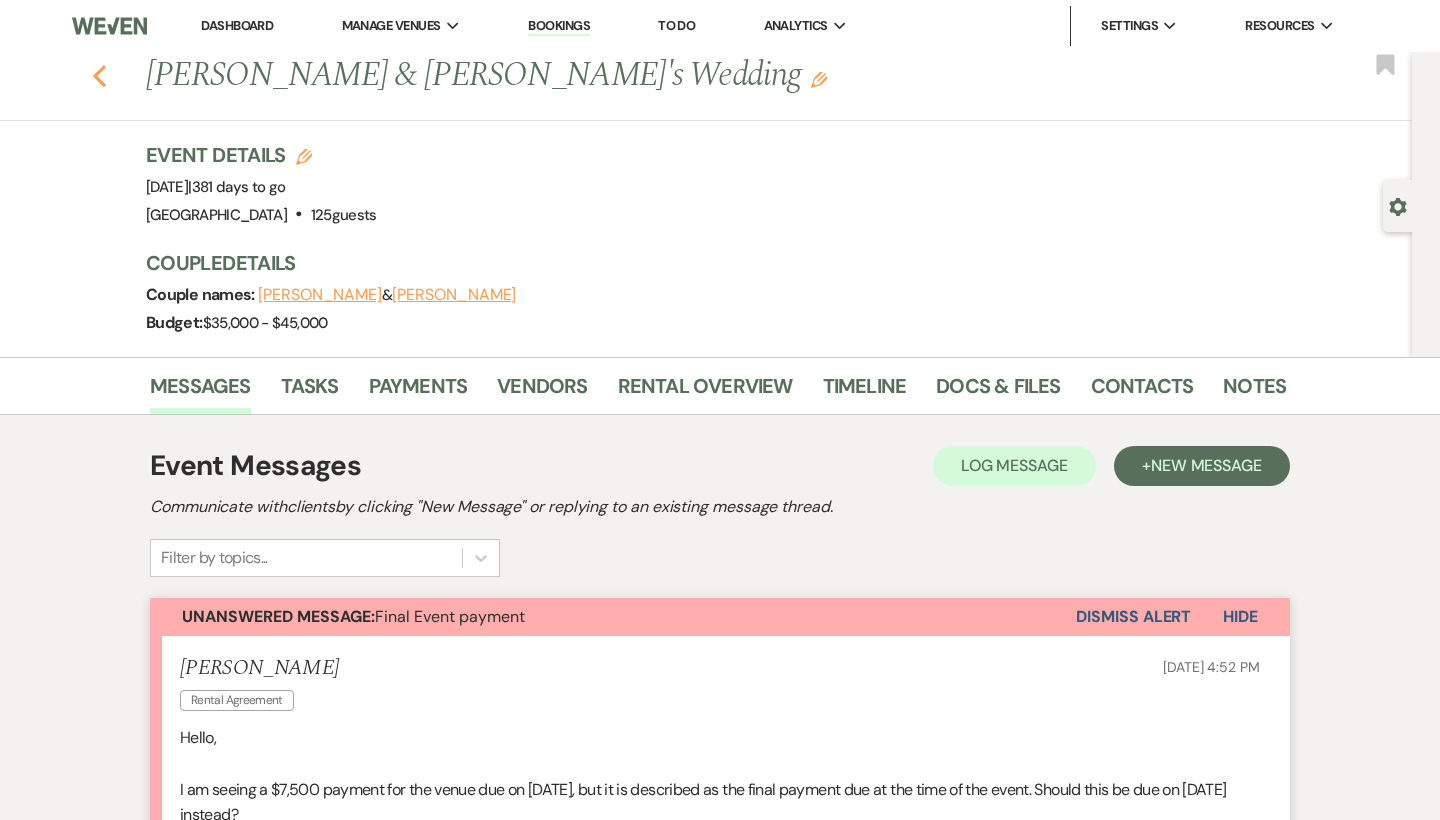 click on "Previous" 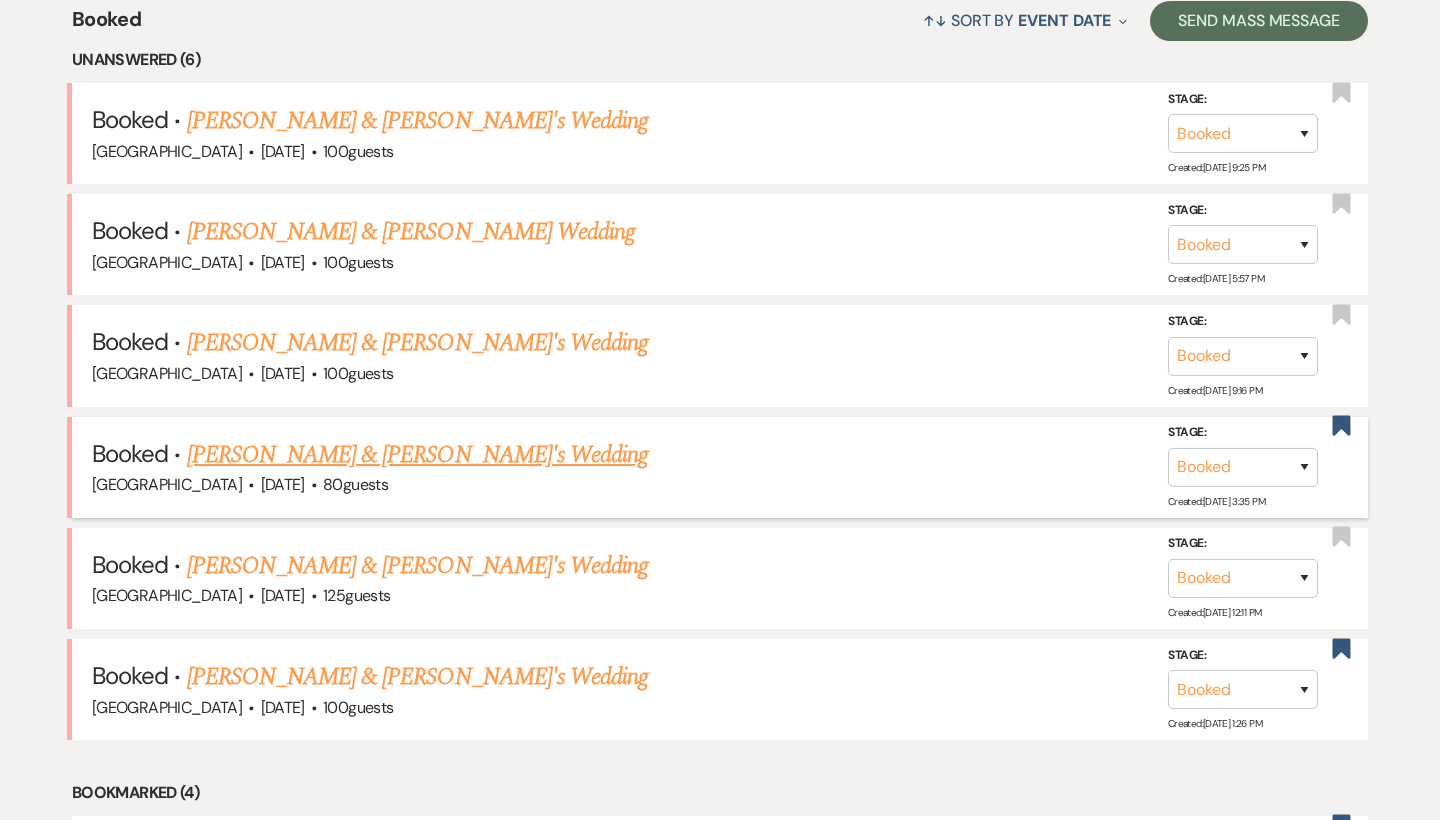scroll, scrollTop: 801, scrollLeft: 0, axis: vertical 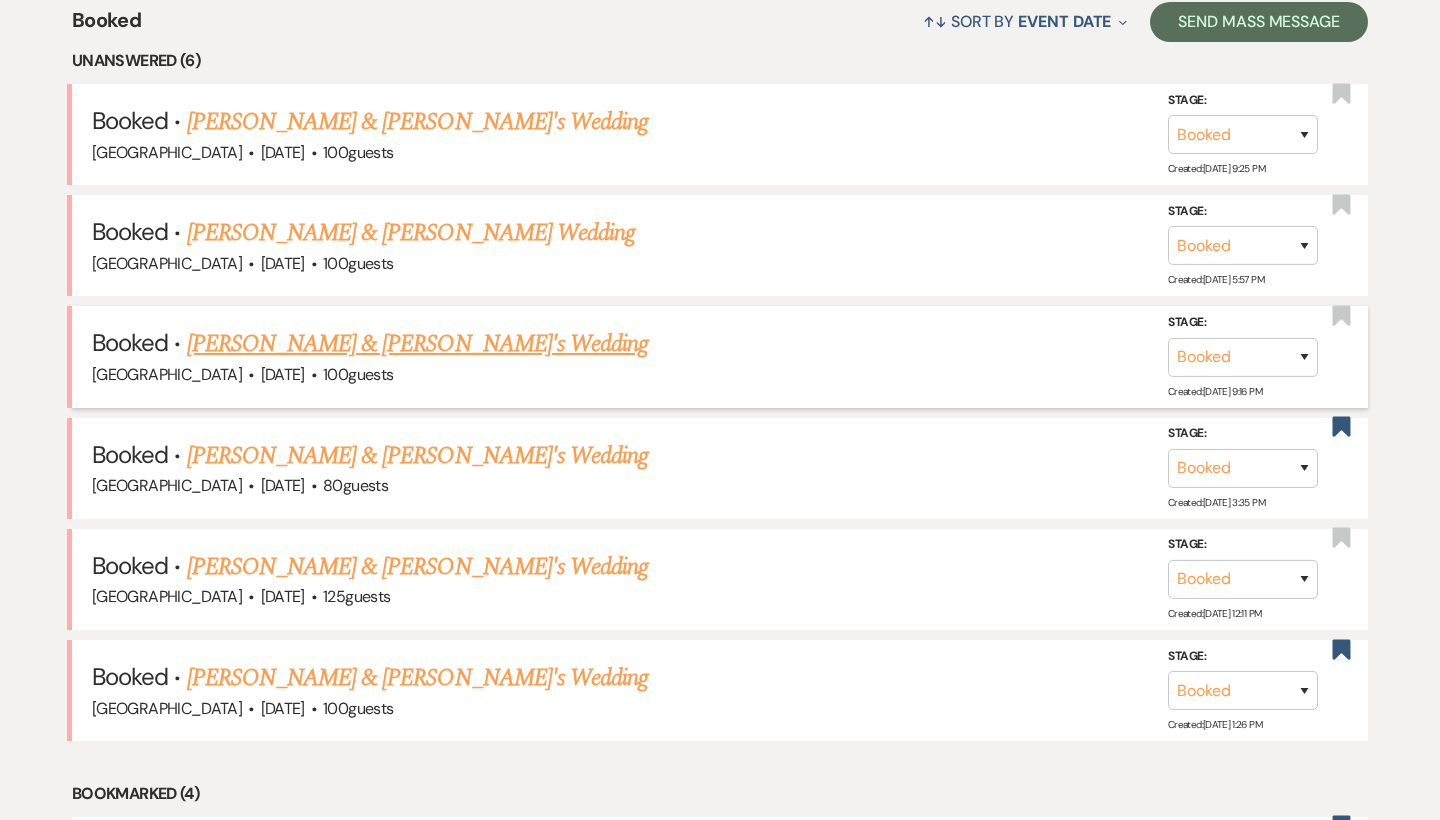 click on "[PERSON_NAME] & [PERSON_NAME]'s Wedding" at bounding box center [418, 344] 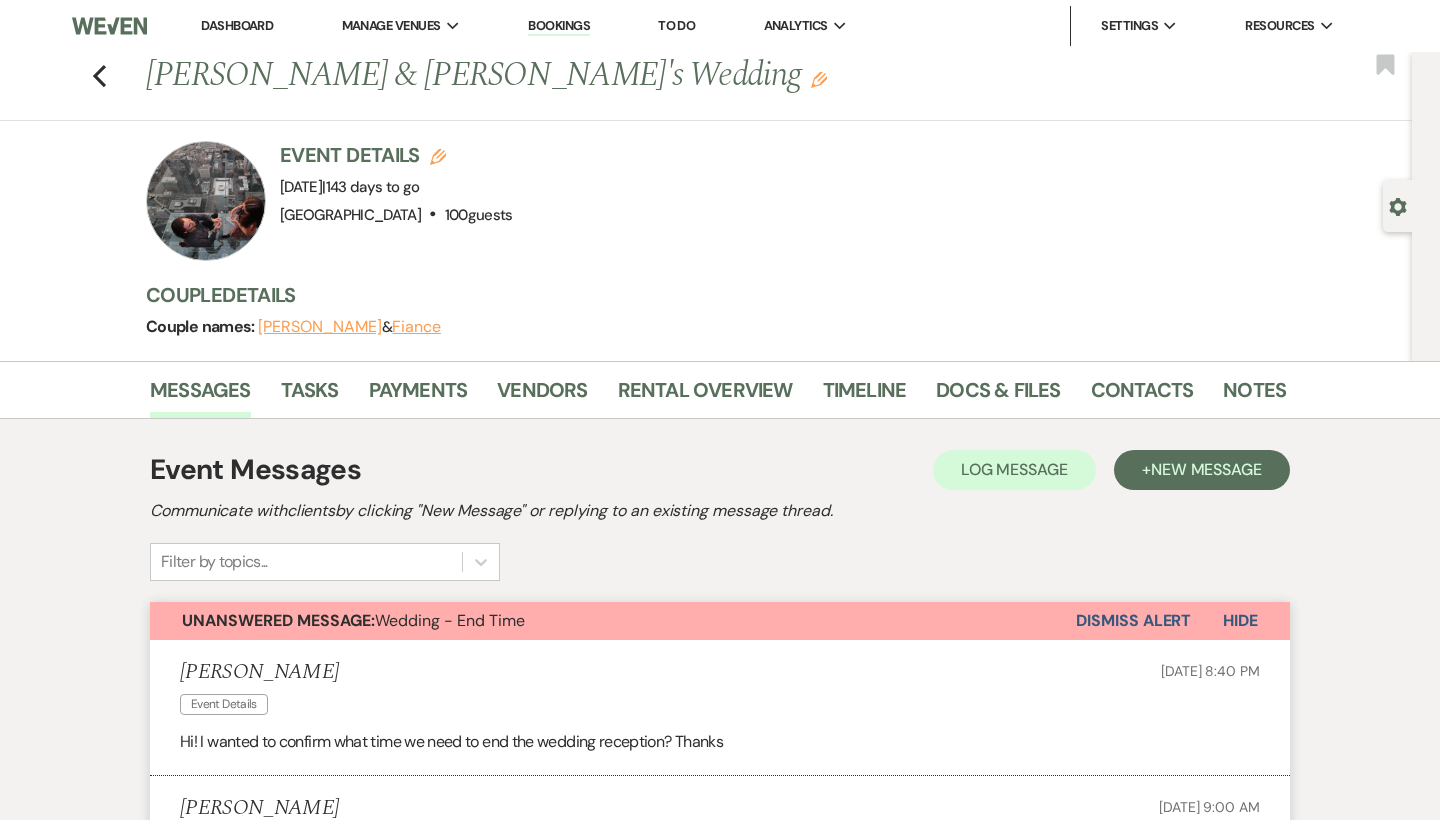 scroll, scrollTop: 0, scrollLeft: 0, axis: both 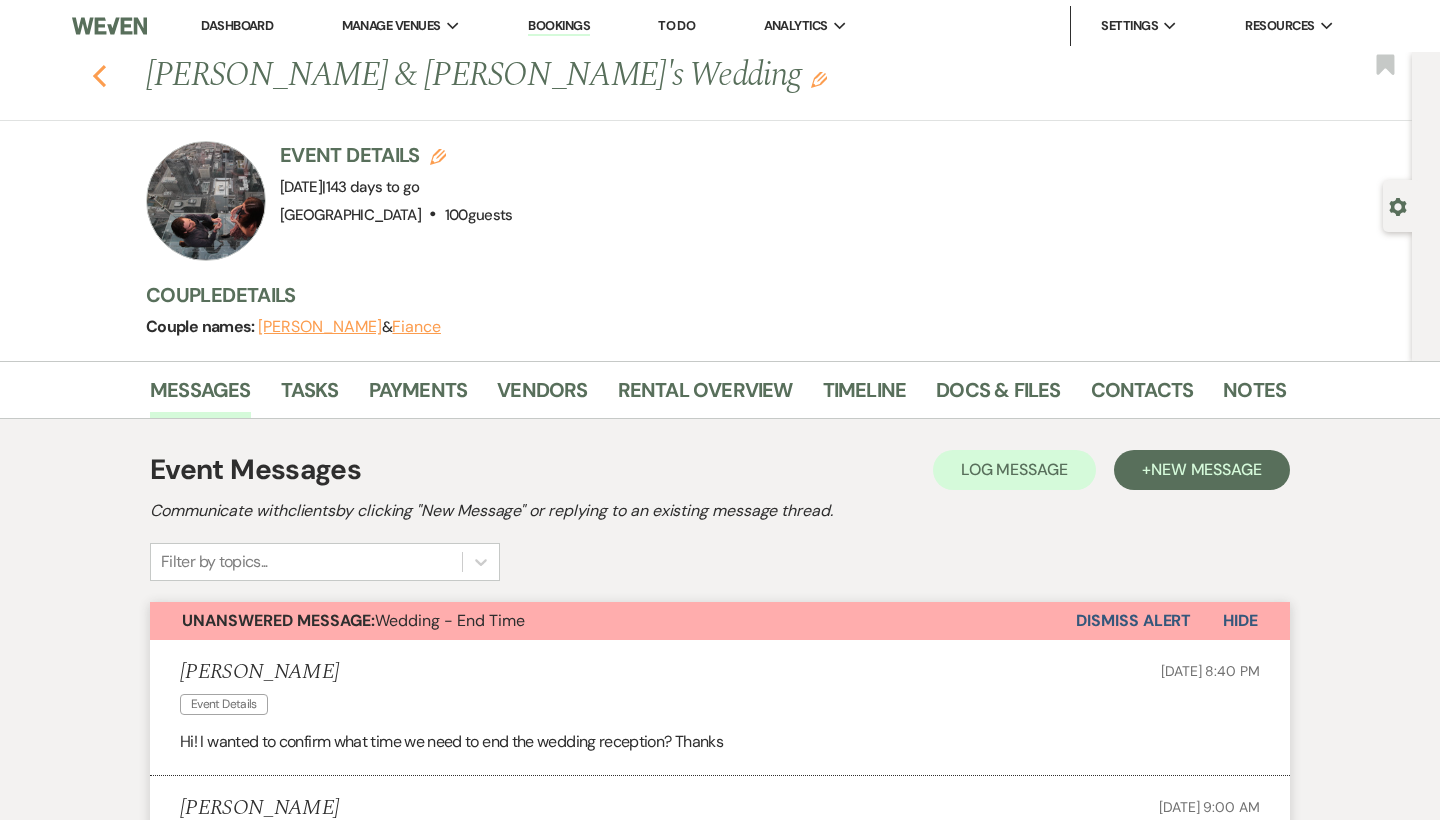 click 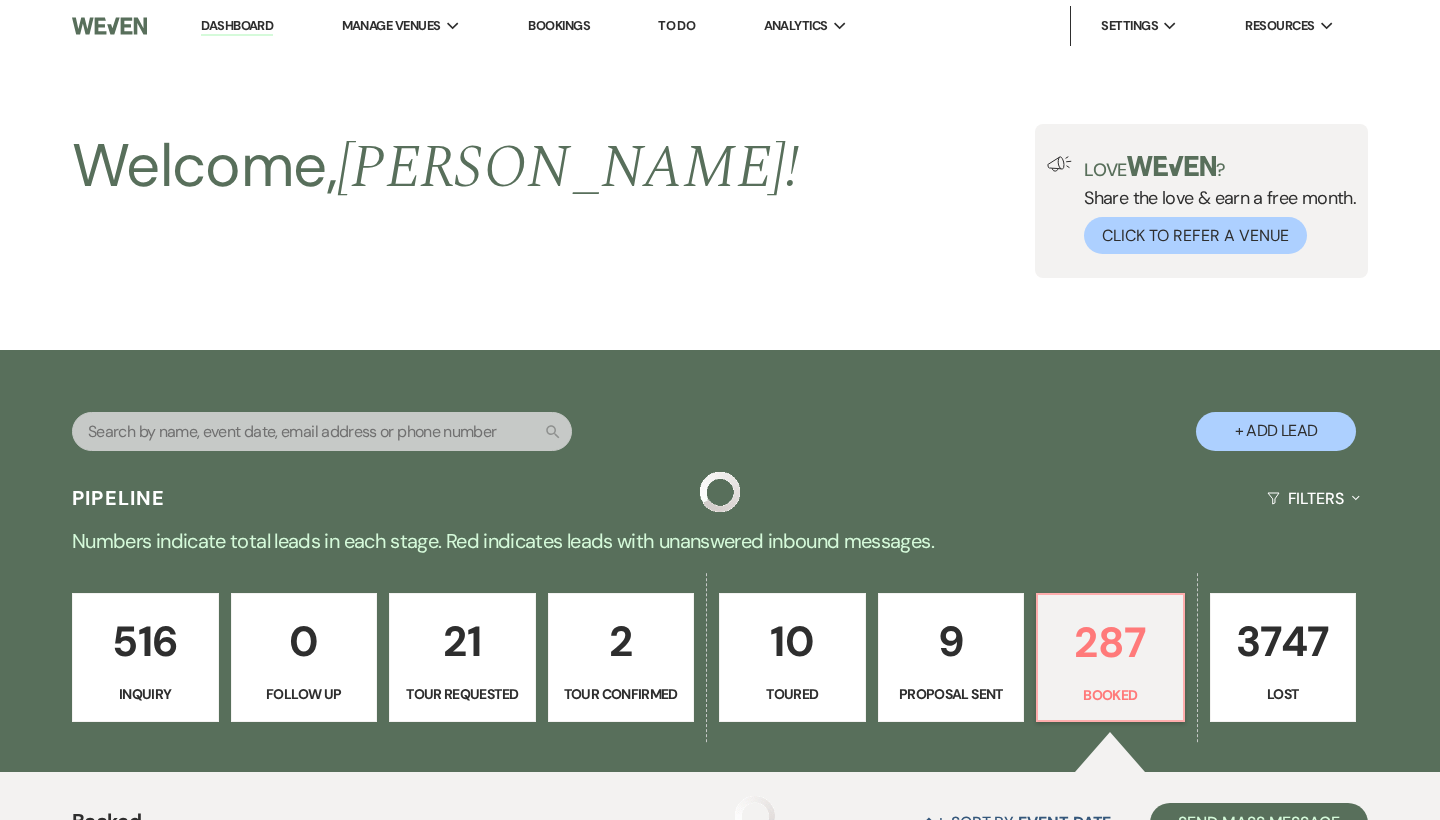 scroll, scrollTop: 801, scrollLeft: 0, axis: vertical 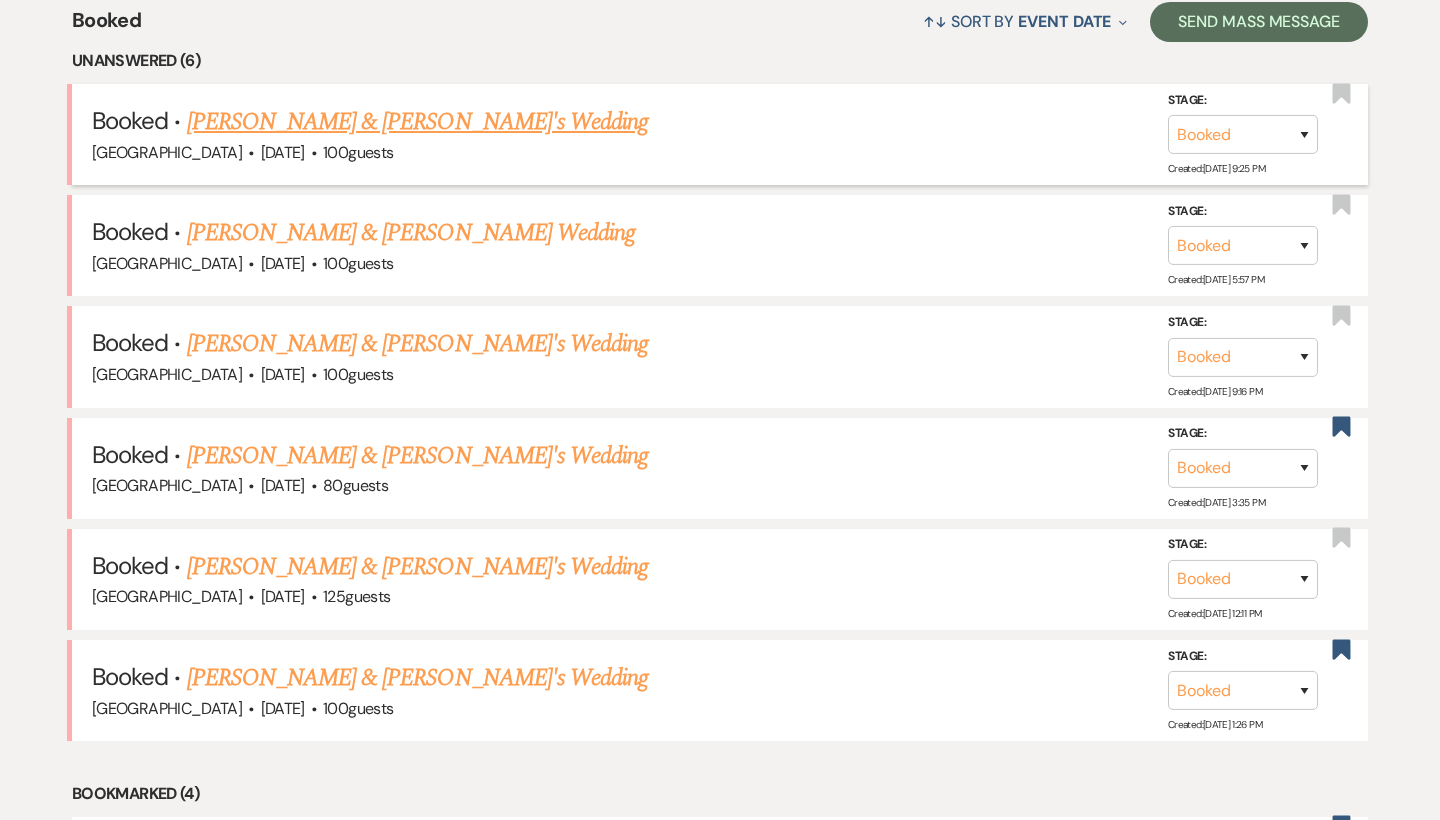 click on "[PERSON_NAME] & [PERSON_NAME]'s Wedding" at bounding box center [418, 122] 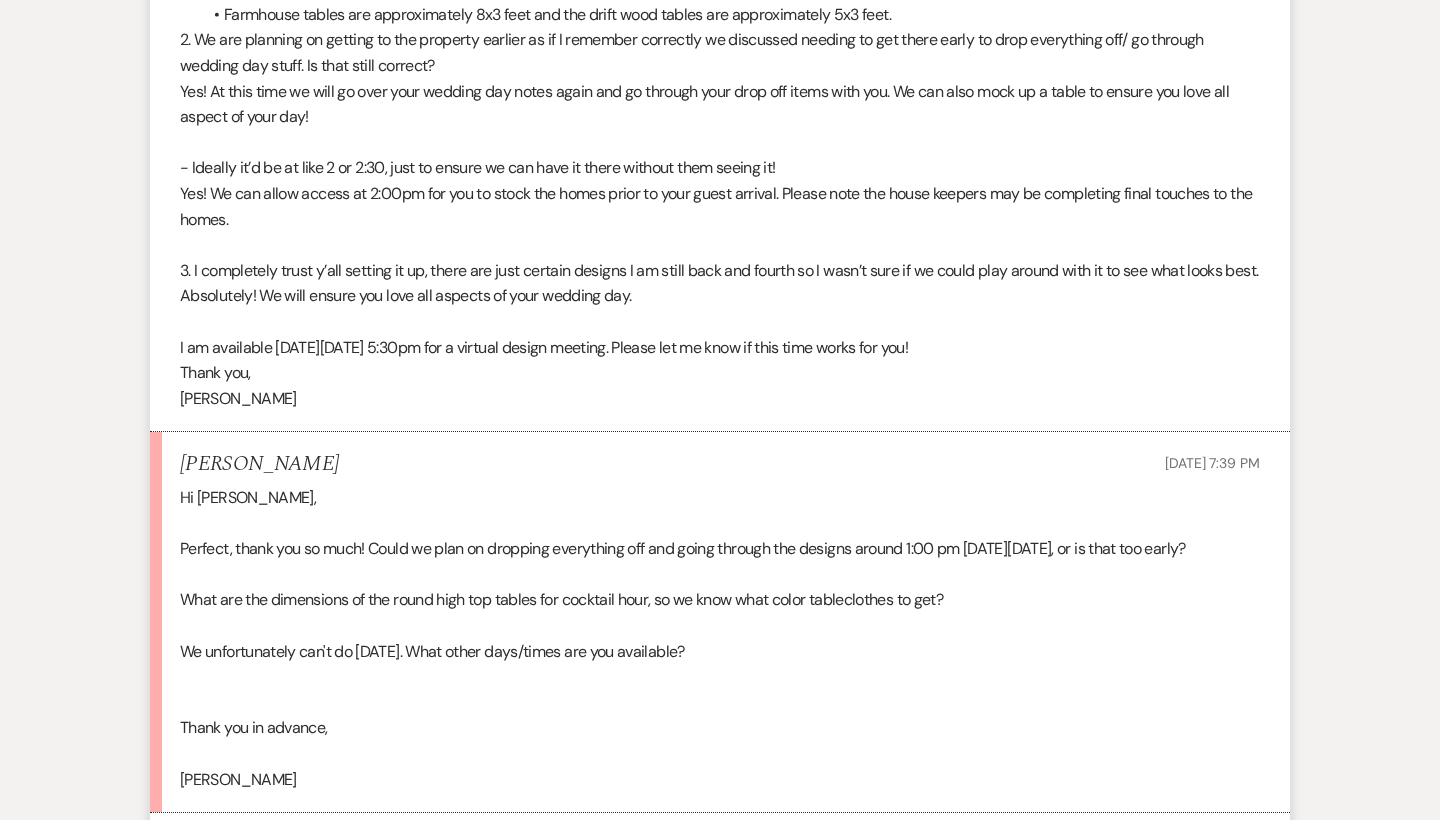 scroll, scrollTop: 3509, scrollLeft: 0, axis: vertical 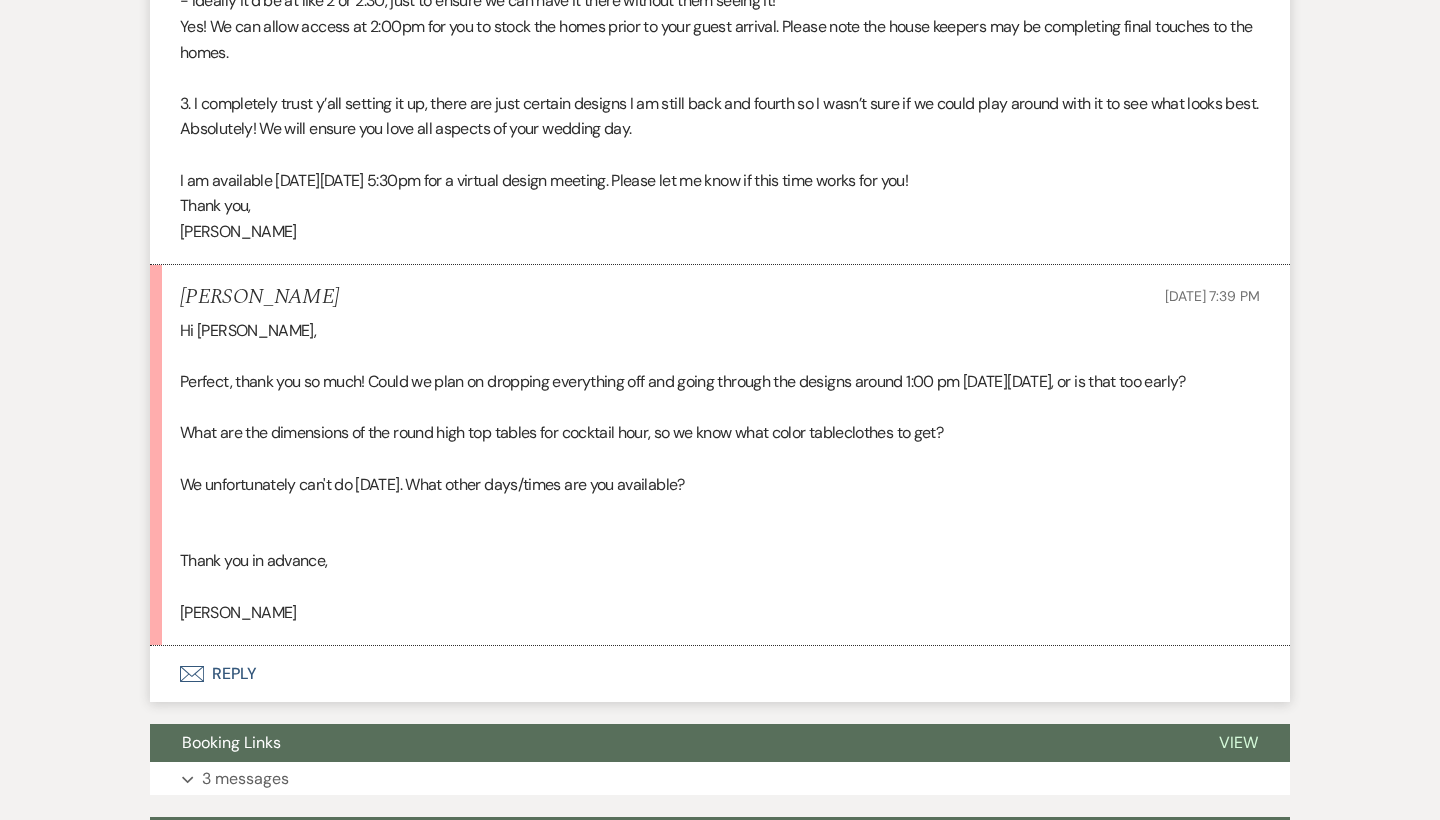 drag, startPoint x: 718, startPoint y: 462, endPoint x: 183, endPoint y: 462, distance: 535 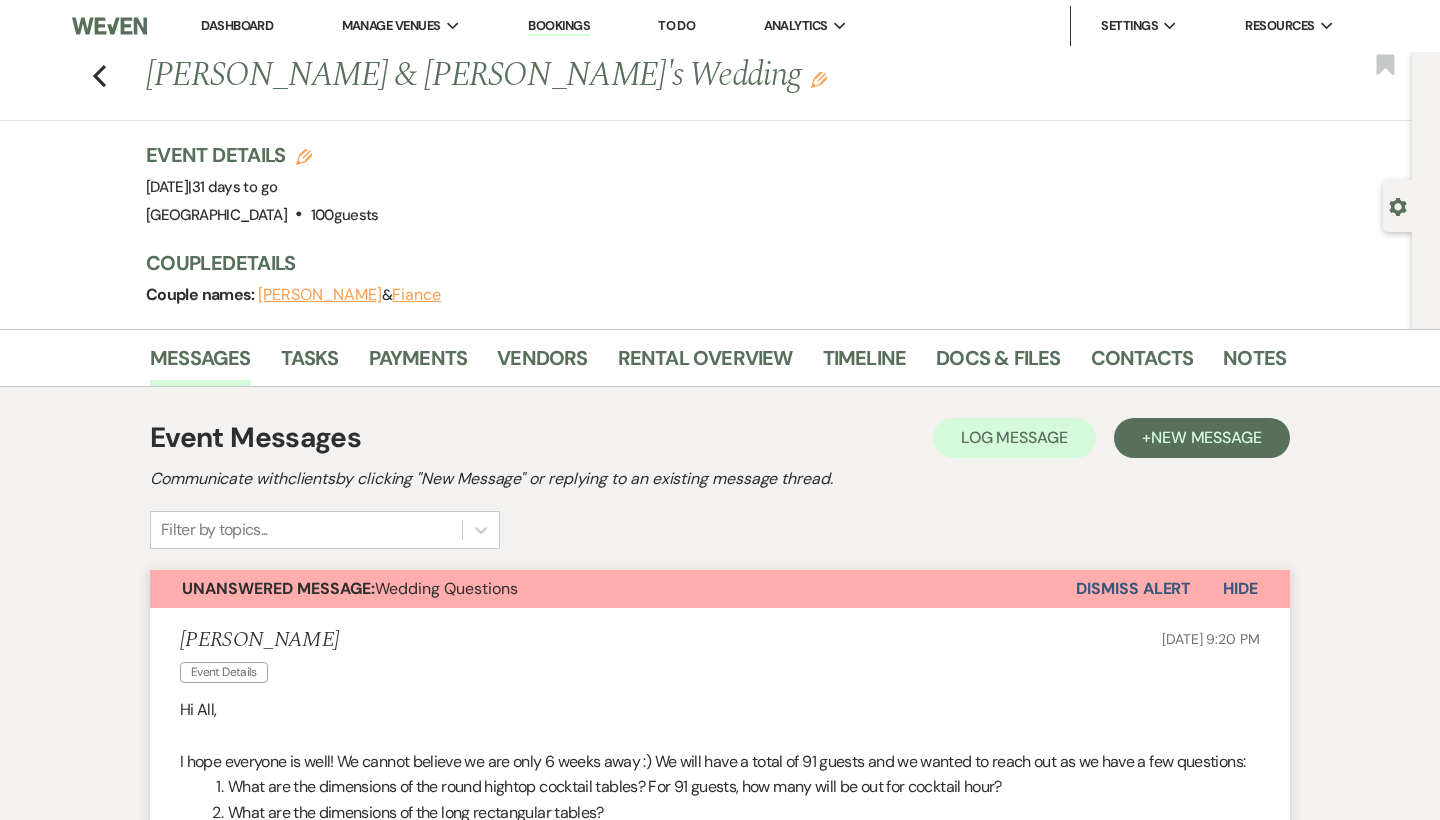 scroll, scrollTop: 0, scrollLeft: 0, axis: both 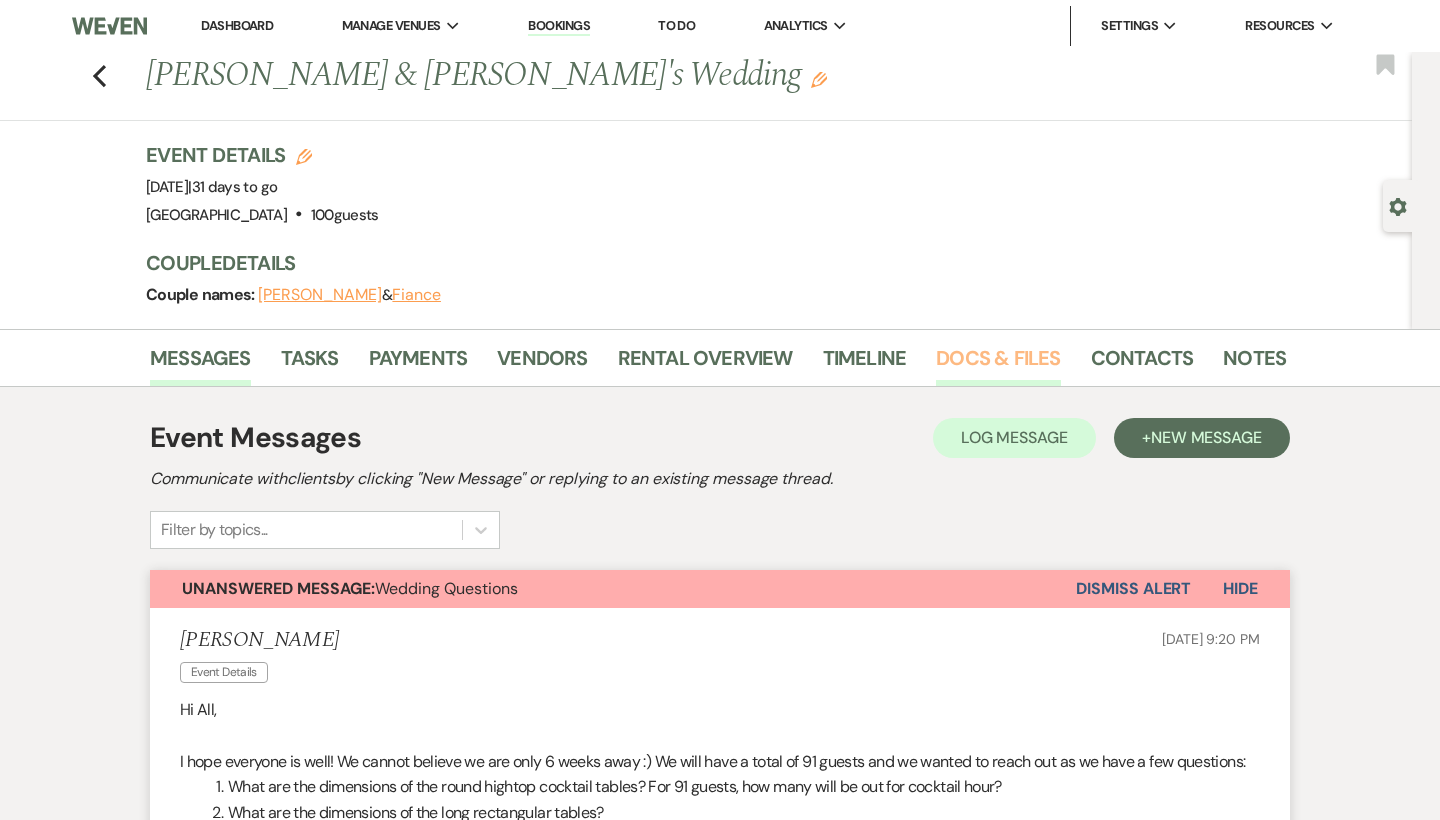 click on "Docs & Files" at bounding box center [998, 364] 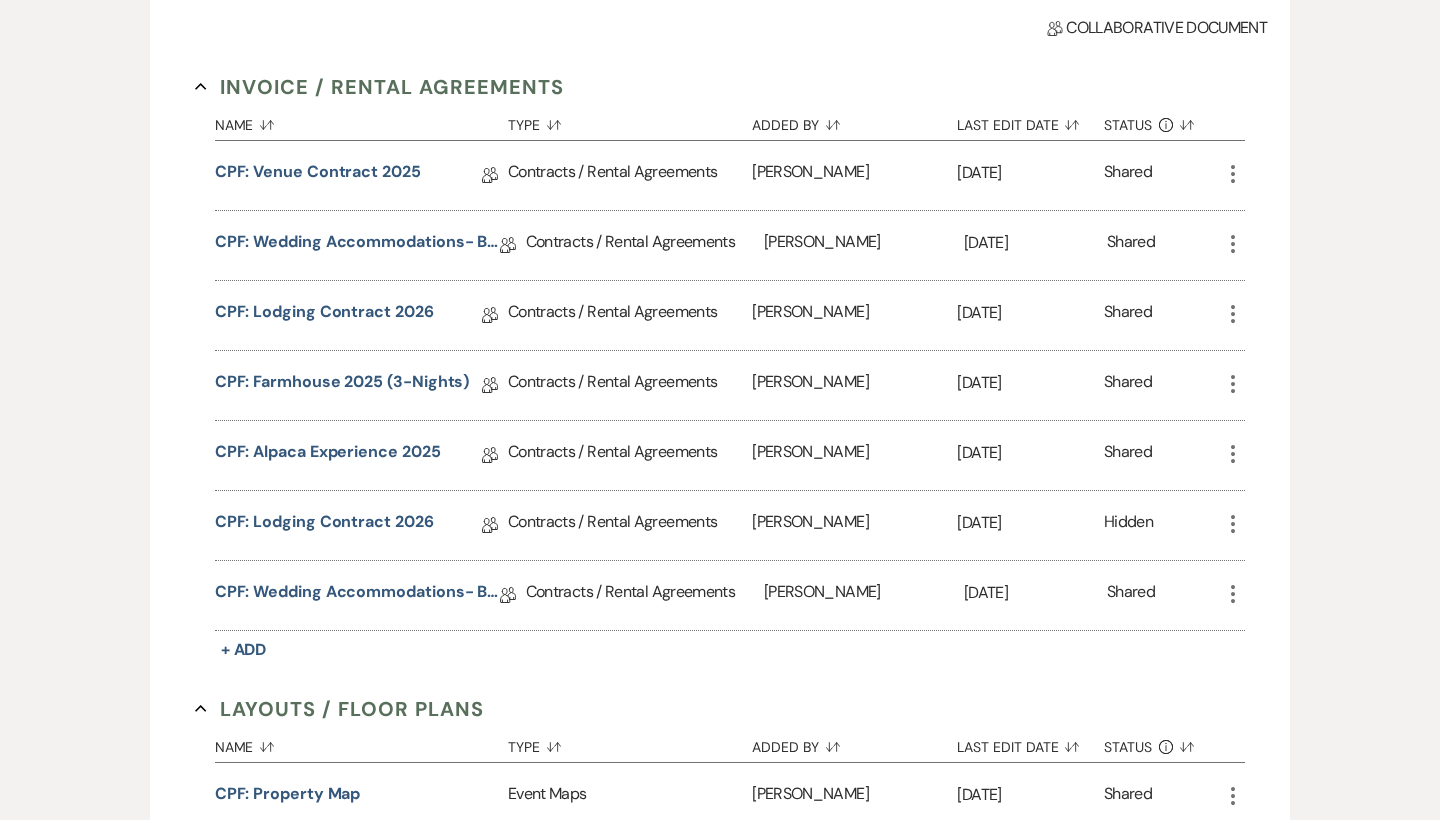scroll, scrollTop: 512, scrollLeft: 0, axis: vertical 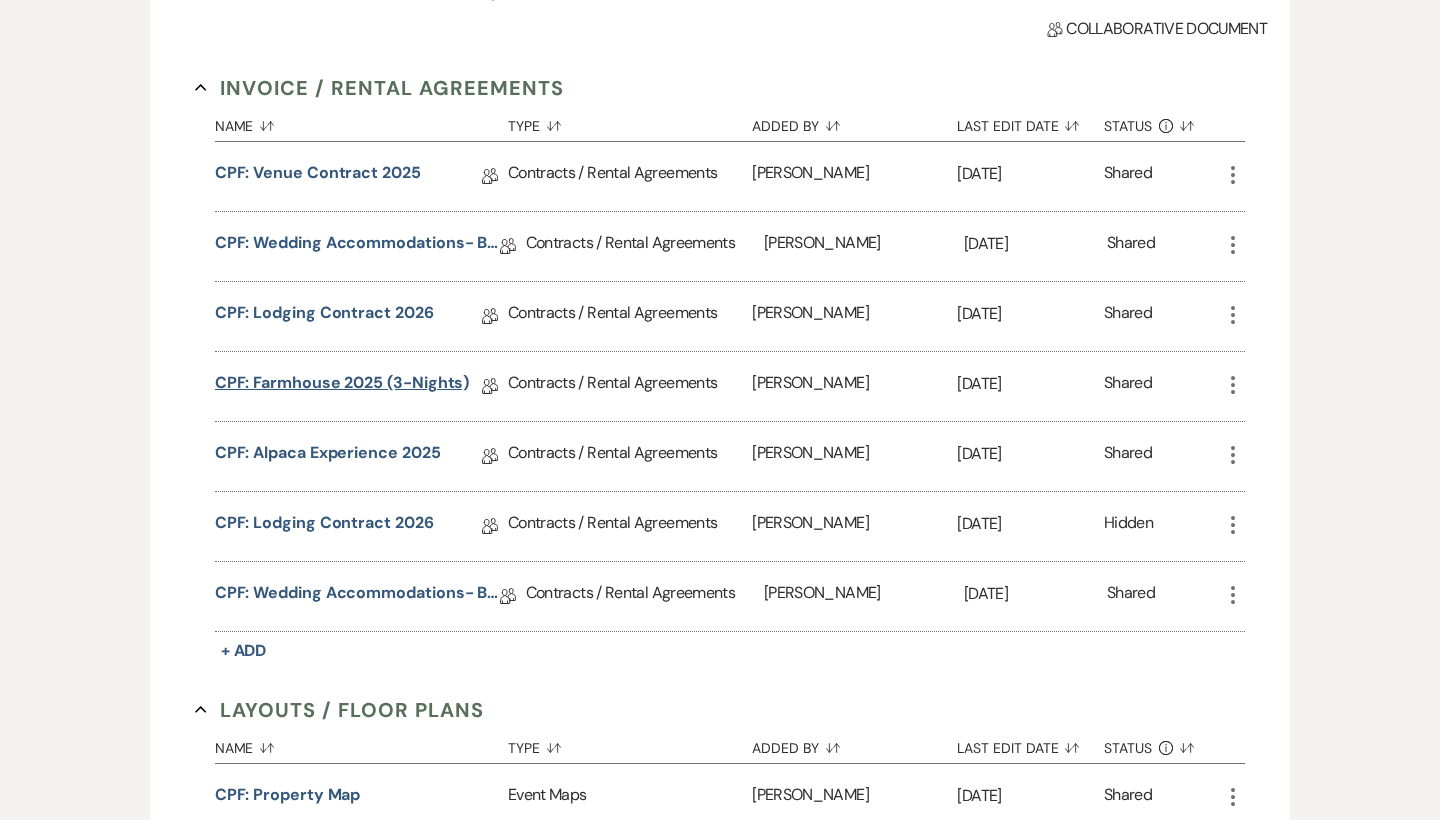 click on "CPF: Farmhouse 2025 (3-Nights)" at bounding box center [342, 386] 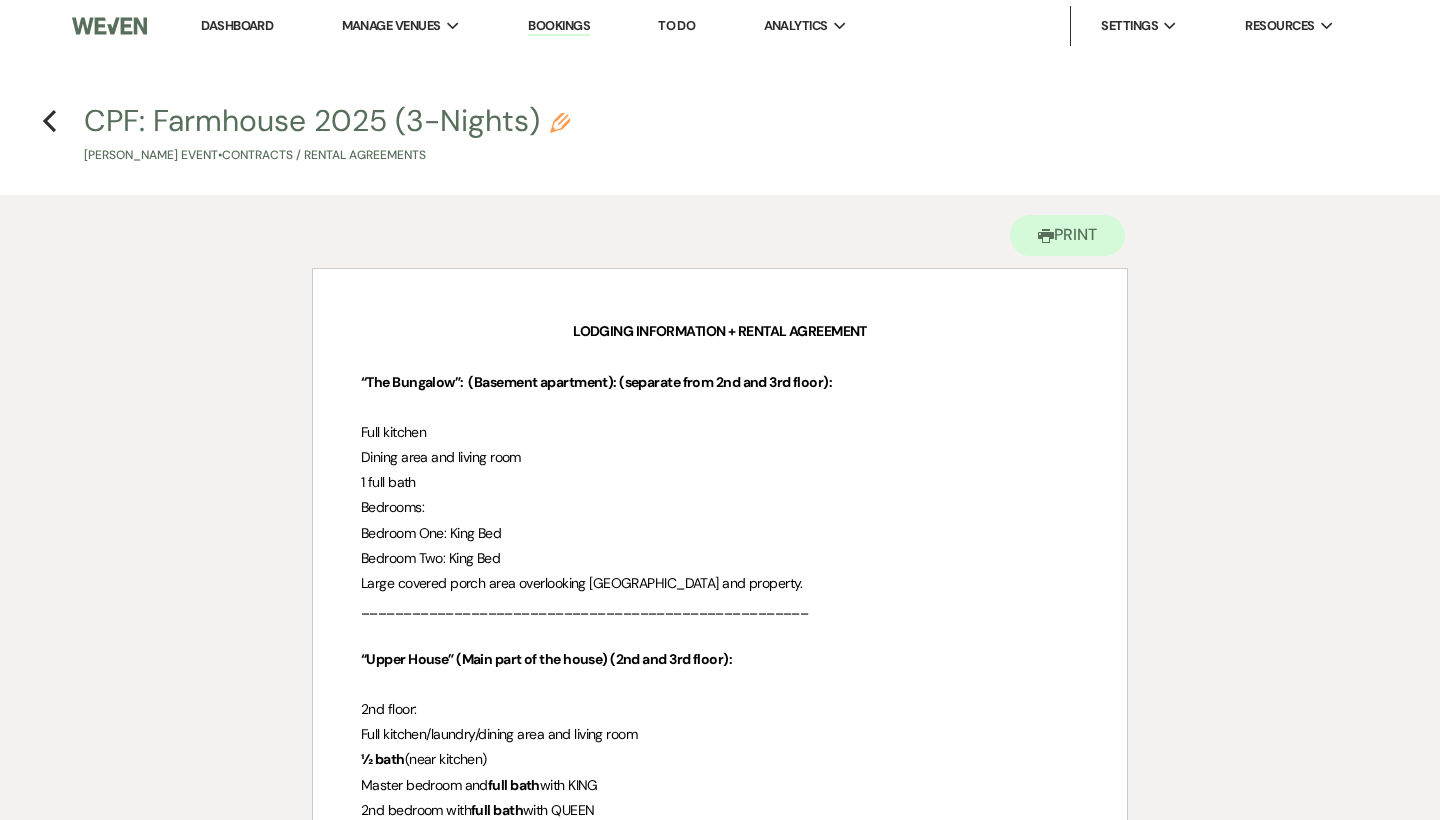 scroll, scrollTop: 0, scrollLeft: 0, axis: both 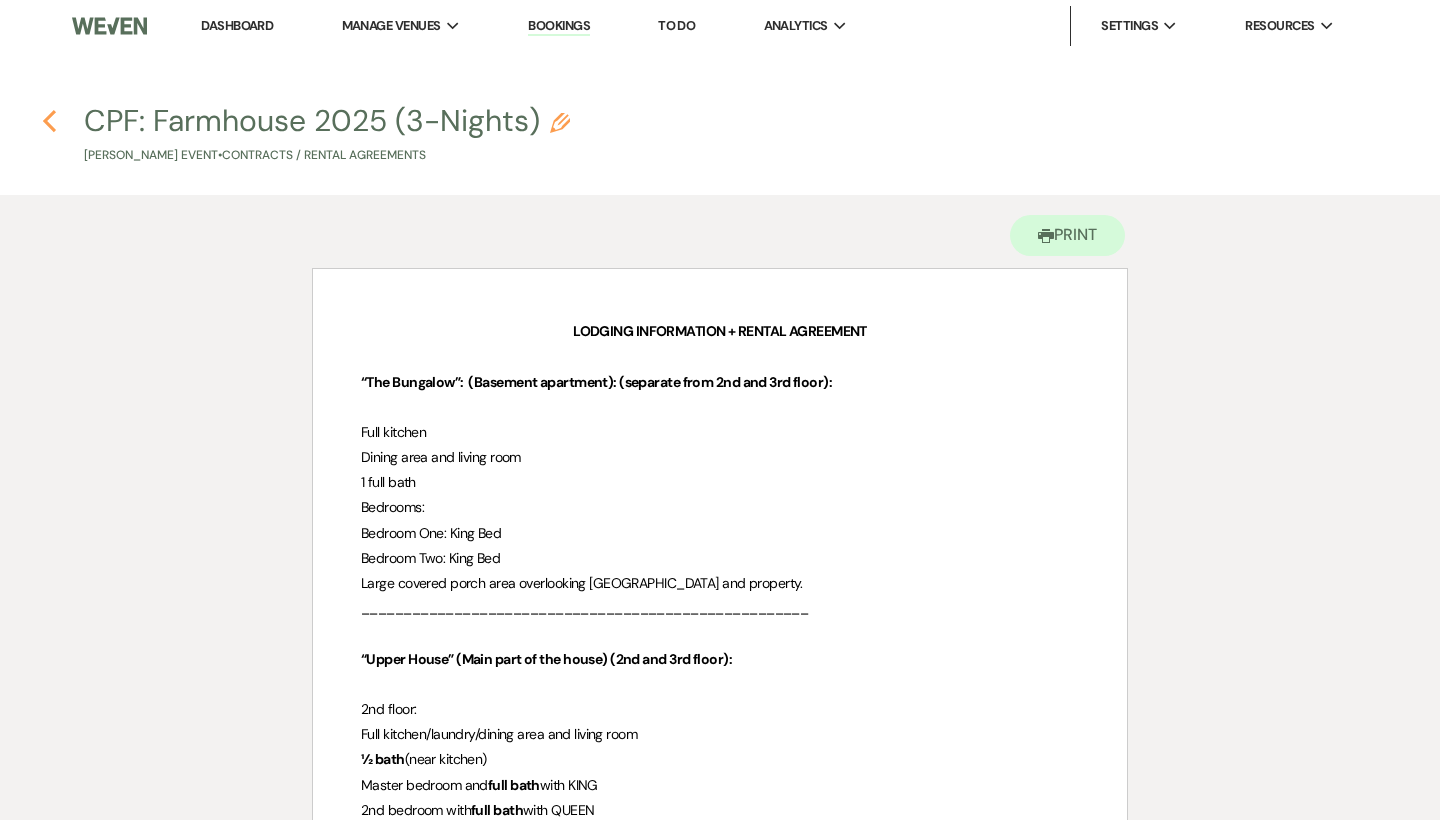 click 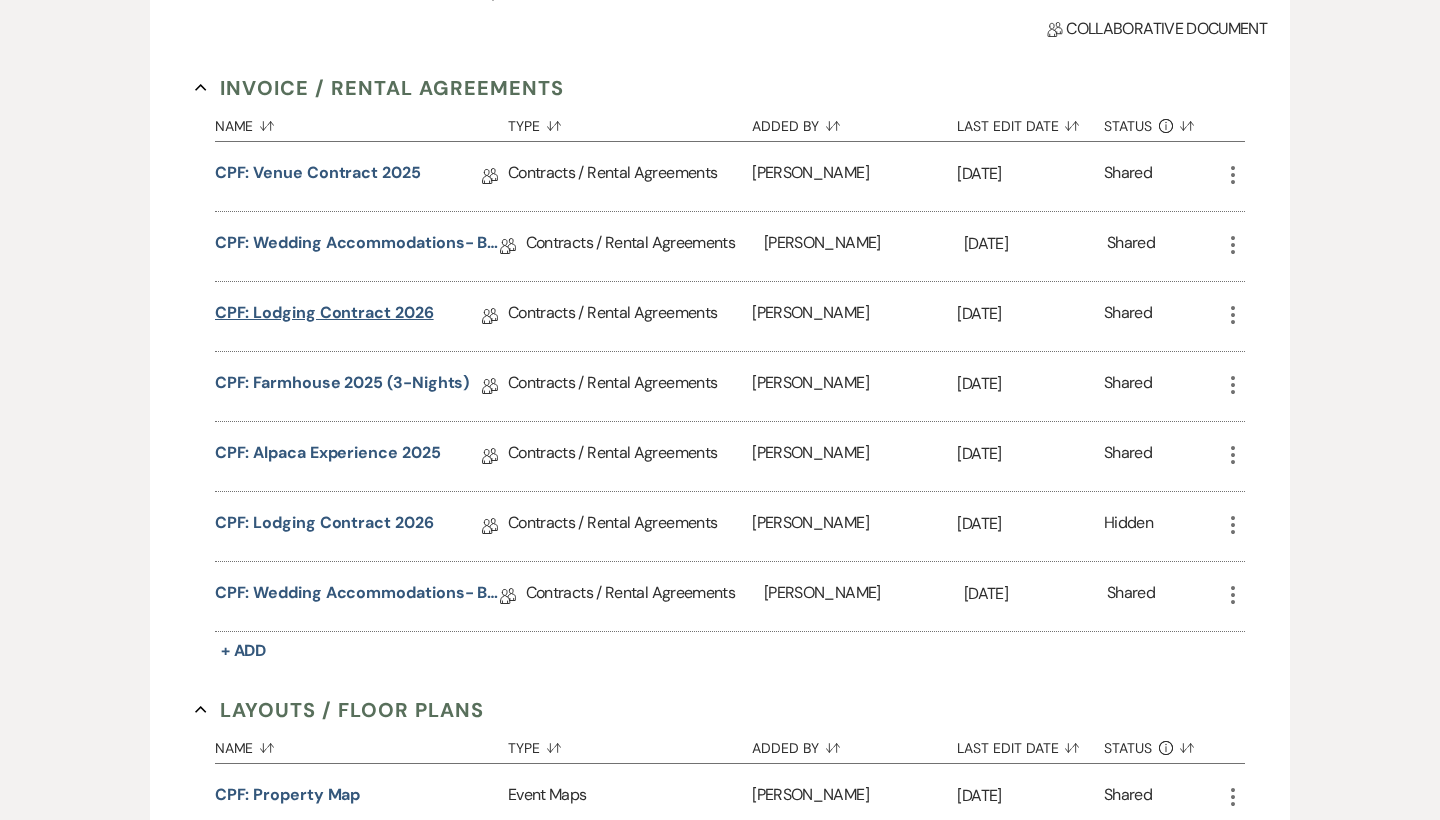click on "CPF: Lodging Contract 2026" at bounding box center [324, 316] 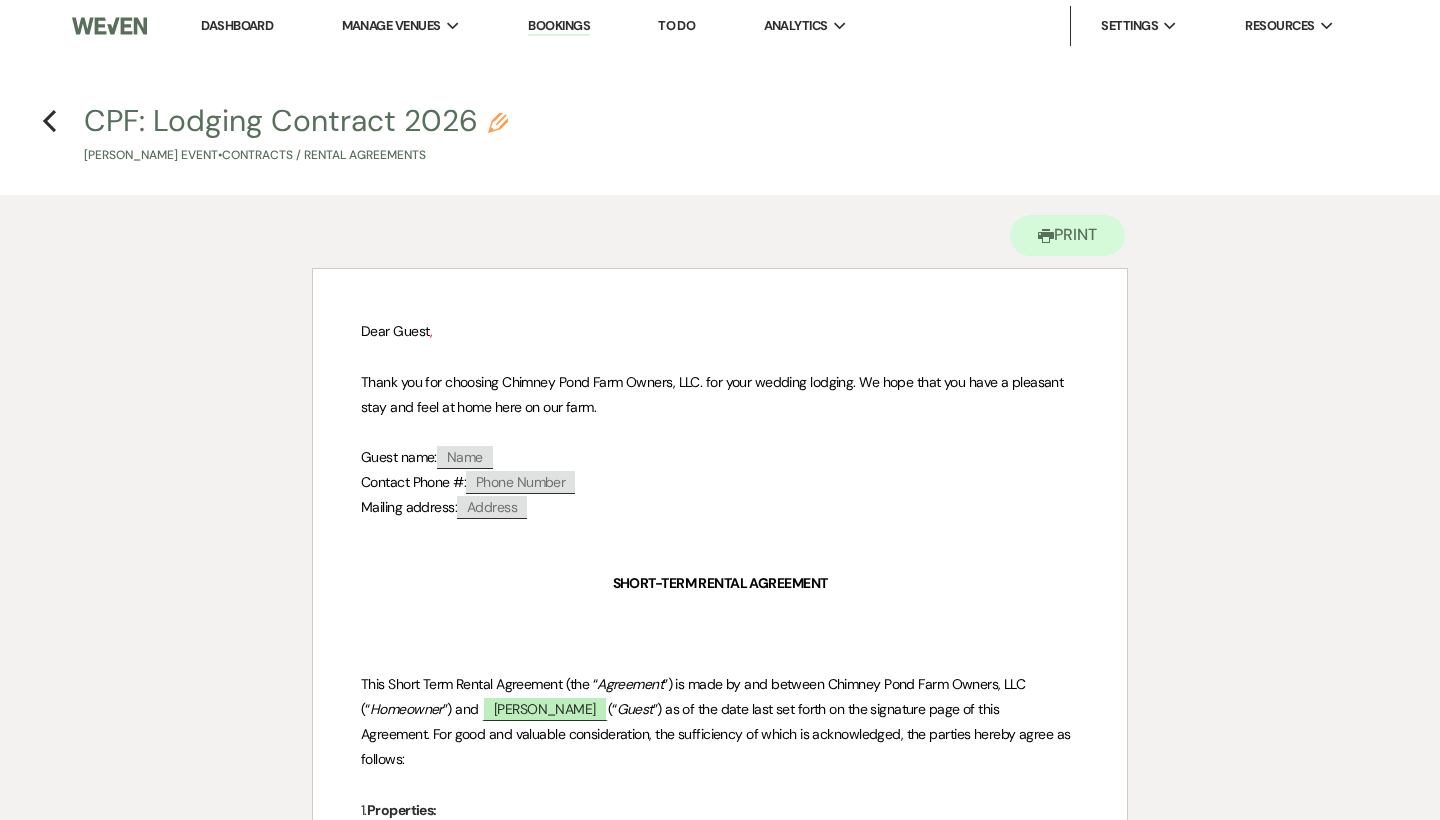 scroll, scrollTop: 0, scrollLeft: 0, axis: both 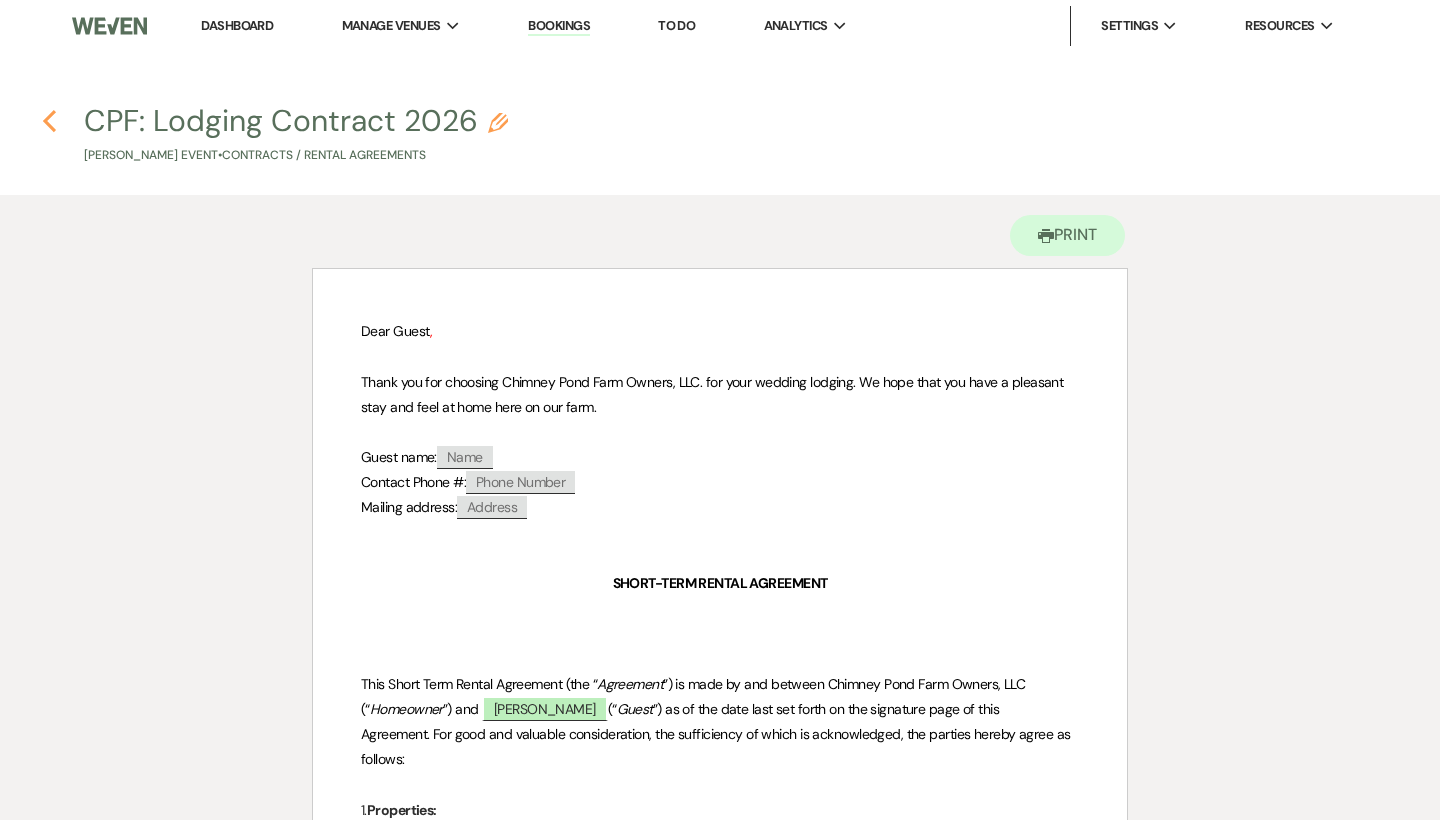 click 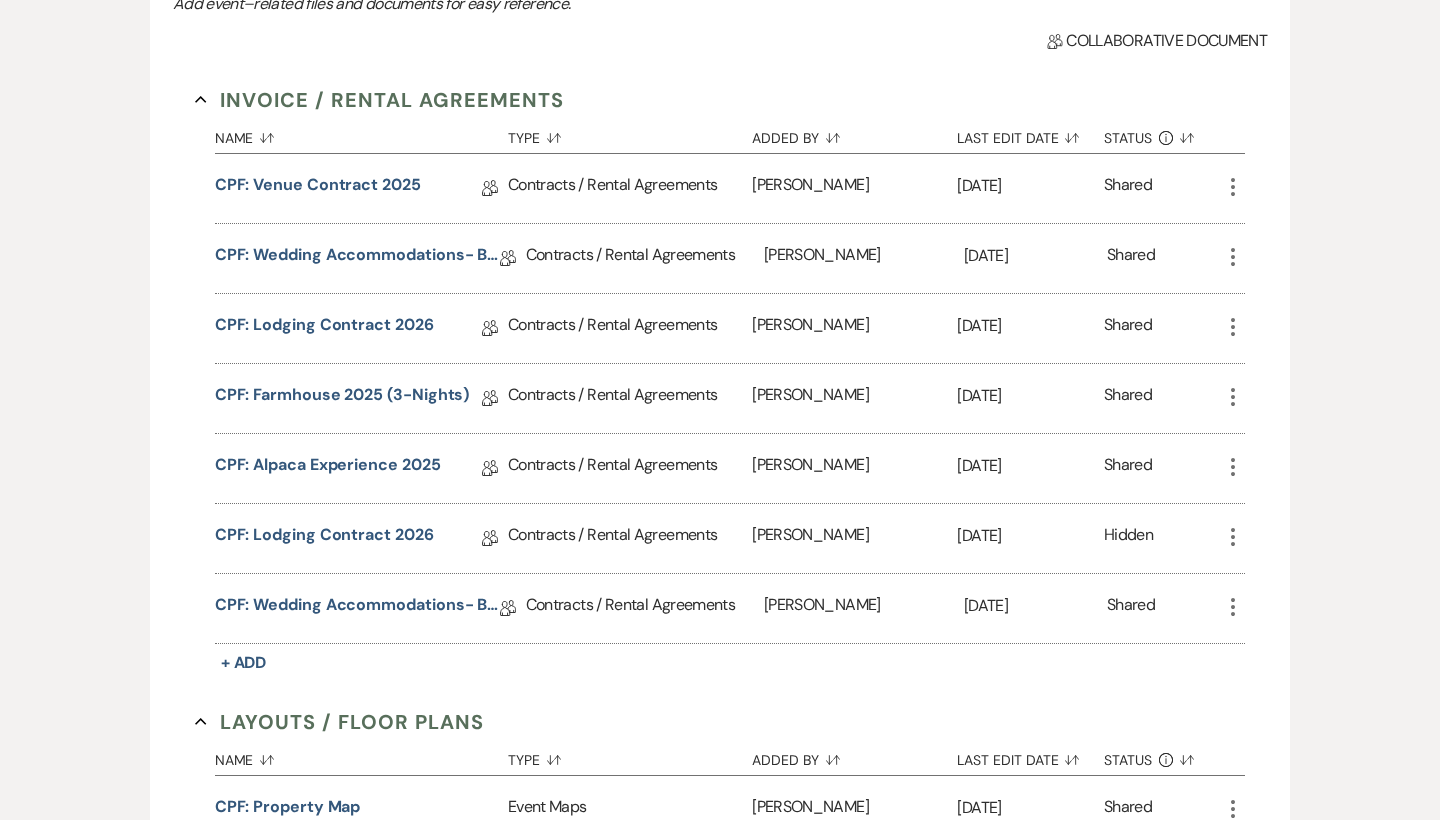 scroll, scrollTop: 490, scrollLeft: 0, axis: vertical 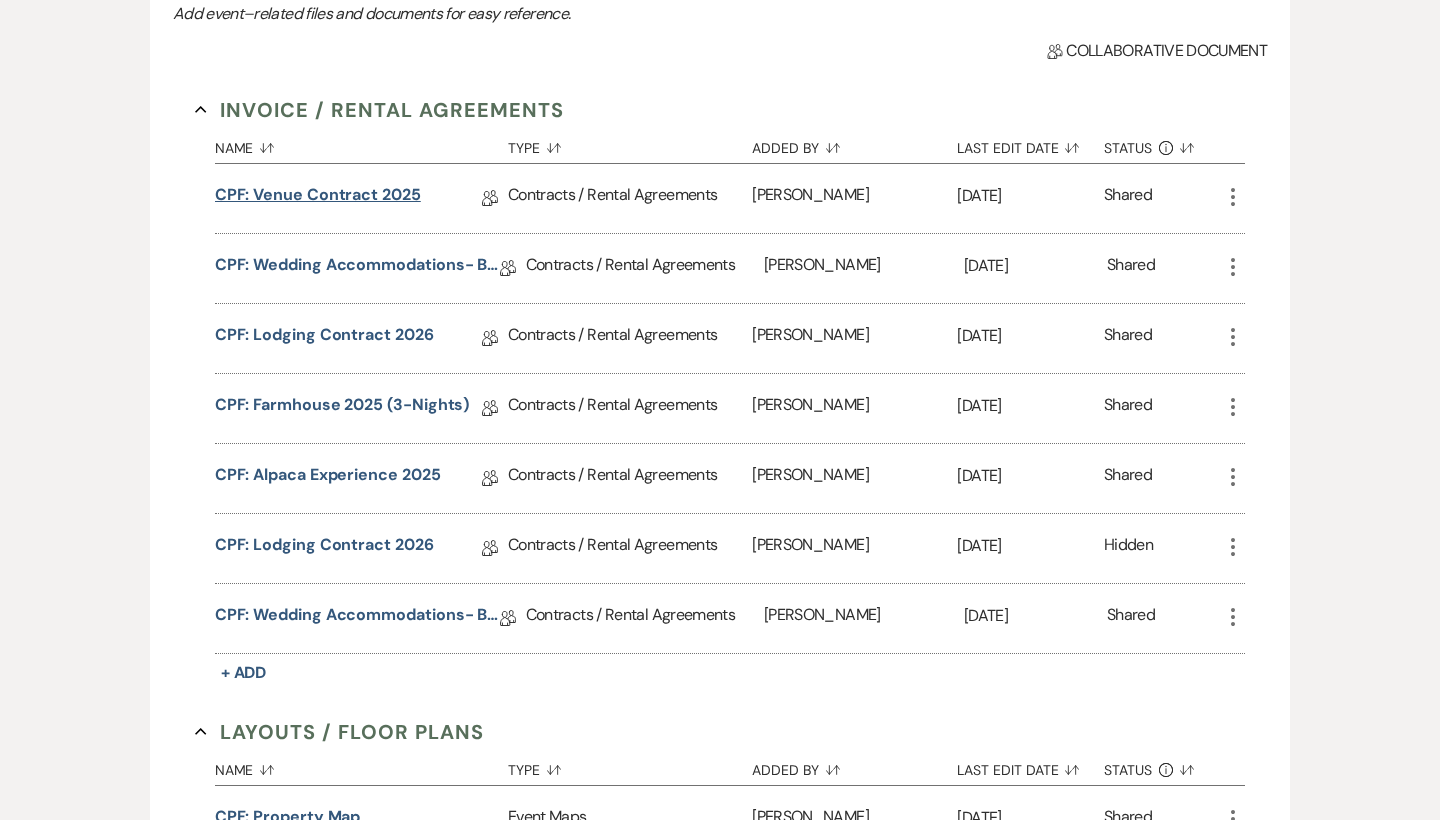 click on "CPF: Venue Contract 2025" at bounding box center [318, 198] 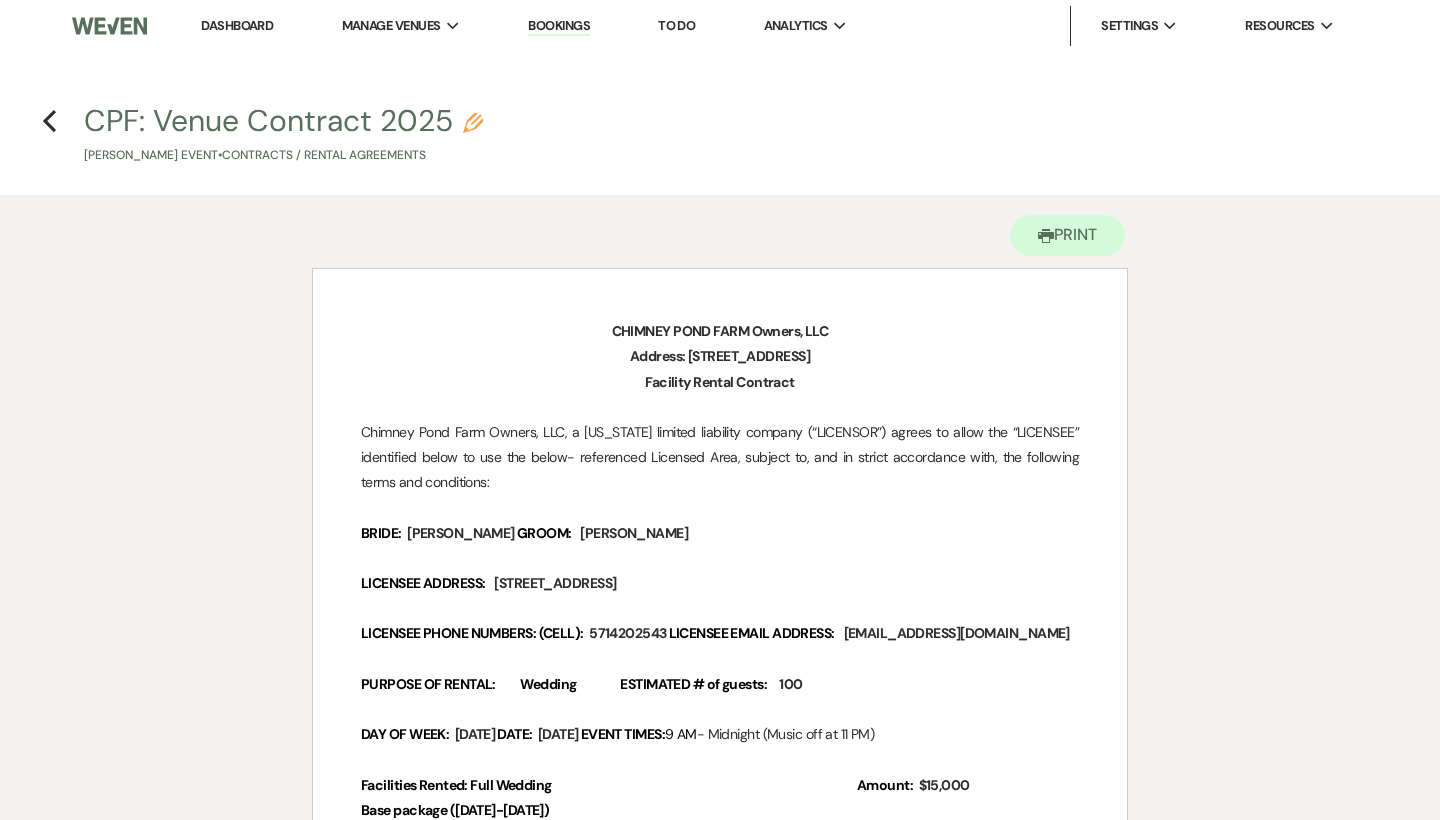 scroll, scrollTop: 0, scrollLeft: 0, axis: both 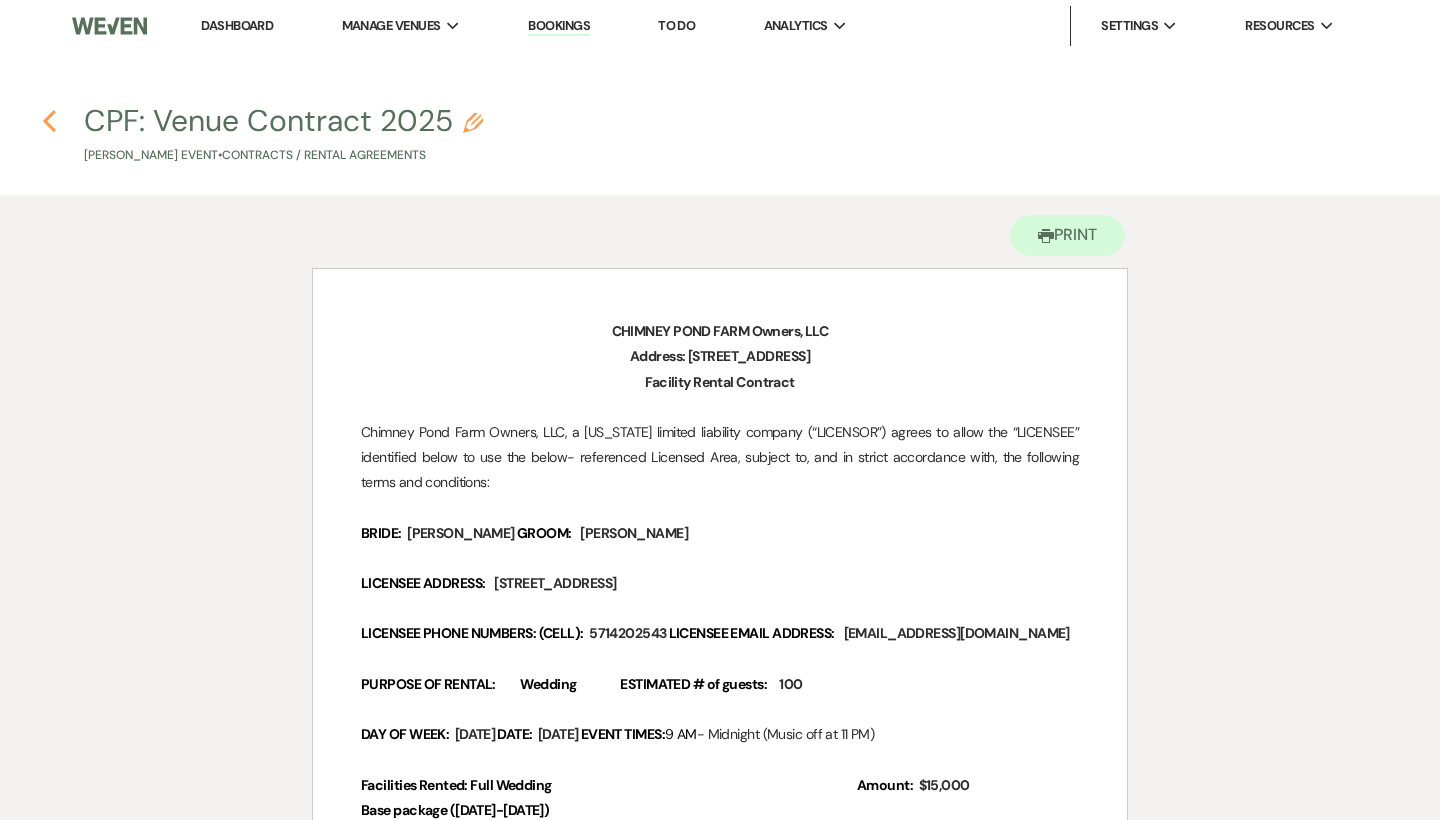 click on "Previous" 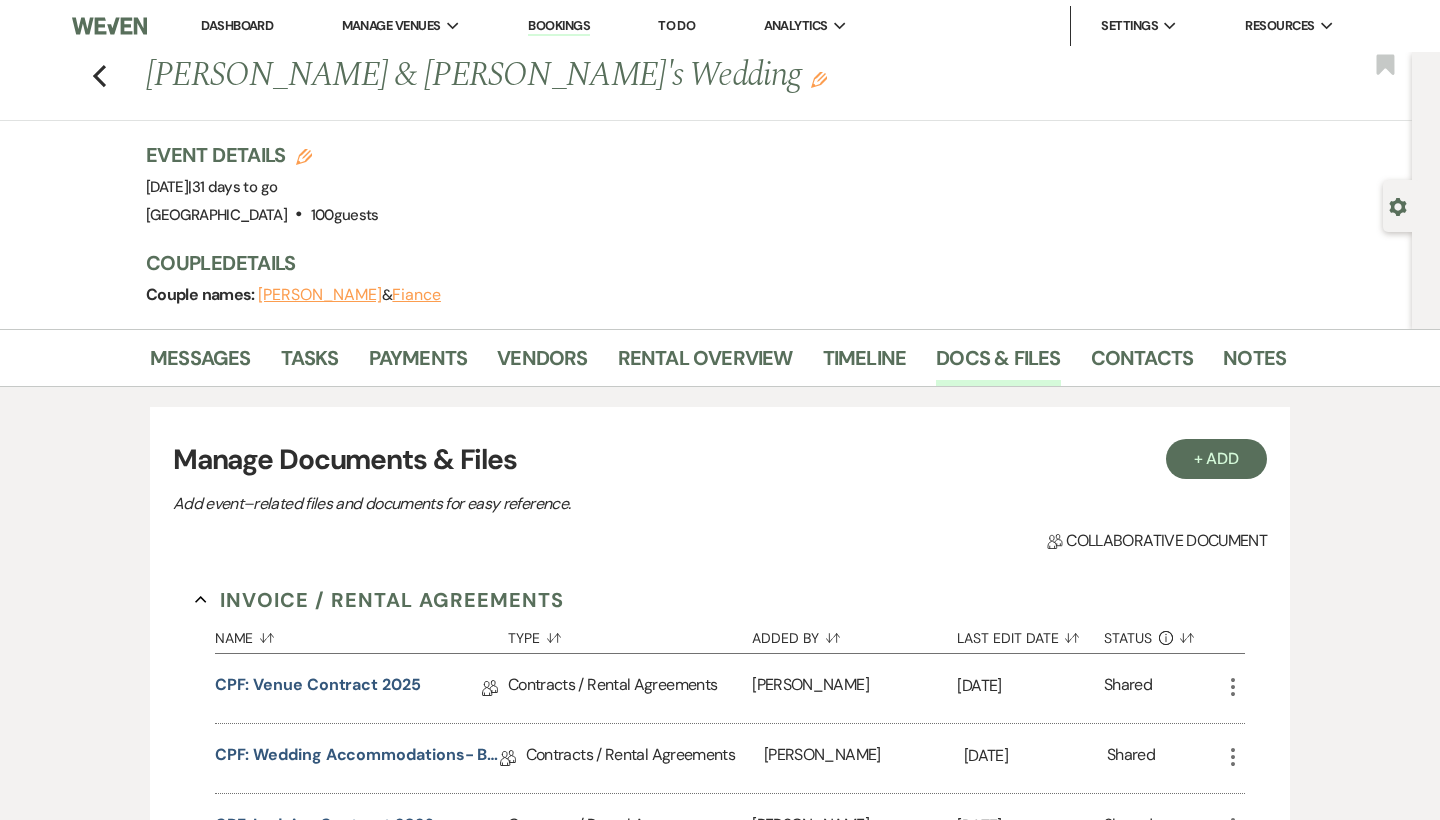 scroll, scrollTop: 490, scrollLeft: 0, axis: vertical 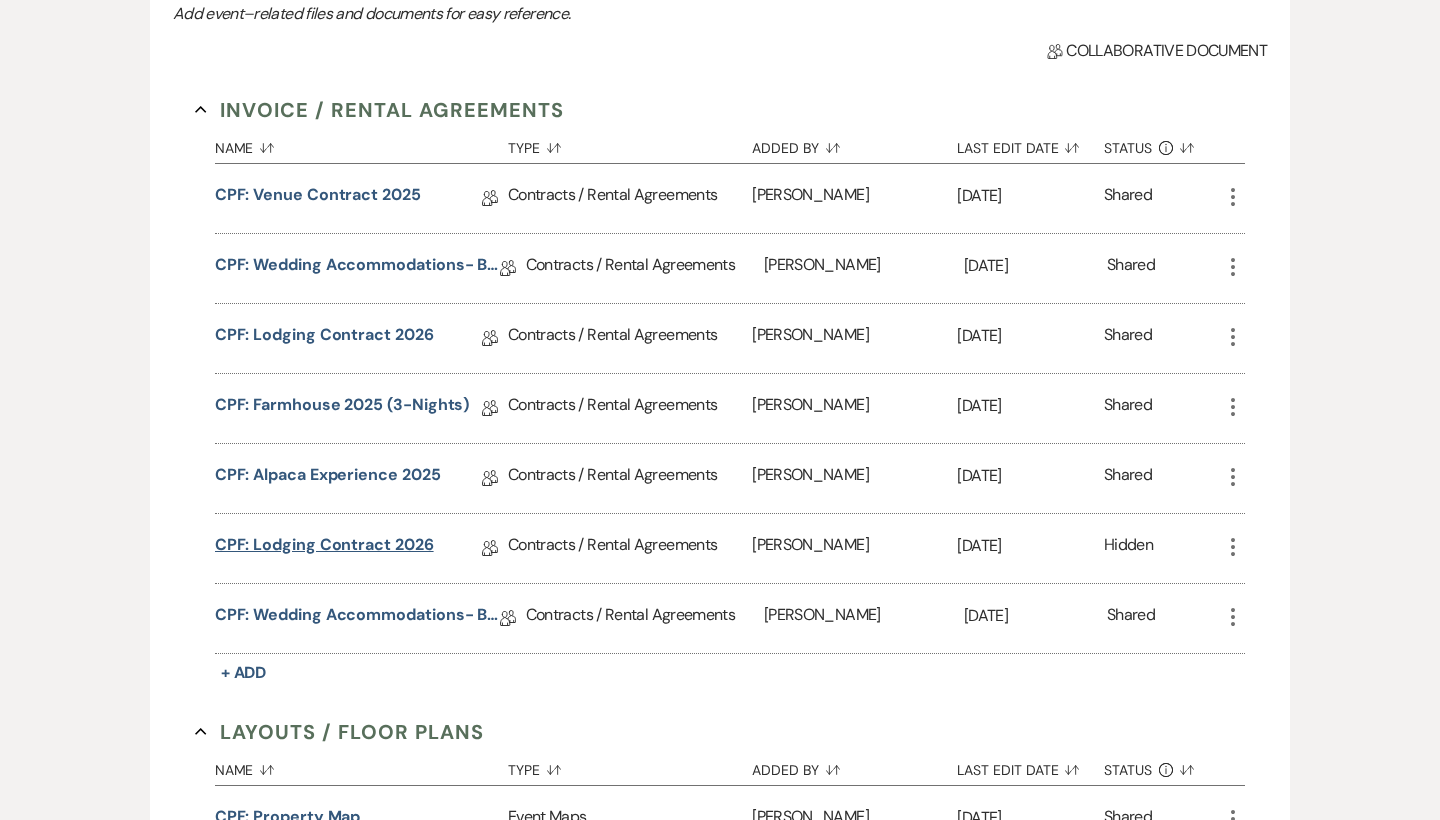 click on "CPF: Lodging Contract 2026" at bounding box center [324, 548] 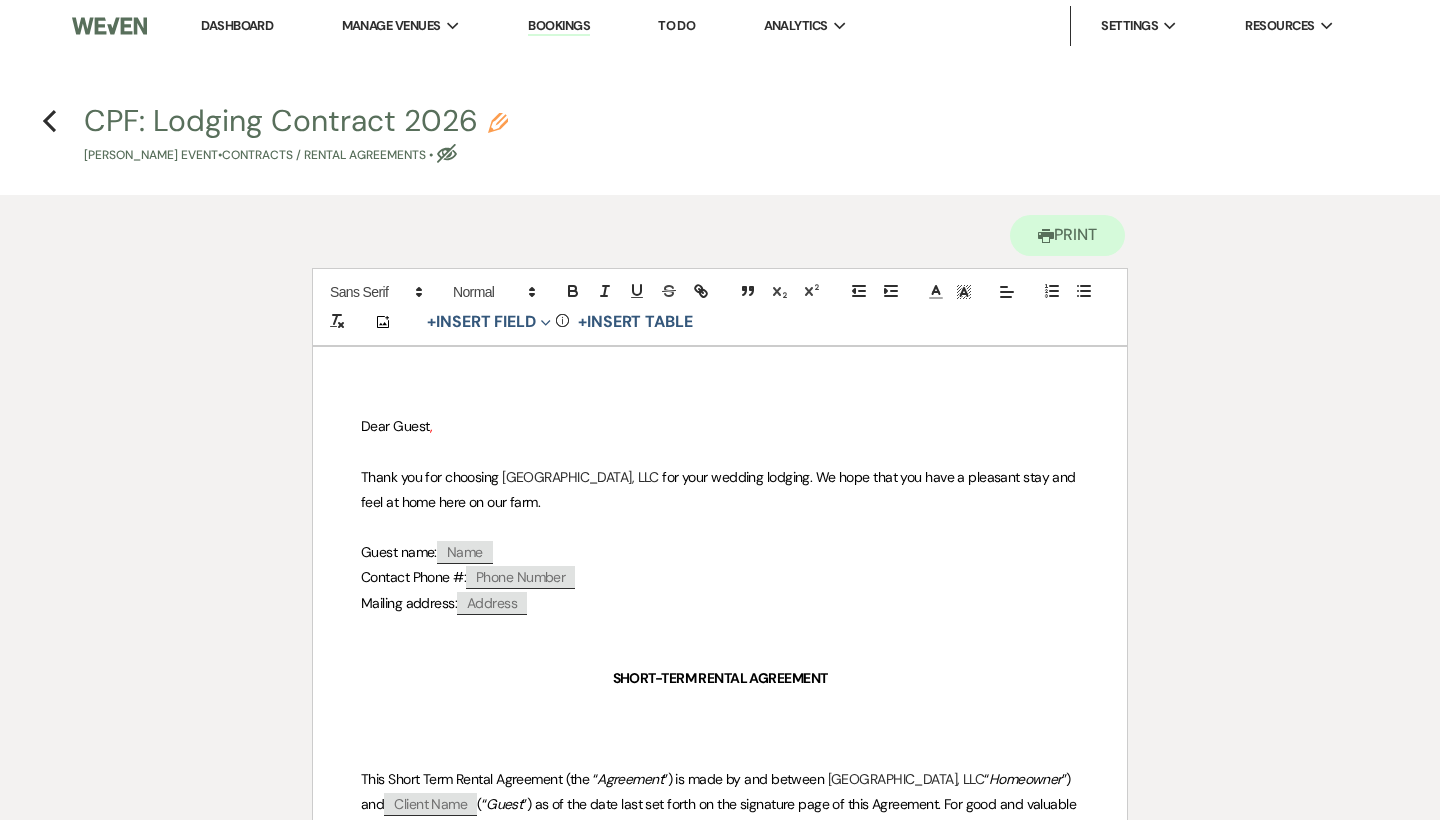 scroll, scrollTop: 0, scrollLeft: 0, axis: both 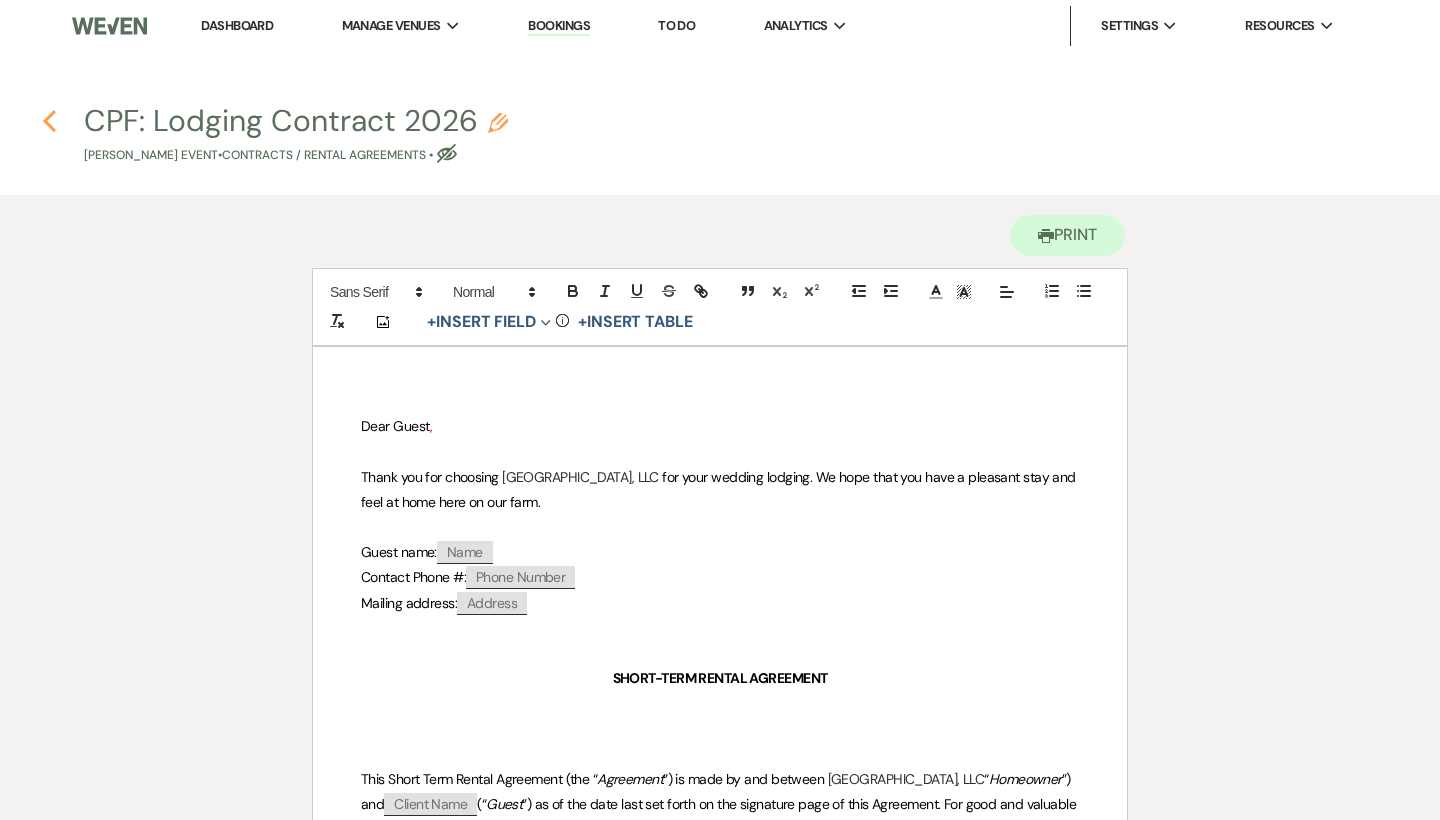 click on "Previous" 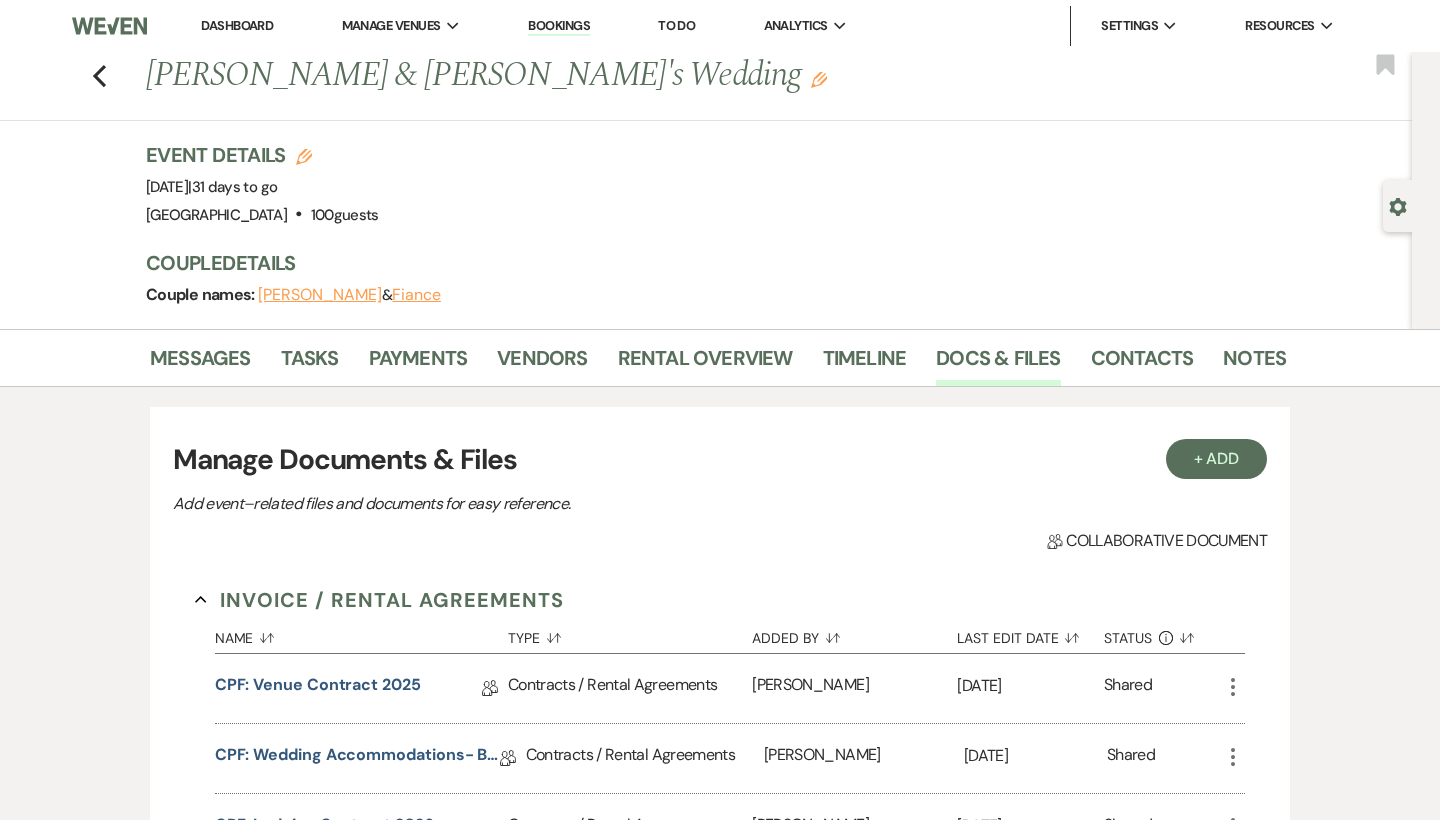 scroll, scrollTop: 490, scrollLeft: 0, axis: vertical 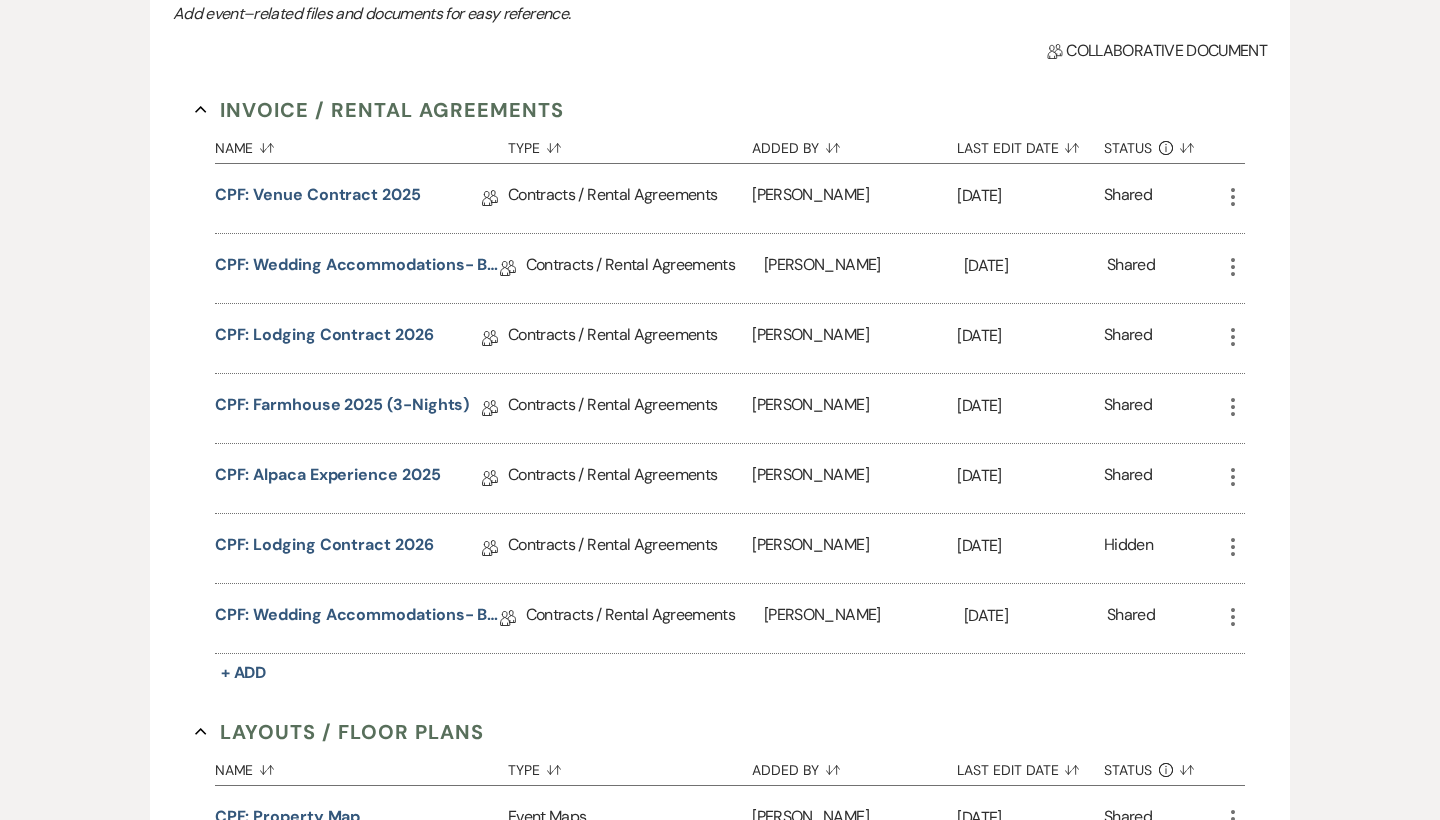 click on "Hidden" at bounding box center [1162, 548] 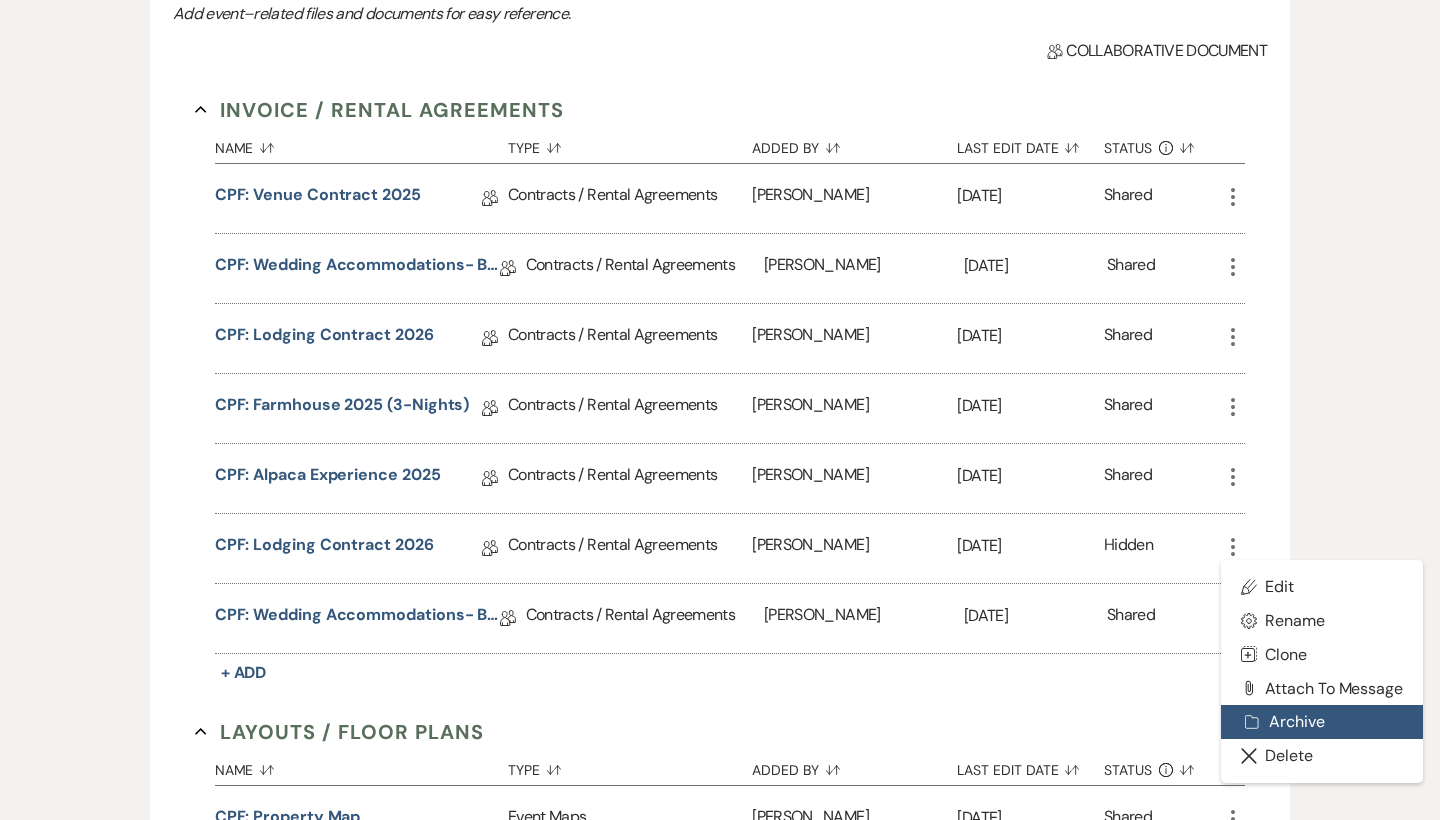 click on "Archive Archive" at bounding box center [1322, 722] 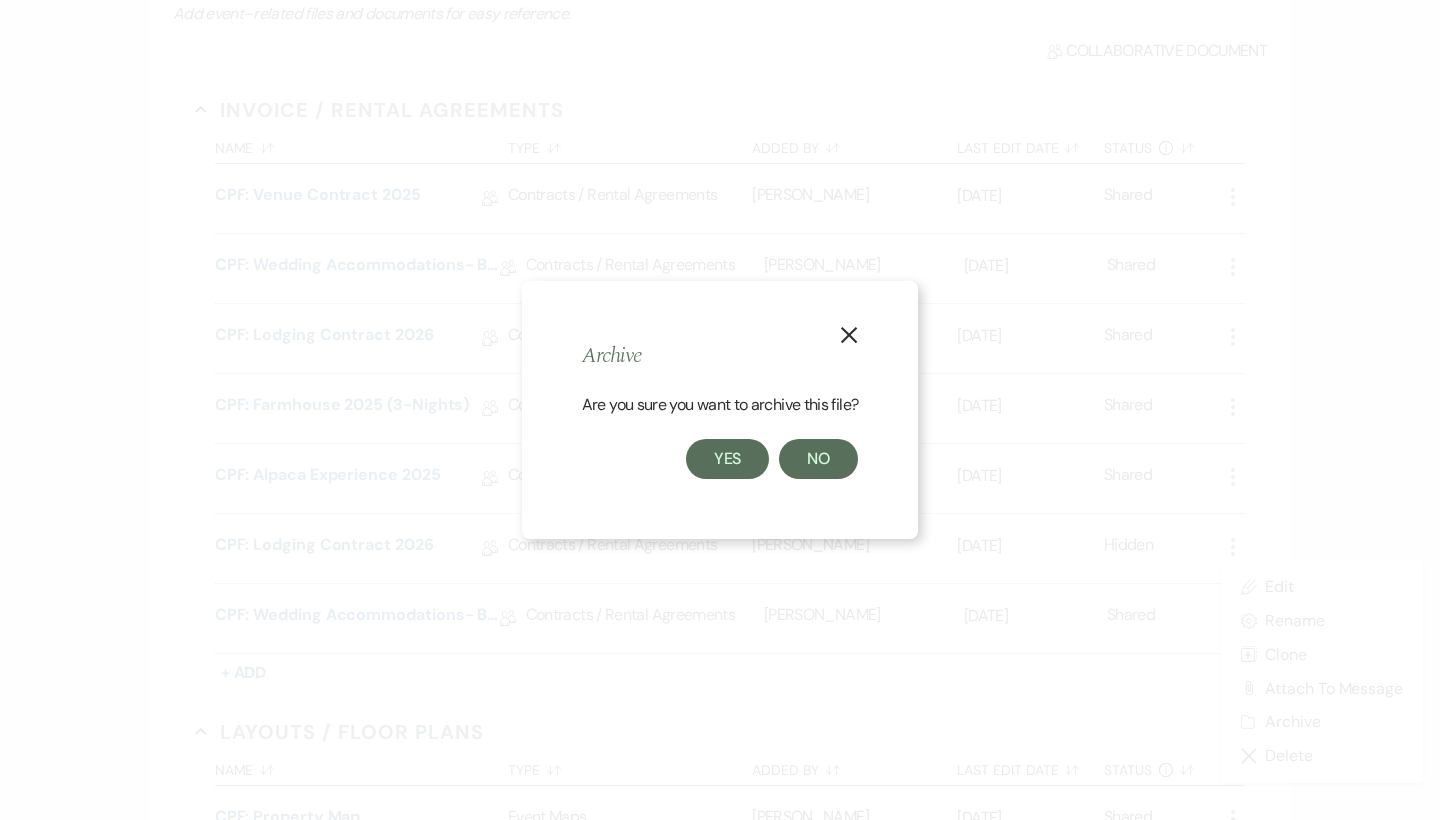 click on "Yes" at bounding box center (728, 459) 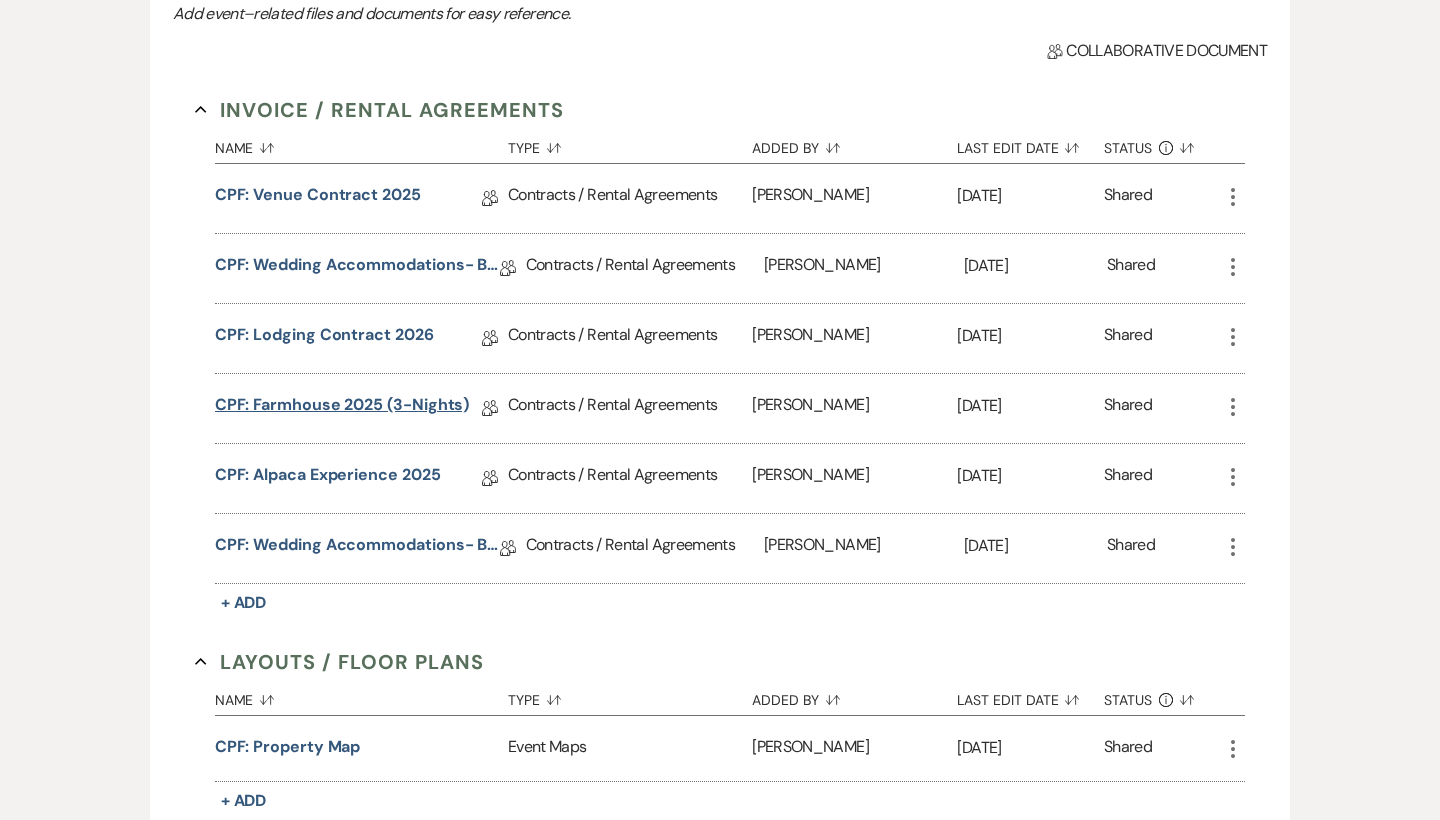 click on "CPF: Farmhouse 2025 (3-Nights)" at bounding box center (342, 408) 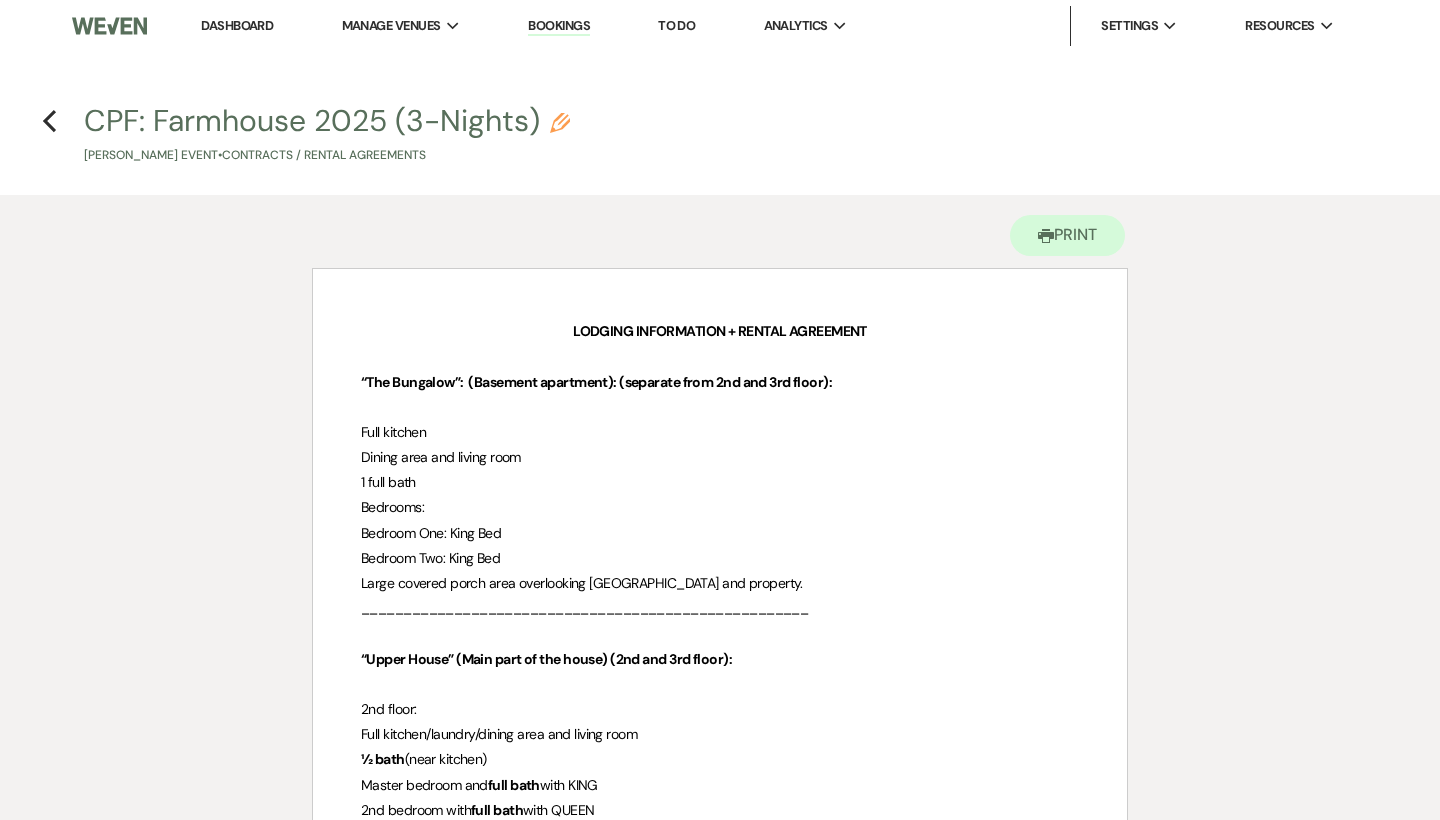 scroll, scrollTop: 0, scrollLeft: 0, axis: both 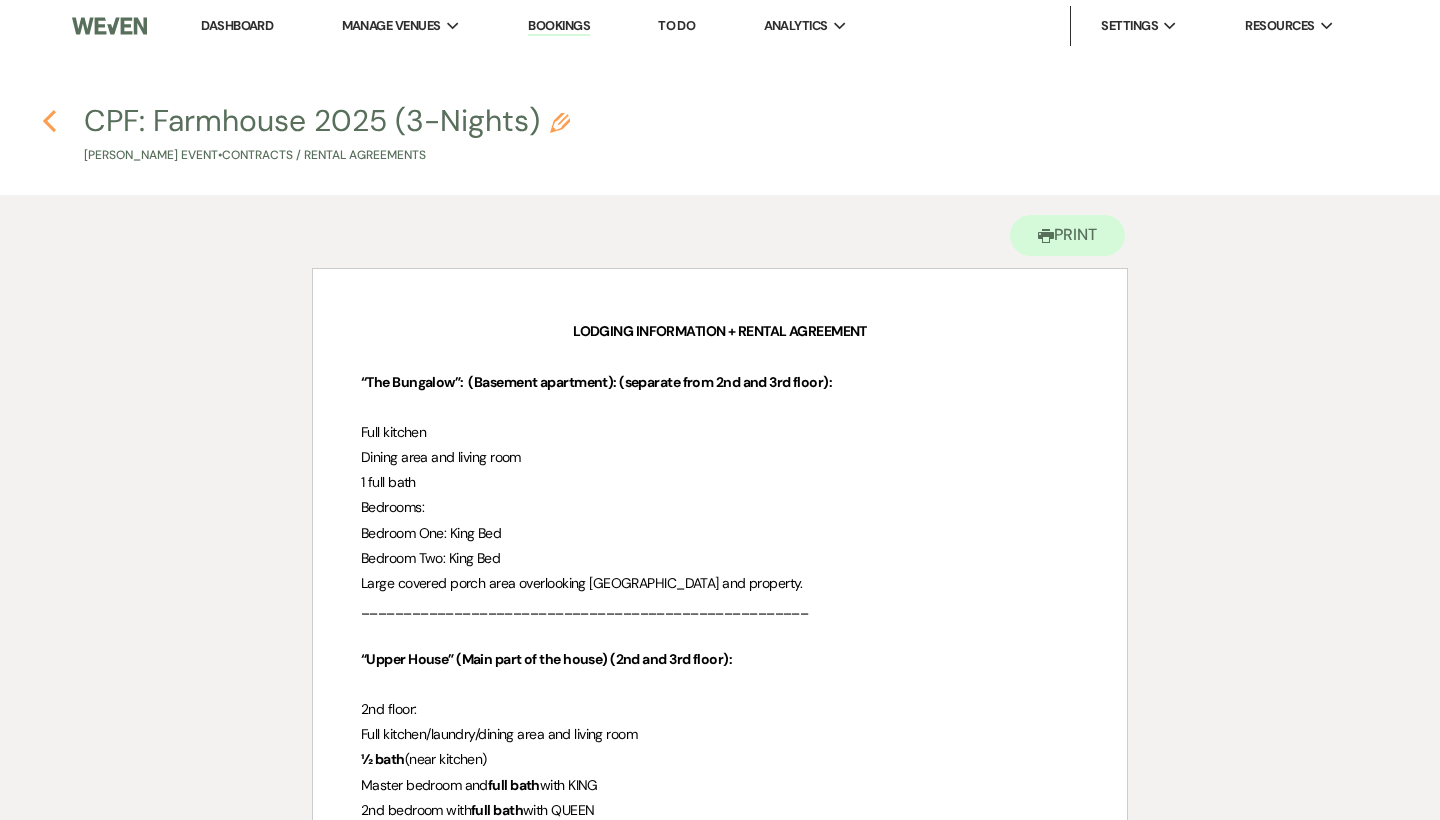 click 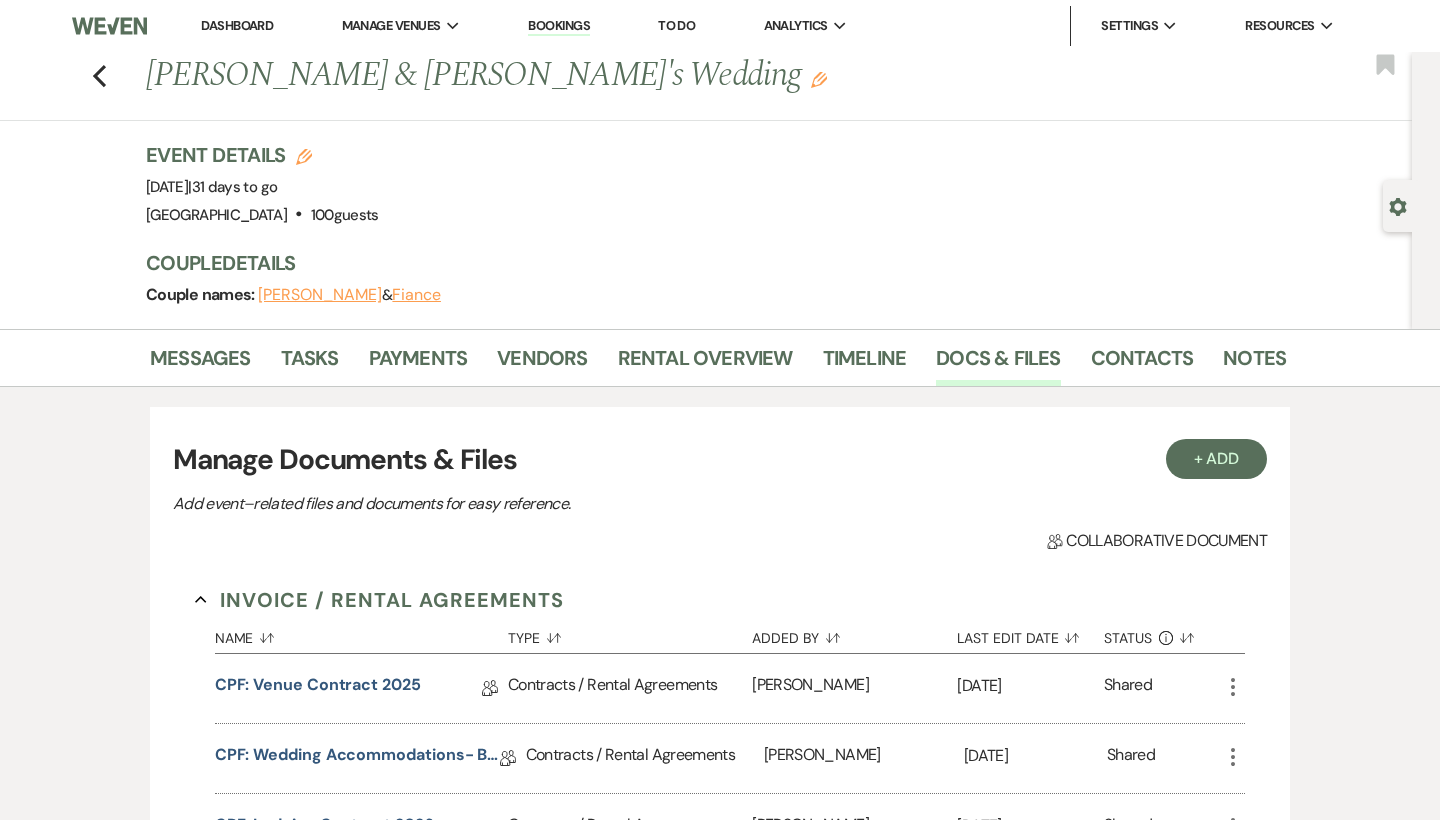 scroll, scrollTop: 490, scrollLeft: 0, axis: vertical 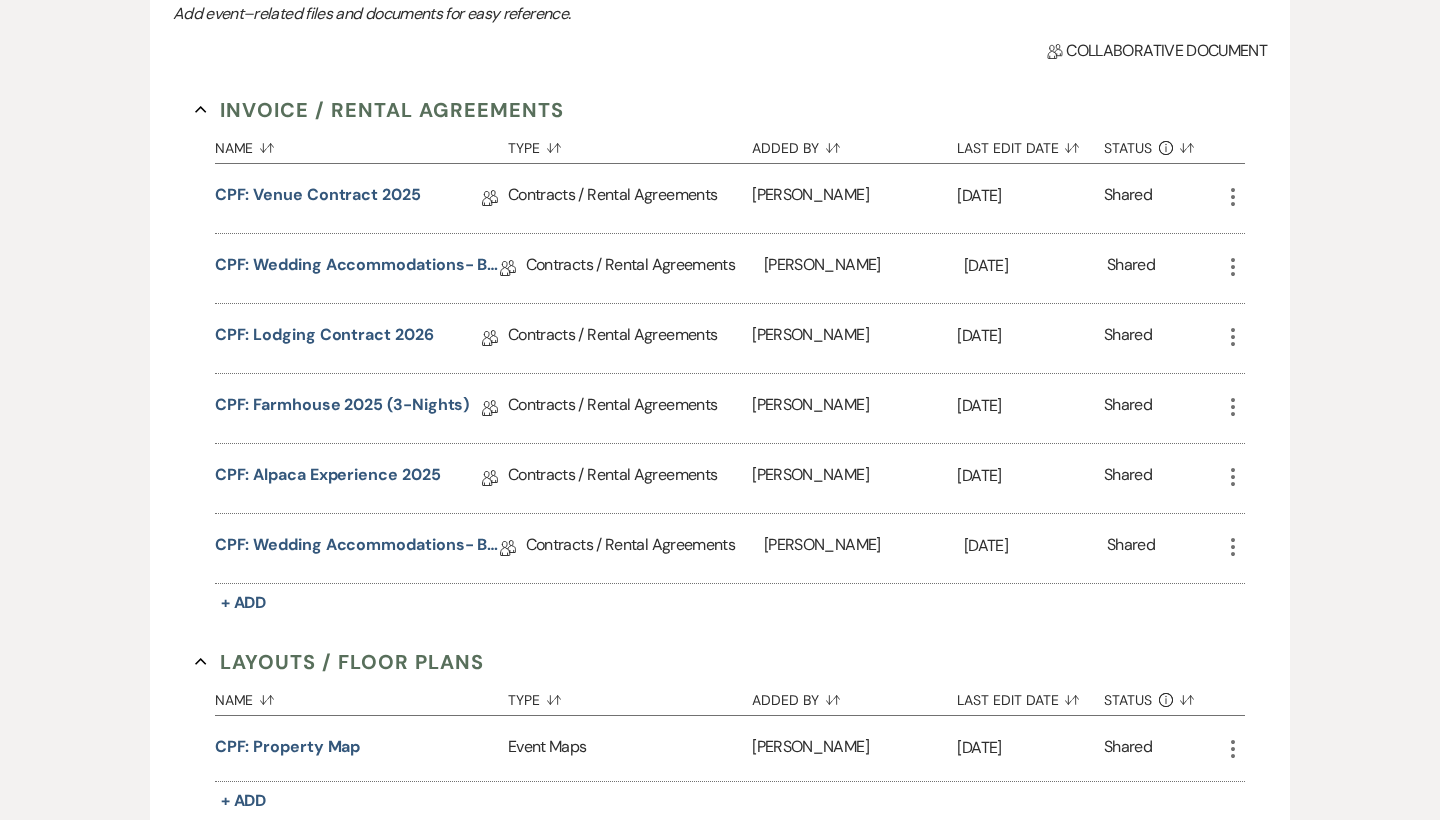 click on "More" 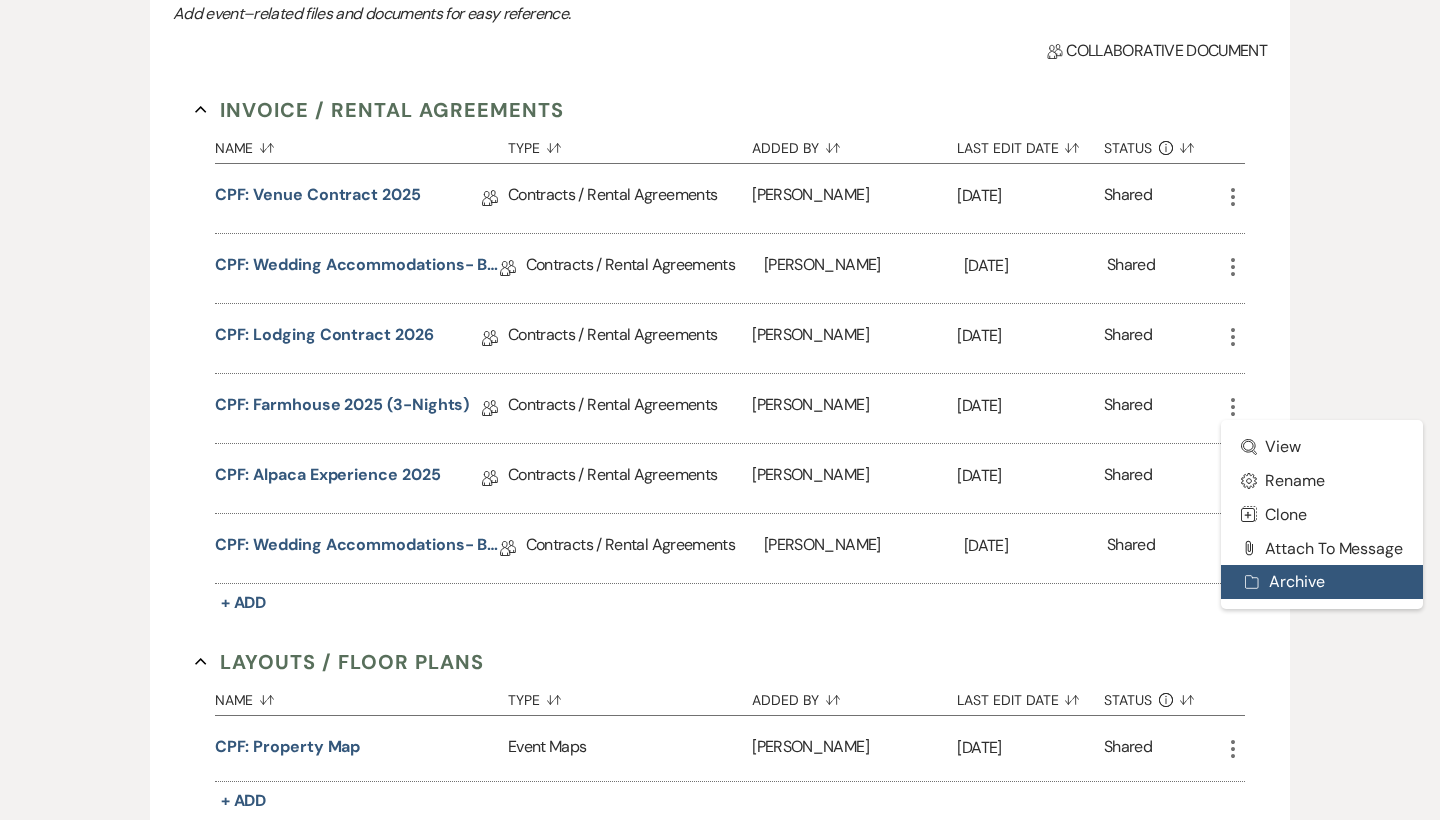 click on "Archive Archive" at bounding box center (1322, 582) 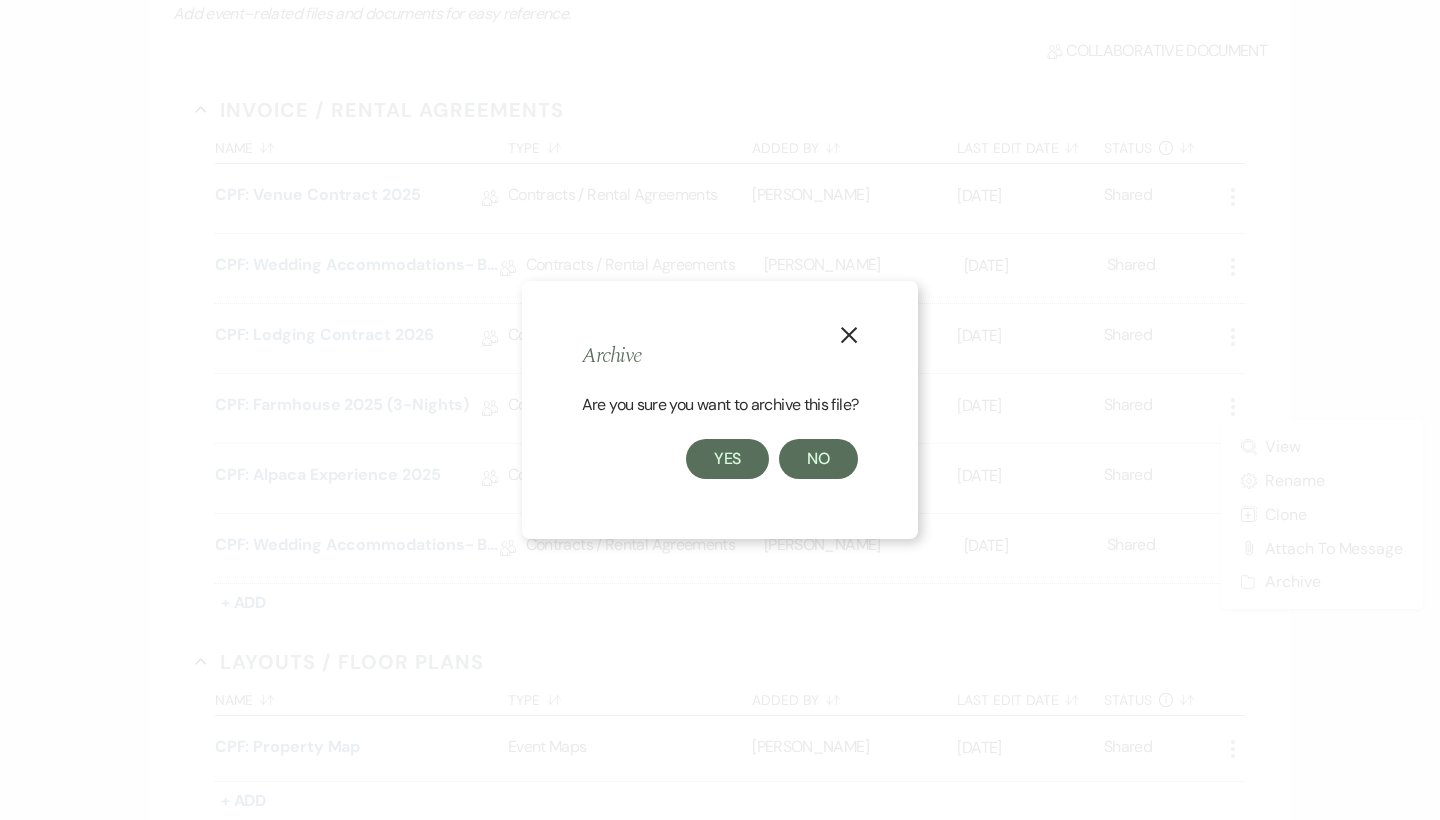 click on "Yes" at bounding box center [728, 459] 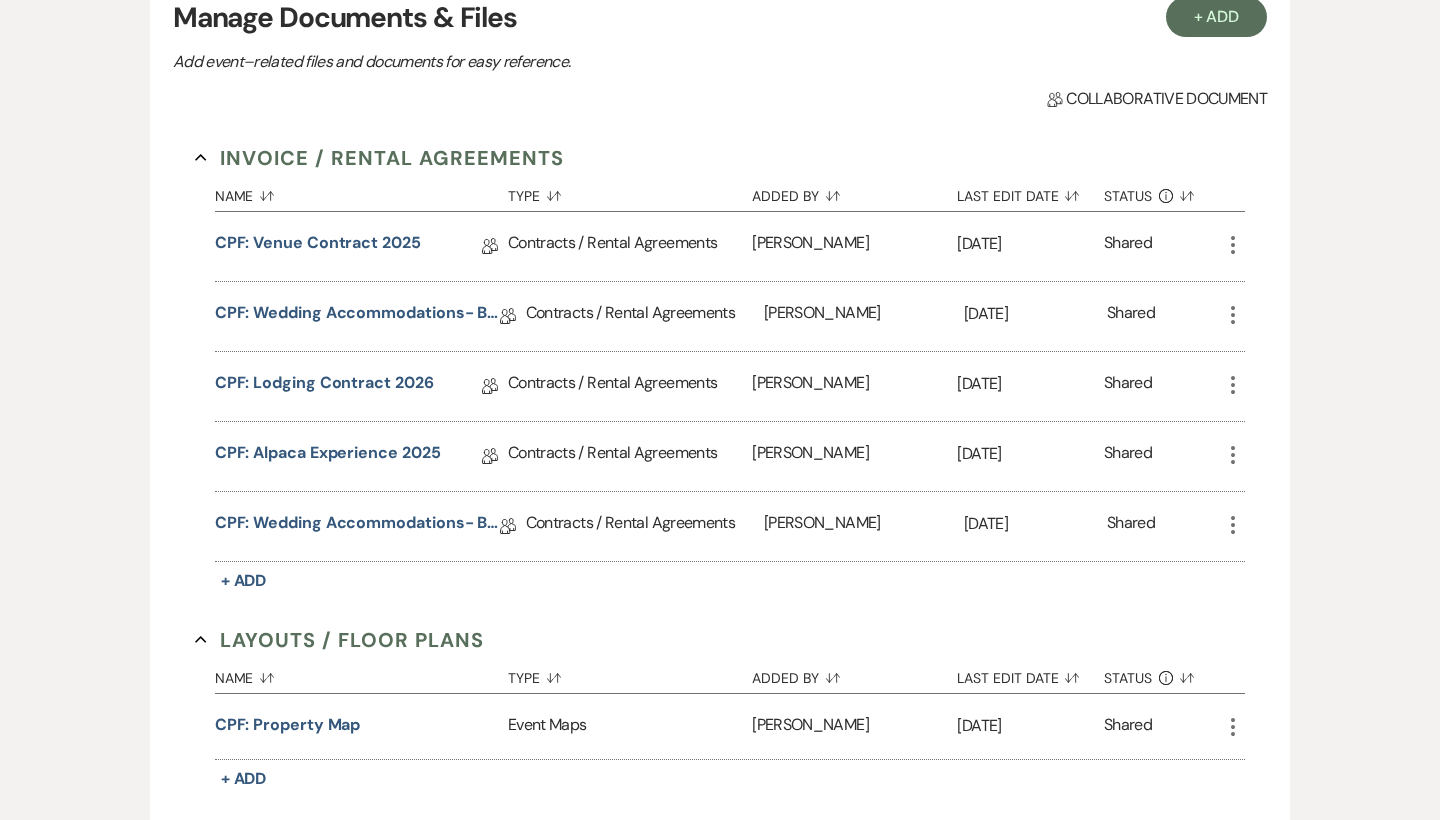 scroll, scrollTop: 441, scrollLeft: 0, axis: vertical 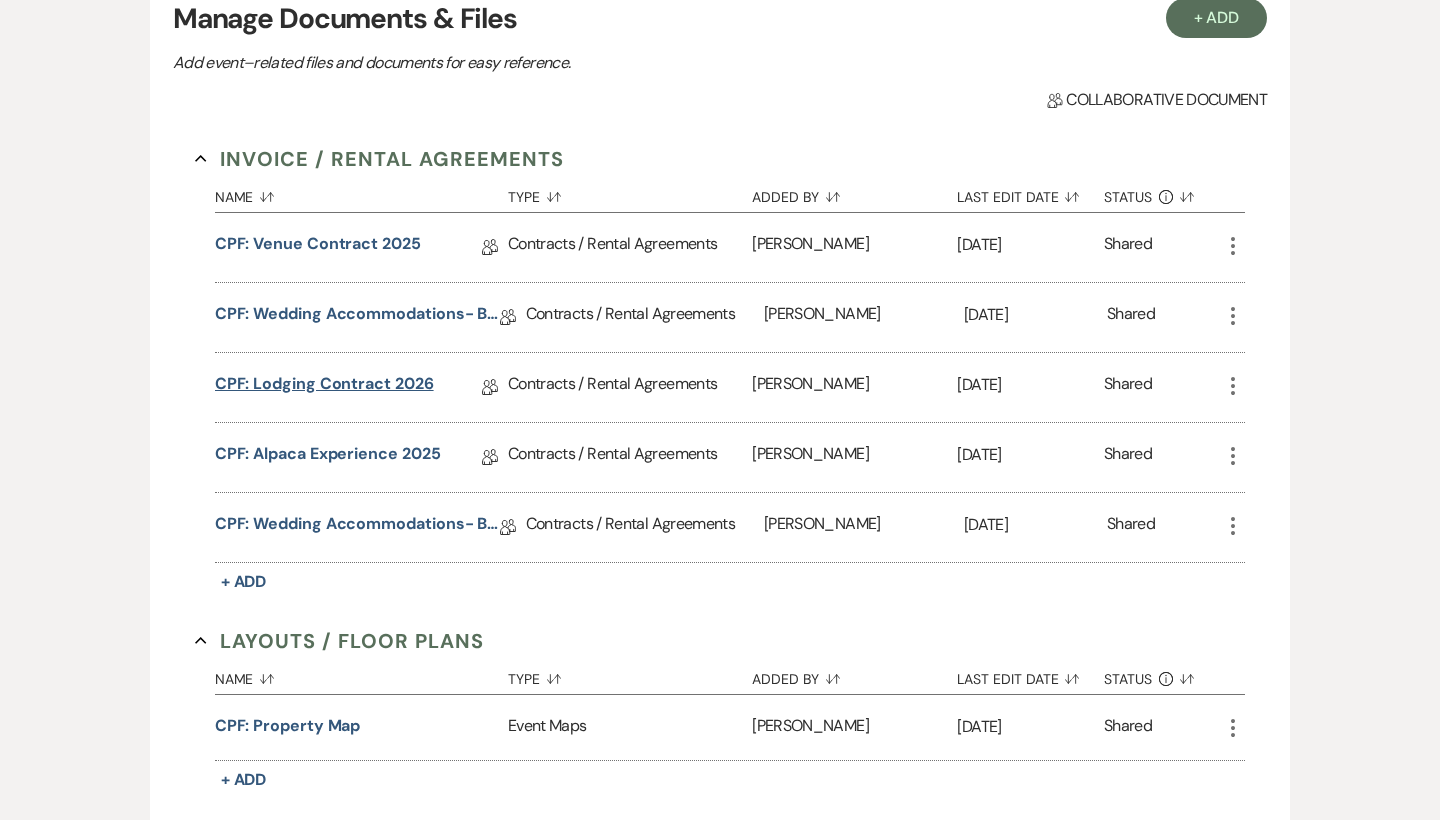 click on "CPF: Lodging Contract 2026" at bounding box center [324, 387] 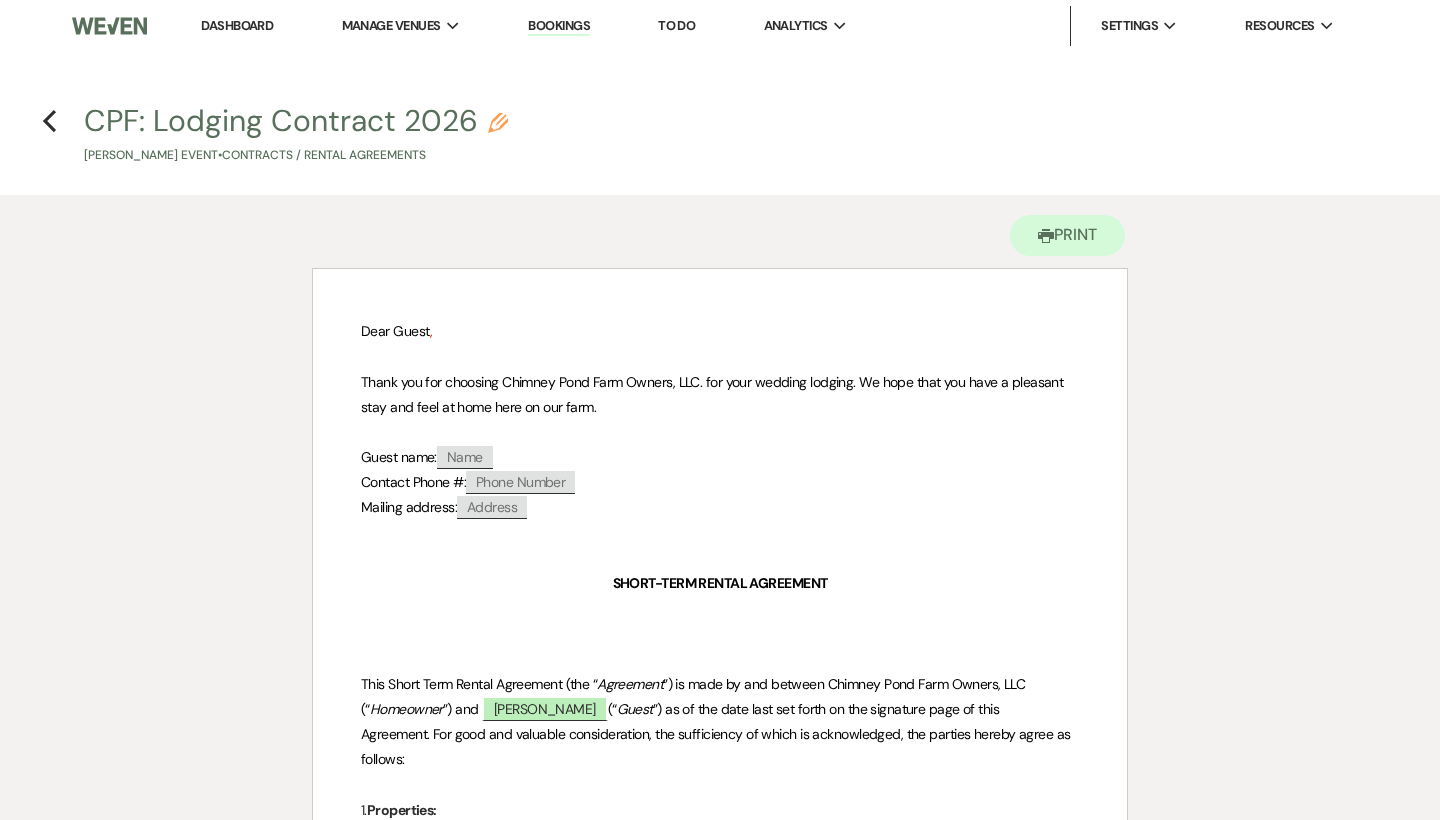 scroll, scrollTop: 257, scrollLeft: 0, axis: vertical 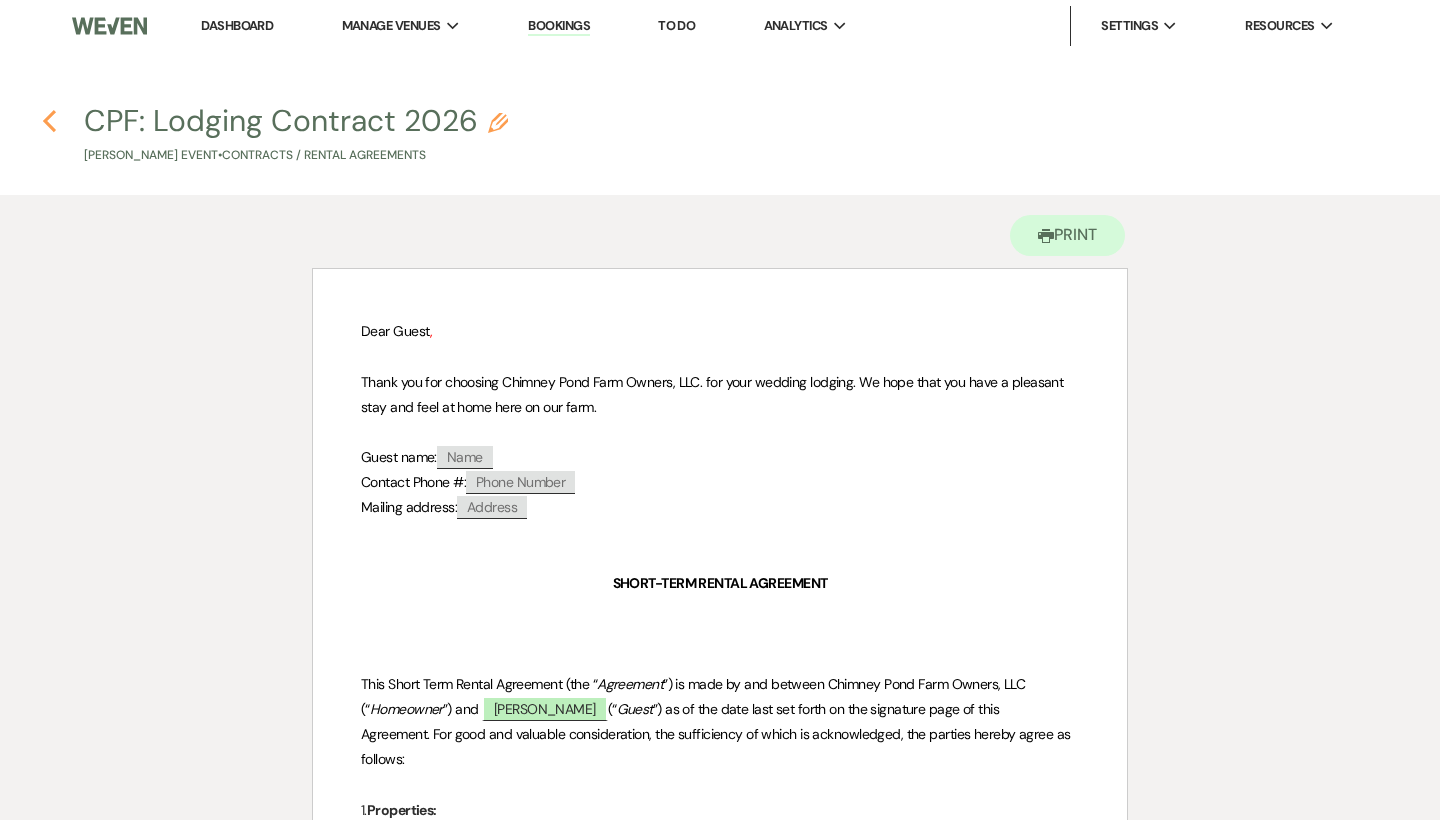 click on "Previous" 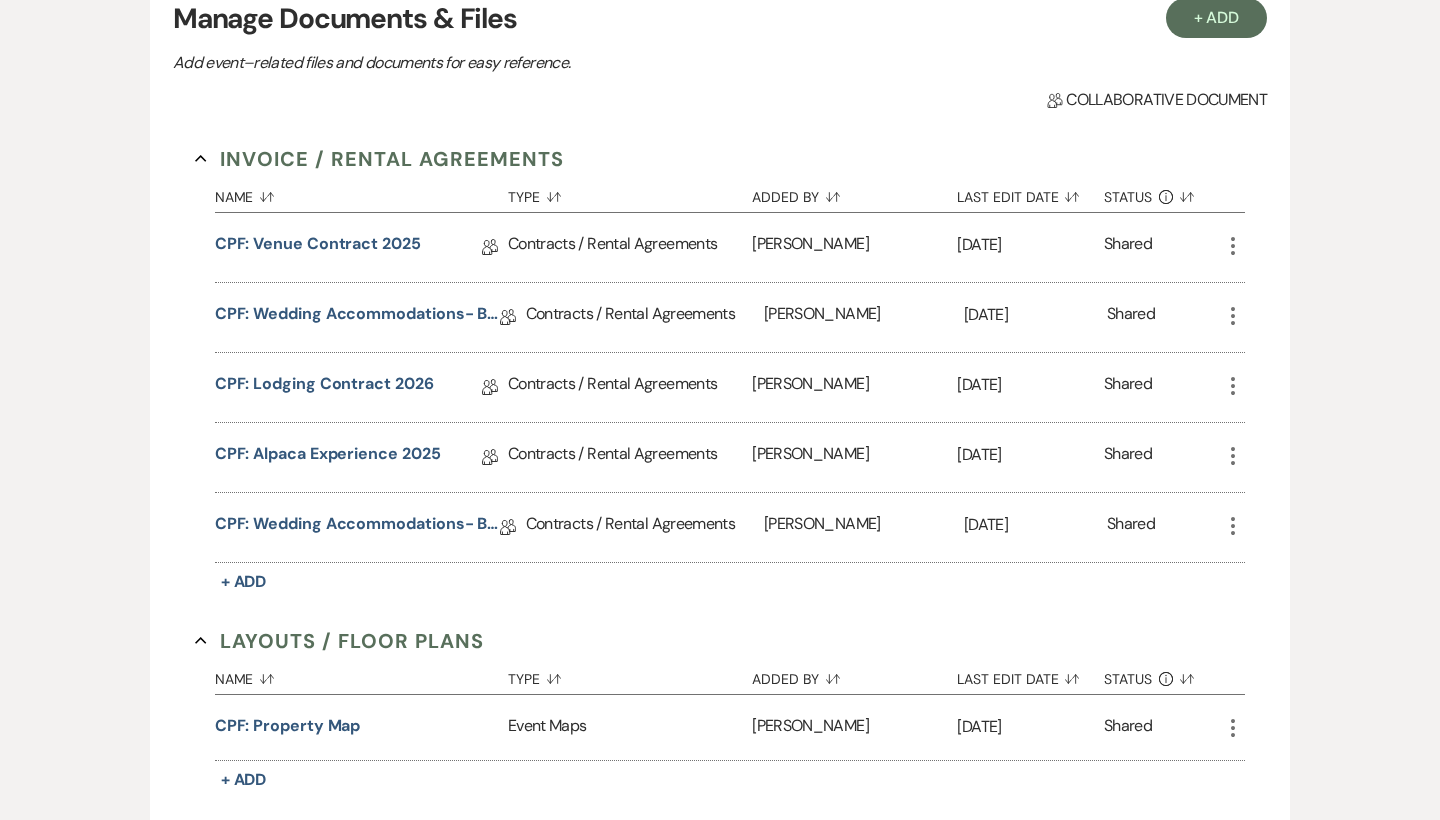 click 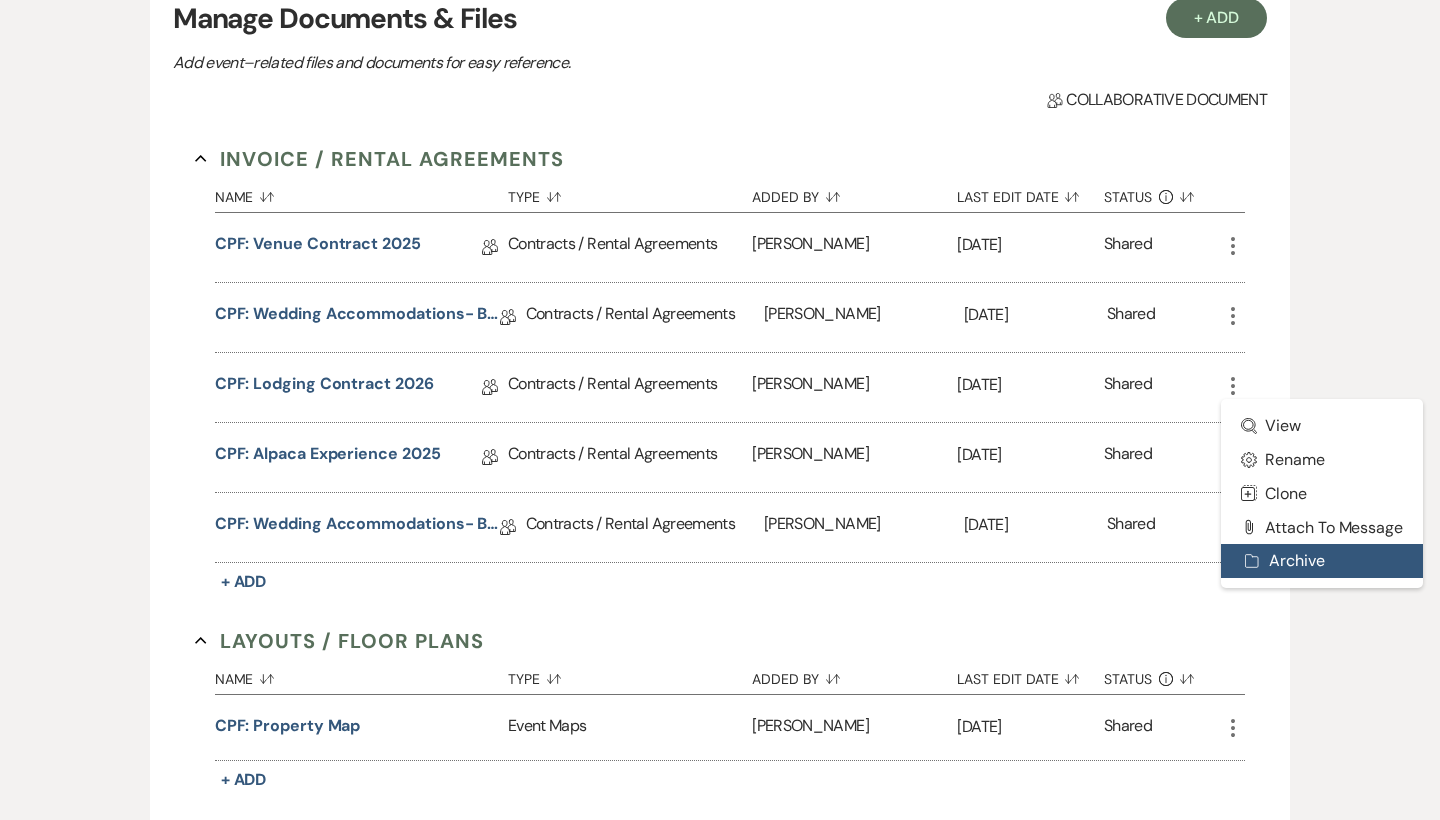 click on "Archive Archive" at bounding box center [1322, 561] 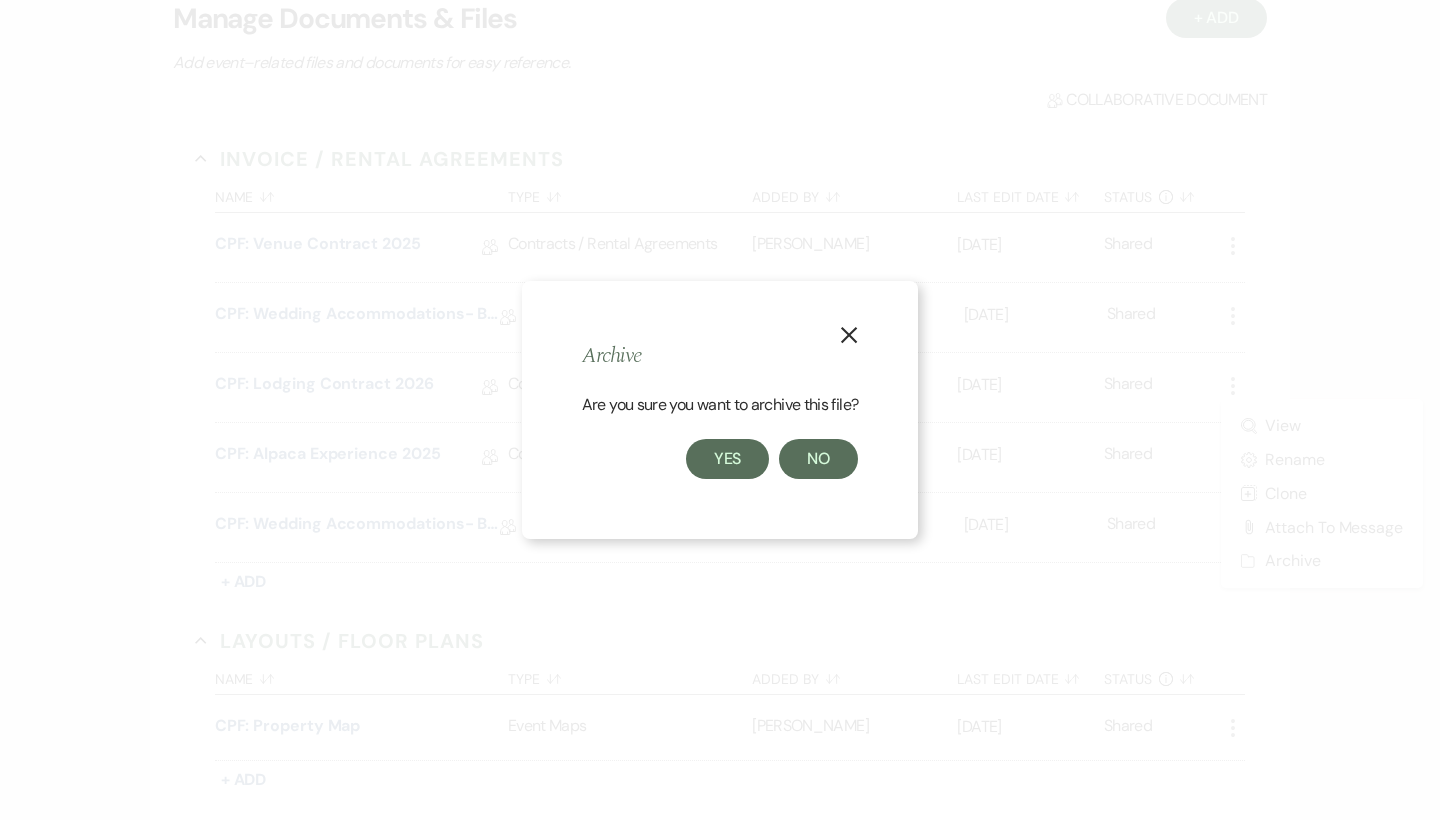 click on "Yes" at bounding box center (728, 459) 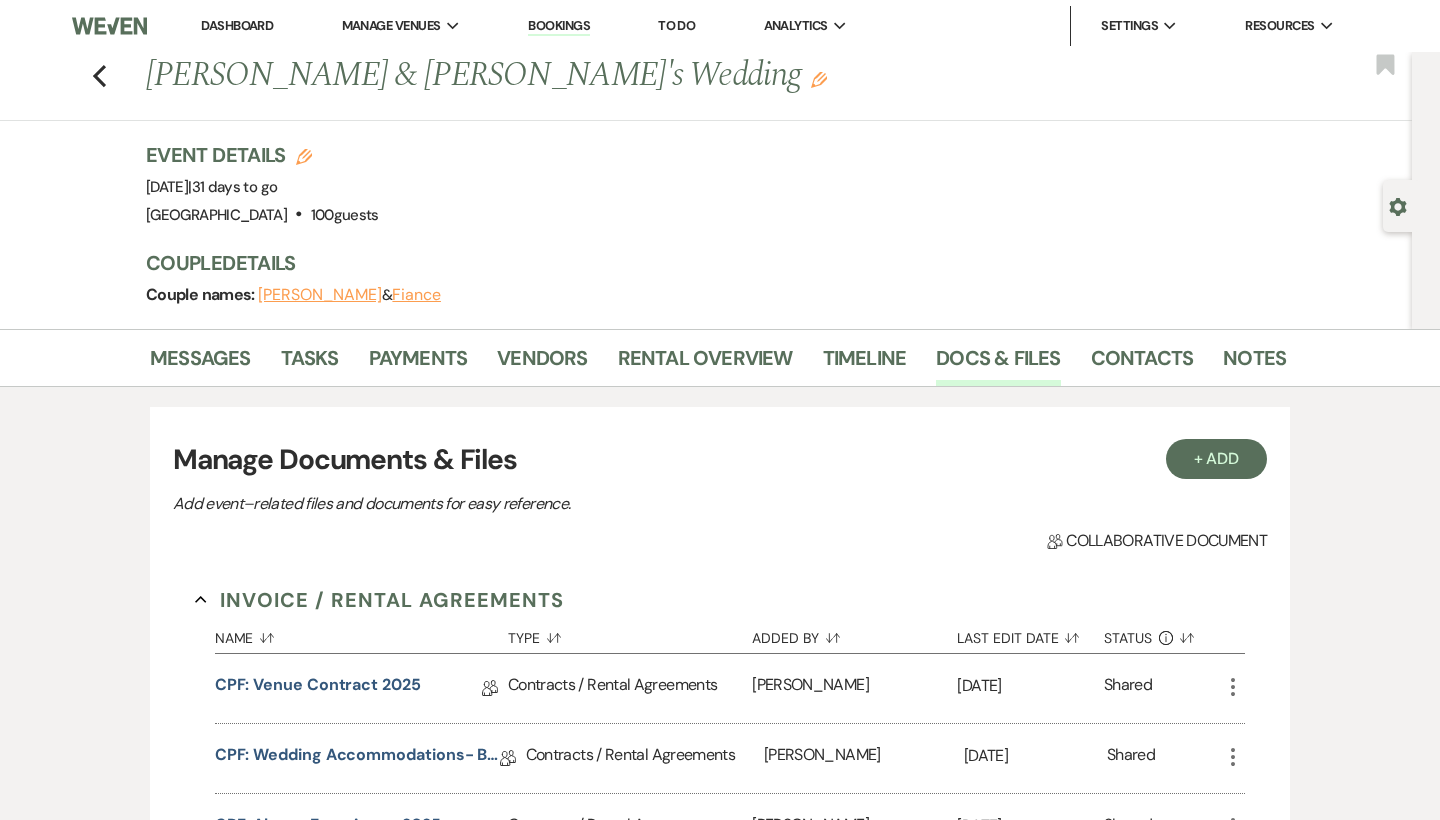 scroll, scrollTop: 0, scrollLeft: 0, axis: both 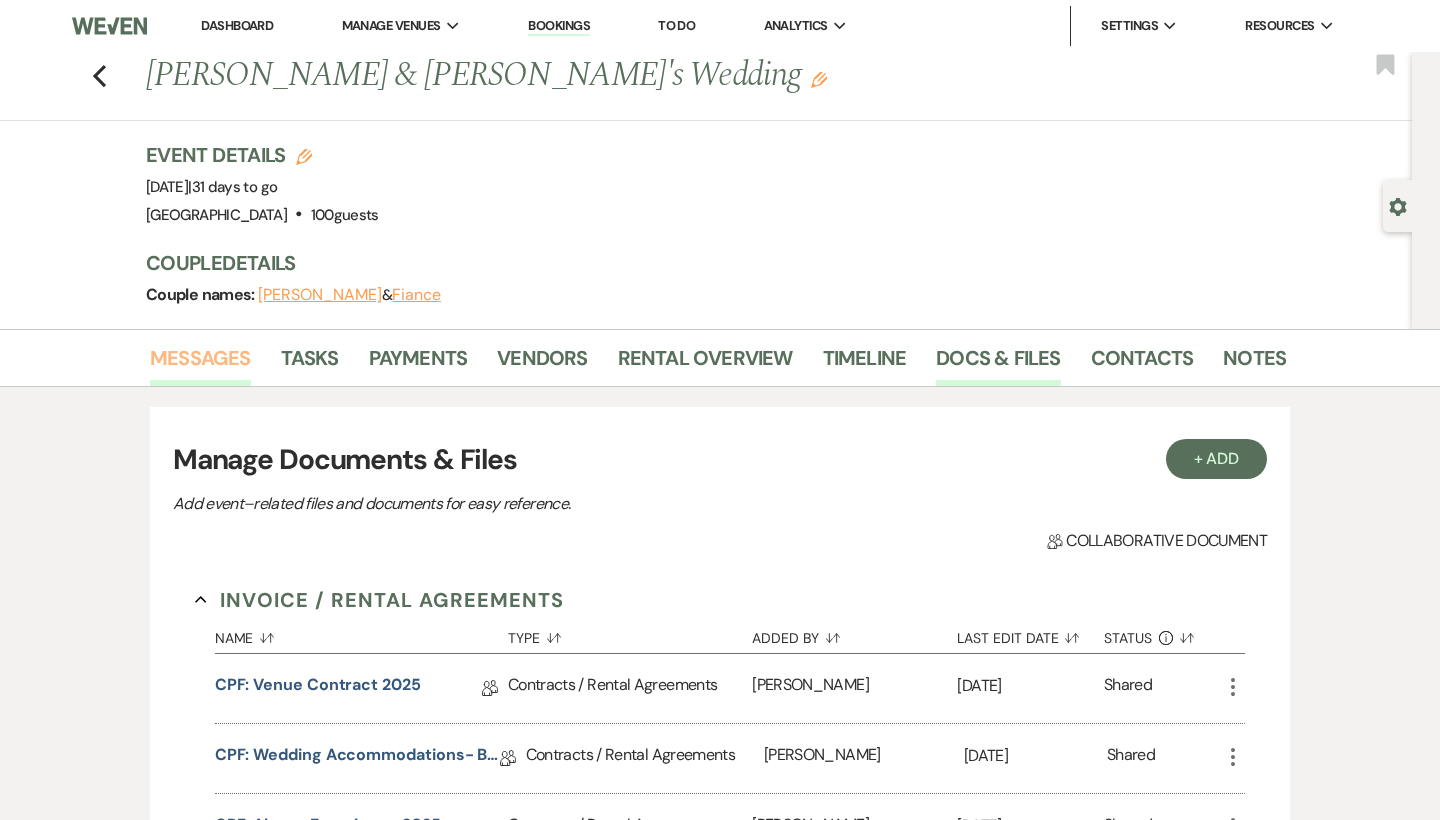 click on "Messages" at bounding box center (200, 364) 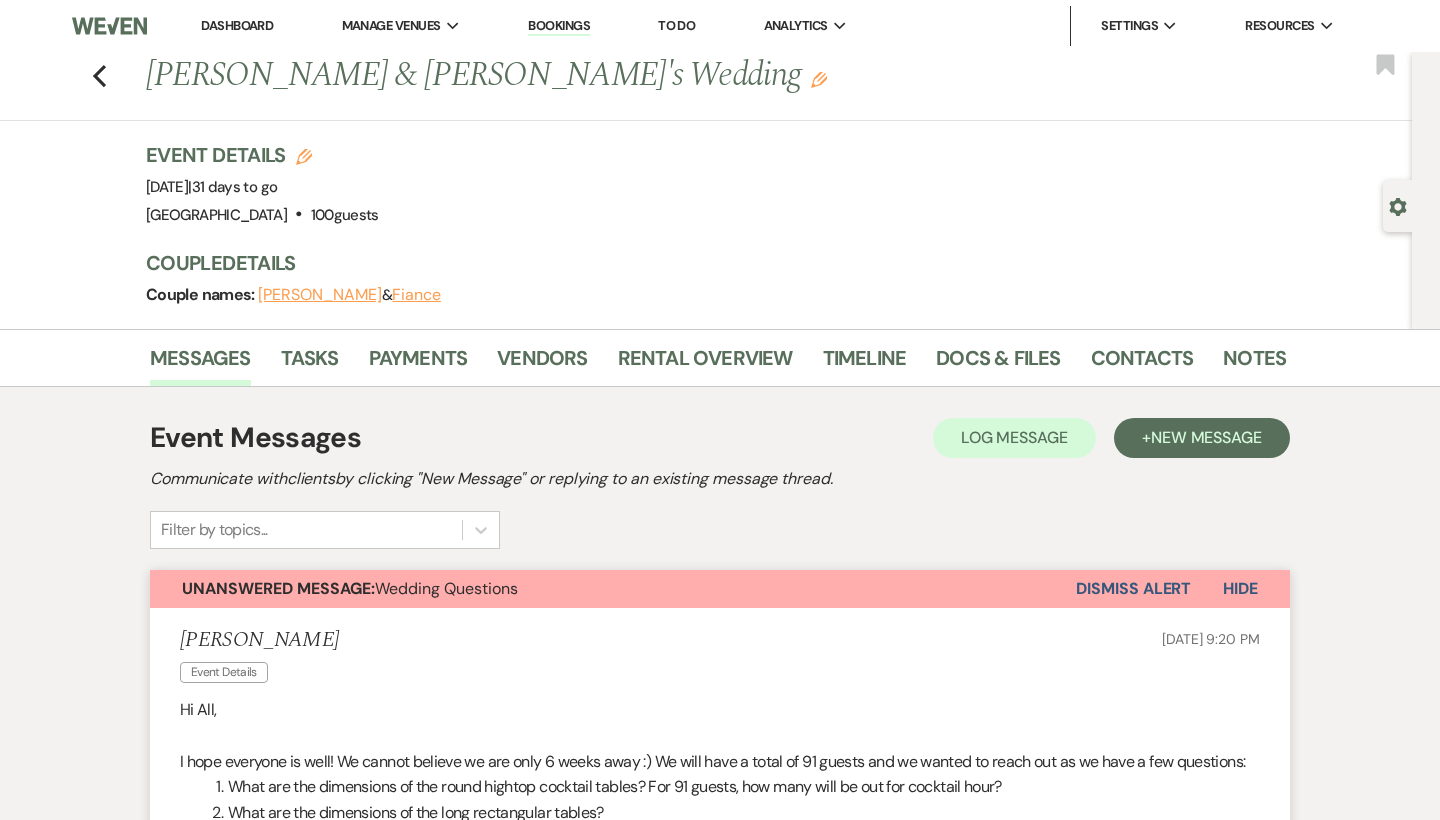 scroll, scrollTop: 0, scrollLeft: 0, axis: both 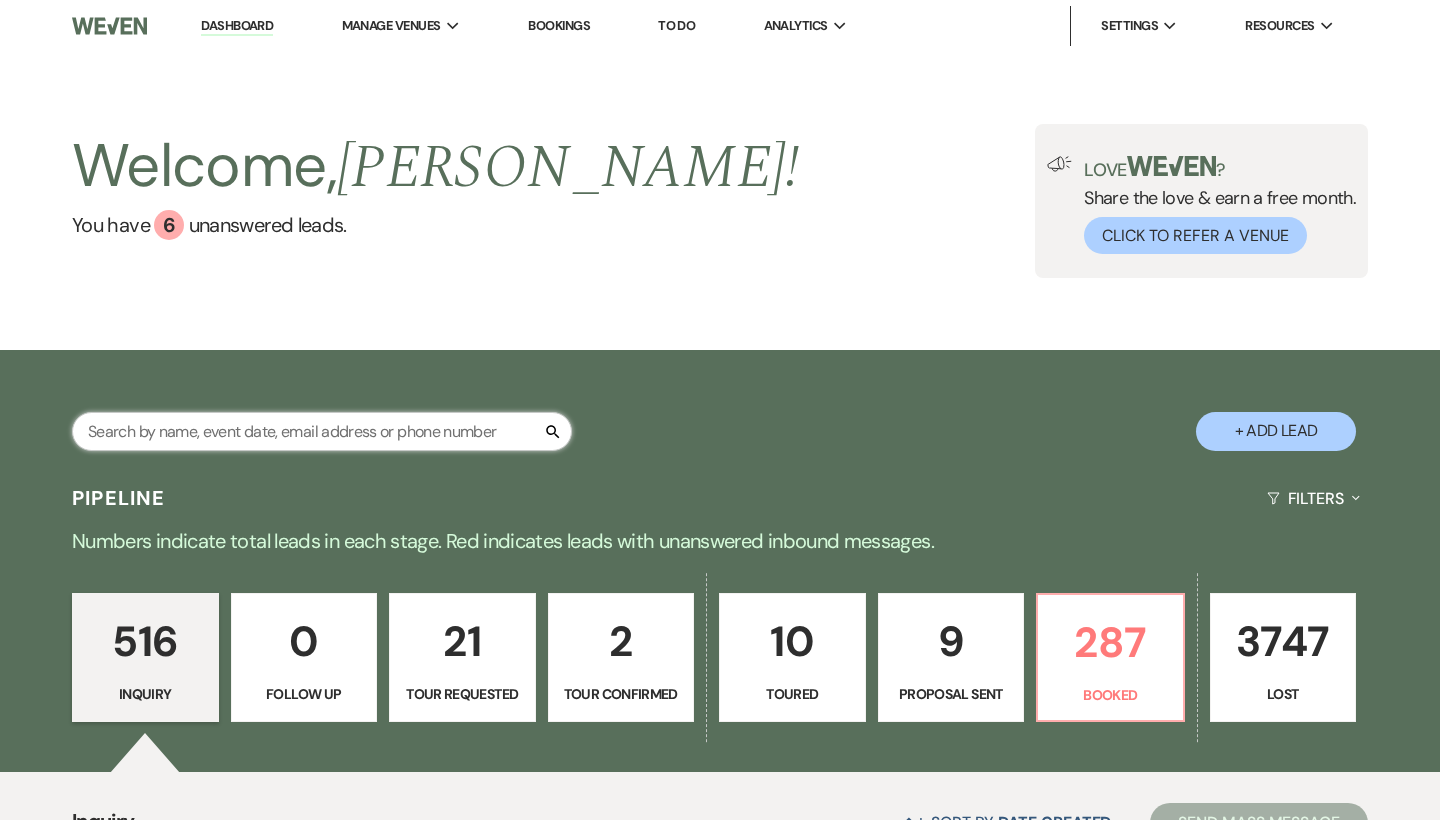 click at bounding box center [322, 431] 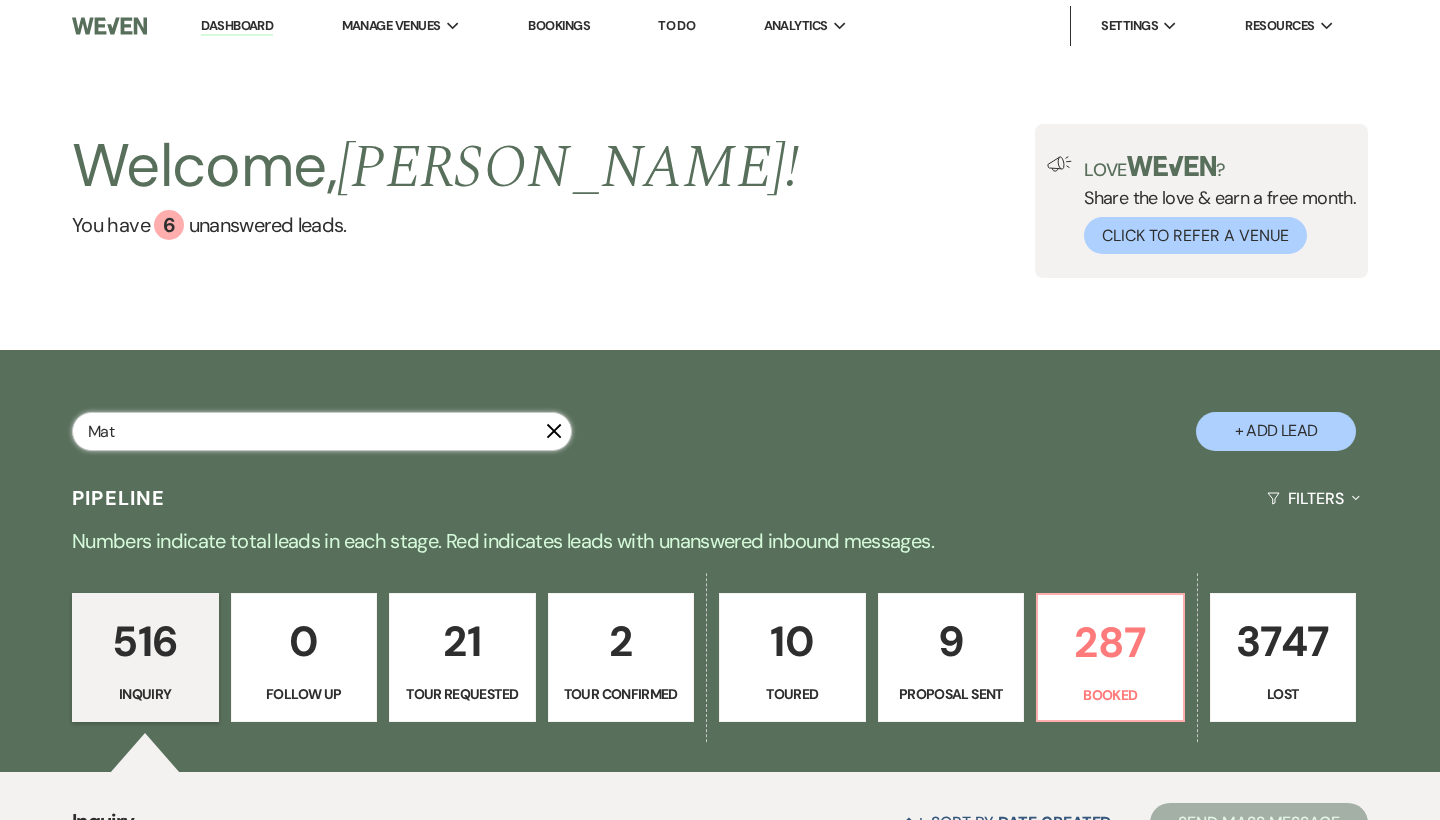 type on "Math" 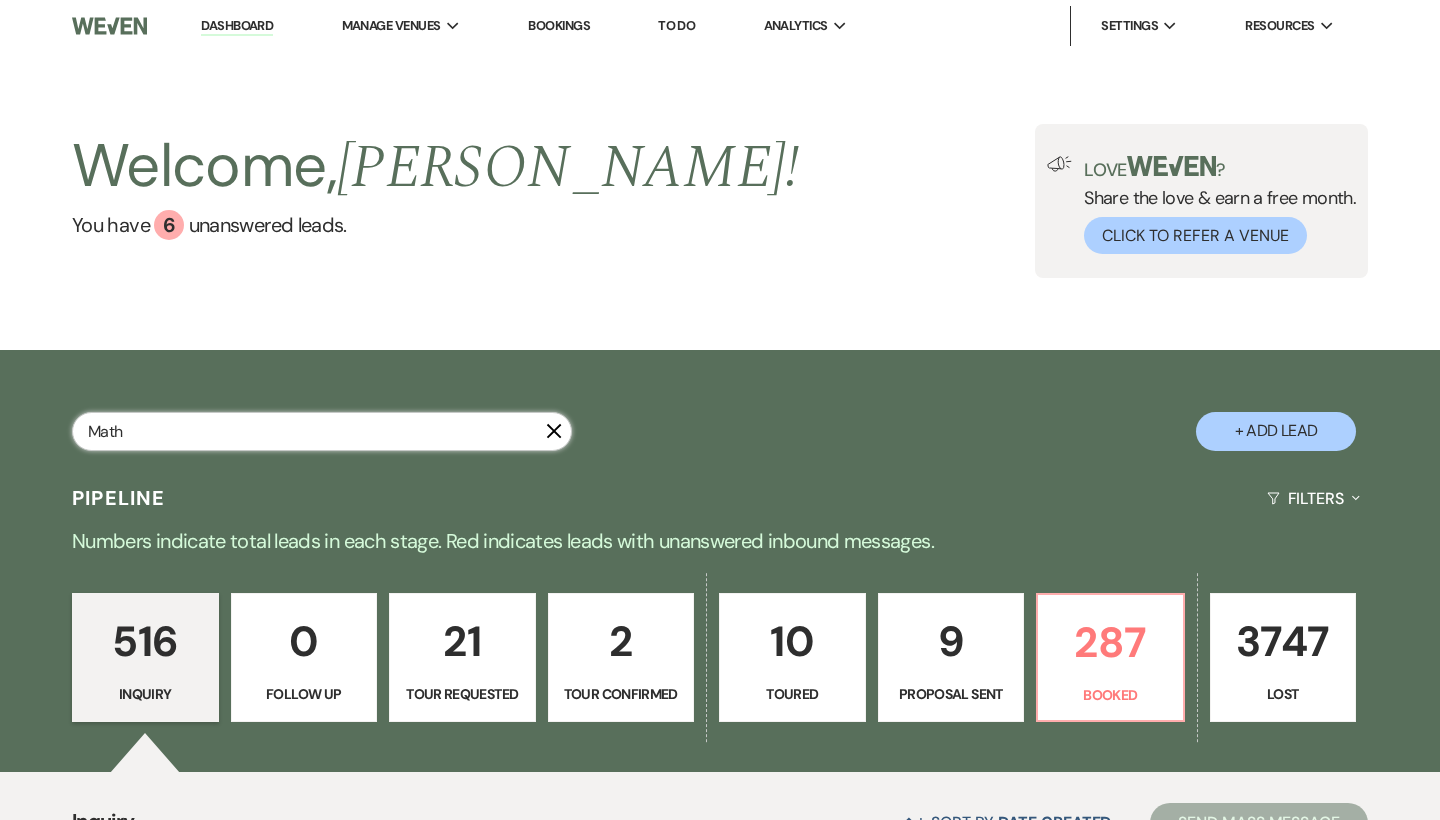 select on "8" 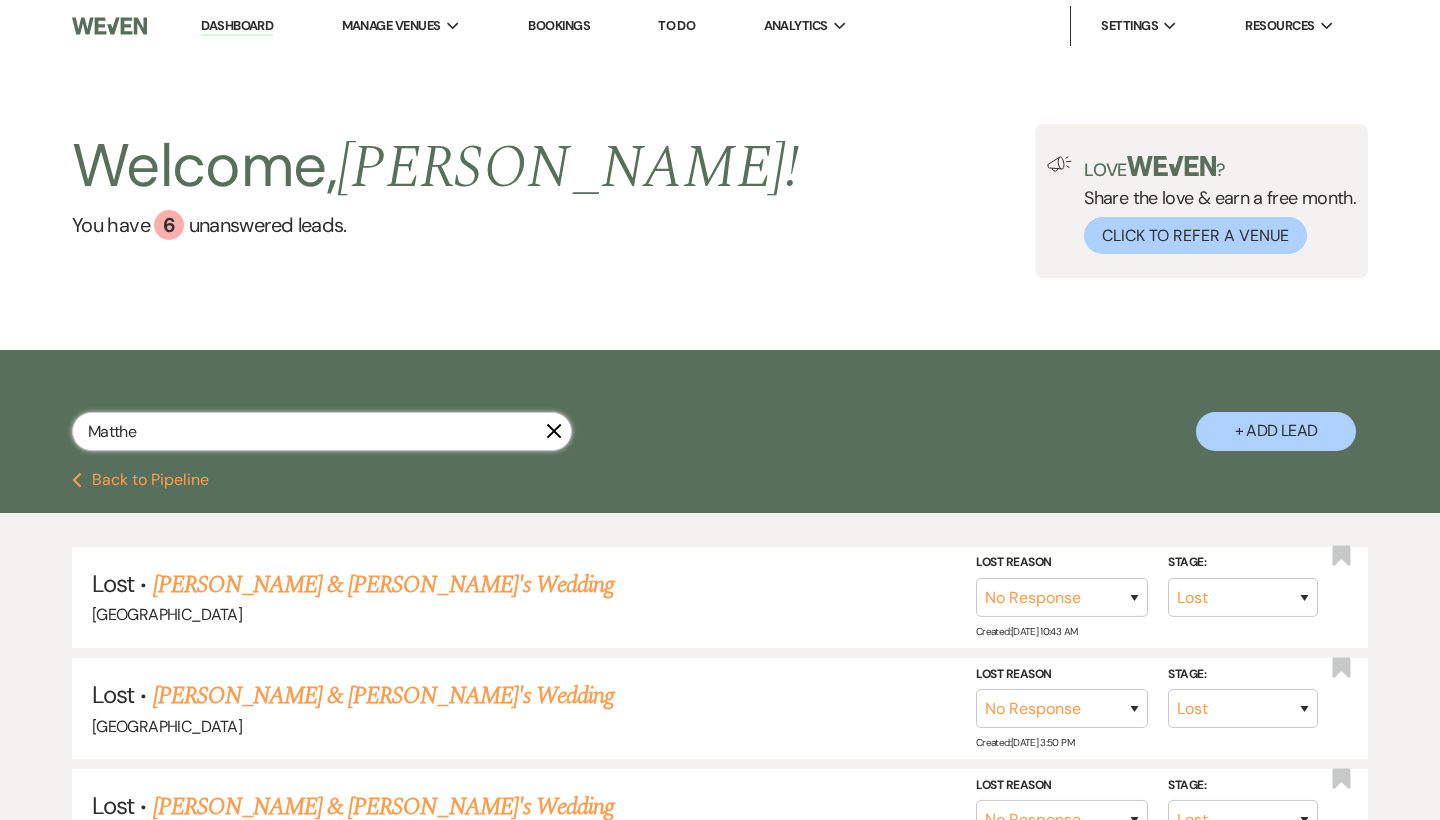 type on "Matthew" 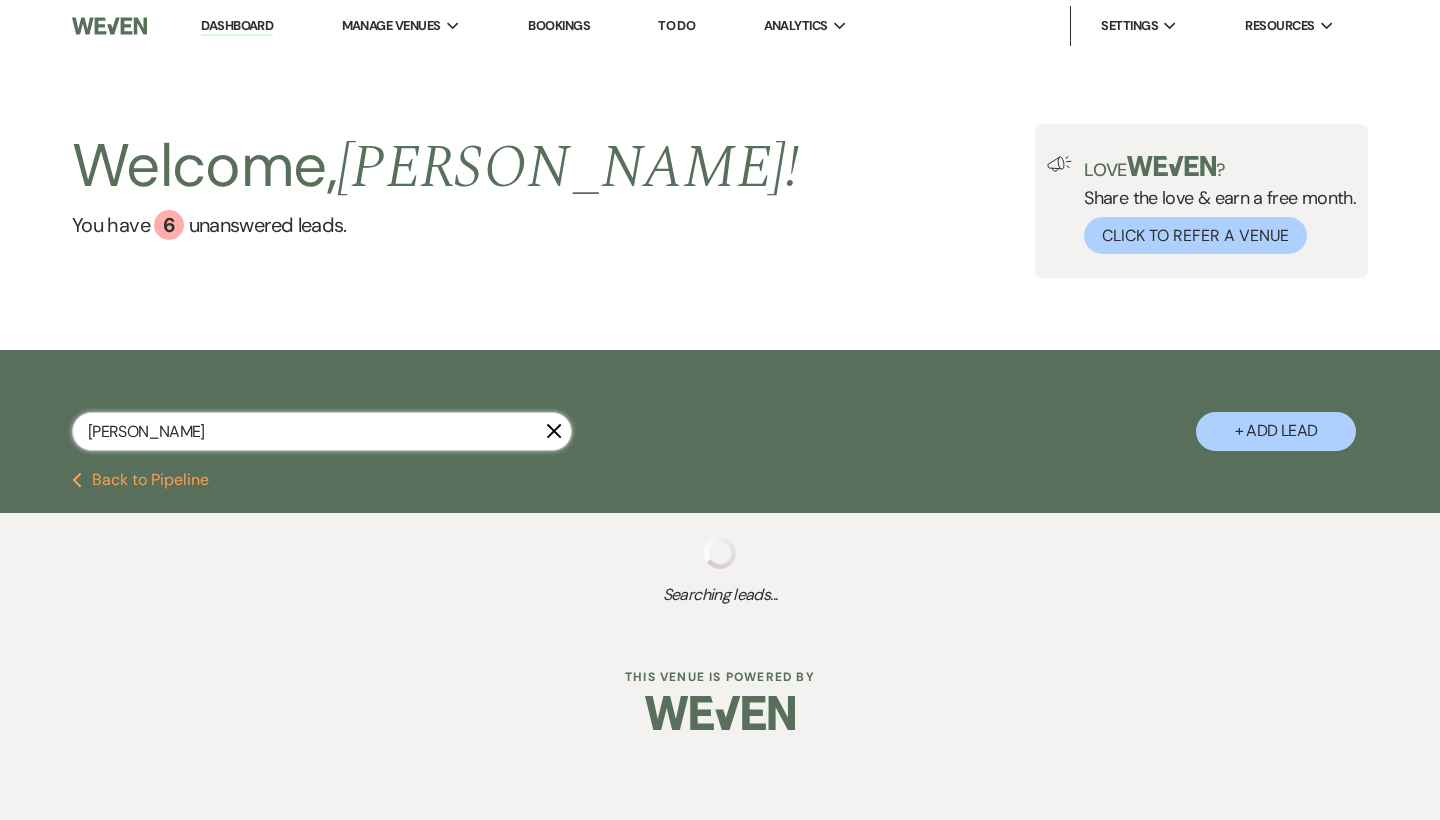 select on "8" 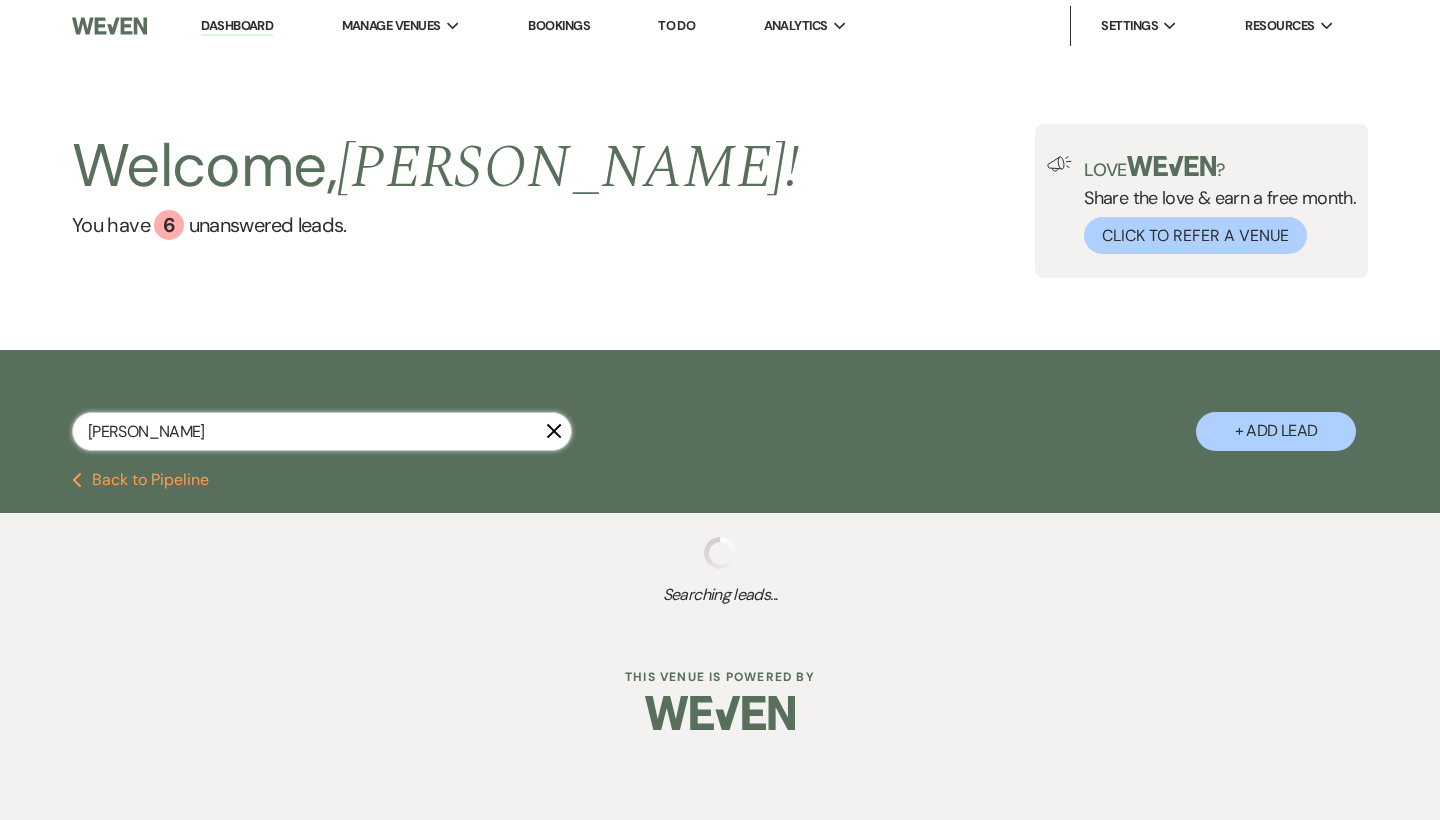 select on "5" 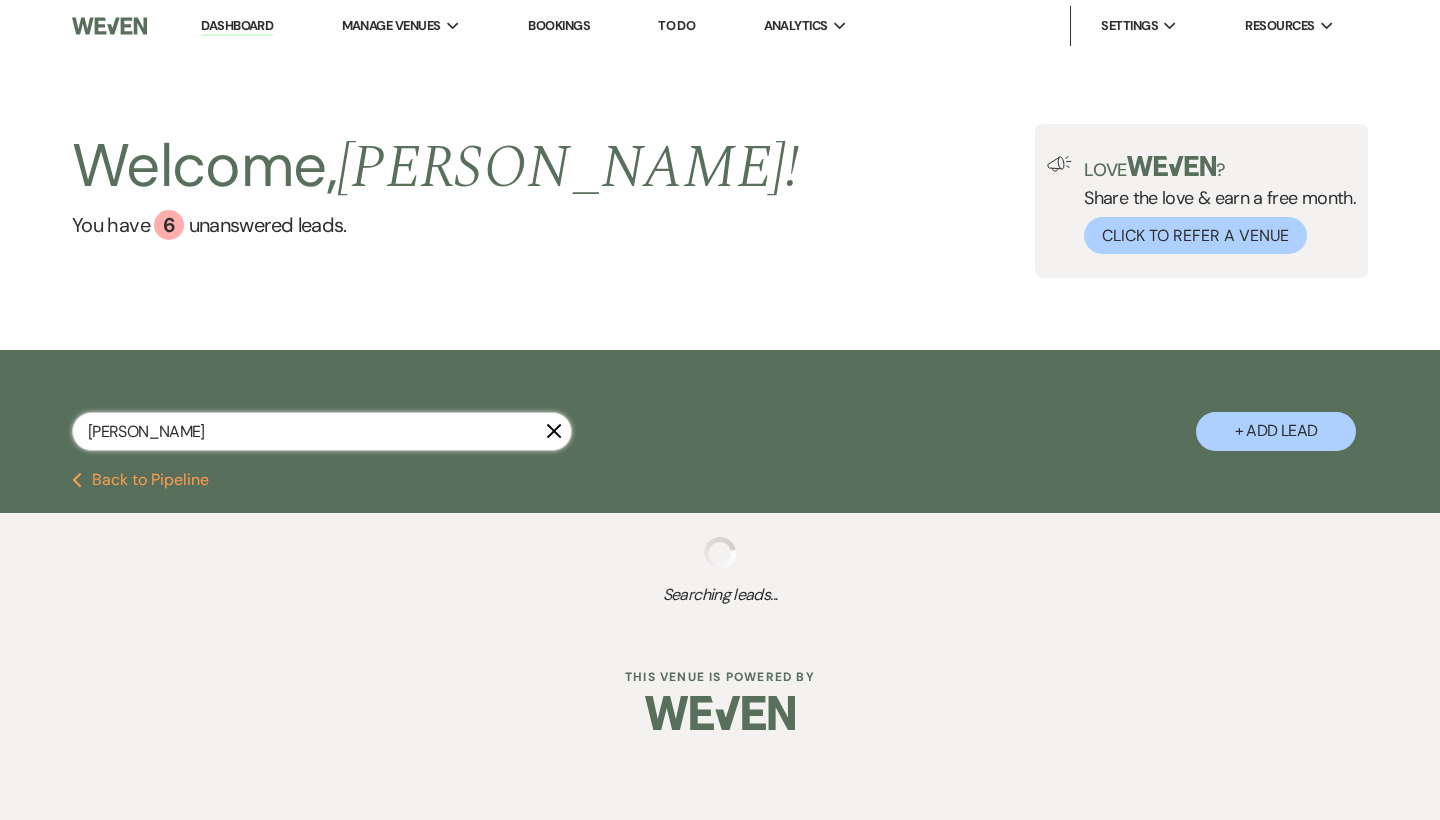 select on "8" 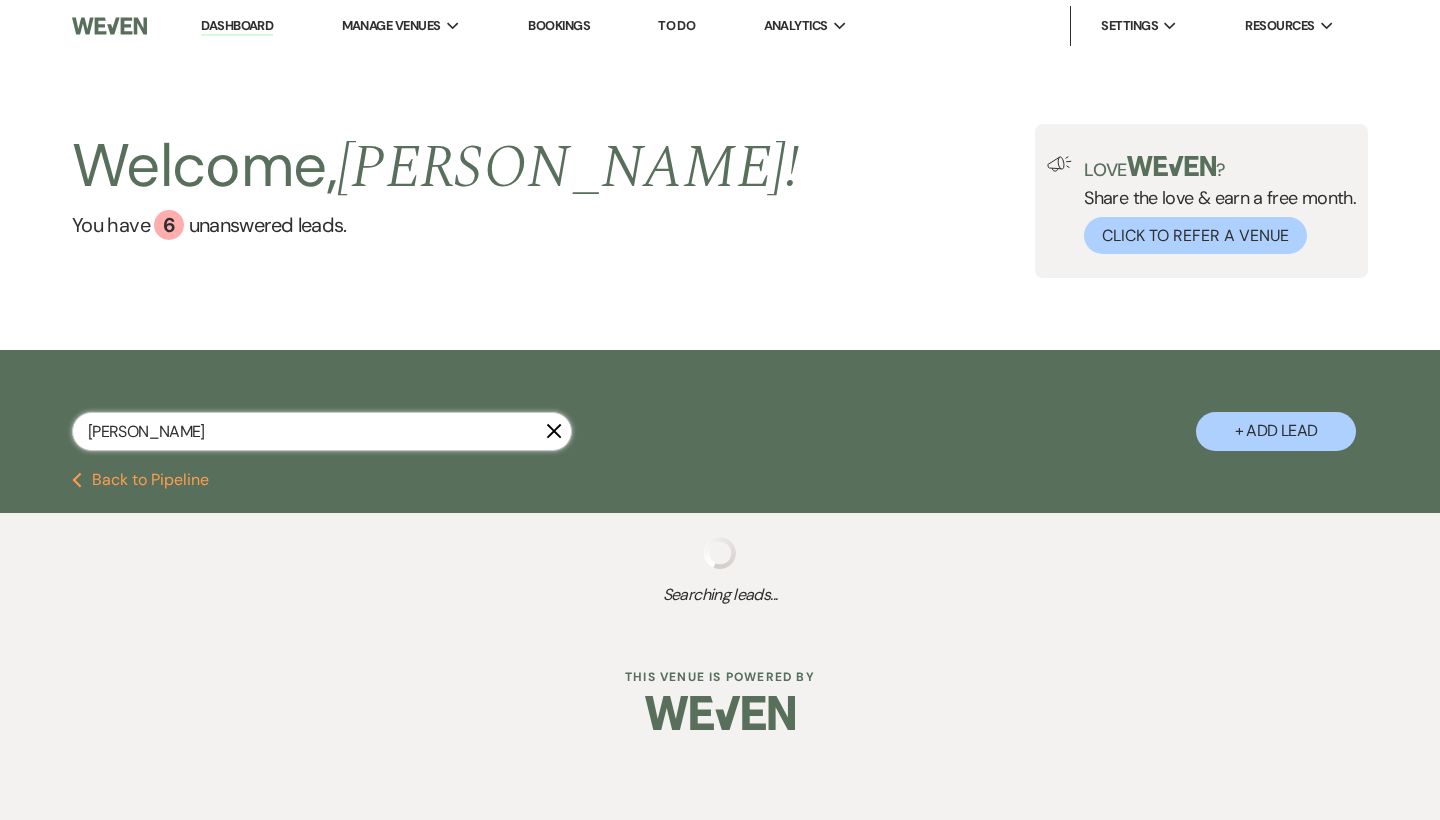 select on "5" 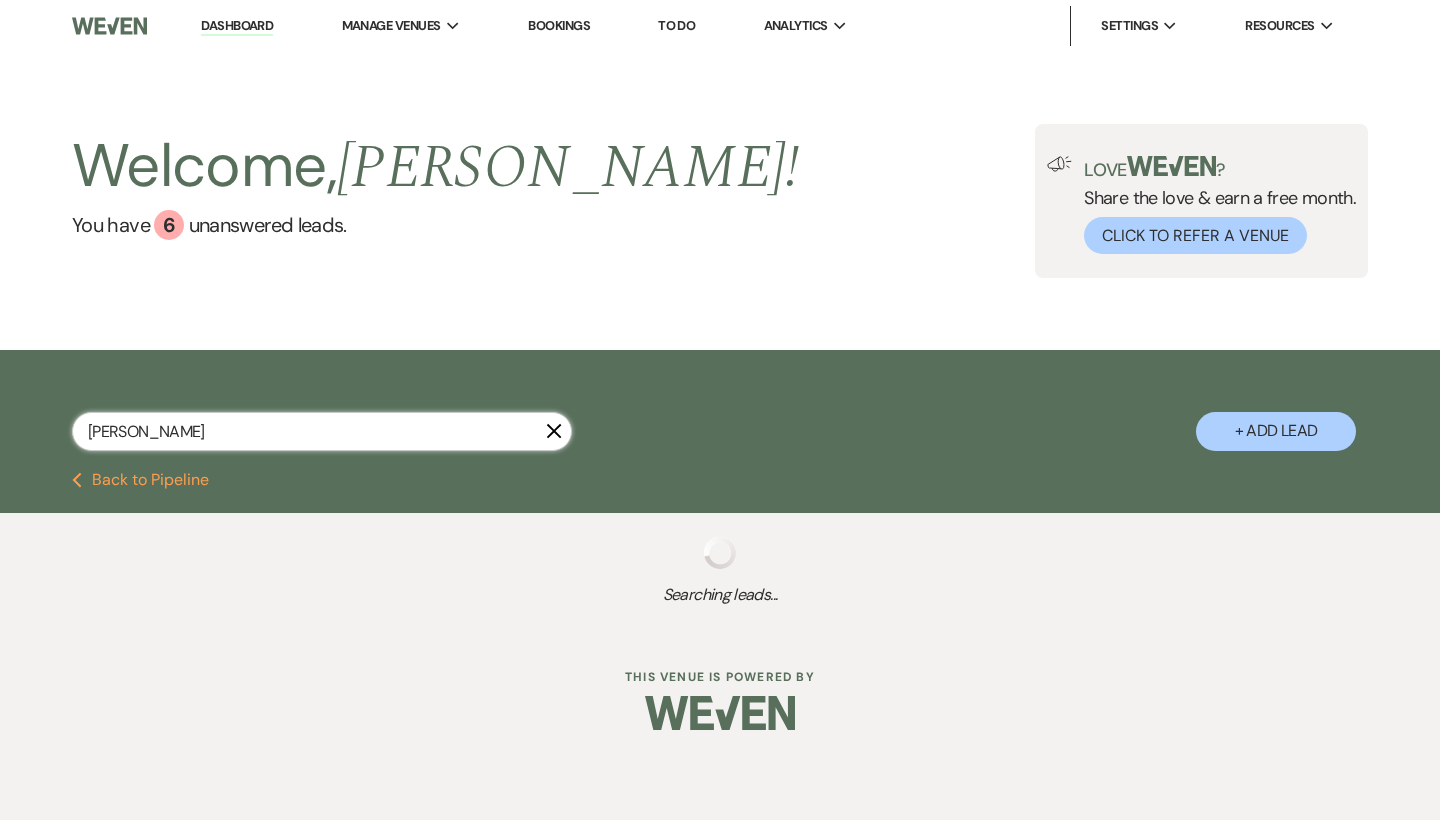 select on "8" 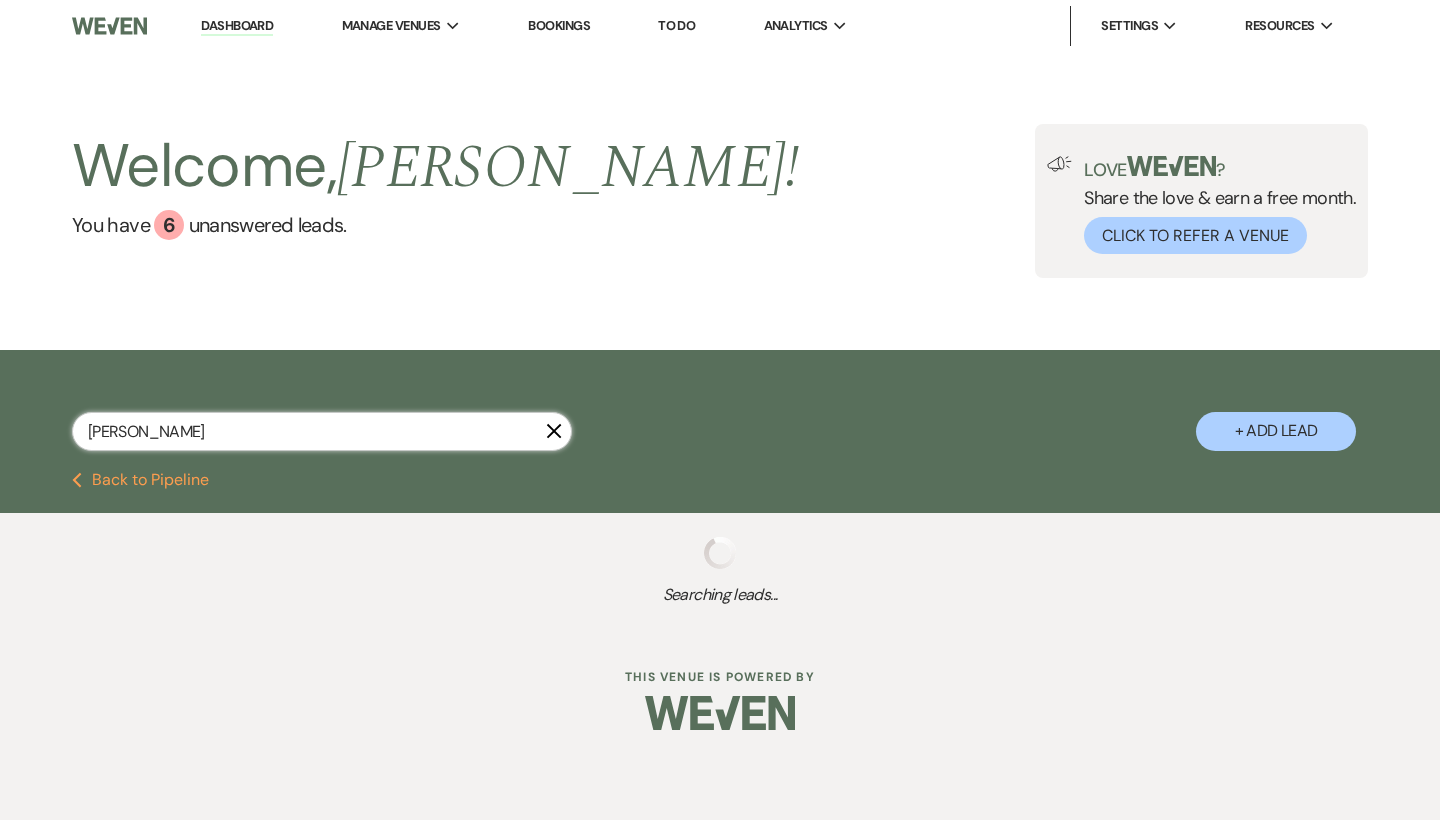 select on "8" 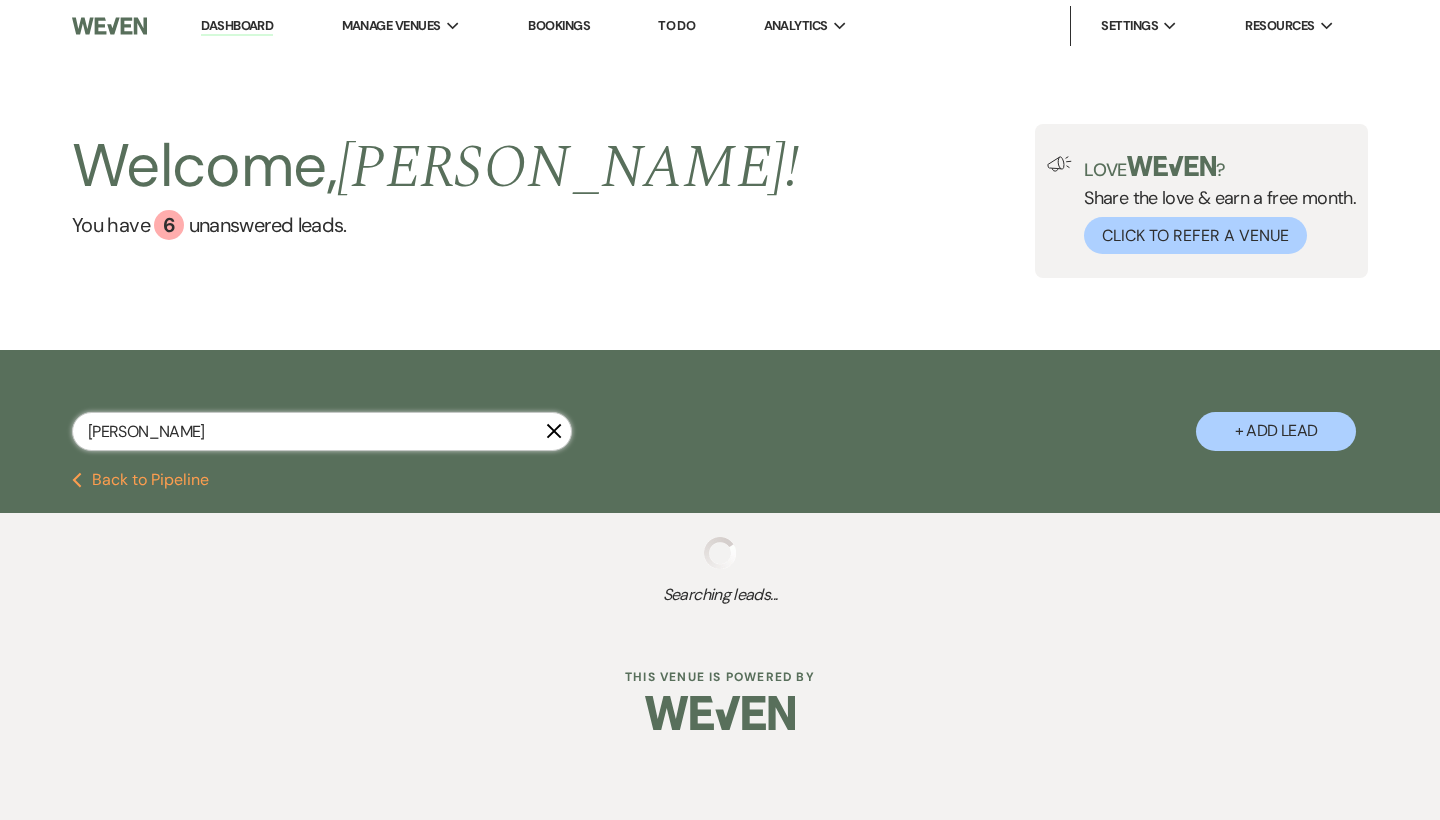 select on "8" 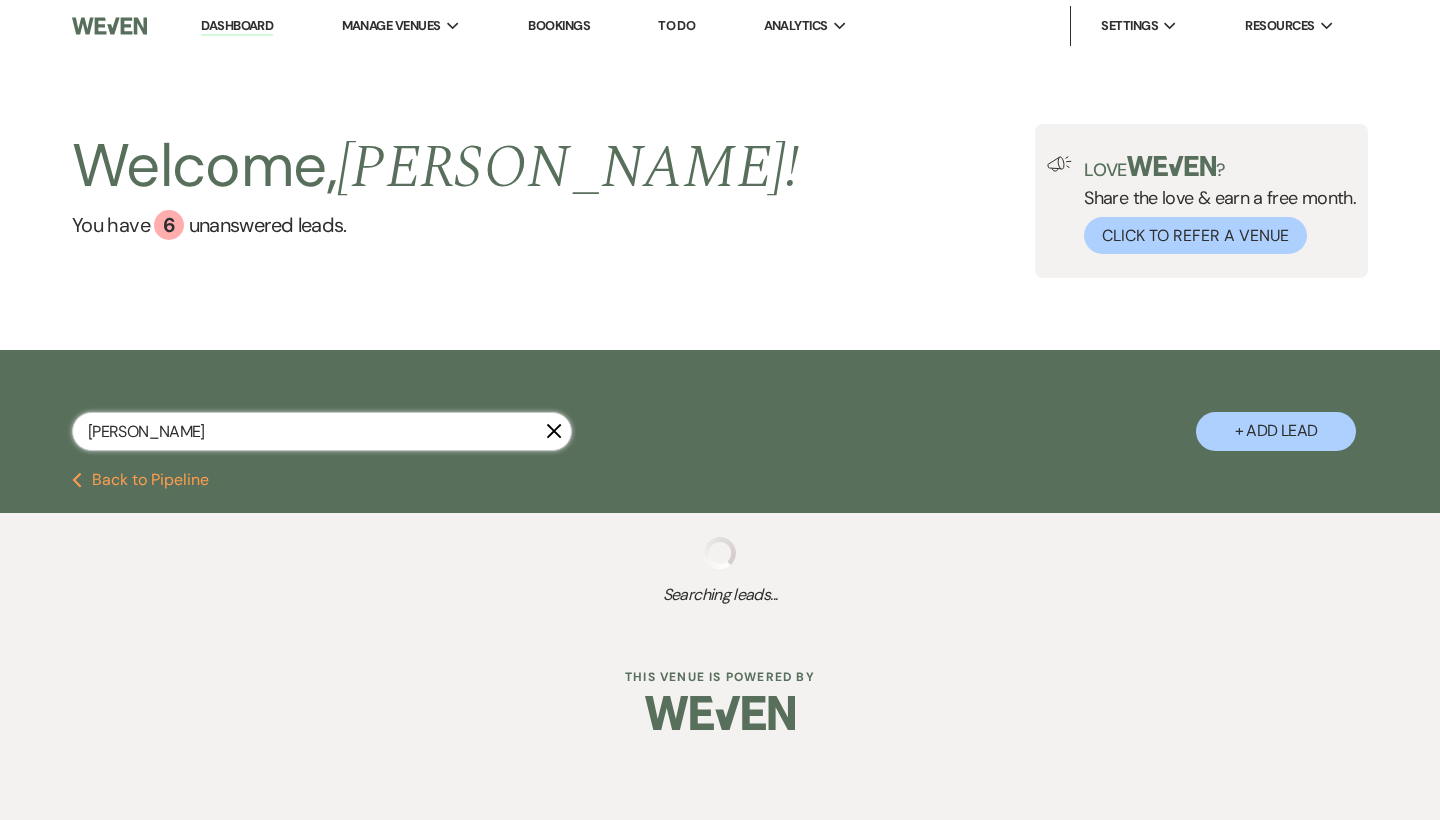 select on "5" 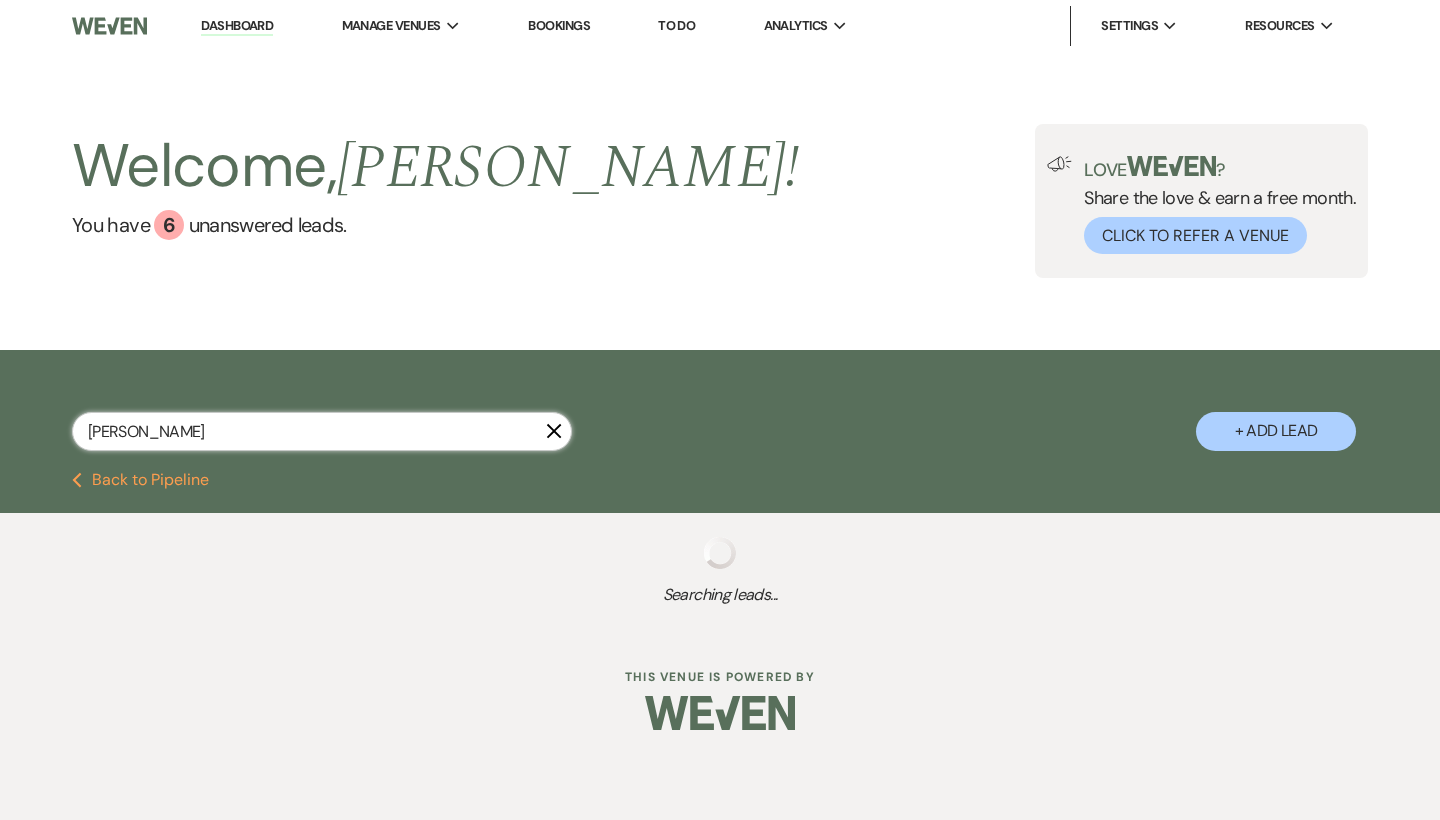 select on "8" 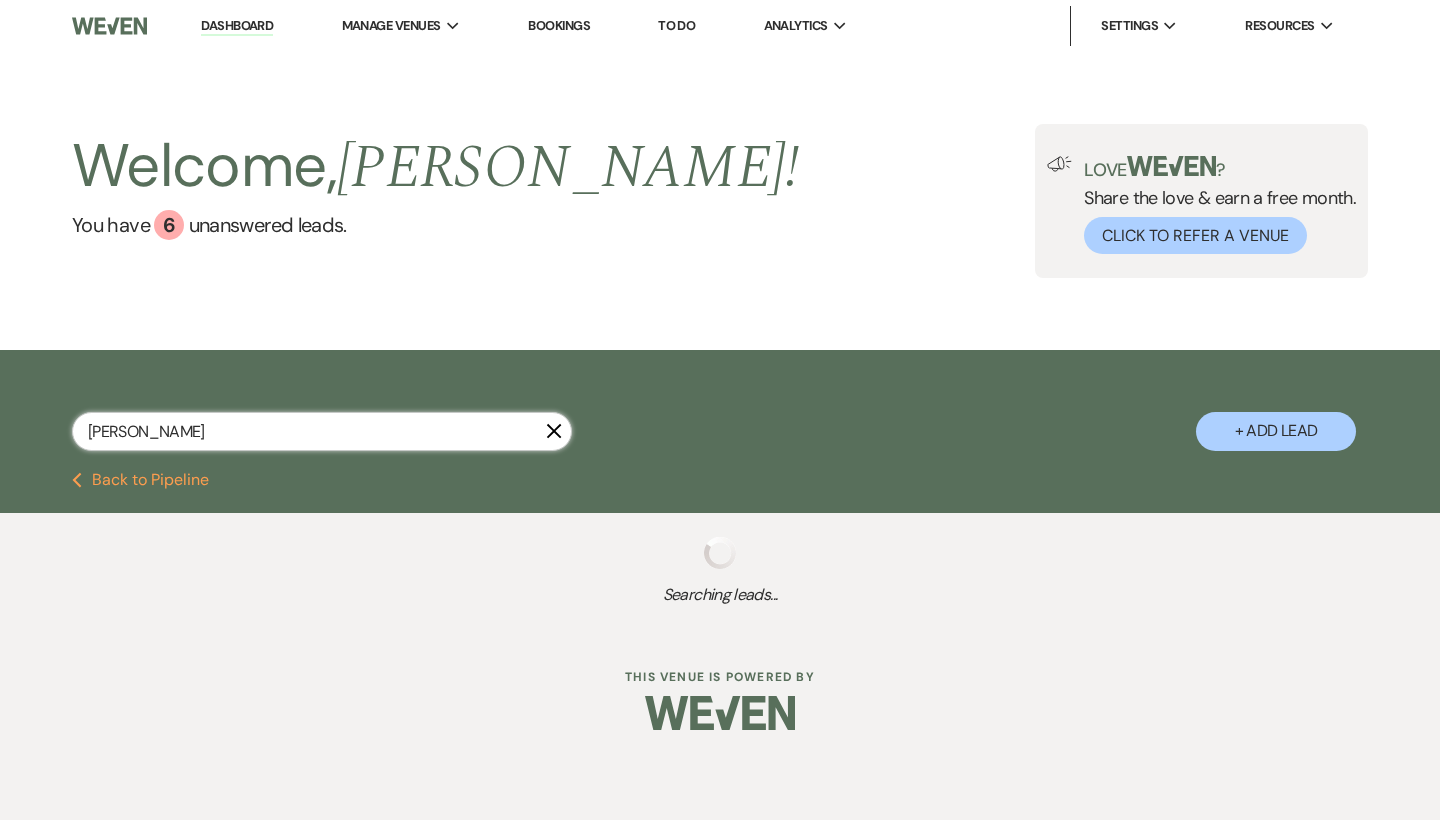 select on "5" 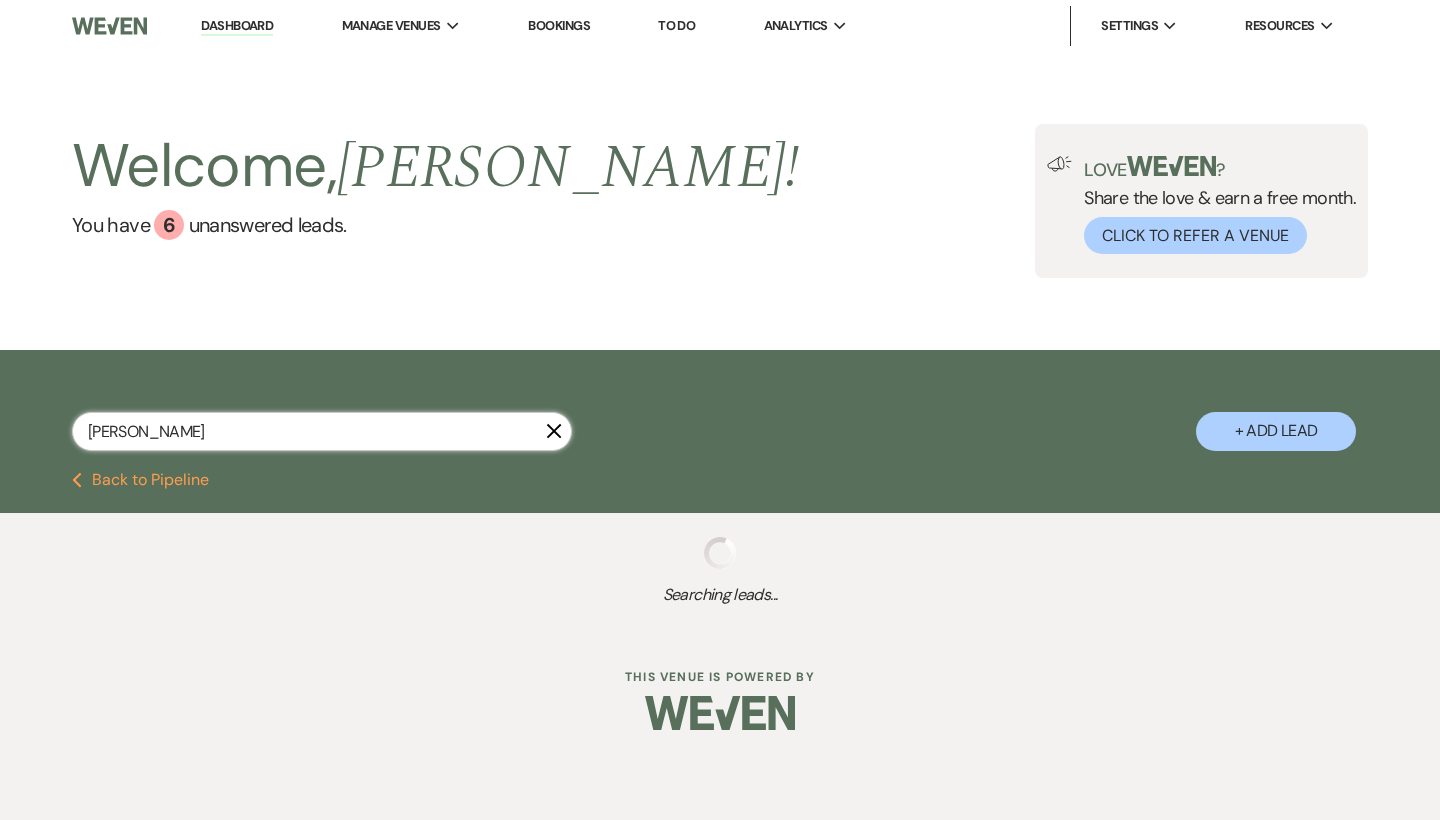 select on "8" 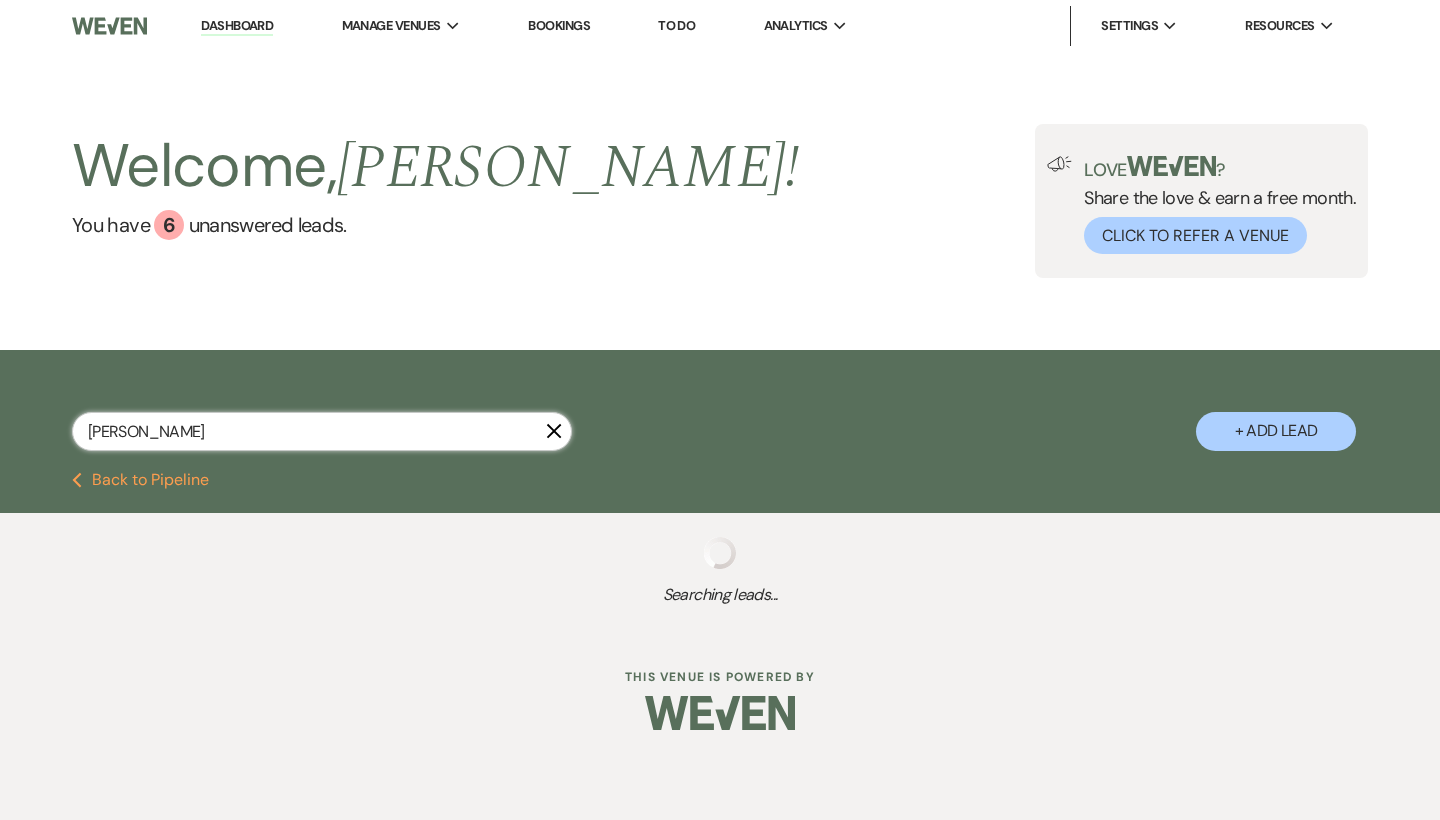 select on "5" 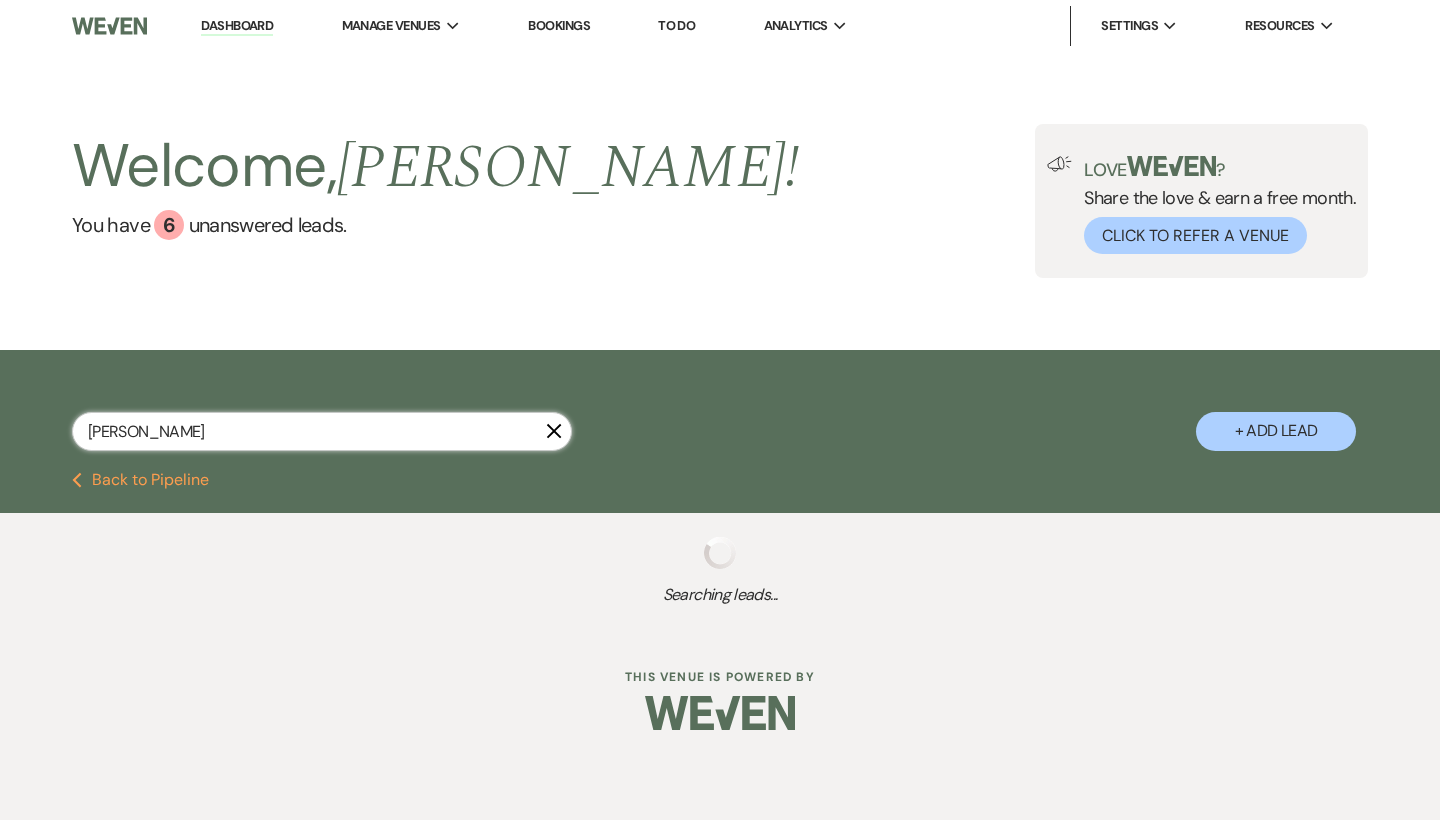select on "8" 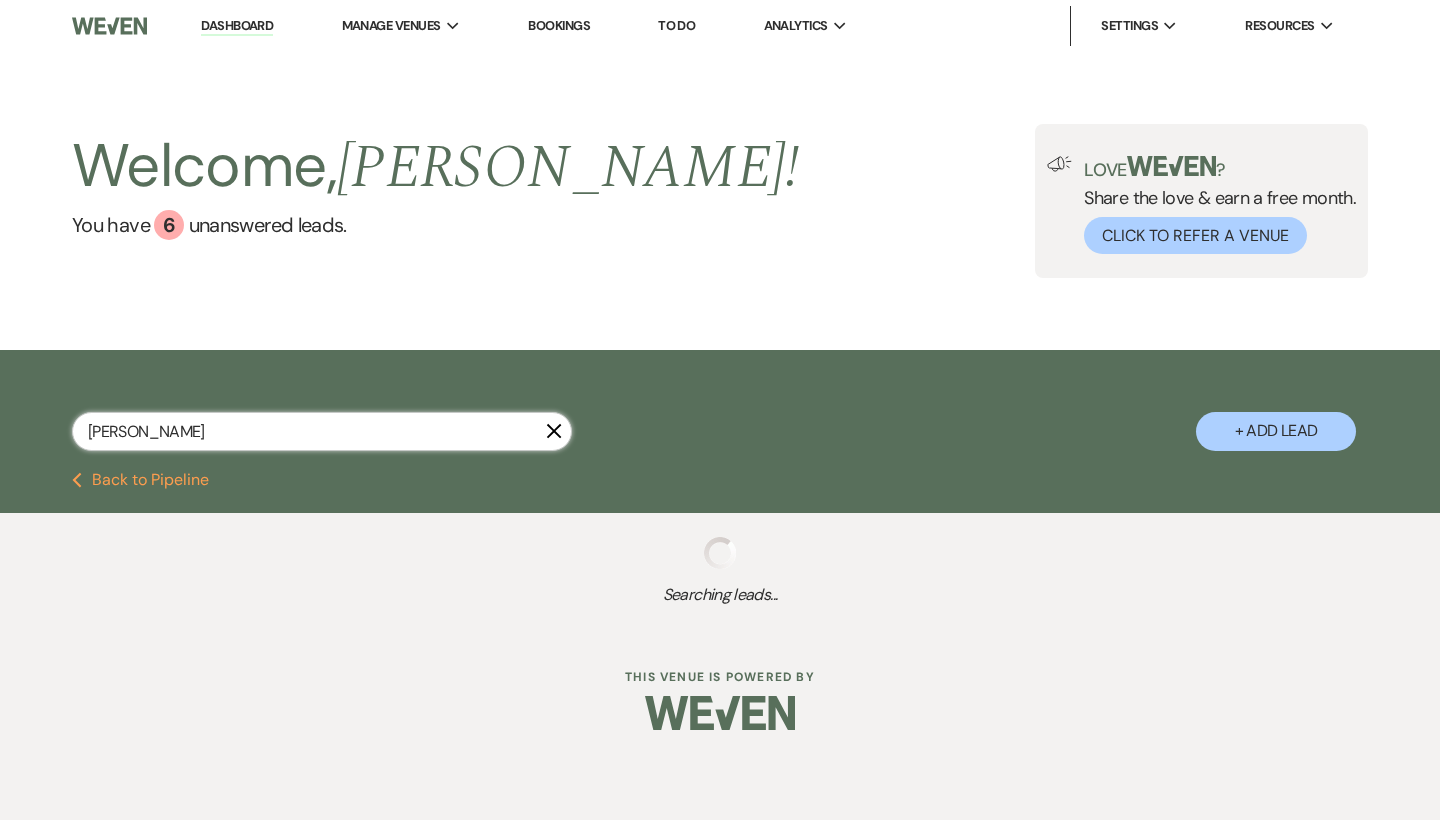 select on "4" 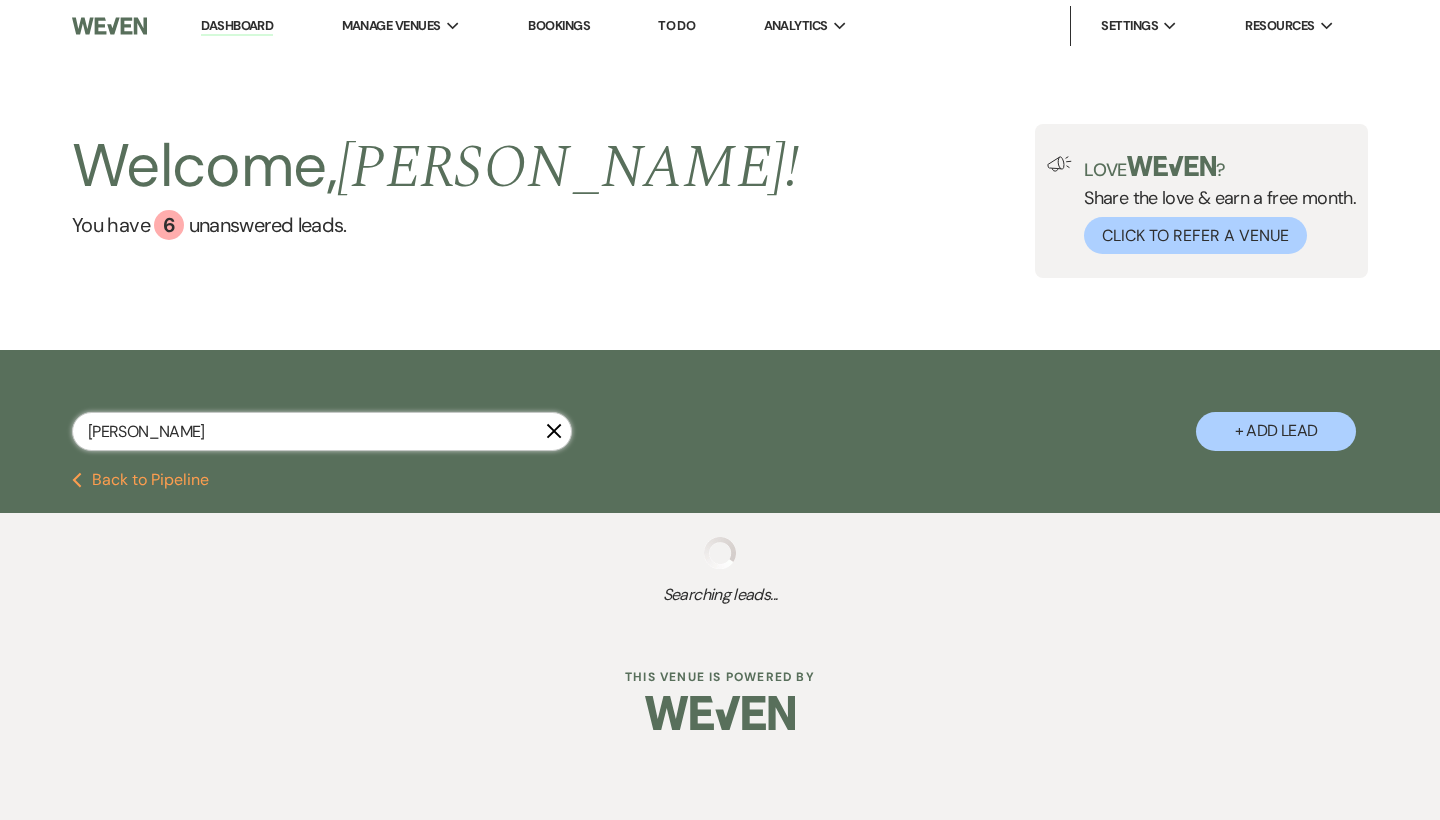 select on "8" 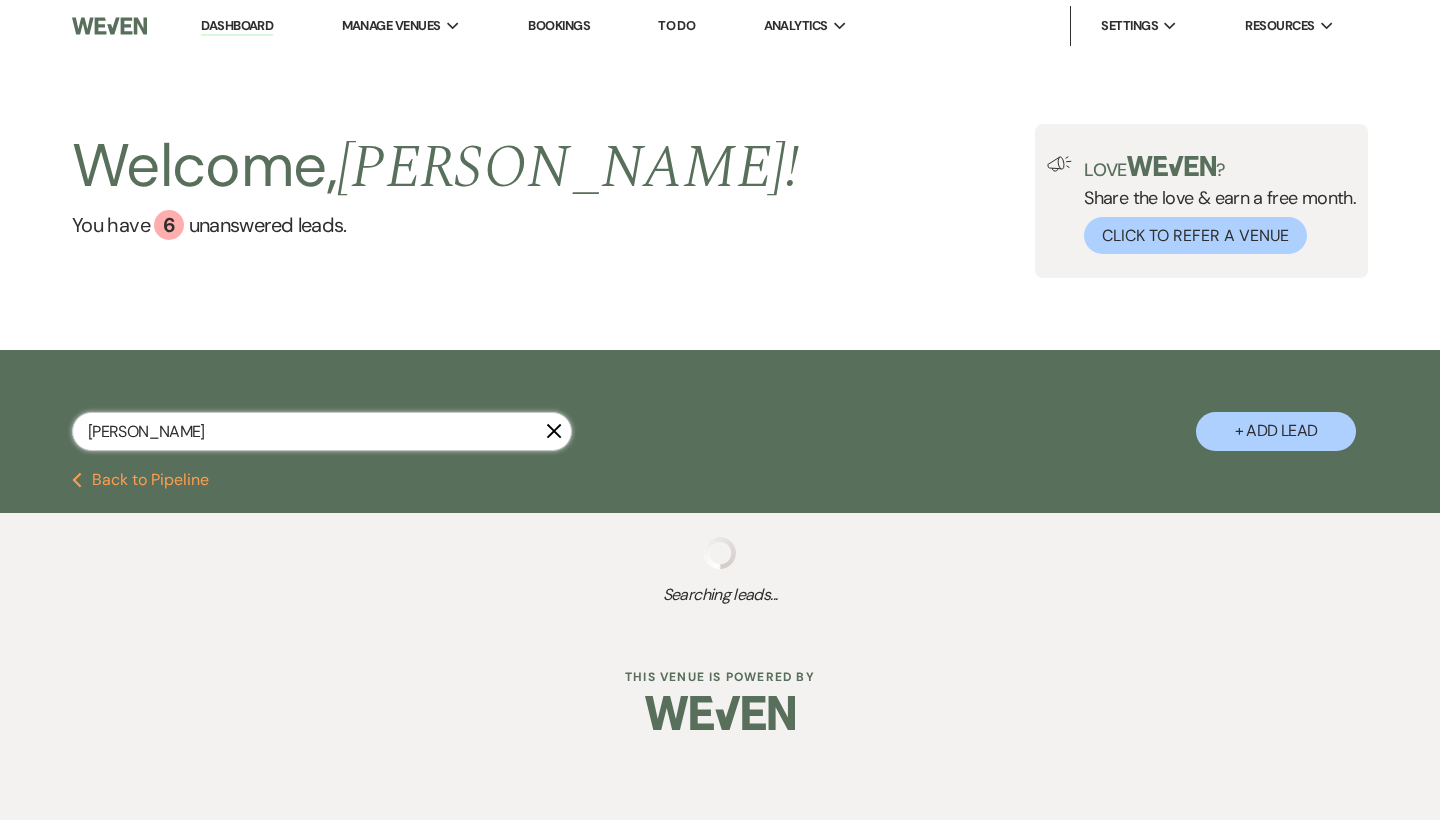 select on "5" 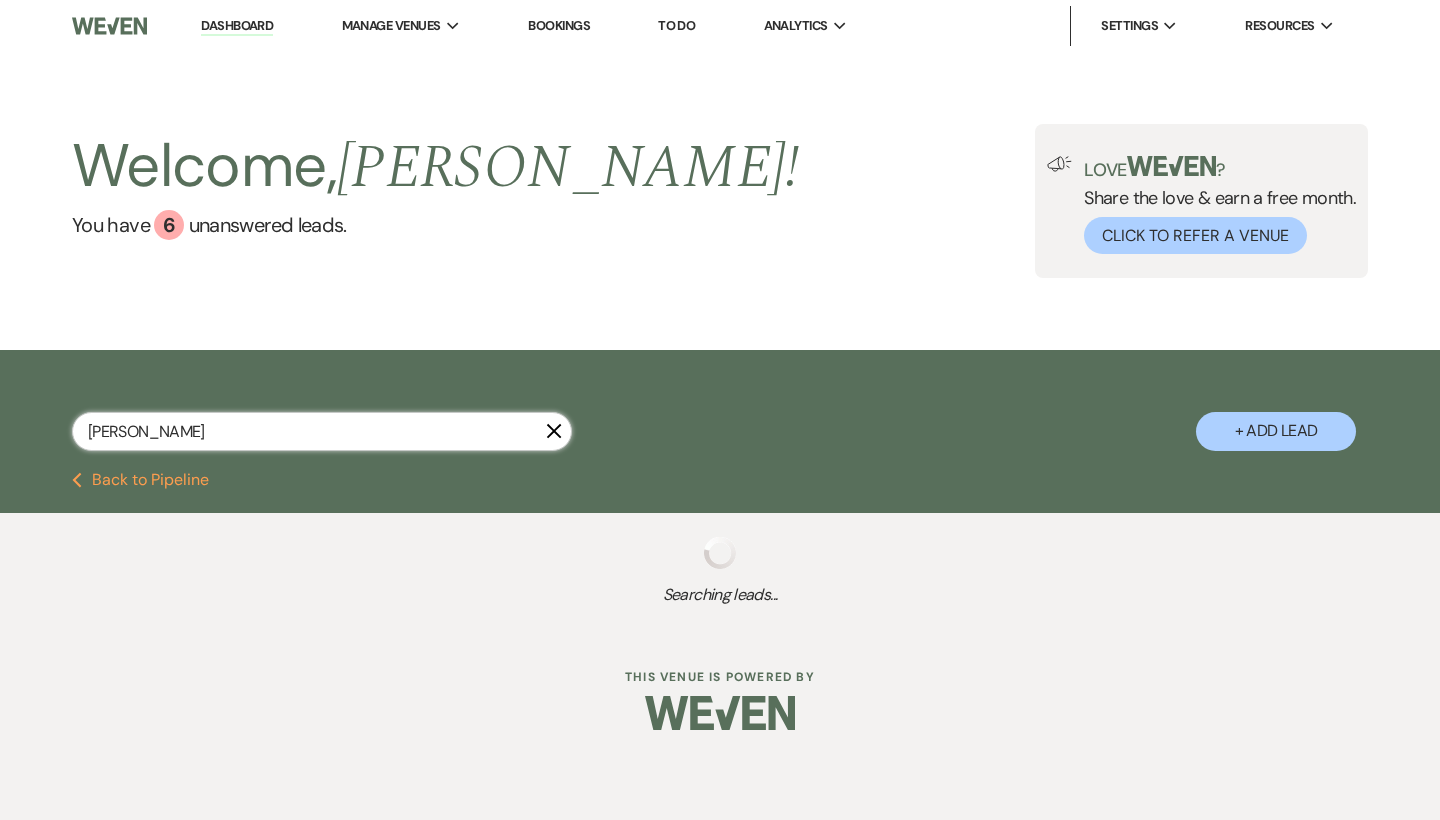 select on "8" 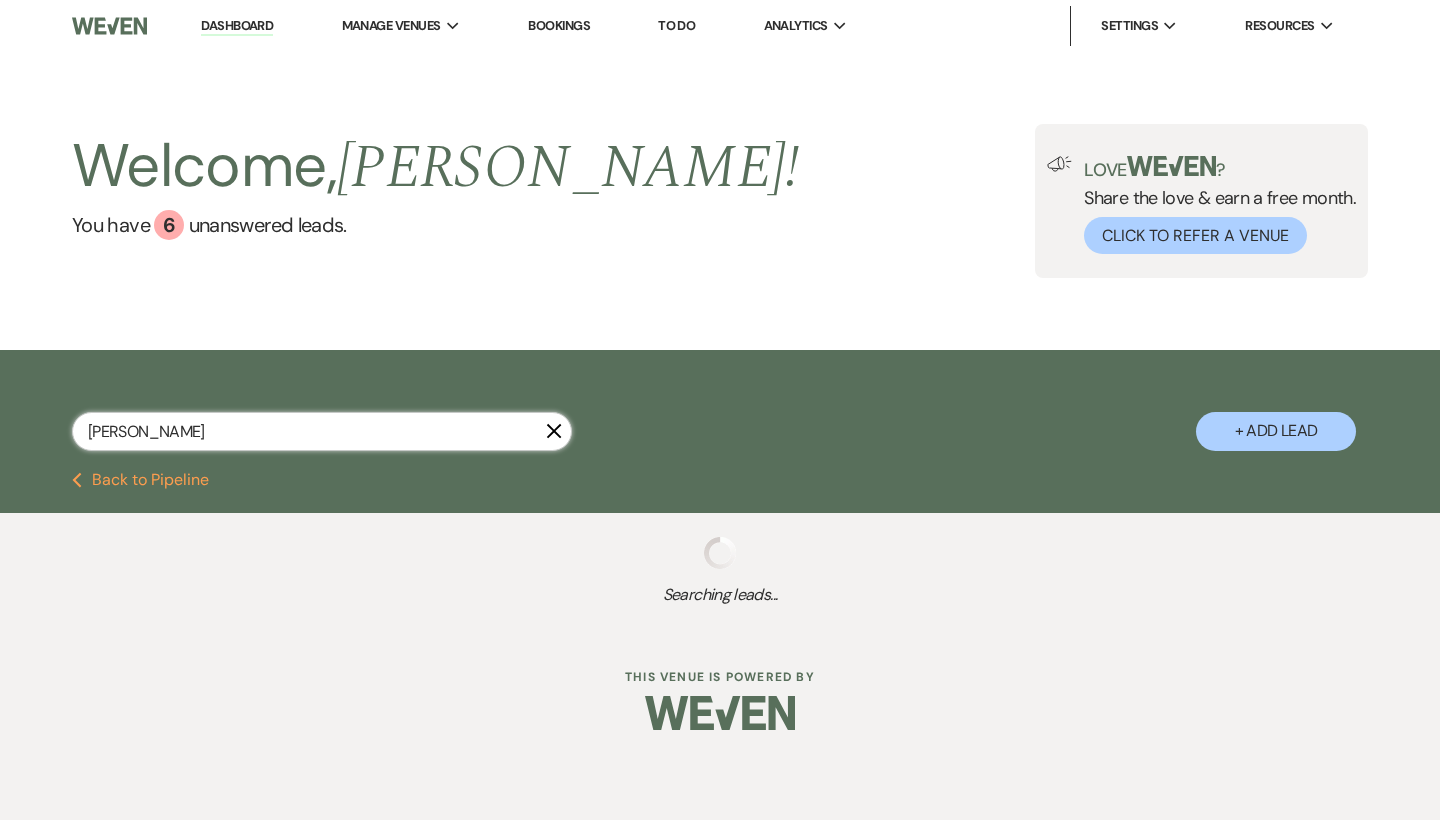 select on "5" 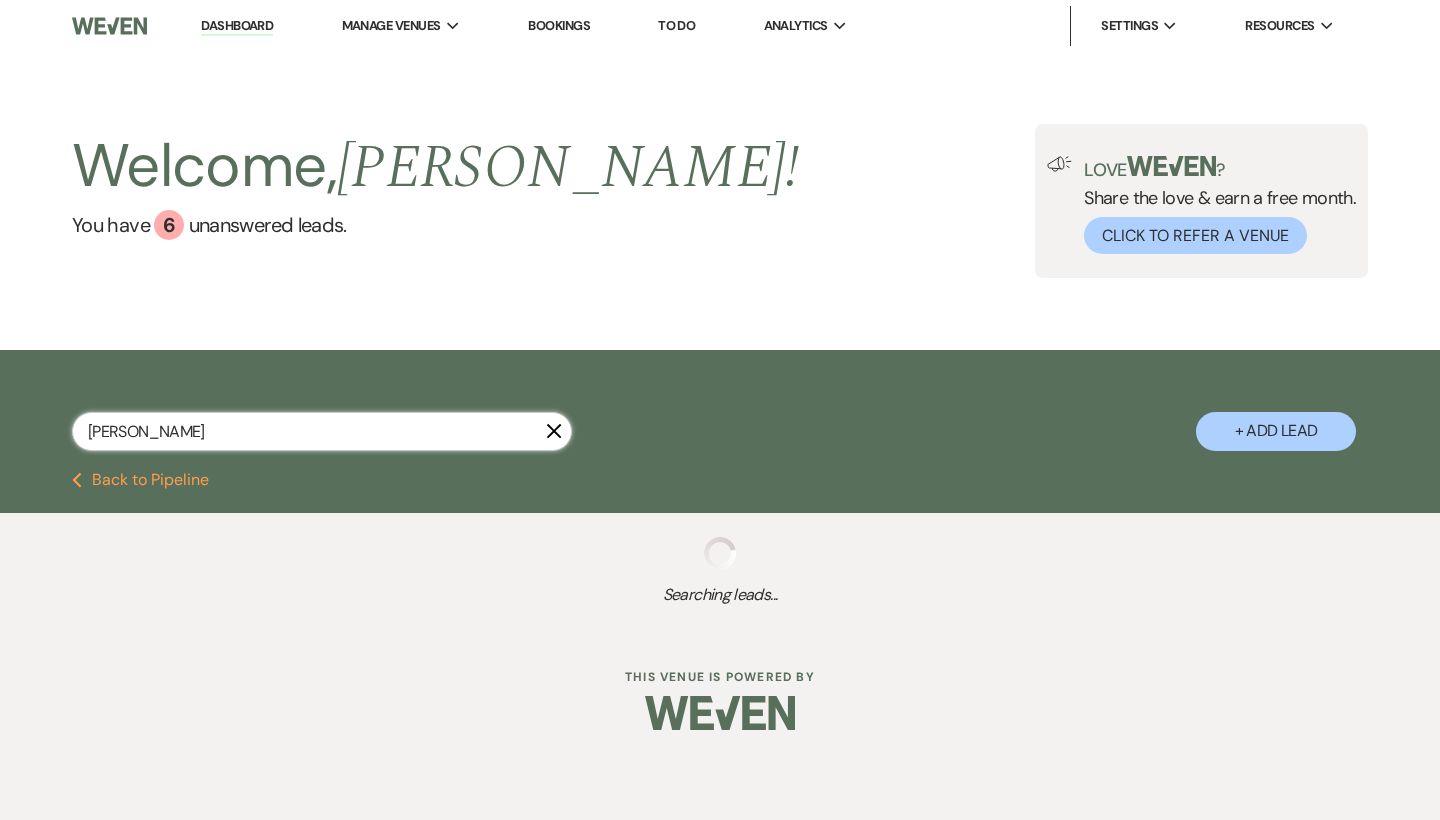 select on "8" 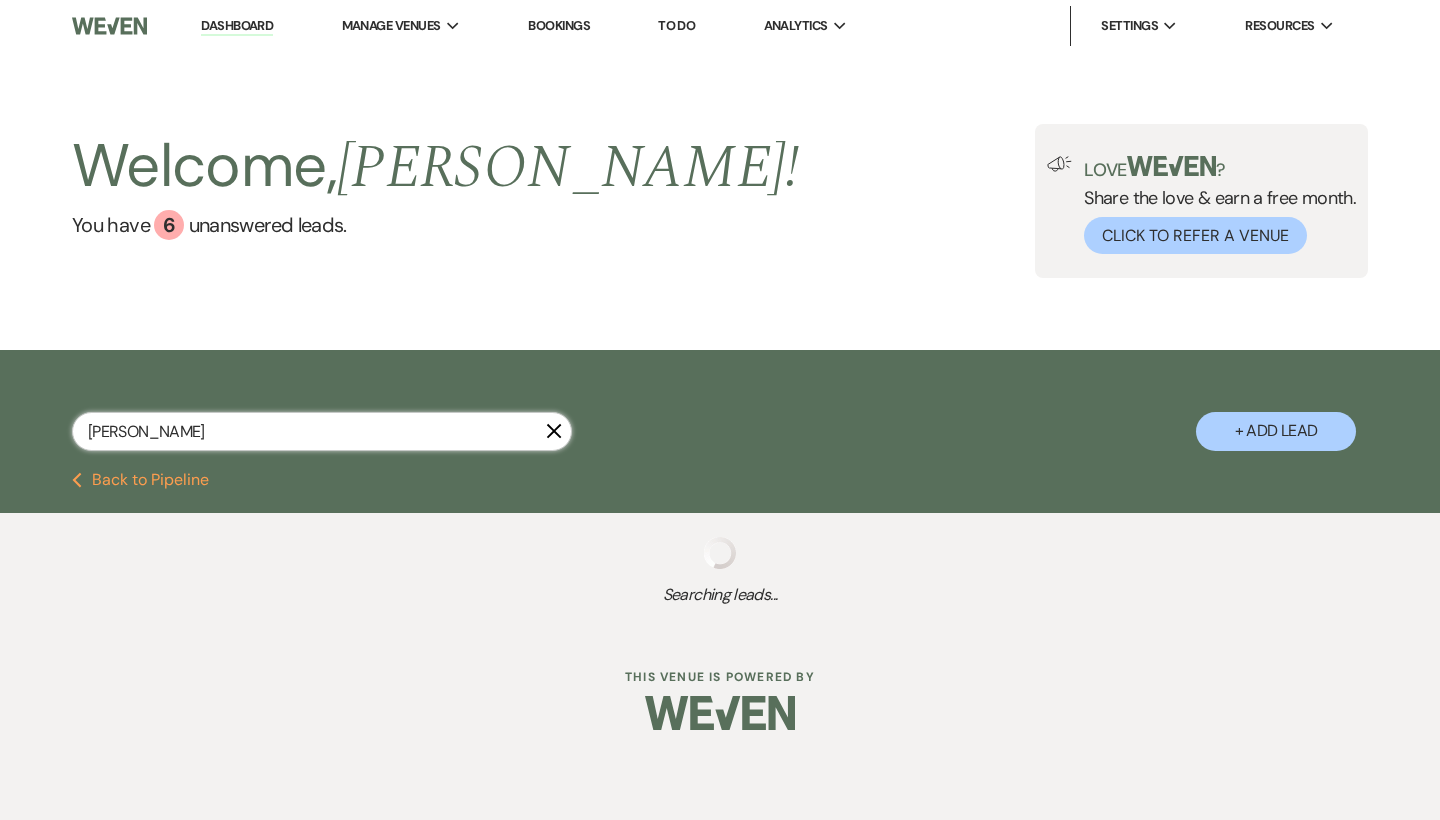 select on "5" 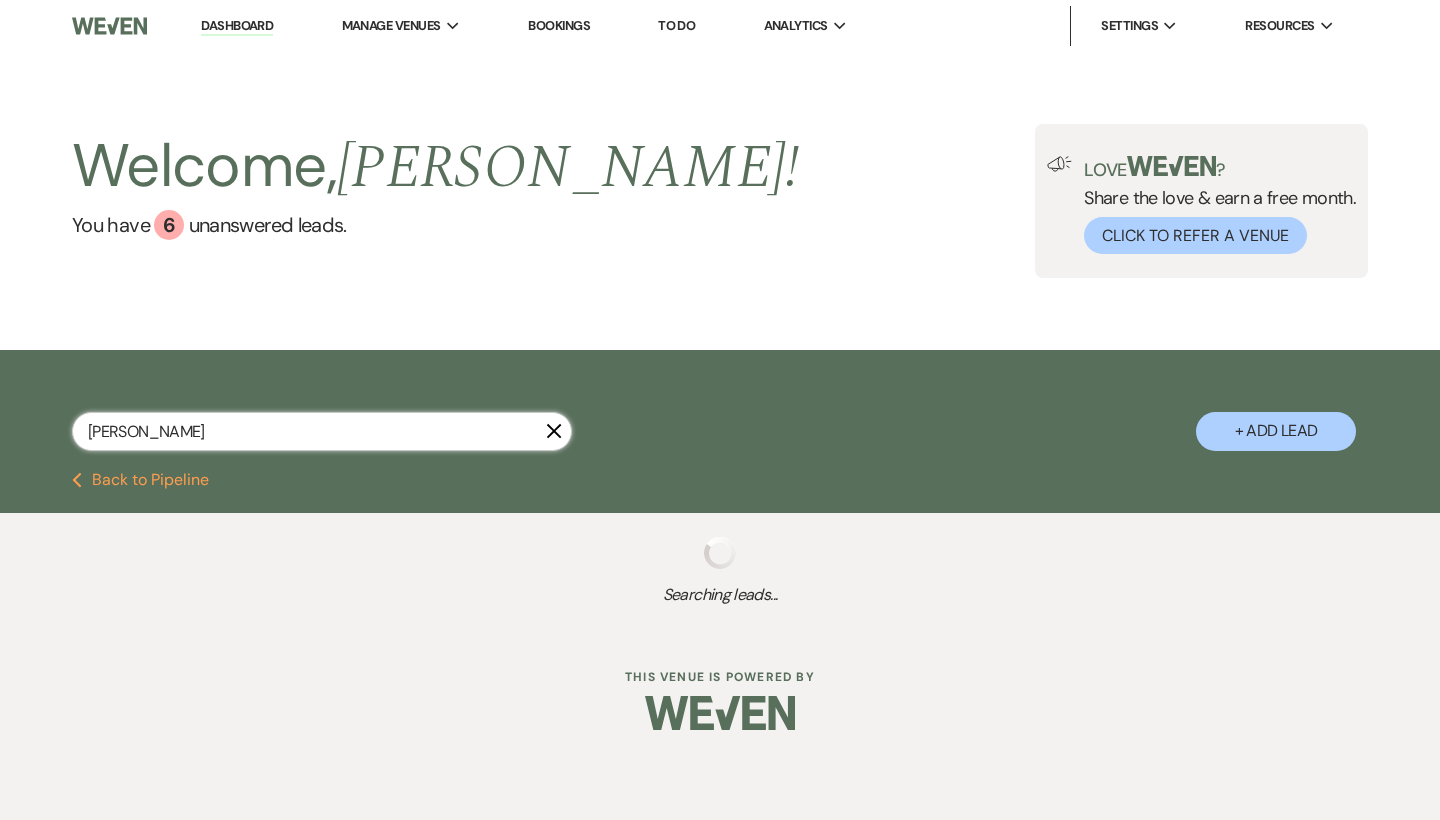 select on "8" 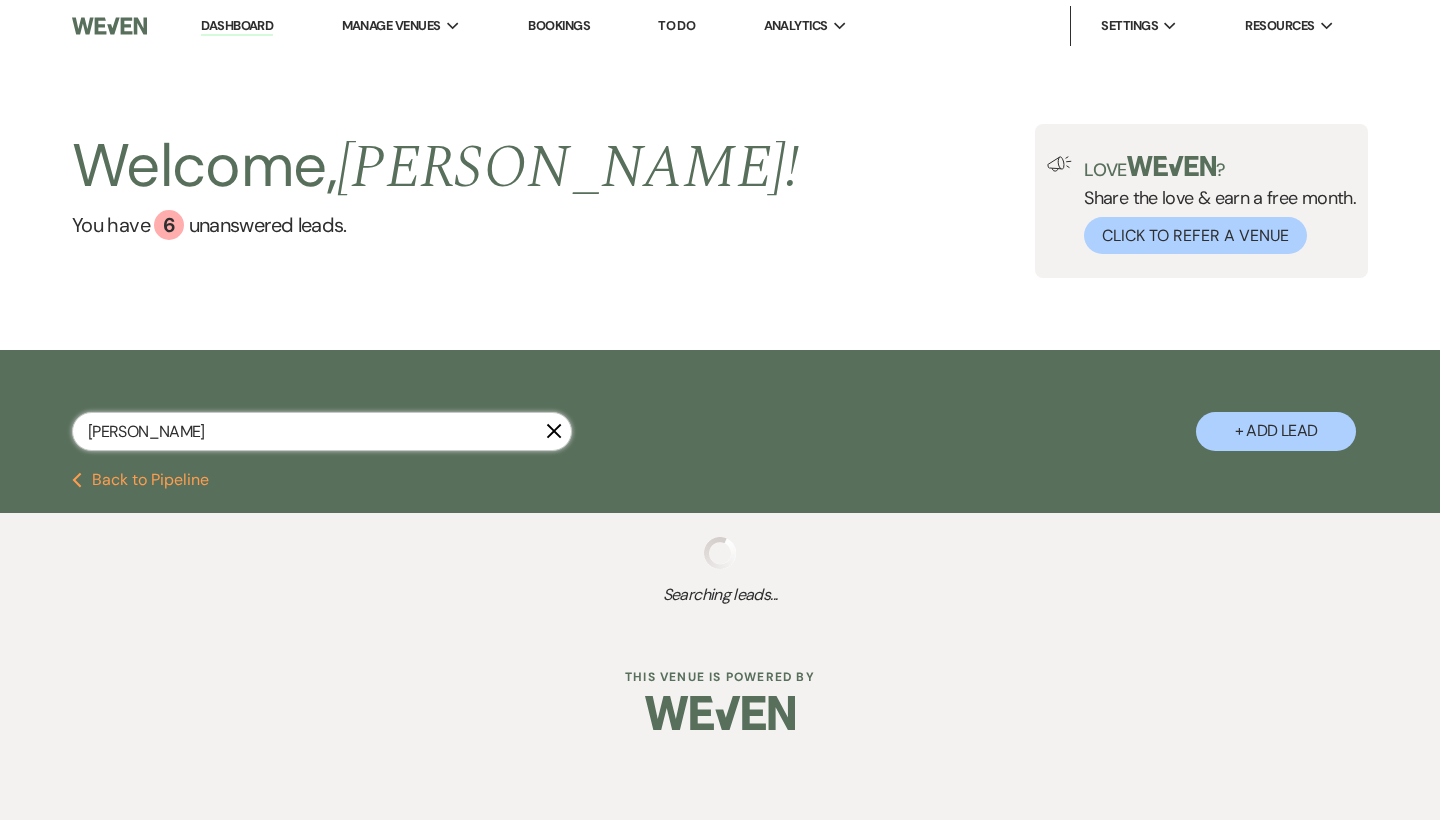 select on "5" 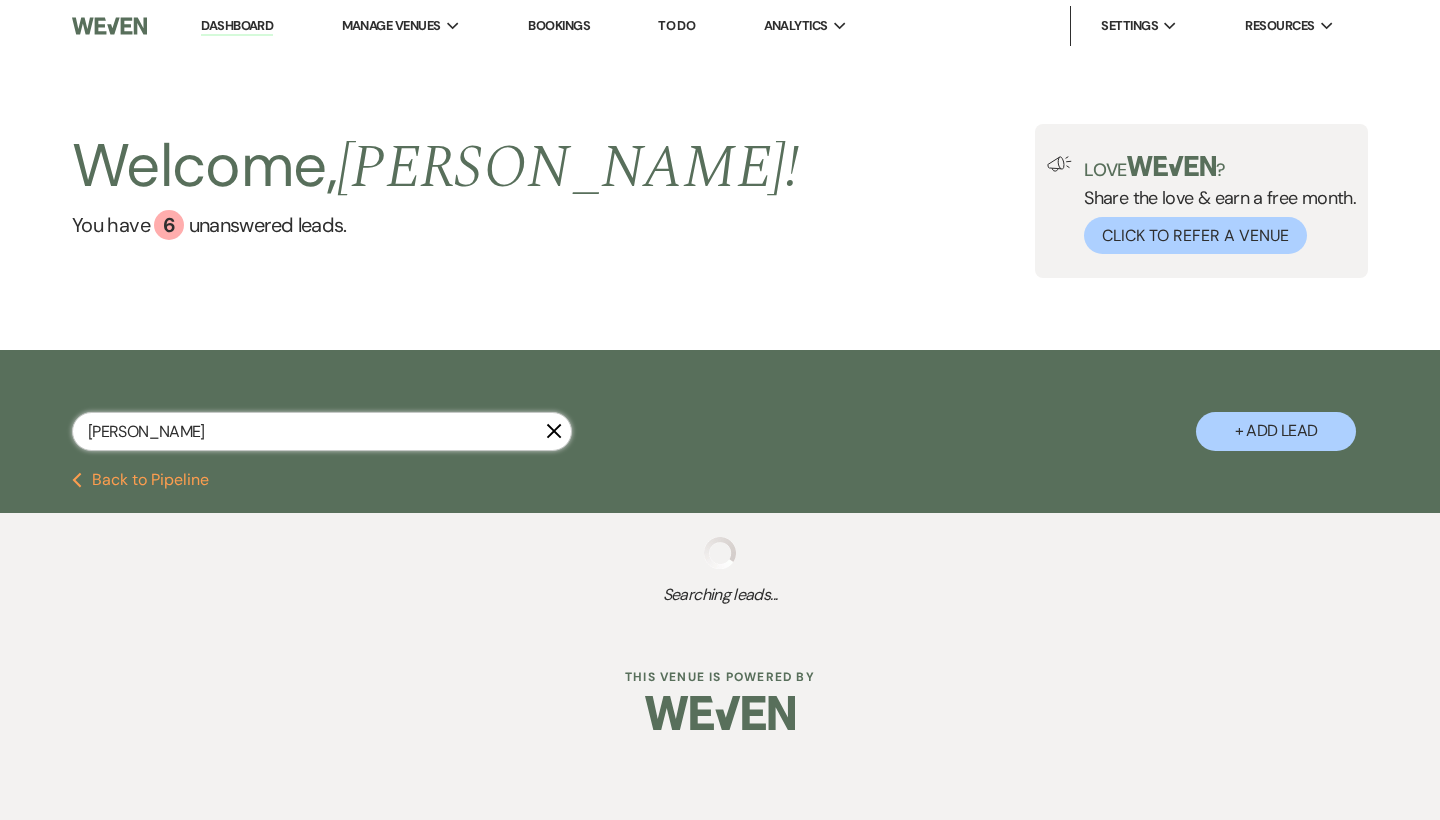 select on "8" 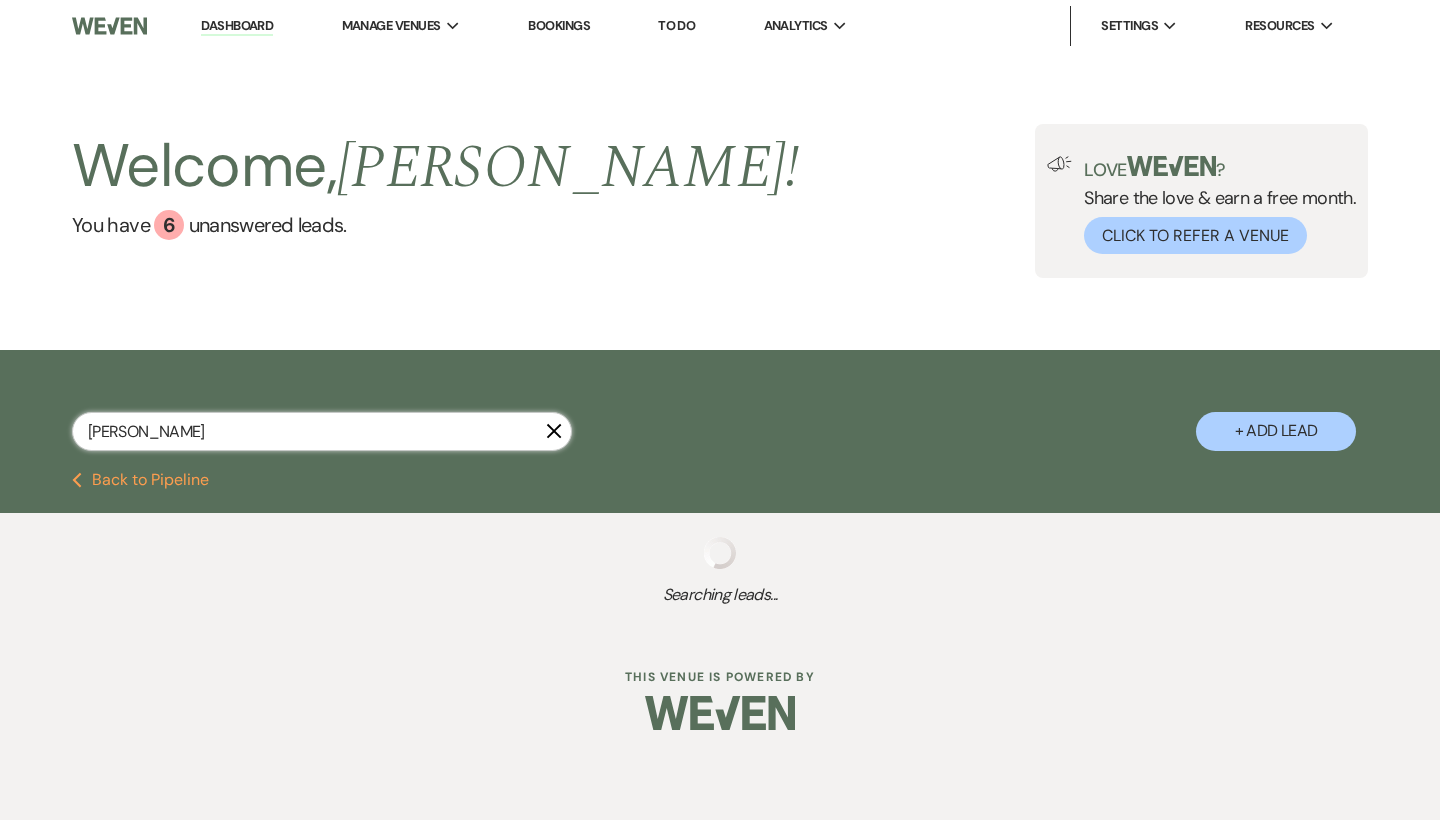 select on "5" 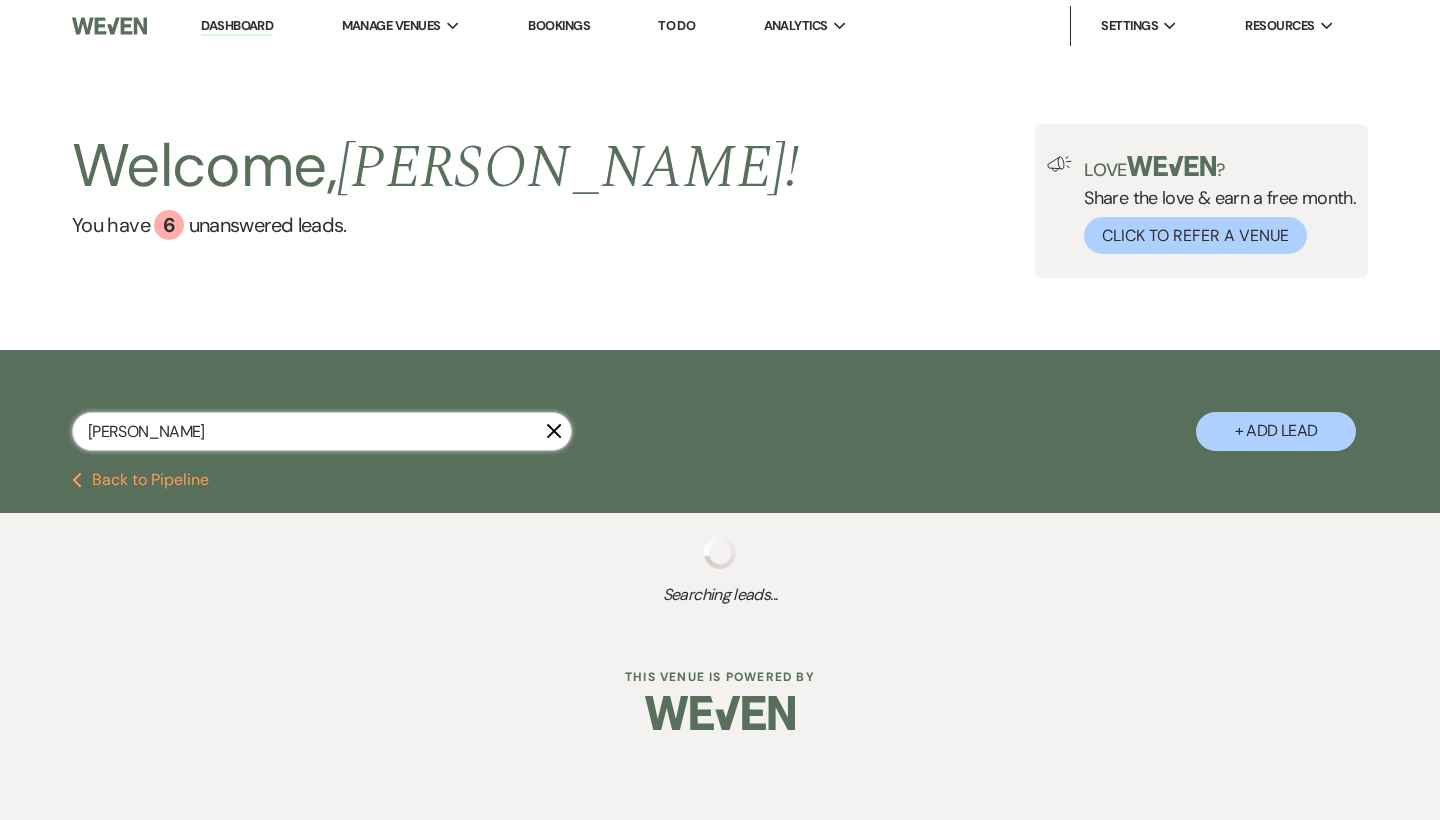 select on "8" 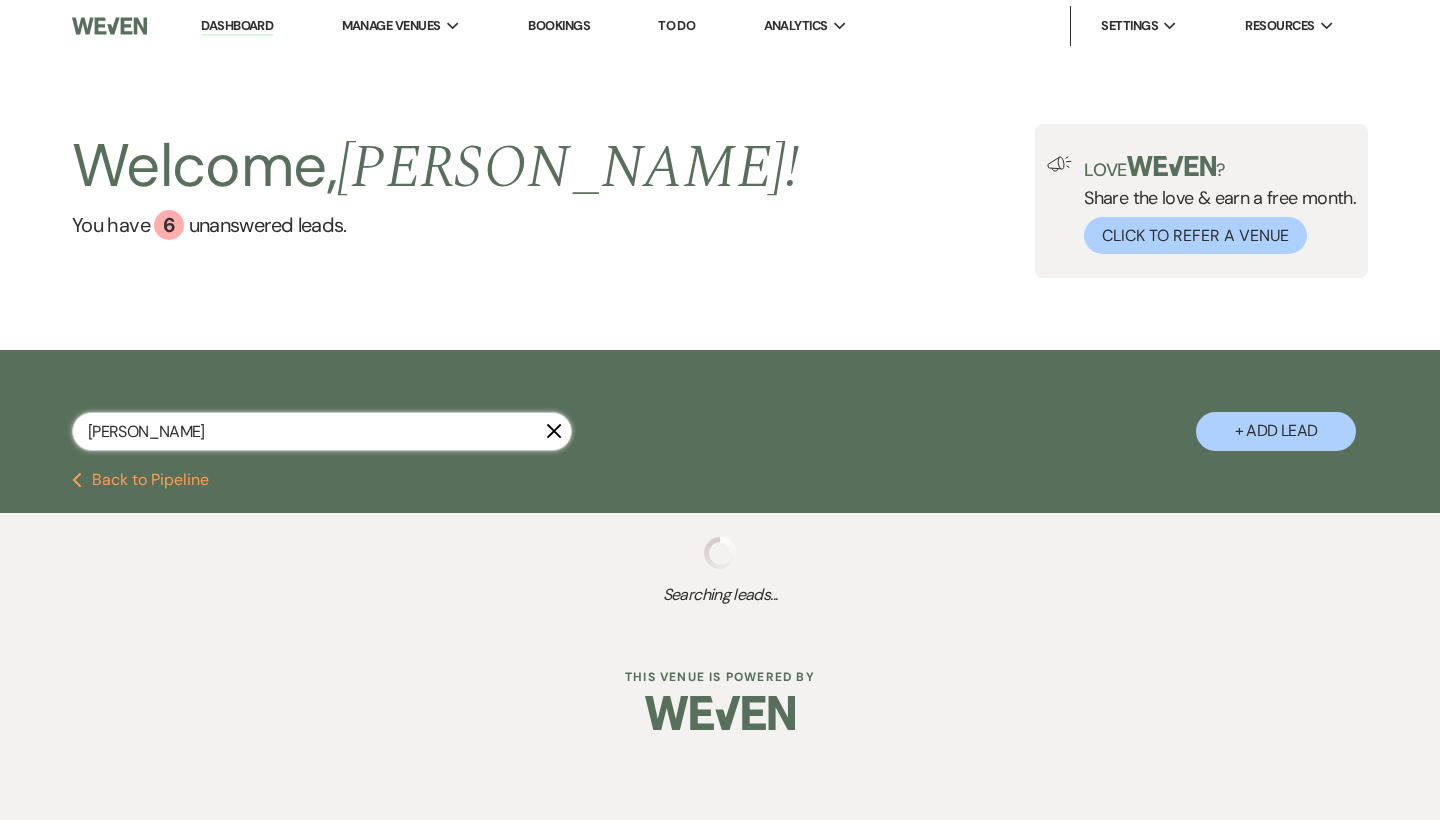 select on "8" 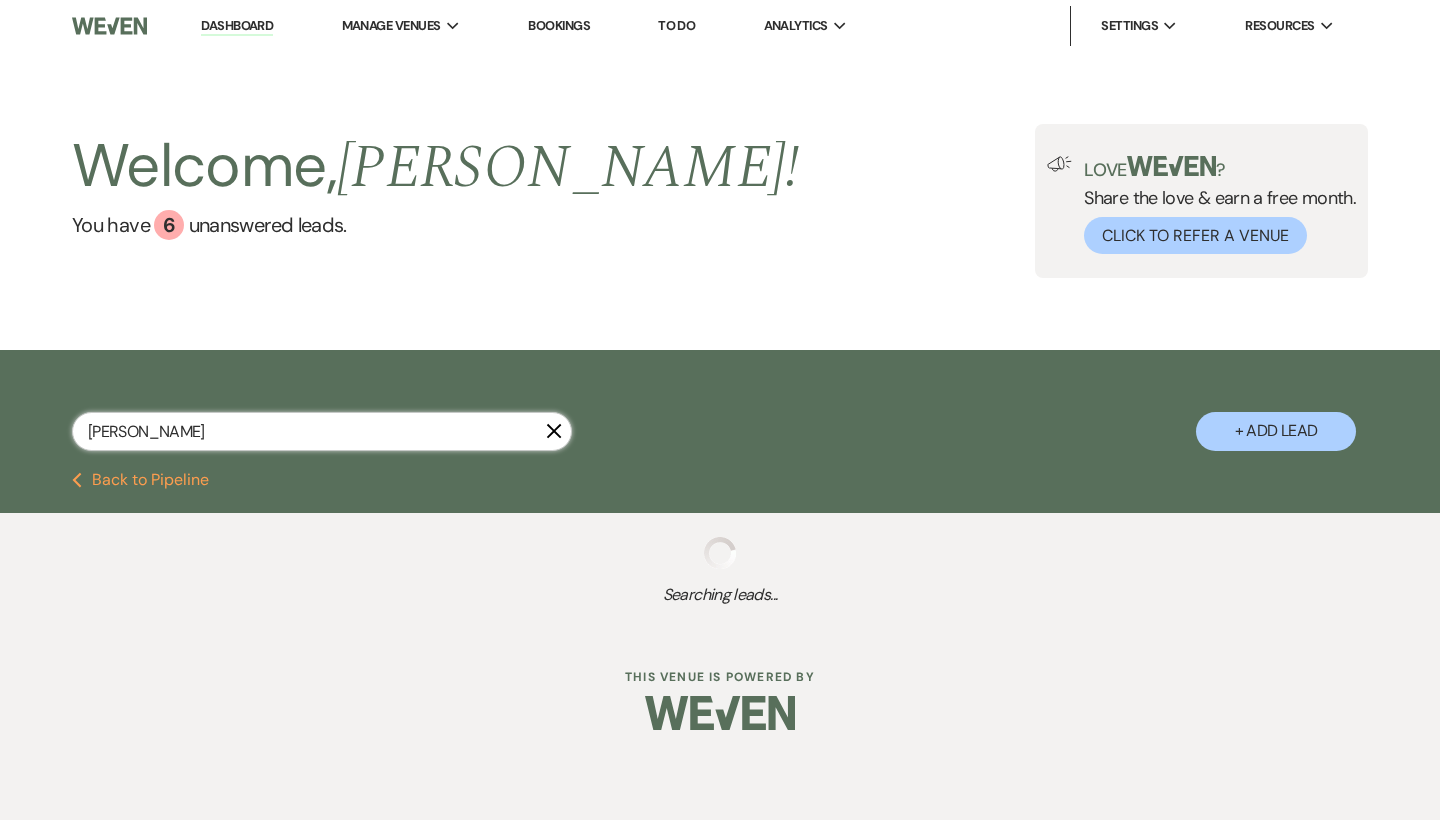select on "8" 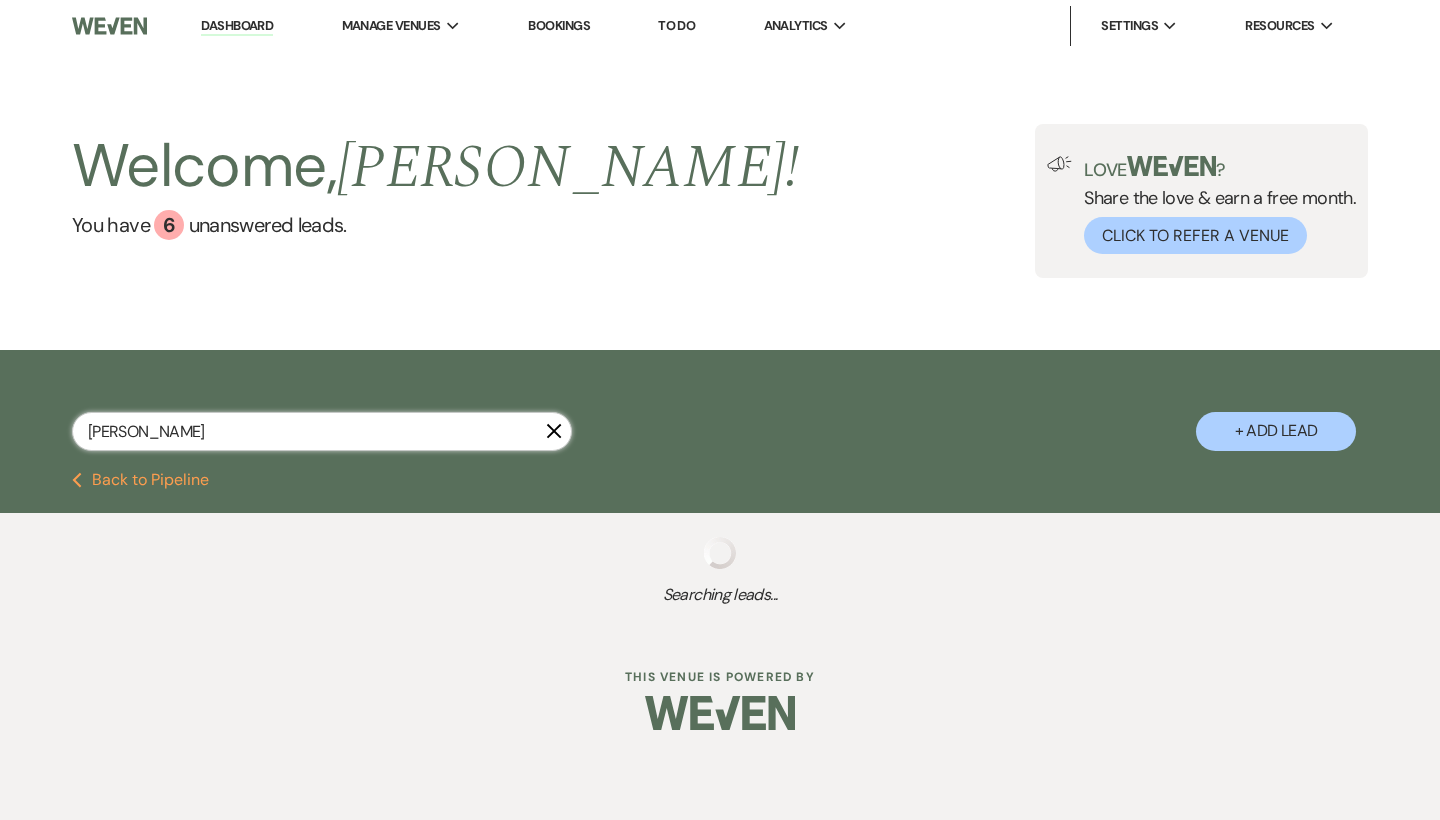 select on "8" 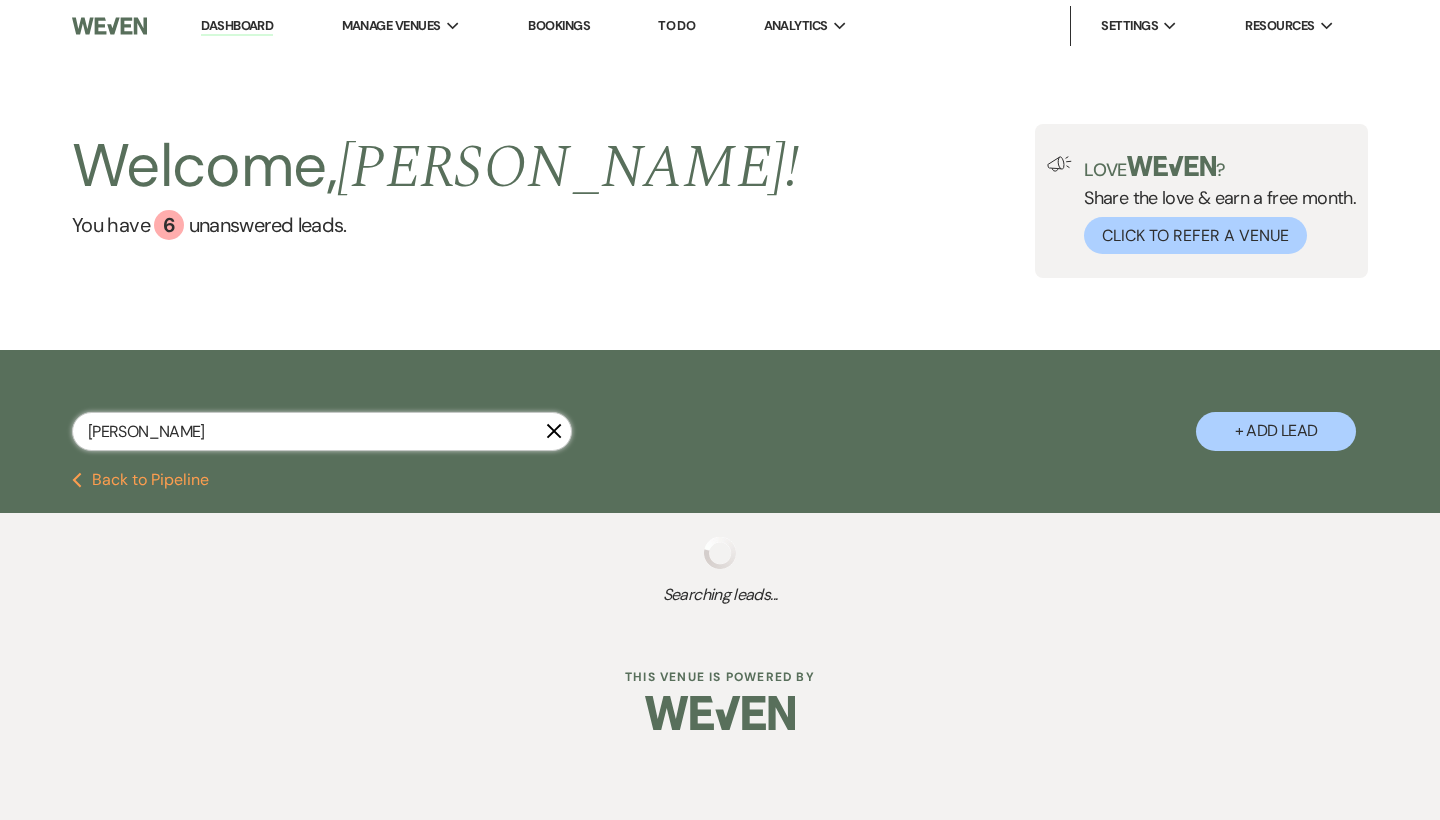 select on "5" 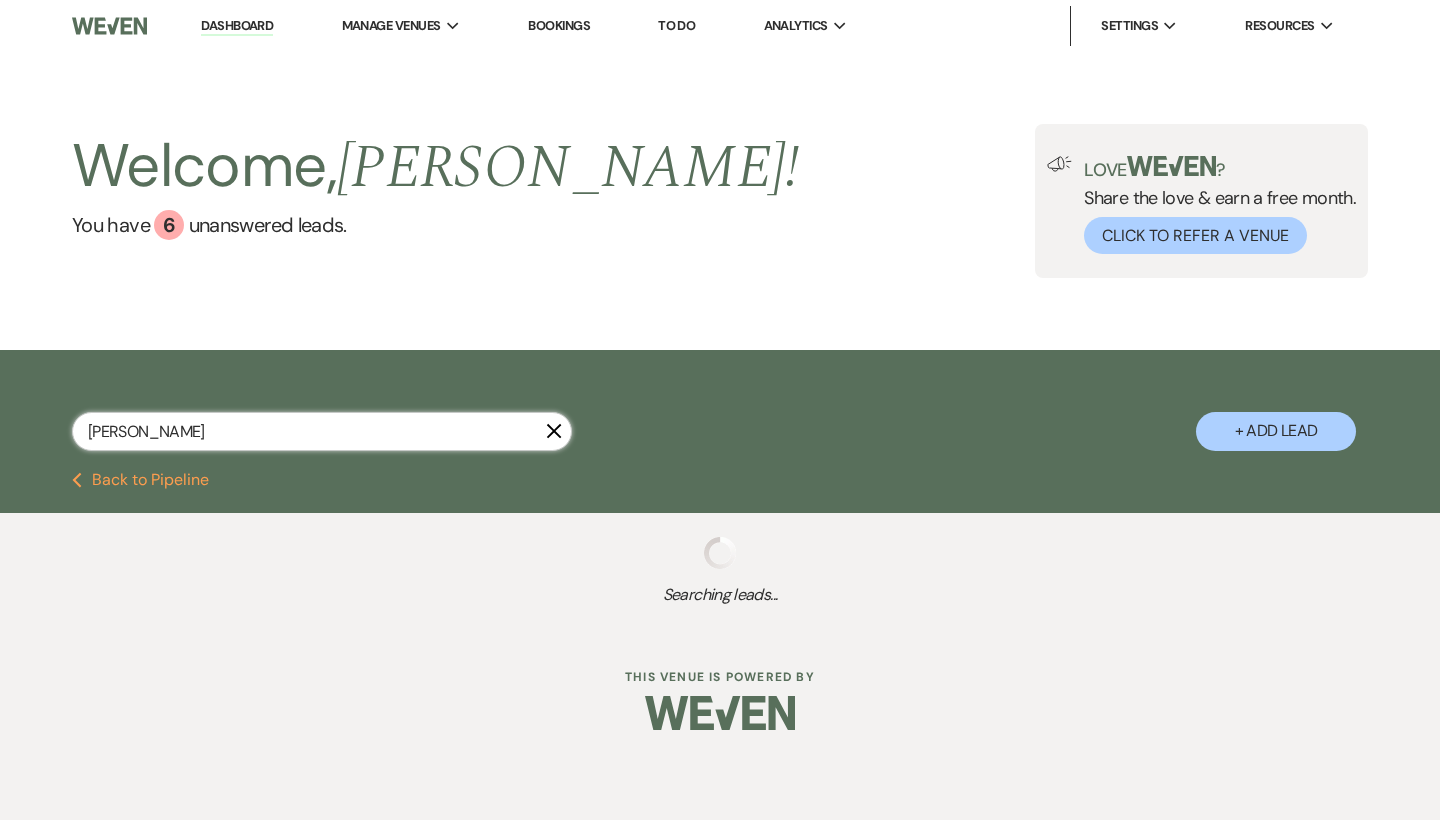 select on "8" 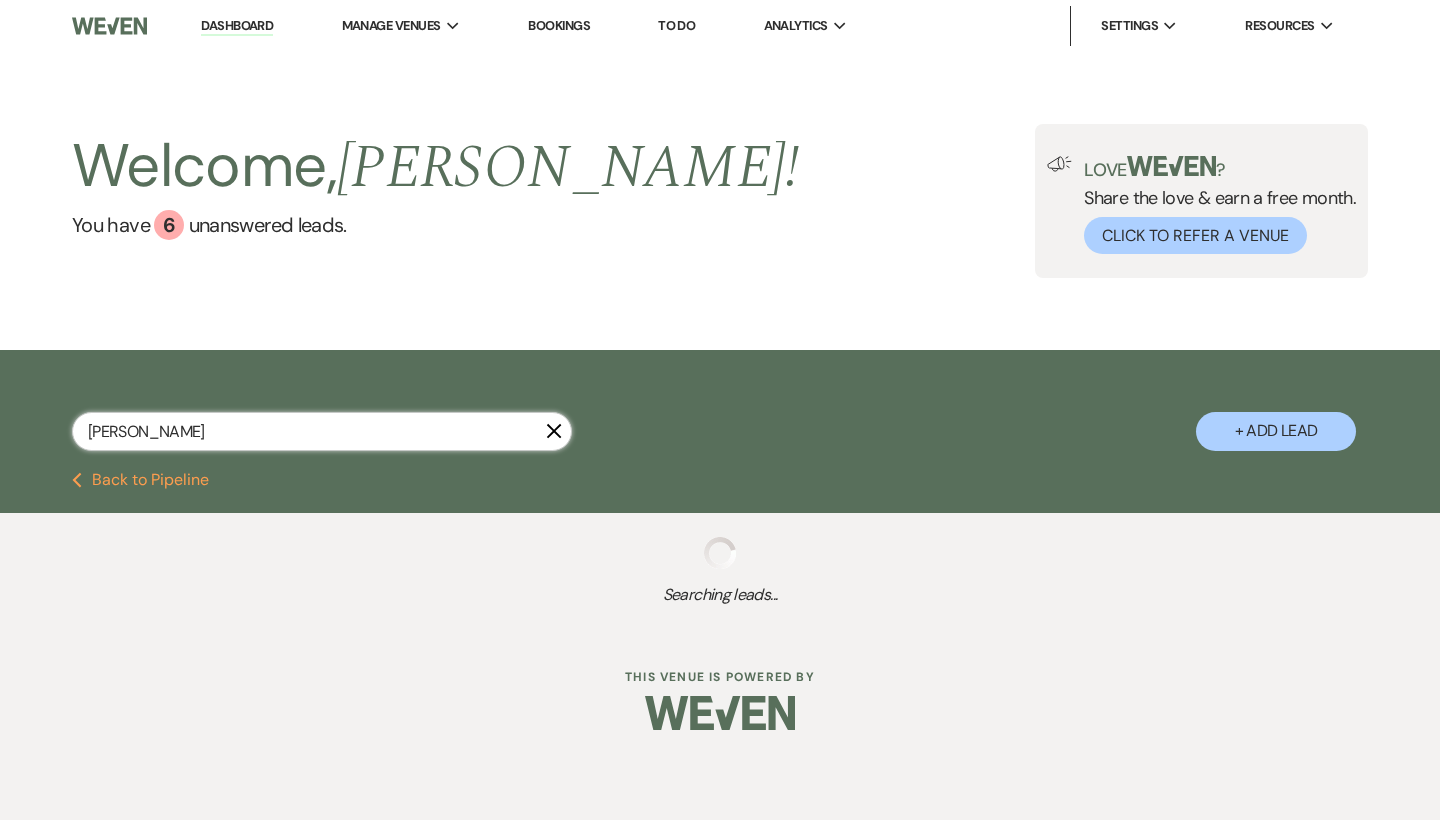 select on "6" 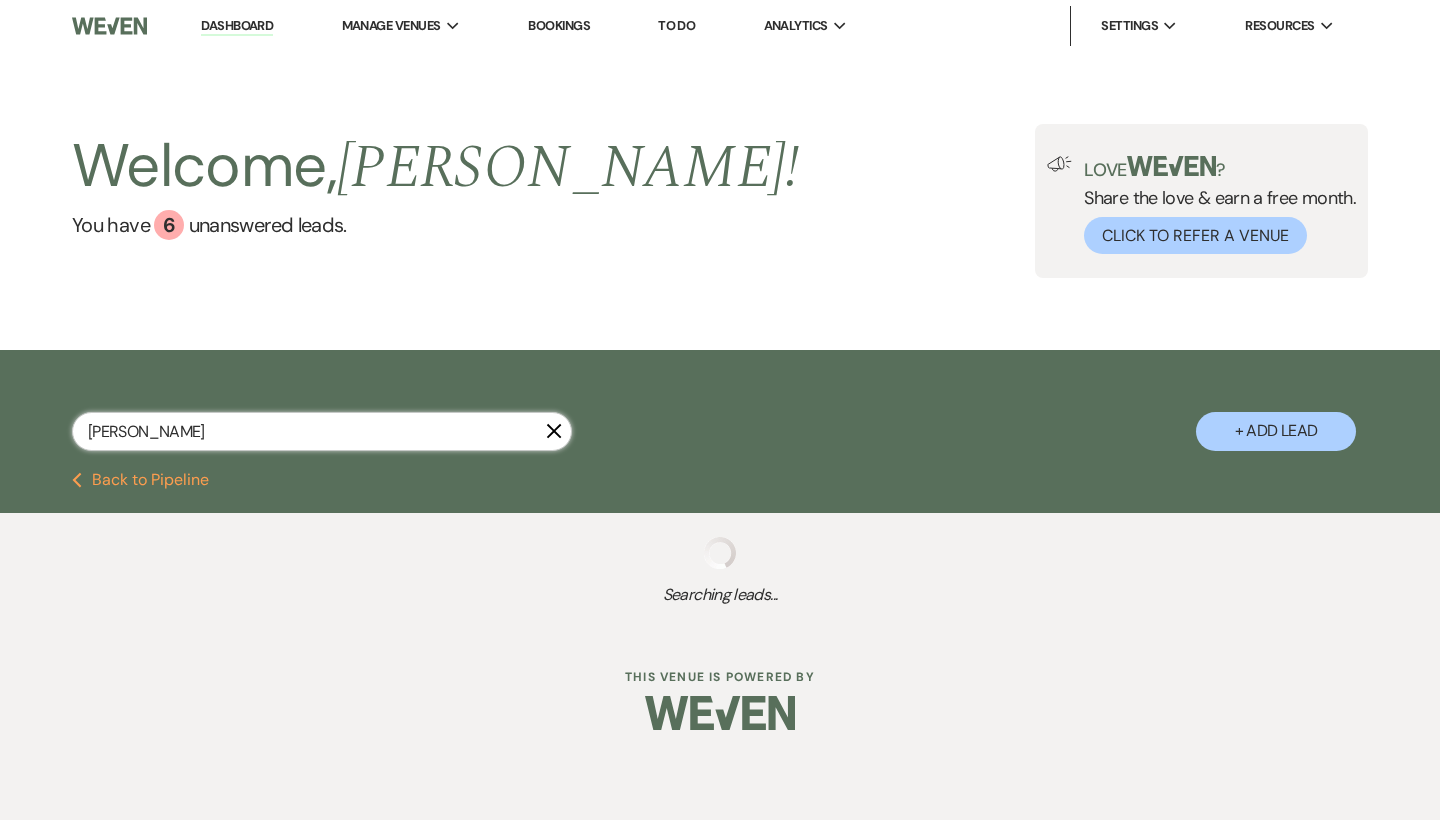 select on "8" 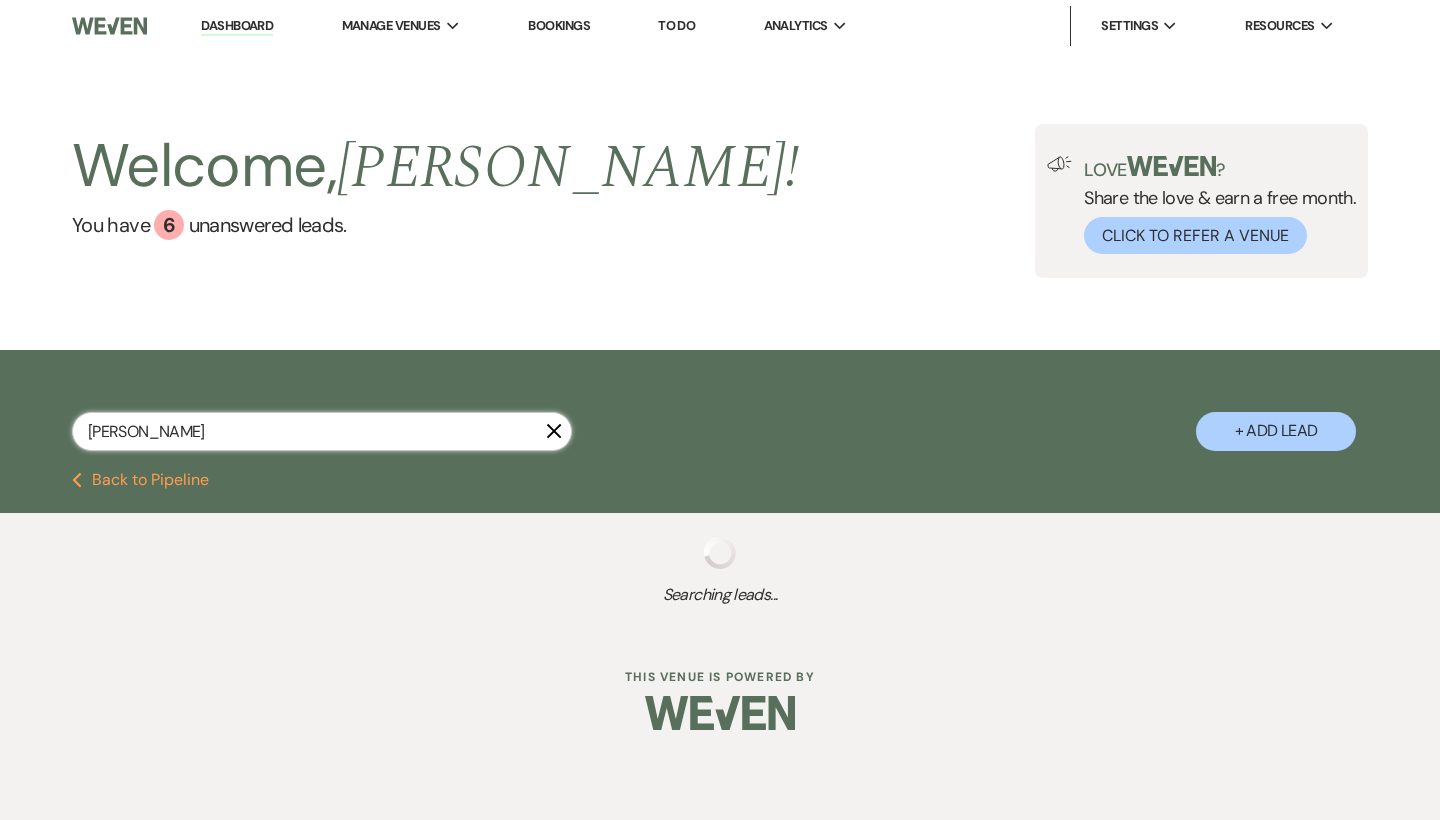 select on "5" 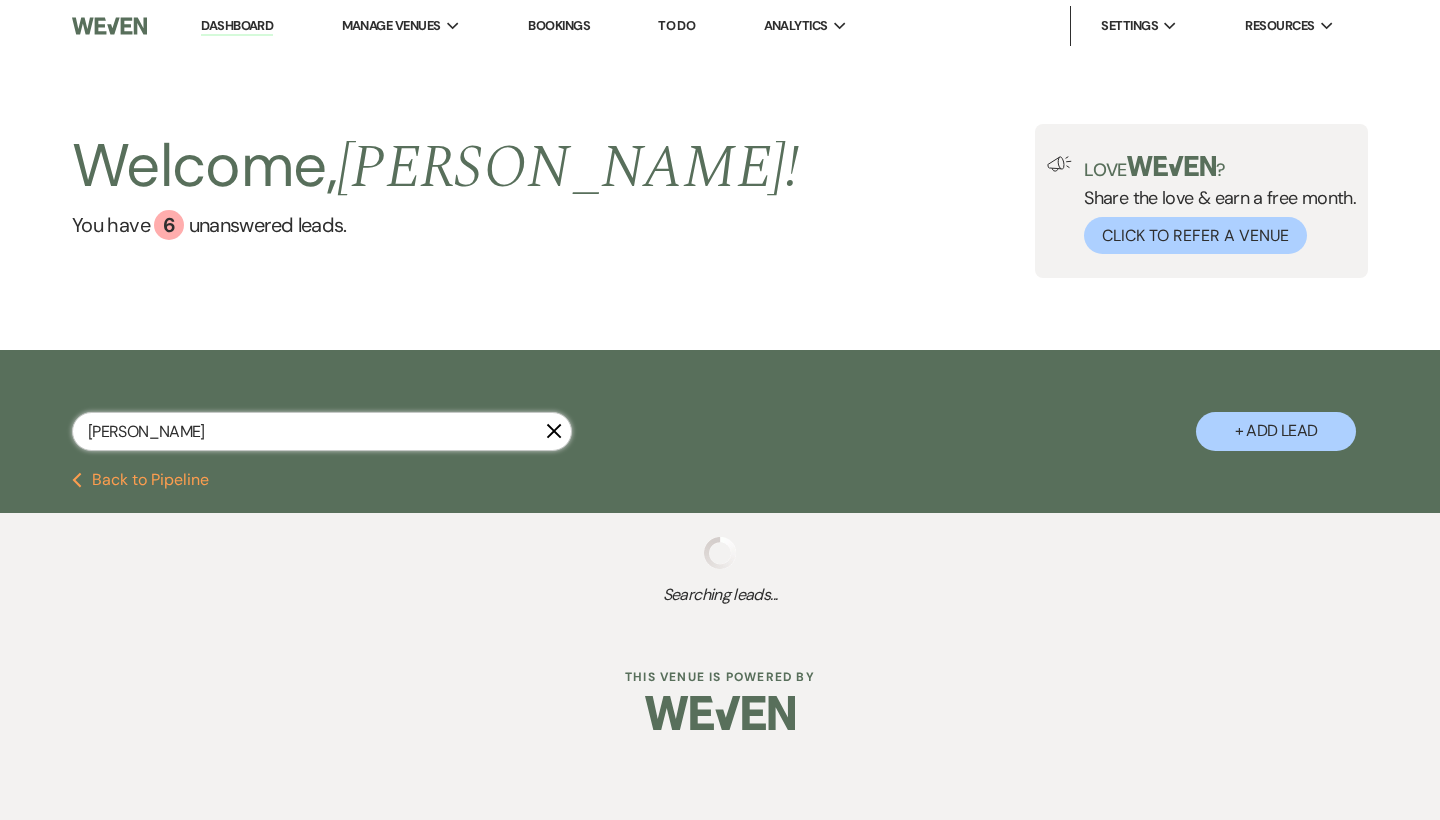 select on "8" 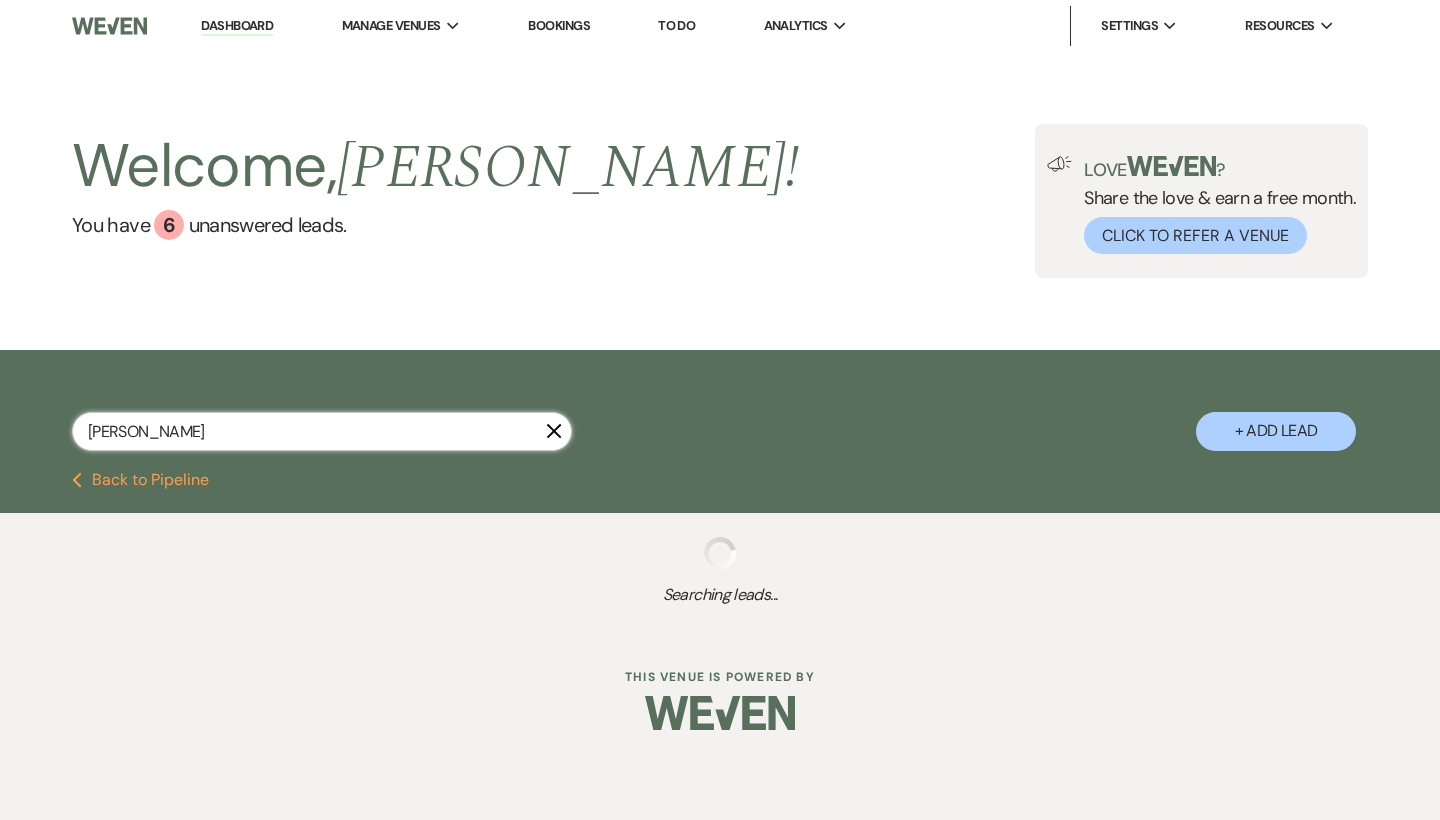 select on "6" 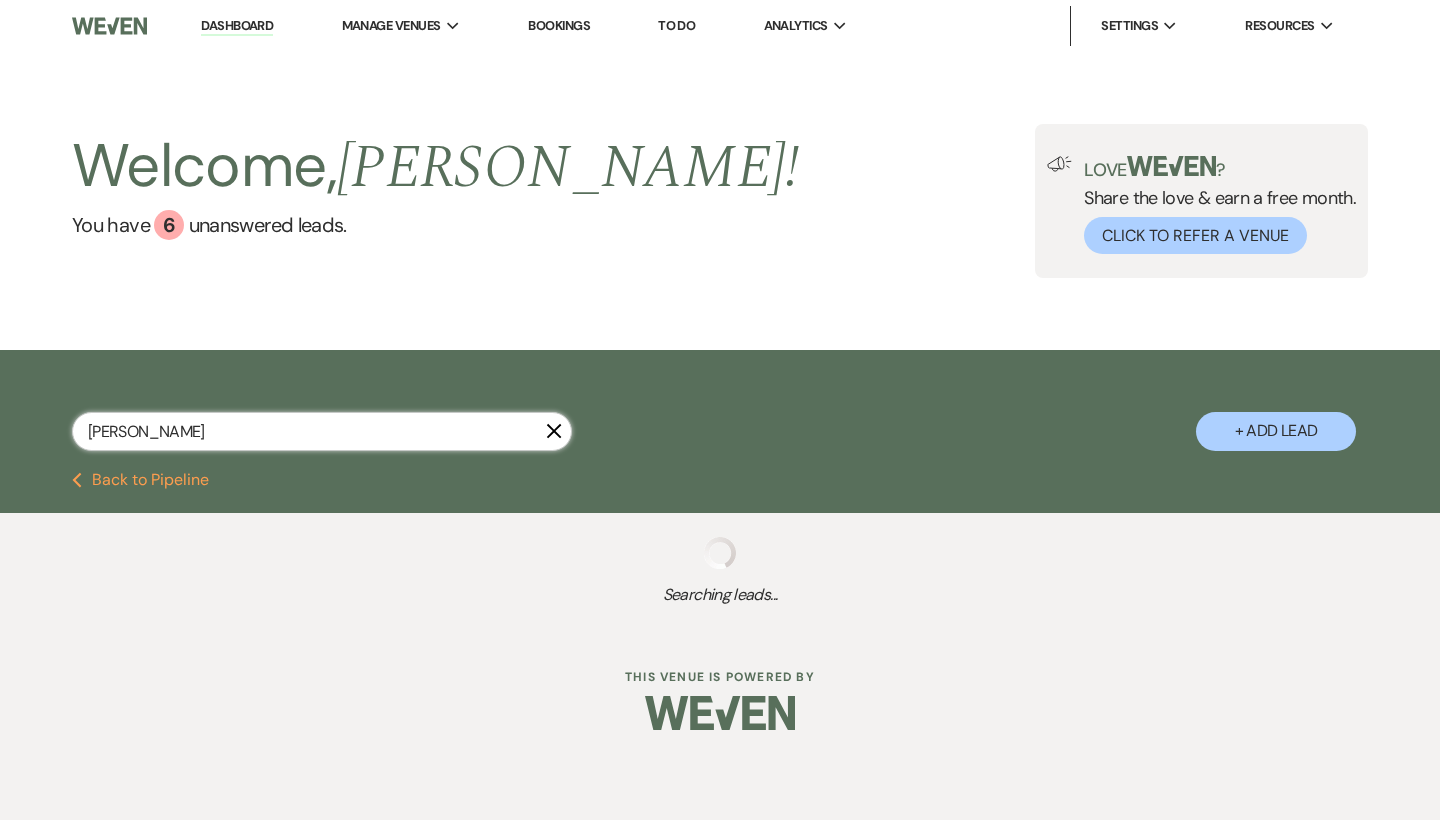 select on "8" 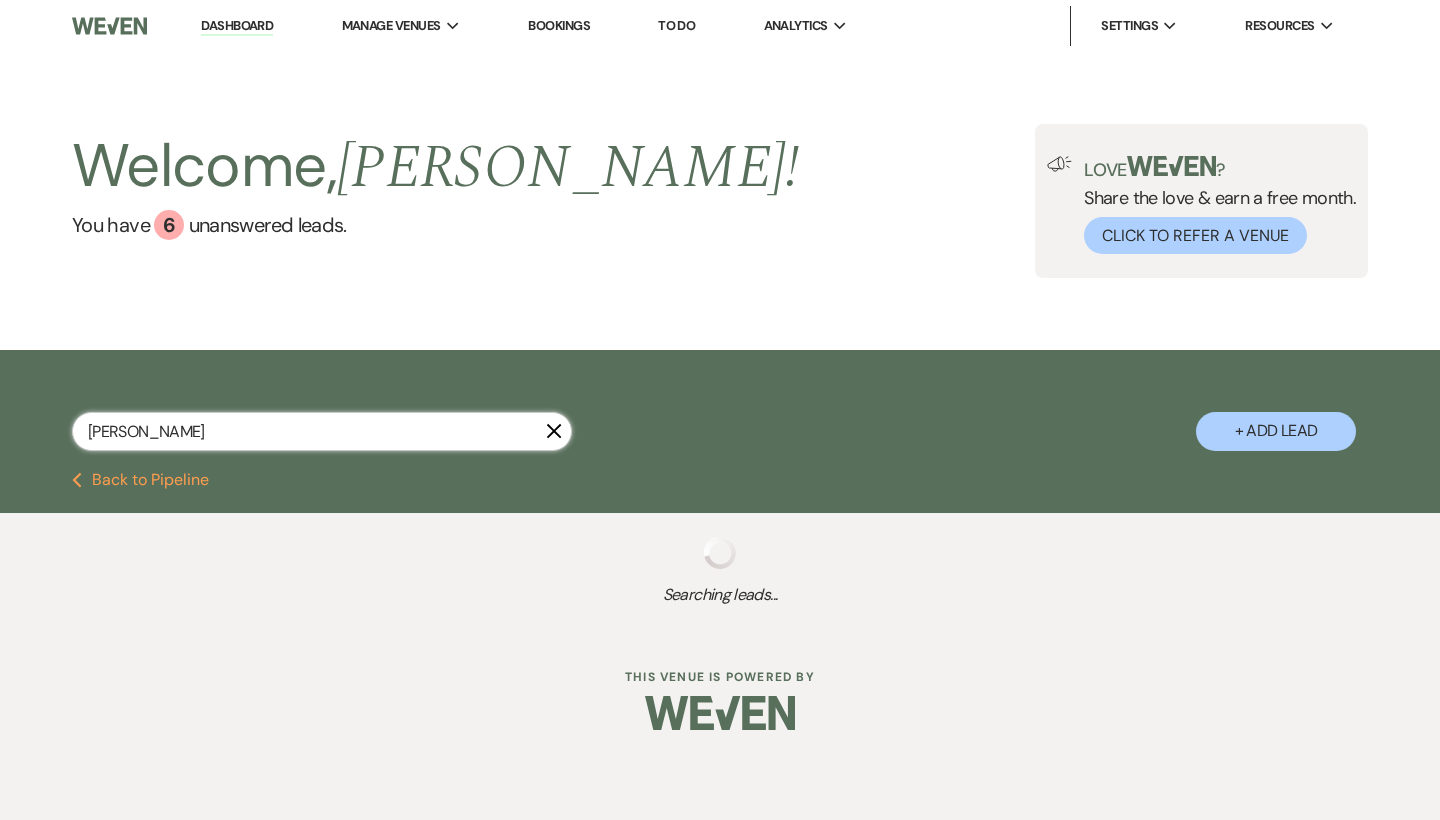 select on "5" 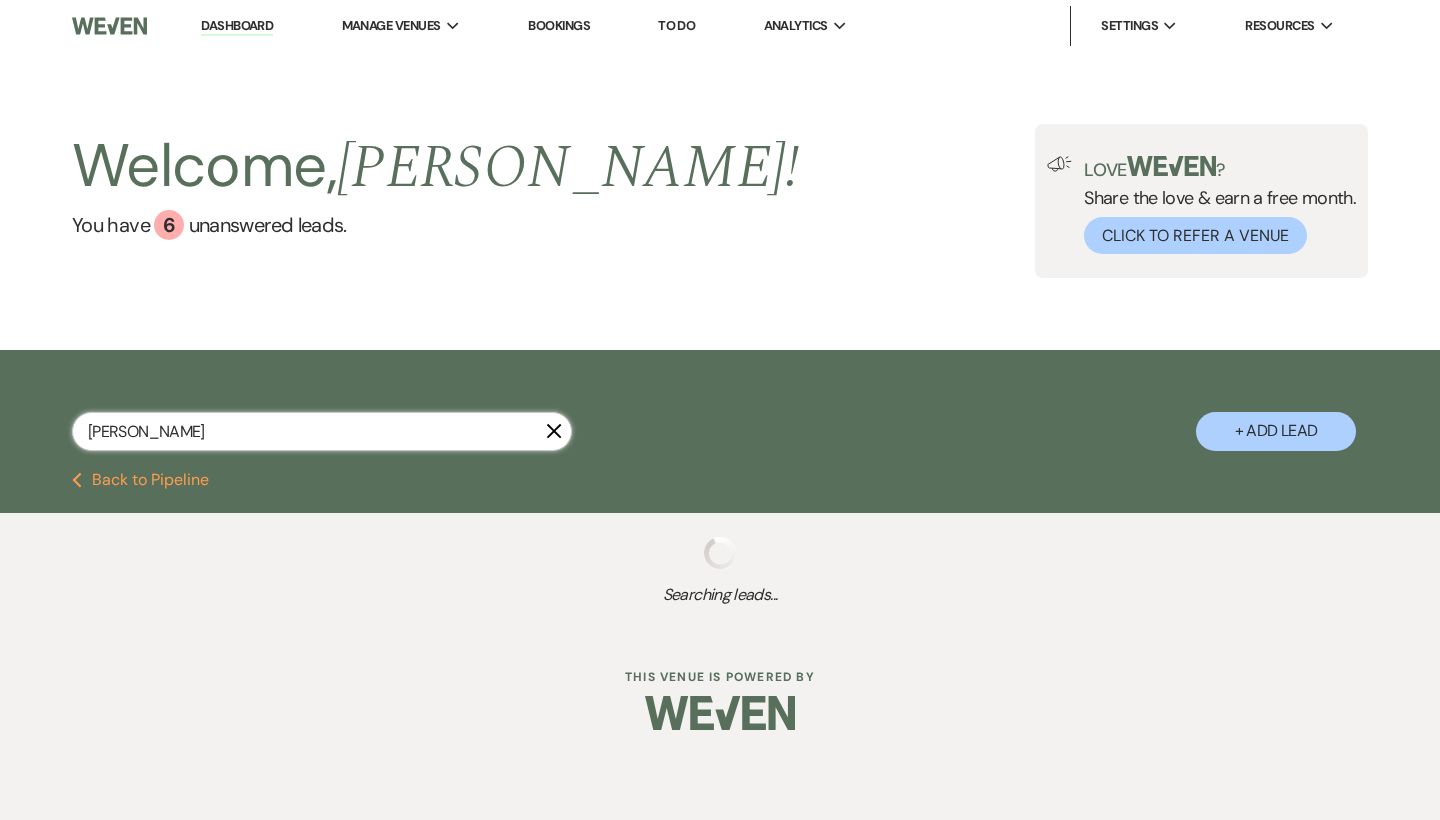select on "8" 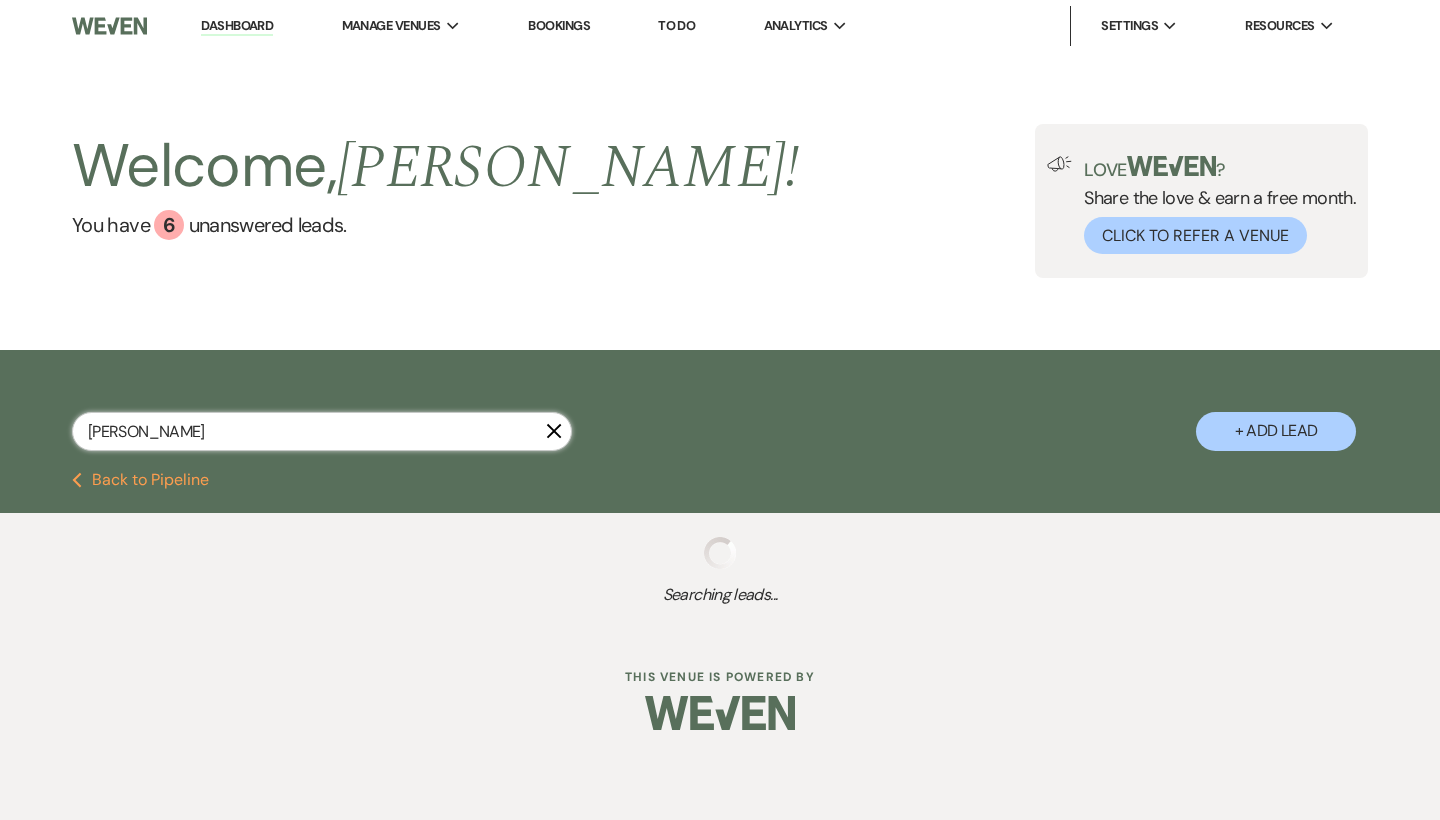 select on "5" 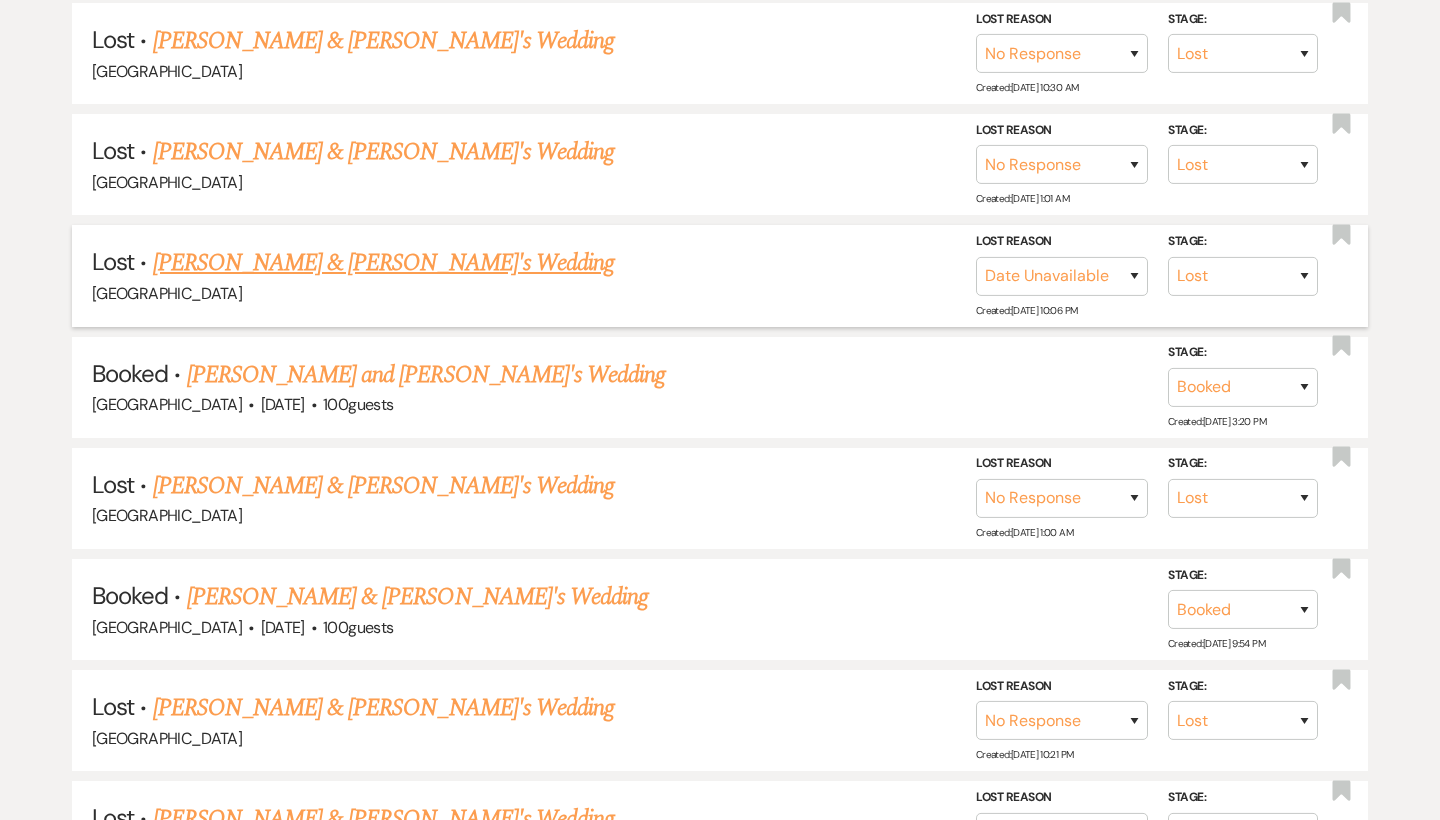 scroll, scrollTop: 667, scrollLeft: 0, axis: vertical 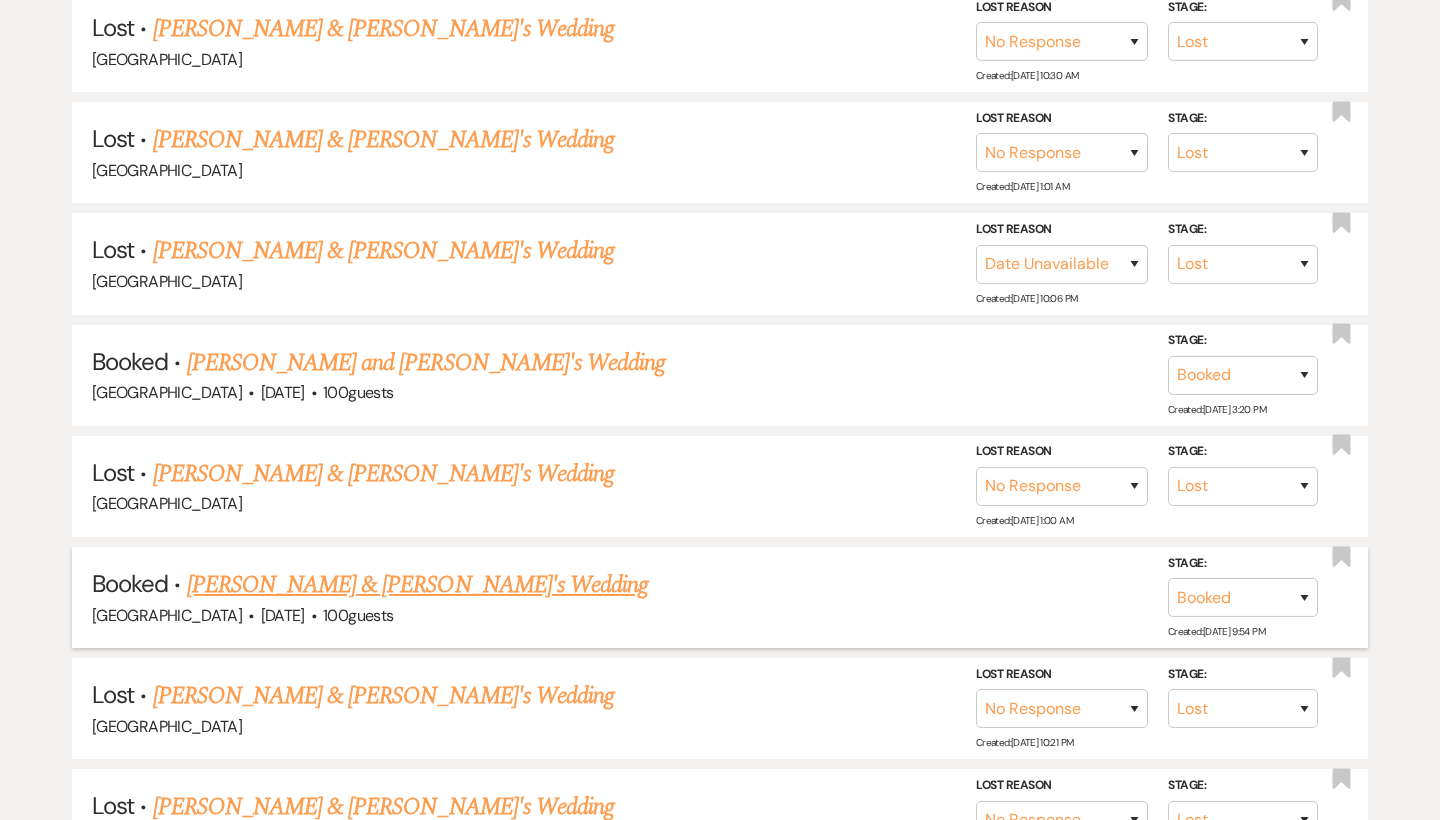 type on "Matthew" 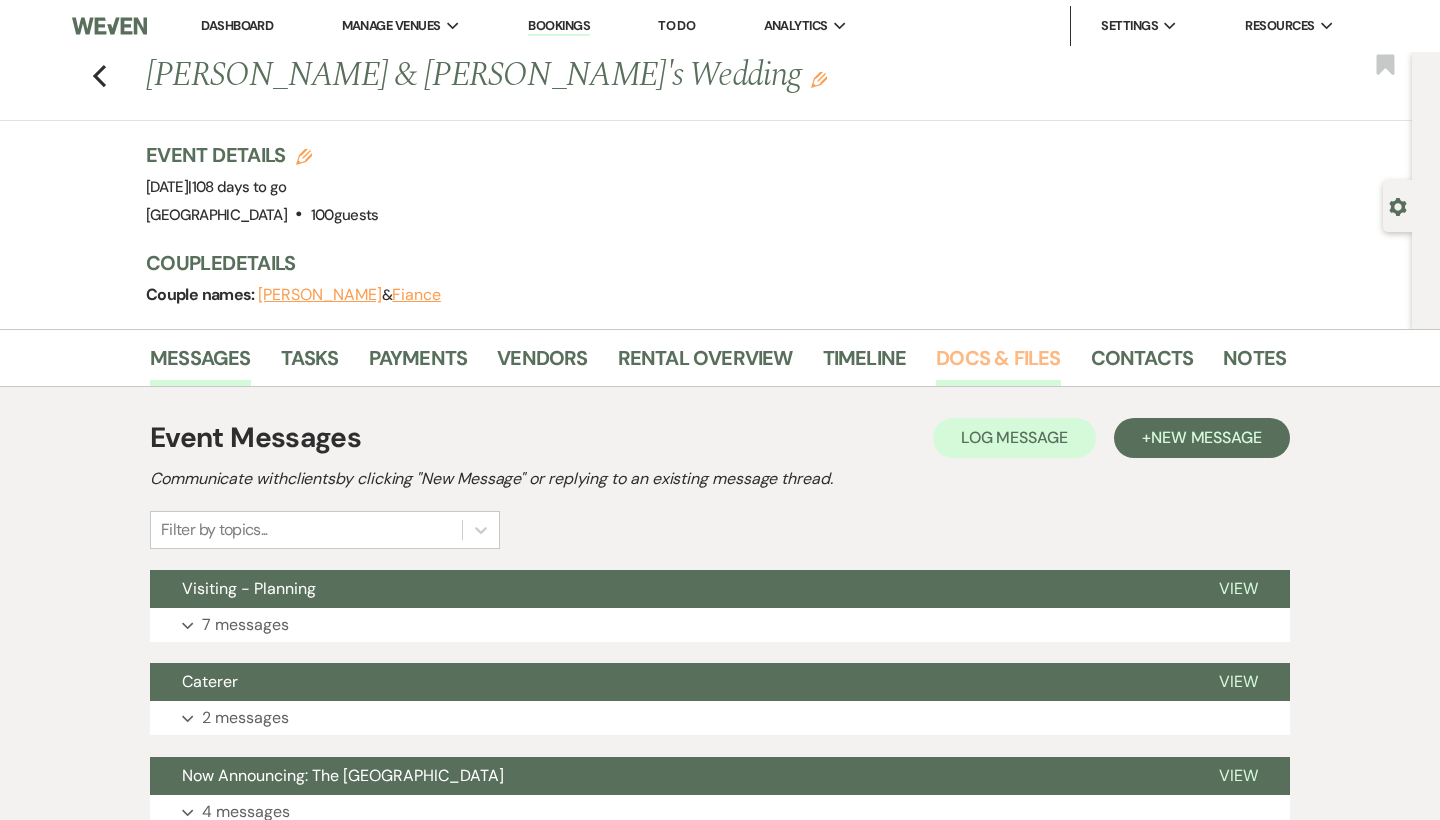 click on "Docs & Files" at bounding box center (998, 364) 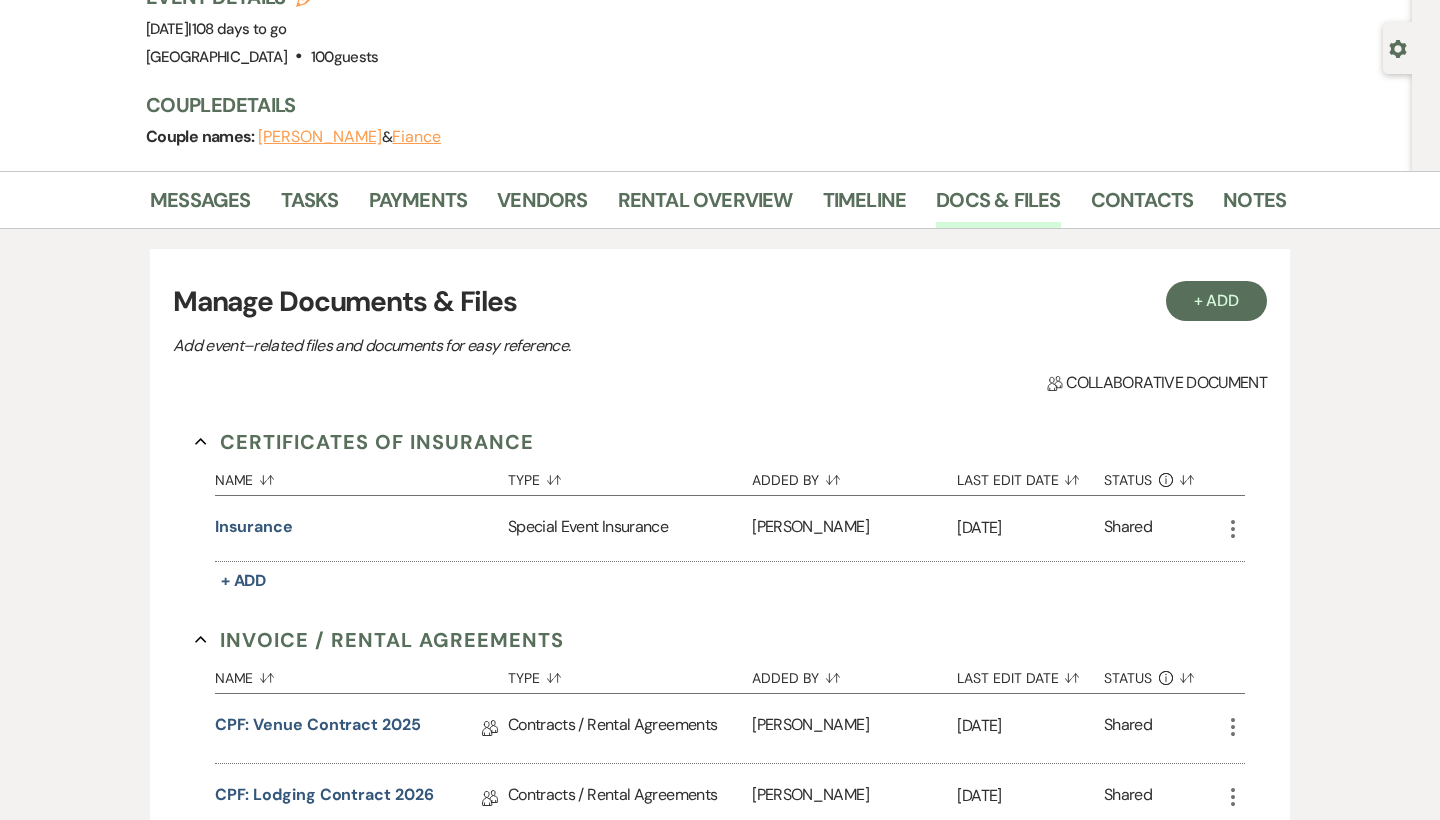 scroll, scrollTop: 122, scrollLeft: 0, axis: vertical 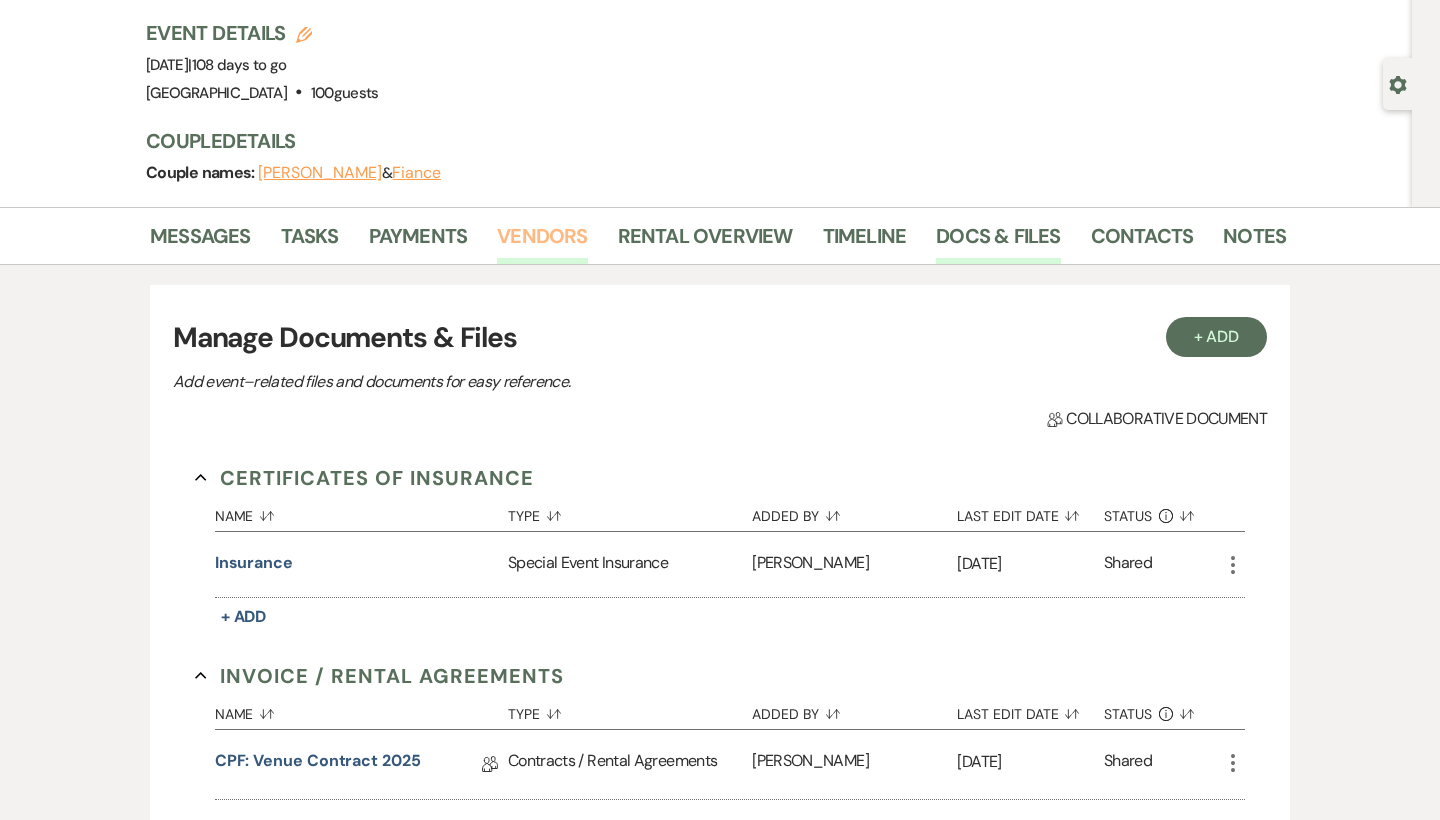 click on "Vendors" at bounding box center (542, 242) 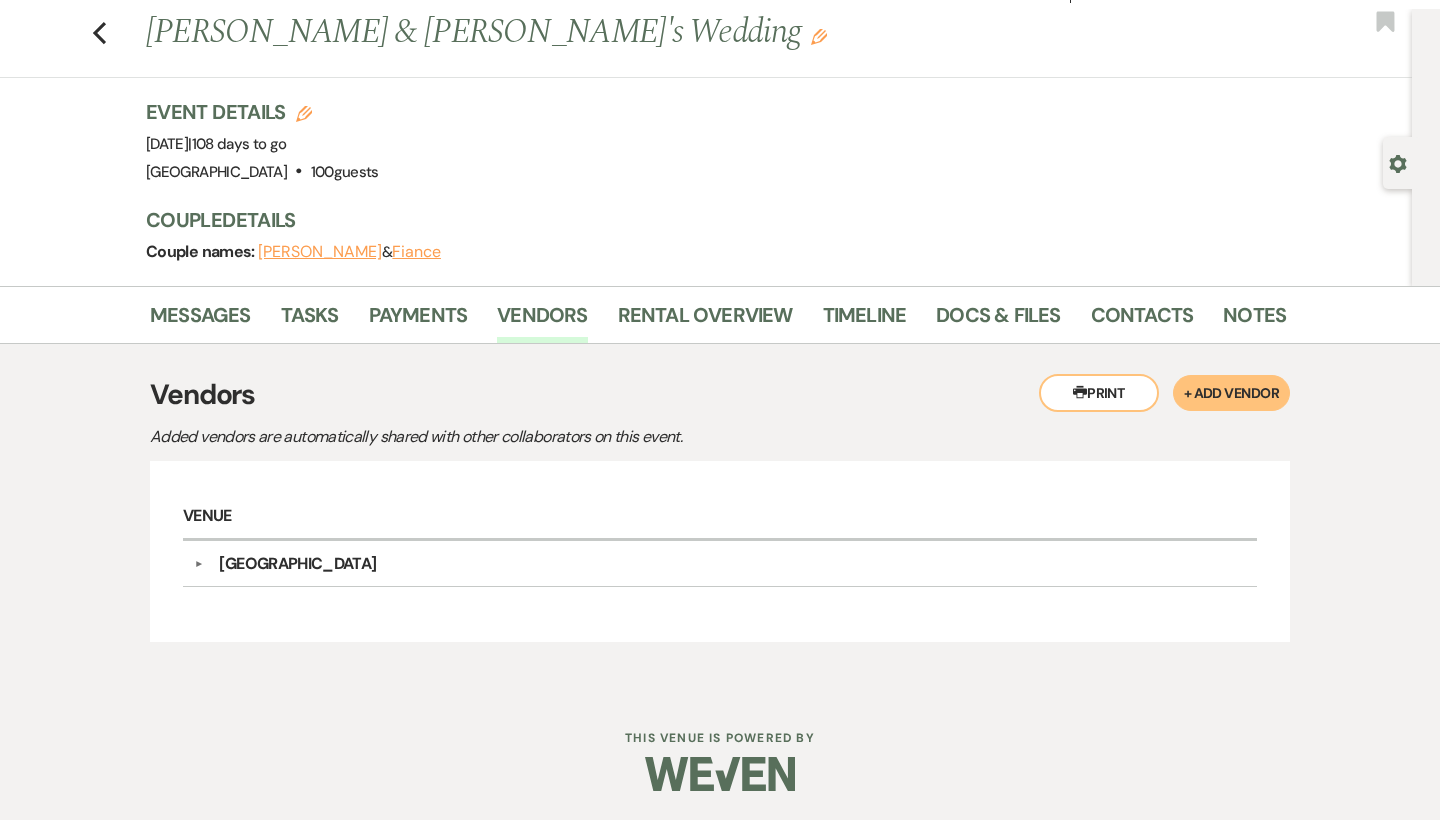 scroll, scrollTop: 42, scrollLeft: 0, axis: vertical 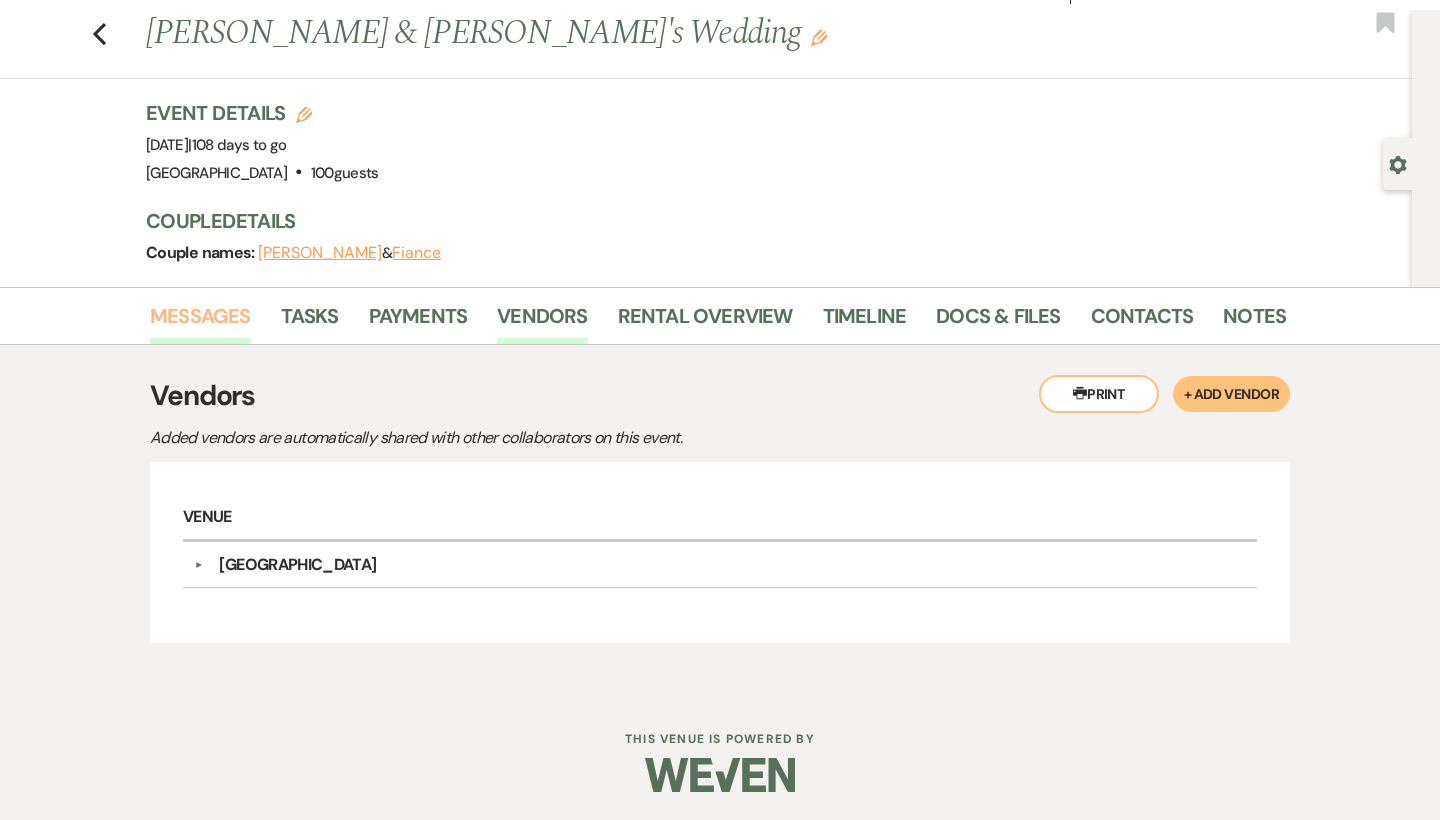 click on "Messages" at bounding box center [200, 322] 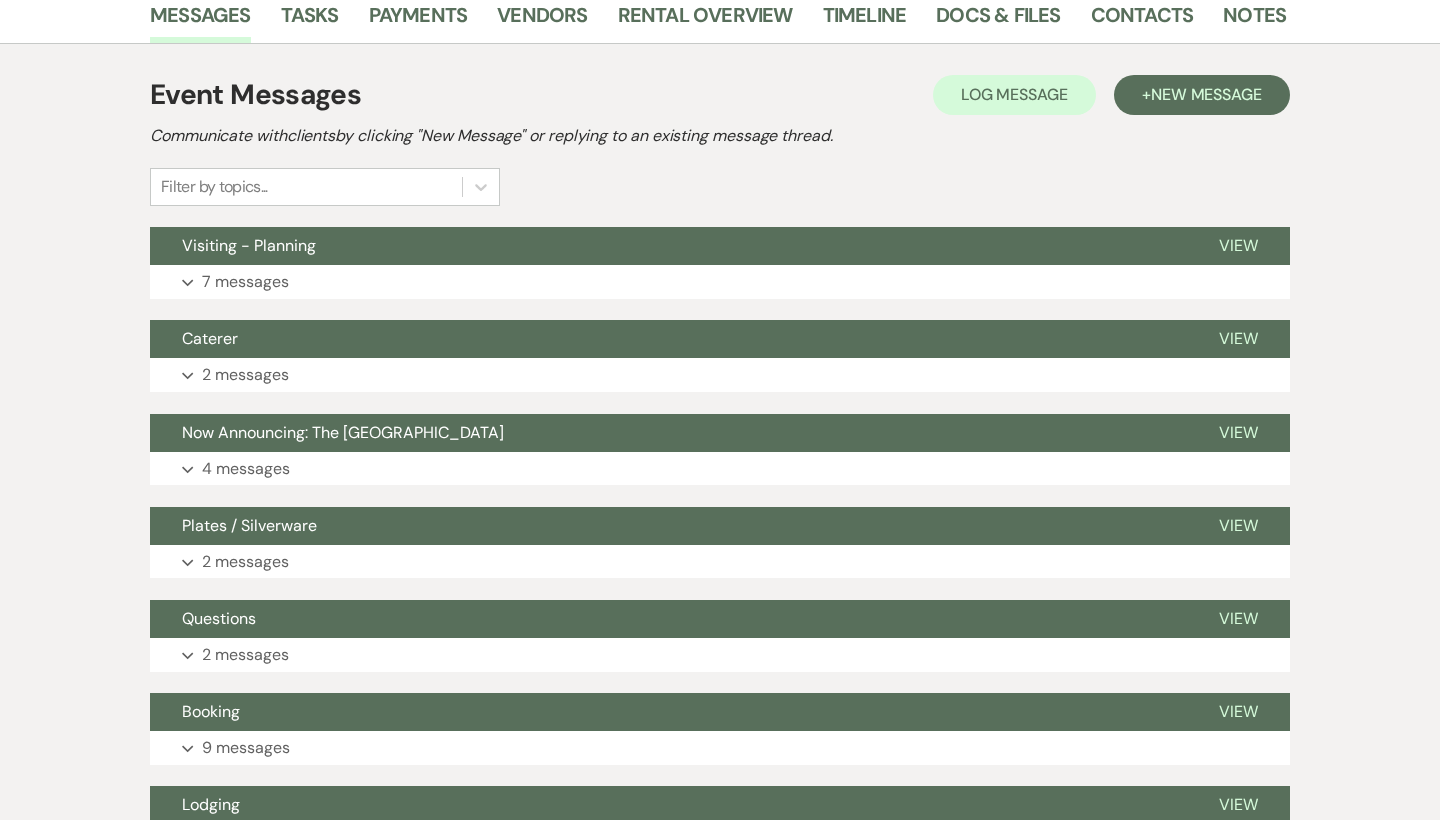 scroll, scrollTop: 347, scrollLeft: 0, axis: vertical 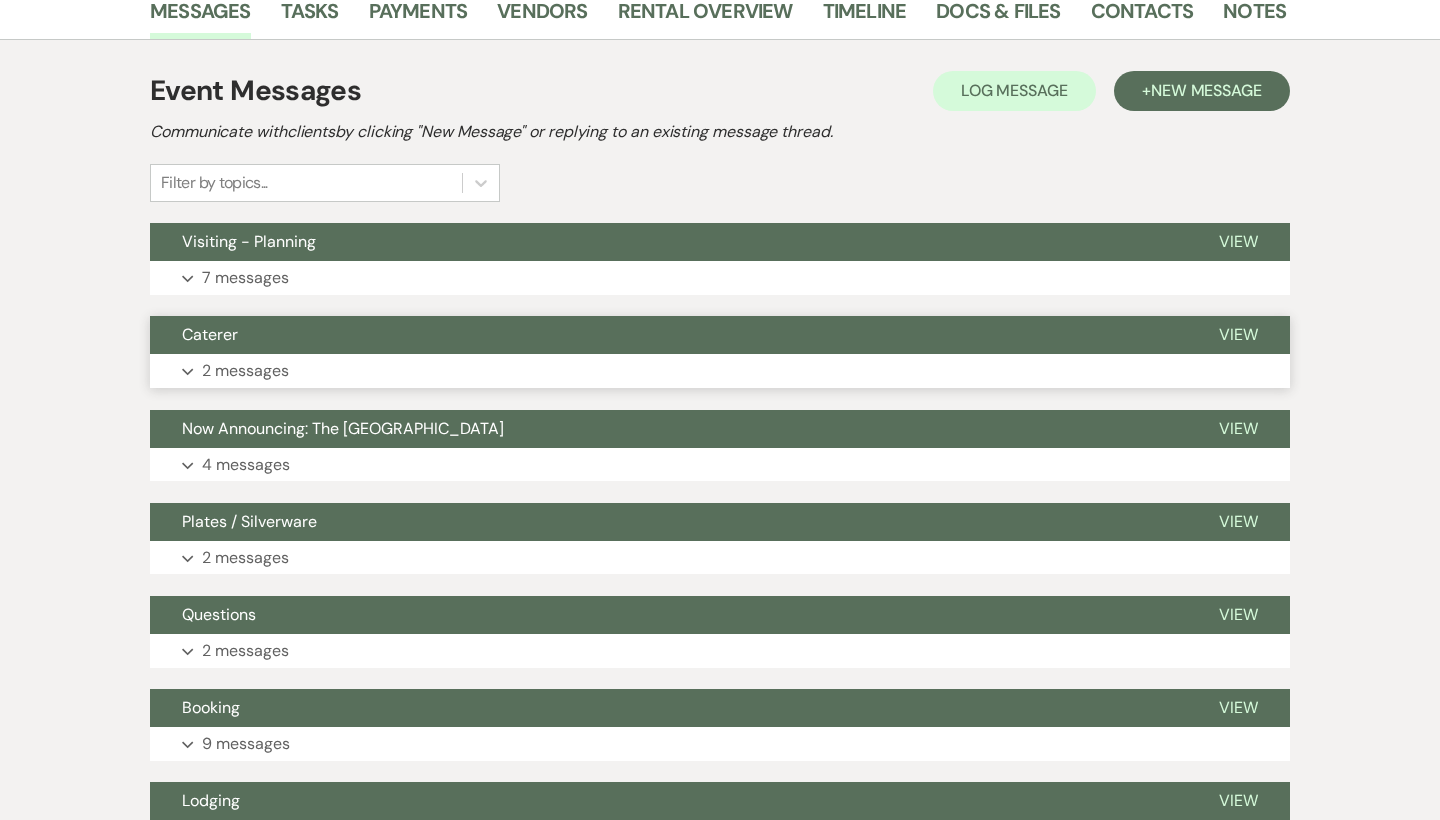 click on "Expand 2 messages" at bounding box center (720, 371) 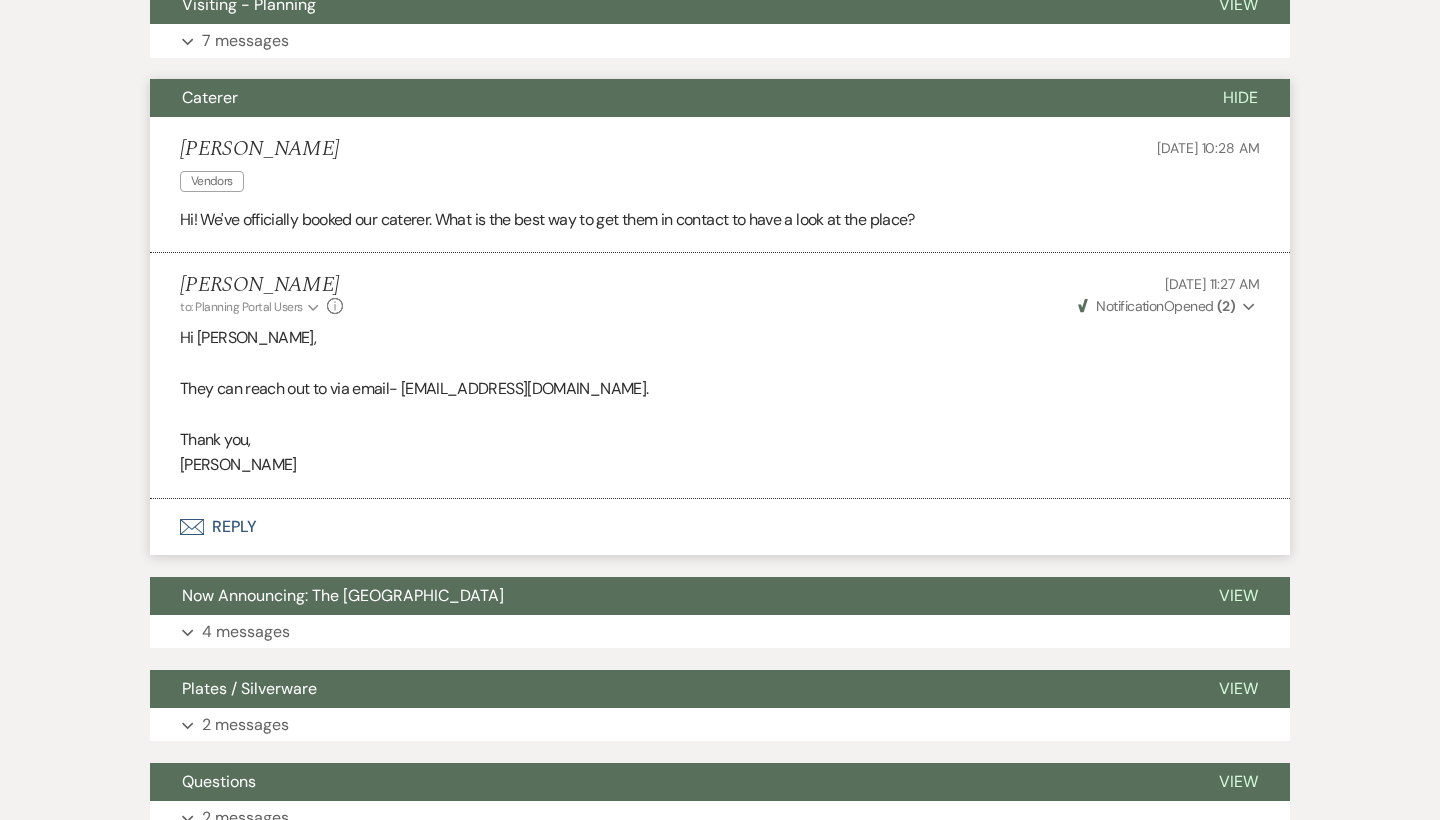 scroll, scrollTop: 585, scrollLeft: 0, axis: vertical 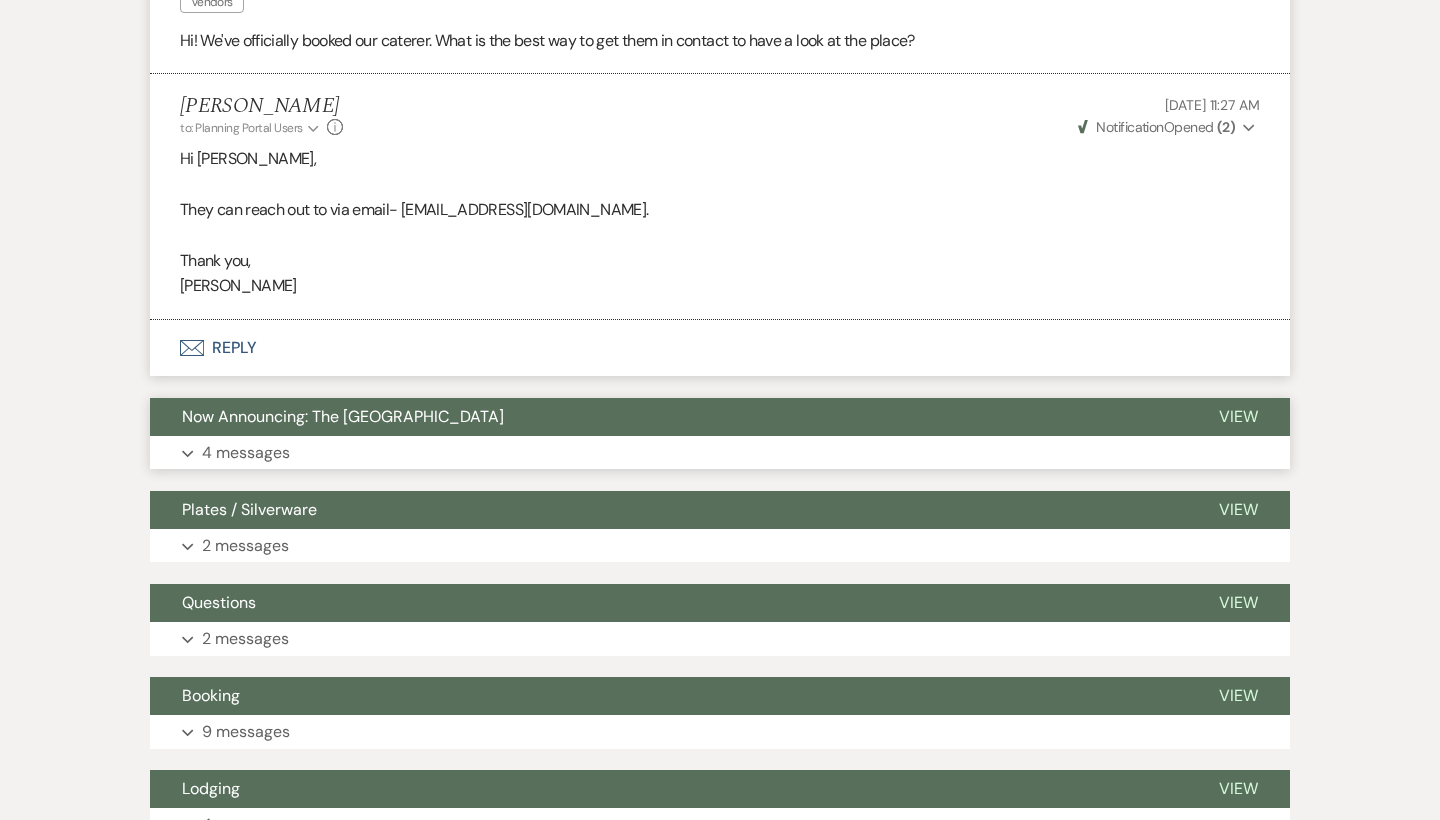 click on "Now Announcing: The [GEOGRAPHIC_DATA]" at bounding box center (343, 416) 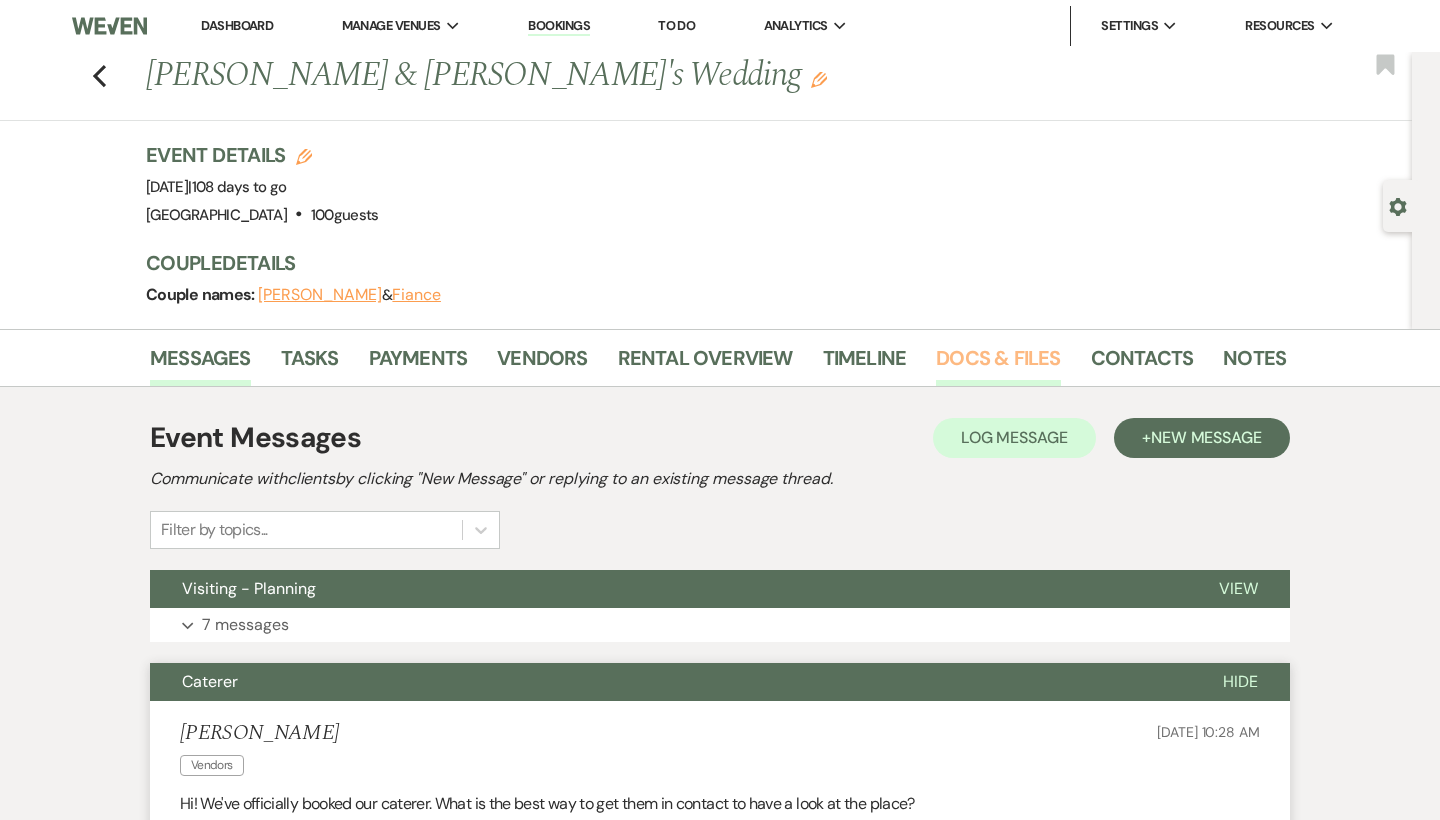 scroll, scrollTop: -1, scrollLeft: 0, axis: vertical 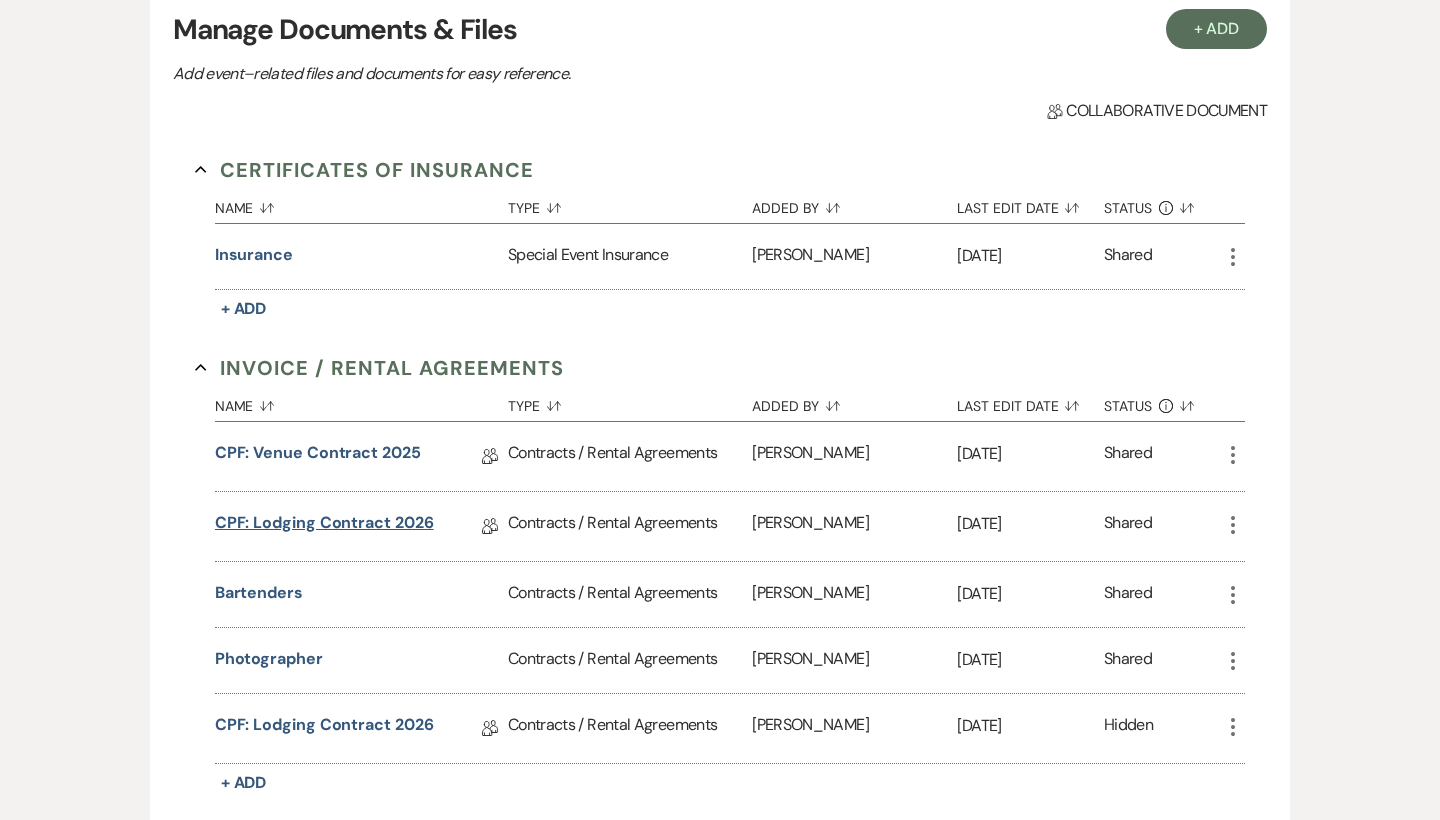 click on "CPF: Lodging Contract 2026" at bounding box center (324, 526) 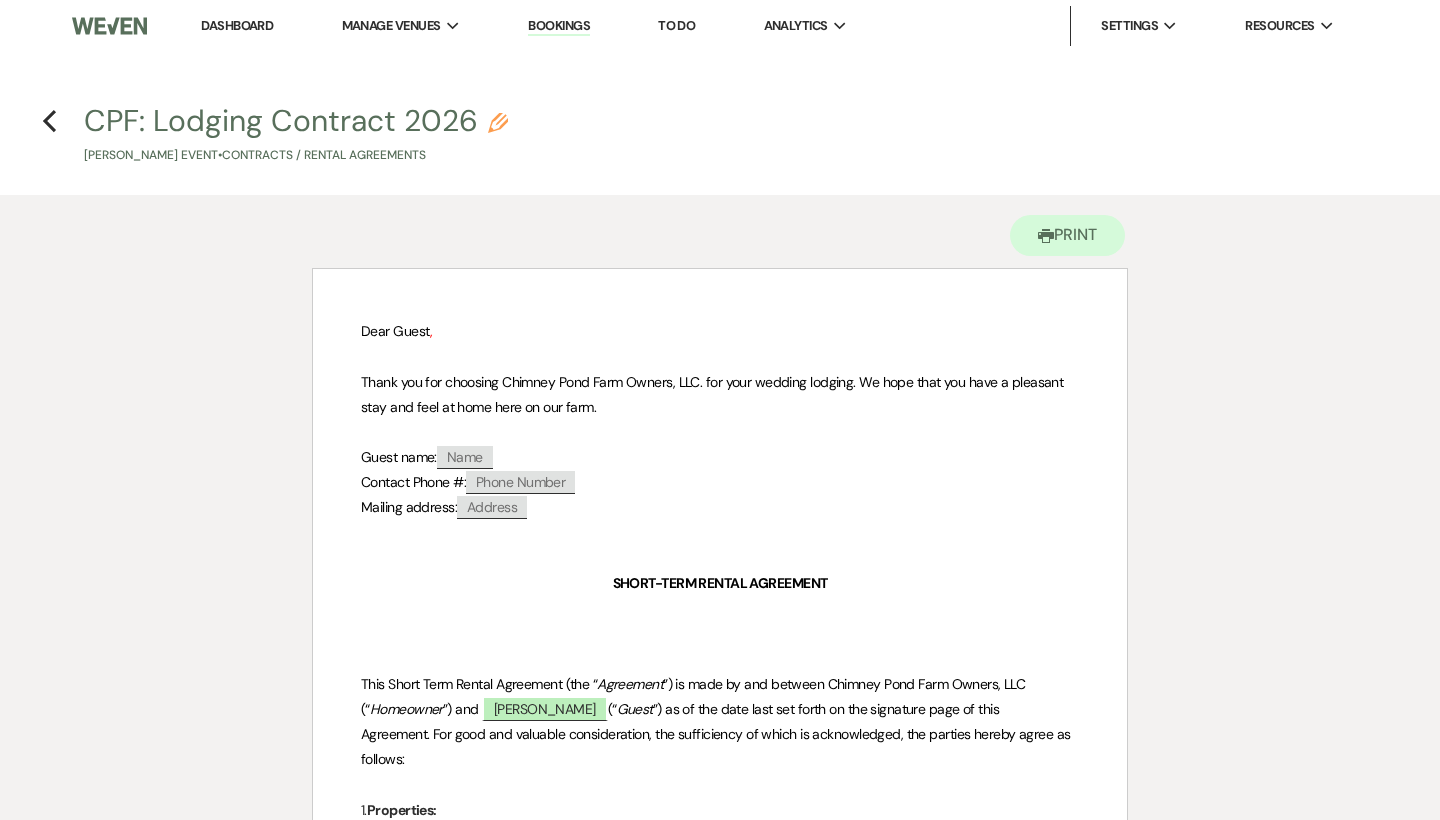 scroll, scrollTop: 0, scrollLeft: 0, axis: both 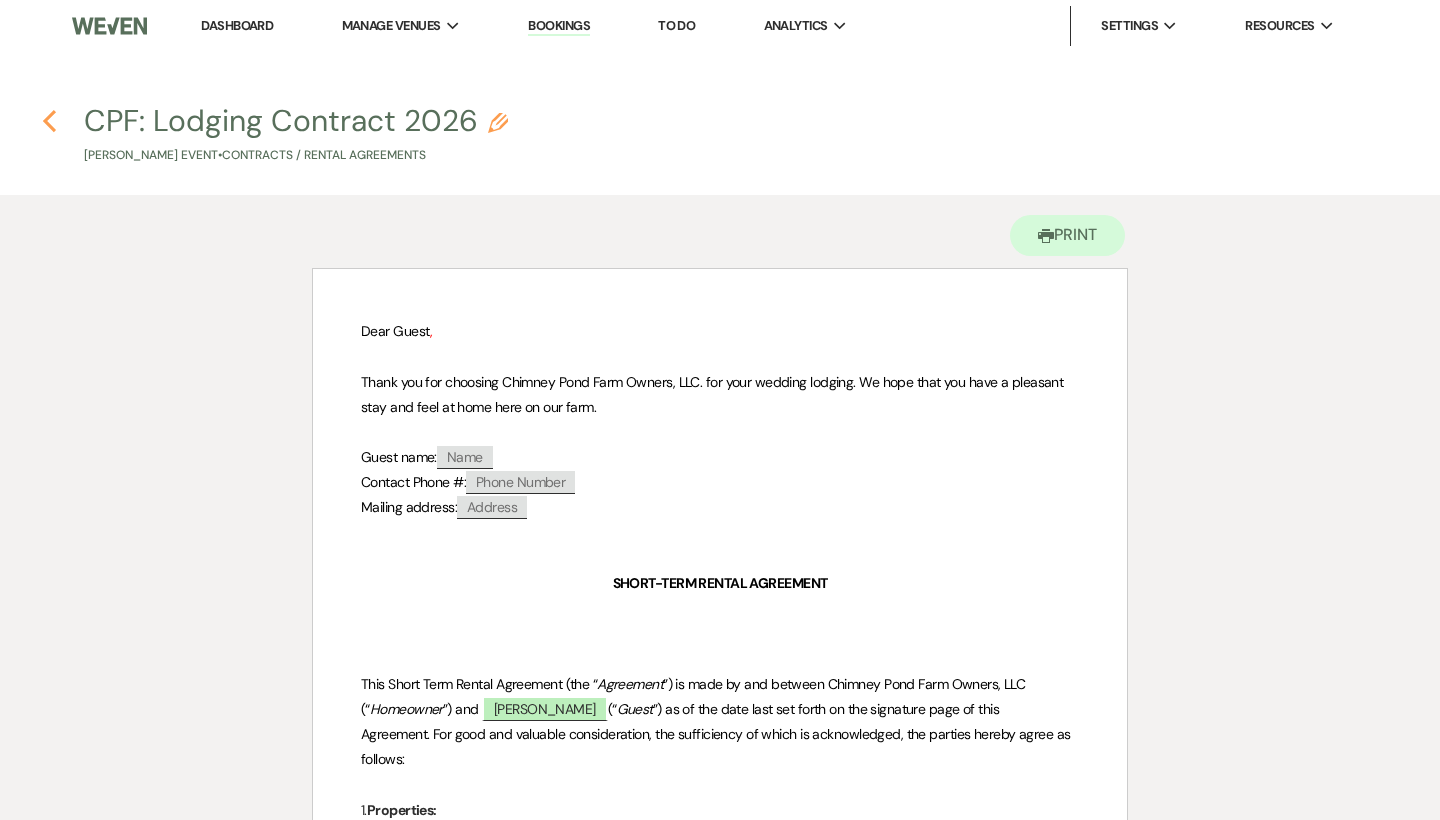 click 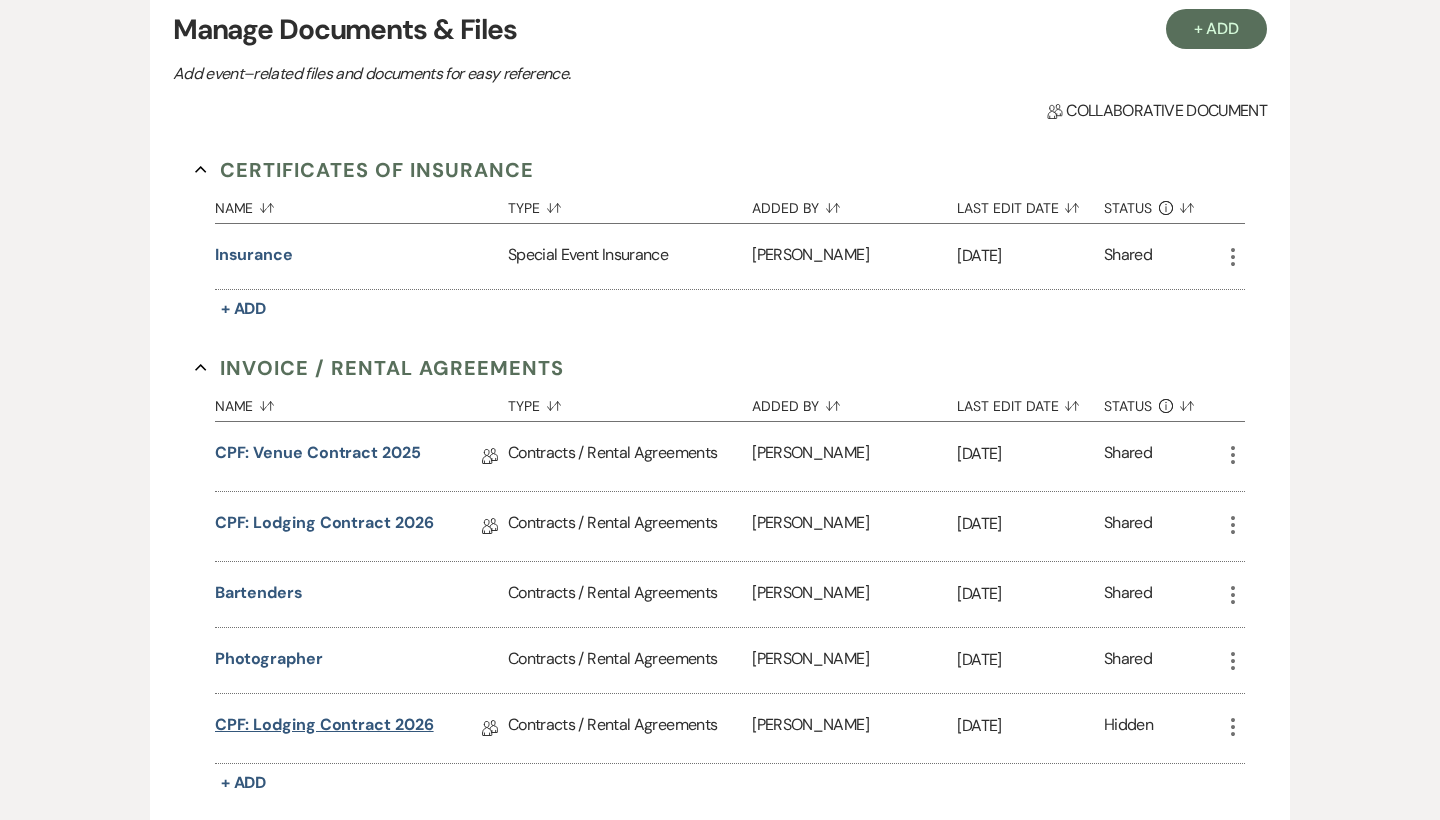 click on "CPF: Lodging Contract 2026" at bounding box center (324, 728) 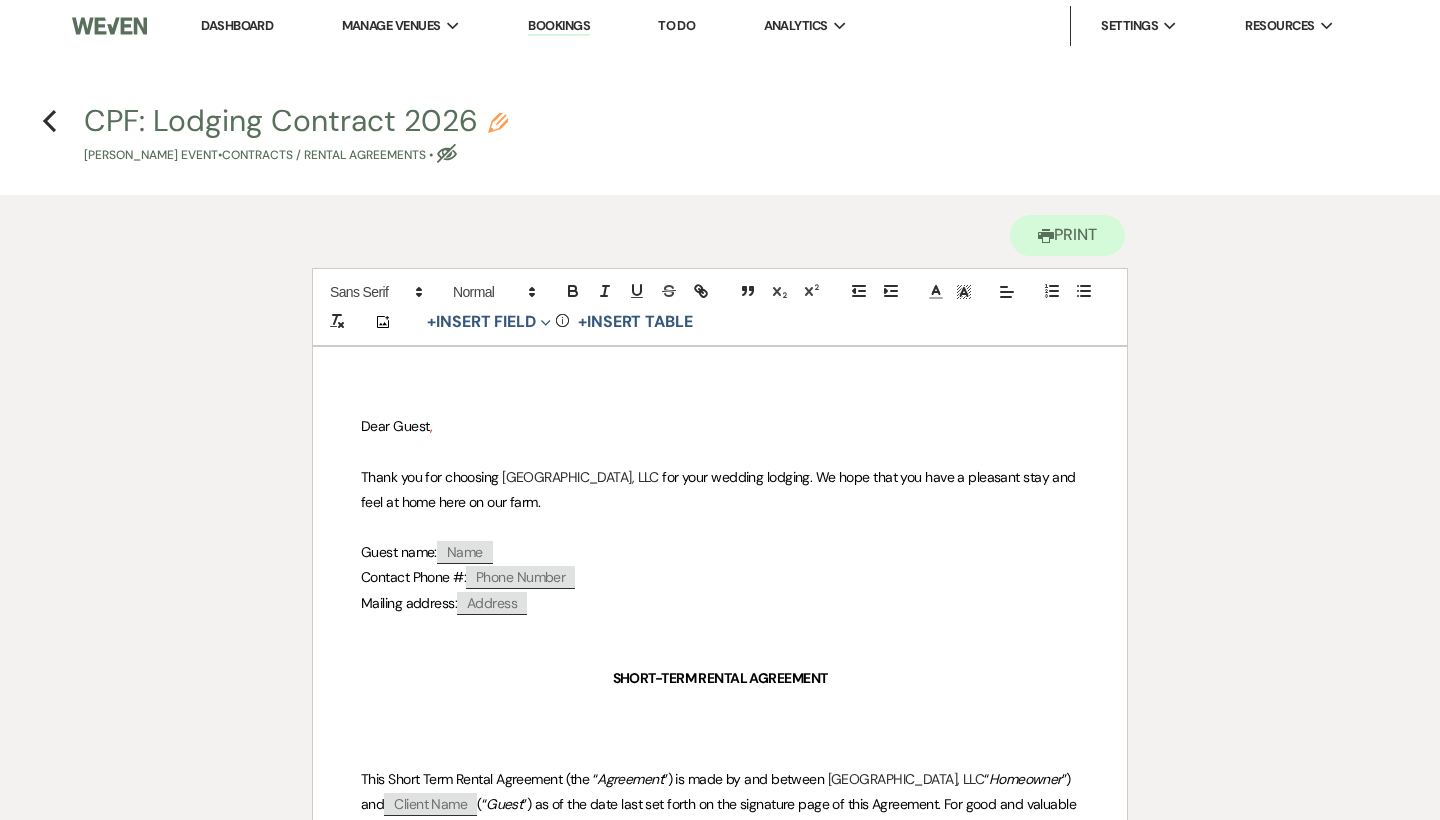 scroll, scrollTop: 0, scrollLeft: 0, axis: both 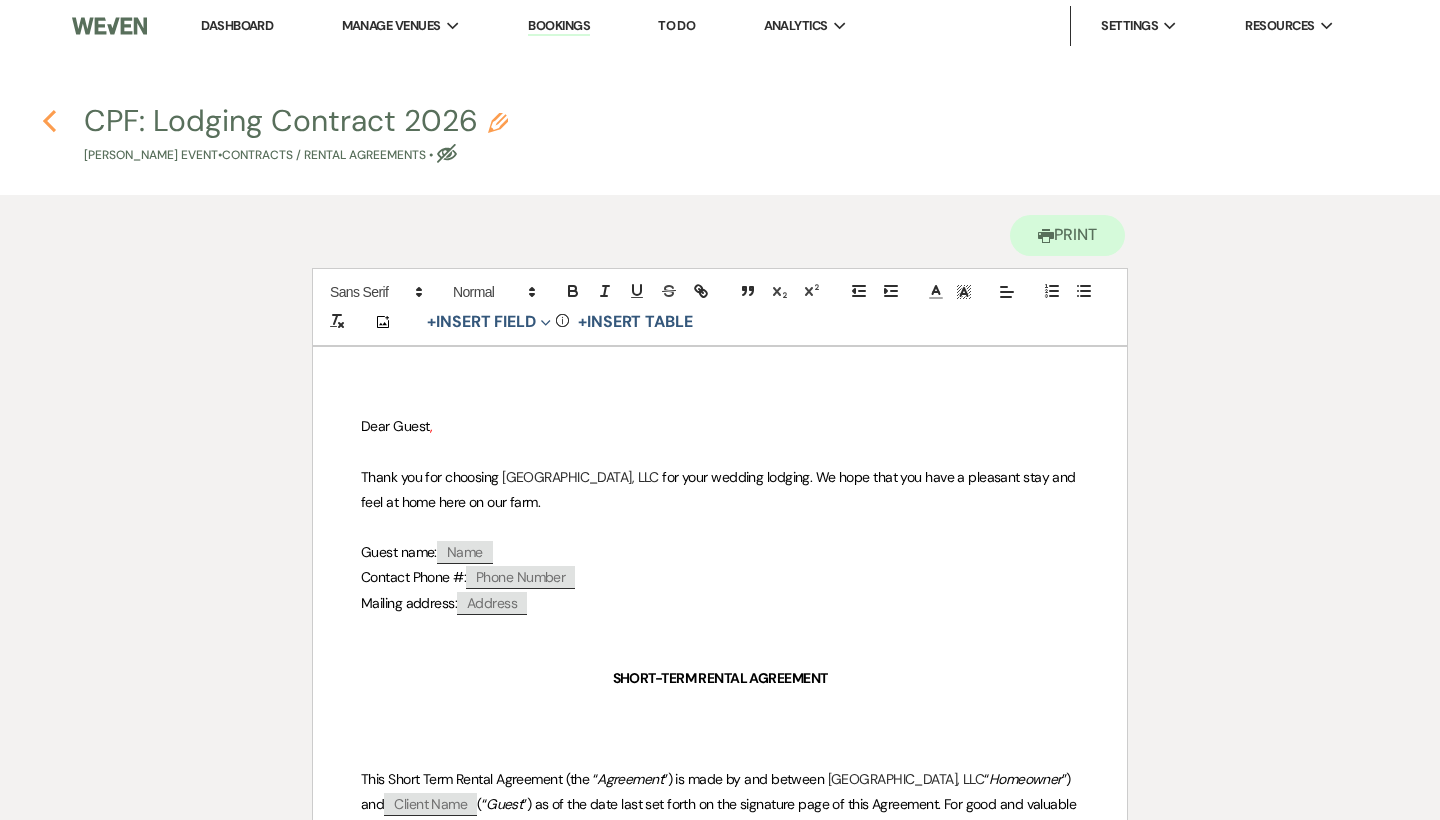 click 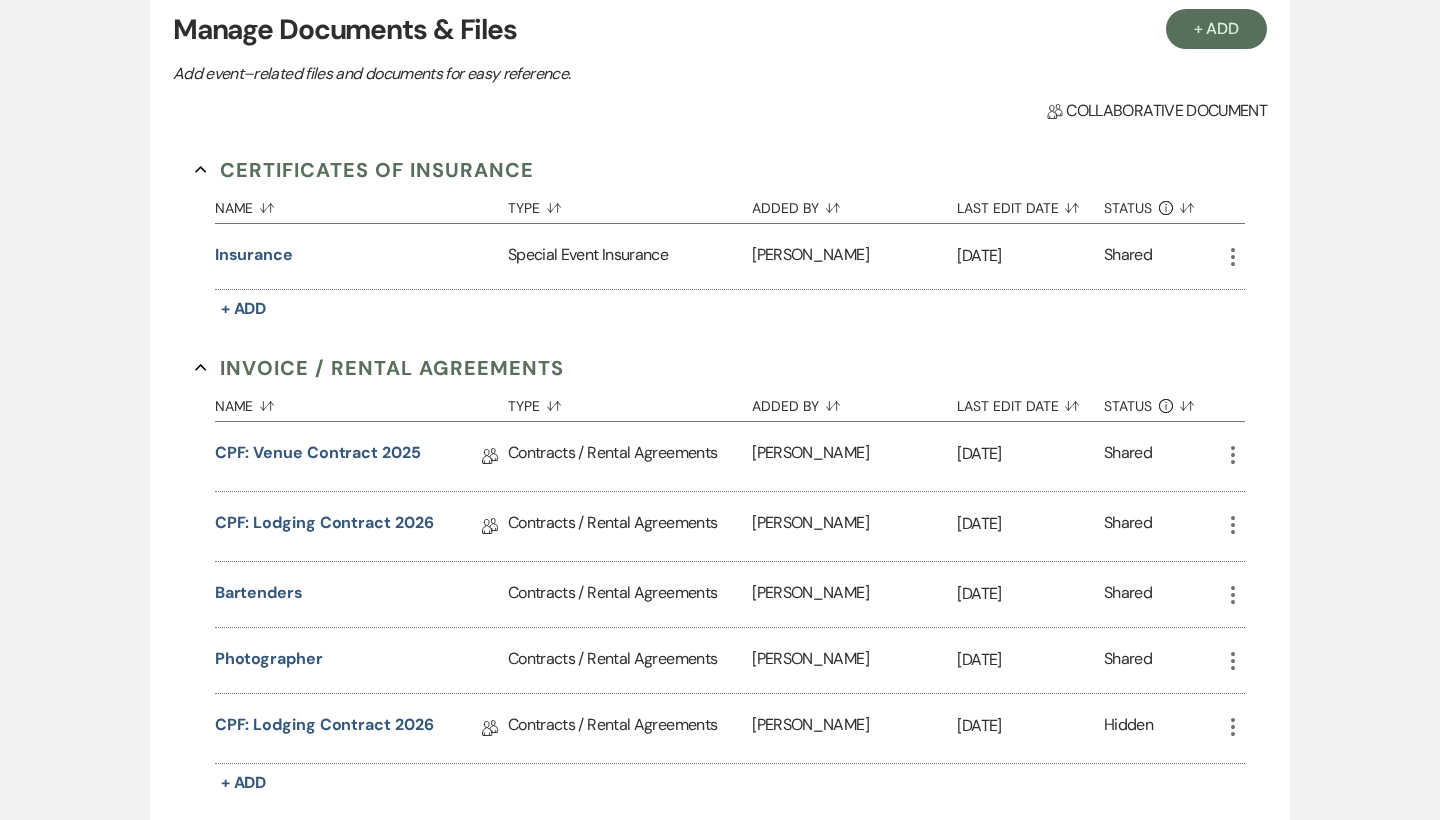 click on "CPF: Venue Contract 2025 Collab Doc" at bounding box center [361, 456] 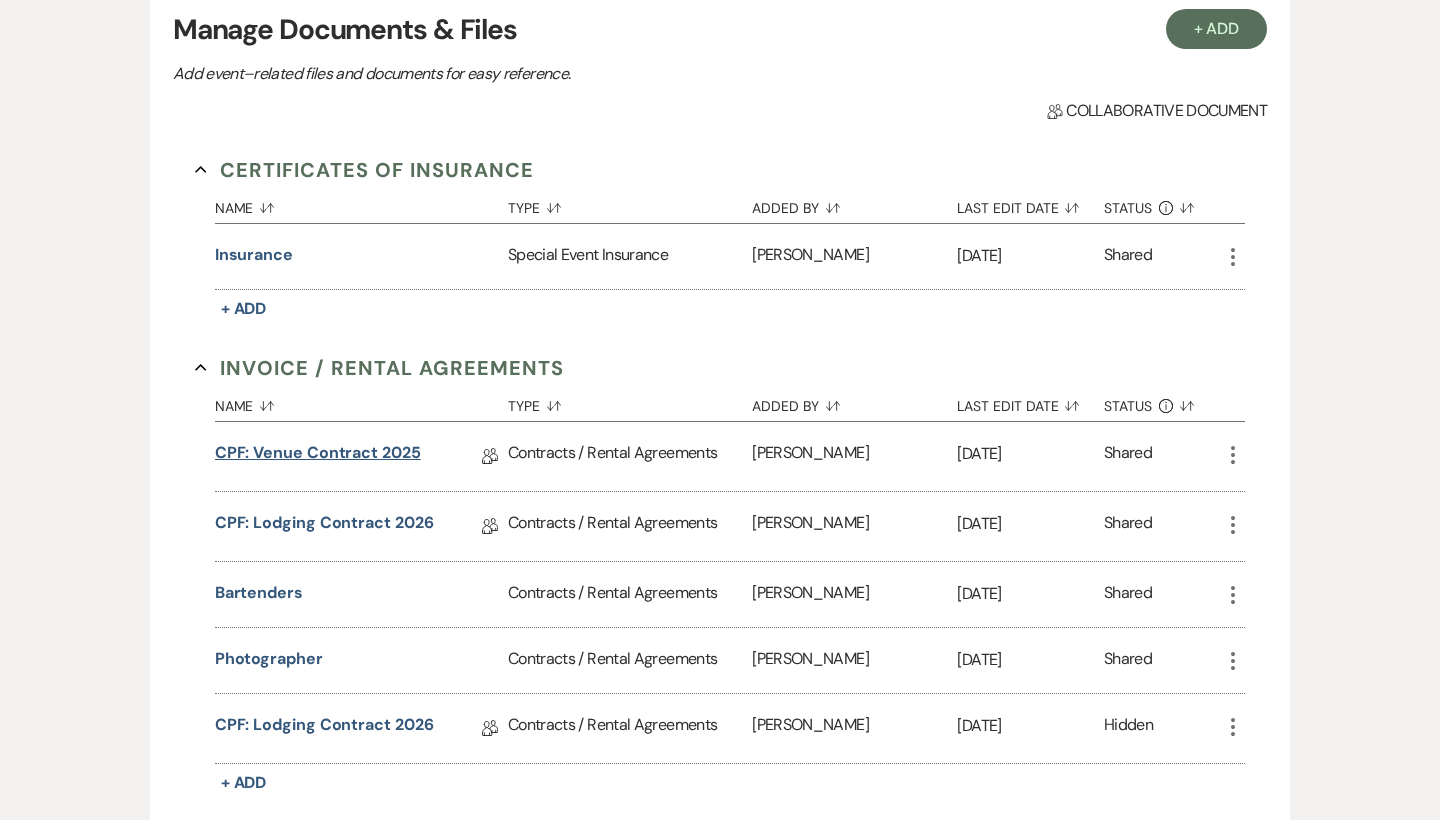 click on "CPF: Venue Contract 2025" at bounding box center (318, 456) 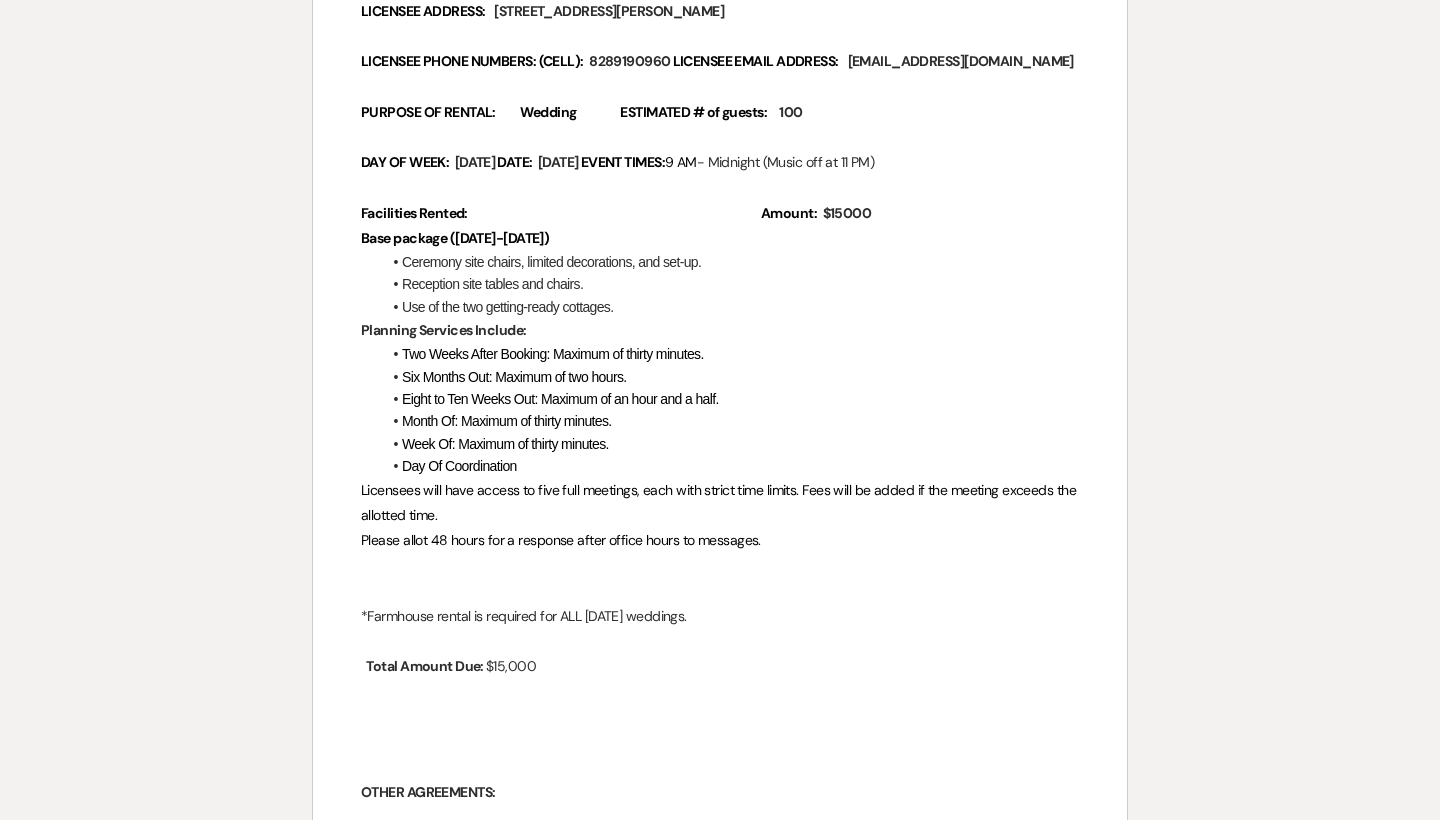 scroll, scrollTop: 573, scrollLeft: 0, axis: vertical 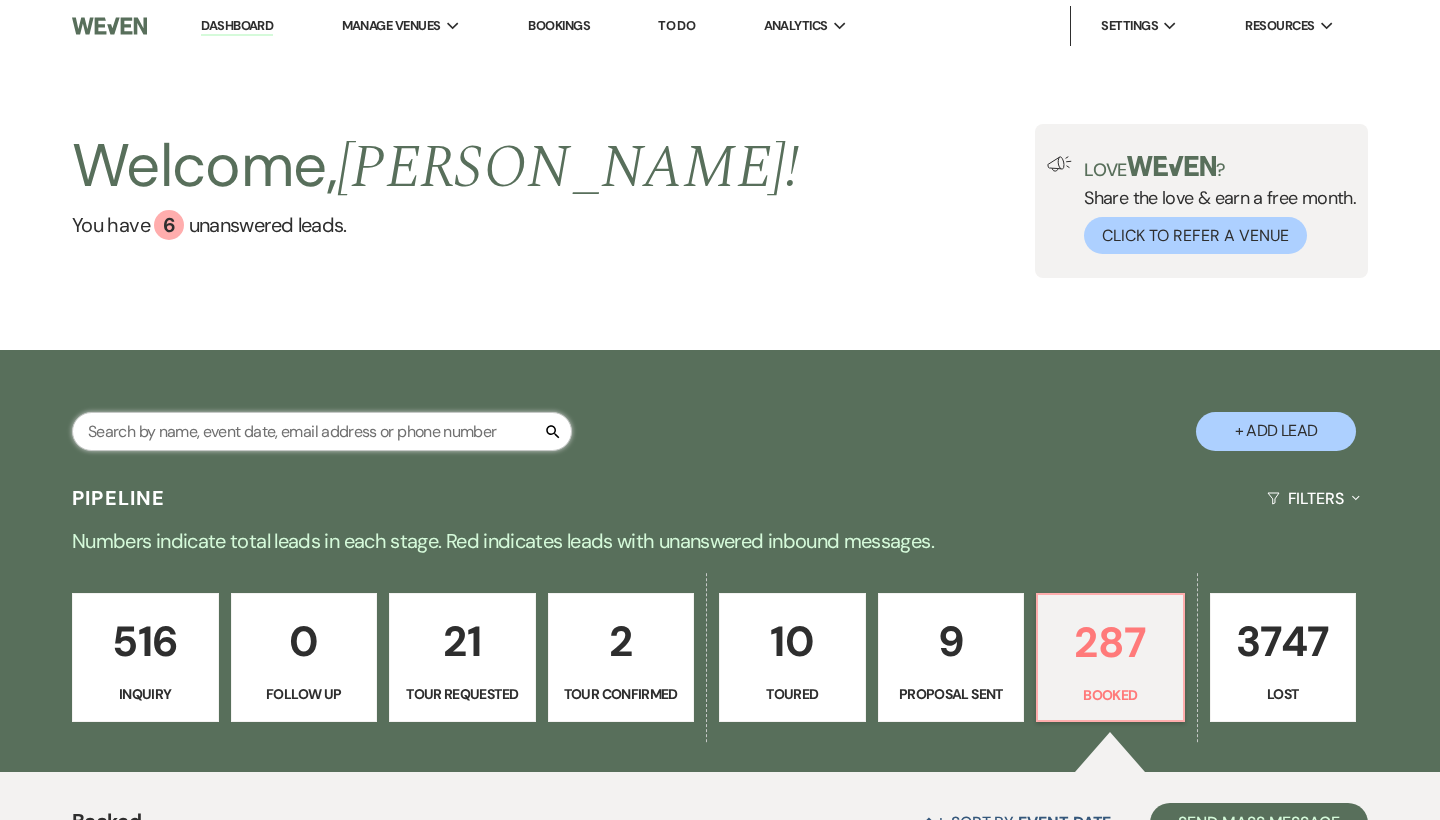 click at bounding box center [322, 431] 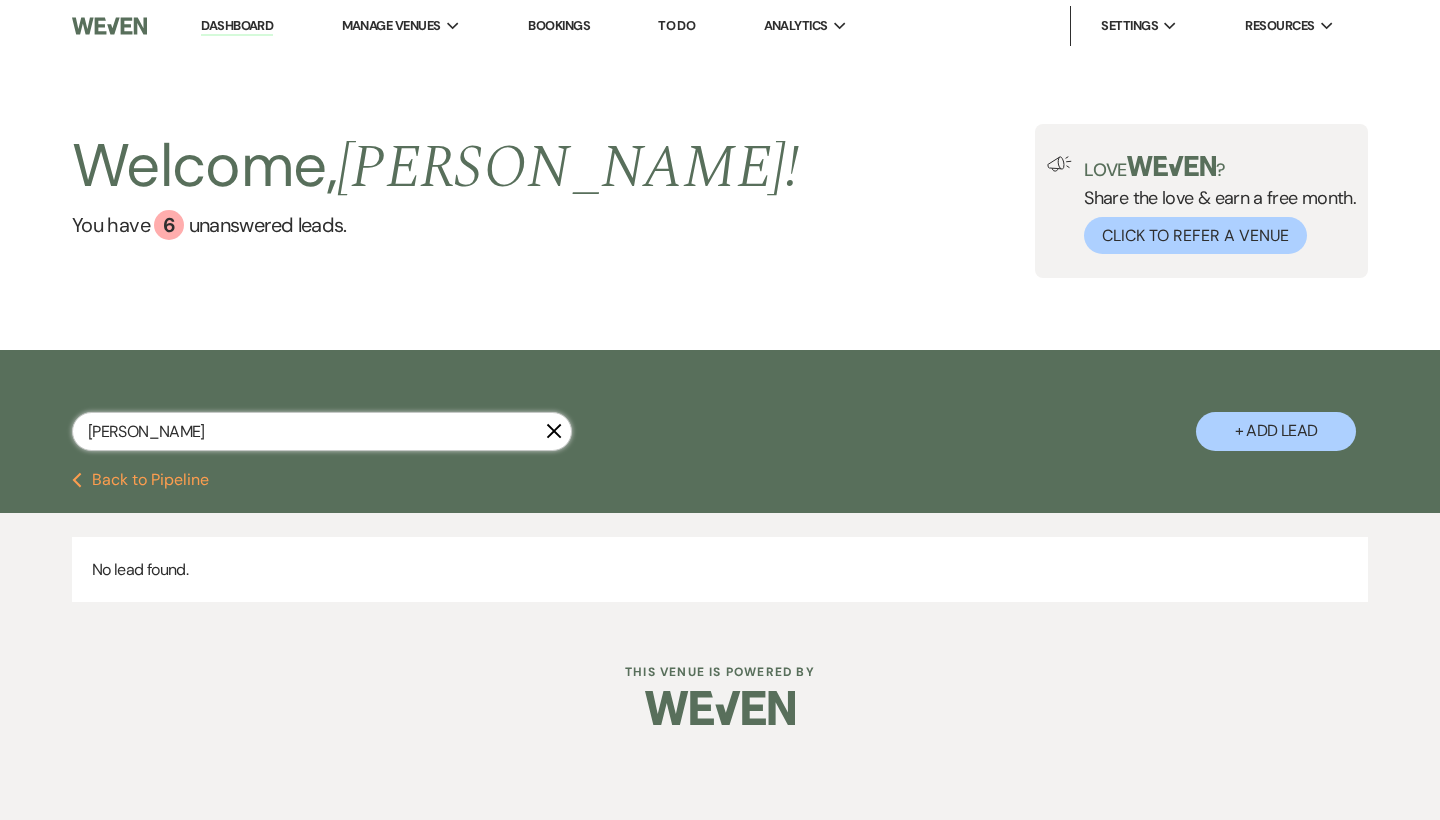 type on "Kennedy" 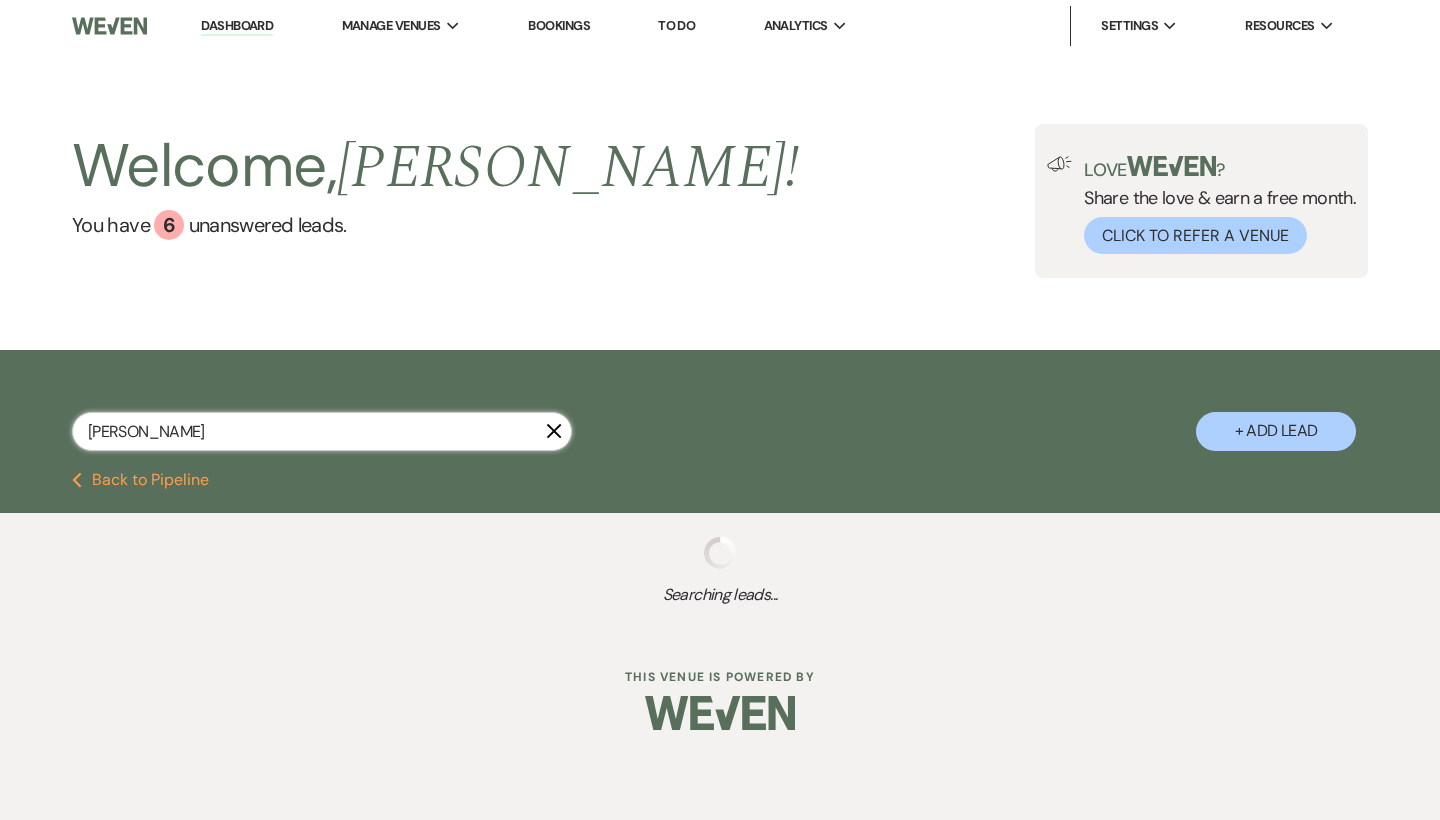 select on "8" 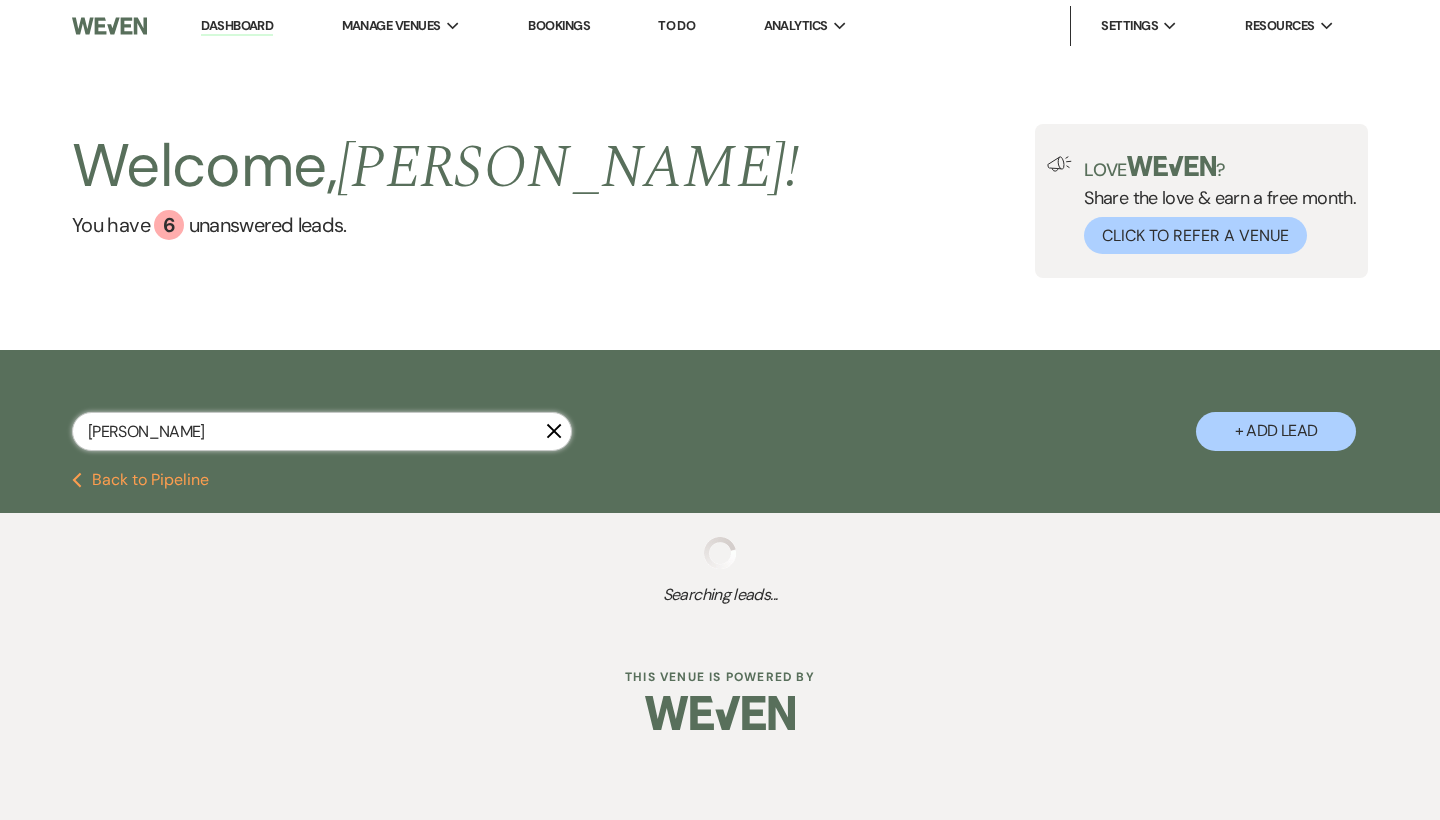 select on "10" 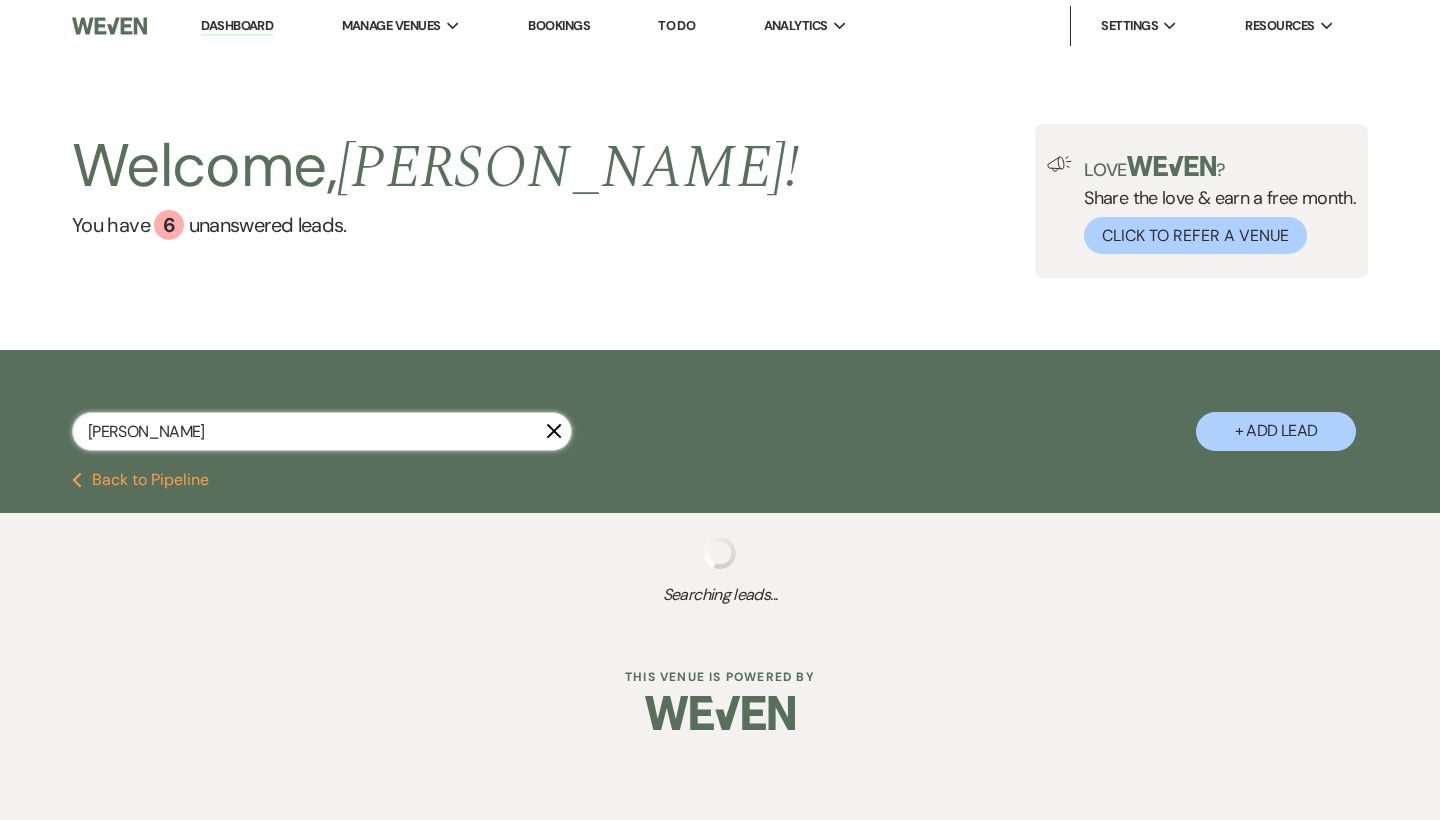select on "8" 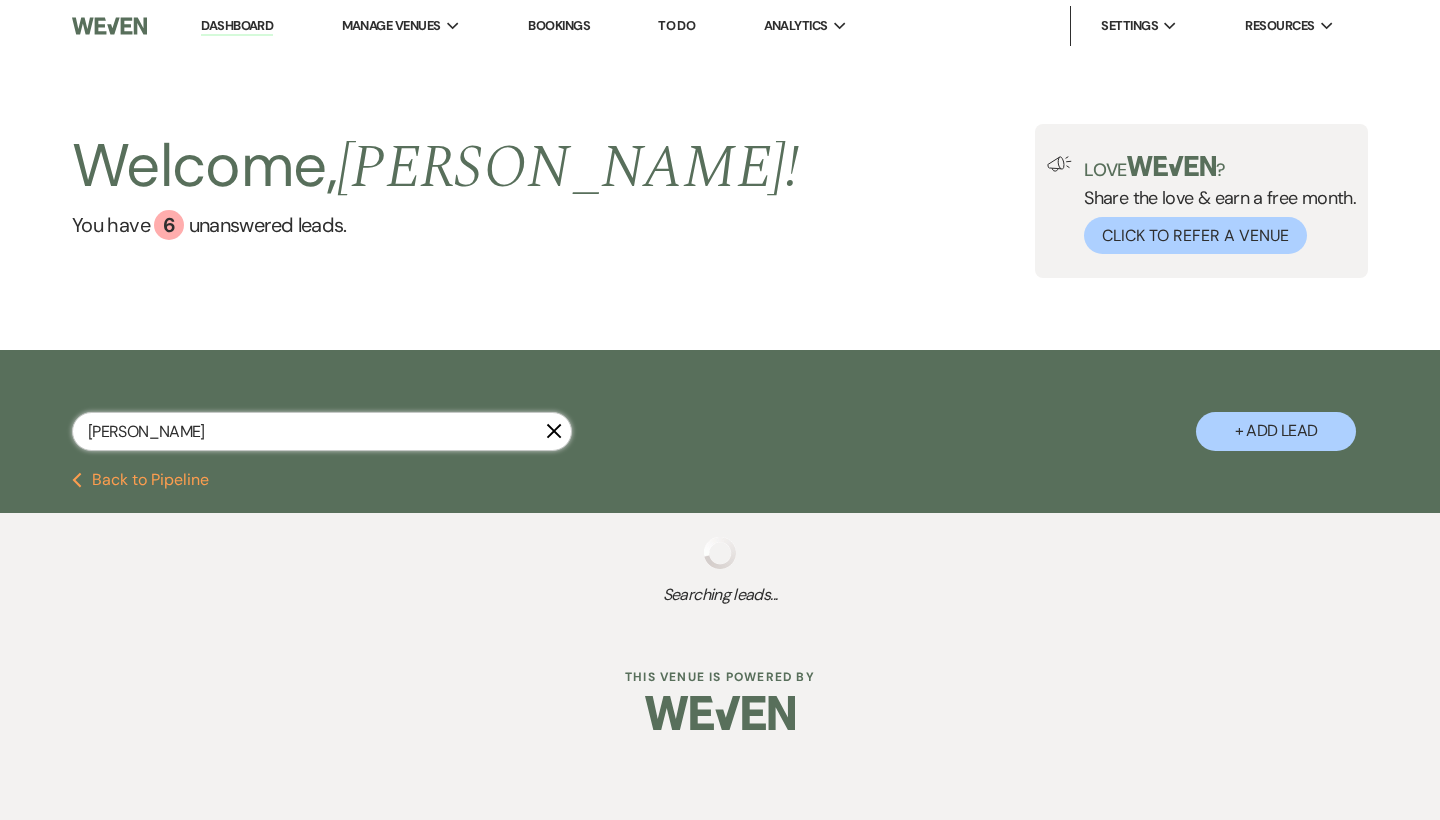 select on "5" 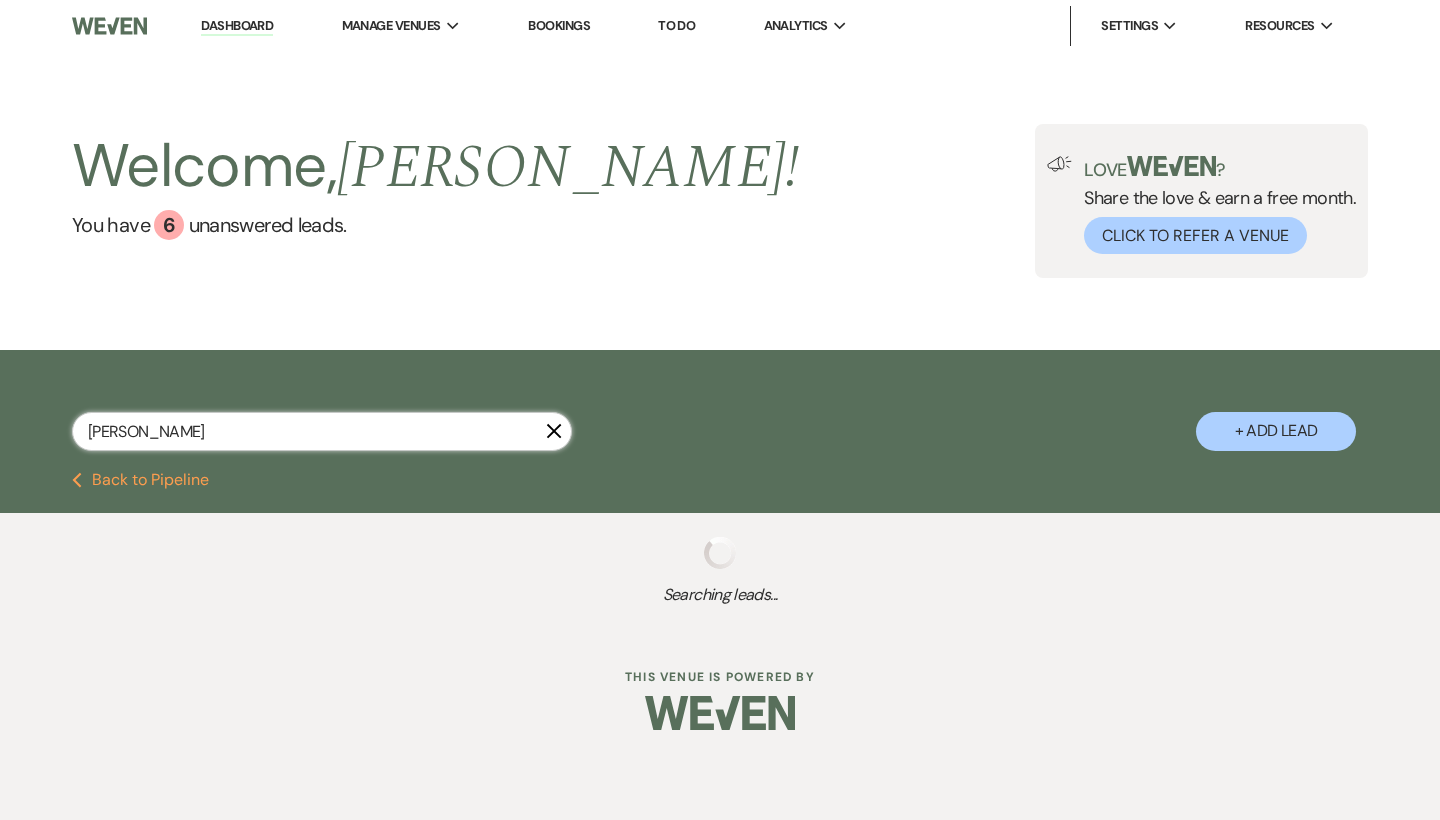 select on "8" 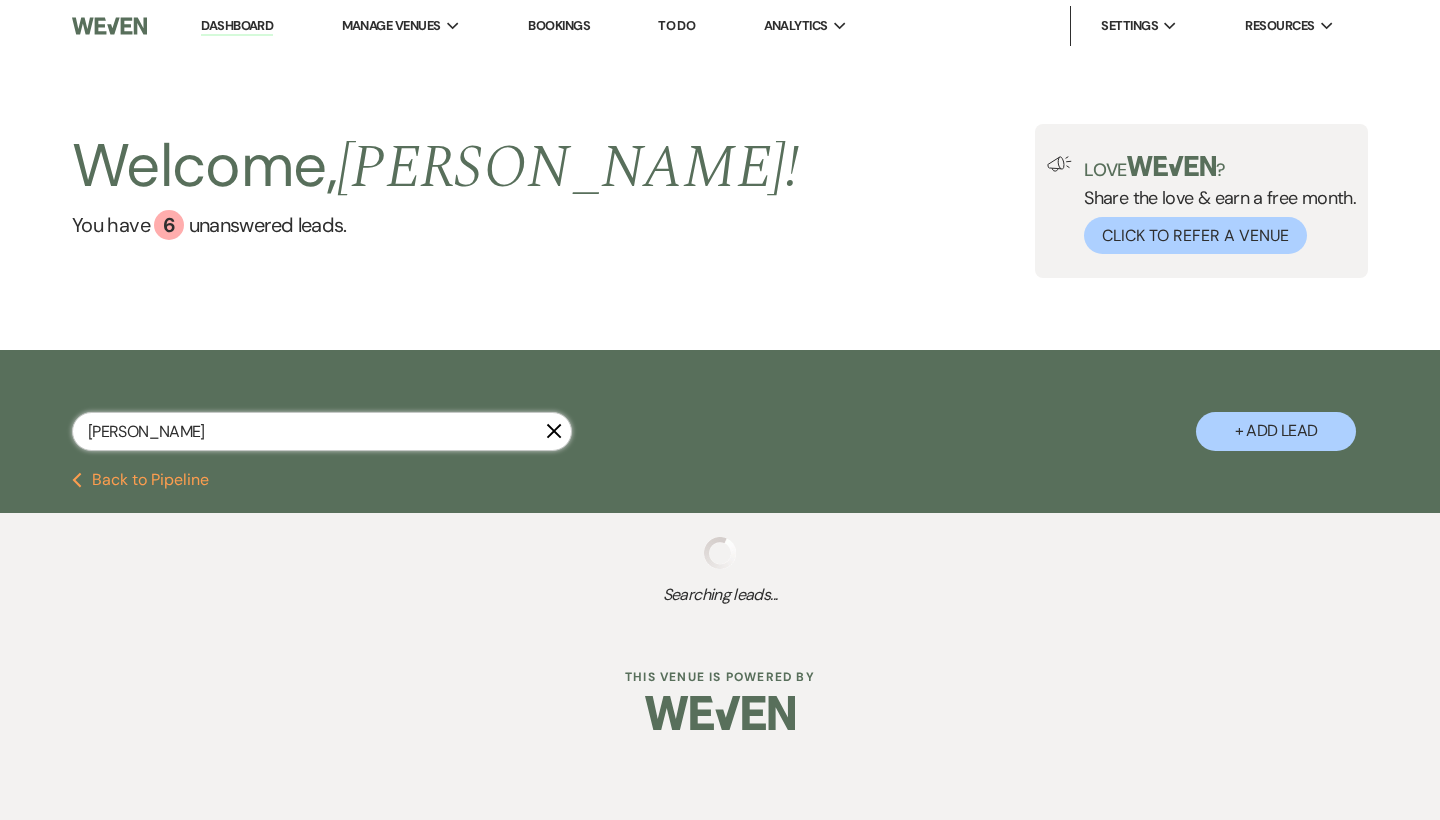 select on "5" 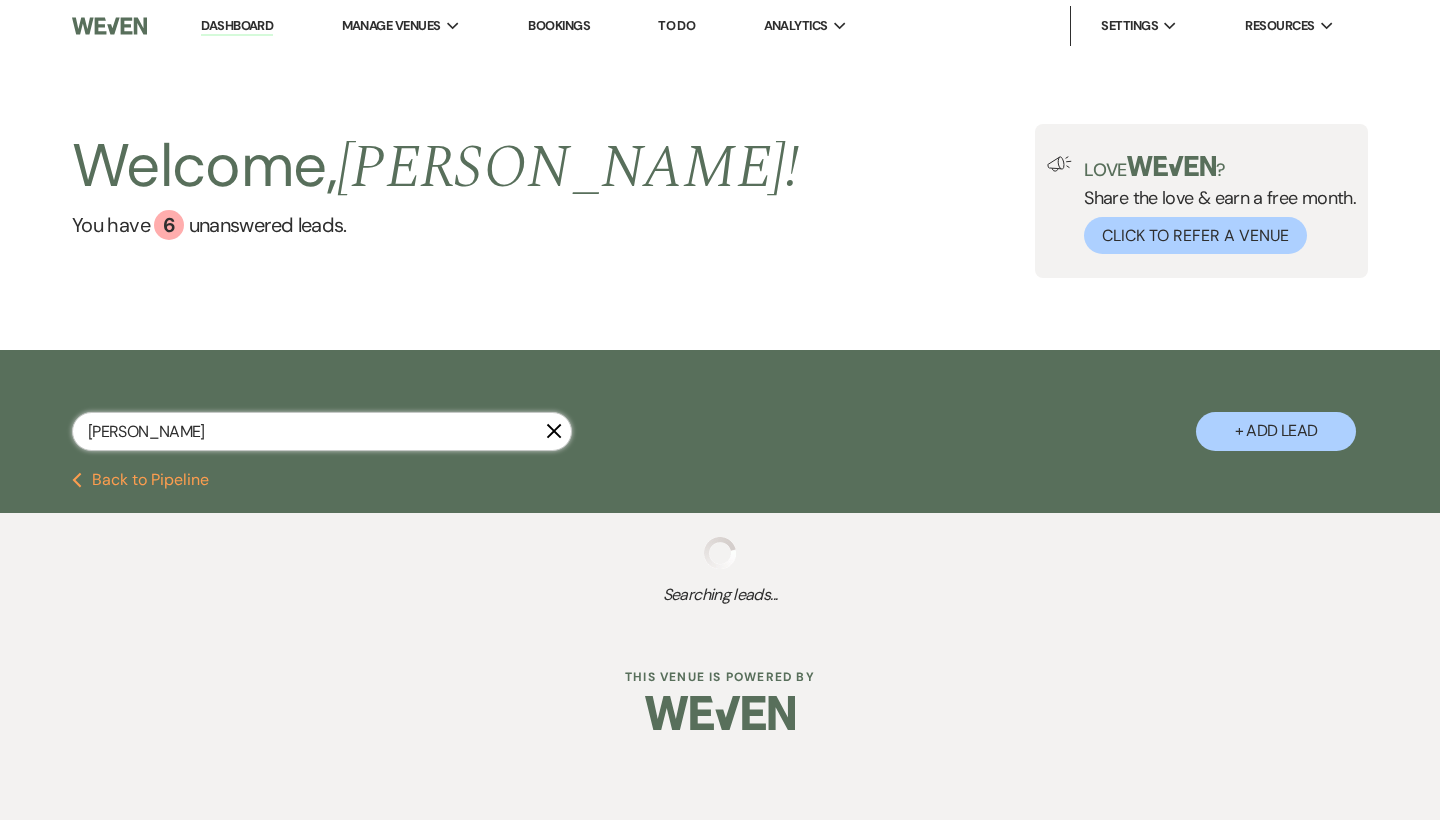 select on "8" 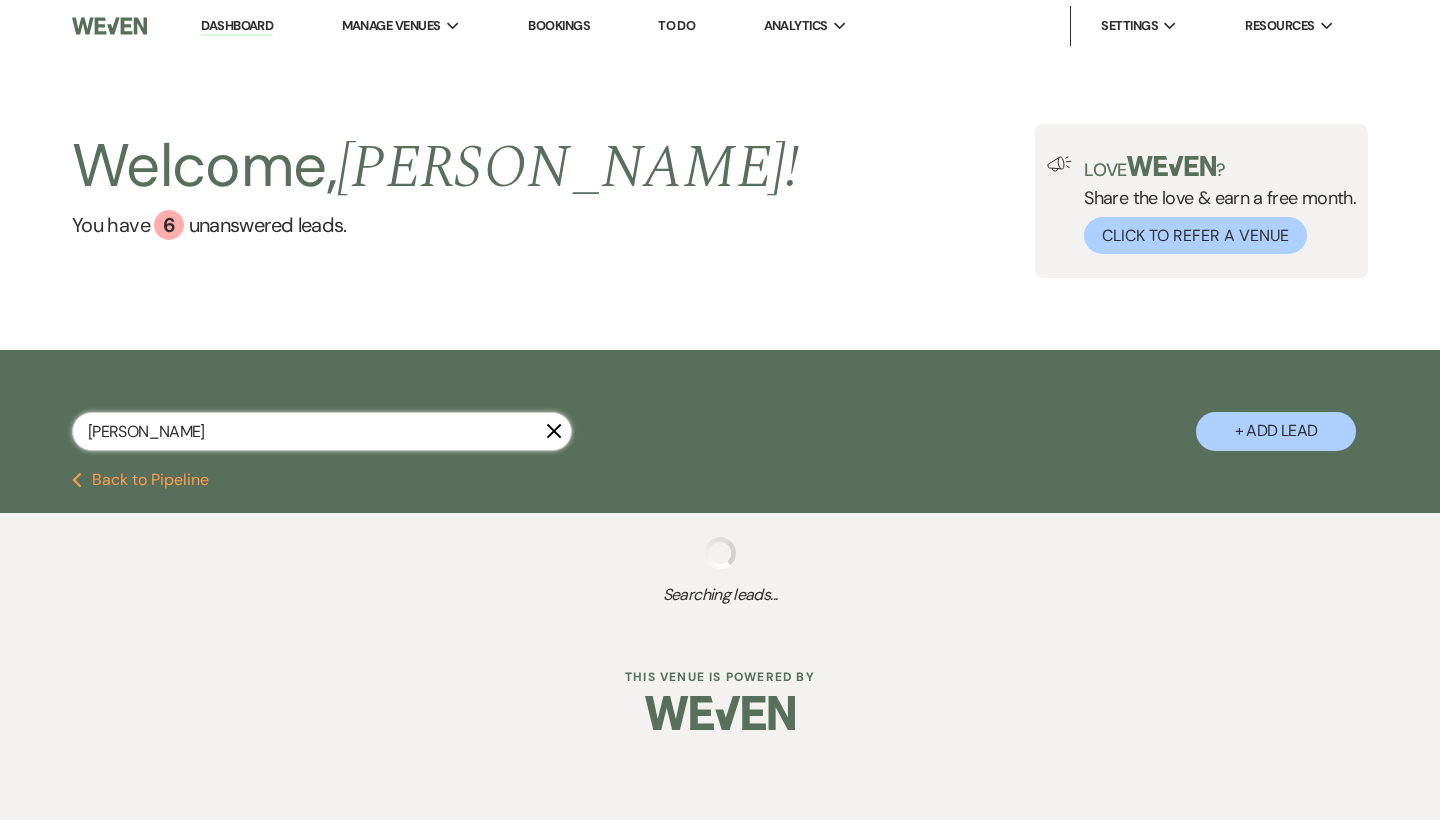 select on "5" 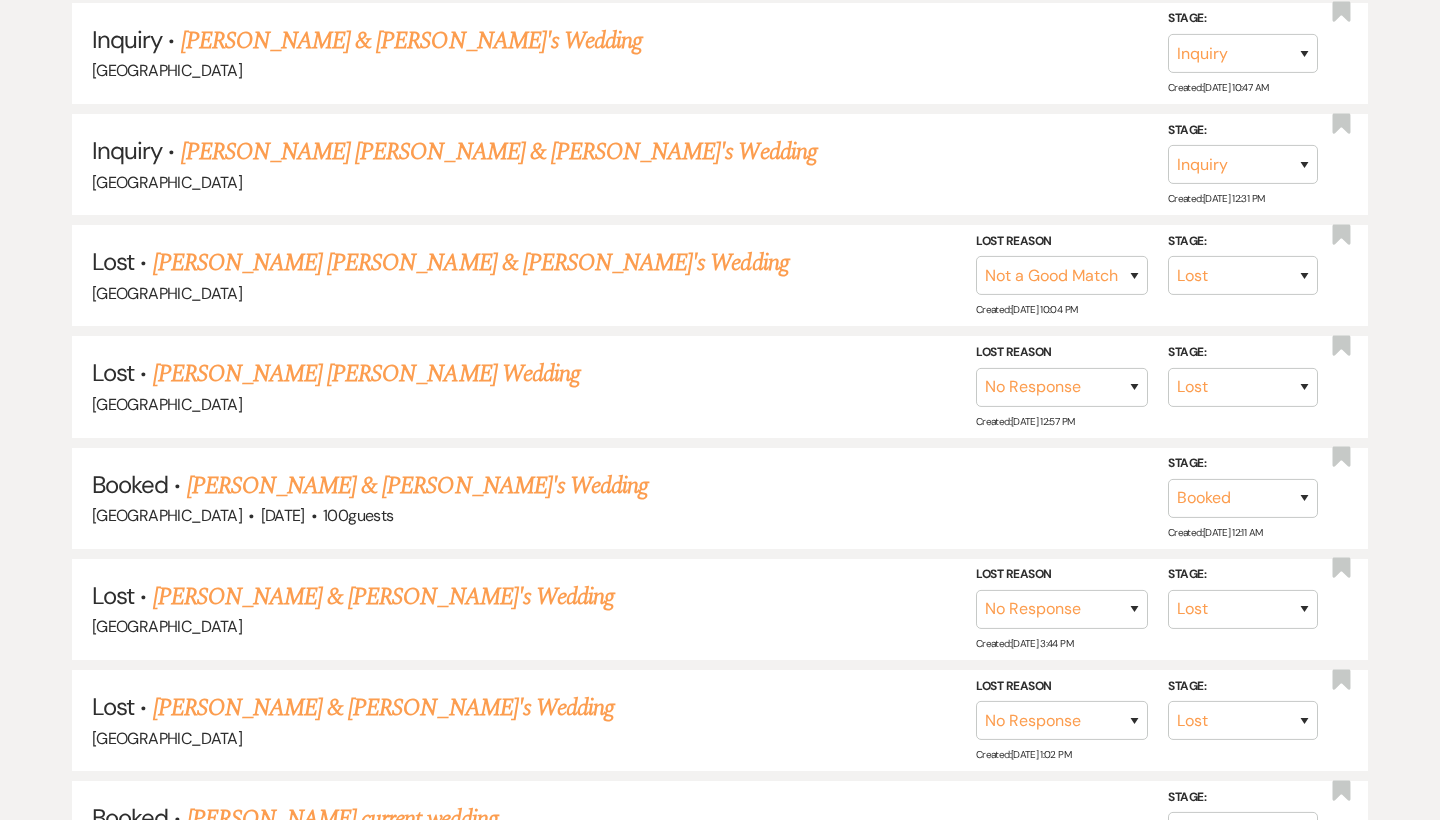 scroll, scrollTop: 550, scrollLeft: 0, axis: vertical 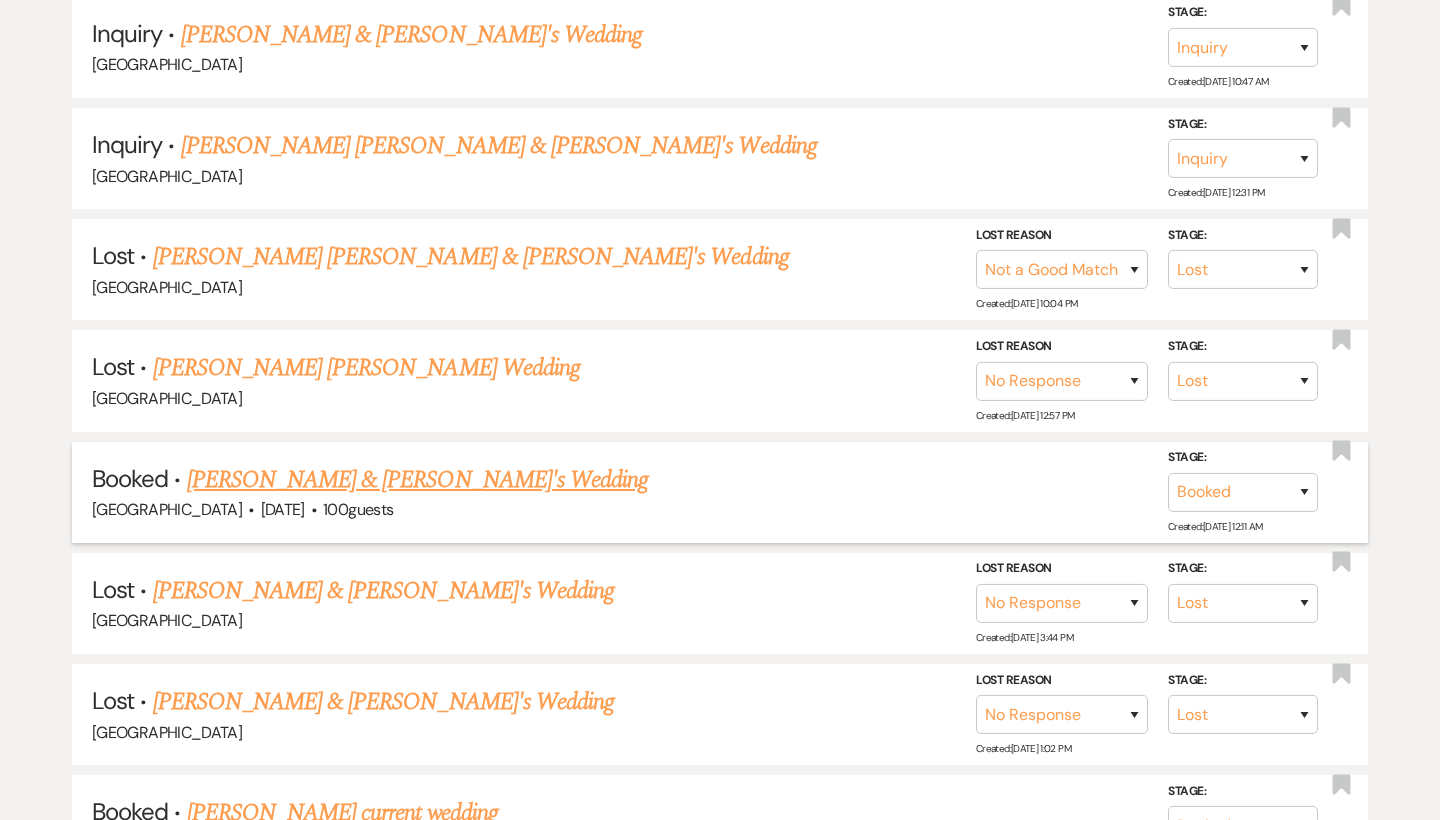 type on "Kennedy" 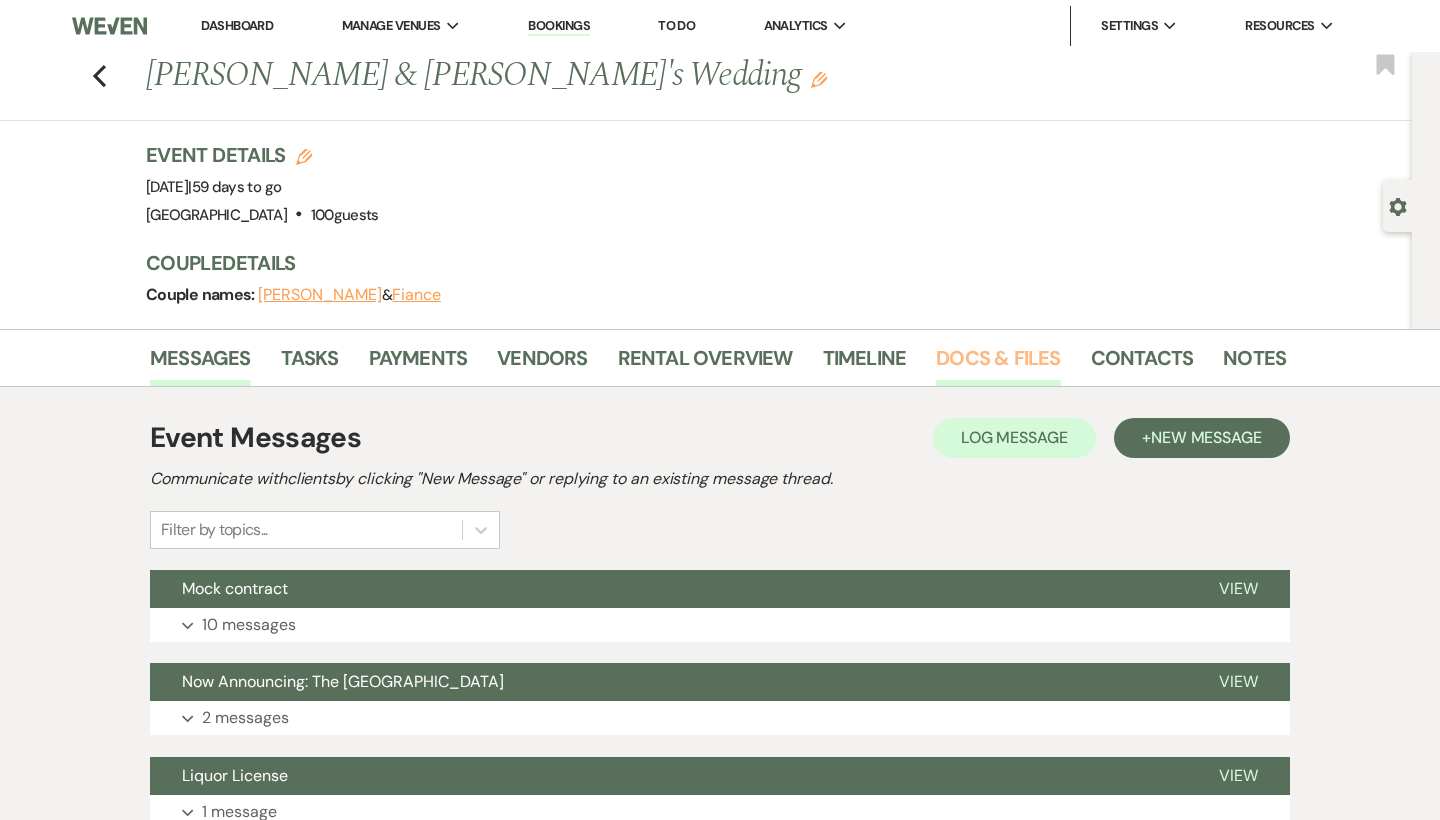 click on "Docs & Files" at bounding box center (998, 364) 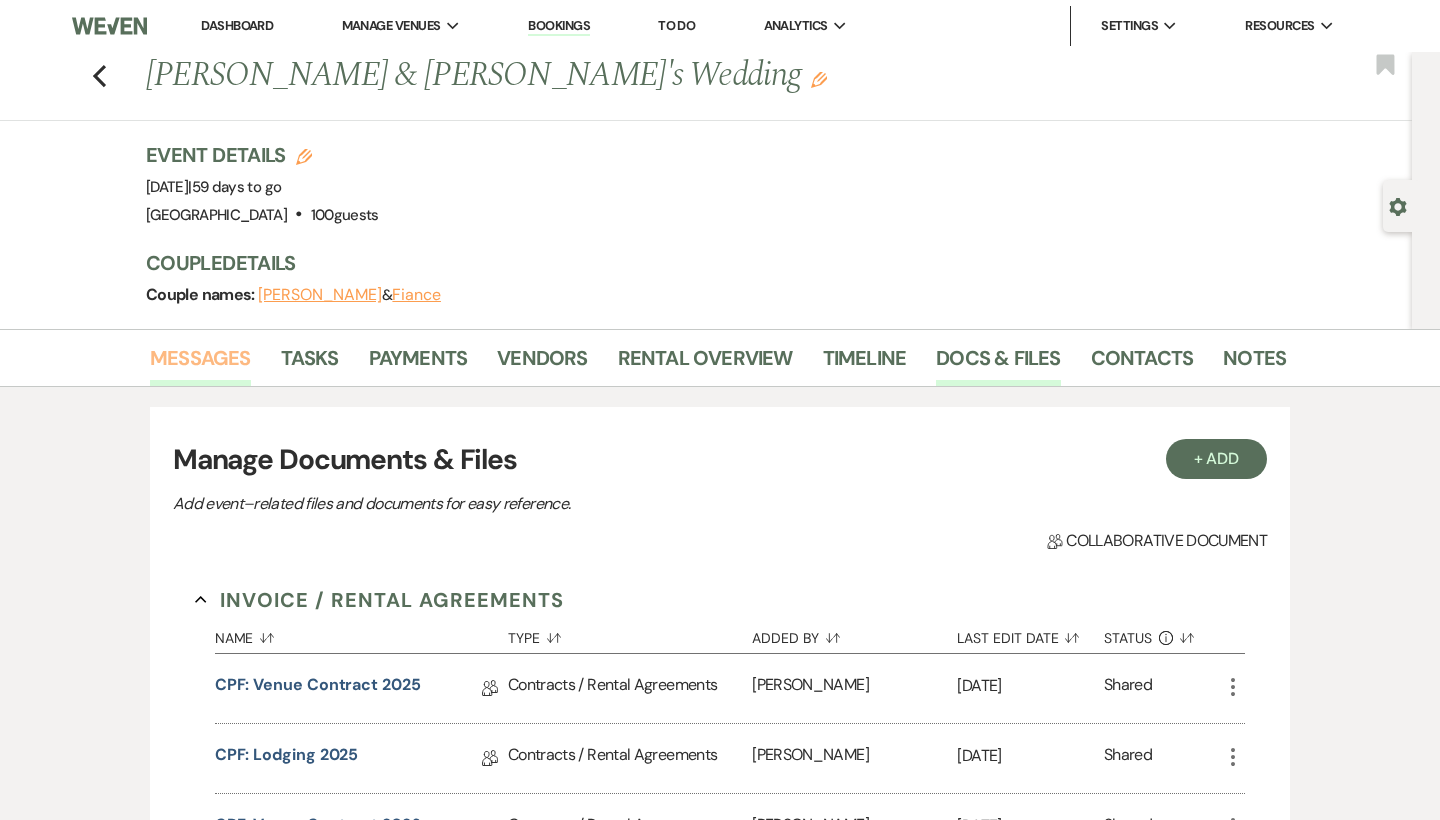 scroll, scrollTop: -1, scrollLeft: 0, axis: vertical 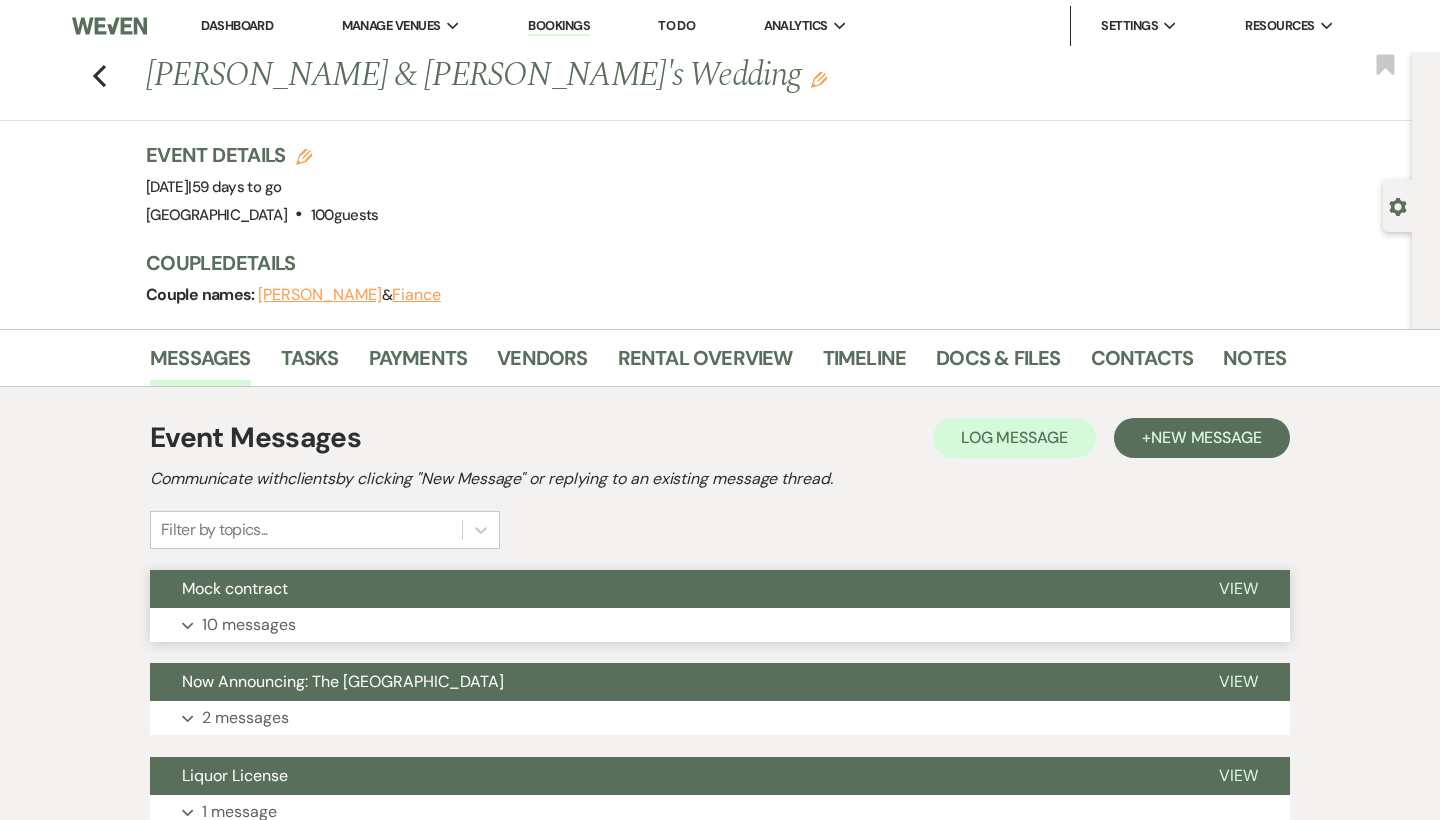 click on "Expand 10 messages" at bounding box center (720, 625) 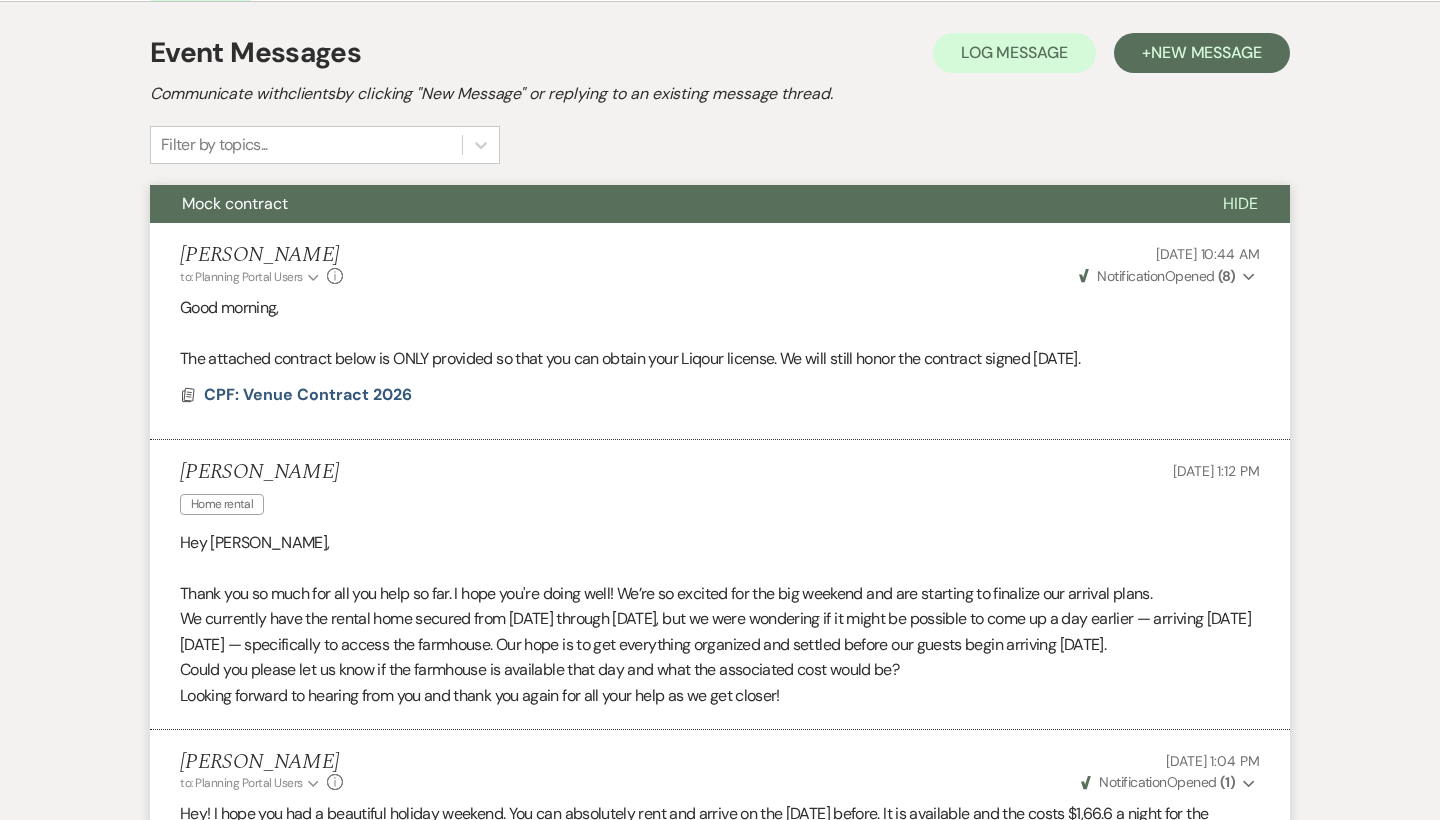 scroll, scrollTop: 361, scrollLeft: 0, axis: vertical 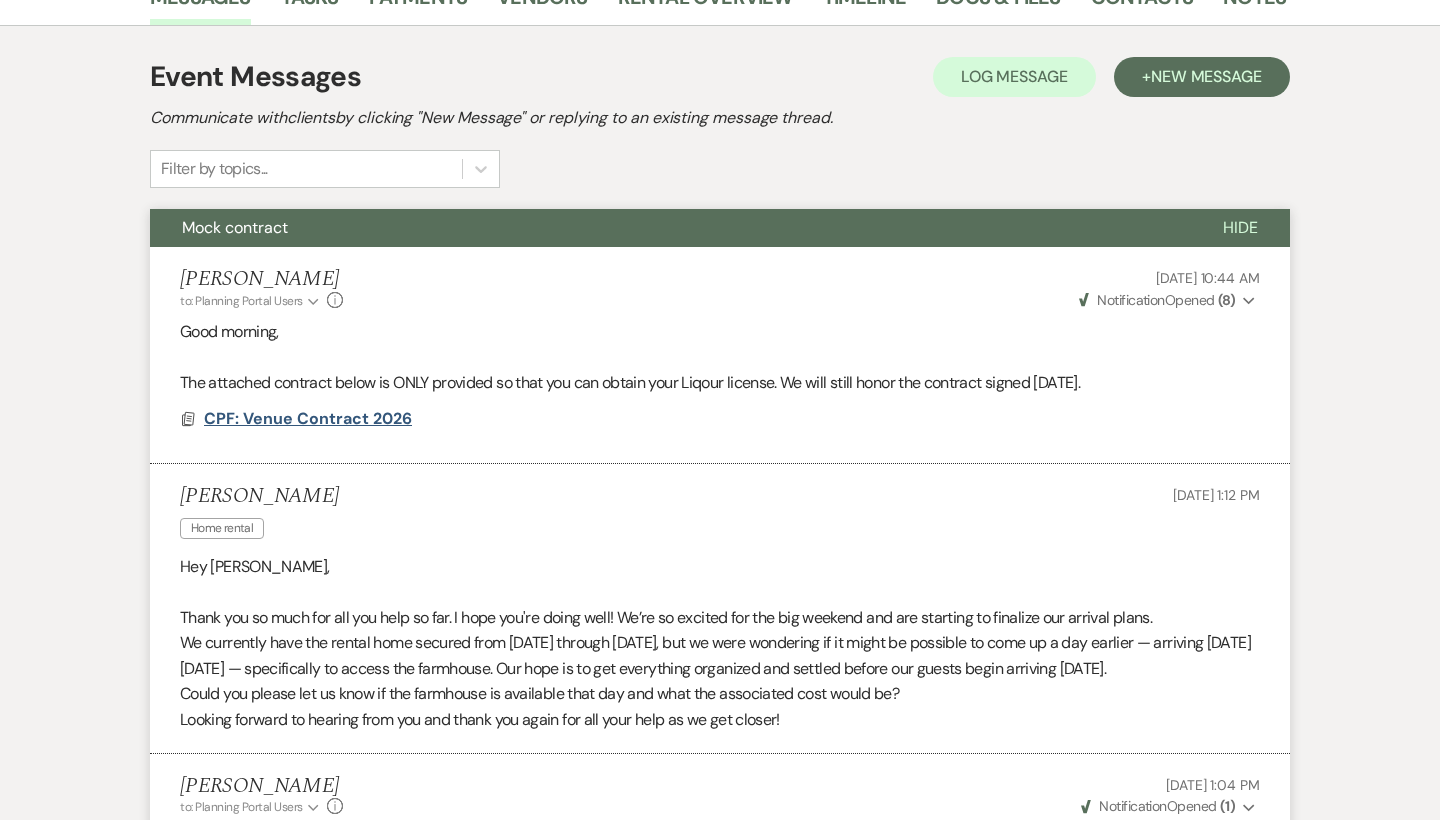 click on "CPF: Venue Contract 2026" at bounding box center (308, 418) 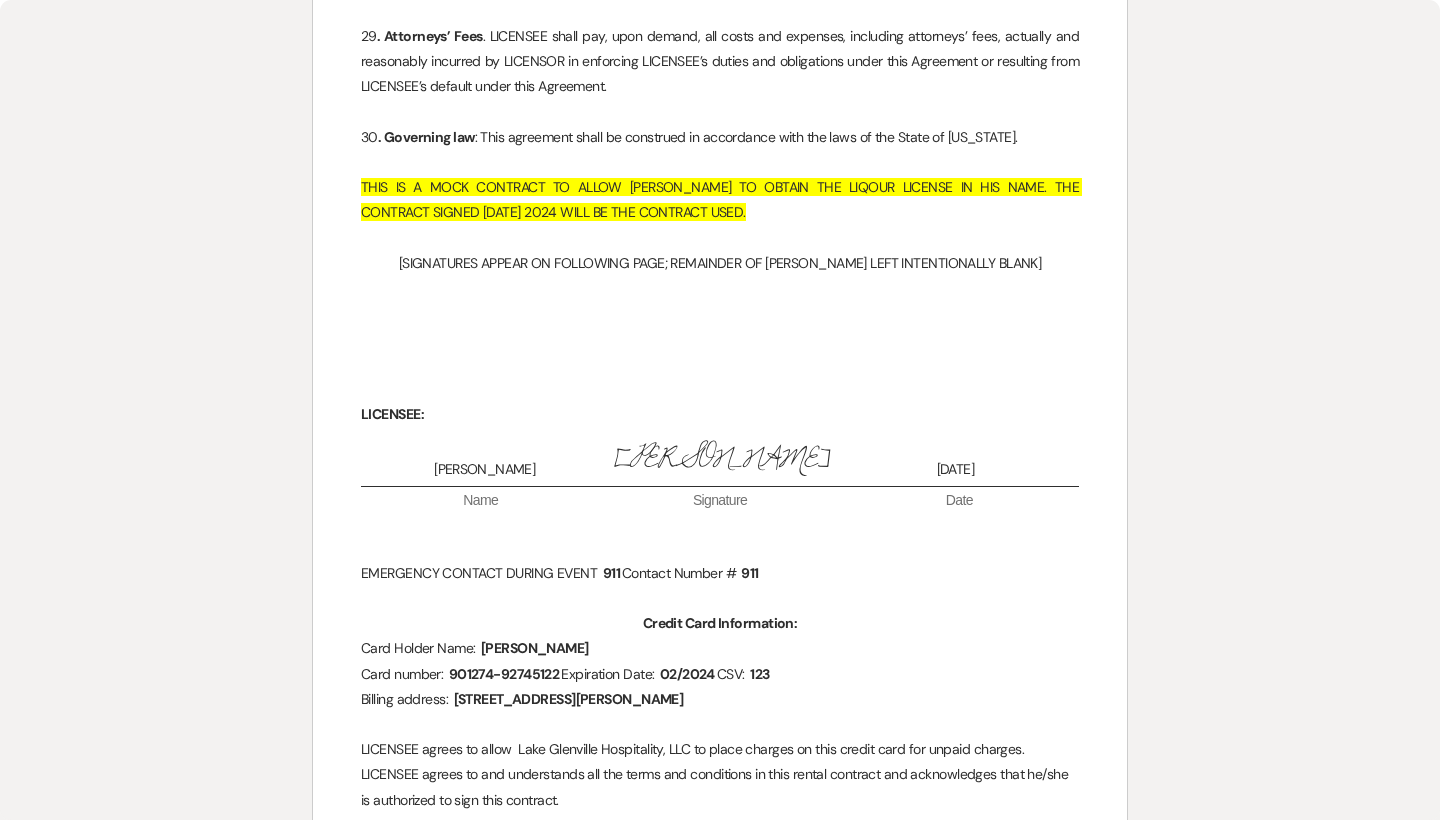 scroll, scrollTop: 8238, scrollLeft: 0, axis: vertical 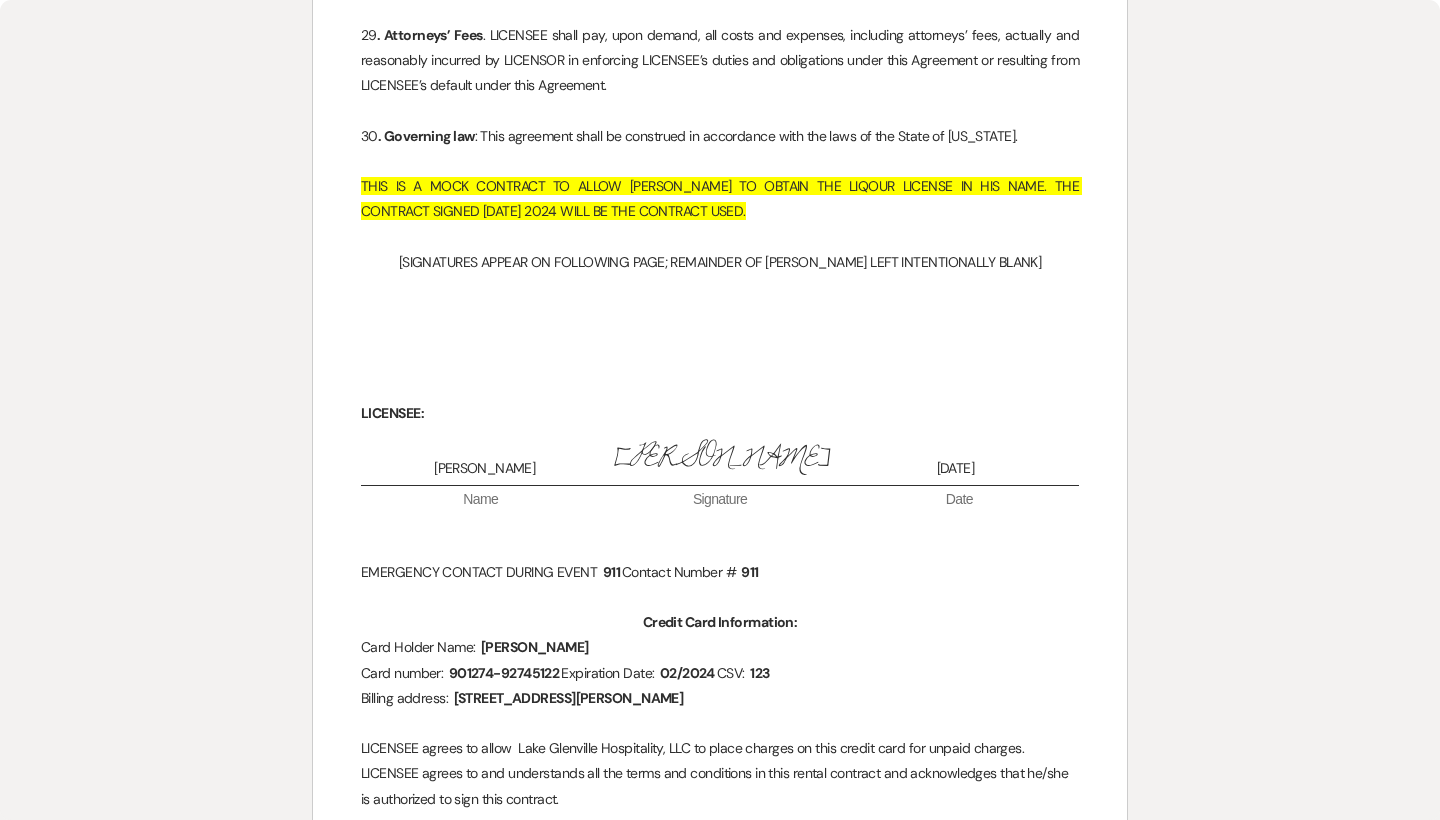 drag, startPoint x: 361, startPoint y: 132, endPoint x: 723, endPoint y: 165, distance: 363.50104 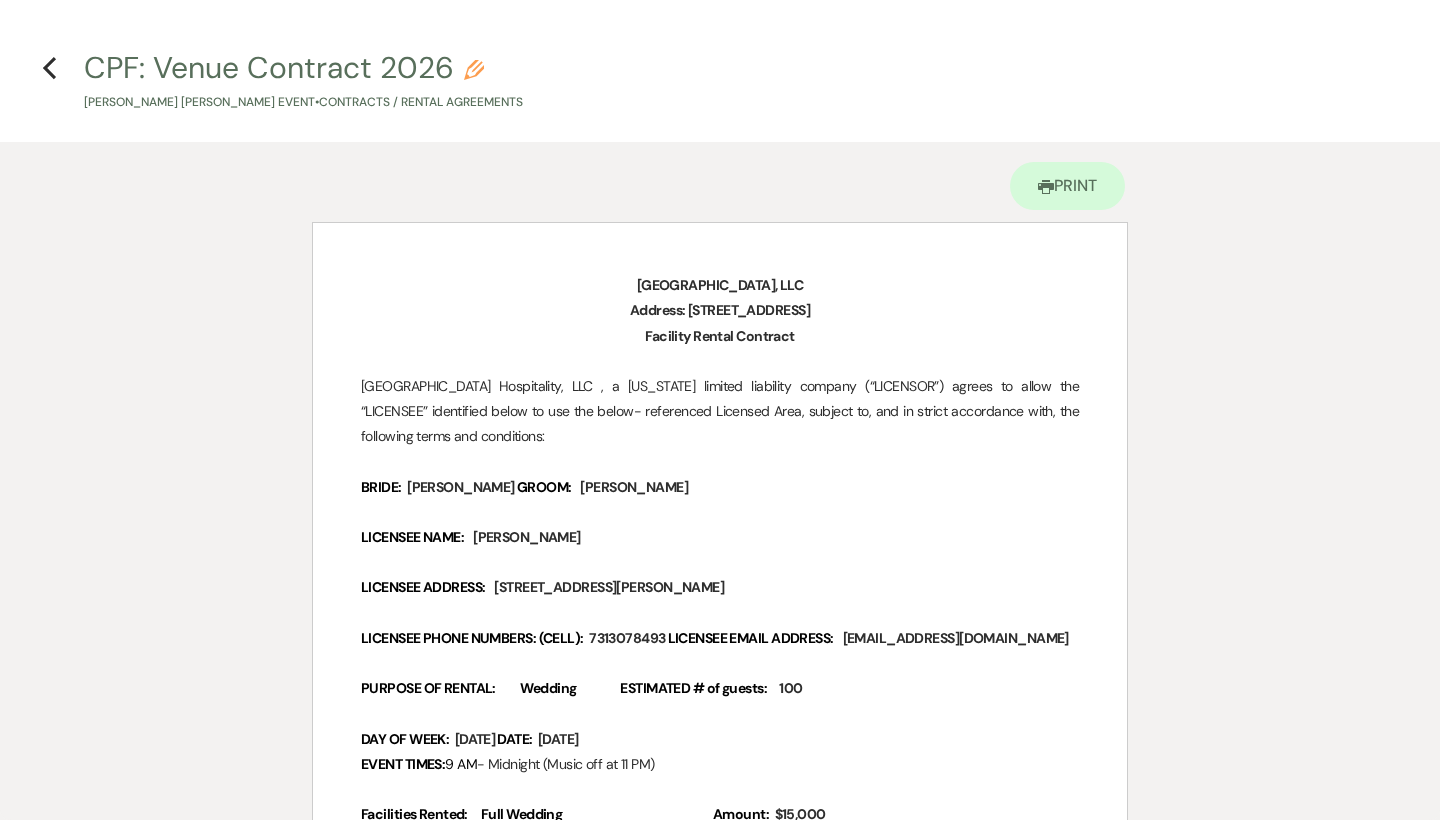 scroll, scrollTop: 0, scrollLeft: 0, axis: both 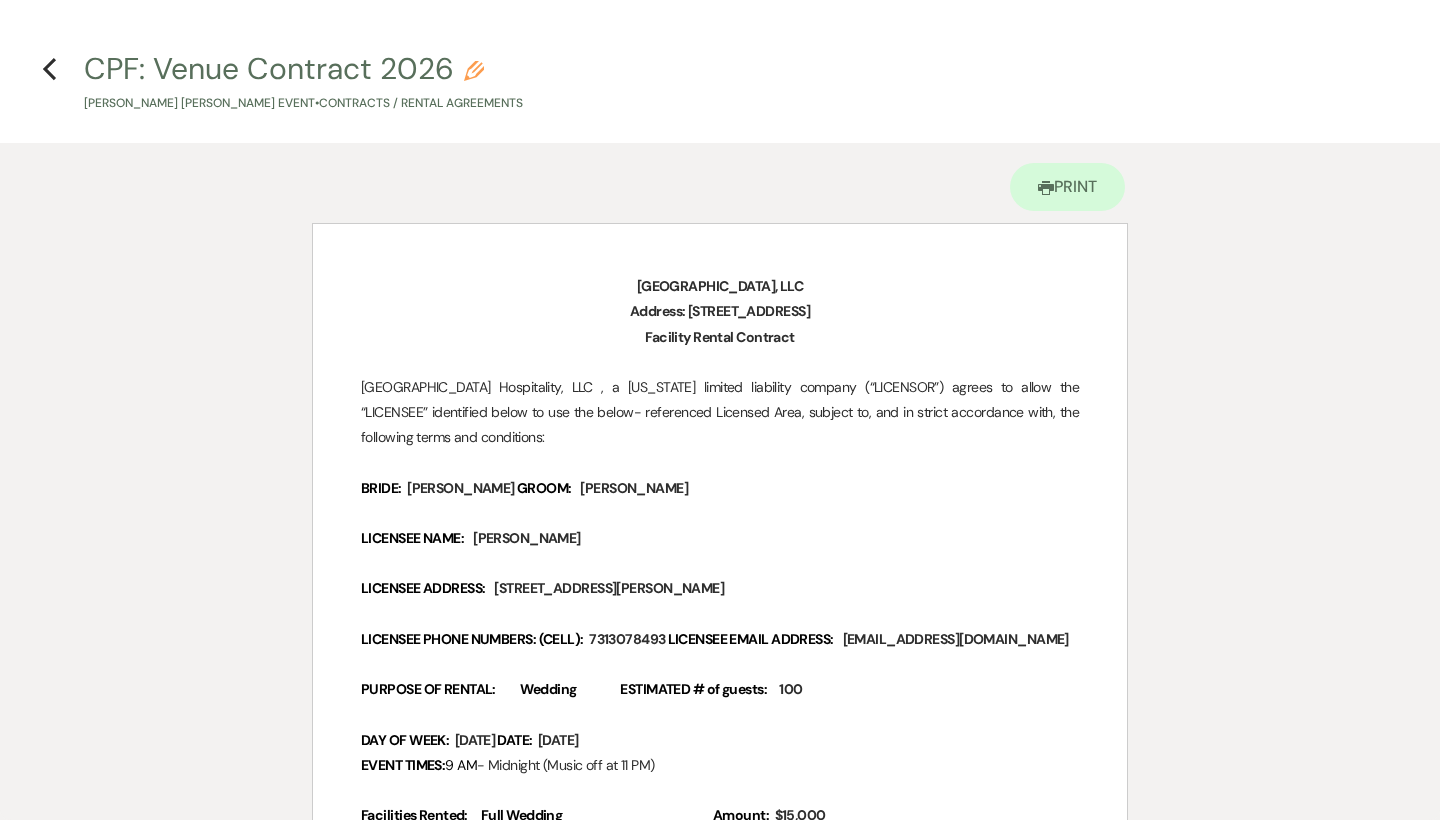 click on "Previous CPF: Venue Contract 2026 Pencil Kennedy Osborne's Event  •  Contracts / Rental Agreements" at bounding box center [720, 80] 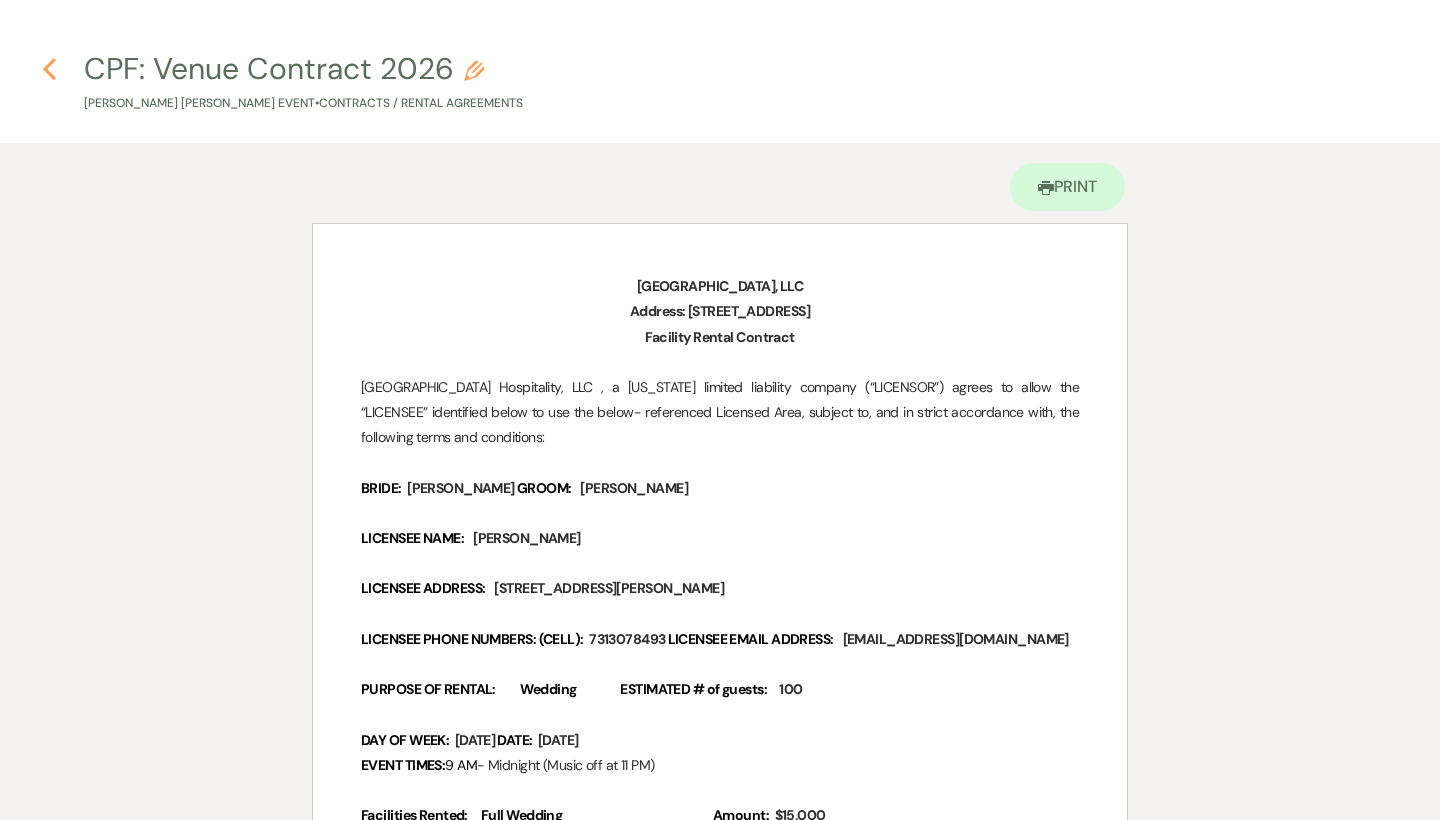 click on "Previous" 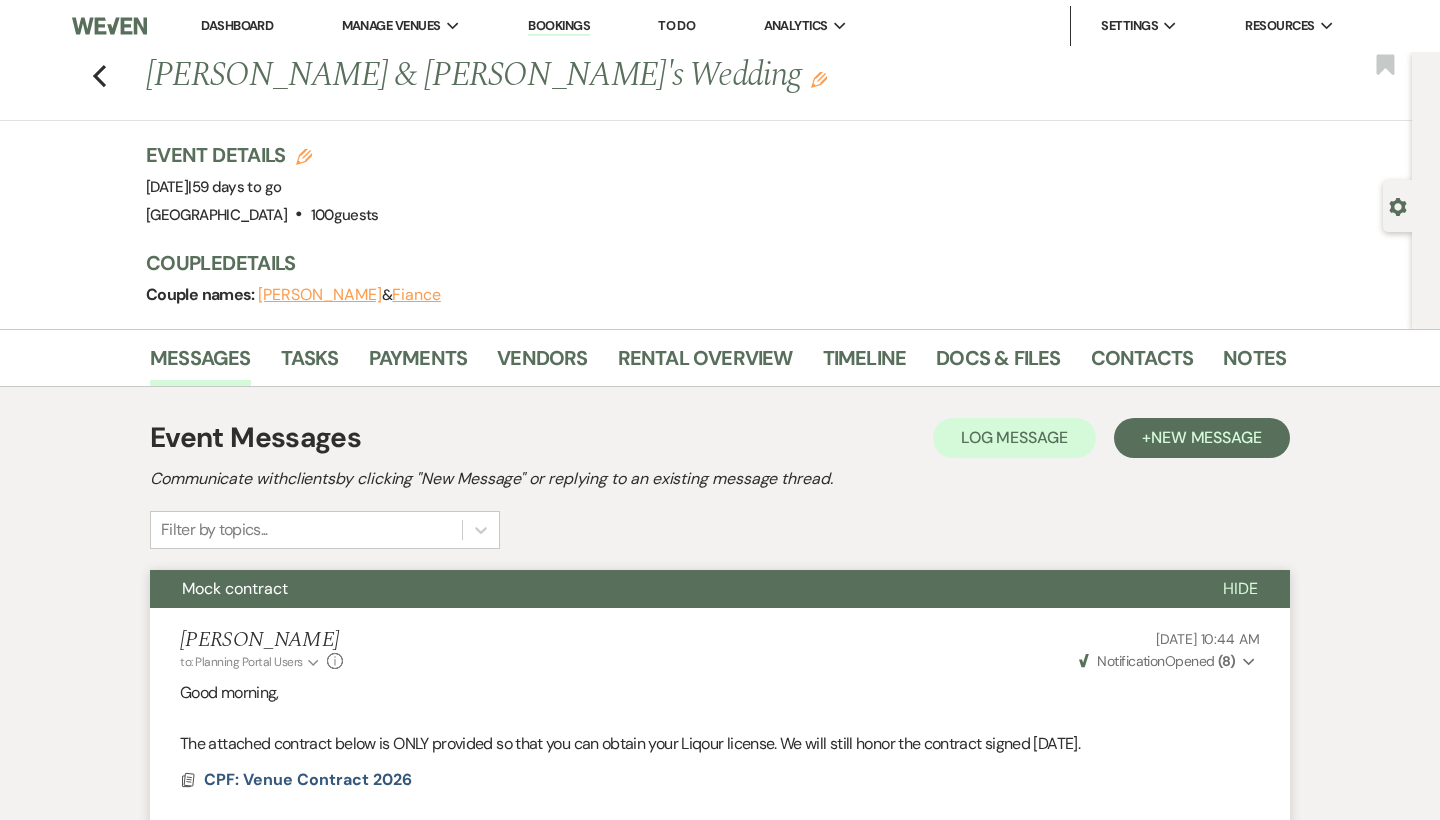scroll, scrollTop: 0, scrollLeft: 0, axis: both 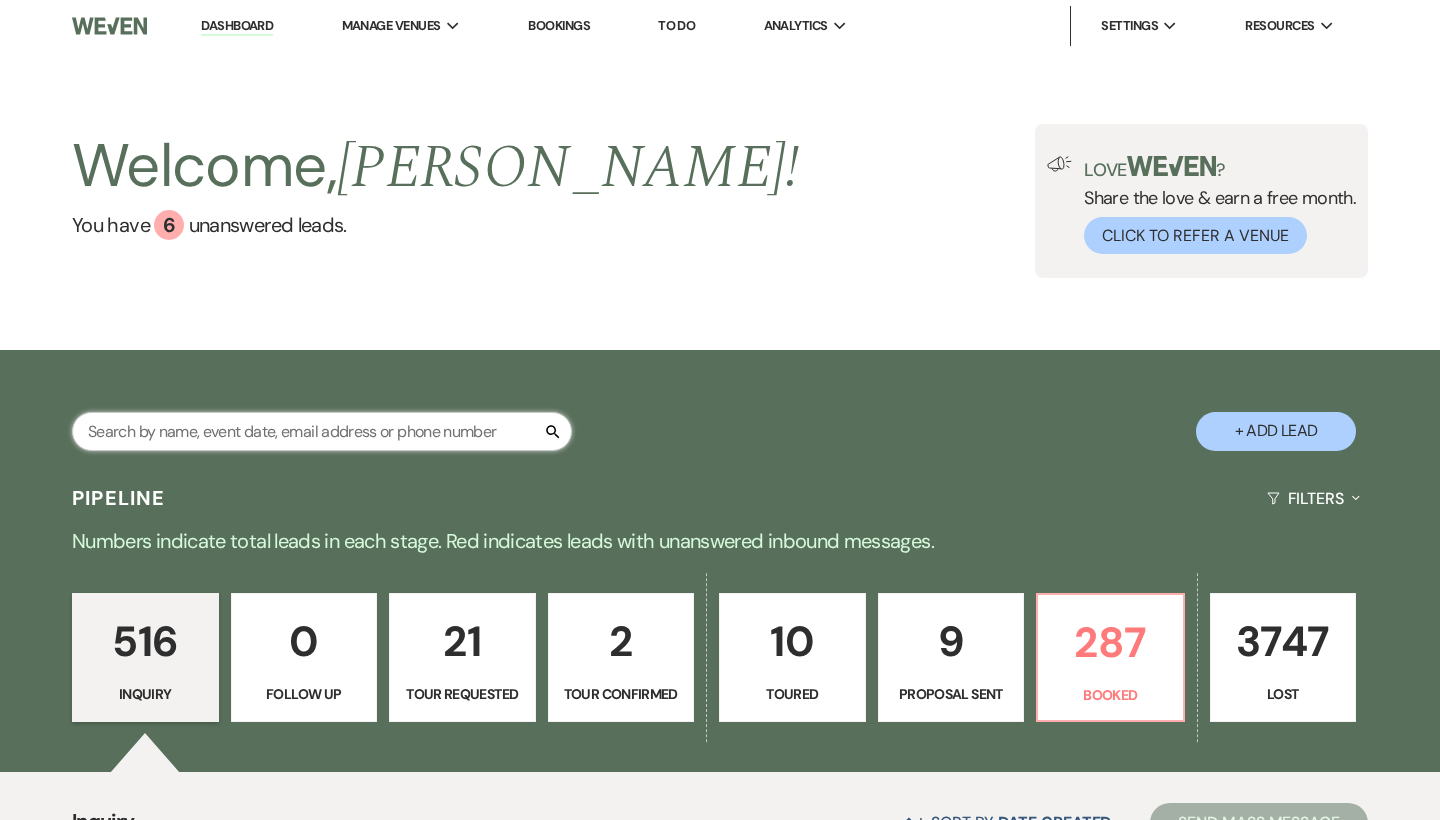 click at bounding box center (322, 431) 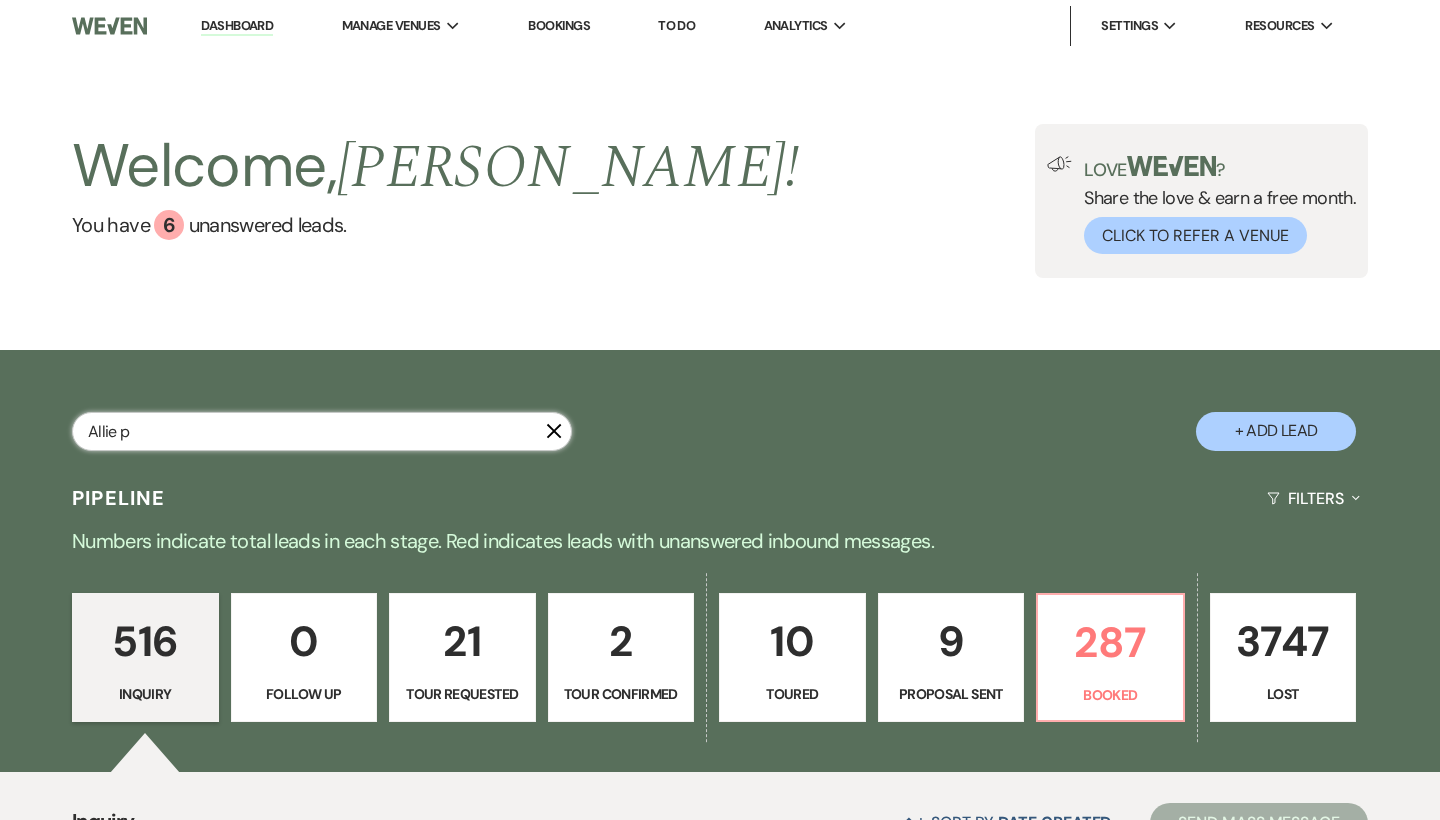 type on "Allie po" 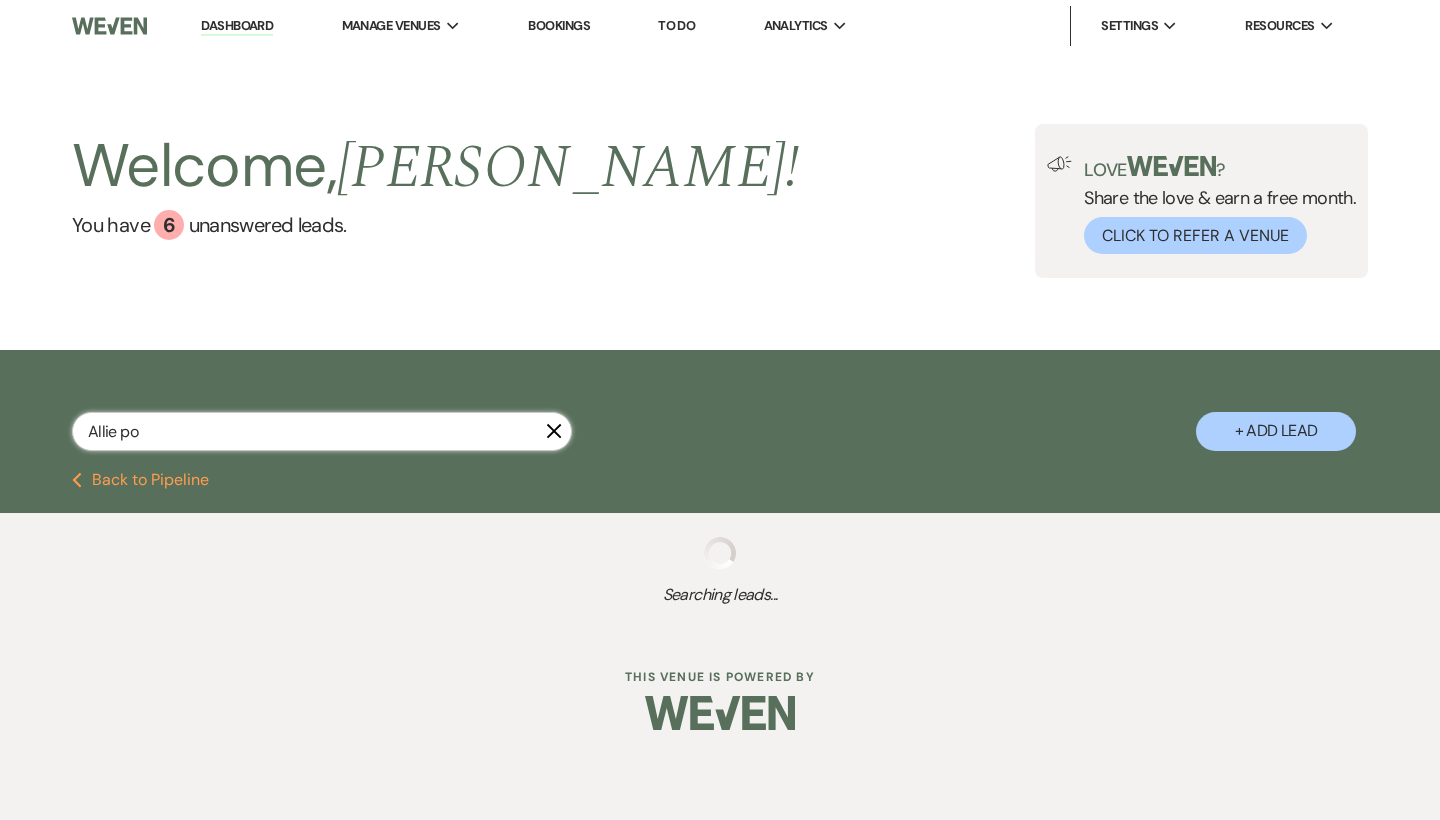 select on "8" 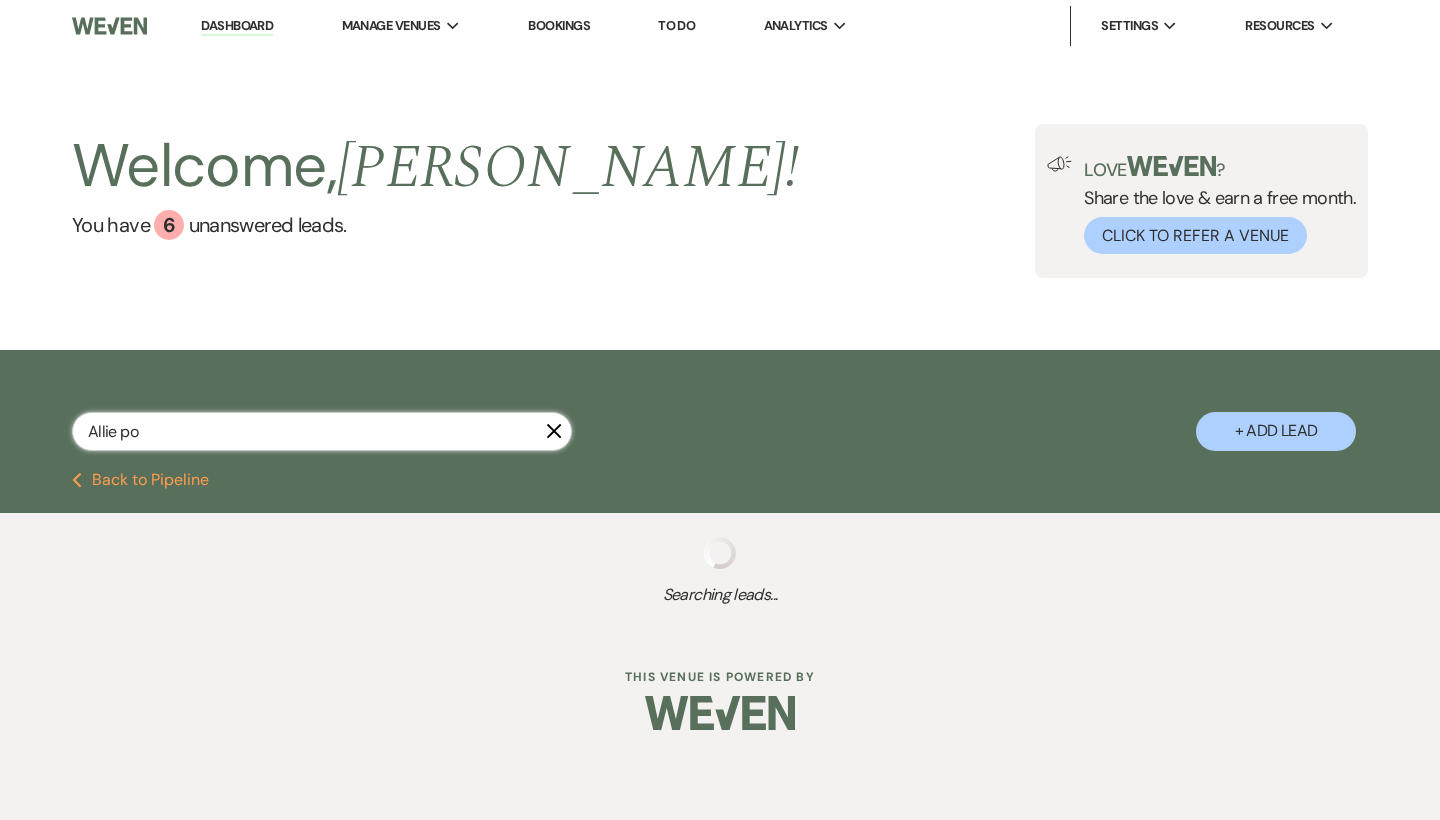 select on "5" 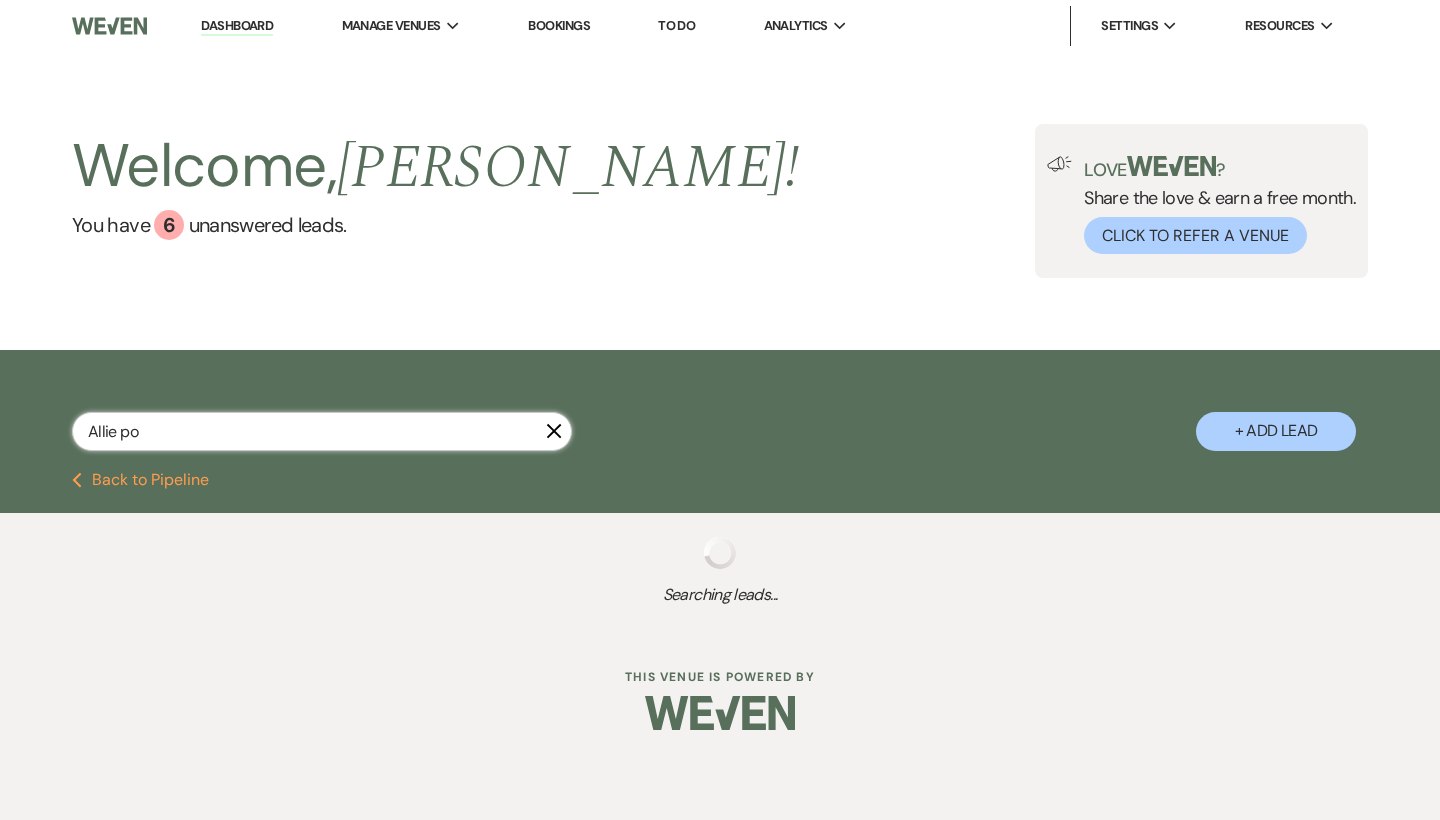 select on "8" 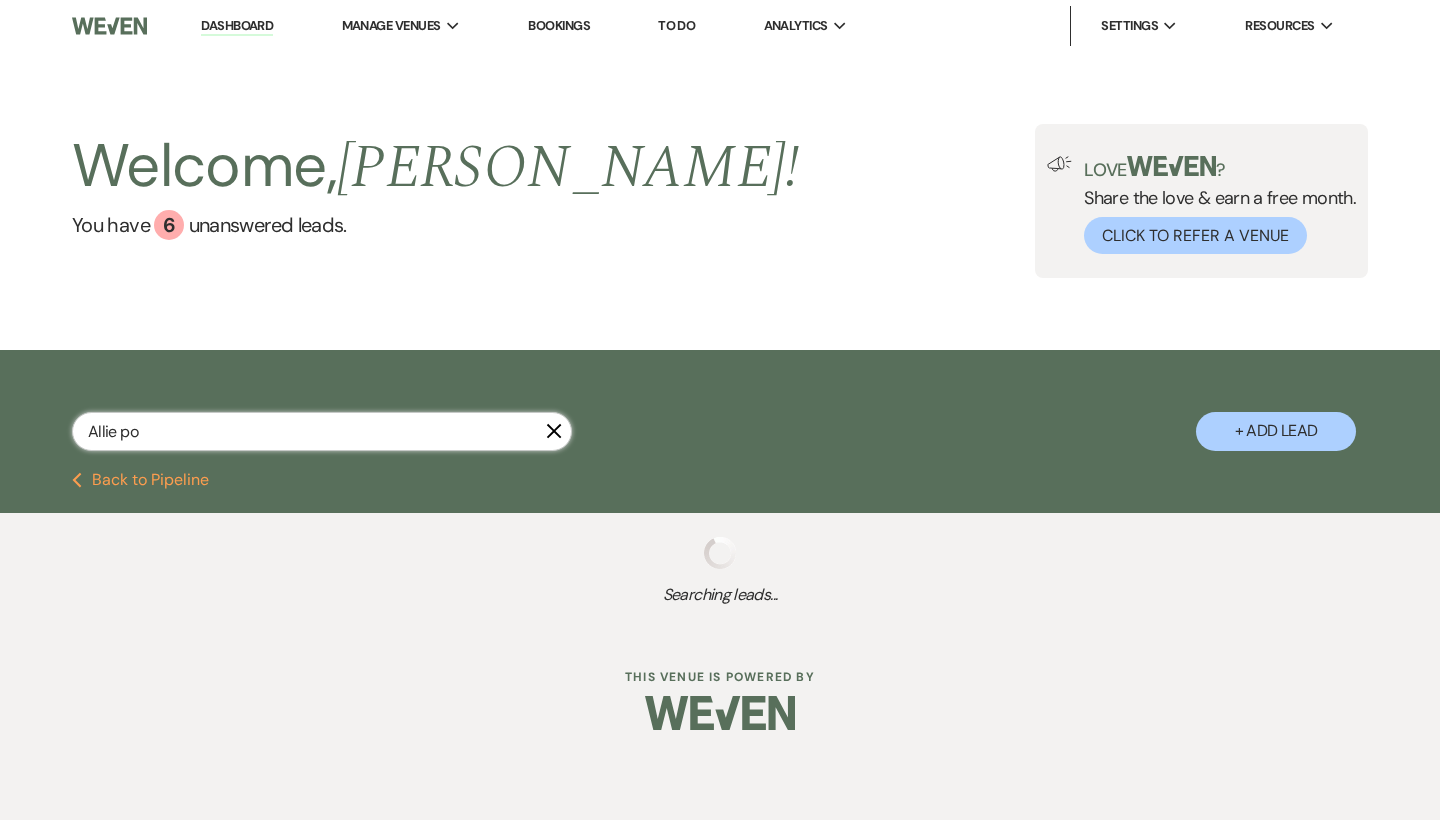 select on "5" 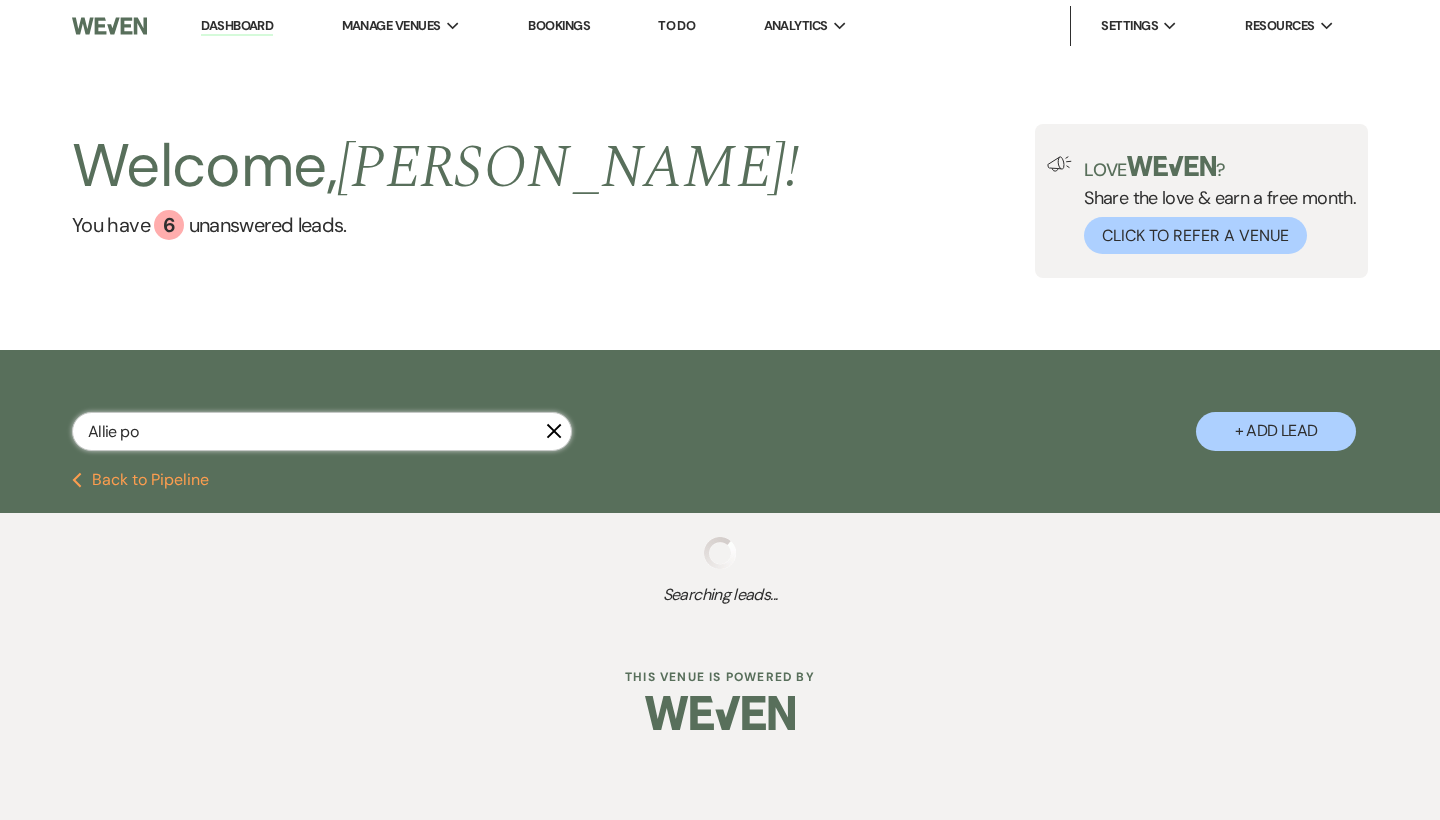 select on "8" 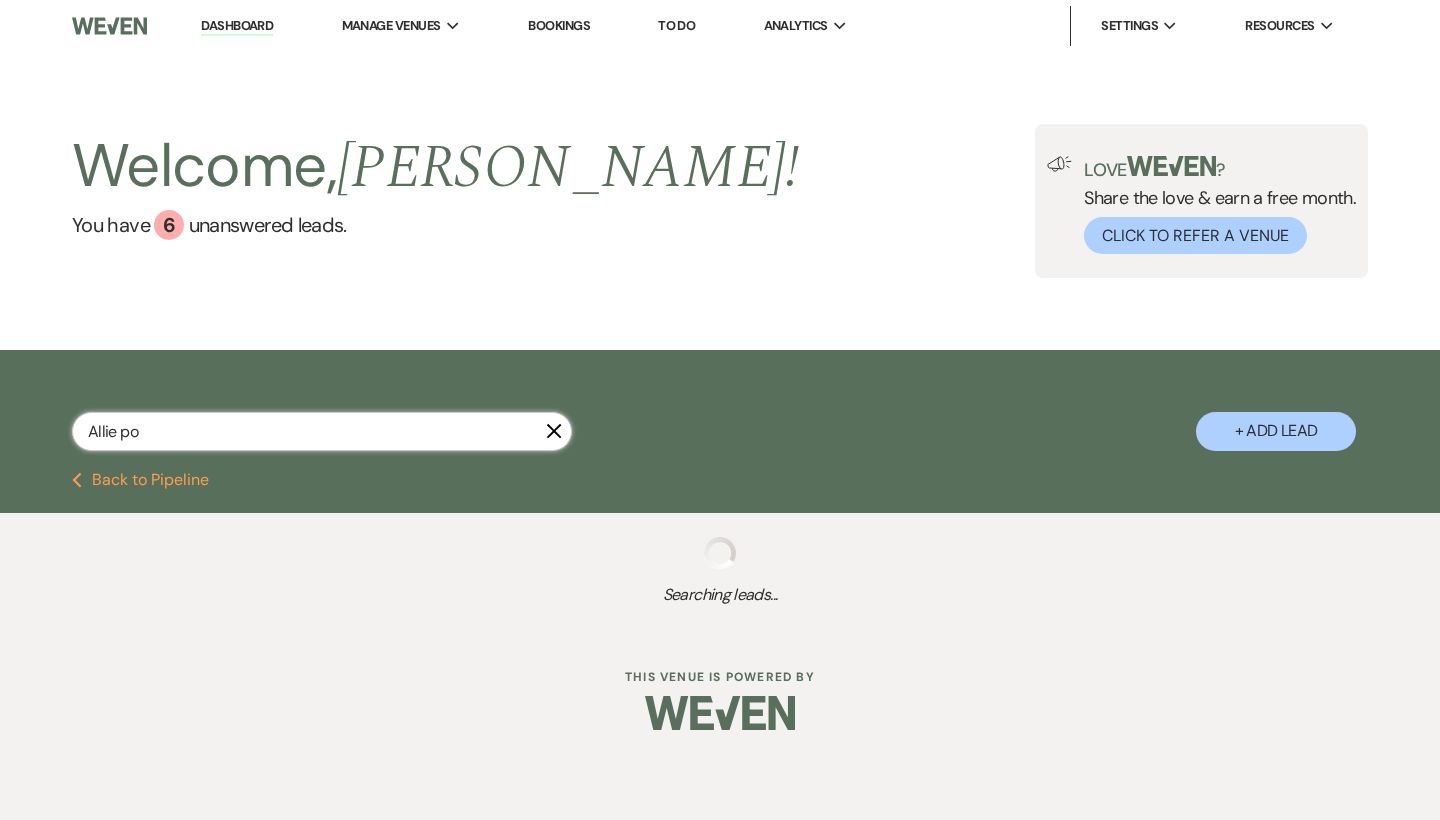 select on "5" 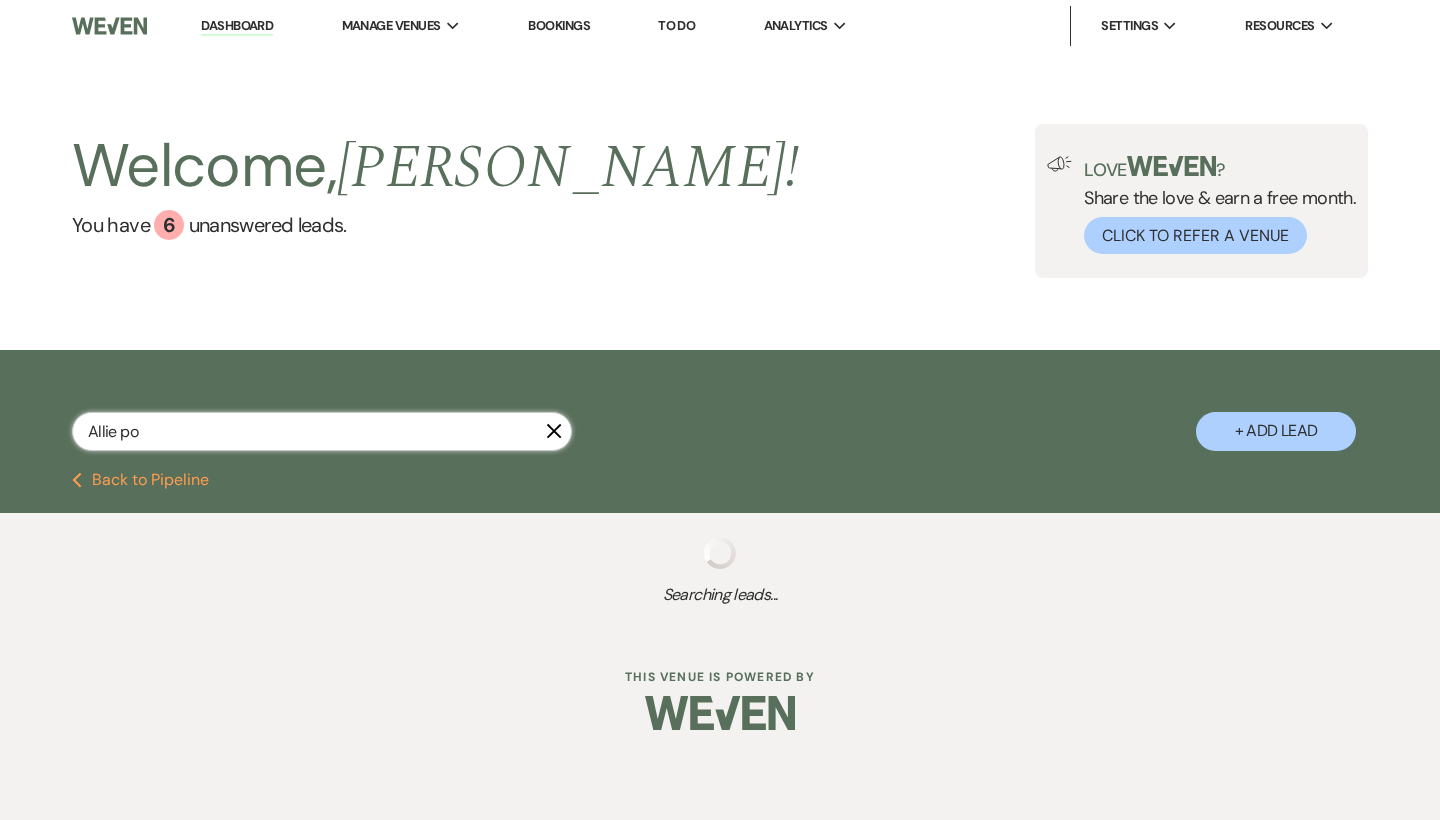 select on "8" 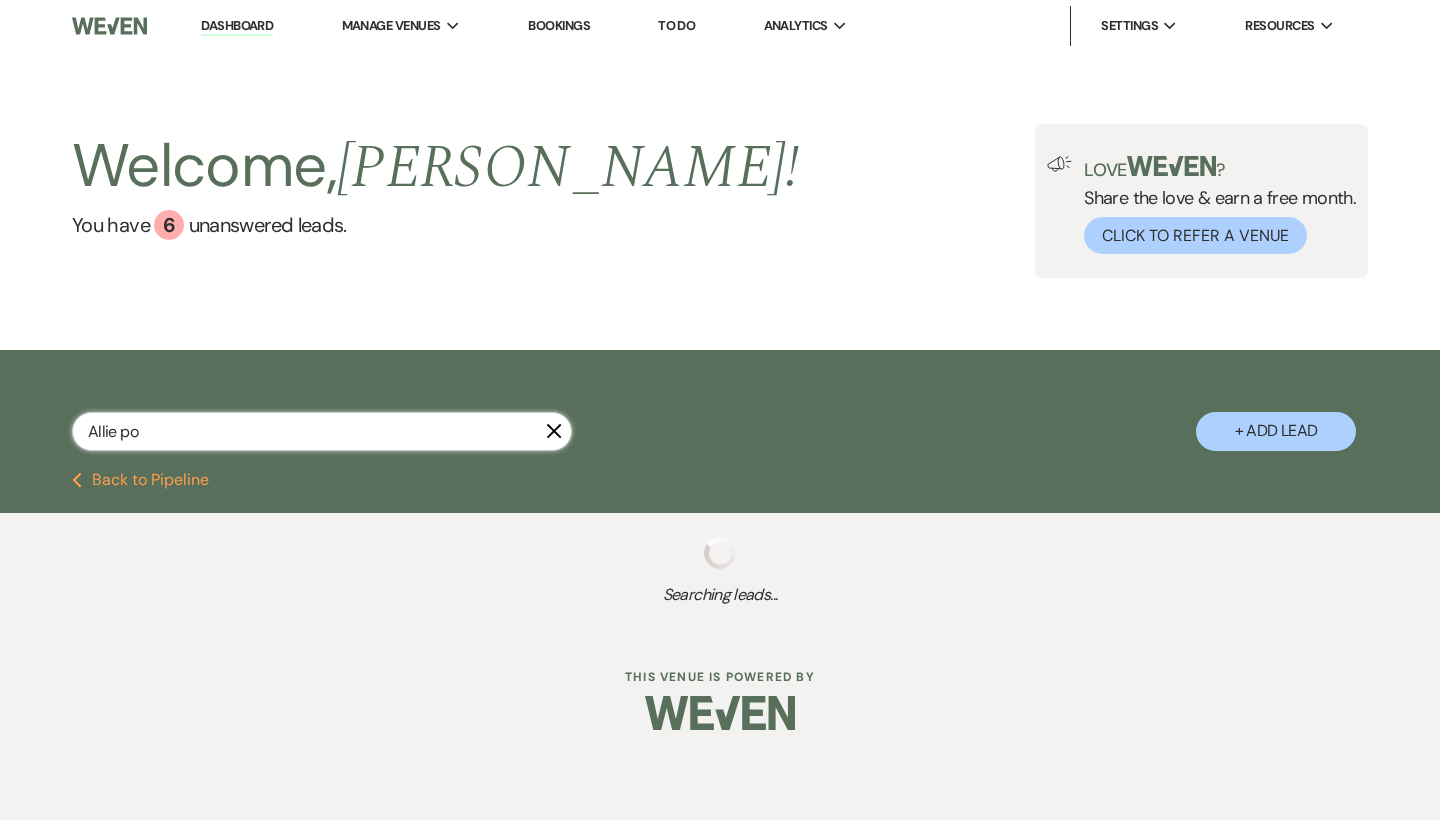 select on "5" 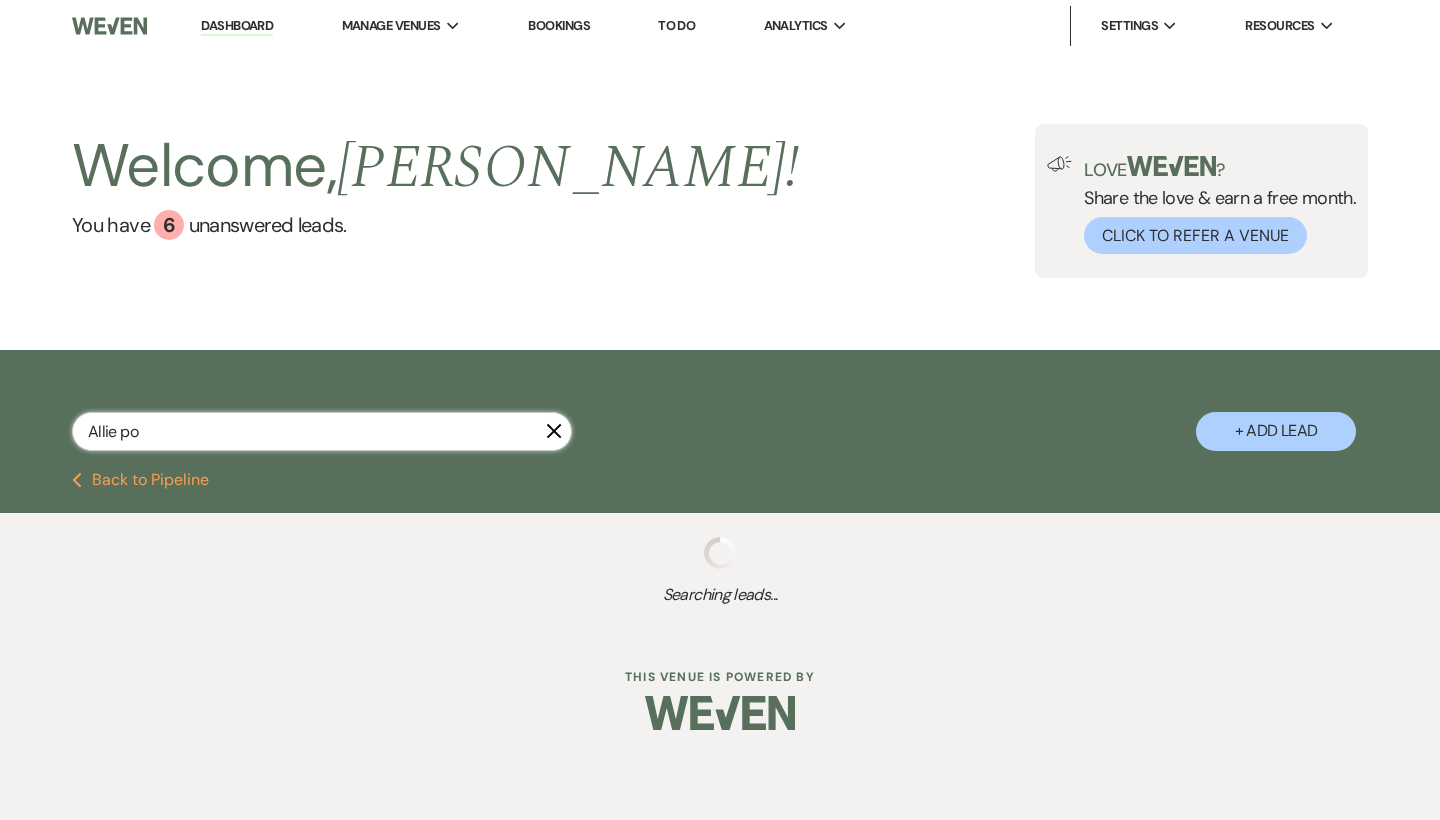 select on "8" 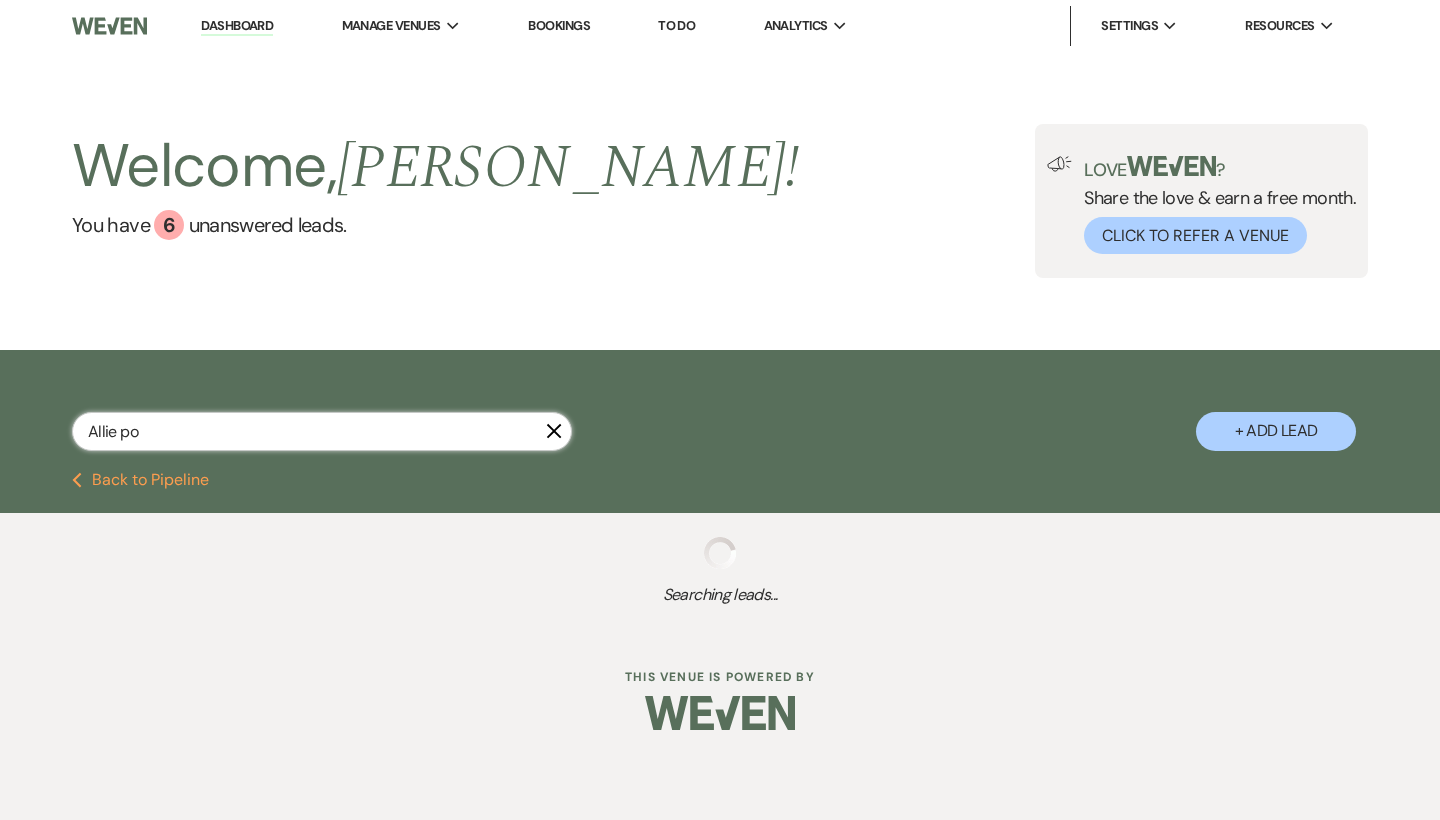 select on "5" 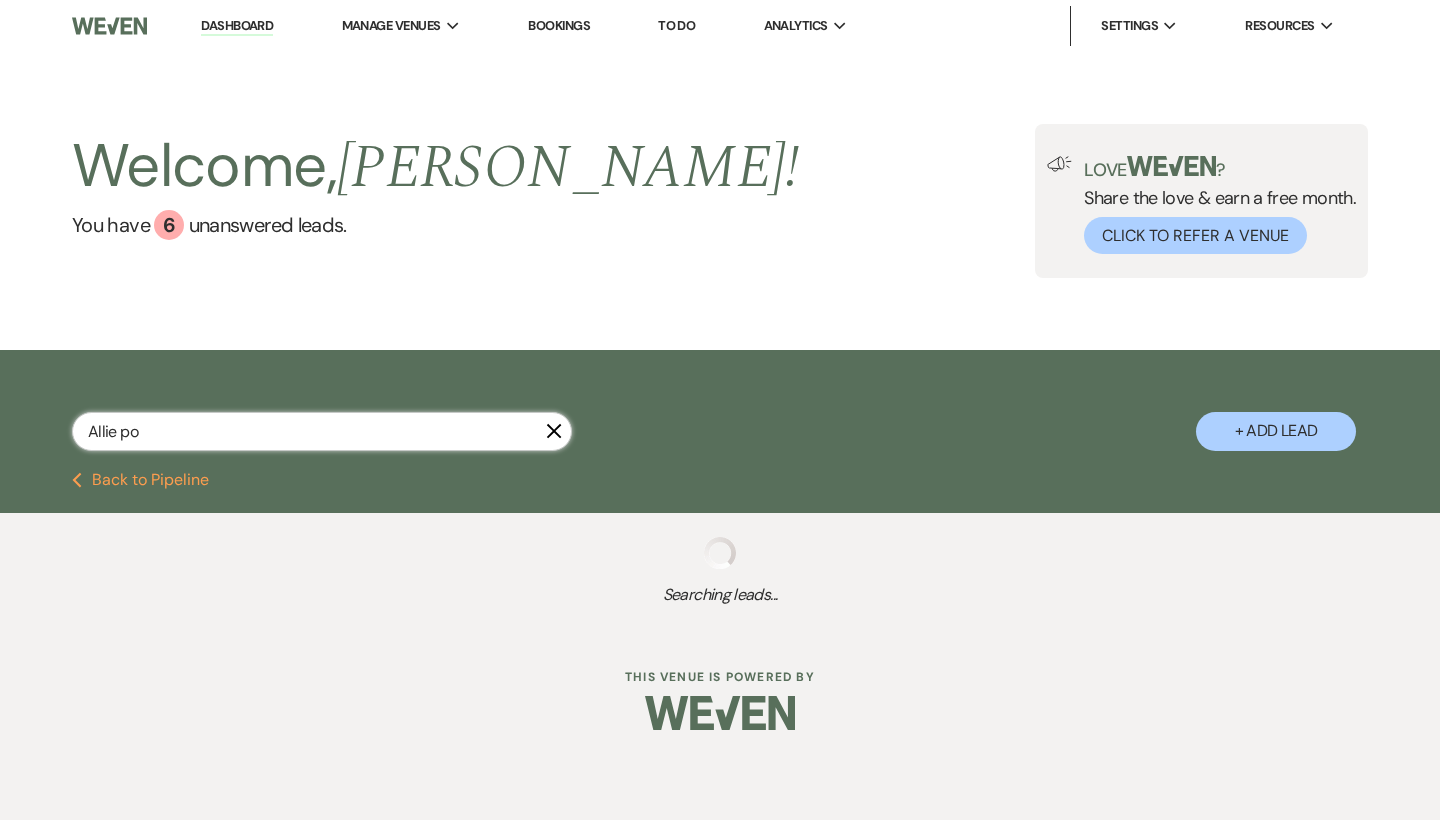 select on "8" 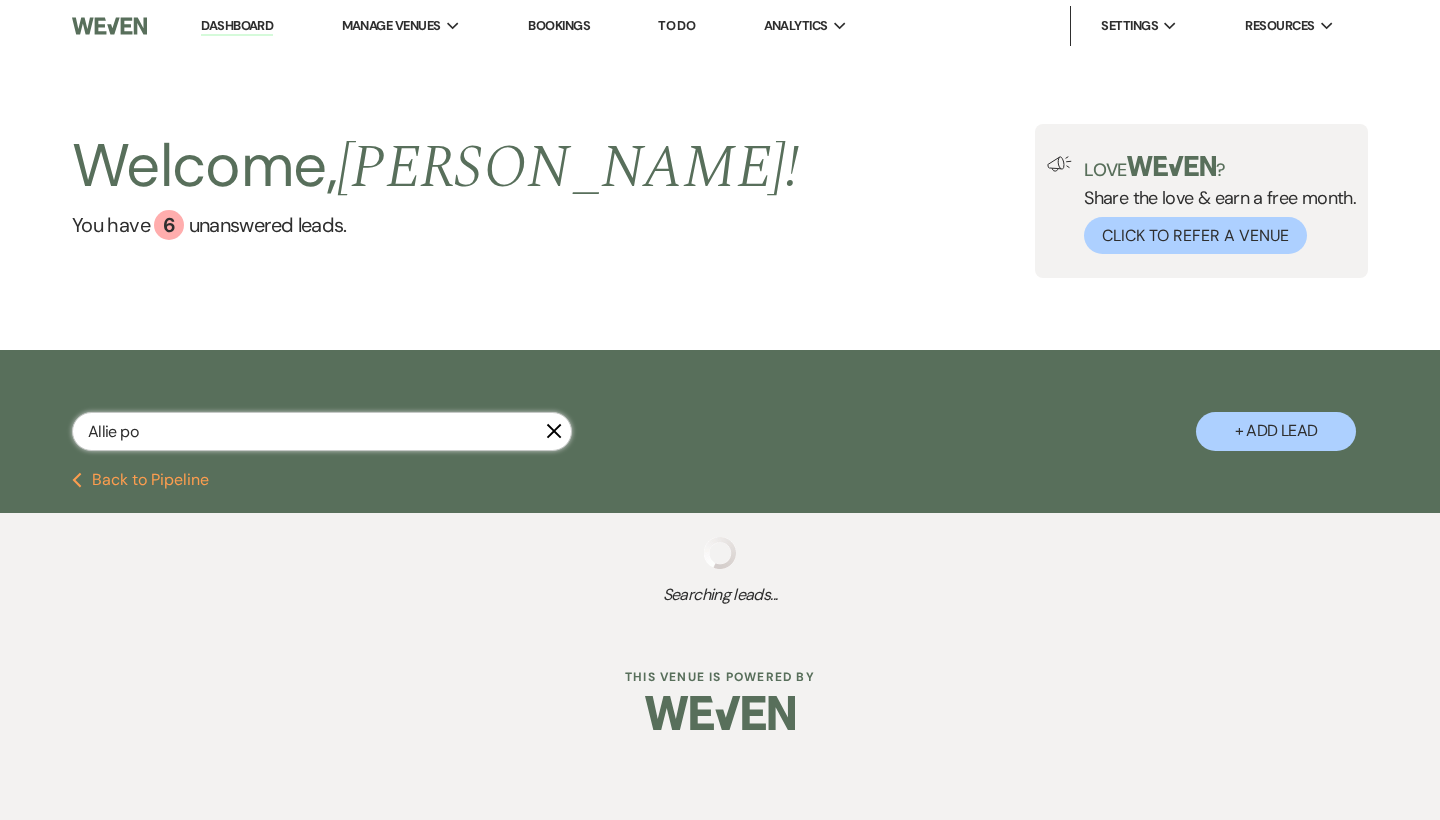 select on "5" 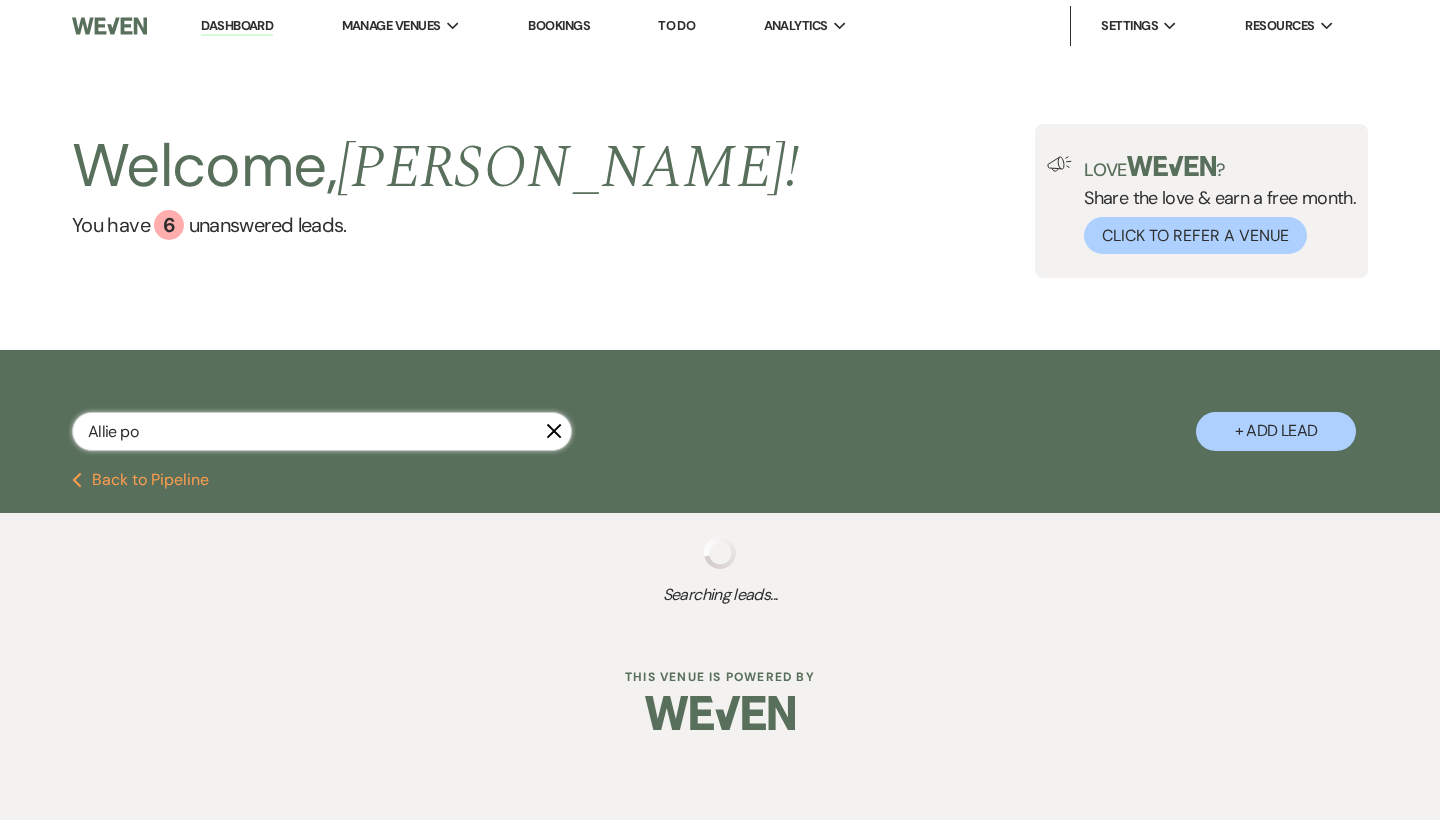select on "8" 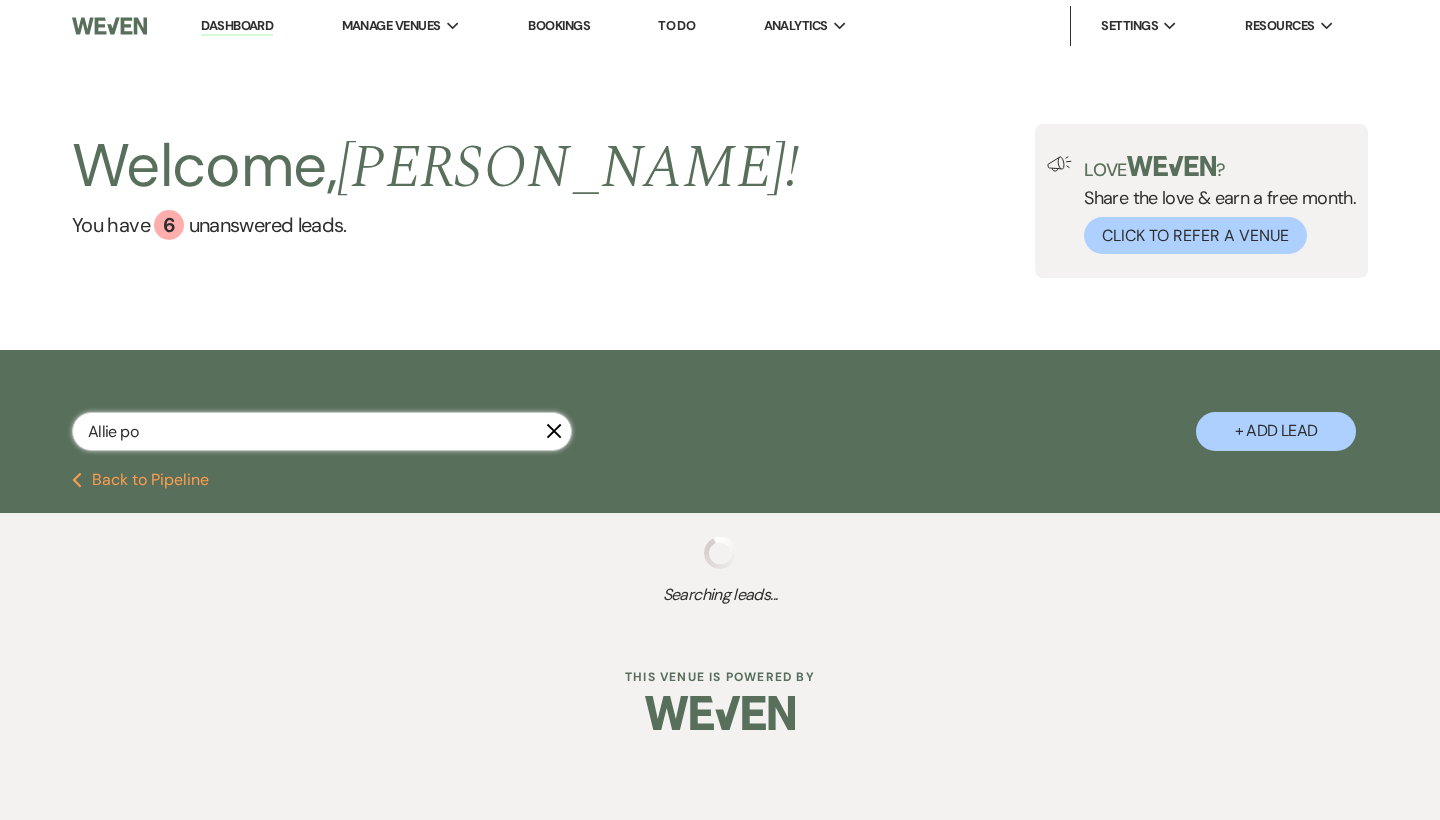 select on "5" 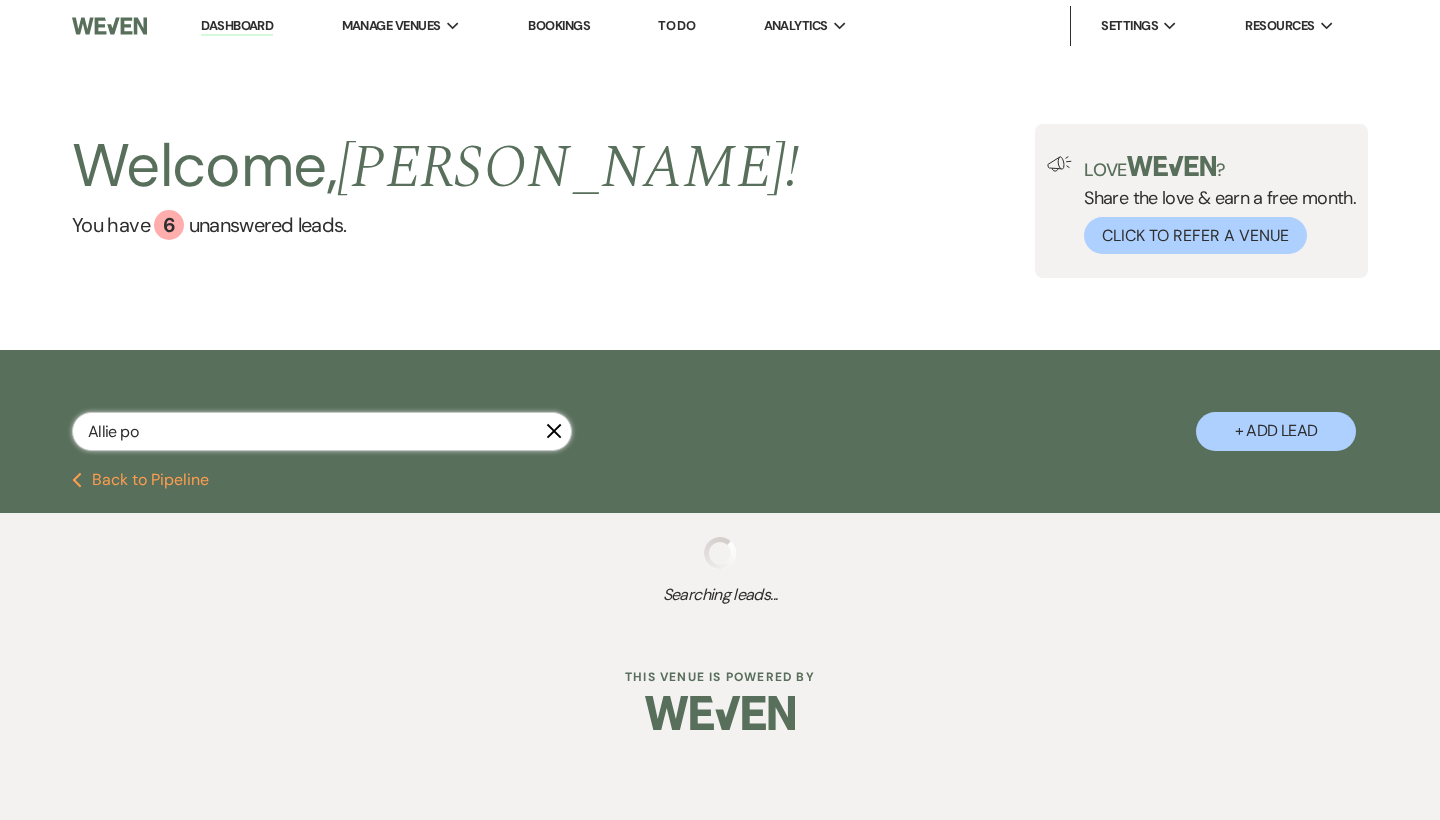 select on "8" 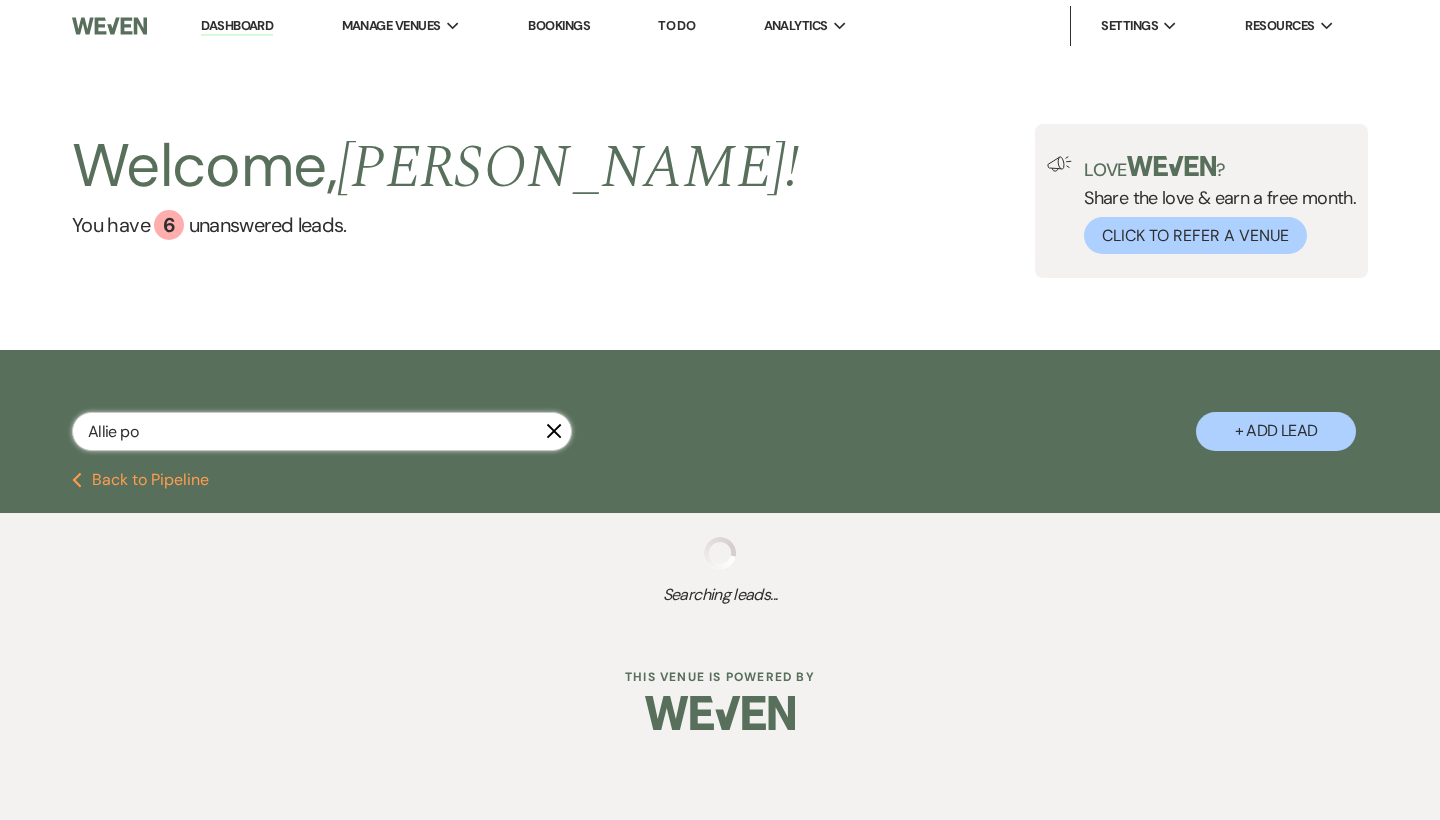 select on "8" 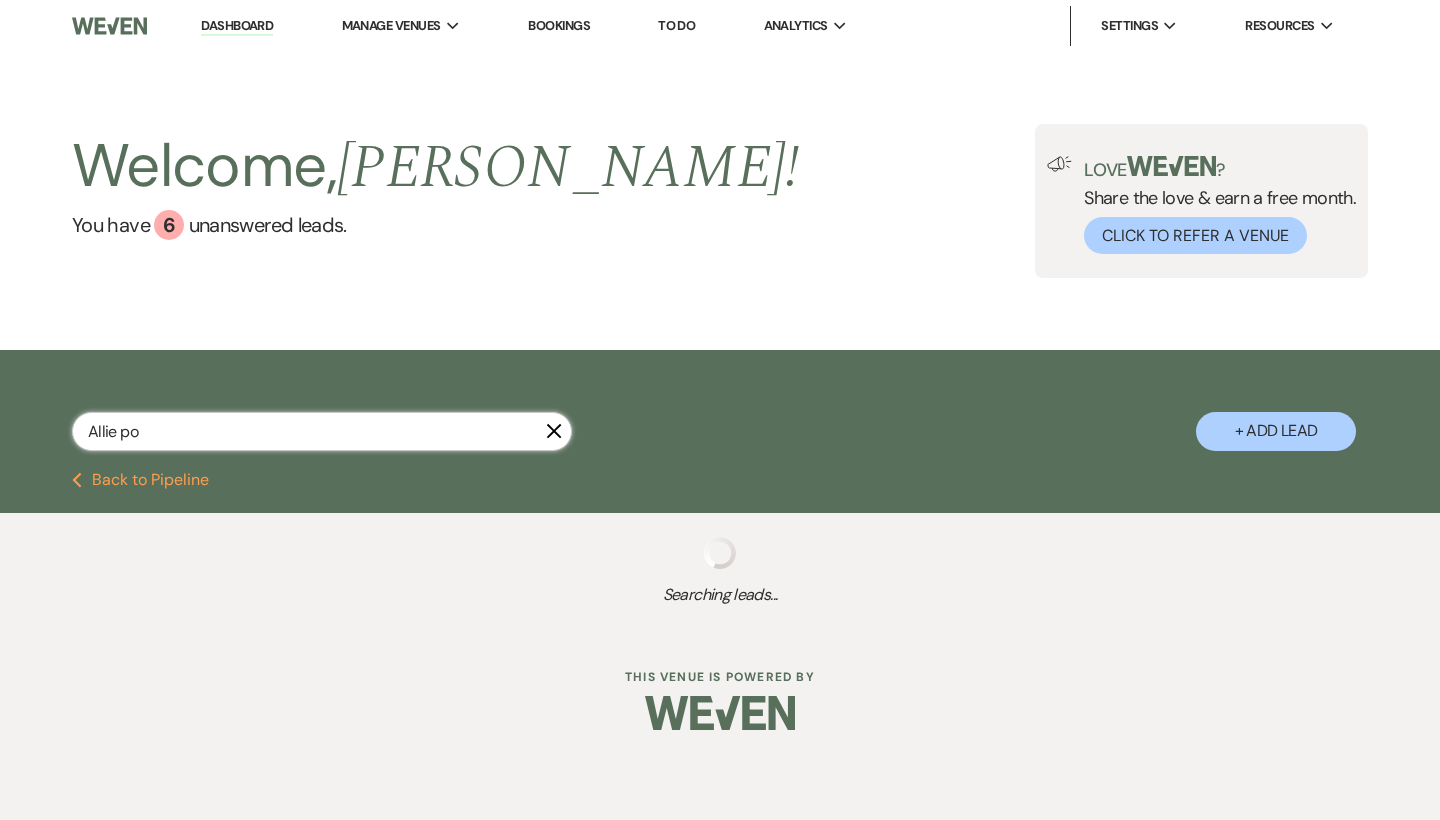 select on "4" 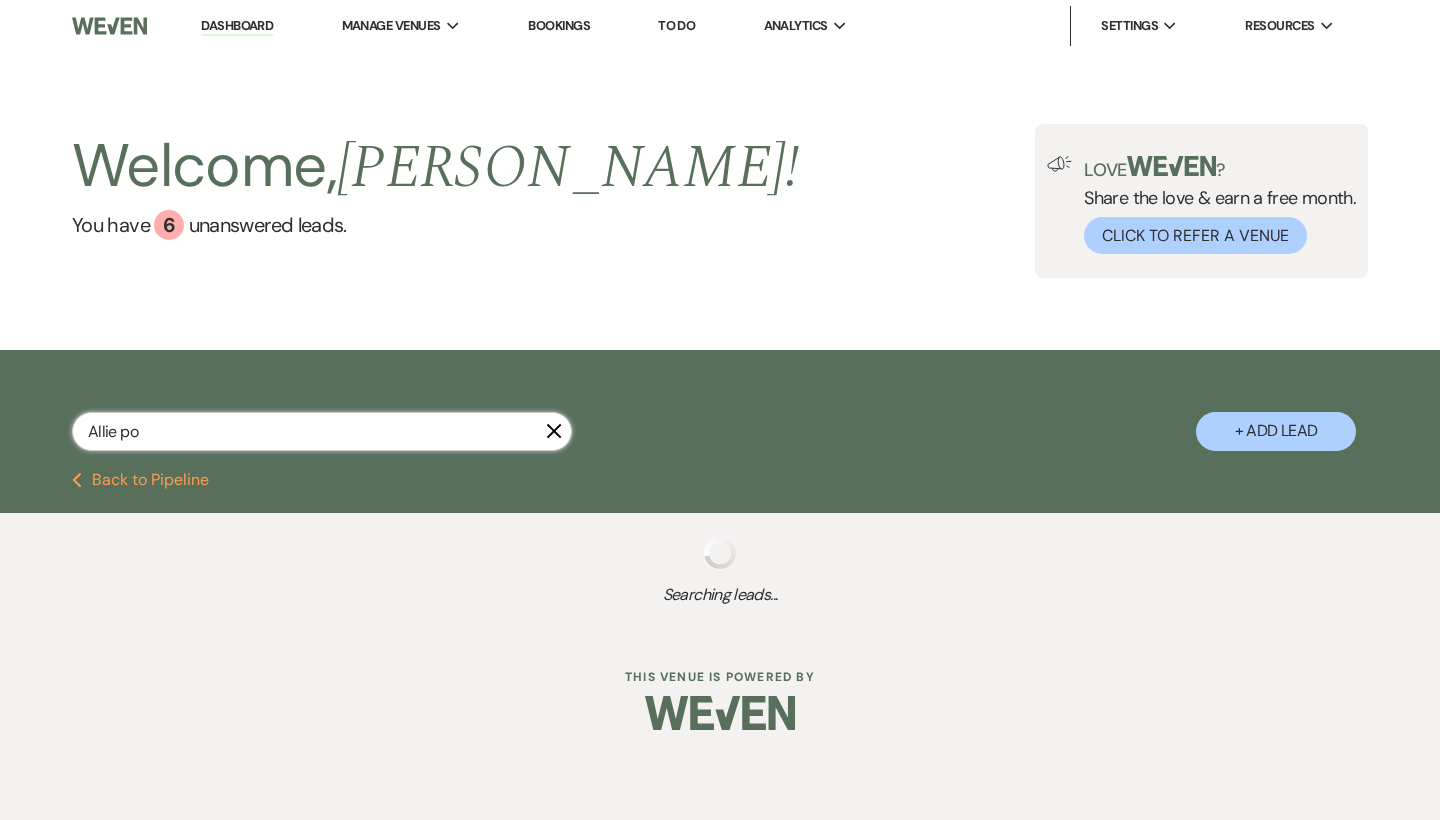 select on "8" 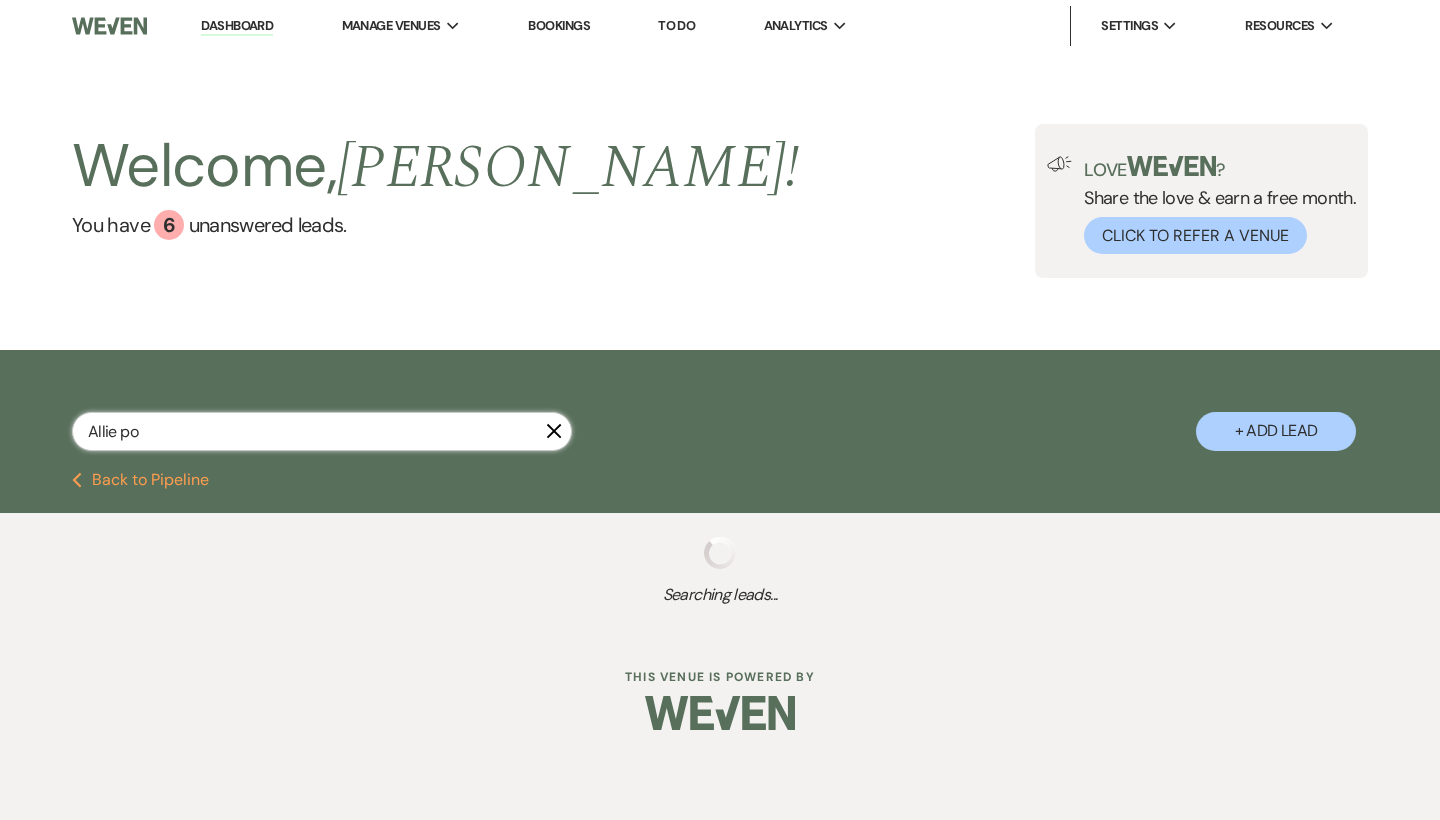 select on "5" 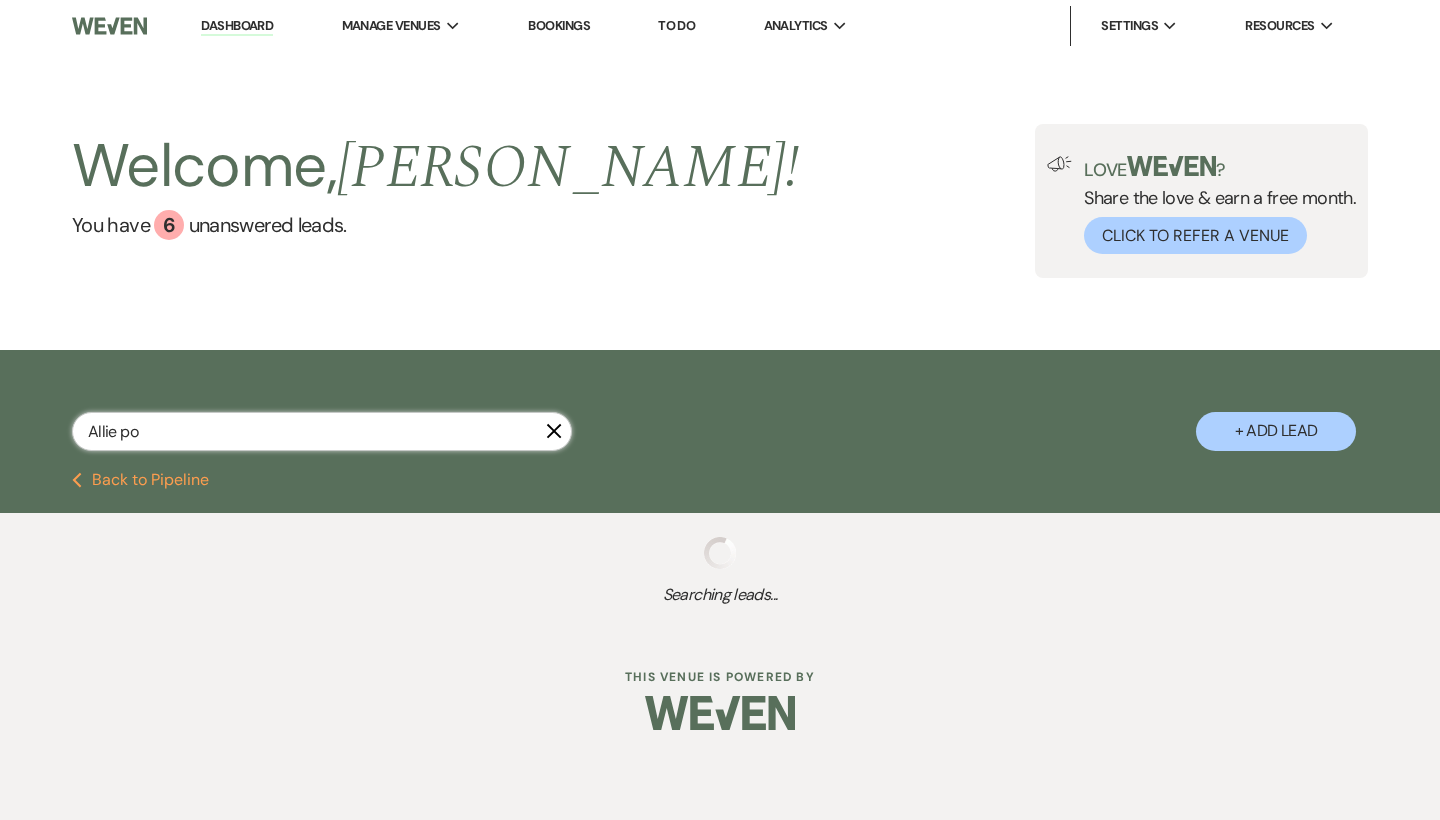 select on "8" 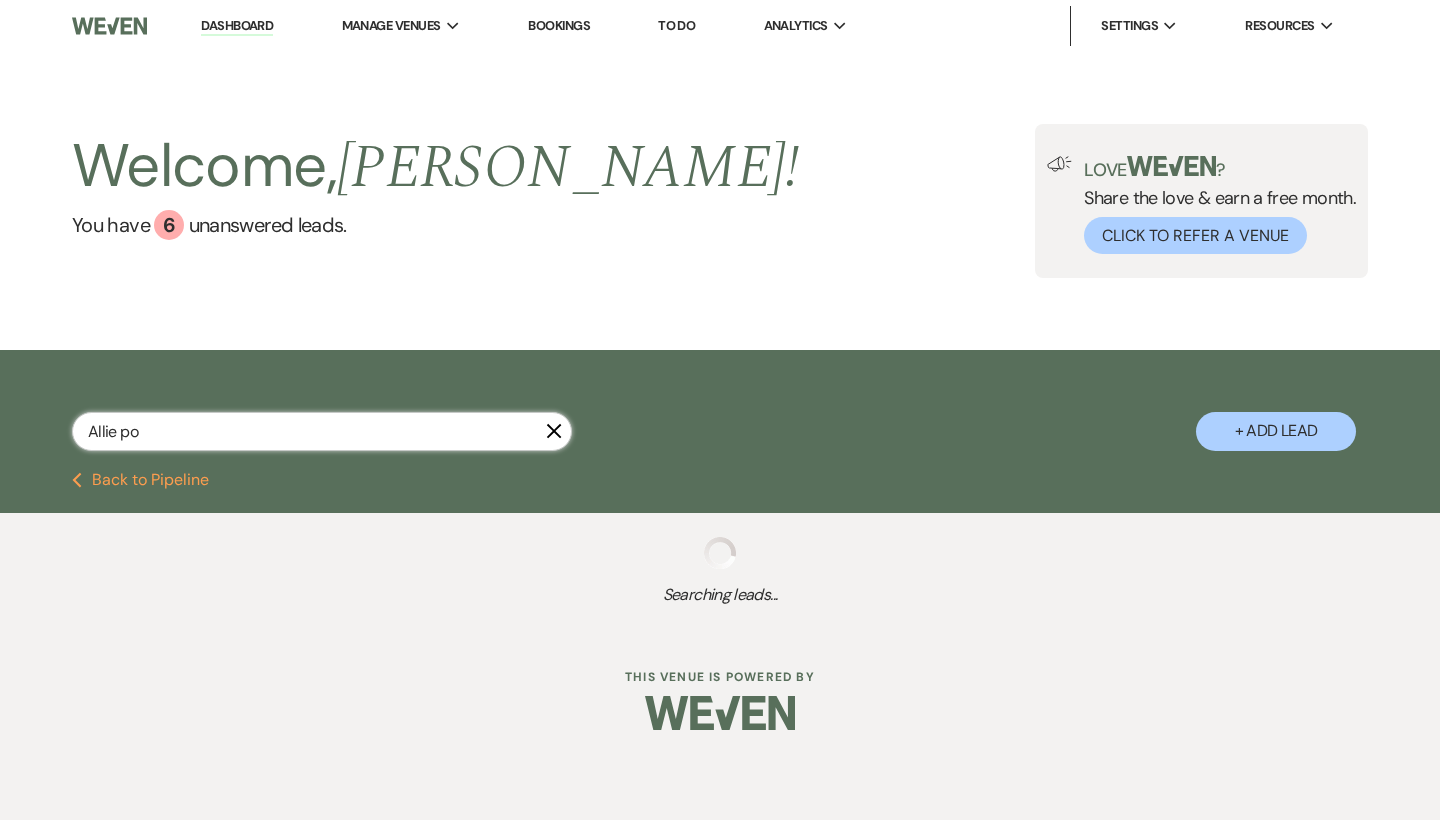 select on "5" 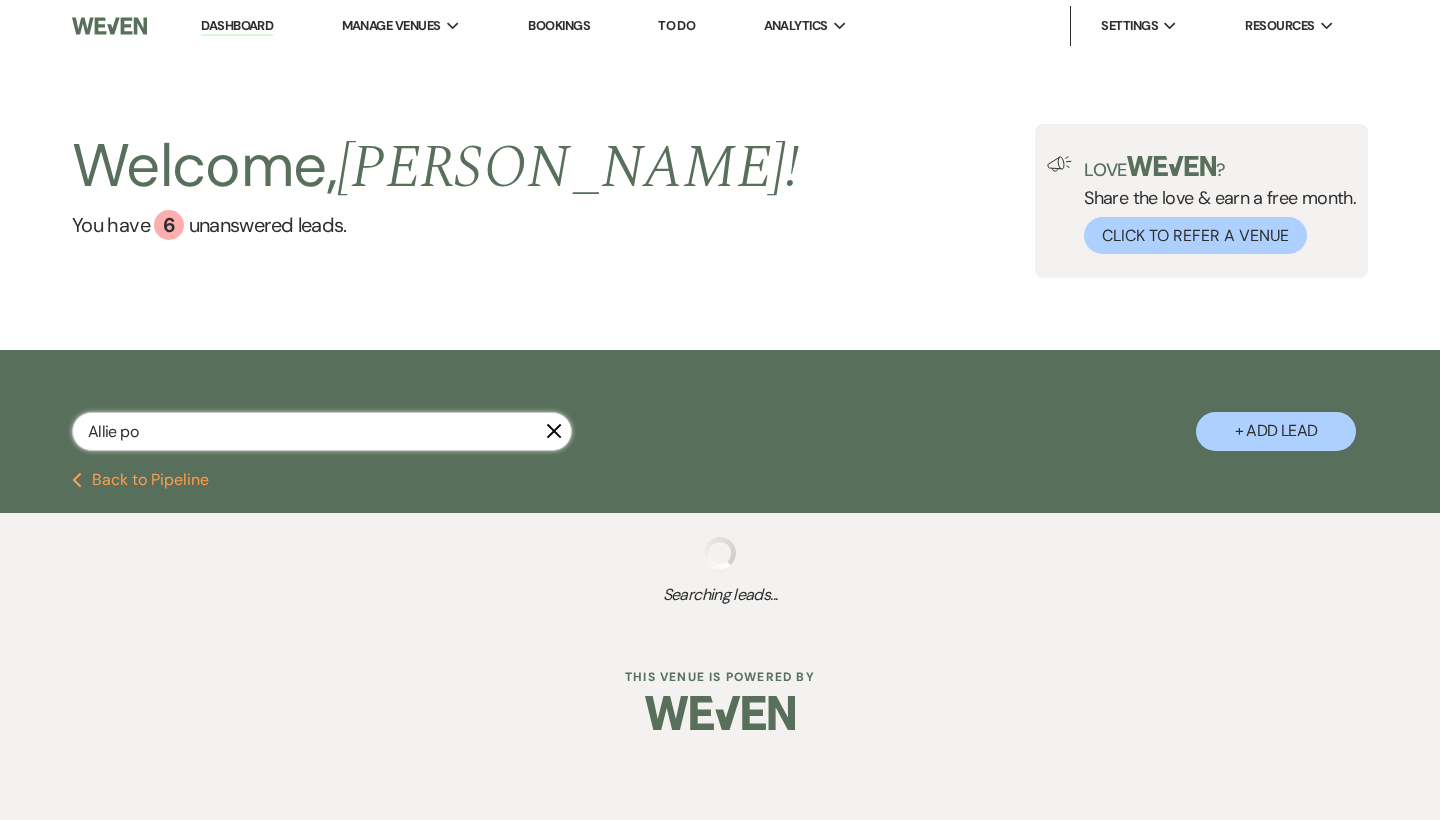 select on "8" 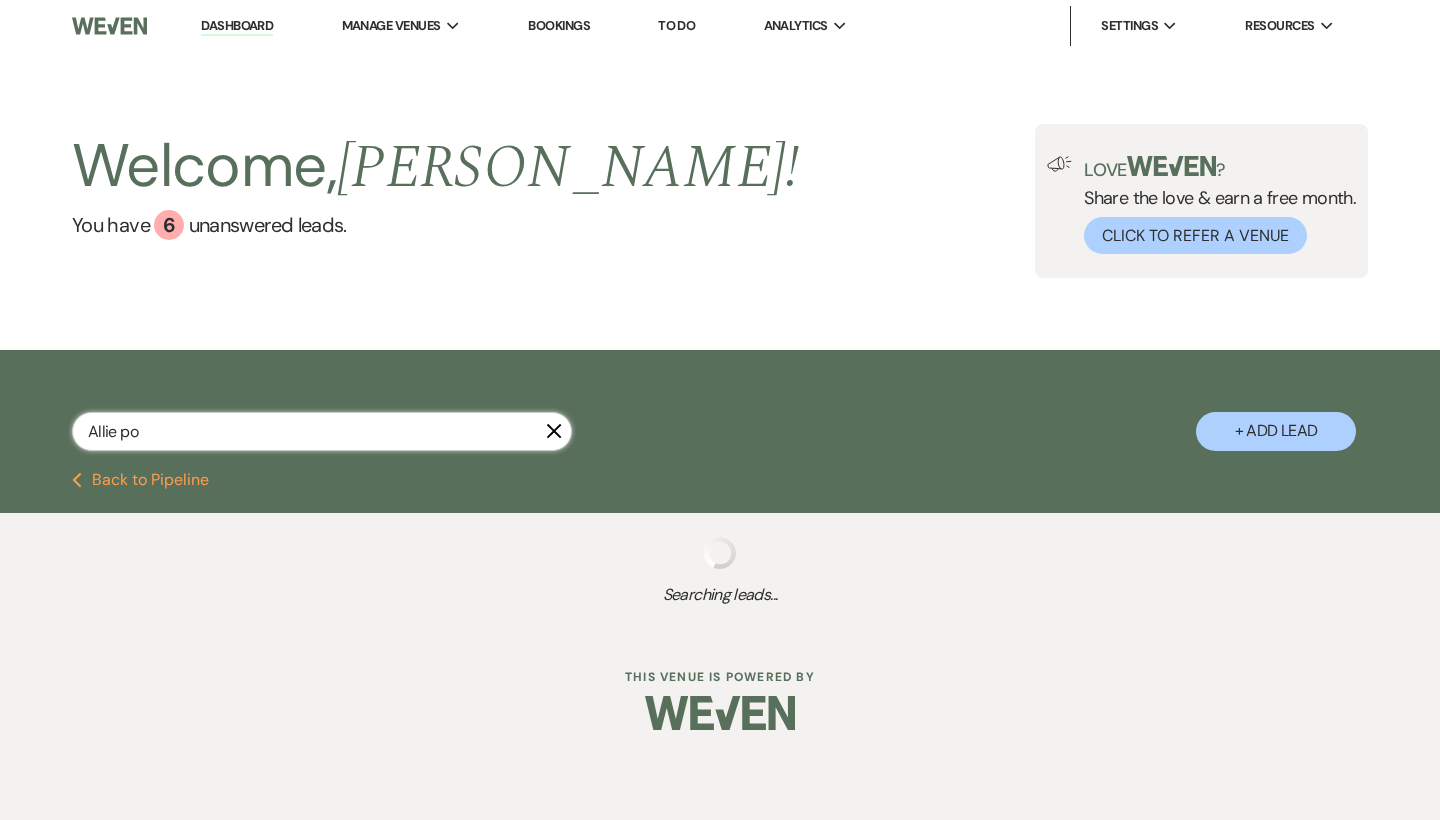 select on "5" 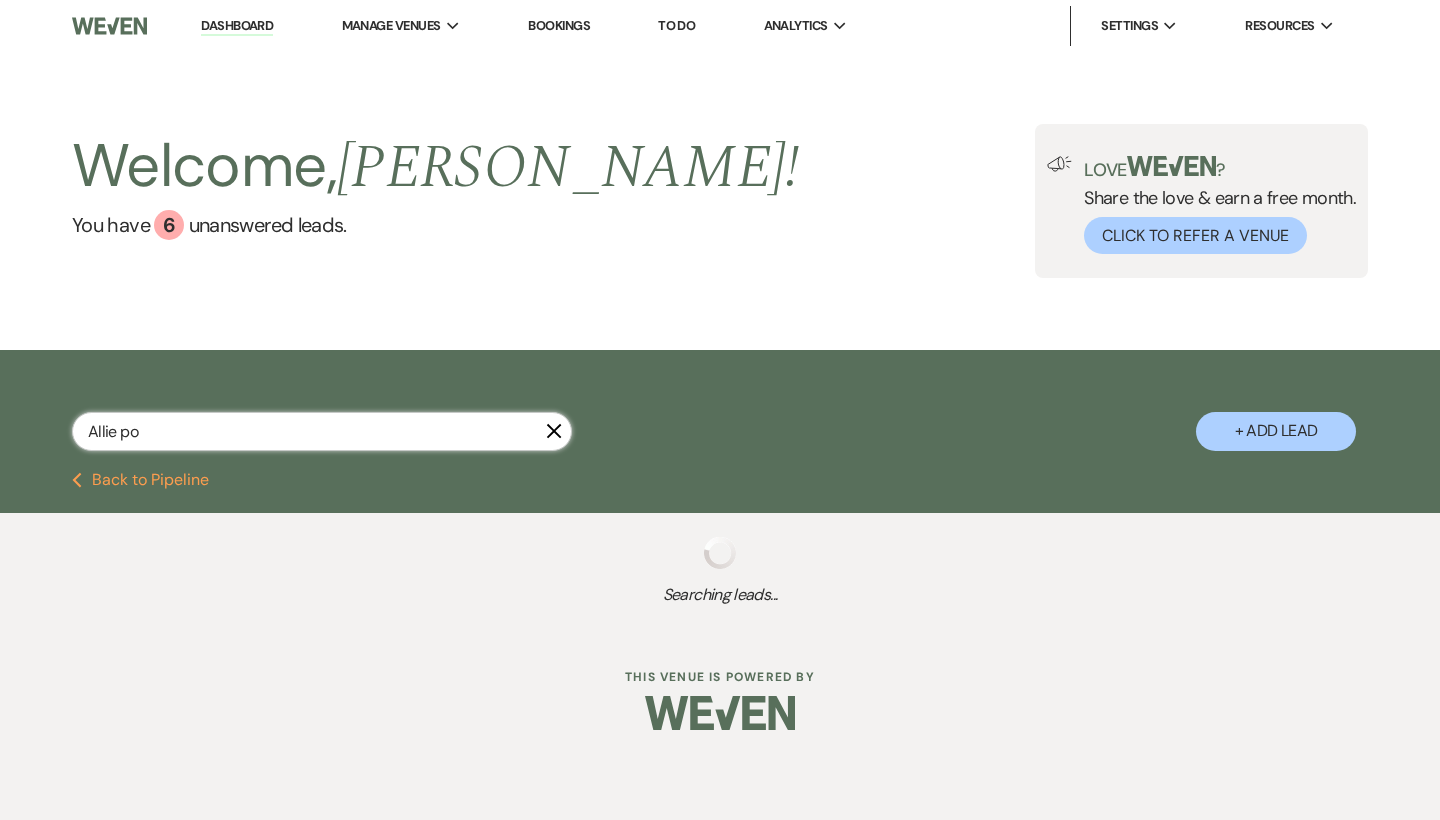 select on "8" 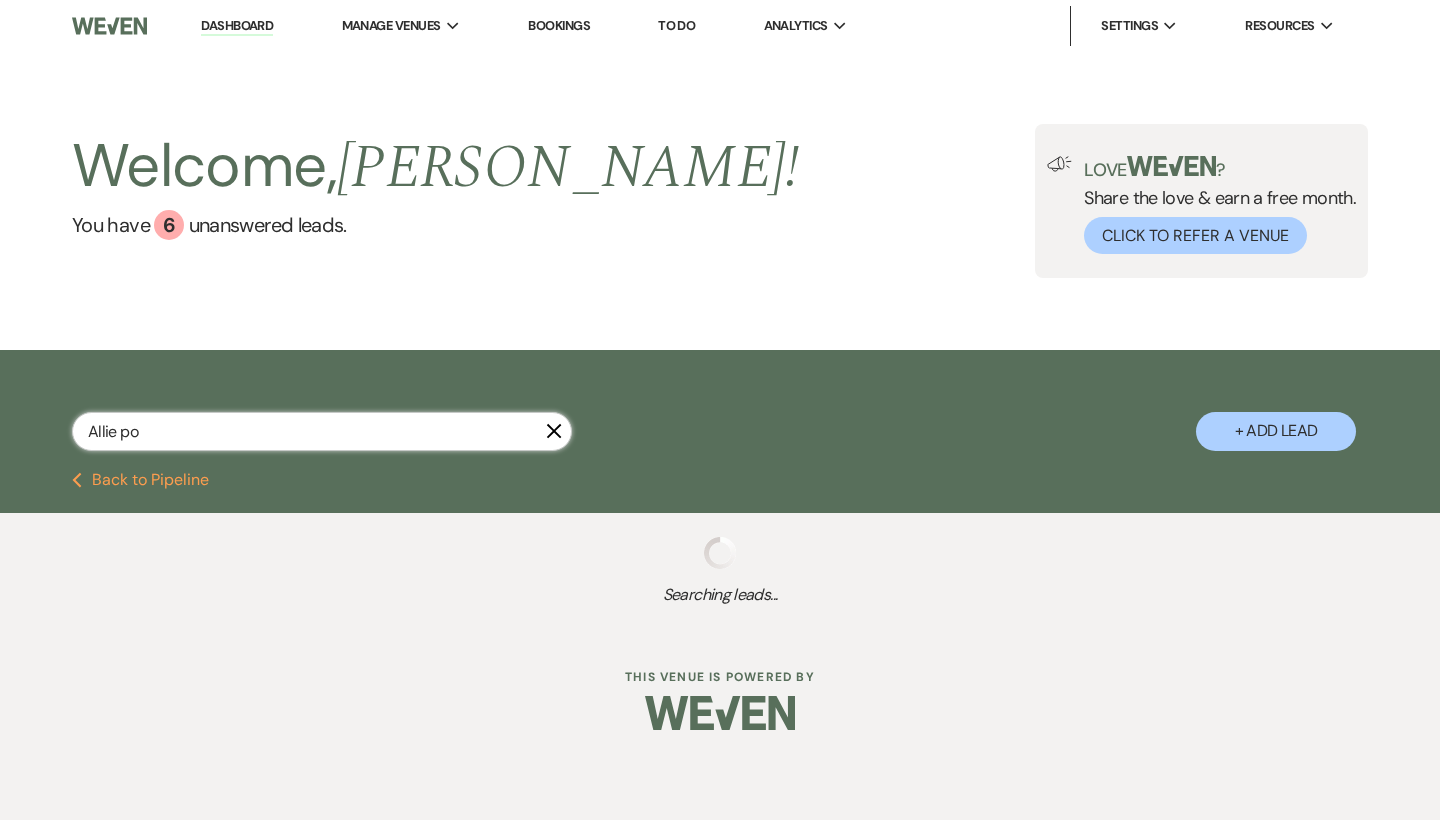 select on "5" 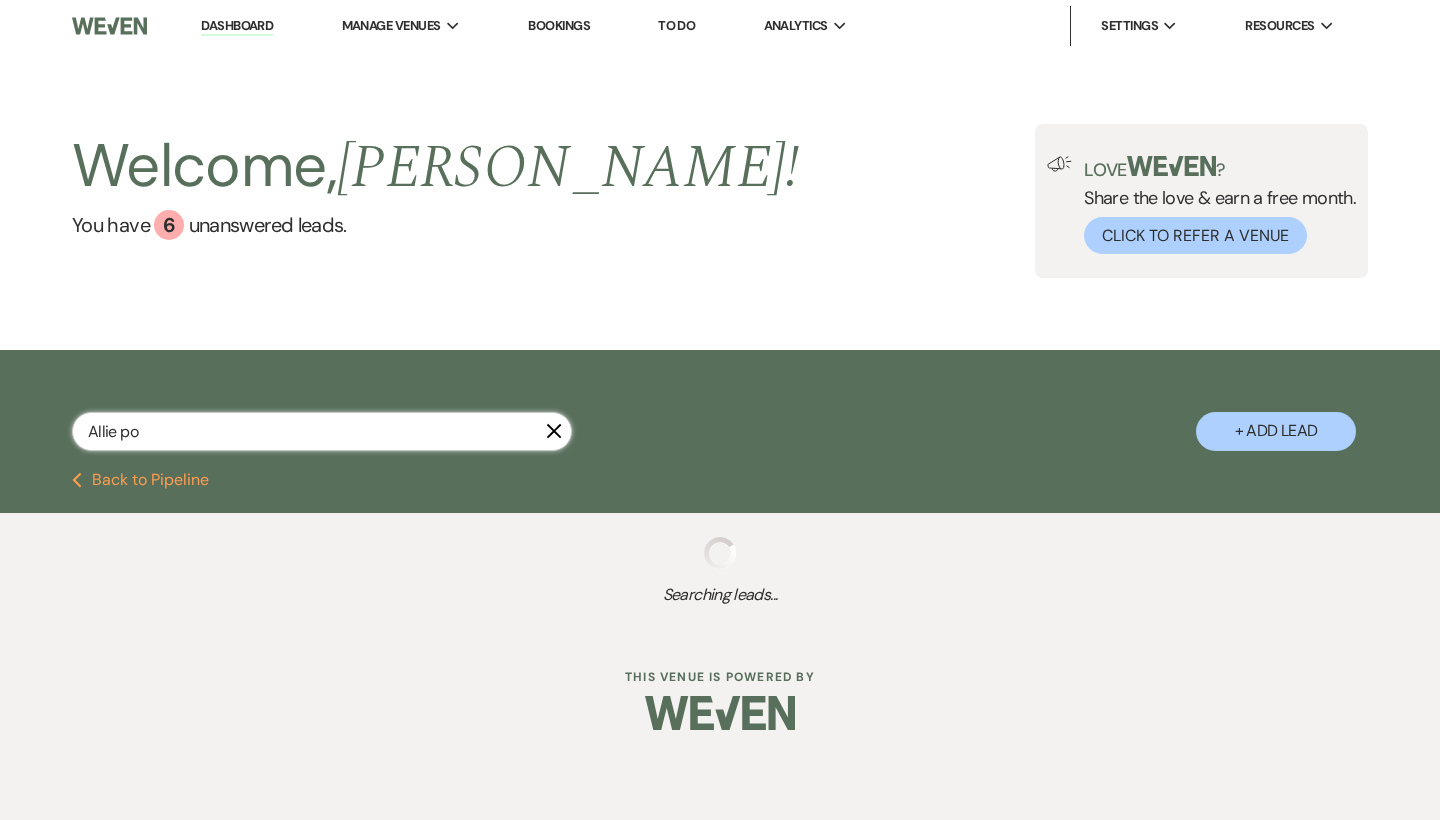 select on "8" 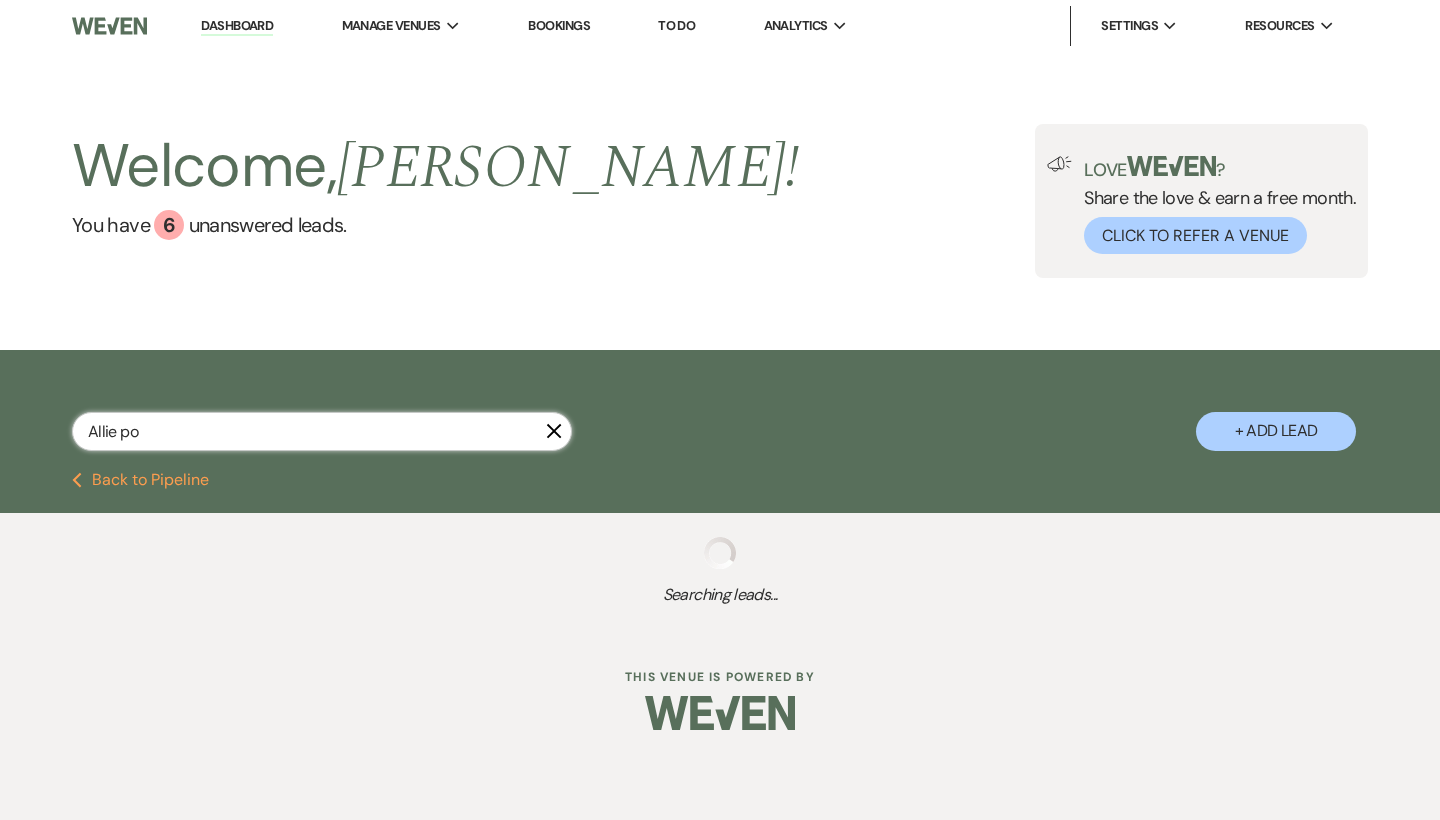 select on "5" 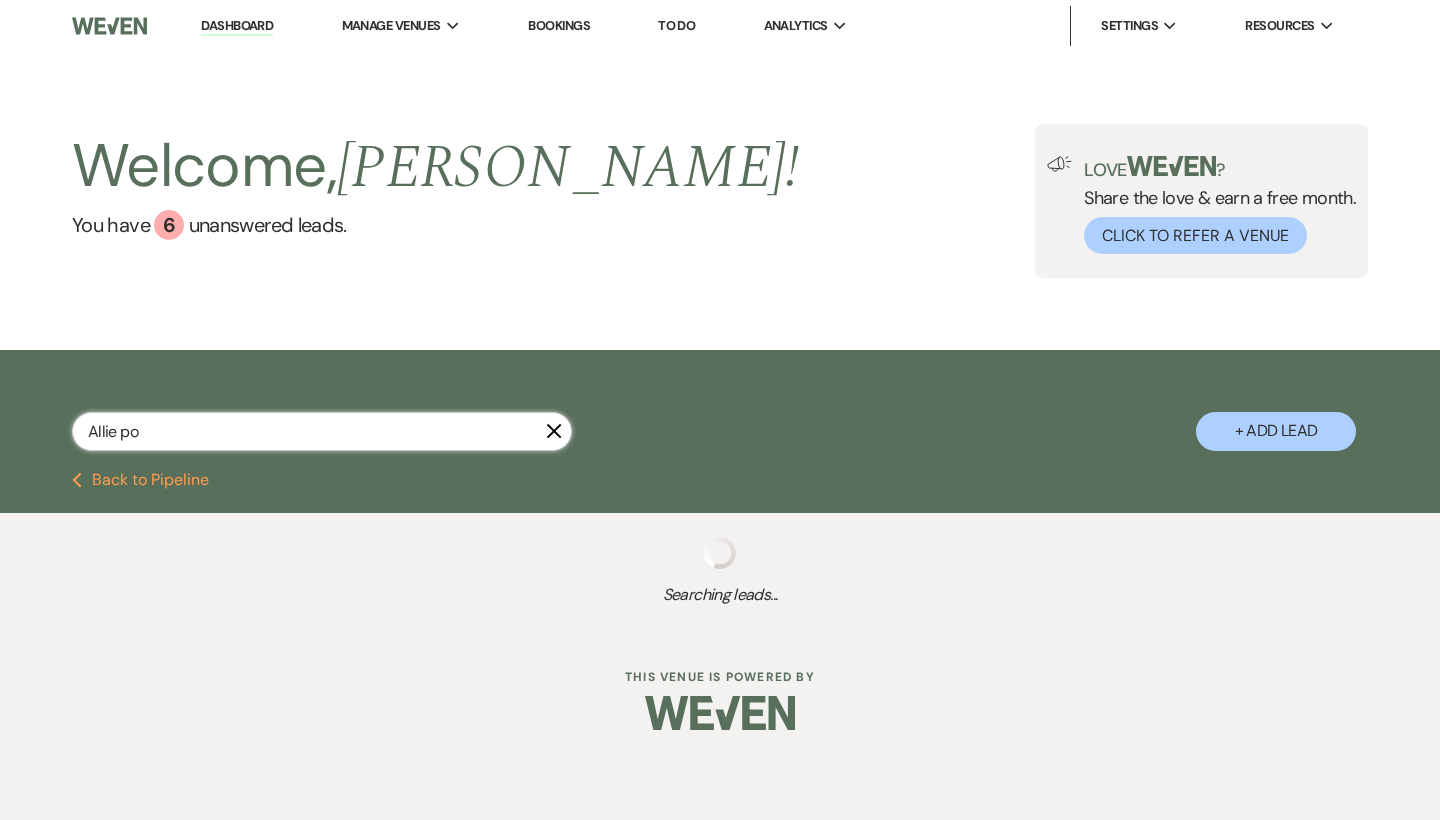 select on "8" 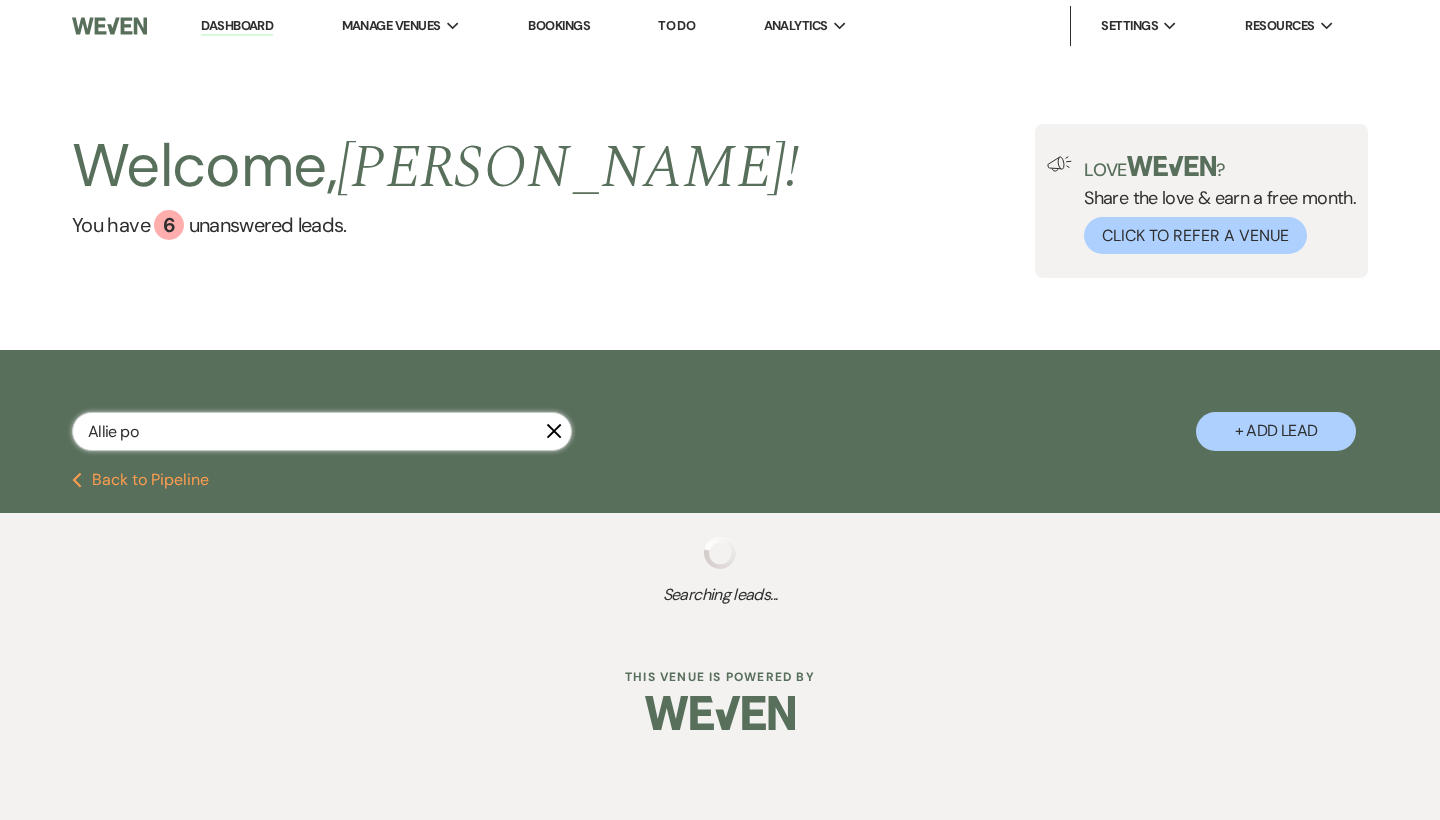 select on "5" 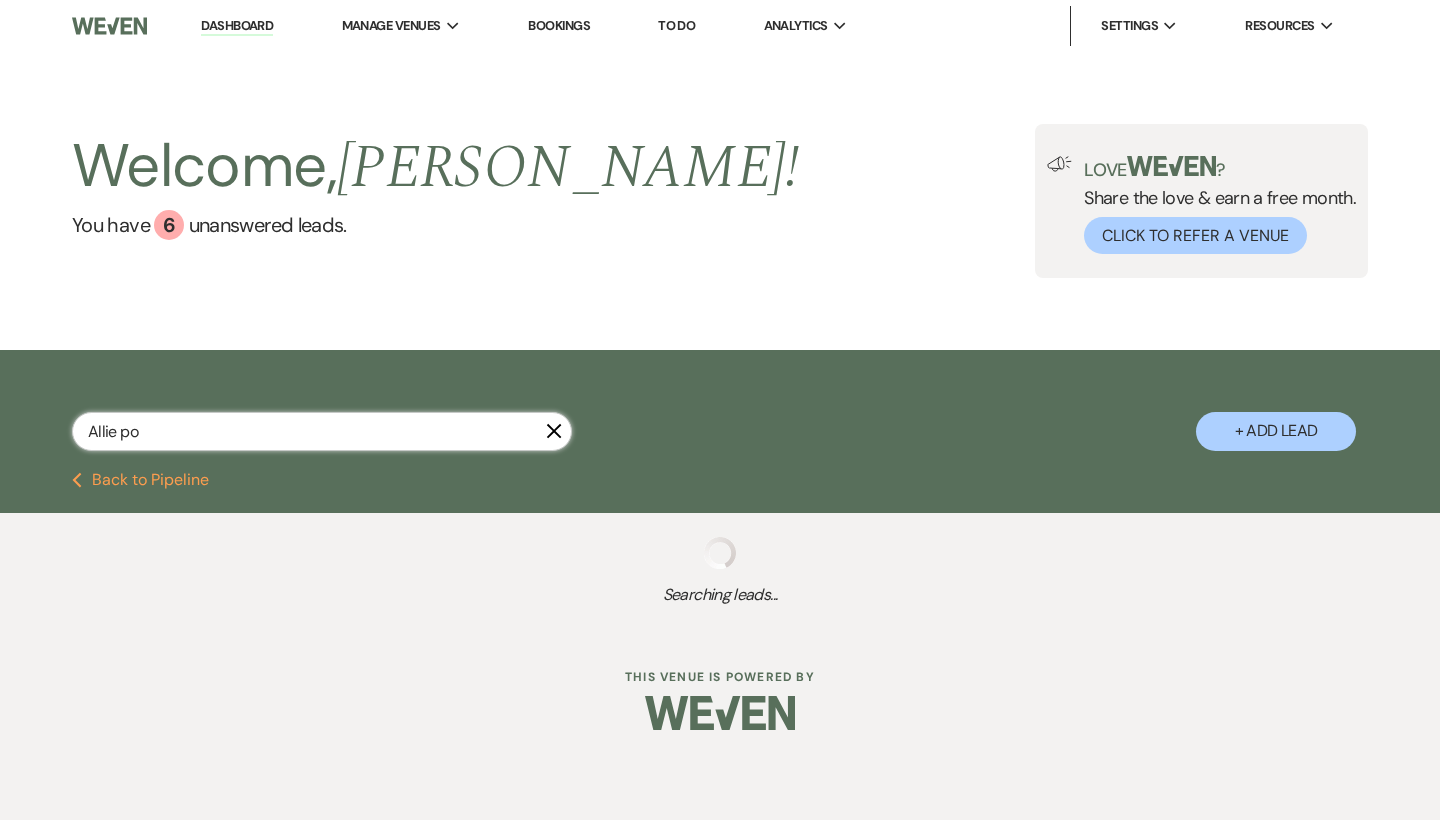 select on "8" 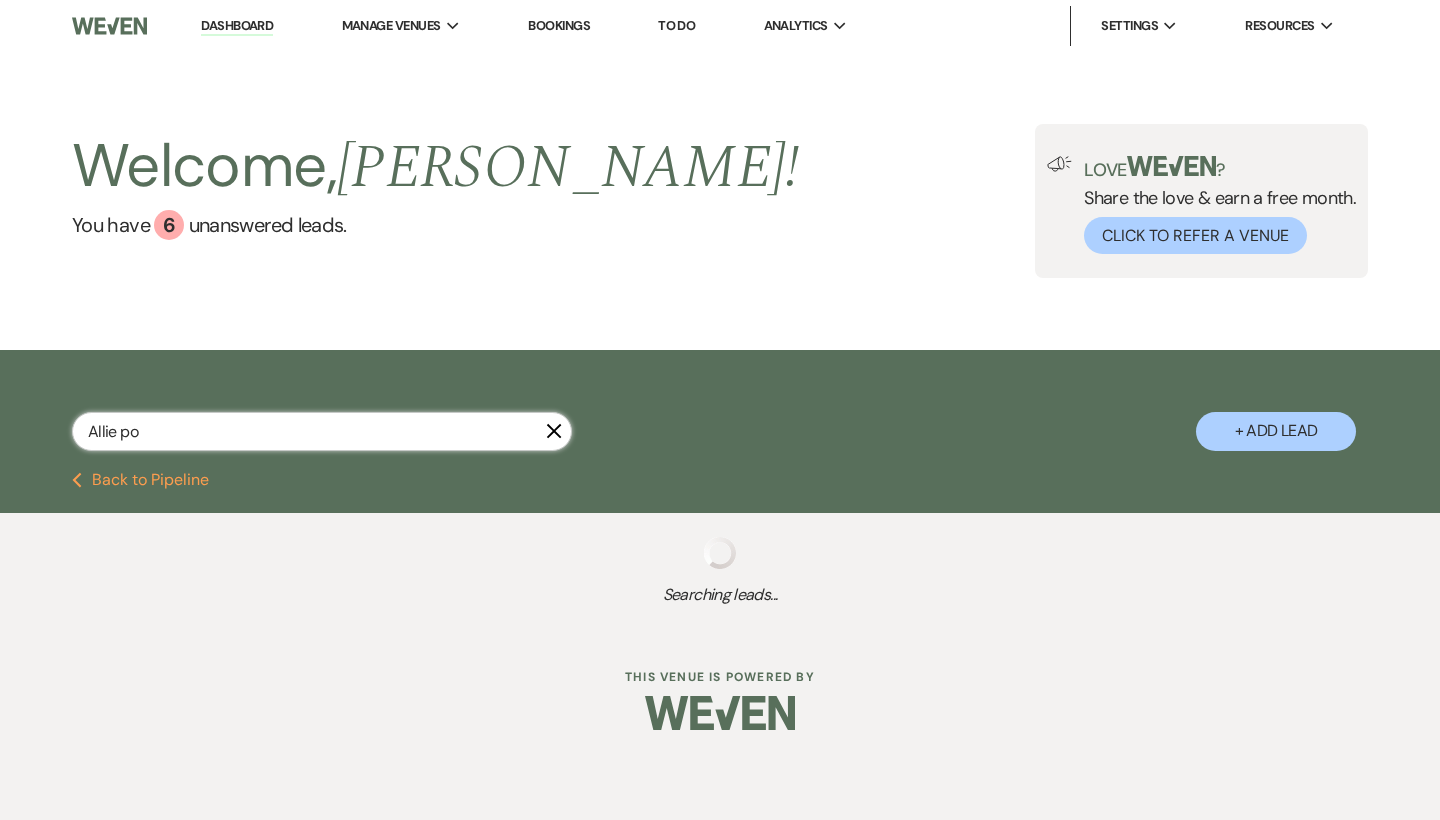 select on "5" 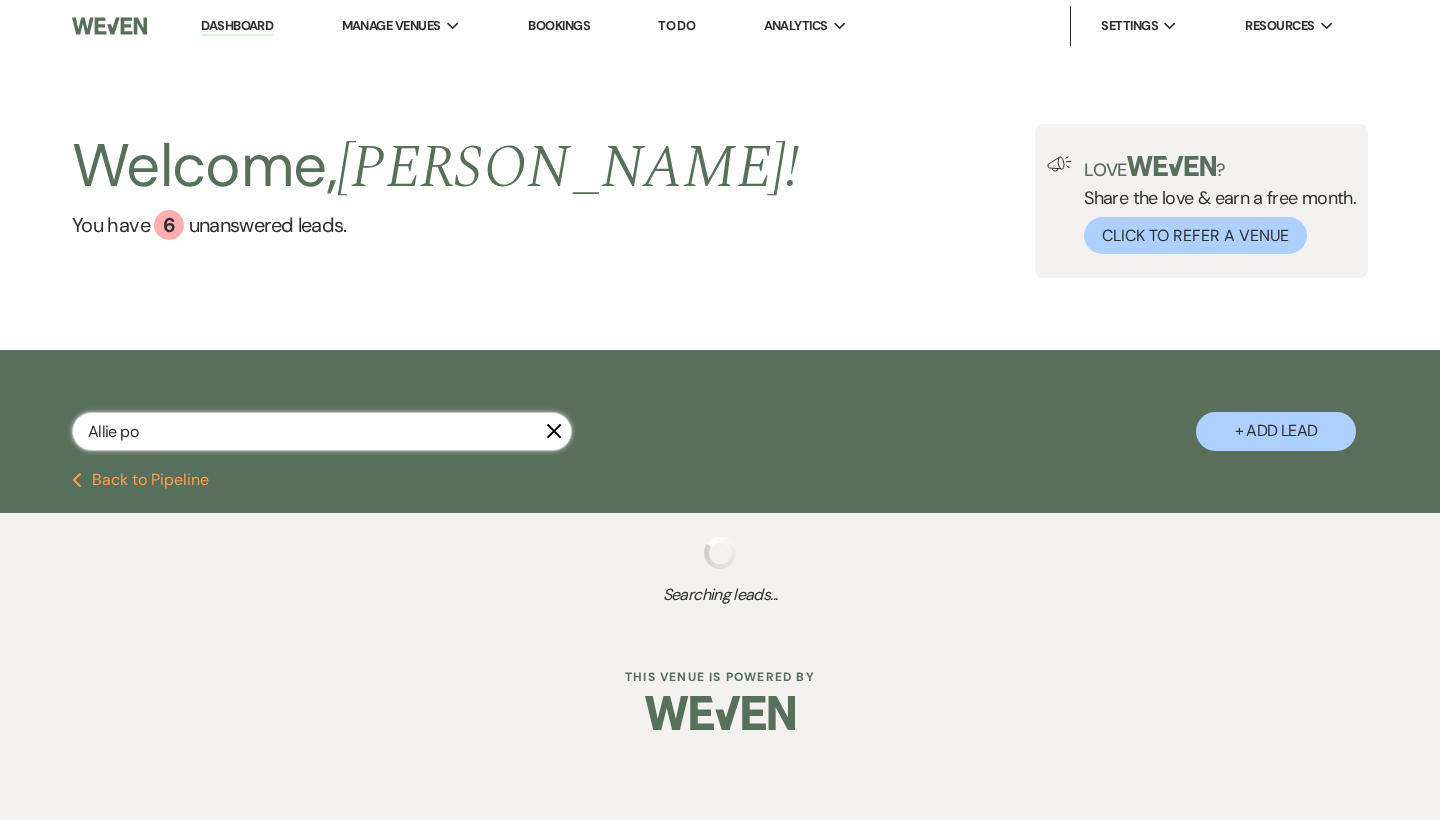 select on "8" 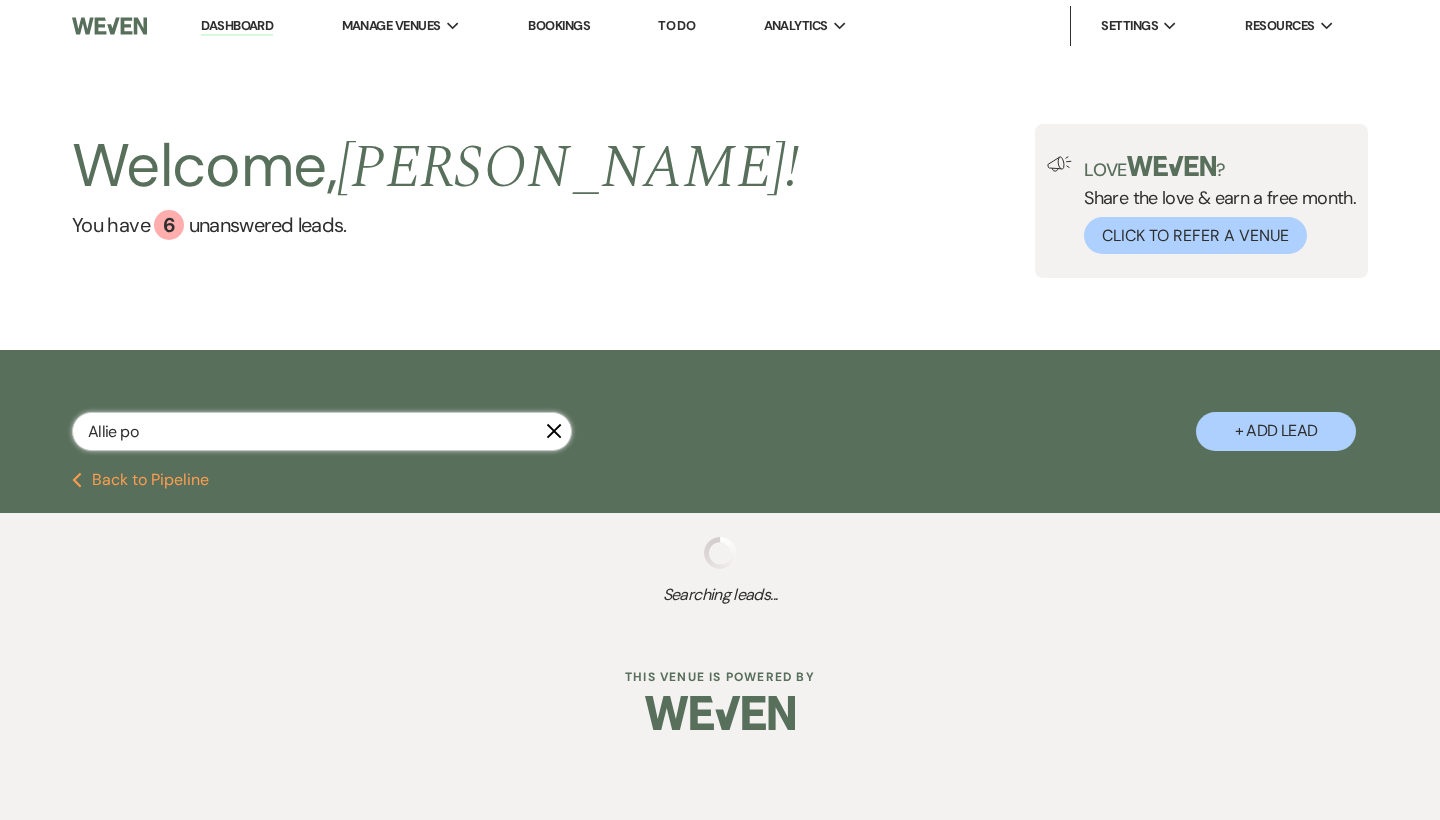 select on "5" 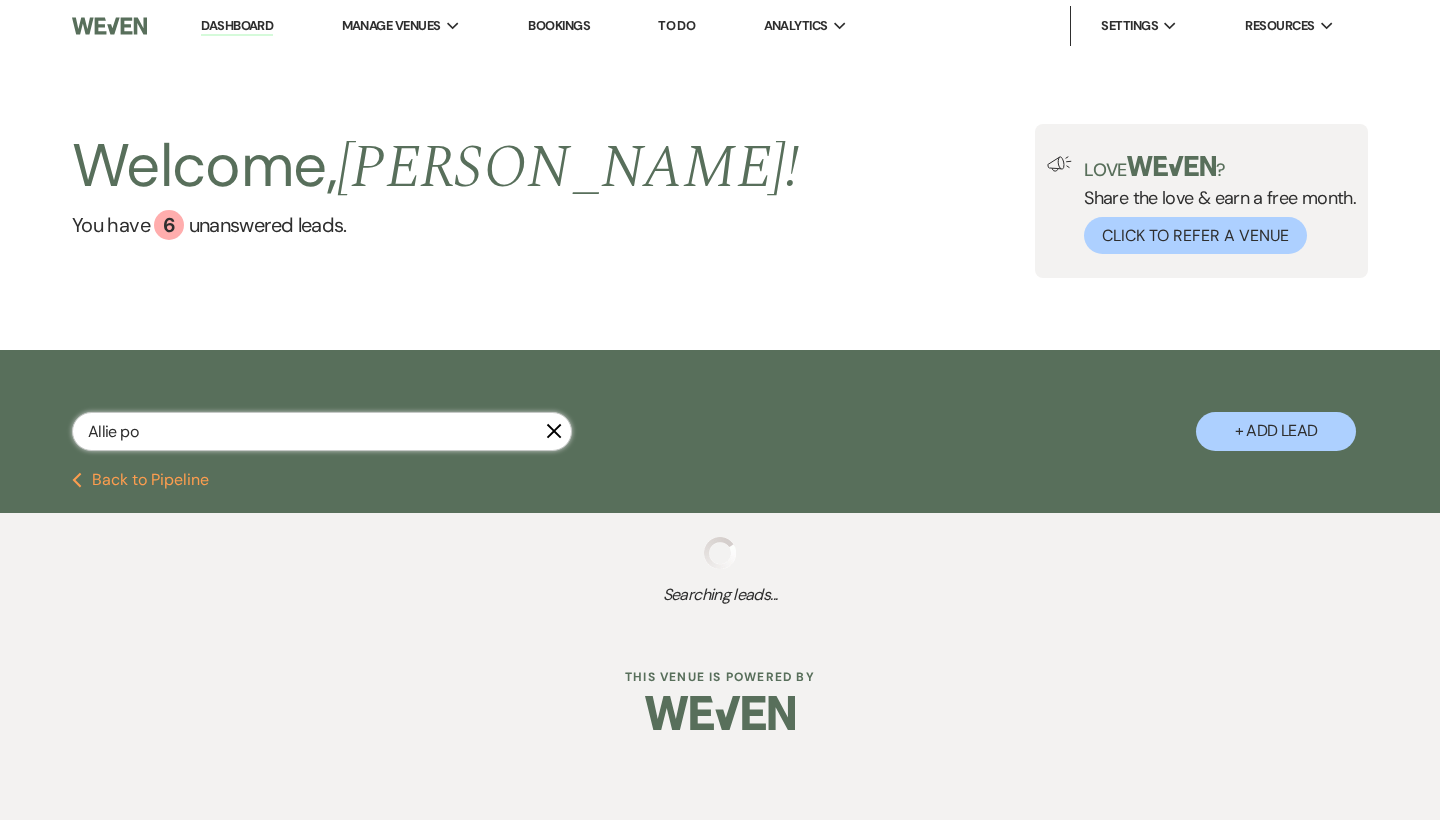 select on "8" 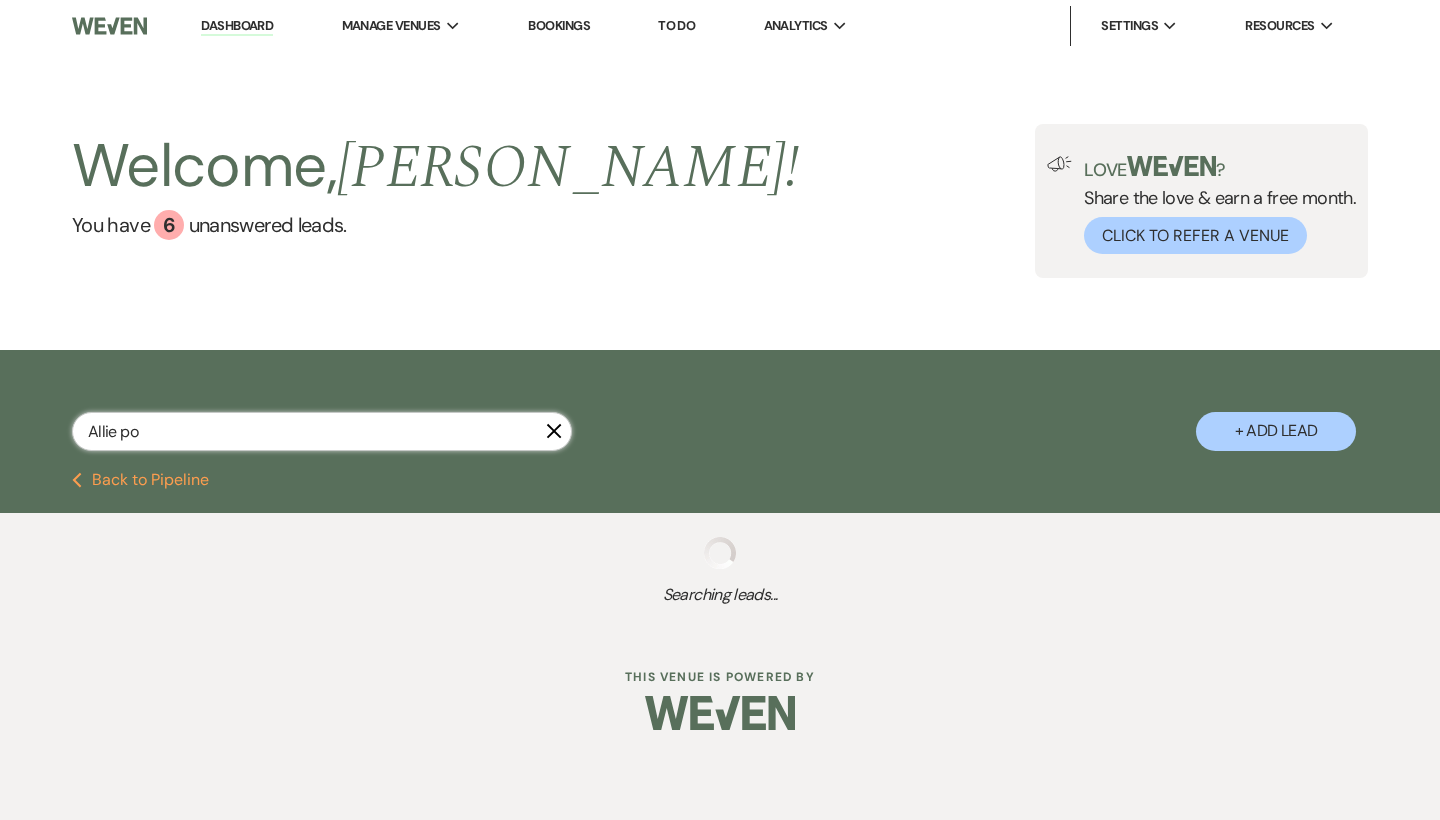 select on "5" 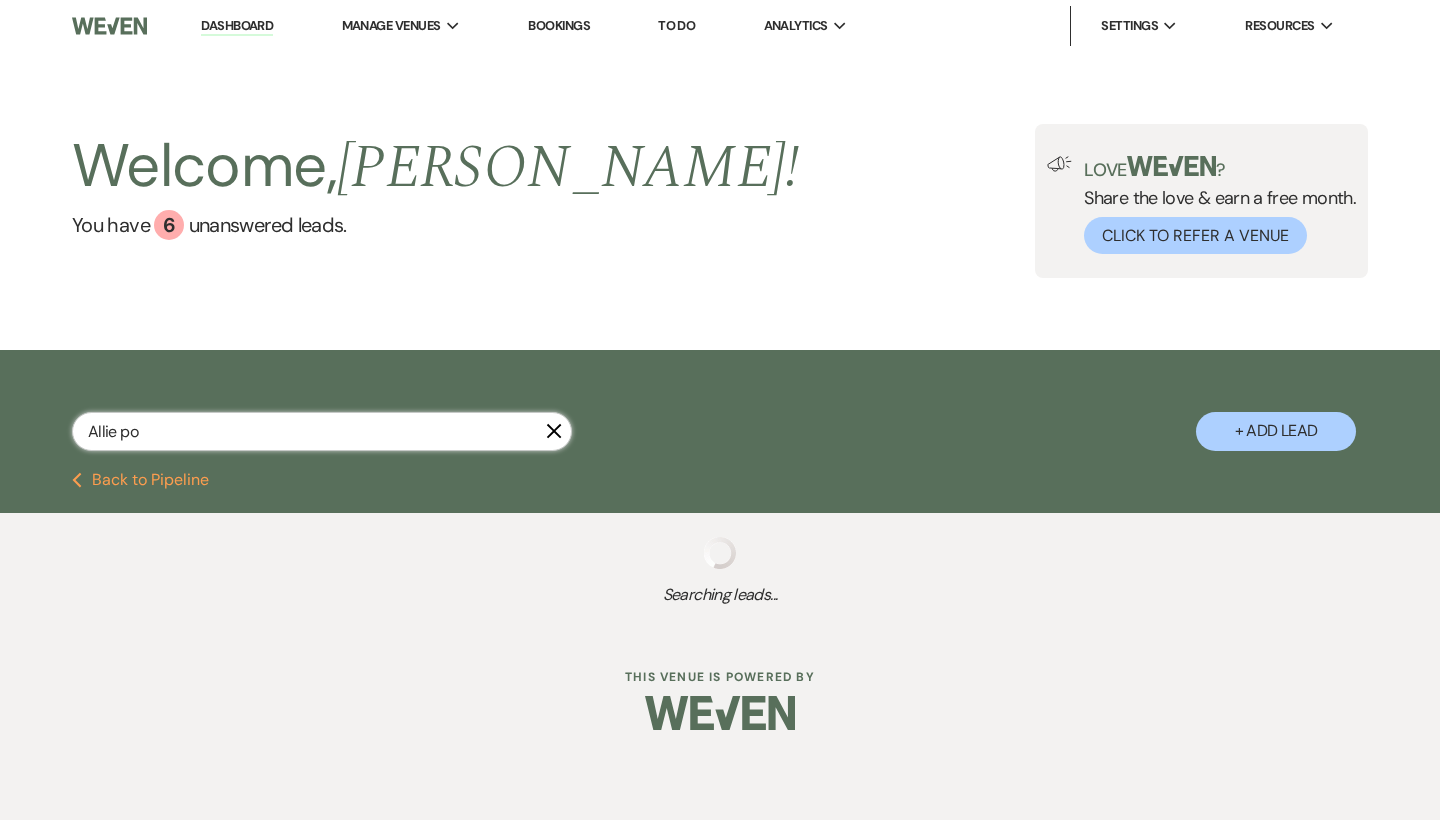 select on "8" 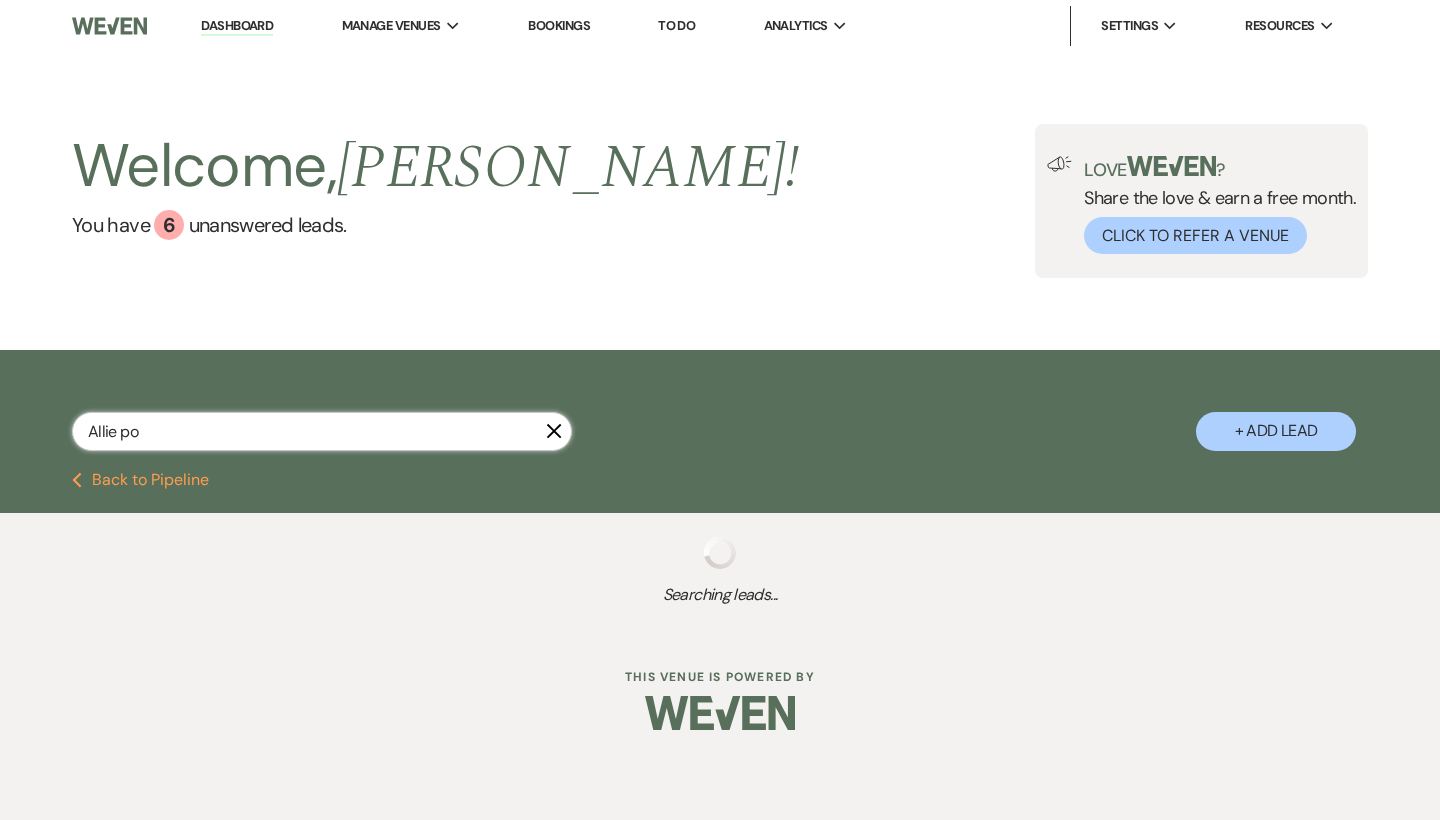 select on "5" 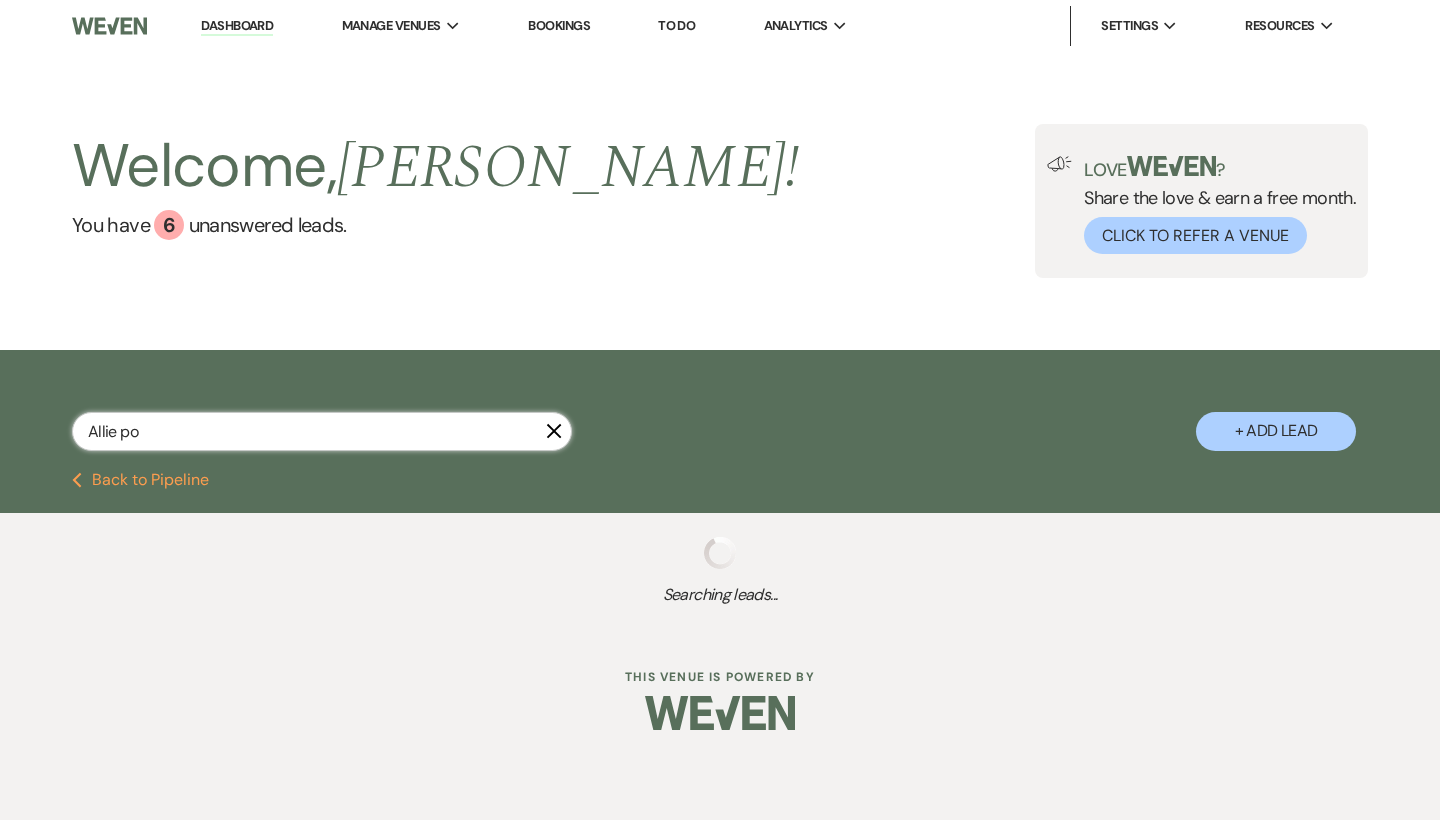 select on "8" 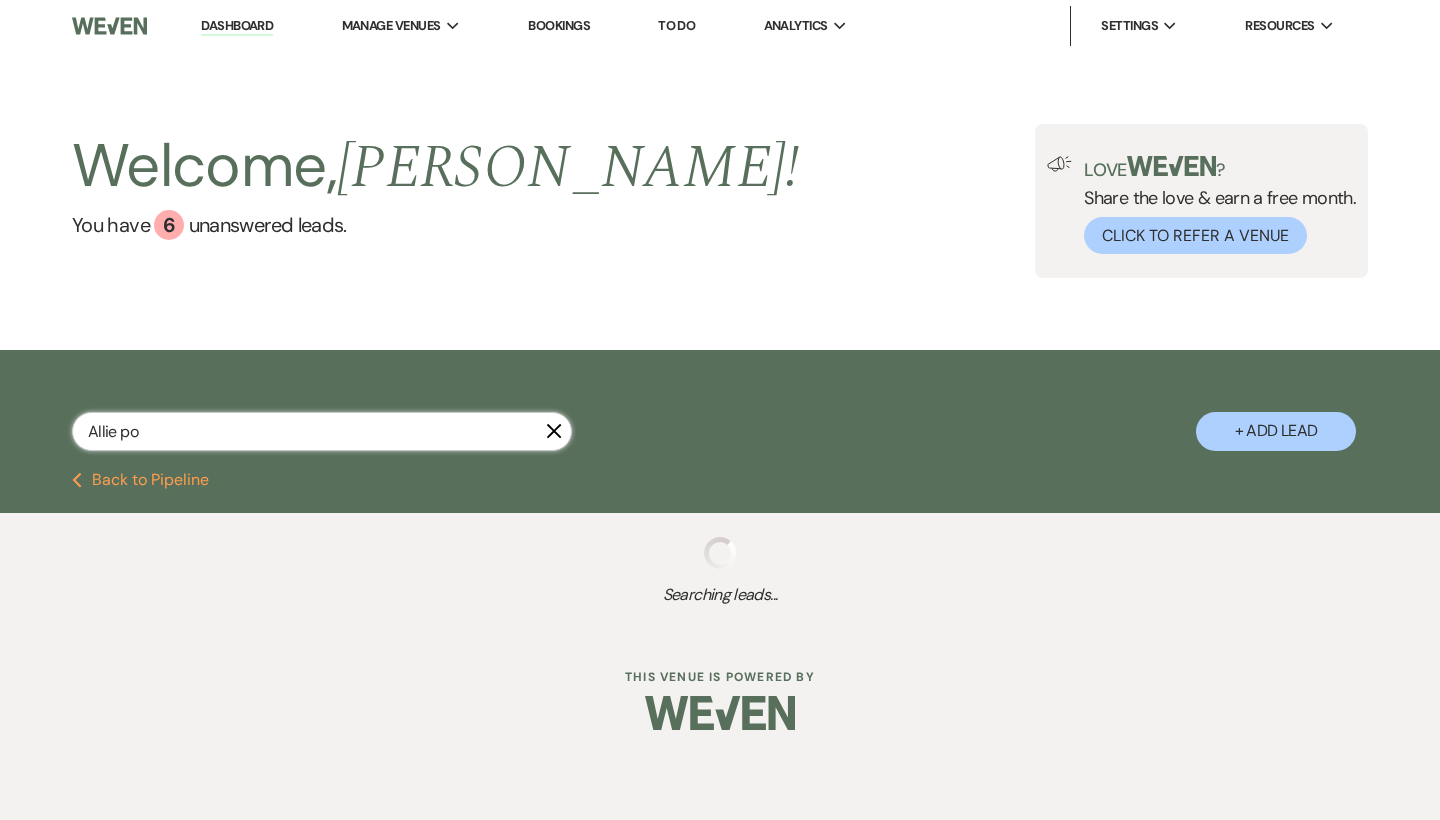 select on "5" 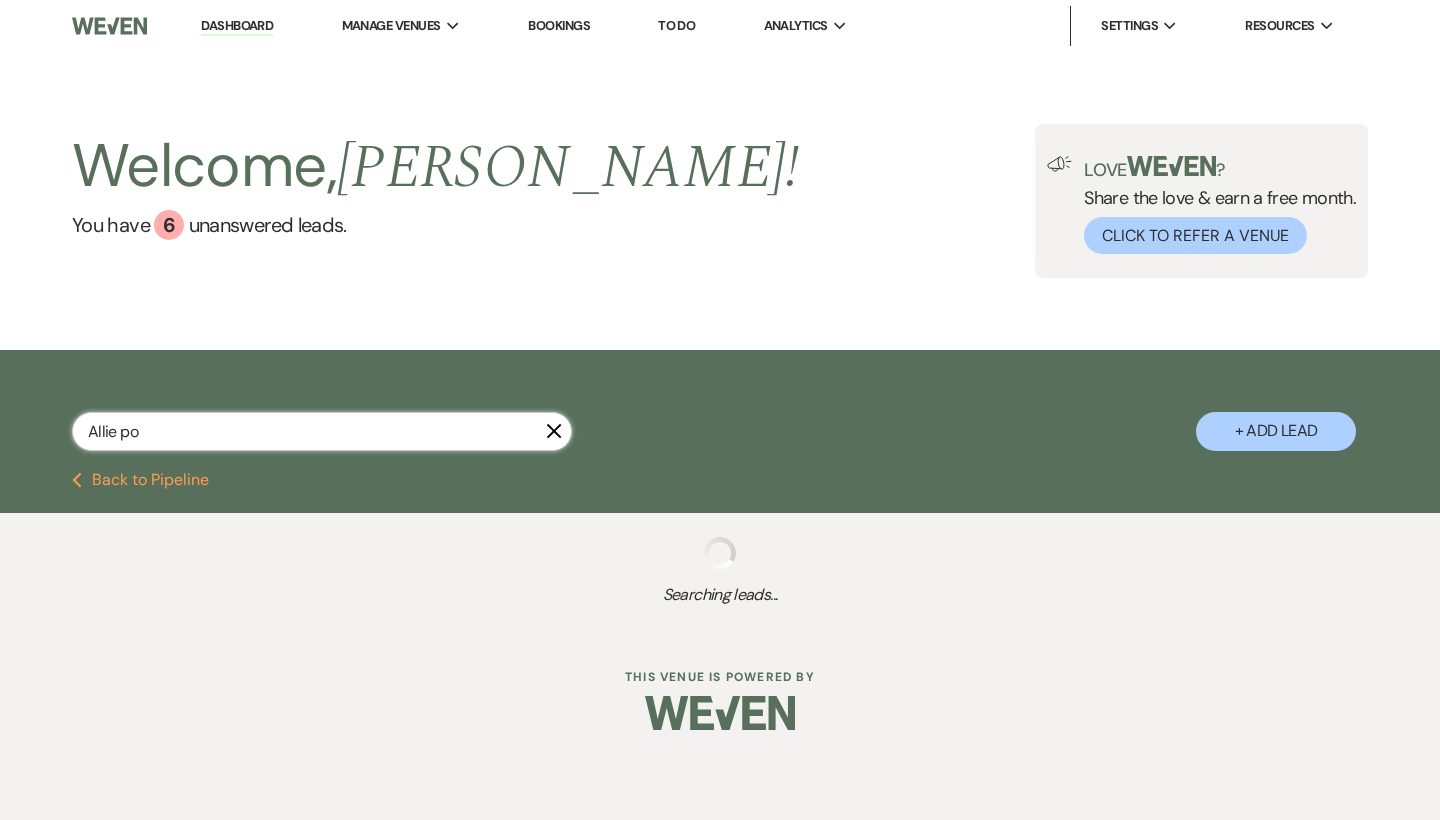 select on "8" 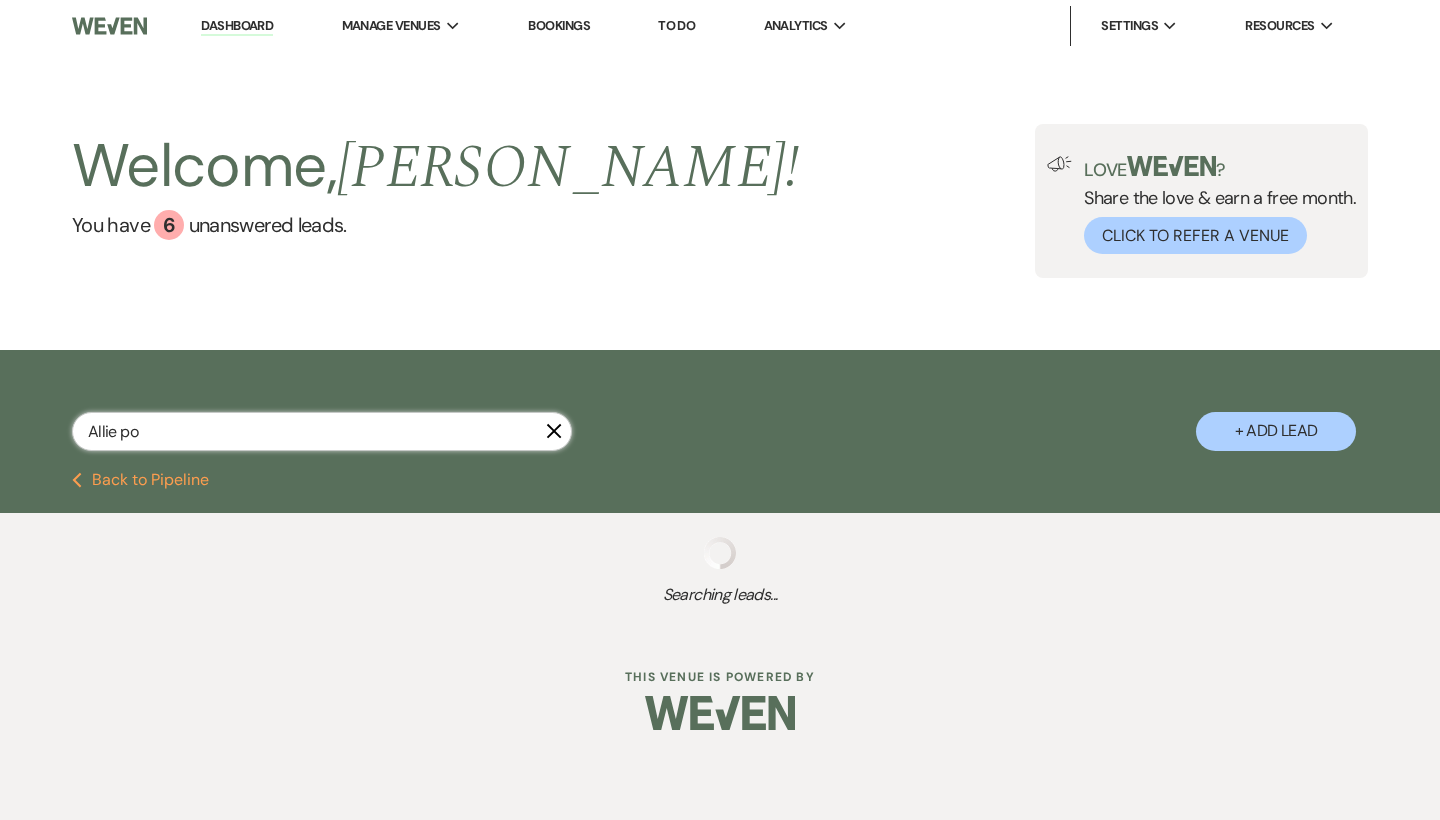 select on "5" 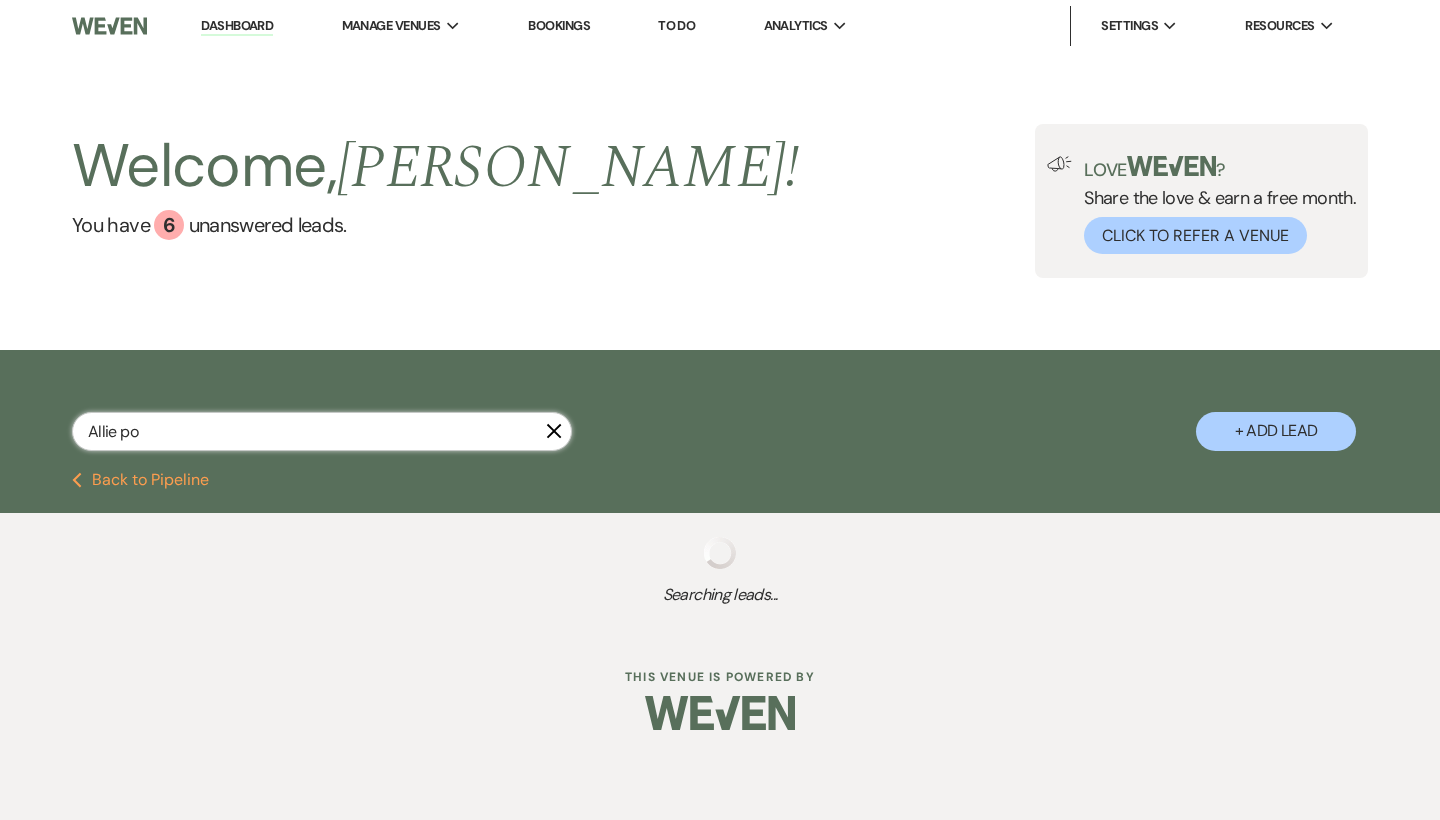 select on "8" 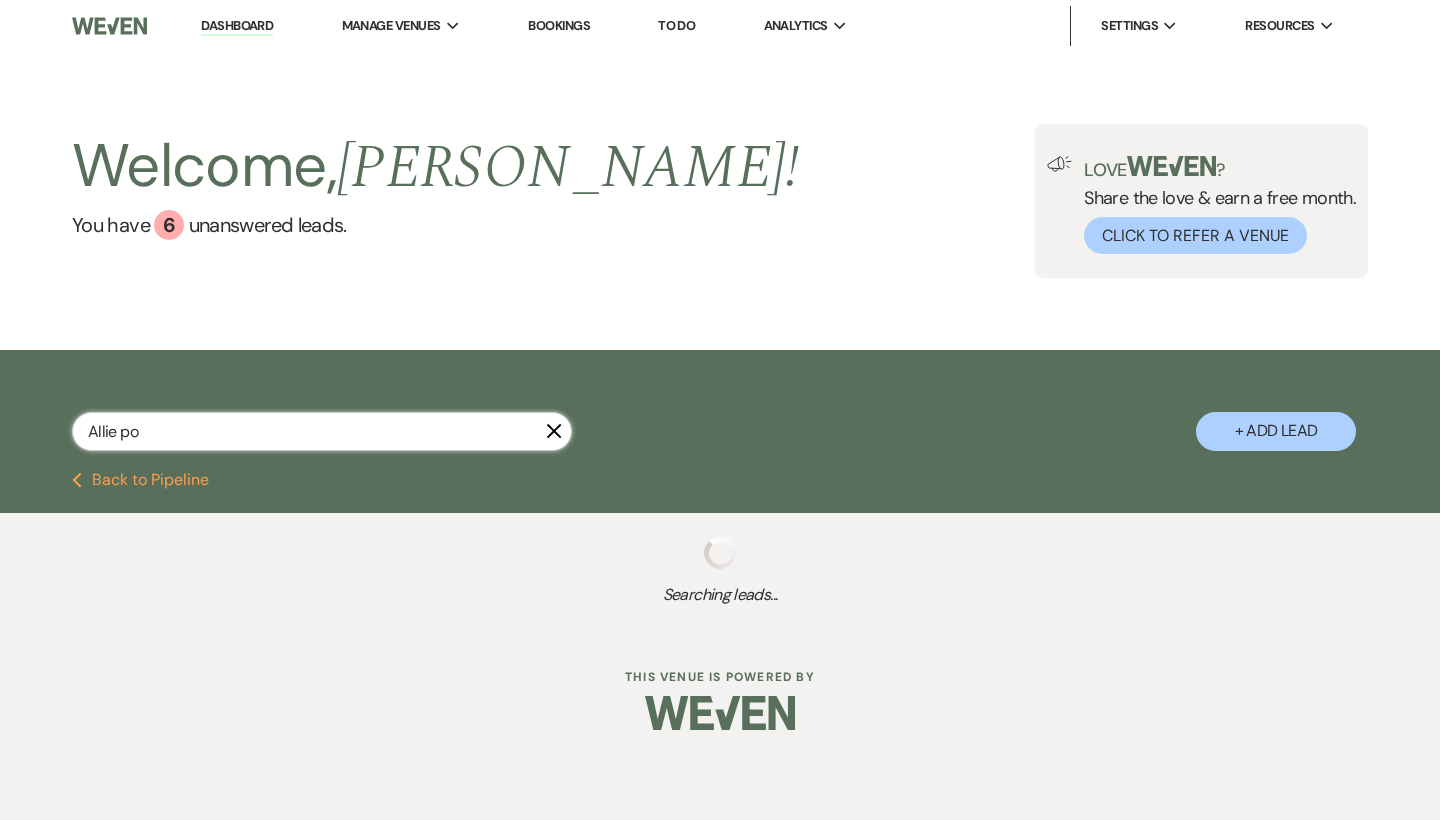 select on "5" 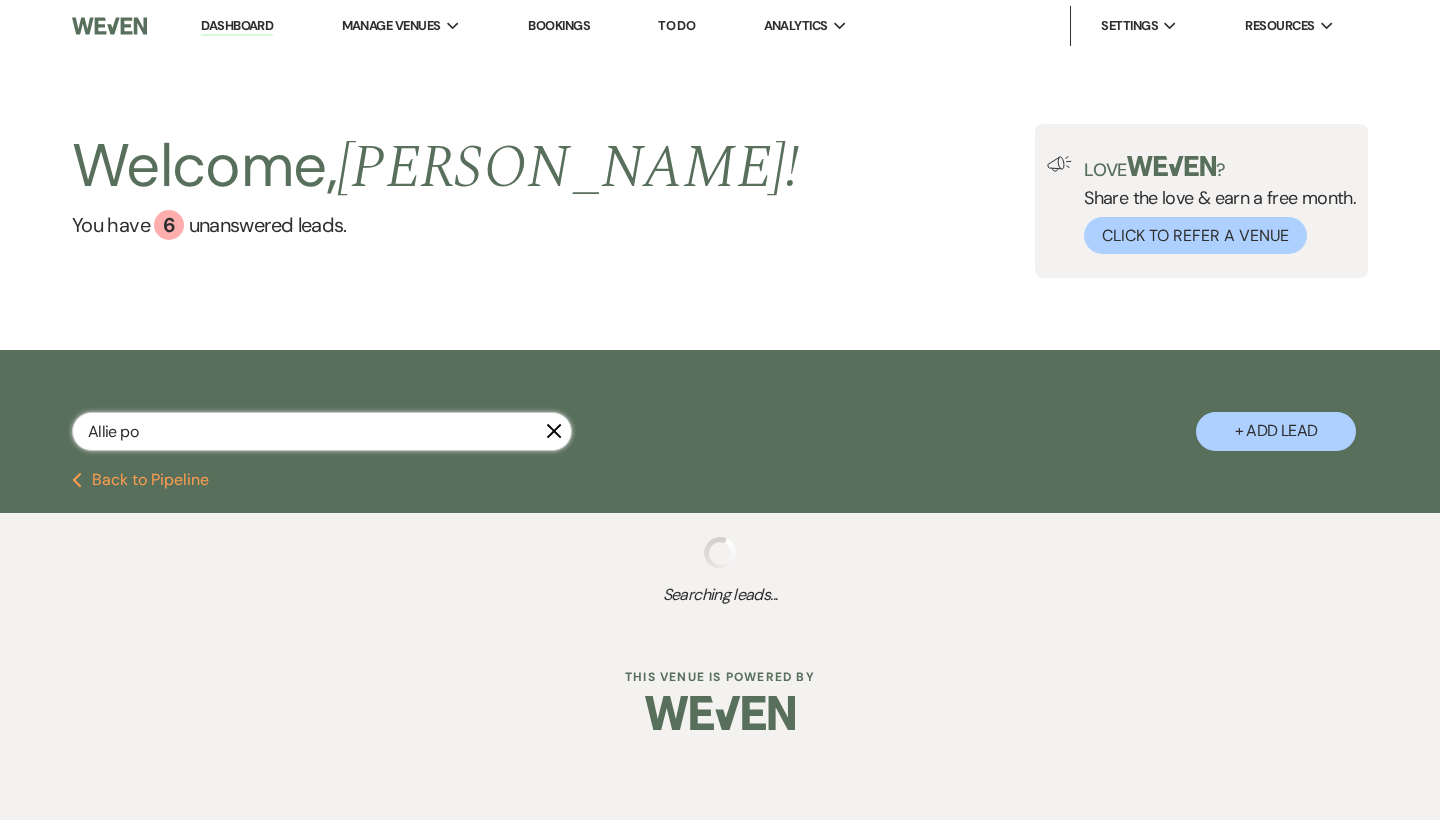 select on "8" 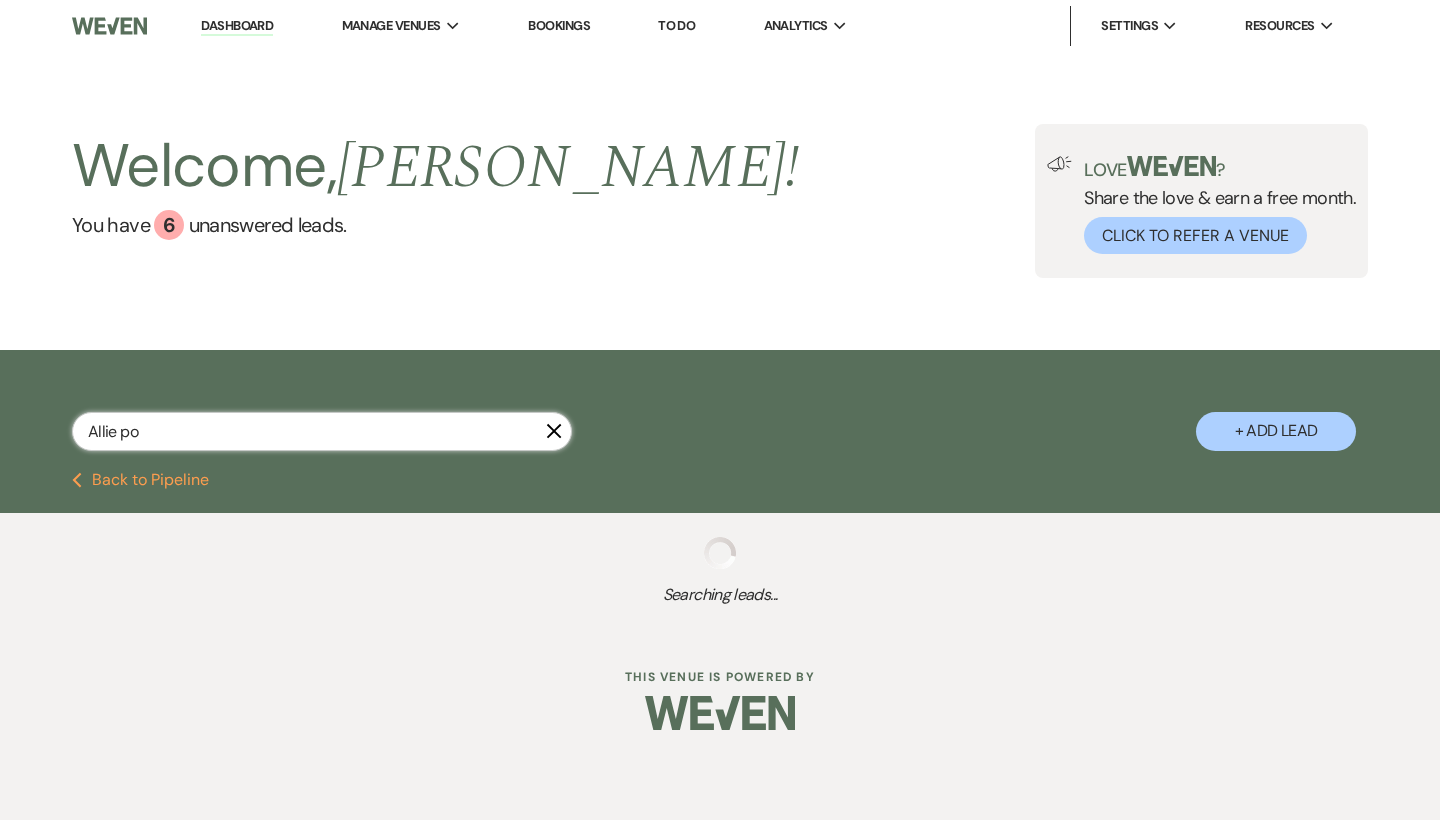 select on "5" 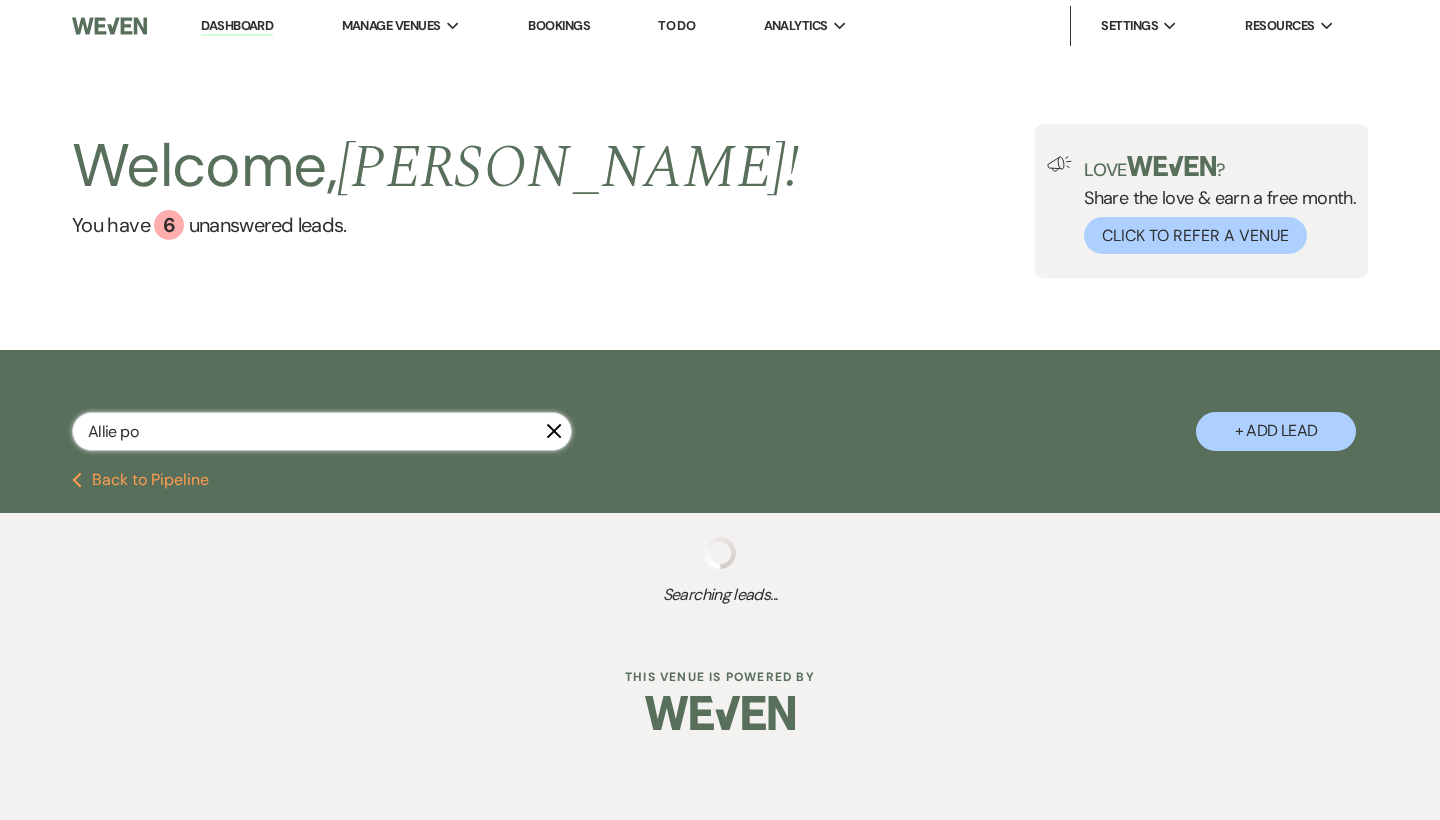 select on "8" 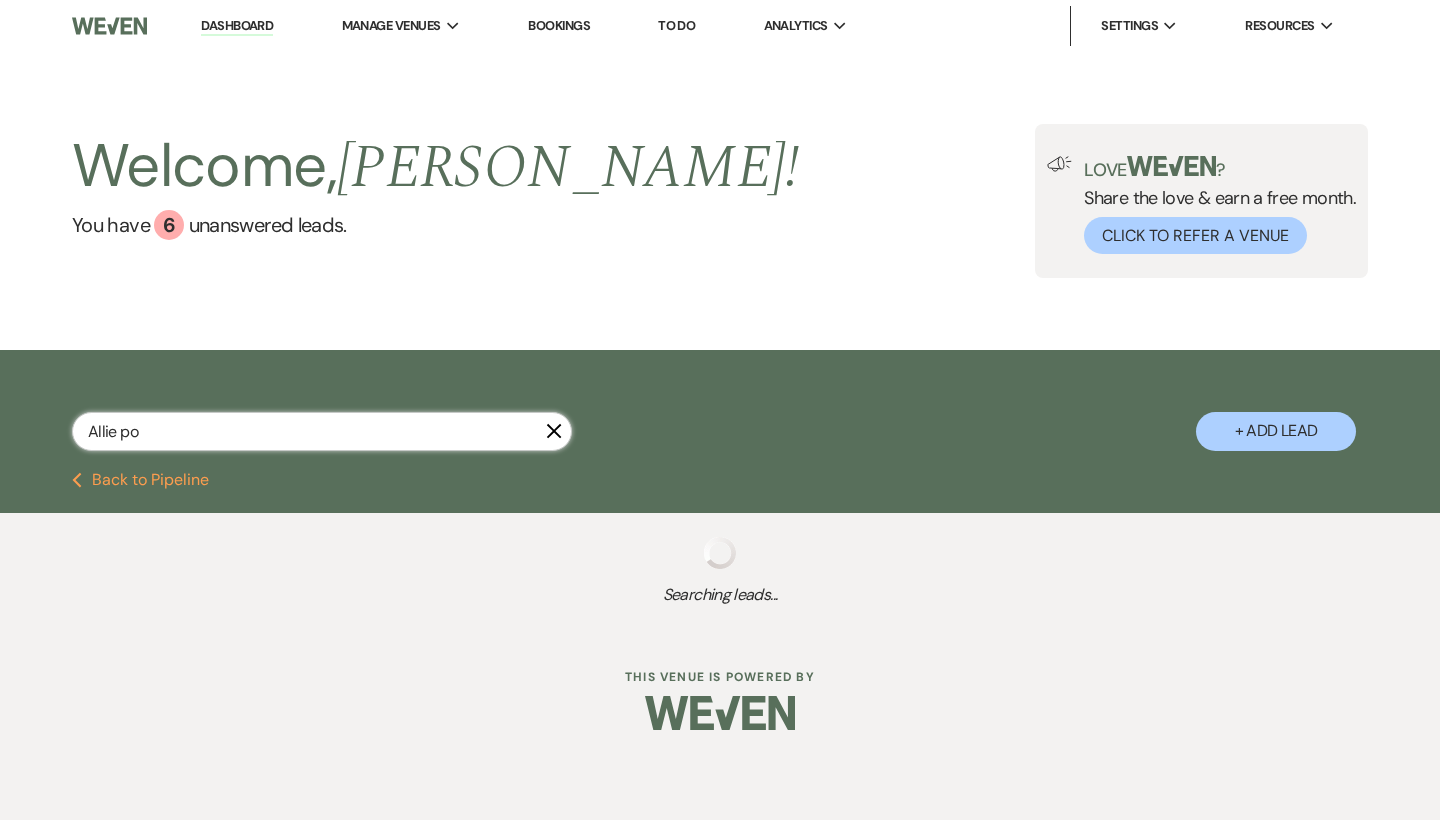select on "5" 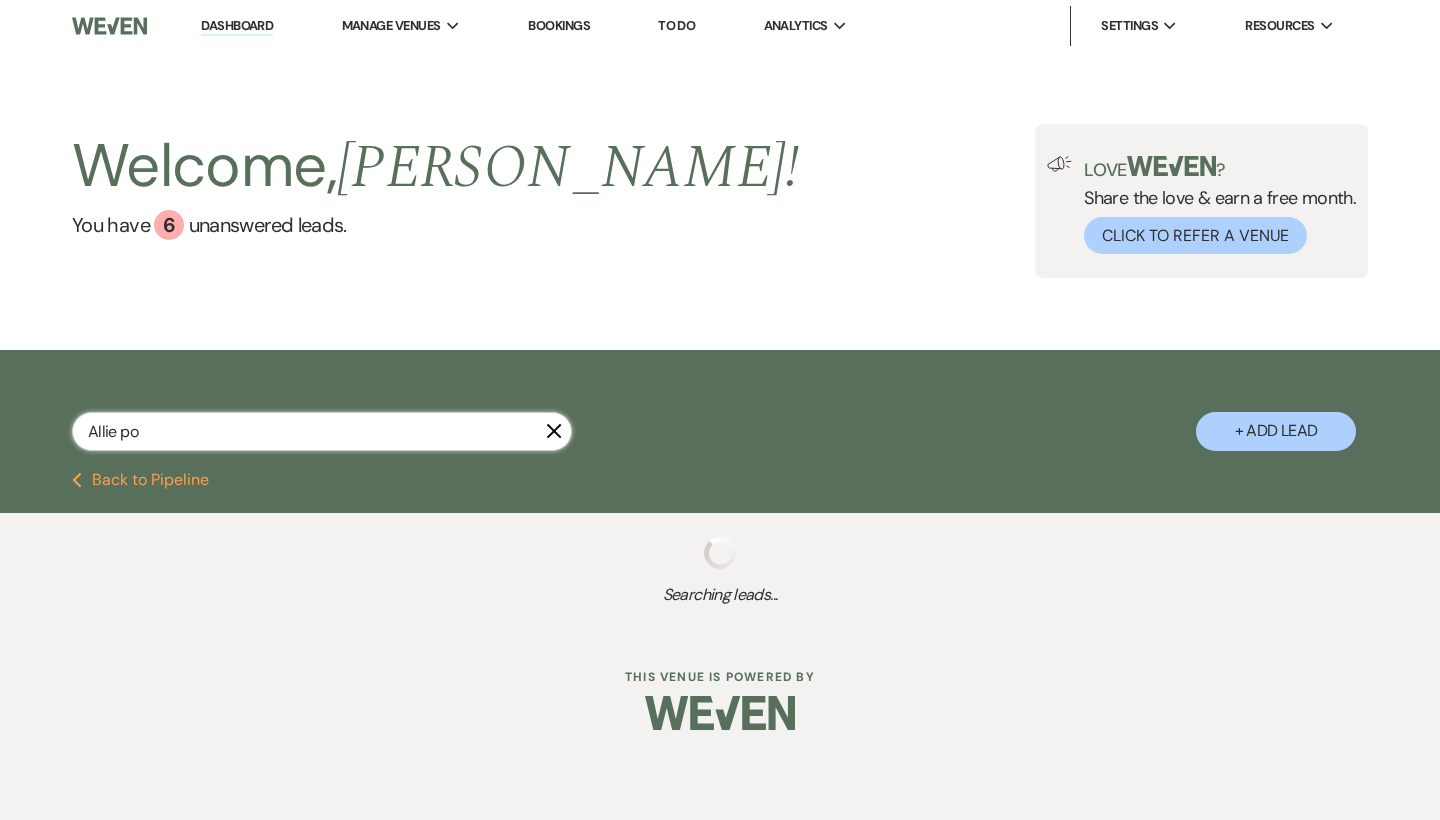 select on "8" 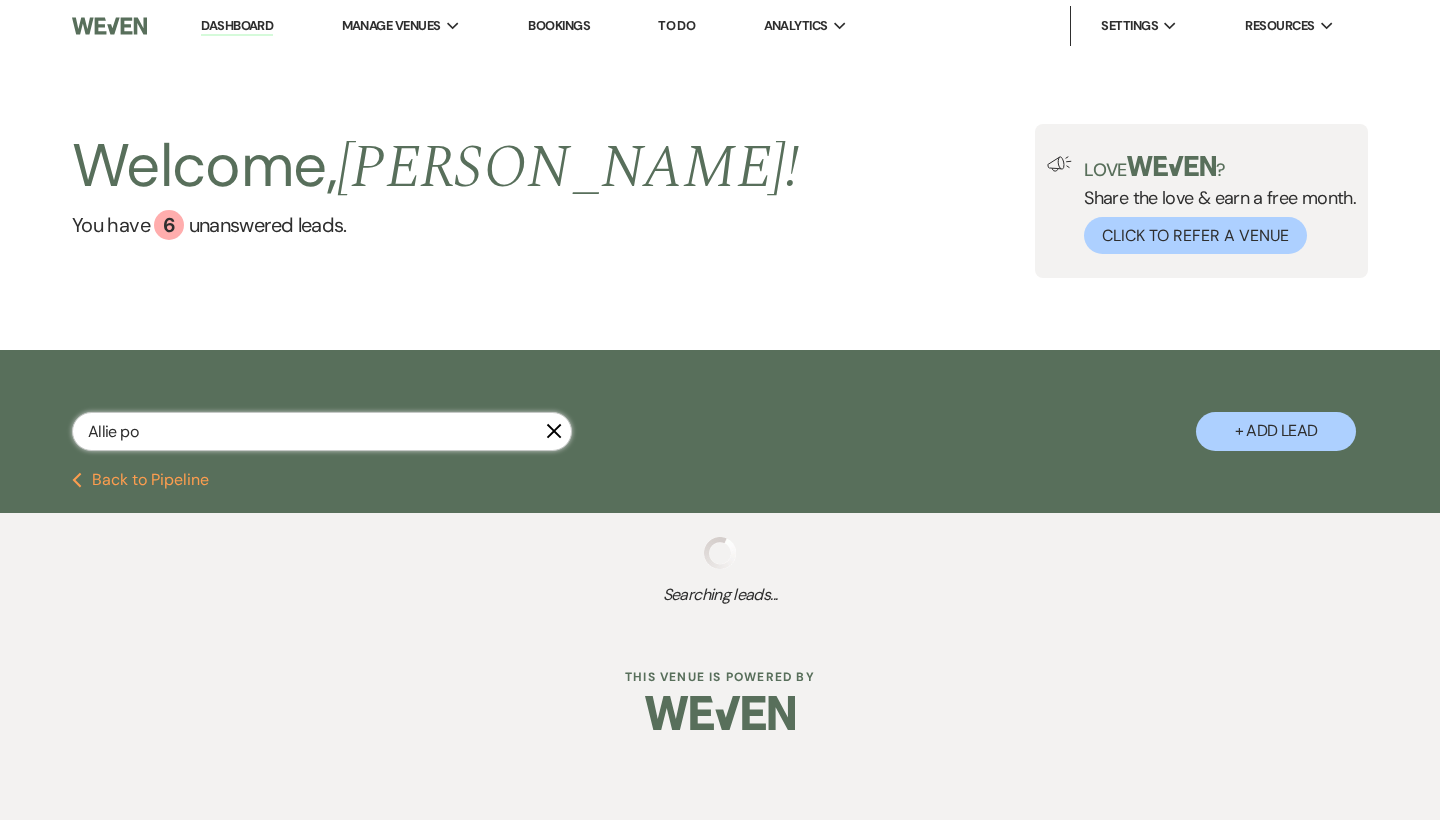 select on "5" 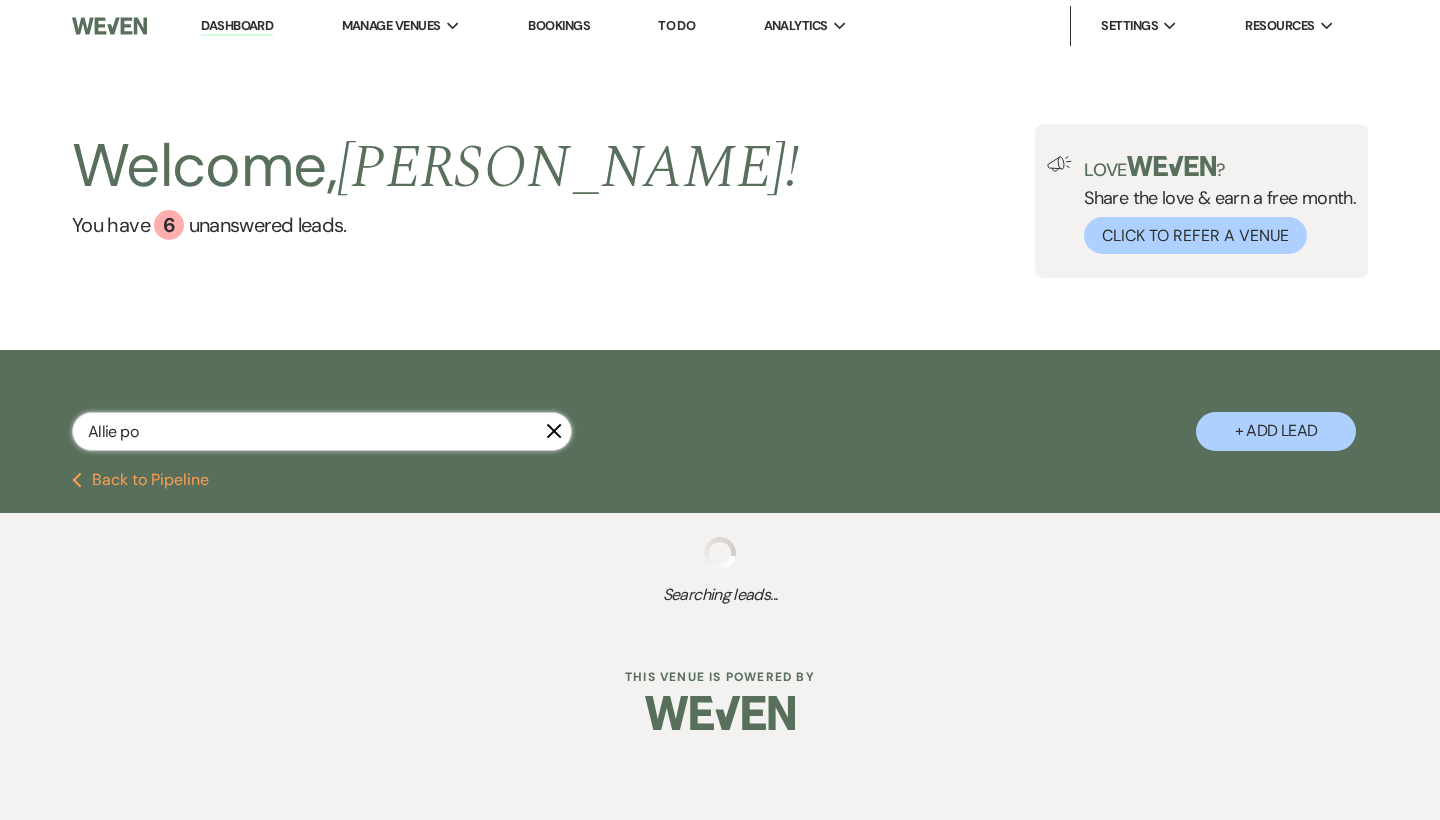 select on "8" 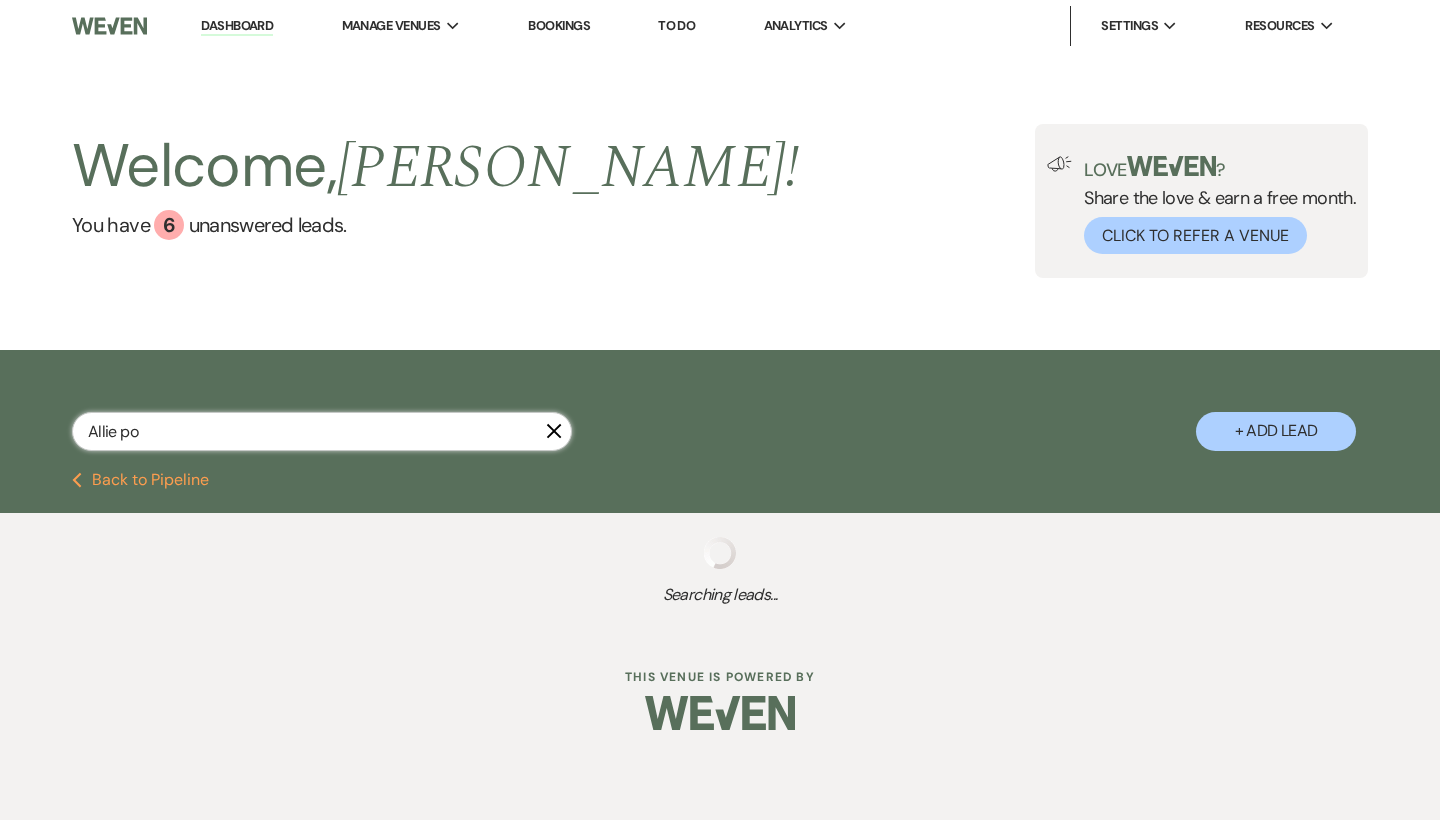 select on "5" 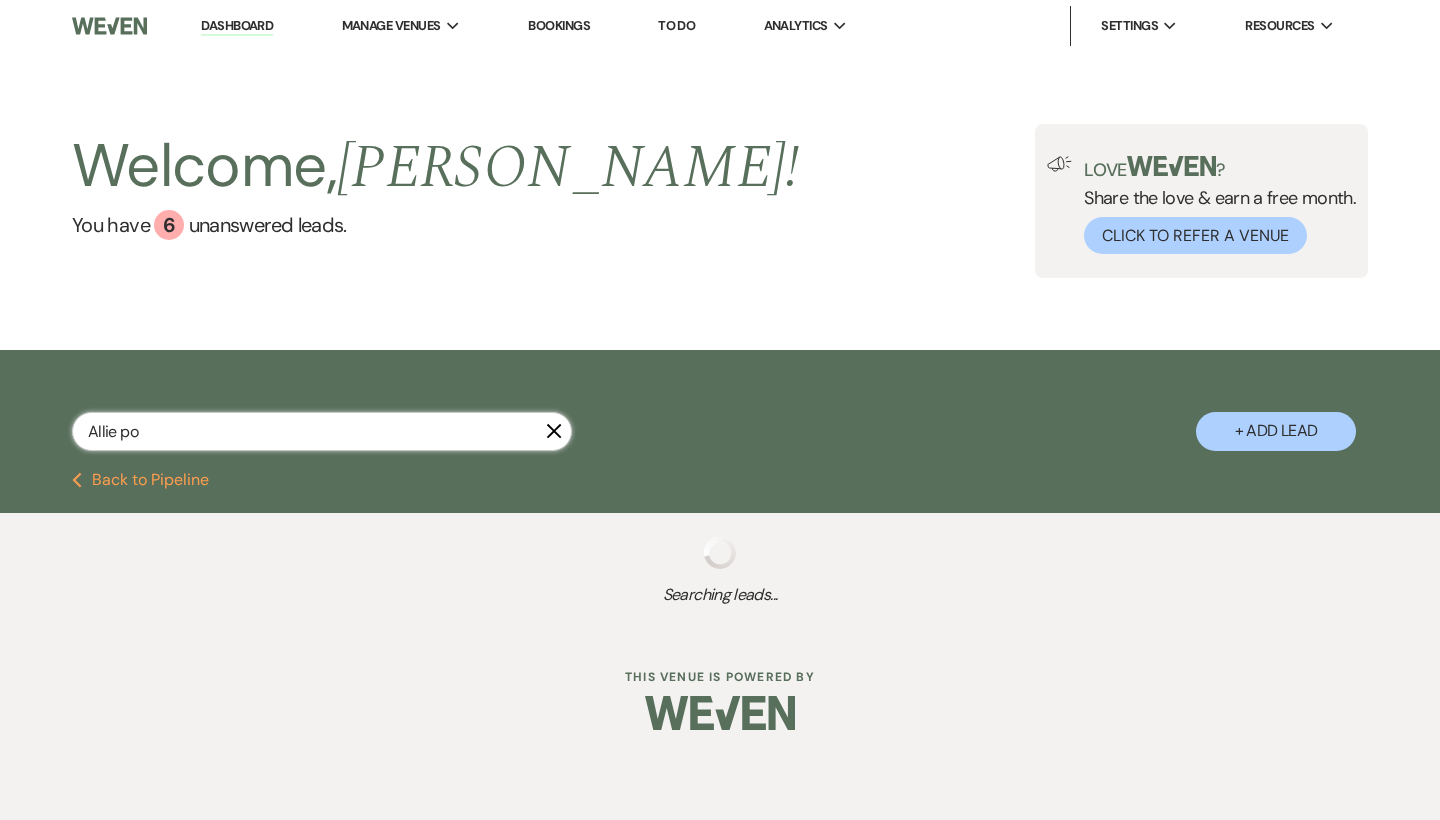 select on "8" 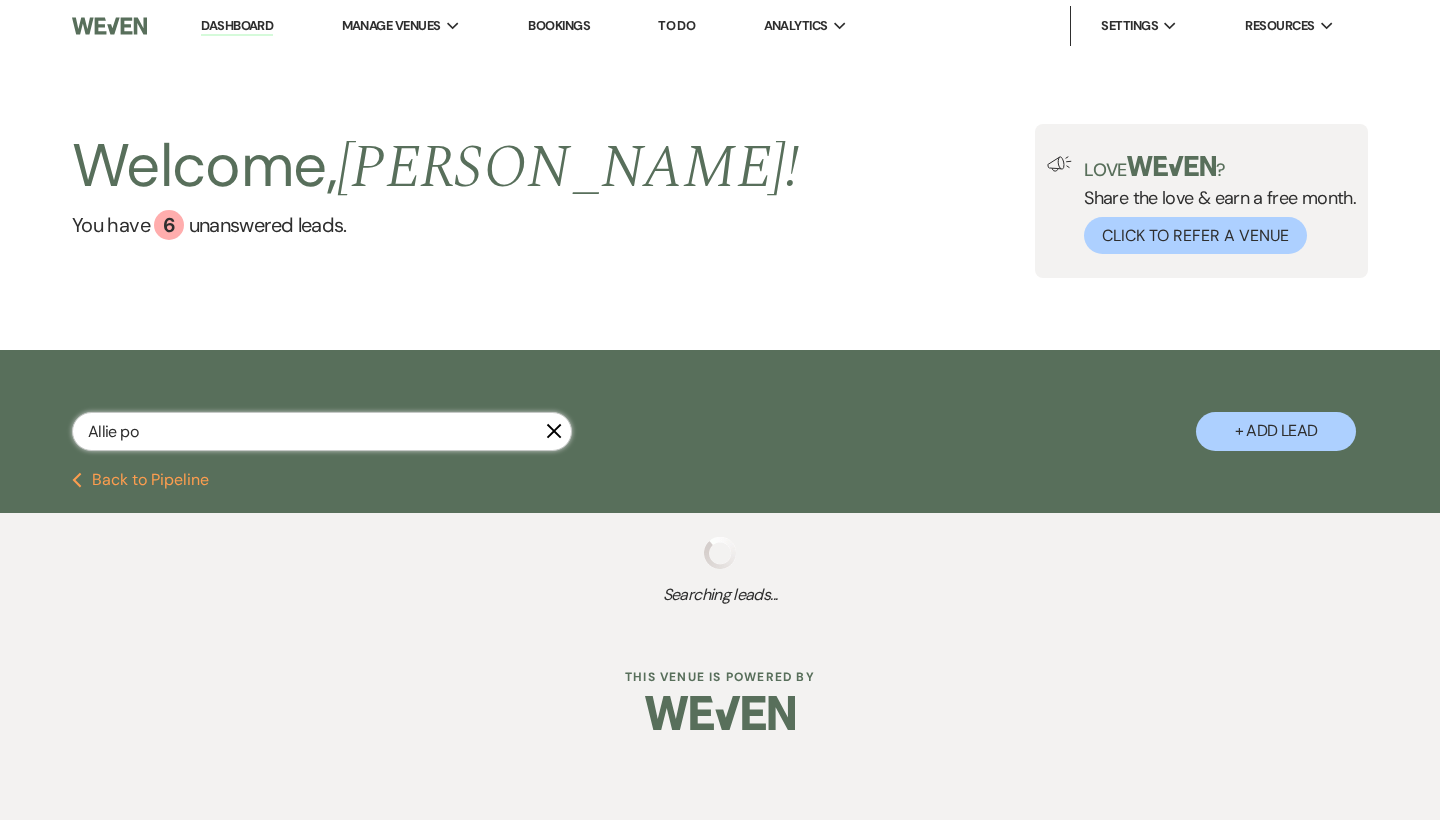 select on "5" 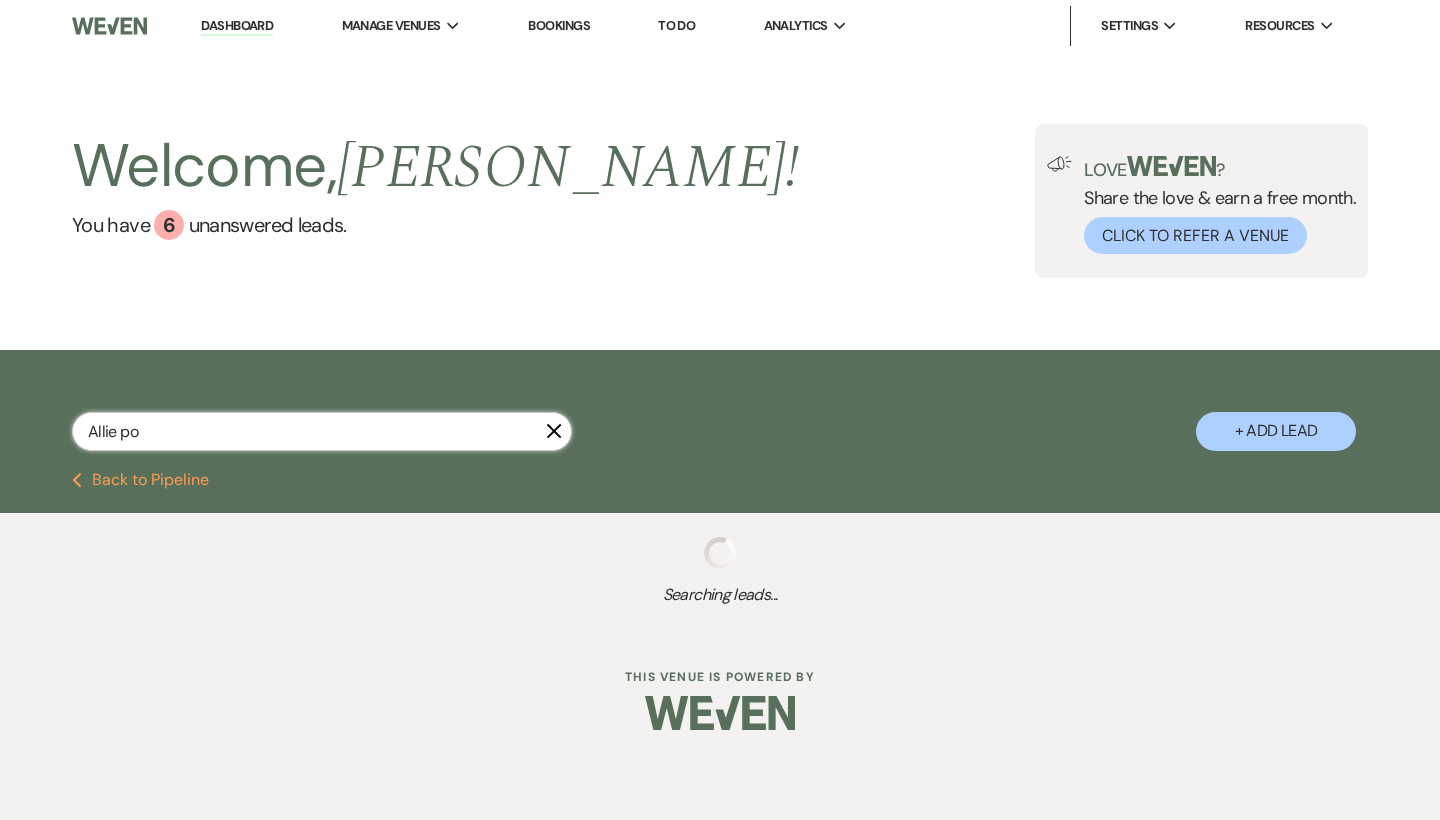 select on "8" 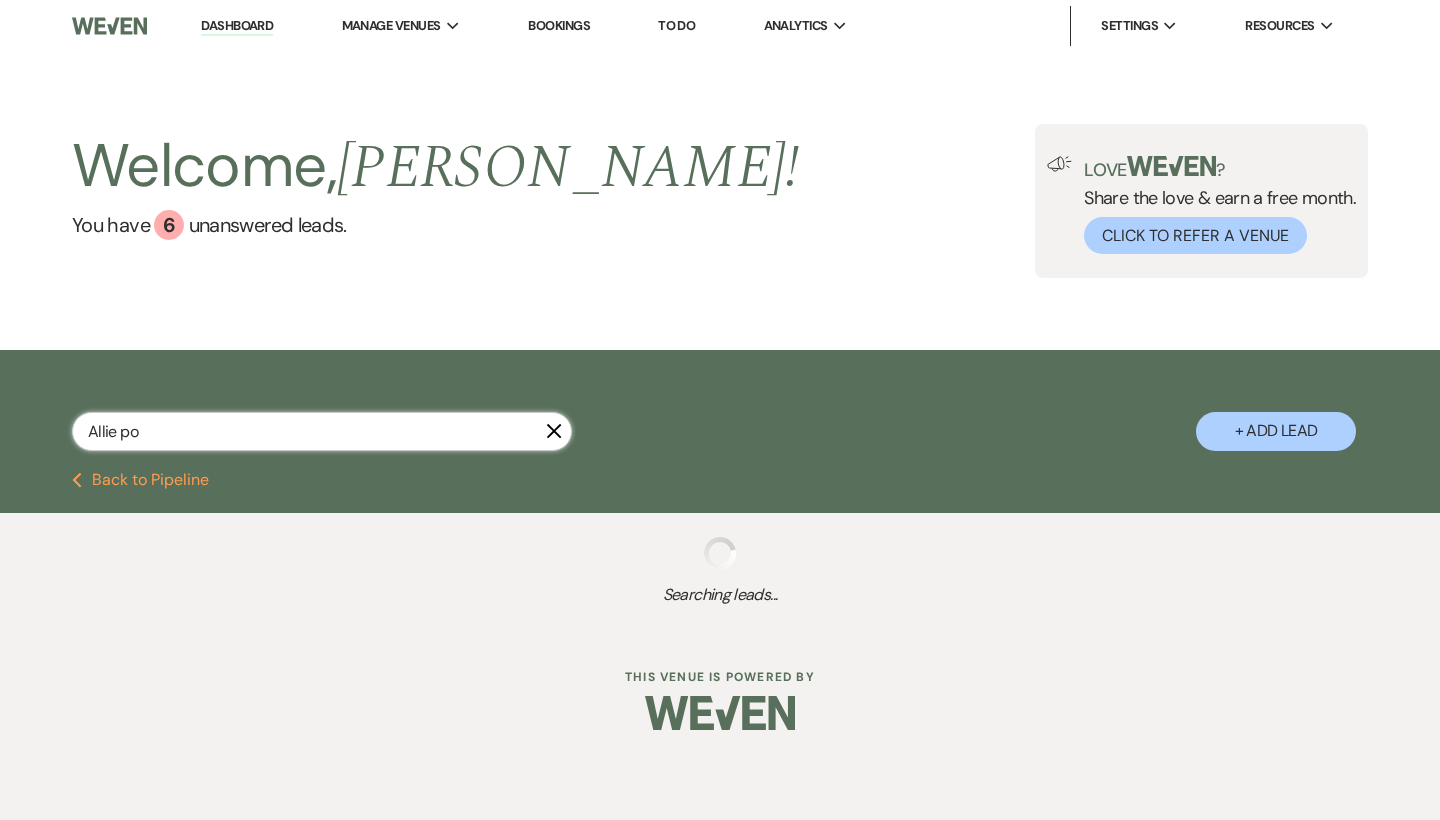 select on "3" 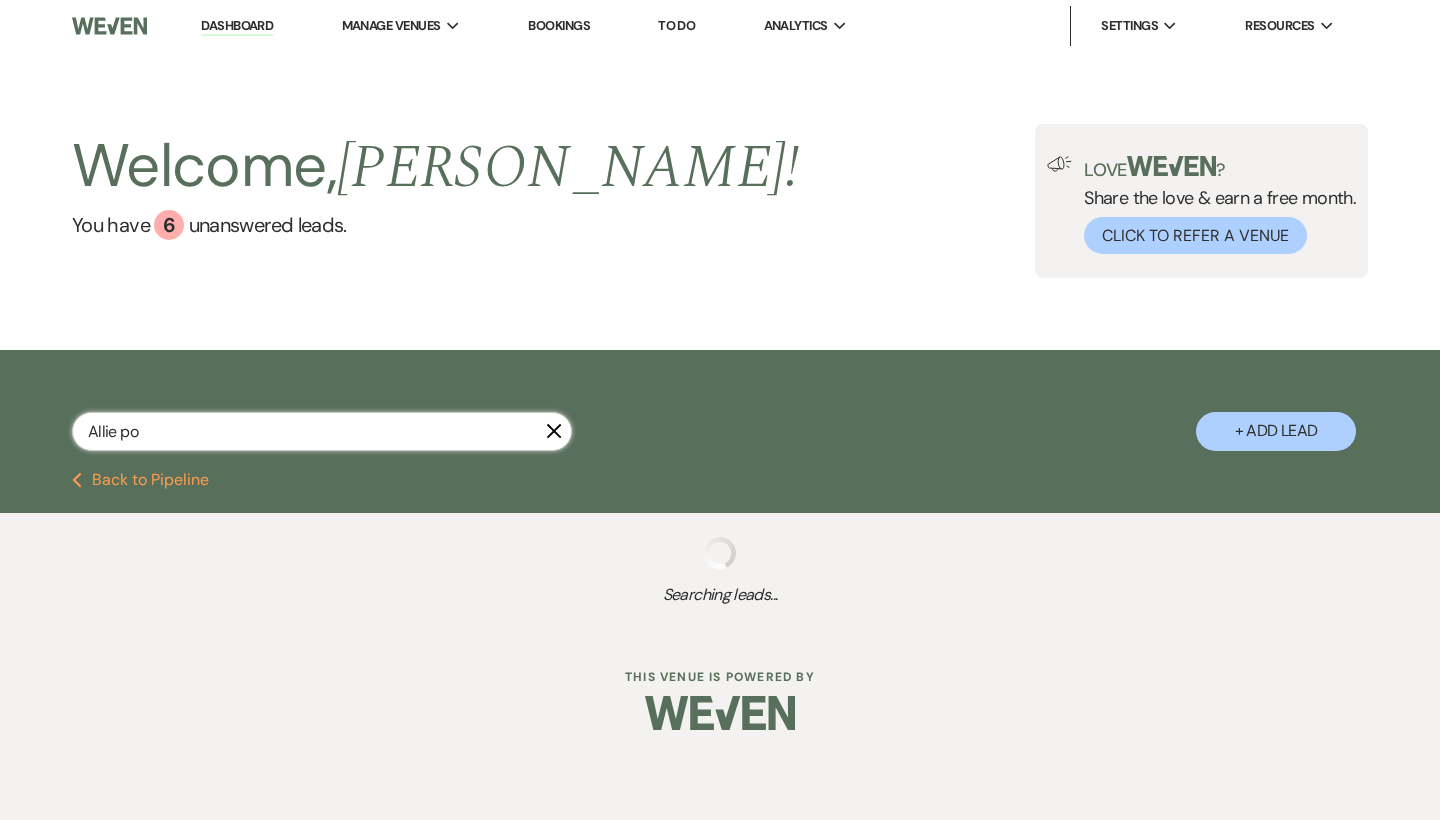 select on "8" 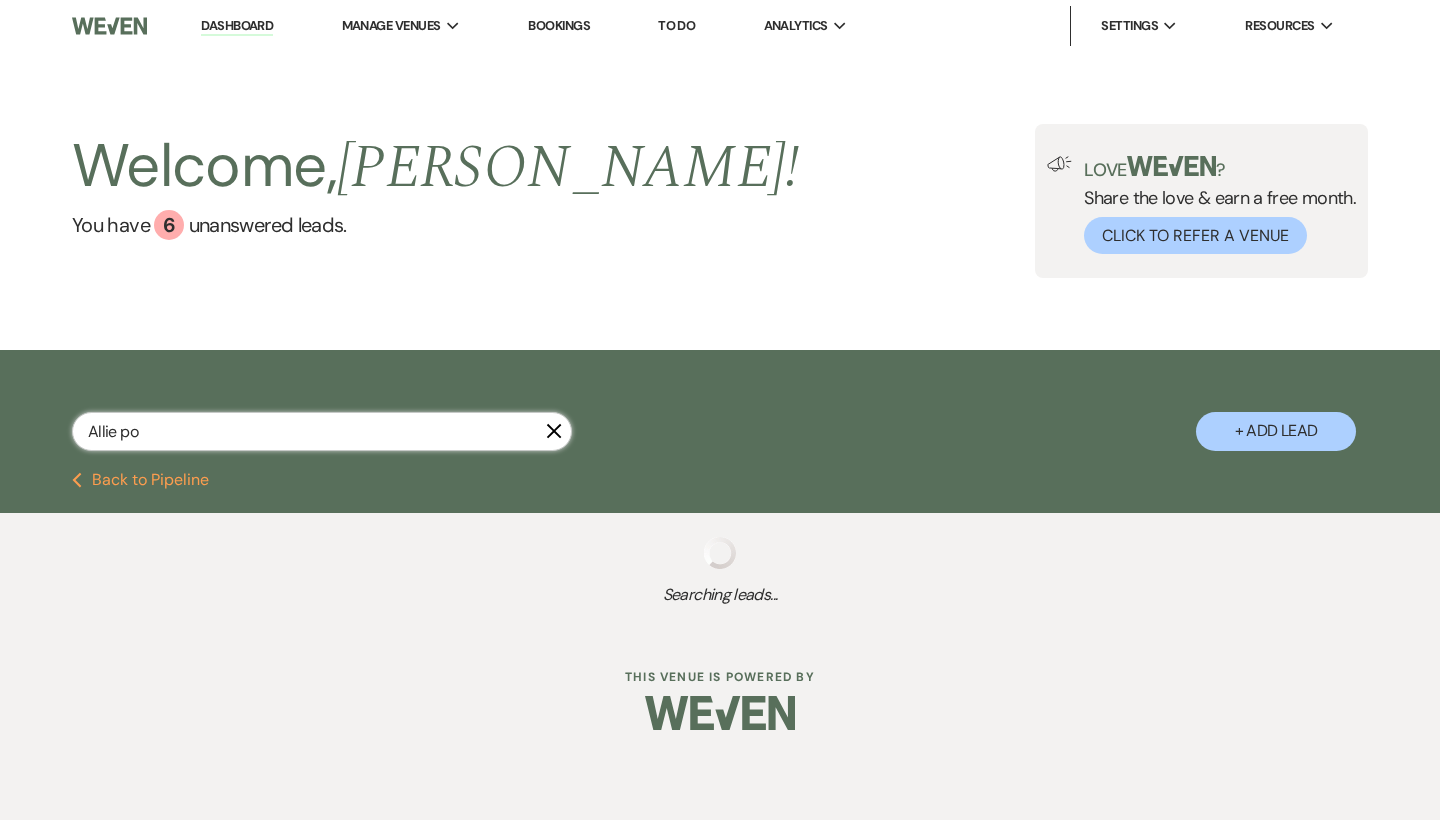 select on "5" 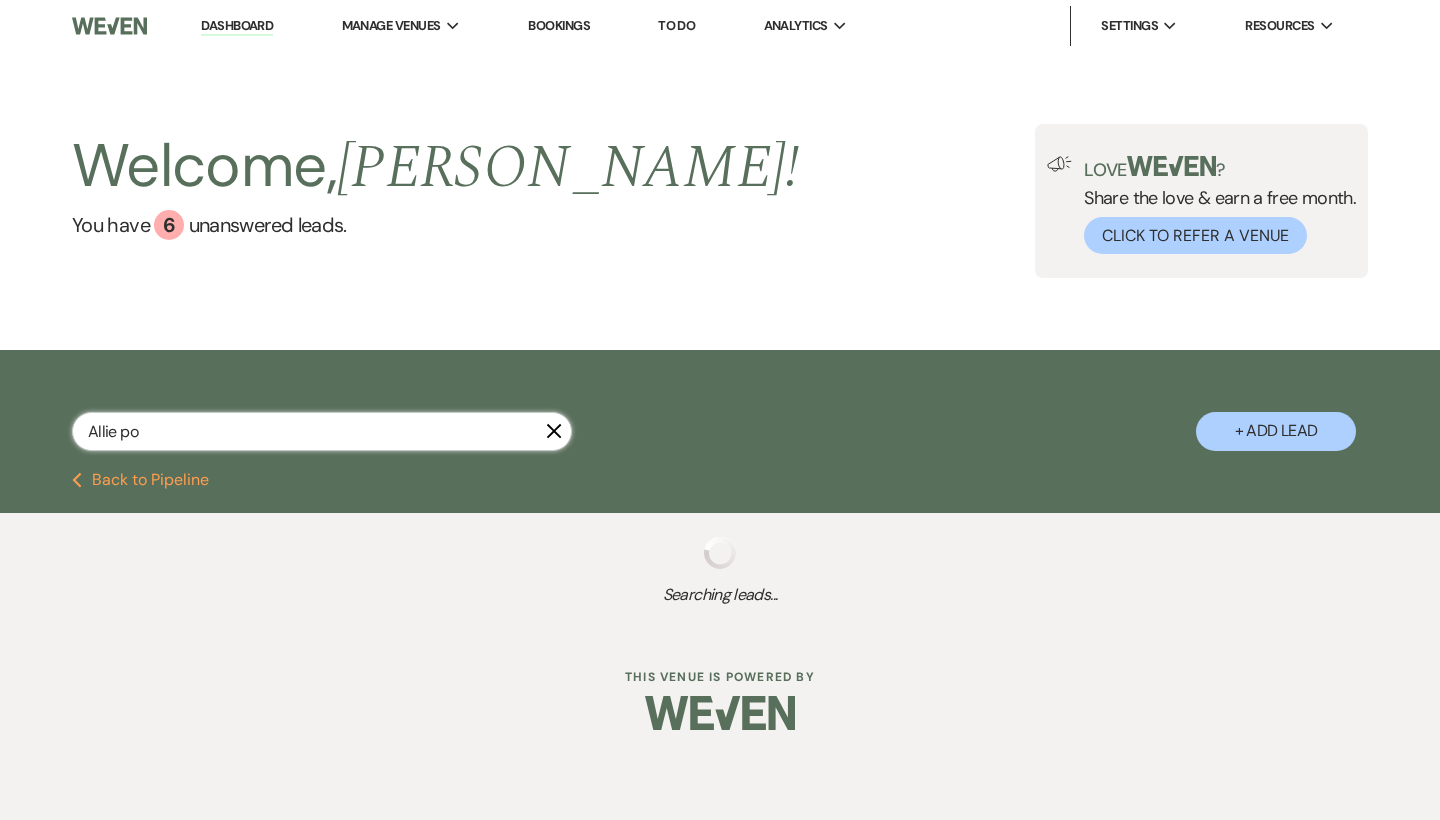 select on "8" 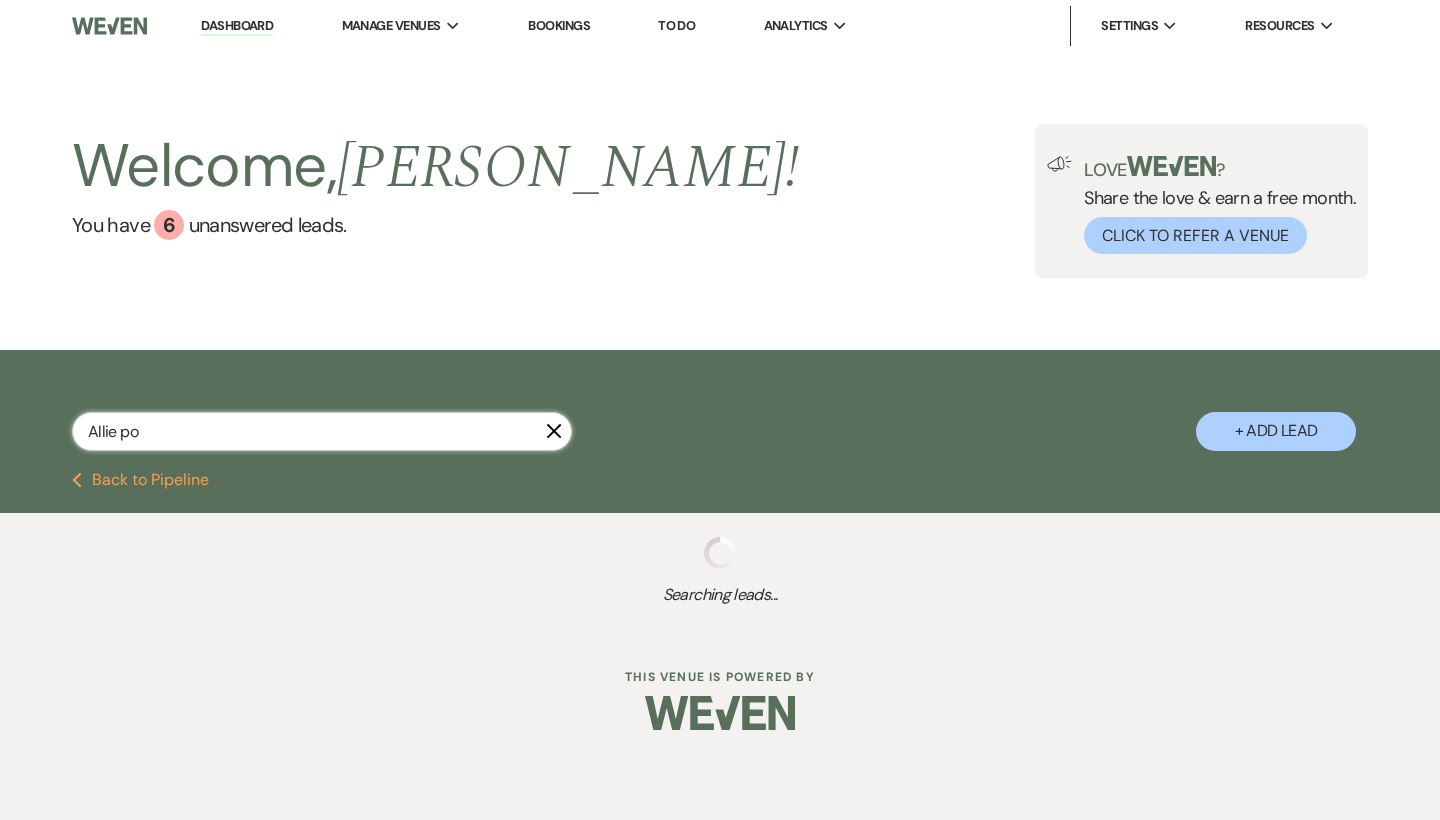 select on "5" 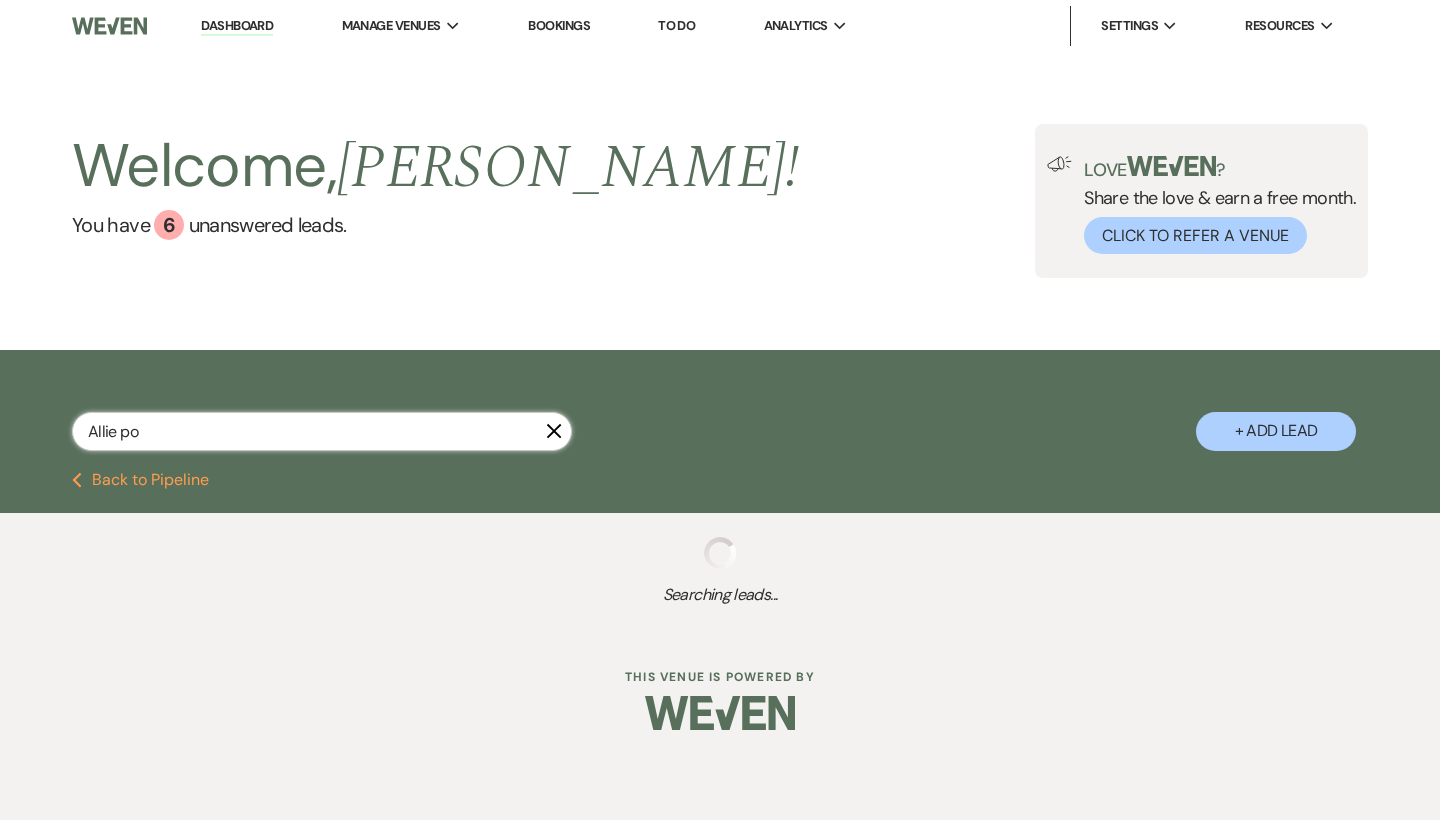 select on "8" 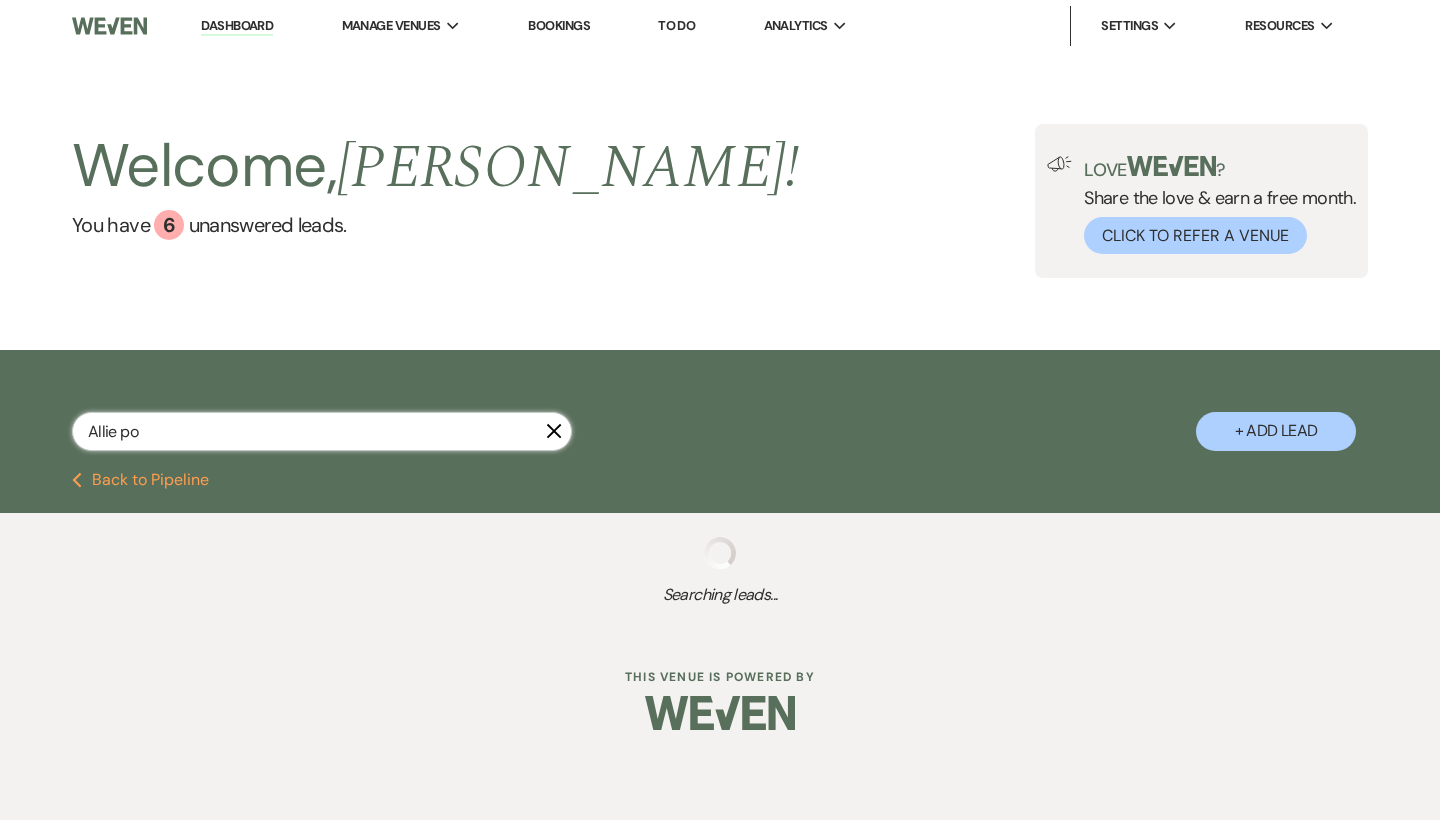 select on "5" 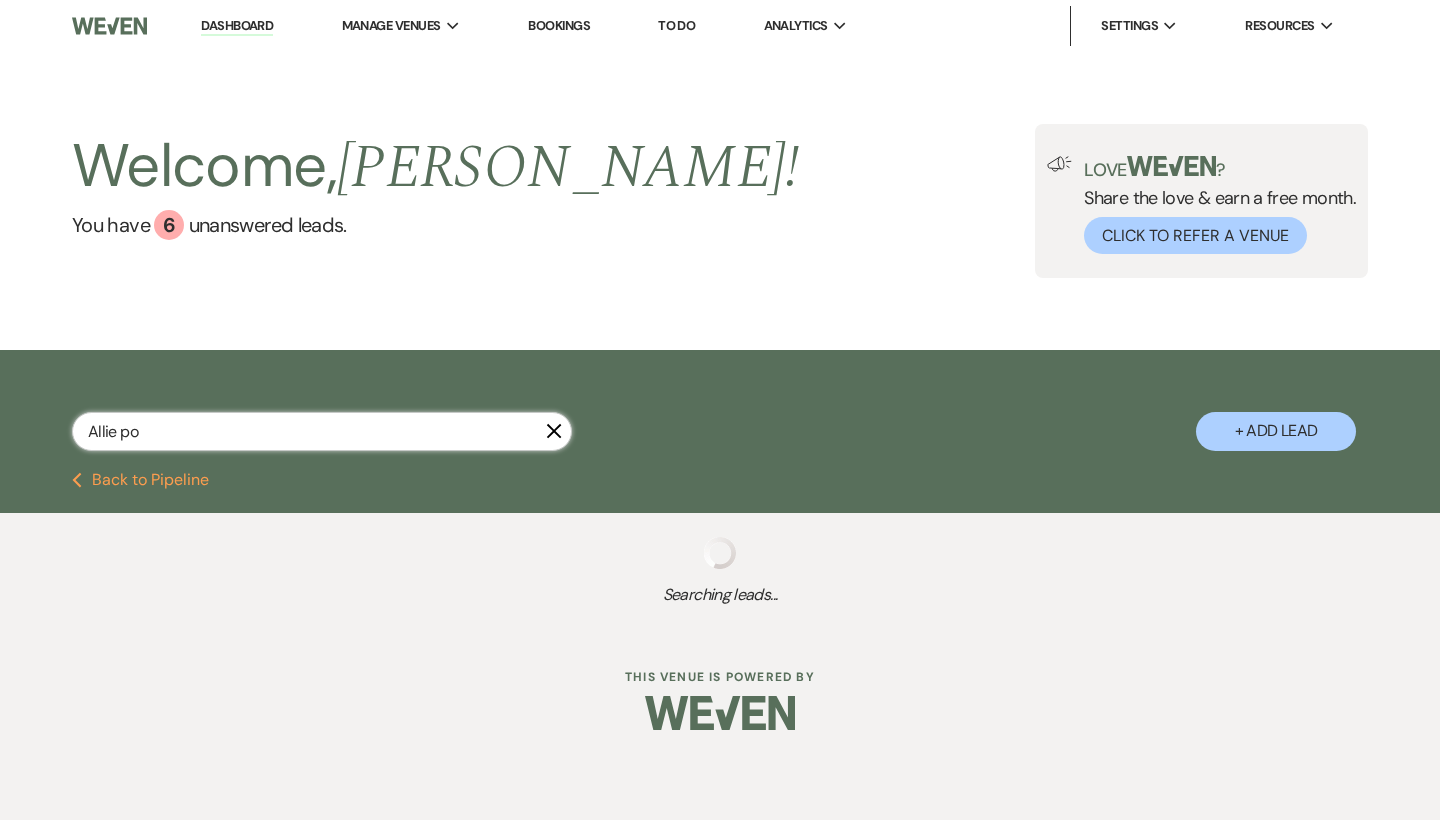 select on "8" 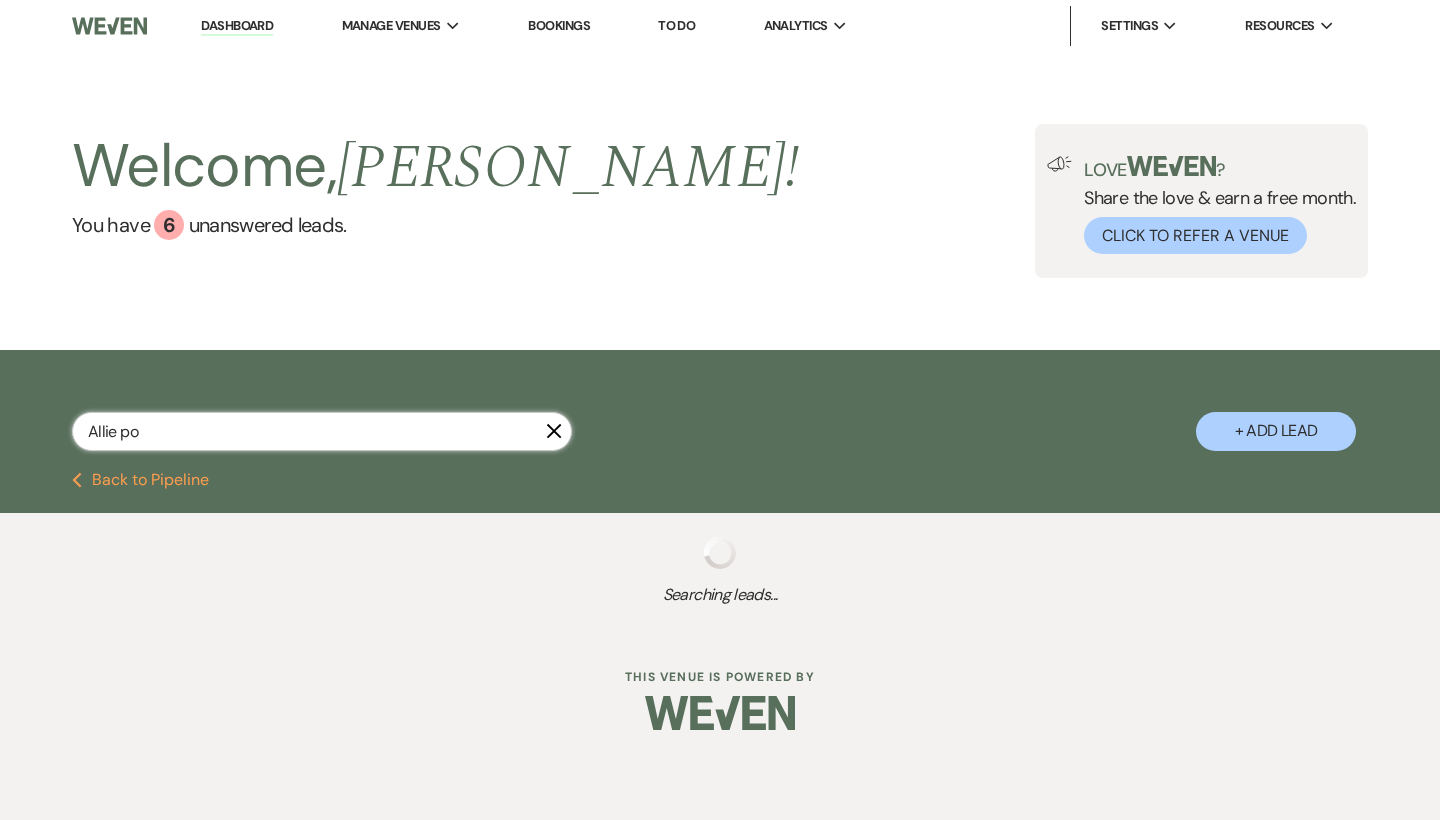 select on "5" 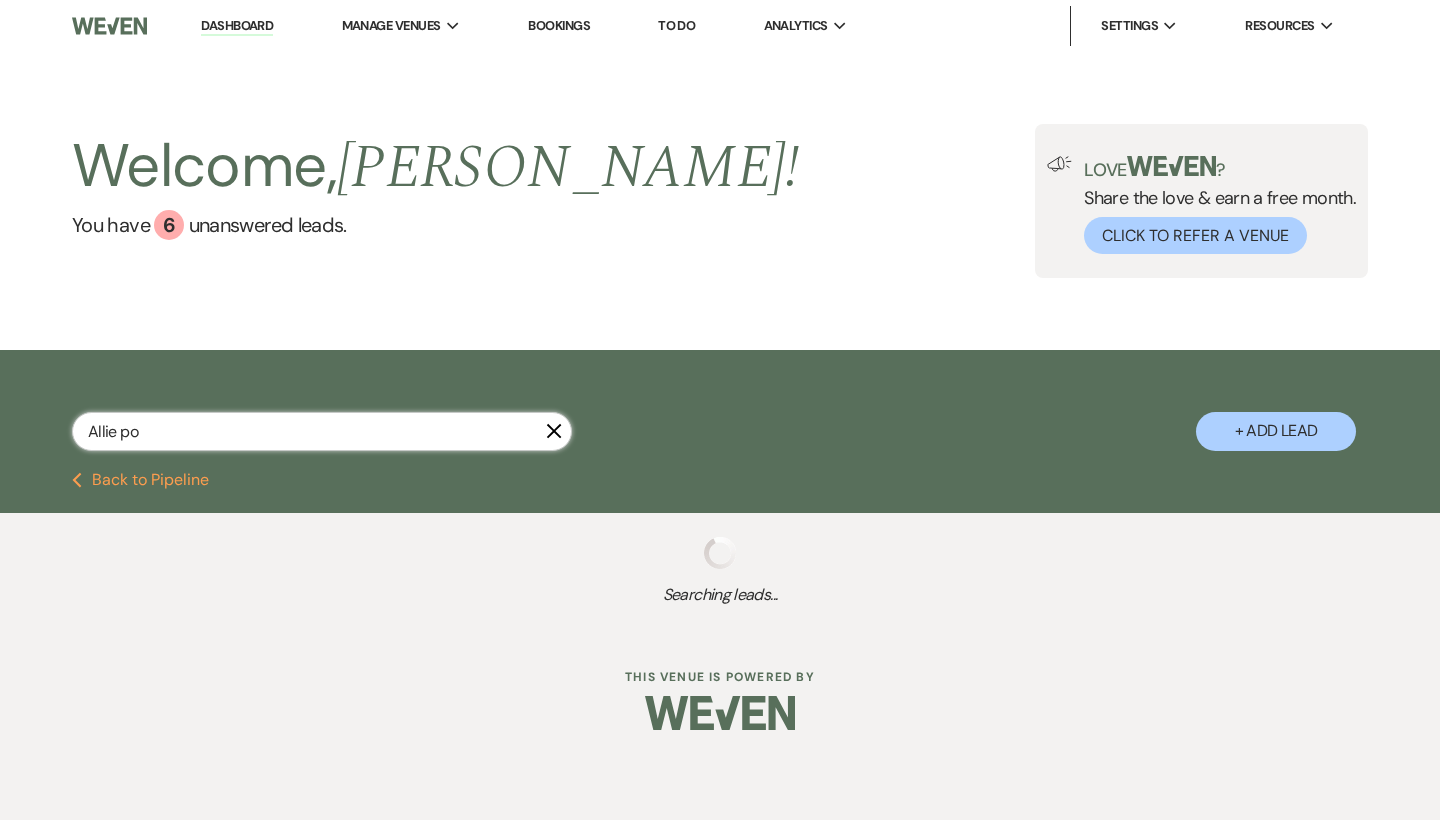 select on "8" 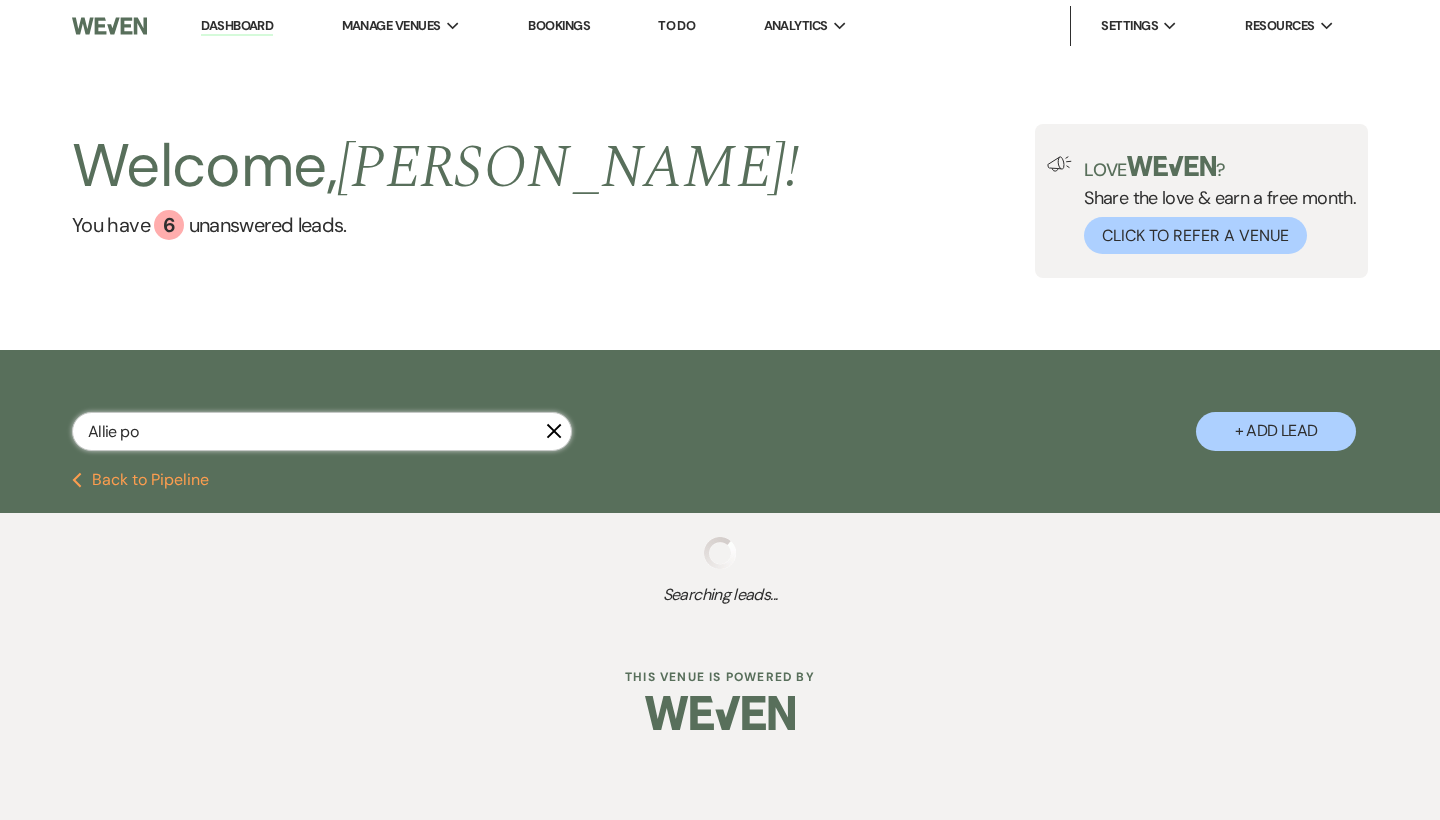 select on "5" 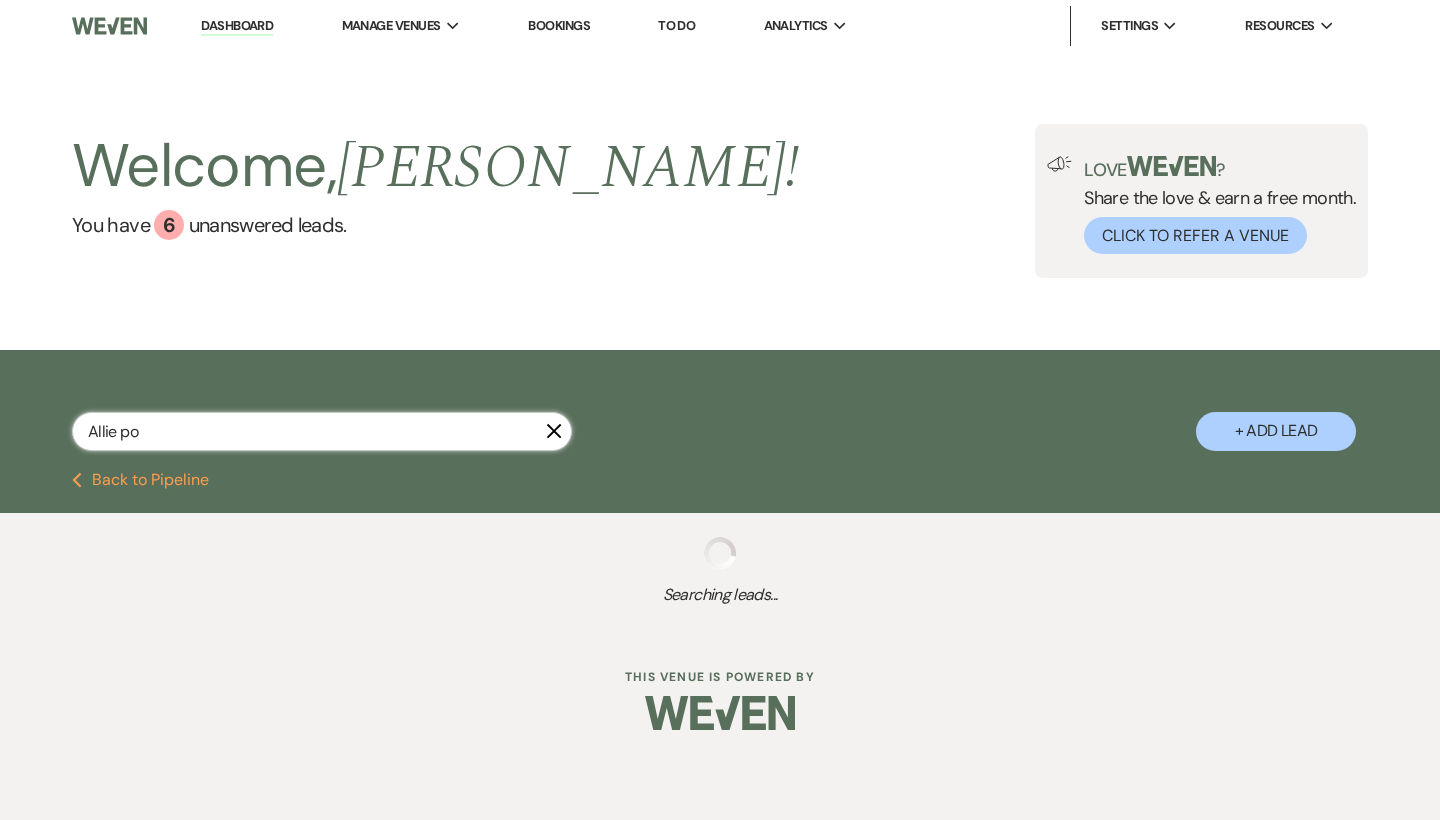 select on "8" 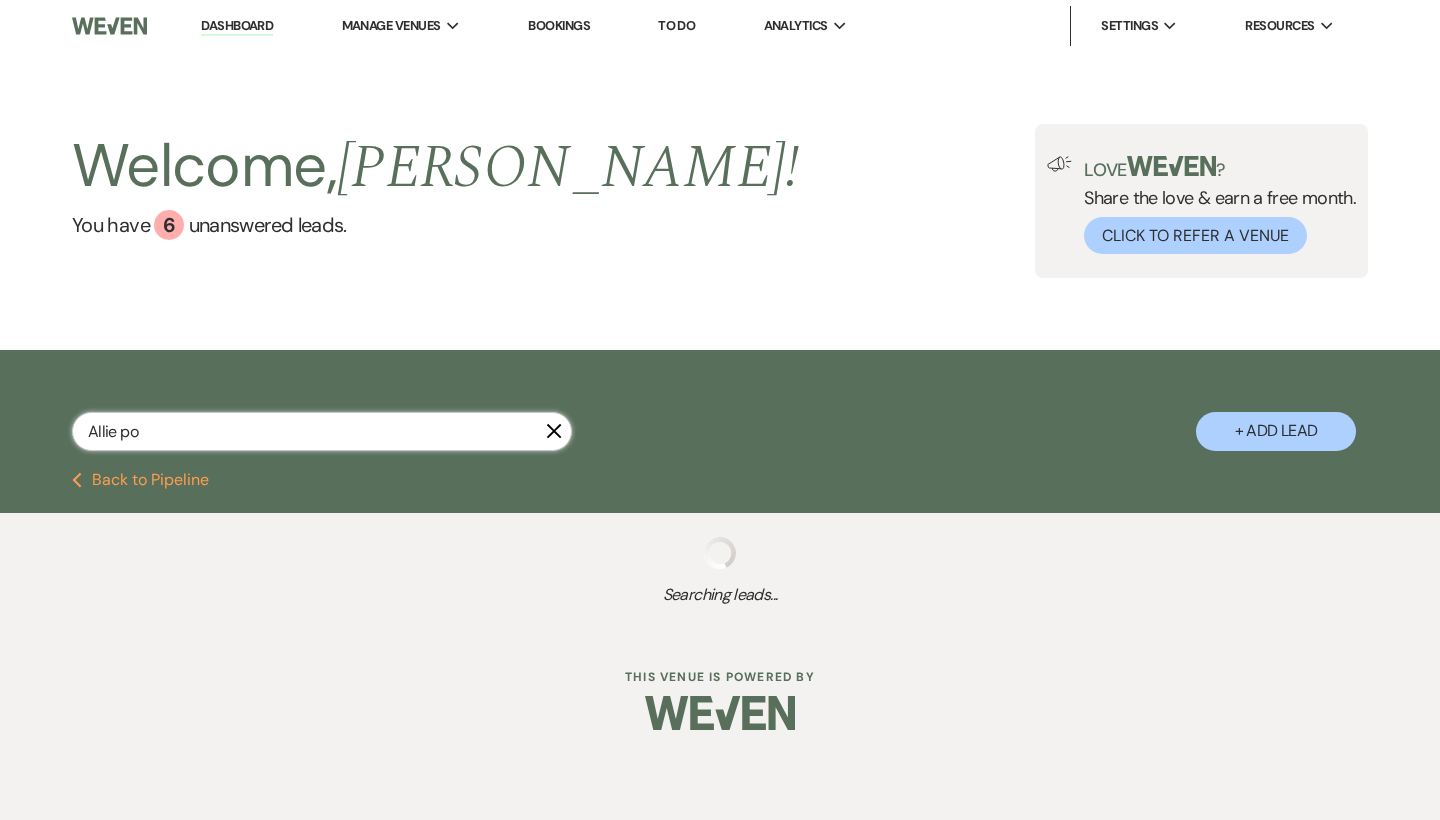 select on "4" 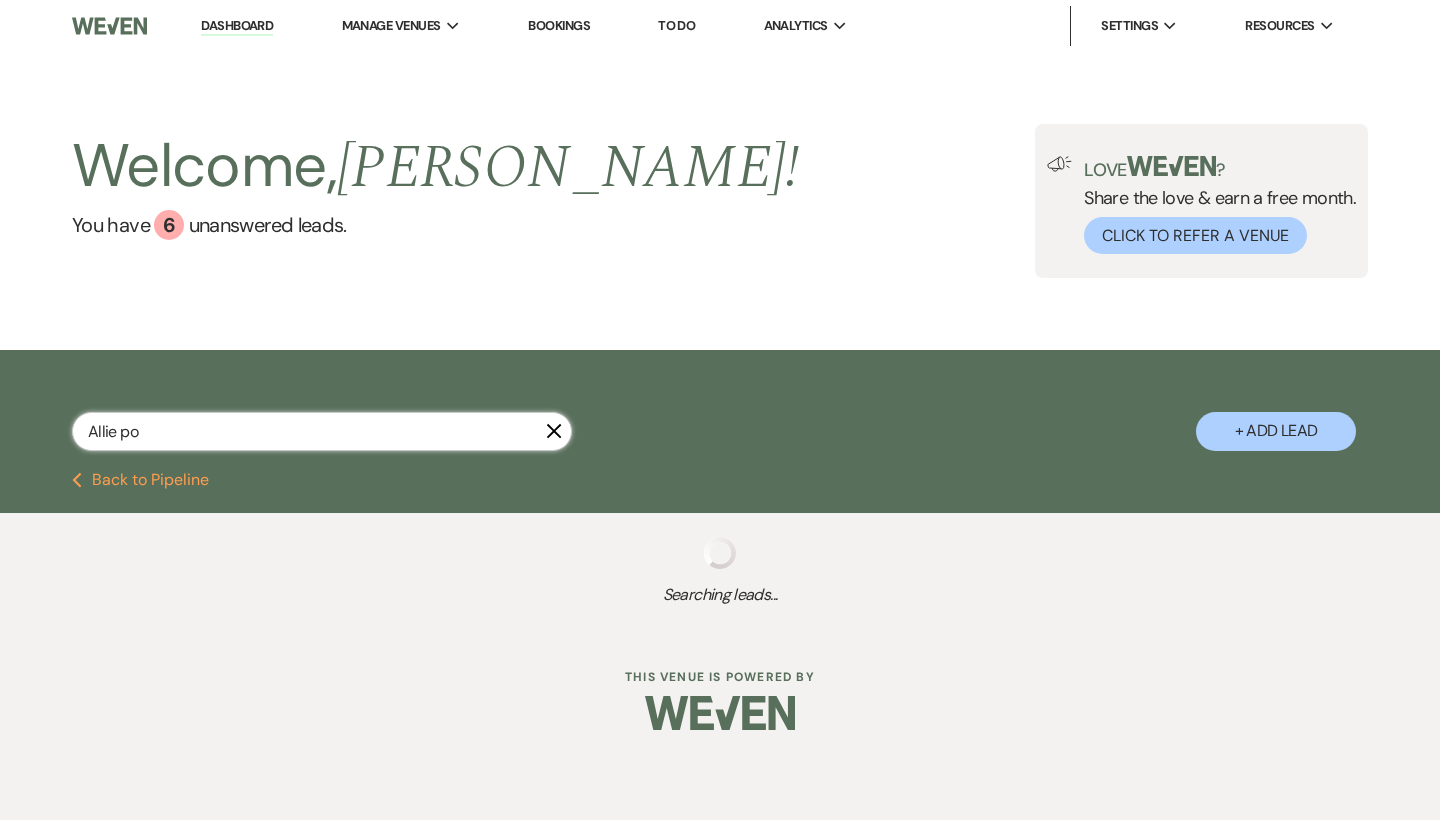 select on "8" 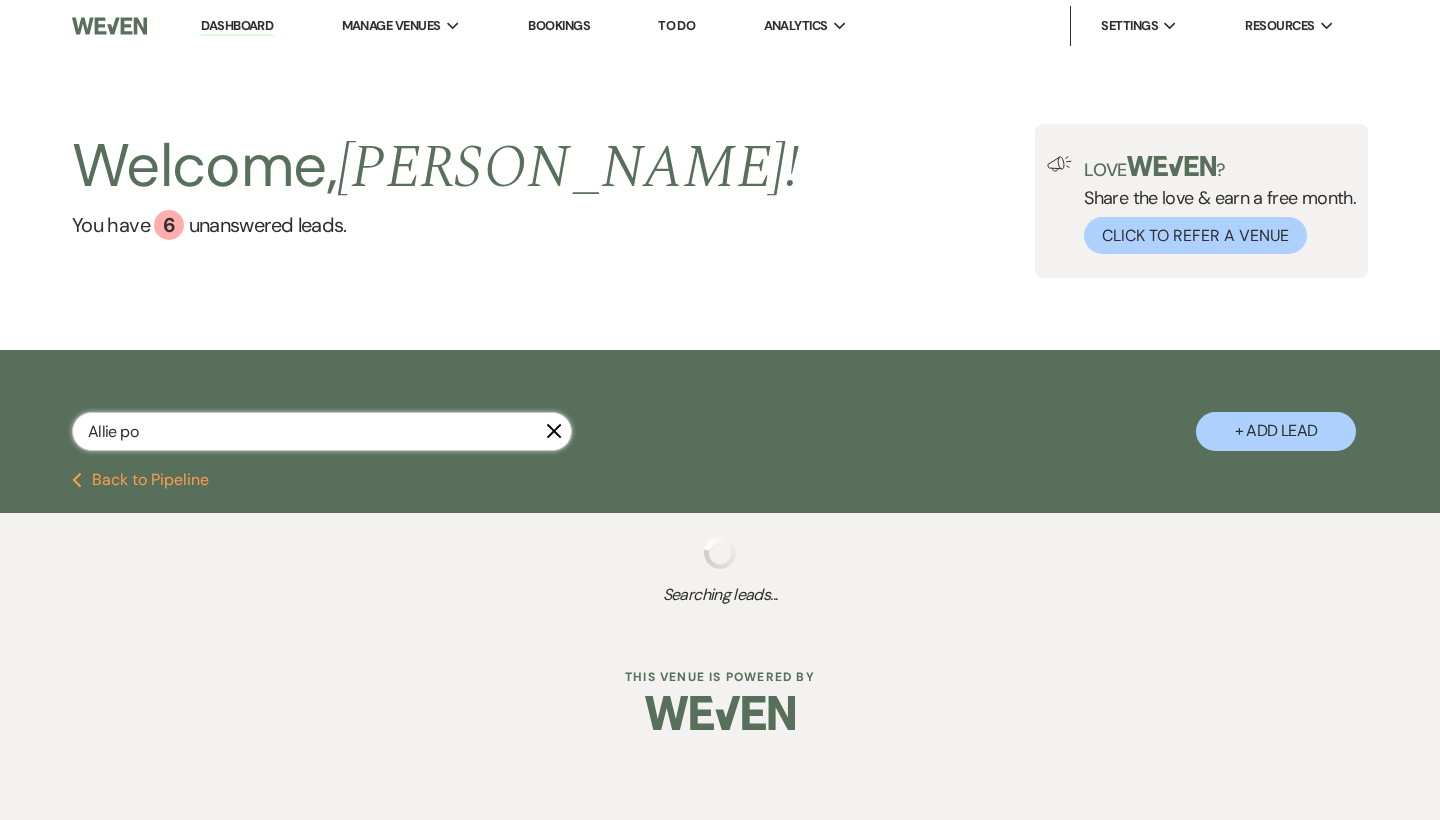 select on "5" 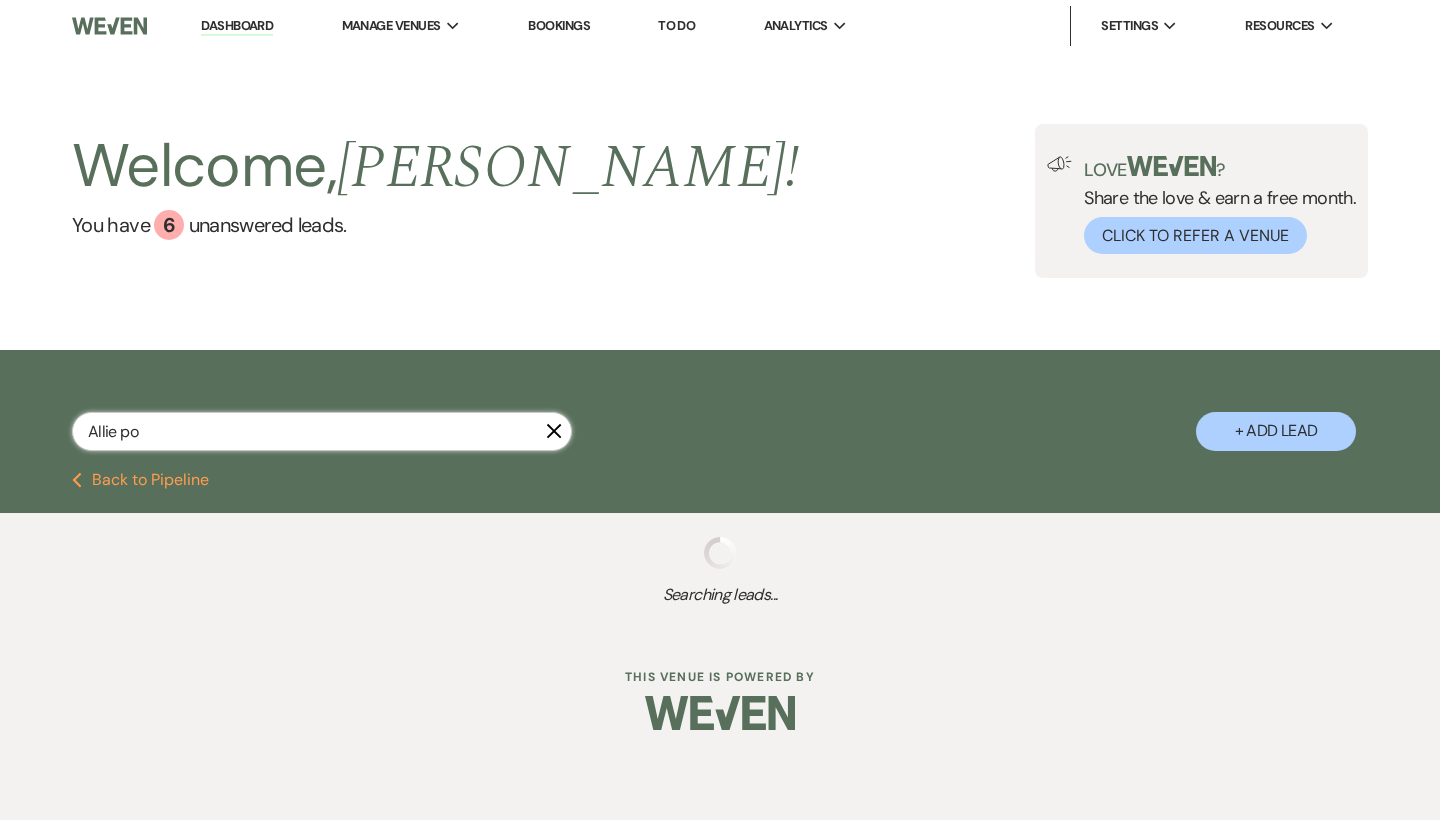 select on "8" 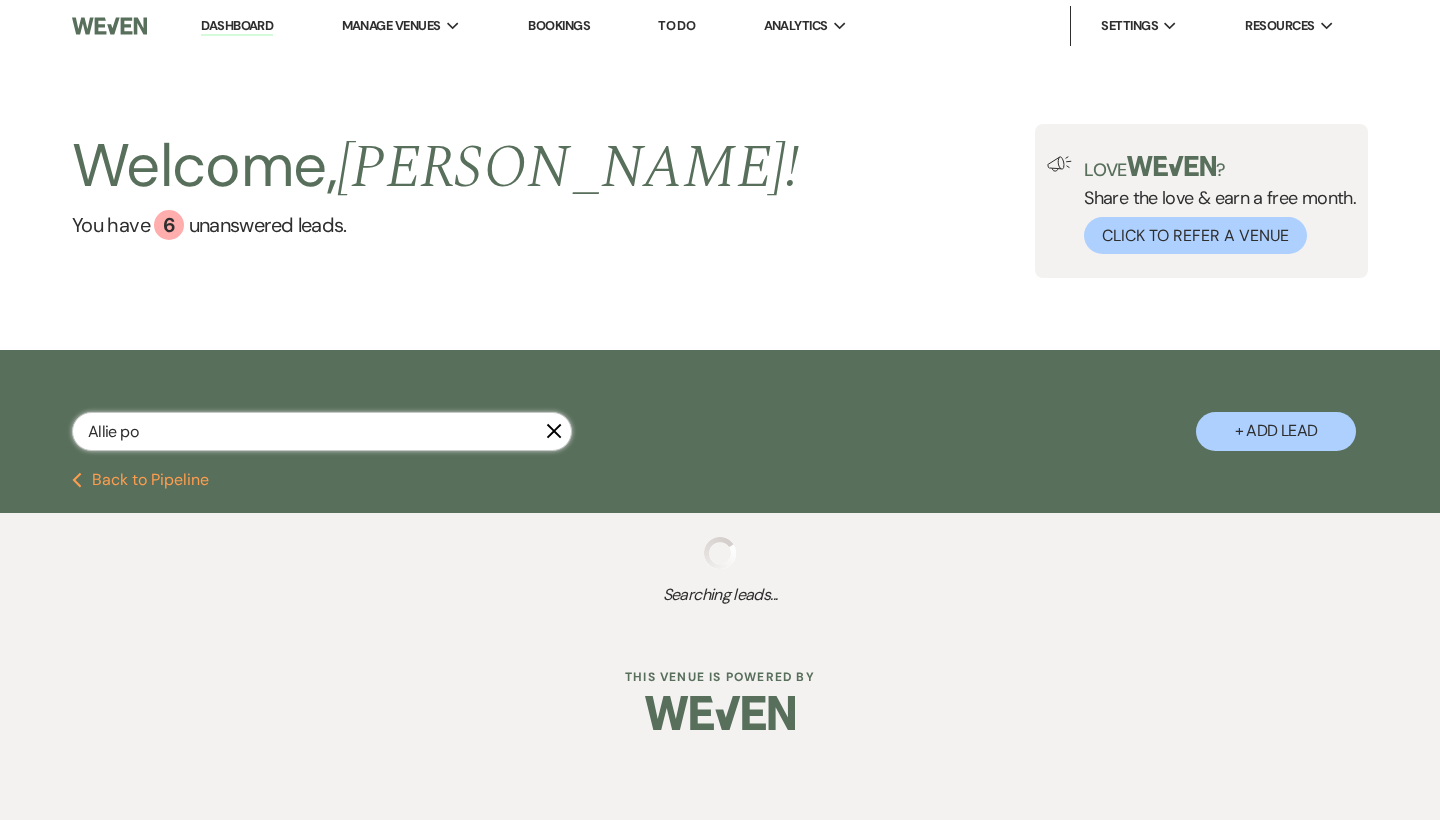select on "5" 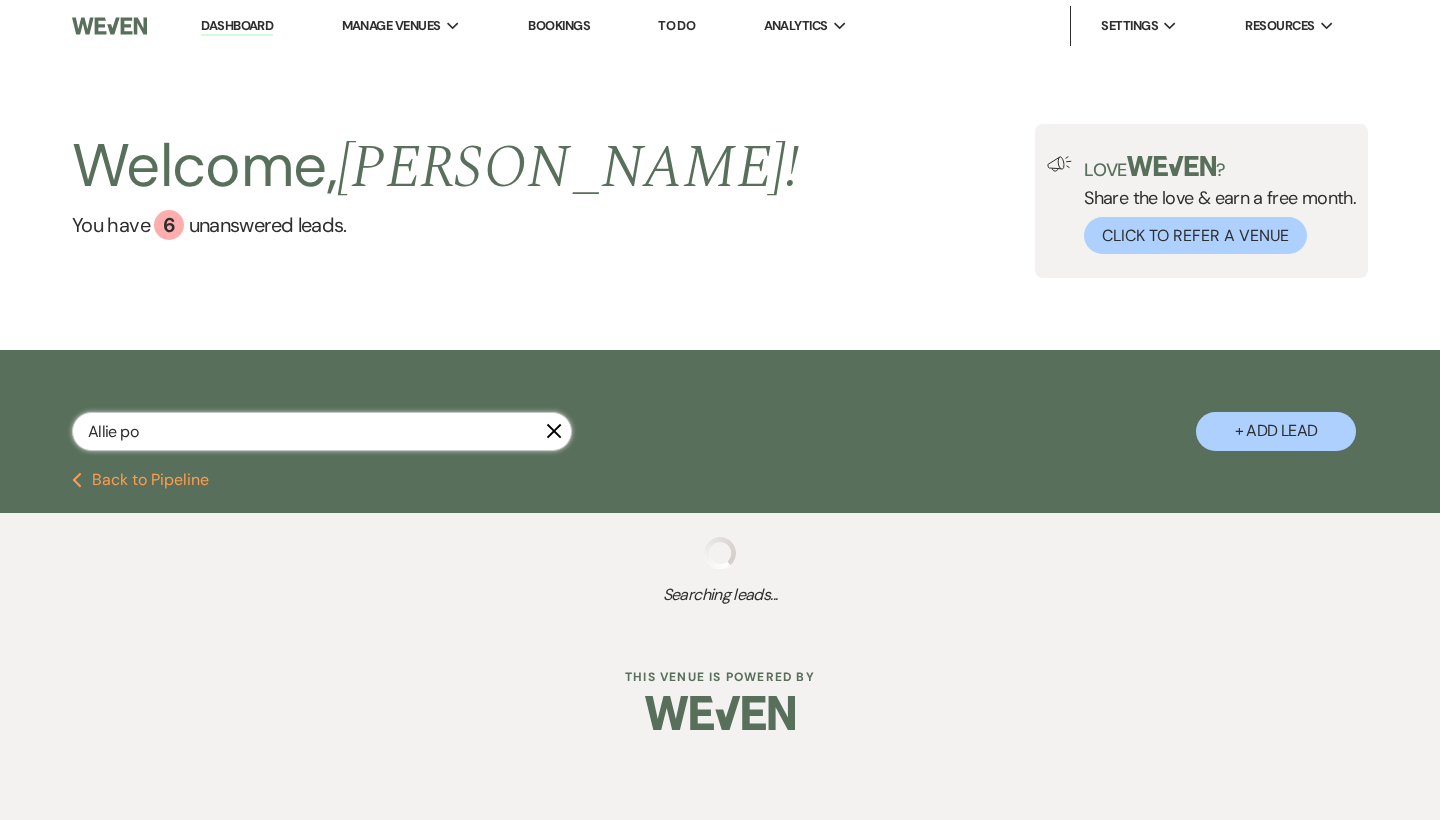 select on "8" 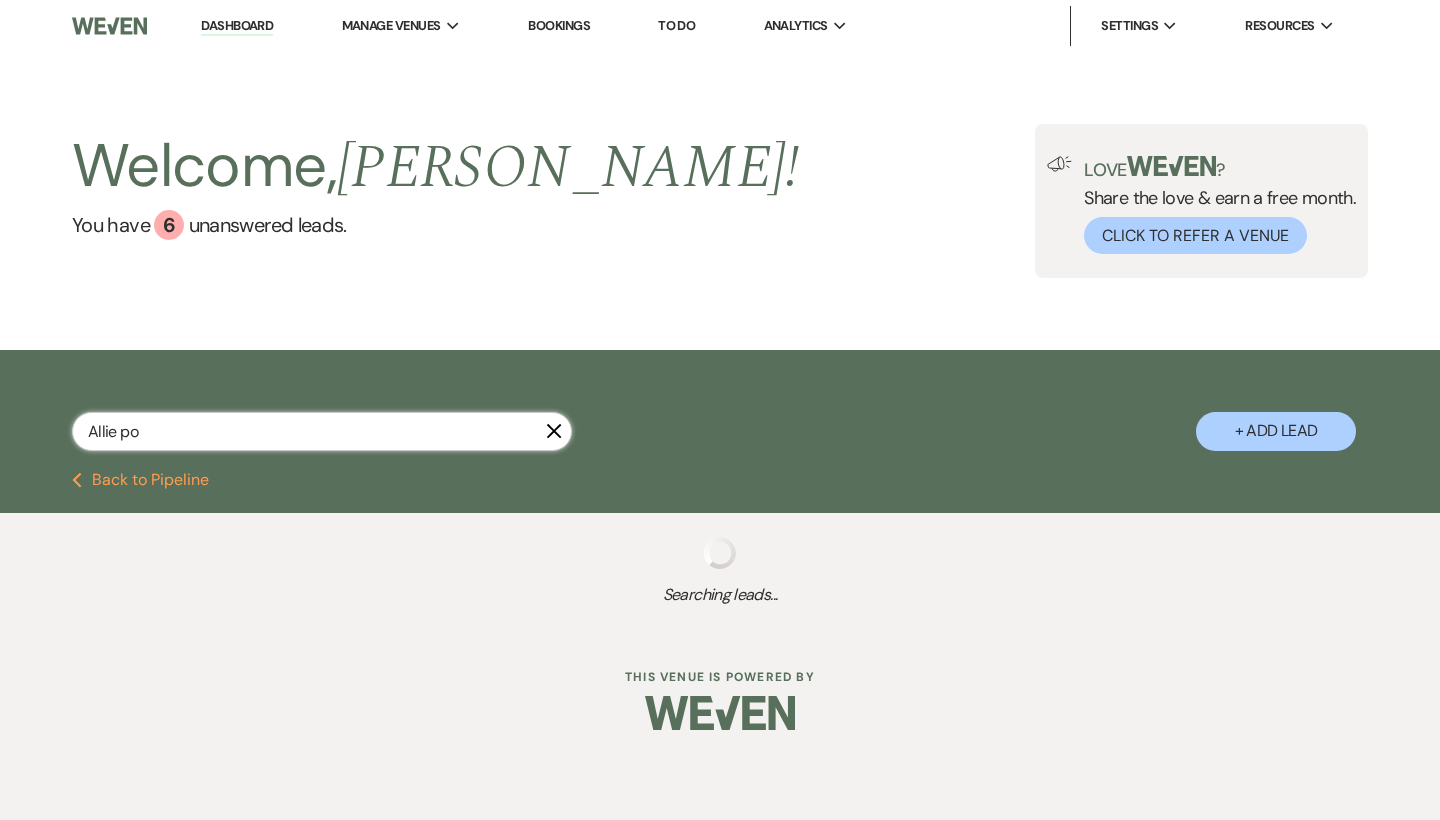 select on "5" 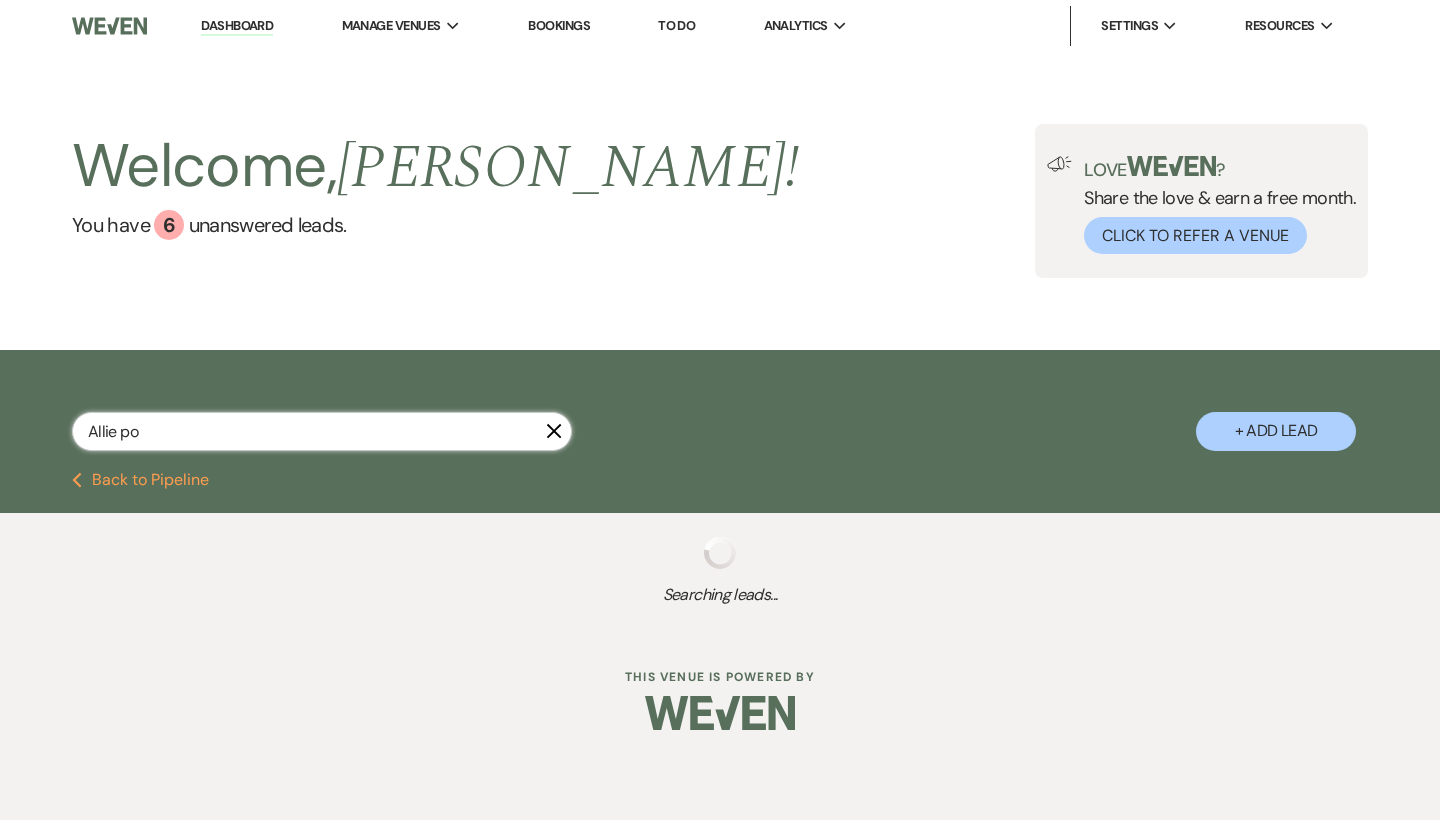 select on "8" 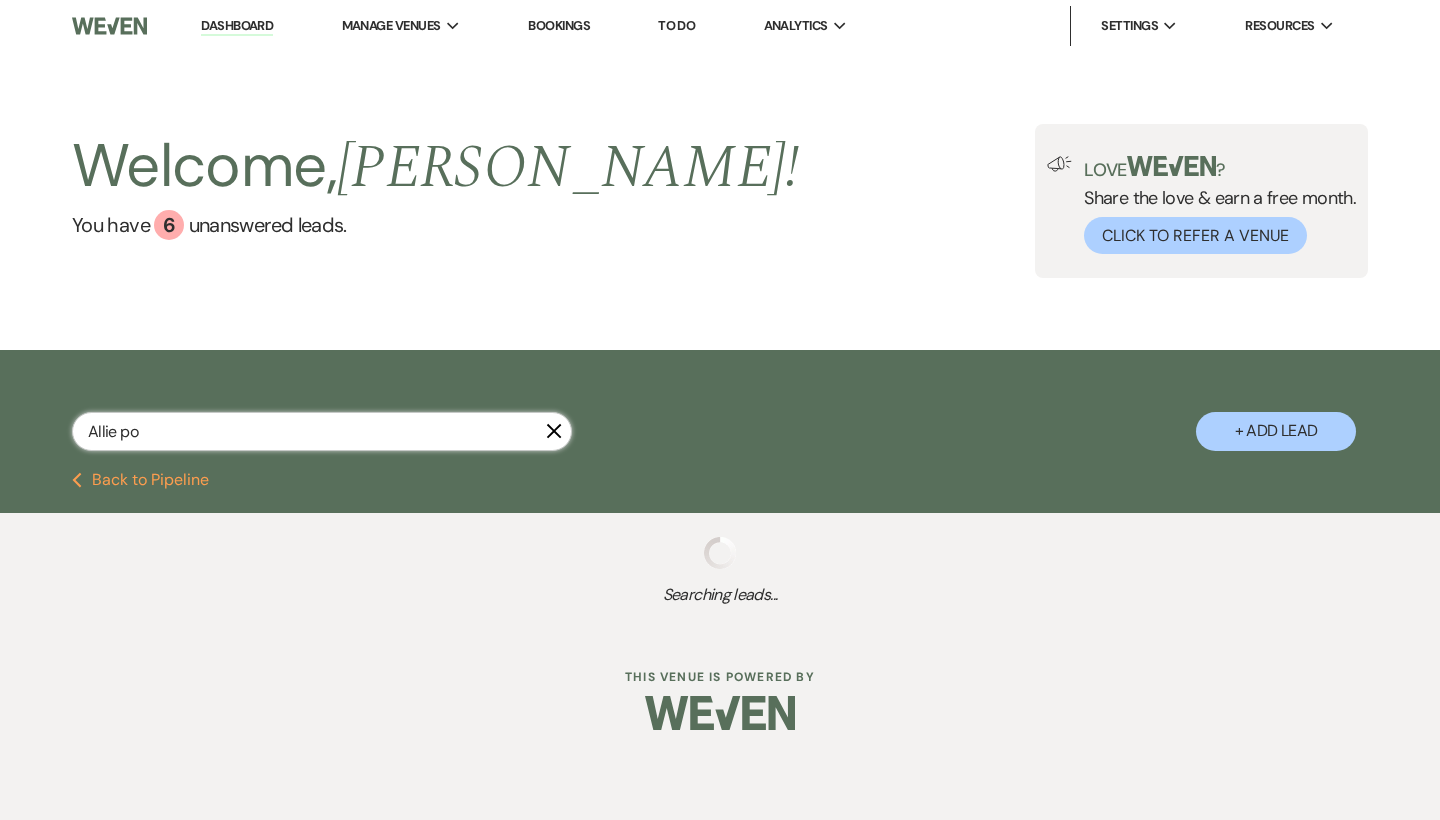 select on "5" 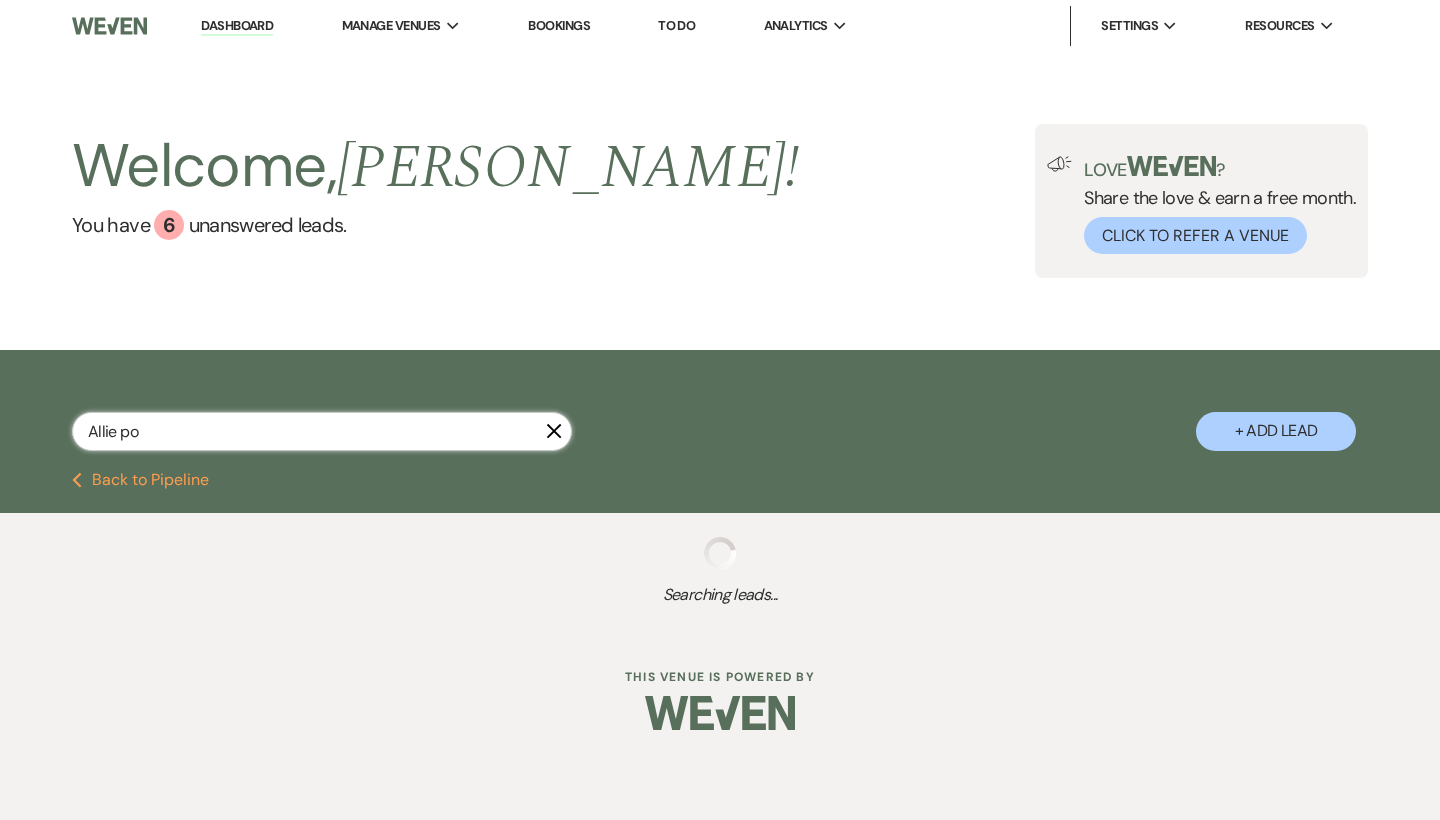 select on "8" 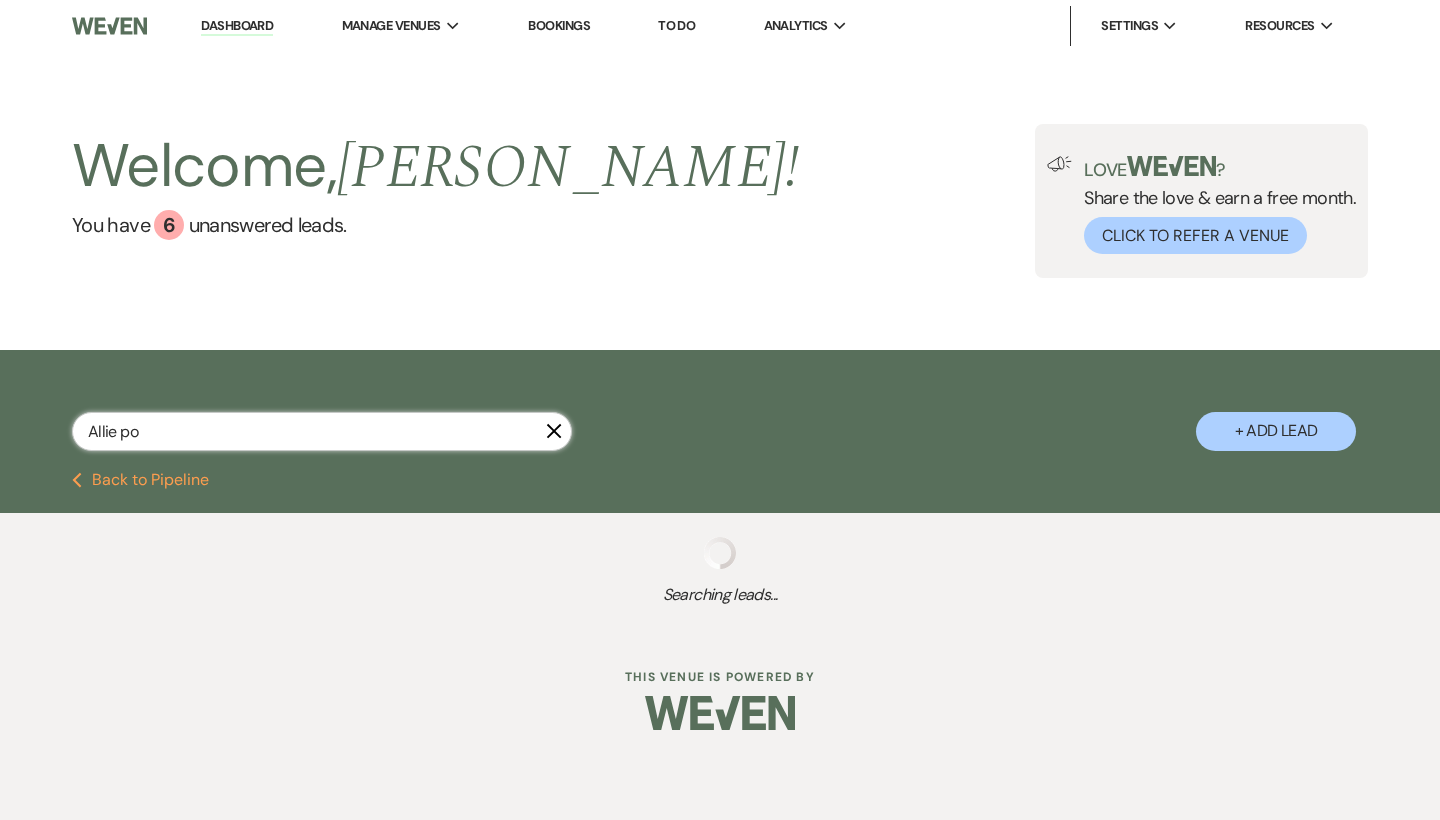 select on "5" 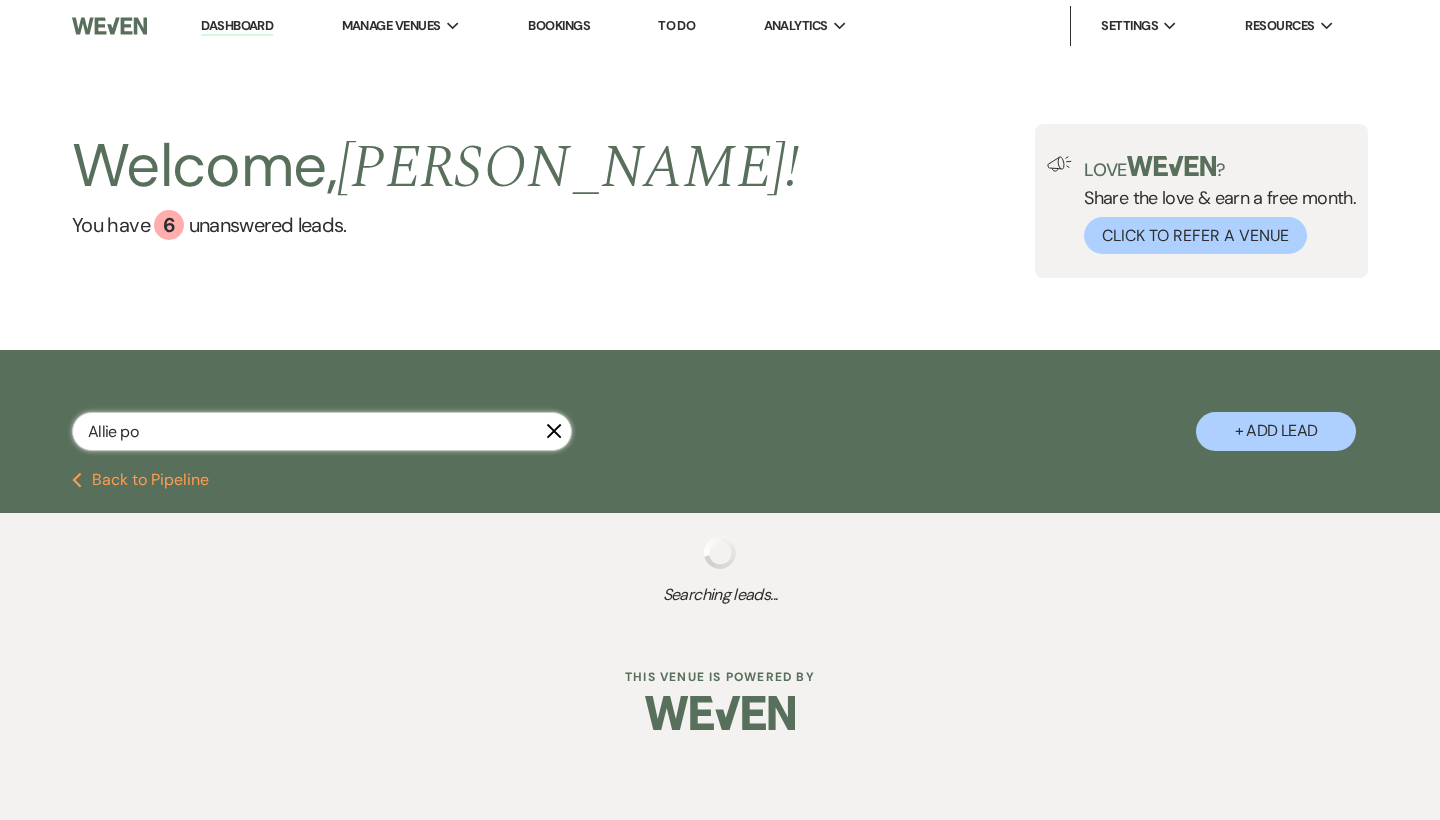 select on "8" 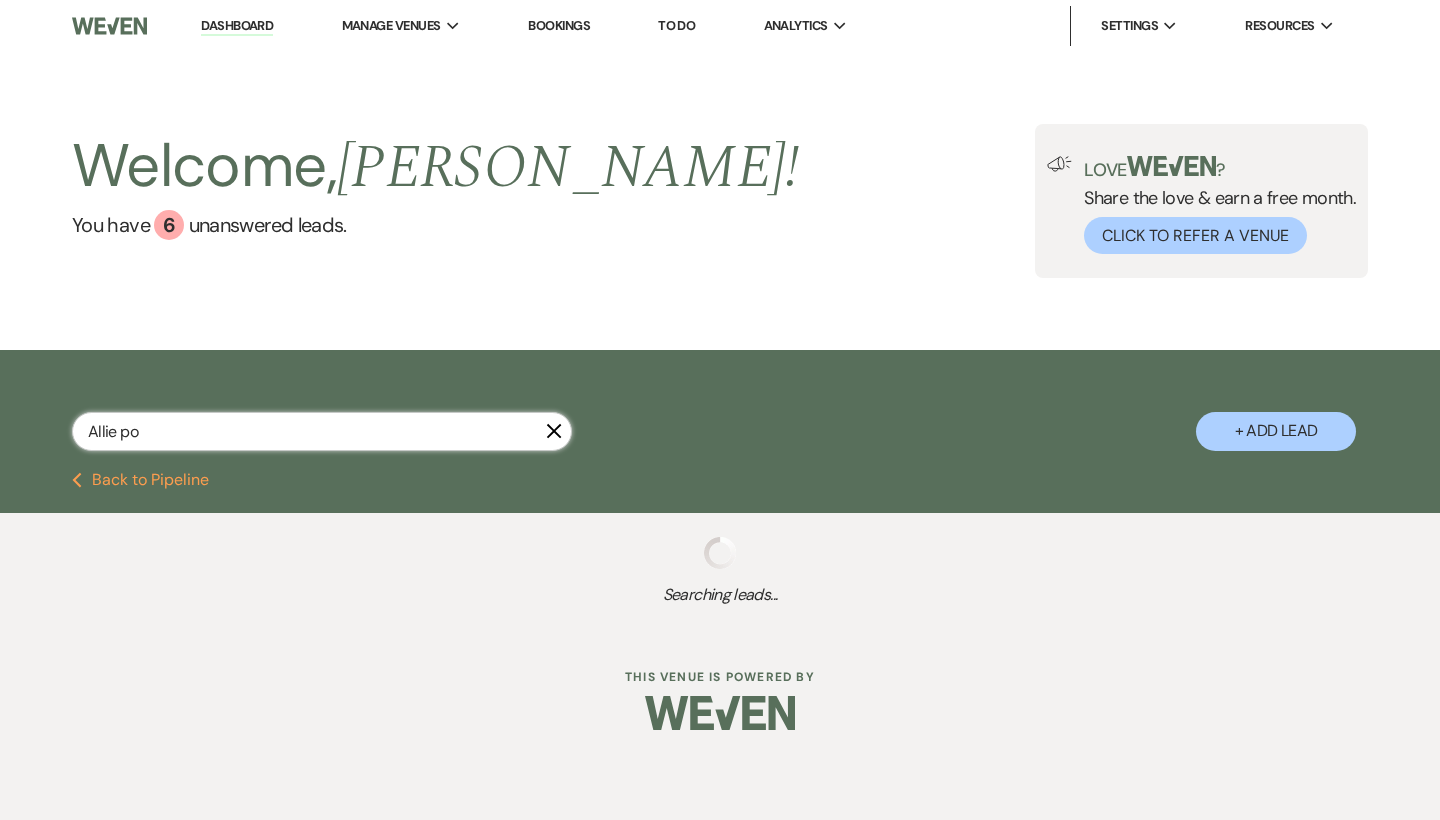 select on "5" 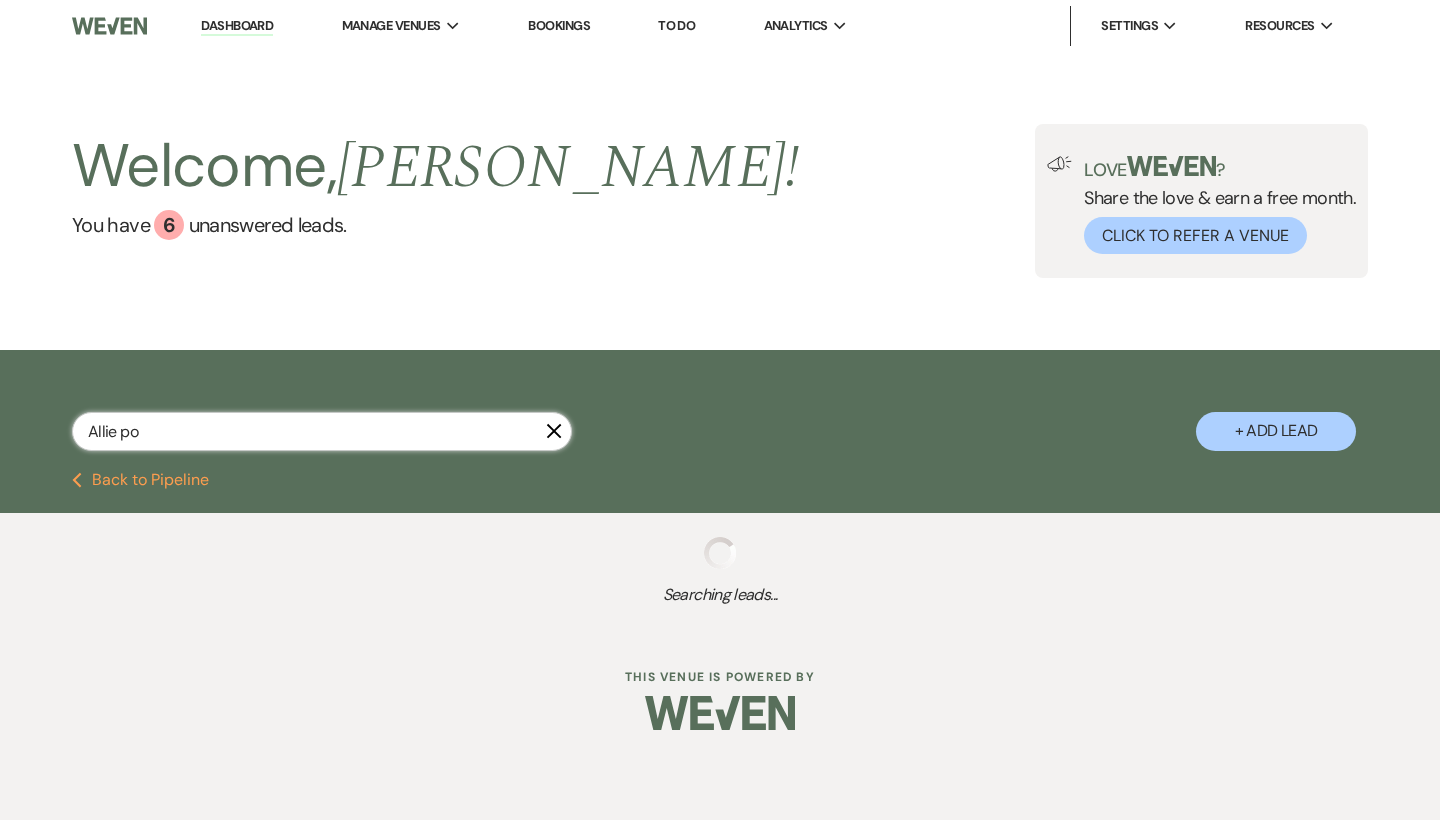 select on "8" 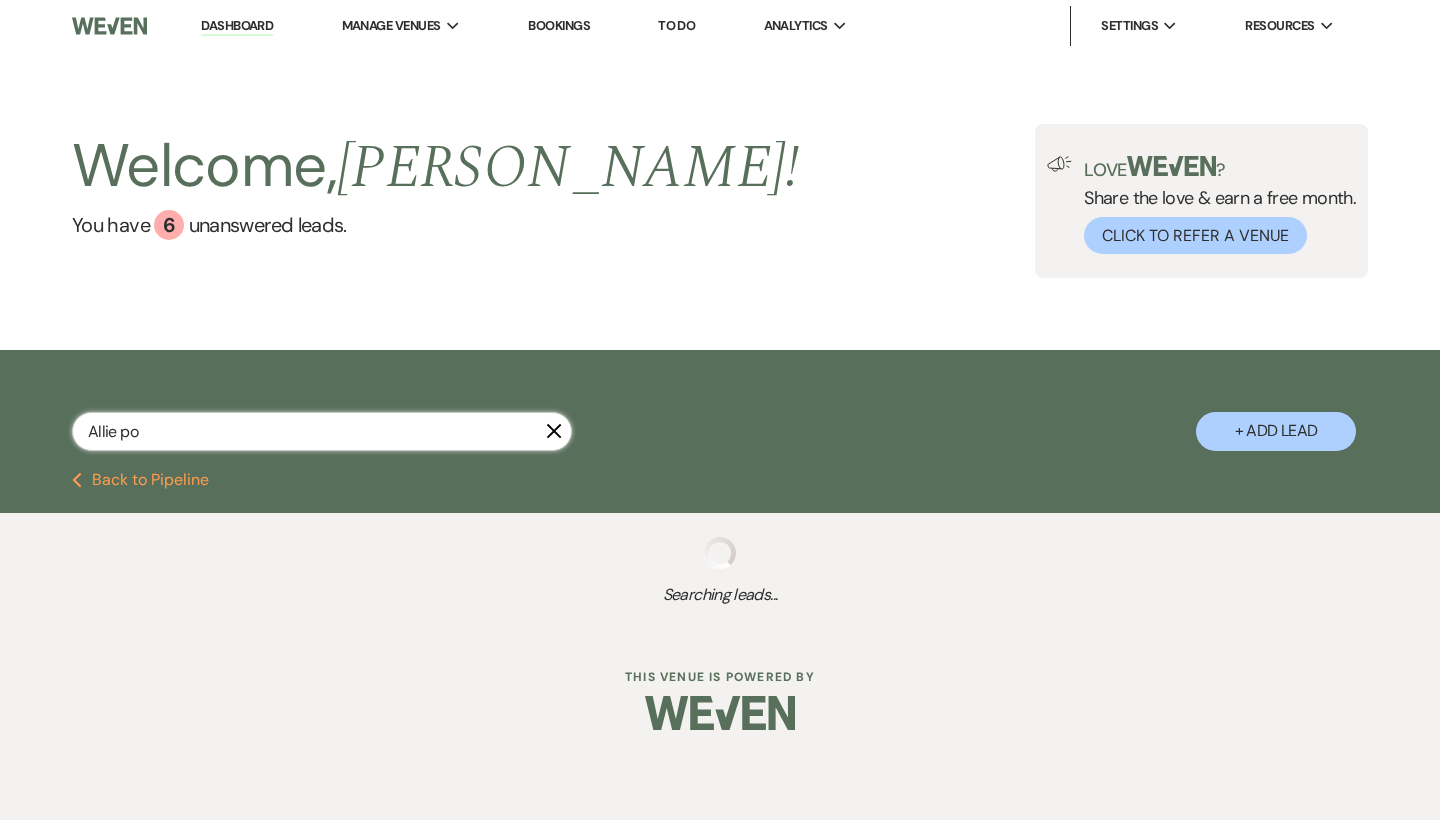 select on "5" 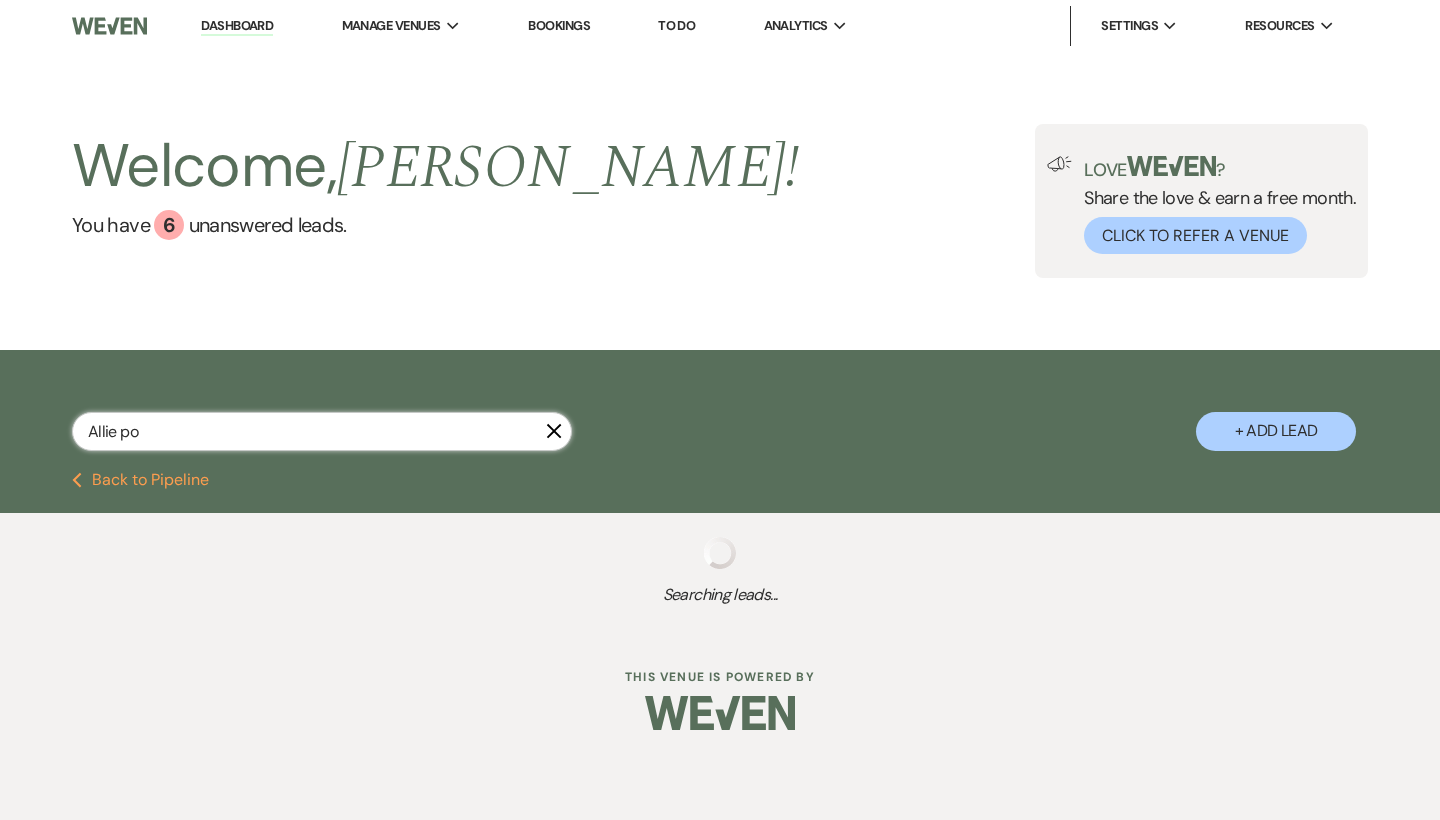 select on "8" 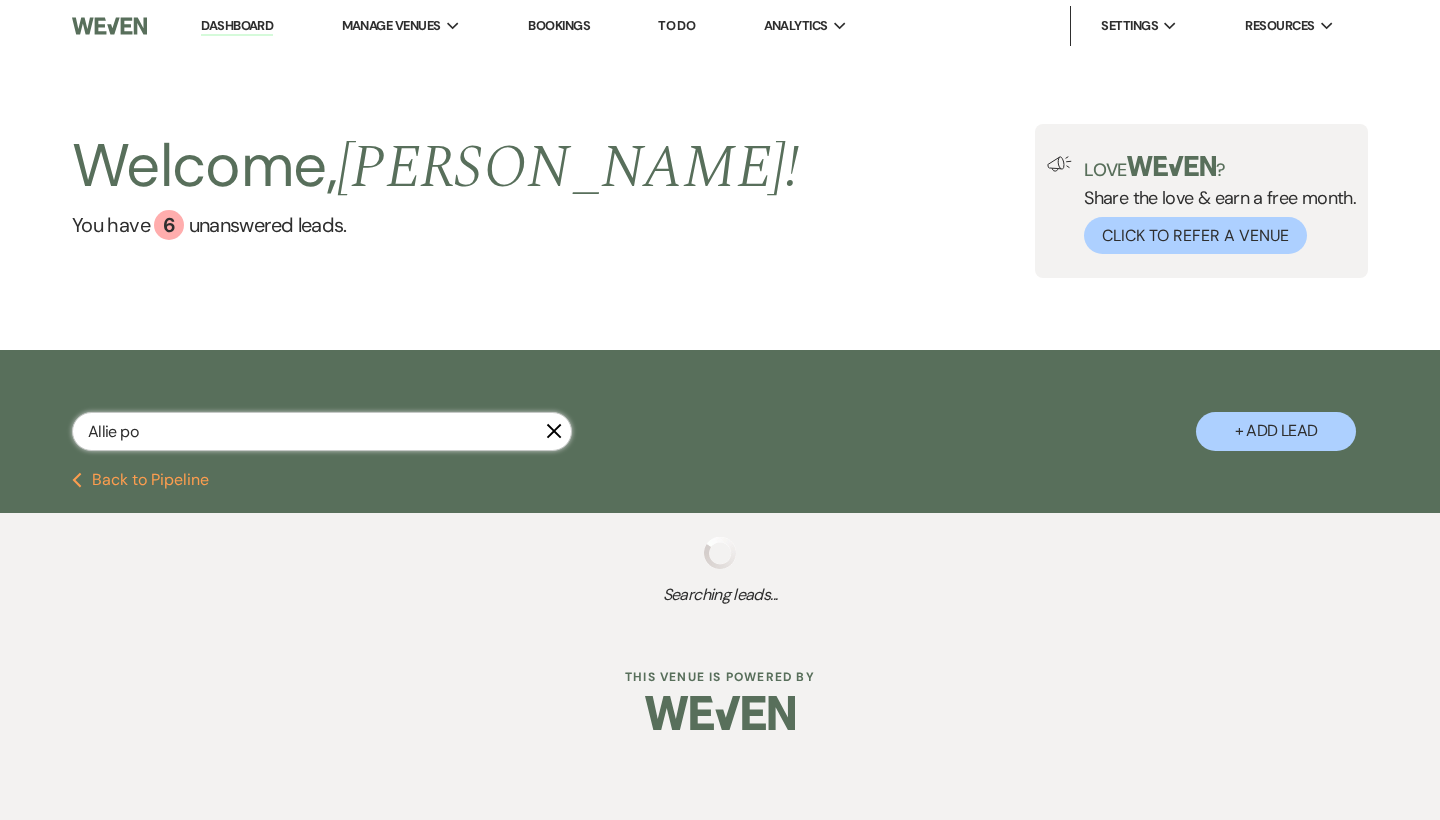 select on "5" 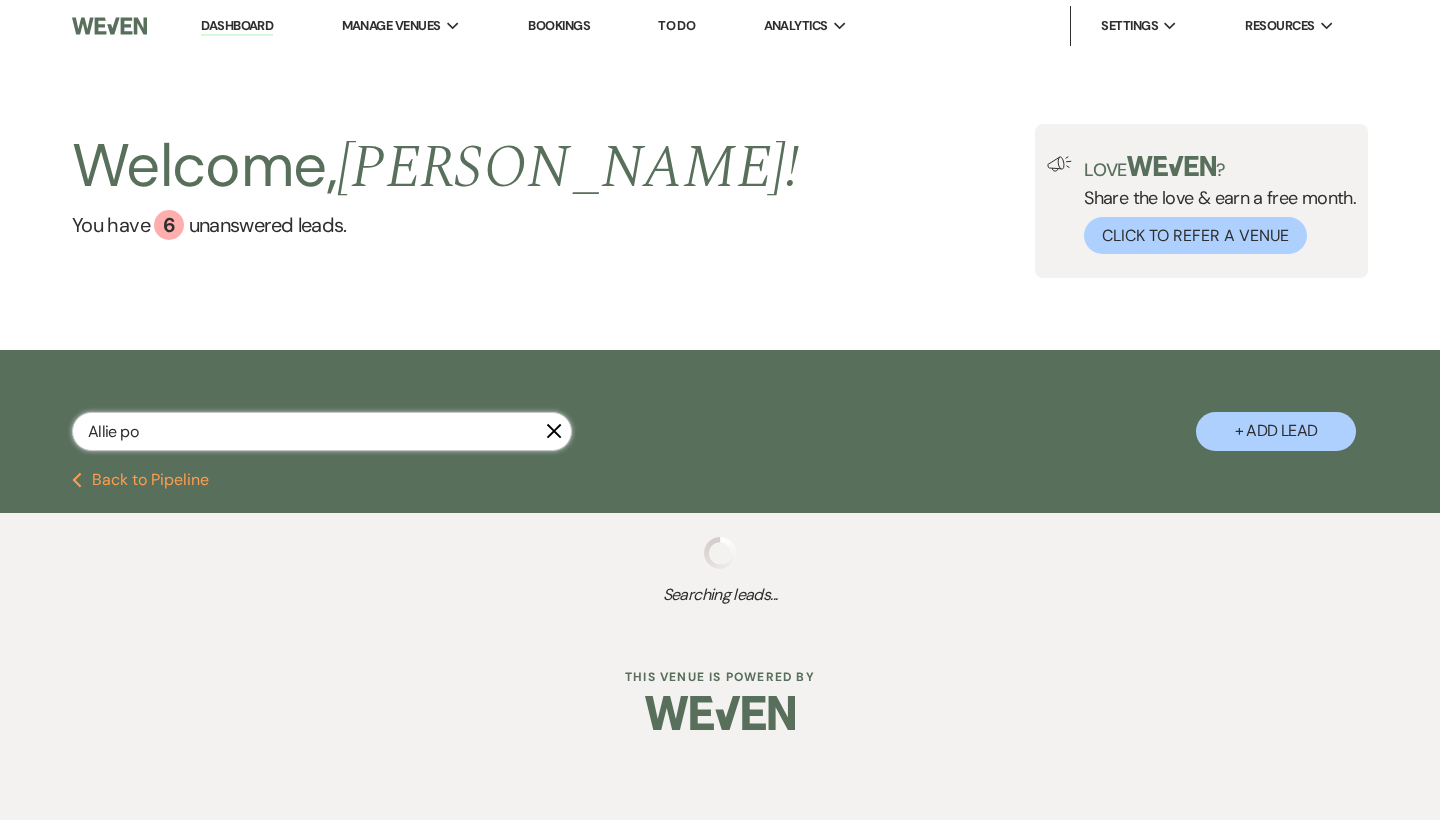 select on "8" 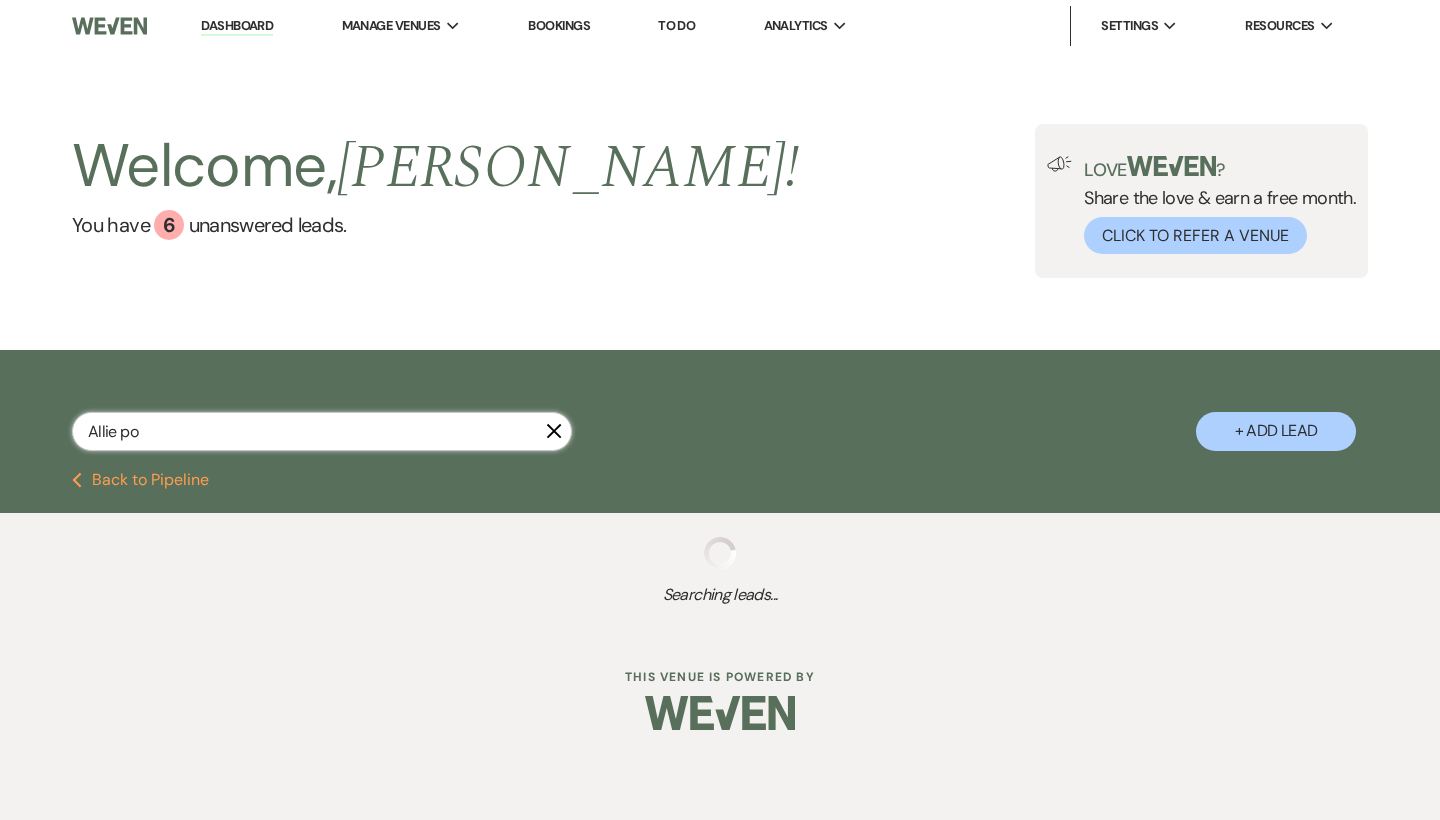 select on "5" 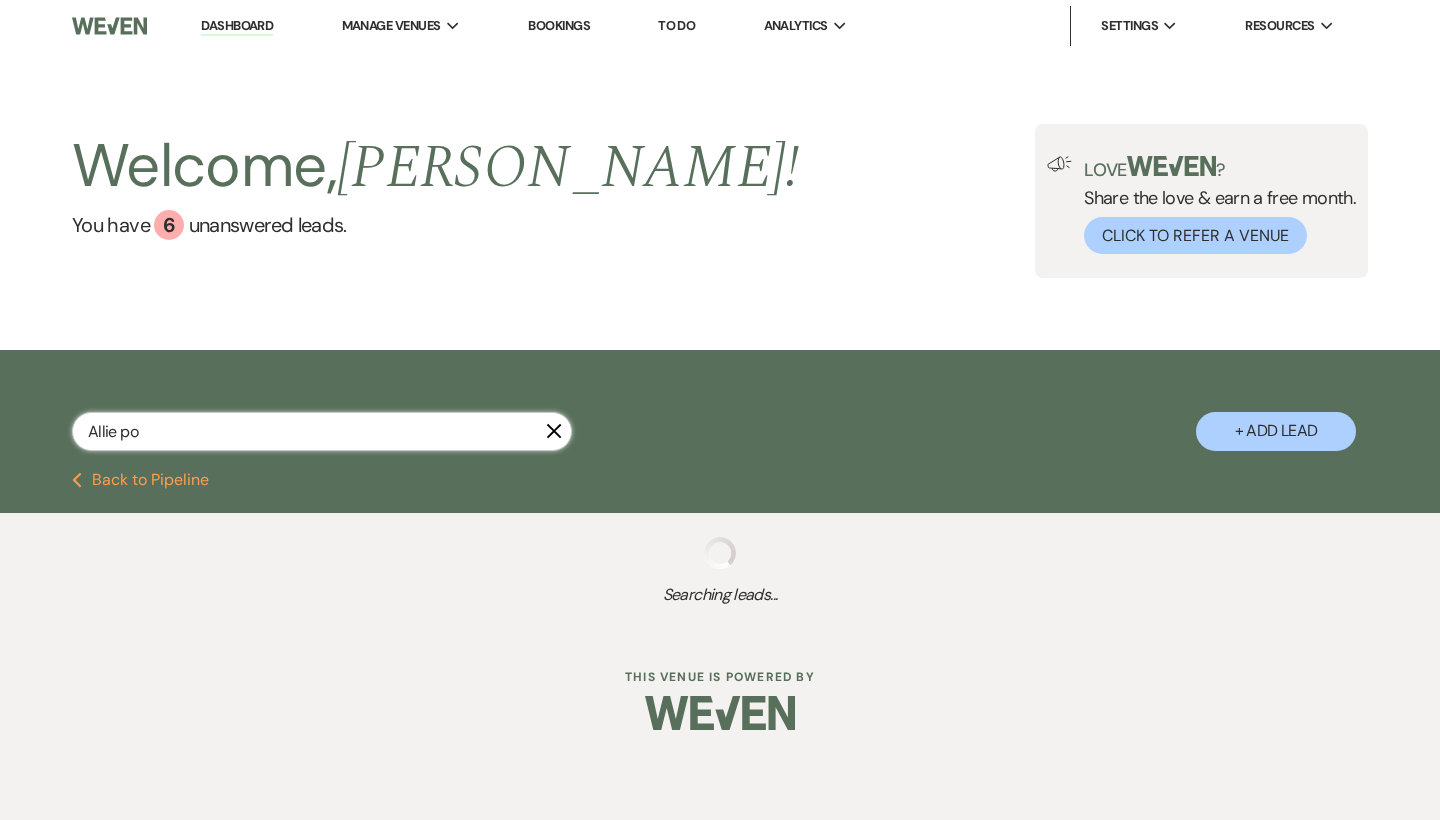 select on "8" 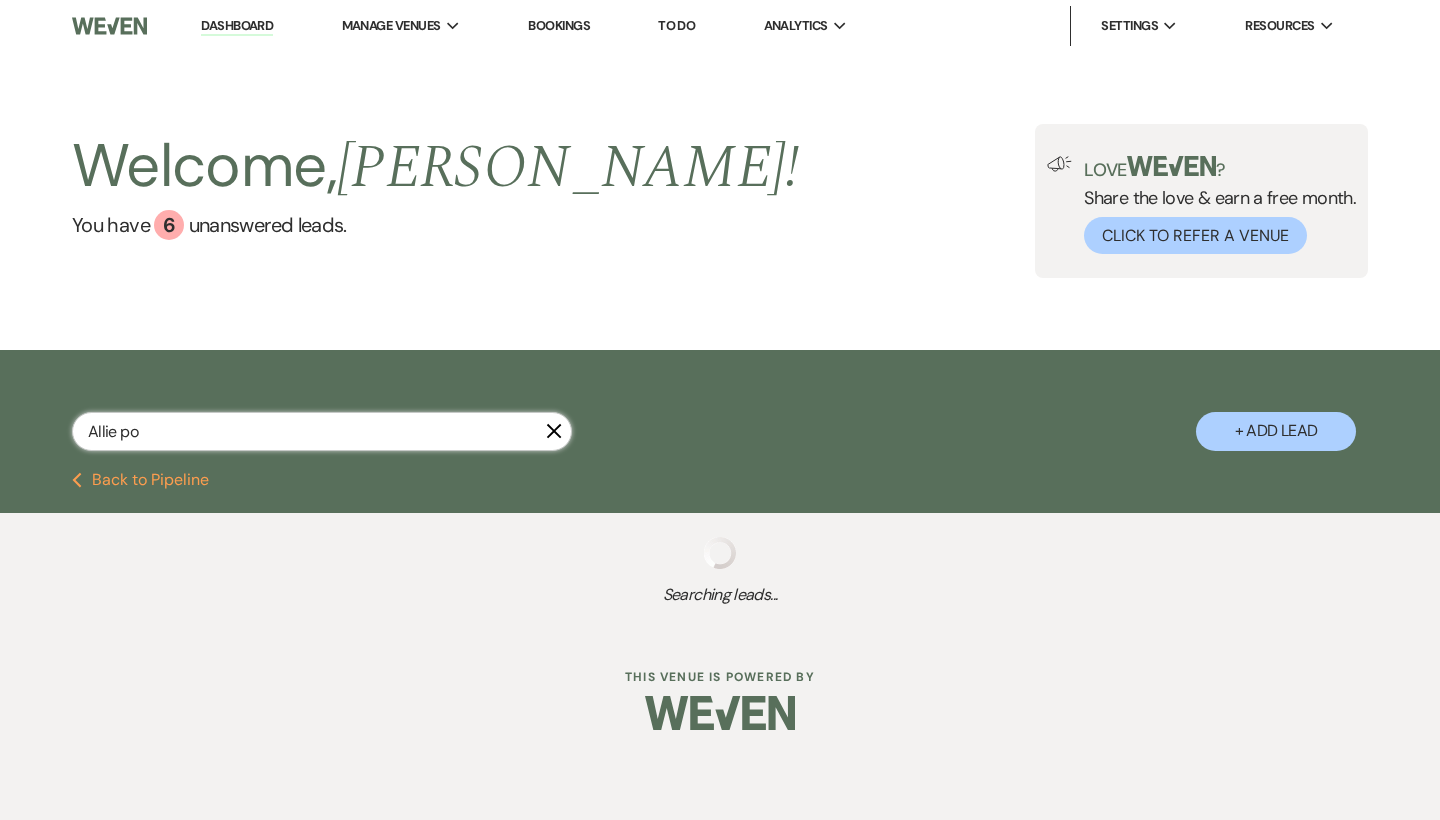 select on "5" 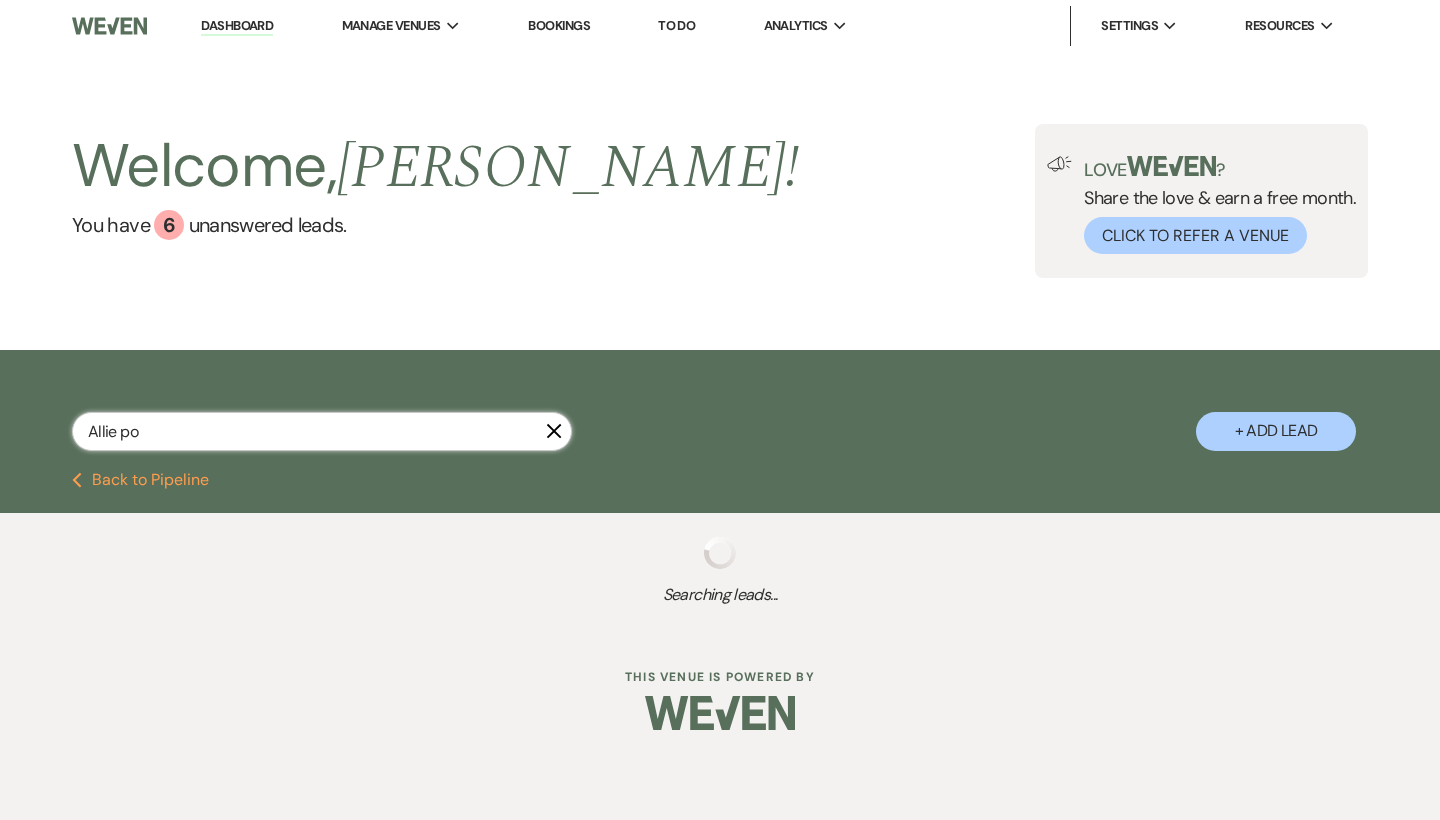select on "8" 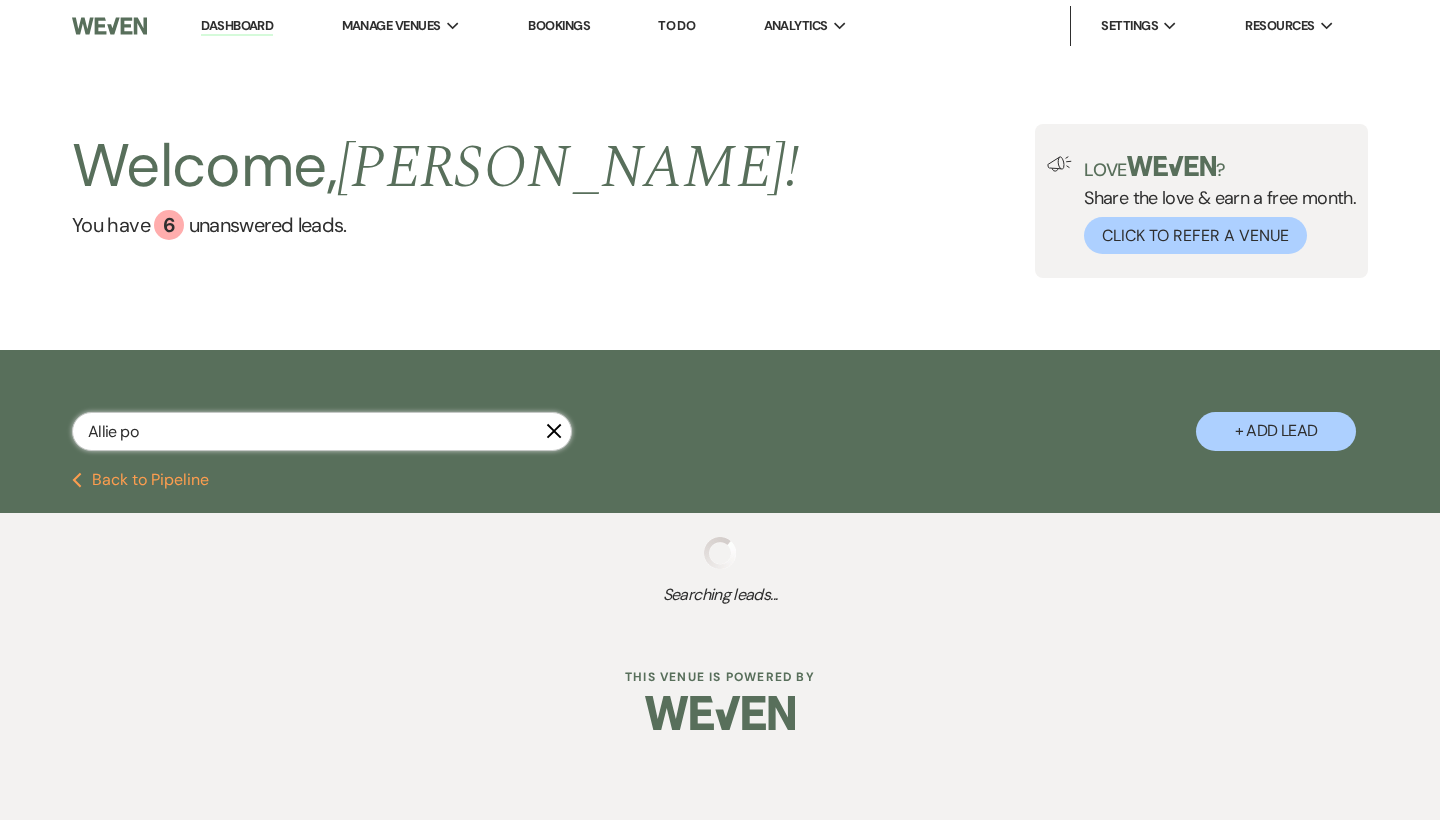 select on "5" 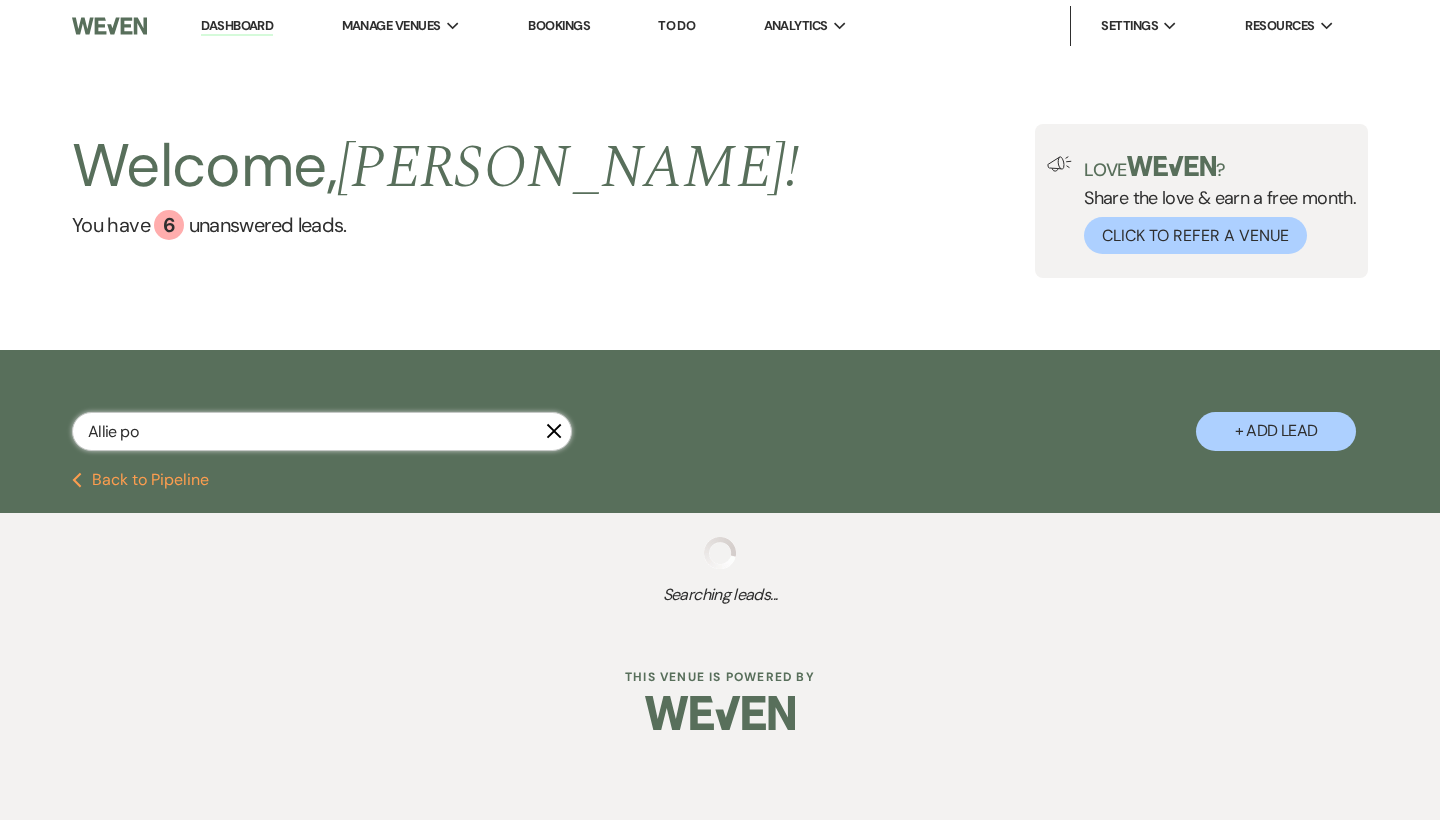 select on "8" 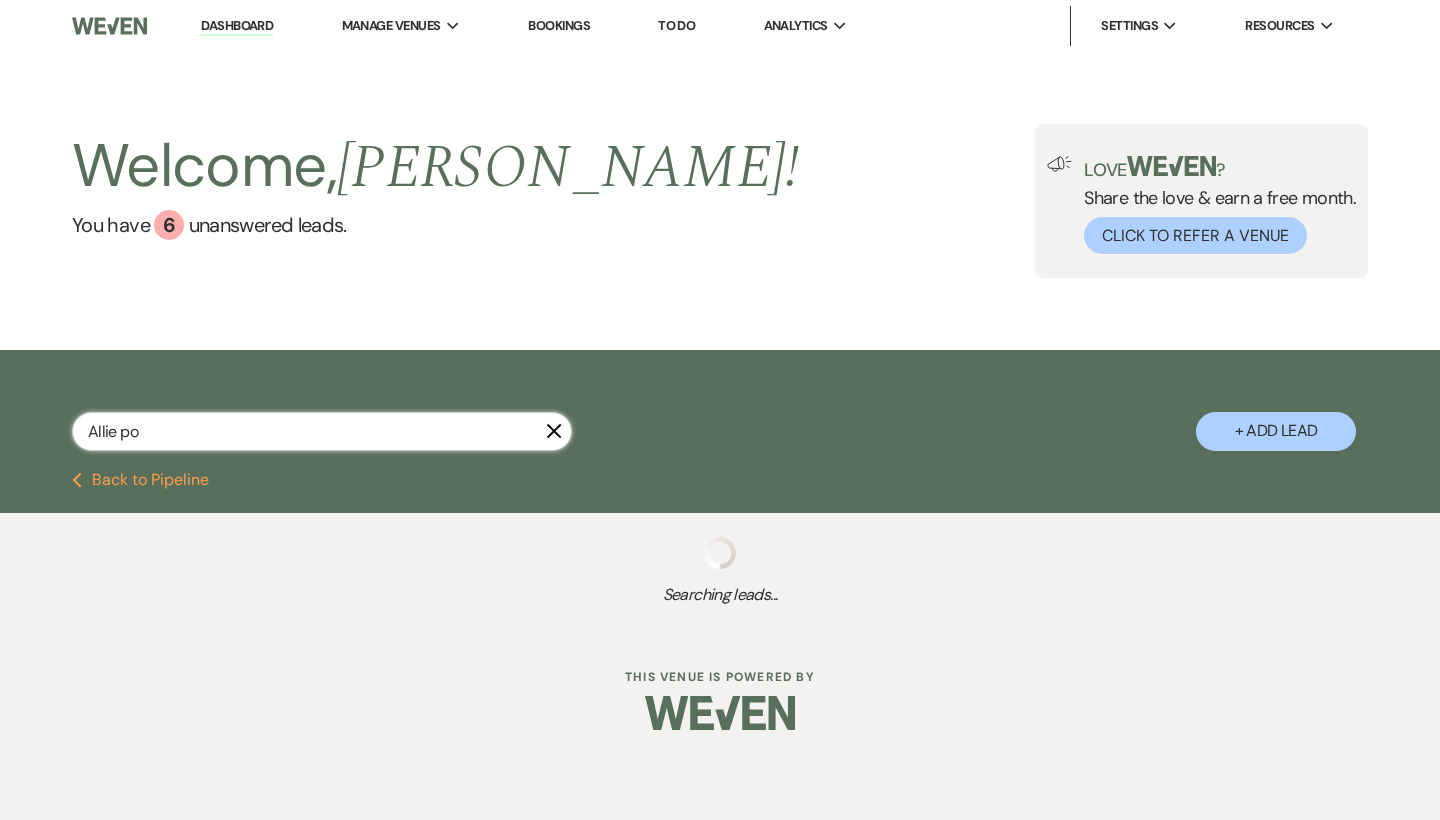 select on "5" 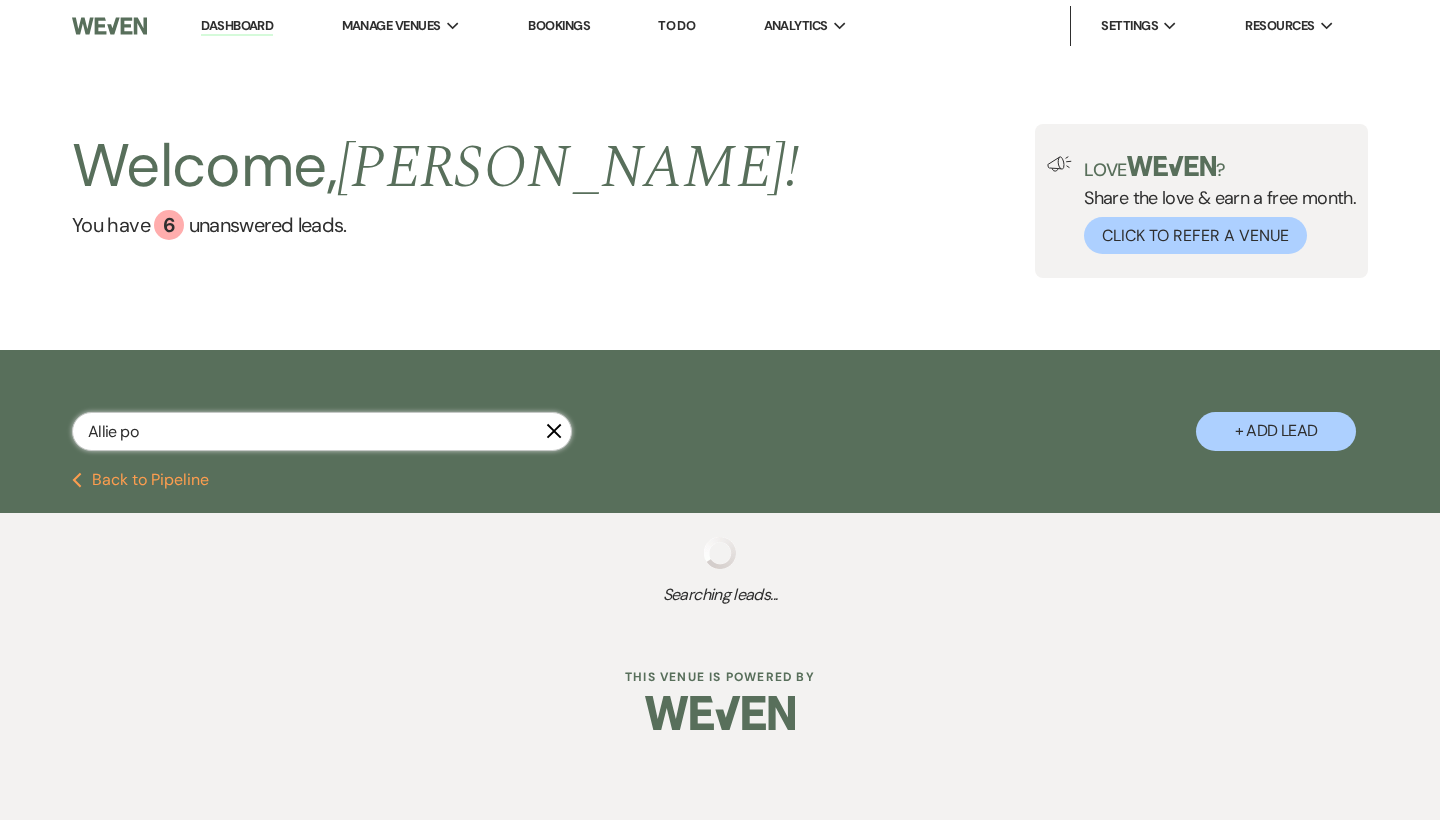 select on "8" 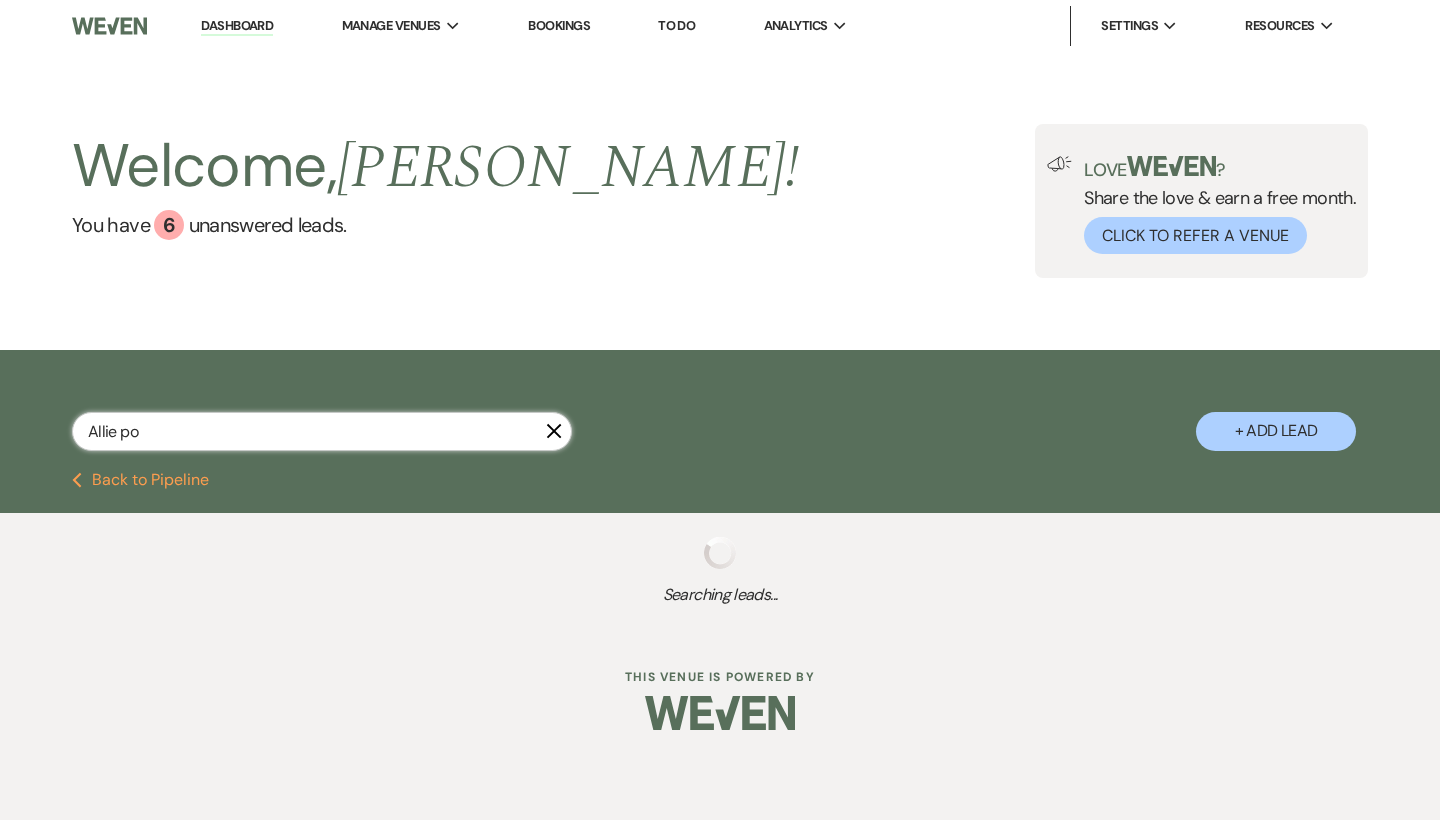 select on "5" 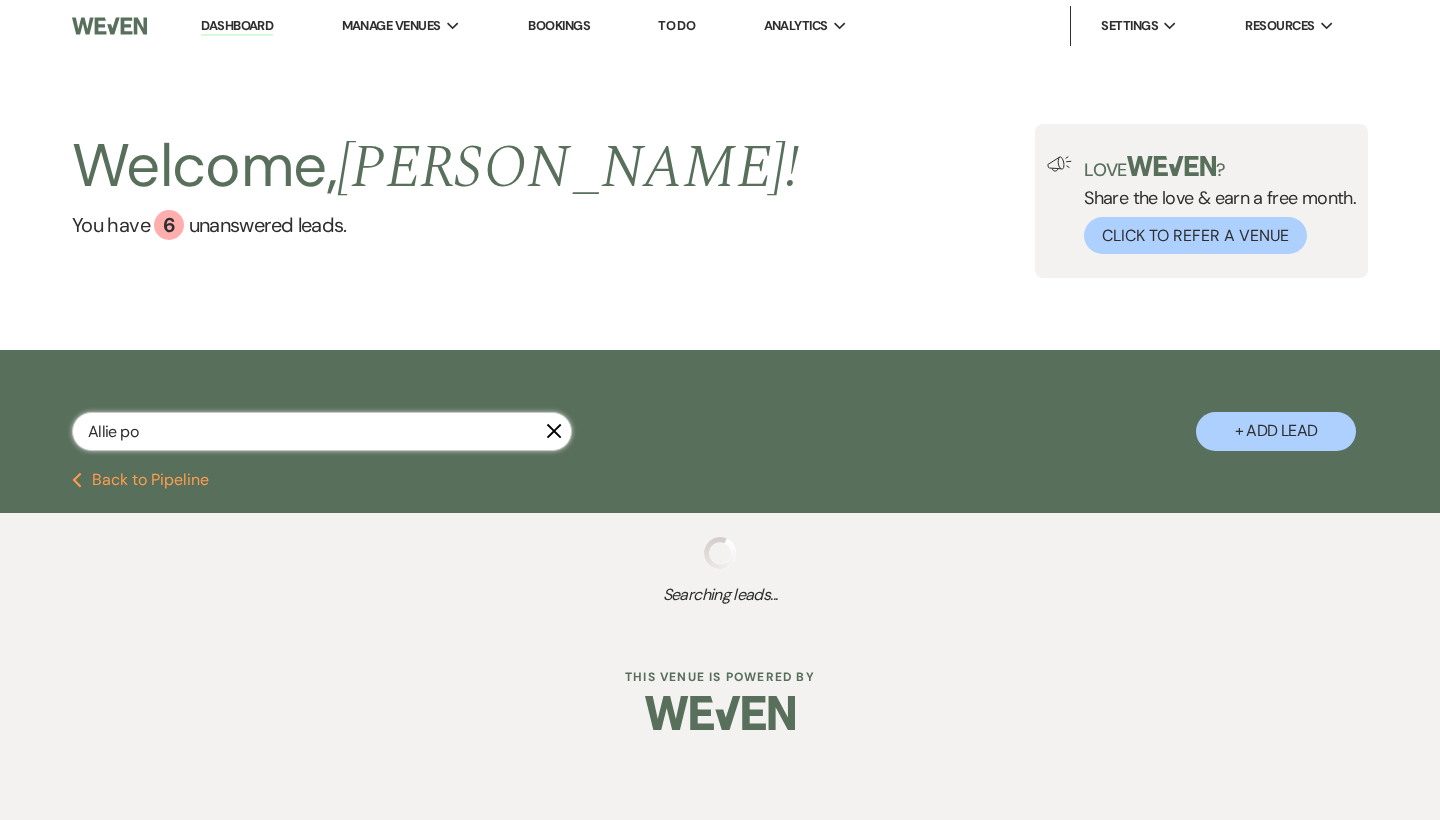 select on "8" 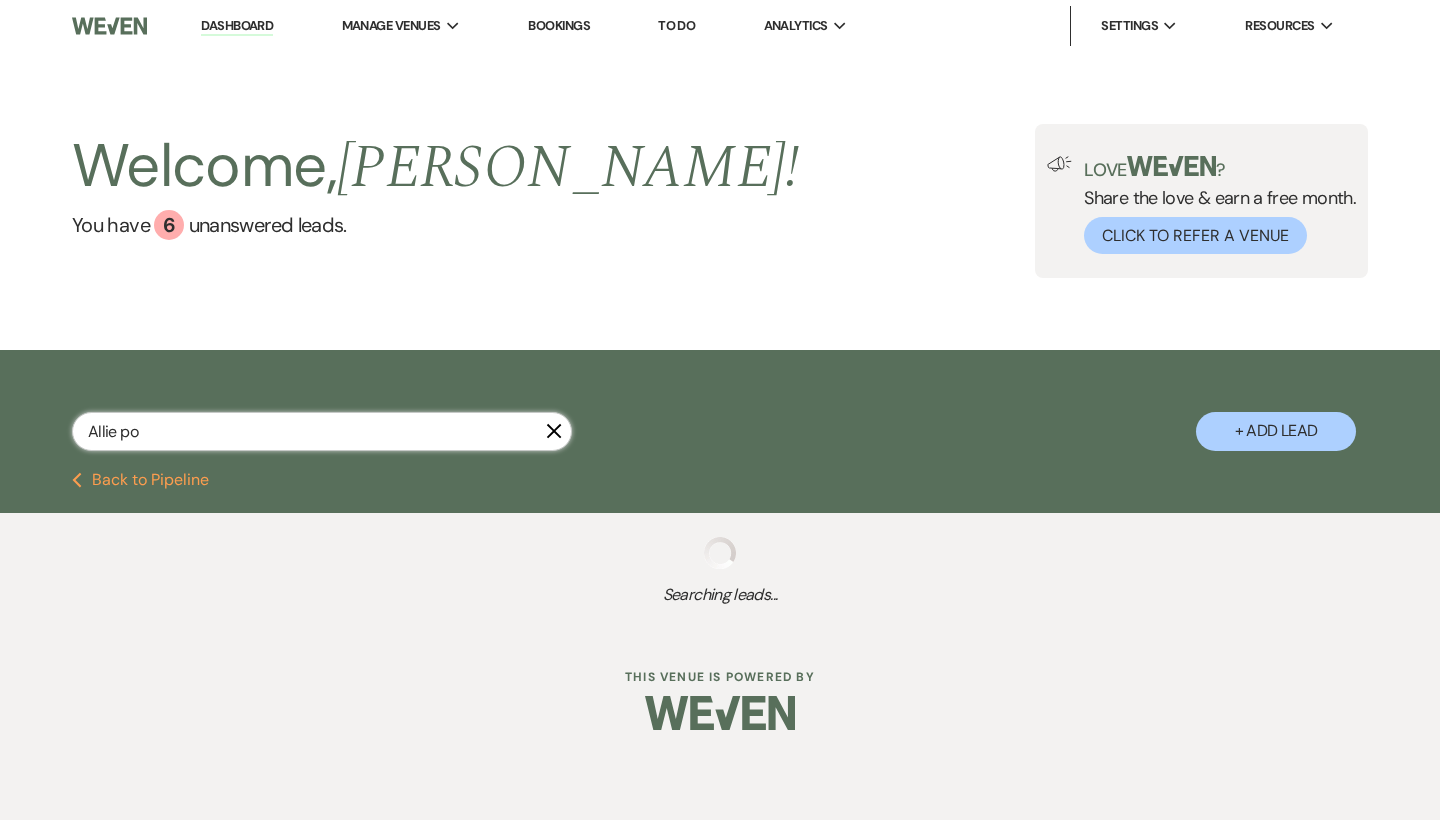 select on "5" 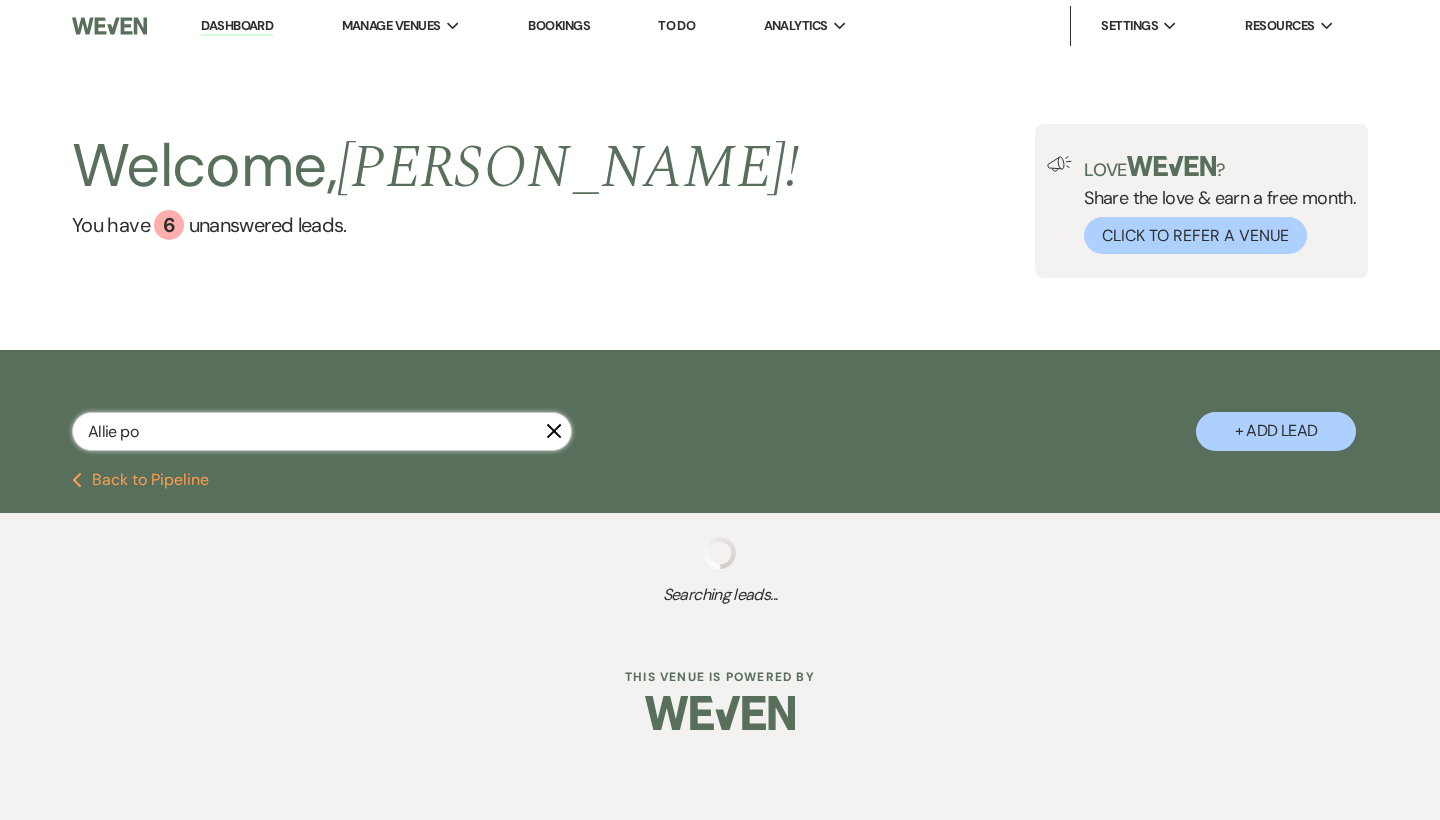 select on "8" 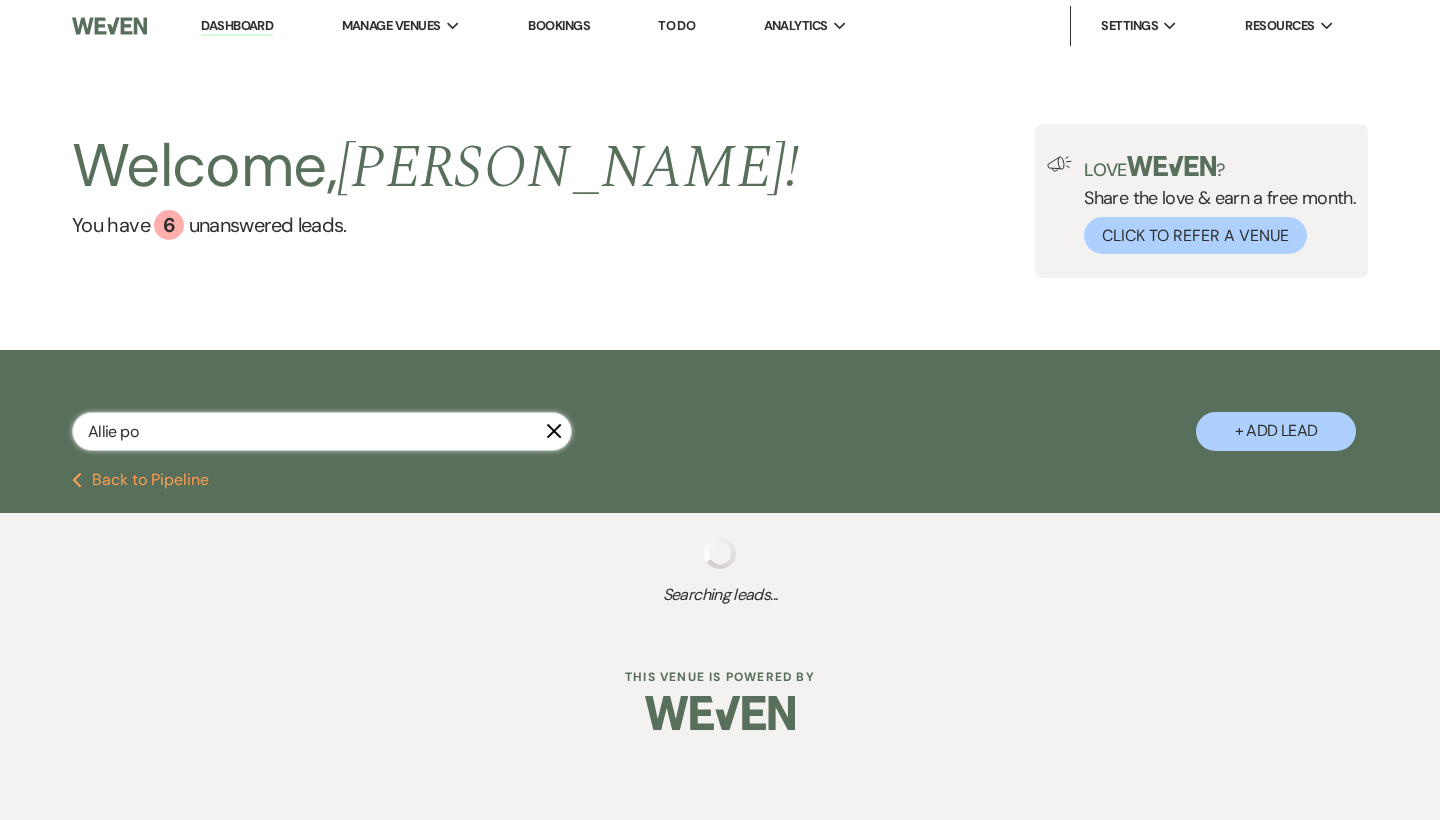 select on "5" 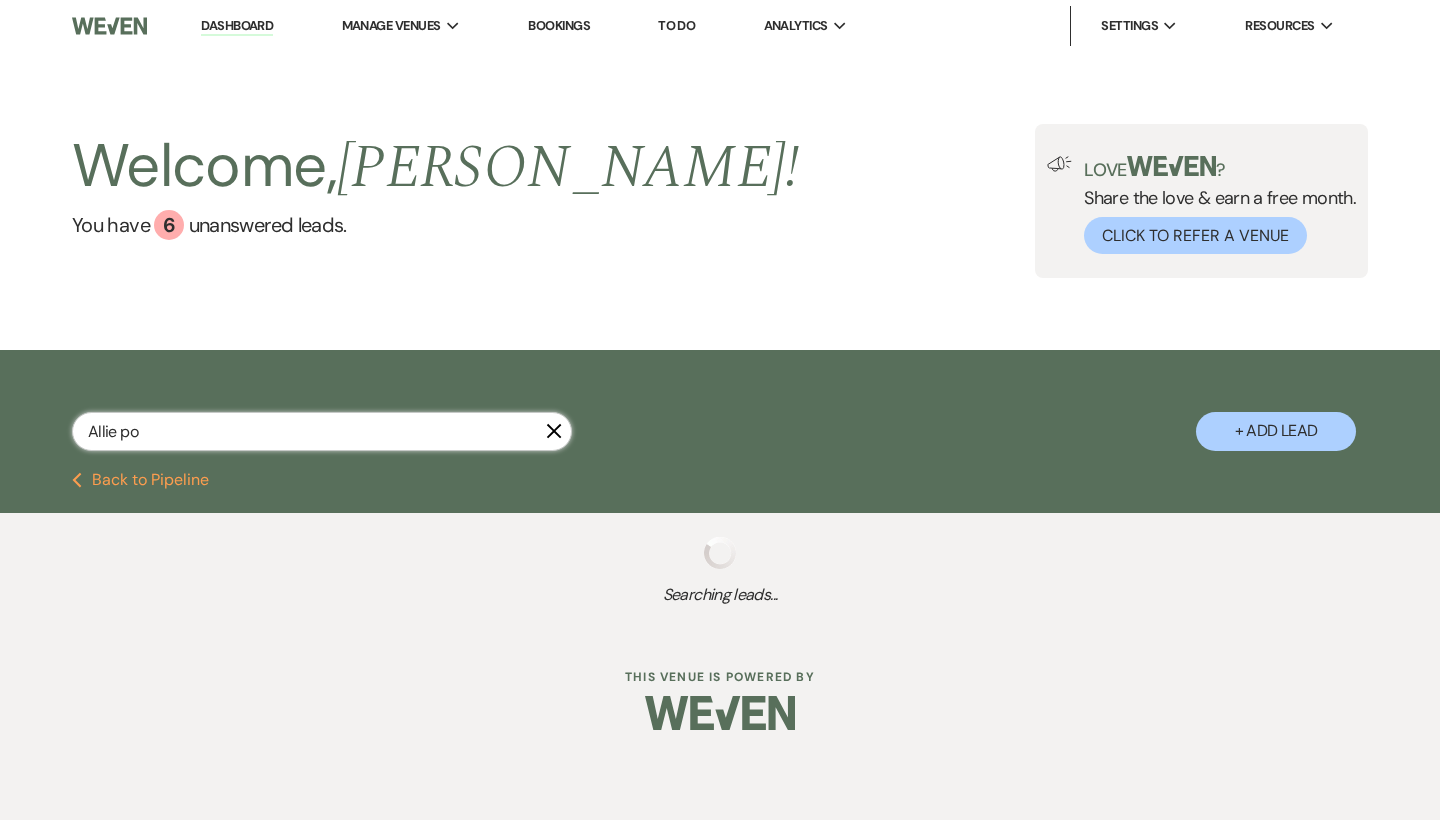 select on "8" 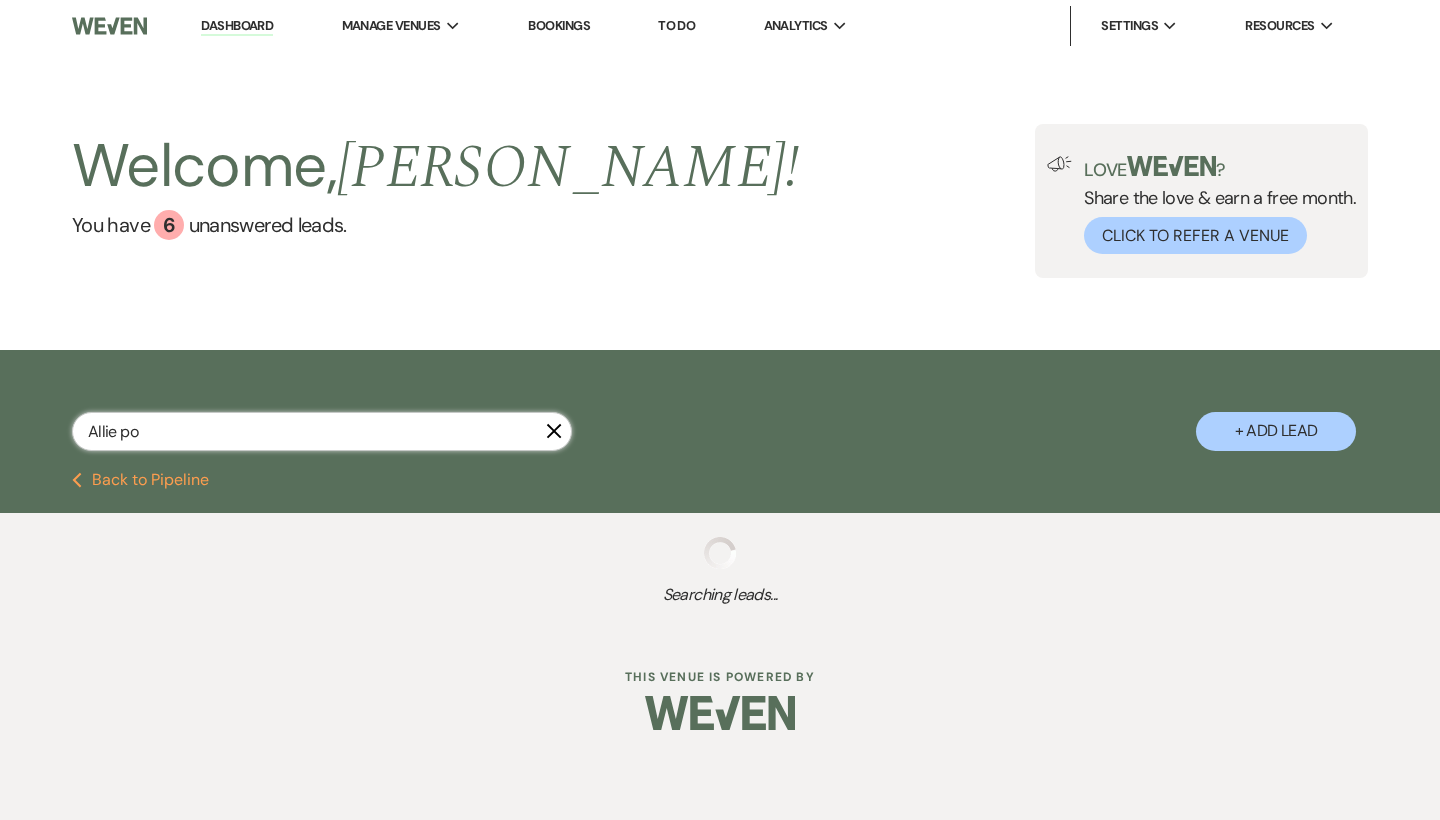 select on "5" 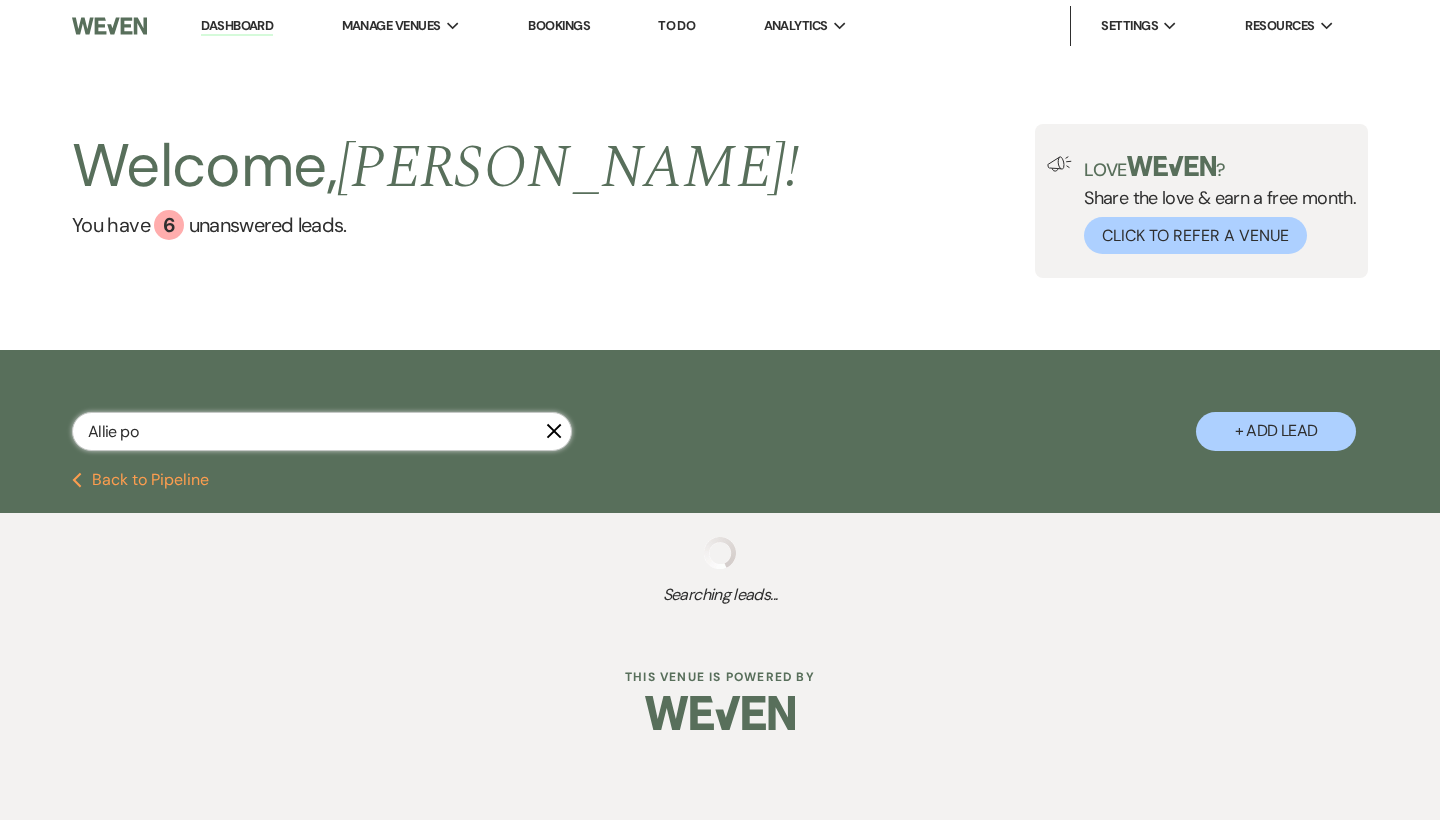 select on "8" 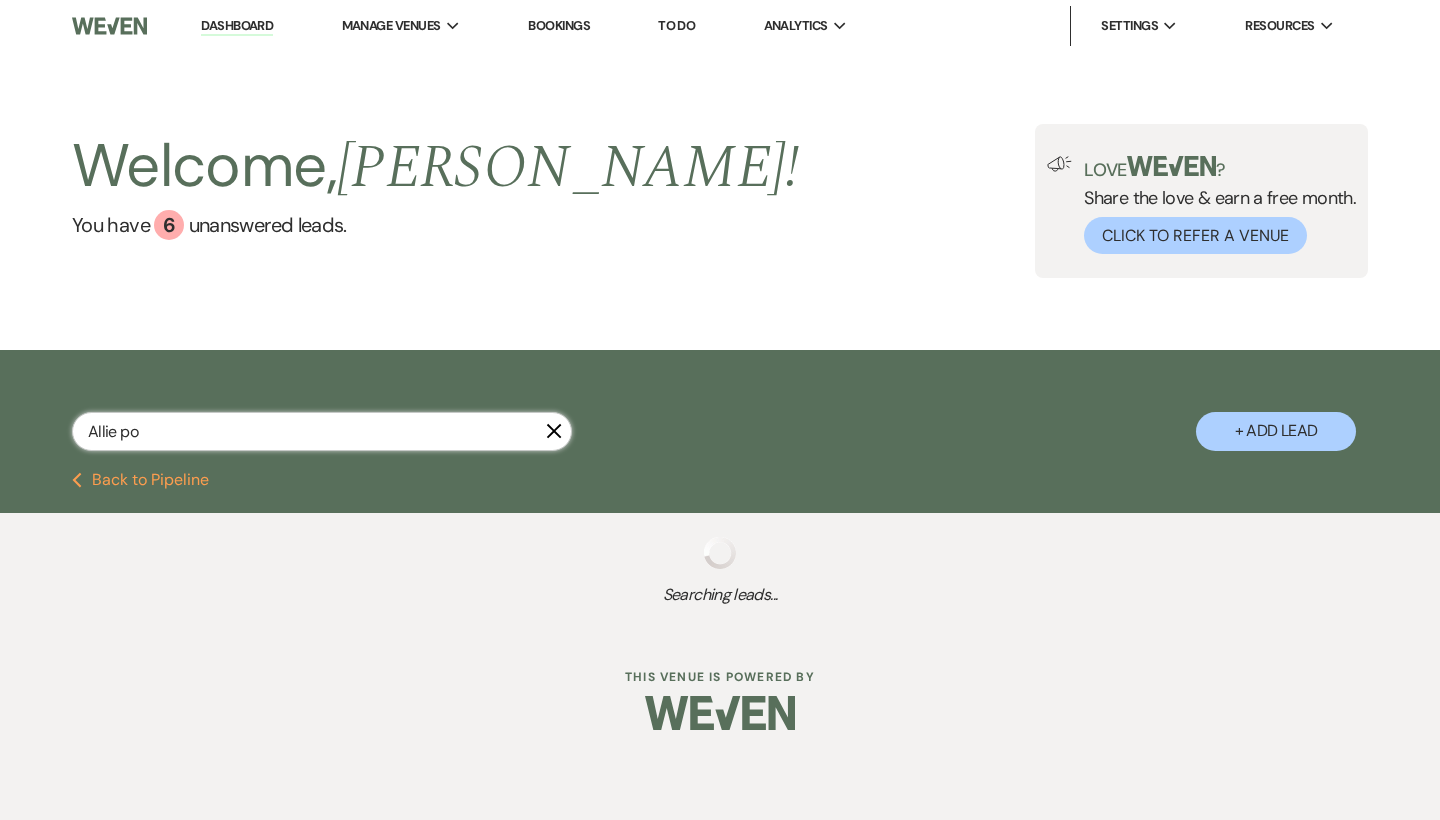 select on "5" 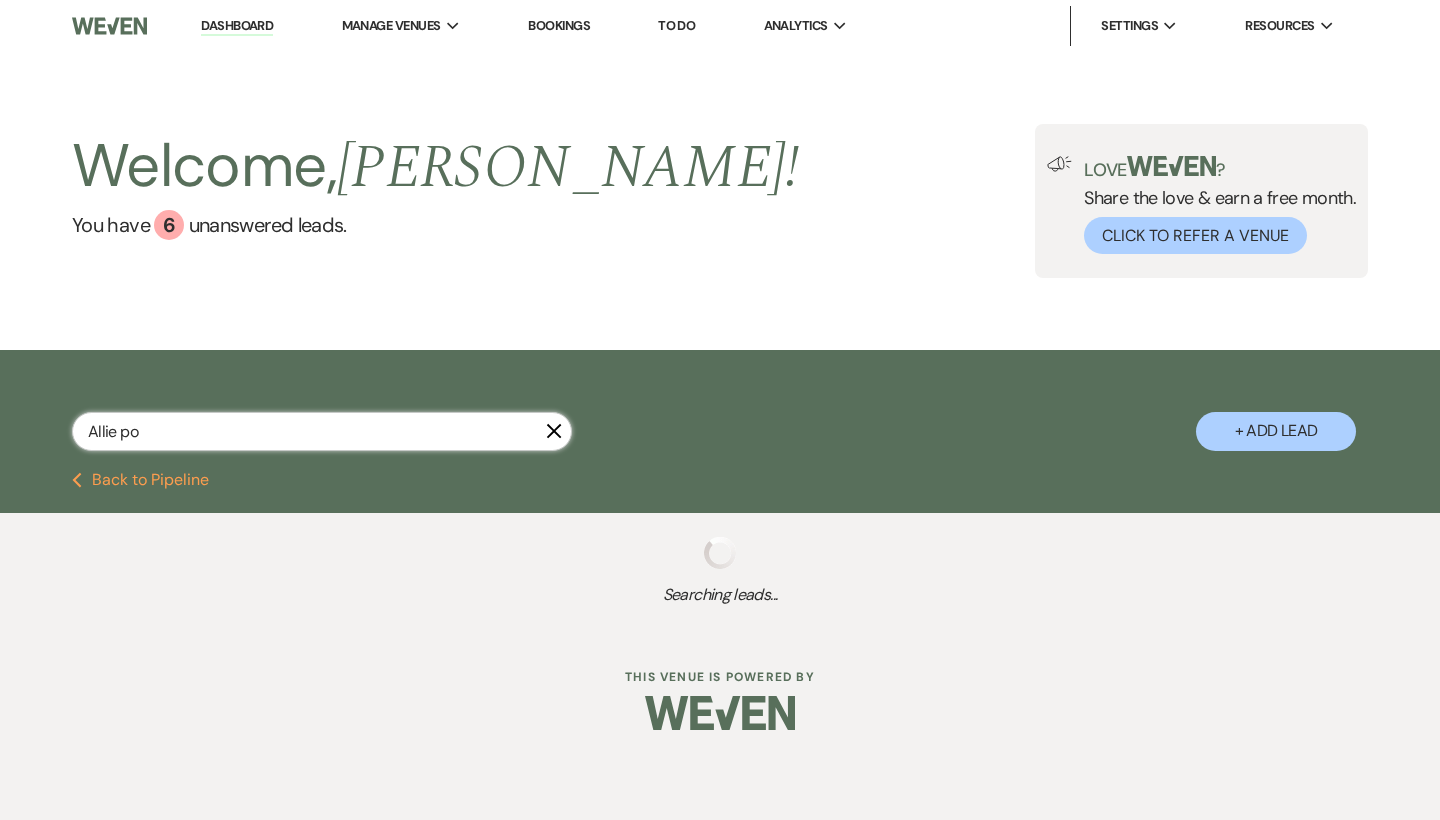 select on "8" 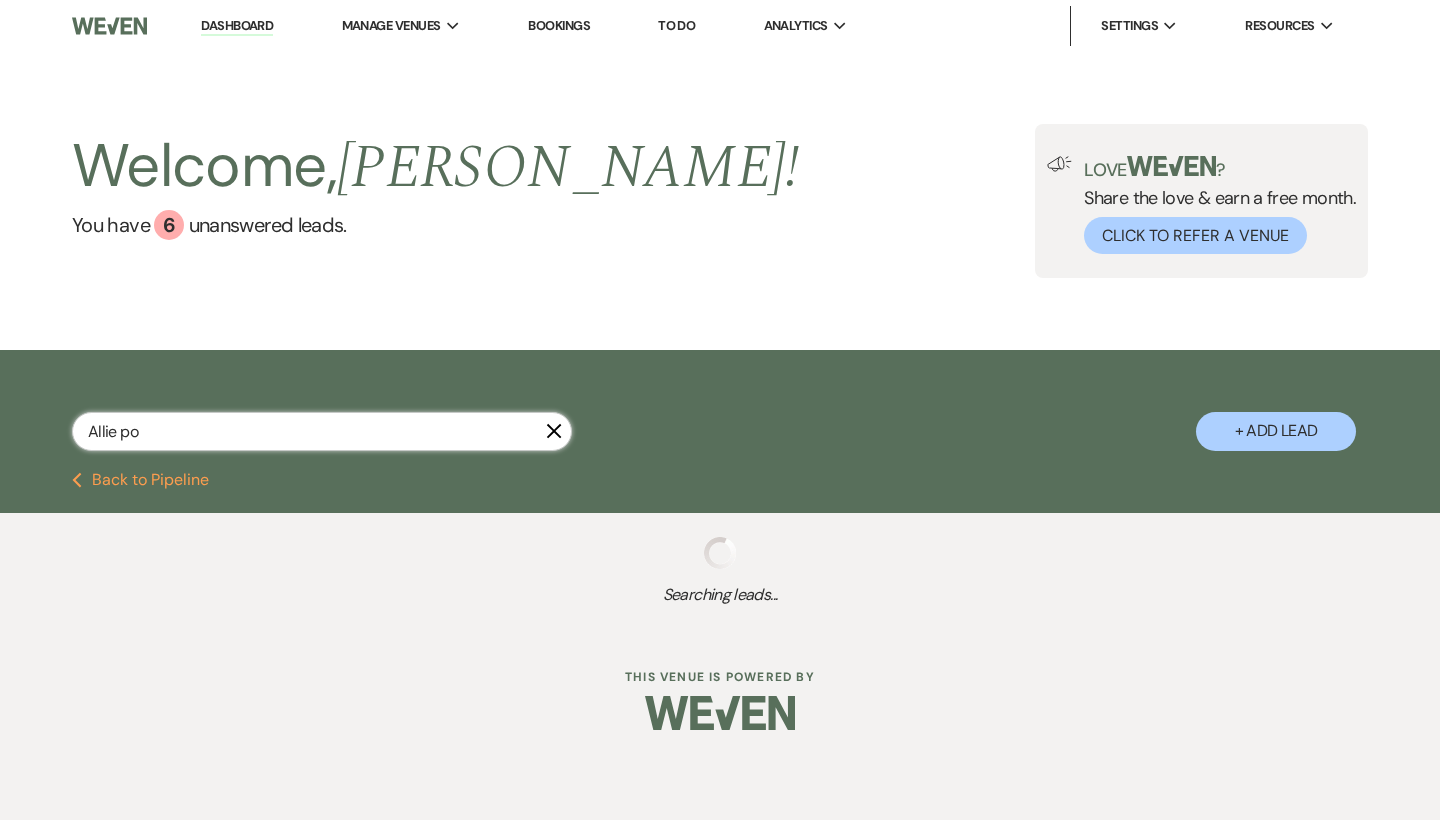 select on "5" 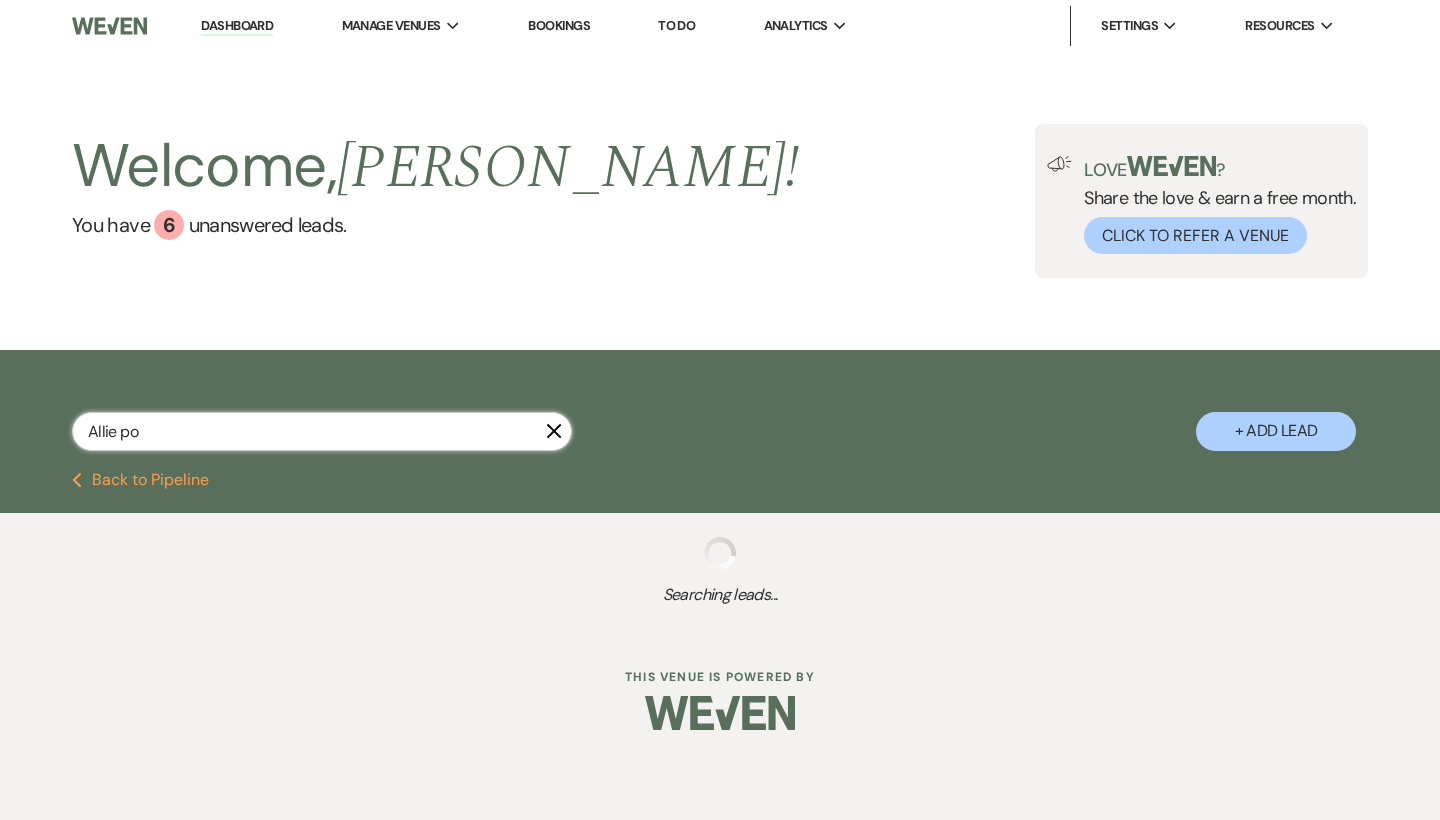 select on "8" 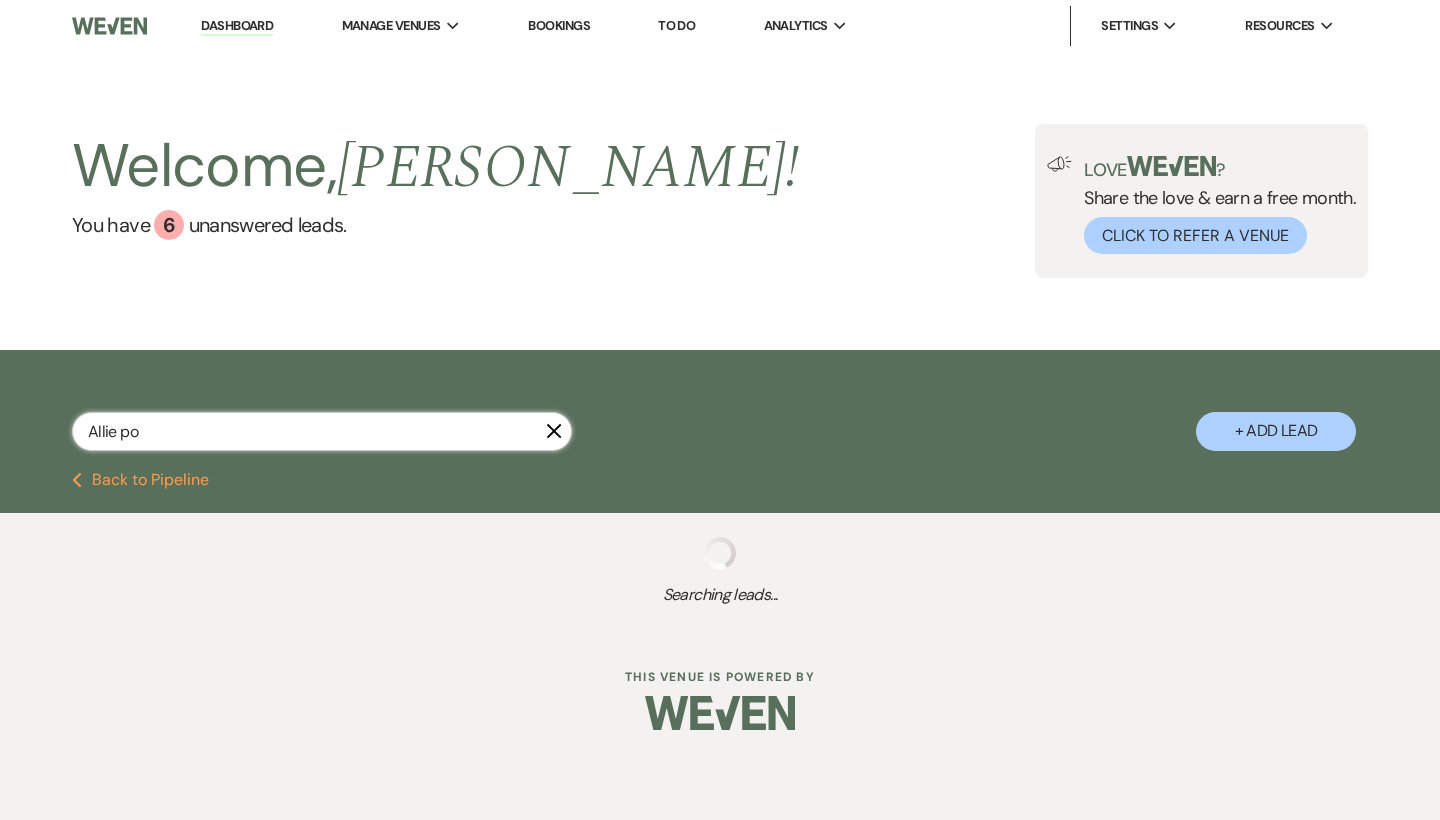 select on "5" 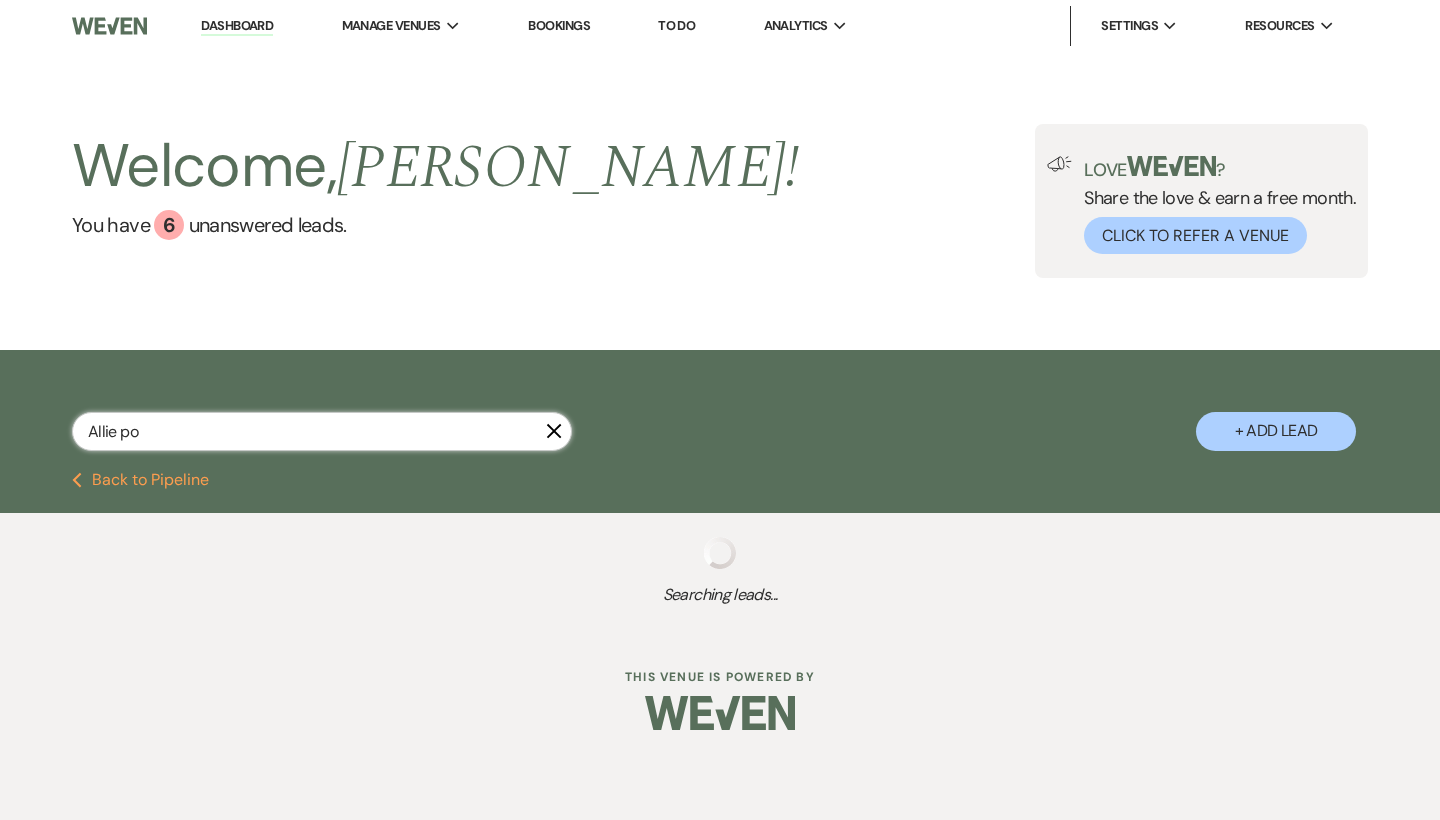 select on "8" 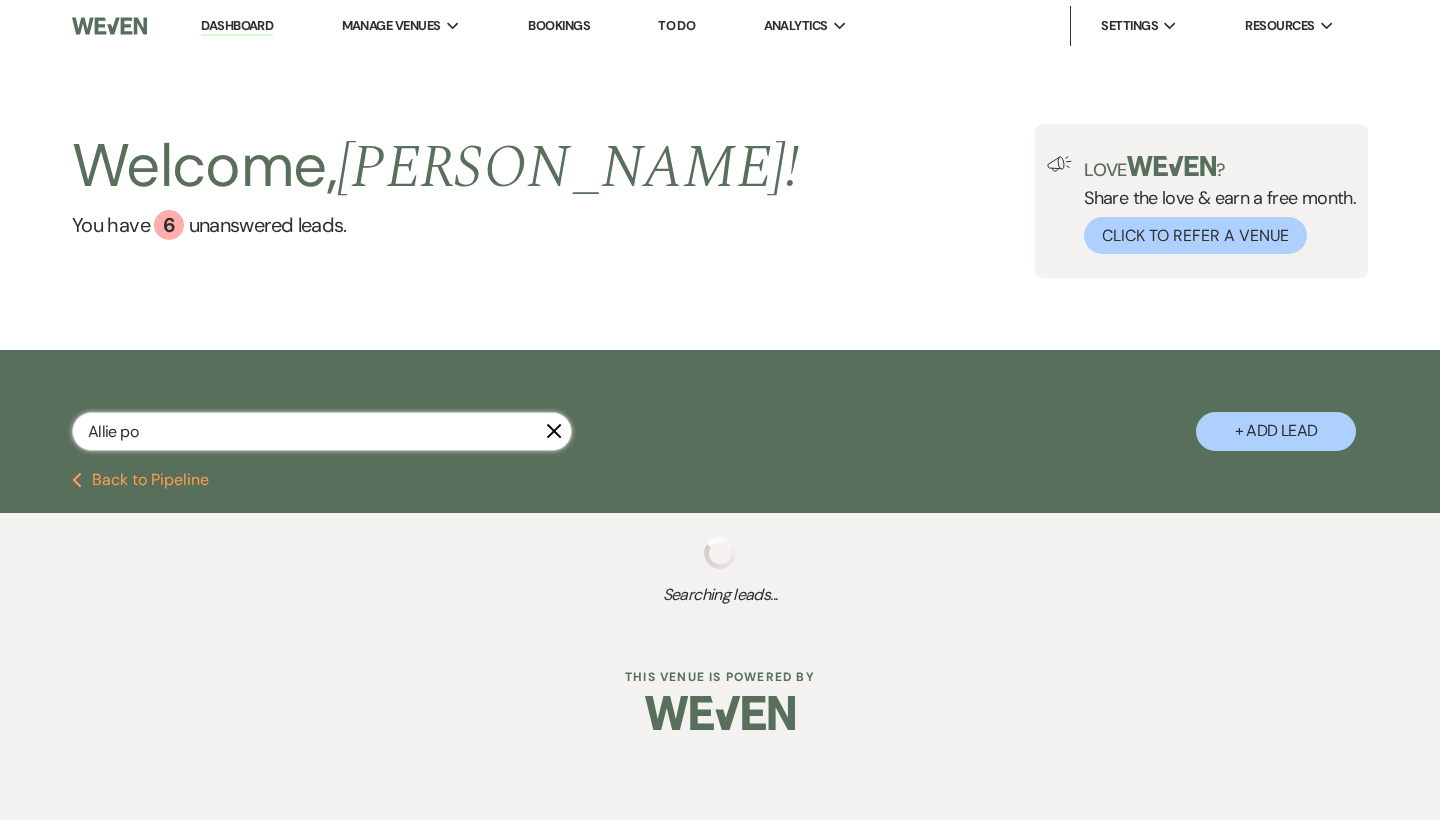 select on "5" 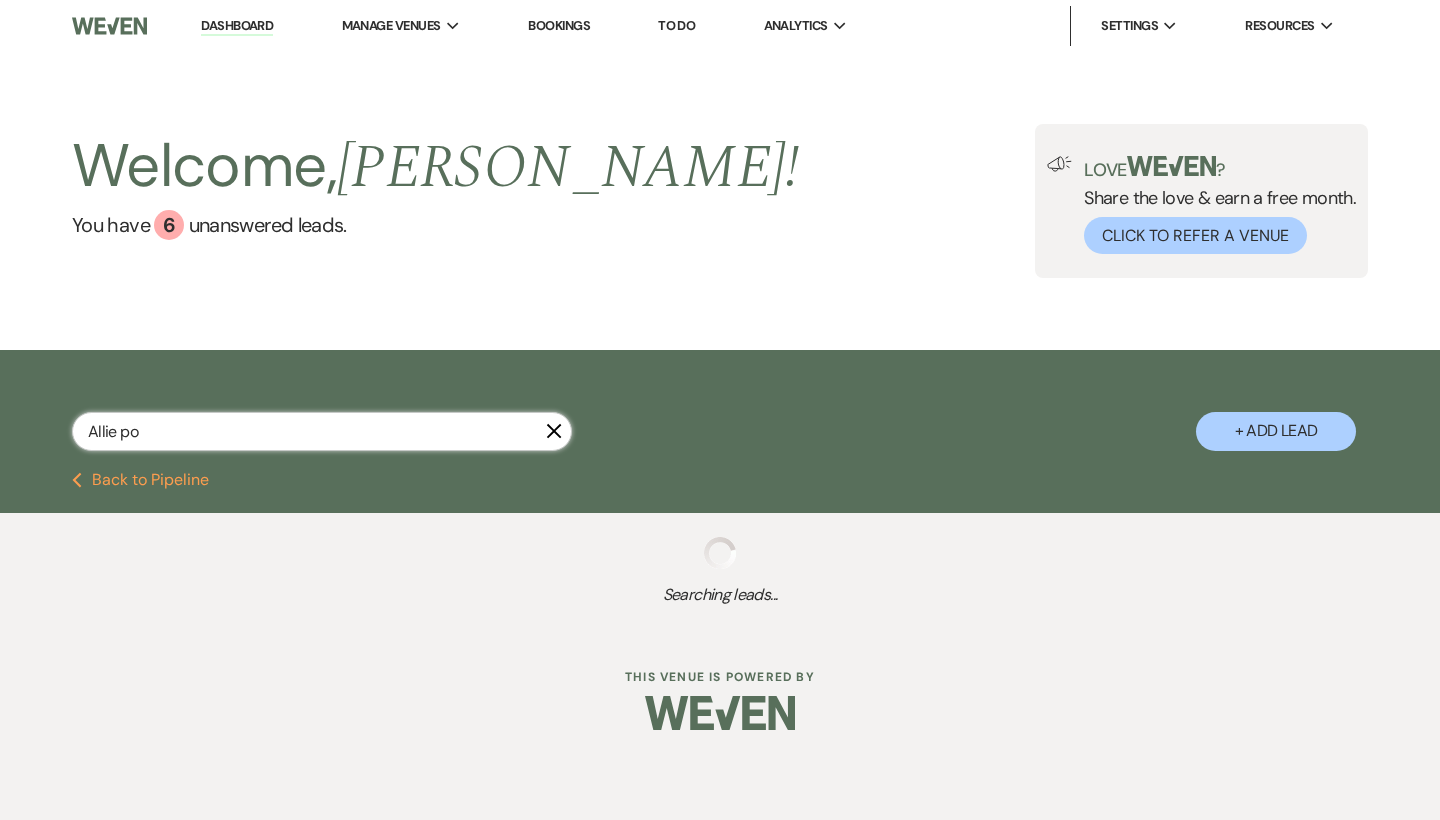 select on "8" 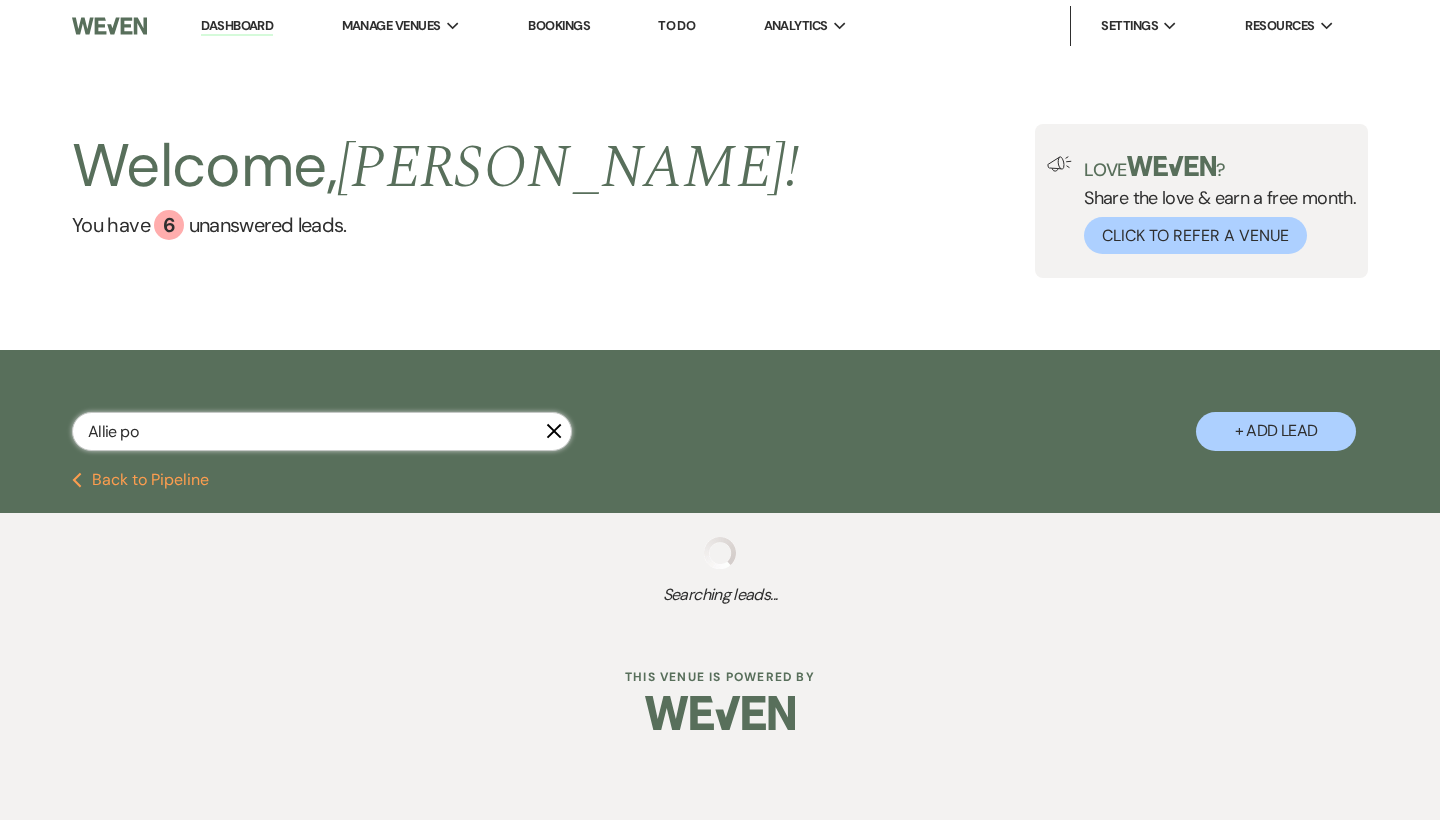 select on "5" 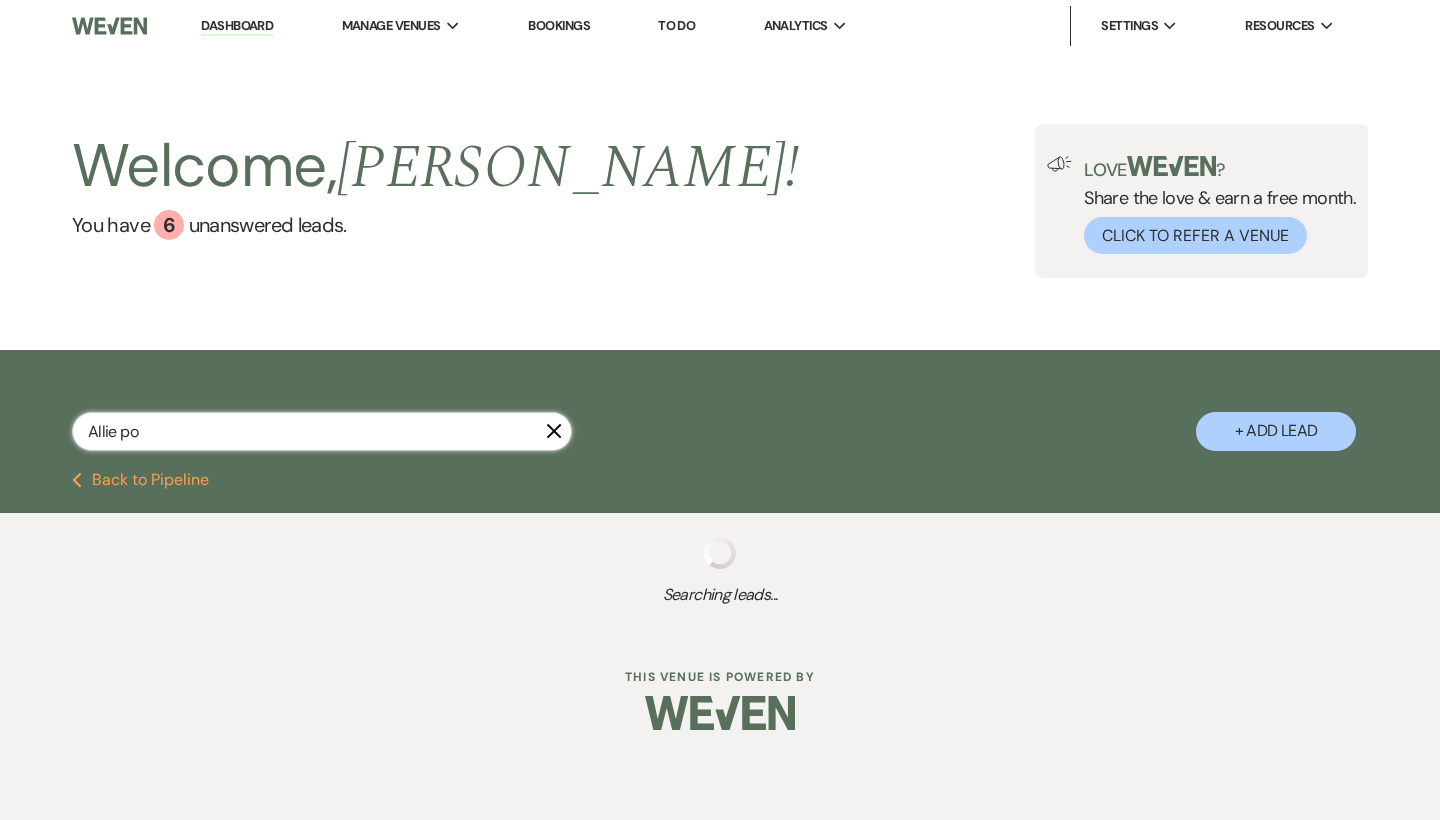 select on "8" 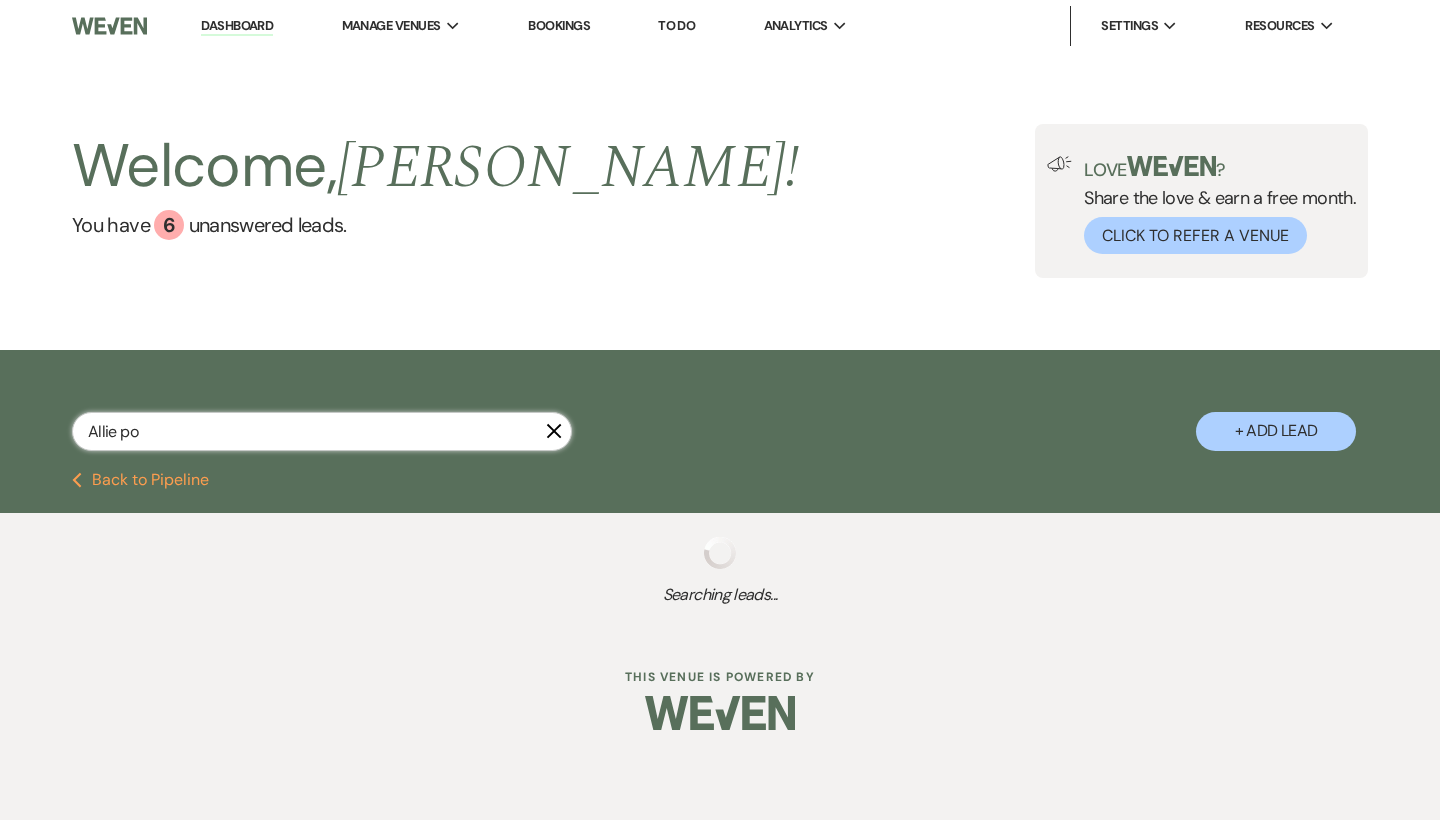 select on "5" 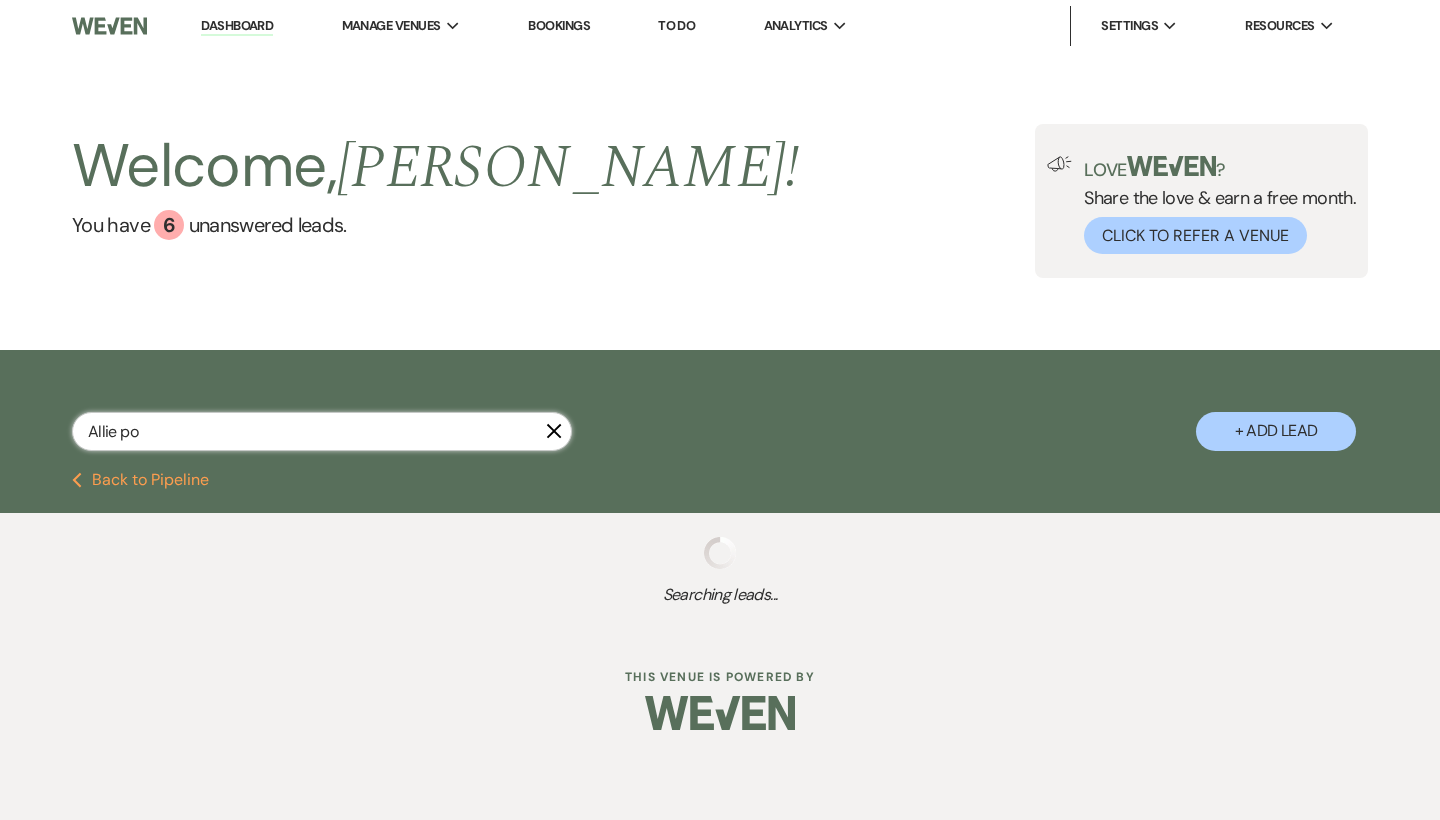 select on "8" 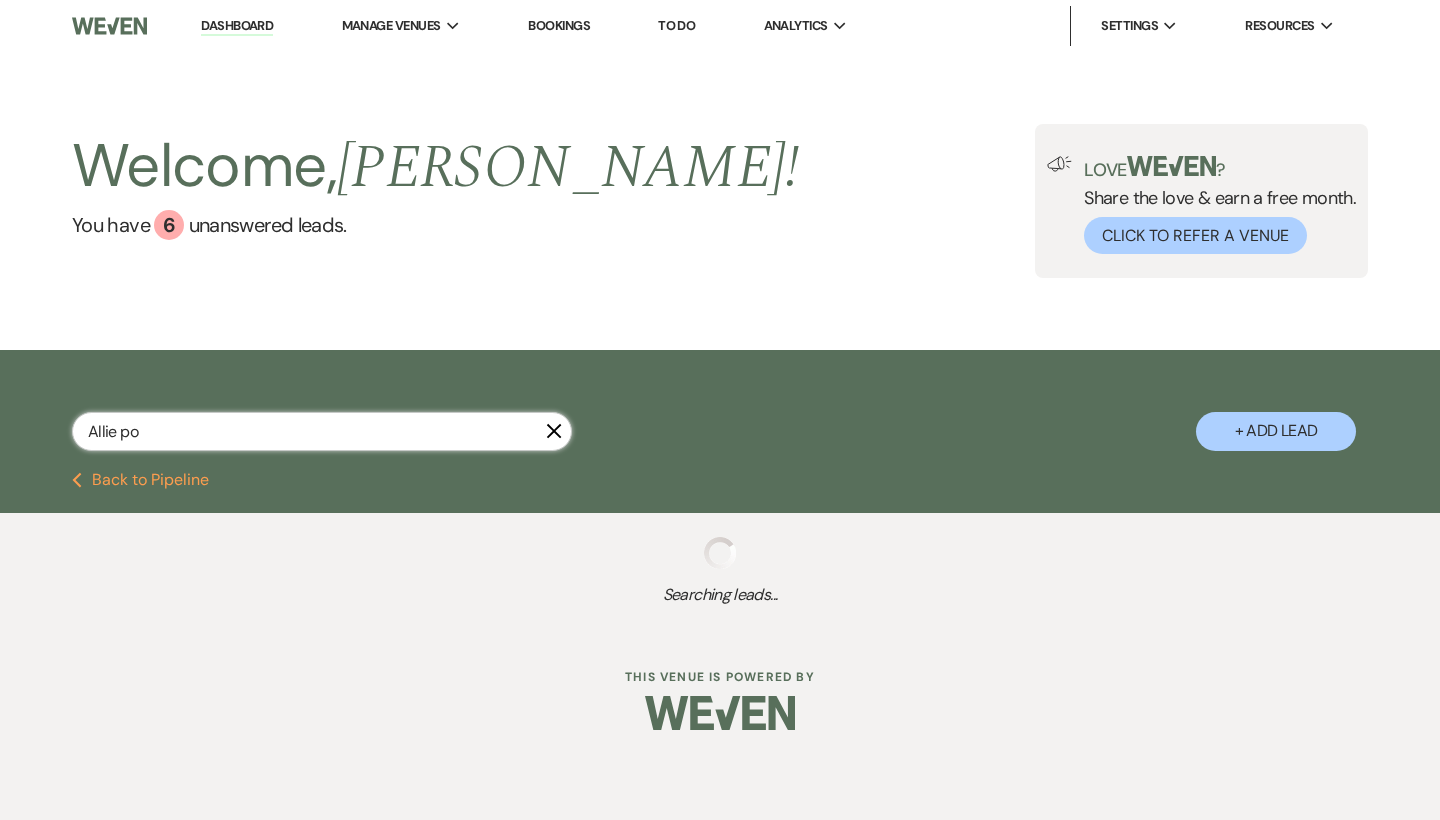 select on "5" 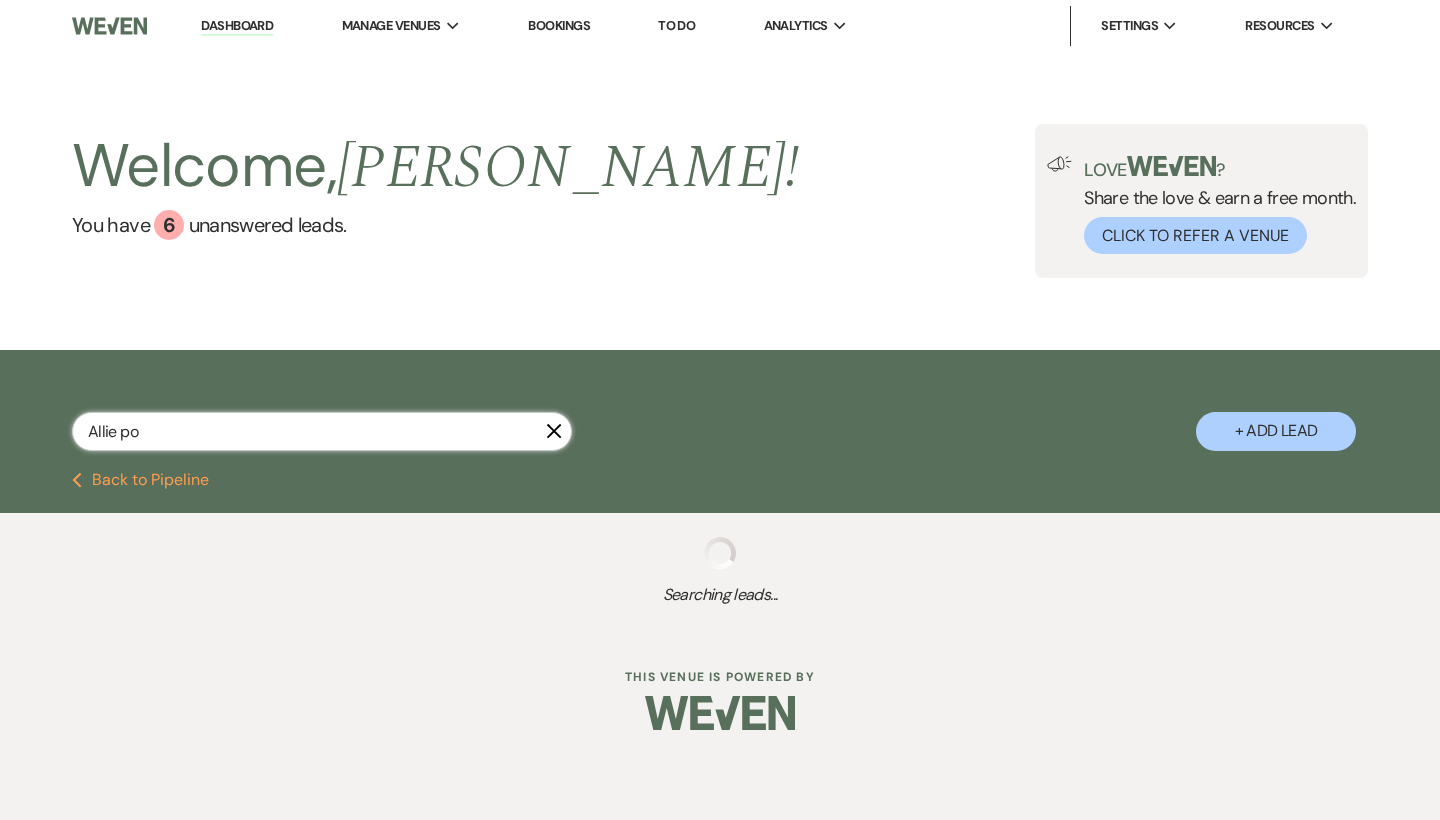 select on "8" 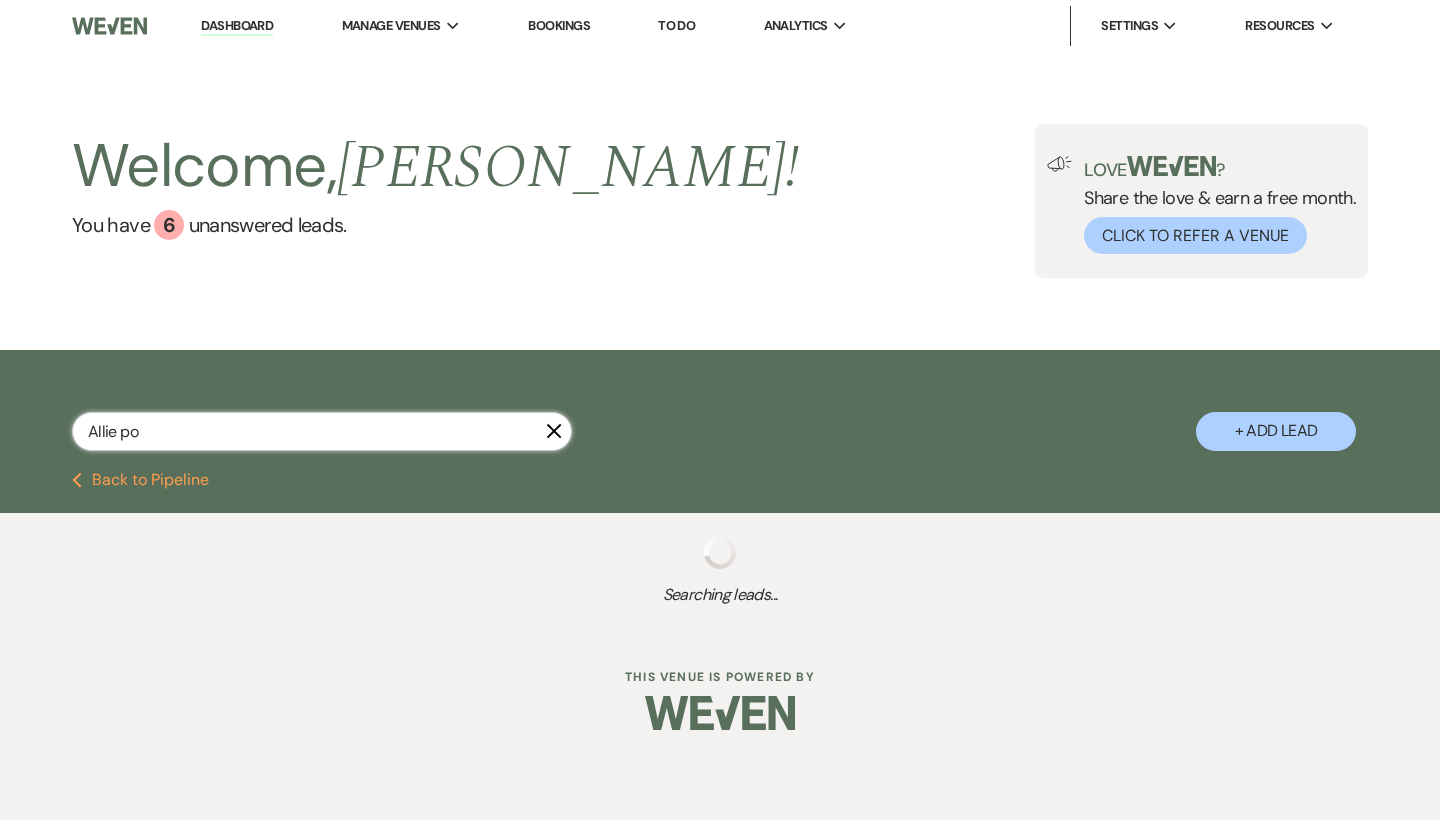 select on "6" 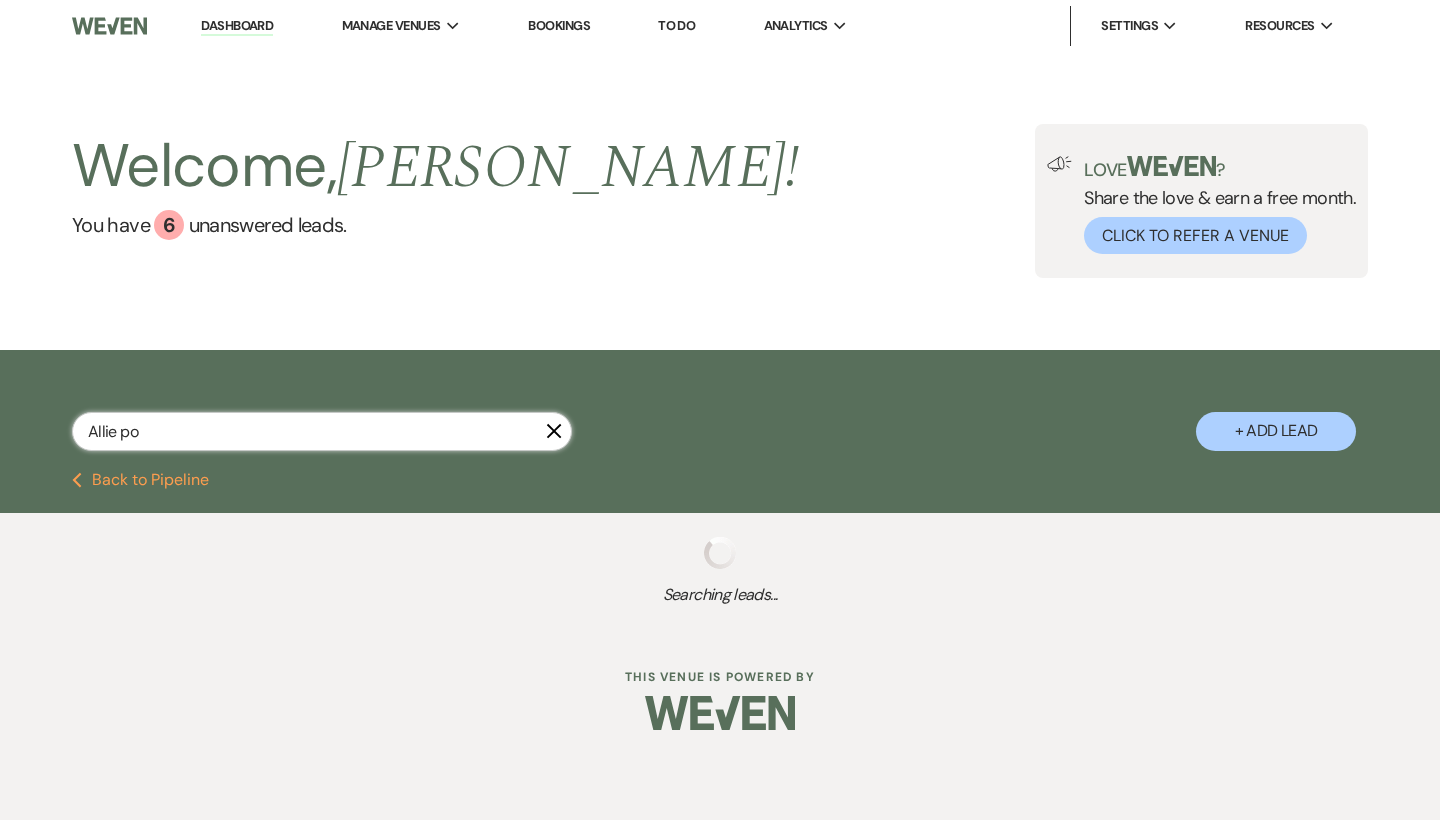 select on "8" 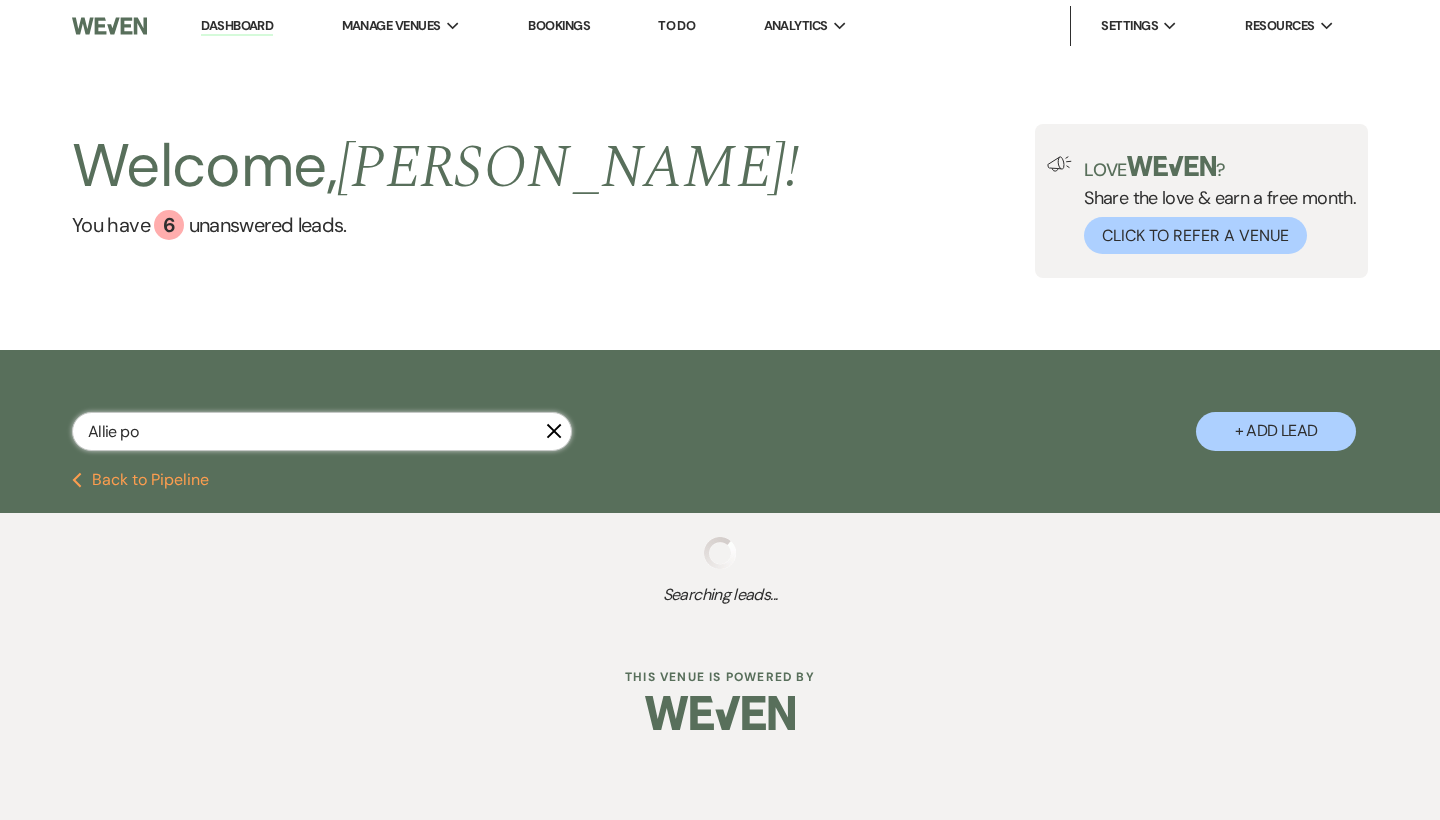 select on "8" 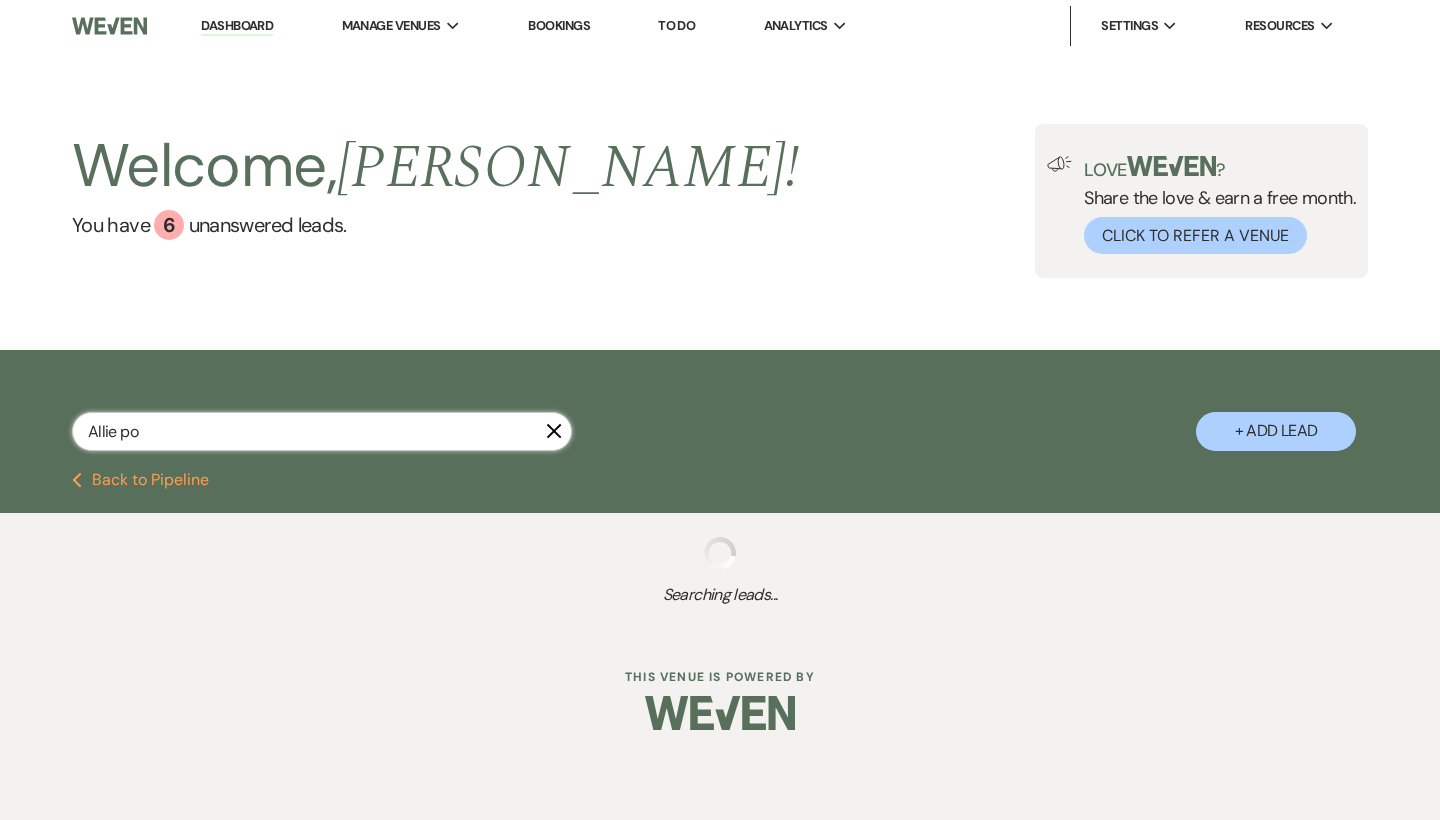 select on "5" 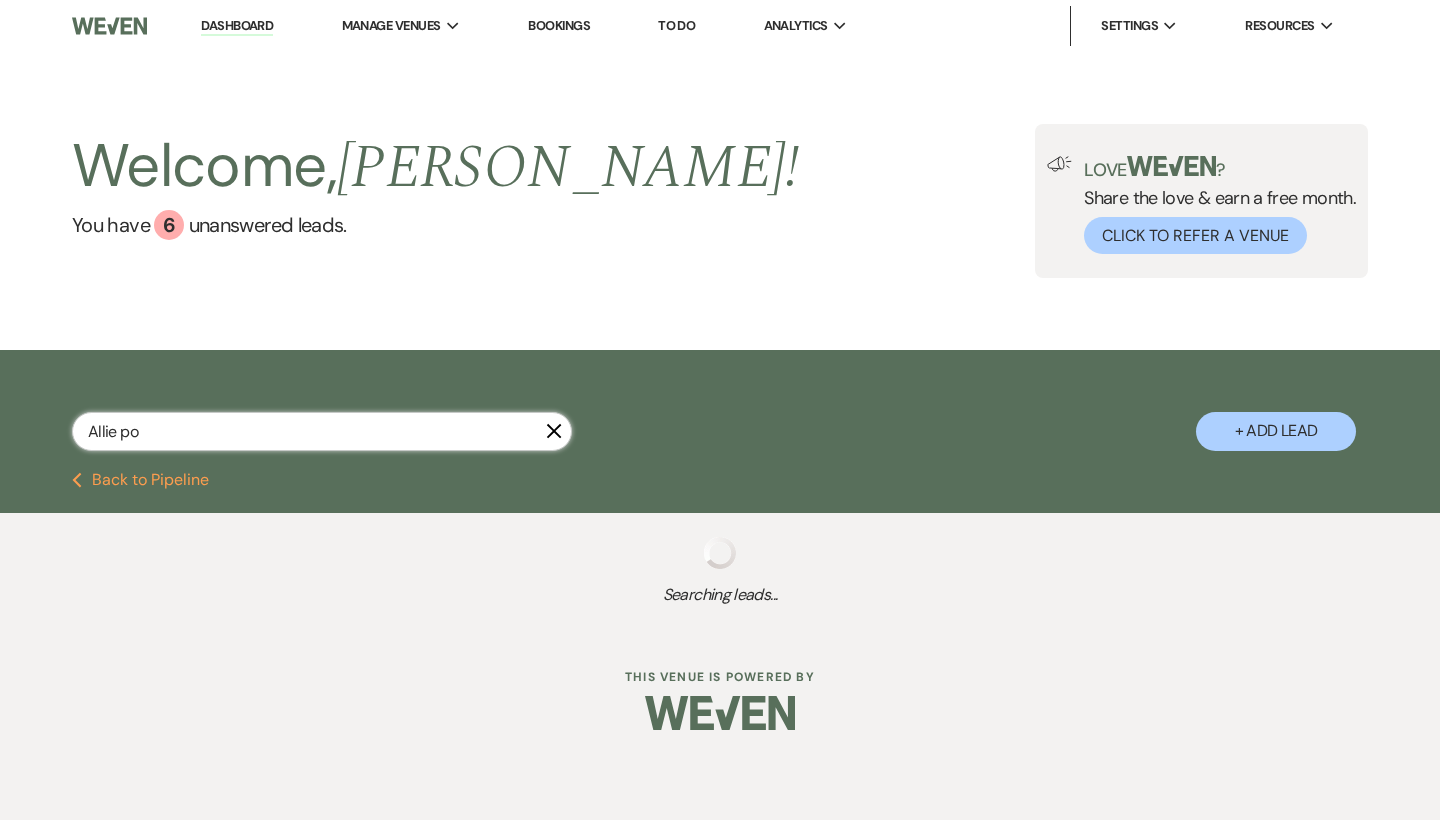 select on "8" 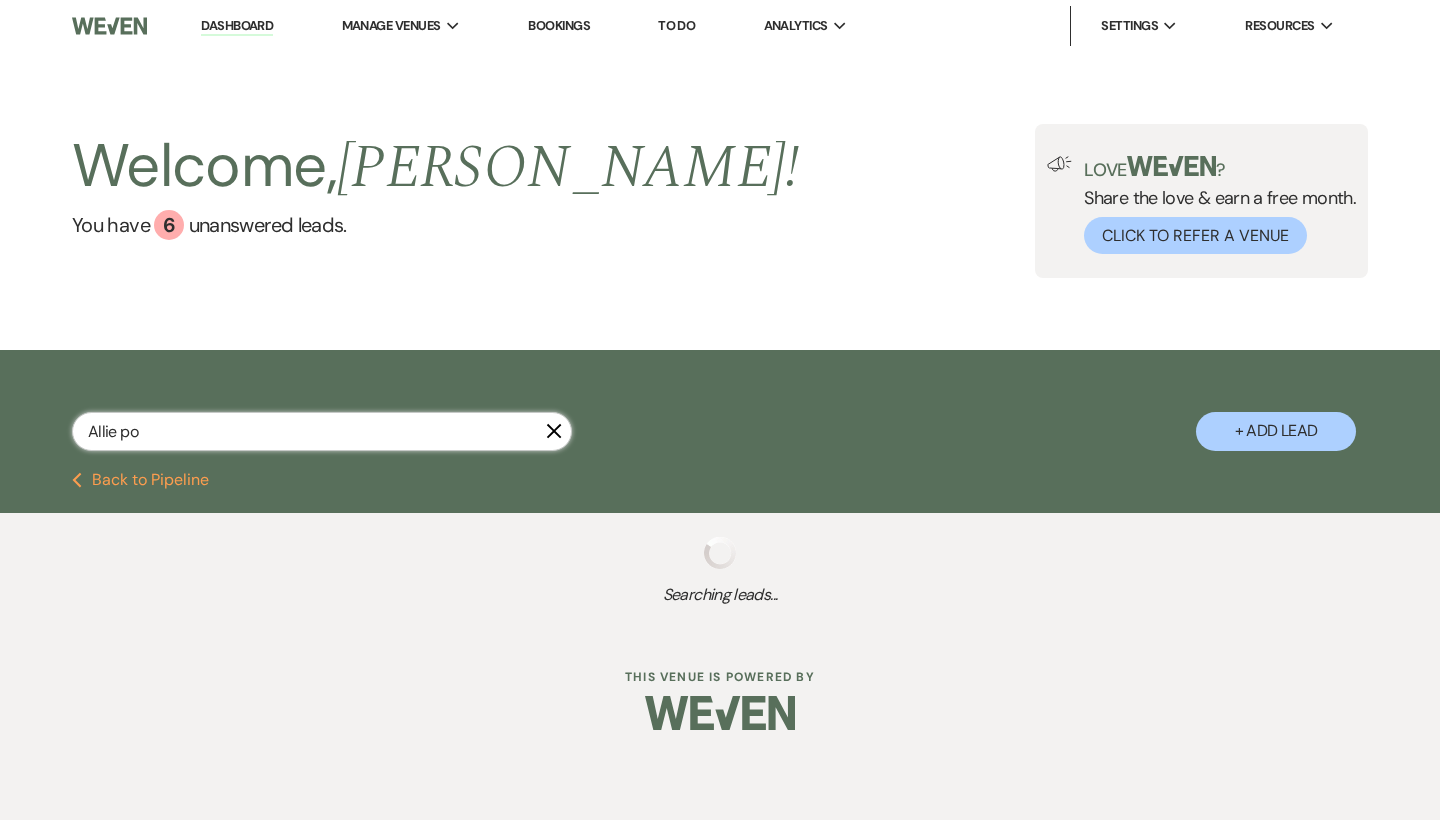 select on "5" 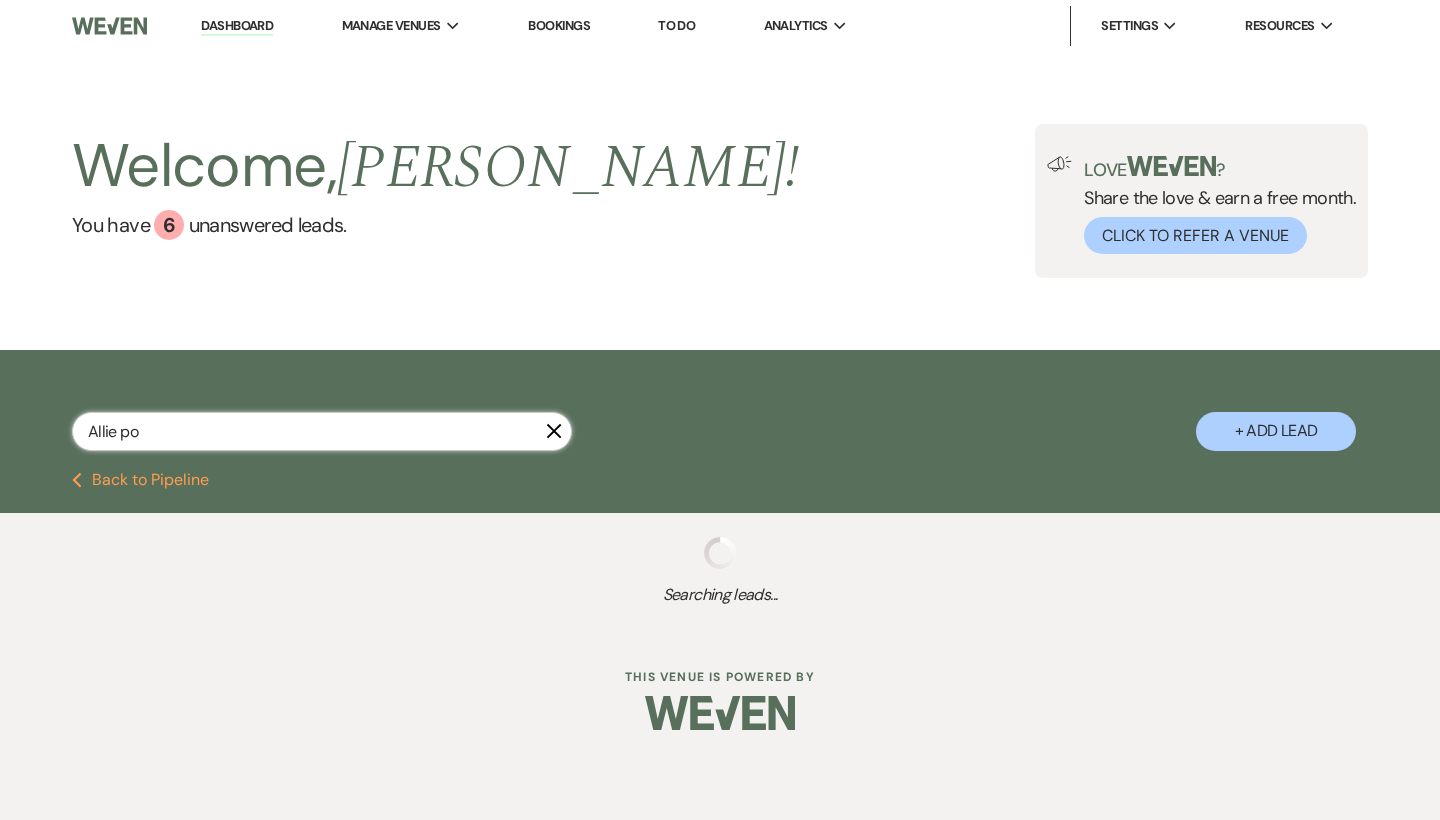 select on "8" 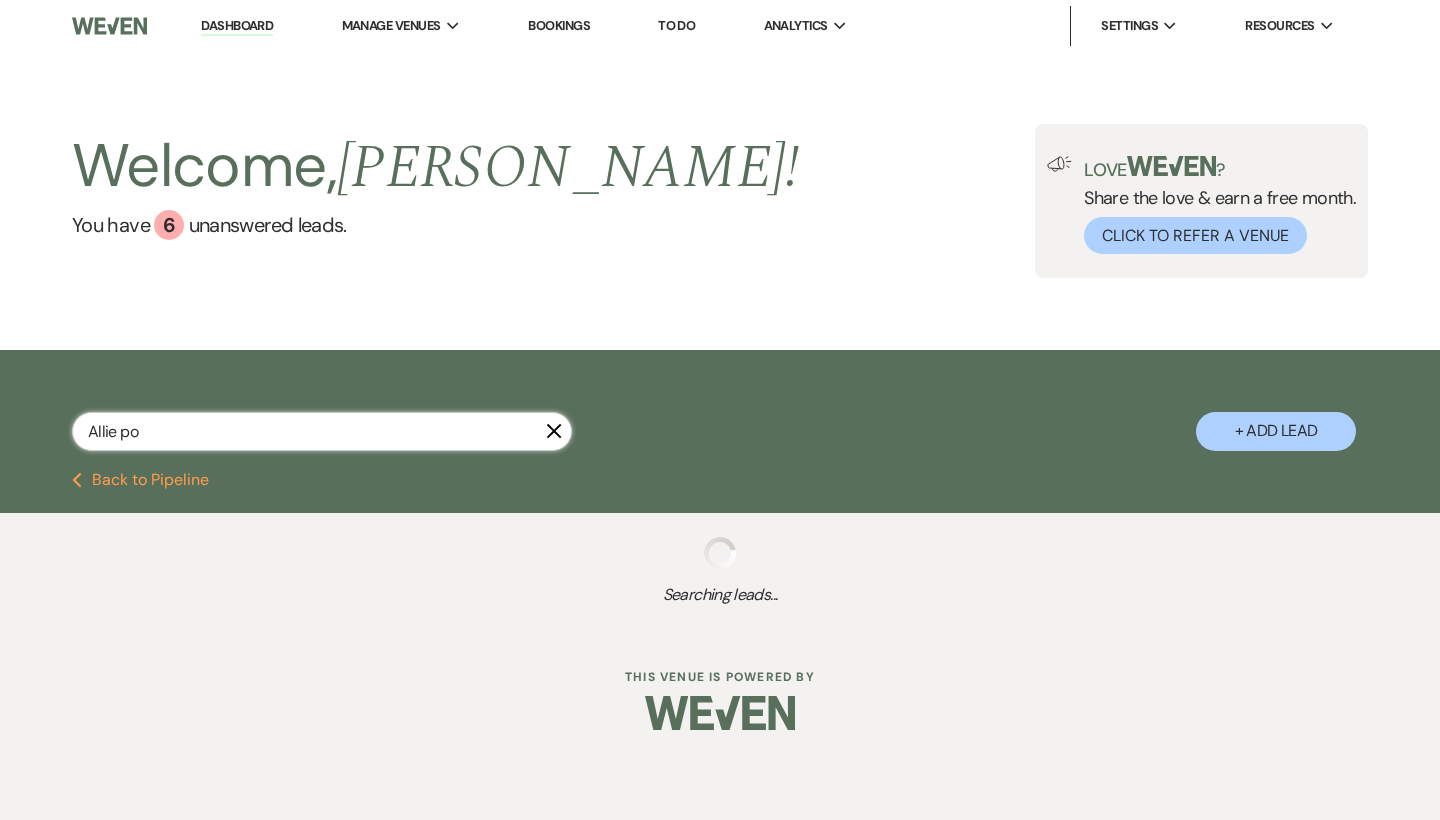 select on "6" 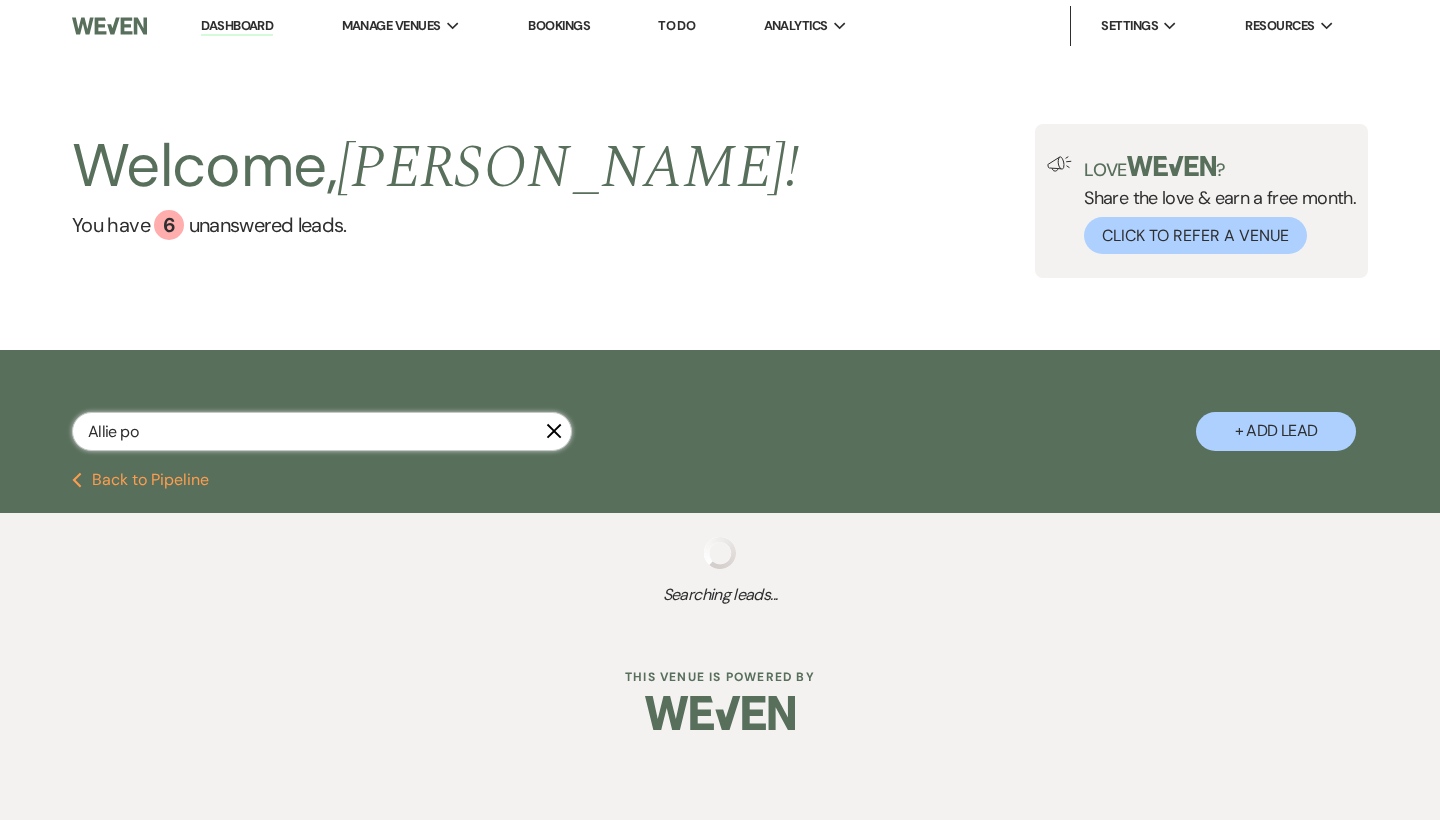 select on "8" 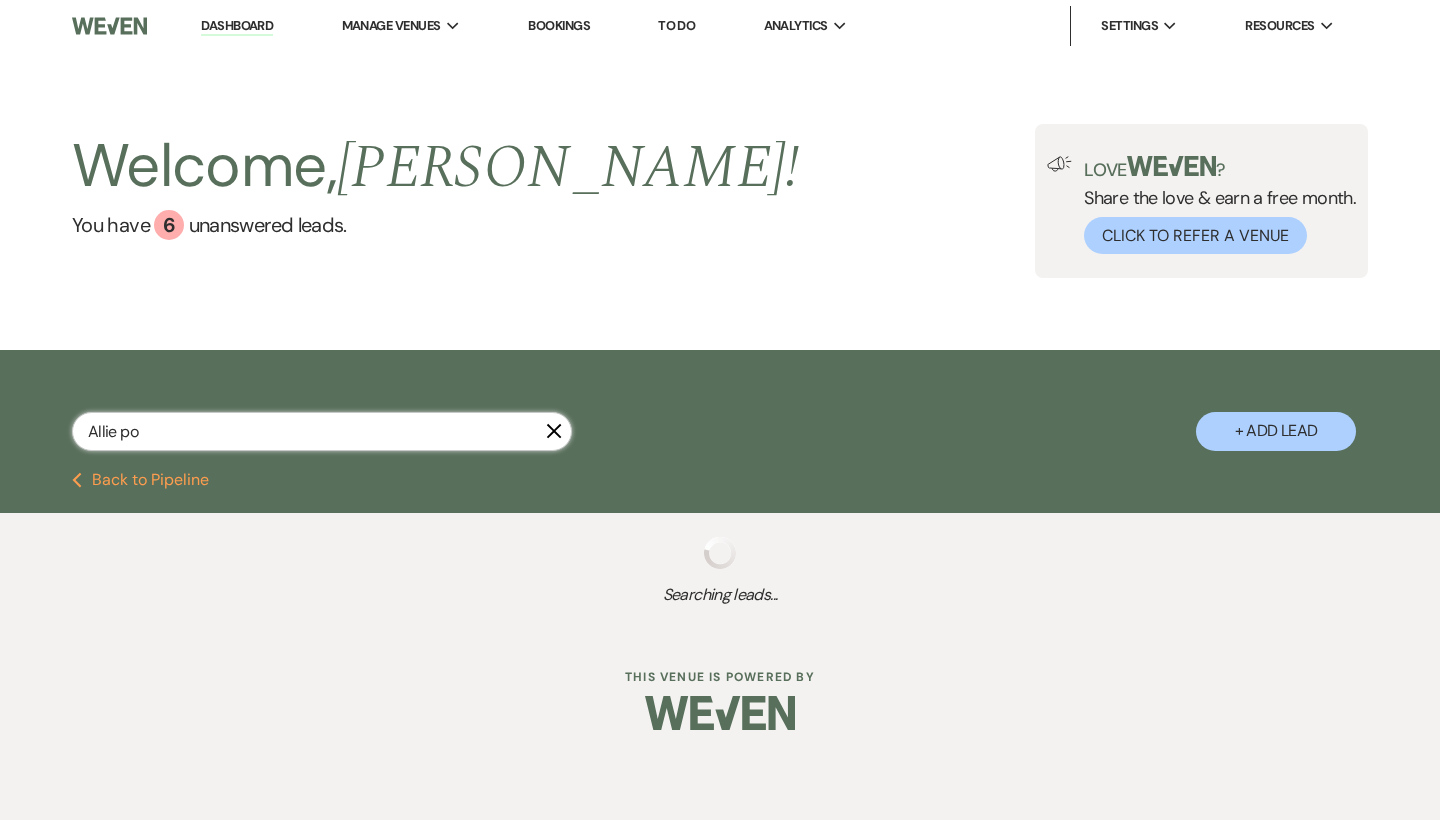 select on "5" 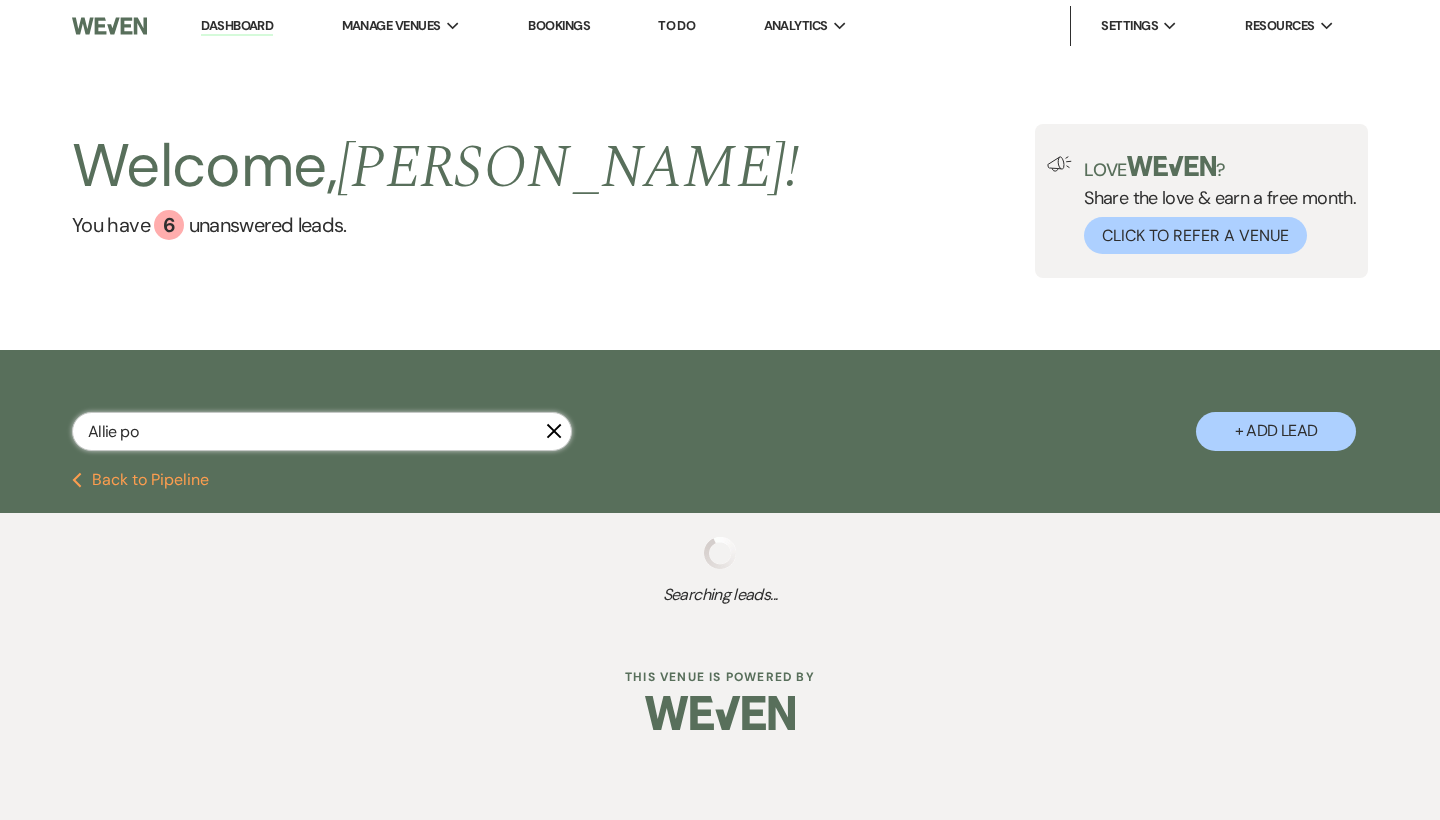 select on "8" 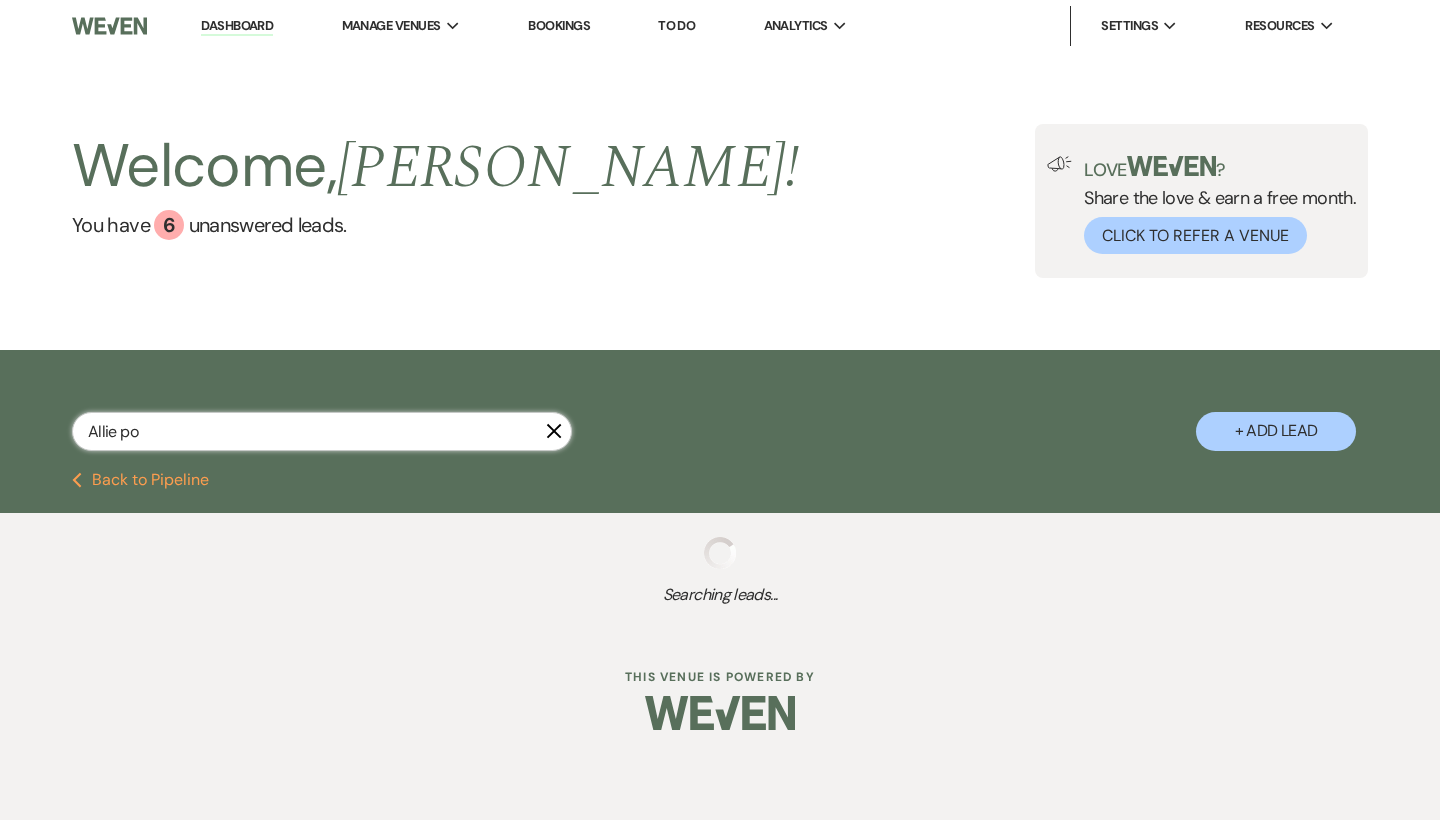 select on "6" 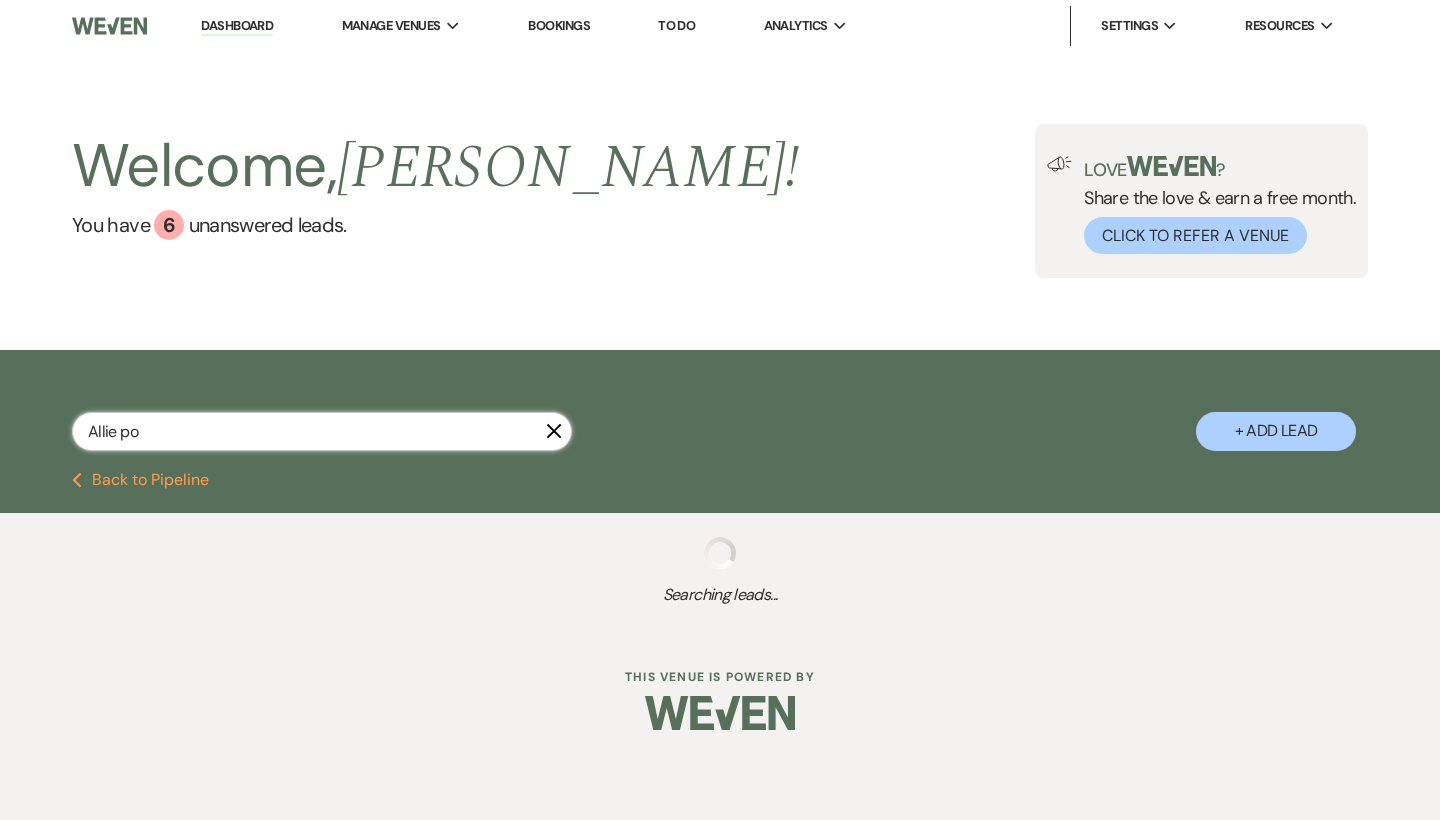 select on "8" 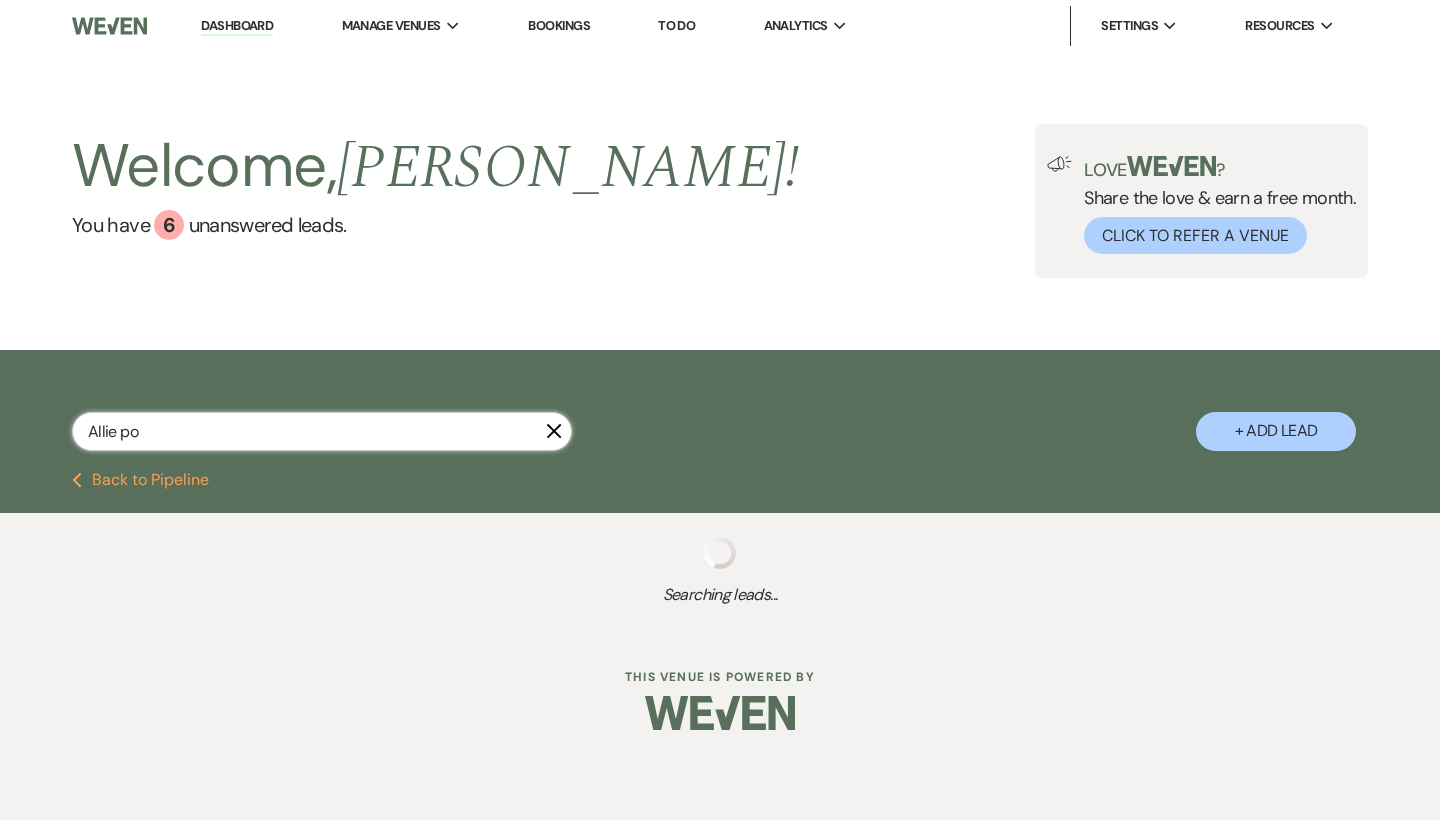 select on "1" 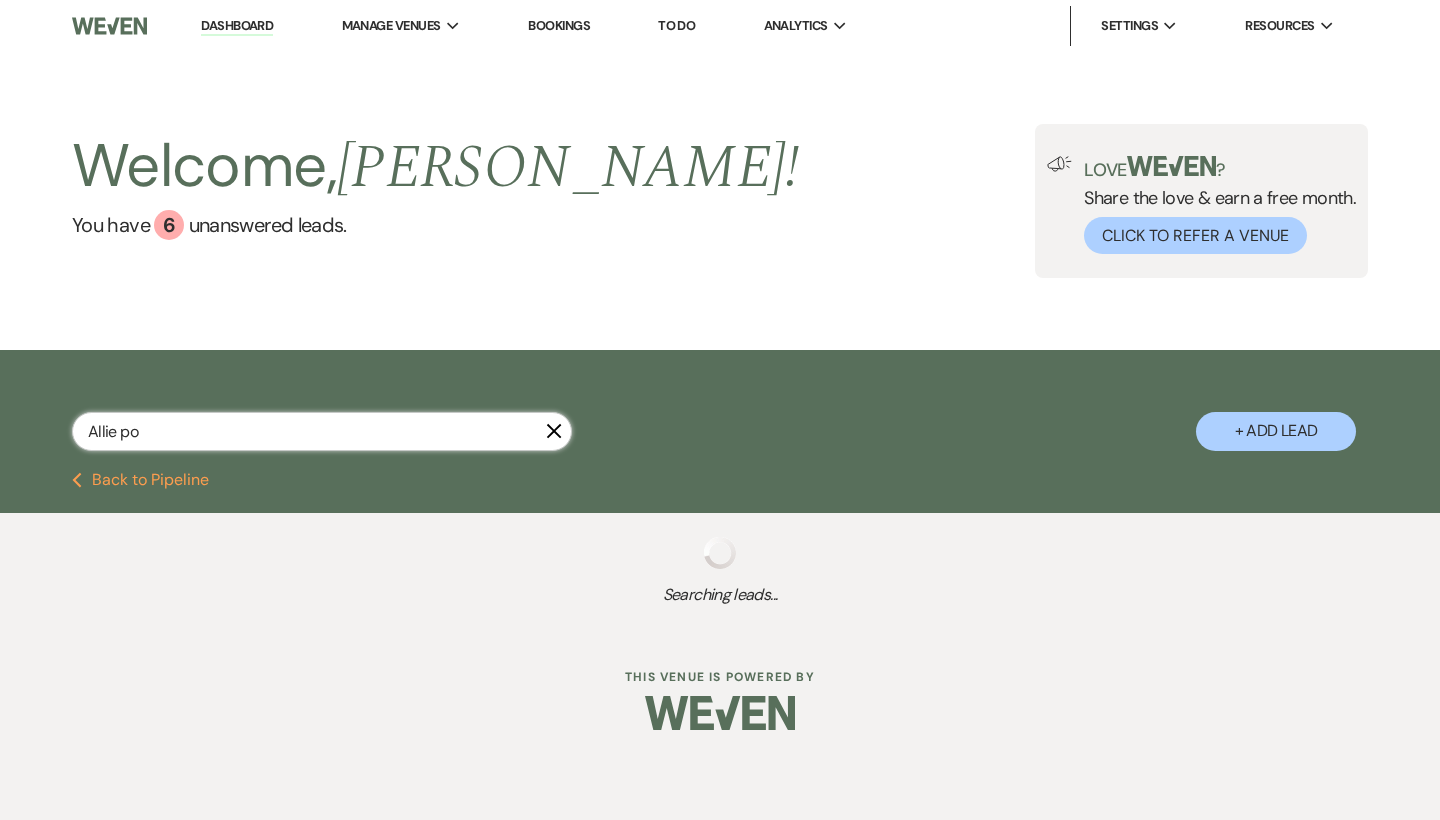 select on "8" 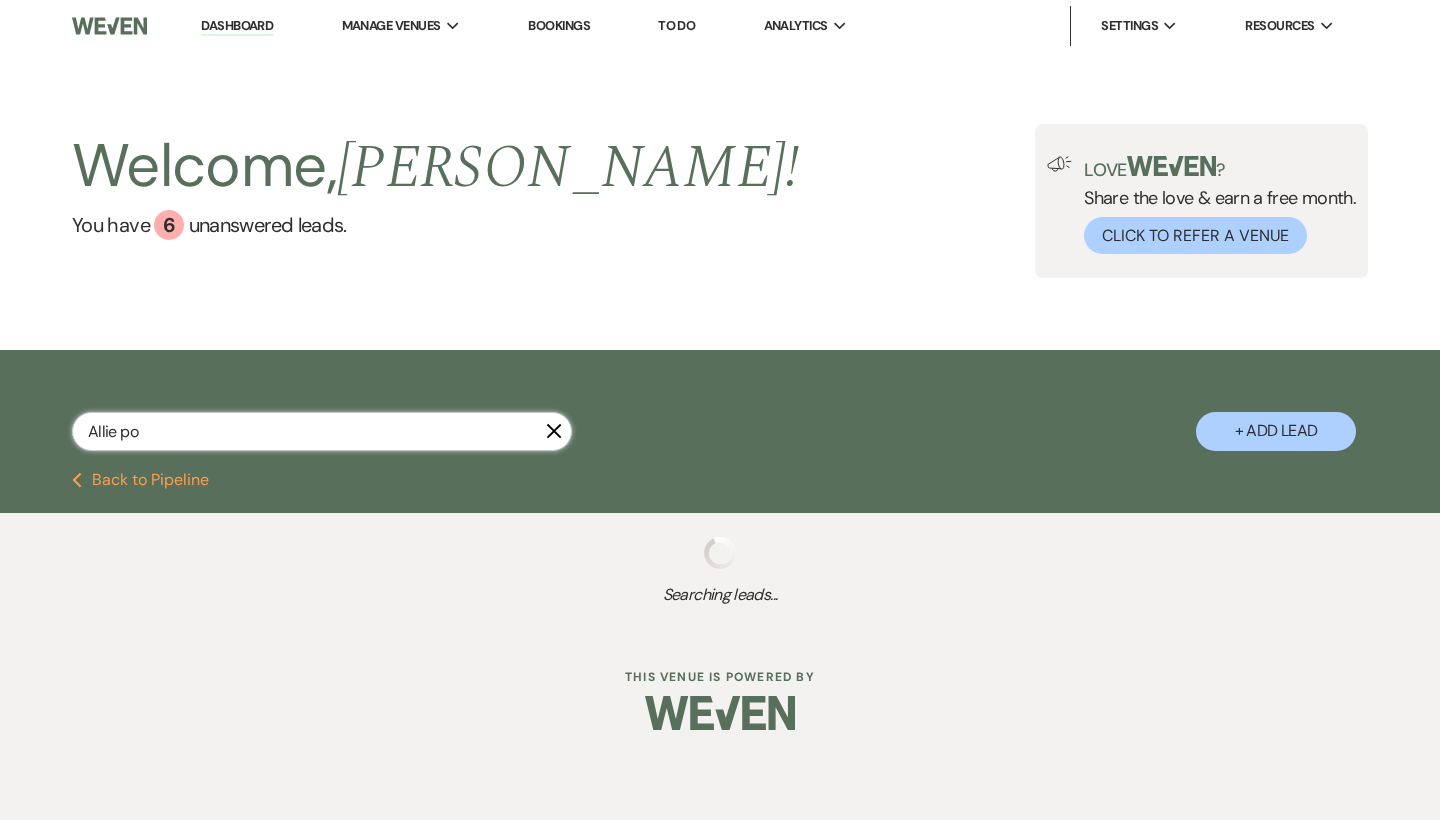 select on "5" 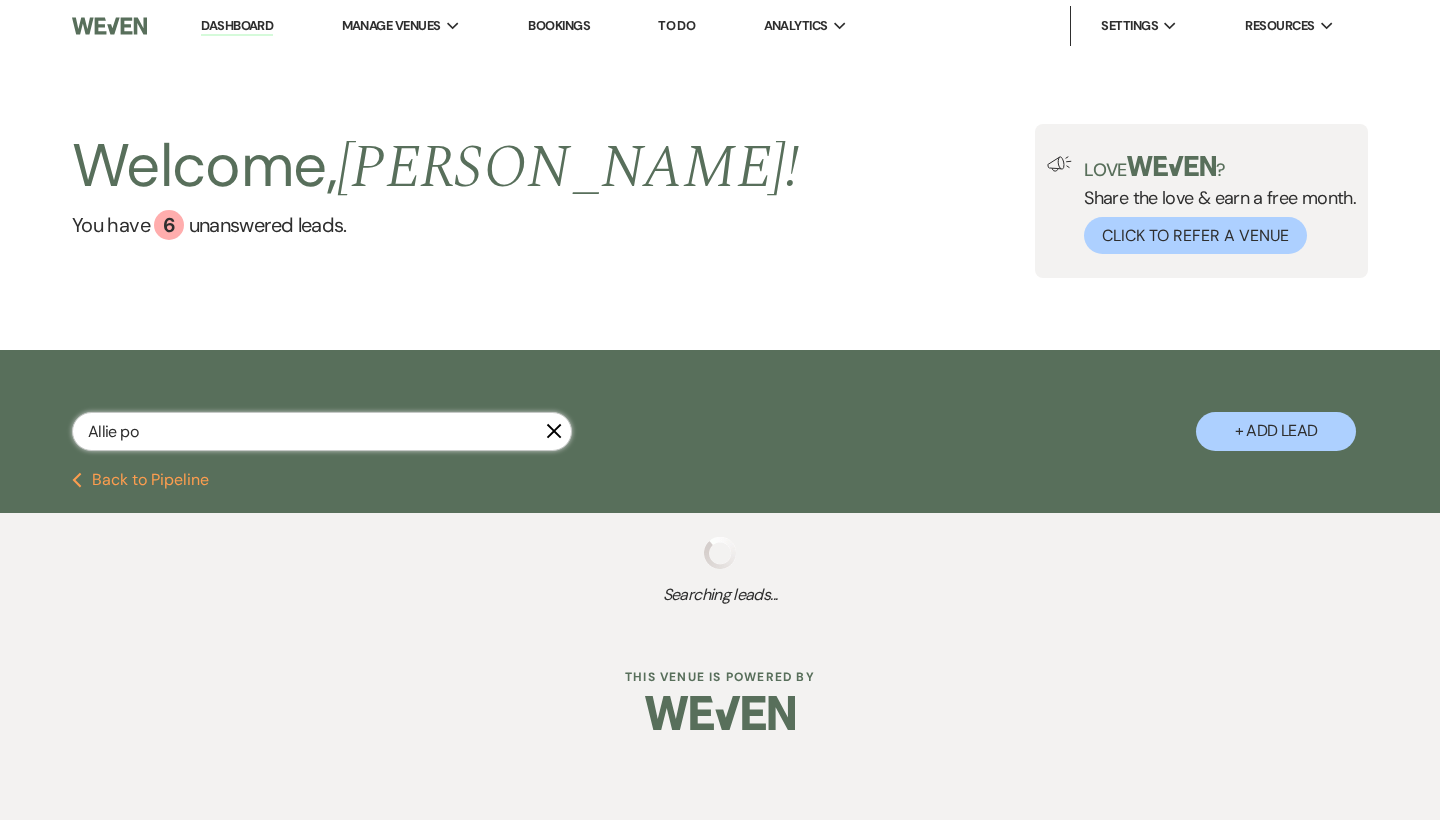 select on "8" 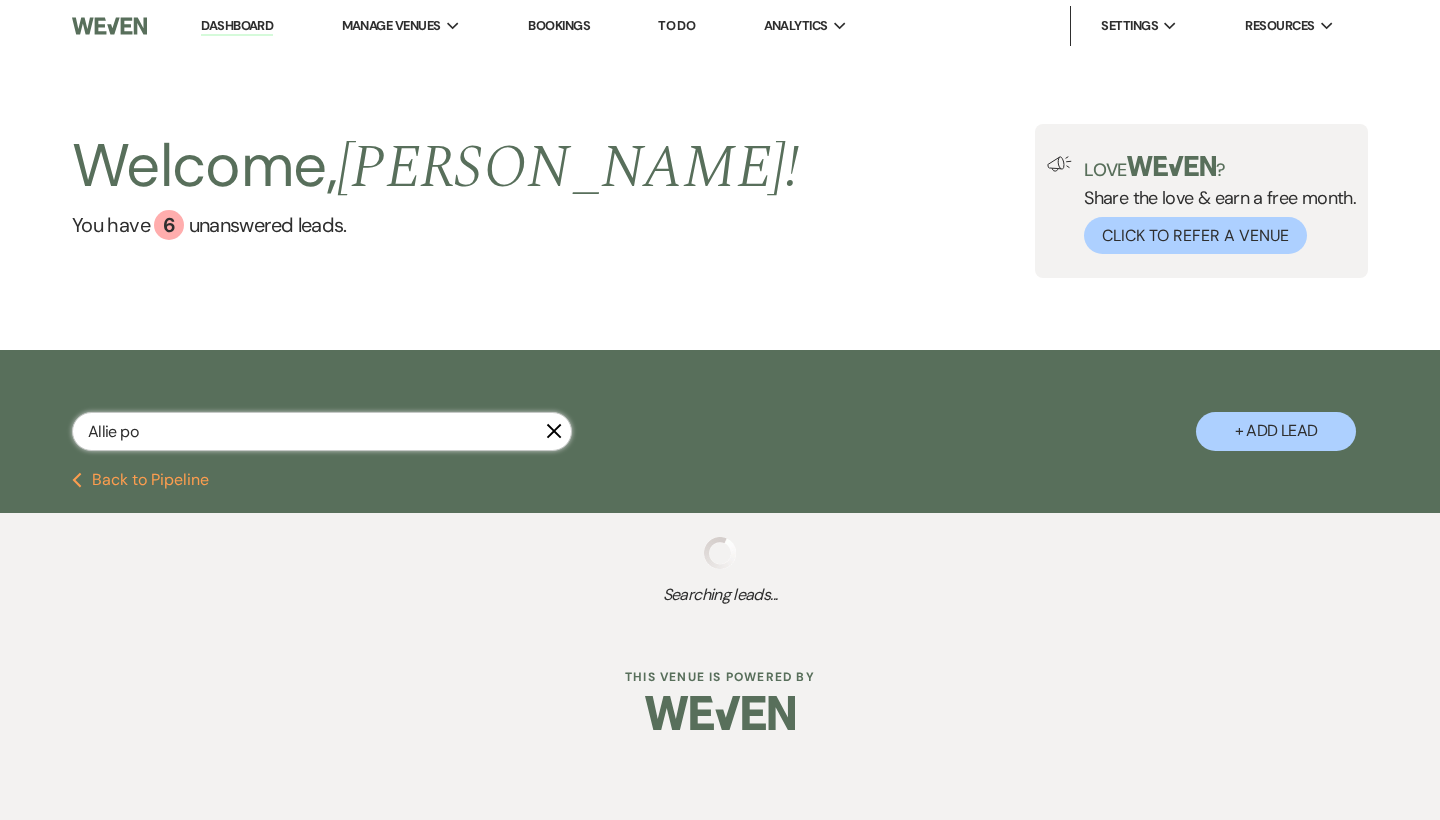 select on "5" 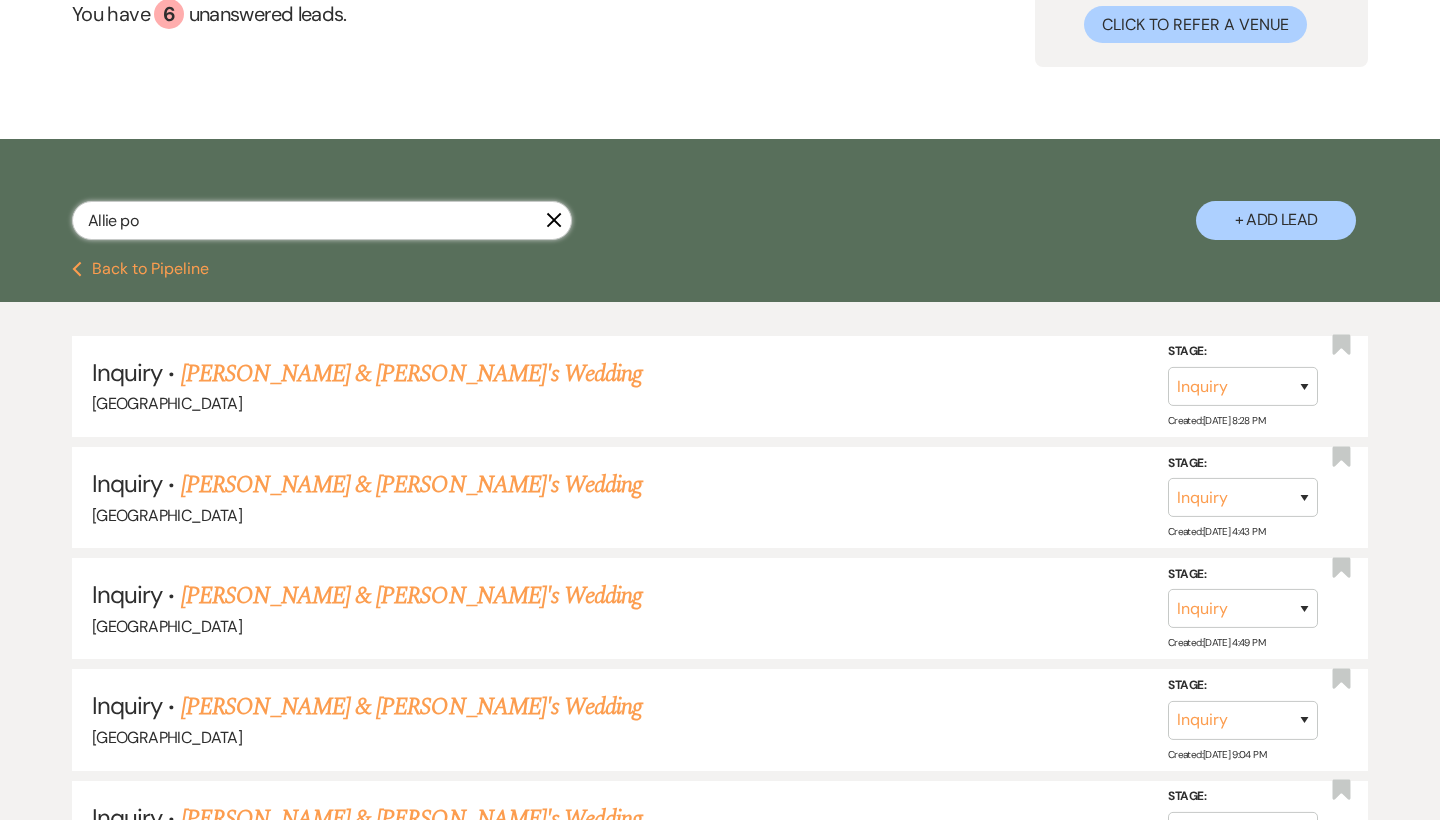 type on "Allie poc" 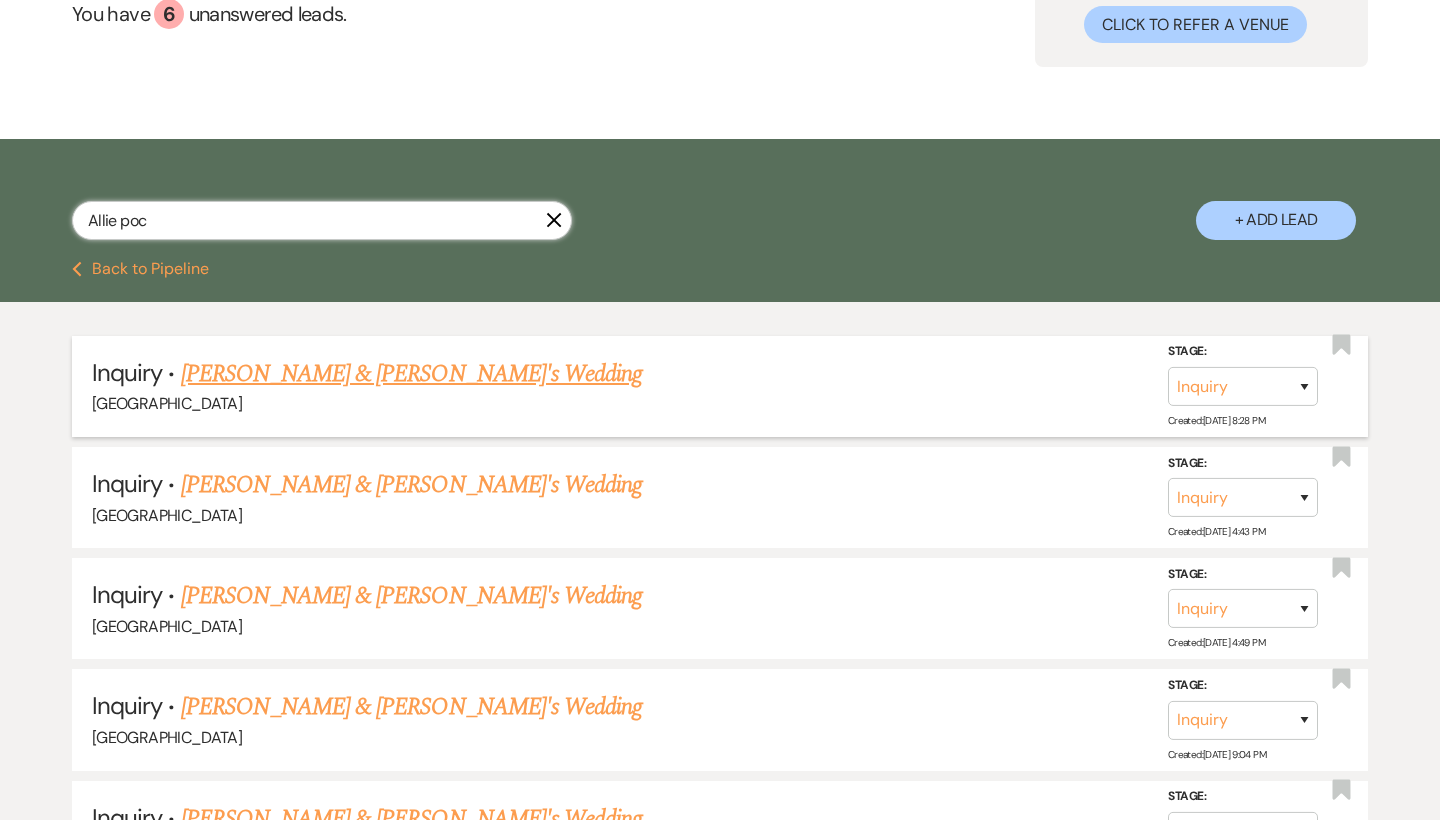 scroll, scrollTop: 213, scrollLeft: 0, axis: vertical 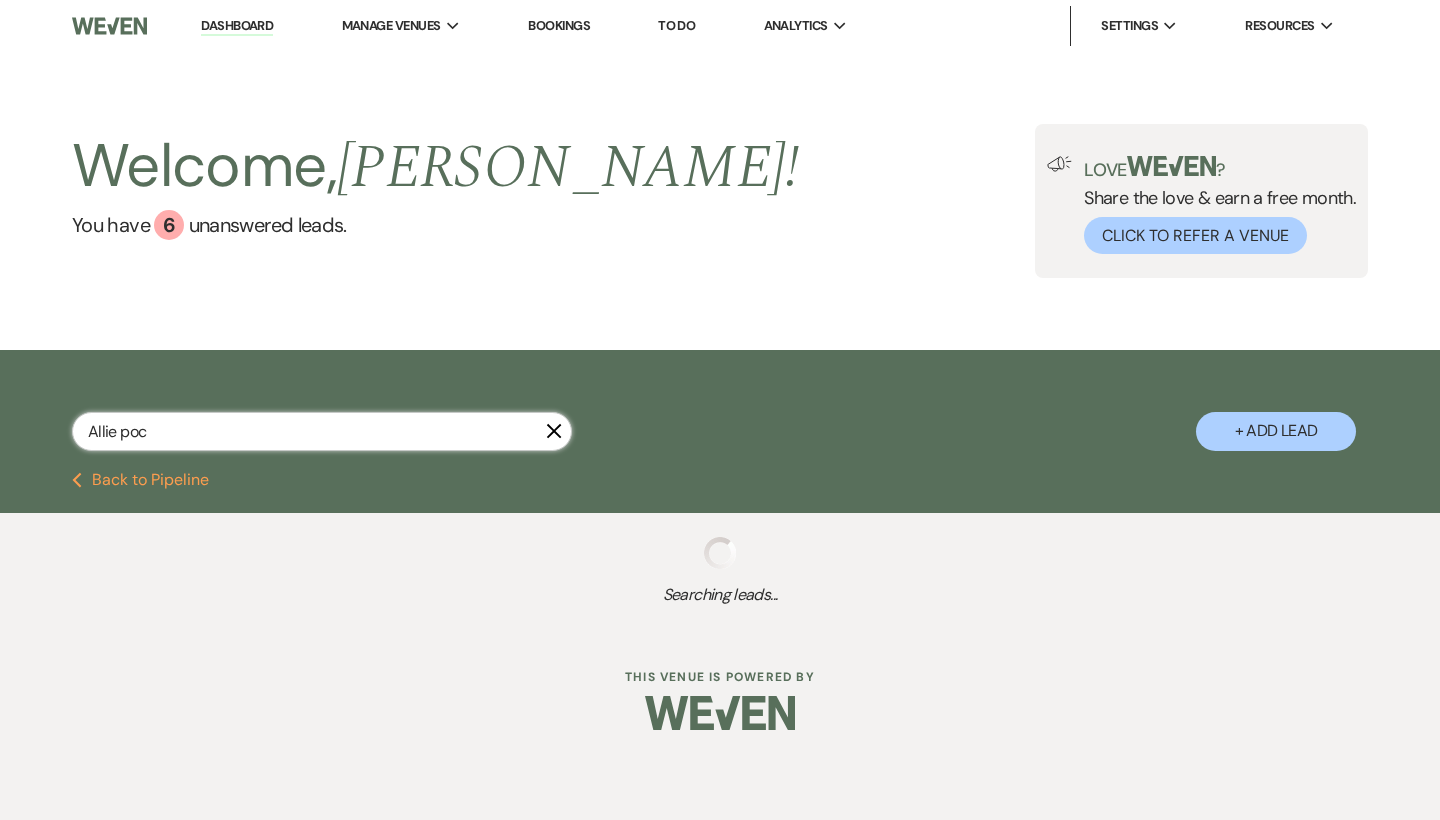 select on "8" 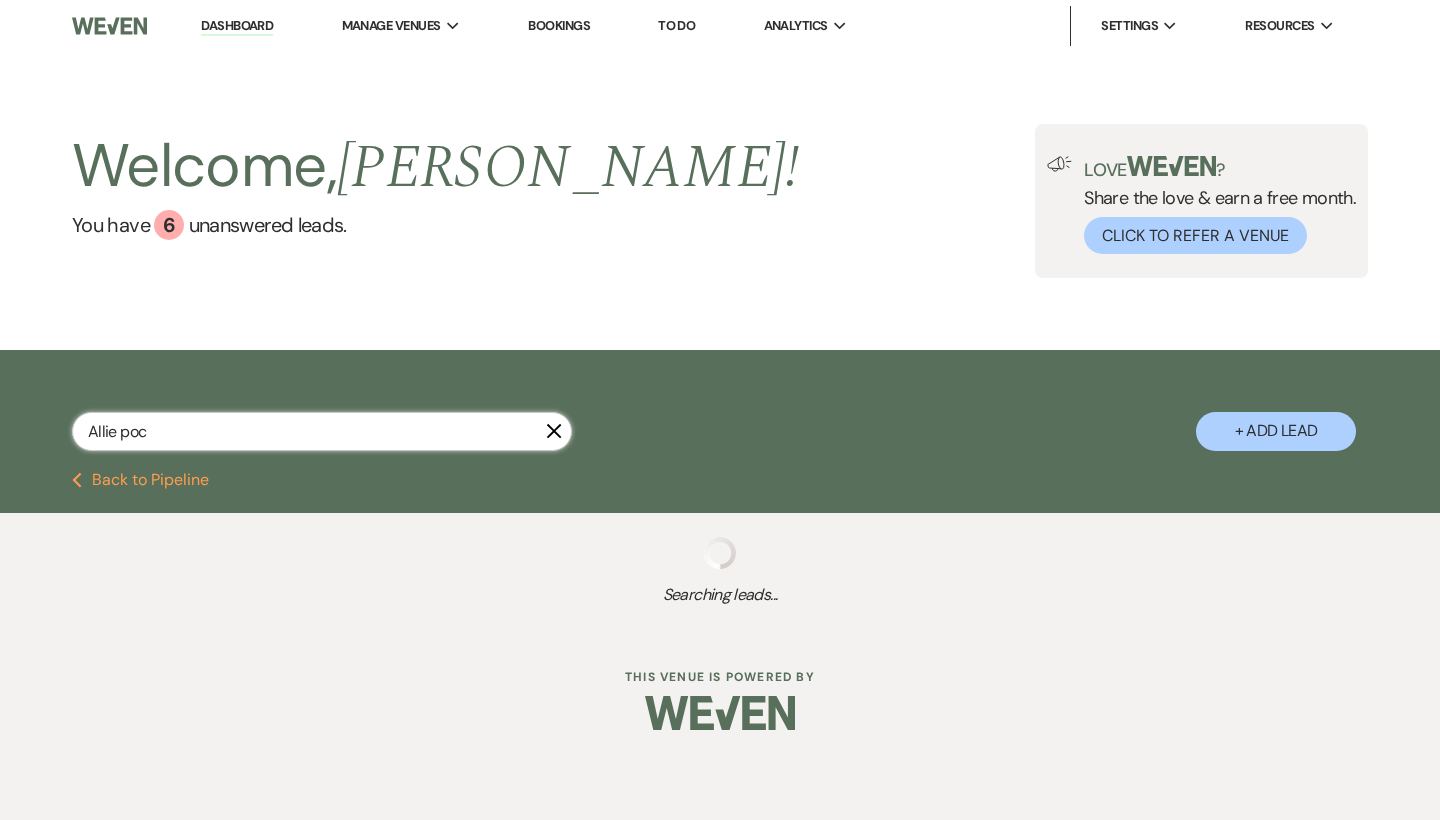 select on "5" 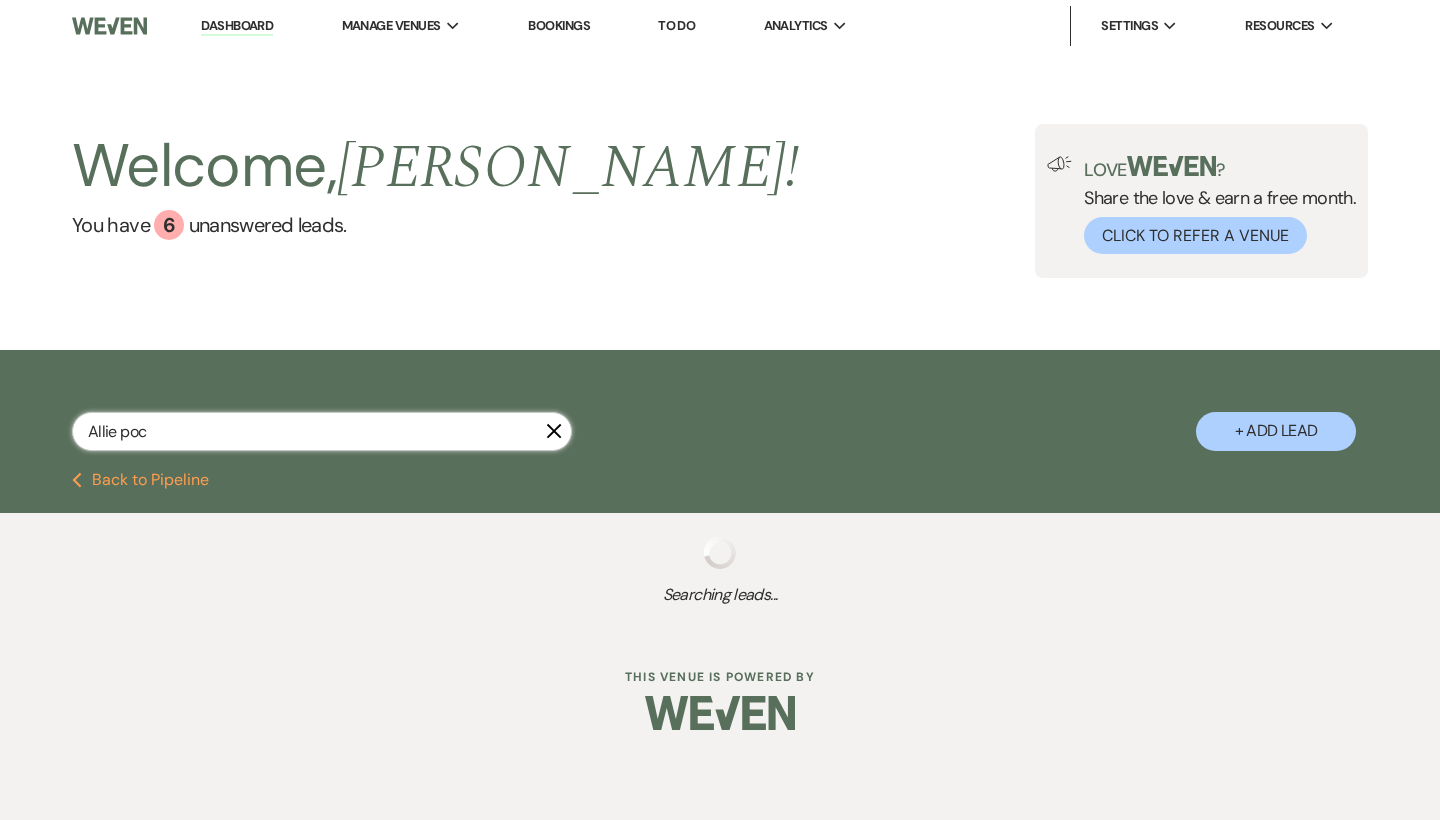 select on "8" 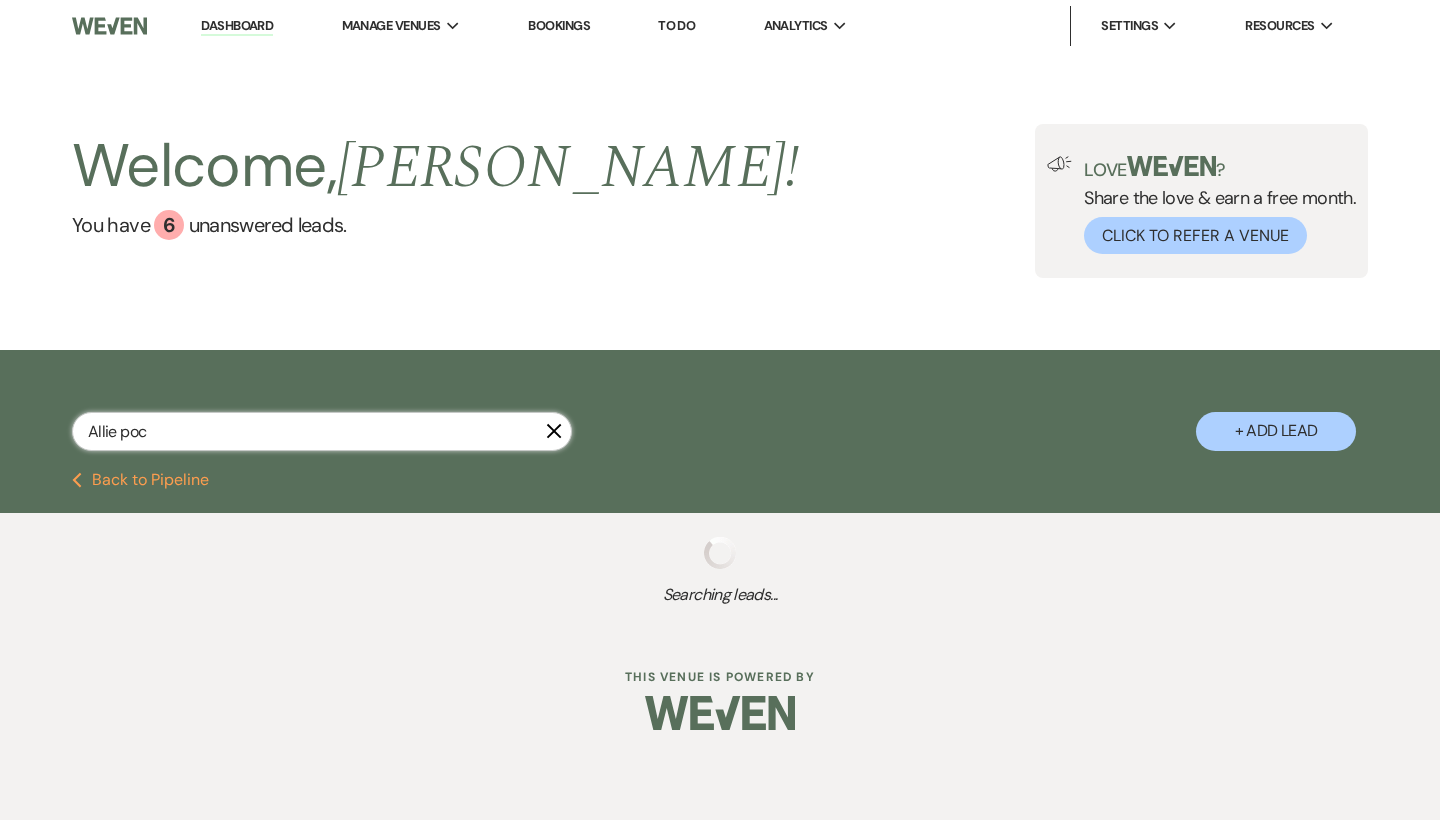 select on "5" 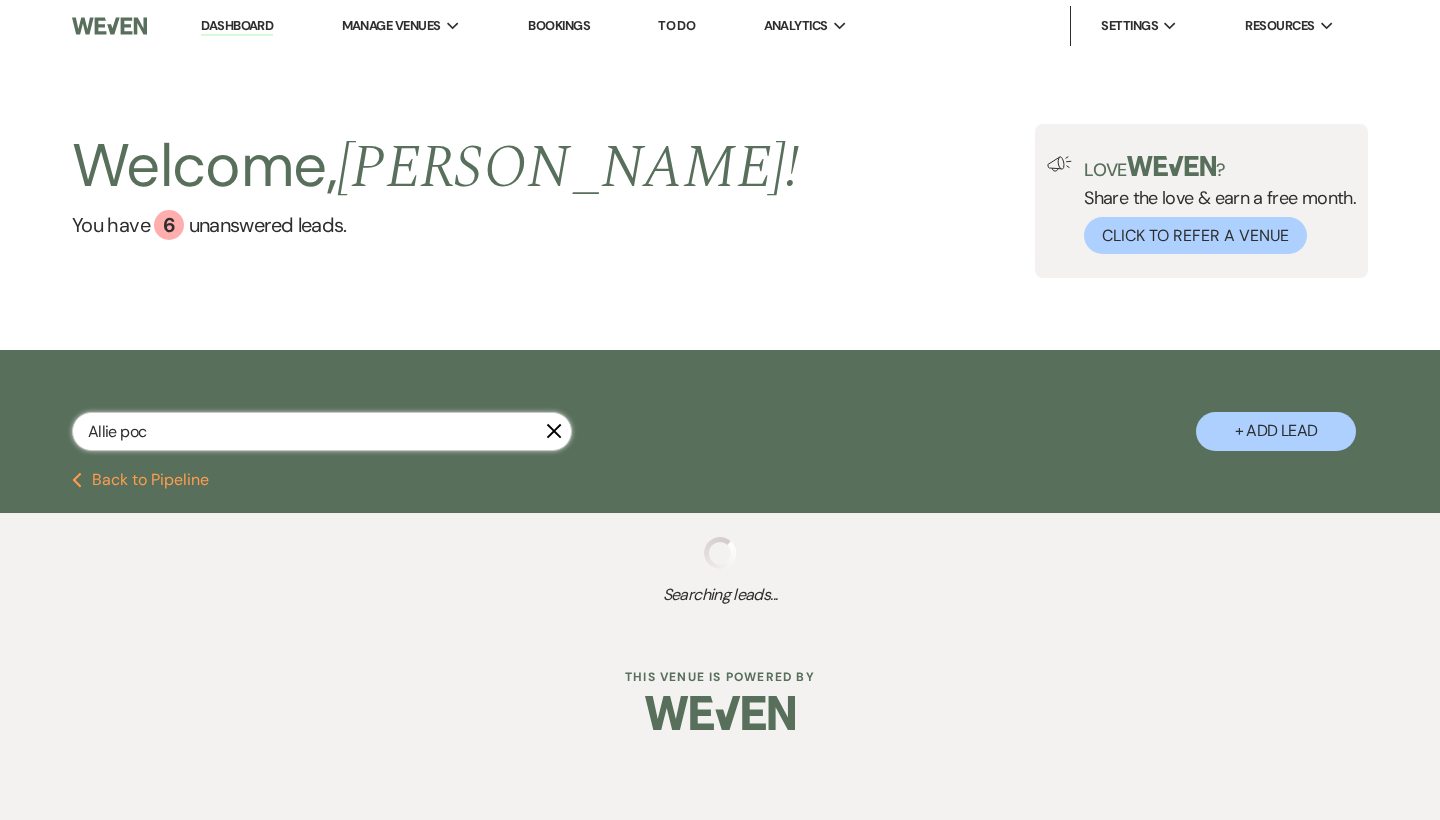 select on "8" 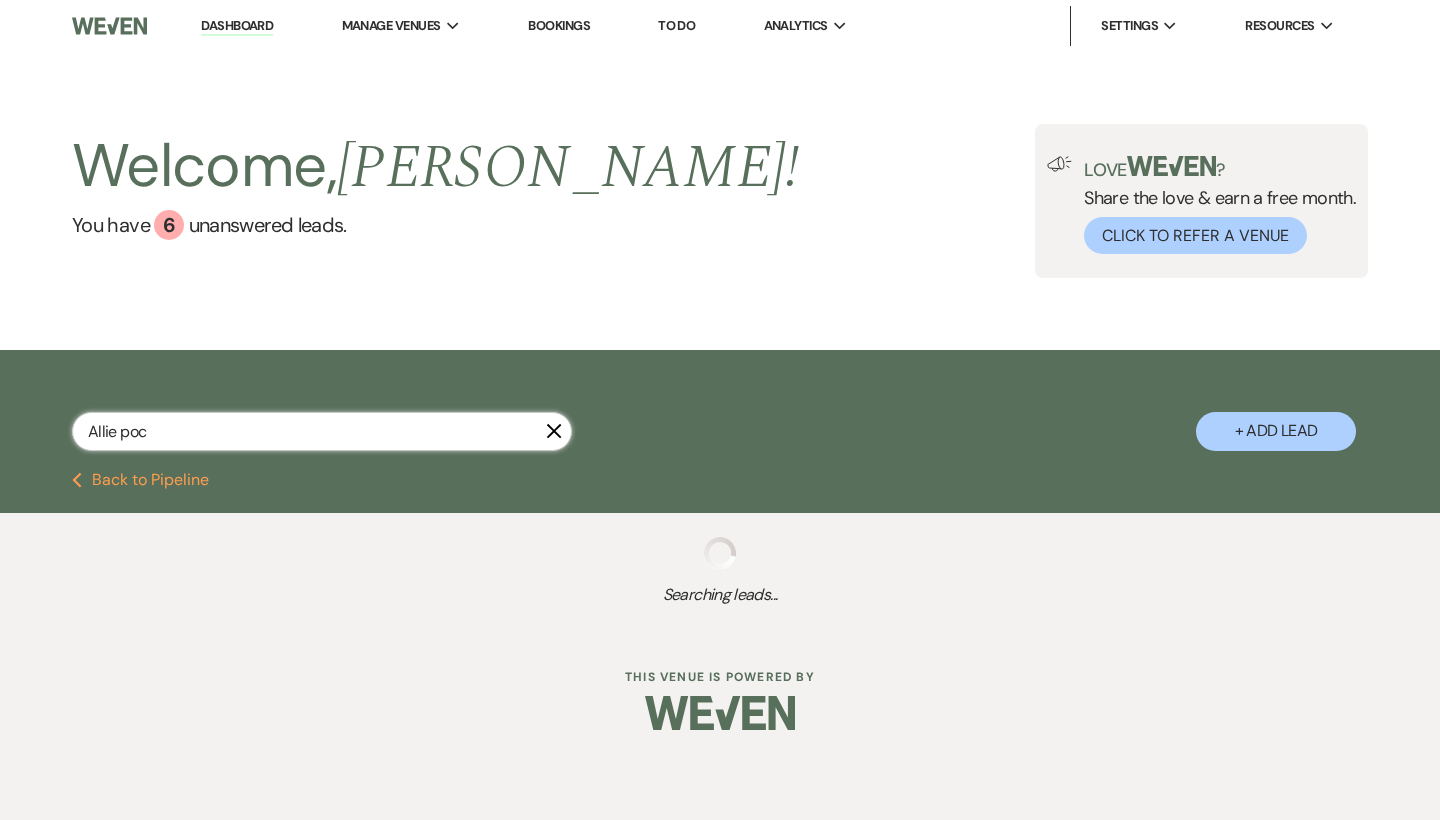 select on "5" 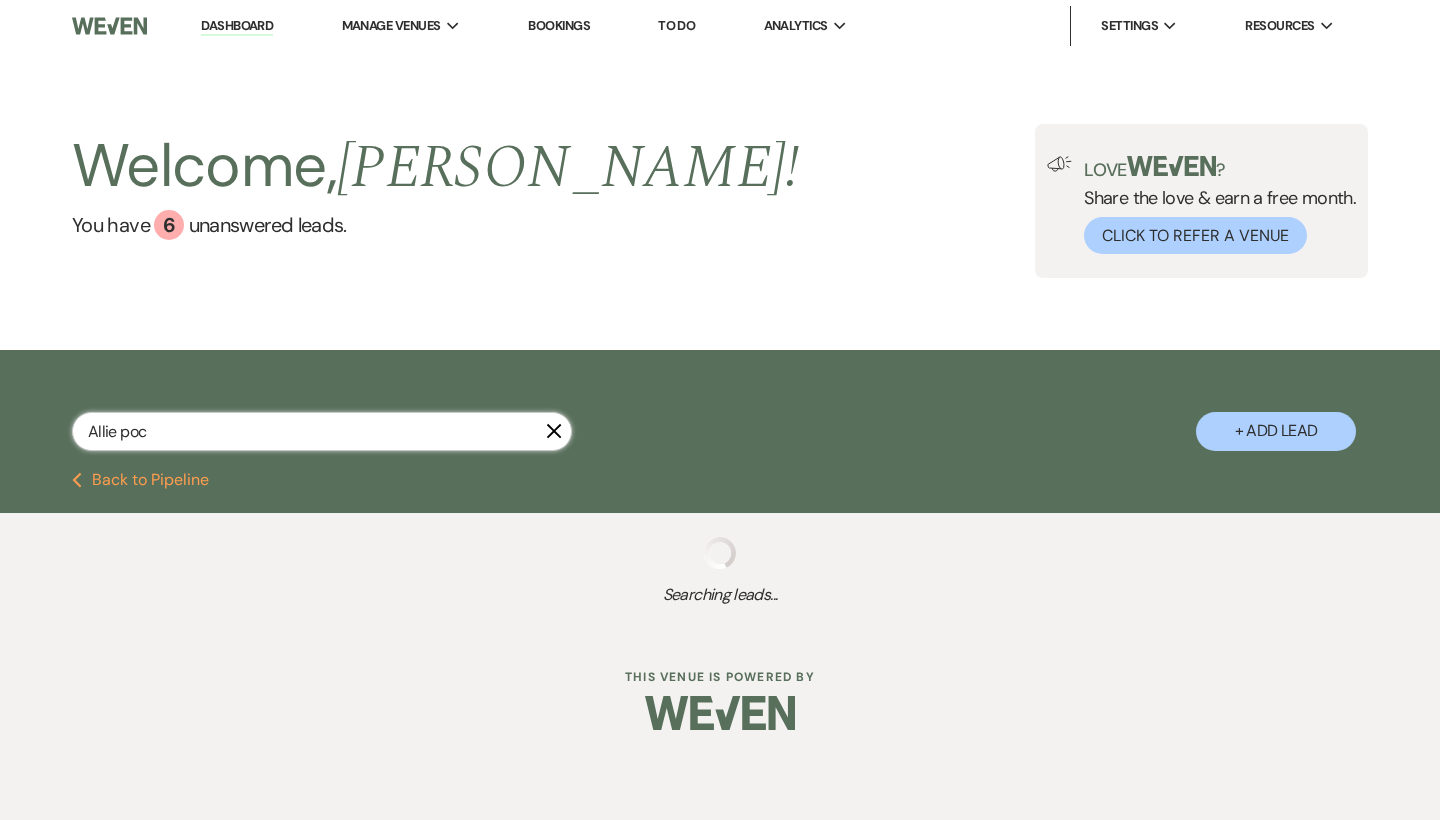 select on "8" 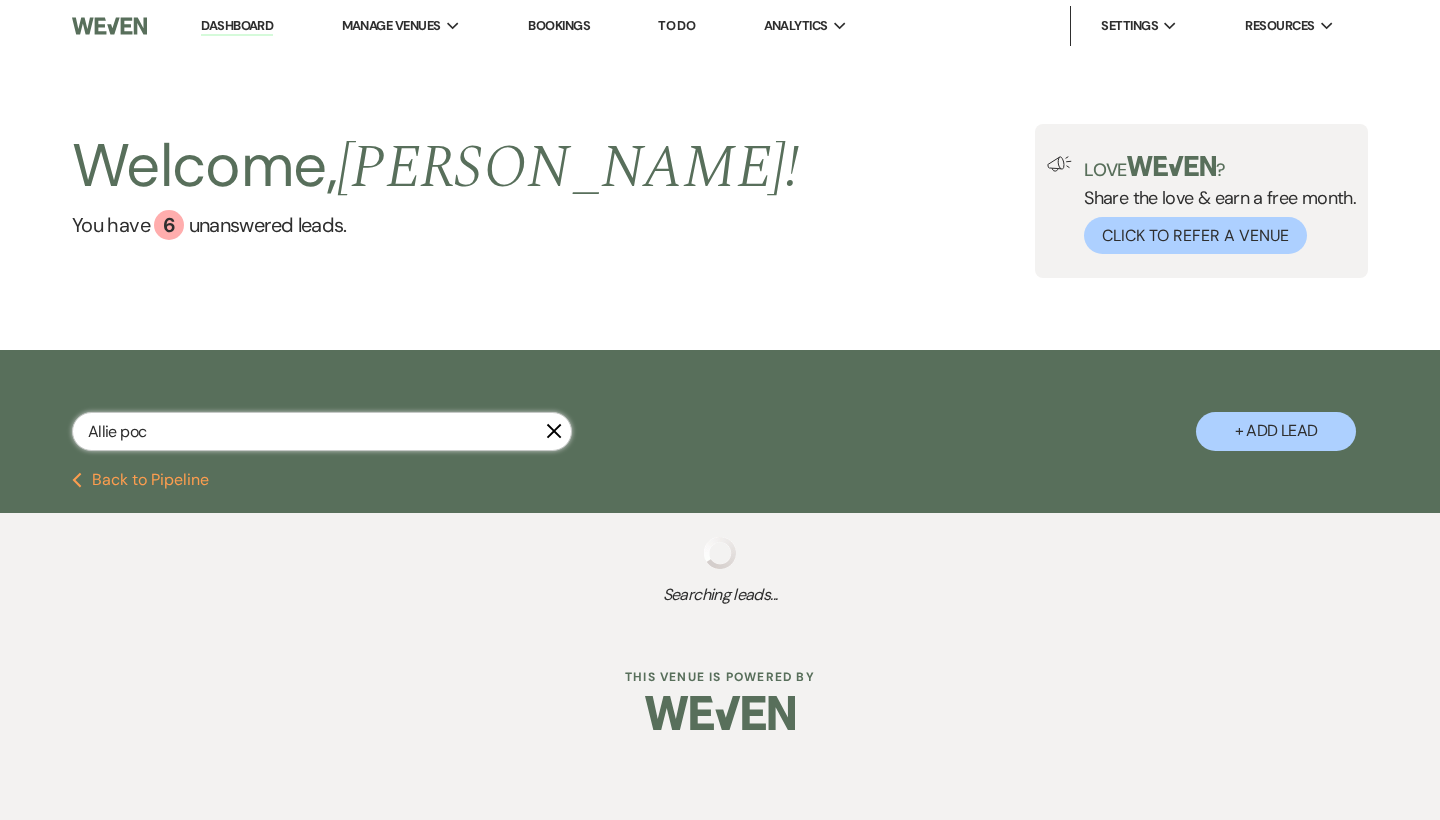 select on "5" 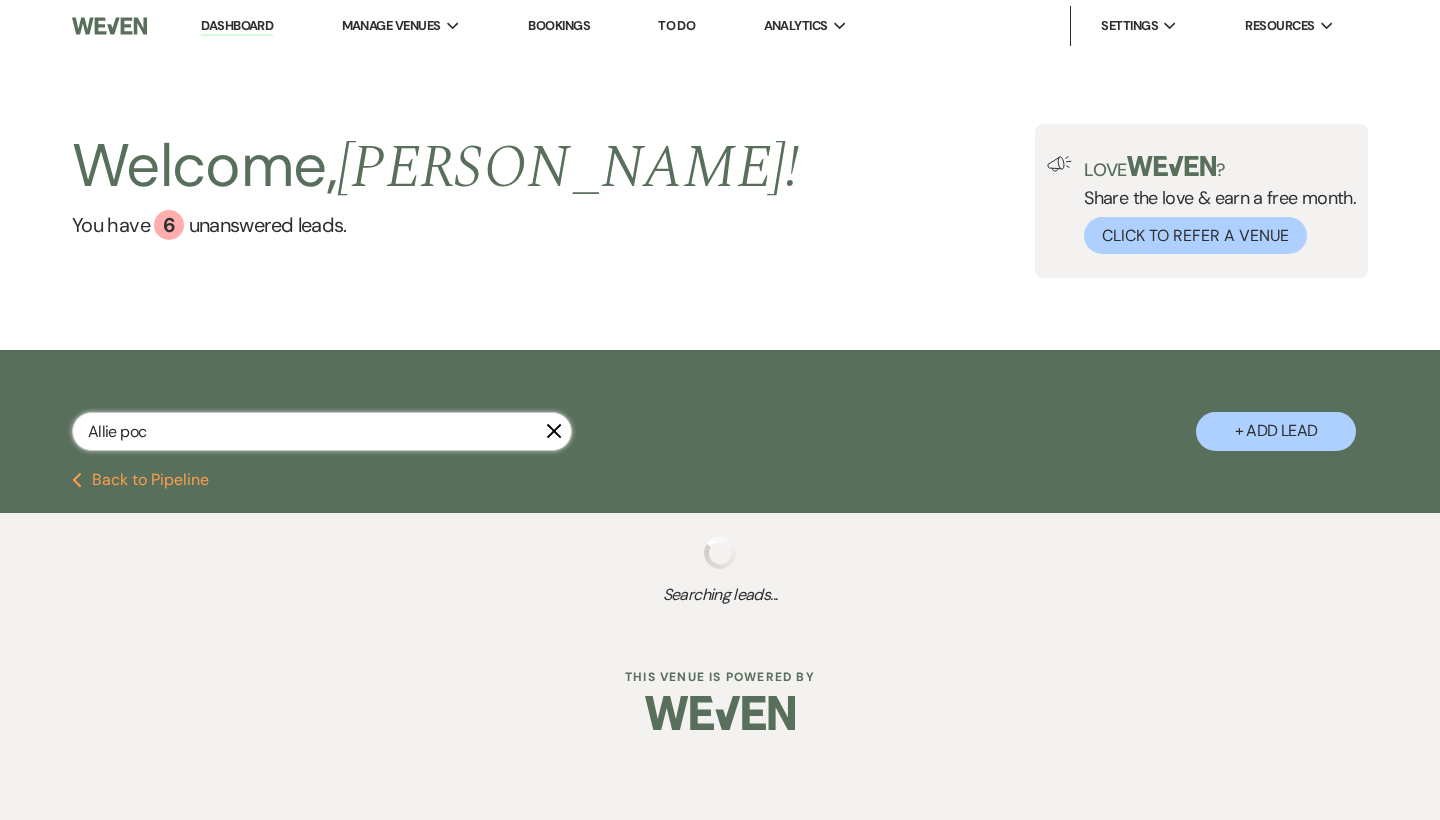 select on "8" 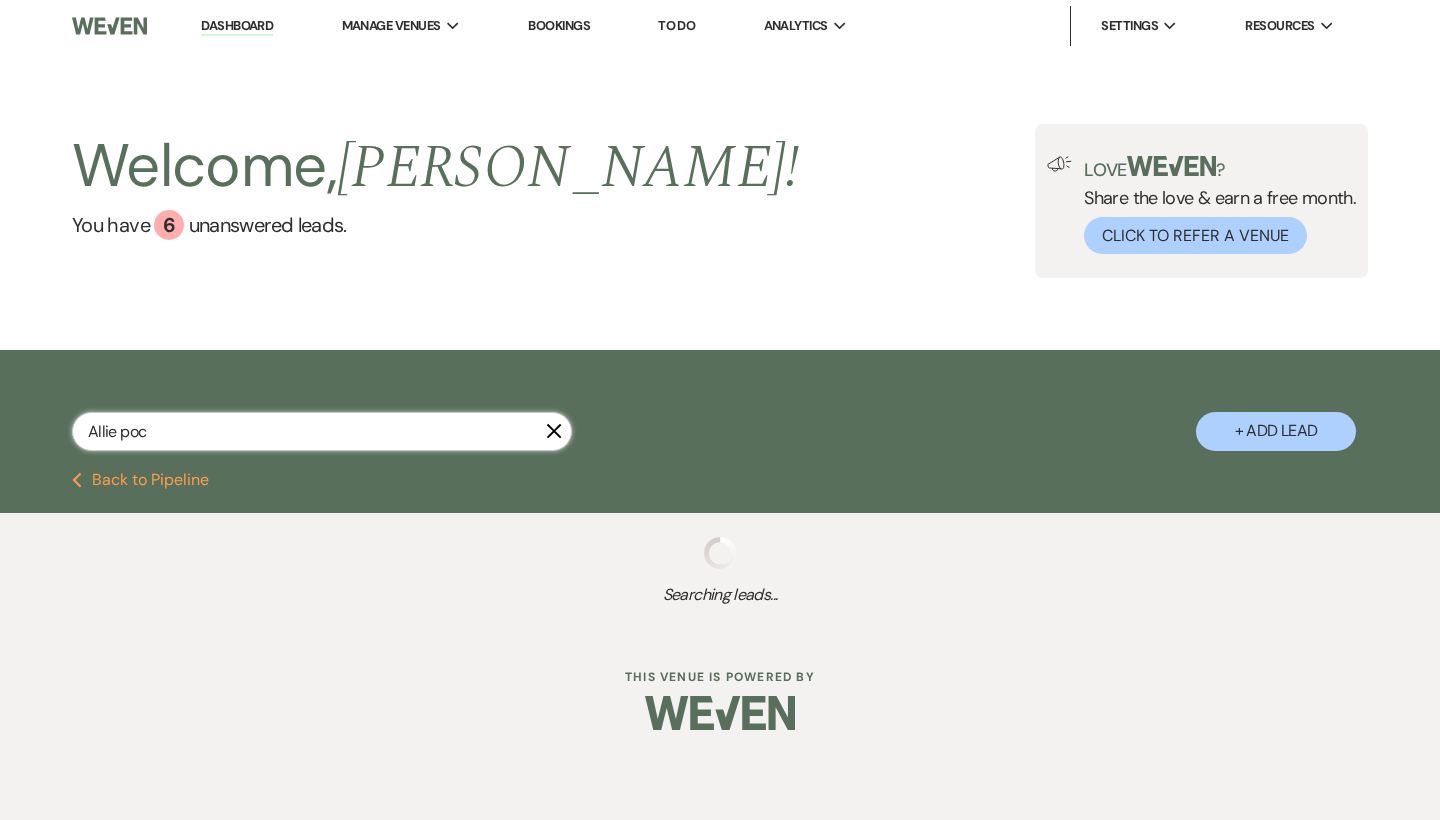 select on "5" 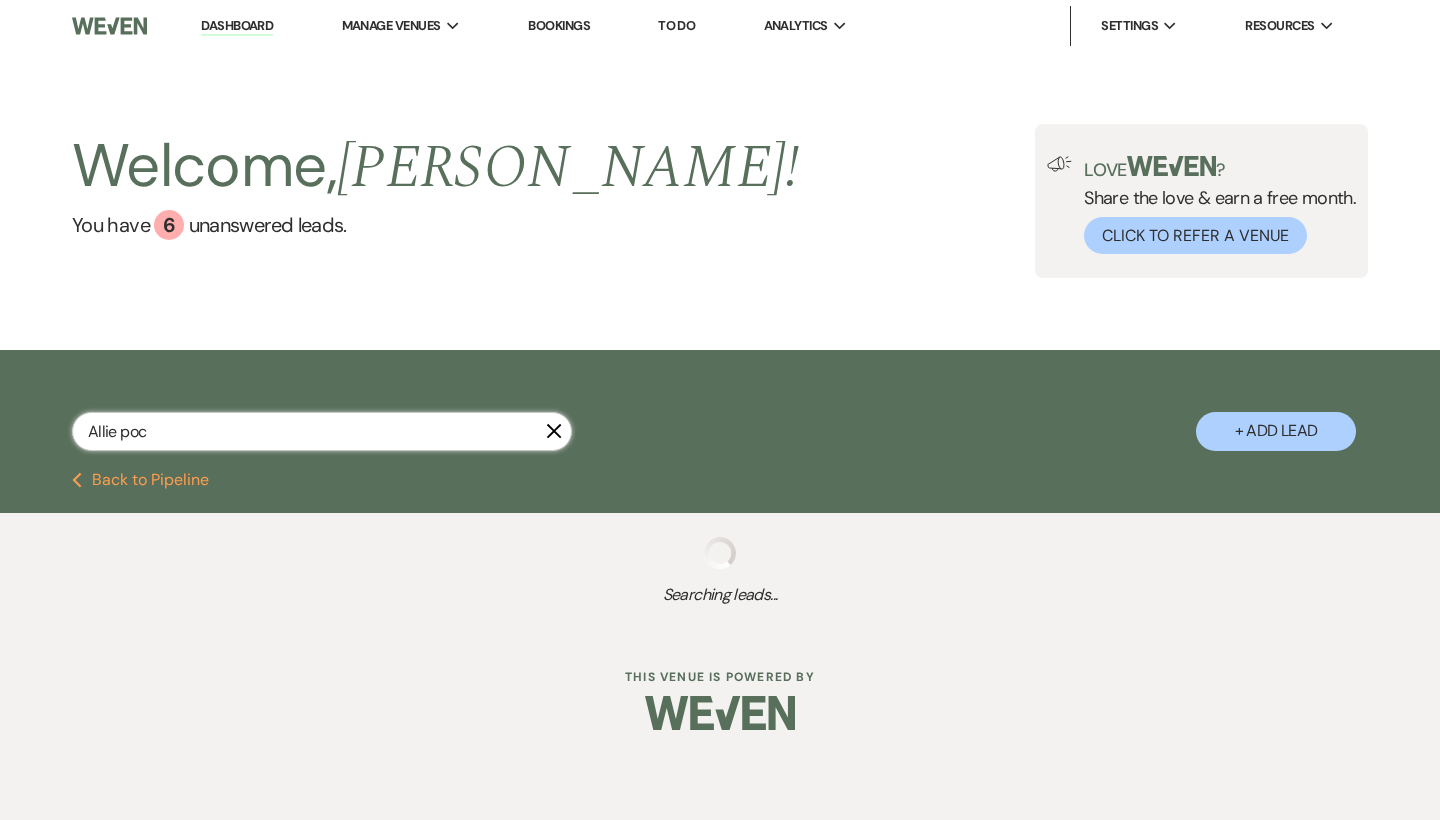 select on "8" 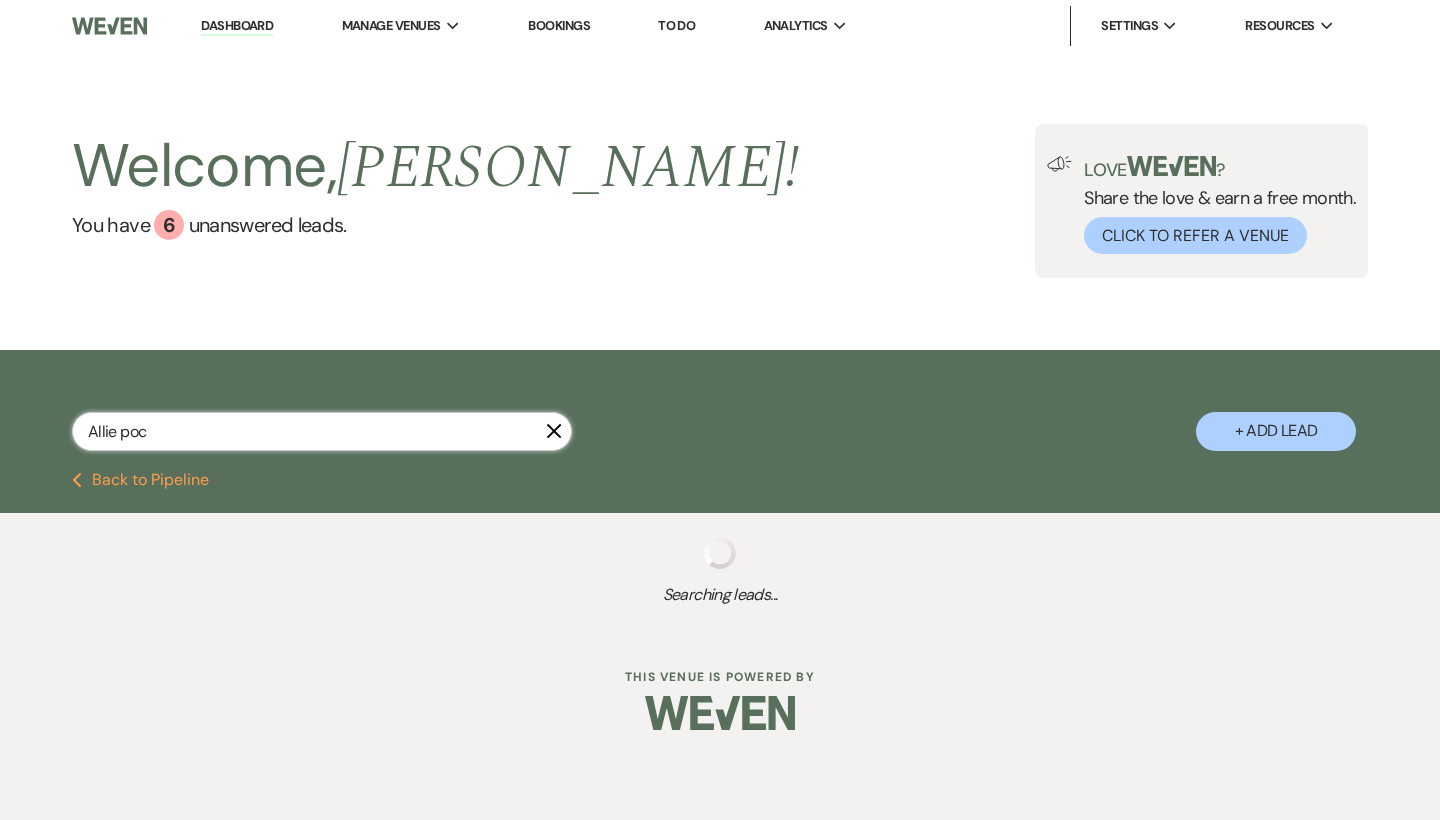 select on "5" 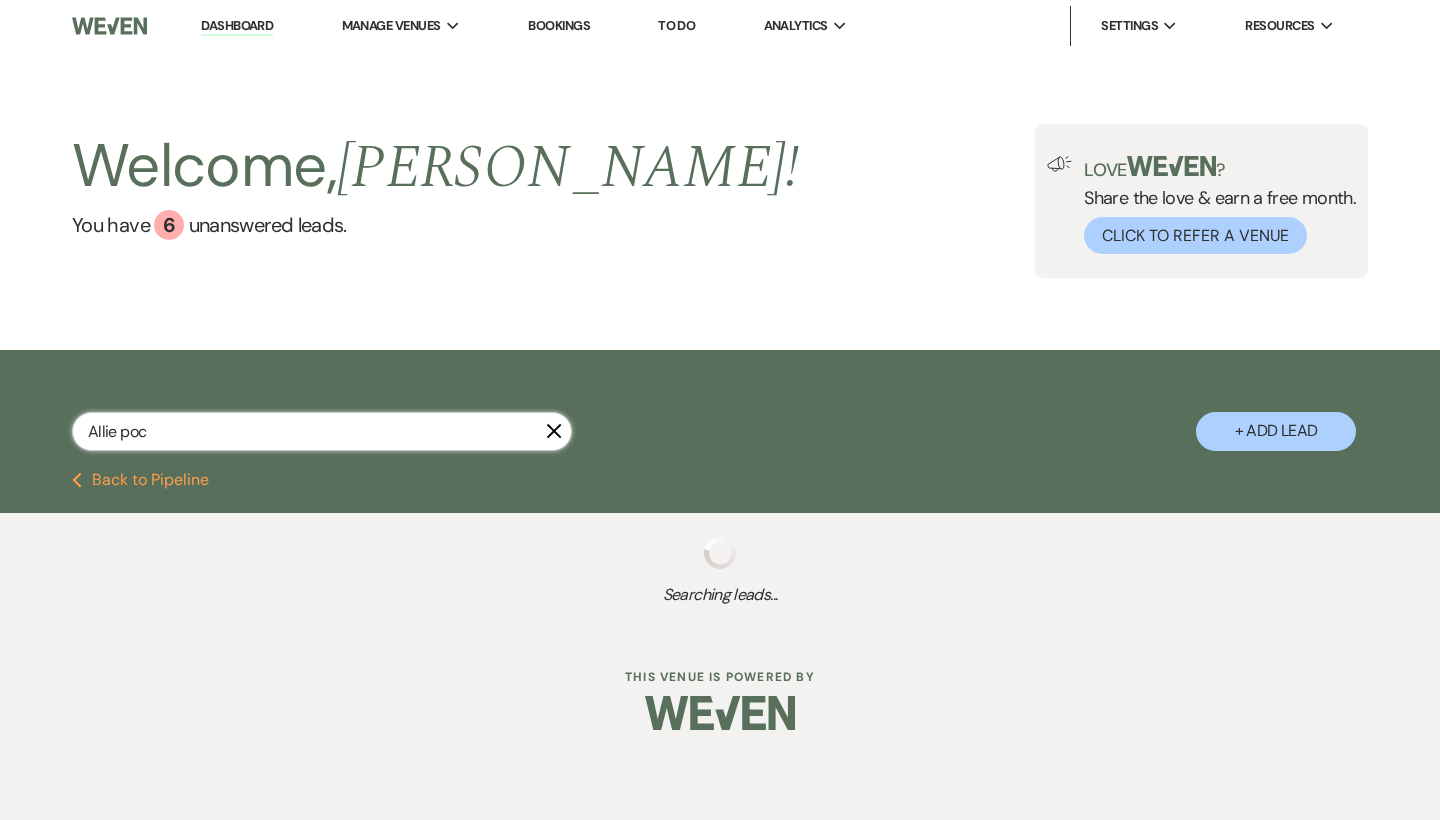 select on "8" 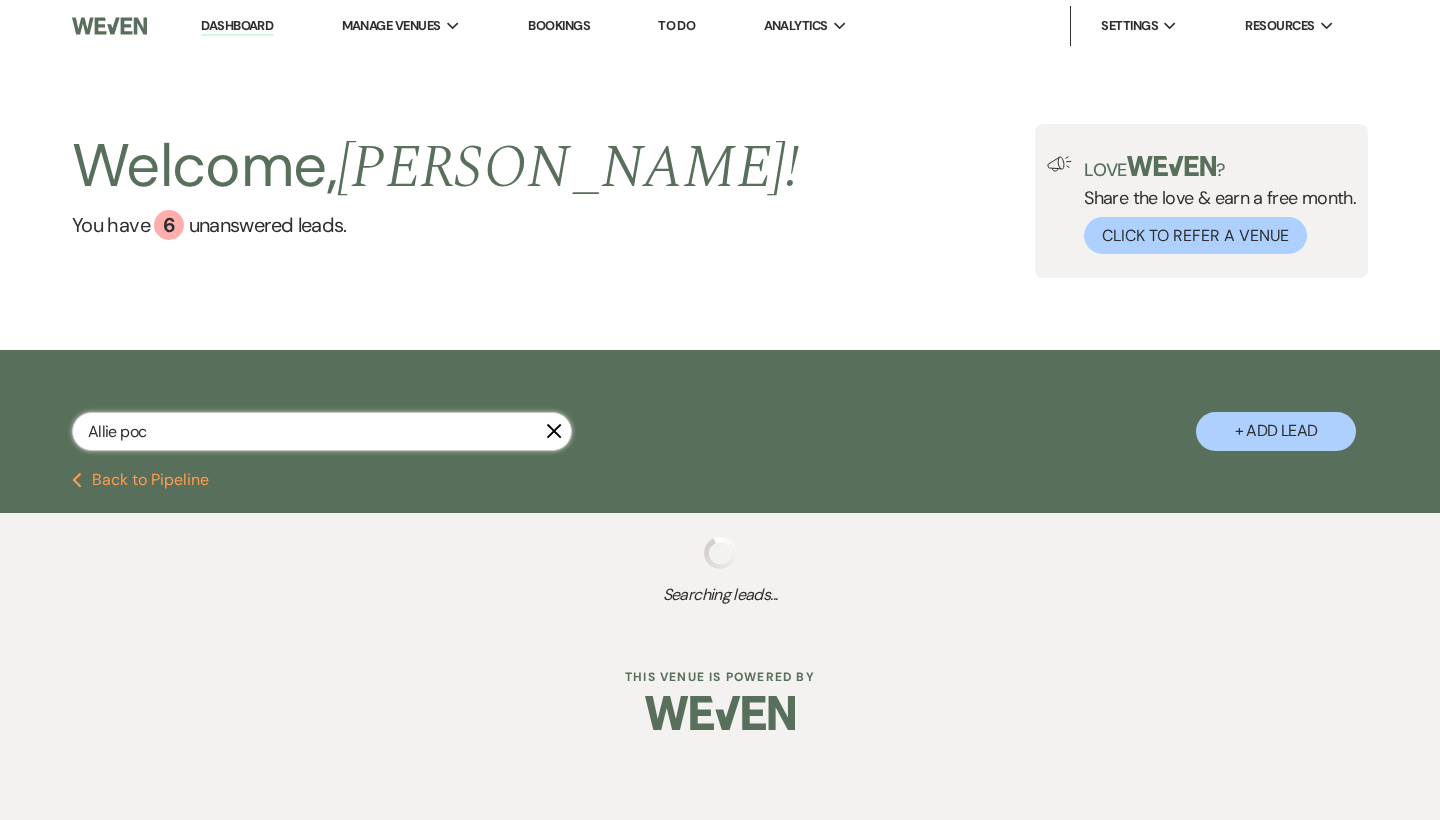 select on "5" 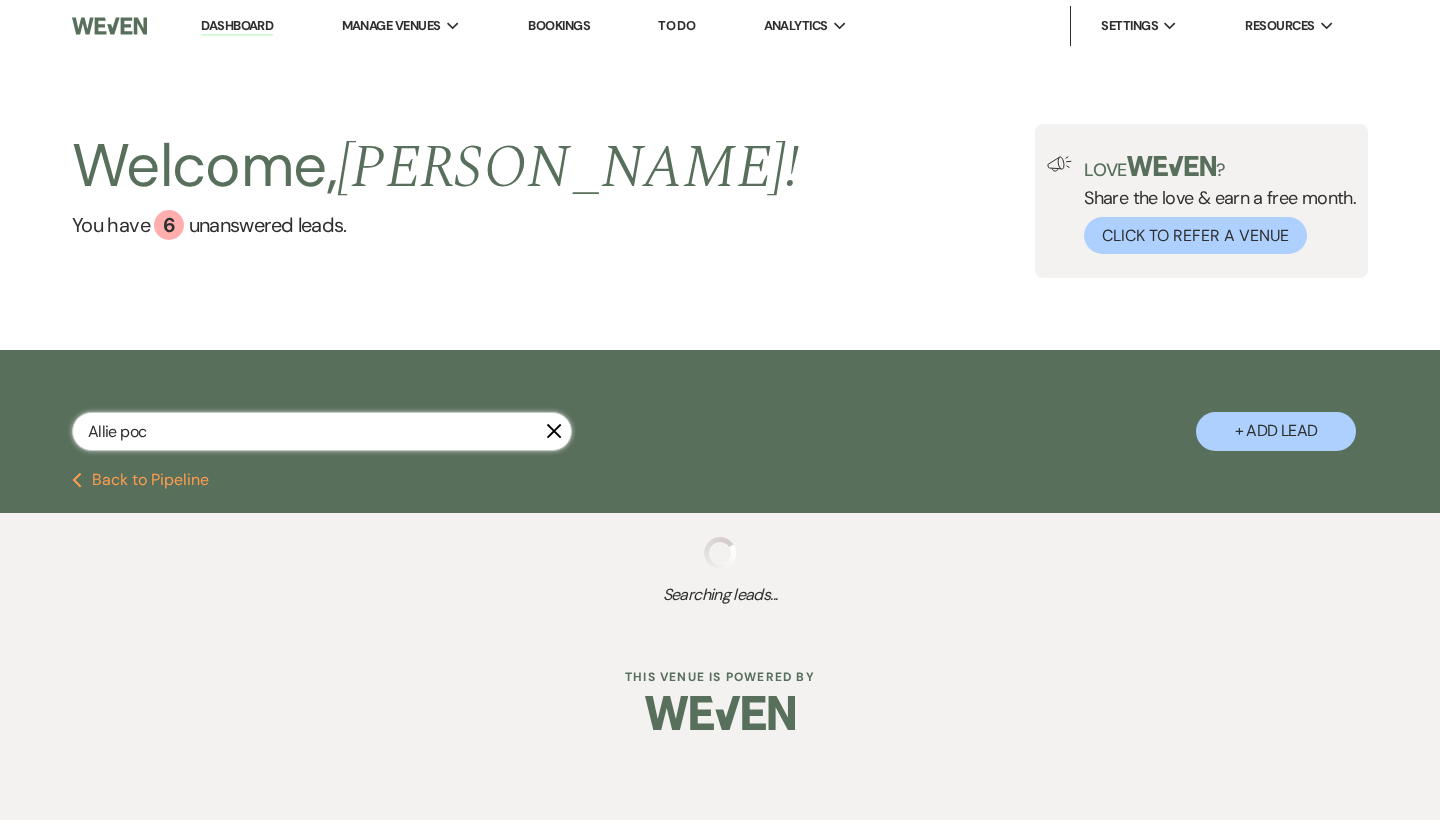 select on "8" 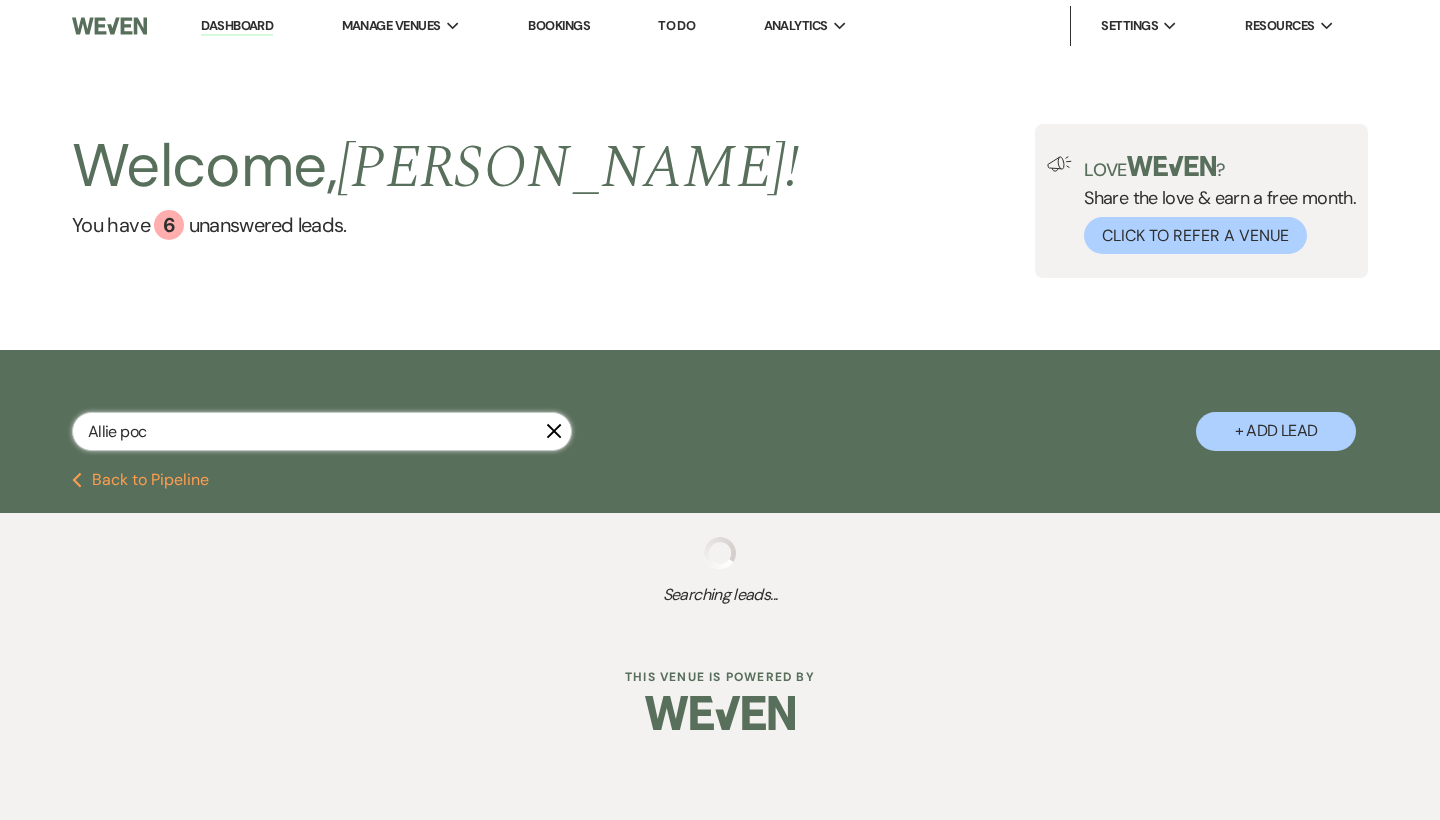 select on "5" 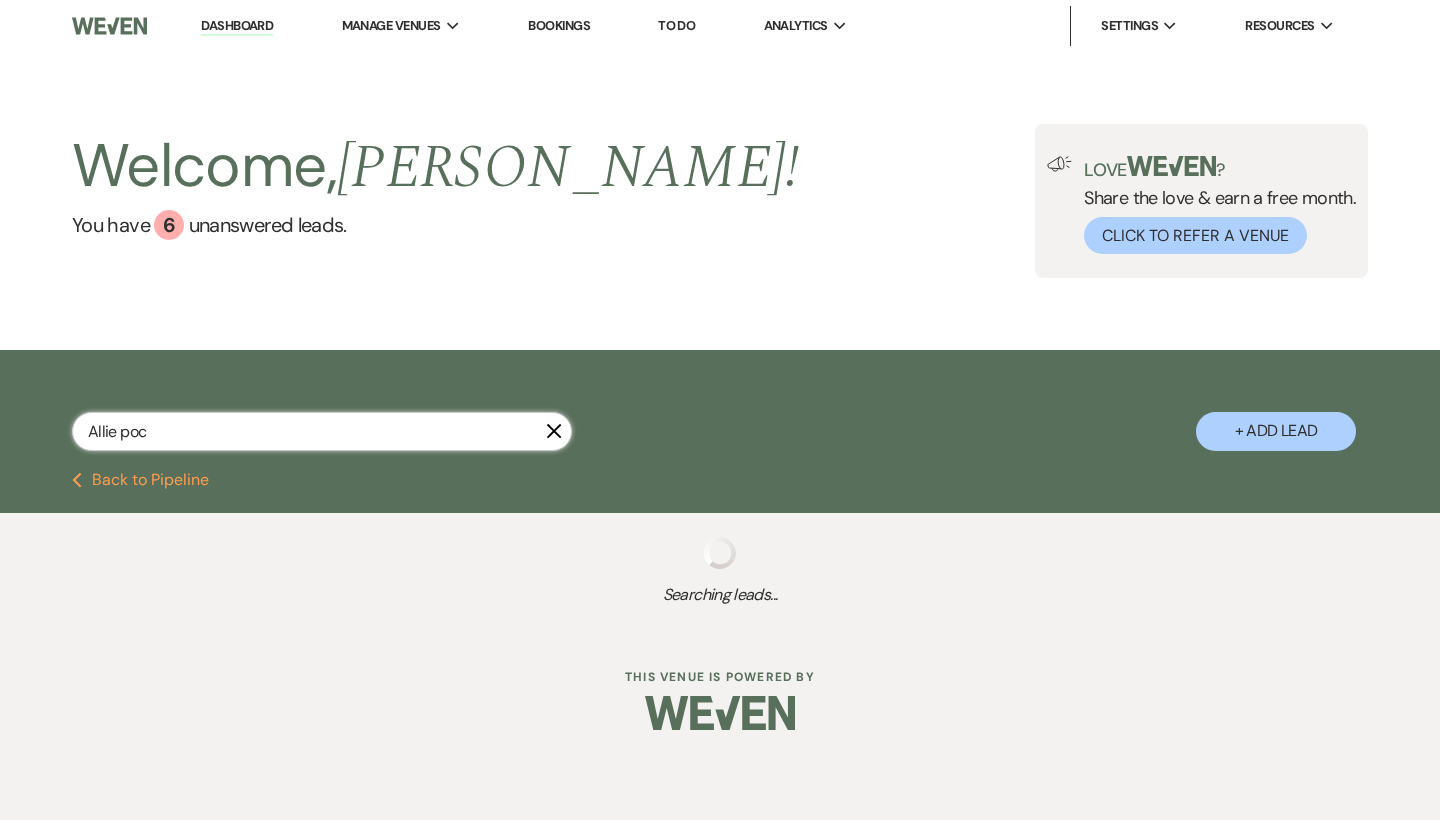 select on "8" 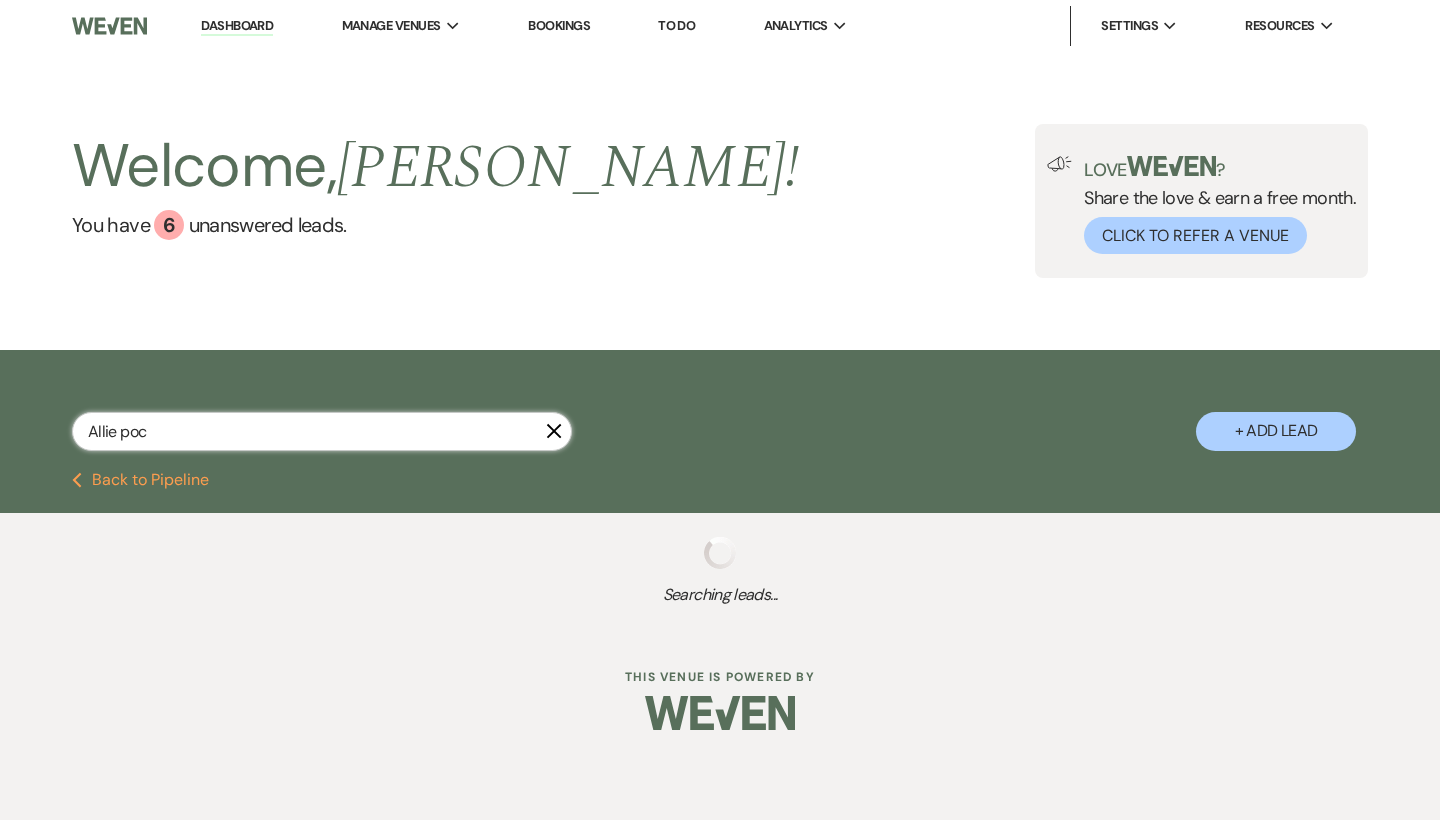 select on "5" 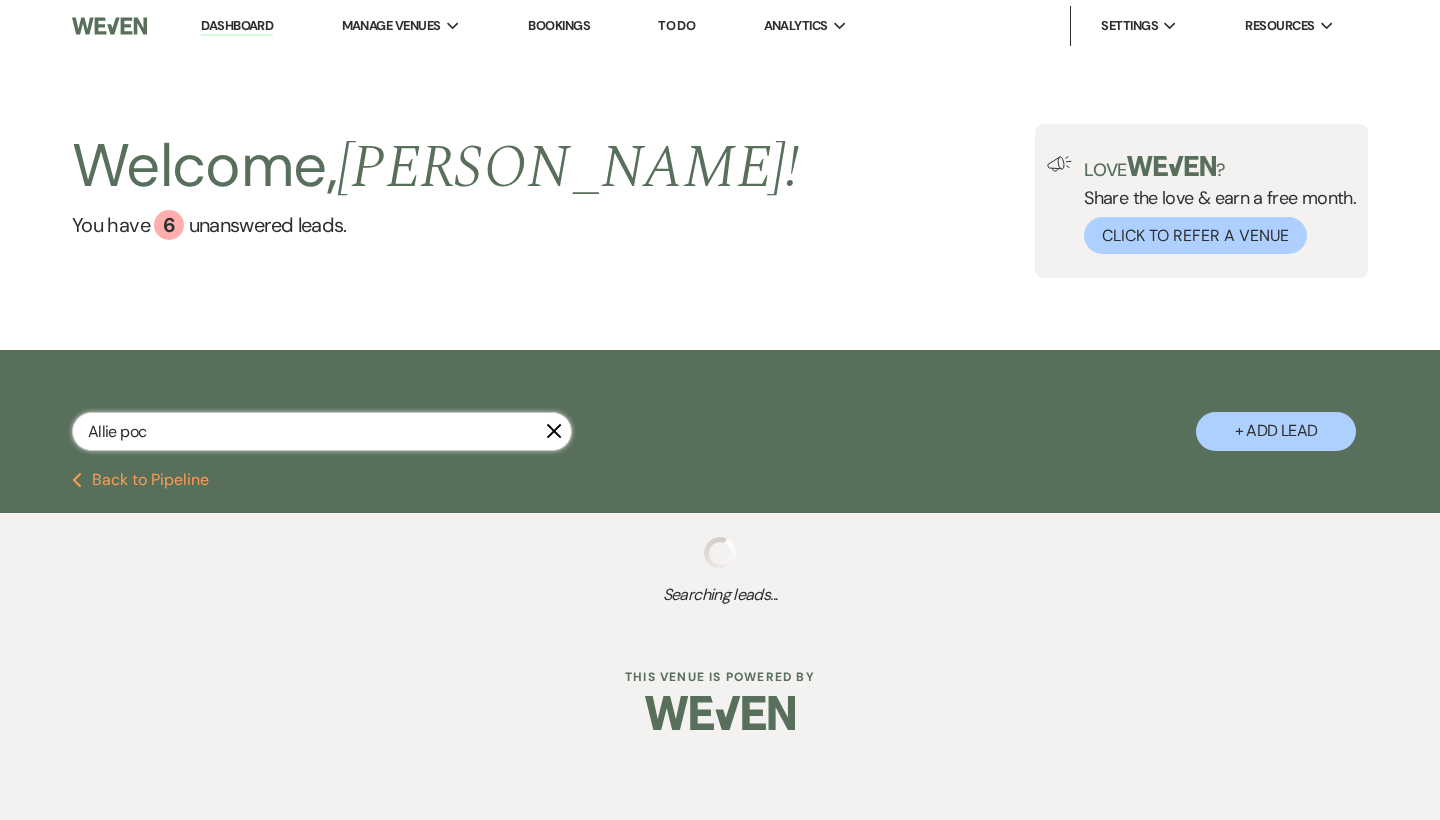 select on "8" 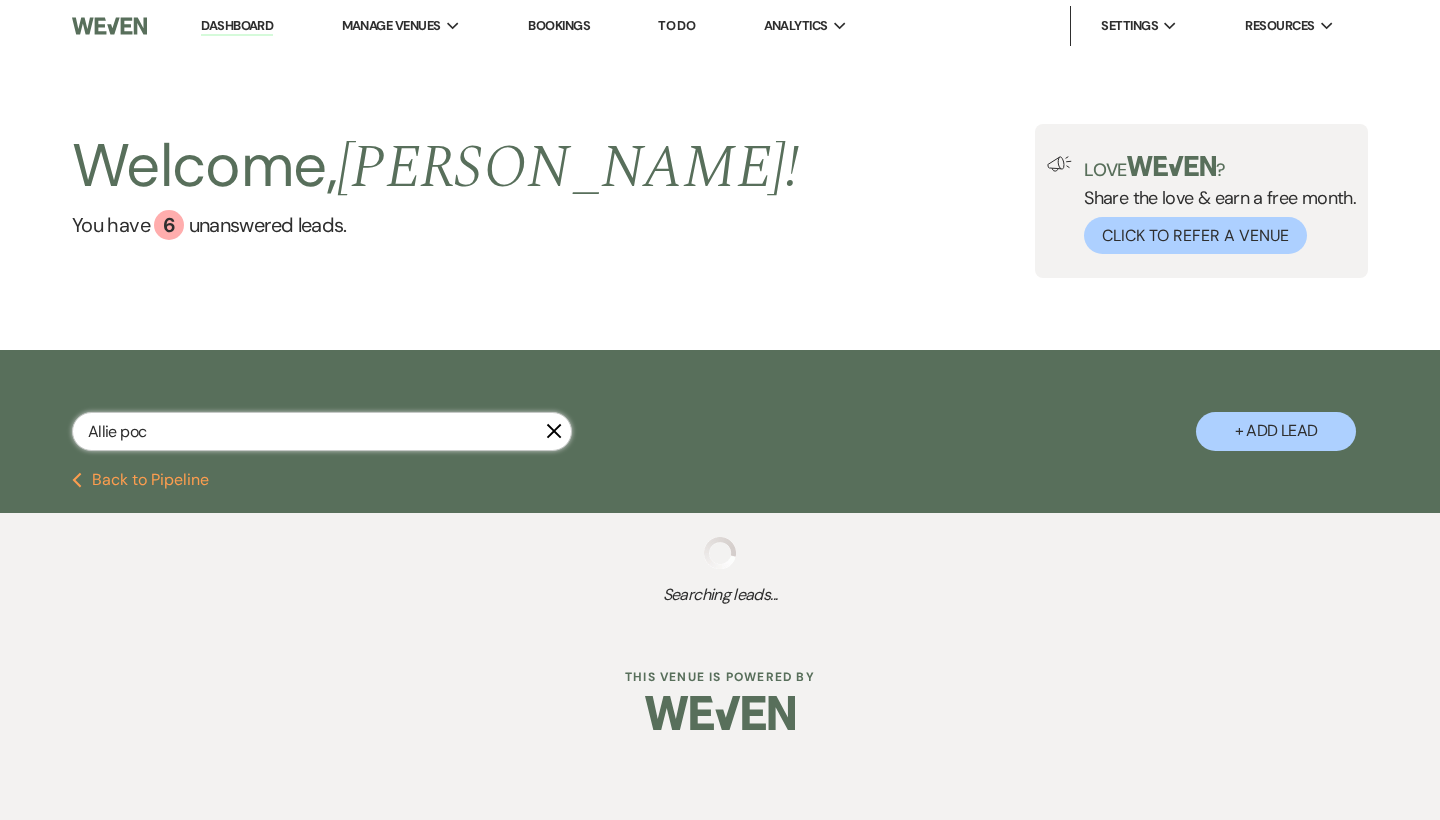 select on "5" 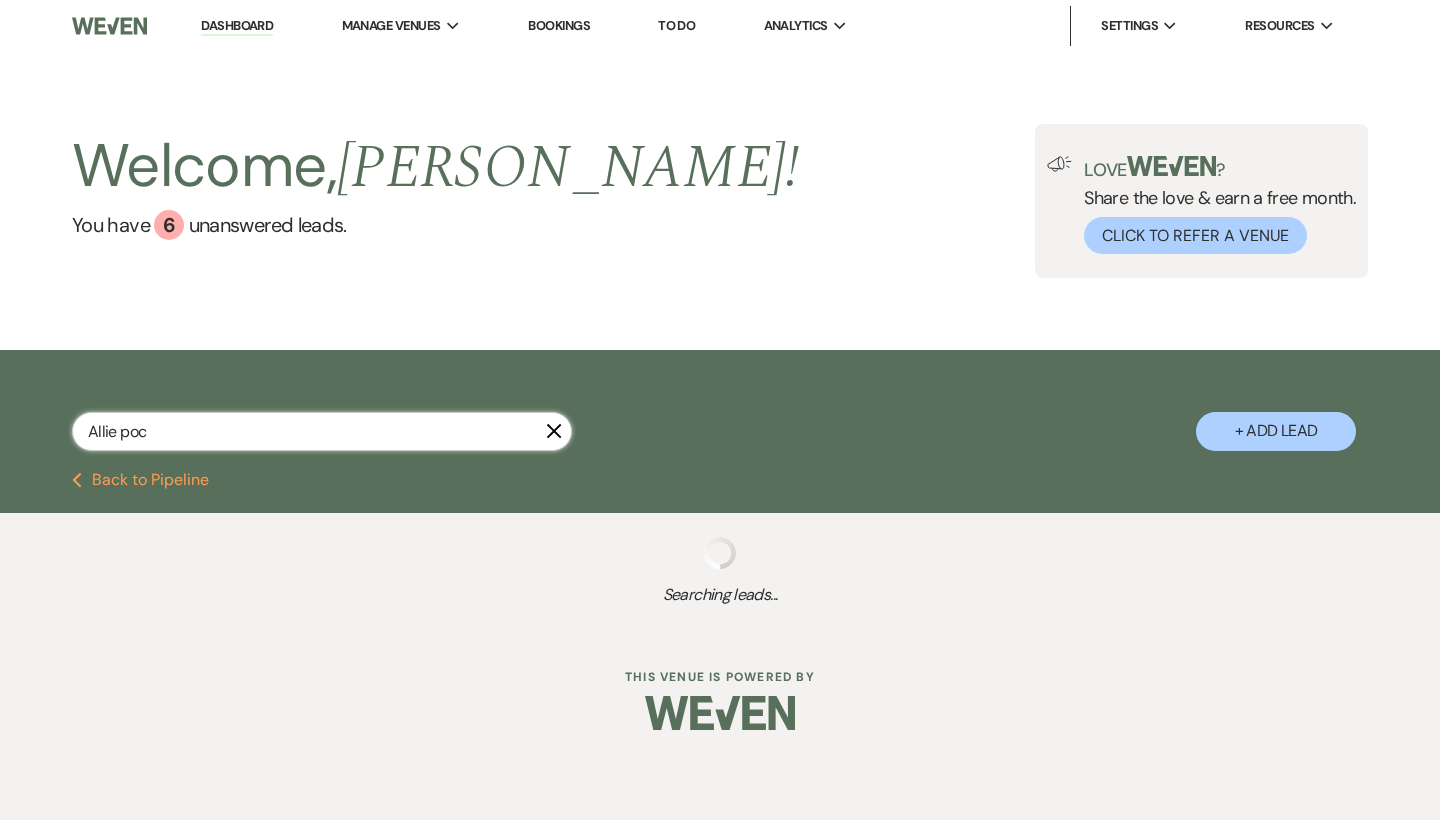select on "8" 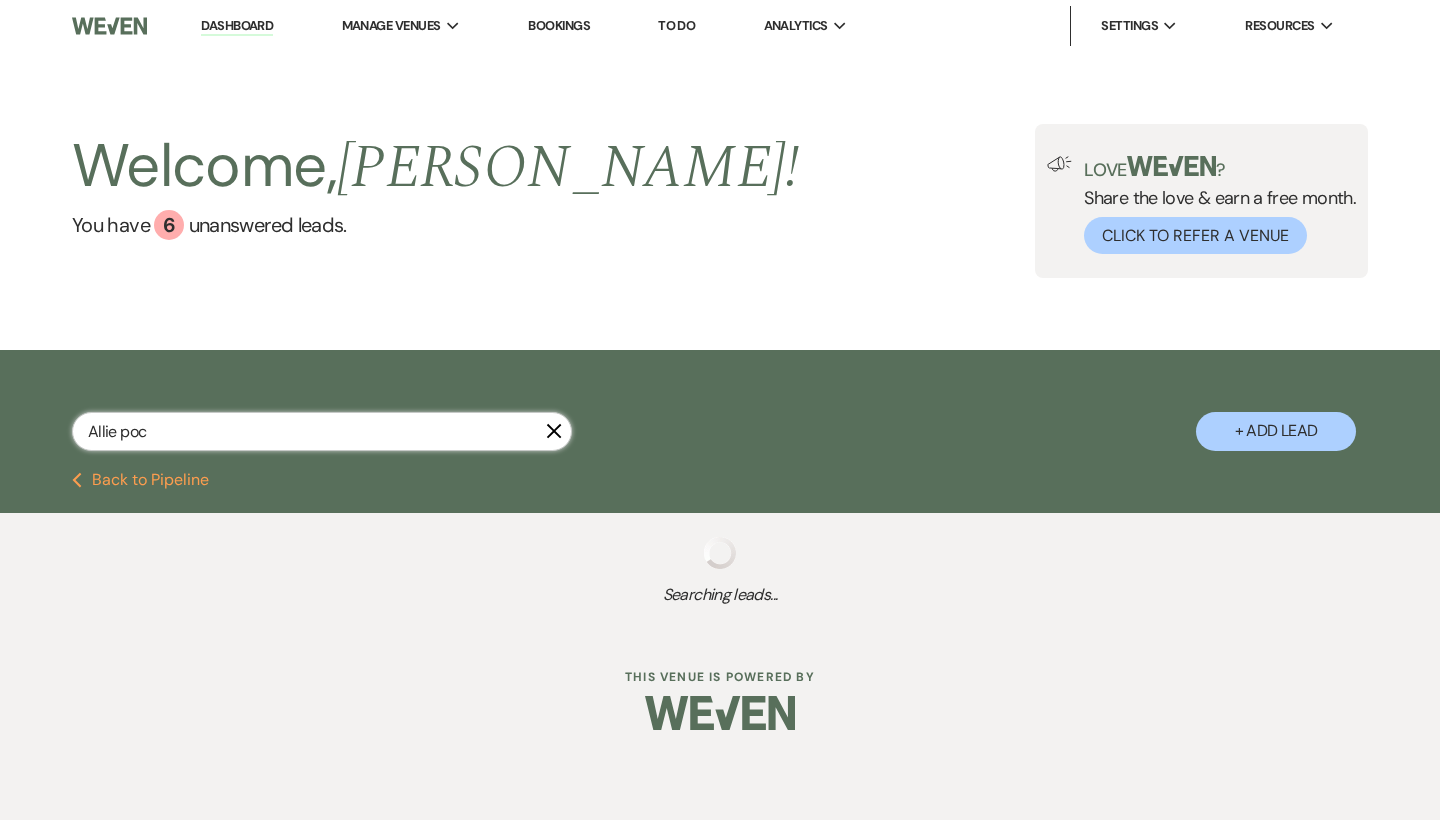 select on "5" 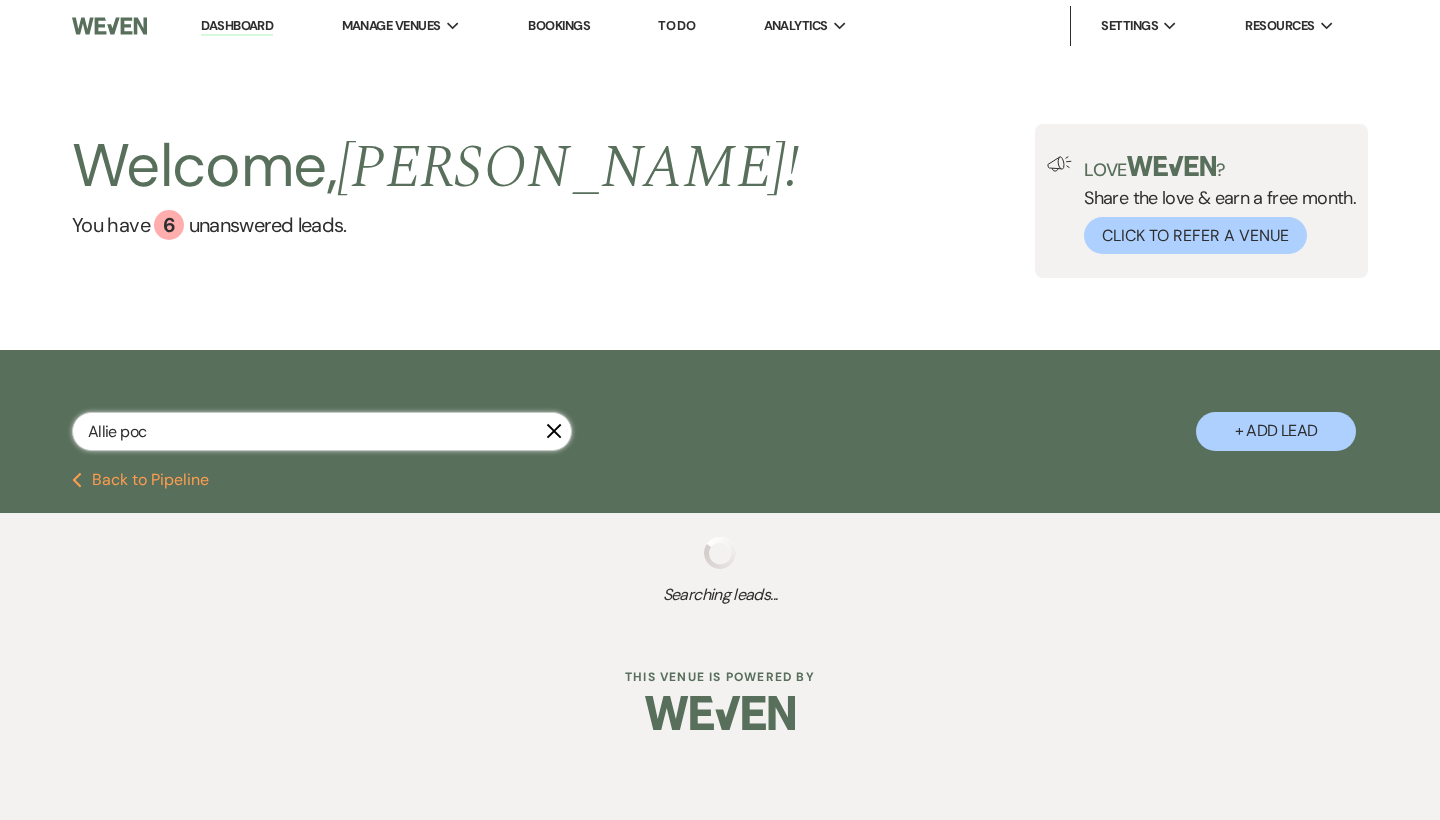 select on "8" 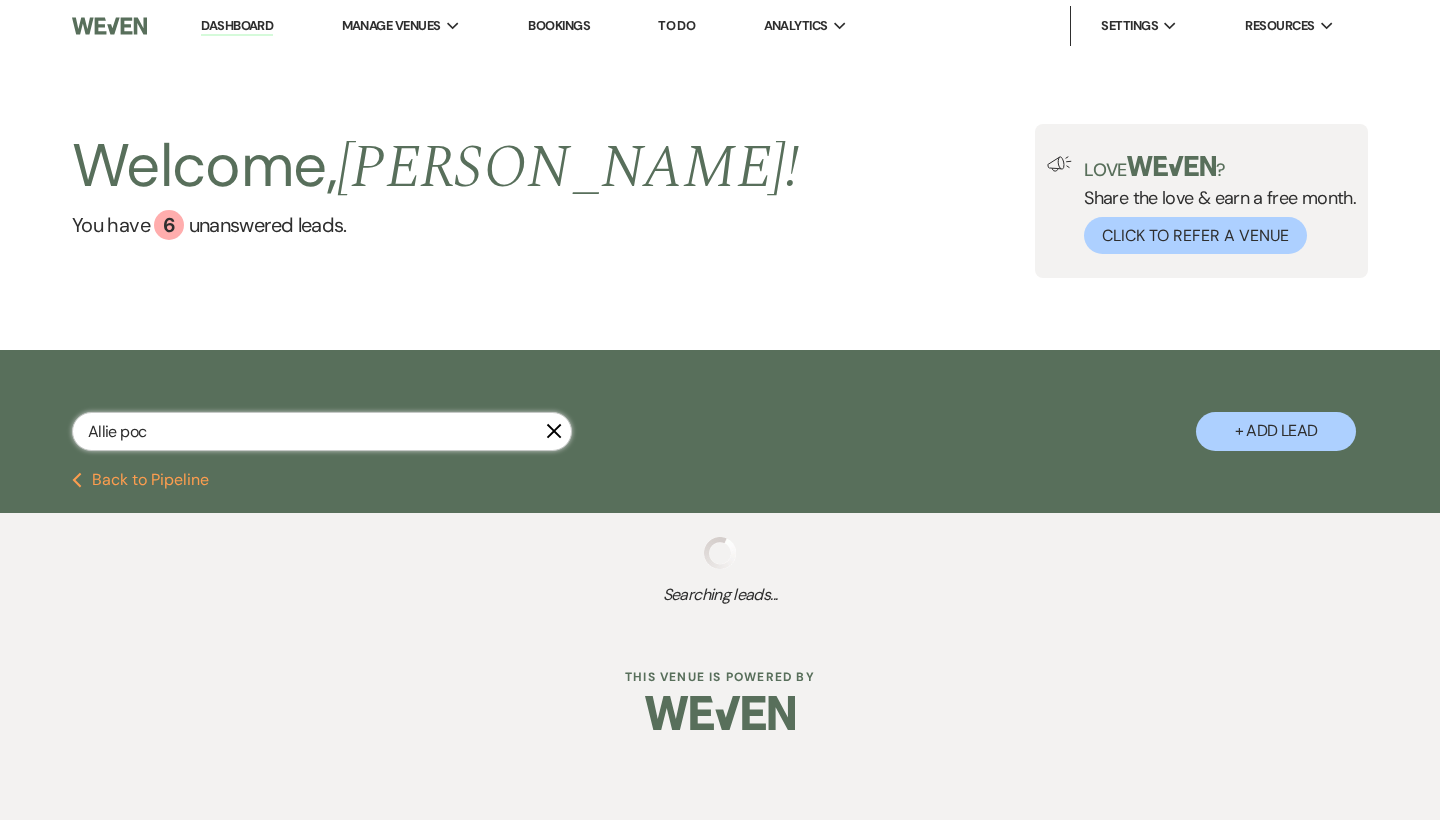 select on "5" 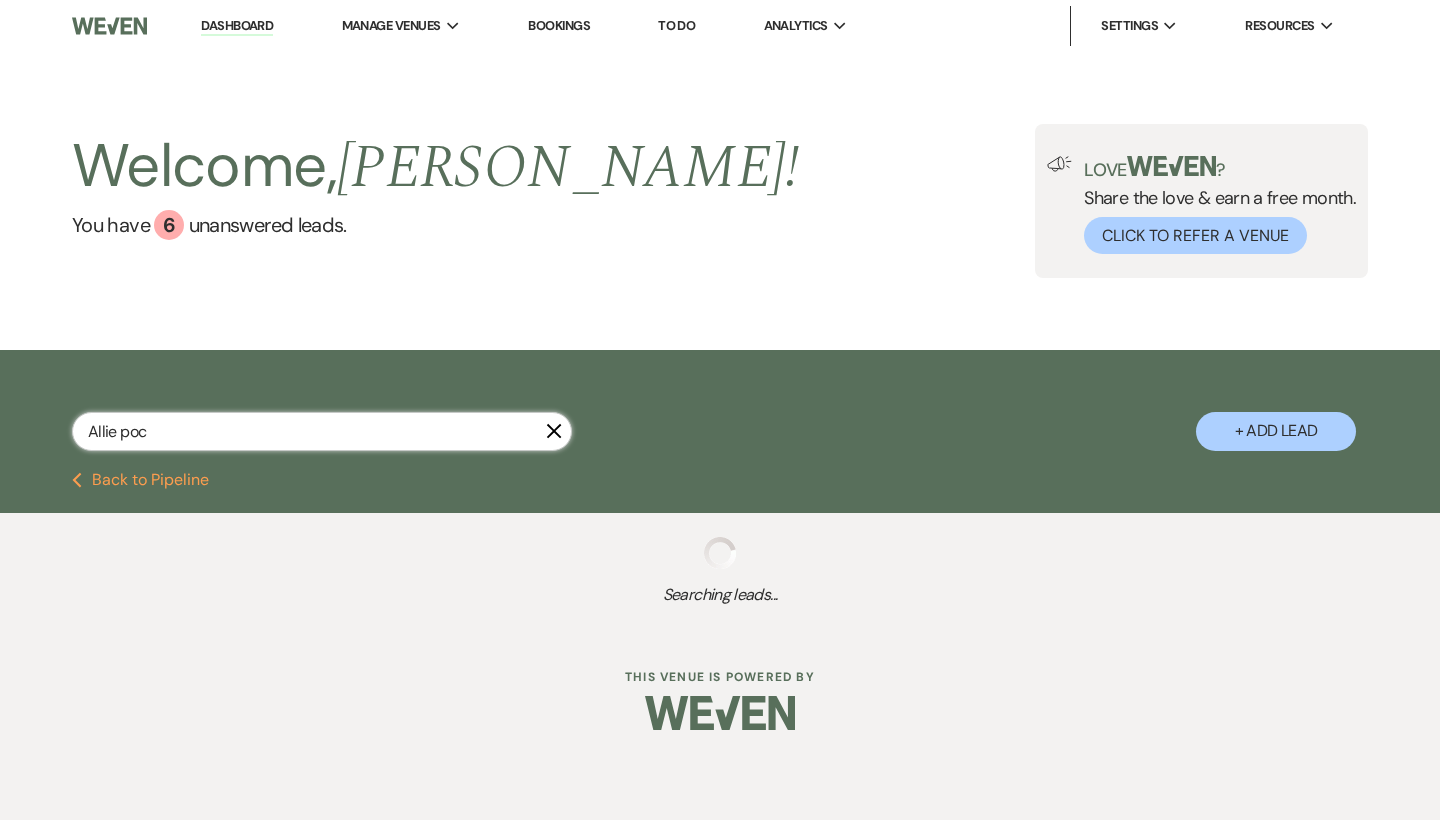 select on "8" 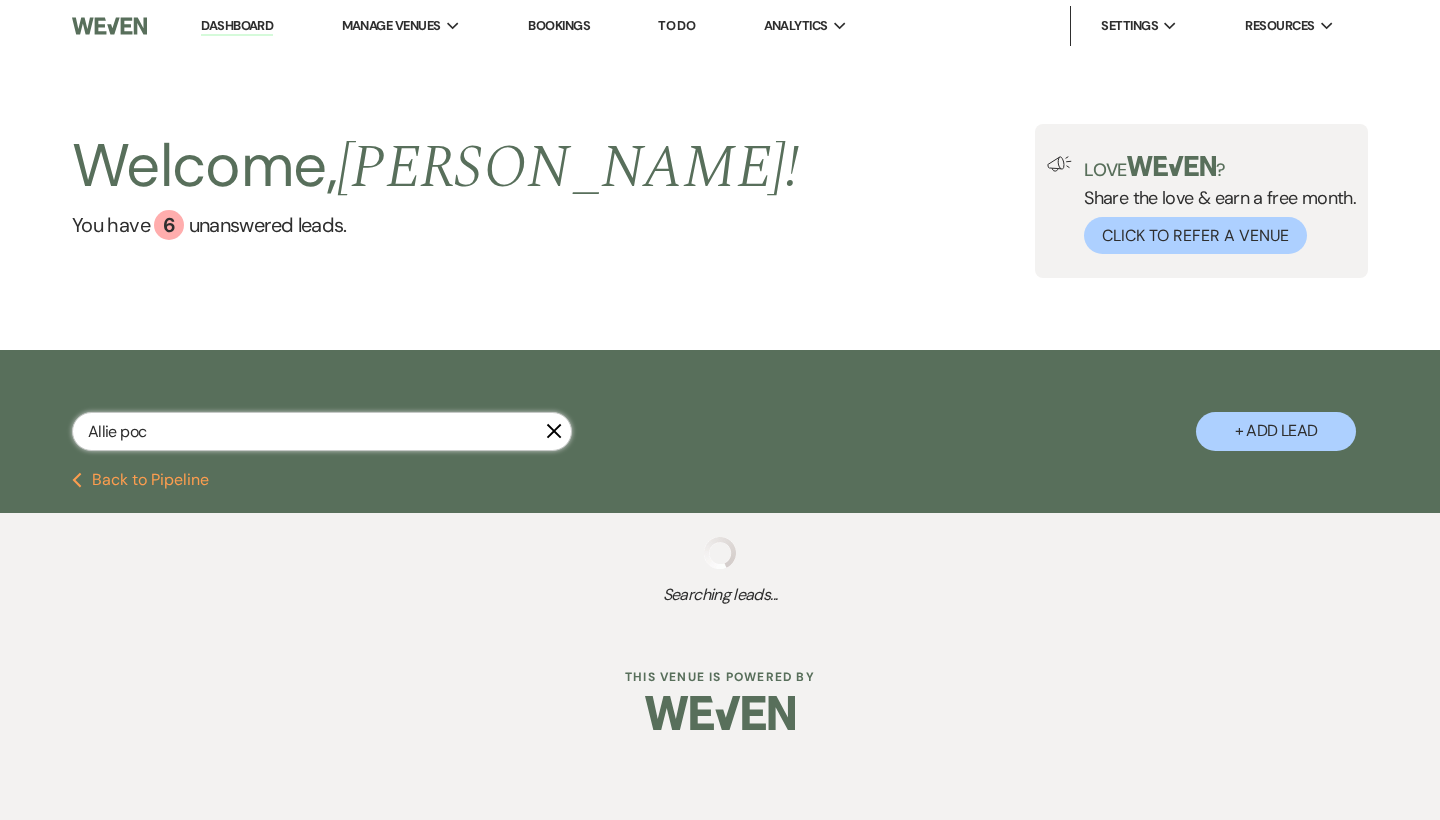 select on "5" 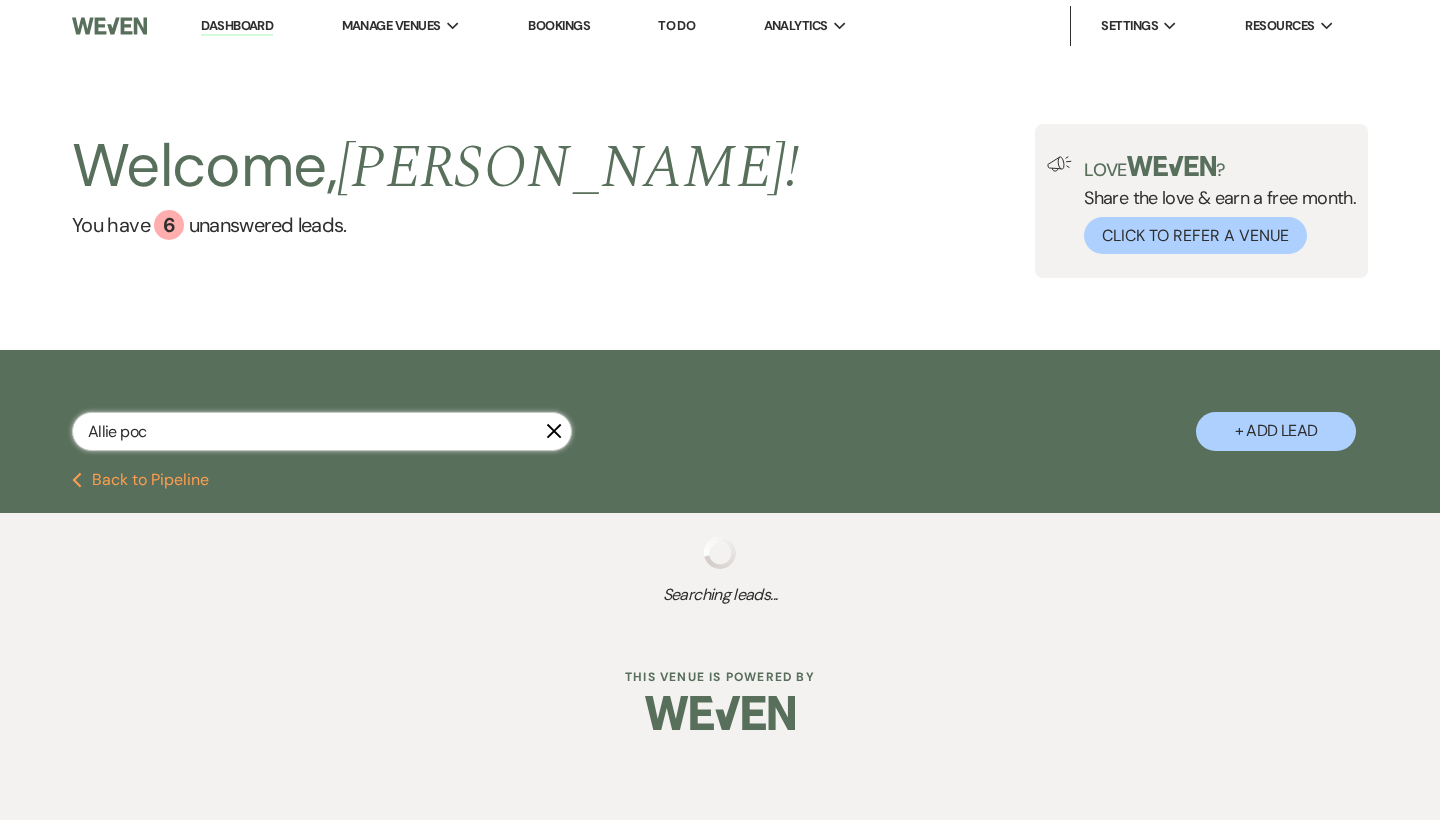 select on "8" 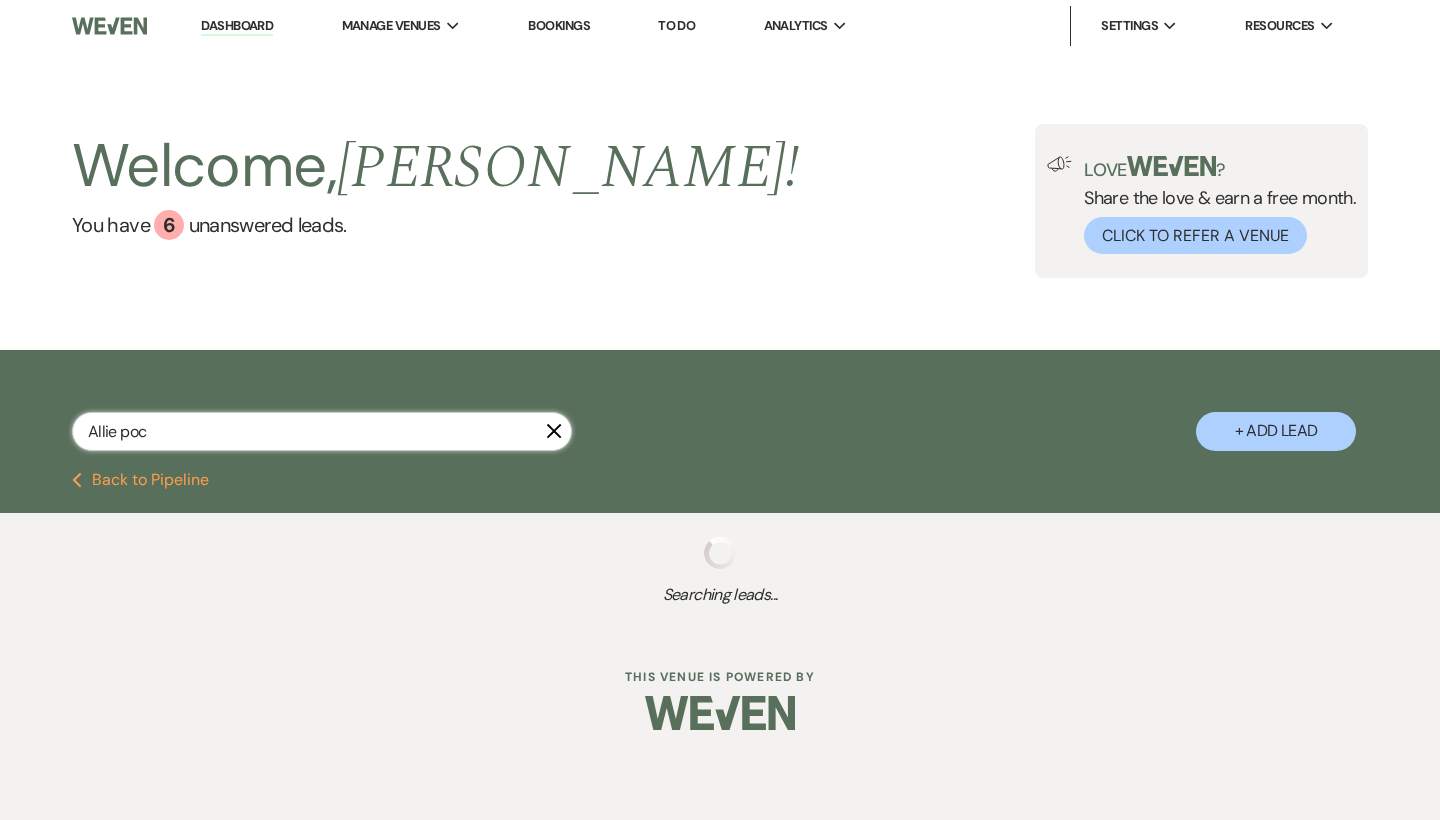 select on "5" 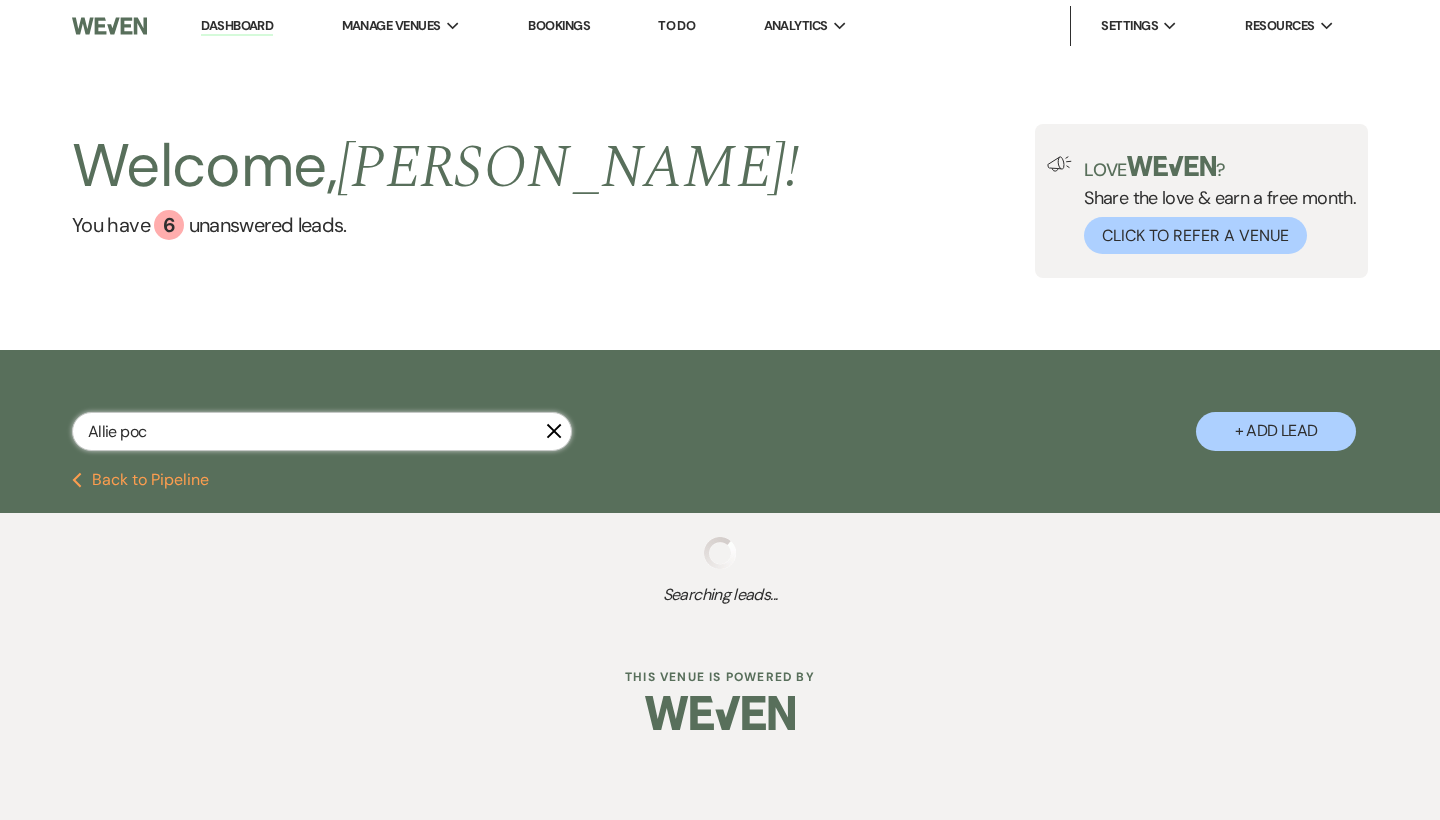 select on "8" 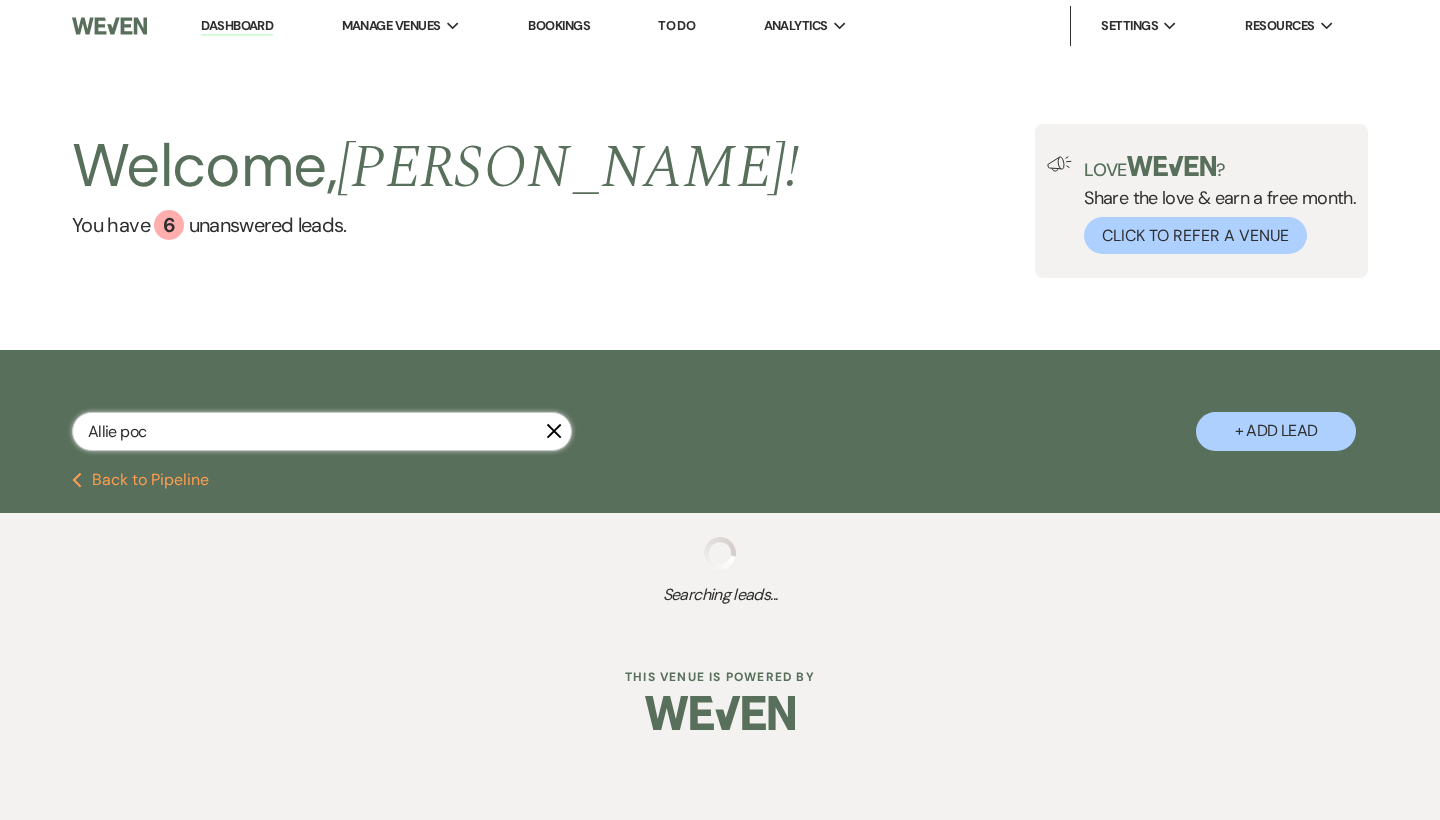 select on "5" 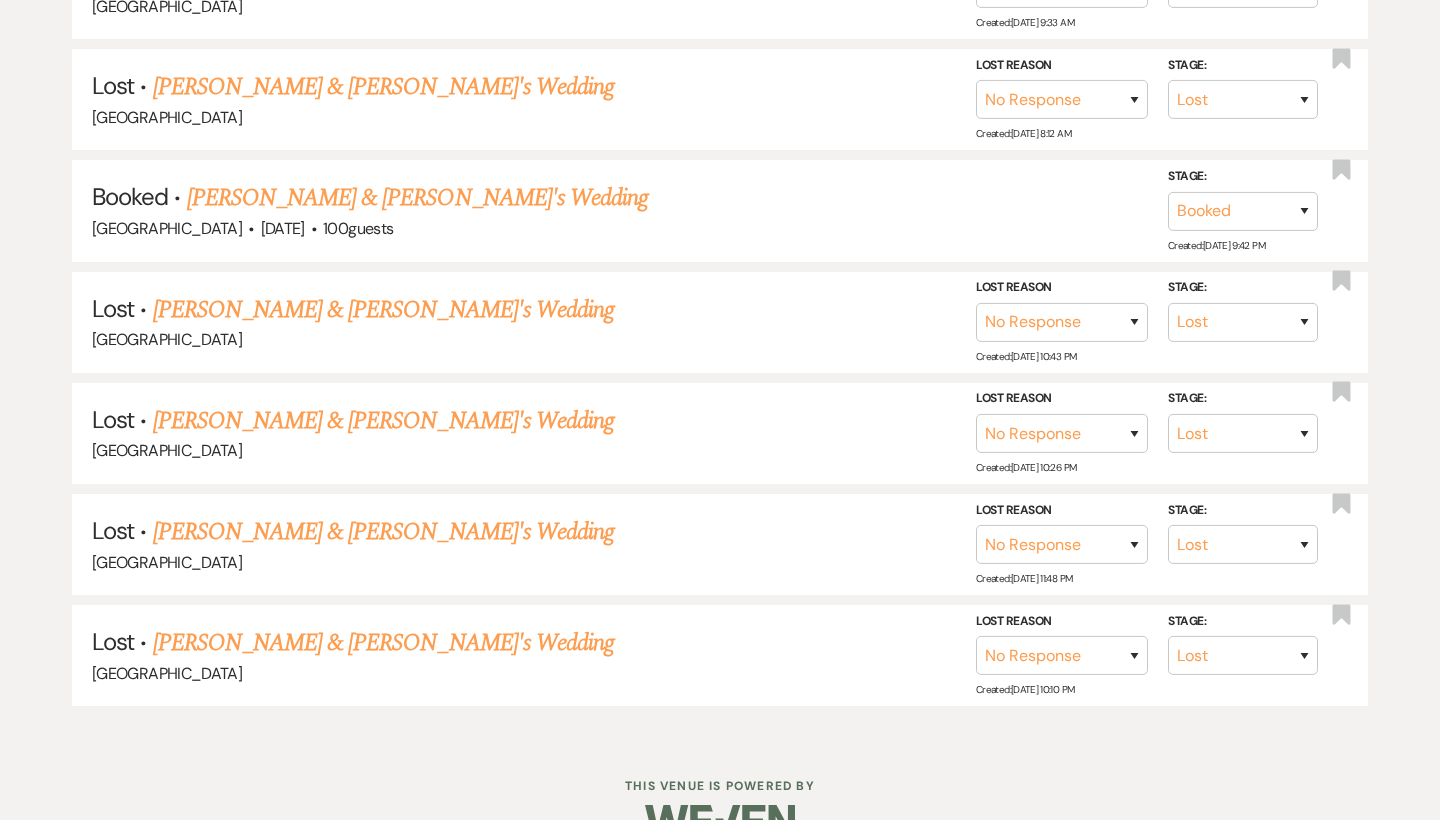 scroll, scrollTop: 1943, scrollLeft: 0, axis: vertical 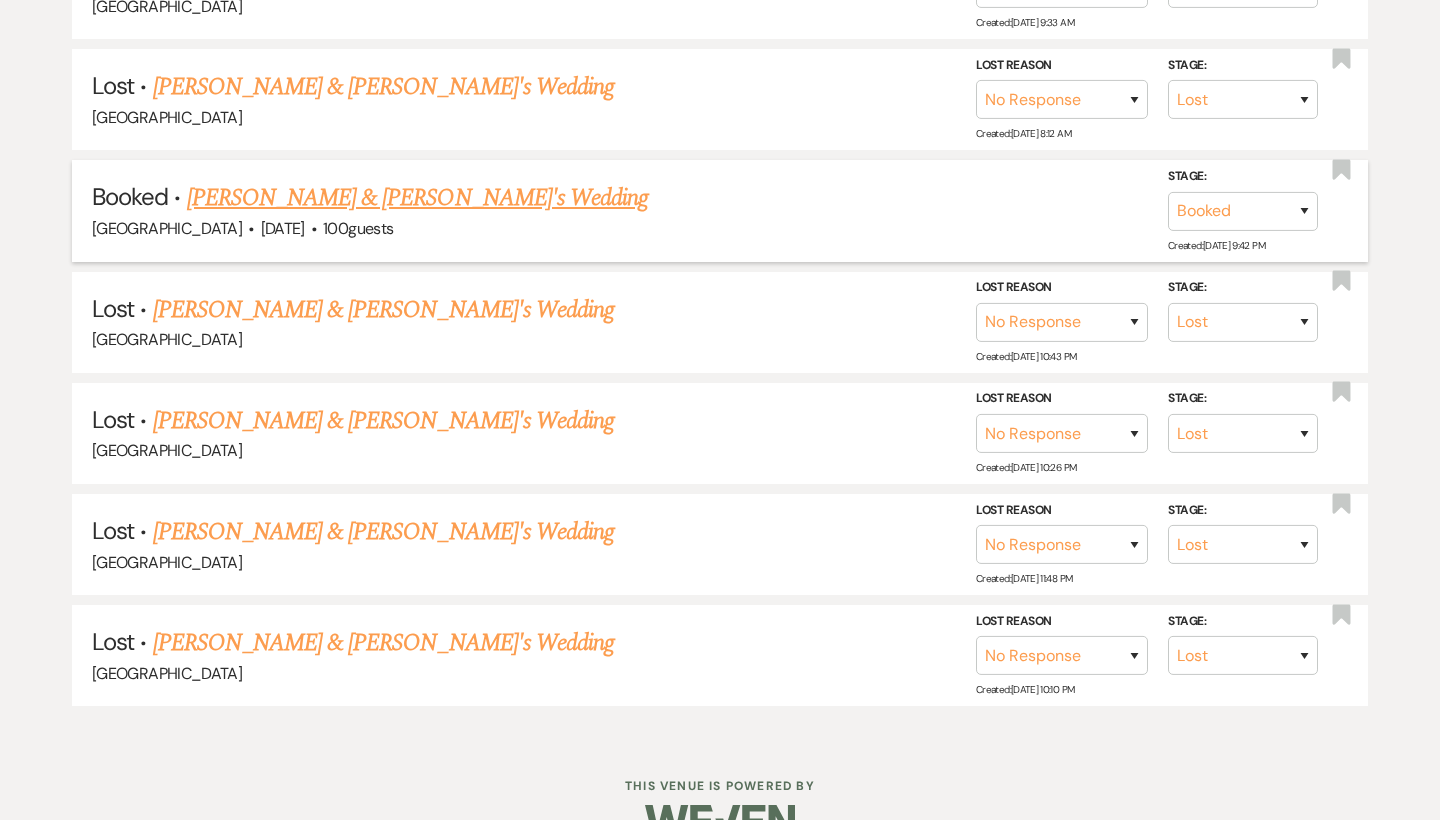 type on "Allie poc" 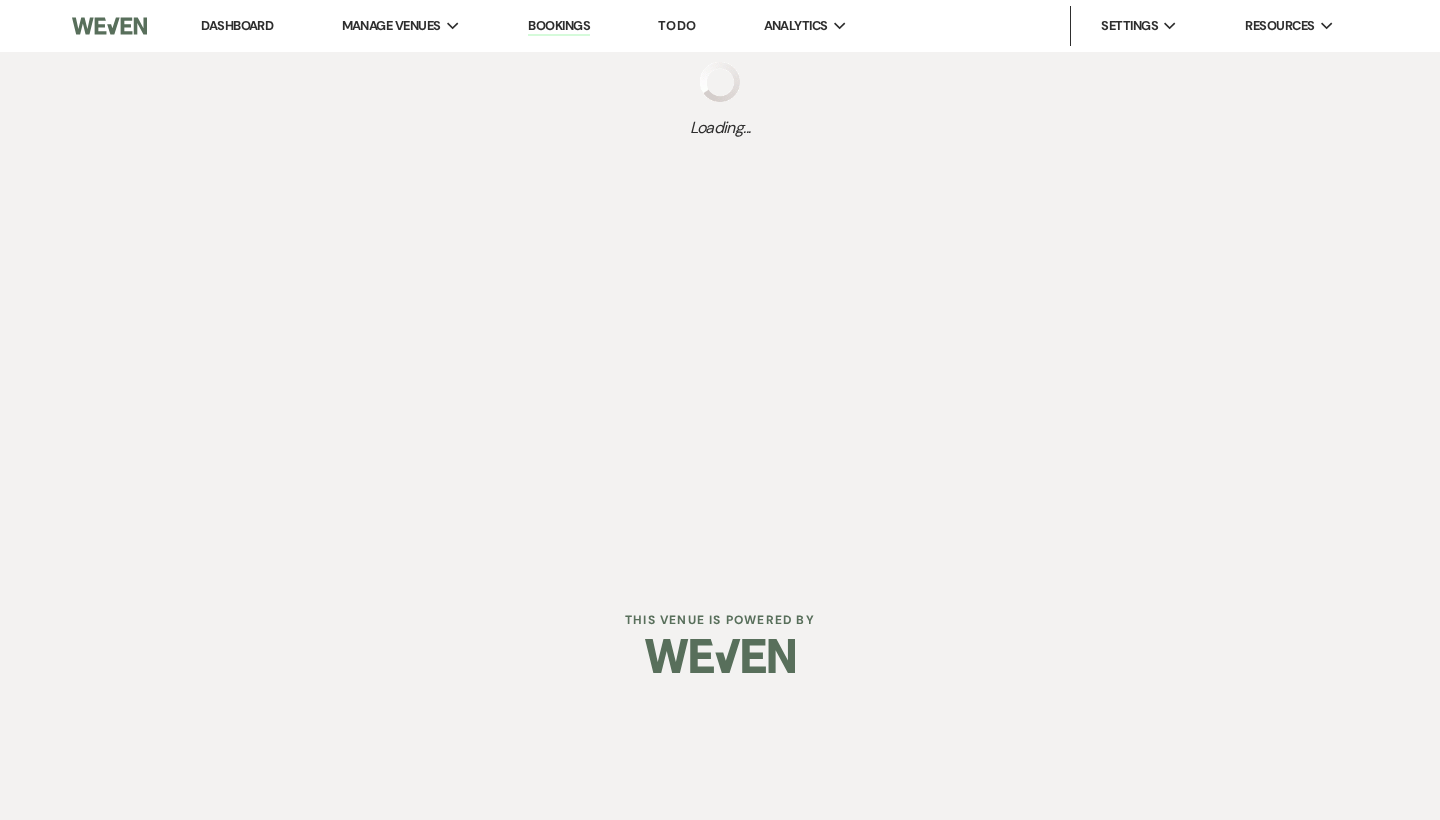 scroll, scrollTop: 0, scrollLeft: 0, axis: both 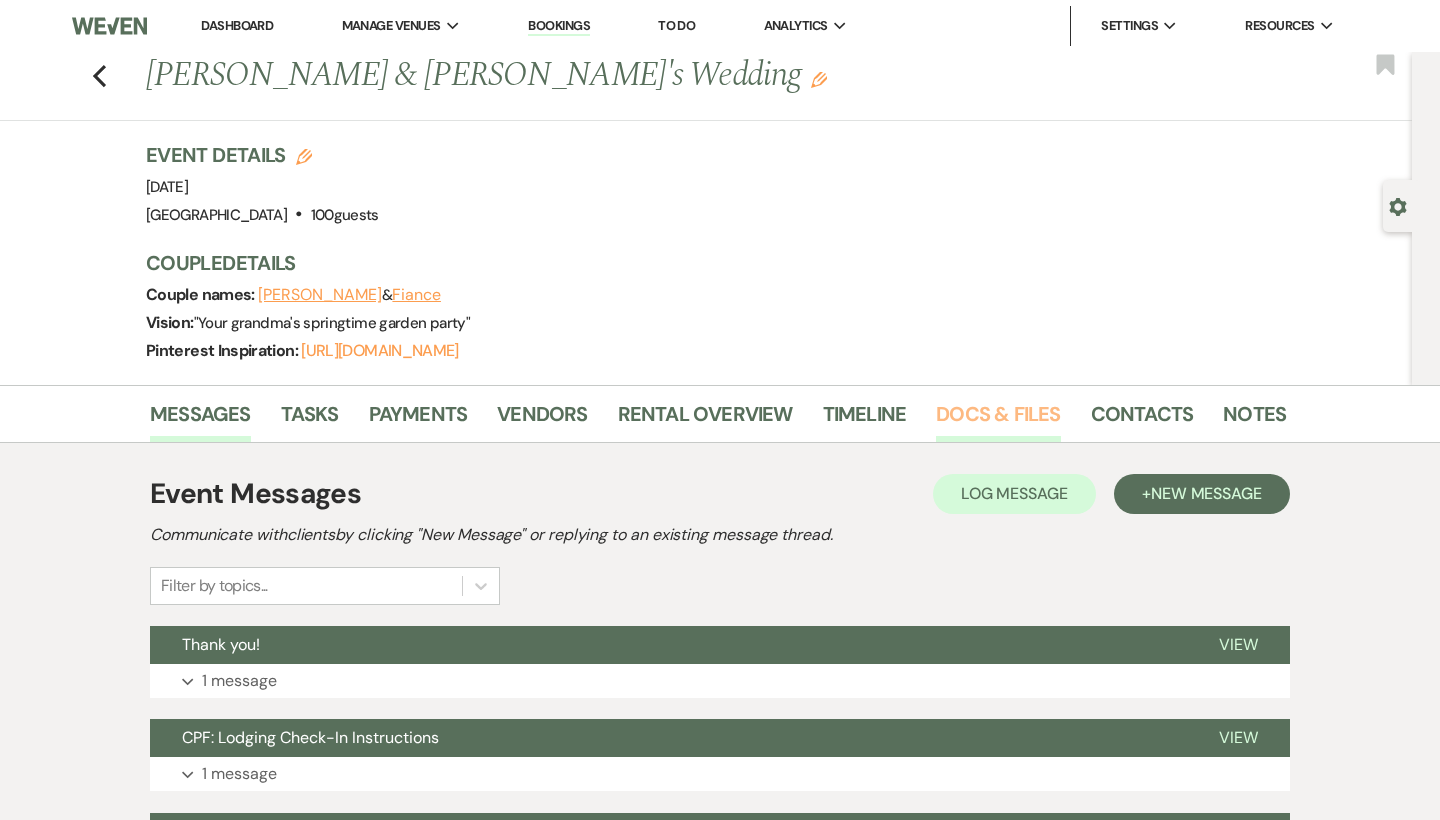 click on "Docs & Files" at bounding box center (998, 420) 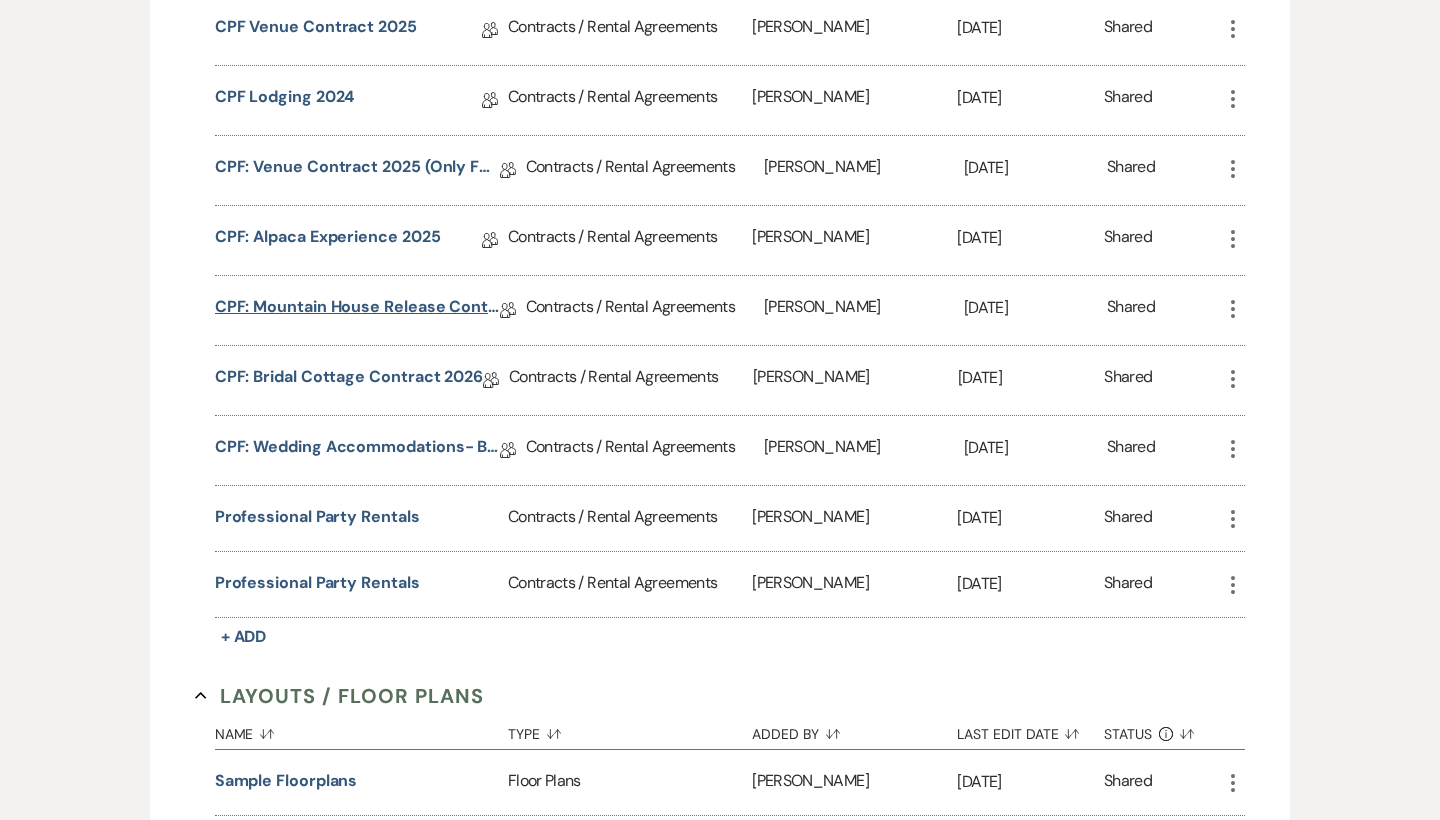 scroll, scrollTop: 915, scrollLeft: 0, axis: vertical 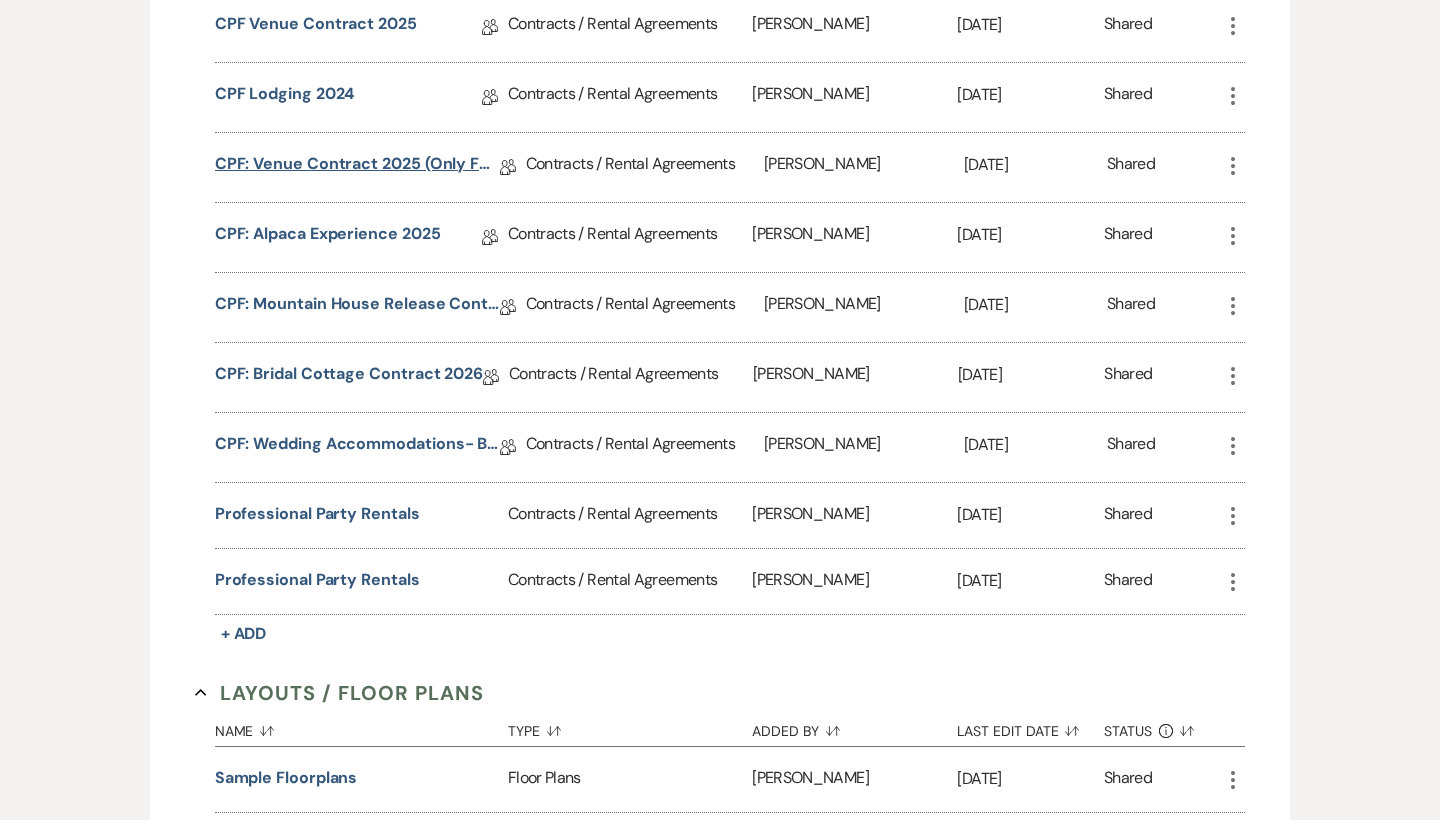 click on "CPF: Venue Contract 2025 (Only for Obtaining Liquor License)" at bounding box center (357, 167) 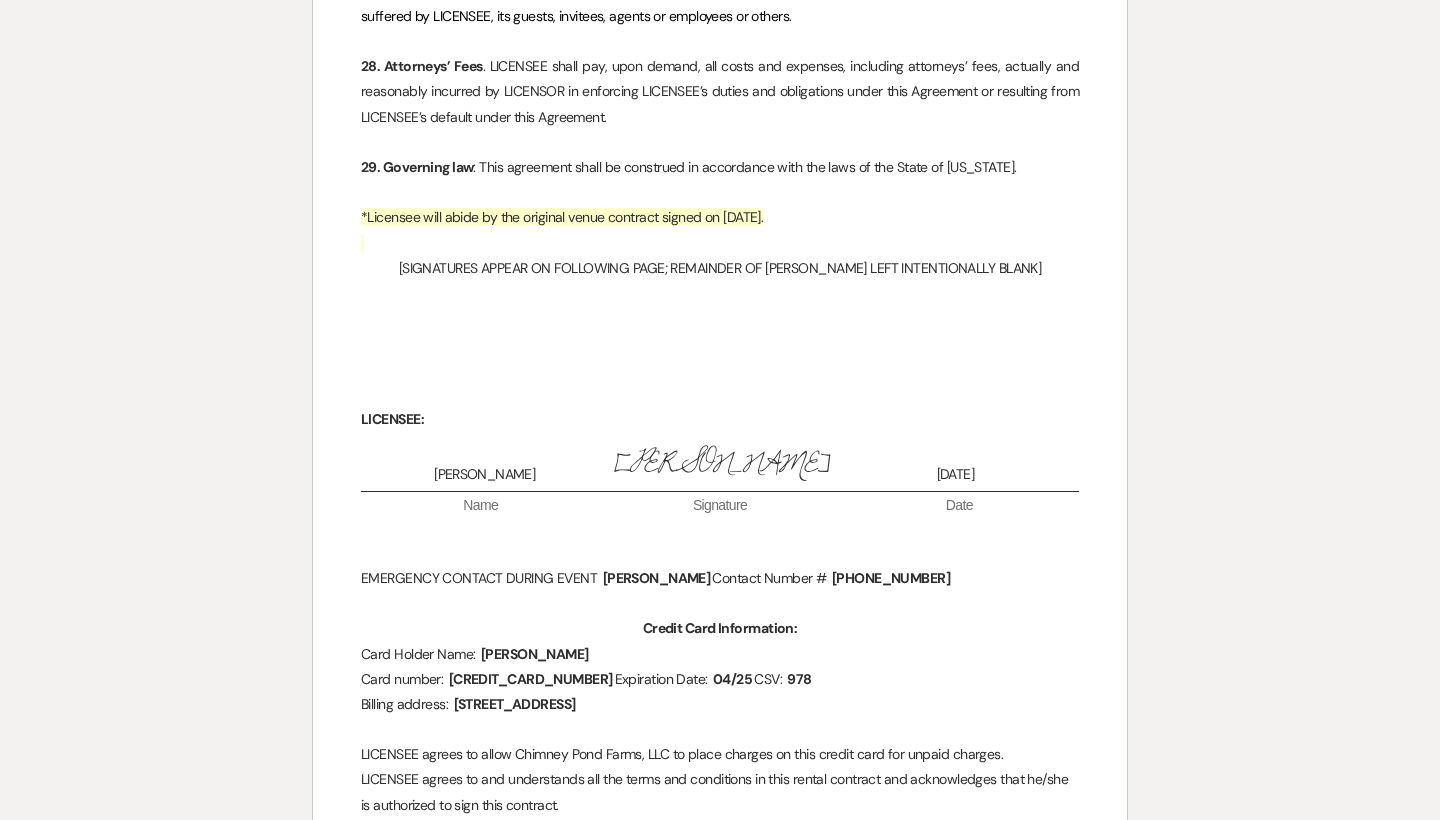 scroll, scrollTop: 7014, scrollLeft: 0, axis: vertical 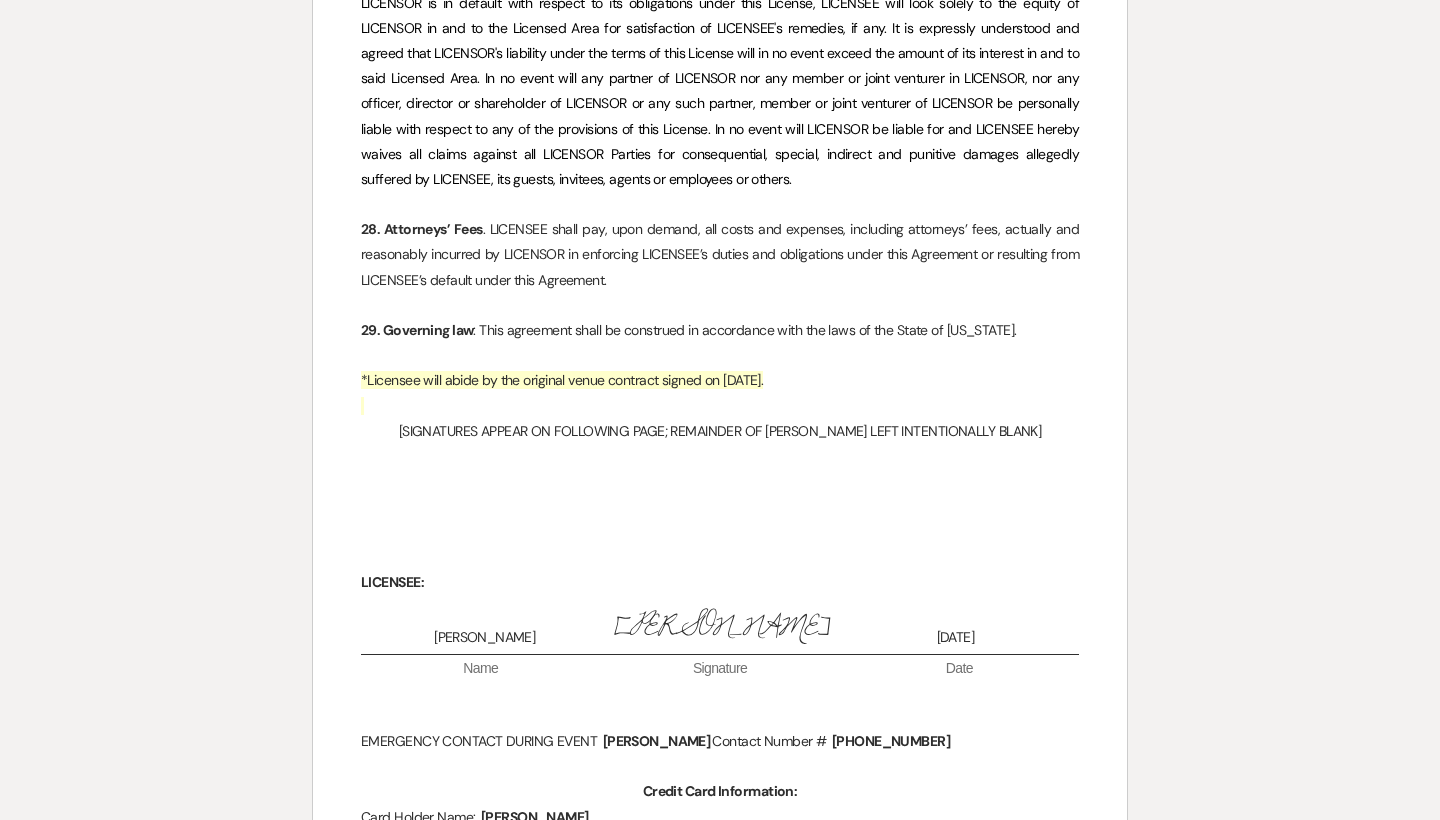 drag, startPoint x: 873, startPoint y: 354, endPoint x: 327, endPoint y: 344, distance: 546.09155 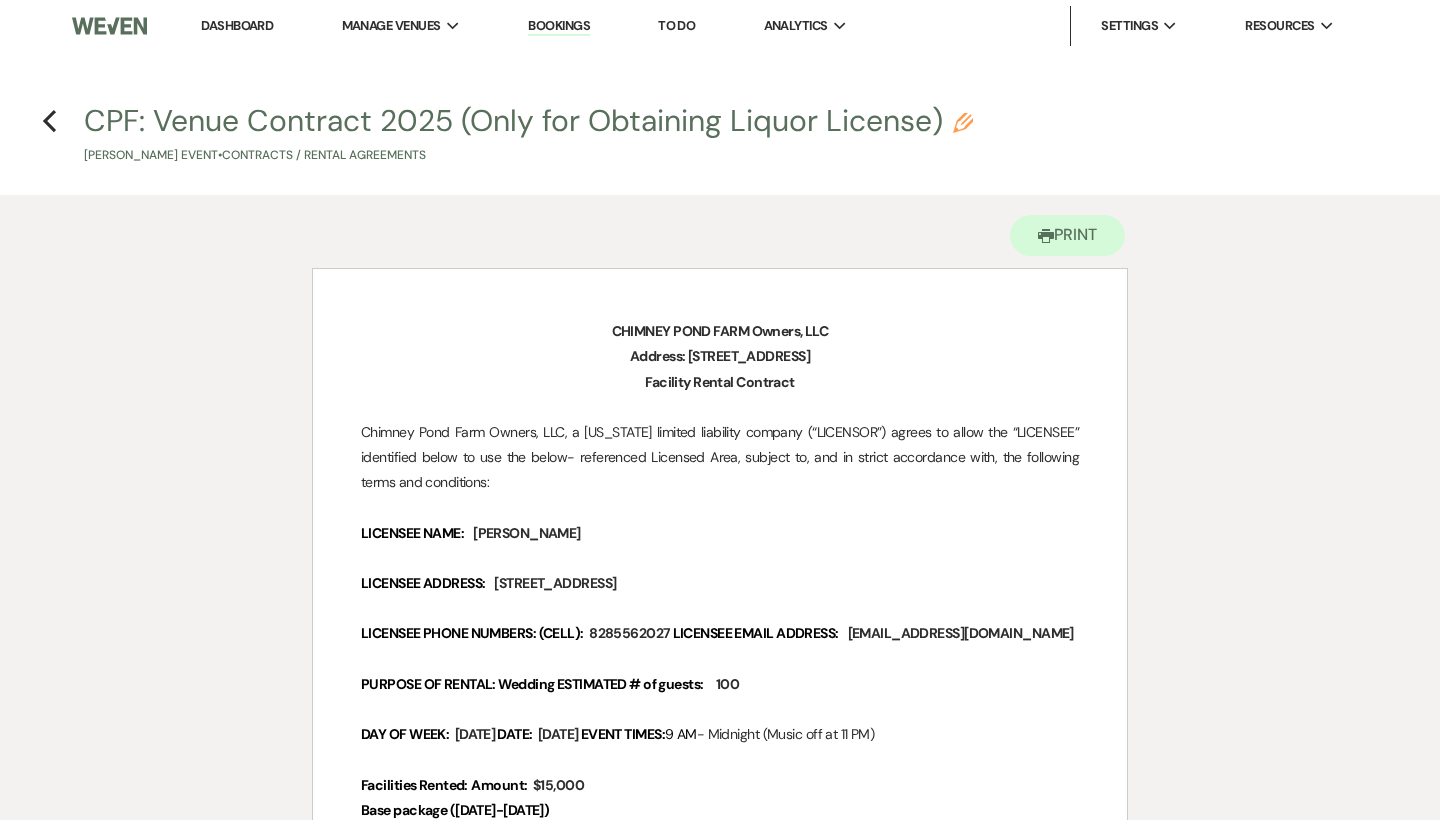 scroll, scrollTop: 0, scrollLeft: 0, axis: both 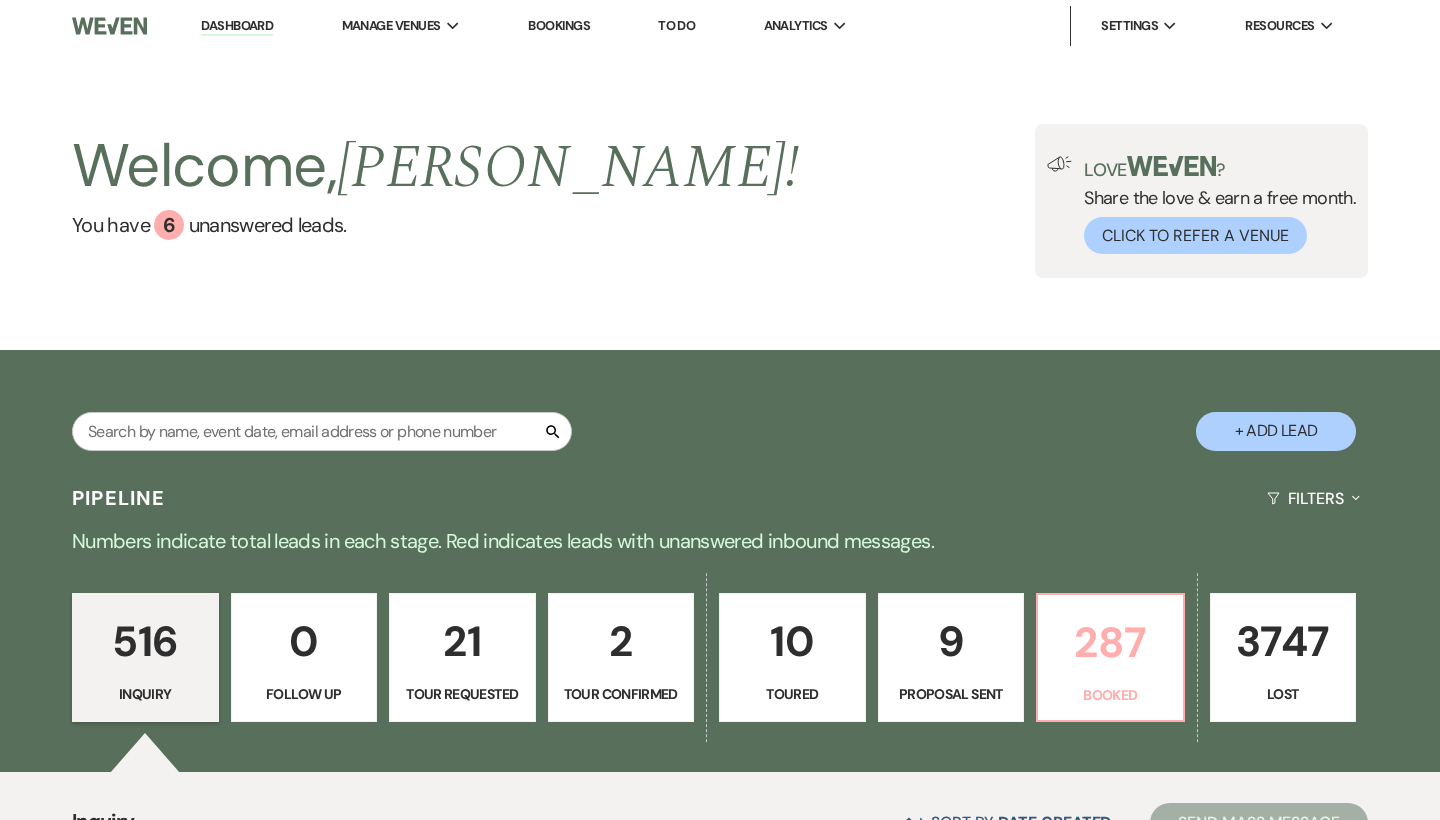 click on "287" at bounding box center [1110, 642] 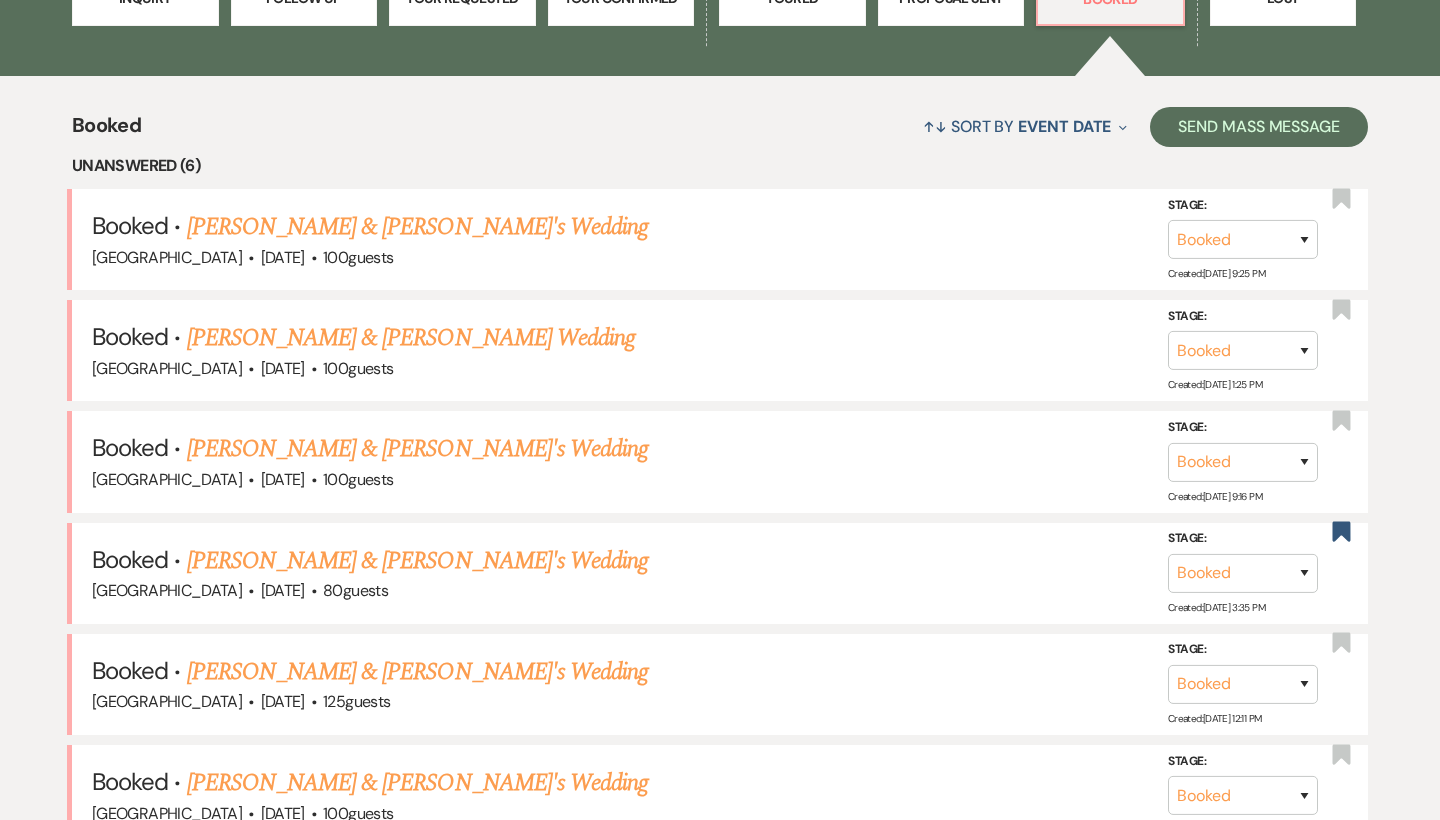 scroll, scrollTop: 707, scrollLeft: 0, axis: vertical 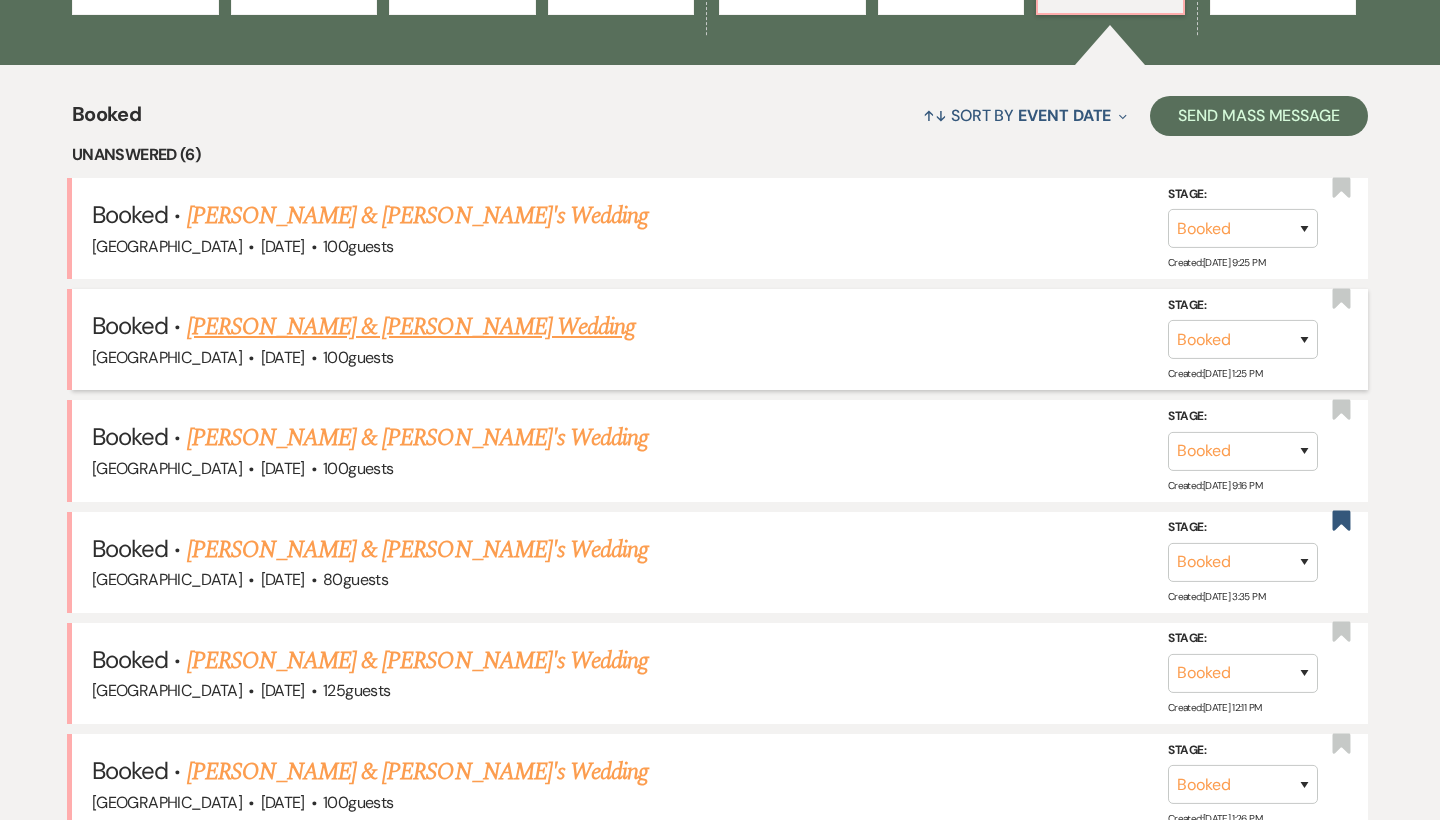 click on "[PERSON_NAME] & [PERSON_NAME] Wedding" at bounding box center [411, 327] 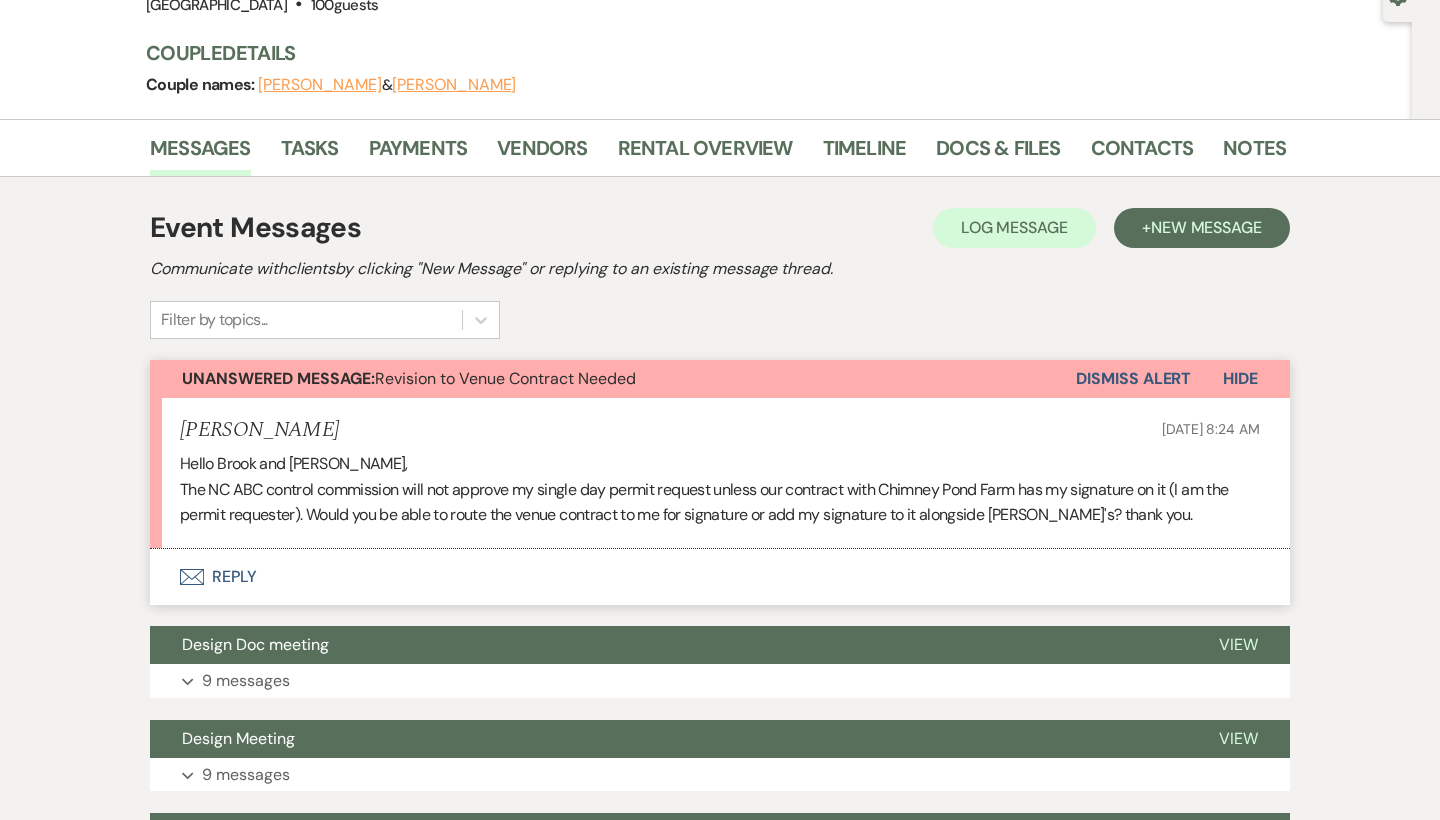 scroll, scrollTop: 213, scrollLeft: 0, axis: vertical 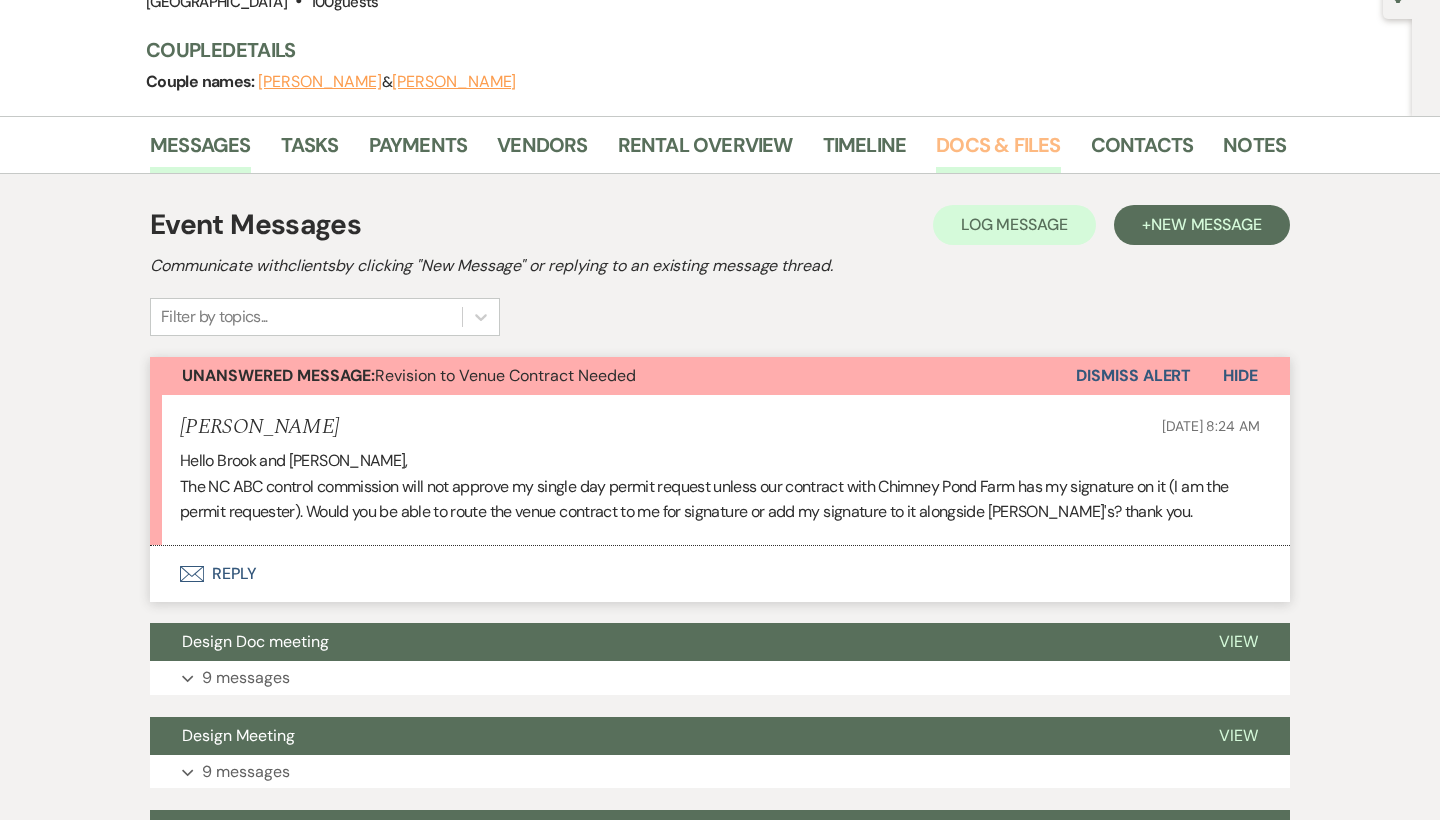 click on "Docs & Files" at bounding box center (998, 151) 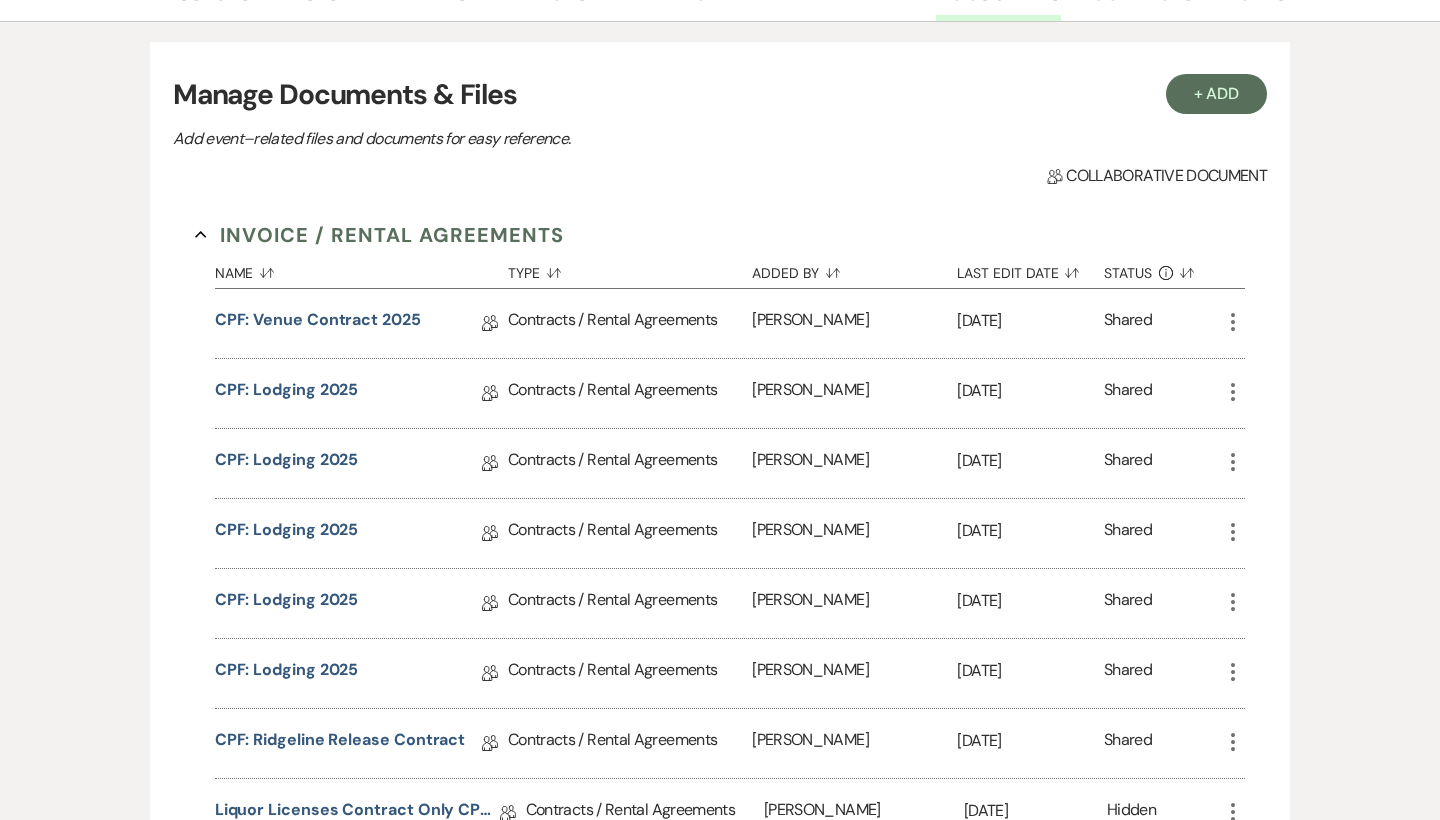 scroll, scrollTop: 372, scrollLeft: 0, axis: vertical 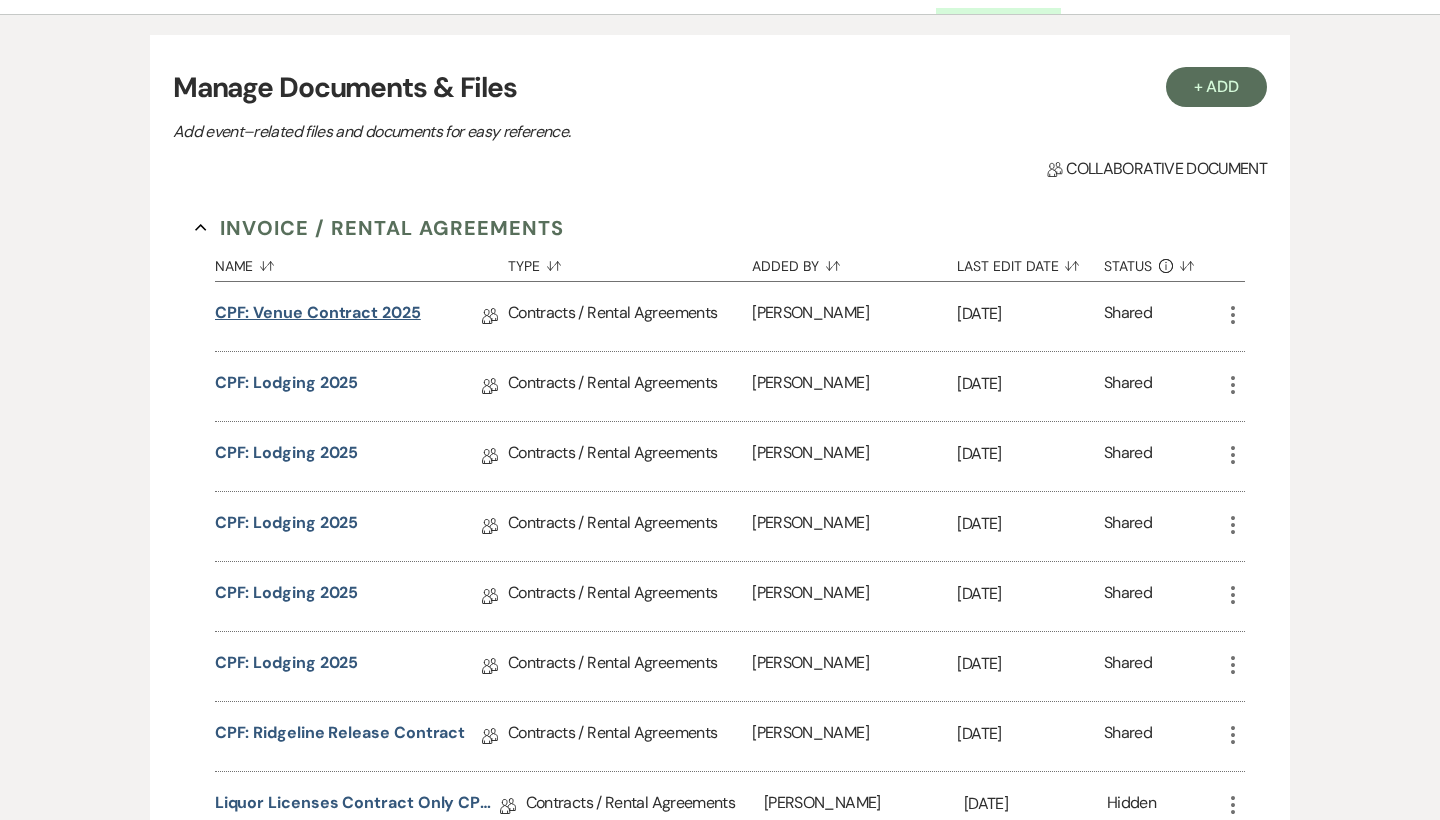 click on "CPF: Venue Contract 2025" at bounding box center [318, 316] 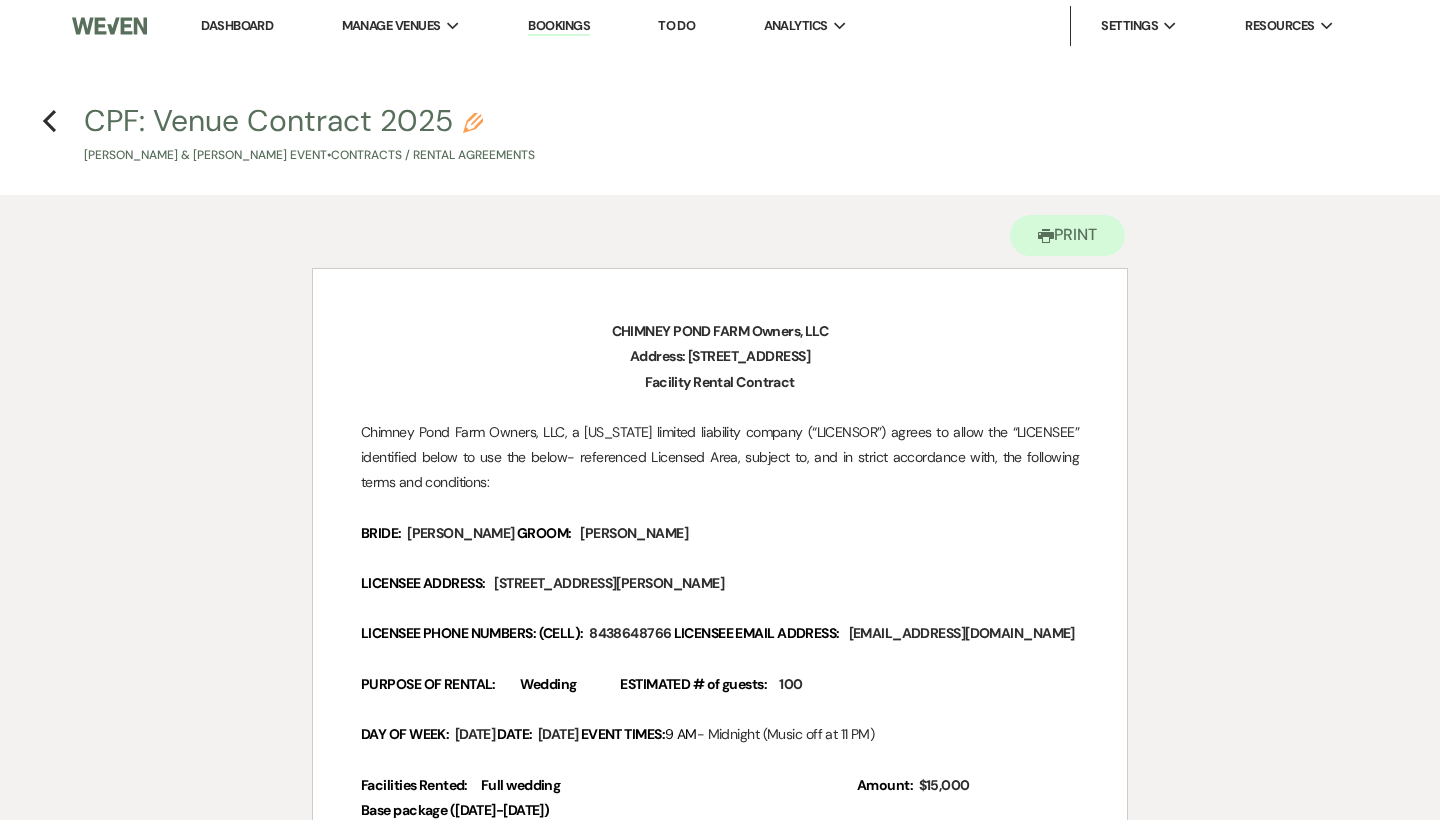 scroll, scrollTop: 0, scrollLeft: 0, axis: both 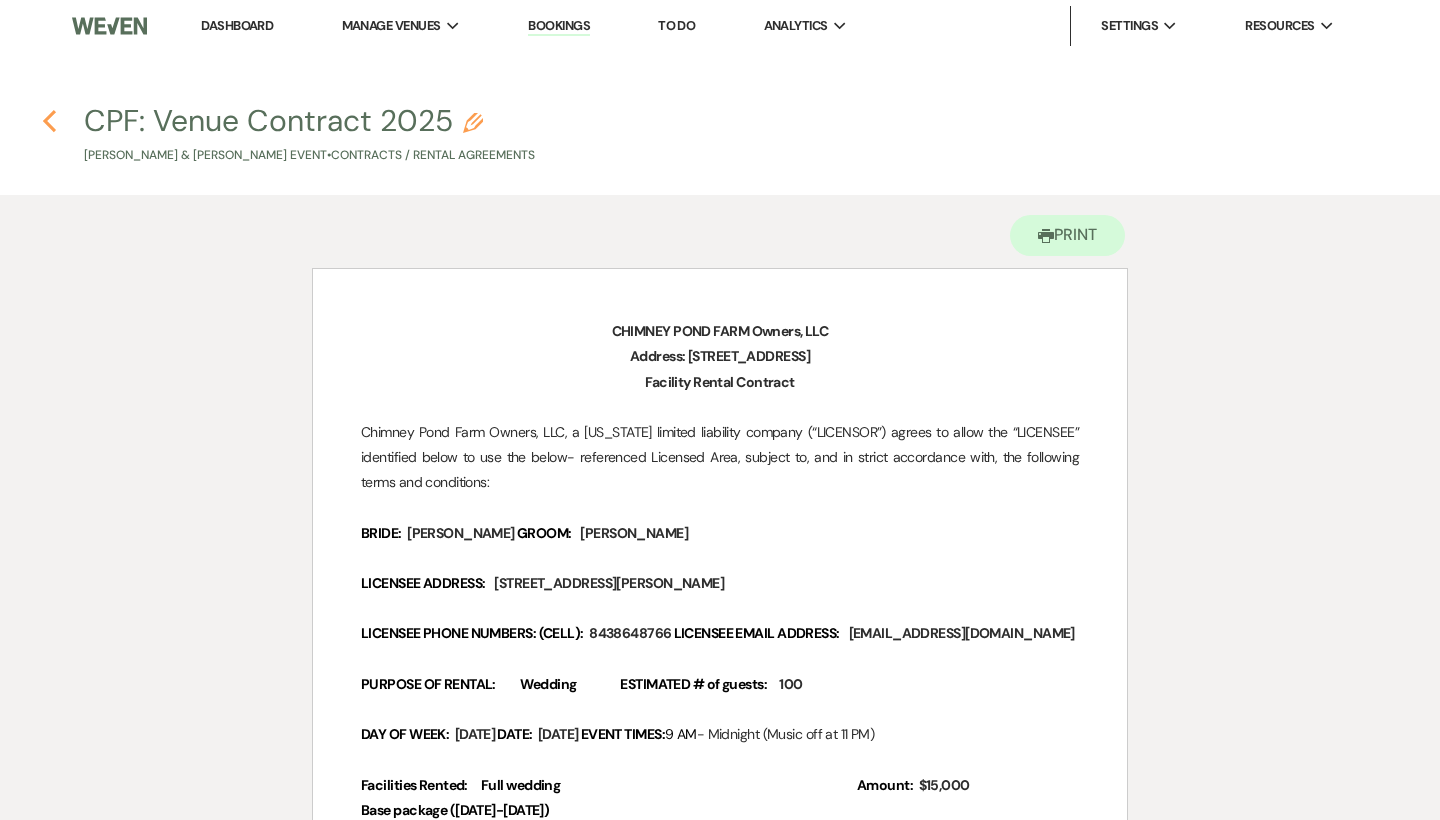 click on "Previous" 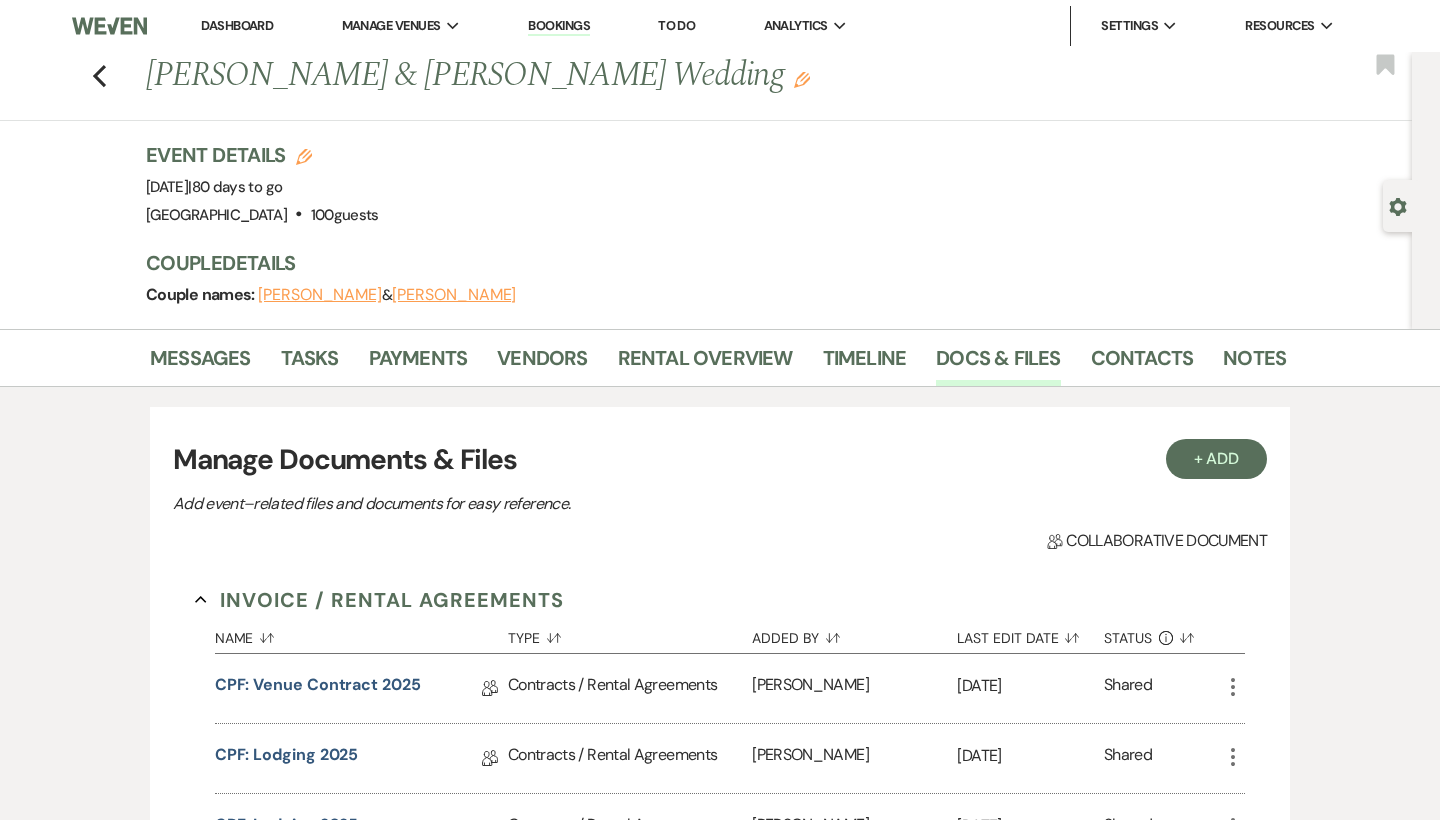 scroll, scrollTop: 0, scrollLeft: 0, axis: both 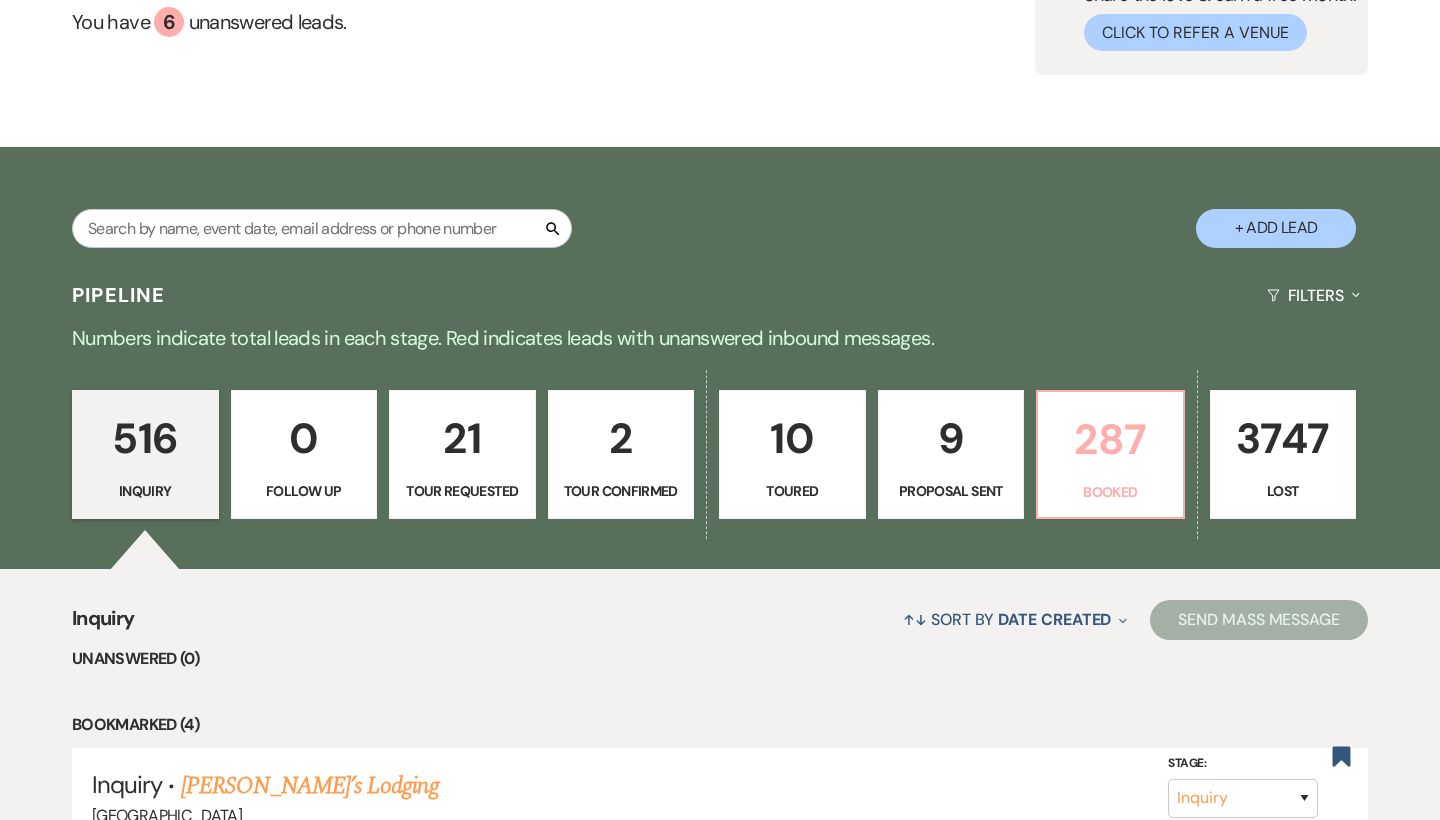 click on "287" at bounding box center [1110, 439] 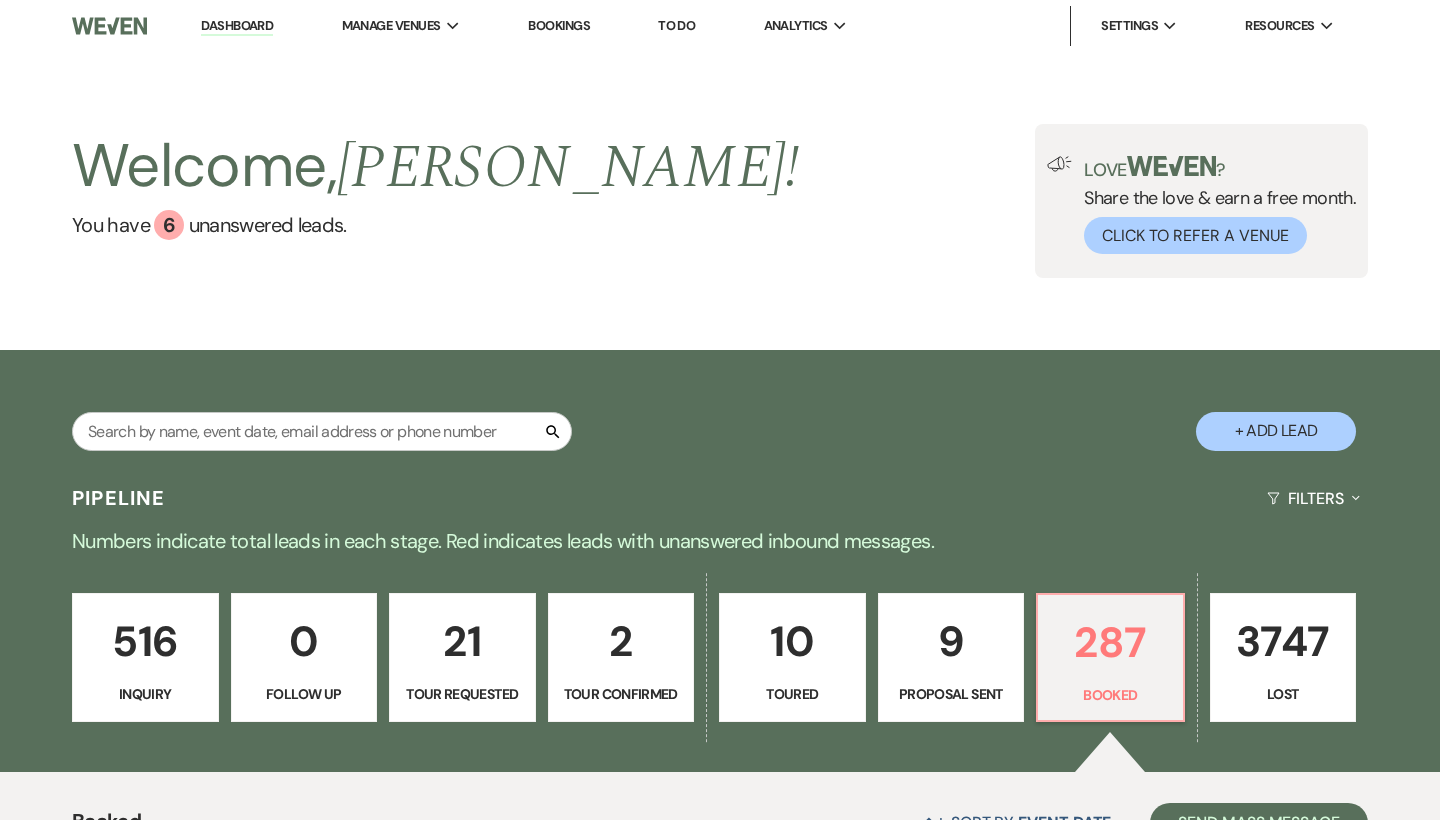scroll, scrollTop: 0, scrollLeft: 0, axis: both 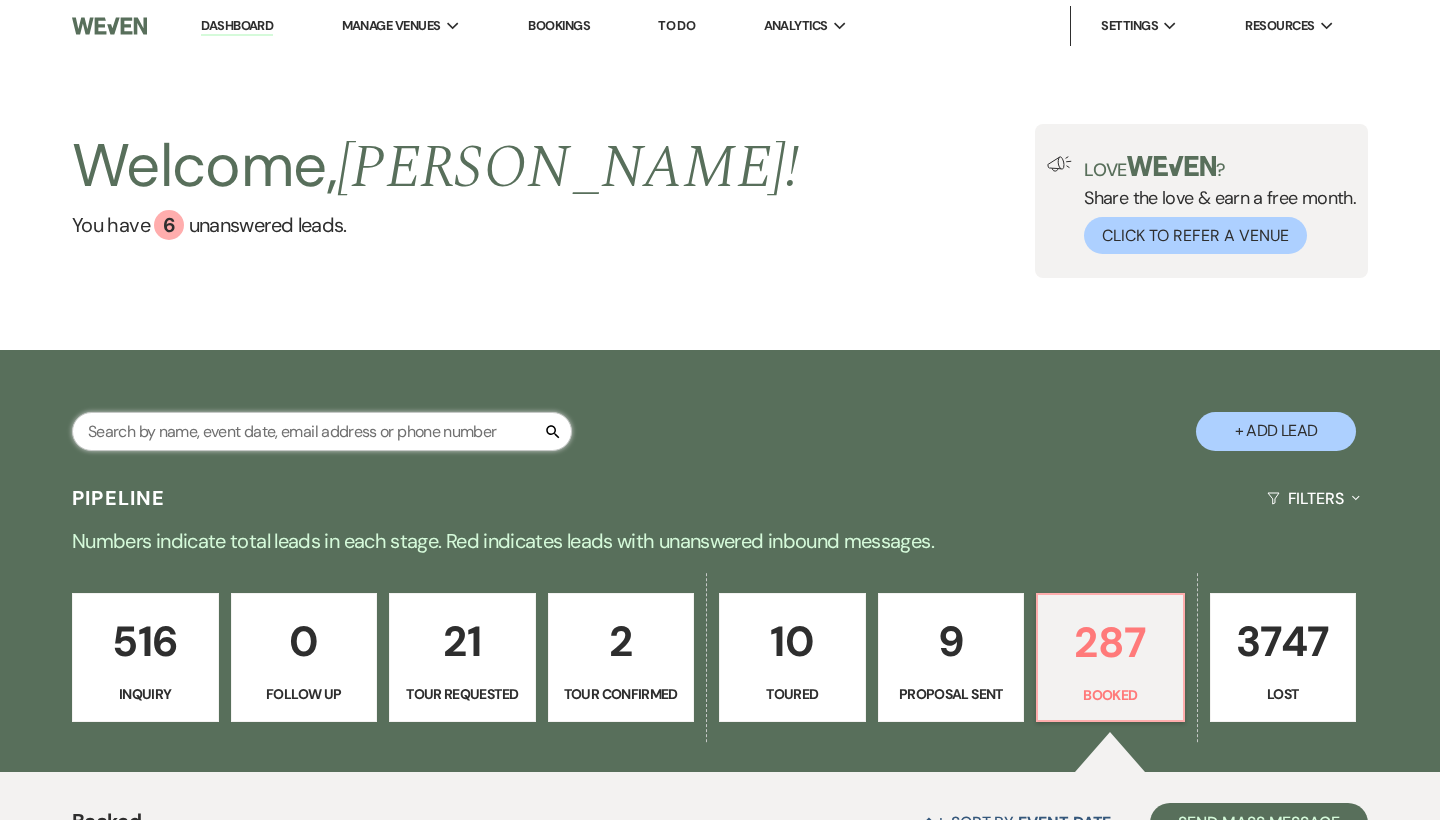 click at bounding box center (322, 431) 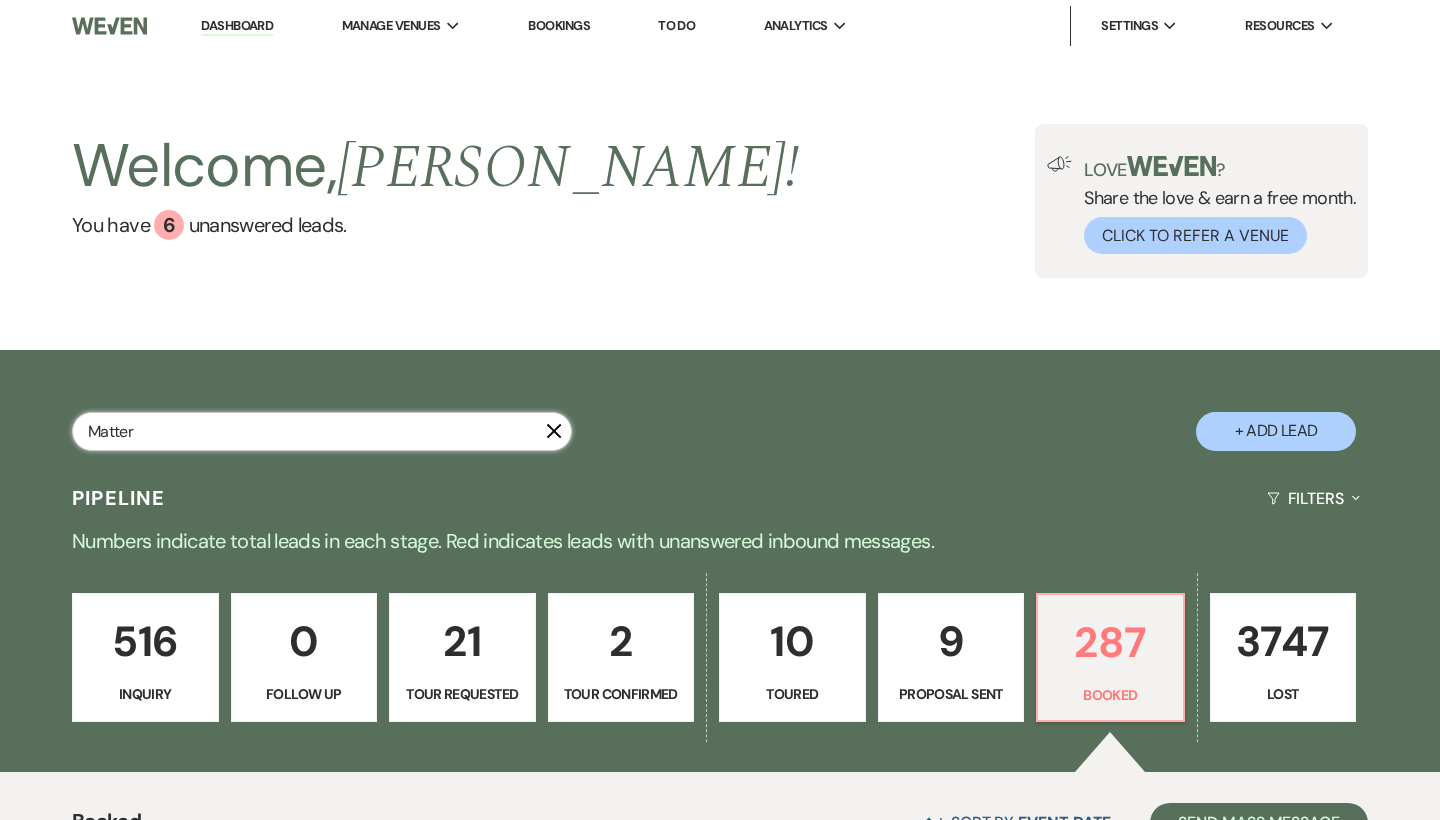 type on "Matte" 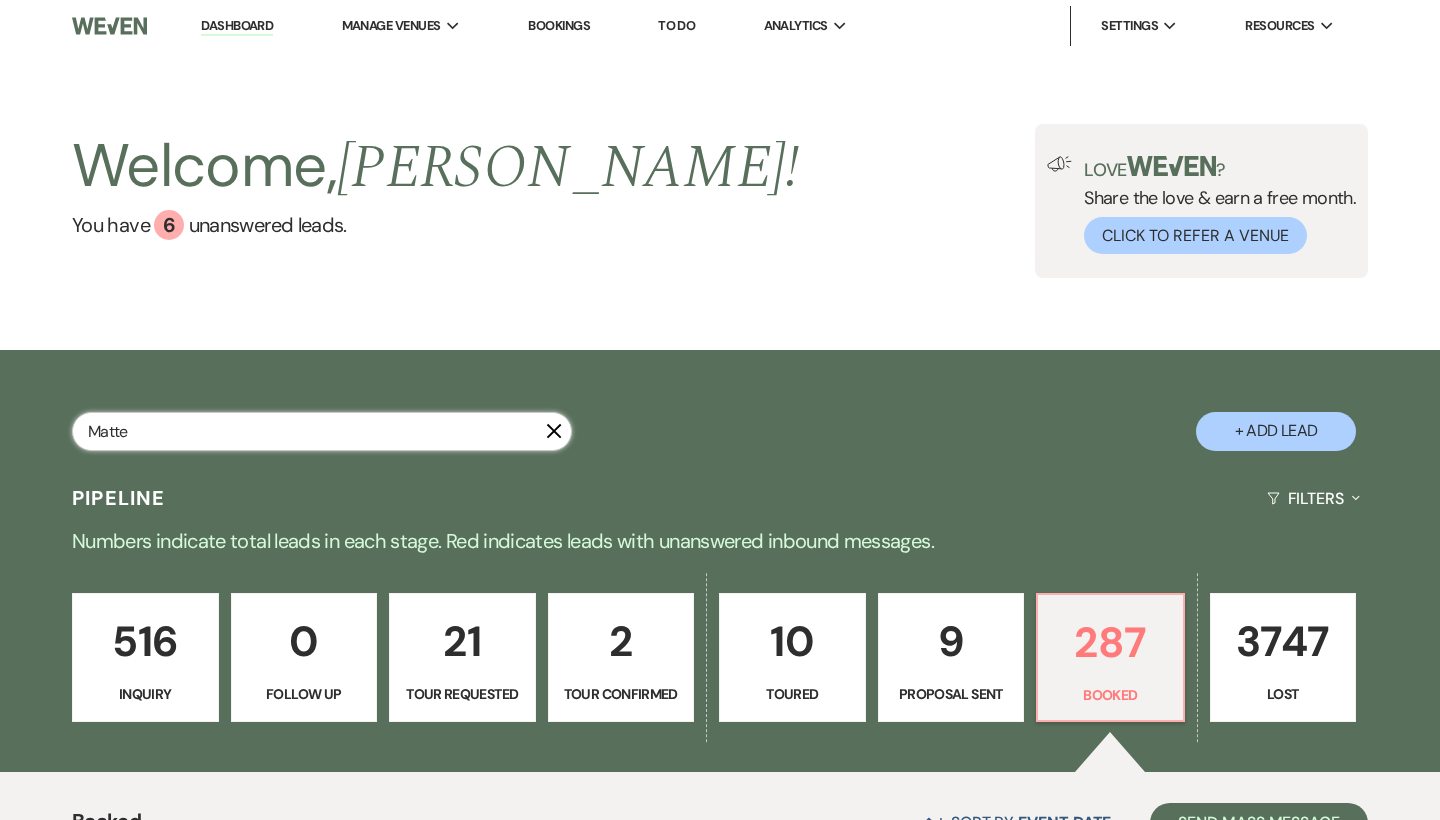 select on "8" 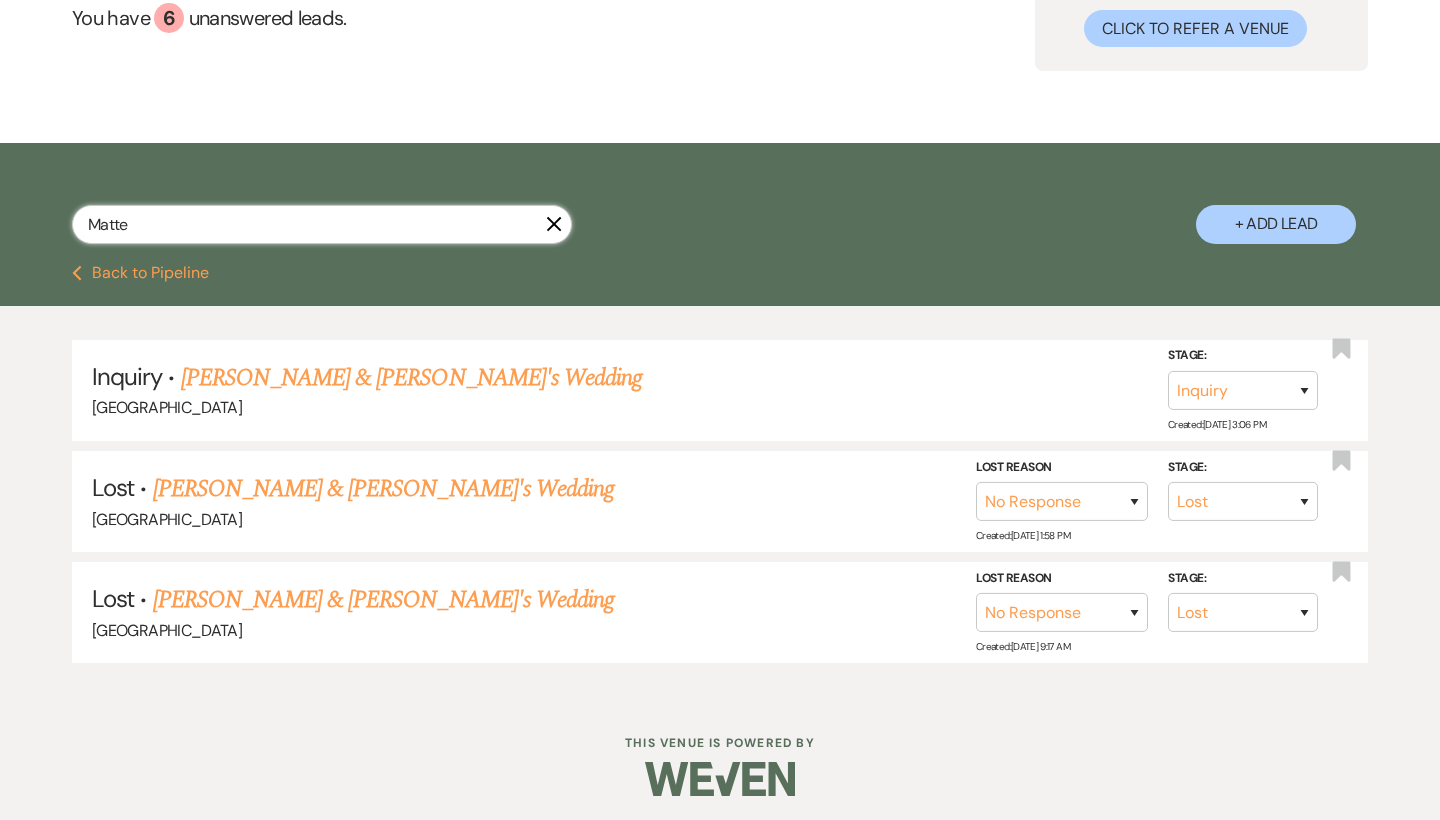 scroll, scrollTop: 206, scrollLeft: 0, axis: vertical 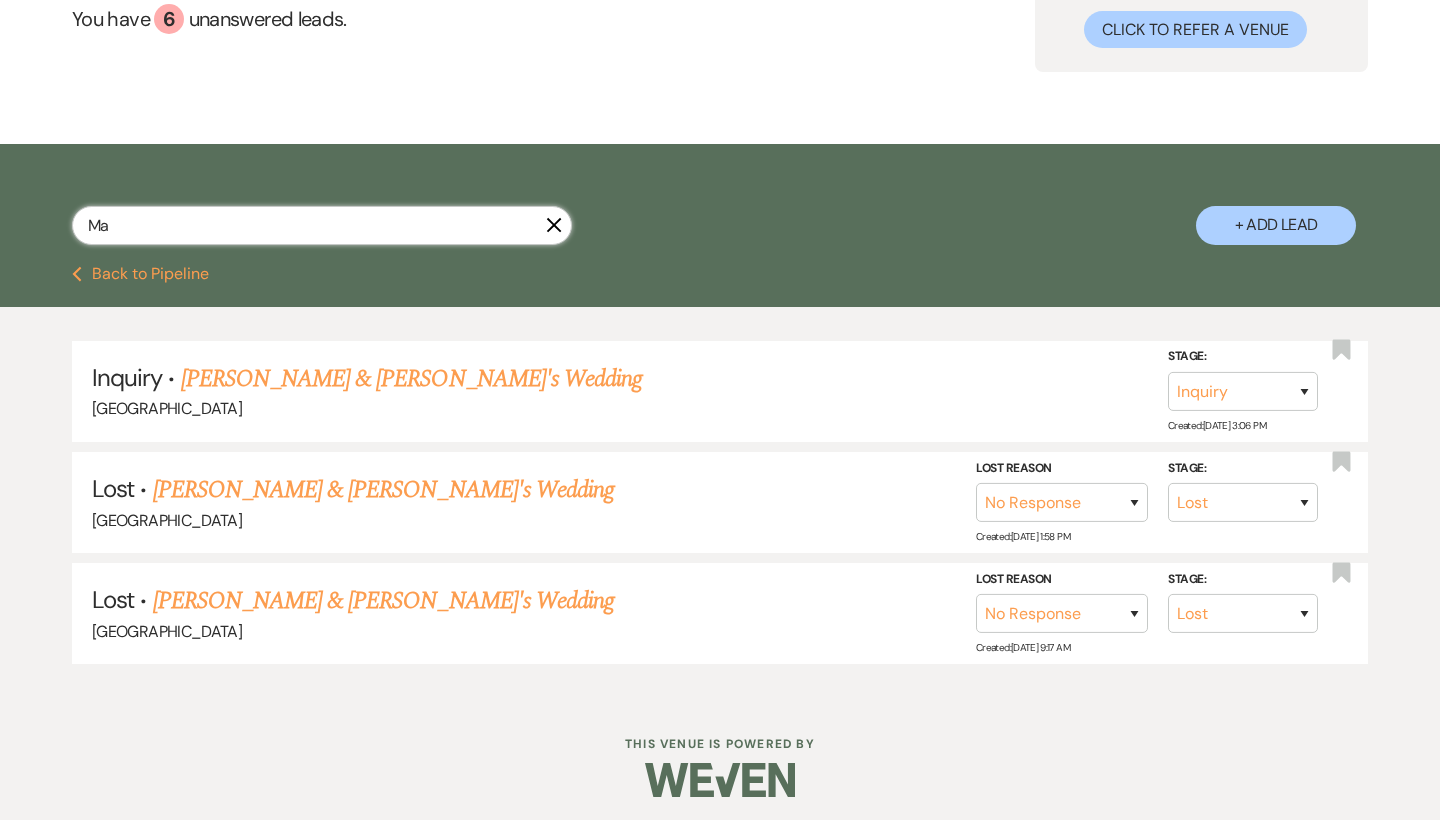 type on "M" 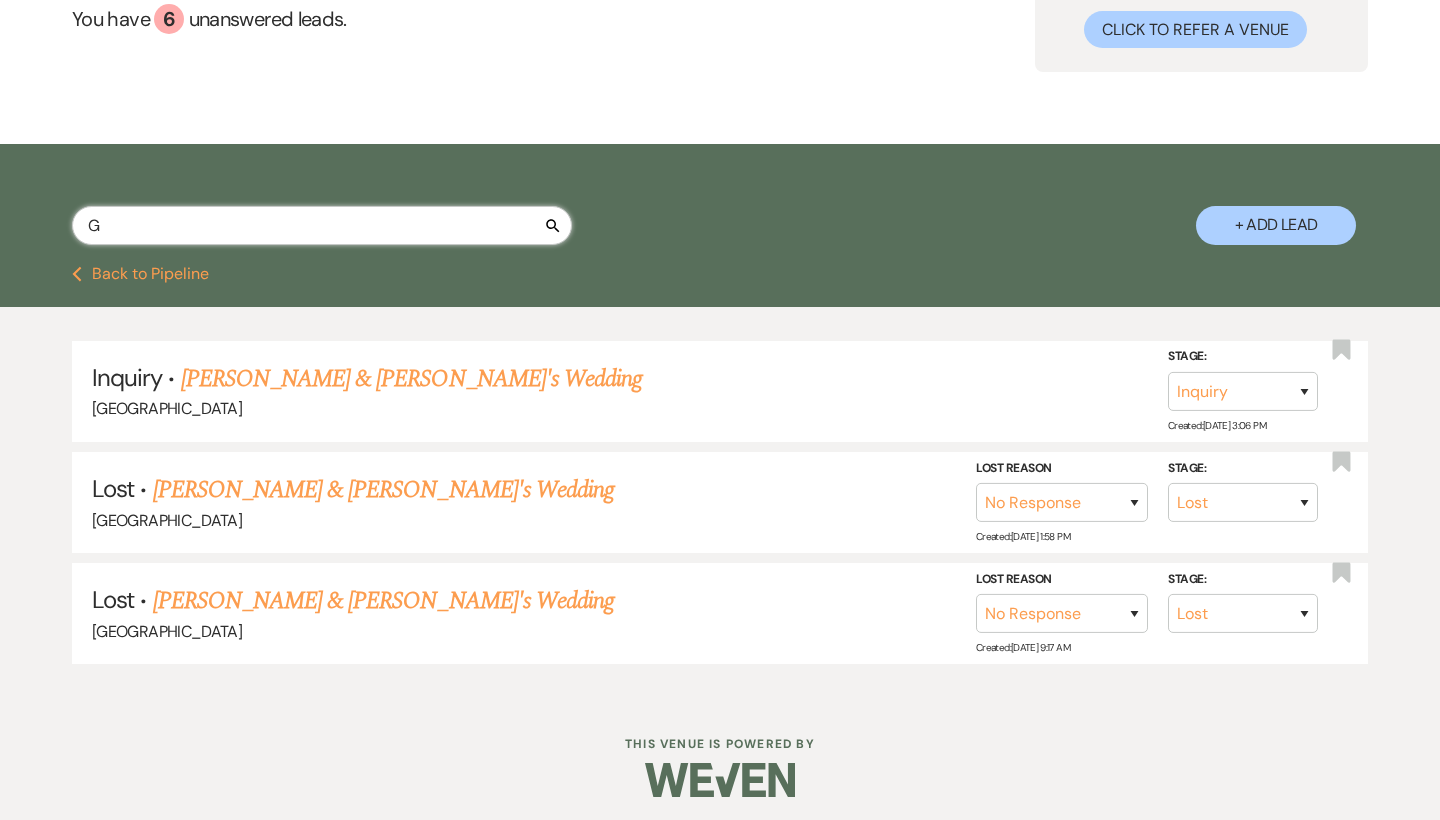 type on "Gy" 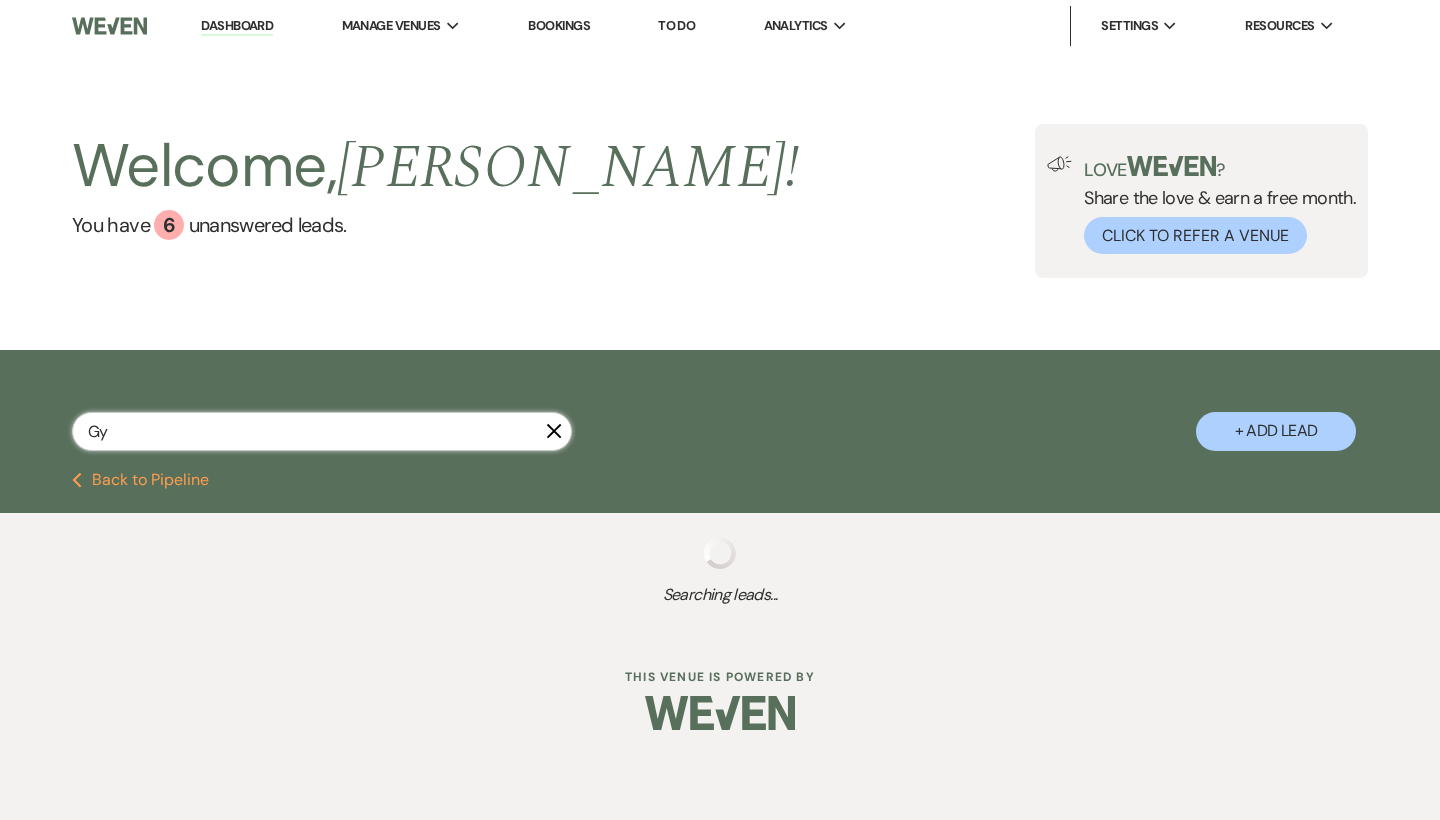 scroll, scrollTop: 0, scrollLeft: 0, axis: both 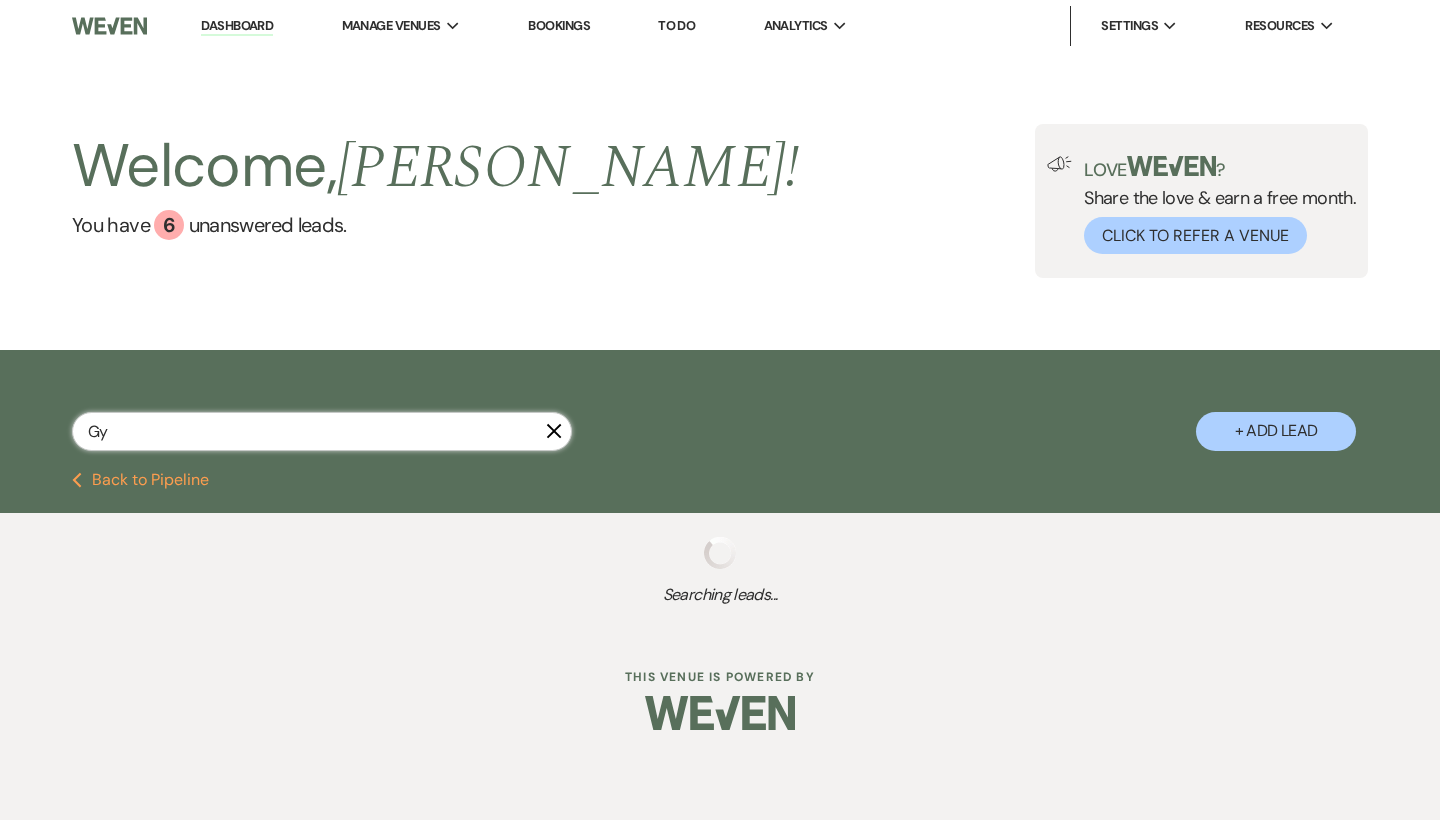 select on "8" 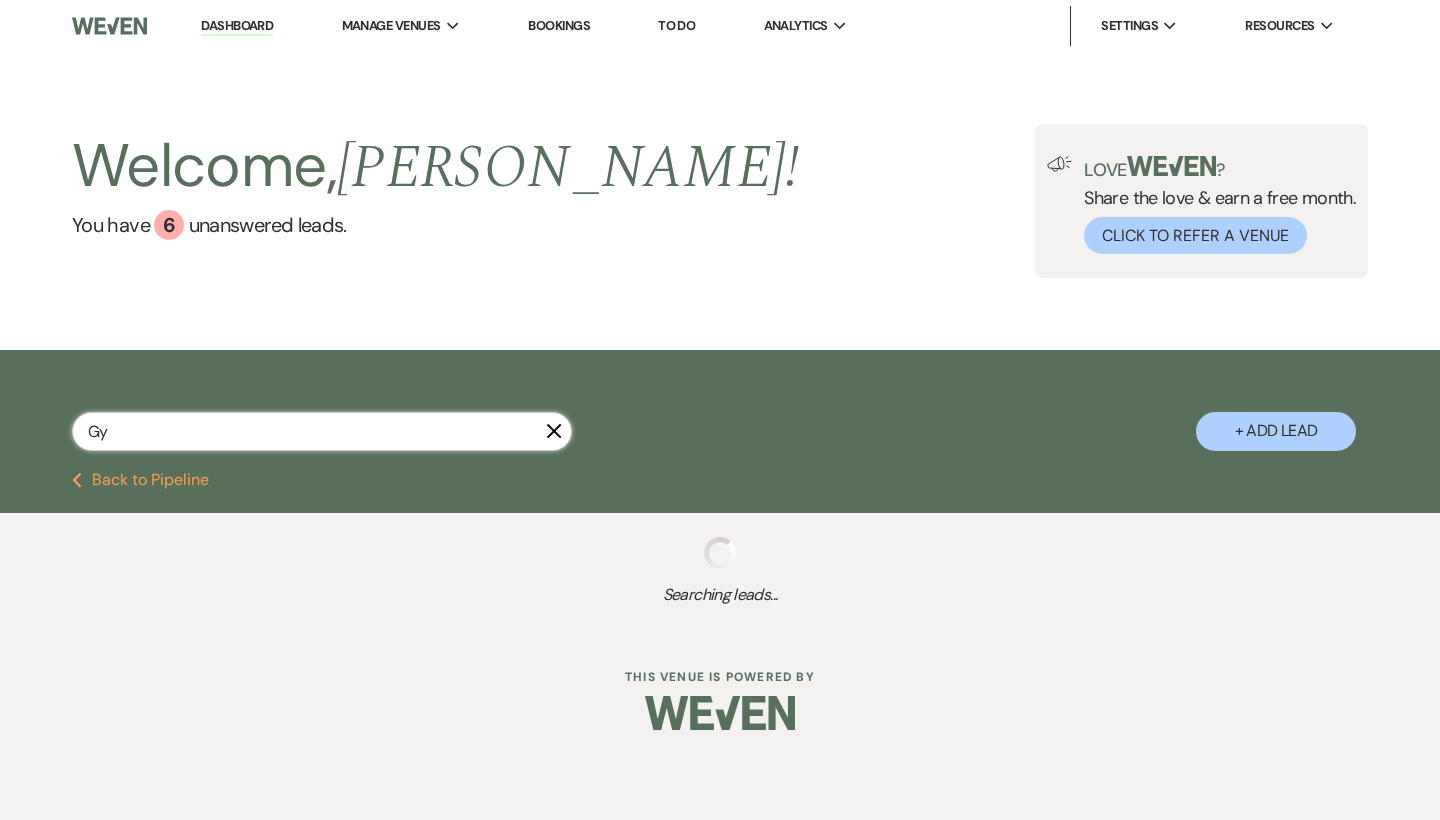 select on "5" 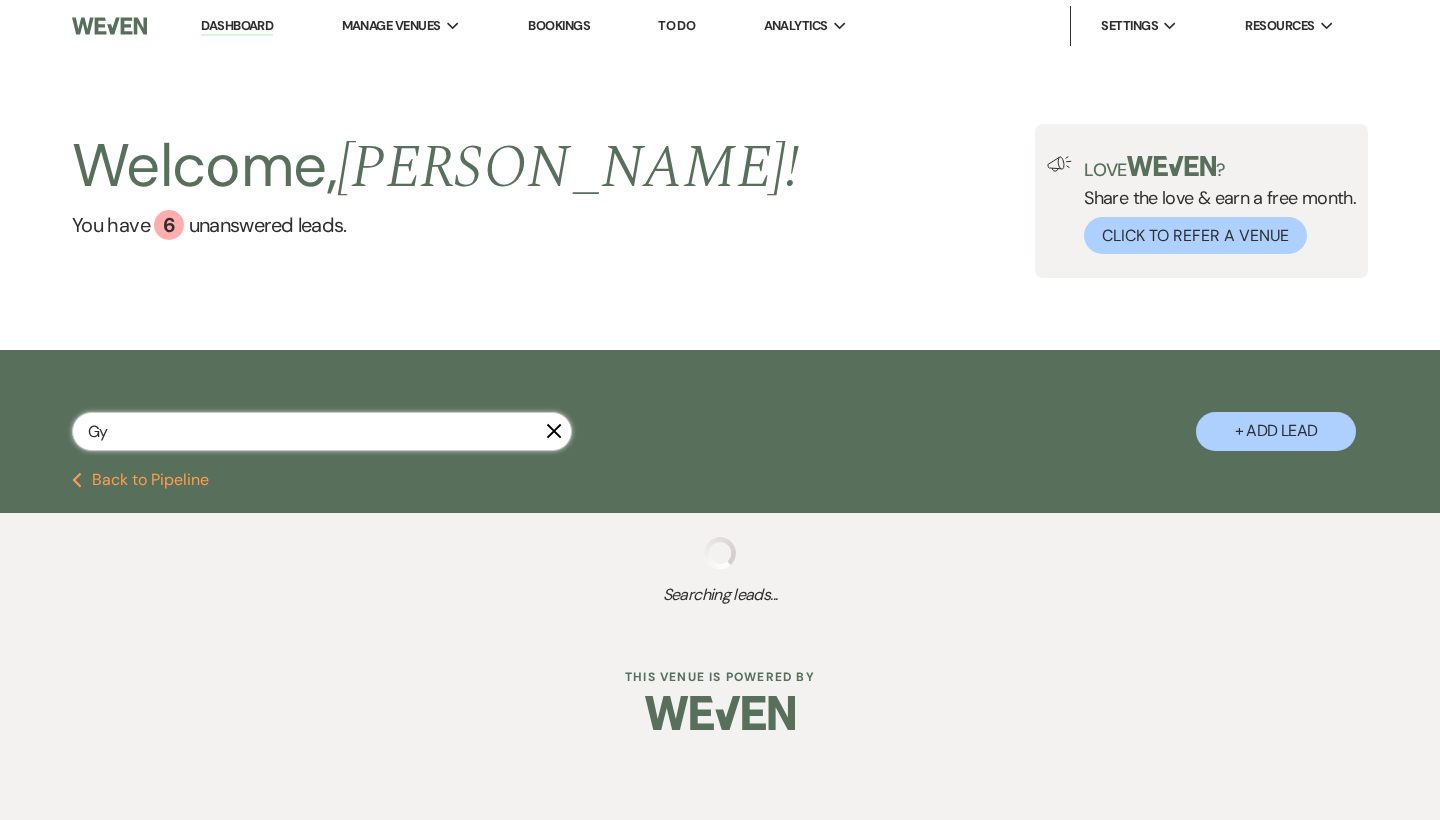 select on "8" 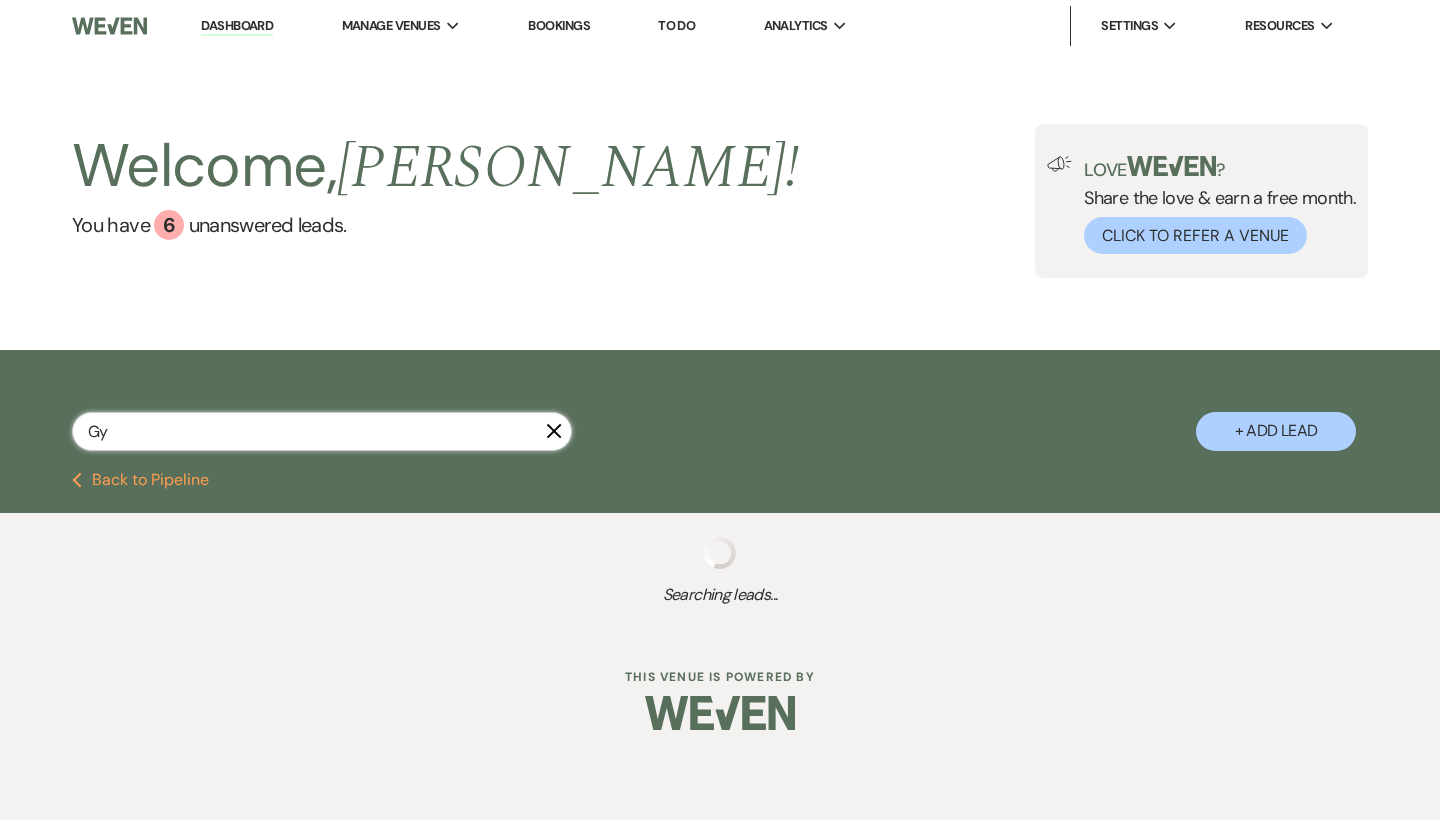 select on "5" 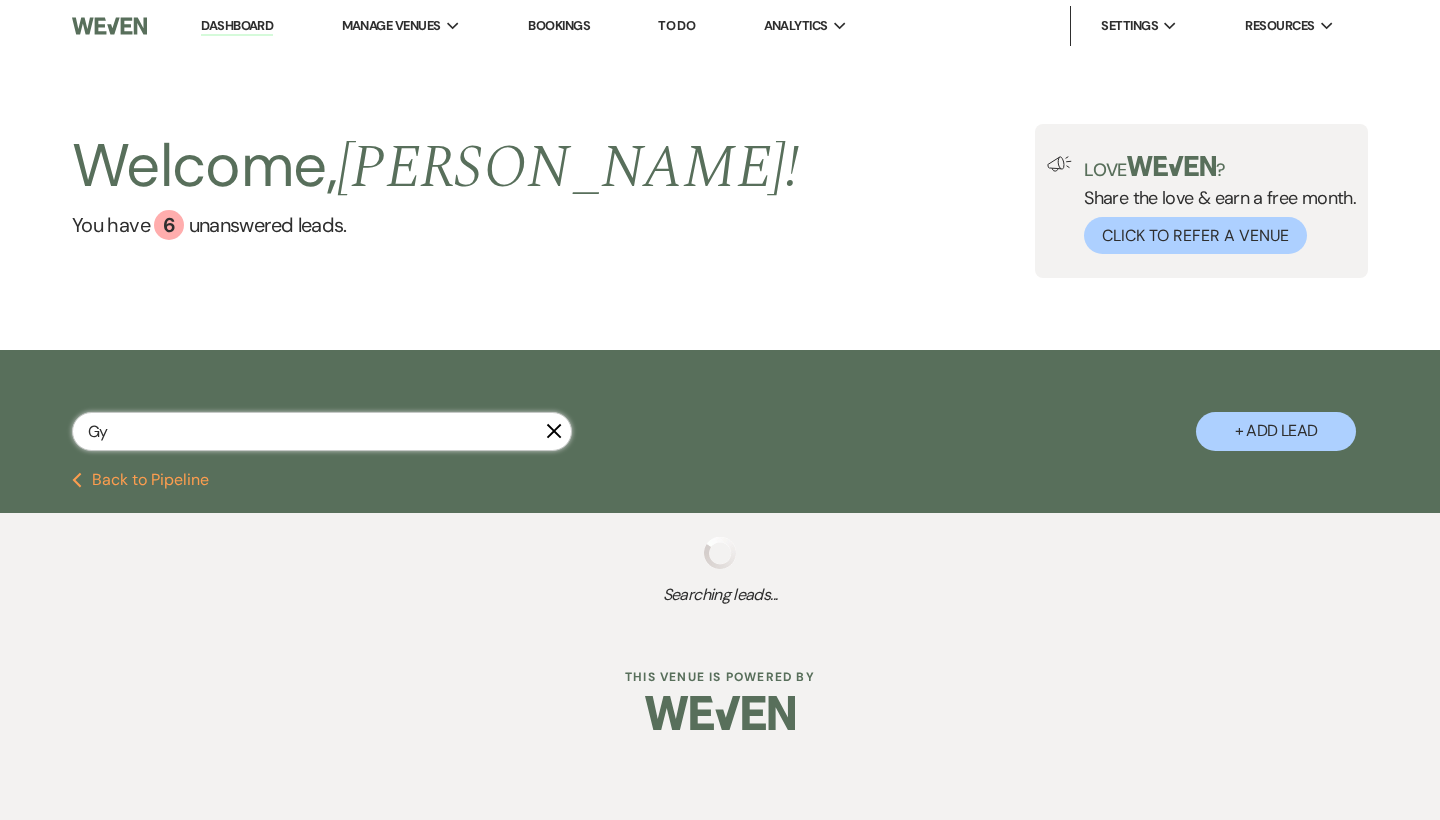 select on "8" 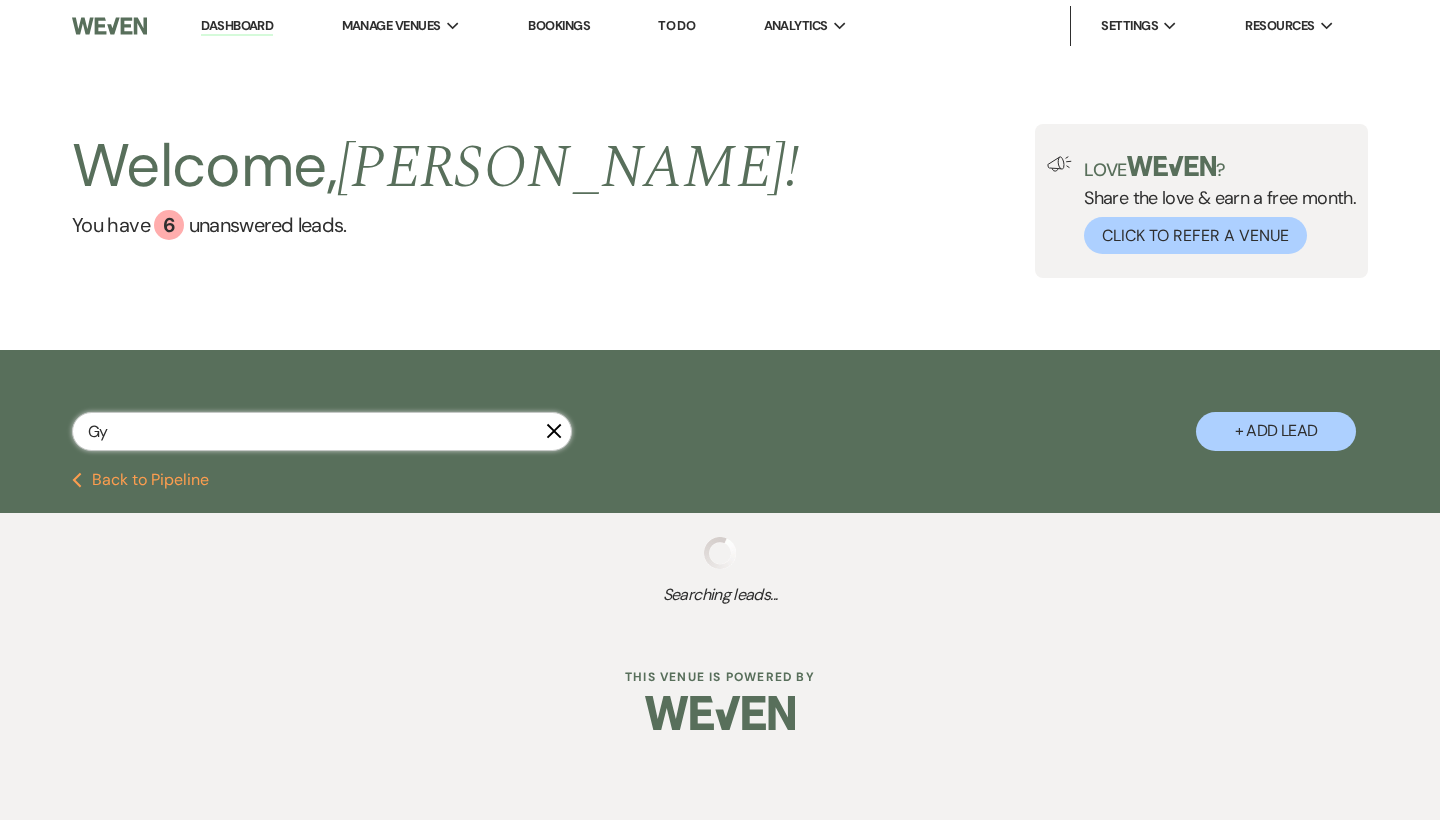 select on "5" 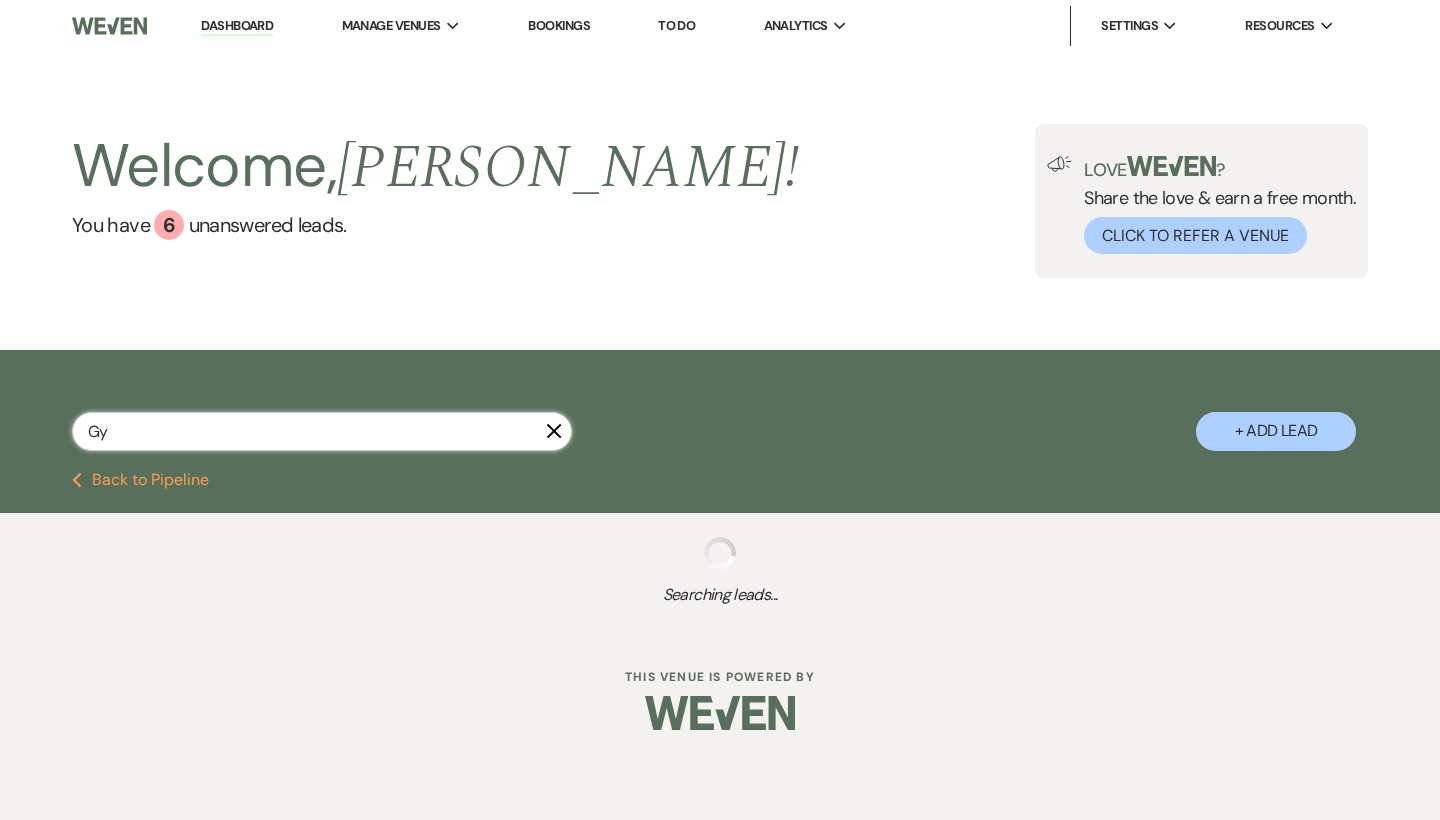 select on "8" 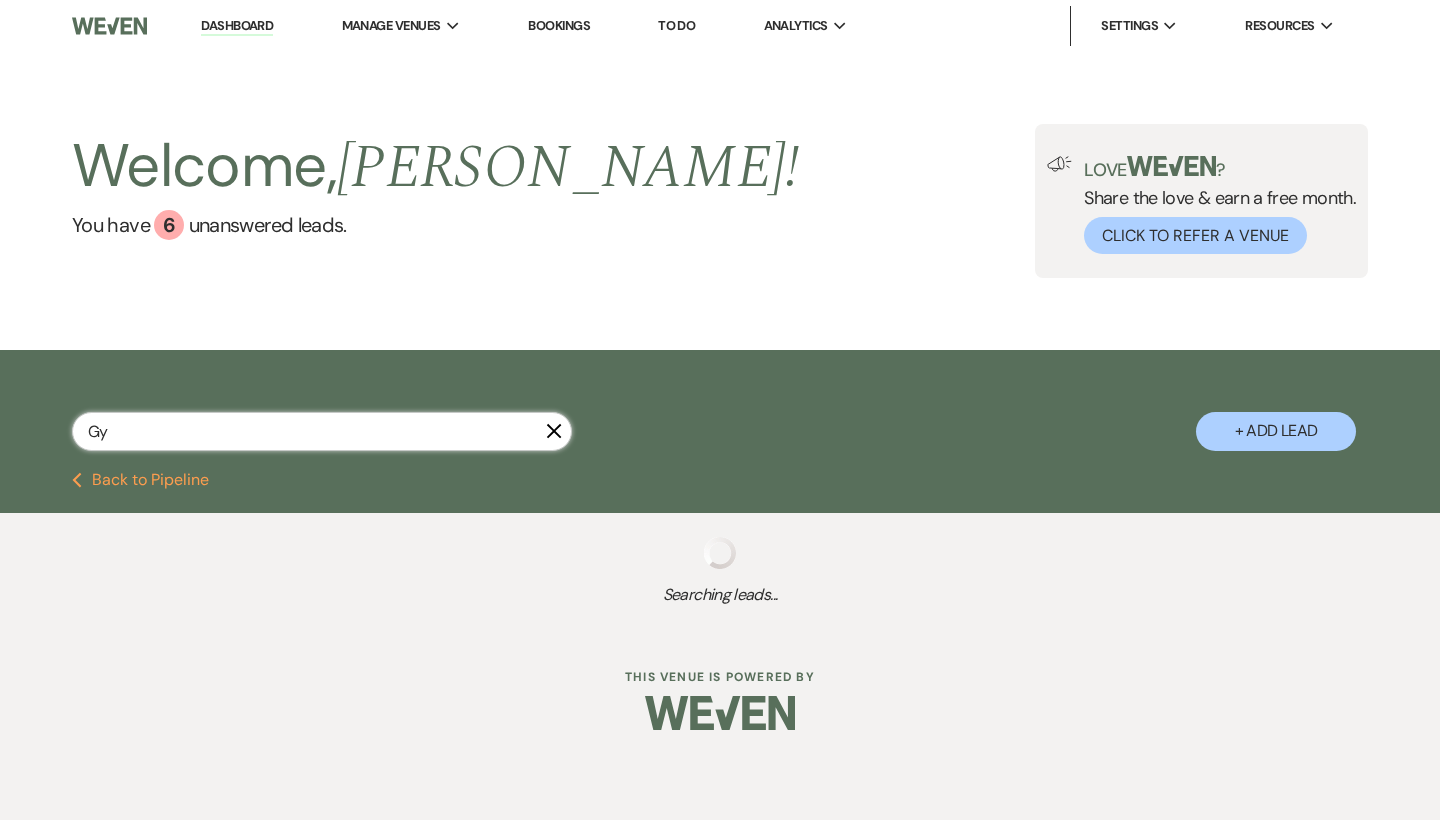 select on "6" 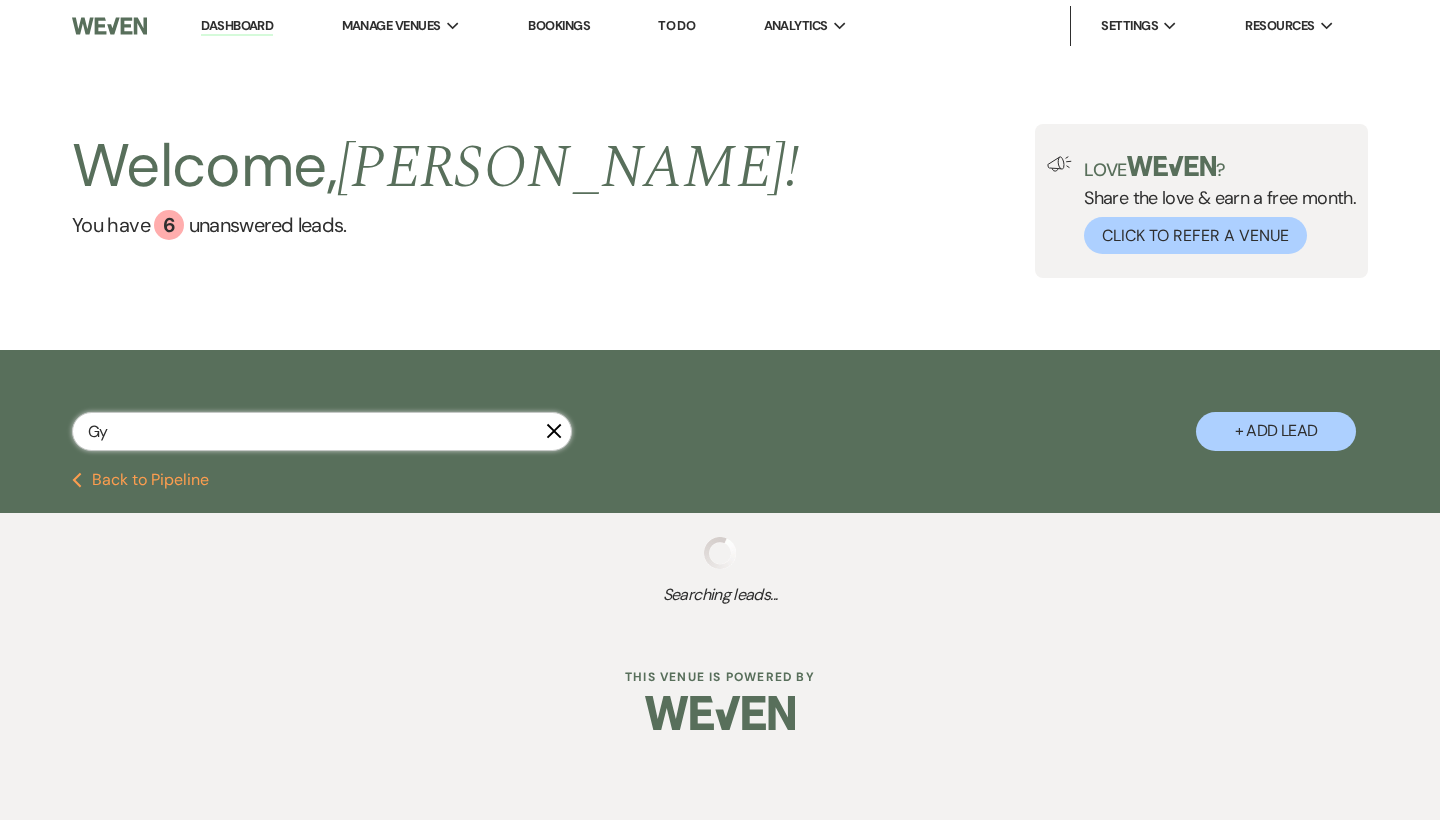 select on "8" 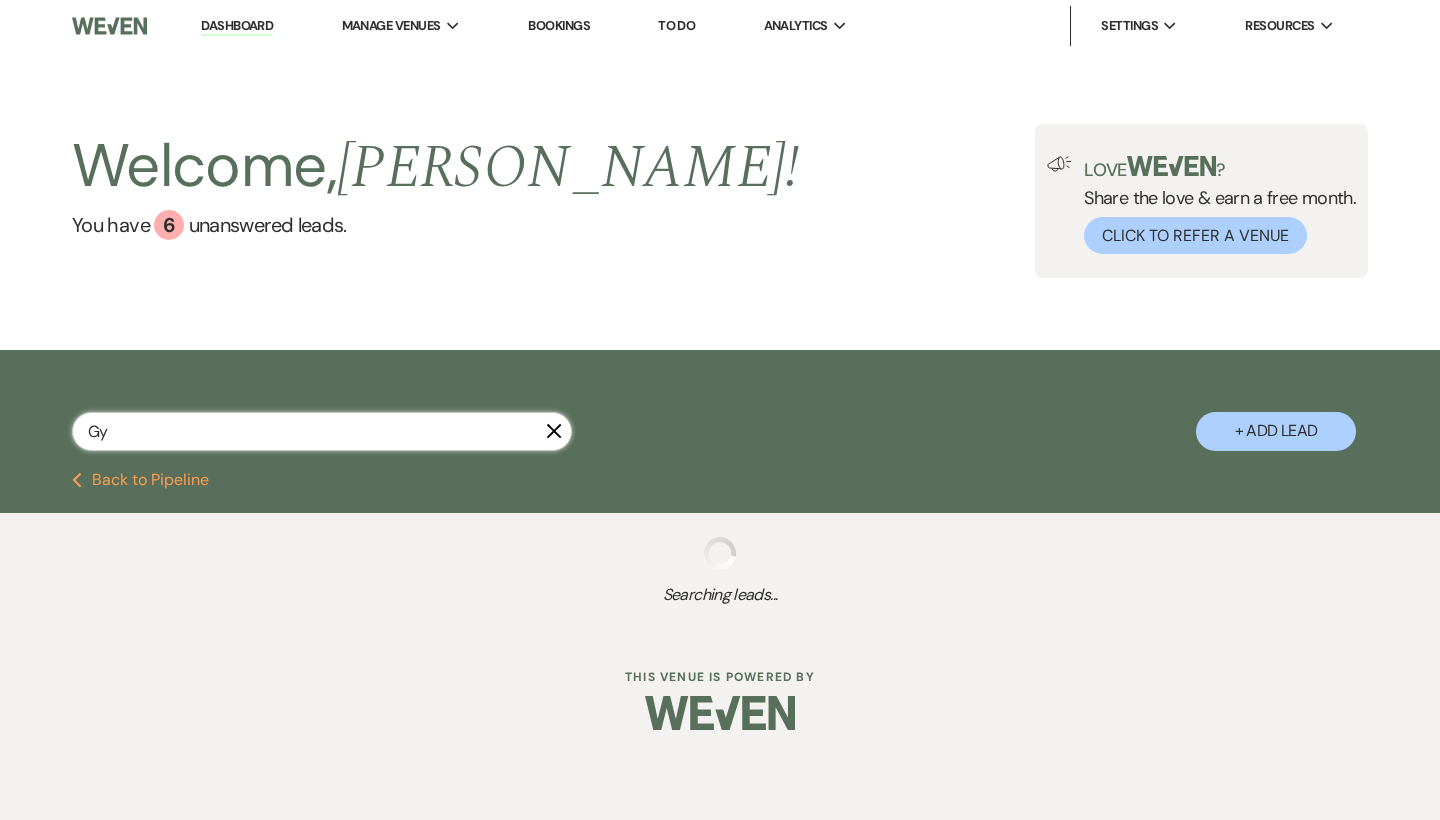 select on "5" 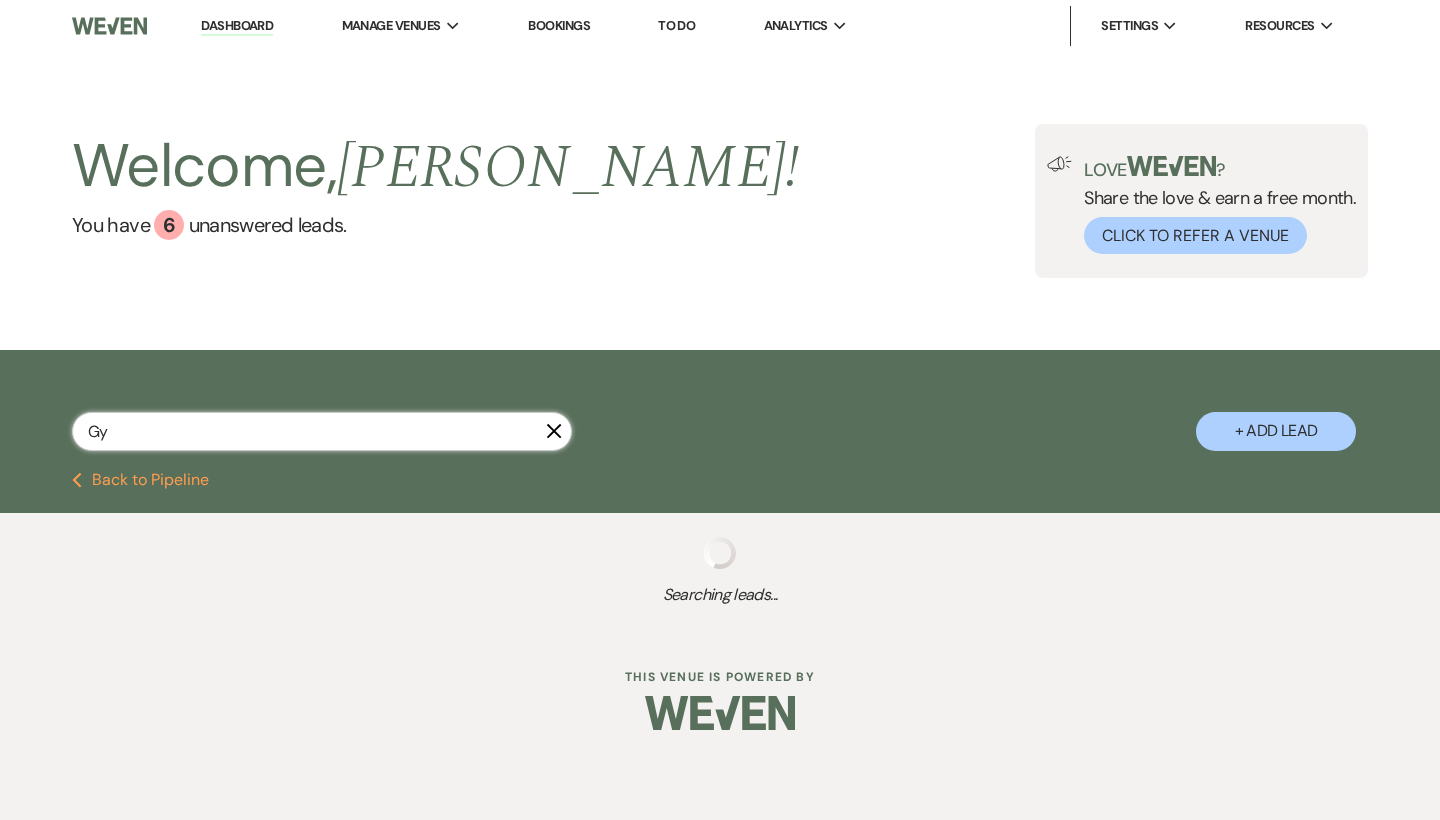 select on "8" 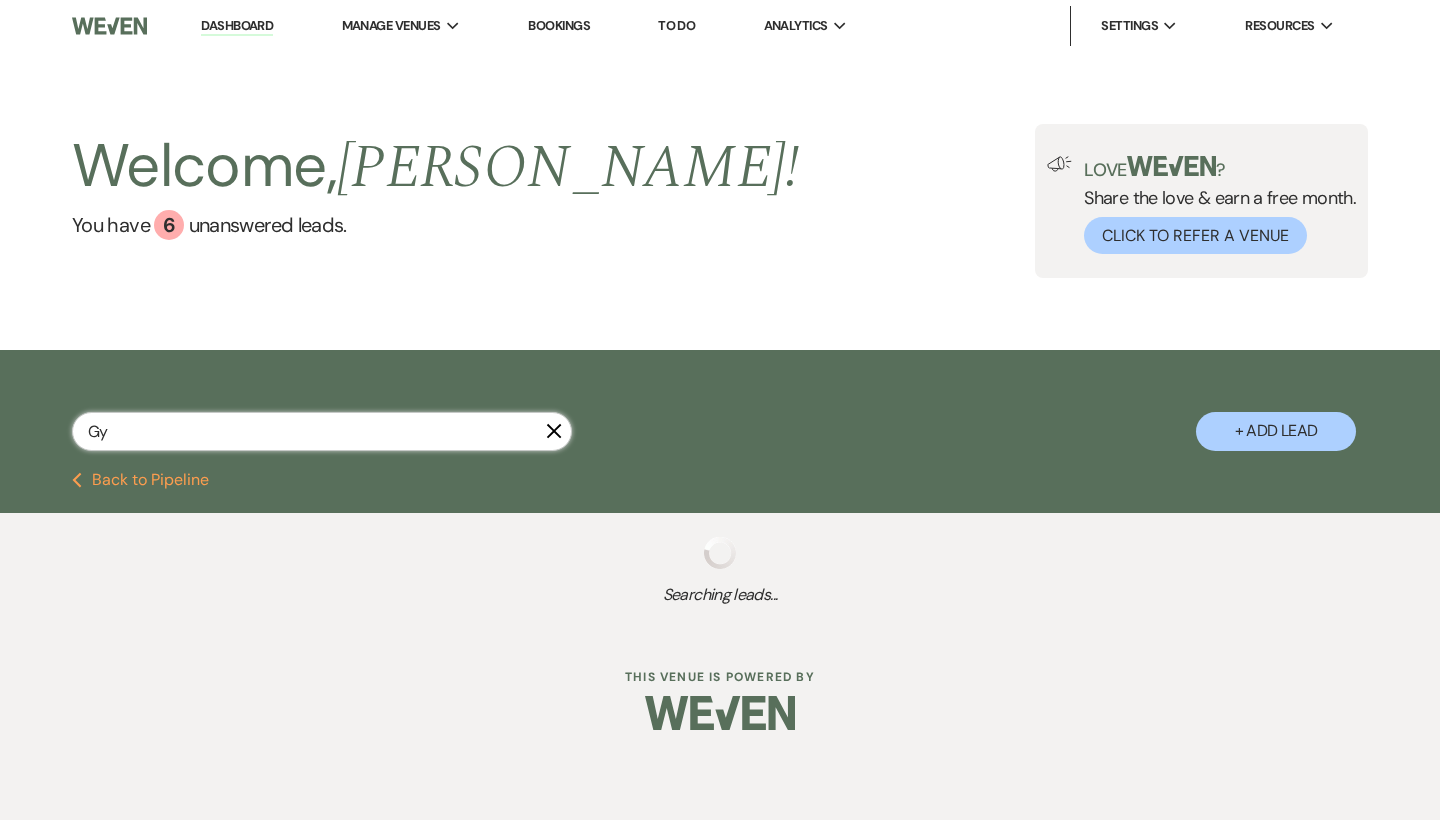 select on "5" 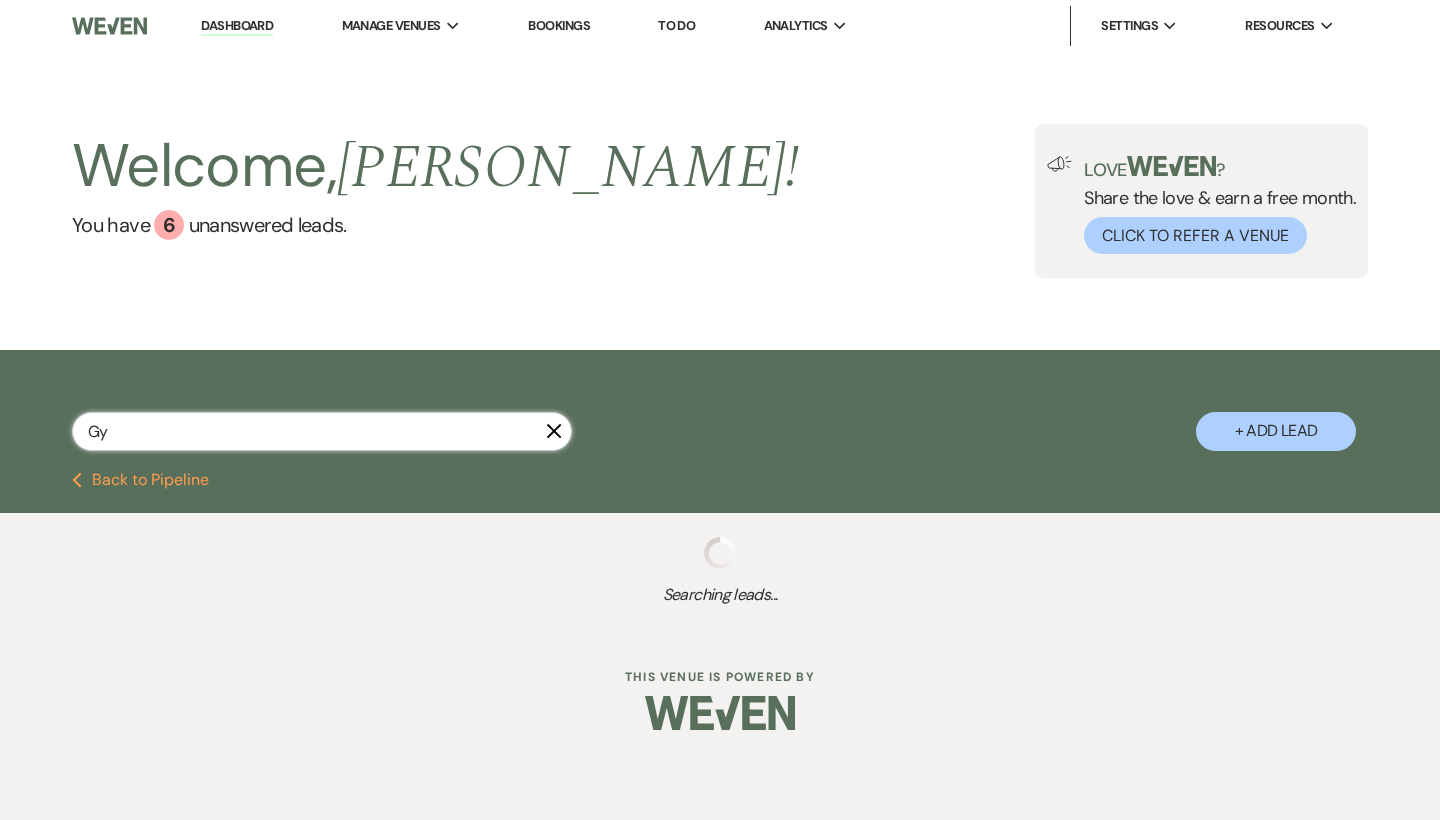 select on "8" 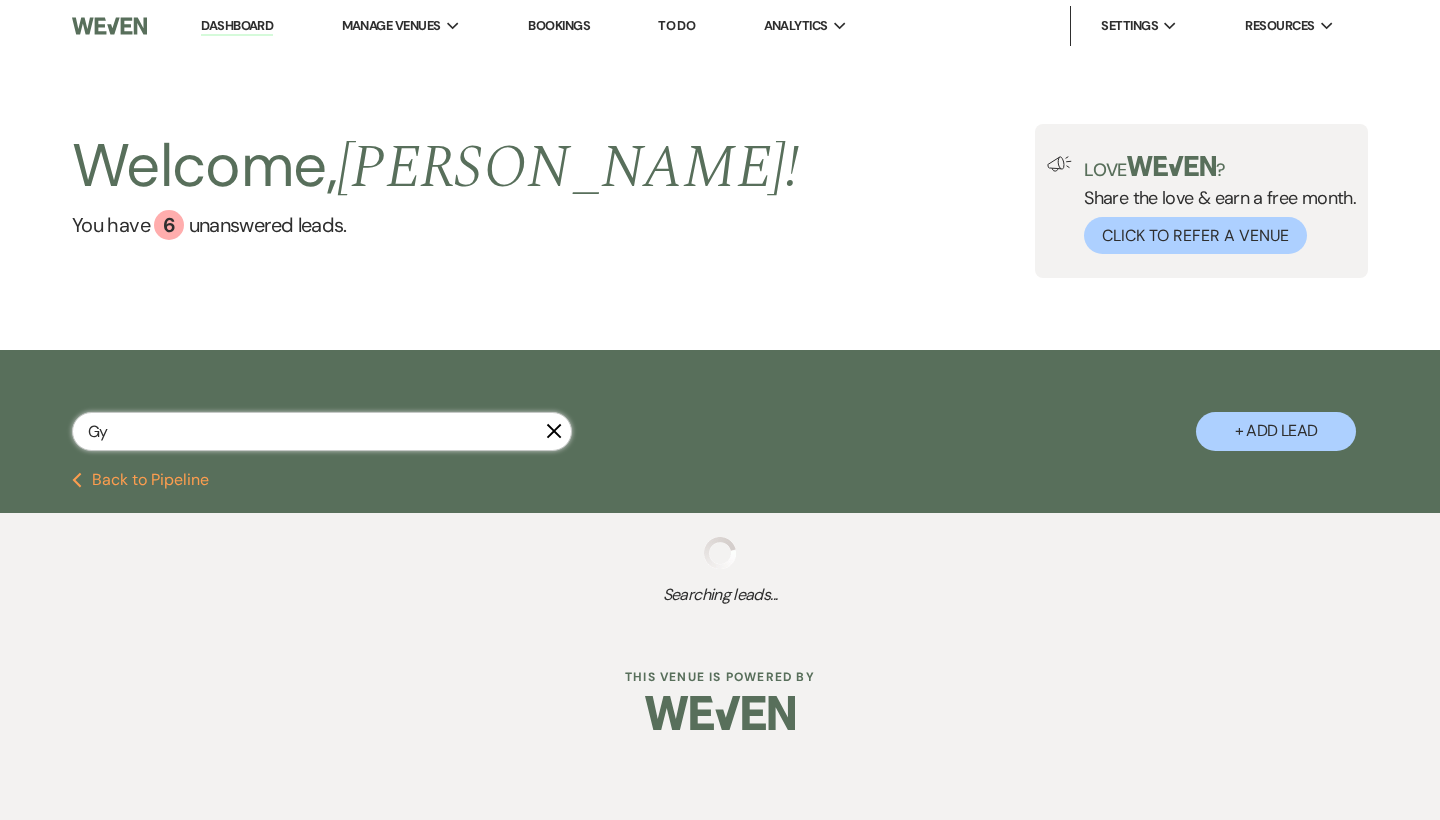 select on "5" 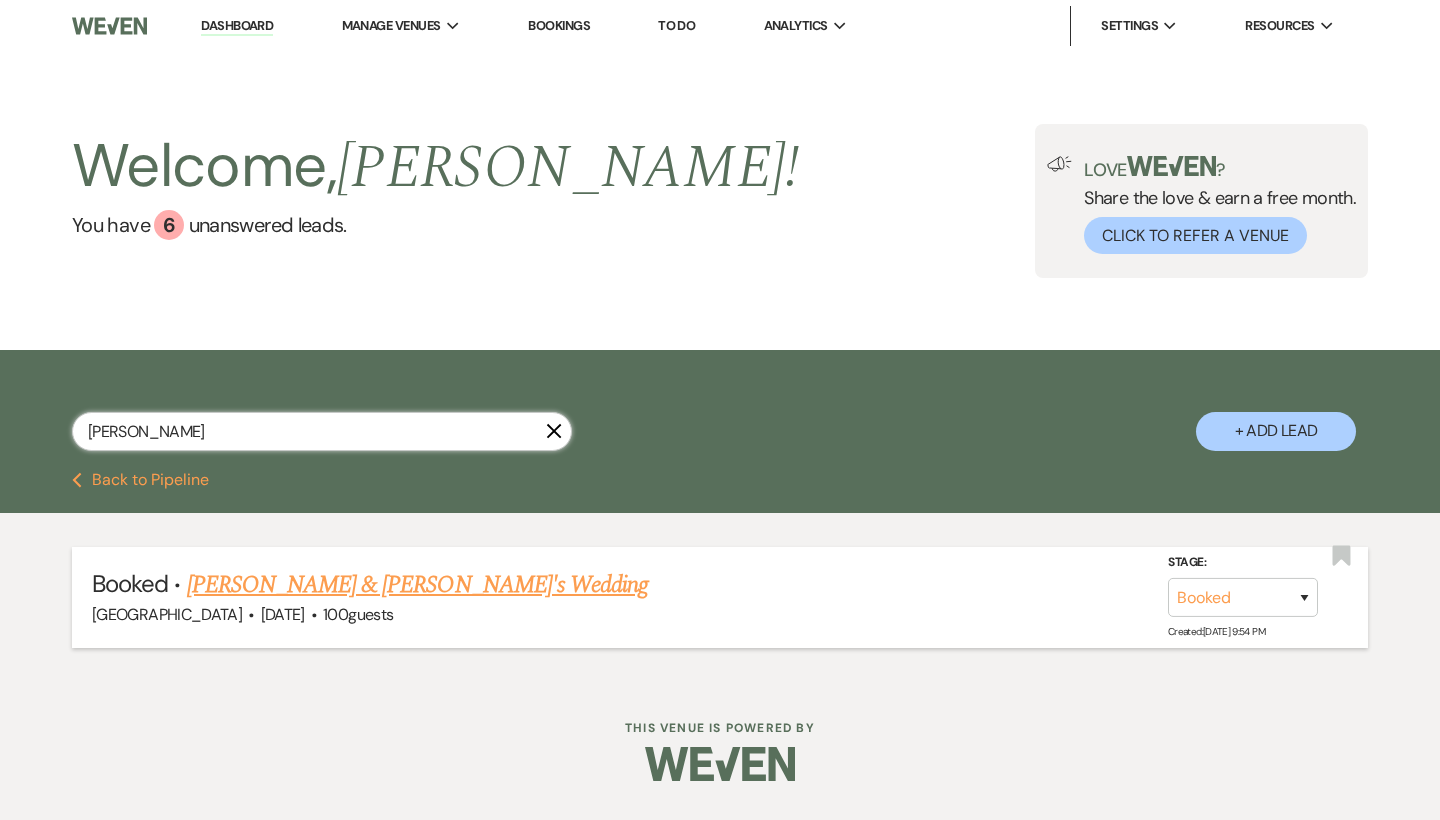 type on "Glynn" 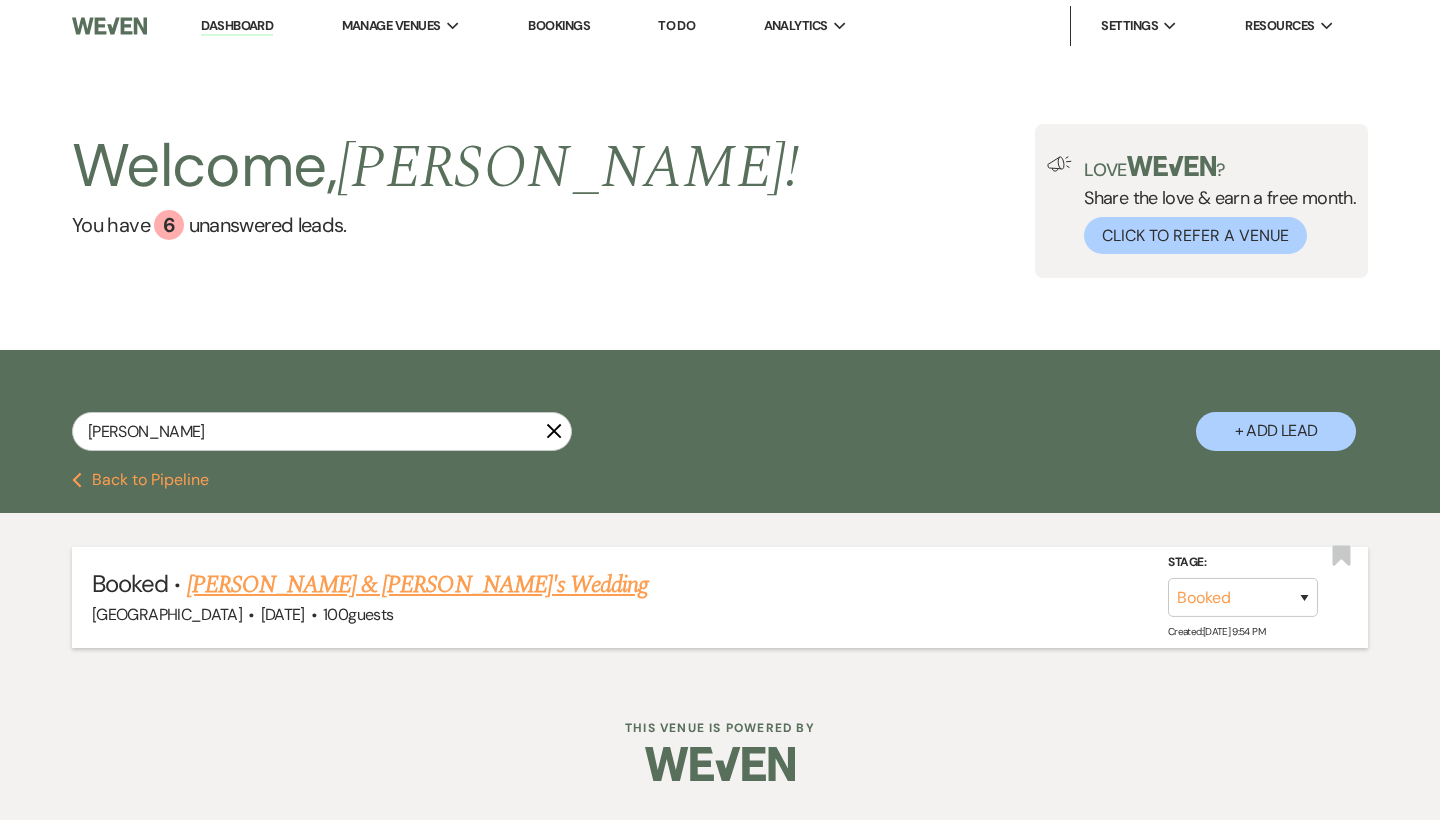 click on "[PERSON_NAME] & [PERSON_NAME]'s Wedding" at bounding box center (418, 585) 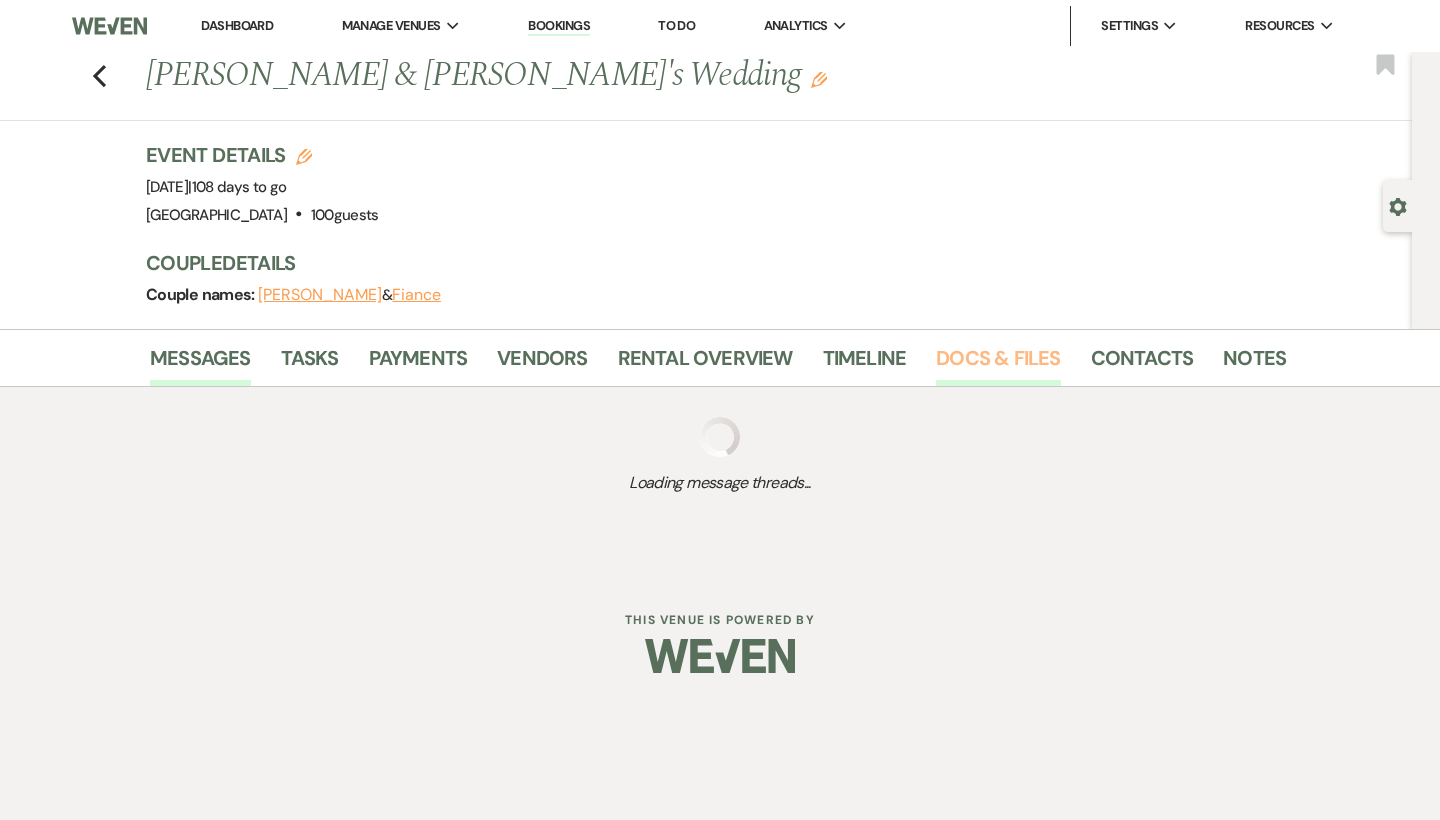 click on "Docs & Files" at bounding box center [998, 364] 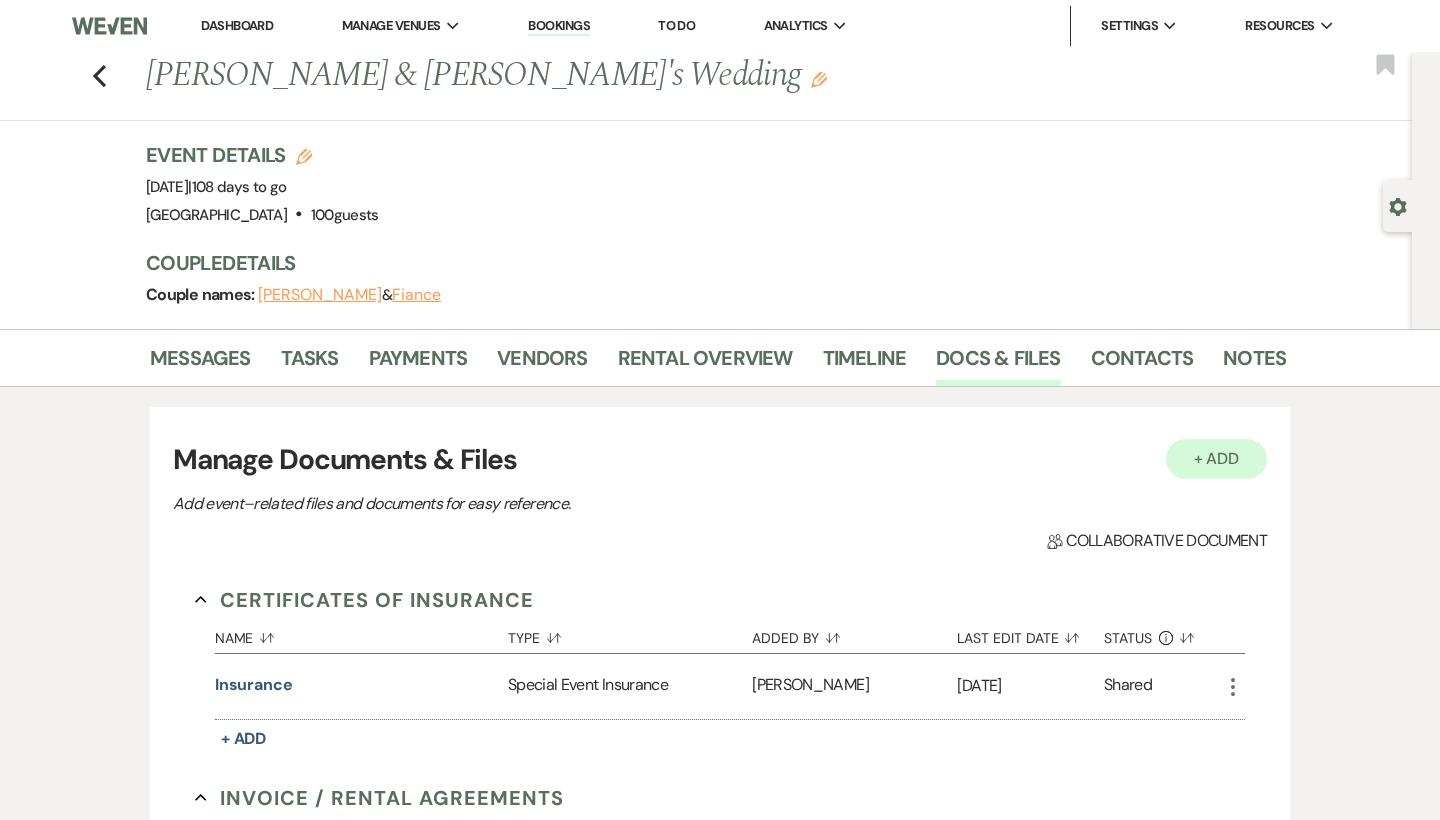 scroll, scrollTop: 0, scrollLeft: 0, axis: both 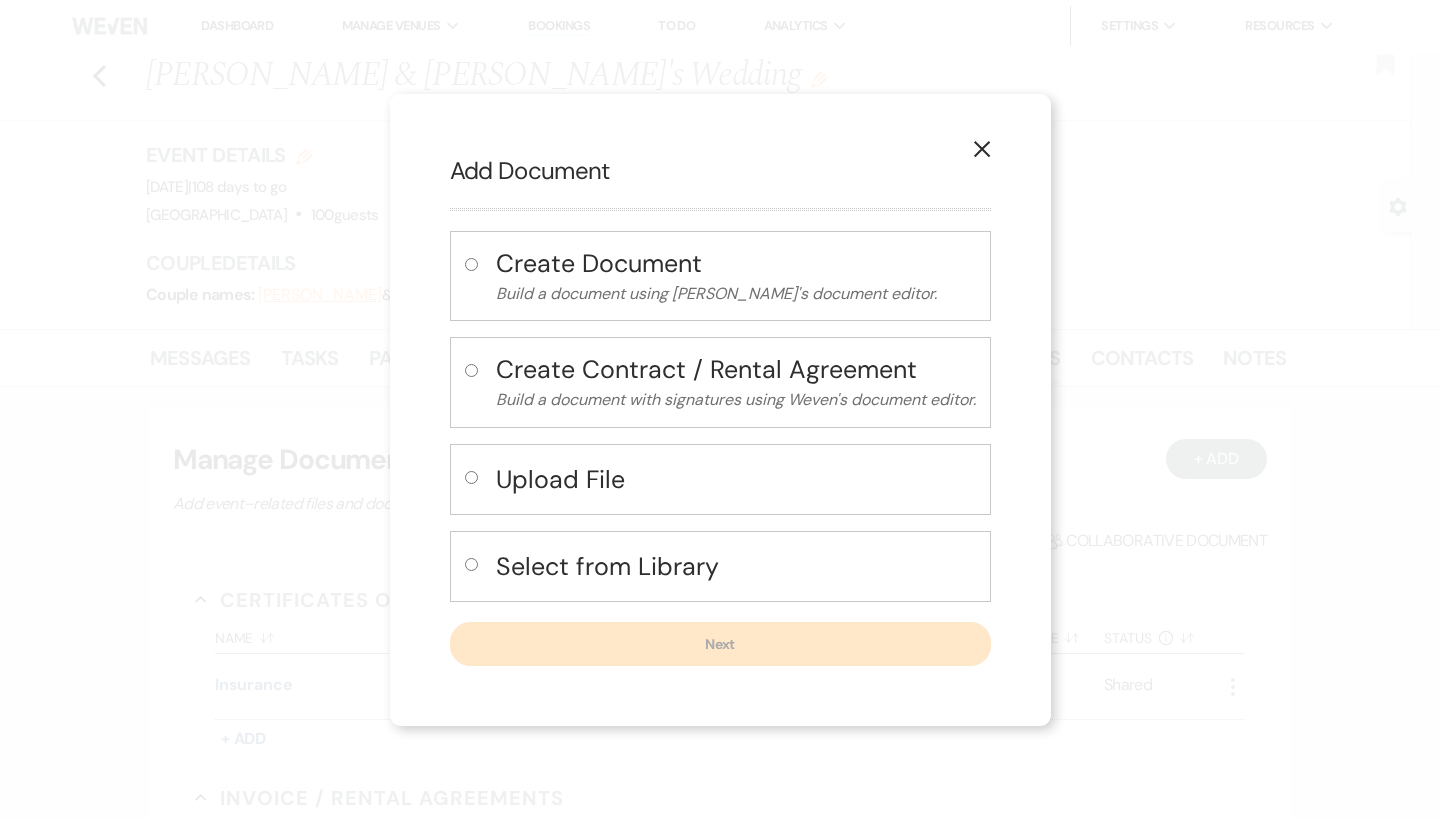 click on "Select from Library" at bounding box center (736, 566) 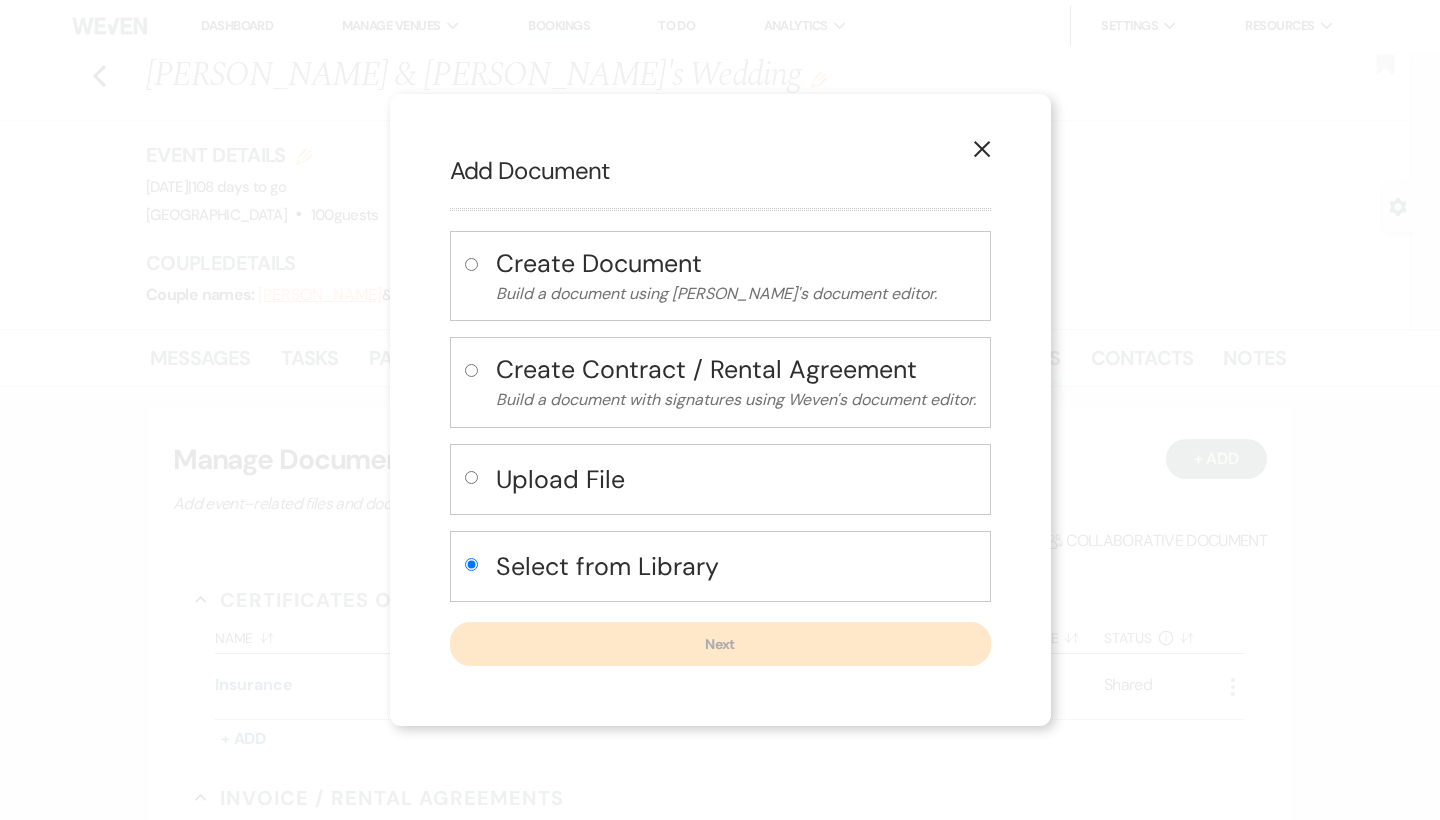 radio on "true" 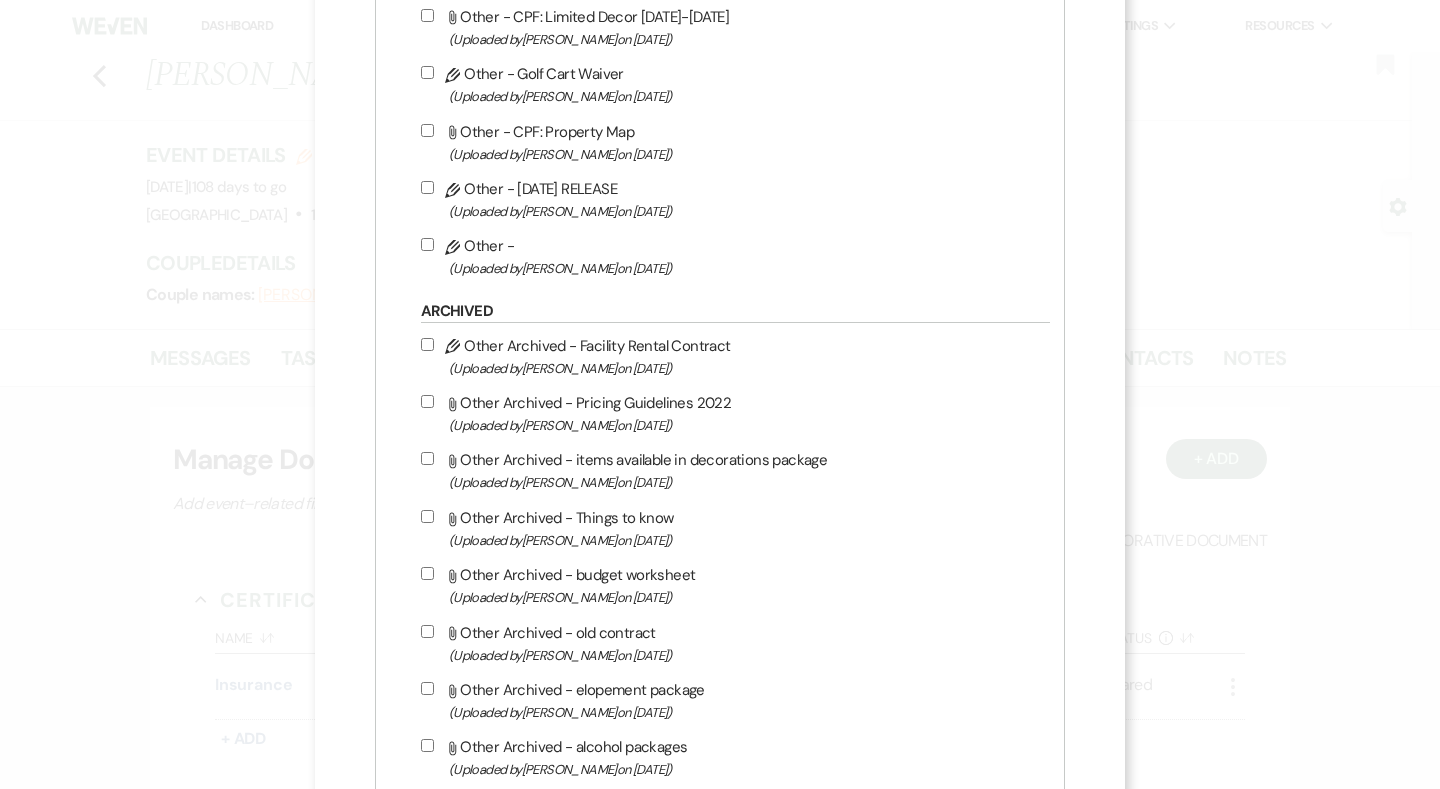 scroll, scrollTop: 2160, scrollLeft: 0, axis: vertical 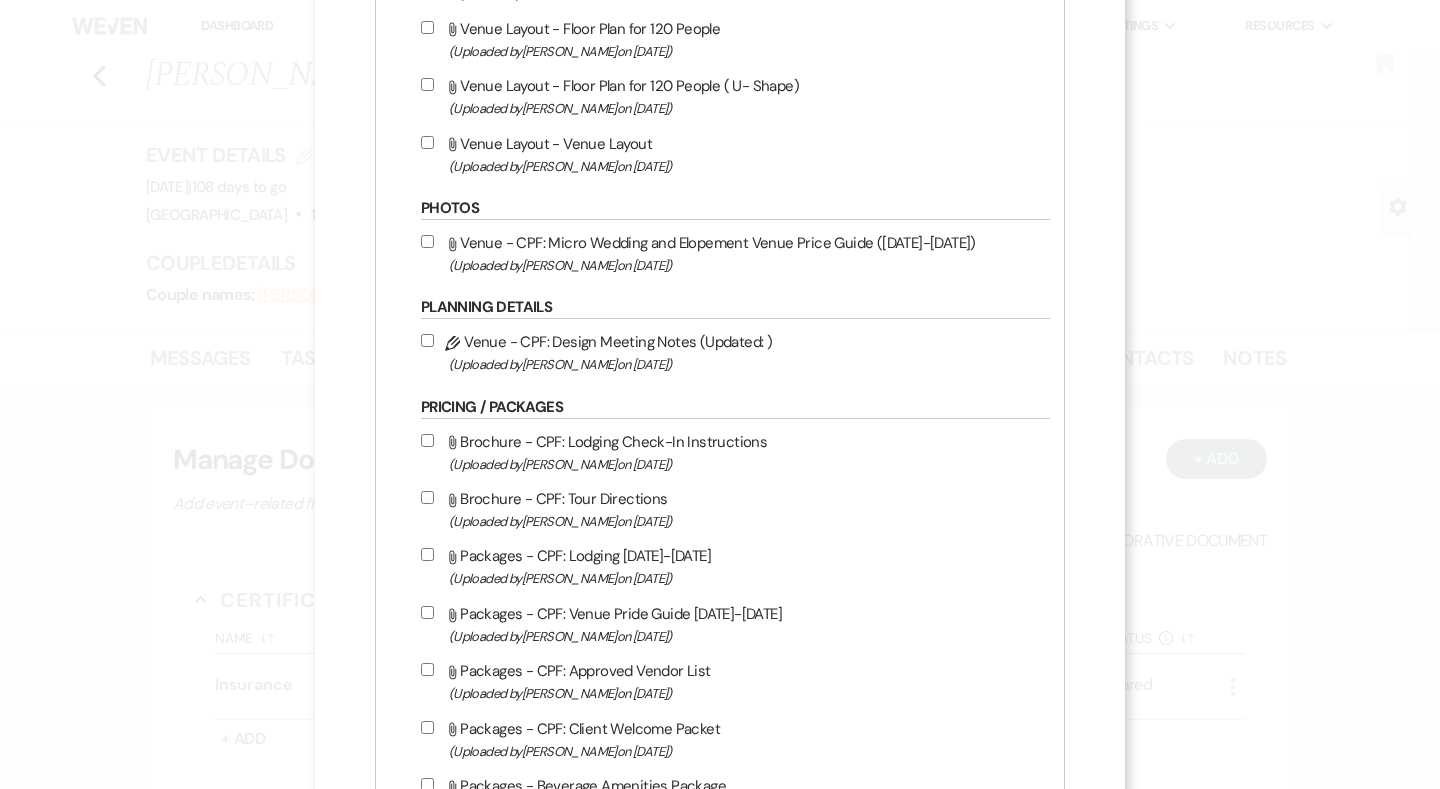 click on "(Uploaded by  Raquel  on   Nov 20th, 2024 )" at bounding box center (744, 364) 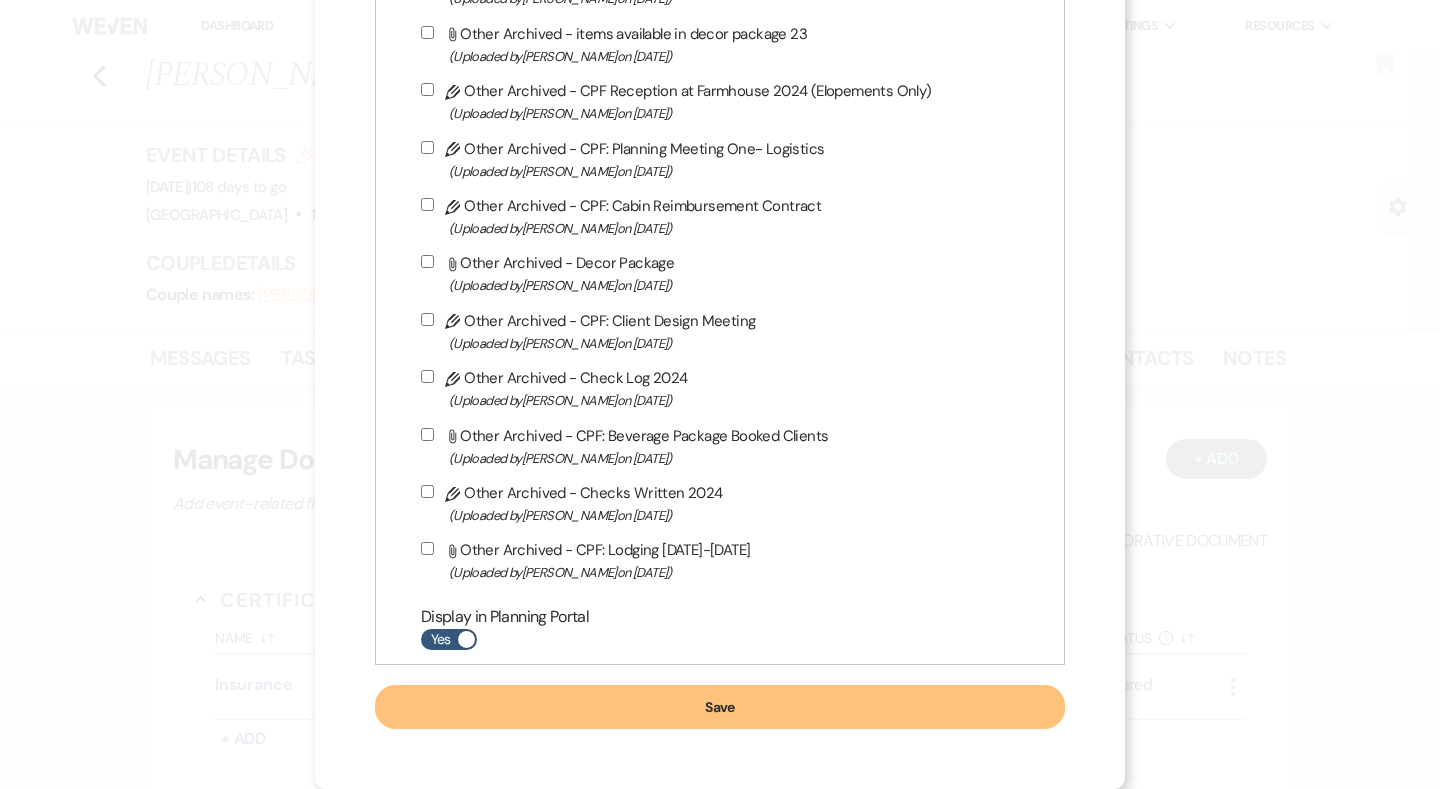 scroll, scrollTop: 5949, scrollLeft: 0, axis: vertical 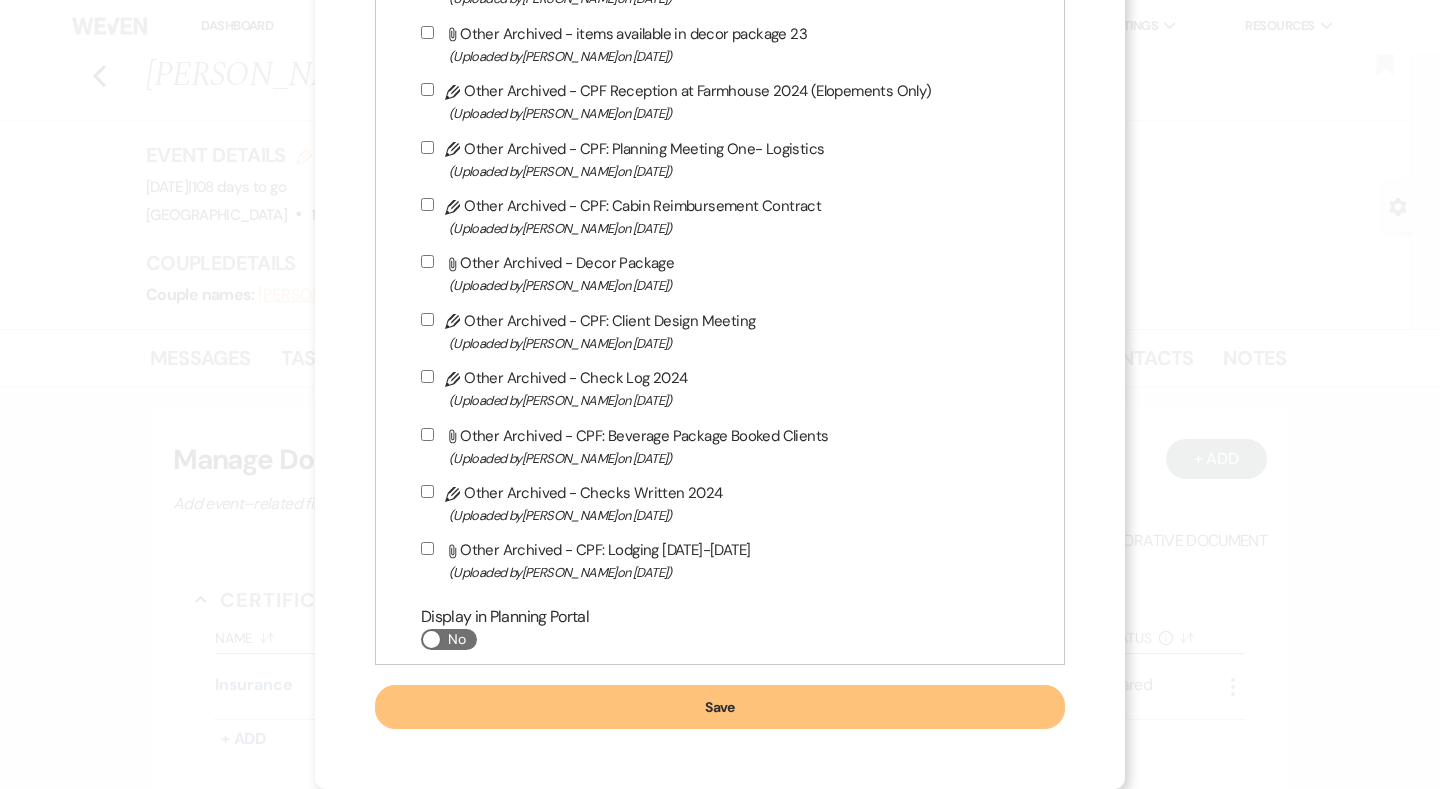 click on "Save" at bounding box center (720, 707) 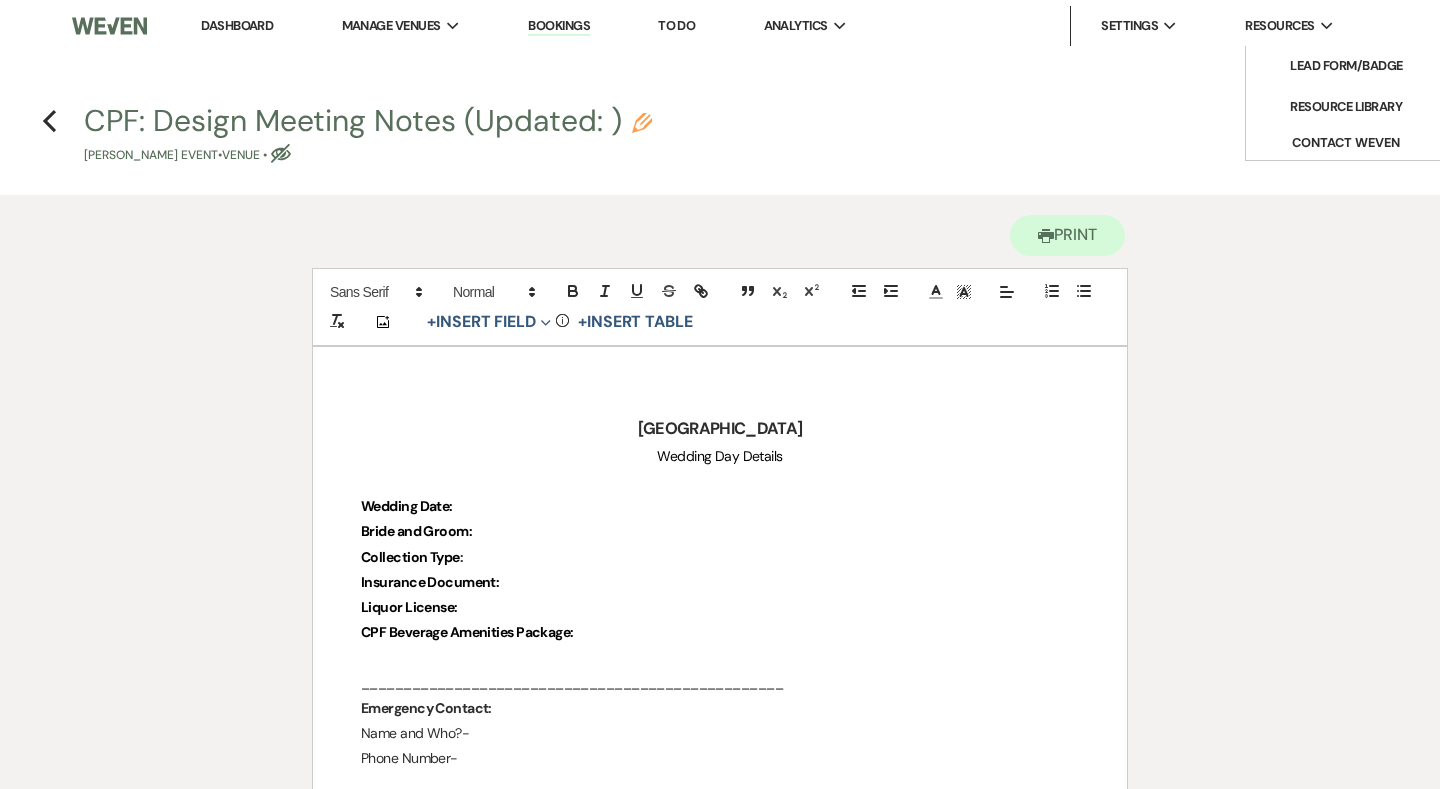scroll, scrollTop: 0, scrollLeft: 0, axis: both 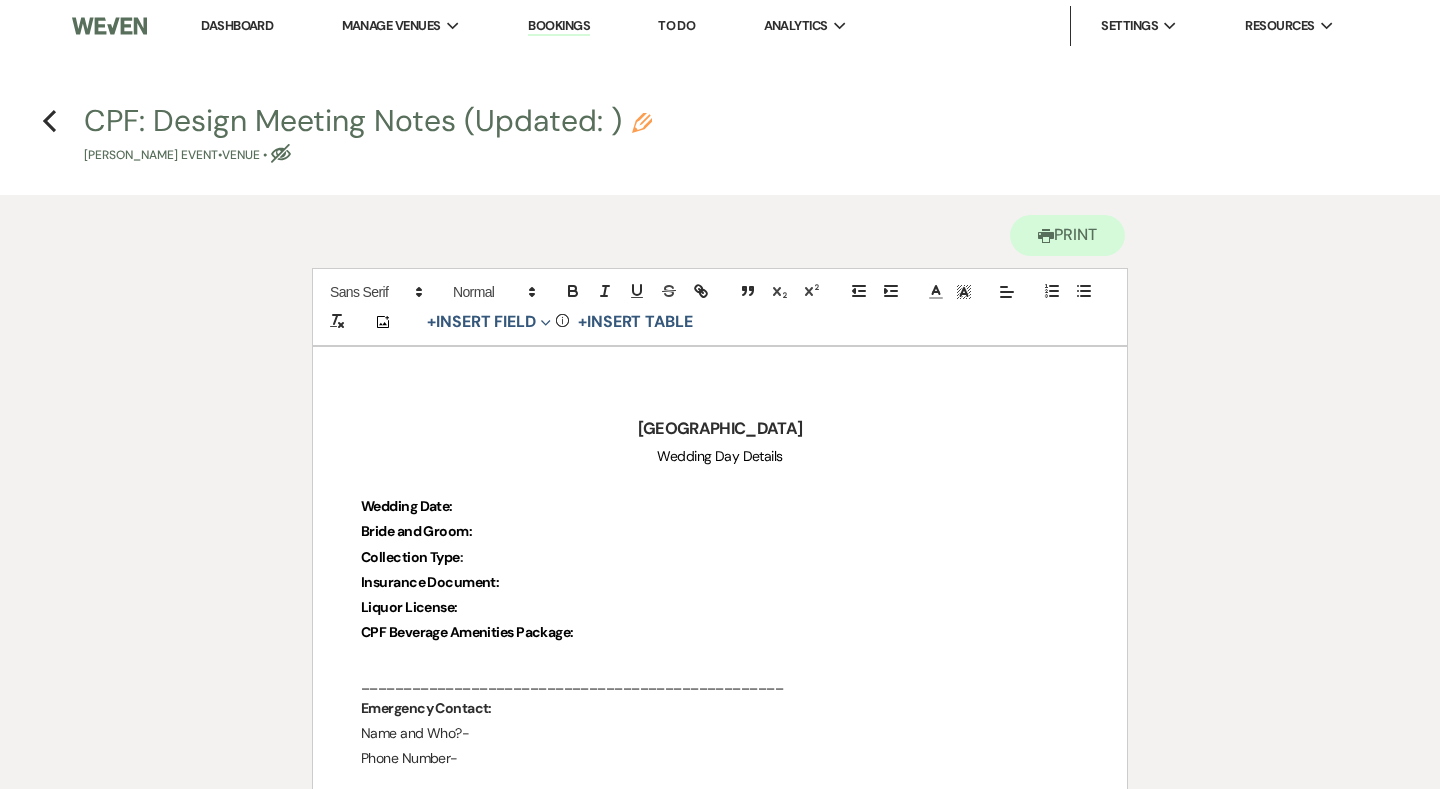click on "Bride and Groom:" at bounding box center [720, 531] 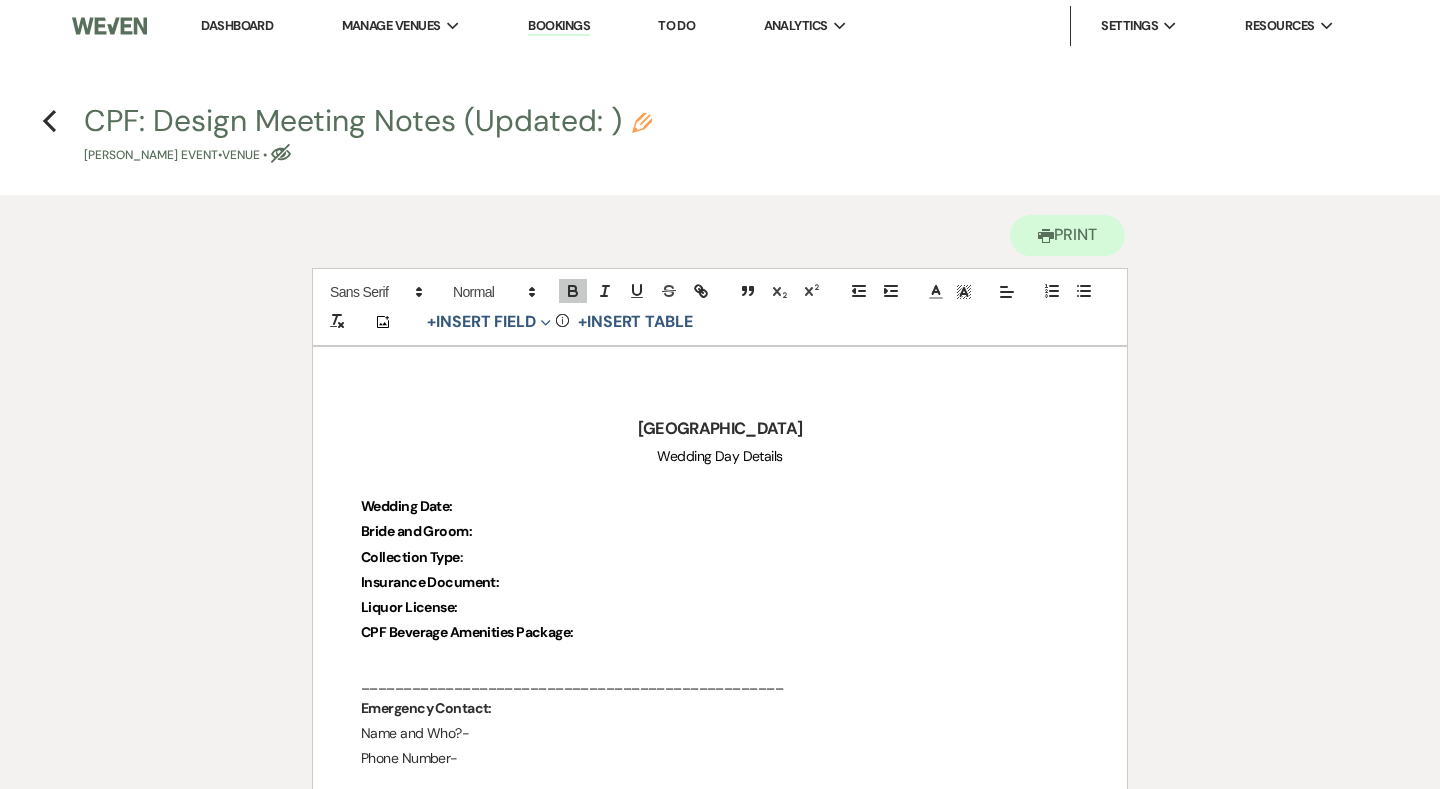 type 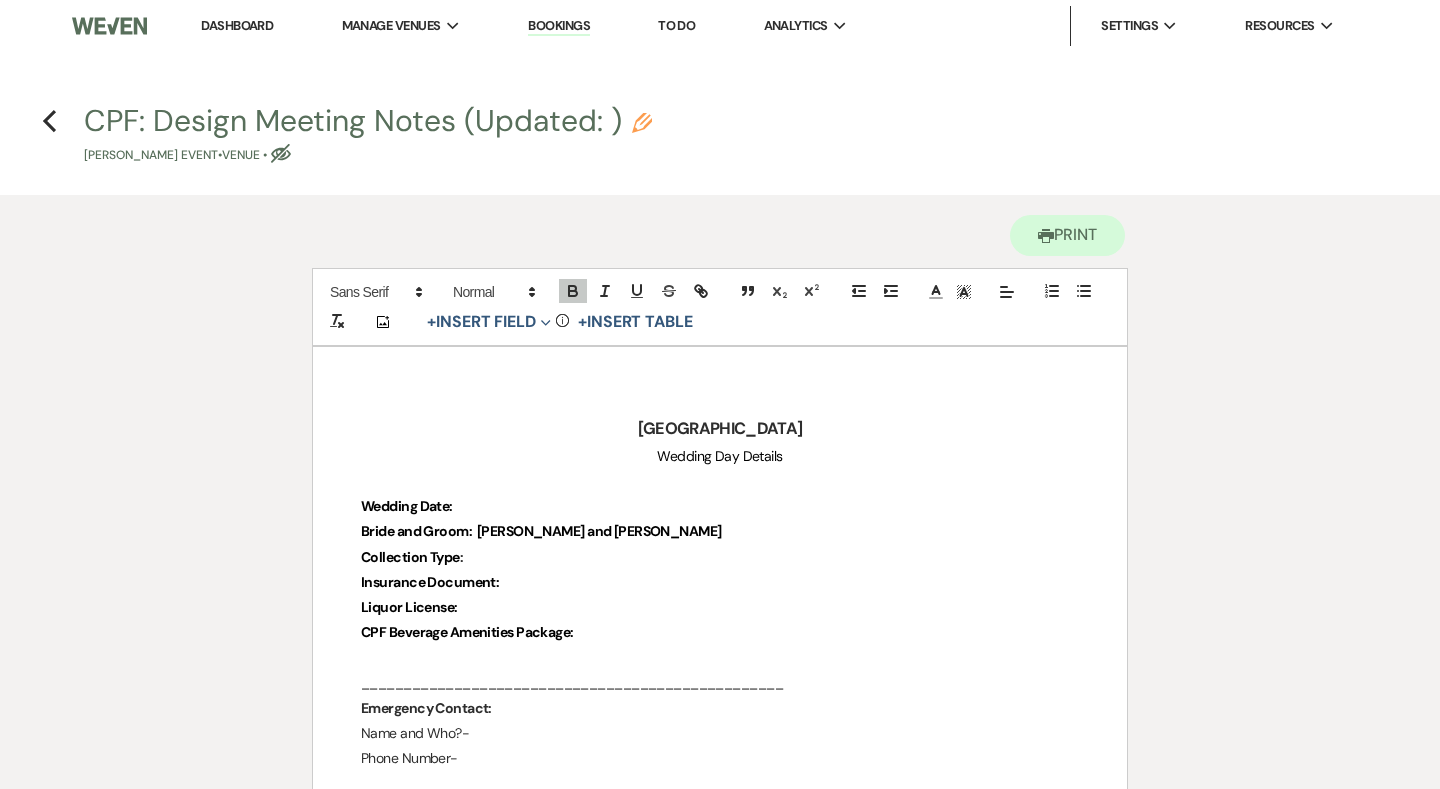 click on "Collection Type :" at bounding box center [720, 557] 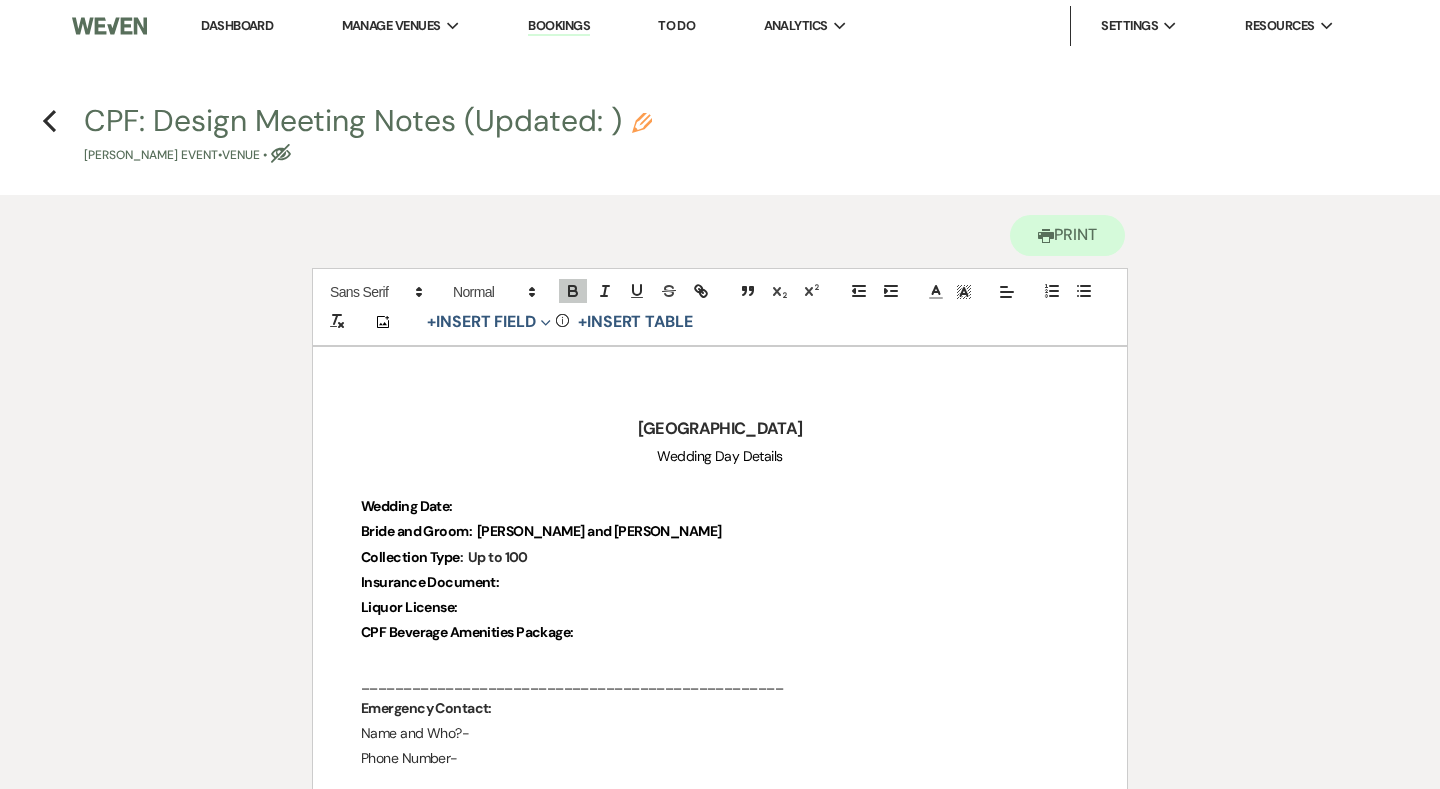 click on "Insurance Document:" at bounding box center (720, 582) 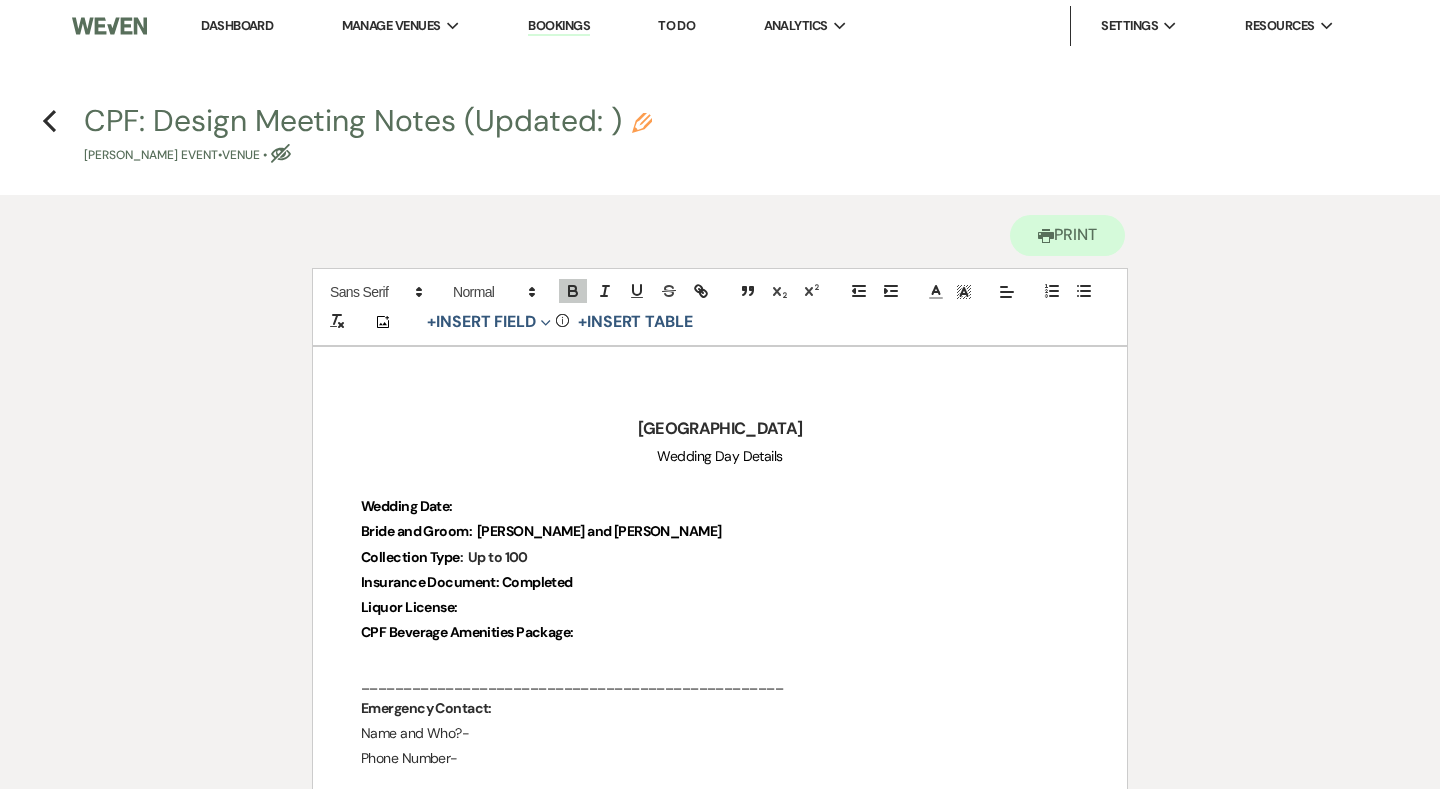 click on "CPF Beverage Amenities Package:" at bounding box center (720, 632) 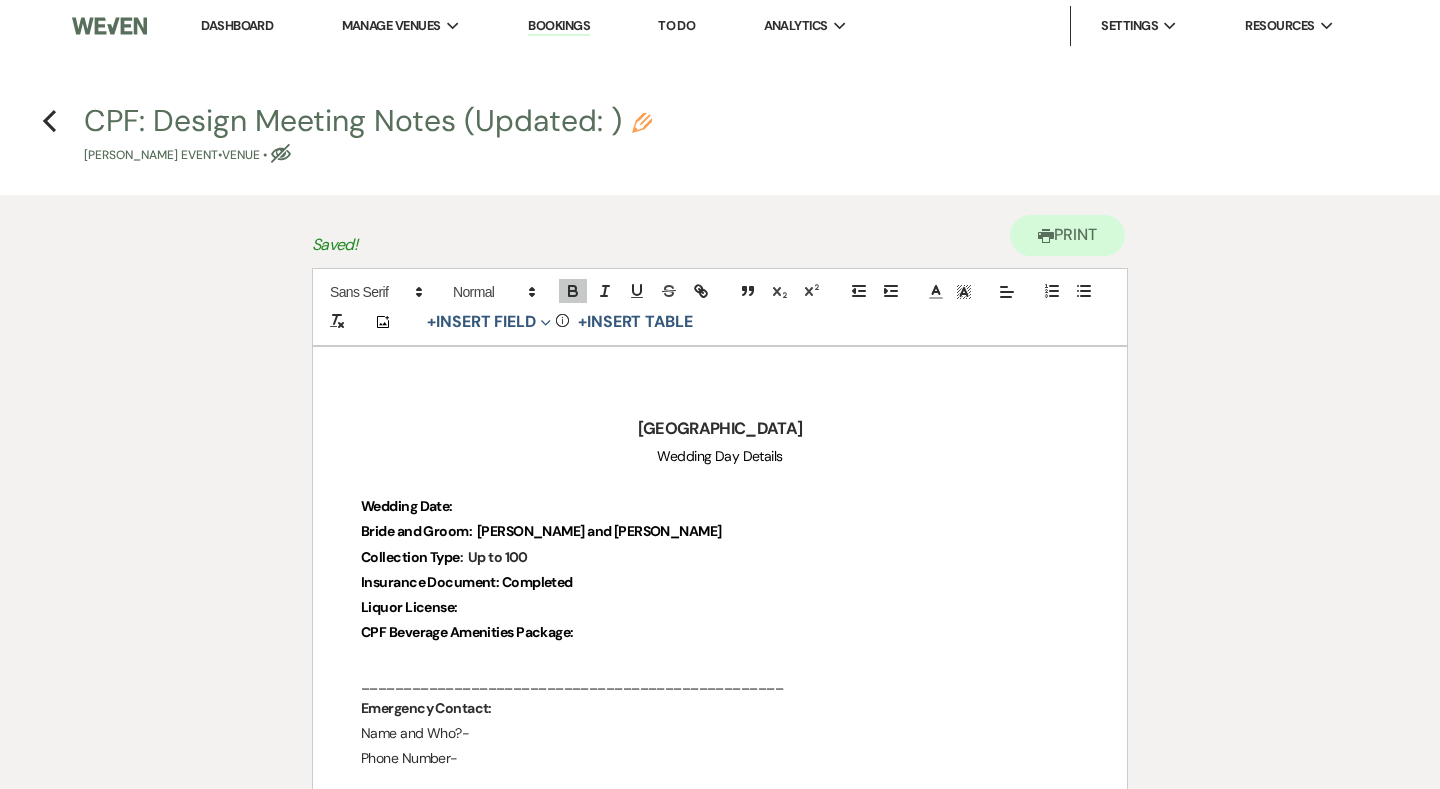 click at bounding box center [720, 481] 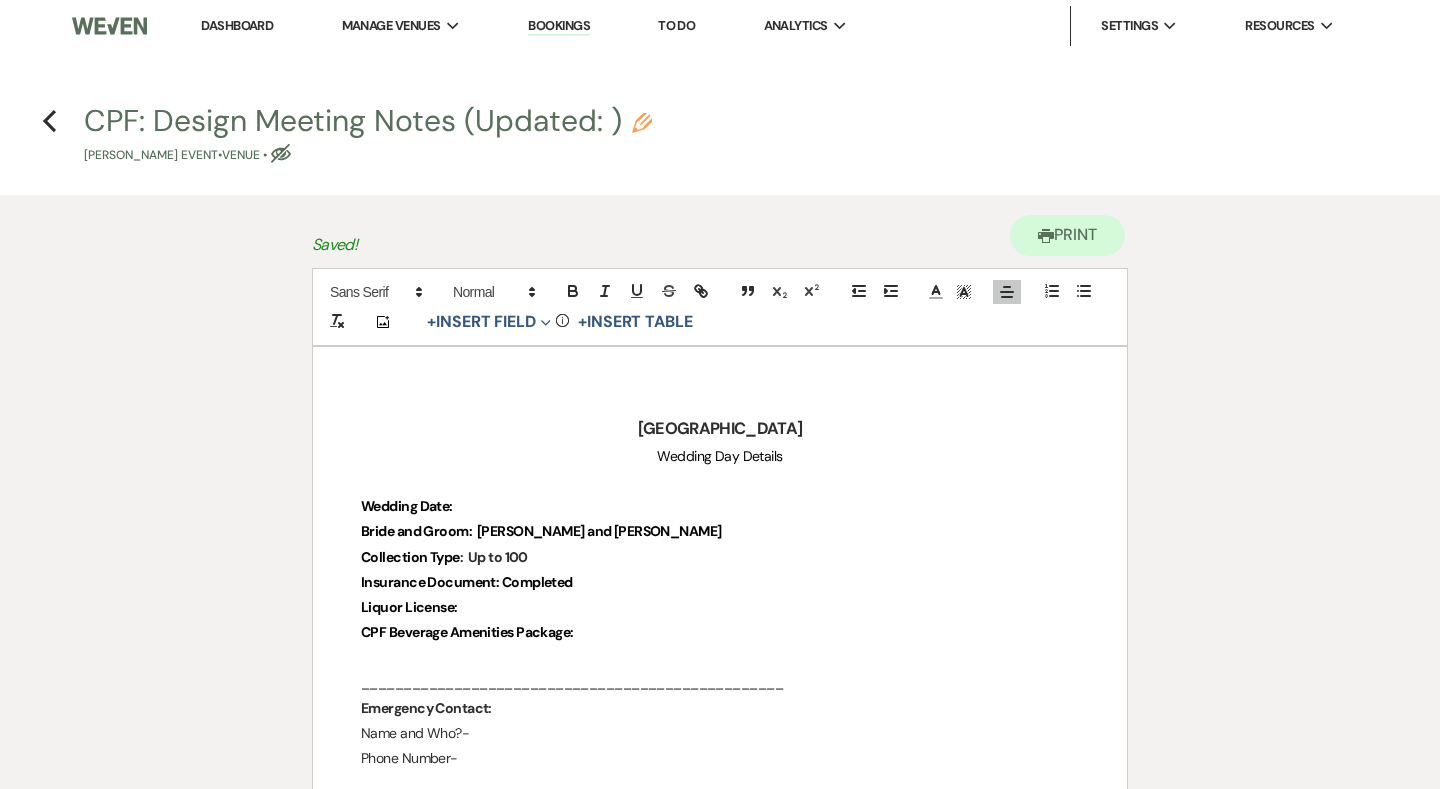 click at bounding box center (720, 481) 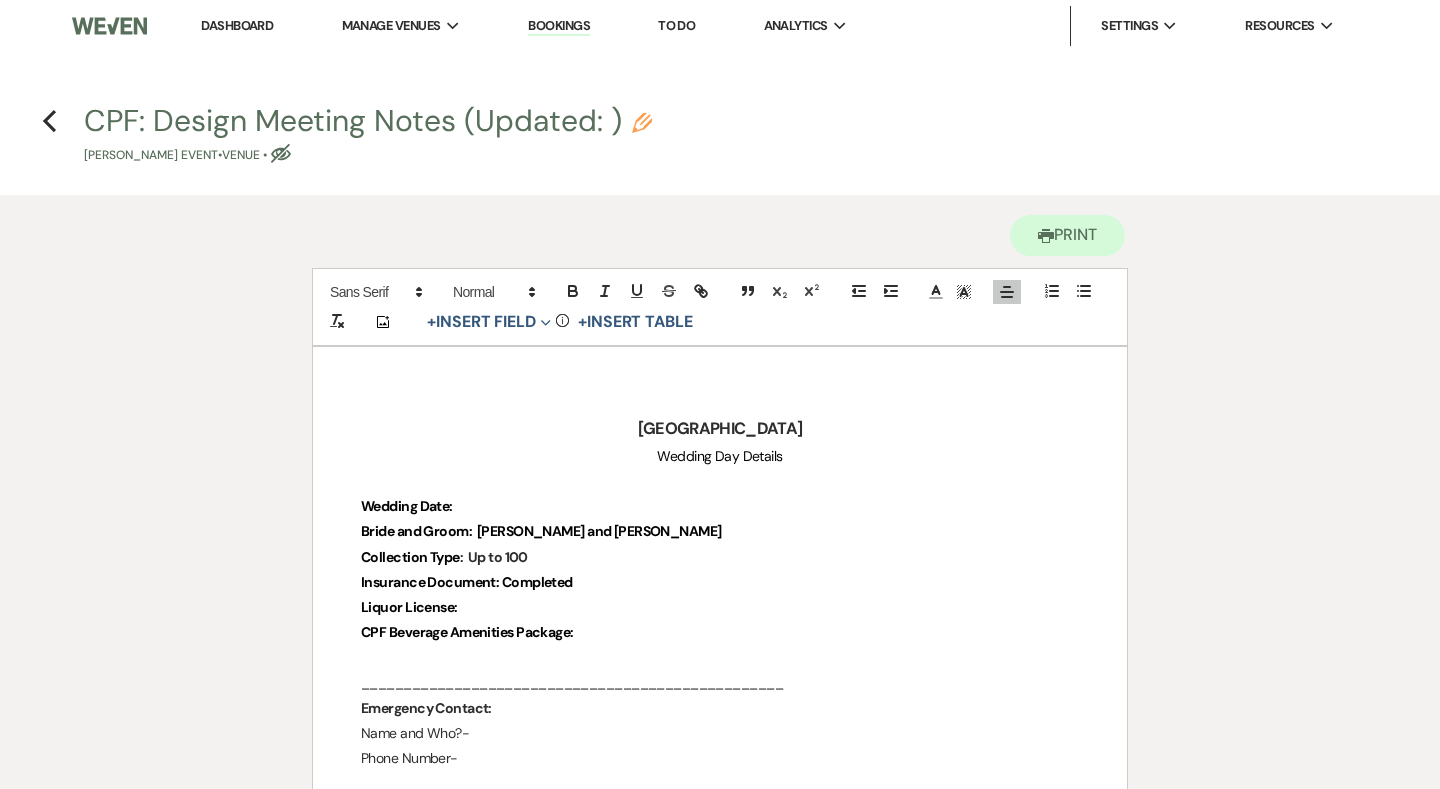 click on "Wedding Date:" at bounding box center [720, 506] 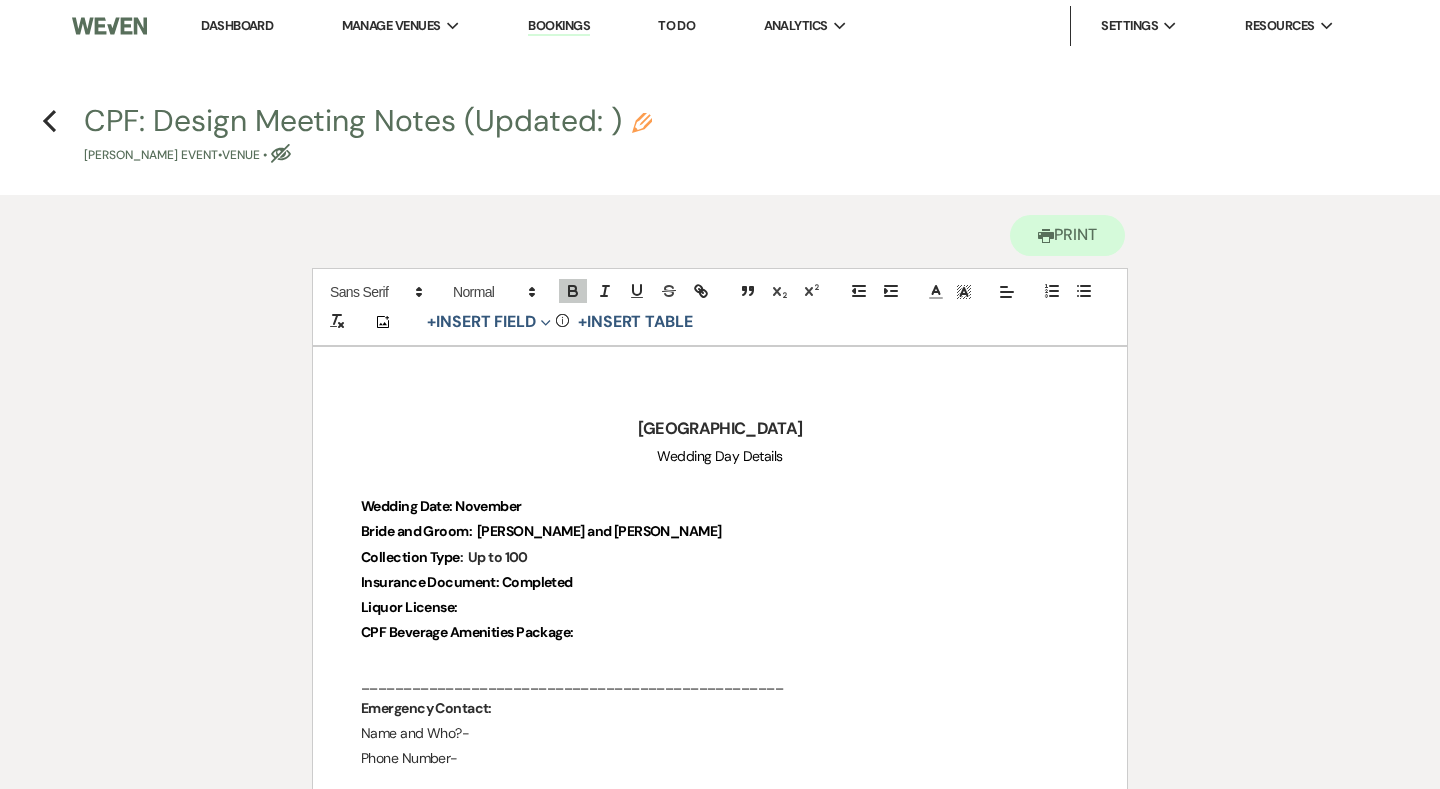 click on "Wedding Date: November" at bounding box center (441, 506) 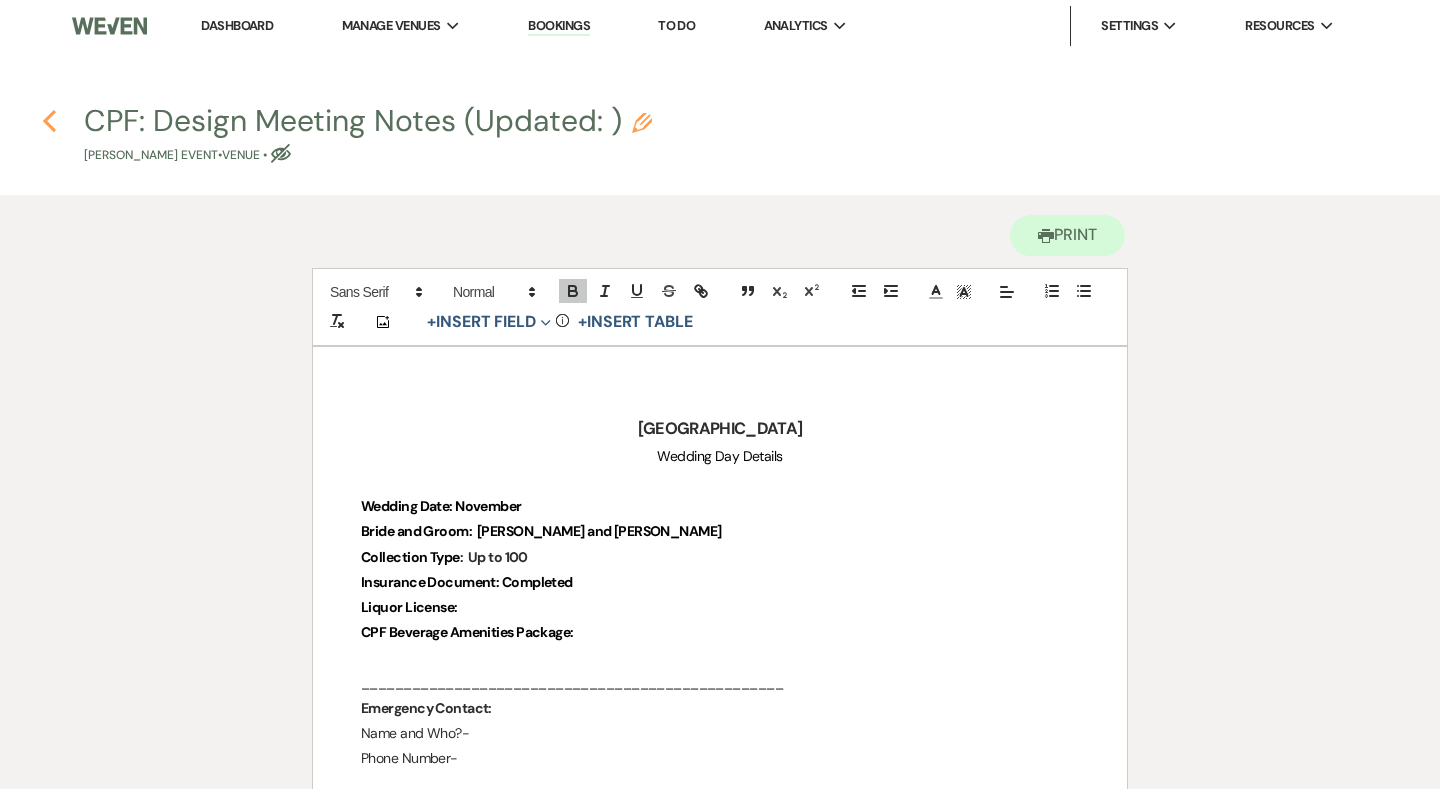 click on "Previous" 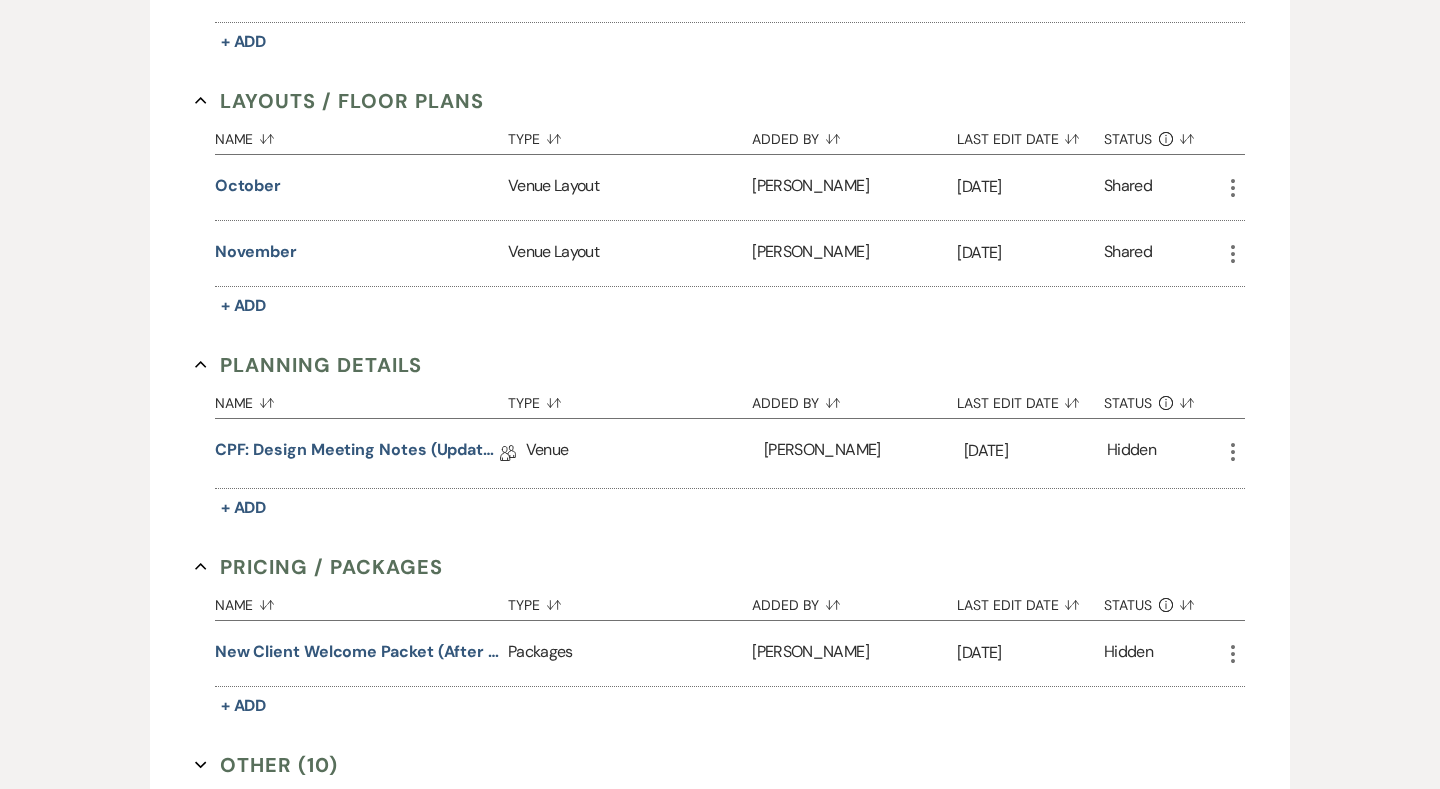 scroll, scrollTop: 1172, scrollLeft: 0, axis: vertical 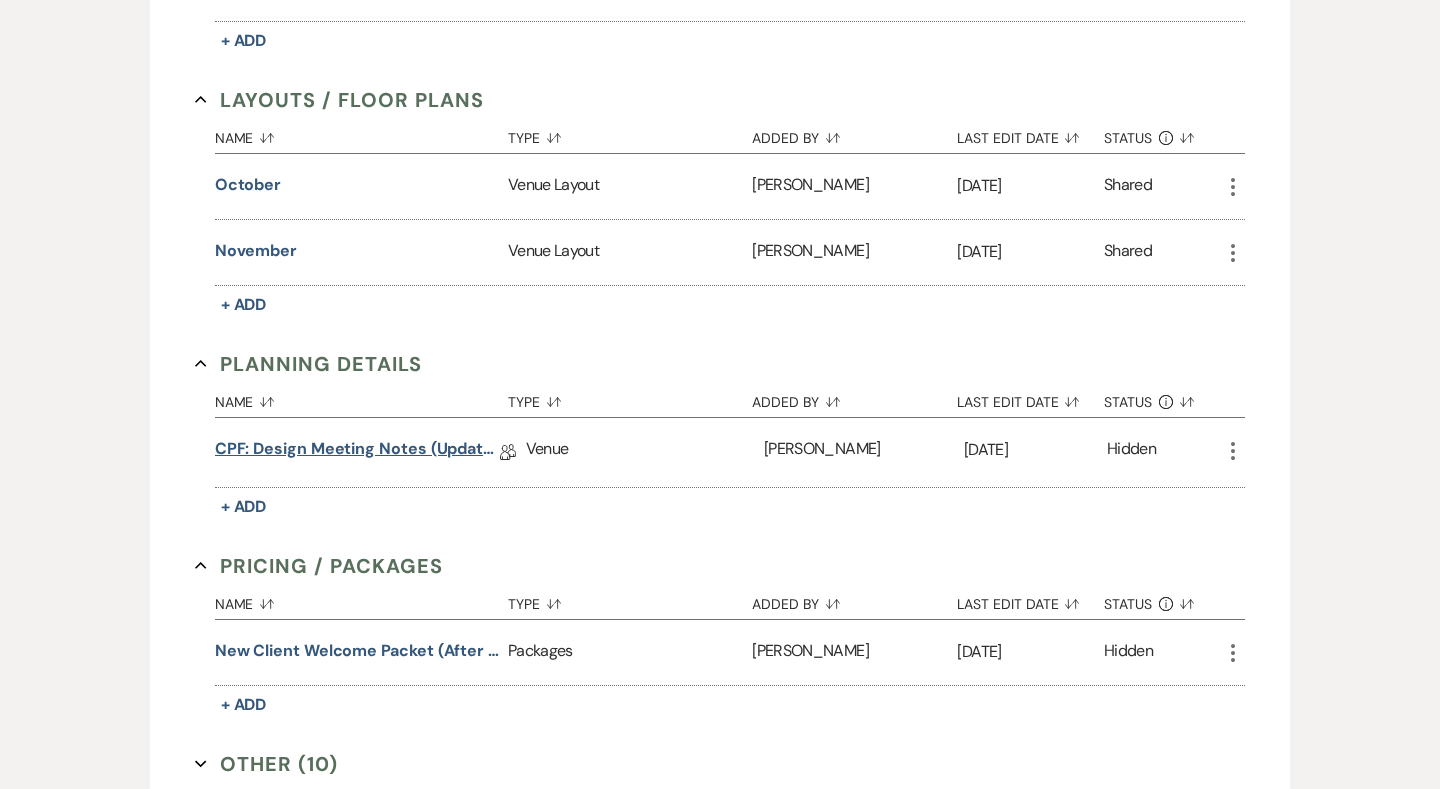click on "CPF: Design Meeting Notes (Updated: )" at bounding box center [357, 452] 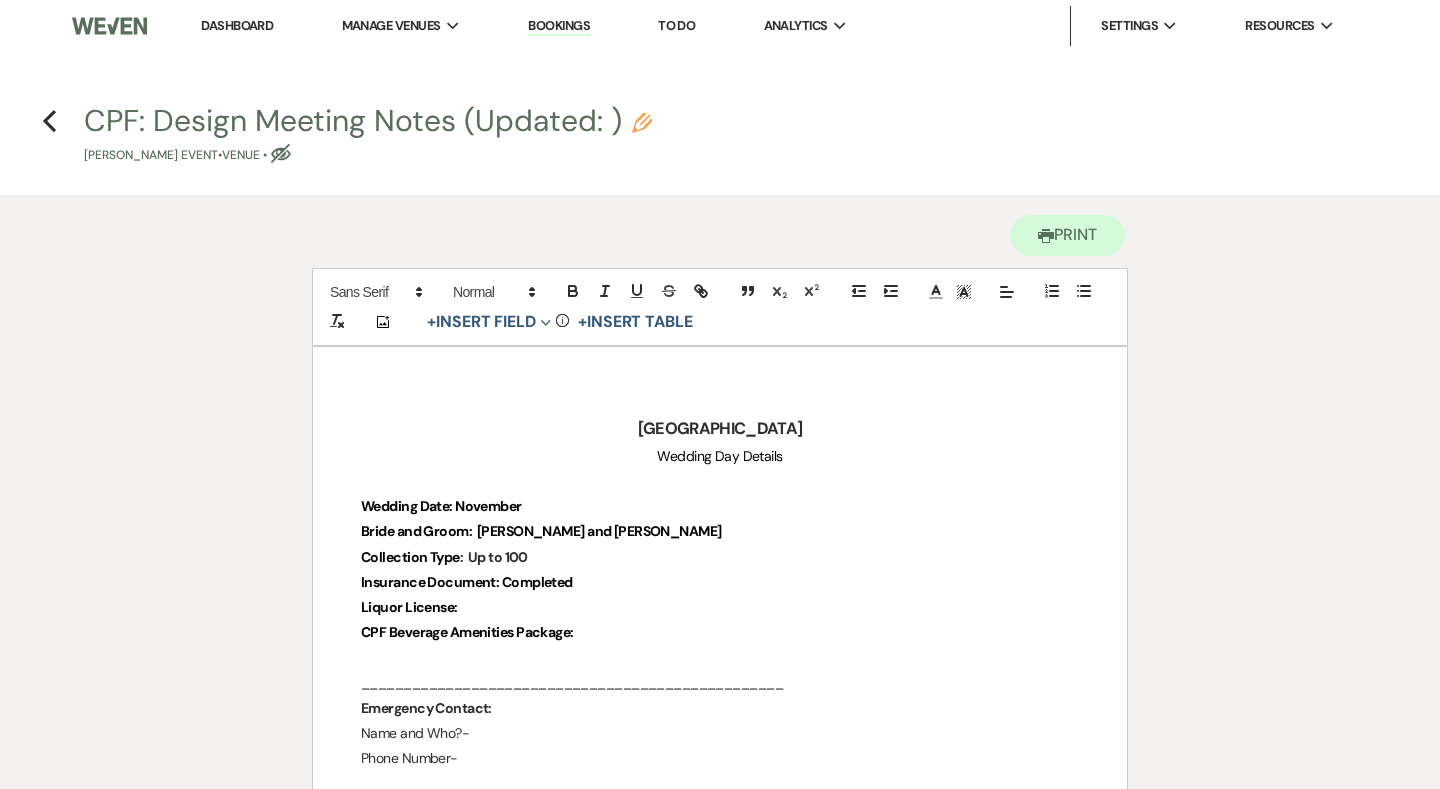 click at bounding box center (720, 481) 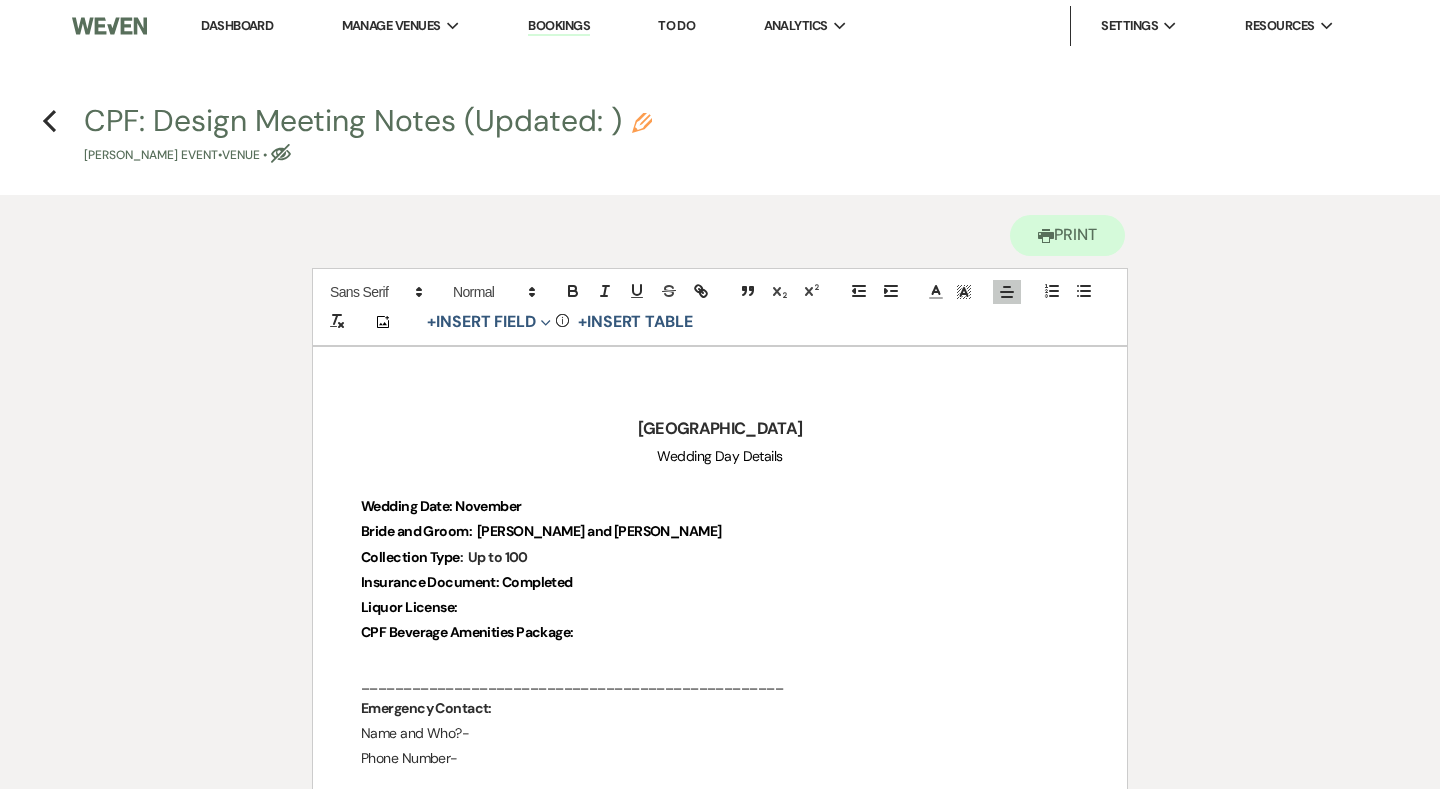 click on "Wedding Date: November" at bounding box center [720, 506] 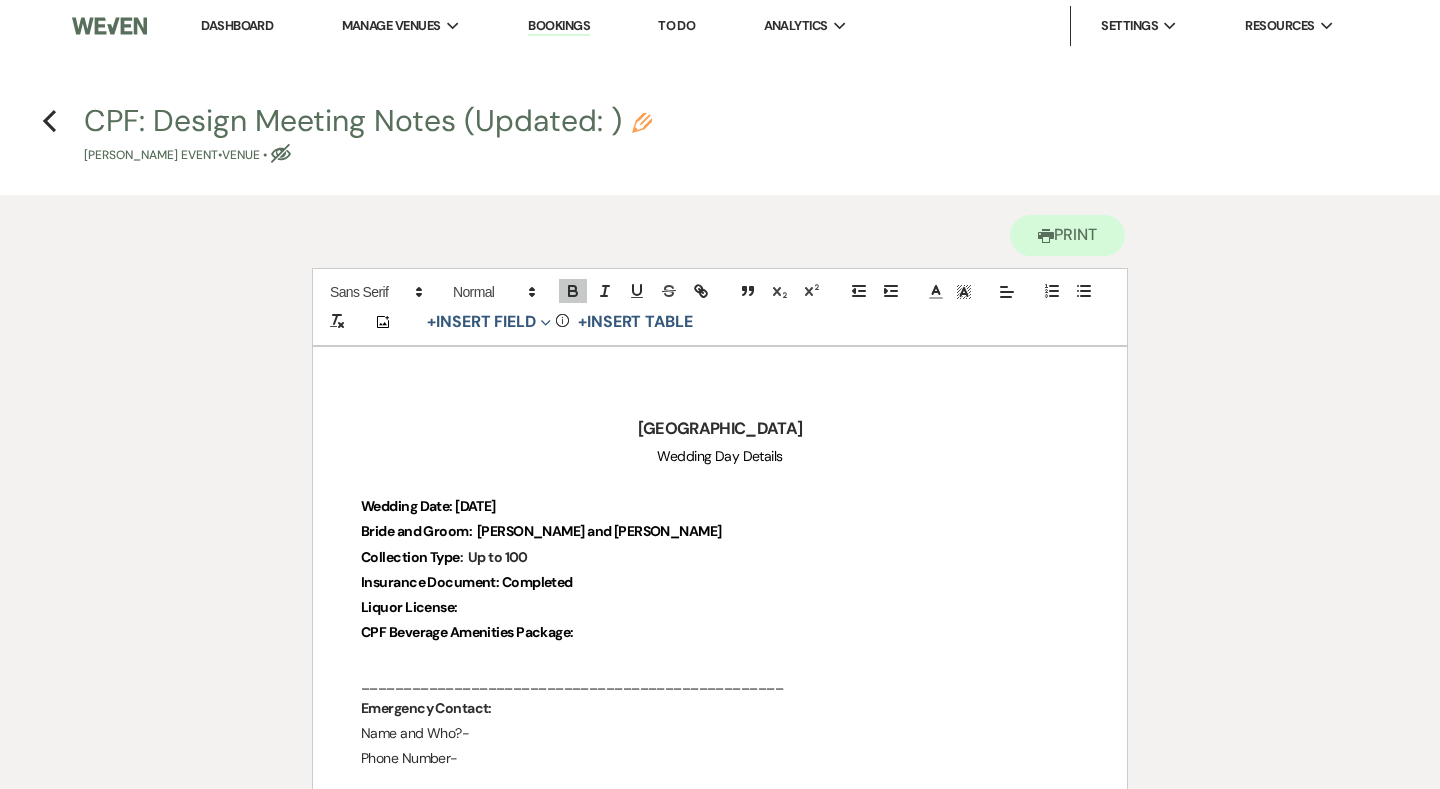 click on "Pencil" 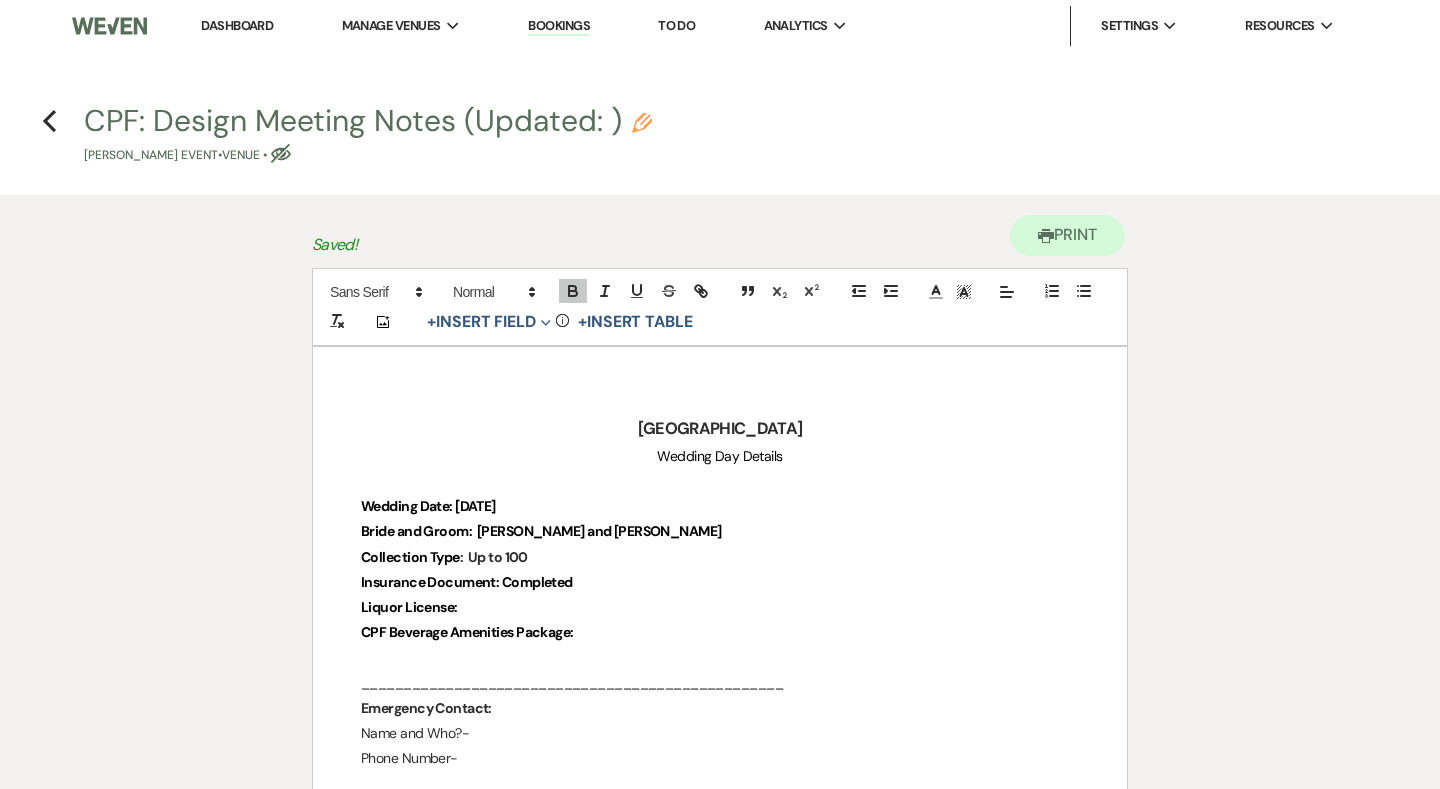 click on "Pencil" 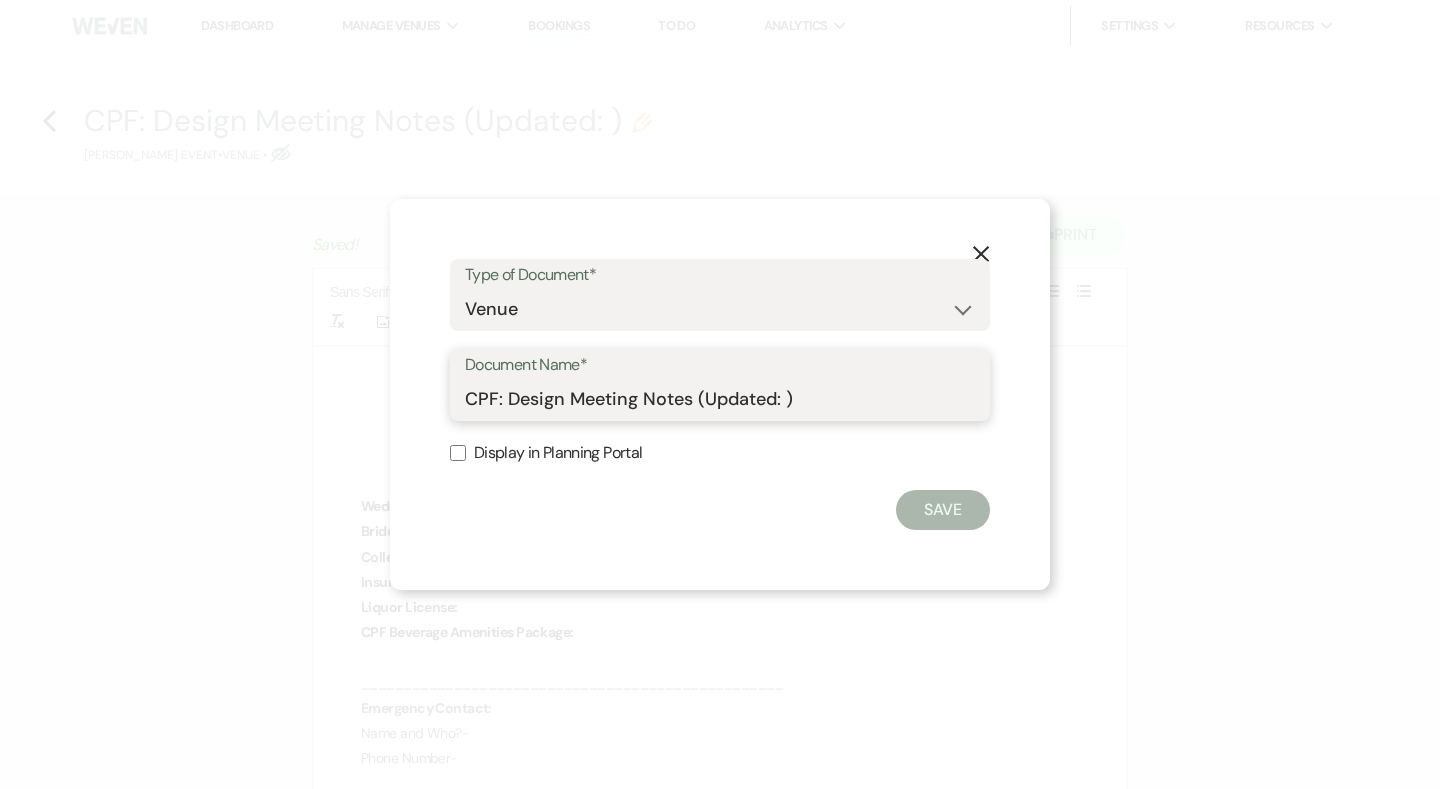click on "CPF: Design Meeting Notes (Updated: )" at bounding box center (720, 399) 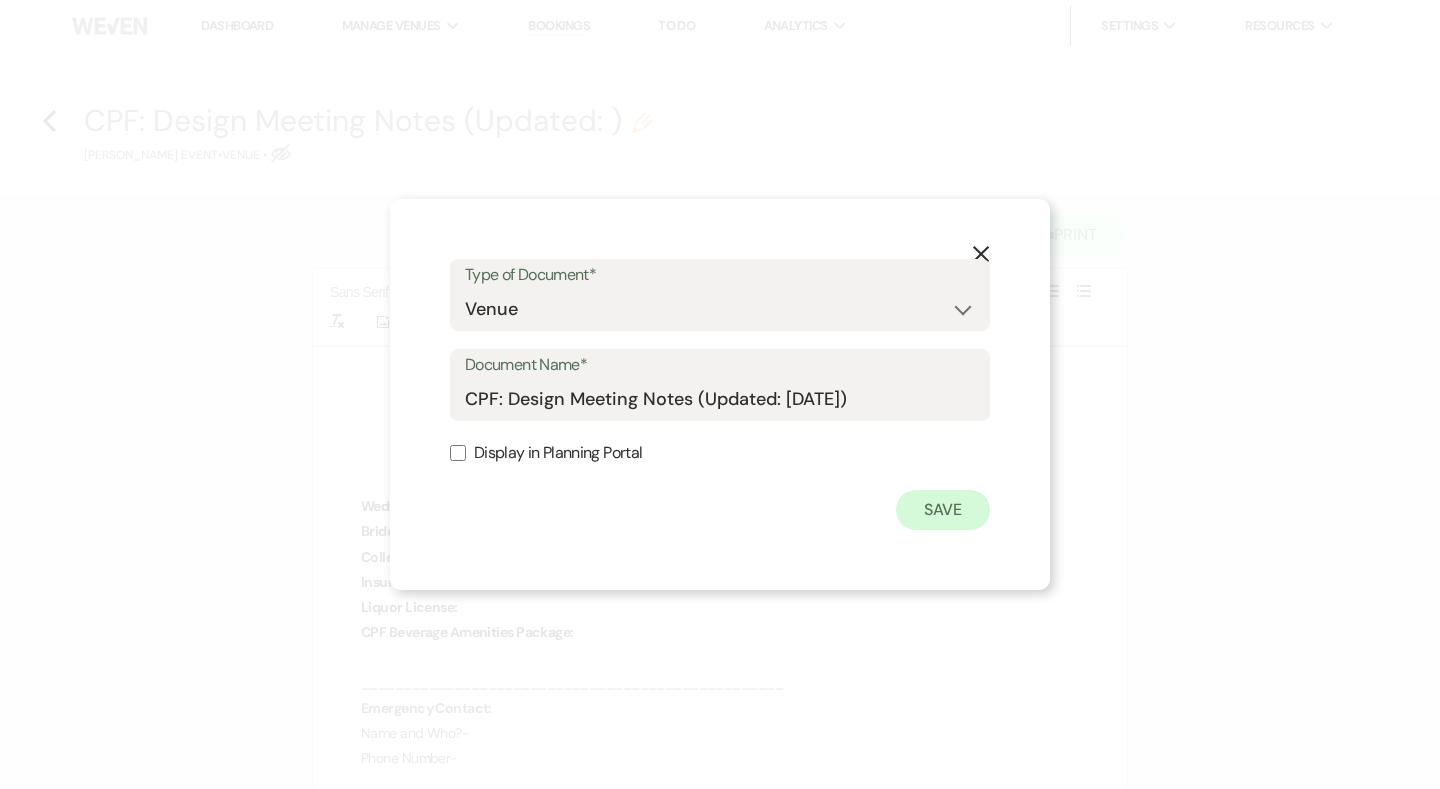 click on "Save" at bounding box center (943, 510) 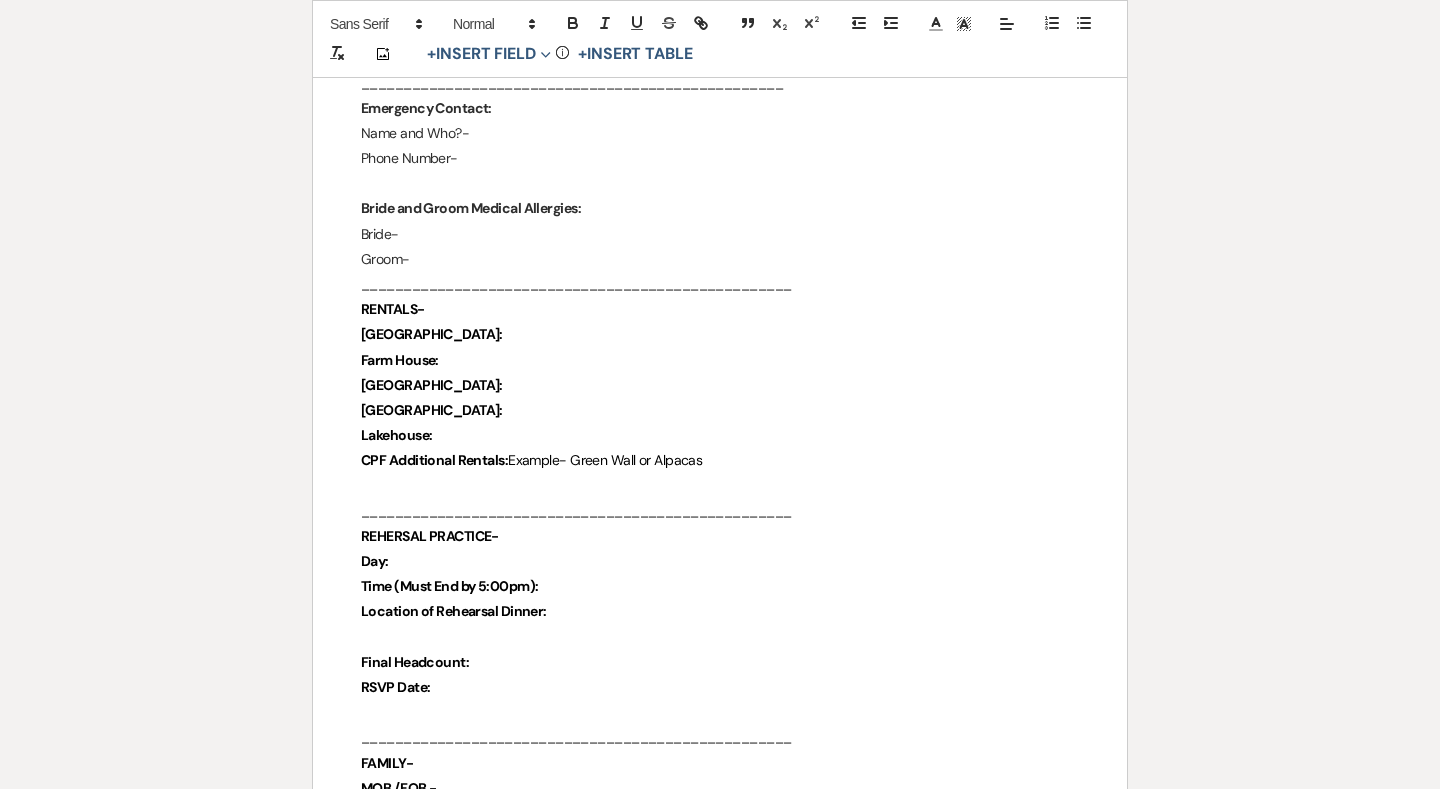 scroll, scrollTop: 604, scrollLeft: 0, axis: vertical 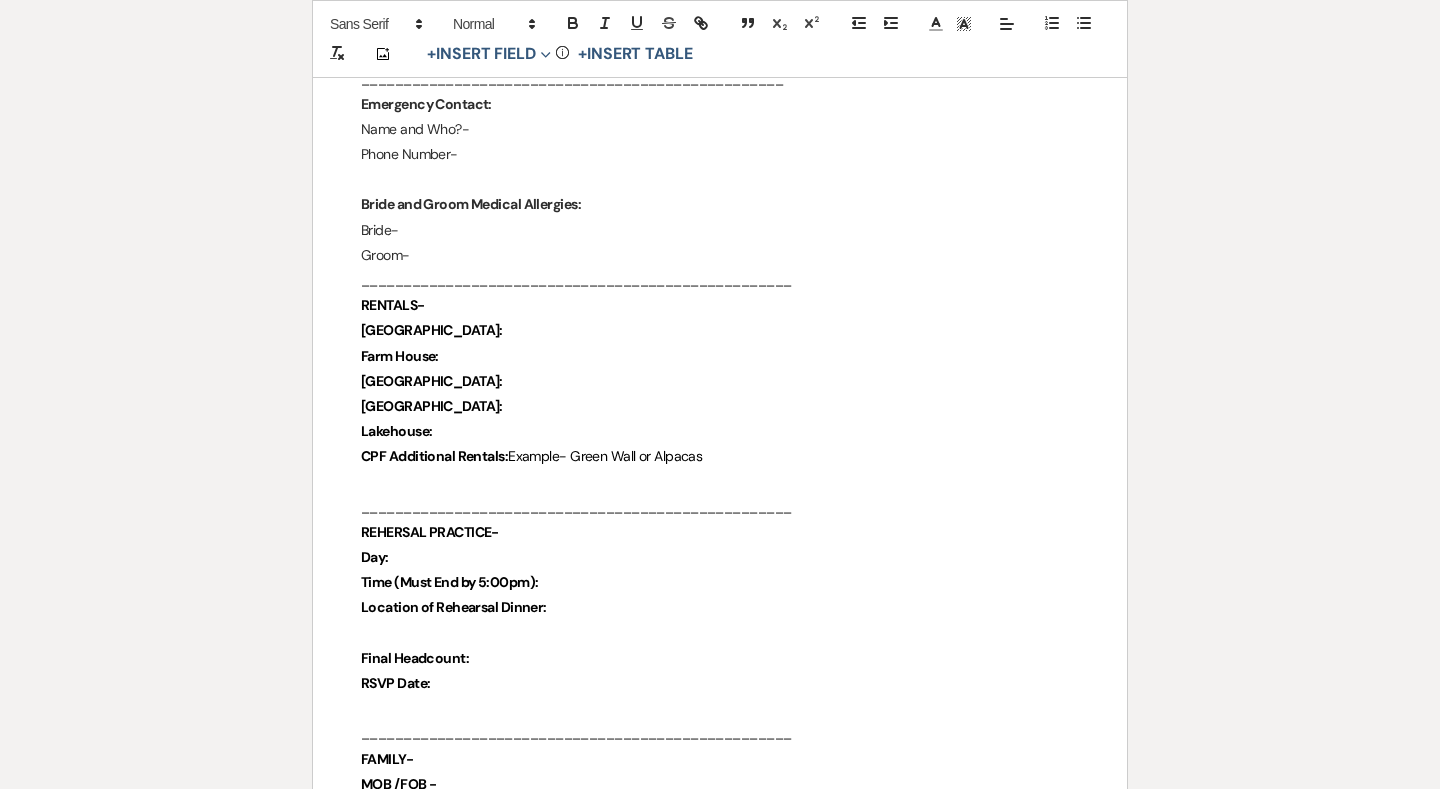 drag, startPoint x: 503, startPoint y: 436, endPoint x: 307, endPoint y: 331, distance: 222.35332 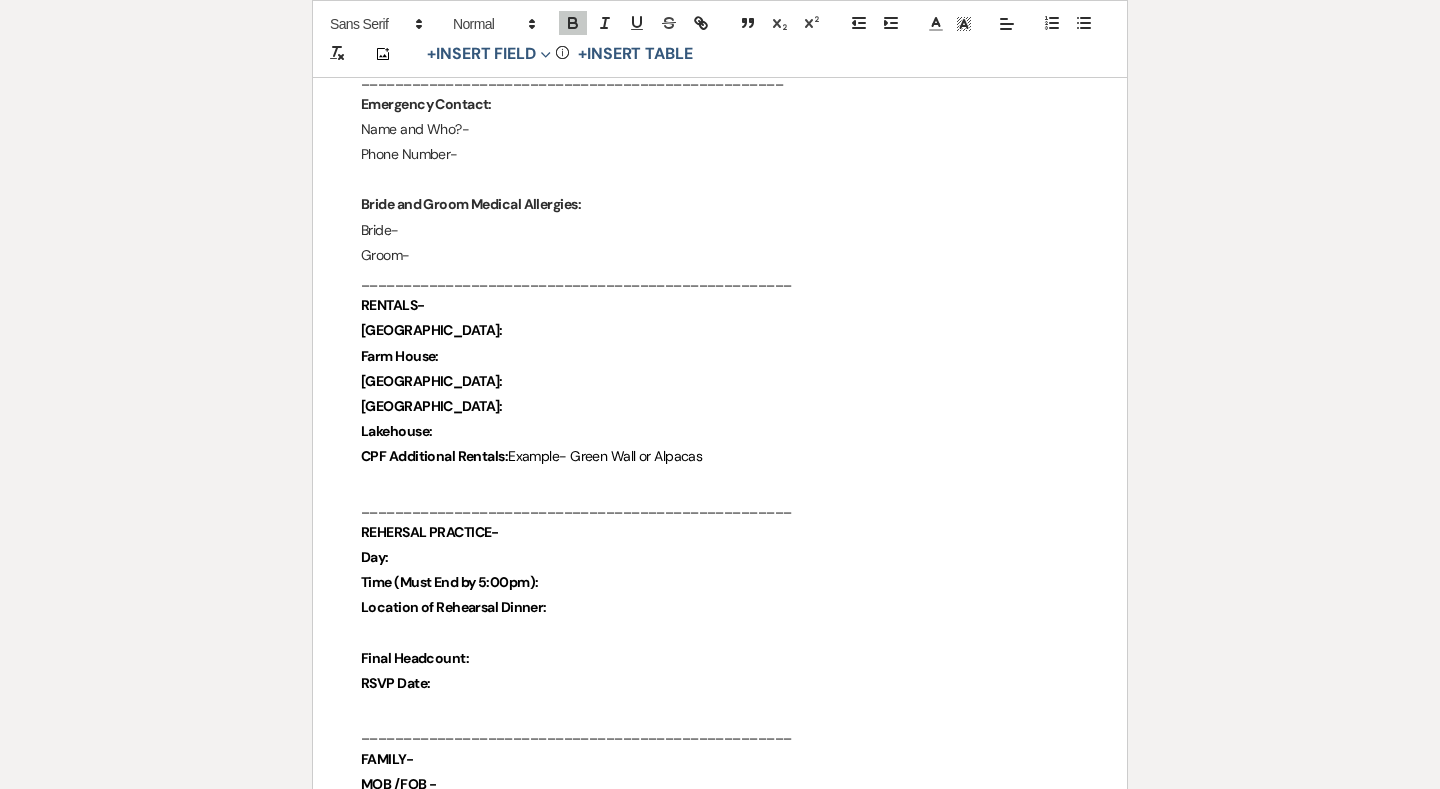 click on "Lakehouse:" at bounding box center (720, 431) 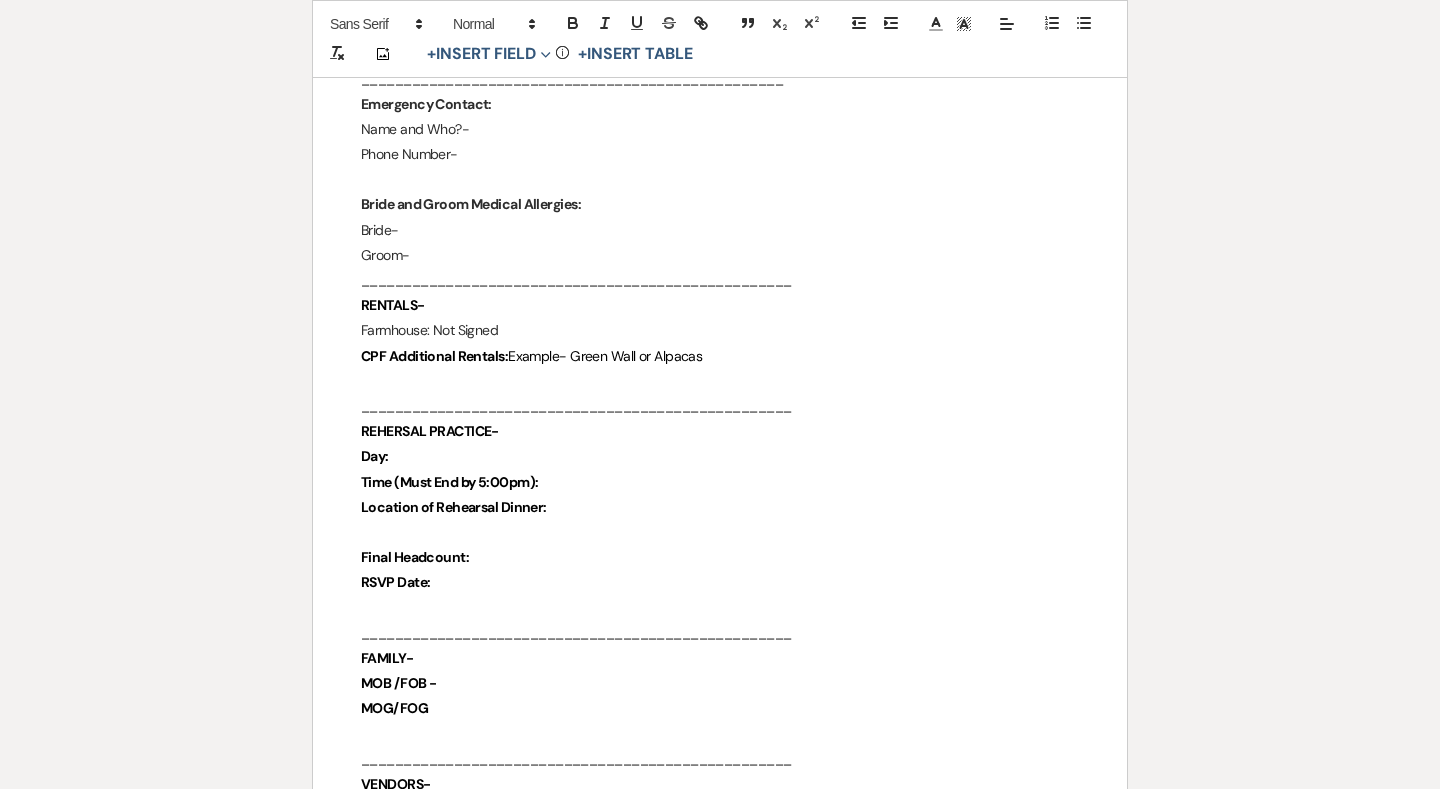 click on "Farmhouse: Not Signed" at bounding box center (720, 330) 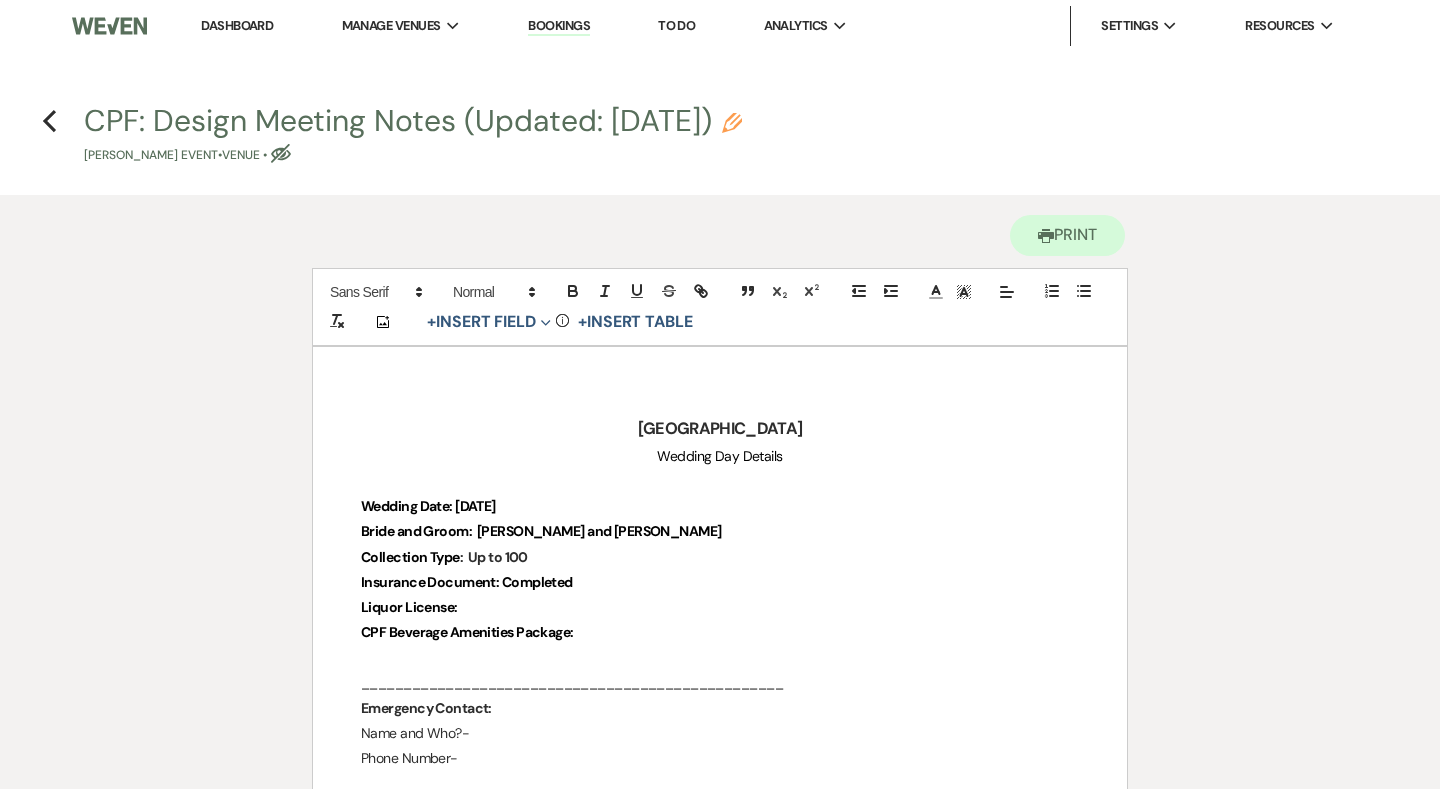 scroll, scrollTop: 0, scrollLeft: 0, axis: both 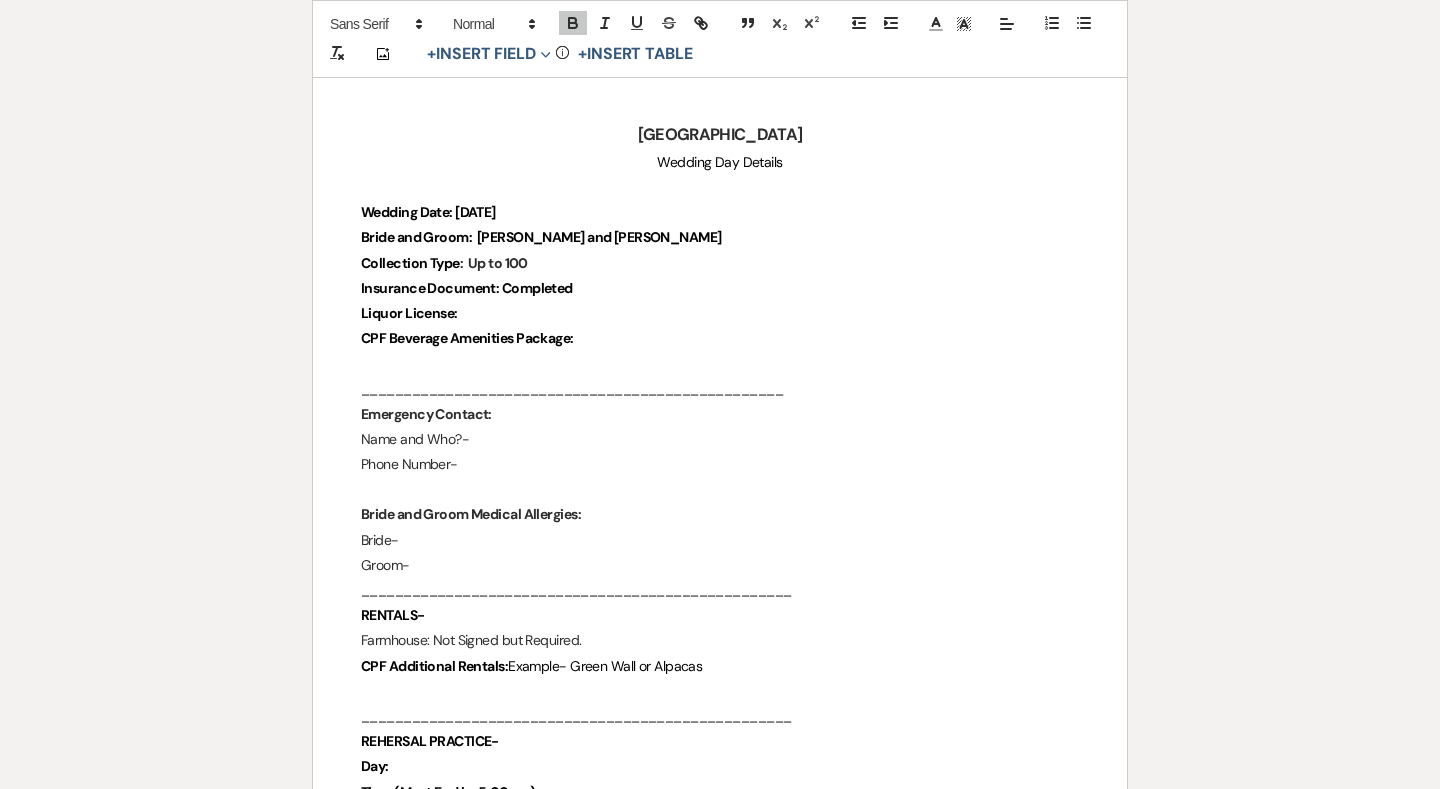 click on "Liquor License:" at bounding box center (720, 313) 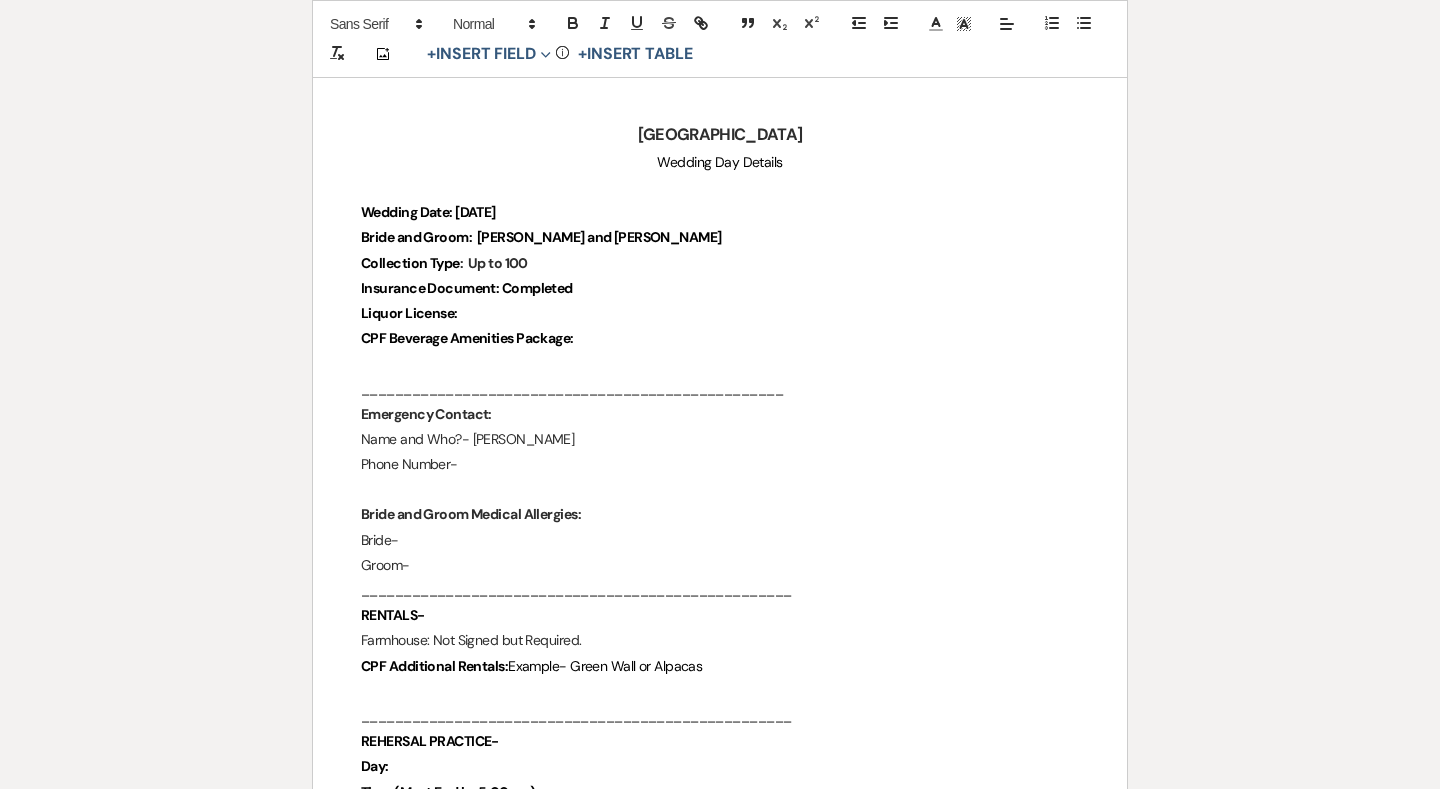 click on "Name and Who?- Paige" at bounding box center [720, 439] 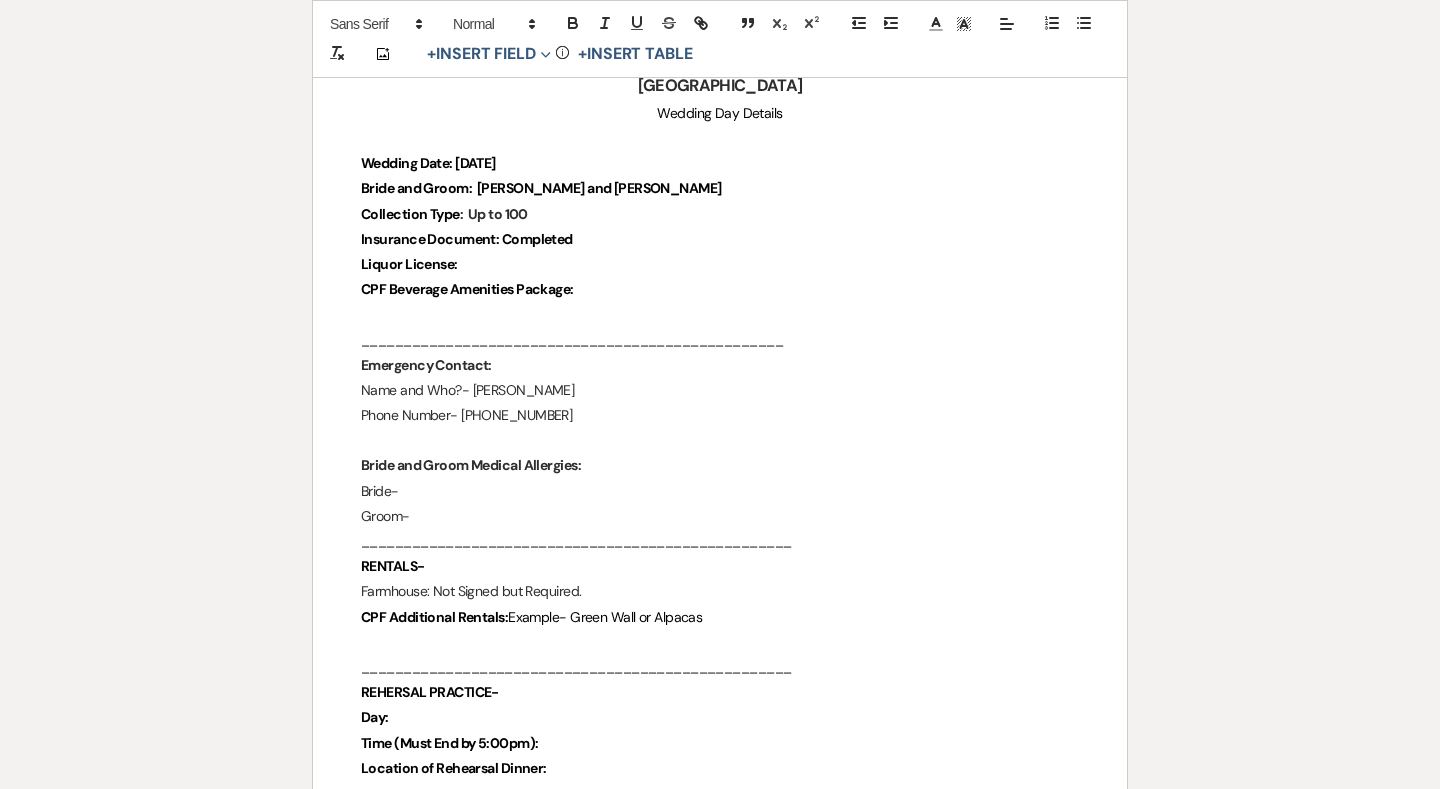 scroll, scrollTop: 371, scrollLeft: 0, axis: vertical 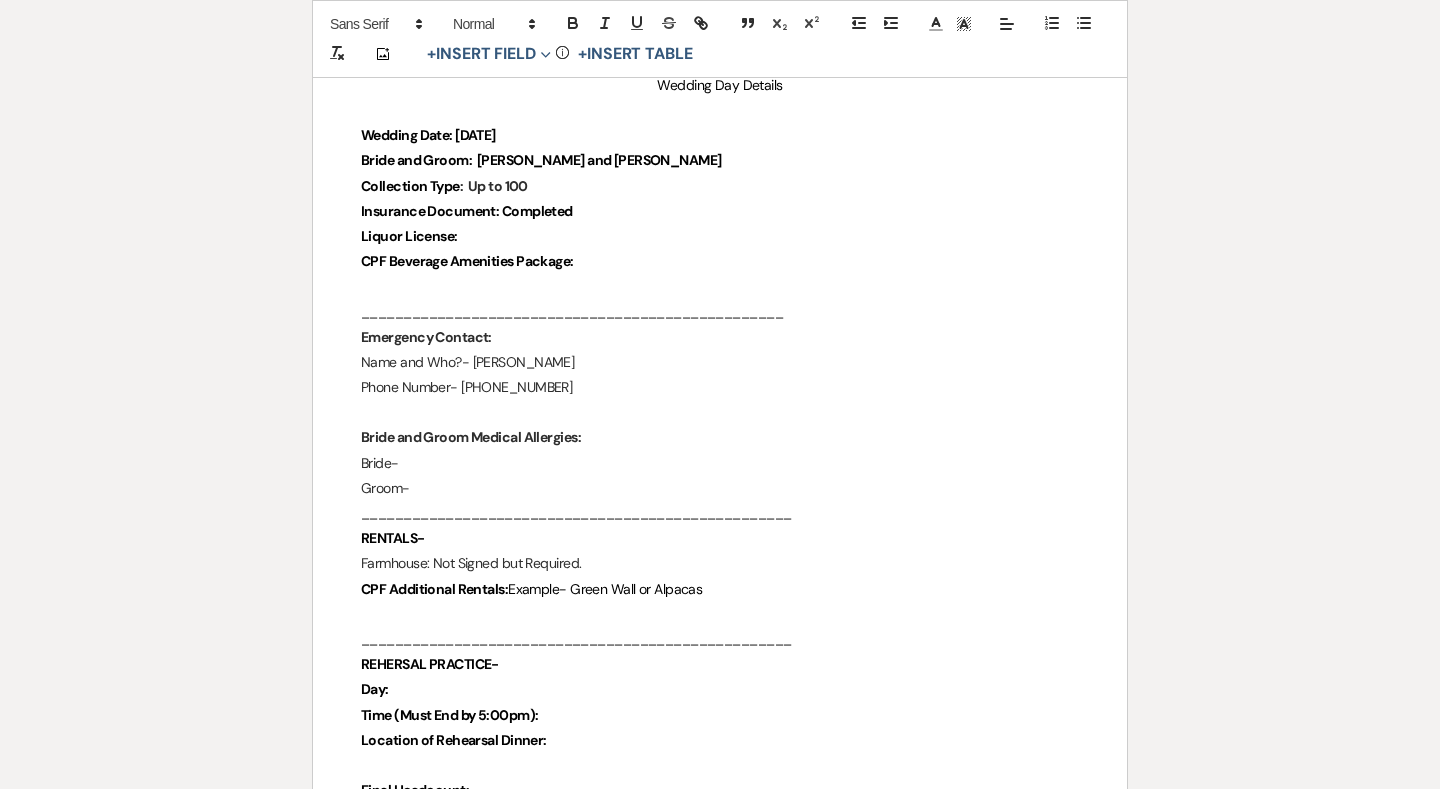 click on "Bride-" at bounding box center [720, 463] 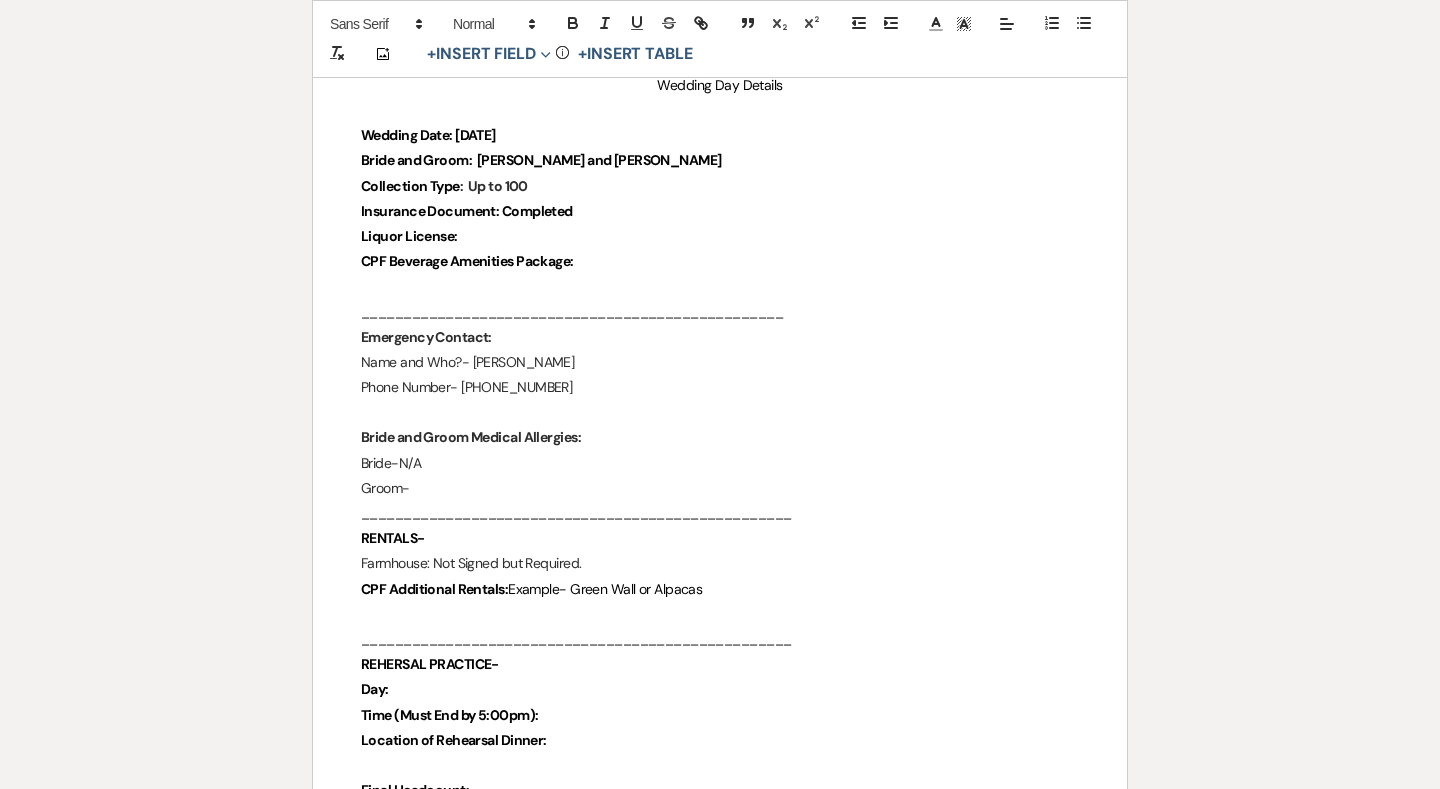 click on "Groom-" at bounding box center [720, 488] 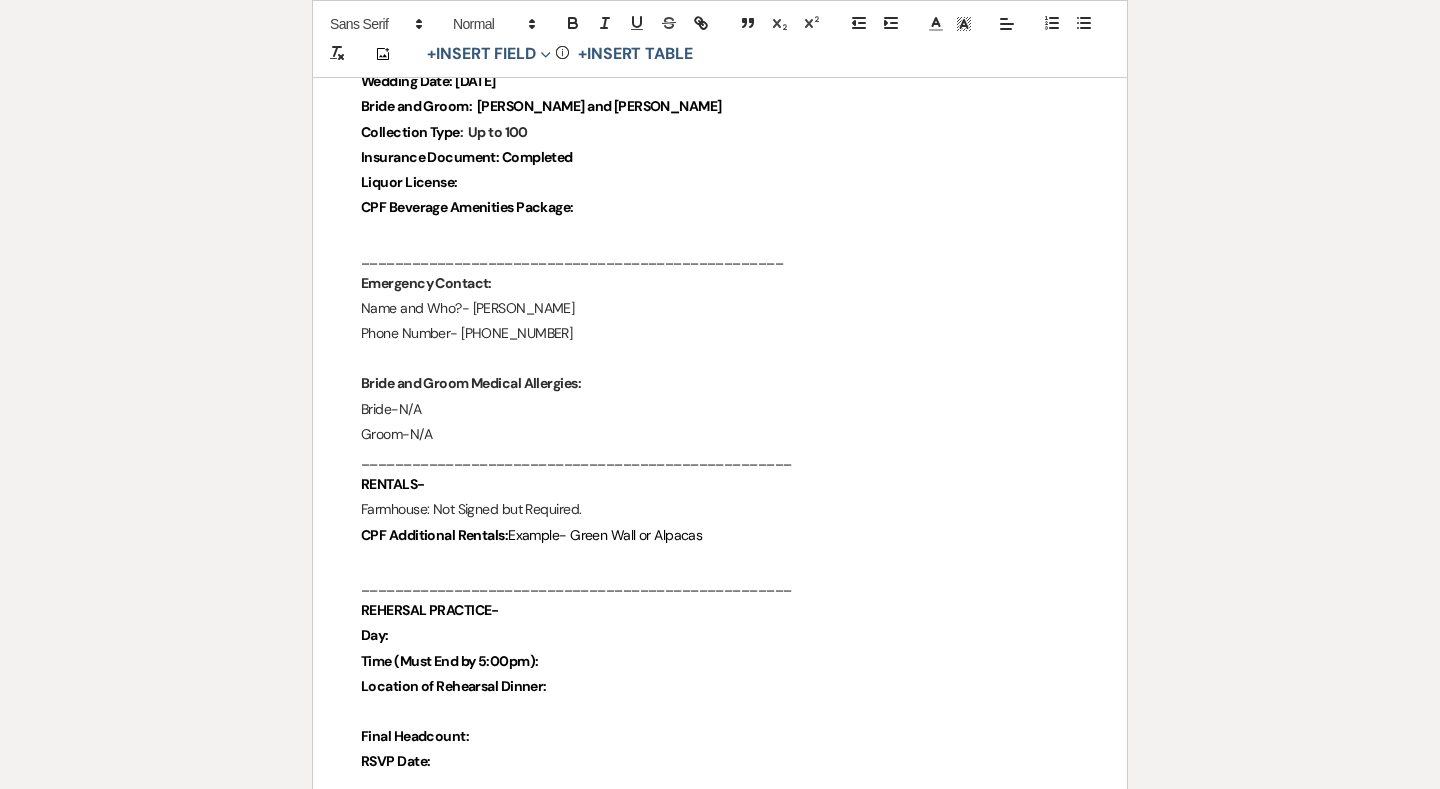 scroll, scrollTop: 436, scrollLeft: 0, axis: vertical 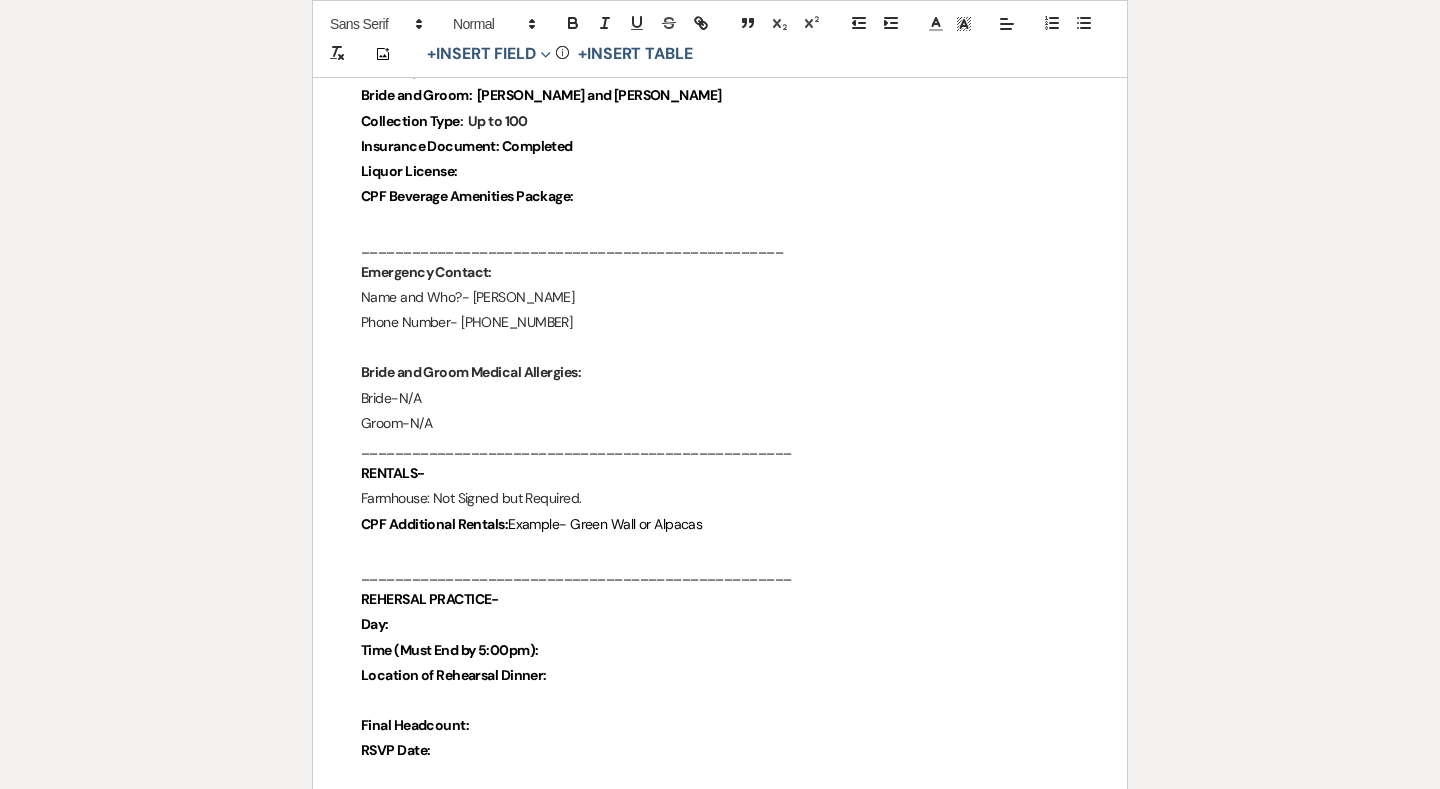 click on "Day:" at bounding box center (720, 624) 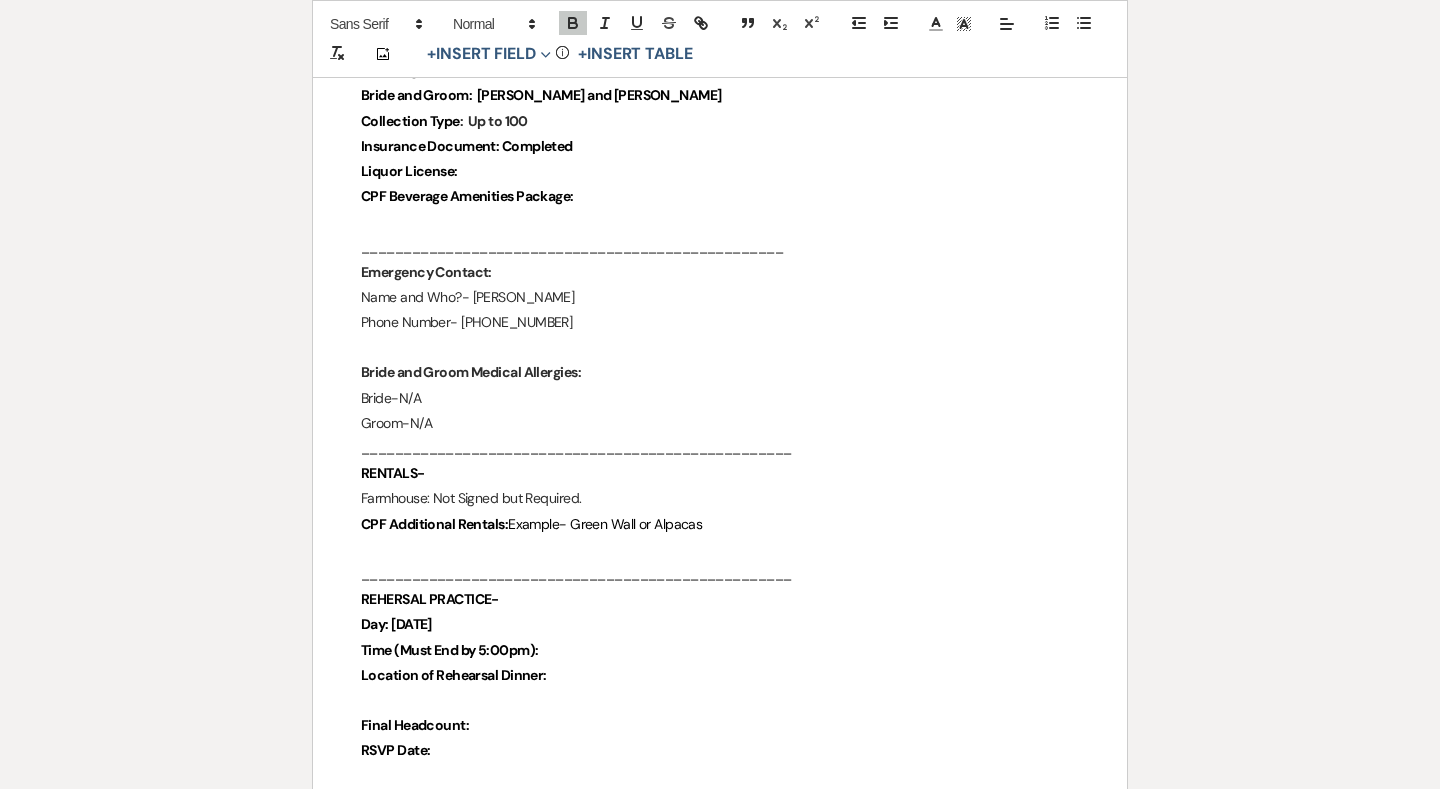 click on "Time (Must End by 5:00pm):" at bounding box center (720, 650) 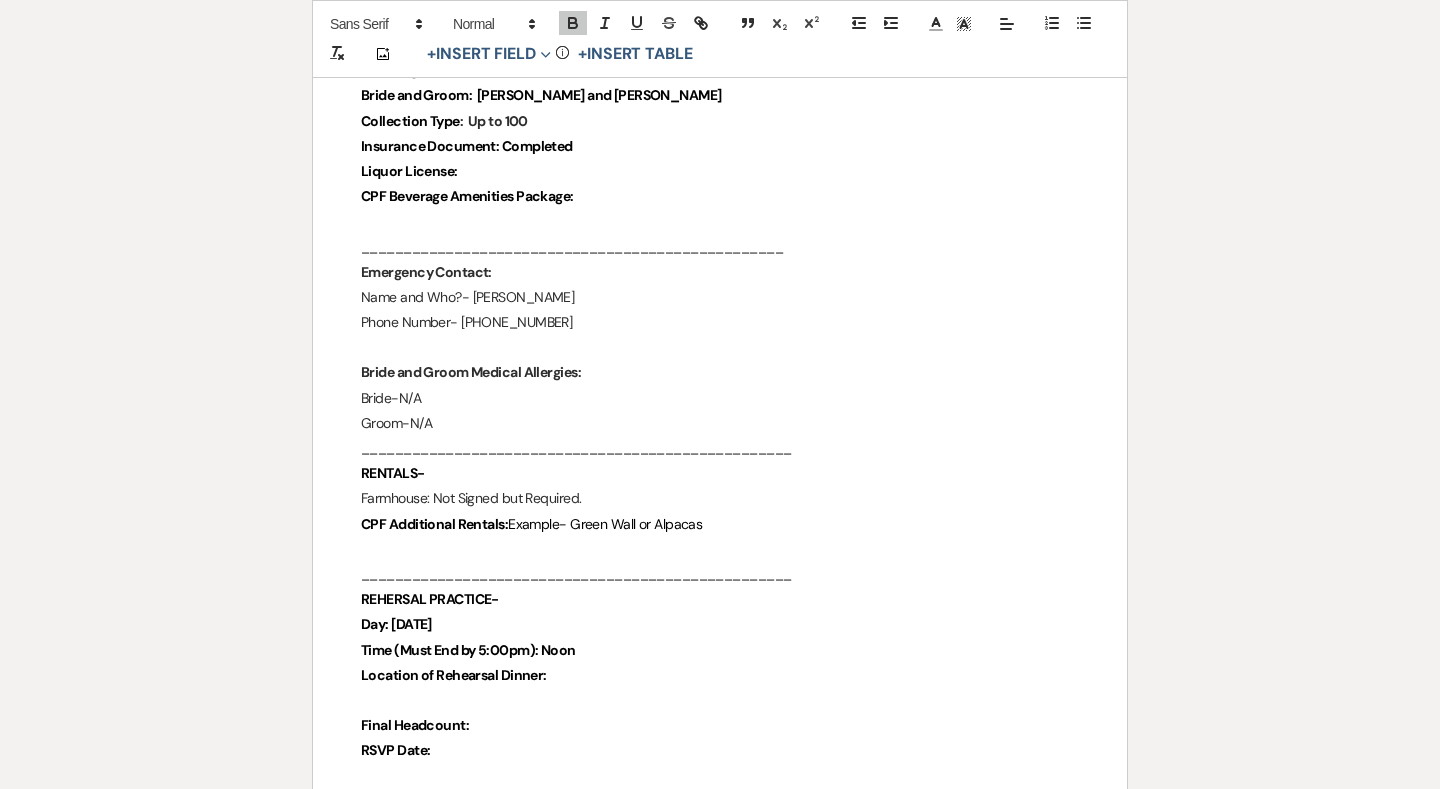 click on "Location of Rehearsal Dinner:" at bounding box center [720, 675] 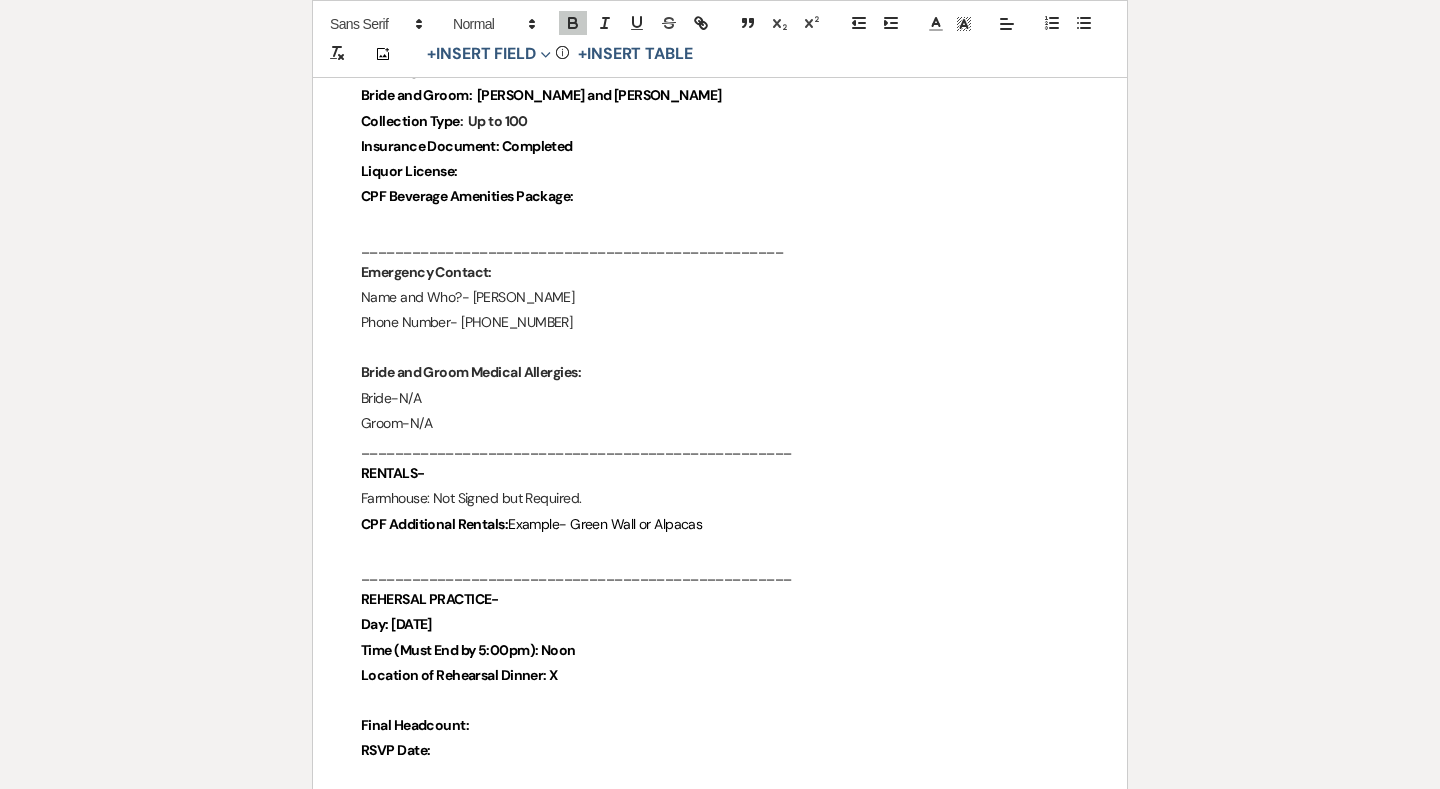 scroll, scrollTop: 484, scrollLeft: 0, axis: vertical 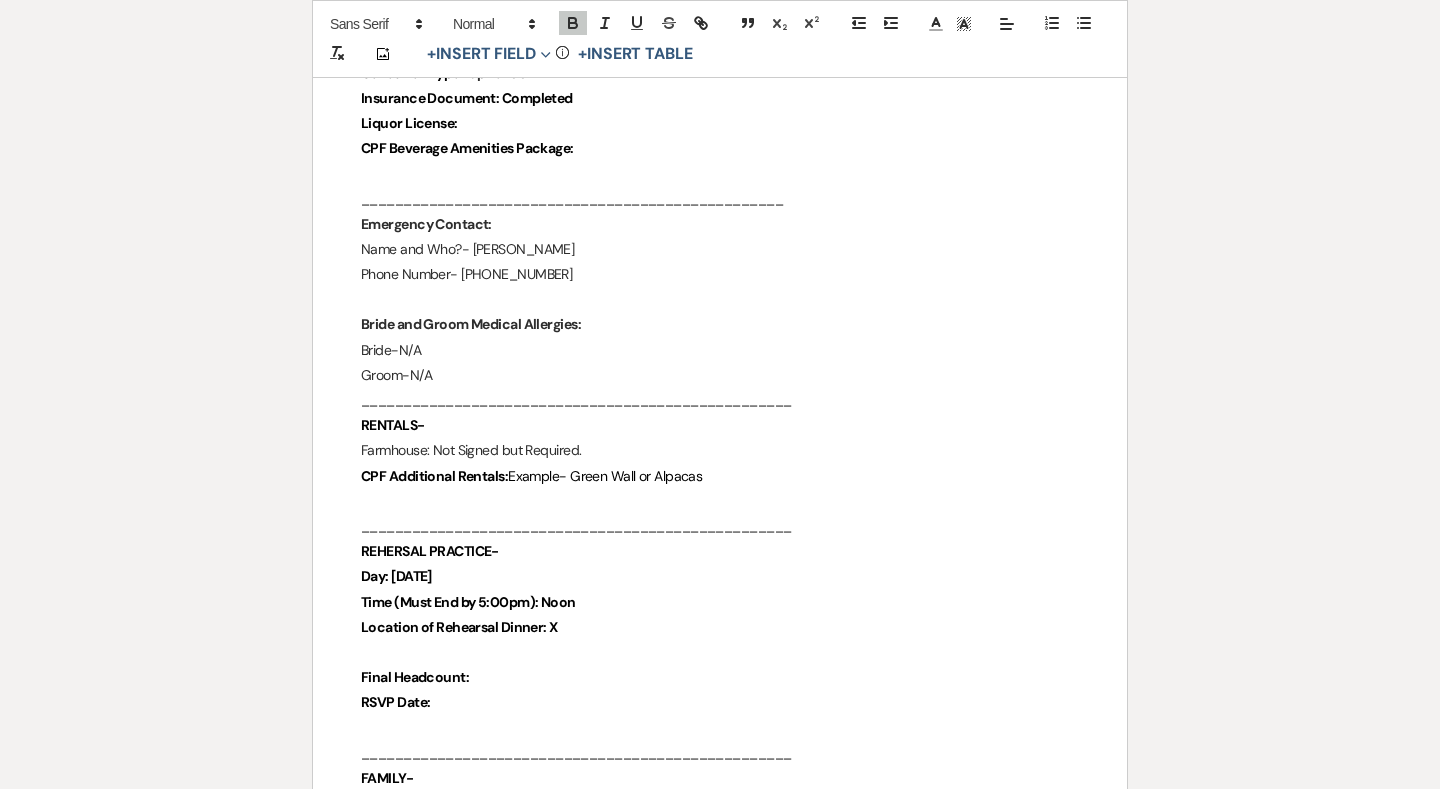 click on "Final Headcount:" at bounding box center [720, 677] 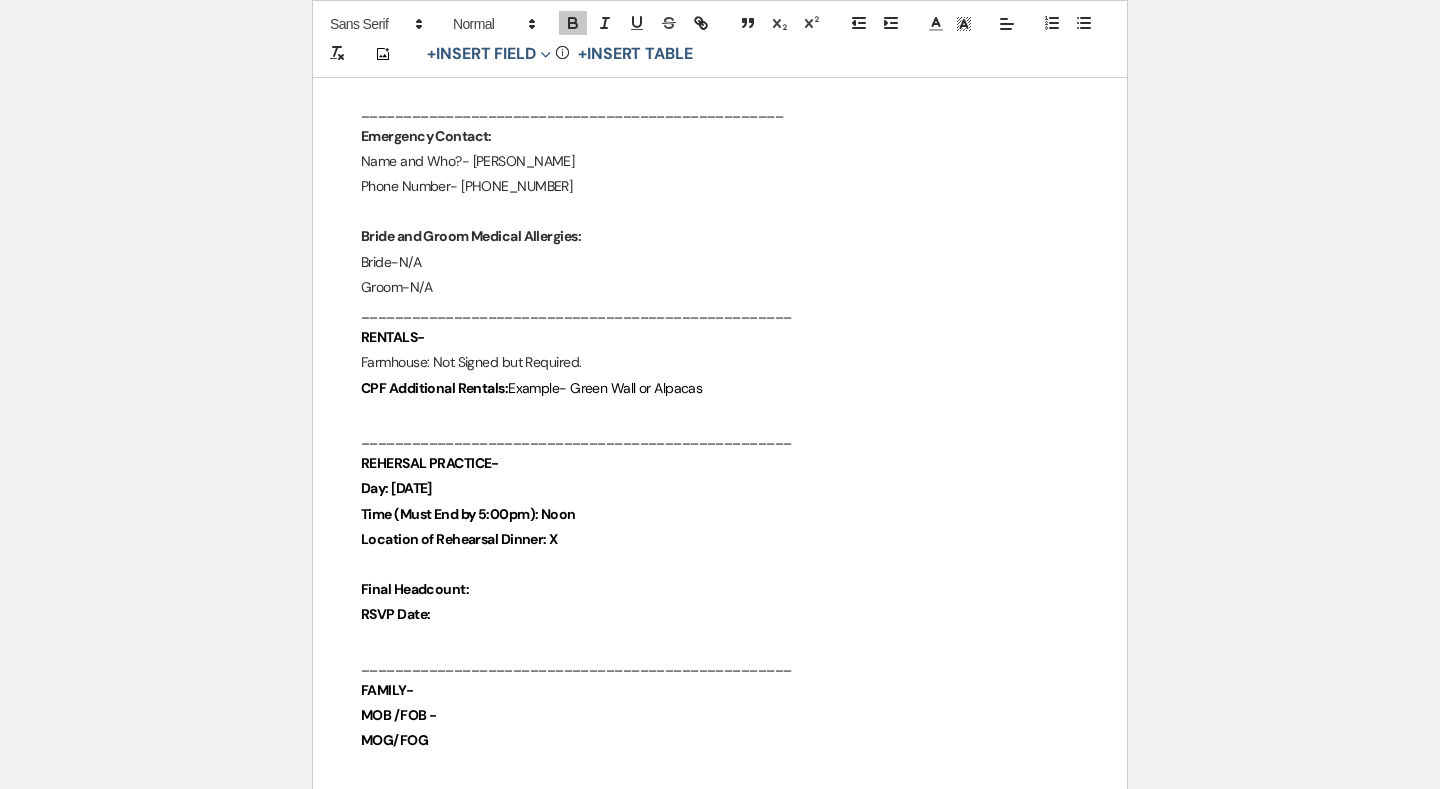 scroll, scrollTop: 573, scrollLeft: 0, axis: vertical 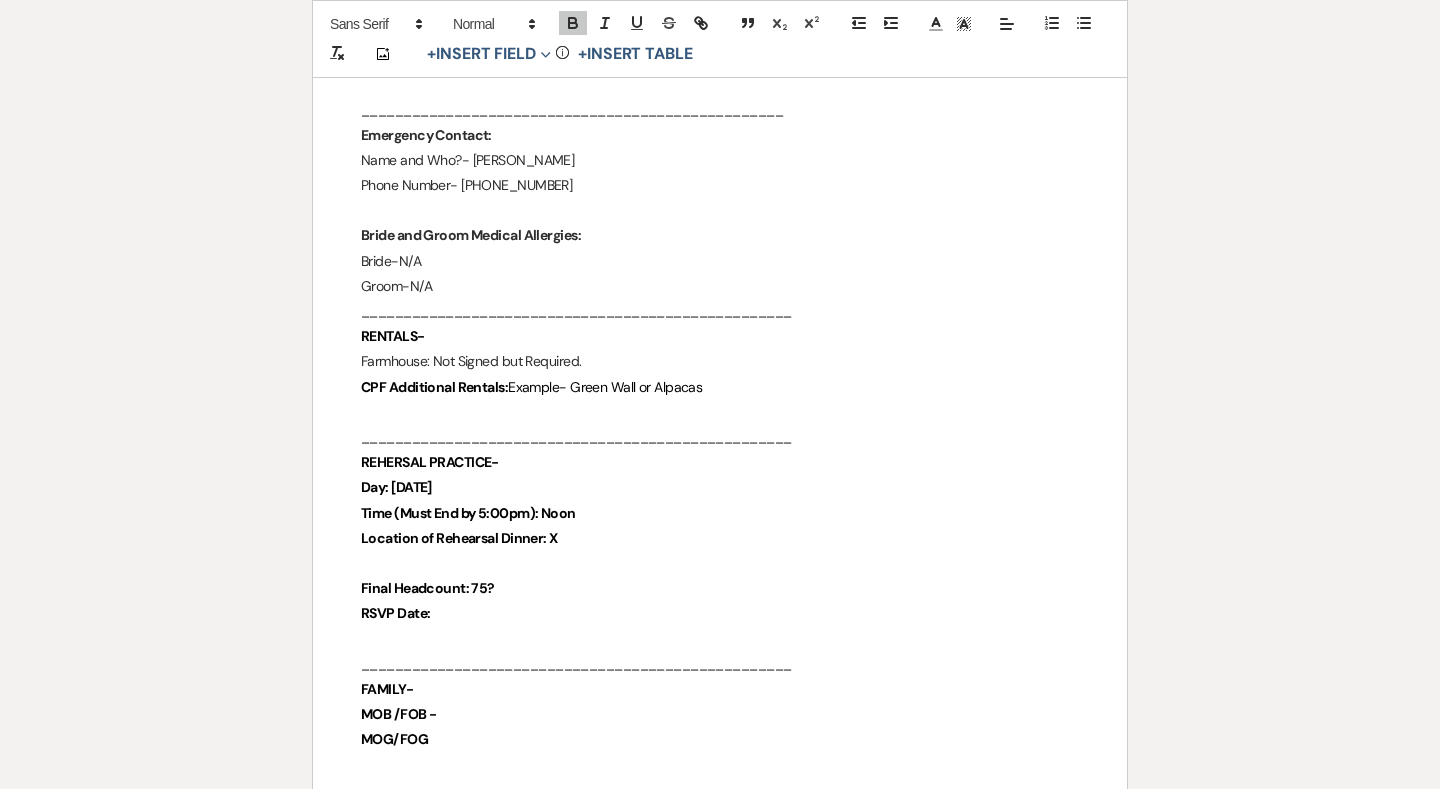 click on "RSVP Date:" at bounding box center (720, 613) 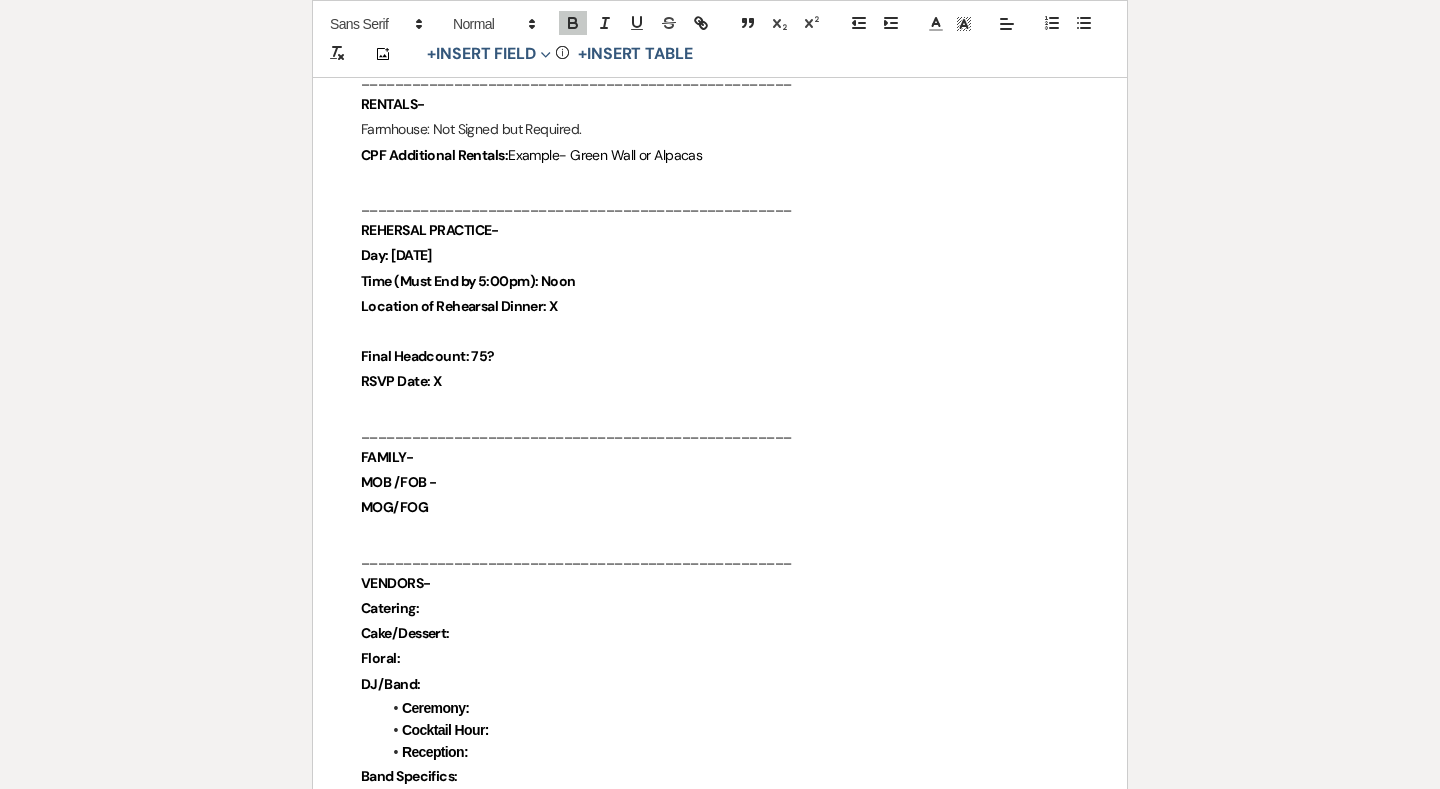 scroll, scrollTop: 841, scrollLeft: 0, axis: vertical 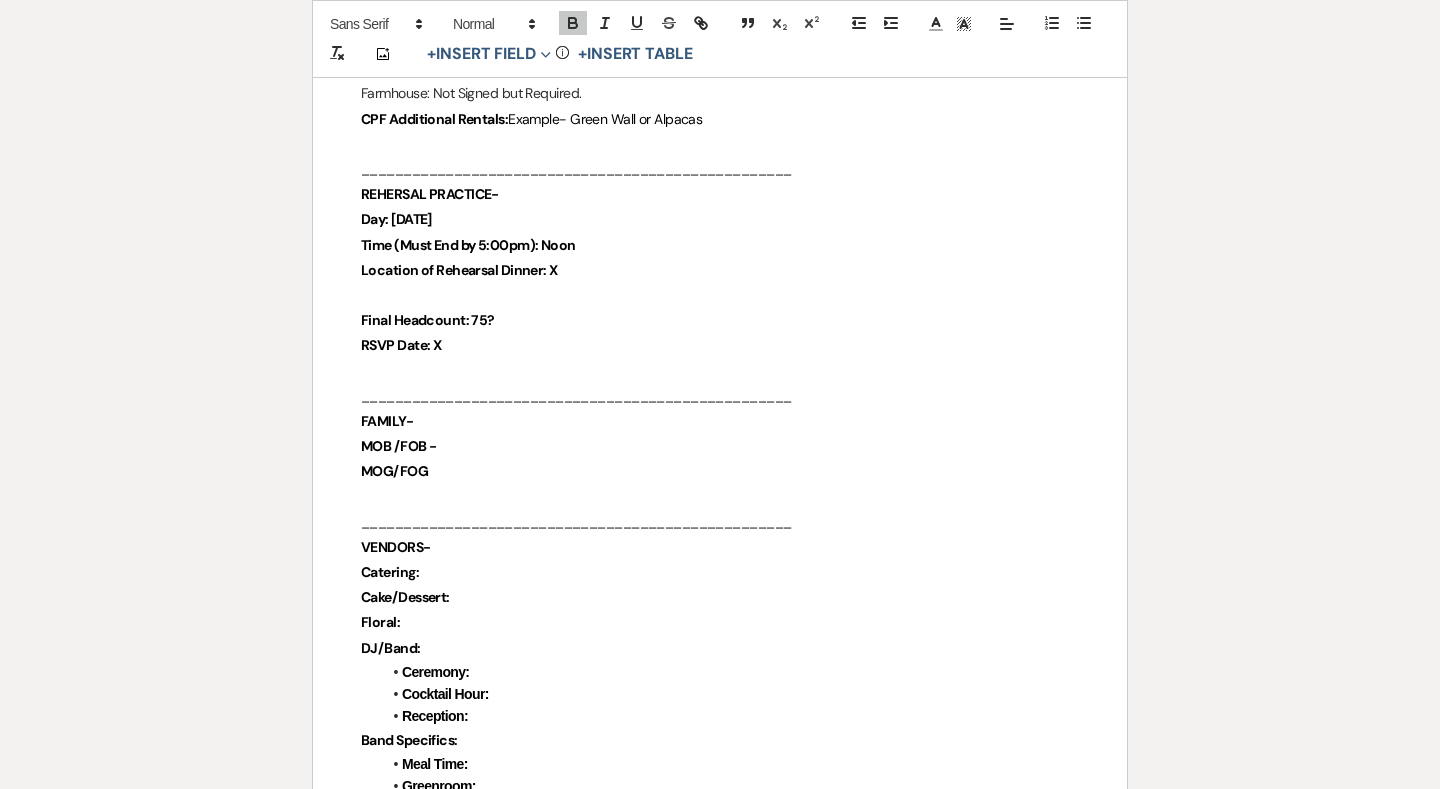 click on "MOG/FOG" at bounding box center (720, 471) 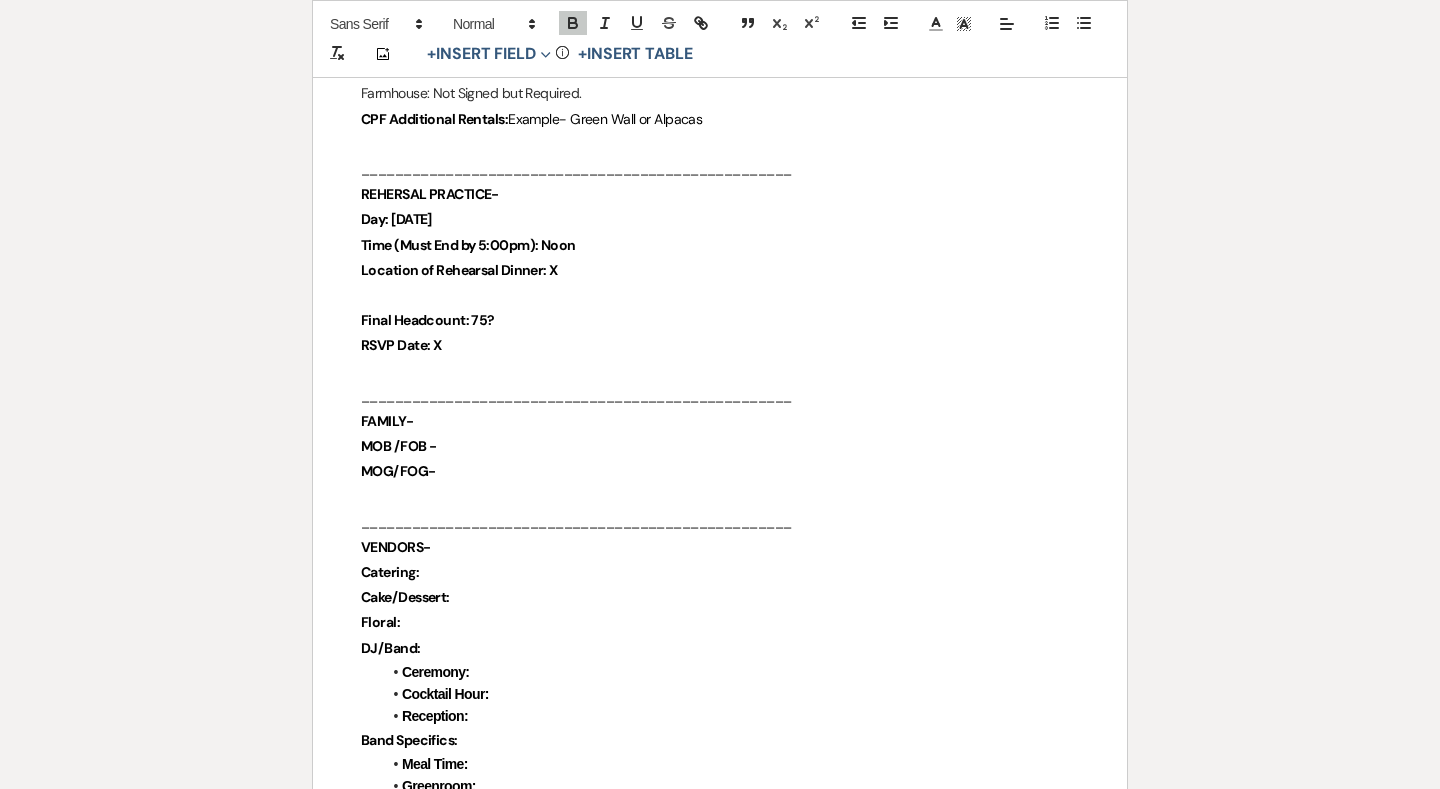 click on "MOB /FOB -" at bounding box center [720, 446] 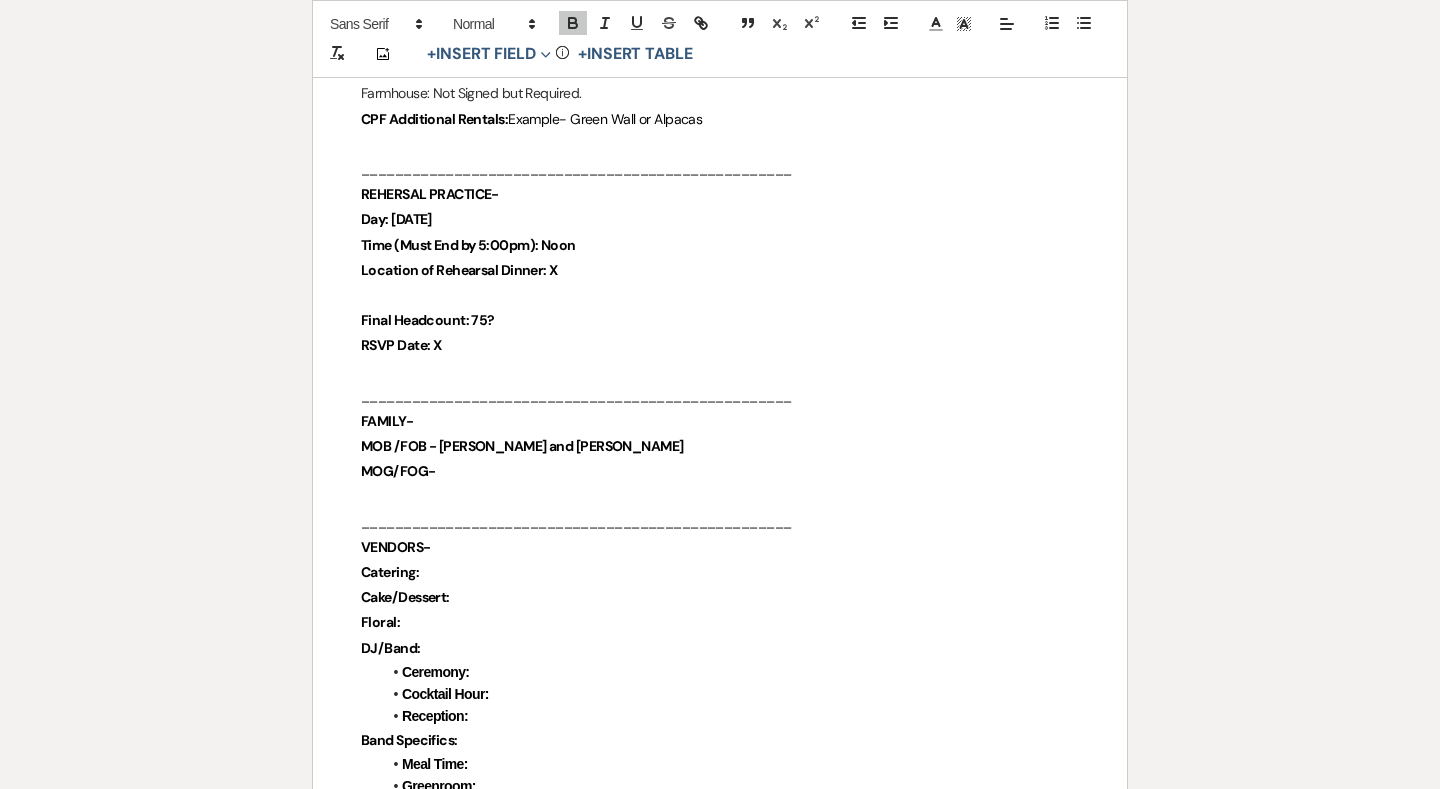 click on "MOB /FOB - David and darlene" at bounding box center [522, 446] 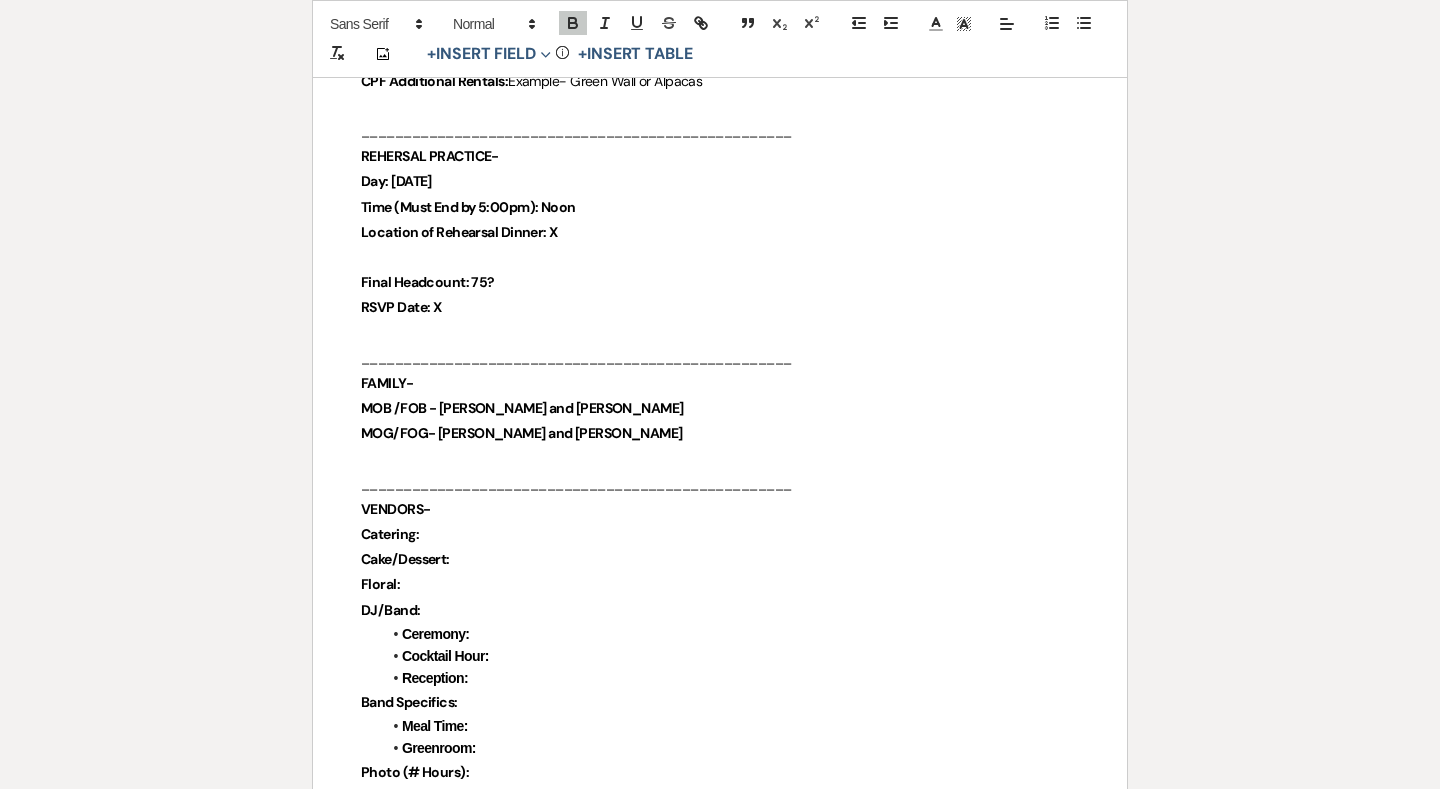 scroll, scrollTop: 882, scrollLeft: 0, axis: vertical 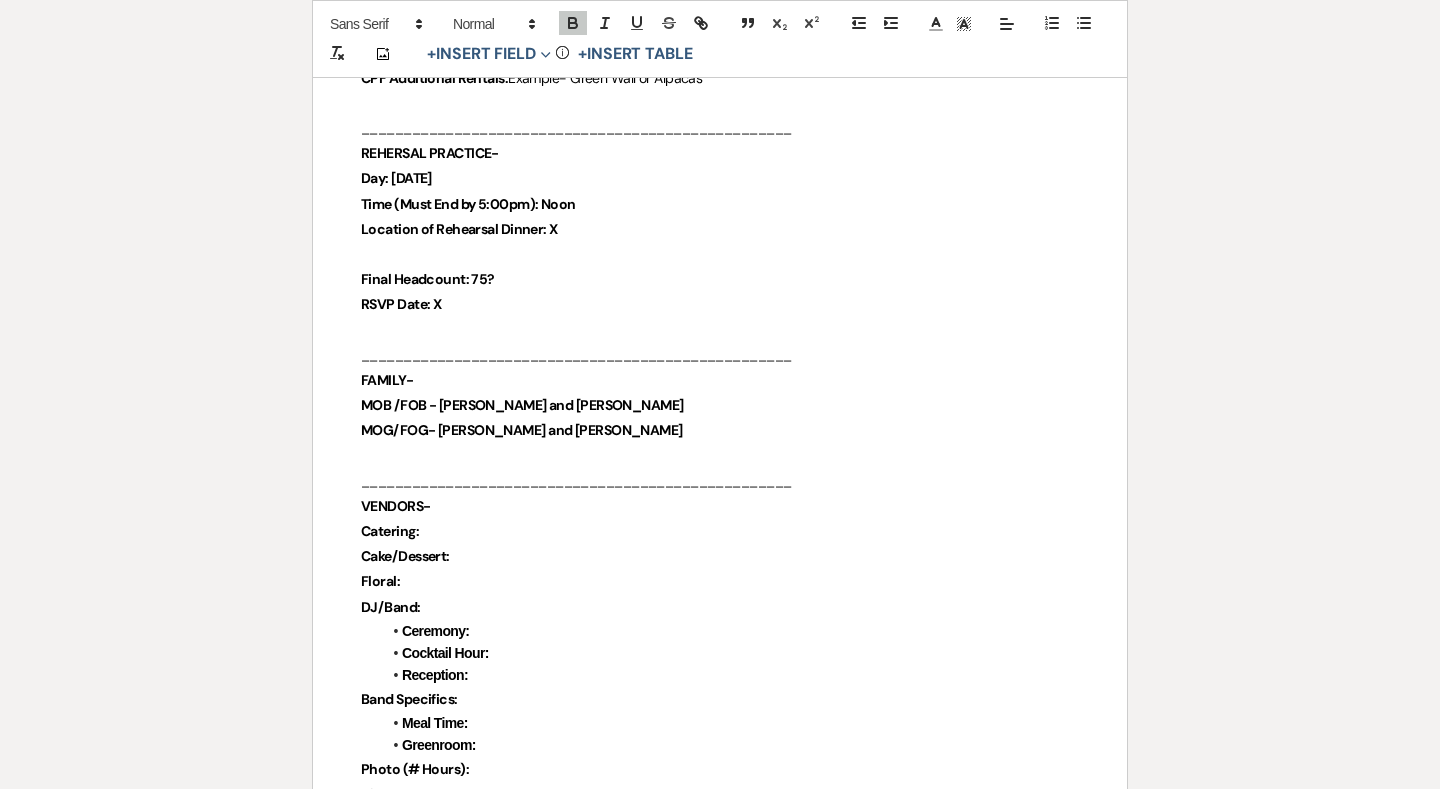 click on "Catering:" at bounding box center [720, 531] 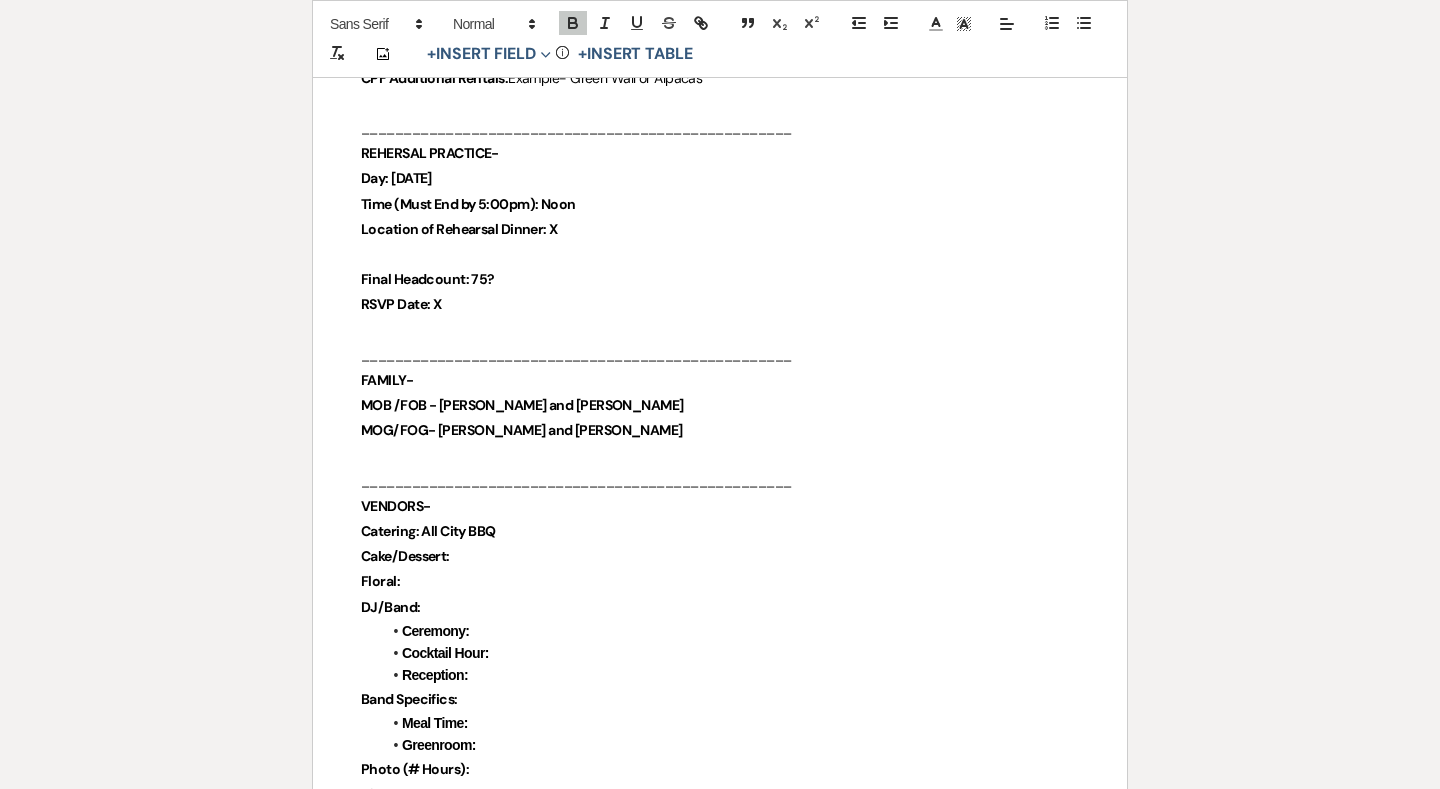 click on "Catering: All City BBQ" at bounding box center [428, 531] 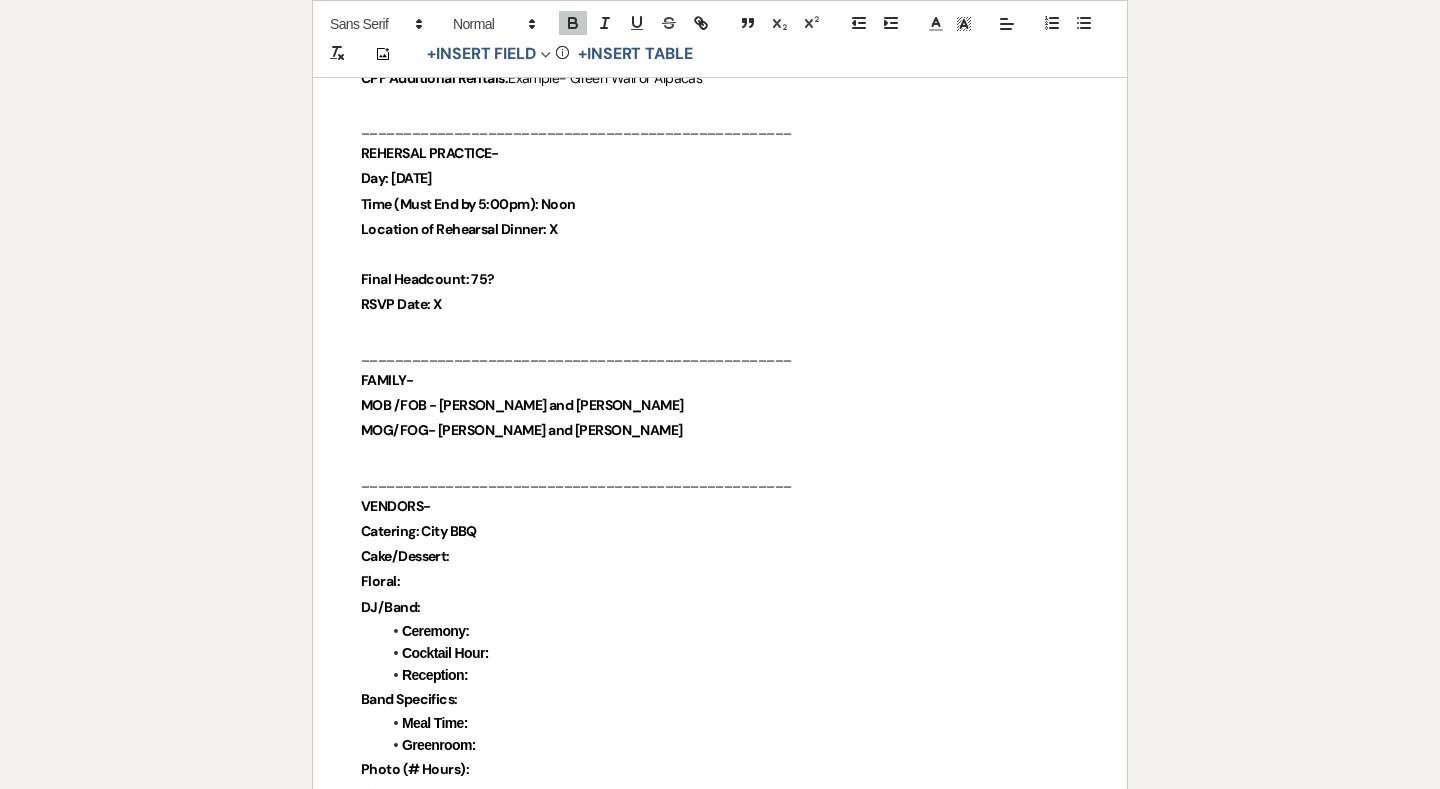 click on "Catering: City BBQ" at bounding box center [720, 531] 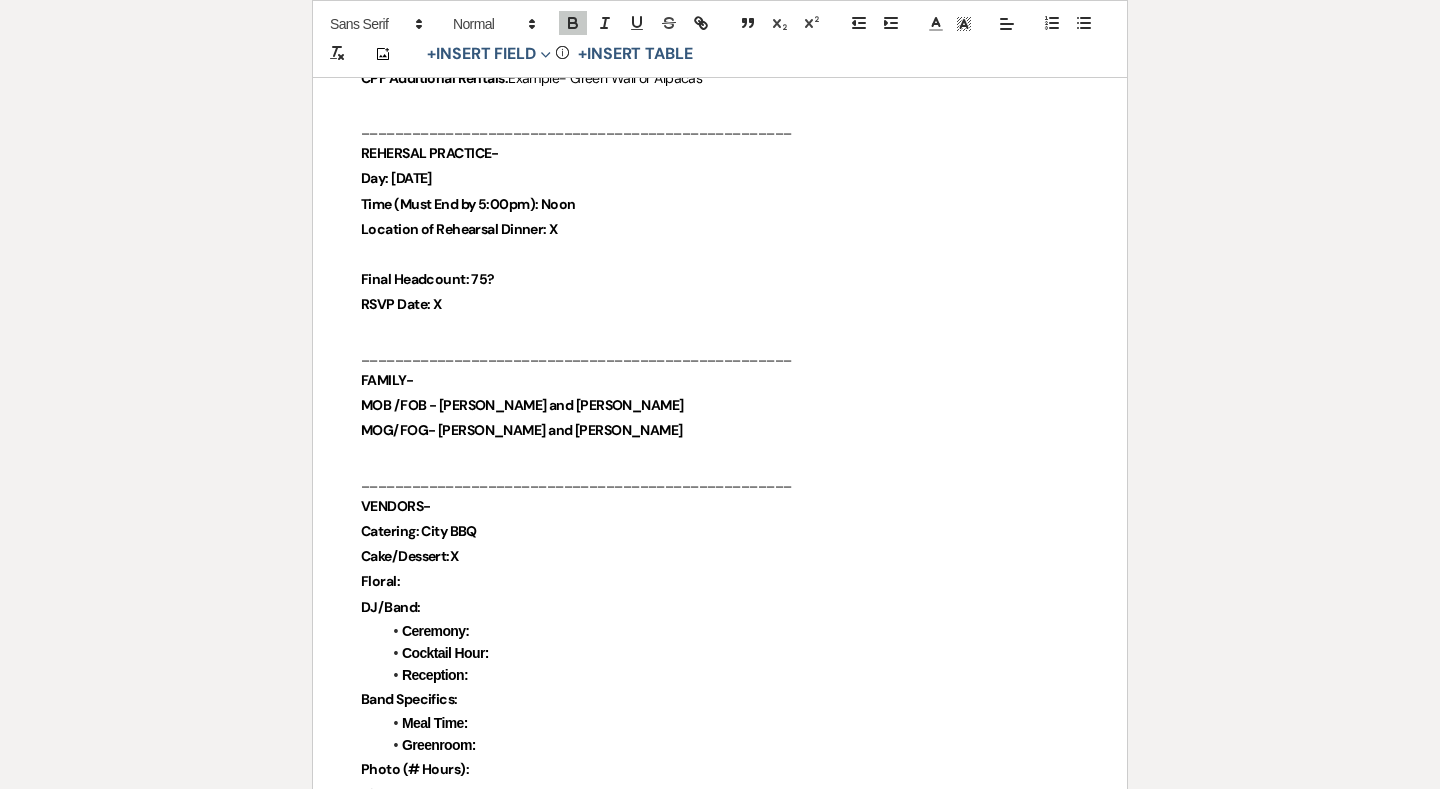 click on "Floral:" at bounding box center [720, 581] 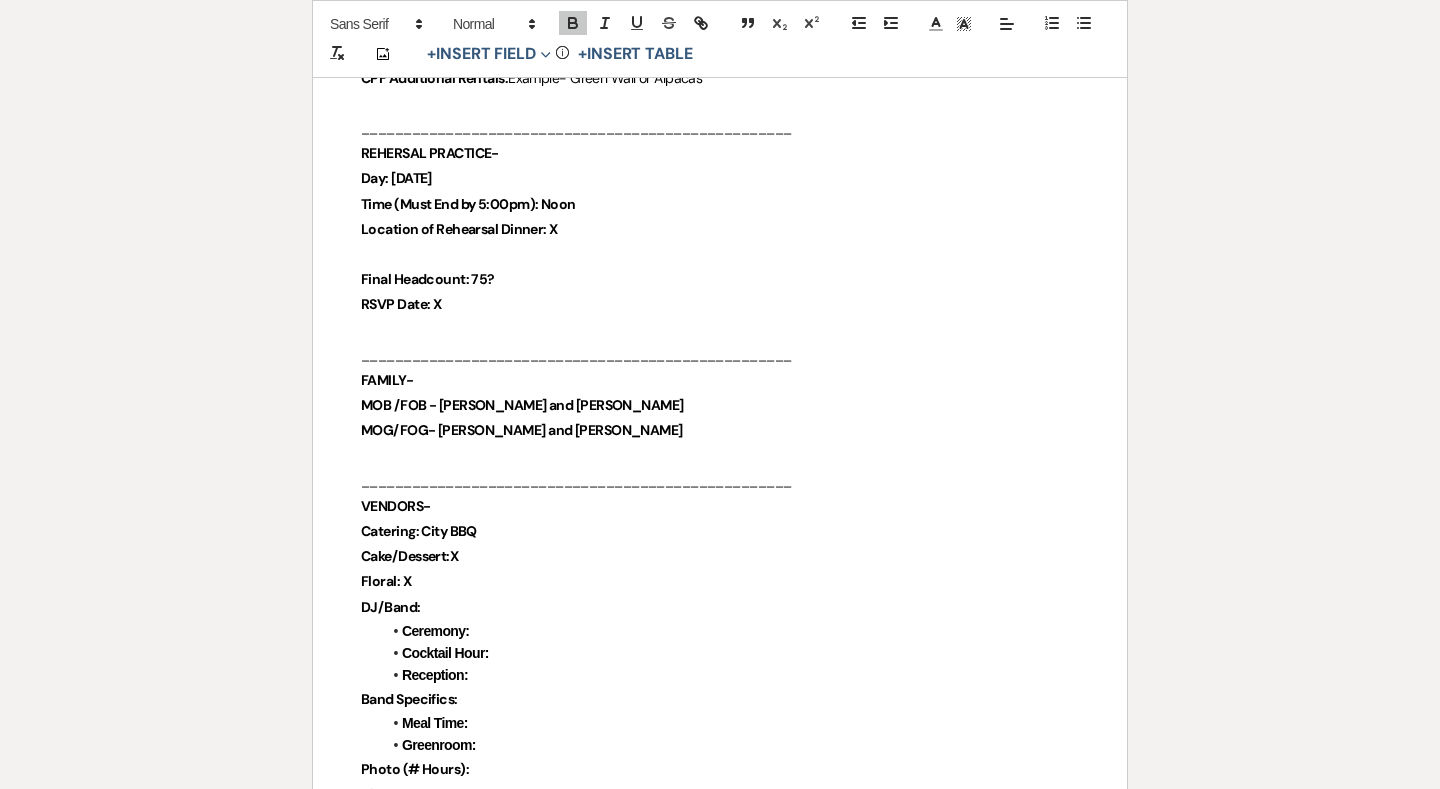 click on "DJ/Band:" at bounding box center (720, 607) 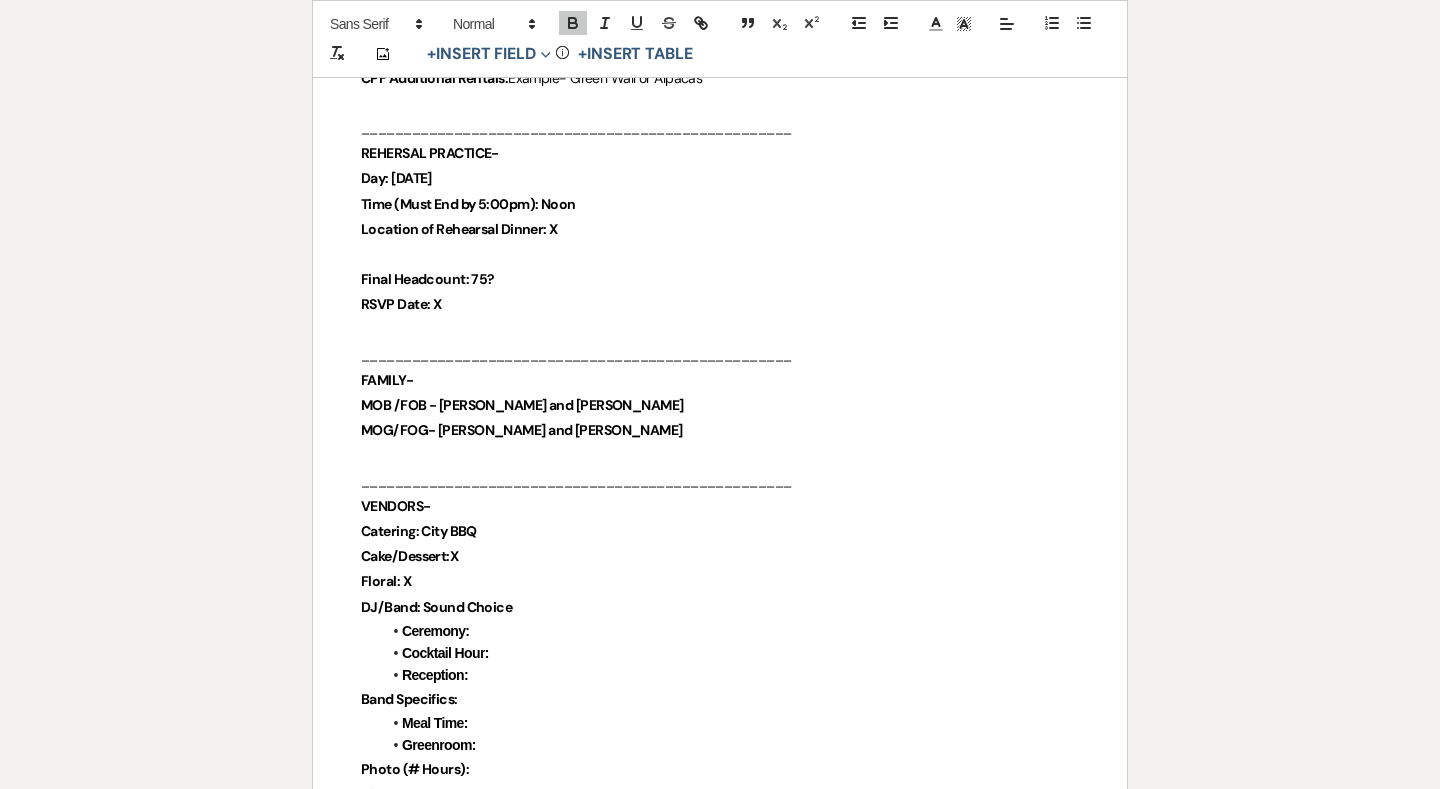 click on "Ceremony:" at bounding box center [730, 631] 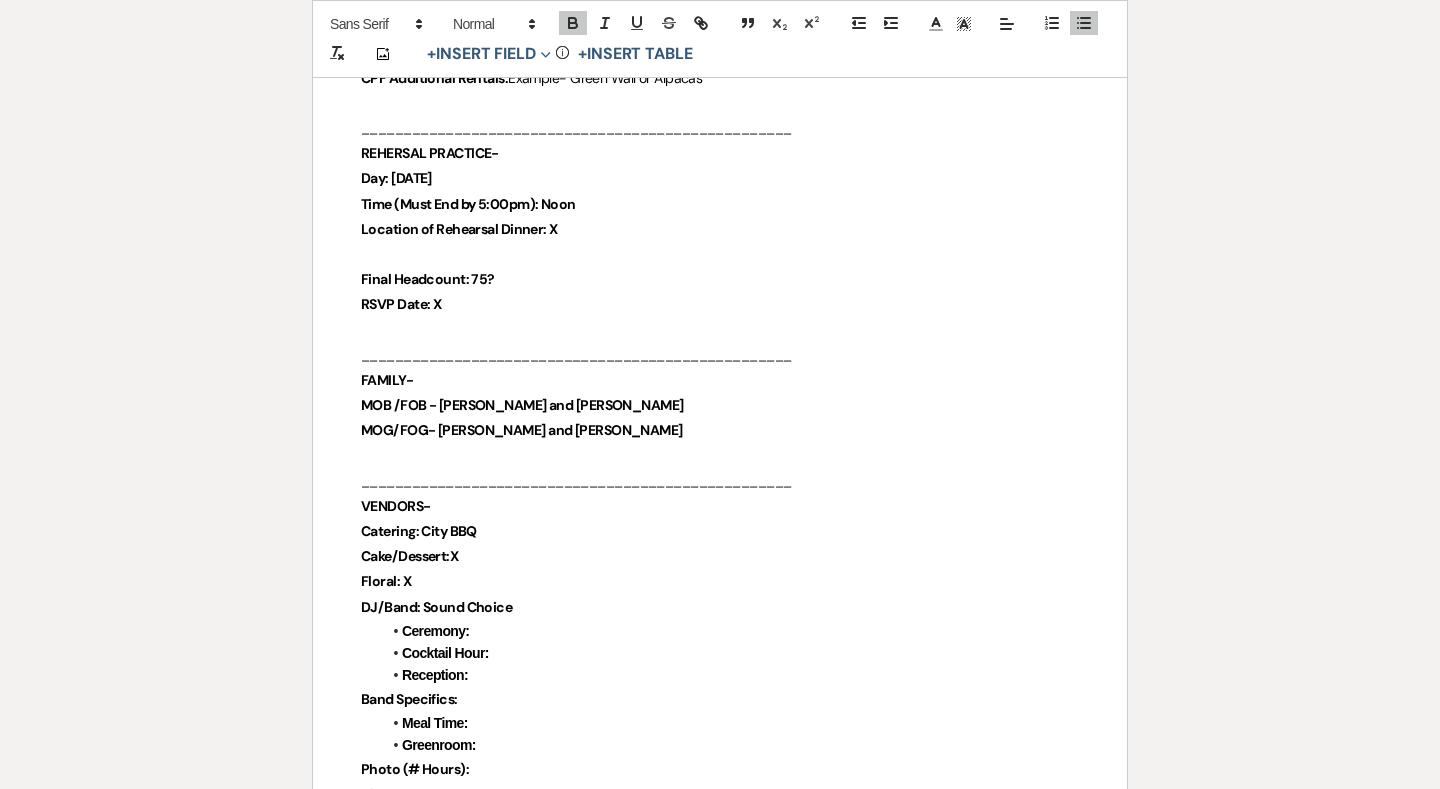 drag, startPoint x: 505, startPoint y: 727, endPoint x: 346, endPoint y: 687, distance: 163.95427 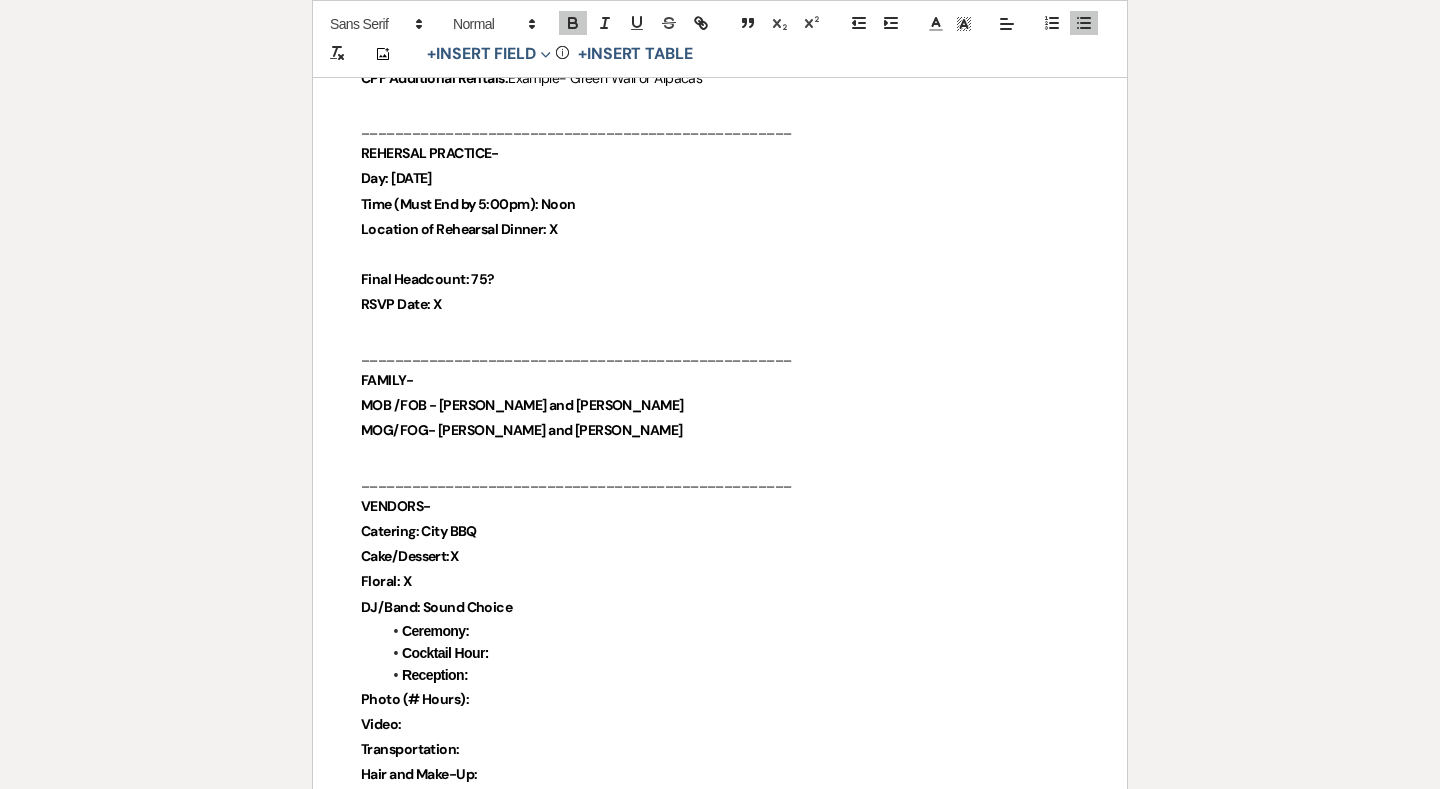 drag, startPoint x: 528, startPoint y: 598, endPoint x: 425, endPoint y: 597, distance: 103.00485 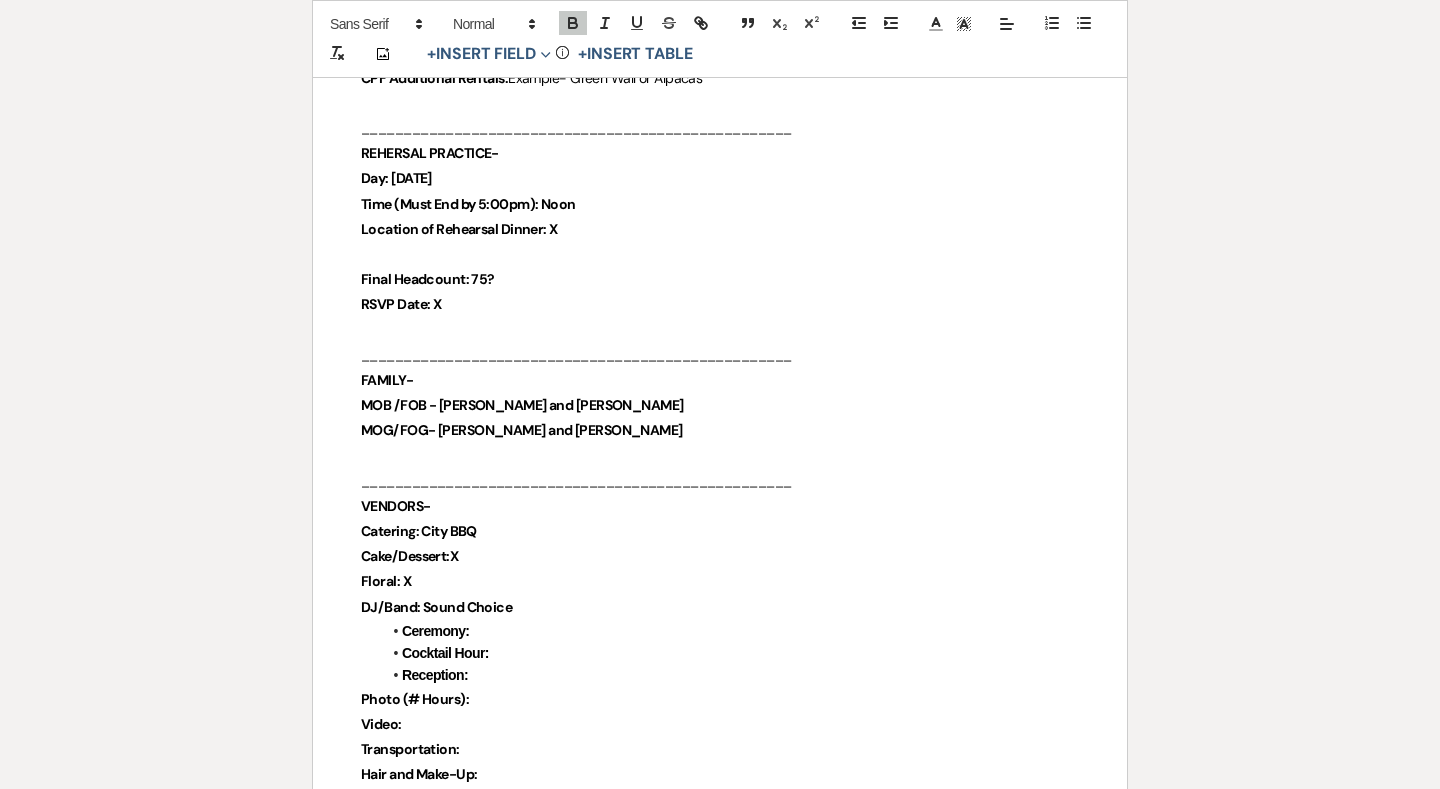 copy on "Sound Choice" 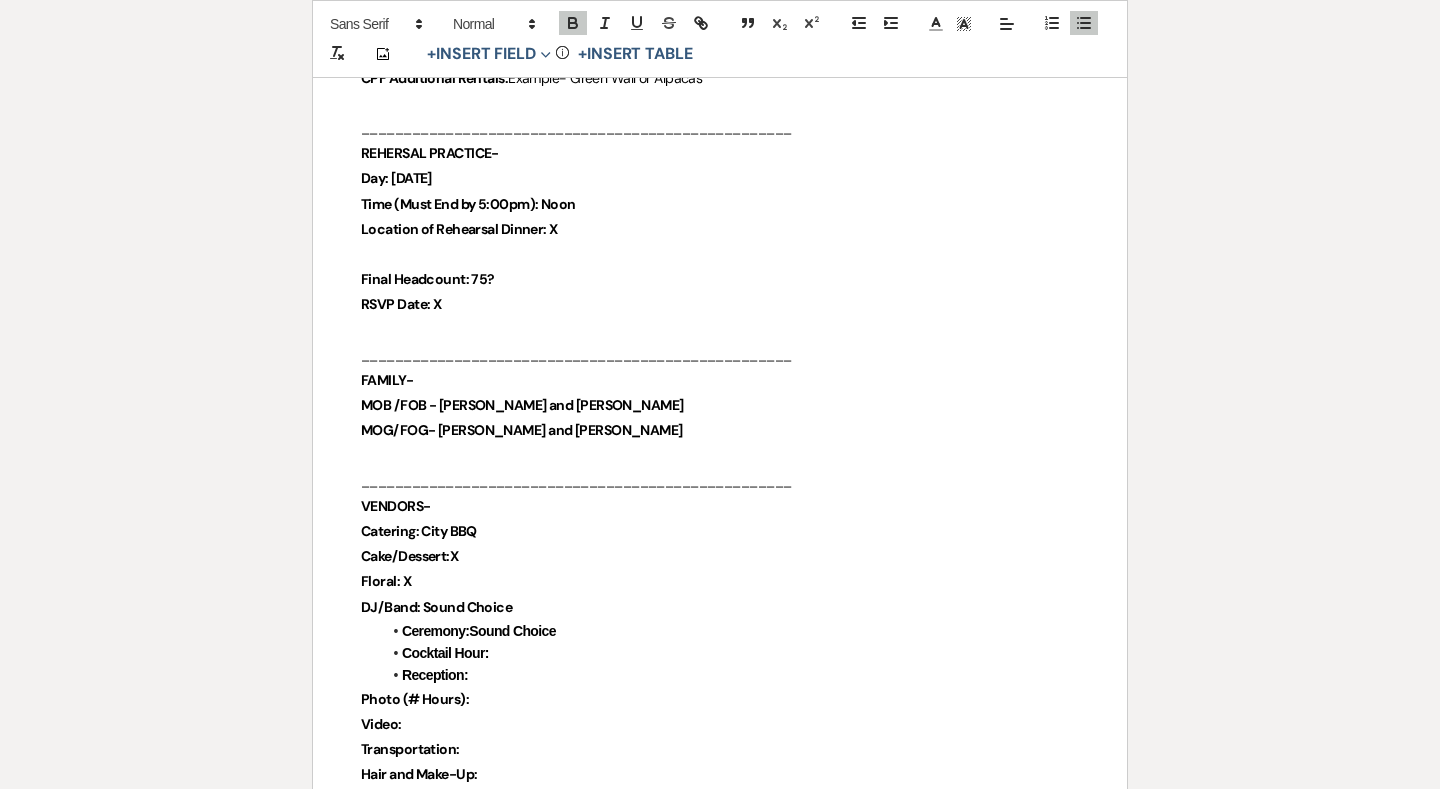click on "Cocktail Hour:" at bounding box center [730, 653] 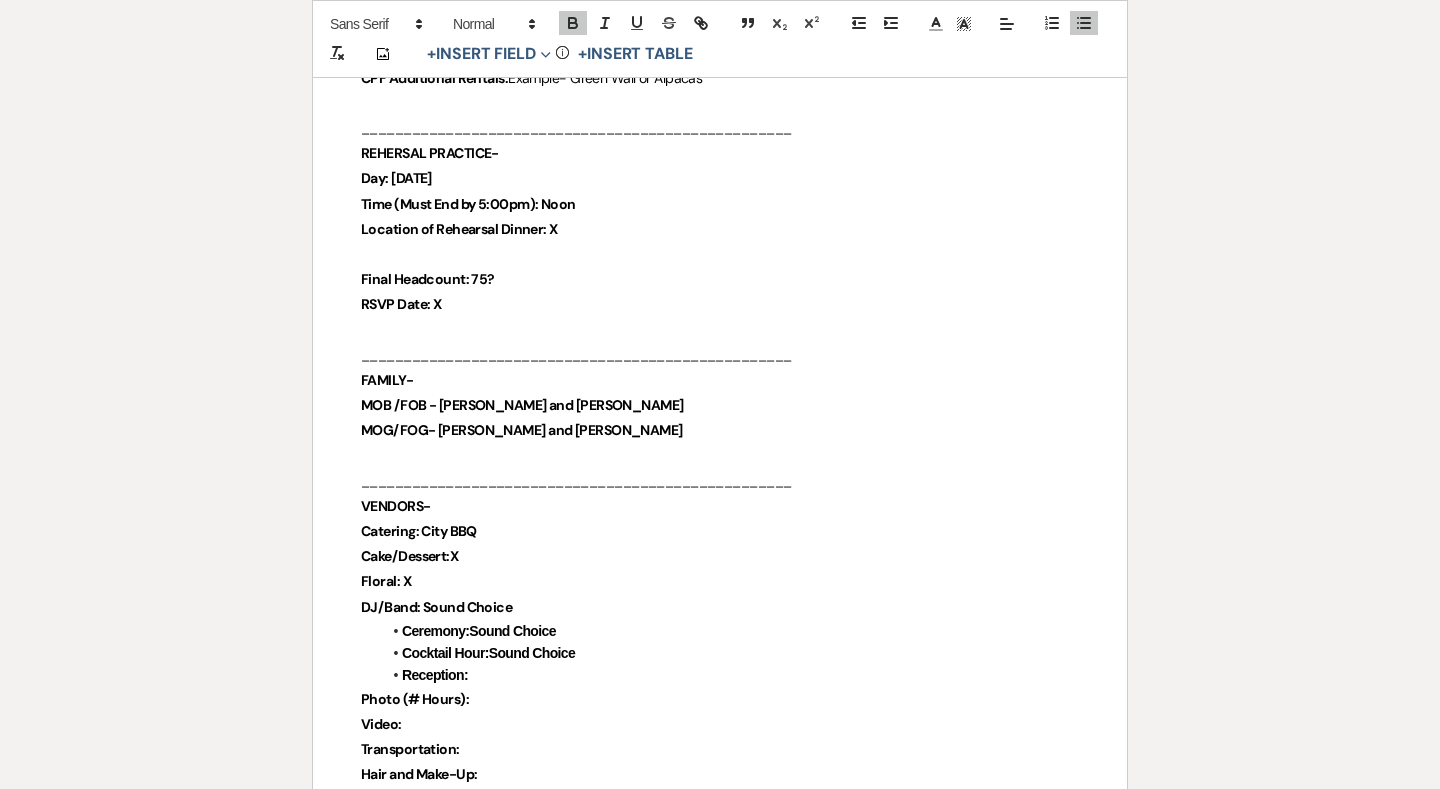 click on "Reception:" at bounding box center (730, 675) 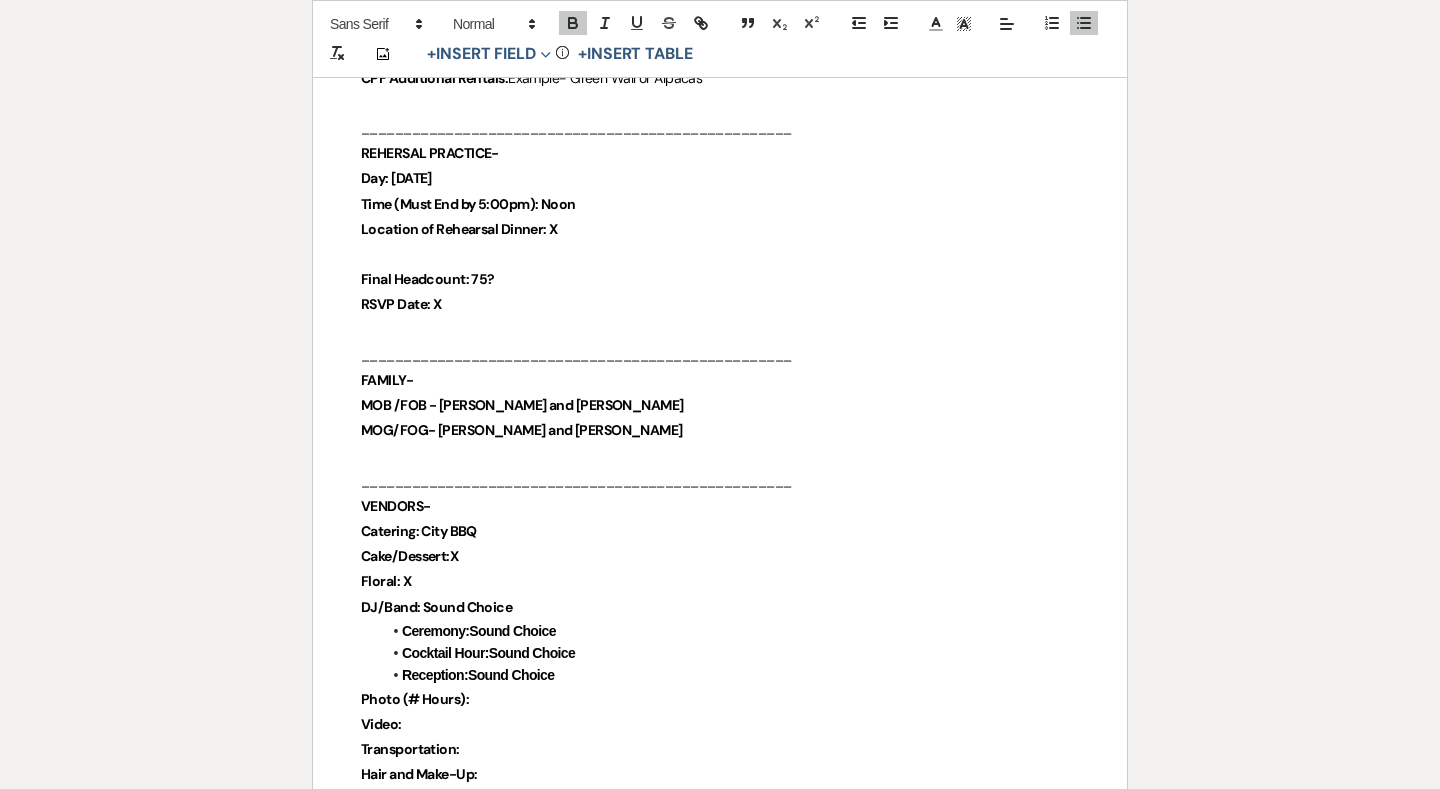 click on "Photo (# Hours):" at bounding box center (720, 699) 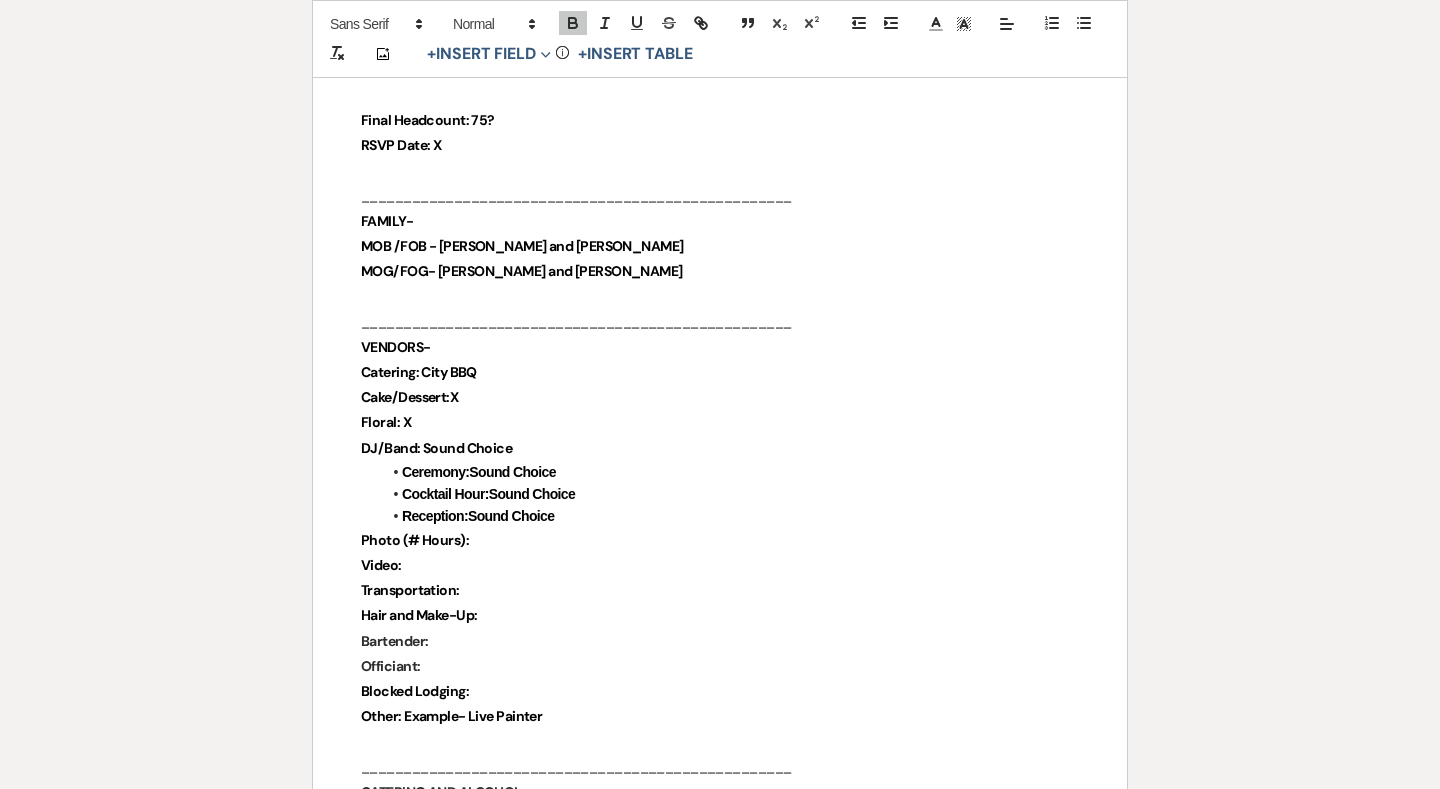 scroll, scrollTop: 1048, scrollLeft: 0, axis: vertical 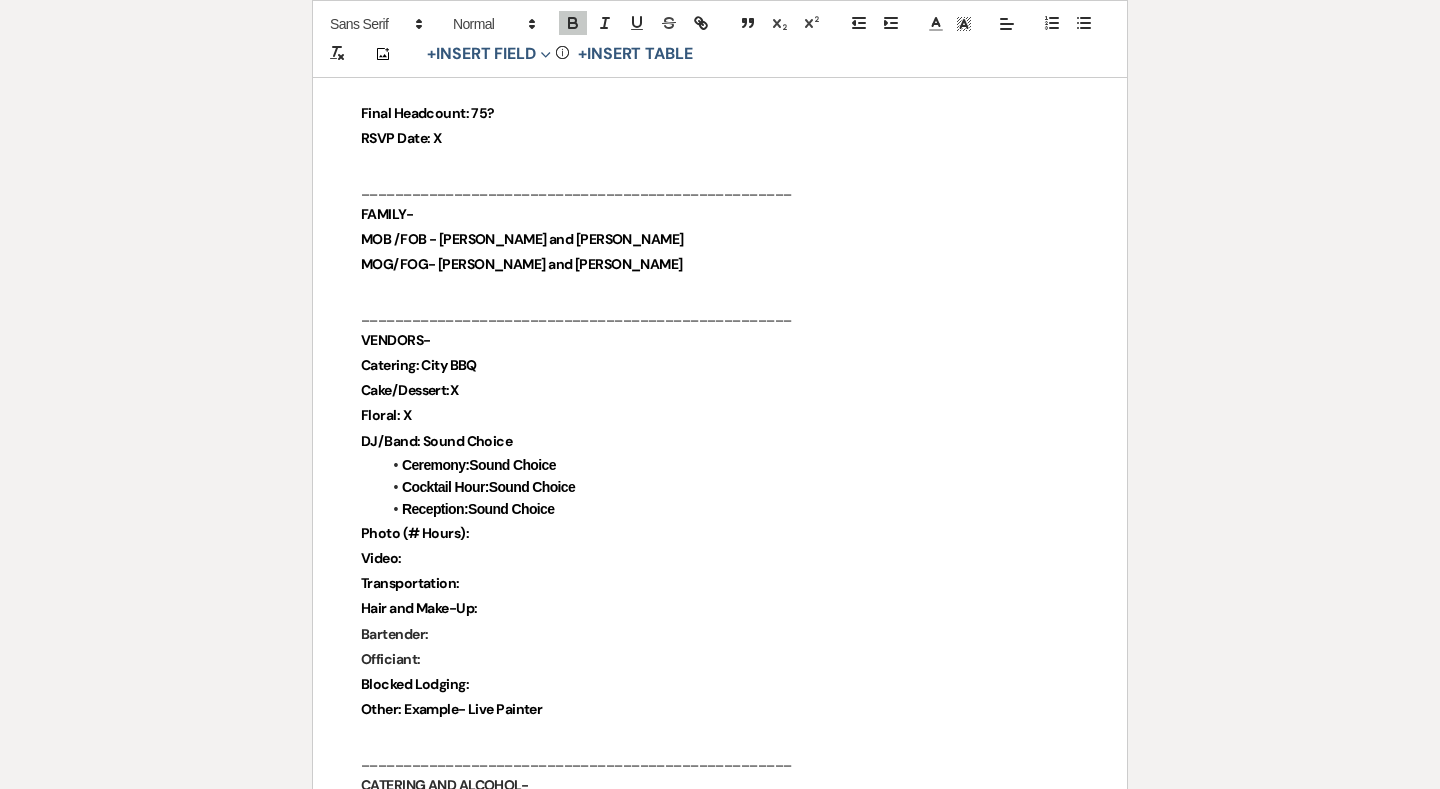 click on "Photo (# Hours):" at bounding box center [415, 533] 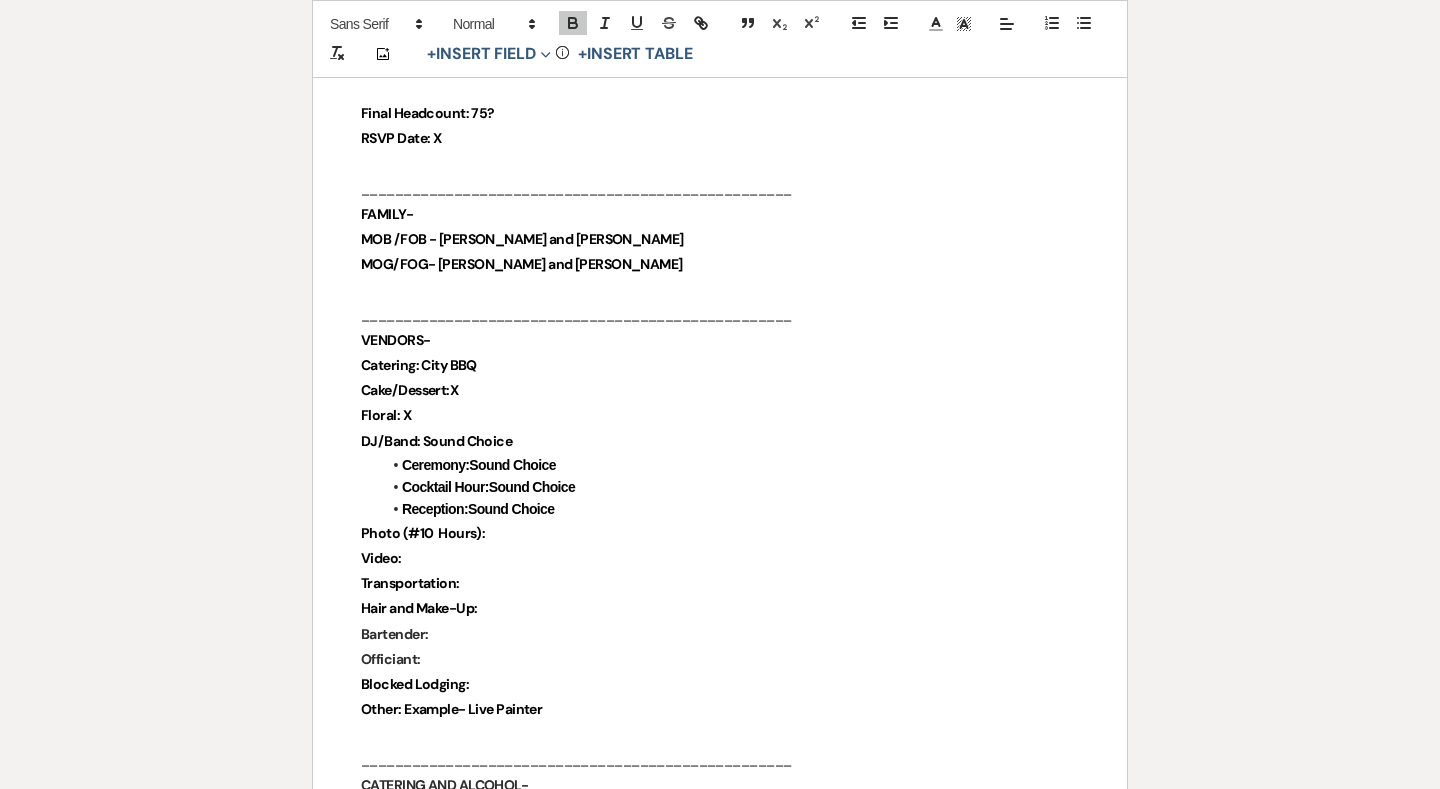 click on "Photo (#10  Hours):" at bounding box center [720, 533] 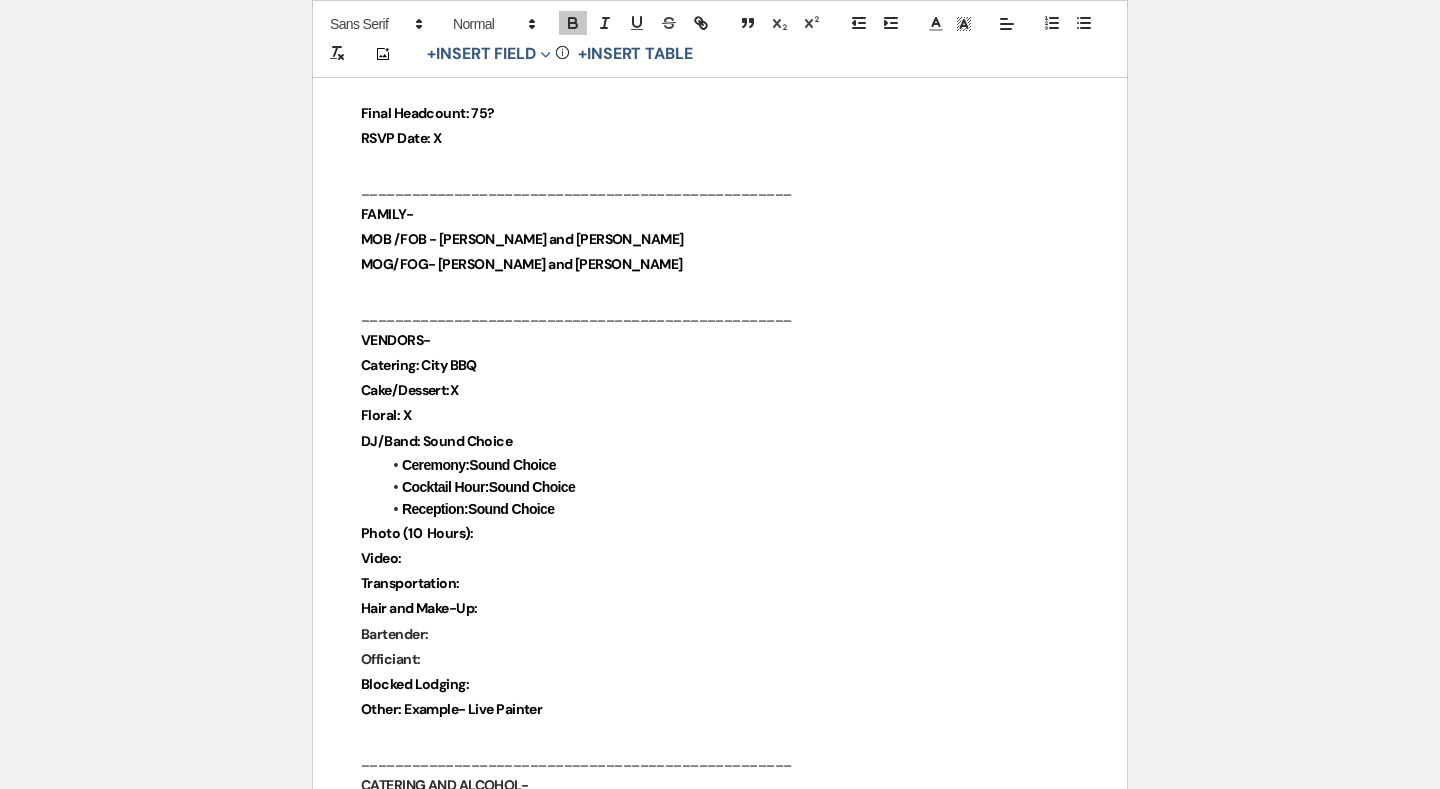 click on "Photo (10  Hours):" at bounding box center (720, 533) 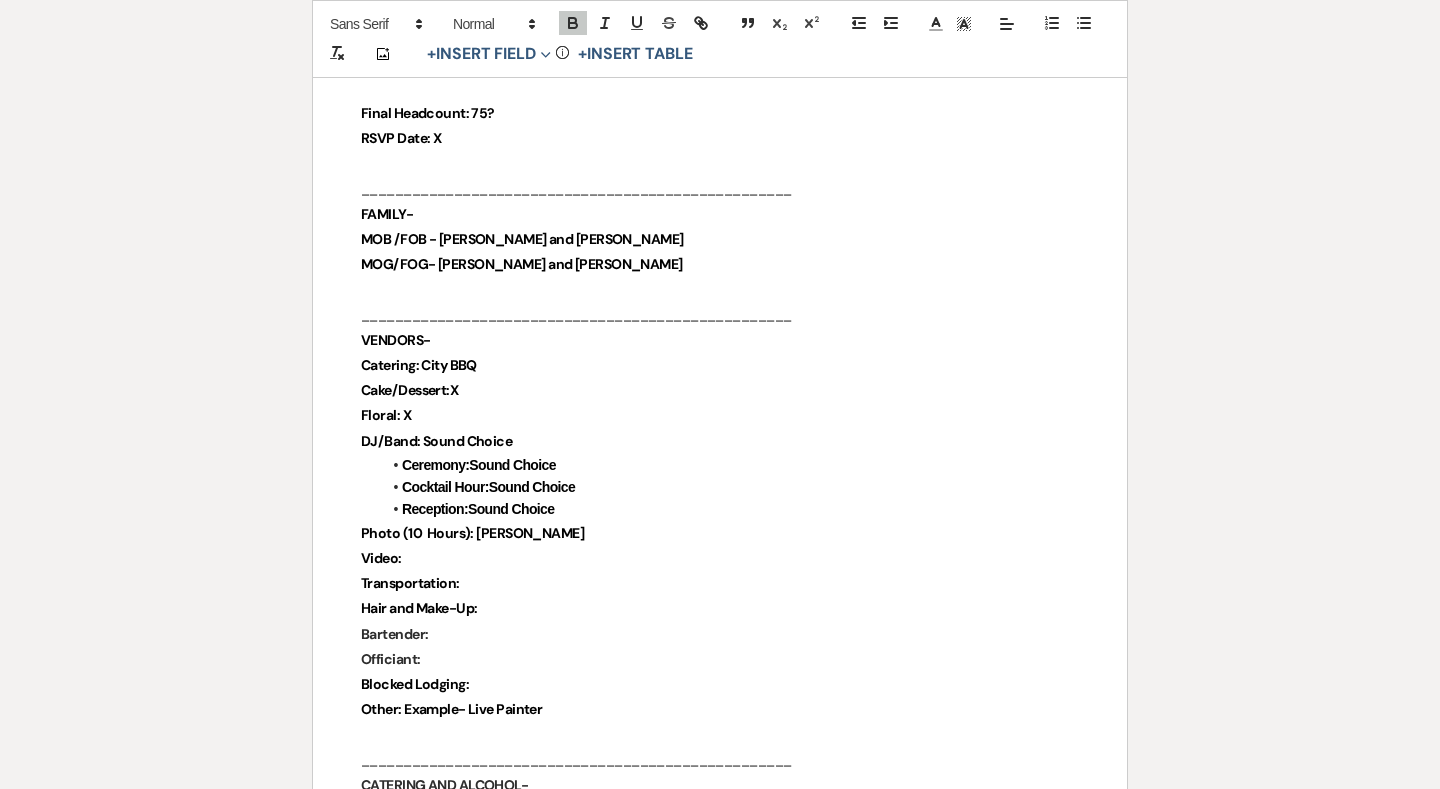 click on "Video:" at bounding box center [720, 558] 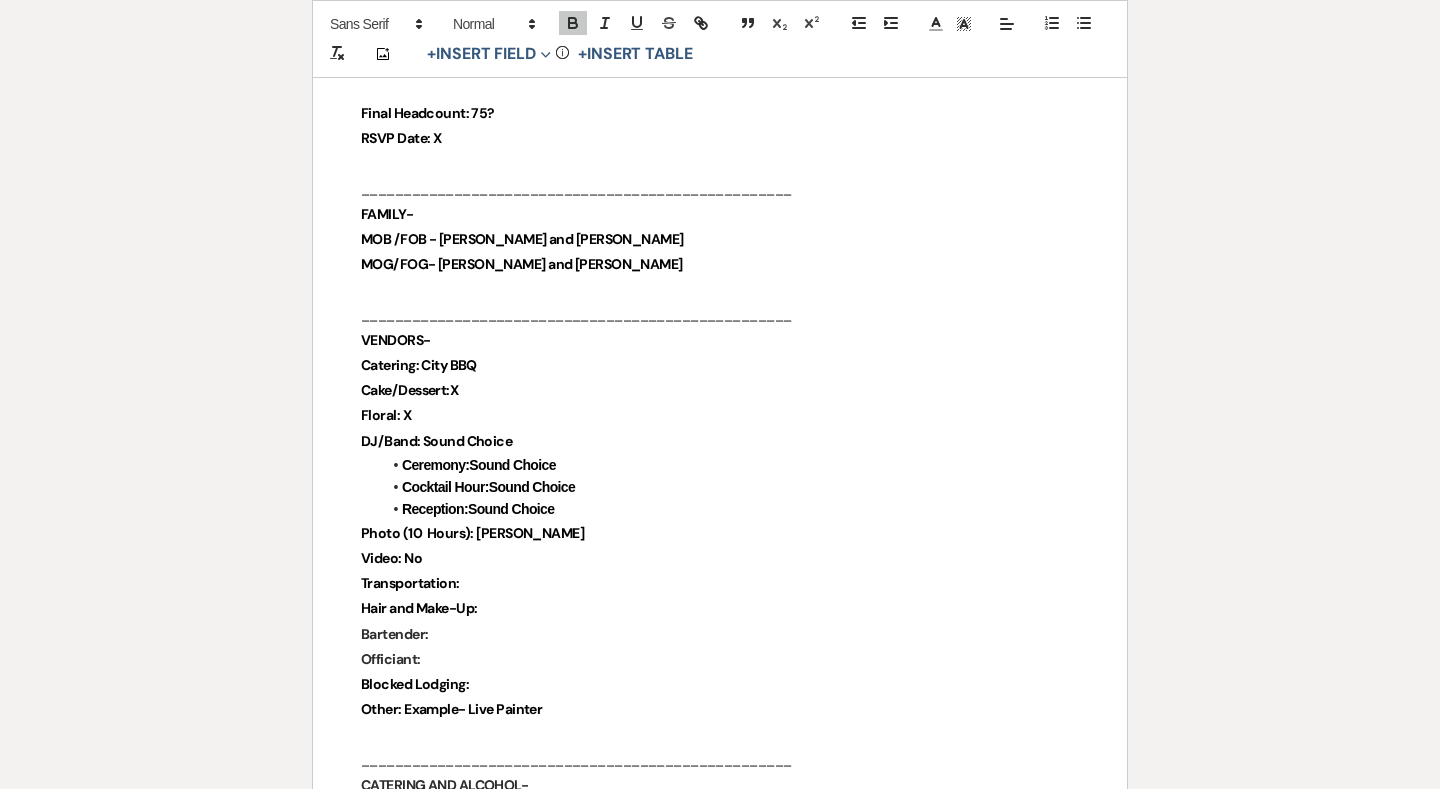 click on "Transportation:" at bounding box center (720, 583) 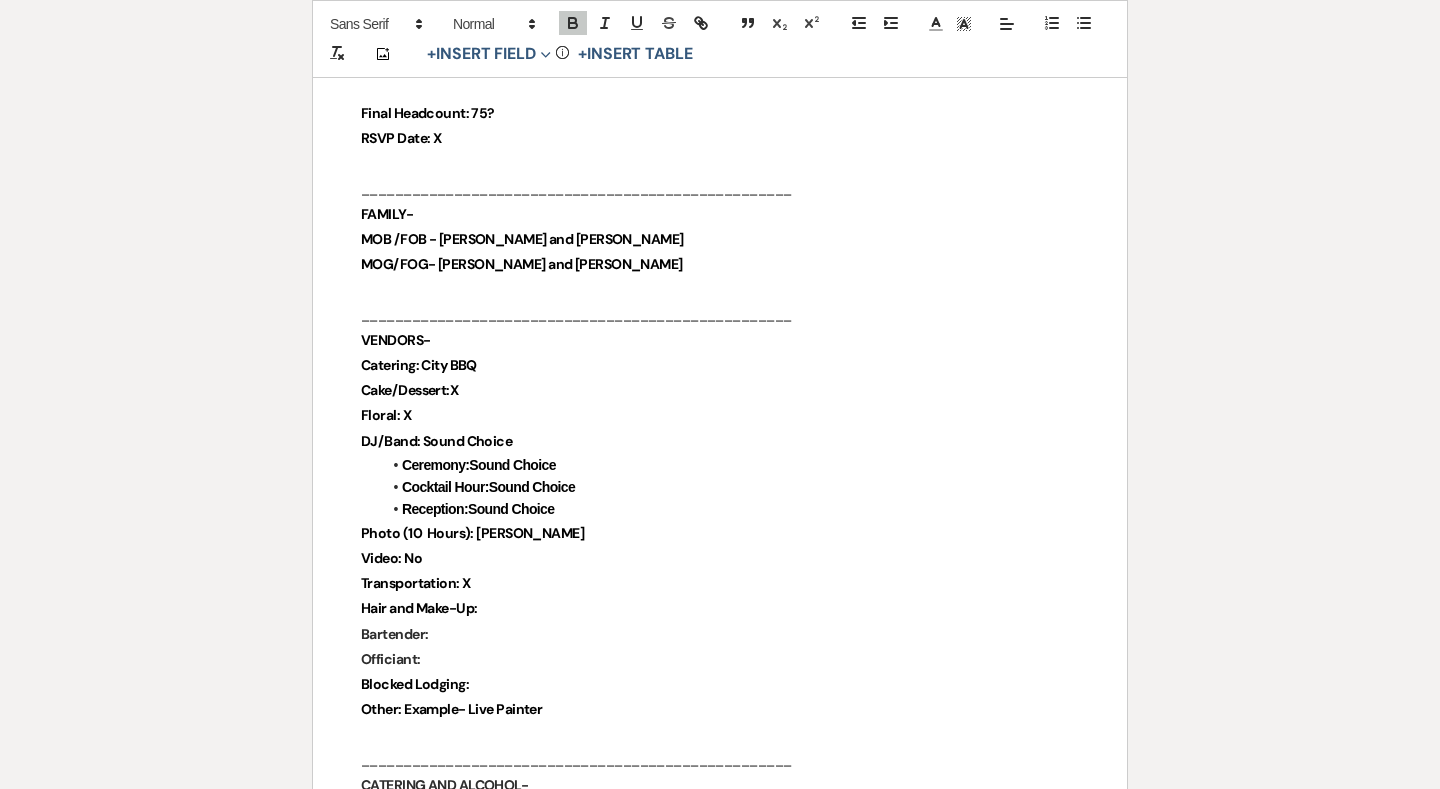 click on "Hair and Make-Up:" at bounding box center [720, 608] 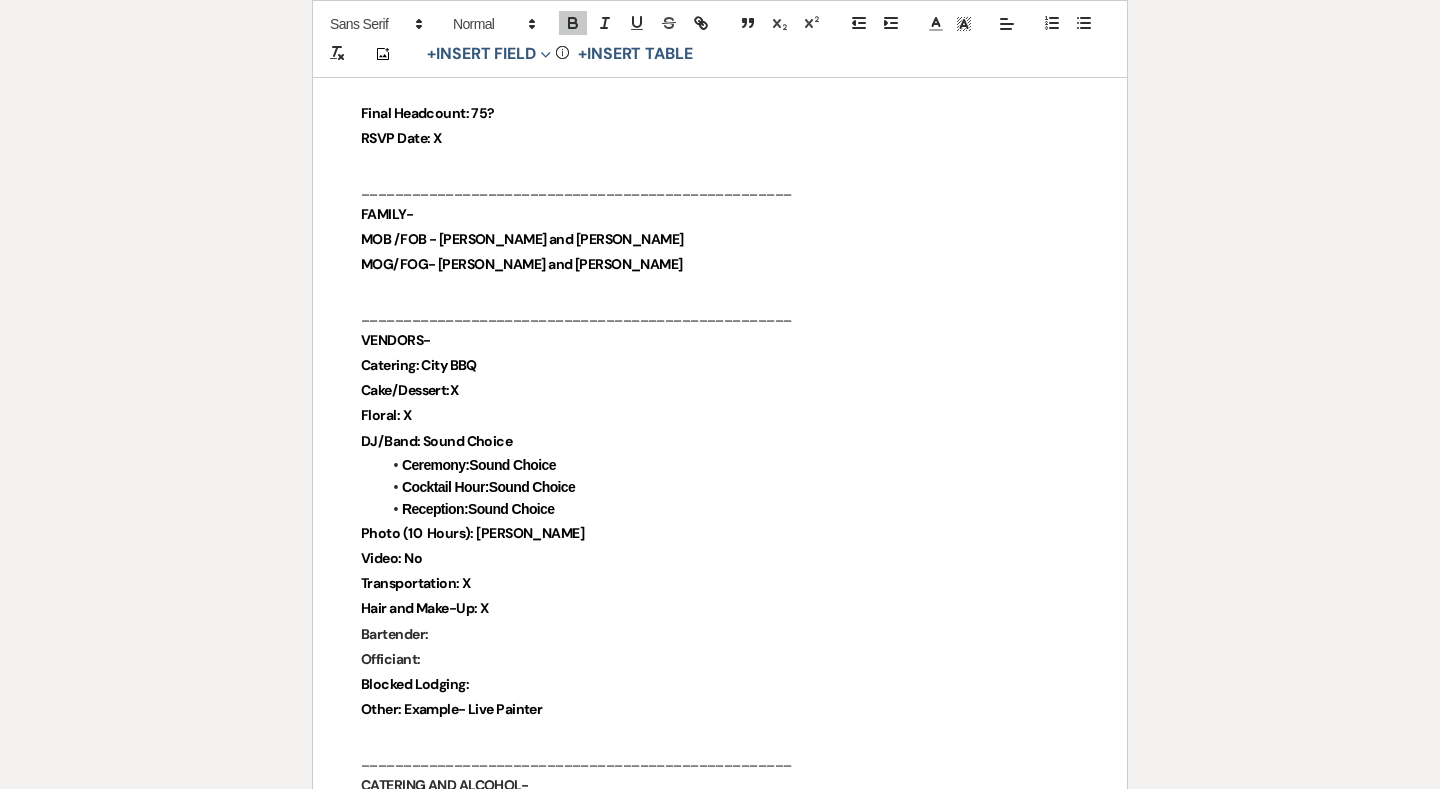 click on "Bartender:" at bounding box center (720, 634) 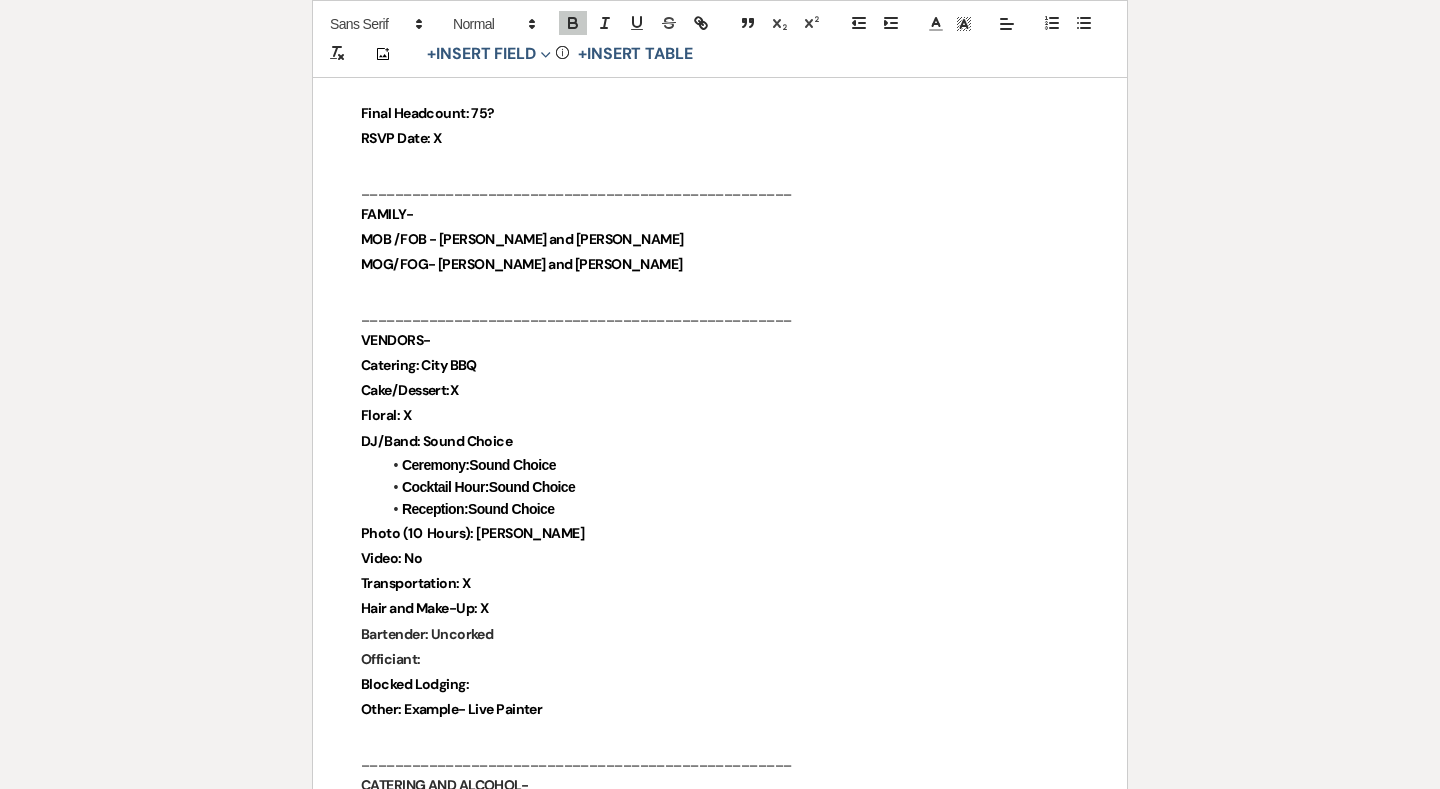 click on "Officiant:" at bounding box center [720, 659] 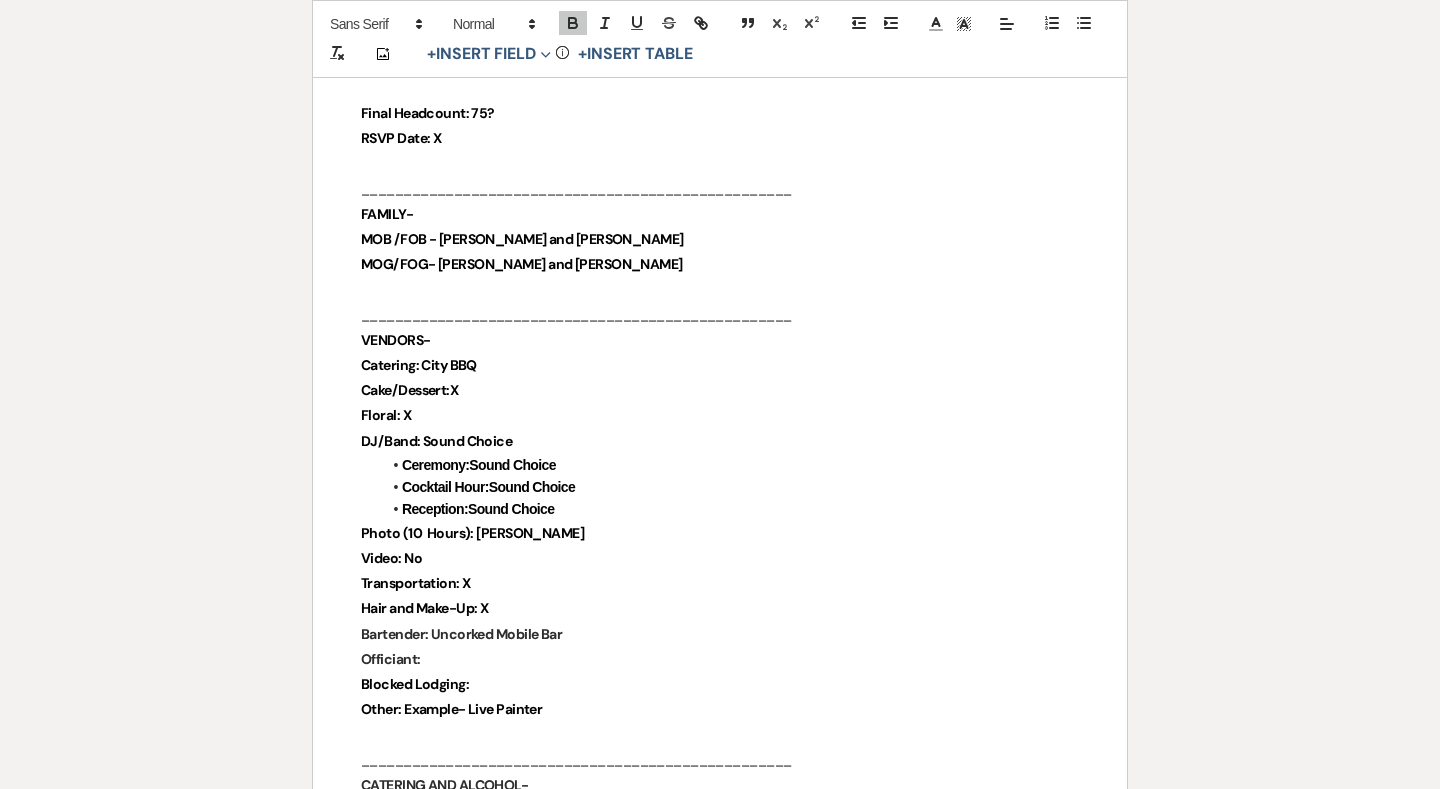 click on "Officiant:" at bounding box center [720, 659] 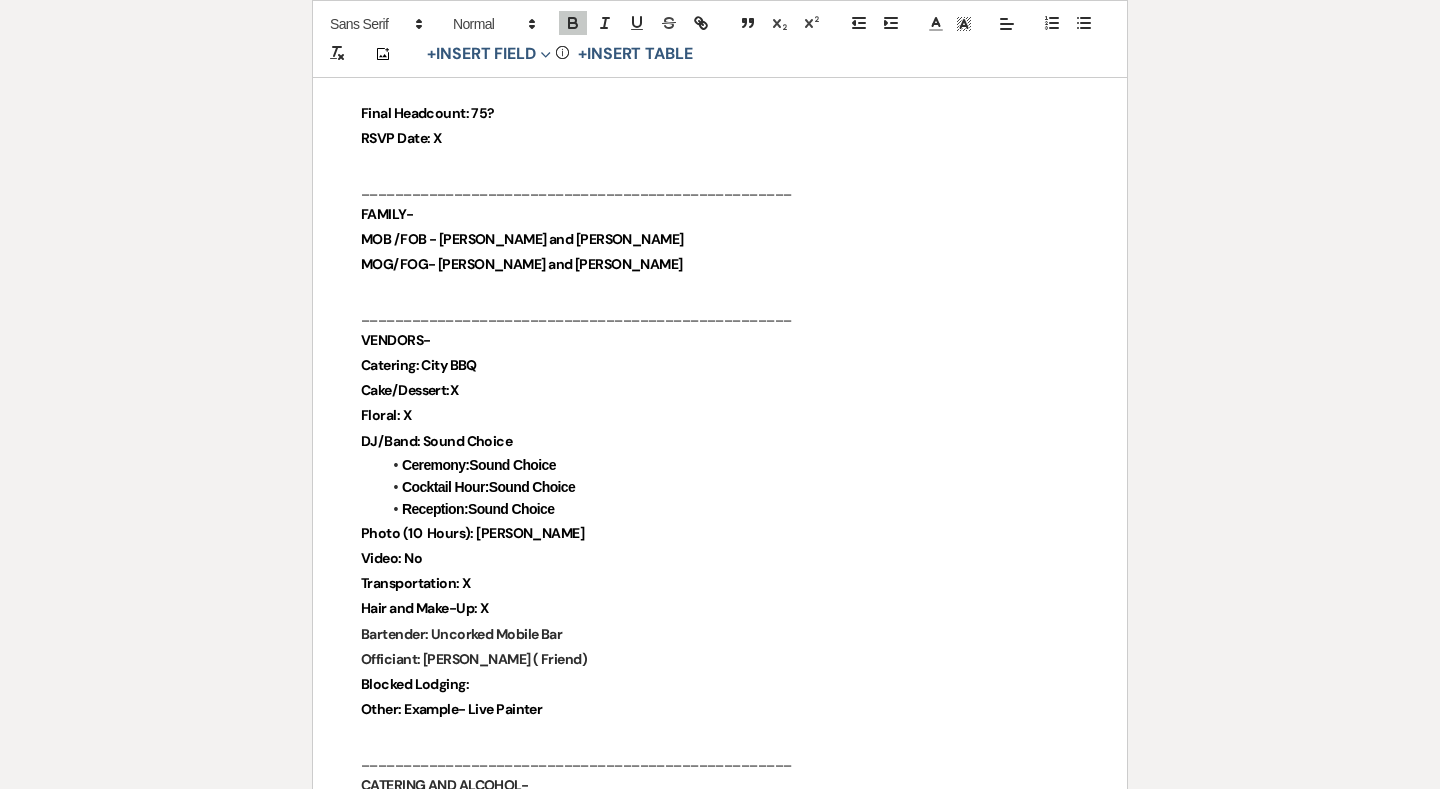click on "Blocked Lodging:" at bounding box center (720, 684) 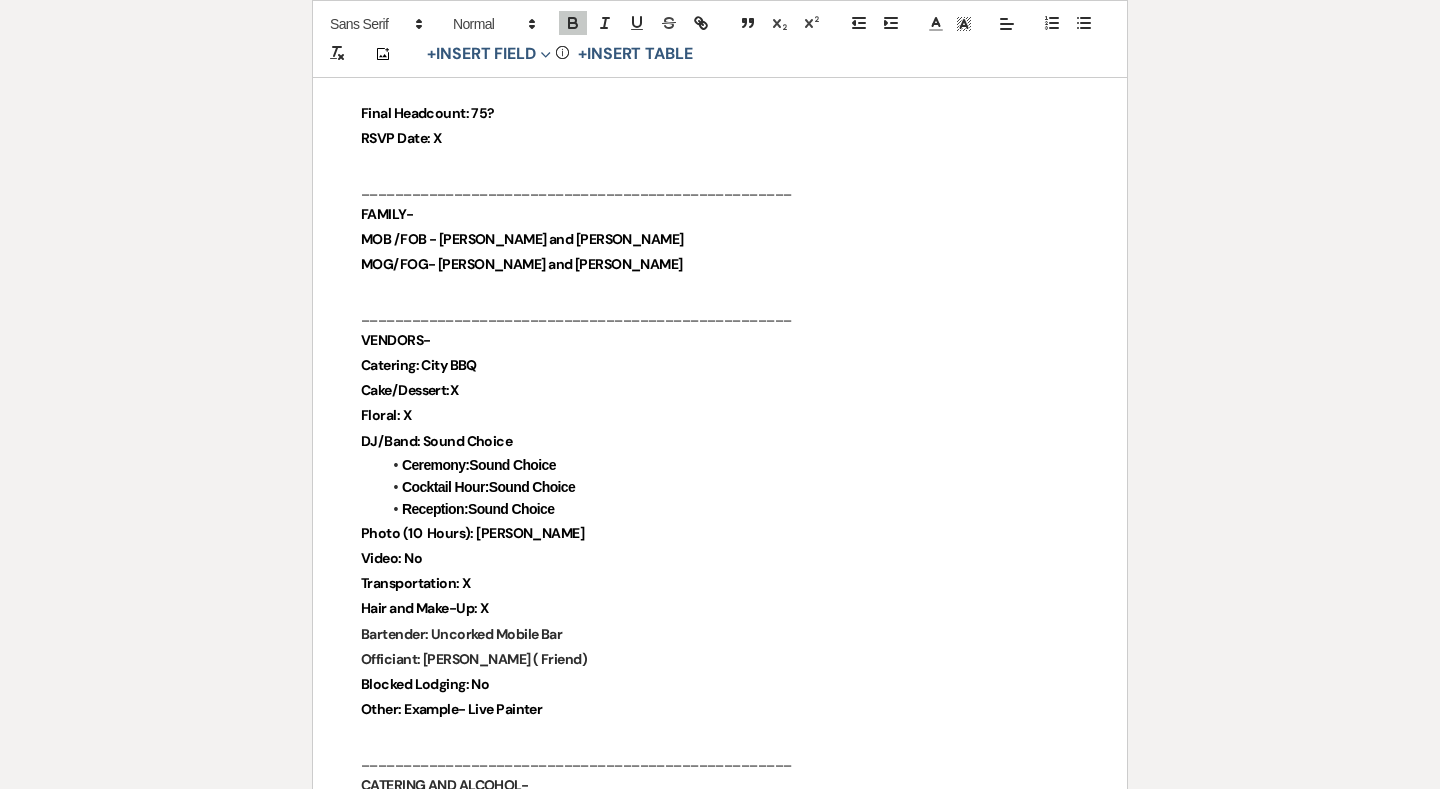 click on "Other: Example- Live Painter" at bounding box center (720, 709) 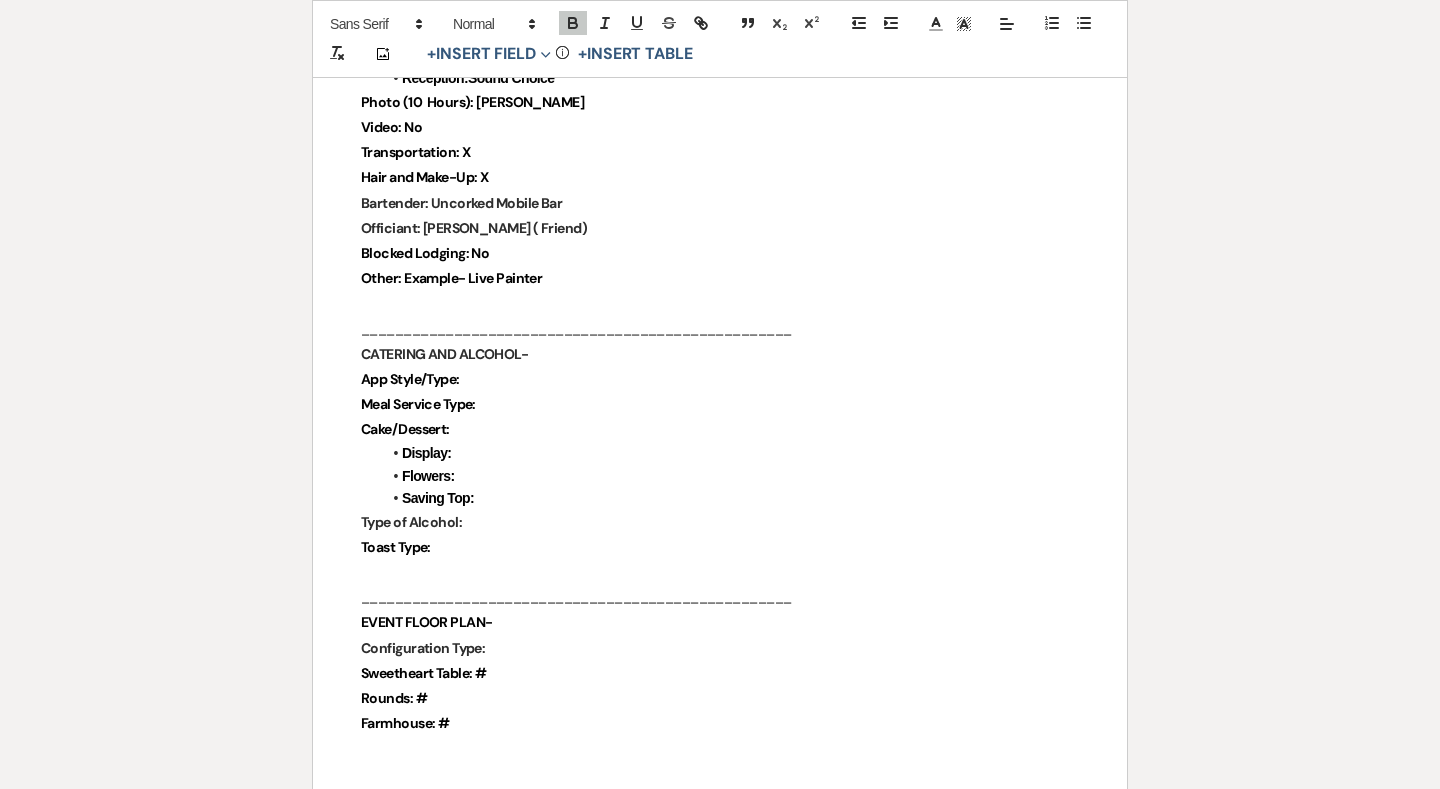 scroll, scrollTop: 1481, scrollLeft: 0, axis: vertical 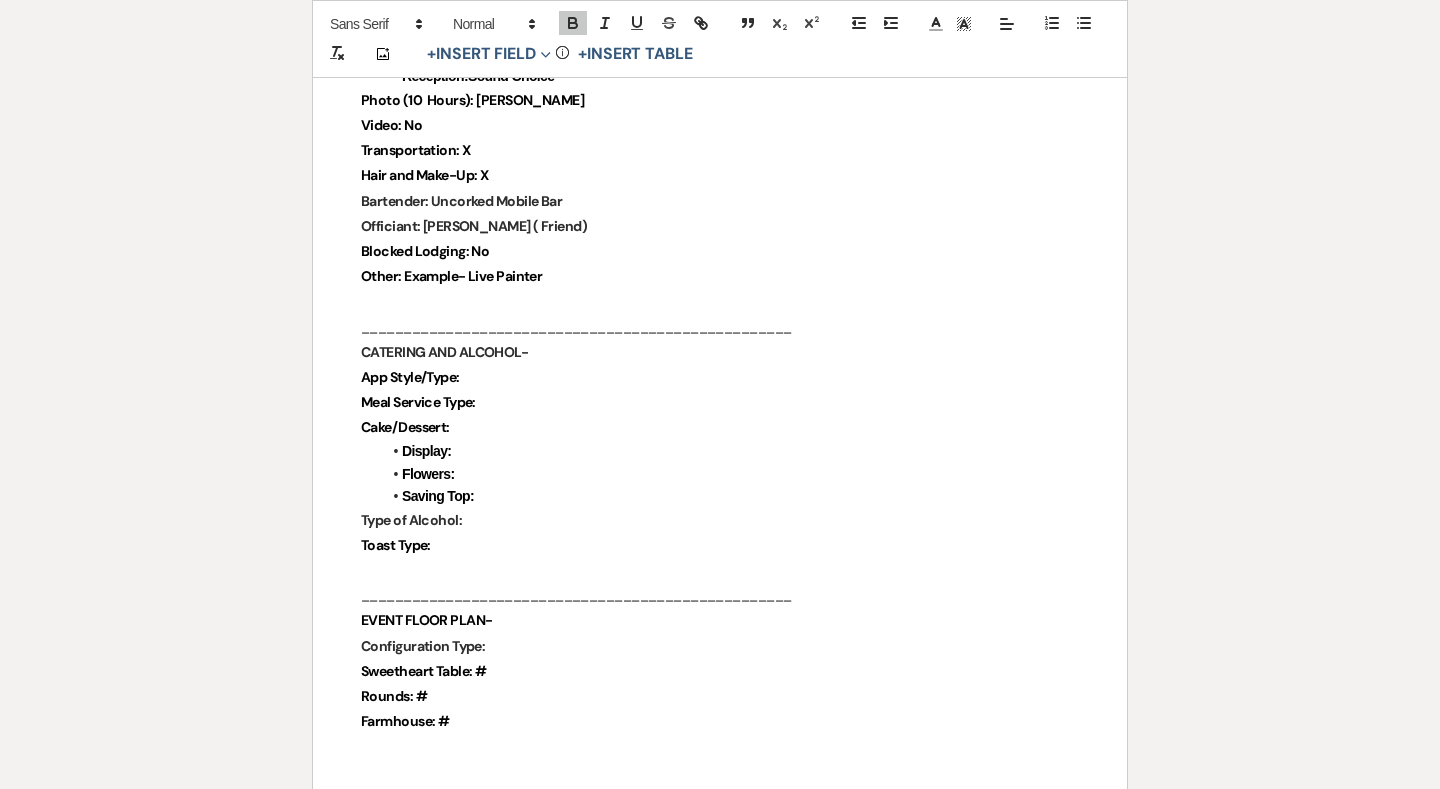 click on "App Style/Type:" at bounding box center (720, 377) 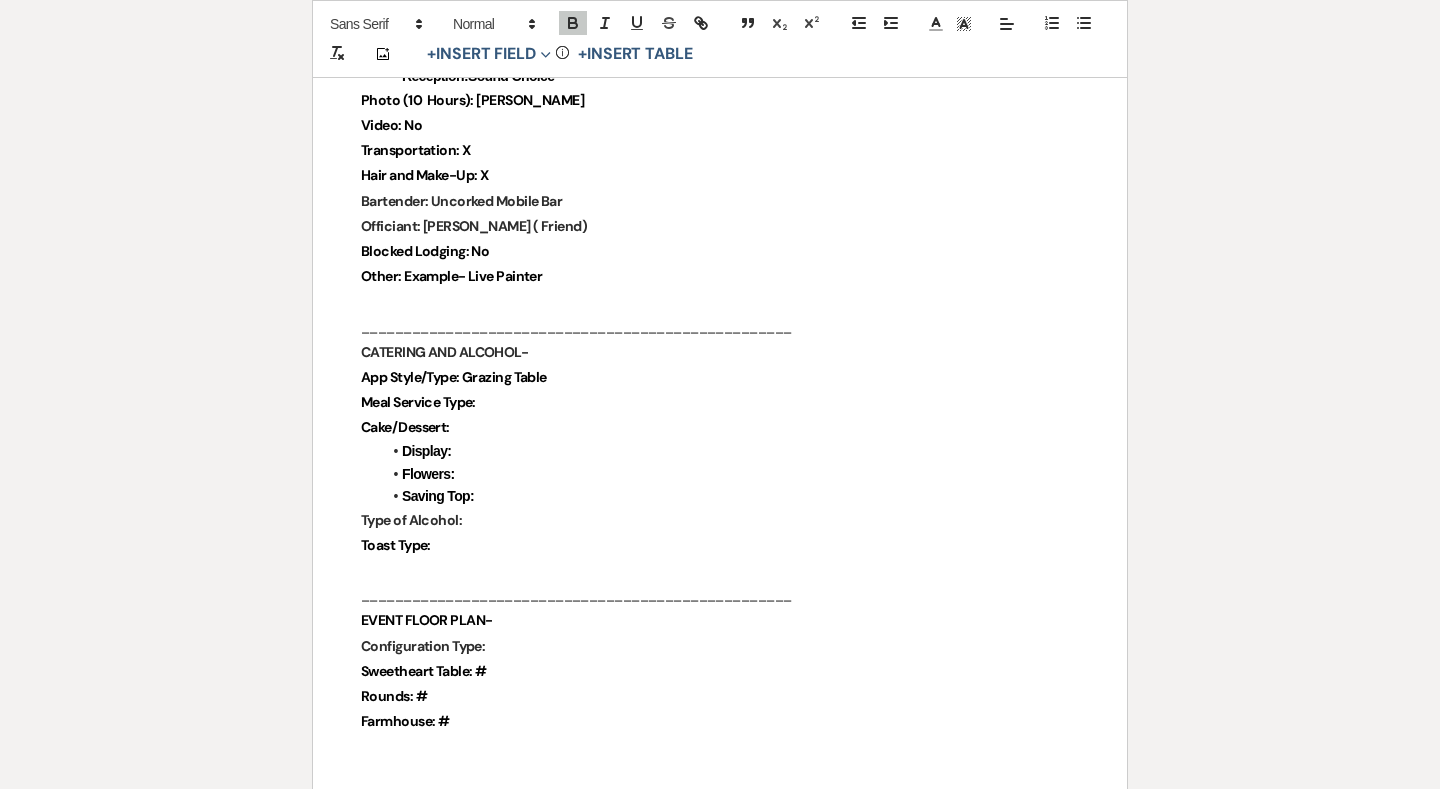 click on "Meal Service Type:" at bounding box center (720, 402) 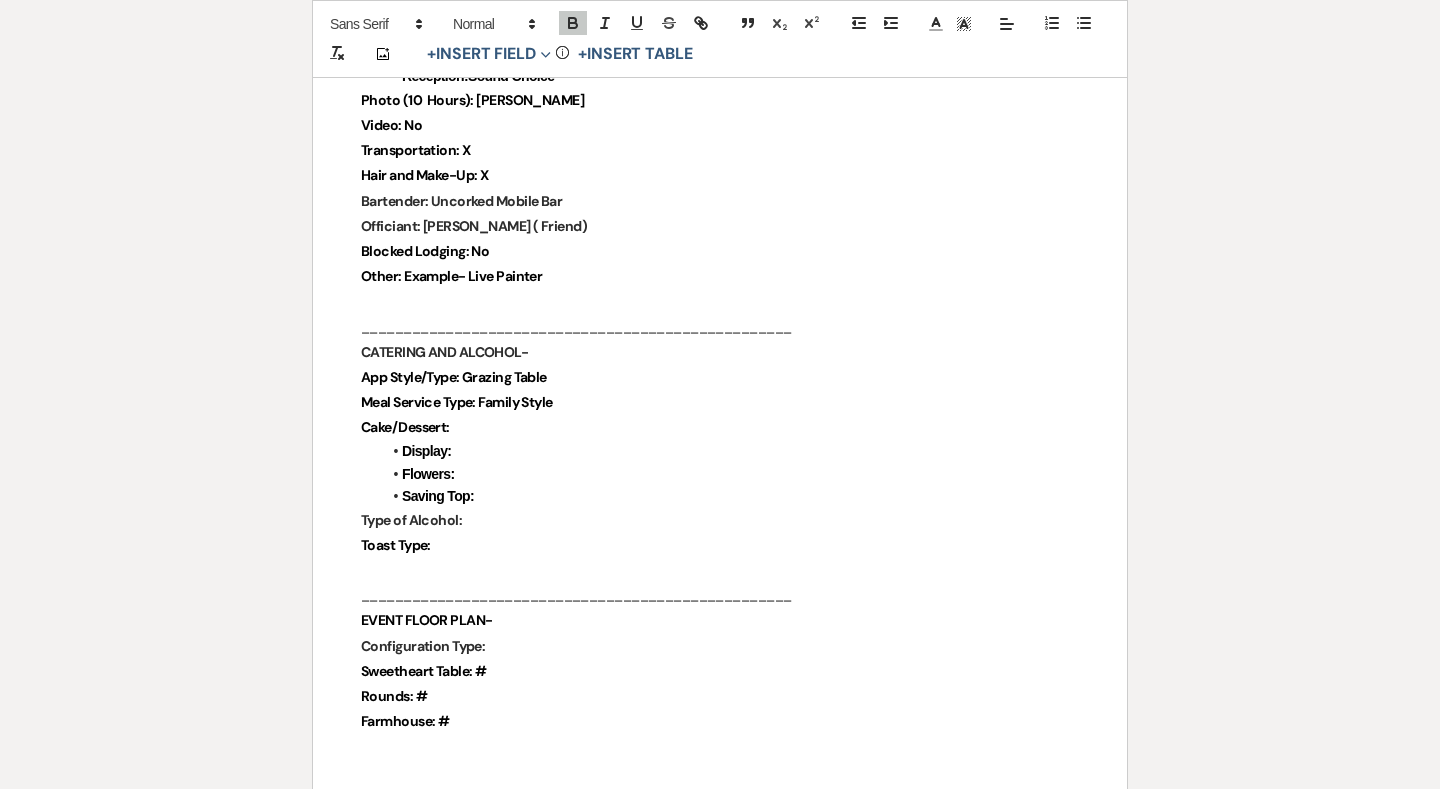 click on "Cake/Dessert:" at bounding box center [720, 427] 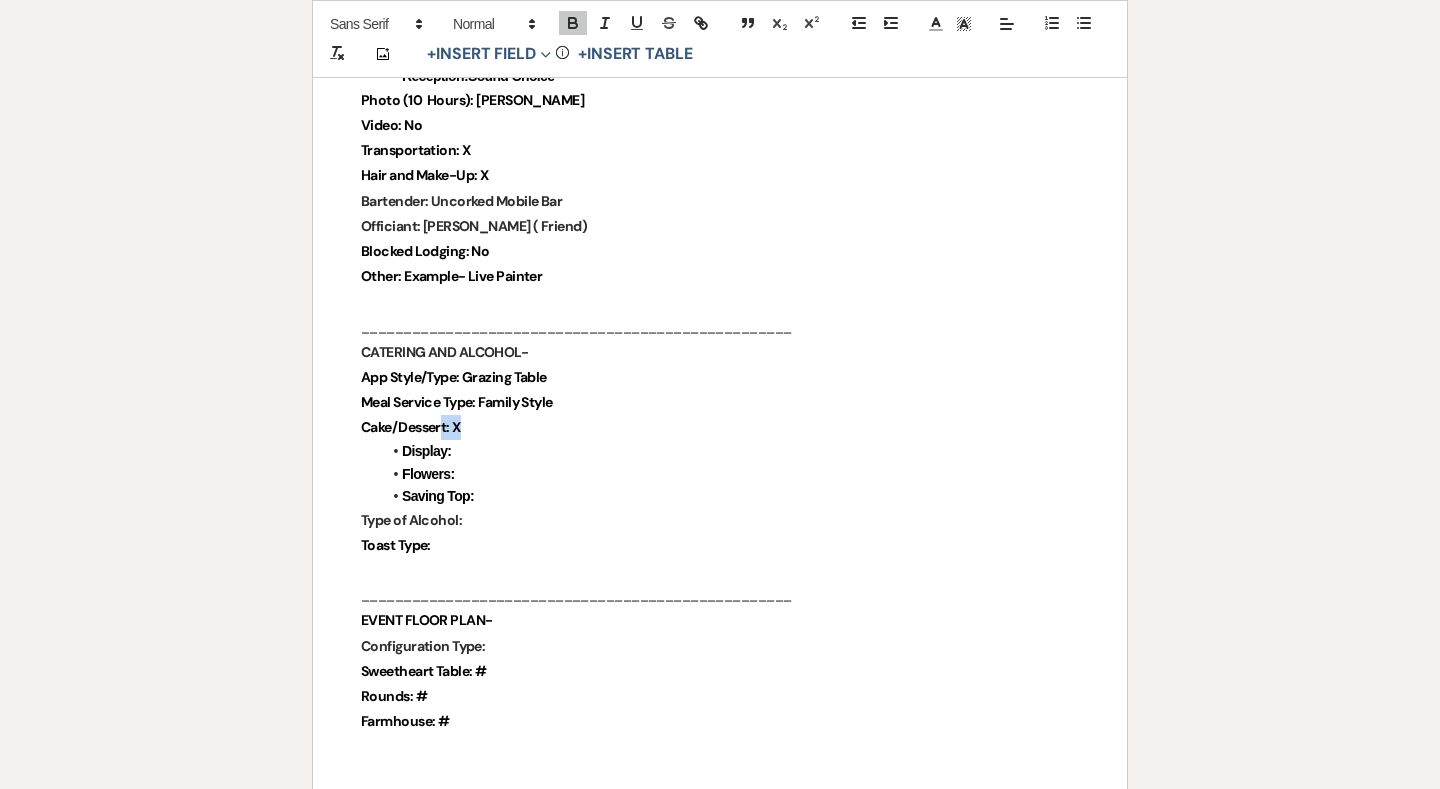 drag, startPoint x: 473, startPoint y: 409, endPoint x: 445, endPoint y: 410, distance: 28.01785 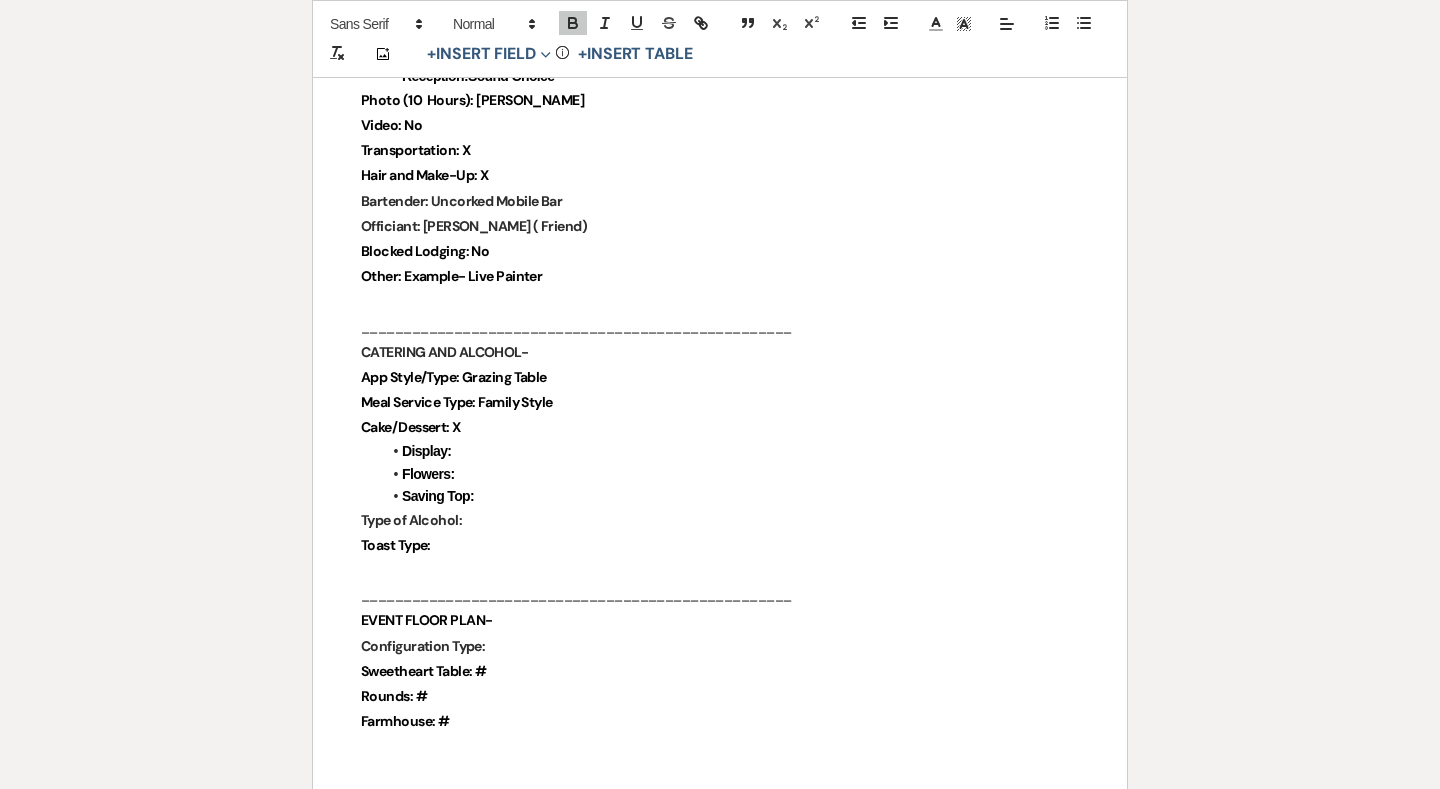 click on "Cake/Dessert: X" at bounding box center (720, 427) 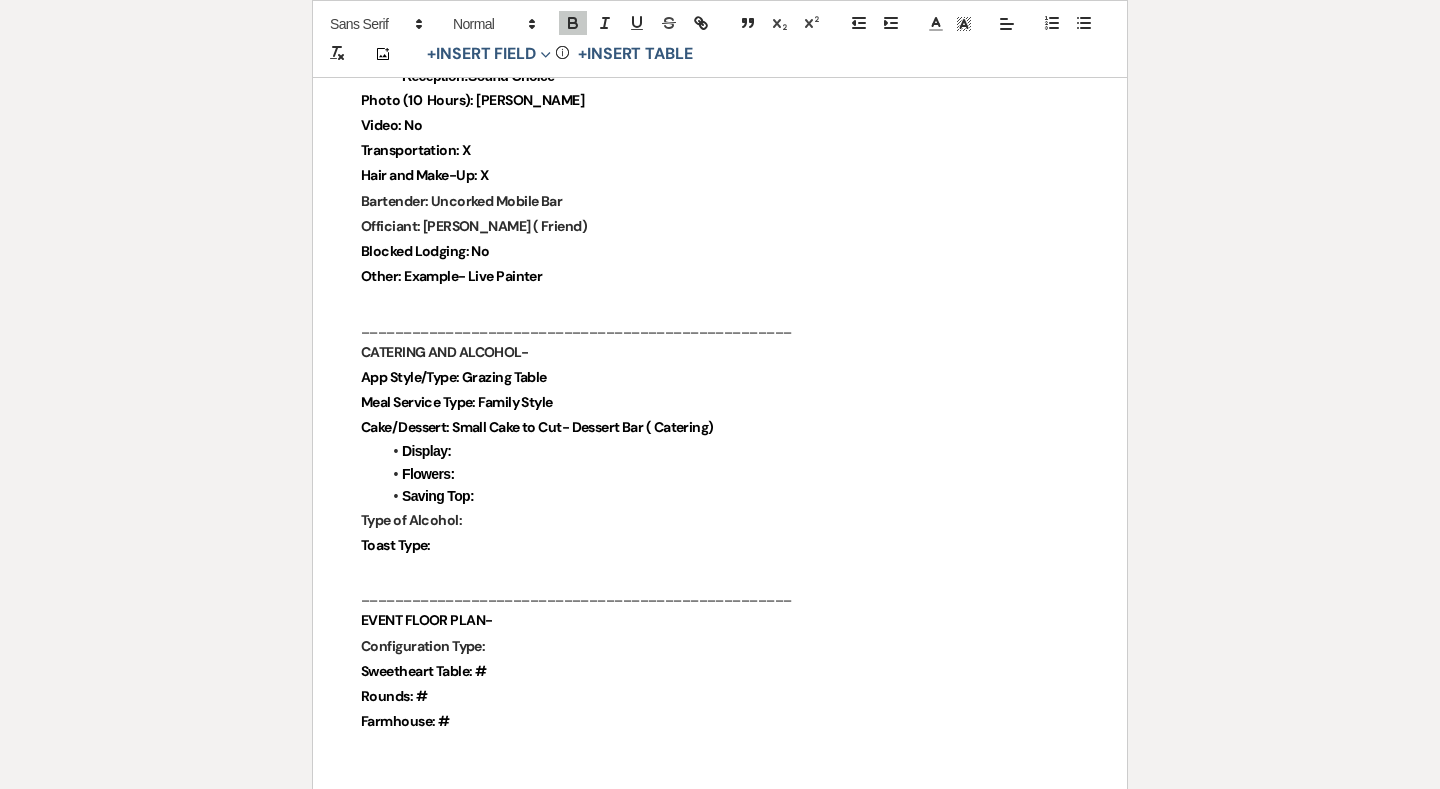 click on "Display:" at bounding box center [730, 451] 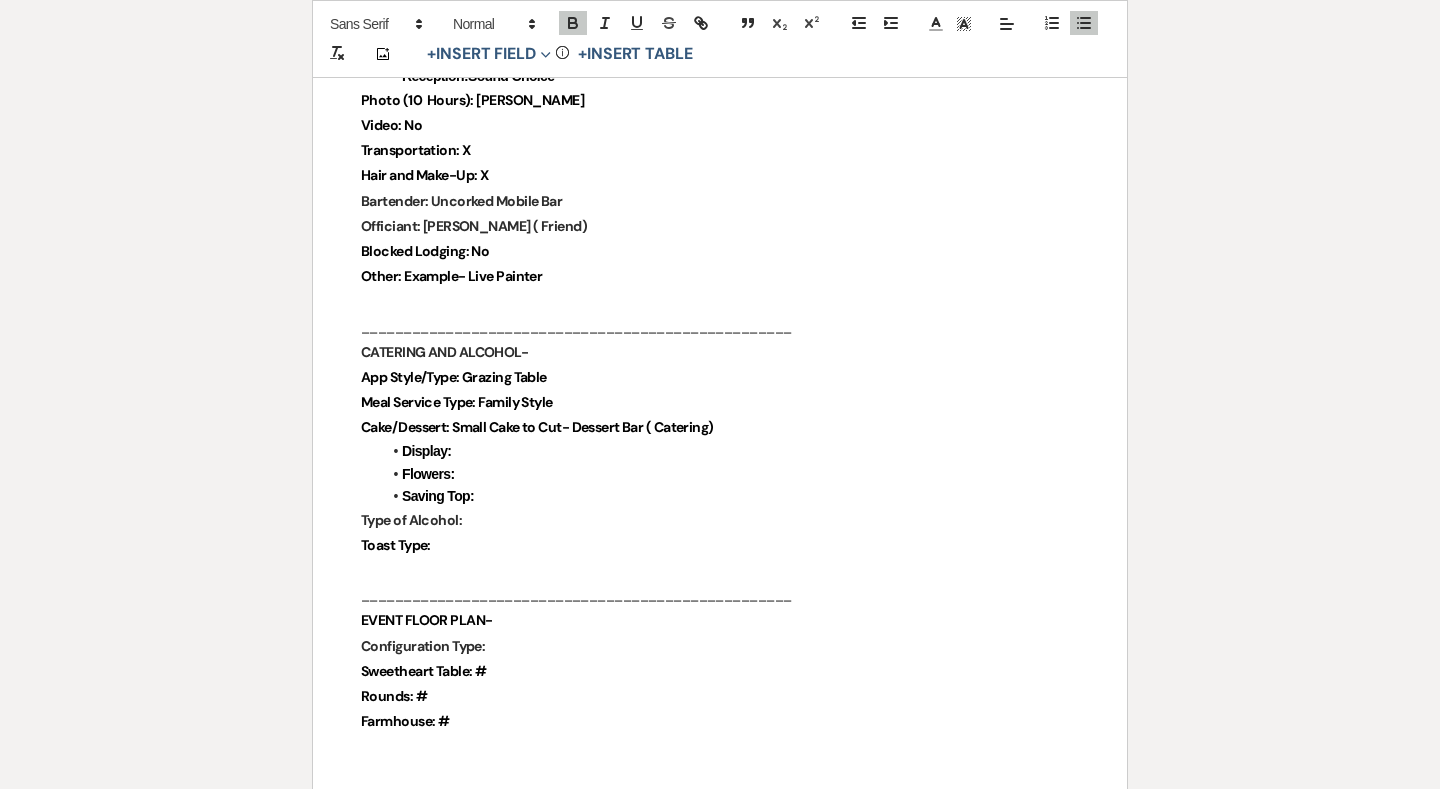 click on "Type of Alcohol:" at bounding box center [720, 520] 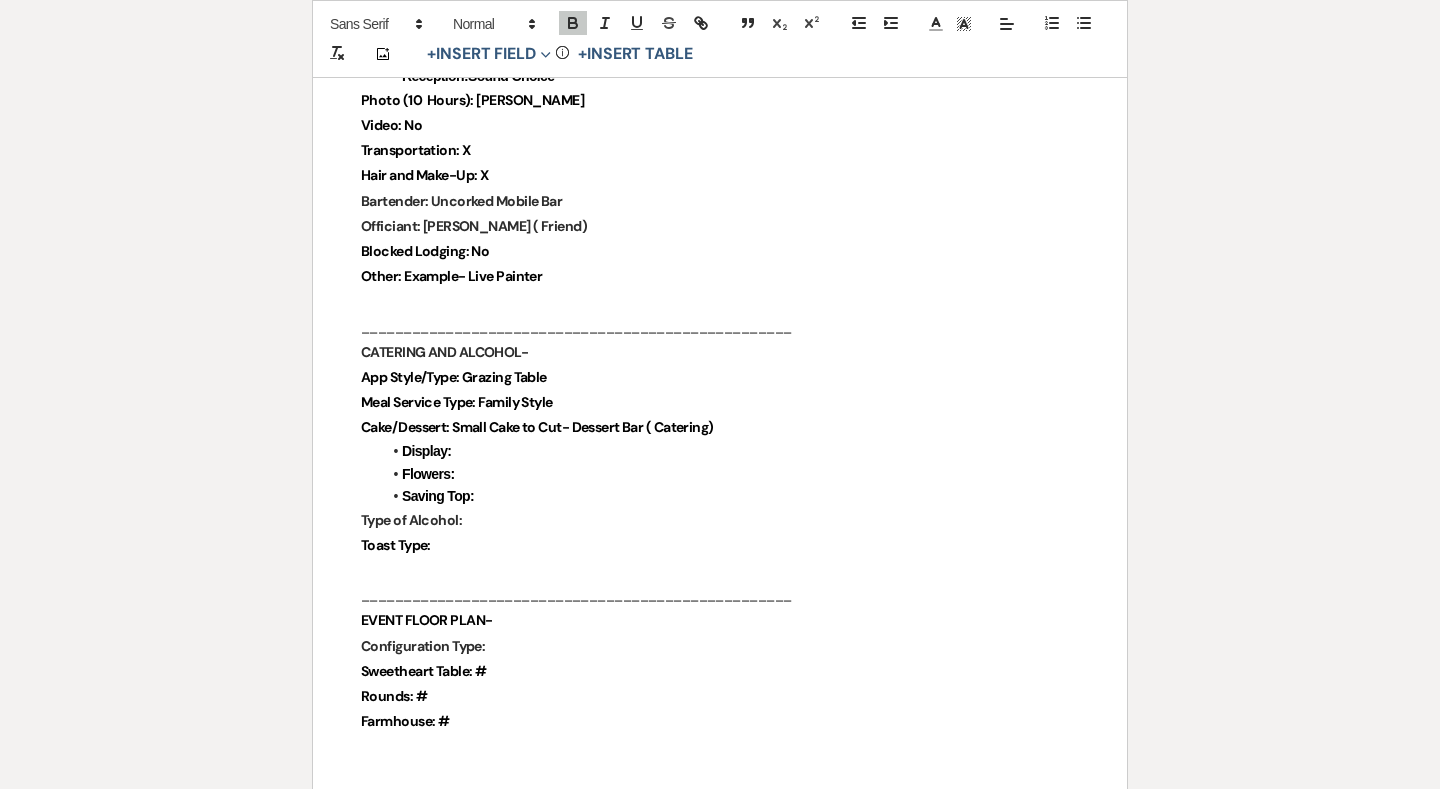click on "Saving Top:" at bounding box center [730, 496] 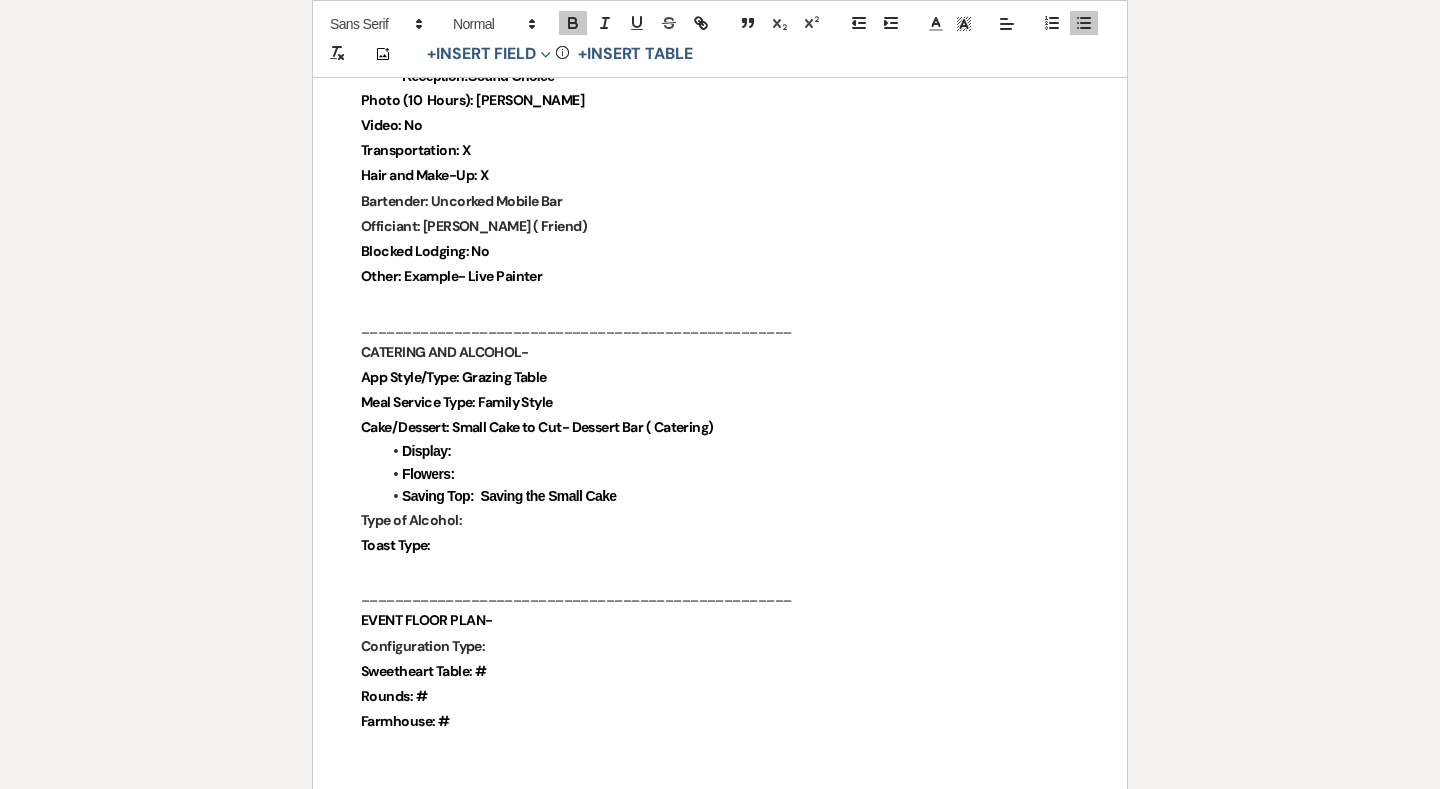 click on "Display:" at bounding box center [730, 451] 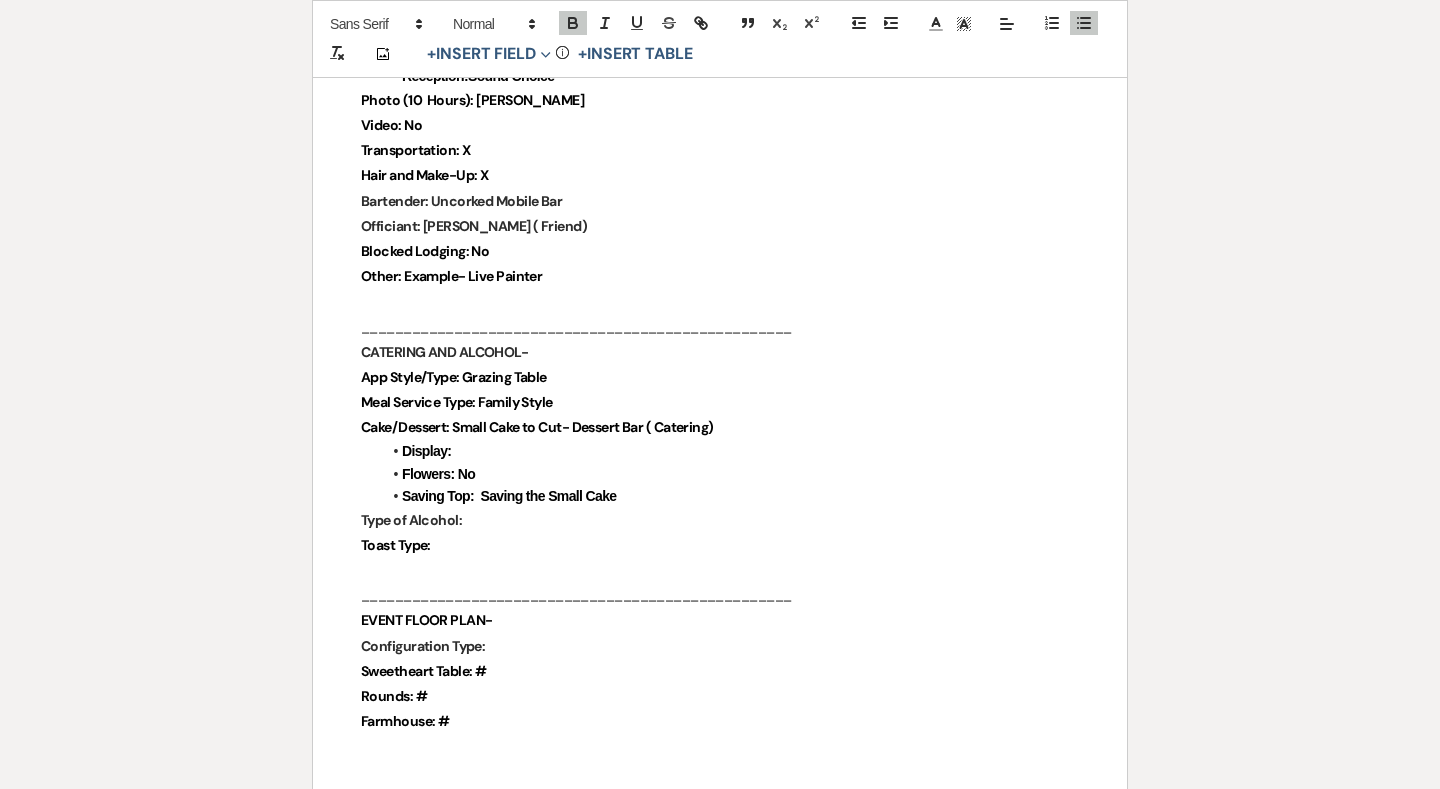 drag, startPoint x: 470, startPoint y: 461, endPoint x: 494, endPoint y: 461, distance: 24 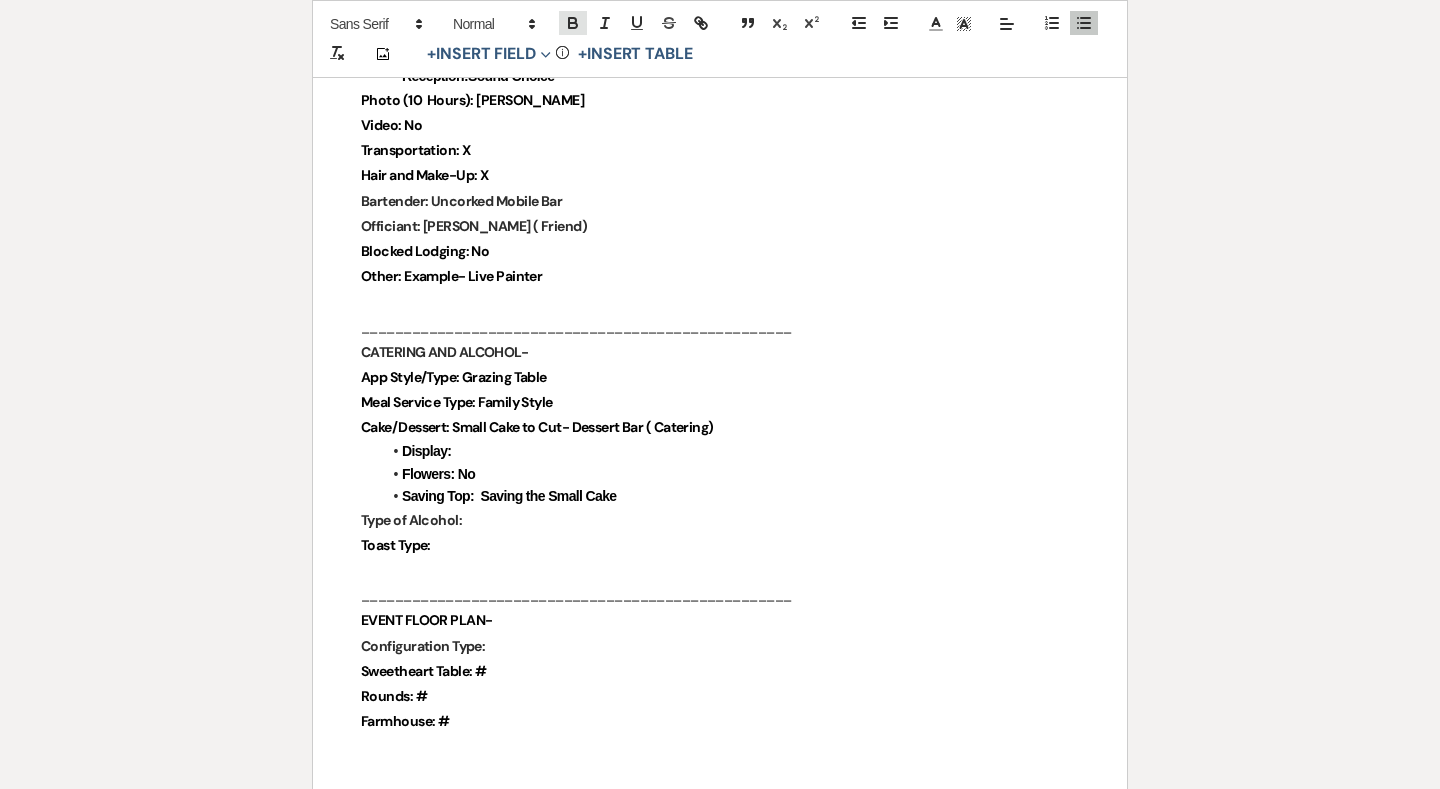 click 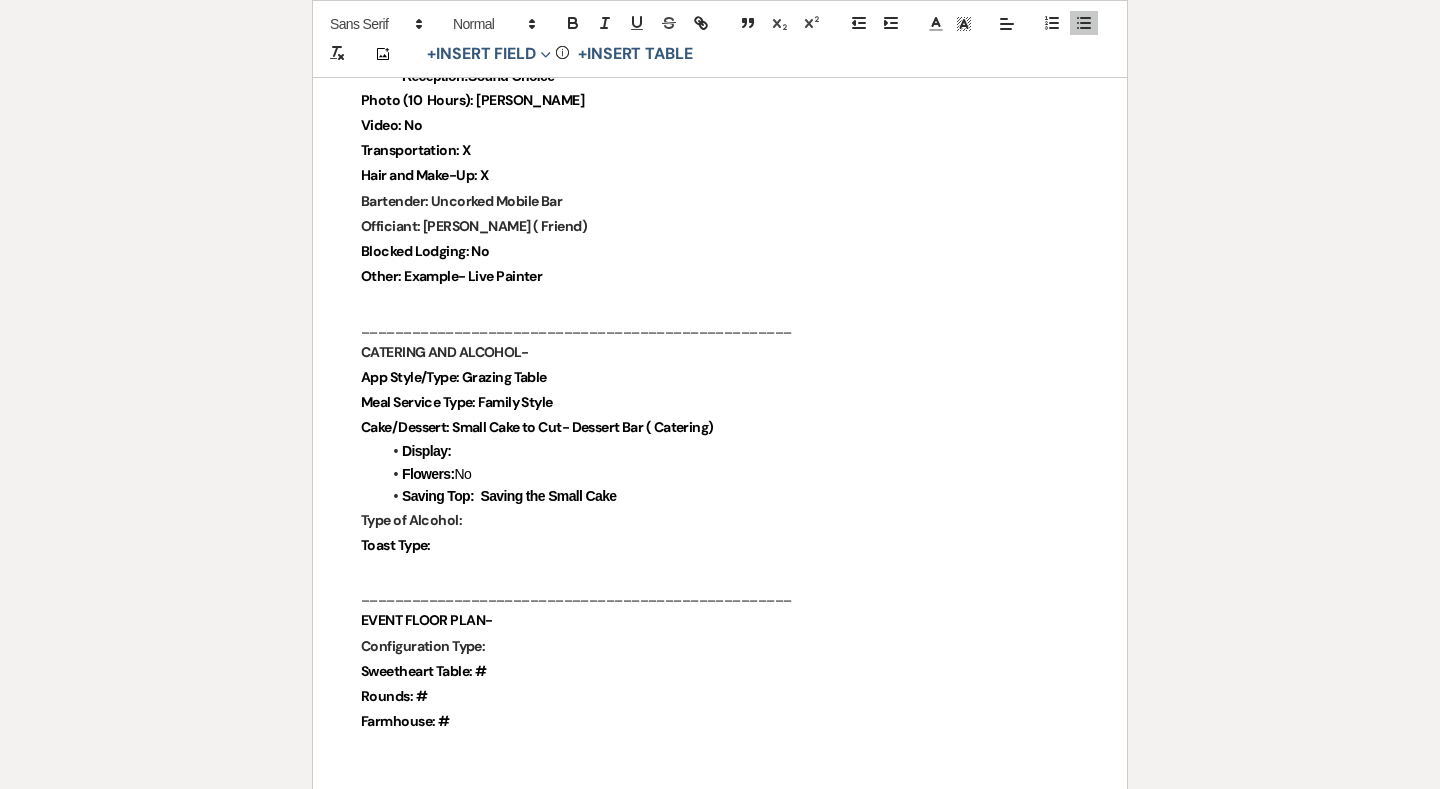 click on "Display:" at bounding box center [730, 451] 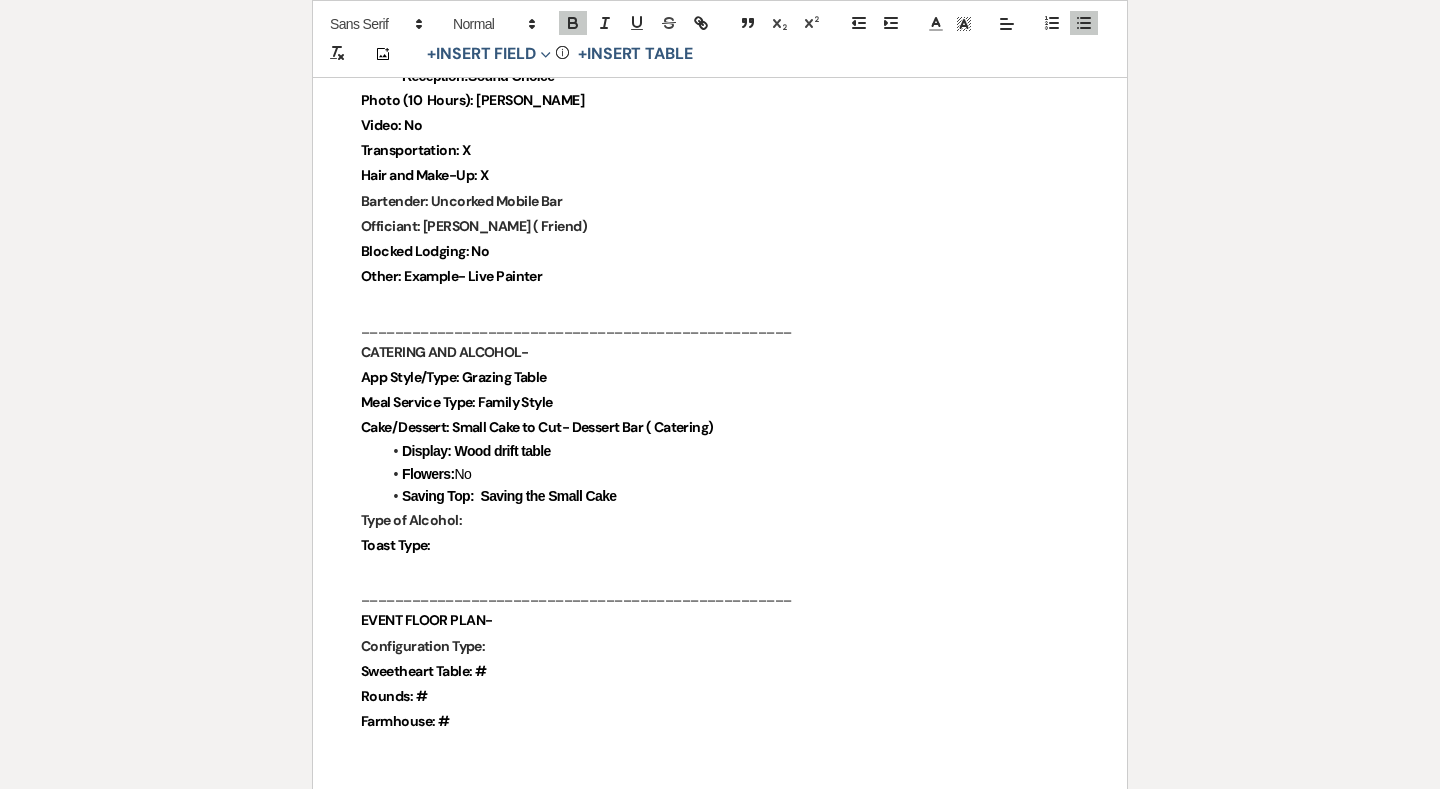 click on "Type of Alcohol:" at bounding box center [720, 520] 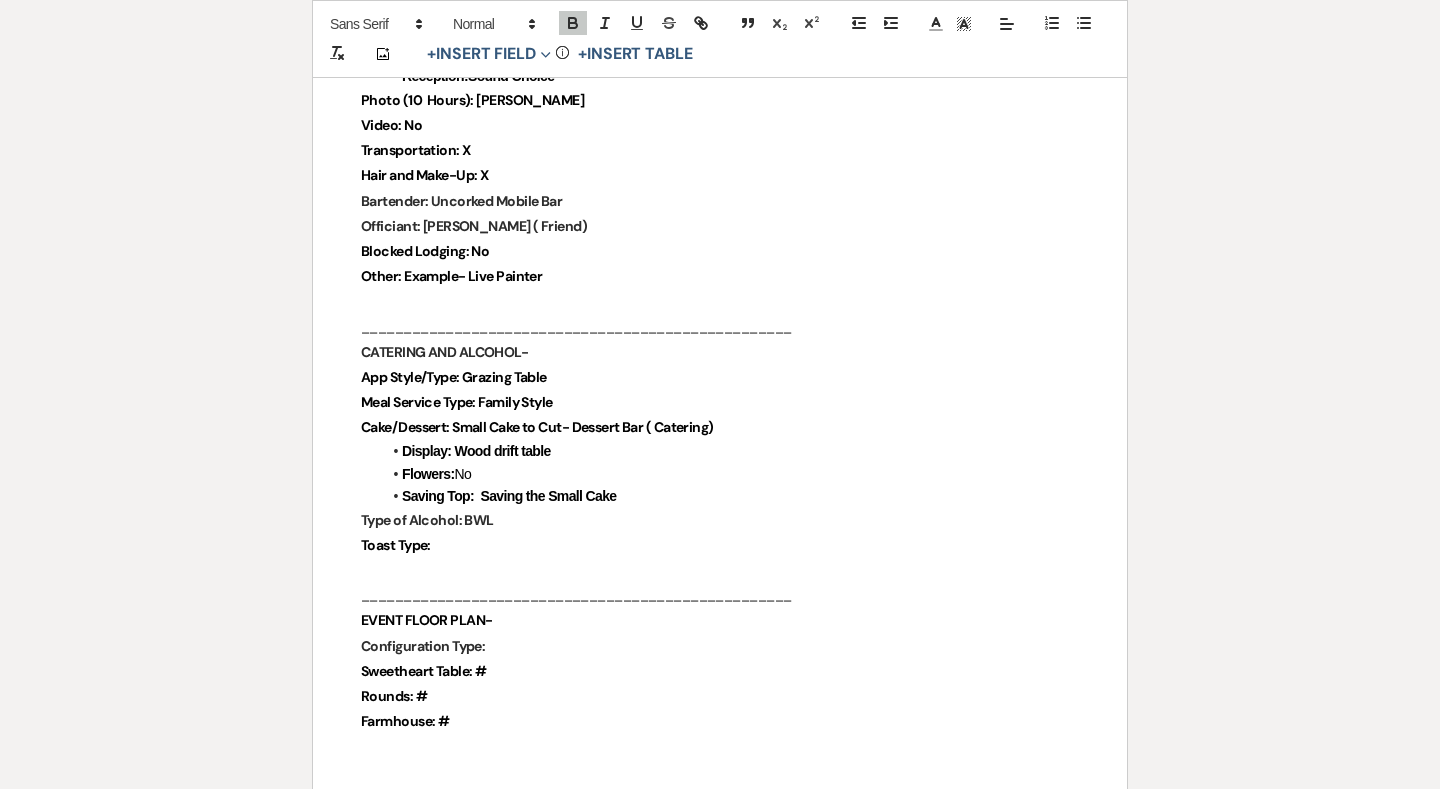click on "Toast Type:" at bounding box center [720, 545] 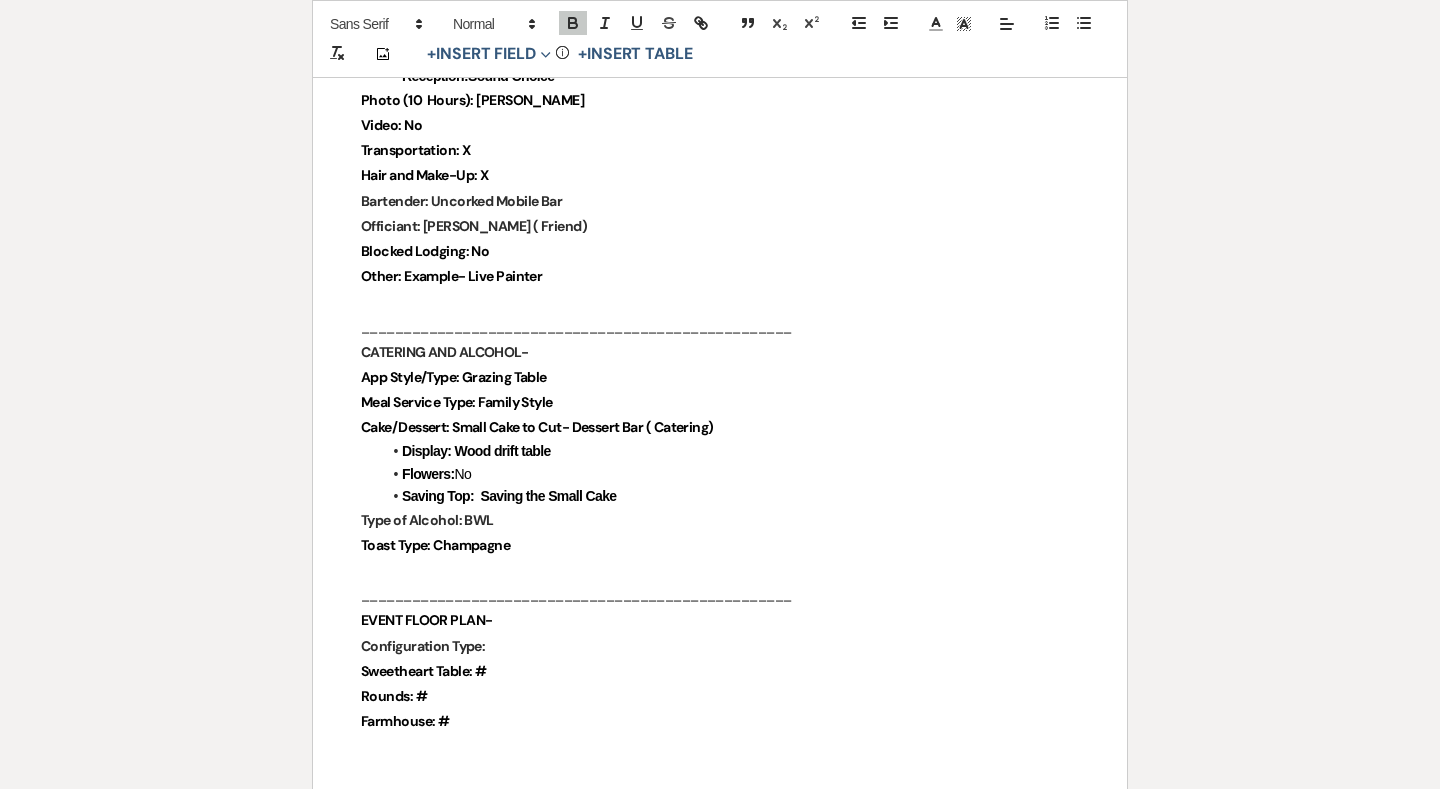 click on "Toast Type: Champagne" at bounding box center [435, 545] 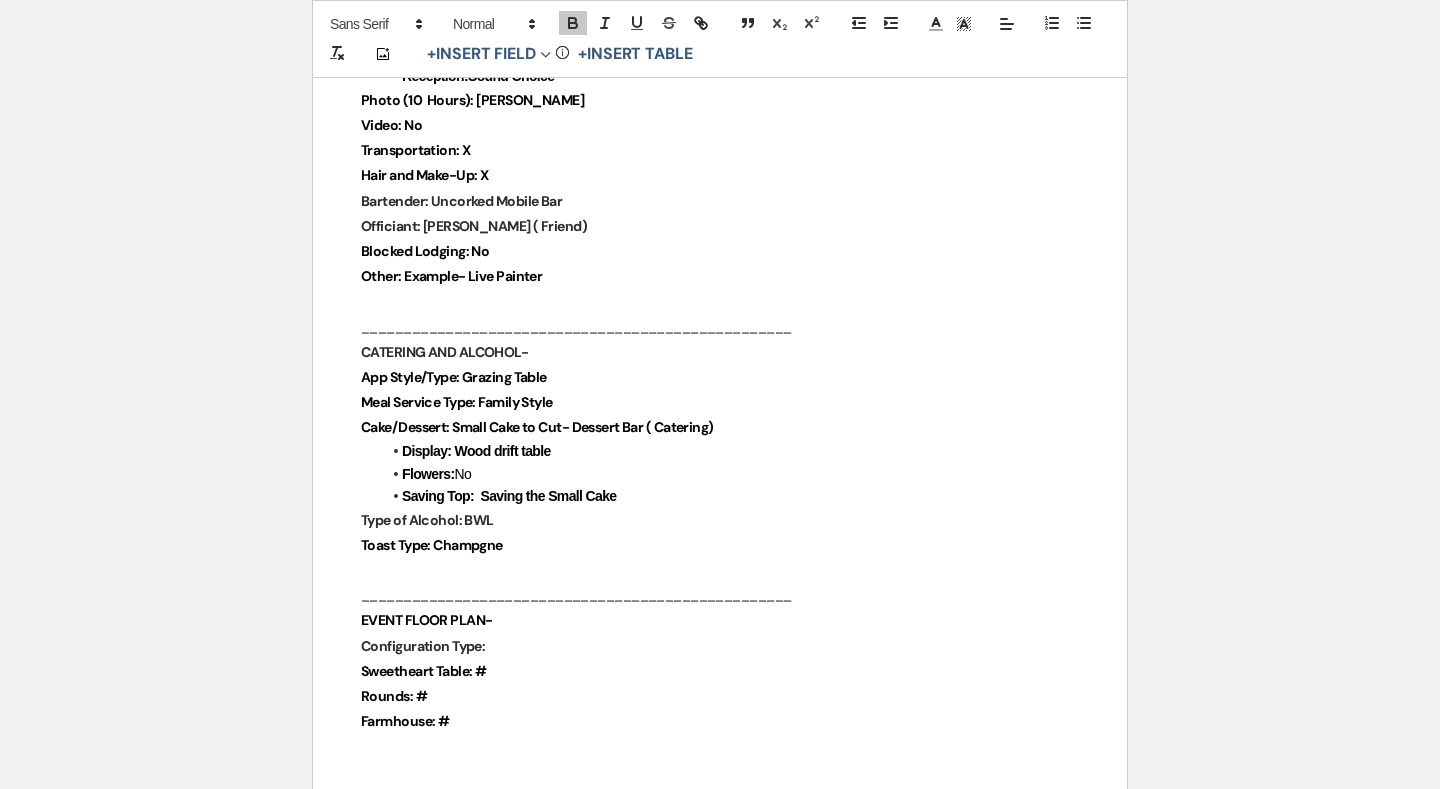 click on "Toast Type: Champgne" at bounding box center (720, 545) 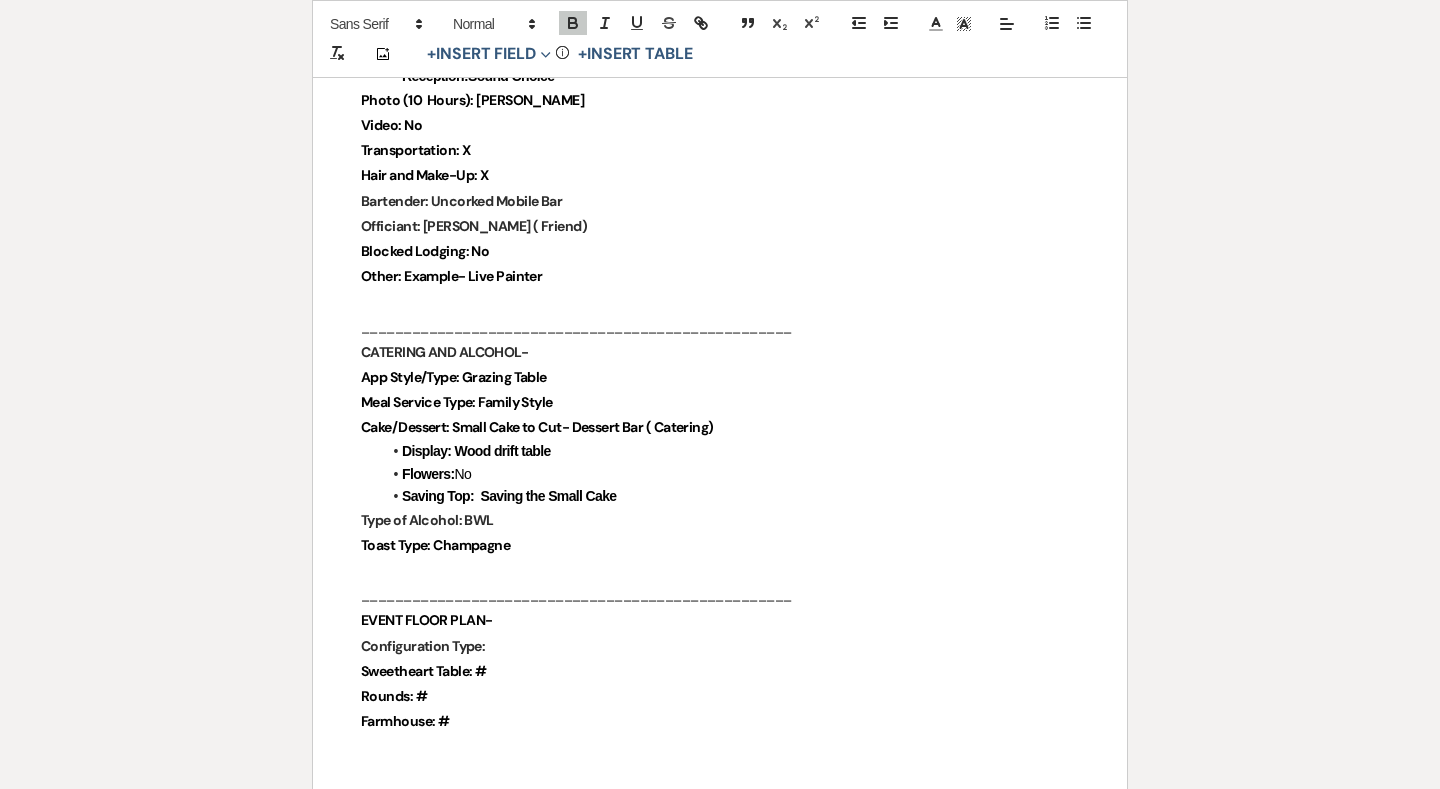 click on "Toast Type: Champagne" at bounding box center (720, 545) 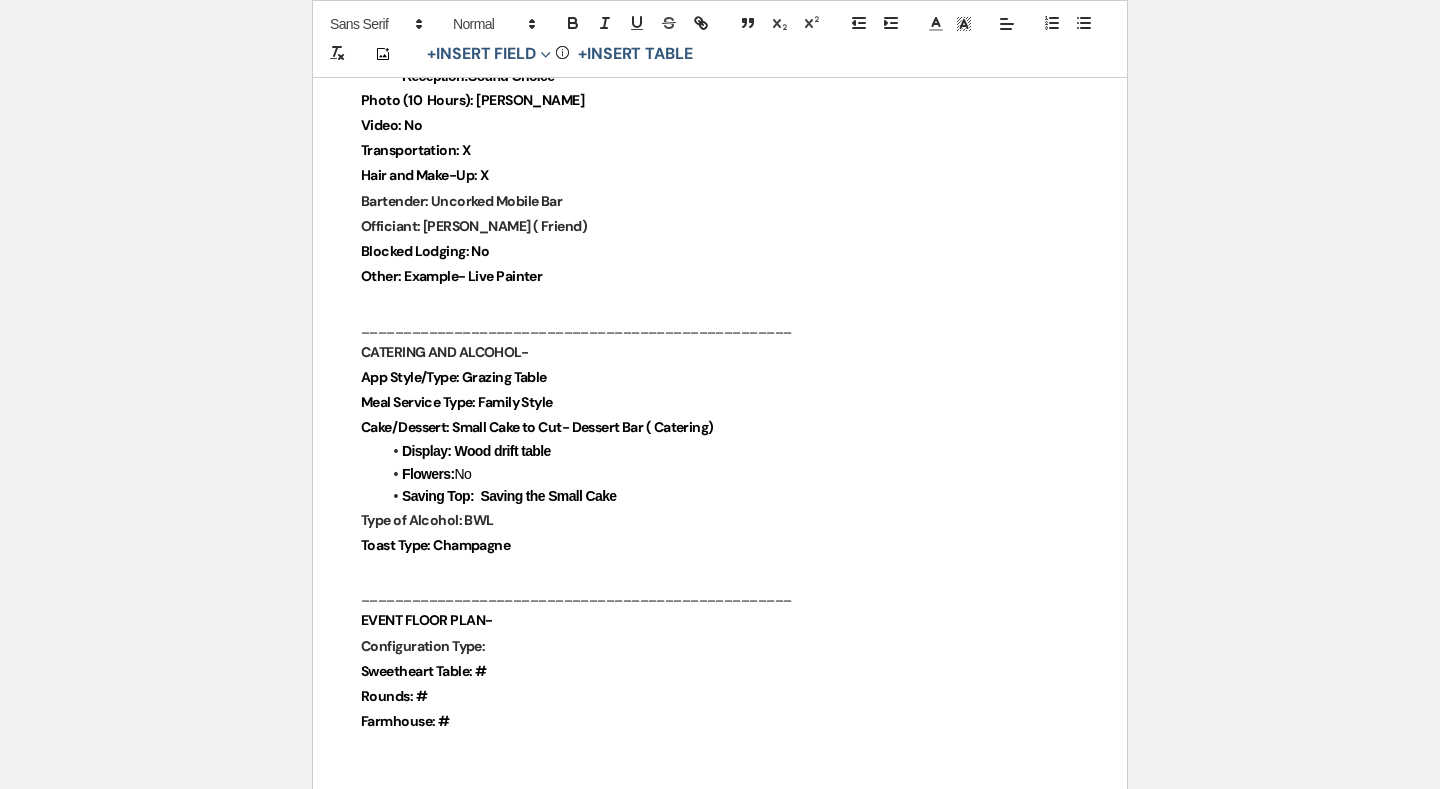 click on "EVENT FLOOR PLAN-" at bounding box center (720, 620) 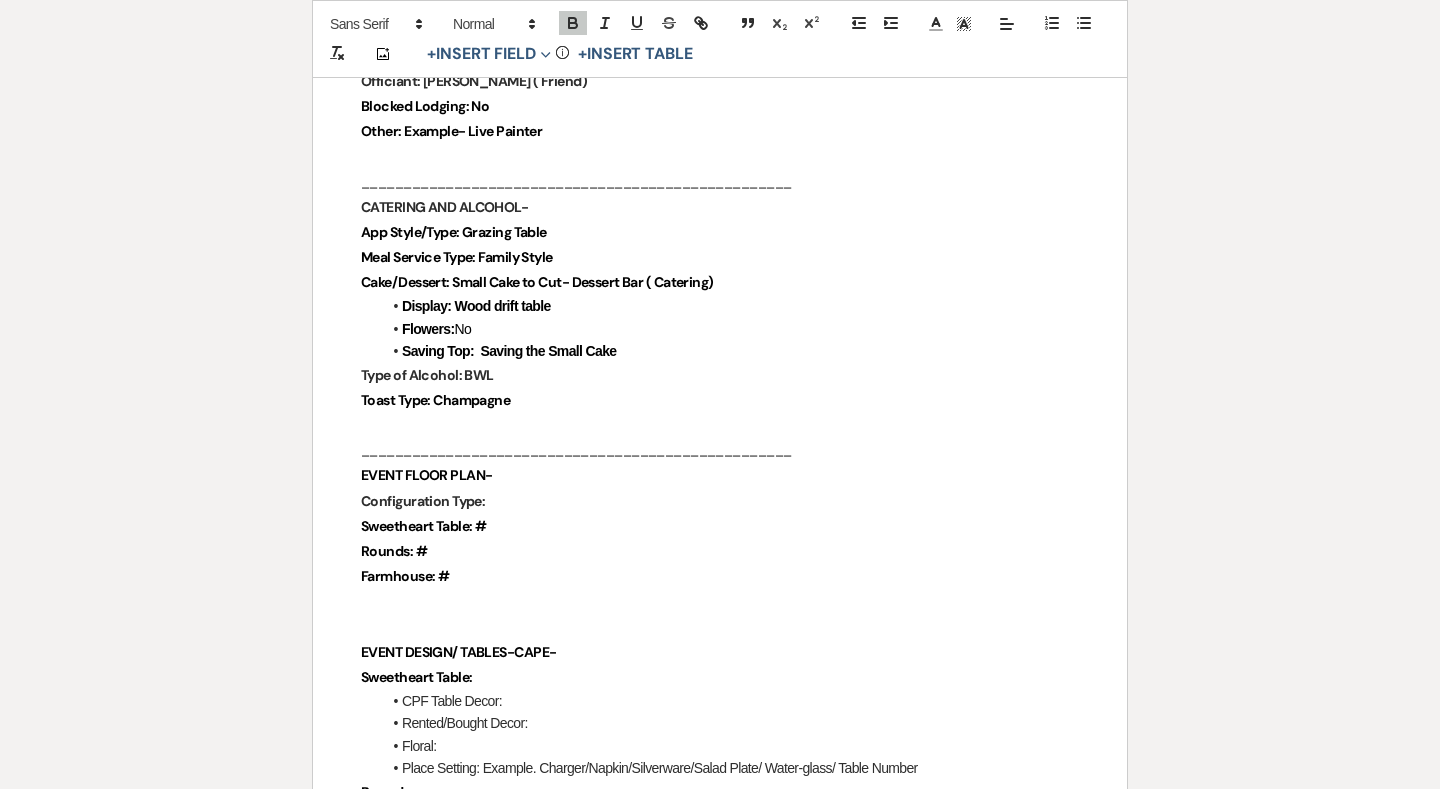 scroll, scrollTop: 1638, scrollLeft: 0, axis: vertical 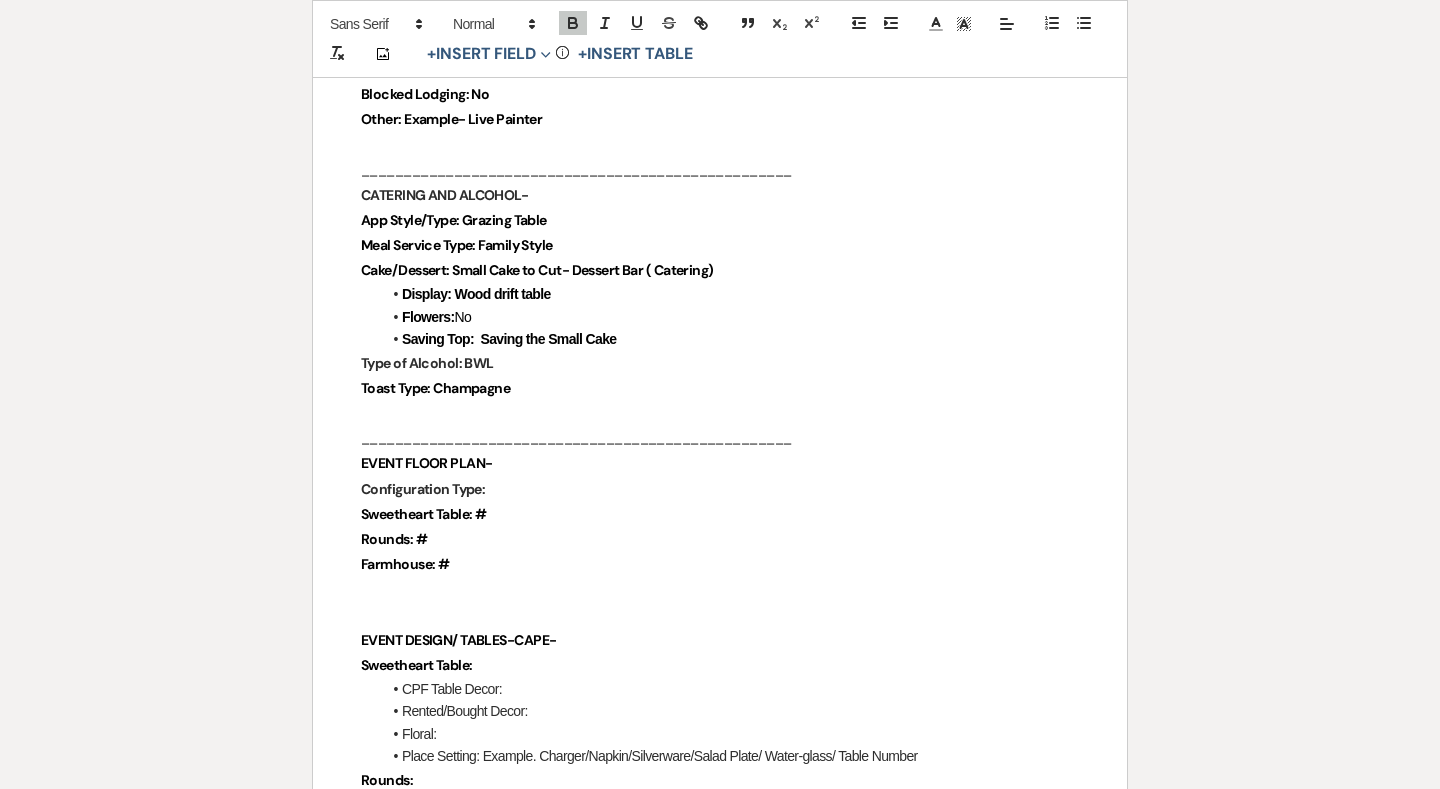 click on "Configuration Type:" at bounding box center [720, 489] 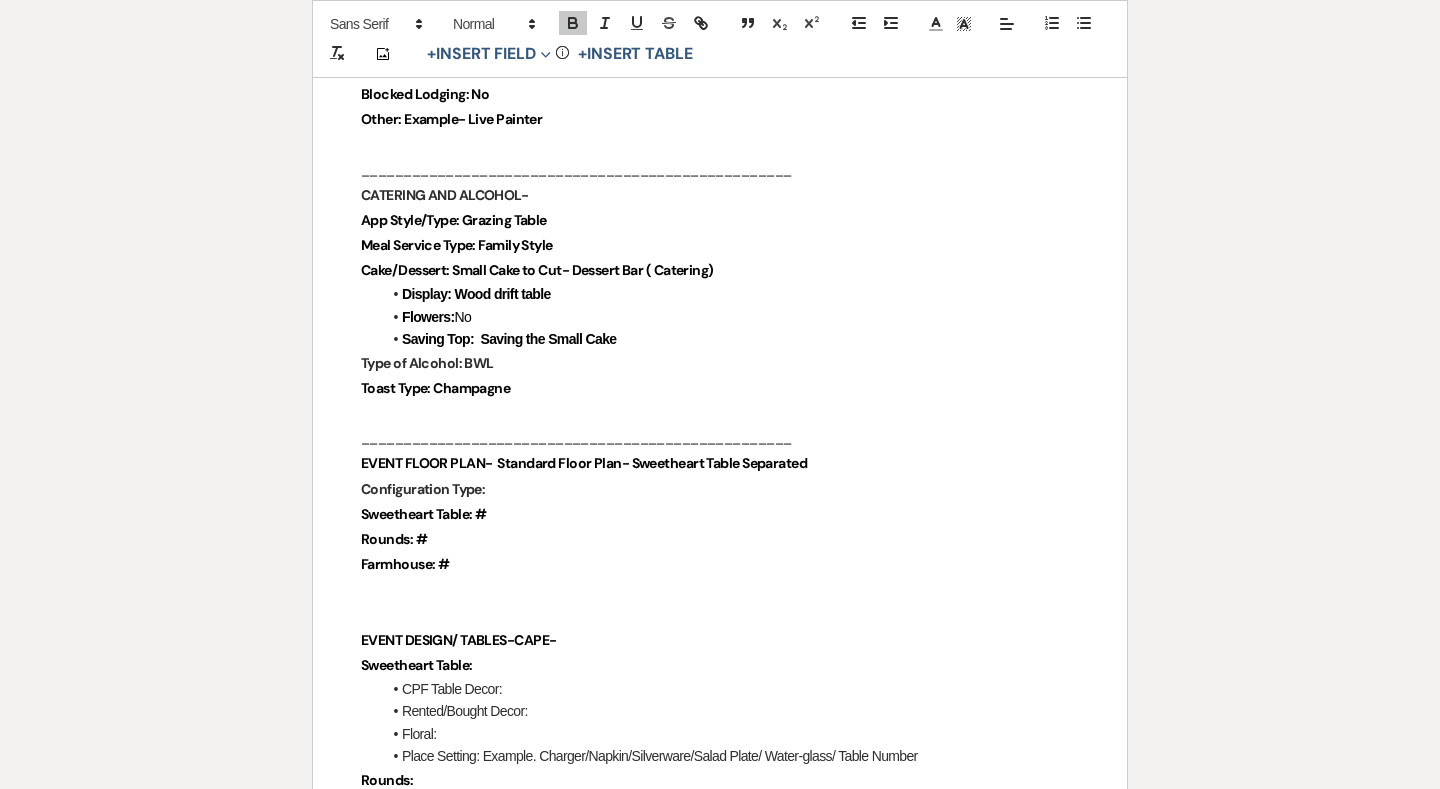 click on "Configuration Type:" at bounding box center [720, 489] 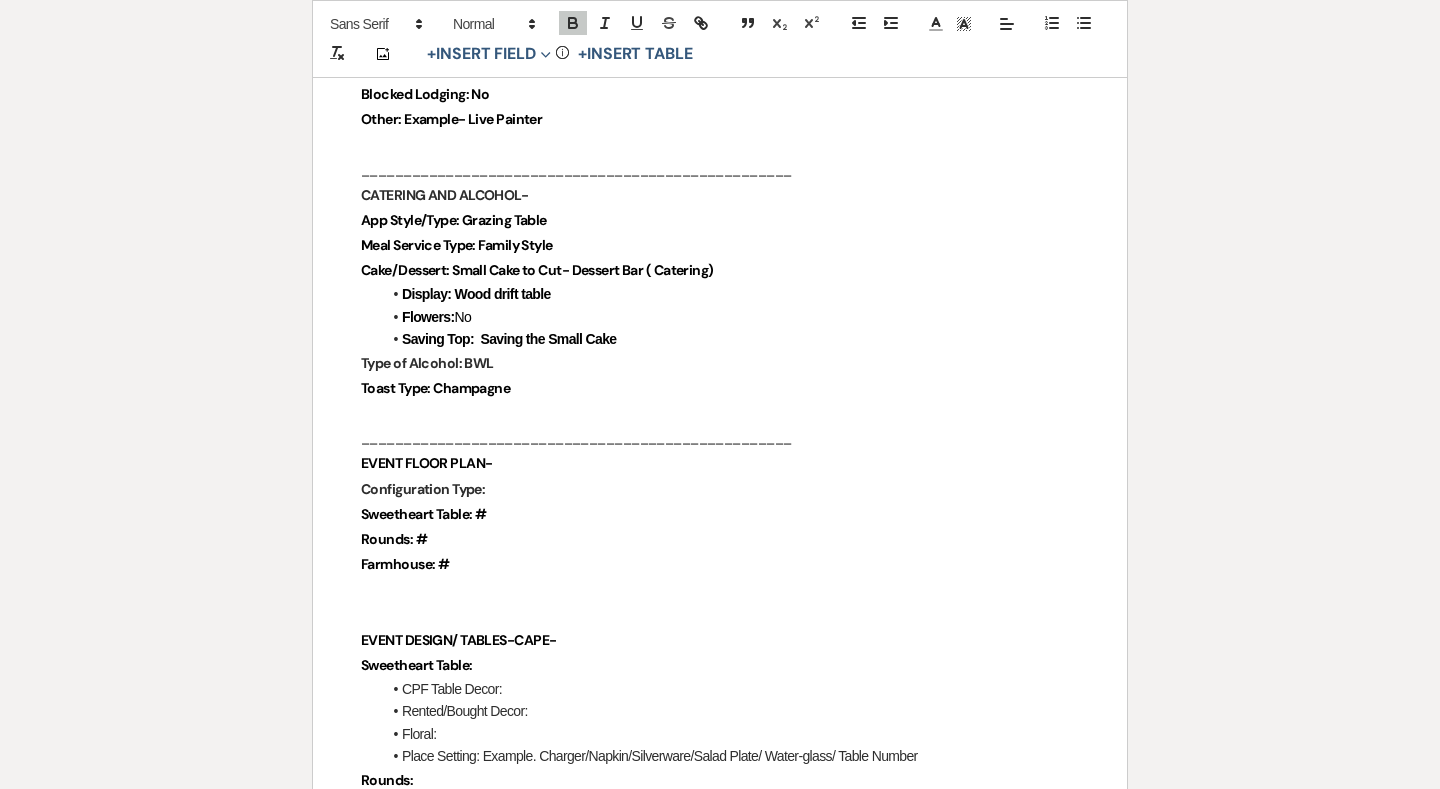click on "Configuration Type:" at bounding box center (720, 489) 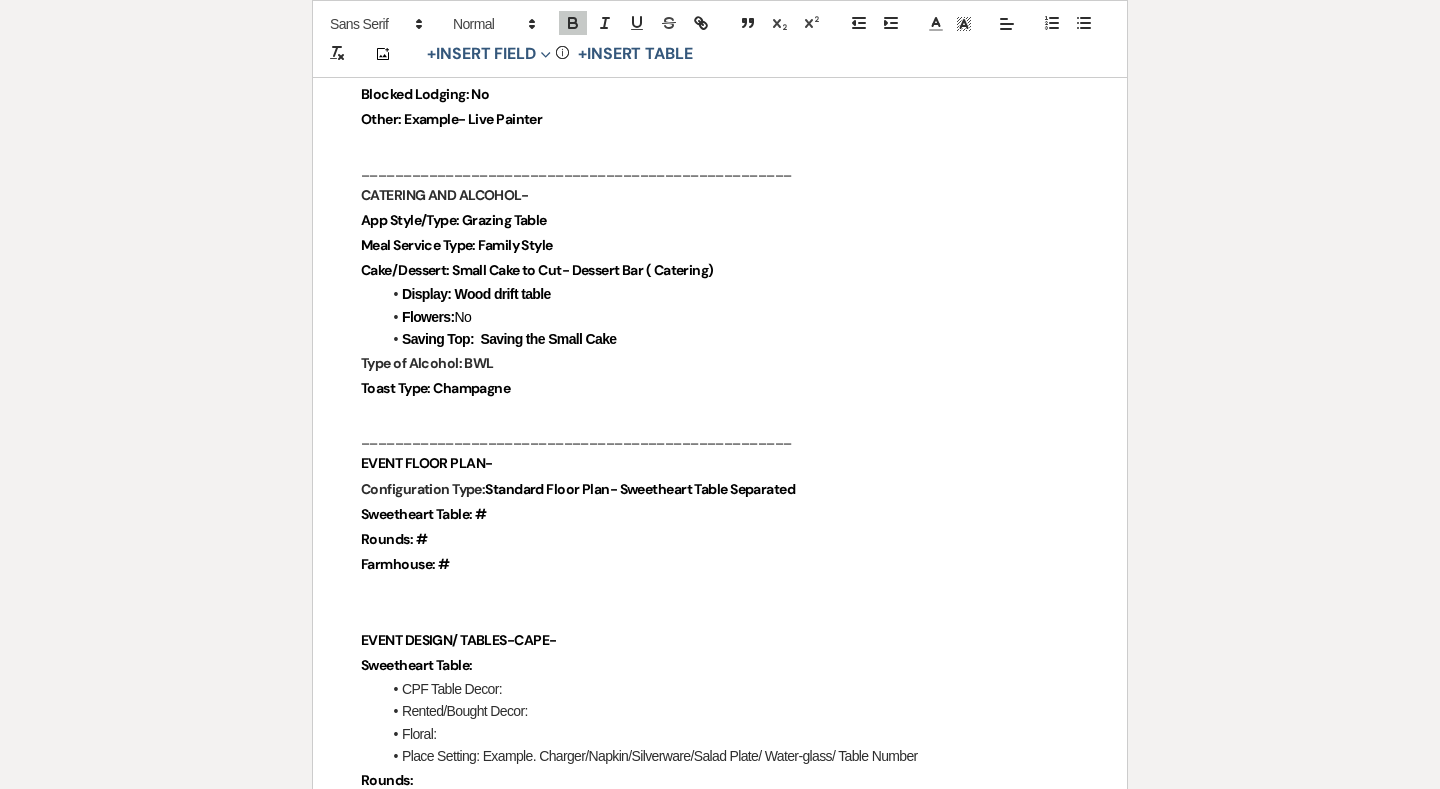 click on "Rounds: #" at bounding box center [720, 539] 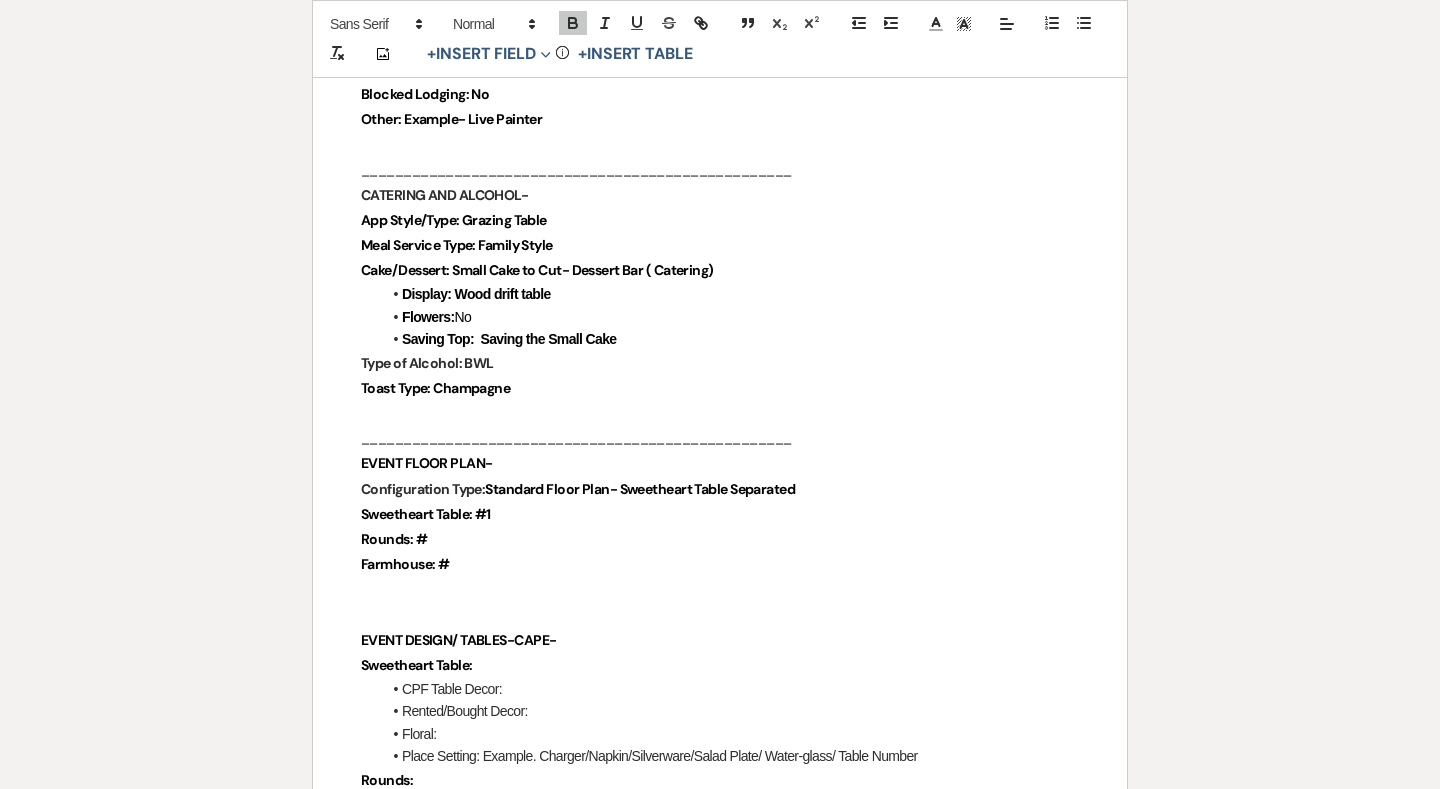 click on "Farmhouse: #" at bounding box center (720, 564) 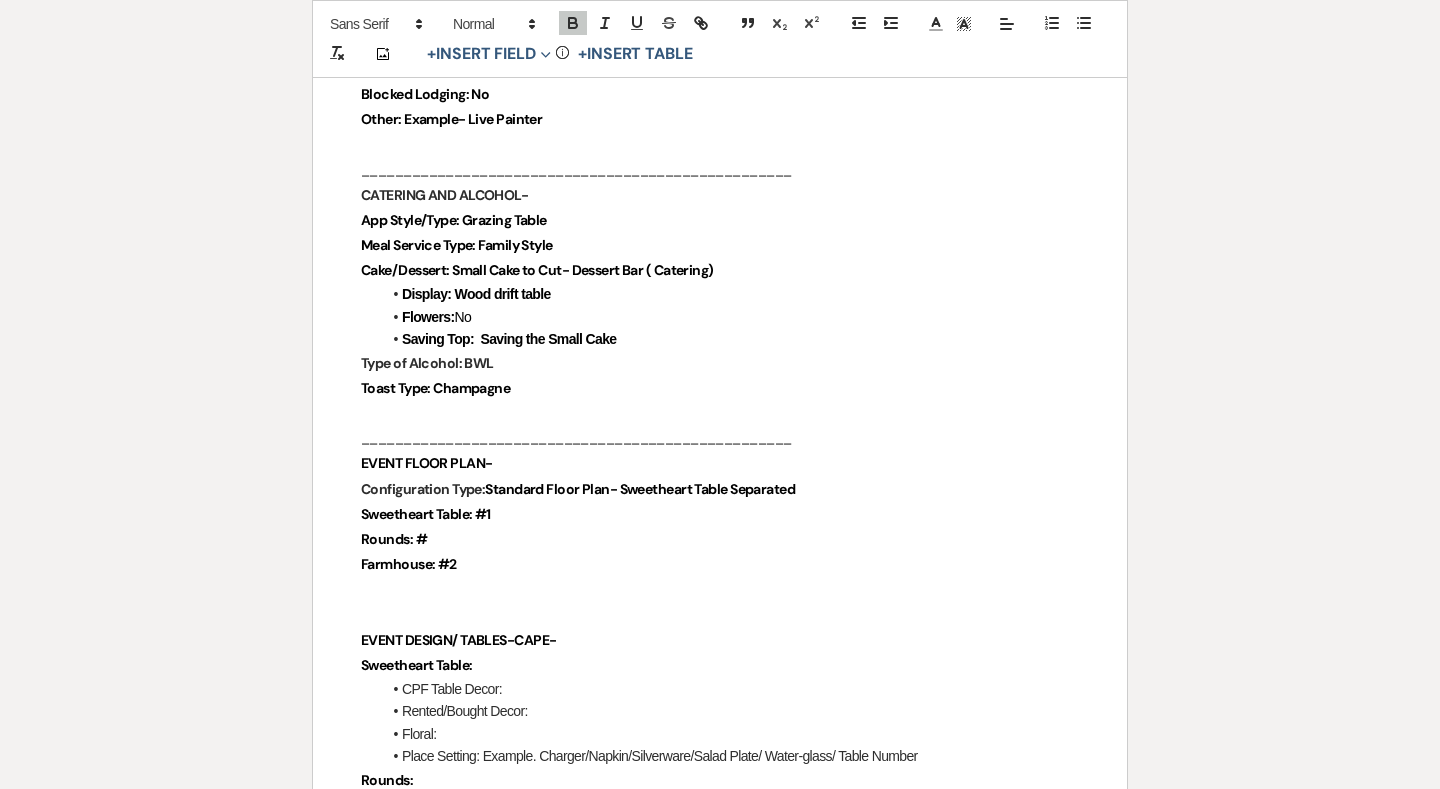 click on "Rounds: #" at bounding box center [720, 539] 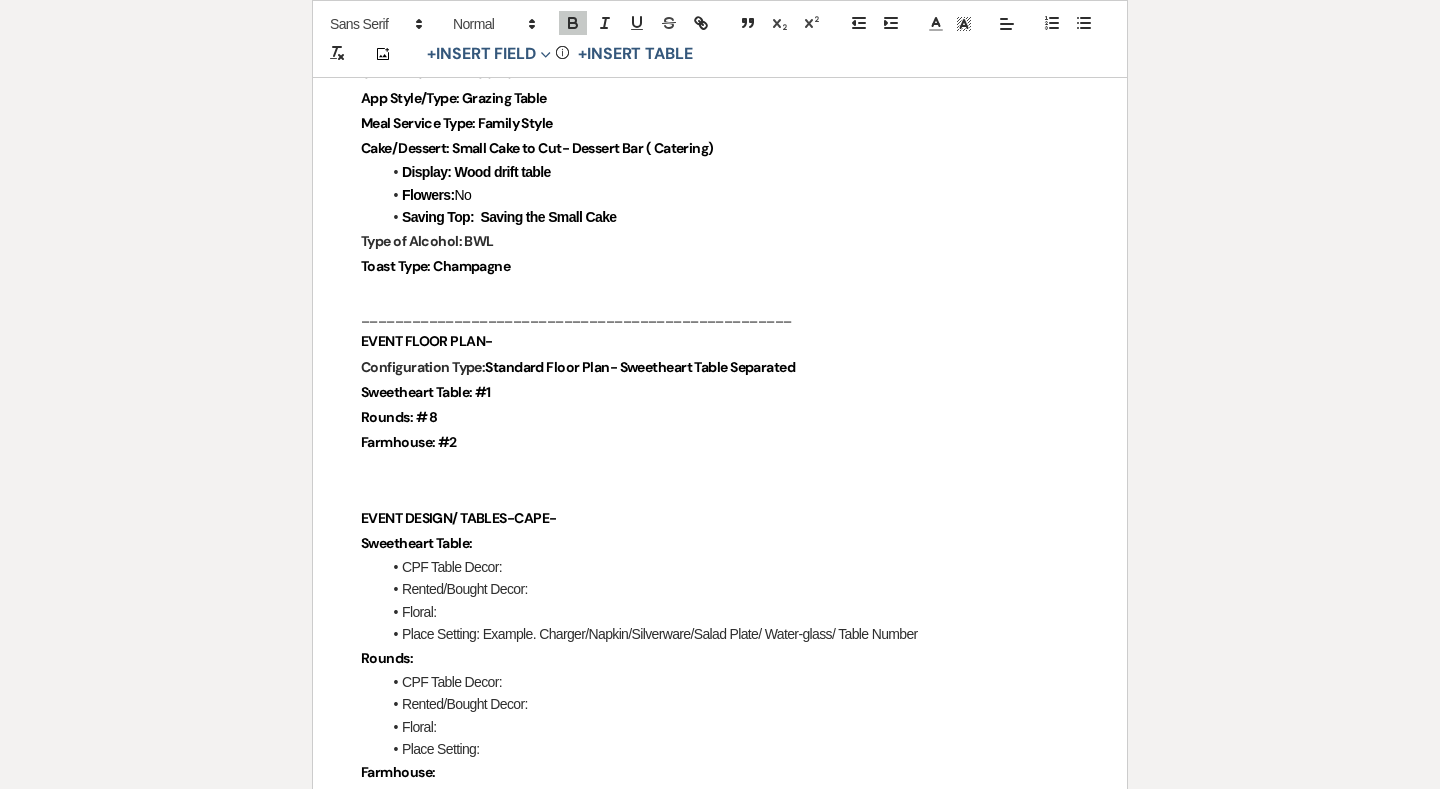scroll, scrollTop: 1767, scrollLeft: 0, axis: vertical 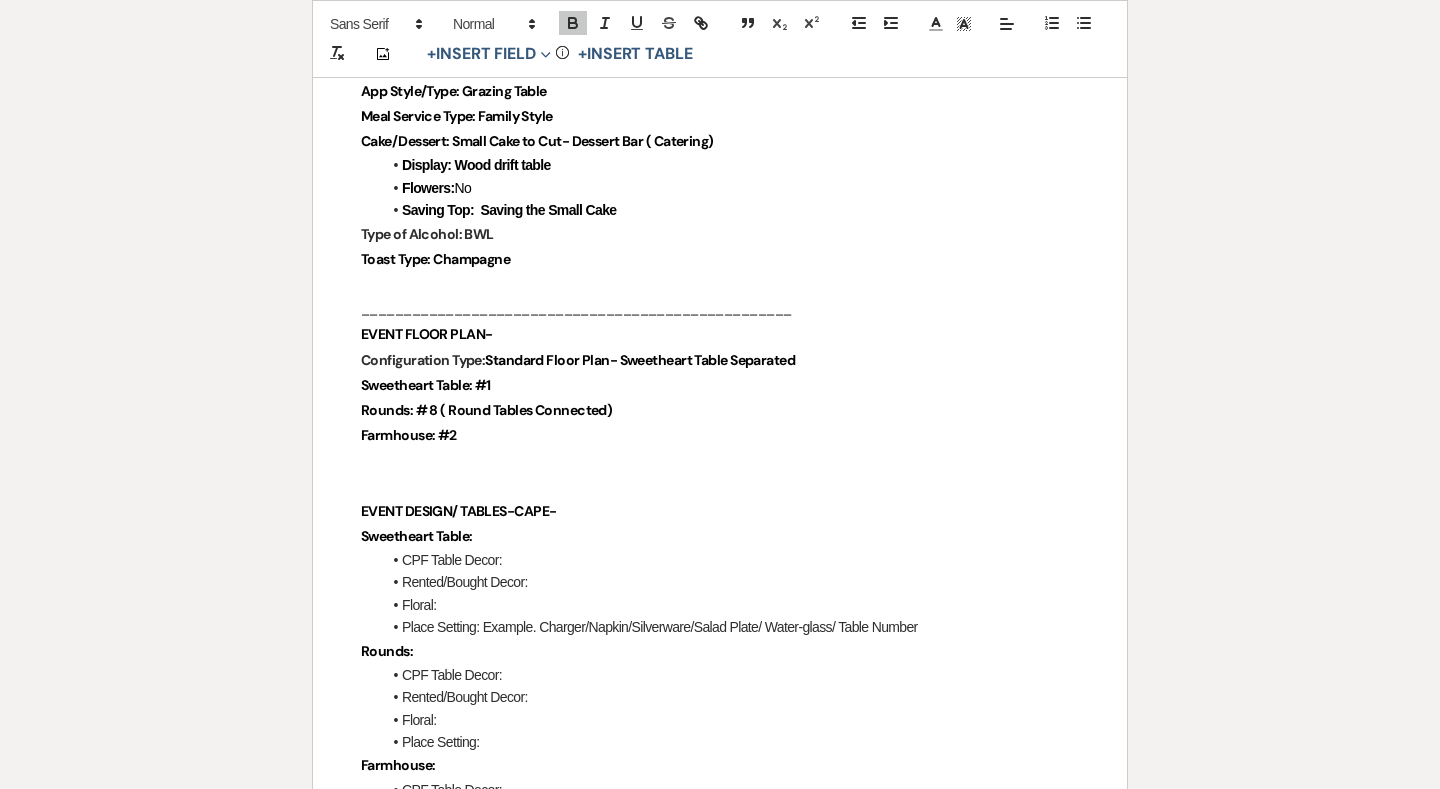 click at bounding box center (720, 486) 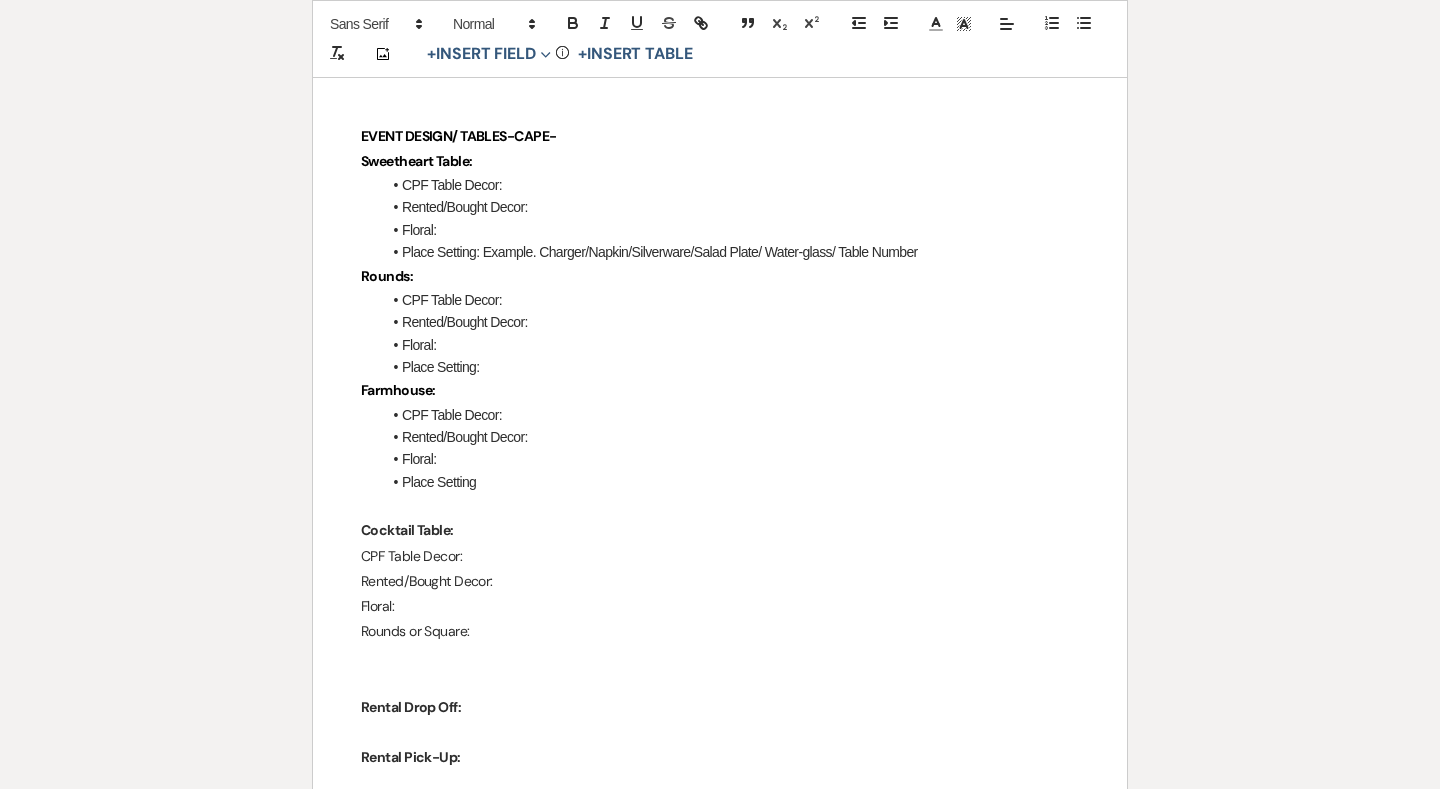scroll, scrollTop: 2144, scrollLeft: 0, axis: vertical 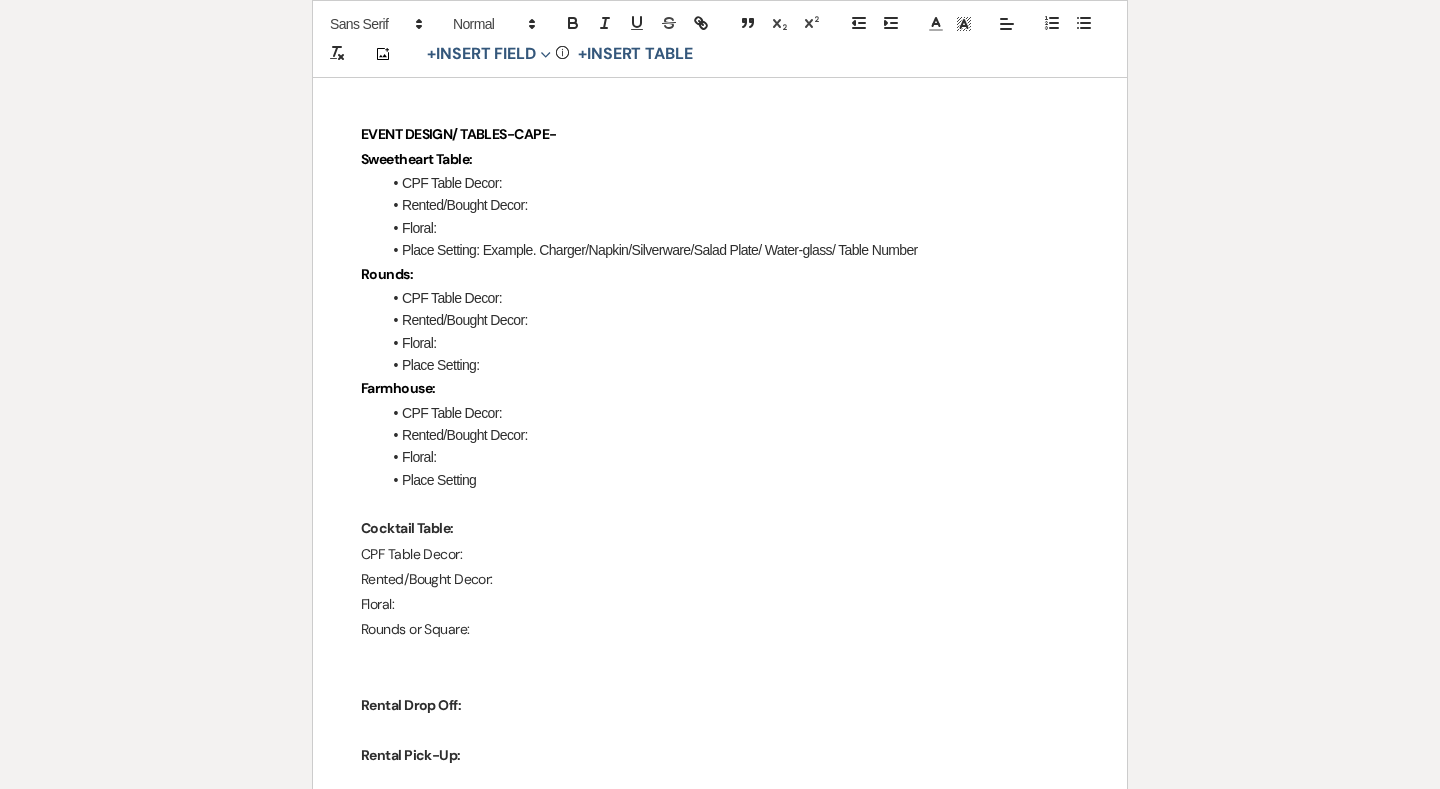 click on "CPF Table Decor:" at bounding box center [730, 183] 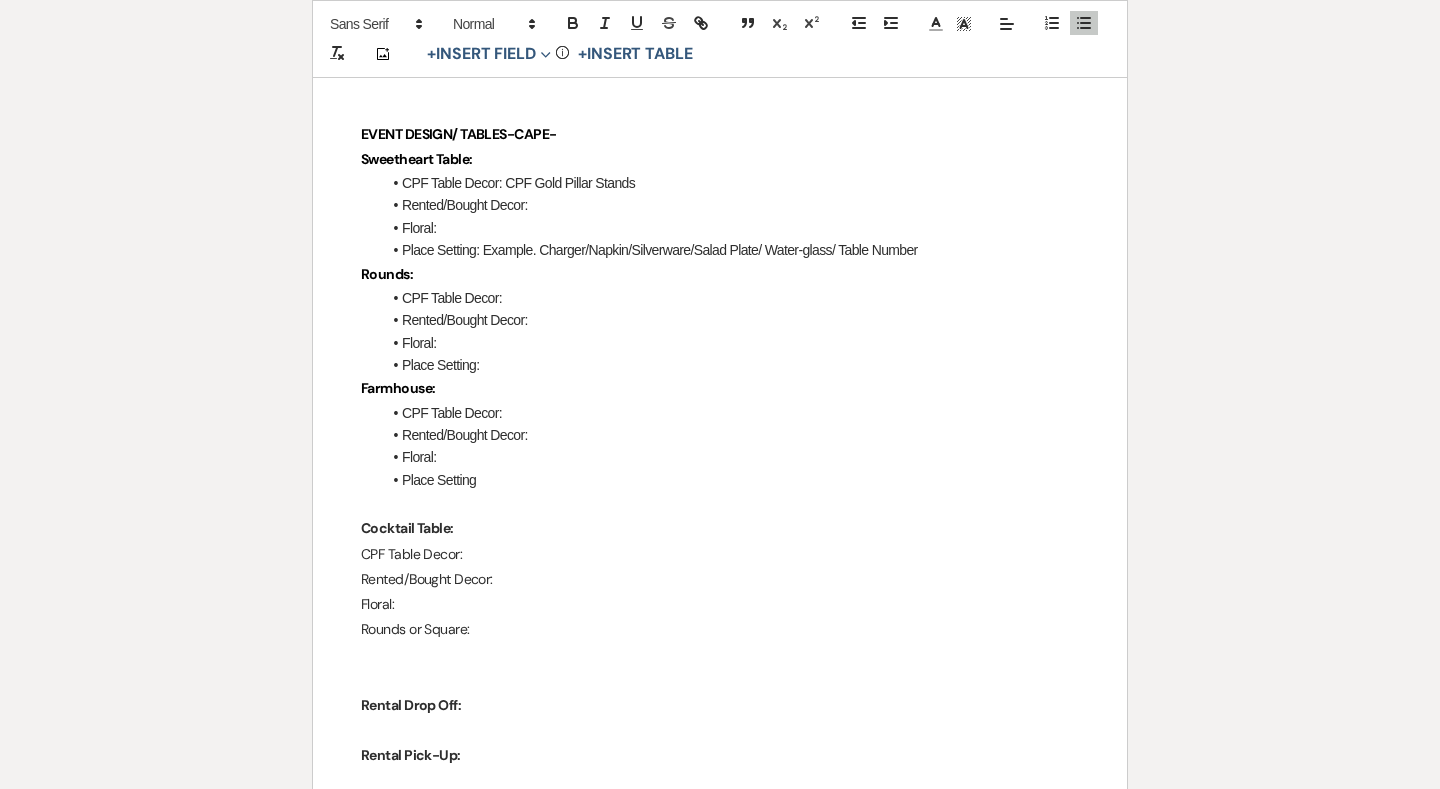 click on "Rented/Bought Decor:" at bounding box center [730, 205] 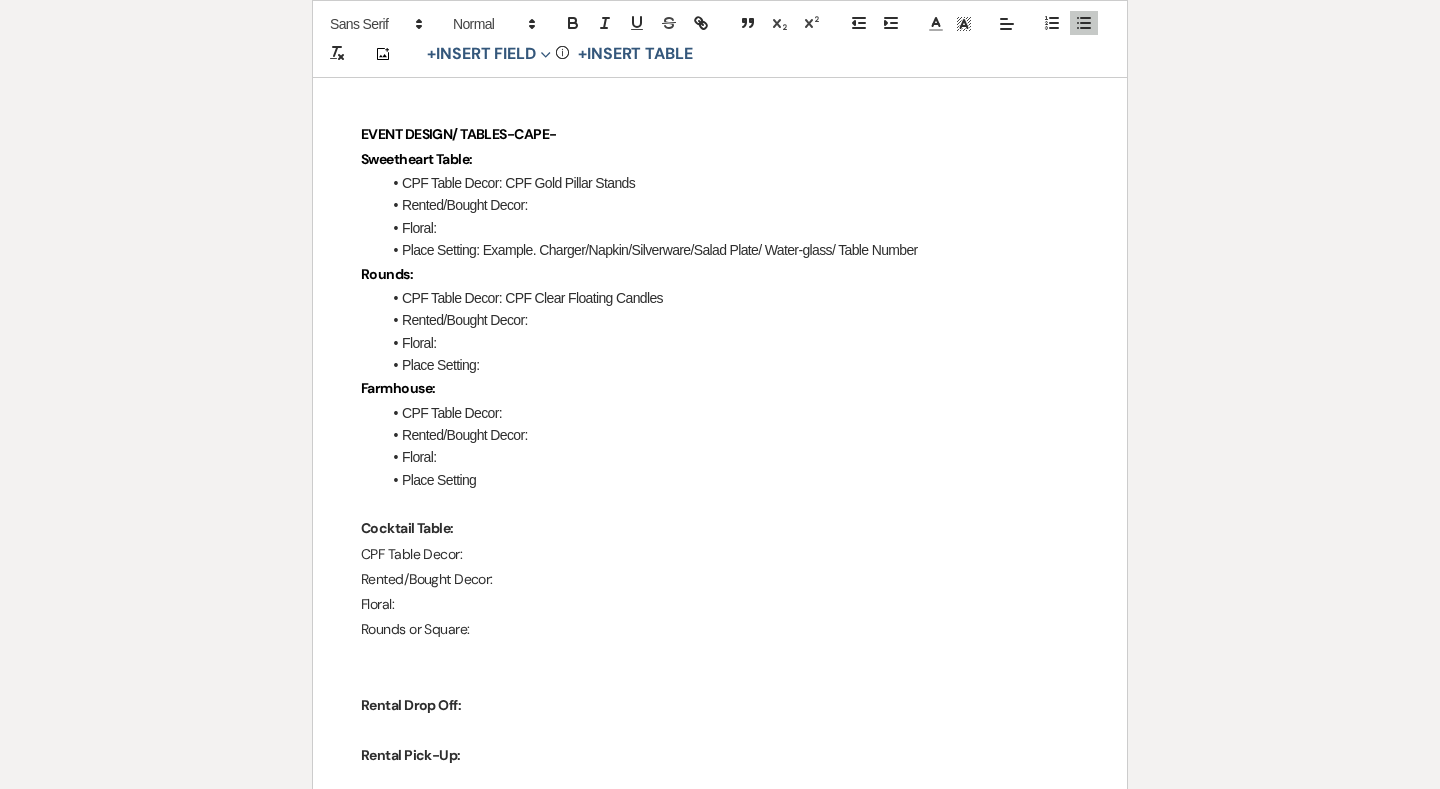 click on "CPF Table Decor:" at bounding box center [730, 413] 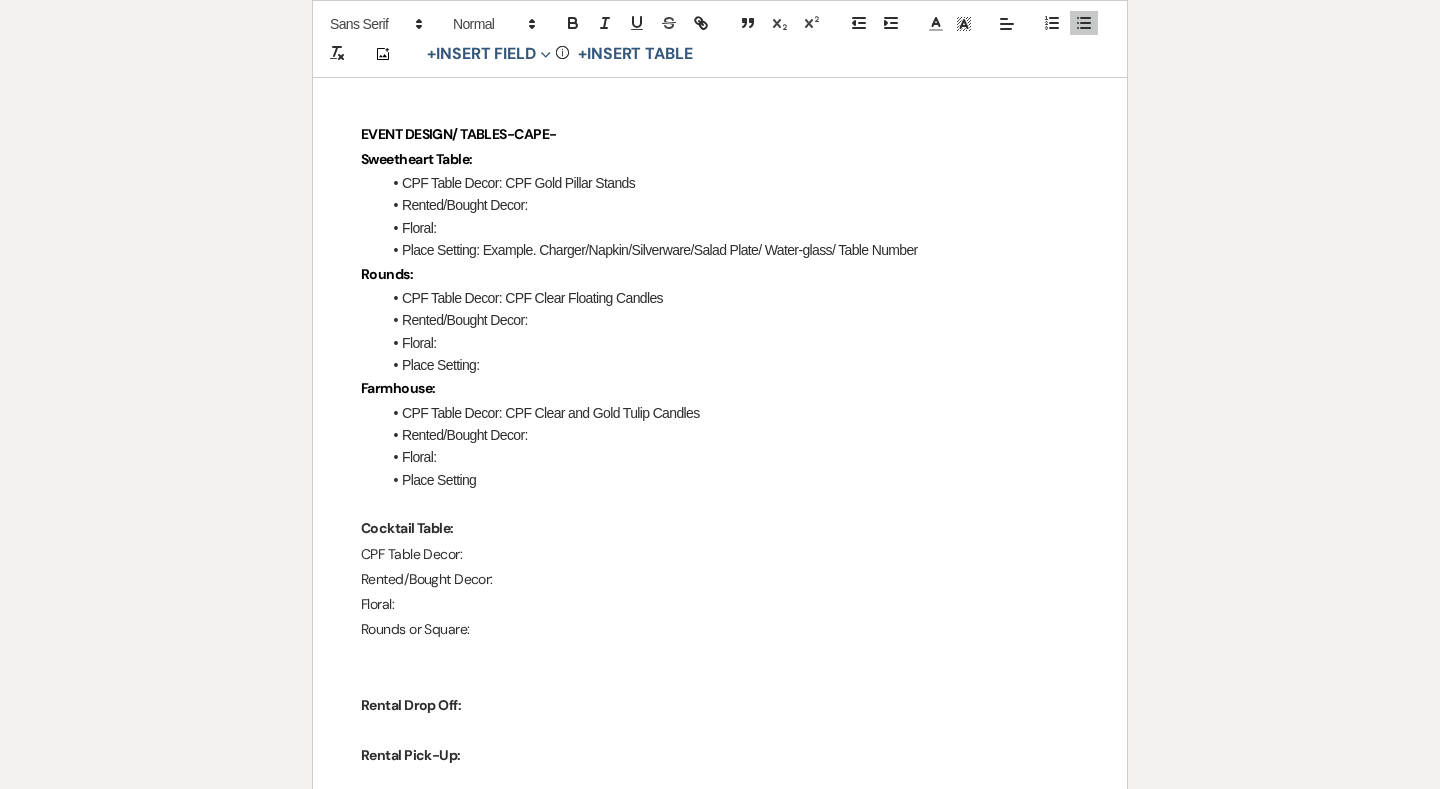 click on "Rented/Bought Decor:" at bounding box center [730, 435] 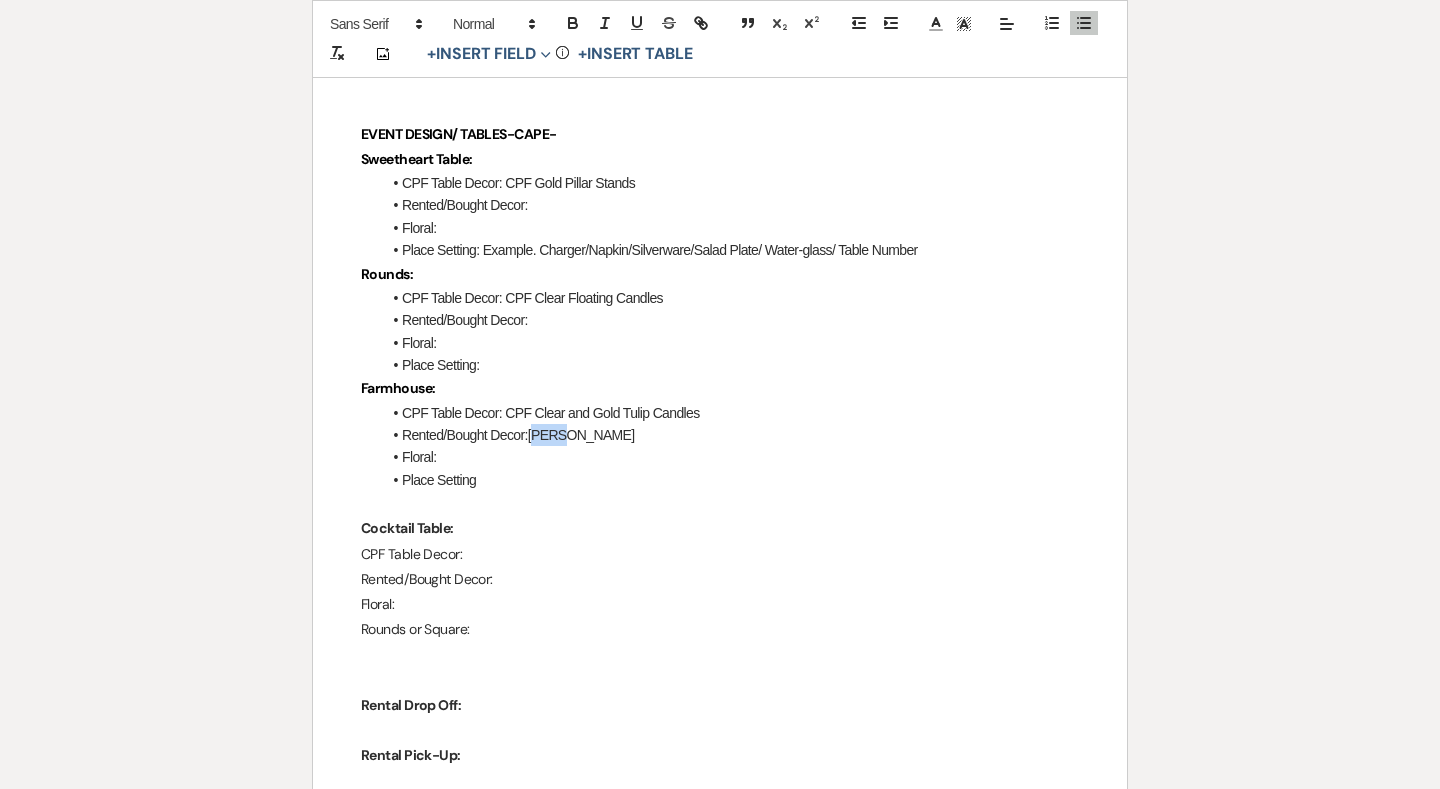 drag, startPoint x: 568, startPoint y: 418, endPoint x: 541, endPoint y: 417, distance: 27.018513 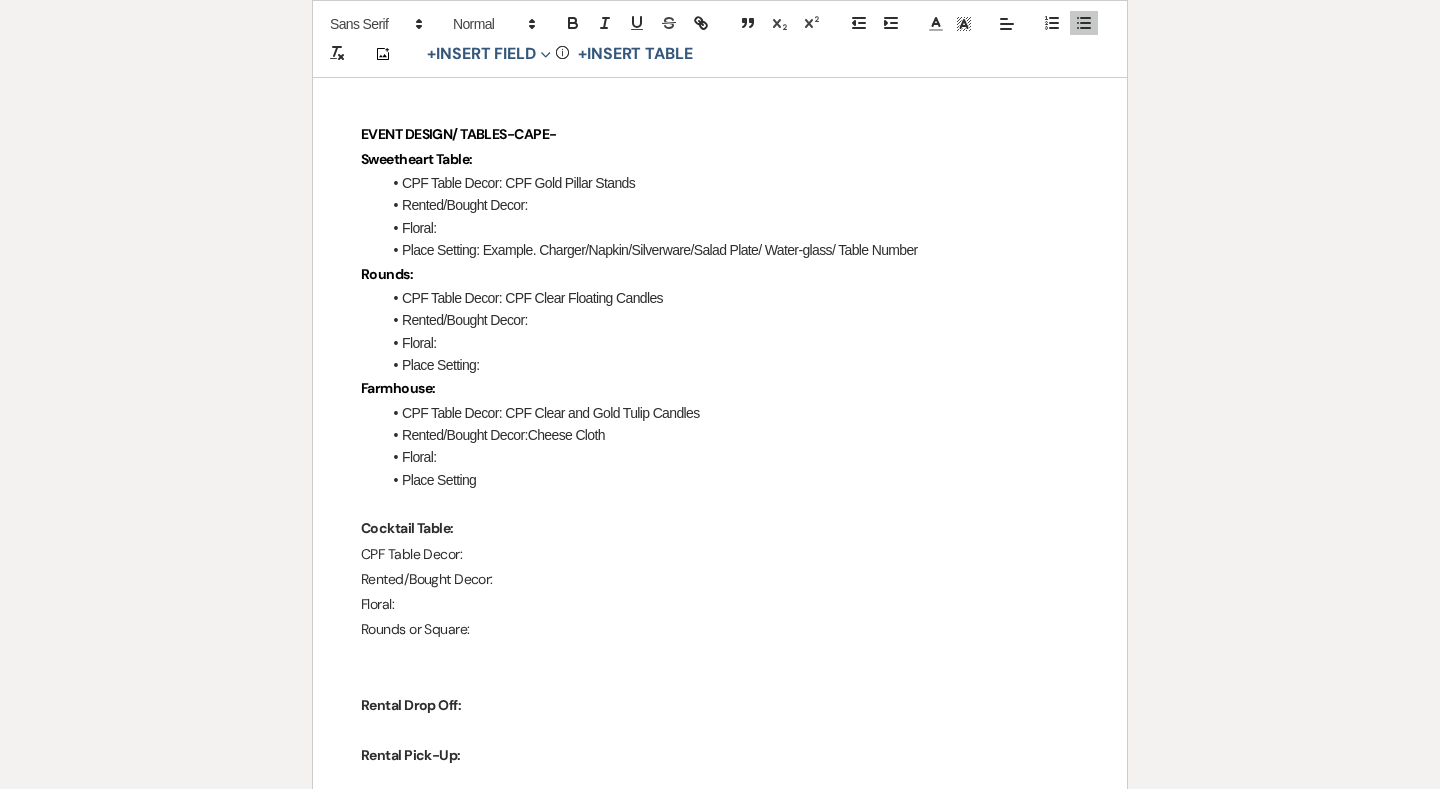 click on "Floral:" at bounding box center [730, 457] 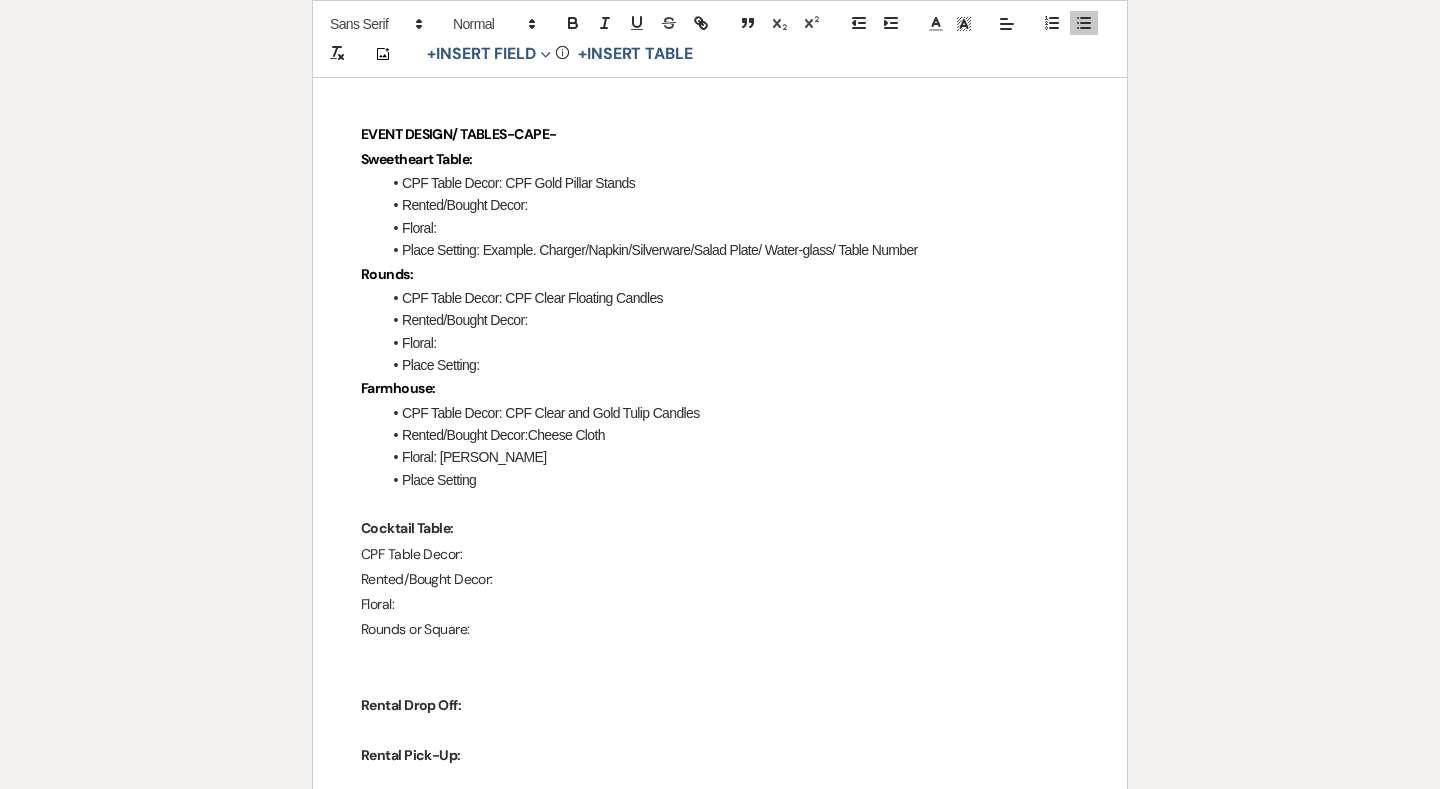 click on "Rented/Bought Decor:" at bounding box center (730, 205) 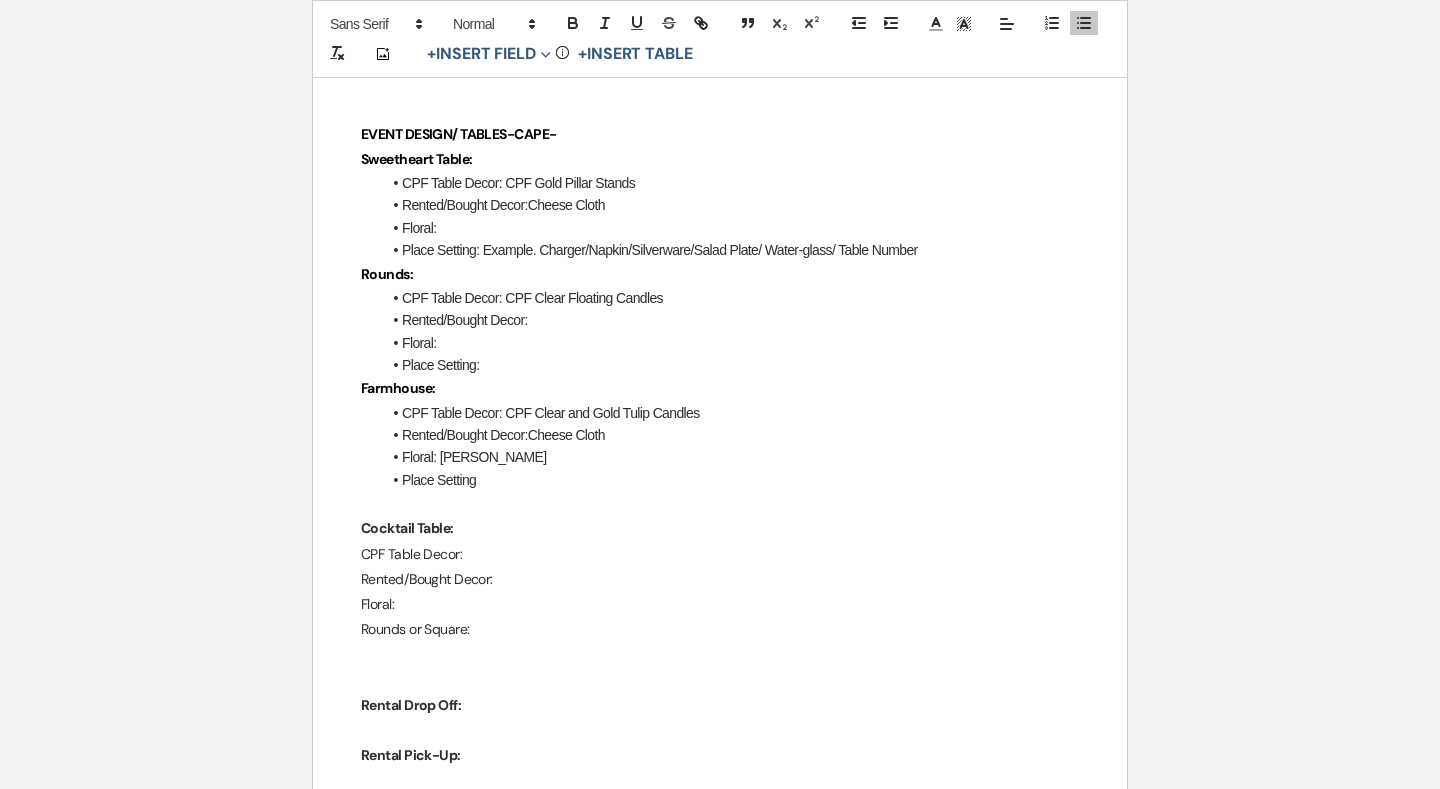 click on "Floral:" at bounding box center [730, 228] 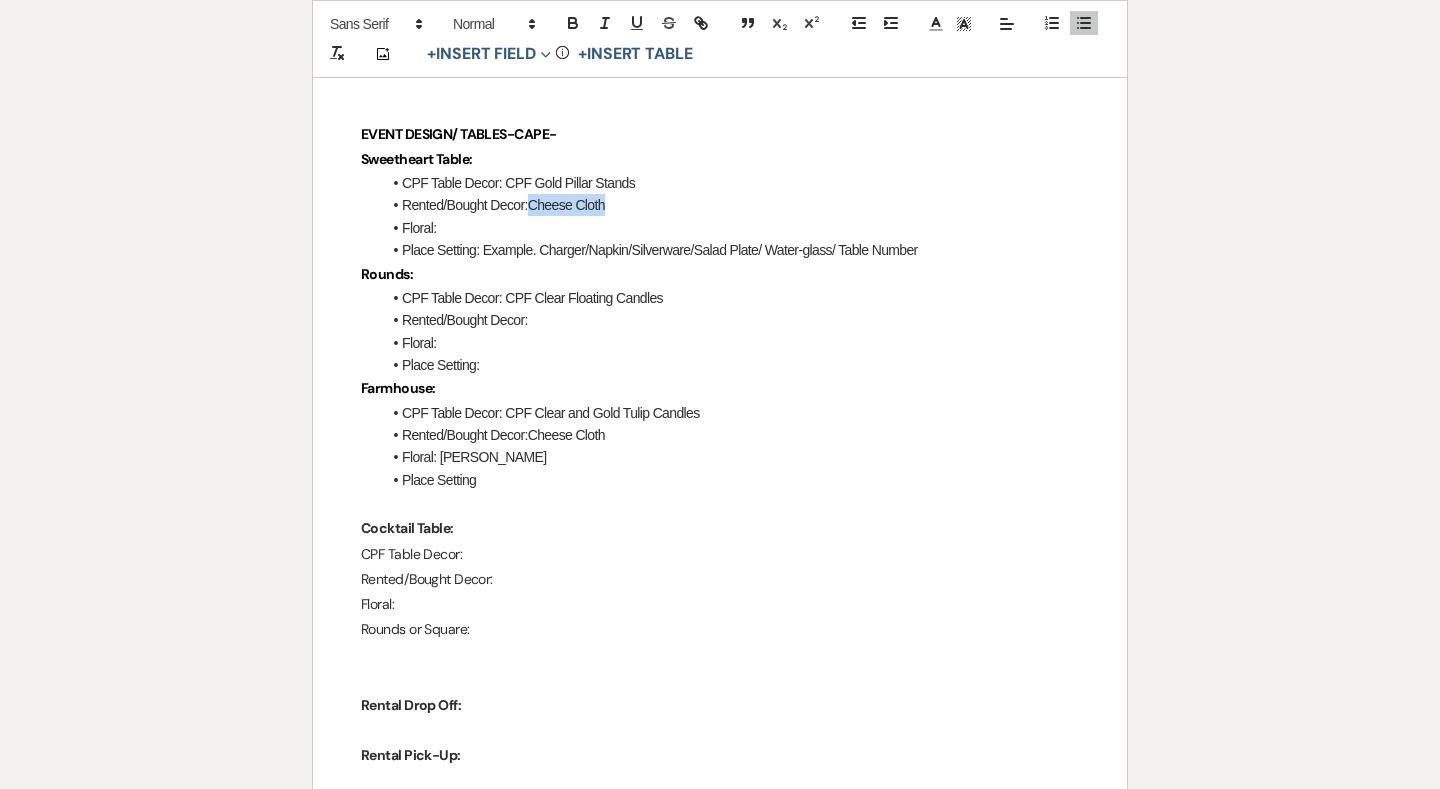 drag, startPoint x: 630, startPoint y: 185, endPoint x: 531, endPoint y: 188, distance: 99.04544 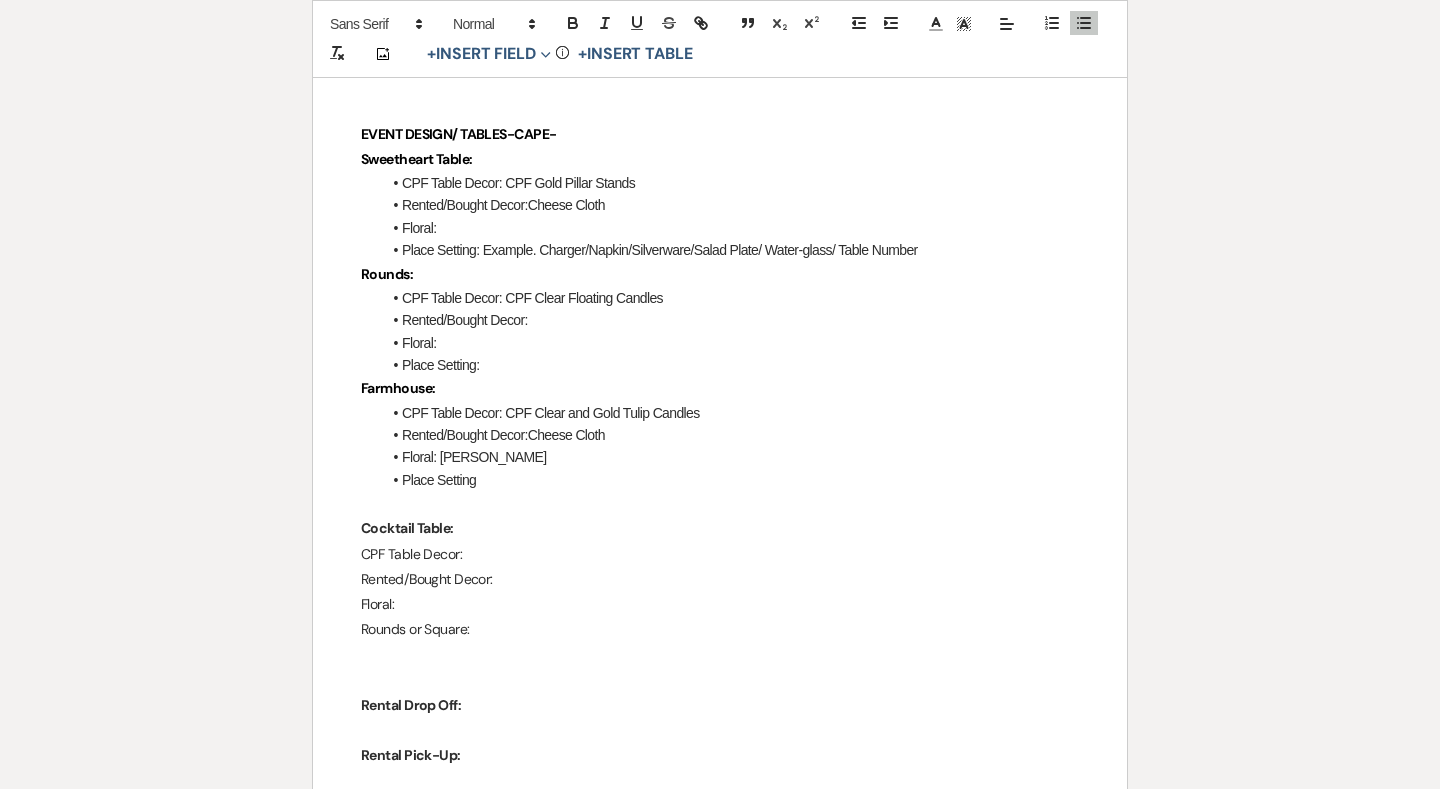 click on "Rented/Bought Decor:" at bounding box center [730, 320] 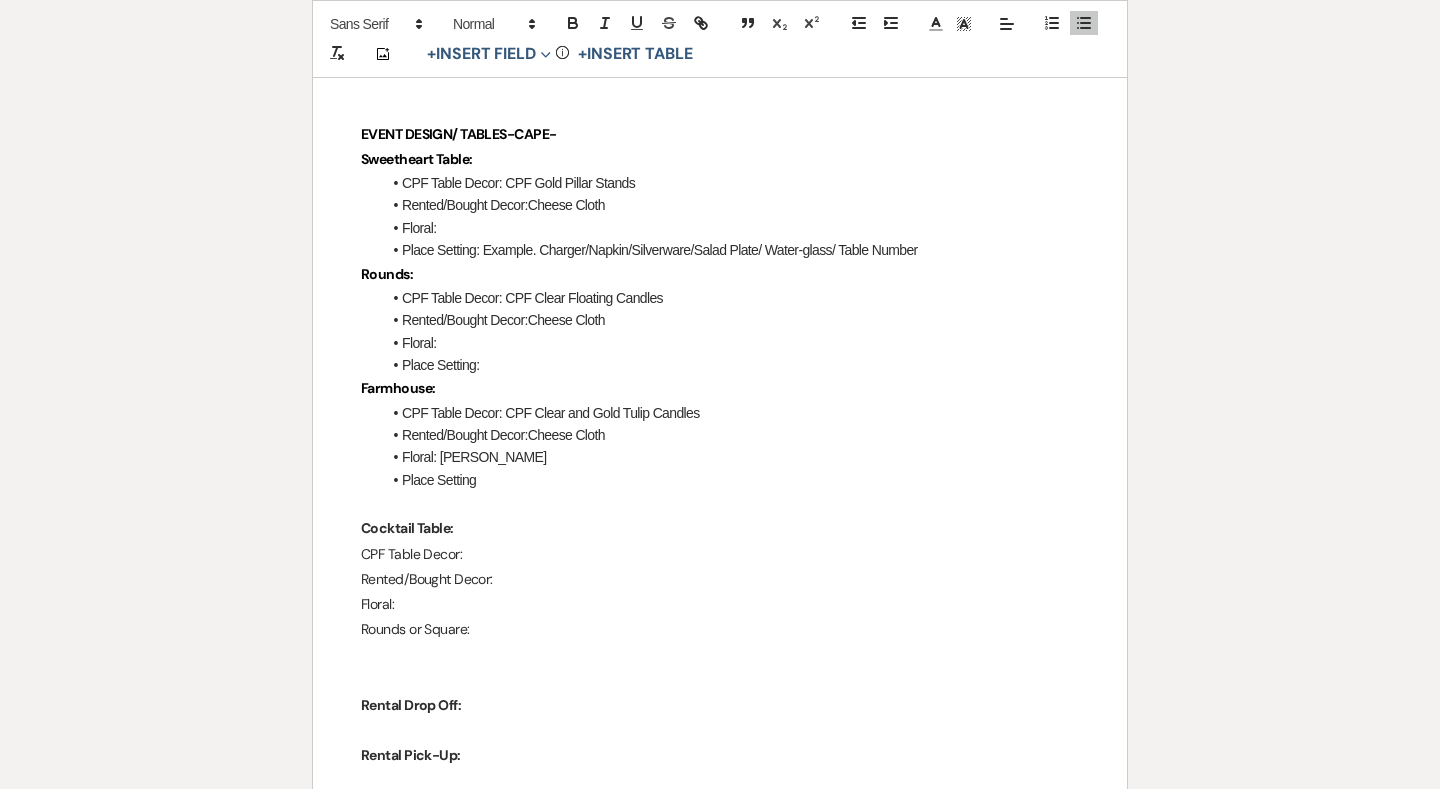 click on "Floral:" at bounding box center (730, 343) 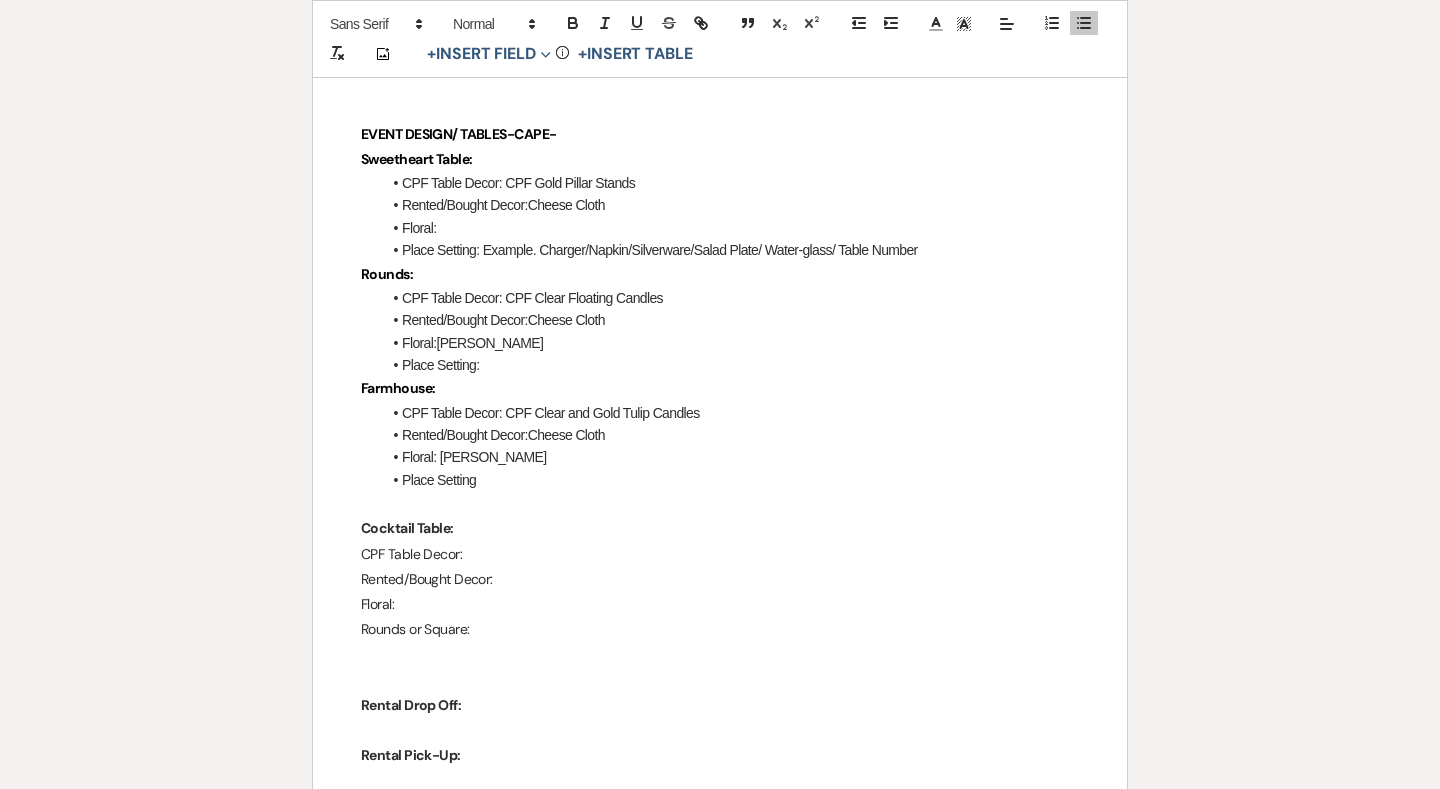 click on "Floral:" at bounding box center (730, 228) 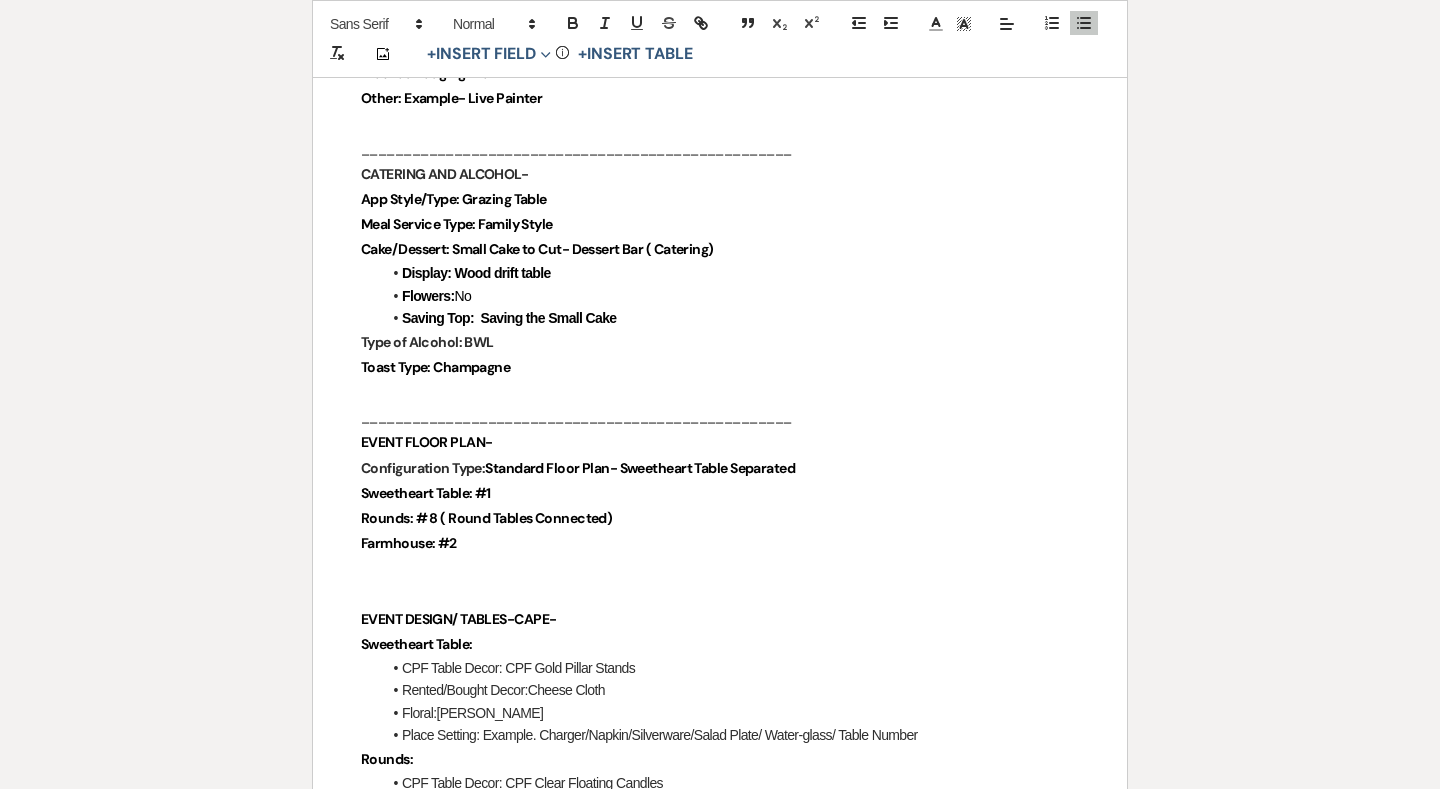 scroll, scrollTop: 1655, scrollLeft: 0, axis: vertical 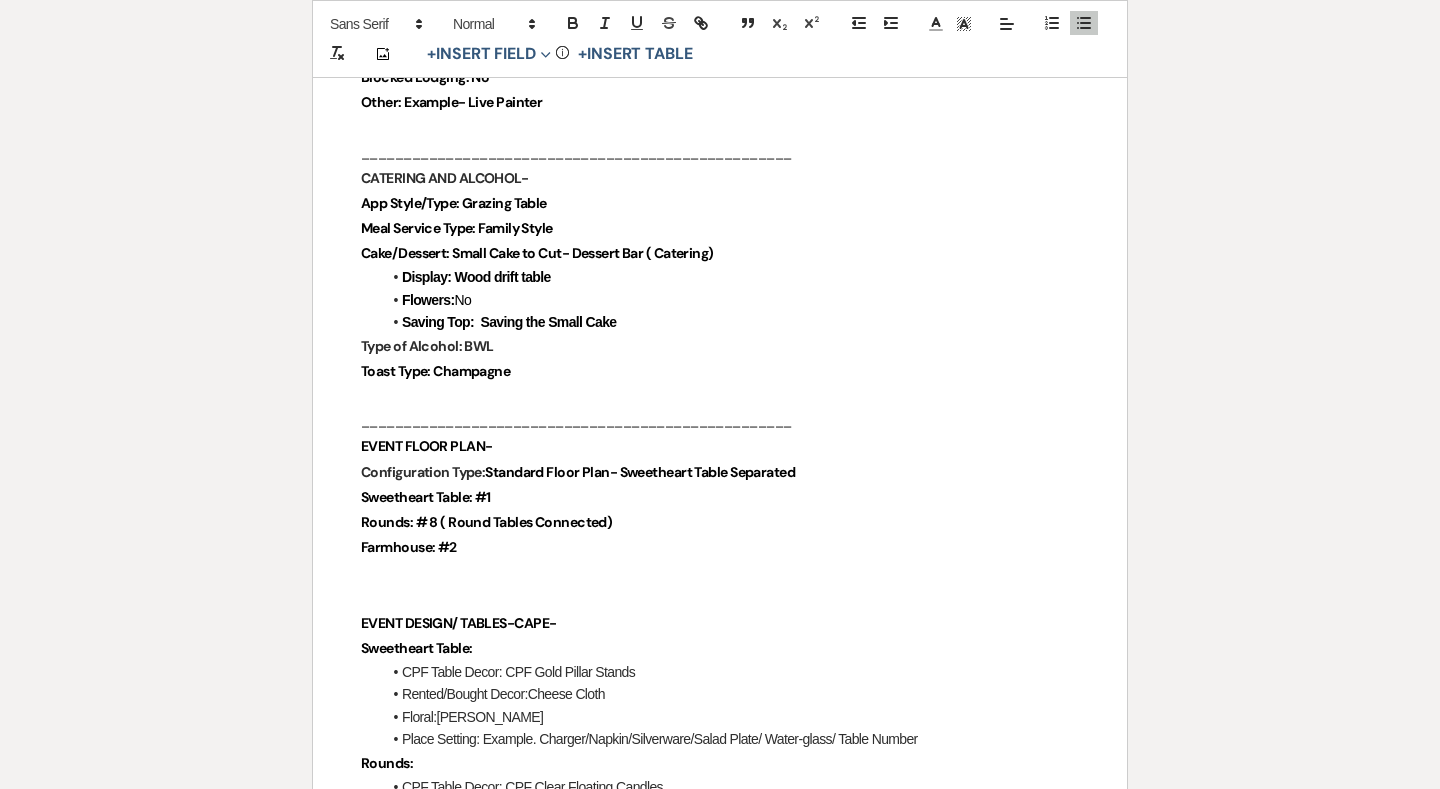 click on "Rounds: # 8 ( Round Tables Connected)" at bounding box center [486, 522] 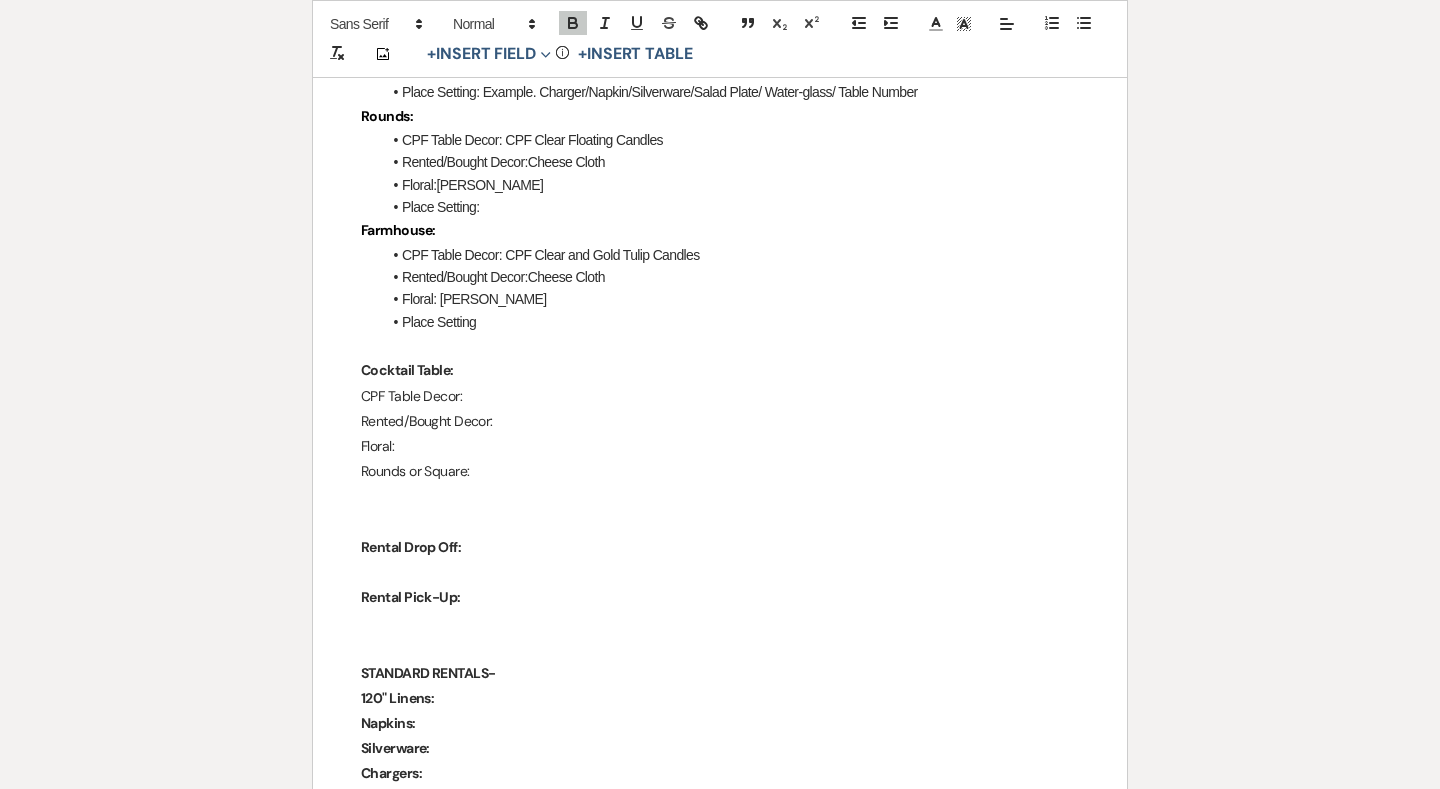 scroll, scrollTop: 2318, scrollLeft: 0, axis: vertical 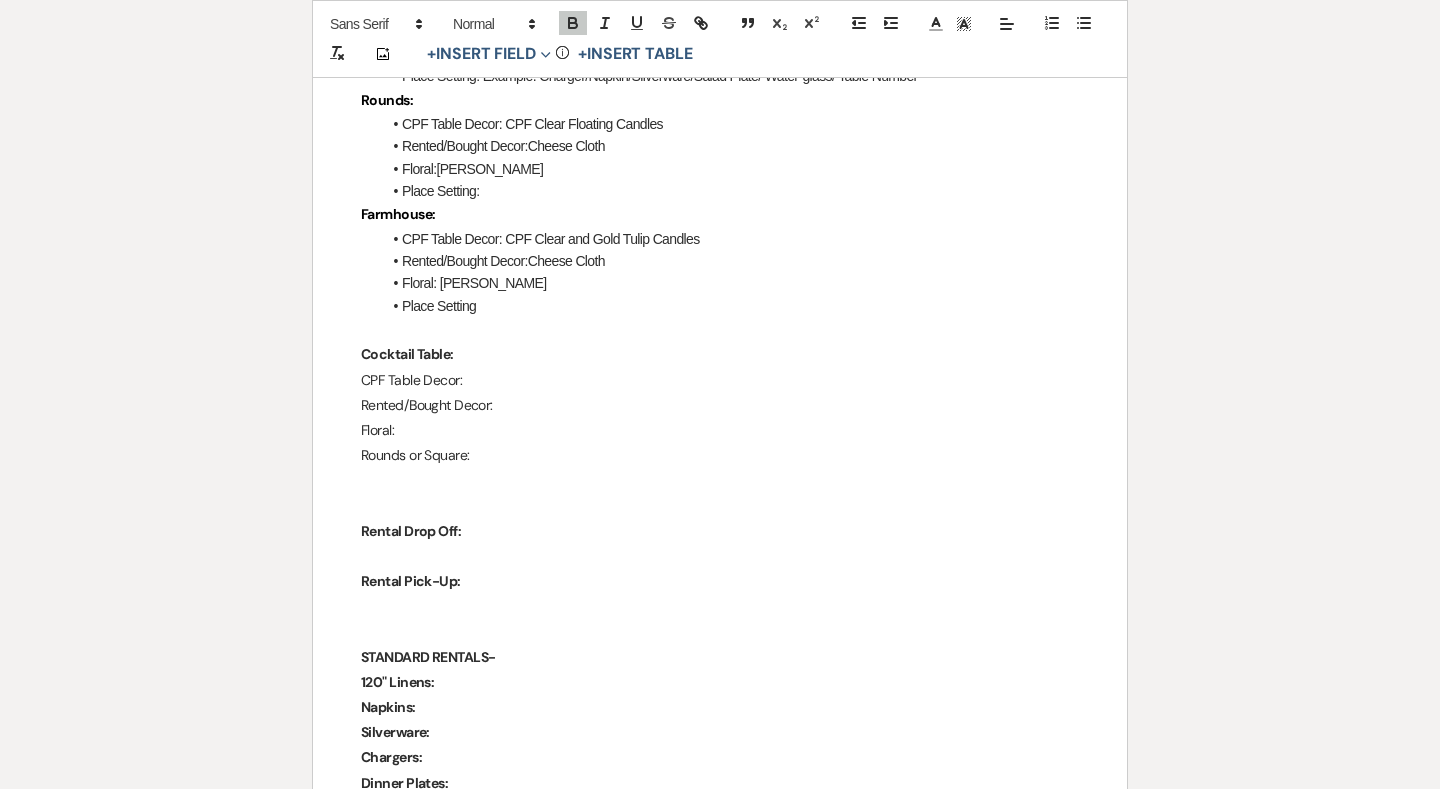 click on "CPF Table Decor:" at bounding box center (720, 380) 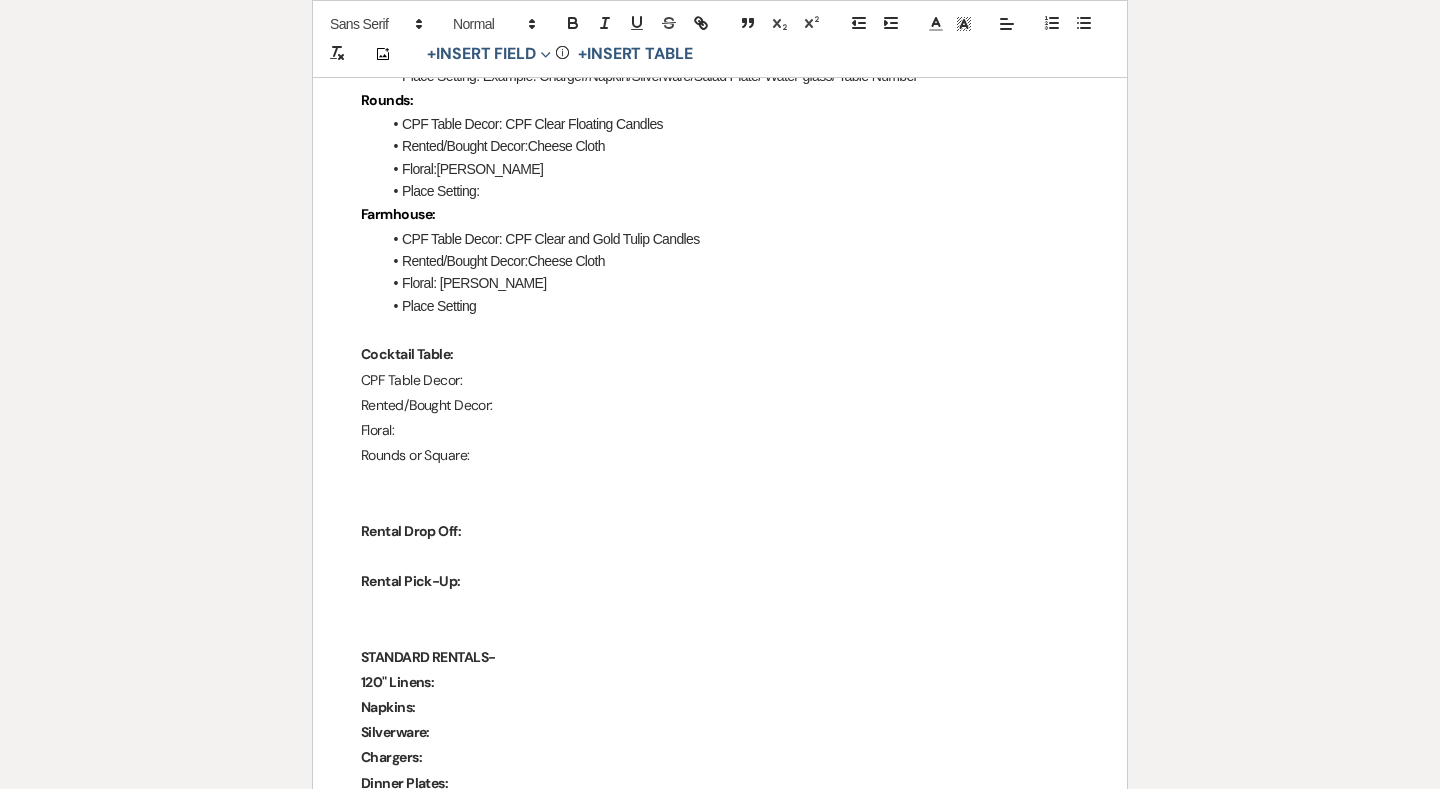 click on "Cocktail Table:" at bounding box center [720, 354] 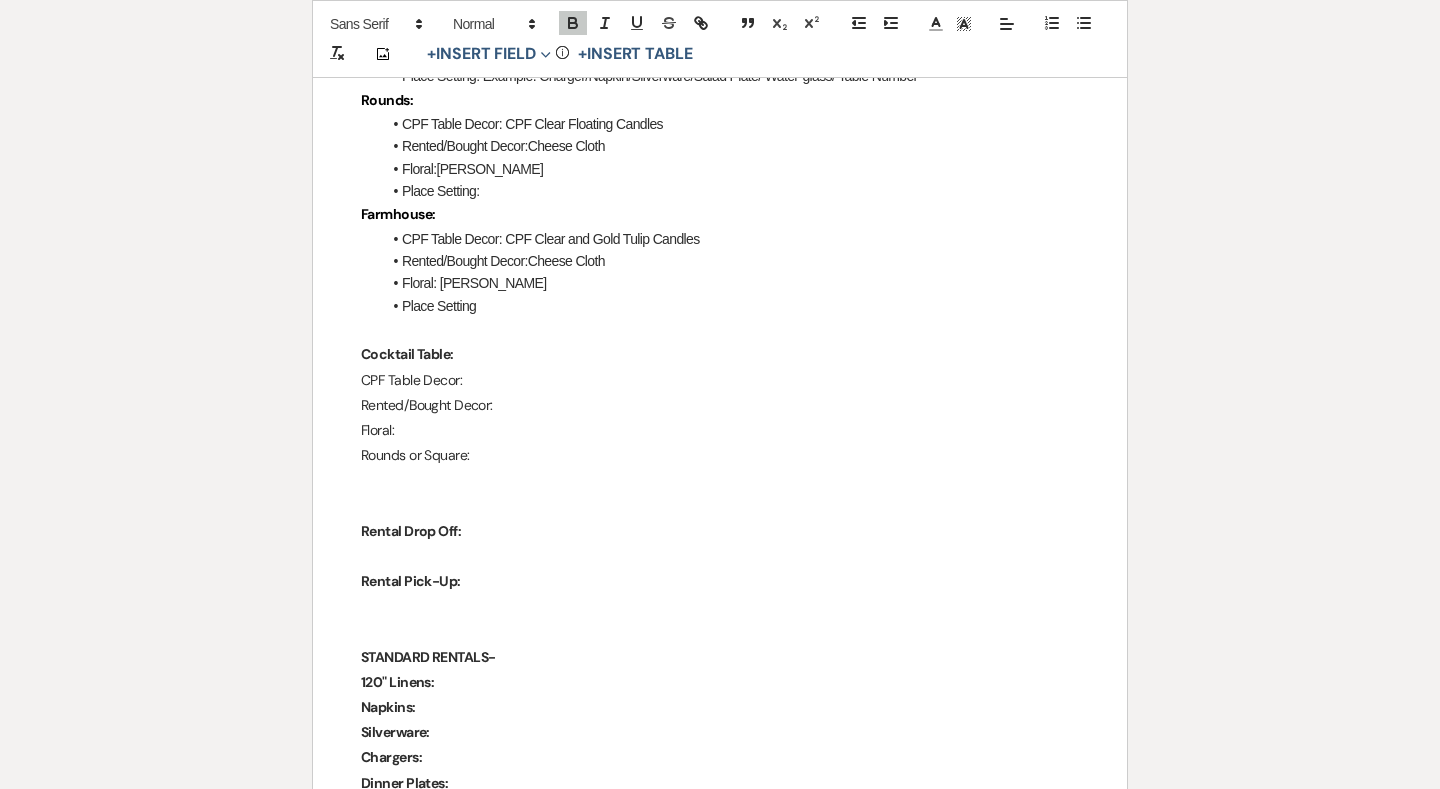 click on "CPF Table Decor:" at bounding box center (720, 380) 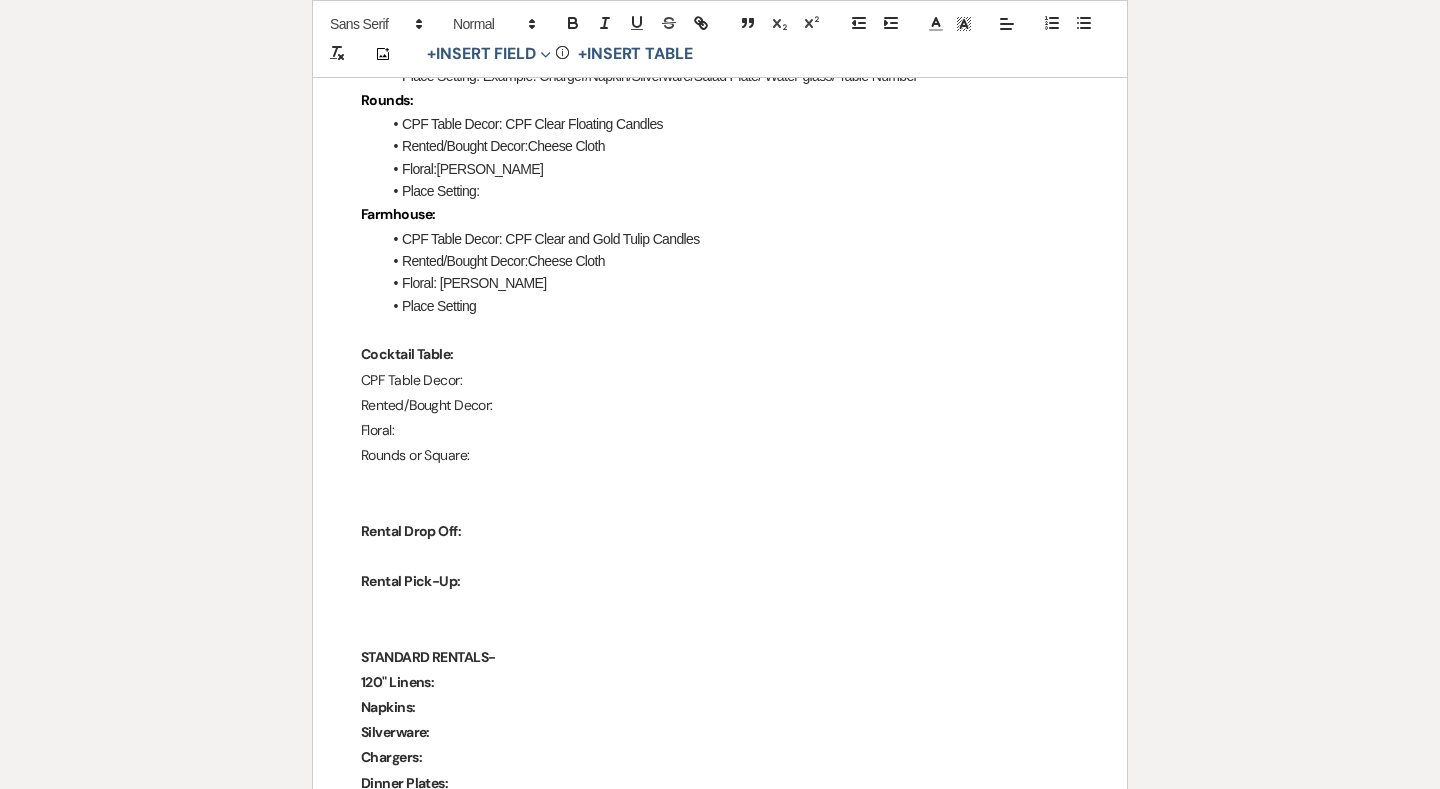 click on "Chimney Pond Farm  Wedding Day Details  Wedding Date: November 1st, 2025 Bride and Groom:  Carrie and Matthew  Collection Type :  Up to 100 Insurance Document: Completed  Liquor License:  CPF Beverage Amenities Package:   __________________________________________________ Emergency Contact: Name and Who?- Paige Sutker Phone Number- 704 293 4346 Bride and Groom Medical Allergies: Bride-N/A Groom-N/A ___________________________________________________ RENTALS- Farmhouse: Not Signed but Required.  CPF Additional Rentals:  Example- Green Wall or Alpacas  ___________________________________________________ REHERSAL PRACTICE-  Day: Friday, October 31st  Time (Must End by 5:00pm): Noon Location of Rehearsal Dinner: X Final Headcount: 75?  RSVP Date: X ___________________________________________________ FAMILY-  MOB /FOB - David and Darlene  MOG/FOG- Sherri and Eric  ___________________________________________________ VENDORS-  Catering: City BBQ Cake/Dessert:X Floral: X DJ/Band: Sound Choice  Video: No No Water" at bounding box center (720, 533) 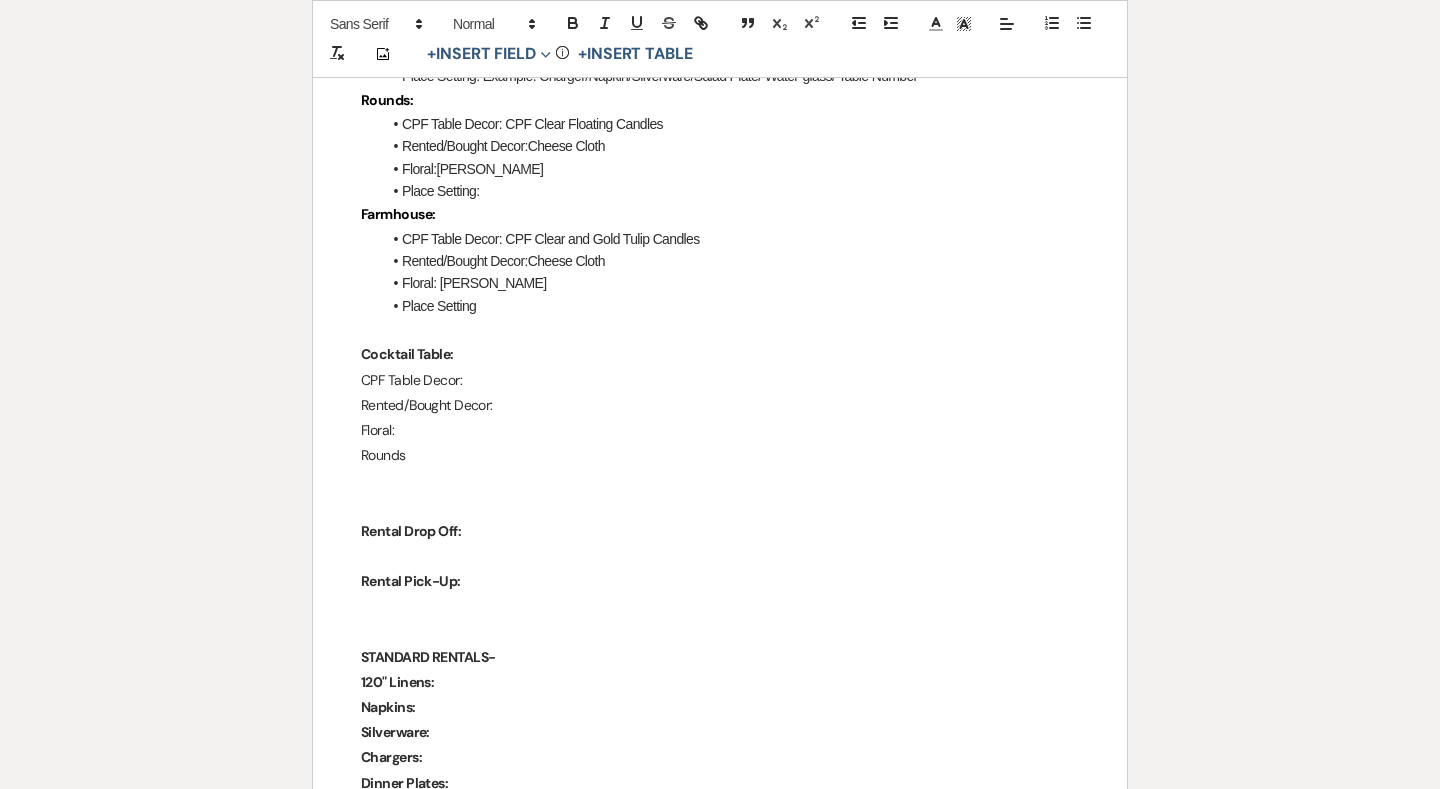 click on "Rented/Bought Decor:" at bounding box center (720, 405) 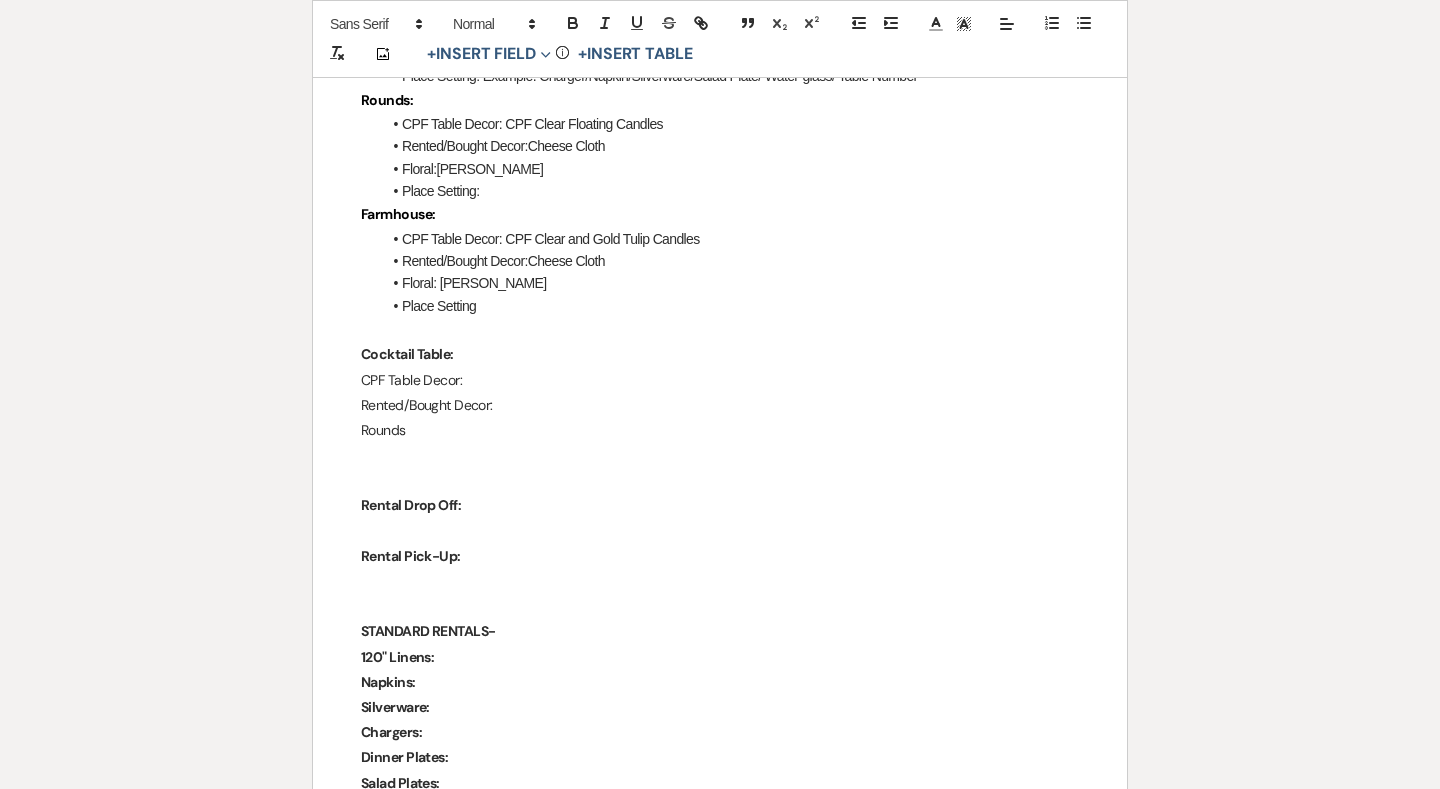 click on "CPF Table Decor:" at bounding box center (720, 380) 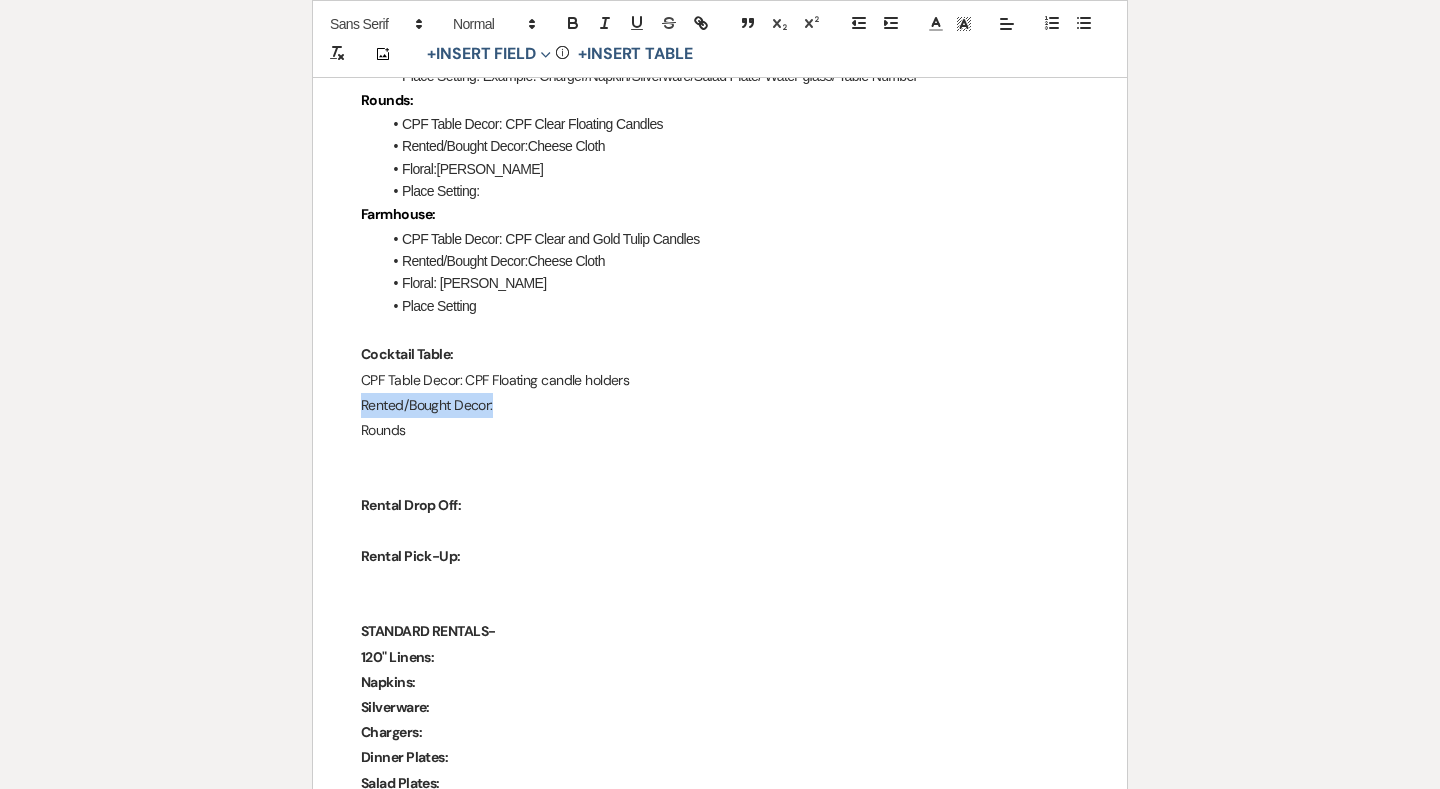 drag, startPoint x: 534, startPoint y: 377, endPoint x: 362, endPoint y: 374, distance: 172.02615 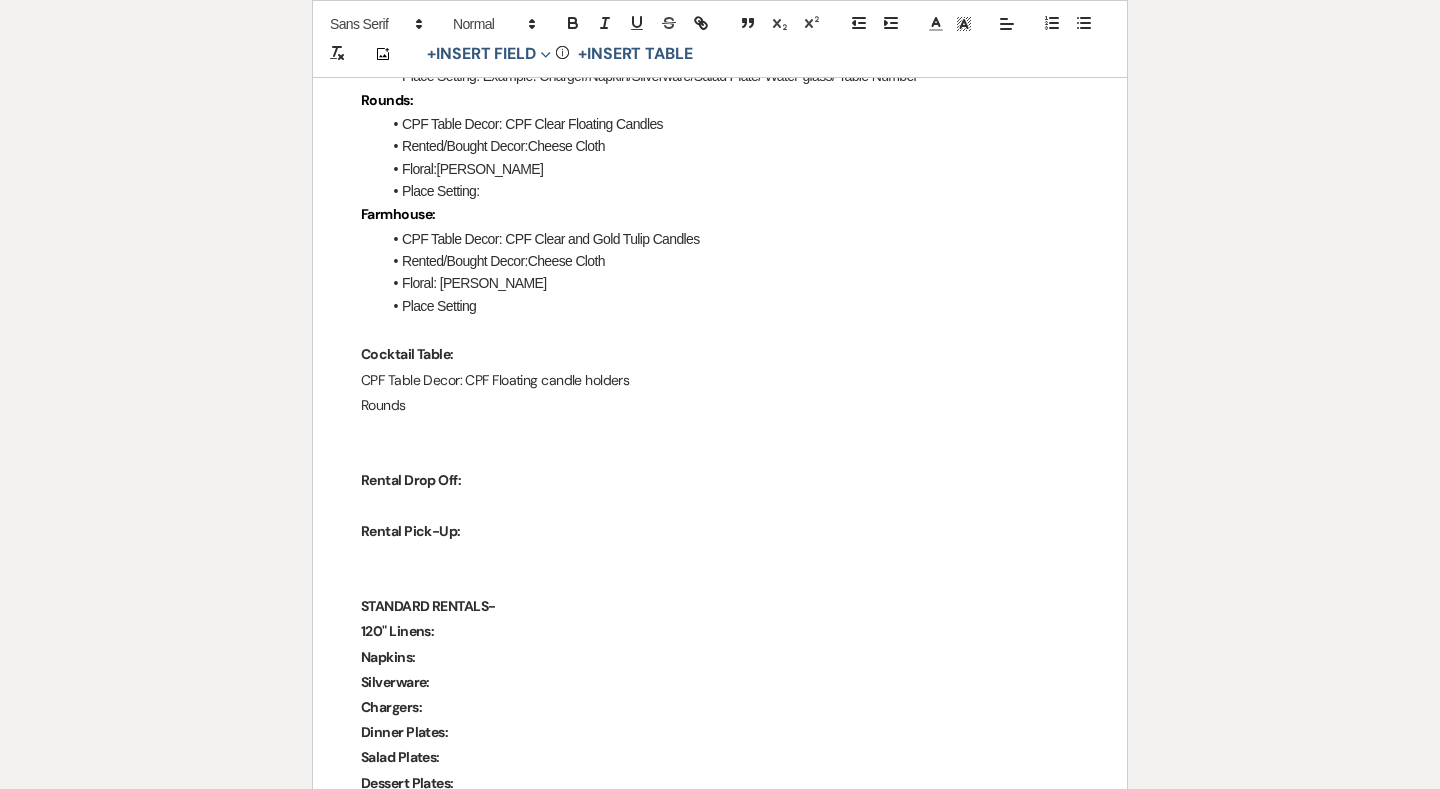 click at bounding box center (720, 430) 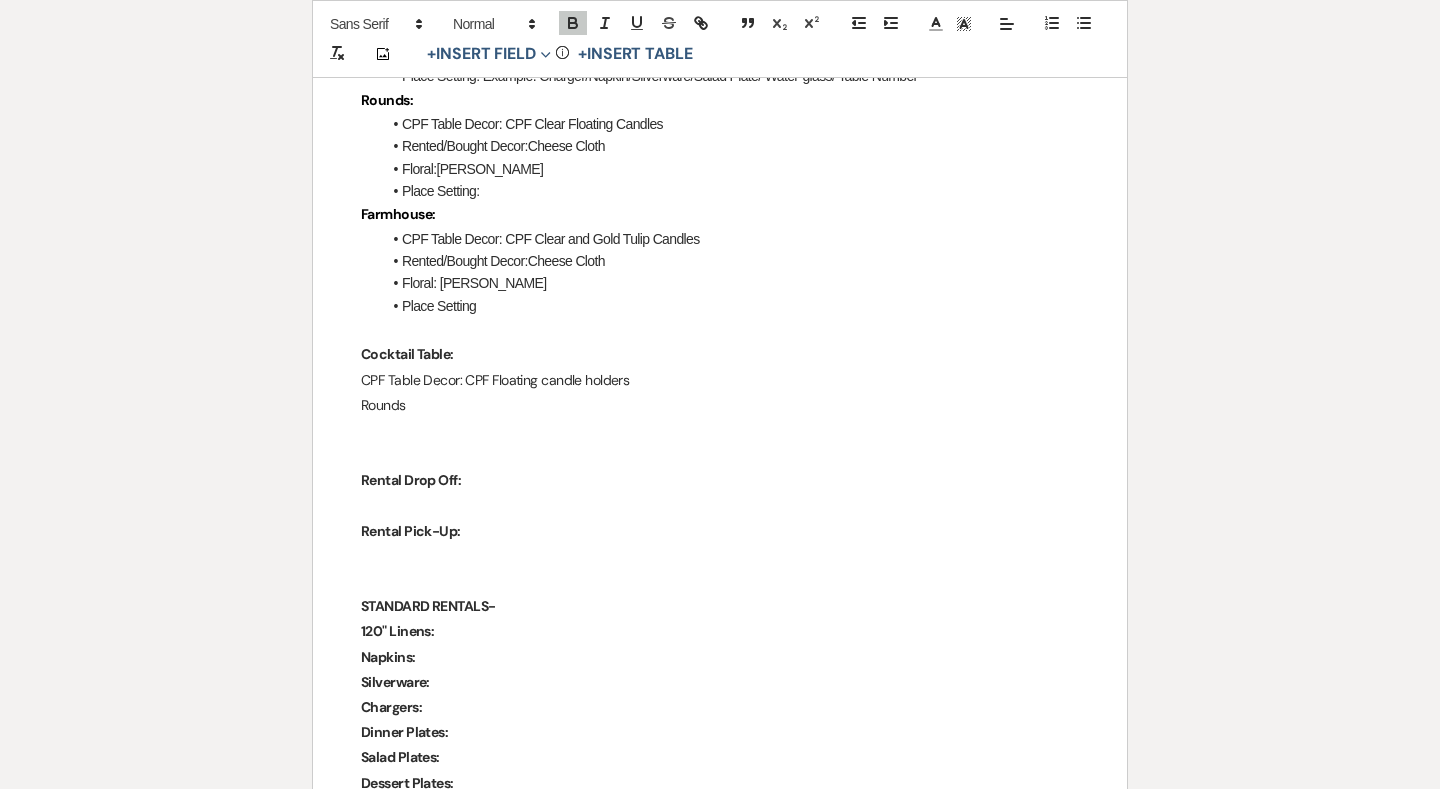 click at bounding box center [720, 505] 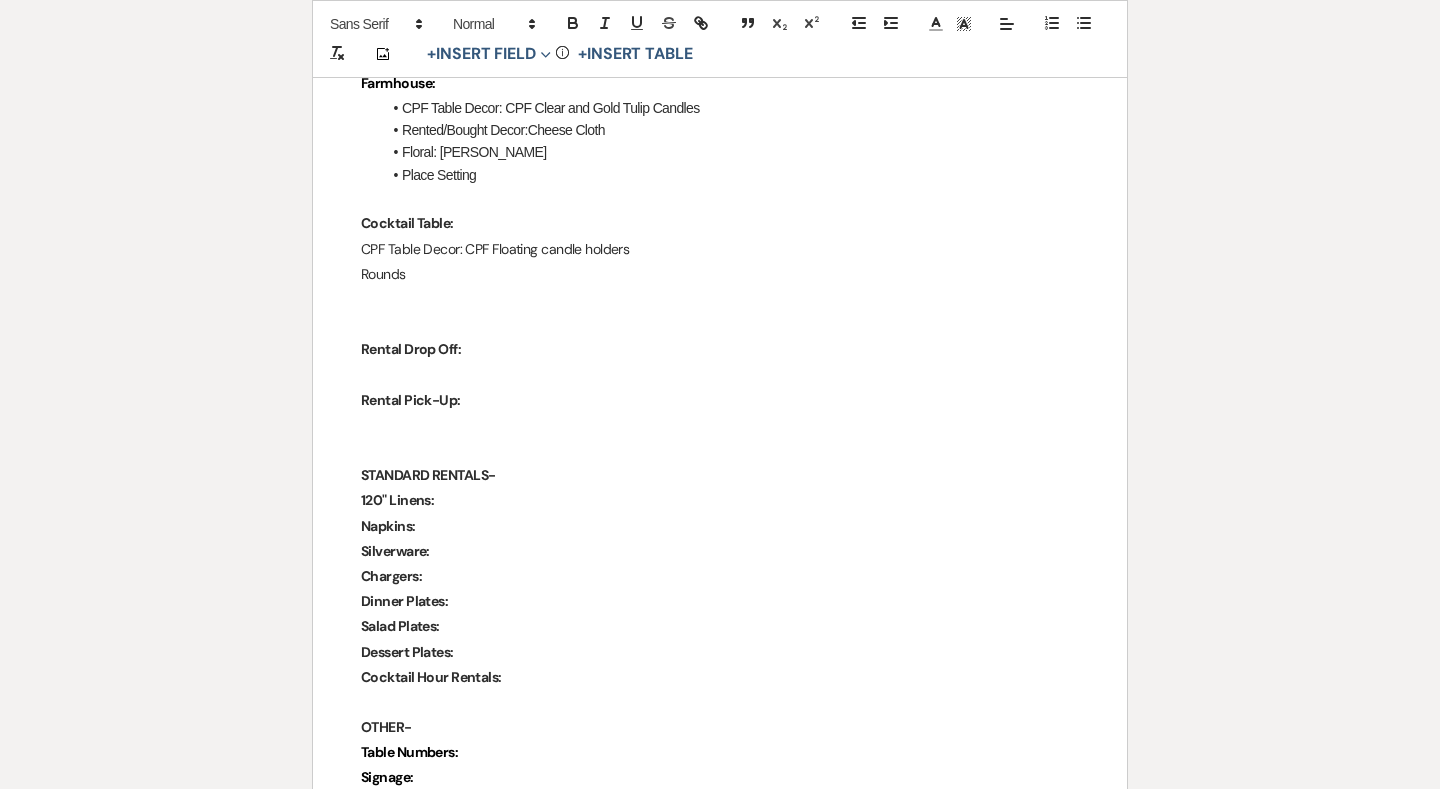 scroll, scrollTop: 2454, scrollLeft: 0, axis: vertical 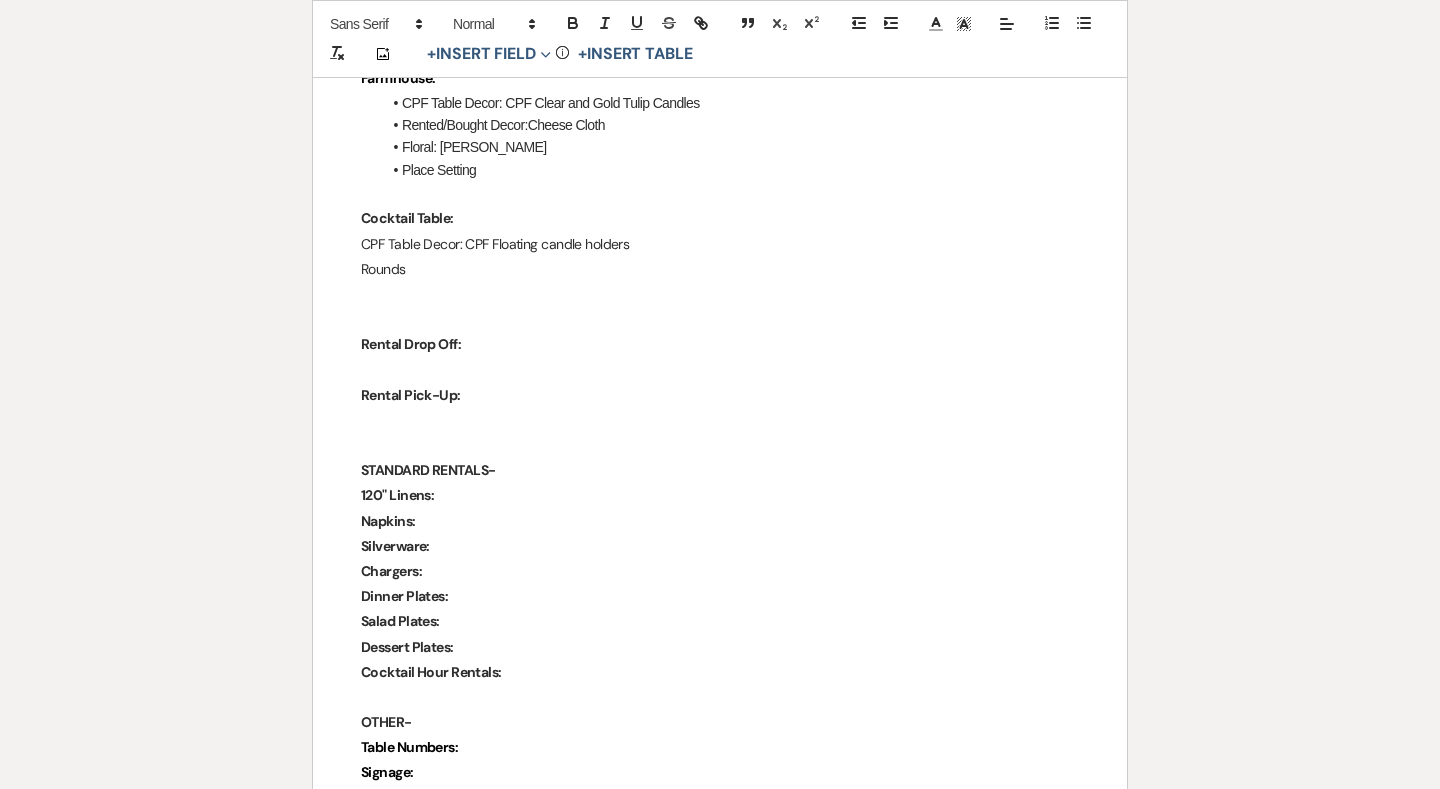 click at bounding box center (720, 369) 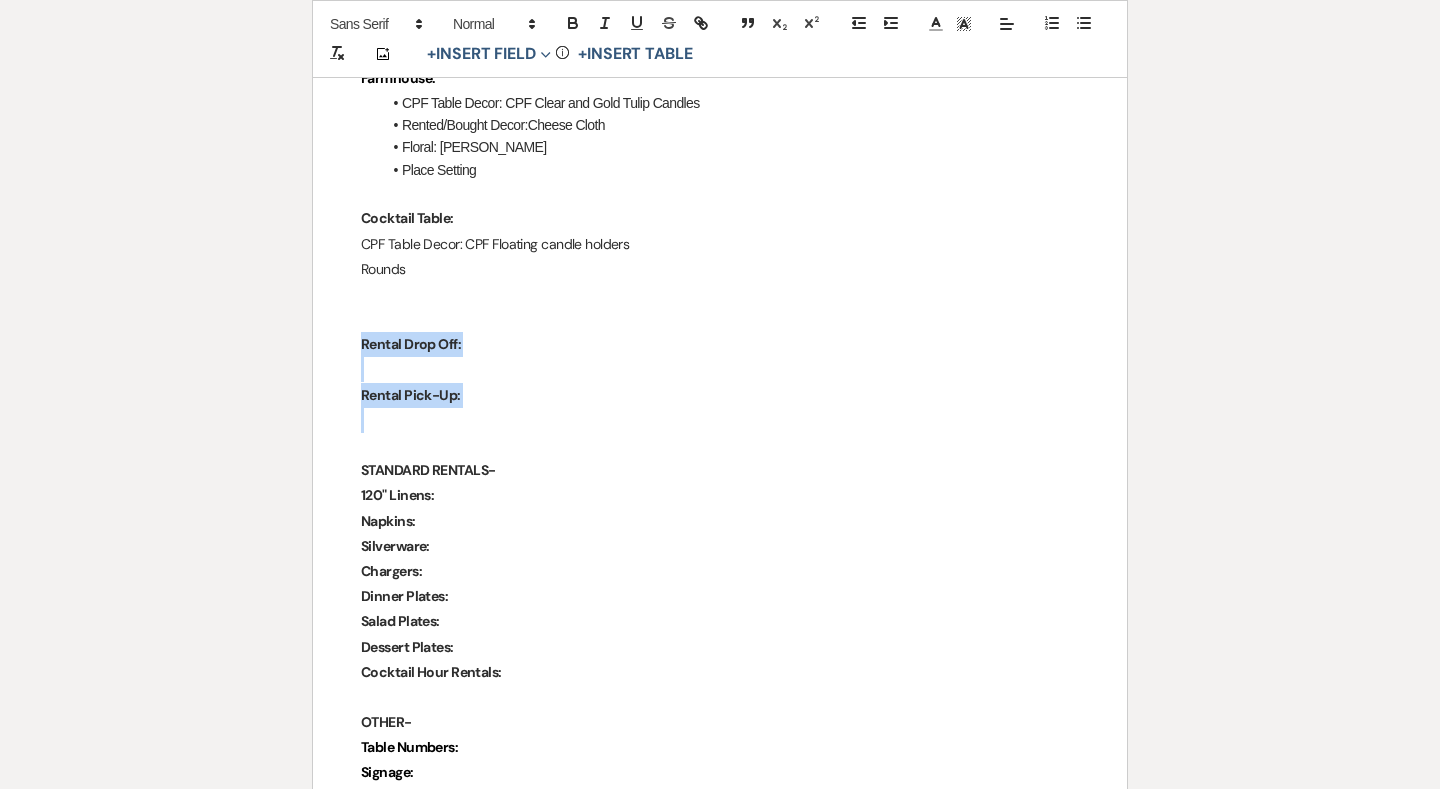 drag, startPoint x: 514, startPoint y: 399, endPoint x: 305, endPoint y: 314, distance: 225.62358 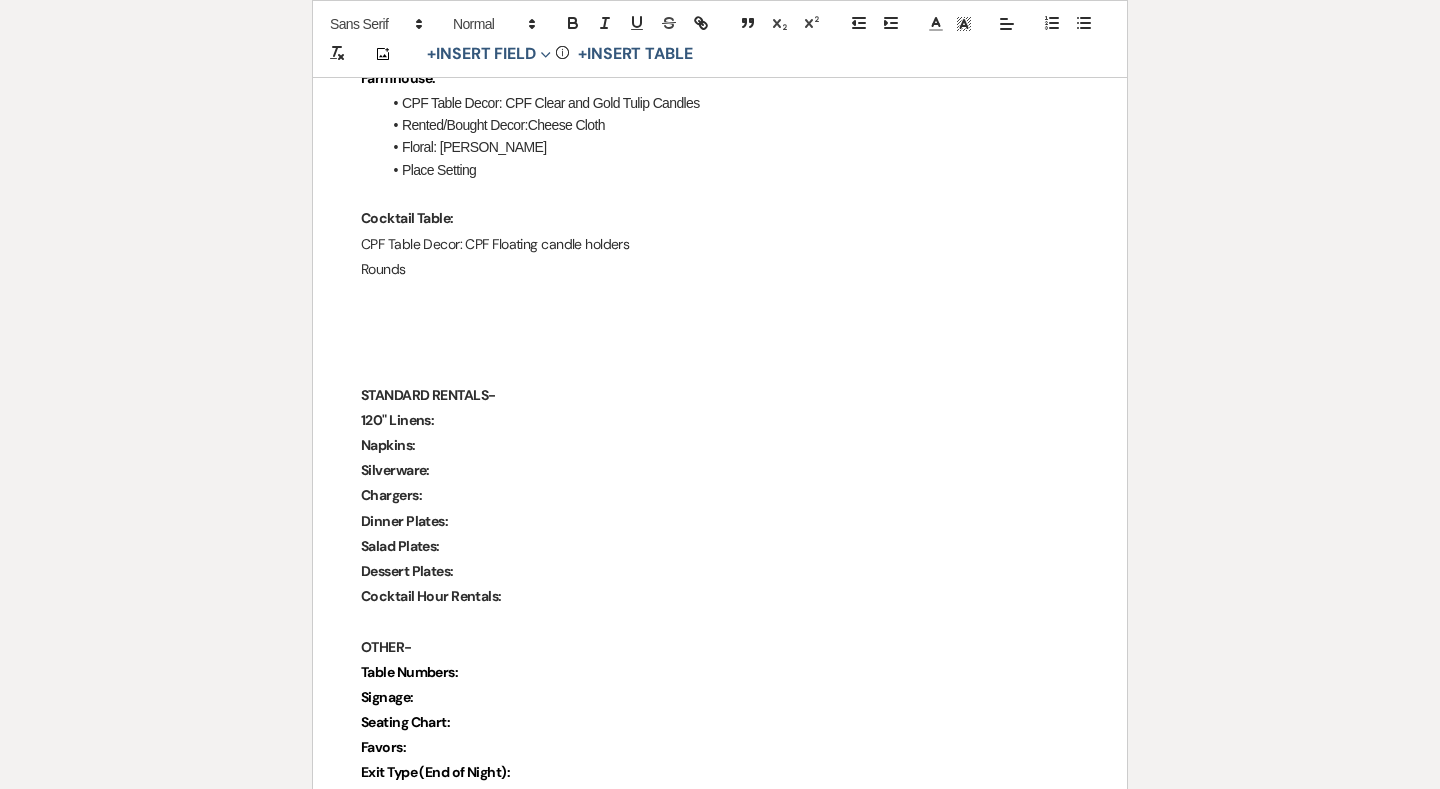 click on "Chimney Pond Farm  Wedding Day Details  Wedding Date: November 1st, 2025 Bride and Groom:  Carrie and Matthew  Collection Type :  Up to 100 Insurance Document: Completed  Liquor License:  CPF Beverage Amenities Package:   __________________________________________________ Emergency Contact: Name and Who?- Paige Sutker Phone Number- 704 293 4346 Bride and Groom Medical Allergies: Bride-N/A Groom-N/A ___________________________________________________ RENTALS- Farmhouse: Not Signed but Required.  CPF Additional Rentals:  Example- Green Wall or Alpacas  ___________________________________________________ REHERSAL PRACTICE-  Day: Friday, October 31st  Time (Must End by 5:00pm): Noon Location of Rehearsal Dinner: X Final Headcount: 75?  RSVP Date: X ___________________________________________________ FAMILY-  MOB /FOB - David and Darlene  MOG/FOG- Sherri and Eric  ___________________________________________________ VENDORS-  Catering: City BBQ Cake/Dessert:X Floral: X DJ/Band: Sound Choice  Video: No No Water" at bounding box center (720, 334) 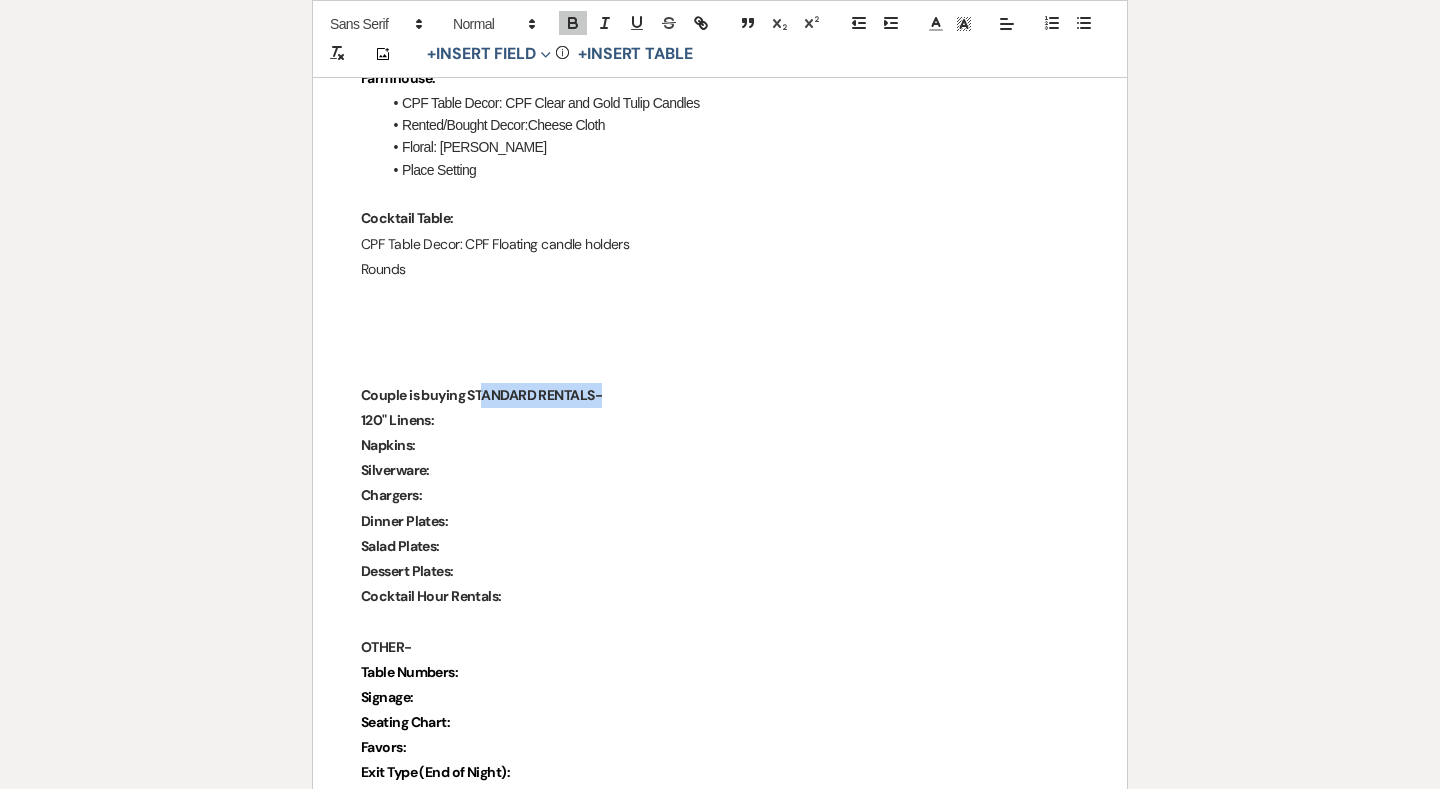 drag, startPoint x: 632, startPoint y: 375, endPoint x: 485, endPoint y: 371, distance: 147.05441 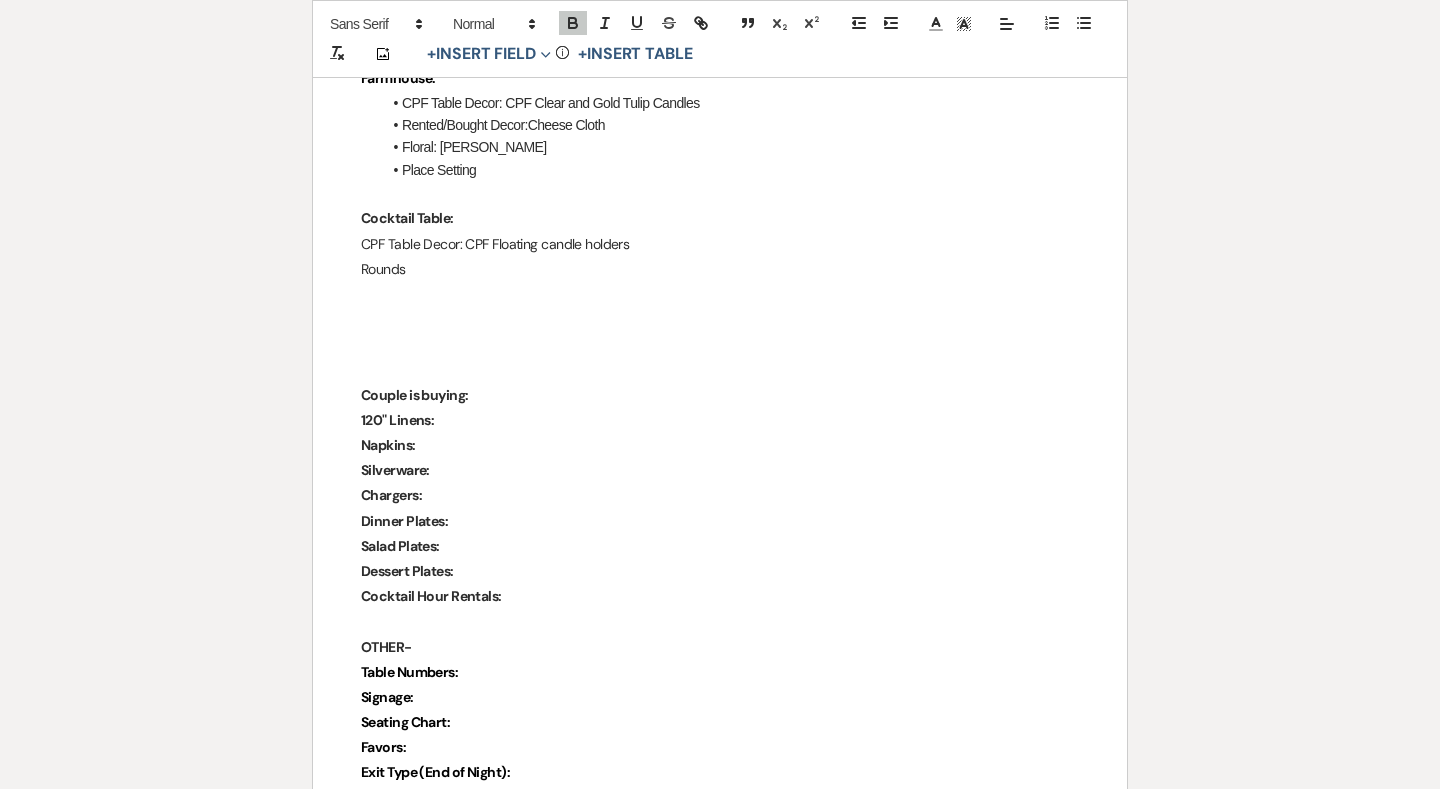 click on "120" Linens:" at bounding box center (720, 420) 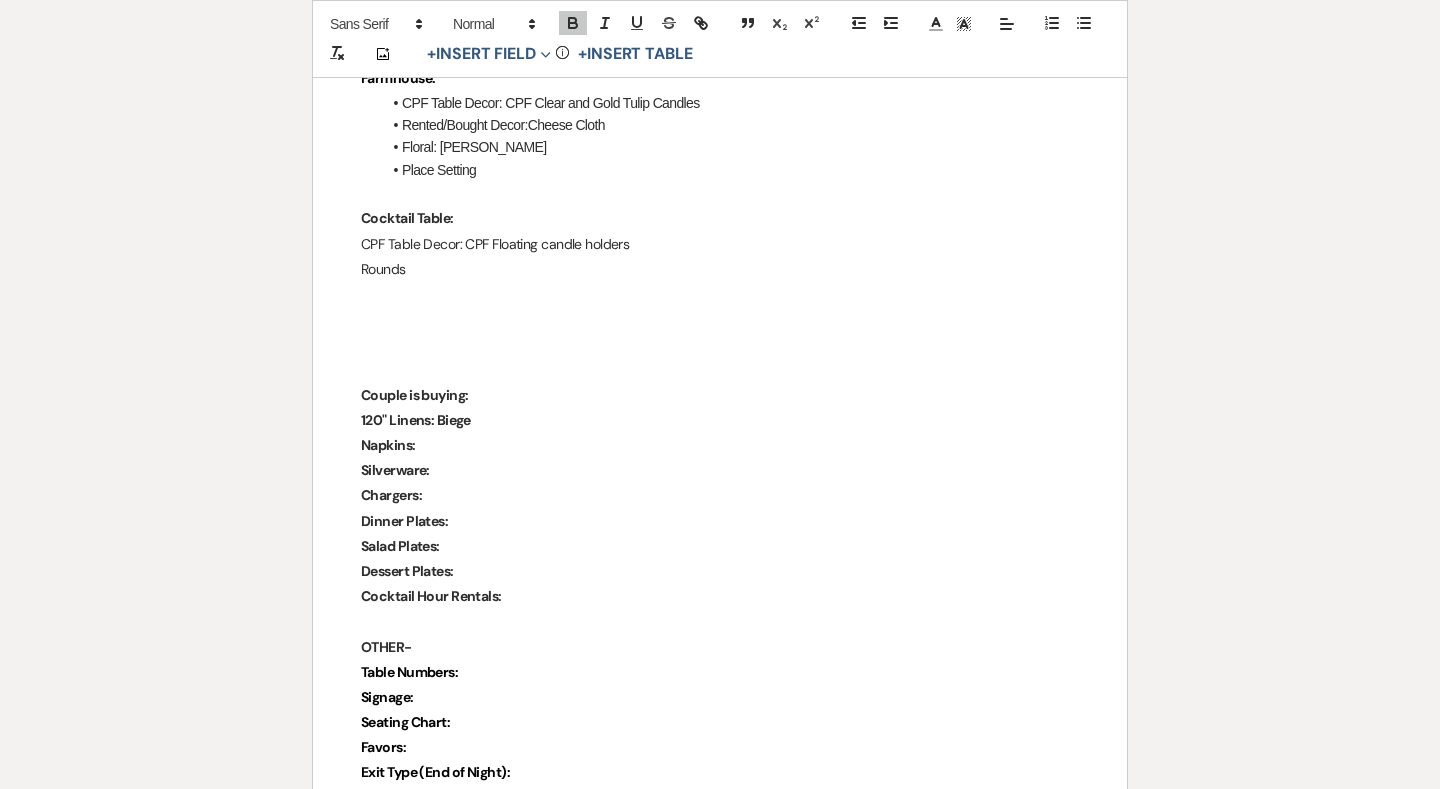 click on "Napkins:" at bounding box center (720, 445) 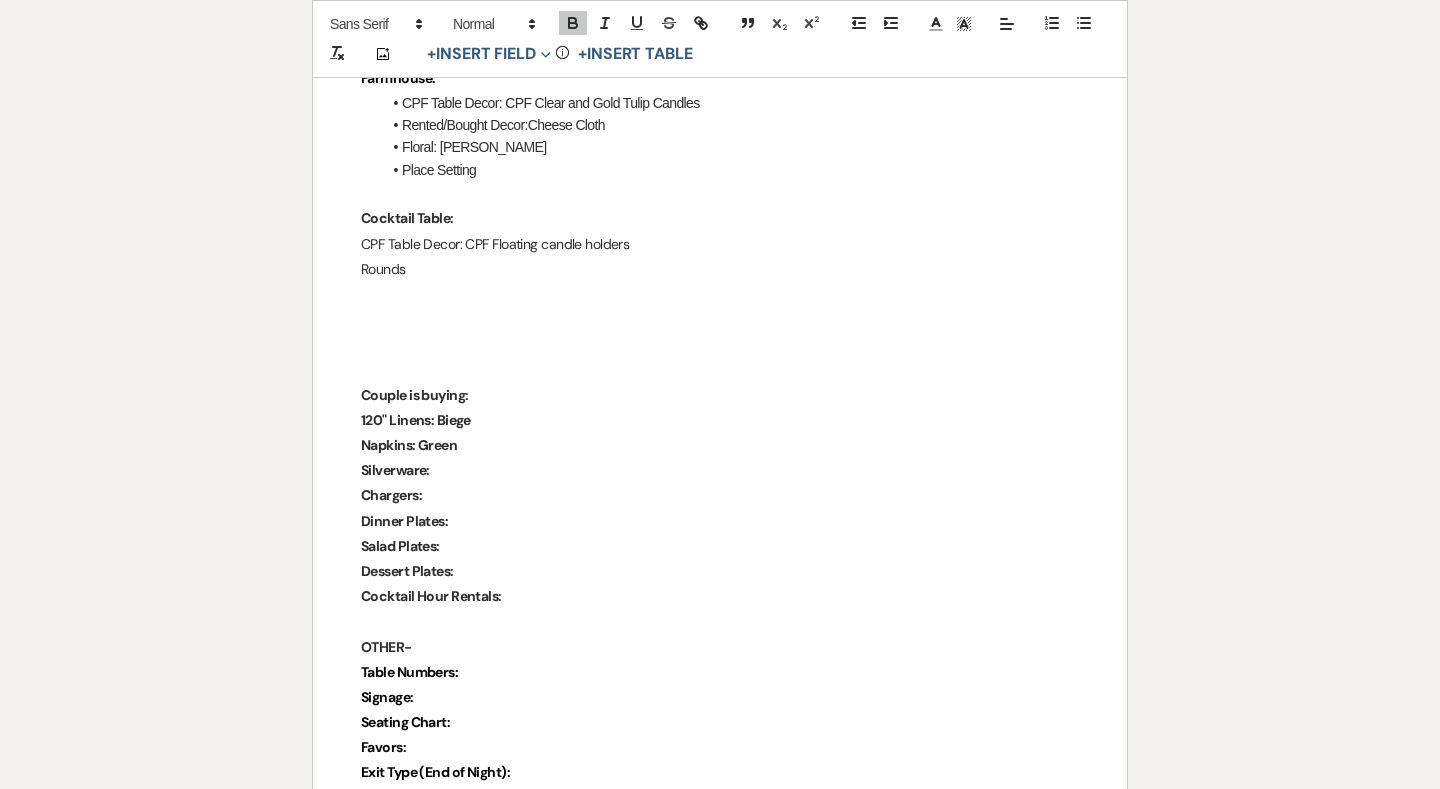 click on "Silverware:" at bounding box center (720, 470) 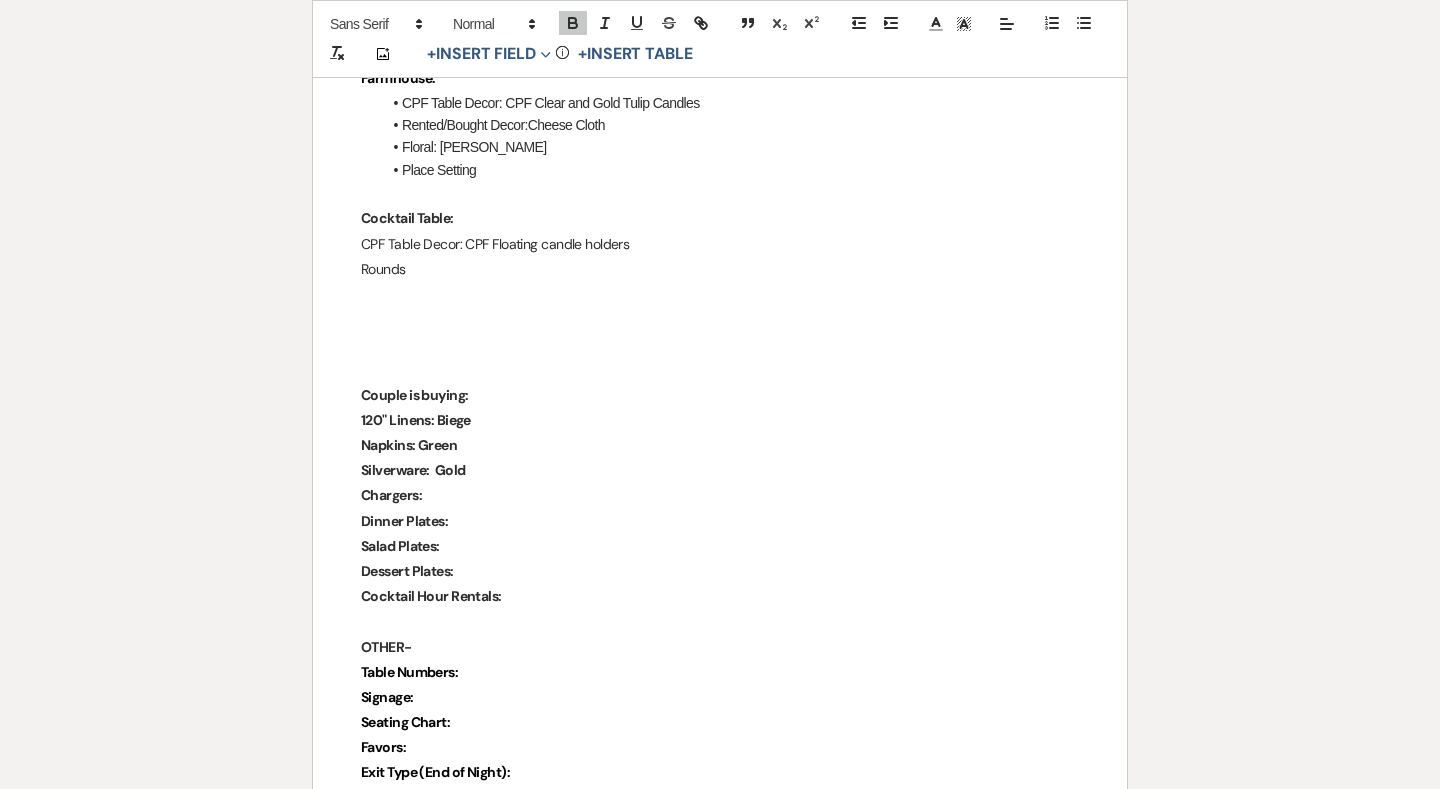 click on "Chargers:" at bounding box center (720, 495) 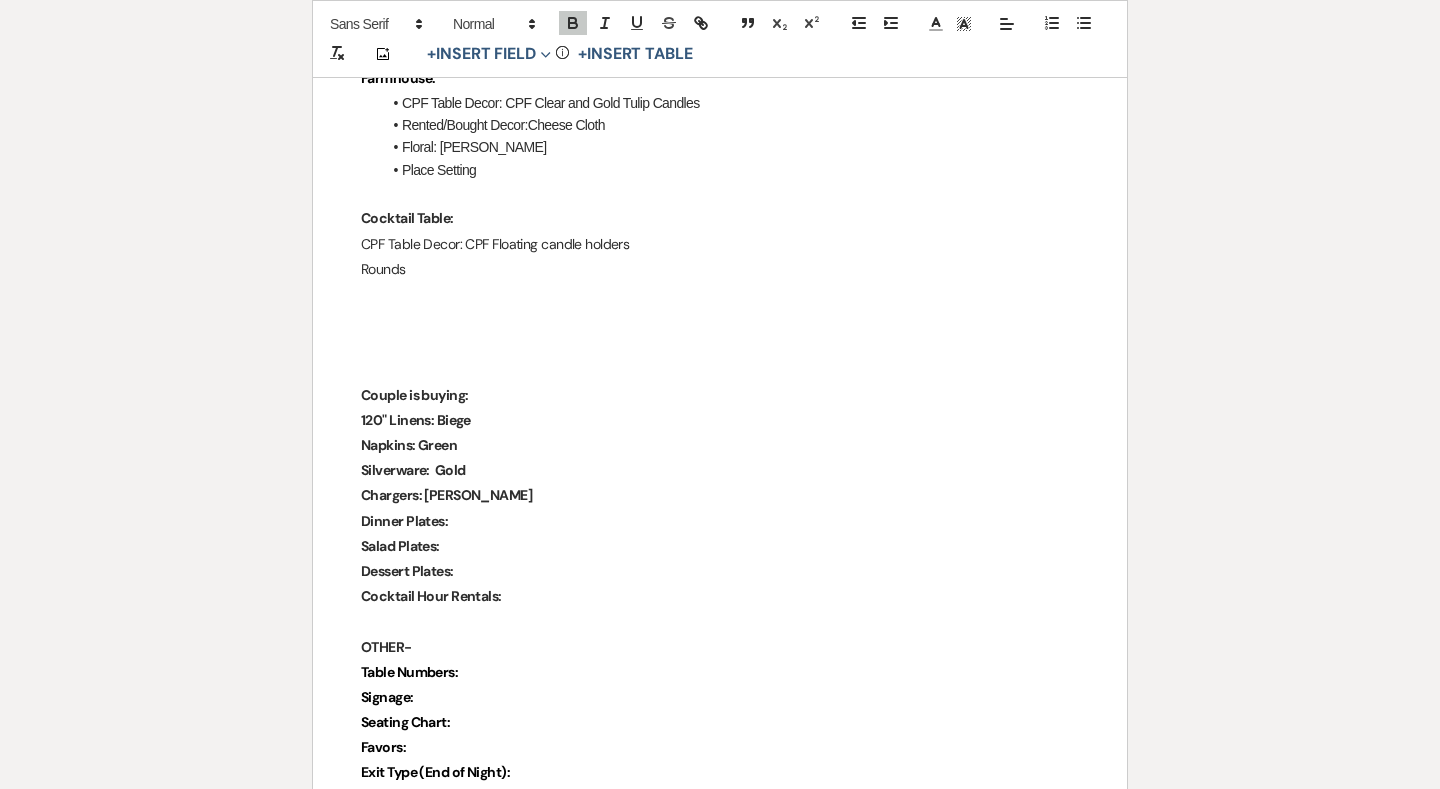 click on "Chargers: Brown" at bounding box center [720, 495] 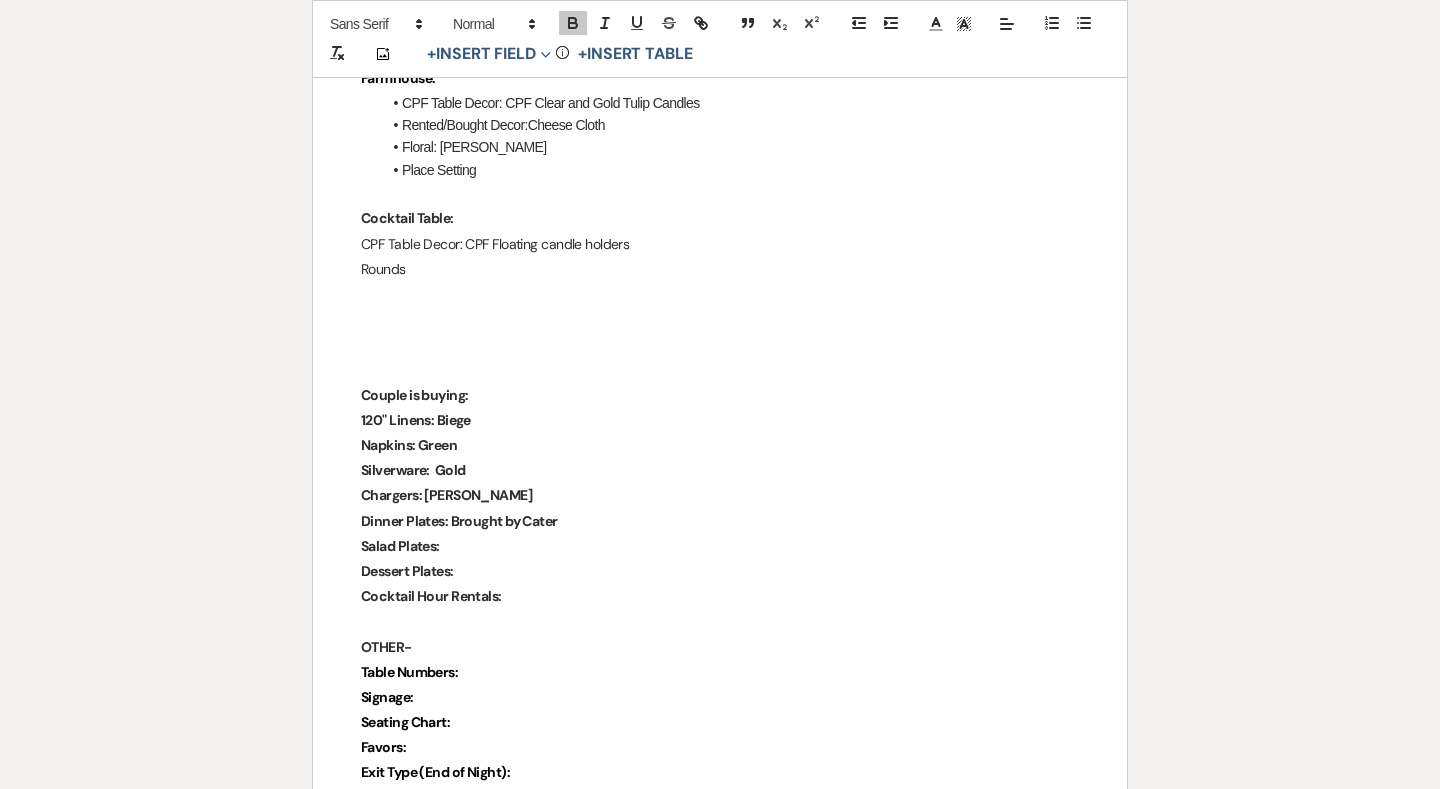 click on "Salad Plates:" at bounding box center (720, 546) 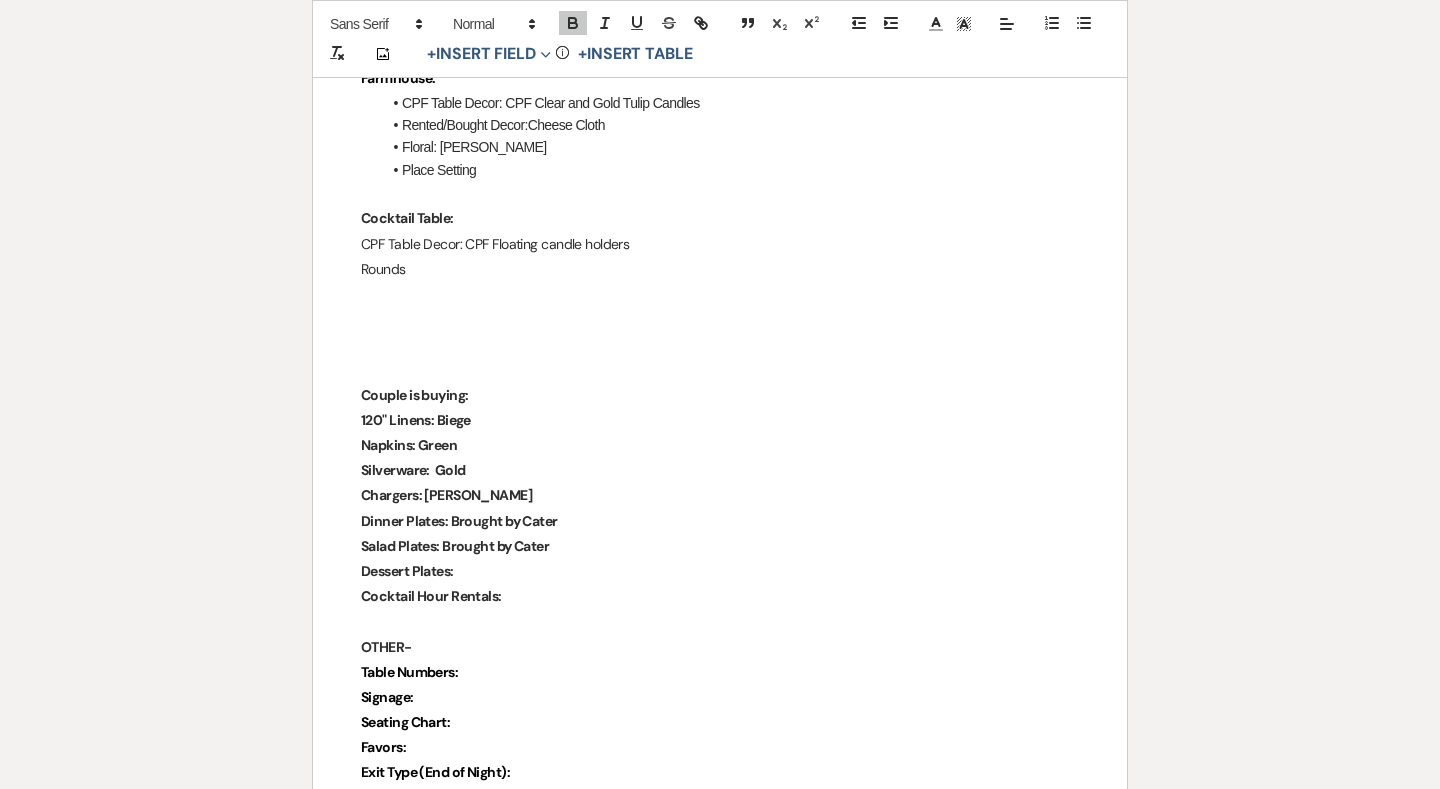 click on "Dessert Plates:" at bounding box center [720, 571] 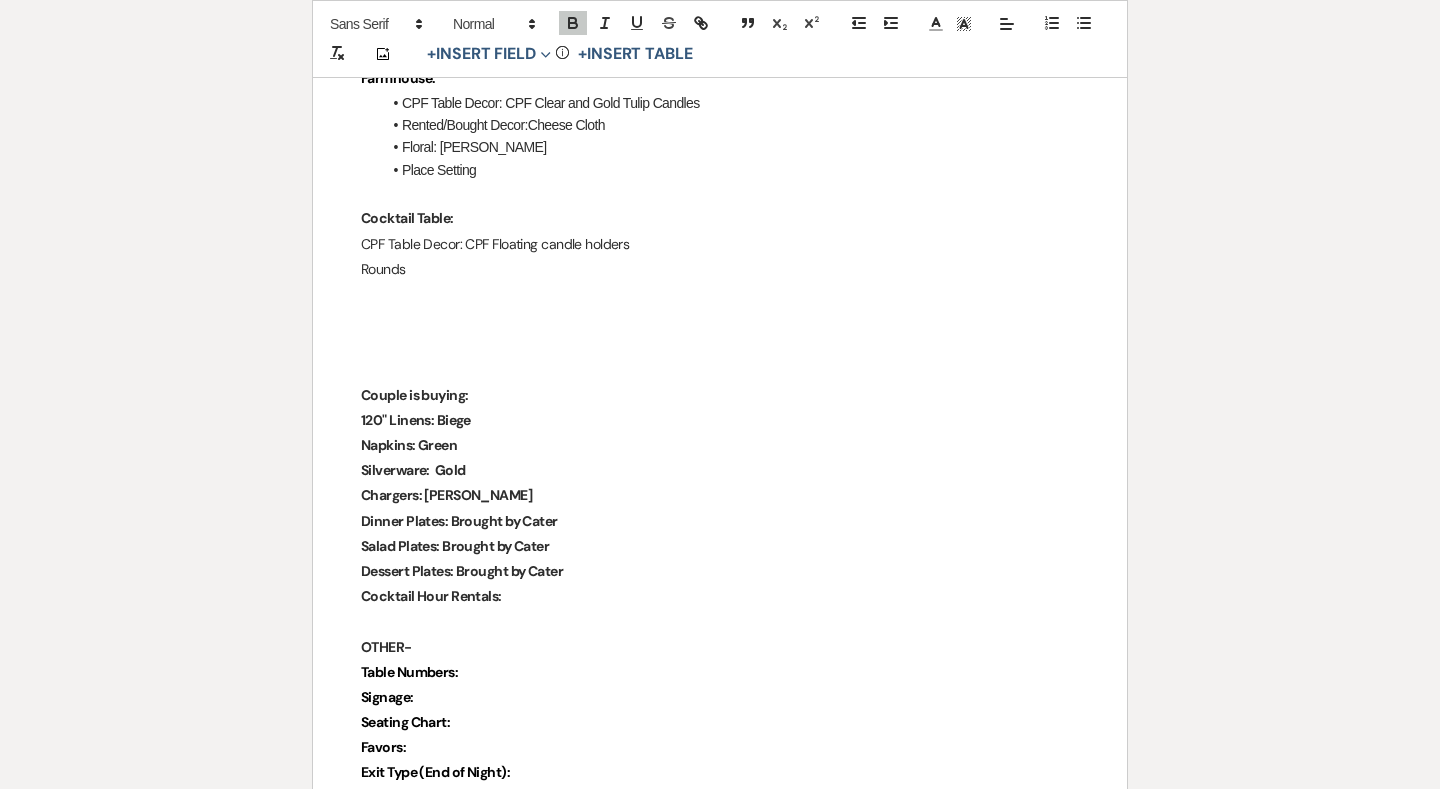 click on "Cocktail Hour Rentals:" at bounding box center (720, 596) 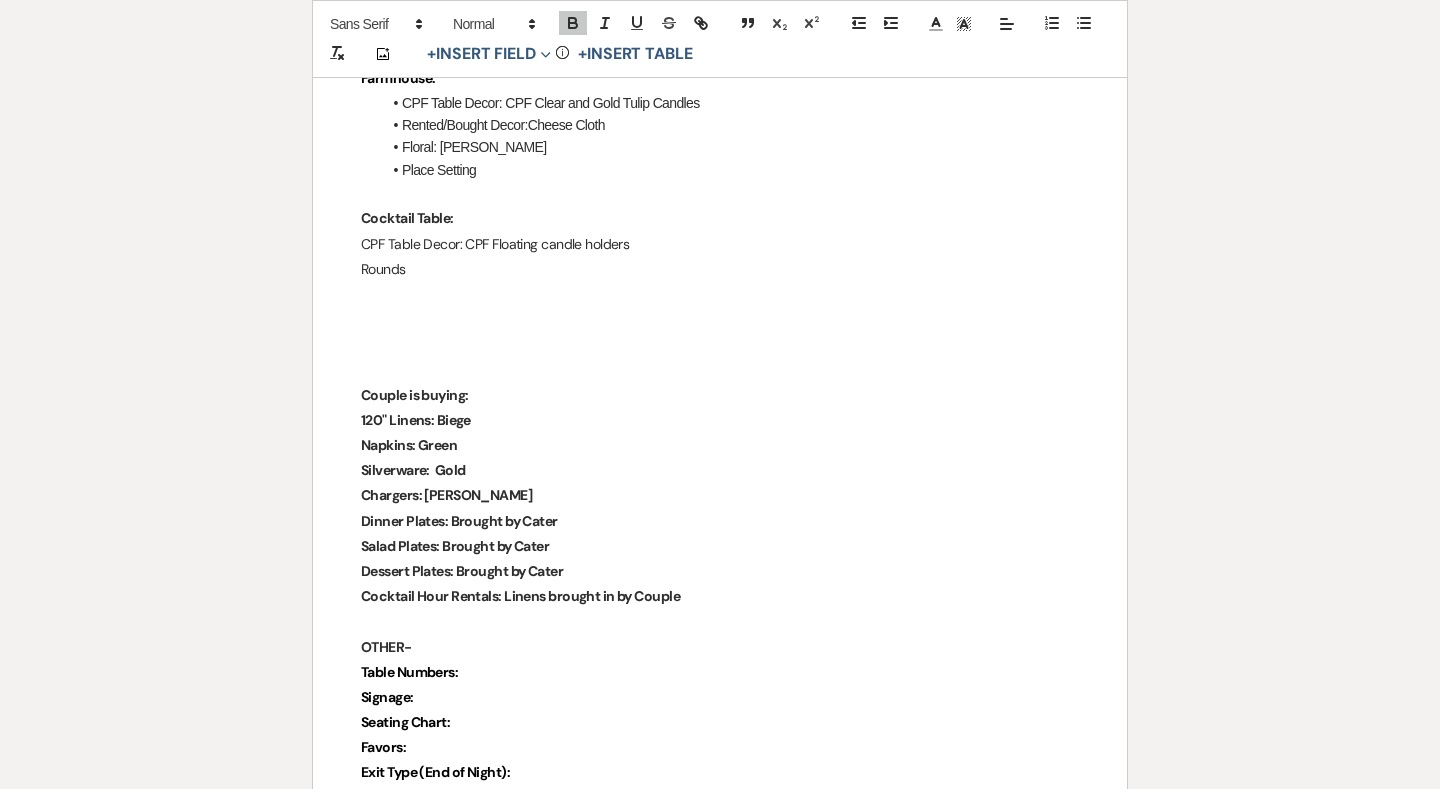 click on "Table Numbers:" at bounding box center (720, 672) 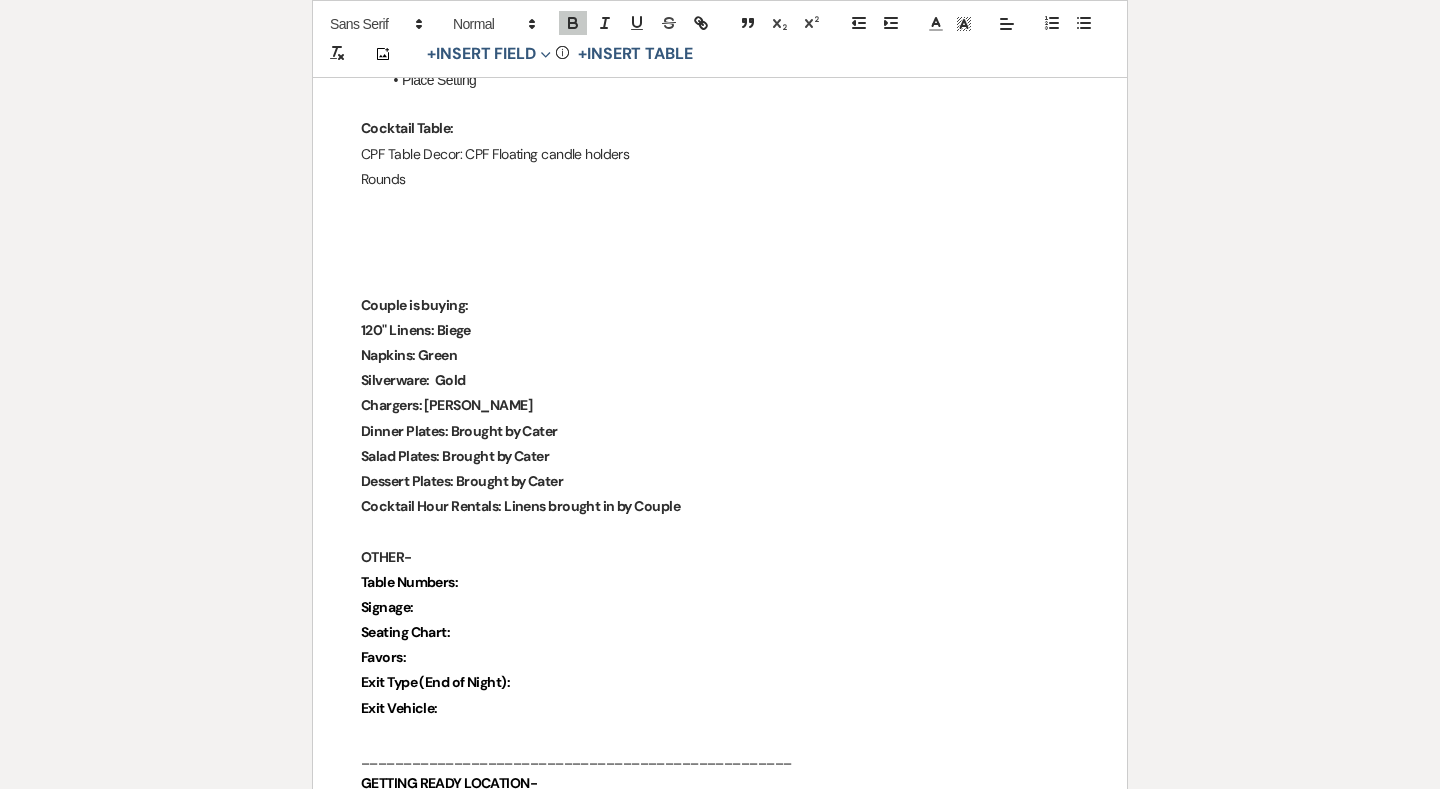 scroll, scrollTop: 2551, scrollLeft: 0, axis: vertical 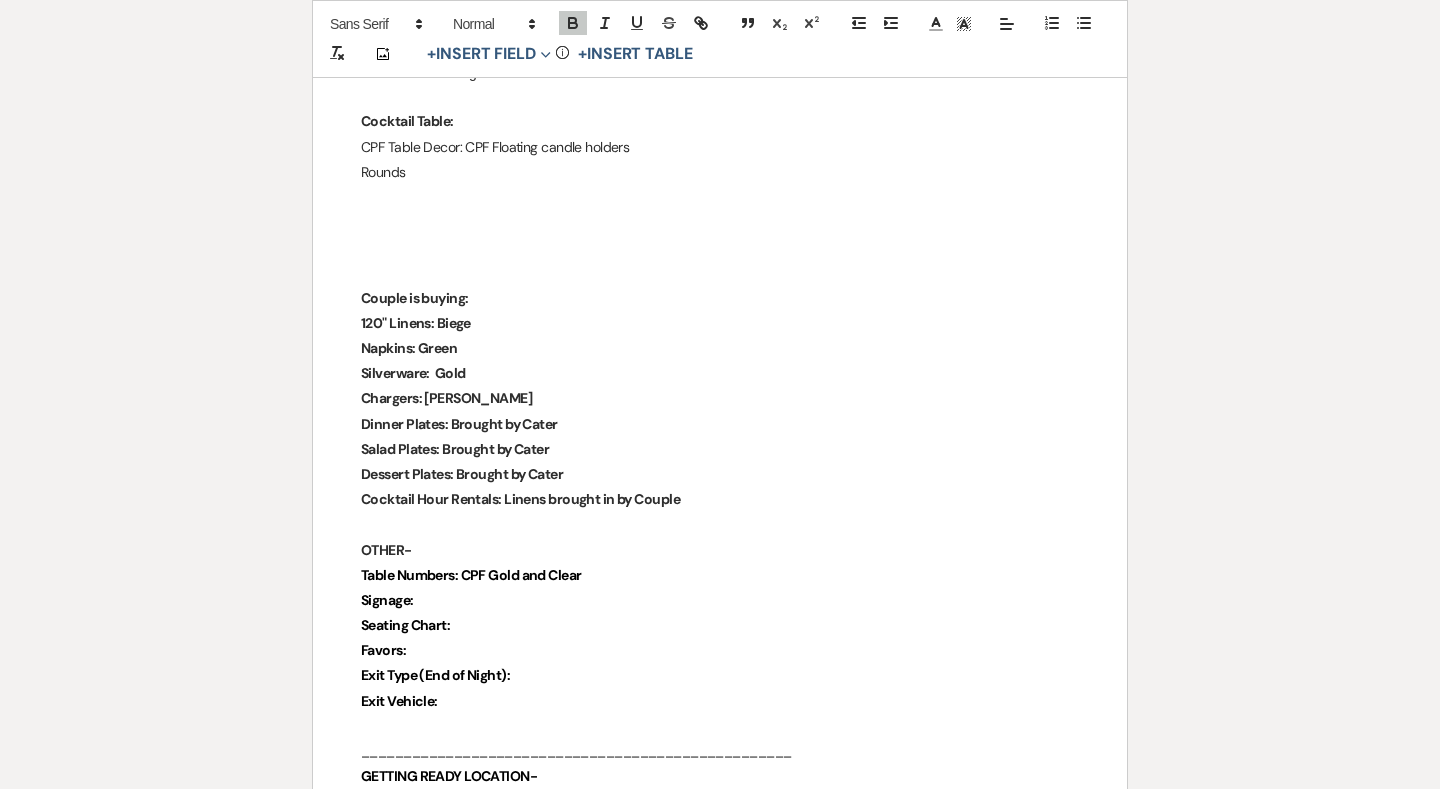 click on "Signage:" at bounding box center [720, 600] 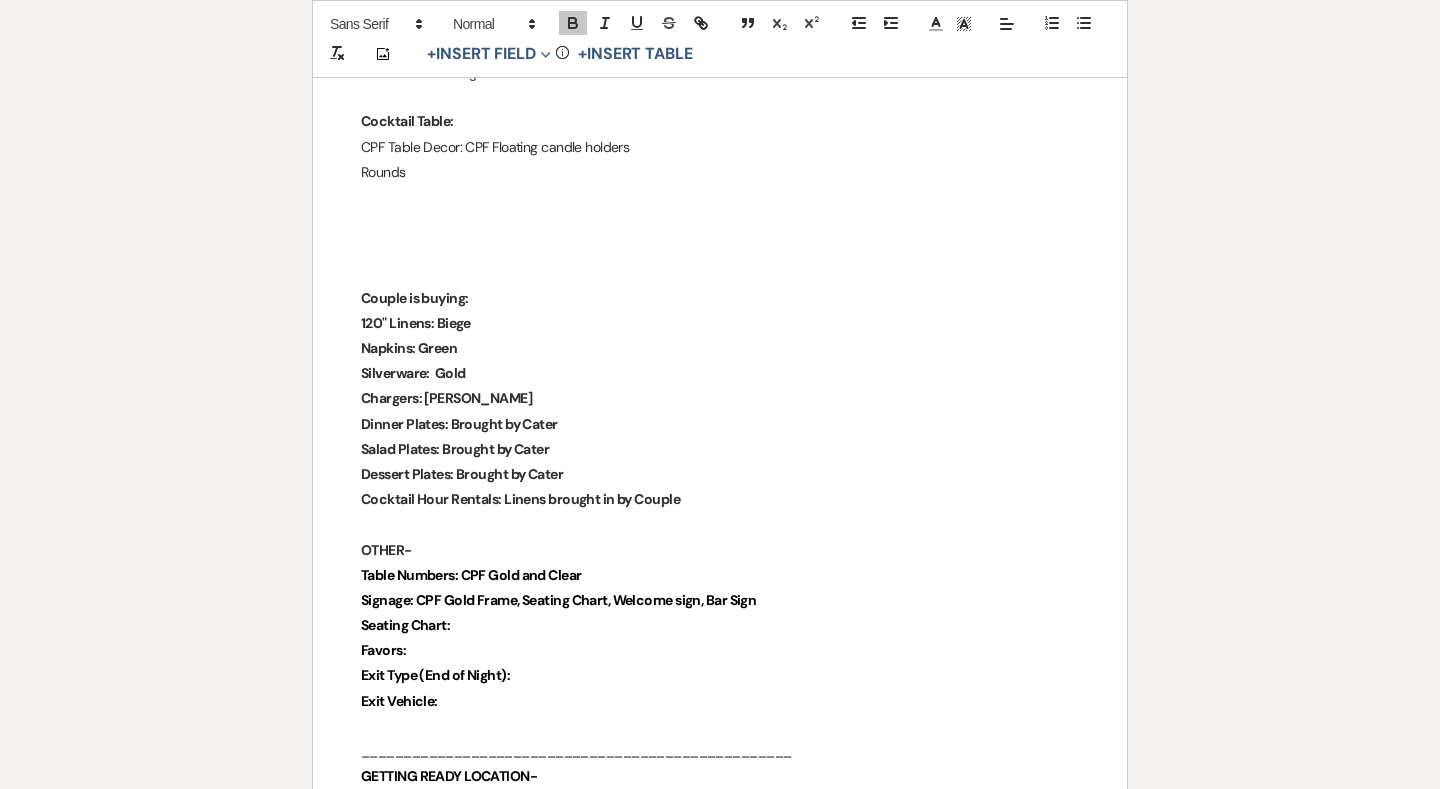 click on "Seating Chart:" at bounding box center (720, 625) 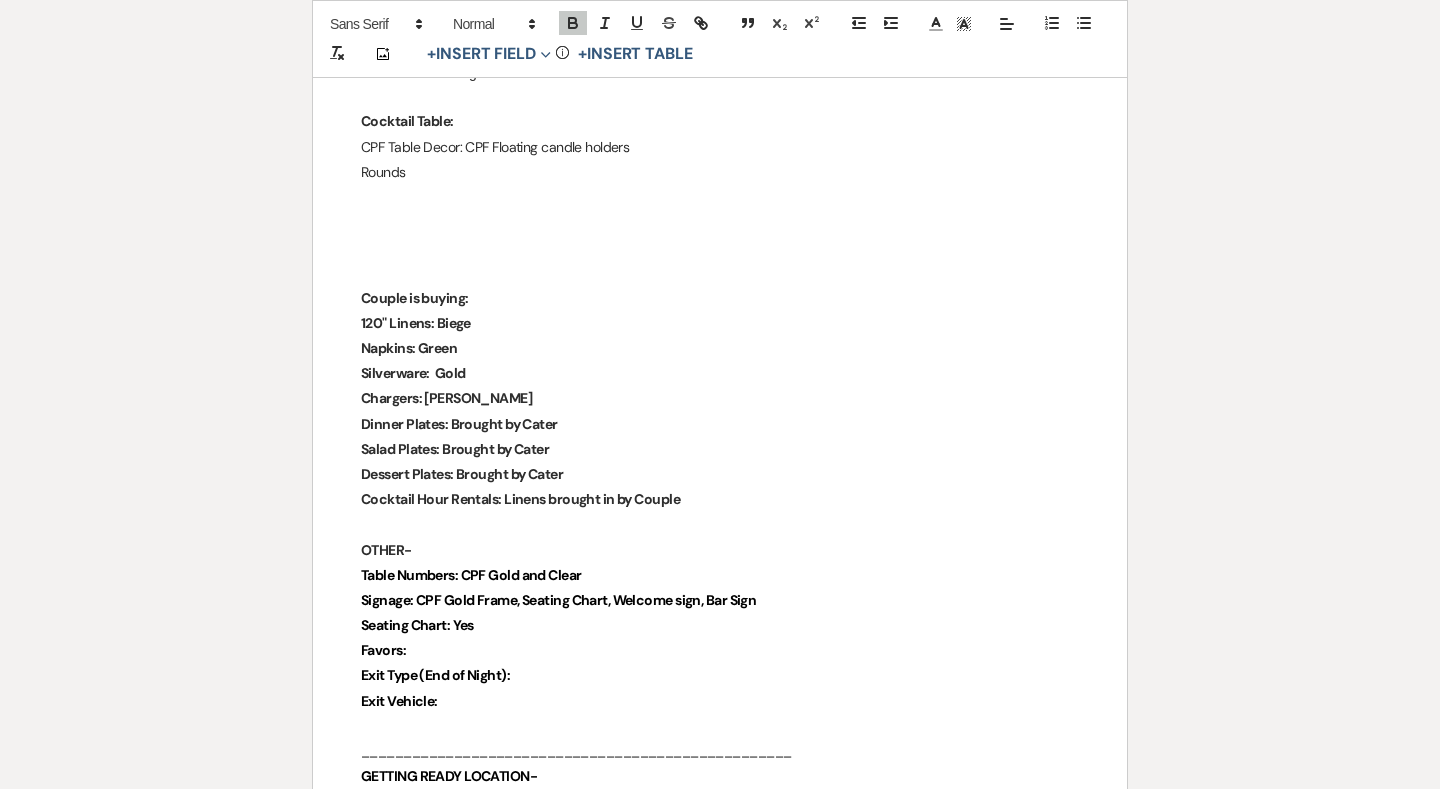 click on "Favors:" at bounding box center [720, 650] 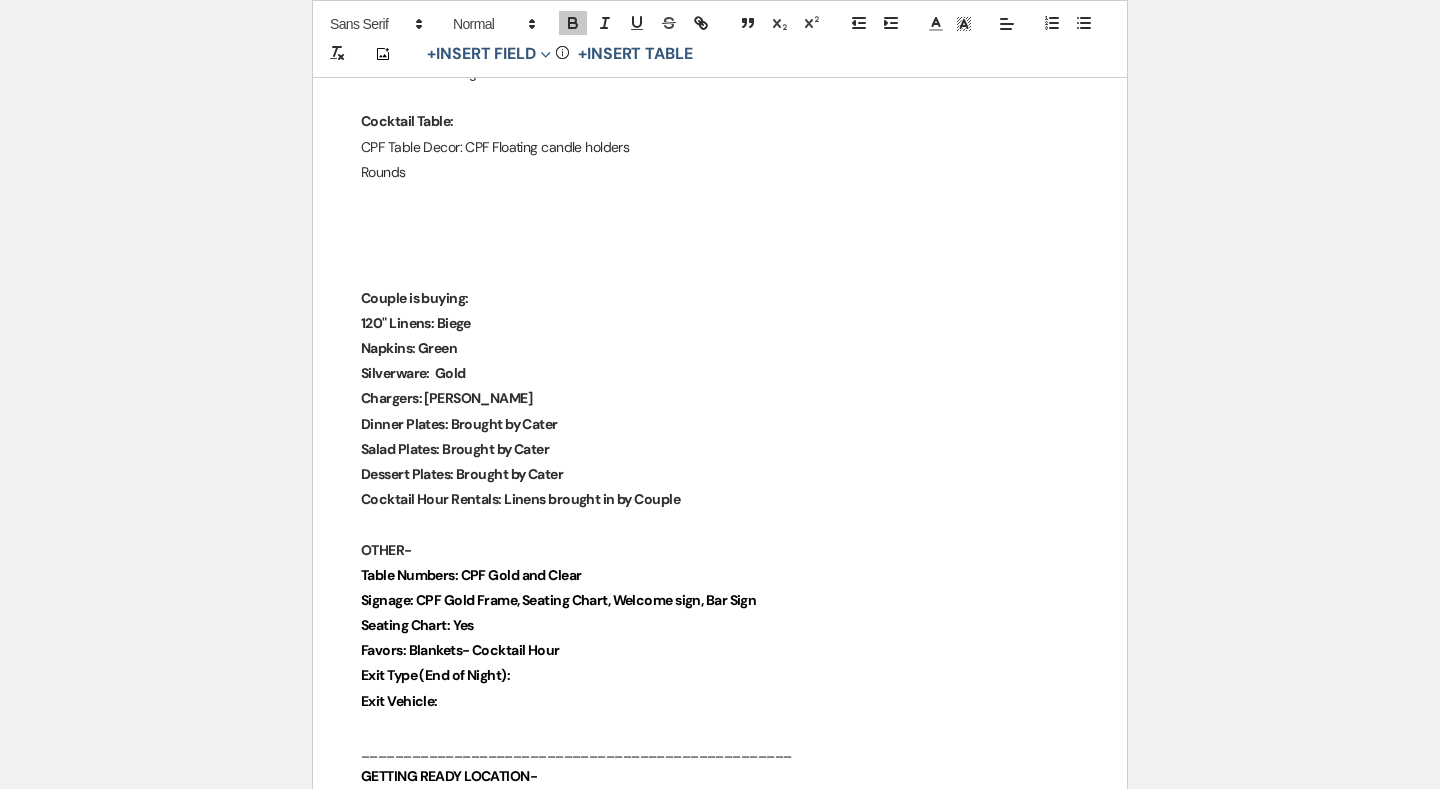click on "Exit Type (End of Night):" at bounding box center (720, 675) 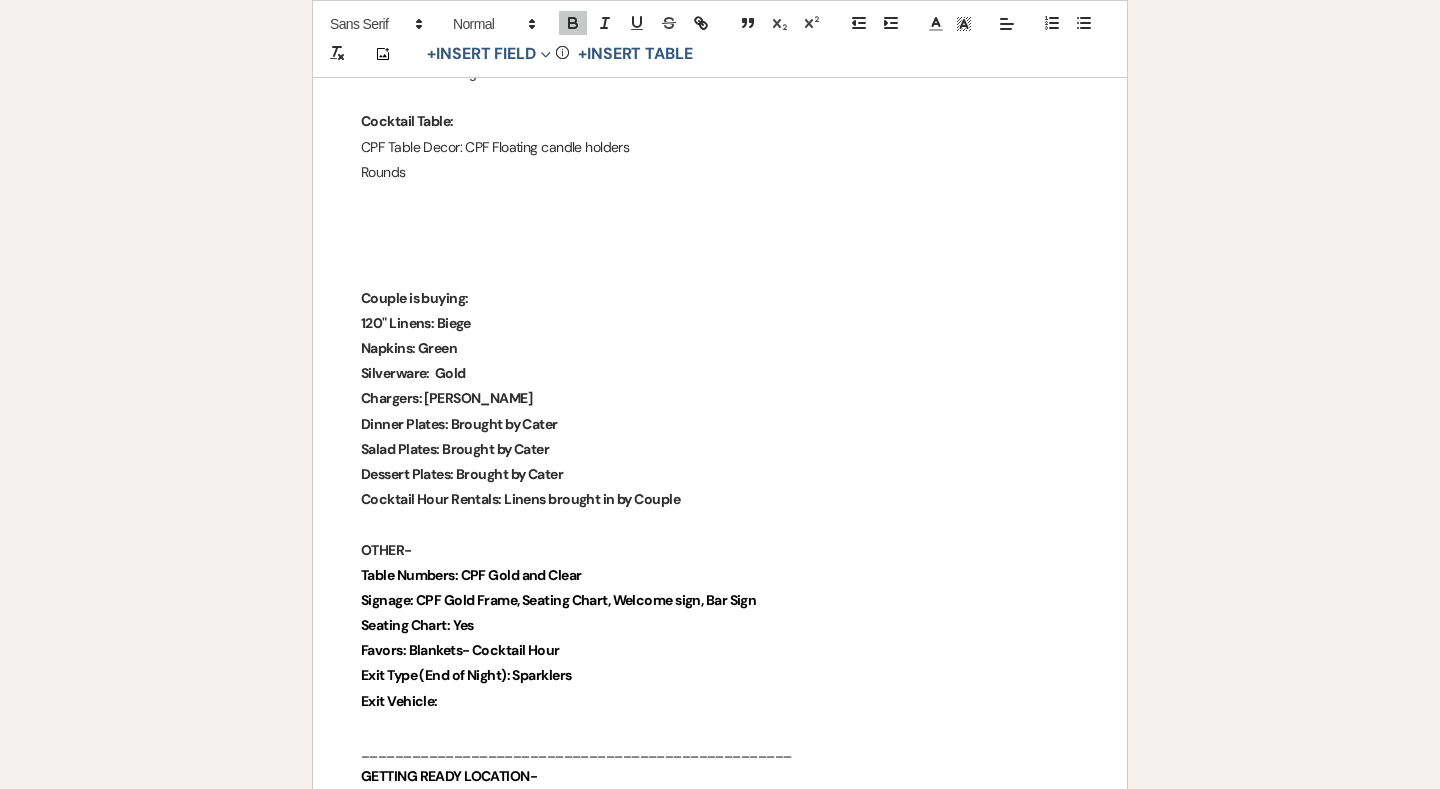 click on "Exit Vehicle:" at bounding box center (720, 701) 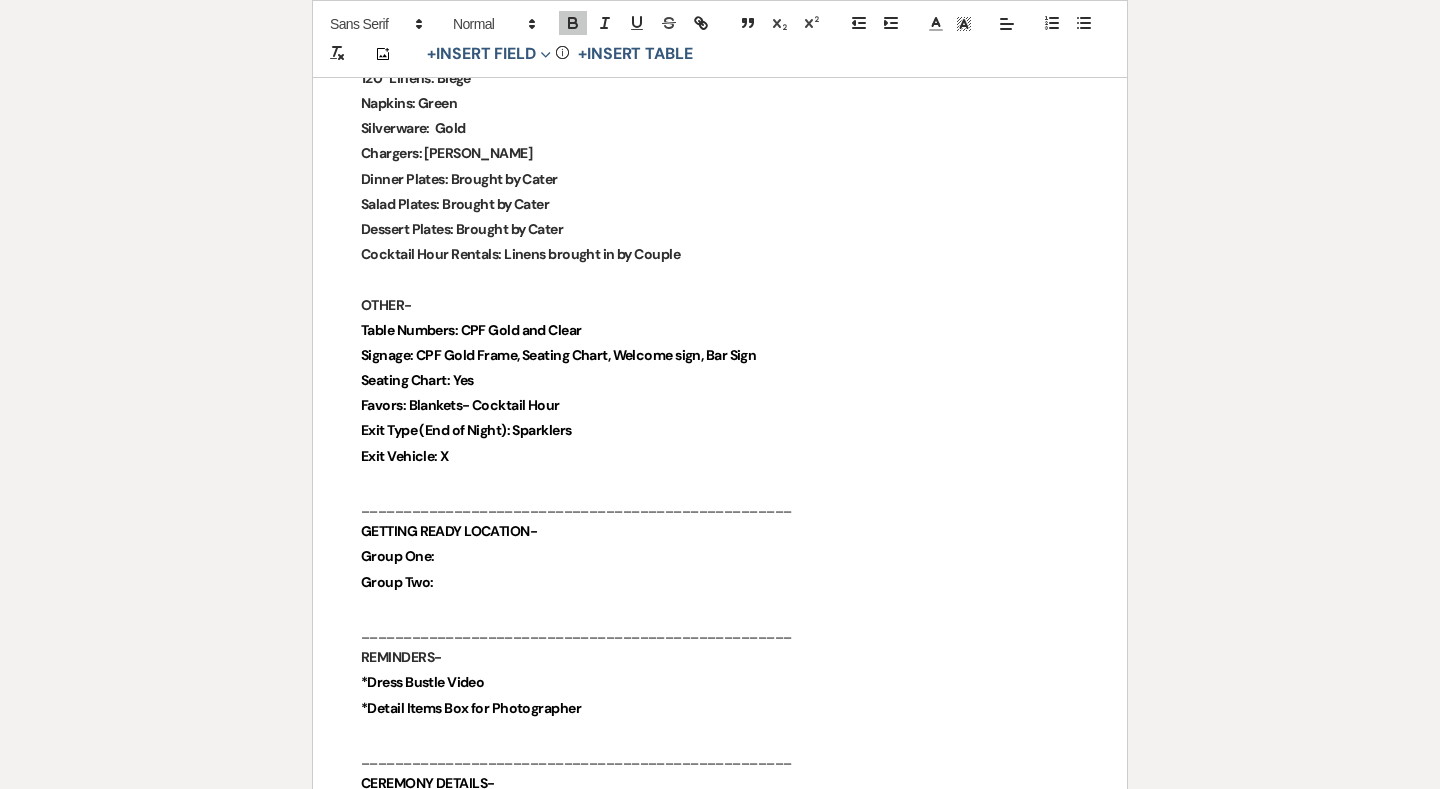 scroll, scrollTop: 2816, scrollLeft: 0, axis: vertical 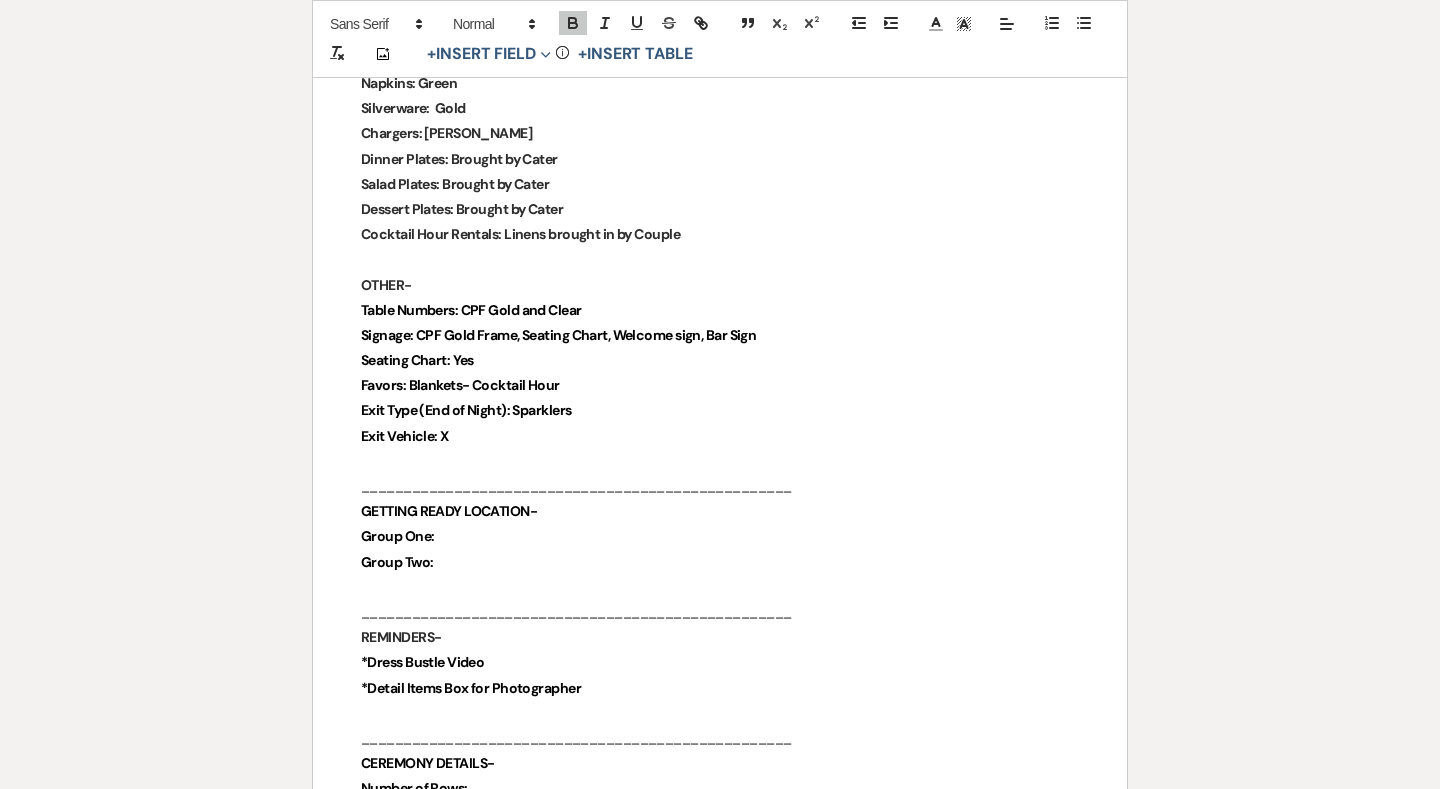click on "Group One:" at bounding box center (720, 536) 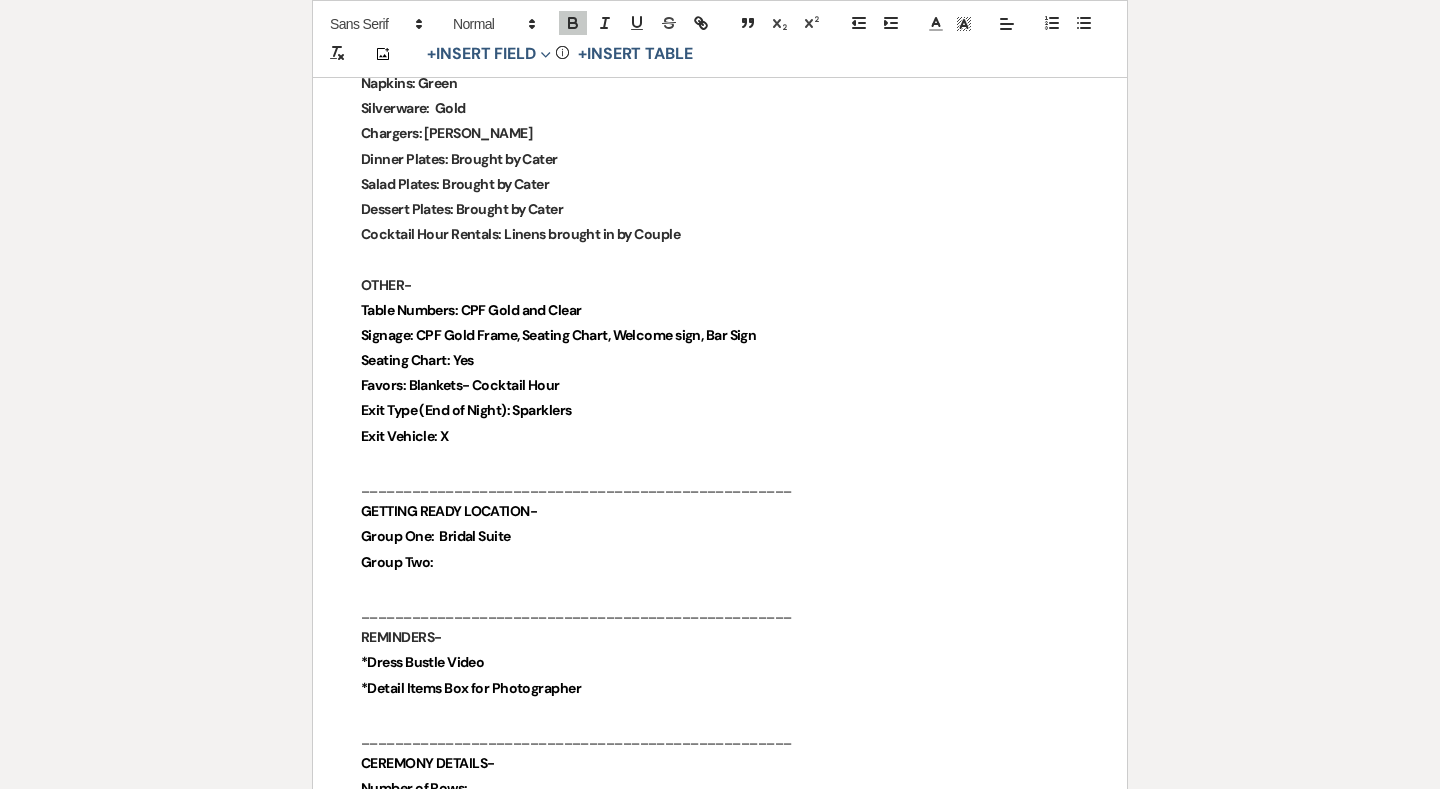 click on "Group Two:" at bounding box center (720, 562) 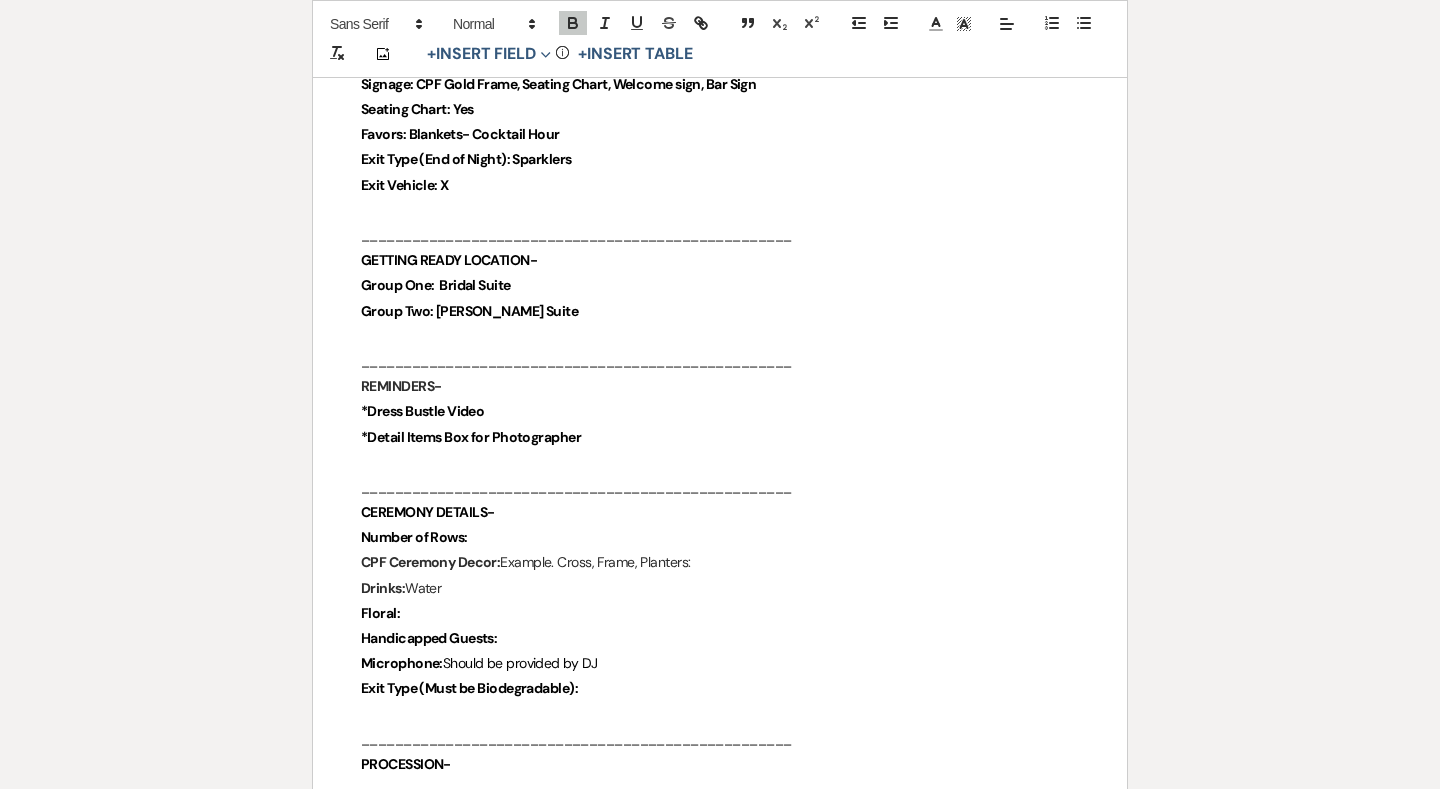 scroll, scrollTop: 3068, scrollLeft: 0, axis: vertical 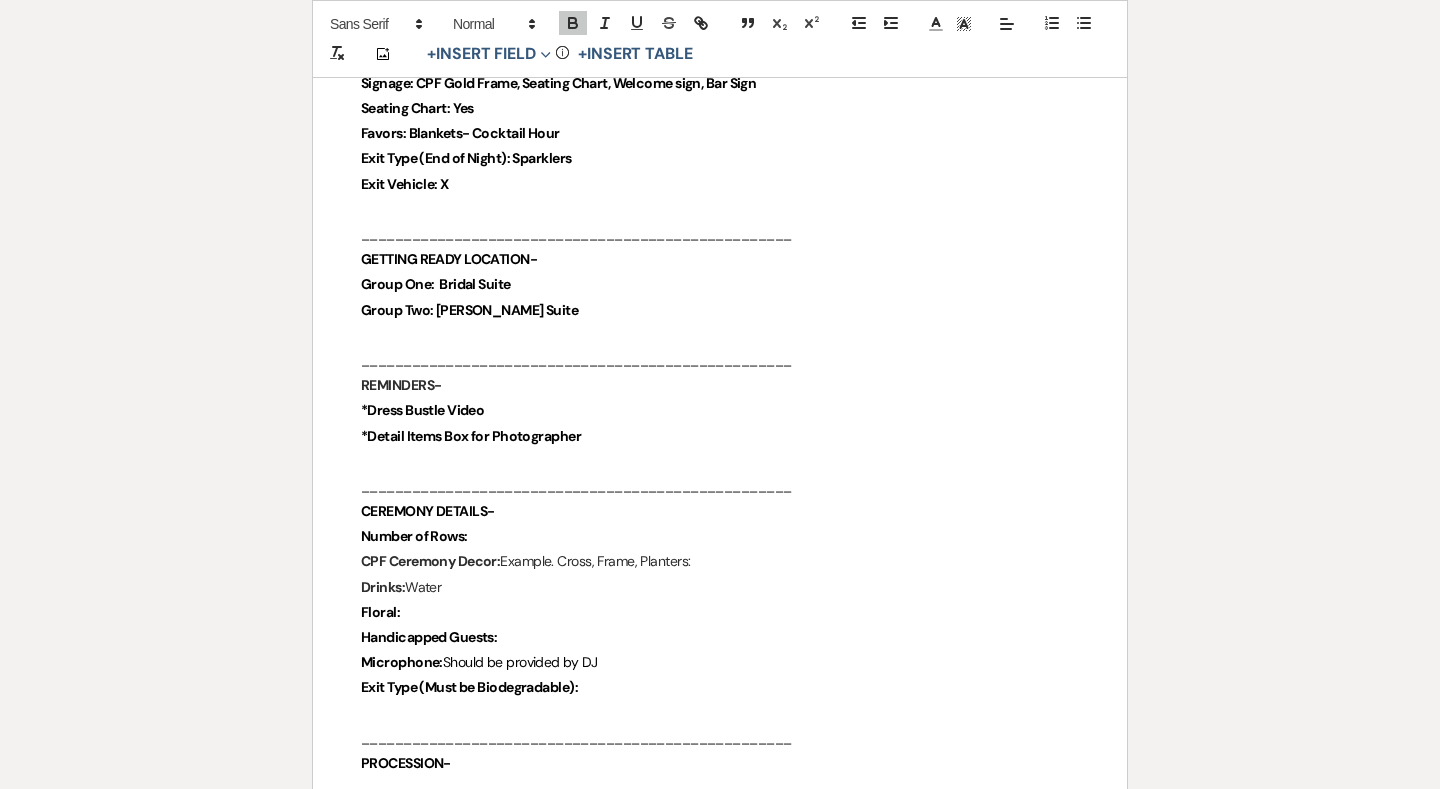 click on "CPF Ceremony Decor:  Example. Cross, Frame, Planters:" at bounding box center [720, 561] 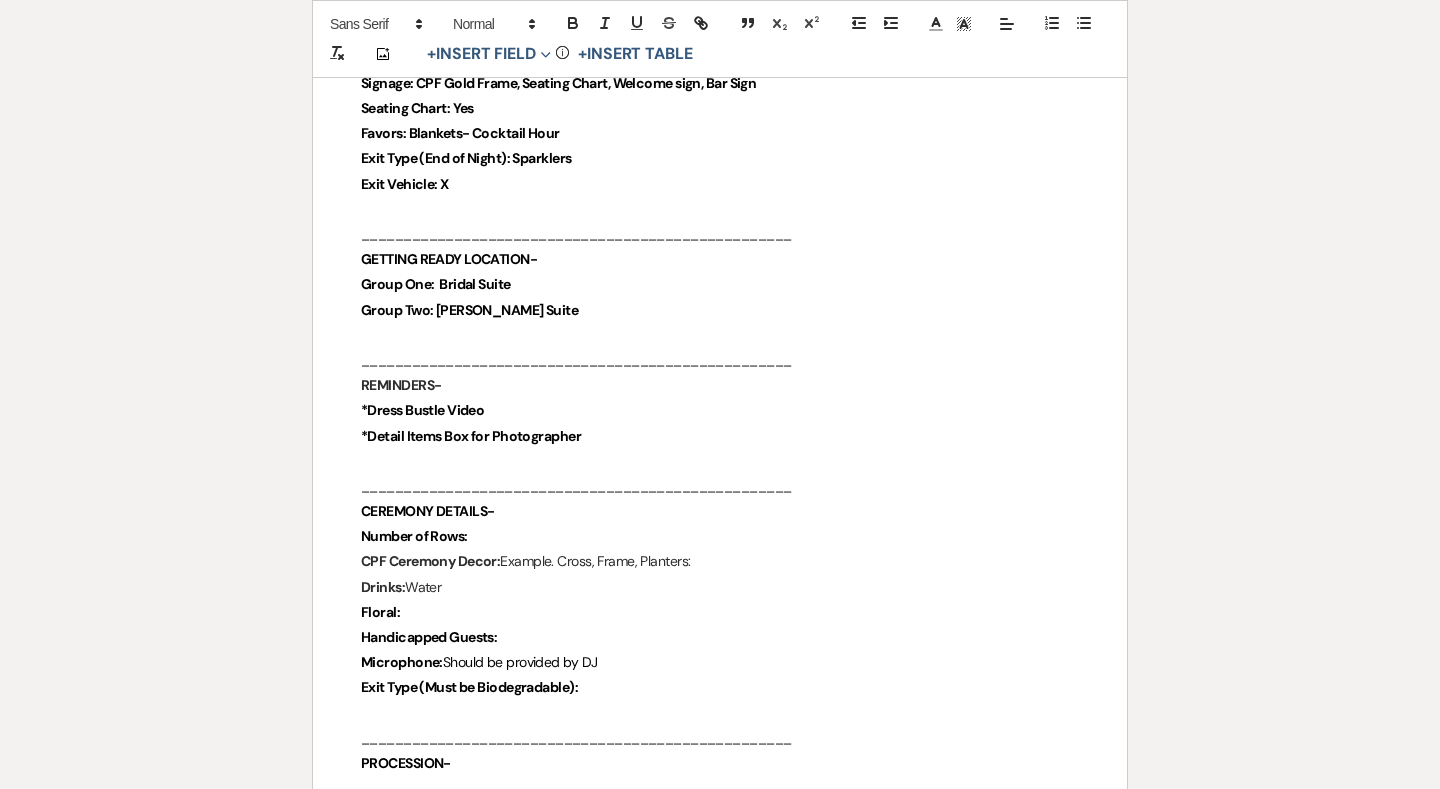 click on "Number of Rows:" at bounding box center (720, 536) 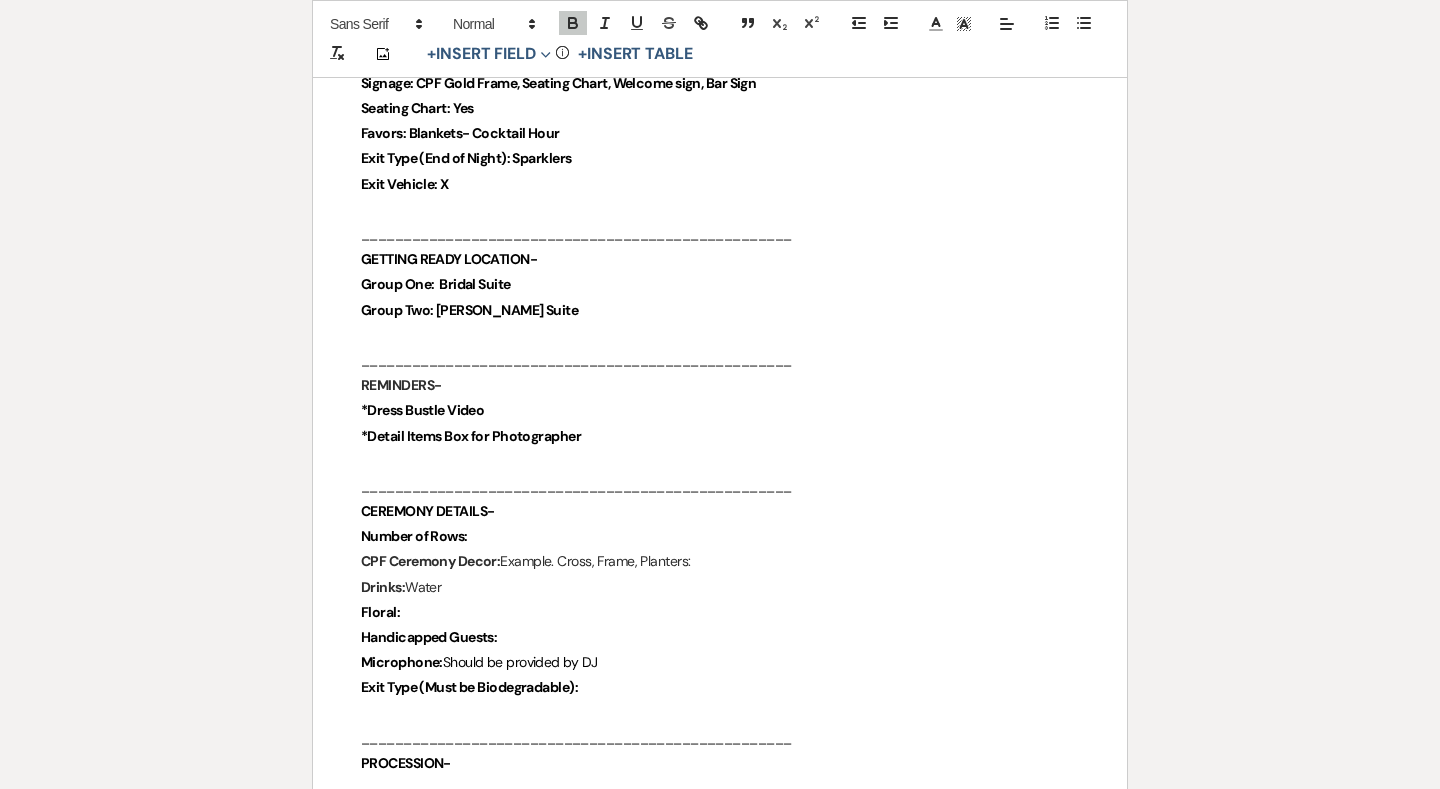 click on "Group Two: Grooms Suite" at bounding box center [469, 310] 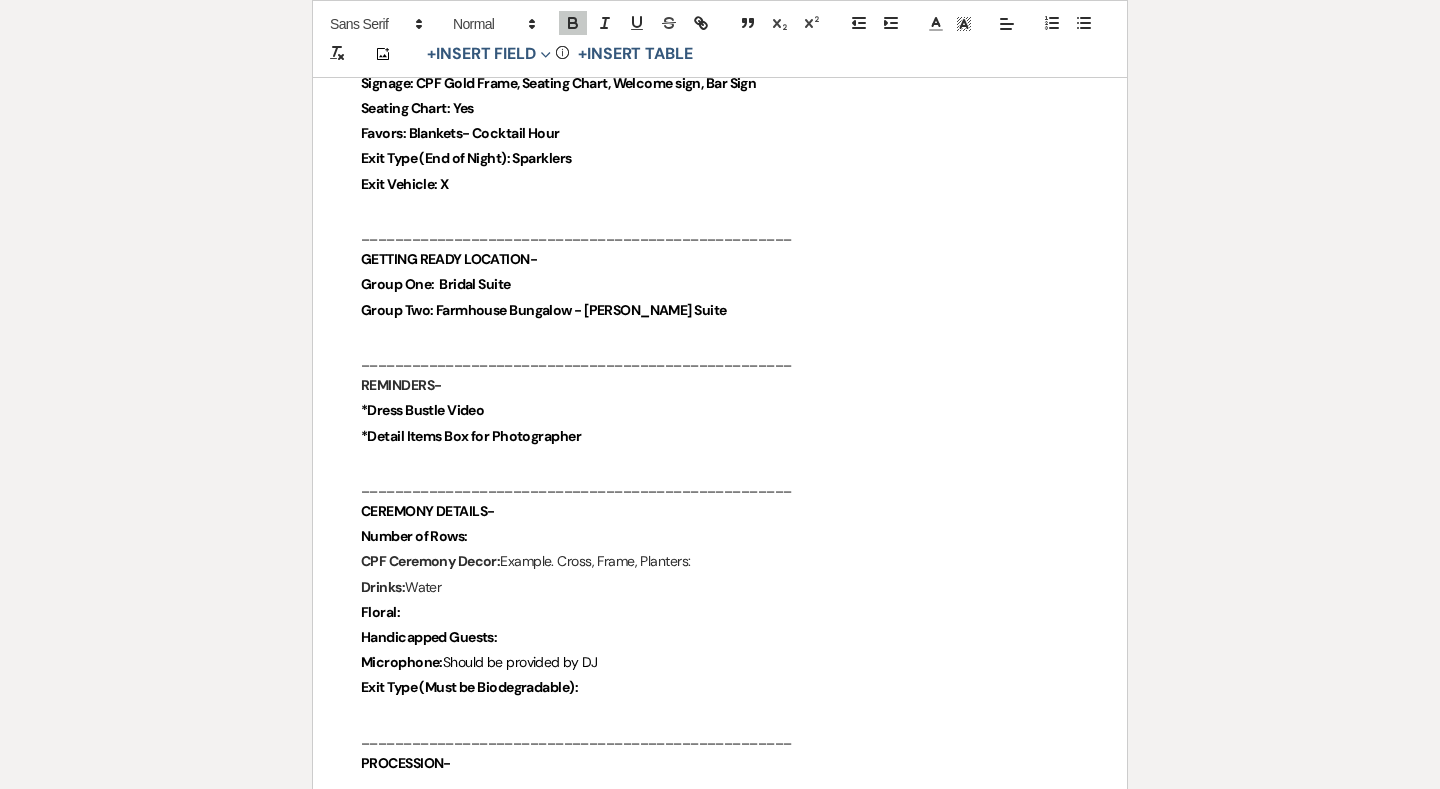 scroll, scrollTop: 3138, scrollLeft: 0, axis: vertical 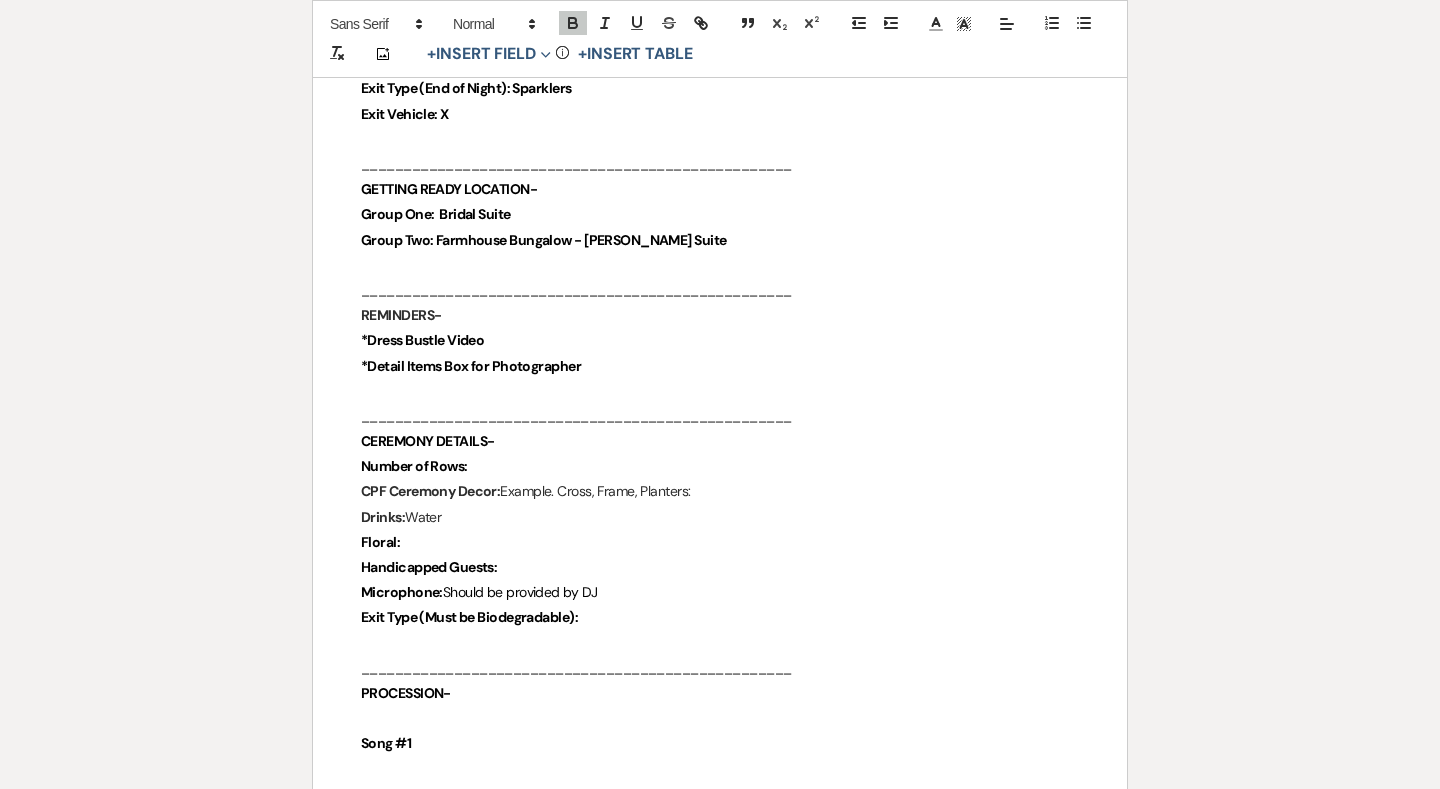 click on "Number of Rows:" at bounding box center (720, 466) 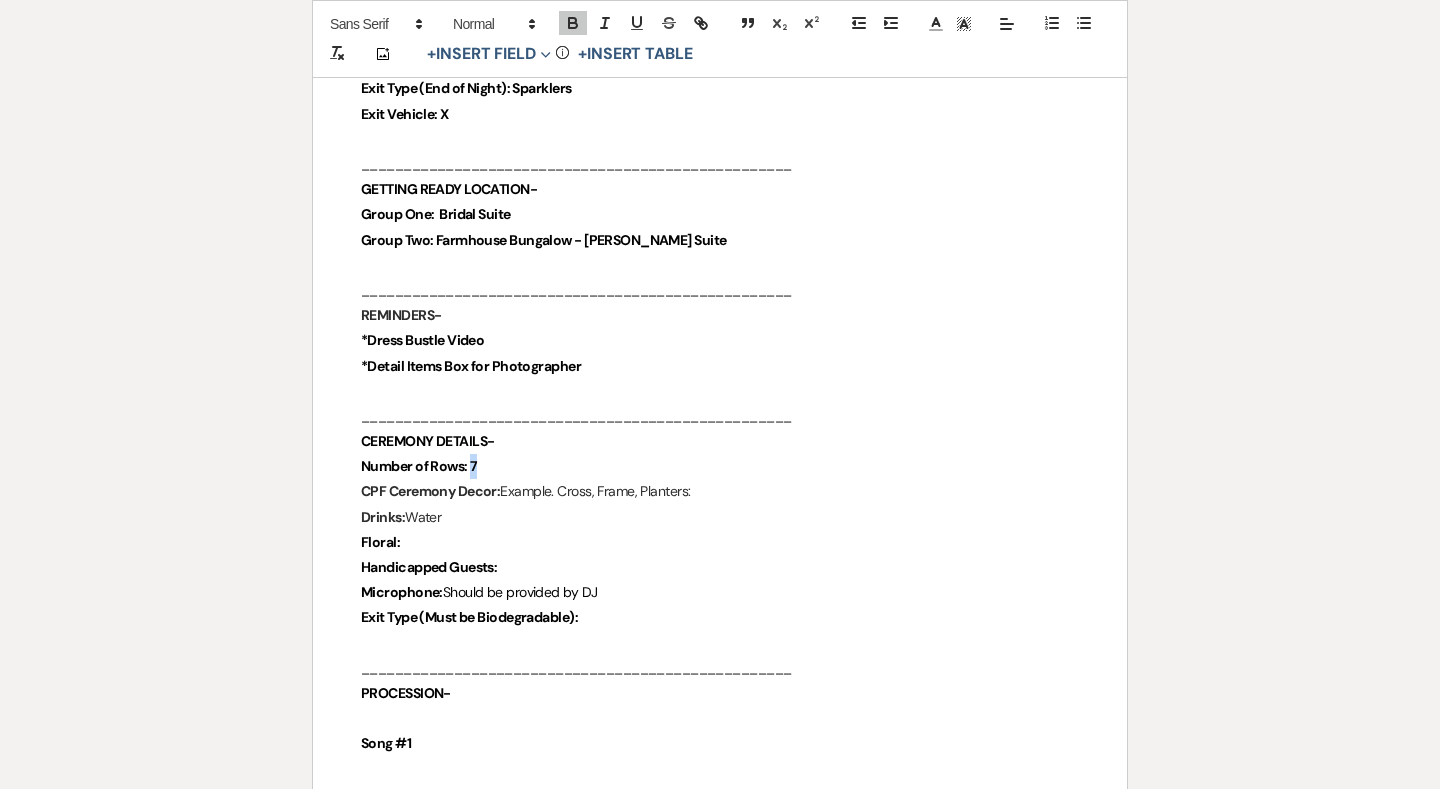 drag, startPoint x: 468, startPoint y: 440, endPoint x: 500, endPoint y: 440, distance: 32 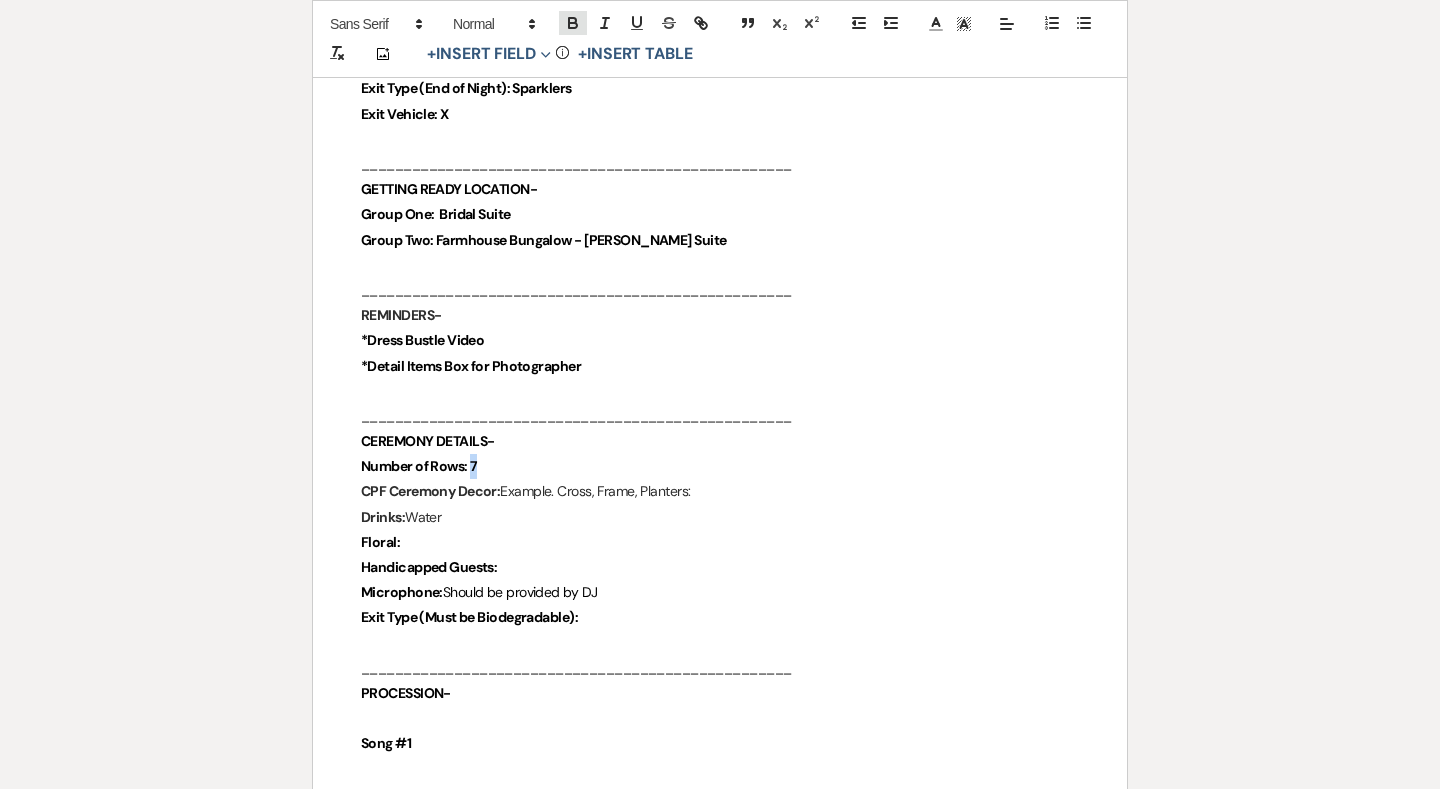 click 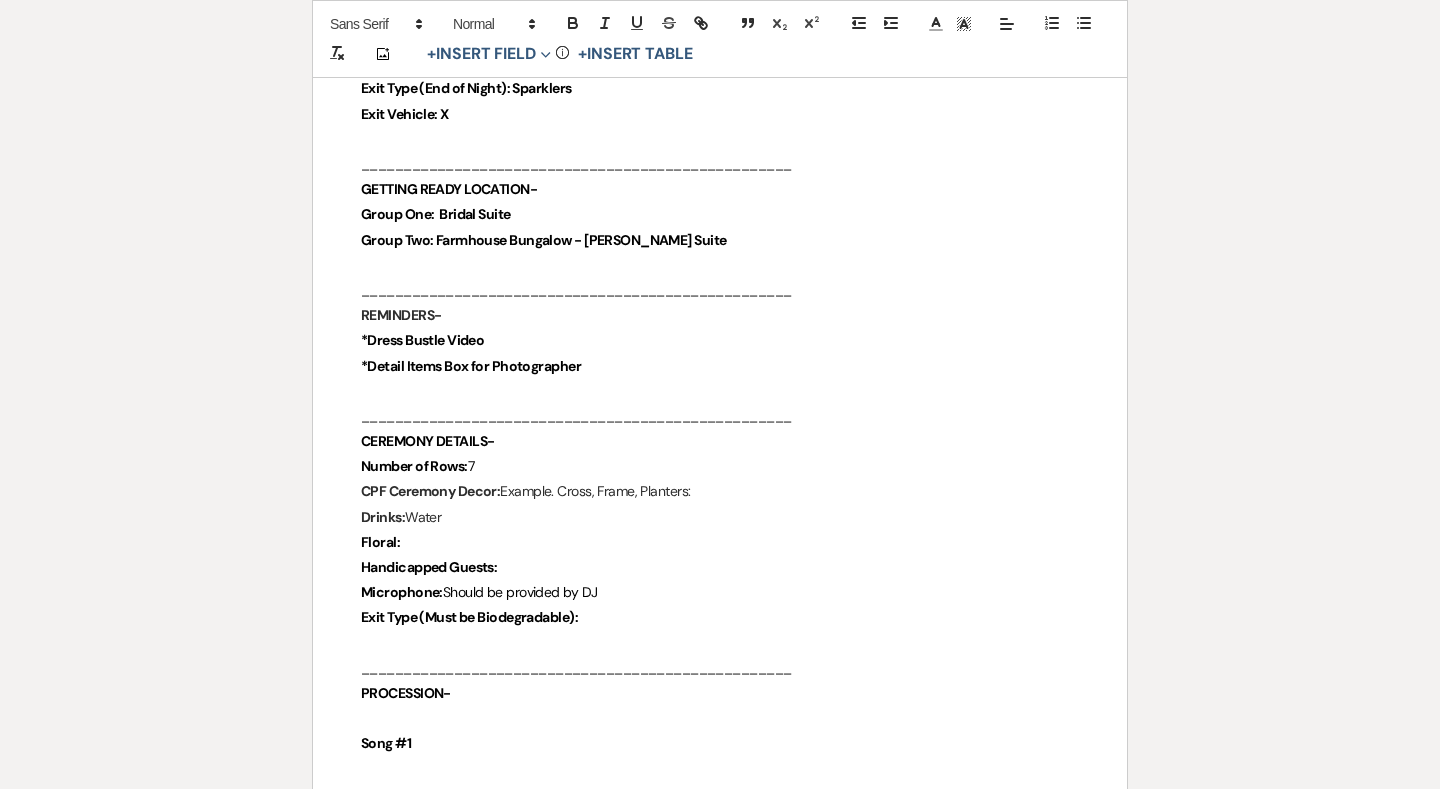 click on "Number of Rows:  7" at bounding box center (720, 466) 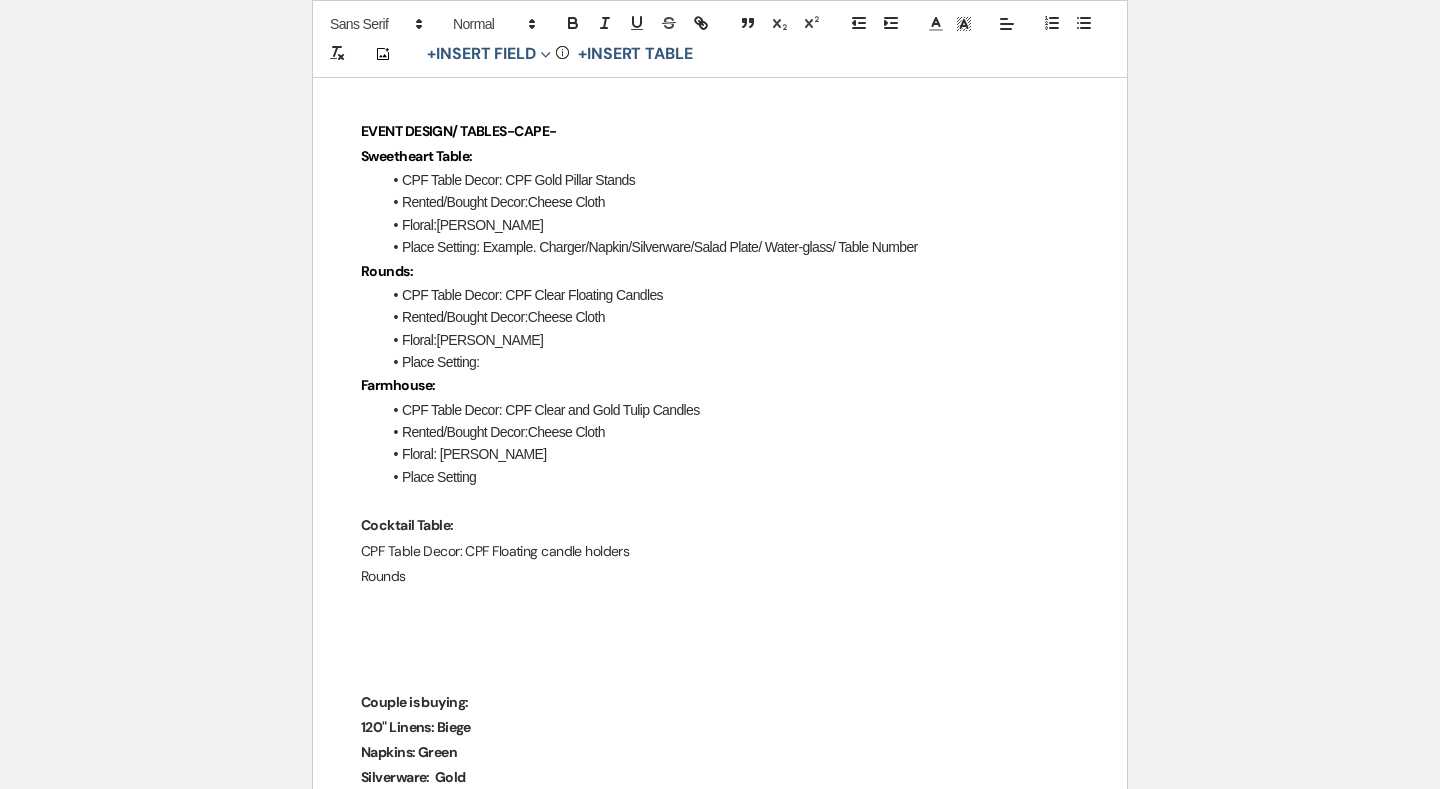 scroll, scrollTop: 2059, scrollLeft: 0, axis: vertical 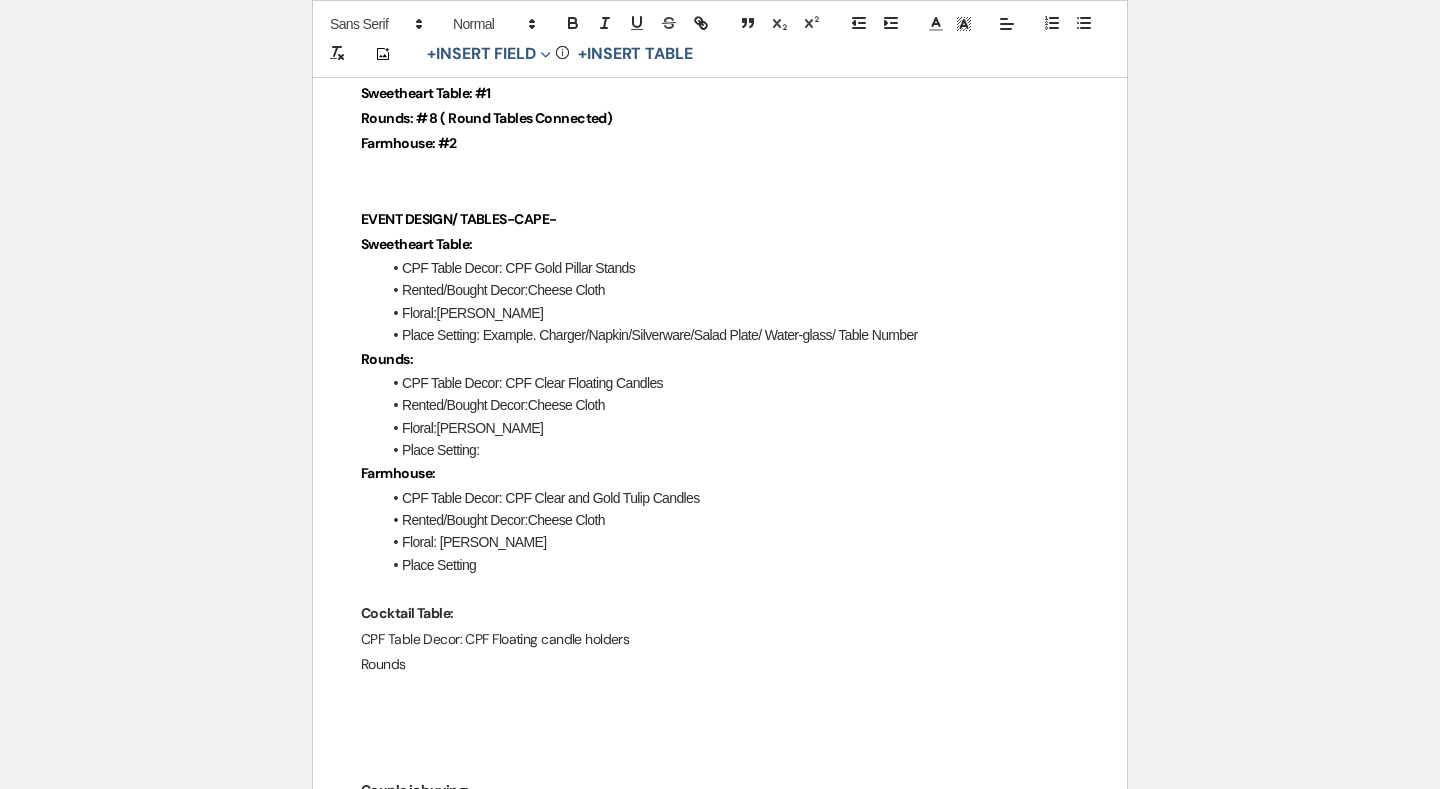click on "CPF Table Decor: CPF Clear and Gold Tulip Candles" at bounding box center (730, 498) 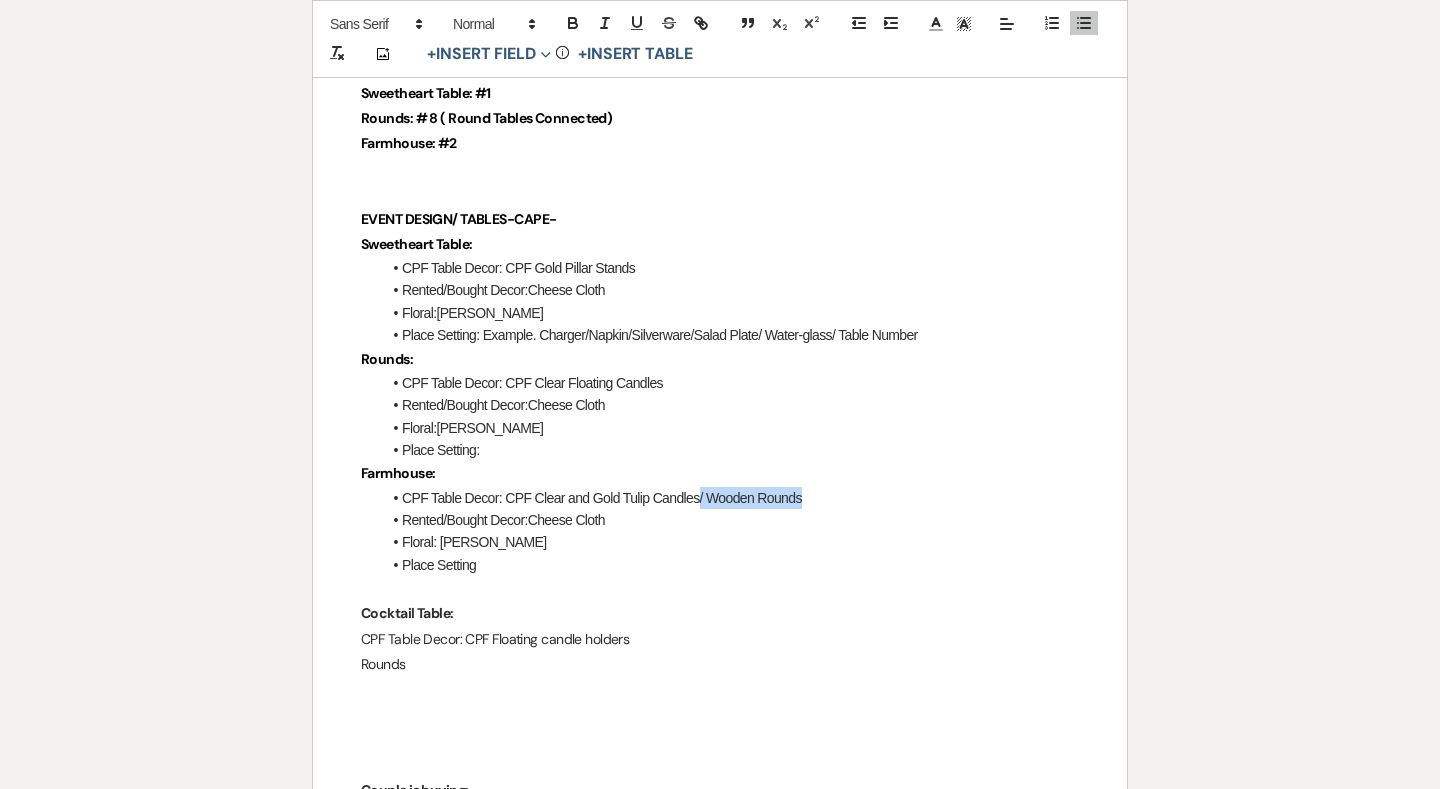drag, startPoint x: 833, startPoint y: 468, endPoint x: 697, endPoint y: 469, distance: 136.00368 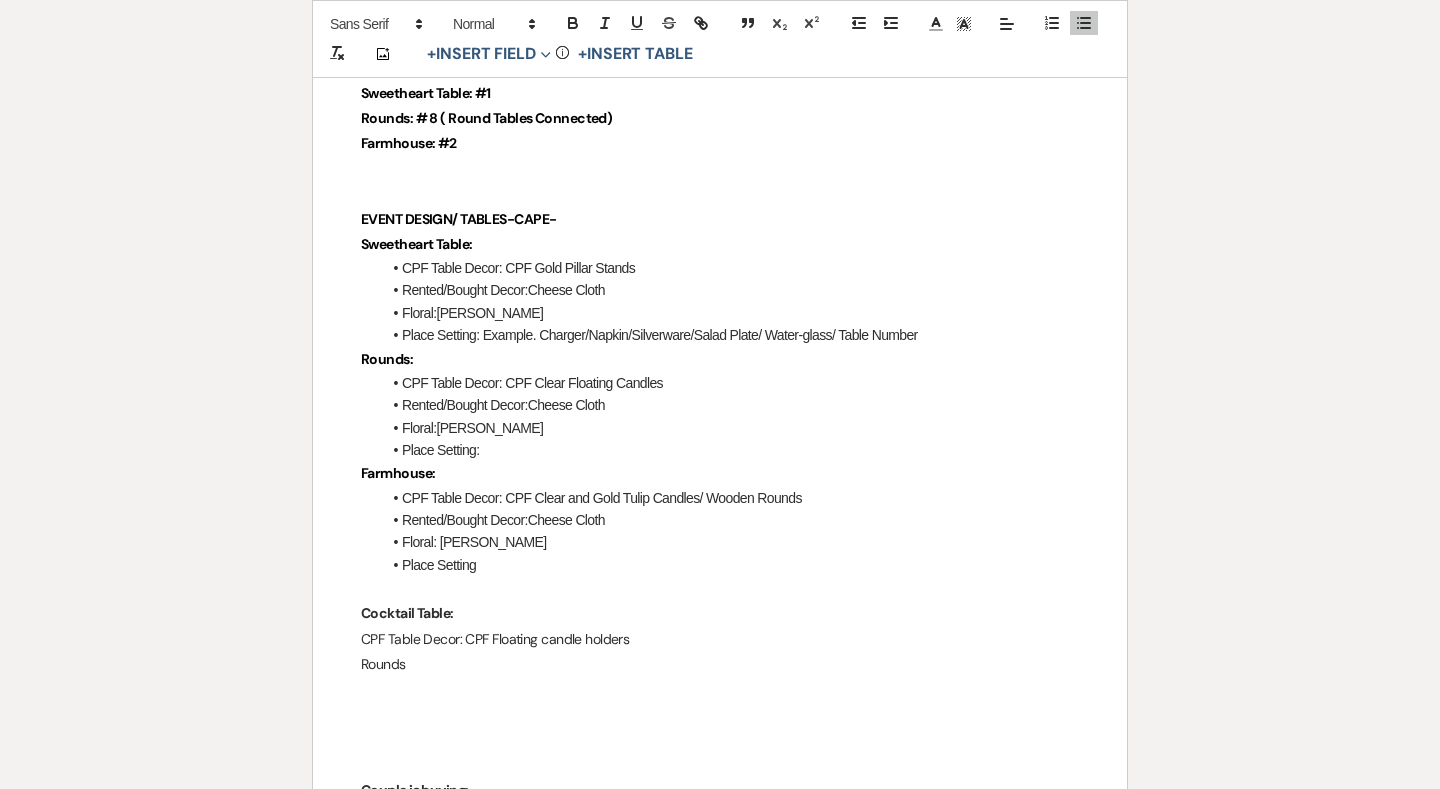 click on "CPF Table Decor: CPF Clear Floating Candles" at bounding box center [730, 383] 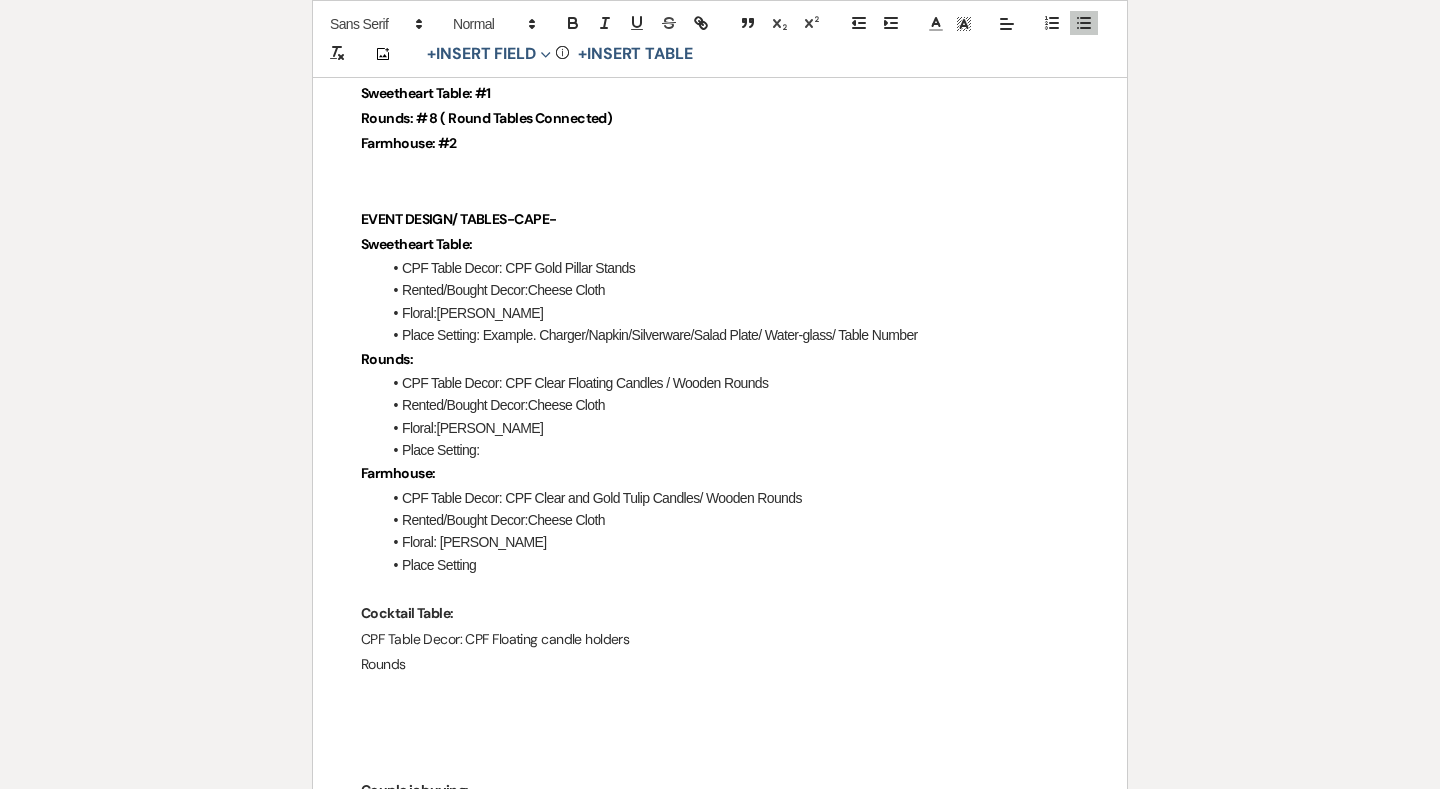 click on "CPF Table Decor: CPF Gold Pillar Stands" at bounding box center (730, 268) 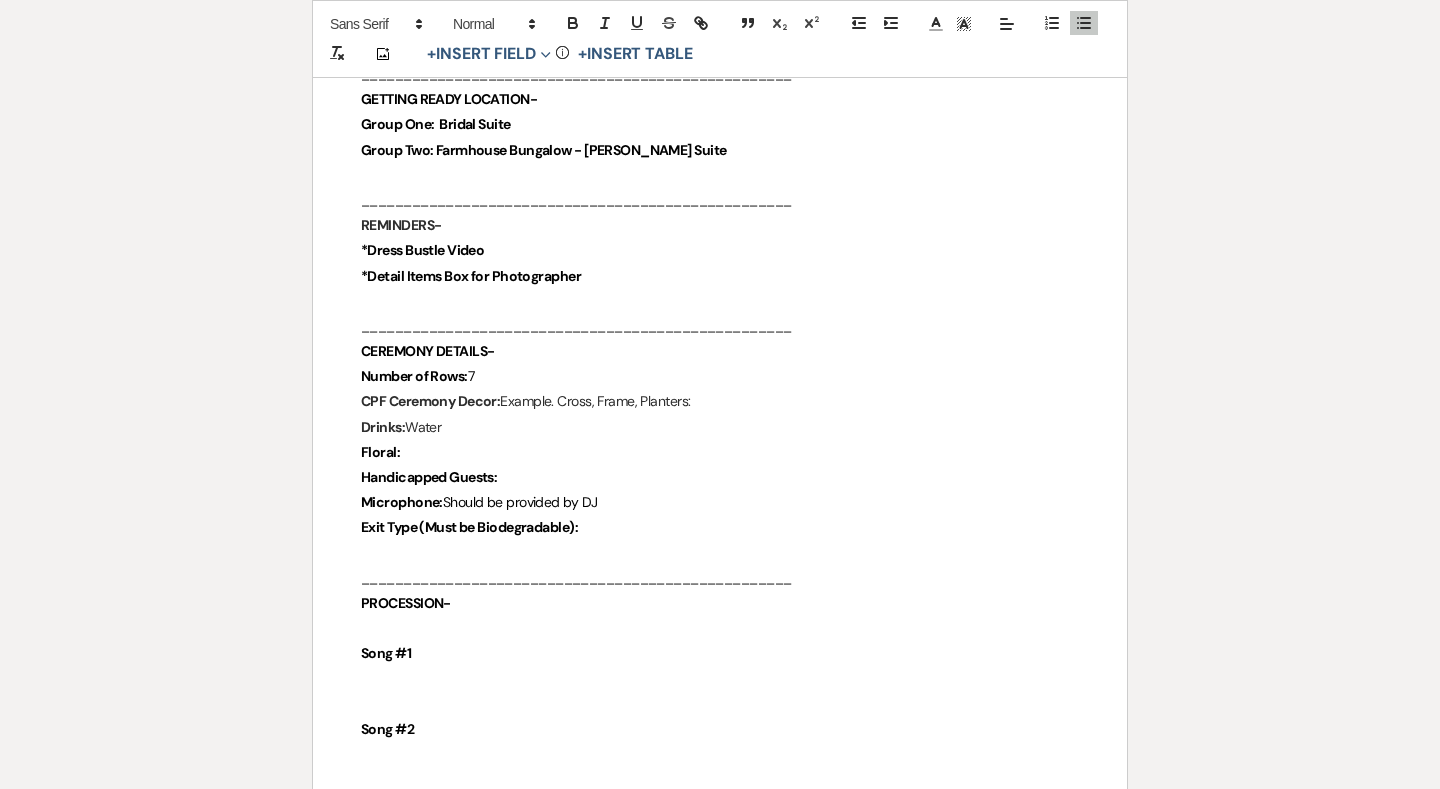 scroll, scrollTop: 3228, scrollLeft: 0, axis: vertical 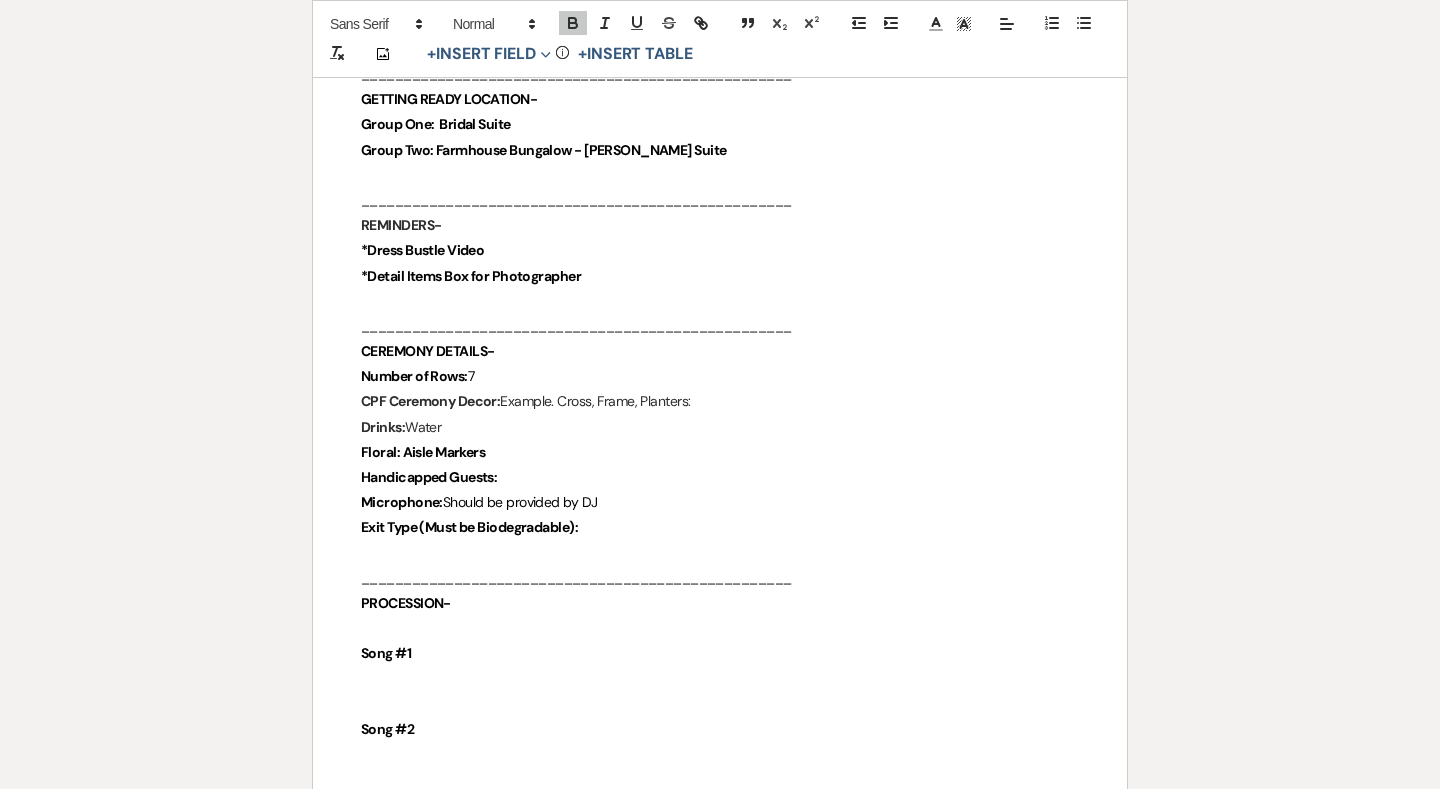 drag, startPoint x: 400, startPoint y: 421, endPoint x: 546, endPoint y: 419, distance: 146.0137 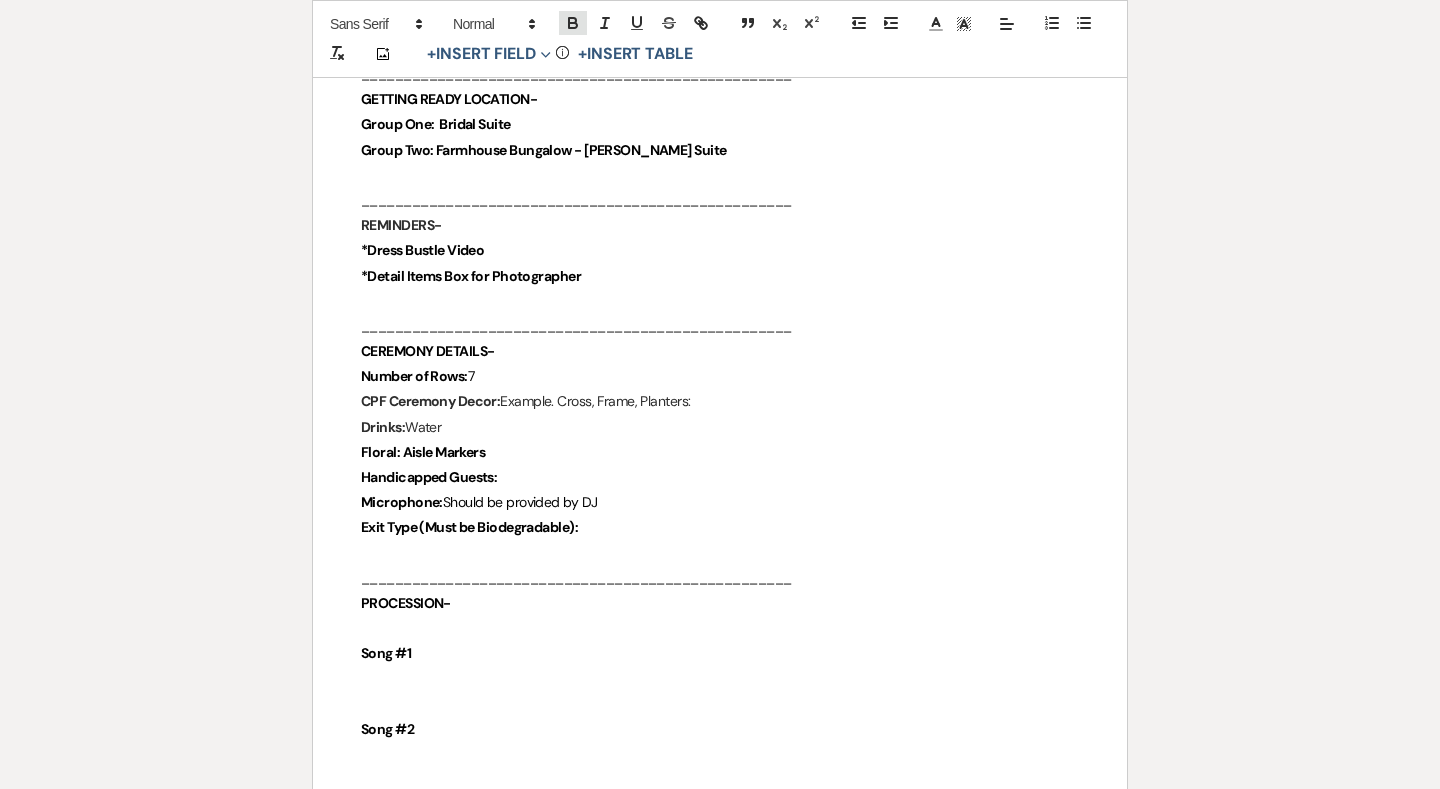 click 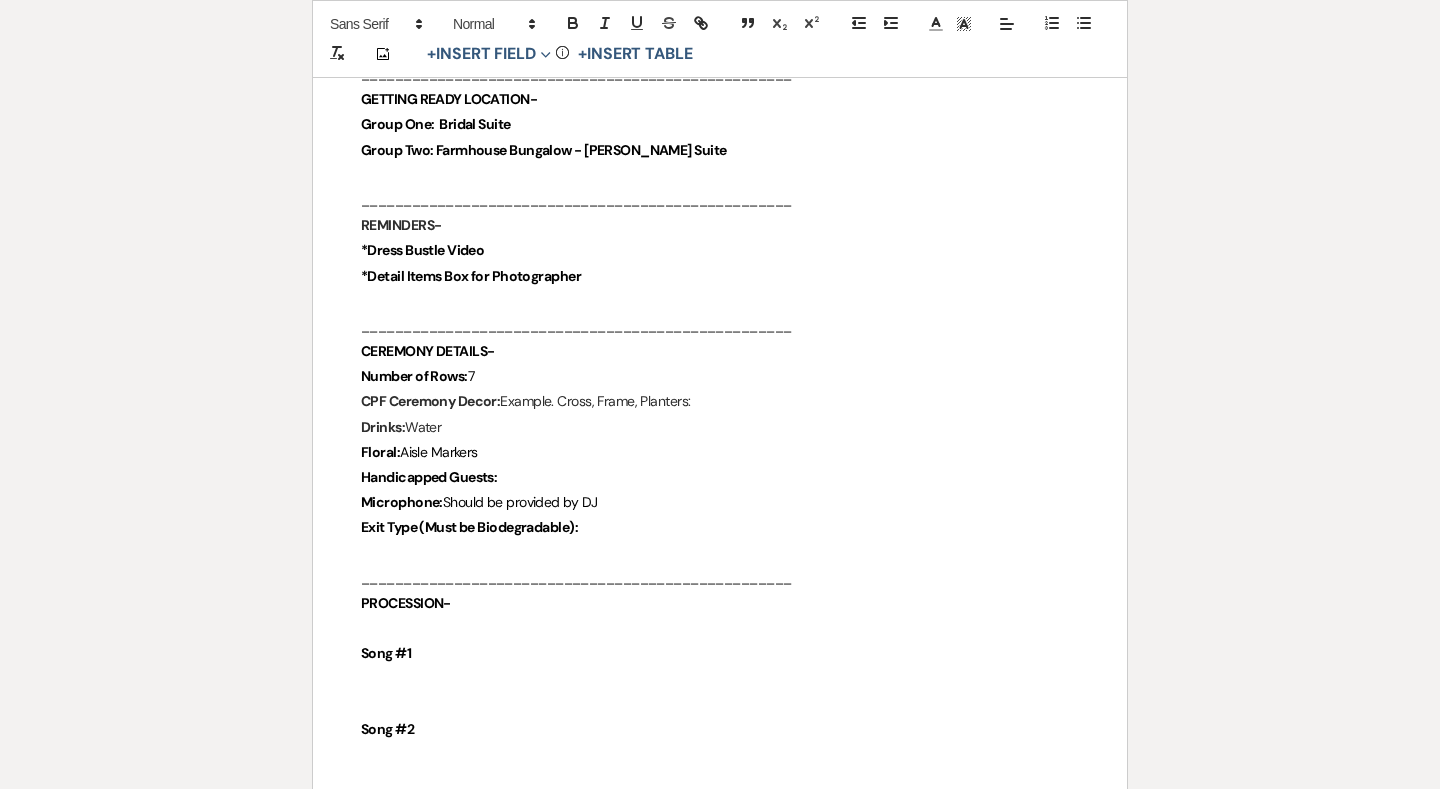 click on "Handicapped Guests:" at bounding box center (720, 477) 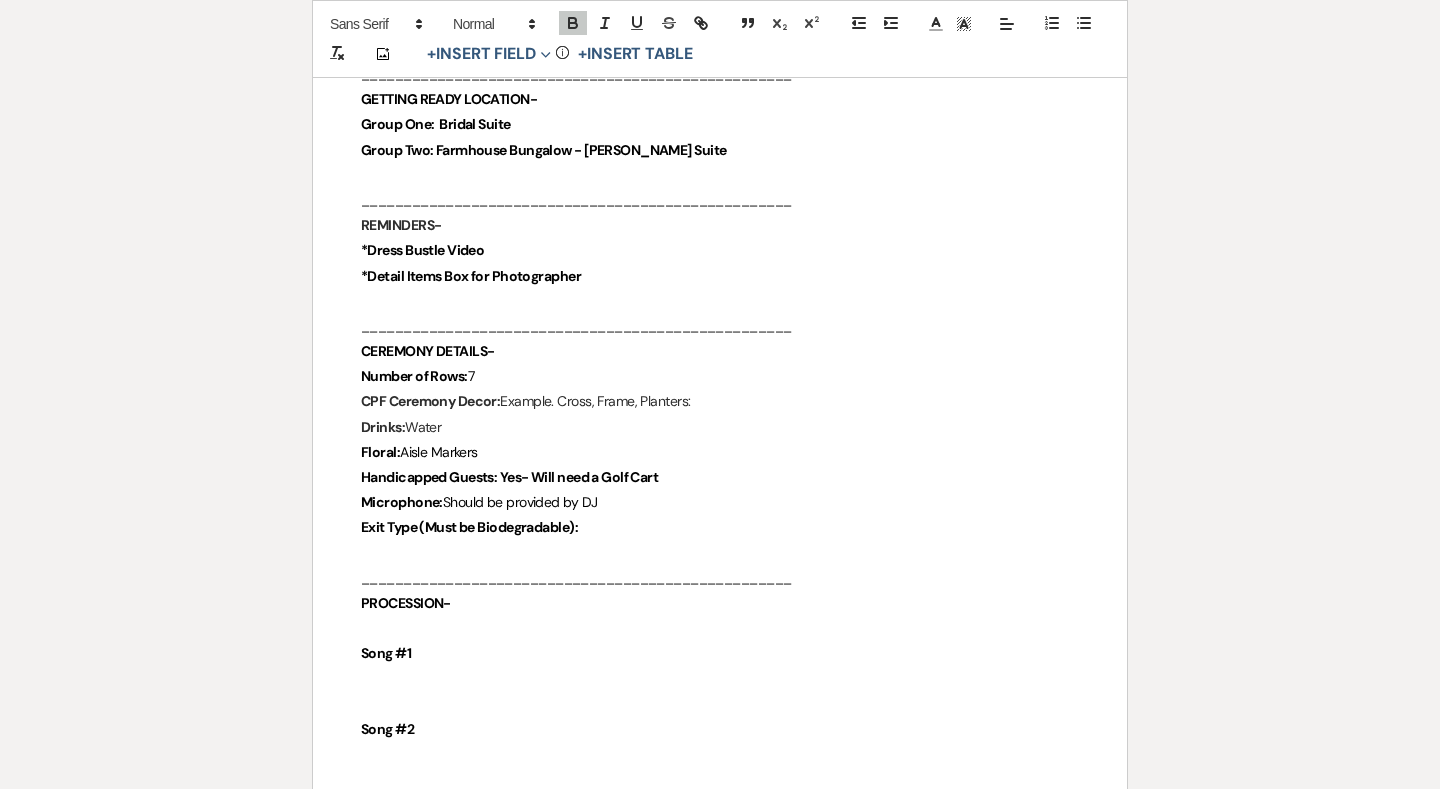 drag, startPoint x: 498, startPoint y: 448, endPoint x: 700, endPoint y: 444, distance: 202.0396 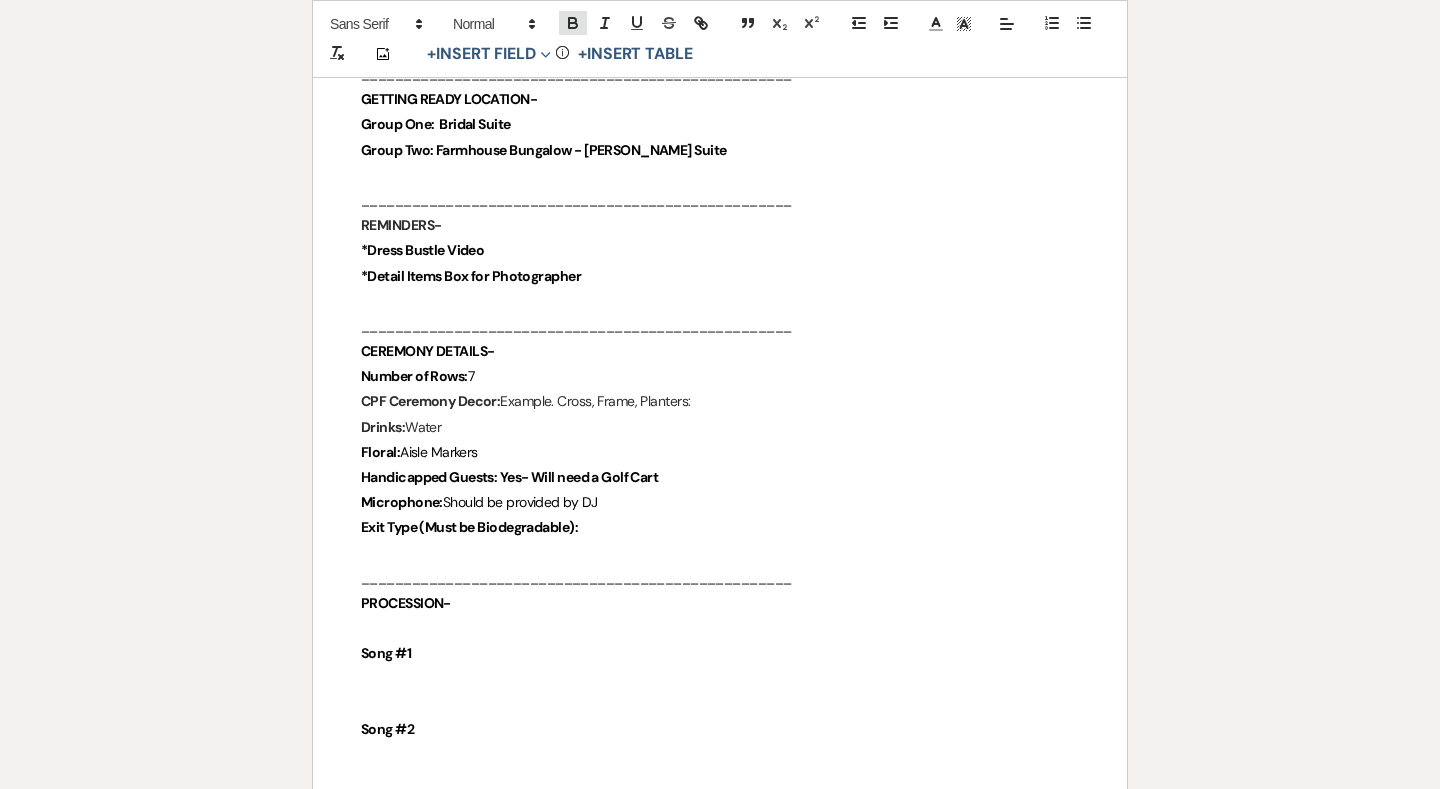 click 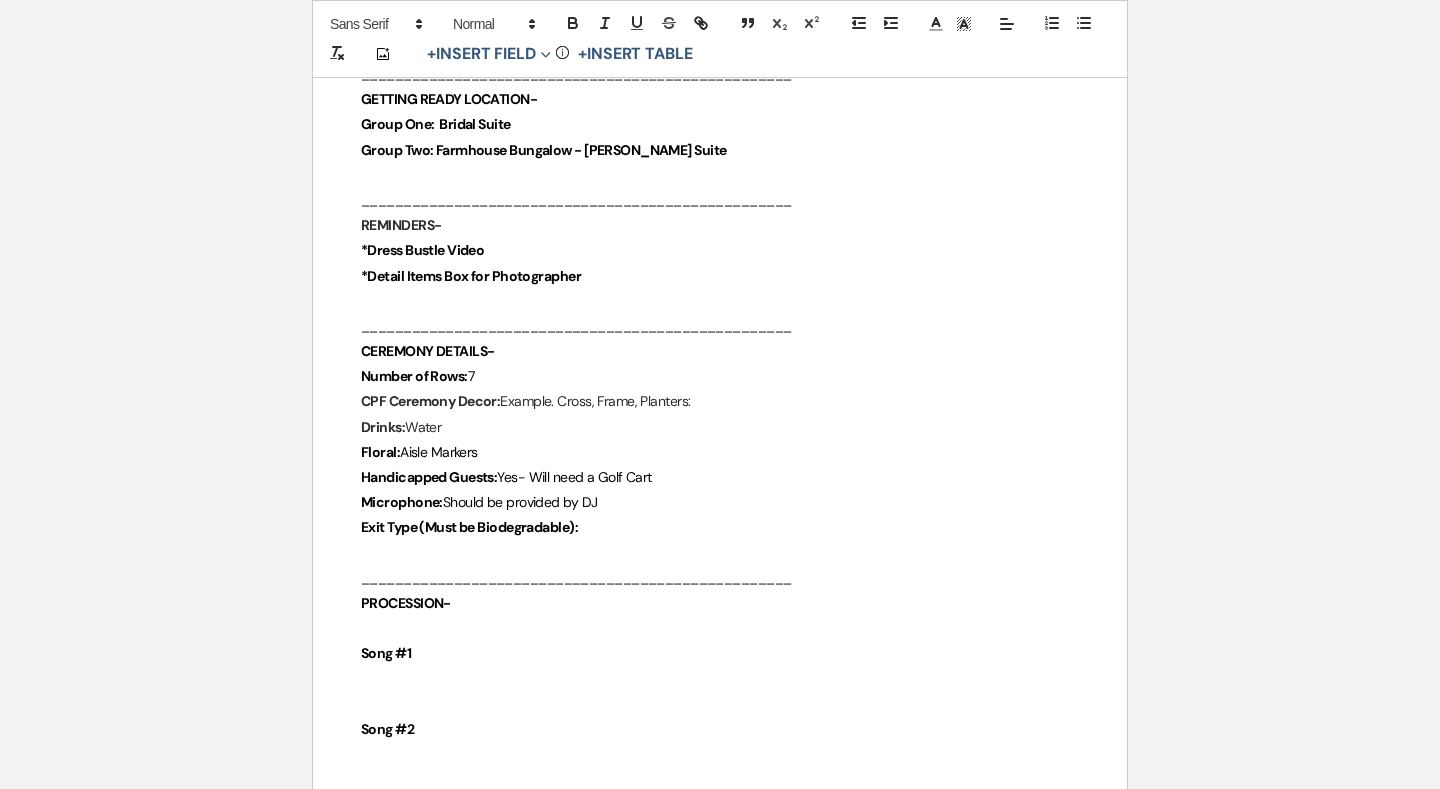 click on "Exit Type (Must be Biodegradable):" at bounding box center (720, 527) 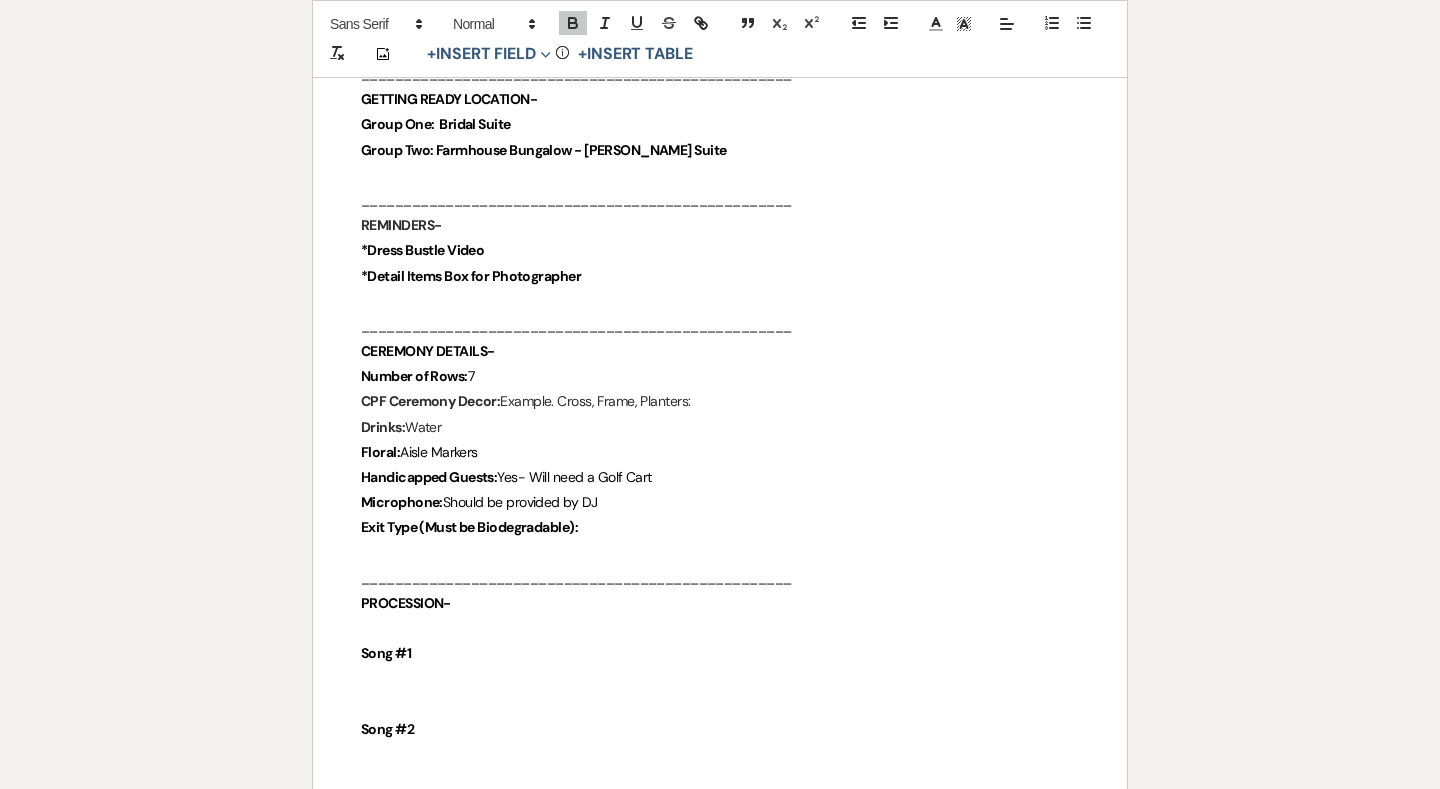 click on "Exit Type (Must be Biodegradable):" at bounding box center (720, 527) 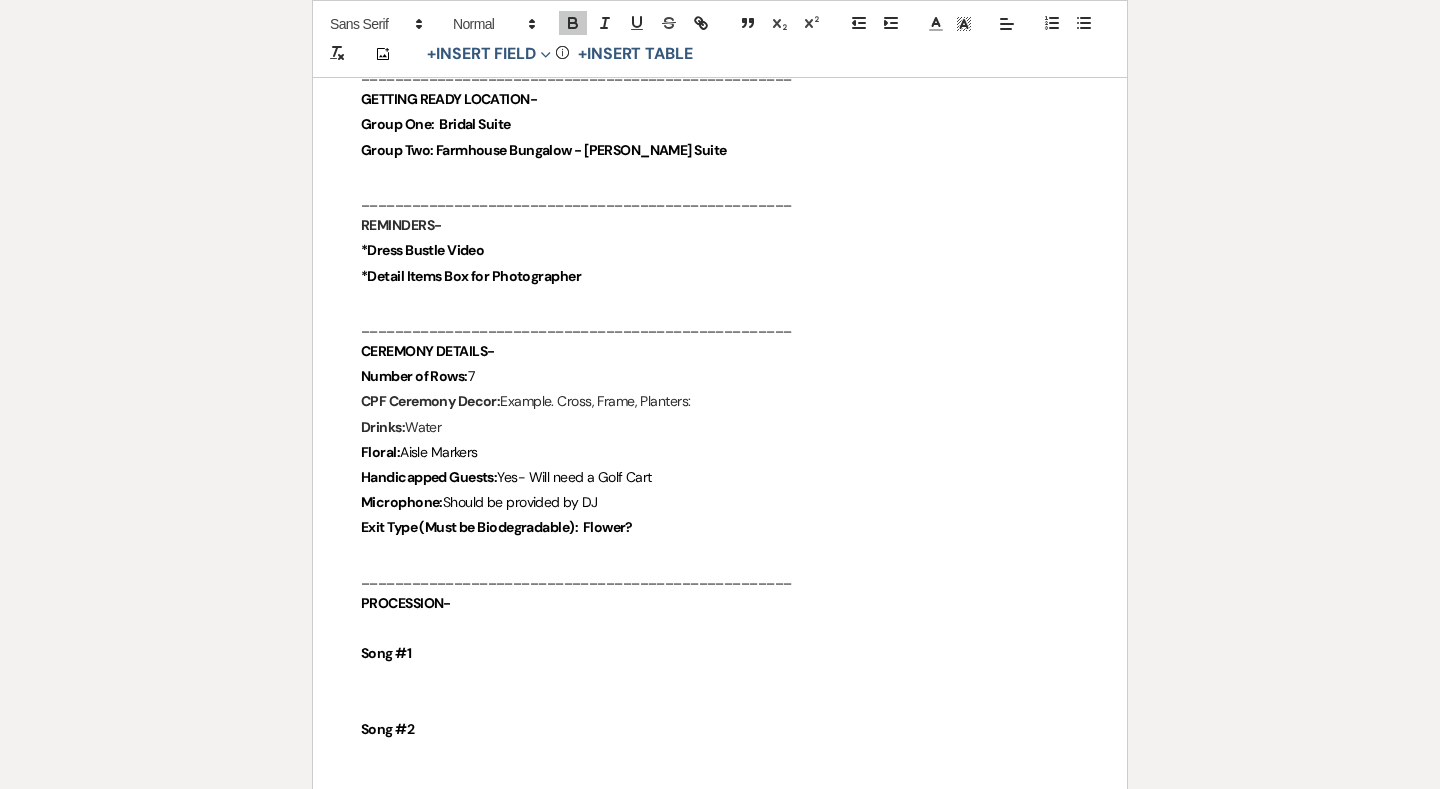 drag, startPoint x: 583, startPoint y: 498, endPoint x: 706, endPoint y: 498, distance: 123 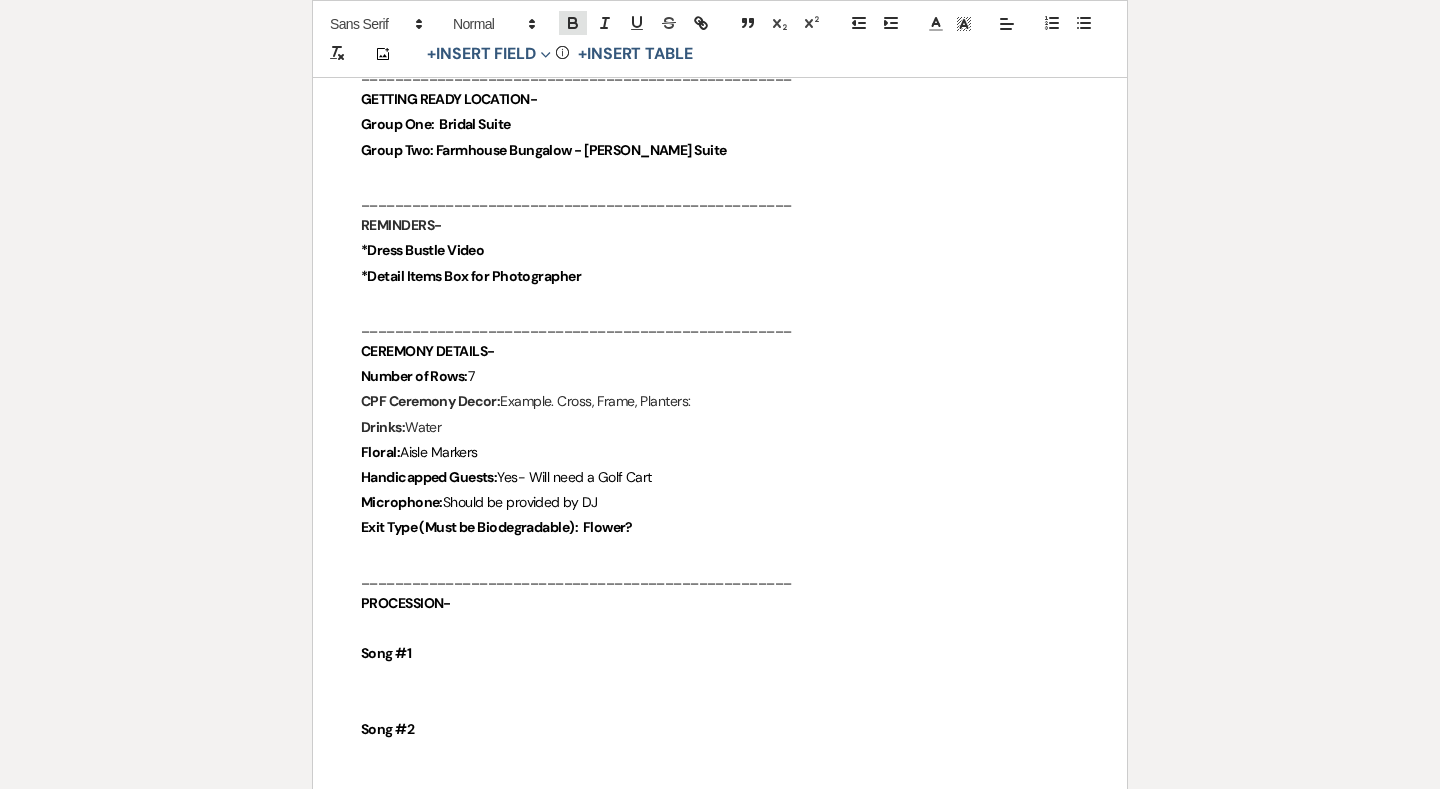 click 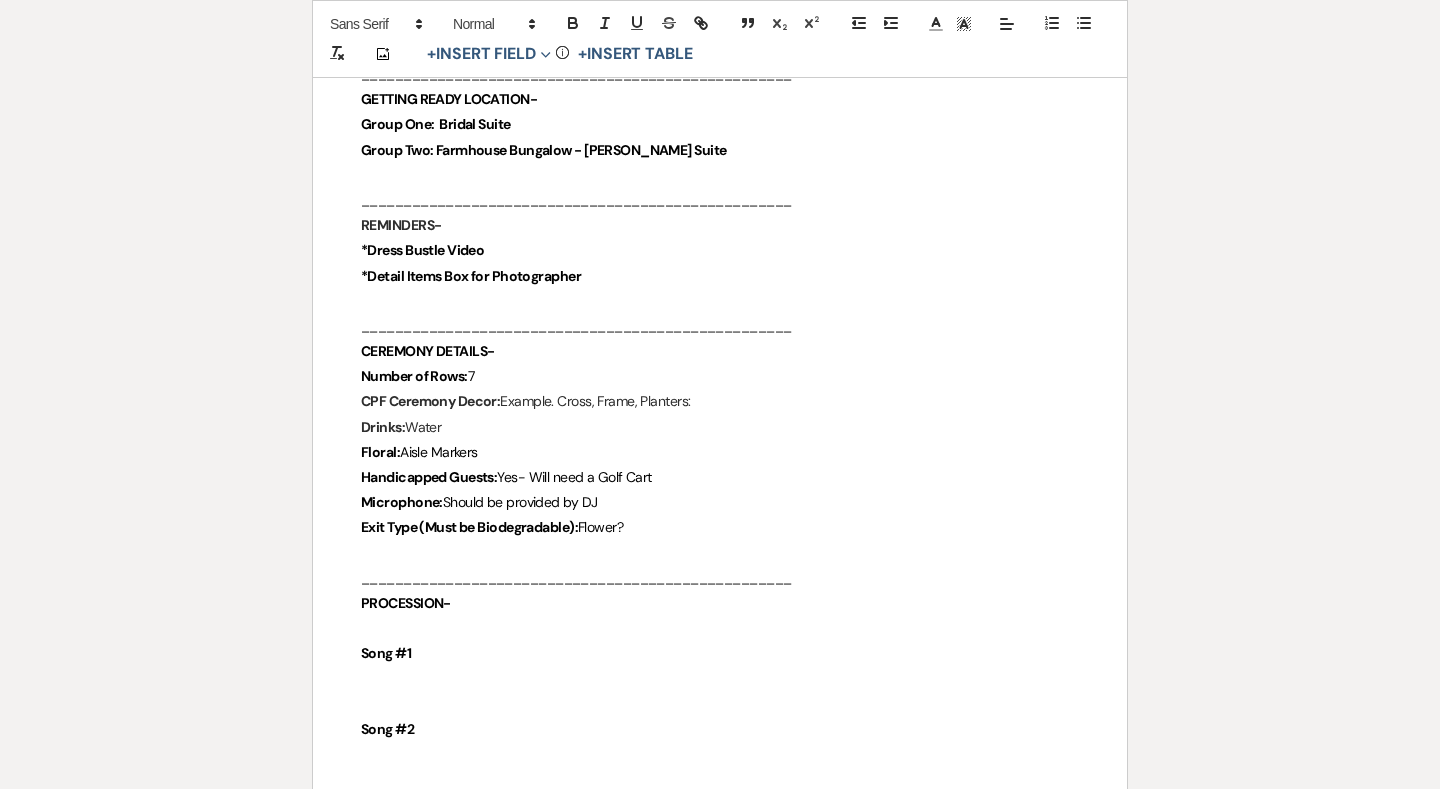 click on "Flower?" at bounding box center (600, 527) 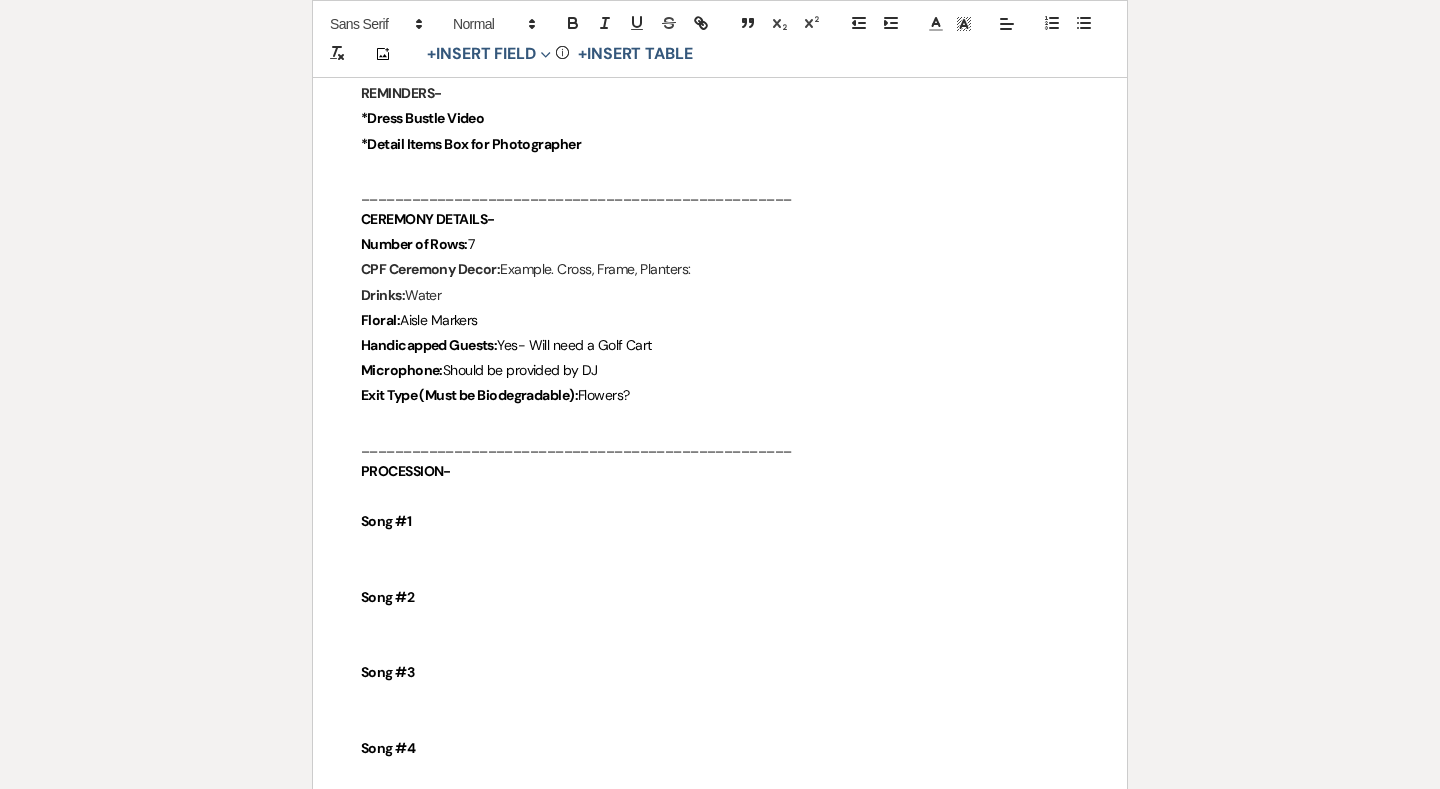 click at bounding box center [720, 572] 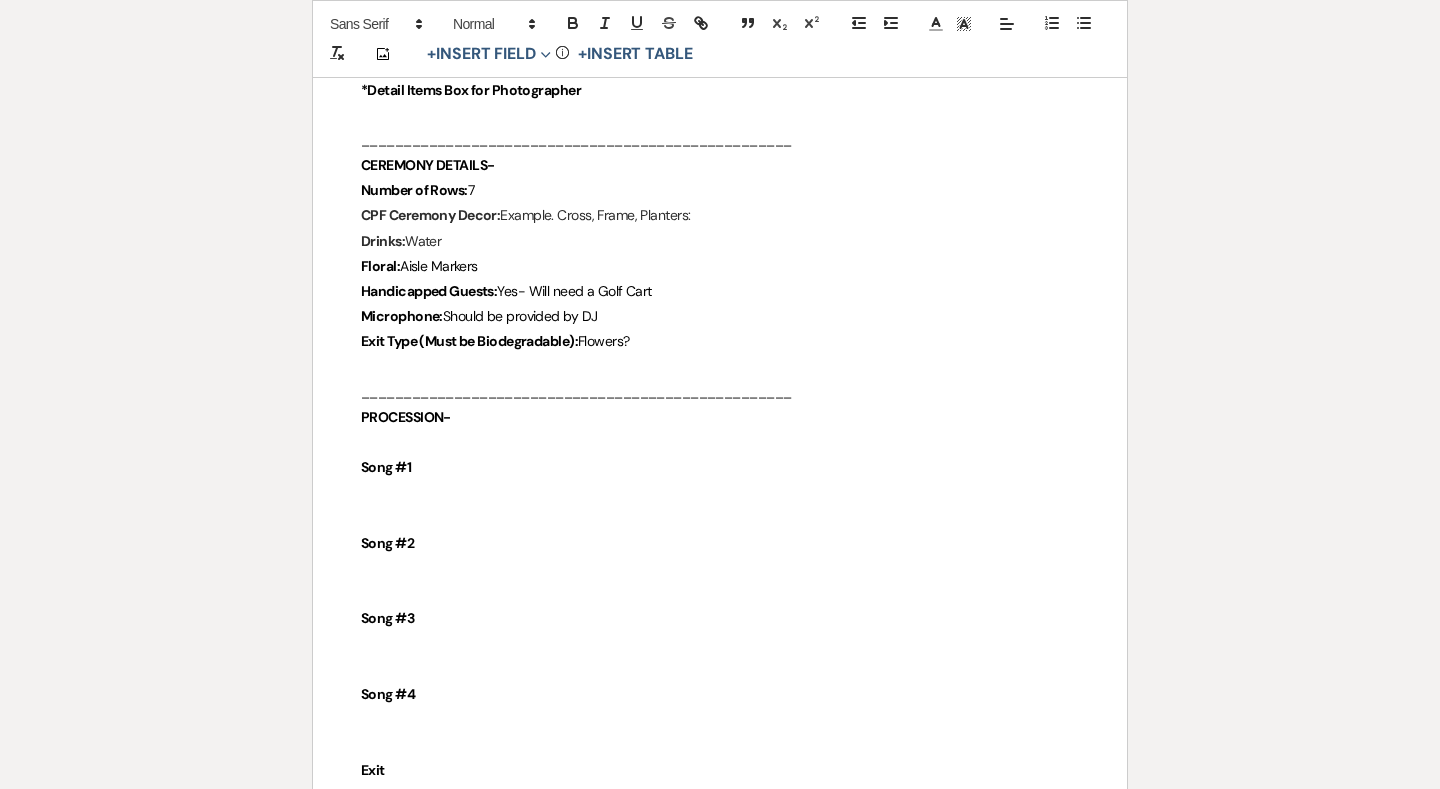 scroll, scrollTop: 3416, scrollLeft: 0, axis: vertical 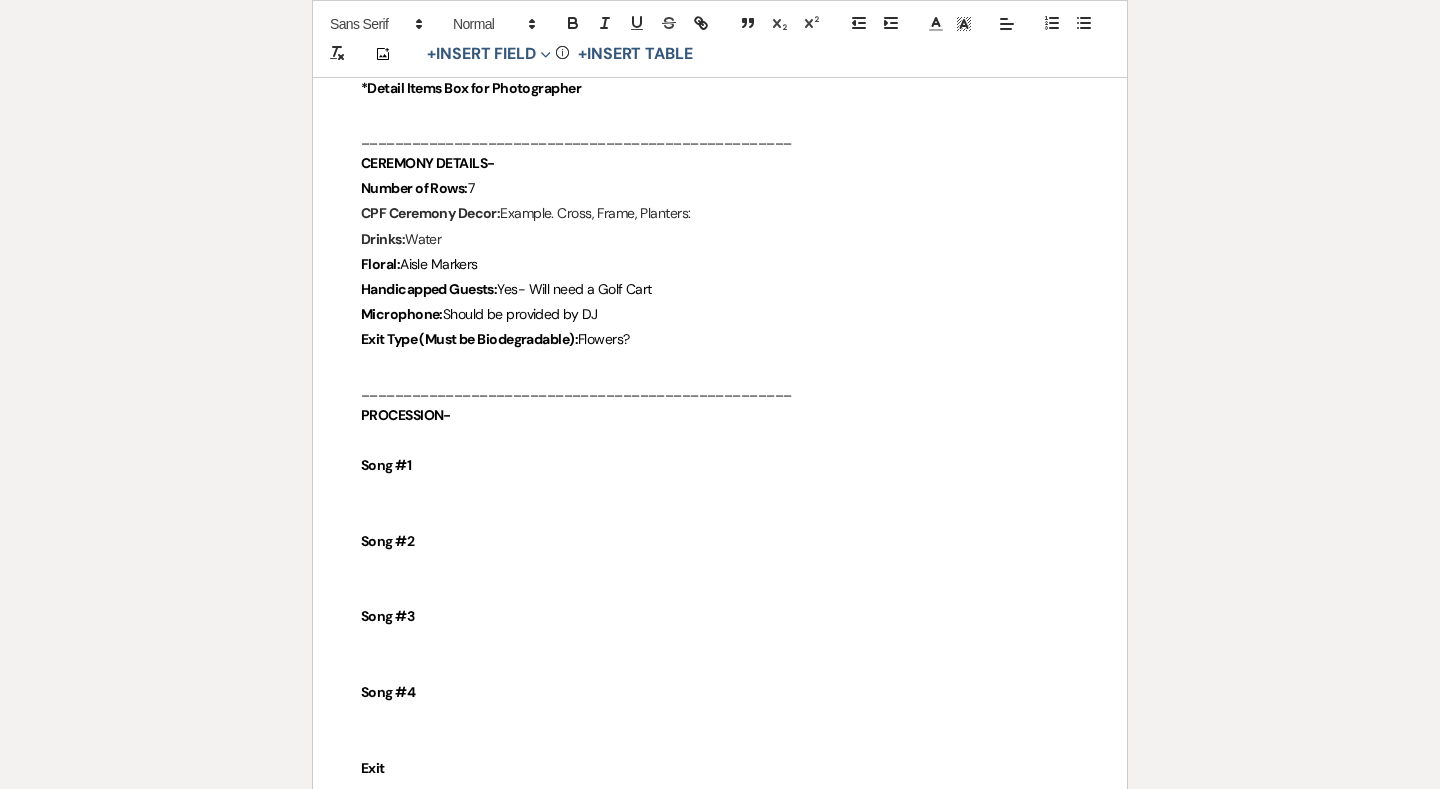 click at bounding box center (720, 491) 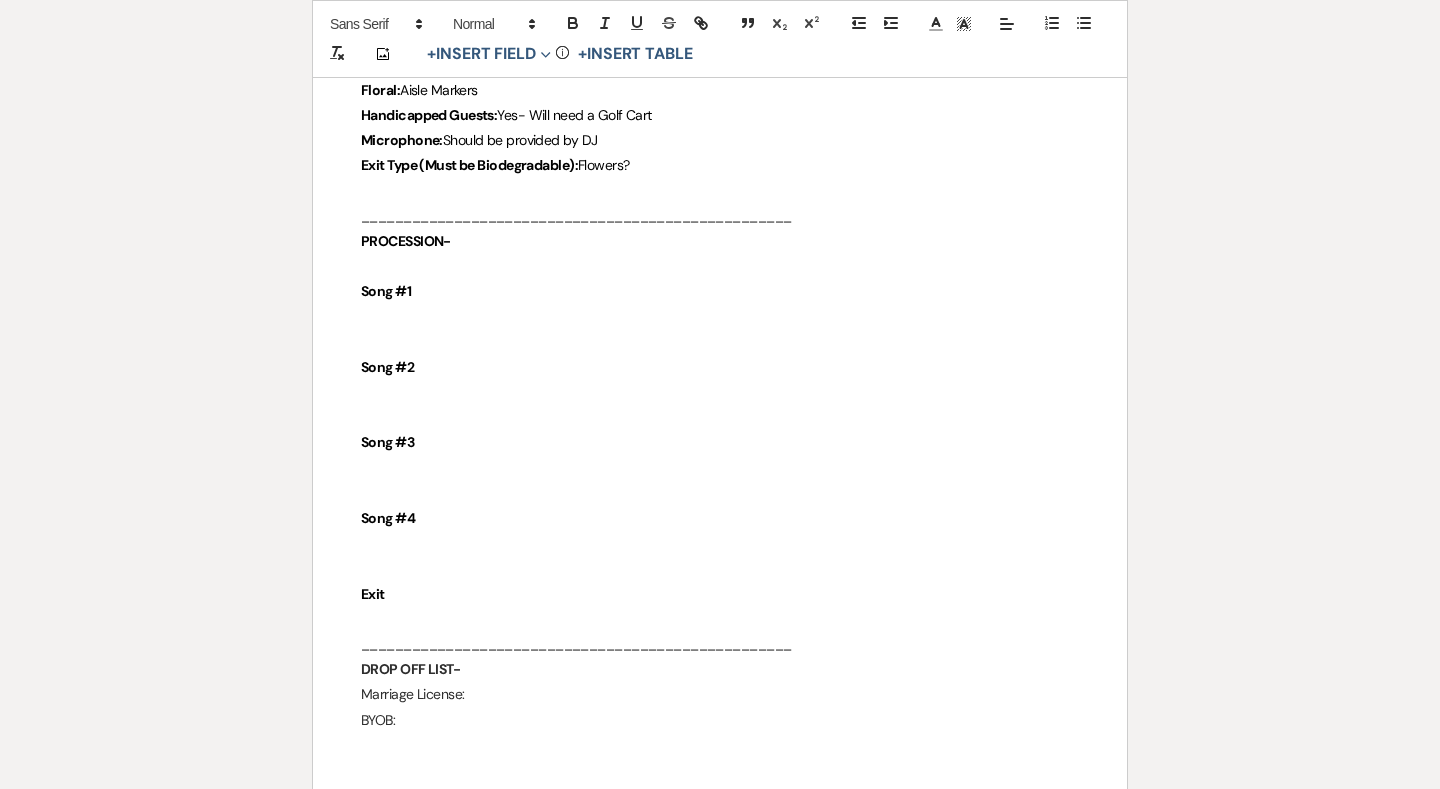 scroll, scrollTop: 3591, scrollLeft: 0, axis: vertical 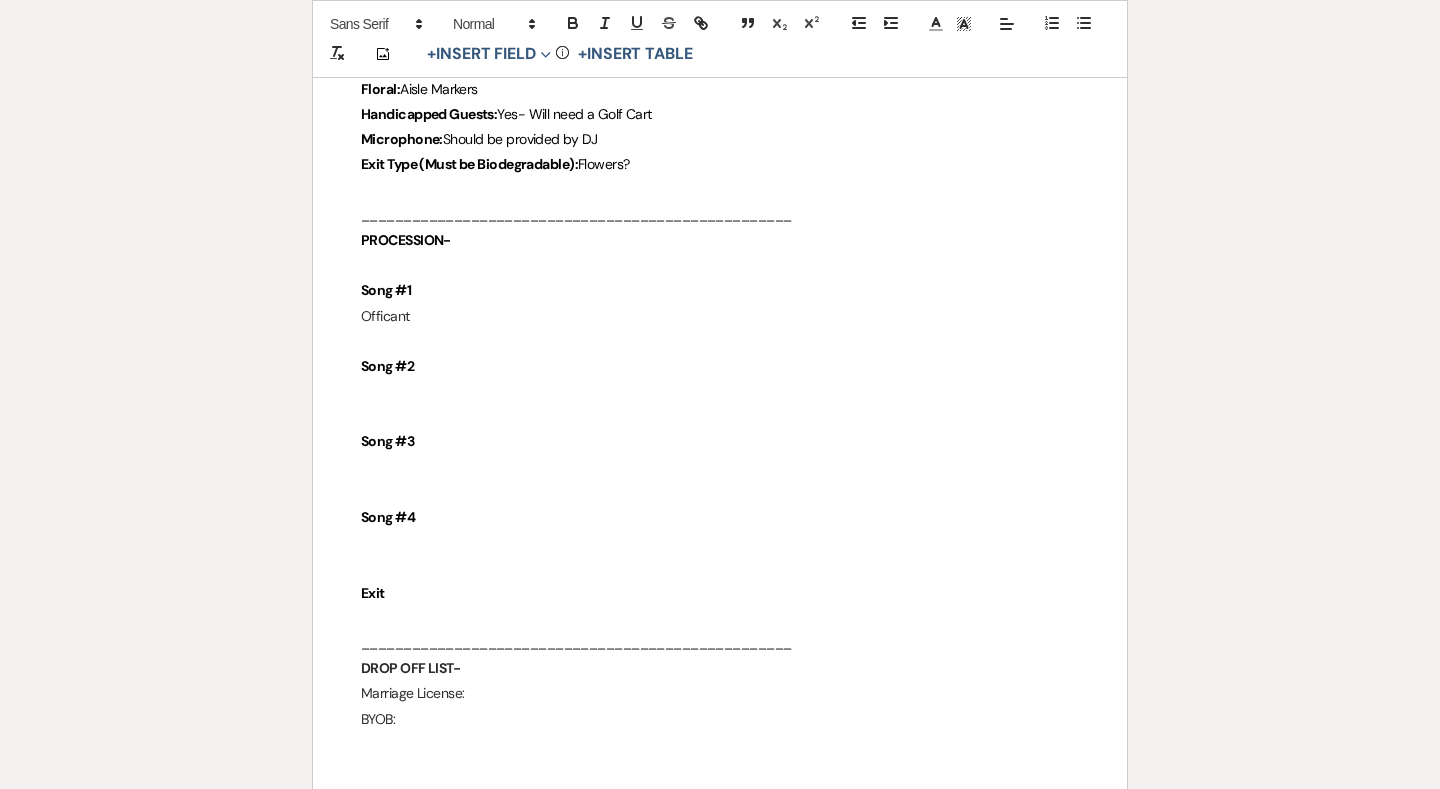 click on "Officant" at bounding box center [720, 316] 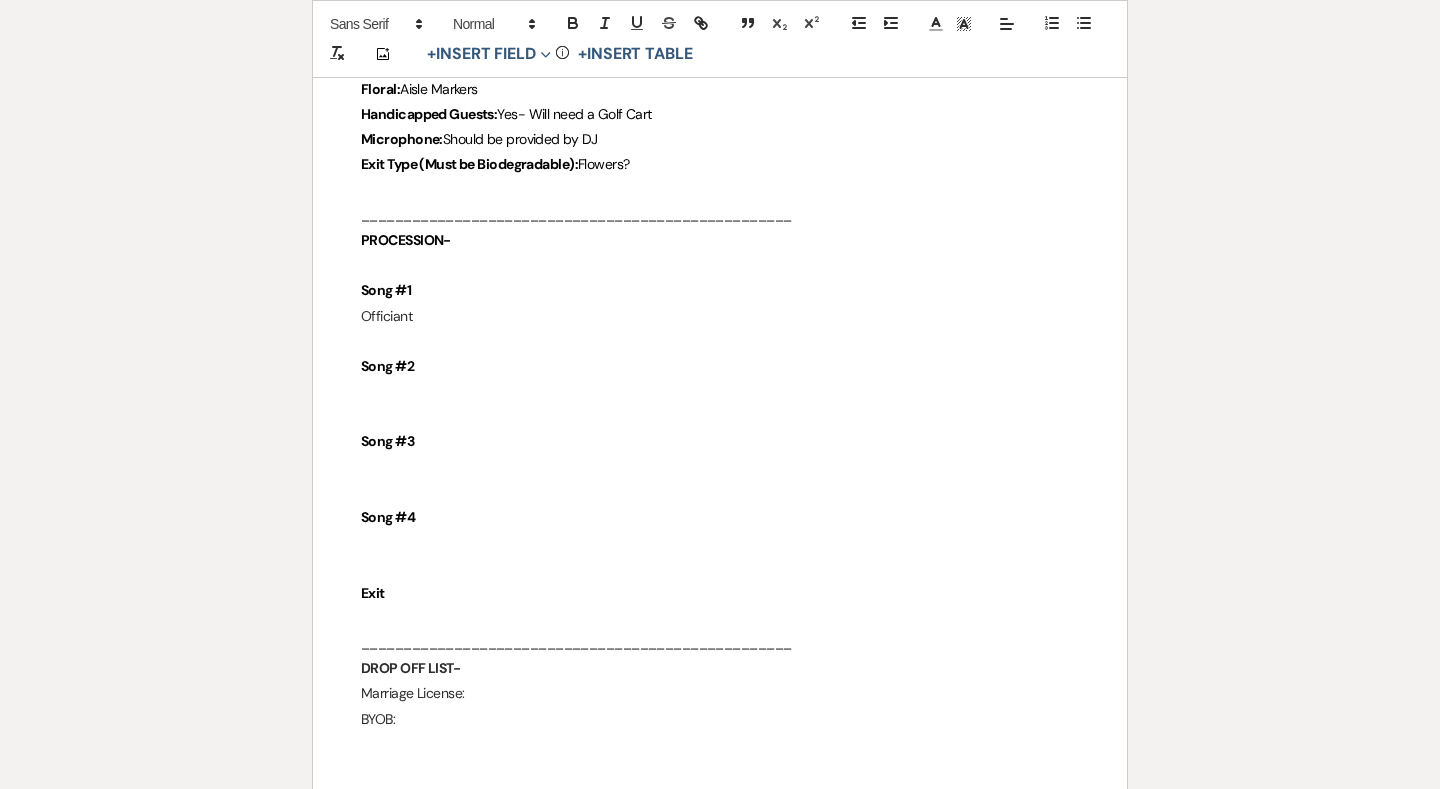 click at bounding box center [720, 341] 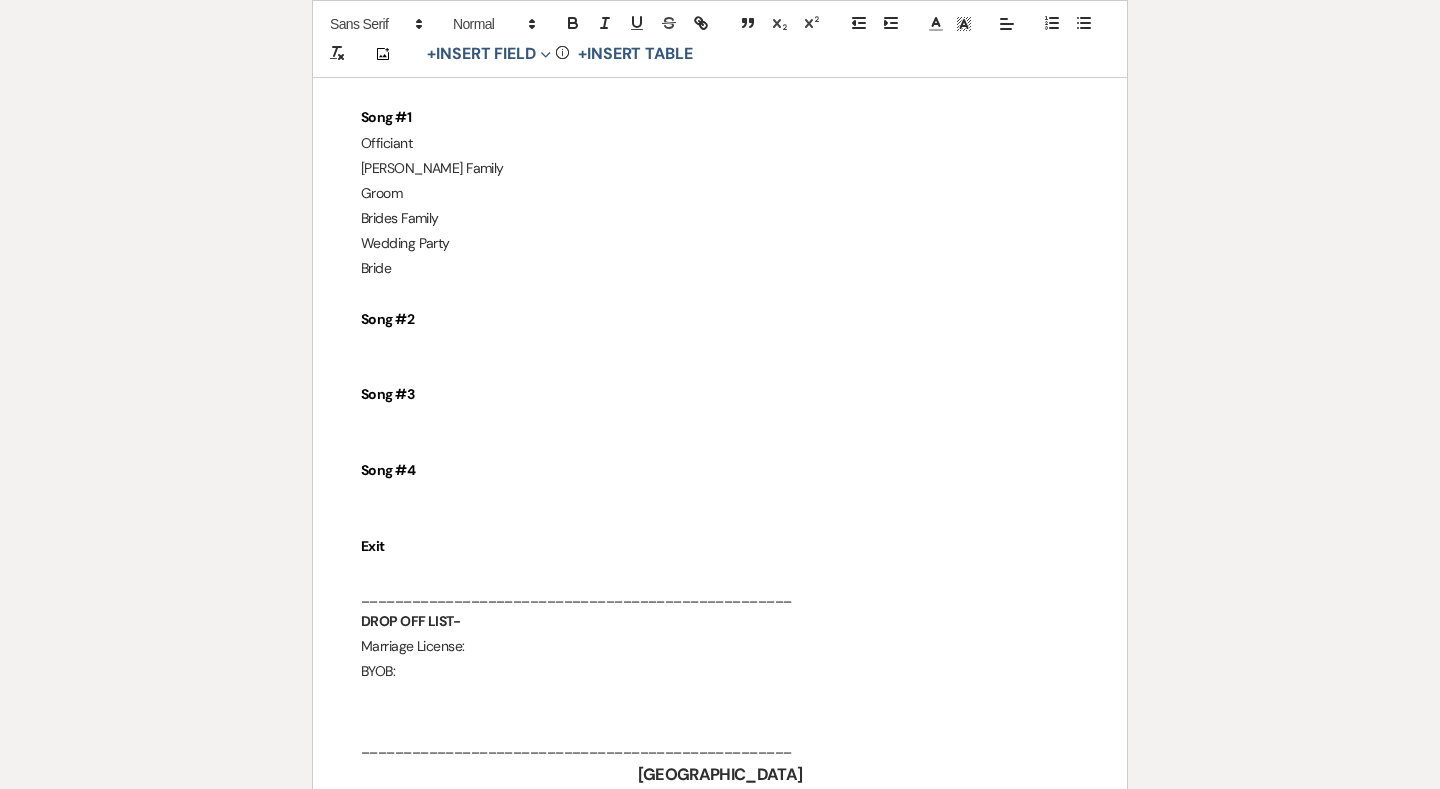 scroll, scrollTop: 3772, scrollLeft: 0, axis: vertical 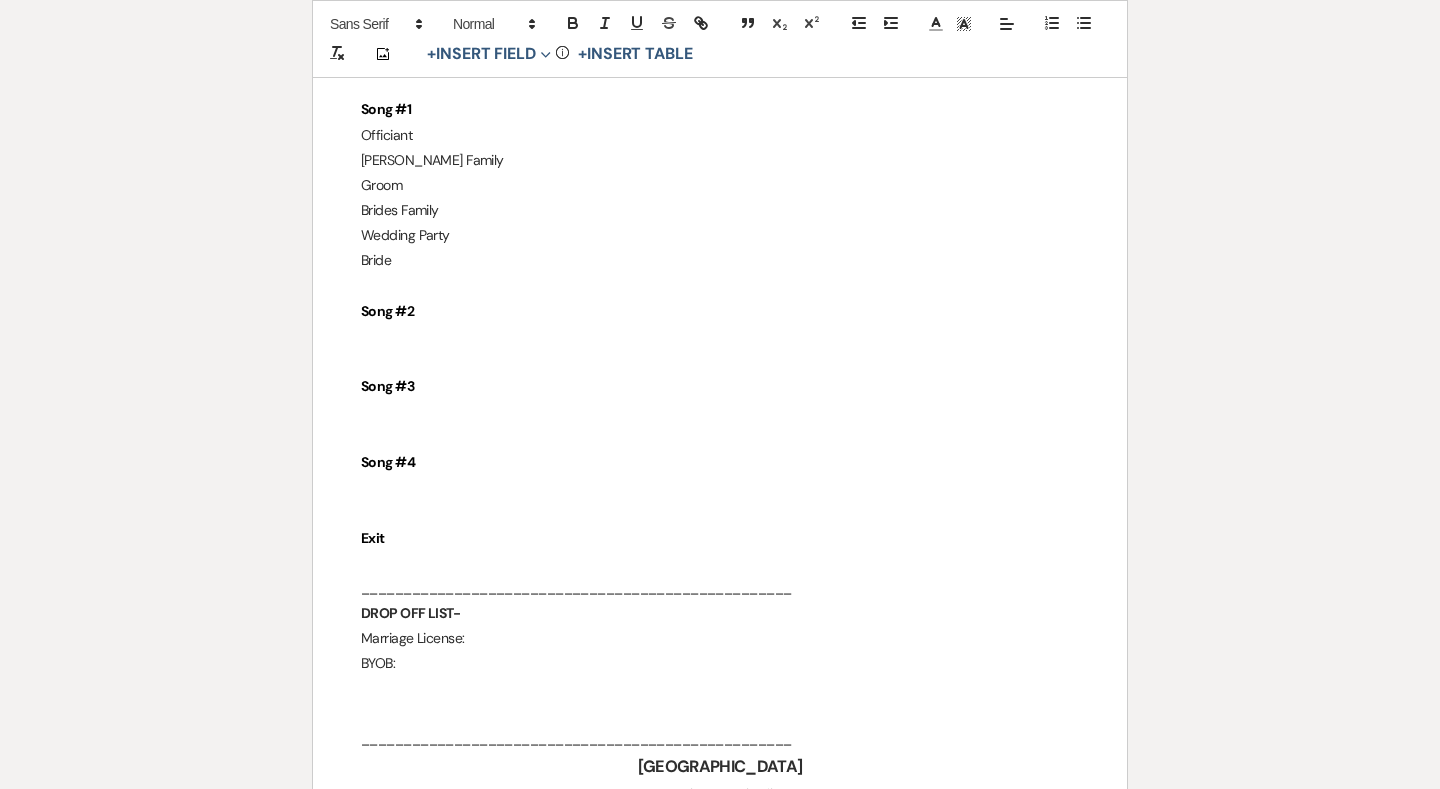 click on "BYOB:" at bounding box center [720, 663] 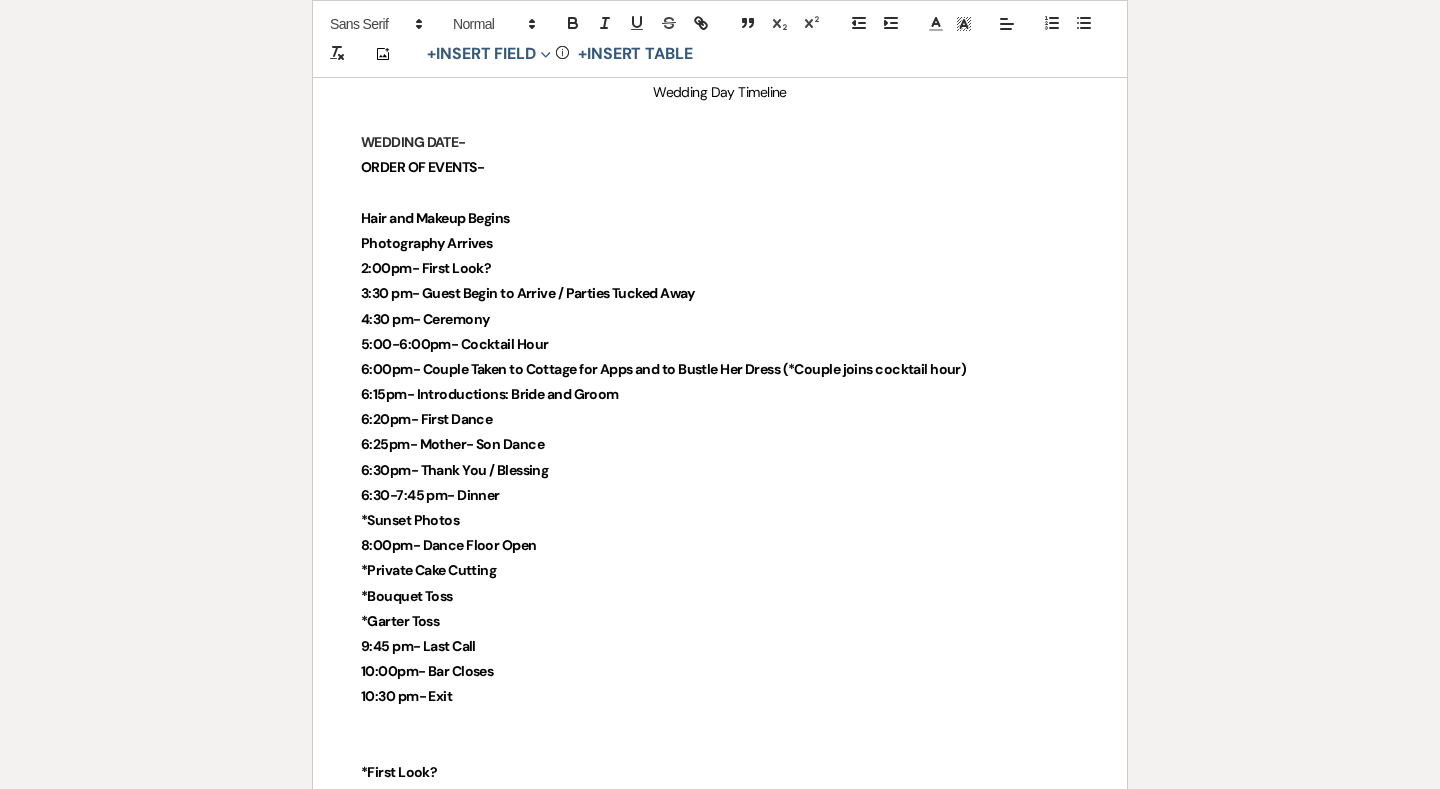 scroll, scrollTop: 4624, scrollLeft: 0, axis: vertical 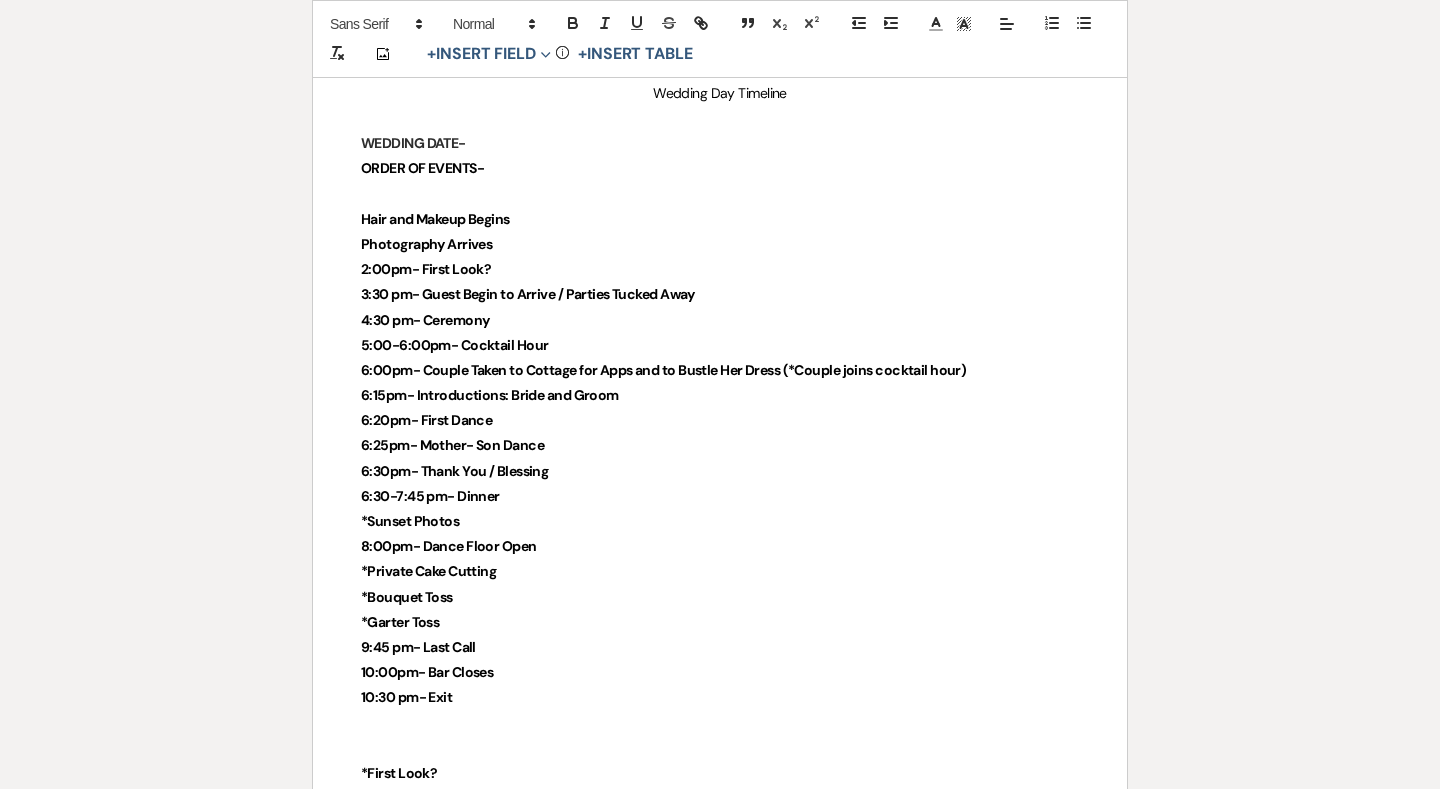 click on "4:30 pm- Ceremony" at bounding box center (425, 320) 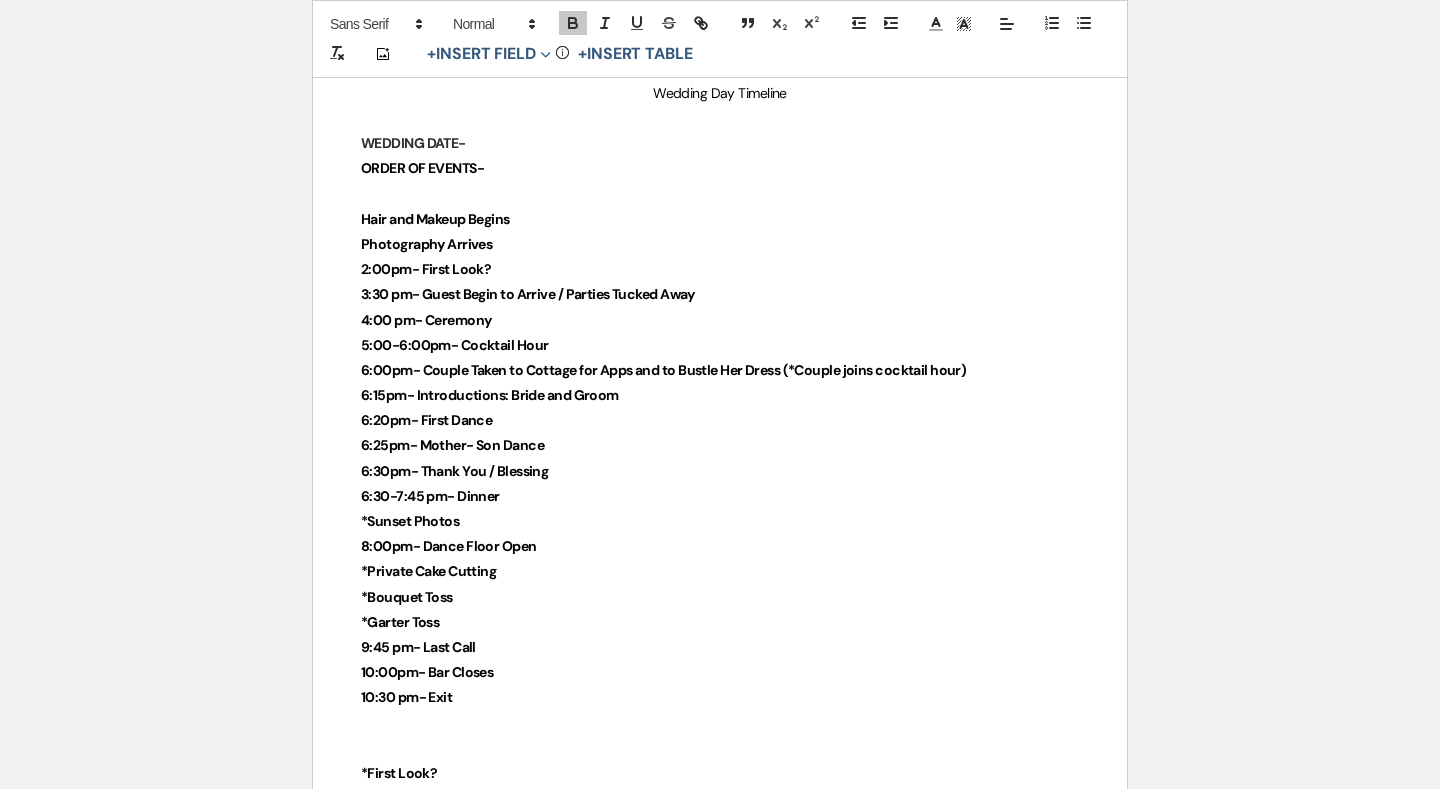 click on "5:00-6:00pm- Cocktail Hour" at bounding box center [454, 345] 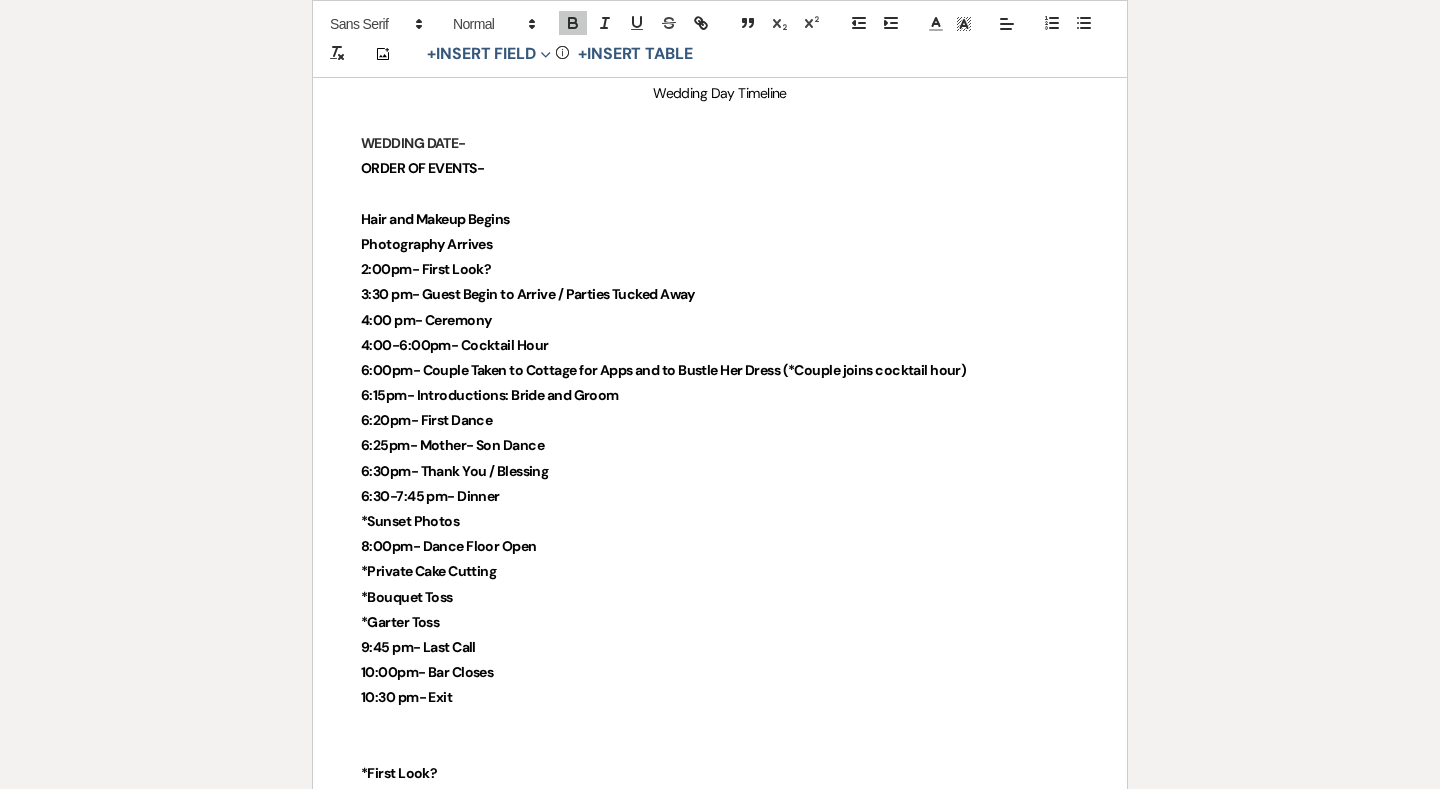 click on "4:00-6:00pm- Cocktail Hour" at bounding box center (454, 345) 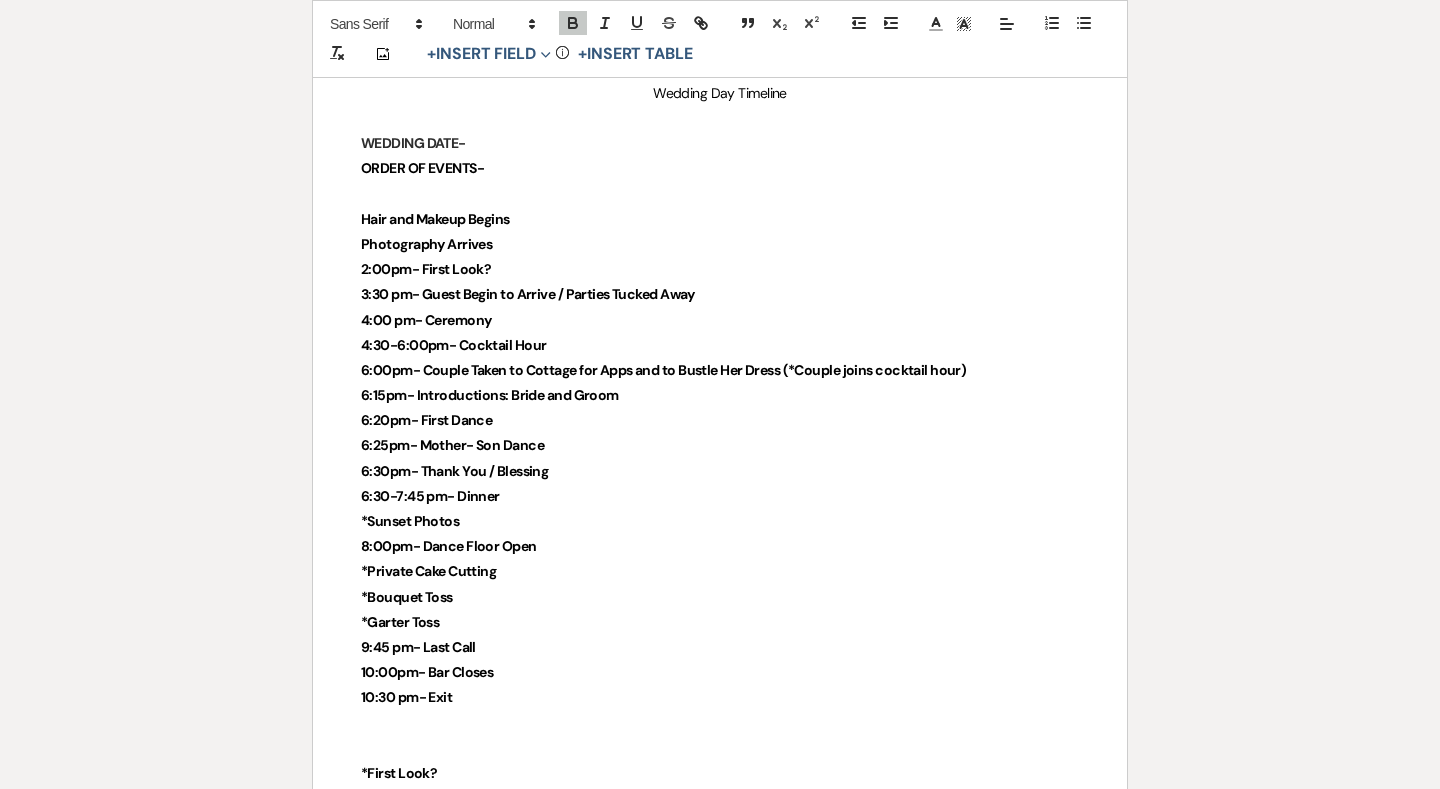 click on "4:30-6:00pm- Cocktail Hour" at bounding box center [453, 345] 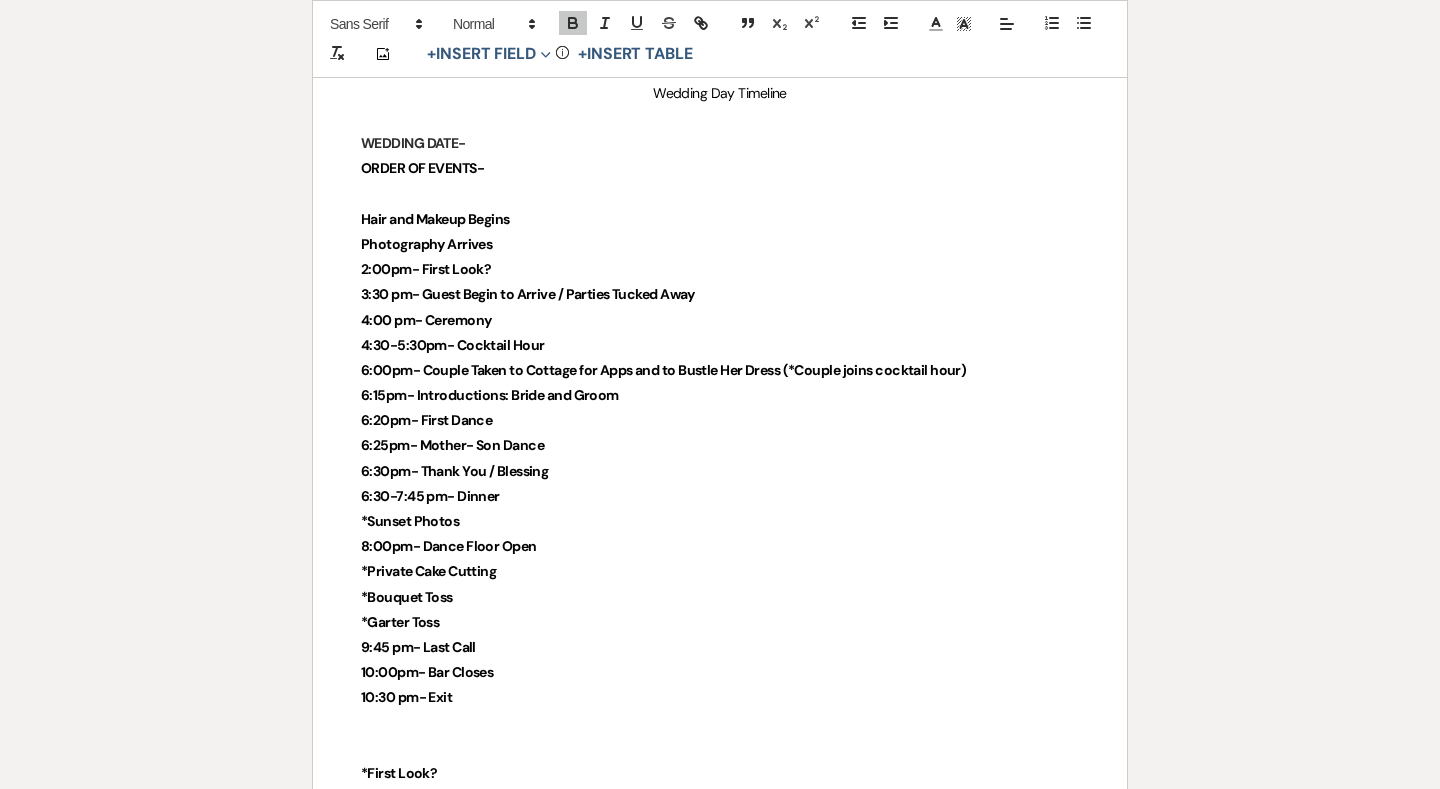 click on "6:00pm- Couple Taken to Cottage for Apps and to Bustle Her Dress (*Couple joins cocktail hour)" at bounding box center [663, 370] 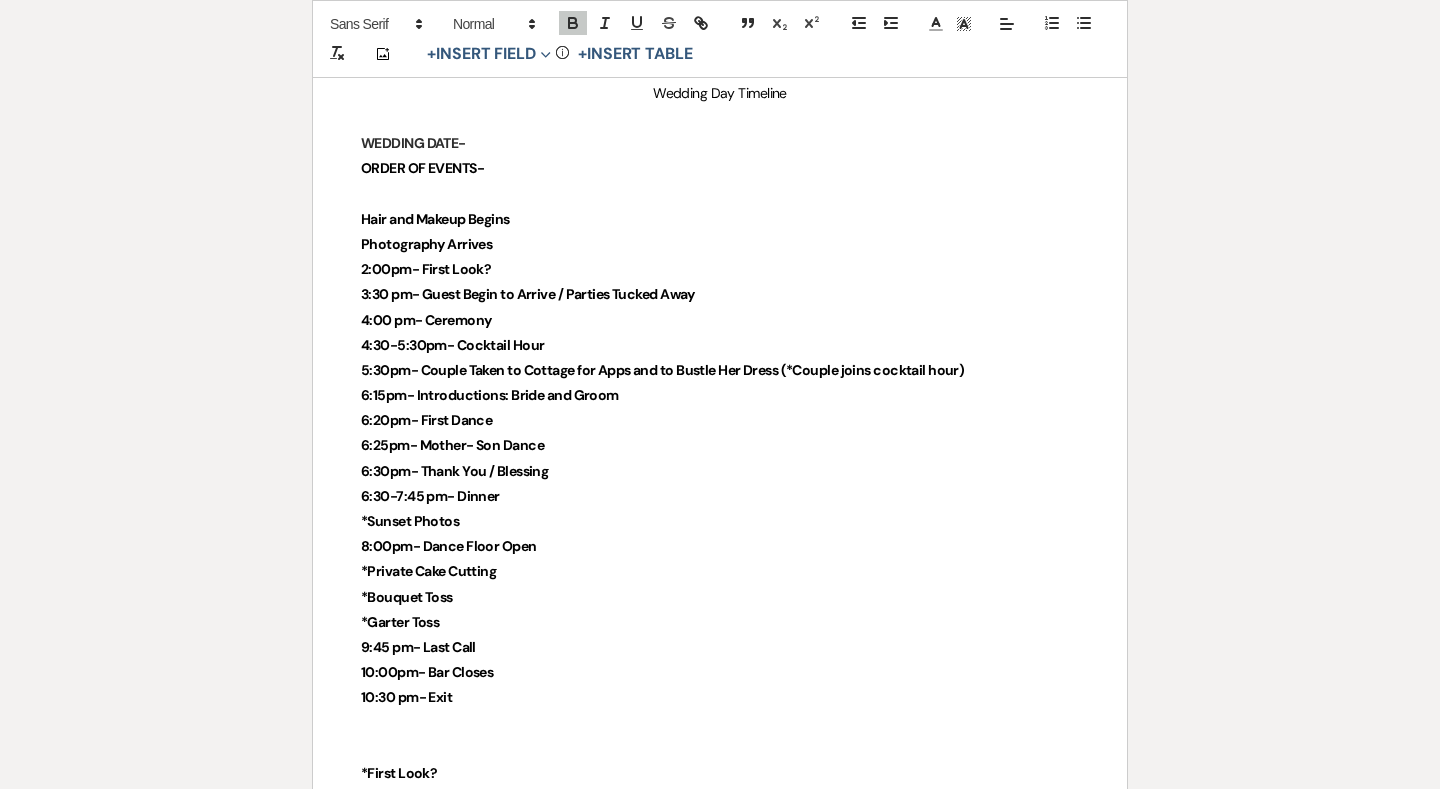 click on "6:15pm- Introductions: Bride and Groom" at bounding box center [490, 395] 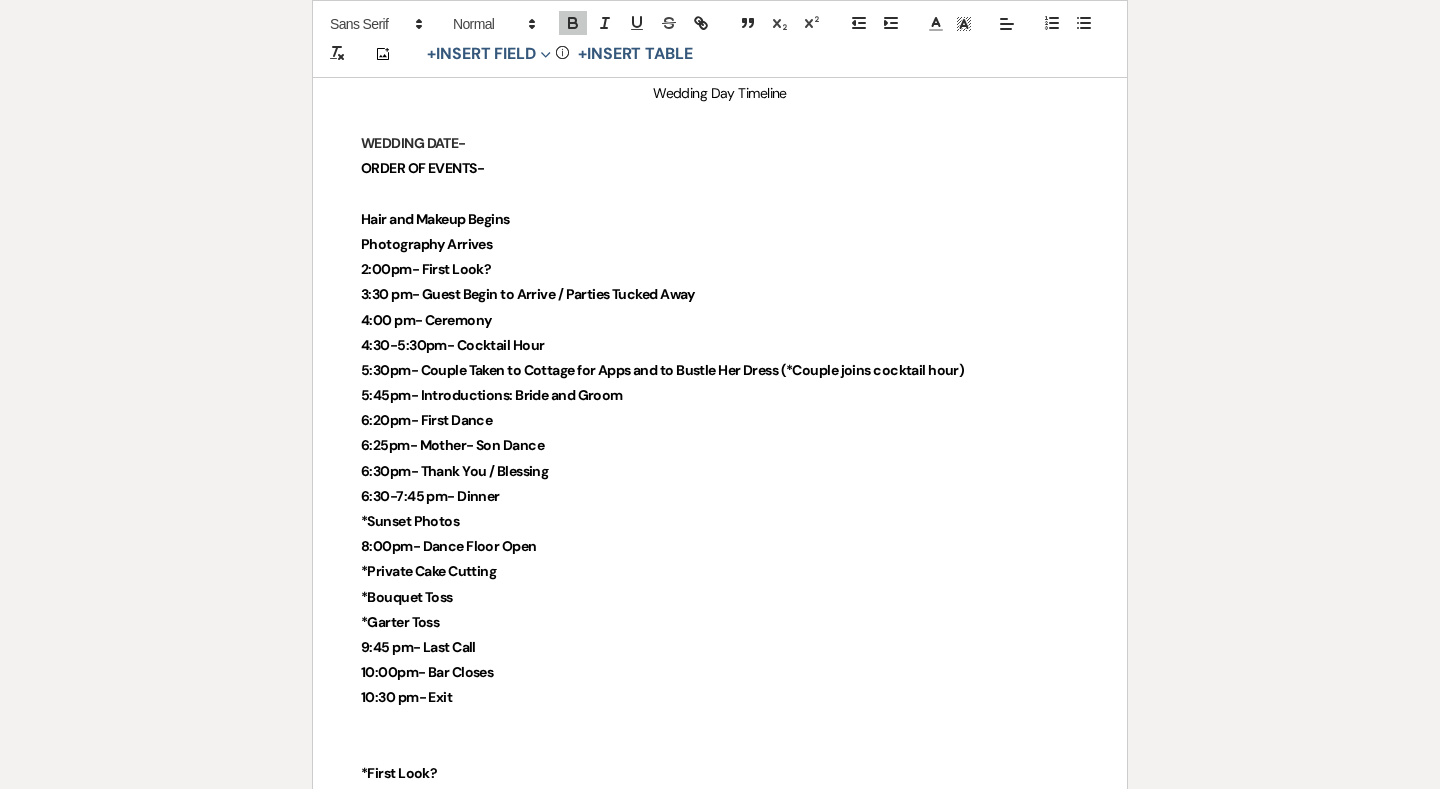 click on "6:20pm- First Dance" at bounding box center (426, 420) 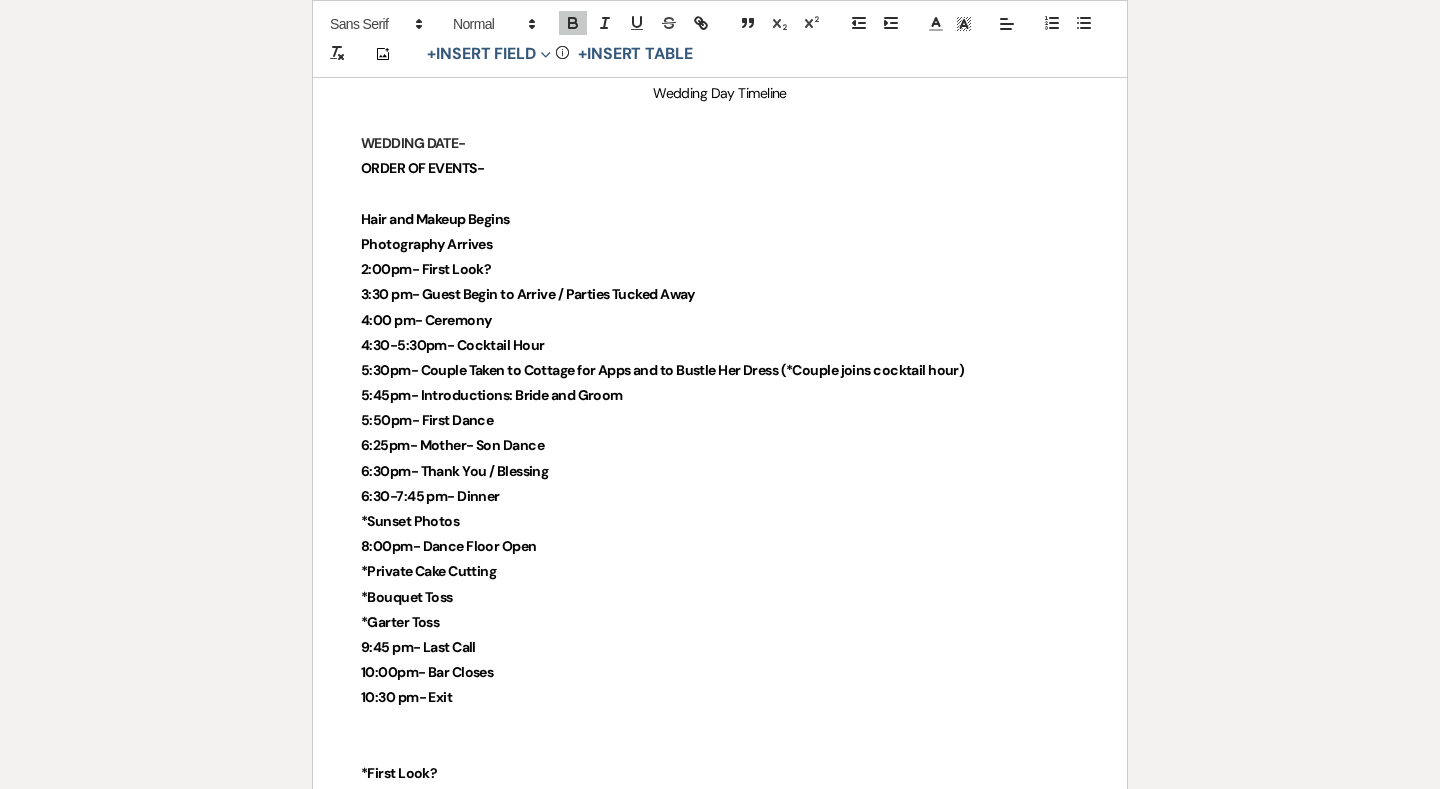 click on "5:45pm- Introductions: Bride and Groom" at bounding box center [720, 395] 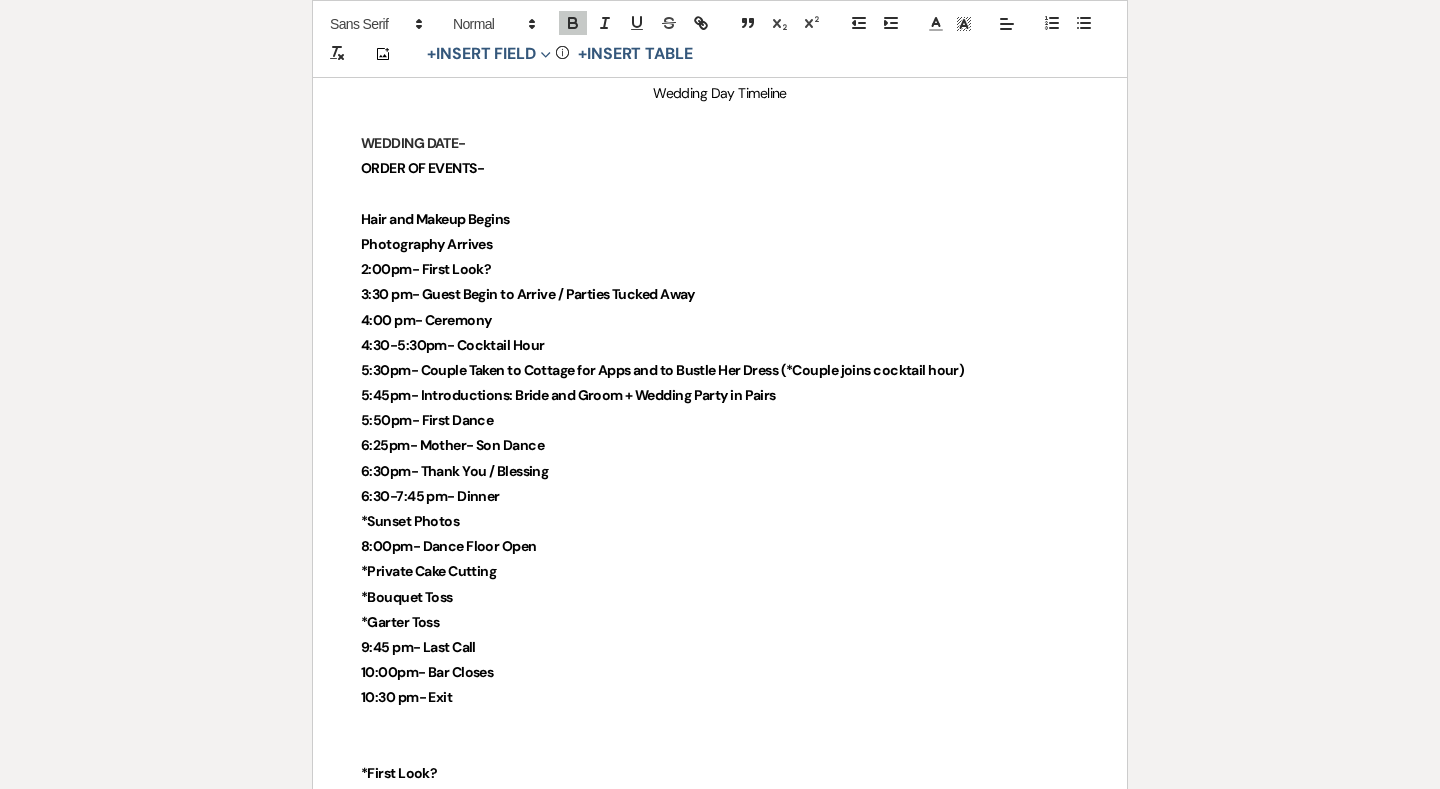 click on "6:25pm- Mother- Son Dance" at bounding box center (452, 445) 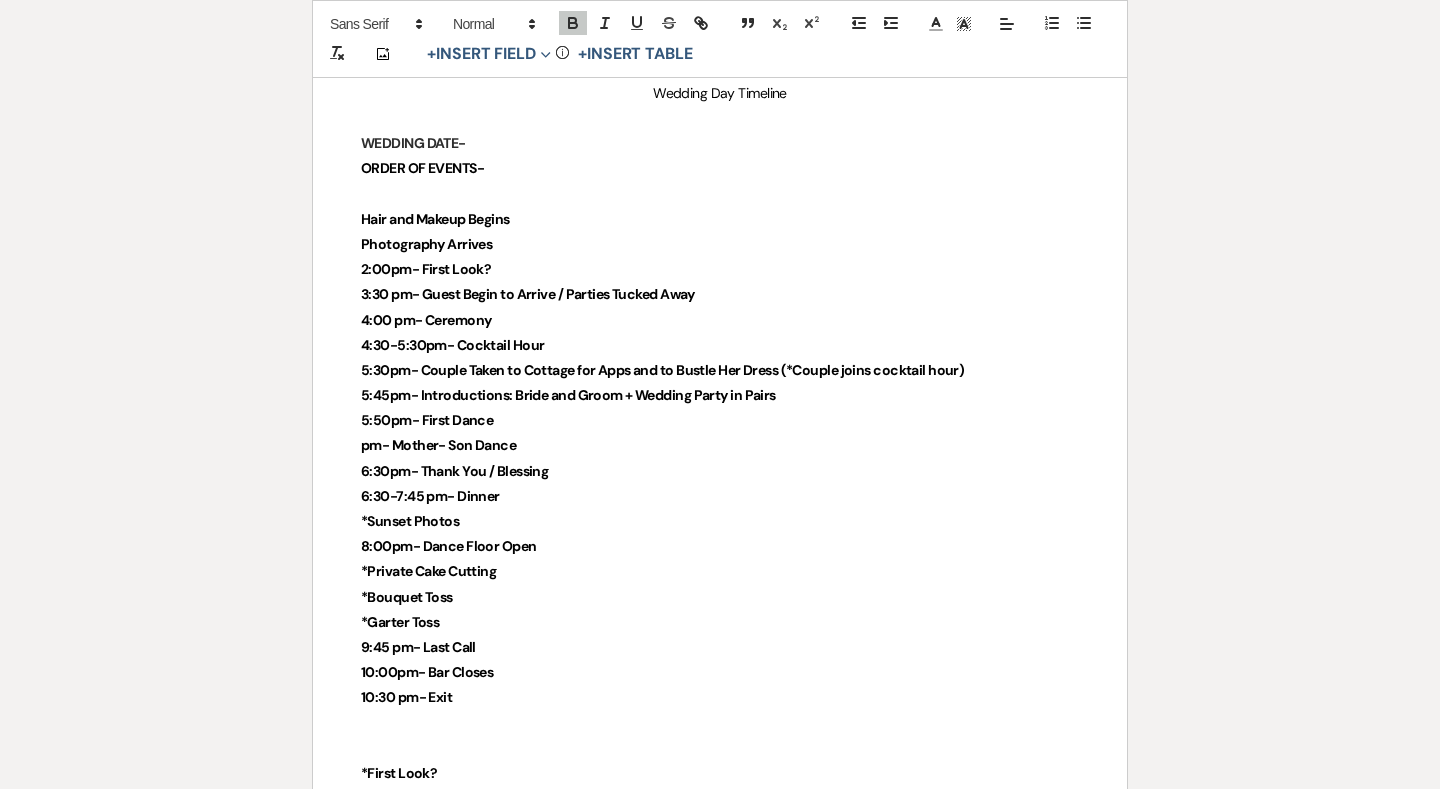 click on "5:50pm- First Dance" at bounding box center [720, 420] 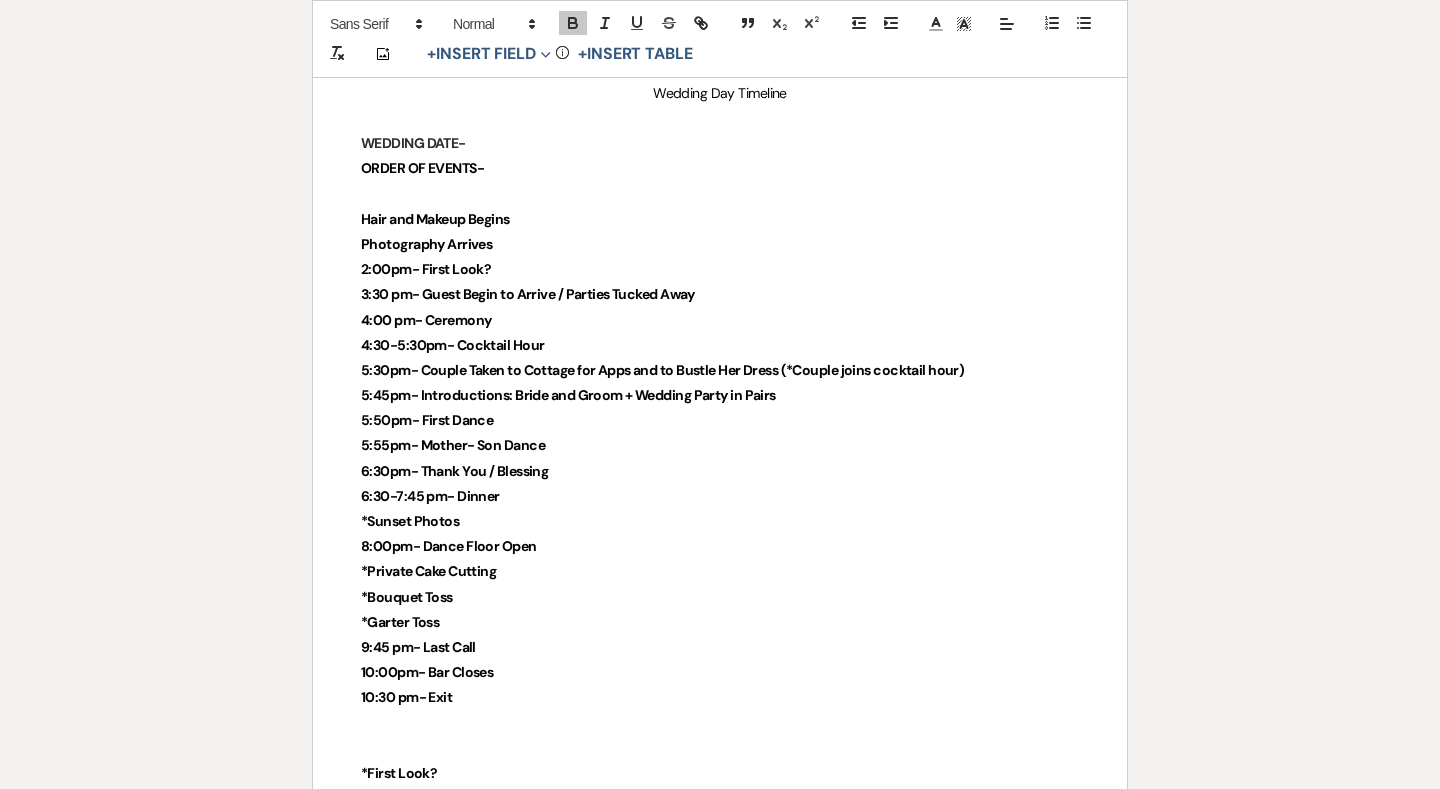 click on "5:55pm- Mother- Son Dance" at bounding box center (453, 445) 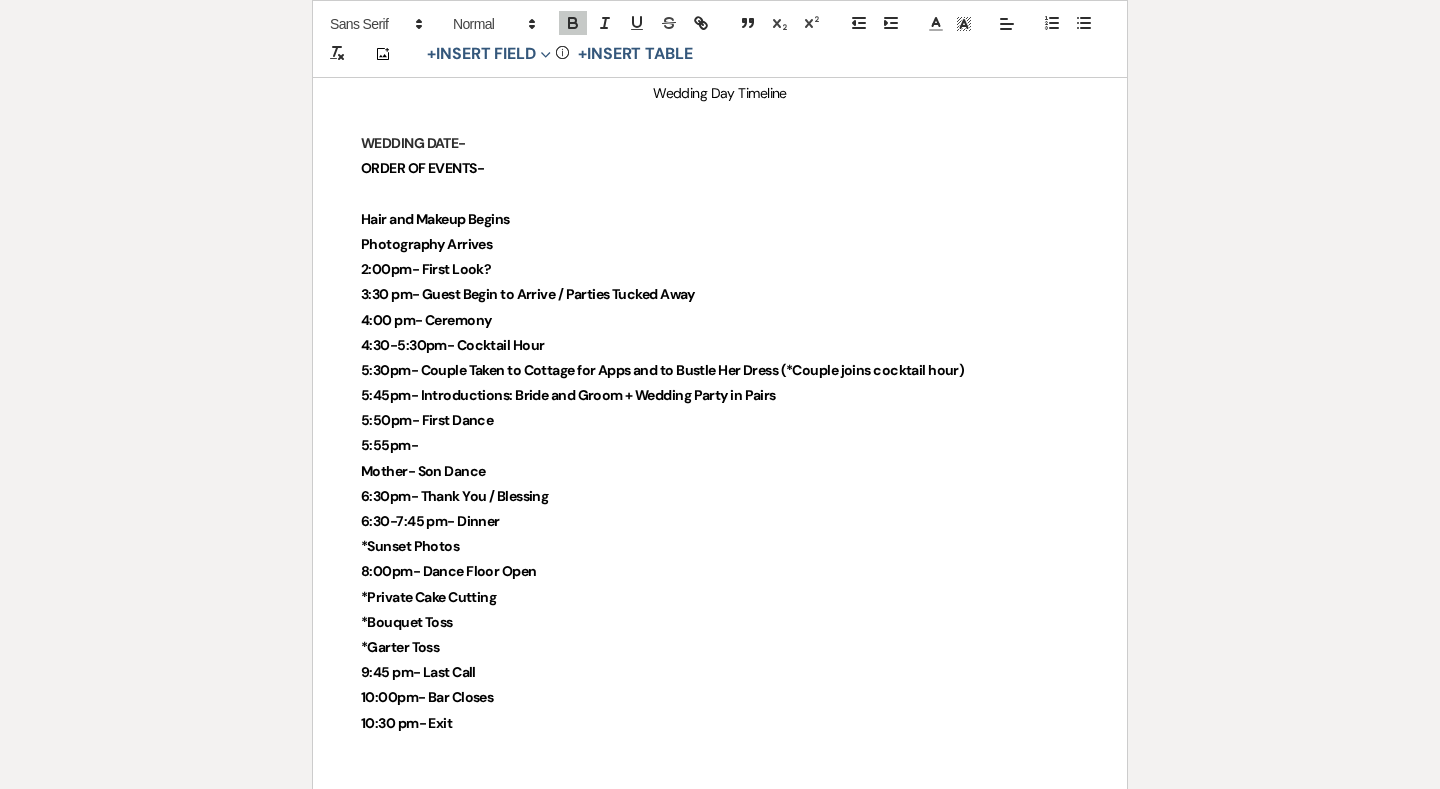 click on "5:55pm-" at bounding box center (720, 445) 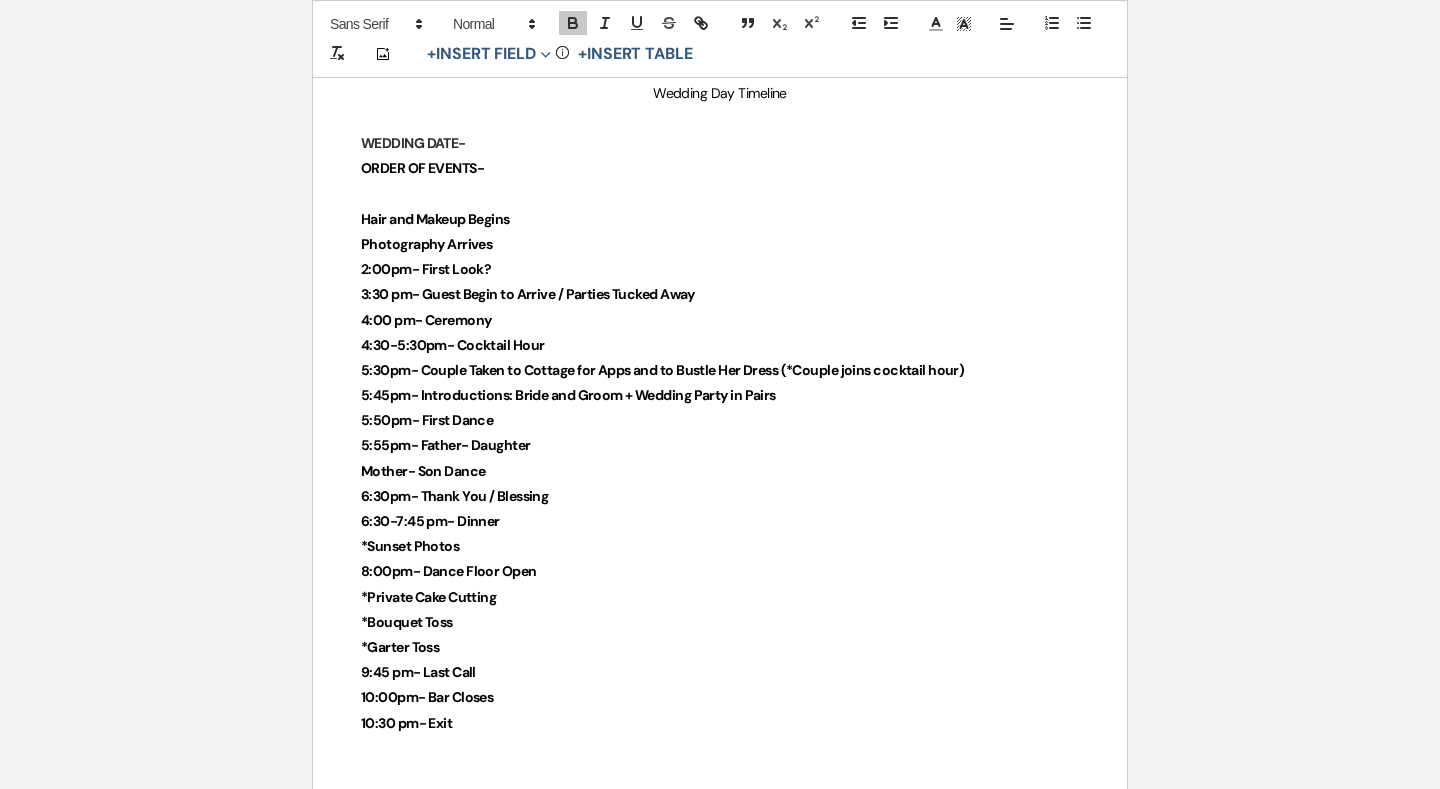 click on "6:30pm- Thank You / Blessing" at bounding box center (454, 496) 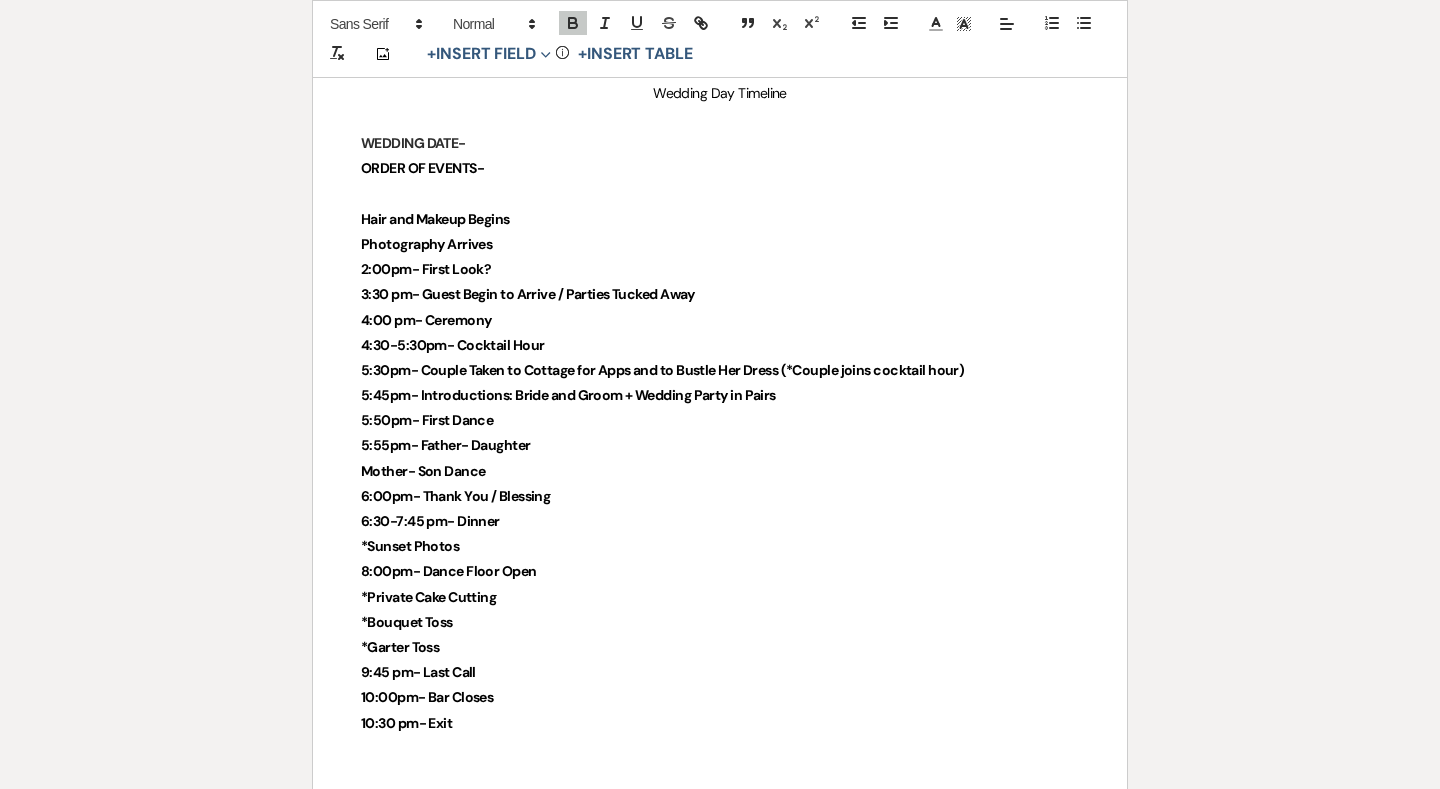 drag, startPoint x: 582, startPoint y: 457, endPoint x: 491, endPoint y: 453, distance: 91.08787 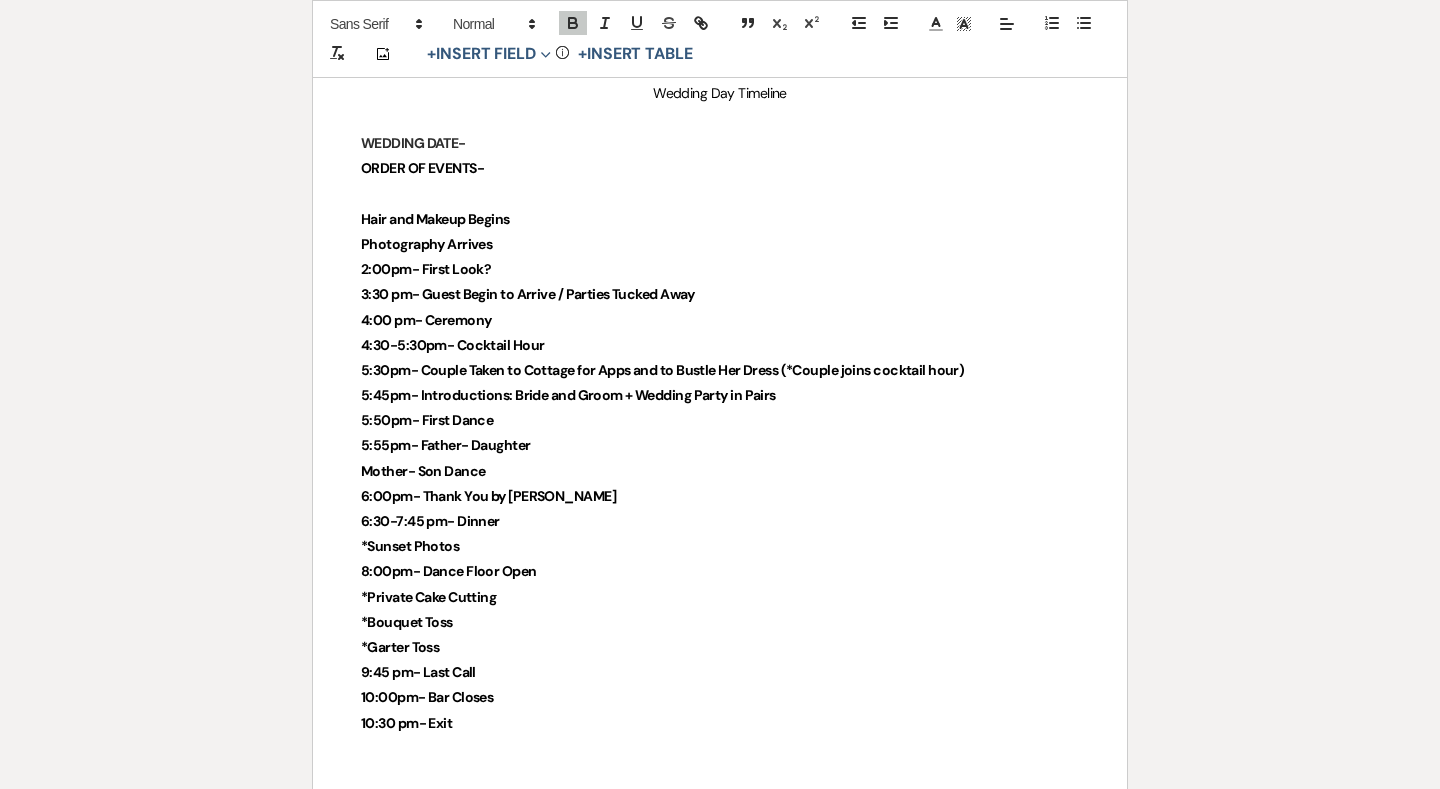 click on "6:30-7:45 pm- Dinner" at bounding box center (430, 521) 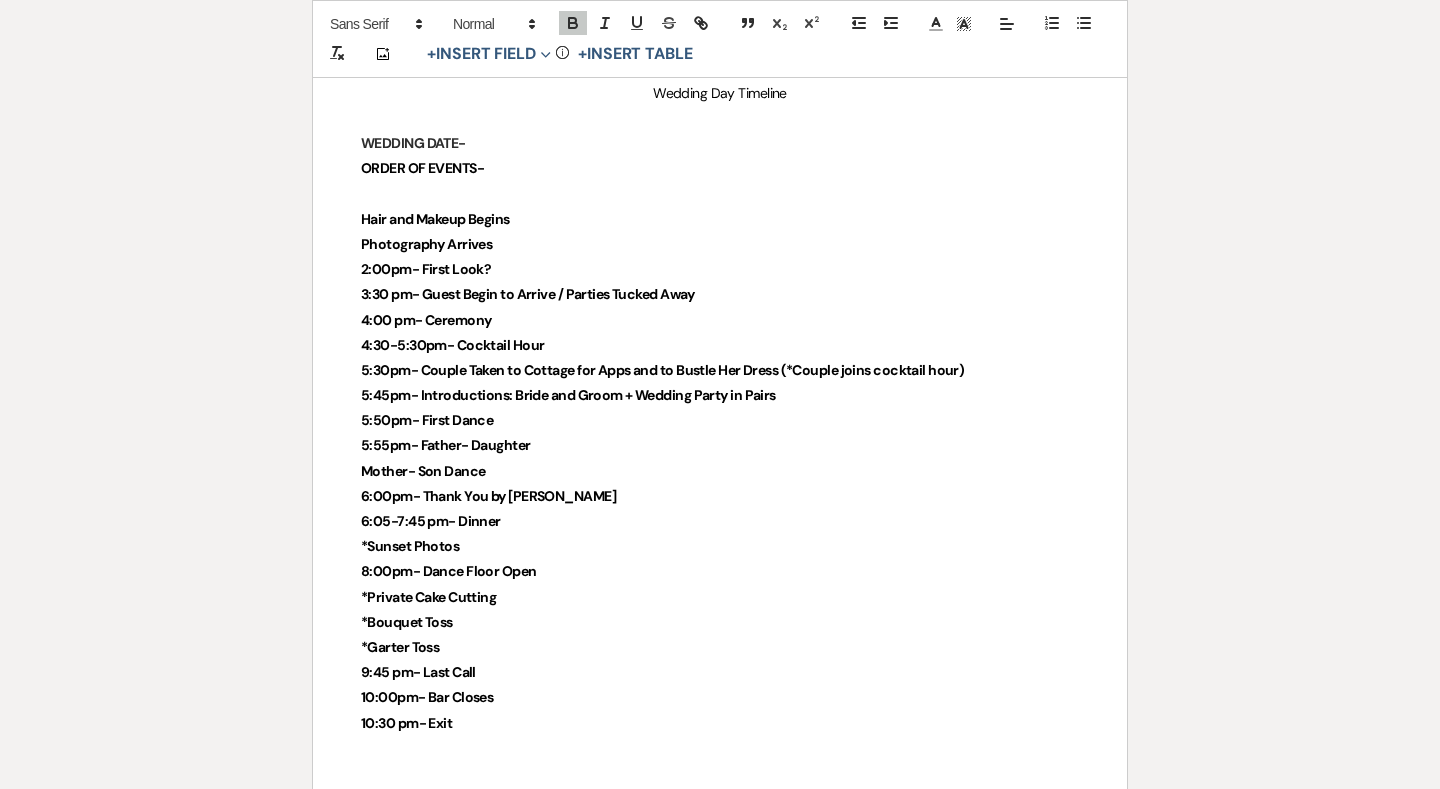 click on "6:05-7:45 pm- Dinner" at bounding box center [431, 521] 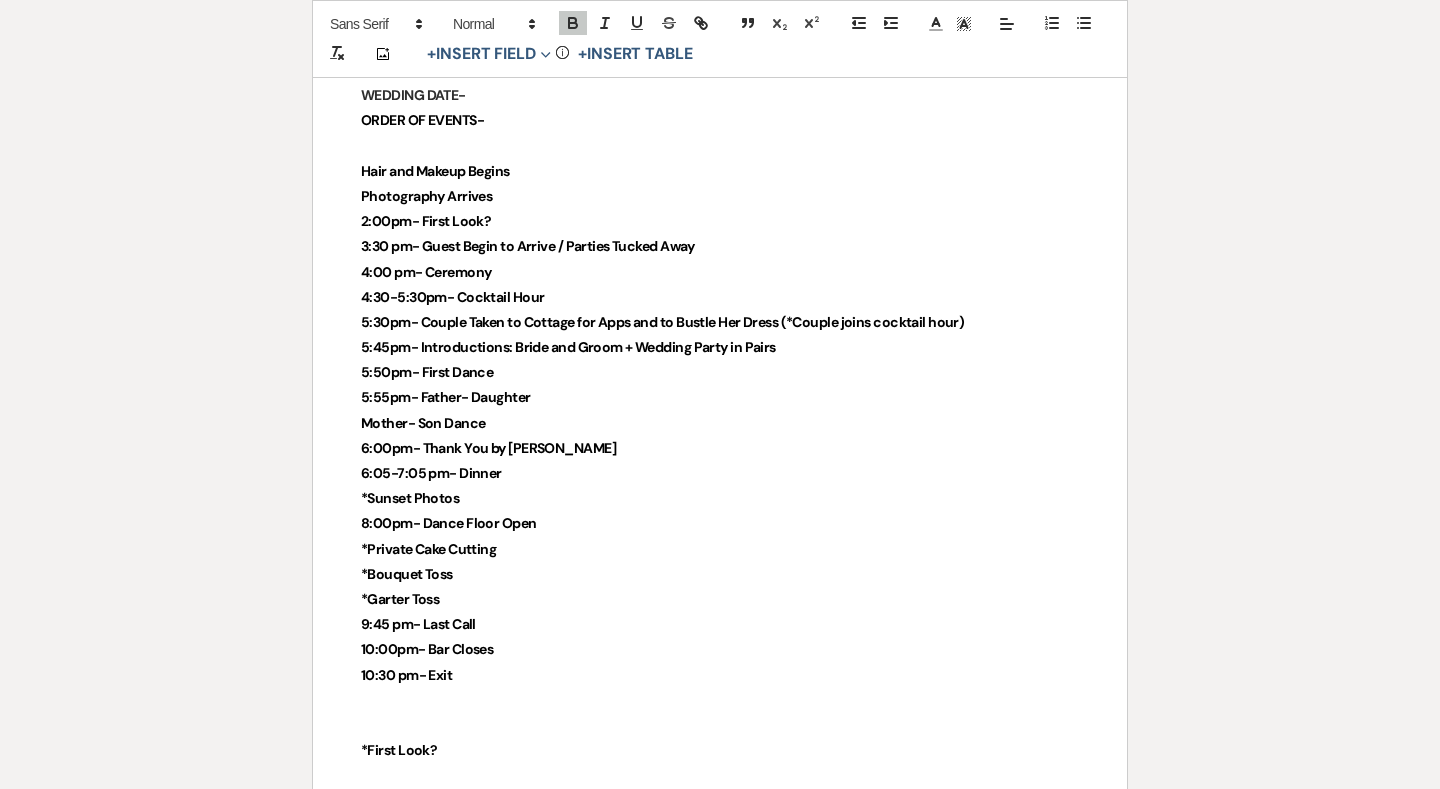 scroll, scrollTop: 4675, scrollLeft: 0, axis: vertical 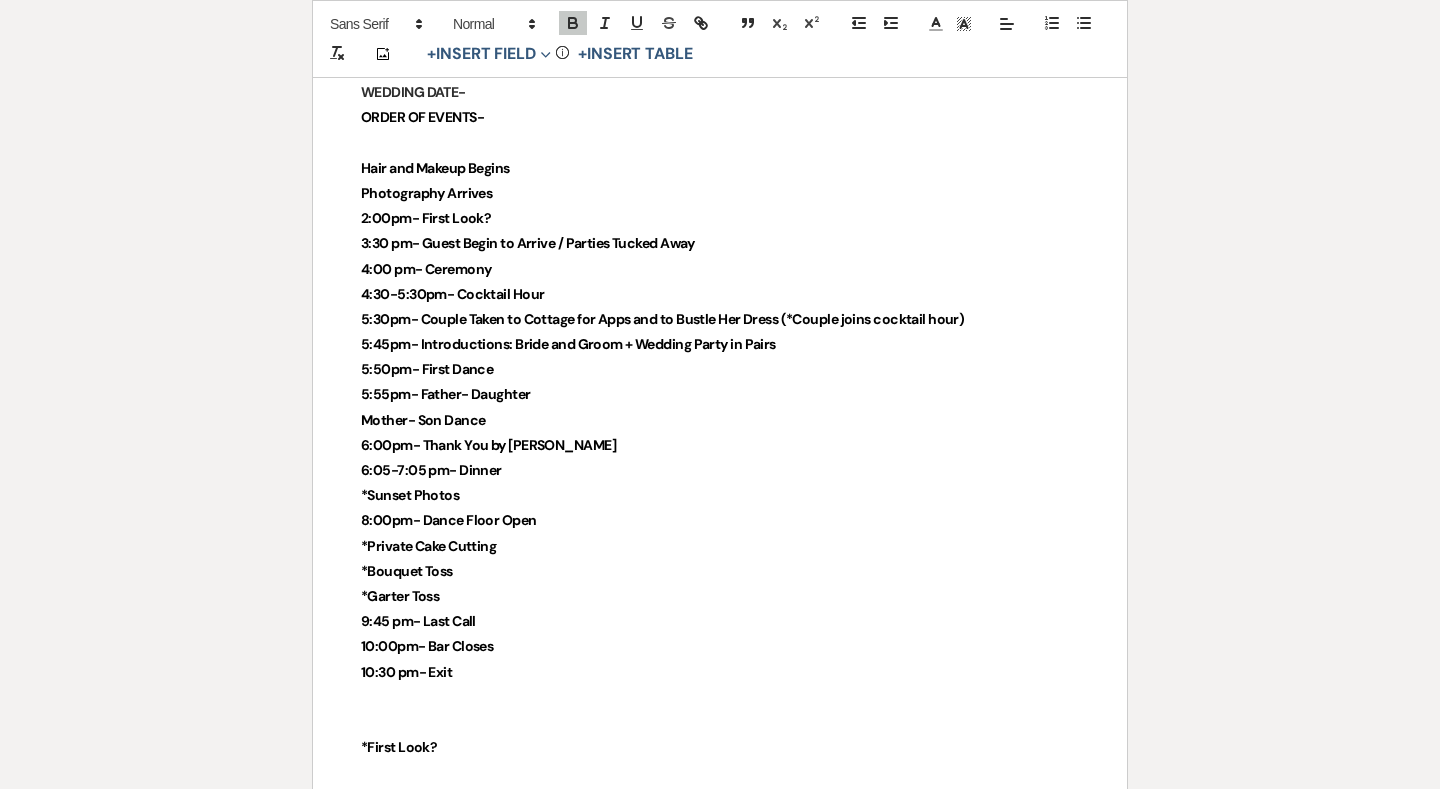 drag, startPoint x: 476, startPoint y: 459, endPoint x: 345, endPoint y: 456, distance: 131.03435 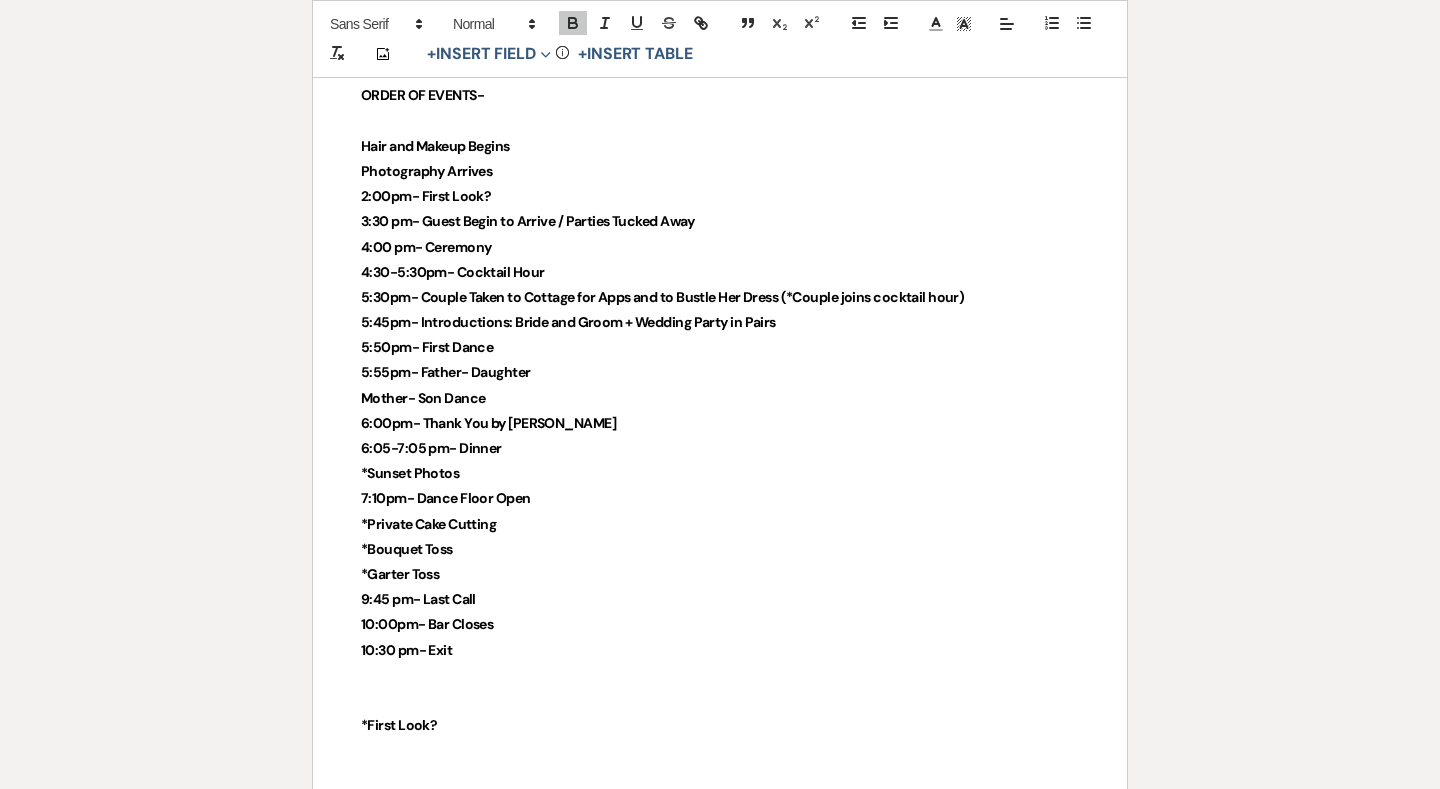 scroll, scrollTop: 4698, scrollLeft: 0, axis: vertical 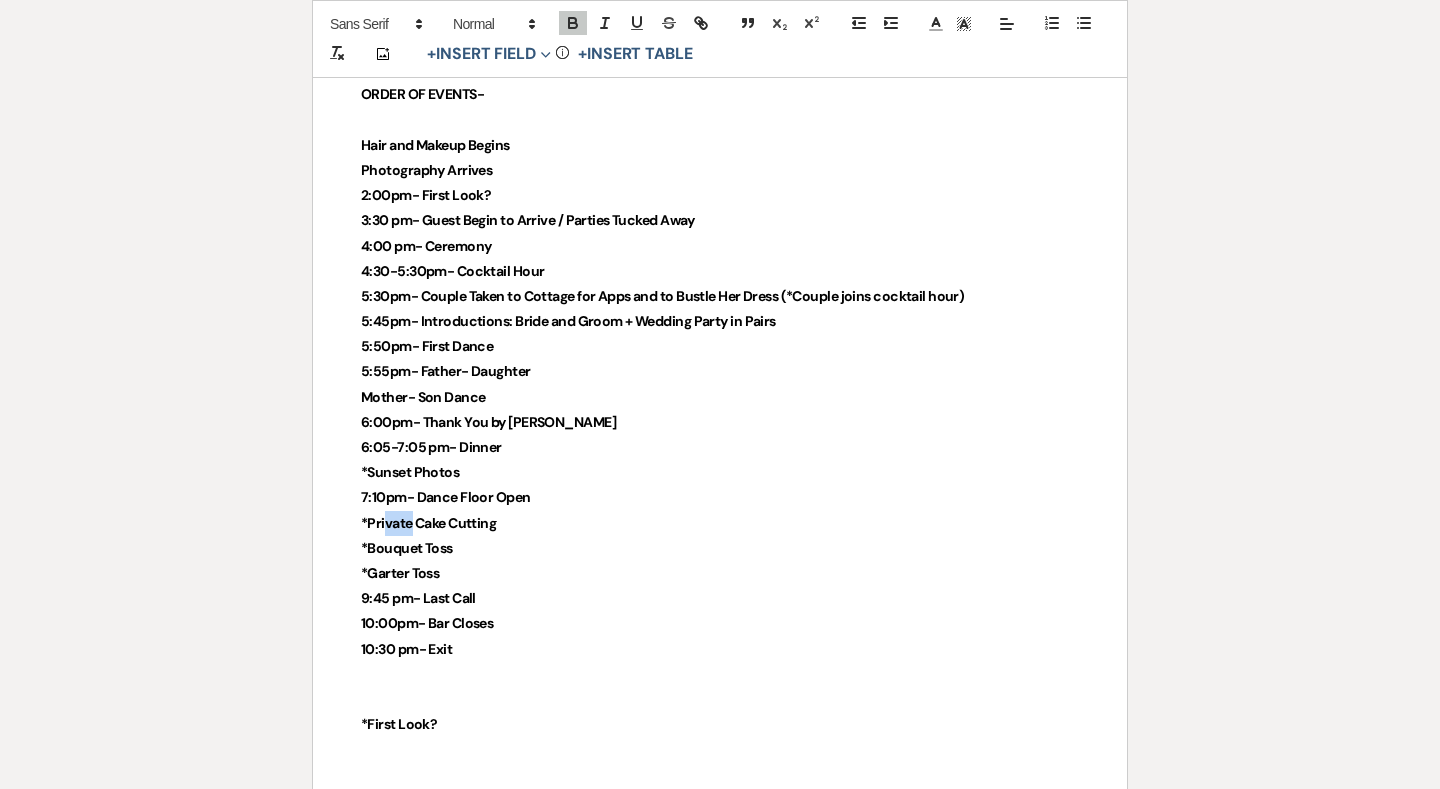 drag, startPoint x: 413, startPoint y: 481, endPoint x: 384, endPoint y: 481, distance: 29 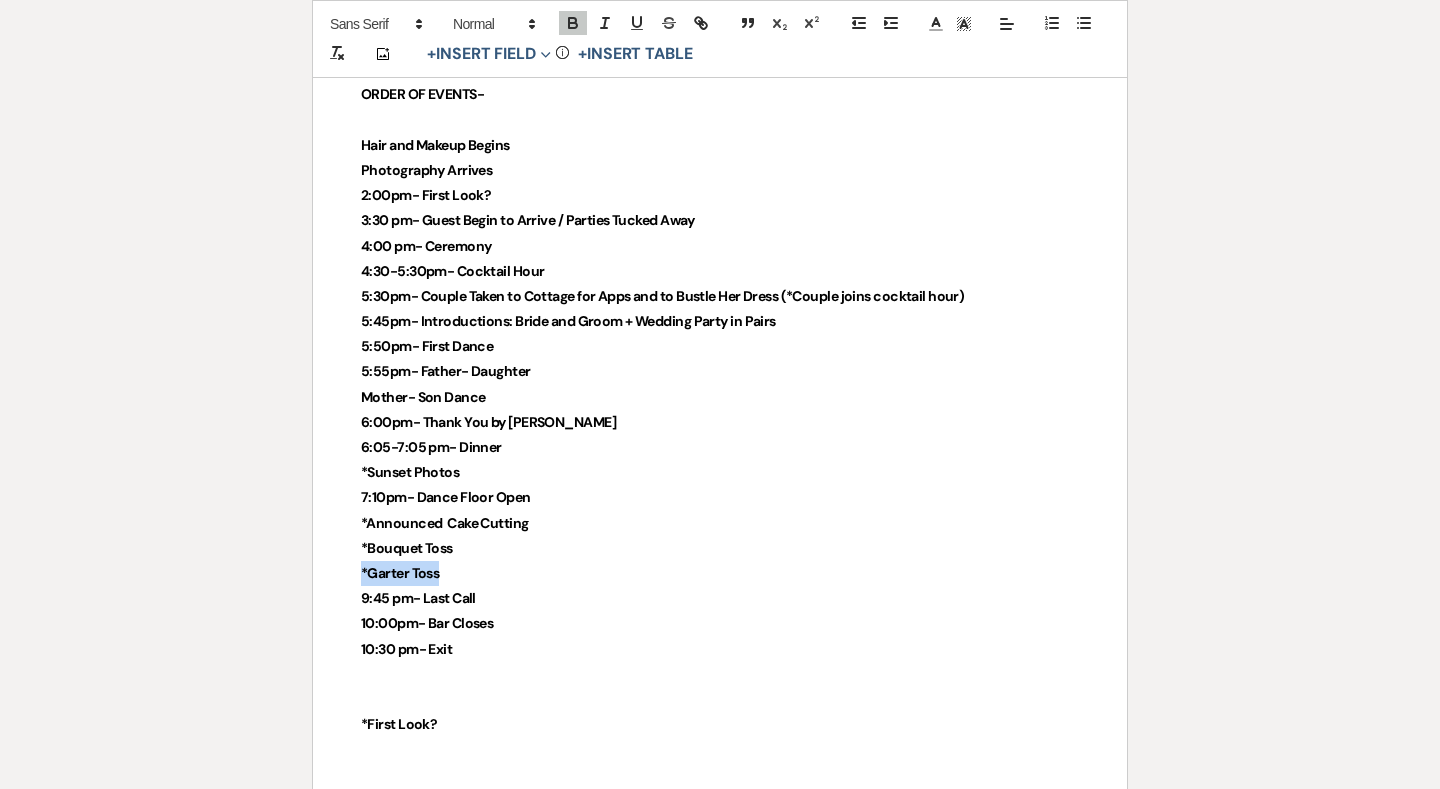 drag, startPoint x: 454, startPoint y: 526, endPoint x: 324, endPoint y: 524, distance: 130.01538 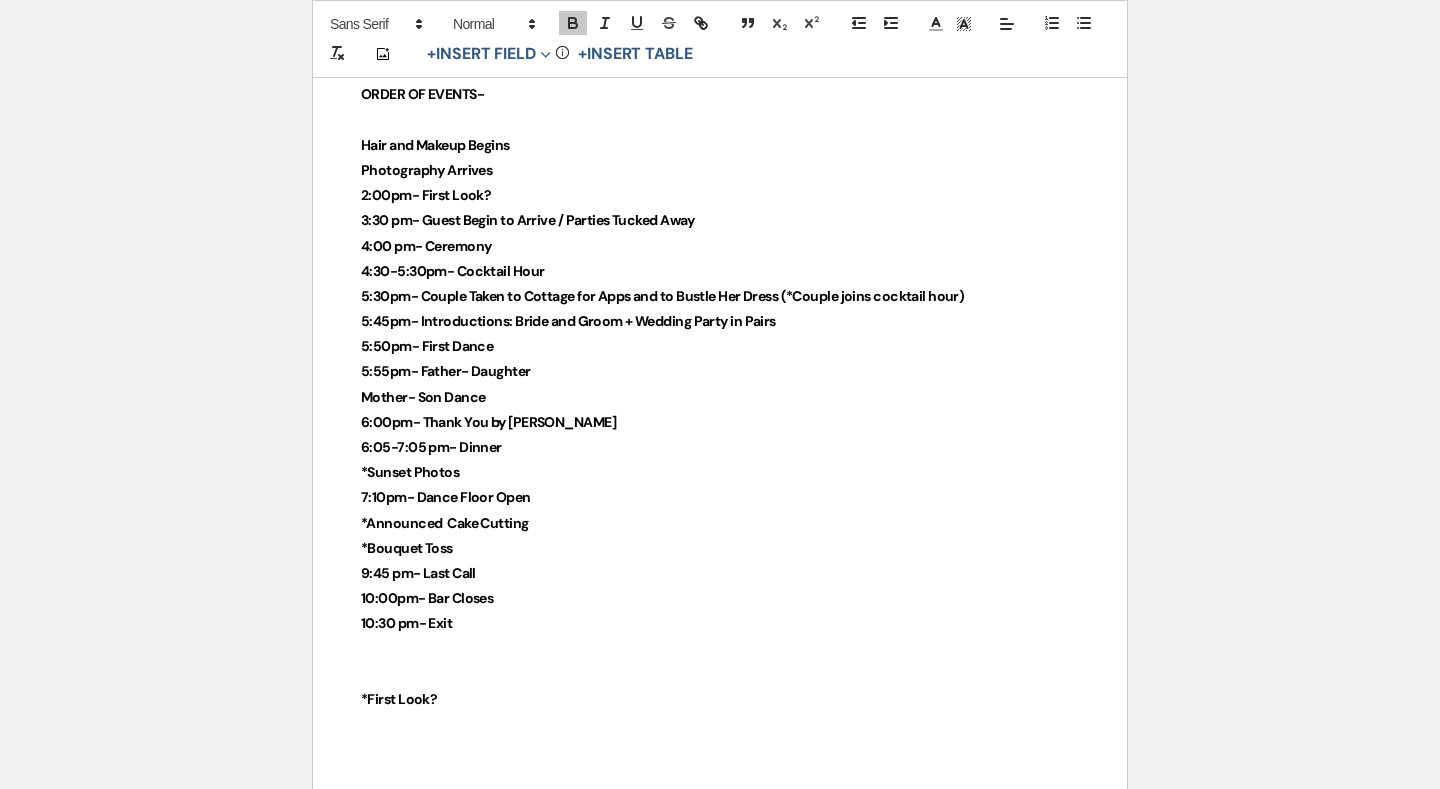click on "3:30 pm- Guest Begin to Arrive / Parties Tucked Away" at bounding box center (528, 220) 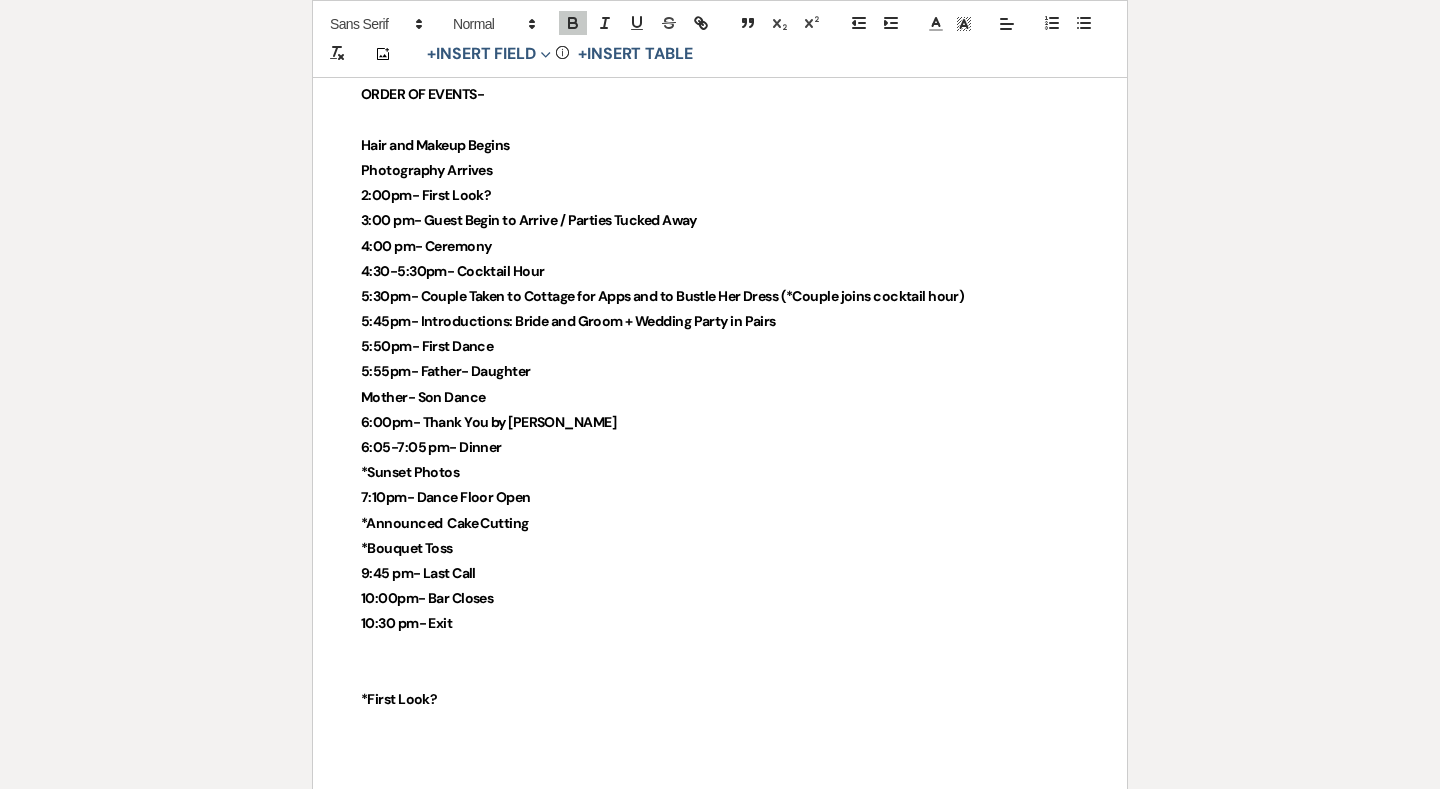 click on "2:00pm- First Look?" at bounding box center [720, 195] 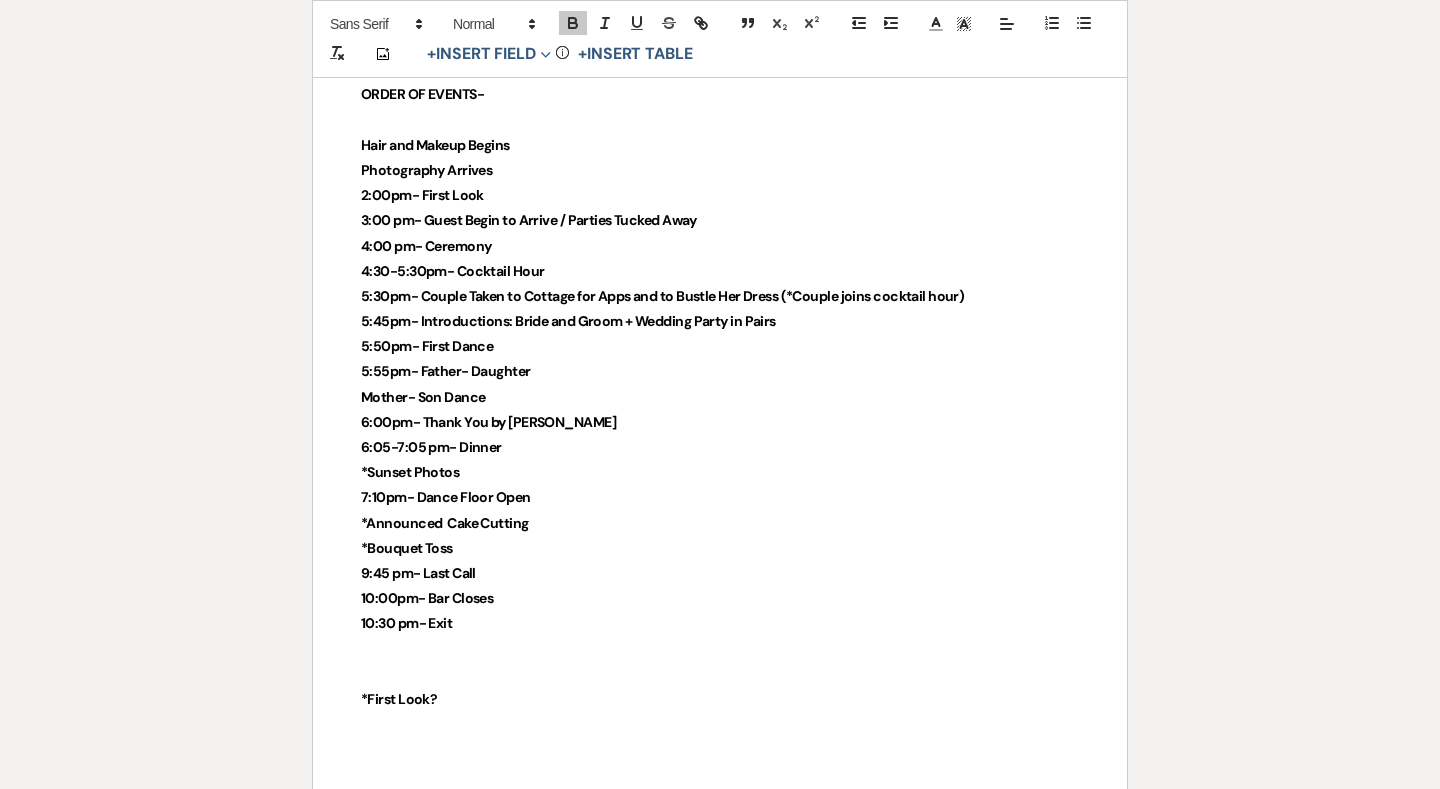 drag, startPoint x: 506, startPoint y: 669, endPoint x: 291, endPoint y: 673, distance: 215.0372 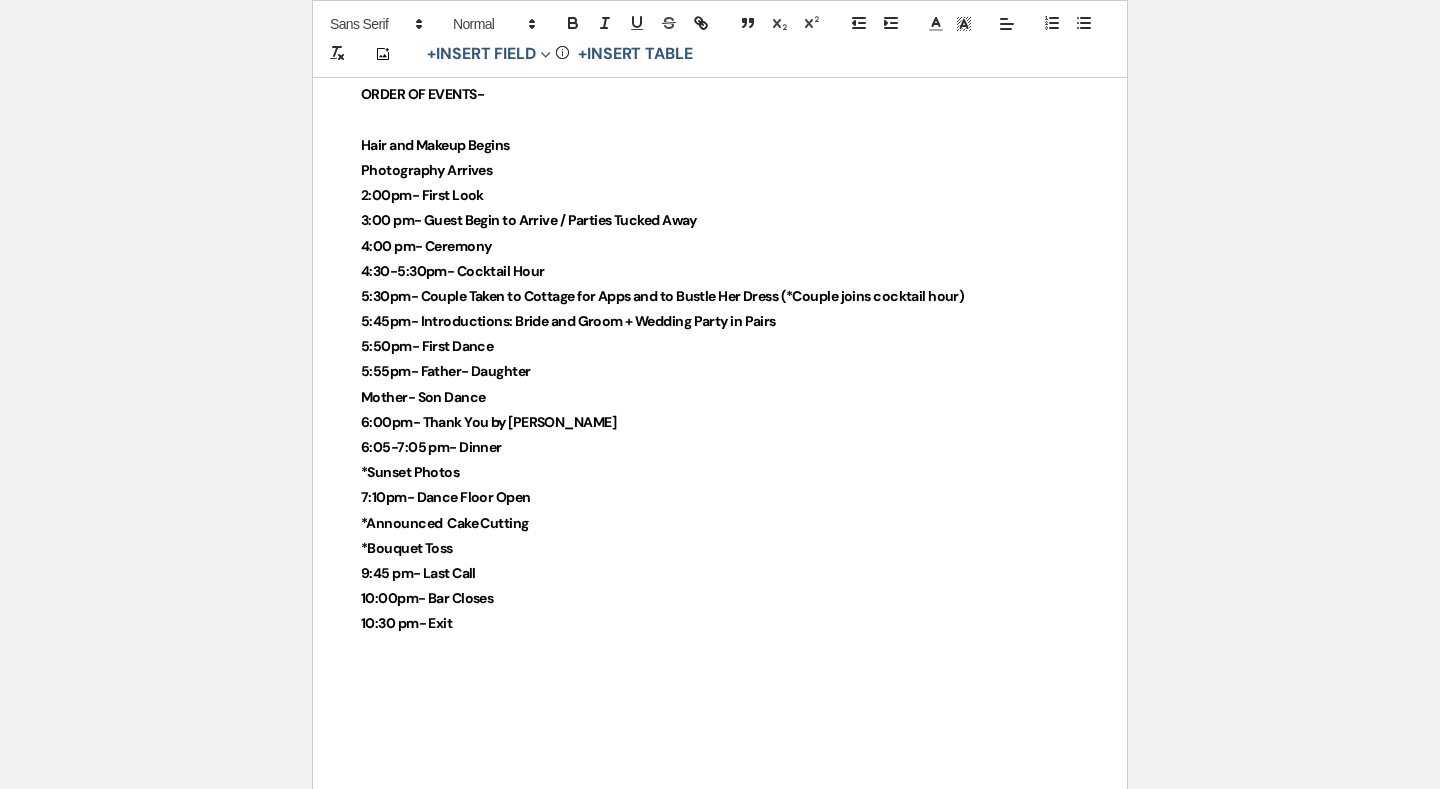 click on "10:00pm- Bar Closes" at bounding box center [427, 598] 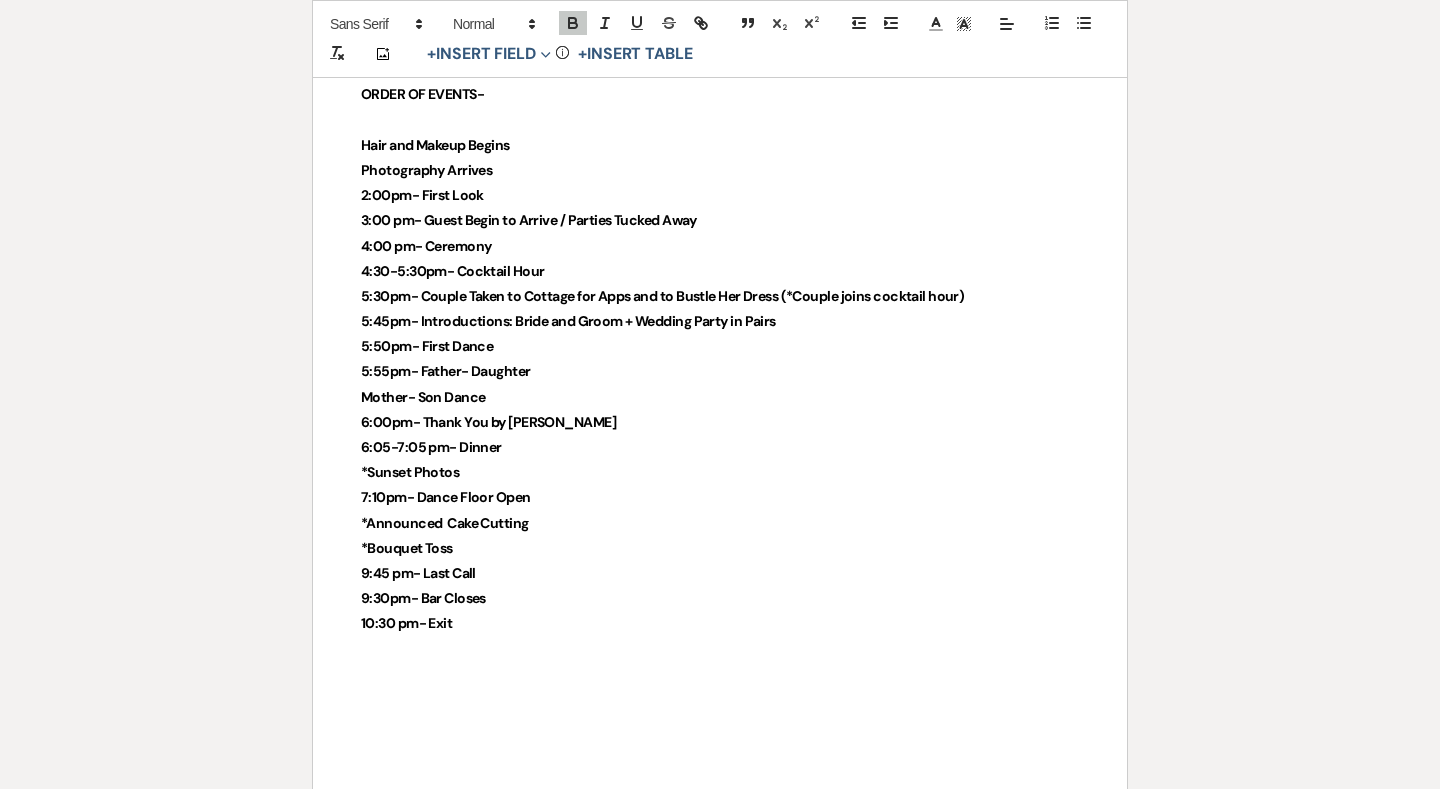 click on "9:45 pm- Last Call" at bounding box center (418, 573) 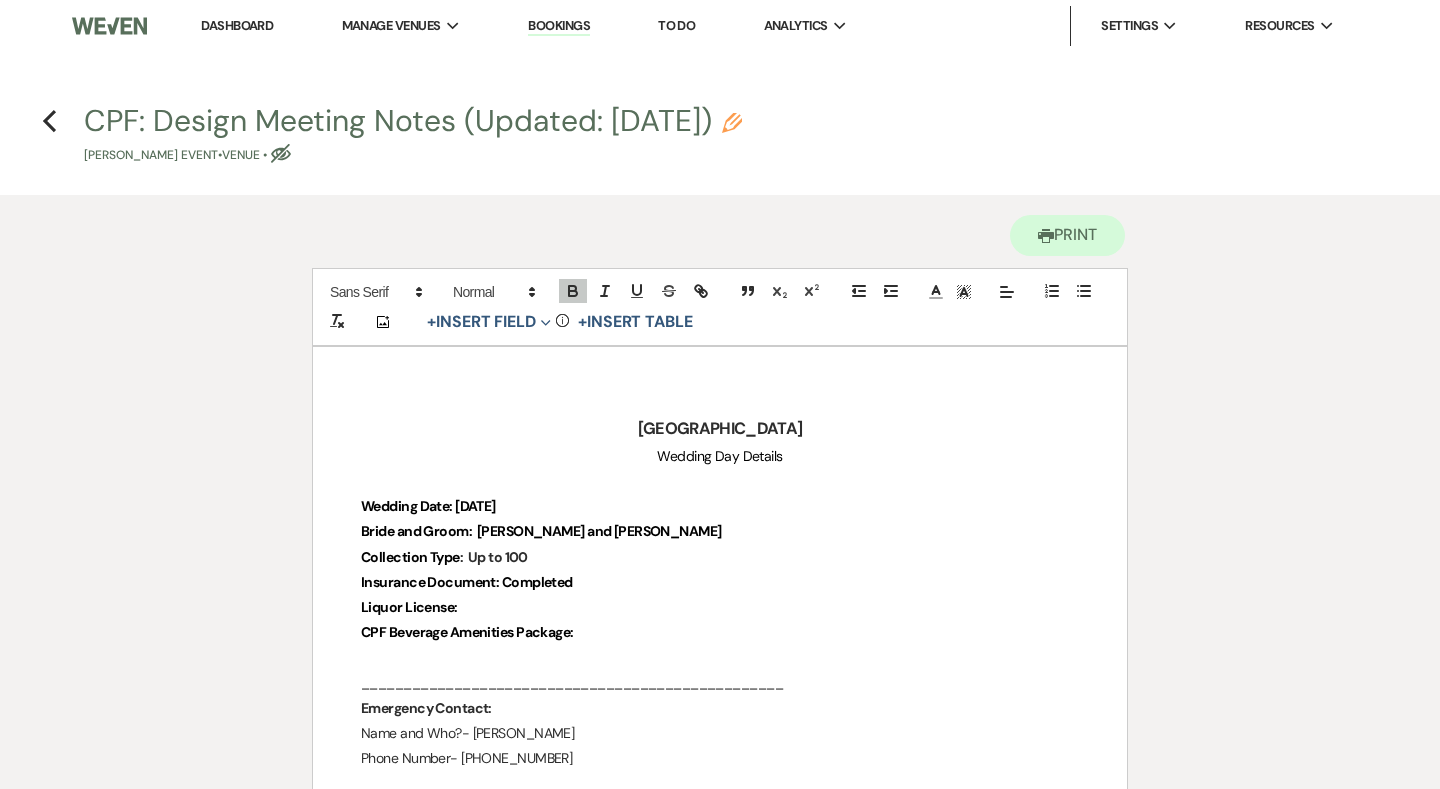 scroll, scrollTop: 0, scrollLeft: 0, axis: both 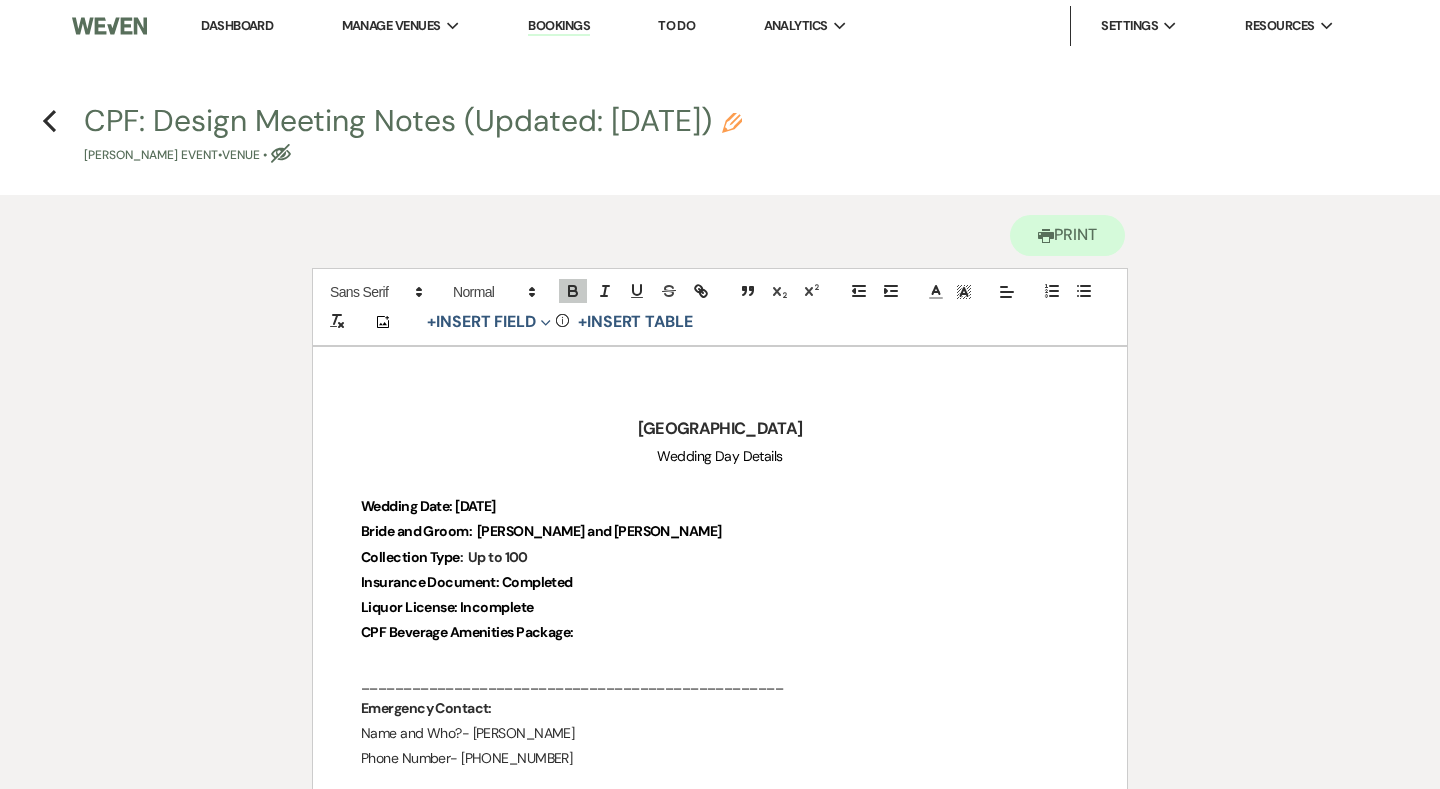 drag, startPoint x: 456, startPoint y: 599, endPoint x: 602, endPoint y: 600, distance: 146.00342 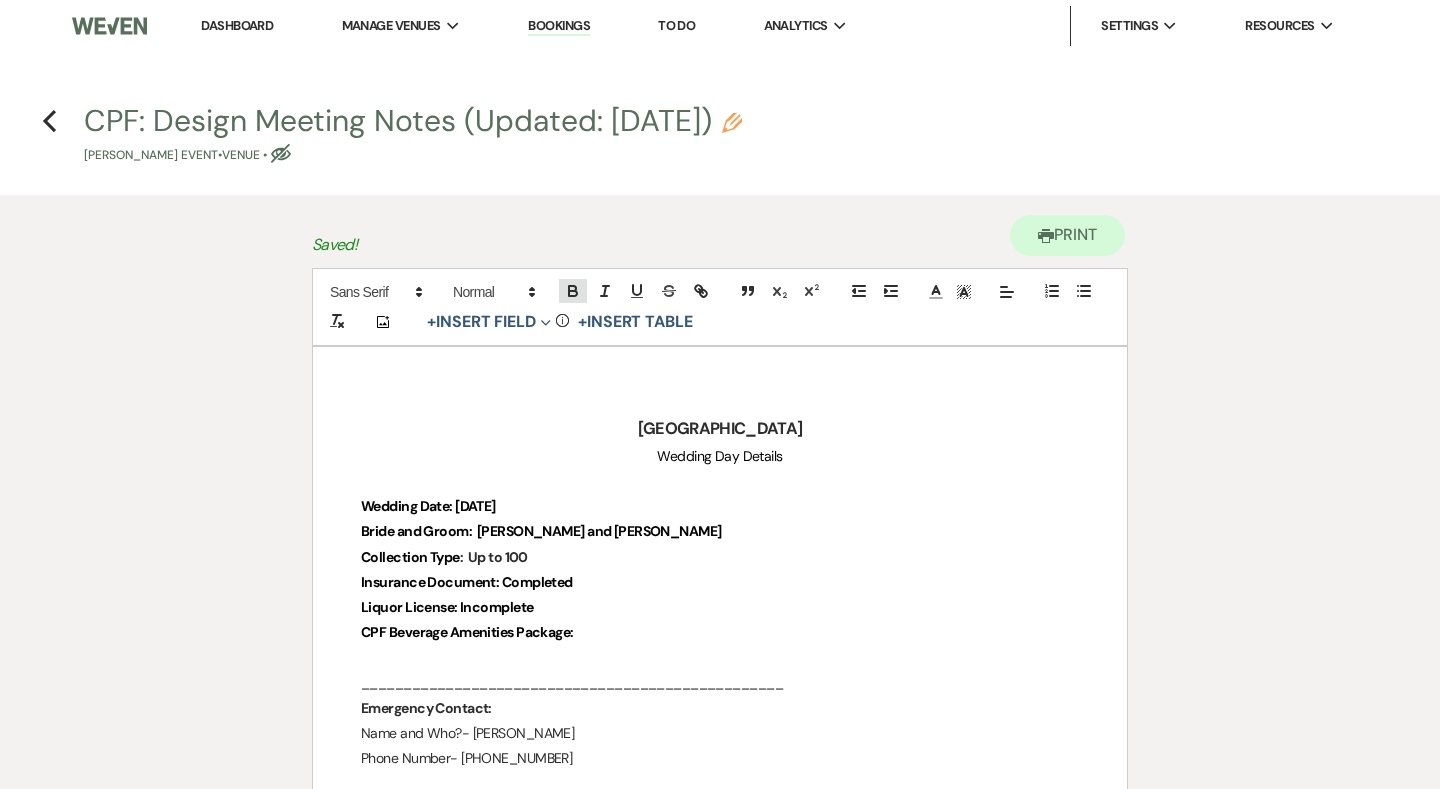 click 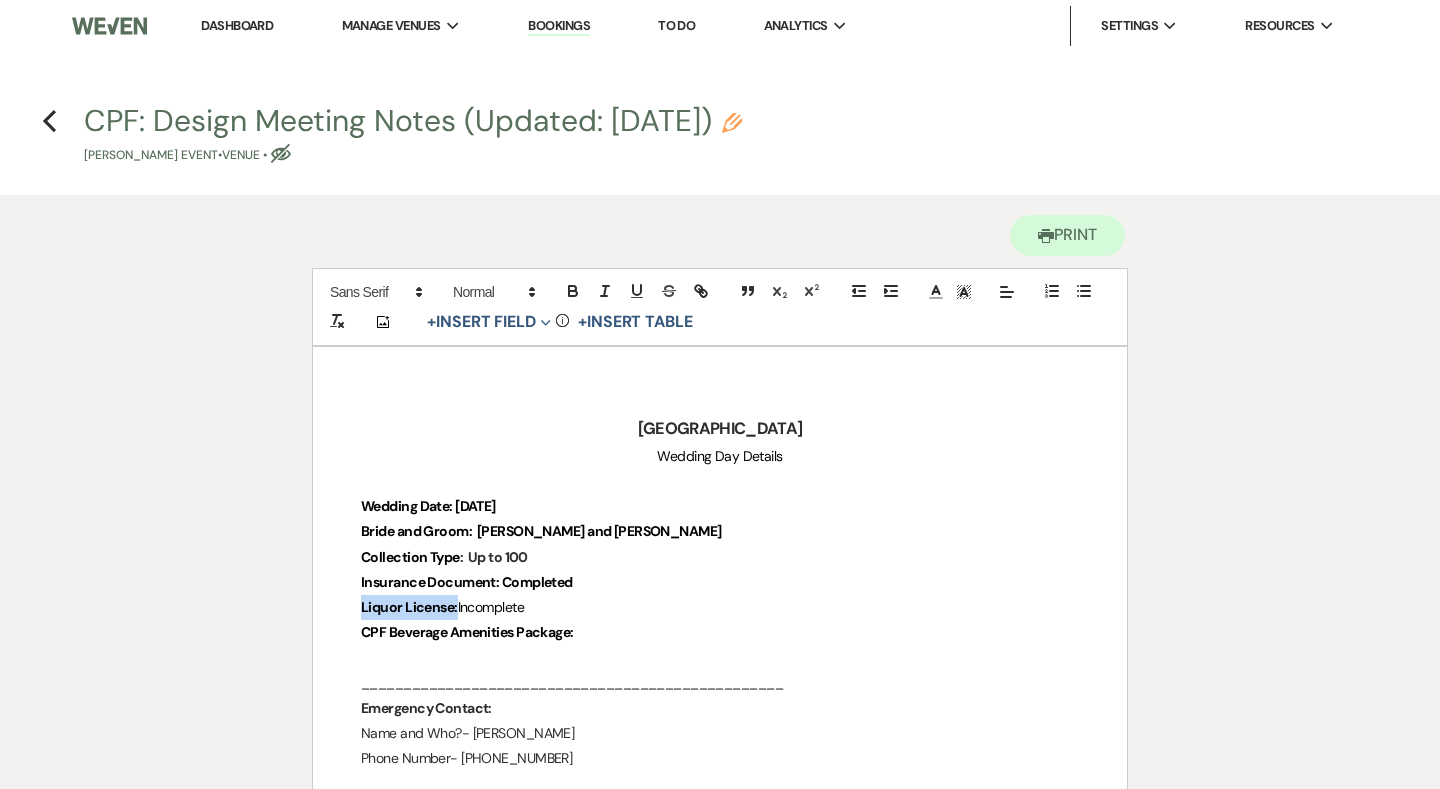 drag, startPoint x: 500, startPoint y: 579, endPoint x: 574, endPoint y: 579, distance: 74 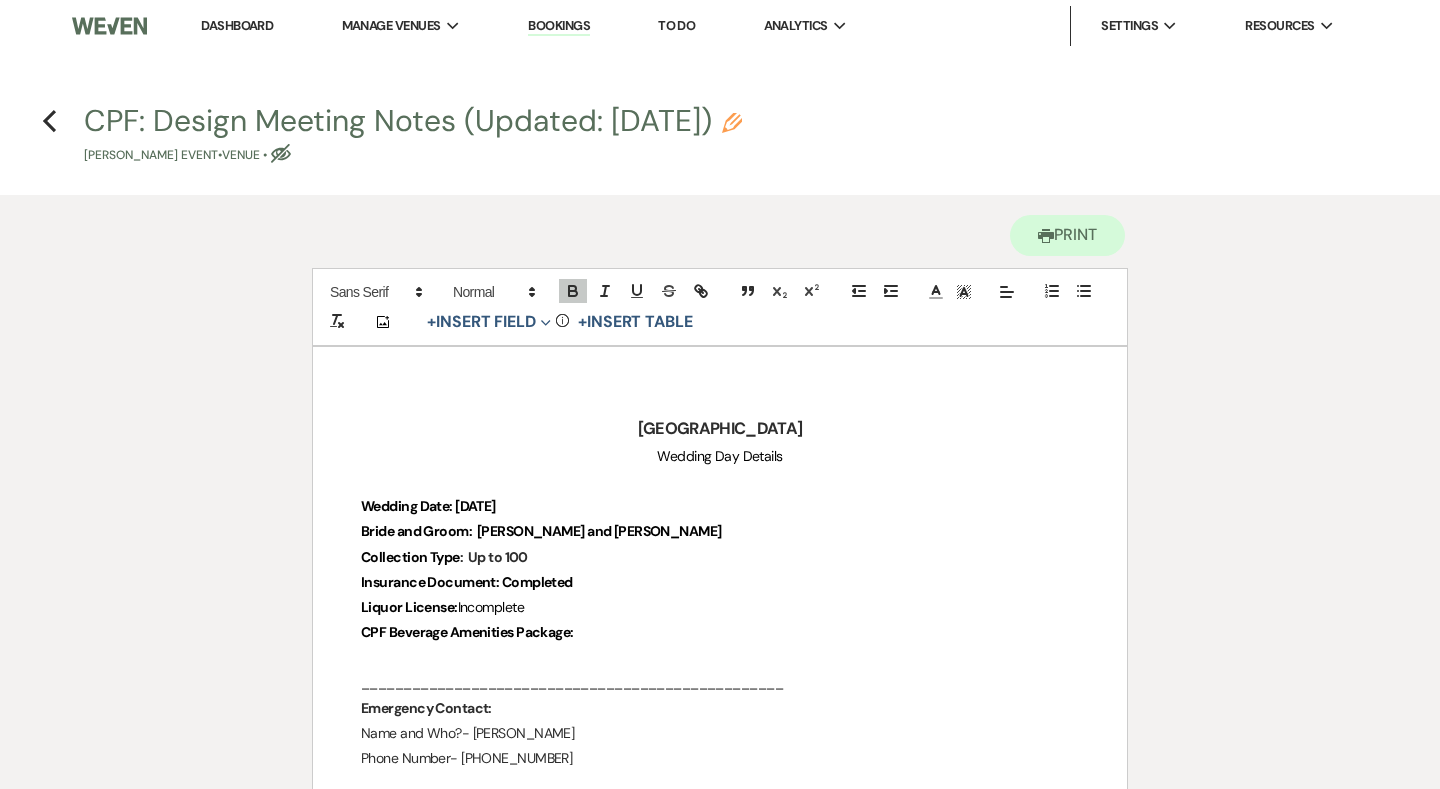 click on "Collection Type :  Up to 100" at bounding box center [720, 557] 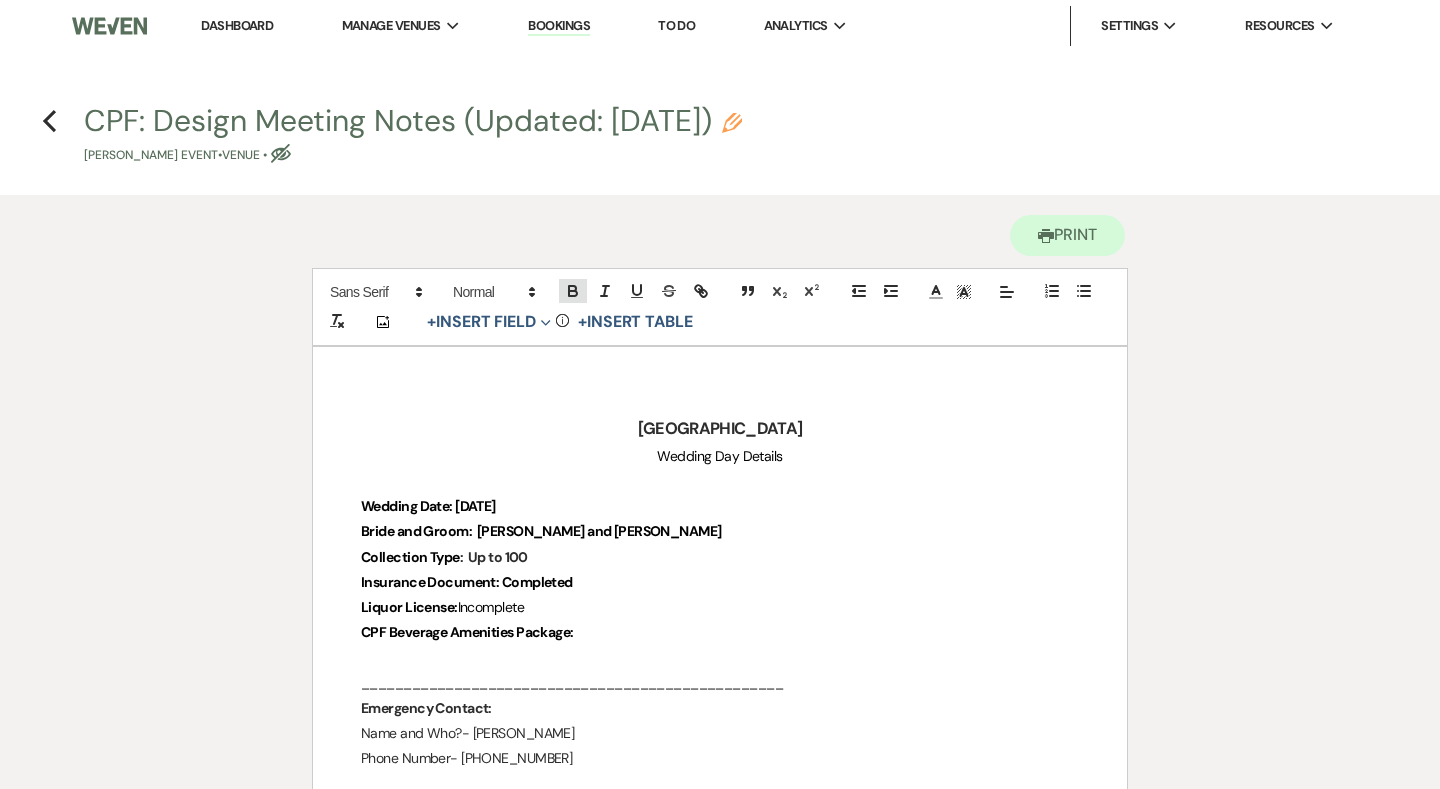 click 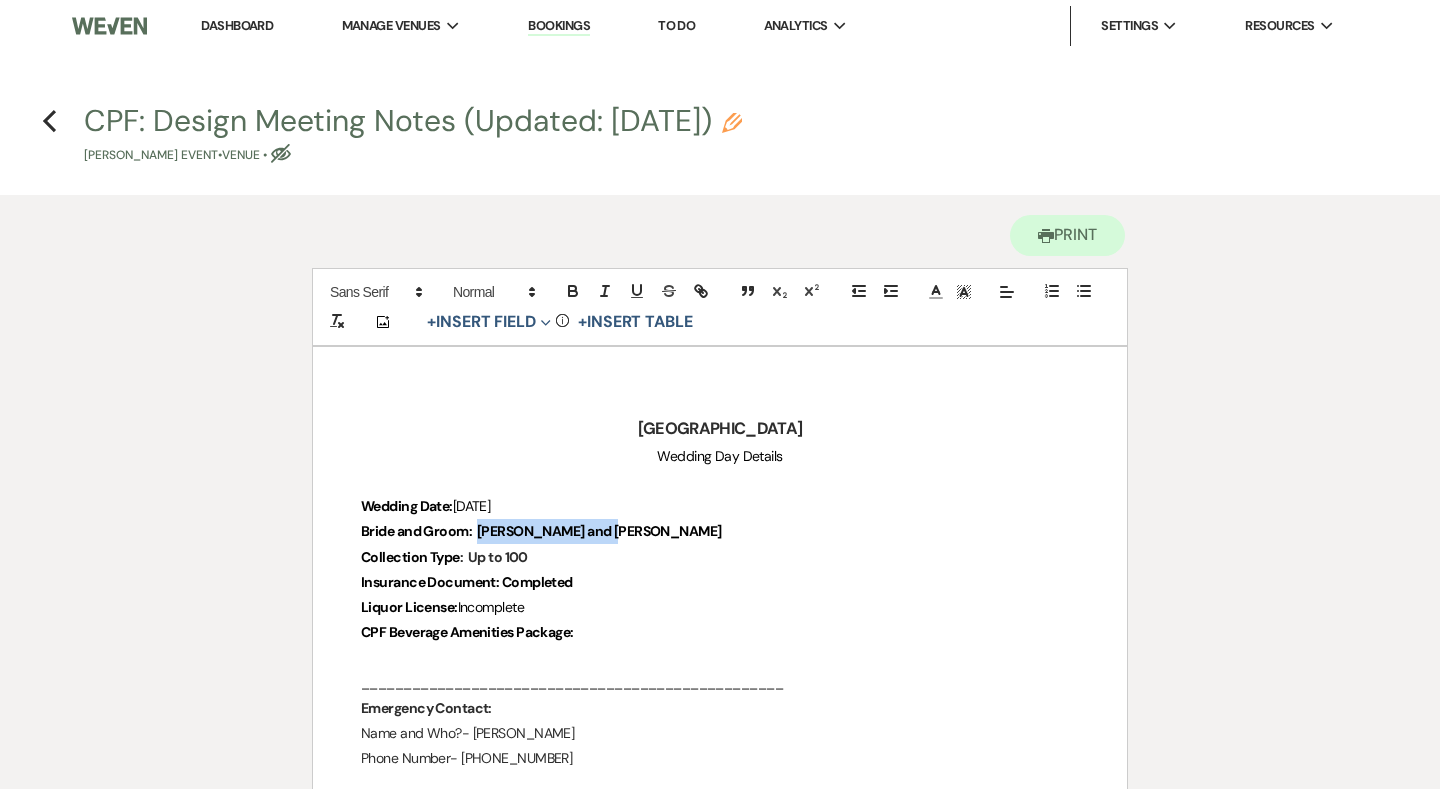 drag, startPoint x: 478, startPoint y: 534, endPoint x: 709, endPoint y: 534, distance: 231 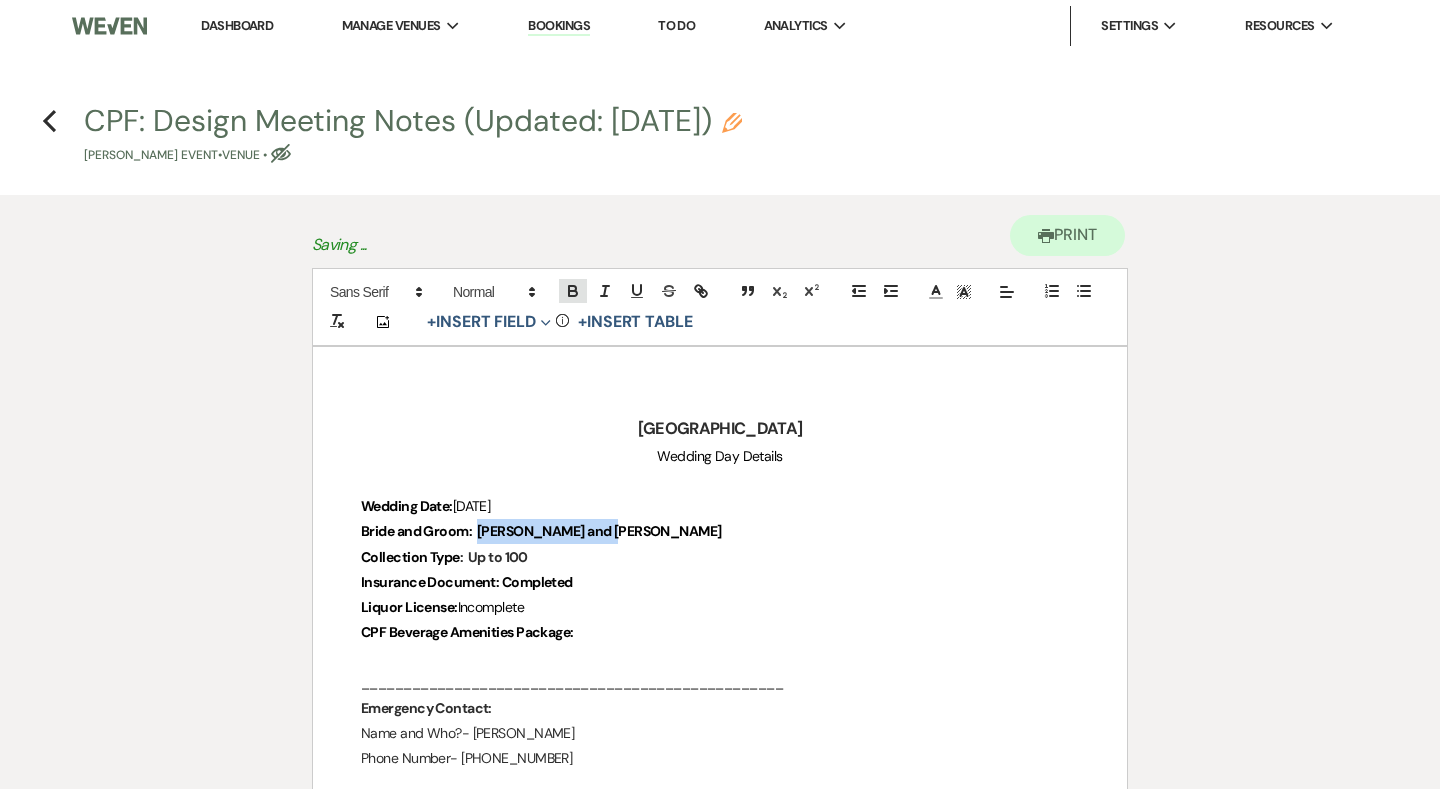 click 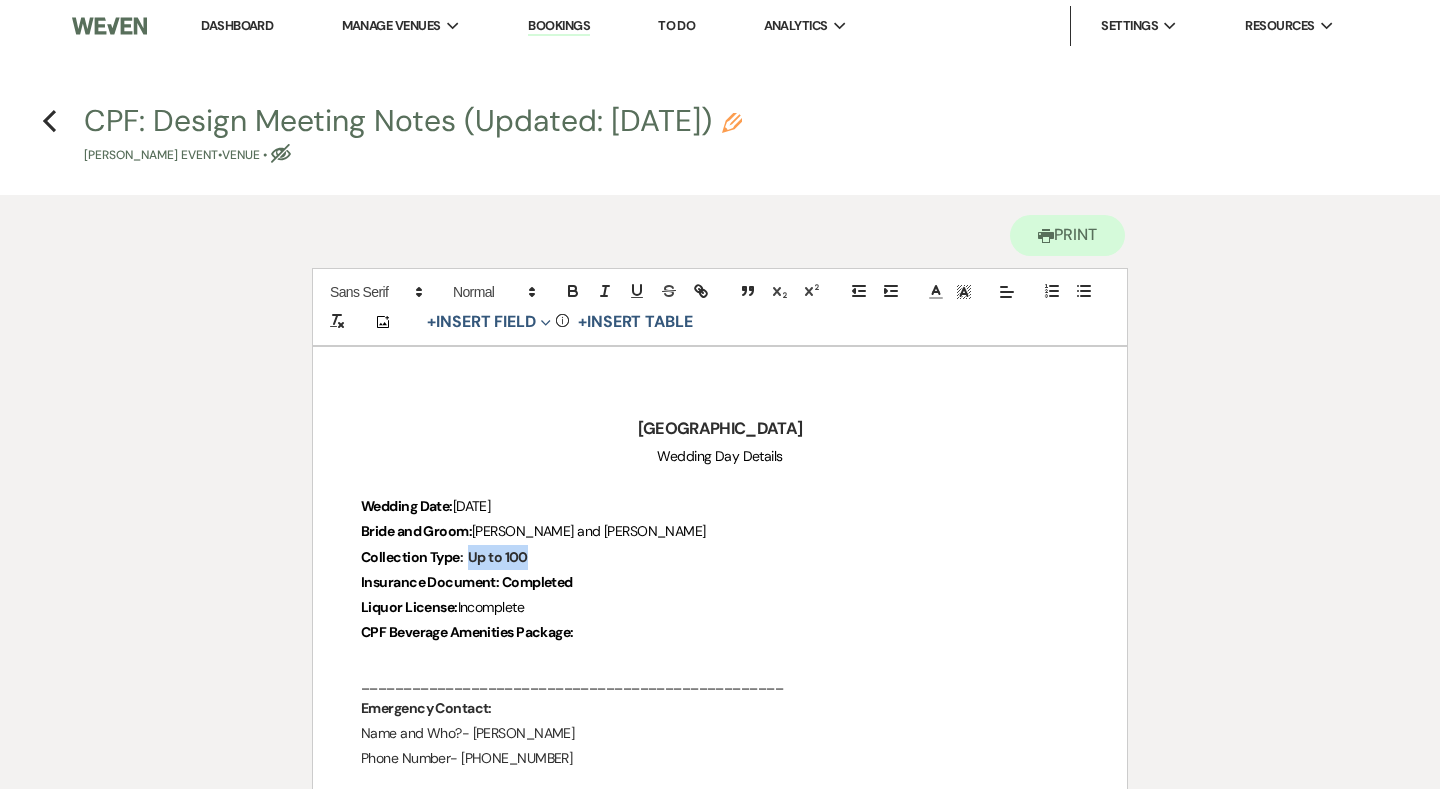 drag, startPoint x: 467, startPoint y: 555, endPoint x: 548, endPoint y: 553, distance: 81.02469 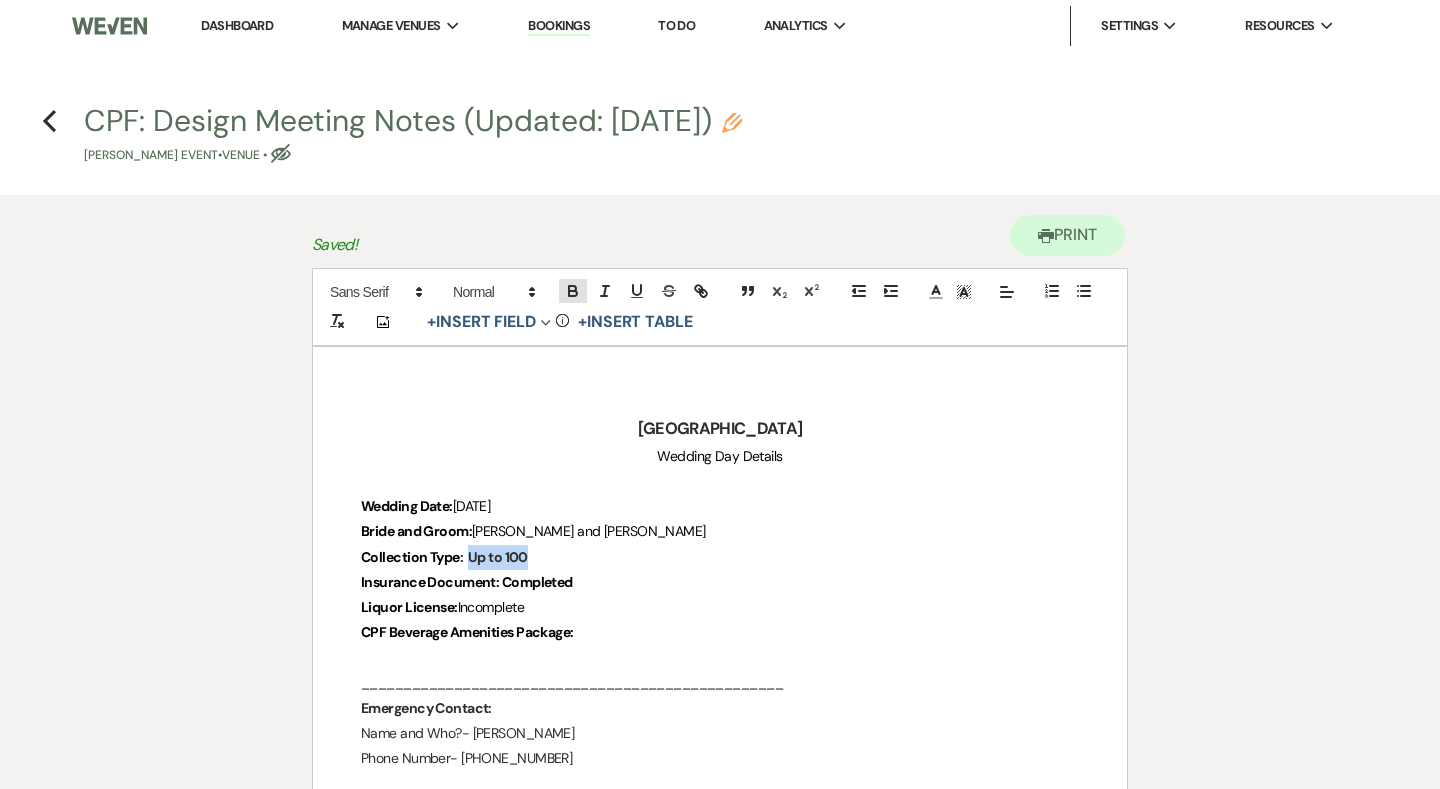 click 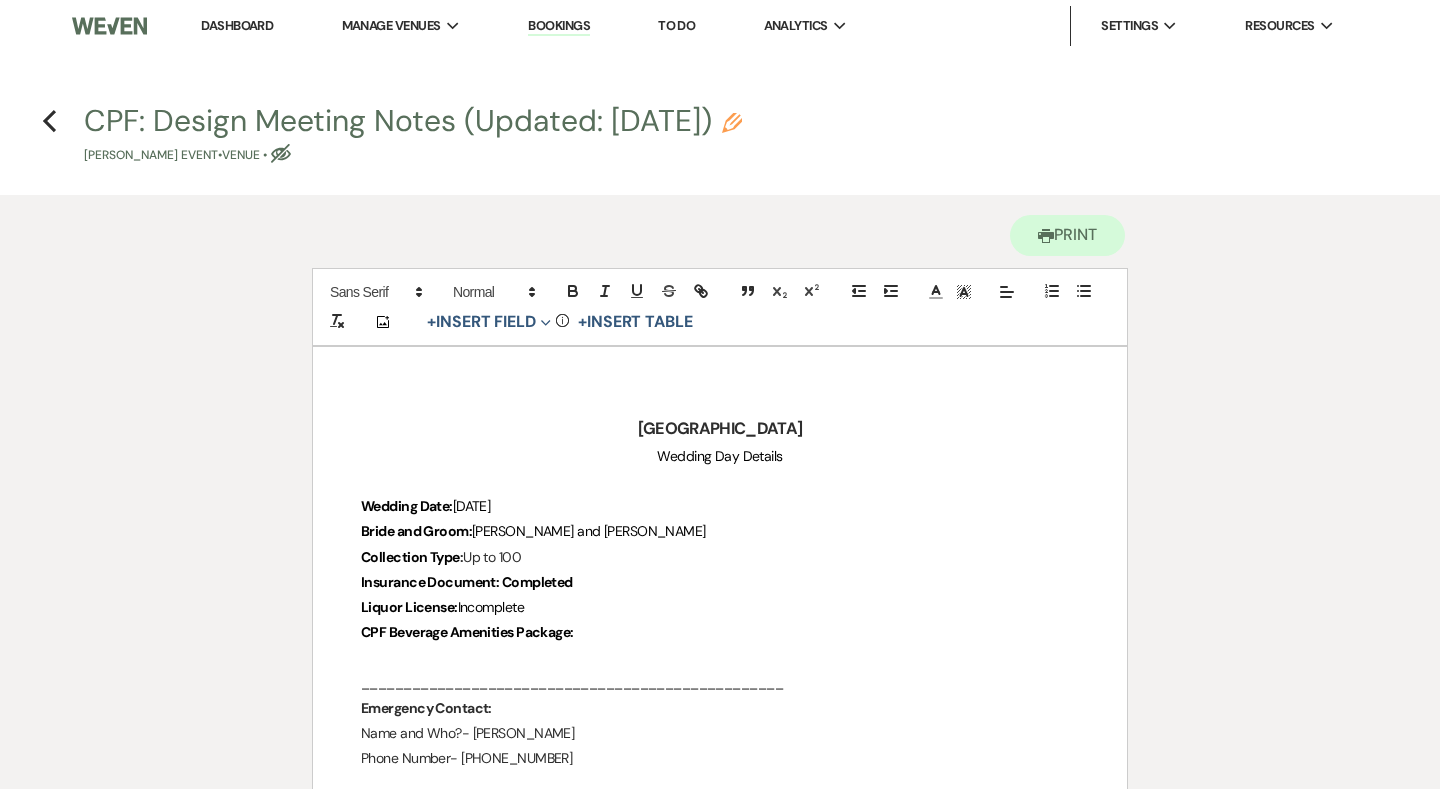 drag, startPoint x: 500, startPoint y: 583, endPoint x: 629, endPoint y: 585, distance: 129.0155 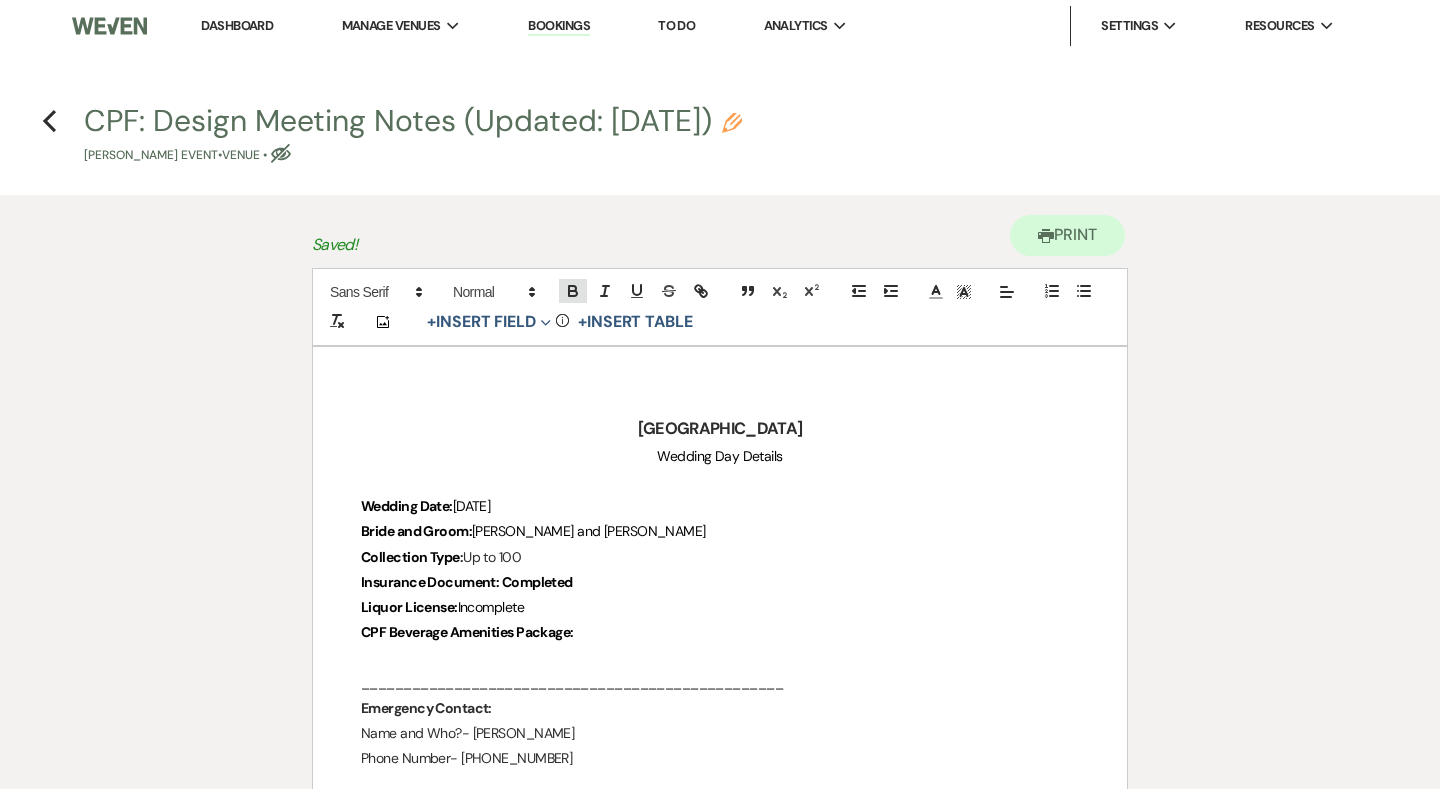 click 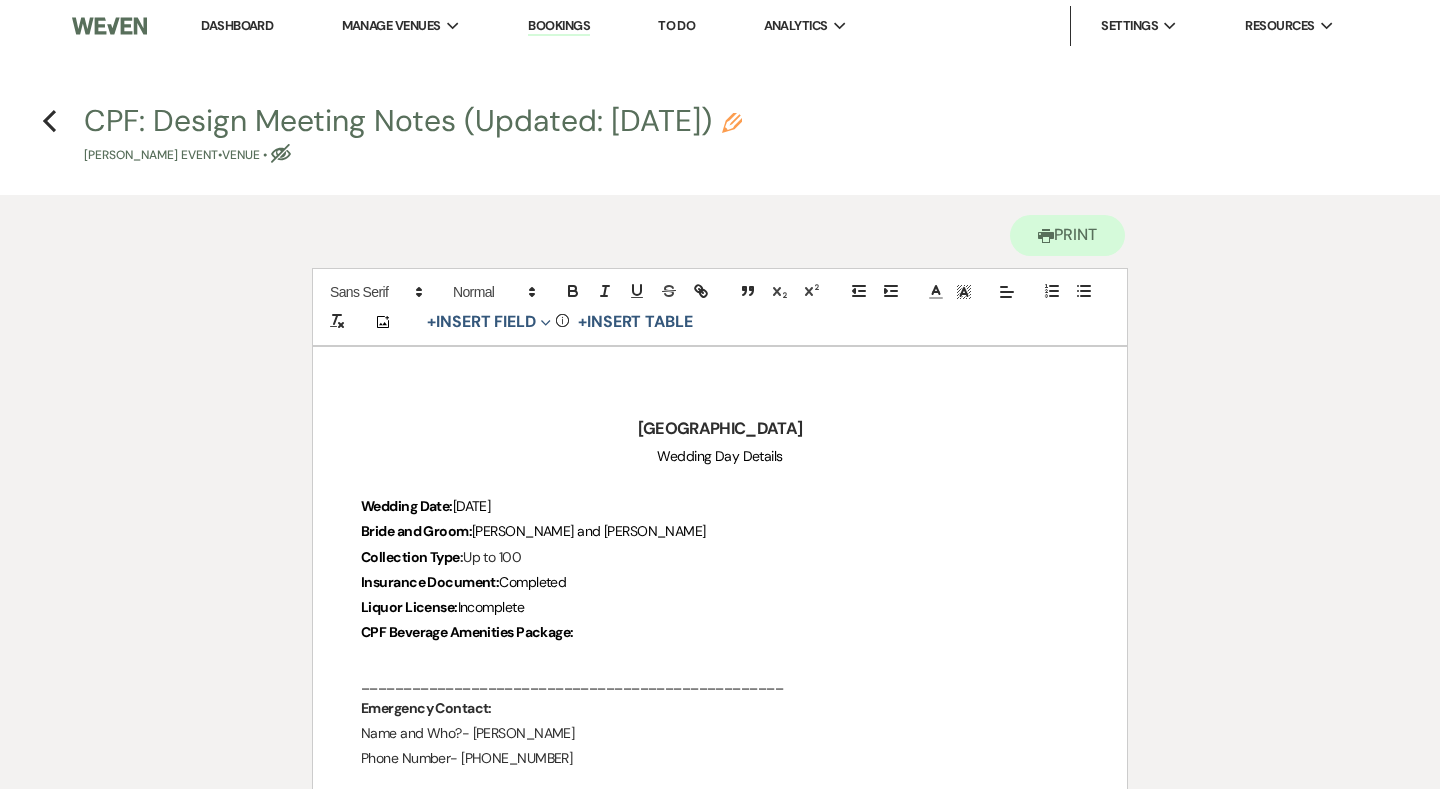 click on "Liquor License:  Incomplete" at bounding box center [720, 607] 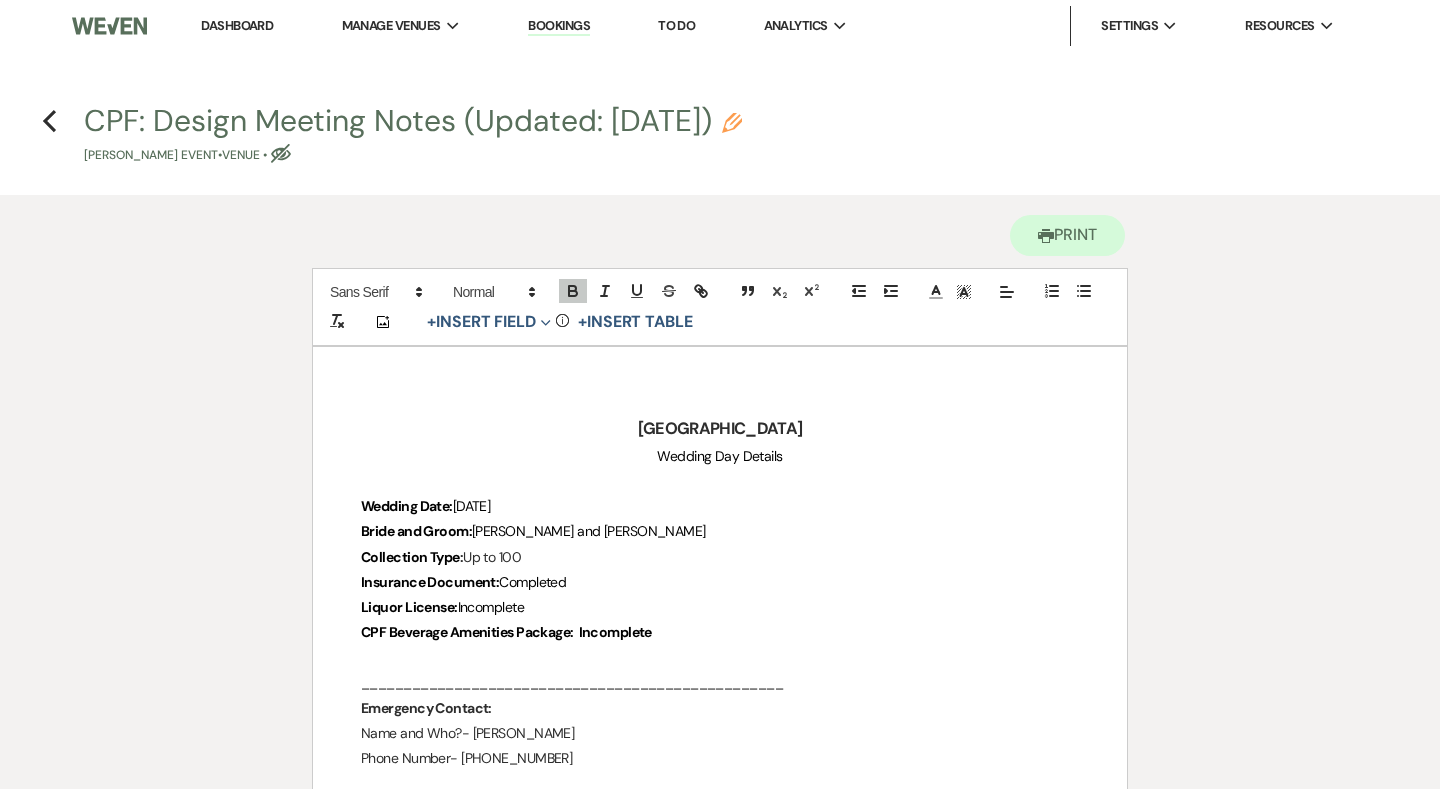 drag, startPoint x: 590, startPoint y: 638, endPoint x: 581, endPoint y: 629, distance: 12.727922 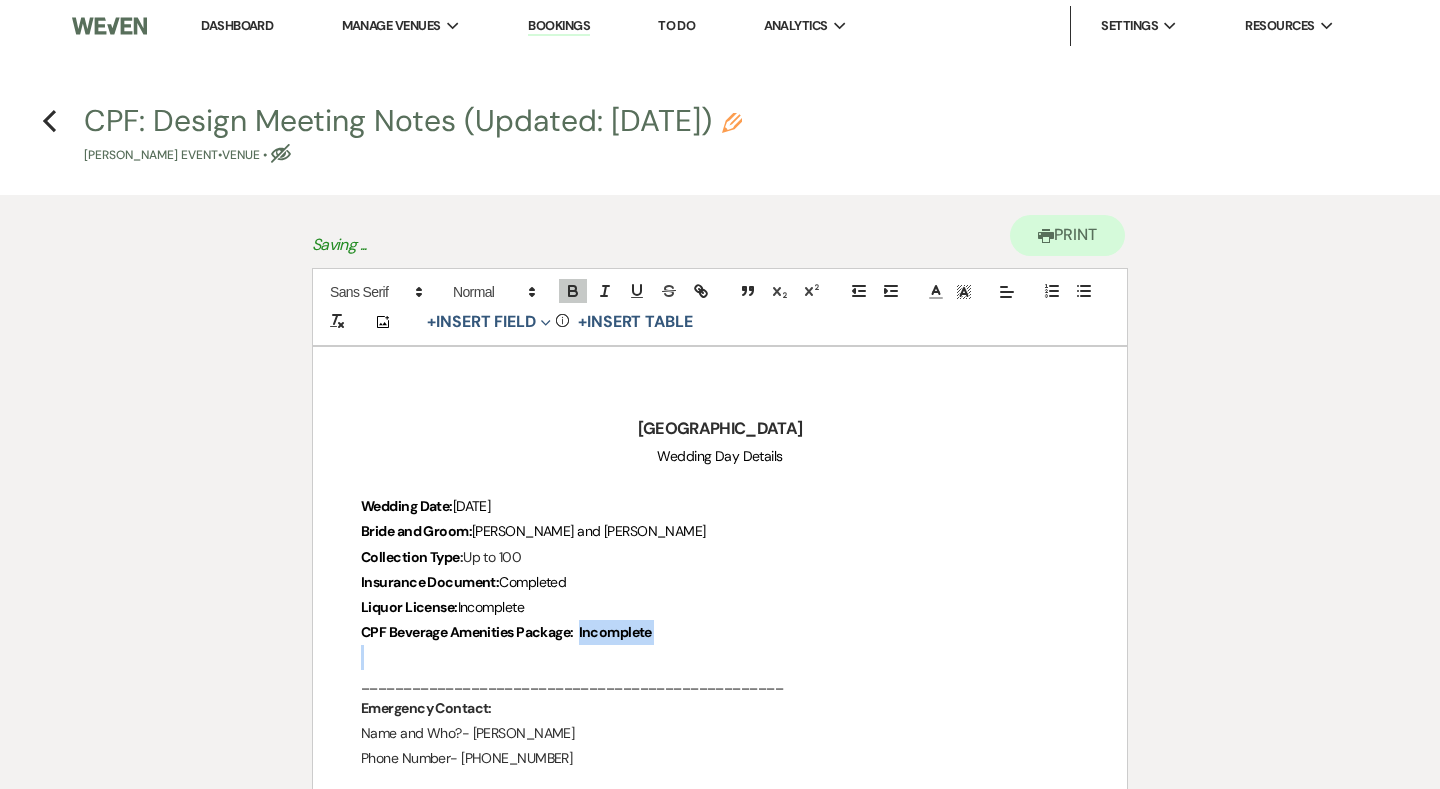 drag, startPoint x: 581, startPoint y: 629, endPoint x: 666, endPoint y: 631, distance: 85.02353 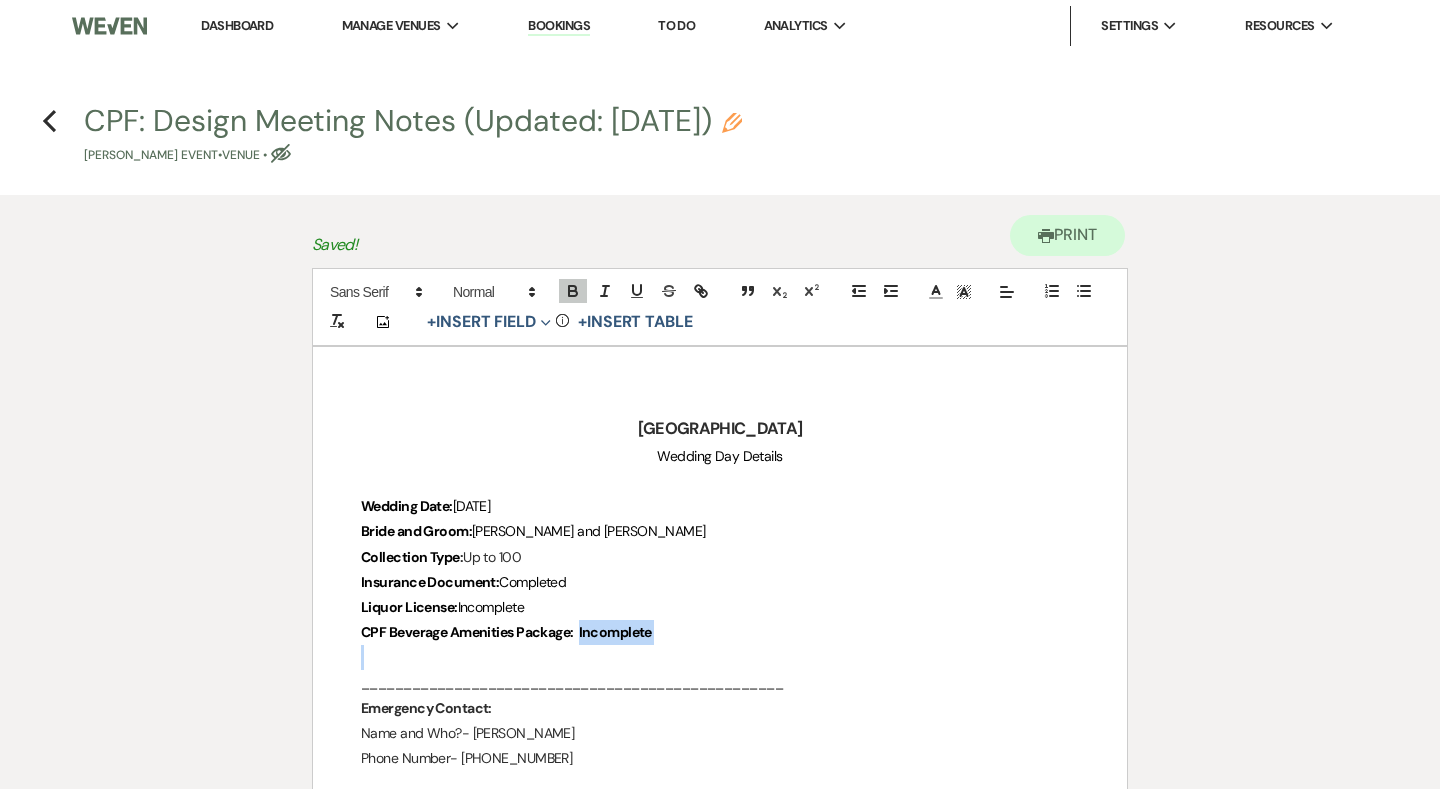 click on "CPF Beverage Amenities Package:  Incomplete" at bounding box center (720, 632) 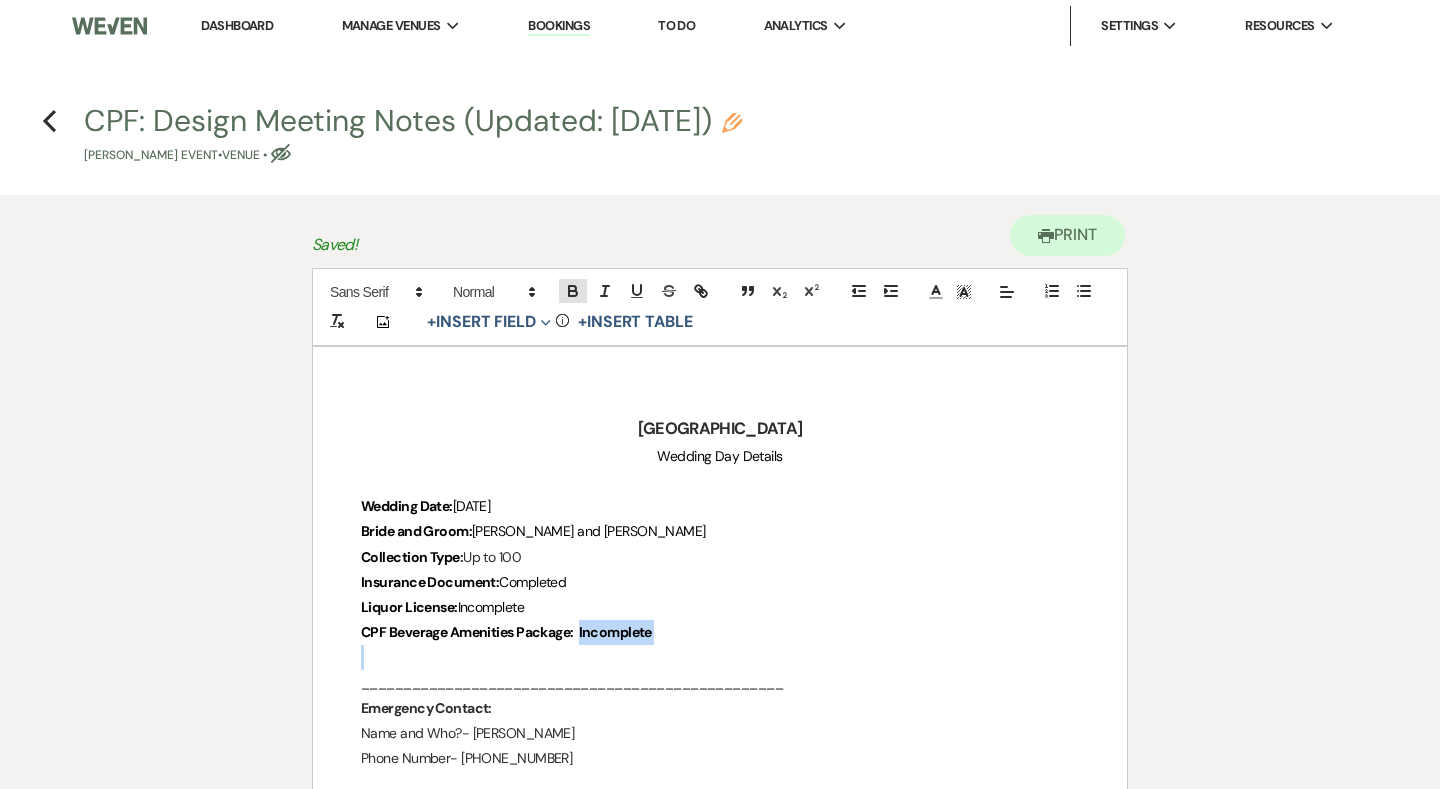click 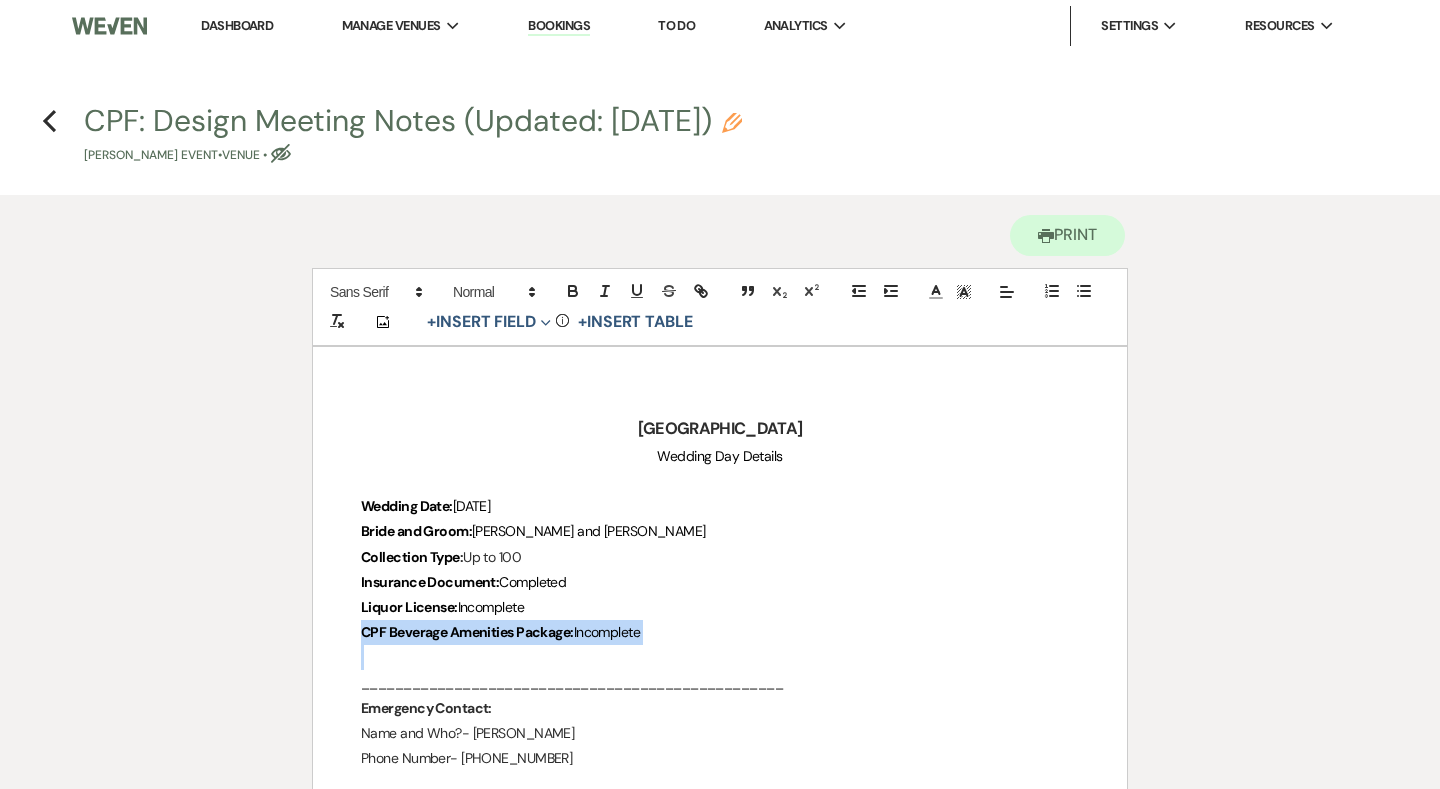 click on "CPF Beverage Amenities Package:   Incomplete" at bounding box center (720, 632) 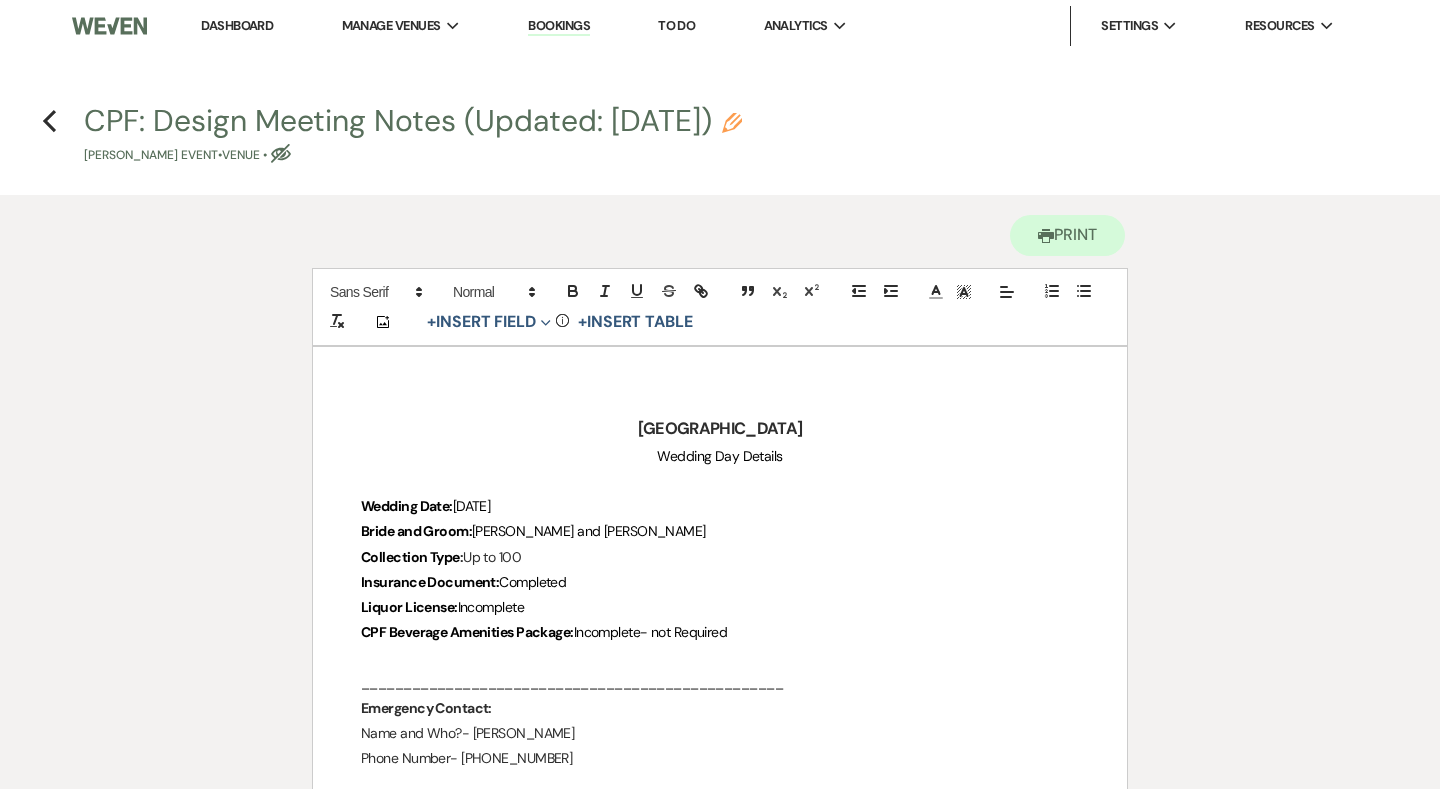 click on "Incomplete- not Required" at bounding box center (651, 632) 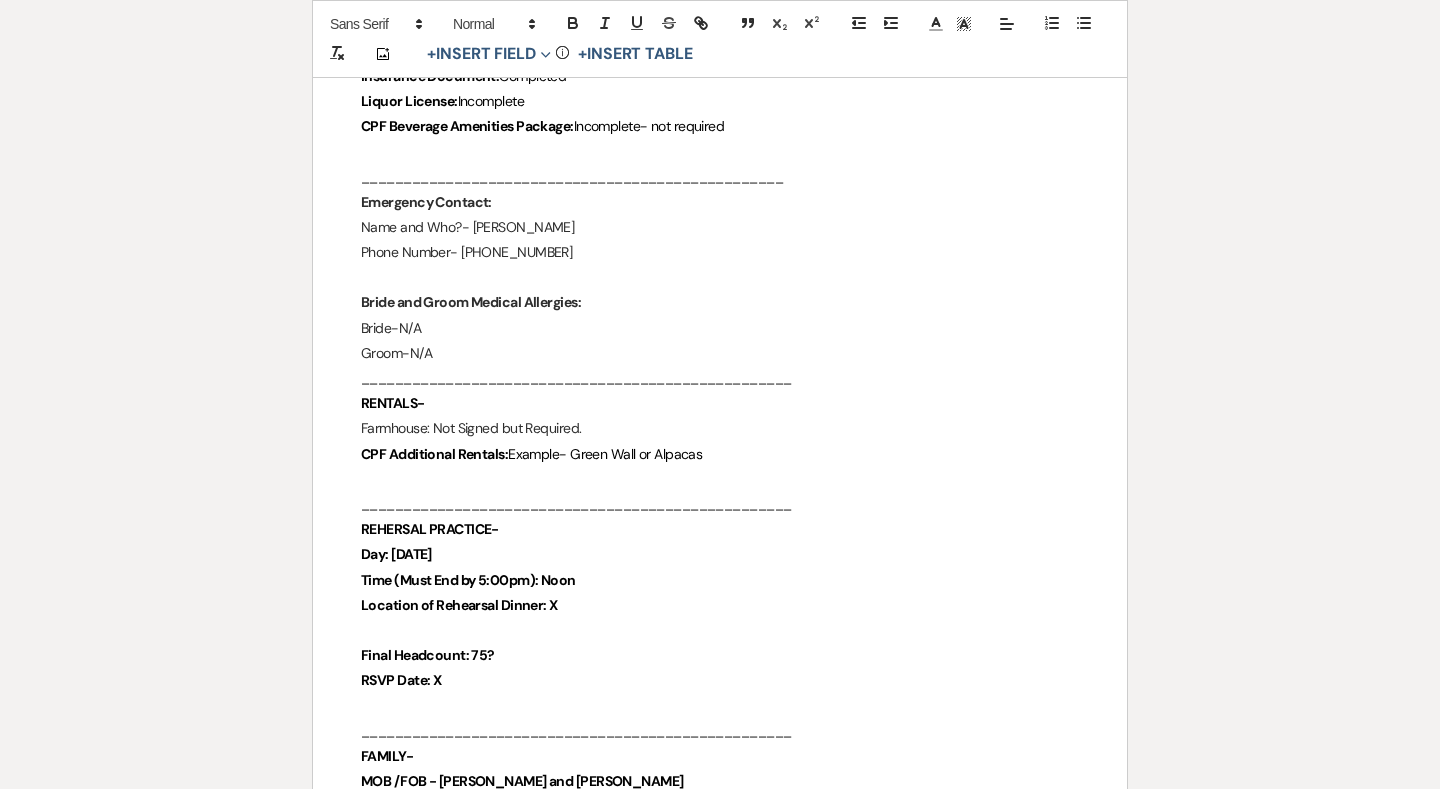scroll, scrollTop: 517, scrollLeft: 0, axis: vertical 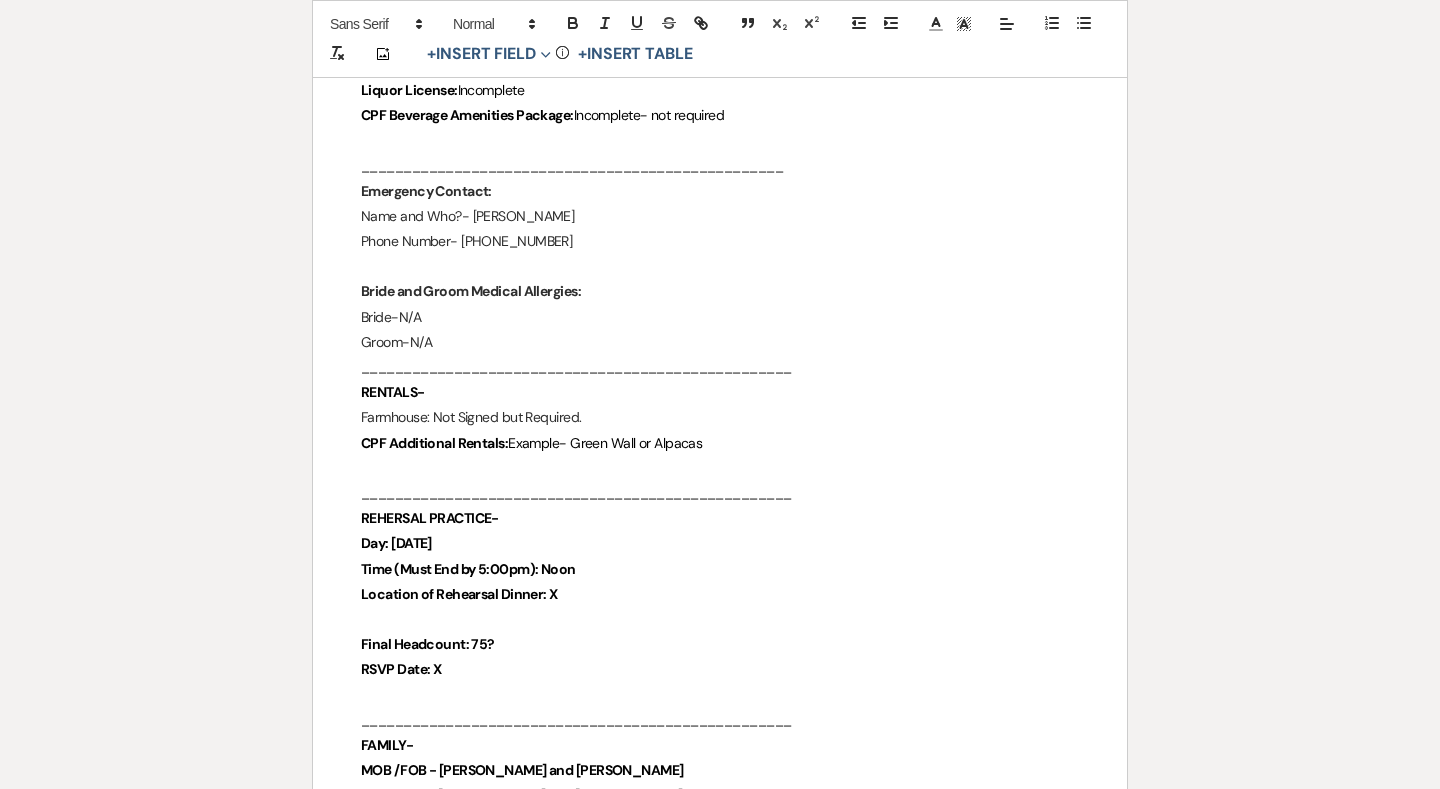 click on "Farmhouse: Not Signed but Required." at bounding box center (720, 417) 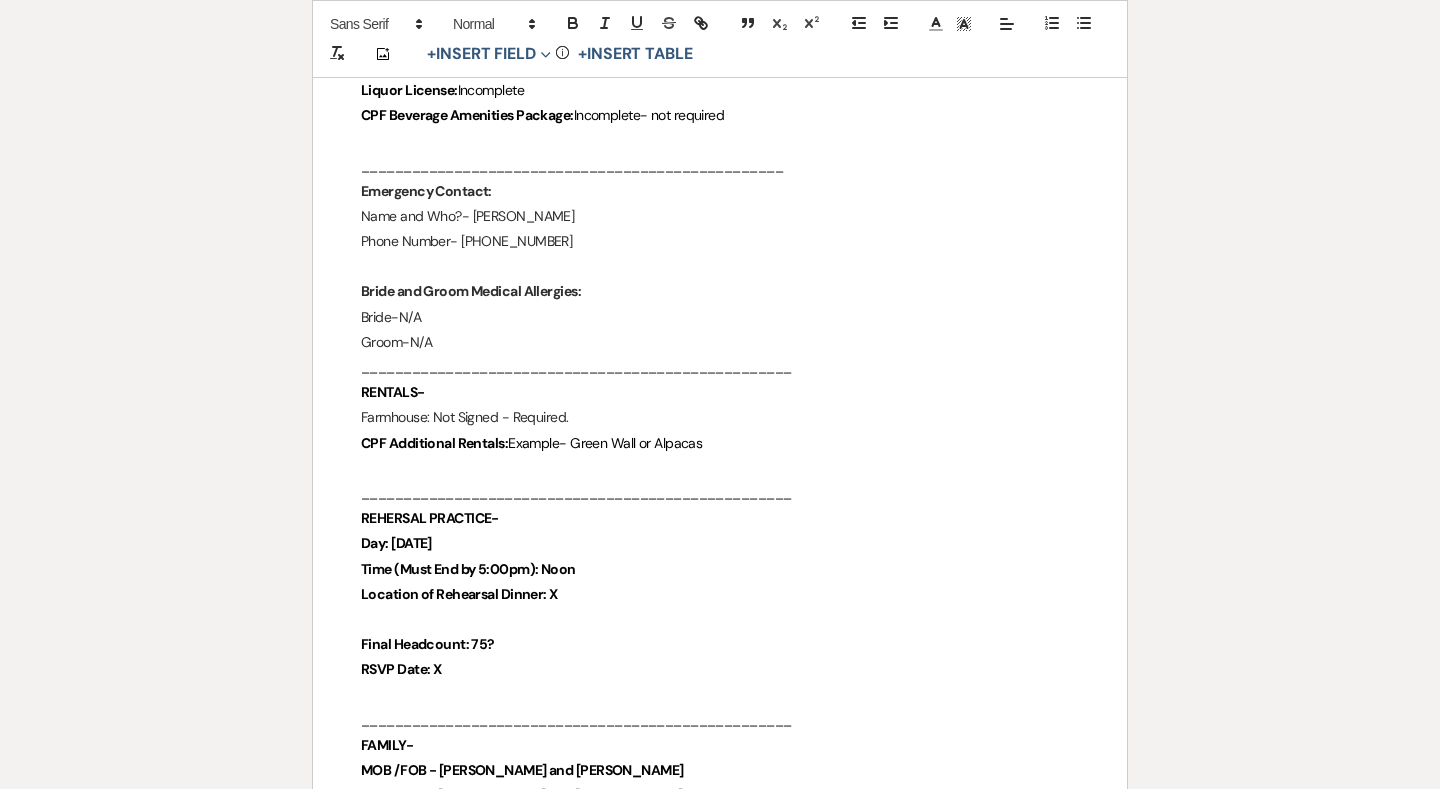 click on "Farmhouse: Not Signed - Required." at bounding box center (720, 417) 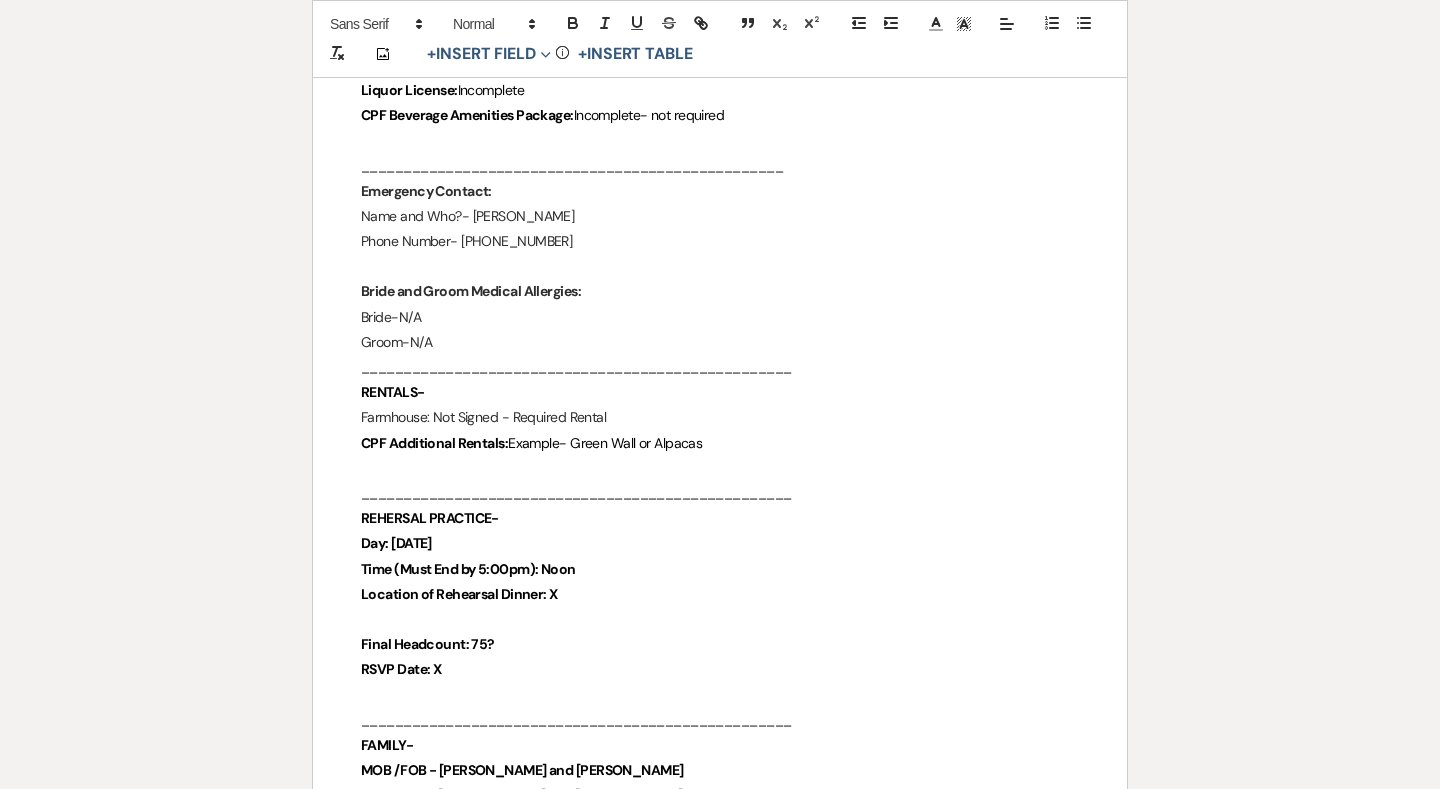 drag, startPoint x: 392, startPoint y: 537, endPoint x: 523, endPoint y: 536, distance: 131.00381 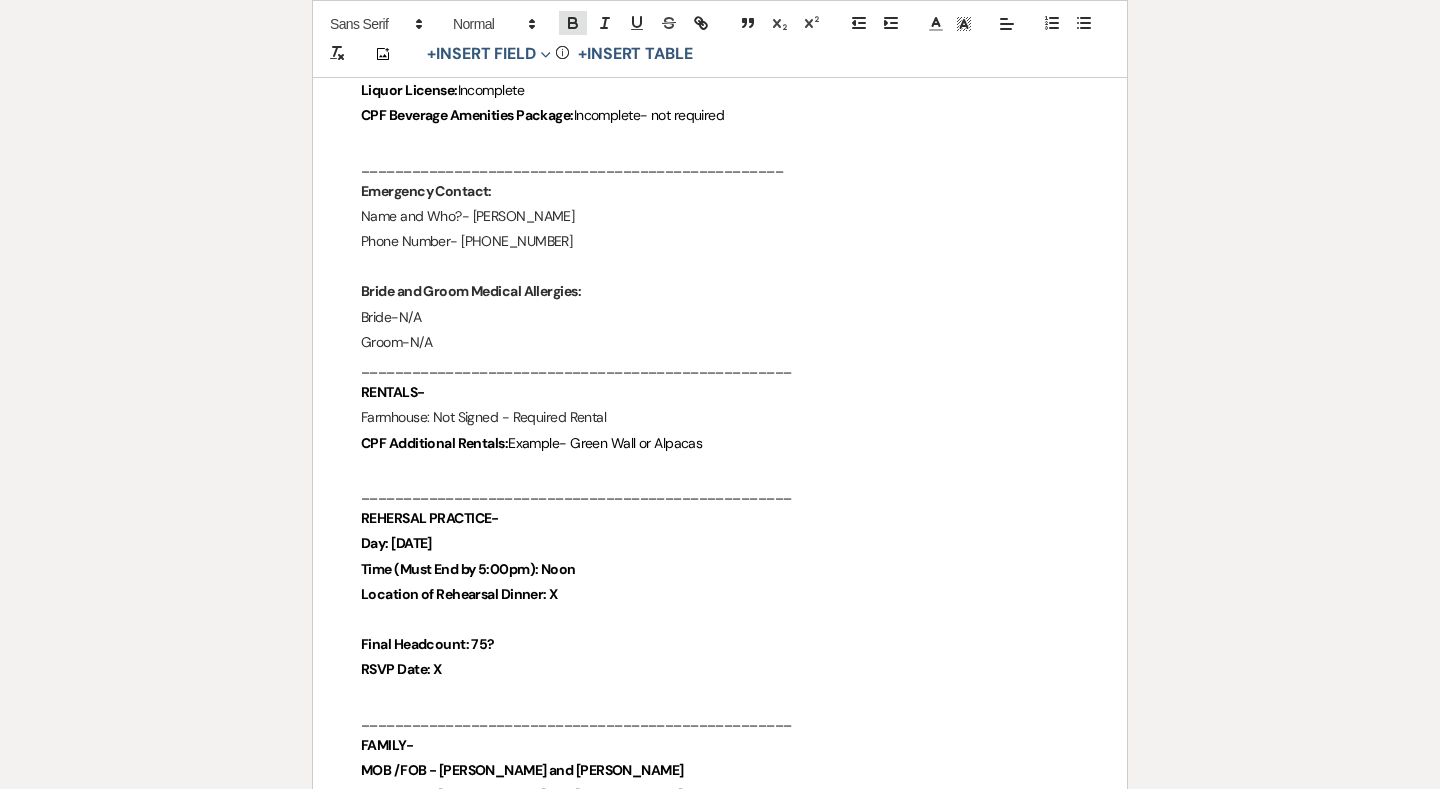 click at bounding box center [573, 23] 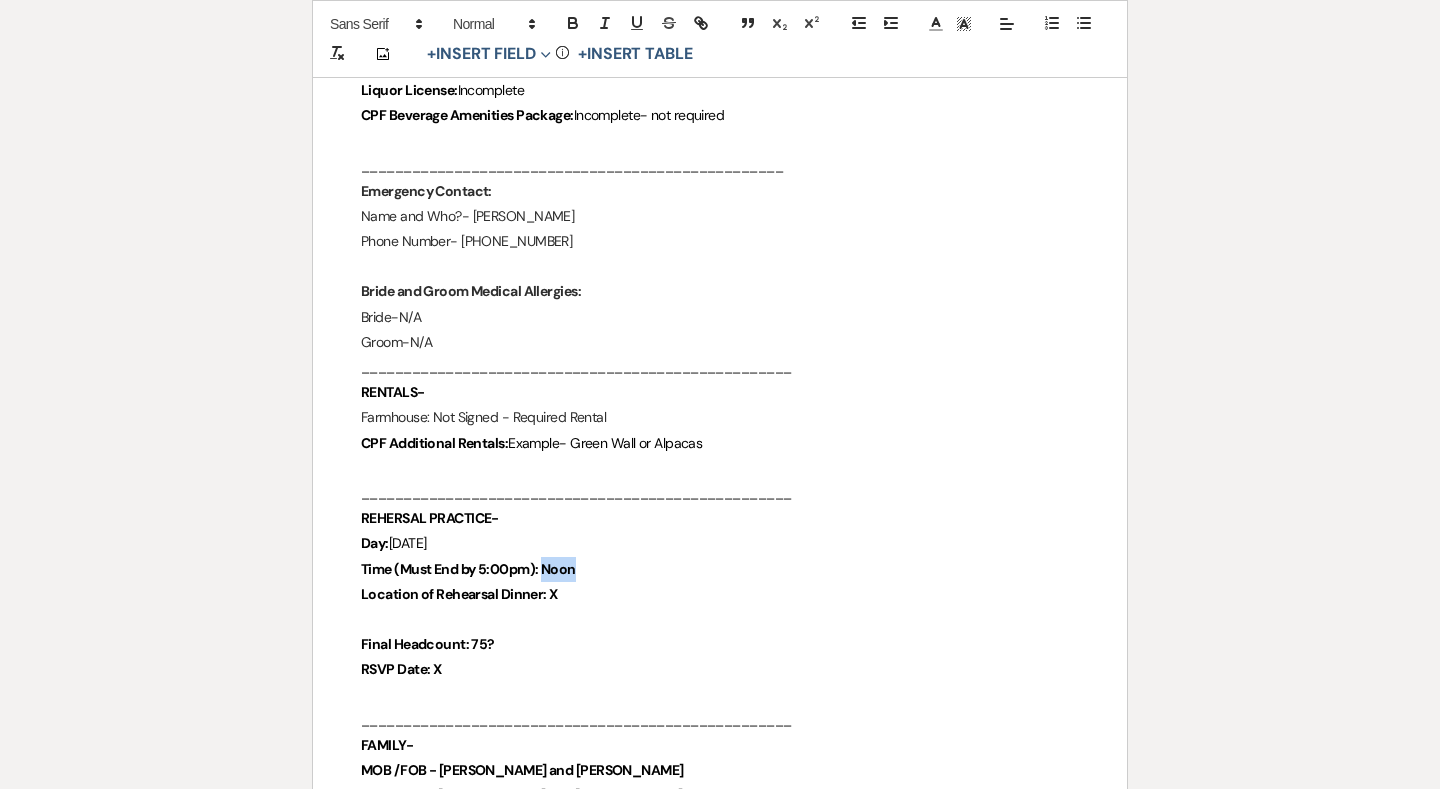 drag, startPoint x: 567, startPoint y: 563, endPoint x: 606, endPoint y: 563, distance: 39 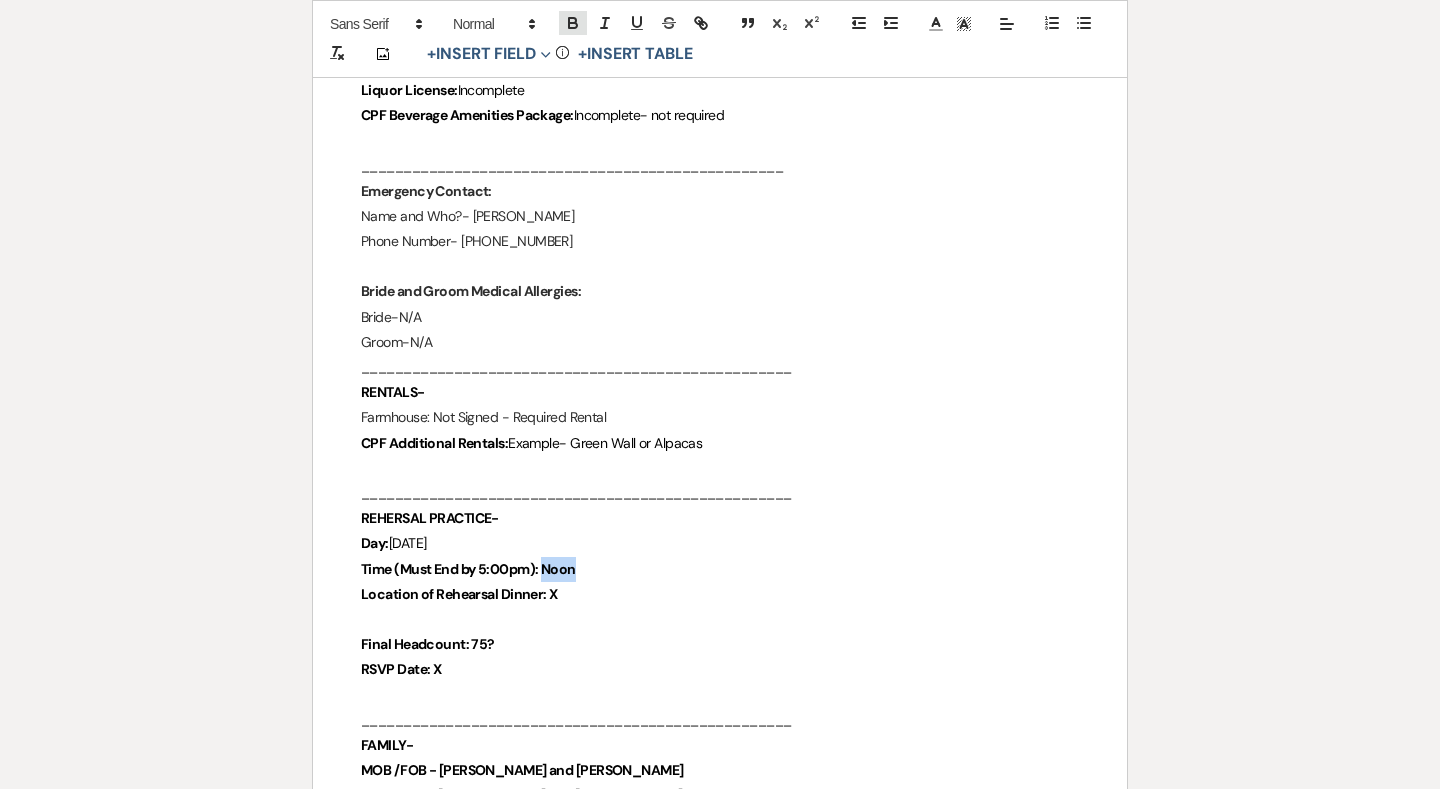 click 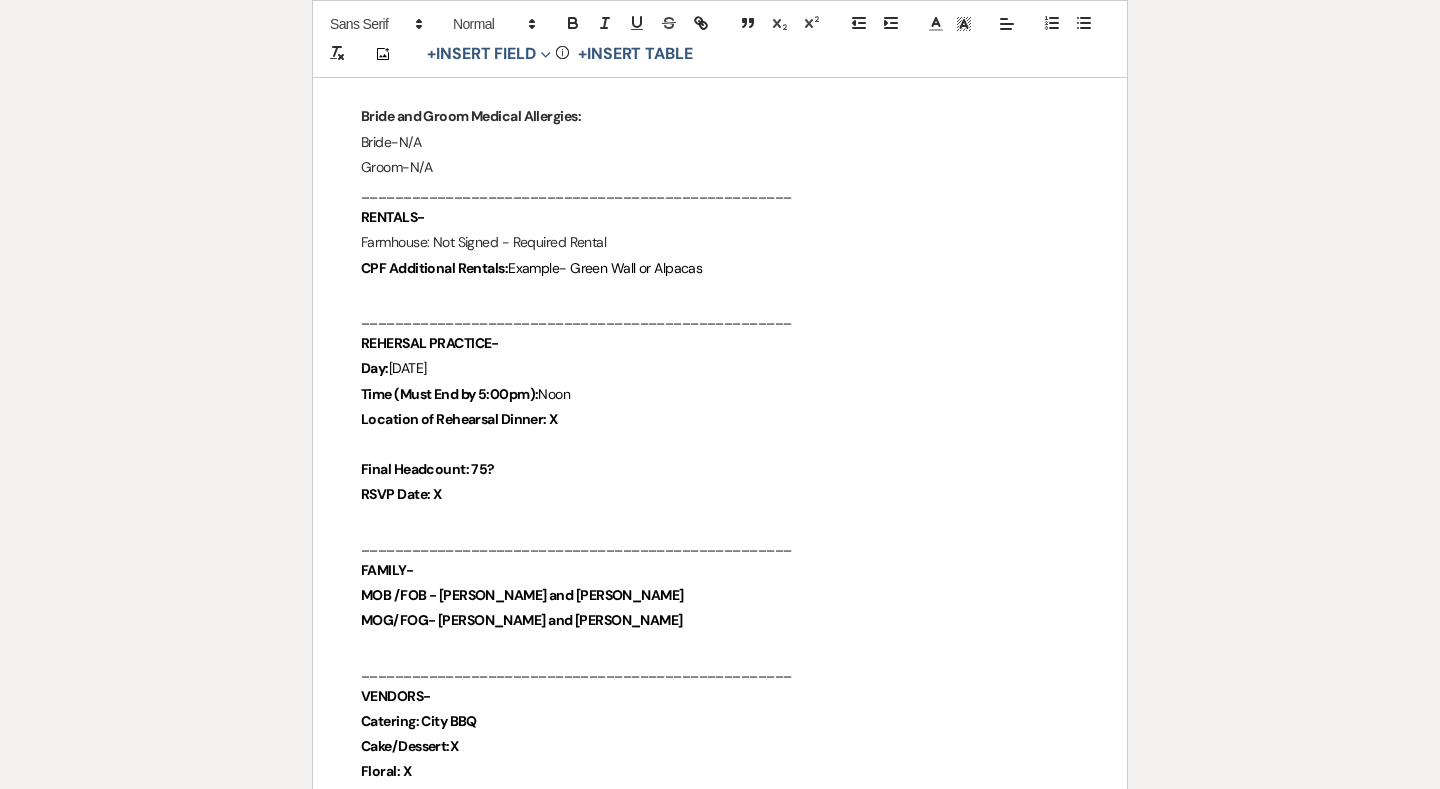 scroll, scrollTop: 706, scrollLeft: 0, axis: vertical 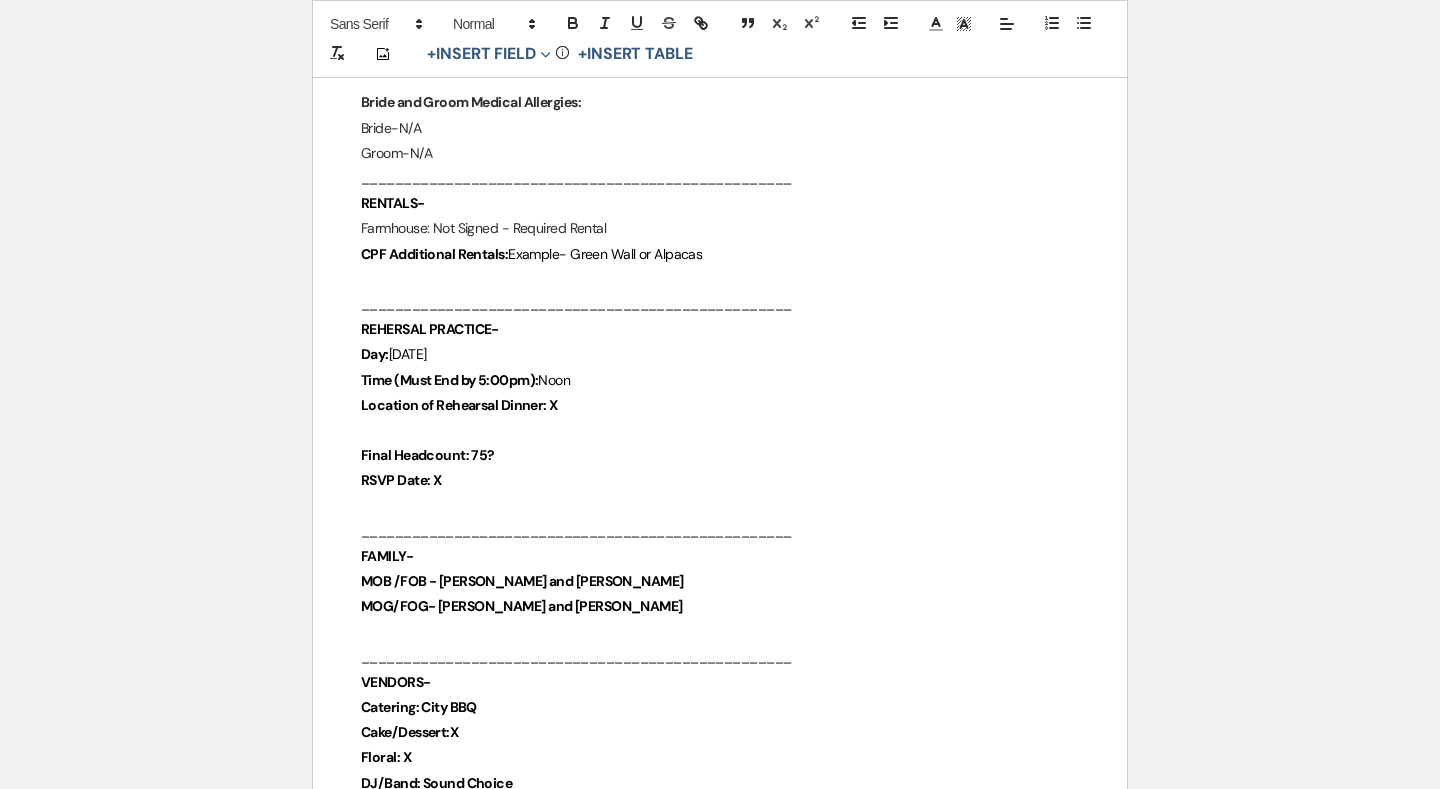 drag, startPoint x: 467, startPoint y: 449, endPoint x: 531, endPoint y: 449, distance: 64 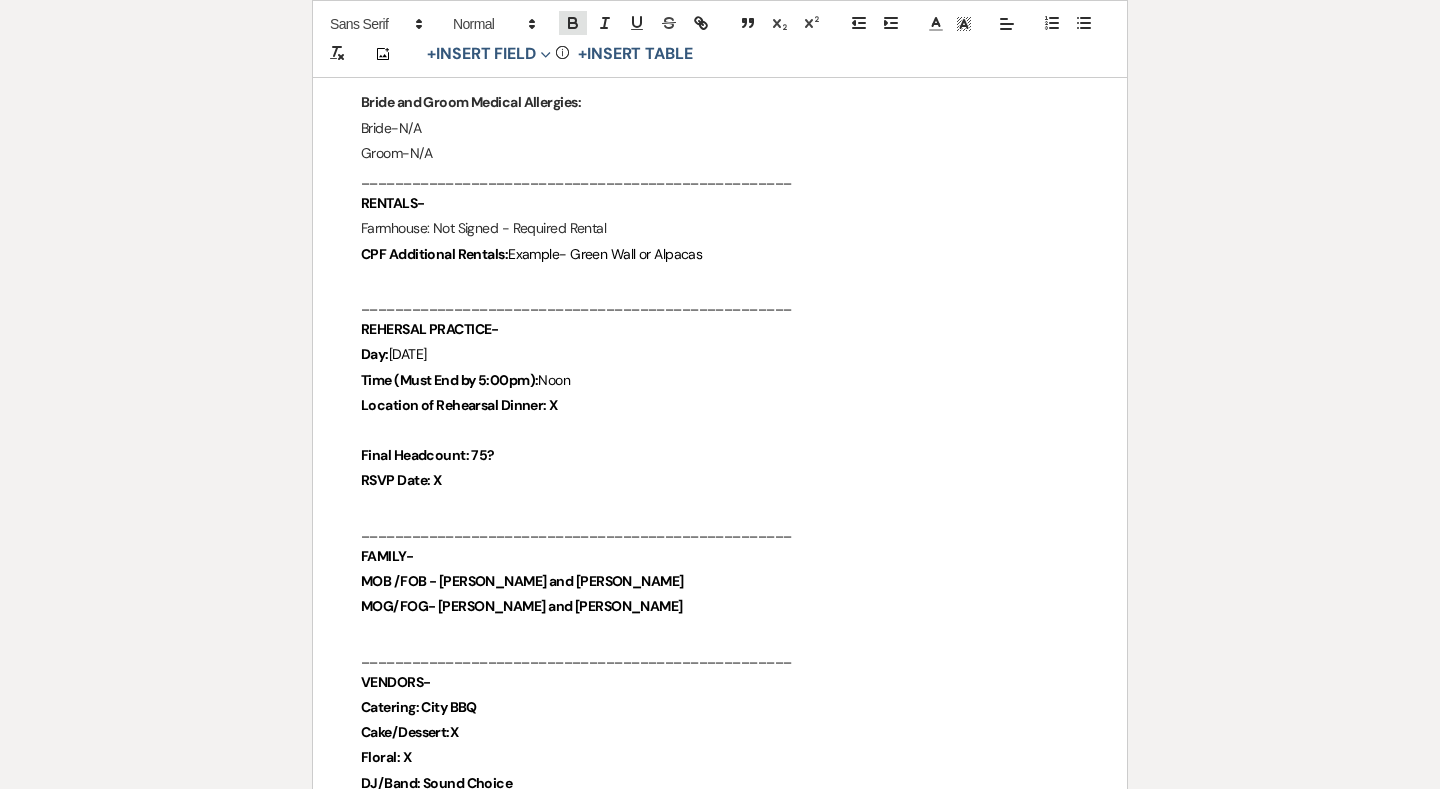 click 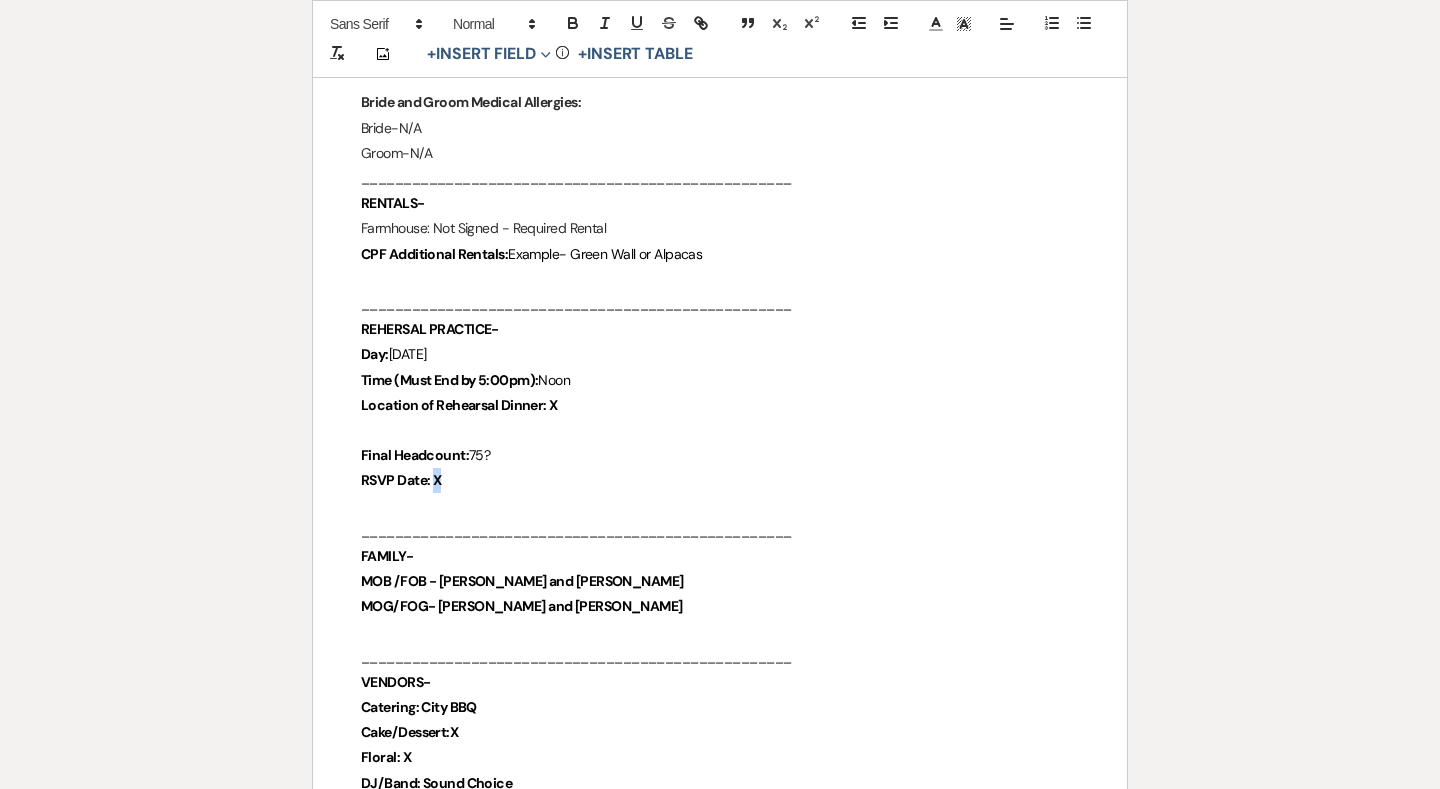 drag, startPoint x: 438, startPoint y: 473, endPoint x: 458, endPoint y: 473, distance: 20 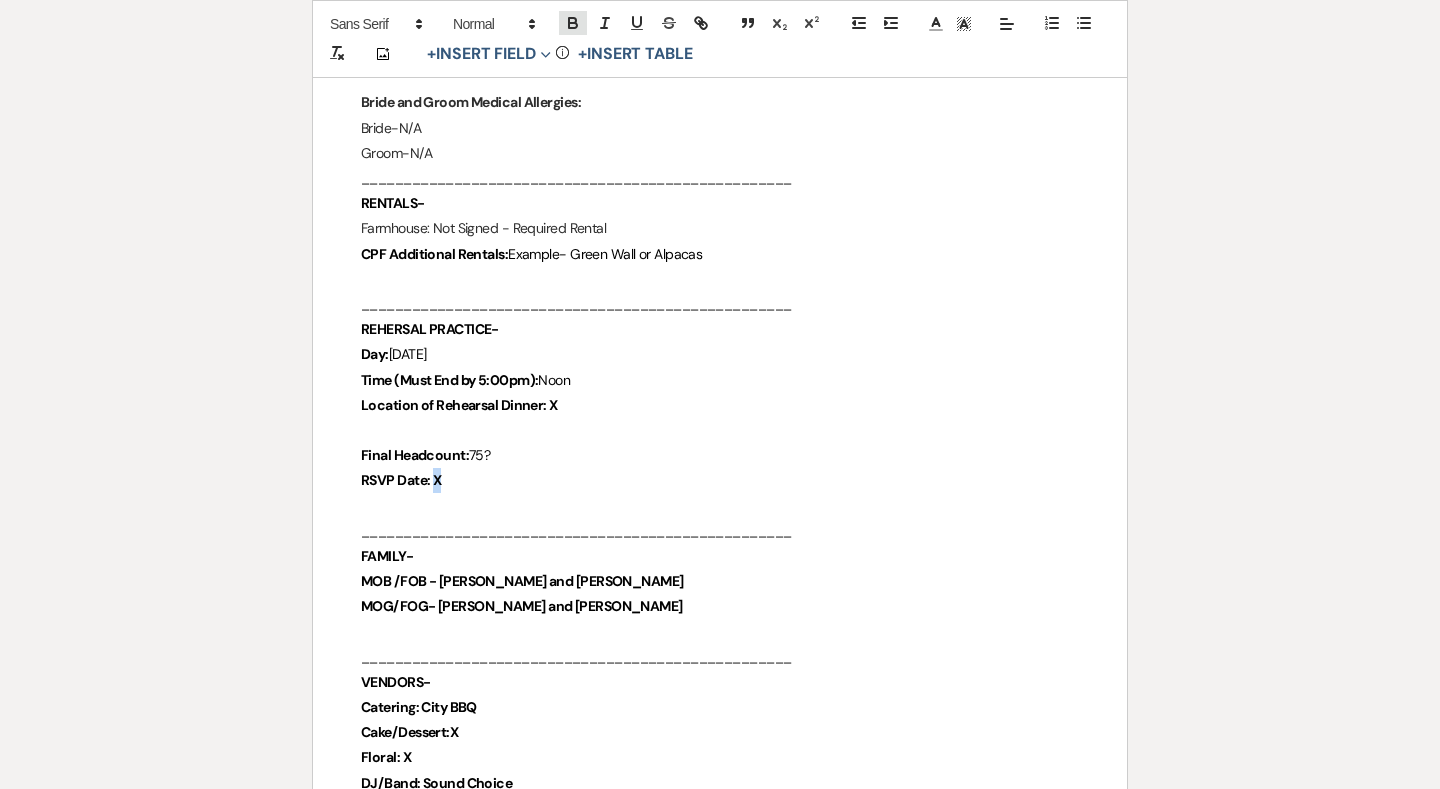 click 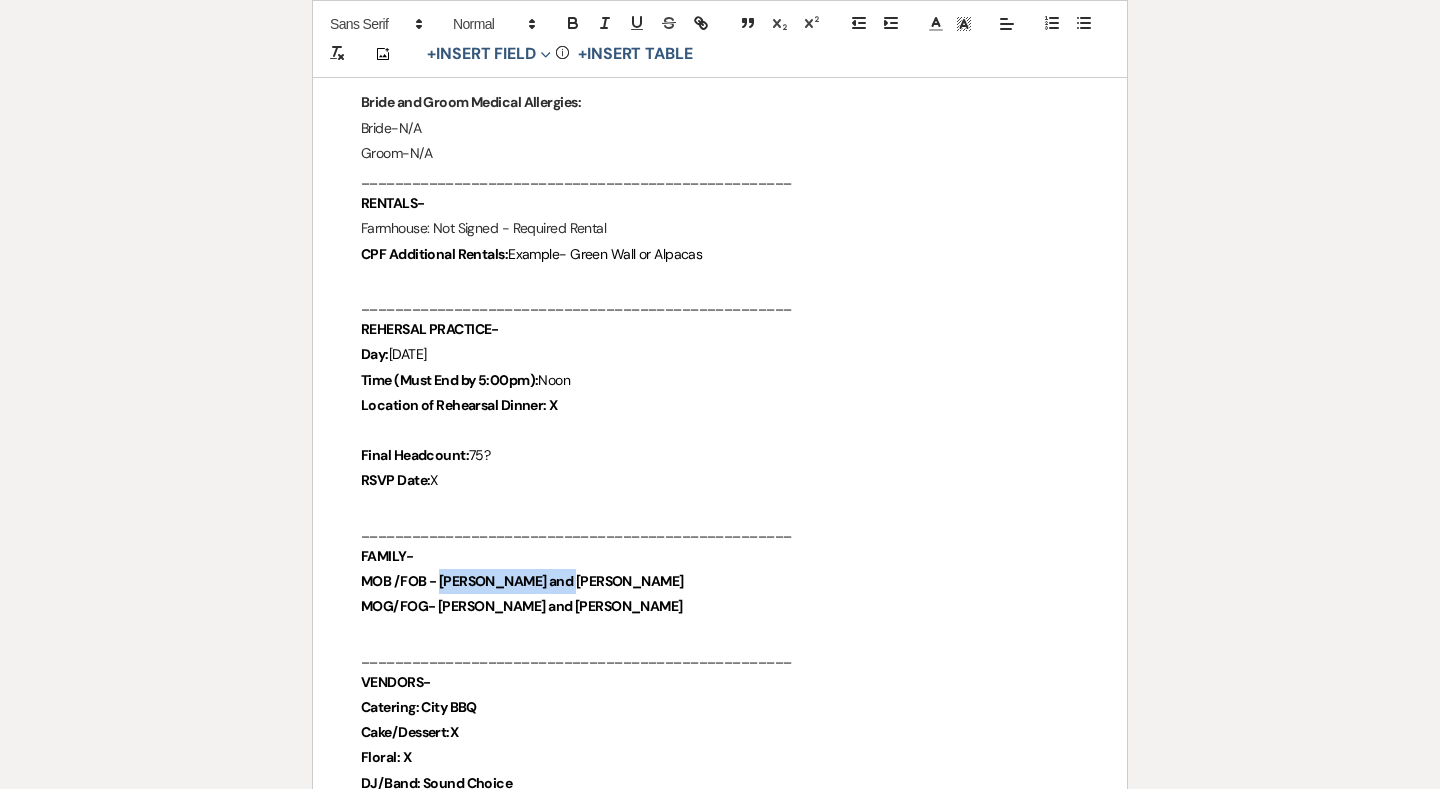 drag, startPoint x: 441, startPoint y: 578, endPoint x: 582, endPoint y: 582, distance: 141.05673 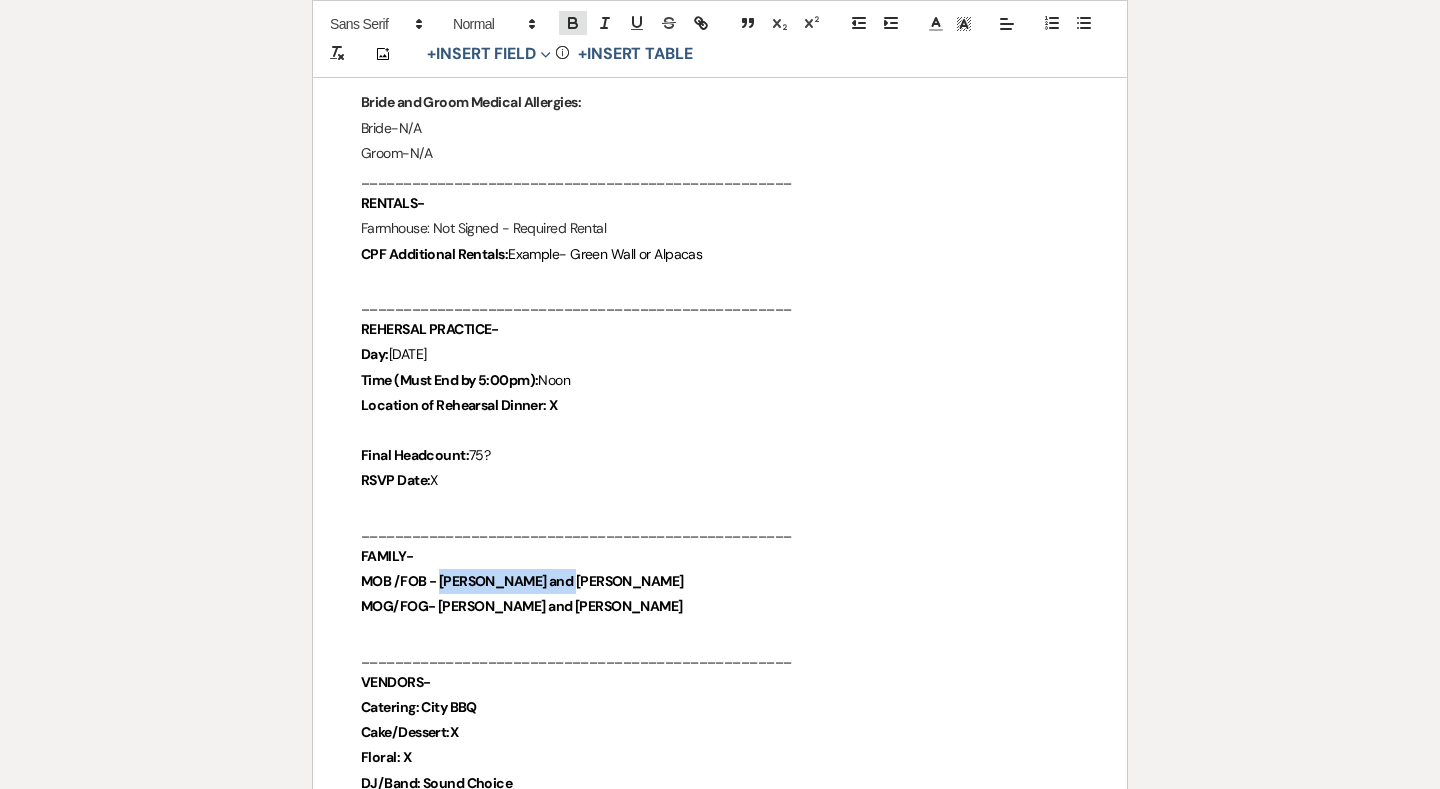 click at bounding box center [573, 23] 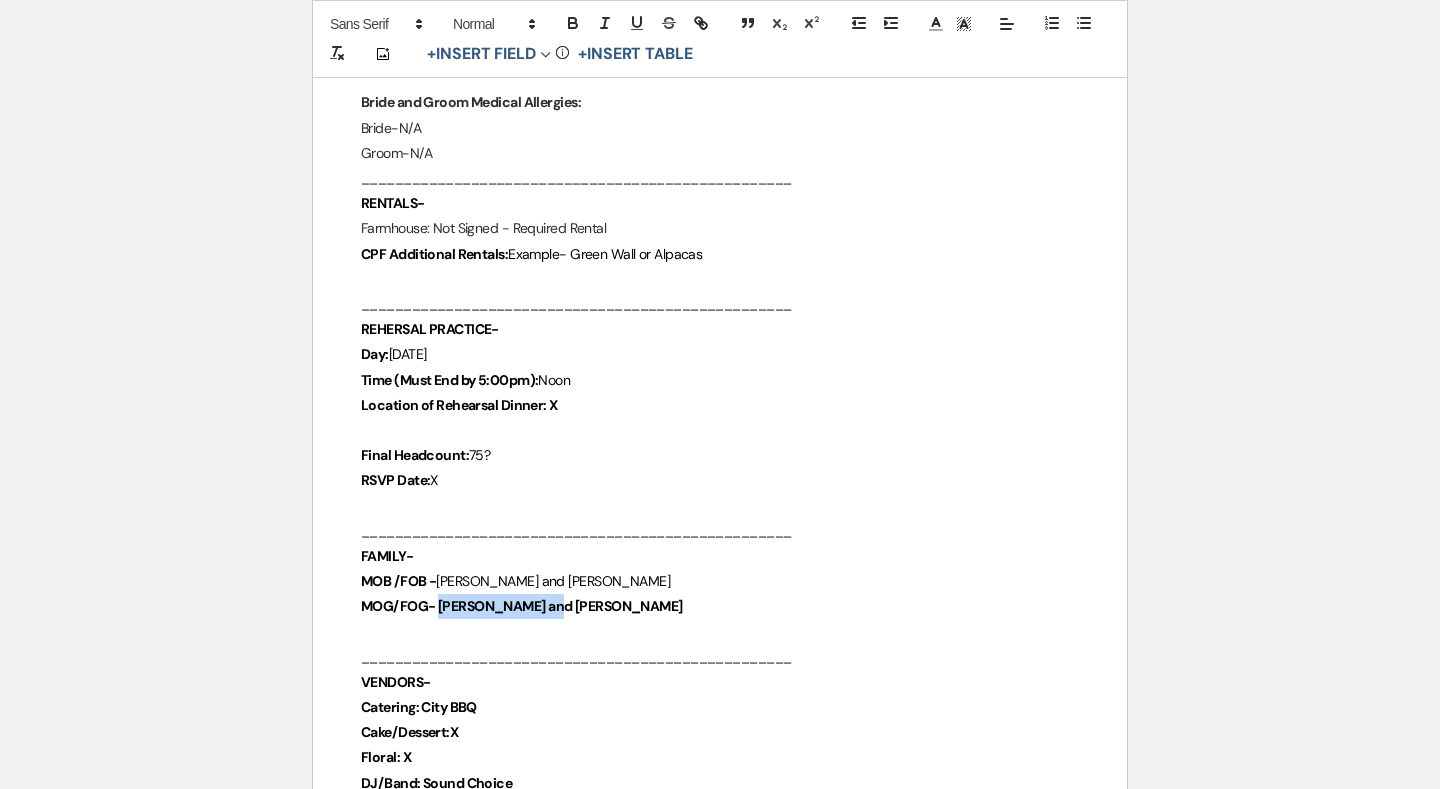 drag, startPoint x: 439, startPoint y: 601, endPoint x: 588, endPoint y: 601, distance: 149 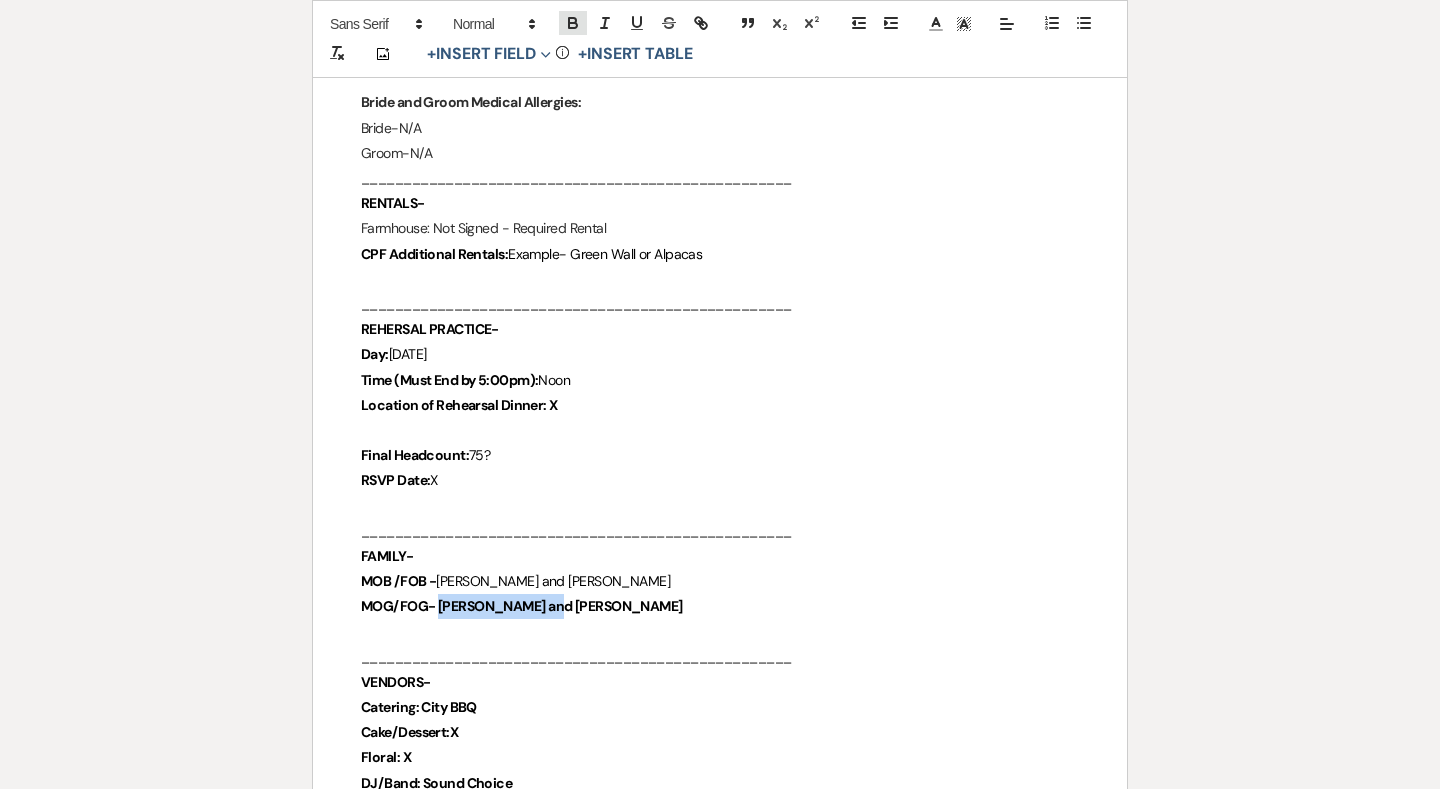 click 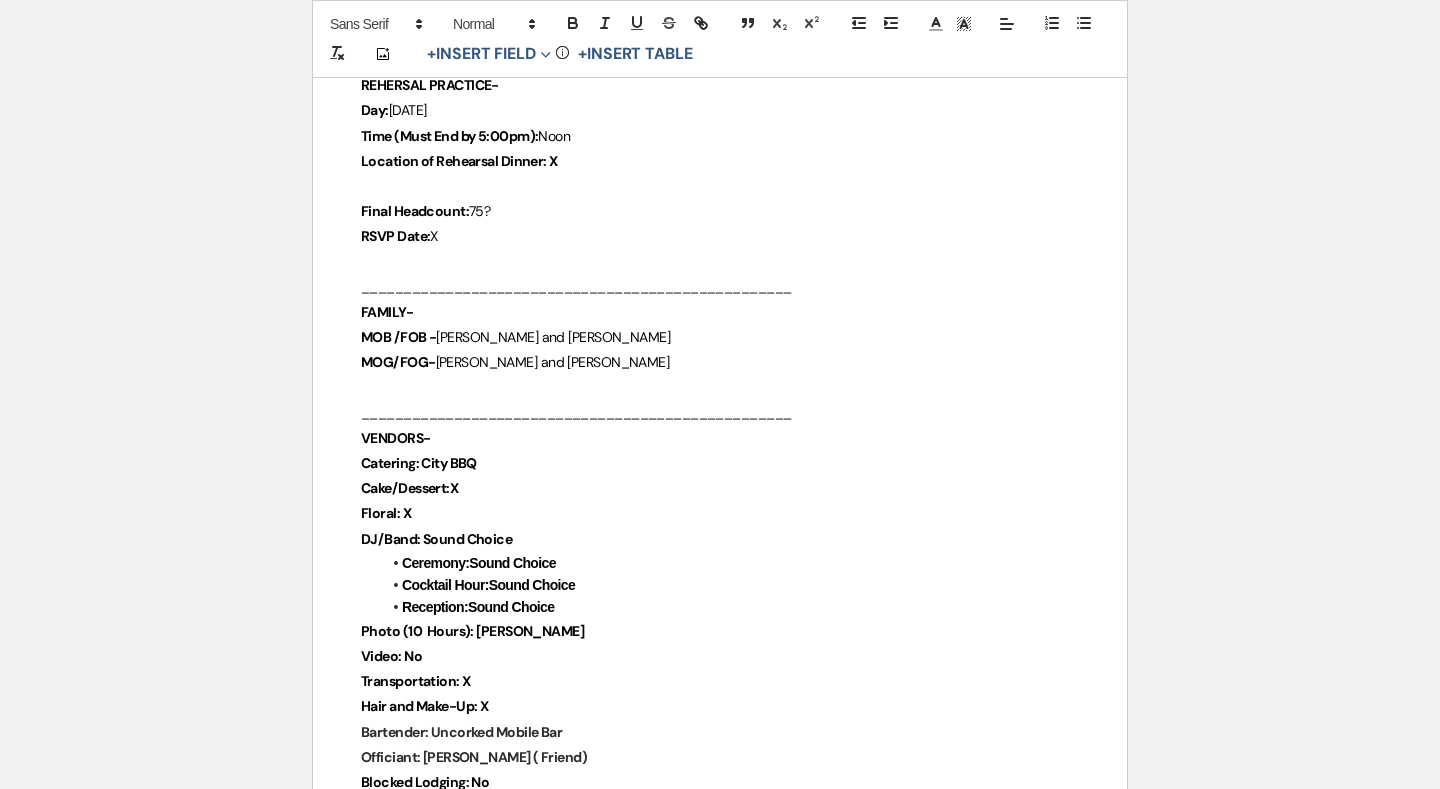 scroll, scrollTop: 995, scrollLeft: 0, axis: vertical 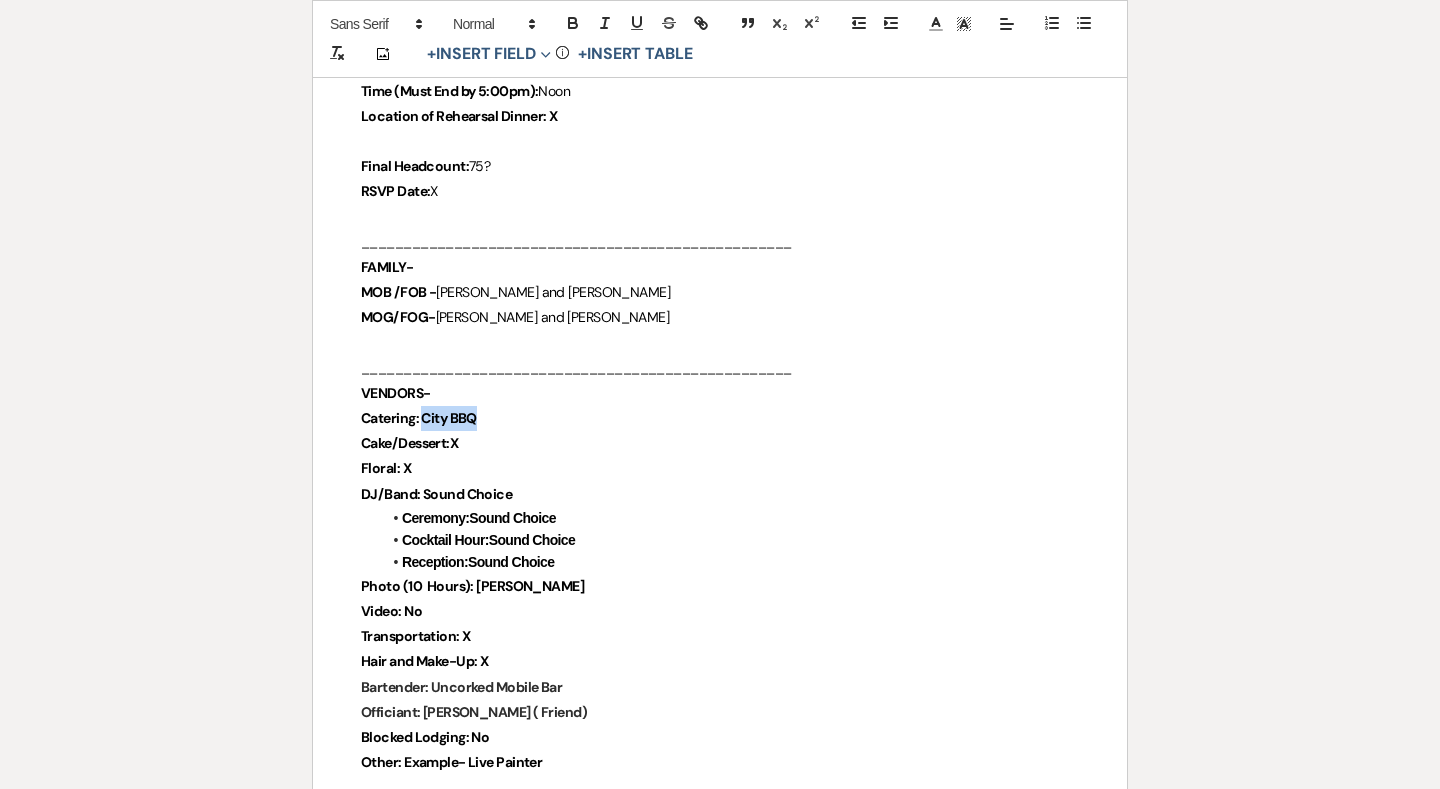 drag, startPoint x: 422, startPoint y: 410, endPoint x: 523, endPoint y: 409, distance: 101.00495 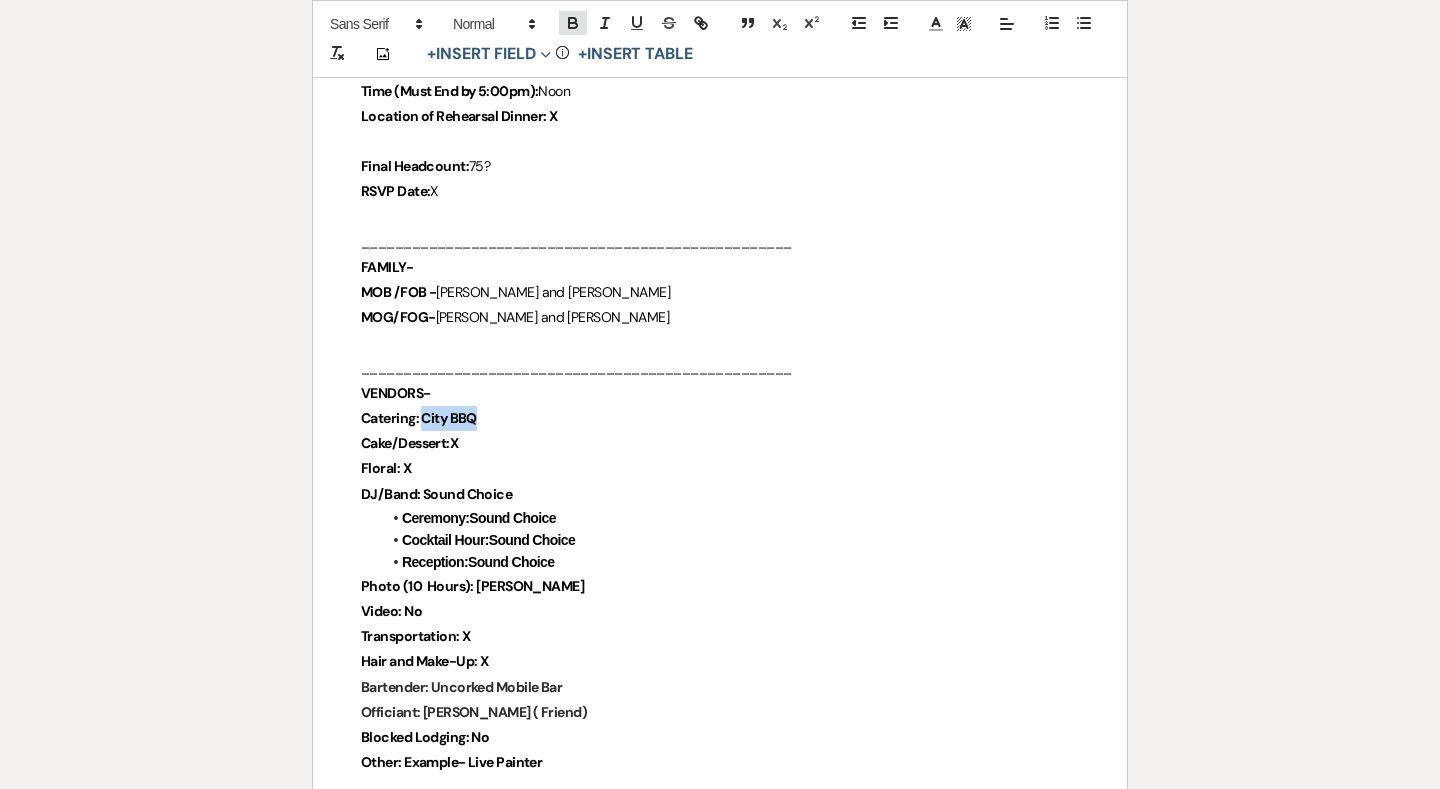 click 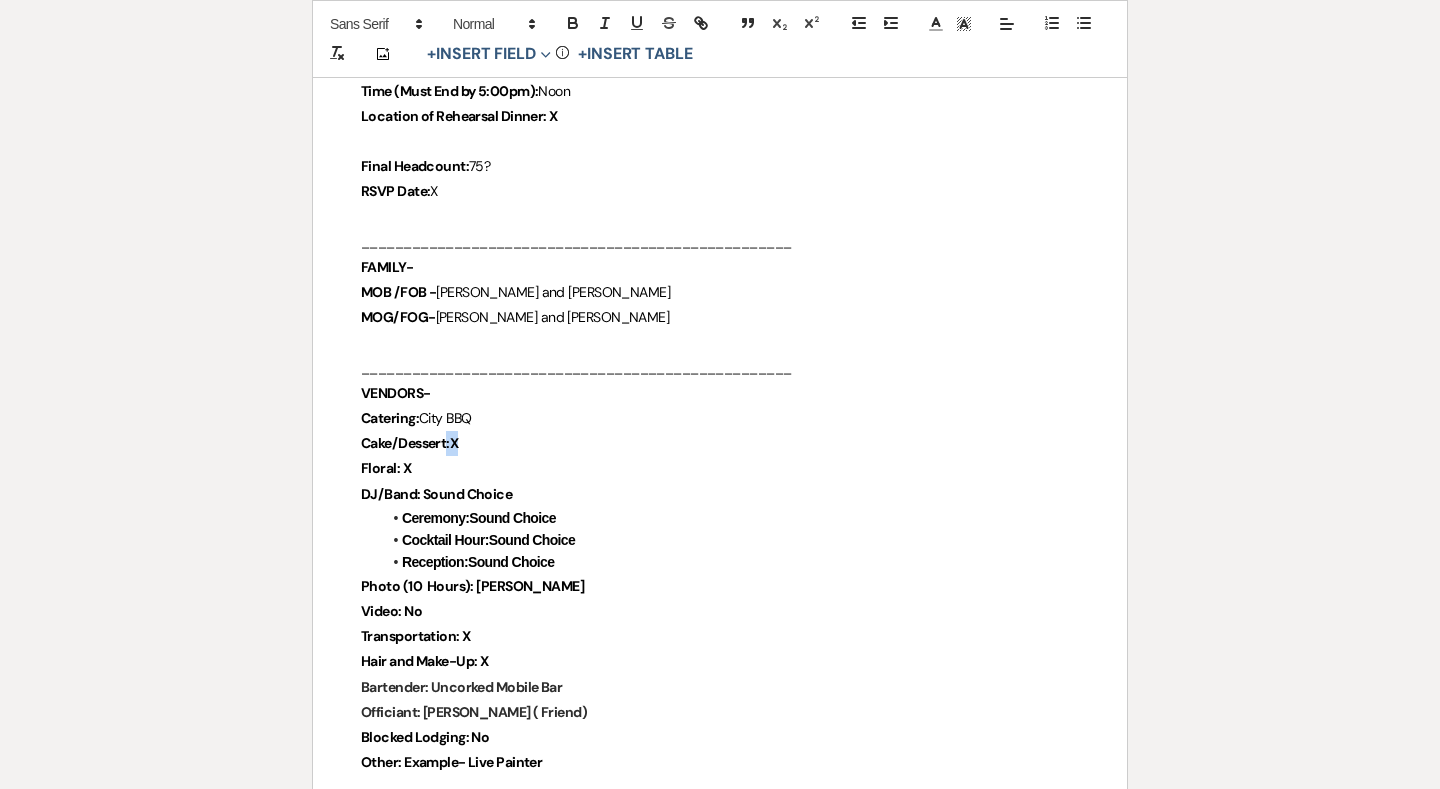 drag, startPoint x: 450, startPoint y: 435, endPoint x: 498, endPoint y: 435, distance: 48 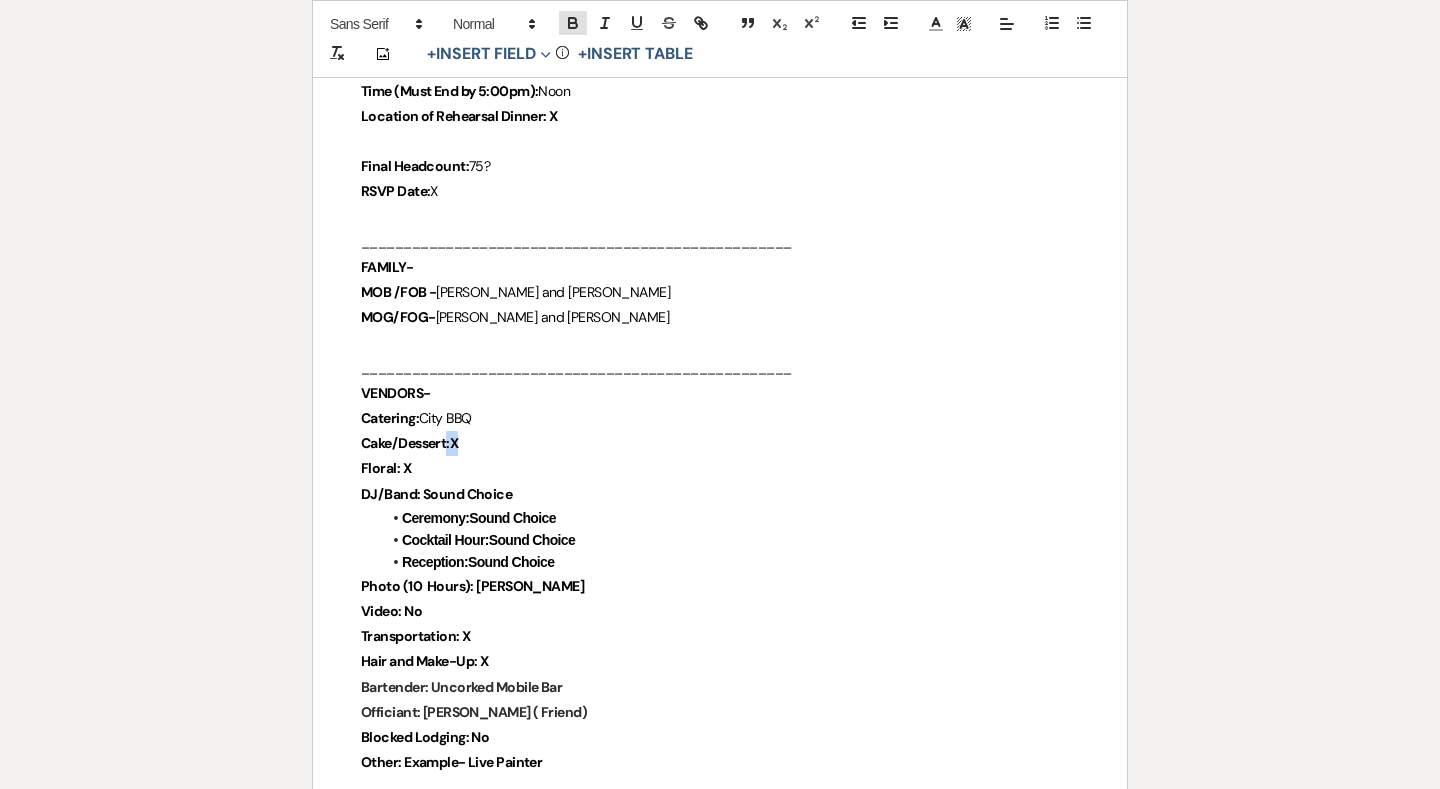 click 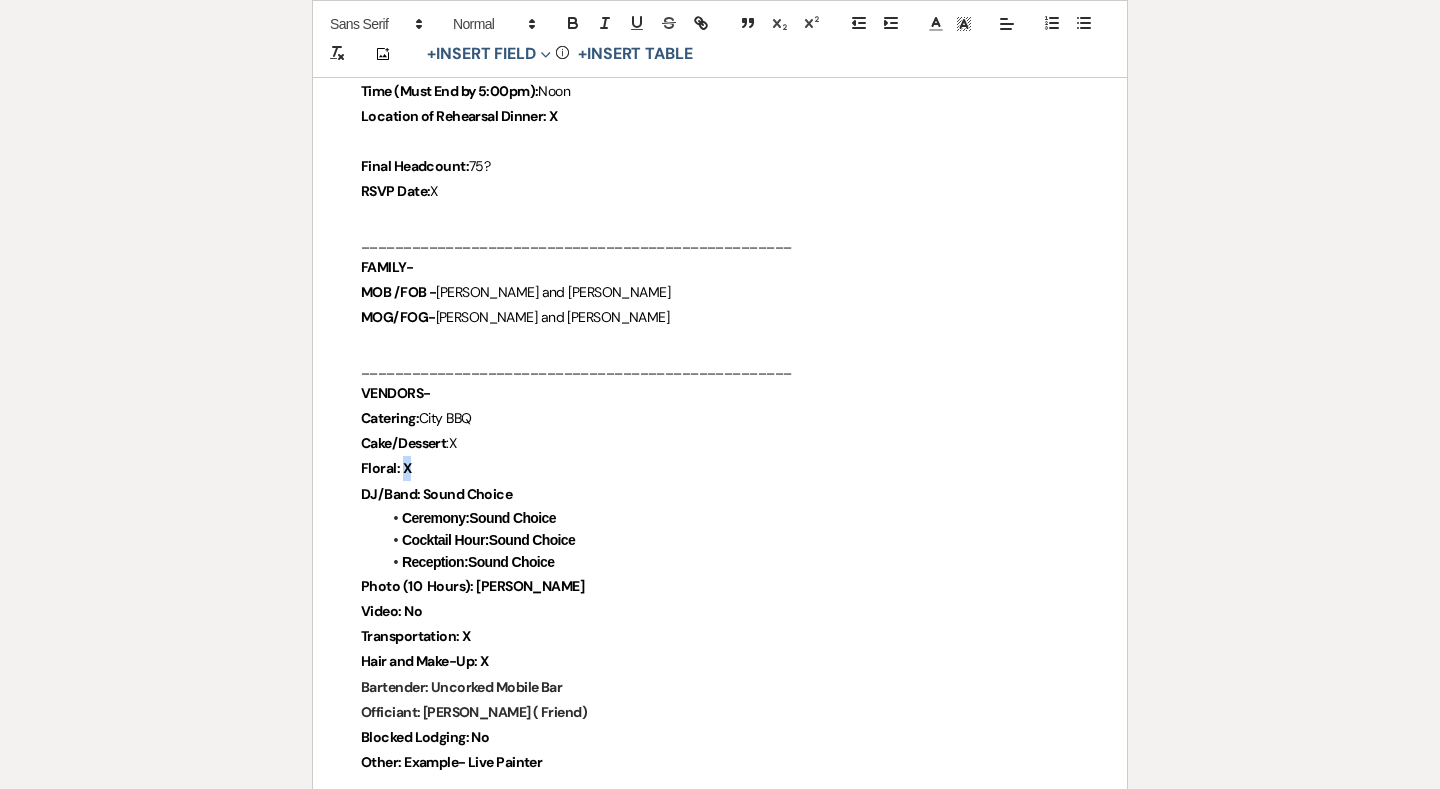 drag, startPoint x: 402, startPoint y: 461, endPoint x: 448, endPoint y: 461, distance: 46 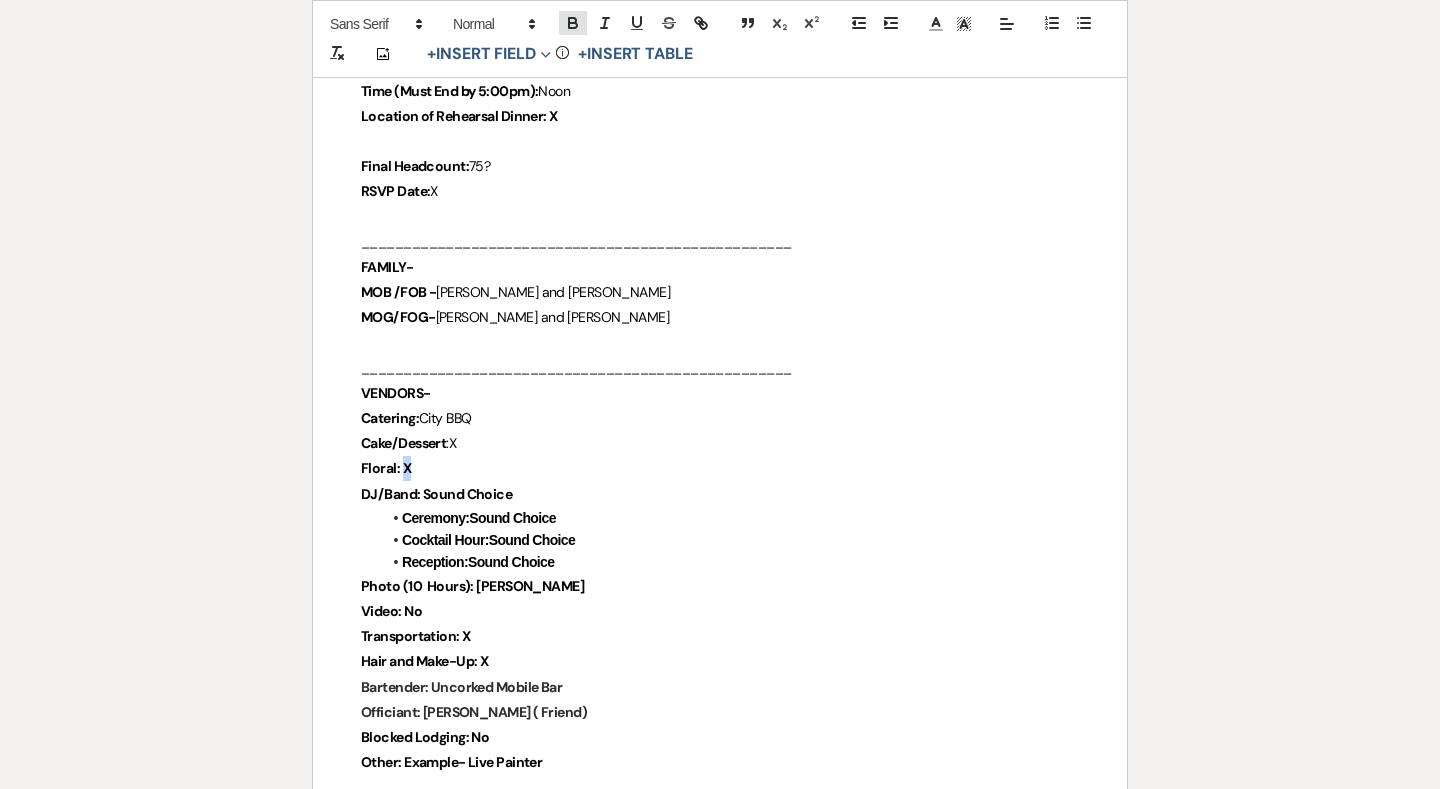 click 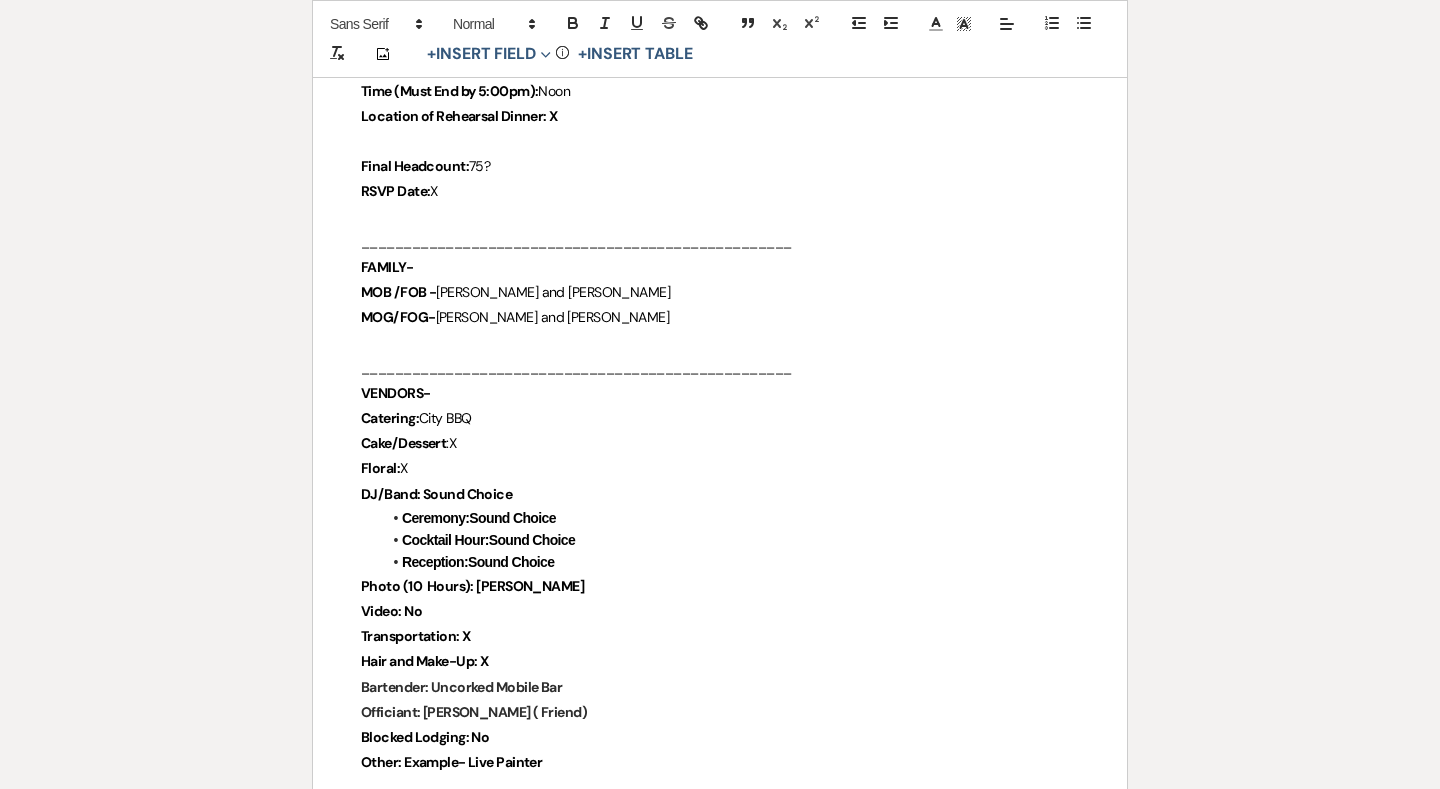 drag, startPoint x: 424, startPoint y: 482, endPoint x: 581, endPoint y: 482, distance: 157 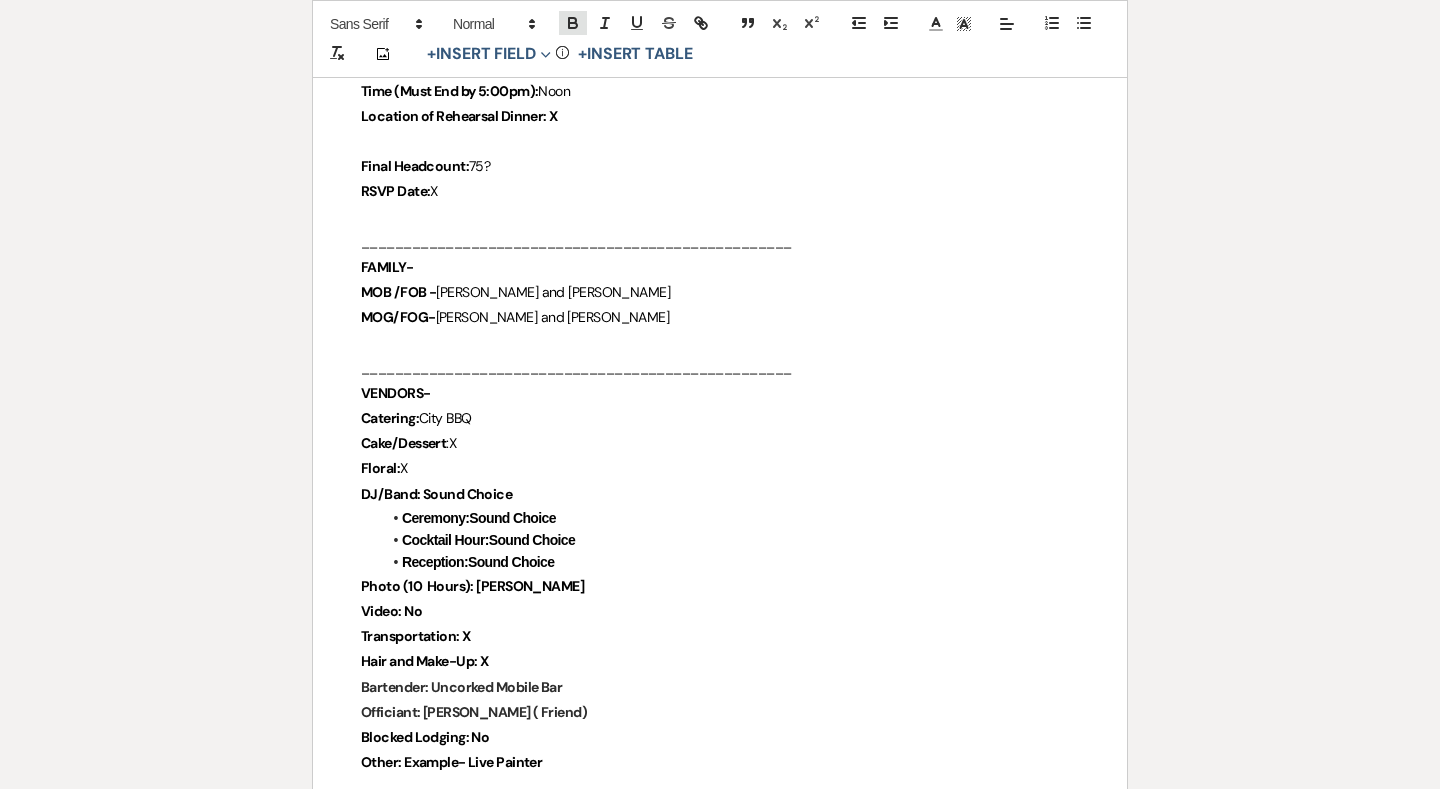 click 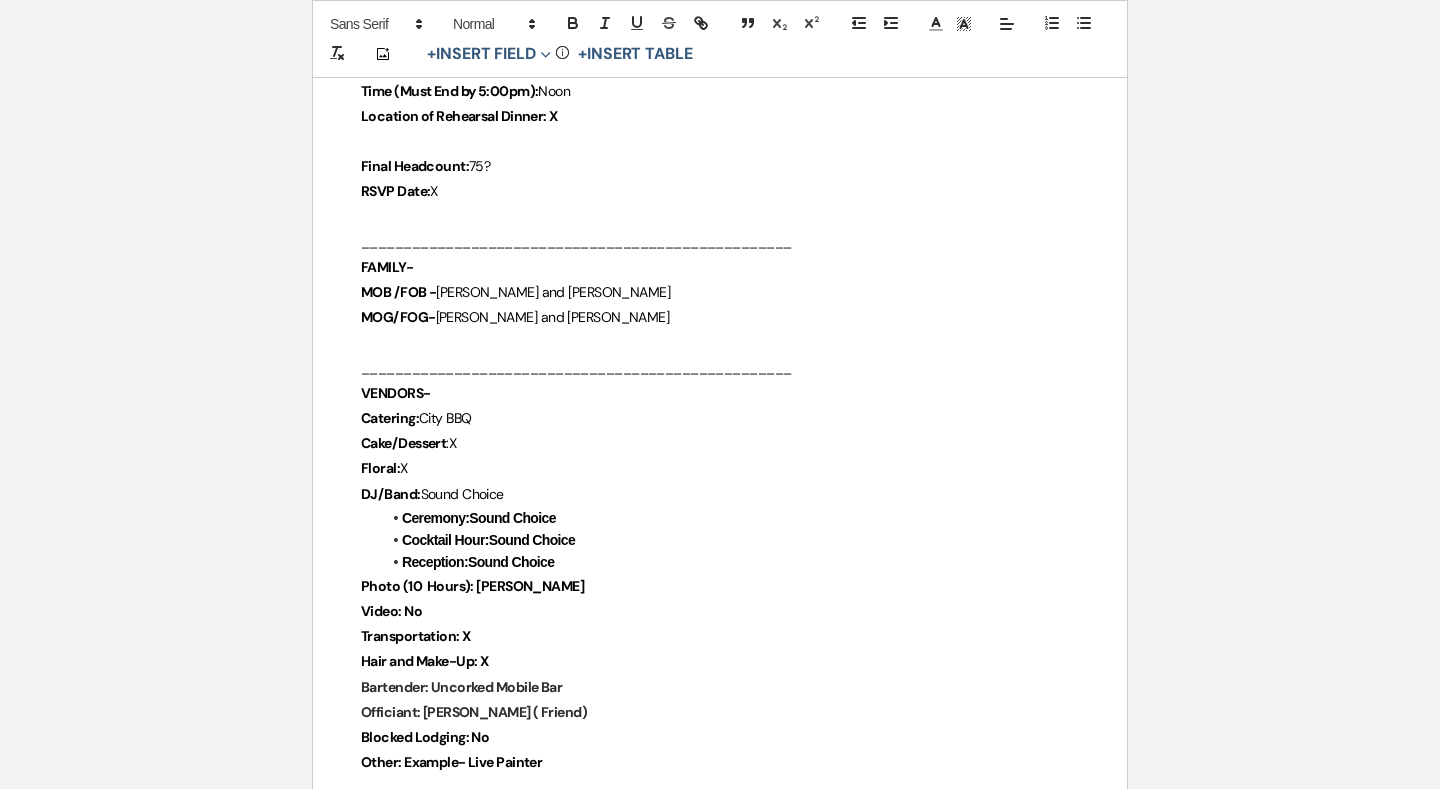 drag, startPoint x: 473, startPoint y: 510, endPoint x: 599, endPoint y: 510, distance: 126 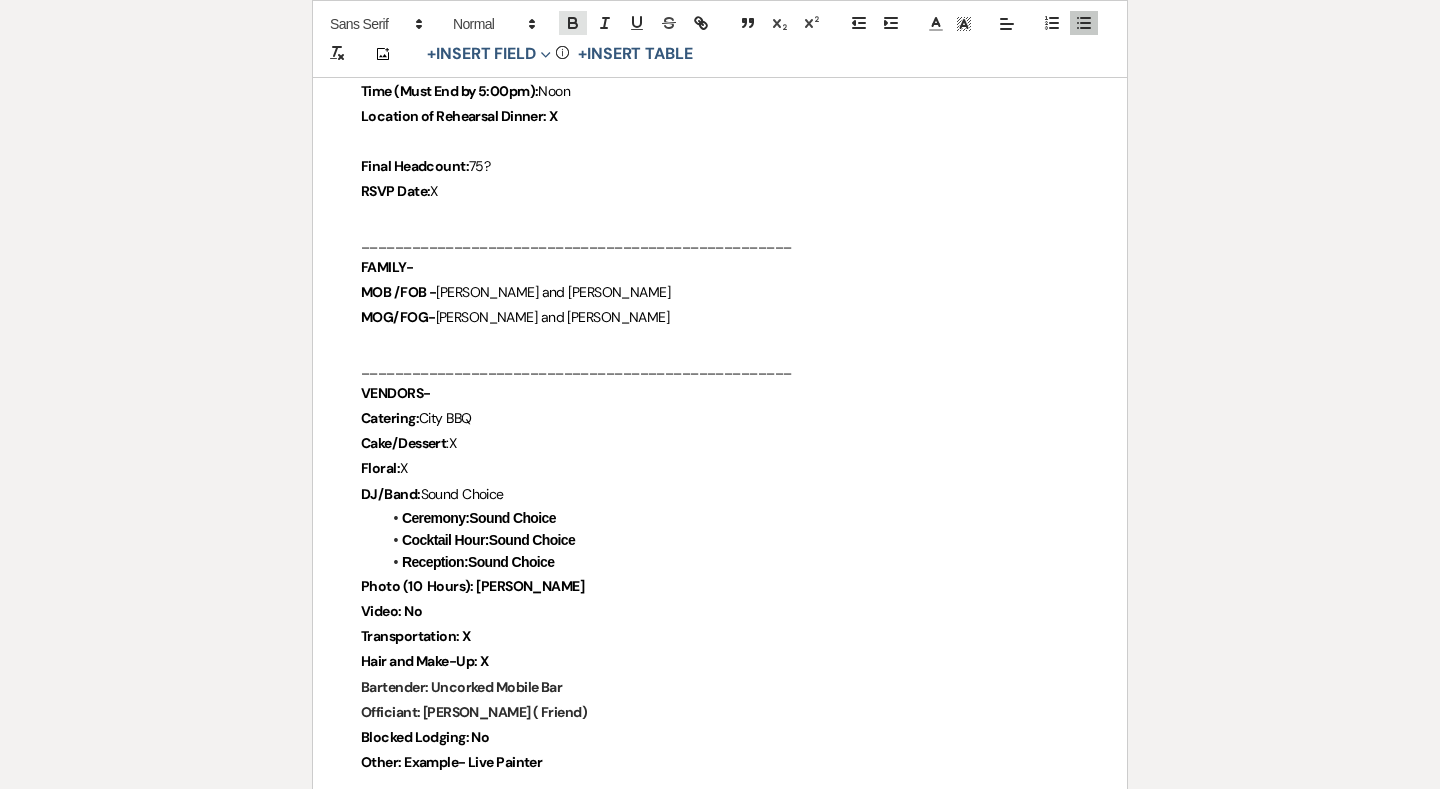 click 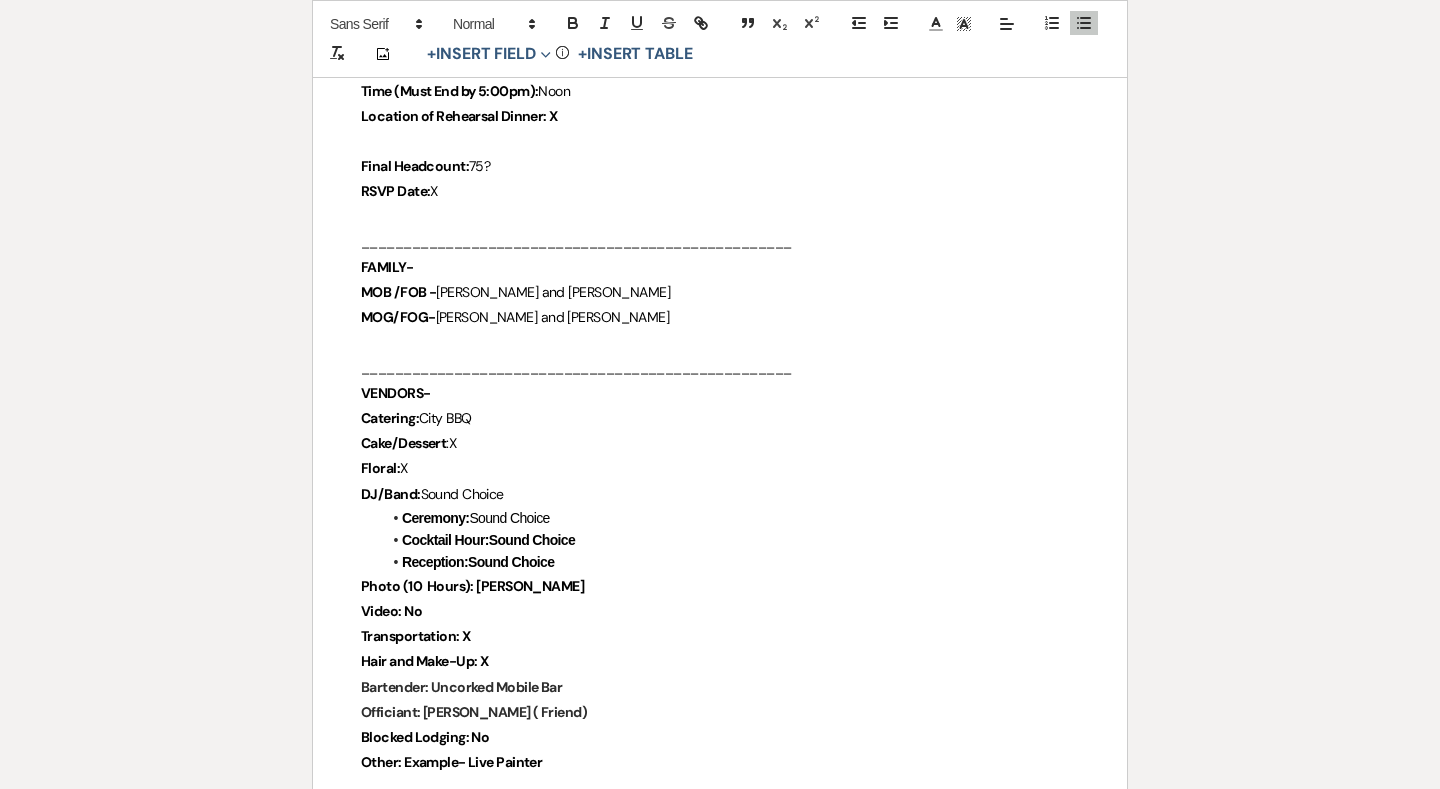 drag, startPoint x: 493, startPoint y: 523, endPoint x: 611, endPoint y: 523, distance: 118 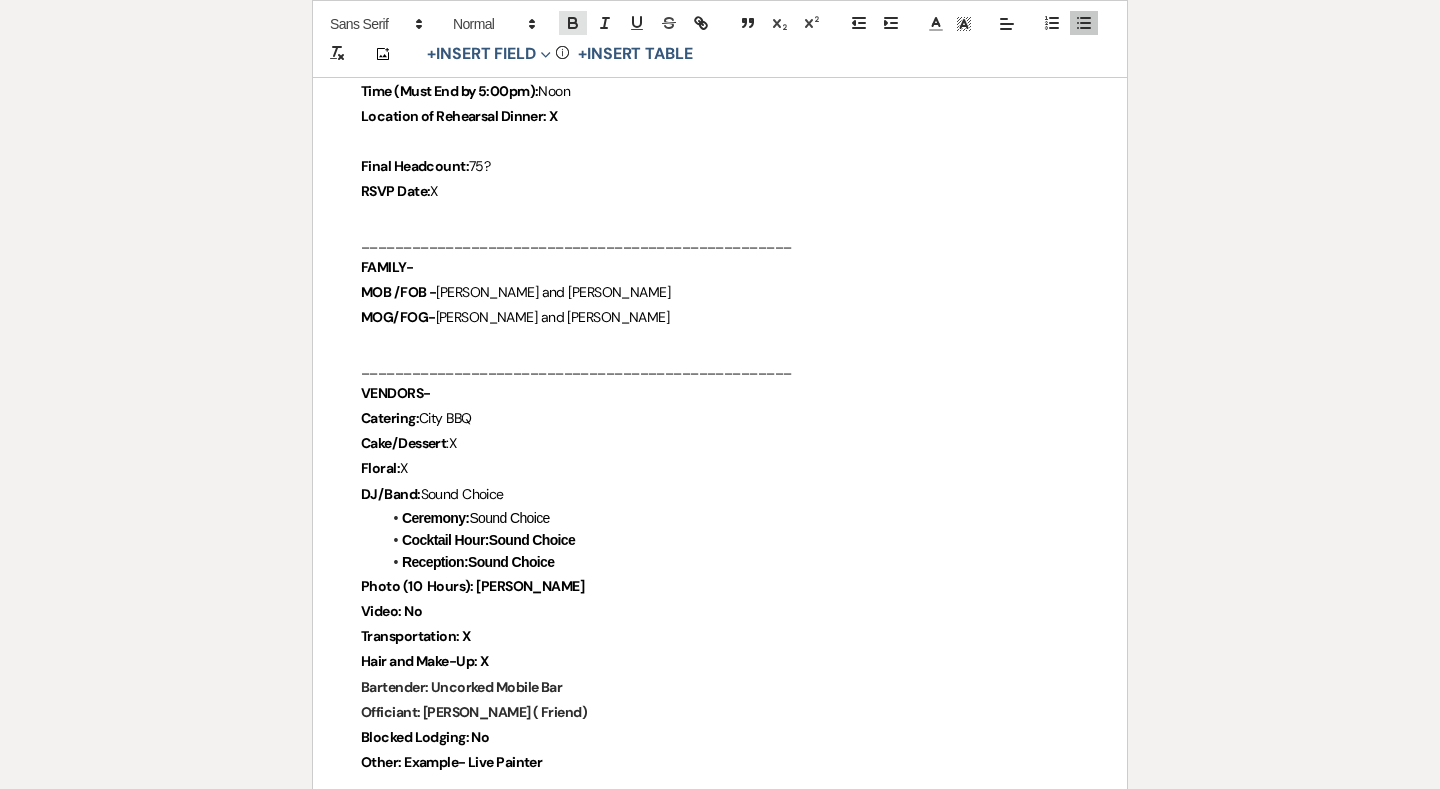 click 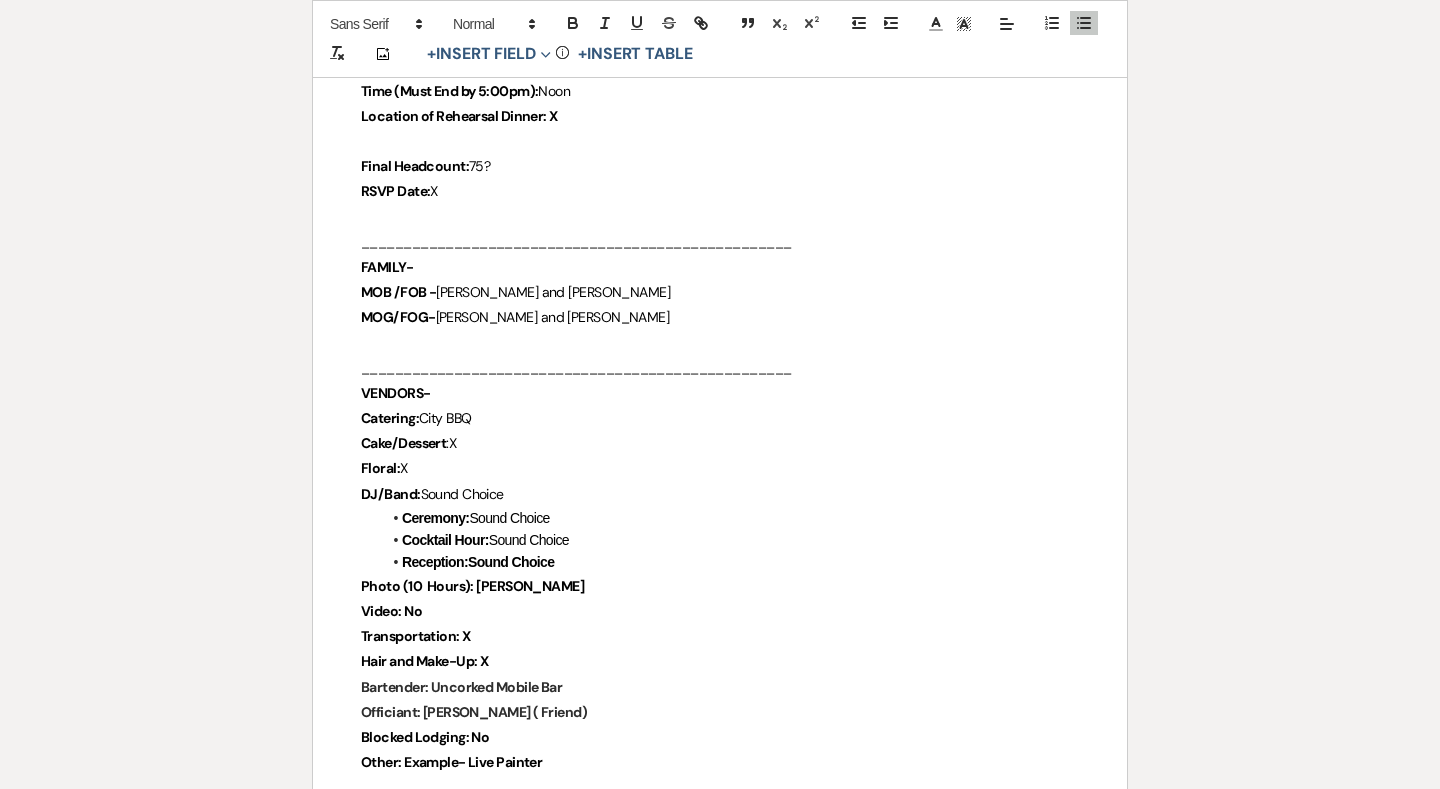 drag, startPoint x: 466, startPoint y: 551, endPoint x: 587, endPoint y: 551, distance: 121 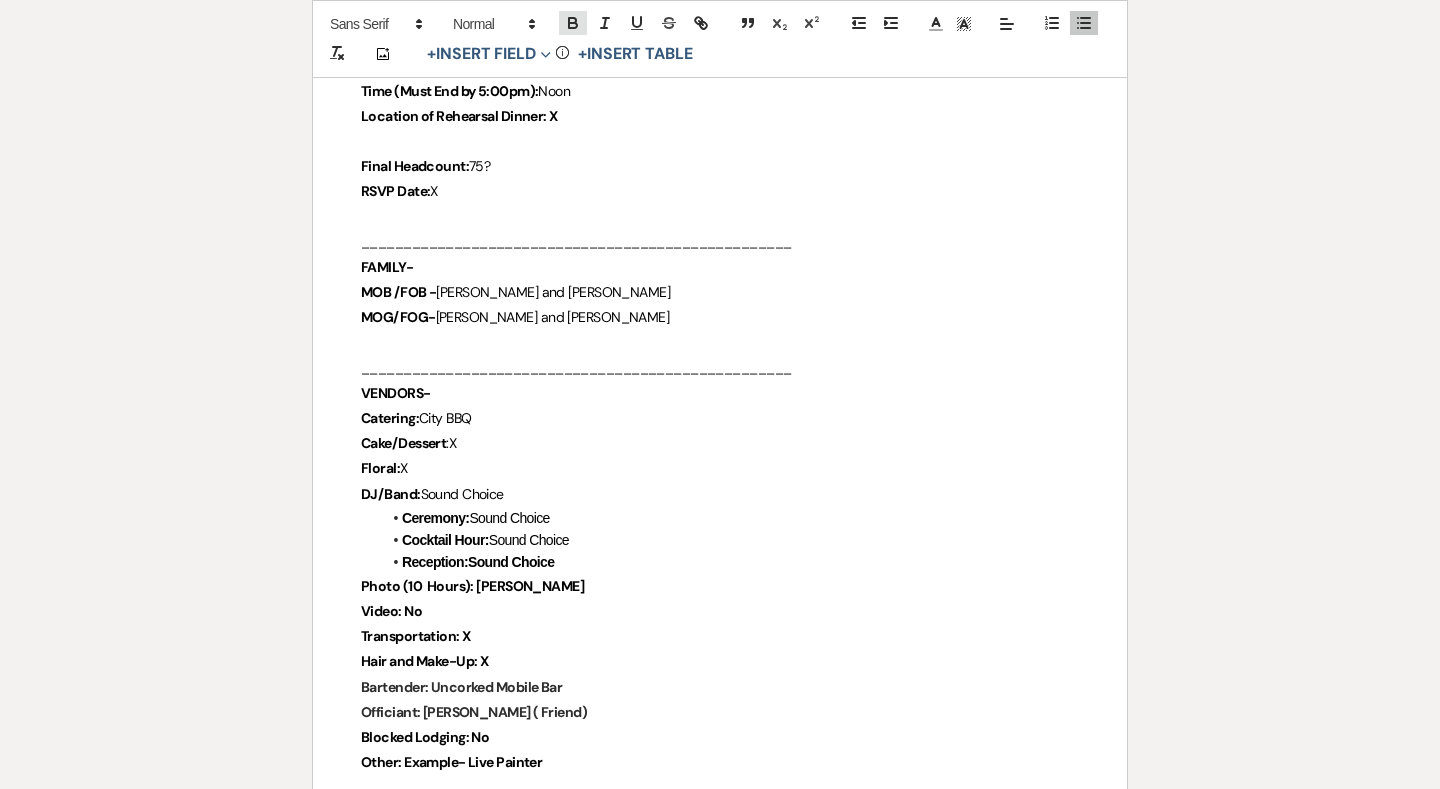 click 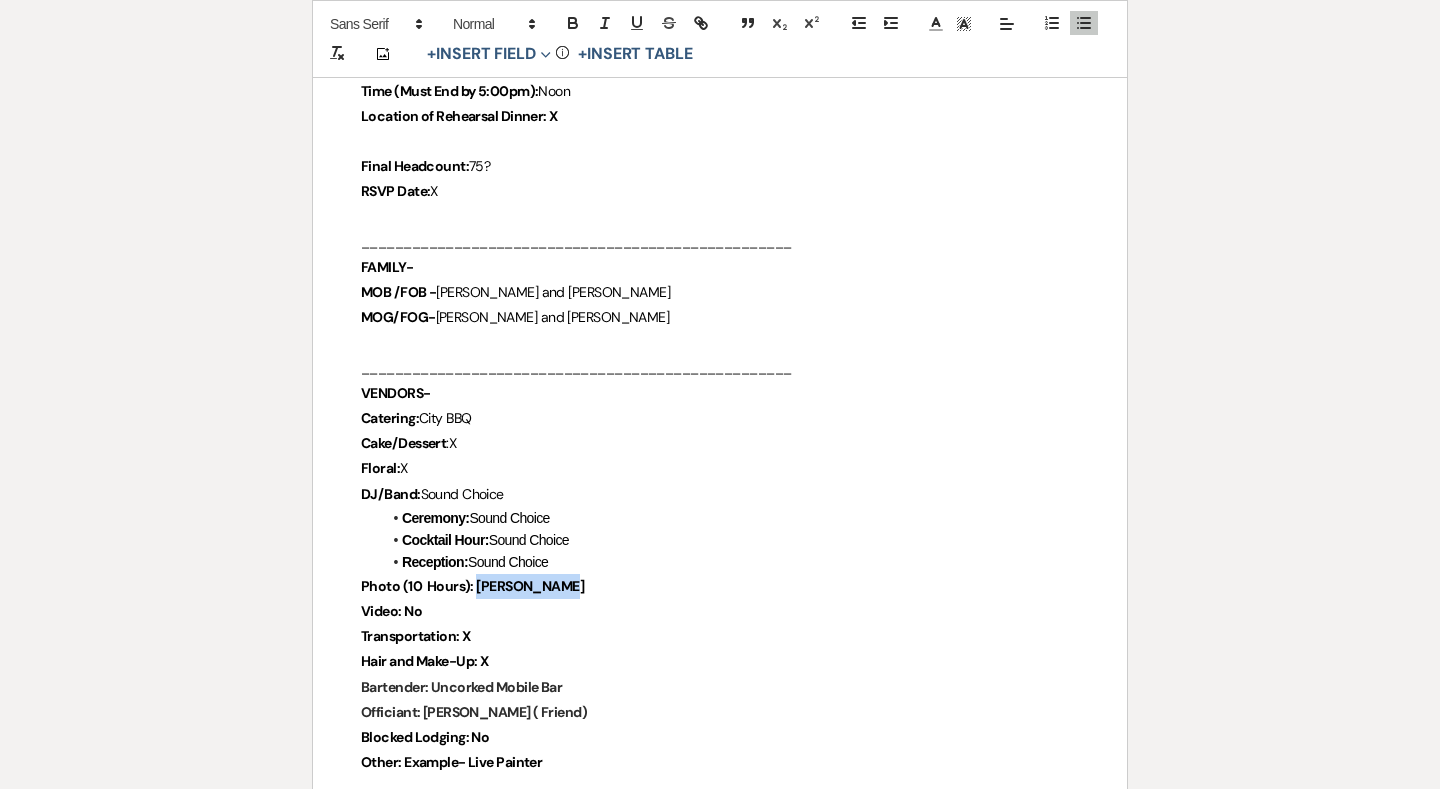 drag, startPoint x: 473, startPoint y: 574, endPoint x: 555, endPoint y: 574, distance: 82 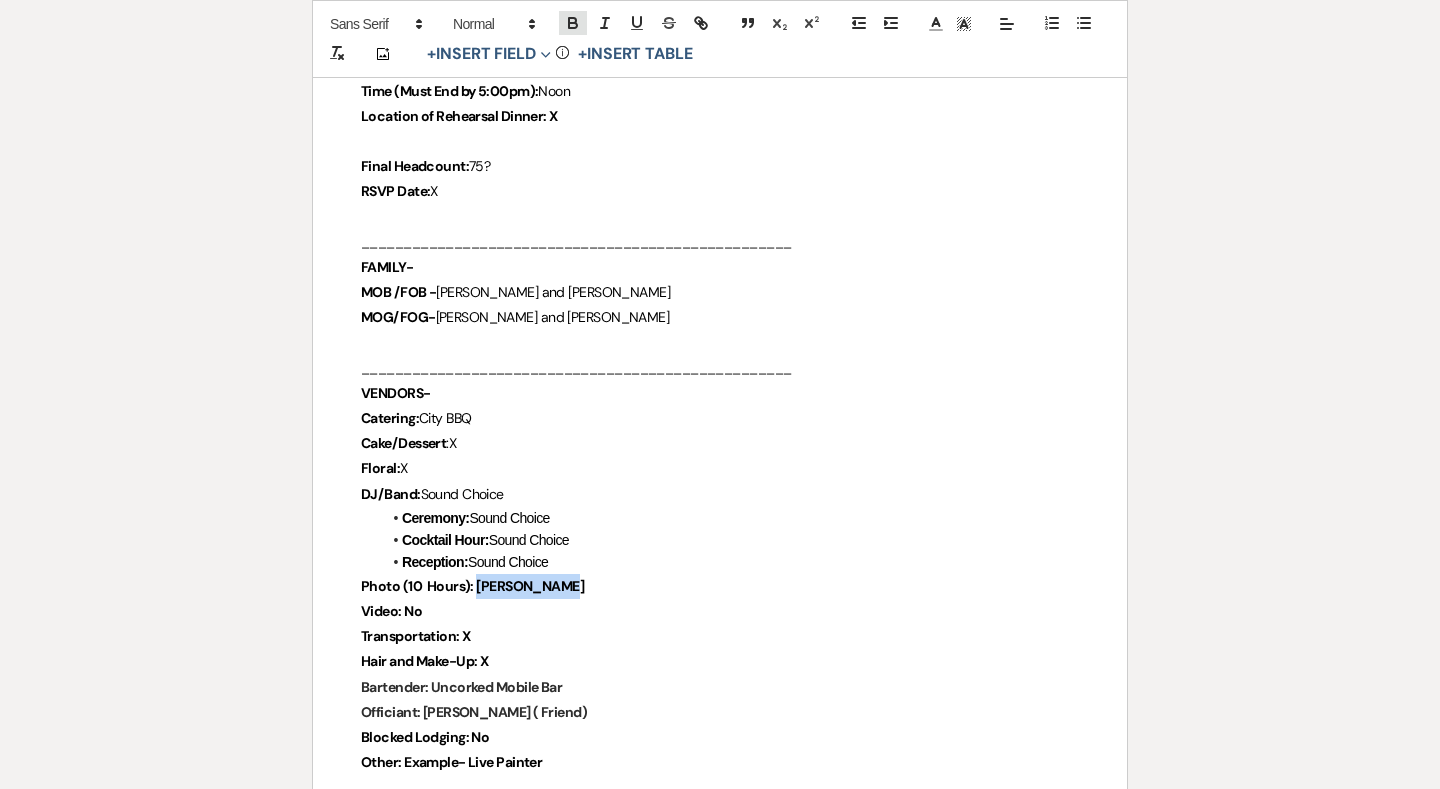 click 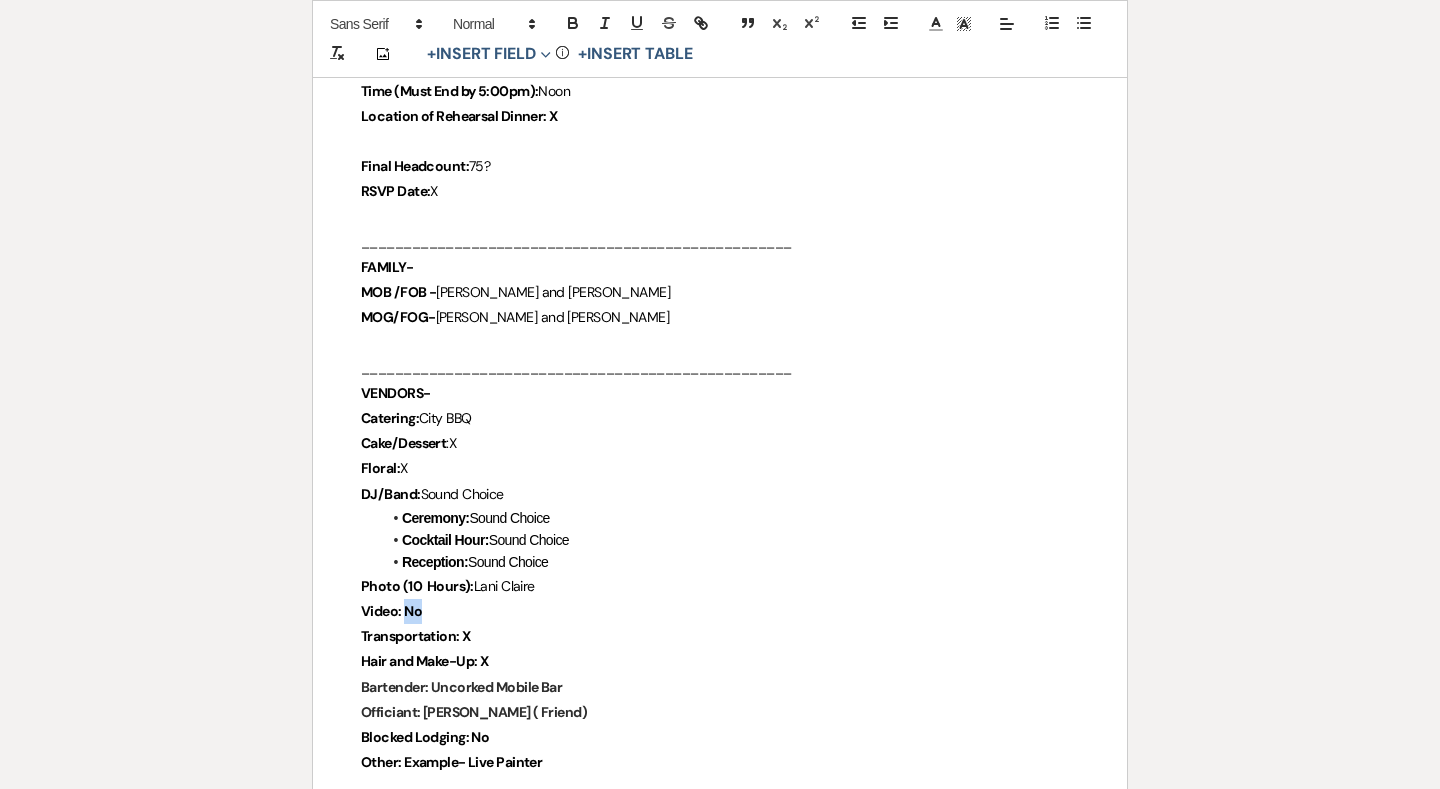 drag, startPoint x: 404, startPoint y: 599, endPoint x: 451, endPoint y: 599, distance: 47 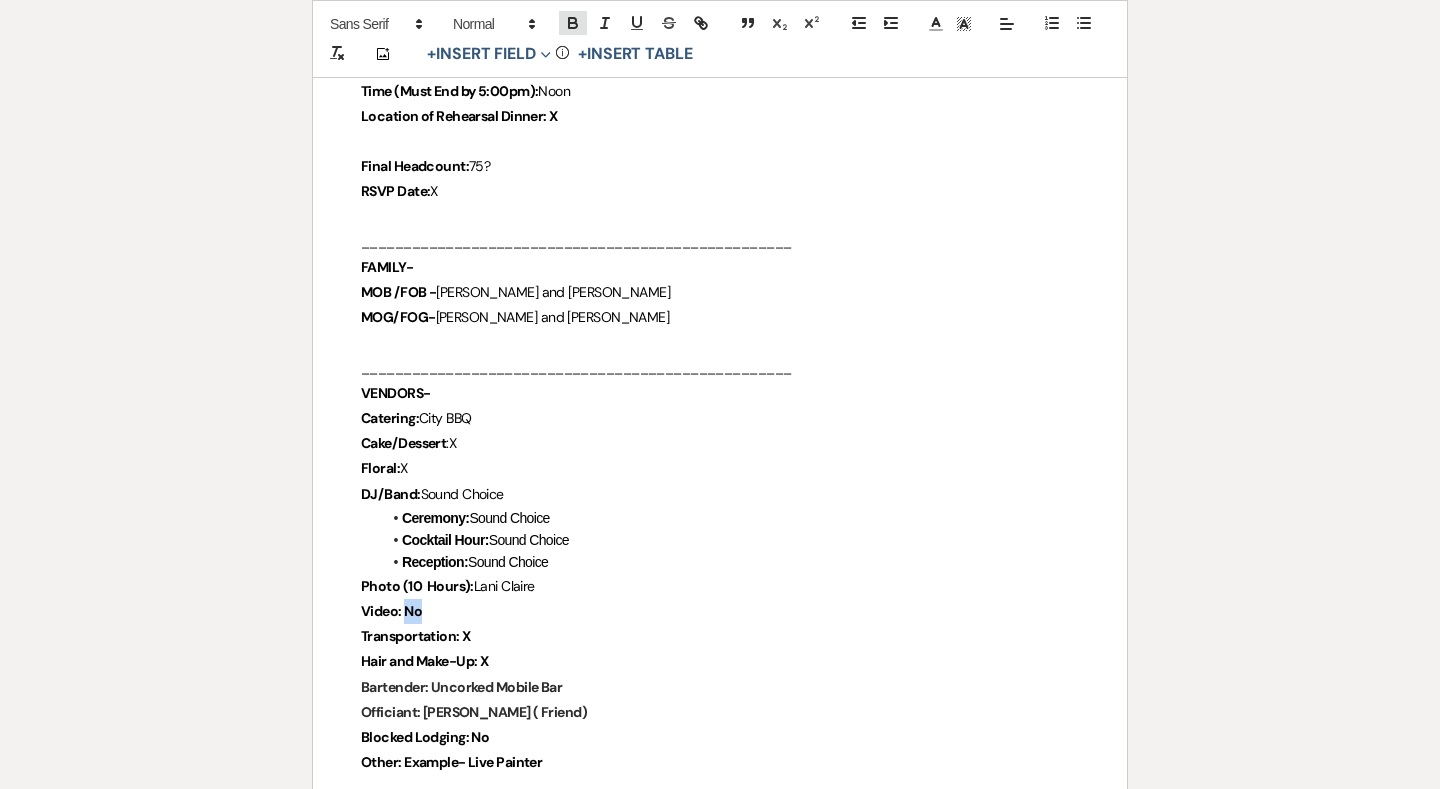 click 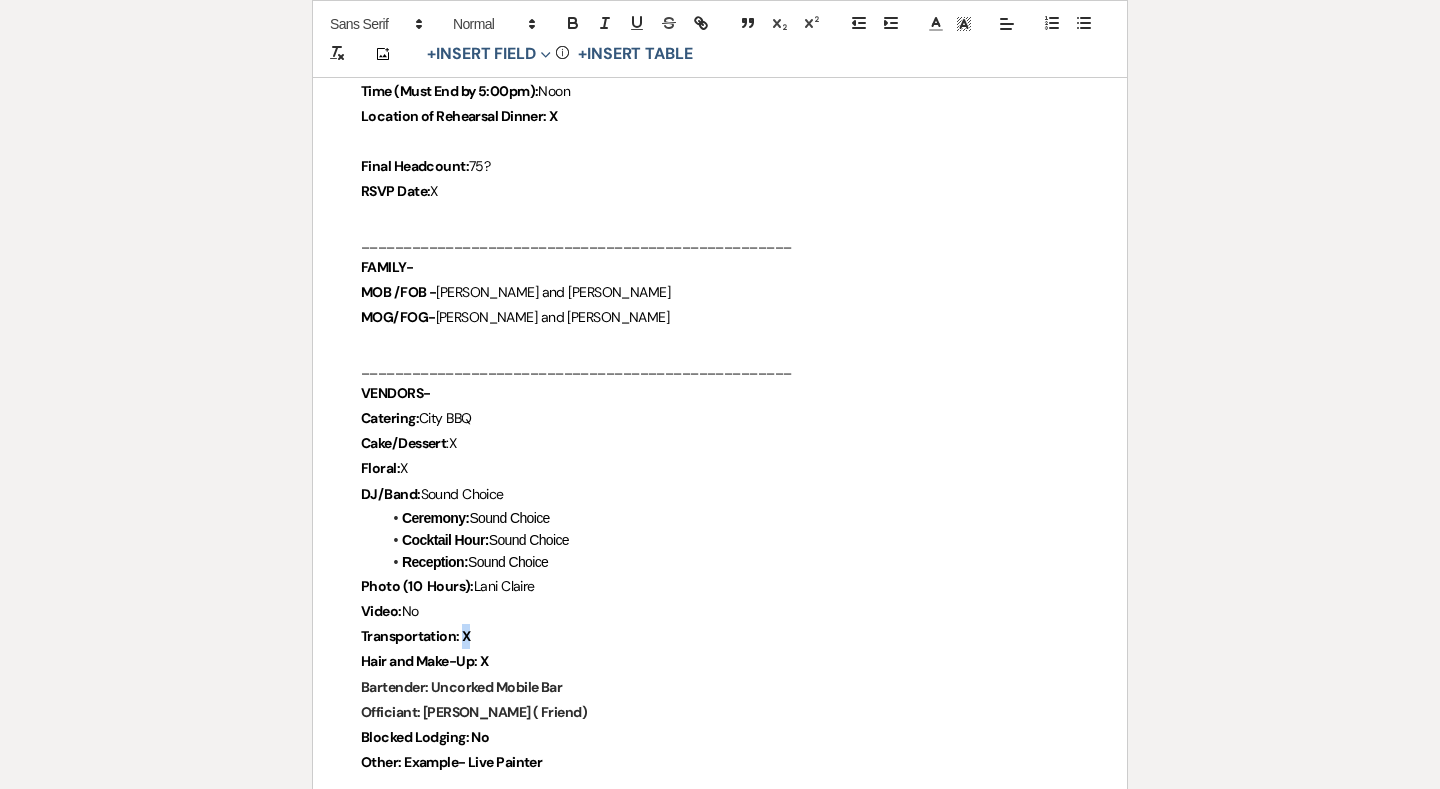drag, startPoint x: 463, startPoint y: 625, endPoint x: 498, endPoint y: 625, distance: 35 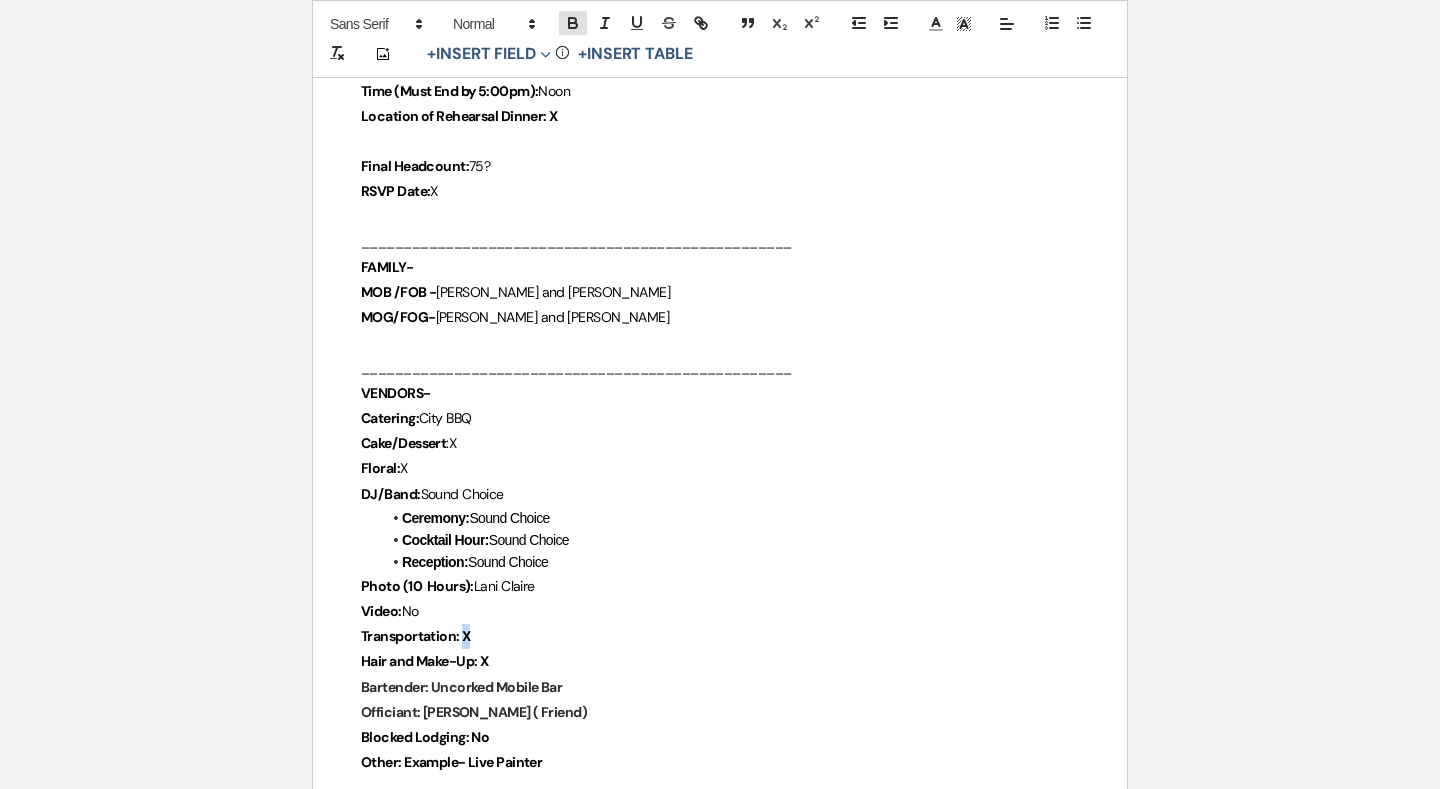 click 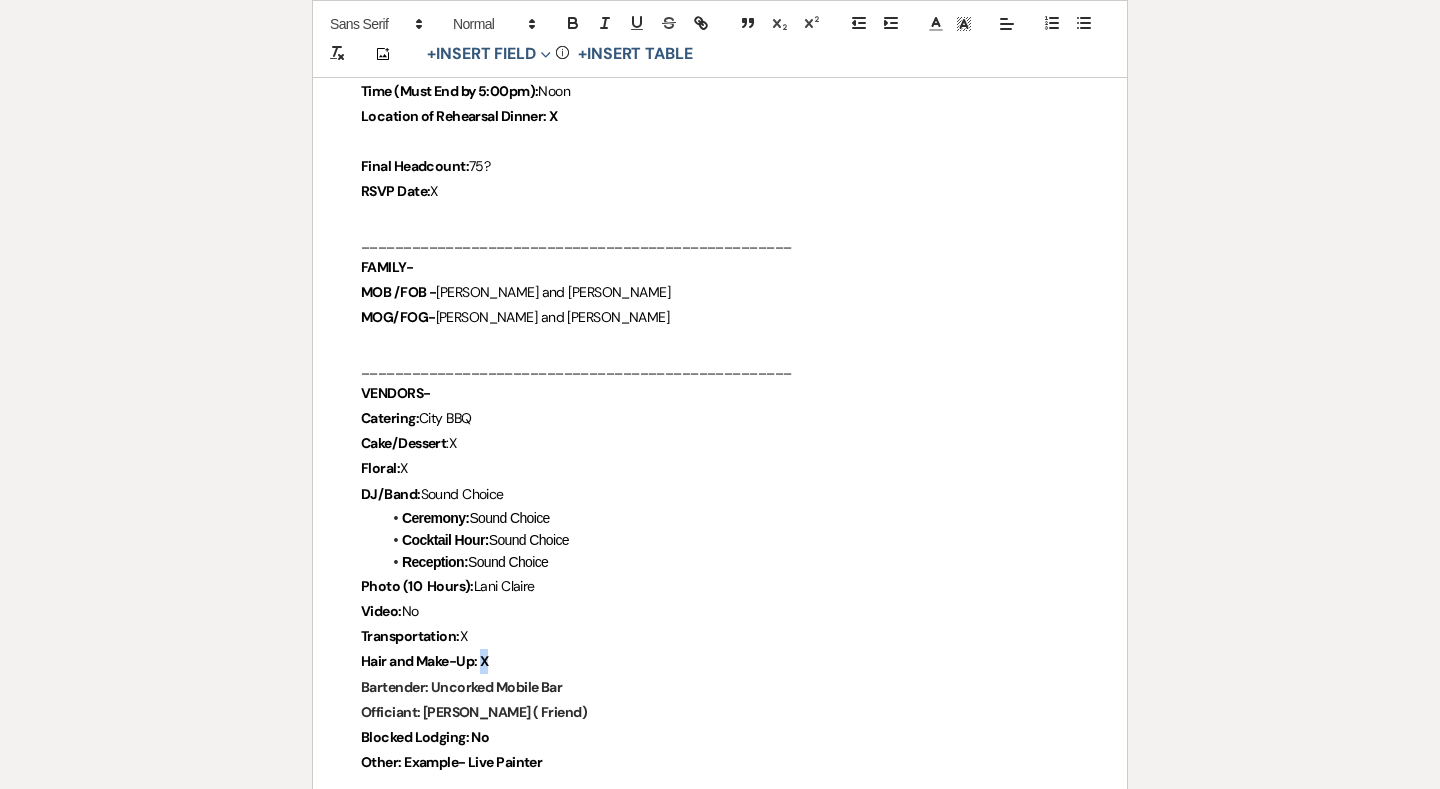 drag, startPoint x: 482, startPoint y: 648, endPoint x: 506, endPoint y: 648, distance: 24 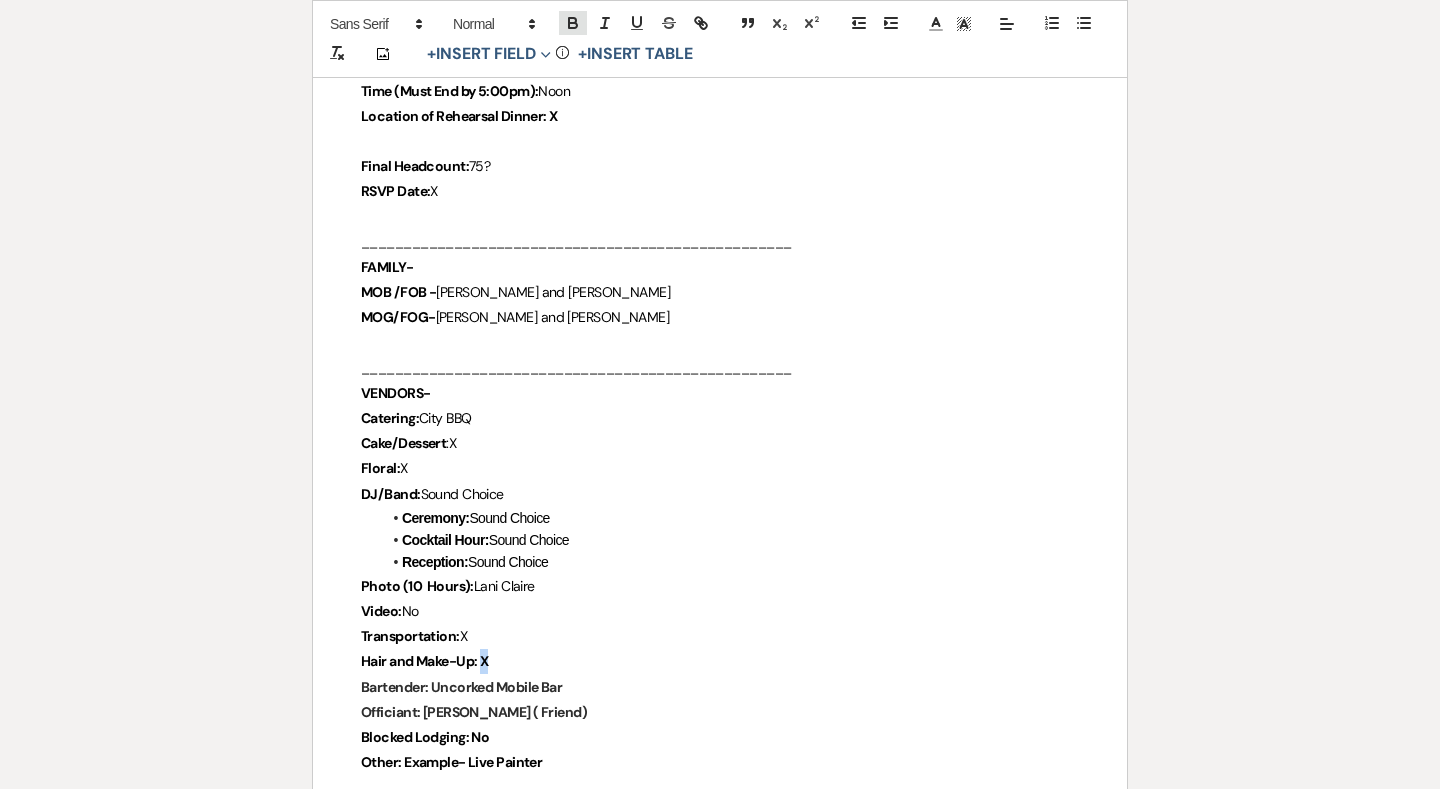click 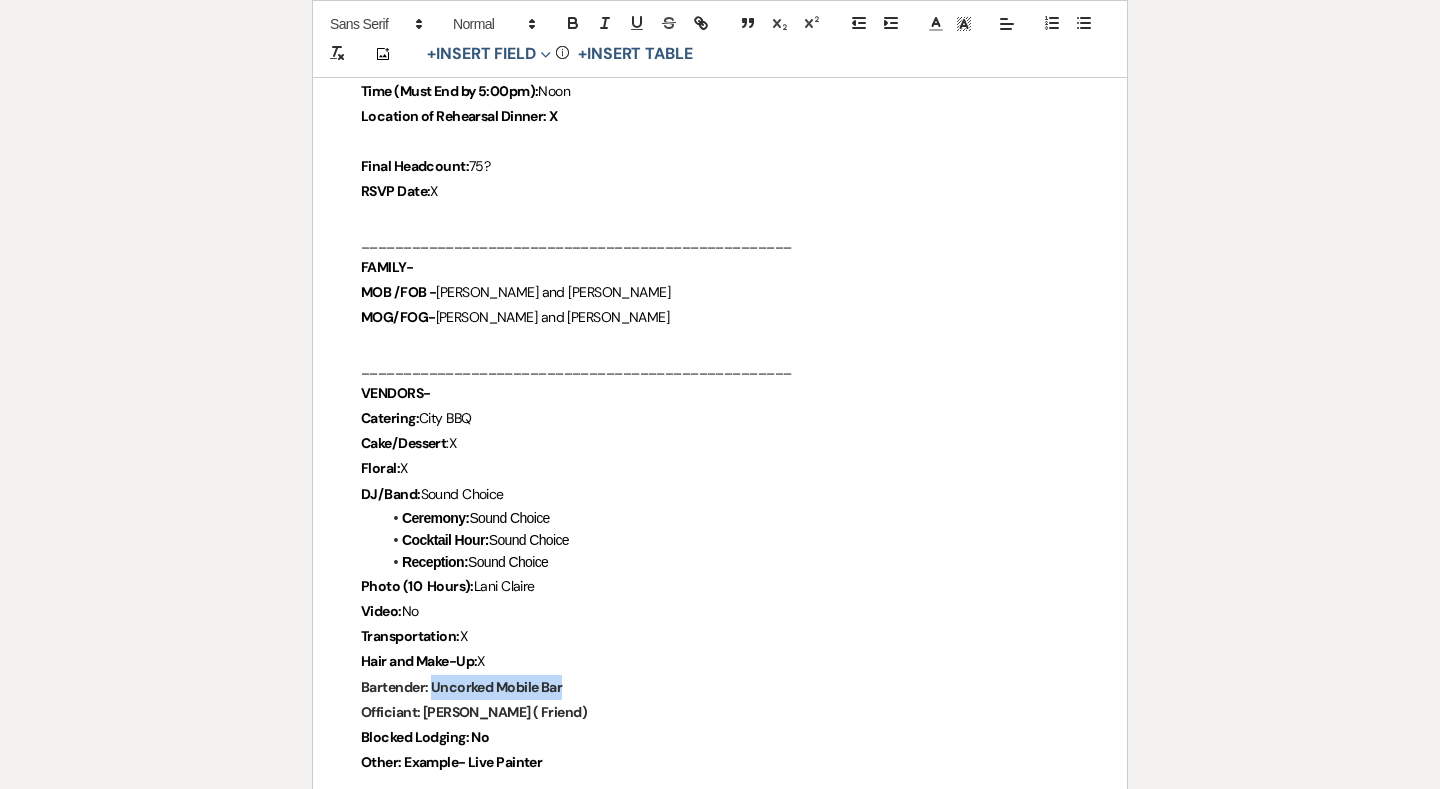 drag, startPoint x: 432, startPoint y: 672, endPoint x: 563, endPoint y: 672, distance: 131 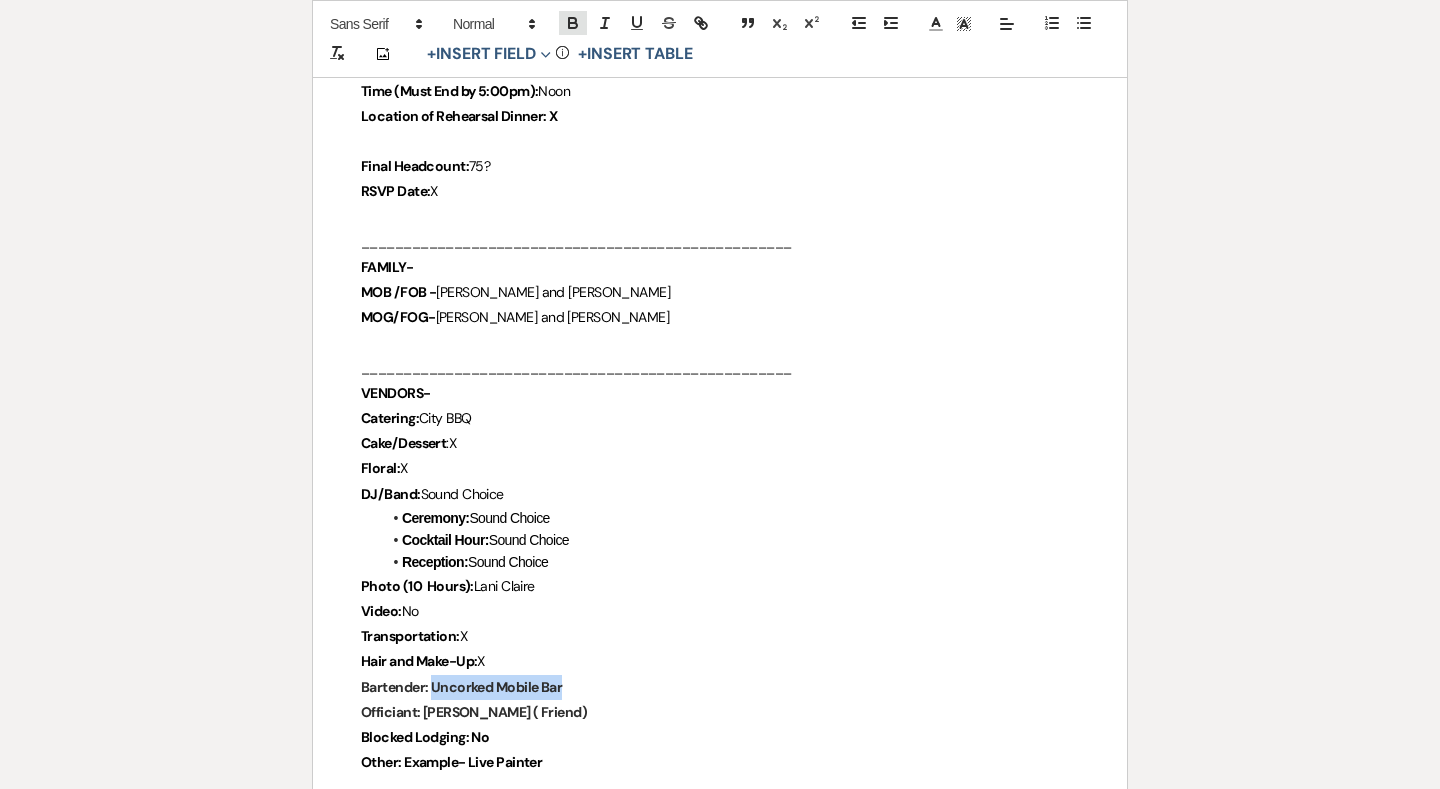 click 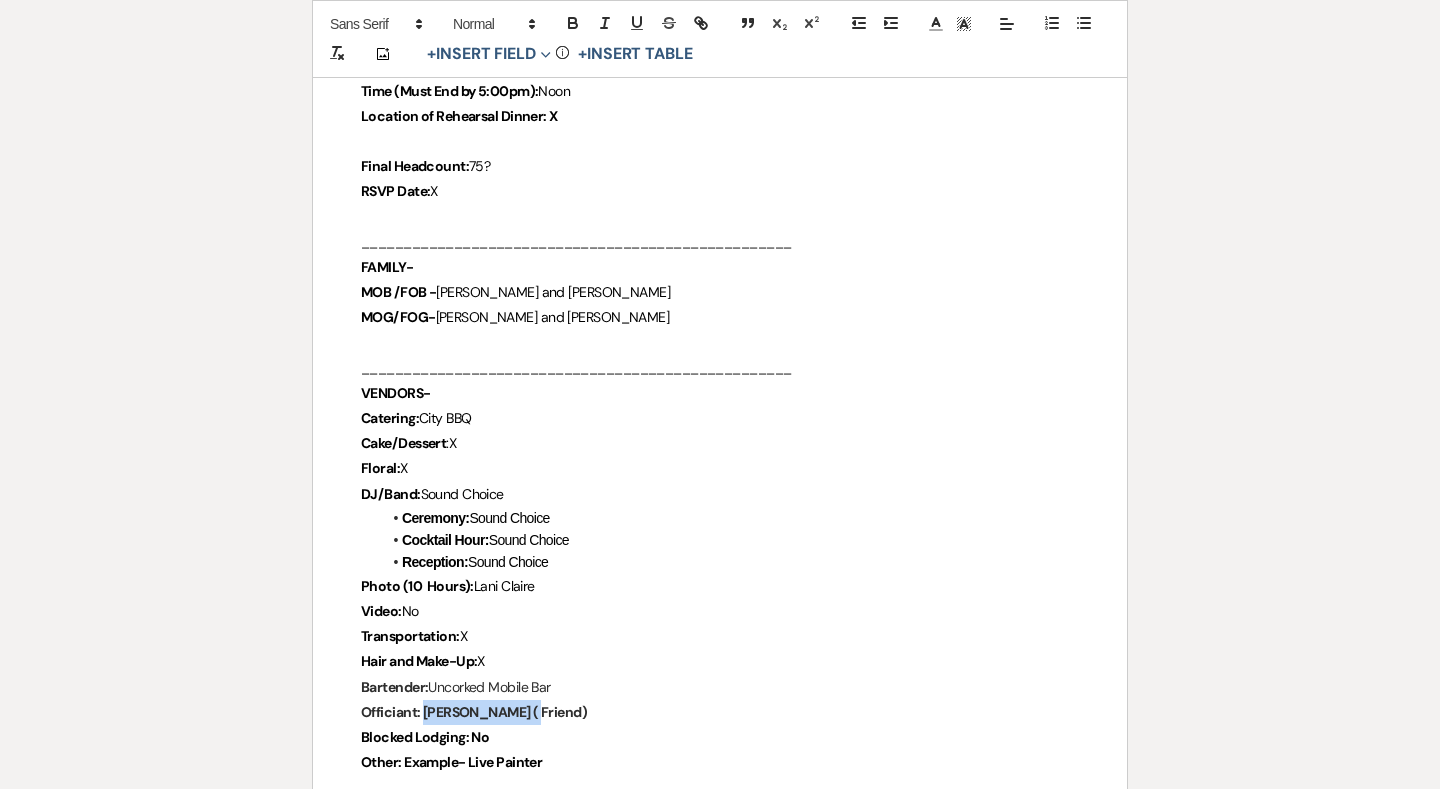 drag, startPoint x: 422, startPoint y: 701, endPoint x: 541, endPoint y: 701, distance: 119 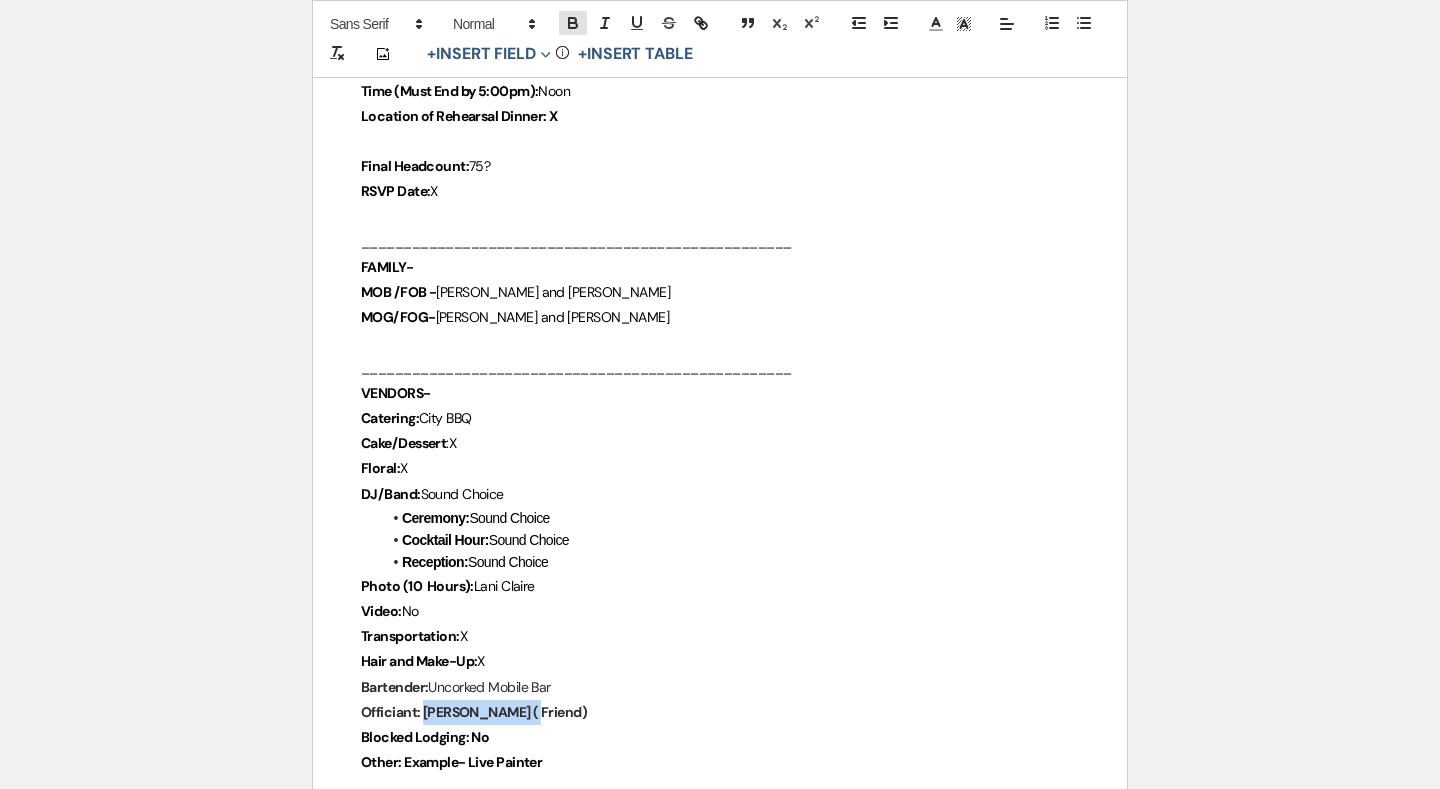 click 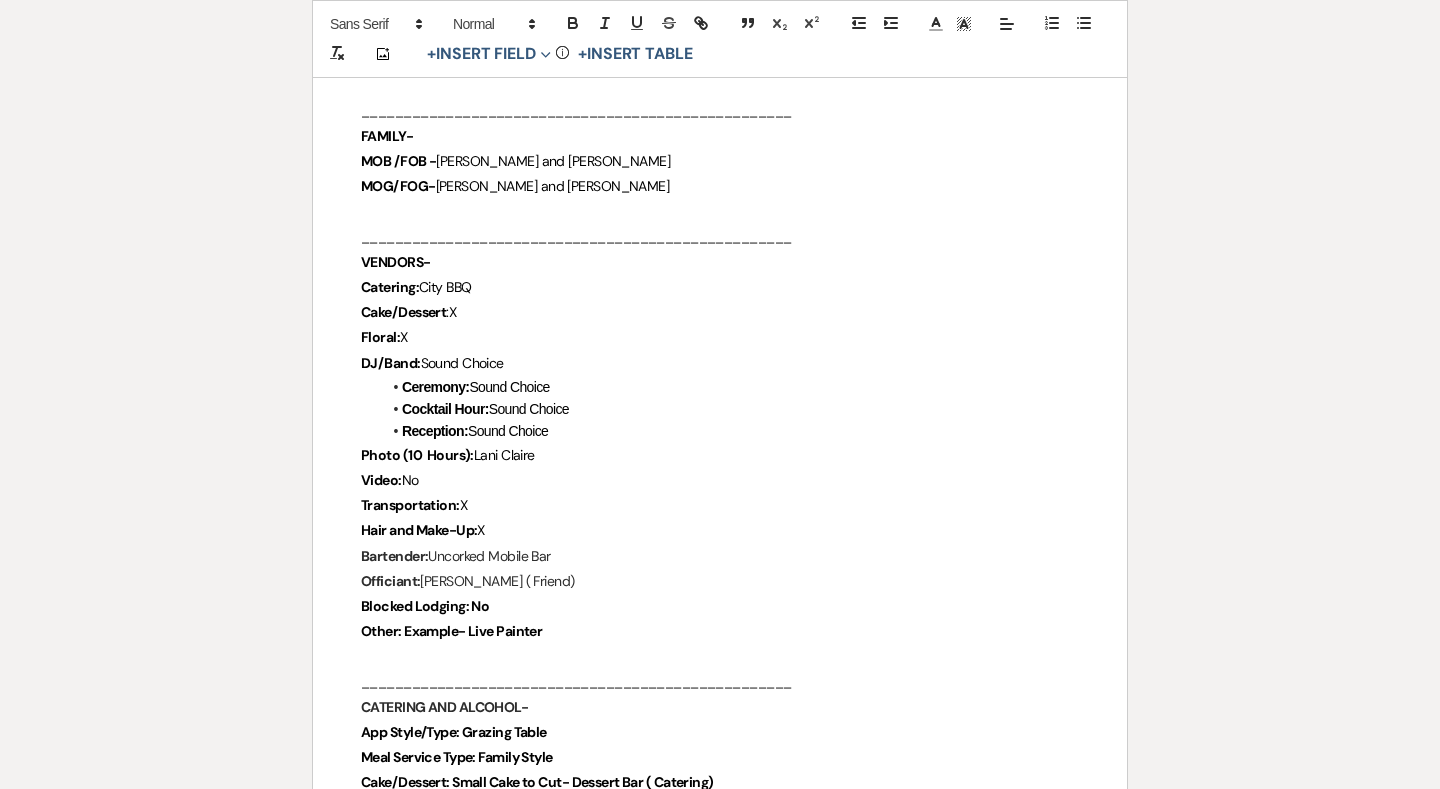 scroll, scrollTop: 1131, scrollLeft: 0, axis: vertical 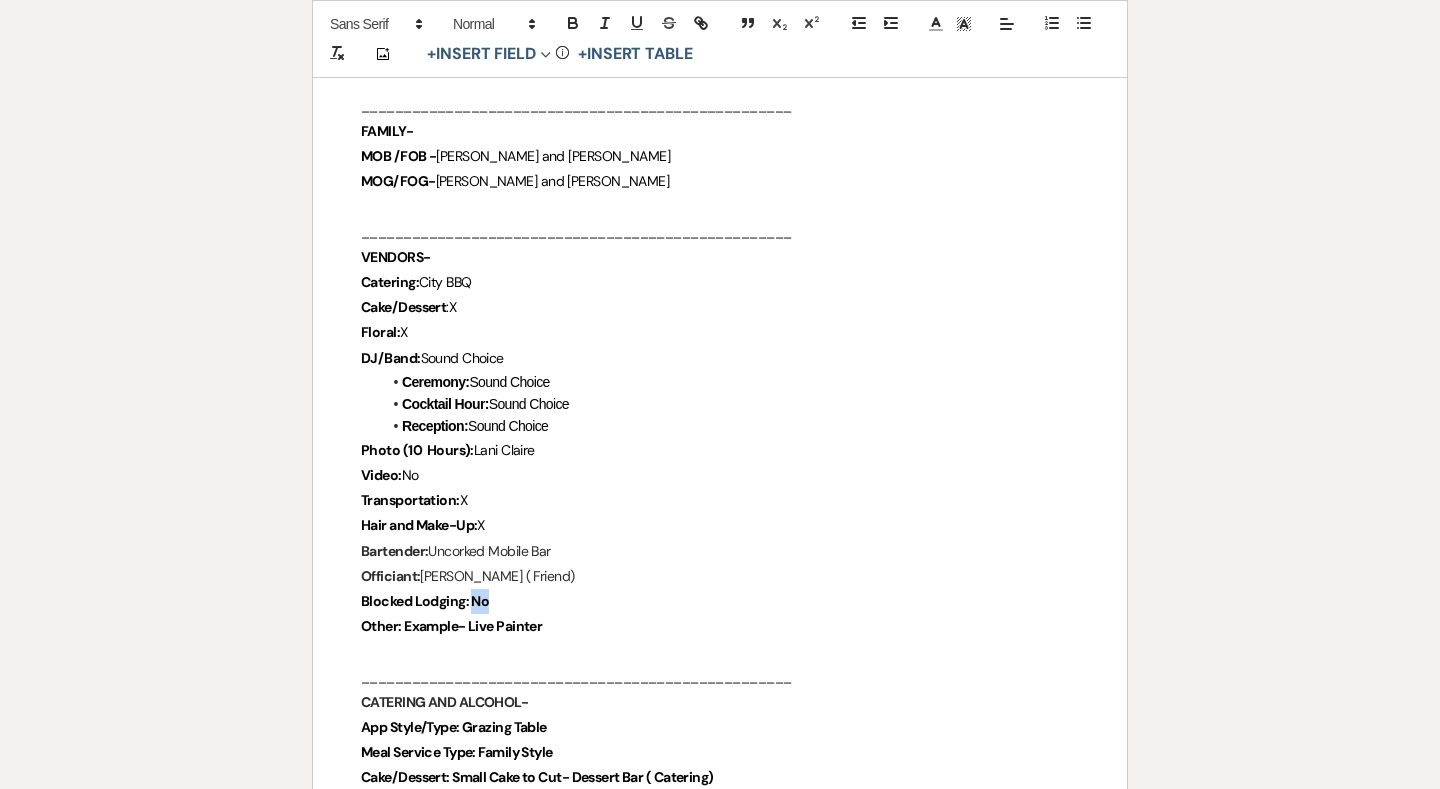 drag, startPoint x: 475, startPoint y: 592, endPoint x: 516, endPoint y: 592, distance: 41 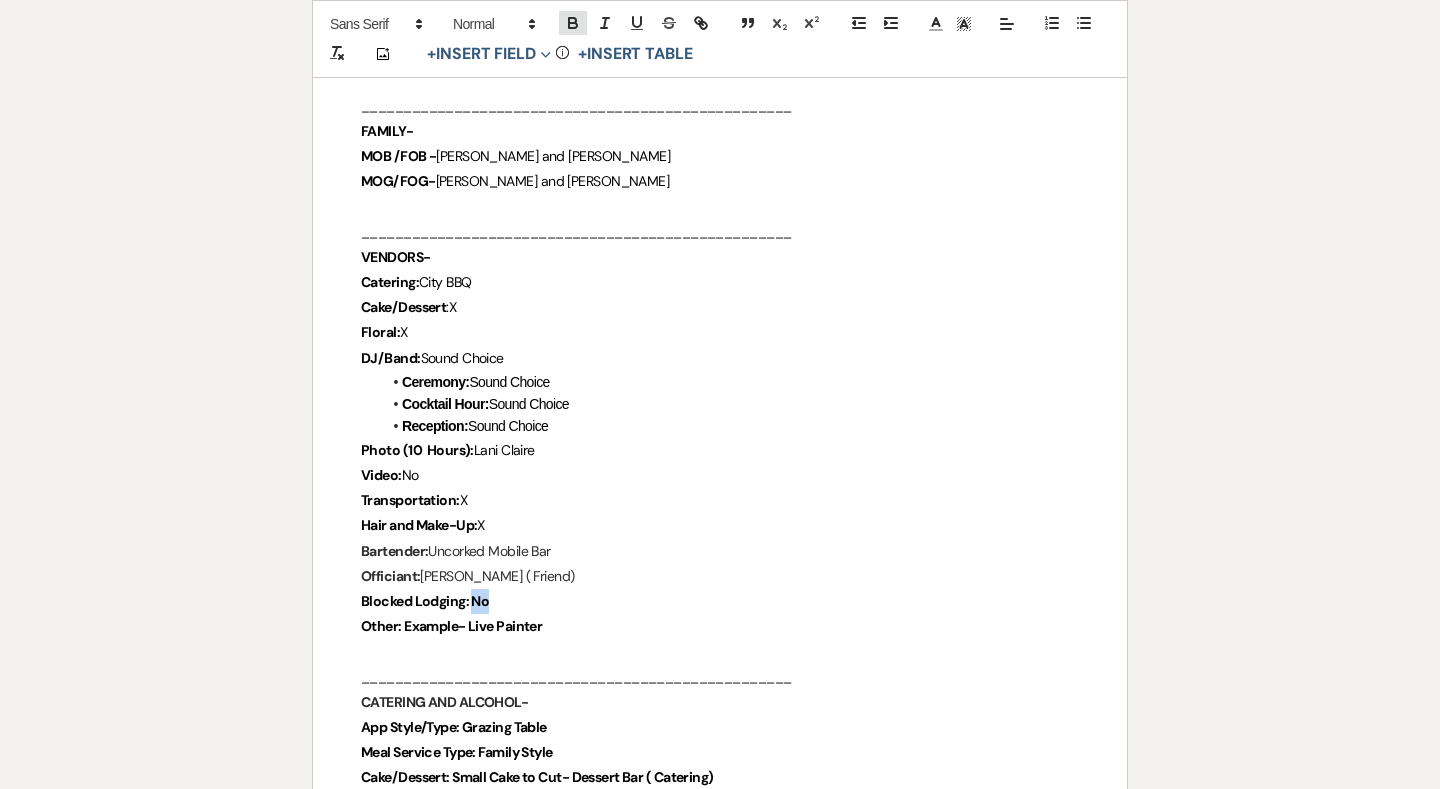 click 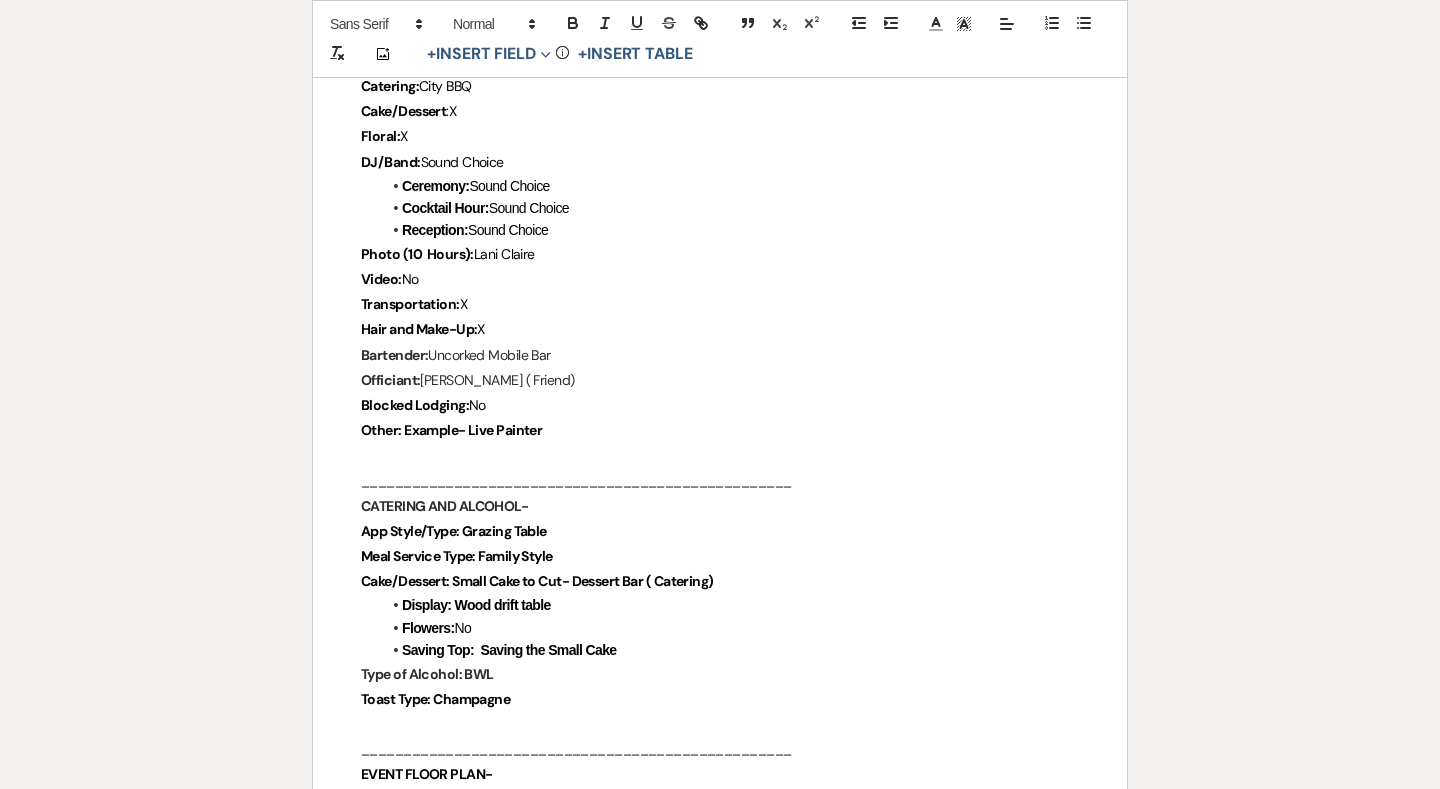 scroll, scrollTop: 1328, scrollLeft: 0, axis: vertical 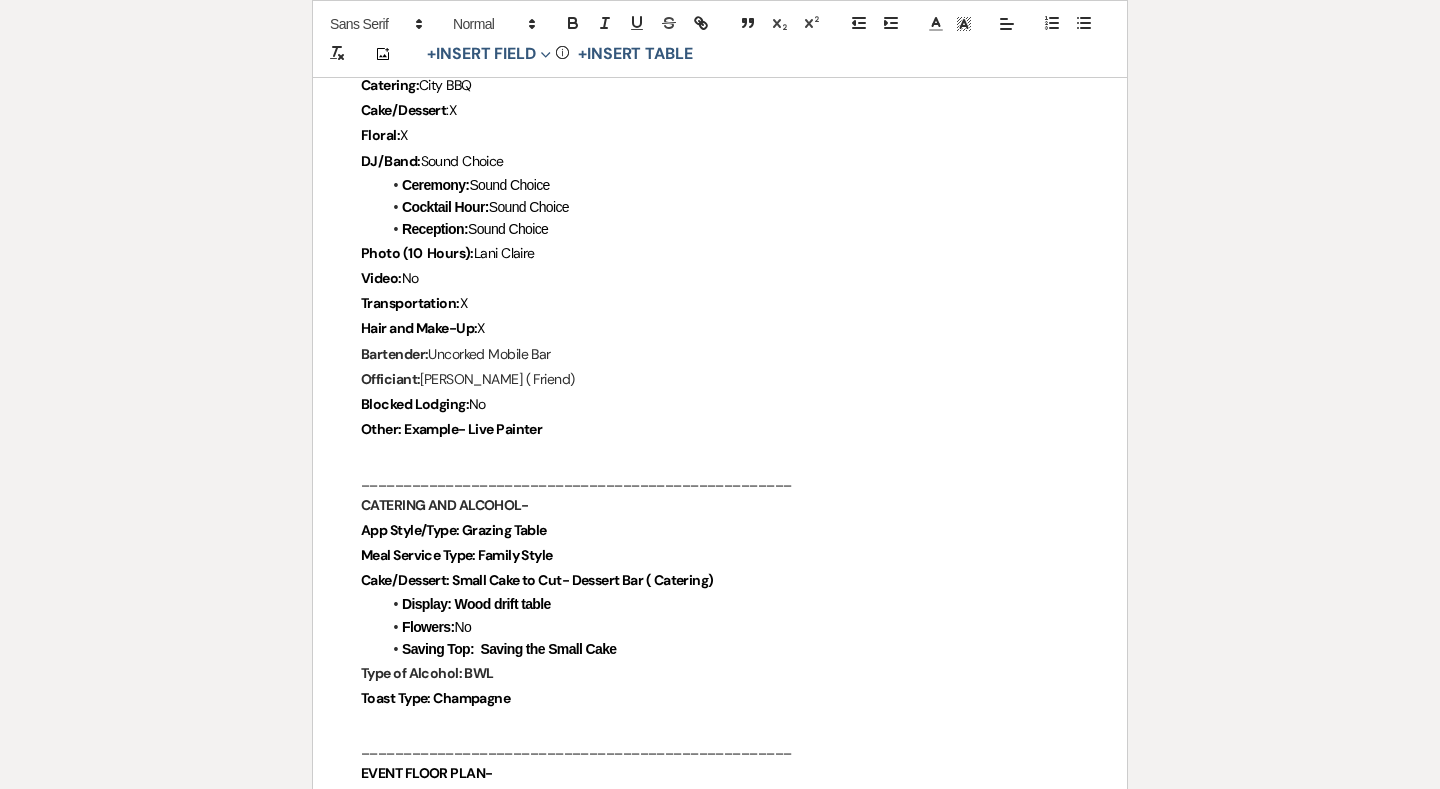 drag, startPoint x: 443, startPoint y: 684, endPoint x: 560, endPoint y: 684, distance: 117 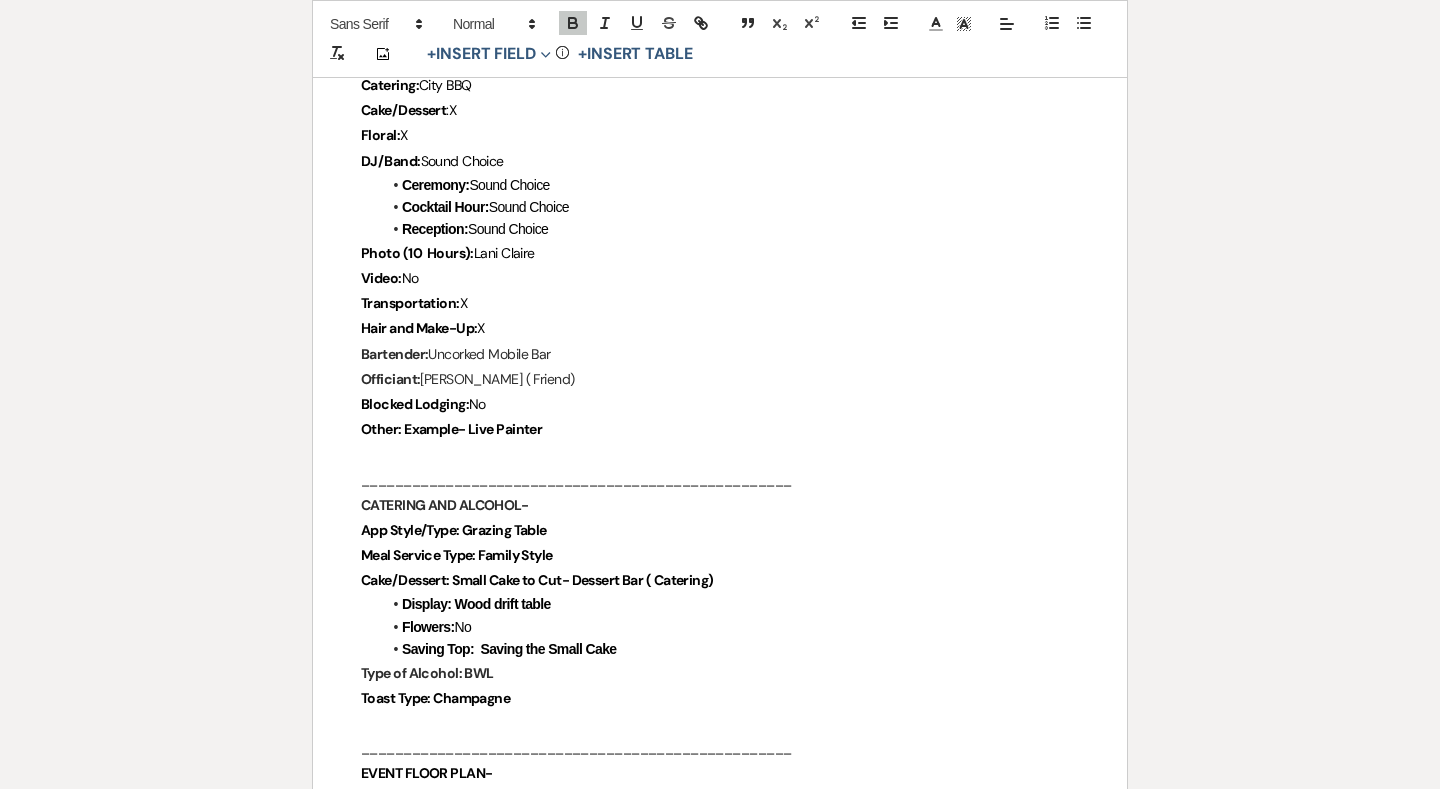 drag, startPoint x: 560, startPoint y: 684, endPoint x: 527, endPoint y: 683, distance: 33.01515 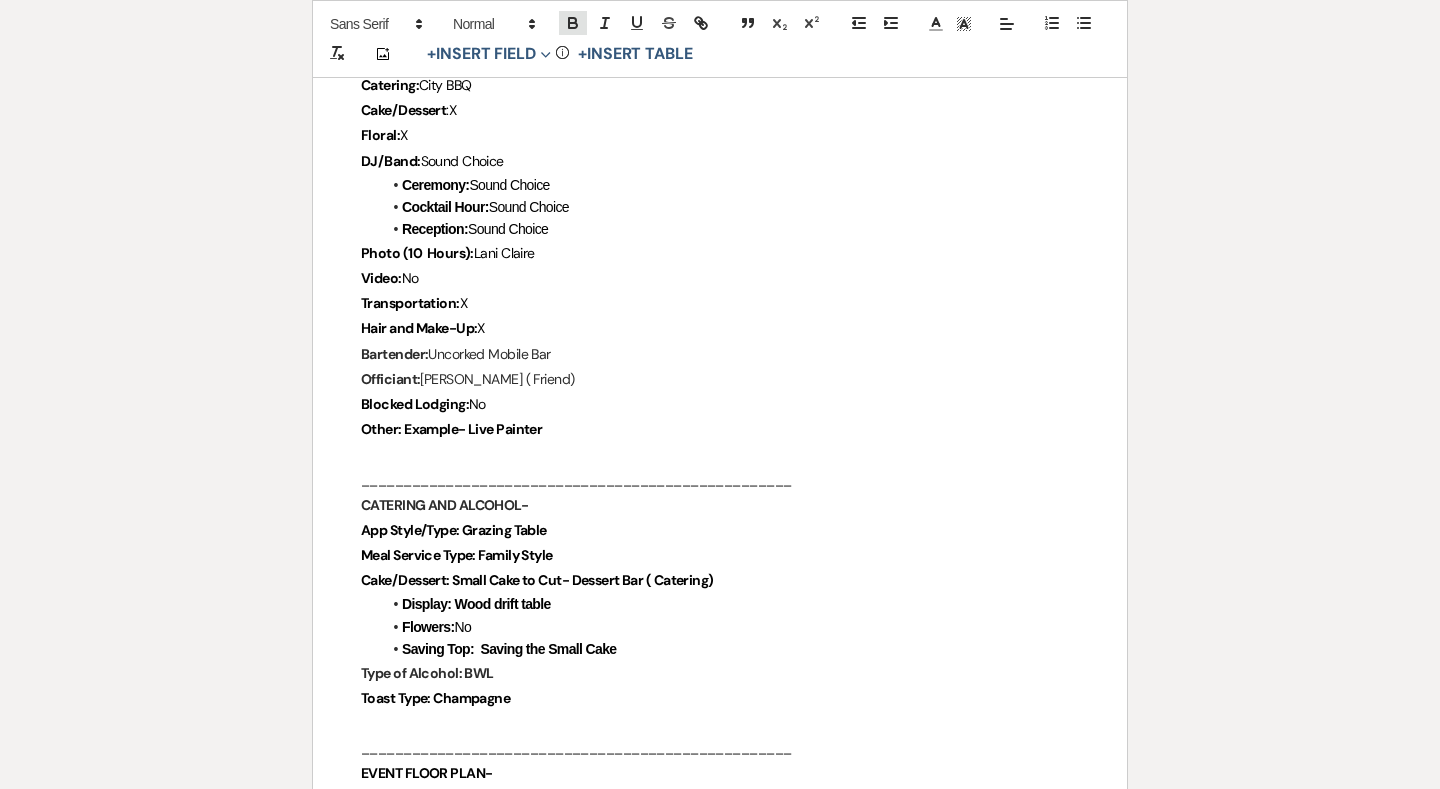 click 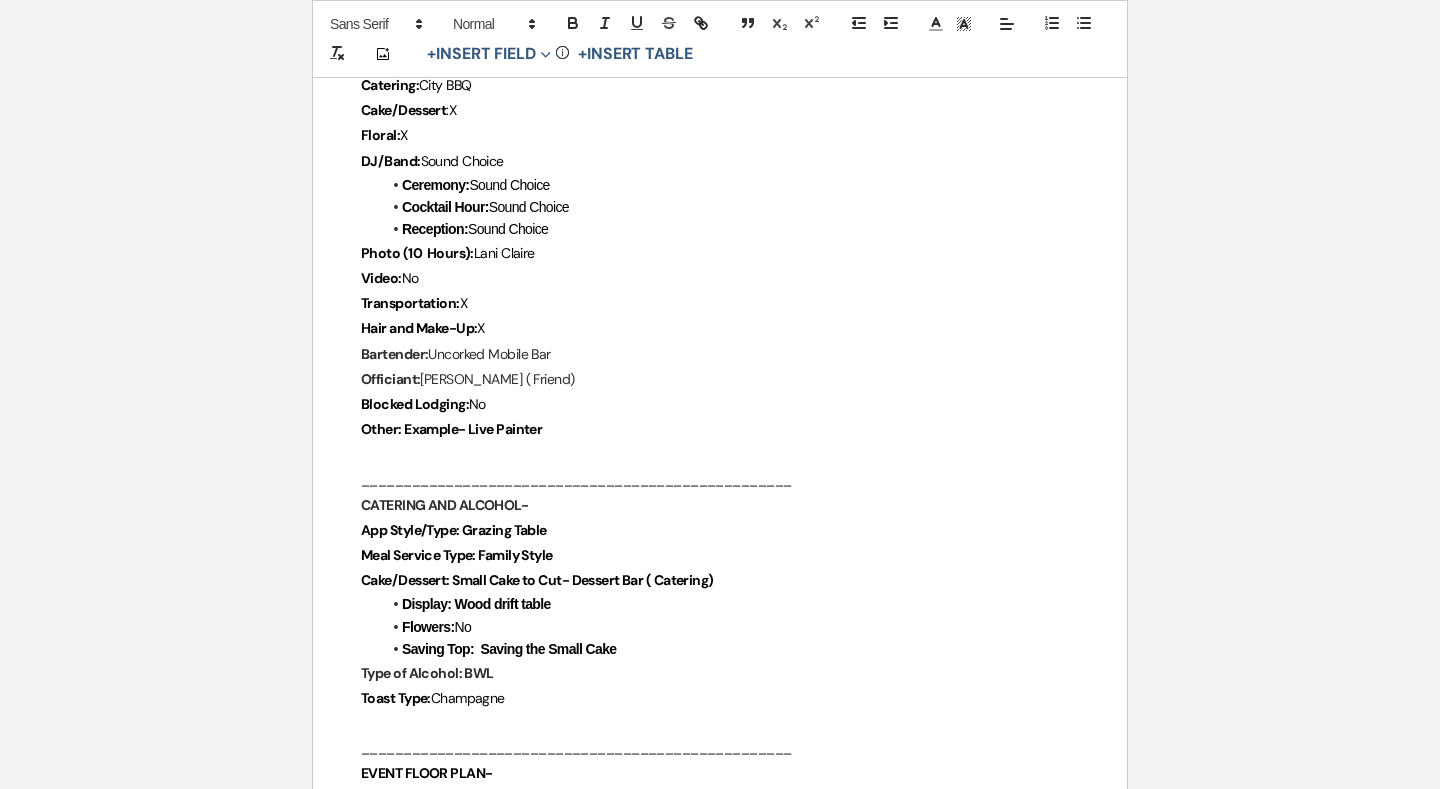 drag, startPoint x: 488, startPoint y: 628, endPoint x: 729, endPoint y: 627, distance: 241.00208 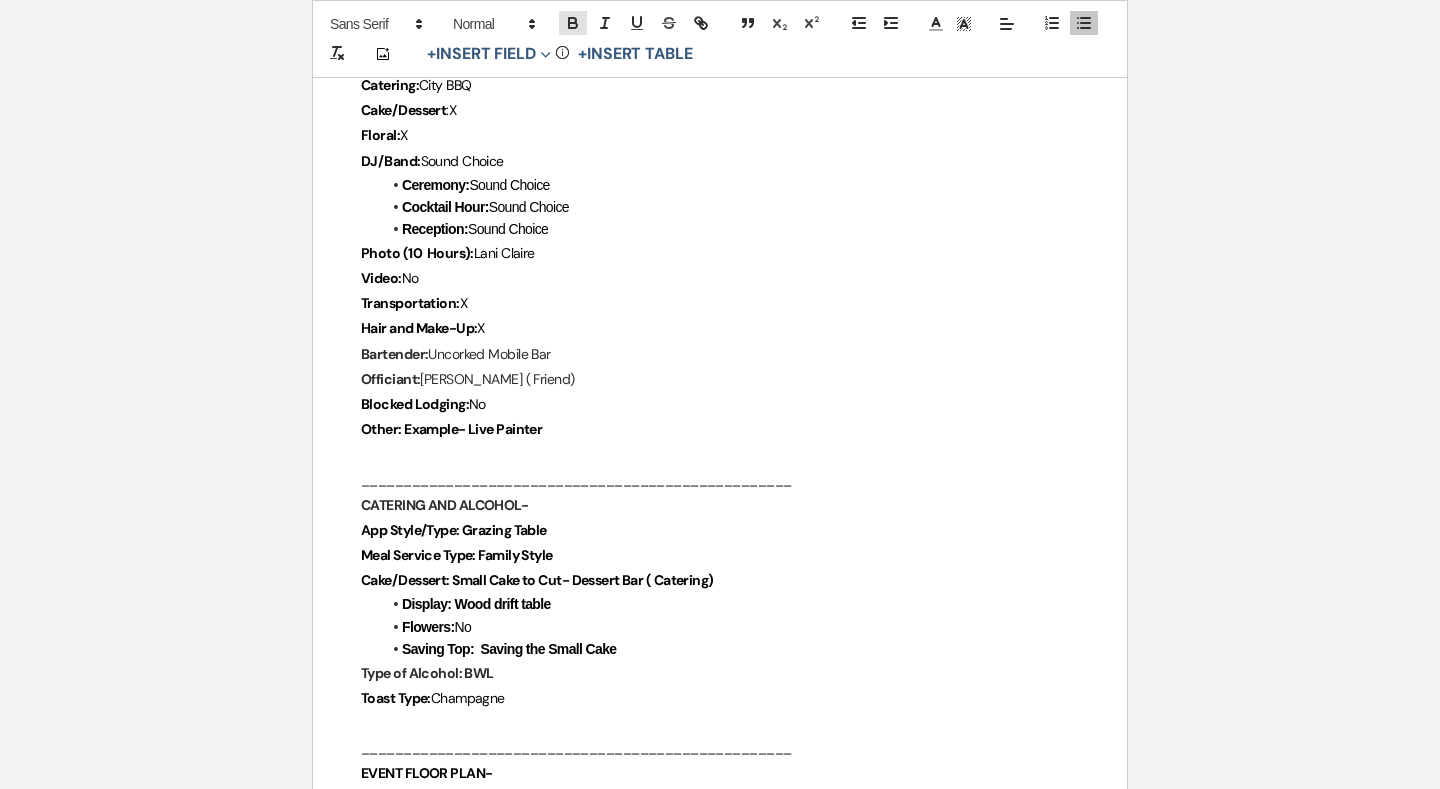 click 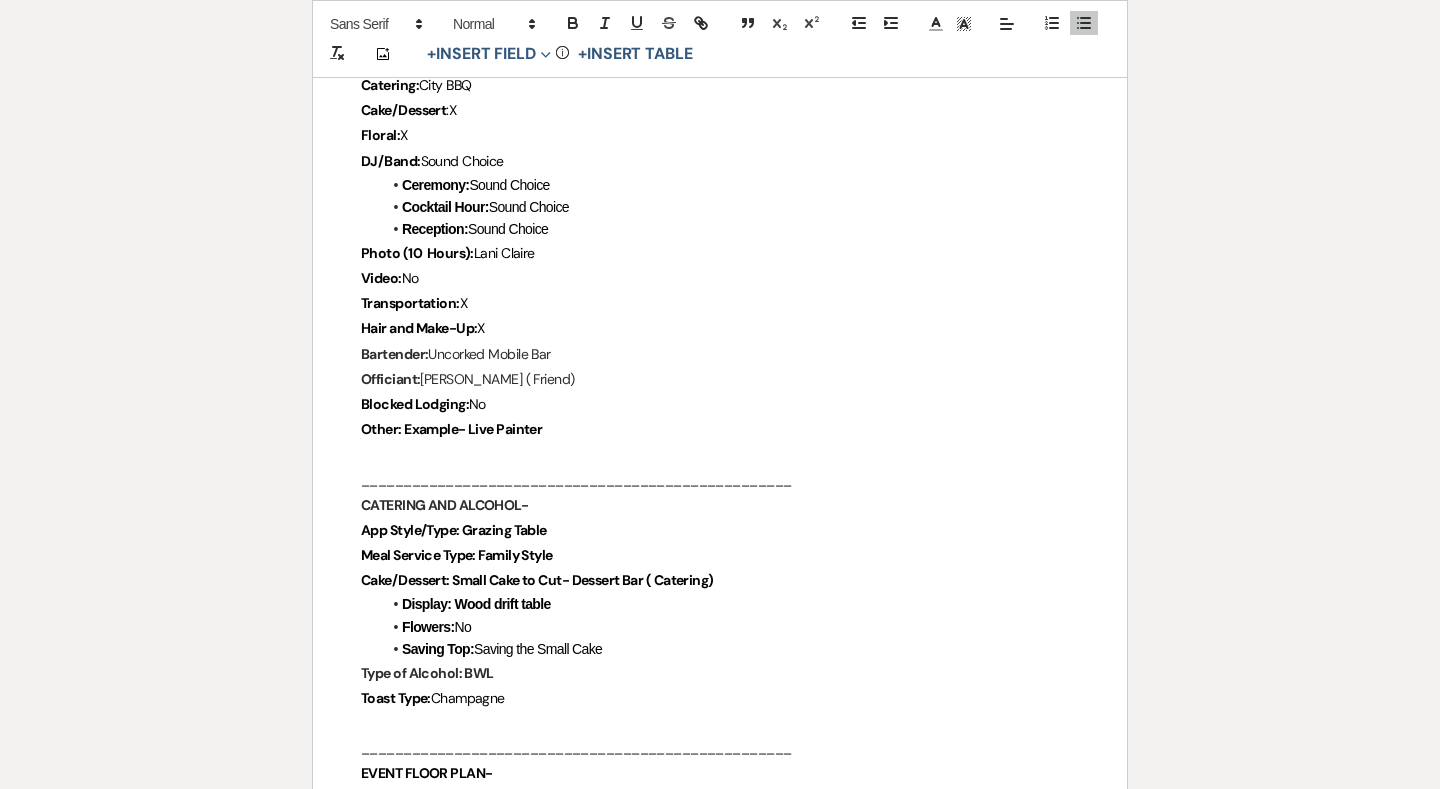 drag, startPoint x: 469, startPoint y: 659, endPoint x: 520, endPoint y: 659, distance: 51 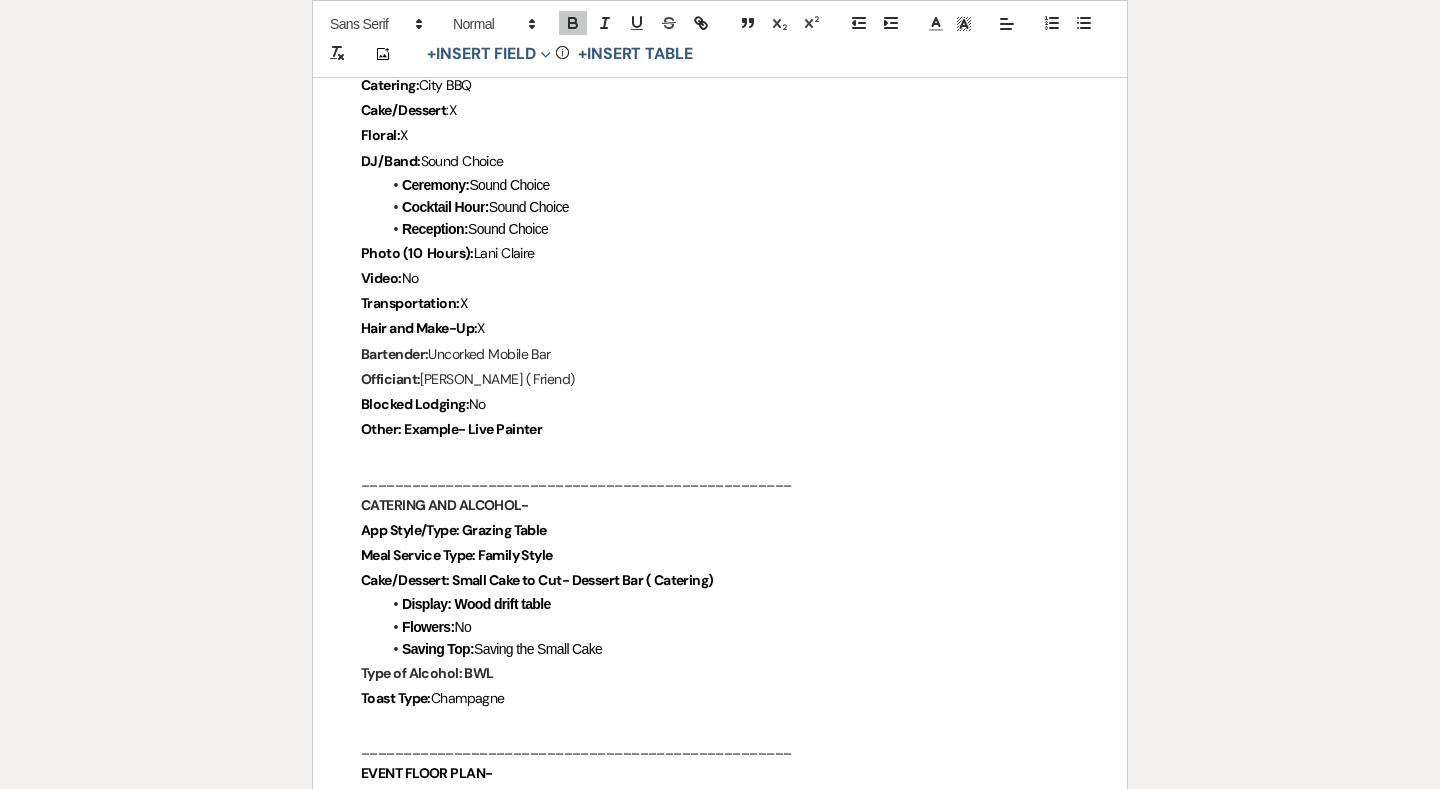 click on "Type of Alcohol: BWL" at bounding box center (720, 673) 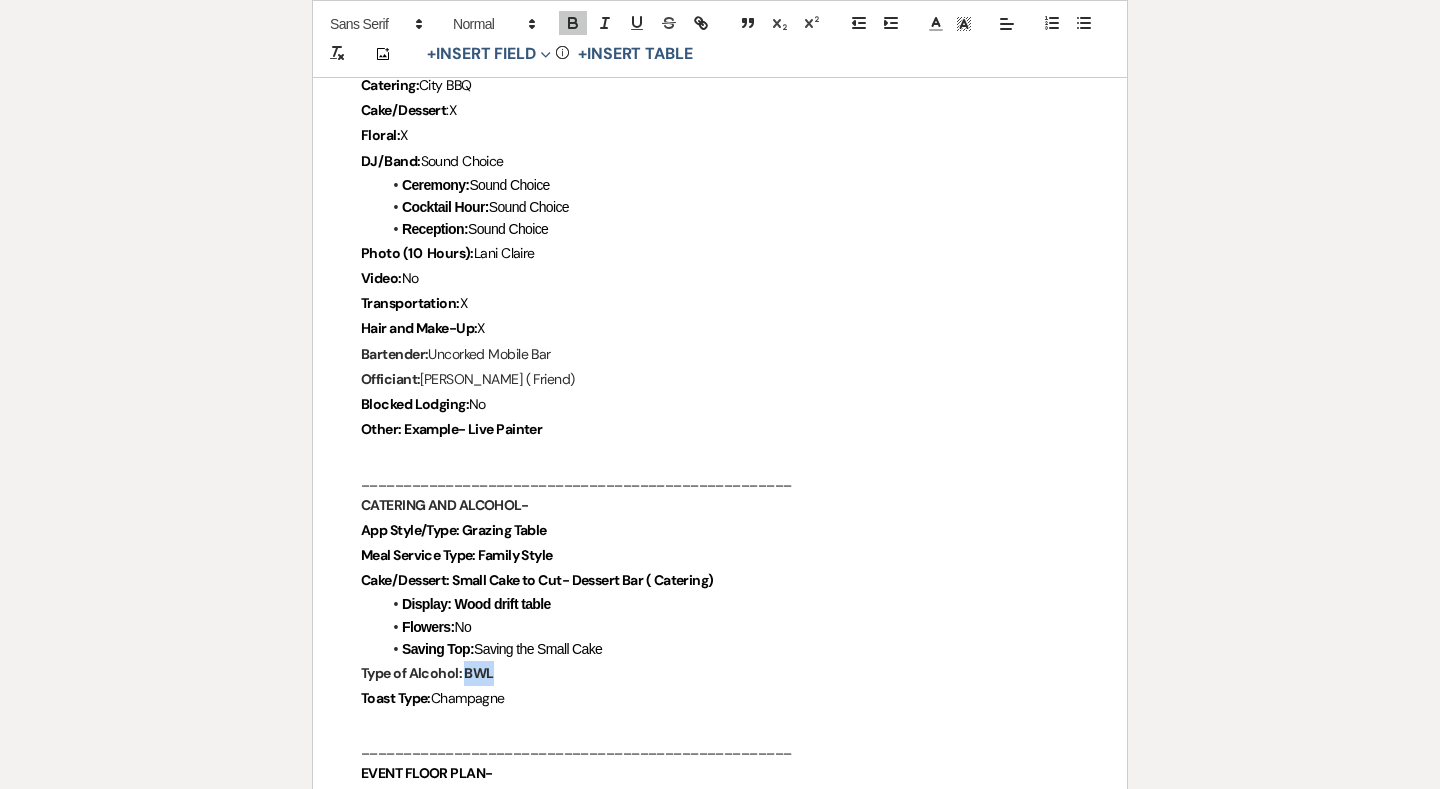 drag, startPoint x: 520, startPoint y: 659, endPoint x: 466, endPoint y: 659, distance: 54 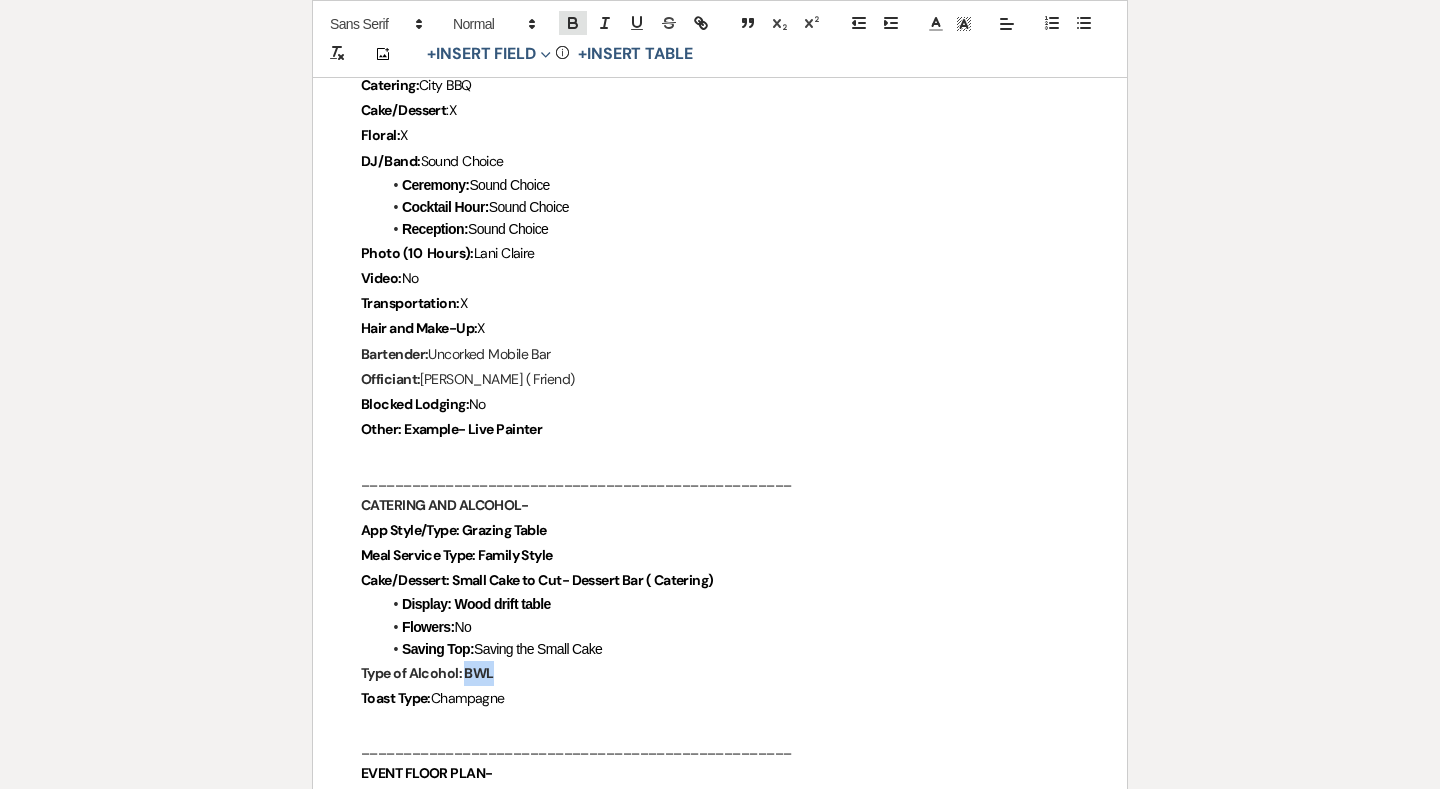 click 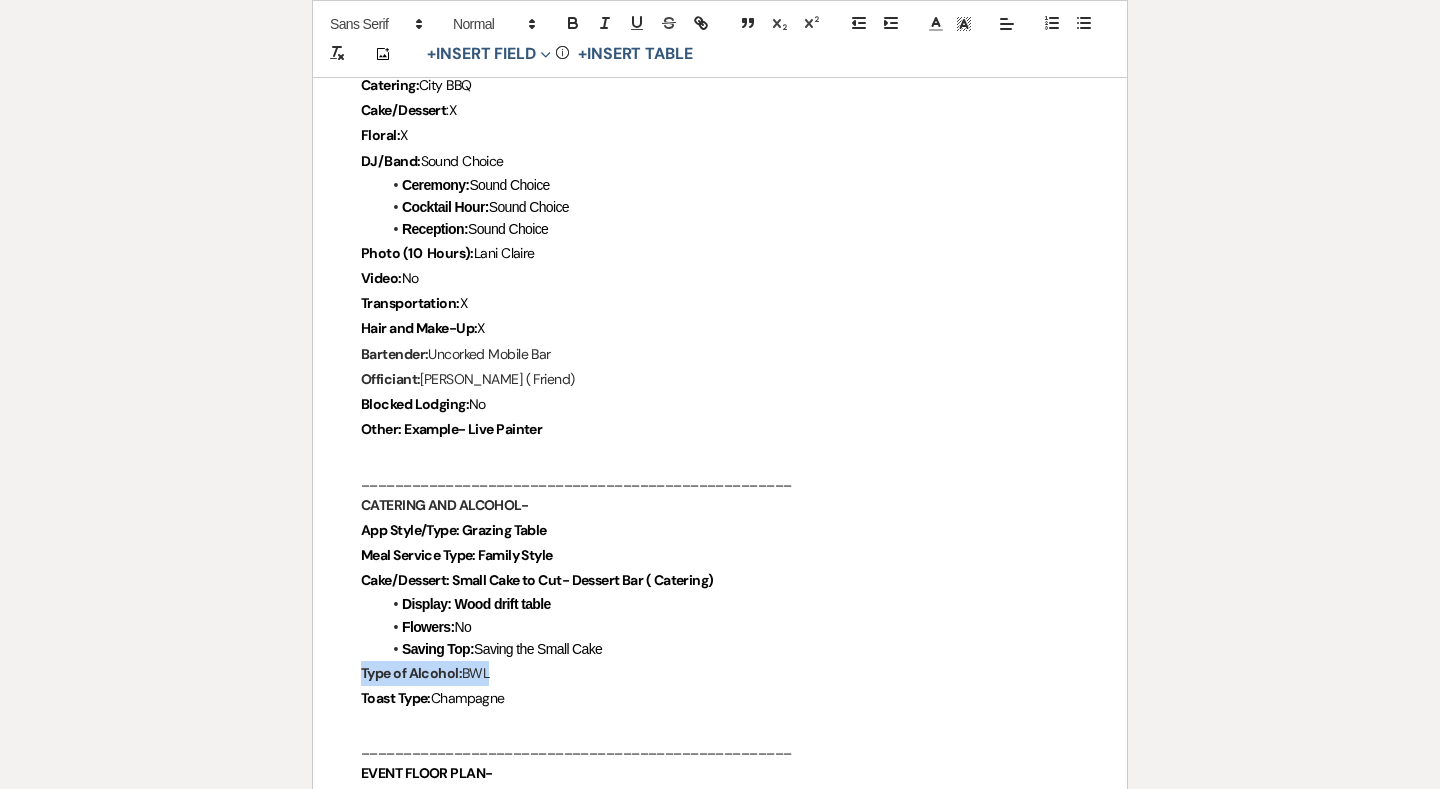 drag, startPoint x: 464, startPoint y: 587, endPoint x: 626, endPoint y: 587, distance: 162 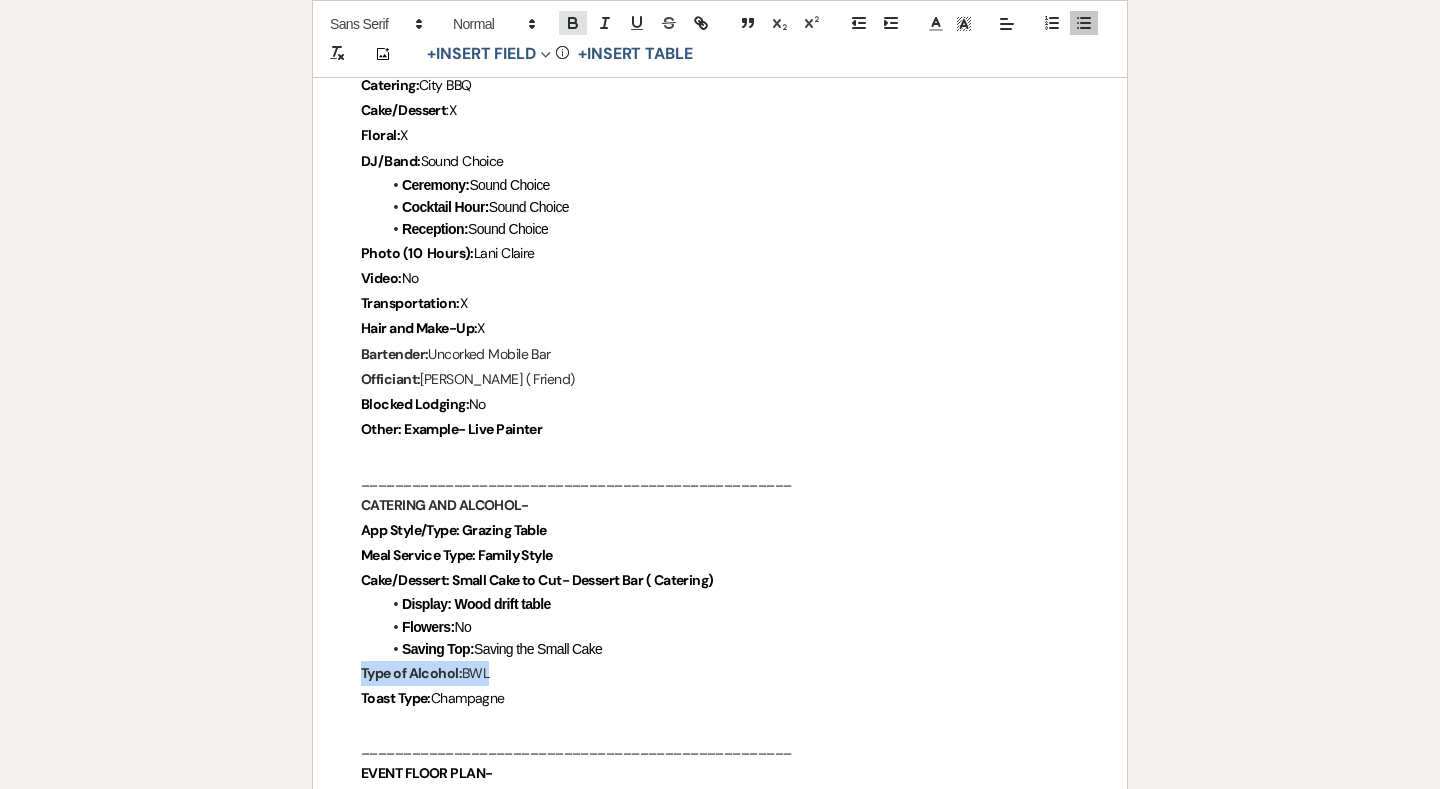 click 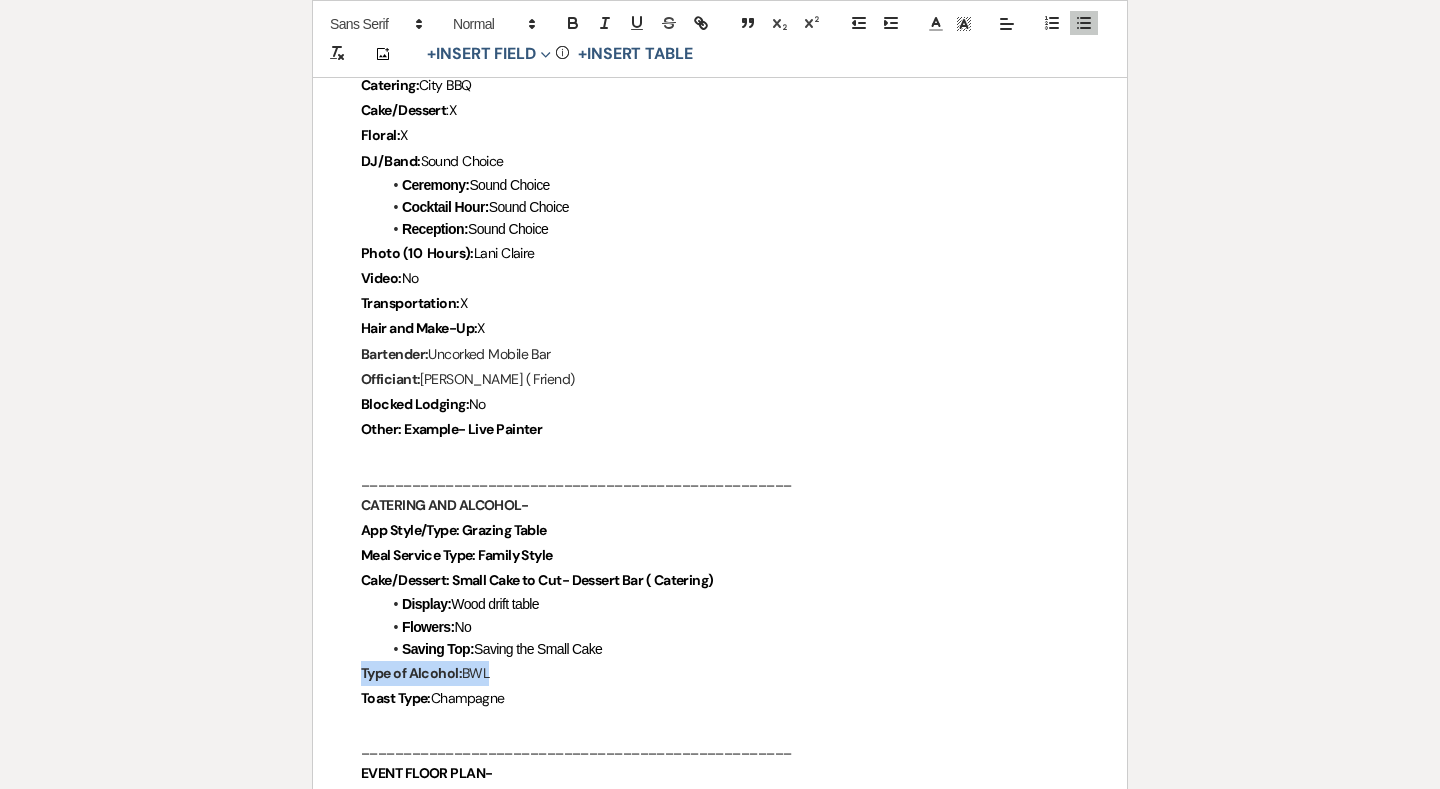 drag, startPoint x: 454, startPoint y: 566, endPoint x: 722, endPoint y: 567, distance: 268.00186 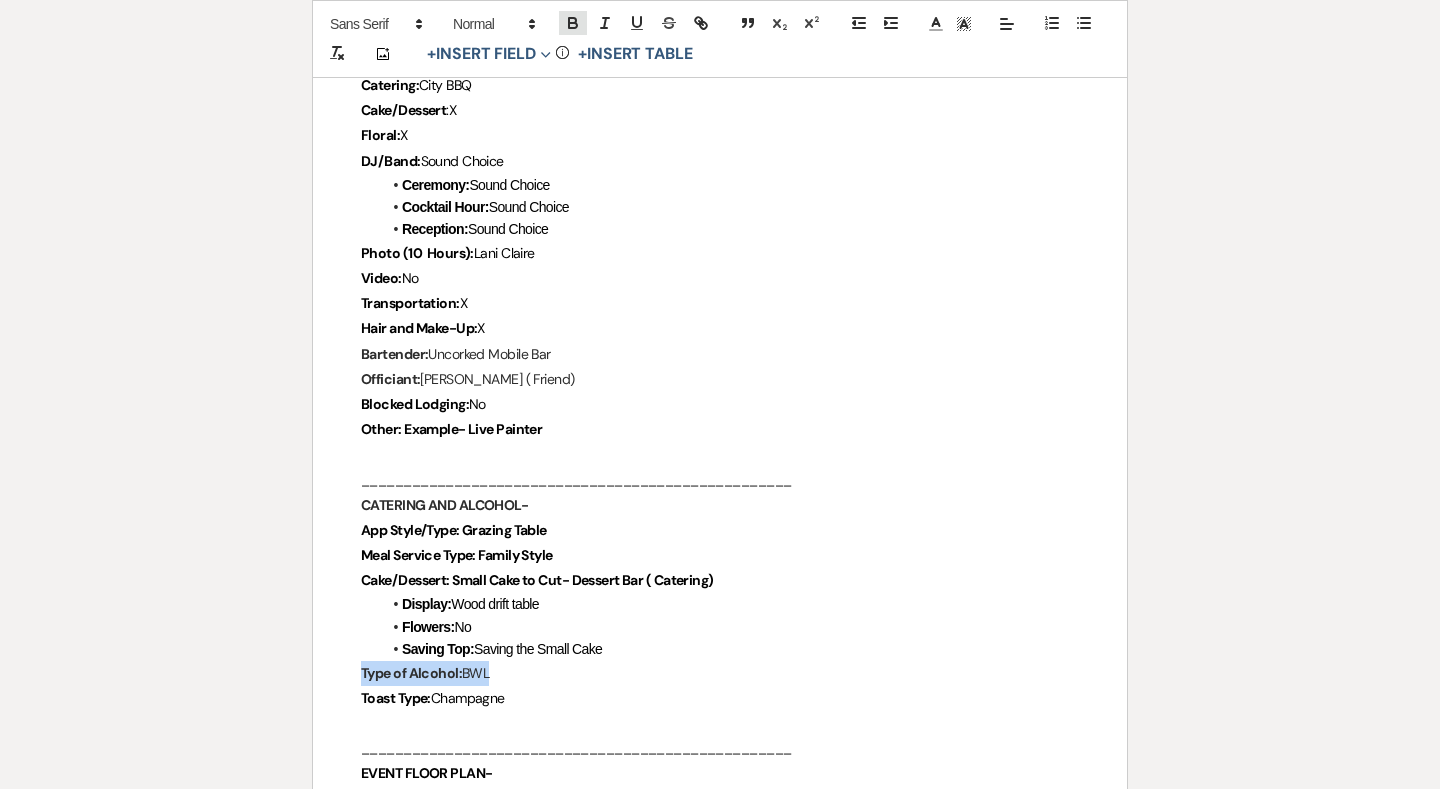 click 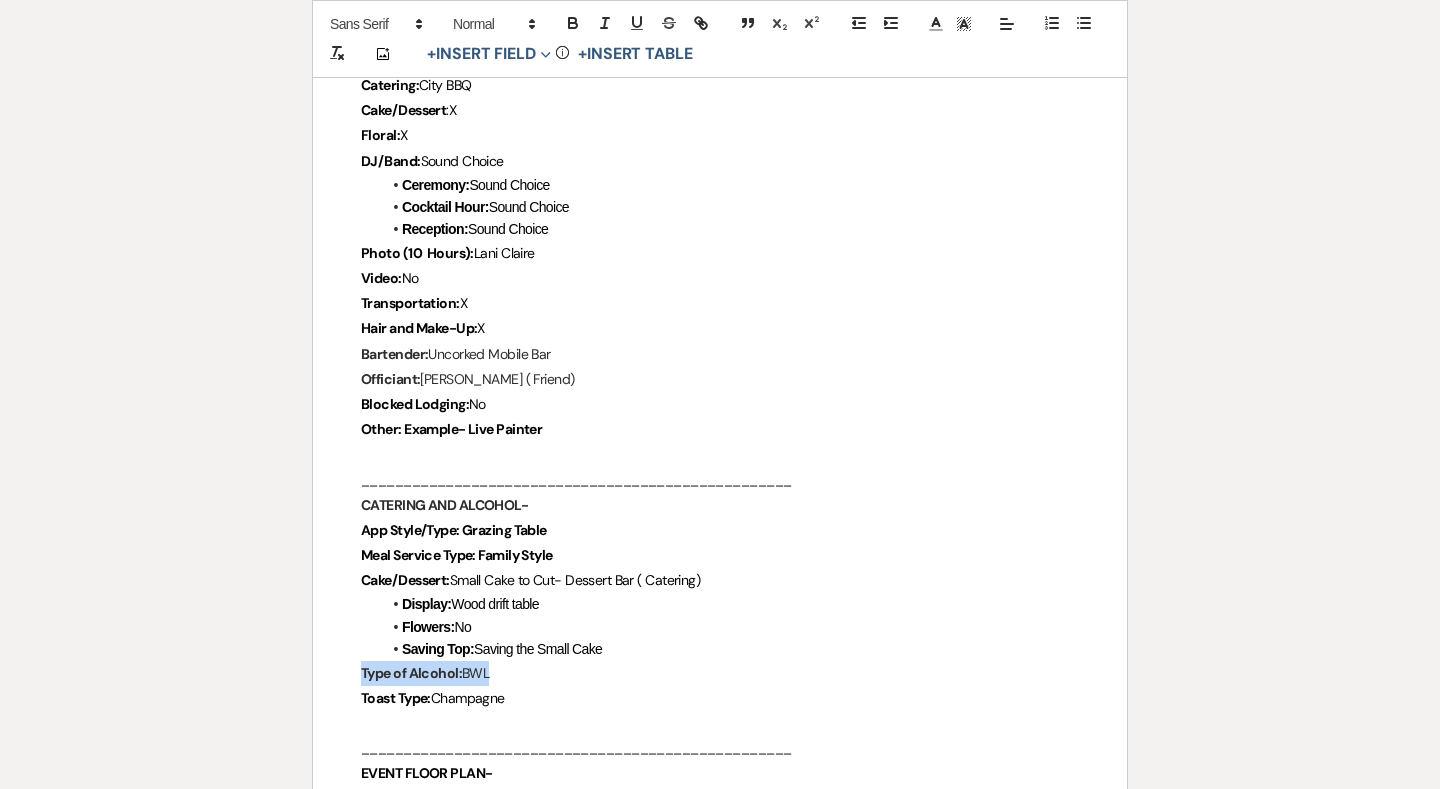 drag, startPoint x: 480, startPoint y: 541, endPoint x: 609, endPoint y: 540, distance: 129.00388 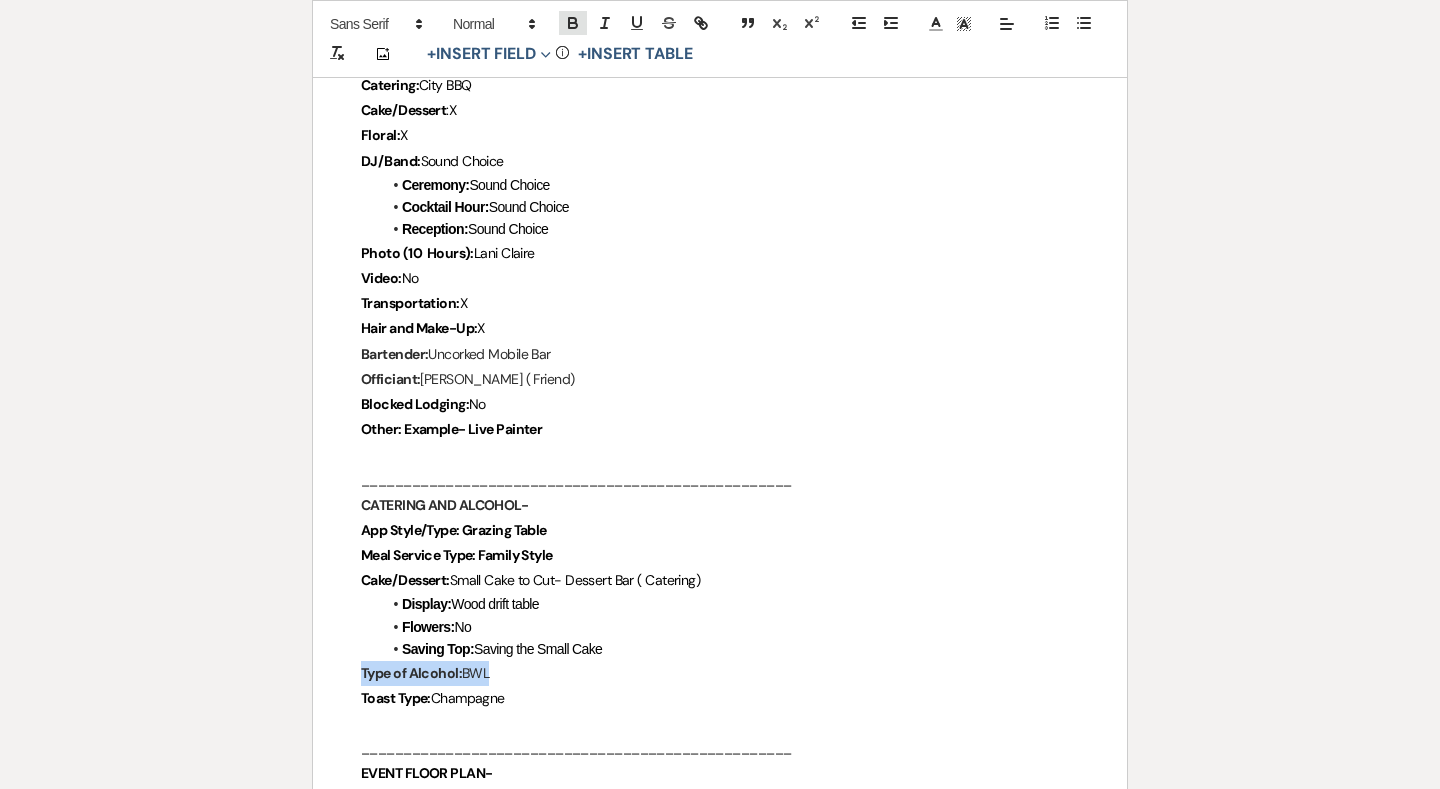 click 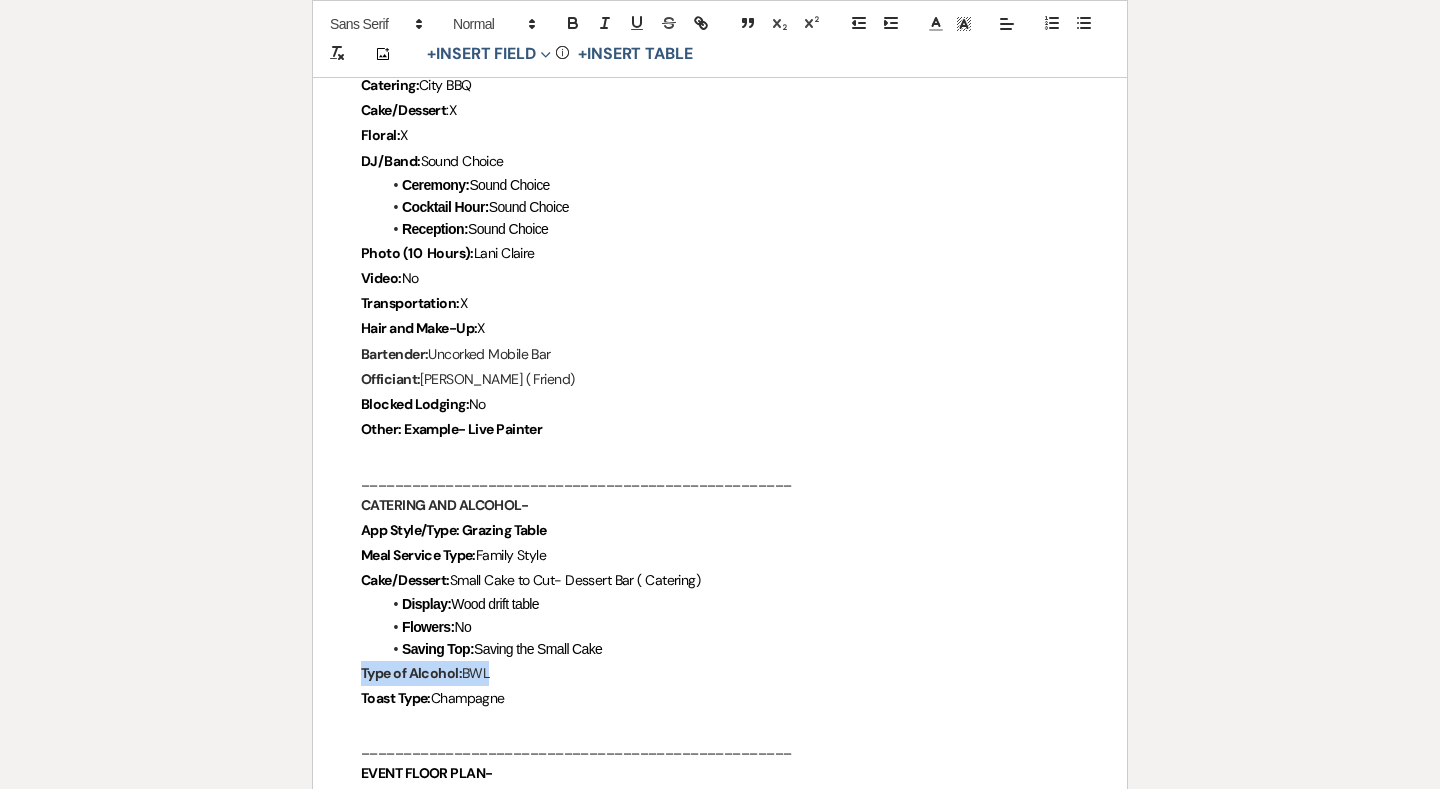 drag, startPoint x: 464, startPoint y: 514, endPoint x: 585, endPoint y: 517, distance: 121.037186 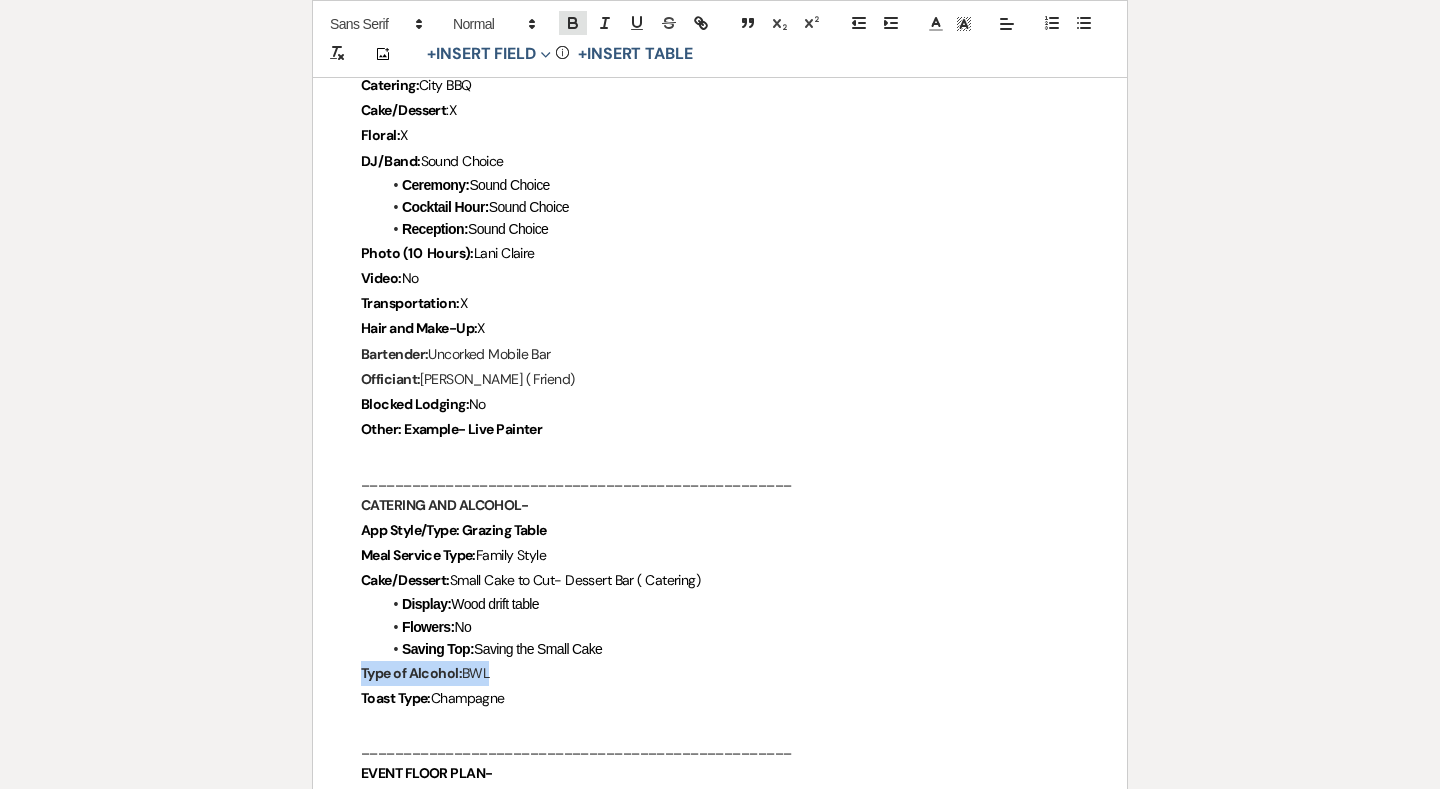 click 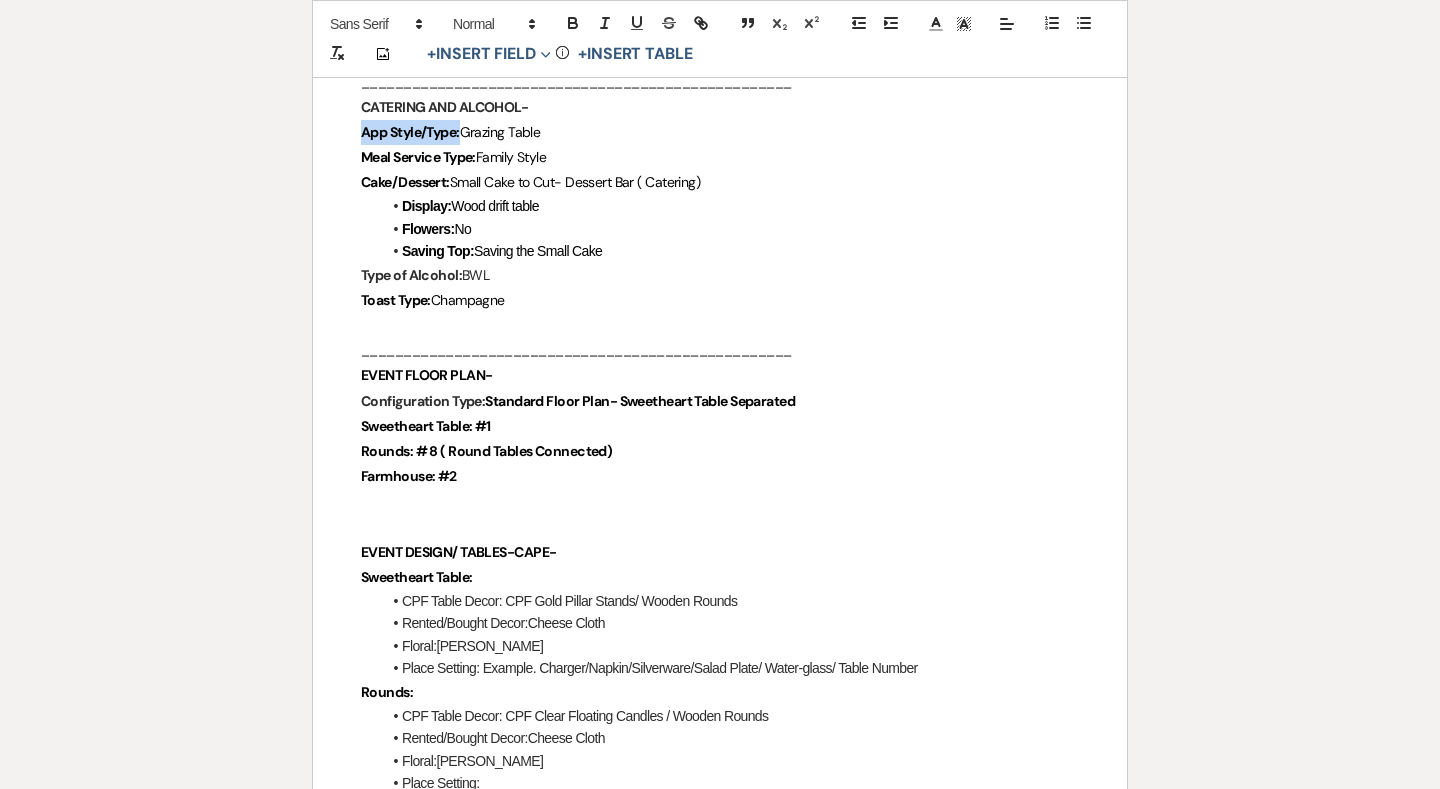 scroll, scrollTop: 1729, scrollLeft: 0, axis: vertical 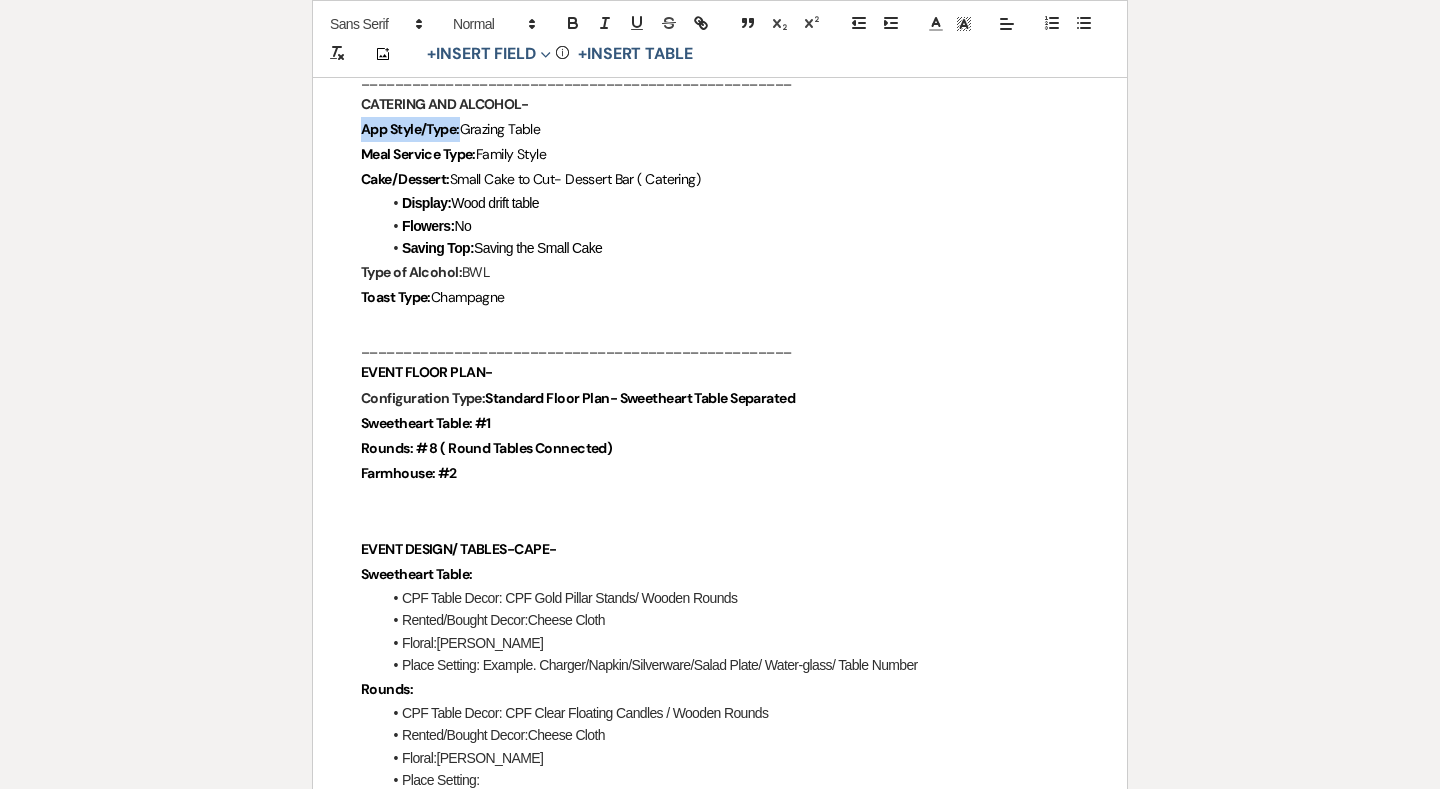 drag, startPoint x: 491, startPoint y: 382, endPoint x: 874, endPoint y: 382, distance: 383 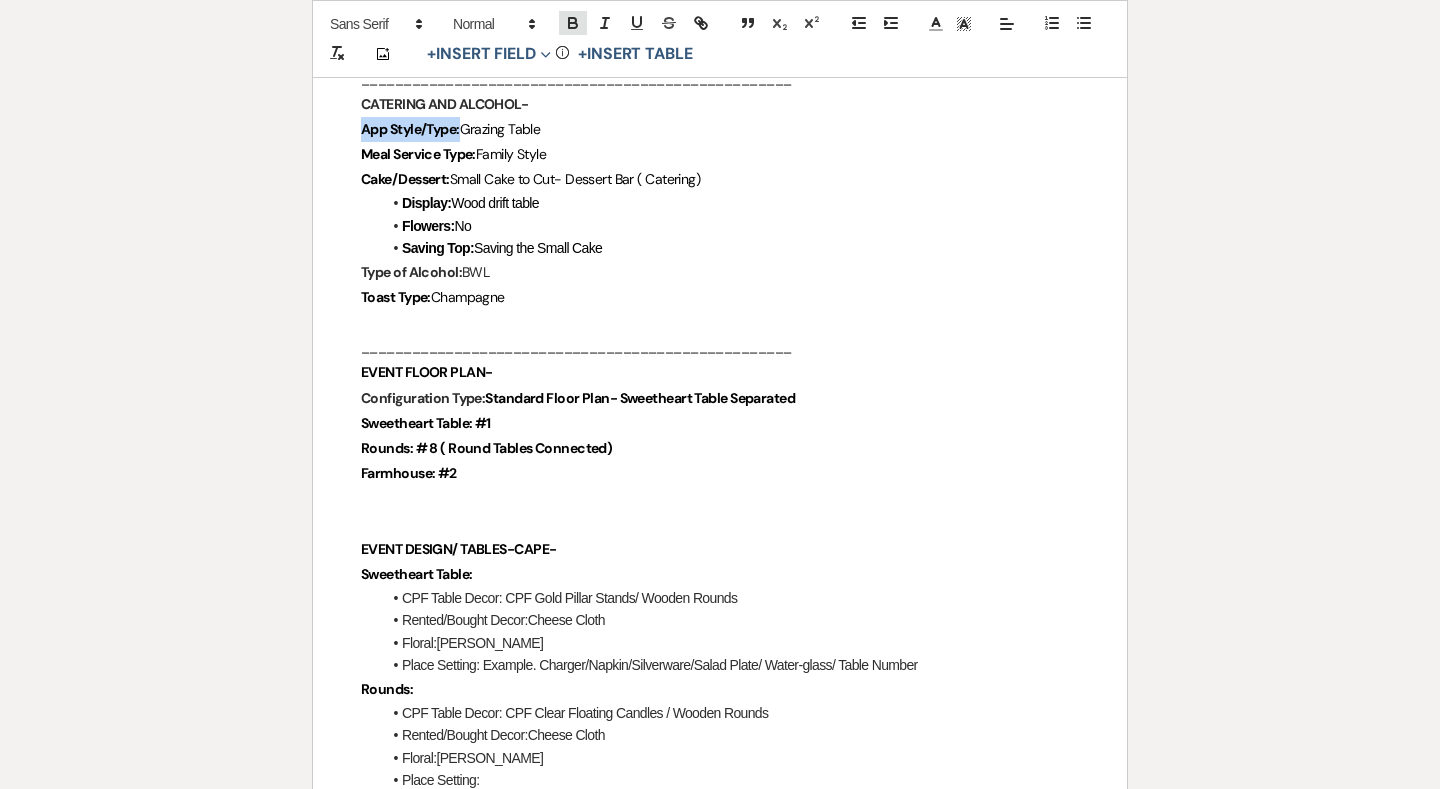 click at bounding box center [573, 23] 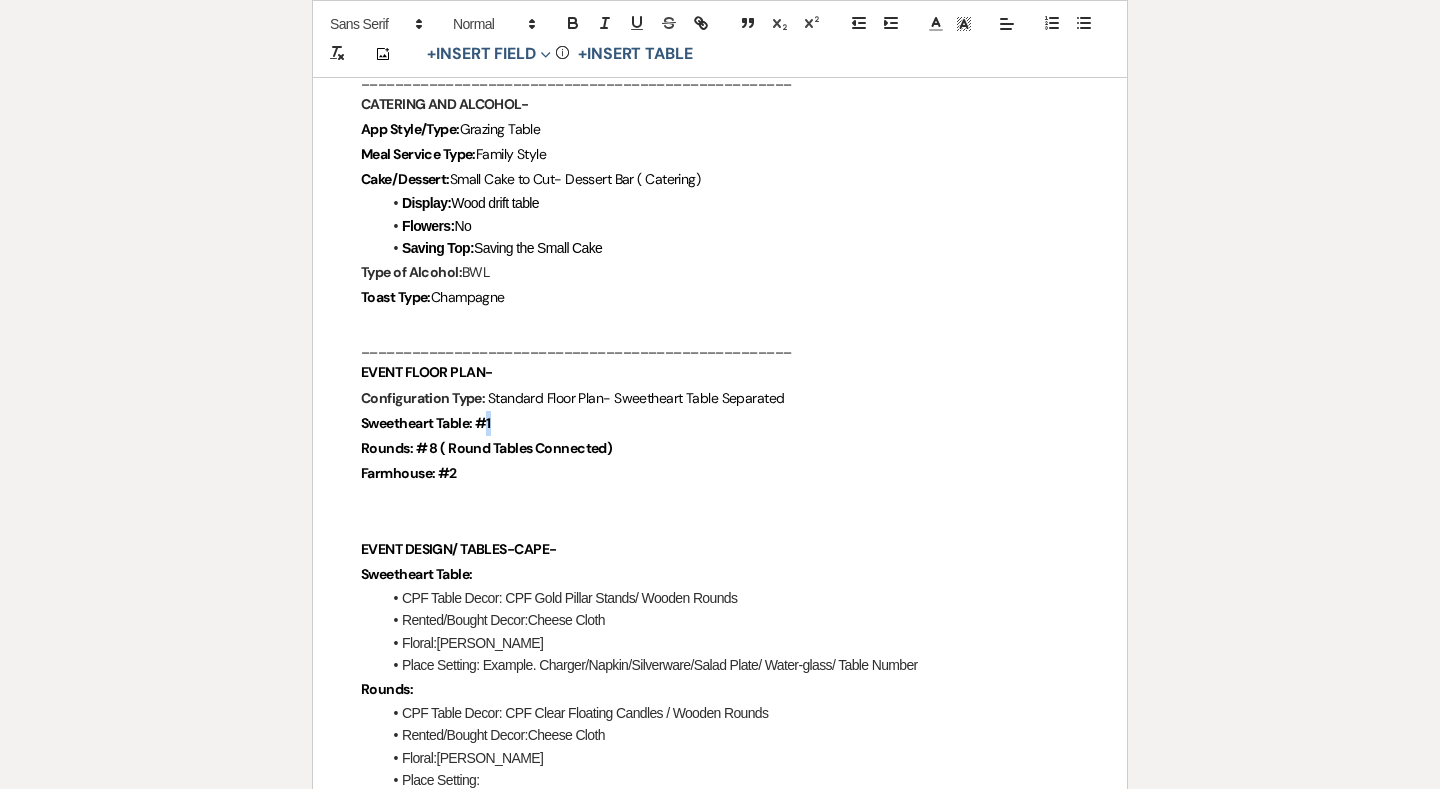 drag, startPoint x: 486, startPoint y: 407, endPoint x: 501, endPoint y: 407, distance: 15 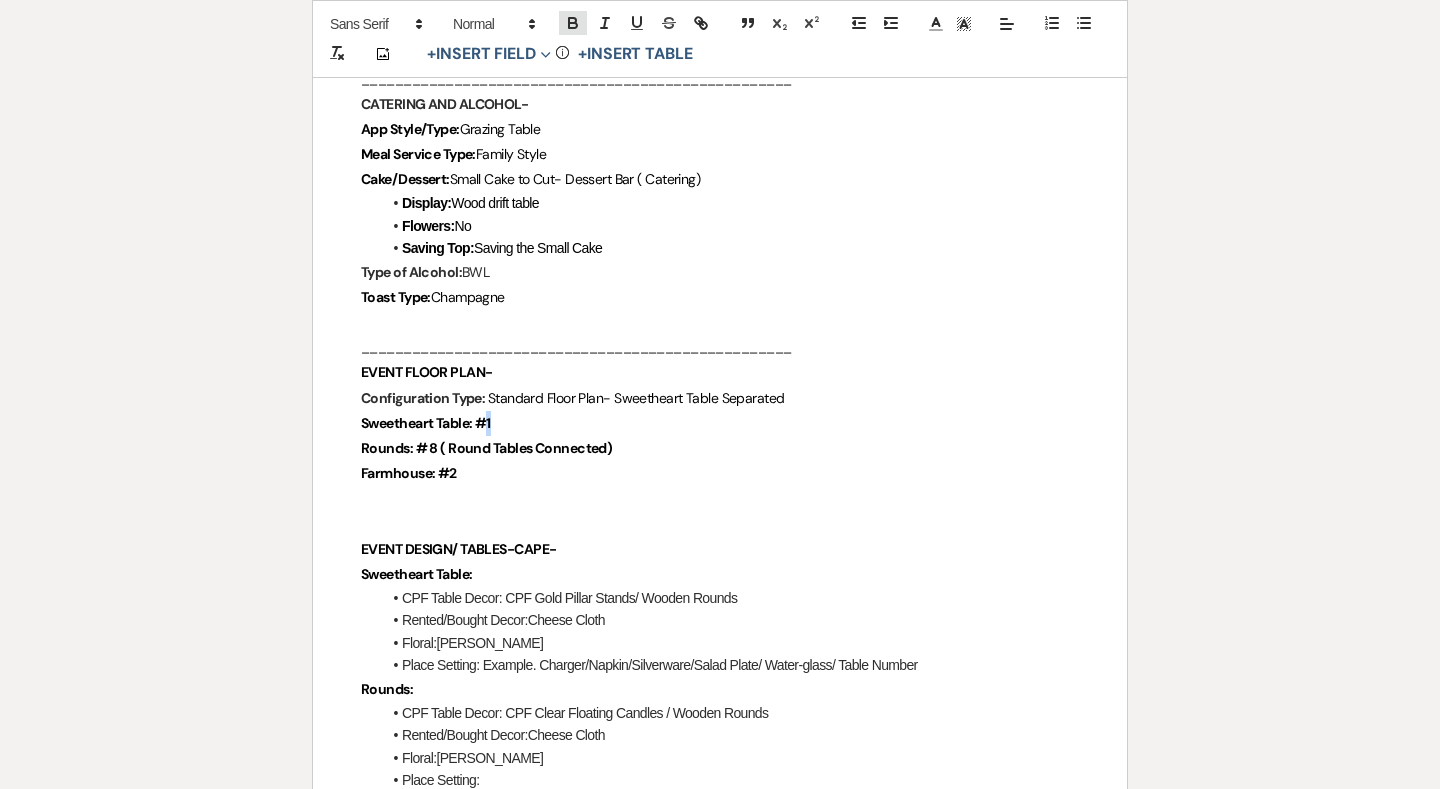 click 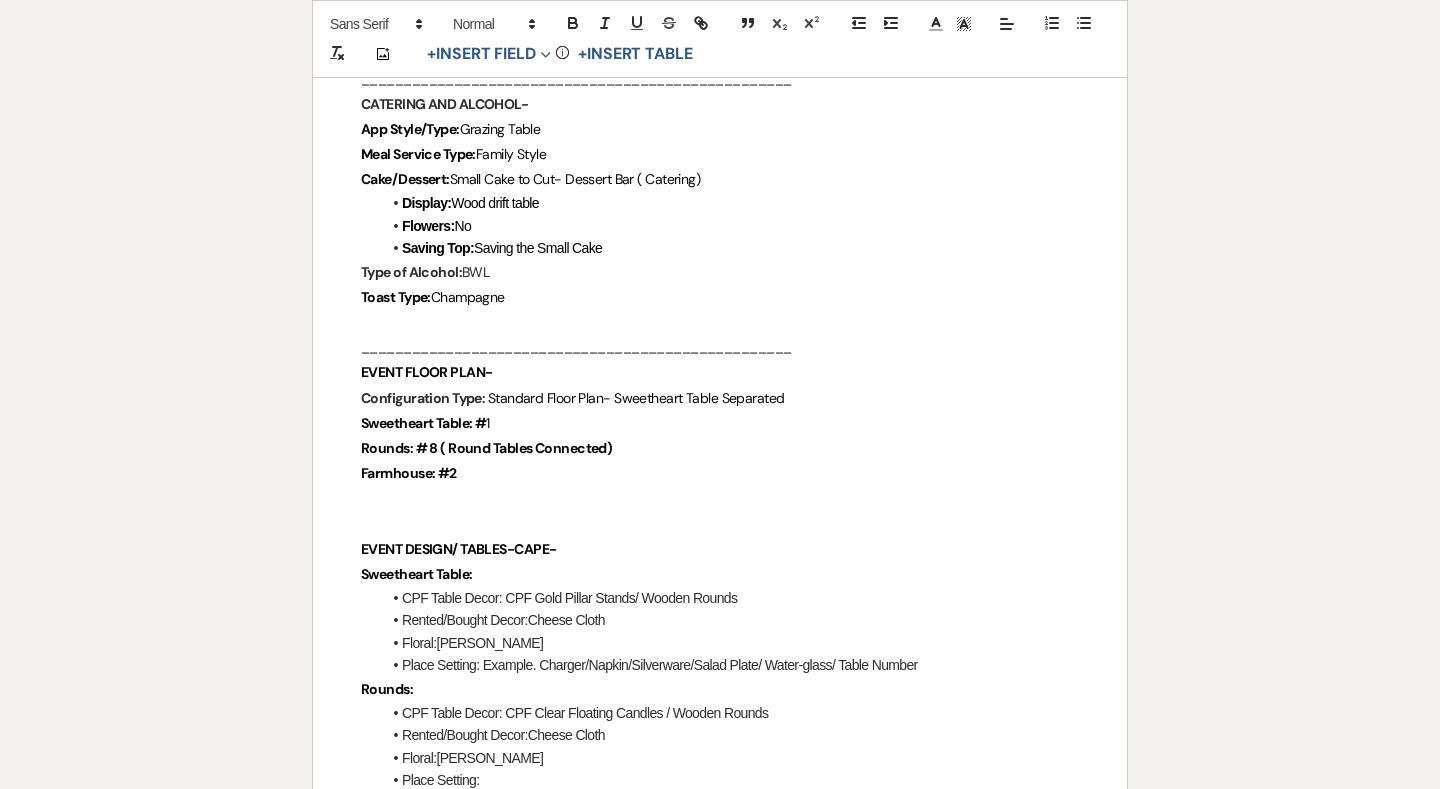 drag, startPoint x: 429, startPoint y: 433, endPoint x: 698, endPoint y: 432, distance: 269.00186 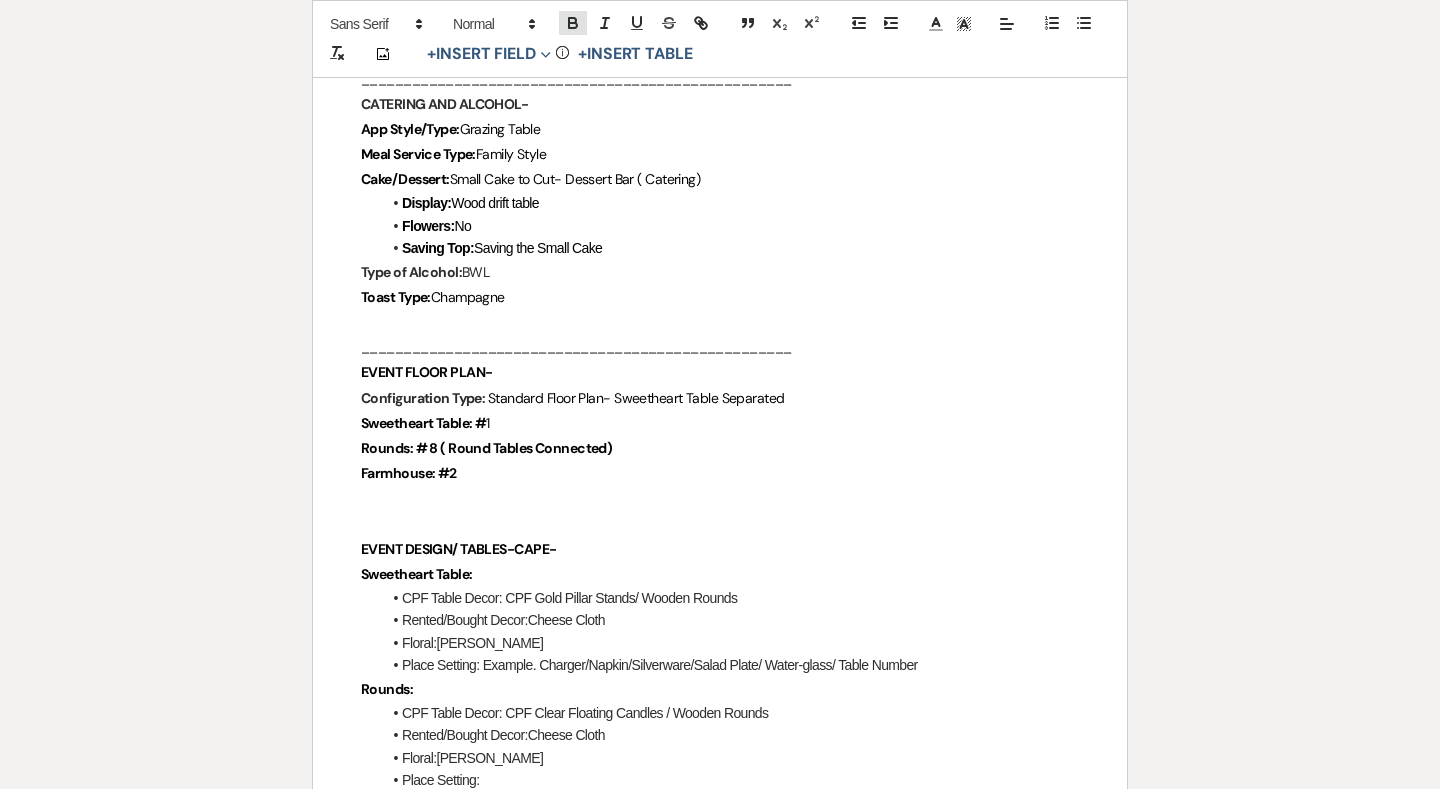 click 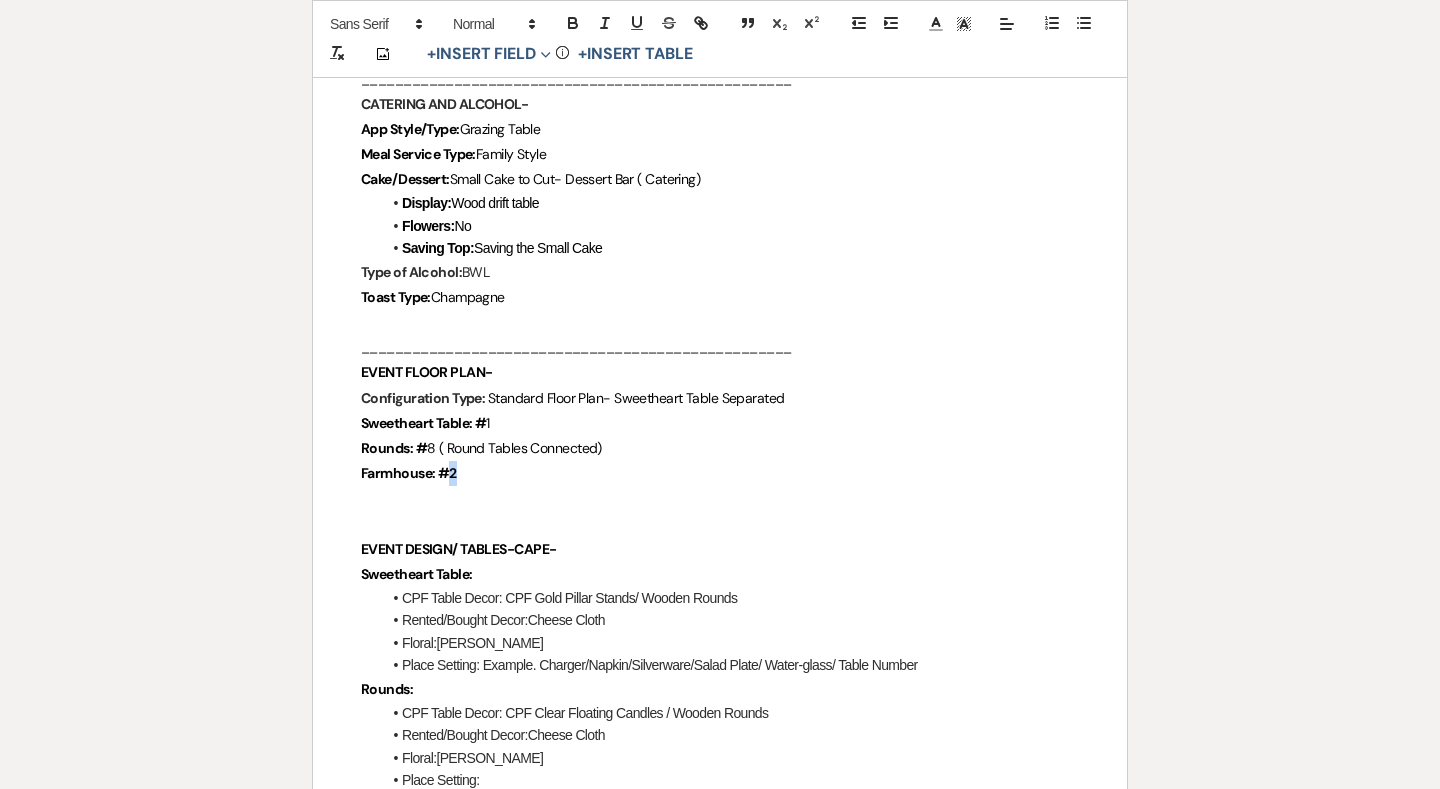 drag, startPoint x: 448, startPoint y: 459, endPoint x: 476, endPoint y: 459, distance: 28 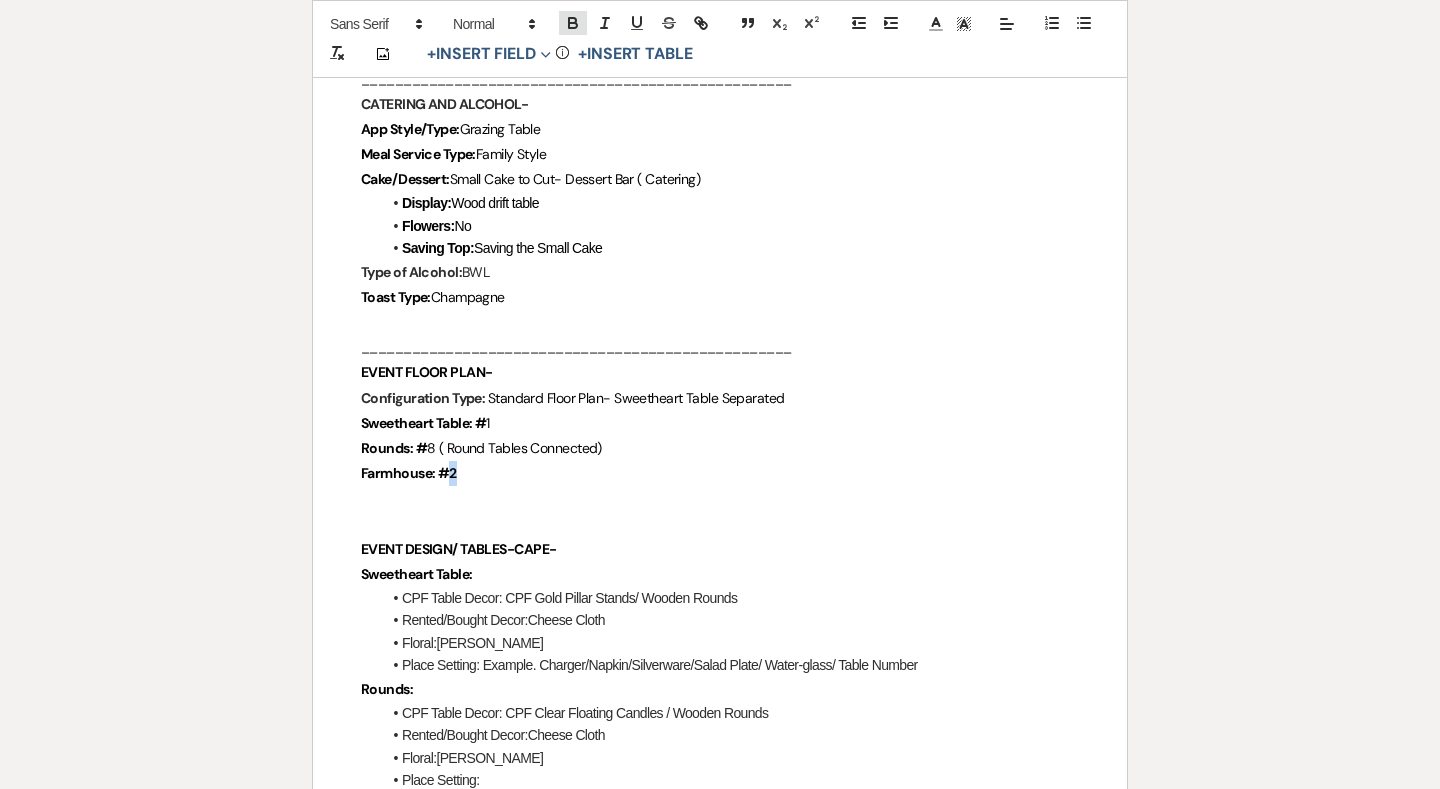 click 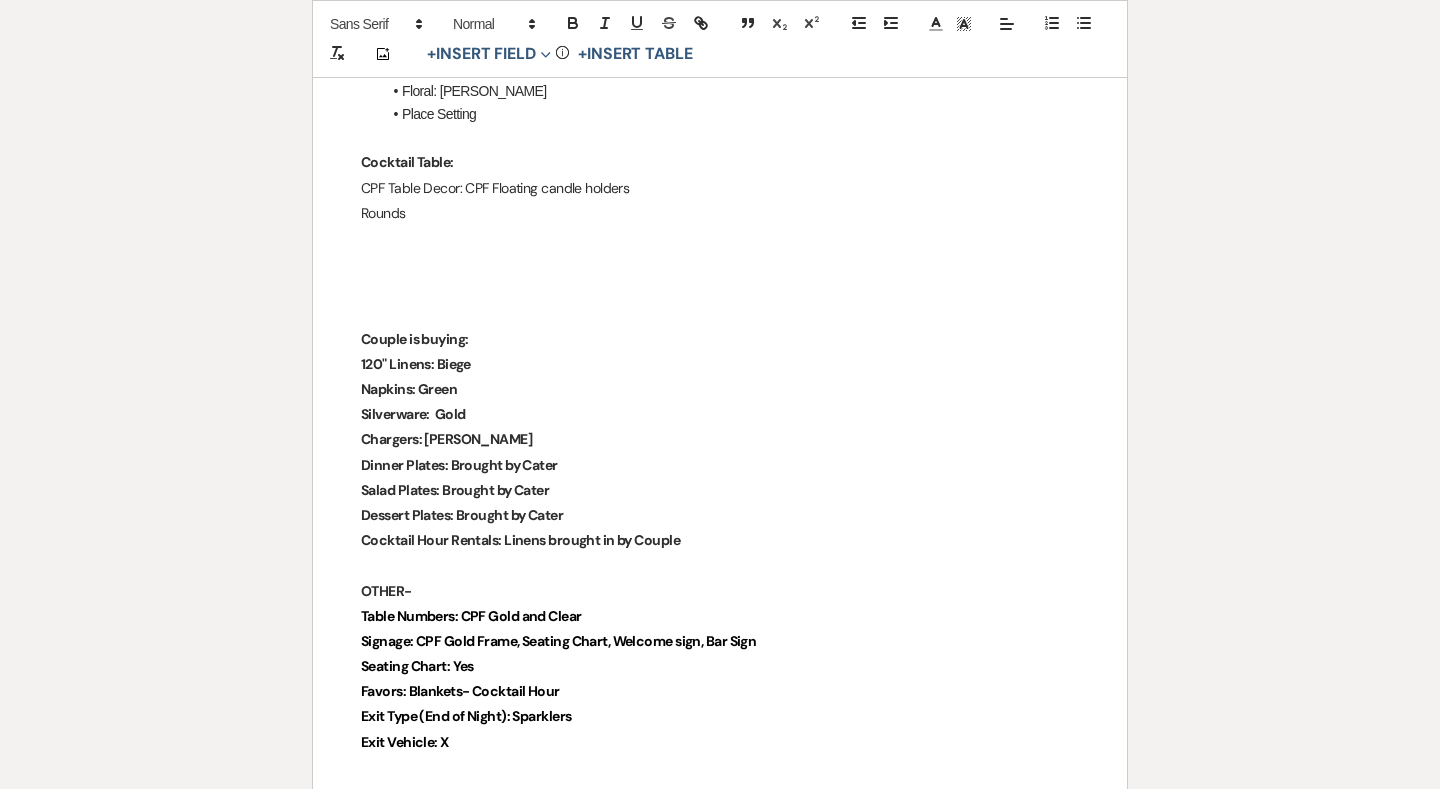 scroll, scrollTop: 2518, scrollLeft: 0, axis: vertical 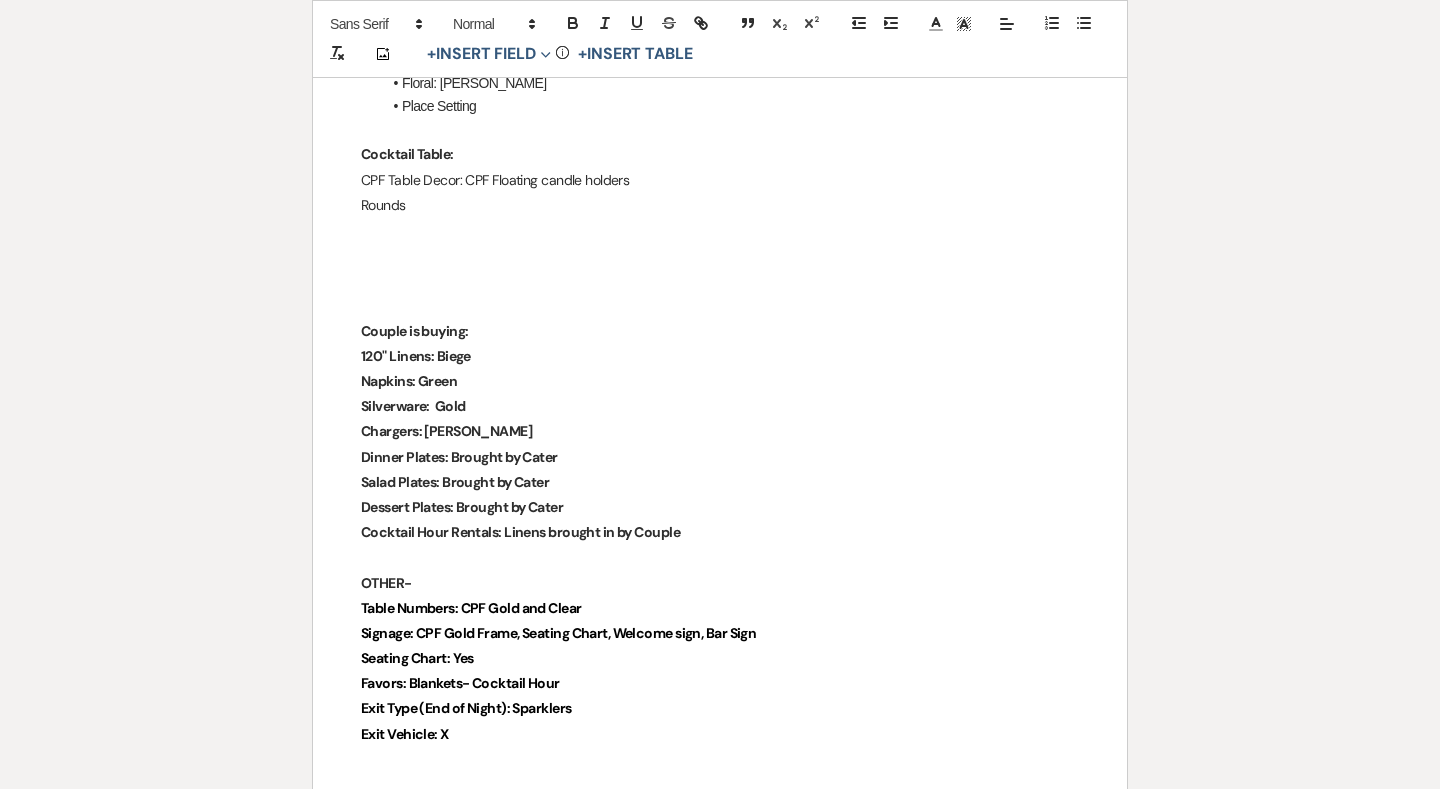 drag, startPoint x: 505, startPoint y: 507, endPoint x: 756, endPoint y: 497, distance: 251.19913 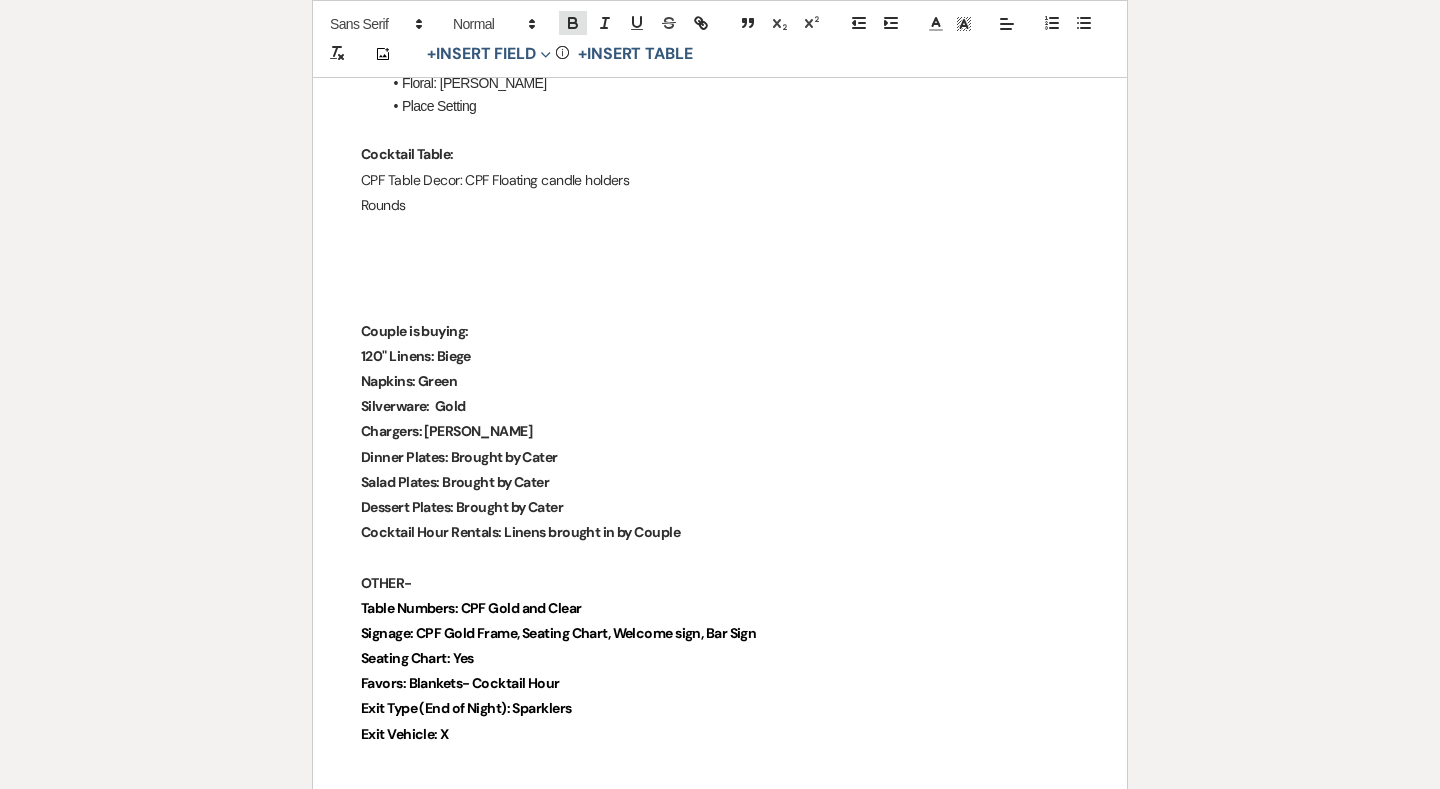 click 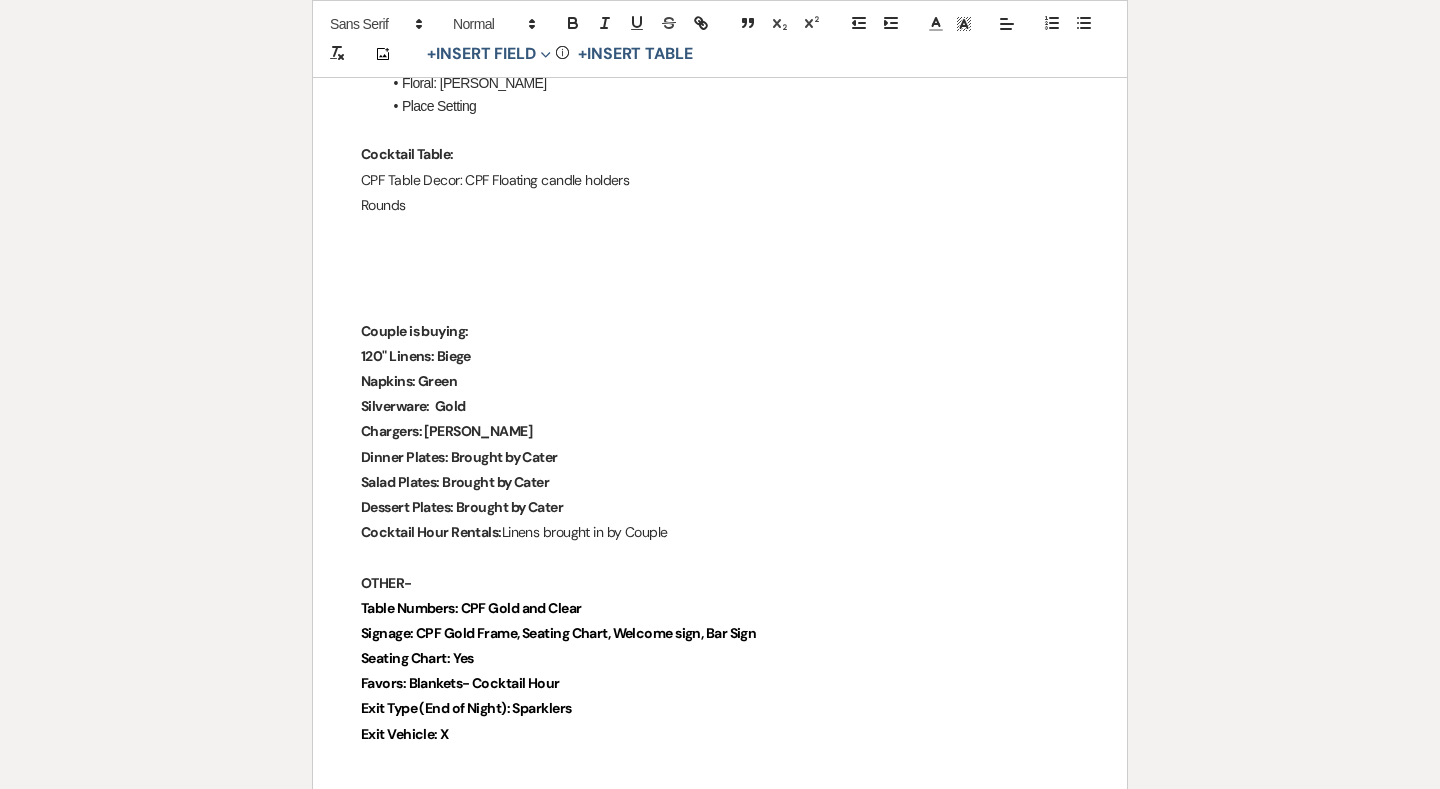 drag, startPoint x: 461, startPoint y: 483, endPoint x: 616, endPoint y: 484, distance: 155.00322 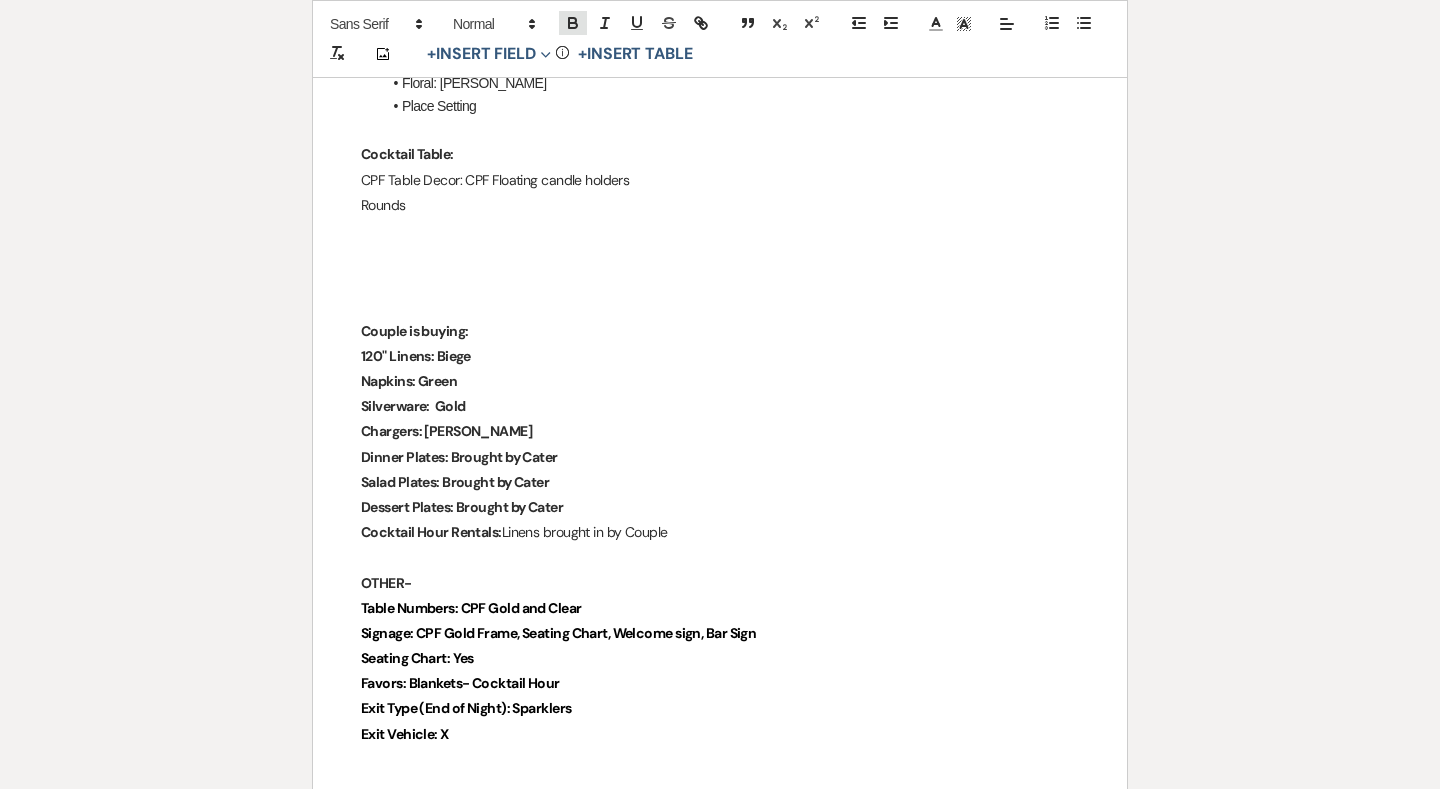 click 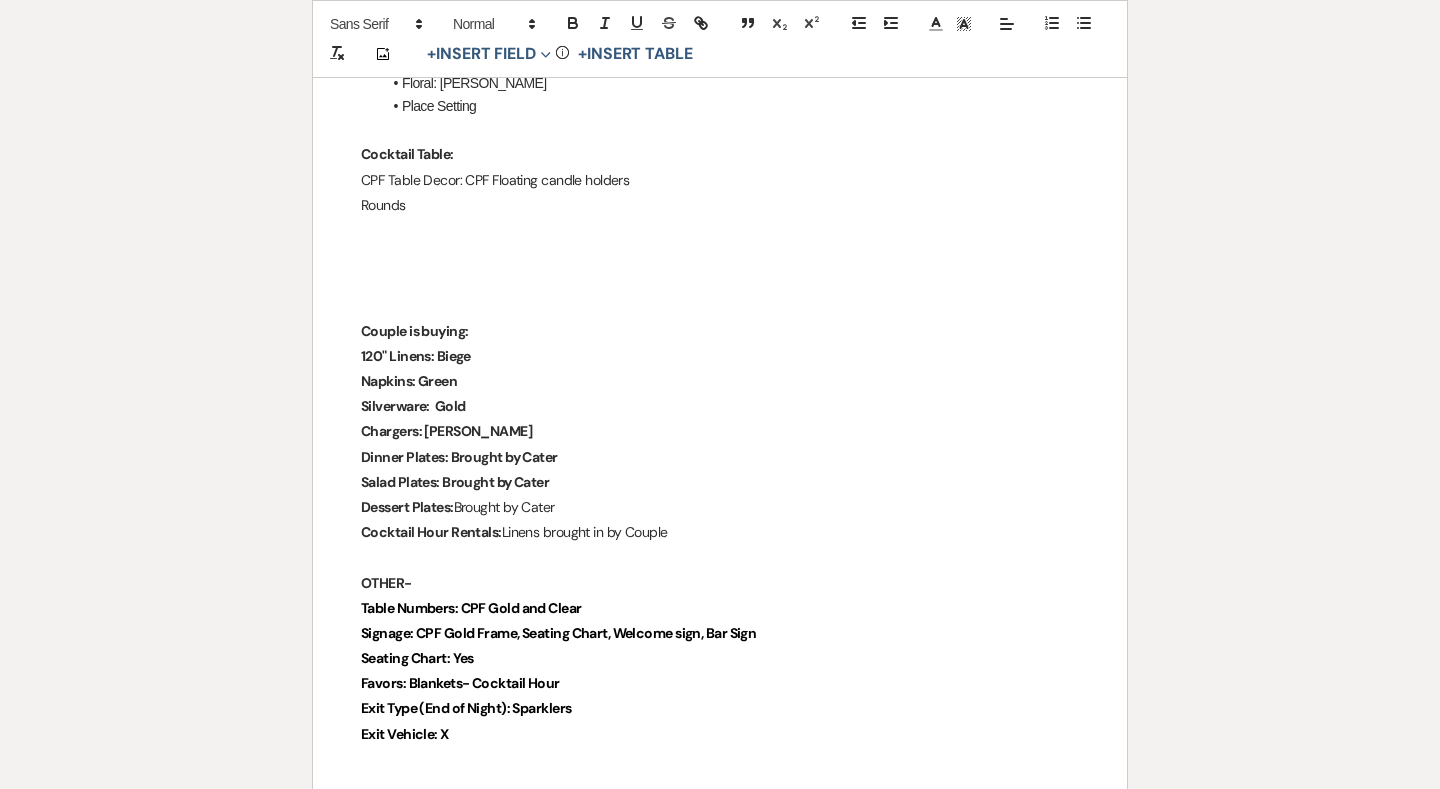 drag, startPoint x: 446, startPoint y: 456, endPoint x: 555, endPoint y: 456, distance: 109 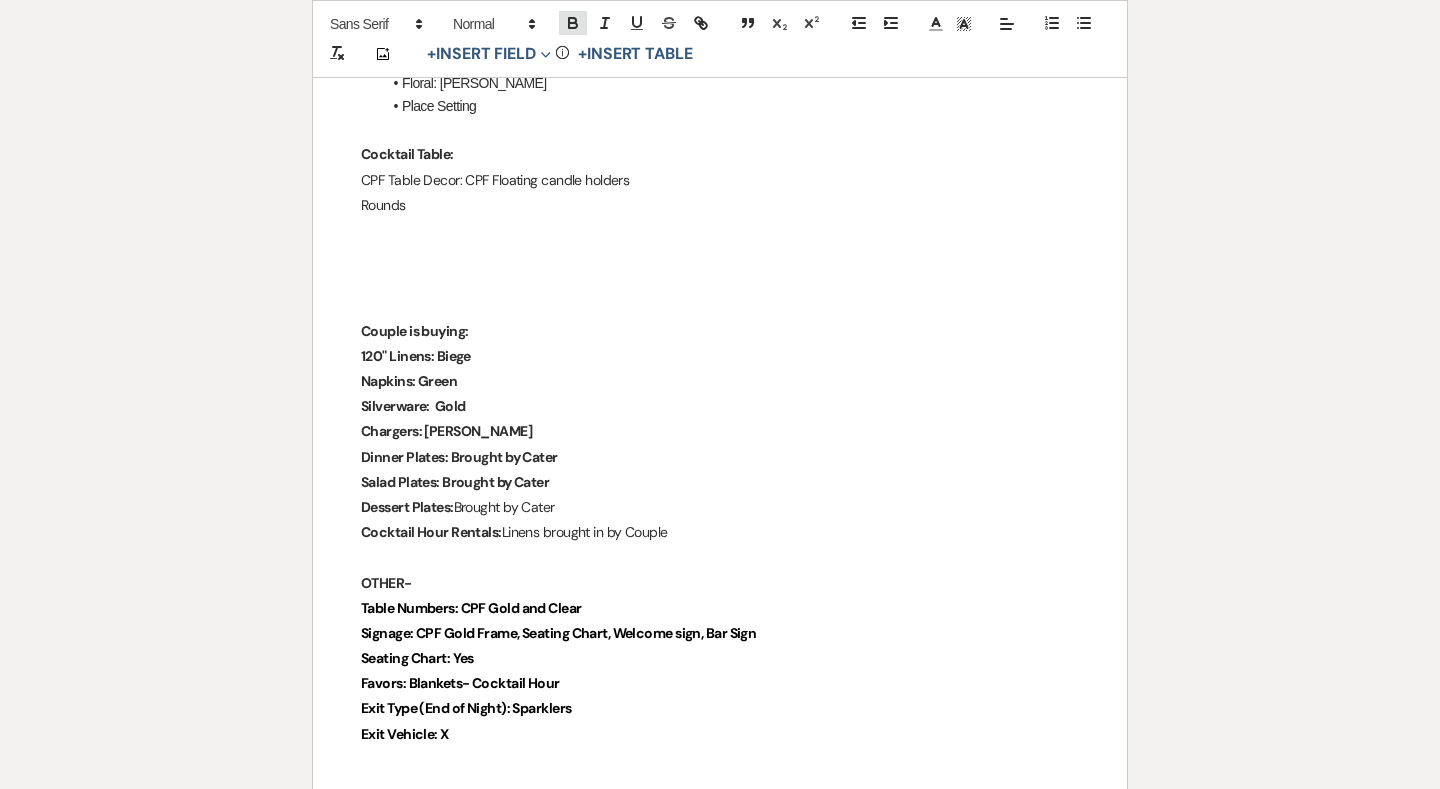 click 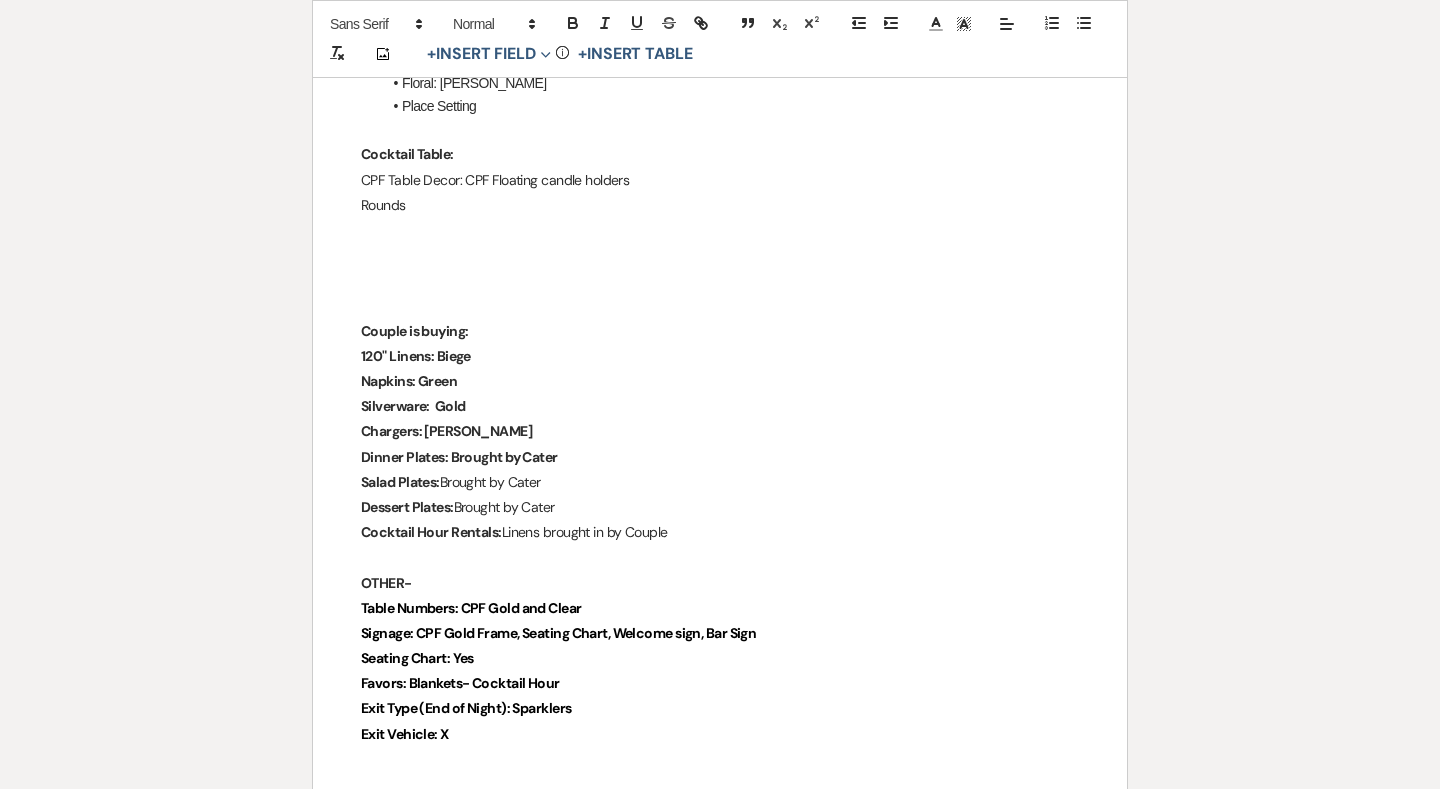 drag, startPoint x: 453, startPoint y: 429, endPoint x: 590, endPoint y: 429, distance: 137 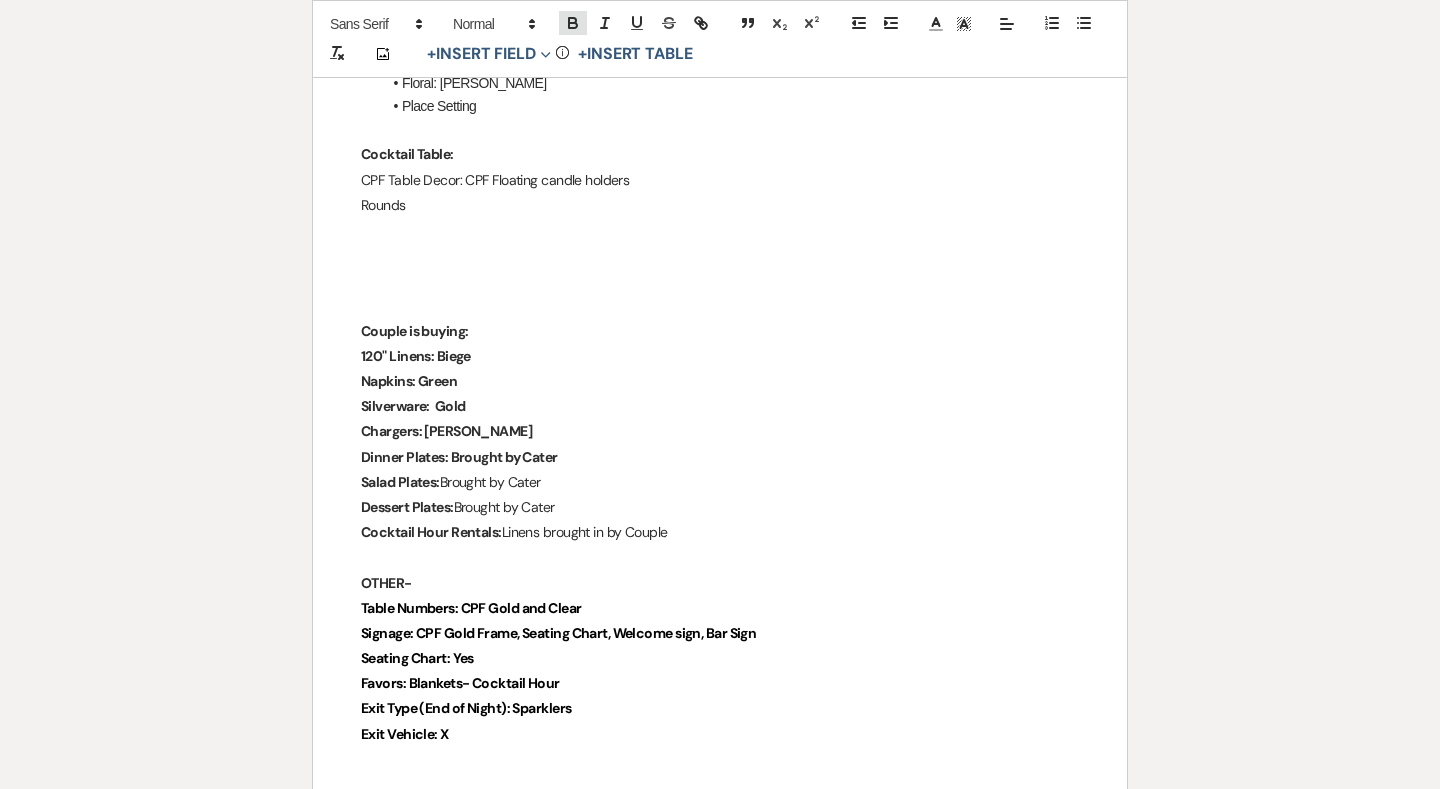 click 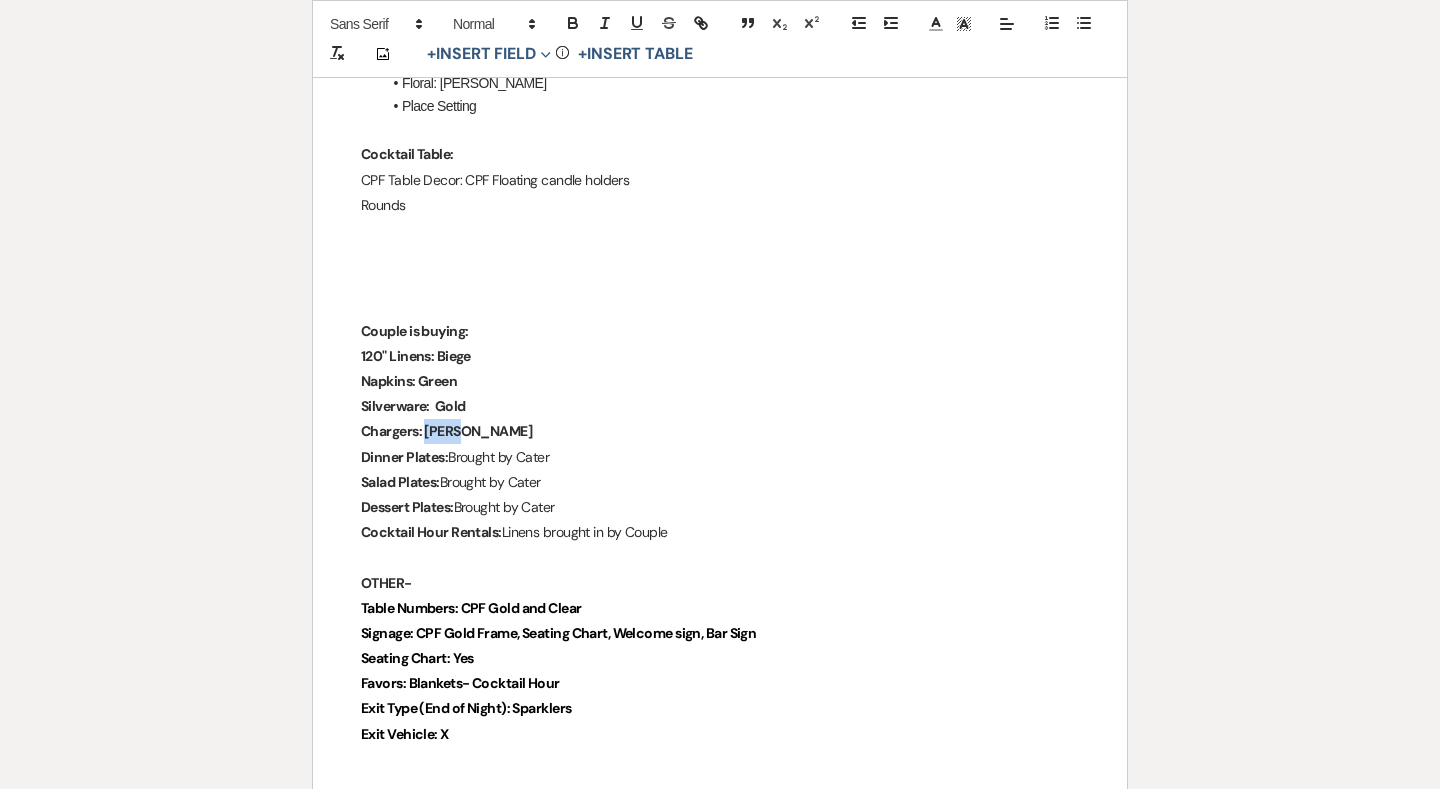 drag, startPoint x: 426, startPoint y: 409, endPoint x: 528, endPoint y: 409, distance: 102 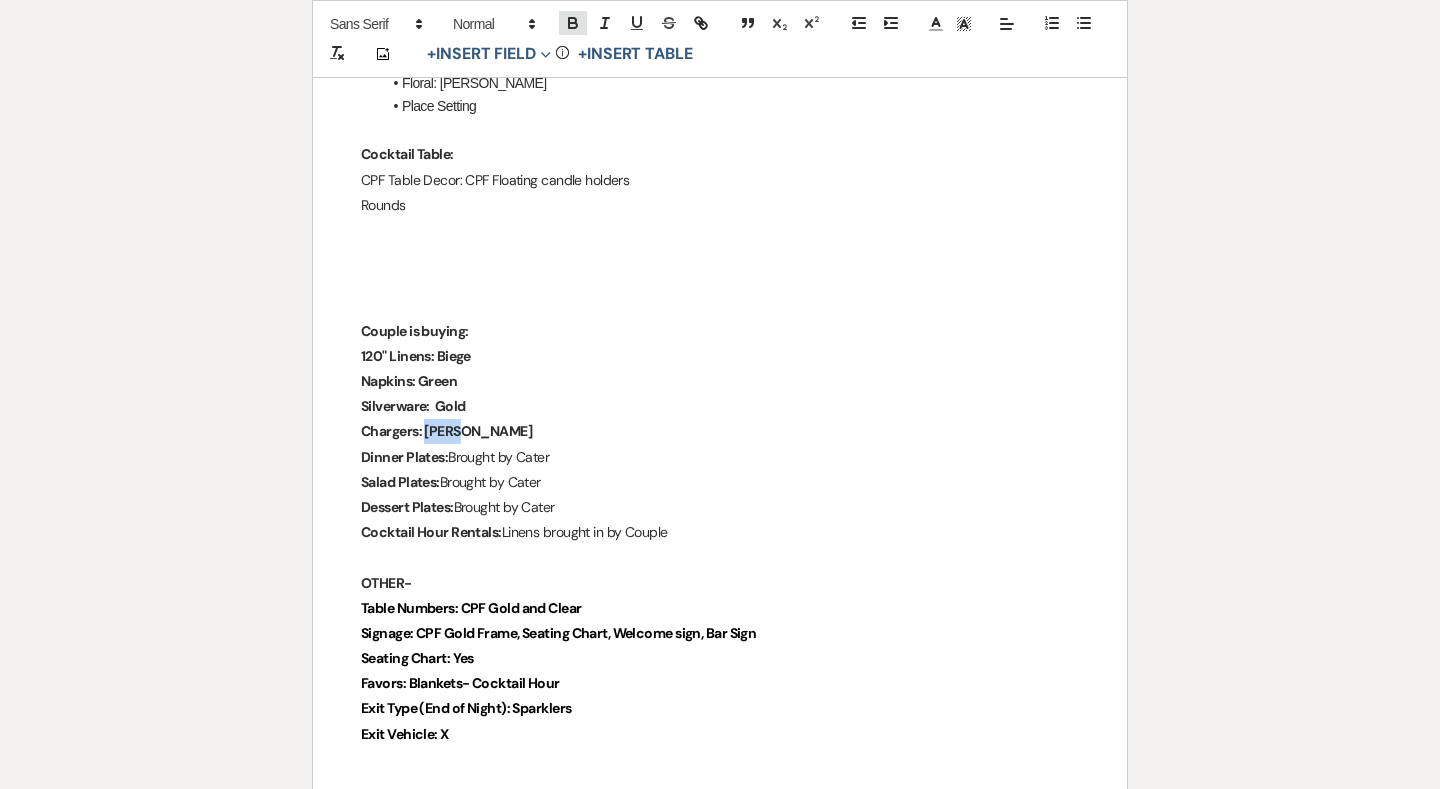 click 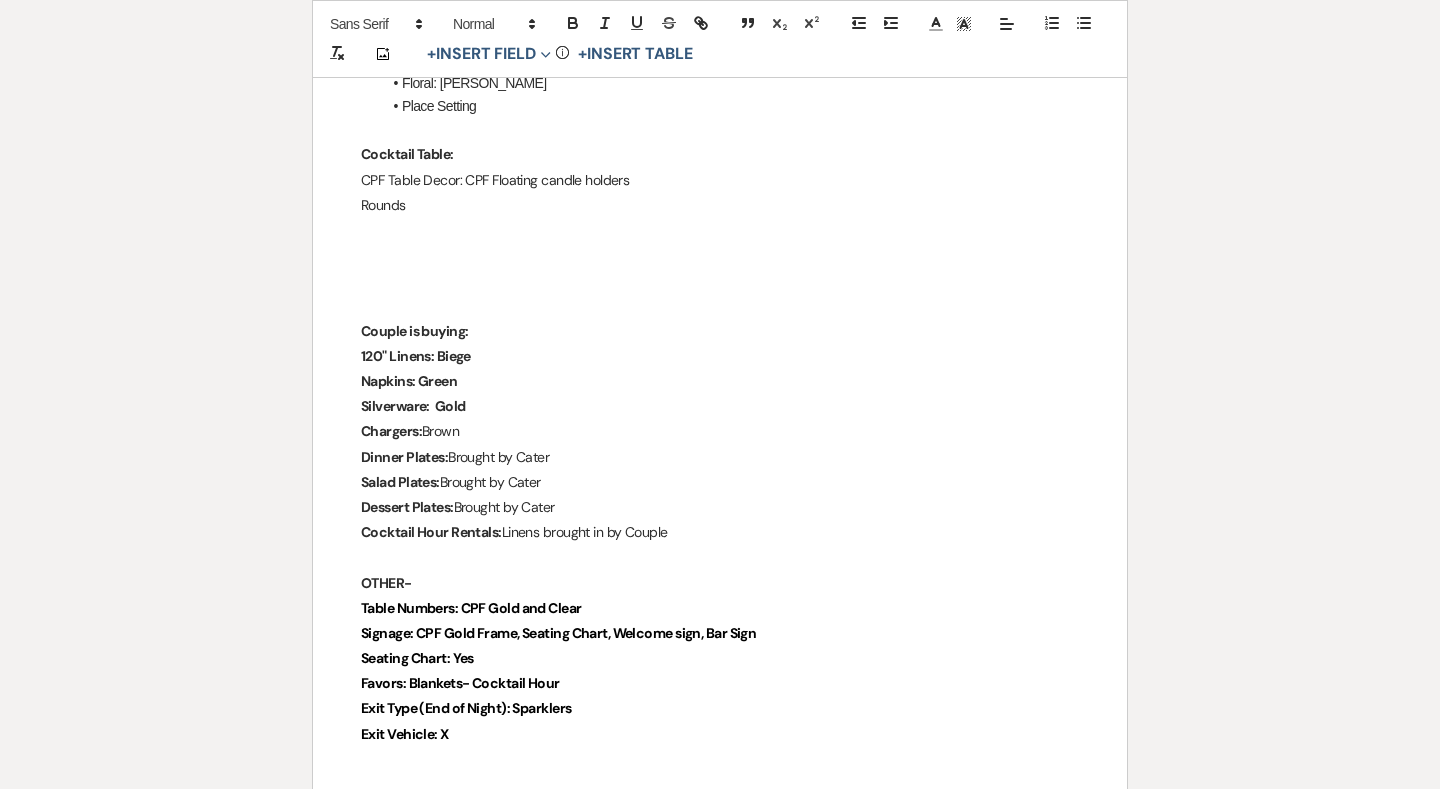 drag, startPoint x: 431, startPoint y: 381, endPoint x: 495, endPoint y: 381, distance: 64 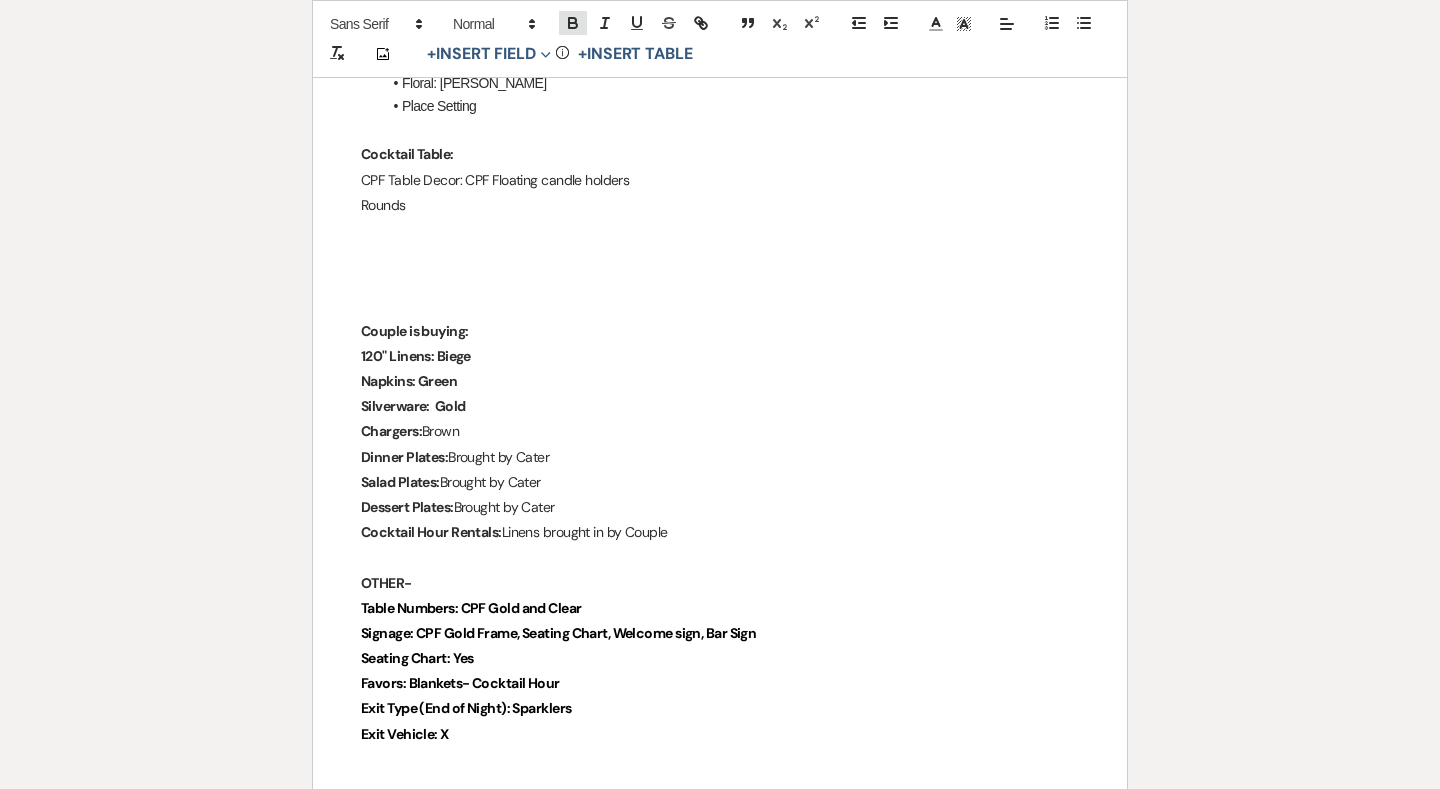click 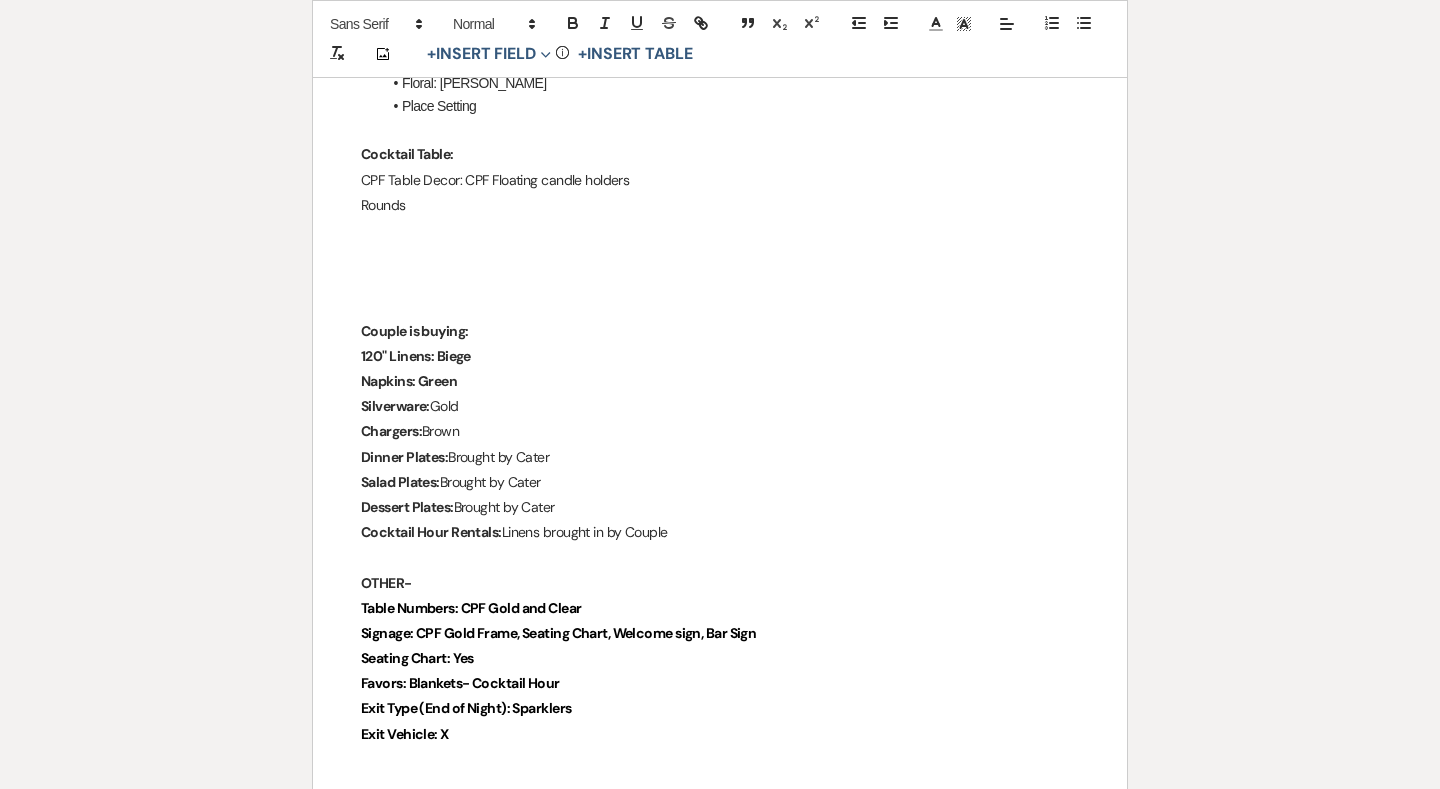 drag, startPoint x: 414, startPoint y: 359, endPoint x: 493, endPoint y: 358, distance: 79.00633 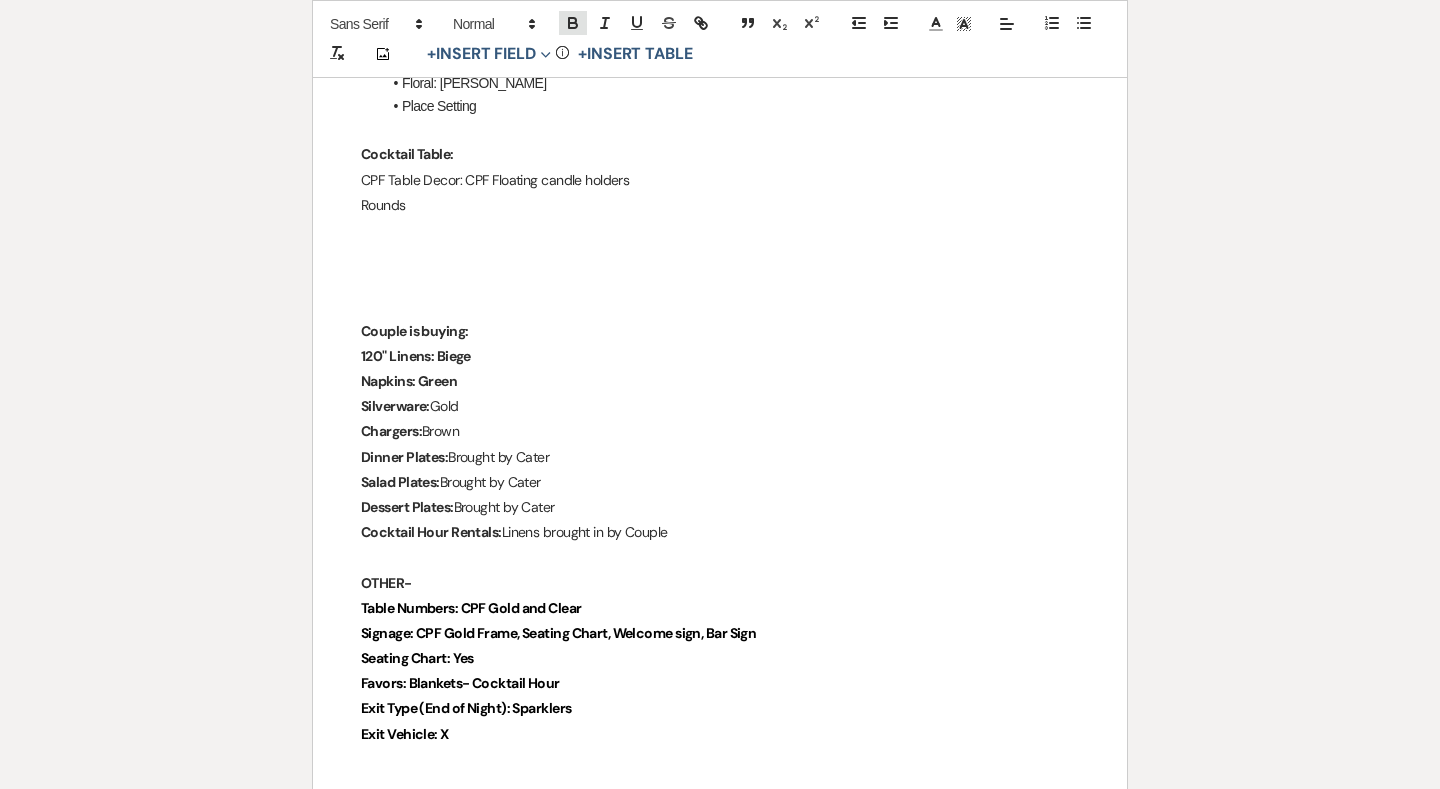 click 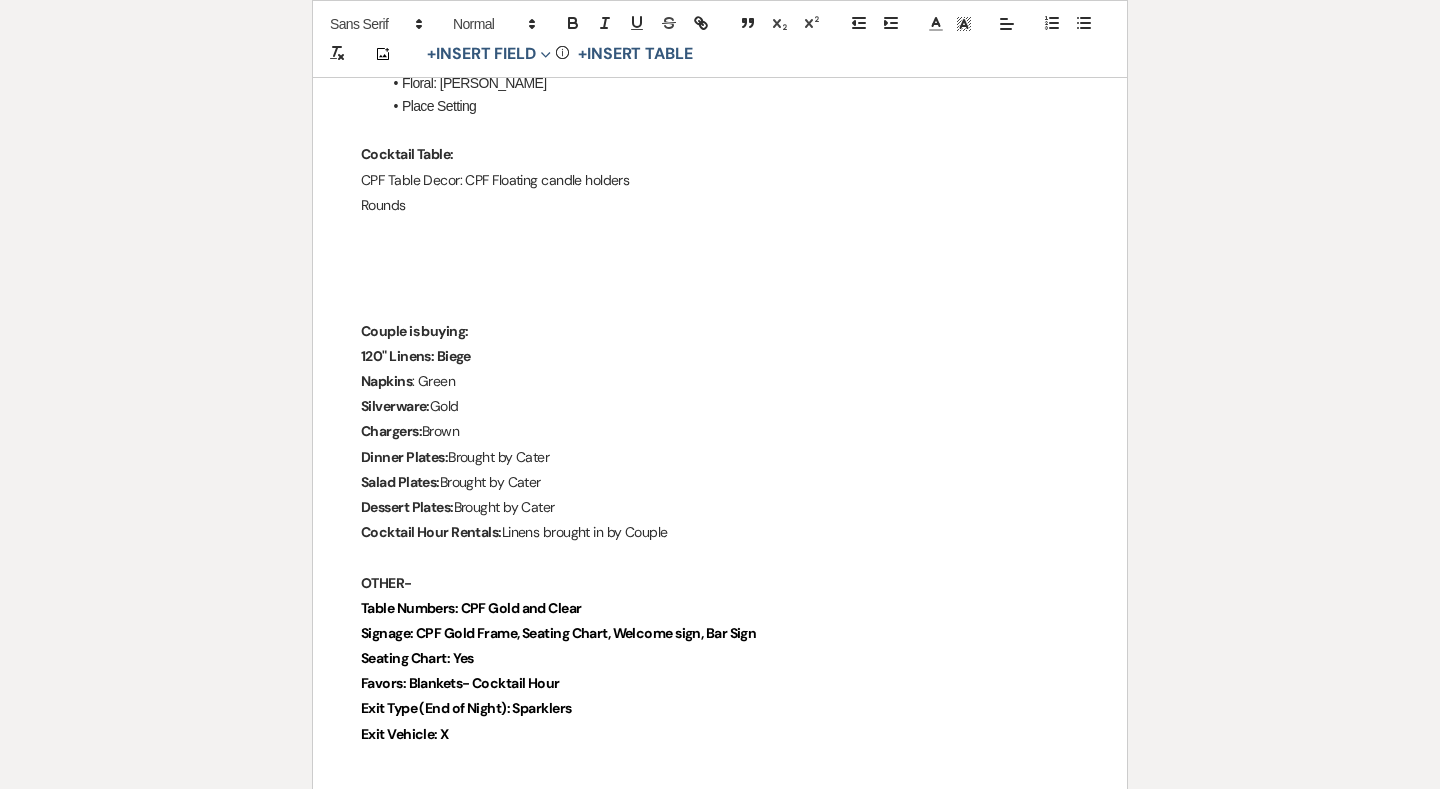 drag, startPoint x: 434, startPoint y: 327, endPoint x: 502, endPoint y: 326, distance: 68.007355 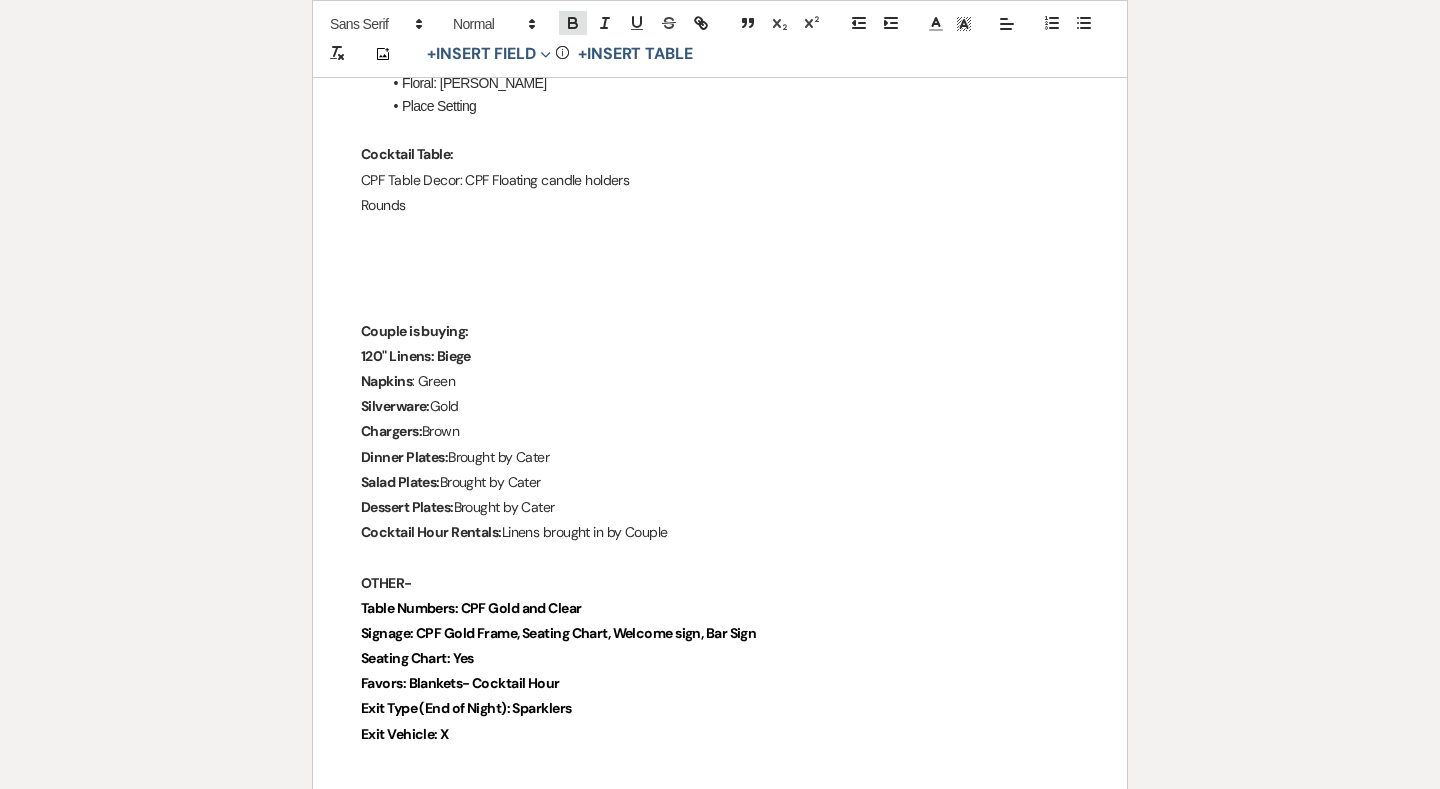 click 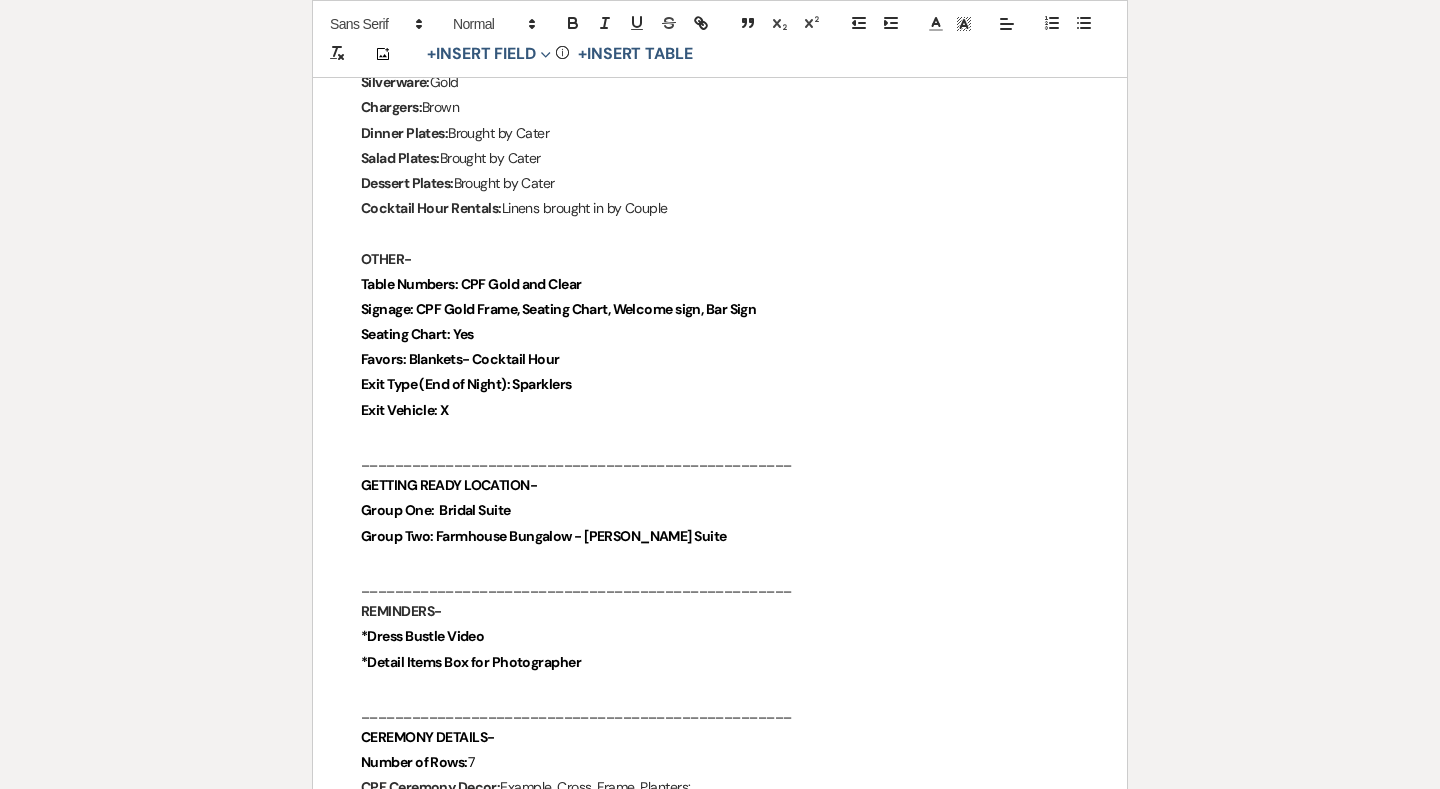 scroll, scrollTop: 2843, scrollLeft: 0, axis: vertical 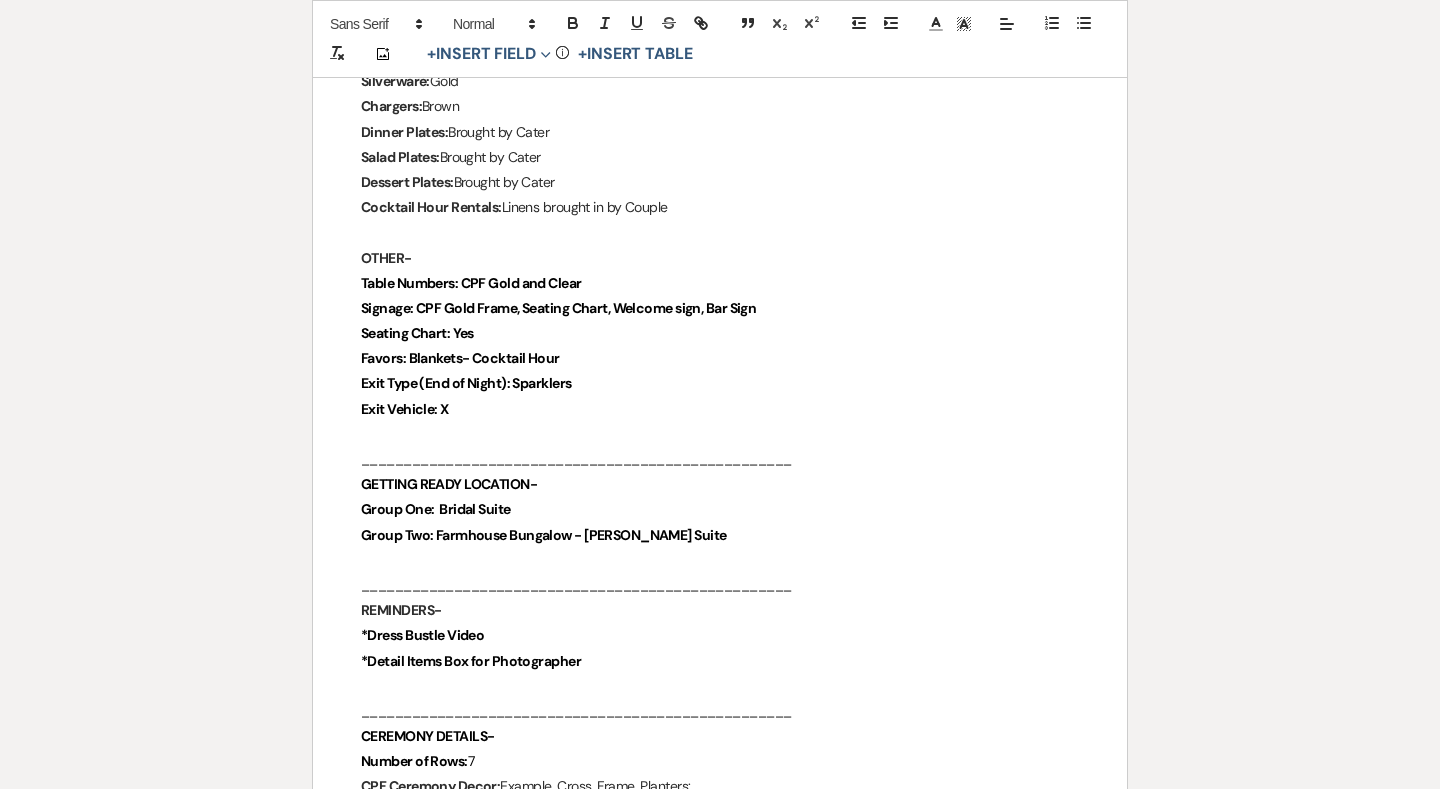 drag, startPoint x: 461, startPoint y: 255, endPoint x: 694, endPoint y: 256, distance: 233.00215 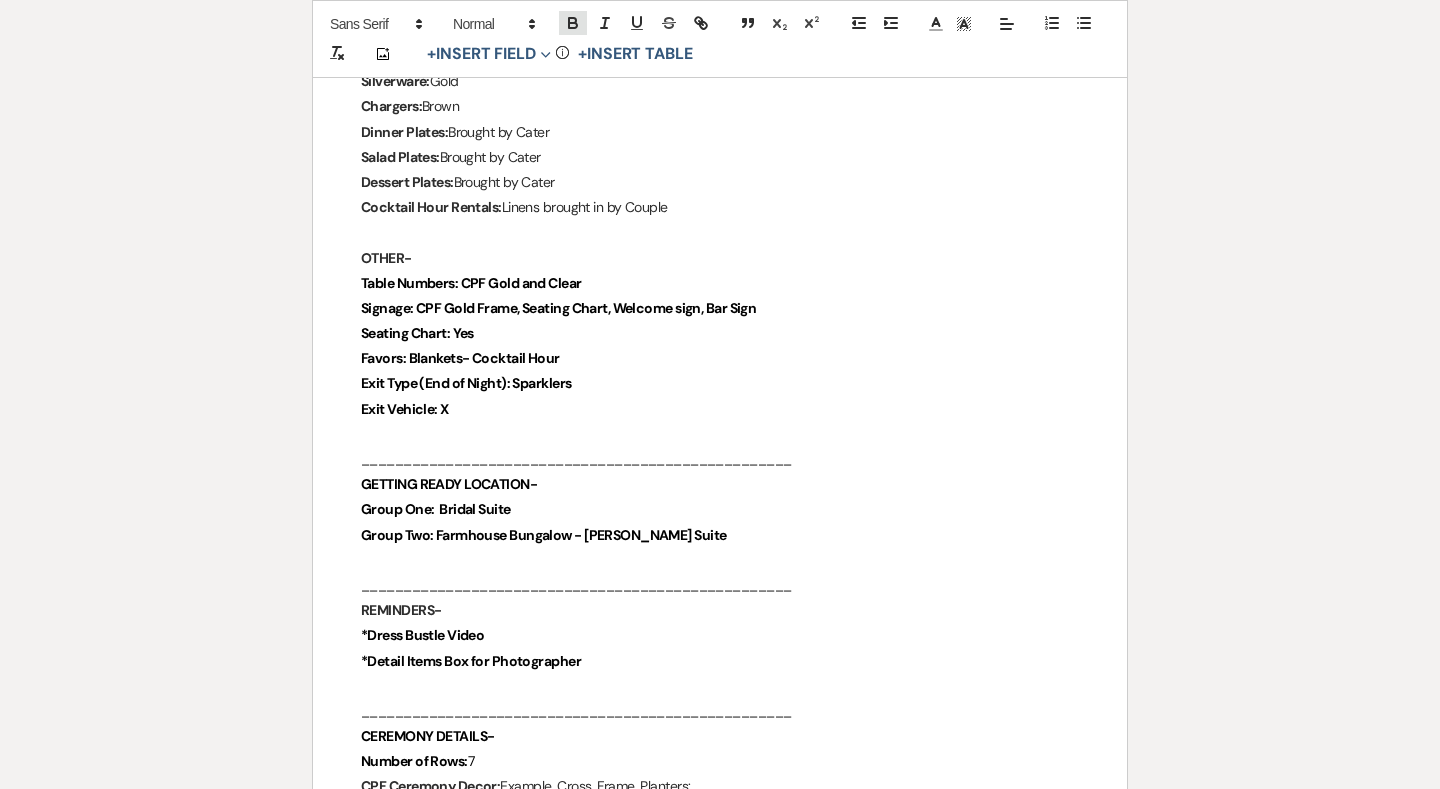 click at bounding box center (573, 23) 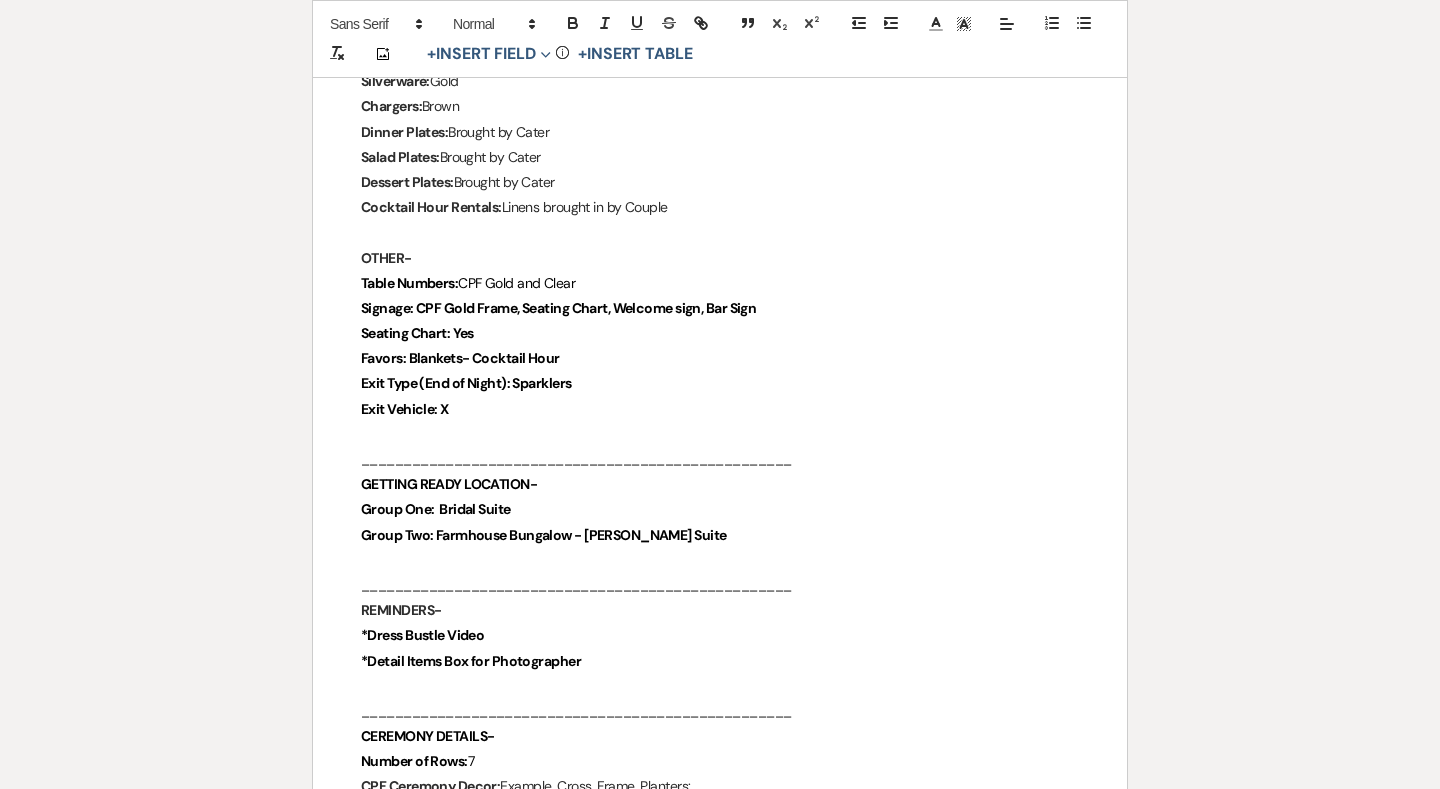 drag, startPoint x: 425, startPoint y: 283, endPoint x: 817, endPoint y: 271, distance: 392.18362 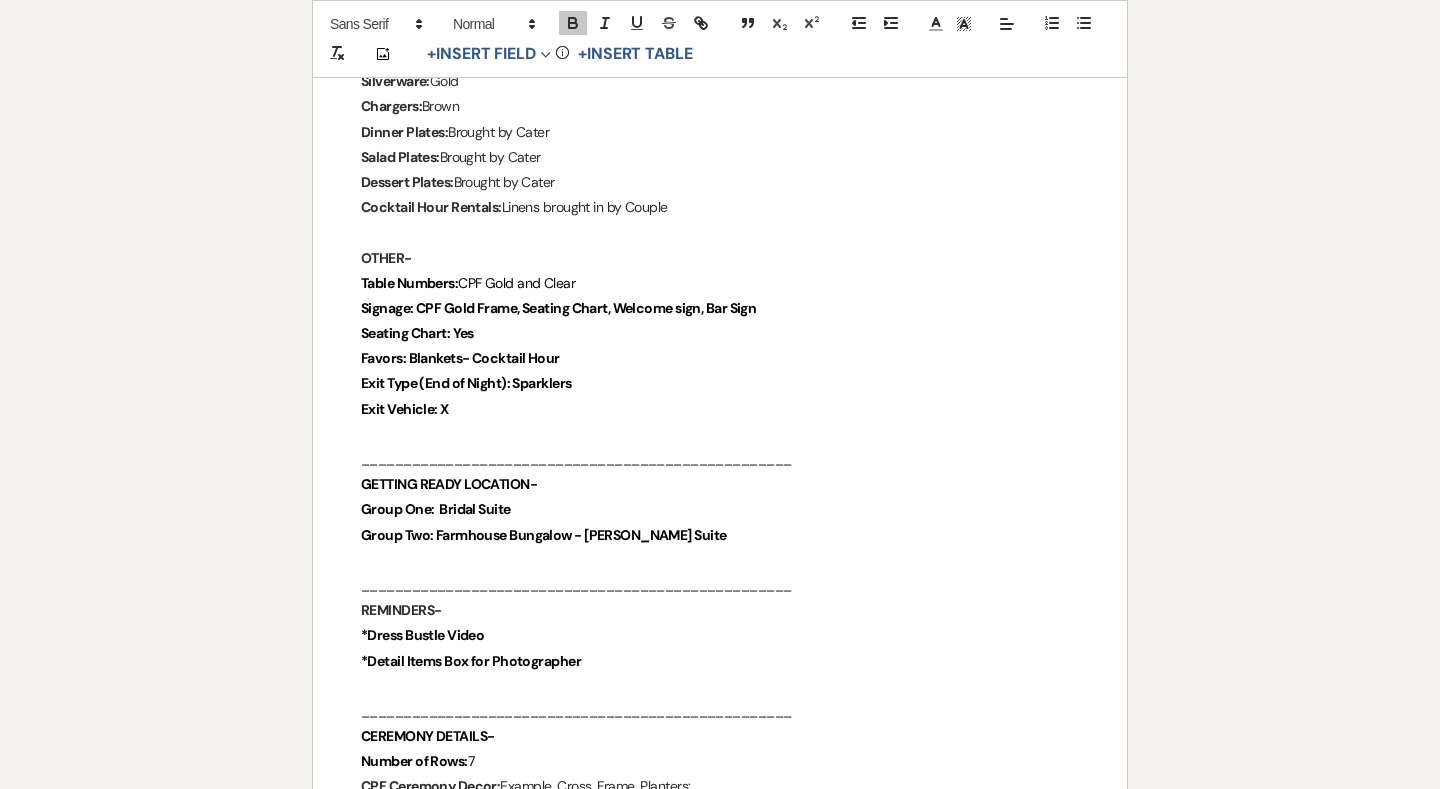 click on "Signage: CPF Gold Frame, Seating Chart, Welcome sign, Bar Sign" at bounding box center (720, 308) 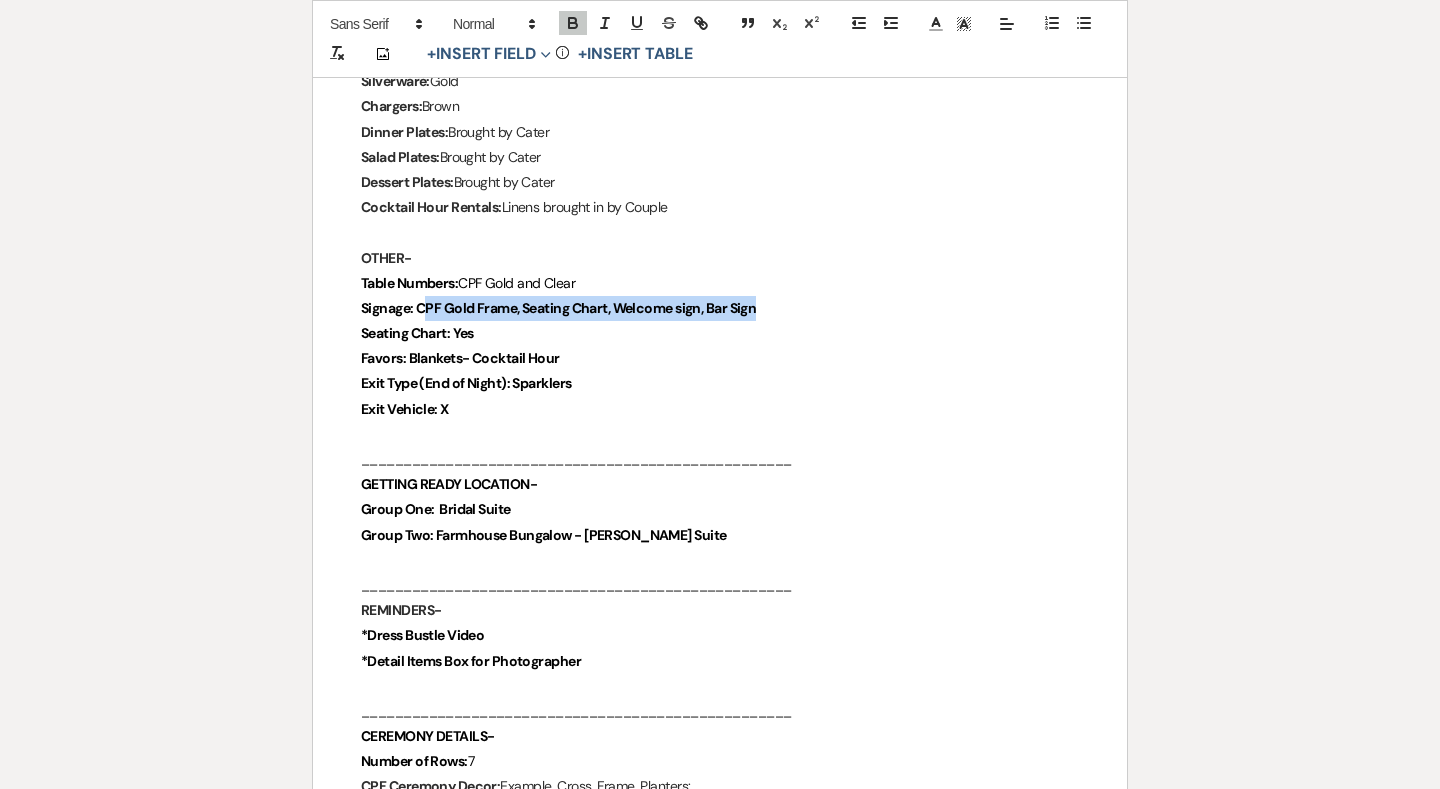 drag, startPoint x: 817, startPoint y: 271, endPoint x: 425, endPoint y: 282, distance: 392.1543 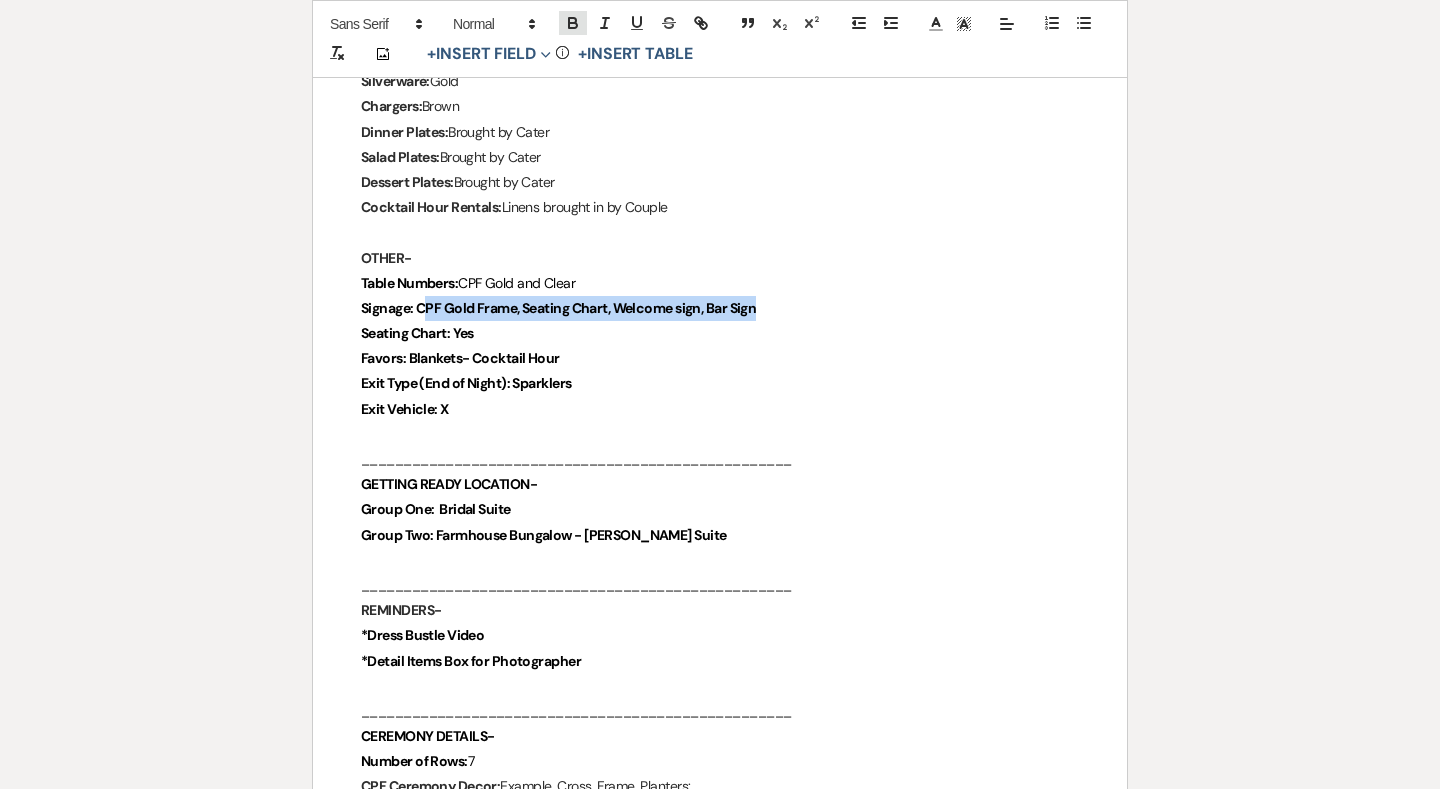 click at bounding box center (573, 23) 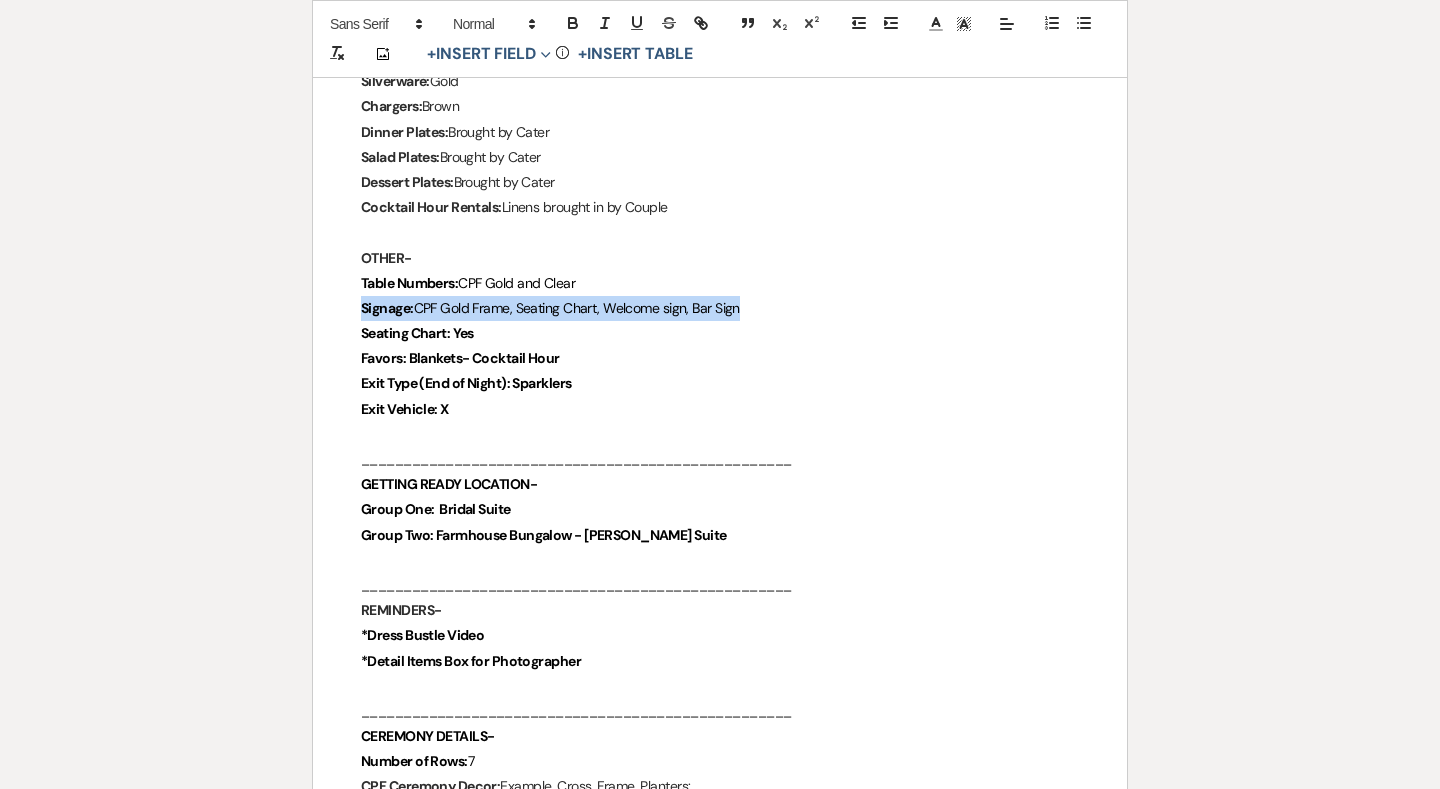drag, startPoint x: 453, startPoint y: 314, endPoint x: 551, endPoint y: 304, distance: 98.50888 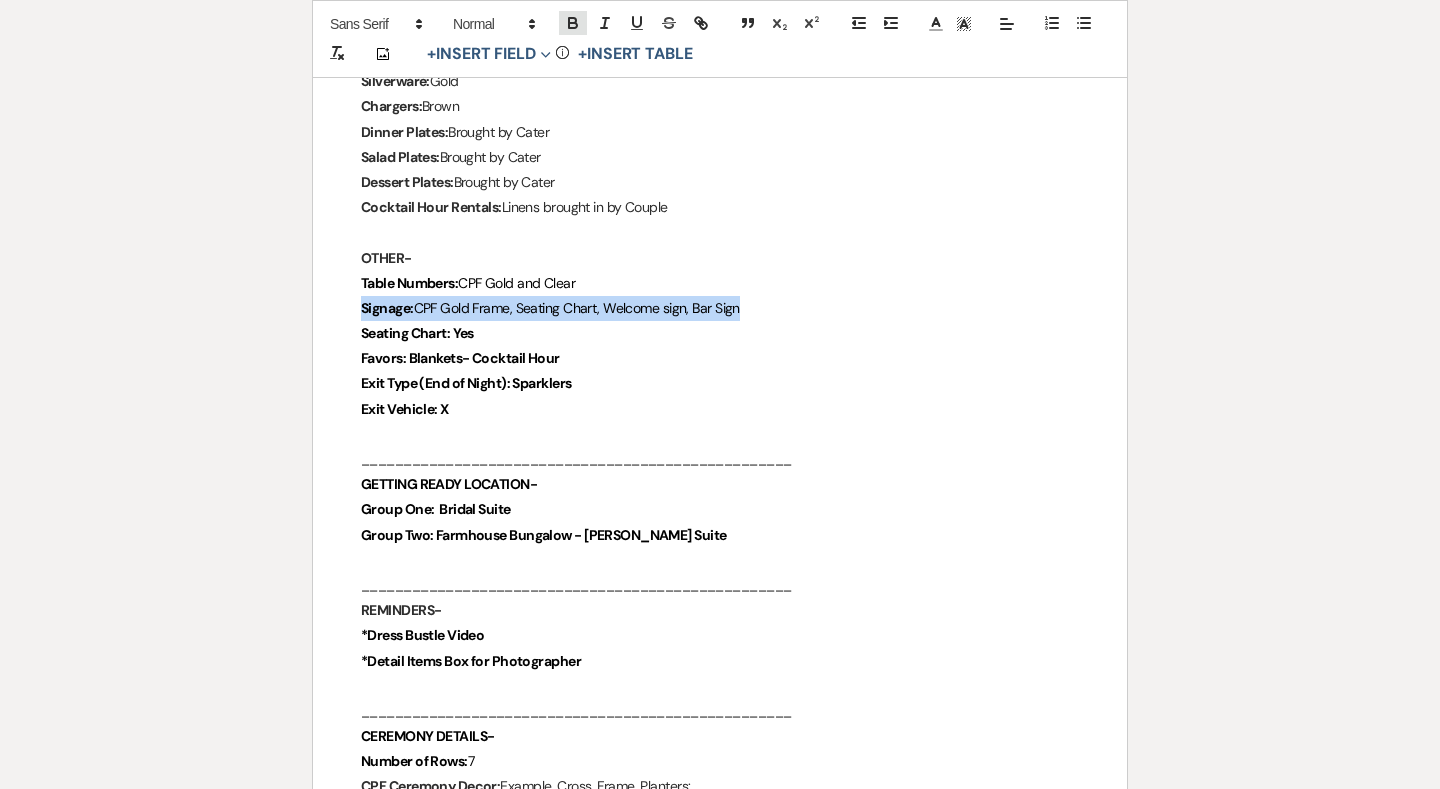 click 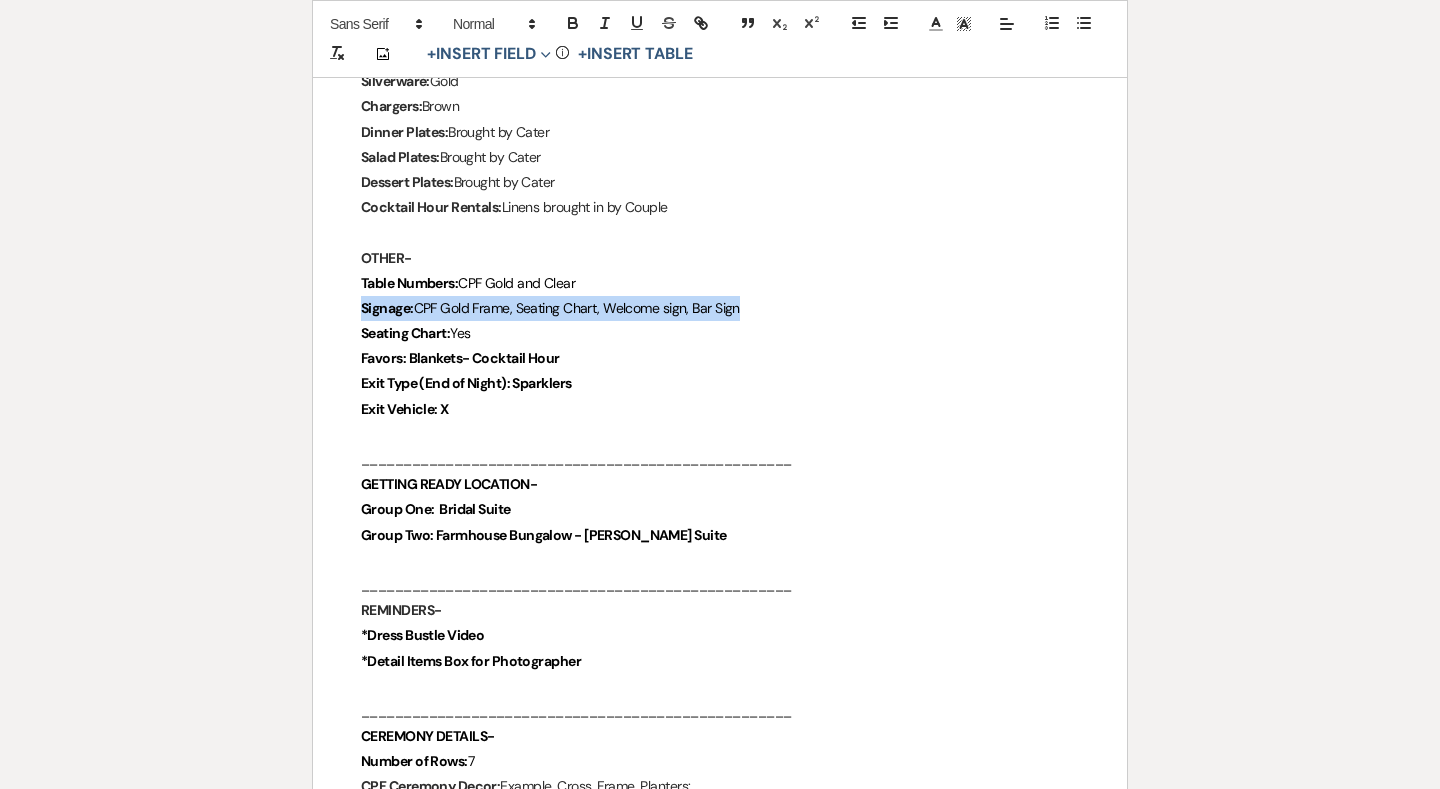 drag, startPoint x: 475, startPoint y: 335, endPoint x: 605, endPoint y: 334, distance: 130.00385 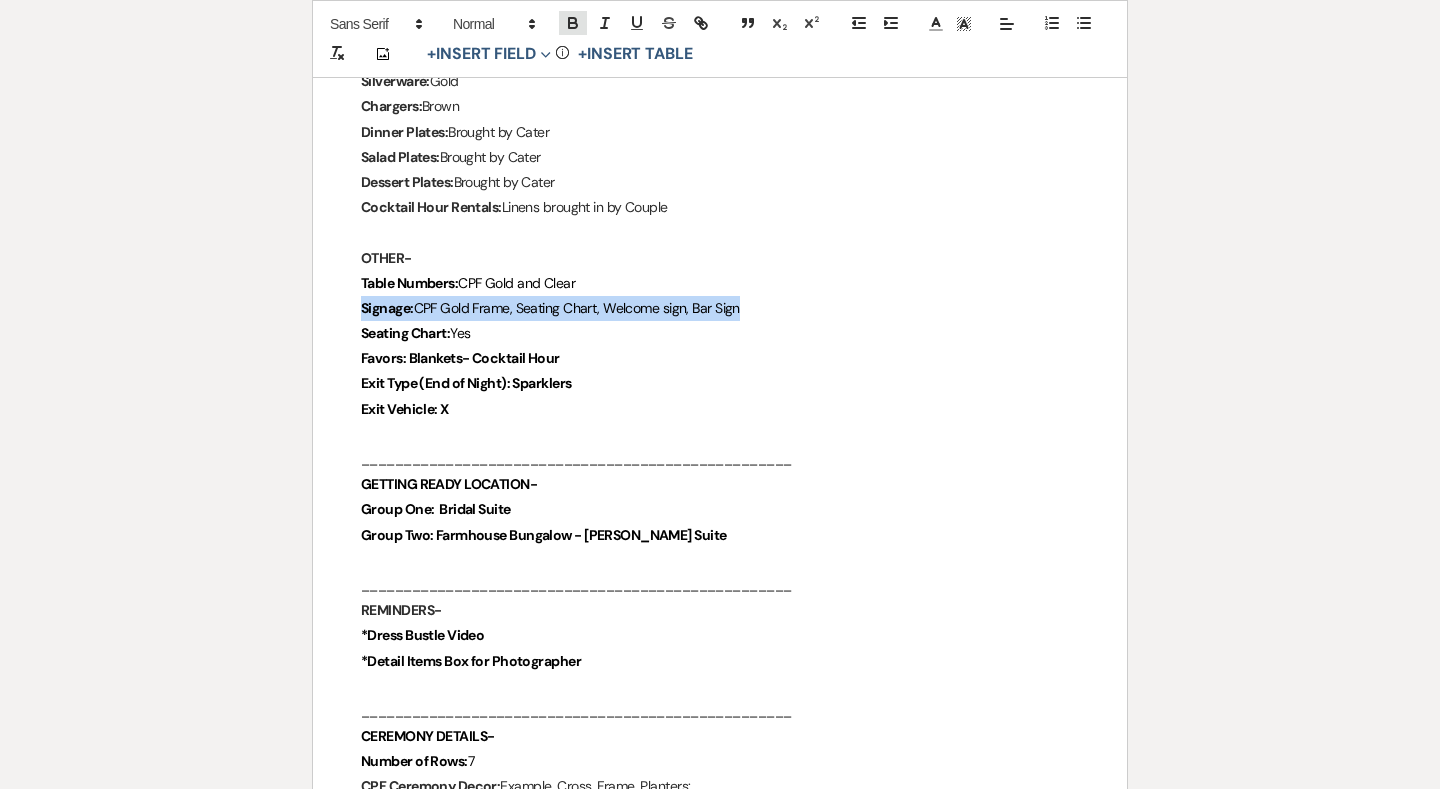 click 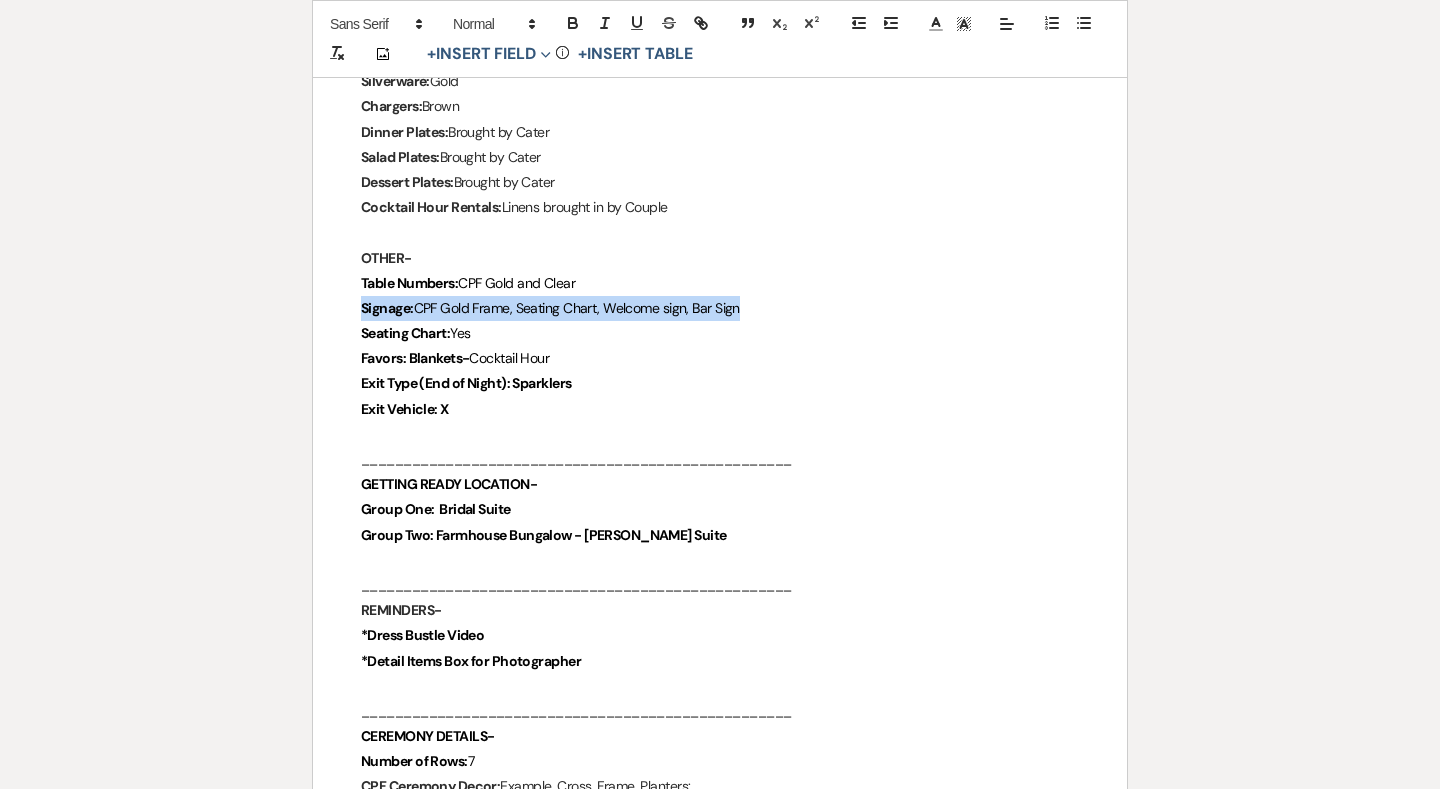 drag, startPoint x: 515, startPoint y: 358, endPoint x: 623, endPoint y: 358, distance: 108 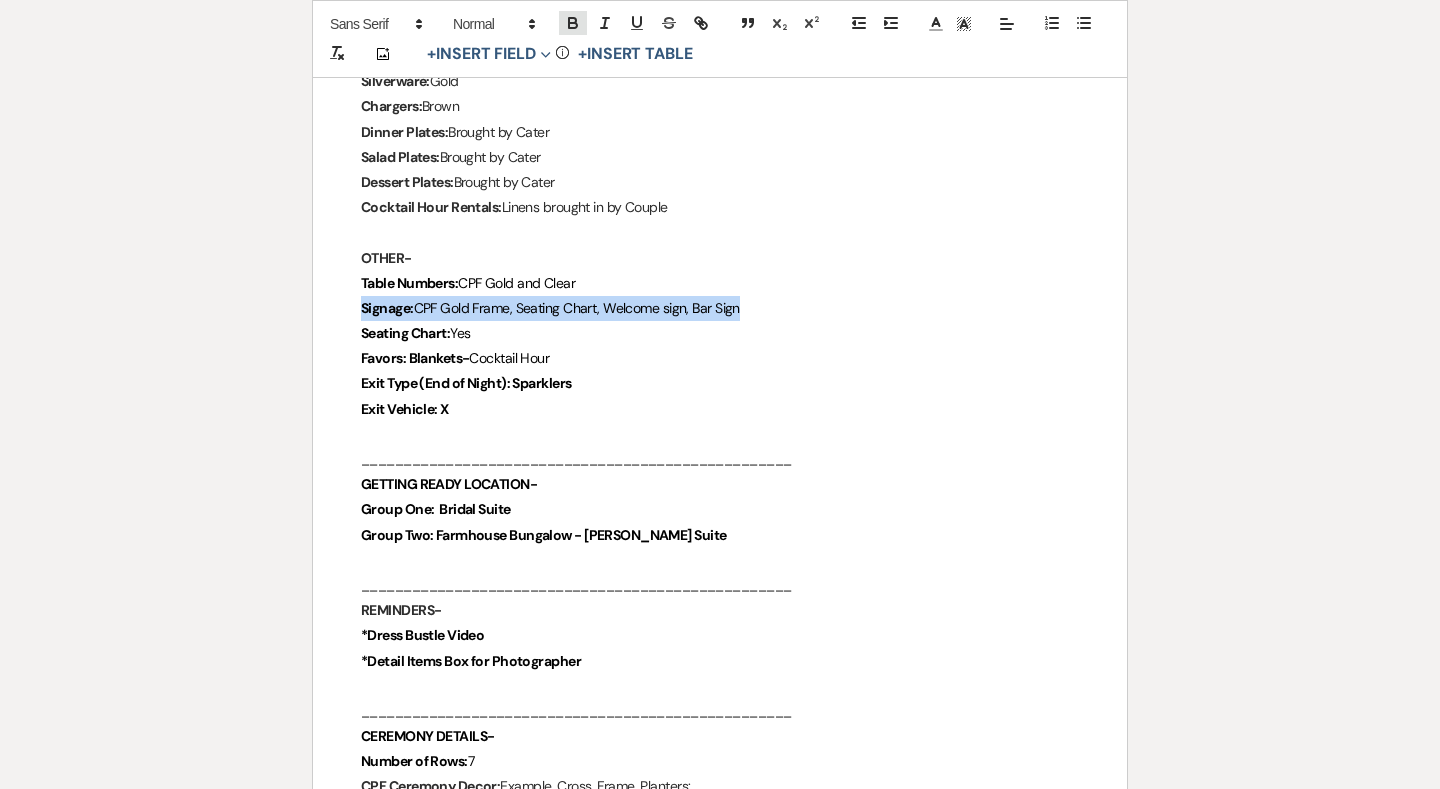 click 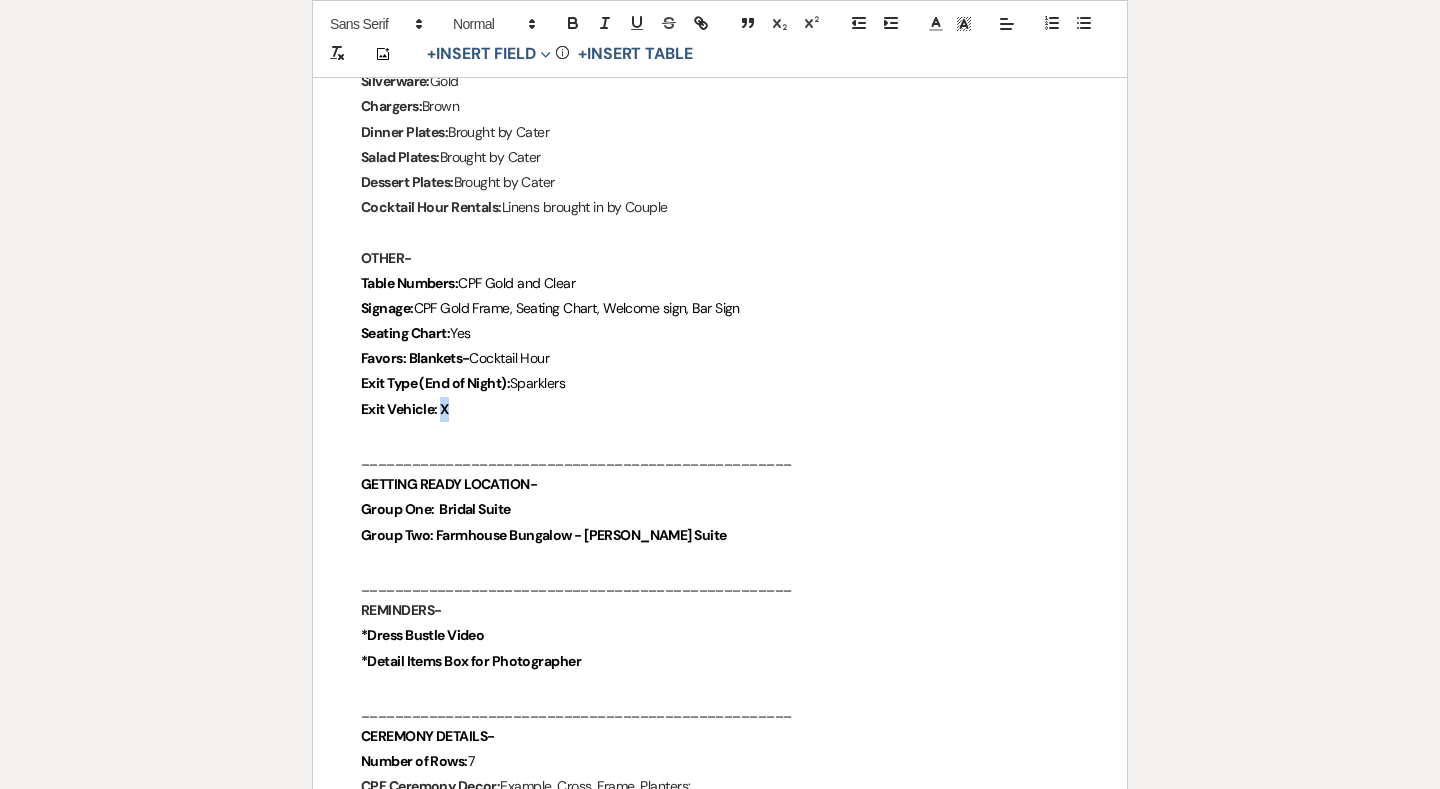 drag, startPoint x: 441, startPoint y: 383, endPoint x: 458, endPoint y: 382, distance: 17.029387 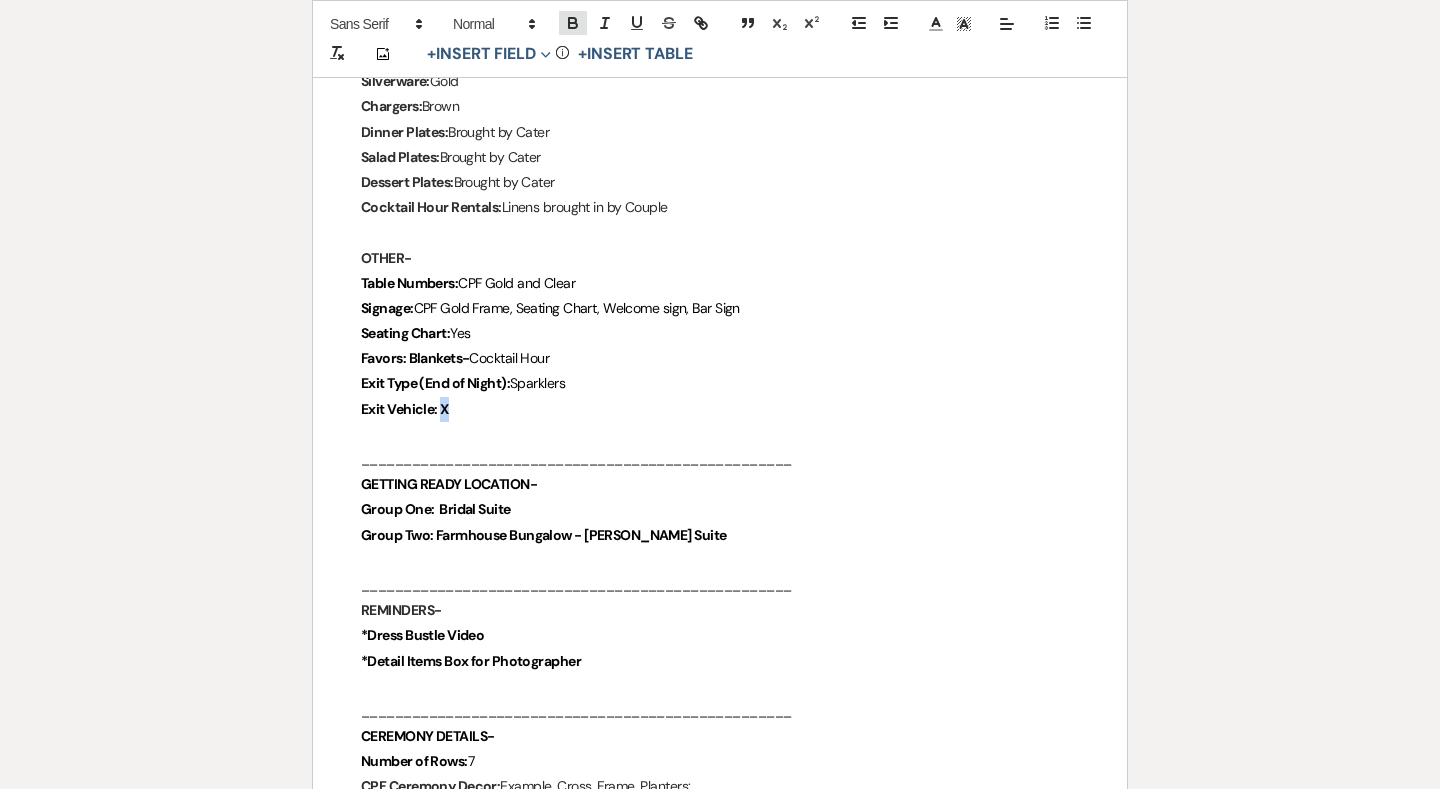 click 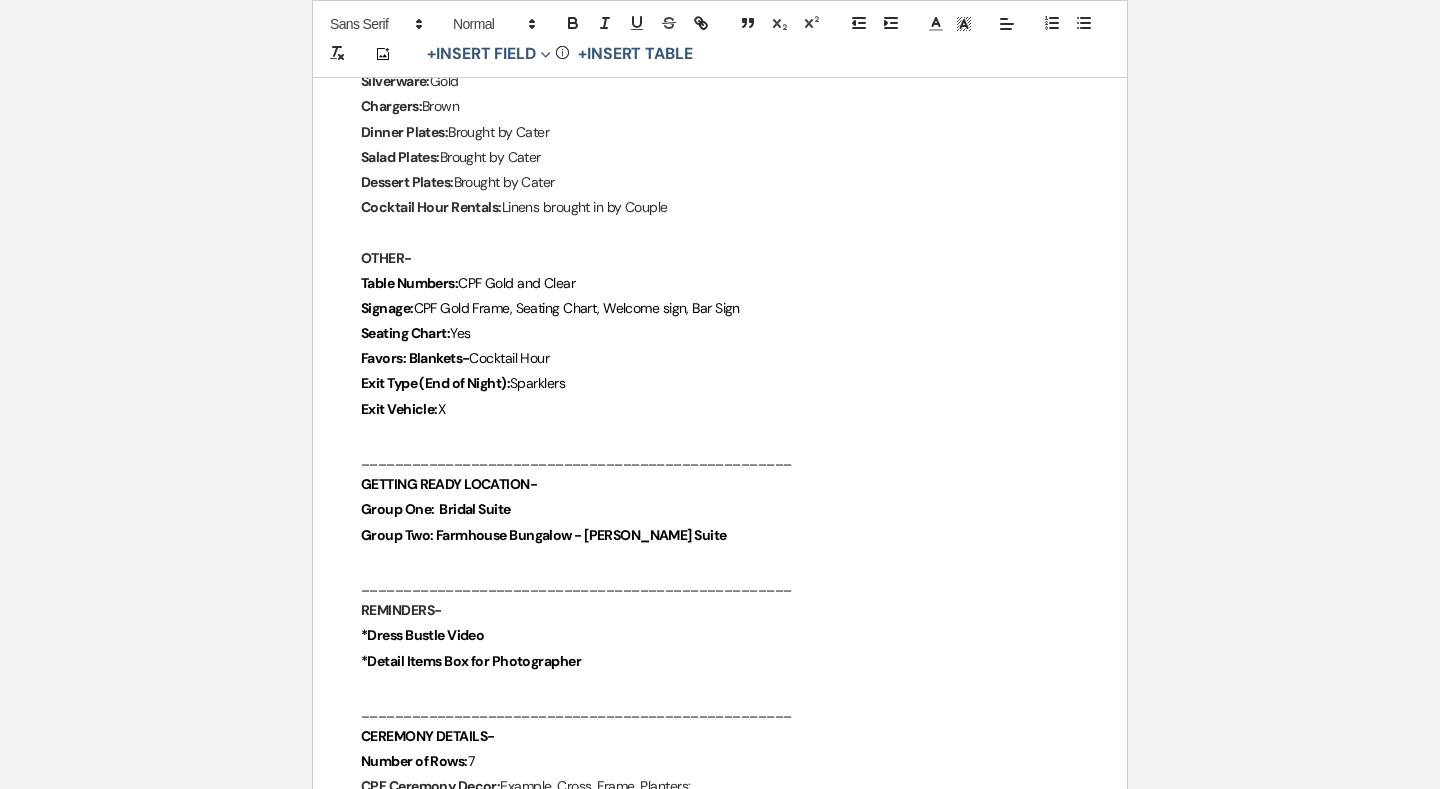 drag, startPoint x: 440, startPoint y: 483, endPoint x: 548, endPoint y: 484, distance: 108.00463 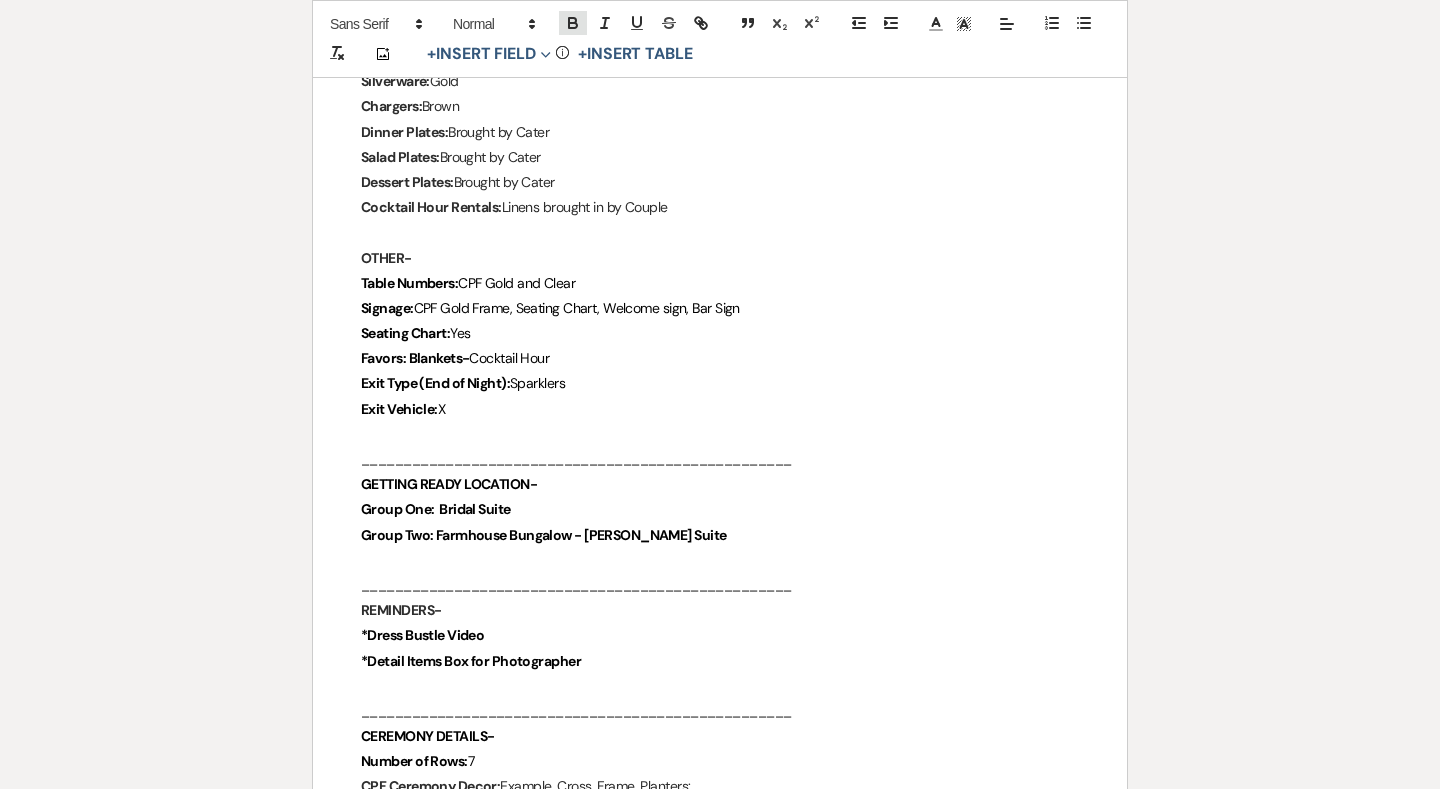 click 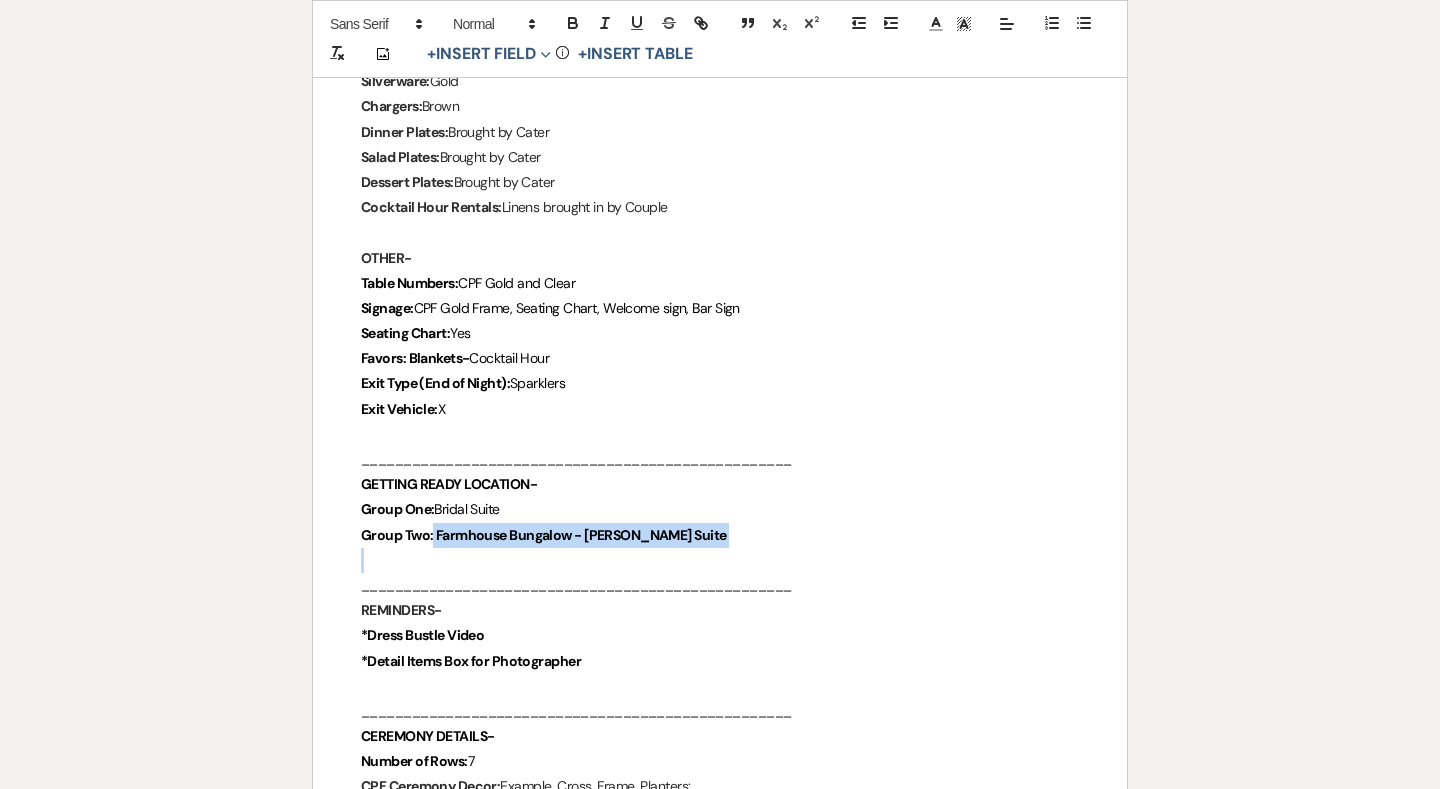 drag, startPoint x: 433, startPoint y: 509, endPoint x: 767, endPoint y: 525, distance: 334.38303 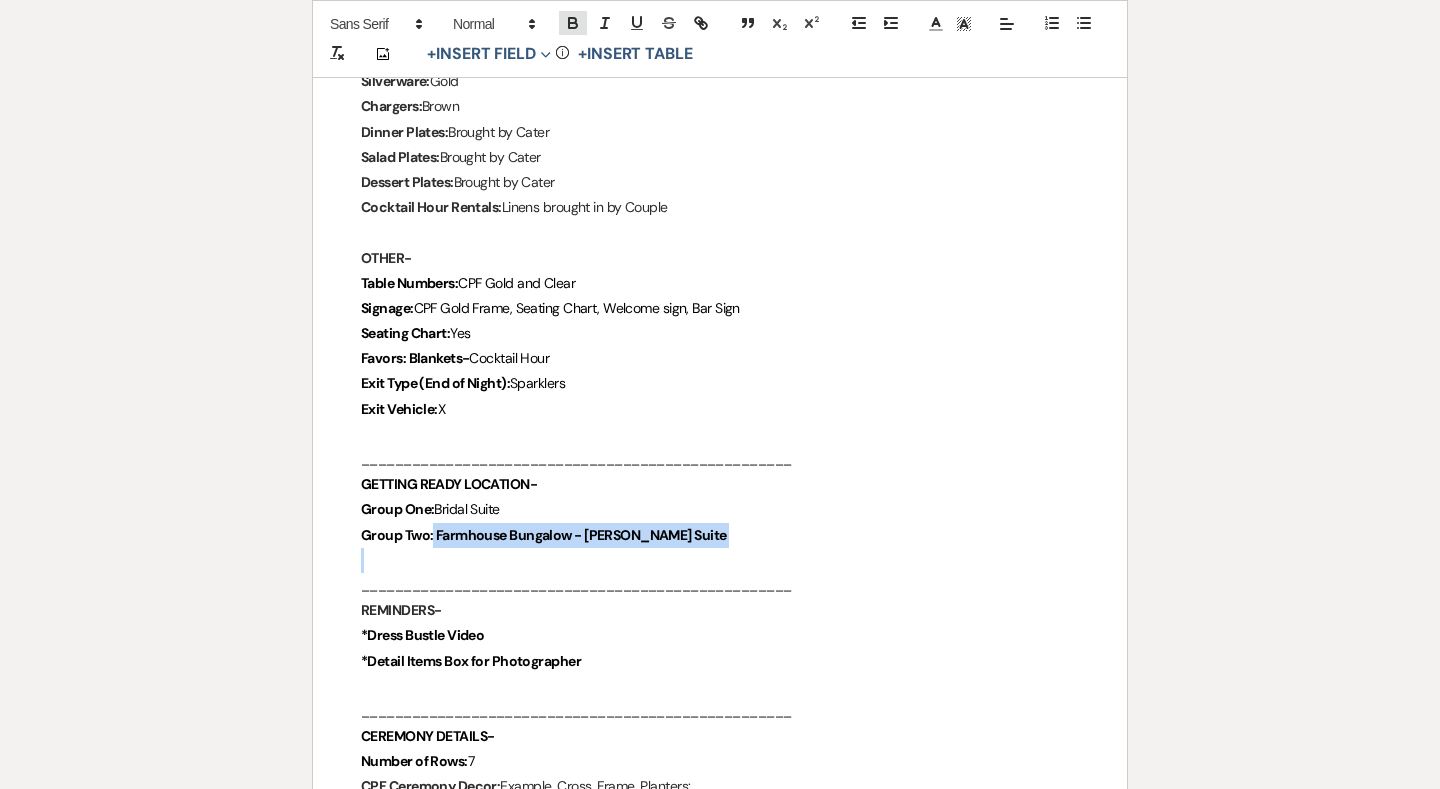click 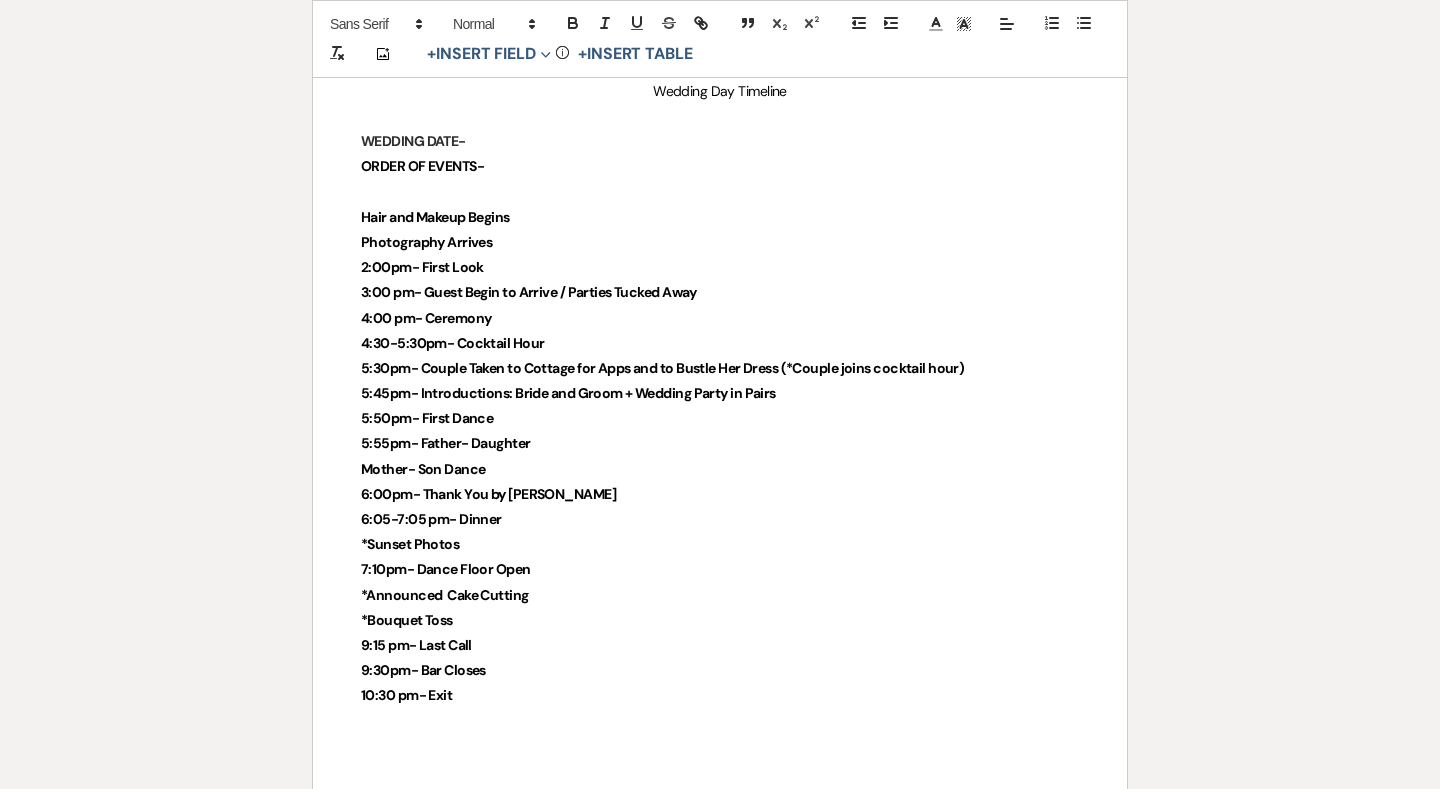 scroll, scrollTop: 4630, scrollLeft: 0, axis: vertical 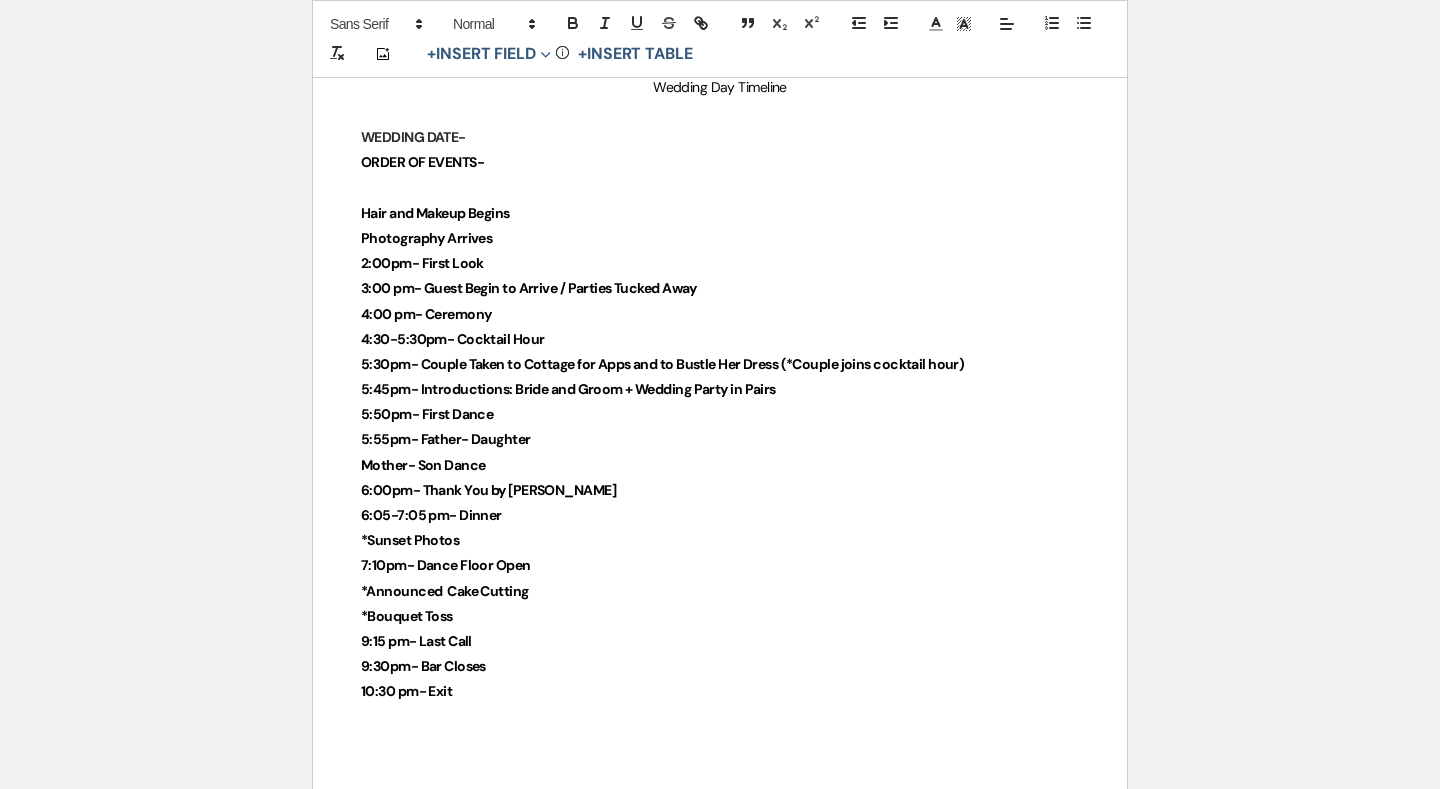 drag, startPoint x: 591, startPoint y: 550, endPoint x: 347, endPoint y: 547, distance: 244.01845 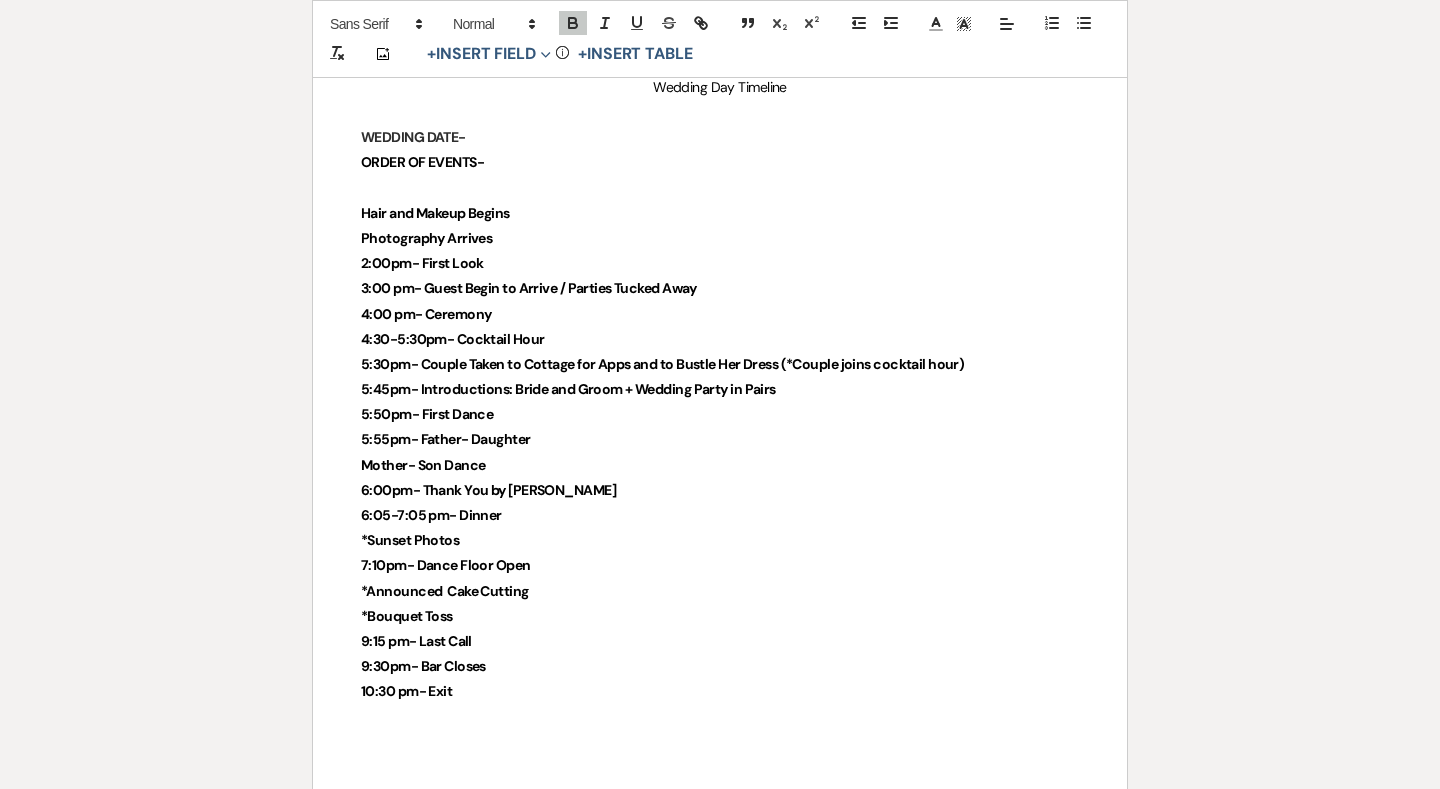 copy on "*Announced  Cake Cutting" 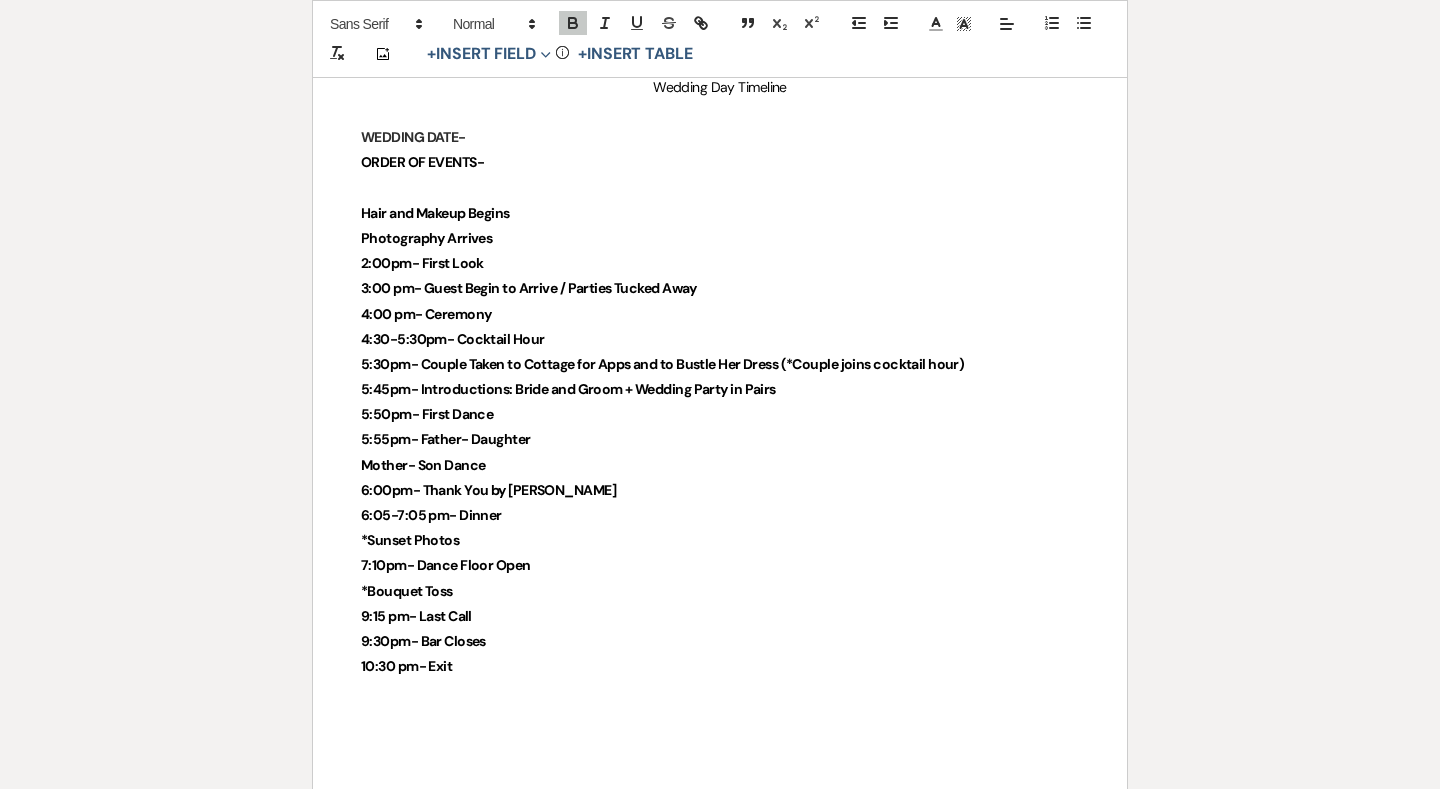 click on "*Sunset Photos" at bounding box center (720, 540) 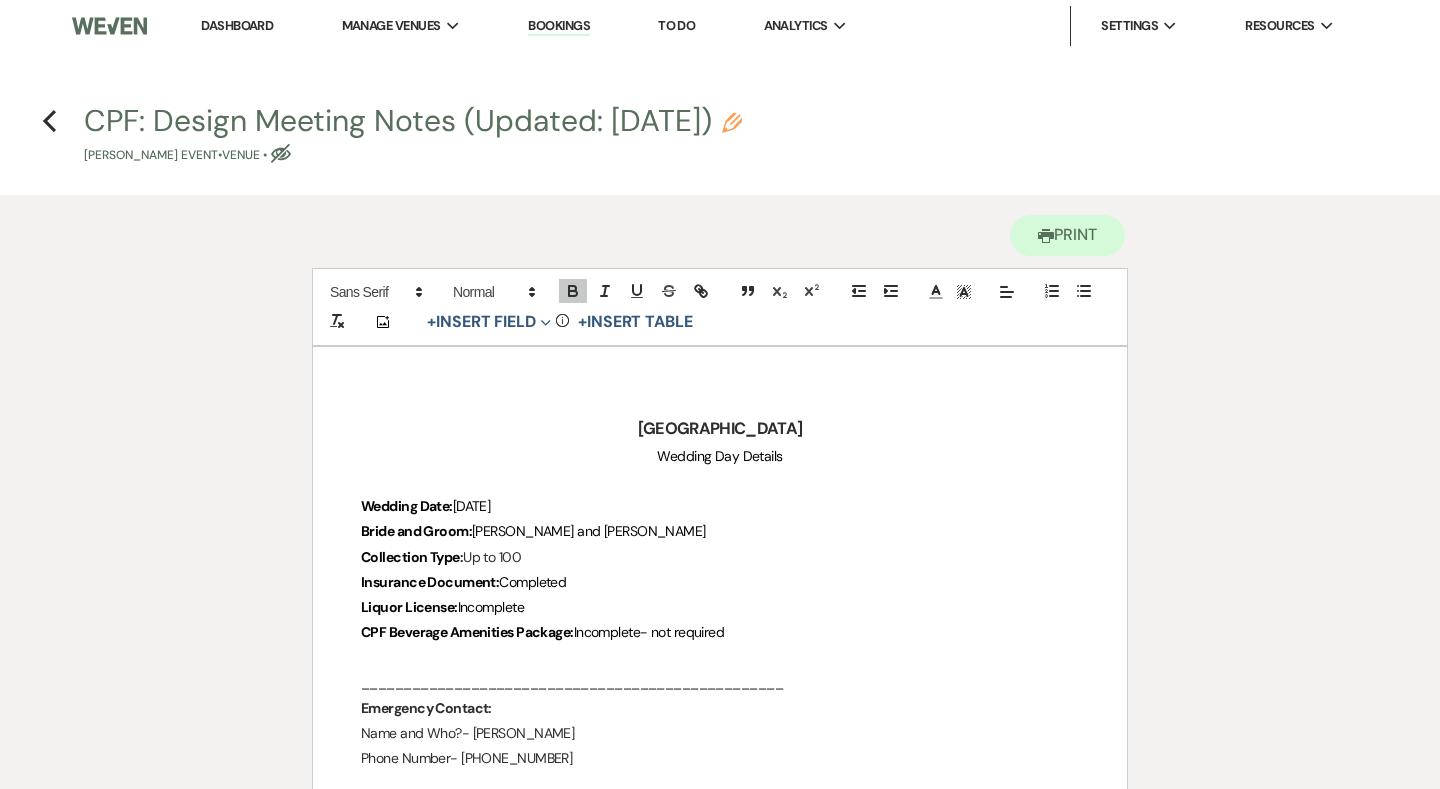 scroll, scrollTop: 0, scrollLeft: 0, axis: both 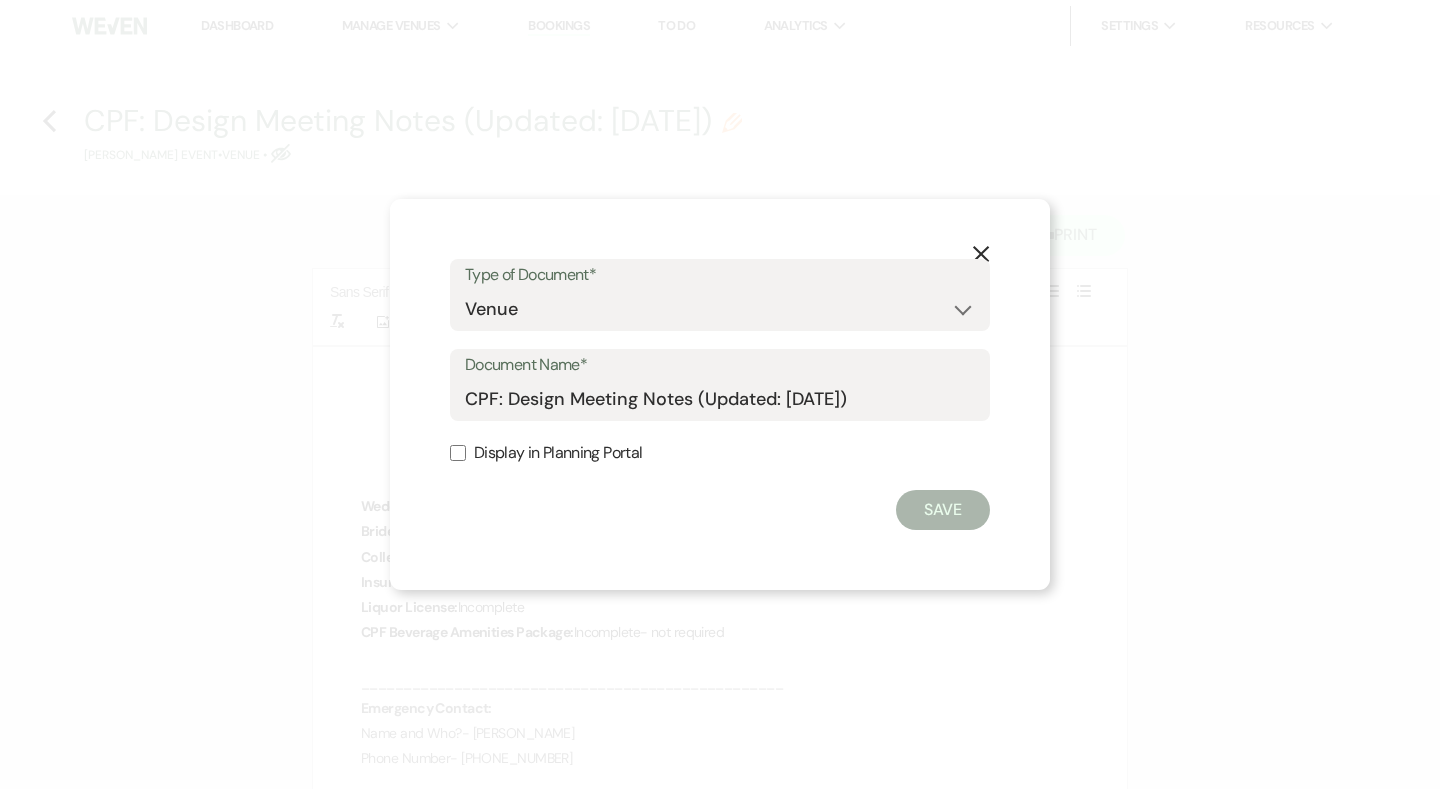 click on "Display in Planning Portal" at bounding box center (720, 453) 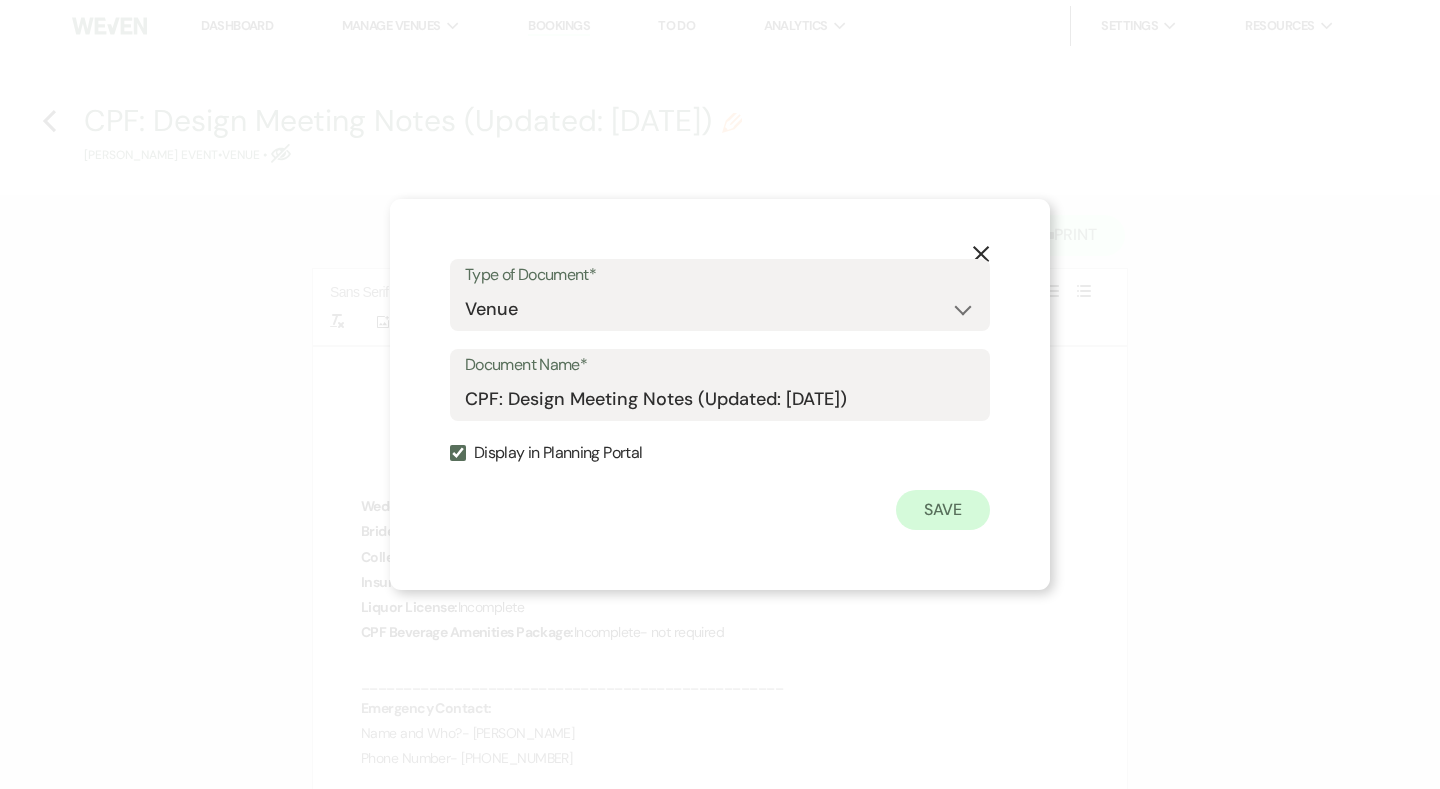click on "Save" at bounding box center [943, 510] 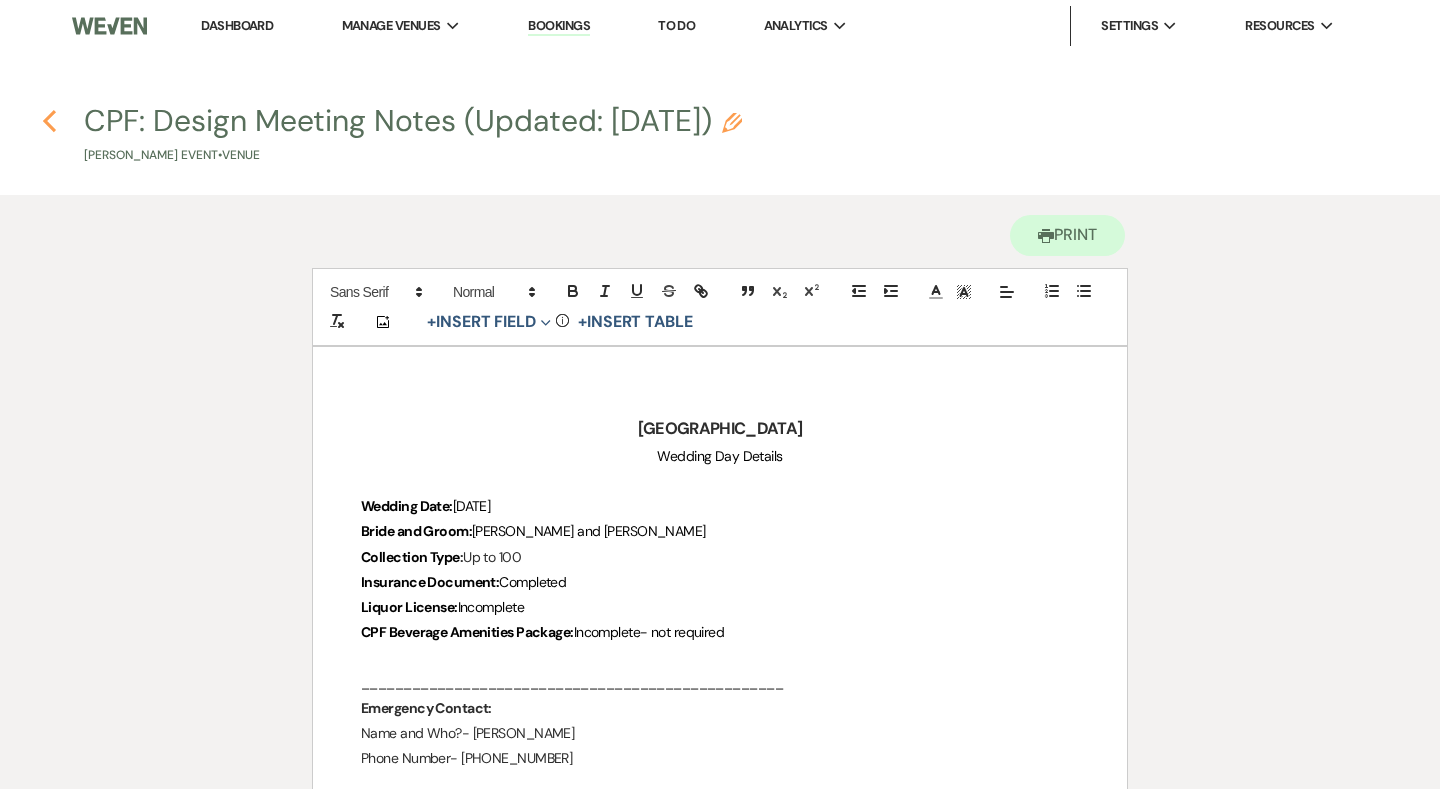 click 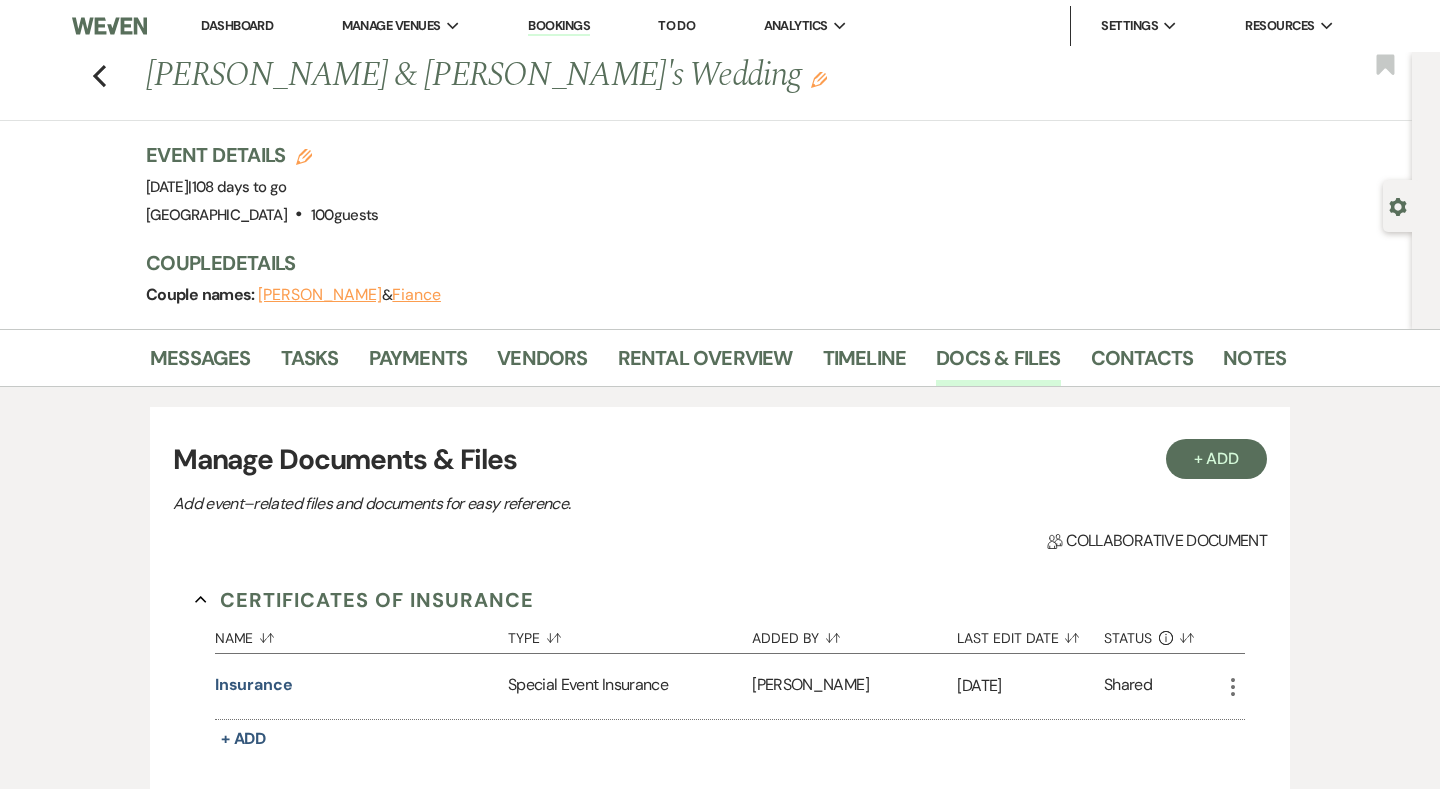 scroll, scrollTop: 0, scrollLeft: 0, axis: both 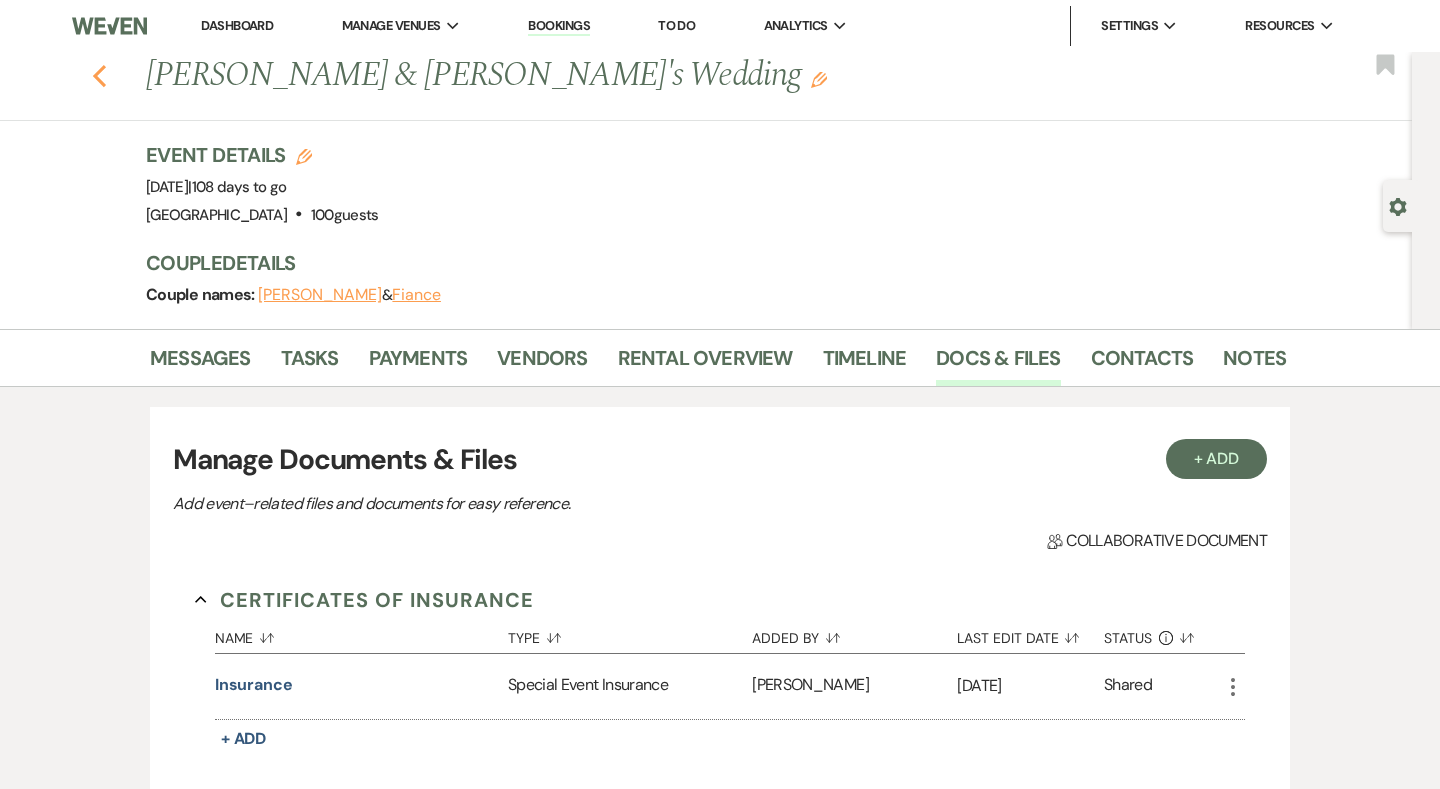 click 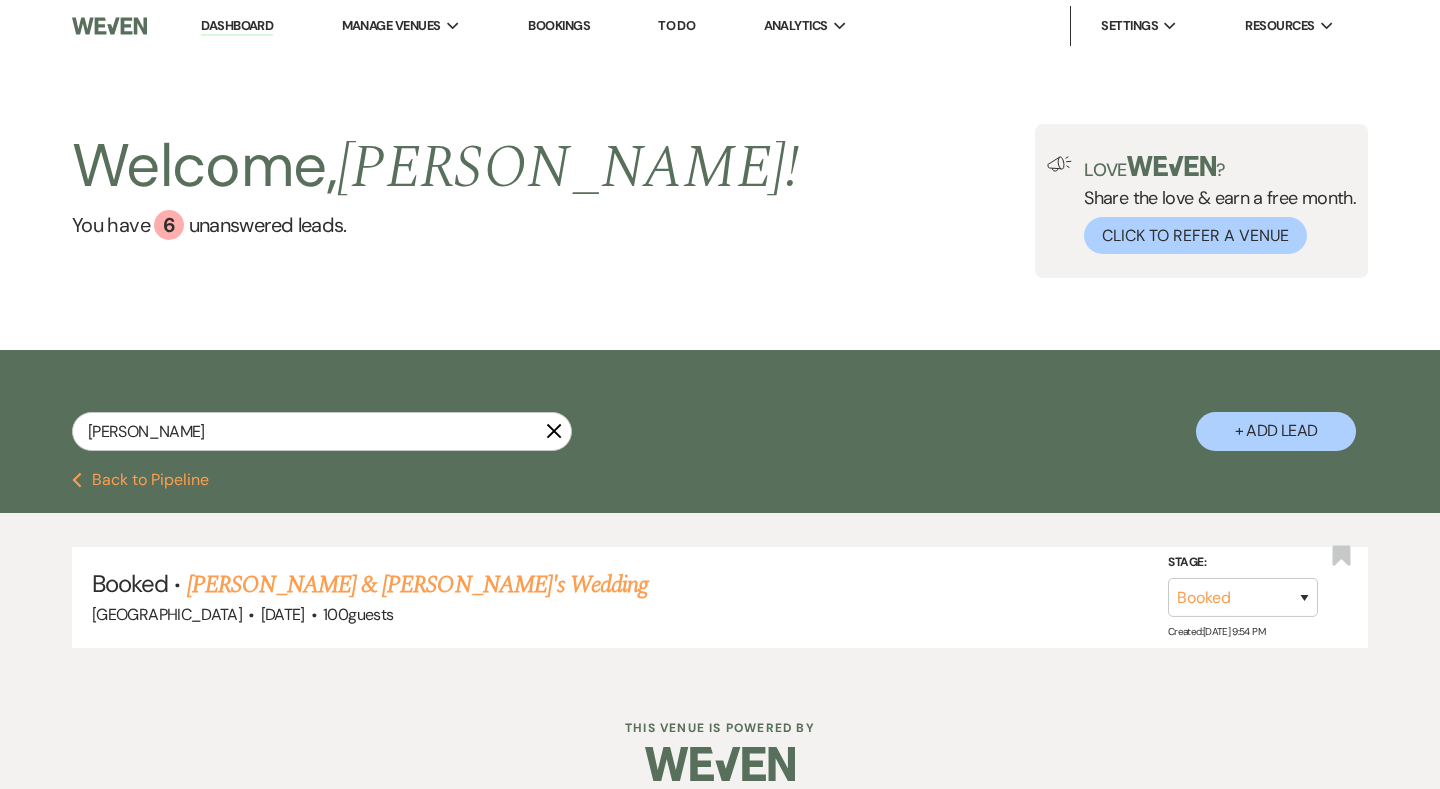 click on "X" at bounding box center (554, 430) 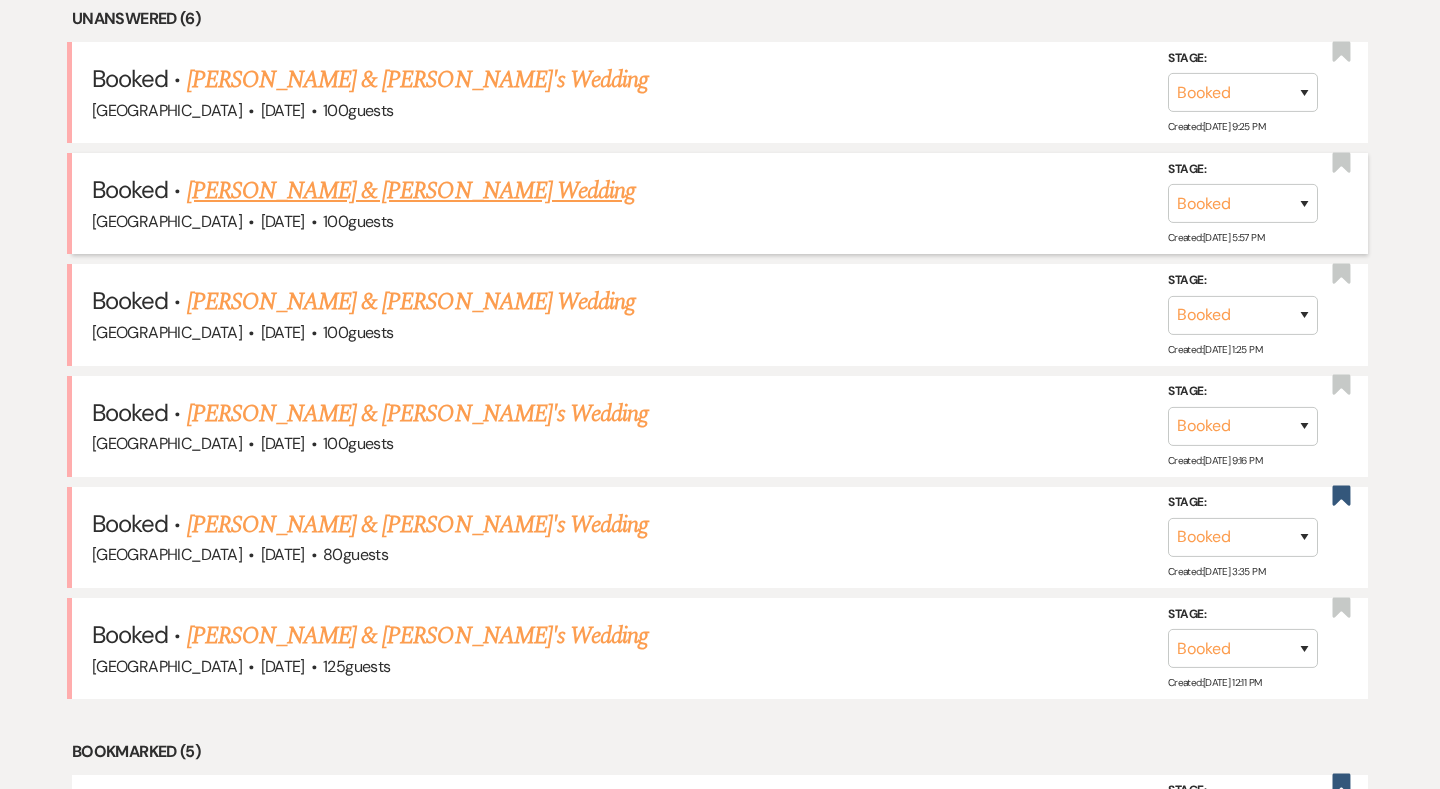 scroll, scrollTop: 879, scrollLeft: 0, axis: vertical 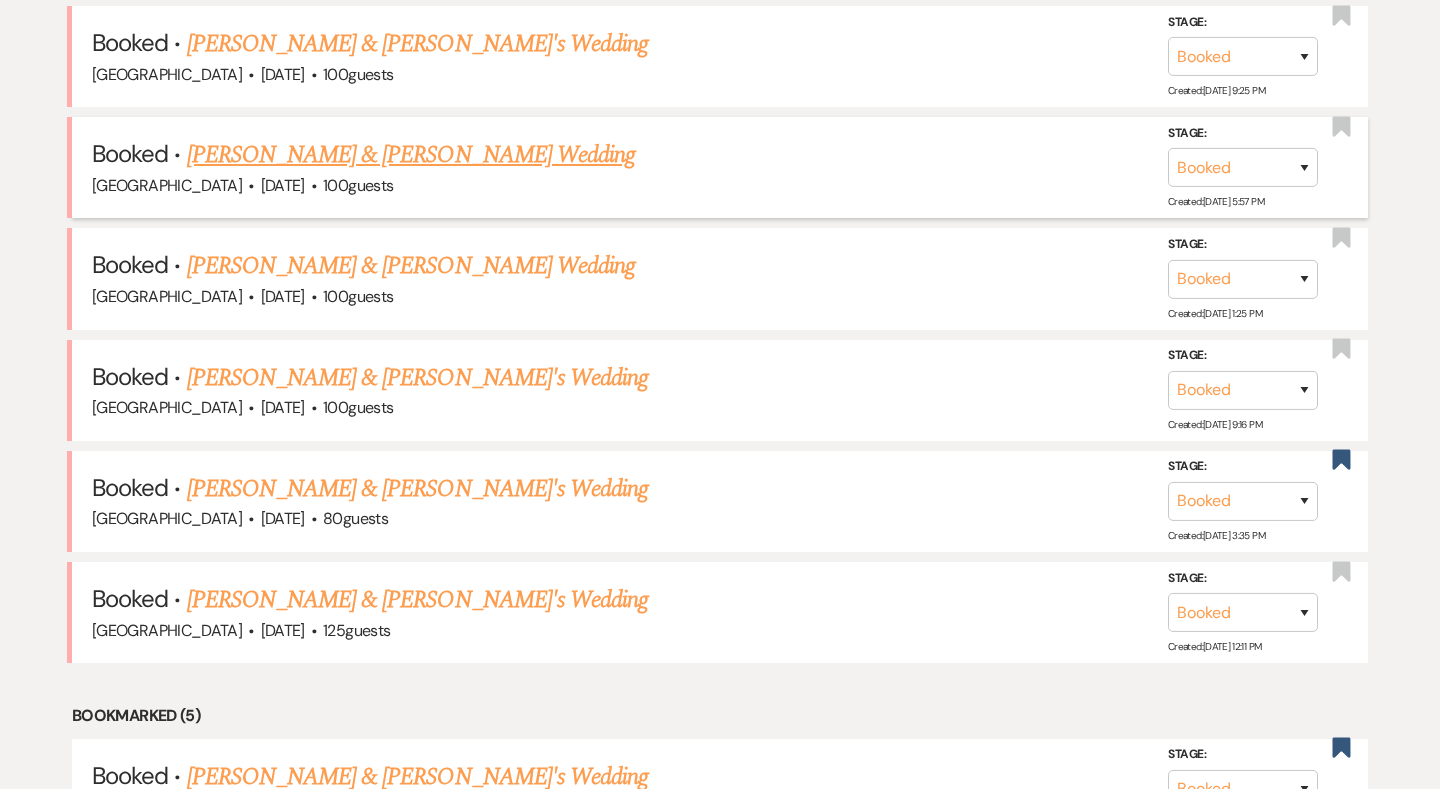 click on "[PERSON_NAME] & [PERSON_NAME] Wedding" at bounding box center [411, 155] 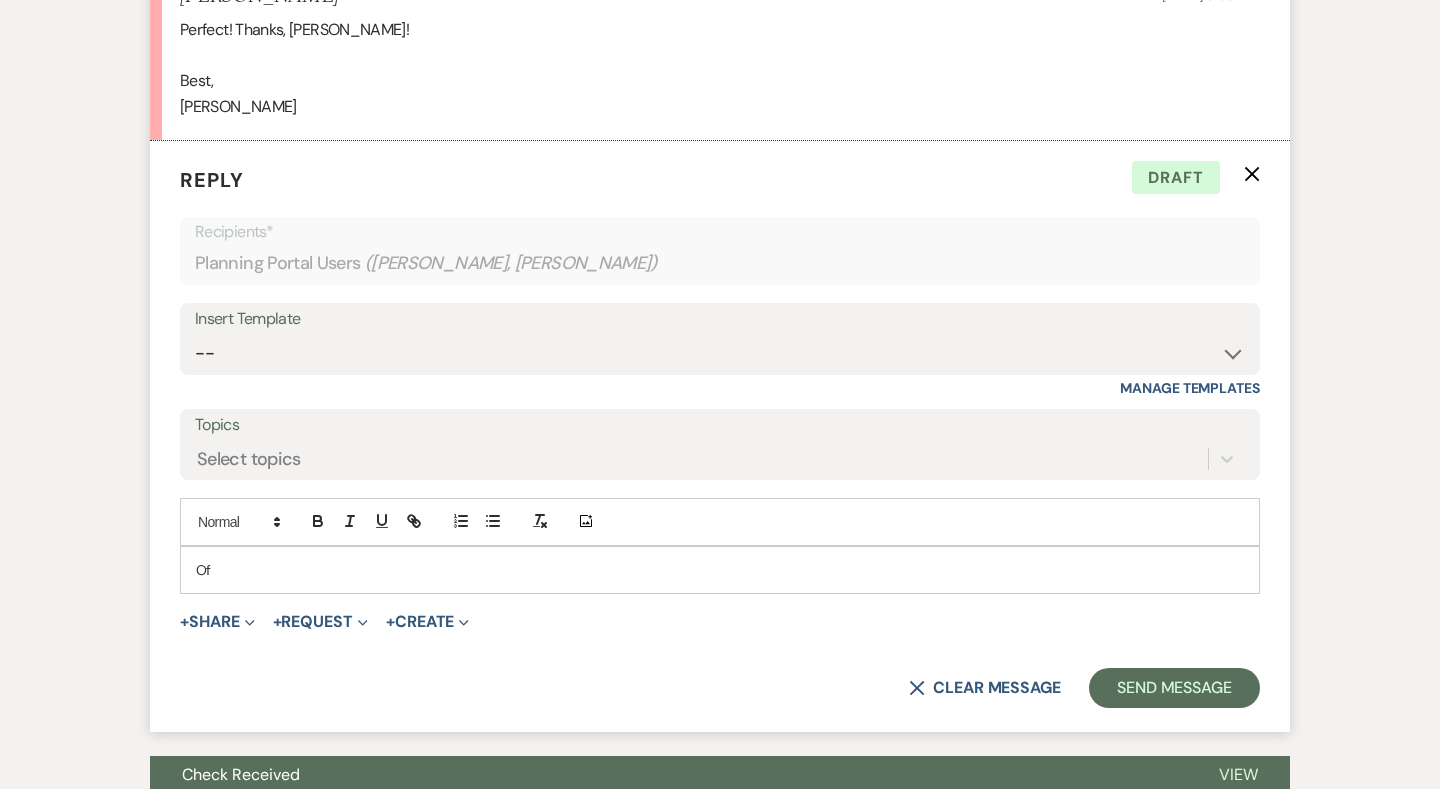scroll, scrollTop: 1713, scrollLeft: 0, axis: vertical 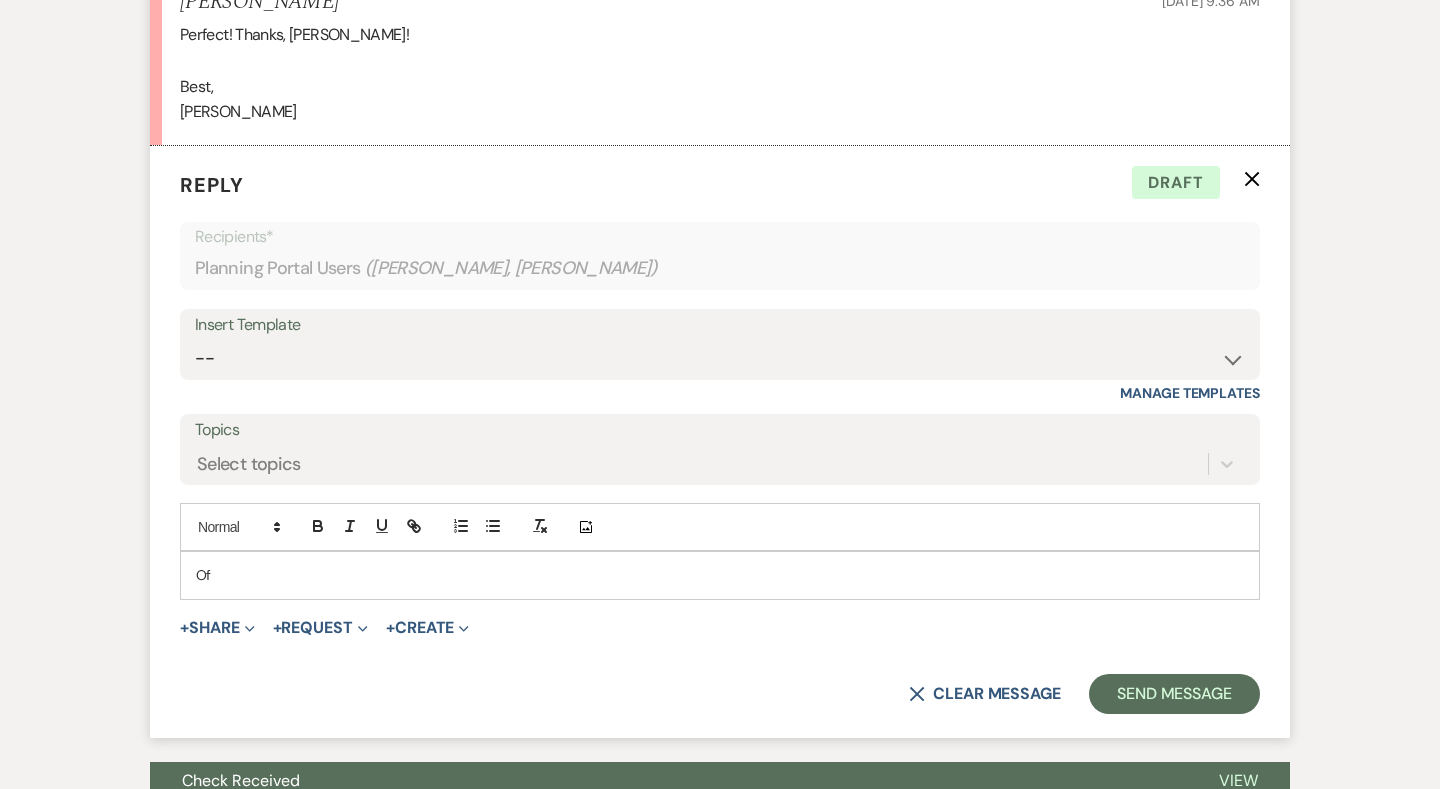 click on "Of" at bounding box center [720, 575] 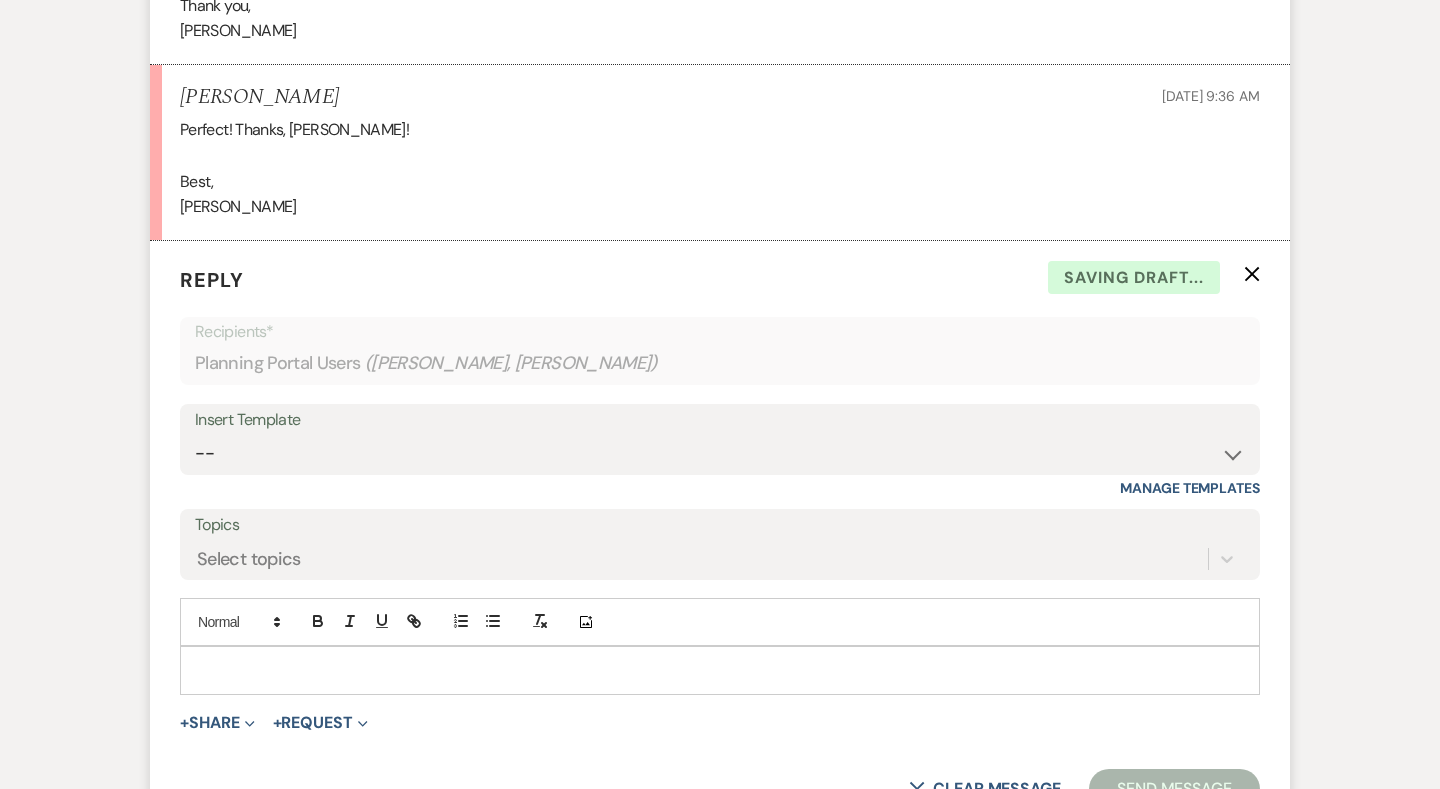 scroll, scrollTop: 1616, scrollLeft: 0, axis: vertical 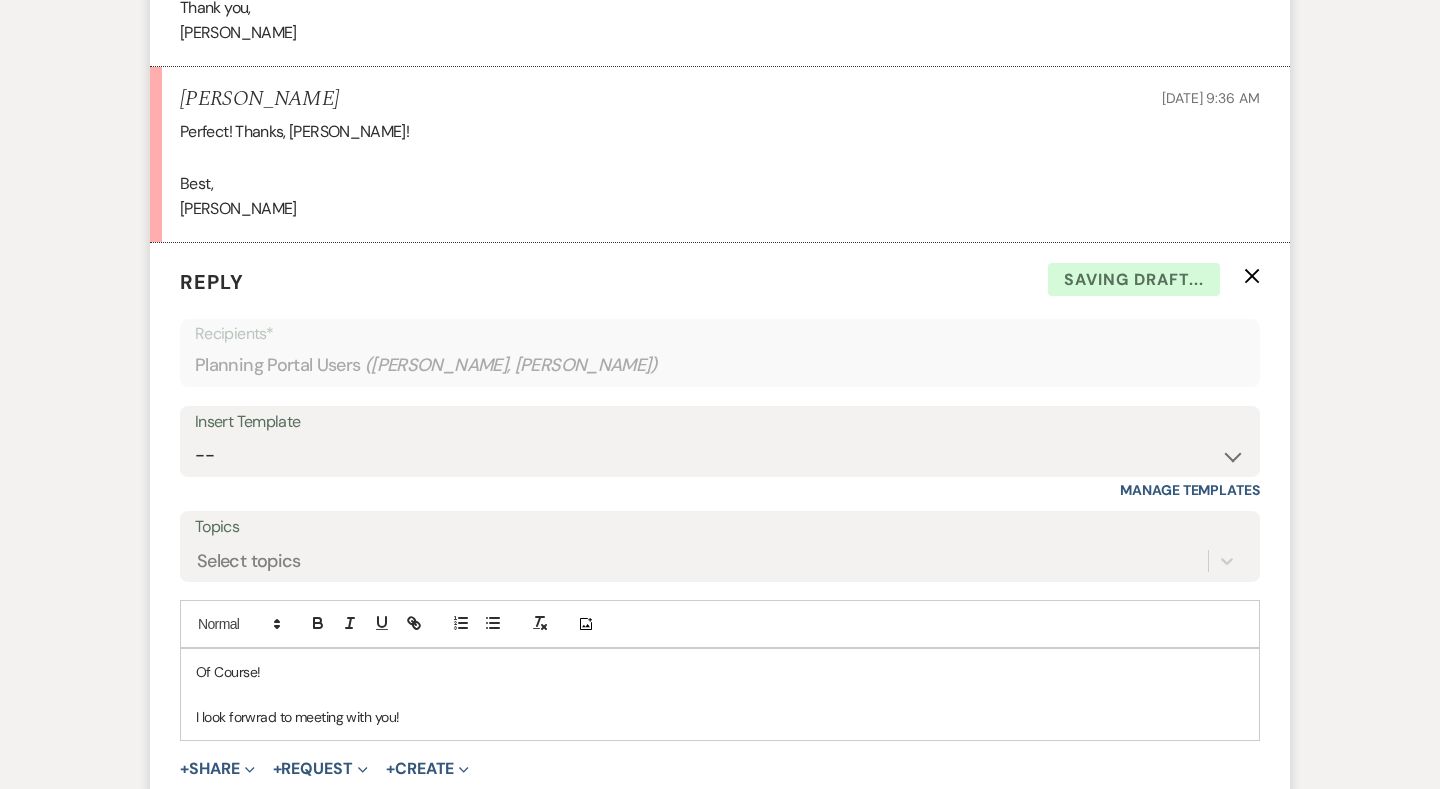 click on "I look forwrad to meeting with you!" at bounding box center (720, 717) 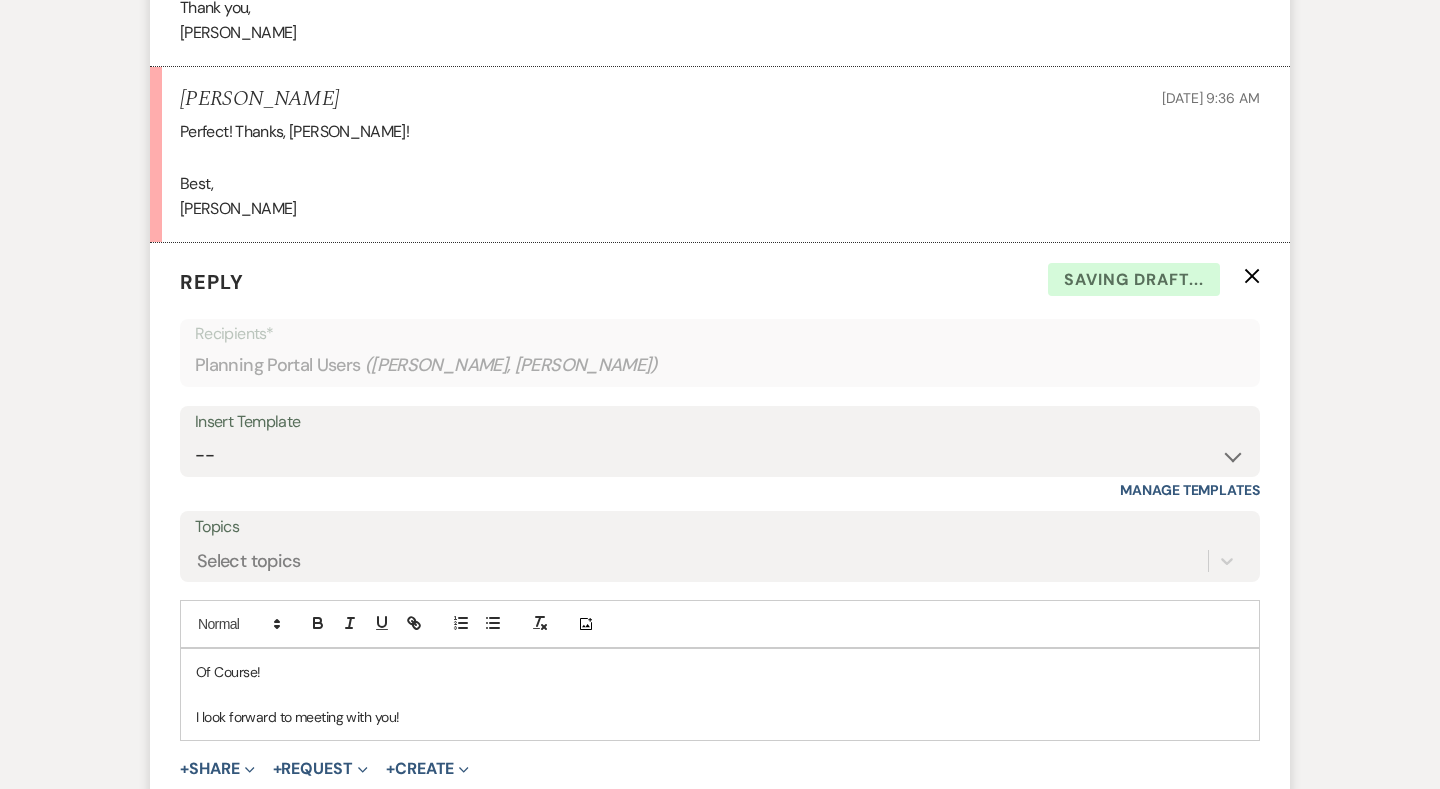 click on "I look forward to meeting with you!" at bounding box center (720, 717) 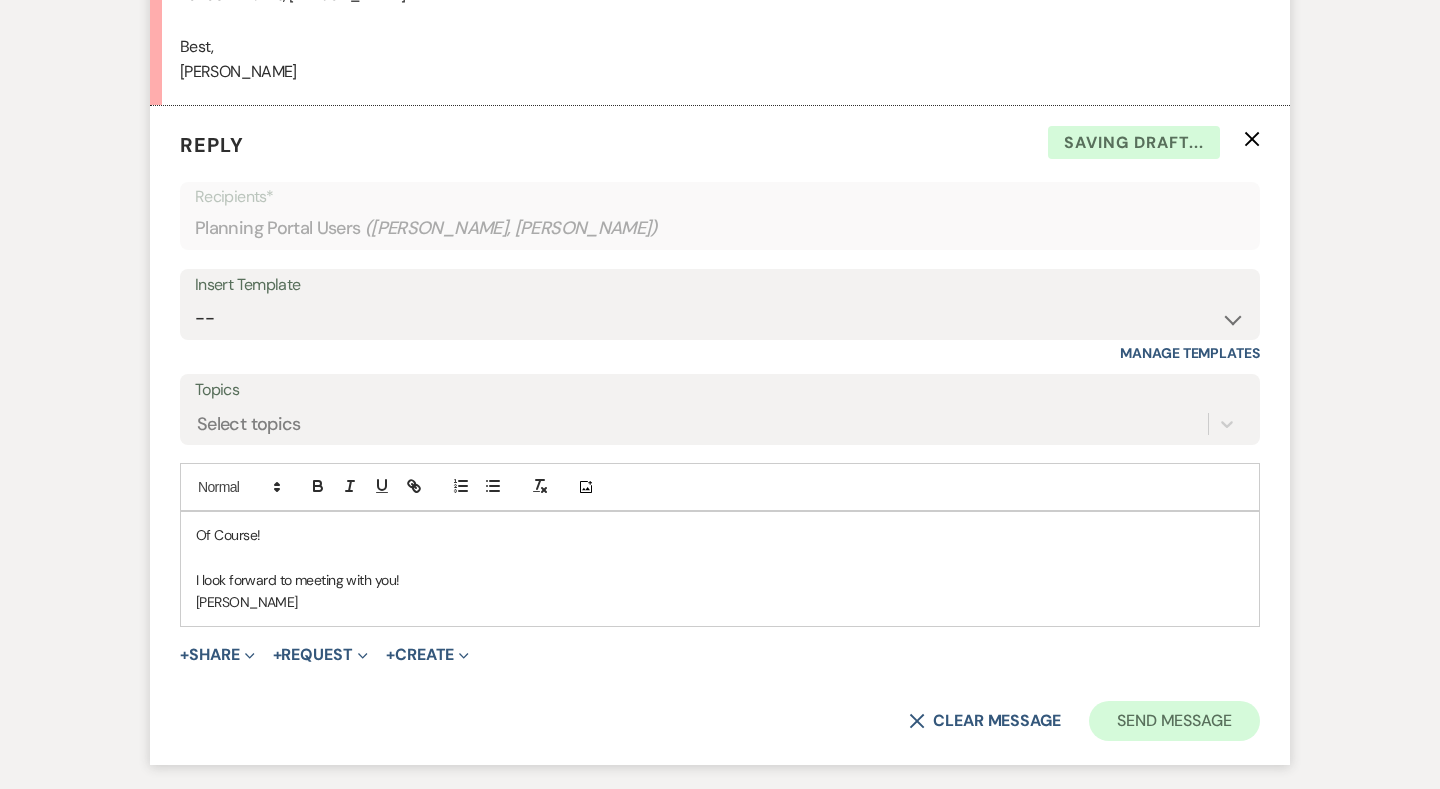 scroll, scrollTop: 1759, scrollLeft: 0, axis: vertical 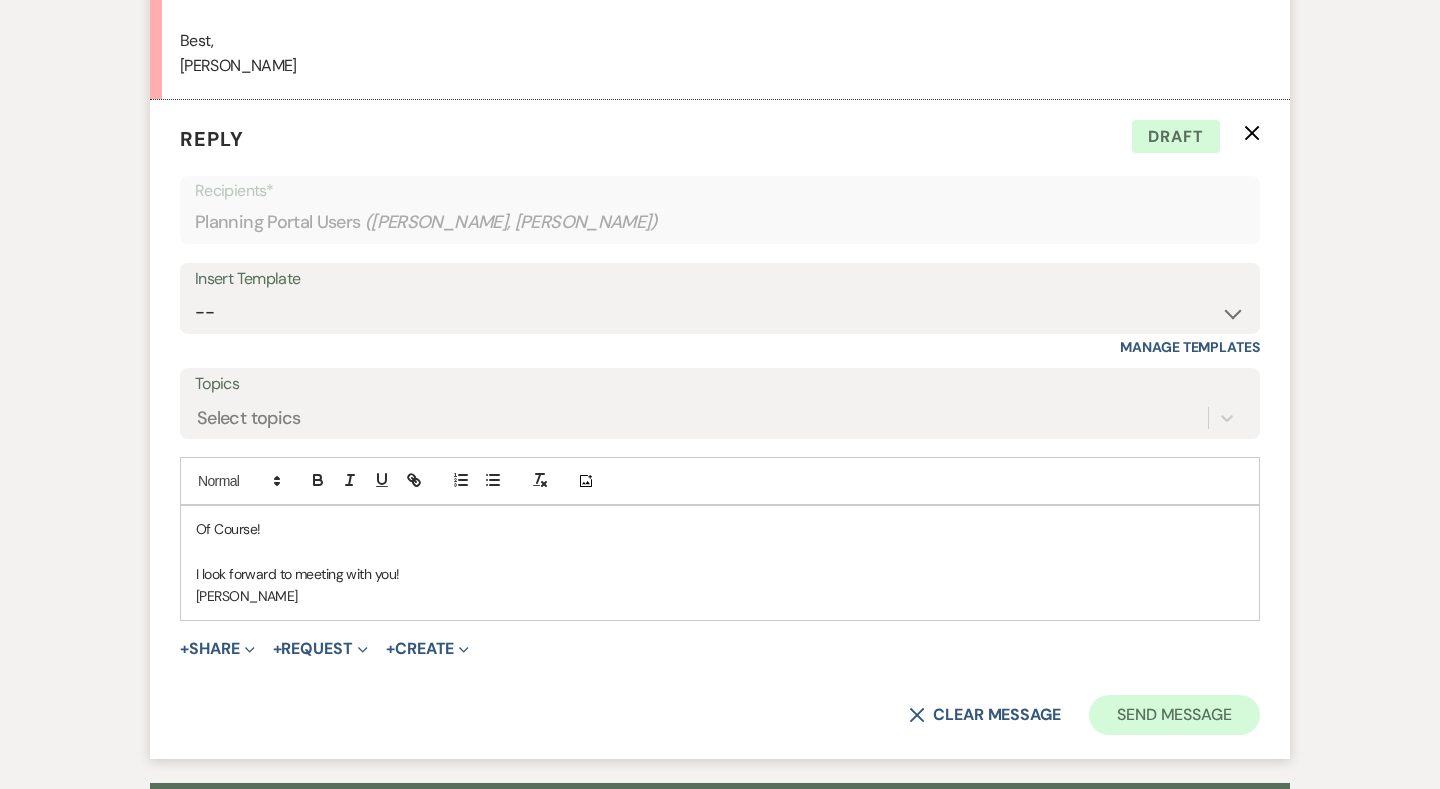click on "Send Message" at bounding box center [1174, 715] 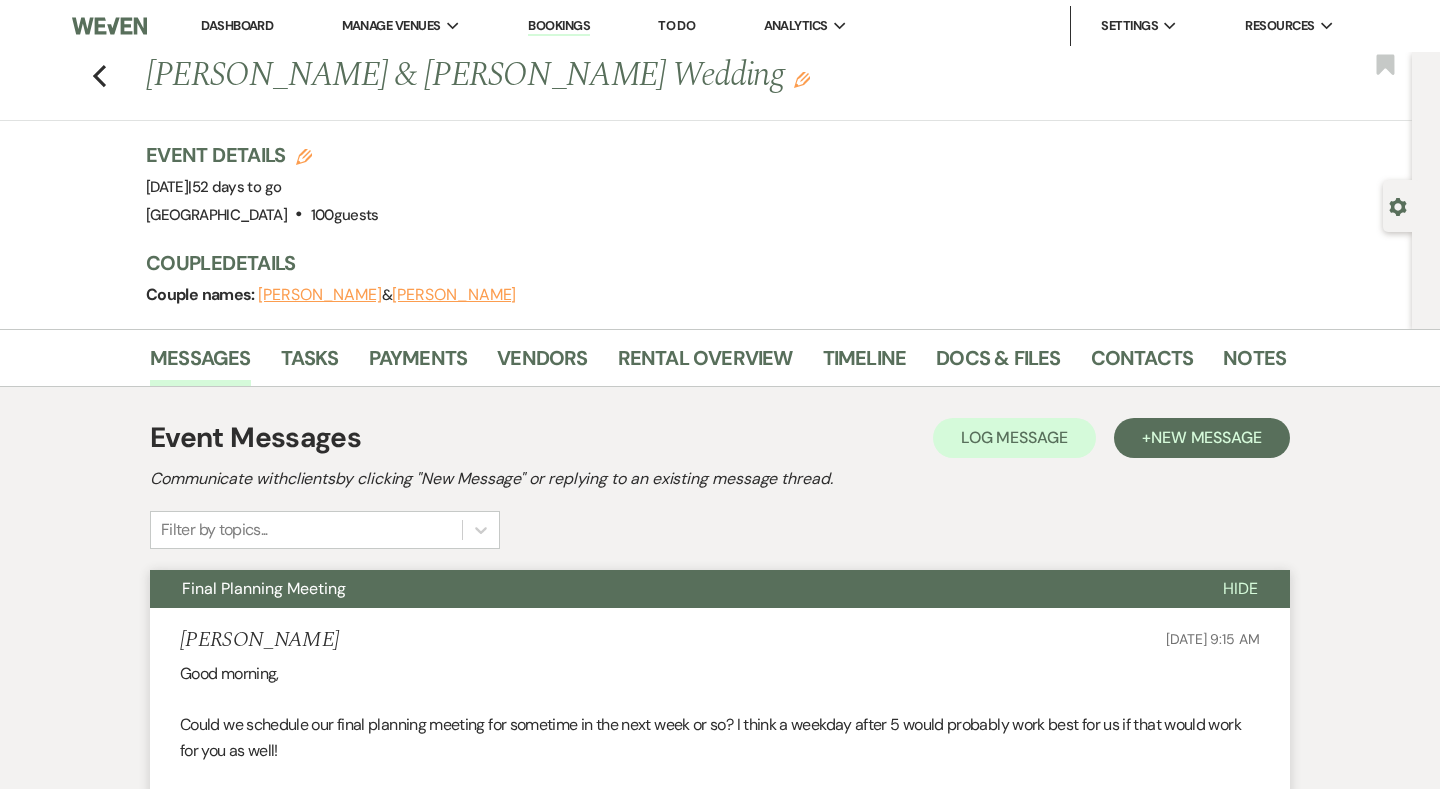 scroll, scrollTop: 0, scrollLeft: 0, axis: both 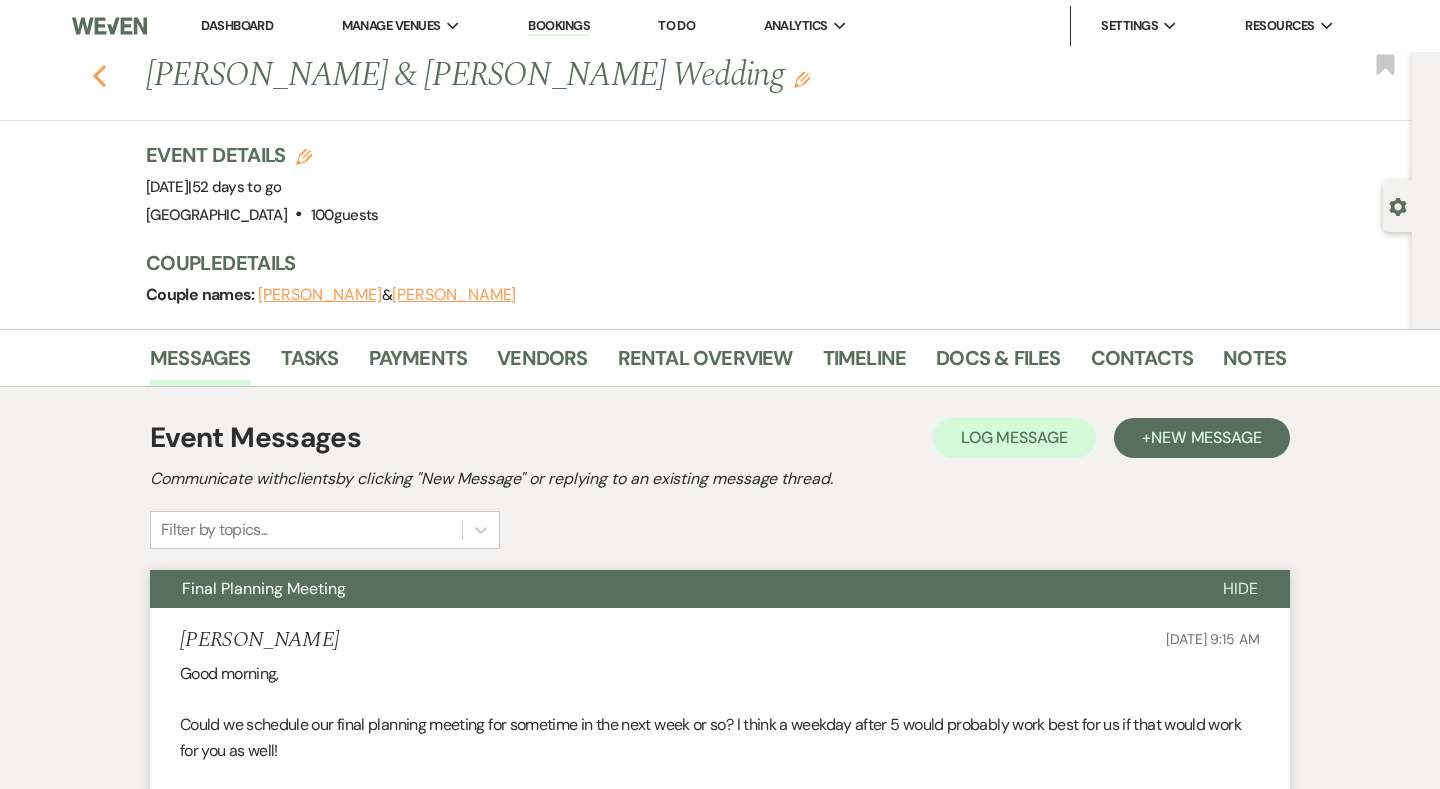 click on "Previous" 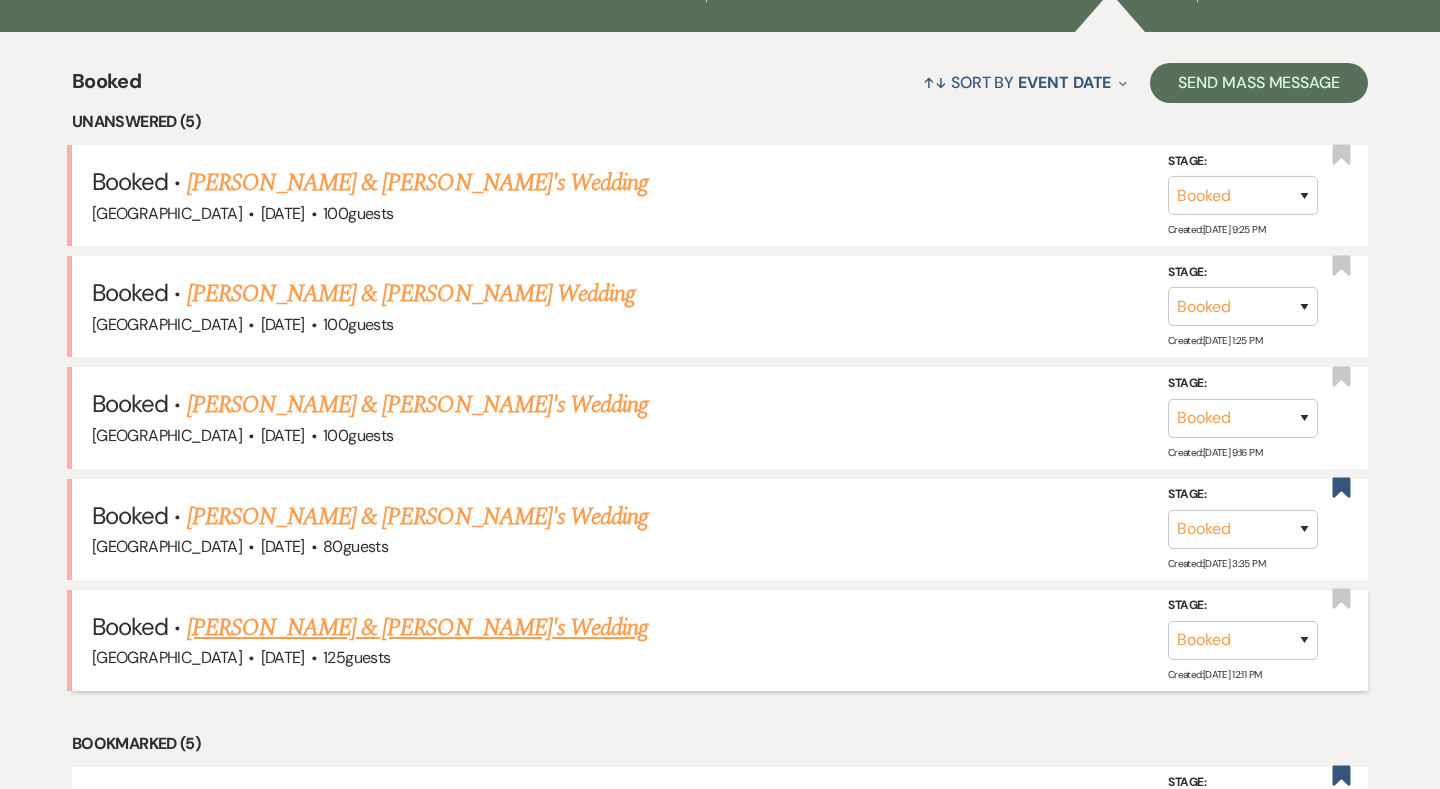 scroll, scrollTop: 732, scrollLeft: 0, axis: vertical 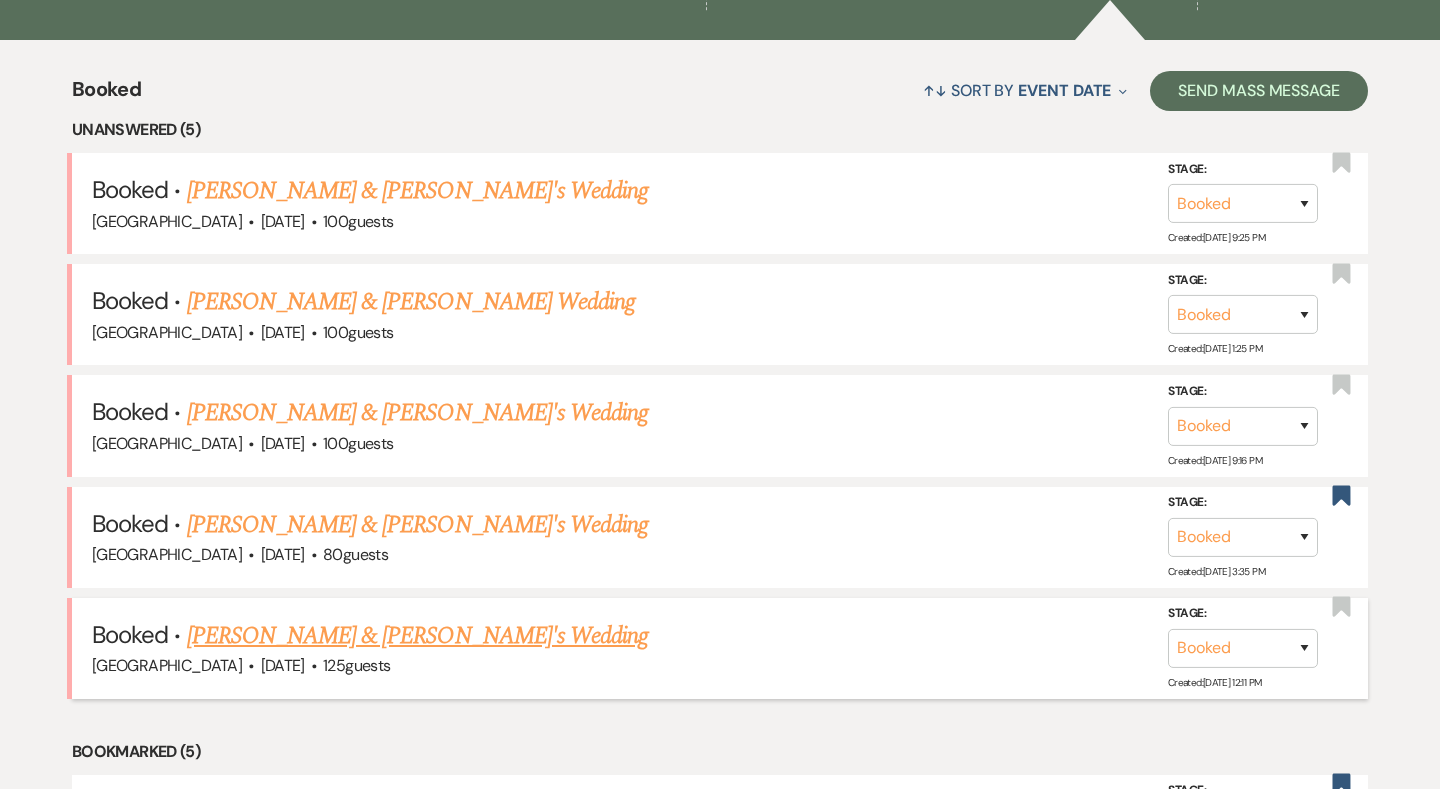 click on "[PERSON_NAME] & [PERSON_NAME]'s Wedding" at bounding box center (418, 636) 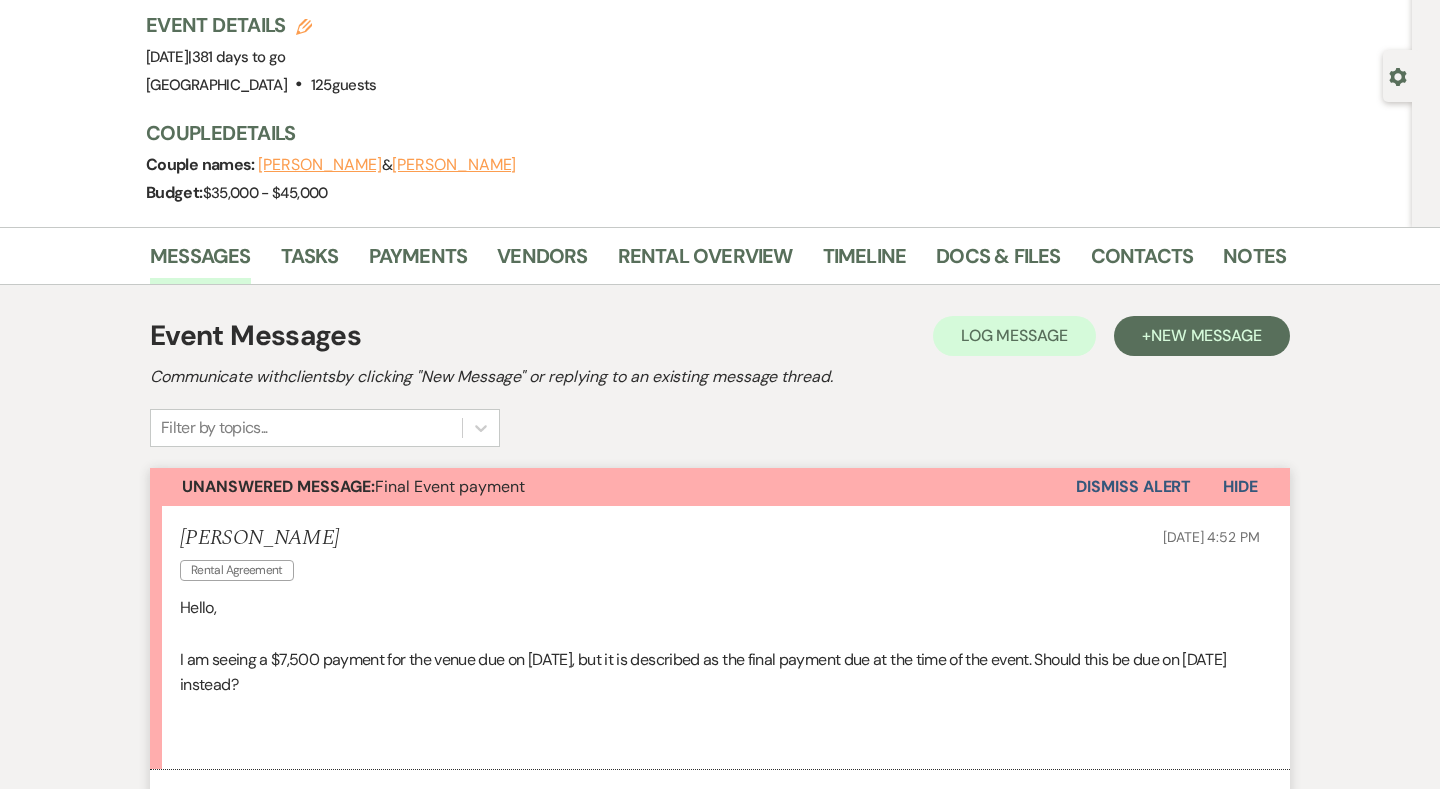 scroll, scrollTop: 132, scrollLeft: 0, axis: vertical 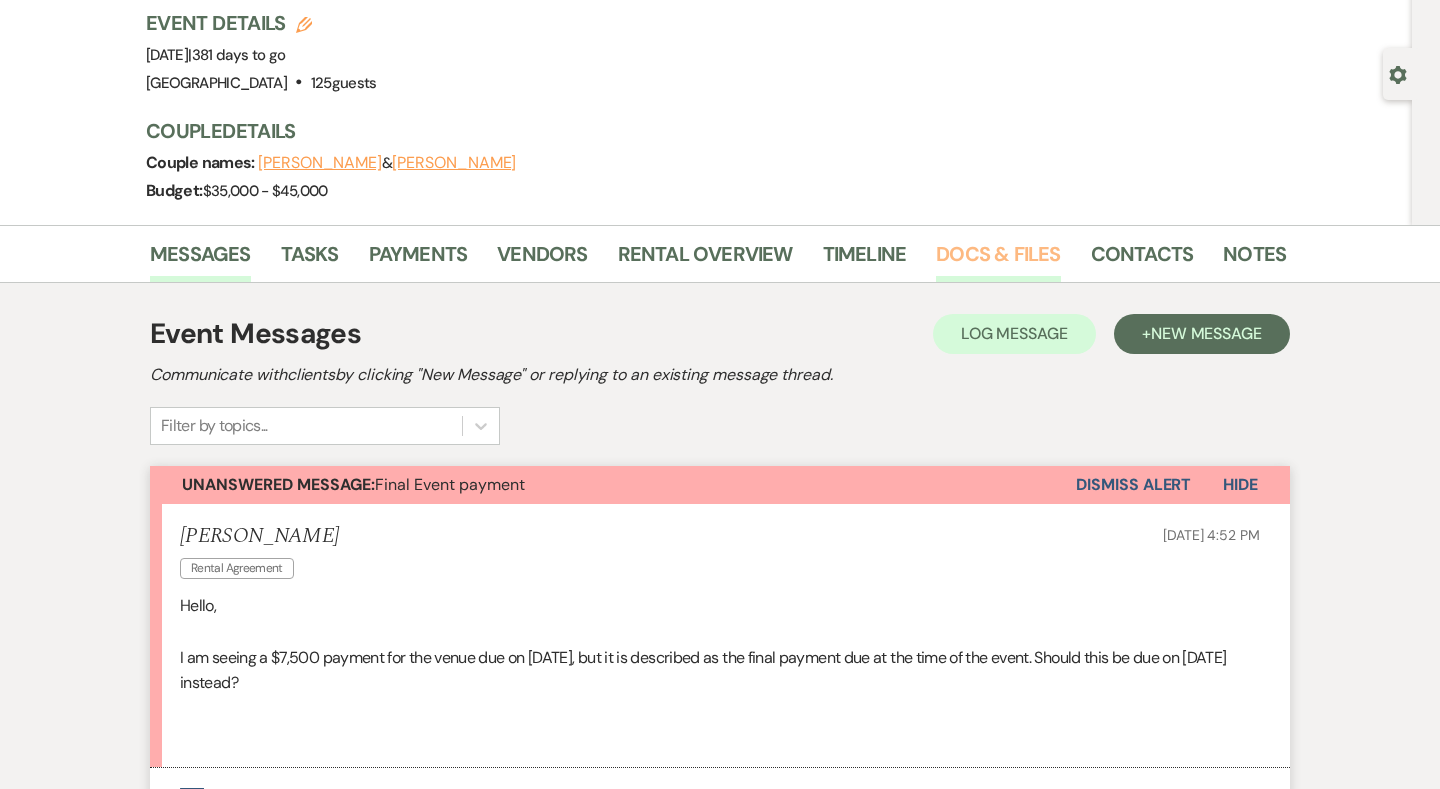 click on "Docs & Files" at bounding box center [998, 260] 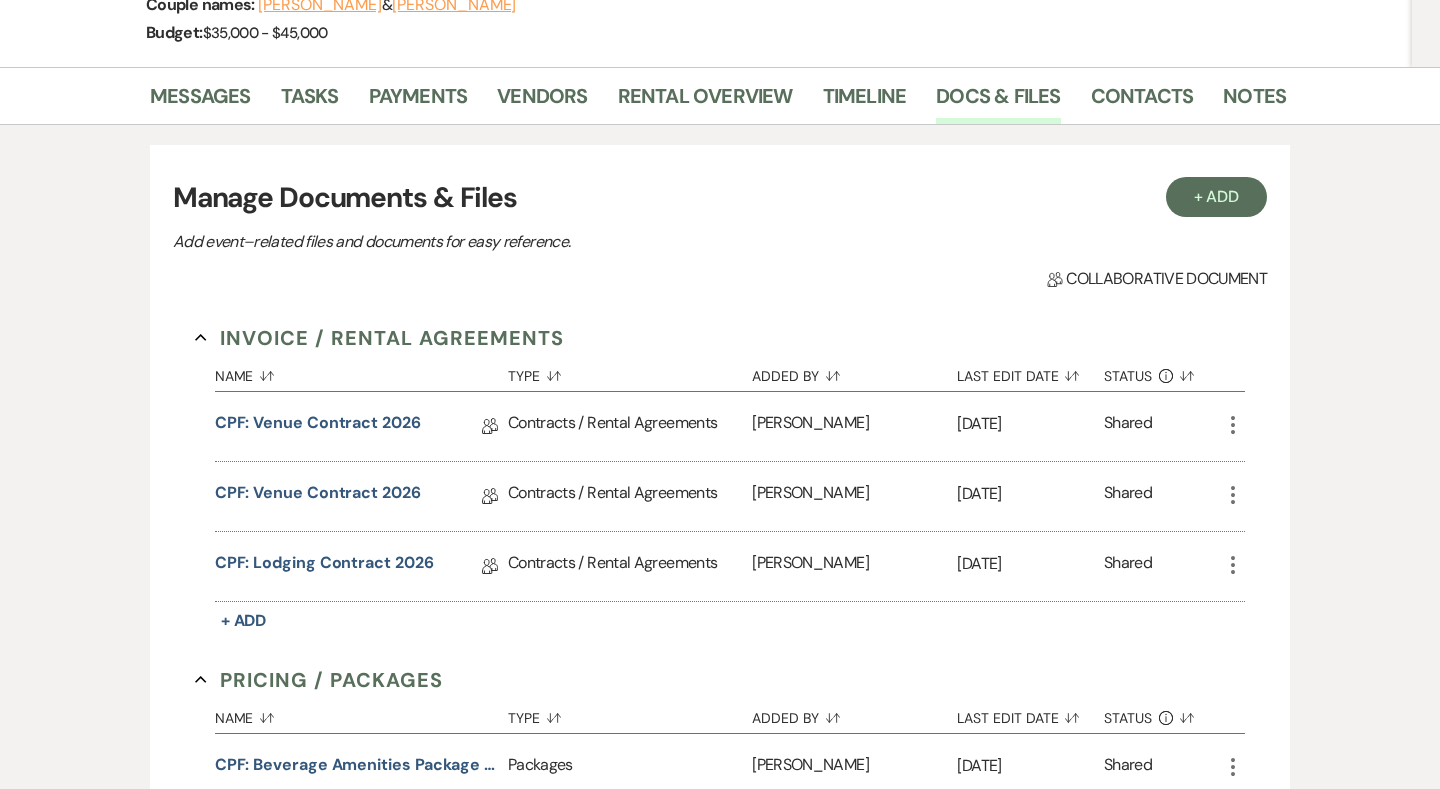 scroll, scrollTop: 289, scrollLeft: 0, axis: vertical 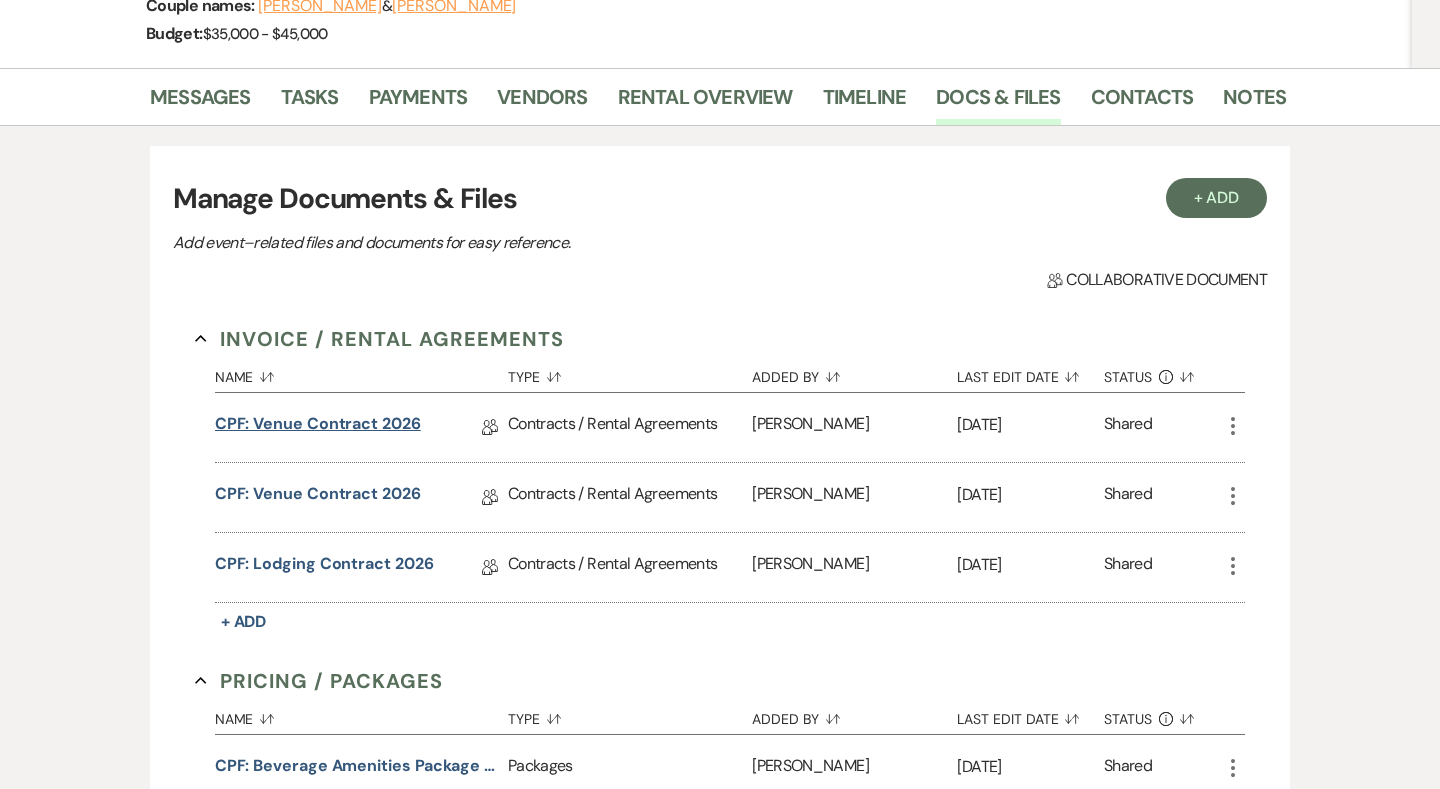 click on "CPF: Venue Contract 2026" at bounding box center [318, 427] 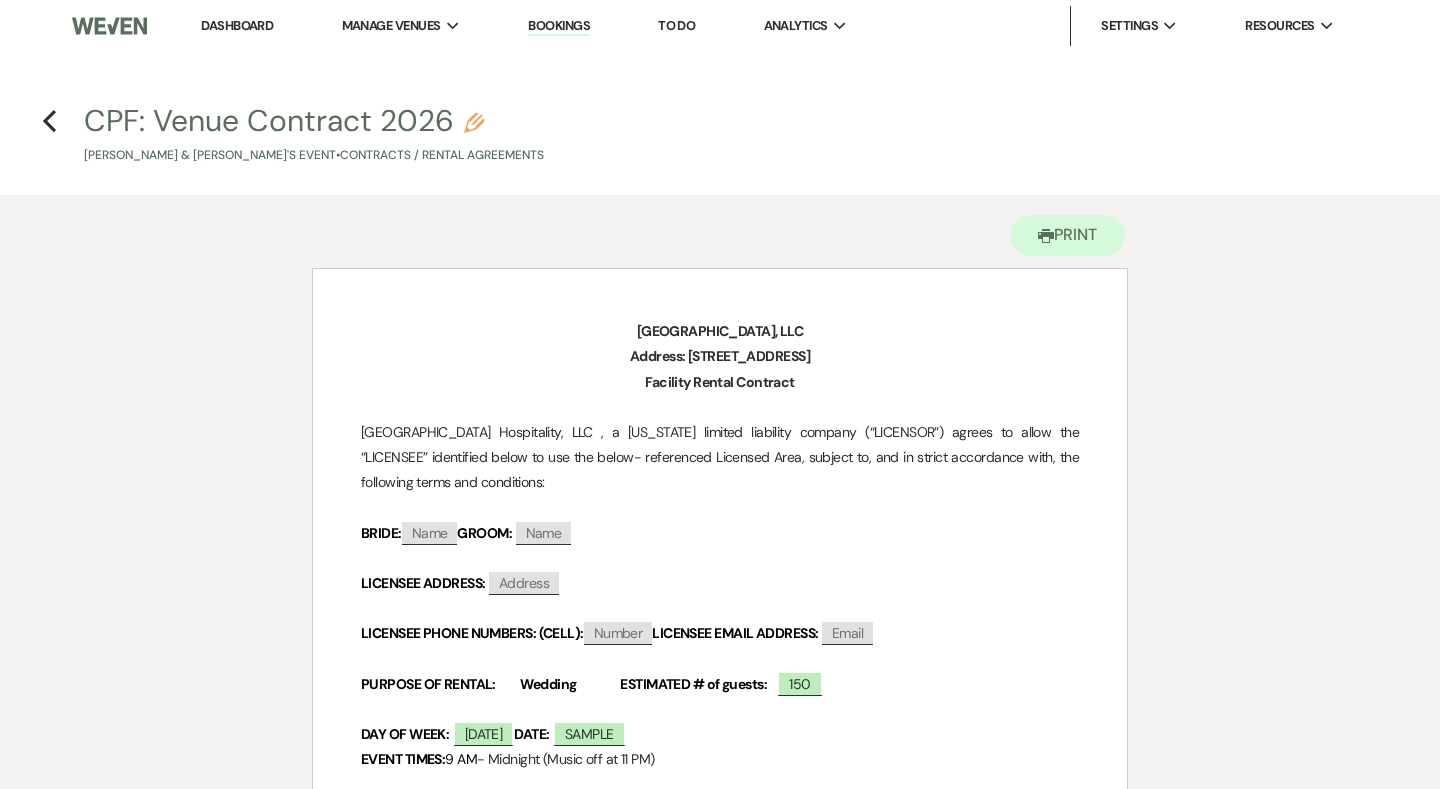 scroll, scrollTop: 0, scrollLeft: 0, axis: both 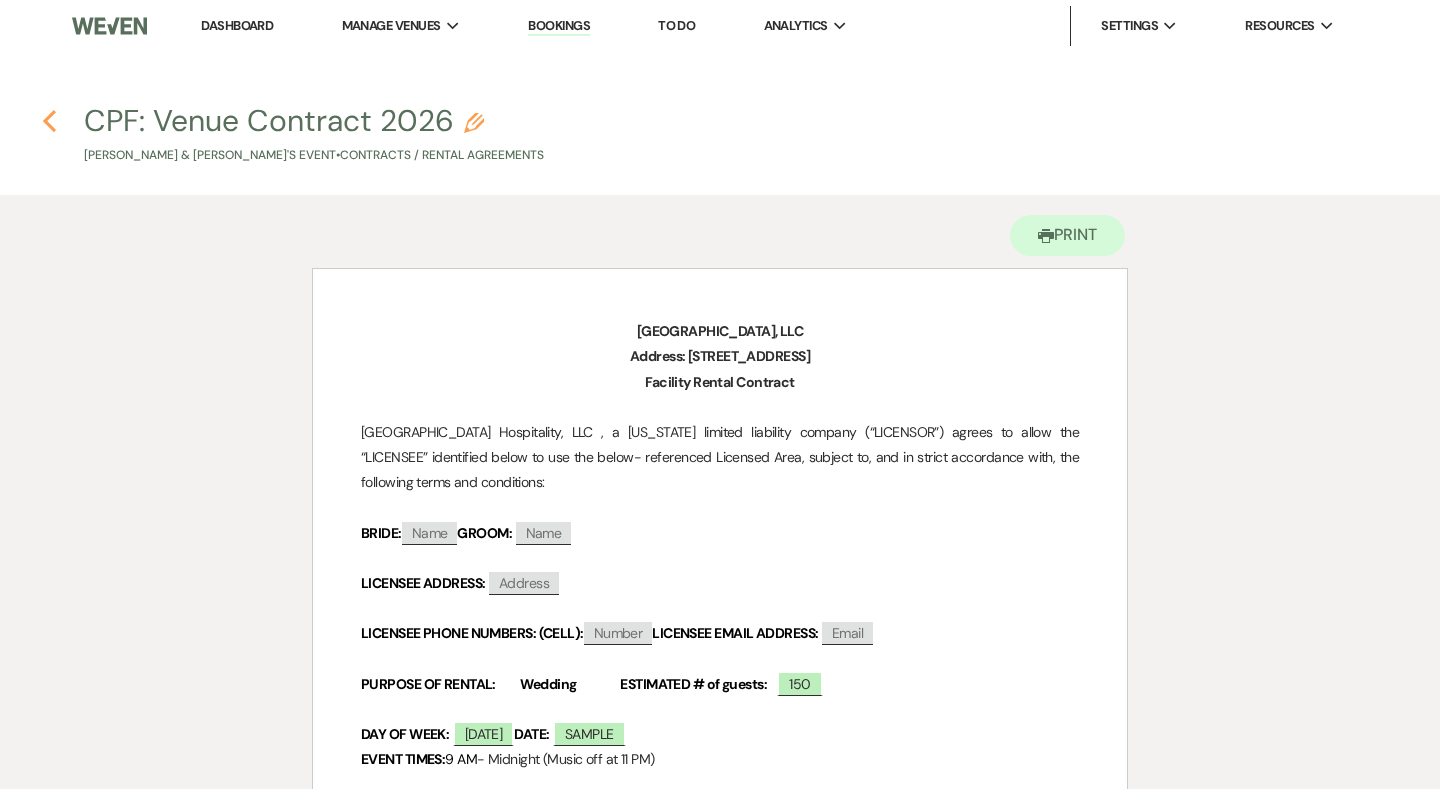 click 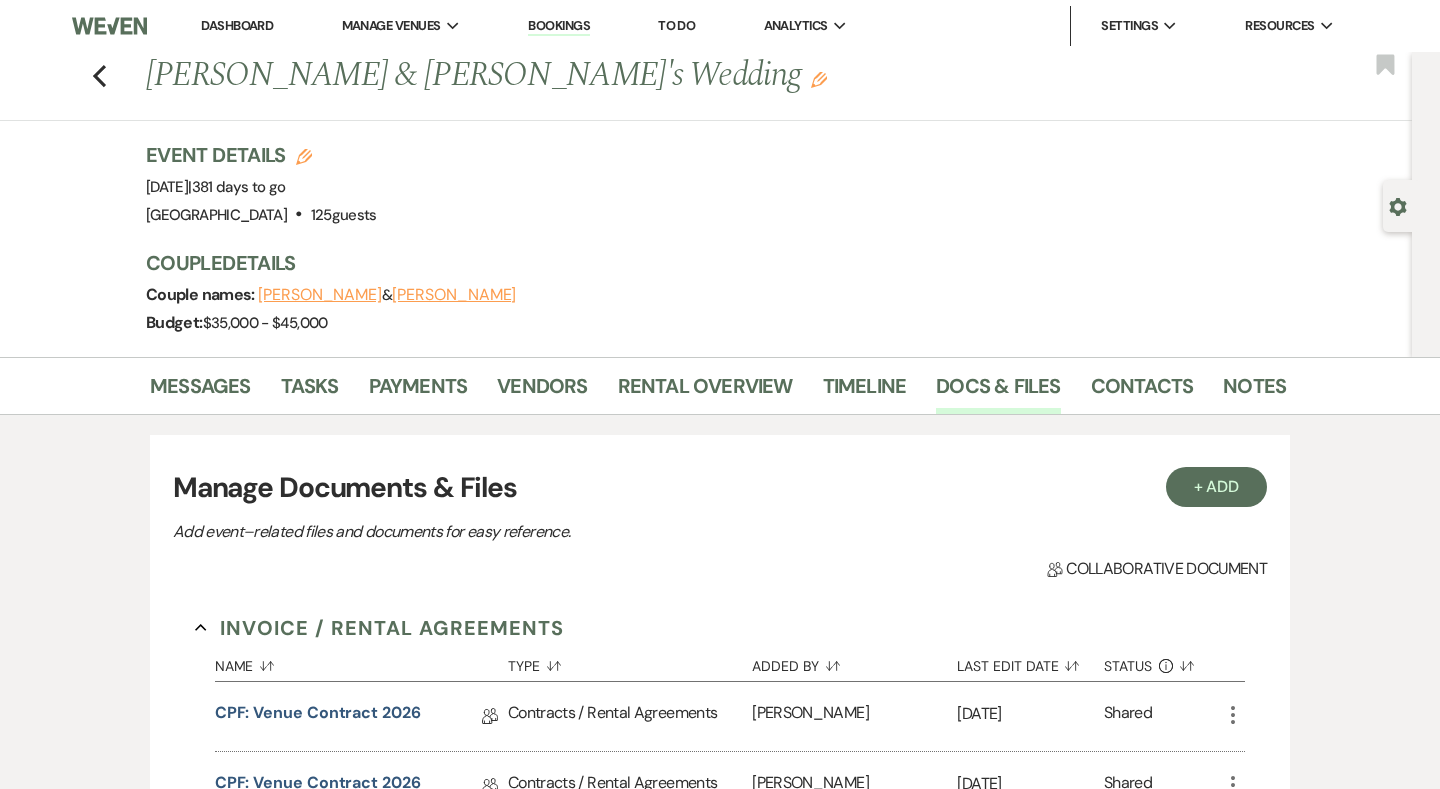 scroll, scrollTop: 289, scrollLeft: 0, axis: vertical 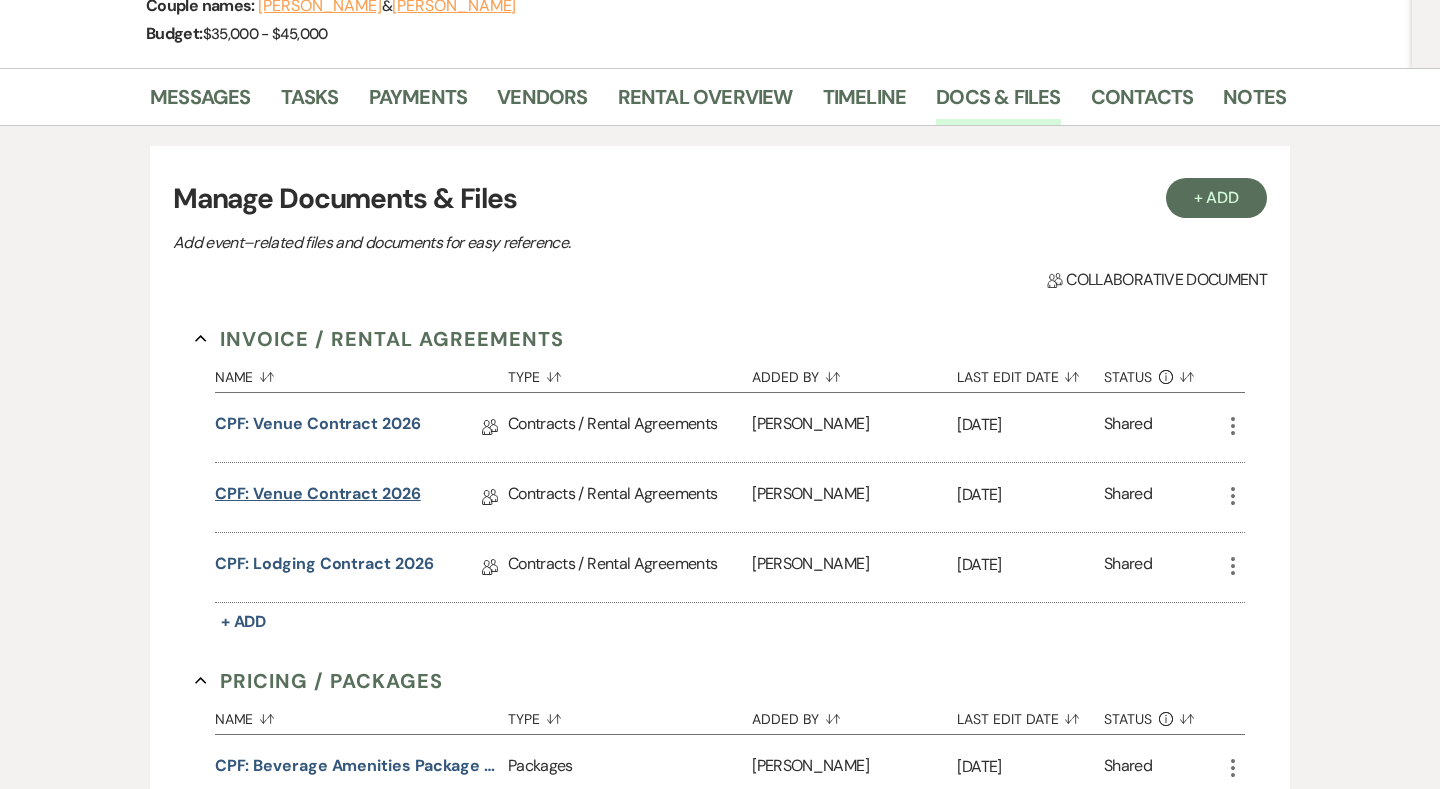 click on "CPF: Venue Contract 2026" at bounding box center [318, 497] 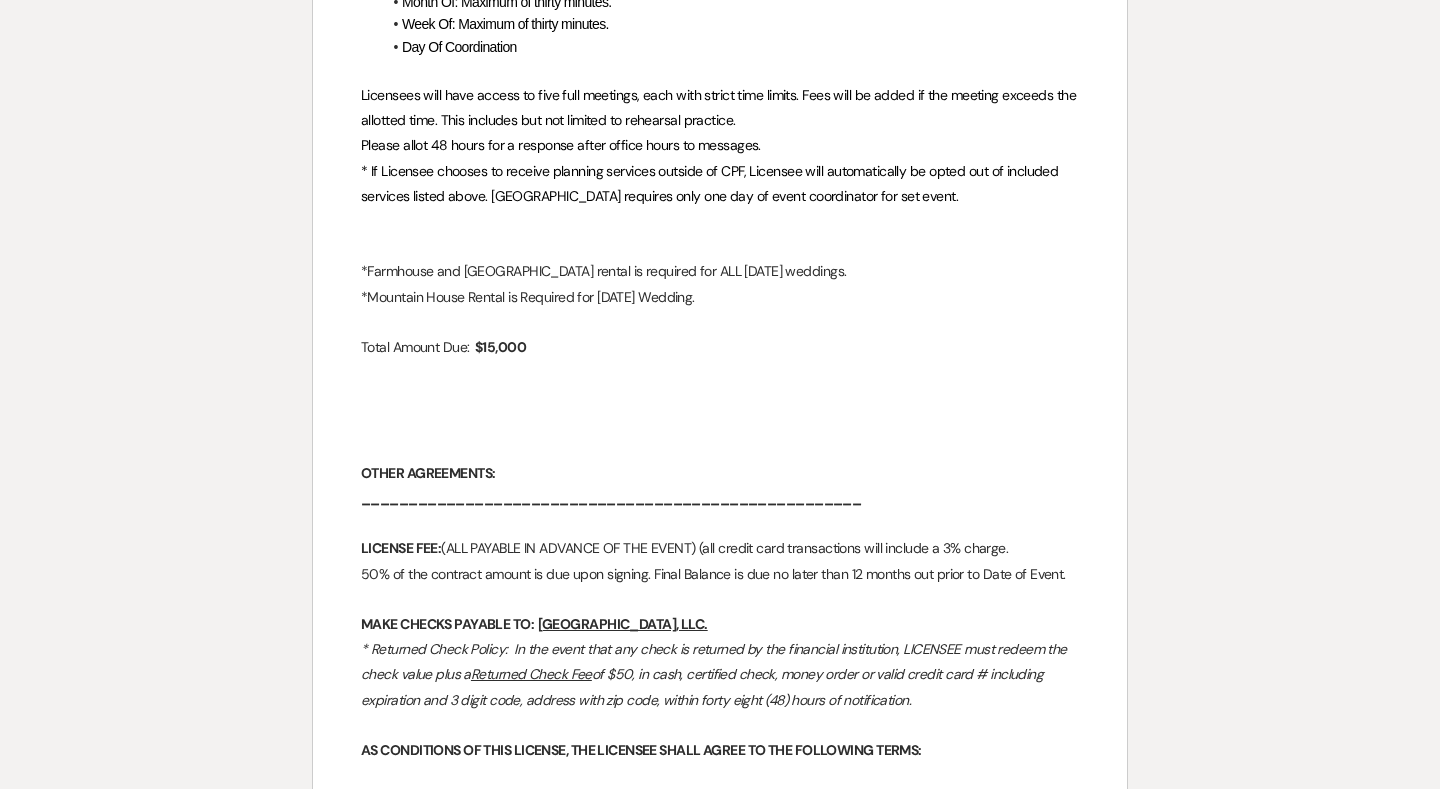 scroll, scrollTop: 1264, scrollLeft: 0, axis: vertical 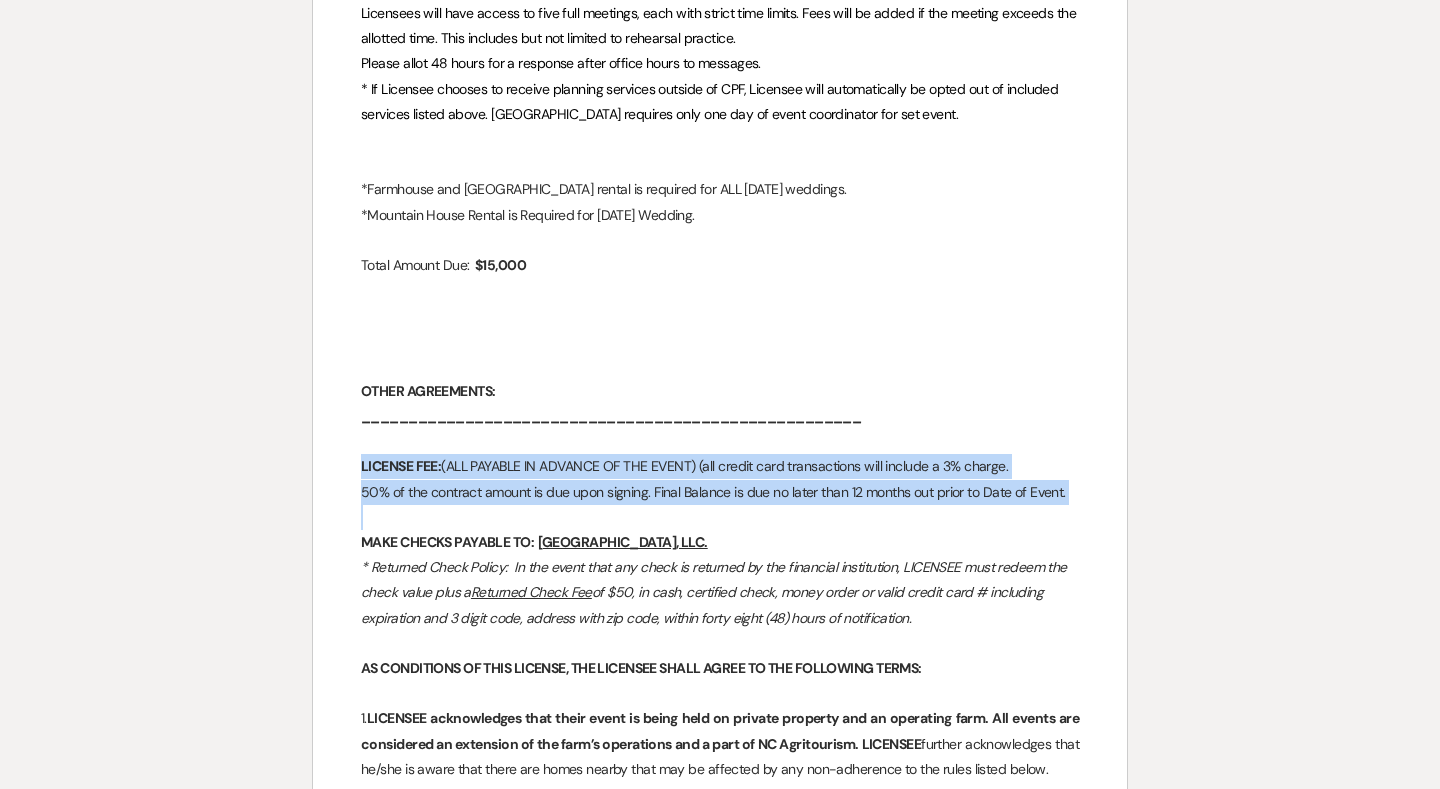 drag, startPoint x: 356, startPoint y: 450, endPoint x: 869, endPoint y: 496, distance: 515.0582 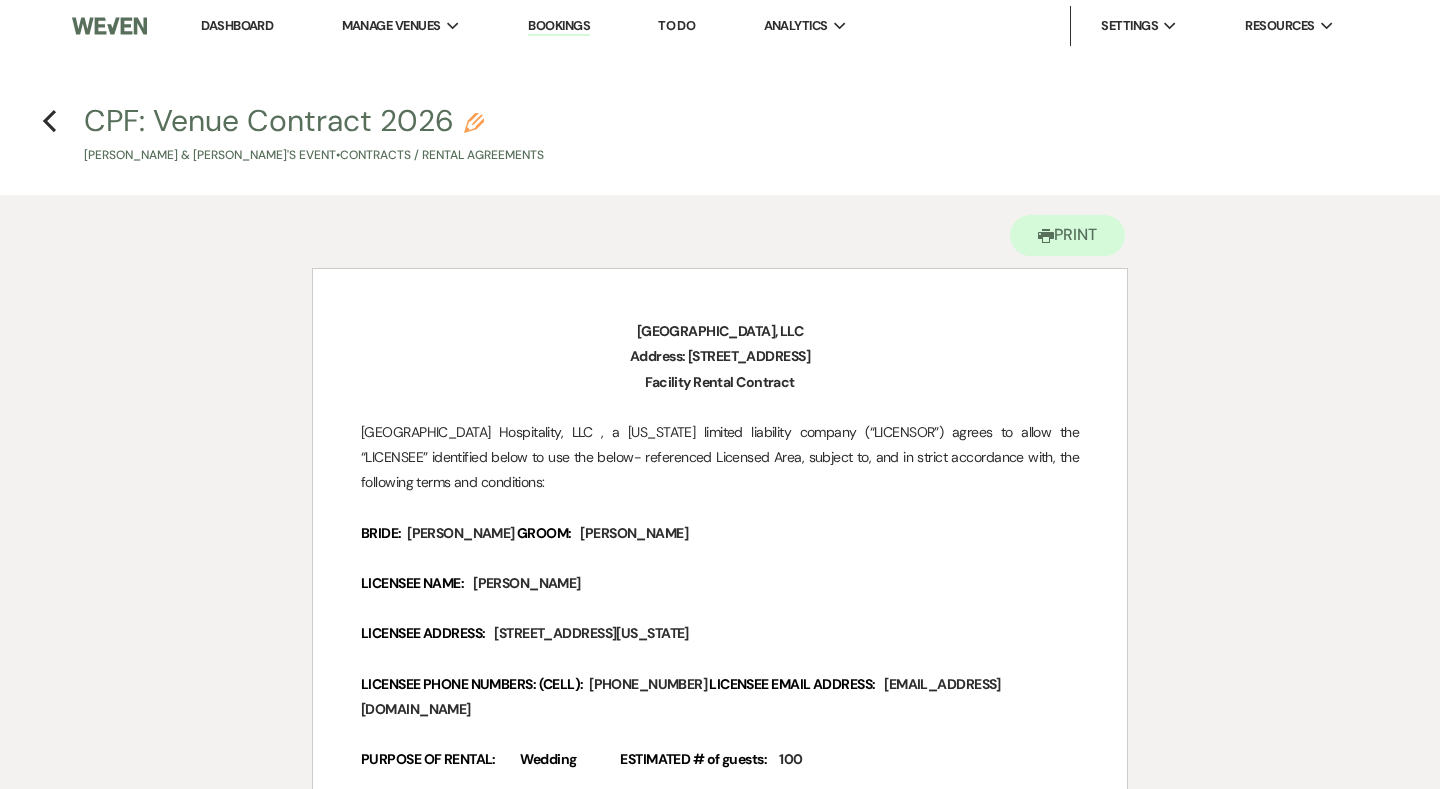 scroll, scrollTop: 0, scrollLeft: 0, axis: both 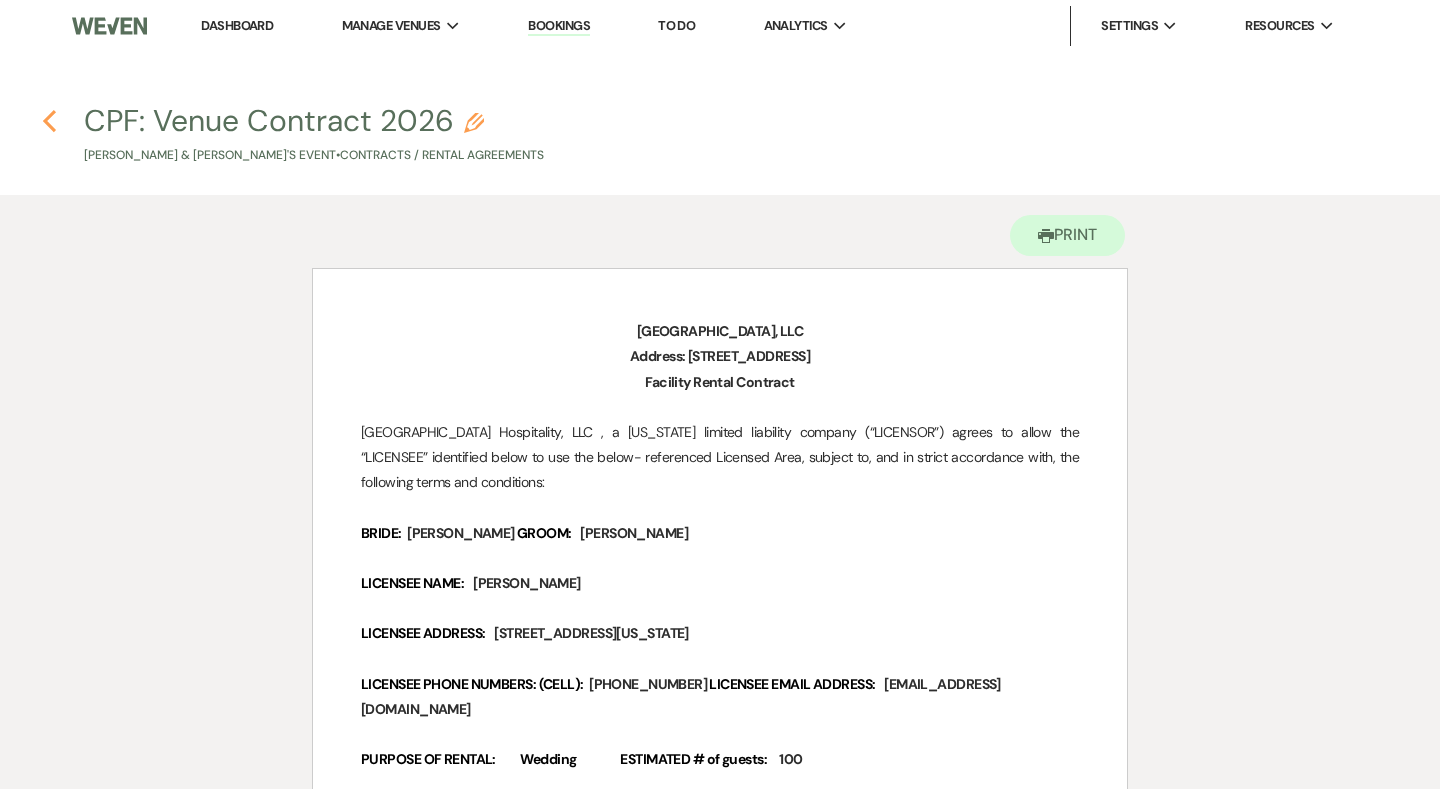 click on "Previous" 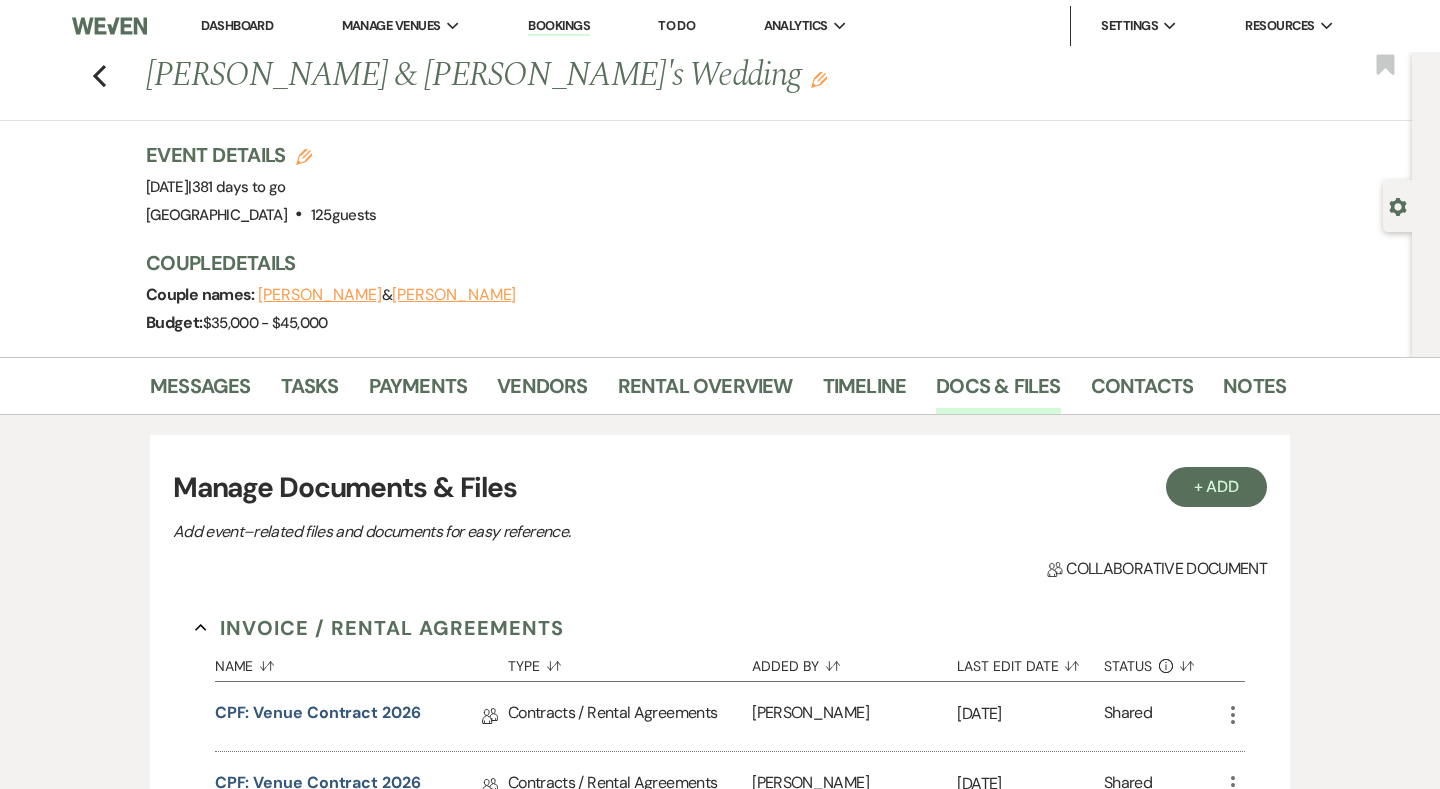 scroll, scrollTop: 289, scrollLeft: 0, axis: vertical 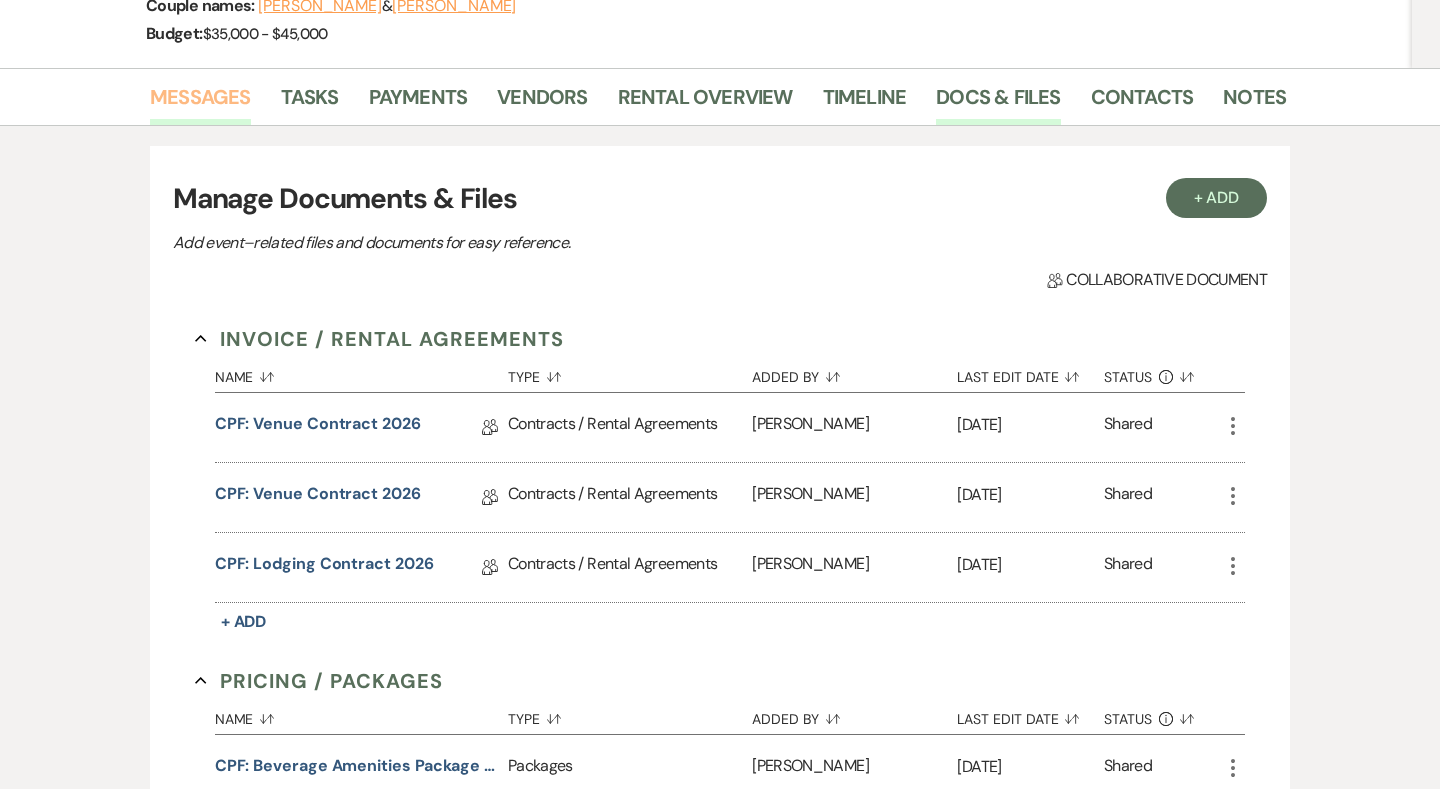 click on "Messages" at bounding box center [200, 103] 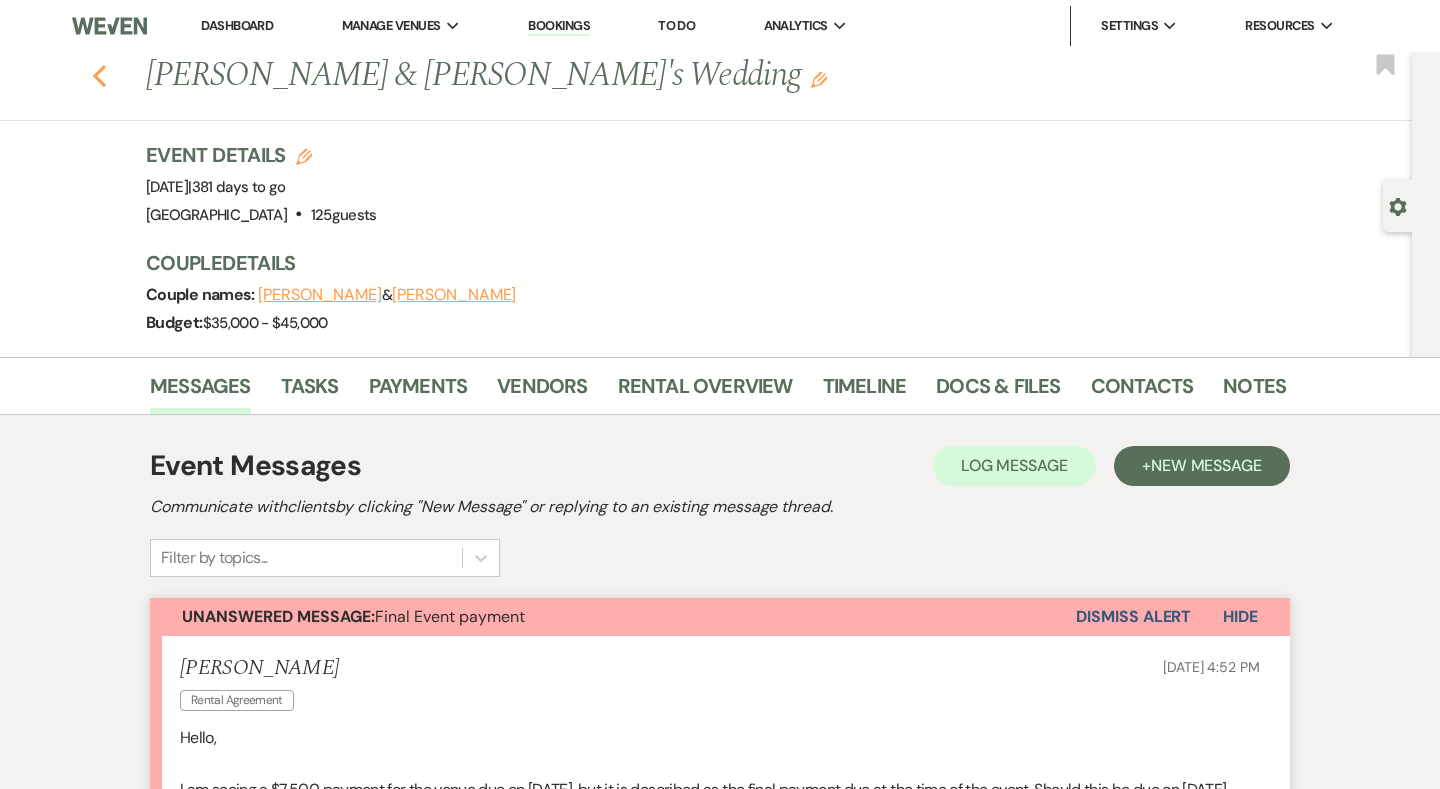scroll, scrollTop: 0, scrollLeft: 0, axis: both 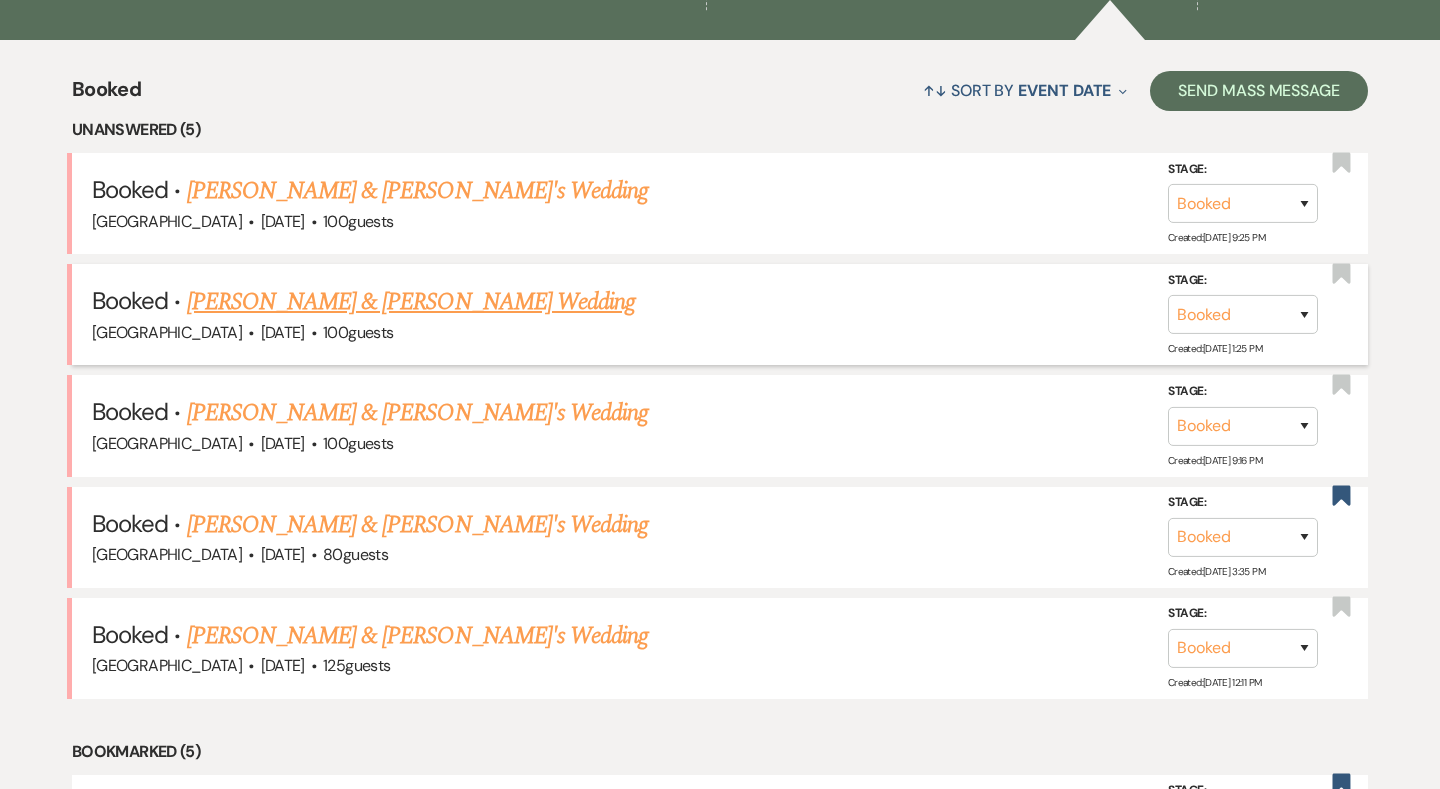 click on "[PERSON_NAME] & [PERSON_NAME] Wedding" at bounding box center [411, 302] 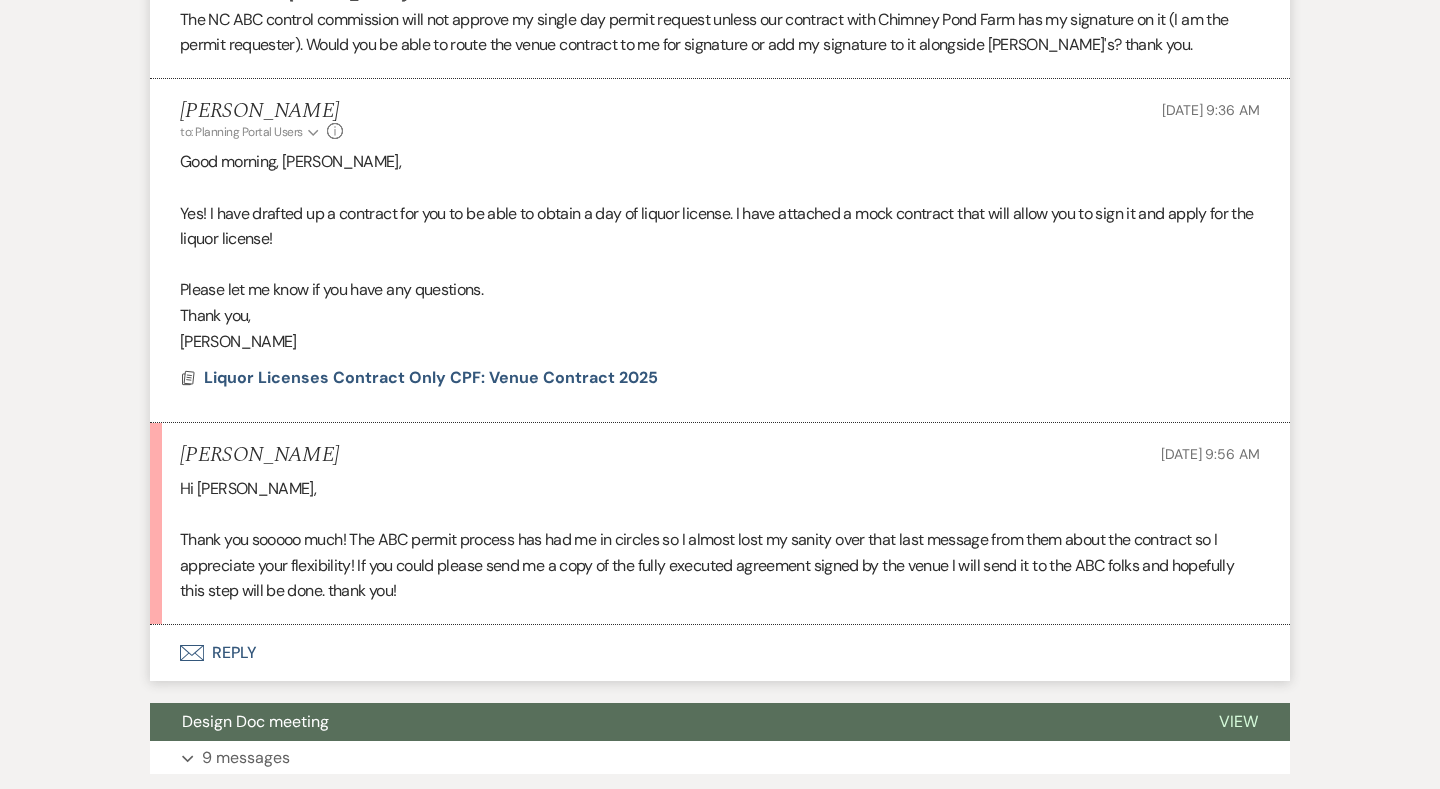 scroll, scrollTop: 683, scrollLeft: 0, axis: vertical 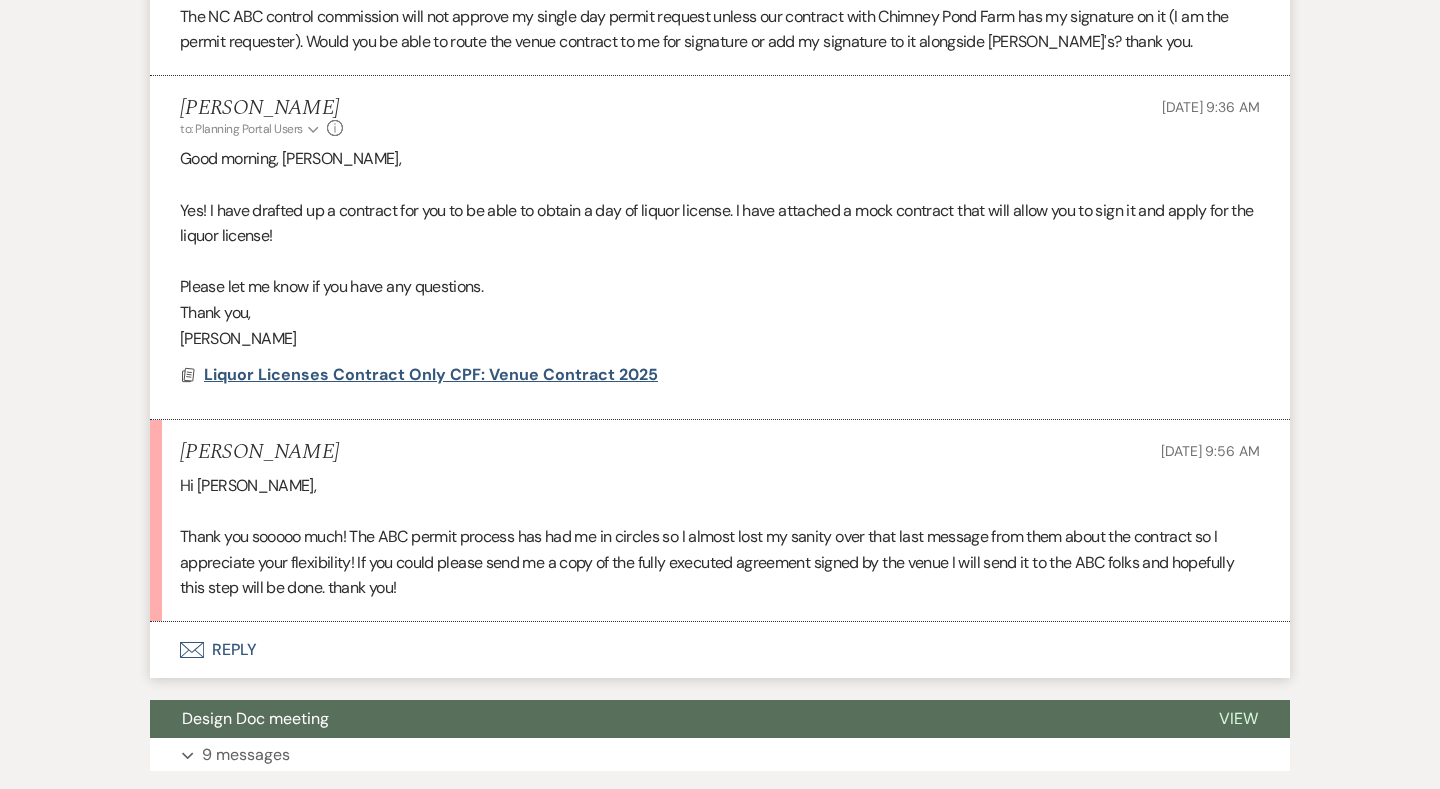 click on "Liquor Licenses Contract Only CPF: Venue Contract 2025" at bounding box center (431, 374) 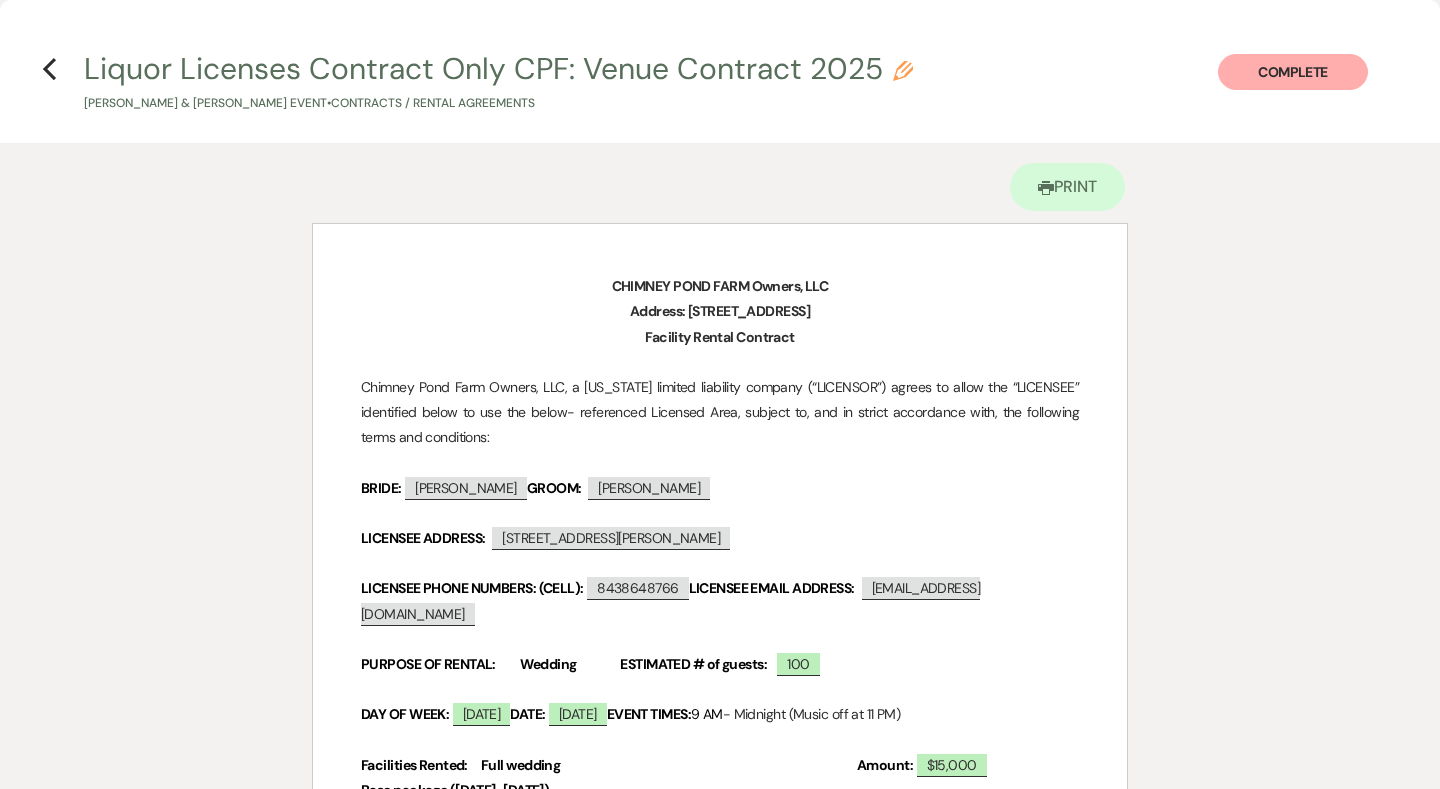 scroll, scrollTop: 0, scrollLeft: 0, axis: both 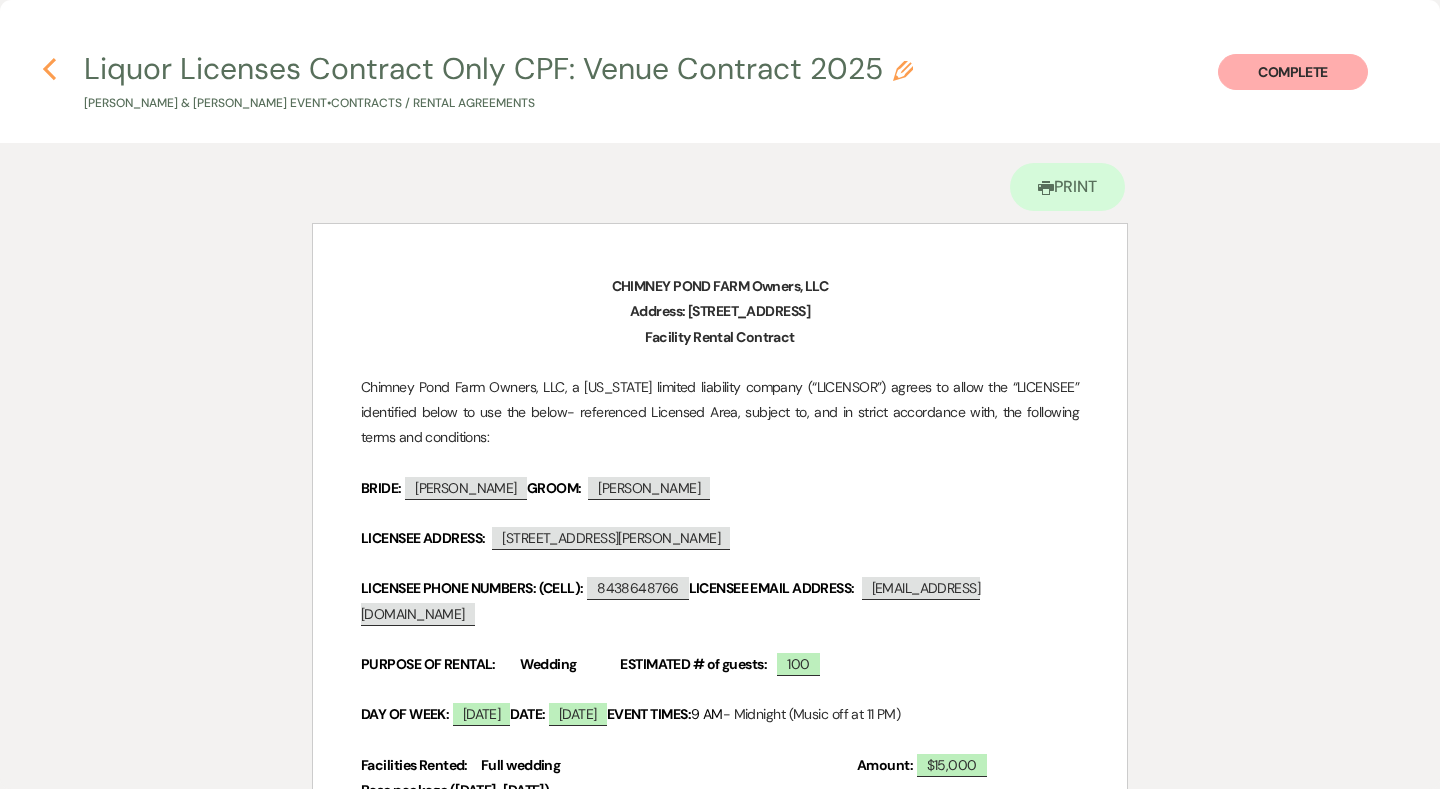 click 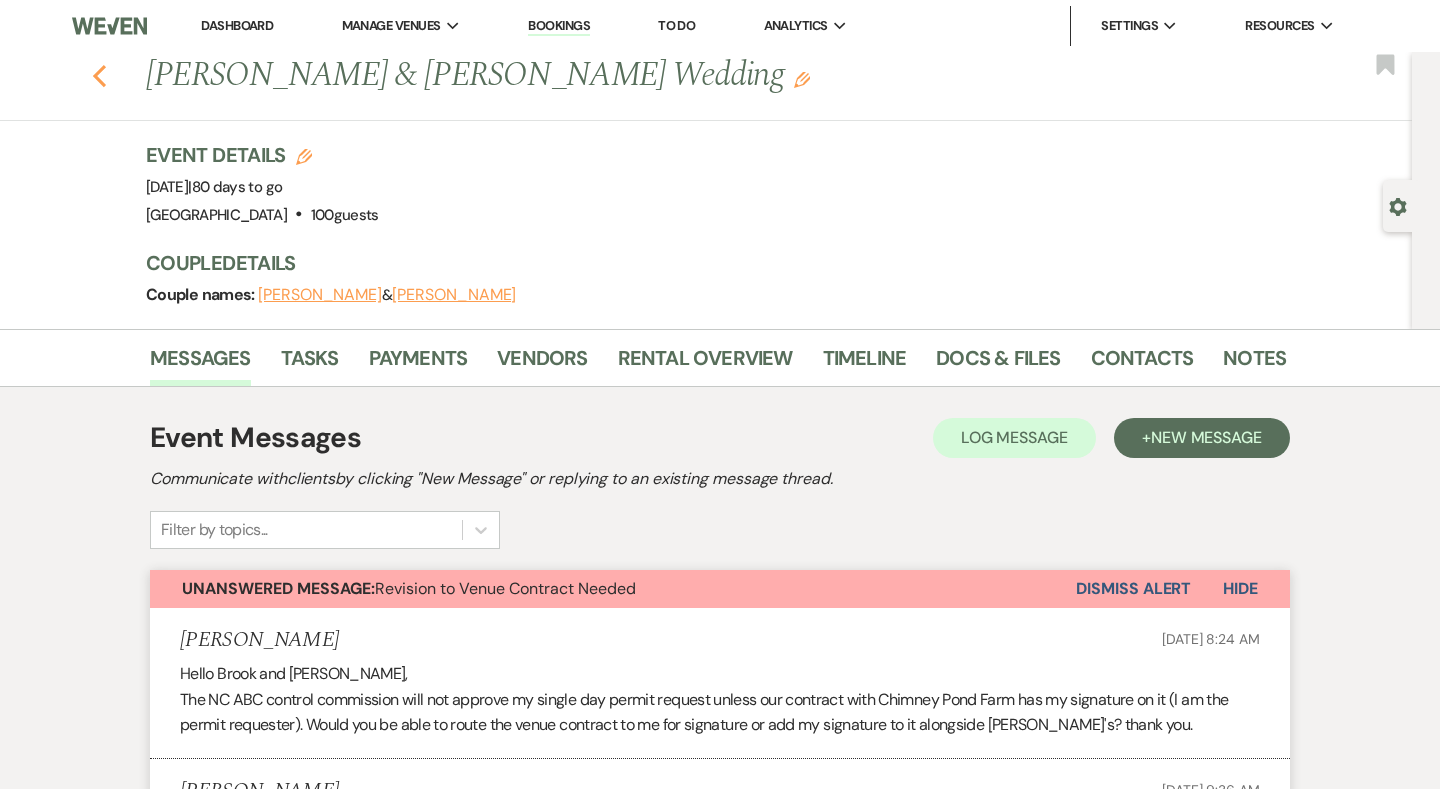 scroll, scrollTop: 0, scrollLeft: 0, axis: both 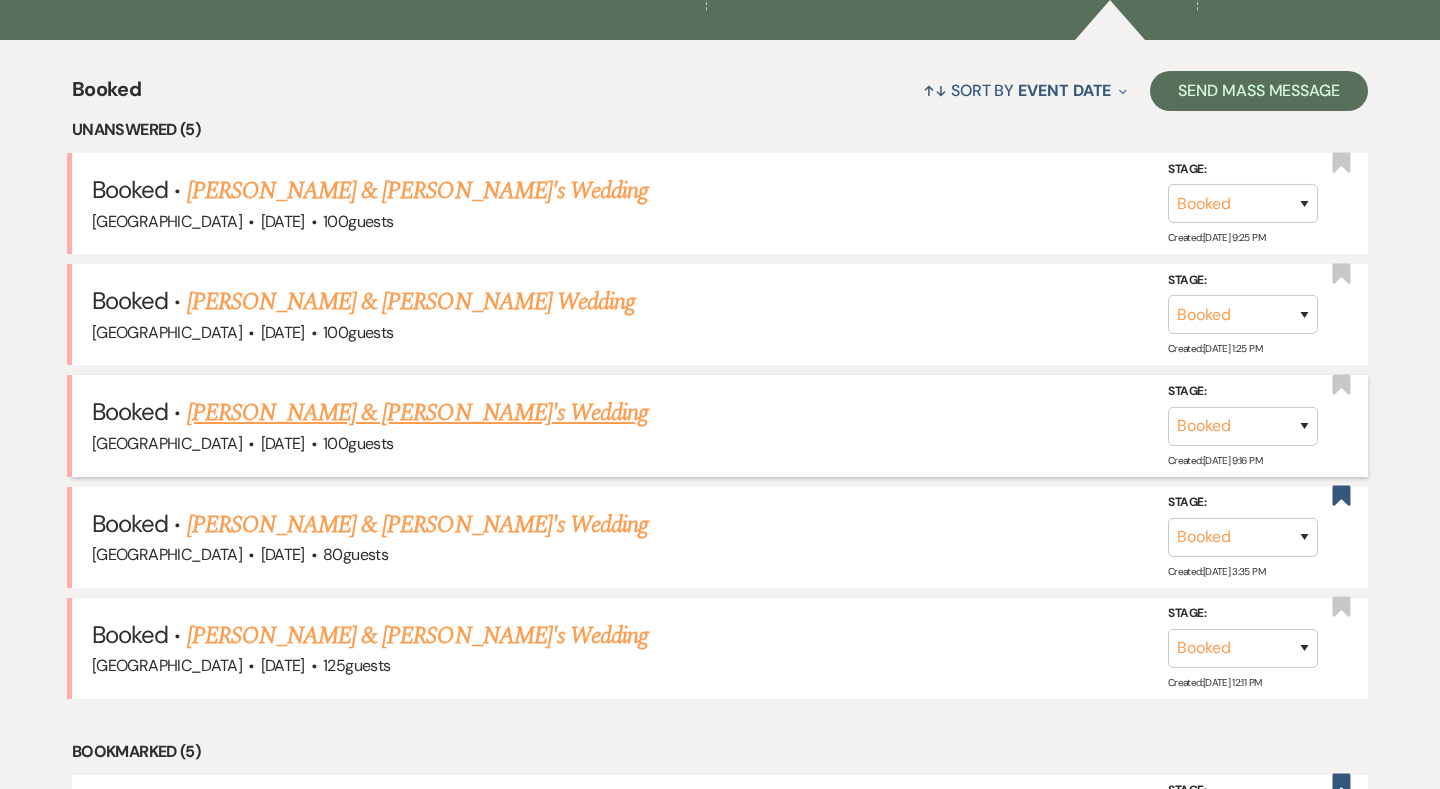 click on "[PERSON_NAME] & [PERSON_NAME]'s Wedding" at bounding box center (418, 413) 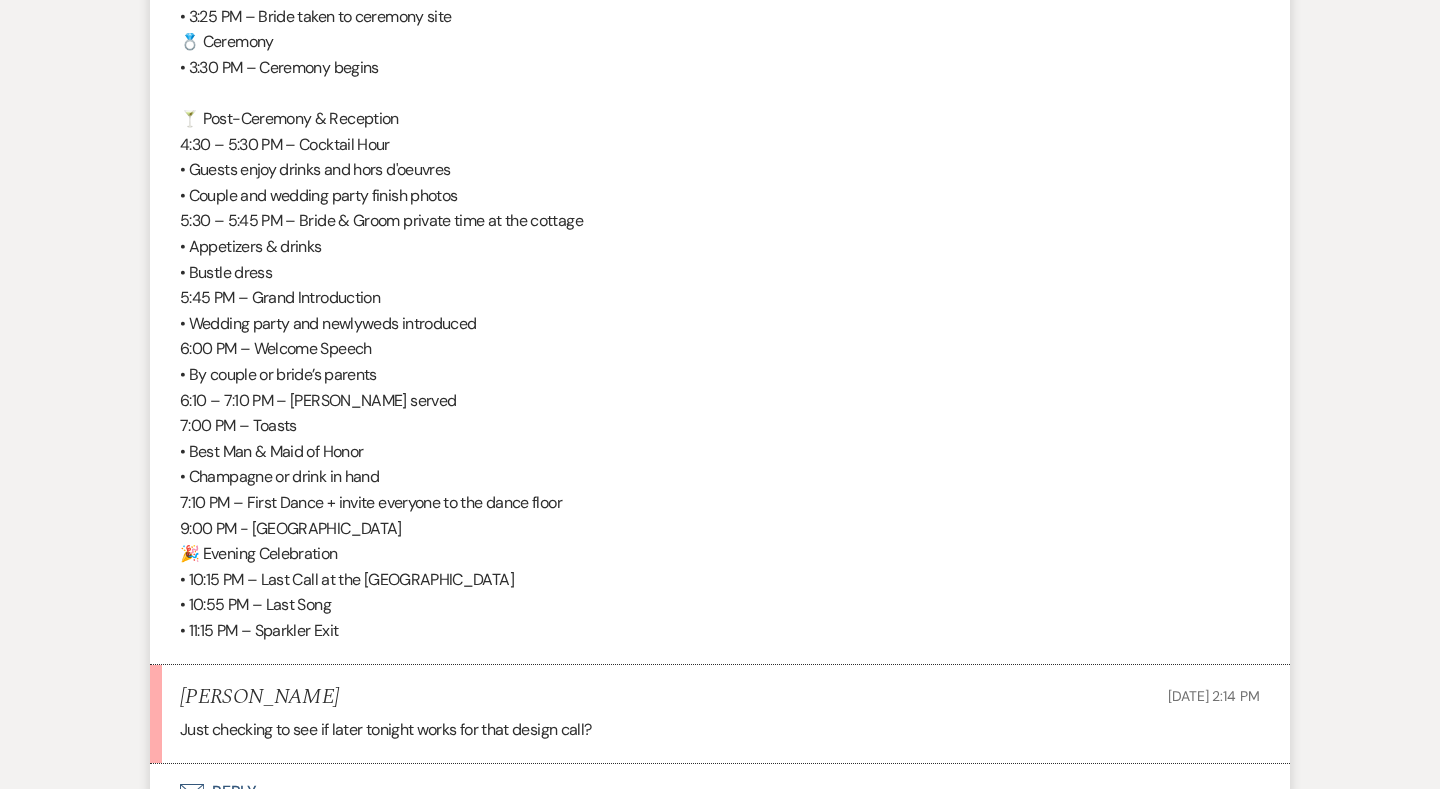 scroll, scrollTop: 1481, scrollLeft: 0, axis: vertical 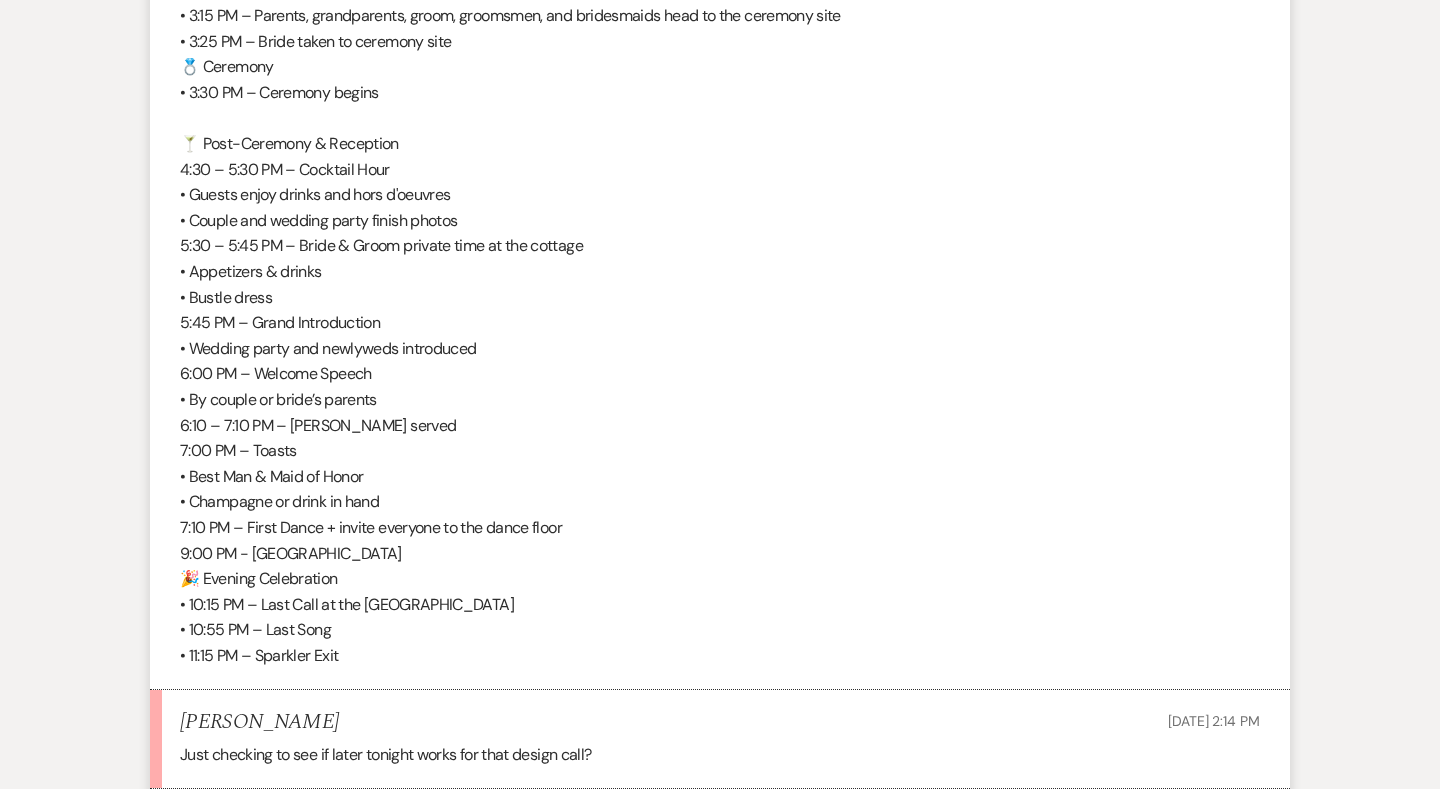 drag, startPoint x: 359, startPoint y: 626, endPoint x: 134, endPoint y: 611, distance: 225.49945 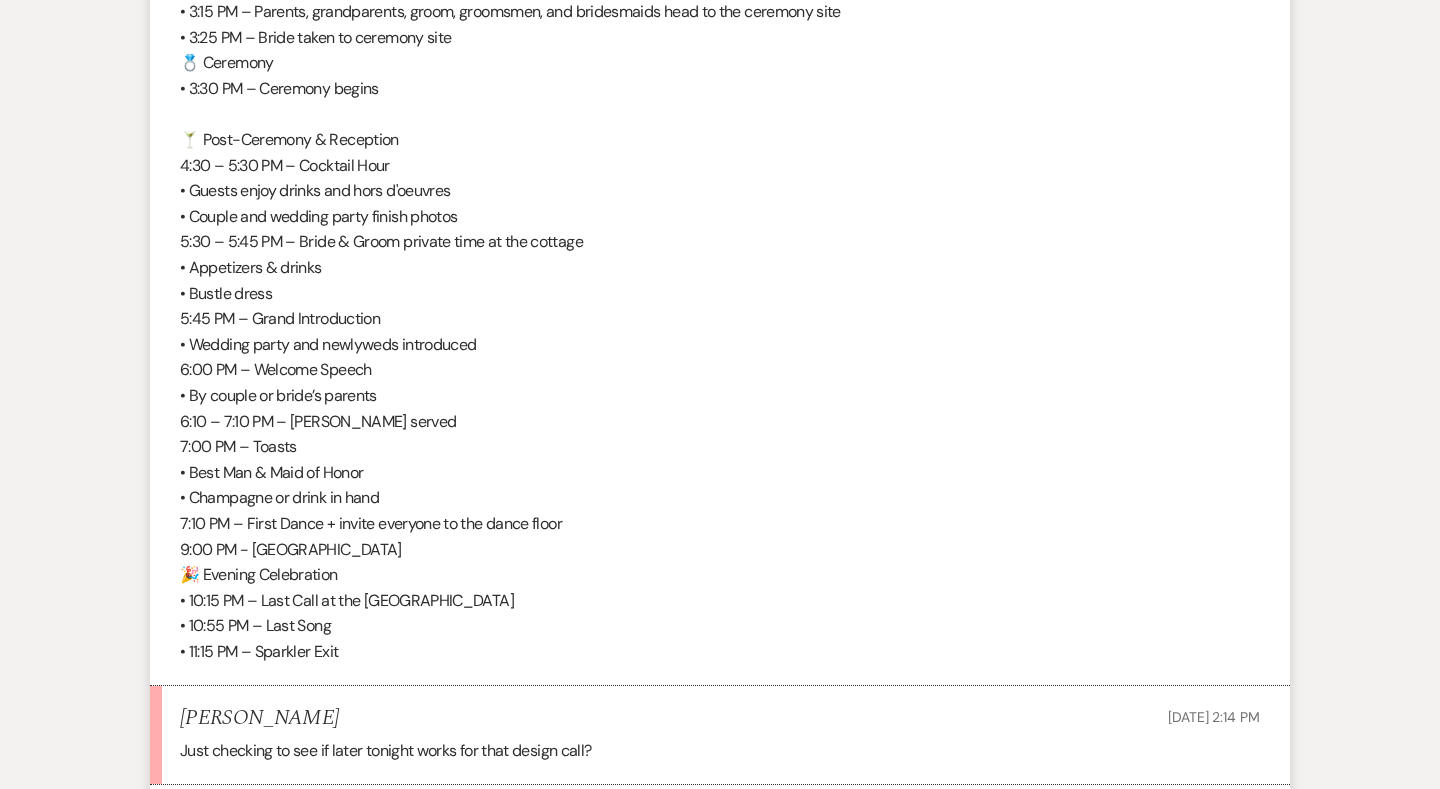 scroll, scrollTop: 1483, scrollLeft: 1, axis: both 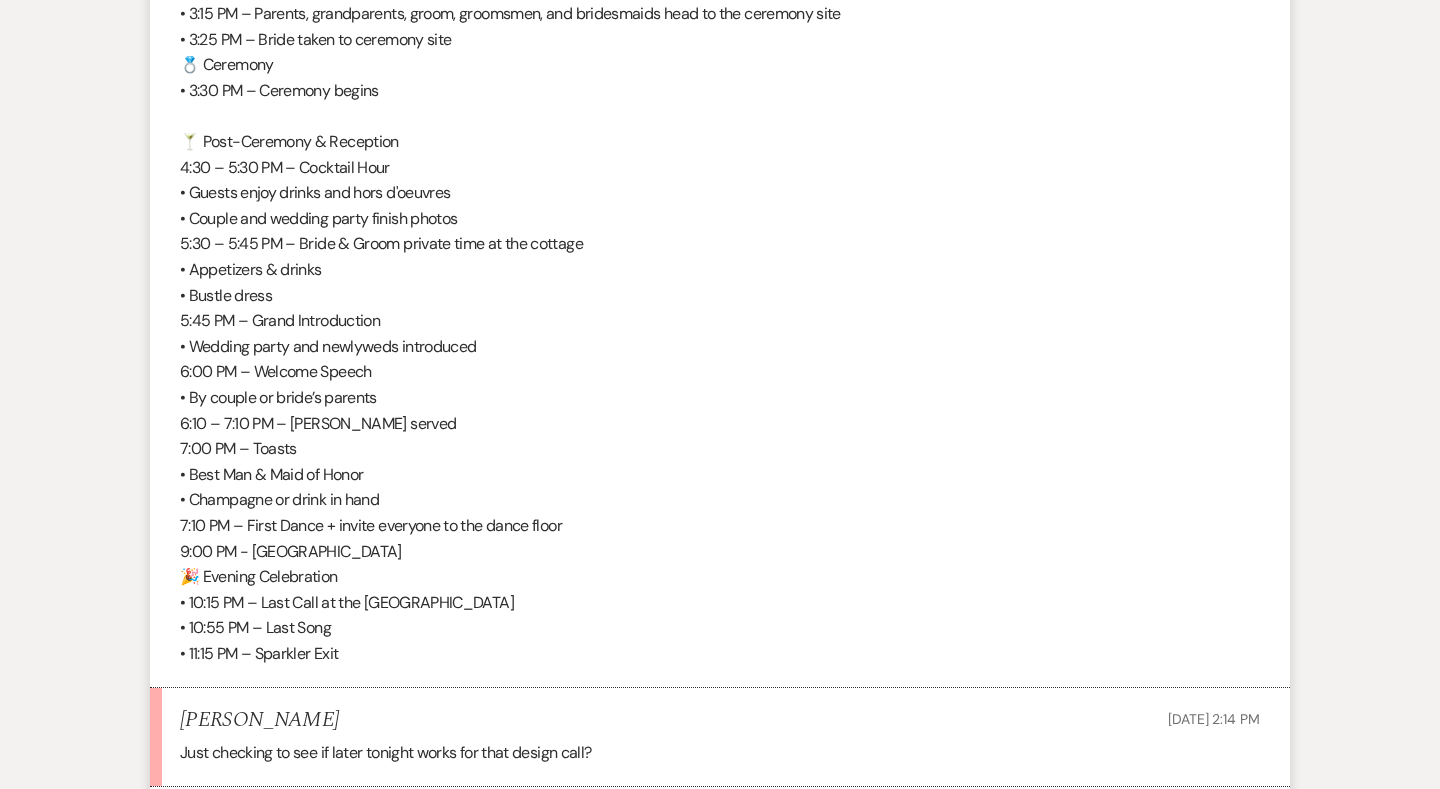 click on "Messages Tasks Payments Vendors Rental Overview Timeline Docs & Files Contacts Notes Event Messages   Log Log Message +  New Message Communicate with  clients  by clicking "New Message" or replying to an existing message thread. Filter by topics... Unanswered Message:  Wedding - End Time Dismiss Alert Hide Ellen Wilson Event Details Jul 10, 2025, 8:40 PM Hi! I wanted to confirm what time we need to end the wedding reception? Thanks Brooke Robinson to: Planning Portal Users Expand Info Jul 11, 2025, 9:00 AM Weven Check Notification  Opened   ( 1 ) Expand Good morning, Ellen,  The wedding has to conclude at 11:00pm this  in compliance  with our noise ordinance! I would also love to schedule your design meeting! This meeting can be done virtually or in person! Please let me know if there is a day that works best for you! Thank you,  Brooke  Ellen Wilson Jul 12, 2025, 2:28 PM Hi Brooke, In the meantime, do you think of the below timeline... 🕒 Wedding Day Timeline (Ceremony at 3:30 PM) Morning: Pre-Ceremony" at bounding box center (720, 388) 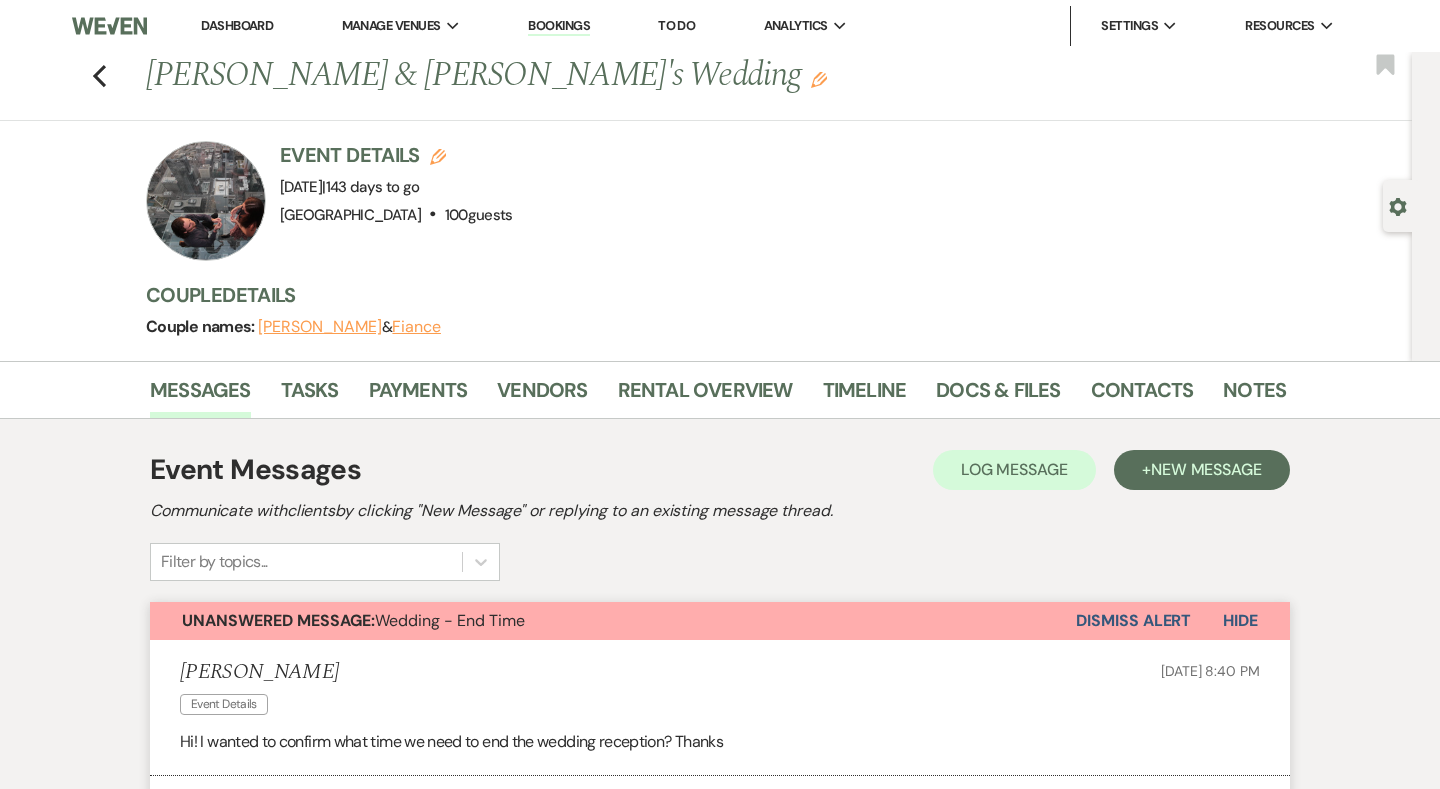 scroll, scrollTop: 0, scrollLeft: 0, axis: both 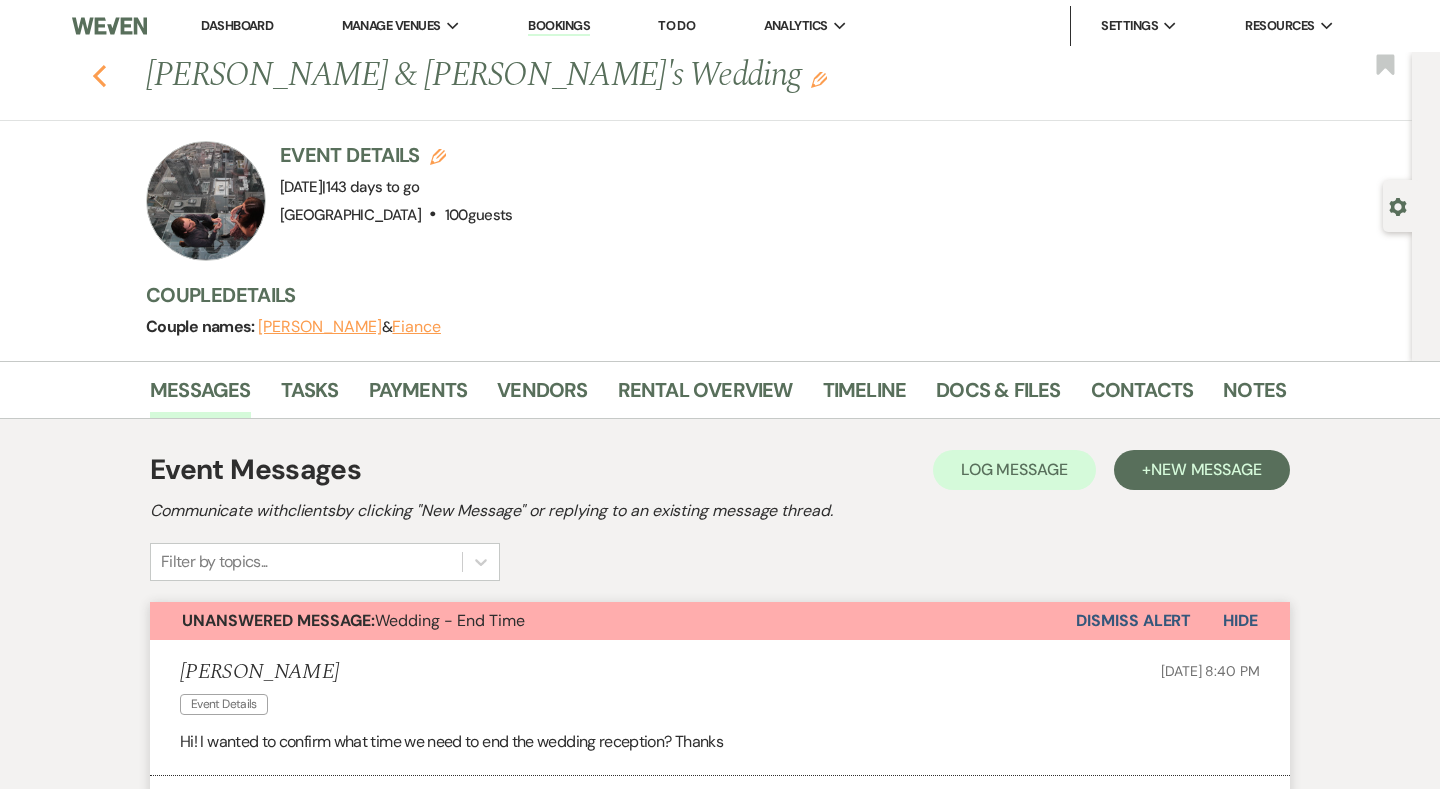 click on "Previous" 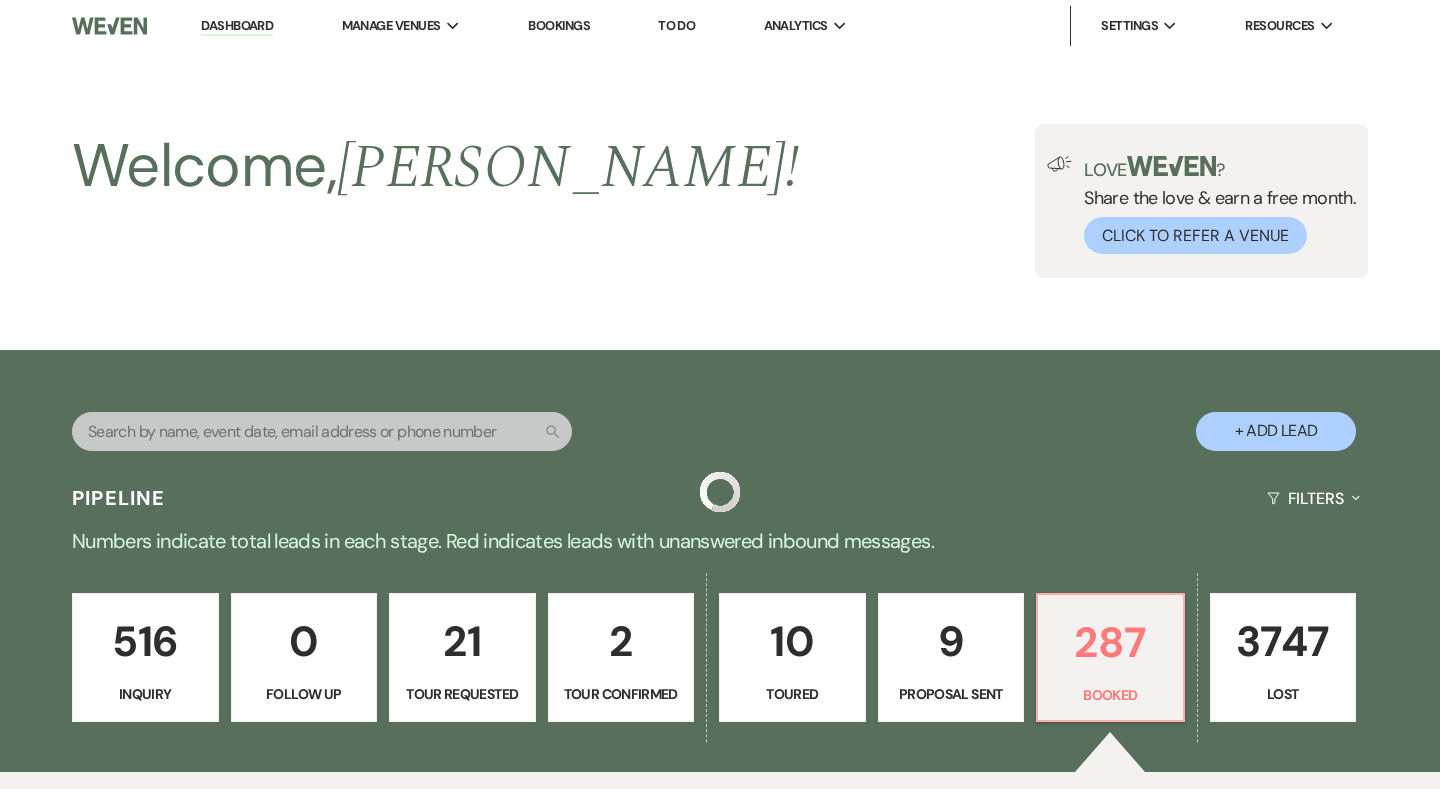 scroll, scrollTop: 732, scrollLeft: 0, axis: vertical 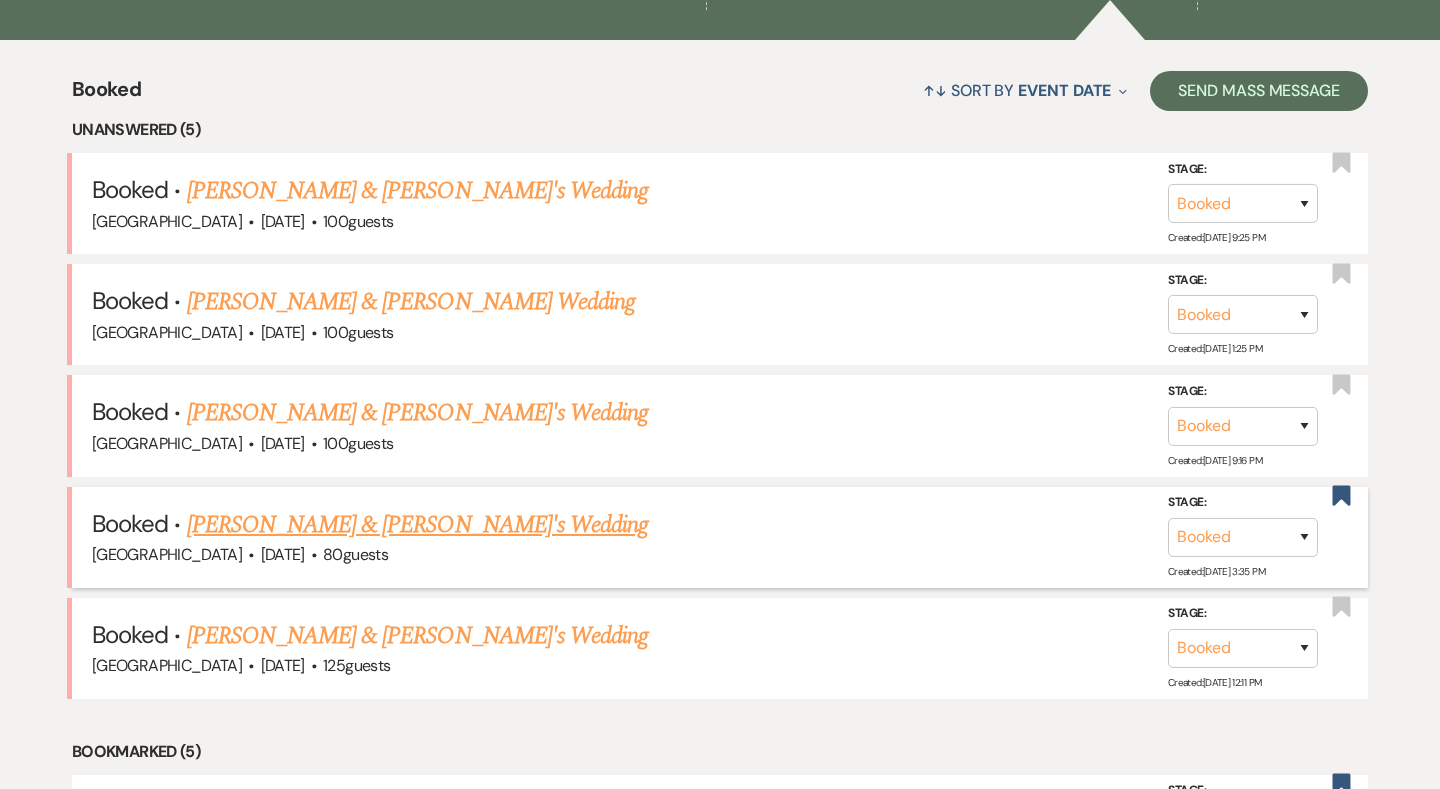 click on "[PERSON_NAME] & [PERSON_NAME]'s Wedding" at bounding box center [418, 525] 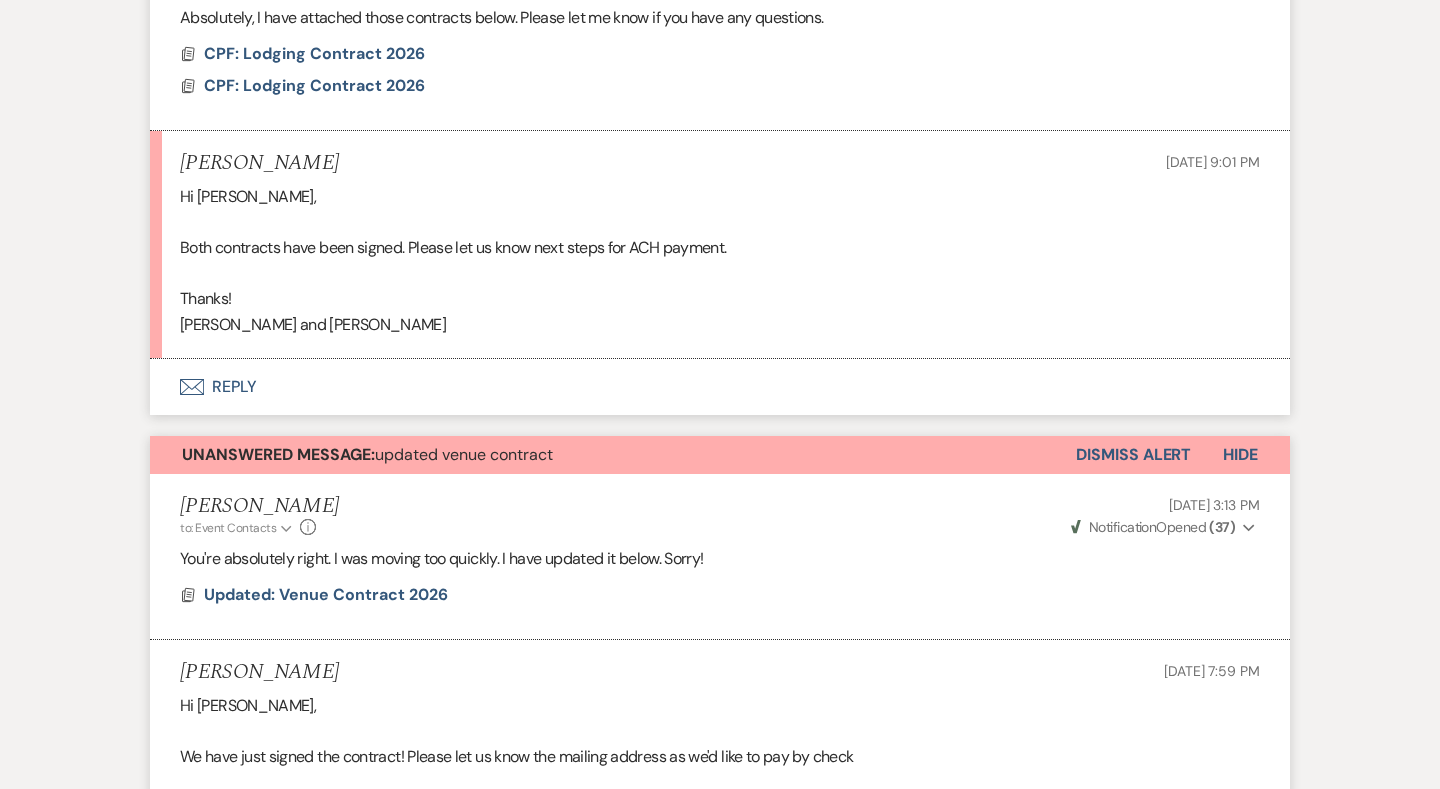 scroll, scrollTop: 2382, scrollLeft: 1, axis: both 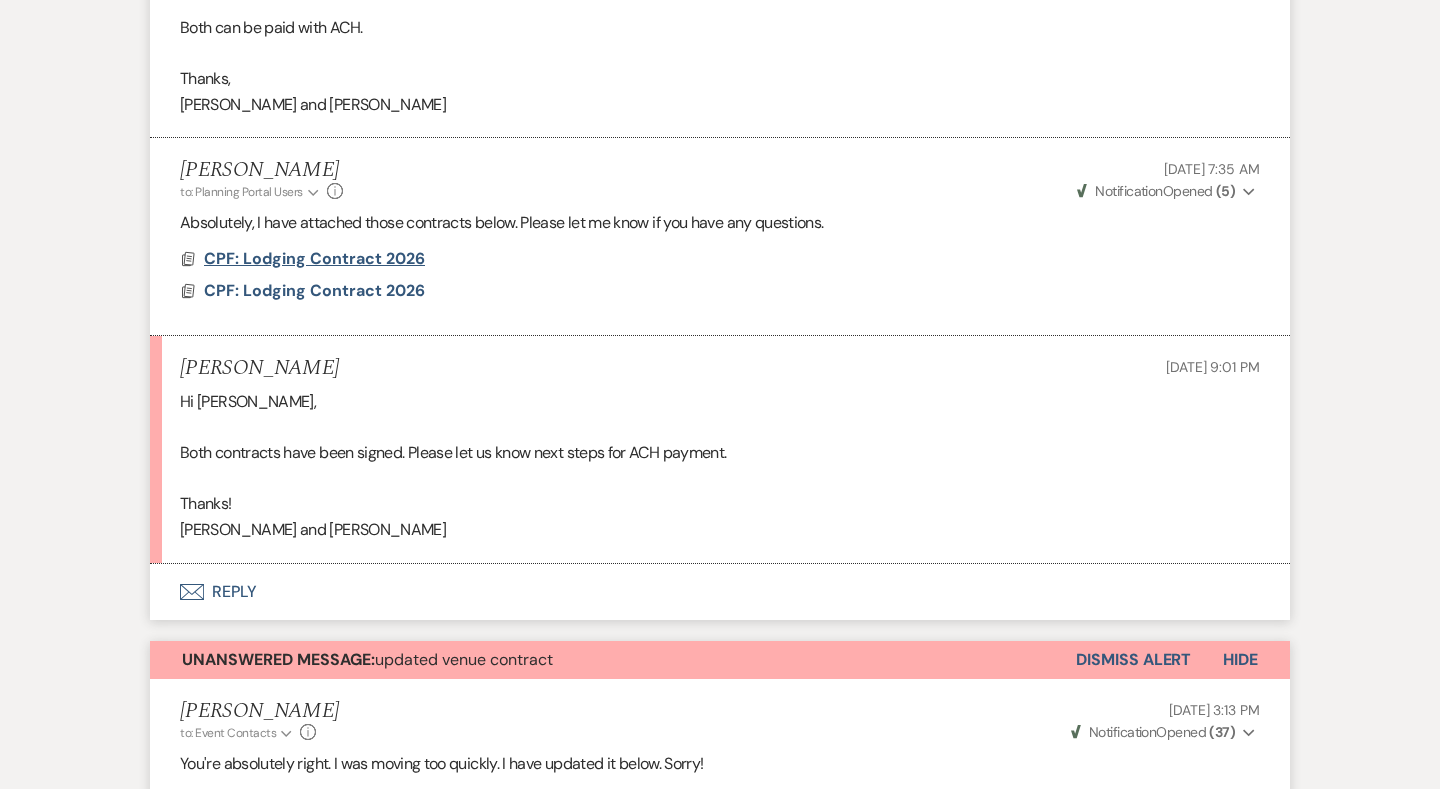 click on "CPF: Lodging Contract 2026" at bounding box center [314, 258] 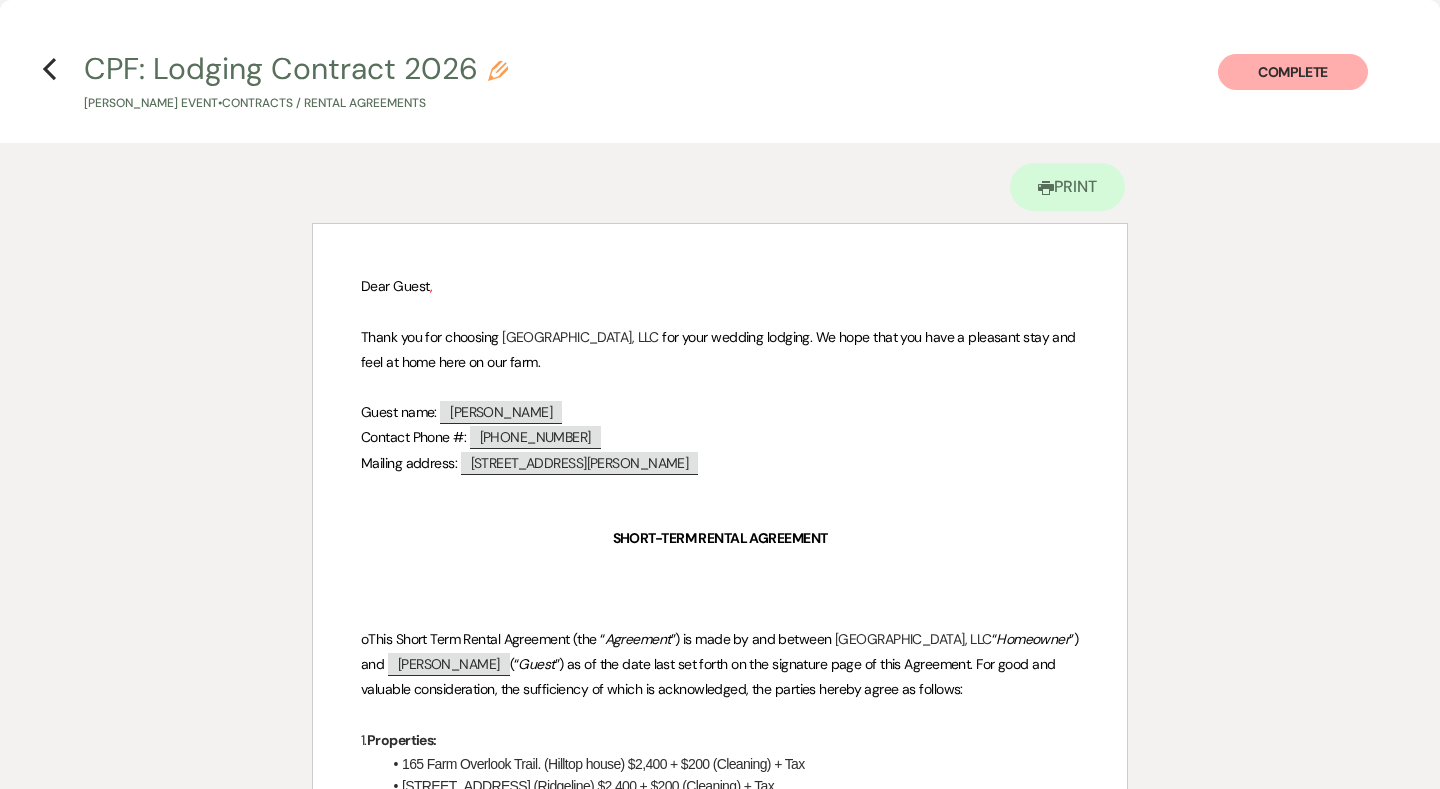 scroll, scrollTop: 0, scrollLeft: 0, axis: both 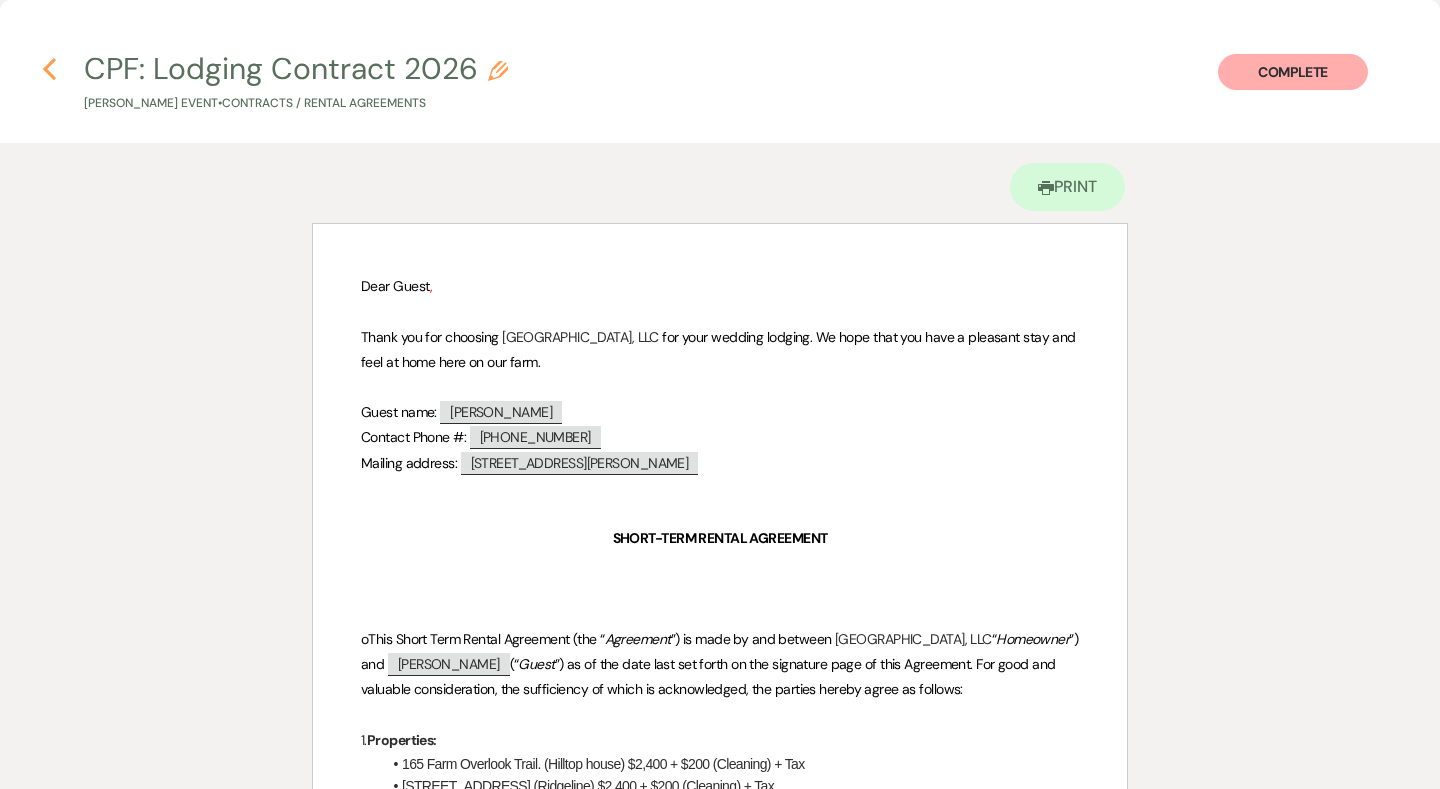 click 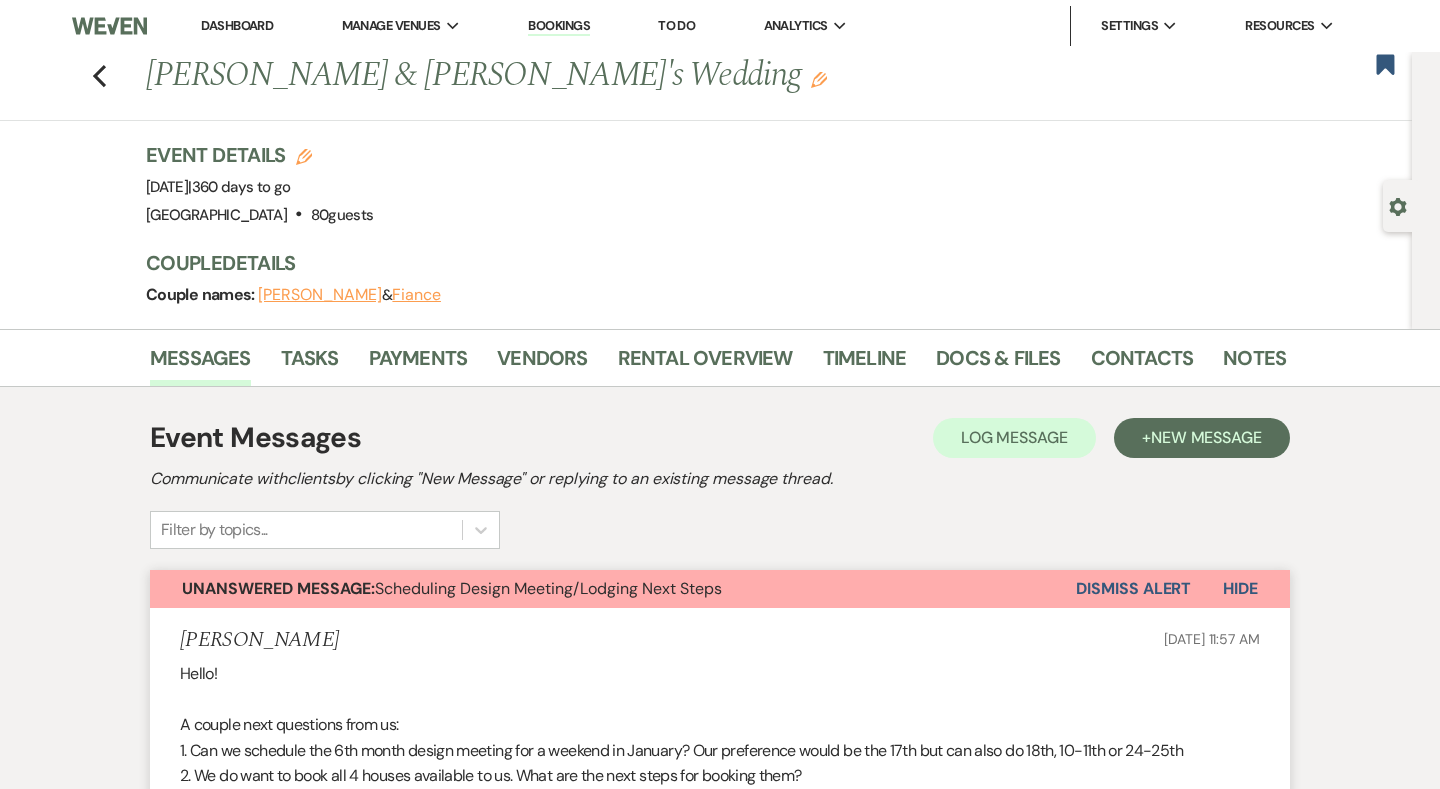 scroll, scrollTop: 0, scrollLeft: 0, axis: both 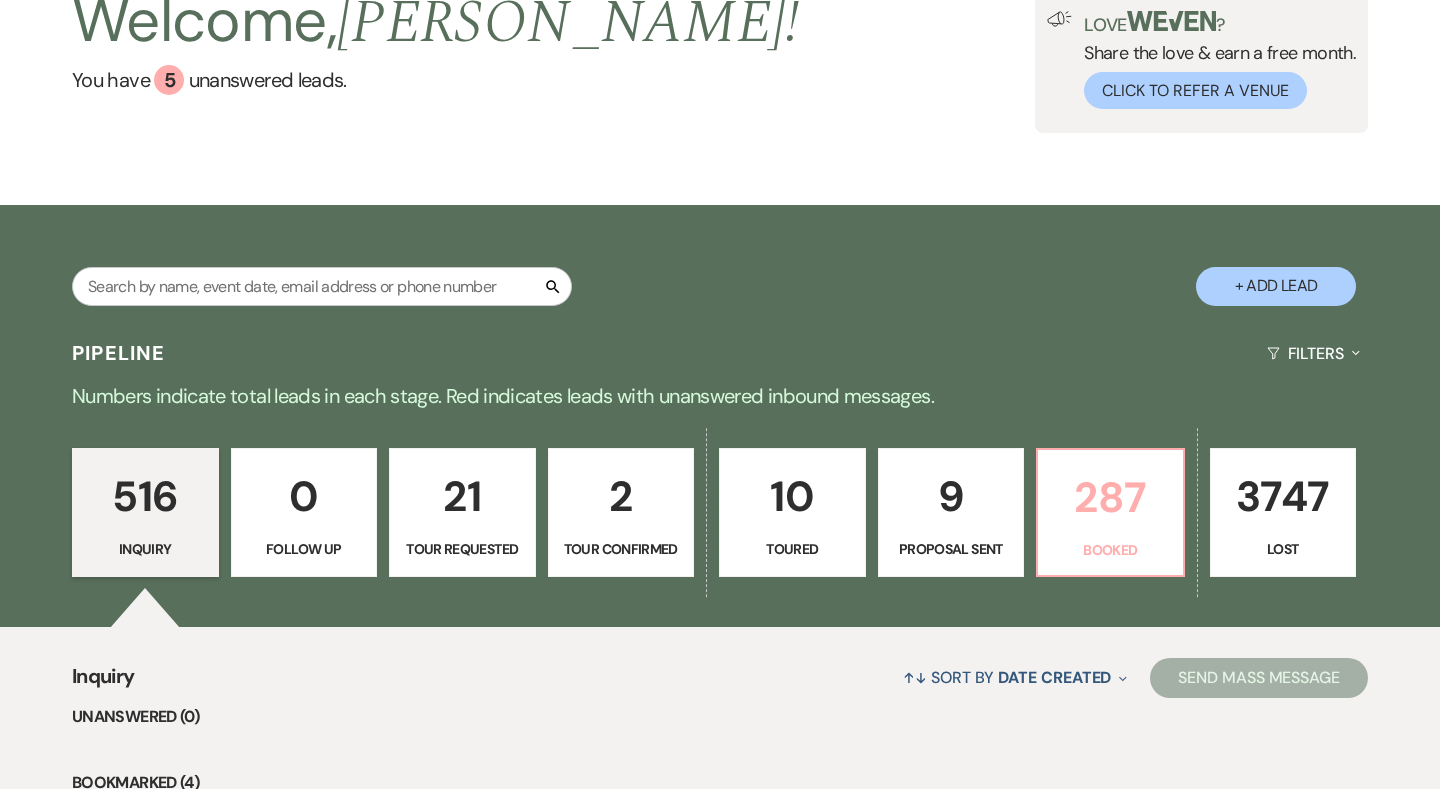 click on "287 Booked" at bounding box center (1110, 513) 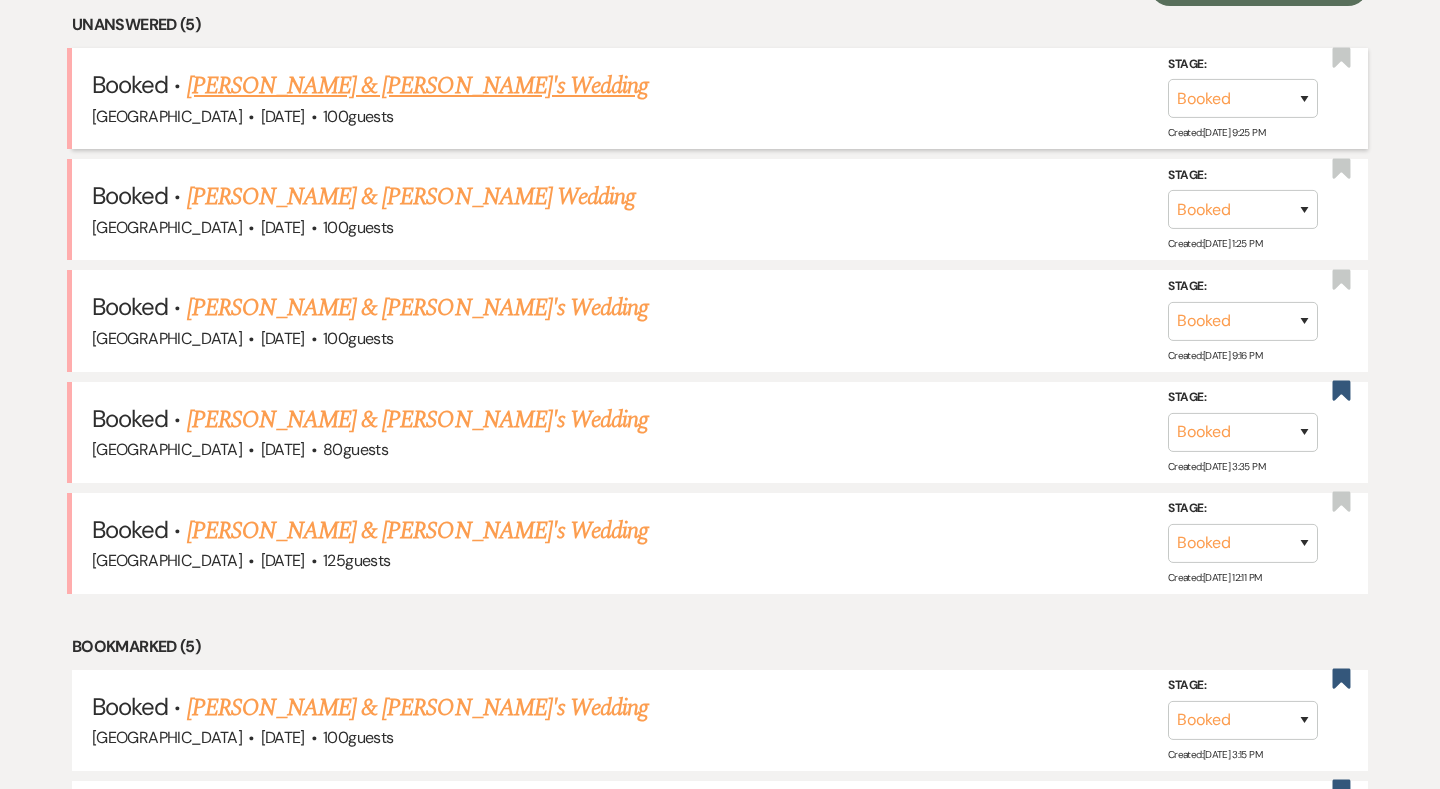 scroll, scrollTop: 842, scrollLeft: 0, axis: vertical 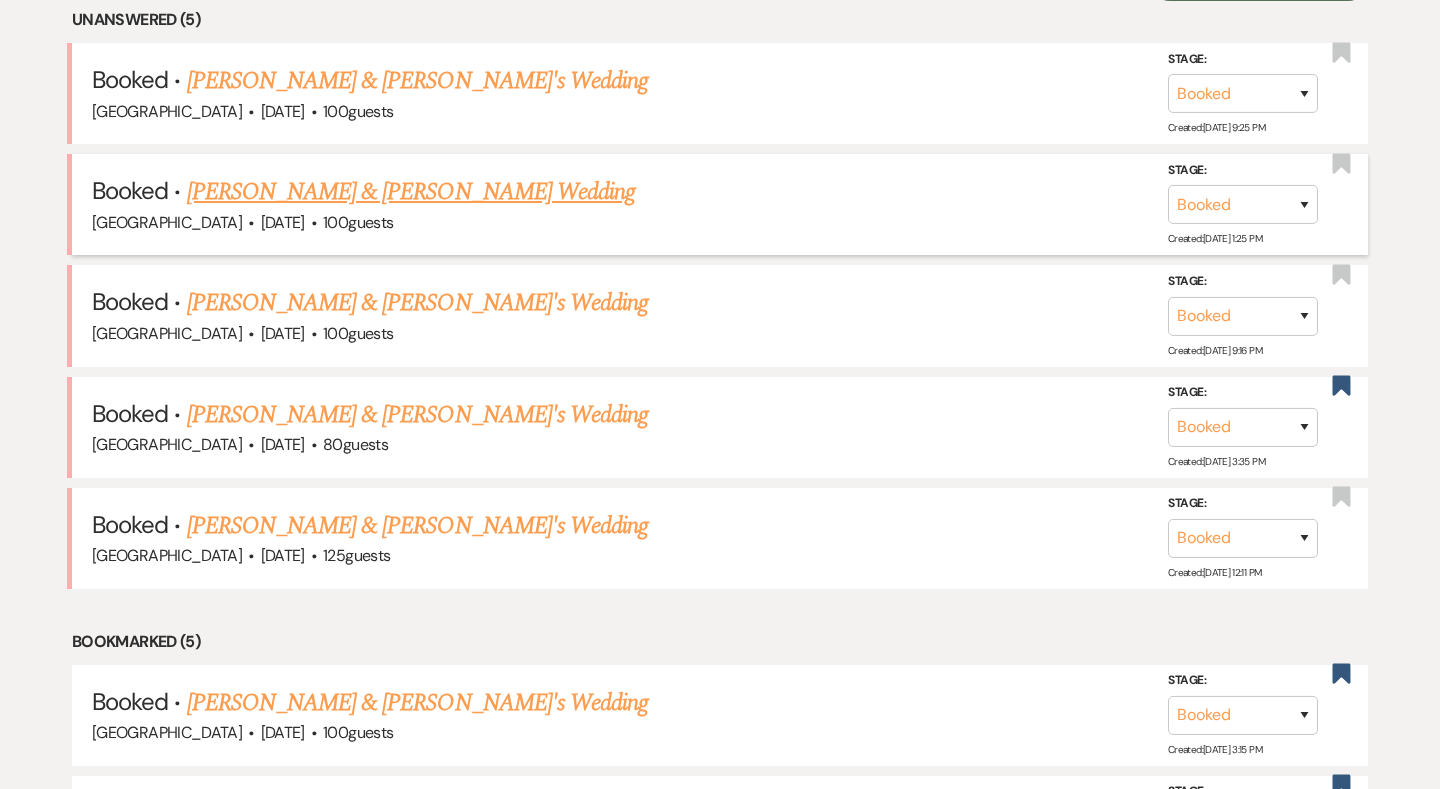click on "[PERSON_NAME] & [PERSON_NAME] Wedding" at bounding box center [411, 192] 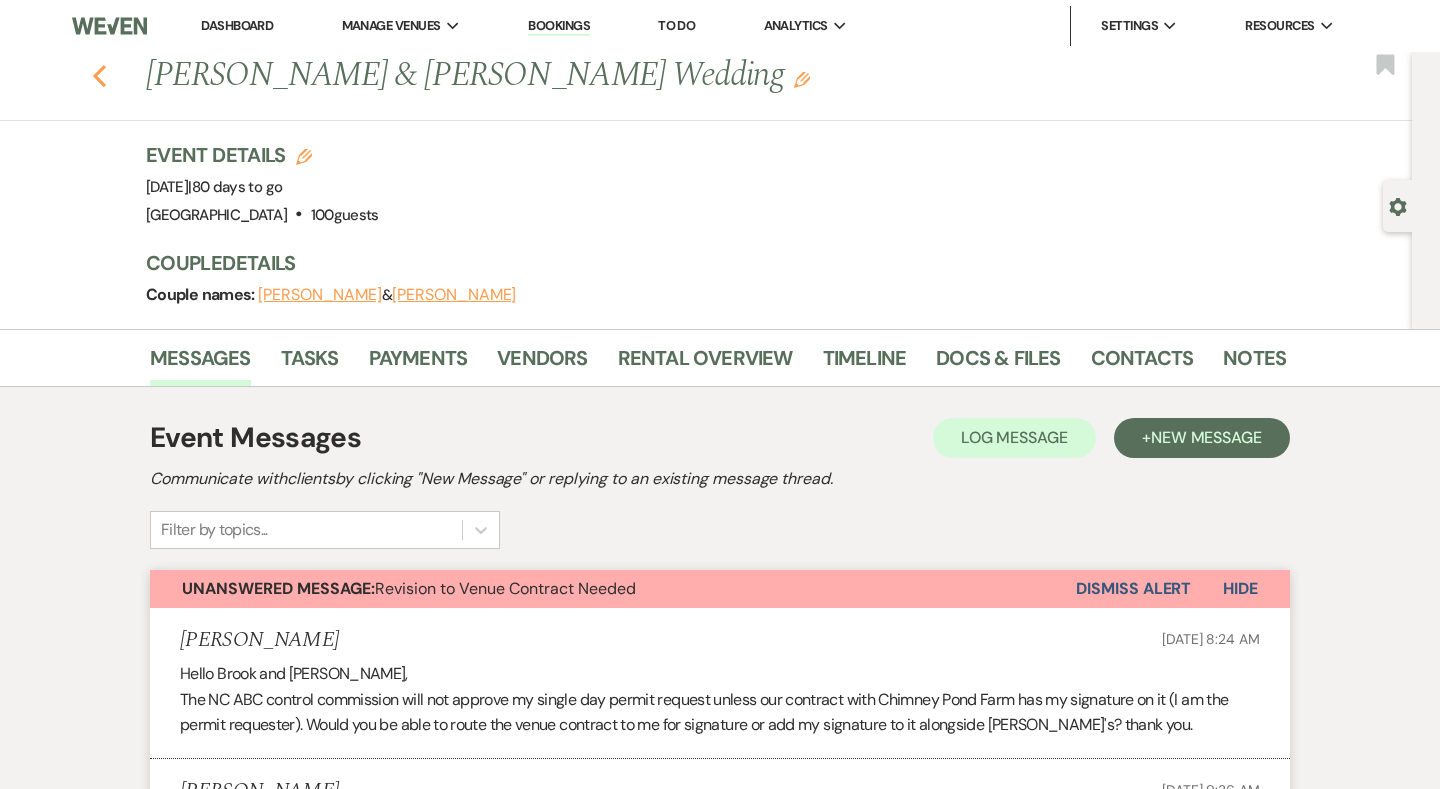 scroll, scrollTop: 0, scrollLeft: 0, axis: both 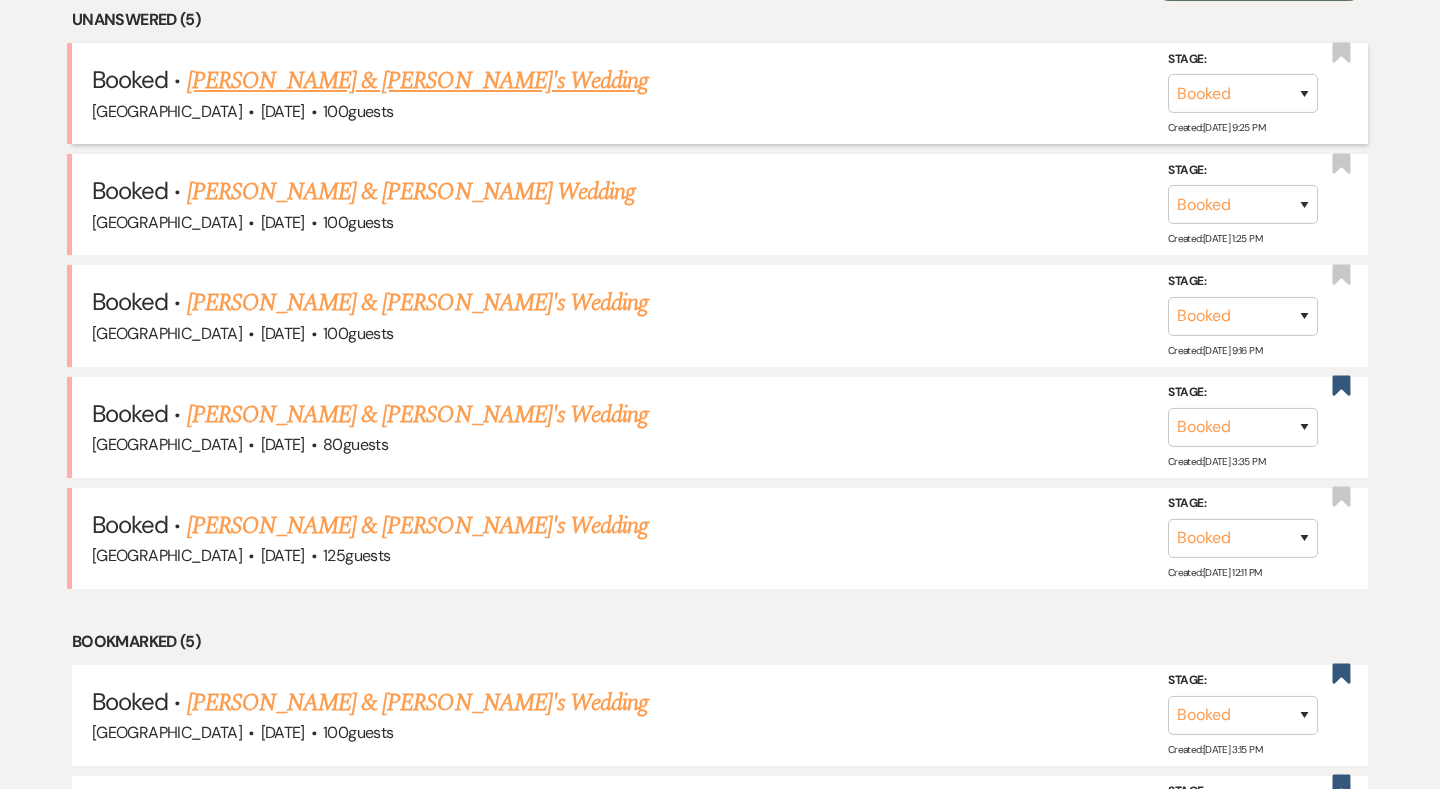click on "[PERSON_NAME] & [PERSON_NAME]'s Wedding" at bounding box center [418, 81] 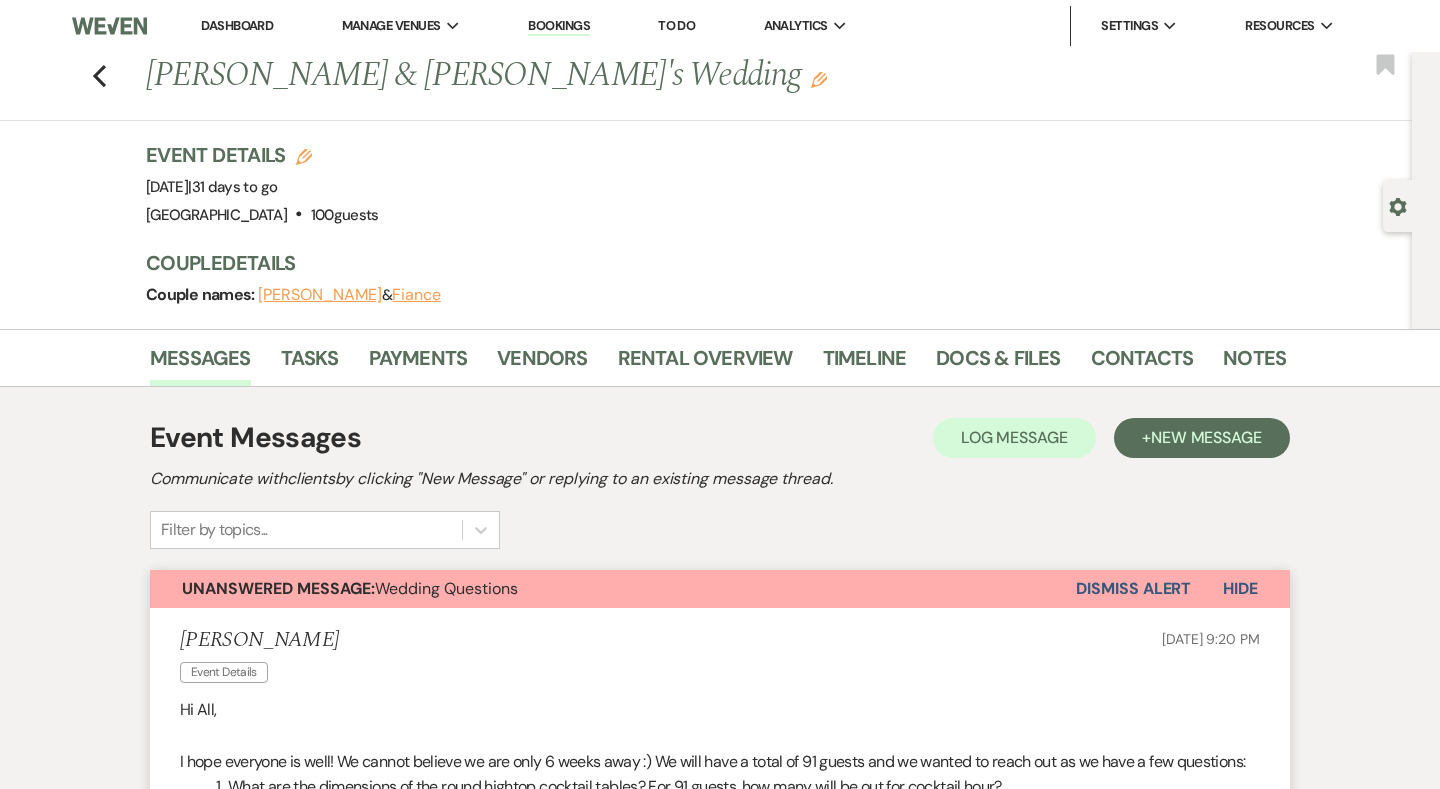 scroll, scrollTop: 0, scrollLeft: 0, axis: both 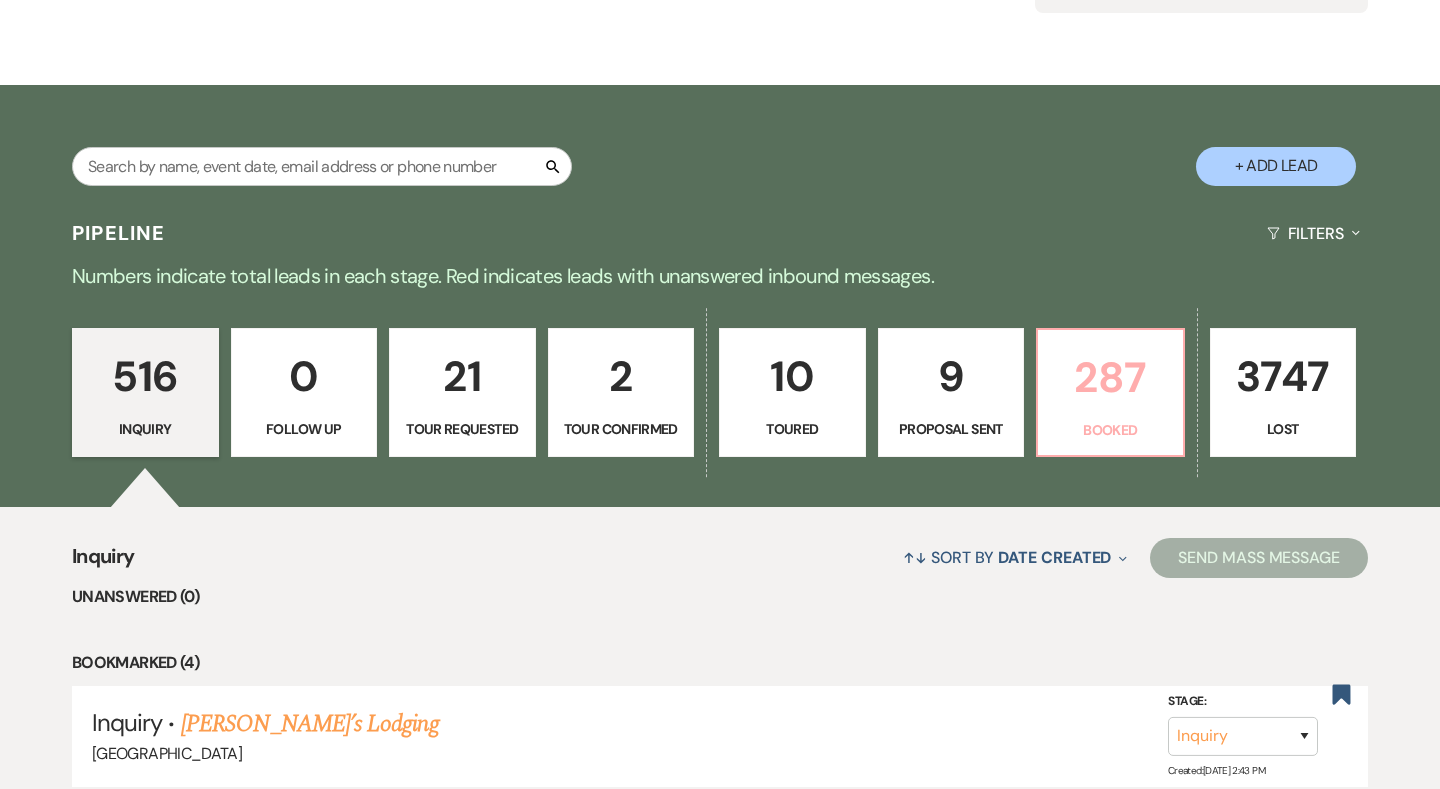 click on "287" at bounding box center (1110, 377) 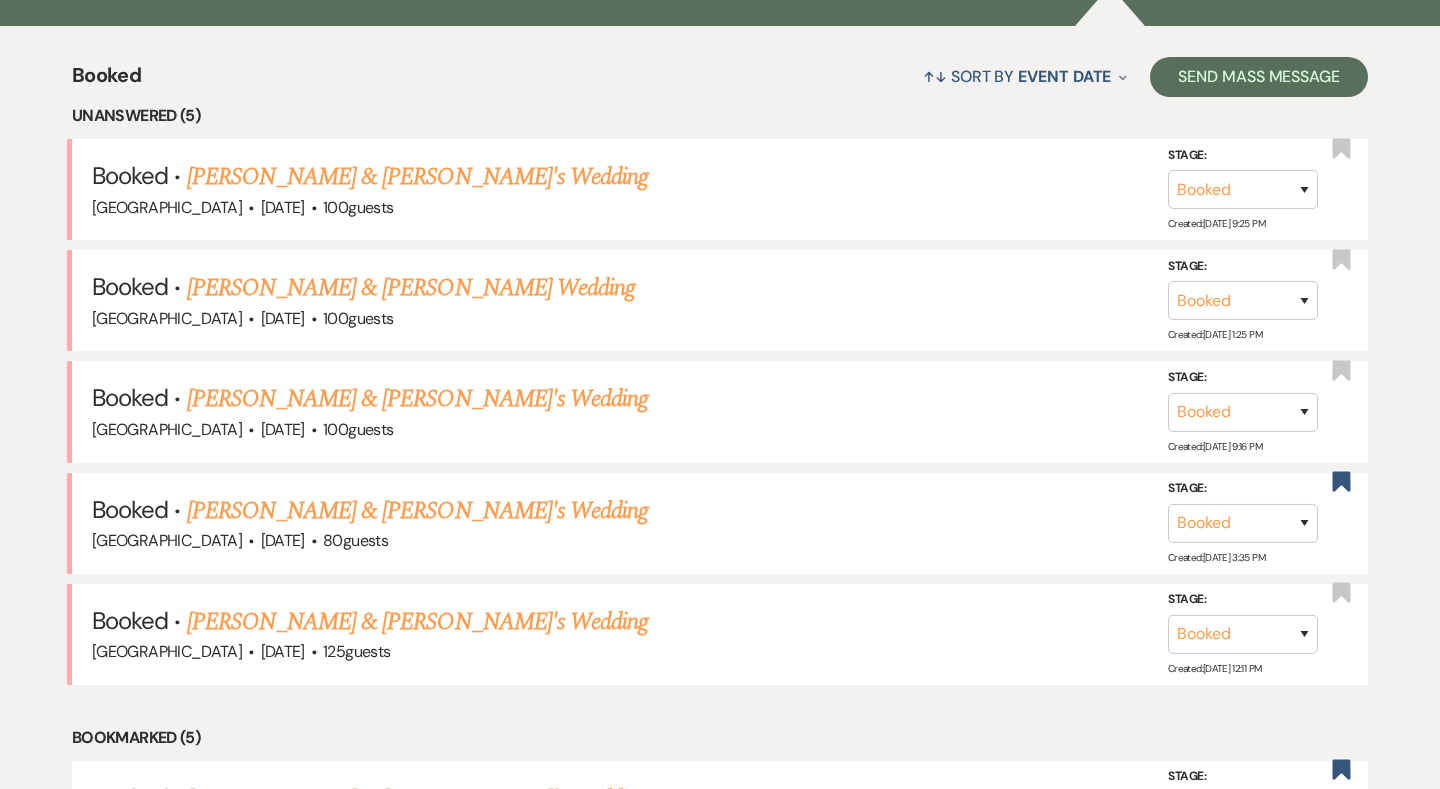 scroll, scrollTop: 750, scrollLeft: 0, axis: vertical 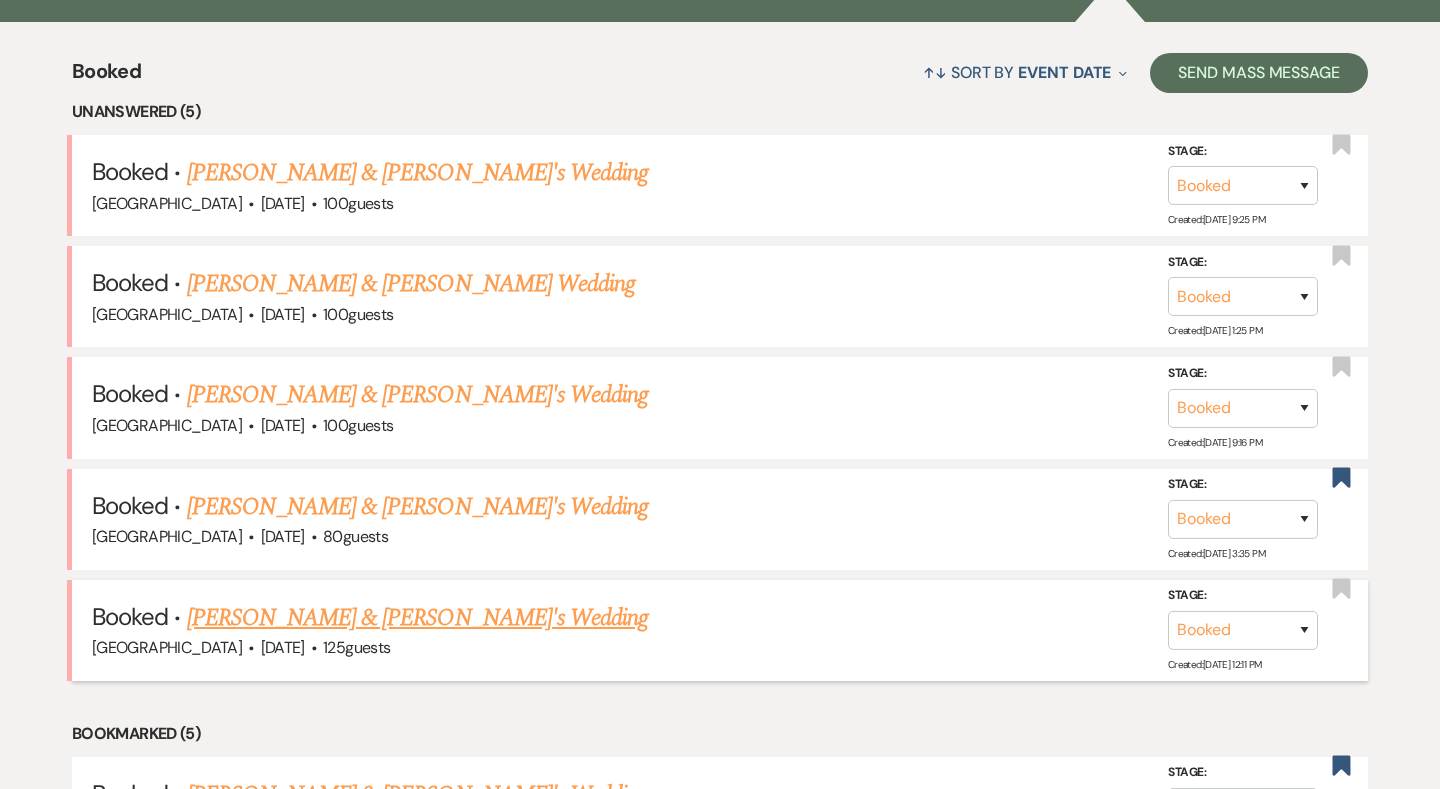 click on "[PERSON_NAME] & [PERSON_NAME]'s Wedding" at bounding box center (418, 618) 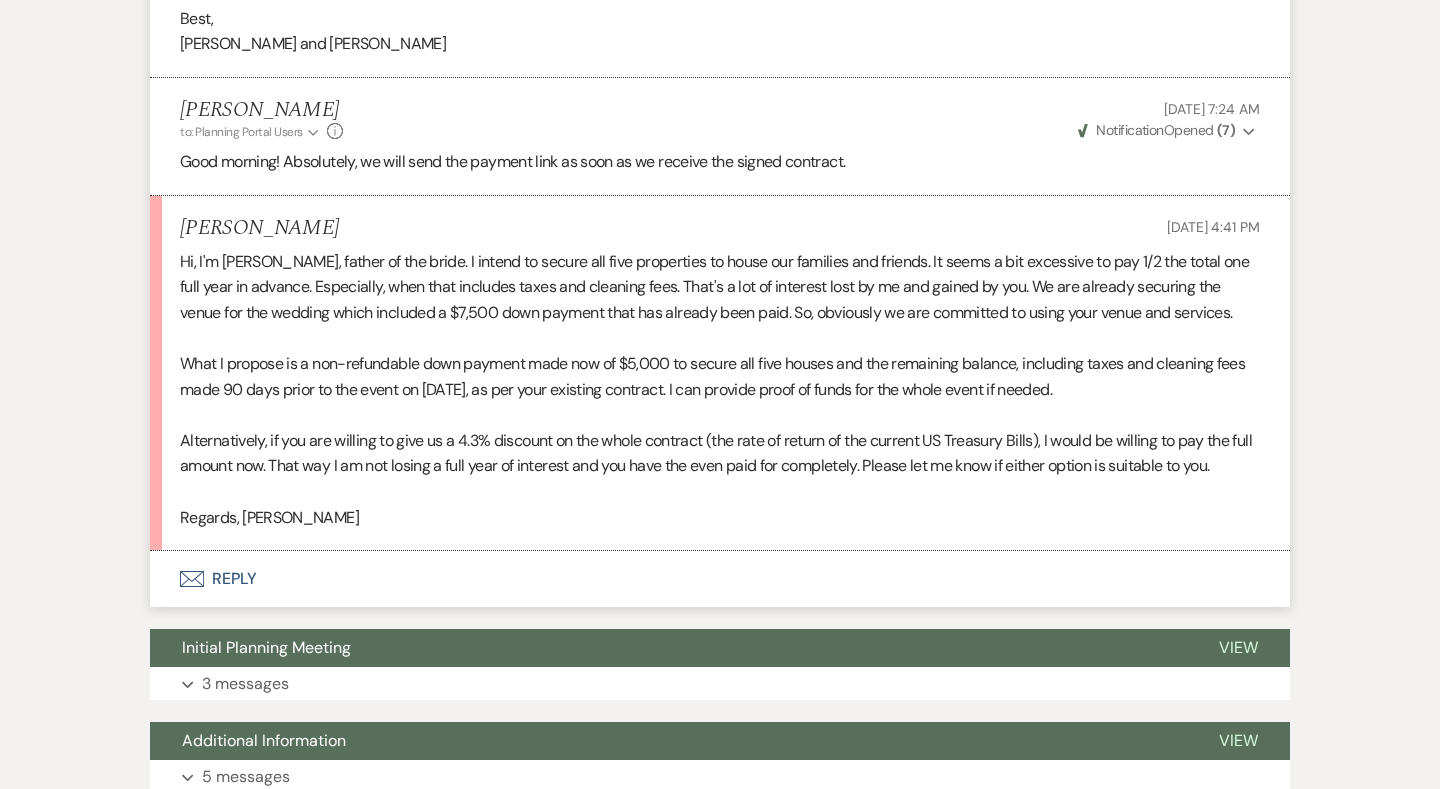 scroll, scrollTop: 1693, scrollLeft: 0, axis: vertical 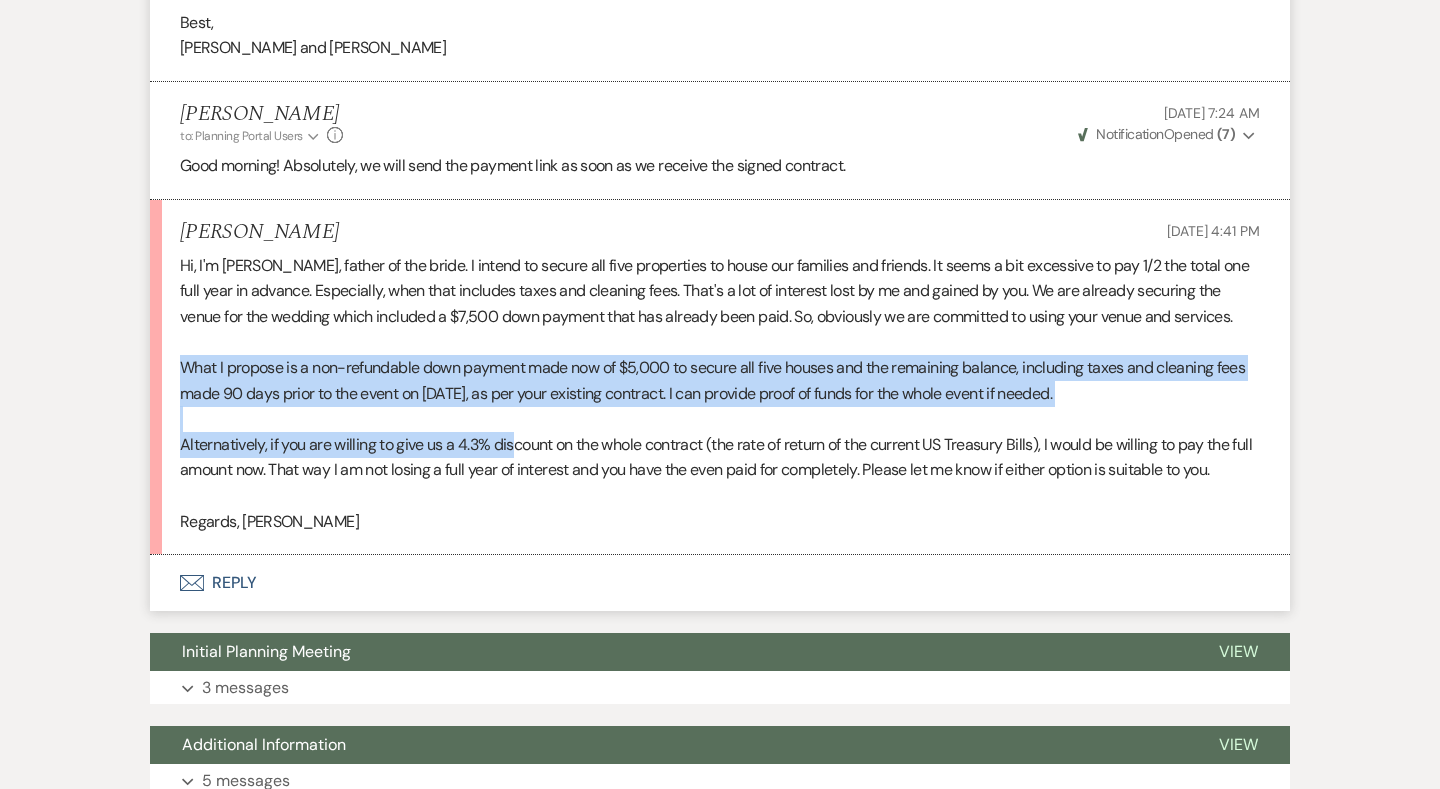 drag, startPoint x: 185, startPoint y: 345, endPoint x: 515, endPoint y: 408, distance: 335.9598 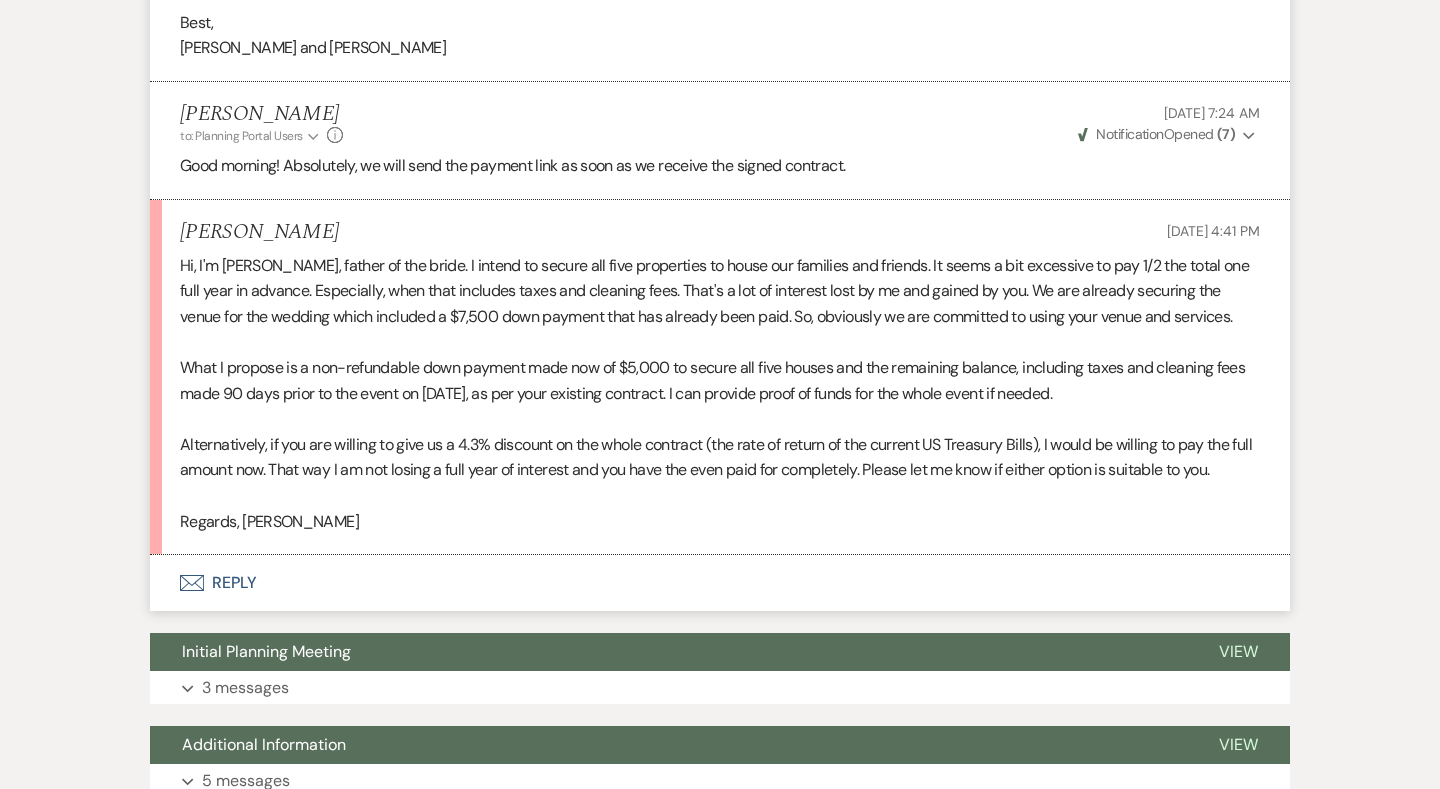 drag, startPoint x: 1147, startPoint y: 366, endPoint x: 244, endPoint y: 357, distance: 903.04486 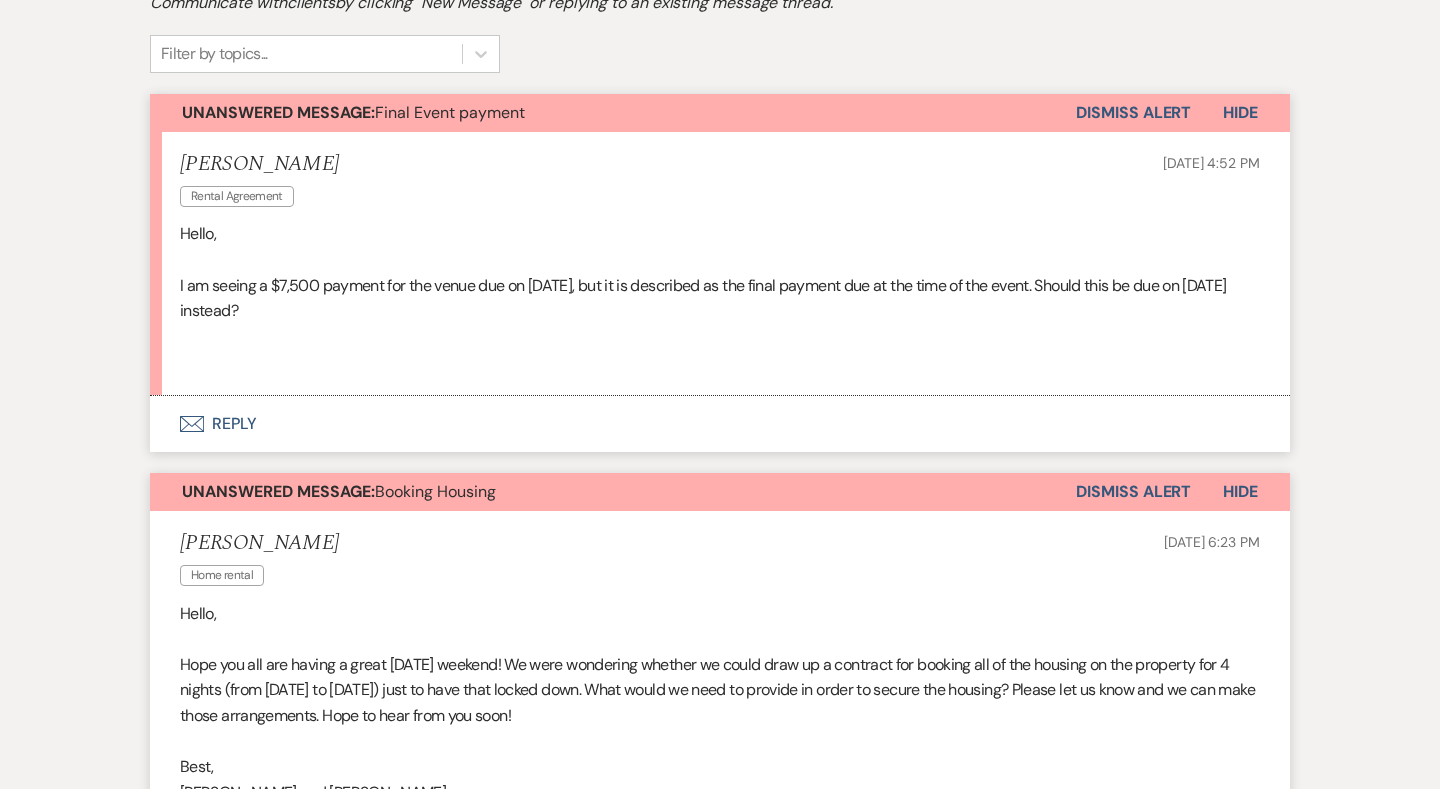 scroll, scrollTop: 506, scrollLeft: 0, axis: vertical 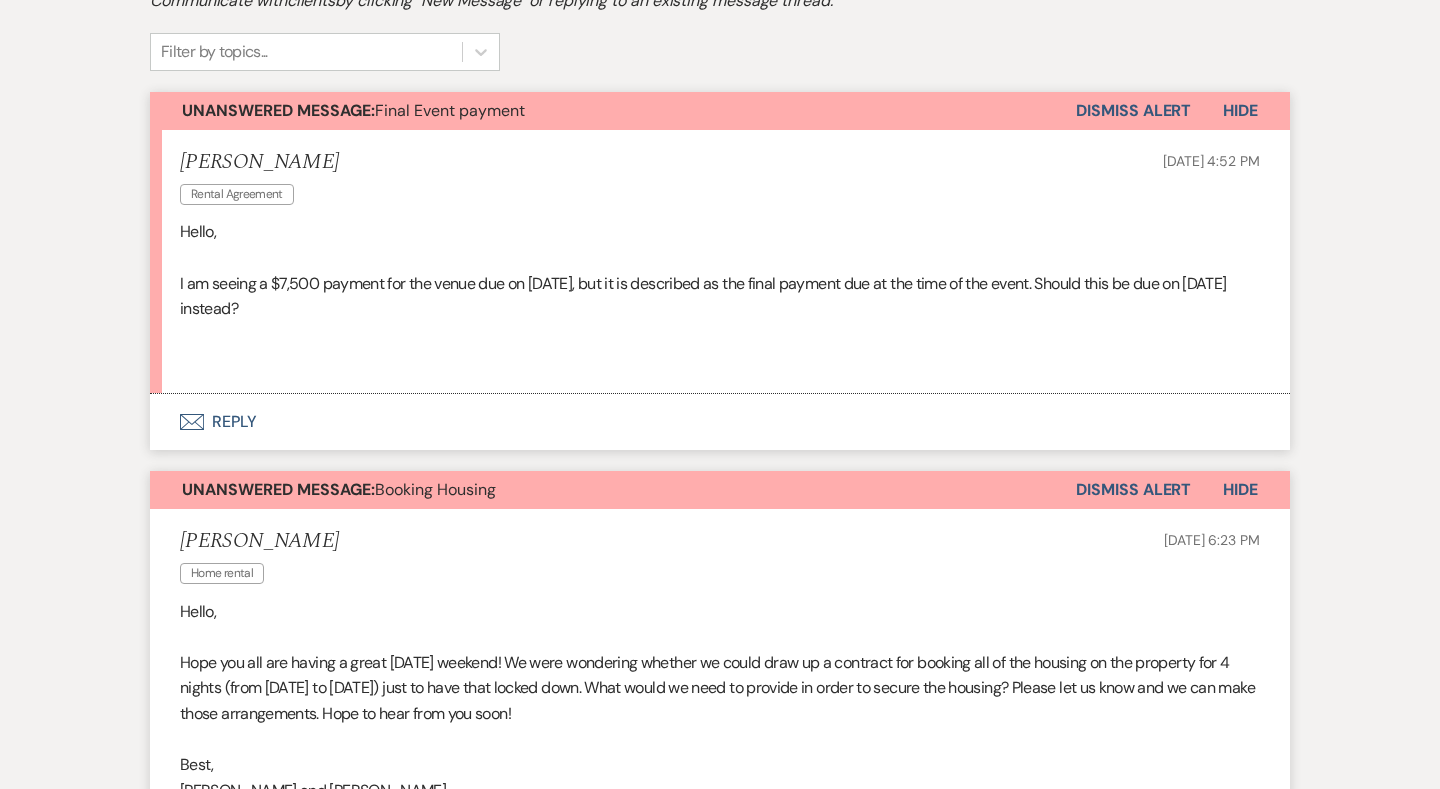 drag, startPoint x: 813, startPoint y: 279, endPoint x: 1037, endPoint y: 292, distance: 224.37692 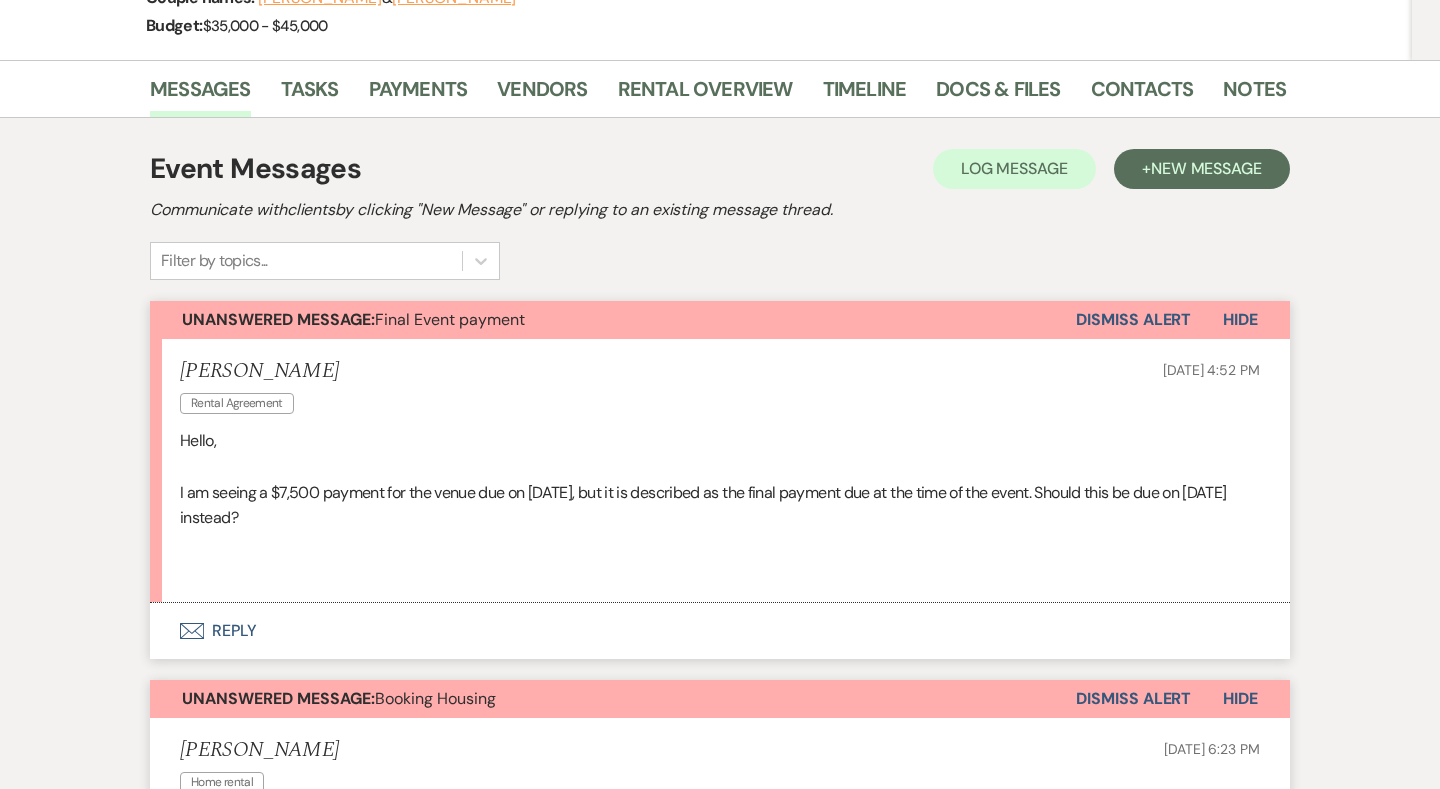 scroll, scrollTop: 279, scrollLeft: 0, axis: vertical 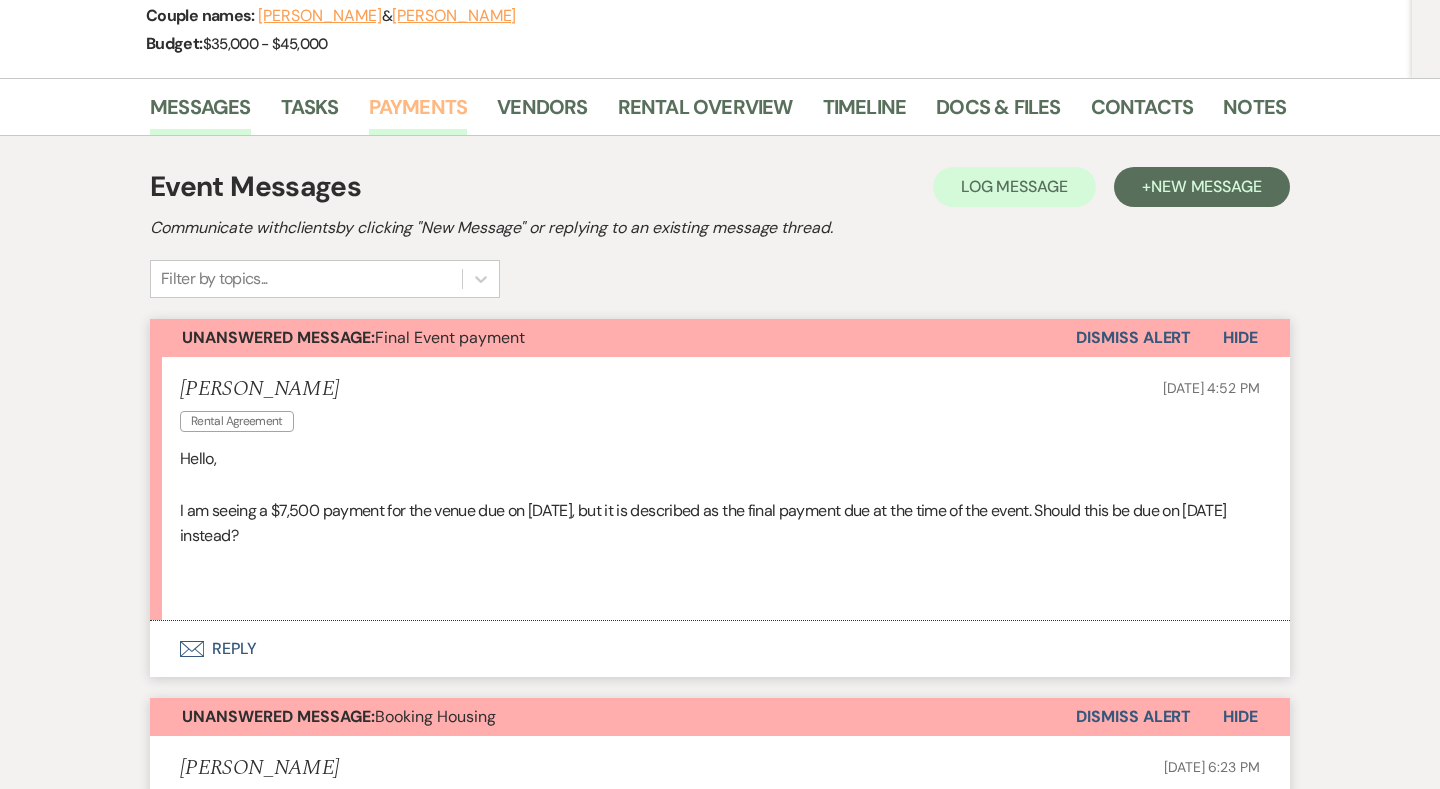 click on "Payments" at bounding box center (418, 113) 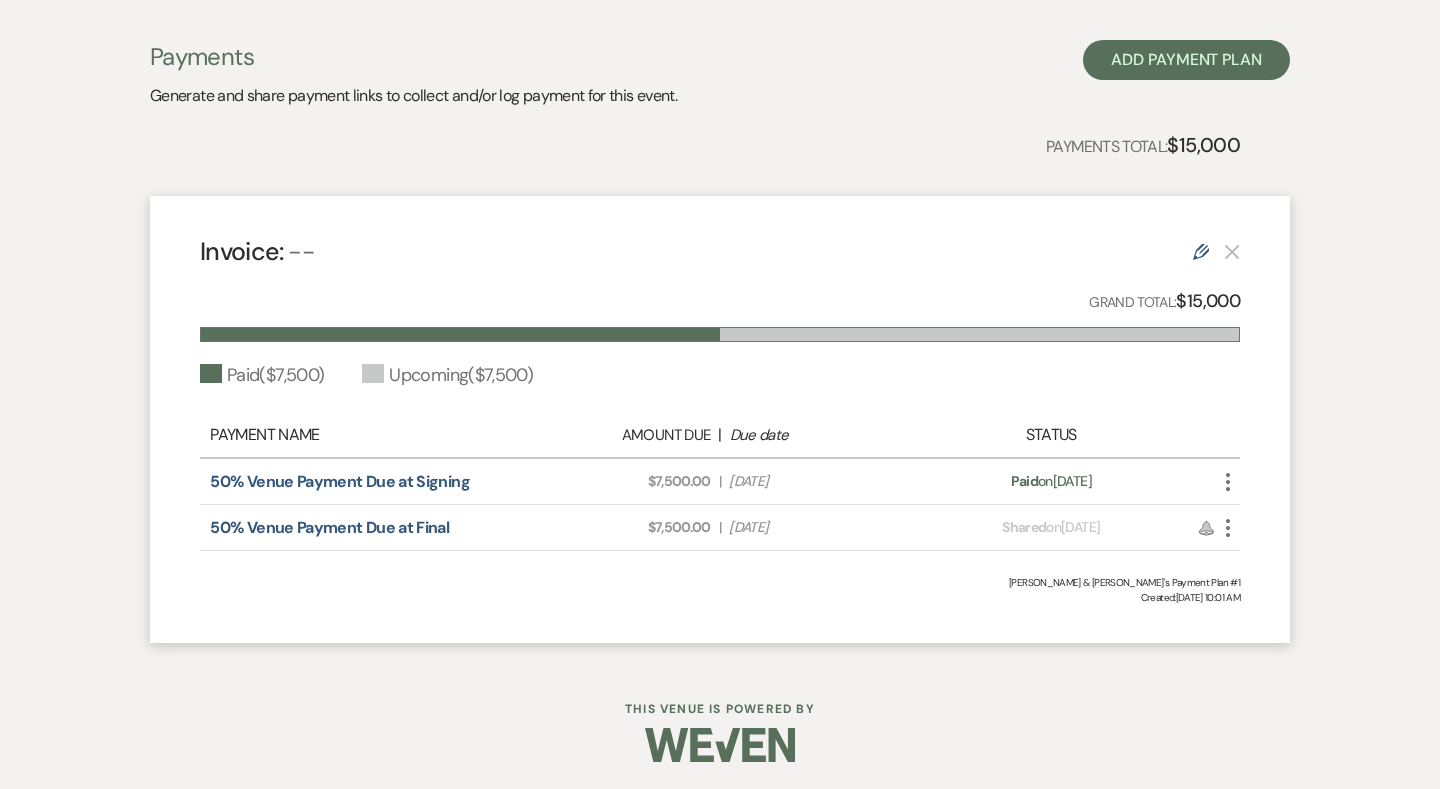 scroll, scrollTop: 414, scrollLeft: 0, axis: vertical 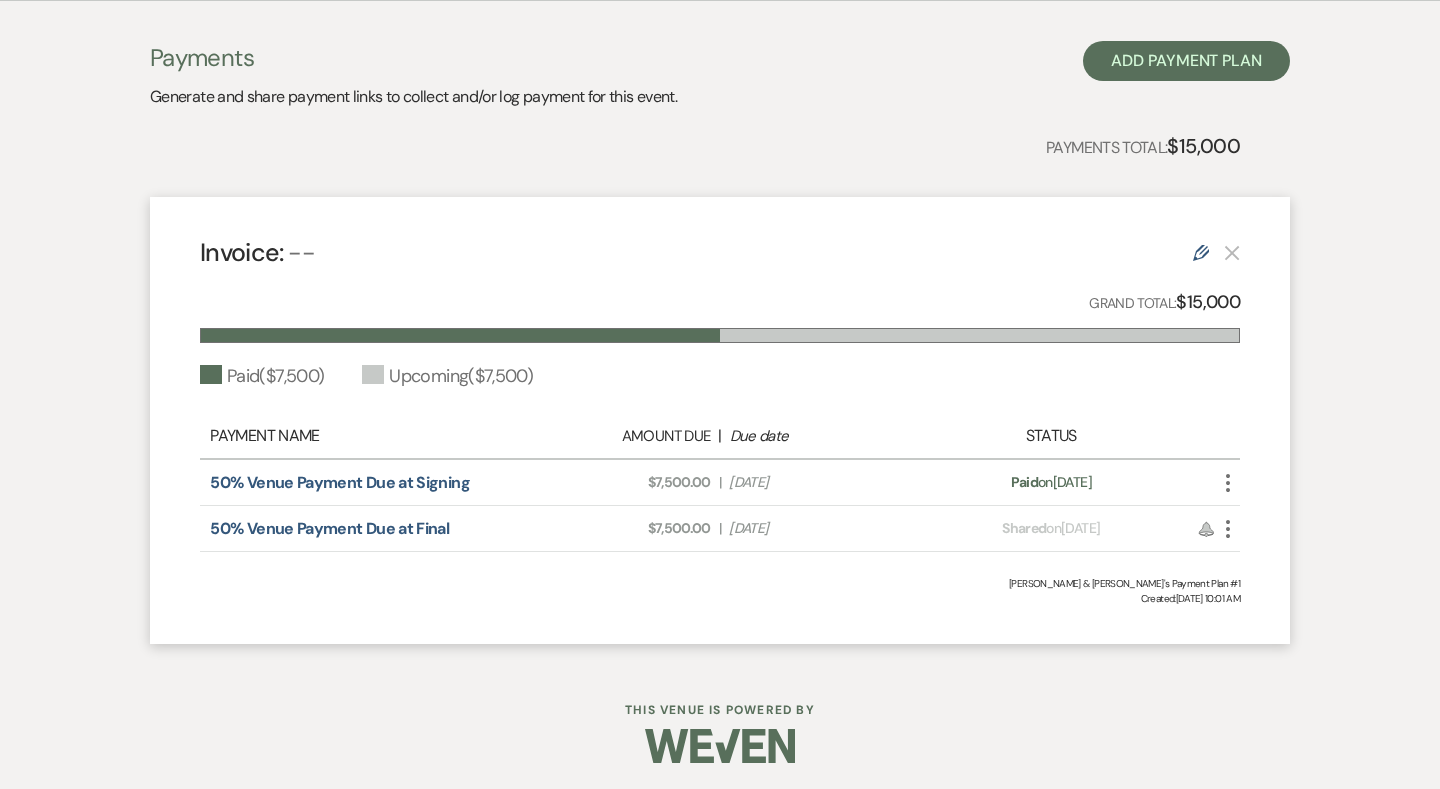 drag, startPoint x: 1040, startPoint y: 483, endPoint x: 1156, endPoint y: 480, distance: 116.03879 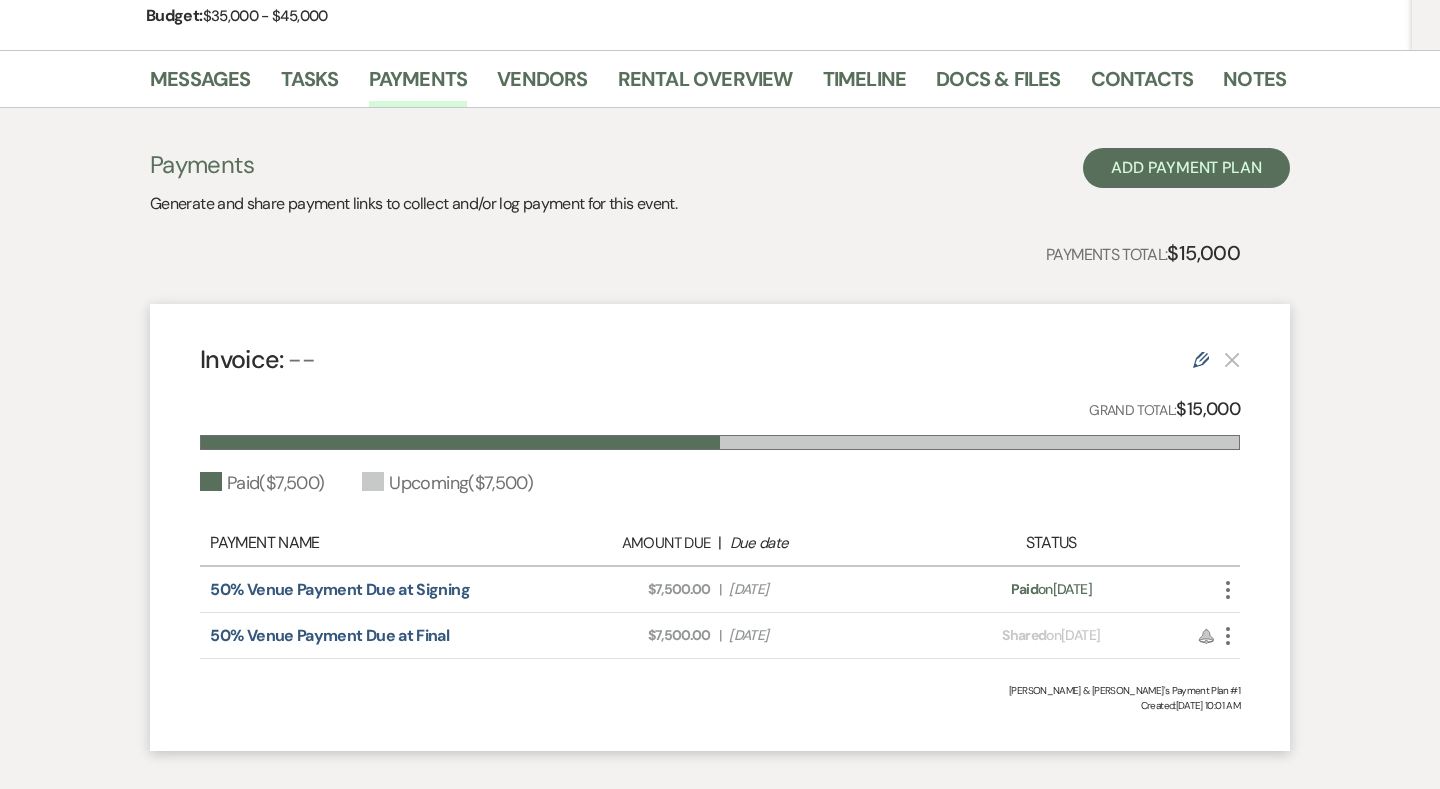 scroll, scrollTop: 252, scrollLeft: 0, axis: vertical 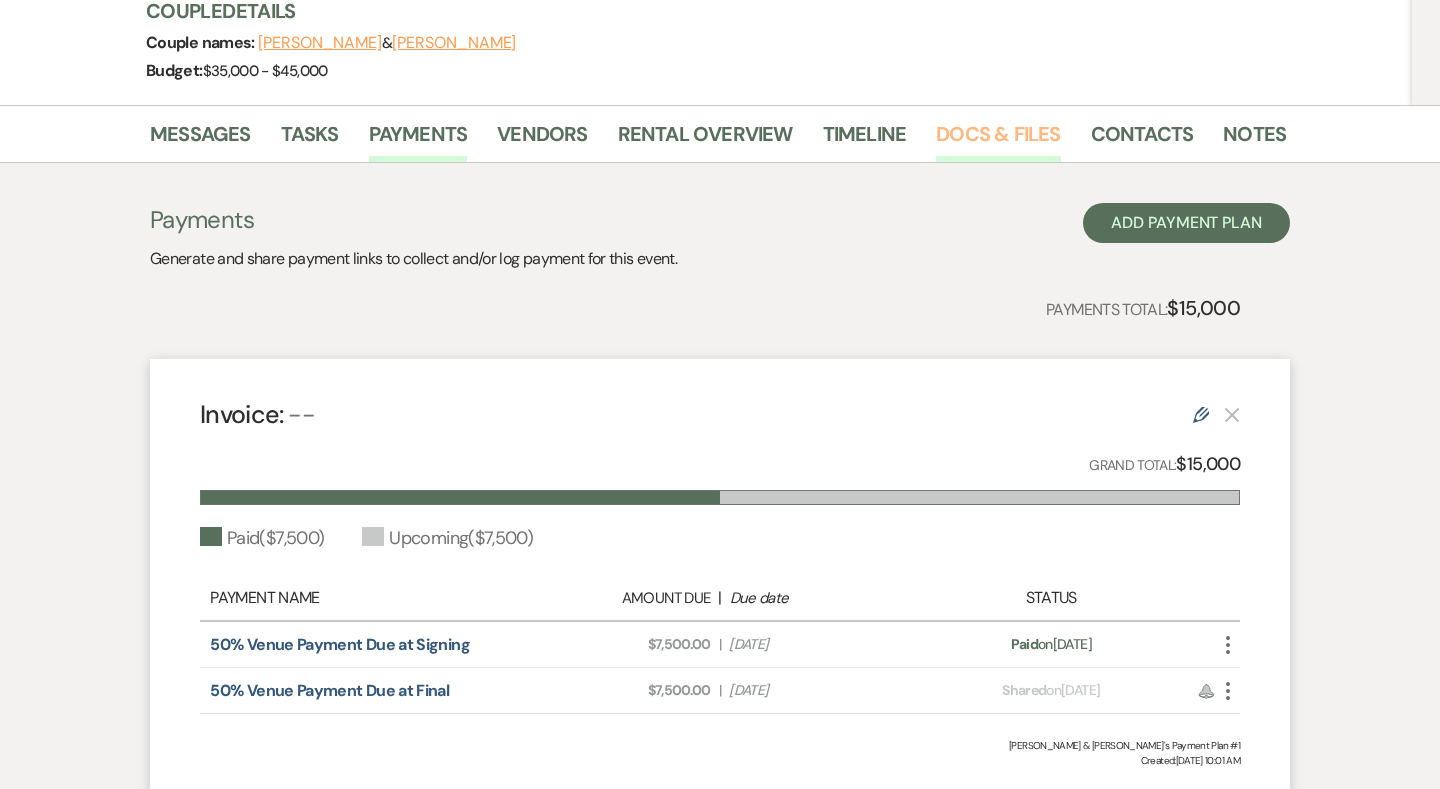 click on "Docs & Files" at bounding box center (998, 140) 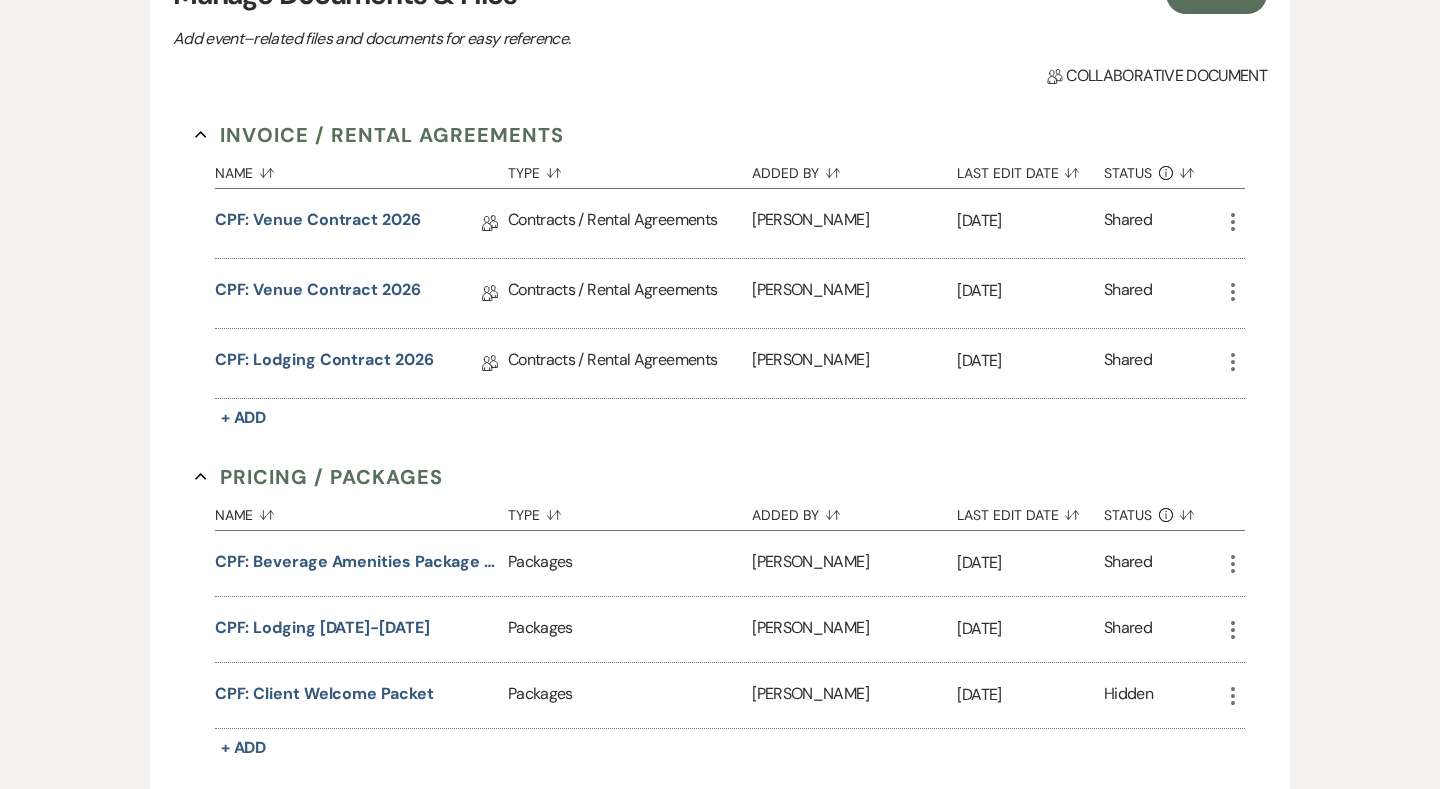 scroll, scrollTop: 501, scrollLeft: 0, axis: vertical 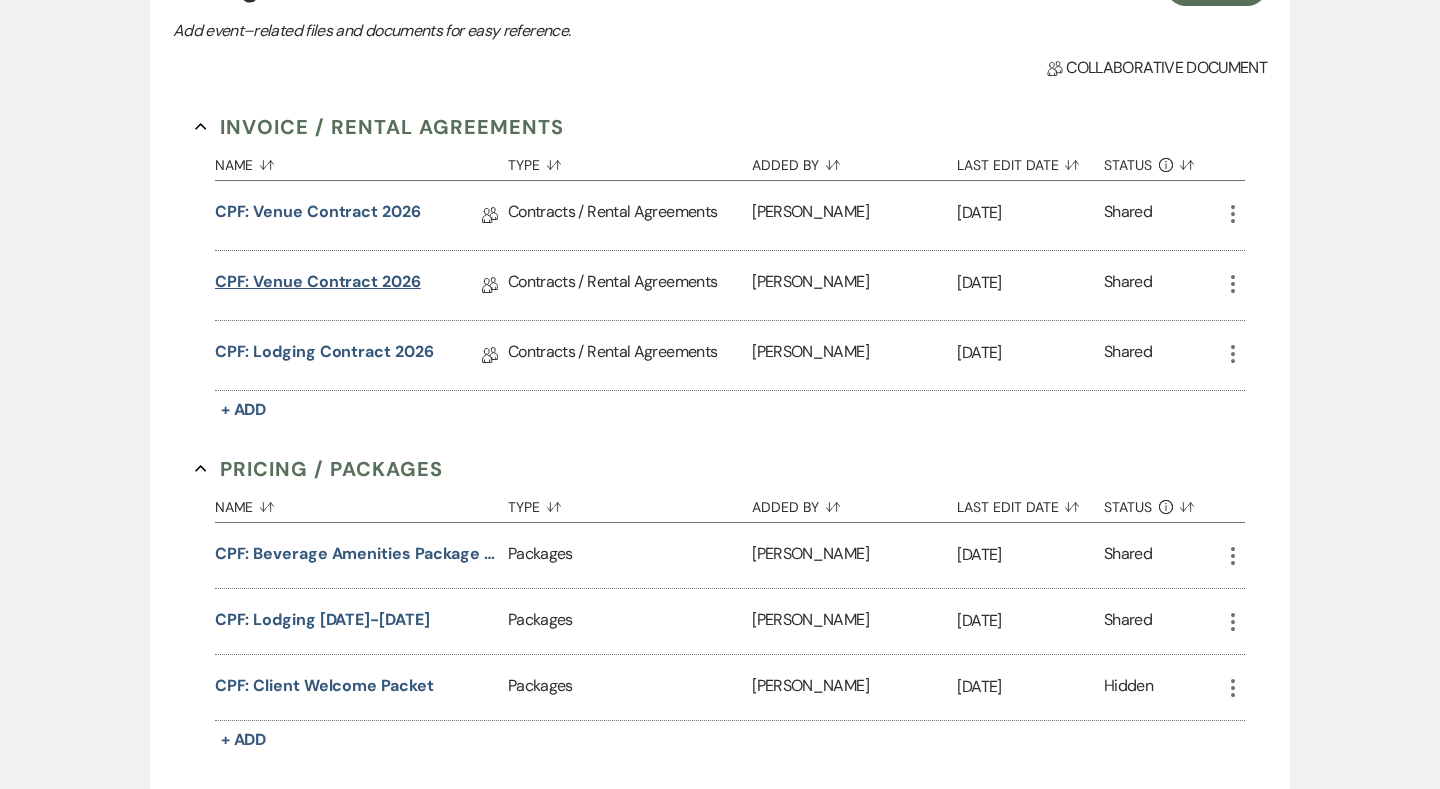 click on "CPF: Venue Contract 2026" at bounding box center (318, 285) 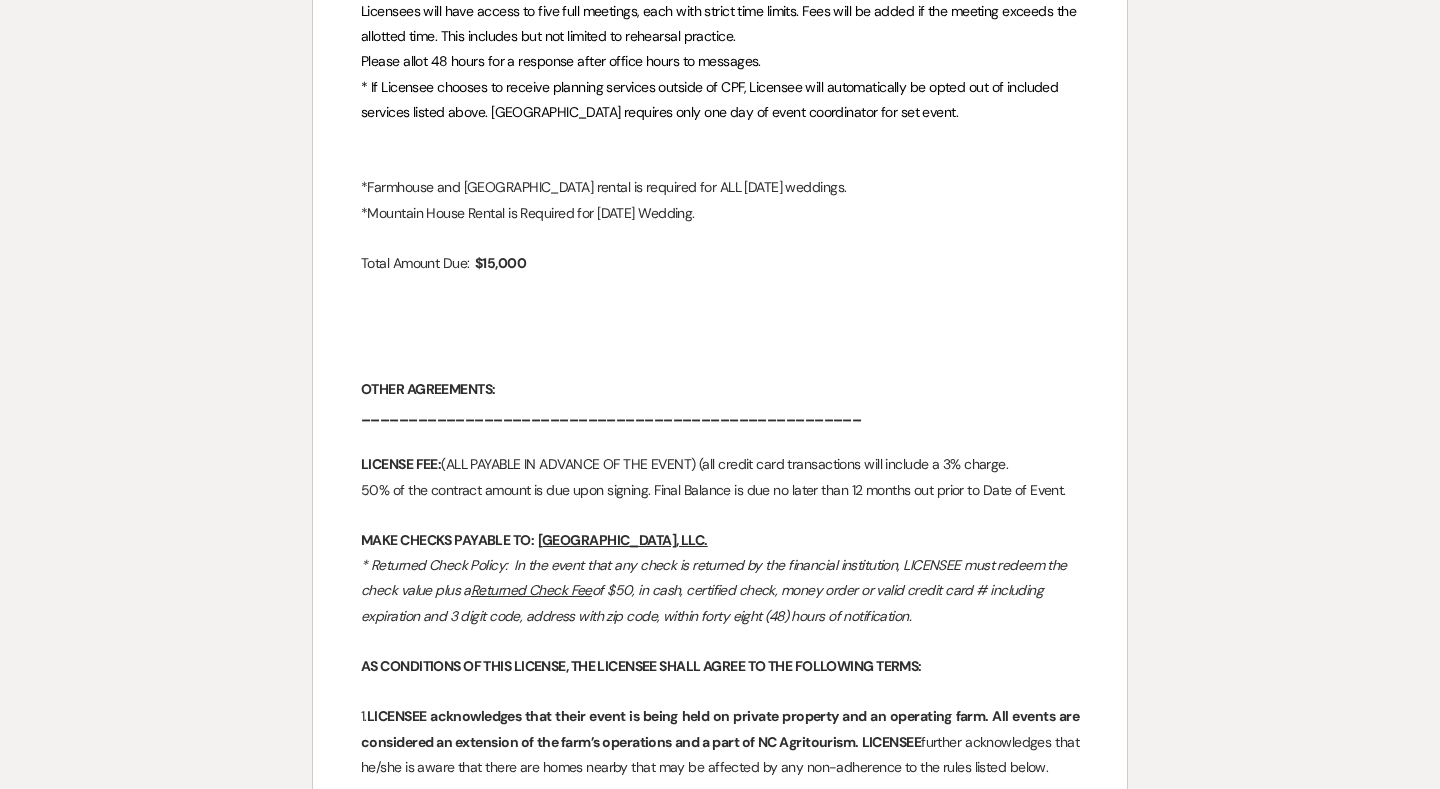 scroll, scrollTop: 1268, scrollLeft: 0, axis: vertical 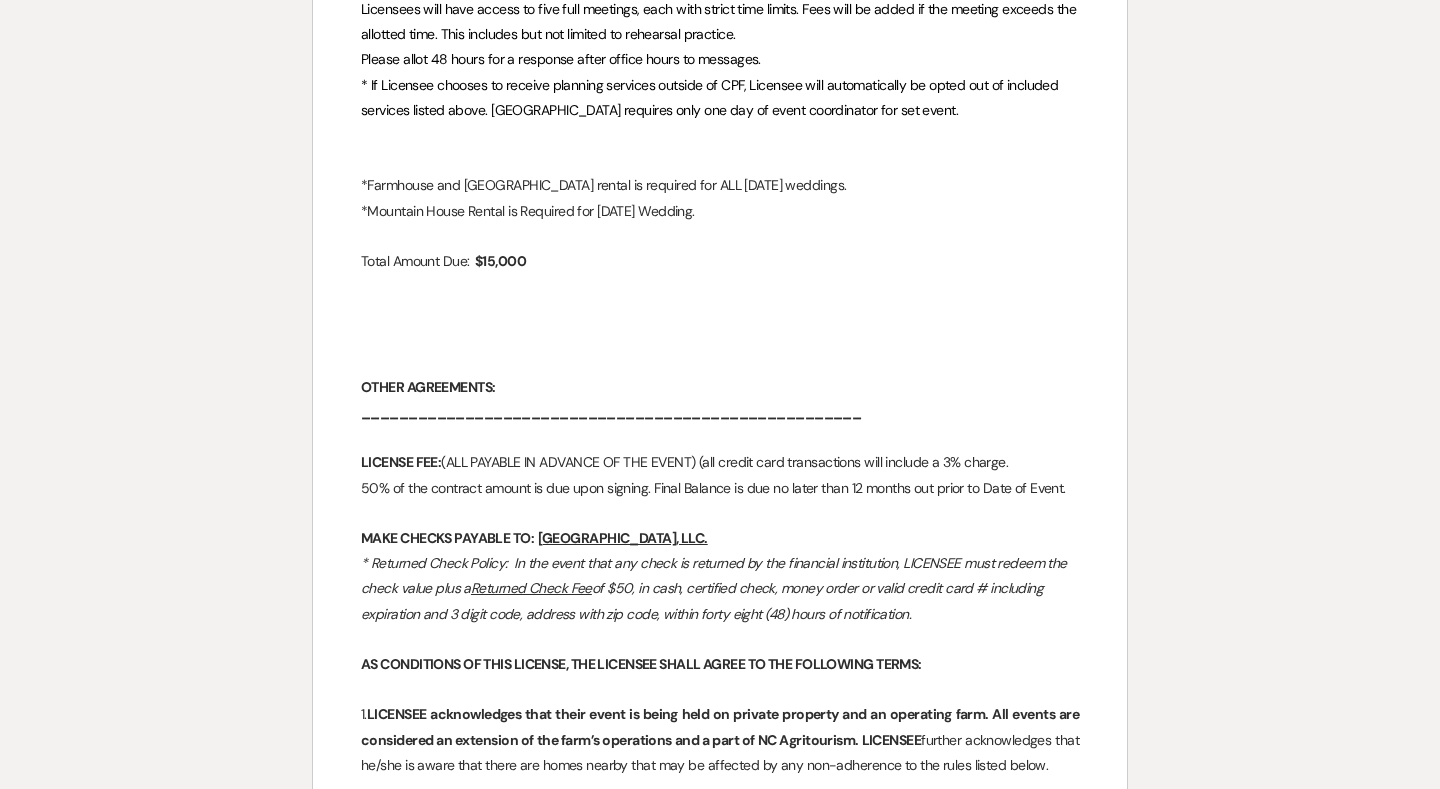 drag, startPoint x: 1077, startPoint y: 480, endPoint x: 347, endPoint y: 449, distance: 730.6579 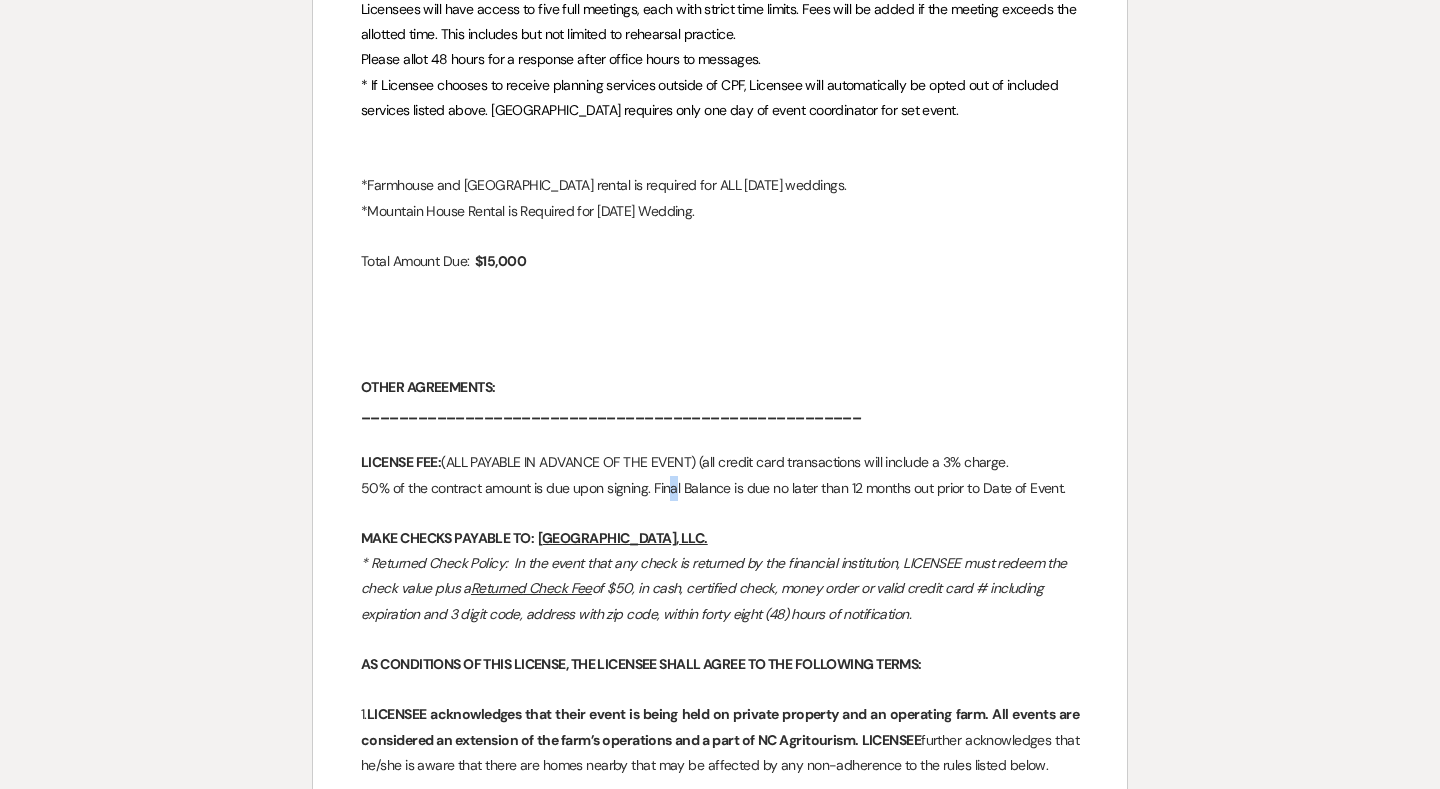 click on "50% of the contract amount is due upon signing. Final Balance is due no later than 12 months out prior to Date of Event." at bounding box center [720, 488] 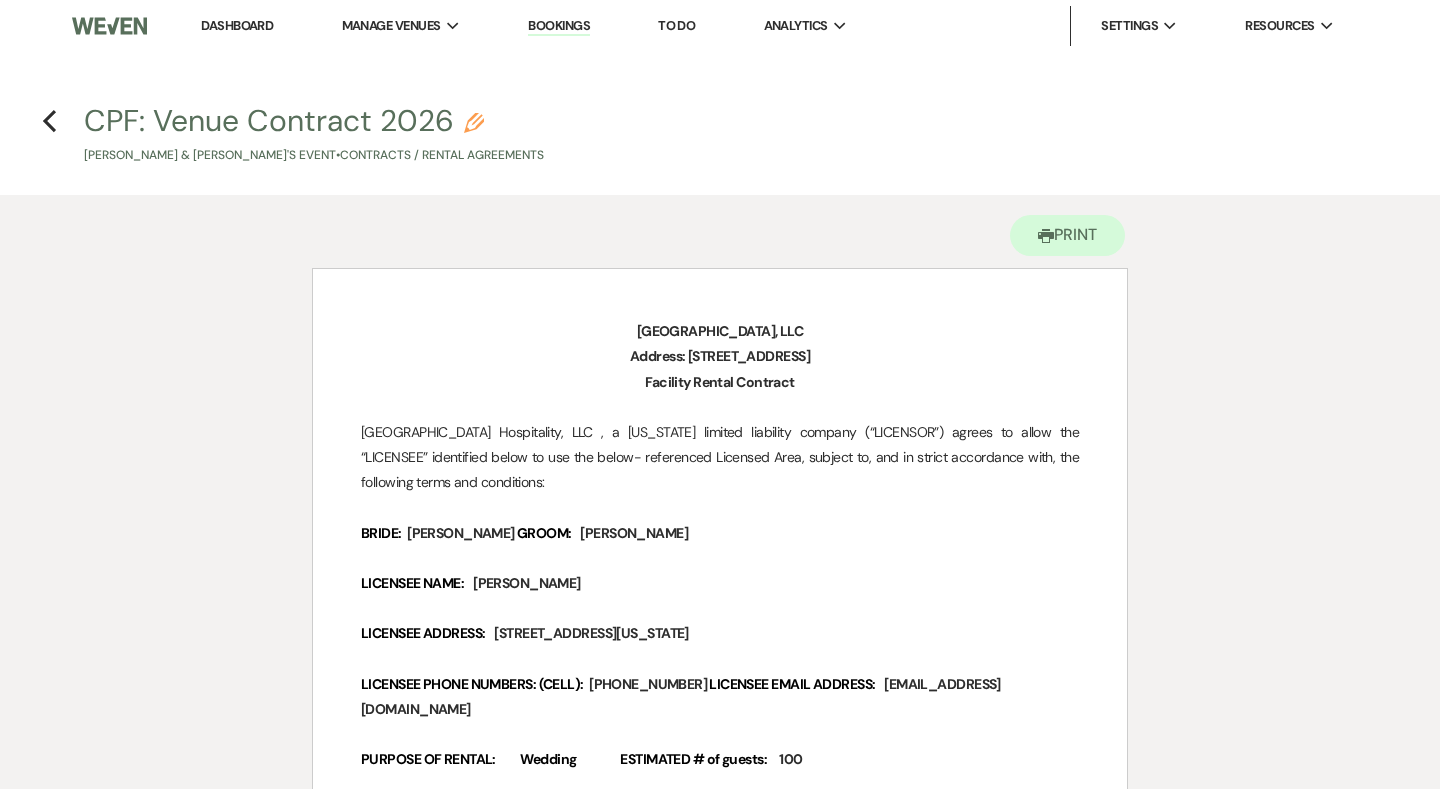 scroll, scrollTop: 0, scrollLeft: 0, axis: both 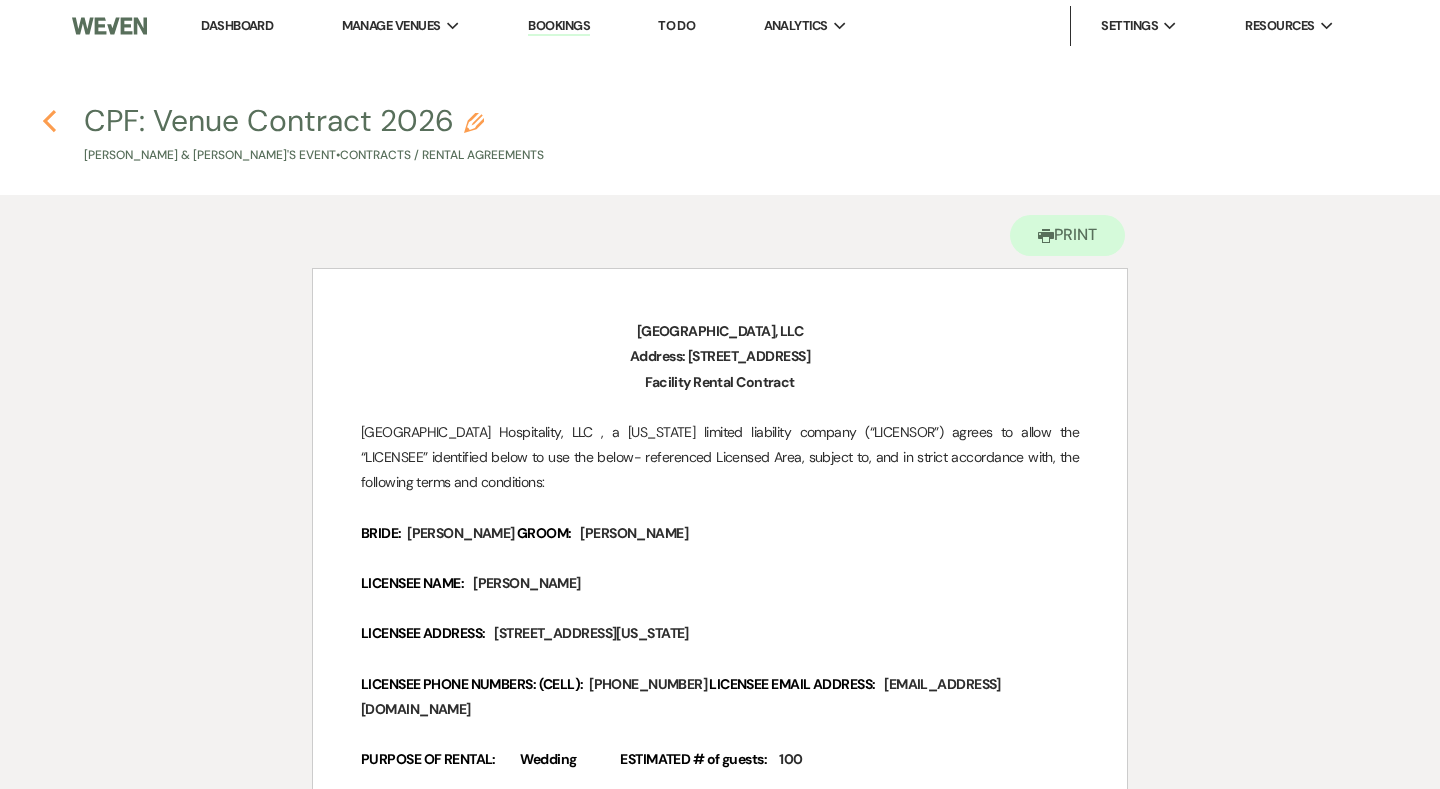 click 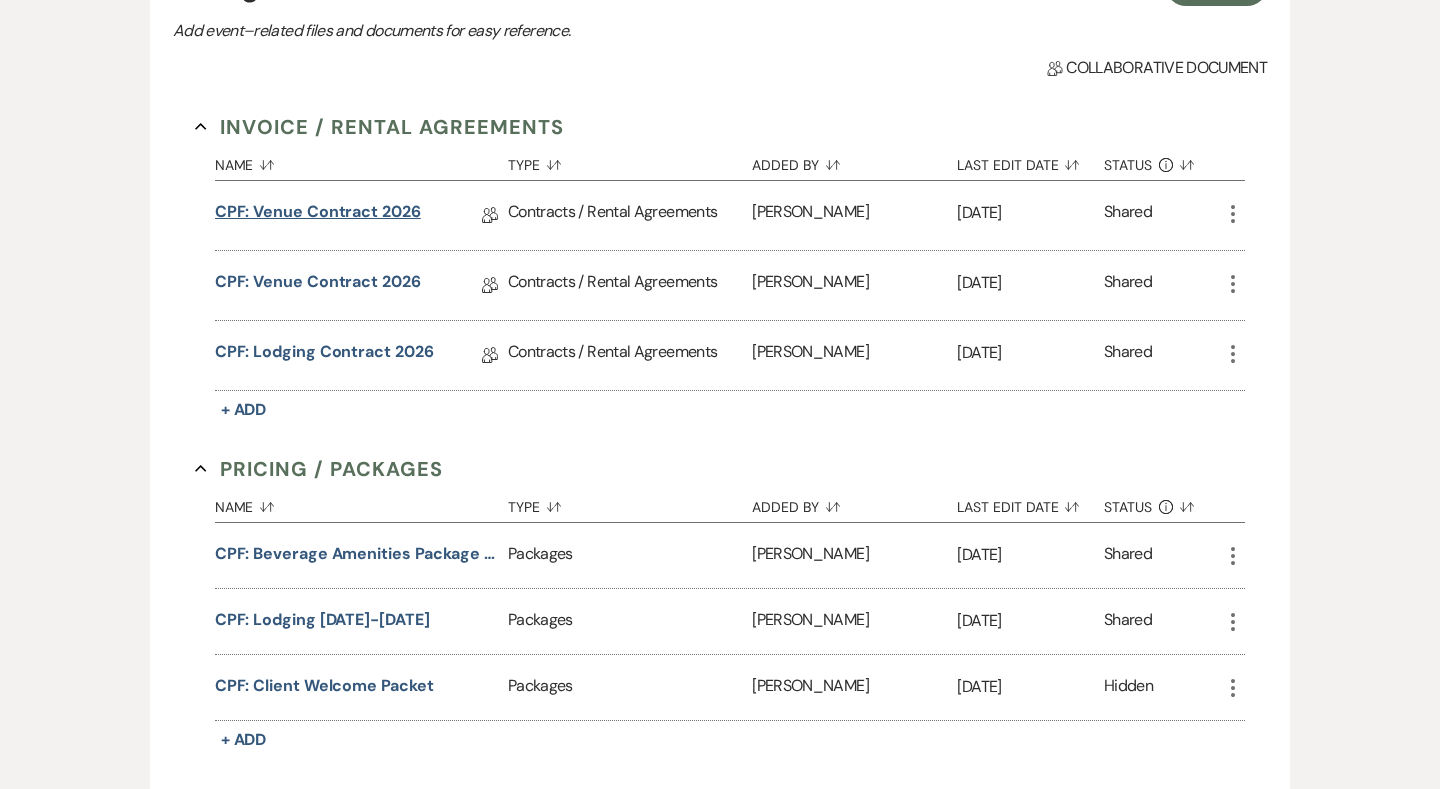 scroll, scrollTop: -82, scrollLeft: 0, axis: vertical 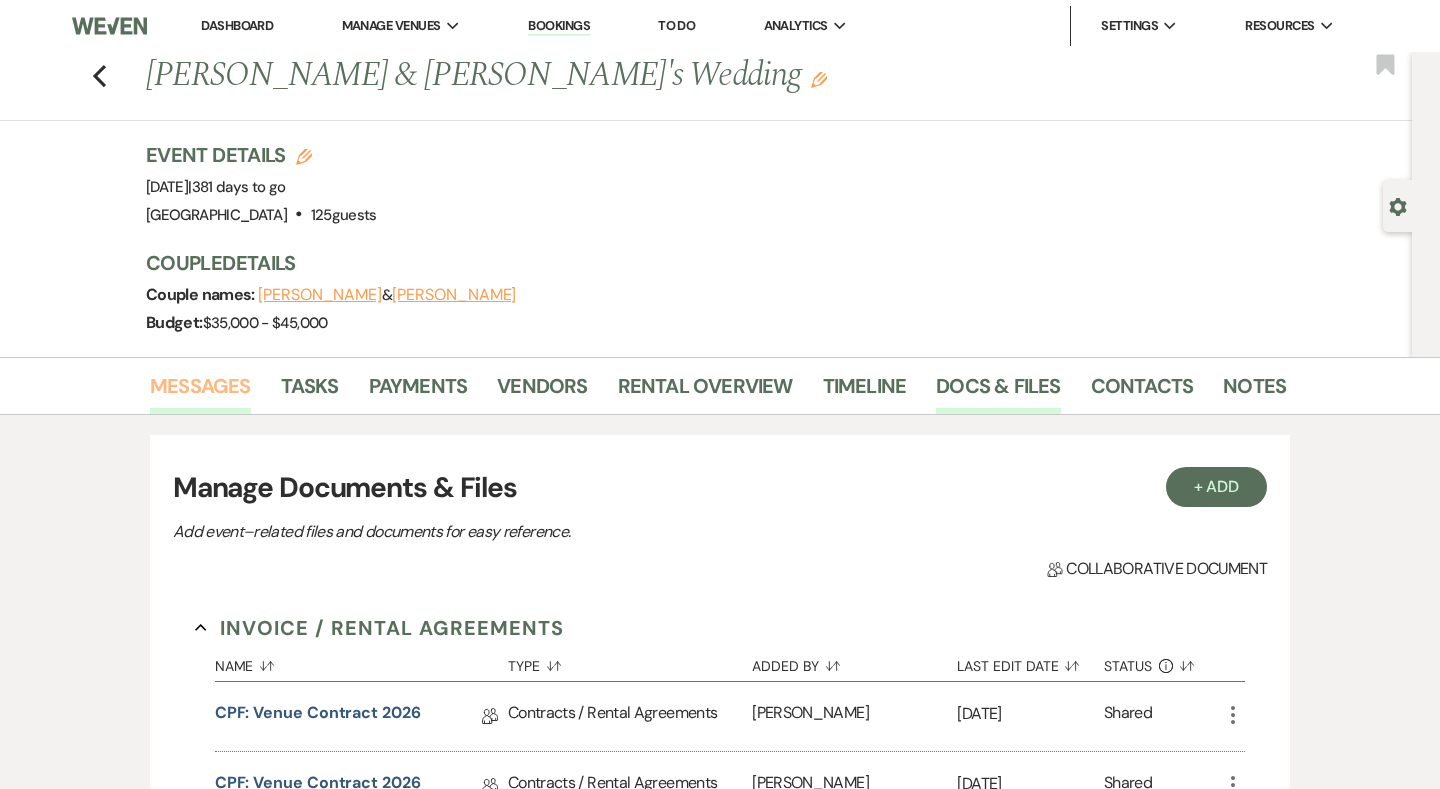 click on "Messages" at bounding box center (200, 392) 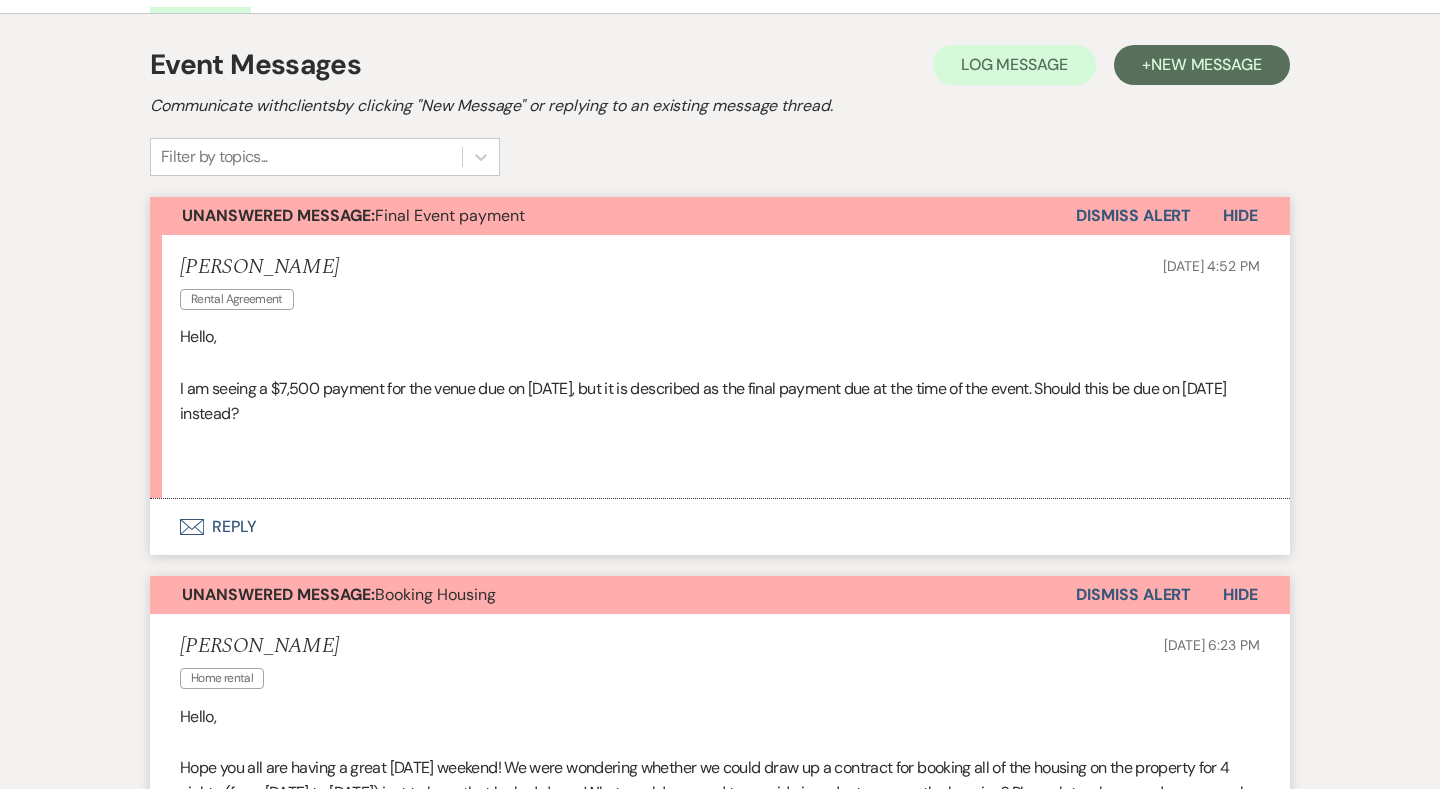 click on "Envelope Reply" at bounding box center [720, 527] 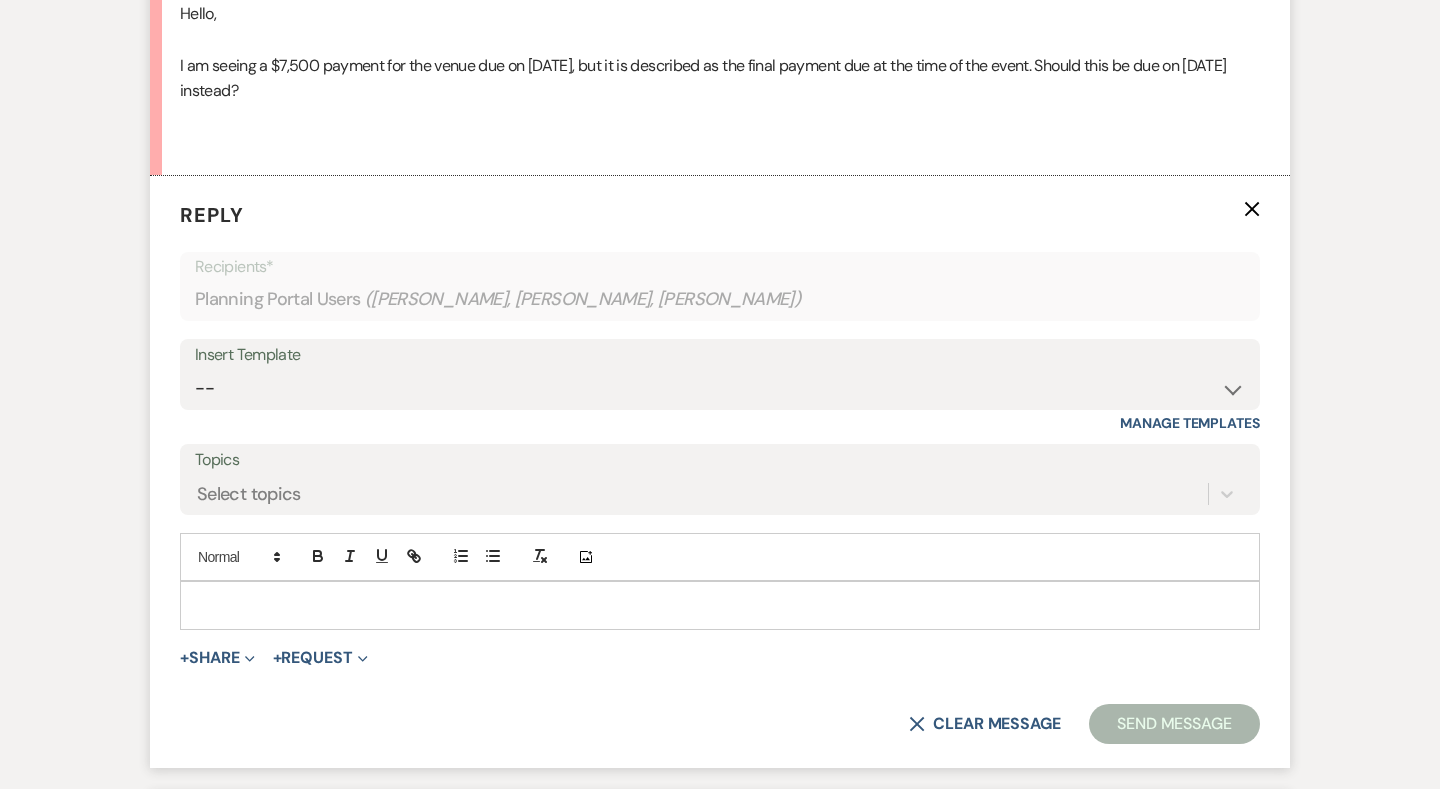 scroll, scrollTop: 795, scrollLeft: 0, axis: vertical 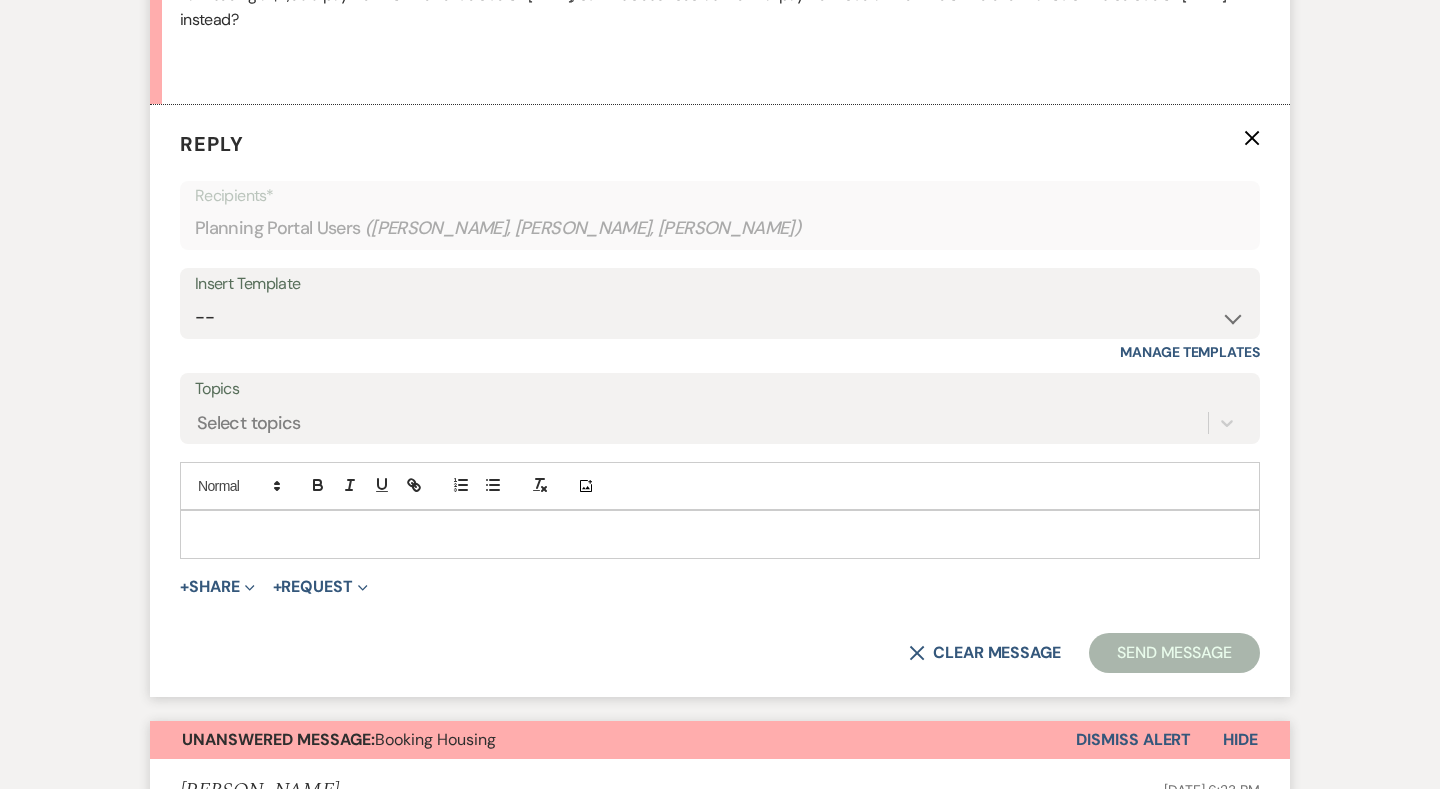 click at bounding box center (720, 534) 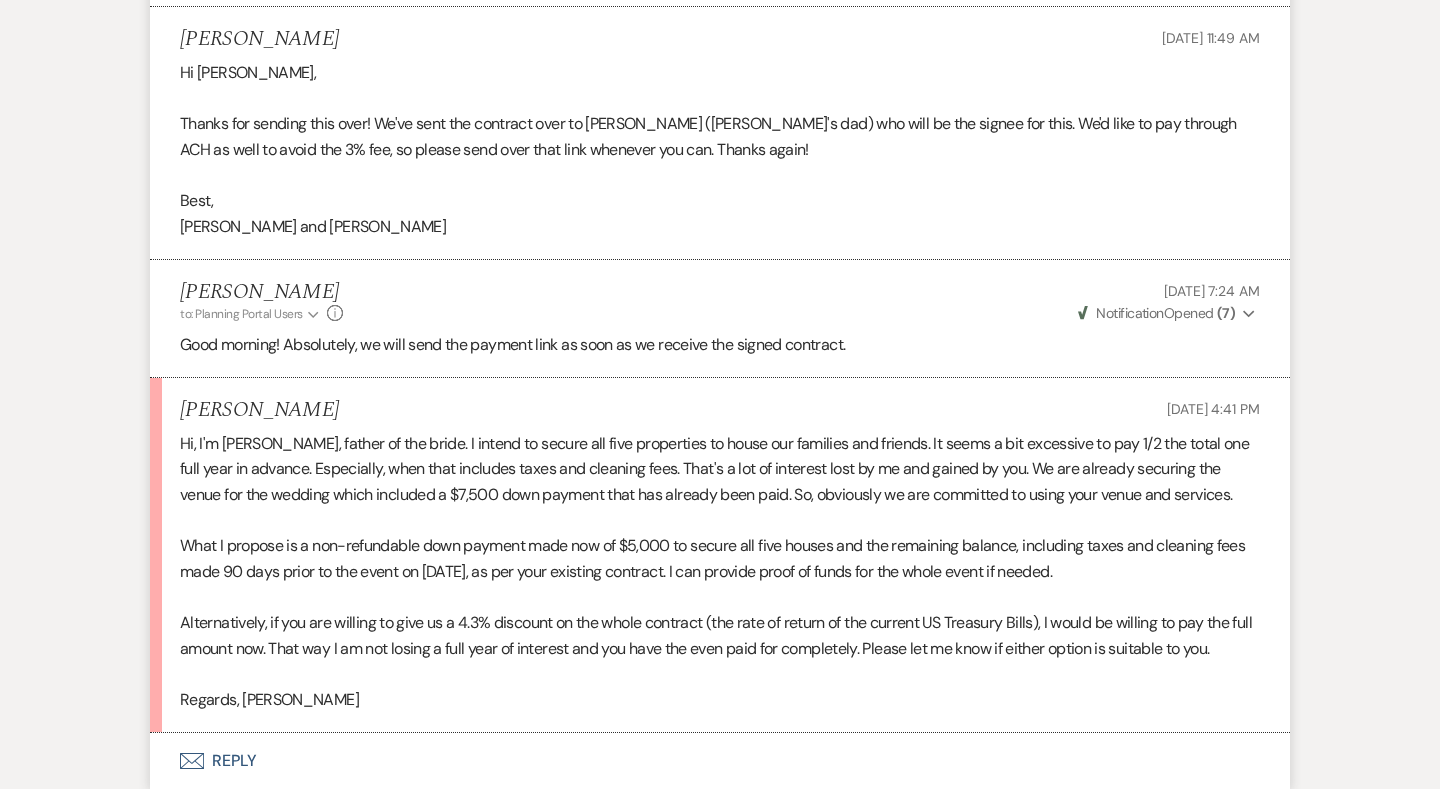scroll, scrollTop: 2056, scrollLeft: 0, axis: vertical 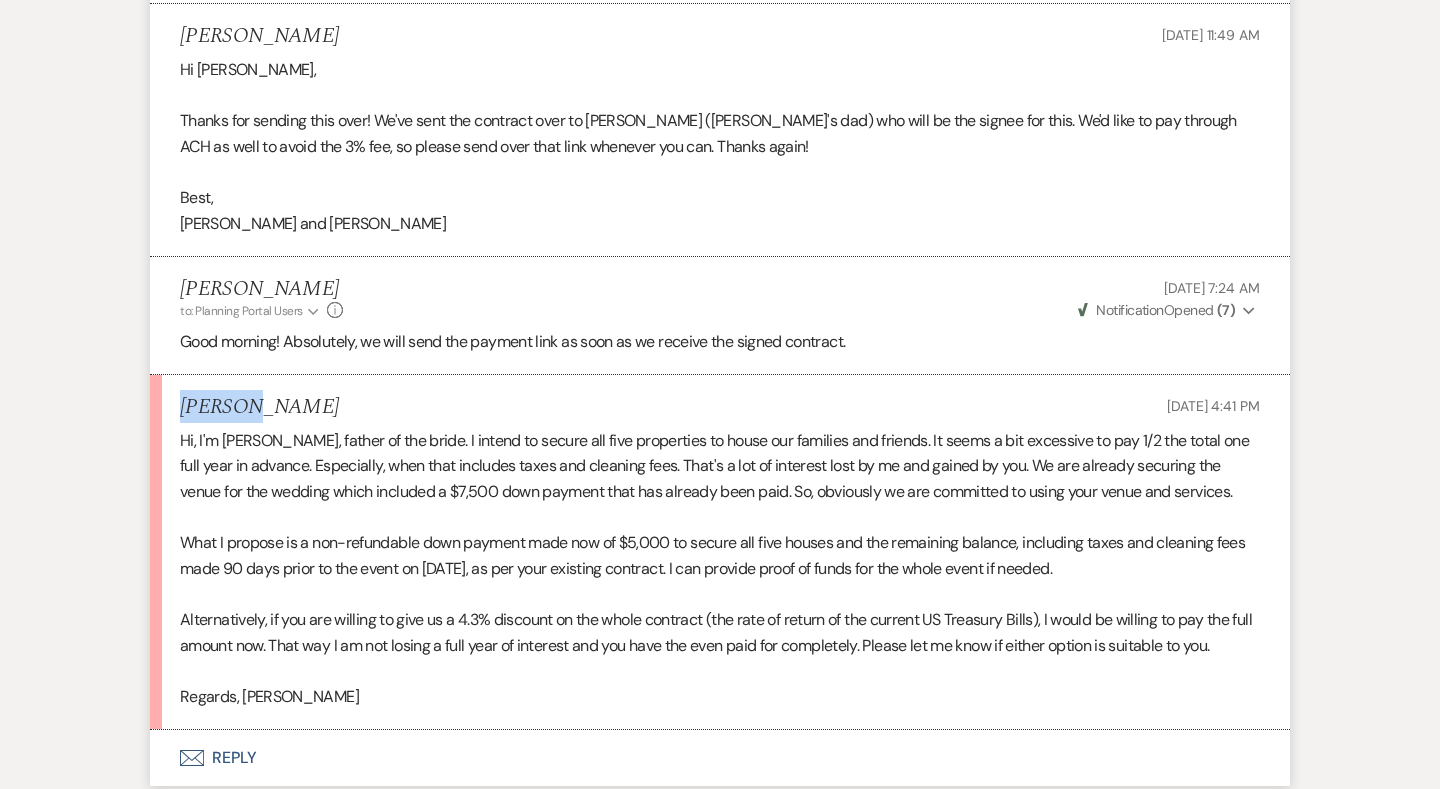 drag, startPoint x: 173, startPoint y: 390, endPoint x: 246, endPoint y: 393, distance: 73.061615 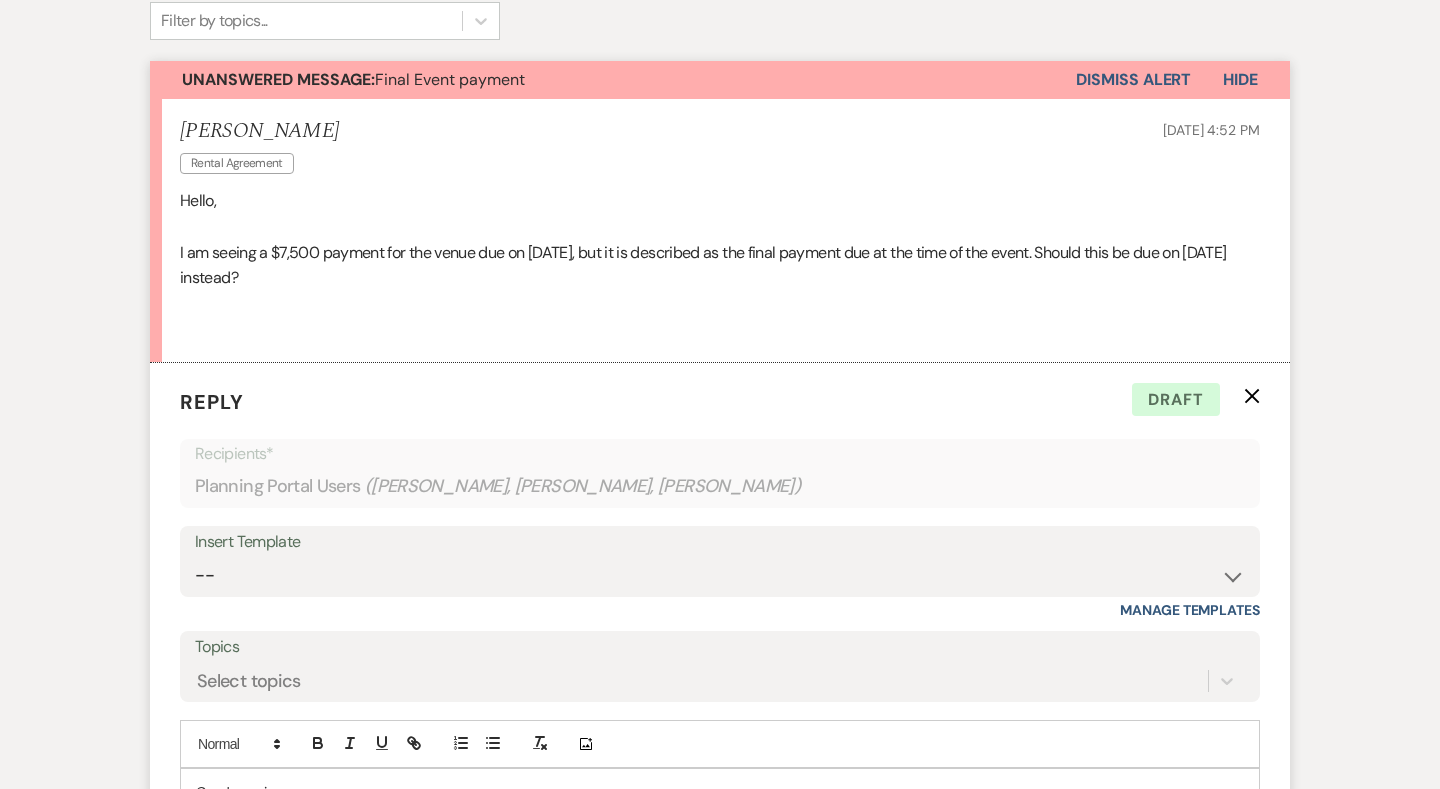 scroll, scrollTop: 652, scrollLeft: 0, axis: vertical 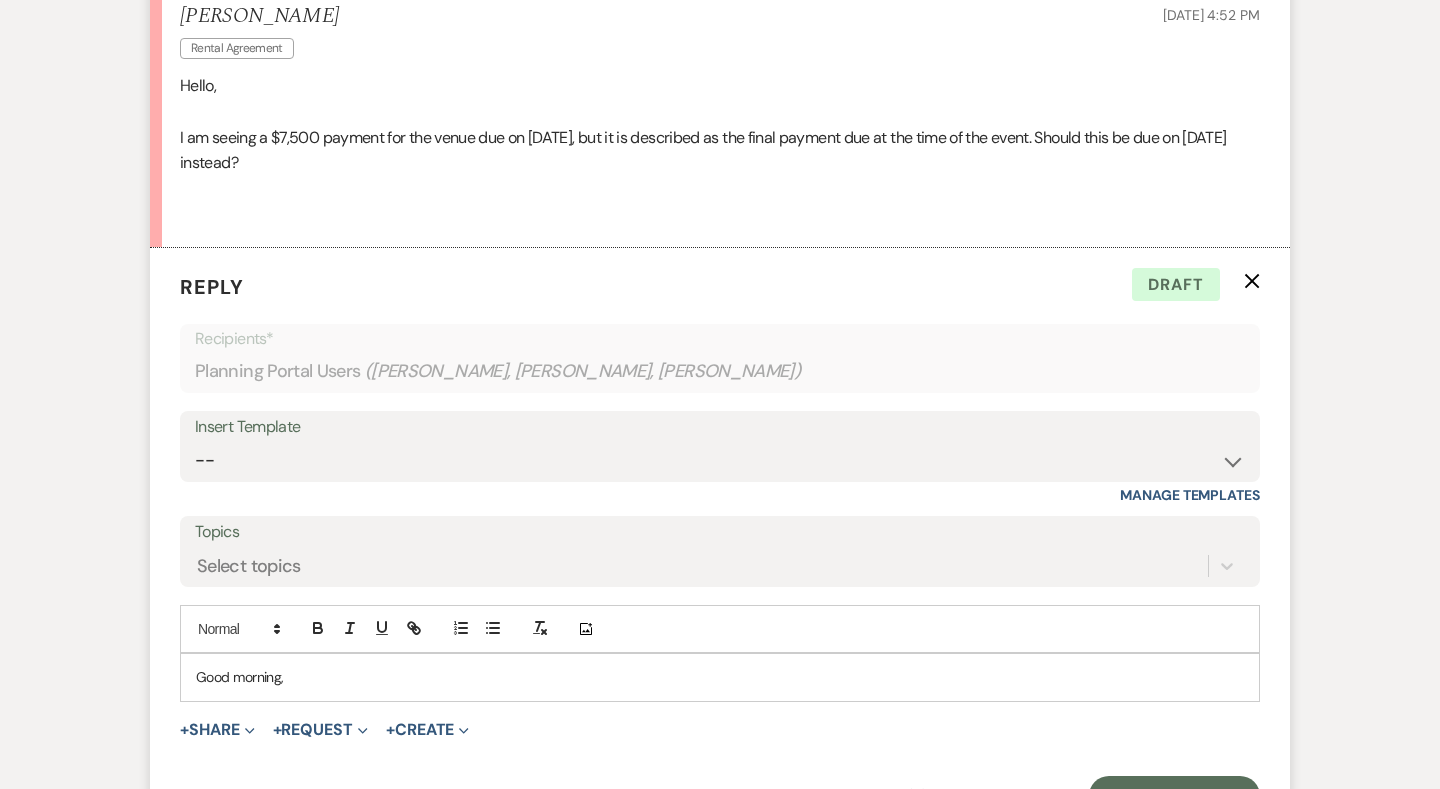 click on "Good morning," at bounding box center [720, 677] 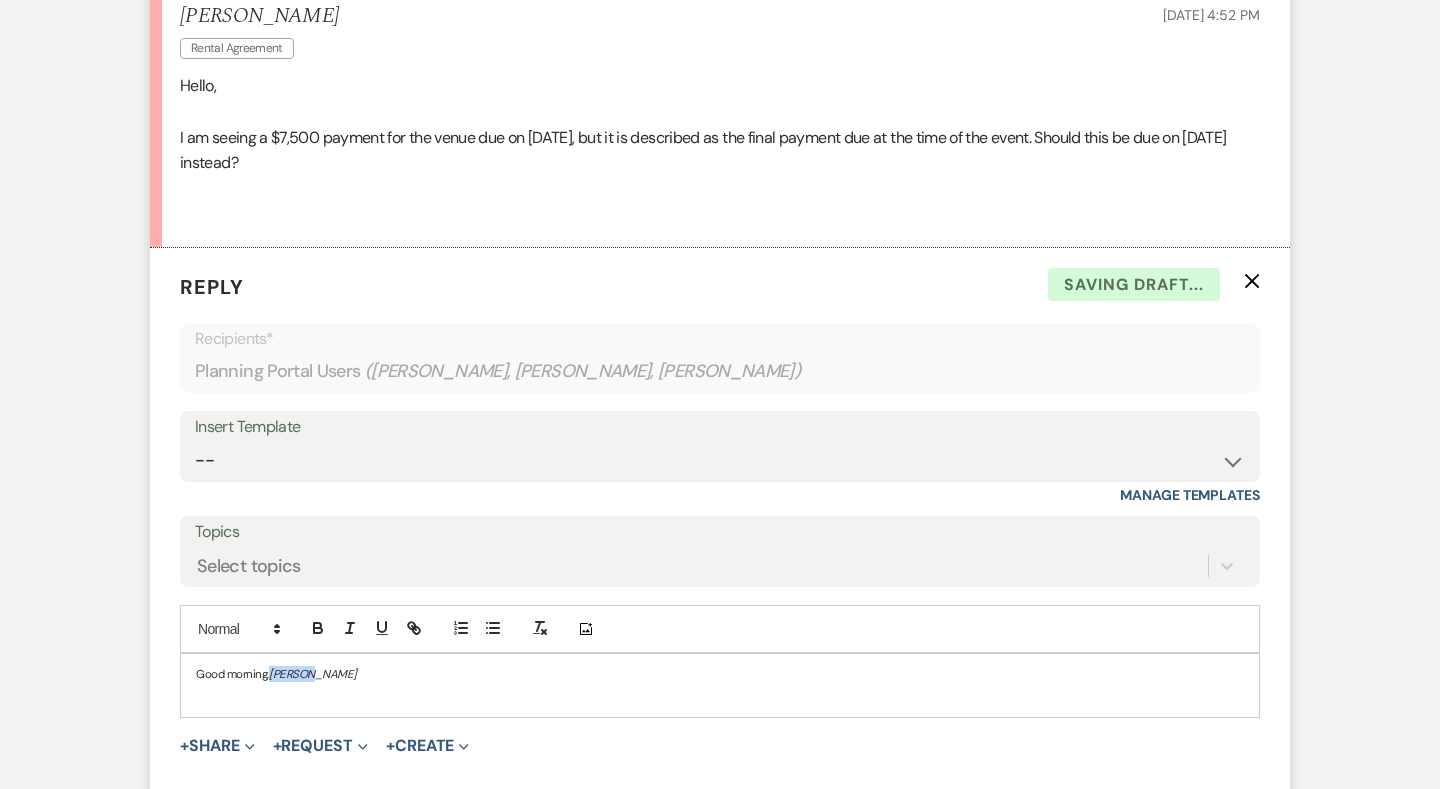 drag, startPoint x: 354, startPoint y: 659, endPoint x: 271, endPoint y: 661, distance: 83.02409 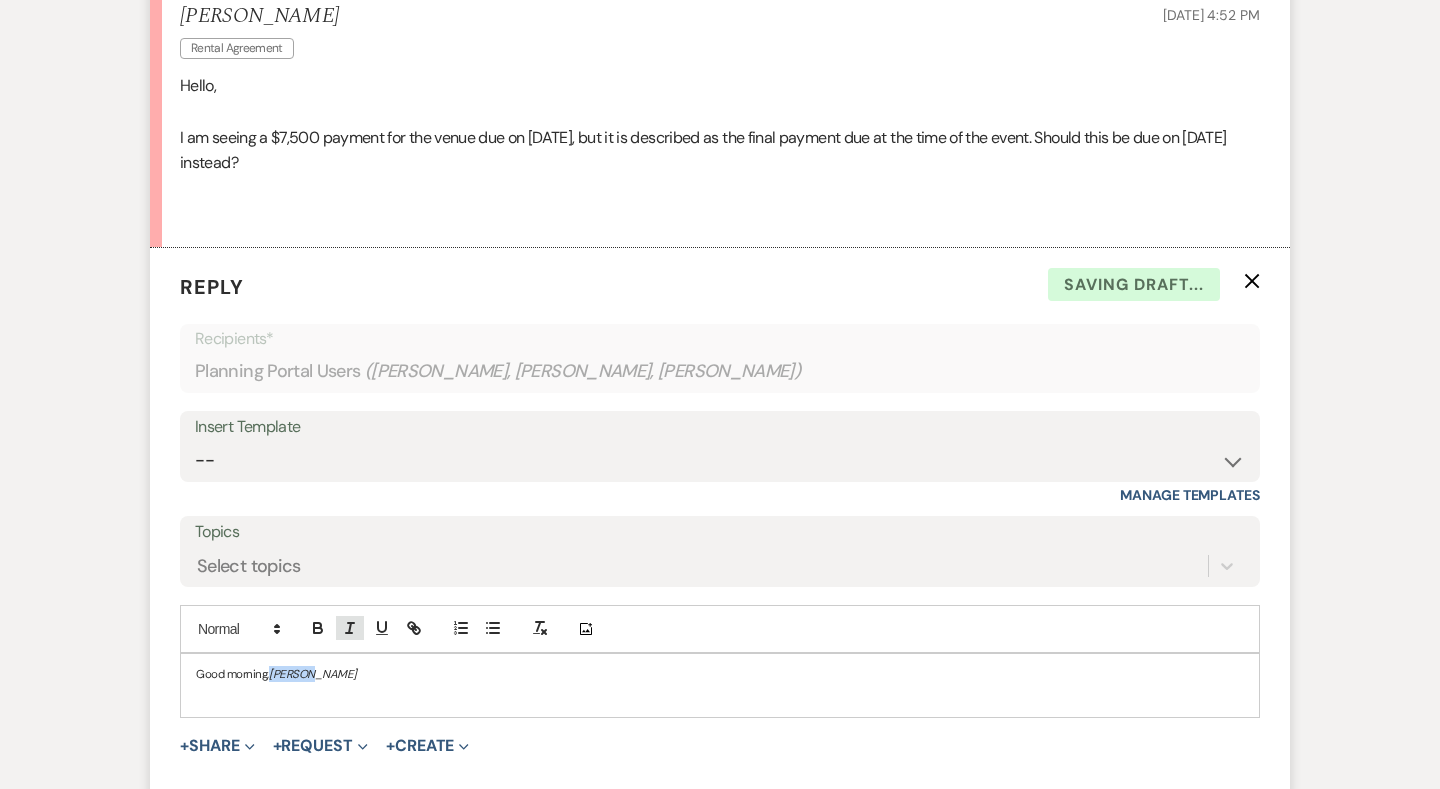 click 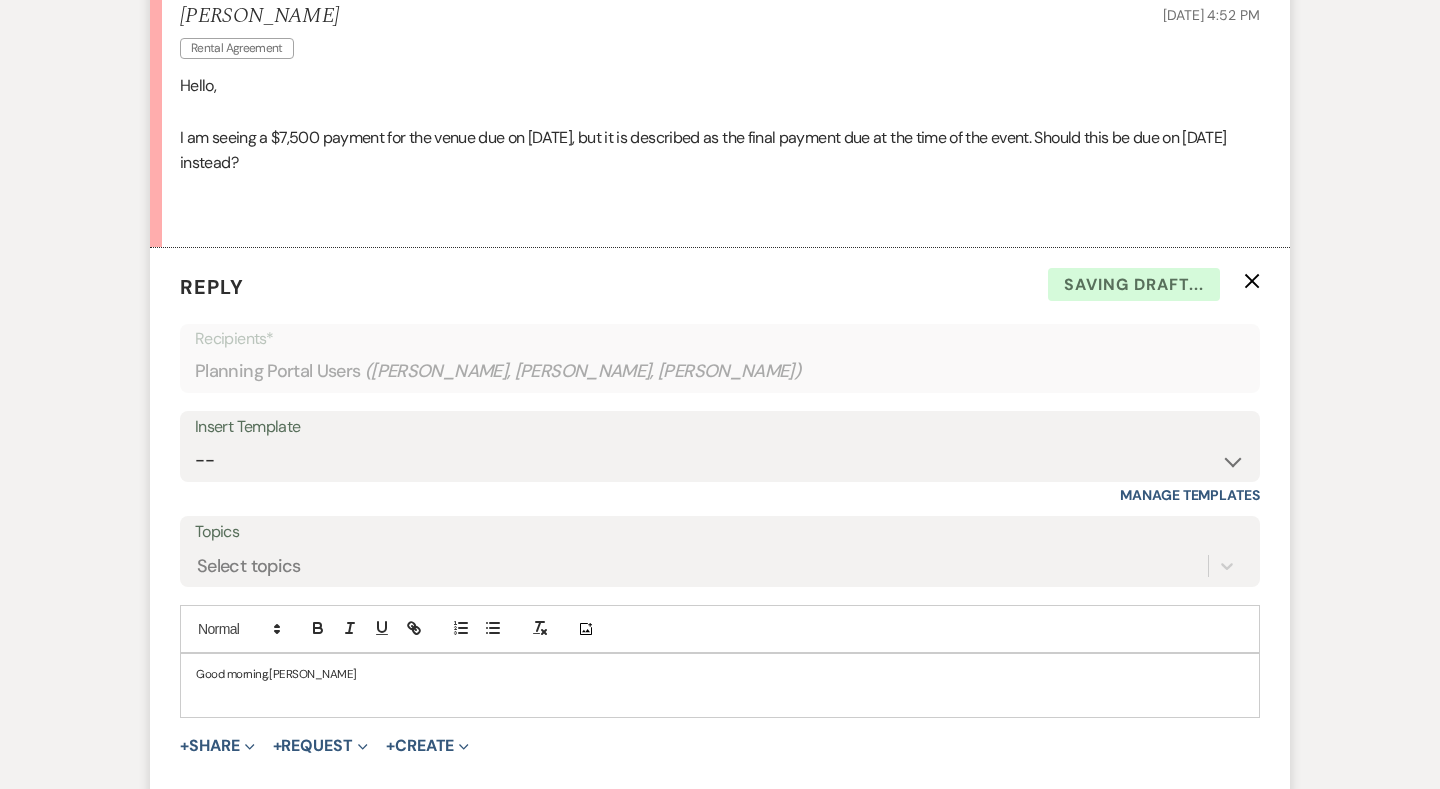 click on "Good morning,  Stephen" at bounding box center (720, 674) 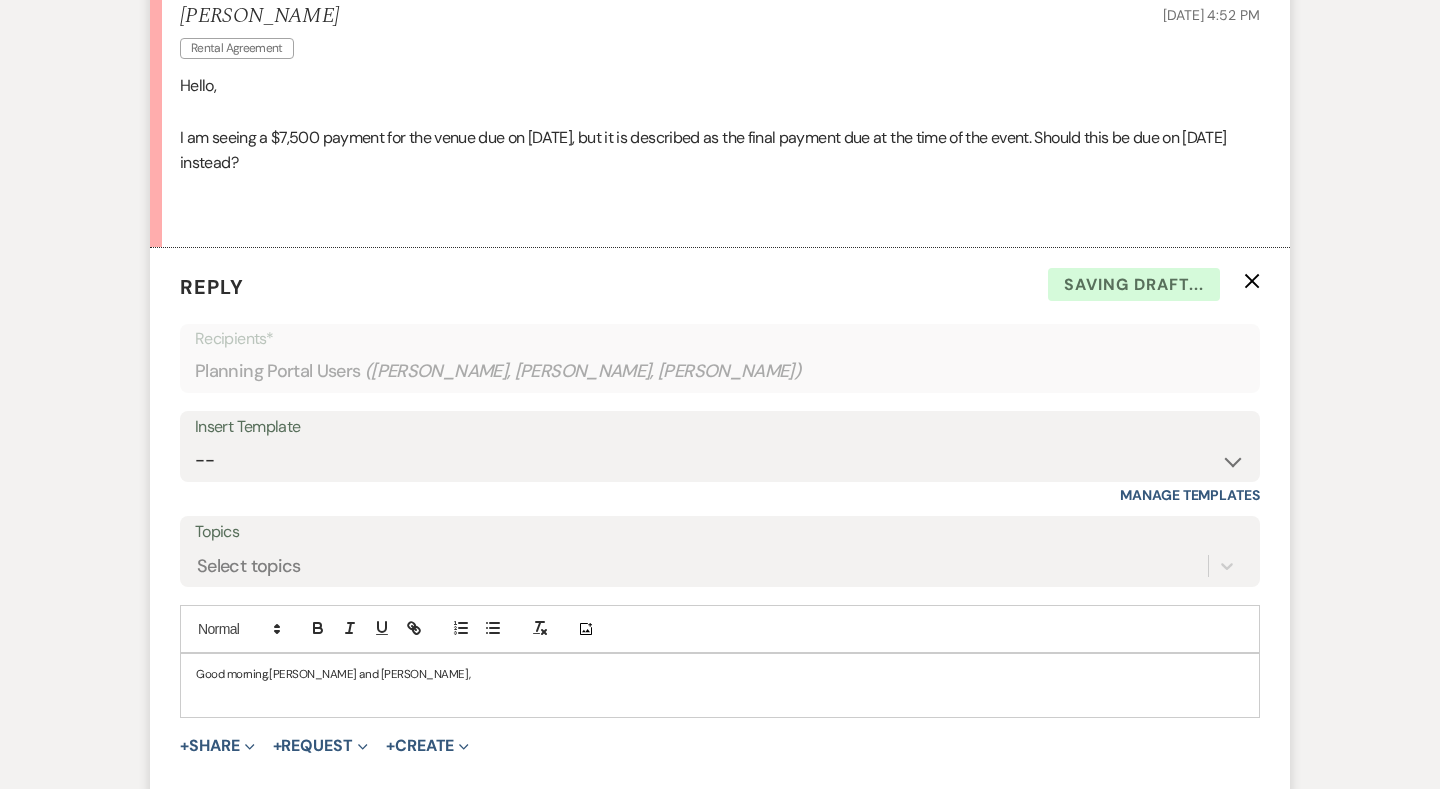 click at bounding box center [720, 694] 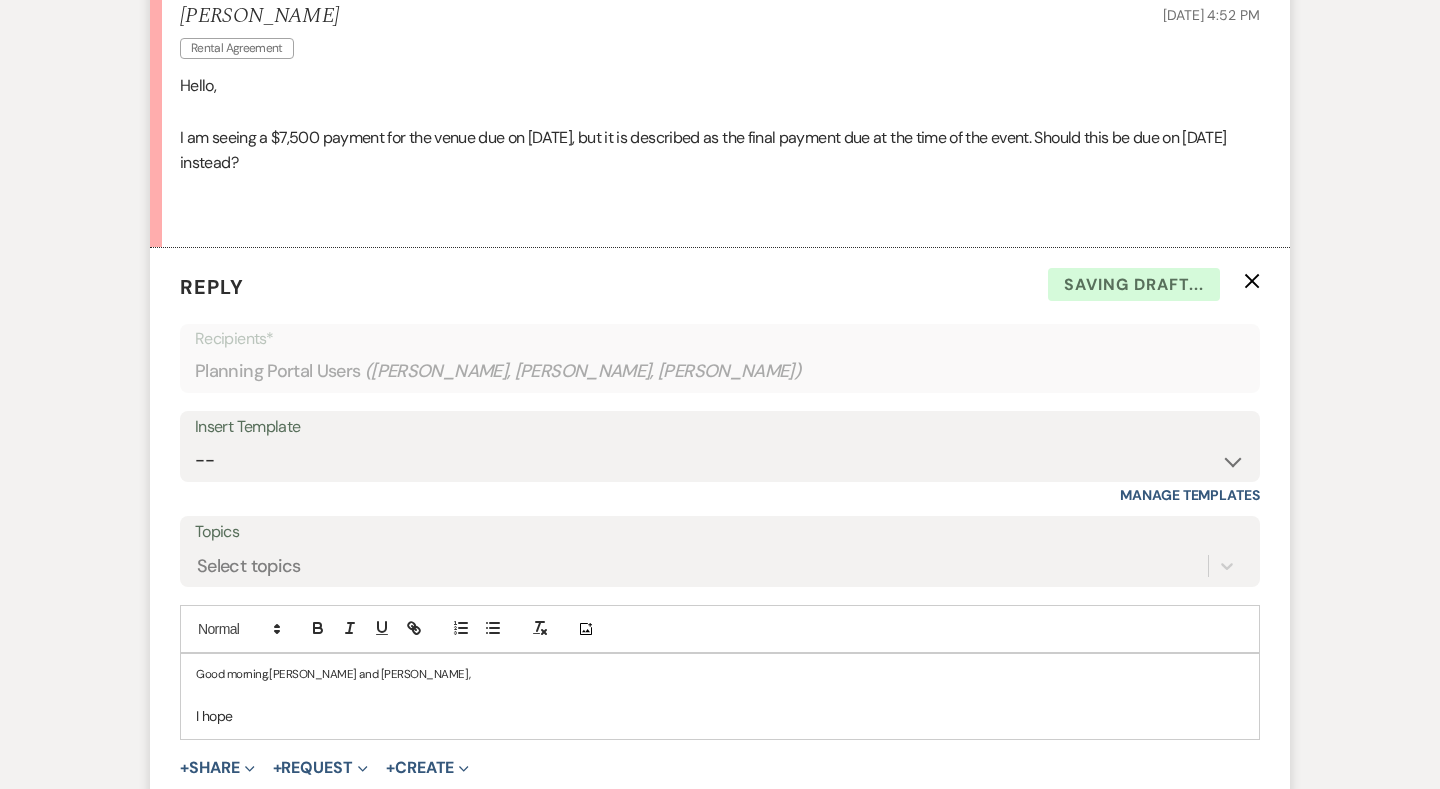 drag, startPoint x: 303, startPoint y: 707, endPoint x: 165, endPoint y: 670, distance: 142.87407 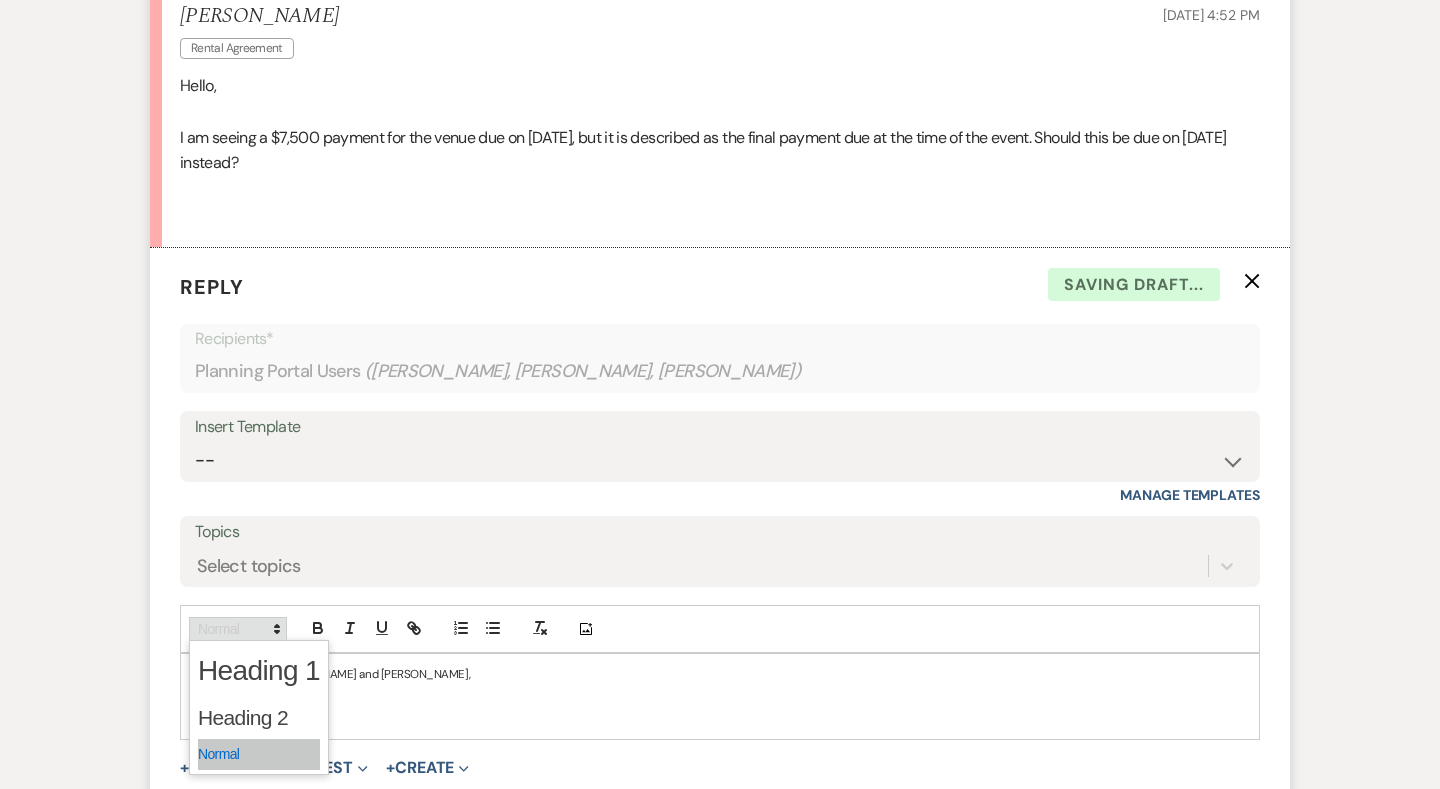 click at bounding box center [238, 629] 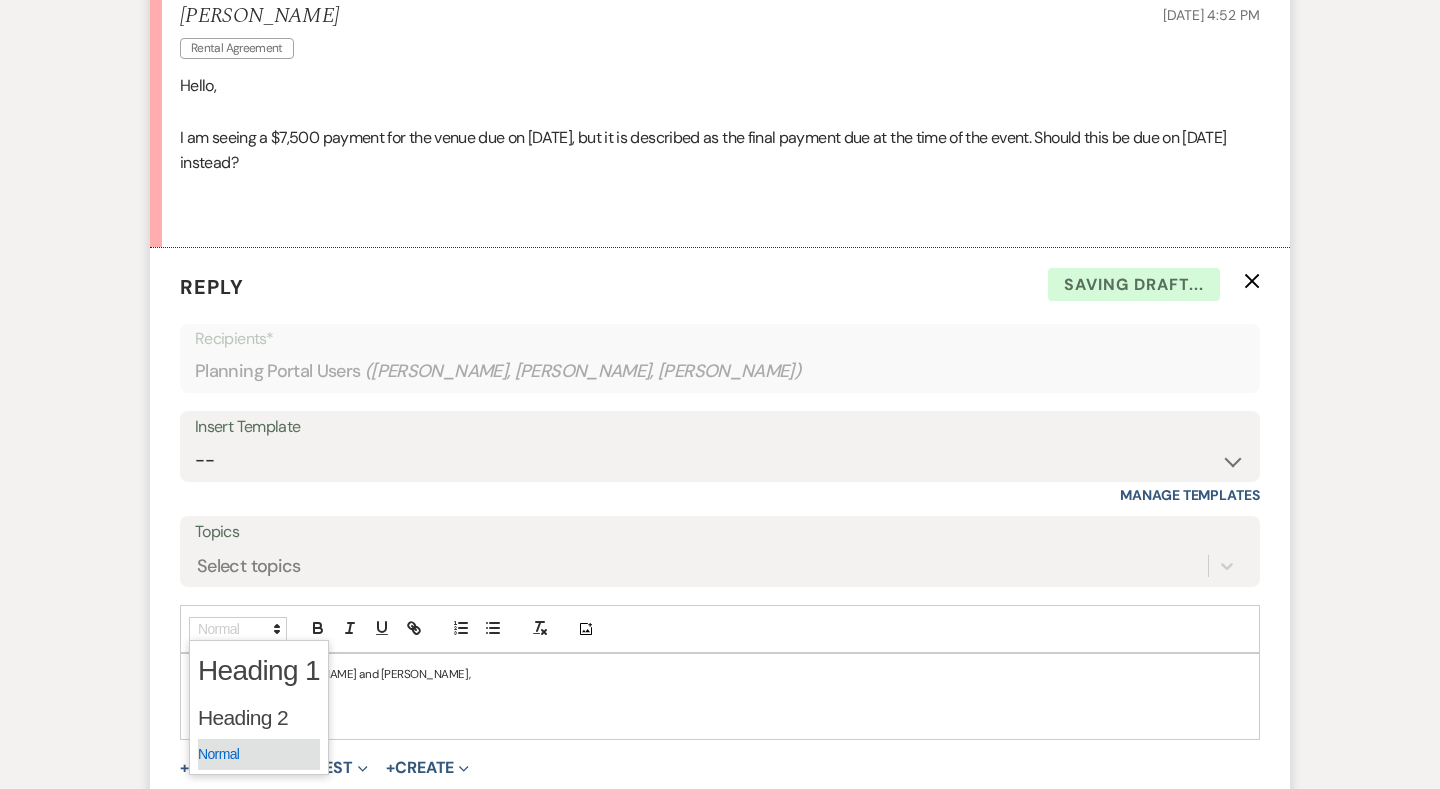 click at bounding box center [259, 754] 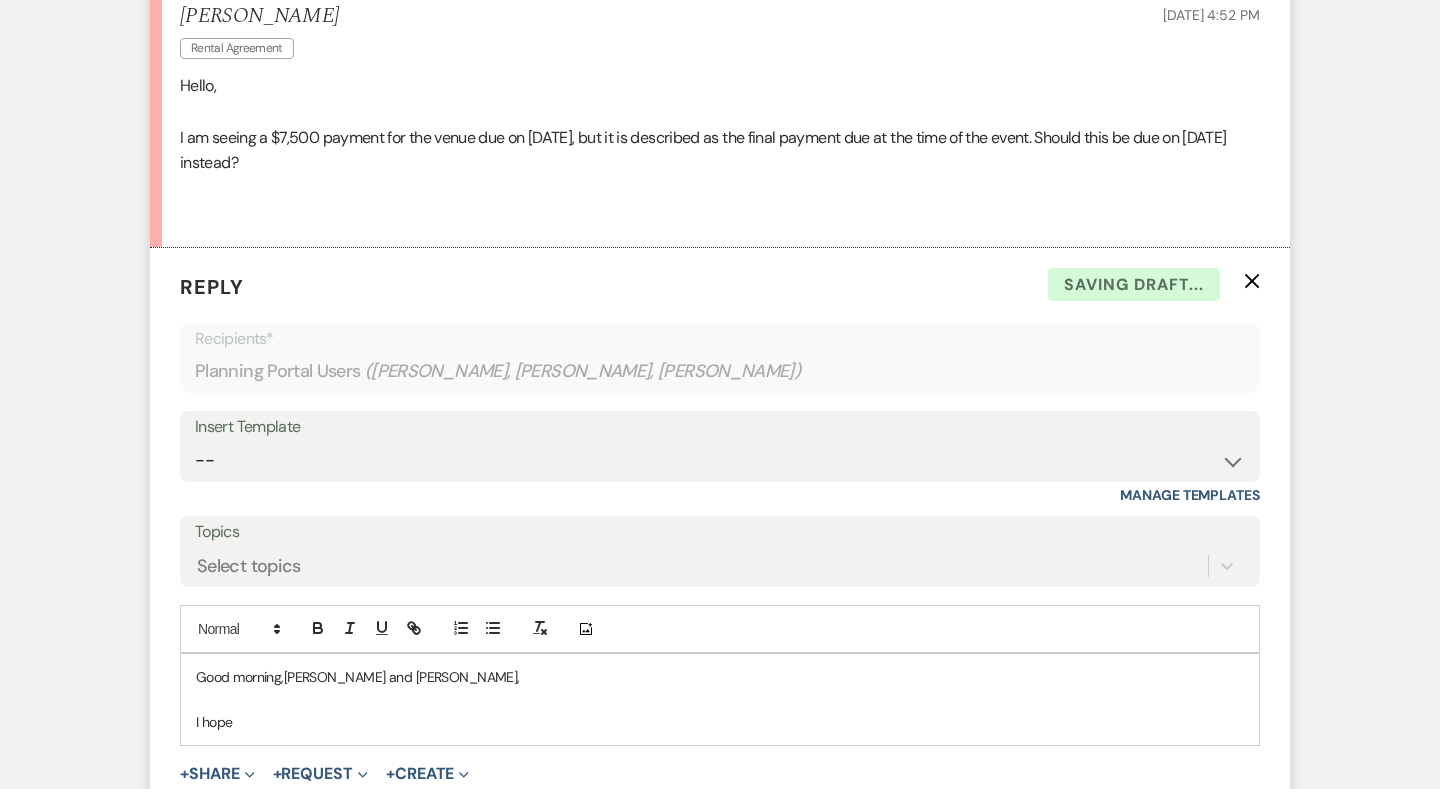 click at bounding box center (720, 700) 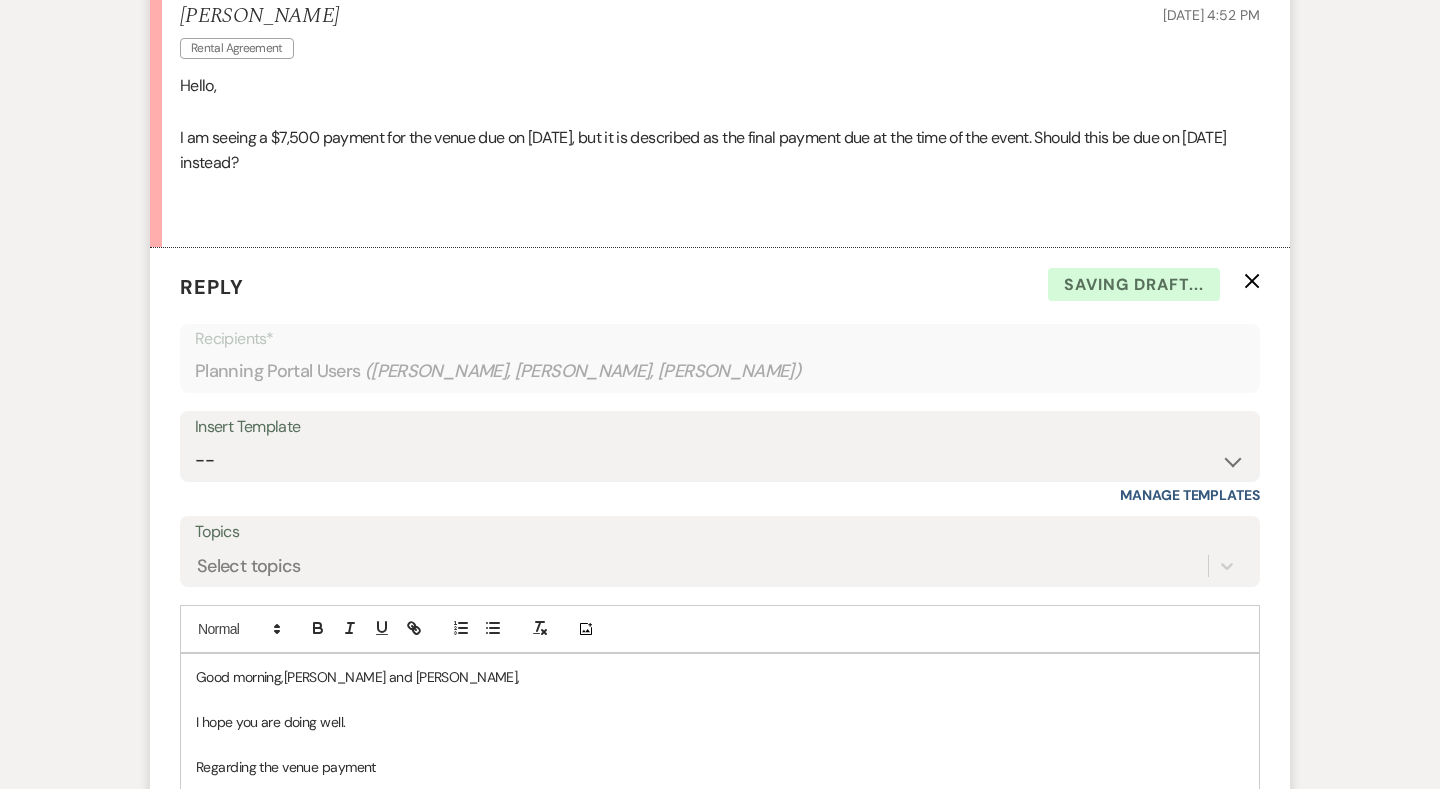 drag, startPoint x: 394, startPoint y: 747, endPoint x: 416, endPoint y: 782, distance: 41.340054 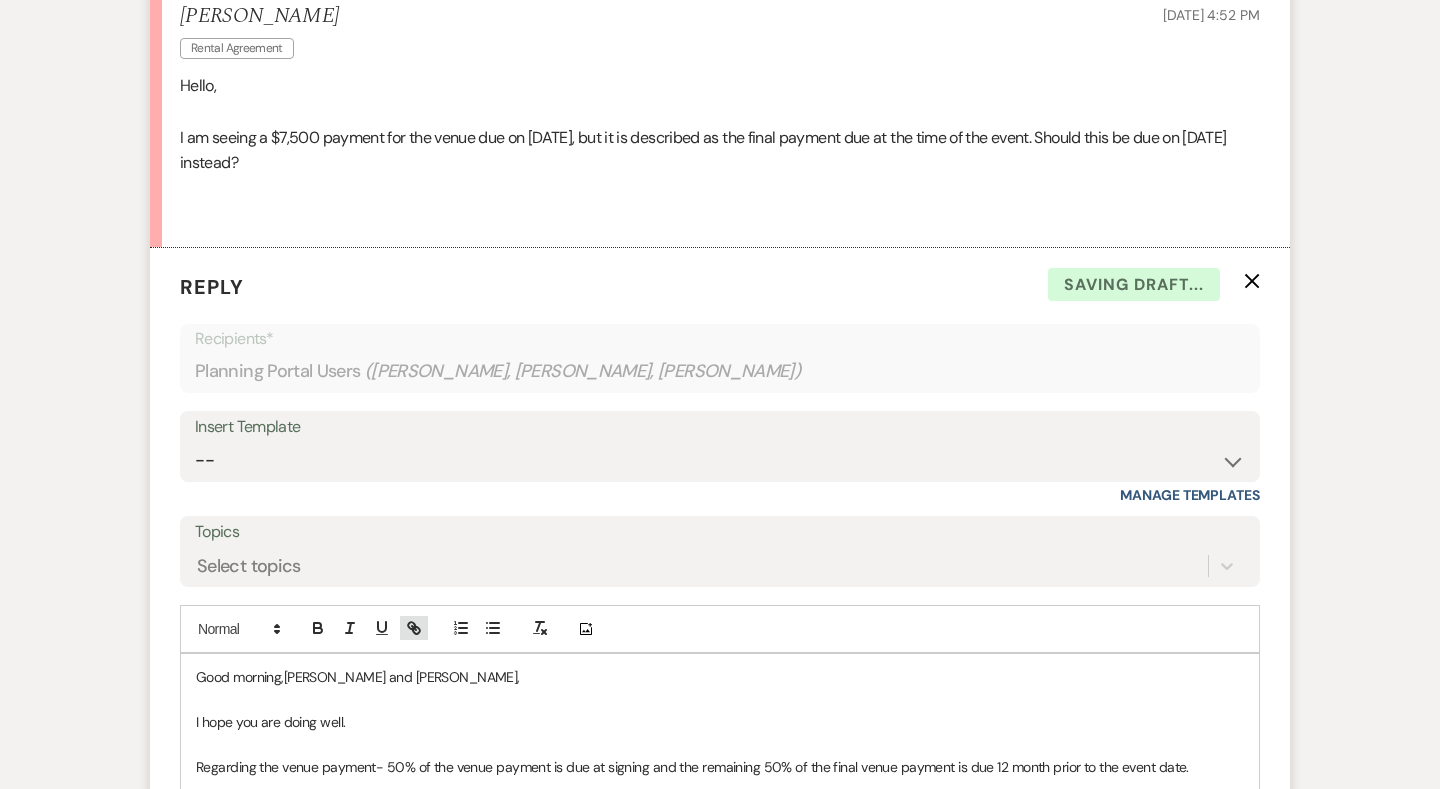 scroll, scrollTop: 881, scrollLeft: 0, axis: vertical 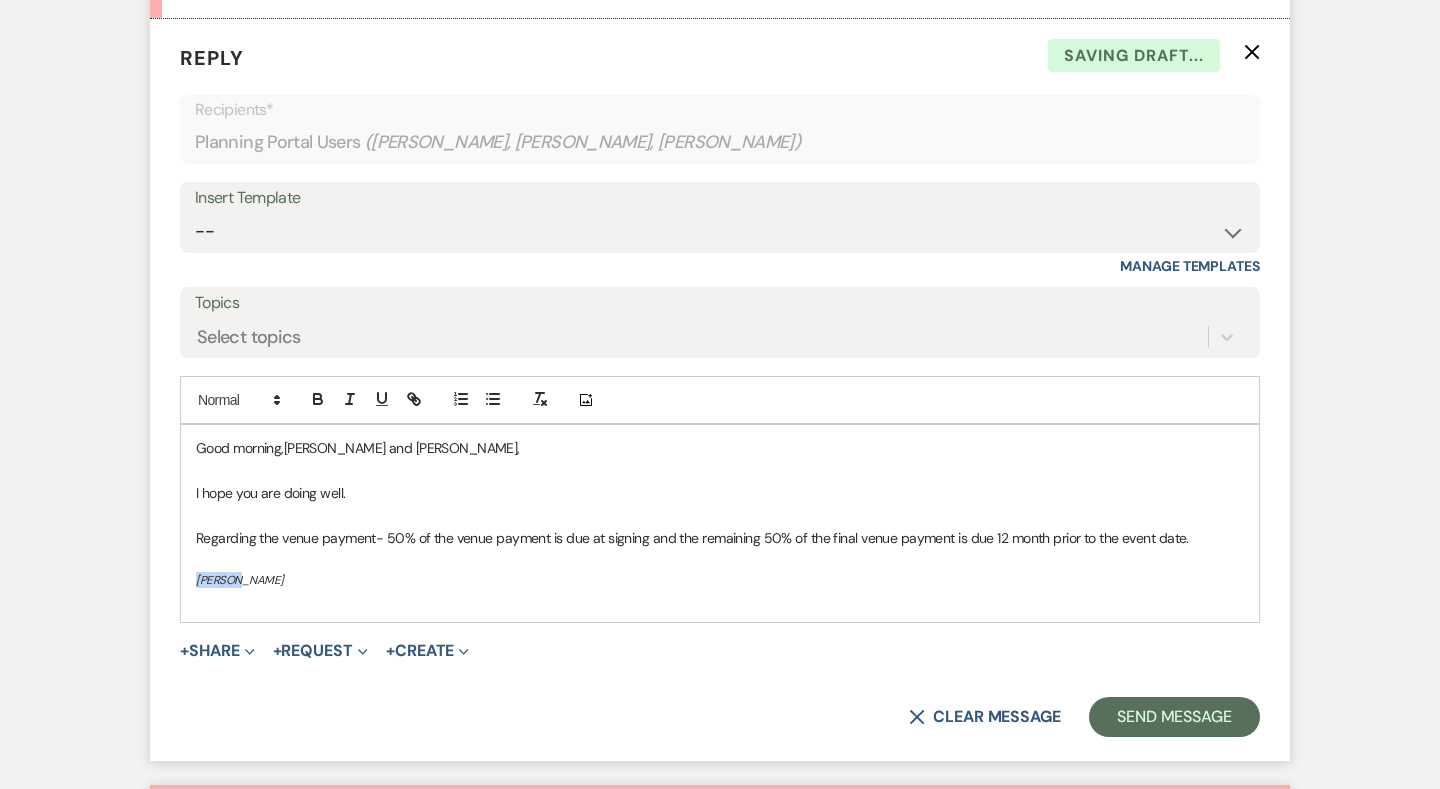 drag, startPoint x: 363, startPoint y: 568, endPoint x: 185, endPoint y: 564, distance: 178.04494 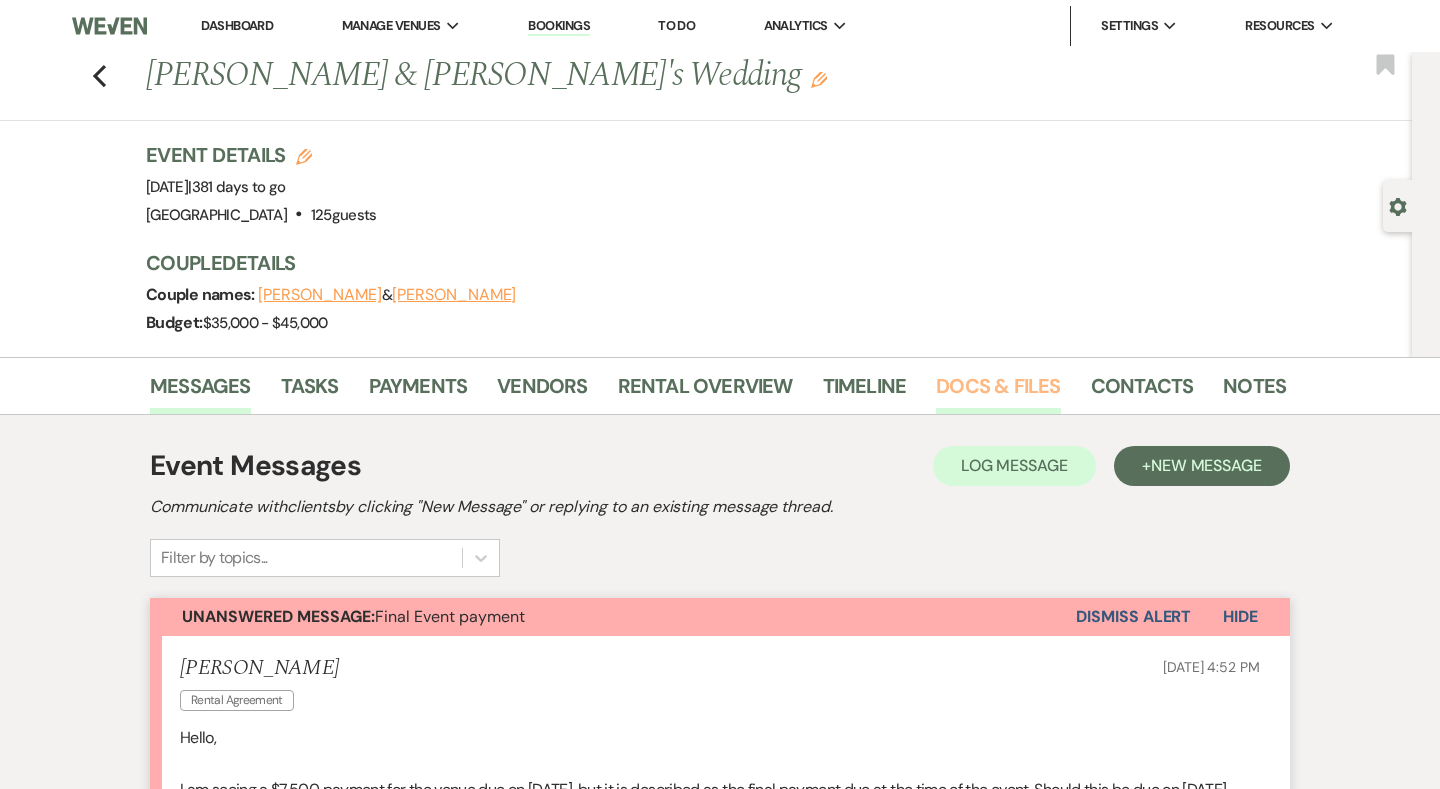 scroll, scrollTop: 0, scrollLeft: 0, axis: both 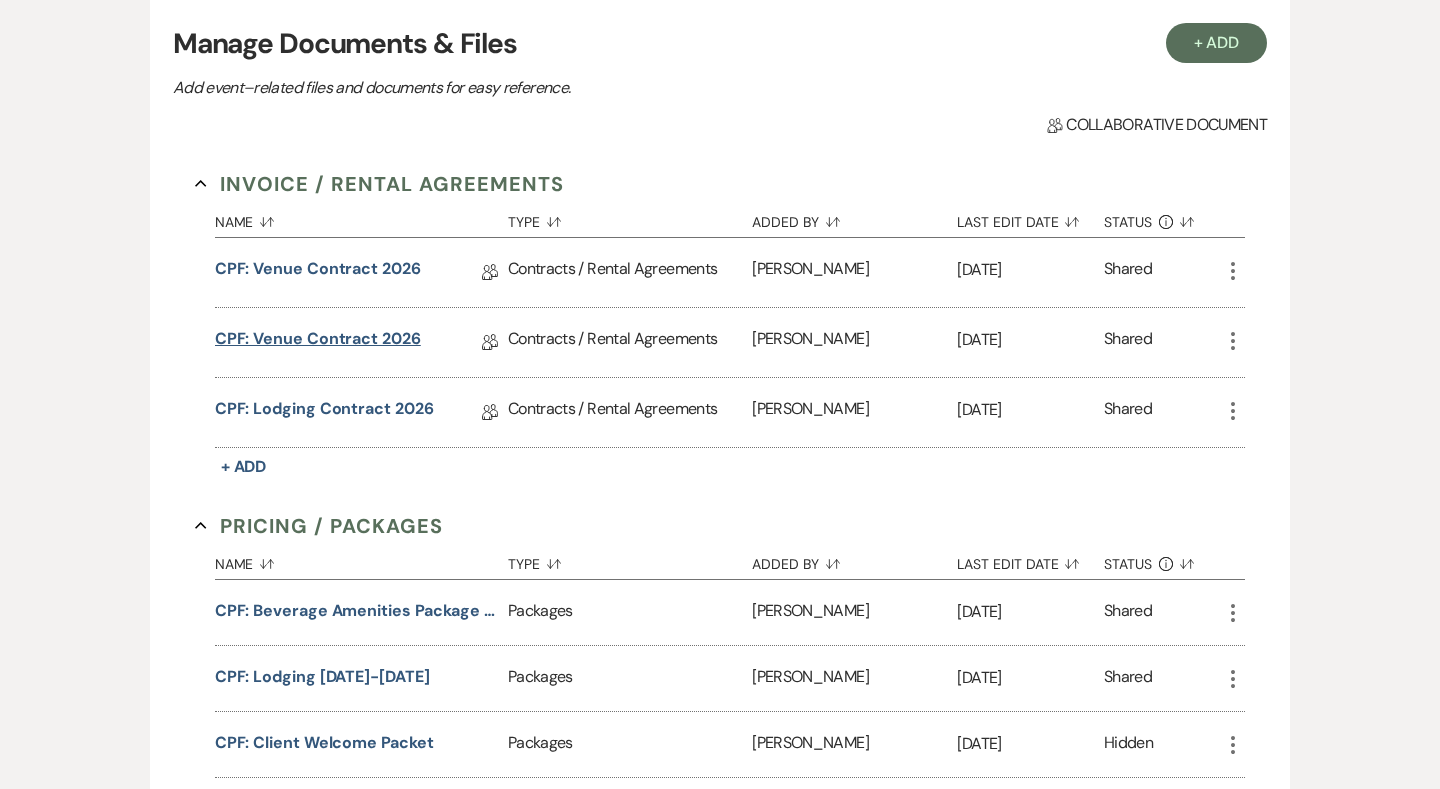click on "CPF: Venue Contract 2026" at bounding box center [318, 342] 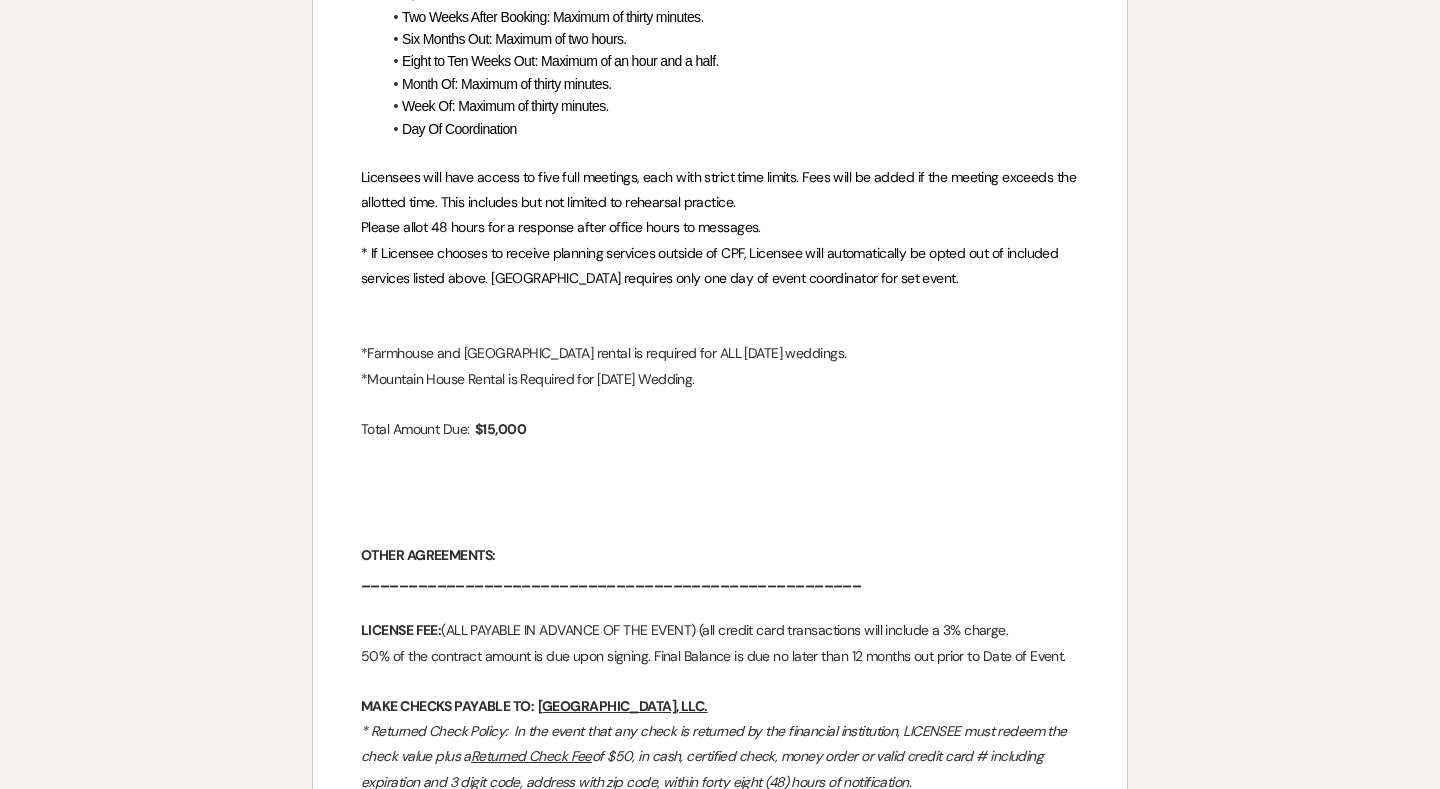 scroll, scrollTop: 1145, scrollLeft: 0, axis: vertical 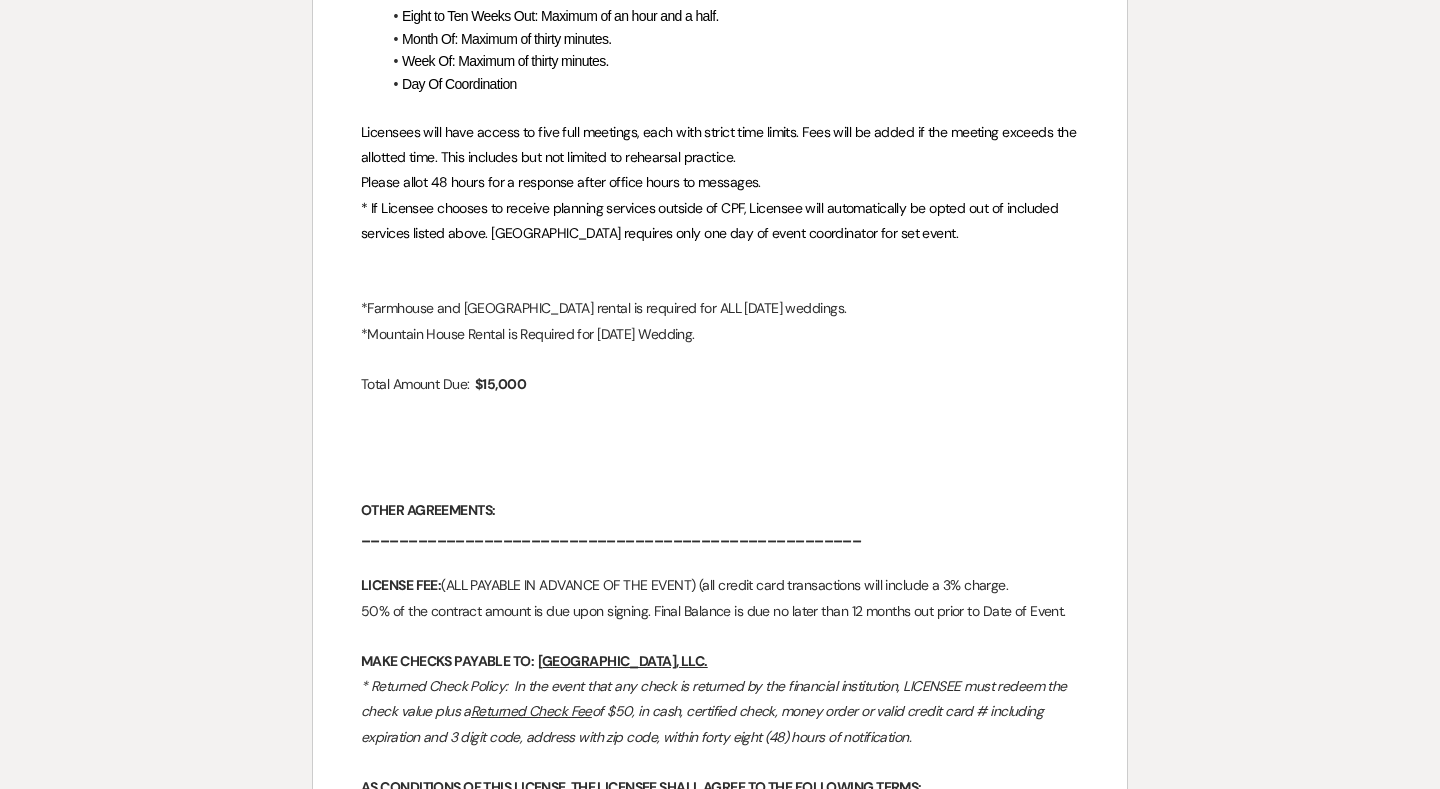 drag, startPoint x: 1079, startPoint y: 605, endPoint x: 230, endPoint y: 571, distance: 849.68054 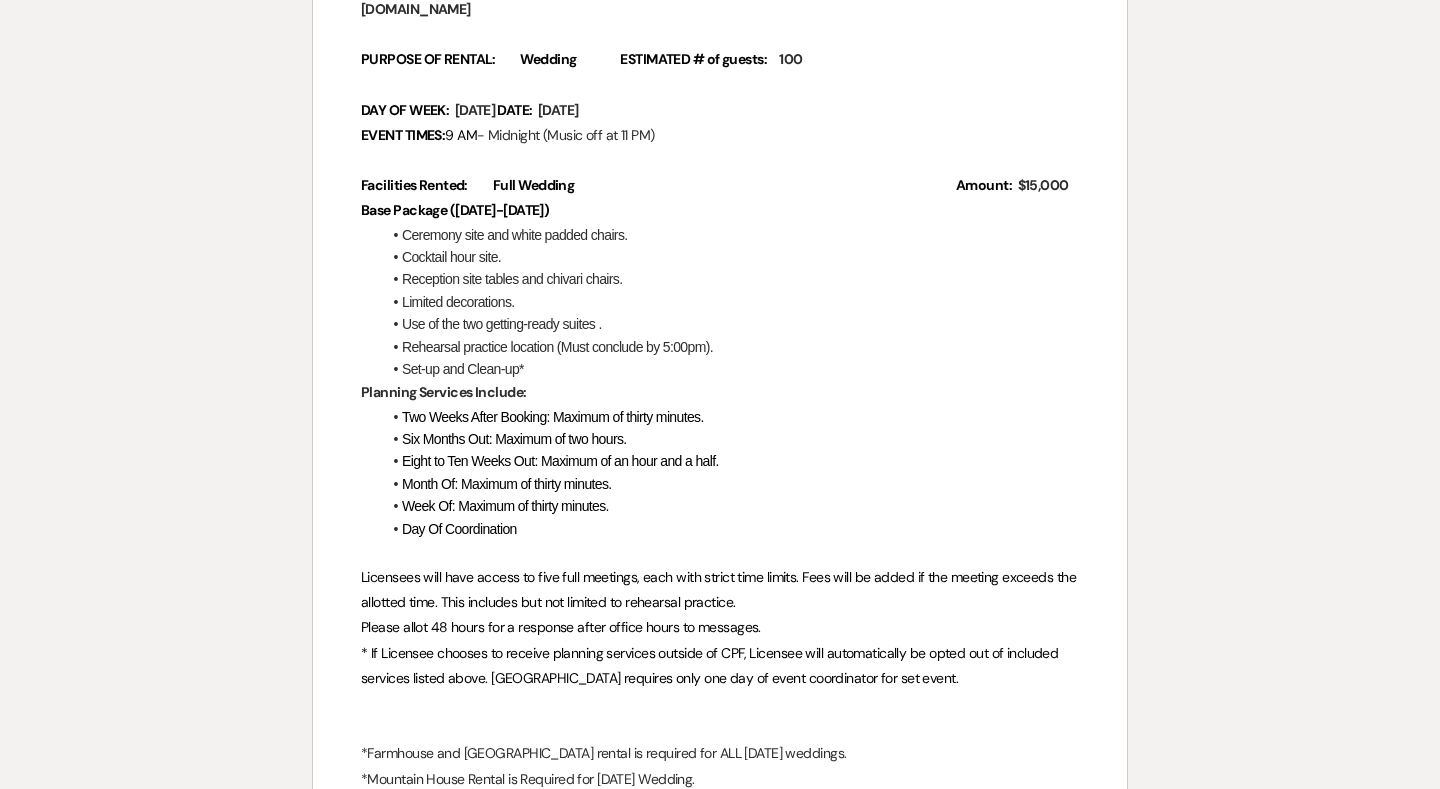 scroll, scrollTop: 95, scrollLeft: 0, axis: vertical 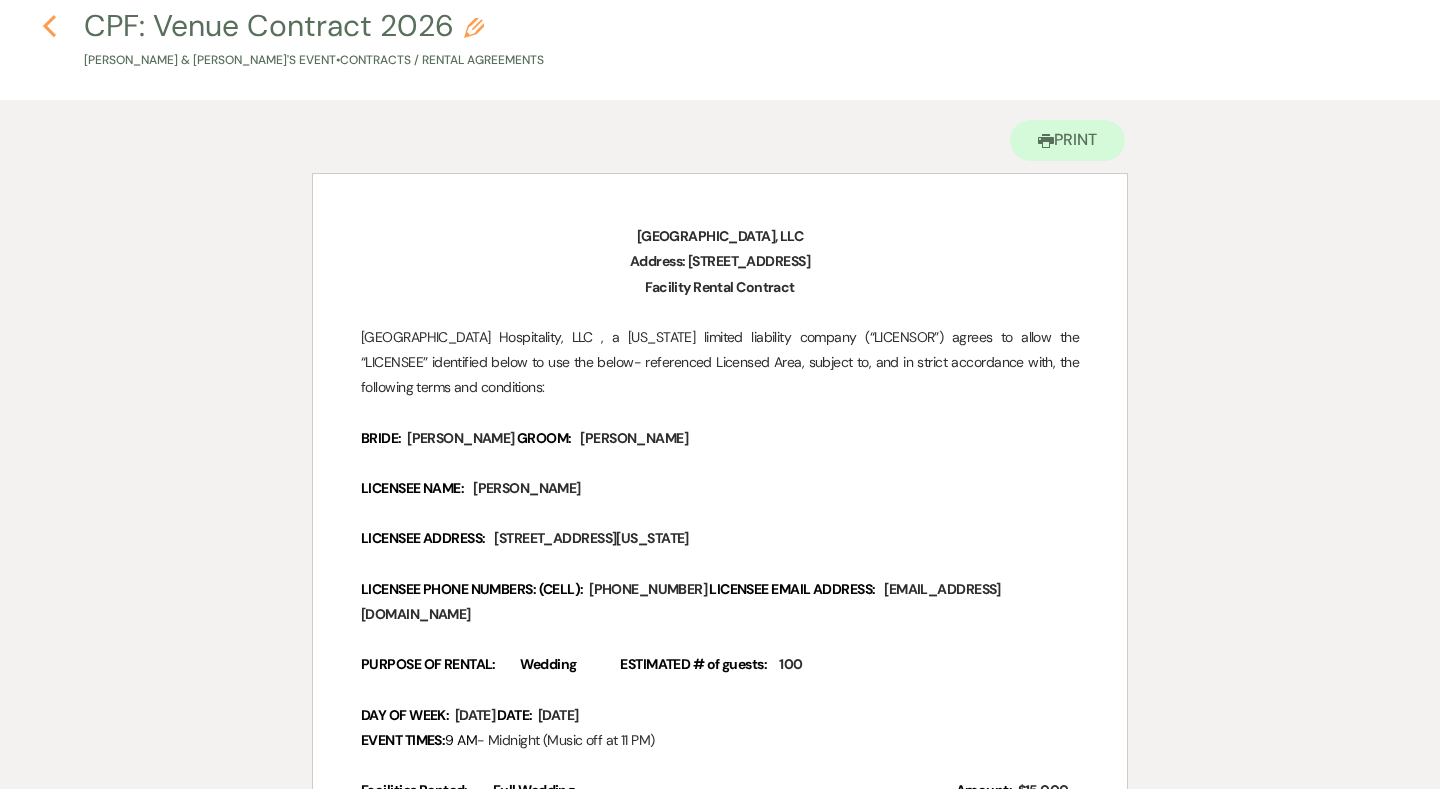 click on "Previous" 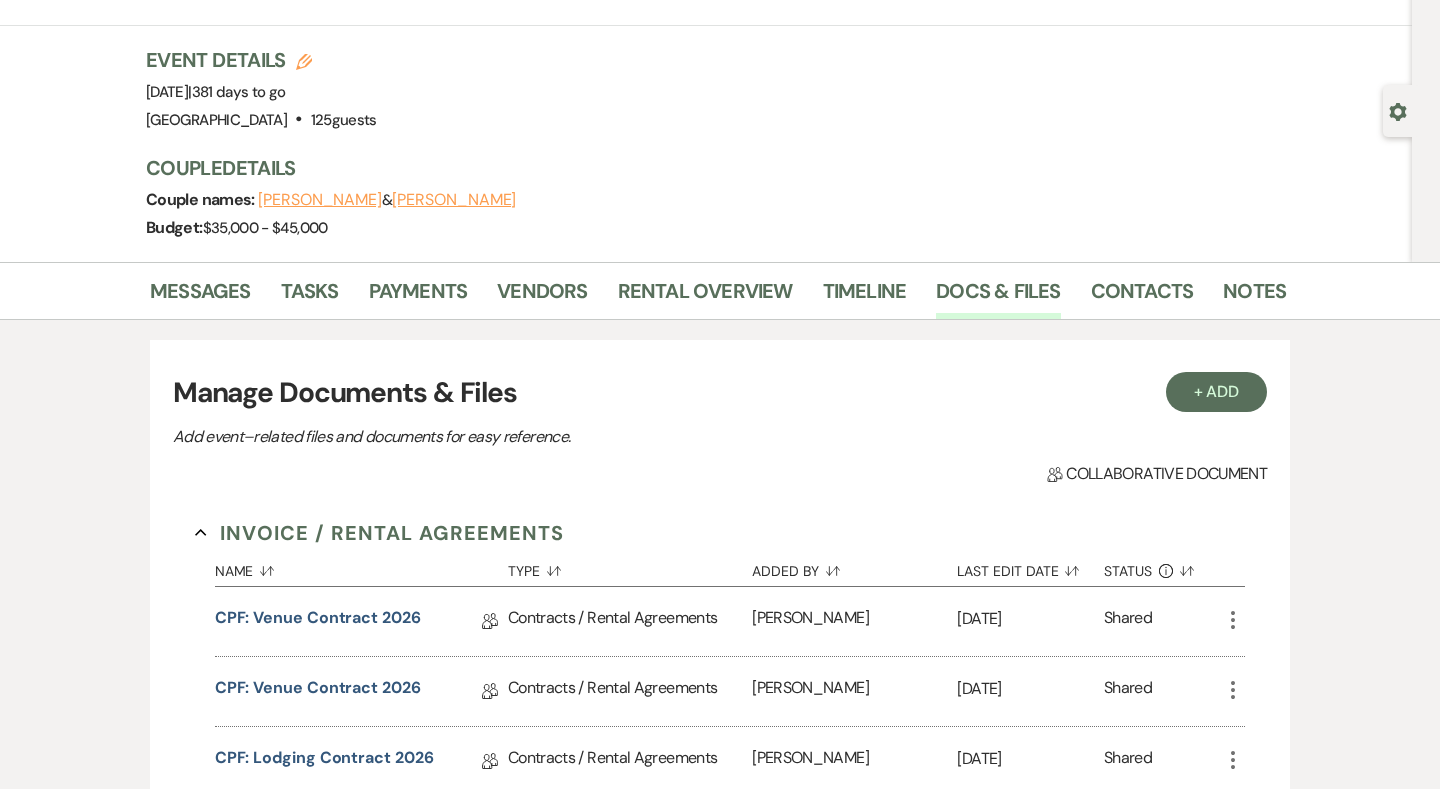 scroll, scrollTop: 444, scrollLeft: 0, axis: vertical 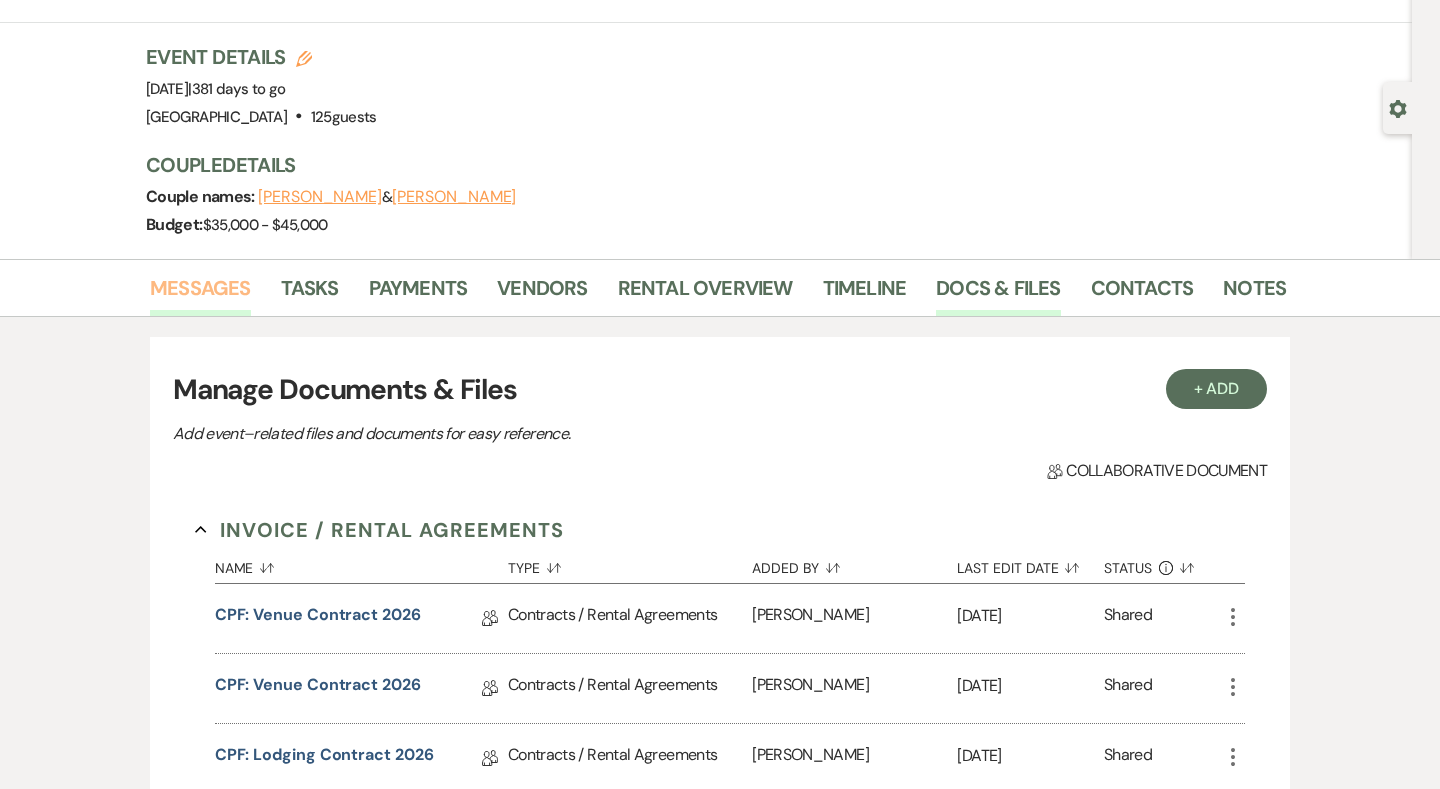 click on "Messages" at bounding box center (200, 294) 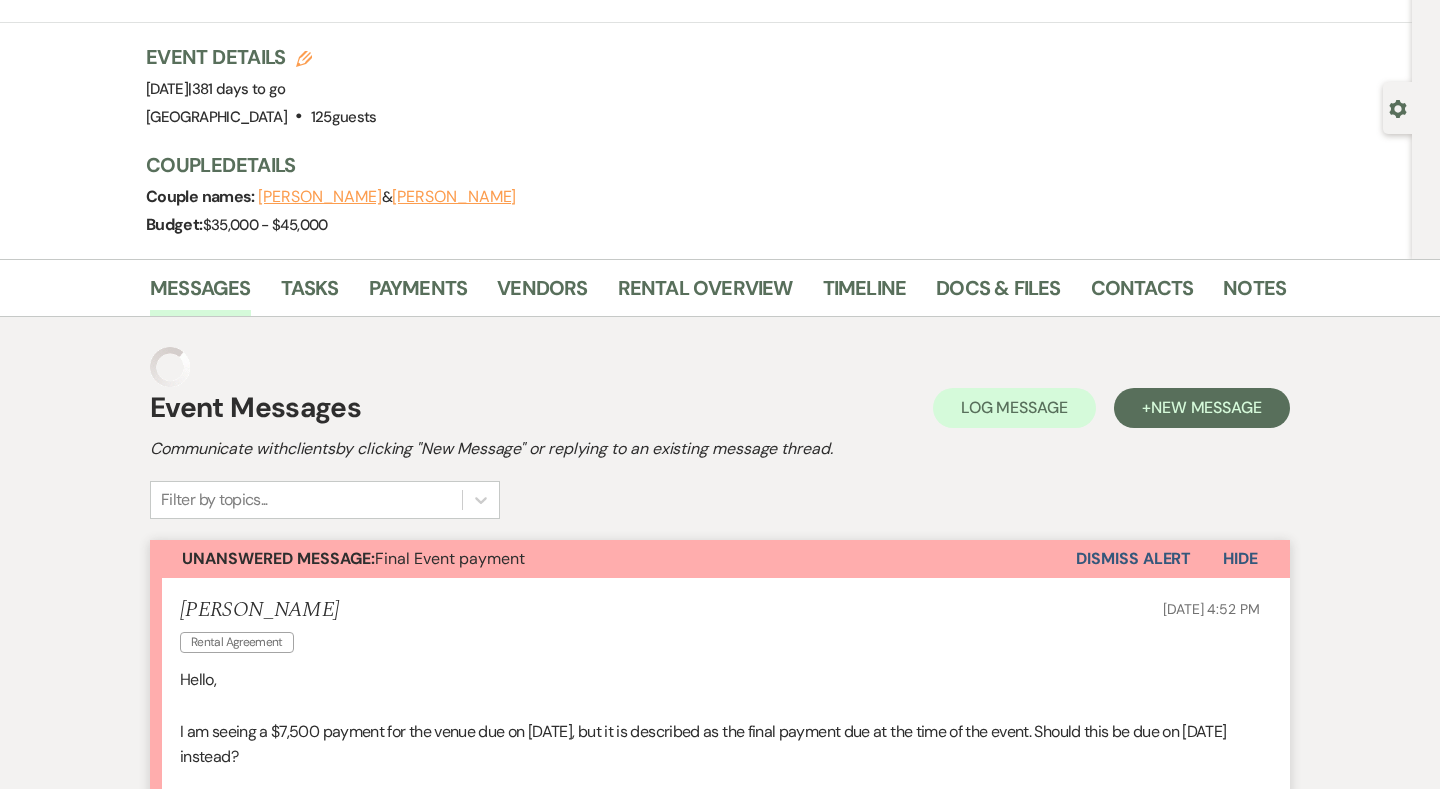 scroll, scrollTop: 817, scrollLeft: 0, axis: vertical 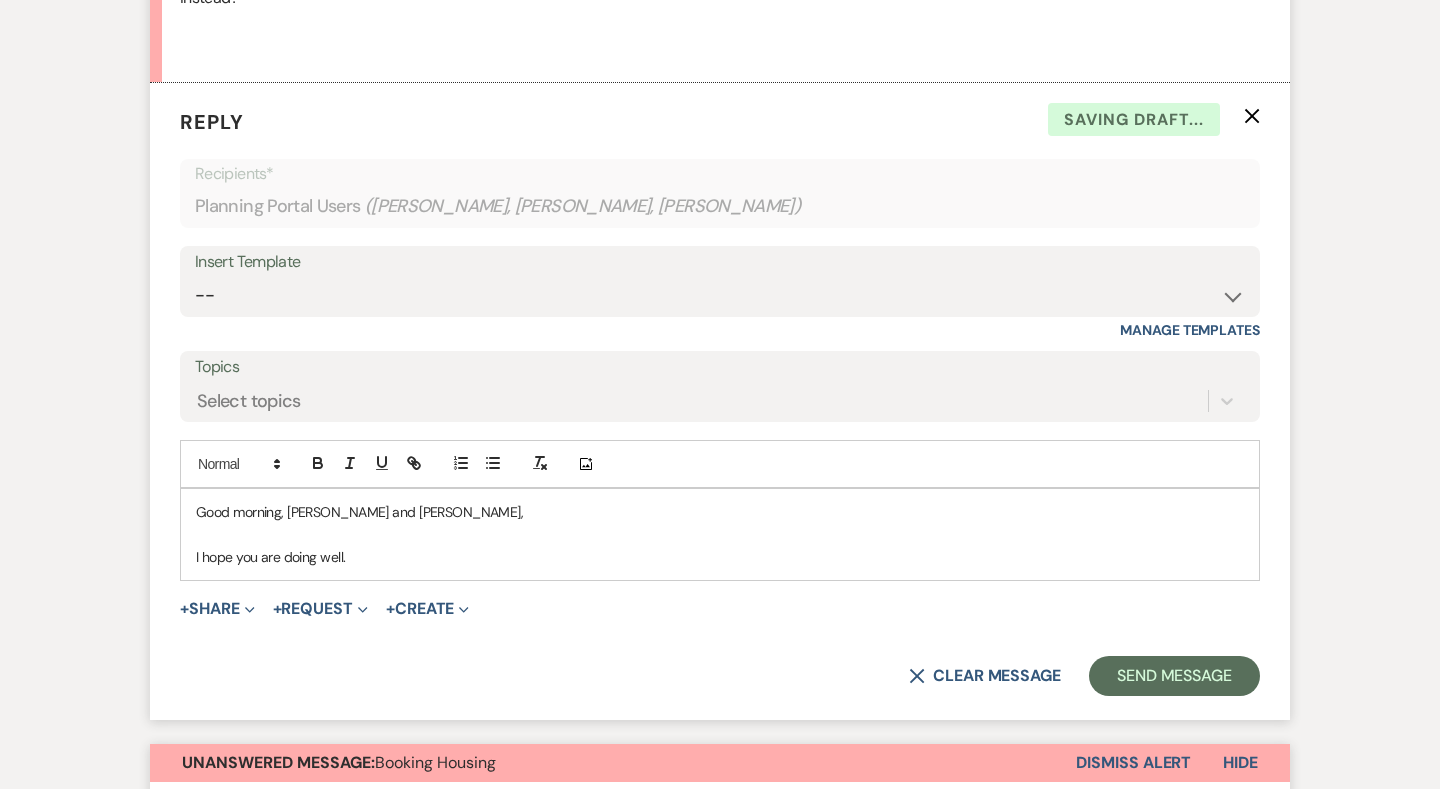 click on "I hope you are doing well." at bounding box center [720, 557] 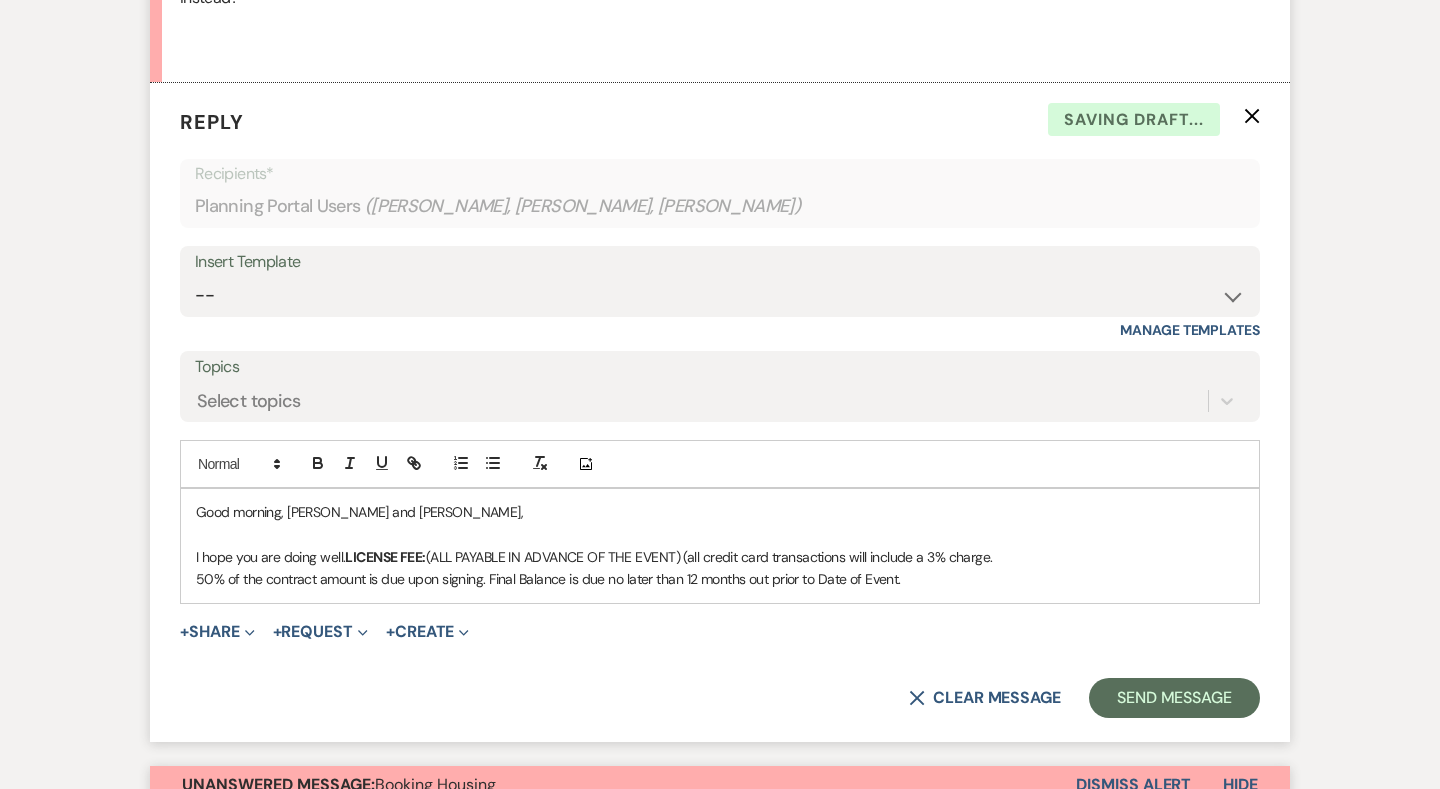 click on "LICENSE FEE:" at bounding box center [385, 557] 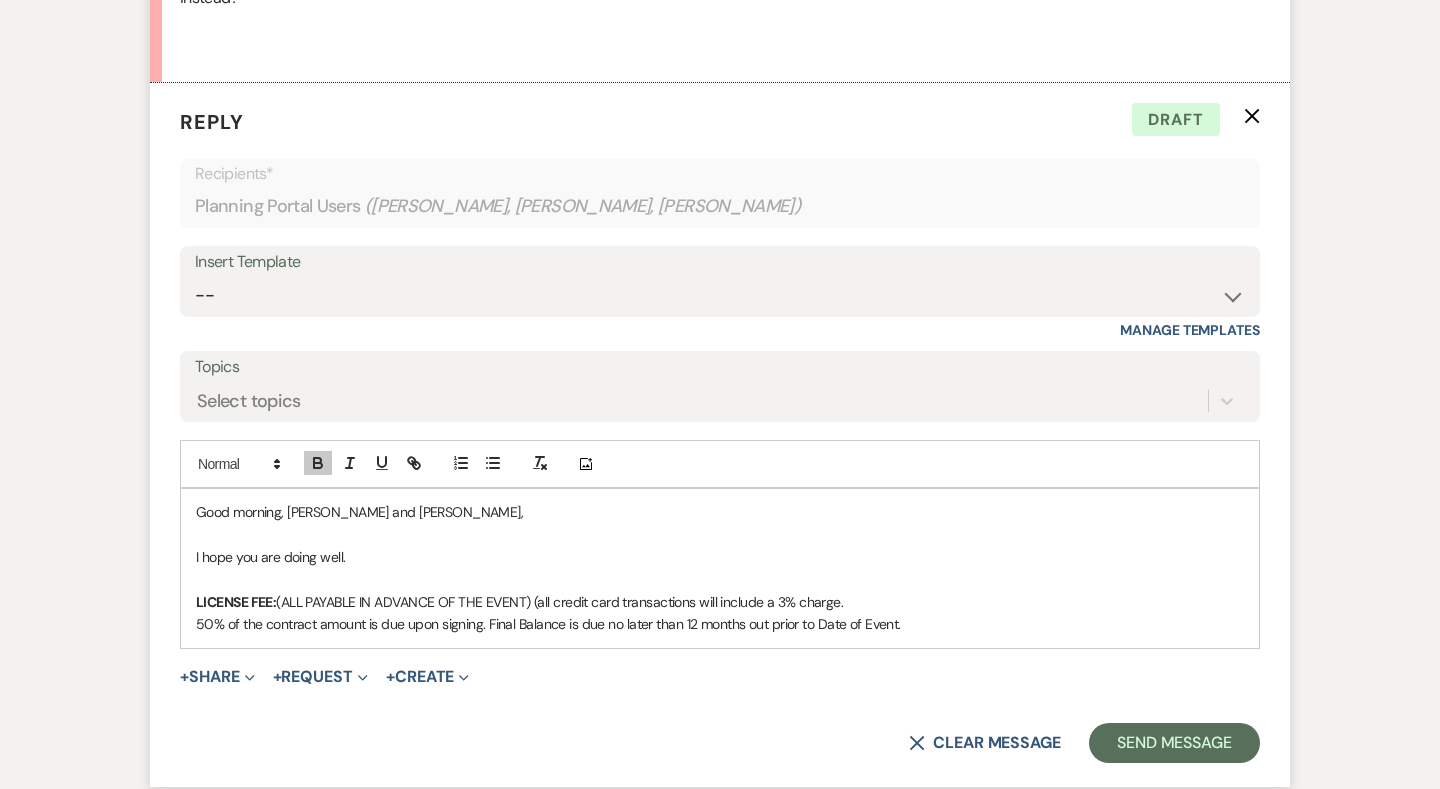click on "50% of the contract amount is due upon signing. Final Balance is due no later than 12 months out prior to Date of Event." at bounding box center [720, 624] 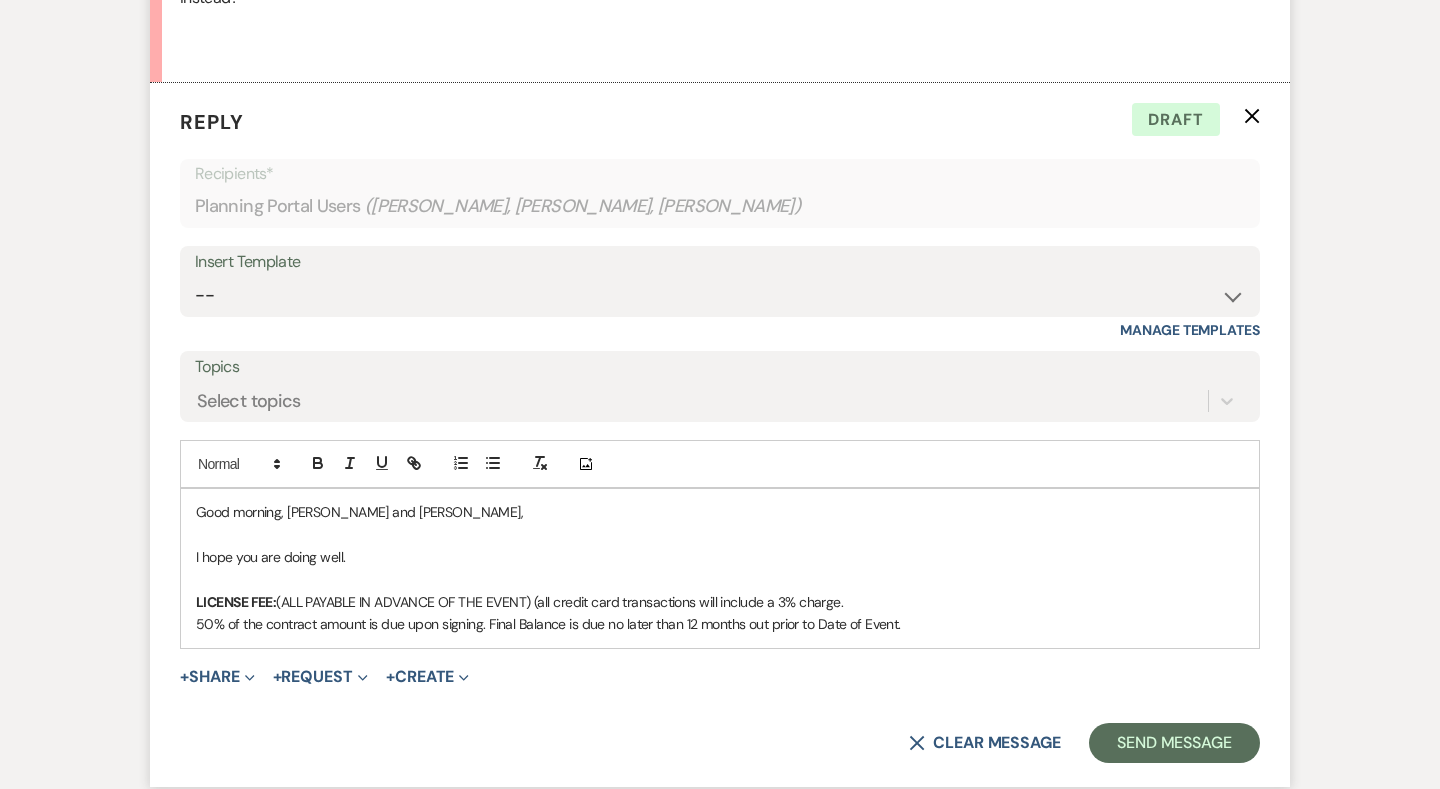 click at bounding box center [720, 579] 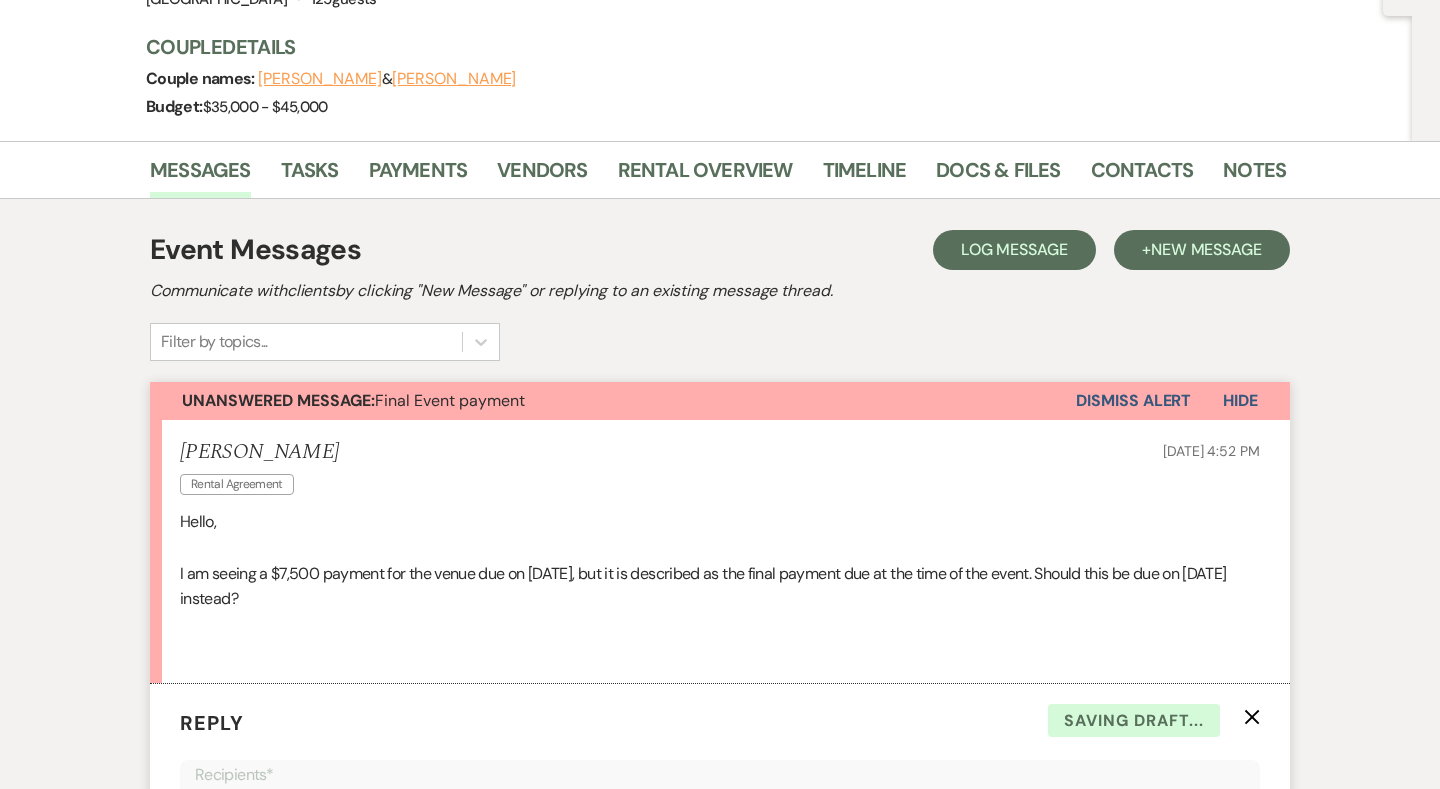 scroll, scrollTop: 187, scrollLeft: 0, axis: vertical 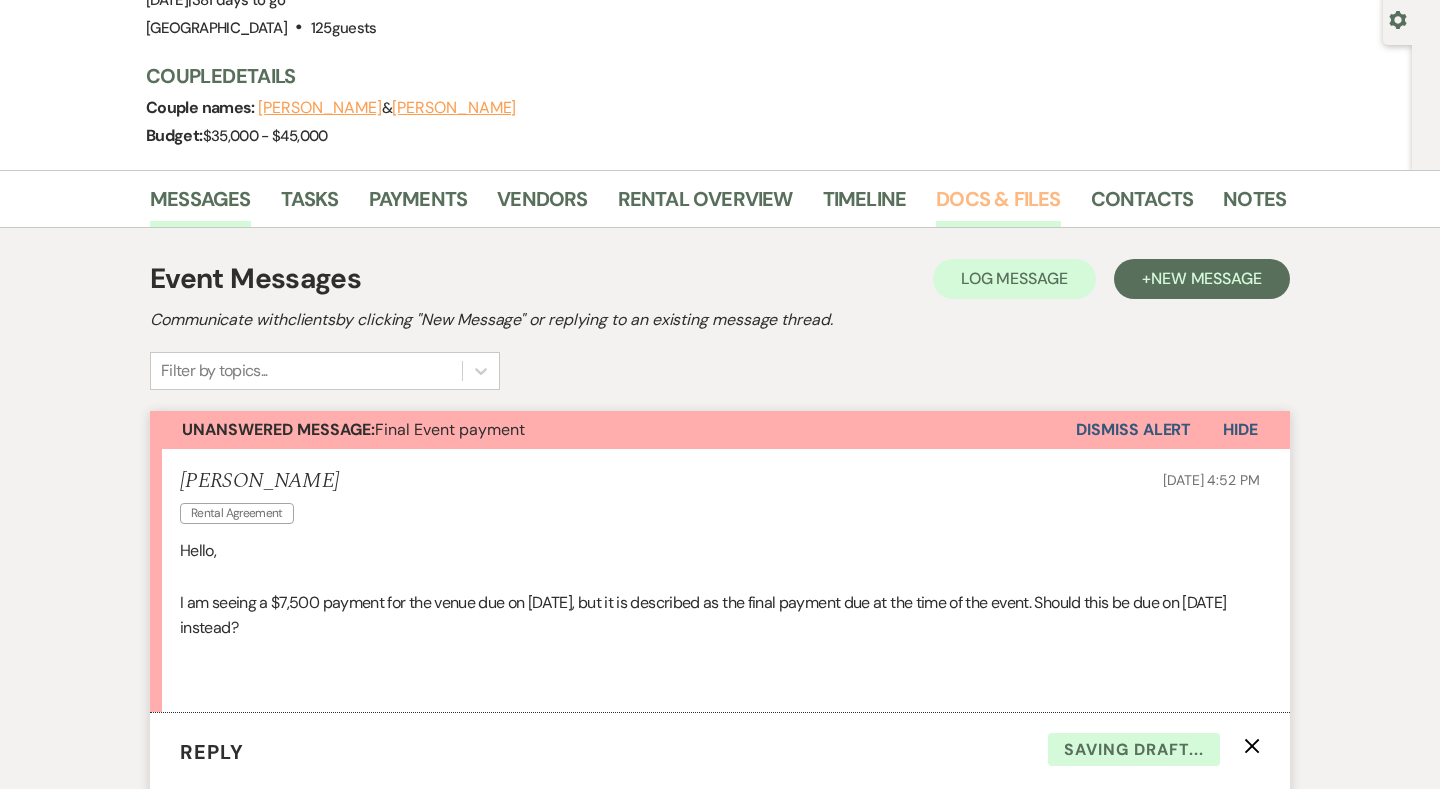 click on "Docs & Files" at bounding box center [998, 205] 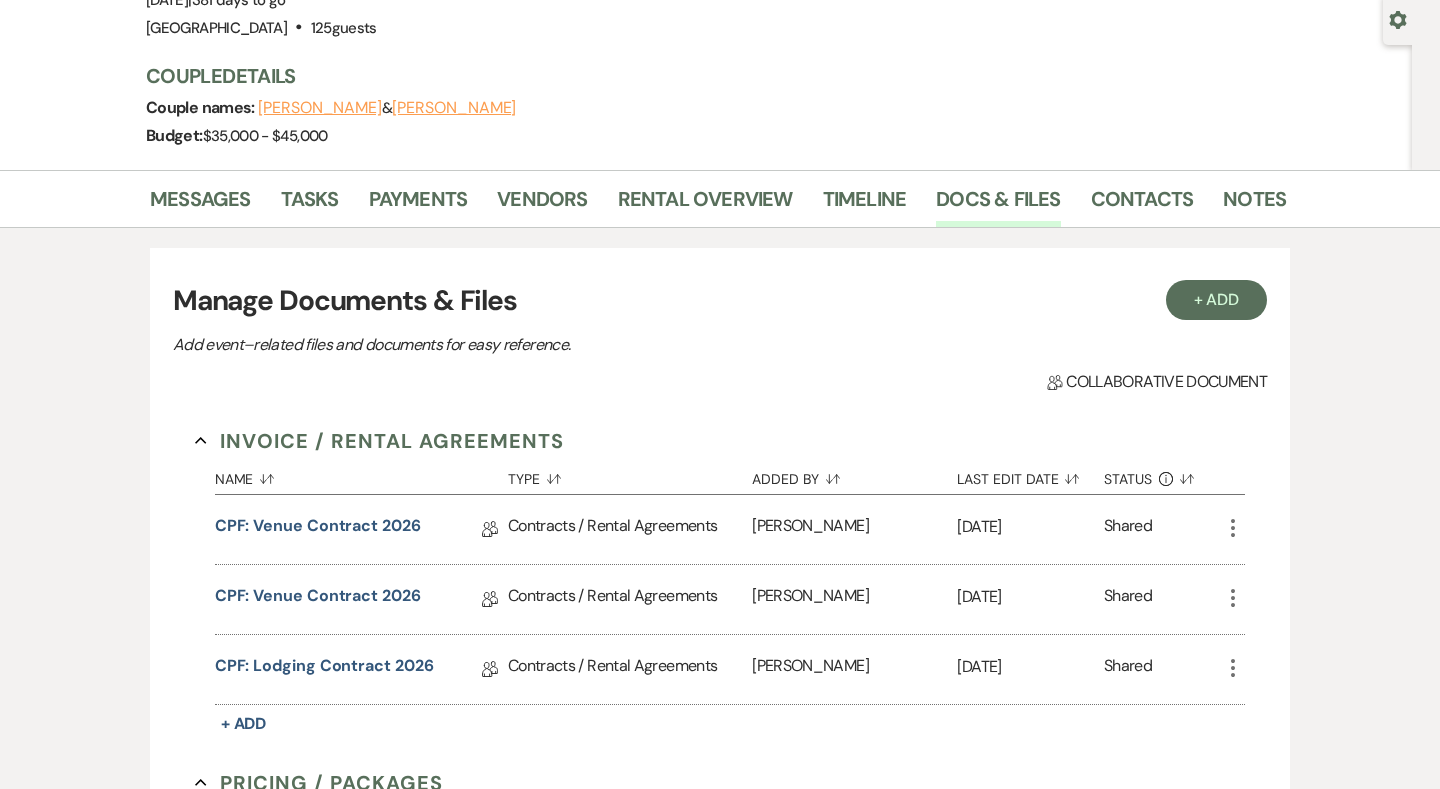 scroll, scrollTop: 325, scrollLeft: 0, axis: vertical 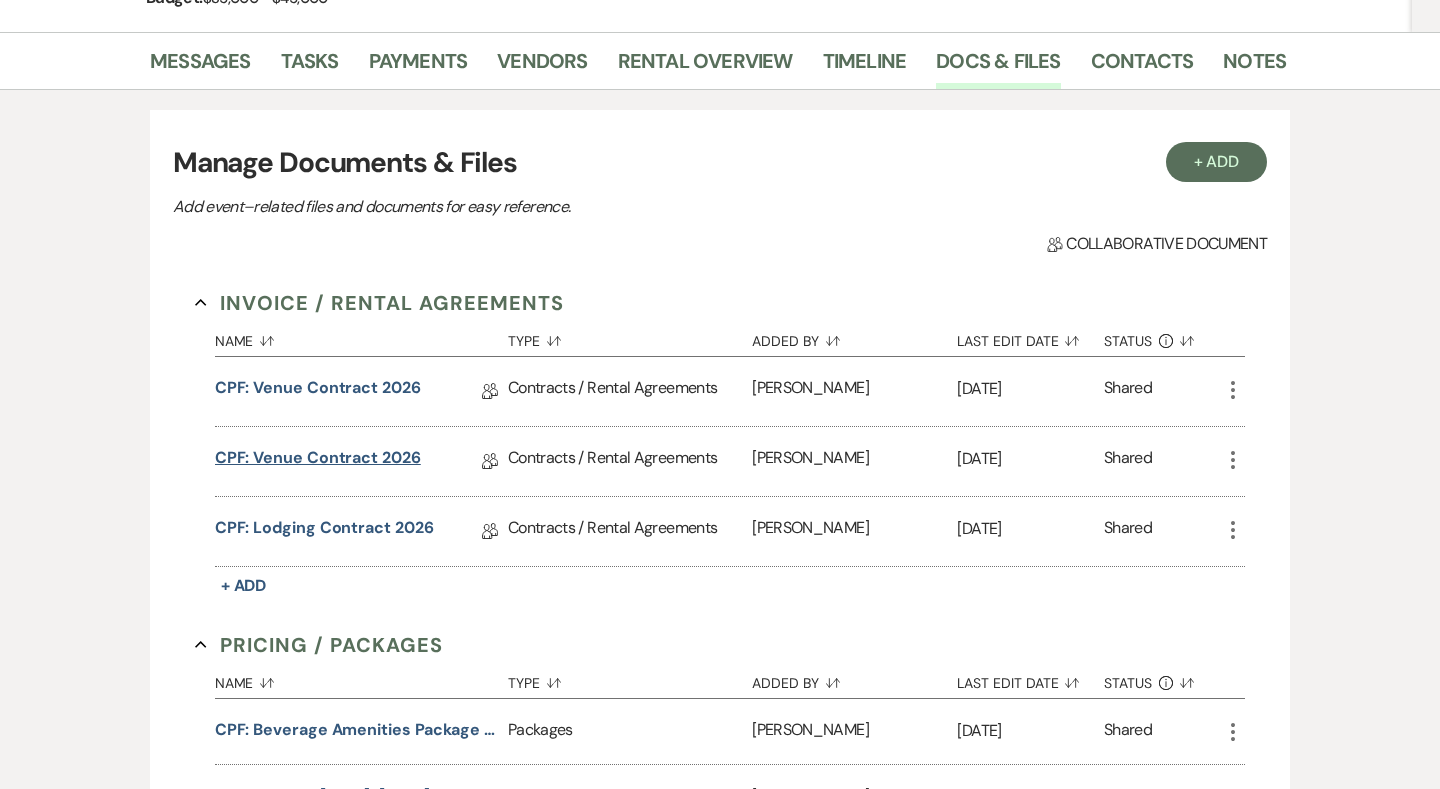 click on "CPF: Venue Contract 2026" at bounding box center (318, 461) 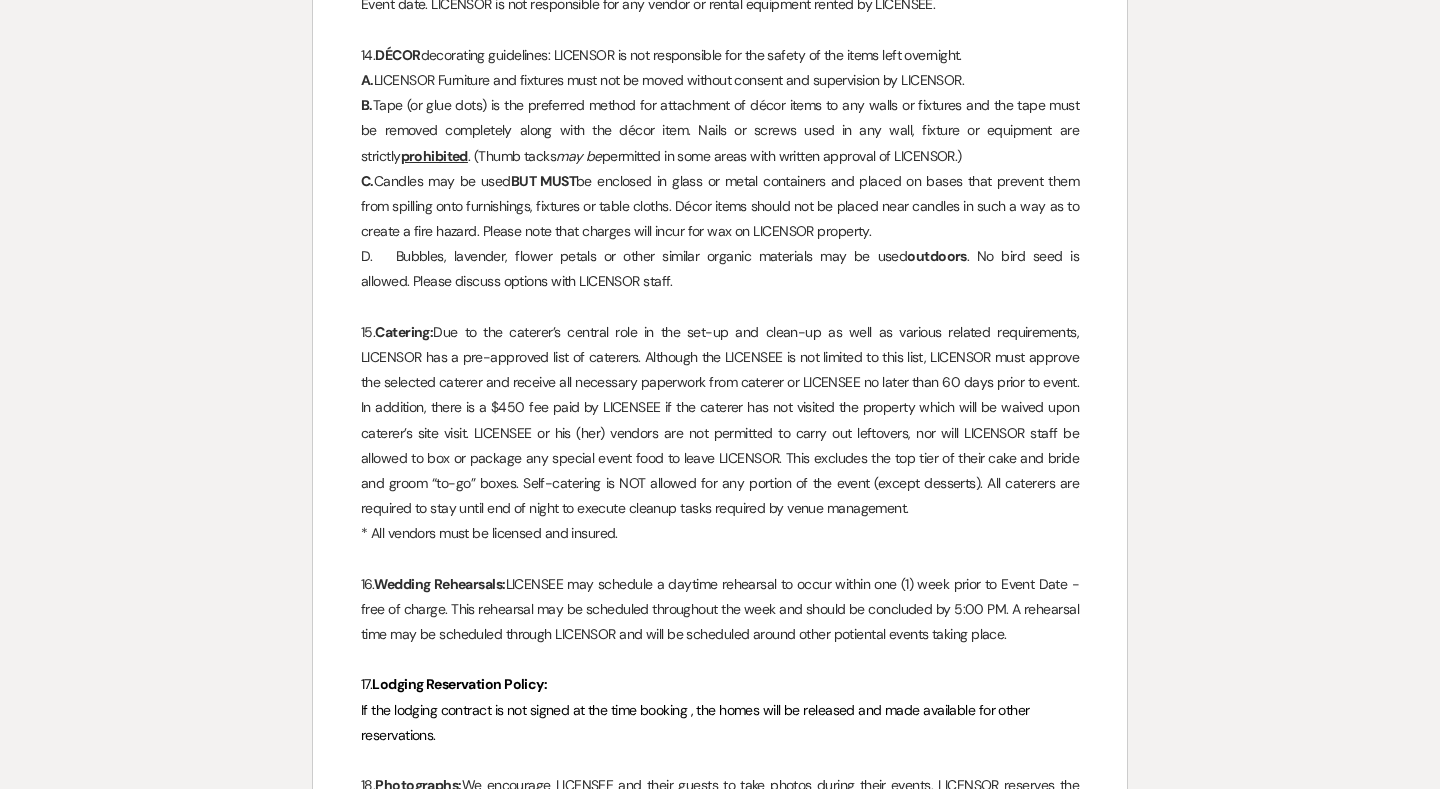 scroll, scrollTop: 5079, scrollLeft: 0, axis: vertical 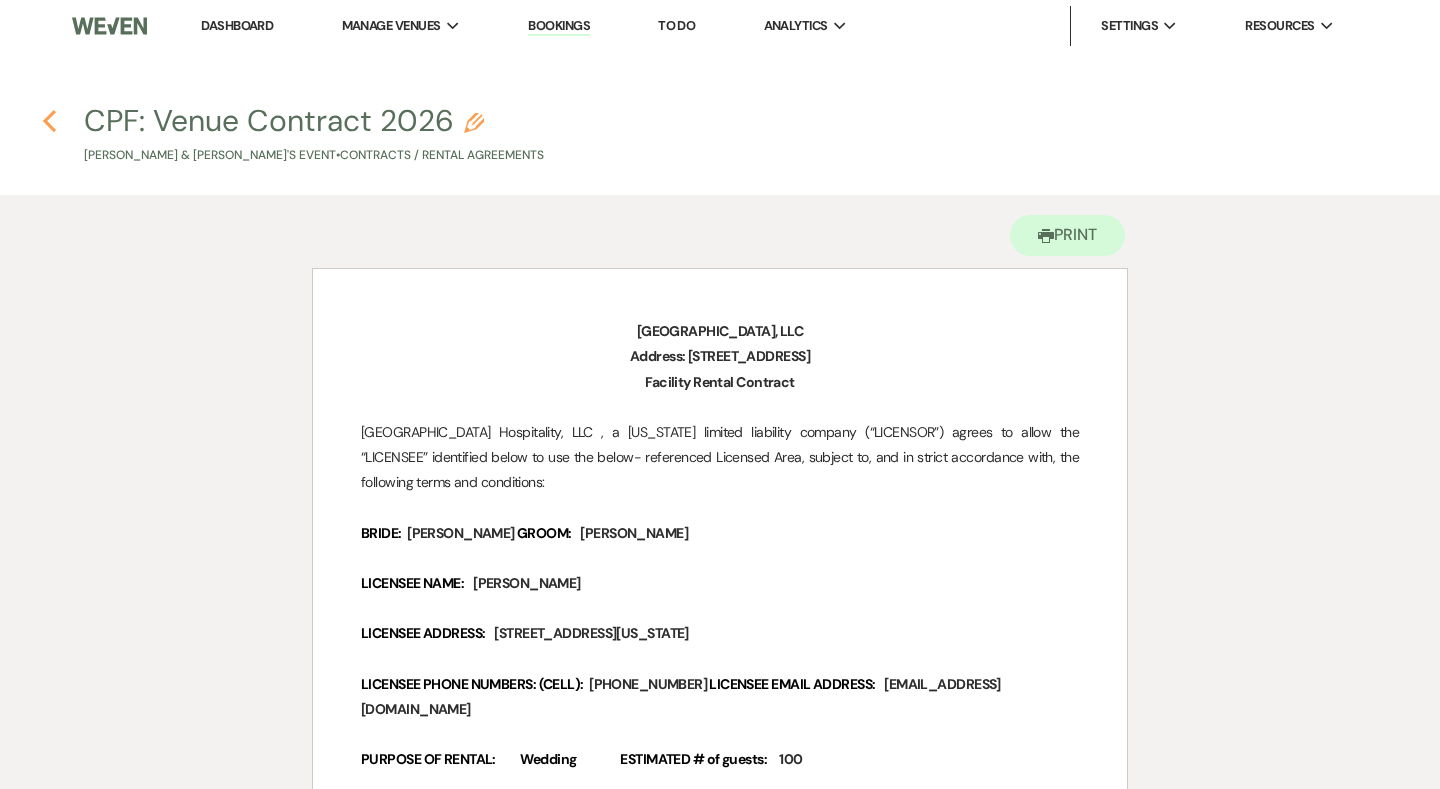 click on "Previous" 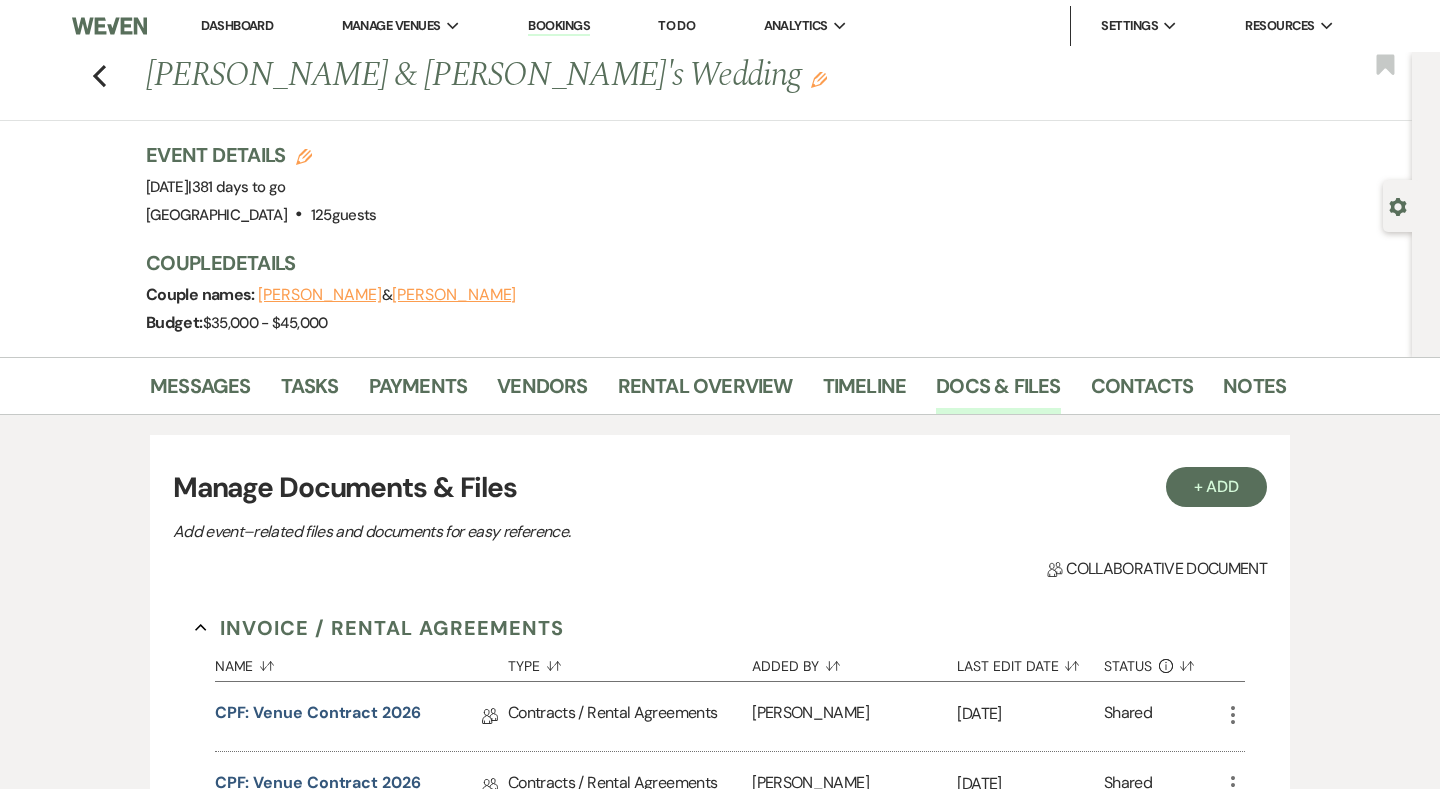 scroll, scrollTop: 325, scrollLeft: 0, axis: vertical 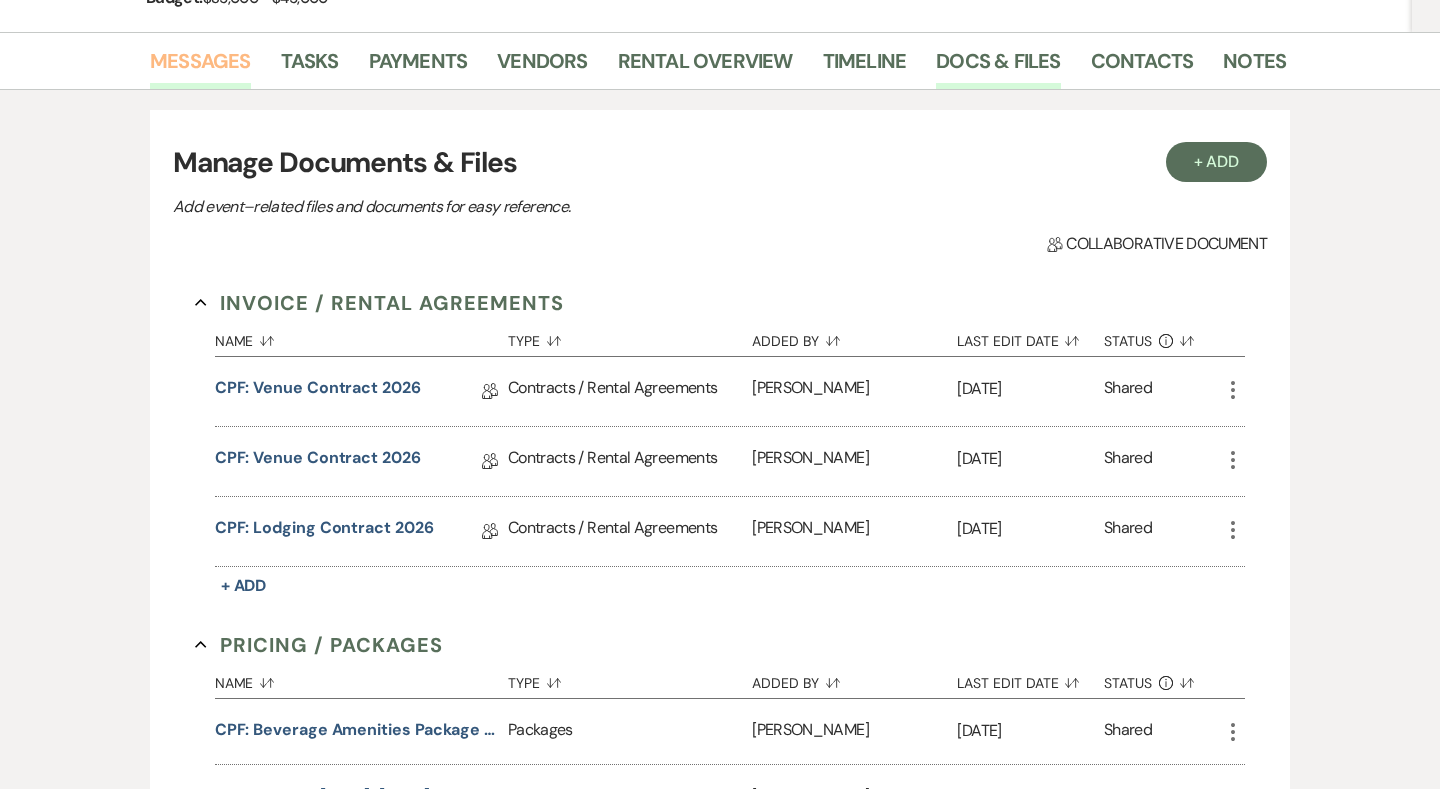 click on "Messages" at bounding box center [200, 67] 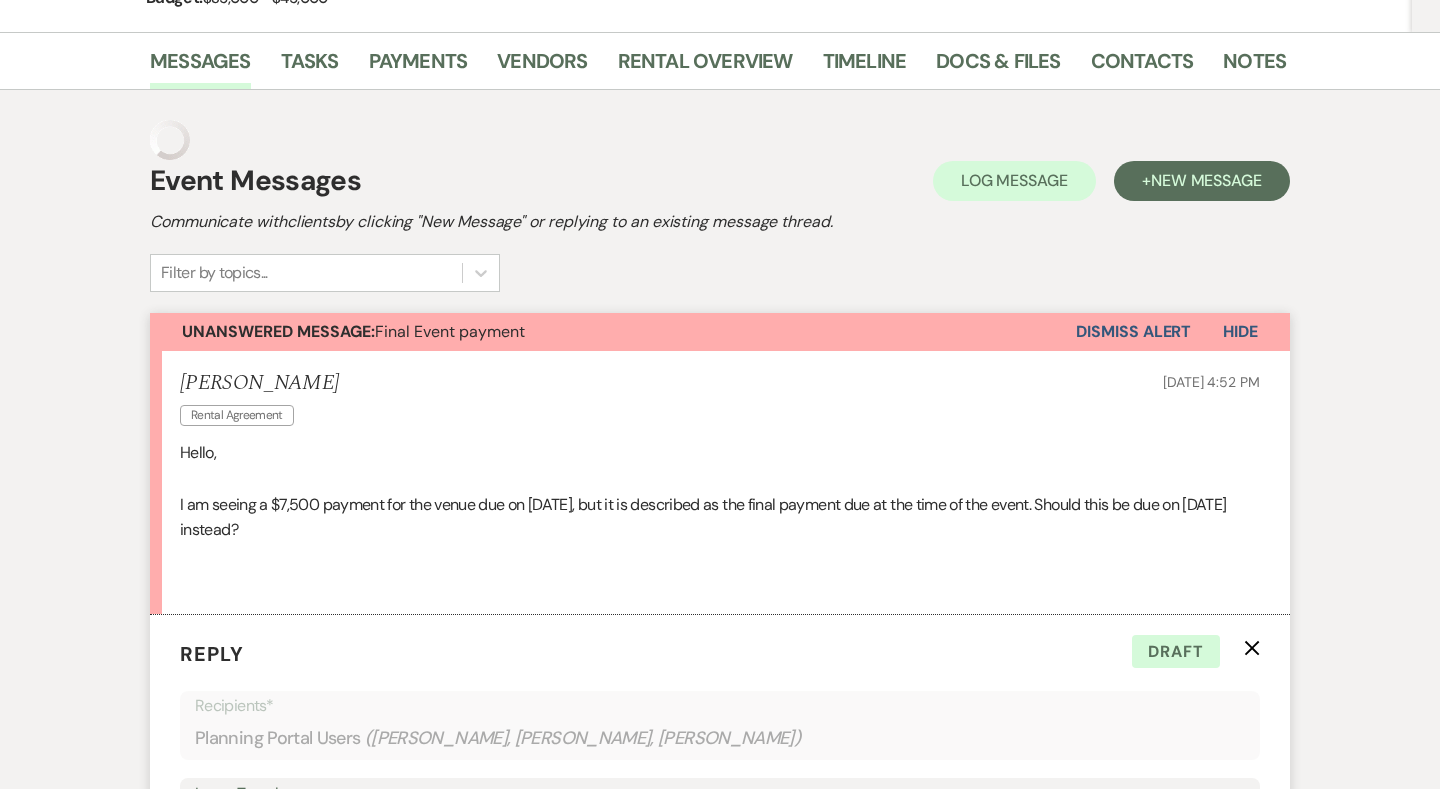 scroll, scrollTop: 850, scrollLeft: 0, axis: vertical 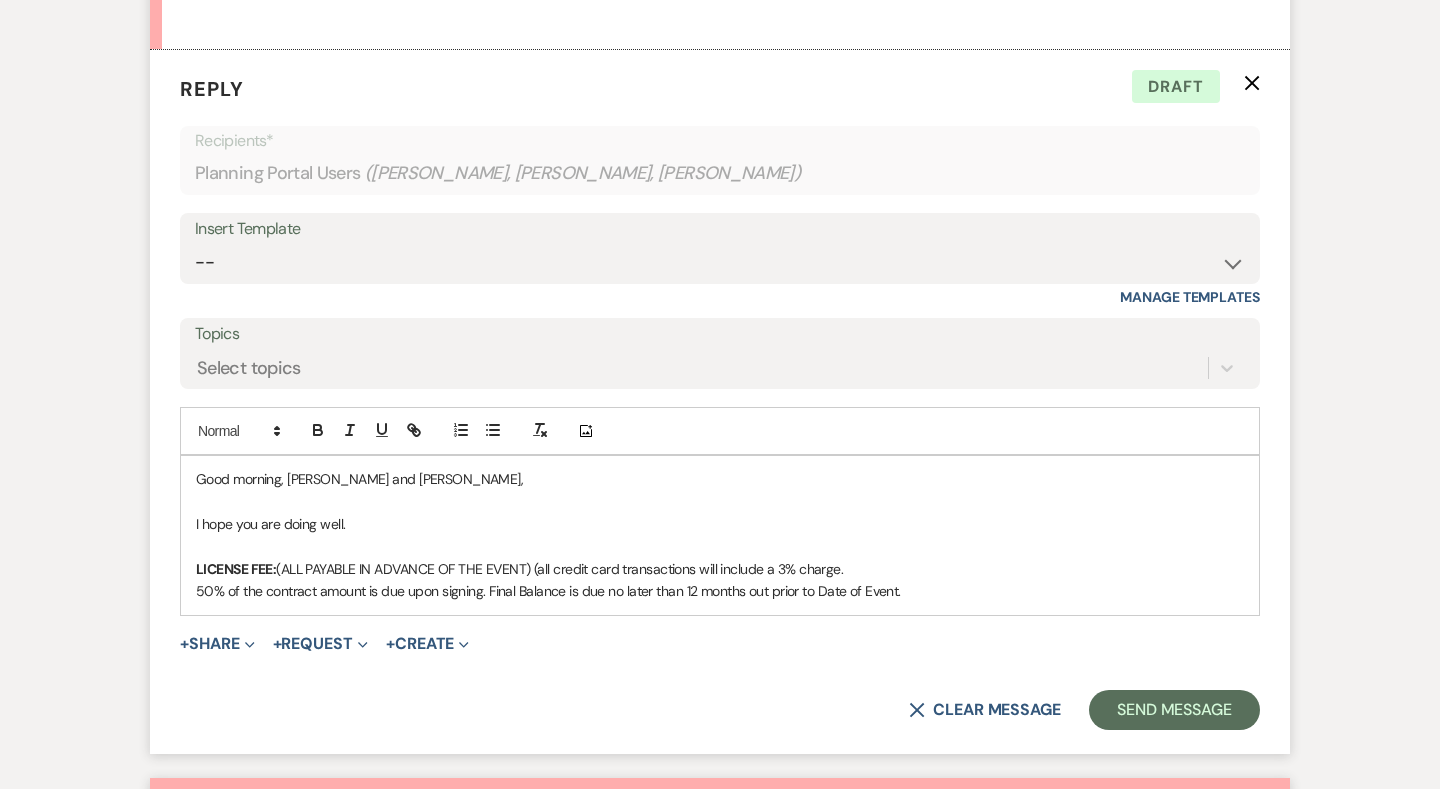 click at bounding box center [720, 546] 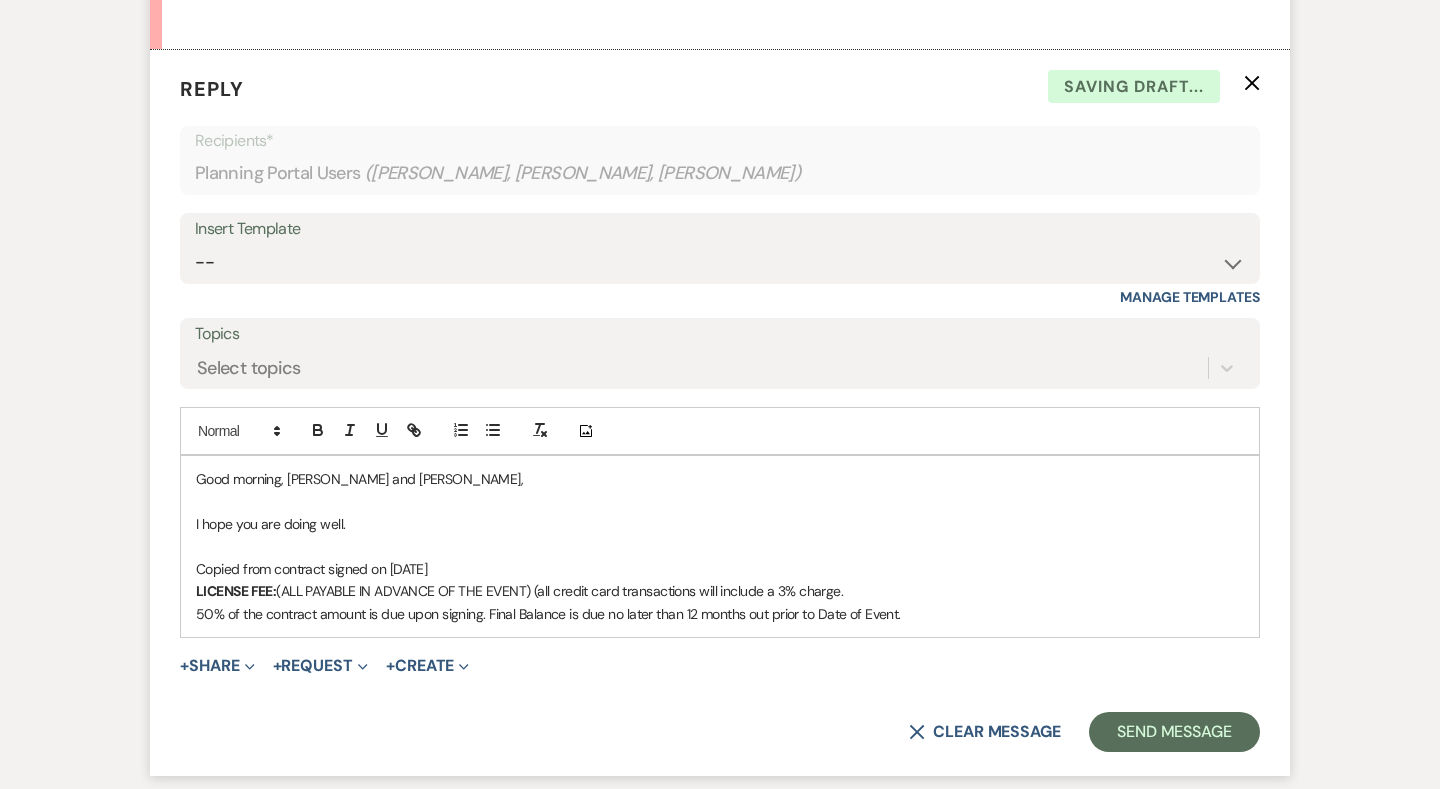 click on "Good morning, Stephen and Elyse, I hope you are doing well. Copied from contract signed on June 1st, 2025  LICENSE FEE:  (ALL PAYABLE IN ADVANCE OF THE EVENT) (all credit card transactions will include a 3% charge. 50% of the contract amount is due upon signing. Final Balance is due no later than 12 months out prior to Date of Event." at bounding box center (720, 546) 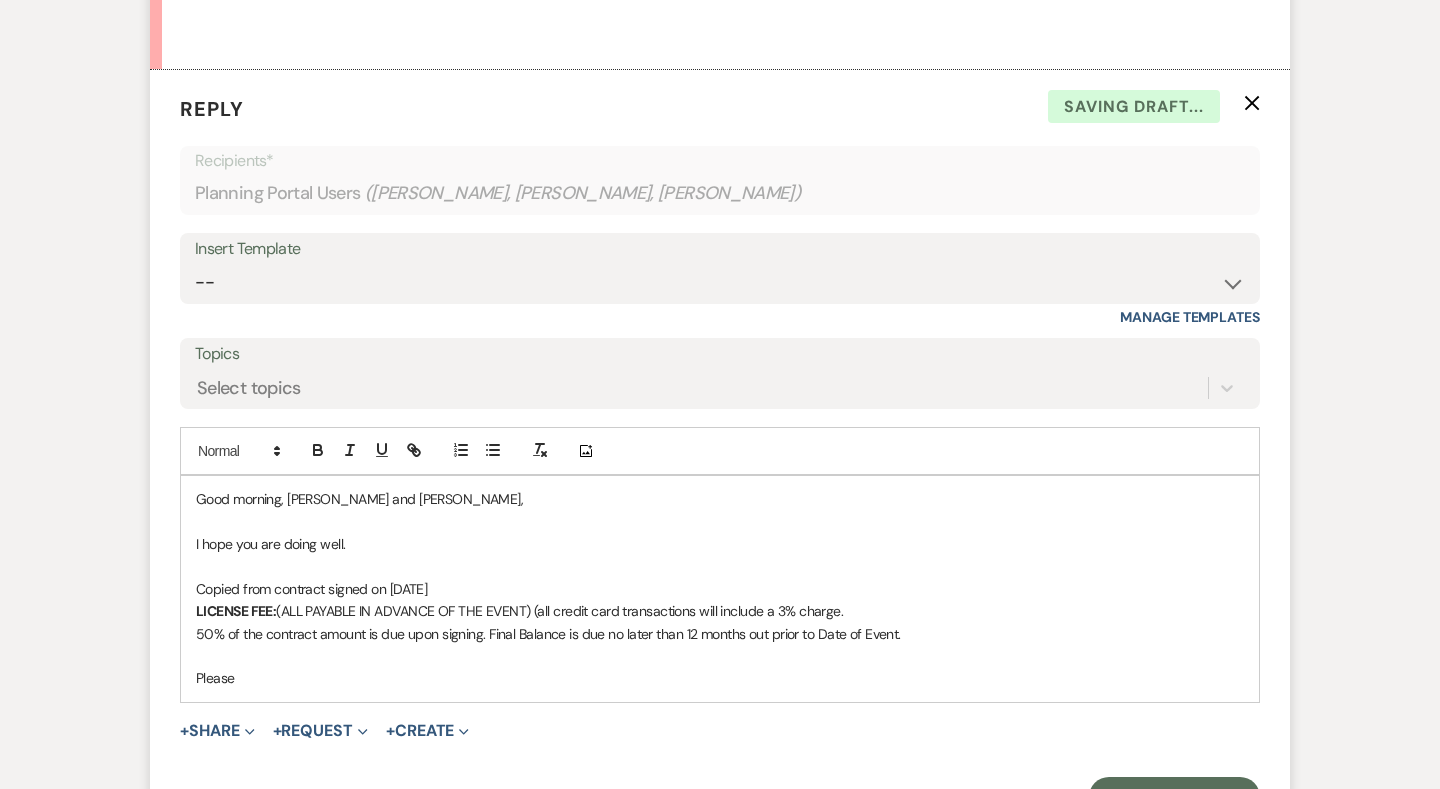 scroll, scrollTop: 826, scrollLeft: 0, axis: vertical 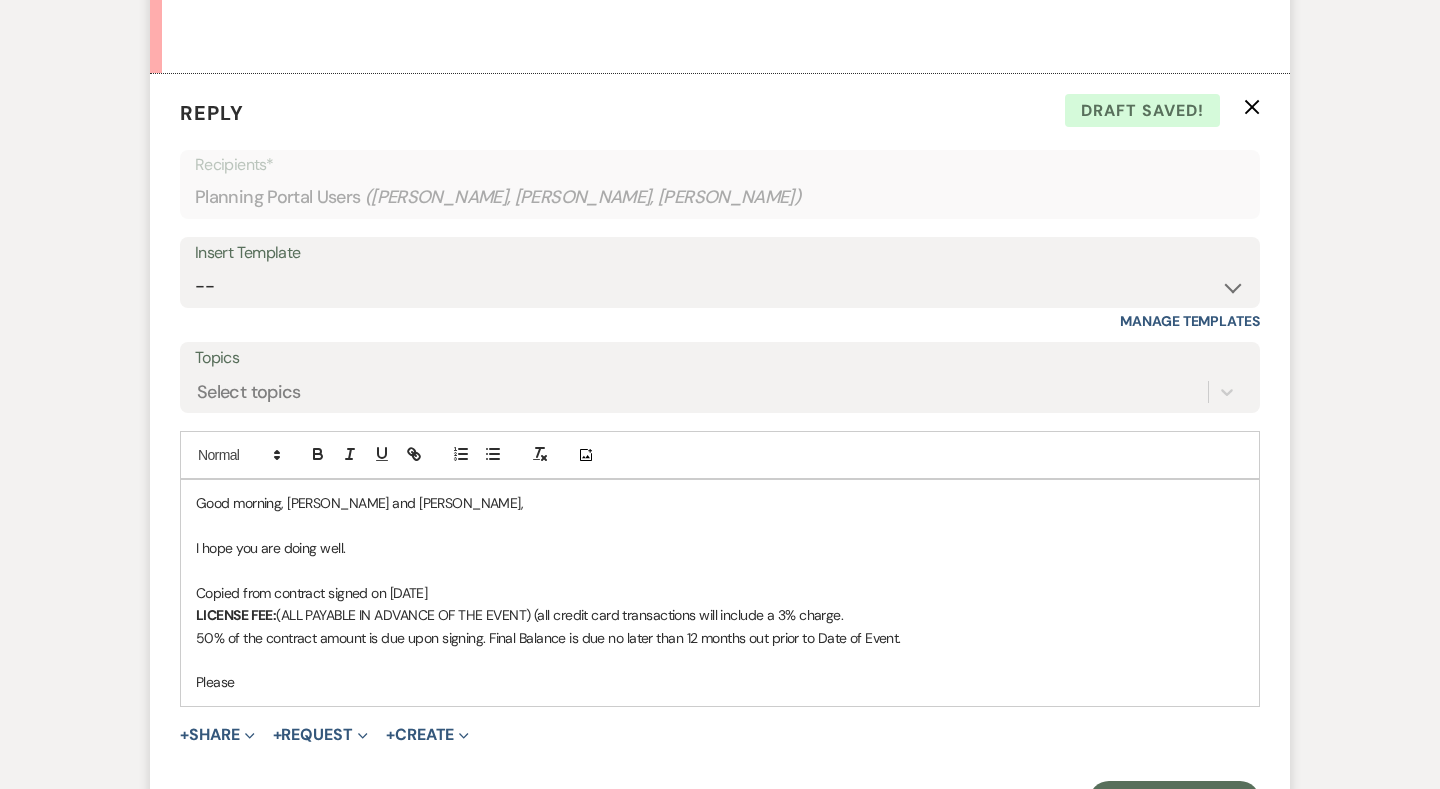 click on "I hope you are doing well." at bounding box center (720, 548) 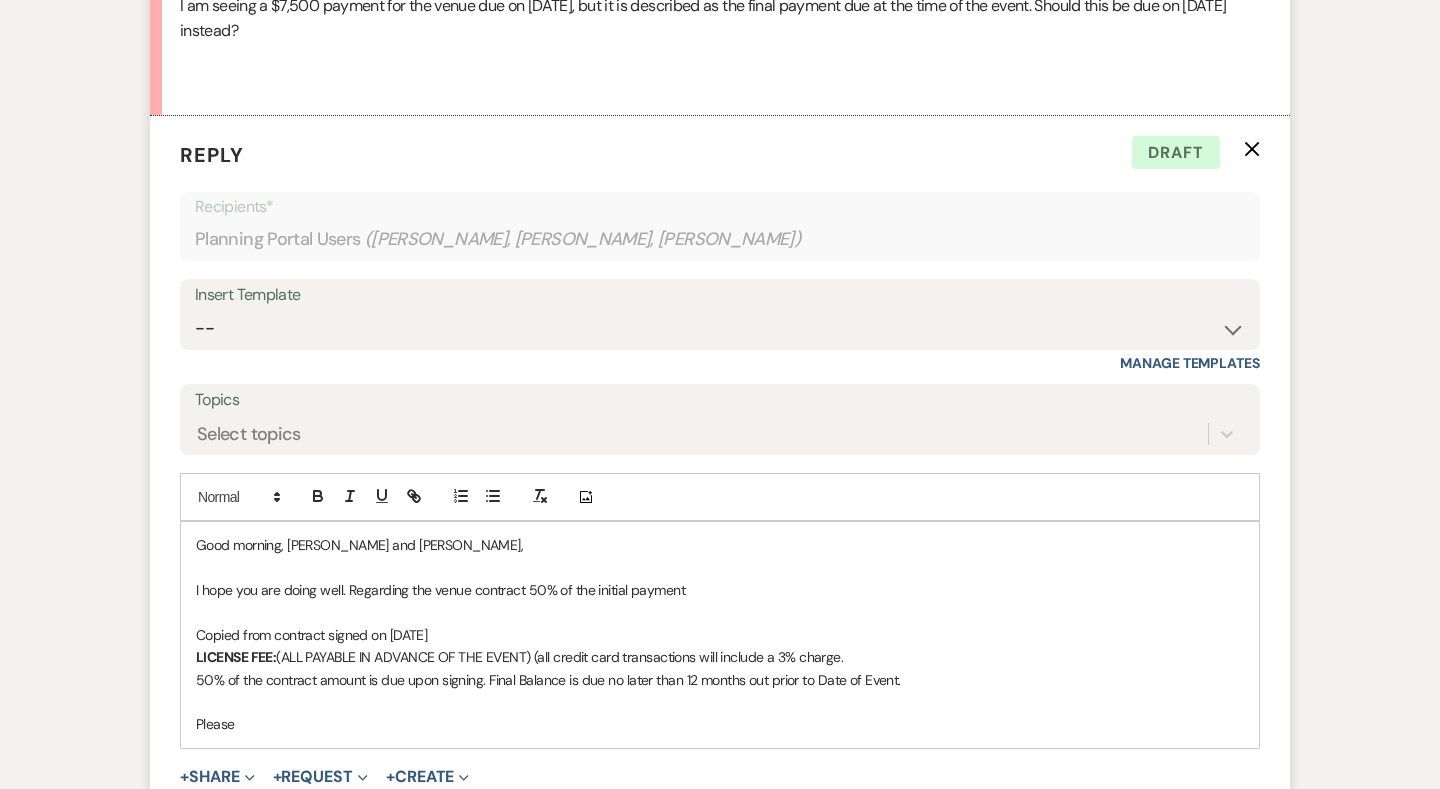 scroll, scrollTop: 805, scrollLeft: 0, axis: vertical 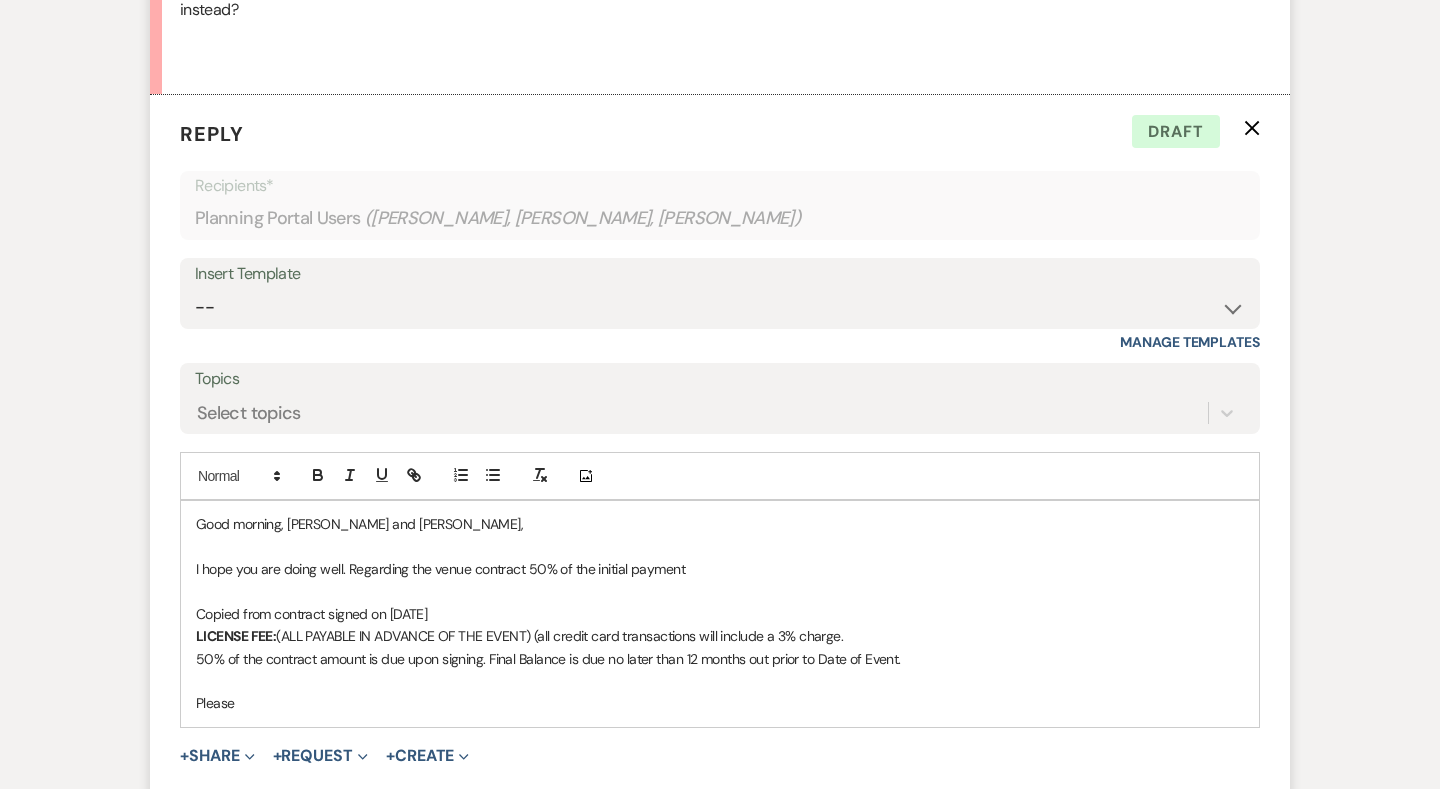 click on "I hope you are doing well. Regarding the venue contract 50% of the initial payment" at bounding box center [720, 569] 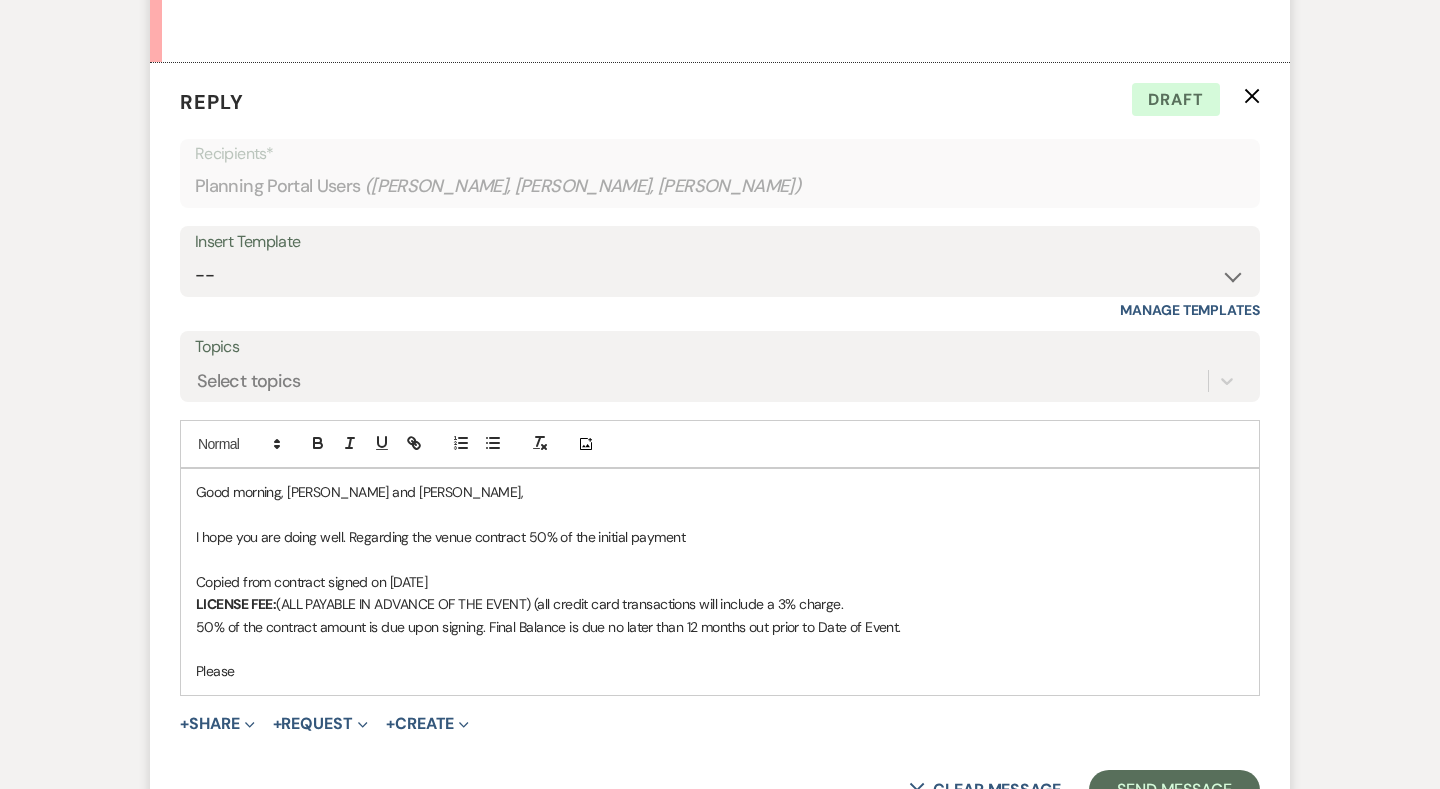 scroll, scrollTop: 830, scrollLeft: 0, axis: vertical 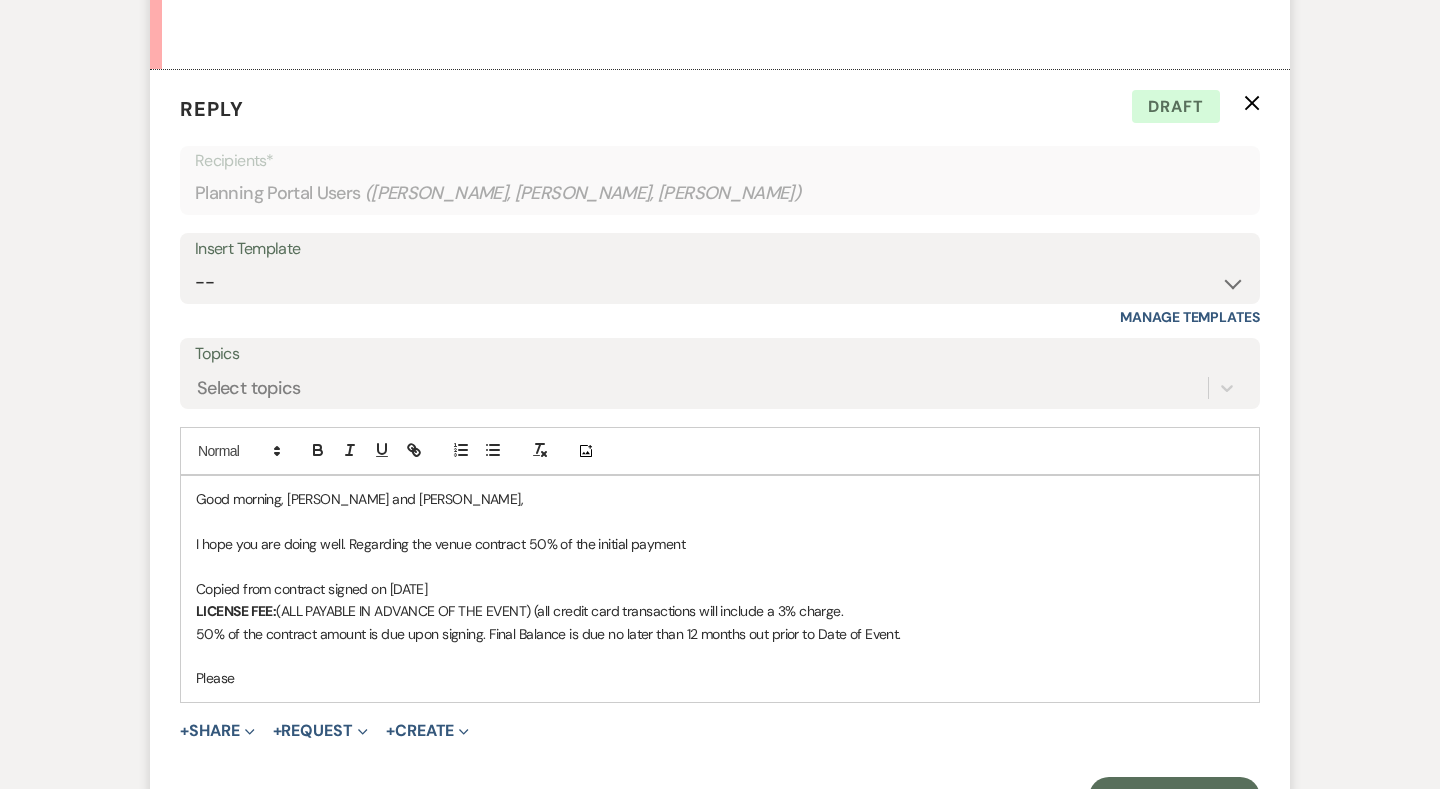 drag, startPoint x: 195, startPoint y: 580, endPoint x: 491, endPoint y: 573, distance: 296.08276 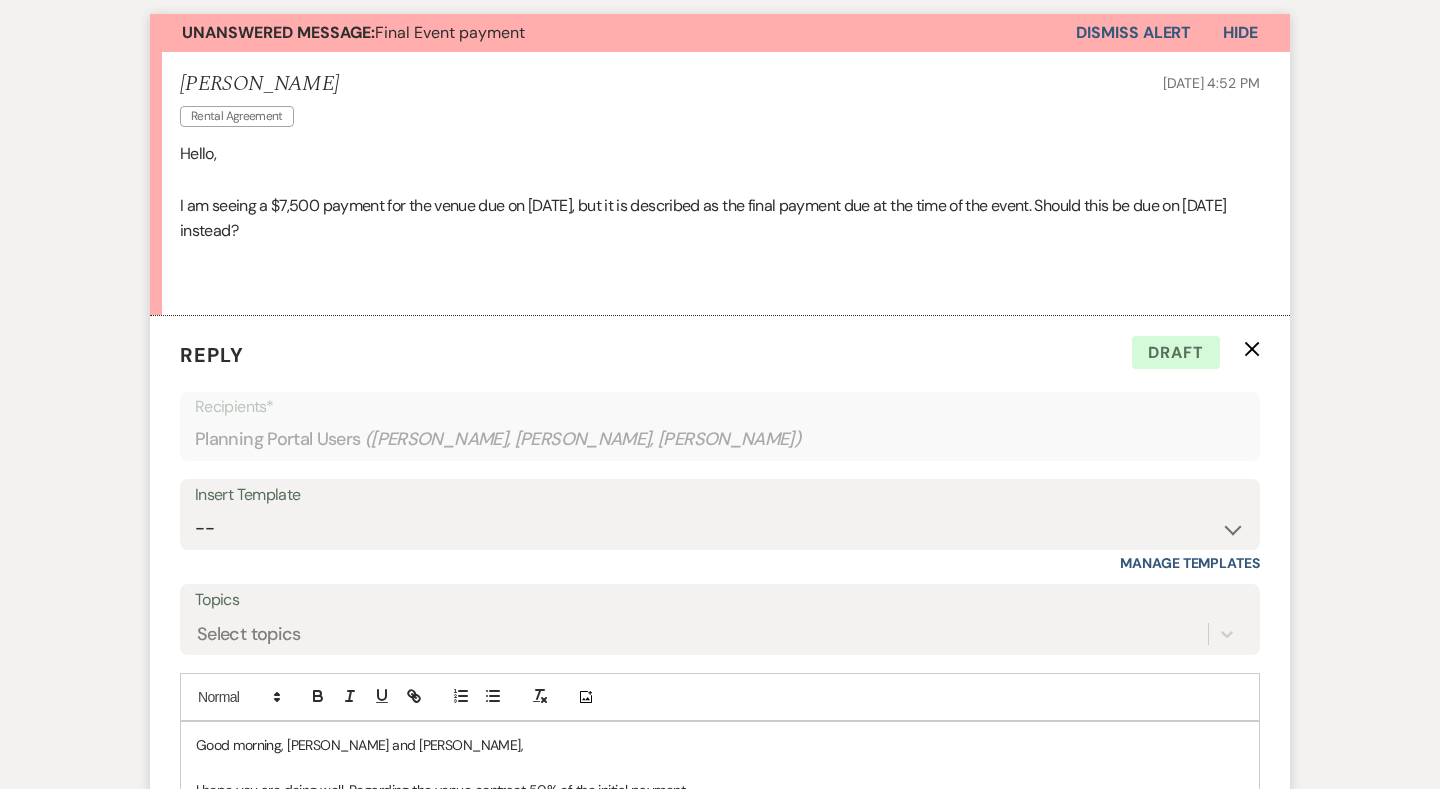 scroll, scrollTop: 454, scrollLeft: 0, axis: vertical 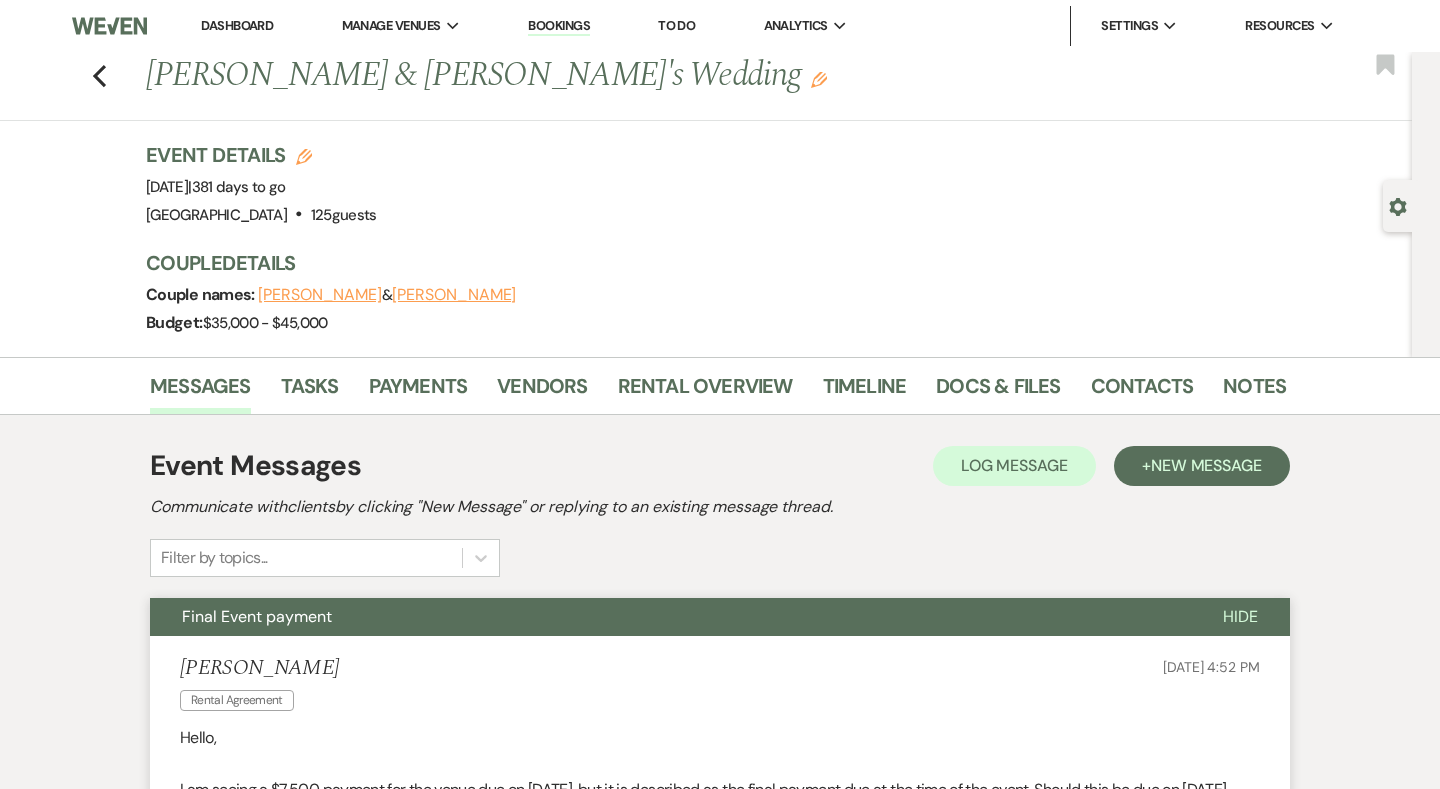 click on "Dashboard" at bounding box center (237, 25) 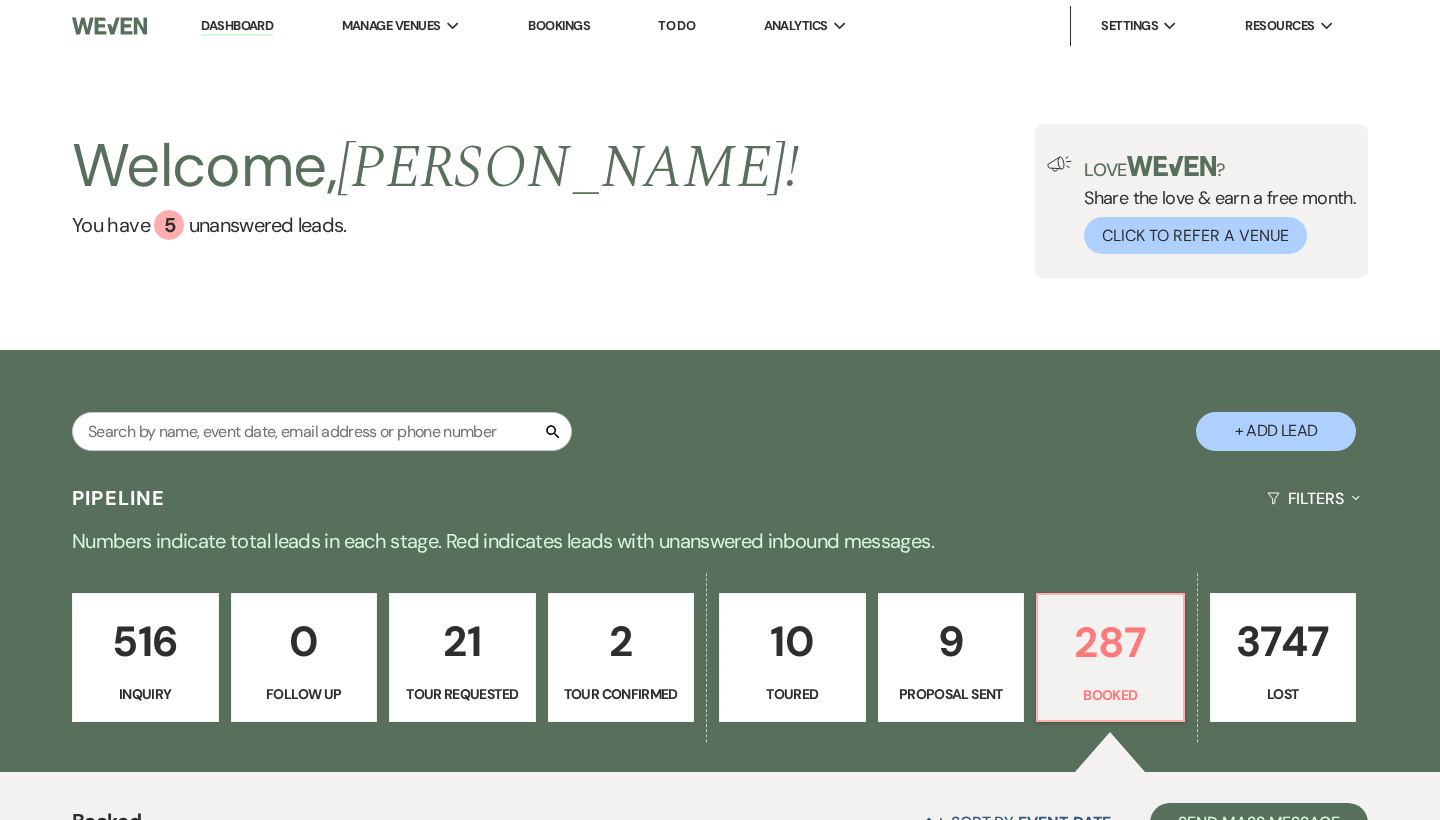 scroll, scrollTop: 0, scrollLeft: 0, axis: both 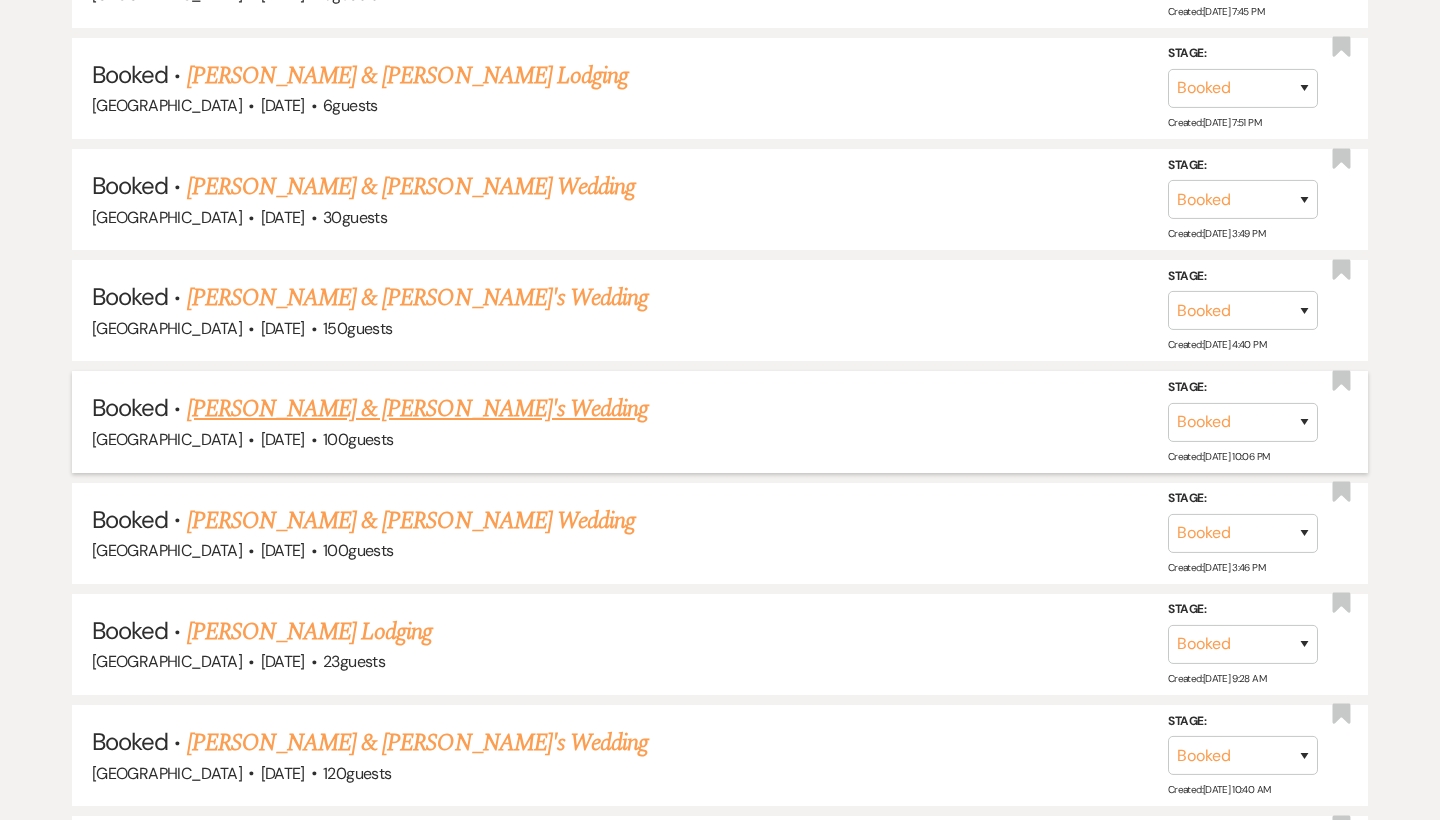 click on "[PERSON_NAME] & [PERSON_NAME]'s Wedding" at bounding box center [418, 409] 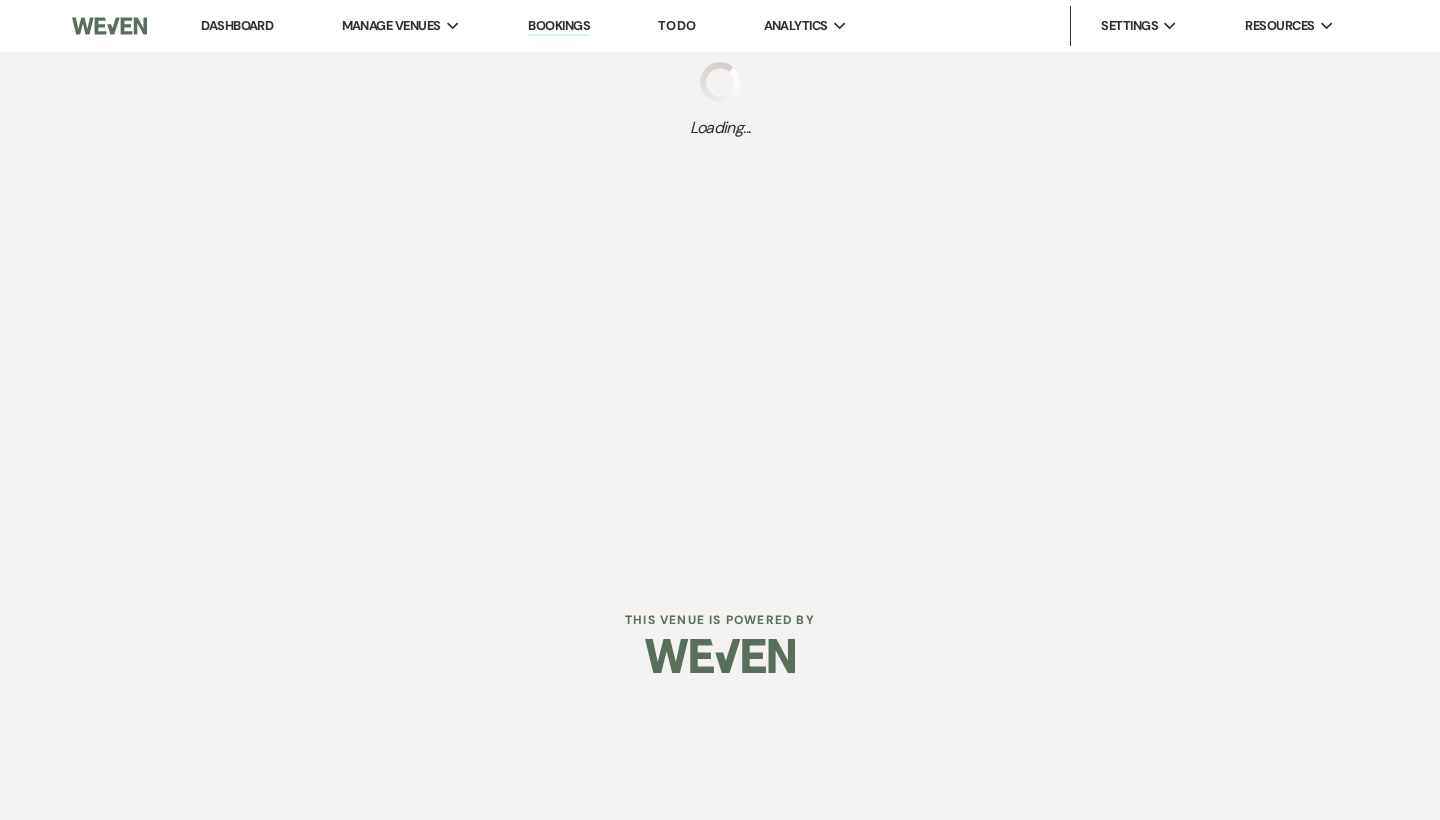 scroll, scrollTop: 0, scrollLeft: 0, axis: both 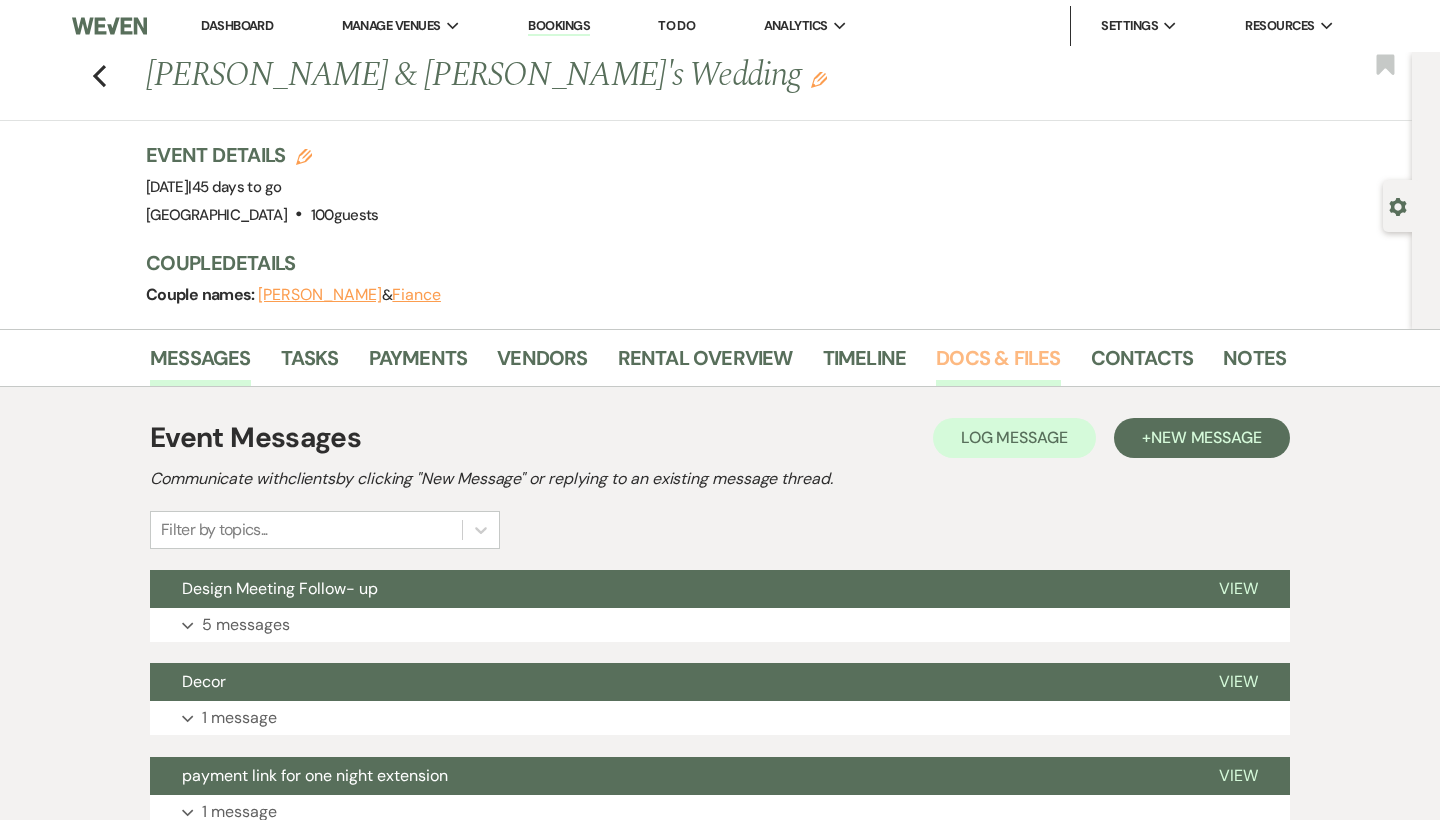 click on "Docs & Files" at bounding box center (998, 364) 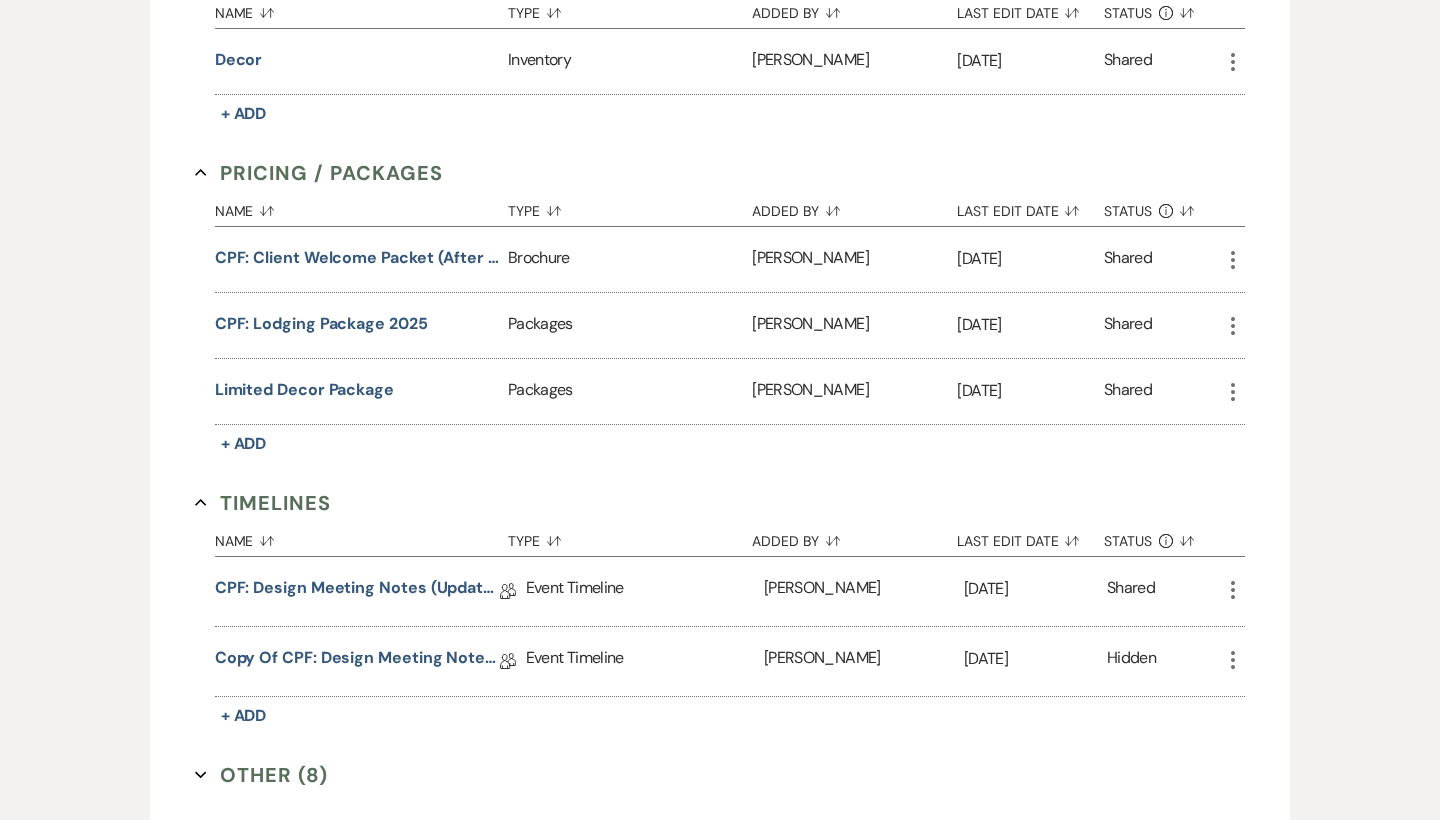 scroll, scrollTop: 1880, scrollLeft: 0, axis: vertical 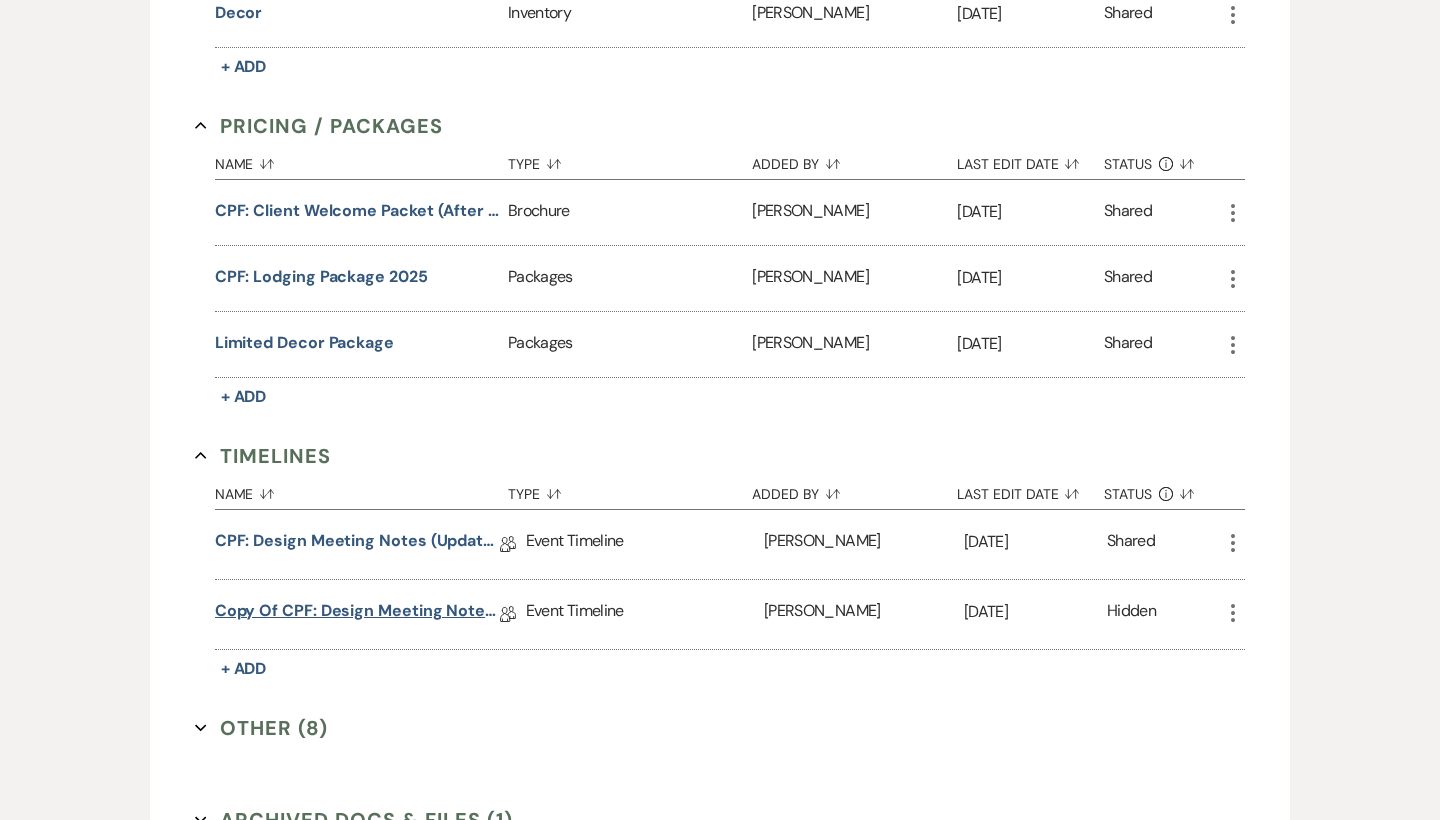 click on "Copy of CPF: Design Meeting Notes (Updated: [DATE])" at bounding box center (357, 614) 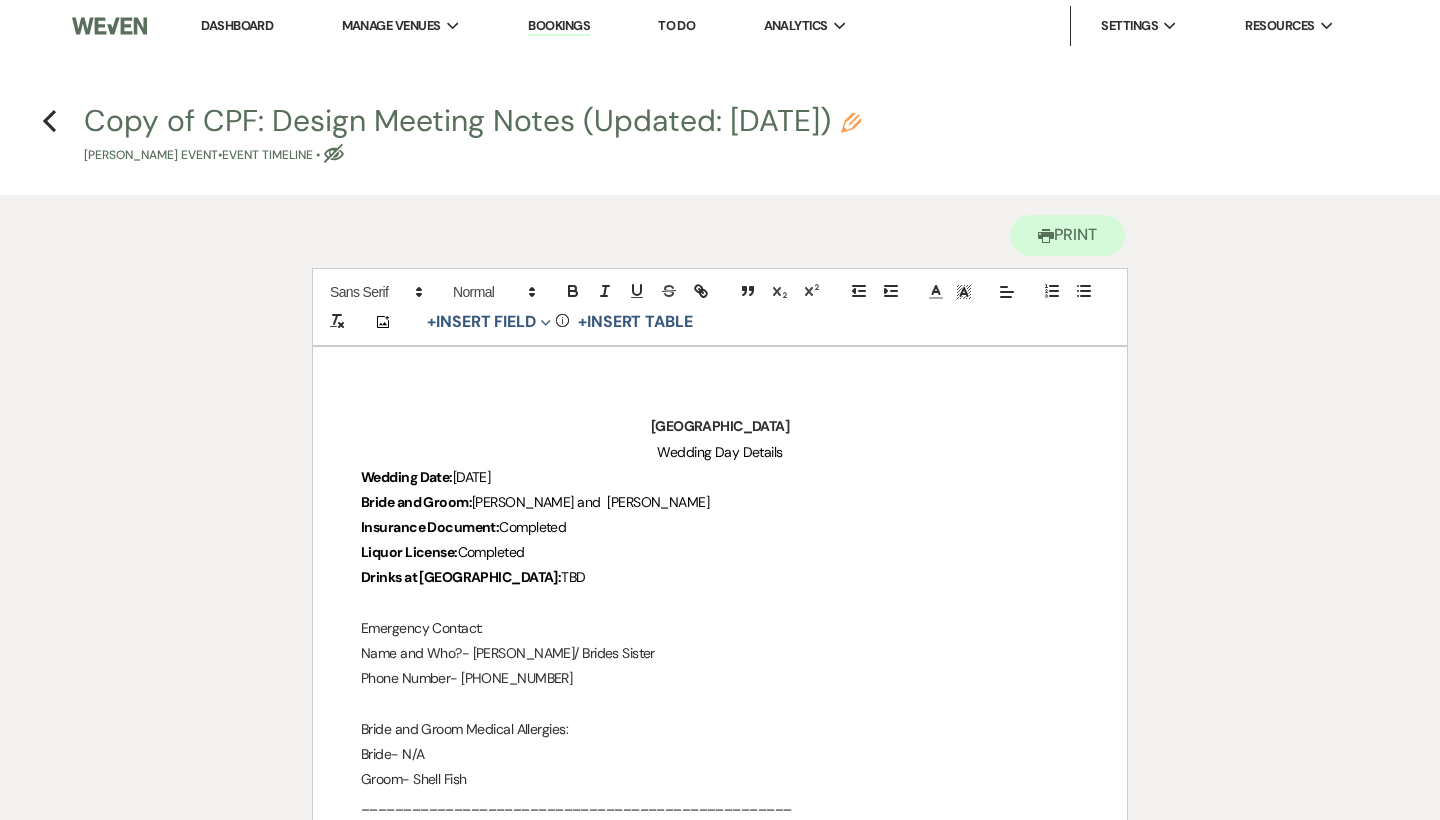 scroll, scrollTop: 0, scrollLeft: 0, axis: both 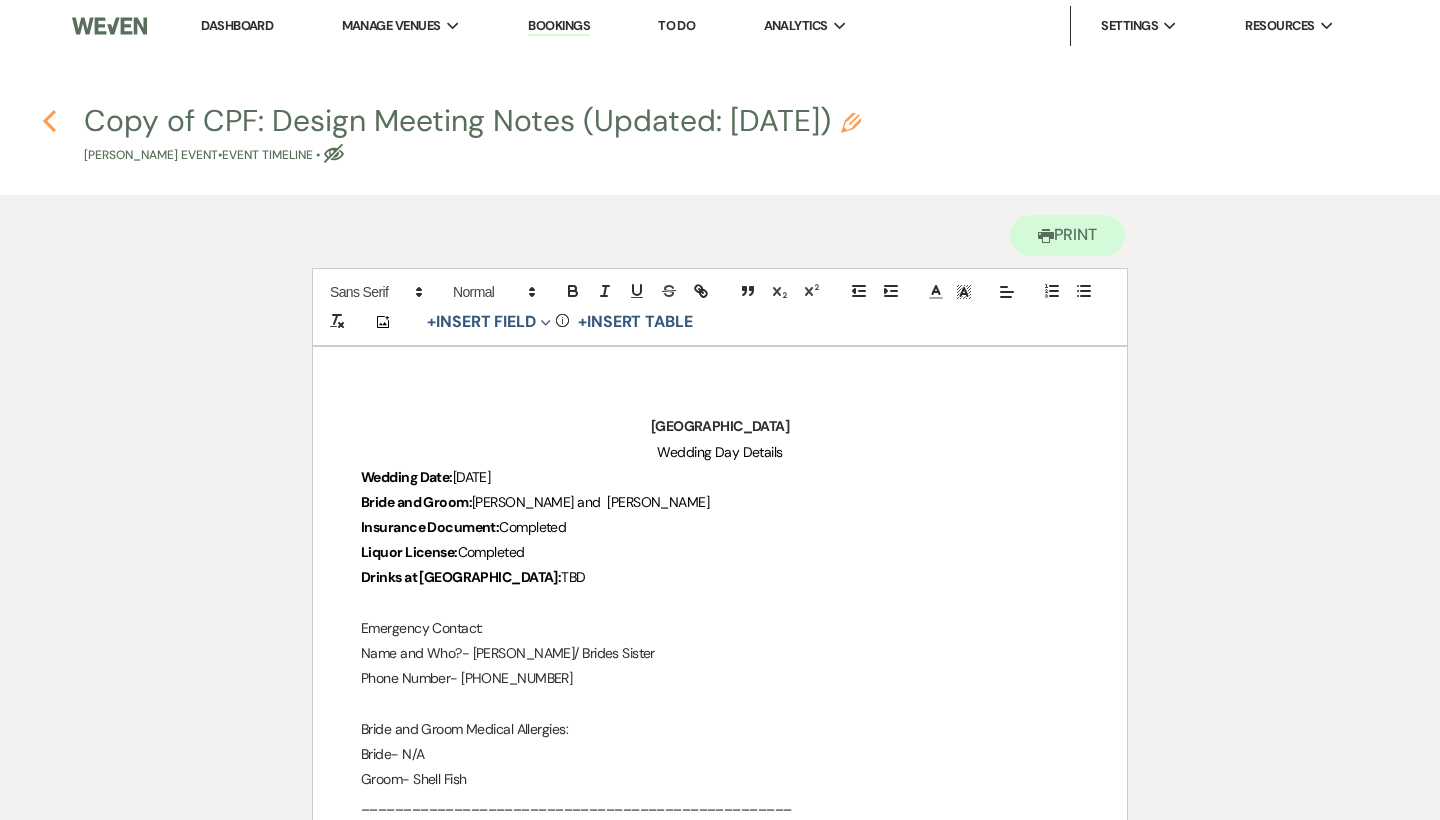 click on "Previous" 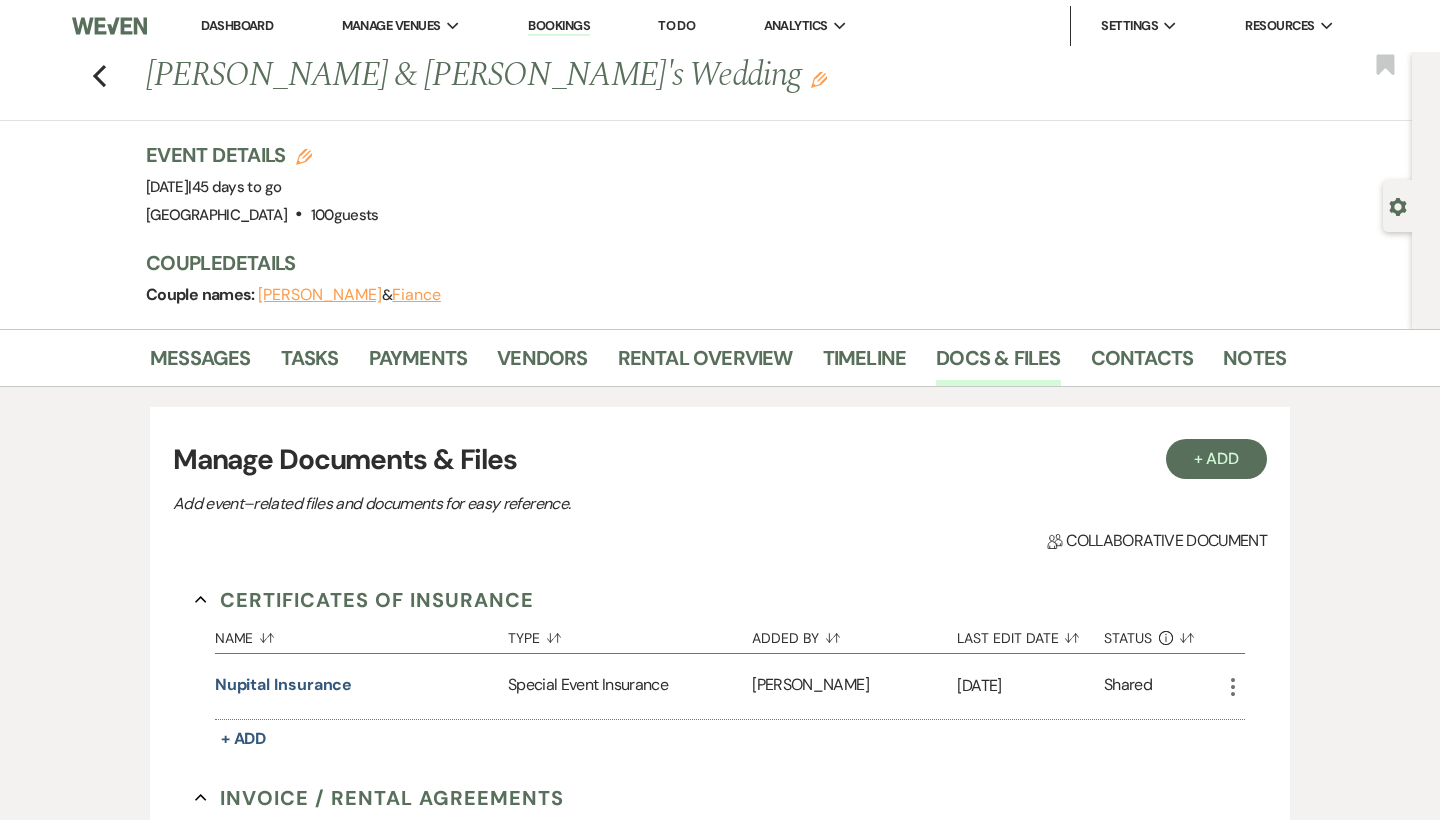 scroll, scrollTop: 0, scrollLeft: 0, axis: both 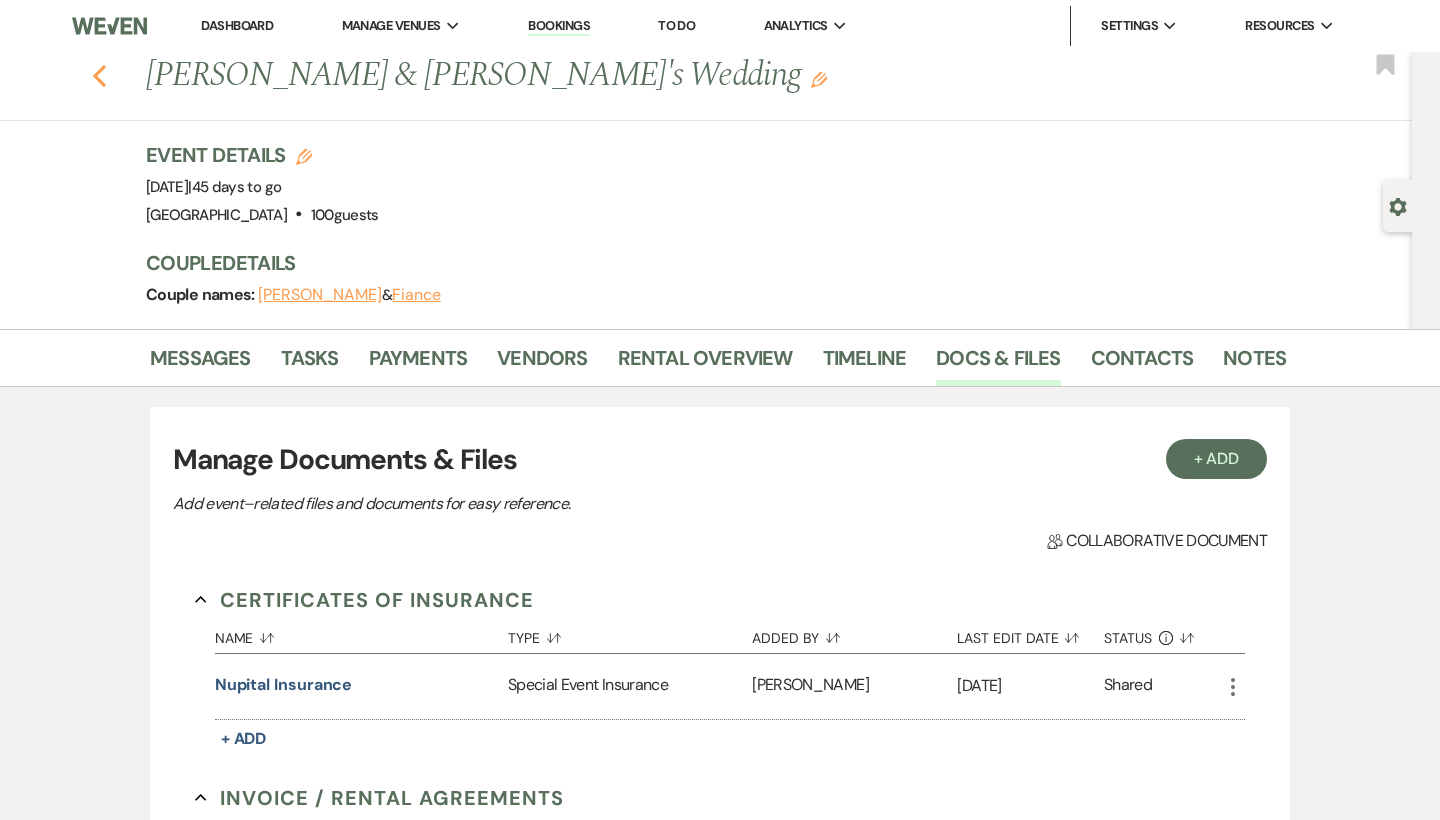 click 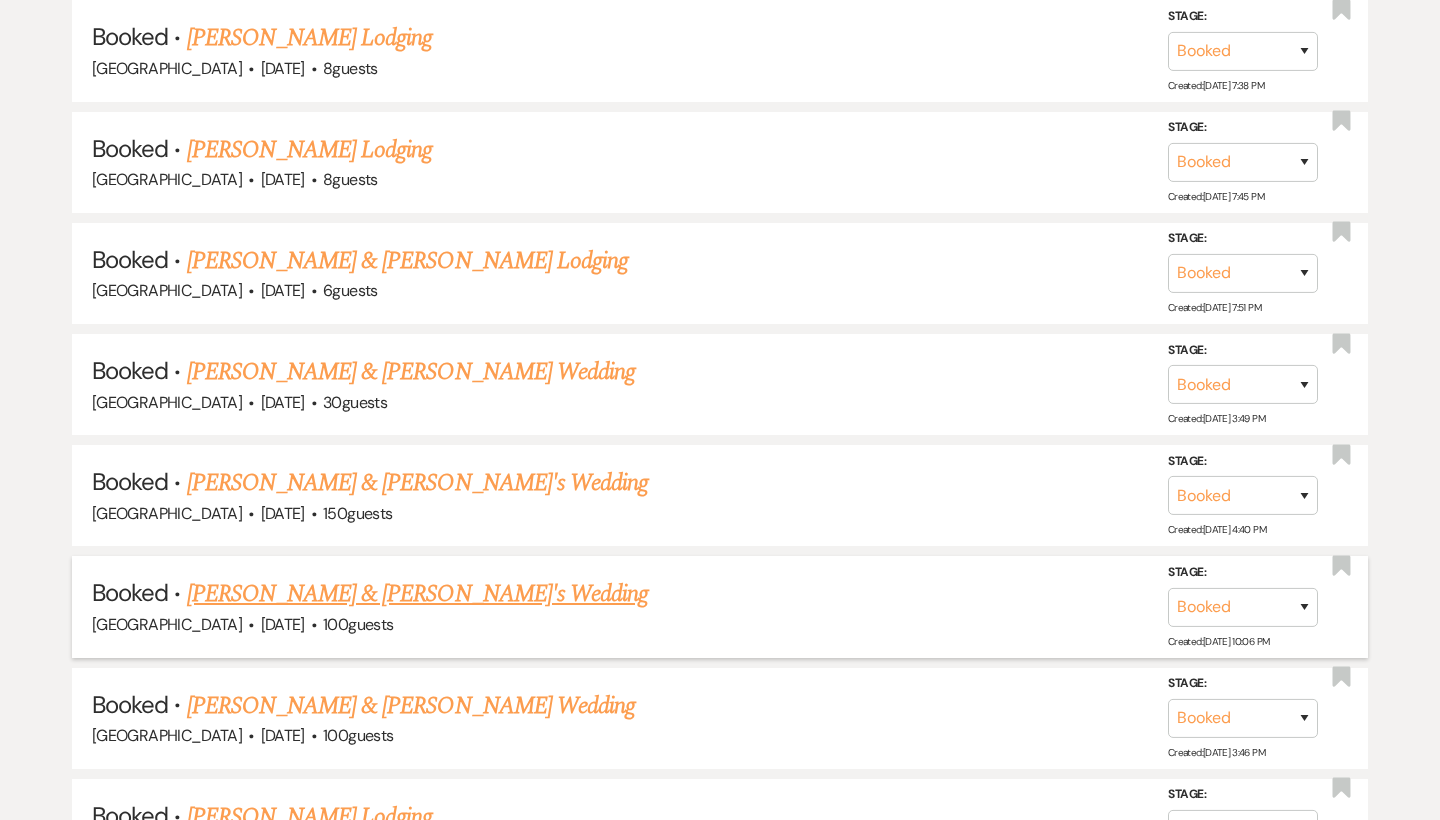 scroll, scrollTop: 2905, scrollLeft: 0, axis: vertical 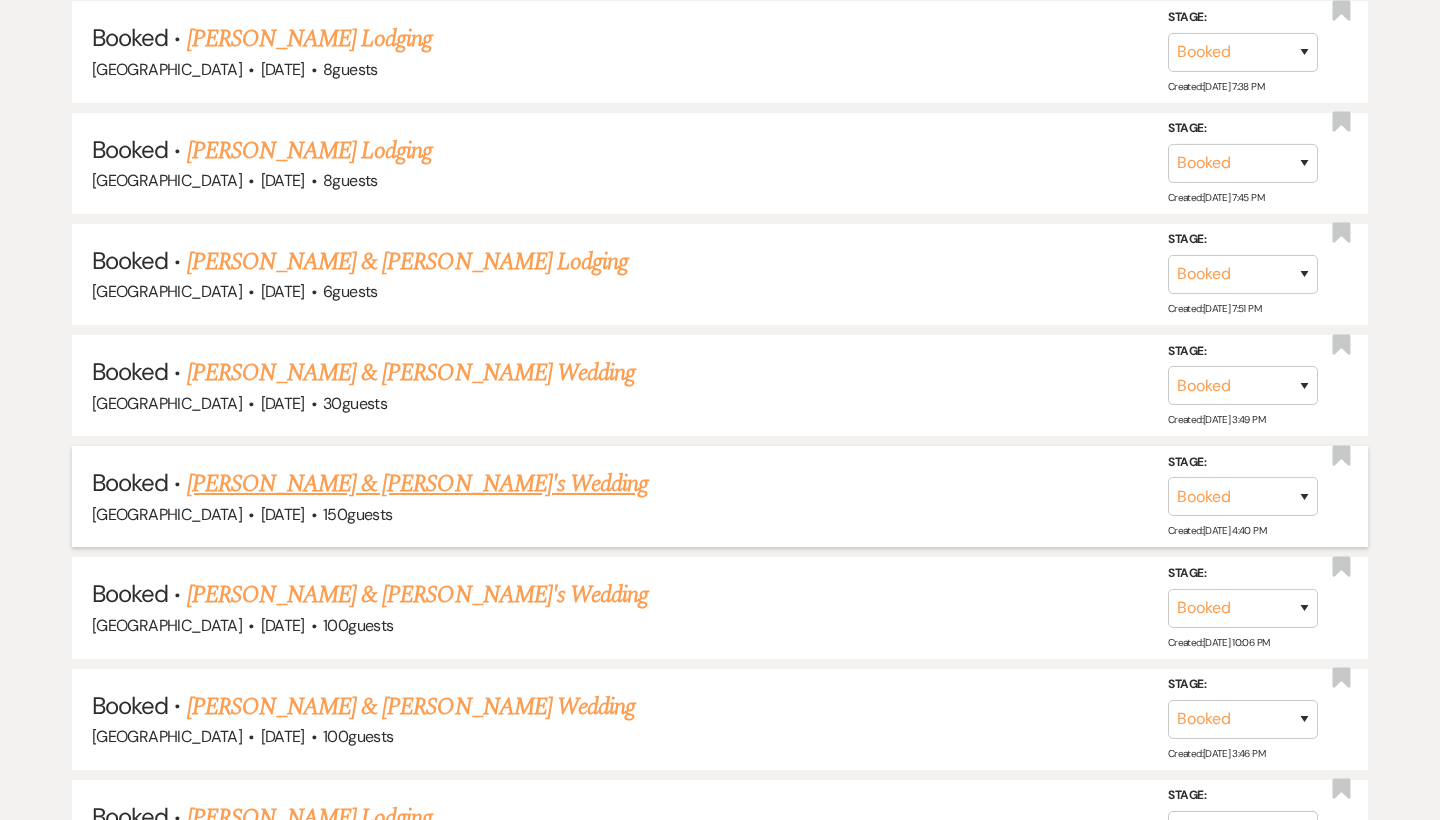 click on "[PERSON_NAME] & [PERSON_NAME]'s Wedding" at bounding box center (418, 484) 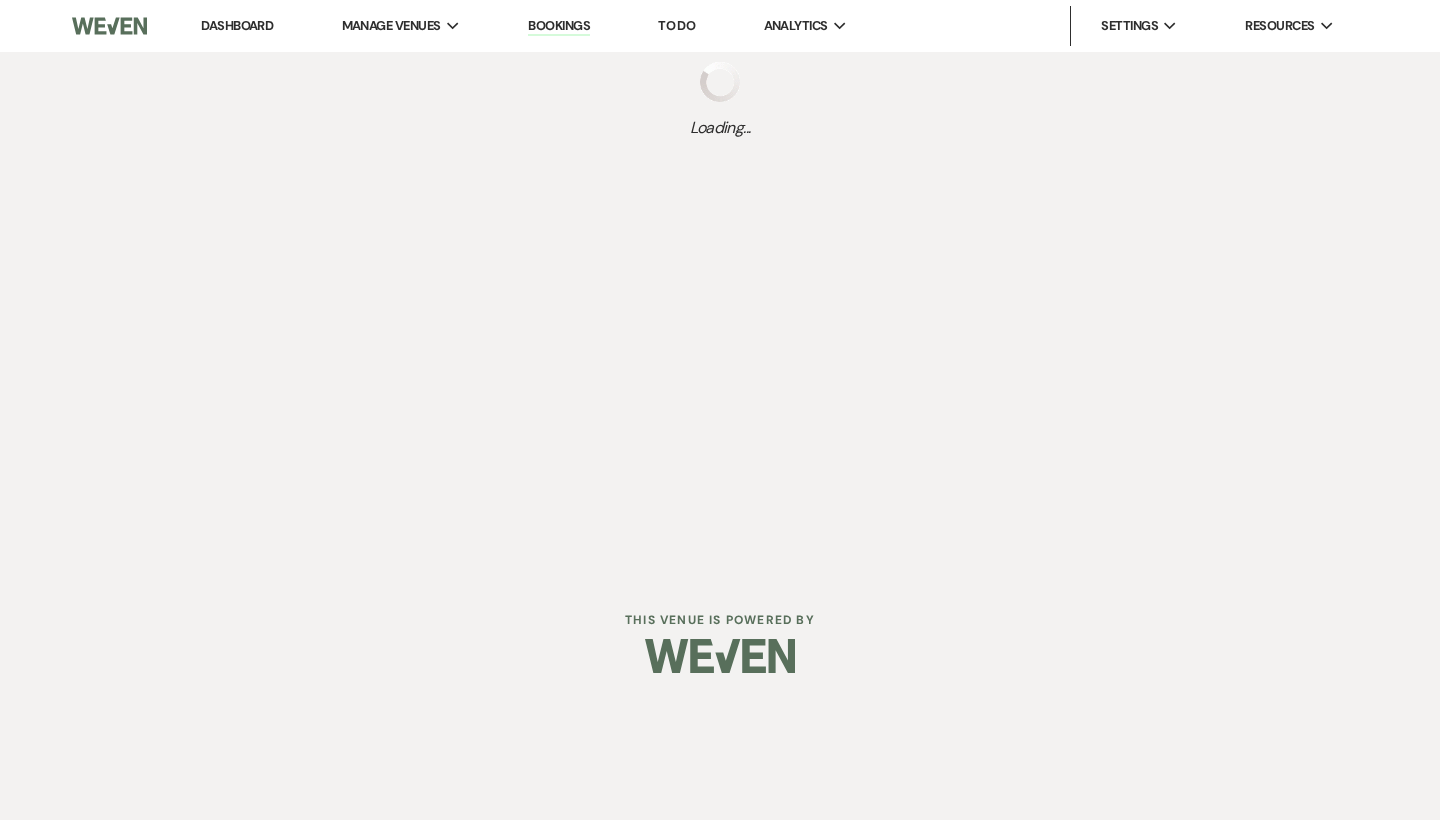 scroll, scrollTop: 0, scrollLeft: 0, axis: both 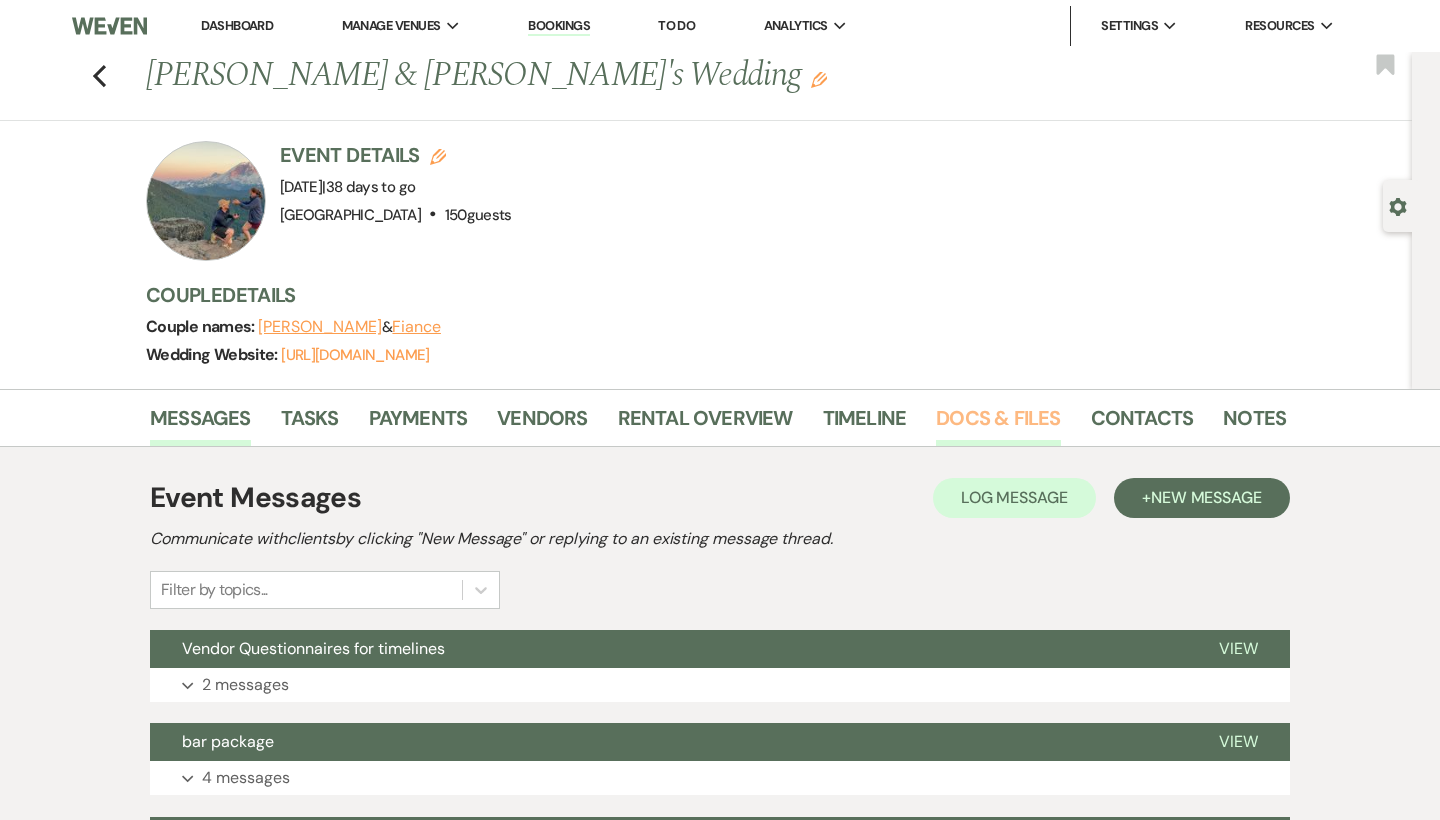 click on "Docs & Files" at bounding box center [998, 424] 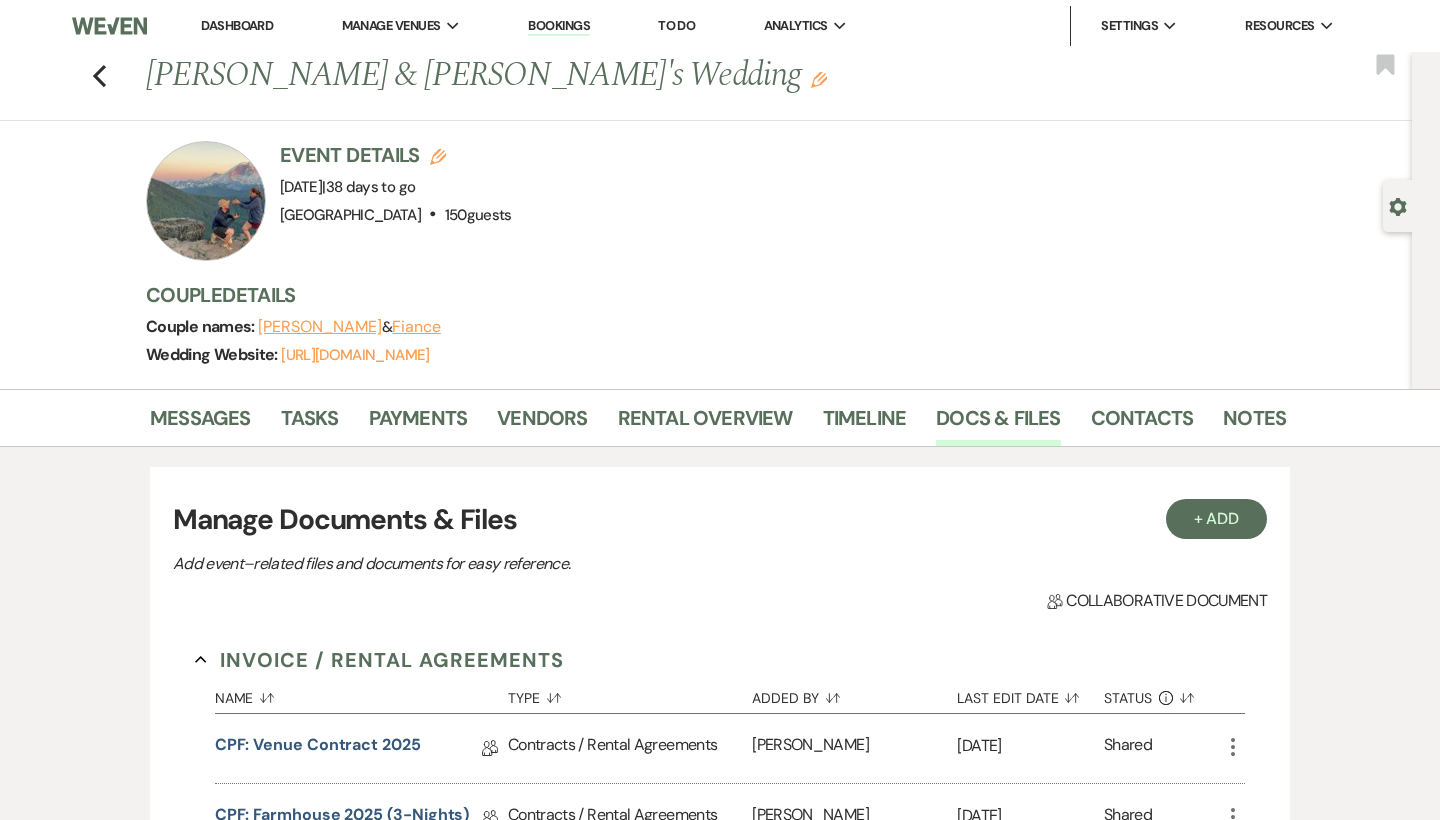 scroll, scrollTop: 0, scrollLeft: 0, axis: both 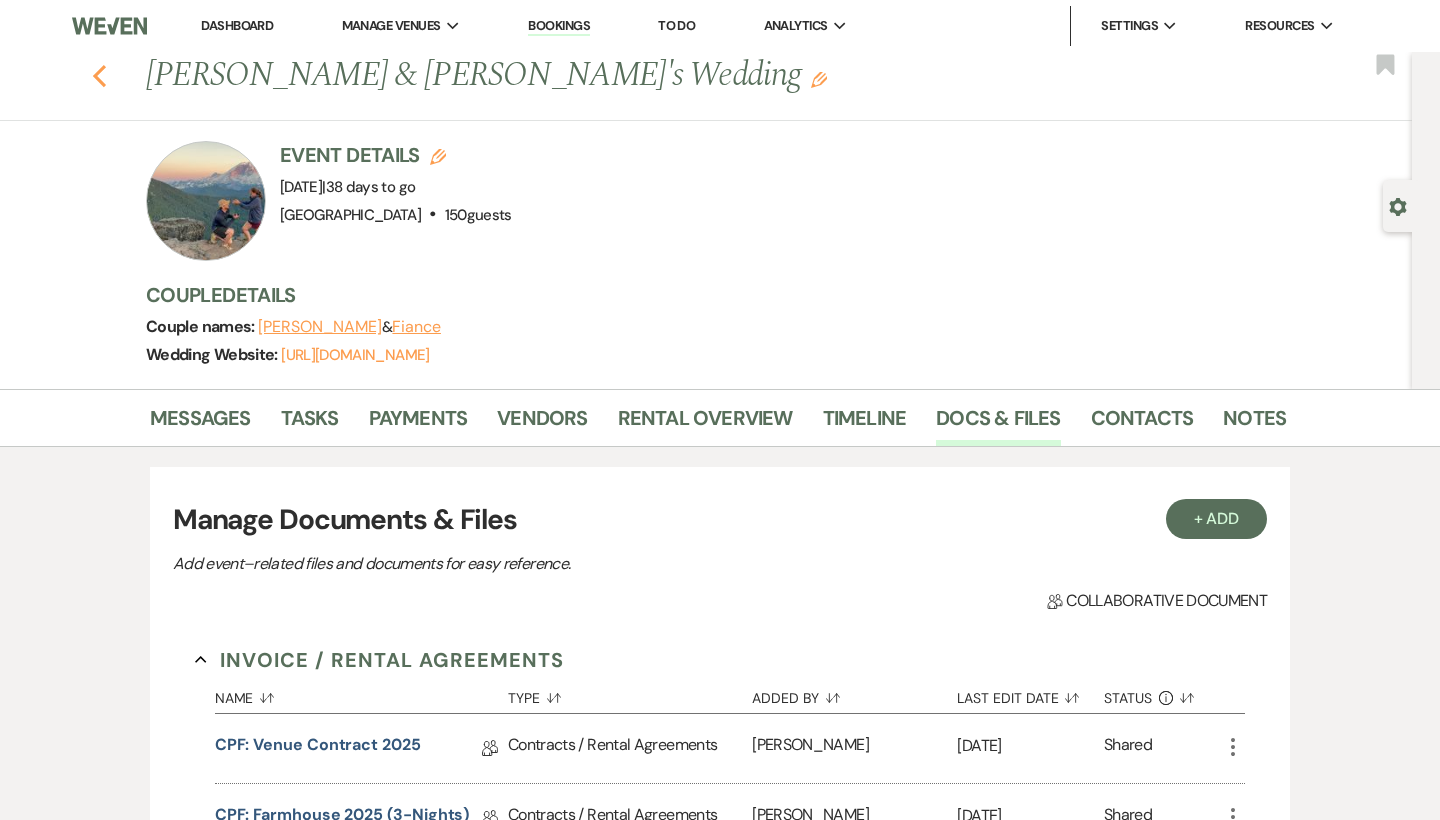 click on "Previous" 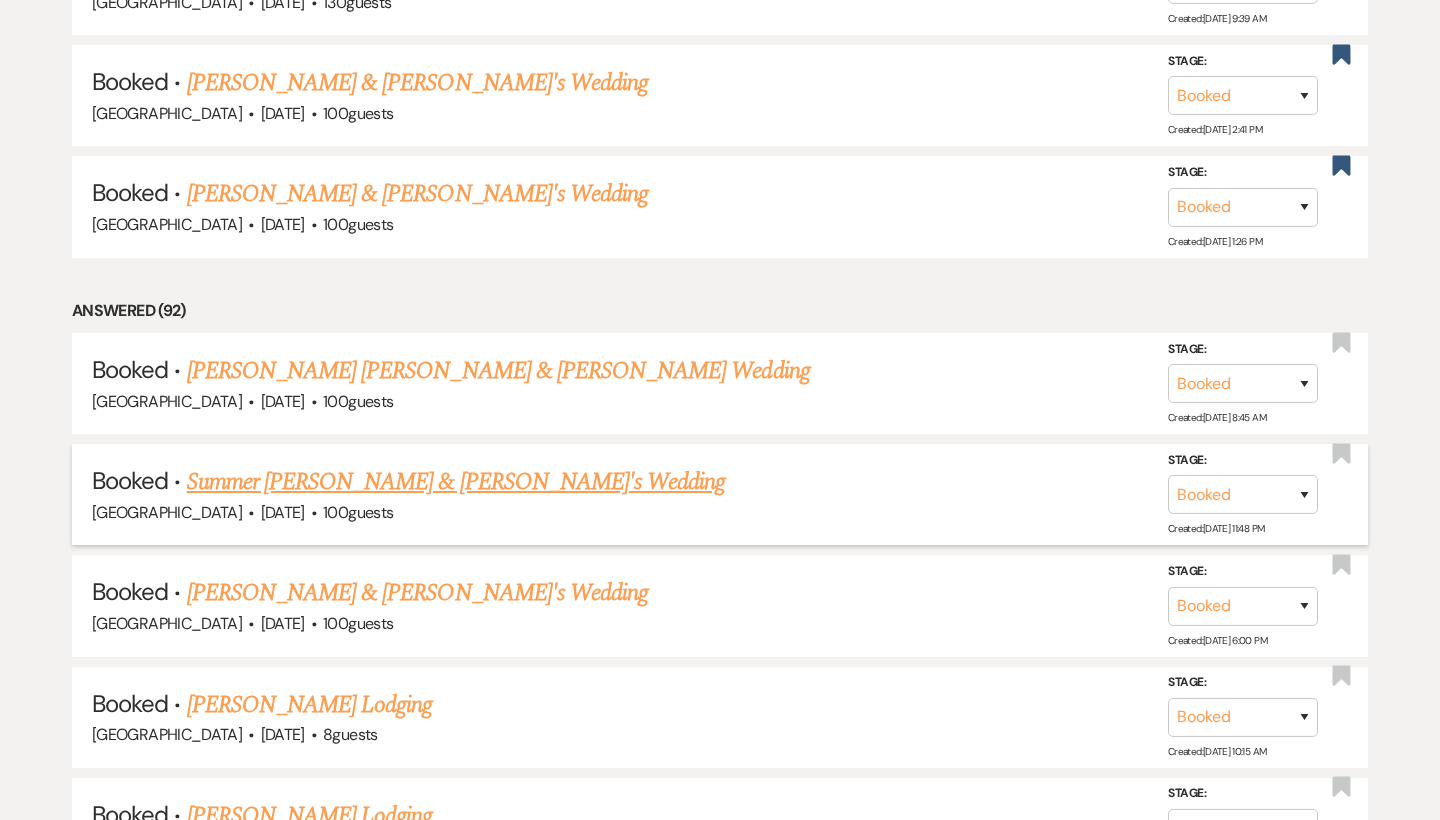 scroll, scrollTop: 1798, scrollLeft: 0, axis: vertical 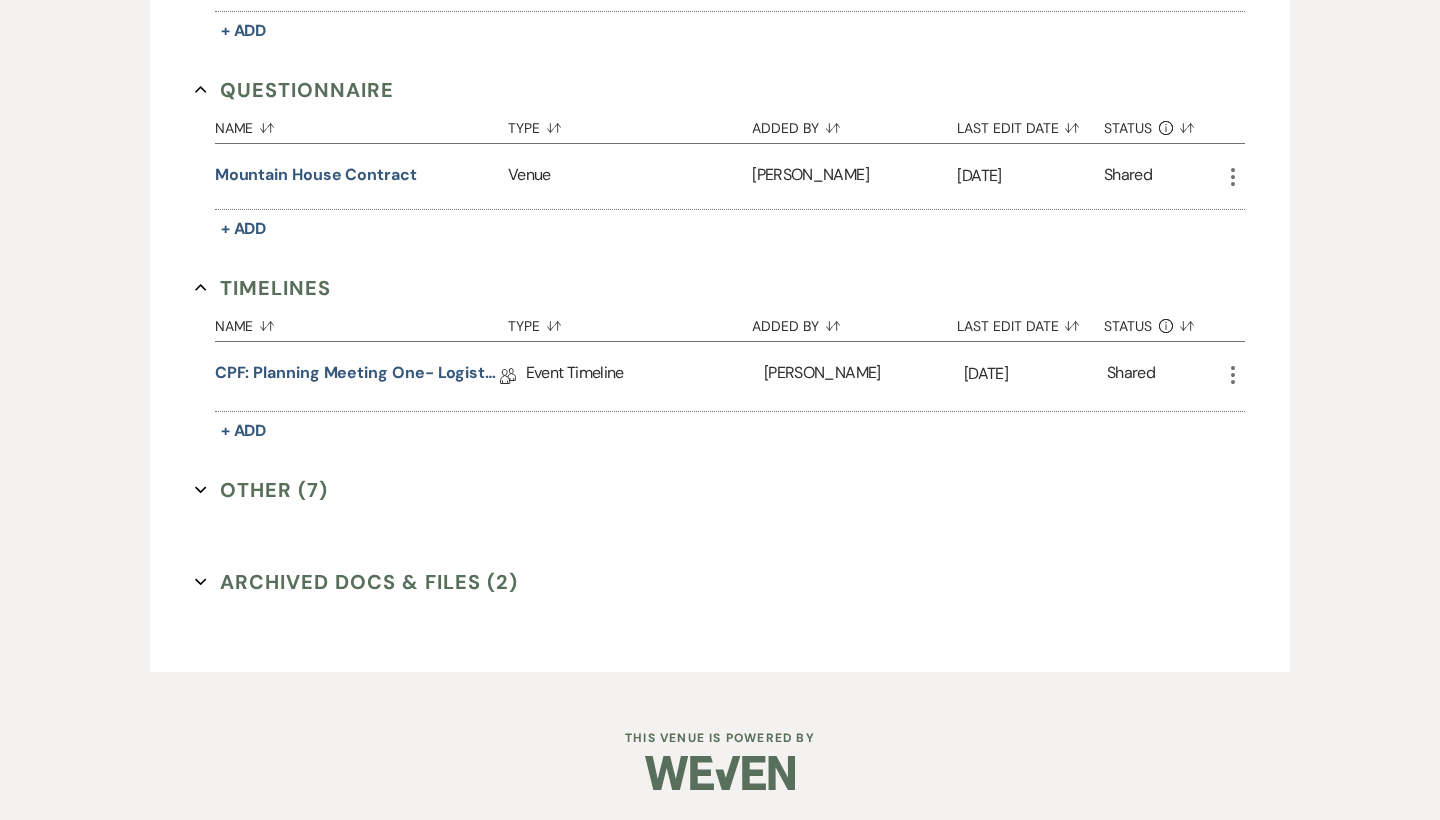 click on "Invoice / Rental Agreements Collapse Name   Sort Default Type   Sort Default Added By   Sort Default Last Edit Date   Sort Default Status Info   Sort Default CPF: Venue Contract 2025 Collab Doc Contracts / Rental Agreements [PERSON_NAME] [DATE]   Shared More CPF: Farmhouse 2025 (3-Nights) Collab Doc Contracts / Rental Agreements [PERSON_NAME] [DATE]   Shared More CPF: Lodging Contract 2026 Collab Doc Contracts / Rental Agreements [PERSON_NAME] [DATE]   Shared More House Swap Collab Doc Contracts / Rental Agreements [PERSON_NAME] [DATE]   Shared More CPF: Wedding Accommodations- Bar Usage Fee 2025  Collab Doc Contracts / Rental Agreements [PERSON_NAME] [DATE]   Shared More + Add Layouts / Floor Plans Collapse Name   Sort Default Type   Sort Default Added By   Sort Default Last Edit Date   Sort Default Status Info   Sort Default Floor Plan Floor Plans [PERSON_NAME] [DATE]   Shared More + Add Planning Details Collapse Name   Sort Default Type   Sort Default Added By" at bounding box center (720, -268) 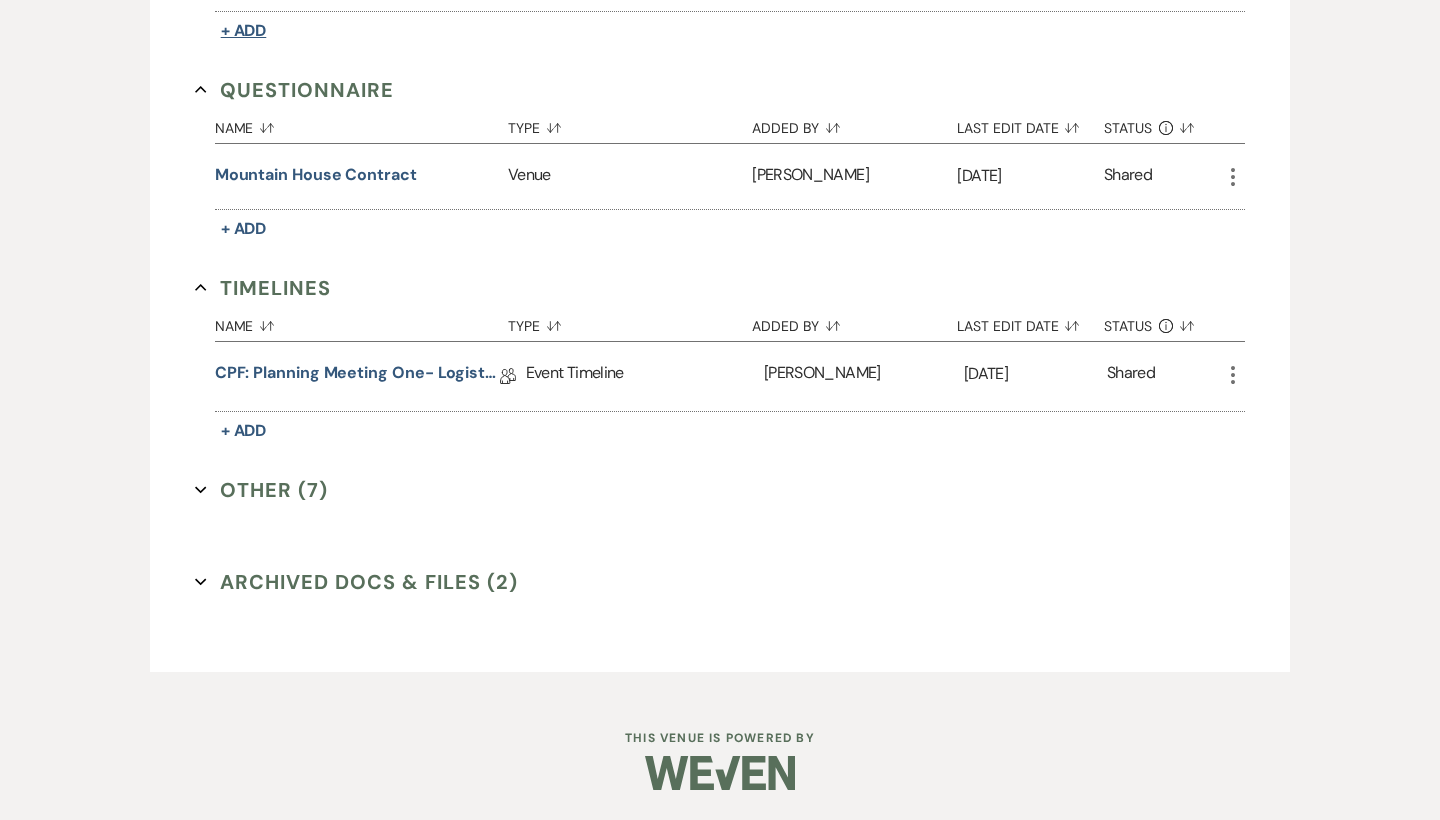 click on "+ Add" at bounding box center (244, 31) 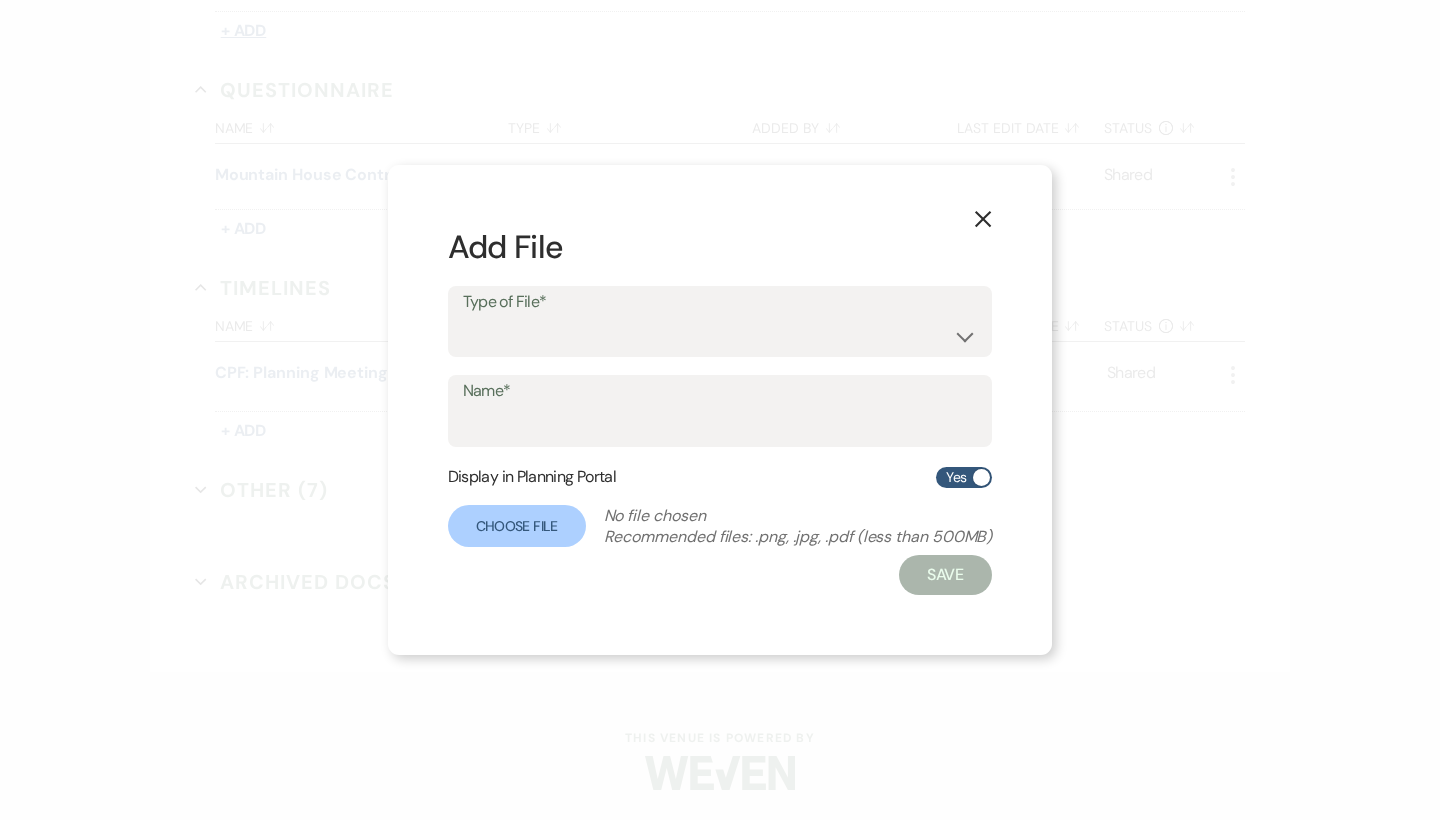 scroll, scrollTop: 1714, scrollLeft: 0, axis: vertical 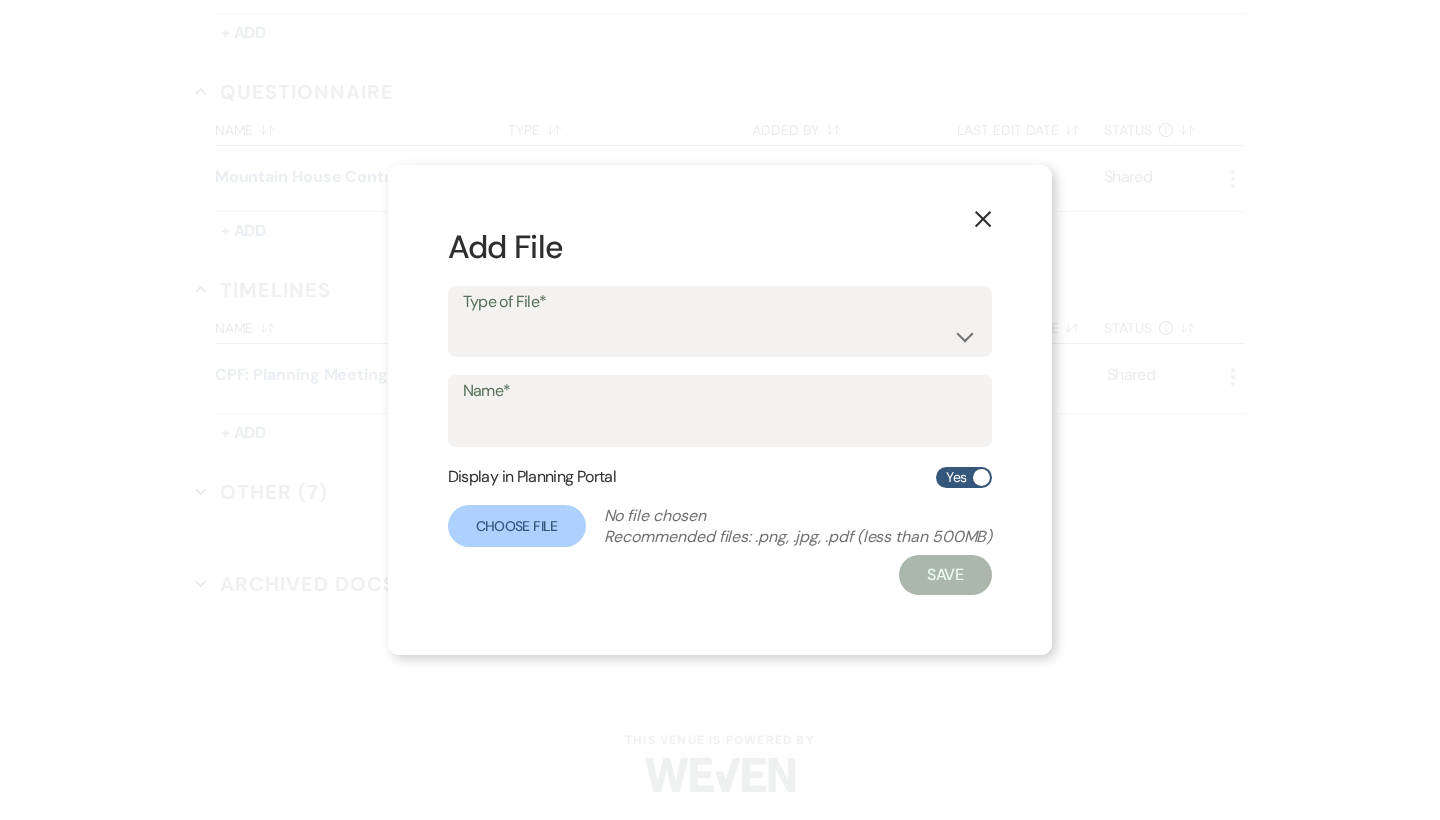click on "X" 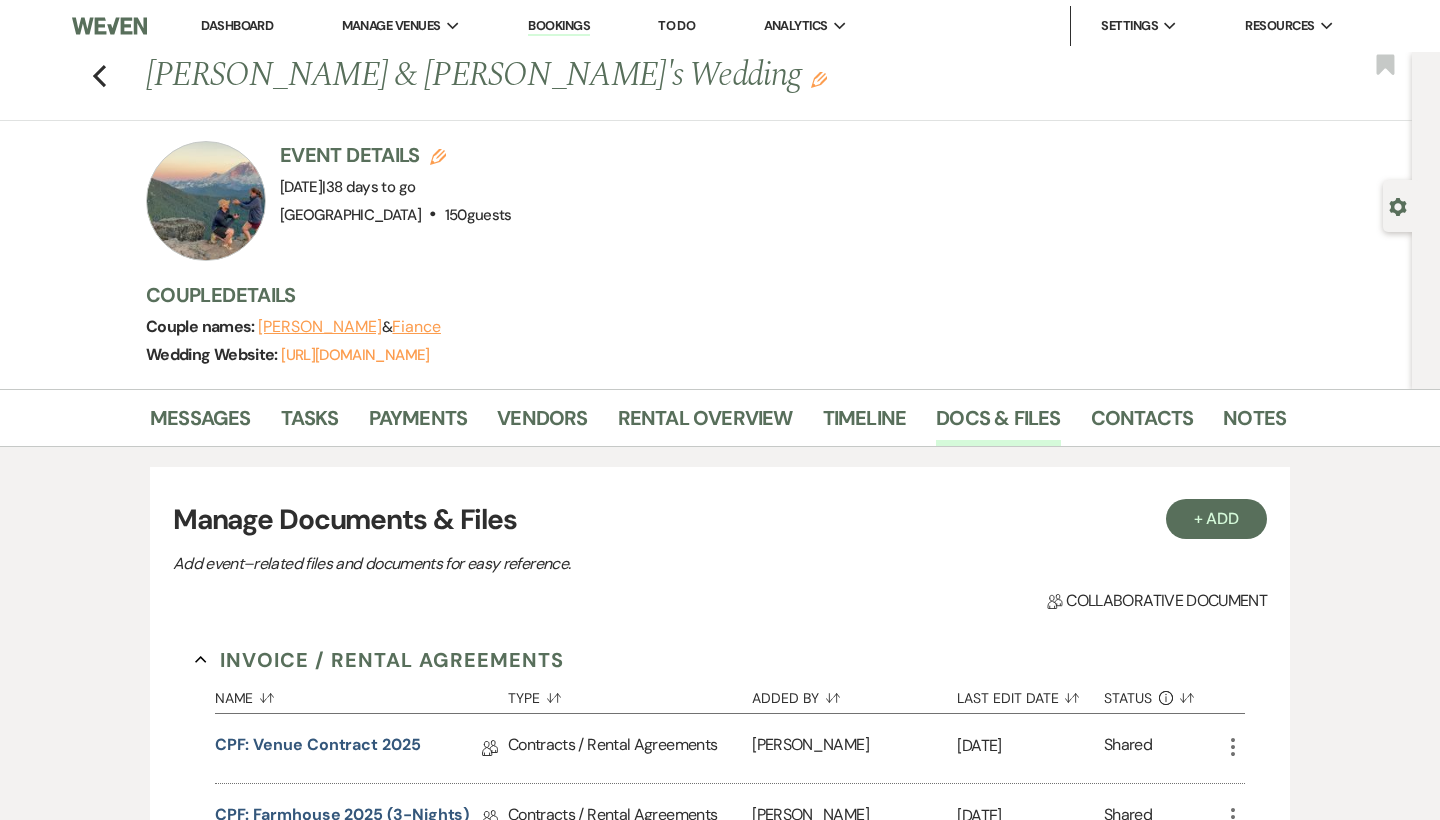 scroll, scrollTop: 0, scrollLeft: 0, axis: both 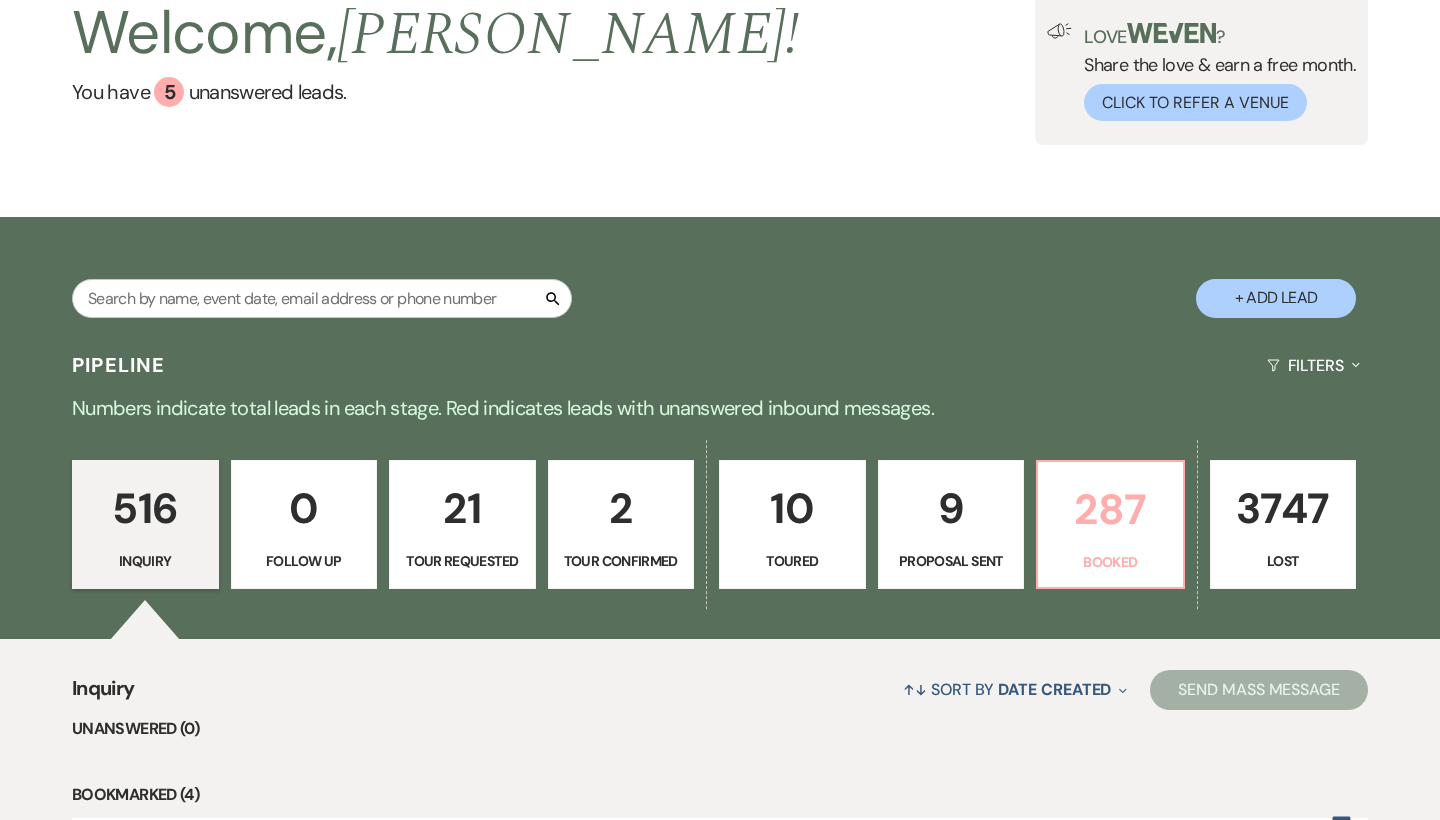 click on "Booked" at bounding box center (1110, 562) 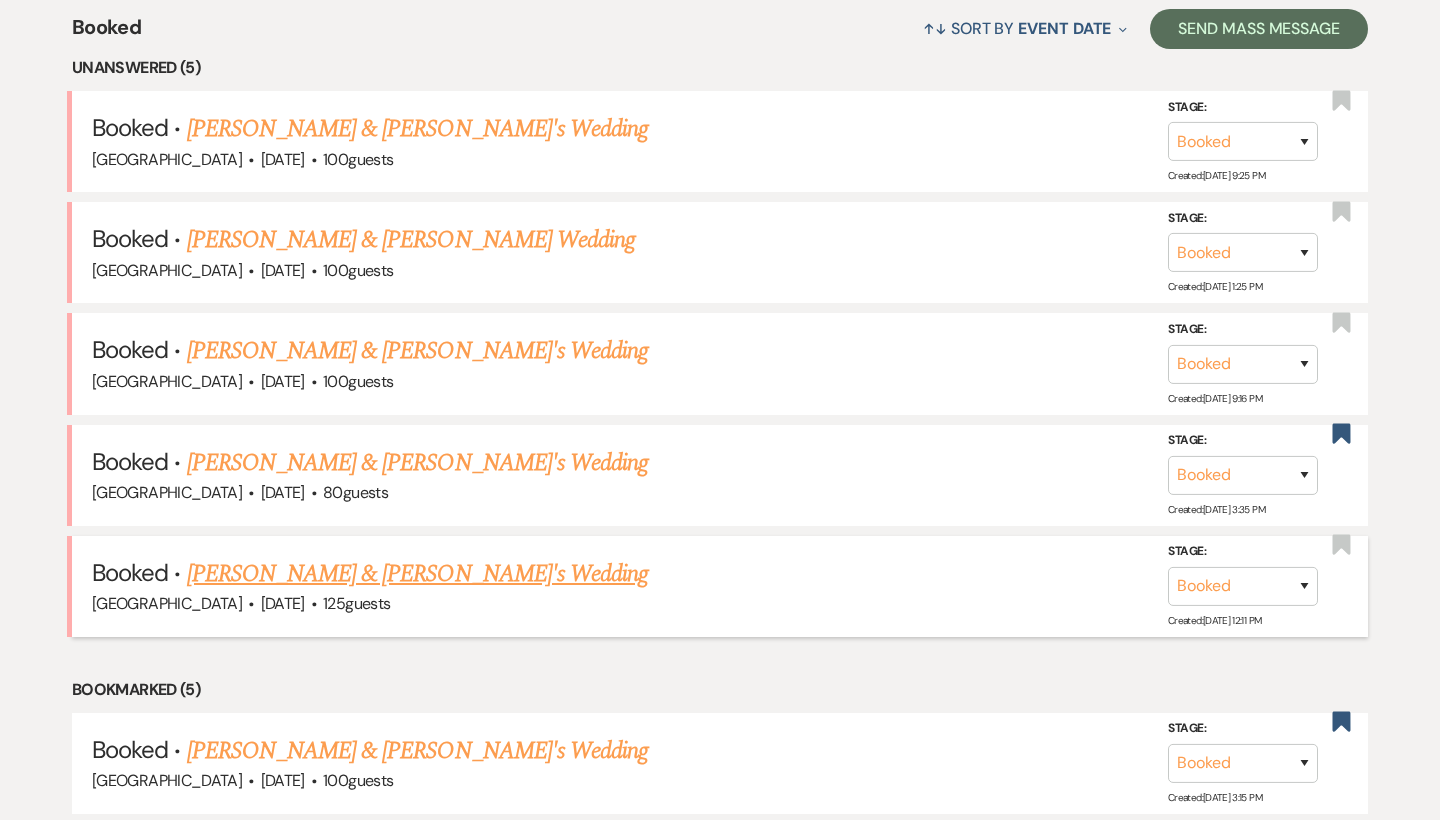 scroll, scrollTop: 748, scrollLeft: 0, axis: vertical 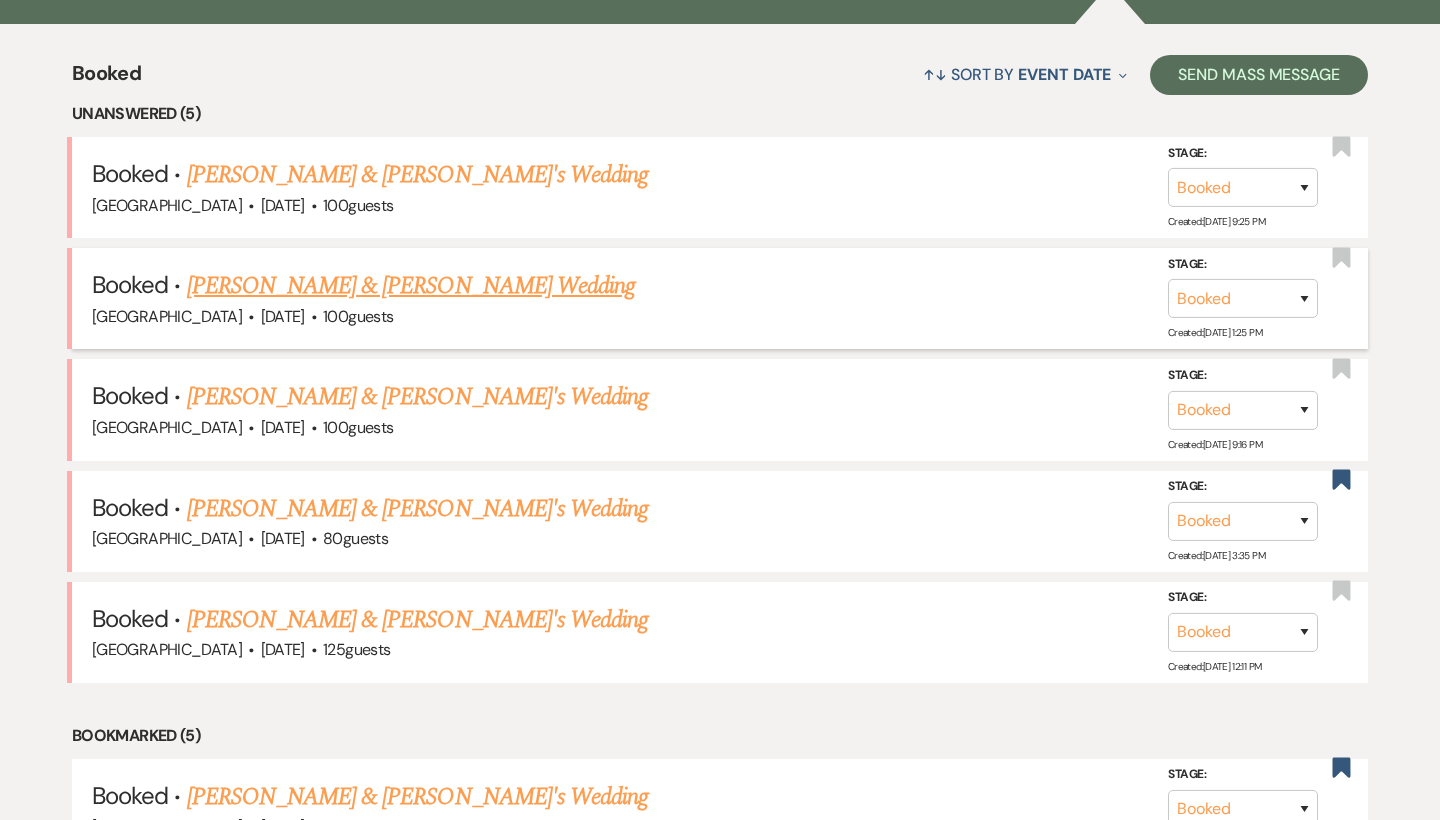 click on "[PERSON_NAME] & [PERSON_NAME] Wedding" at bounding box center [411, 286] 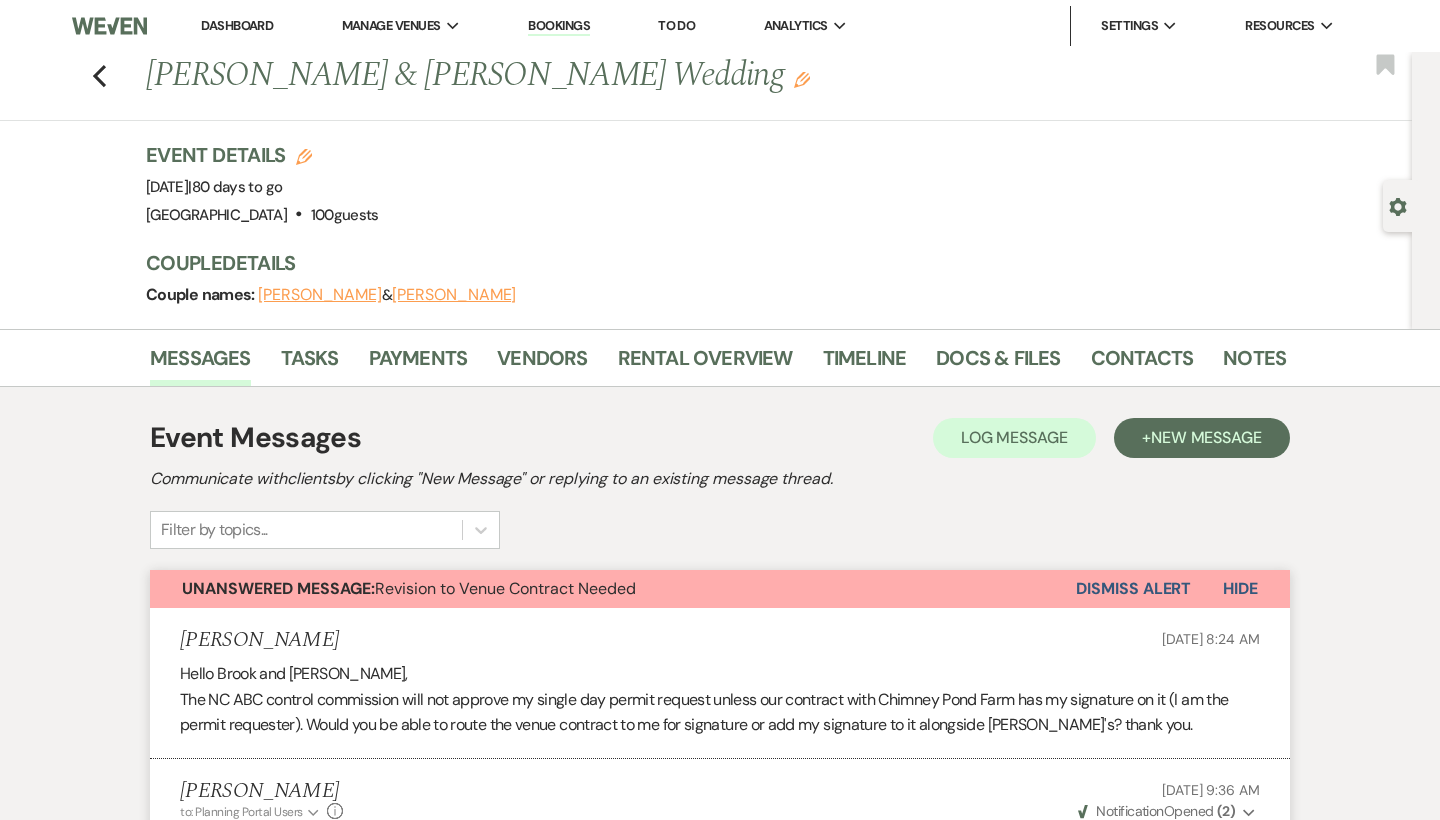 scroll, scrollTop: 0, scrollLeft: 0, axis: both 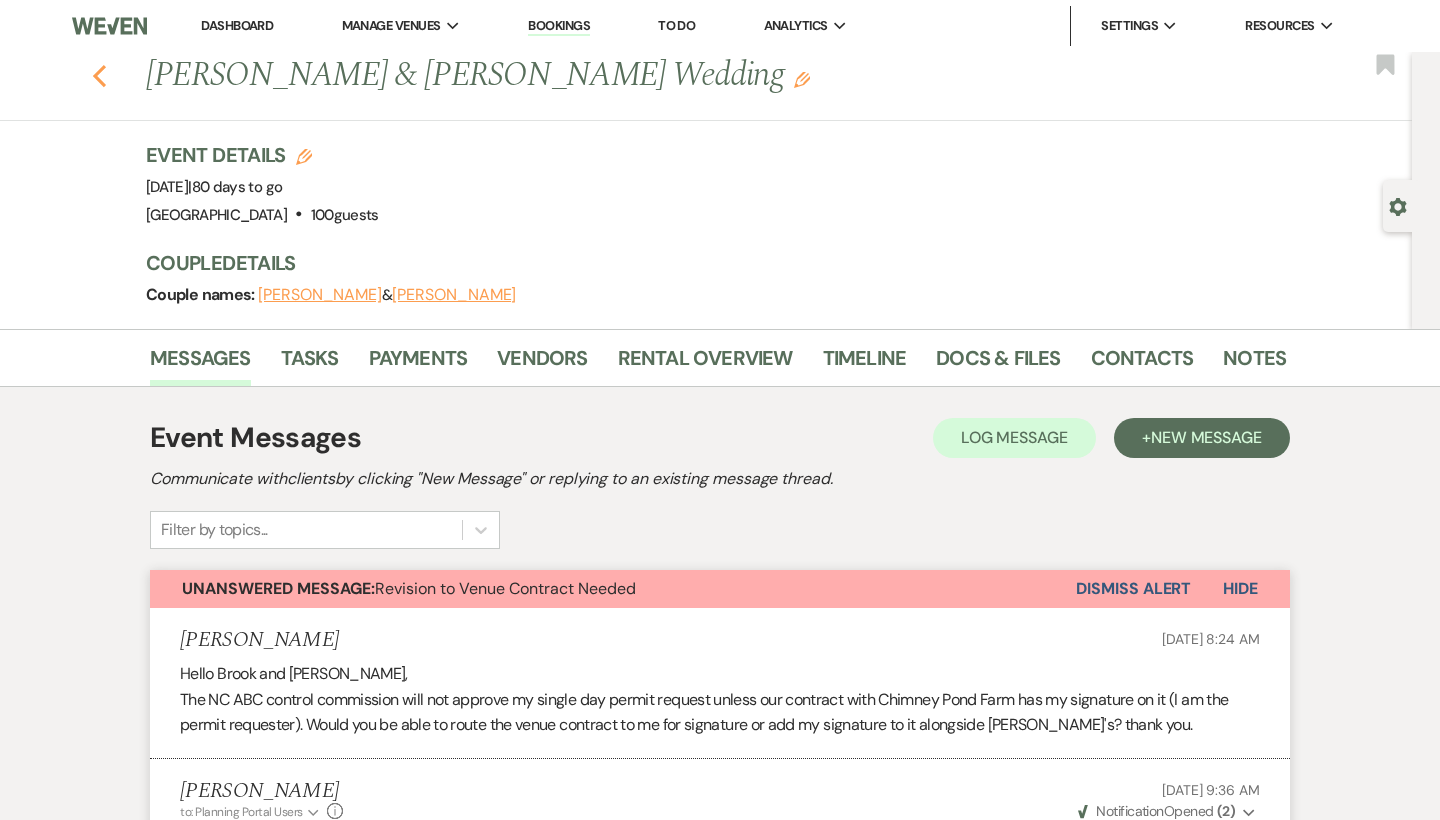 click 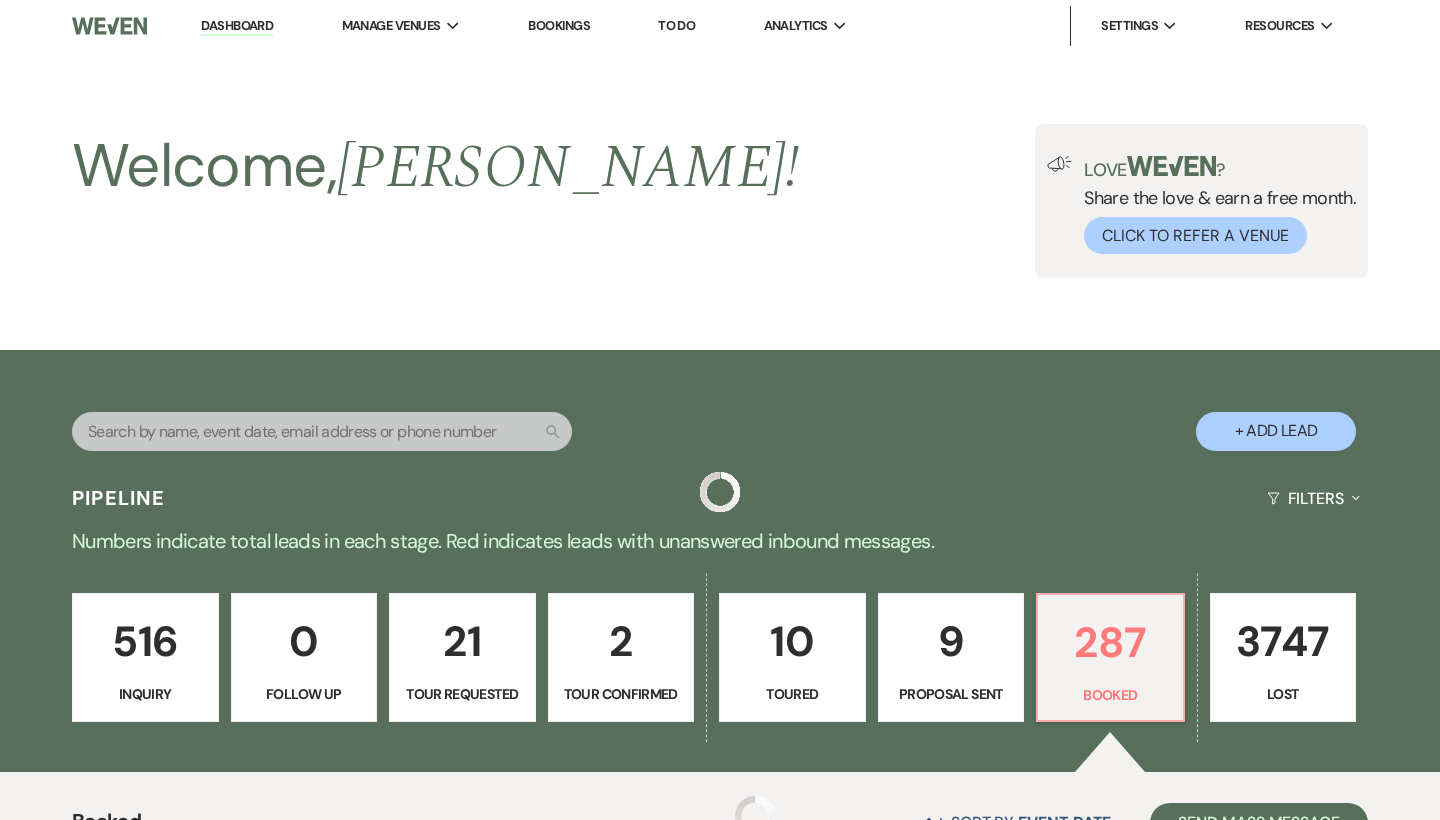 scroll, scrollTop: 748, scrollLeft: 0, axis: vertical 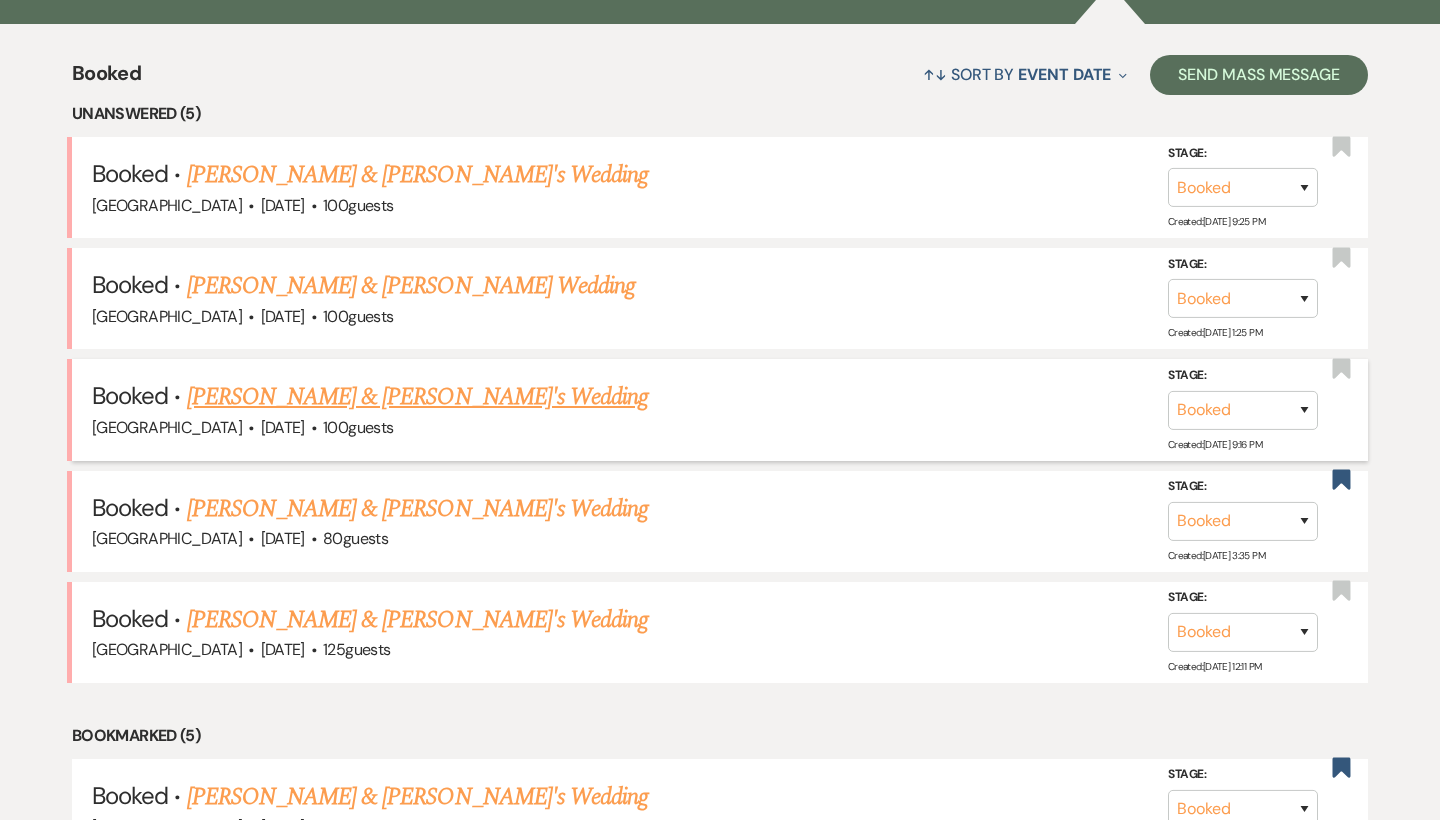 click on "[PERSON_NAME] & [PERSON_NAME]'s Wedding" at bounding box center [418, 397] 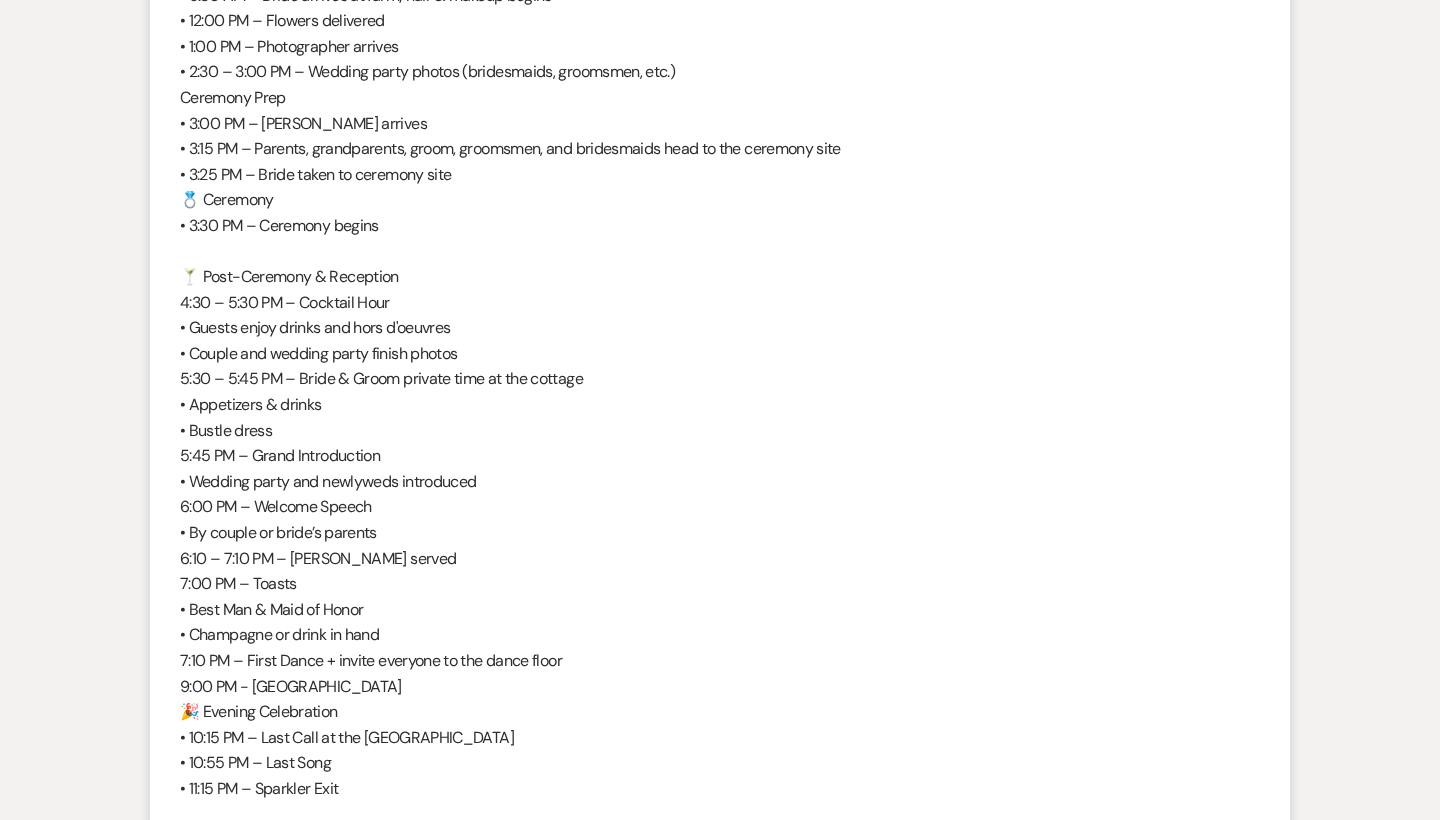 scroll, scrollTop: 1349, scrollLeft: 0, axis: vertical 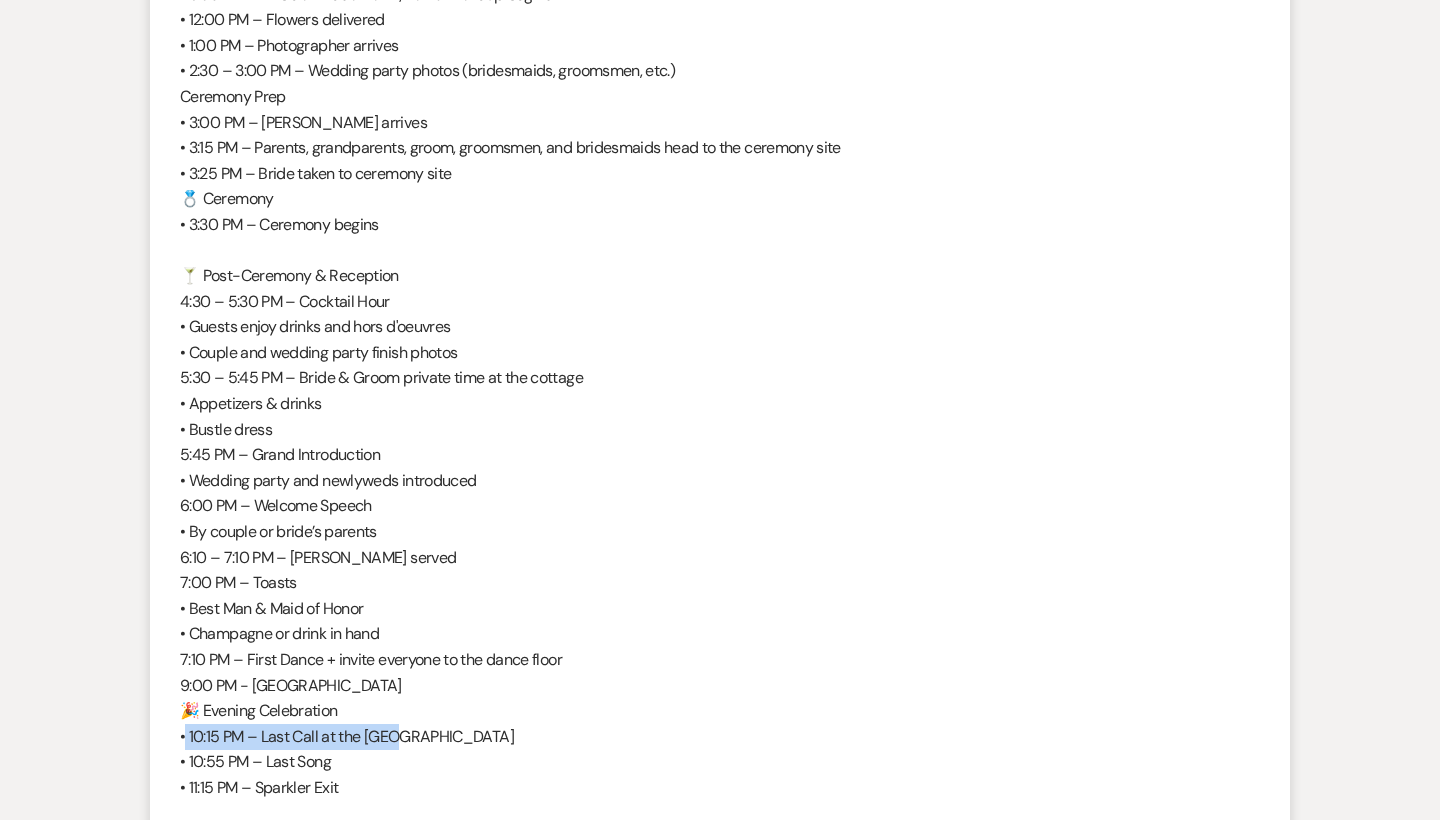 drag, startPoint x: 414, startPoint y: 701, endPoint x: 153, endPoint y: 700, distance: 261.00192 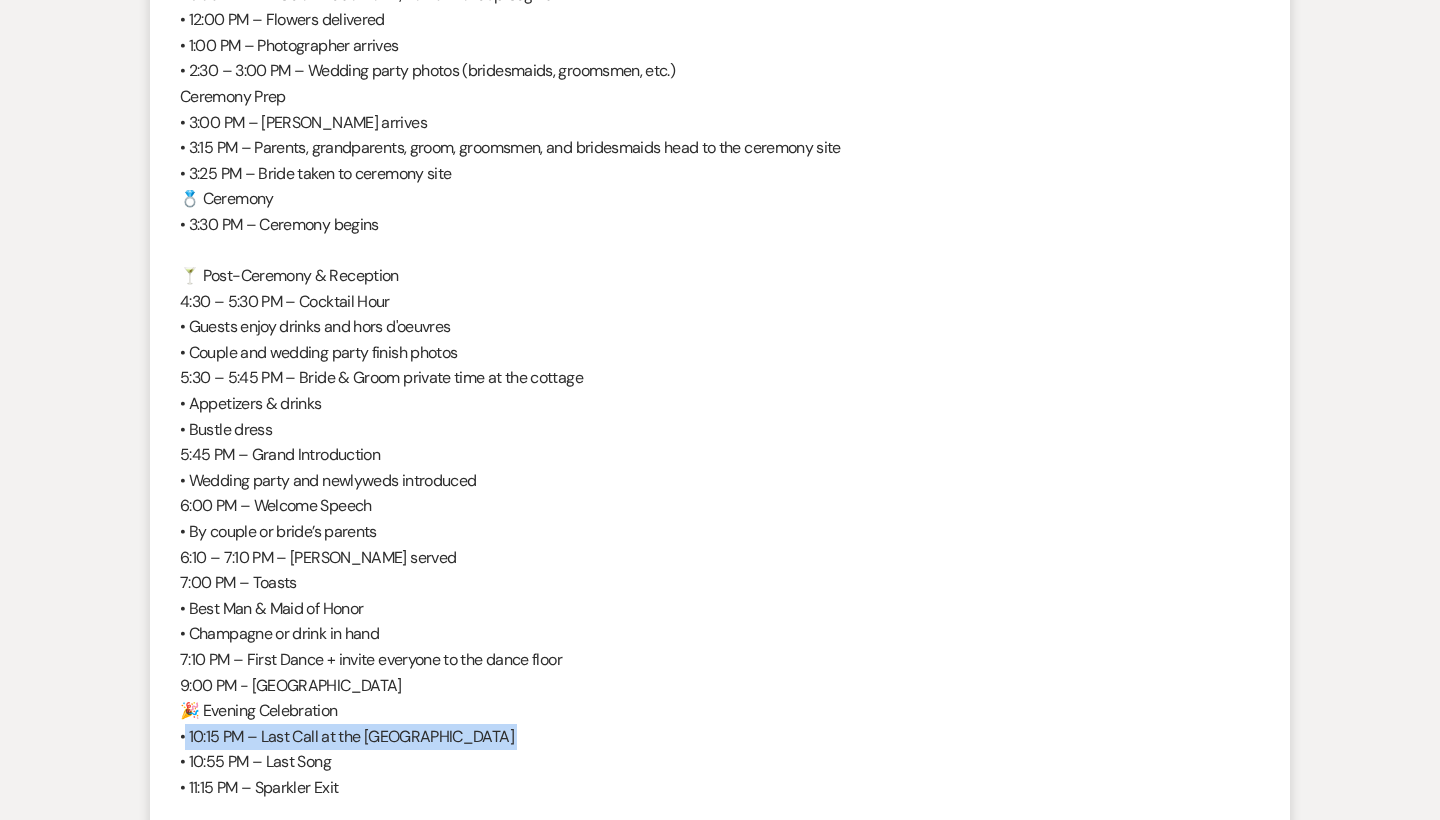 drag, startPoint x: 153, startPoint y: 700, endPoint x: 424, endPoint y: 701, distance: 271.00183 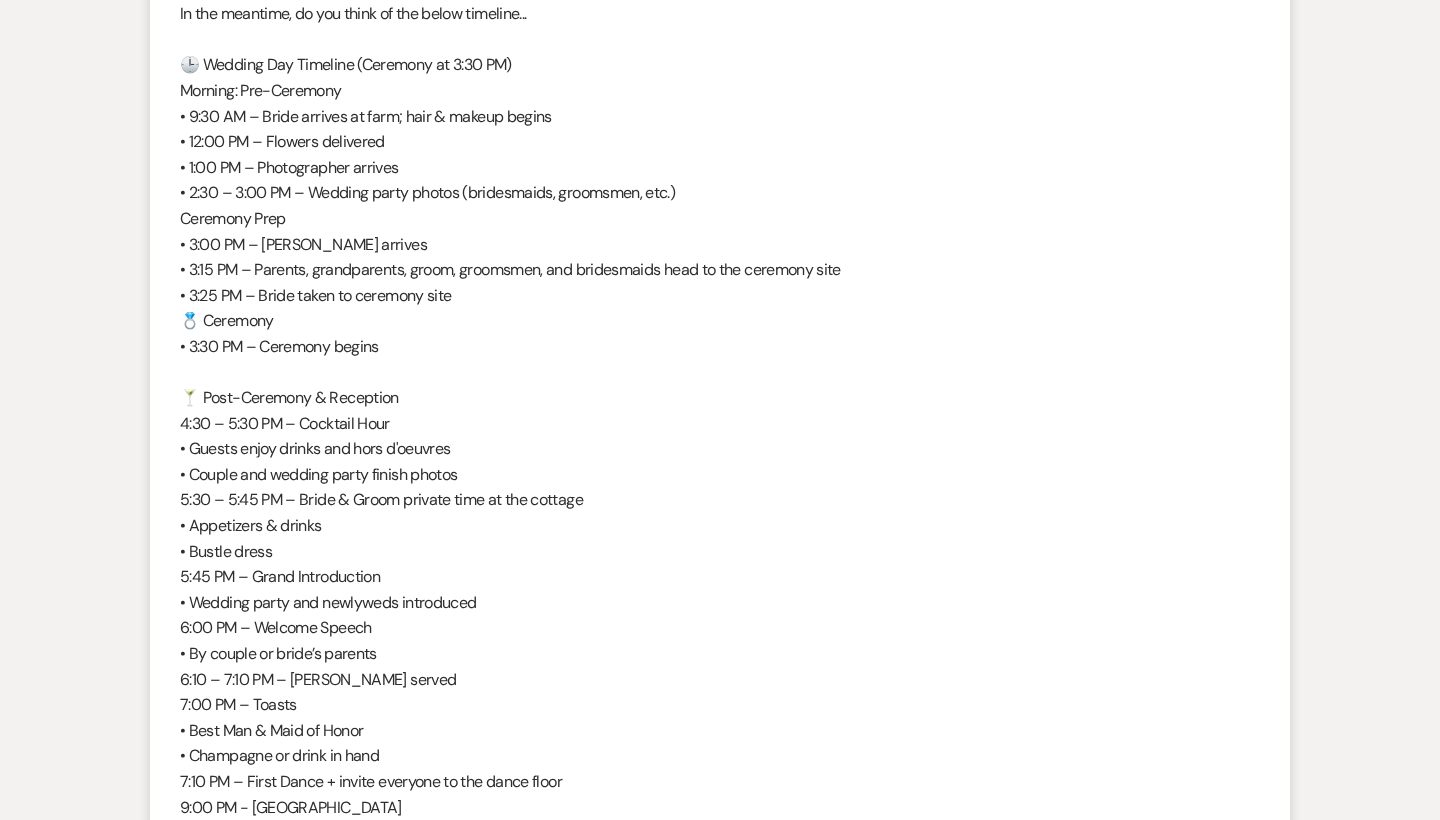 scroll, scrollTop: 1226, scrollLeft: 0, axis: vertical 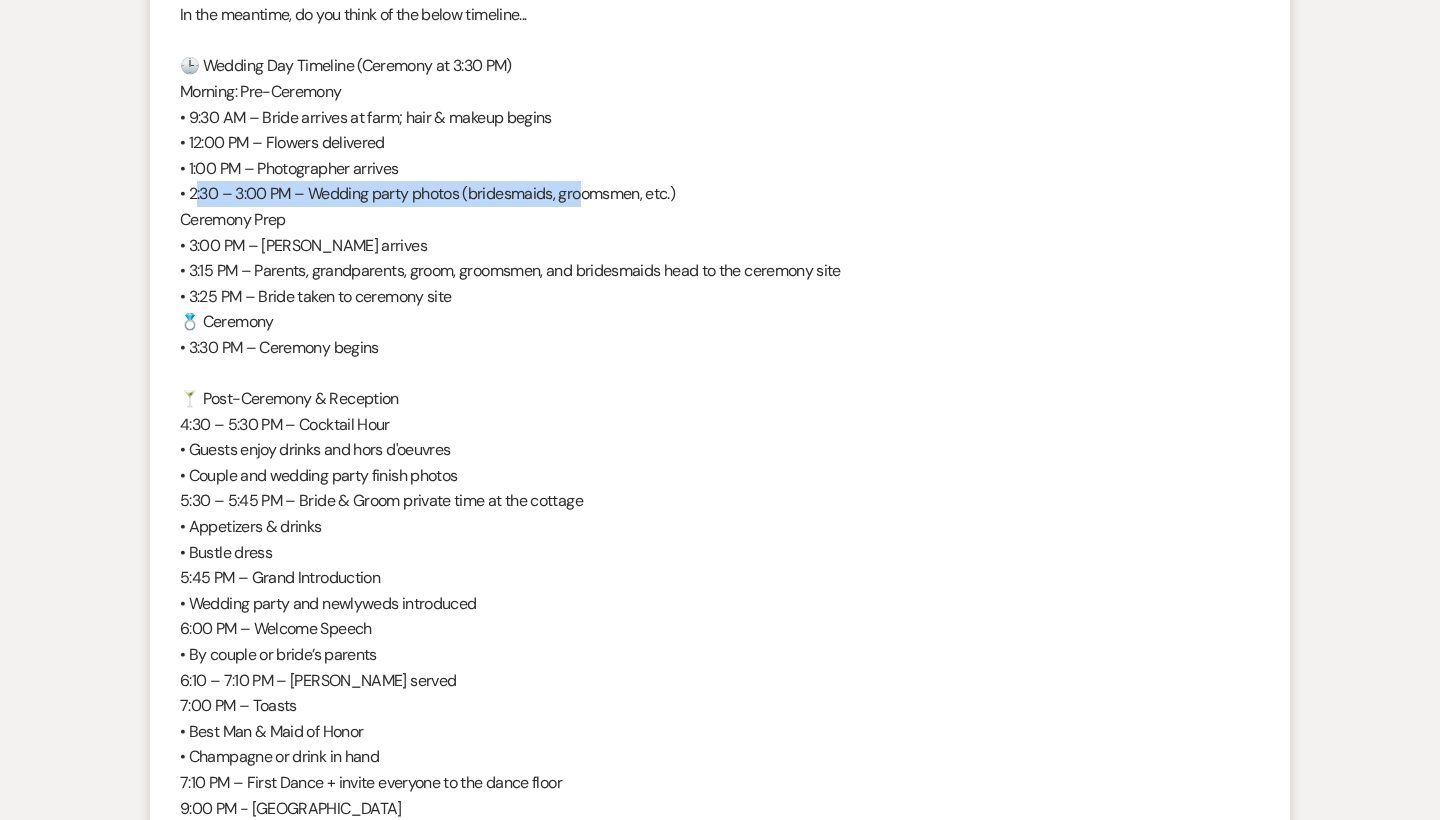 drag, startPoint x: 189, startPoint y: 179, endPoint x: 576, endPoint y: 177, distance: 387.00516 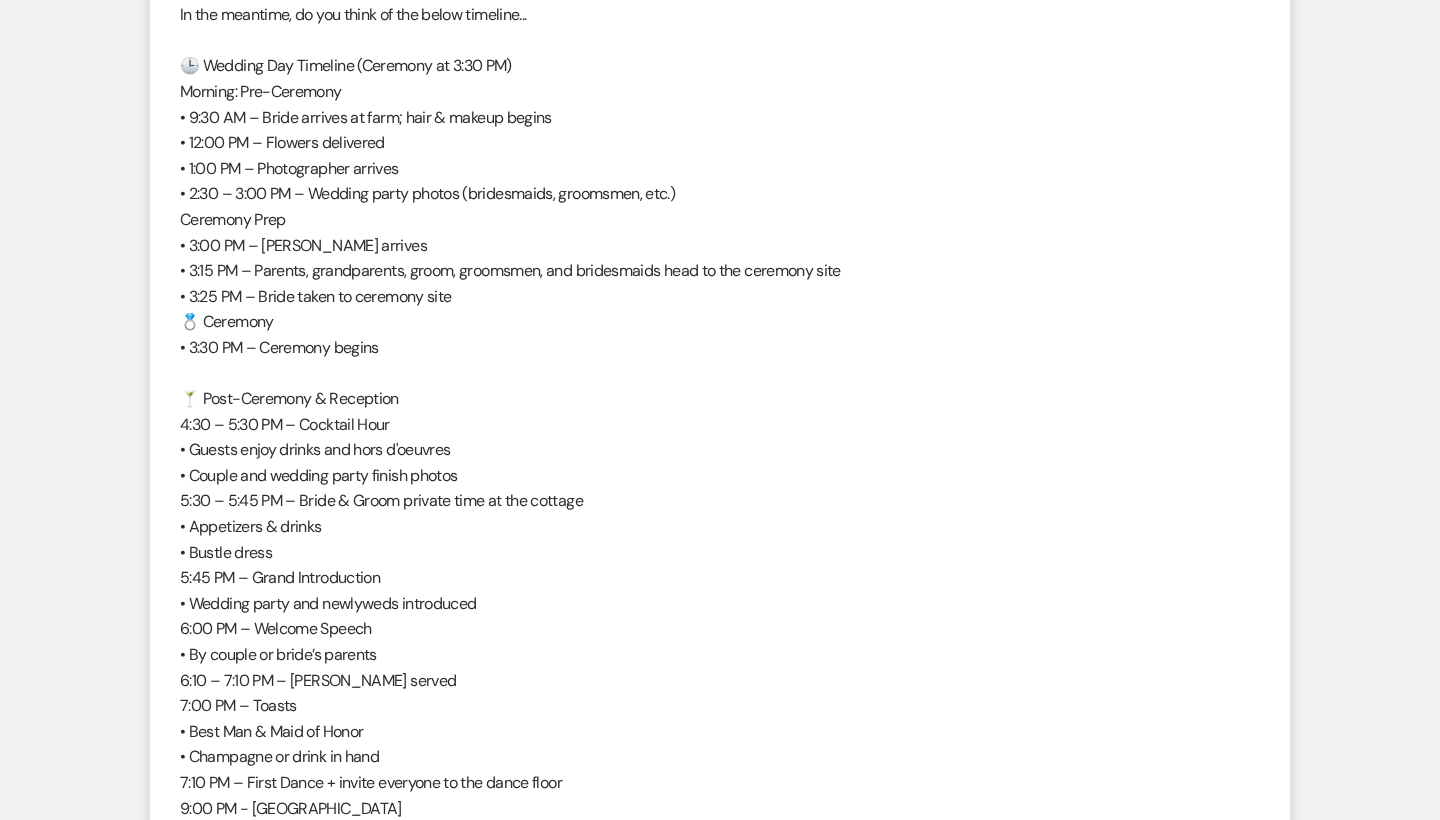 drag, startPoint x: 171, startPoint y: 334, endPoint x: 424, endPoint y: 332, distance: 253.0079 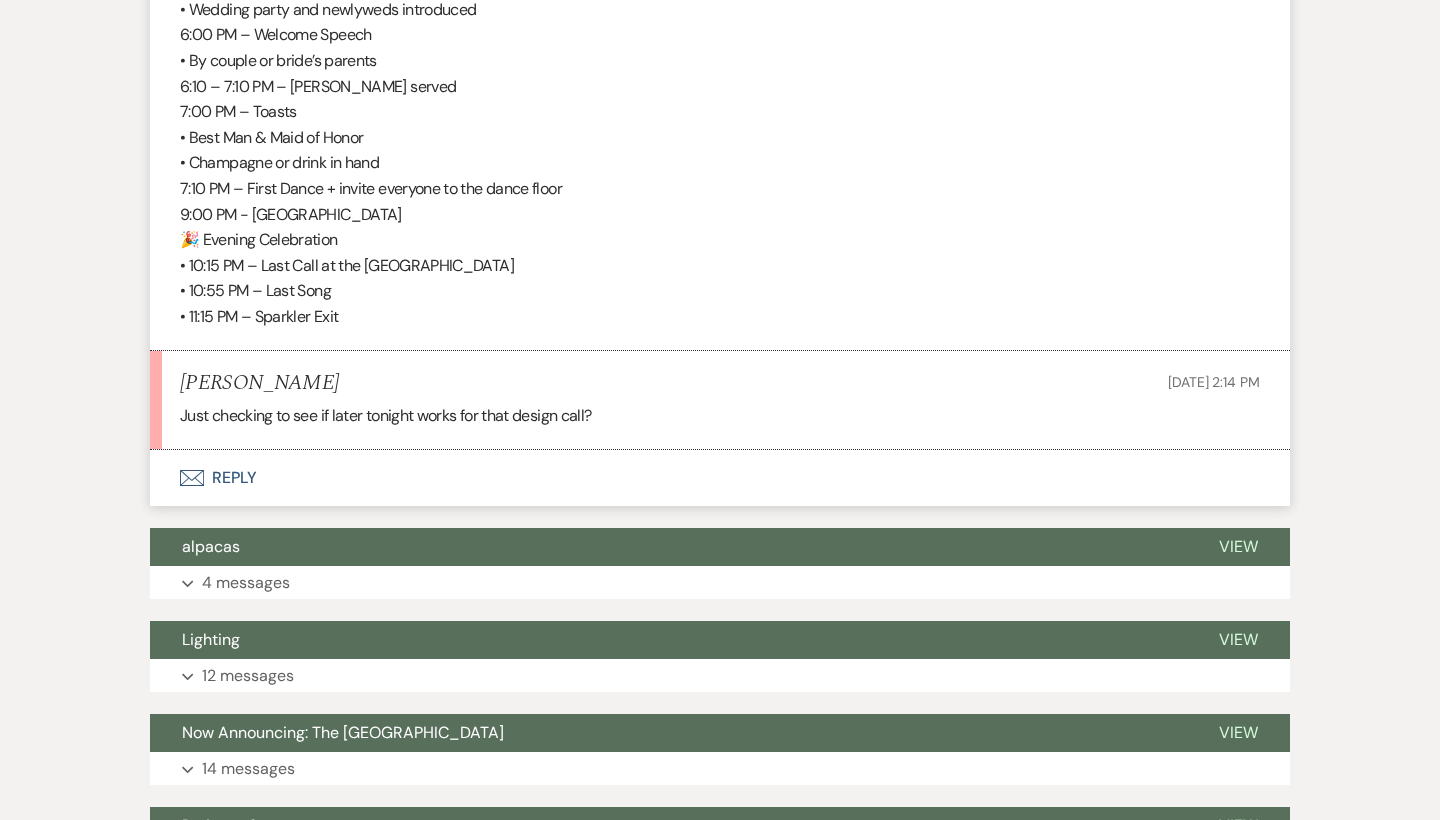 scroll, scrollTop: 1817, scrollLeft: 0, axis: vertical 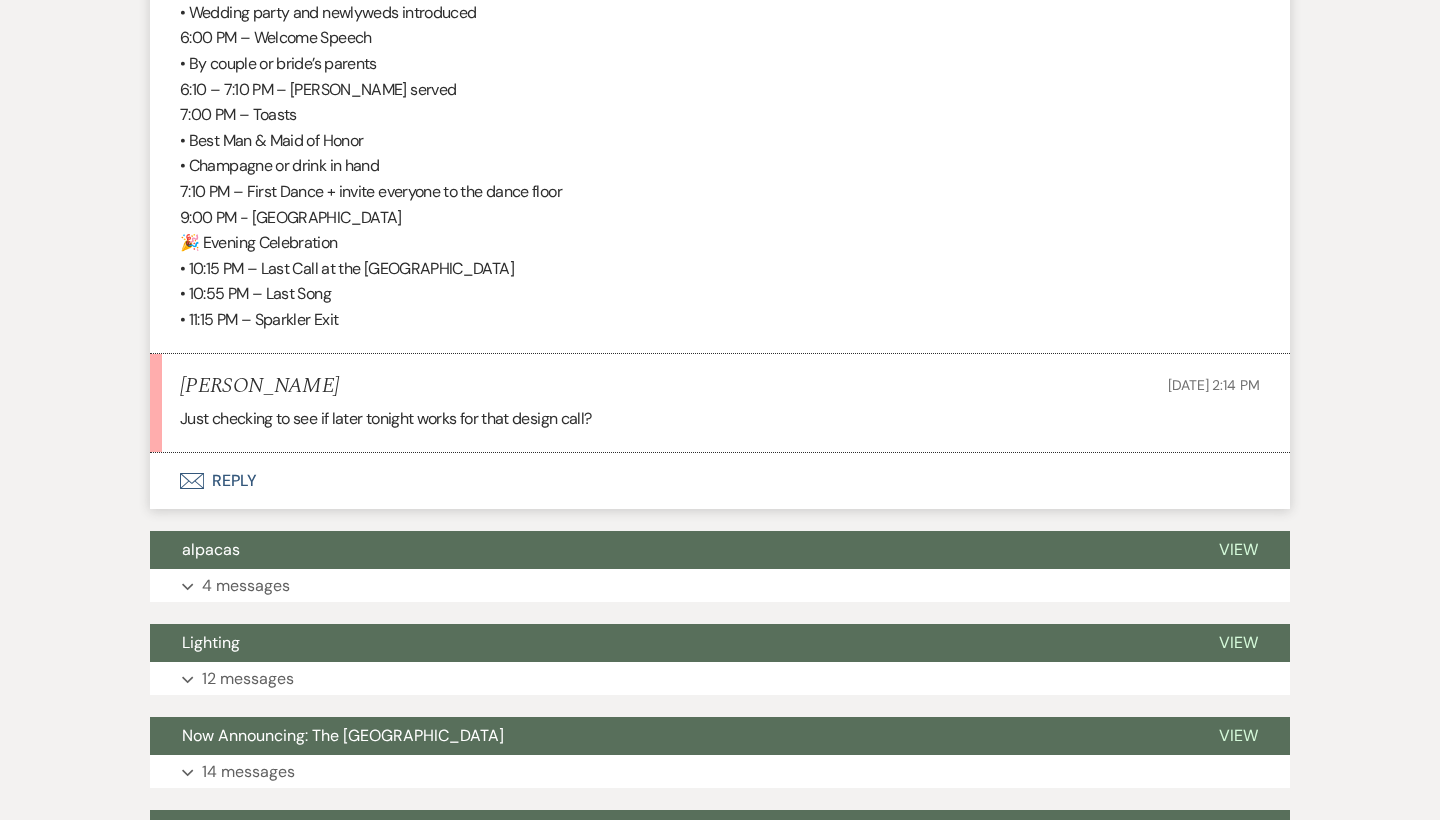 drag, startPoint x: 190, startPoint y: 285, endPoint x: 352, endPoint y: 279, distance: 162.11107 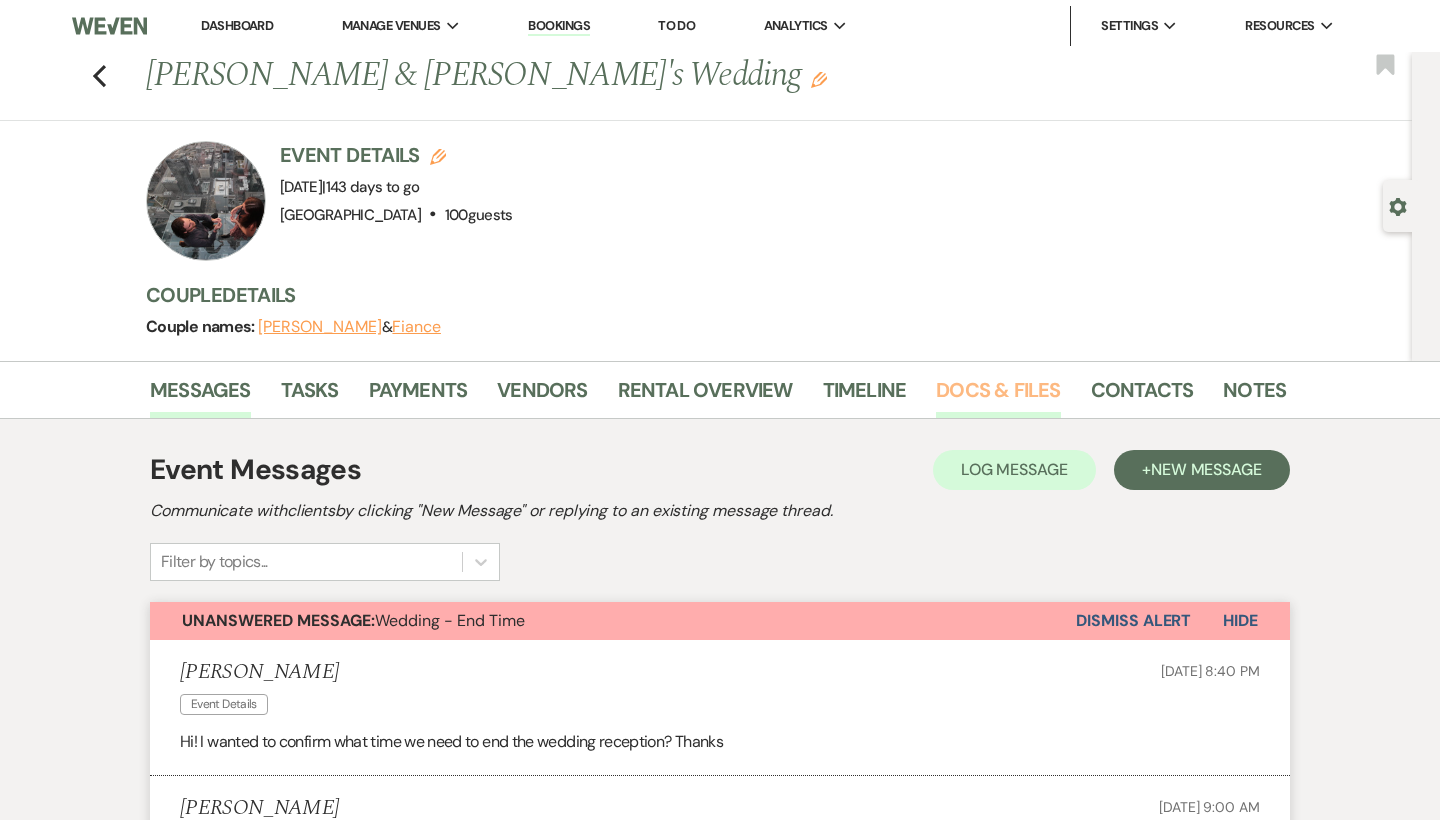 scroll, scrollTop: 0, scrollLeft: 0, axis: both 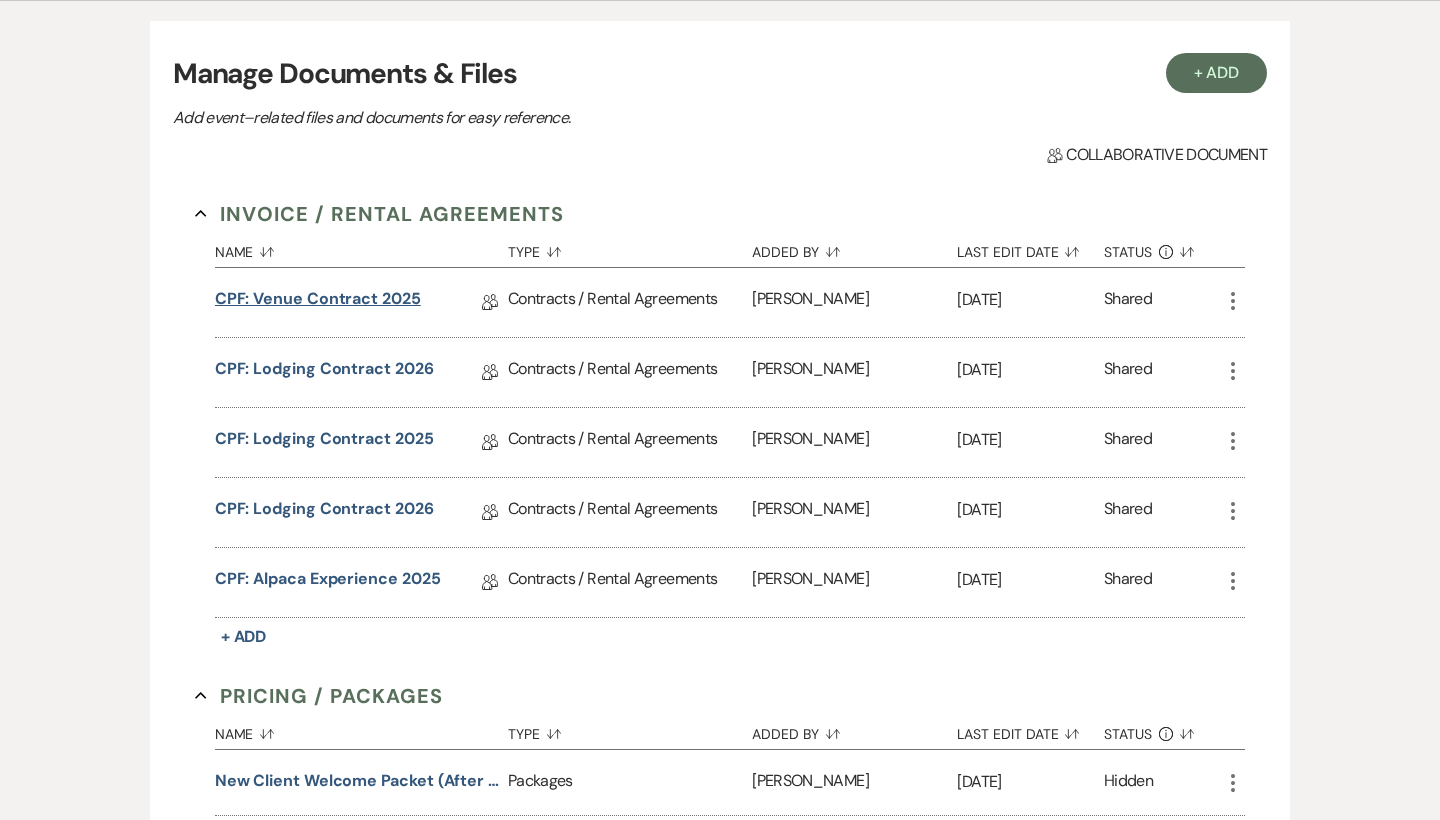 click on "CPF: Venue Contract 2025" at bounding box center [318, 302] 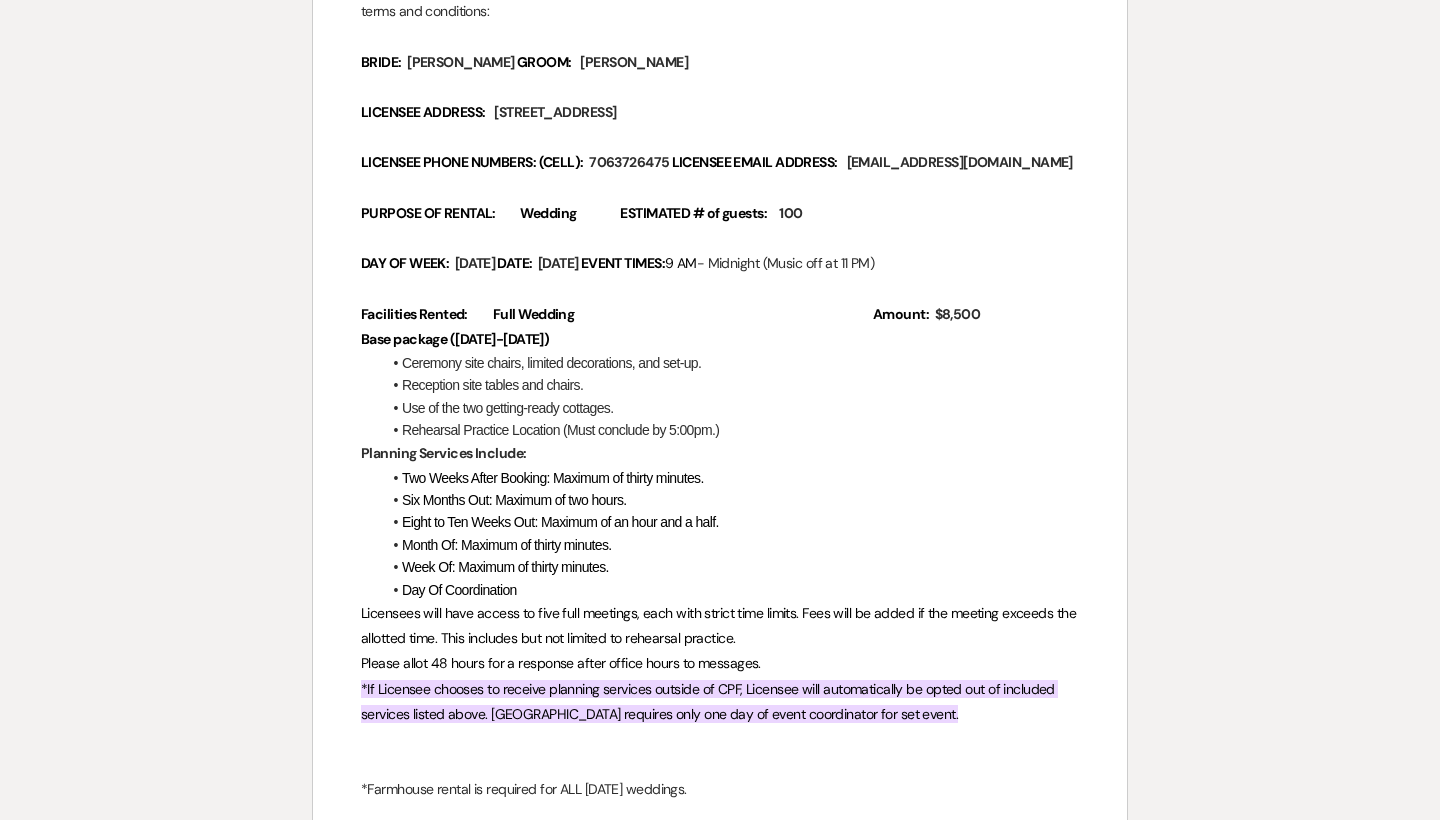 scroll, scrollTop: 473, scrollLeft: 0, axis: vertical 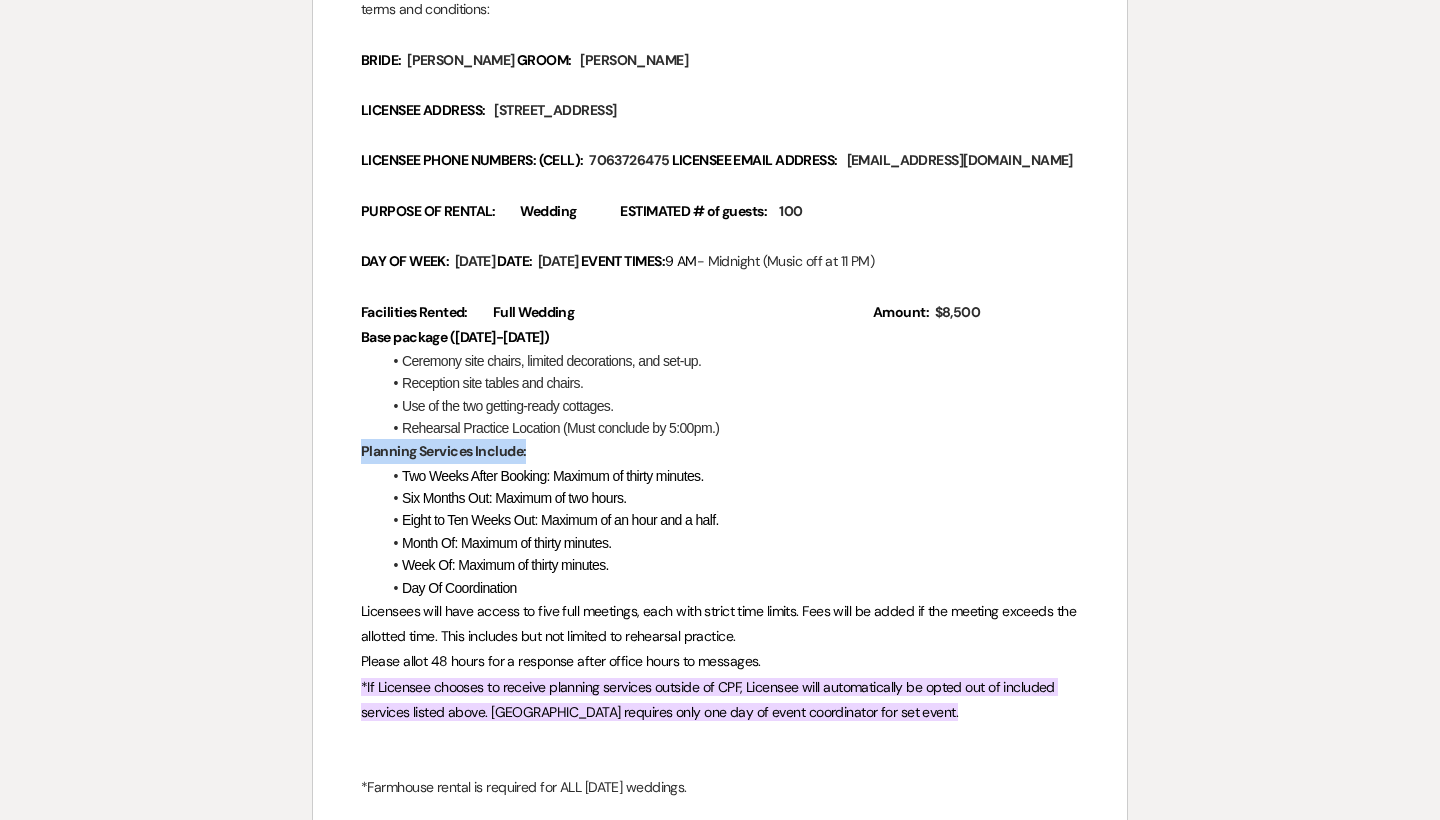drag, startPoint x: 342, startPoint y: 471, endPoint x: 531, endPoint y: 472, distance: 189.00264 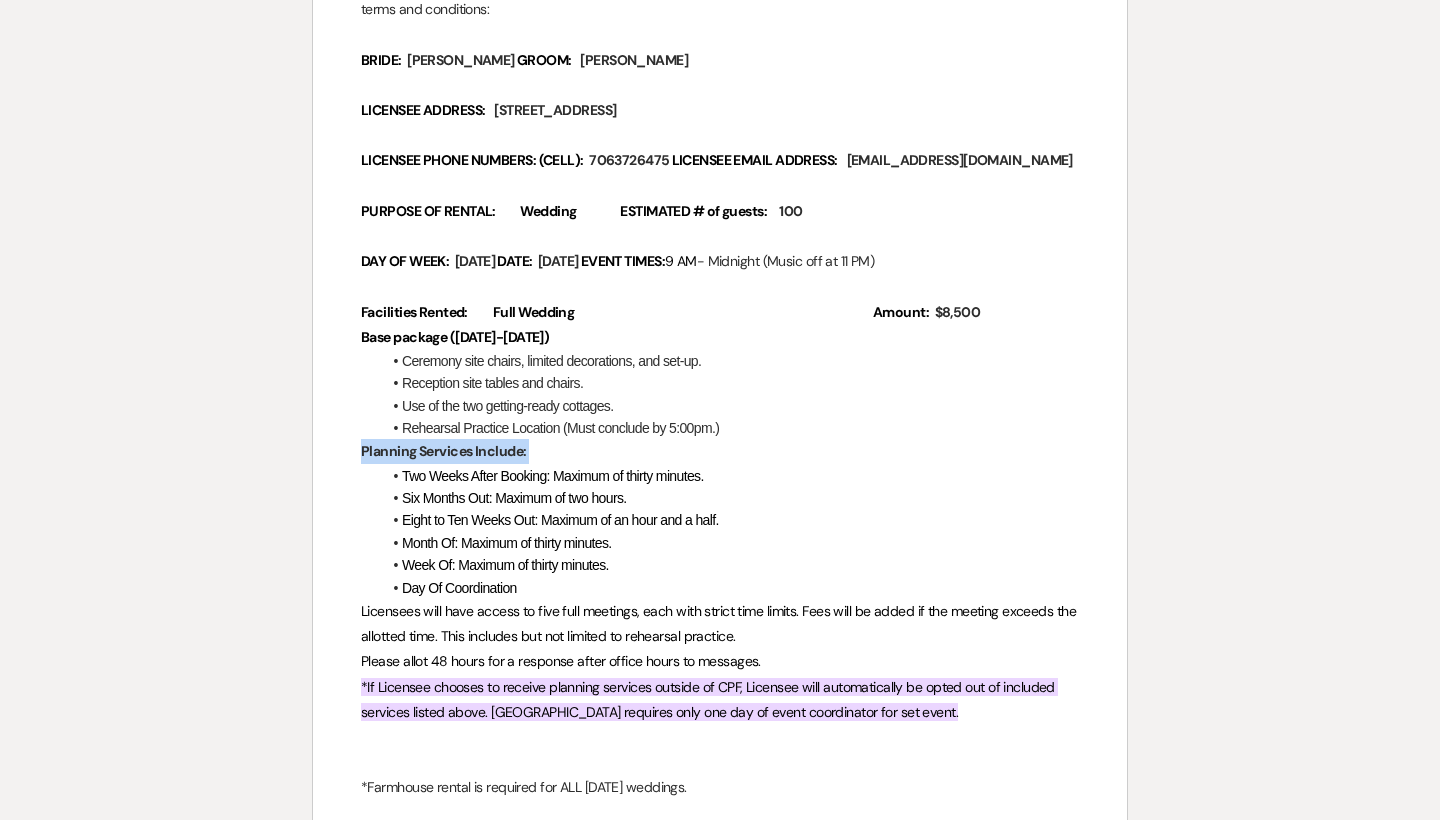 click on "CHIMNEY POND FARM Owners, LLC Address: 240 Chimney Pond Rd, Glenville, NC 28736 Facility Rental Contract   Chimney Pond Farm Owners, LLC, a North Carolina limited liability company (“LICENSOR”) agrees to allow the “LICENSEE” identified below to use the below- referenced Licensed Area, subject to, and in strict accordance with, the following terms and conditions: BRIDE:  ﻿
Ellen Wilson
﻿   GROOM:    ﻿
Weston Pagano
﻿   LICENSEE ADDRESS:    ﻿
132 Scholes St. Apt 3B Brooklyn, NY 11206
﻿   LICENSEE PHONE NUMBERS: (CELL):  ﻿
7063726475
﻿   LICENSEE EMAIL ADDRESS:     ﻿
ellenwilson.6475@gmail.com
﻿   PURPOSE OF RENTAL:          Wedding                  ESTIMATED # of guests:     ﻿
100
﻿   DAY OF WEEK:   ﻿
Saturday
﻿  DATE:   ﻿
﻿  EVENT TIMES:  9 AM Amount:" at bounding box center [720, 4067] 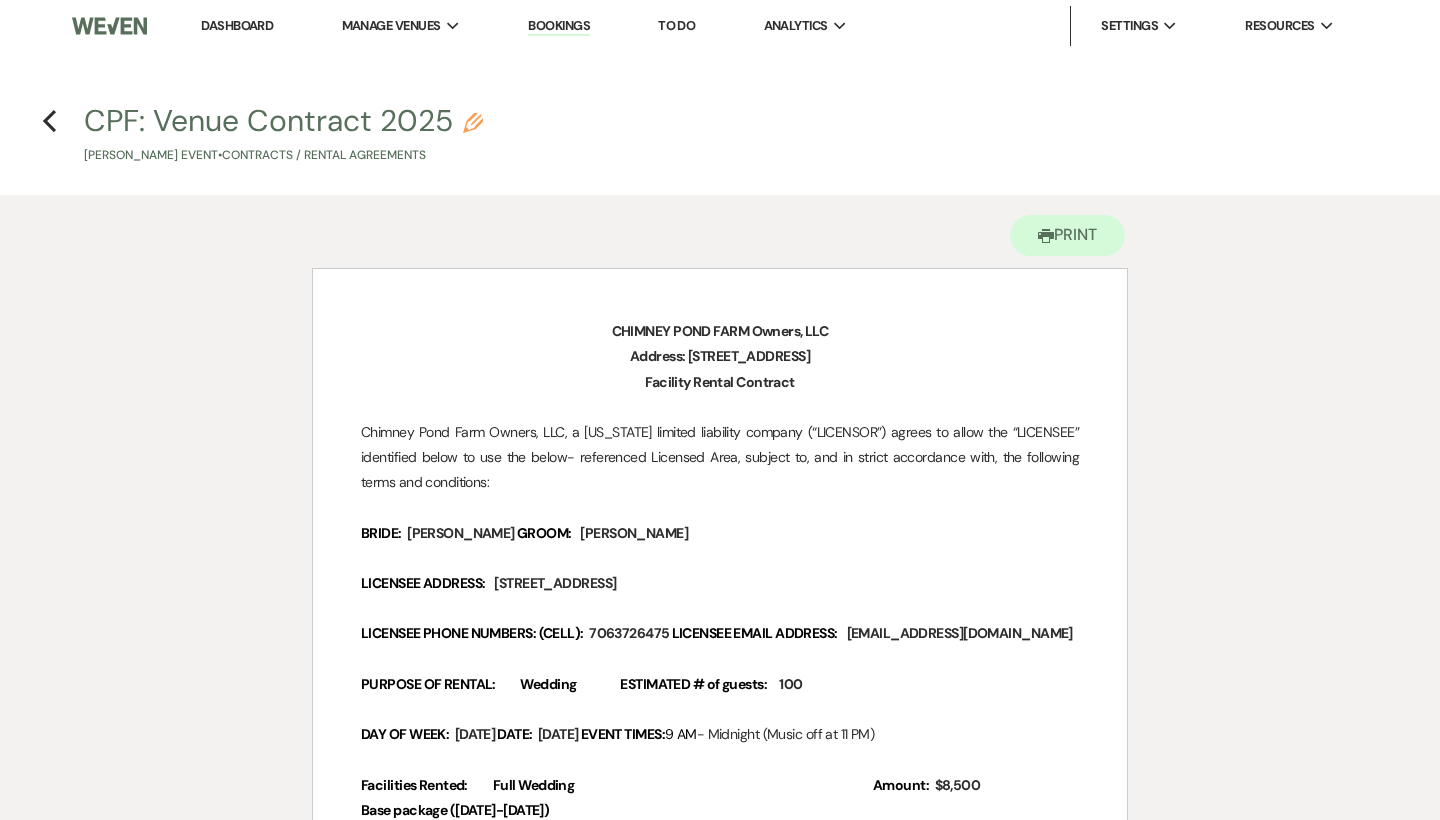 scroll, scrollTop: 0, scrollLeft: 0, axis: both 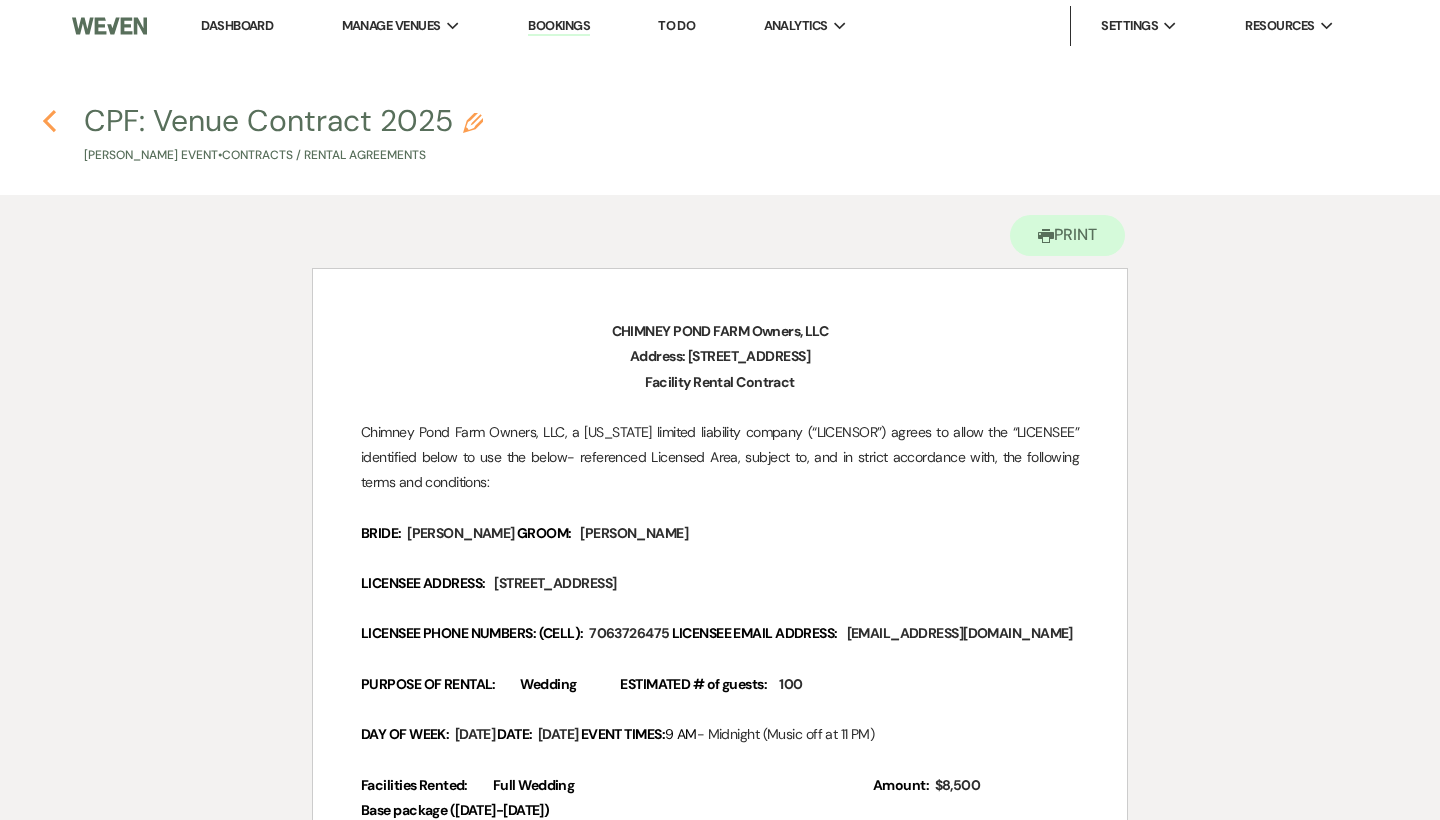 click on "Previous" 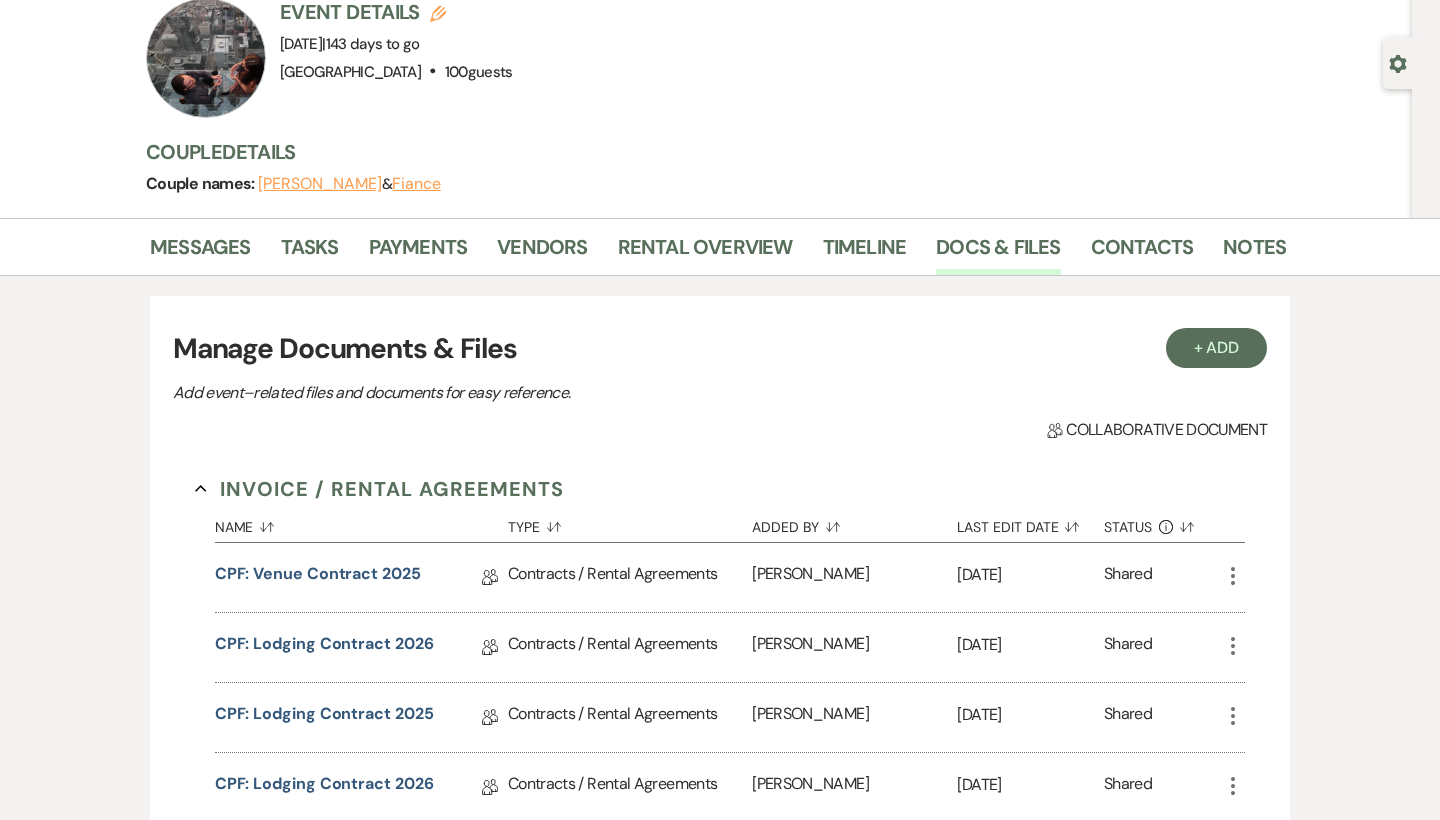 scroll, scrollTop: 61, scrollLeft: 0, axis: vertical 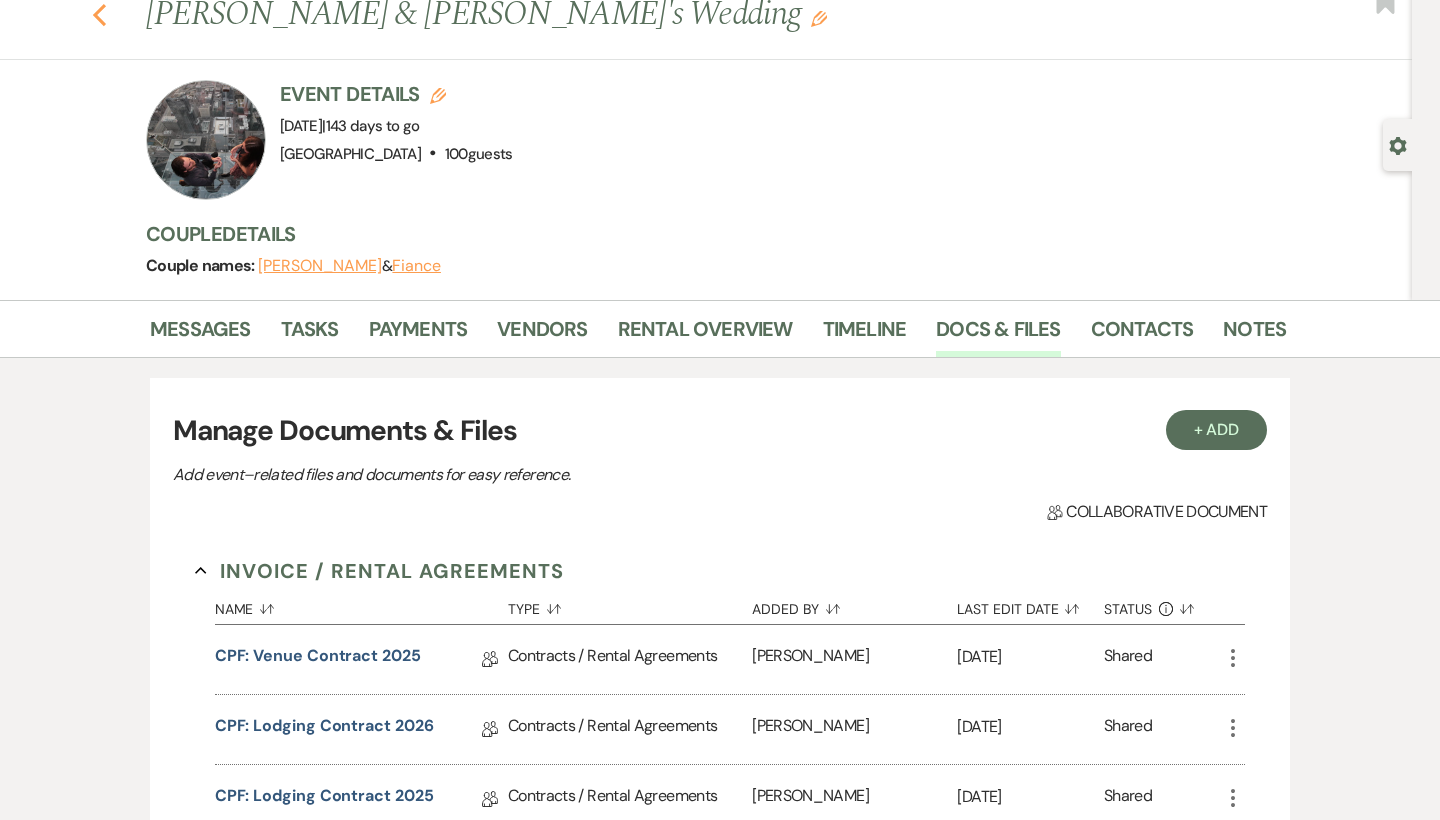 click 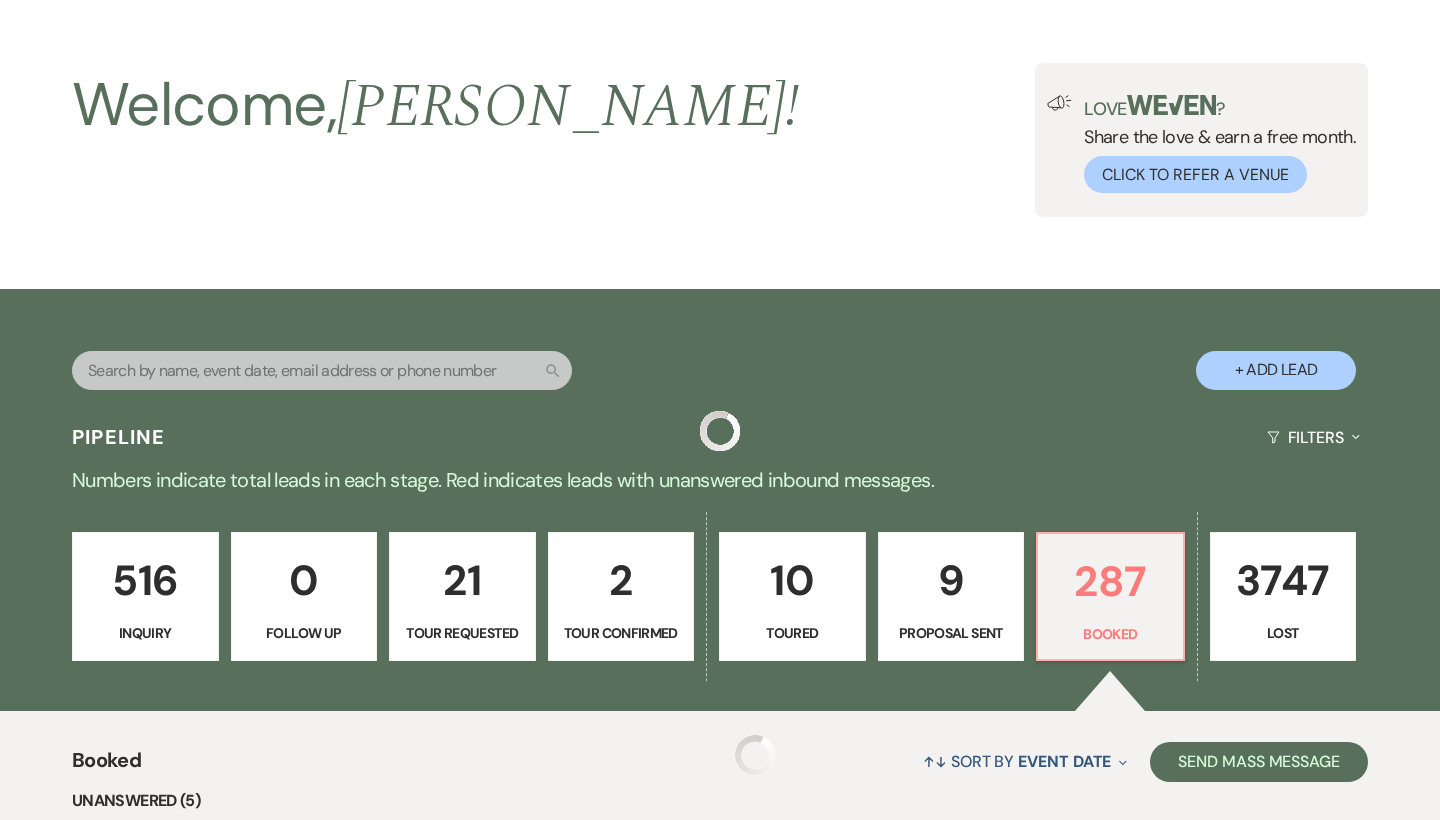 scroll, scrollTop: 748, scrollLeft: 0, axis: vertical 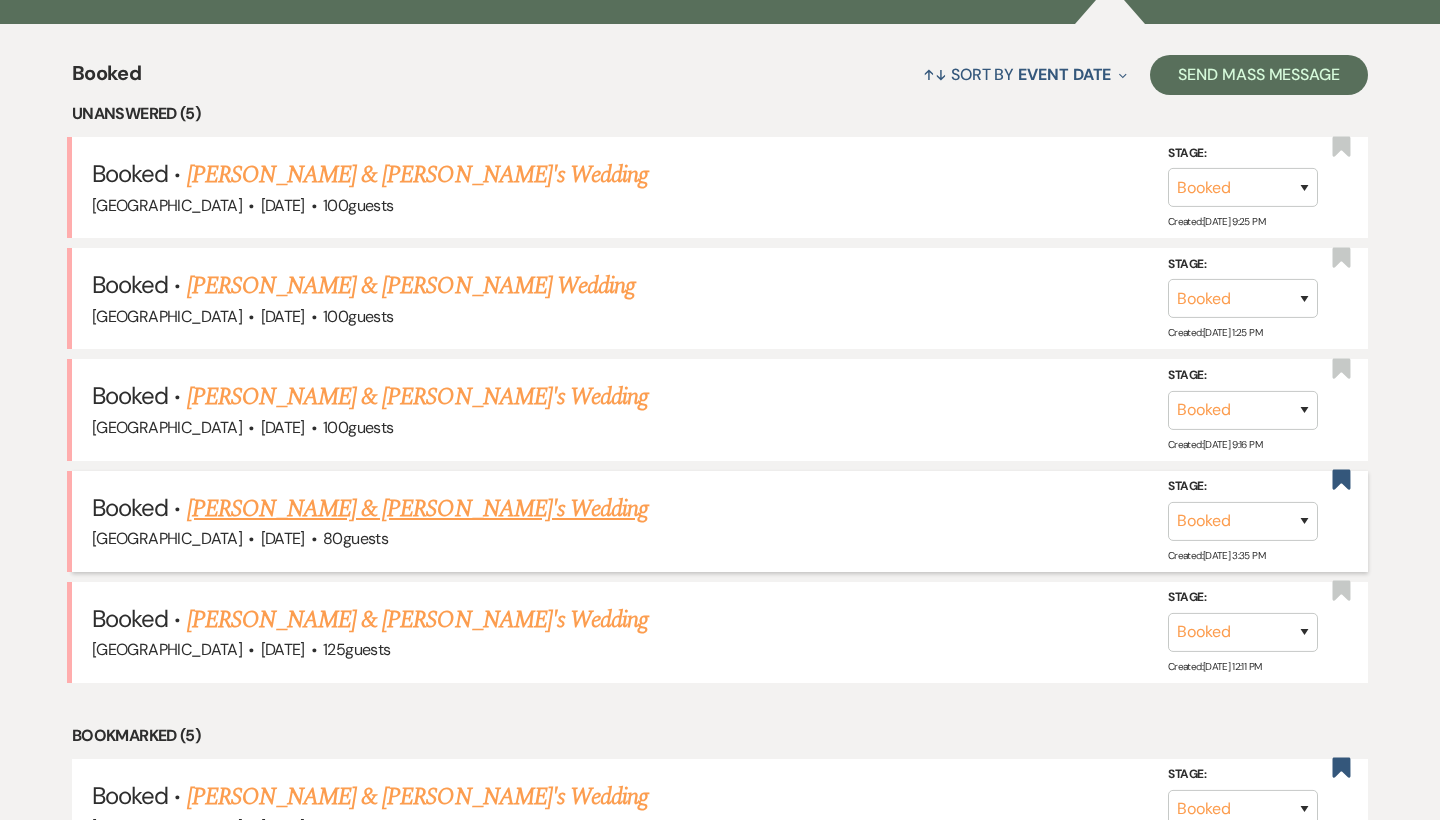 click on "[PERSON_NAME] & [PERSON_NAME]'s Wedding" at bounding box center [418, 509] 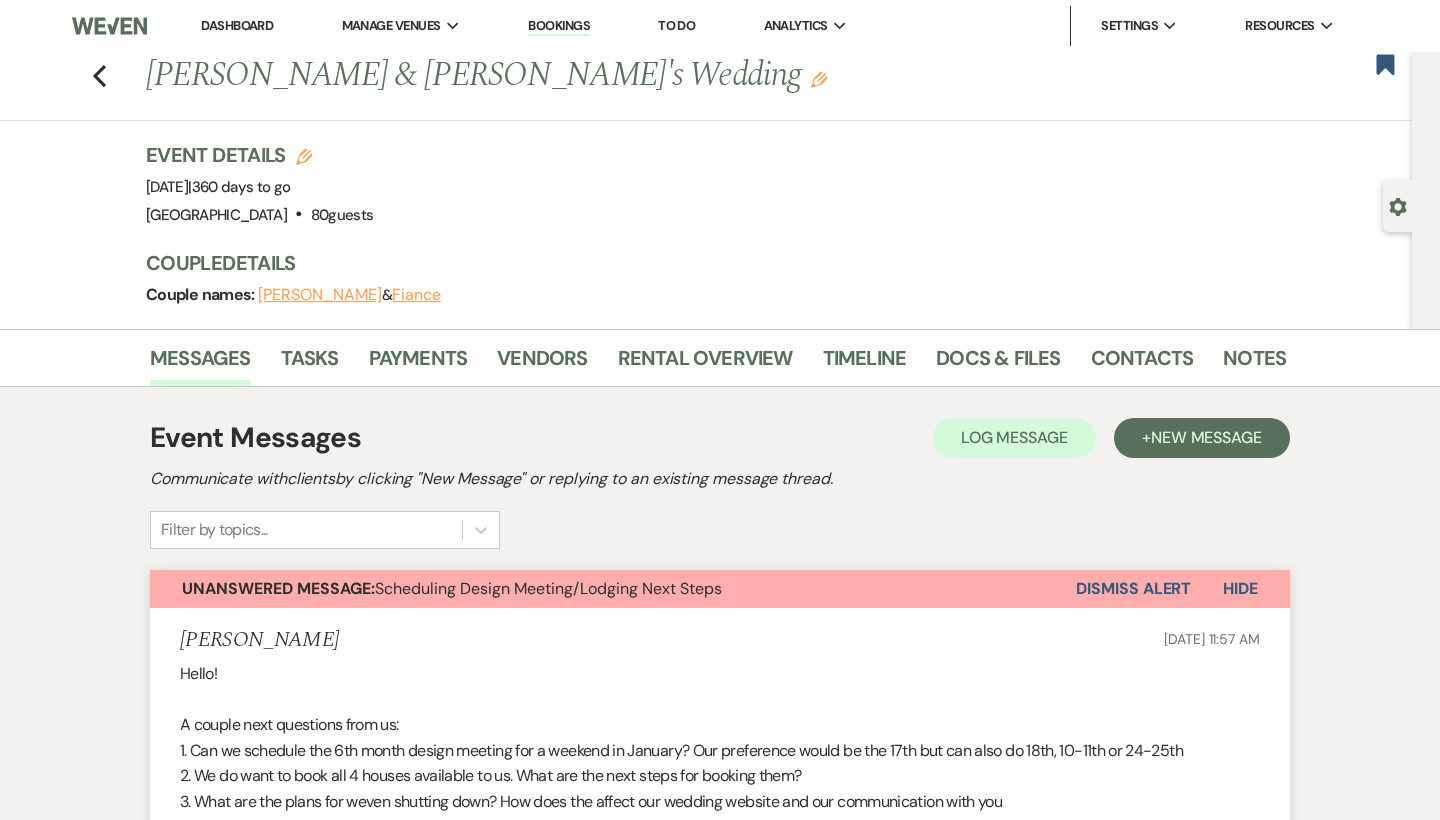 scroll, scrollTop: 0, scrollLeft: 0, axis: both 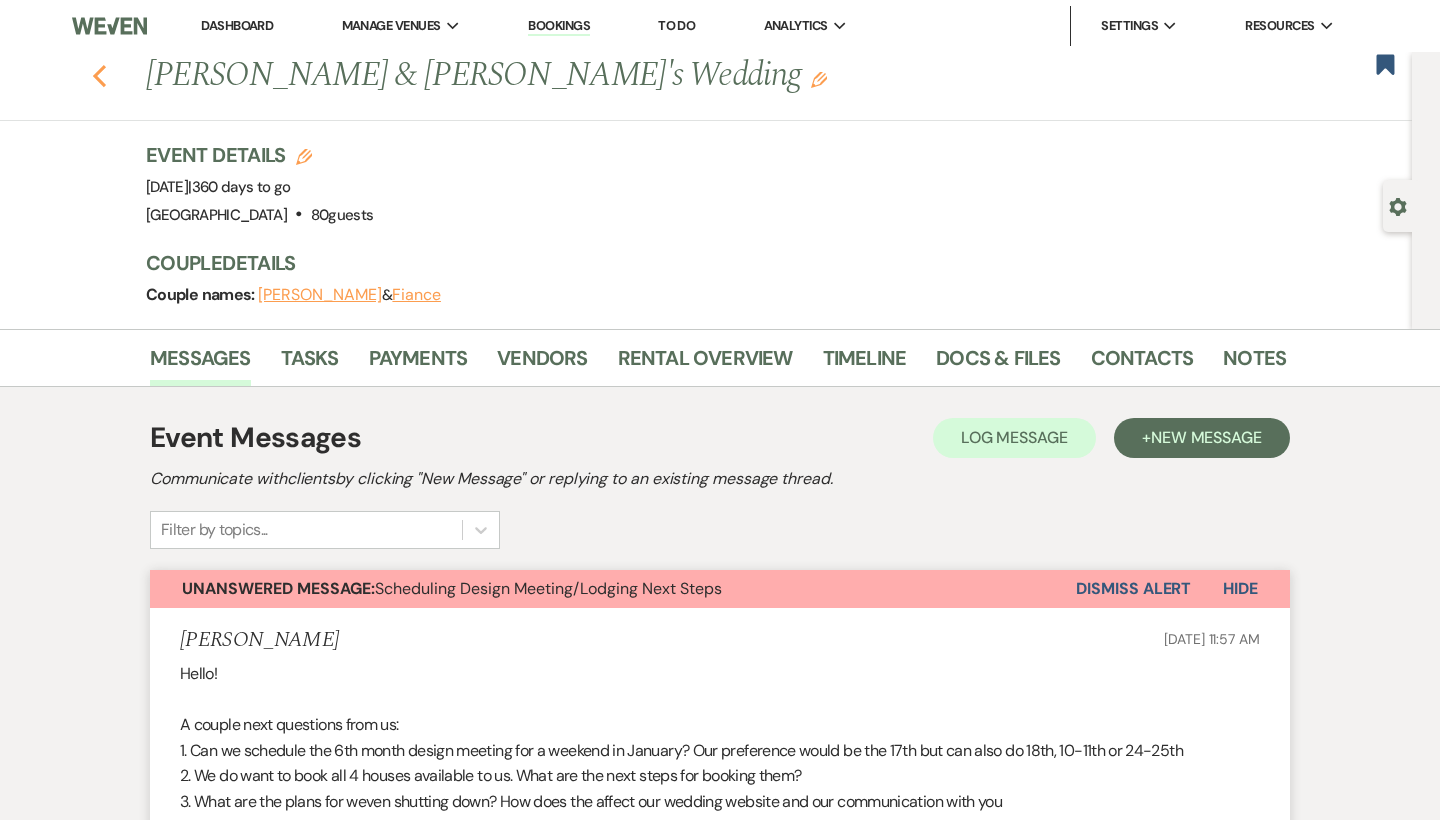 click 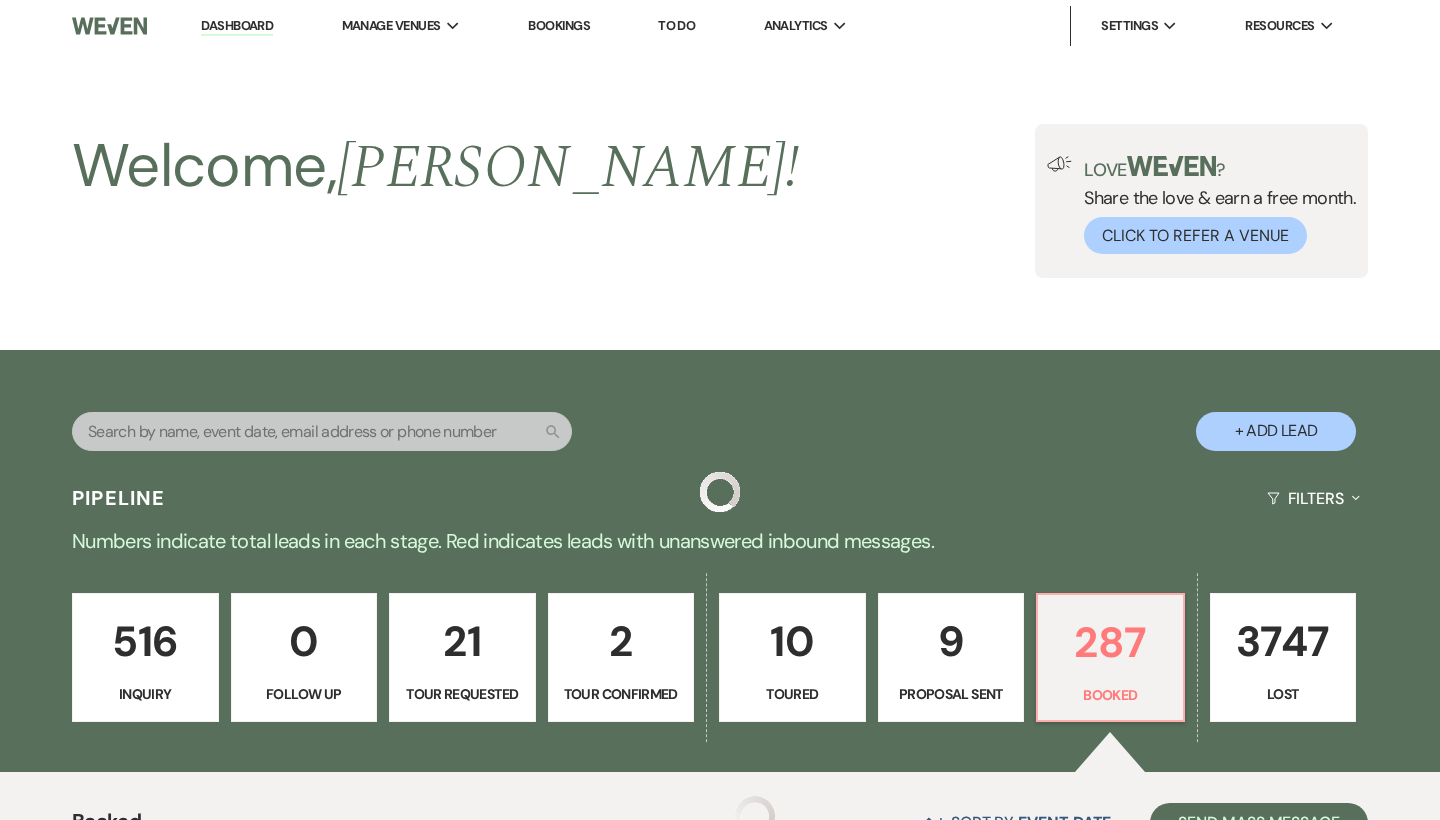 scroll, scrollTop: 748, scrollLeft: 0, axis: vertical 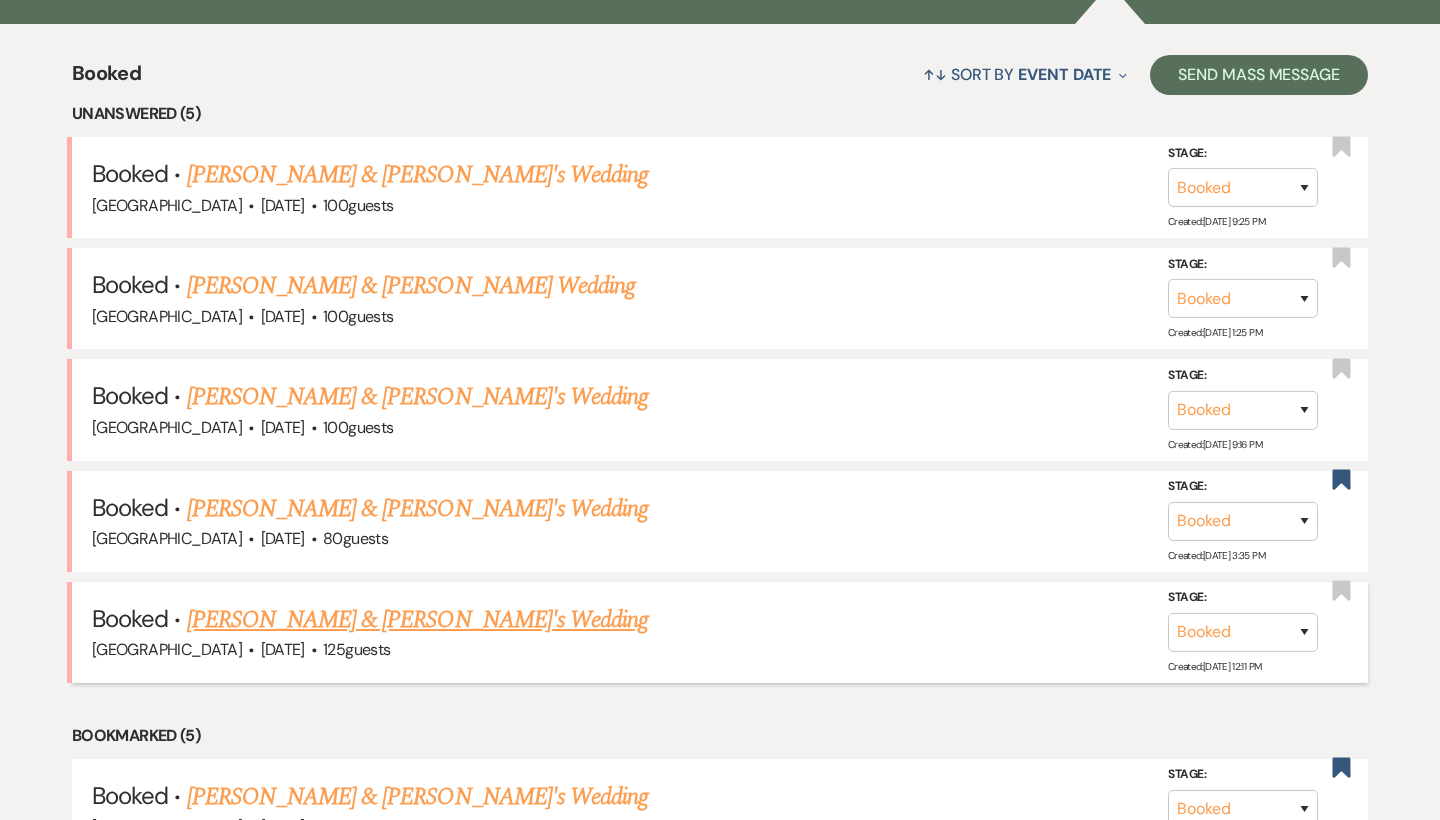 click on "[PERSON_NAME] & [PERSON_NAME]'s Wedding" at bounding box center (418, 620) 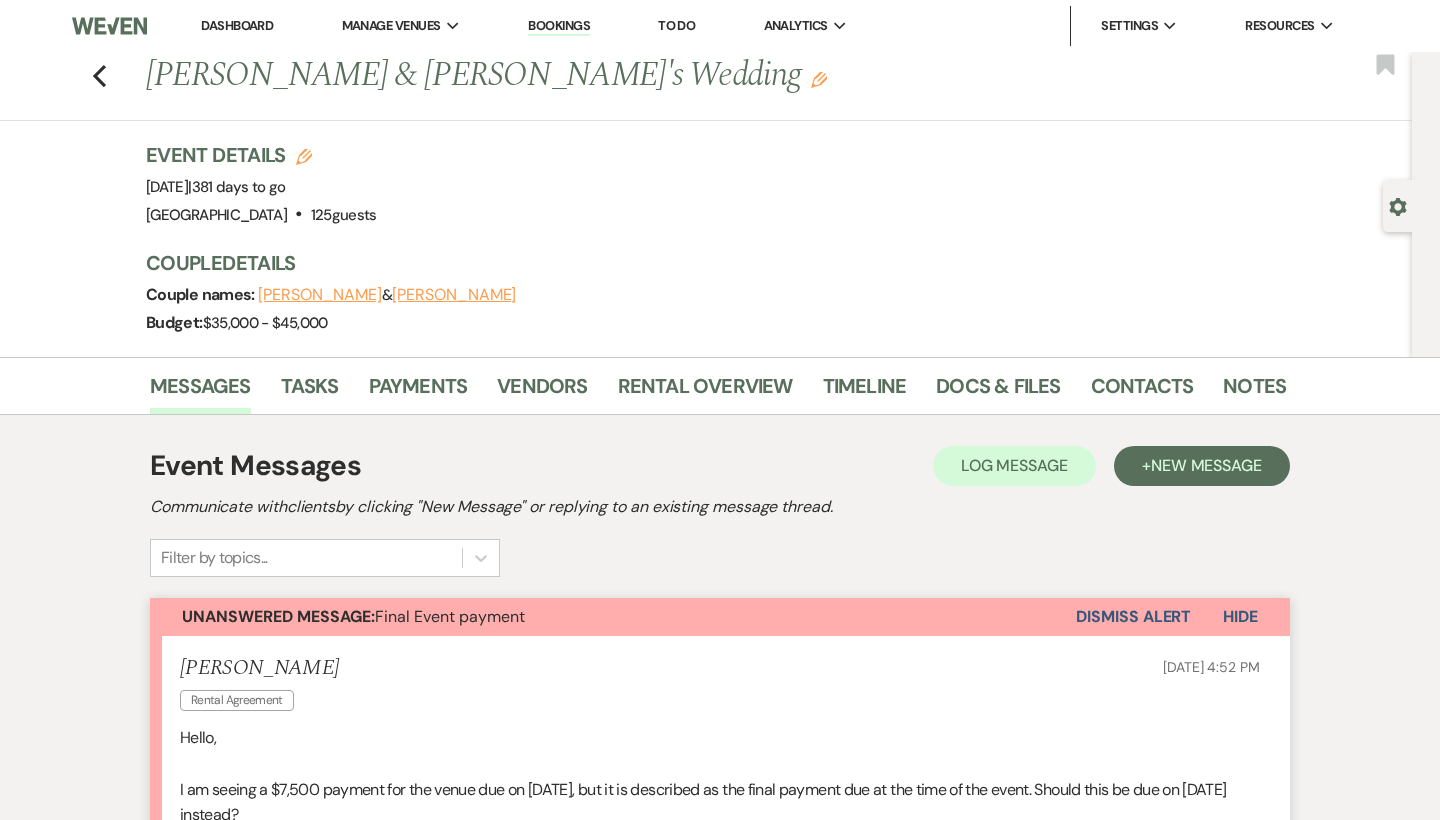 scroll, scrollTop: 815, scrollLeft: 0, axis: vertical 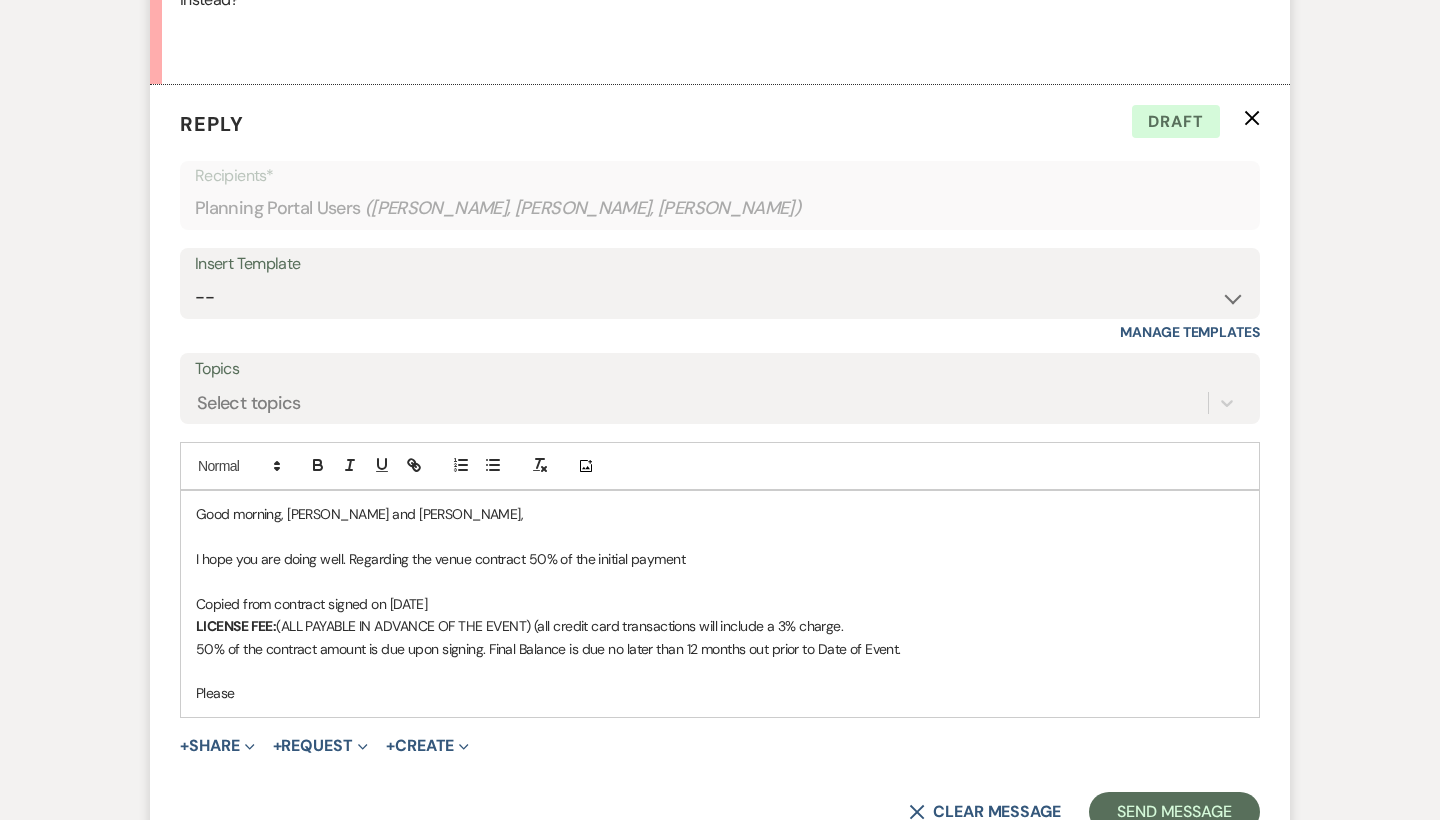 click on "I hope you are doing well. Regarding the venue contract 50% of the initial payment" at bounding box center (720, 559) 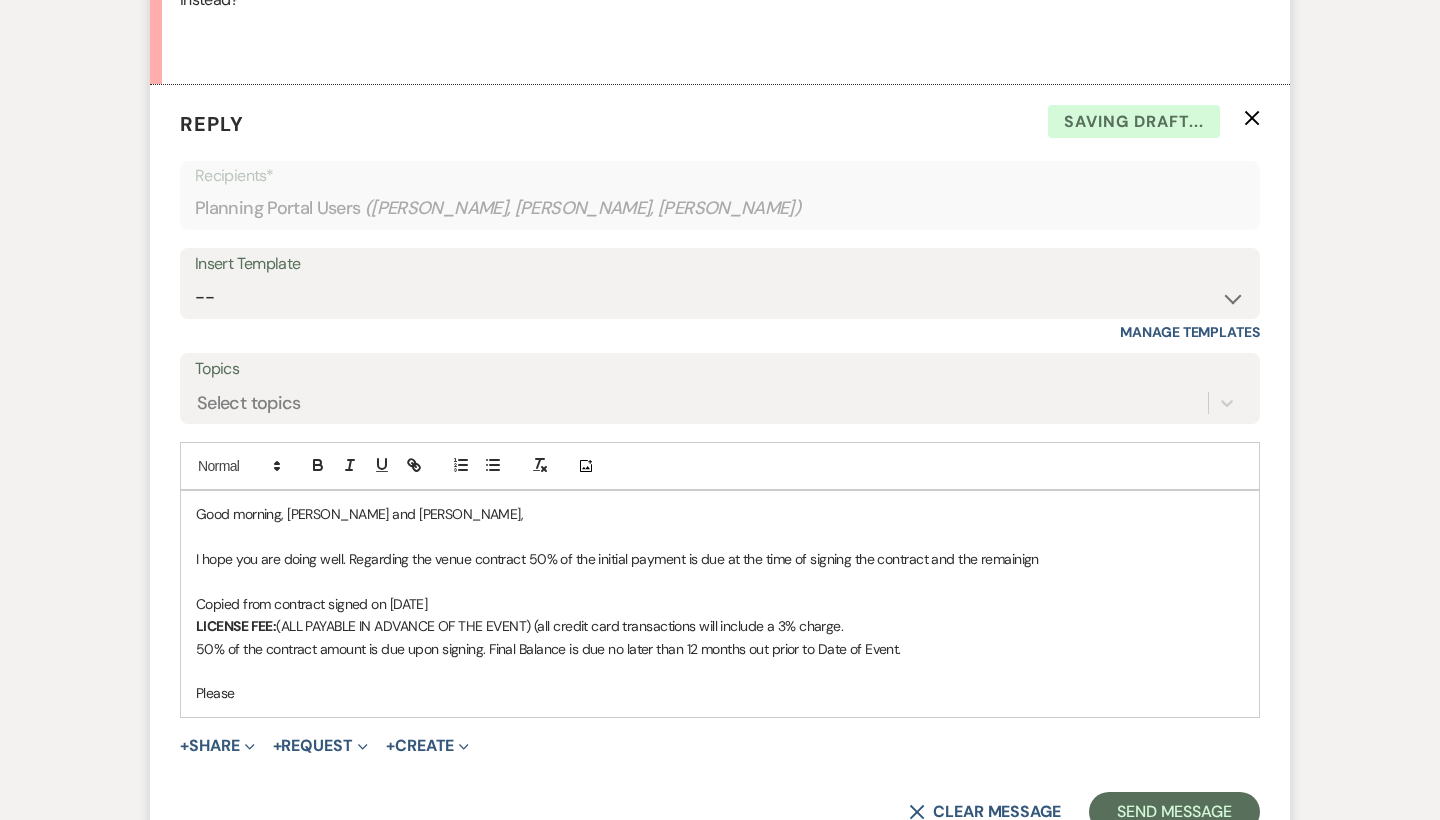 click on "I hope you are doing well. Regarding the venue contract 50% of the initial payment is due at the time of signing the contract and the remainign" at bounding box center [720, 559] 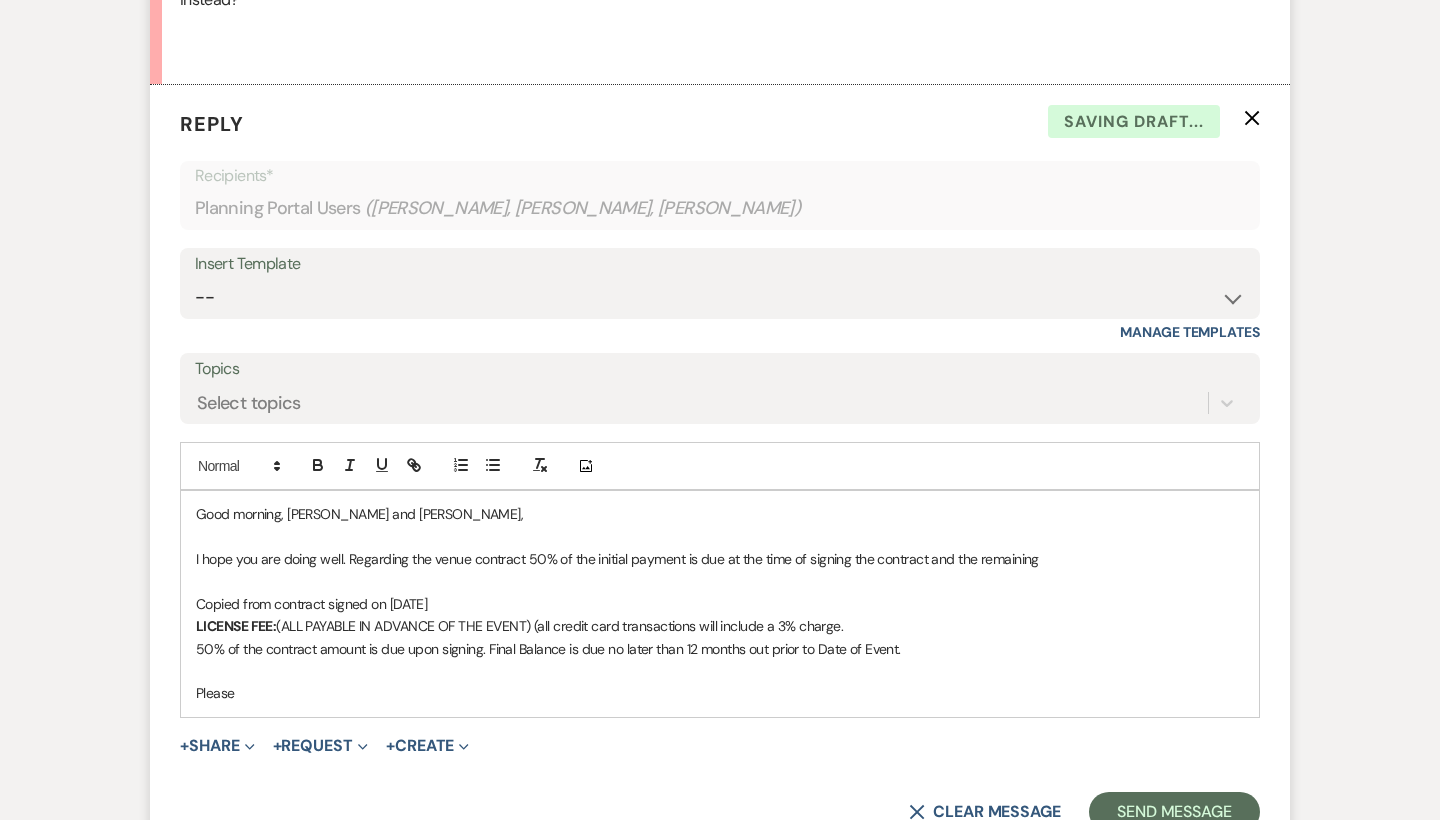 click on "I hope you are doing well. Regarding the venue contract 50% of the initial payment is due at the time of signing the contract and the remaining" at bounding box center (720, 559) 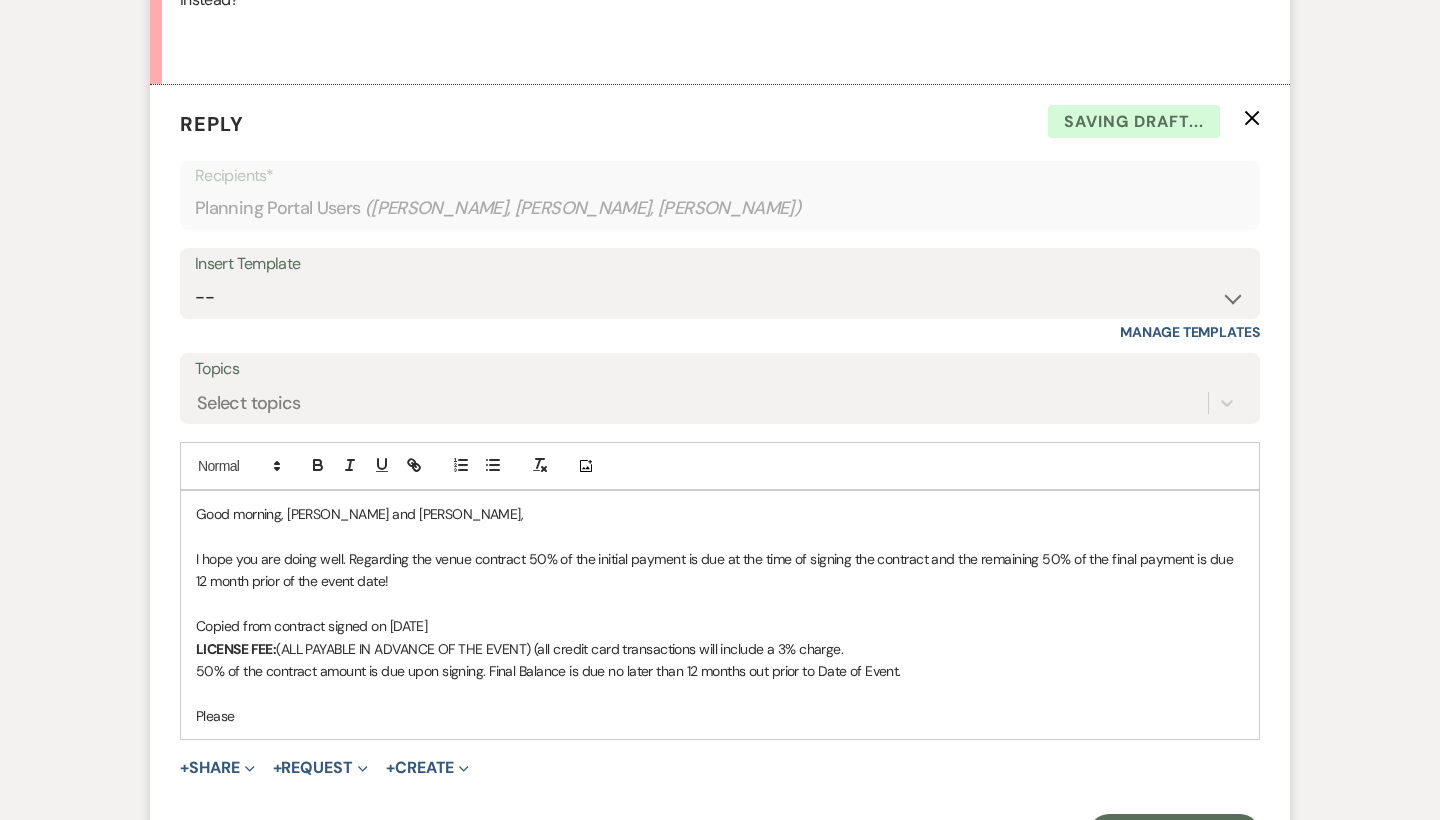 click on "Please" at bounding box center (720, 716) 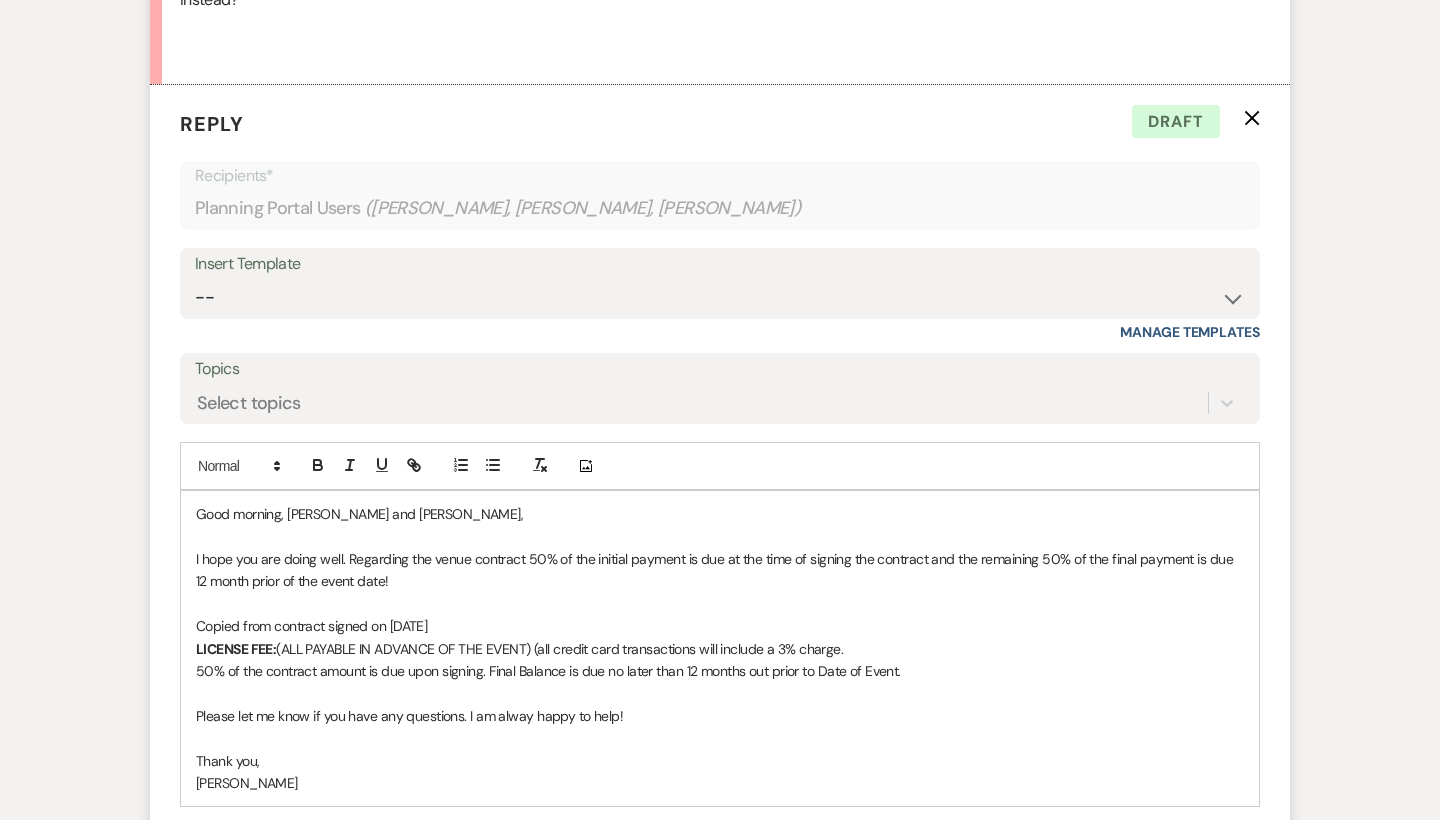 click on "Thank you," at bounding box center (720, 761) 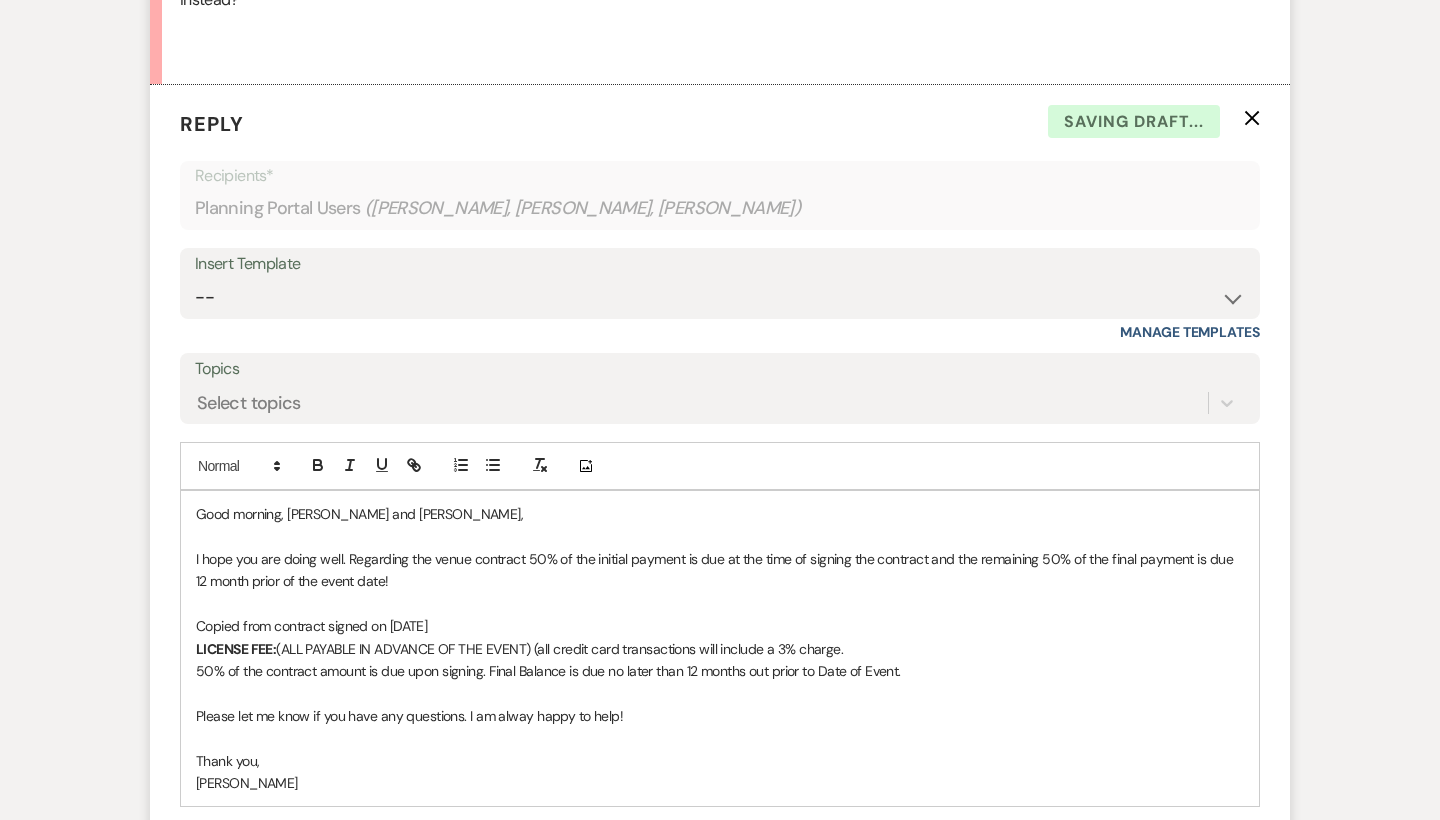 drag, startPoint x: 219, startPoint y: 778, endPoint x: 665, endPoint y: 700, distance: 452.76926 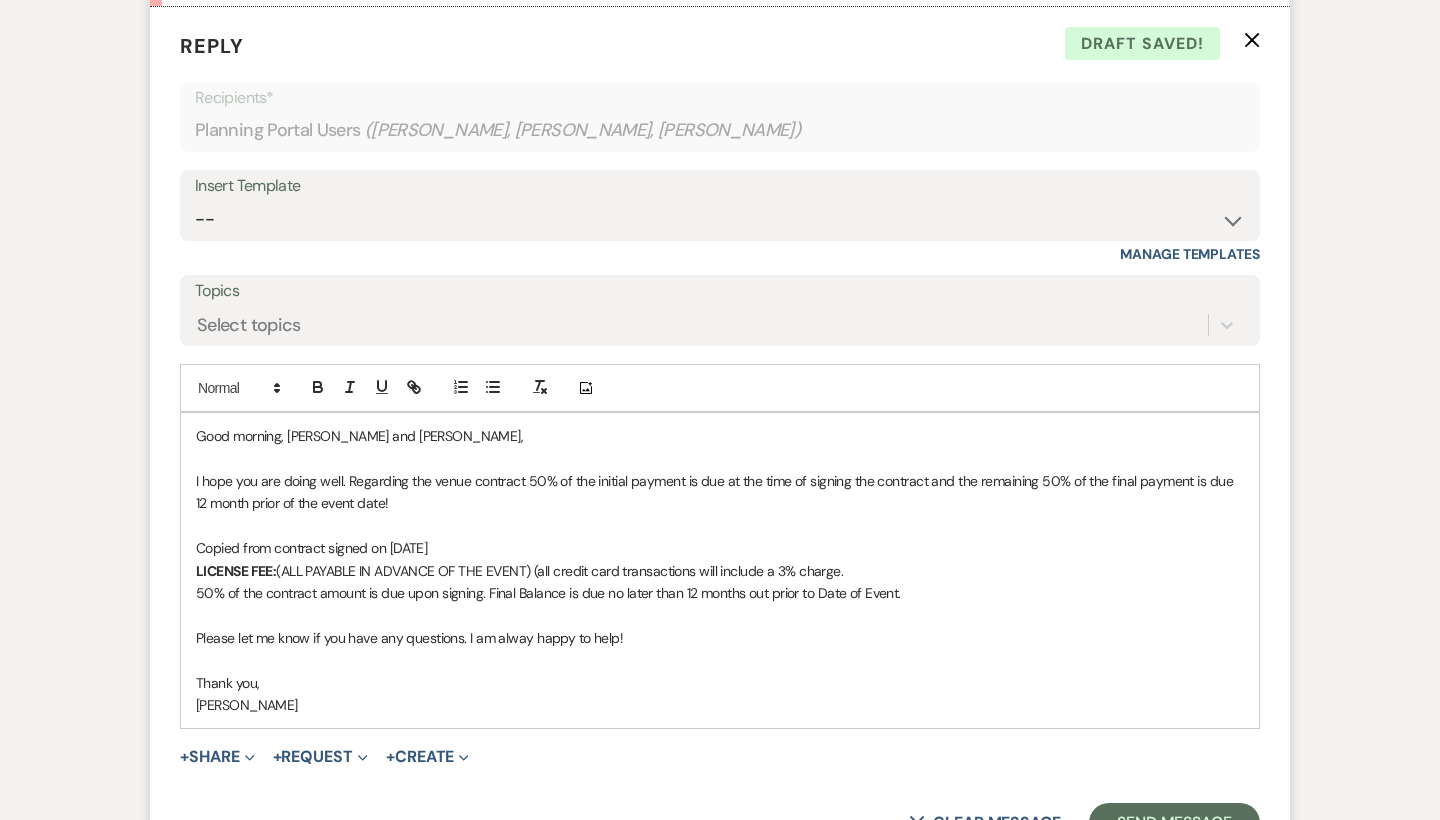 scroll, scrollTop: 910, scrollLeft: 0, axis: vertical 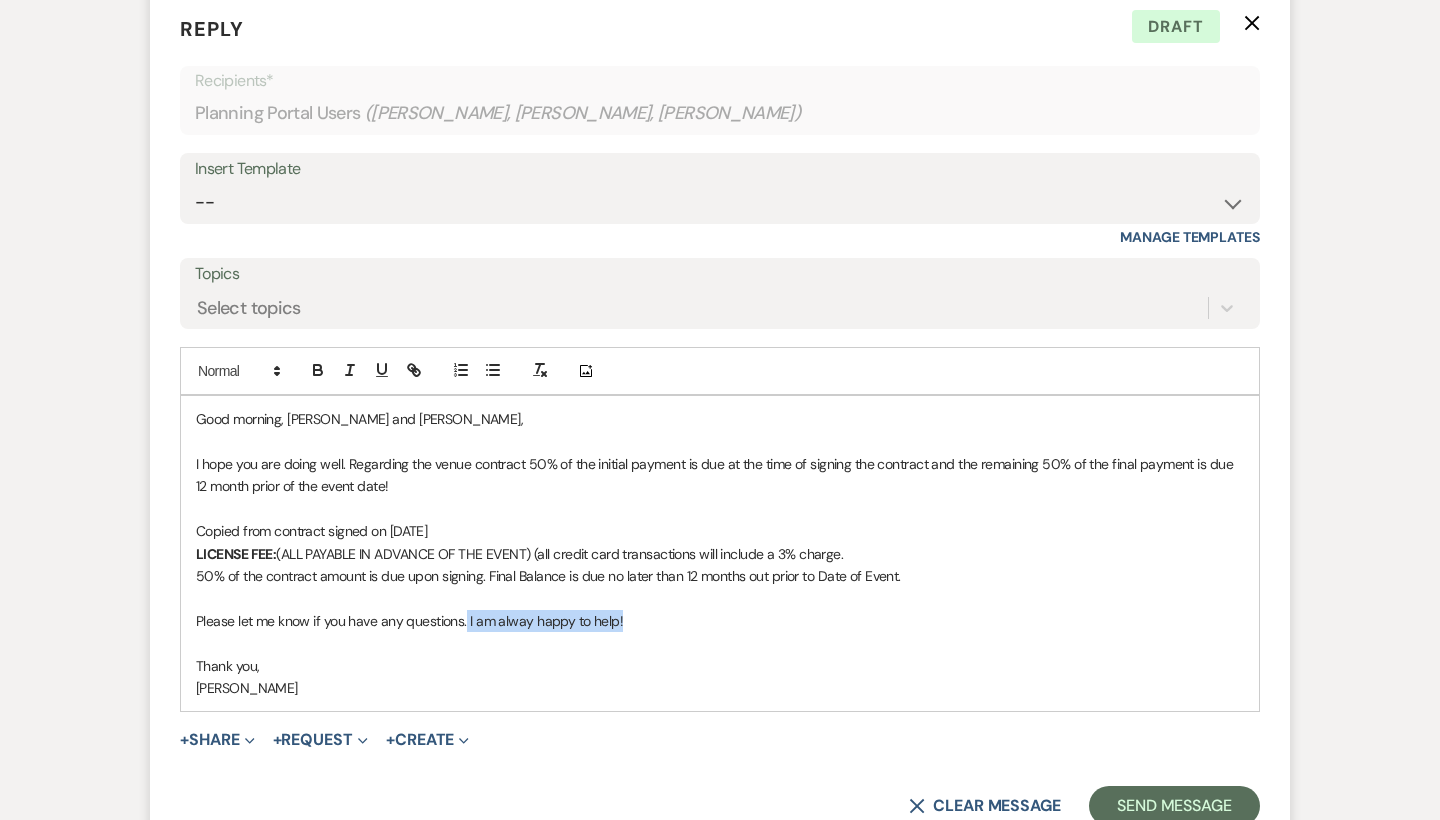 drag, startPoint x: 465, startPoint y: 614, endPoint x: 712, endPoint y: 613, distance: 247.00203 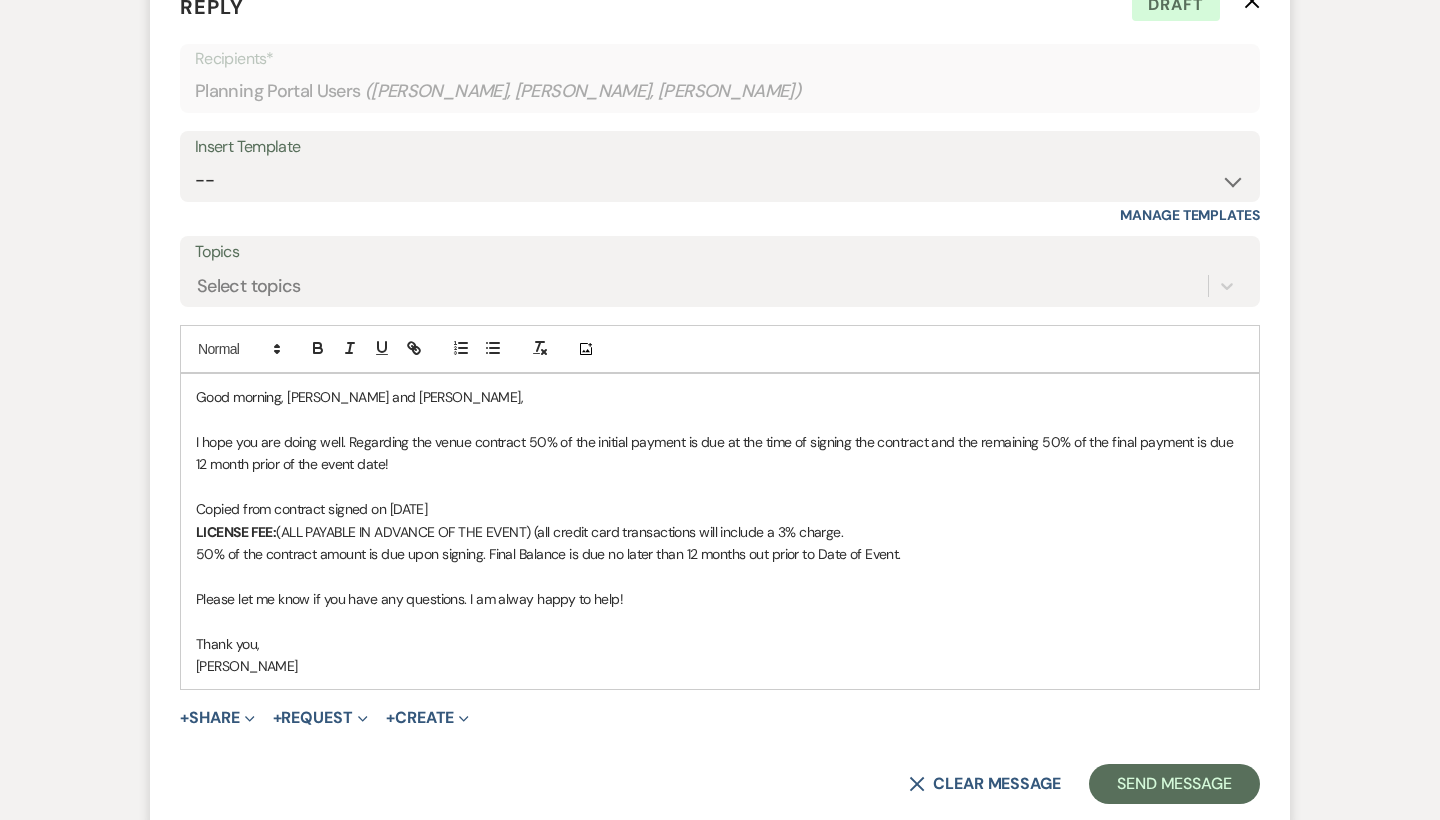 scroll, scrollTop: 950, scrollLeft: 0, axis: vertical 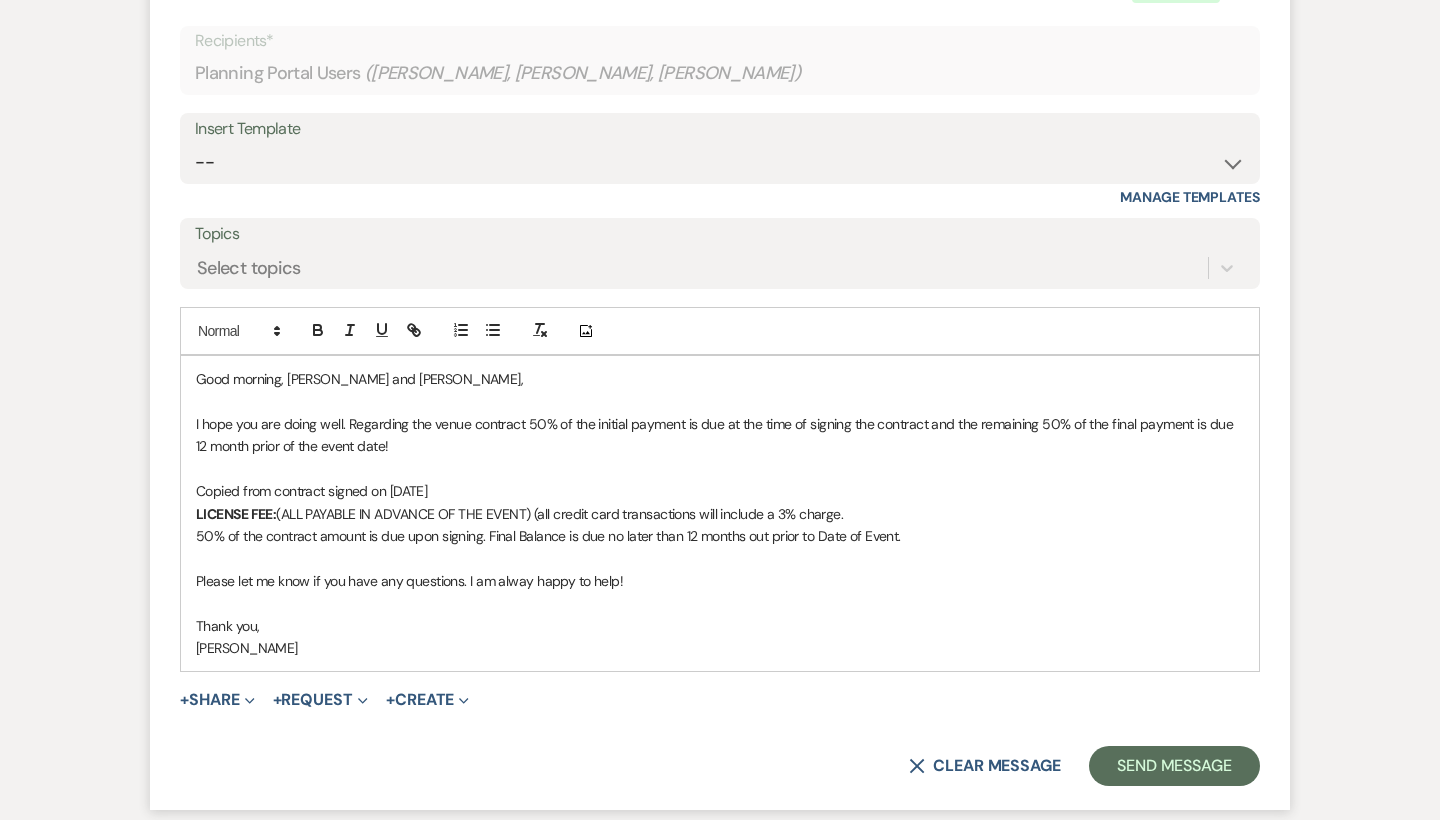 click on "Thank you," at bounding box center (720, 626) 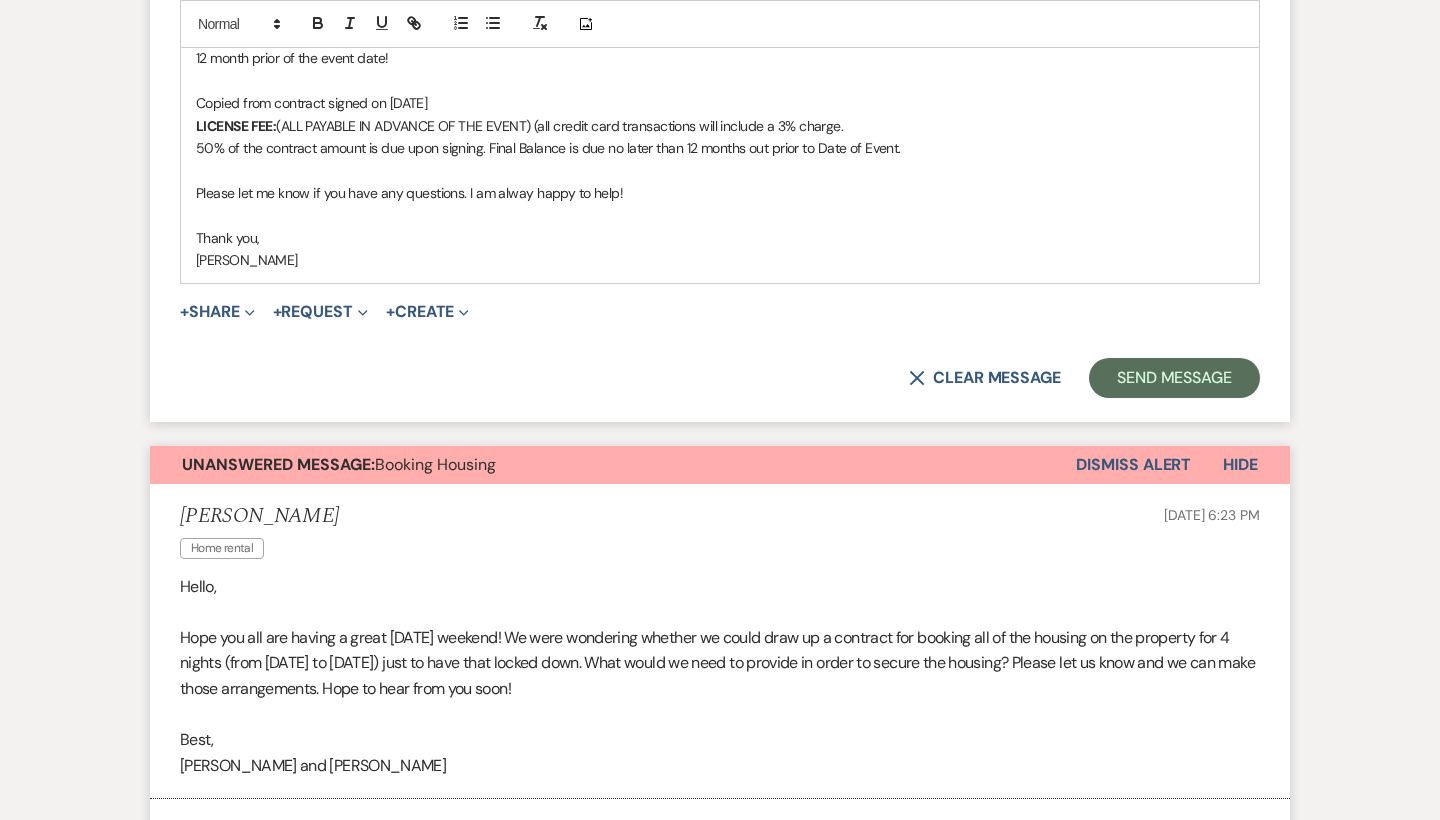 scroll, scrollTop: 1348, scrollLeft: 0, axis: vertical 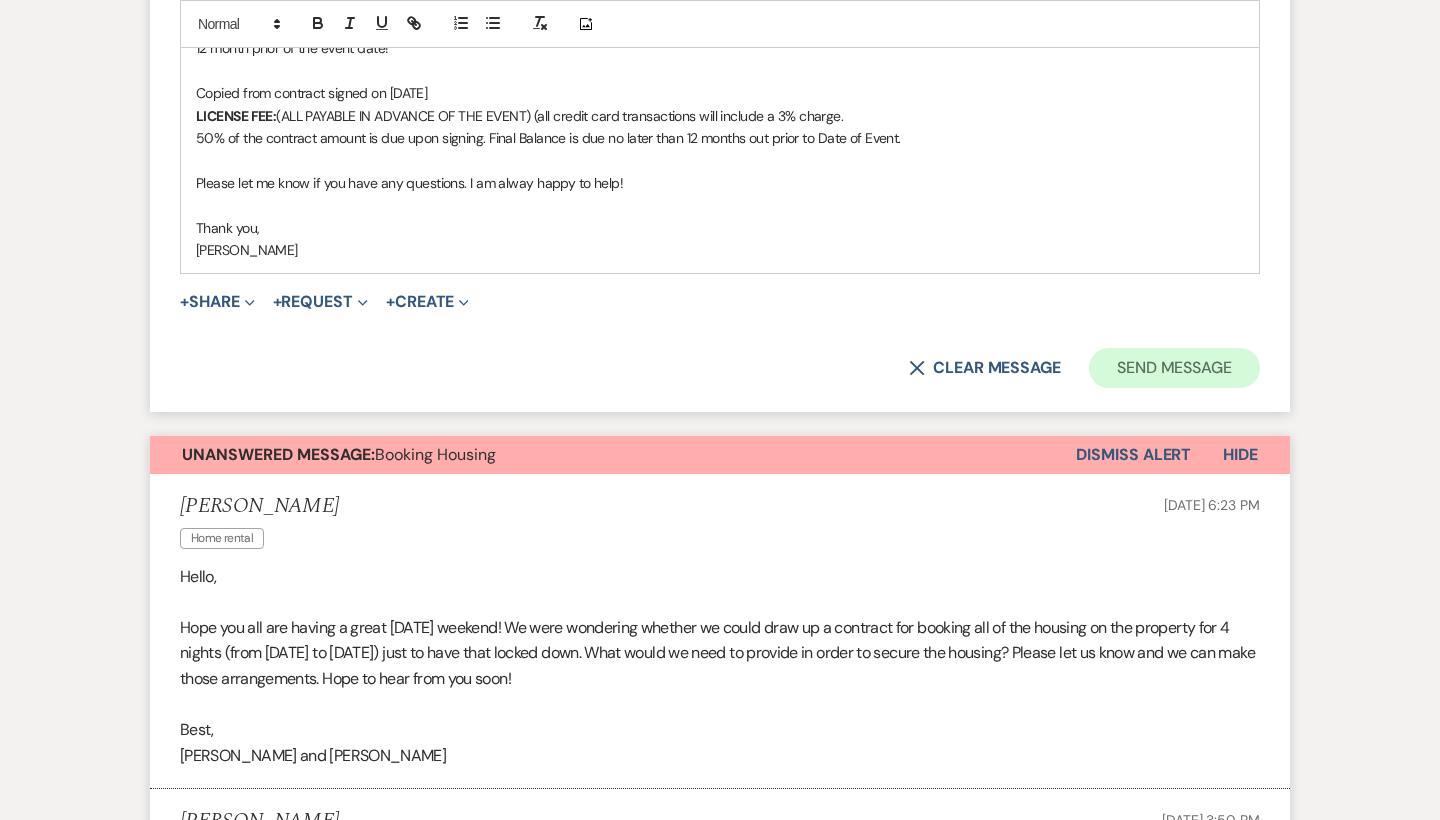 click on "Send Message" at bounding box center [1174, 368] 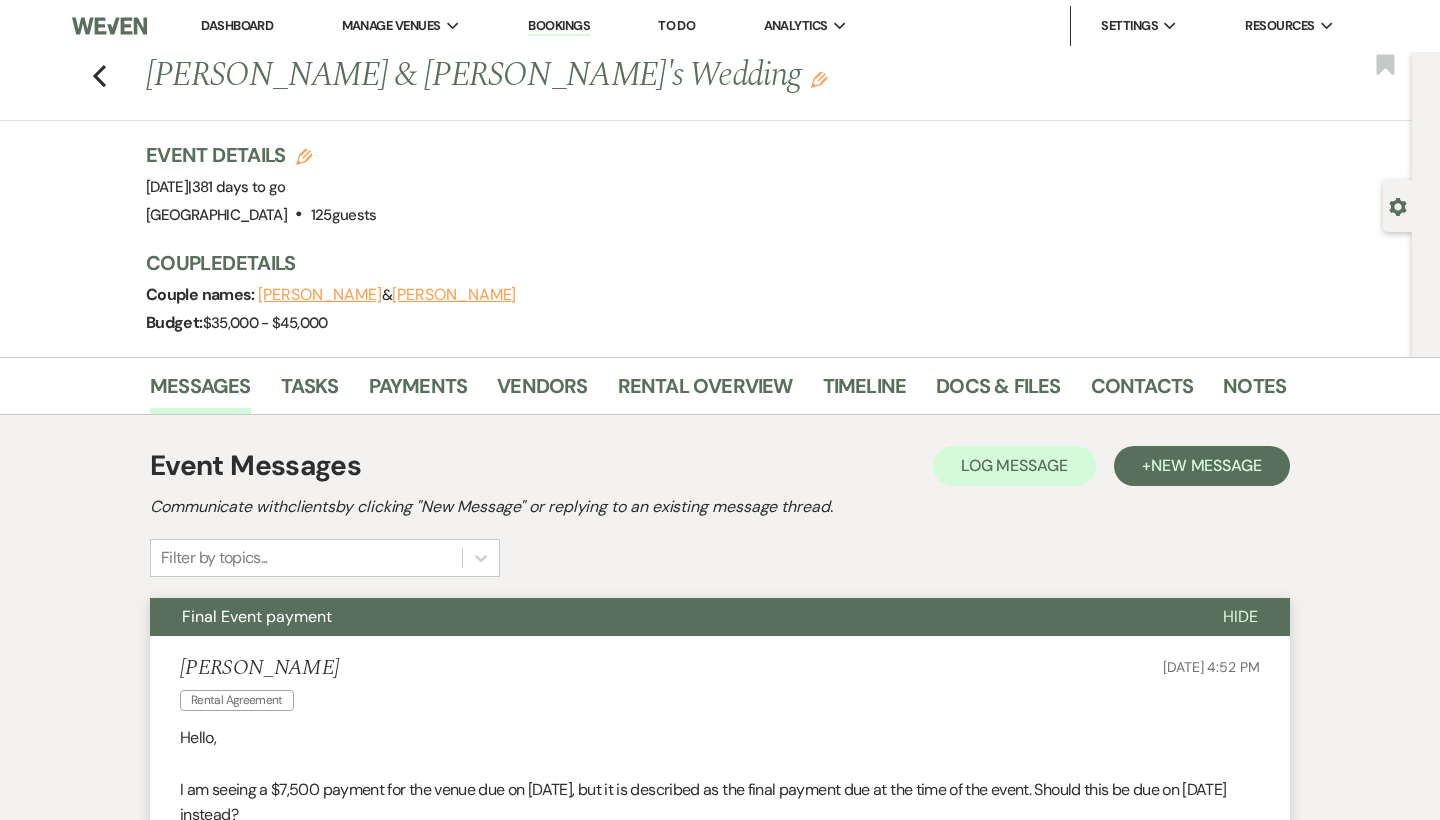 scroll, scrollTop: 0, scrollLeft: 0, axis: both 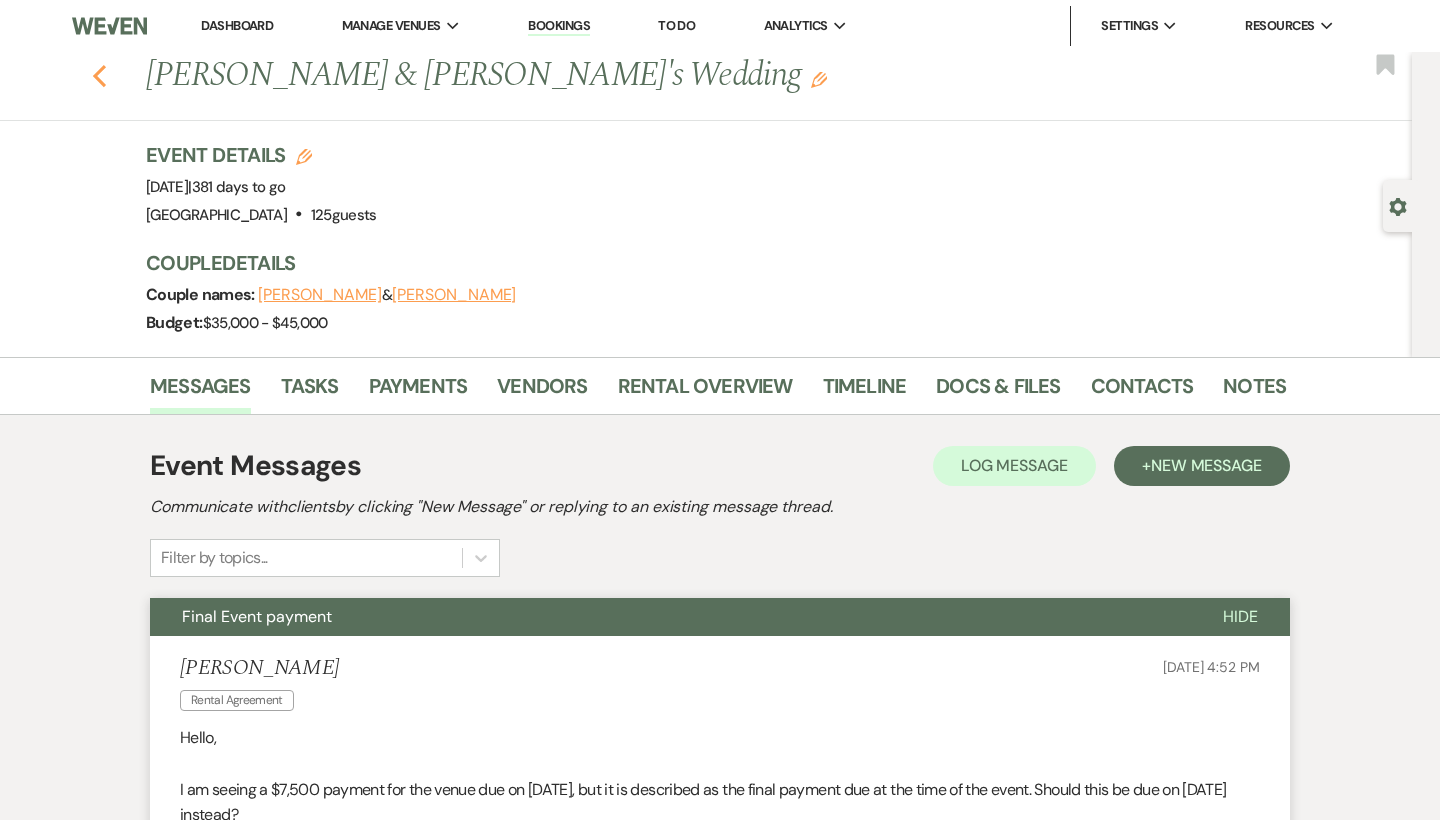 click 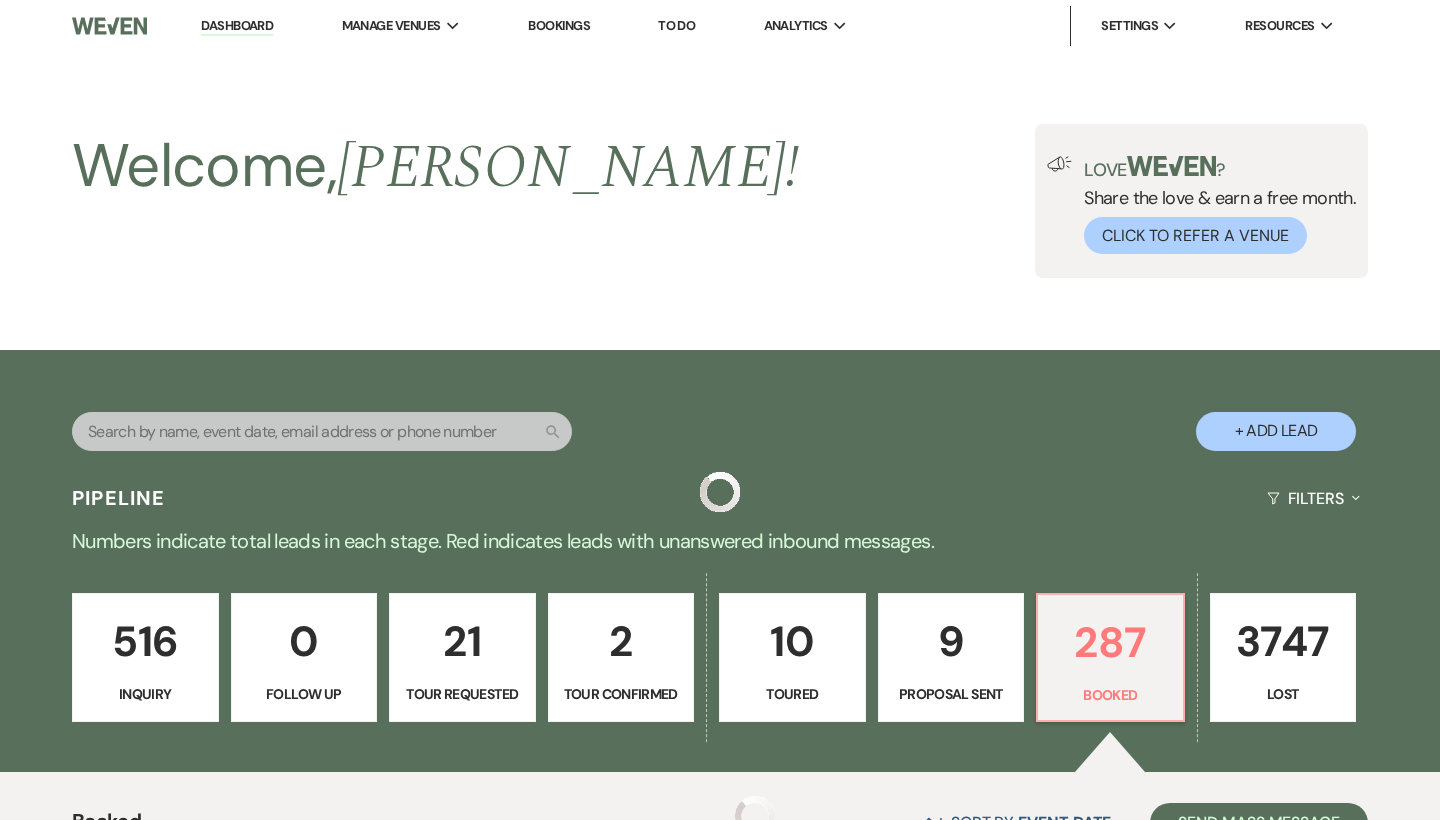 scroll, scrollTop: 748, scrollLeft: 0, axis: vertical 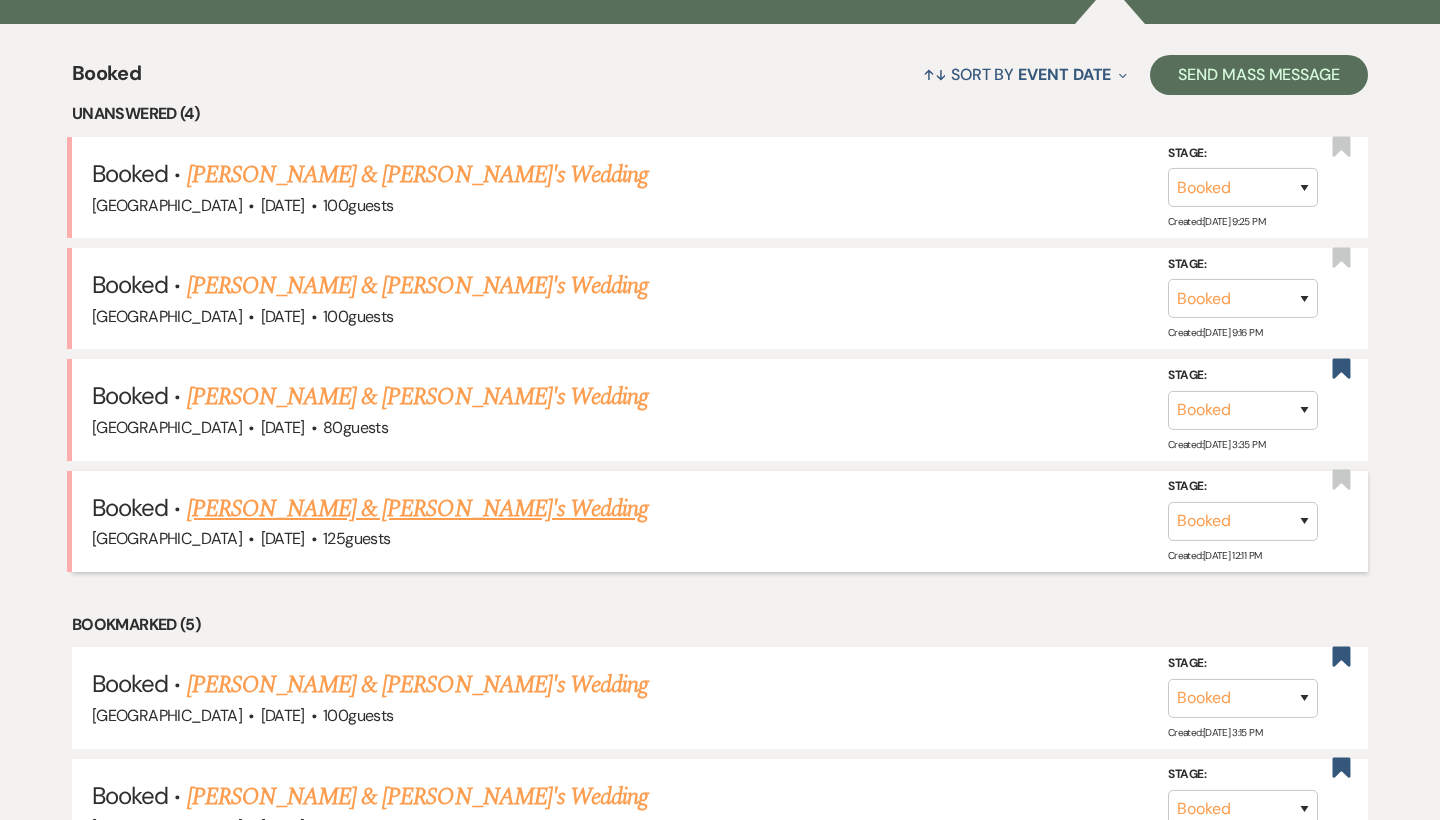 click on "[PERSON_NAME] & [PERSON_NAME]'s Wedding" at bounding box center [418, 509] 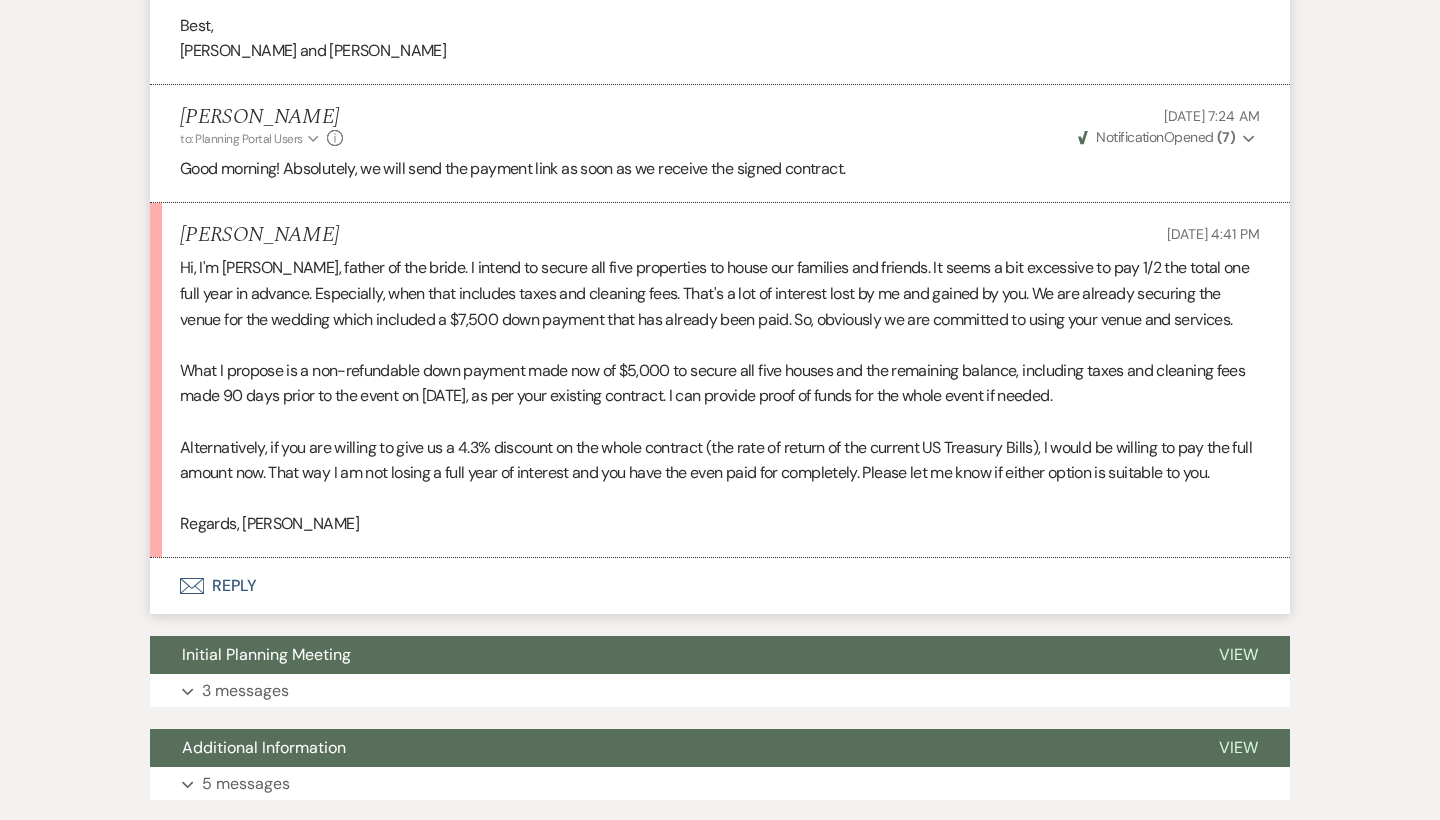 scroll, scrollTop: 1407, scrollLeft: 0, axis: vertical 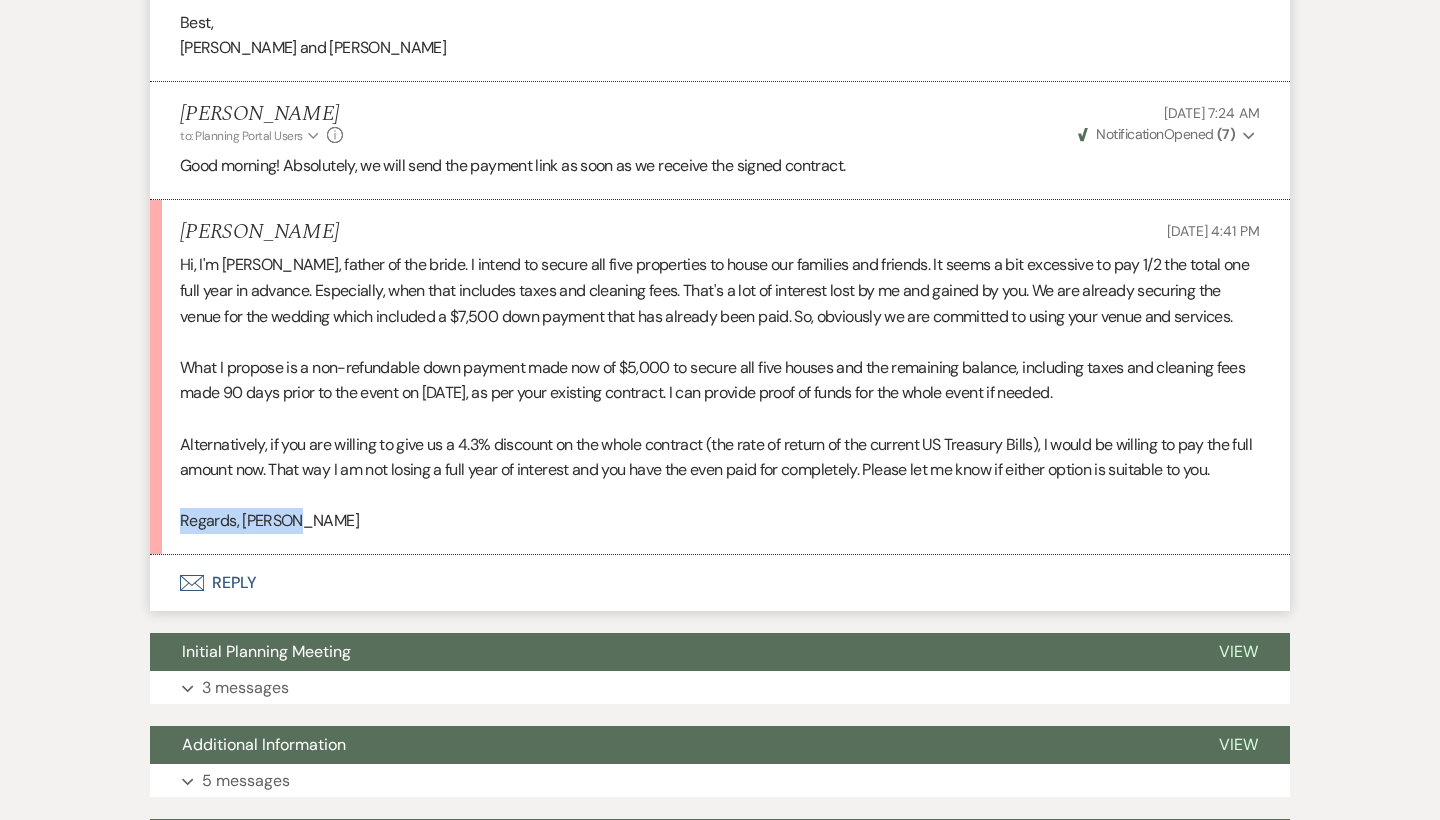 drag, startPoint x: 337, startPoint y: 502, endPoint x: 180, endPoint y: 497, distance: 157.0796 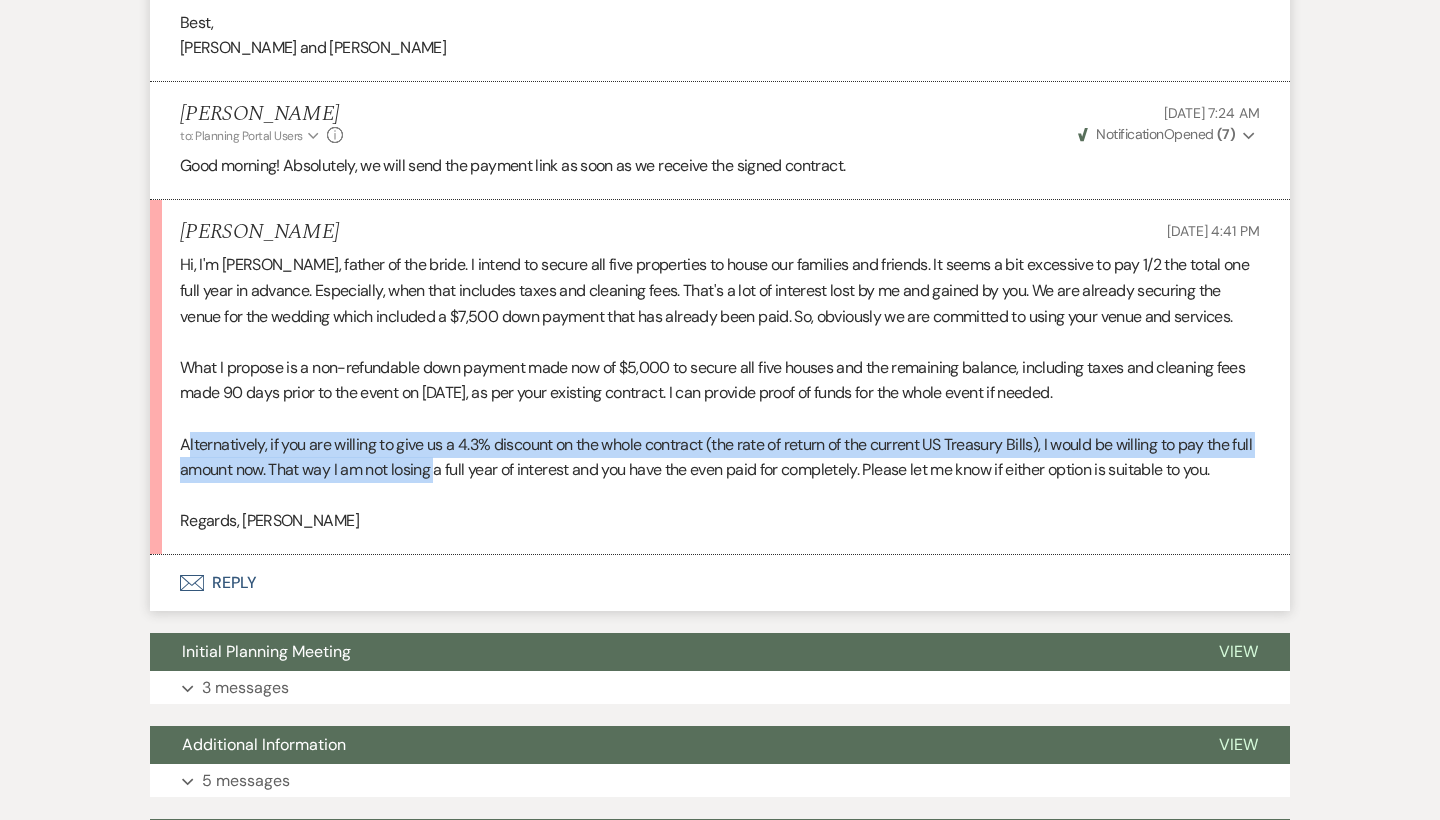 drag, startPoint x: 189, startPoint y: 421, endPoint x: 459, endPoint y: 442, distance: 270.81543 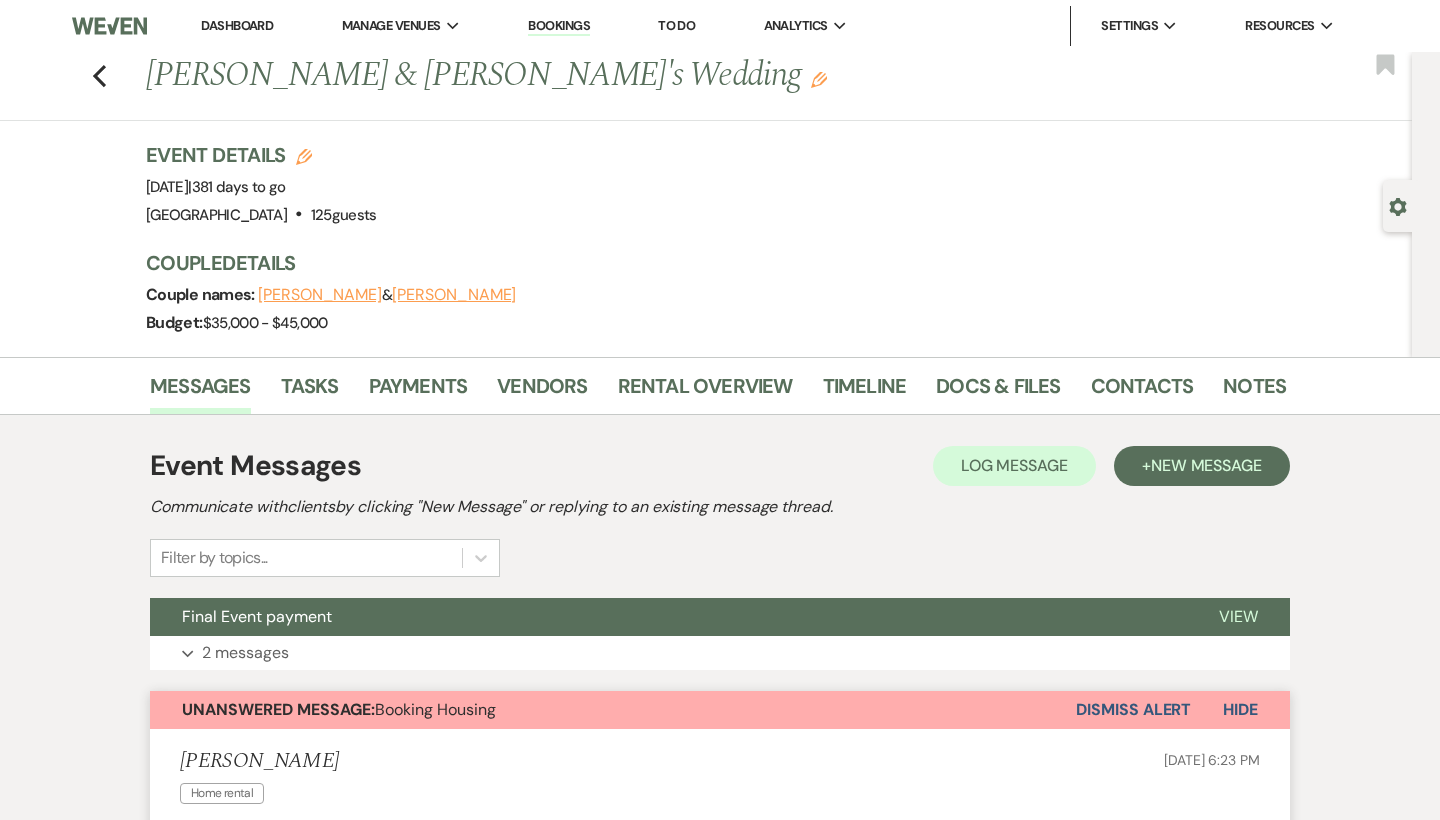 scroll, scrollTop: 0, scrollLeft: 0, axis: both 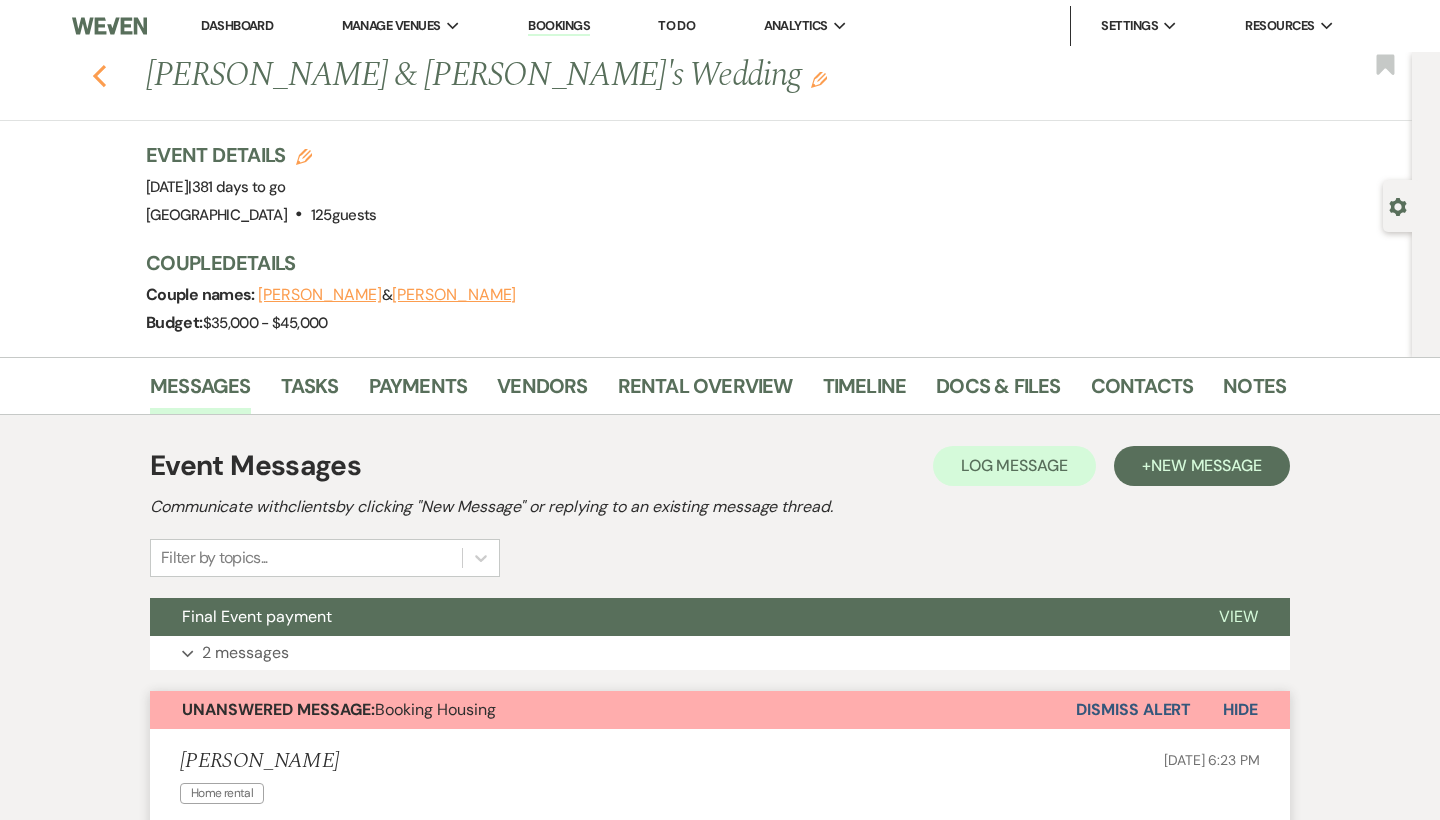 click 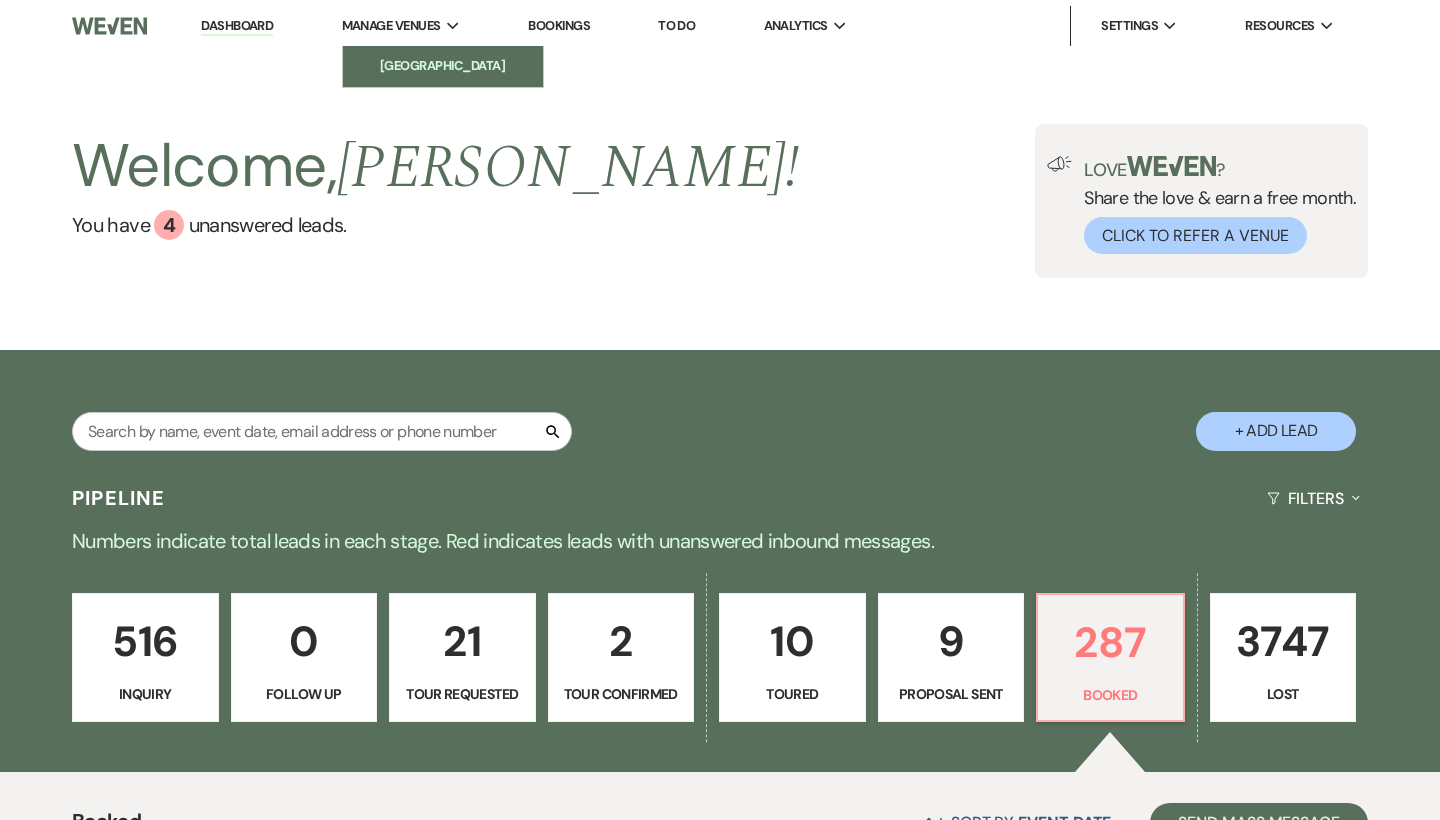 scroll, scrollTop: 0, scrollLeft: 0, axis: both 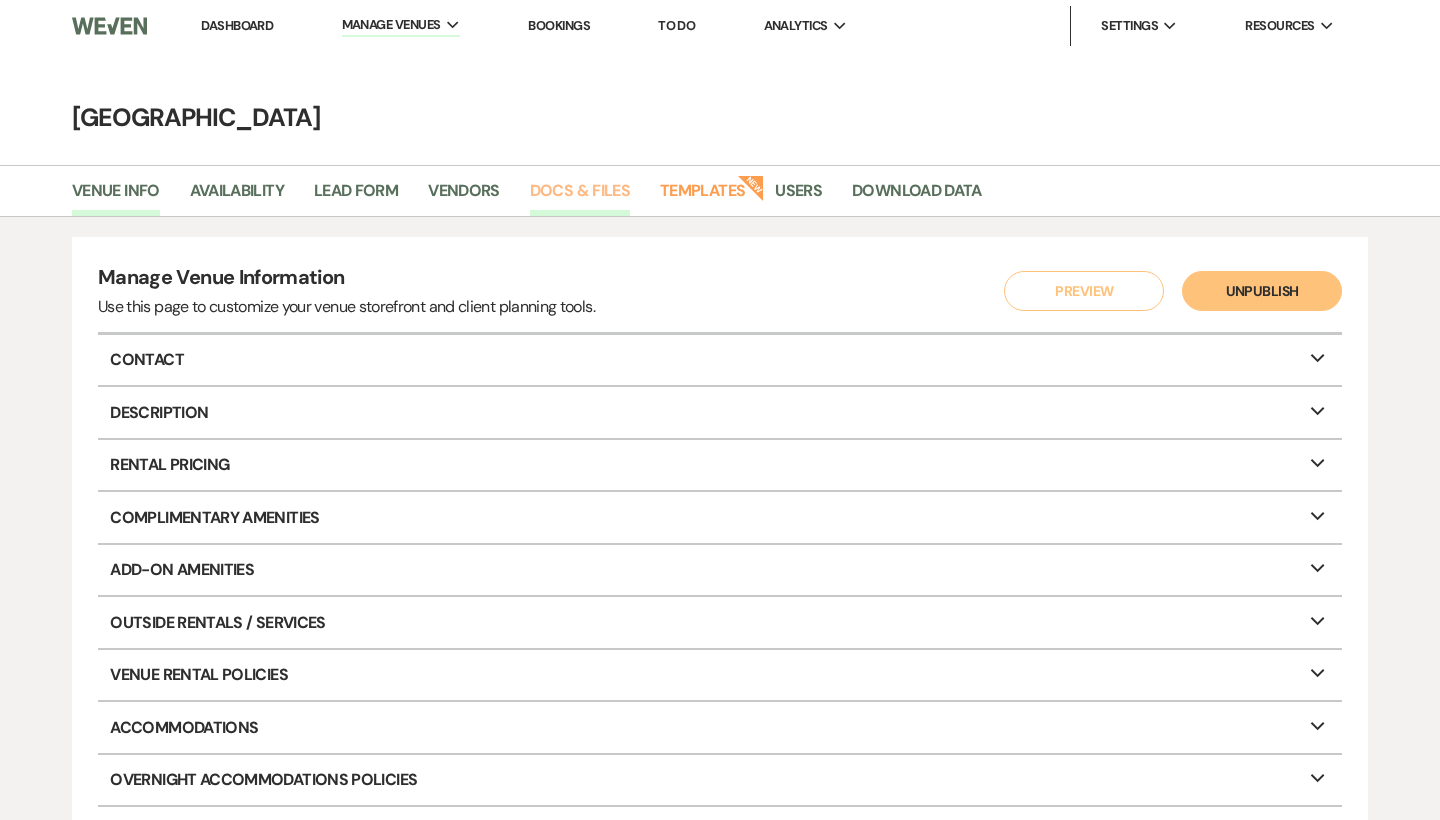 click on "Docs & Files" at bounding box center (580, 197) 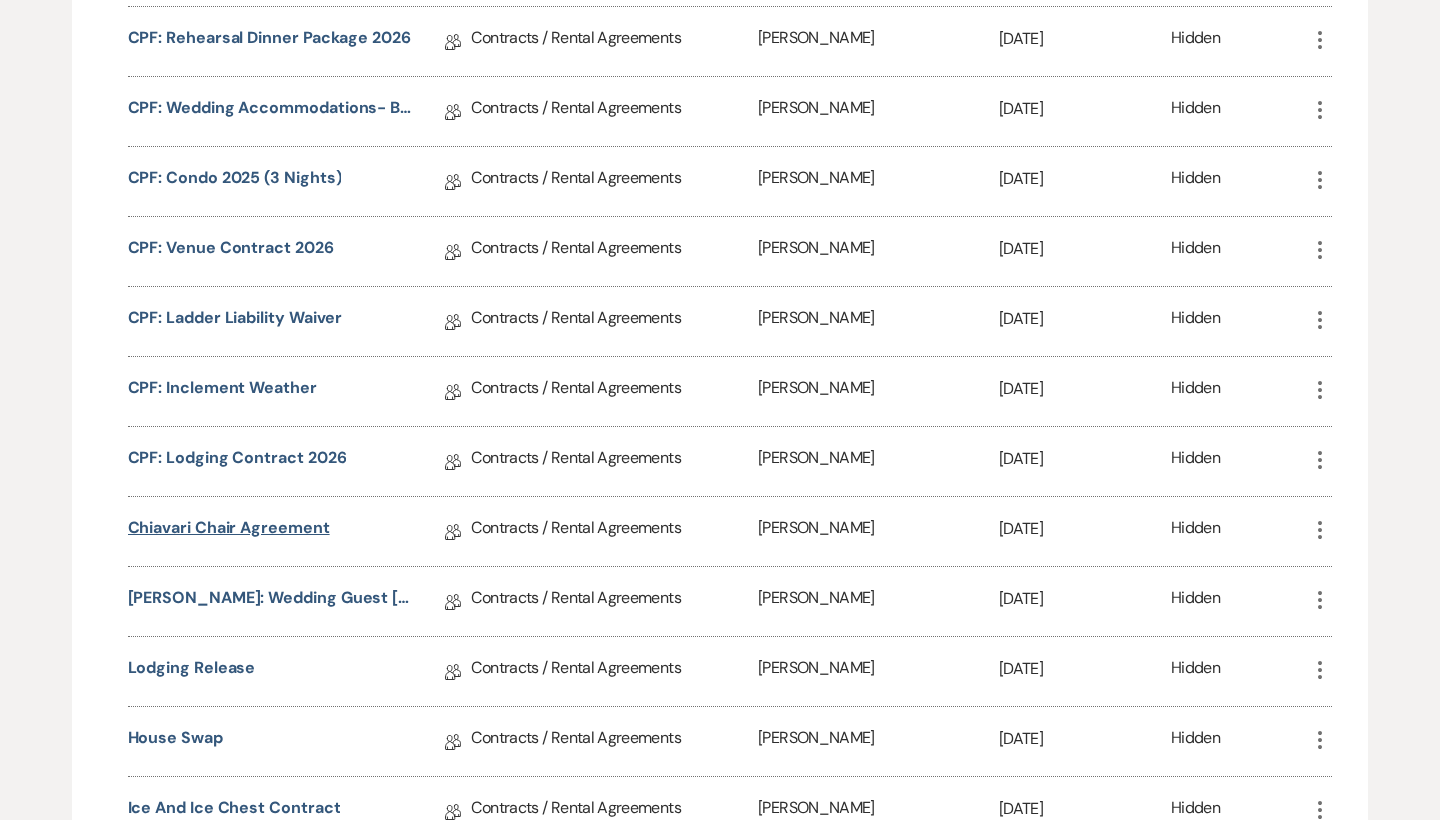 scroll, scrollTop: 758, scrollLeft: 0, axis: vertical 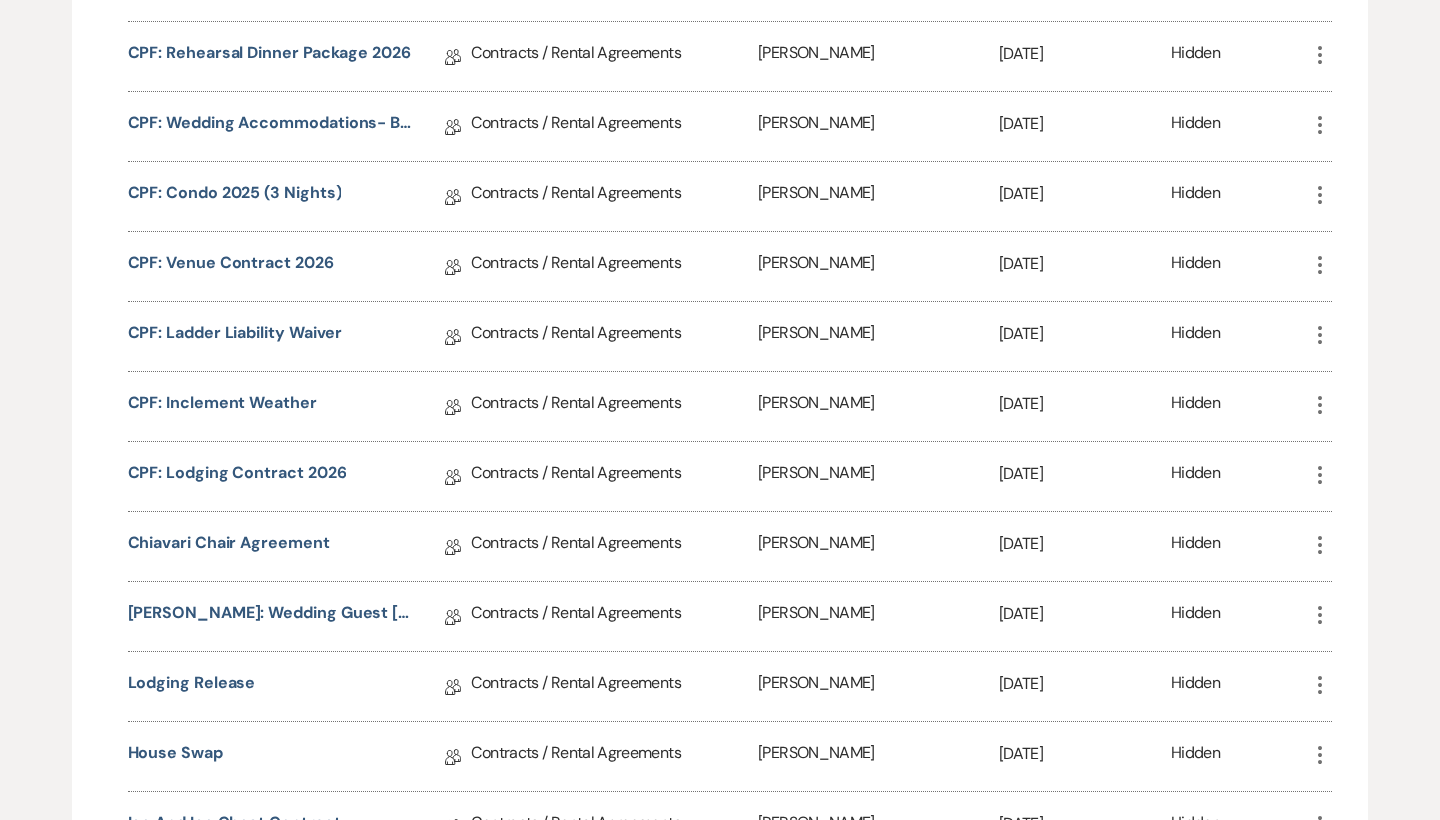 click on "More" 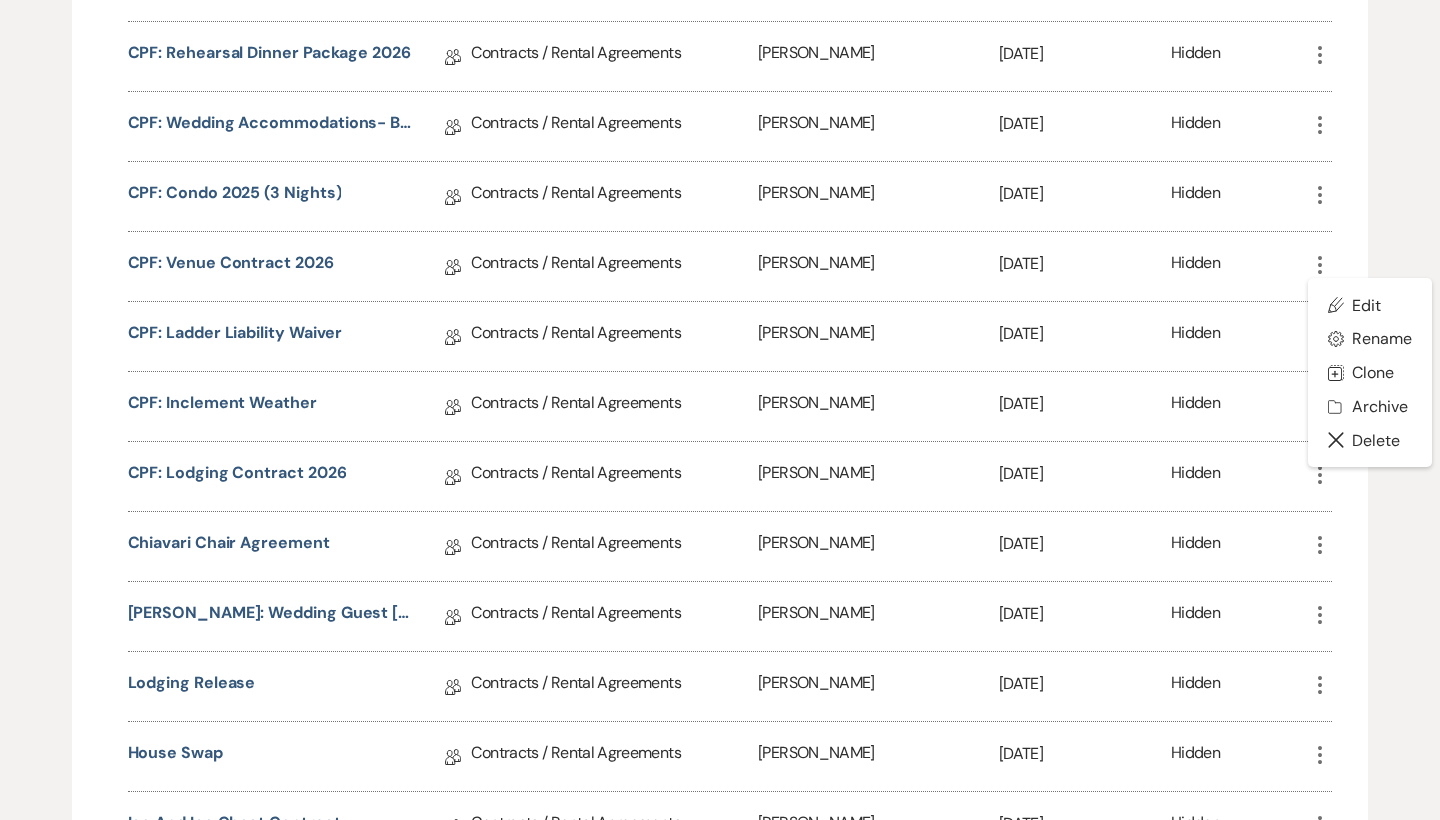 click on "CPF: Venue Contract 2026 Collab Doc" at bounding box center (300, 266) 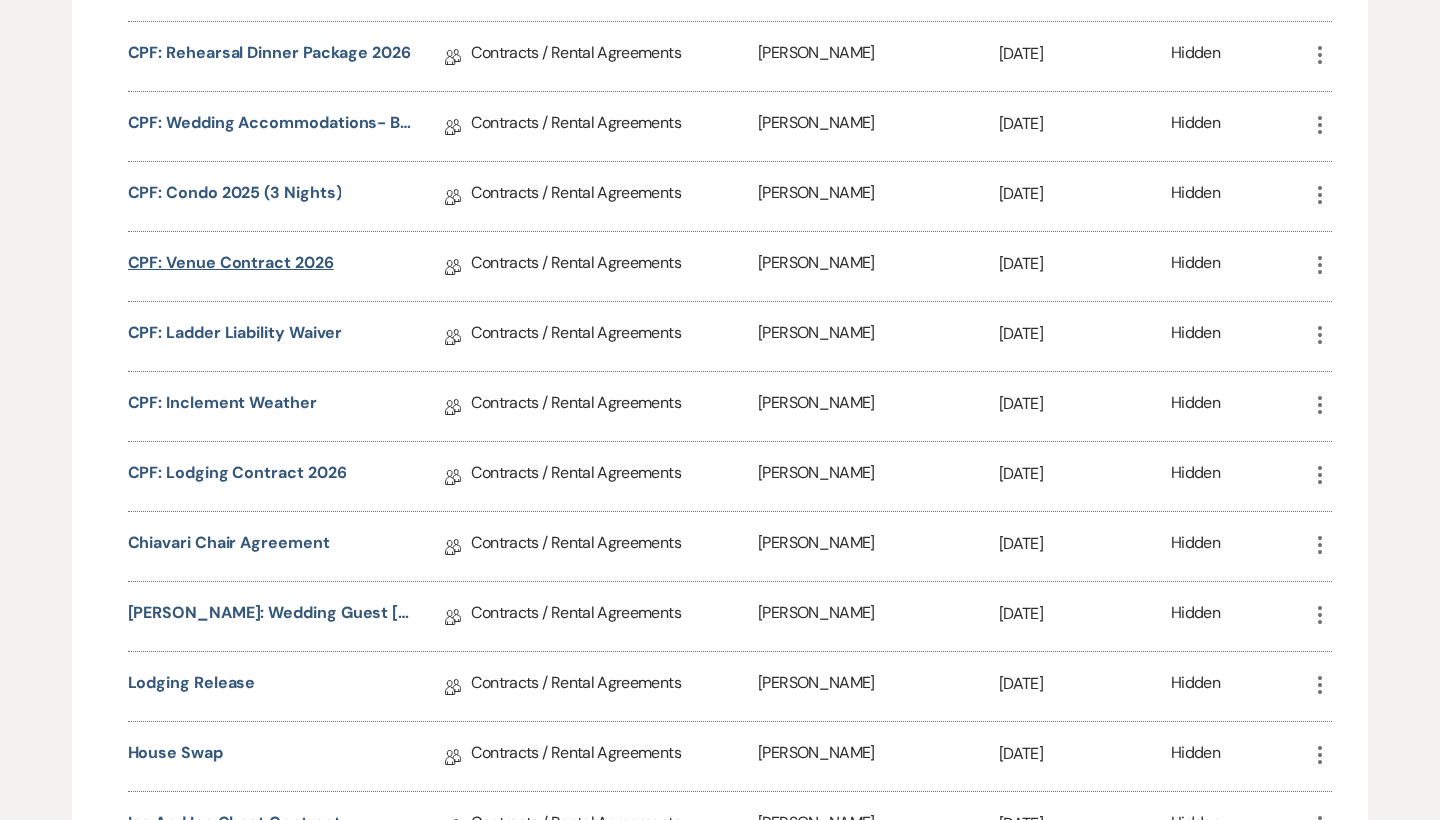 click on "CPF: Venue Contract 2026" at bounding box center (231, 266) 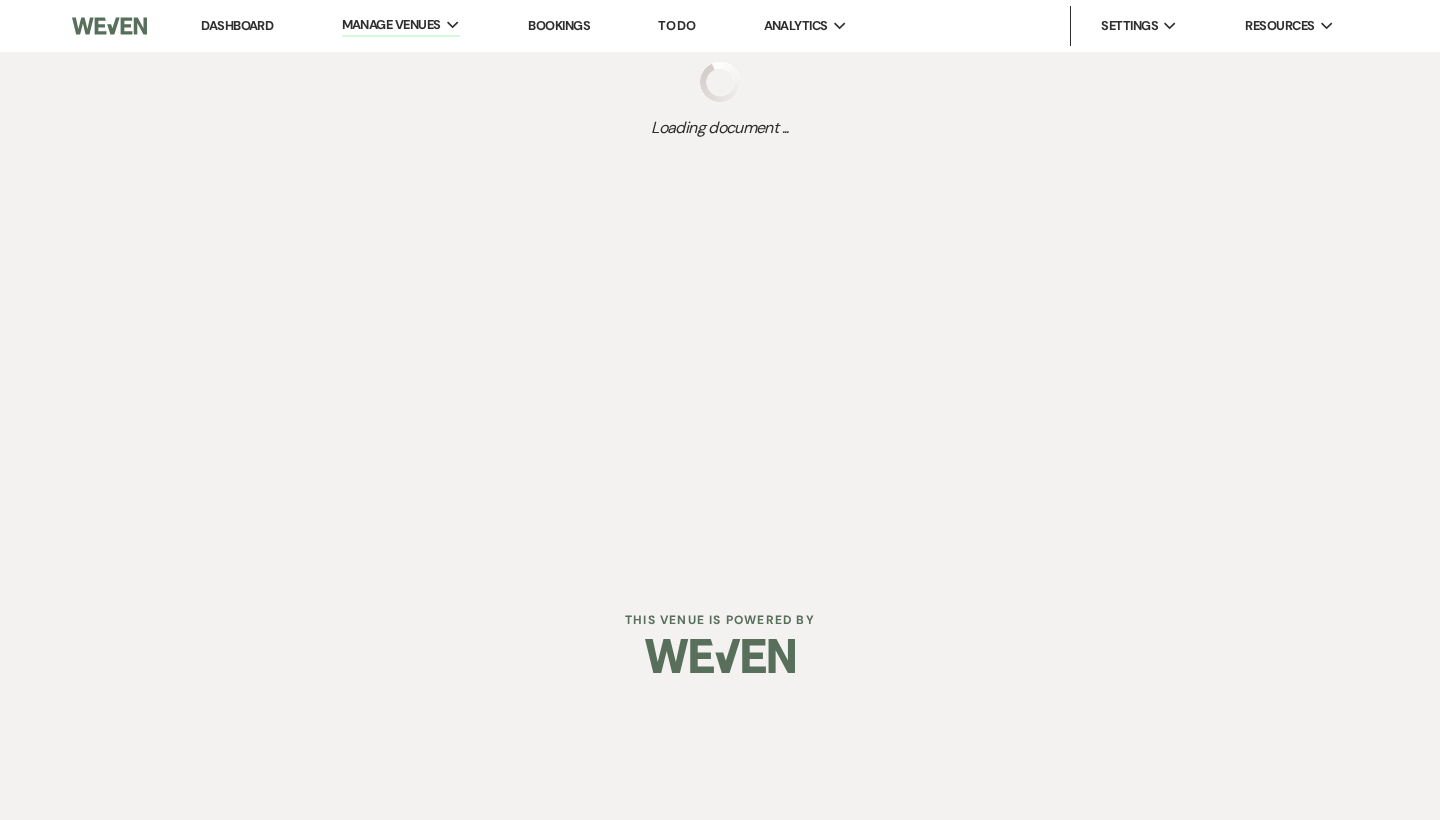 scroll, scrollTop: 0, scrollLeft: 0, axis: both 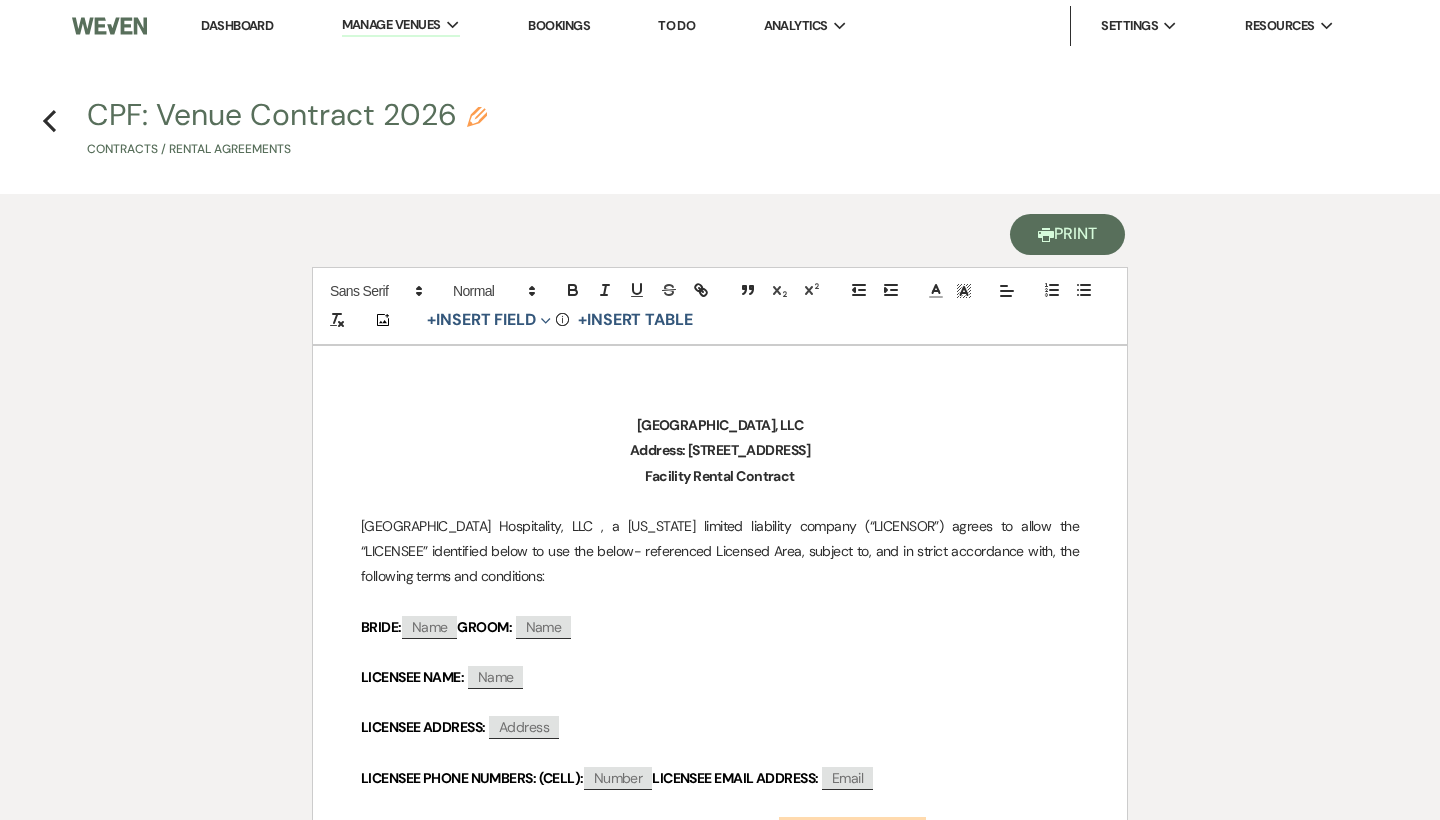 click on "Printer  Print" at bounding box center [1067, 234] 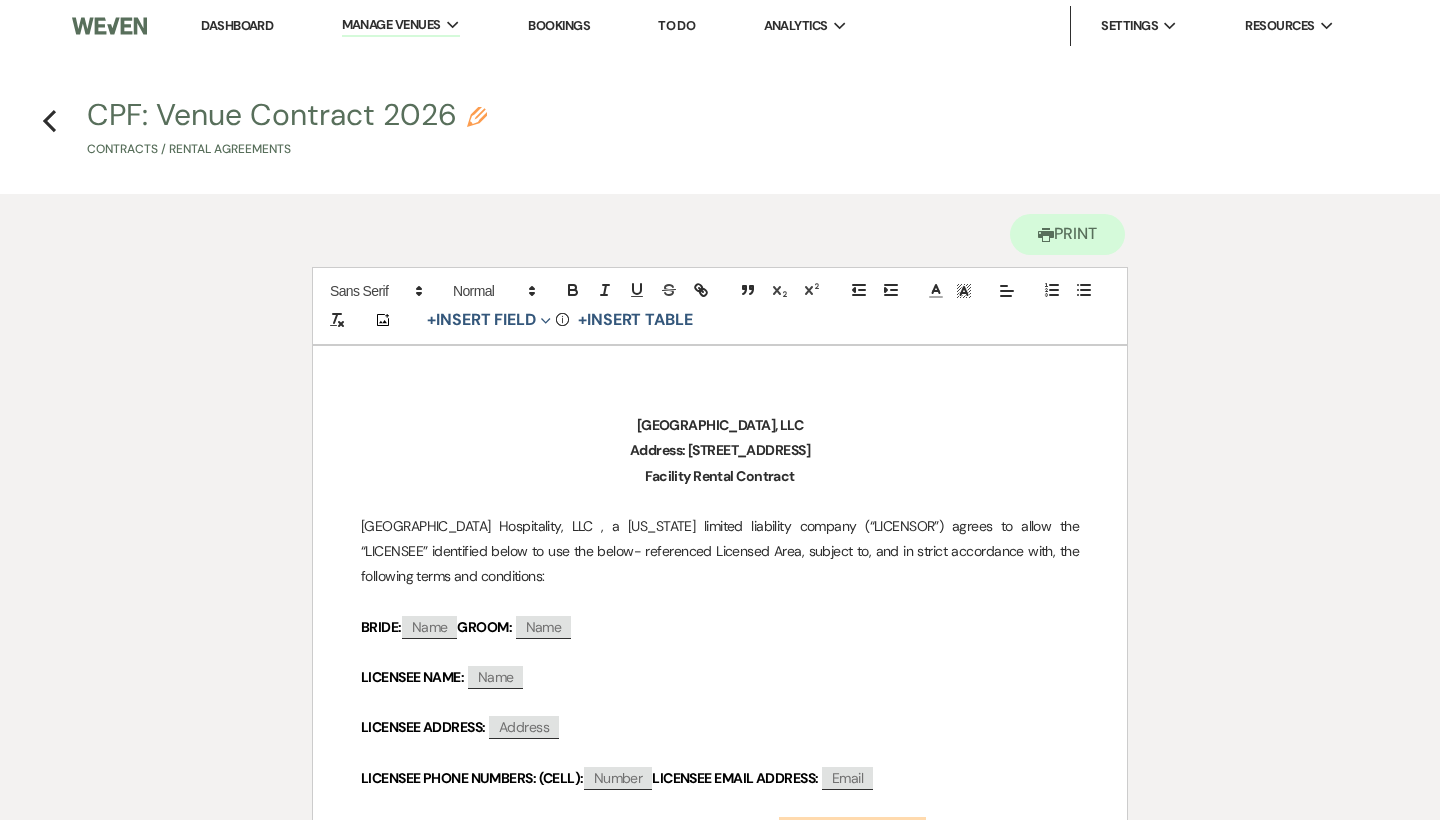scroll, scrollTop: 0, scrollLeft: 0, axis: both 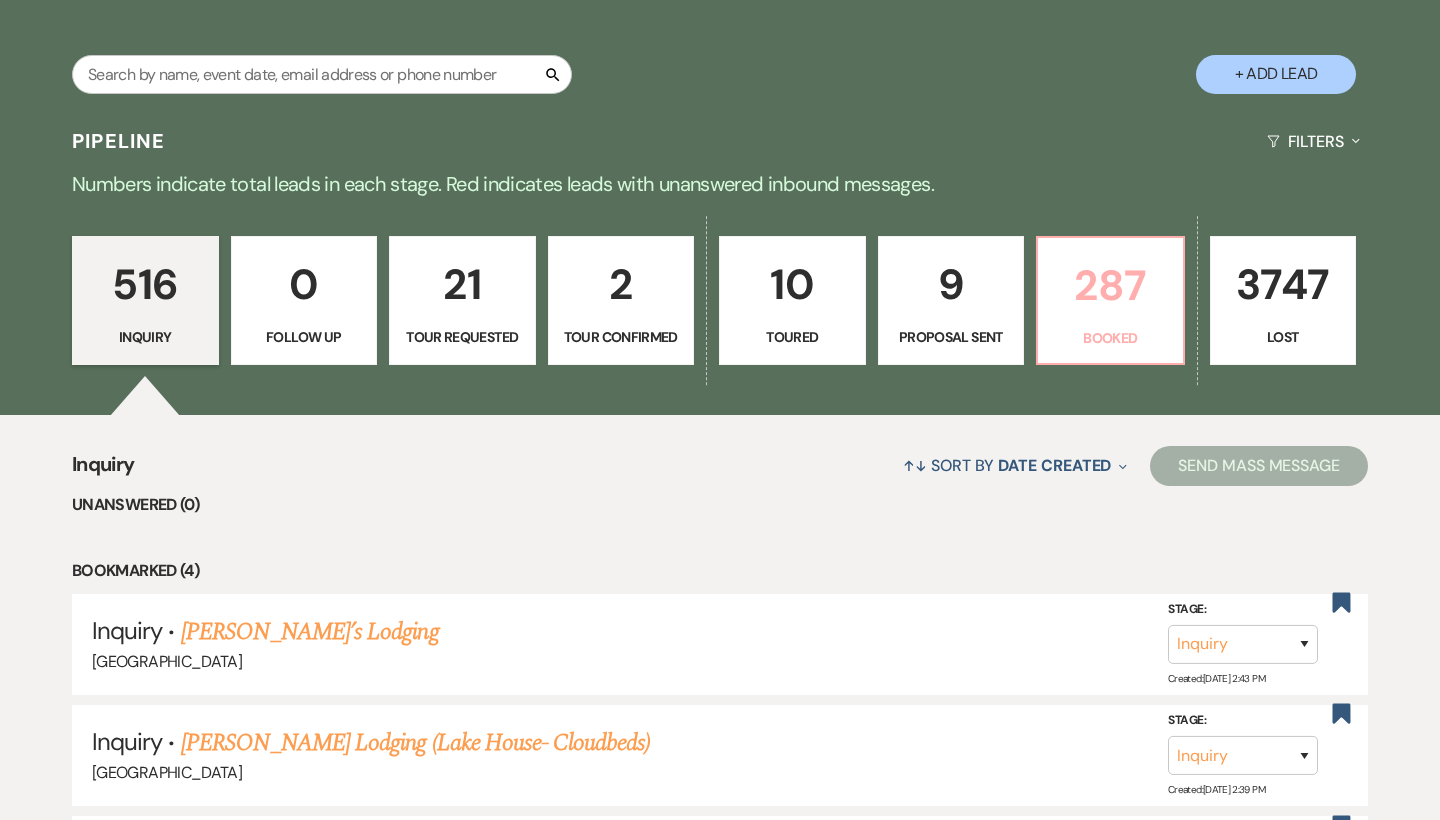 click on "287 Booked" at bounding box center [1110, 301] 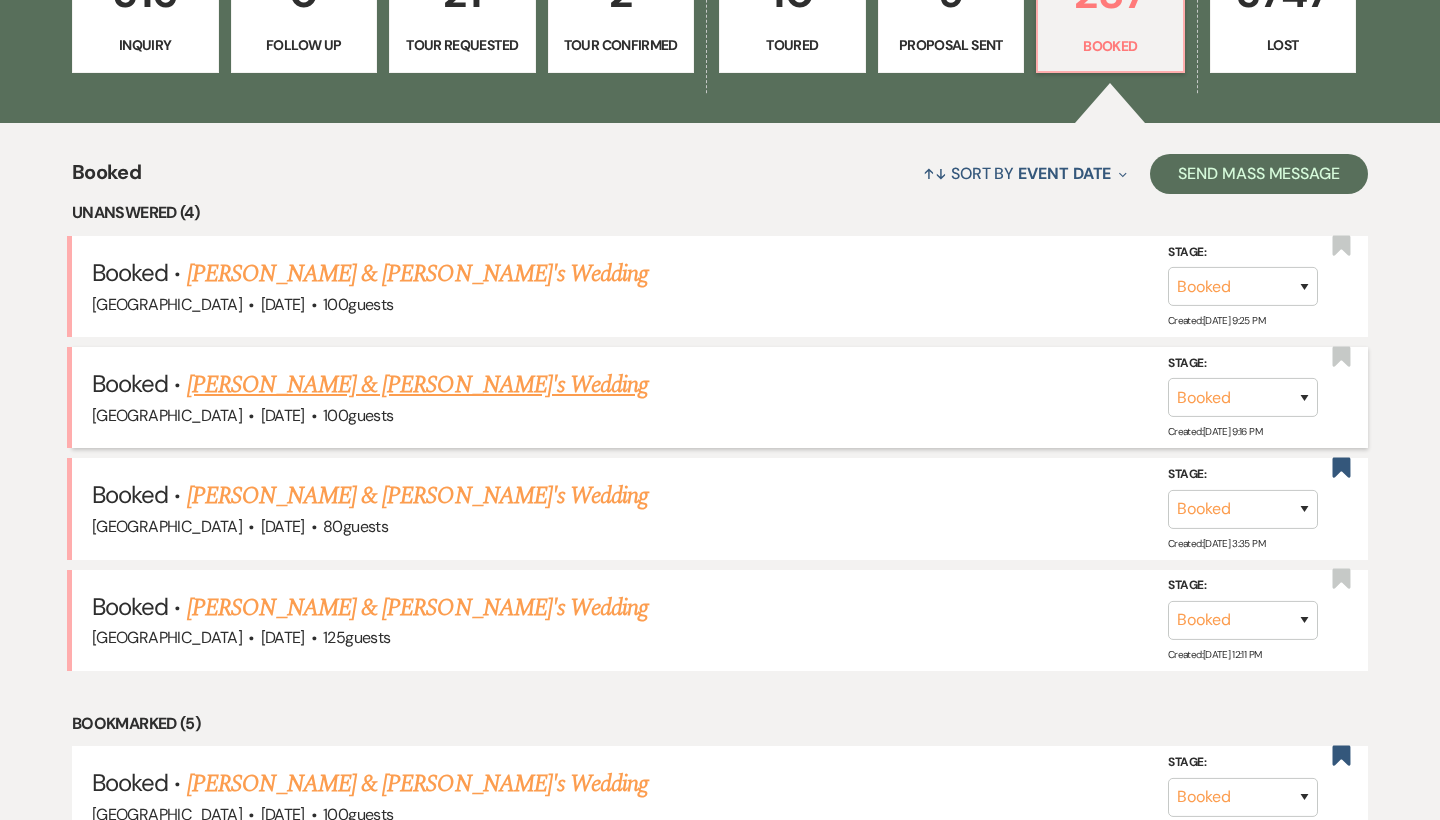 scroll, scrollTop: 649, scrollLeft: 0, axis: vertical 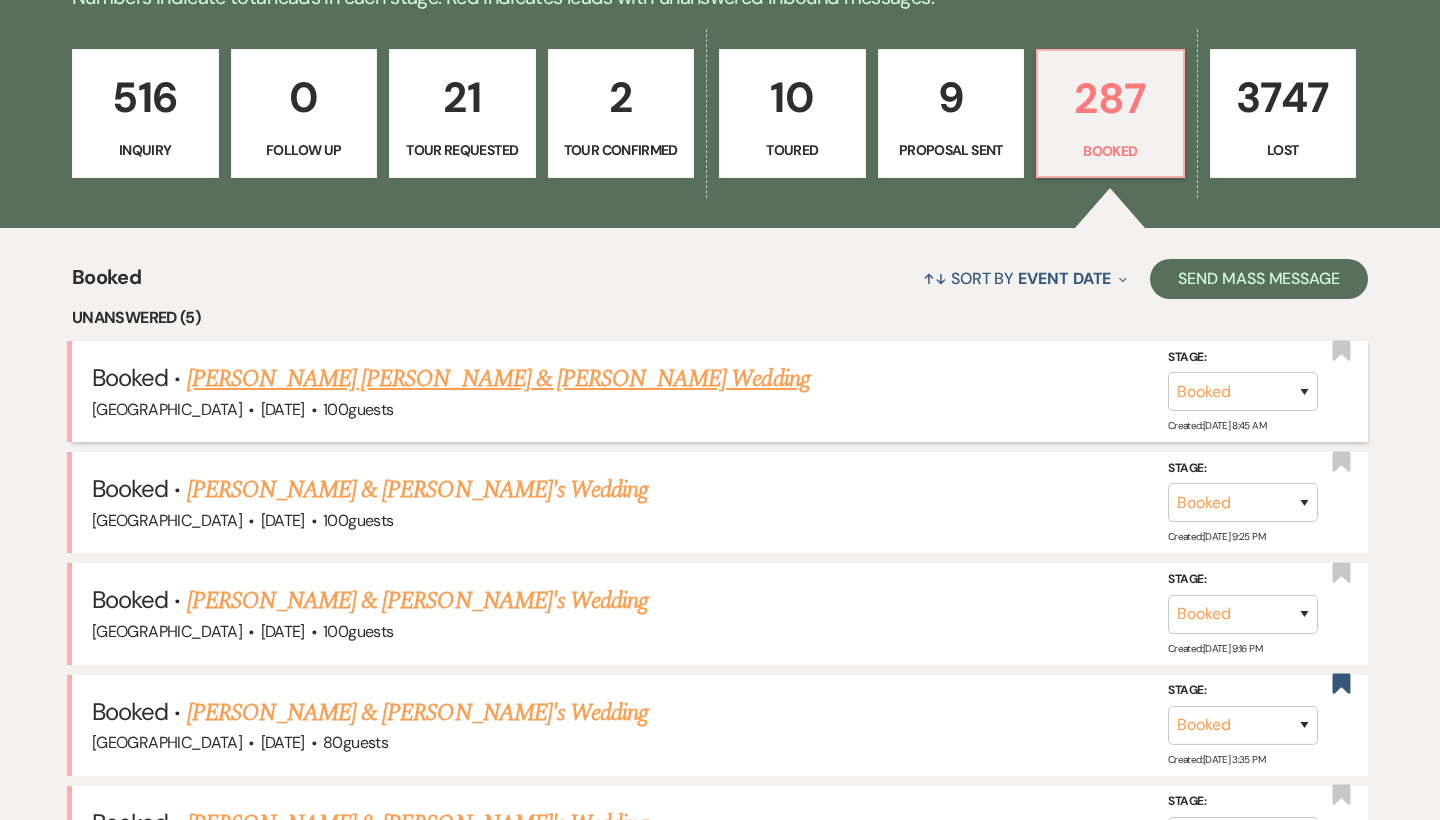 click on "Booked · [PERSON_NAME] [PERSON_NAME] & [PERSON_NAME] Wedding" at bounding box center [720, 379] 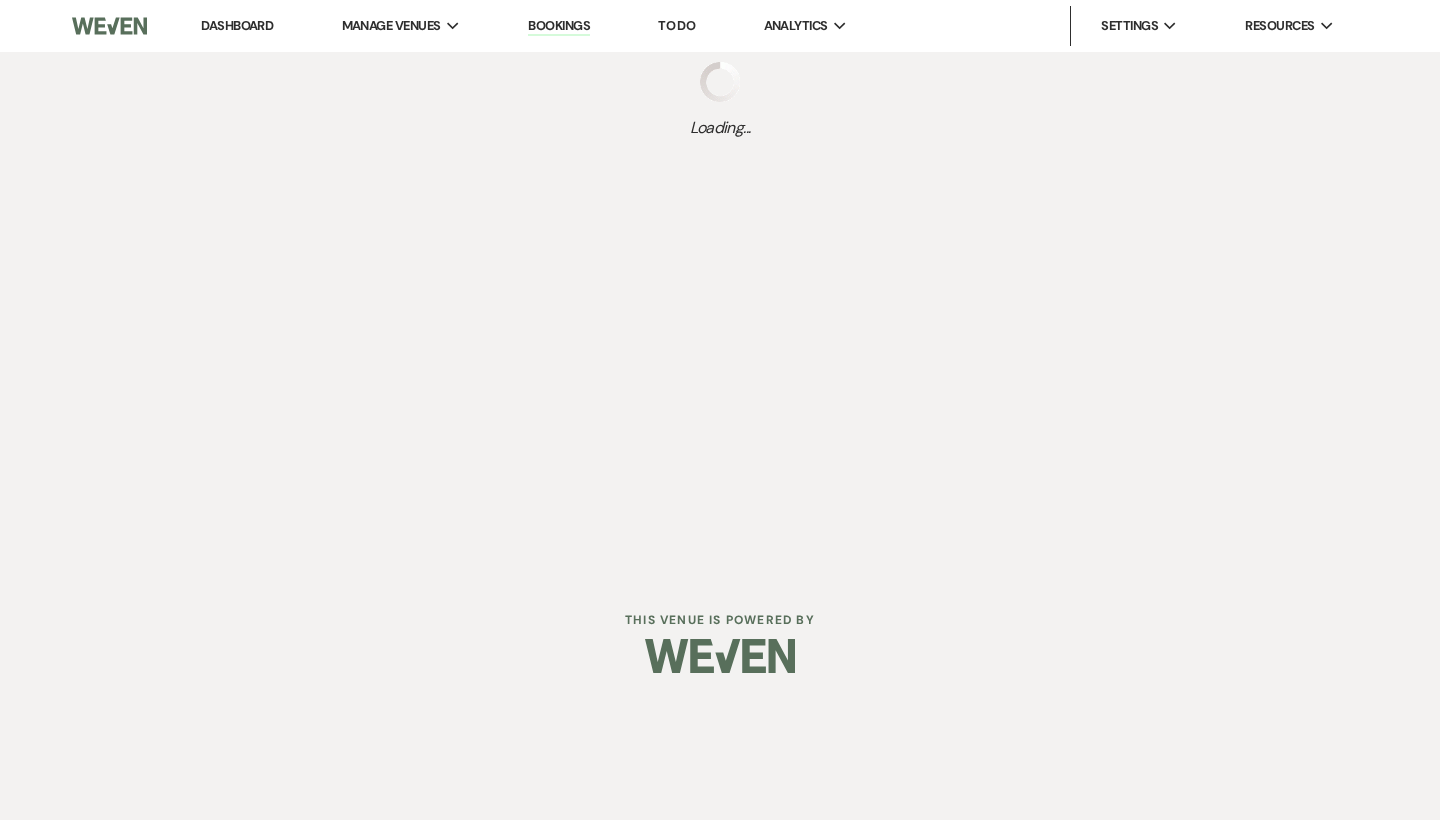 scroll, scrollTop: 0, scrollLeft: 0, axis: both 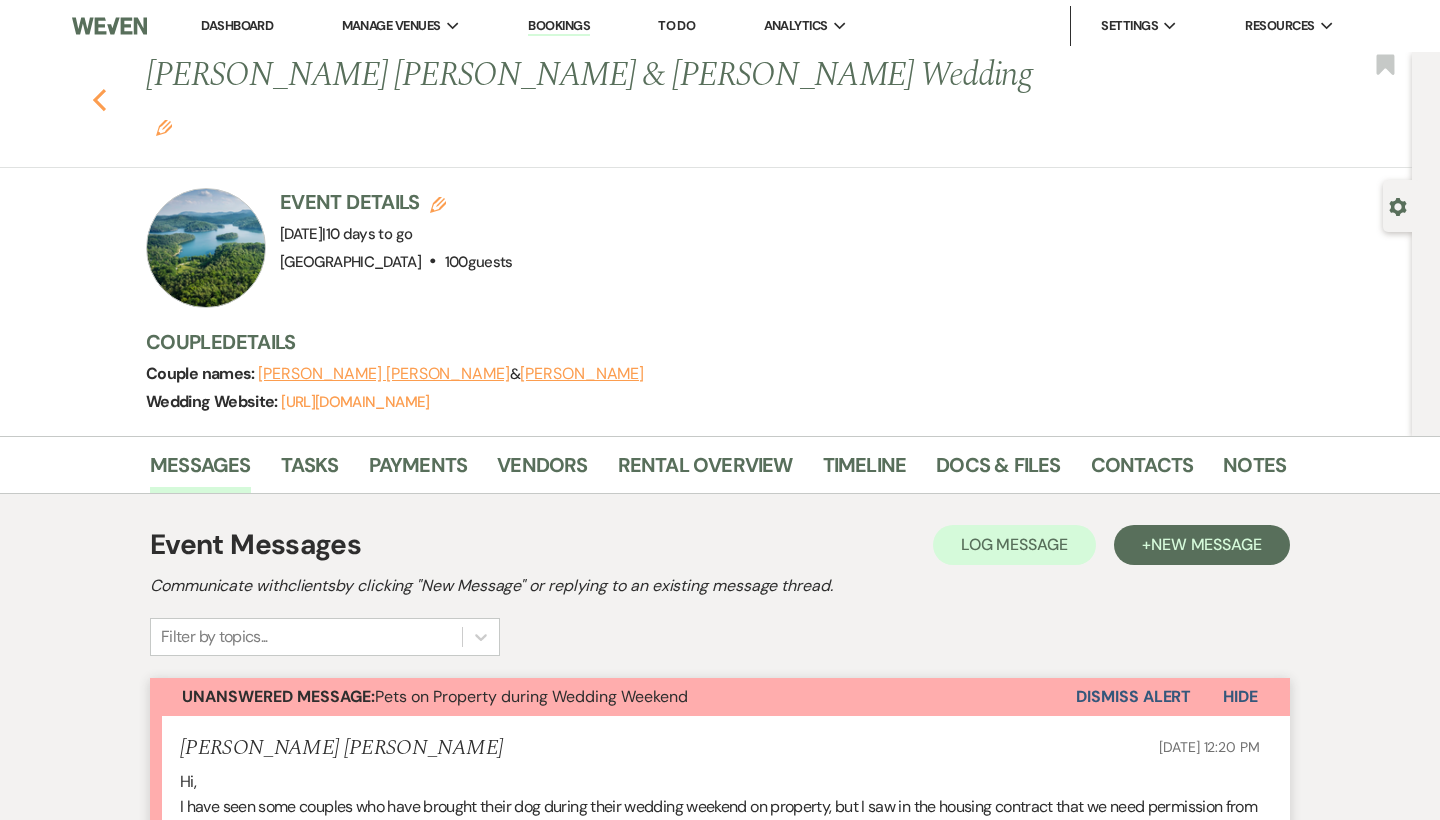 click on "Previous" 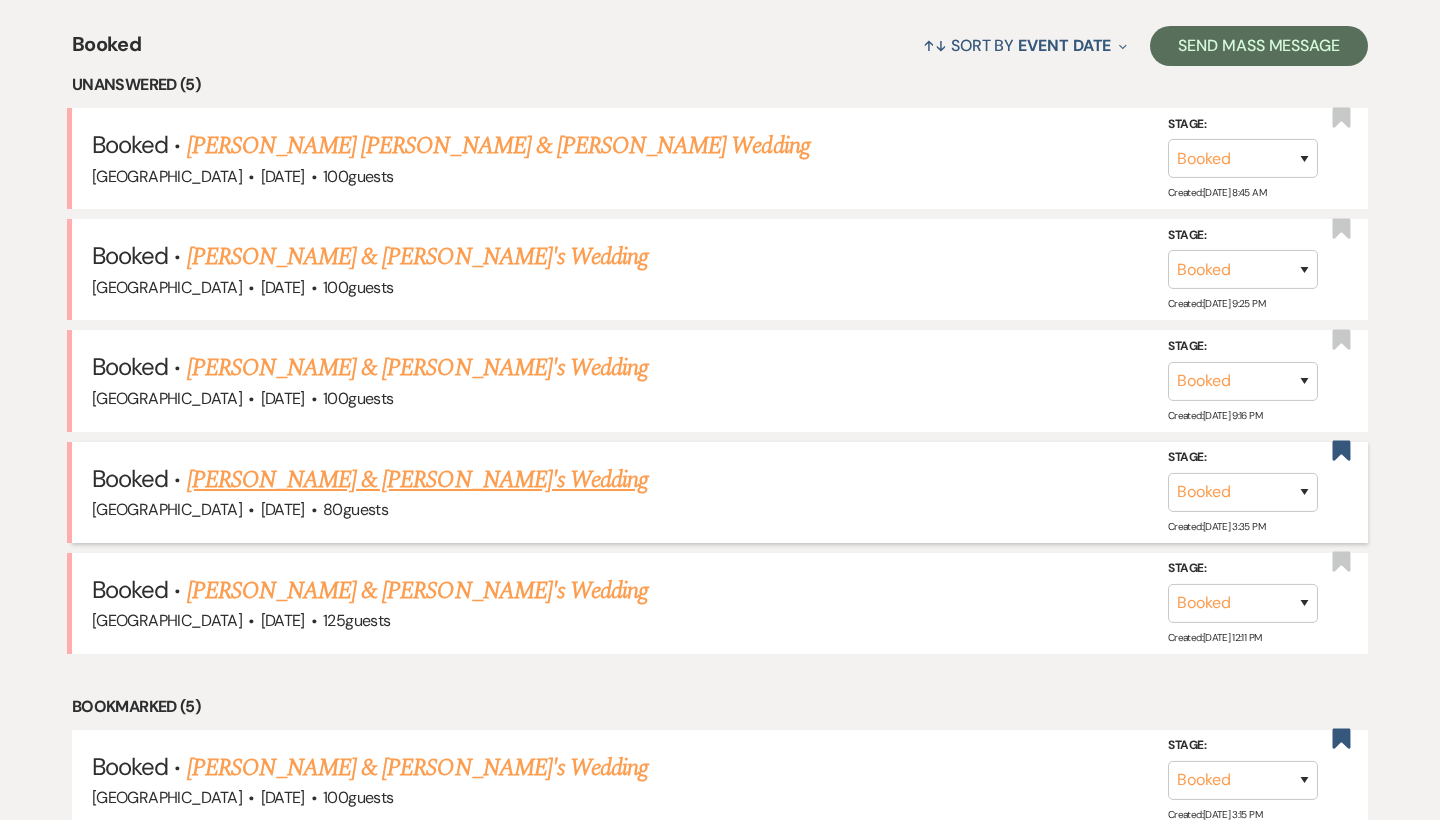 scroll, scrollTop: 780, scrollLeft: 0, axis: vertical 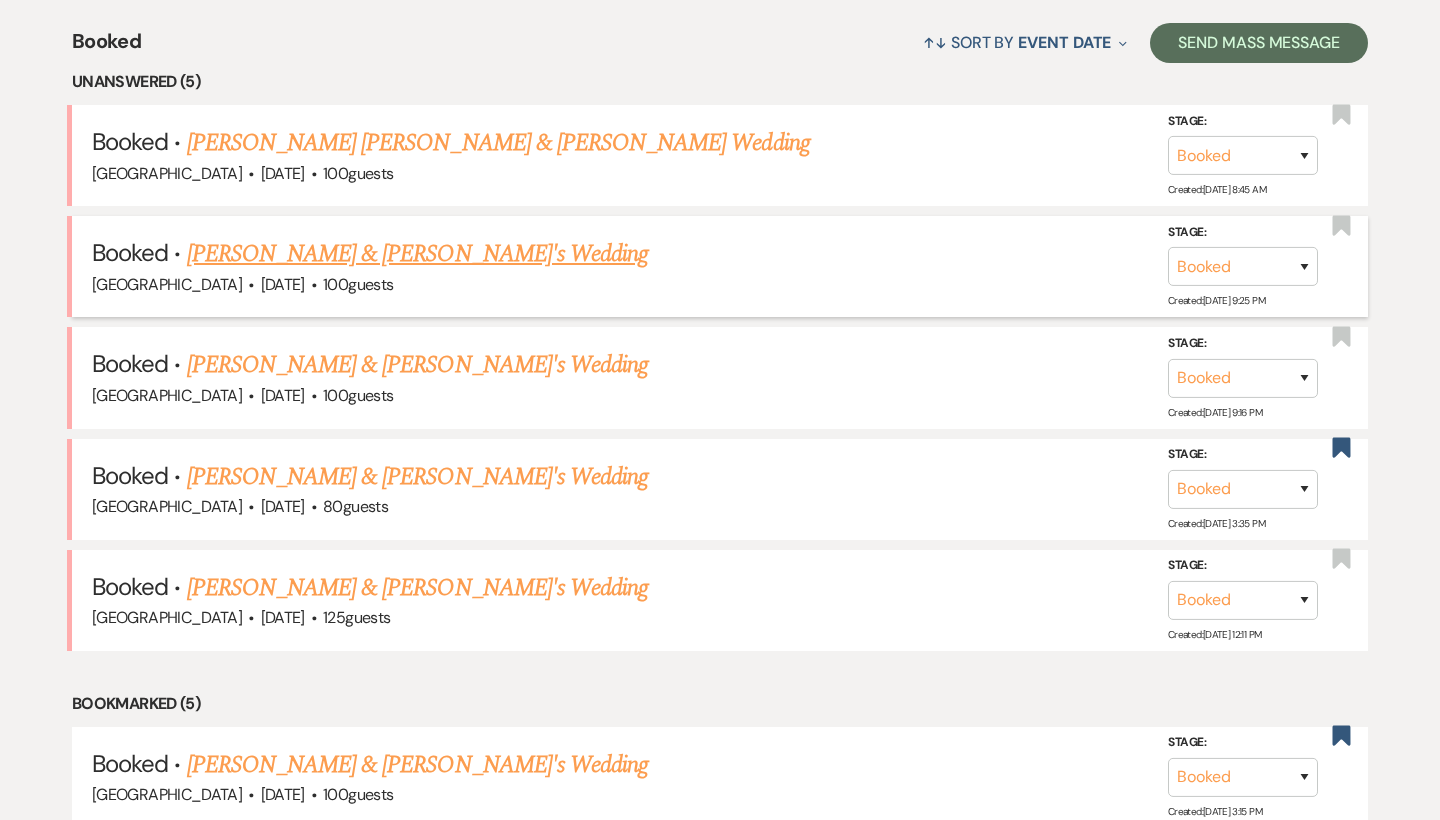 click on "[PERSON_NAME] & [PERSON_NAME]'s Wedding" at bounding box center [418, 254] 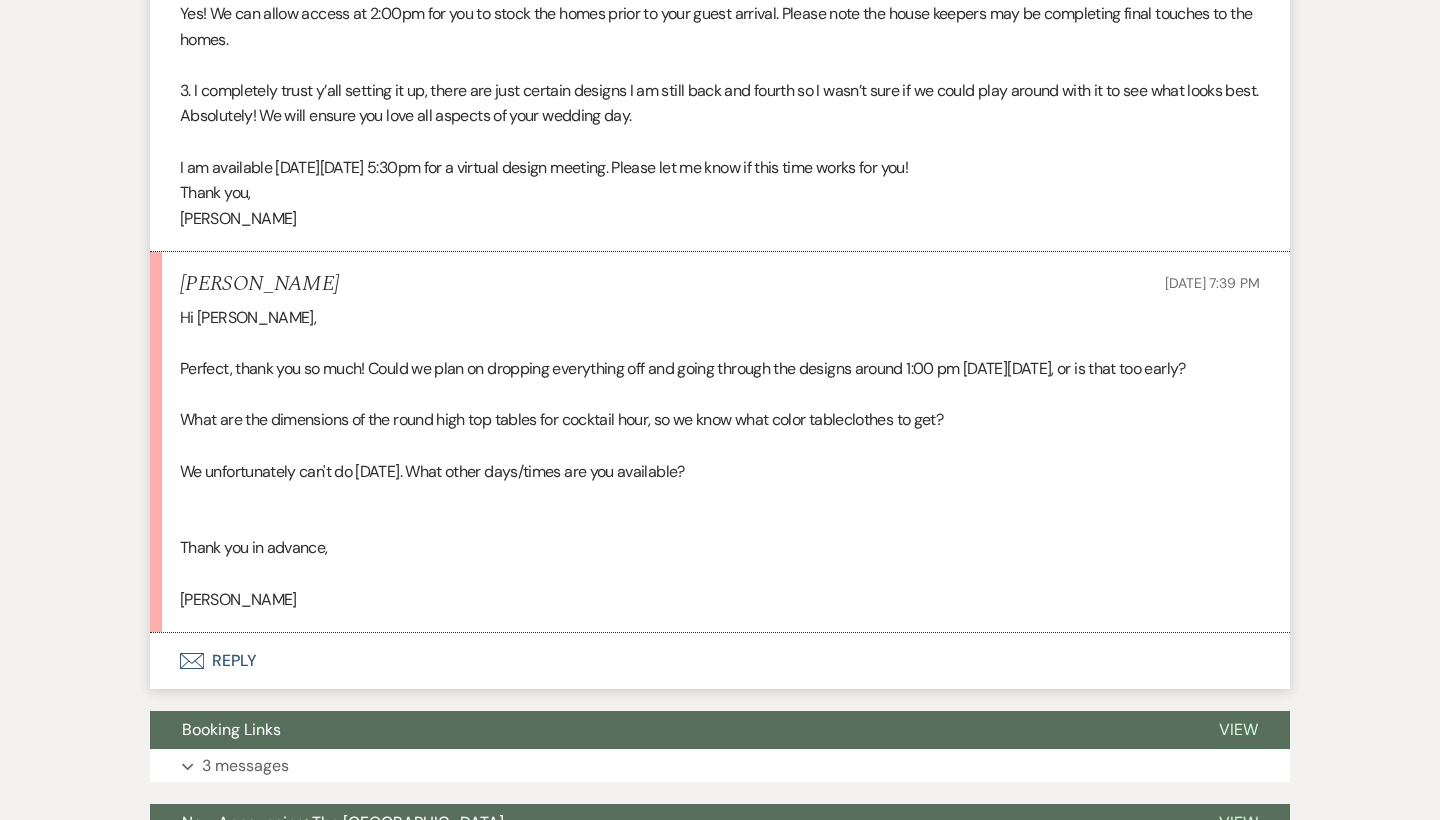 scroll, scrollTop: 3525, scrollLeft: 0, axis: vertical 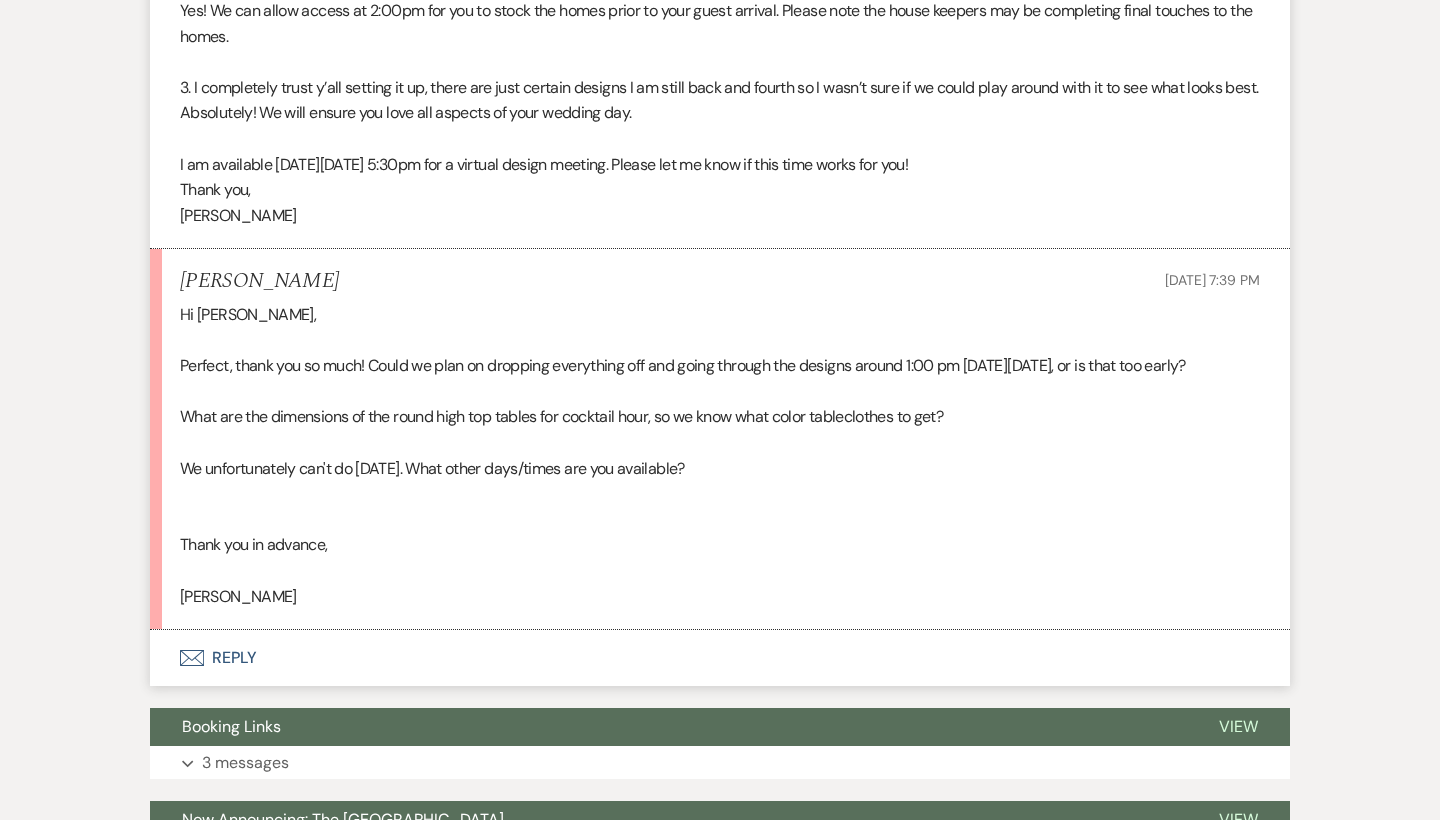 drag, startPoint x: 185, startPoint y: 445, endPoint x: 709, endPoint y: 453, distance: 524.06104 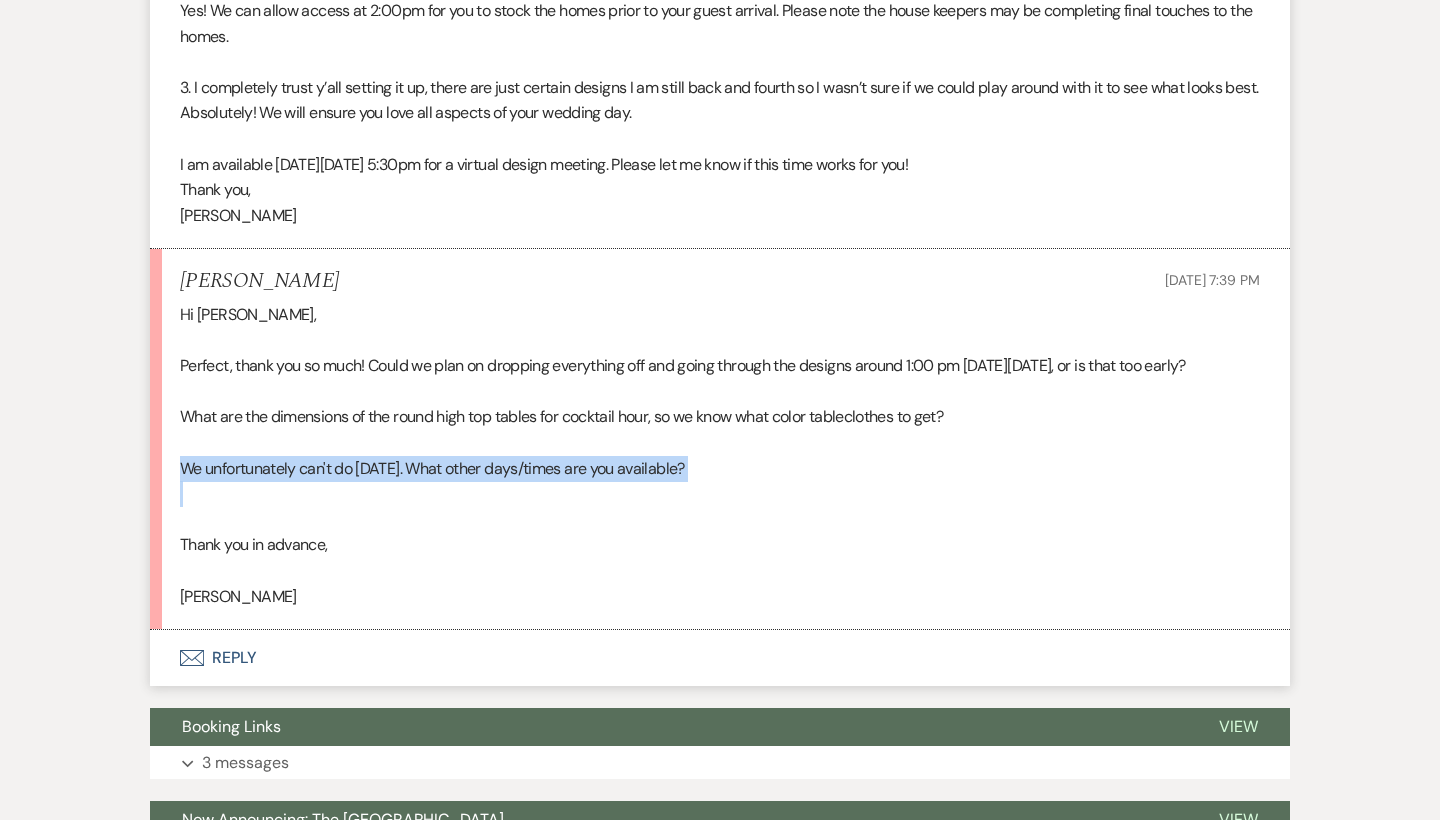 drag, startPoint x: 709, startPoint y: 453, endPoint x: 186, endPoint y: 446, distance: 523.0468 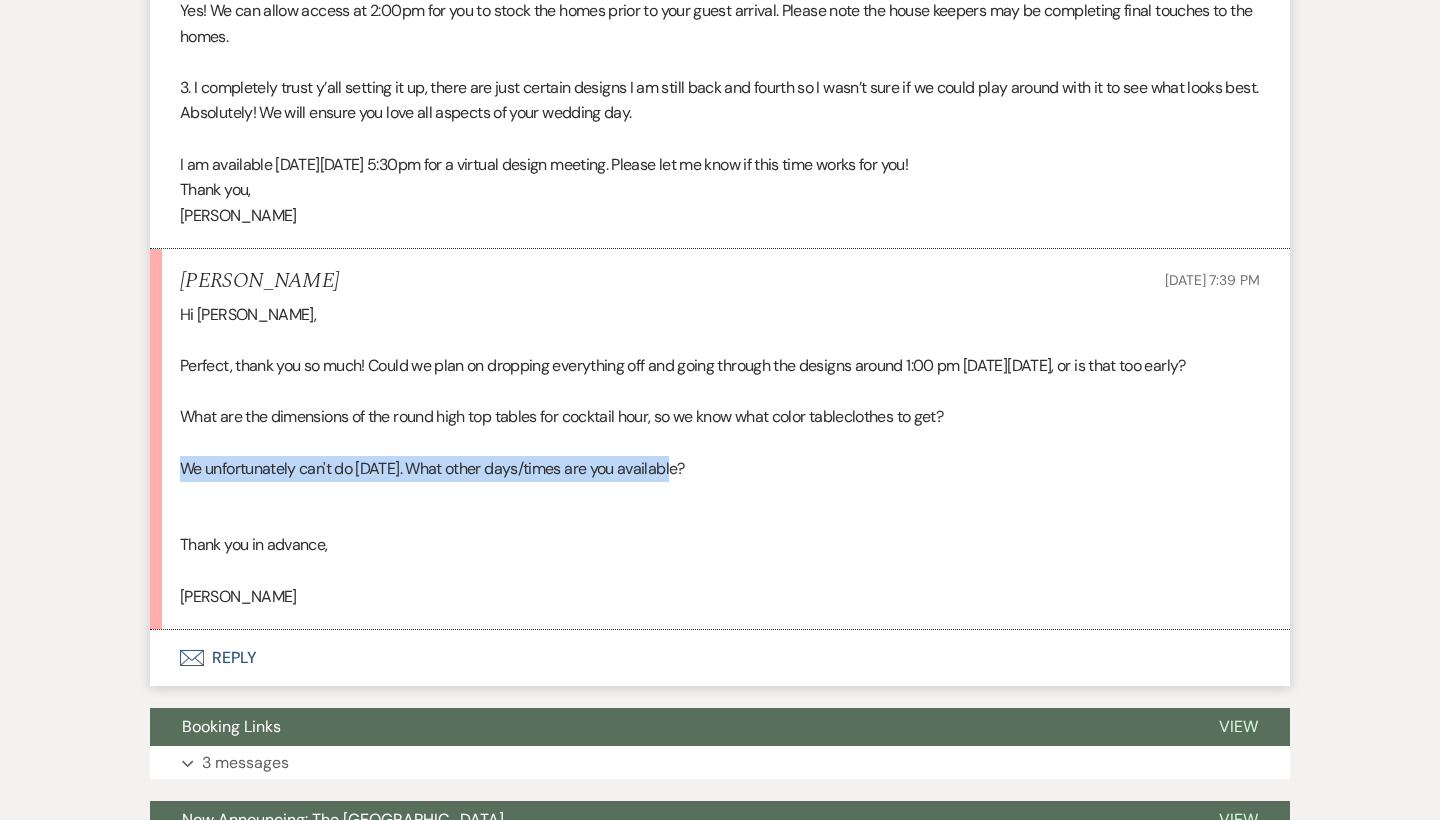 drag, startPoint x: 175, startPoint y: 447, endPoint x: 676, endPoint y: 454, distance: 501.0489 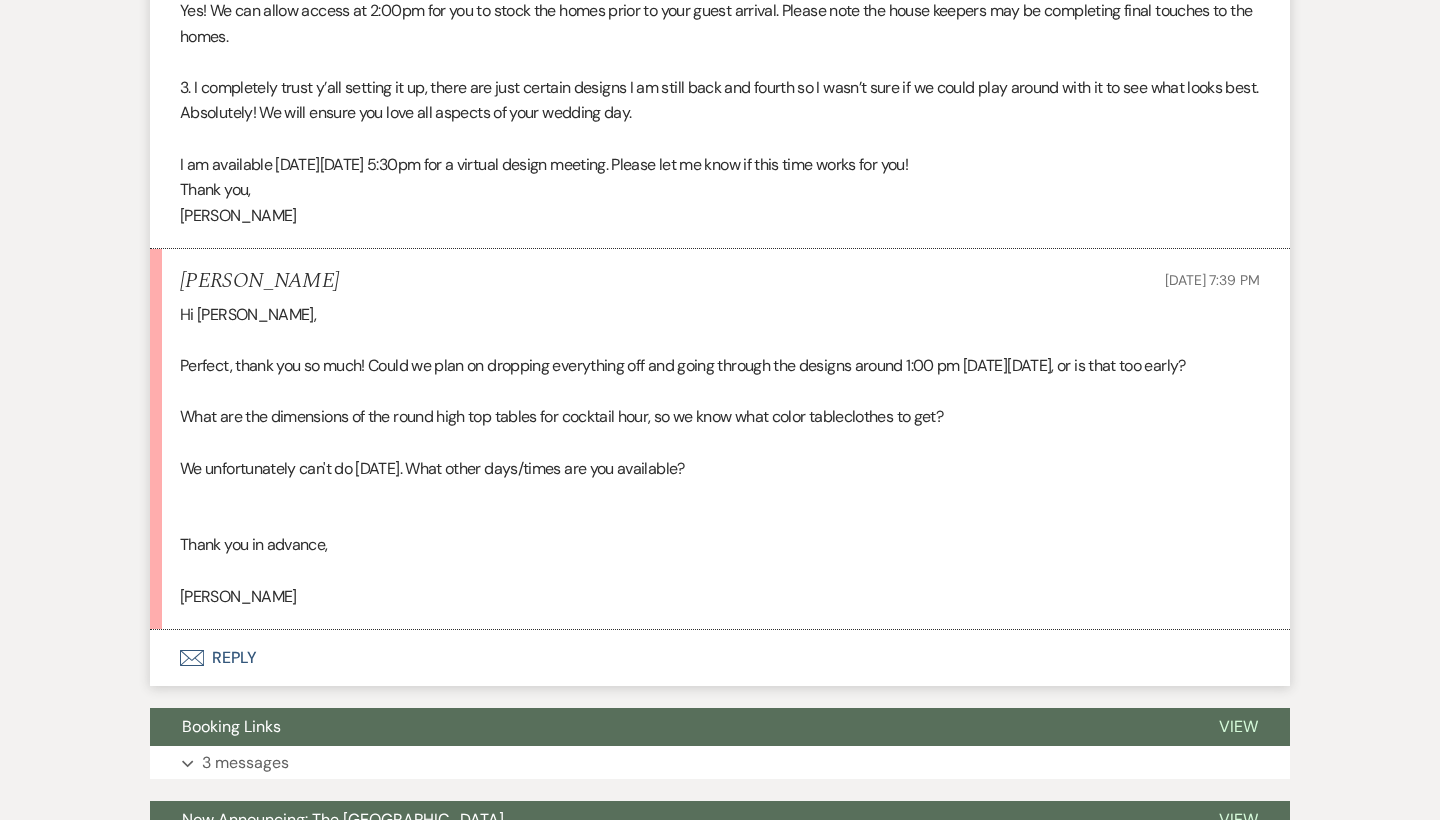 drag, startPoint x: 764, startPoint y: 447, endPoint x: 181, endPoint y: 452, distance: 583.0214 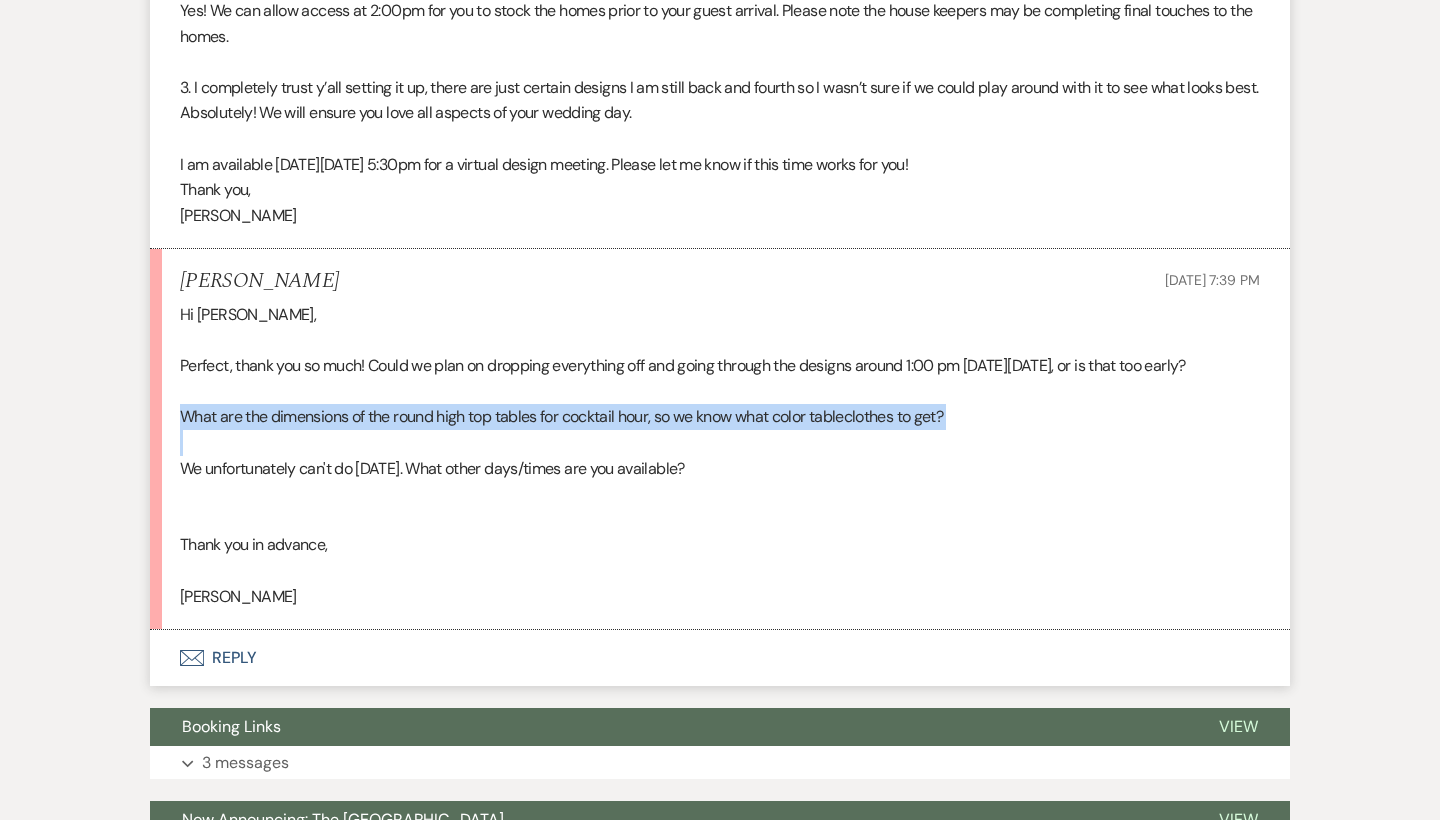 drag, startPoint x: 179, startPoint y: 394, endPoint x: 1009, endPoint y: 415, distance: 830.2656 